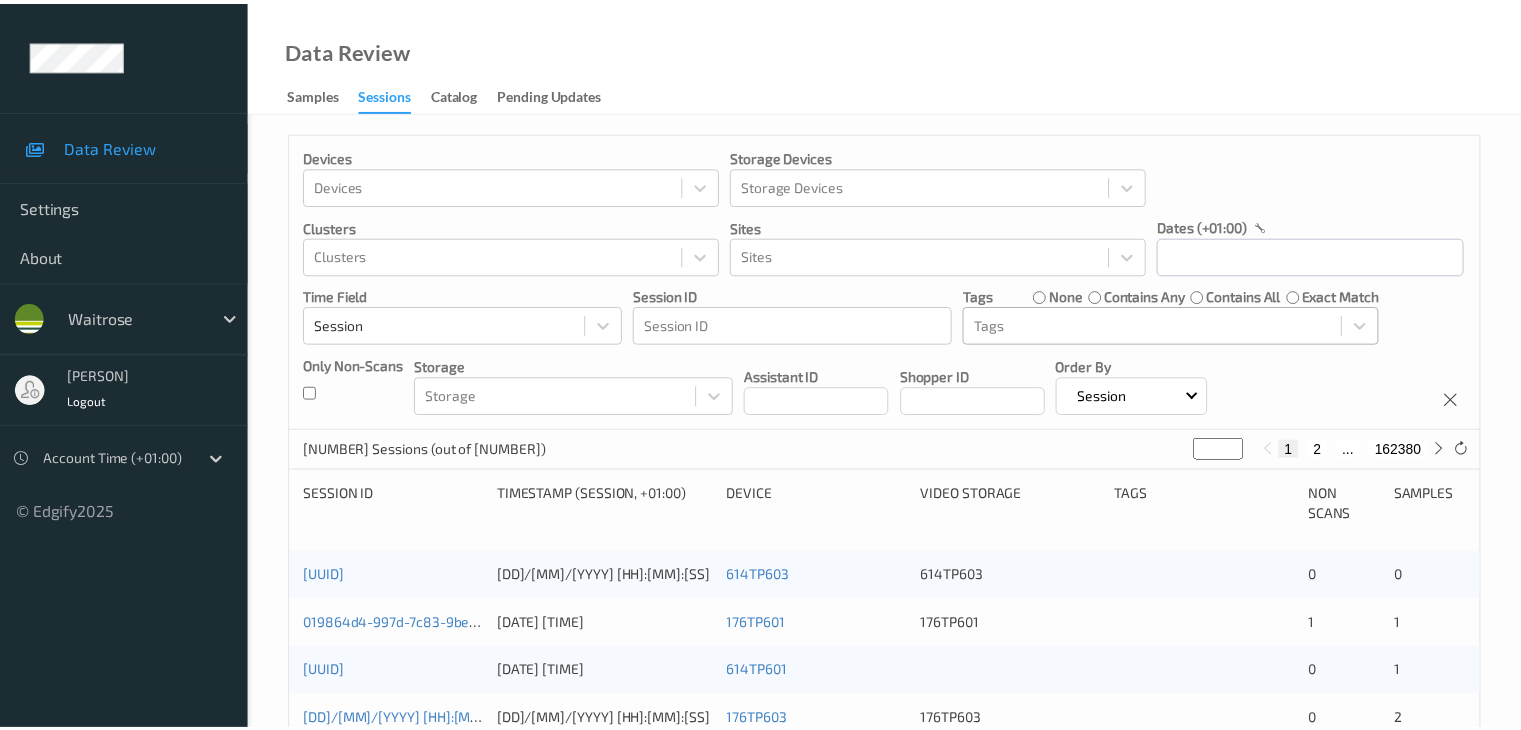 scroll, scrollTop: 0, scrollLeft: 0, axis: both 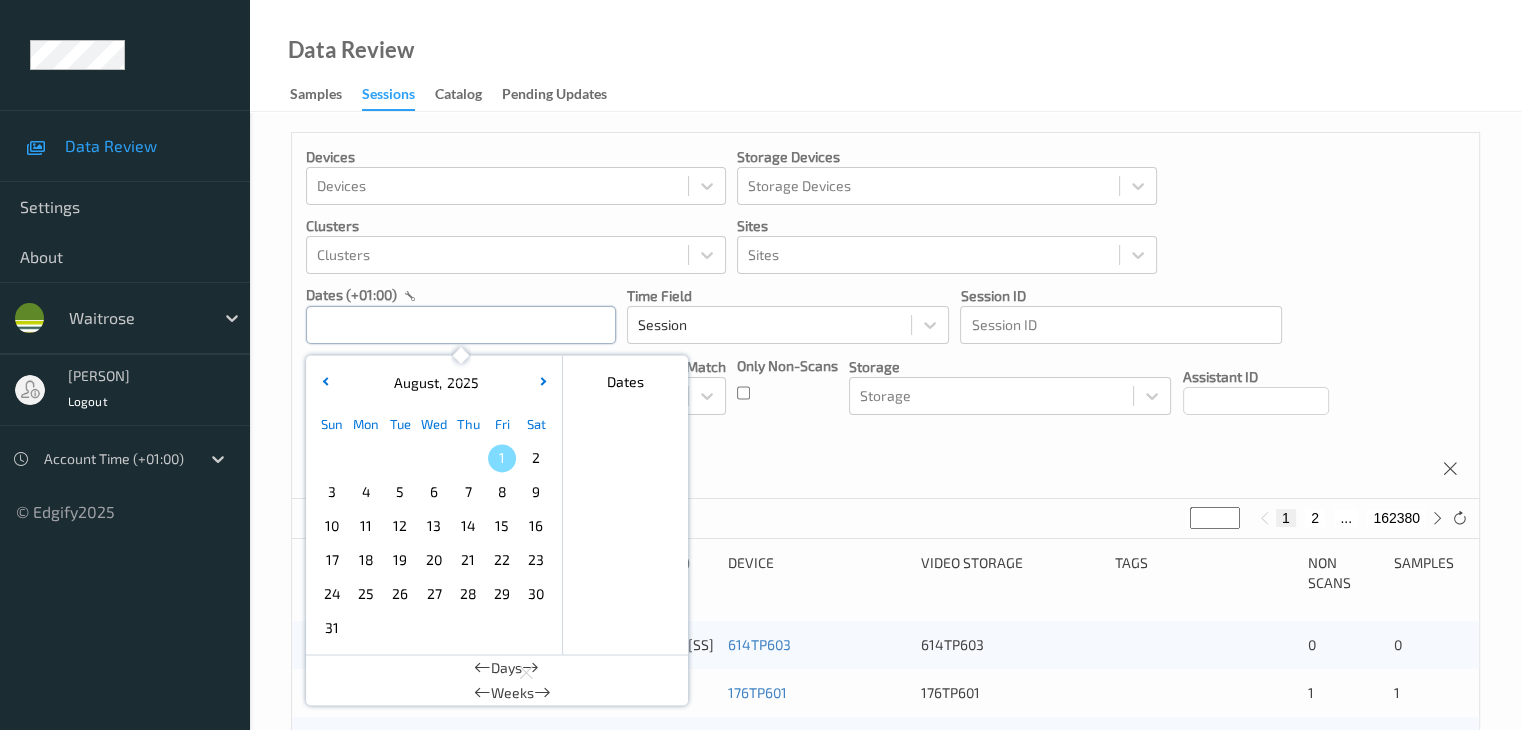 click at bounding box center [461, 325] 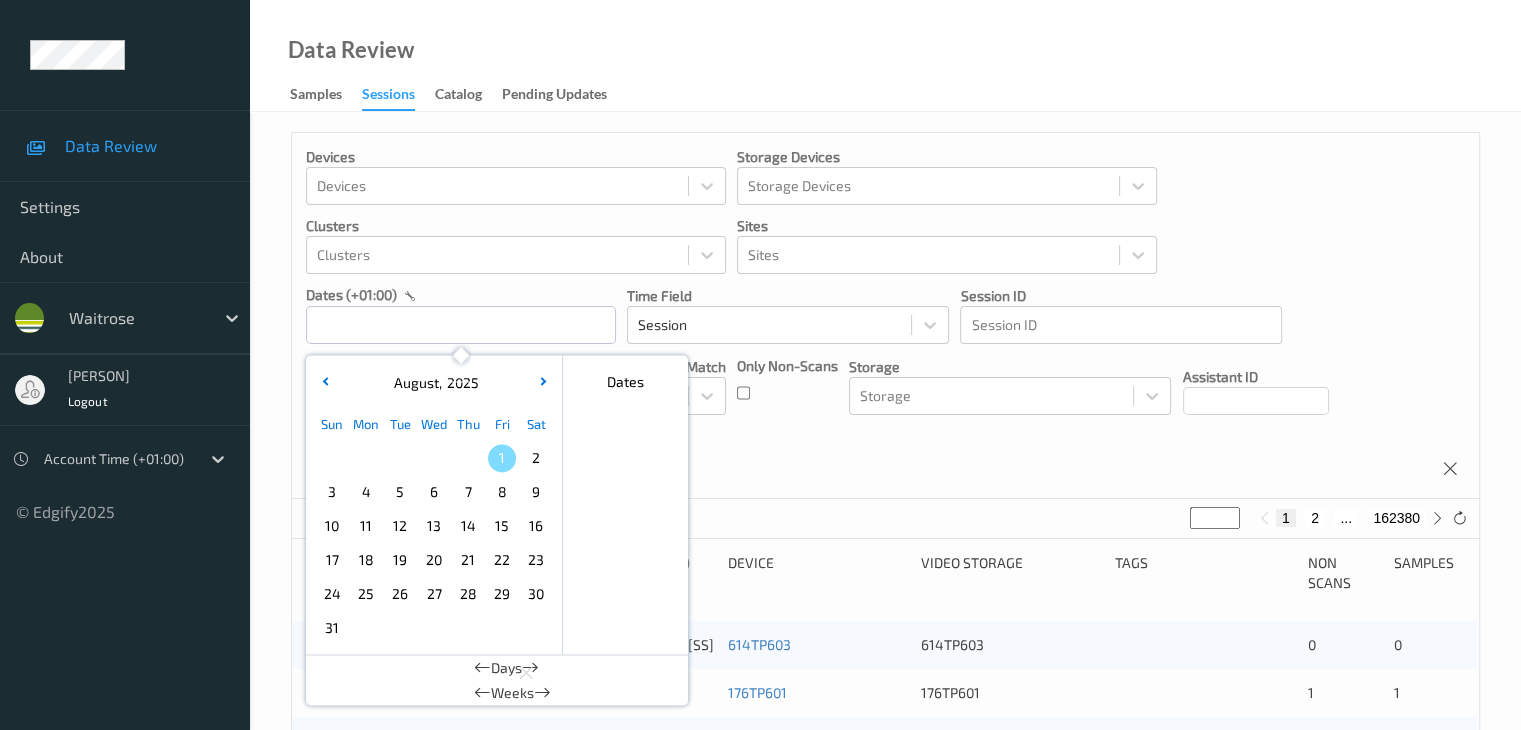 click on "31" at bounding box center (332, 628) 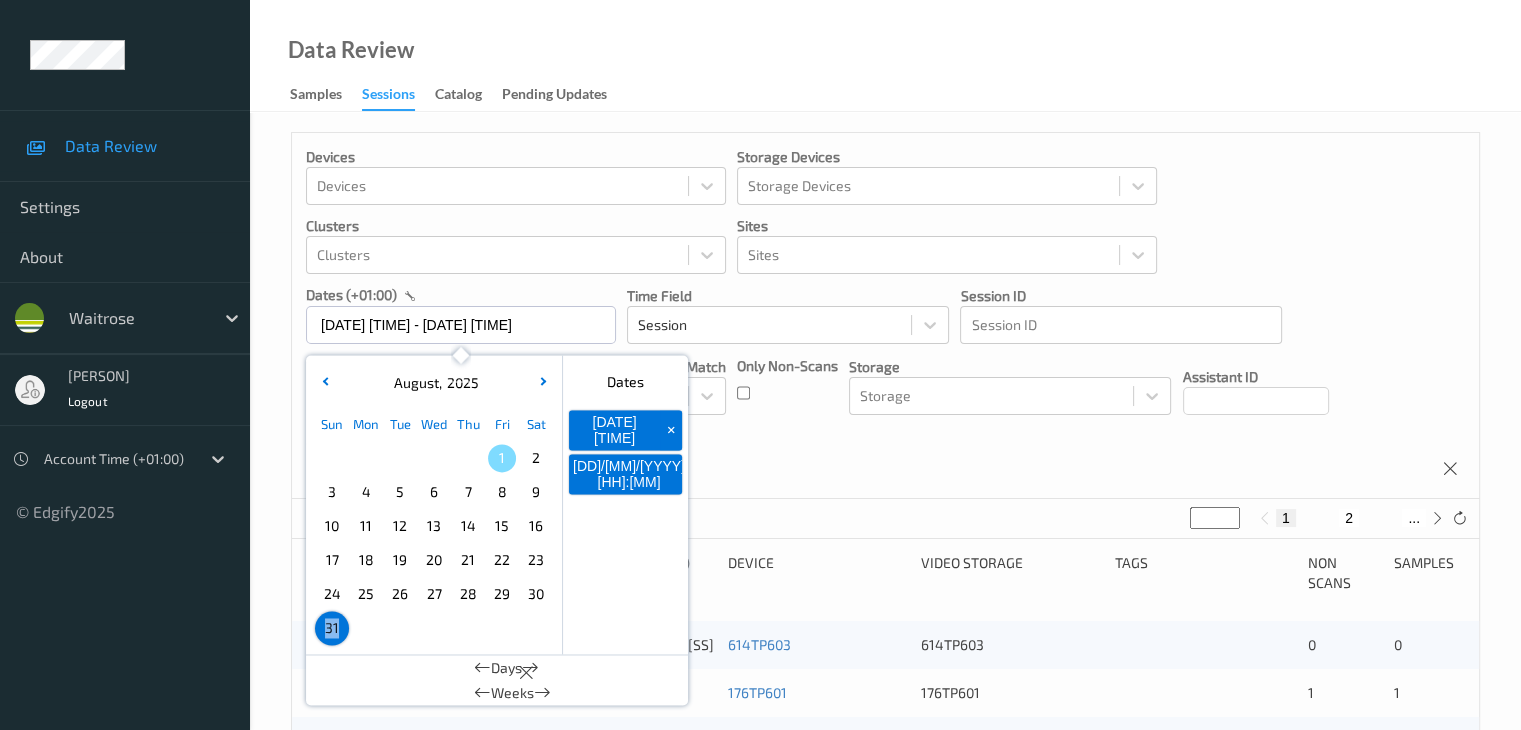click on "~[NUMBER] Sessions (out of [NUMBER]) *  1   2   ..." at bounding box center [885, 519] 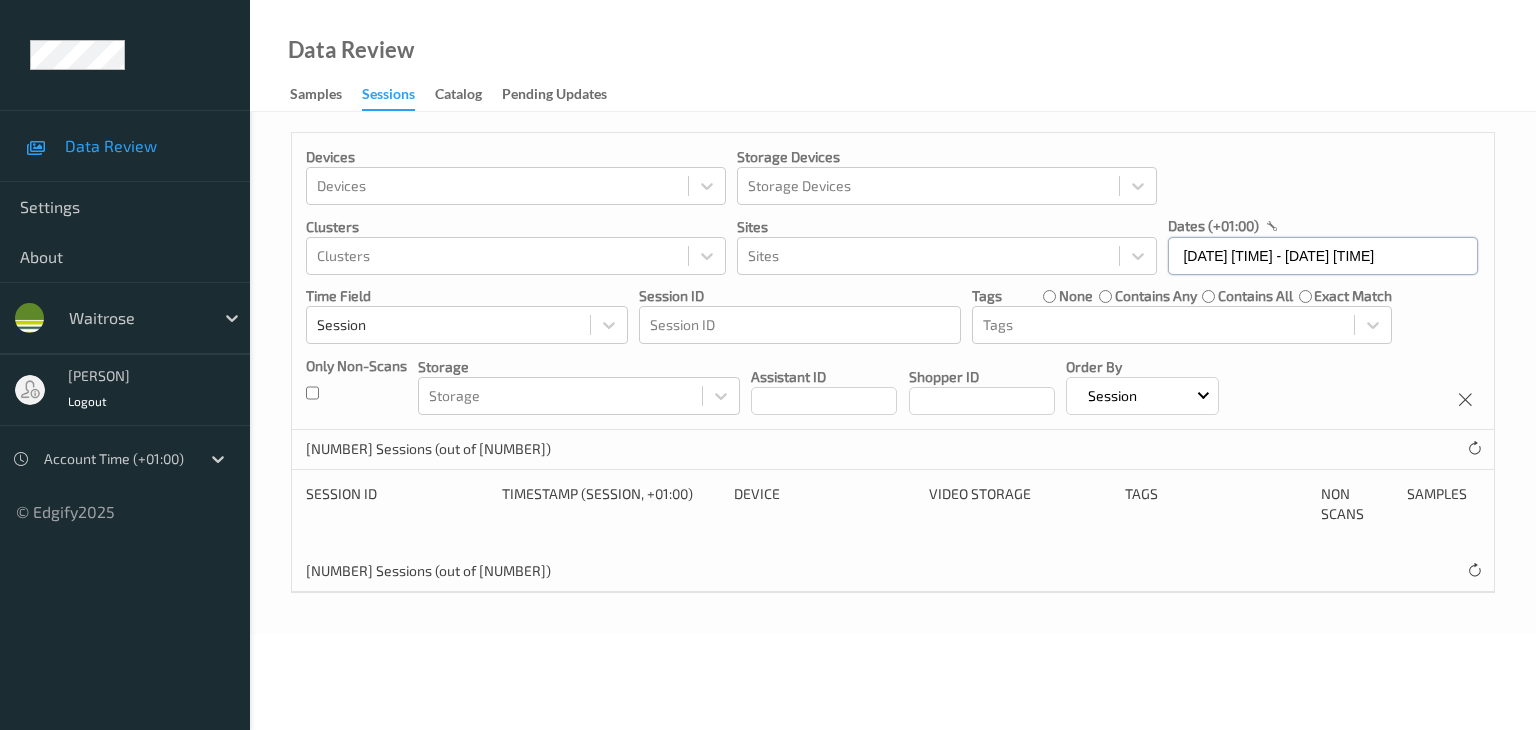 click on "[DATE] [TIME] - [DATE] [TIME]" at bounding box center (1323, 256) 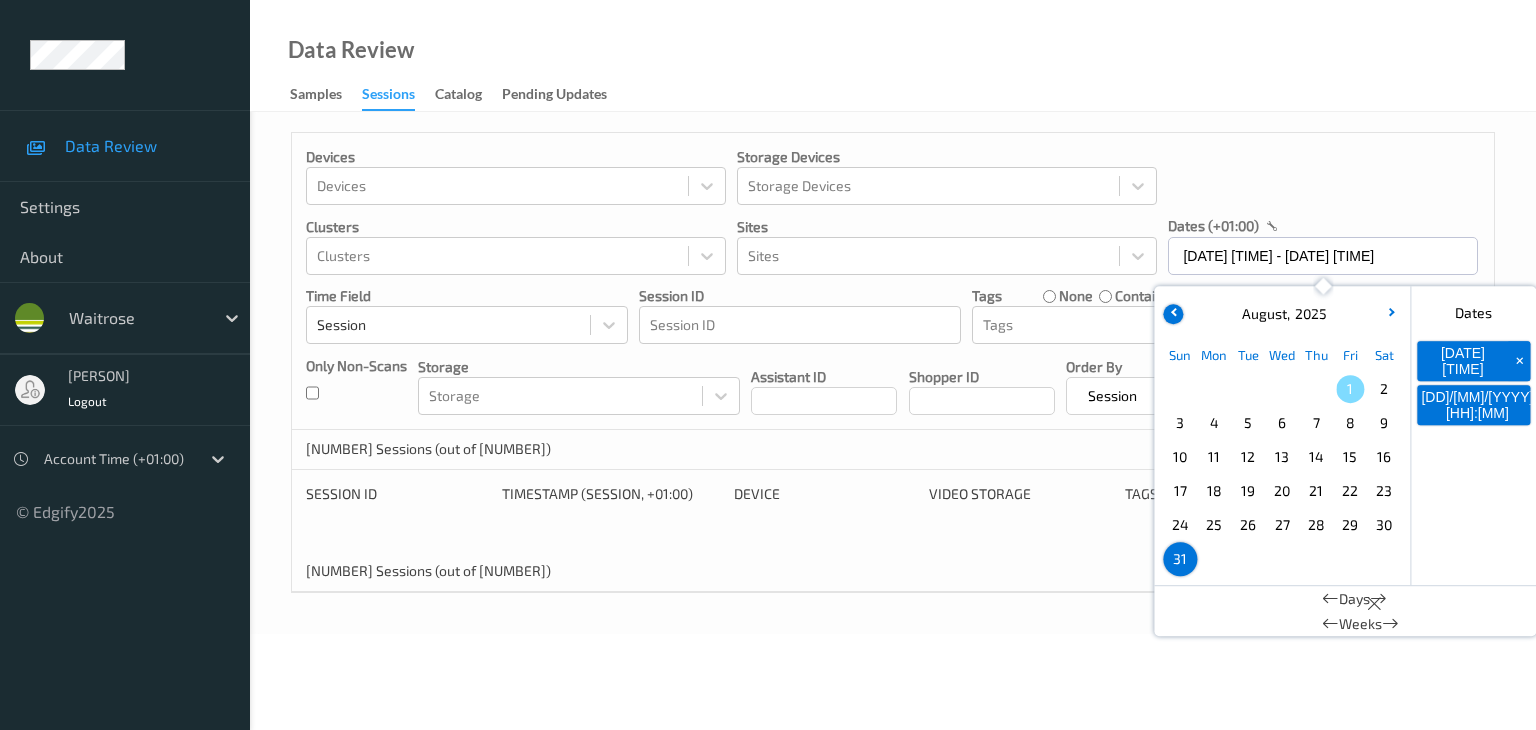 click at bounding box center (1175, 312) 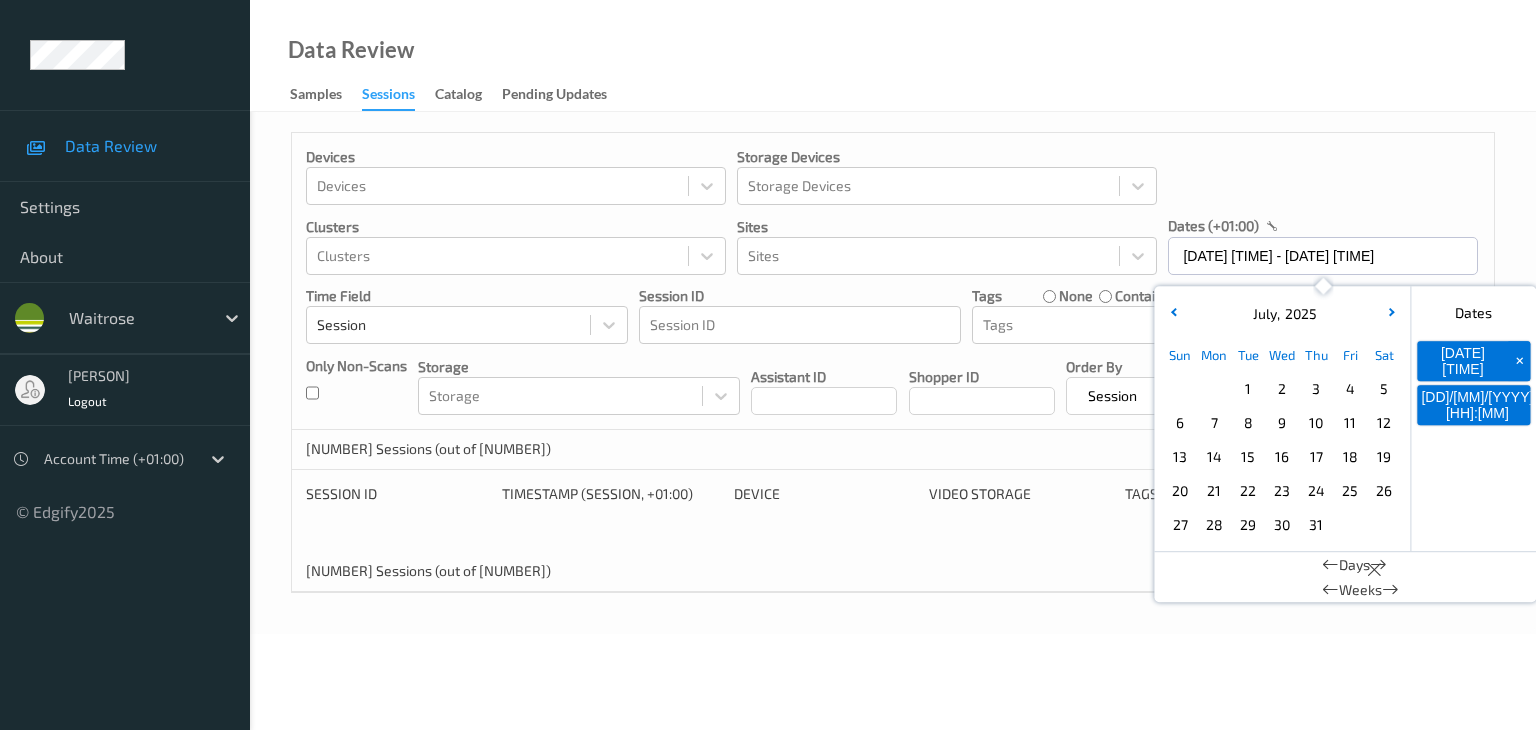 click on "31" at bounding box center [1316, 525] 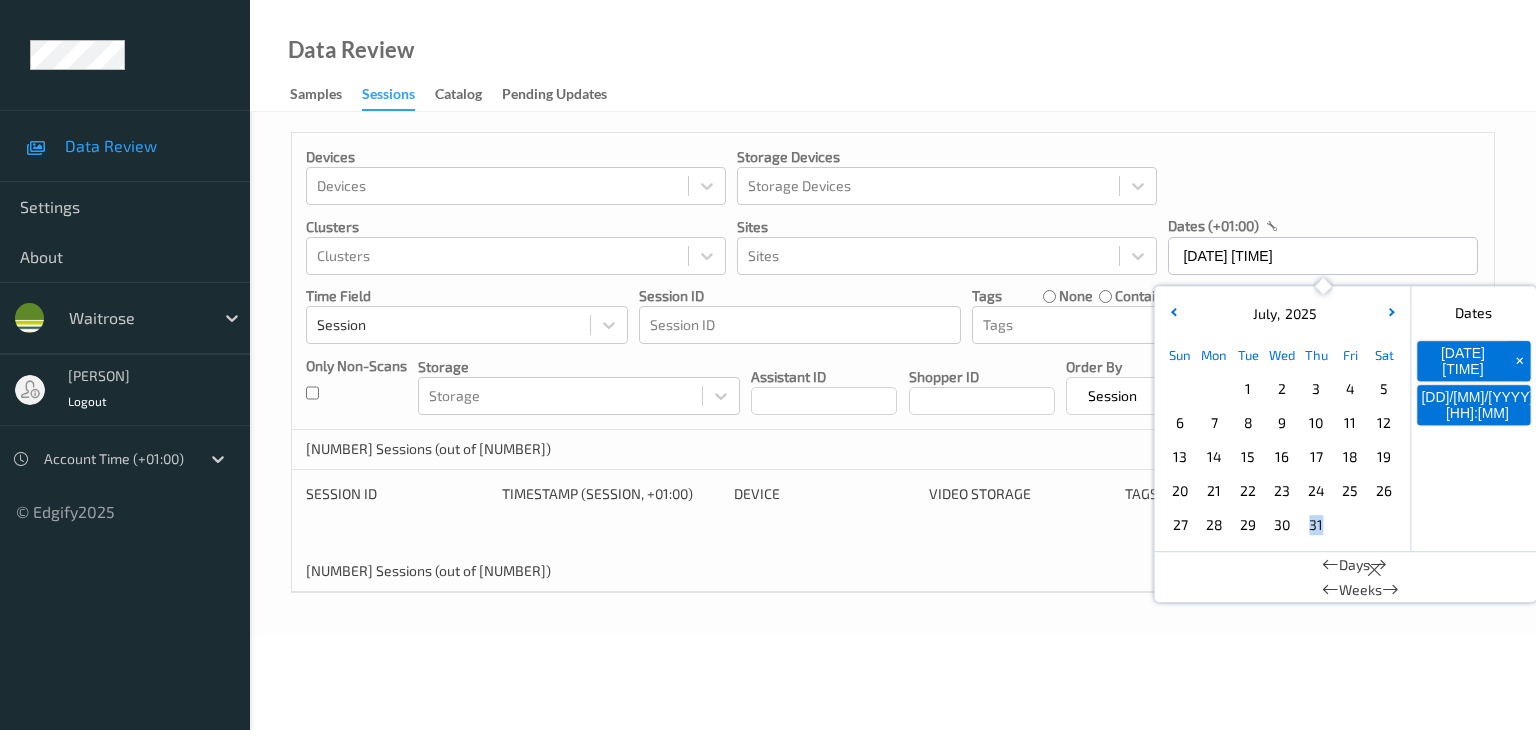 click on "31" at bounding box center (1316, 525) 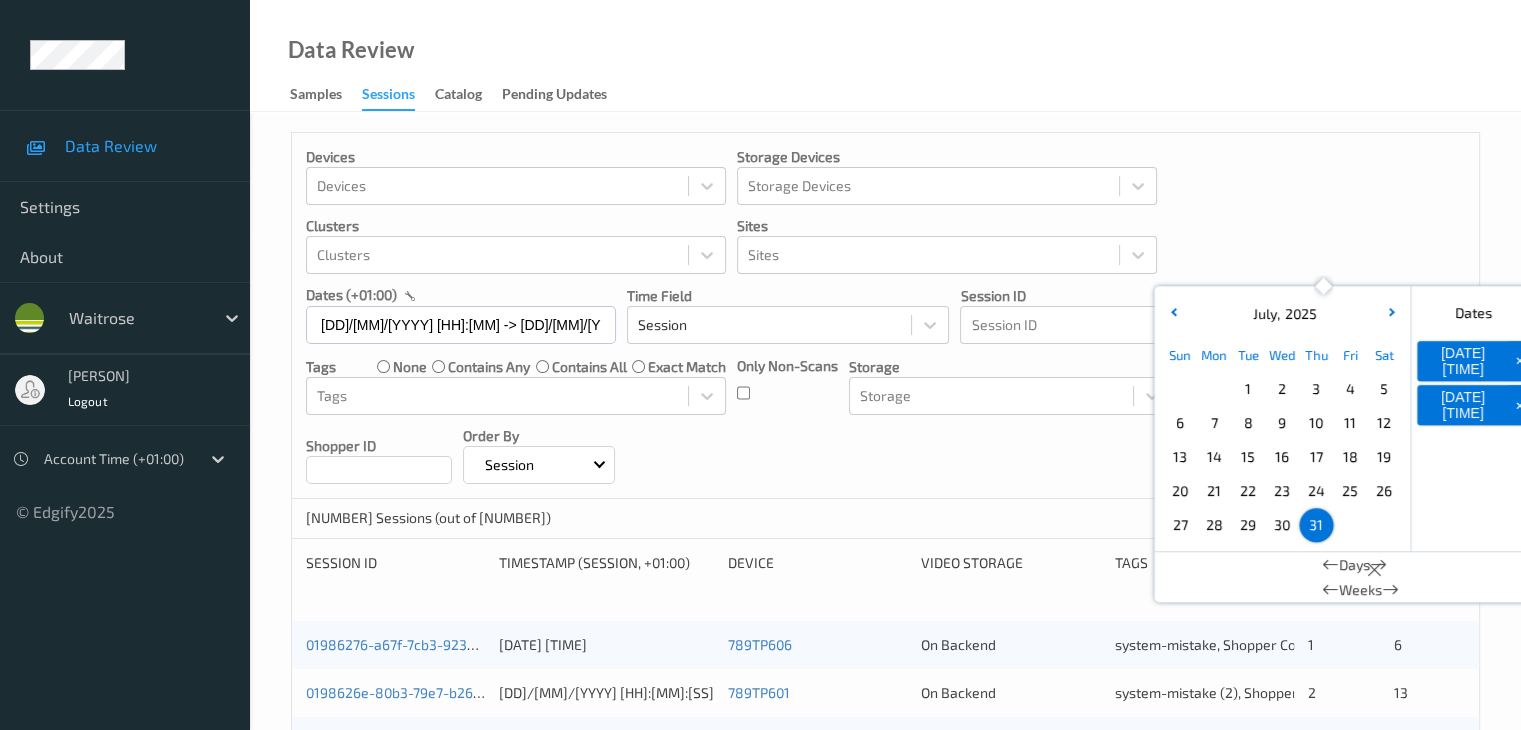 click on "Devices Devices Storage Devices Storage Devices Clusters Clusters Sites Sites dates (+[TZ]) [DD]/[MM]/[YYYY] [HH]:[MM] -> [DD]/[MM]/[YYYY] [HH]:[MM] [MONTH] , [YYYY] Sun Mon Tue Wed Thu Fri Sat 1 2 3 4 5 6 7 8 9 10 11 12 13 14 15 16 17 18 19 20 21 22 23 24 25 26 27 28 29 30 31 January February March April May June July August September October November December 2021 2022 2023 2024 2025 2026 2027 2028 2029 2030 2031 2032 Dates [DD]/[MM]/[YYYY] [HH]:[MM] + [DD]/[MM]/[YYYY] [HH]:[MM] + Days Weeks Time Field Session Session ID Session ID Tags none contains any contains all exact match Tags Only Non-Scans Storage Storage Assistant ID Shopper ID Order By Session" at bounding box center (885, 316) 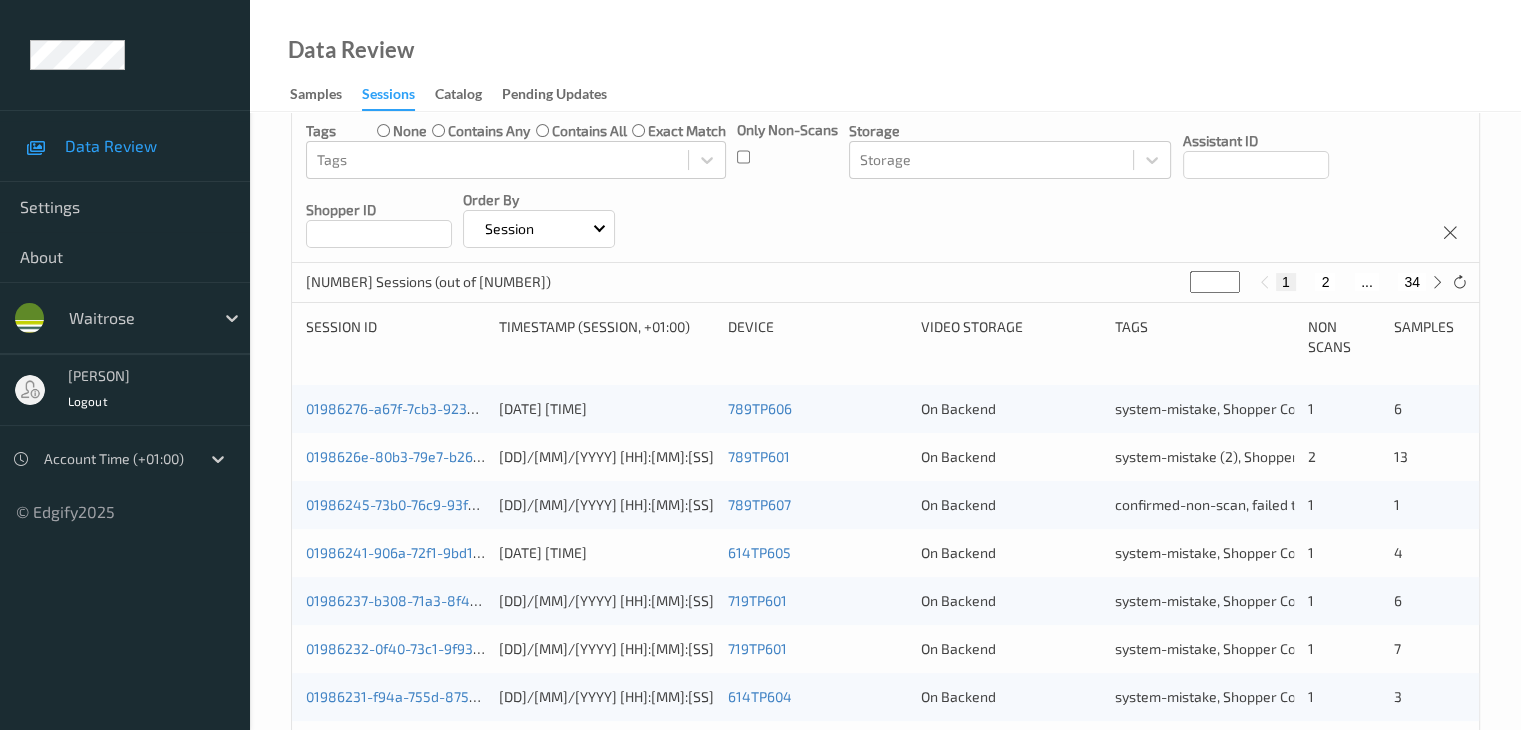 scroll, scrollTop: 300, scrollLeft: 0, axis: vertical 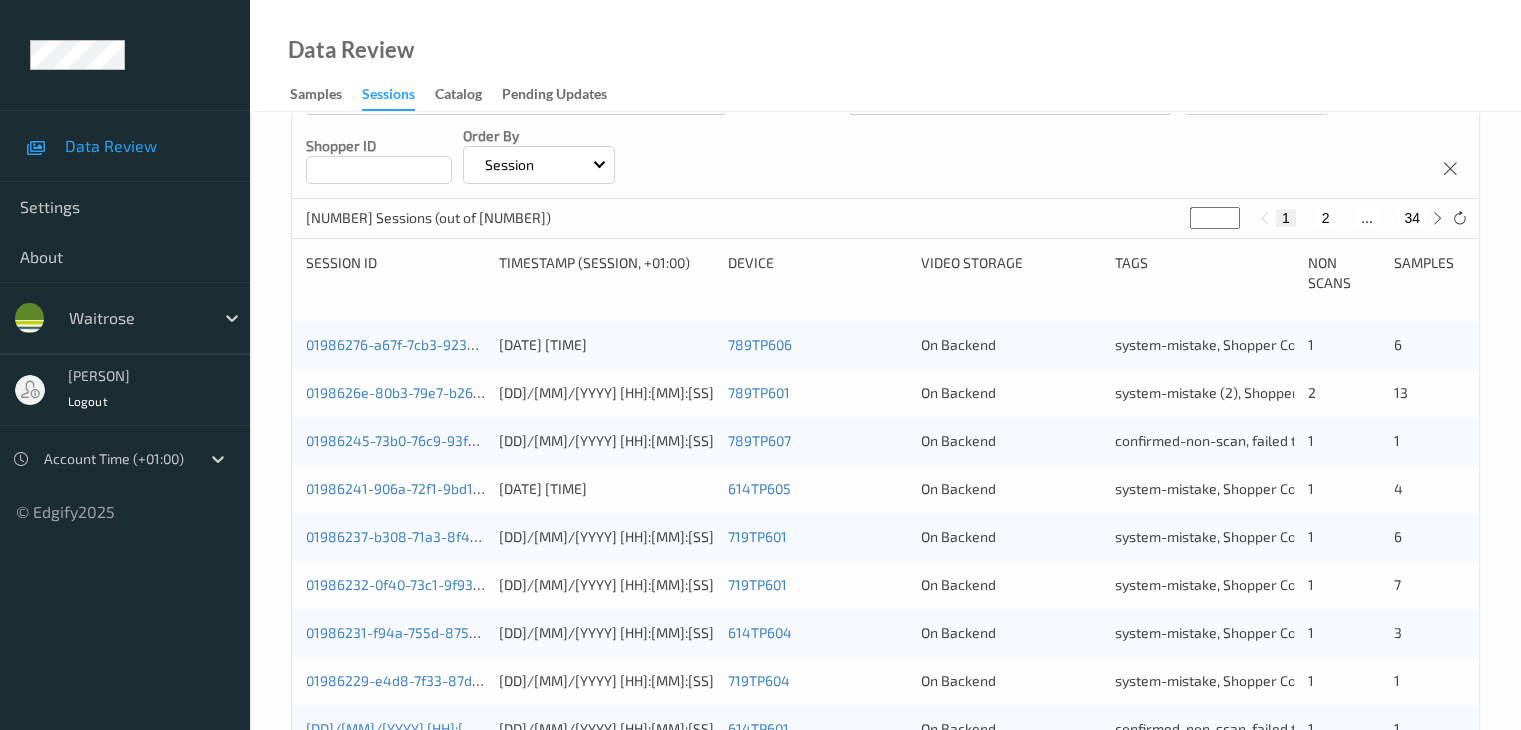 drag, startPoint x: 1208, startPoint y: 218, endPoint x: 1188, endPoint y: 220, distance: 20.09975 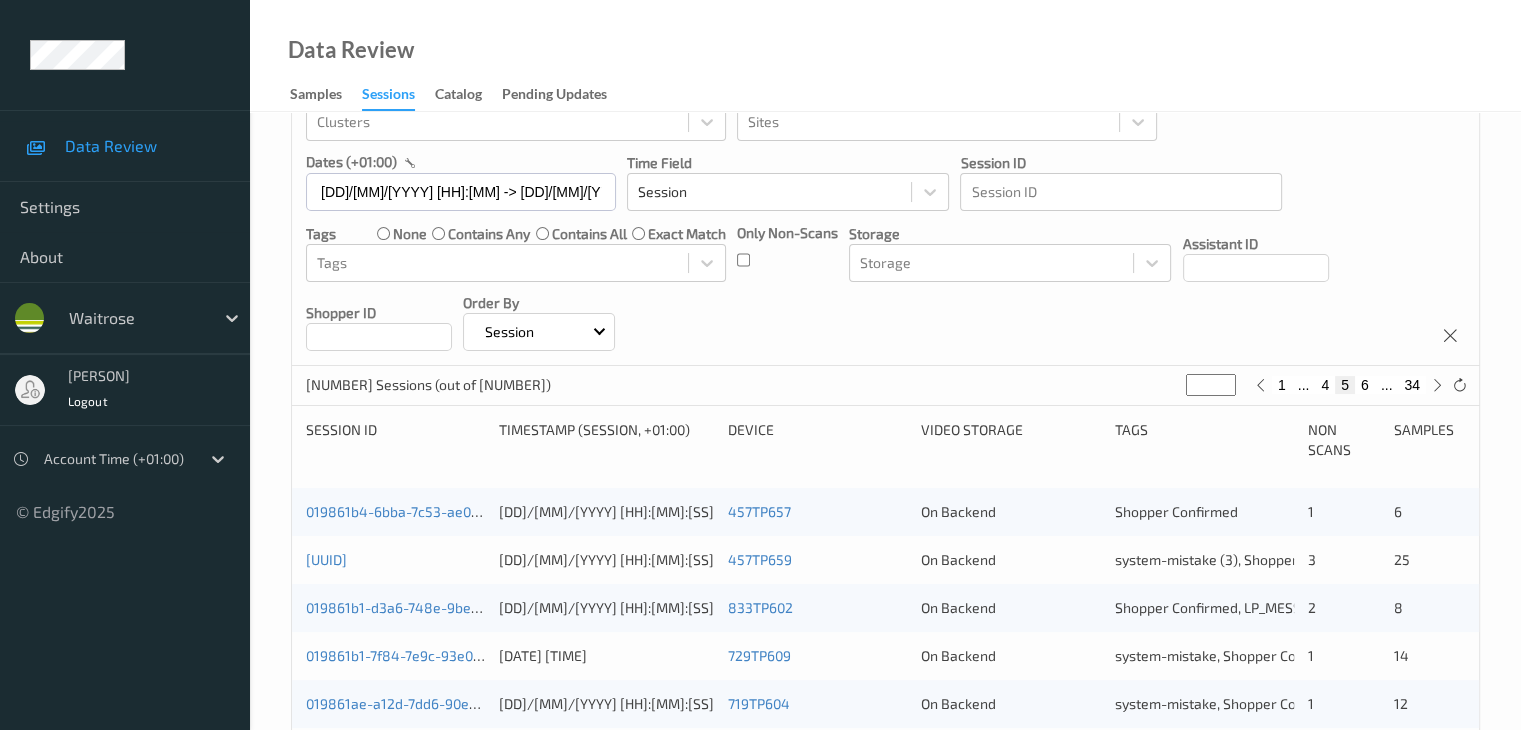 scroll, scrollTop: 300, scrollLeft: 0, axis: vertical 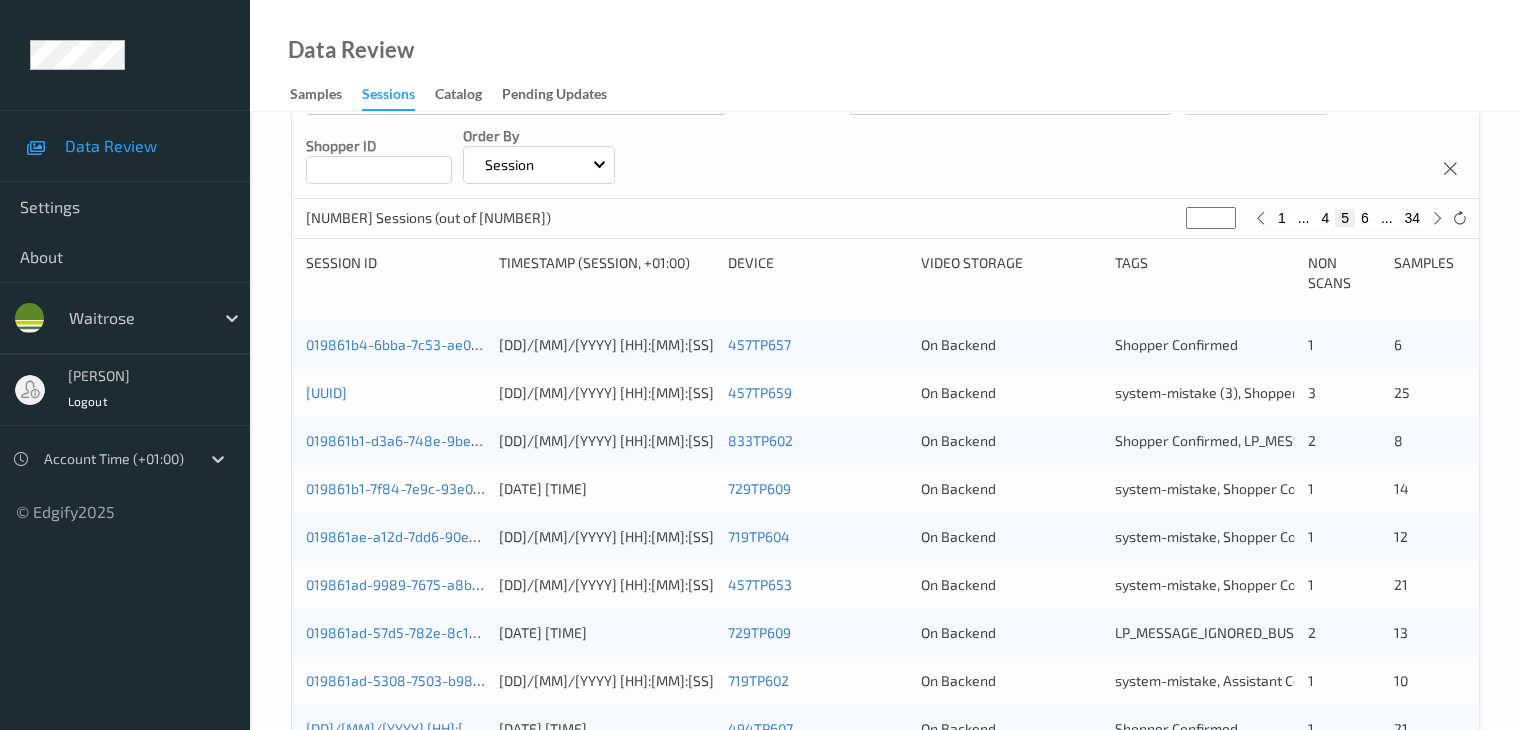 type on "*" 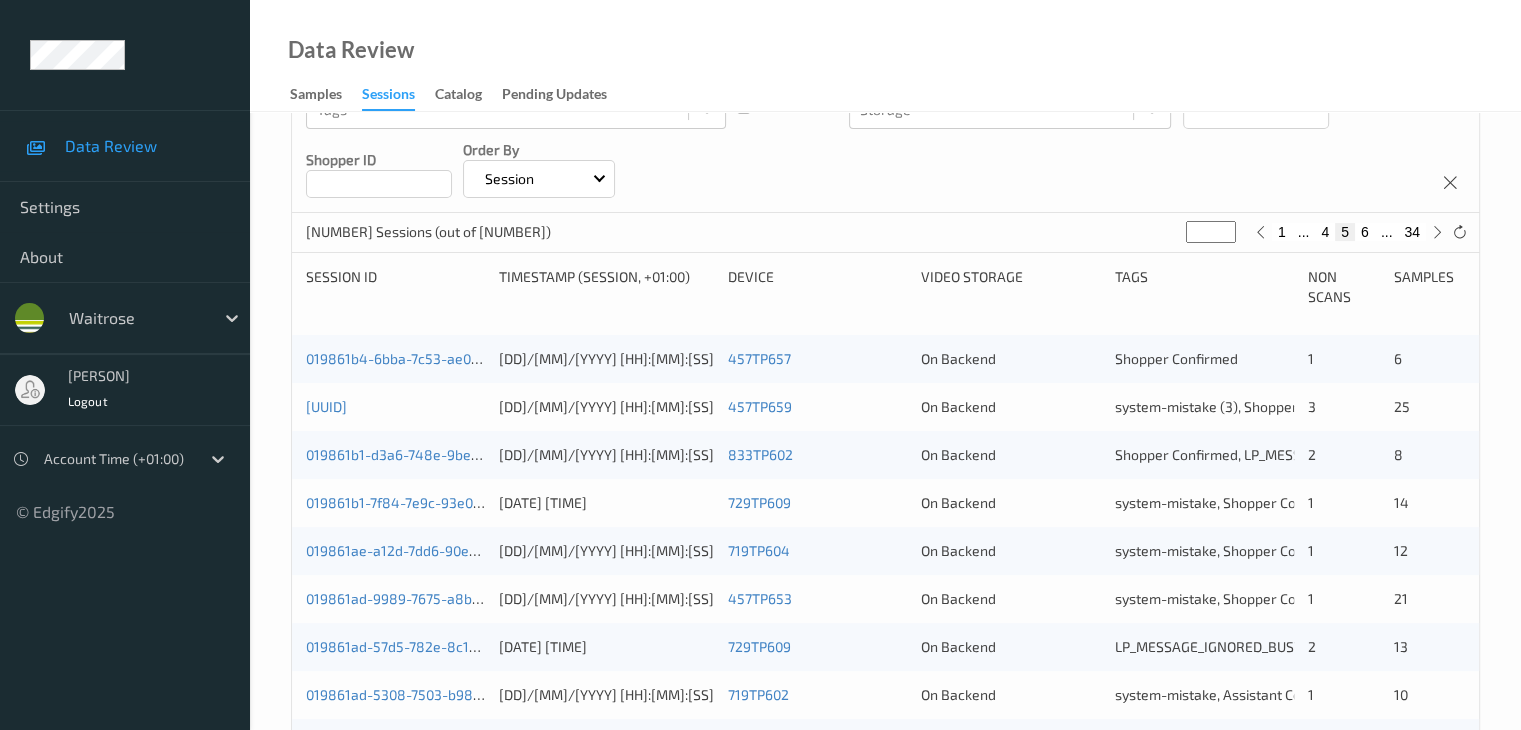 scroll, scrollTop: 200, scrollLeft: 0, axis: vertical 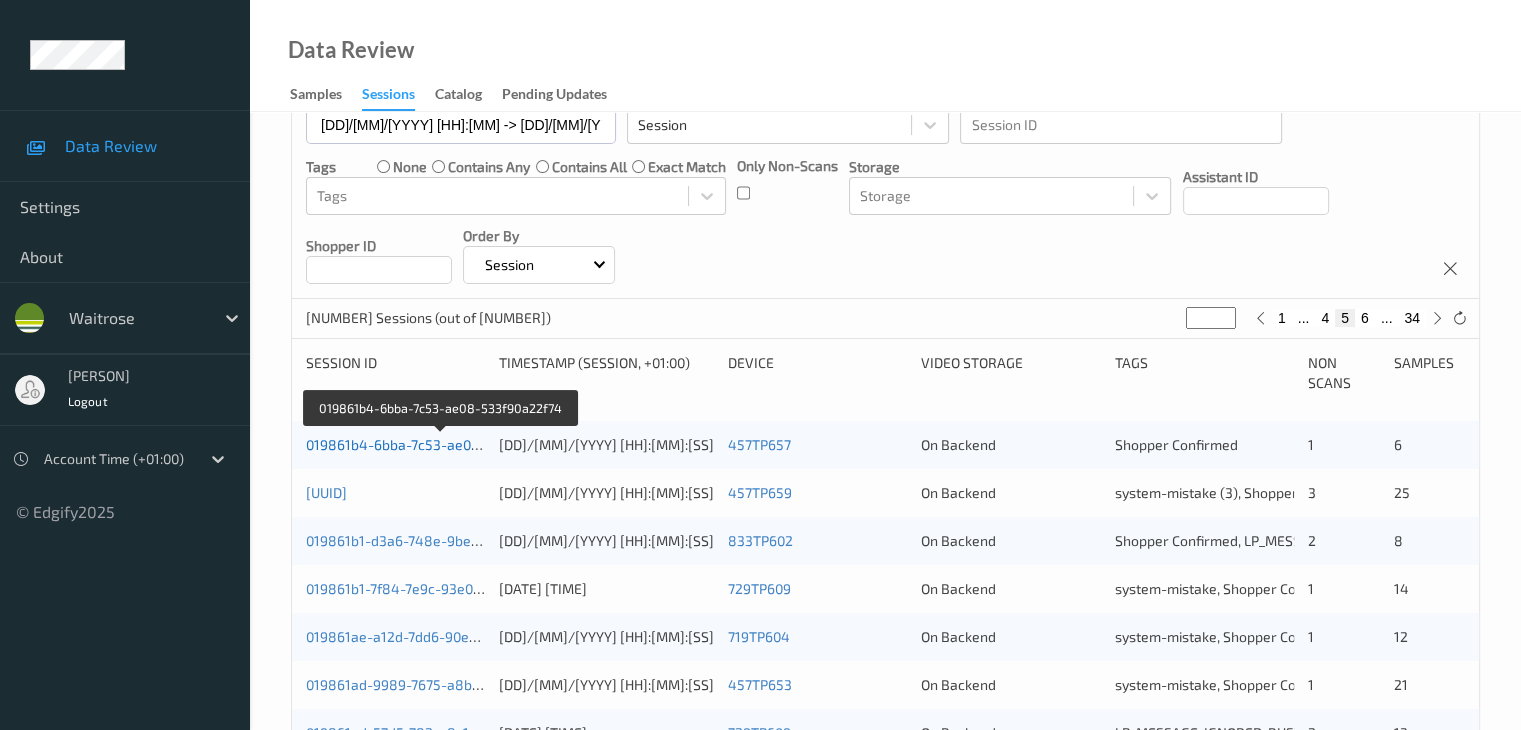 click on "019861b4-6bba-7c53-ae08-533f90a22f74" at bounding box center (441, 444) 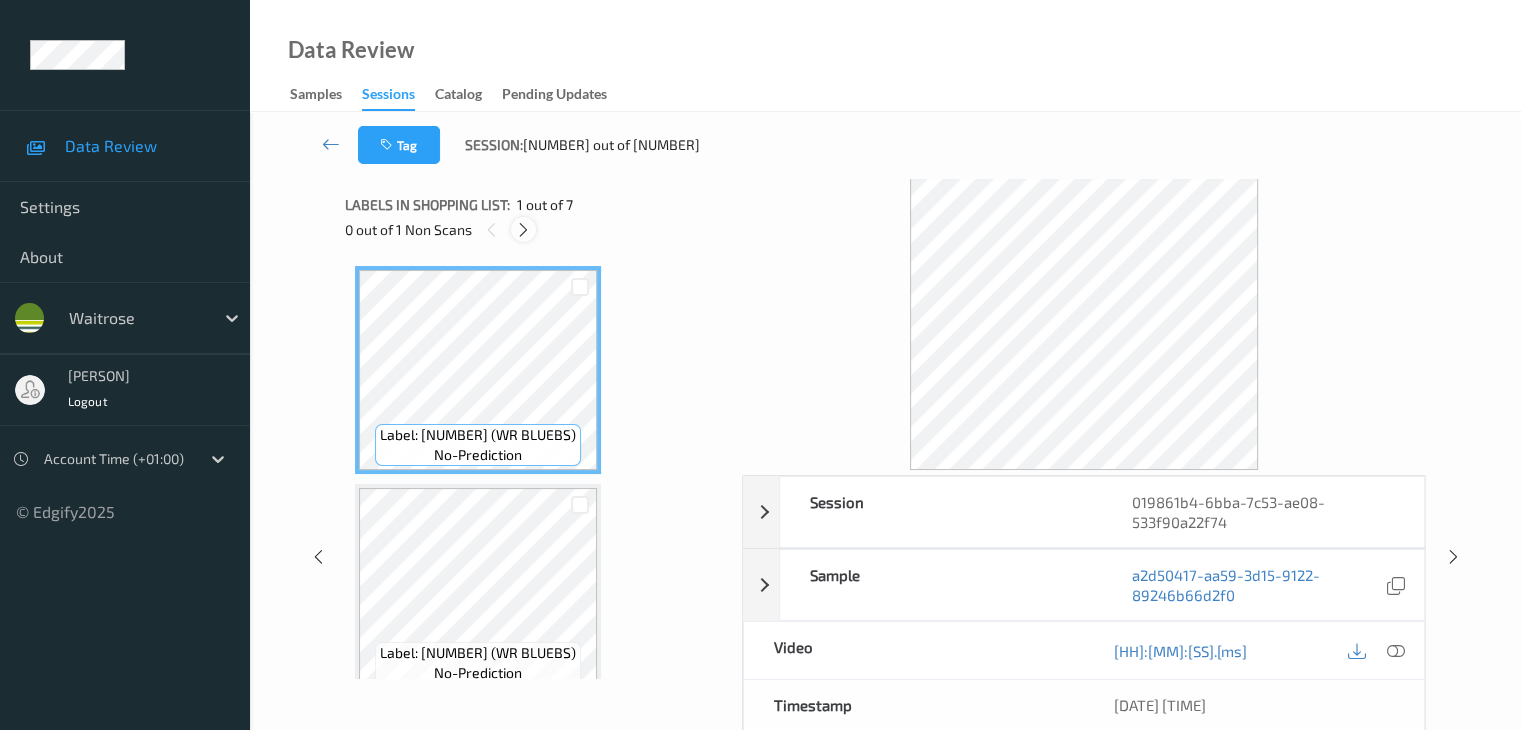 click at bounding box center [523, 230] 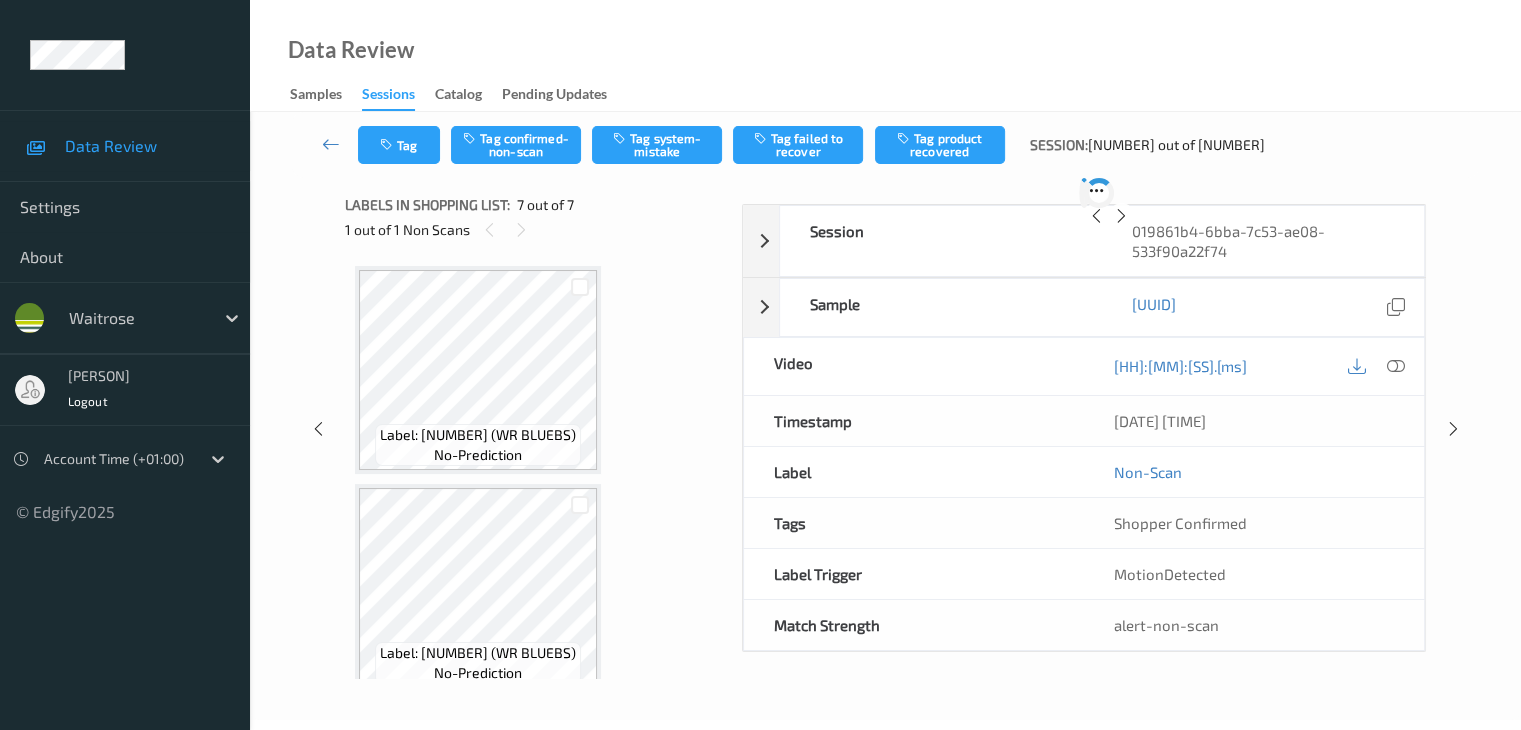 scroll, scrollTop: 1100, scrollLeft: 0, axis: vertical 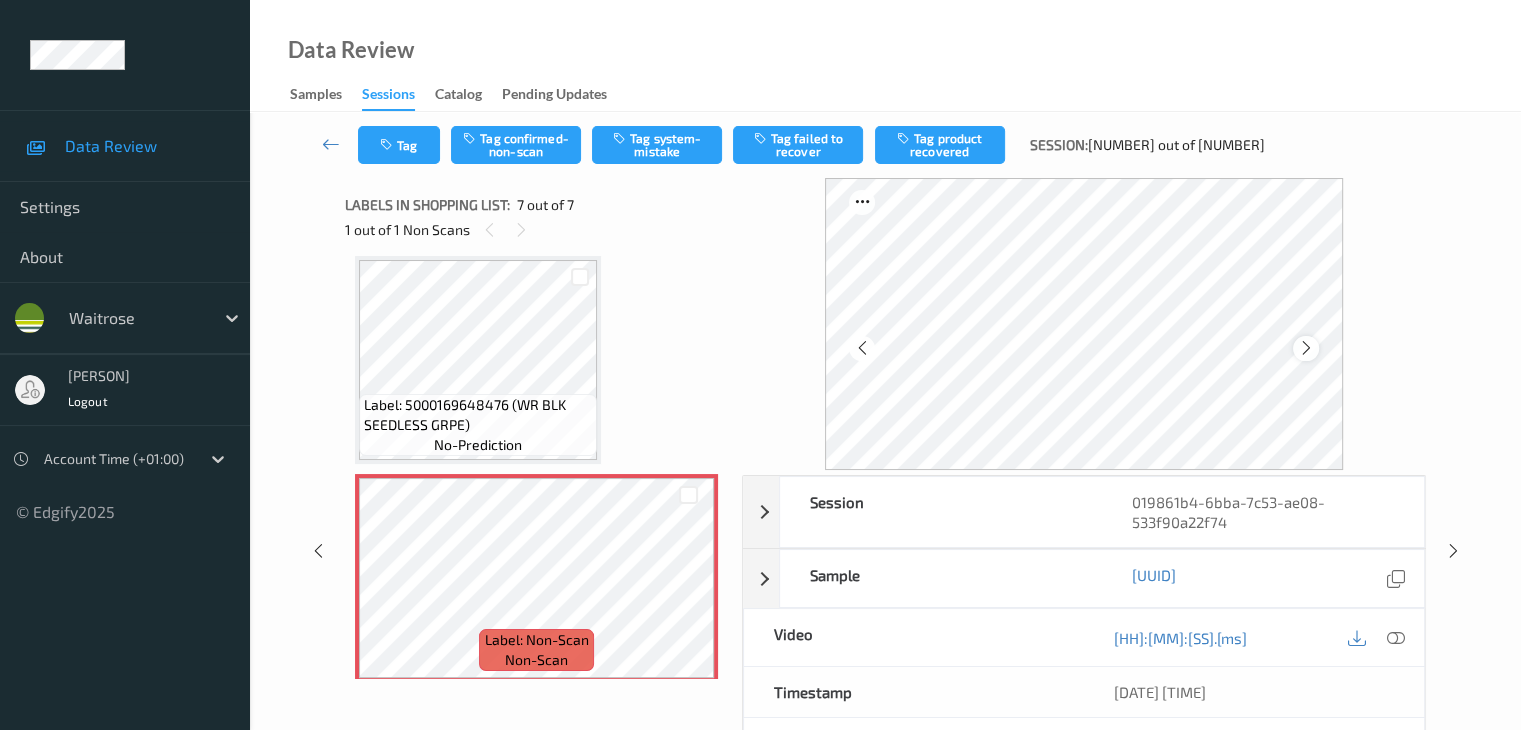click at bounding box center (1306, 348) 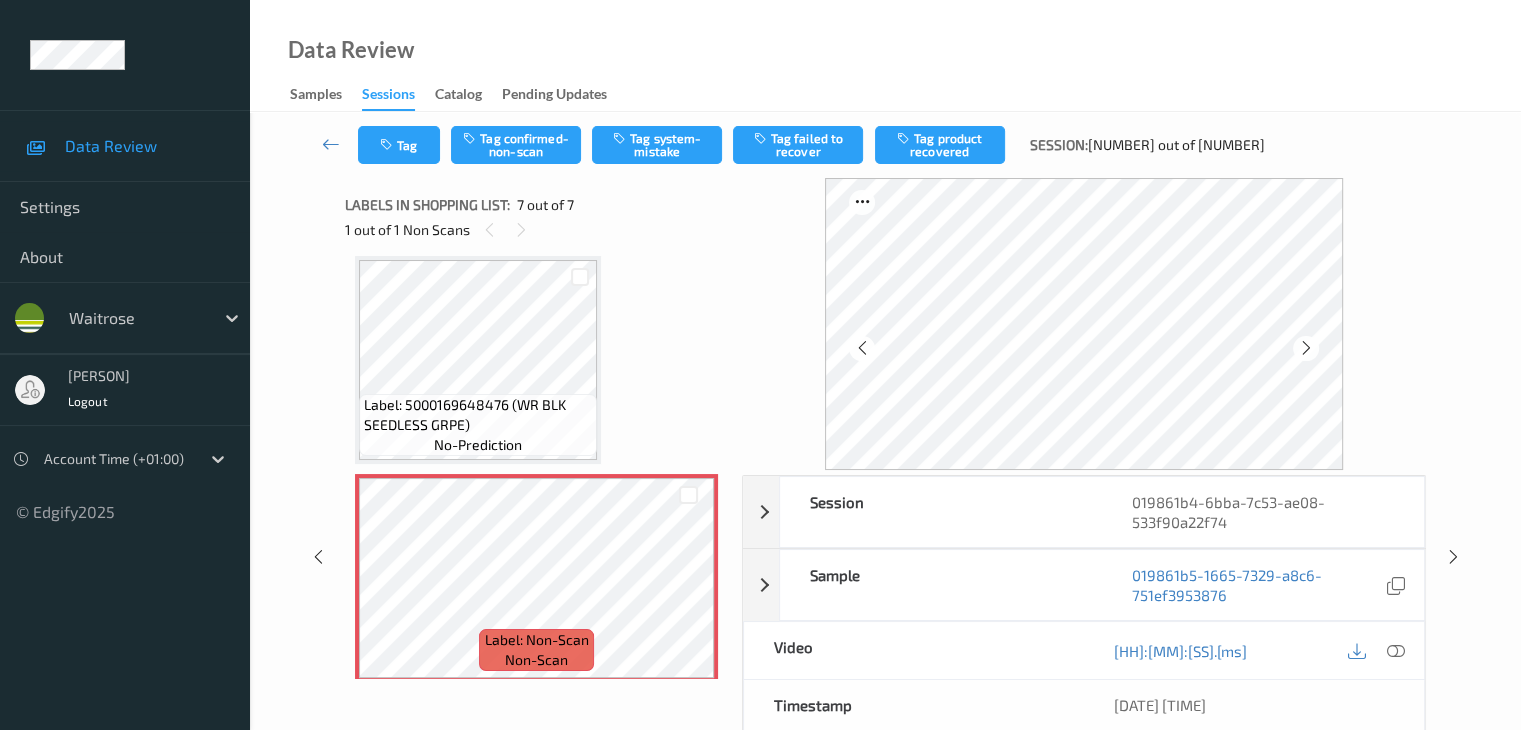 click at bounding box center (1306, 348) 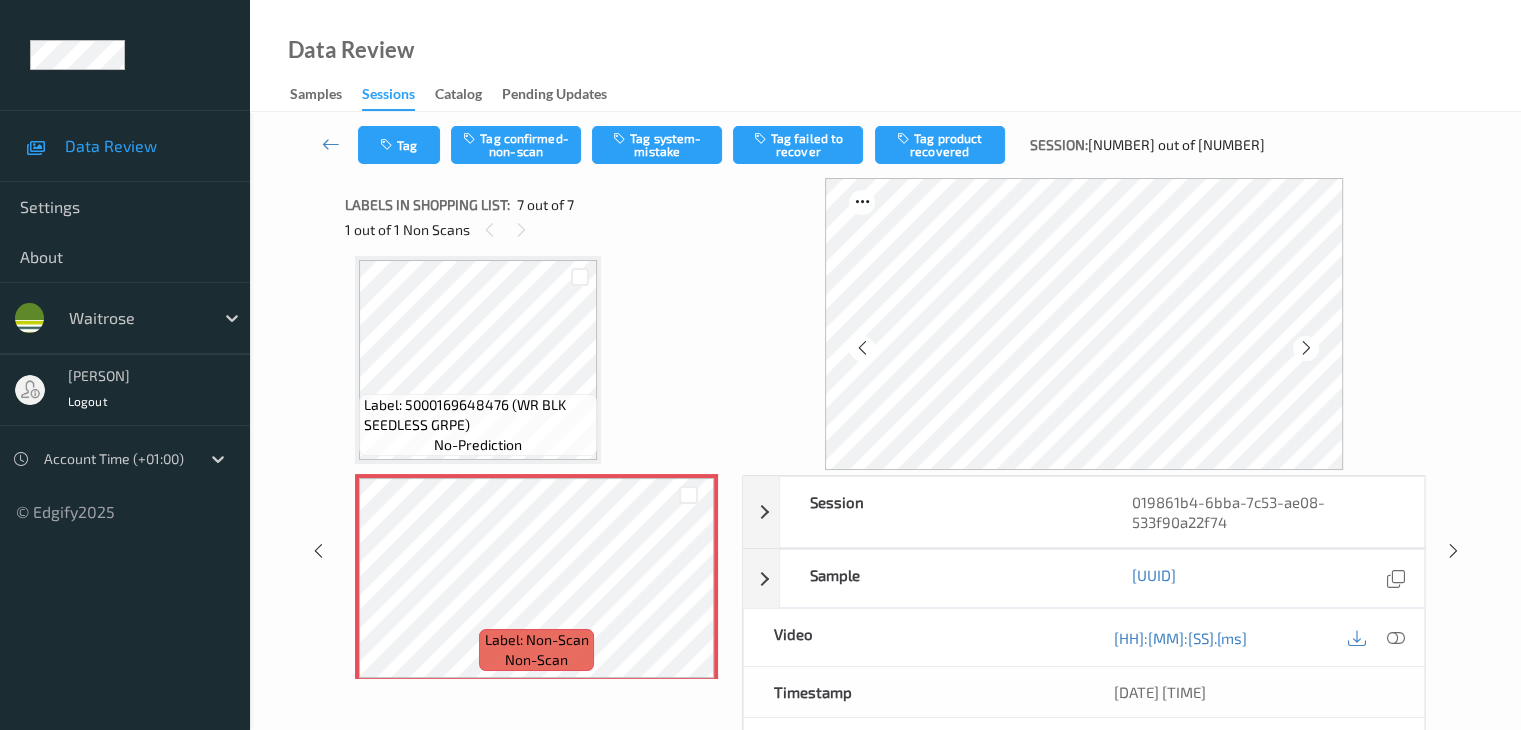 click on "Label: [NUMBER] (WR BLK SEEDLESS GRPE) no-prediction" at bounding box center [478, 425] 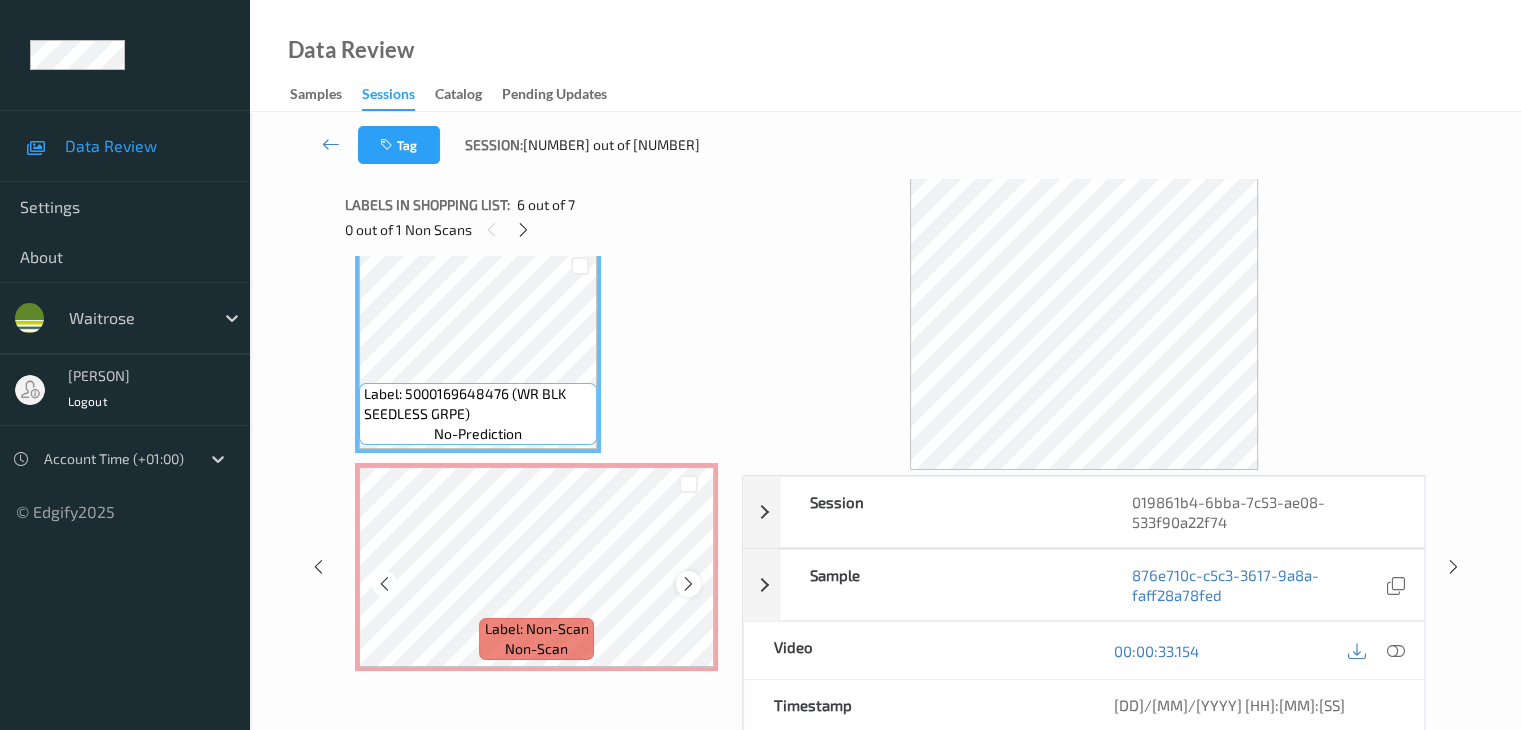 scroll, scrollTop: 1113, scrollLeft: 0, axis: vertical 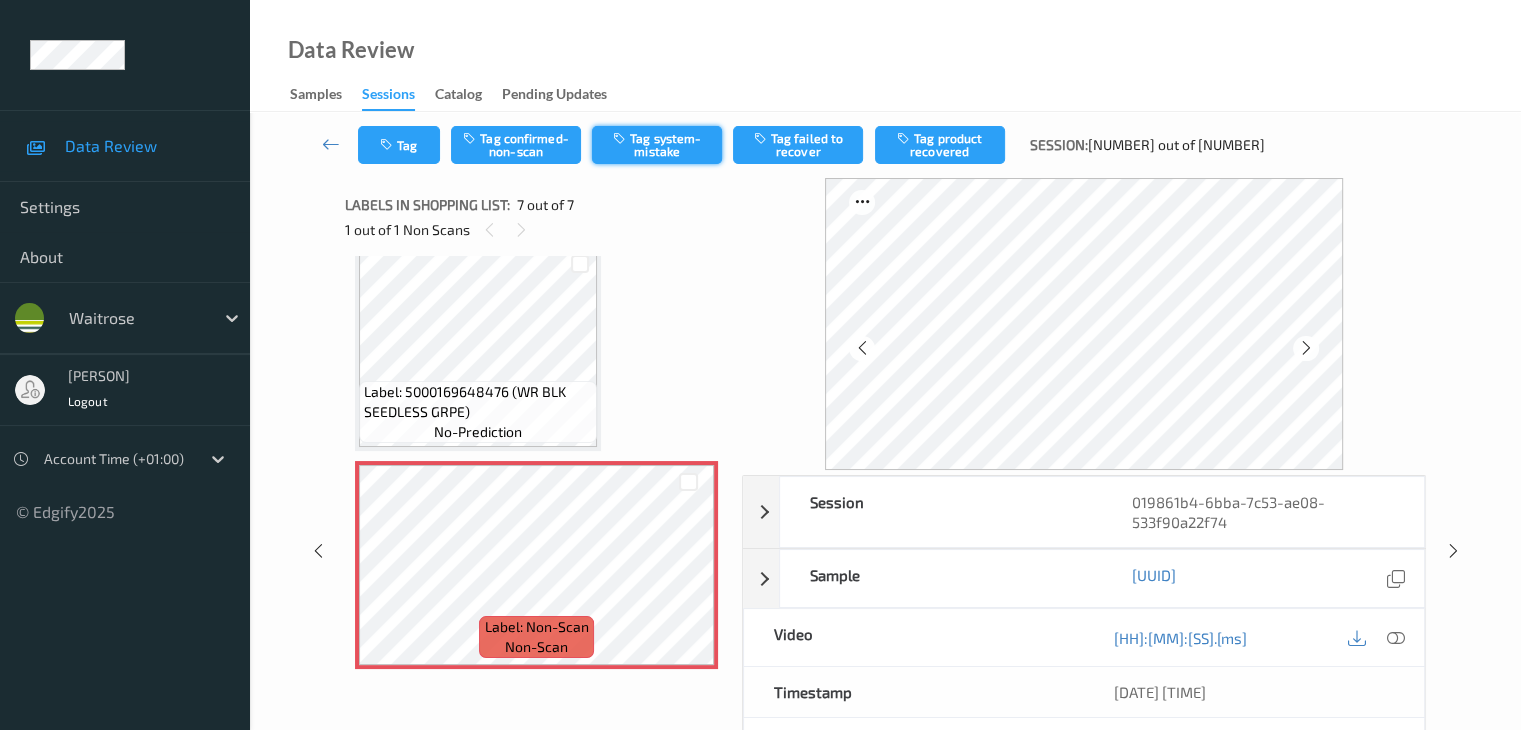 click on "Tag   system-mistake" at bounding box center (657, 145) 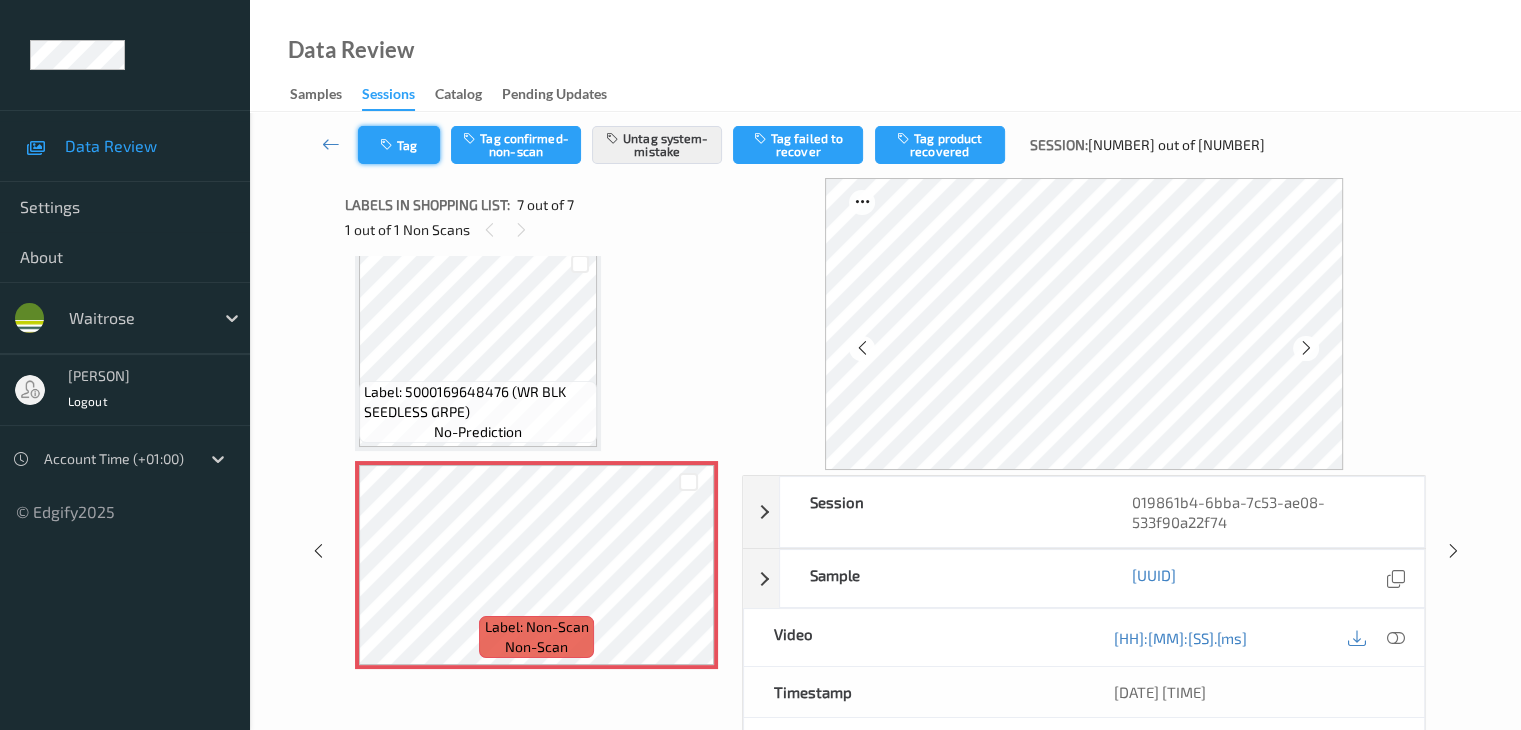 click at bounding box center [388, 145] 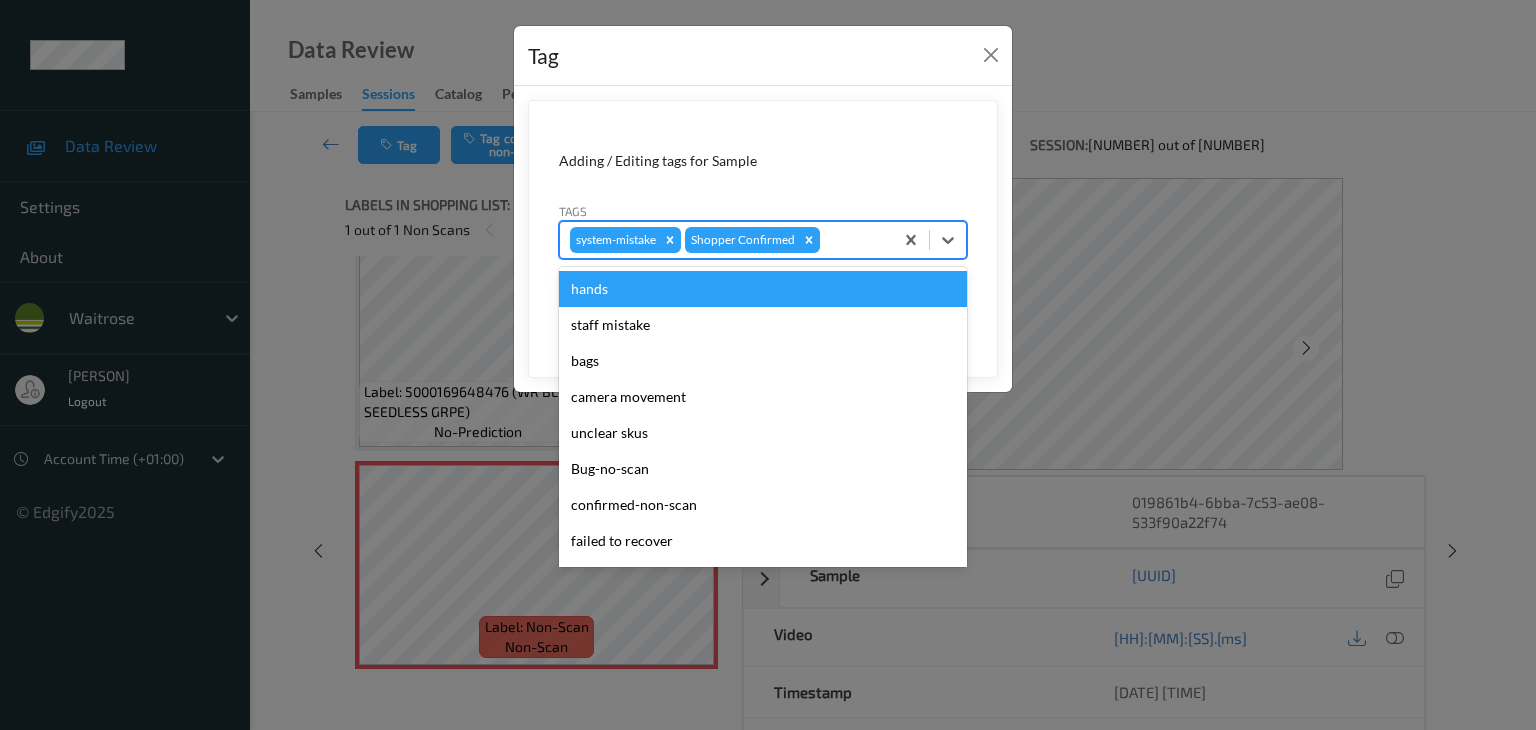 click at bounding box center (853, 240) 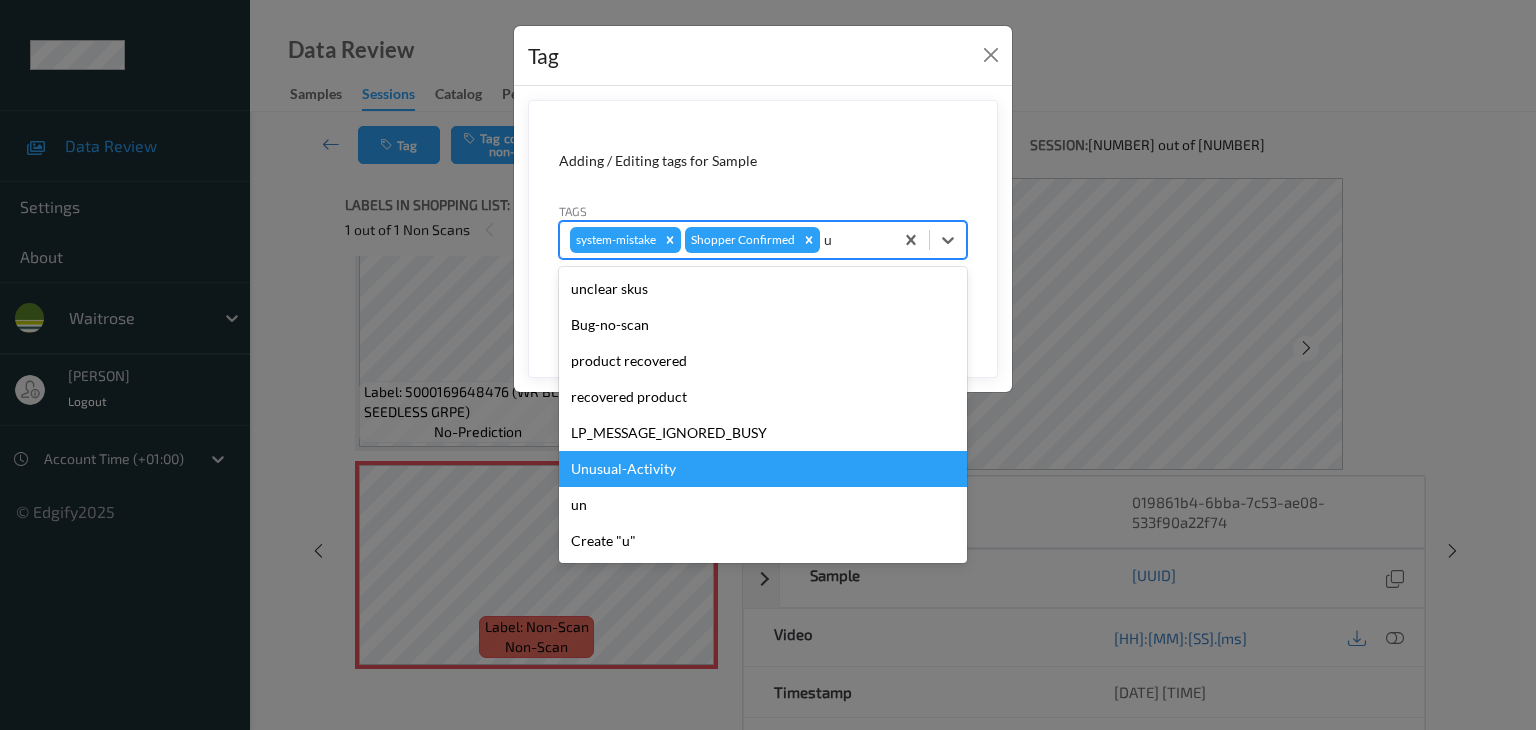 click on "Unusual-Activity" at bounding box center [763, 469] 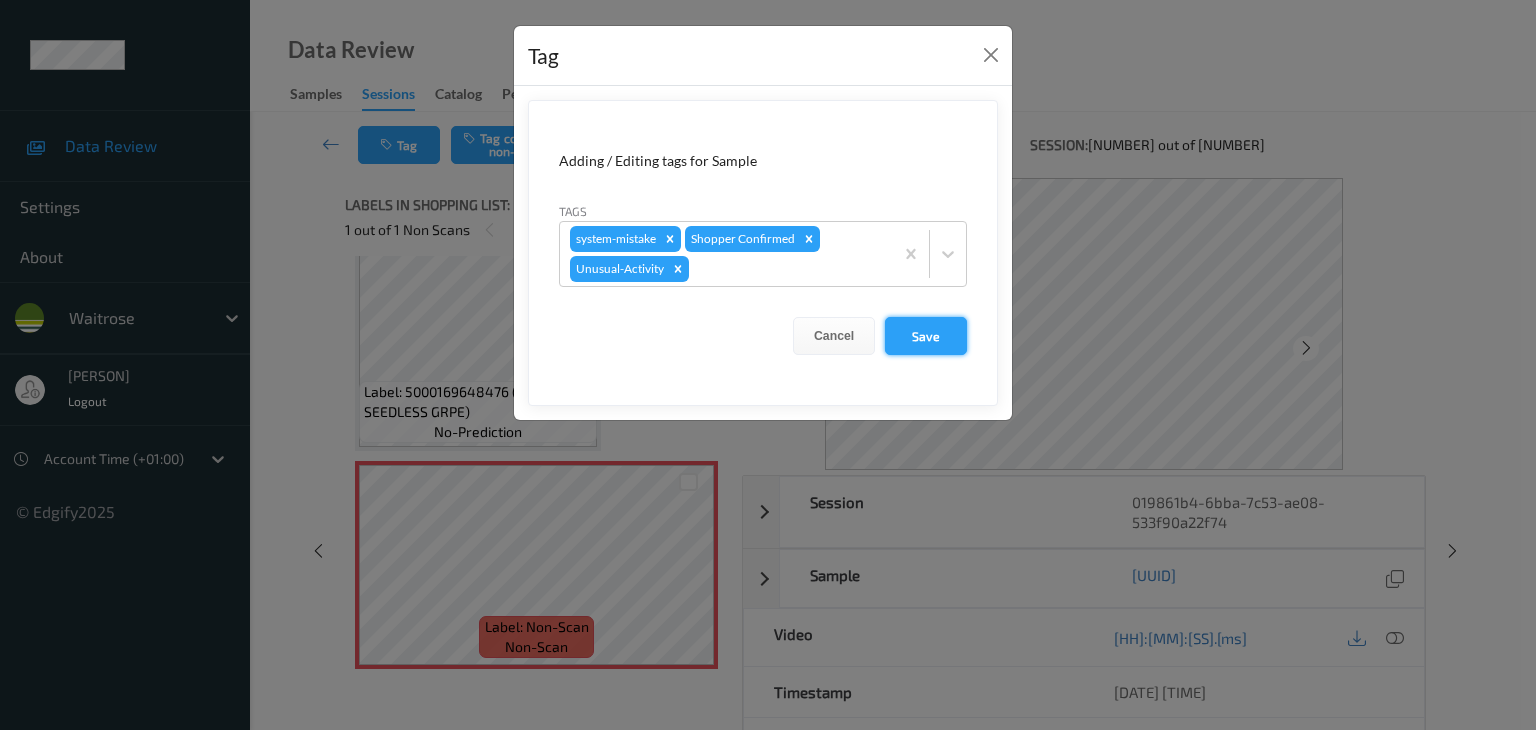 click on "Save" at bounding box center [926, 336] 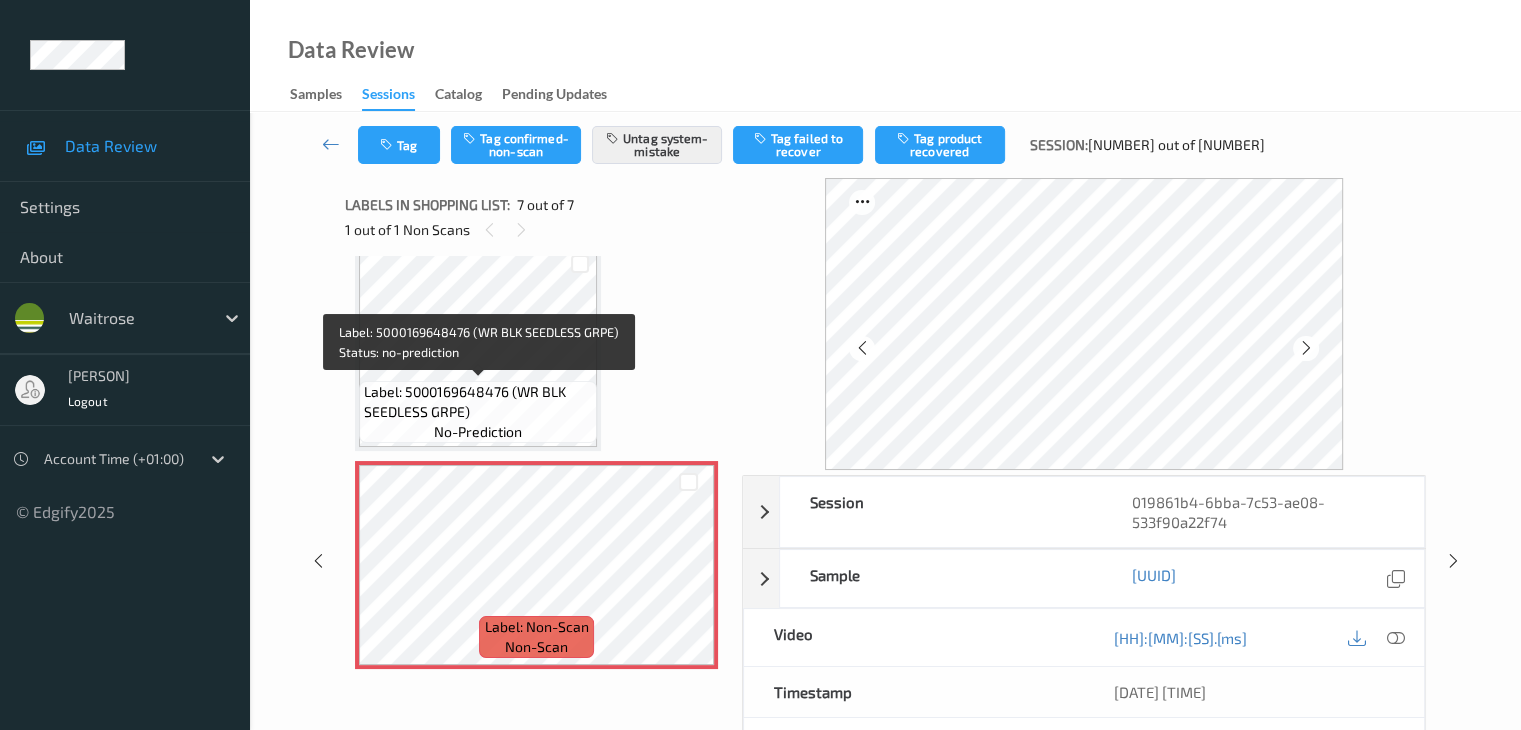 click on "Label: 5000169648476 (WR BLK SEEDLESS GRPE)" at bounding box center (478, 402) 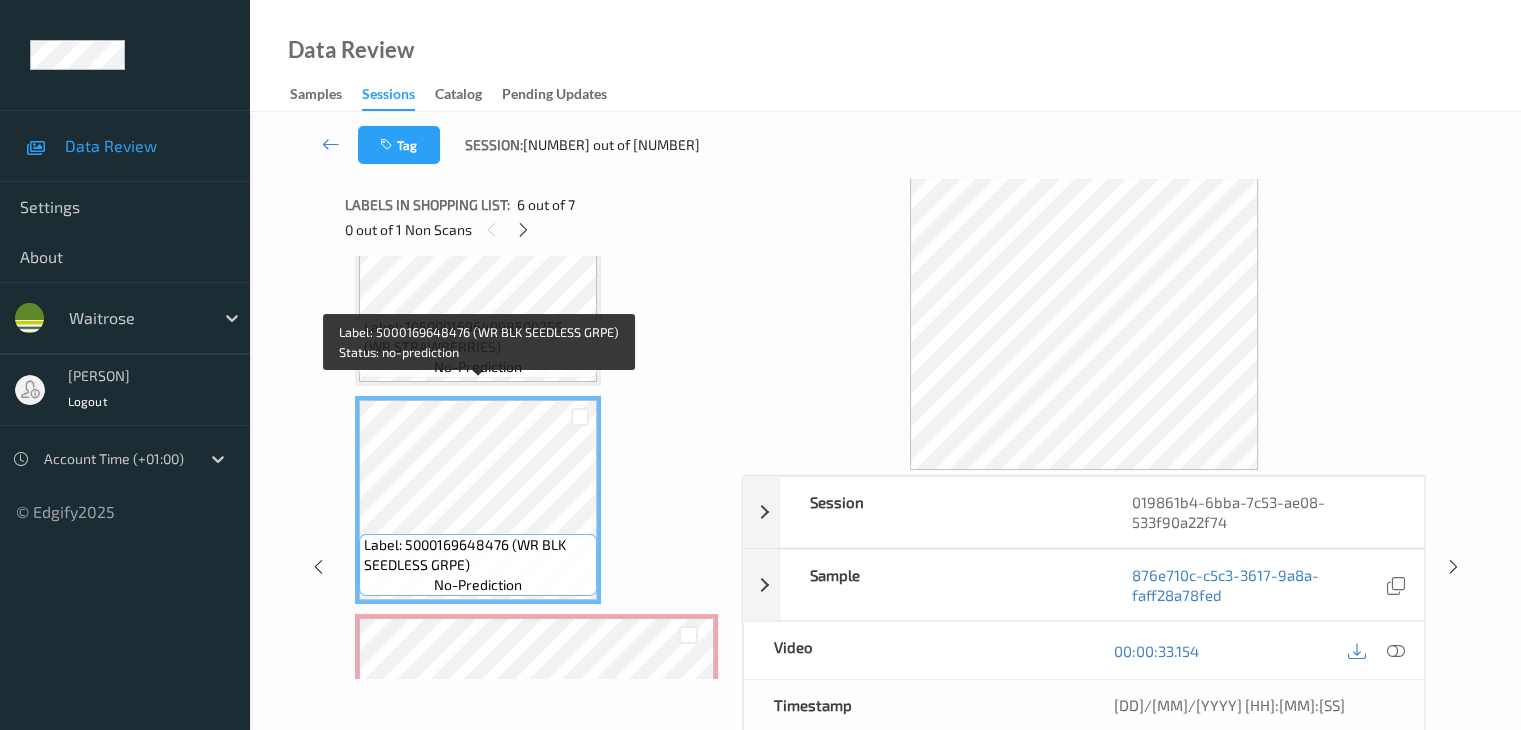 scroll, scrollTop: 913, scrollLeft: 0, axis: vertical 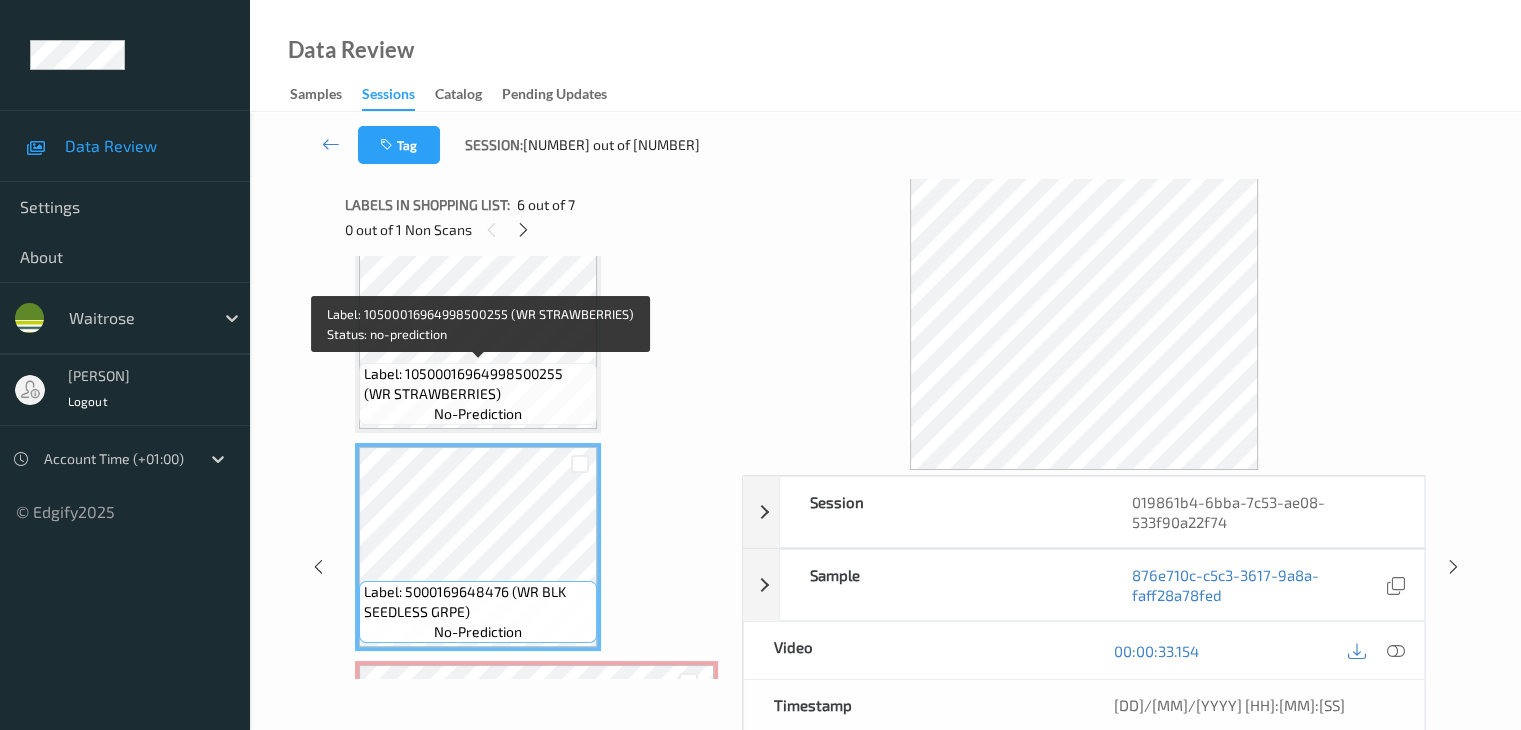 click on "Label: 10500016964998500255 (WR STRAWBERRIES)" at bounding box center (478, 384) 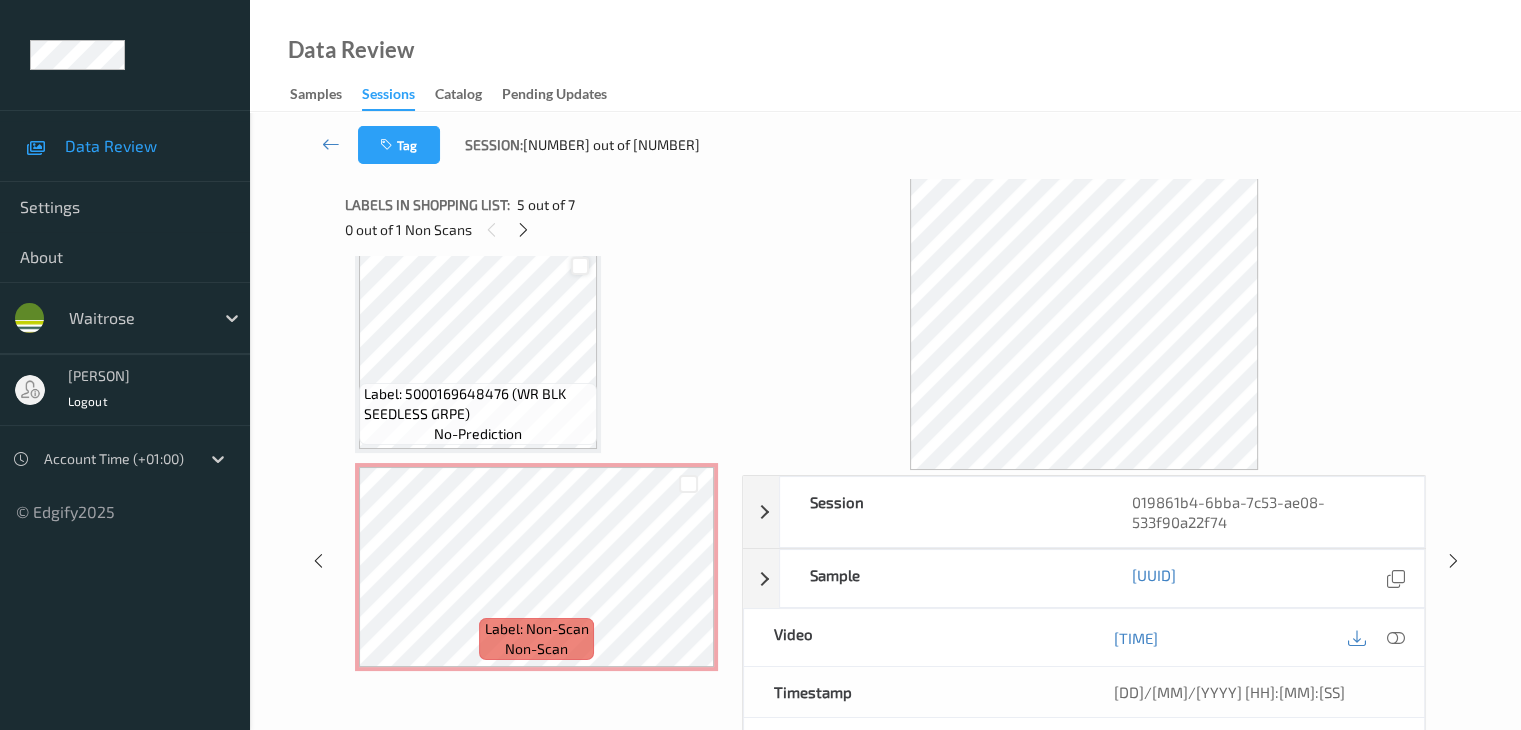 scroll, scrollTop: 1113, scrollLeft: 0, axis: vertical 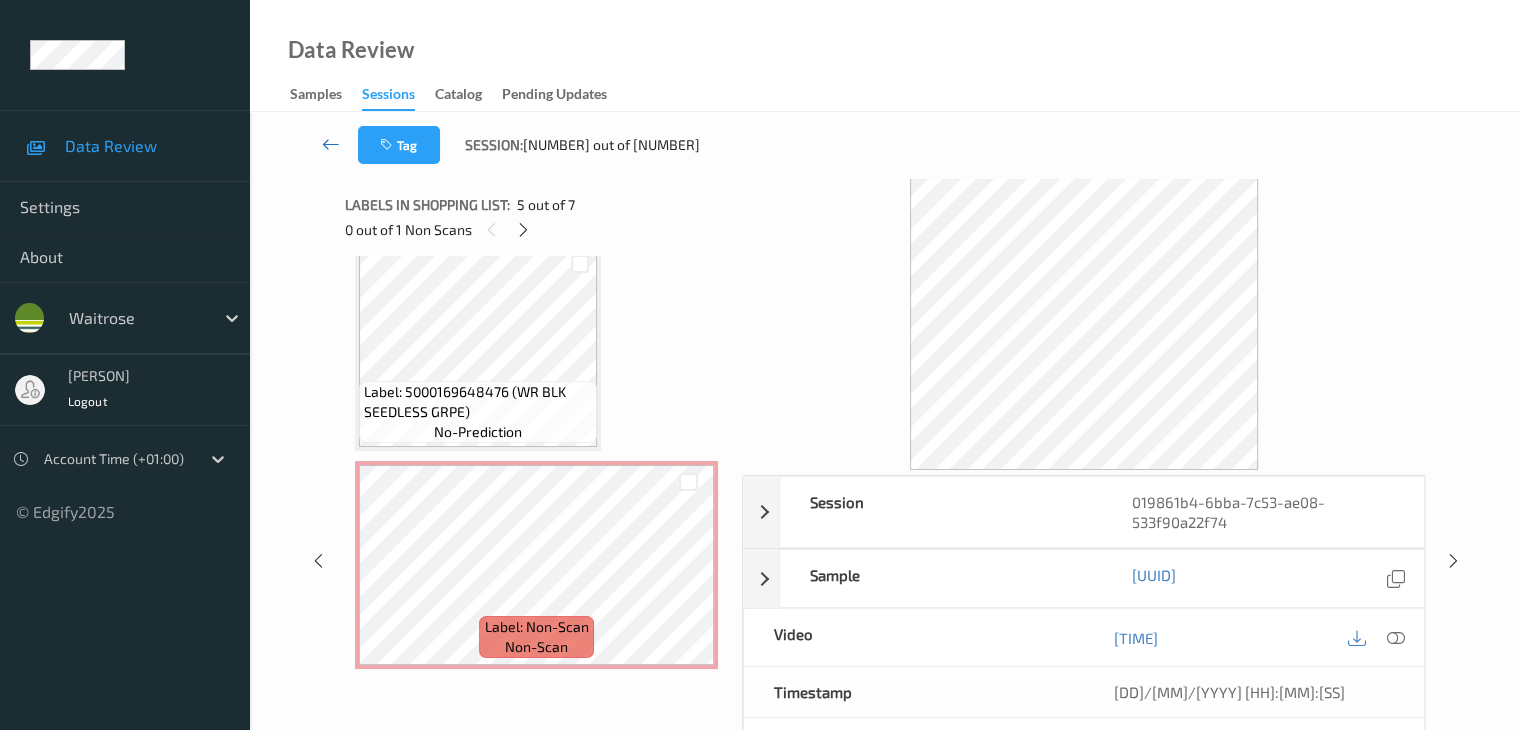 click at bounding box center [331, 144] 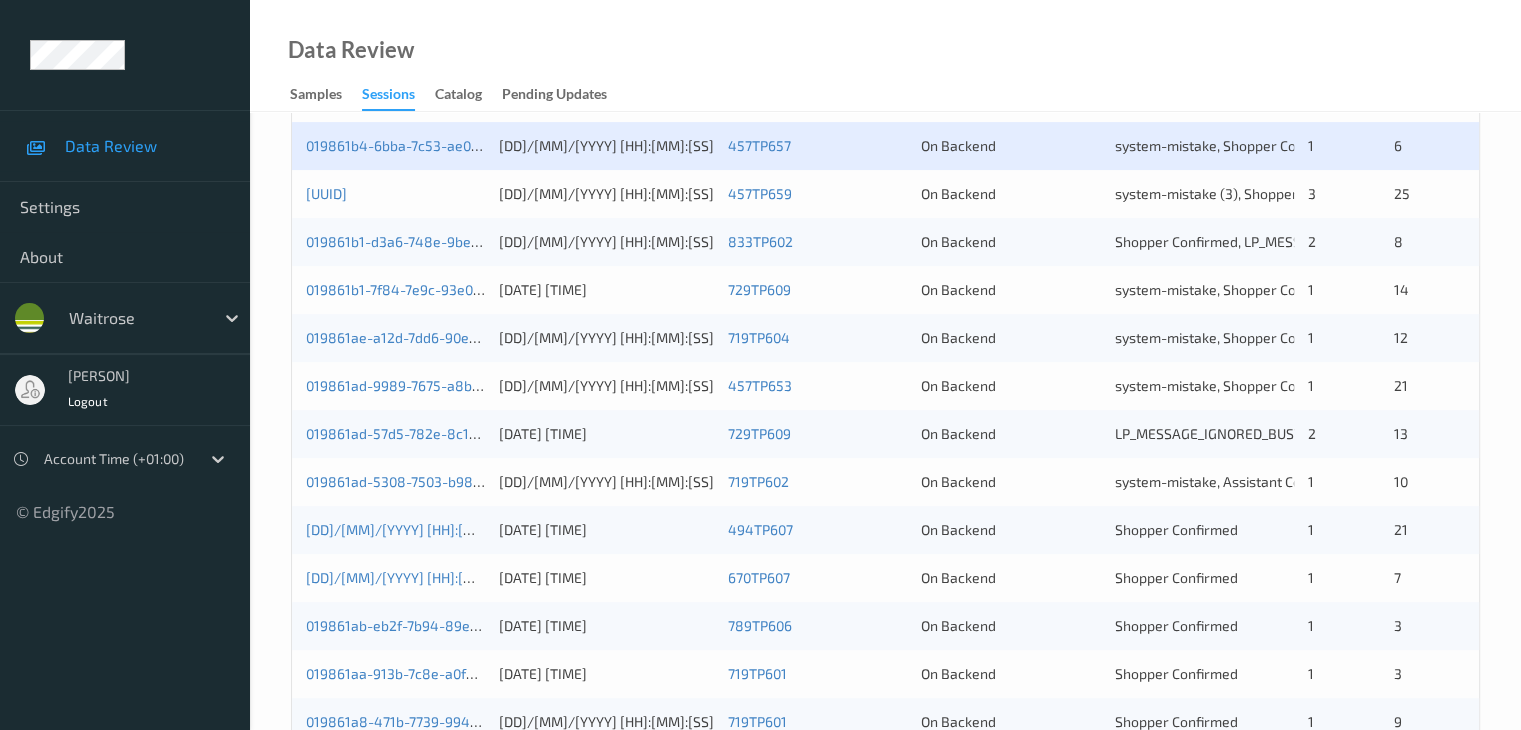 scroll, scrollTop: 500, scrollLeft: 0, axis: vertical 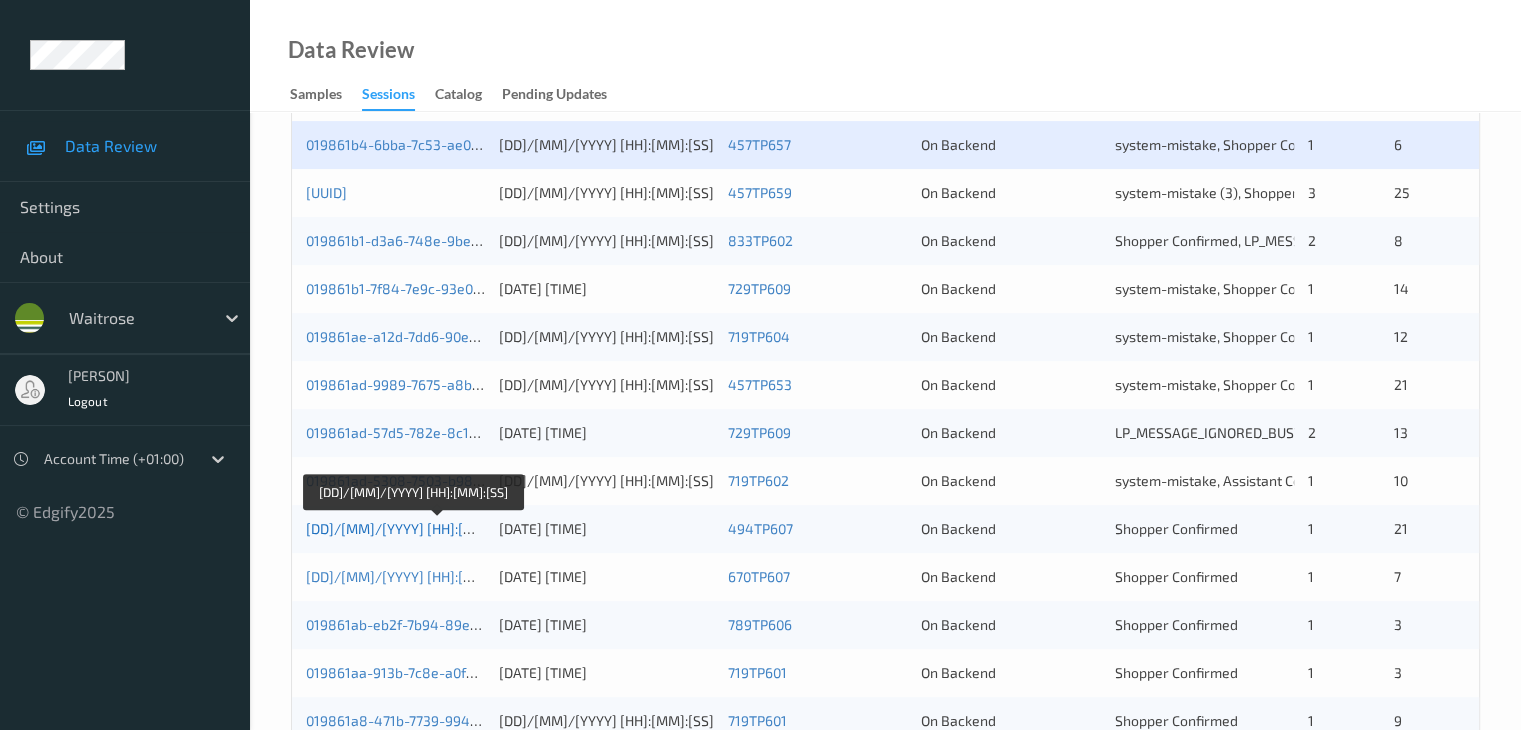 click on "[DD]/[MM]/[YYYY] [HH]:[MM]:[SS]" at bounding box center [413, 528] 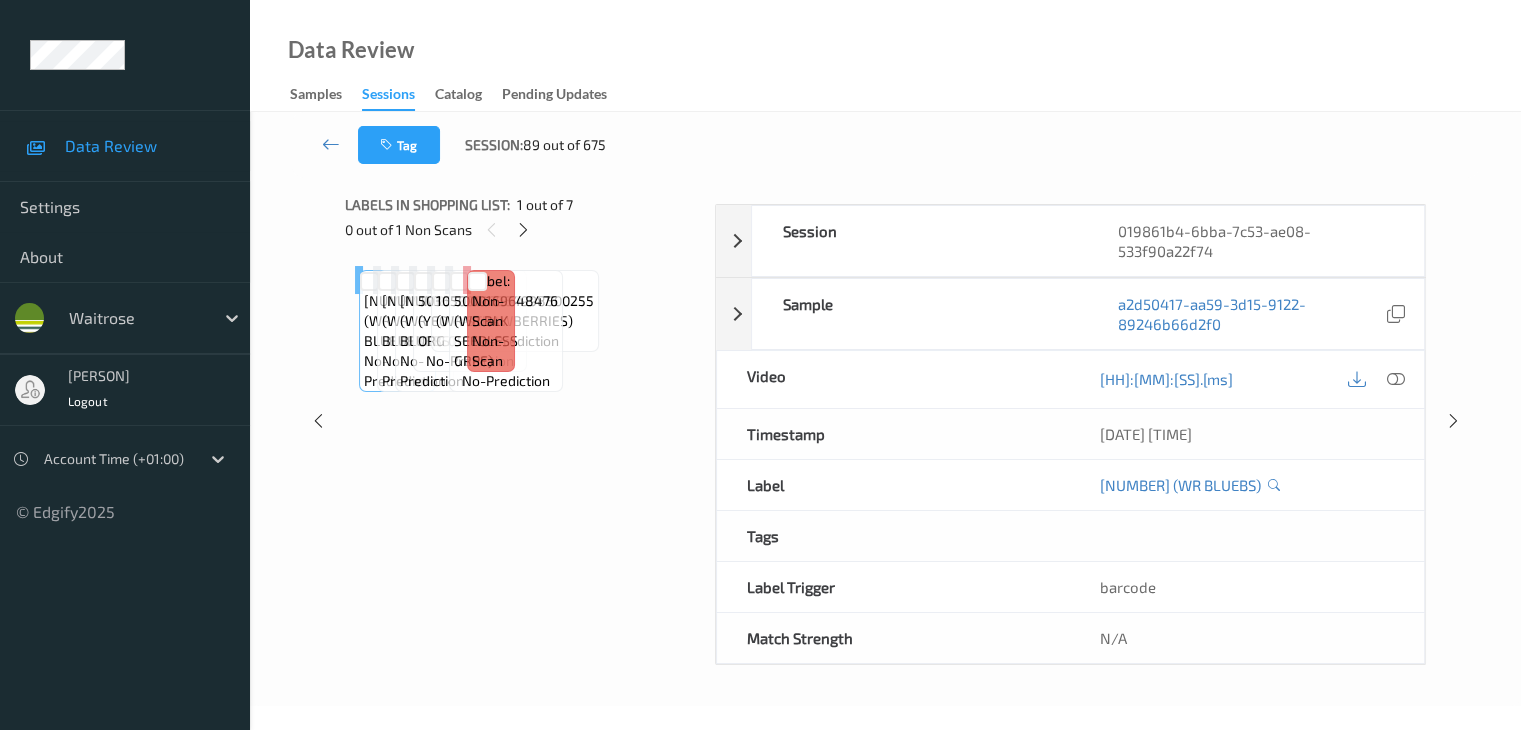 scroll, scrollTop: 0, scrollLeft: 0, axis: both 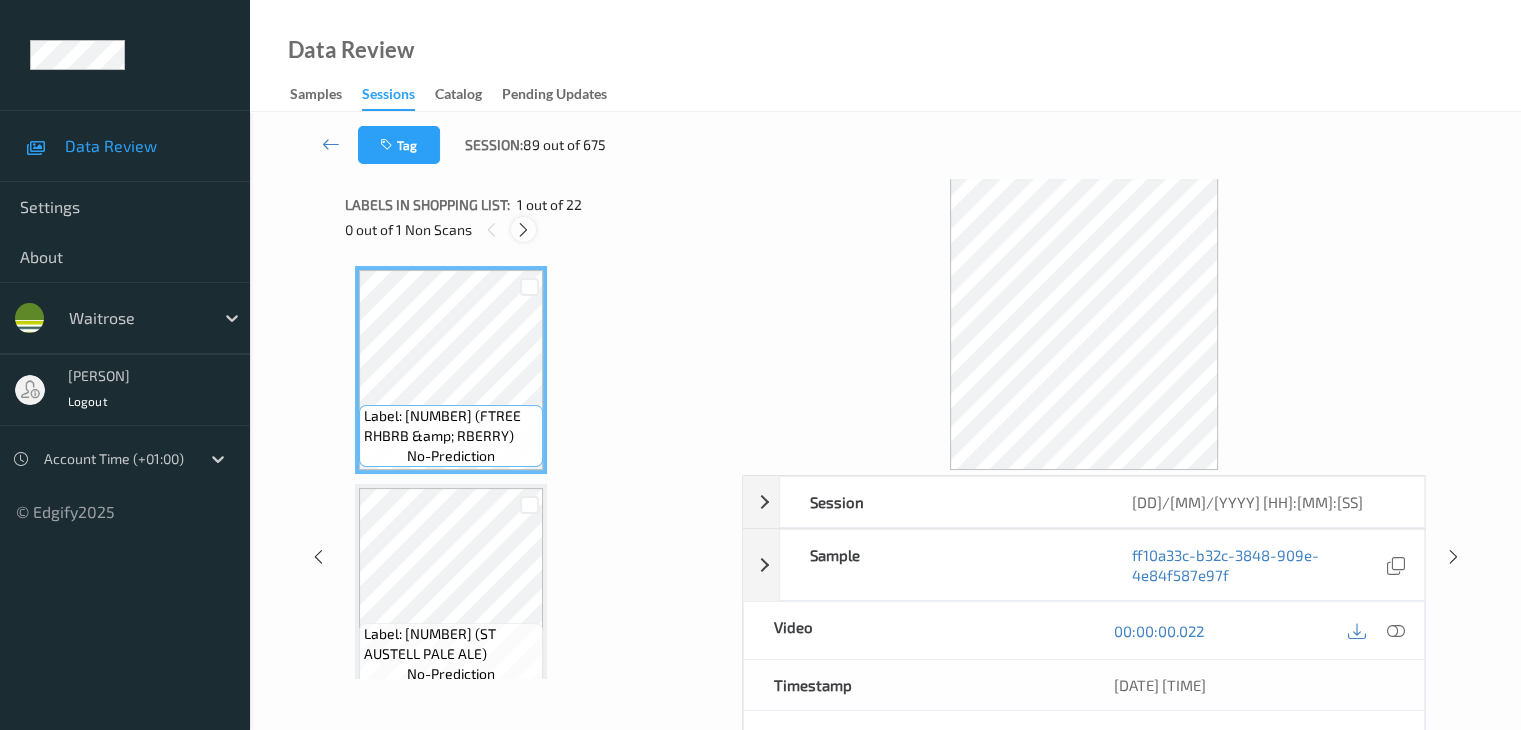 click at bounding box center [523, 229] 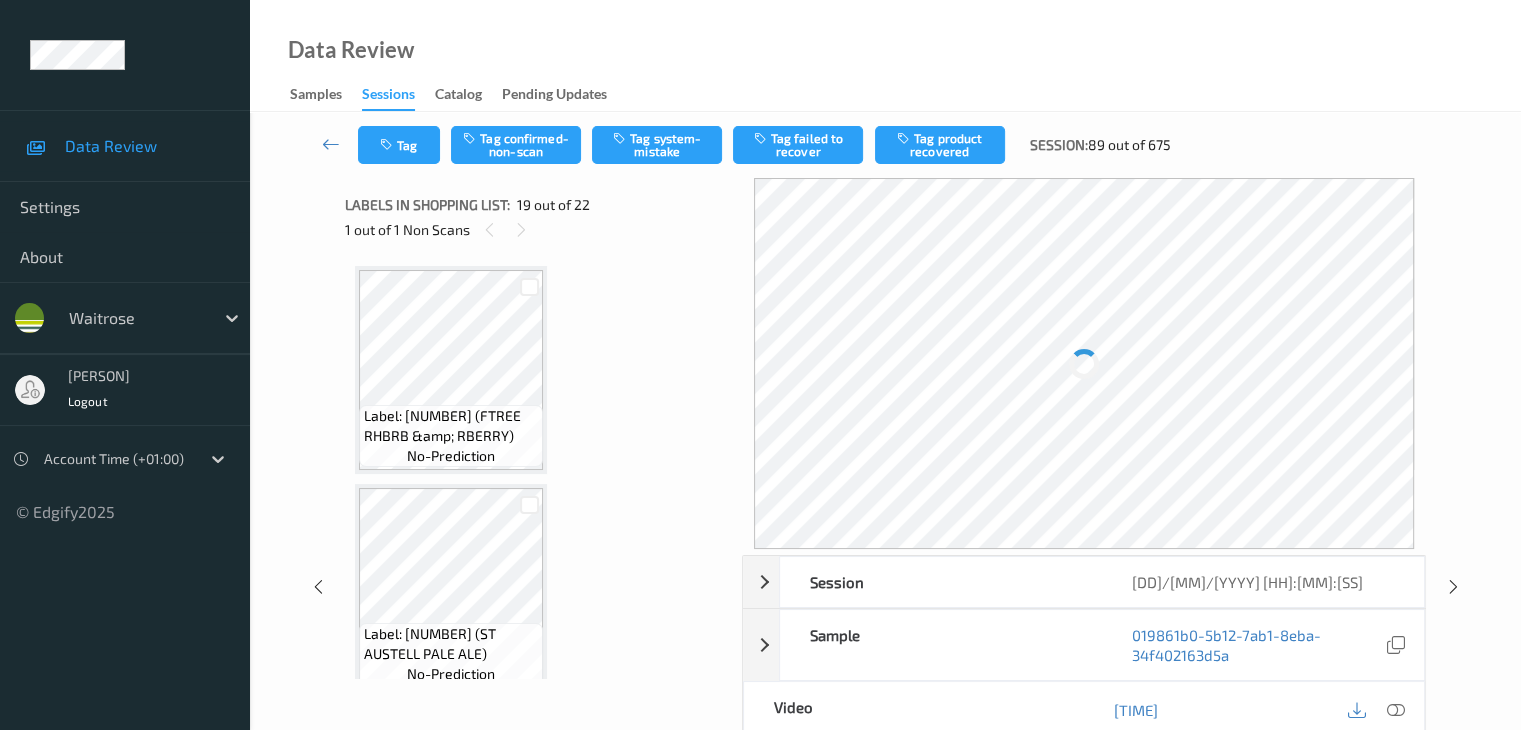 scroll, scrollTop: 3716, scrollLeft: 0, axis: vertical 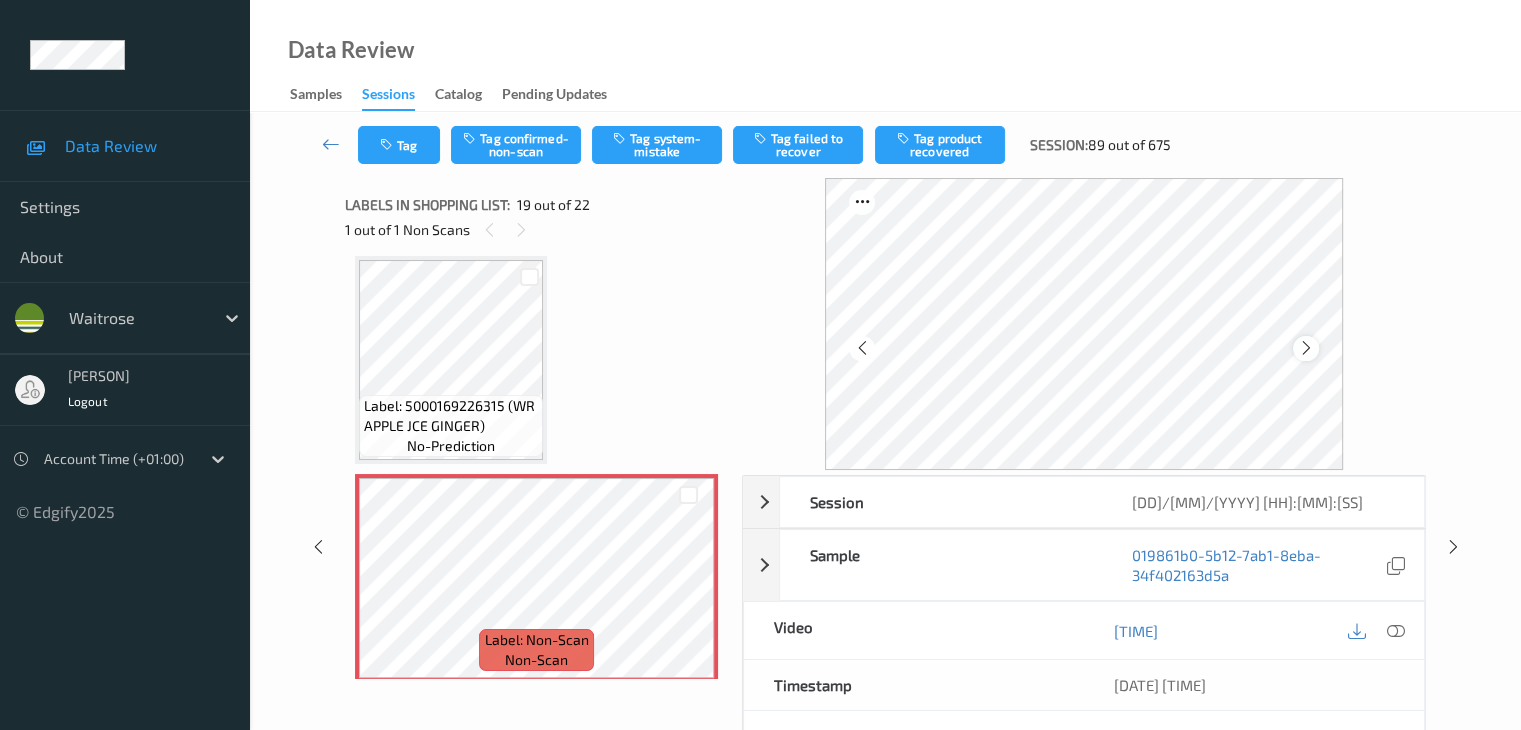 click at bounding box center (1306, 348) 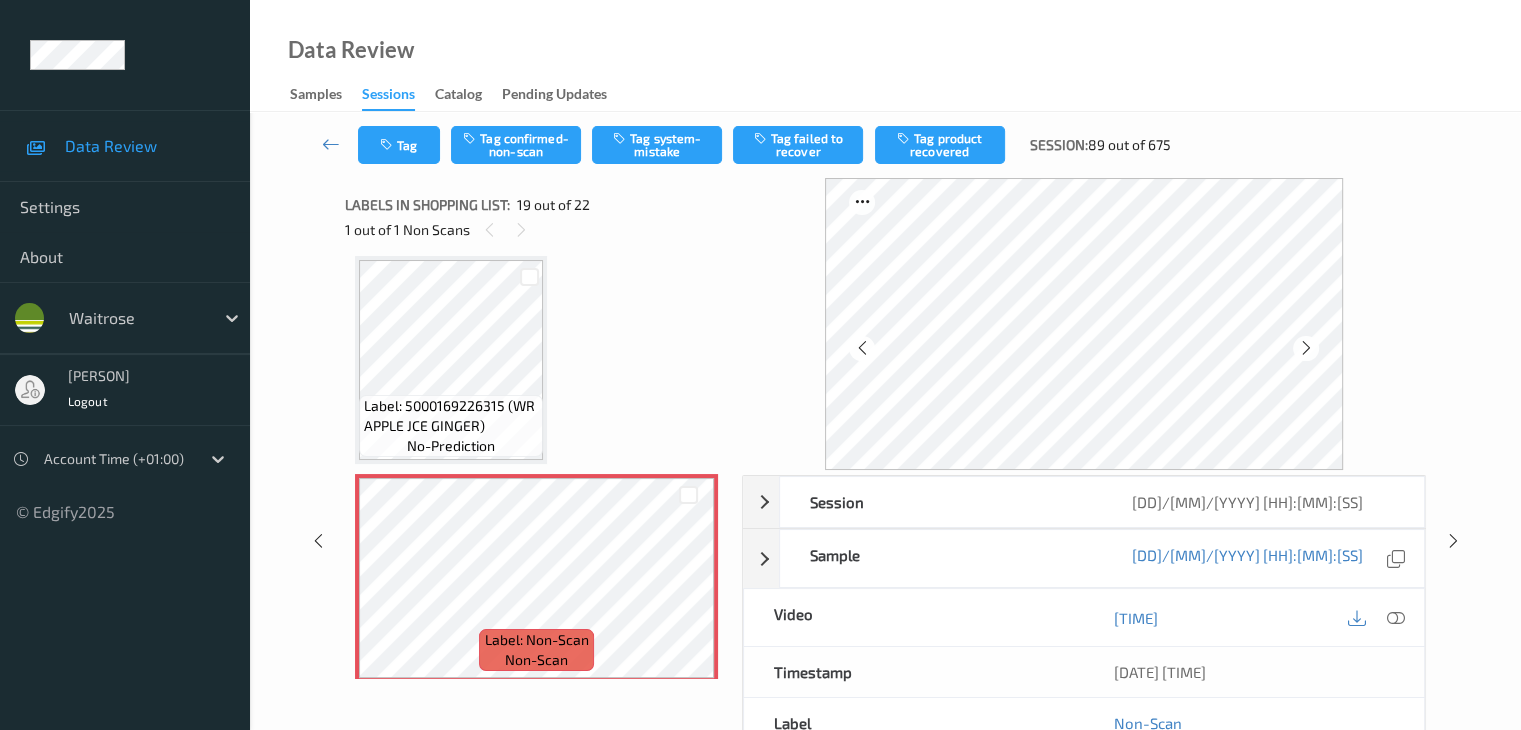click at bounding box center [1306, 348] 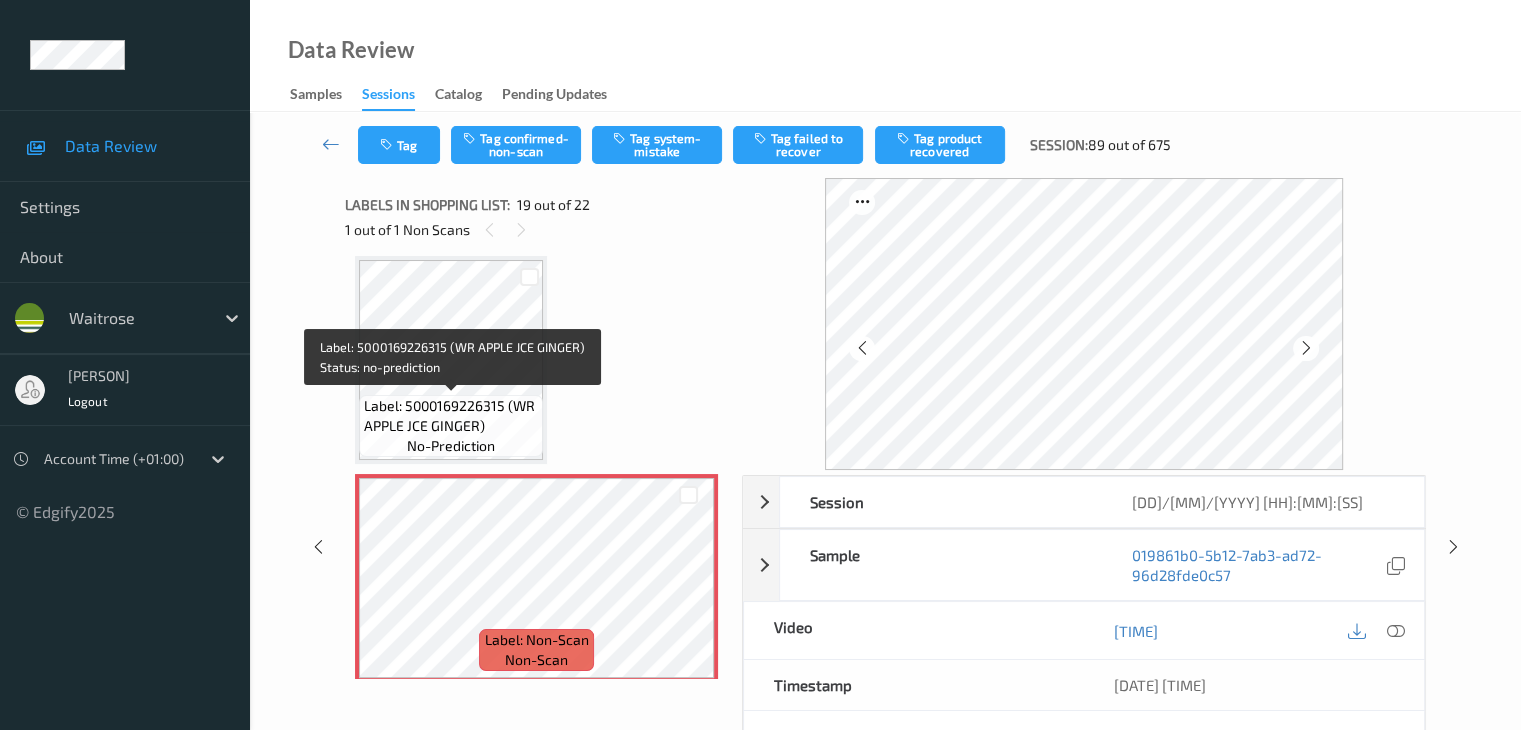click on "Label: 5000169226315 (WR APPLE JCE GINGER)" at bounding box center (451, 416) 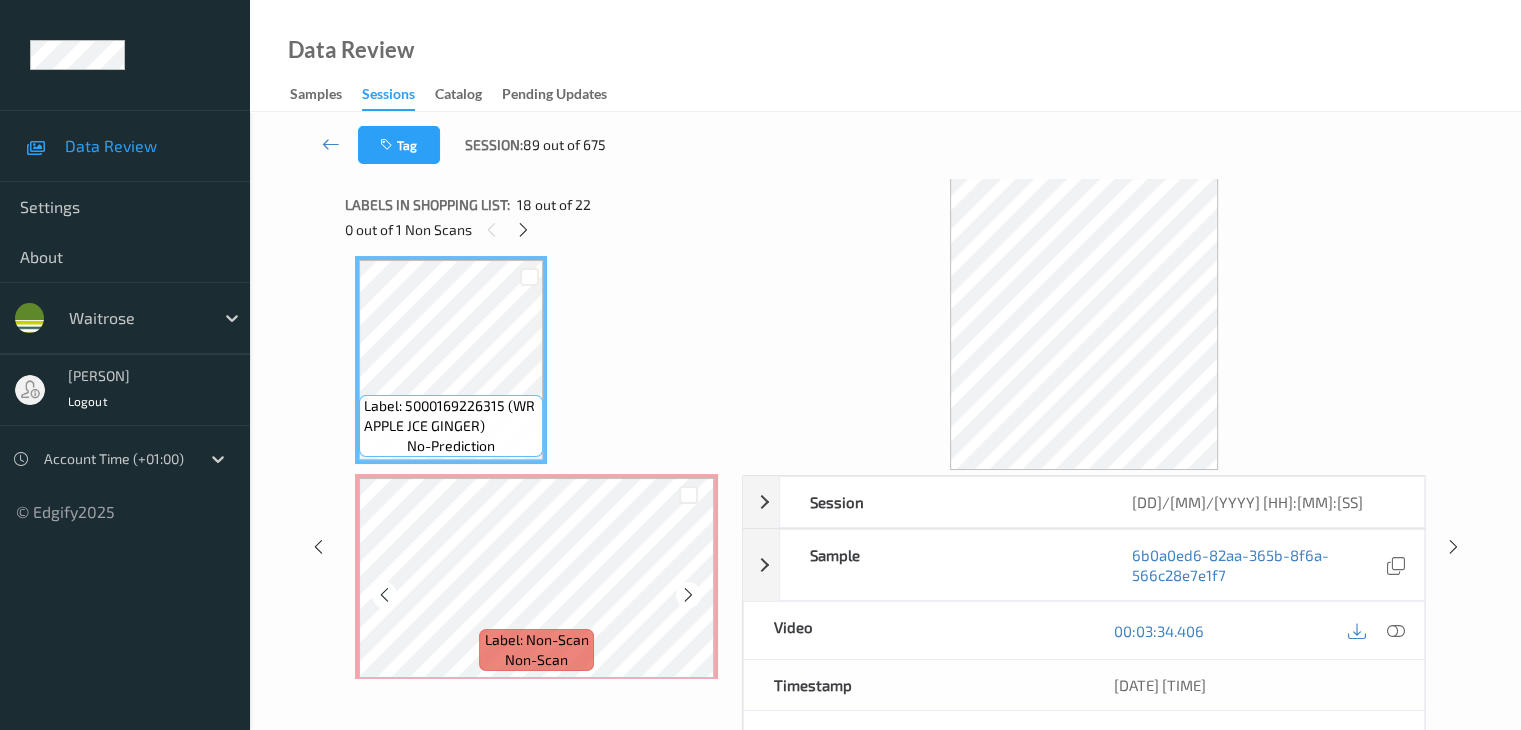 scroll, scrollTop: 3916, scrollLeft: 0, axis: vertical 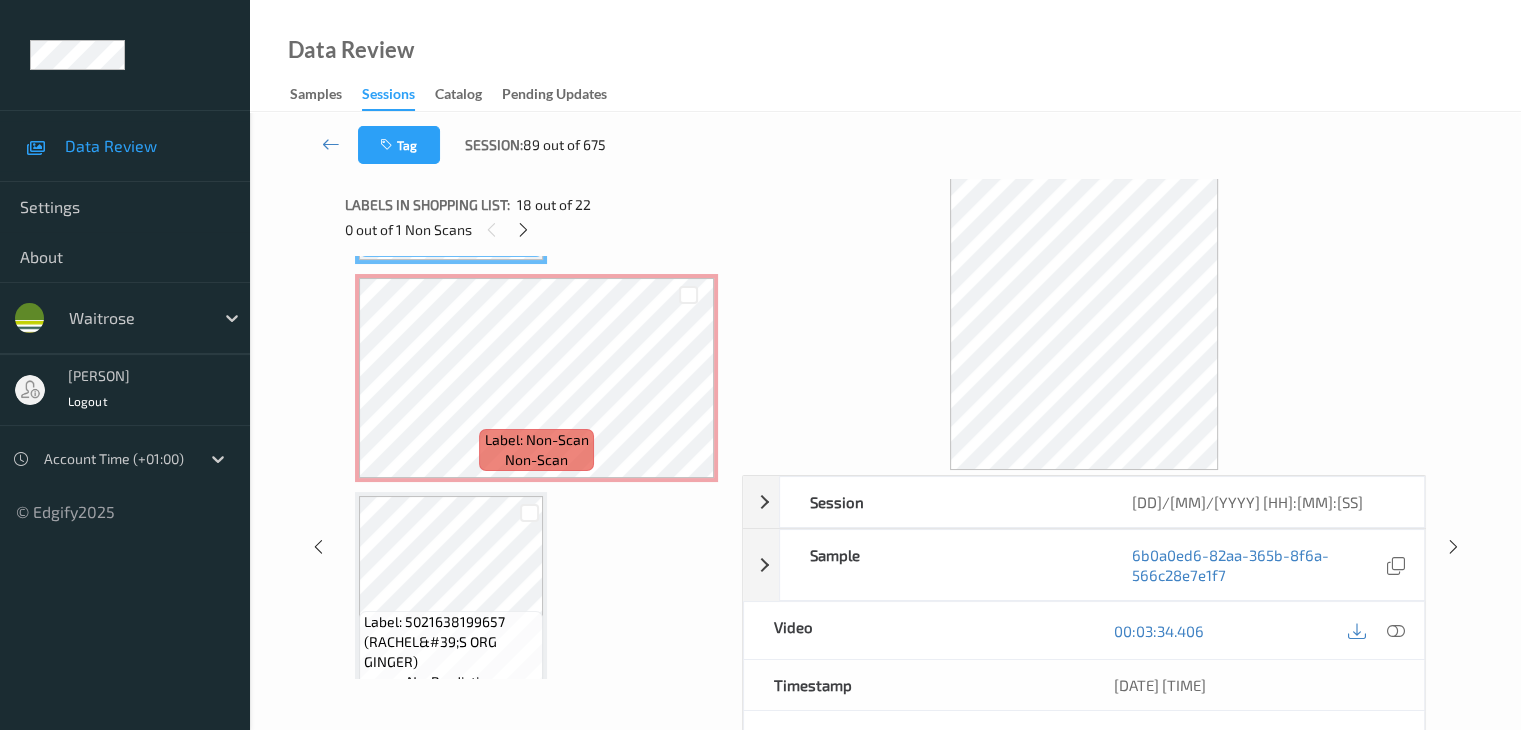 click at bounding box center (530, 512) 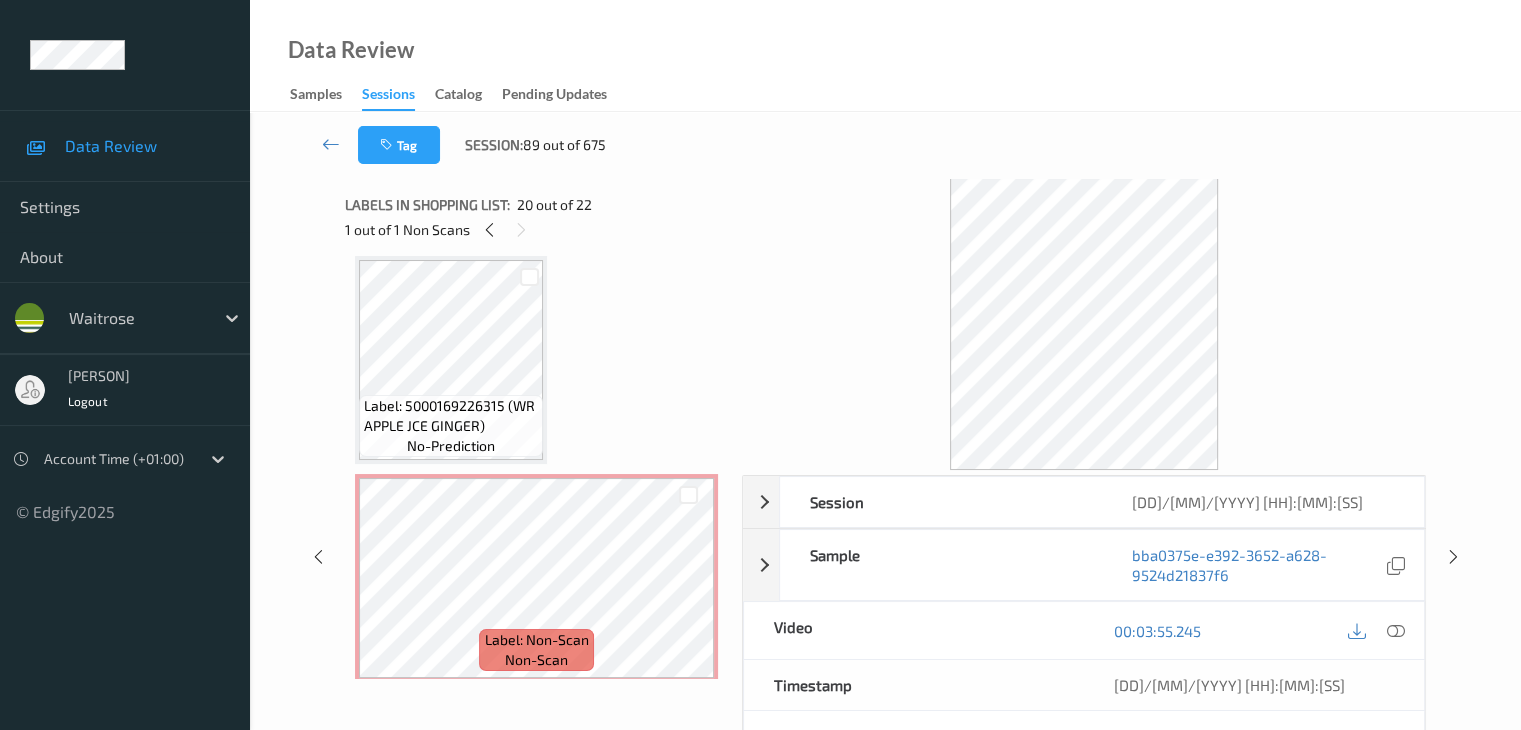 scroll, scrollTop: 3716, scrollLeft: 0, axis: vertical 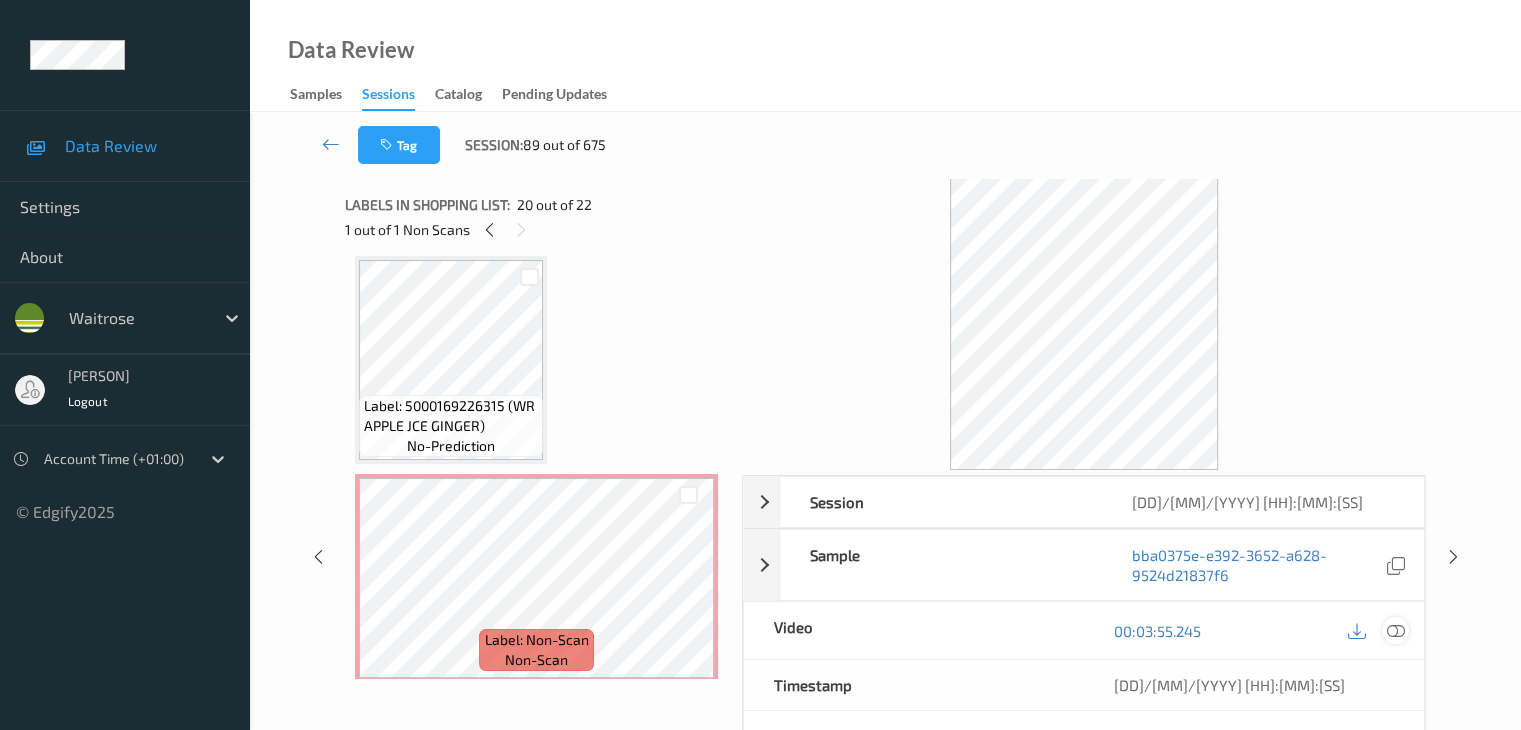 click at bounding box center (1395, 631) 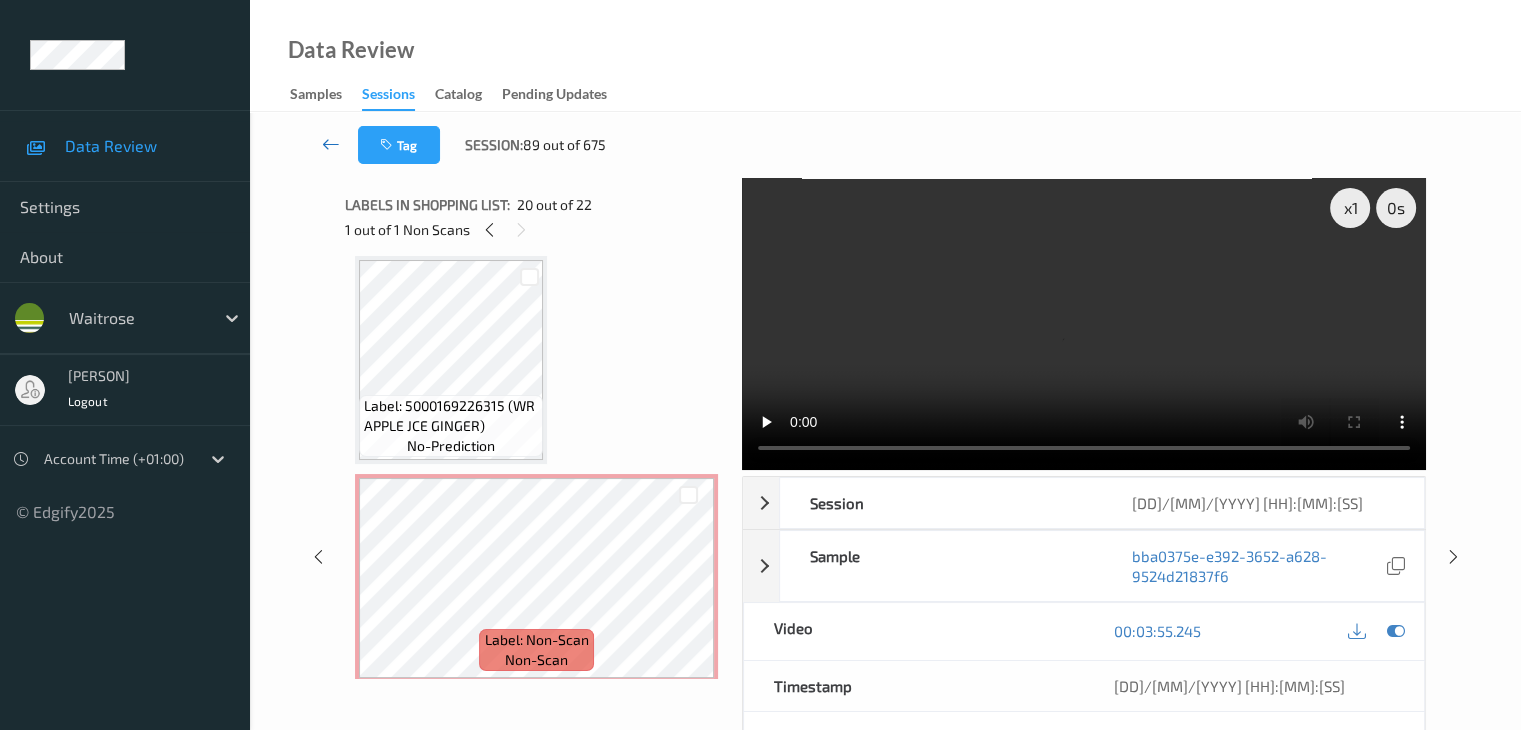 click at bounding box center (331, 144) 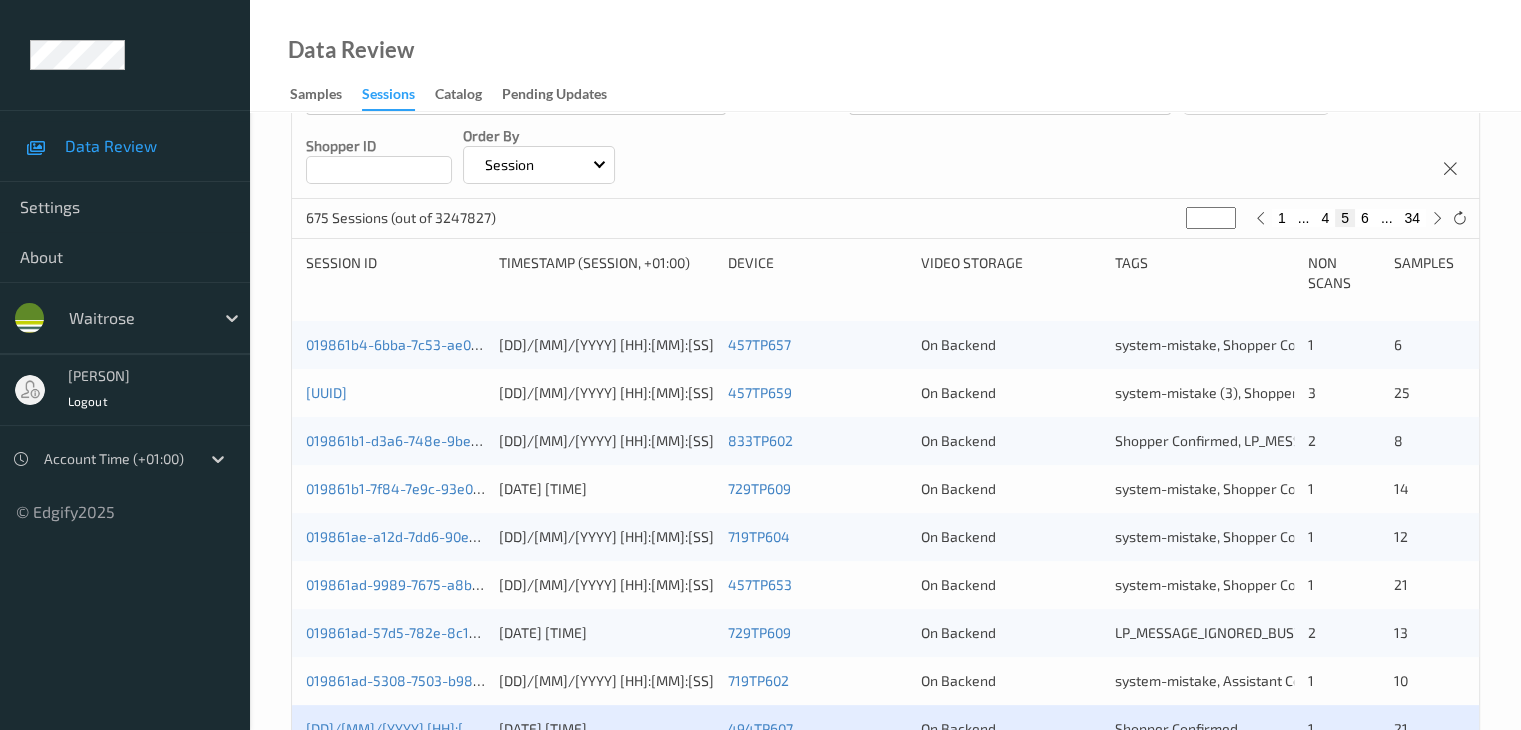 scroll, scrollTop: 600, scrollLeft: 0, axis: vertical 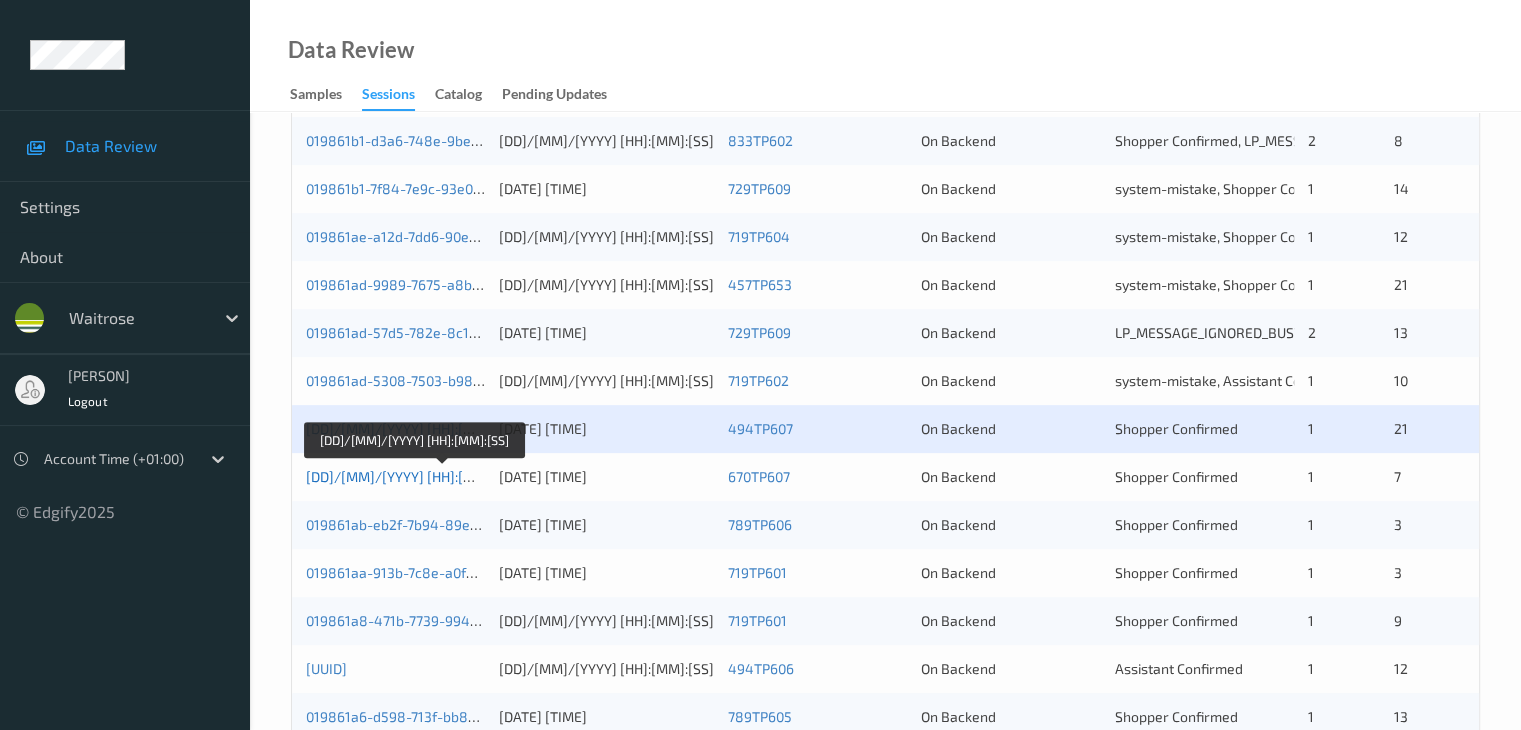 click on "[DD]/[MM]/[YYYY] [HH]:[MM]:[SS]" at bounding box center (413, 476) 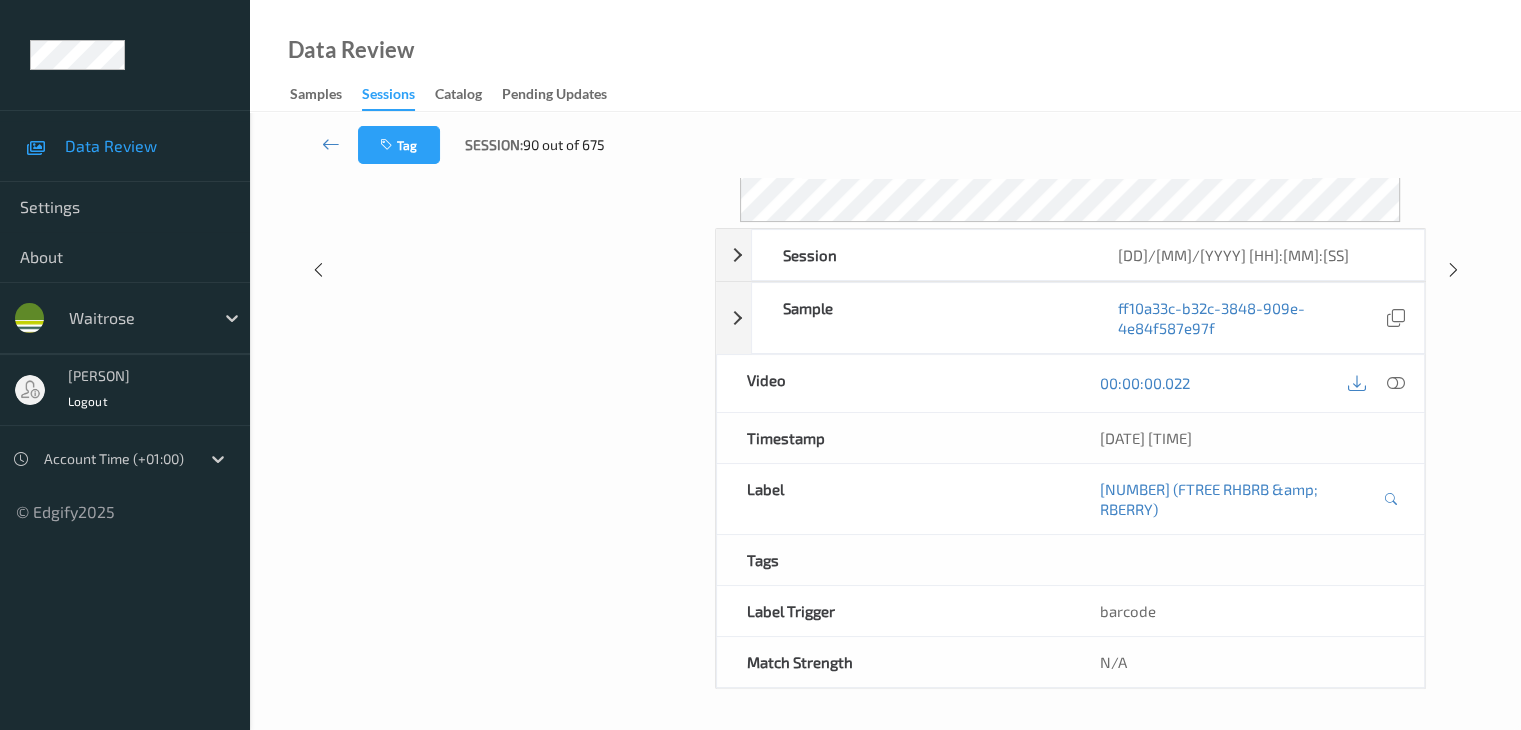 scroll, scrollTop: 0, scrollLeft: 0, axis: both 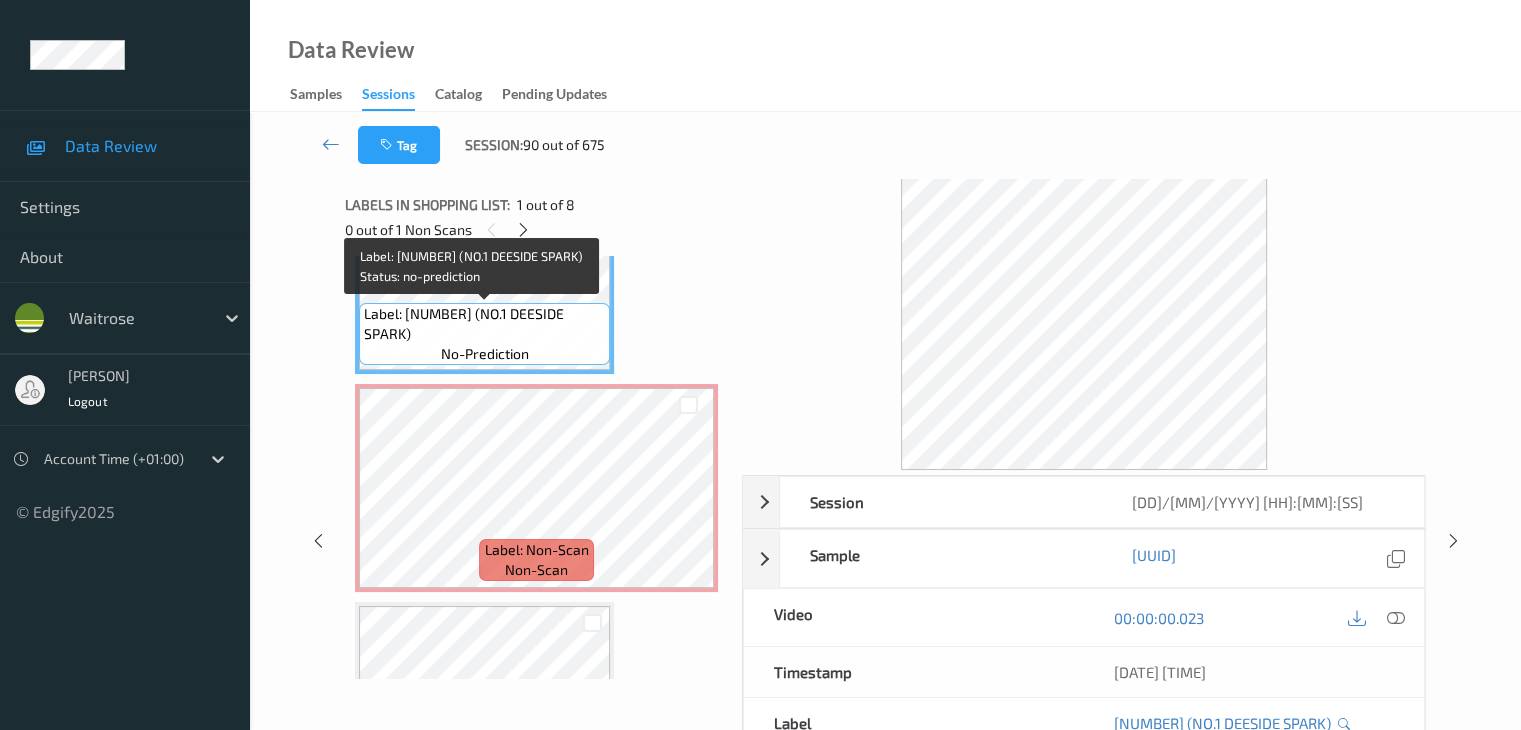 click on "Label: 5000169151761 (NO.1 DEESIDE SPARK) no-prediction" at bounding box center [484, 334] 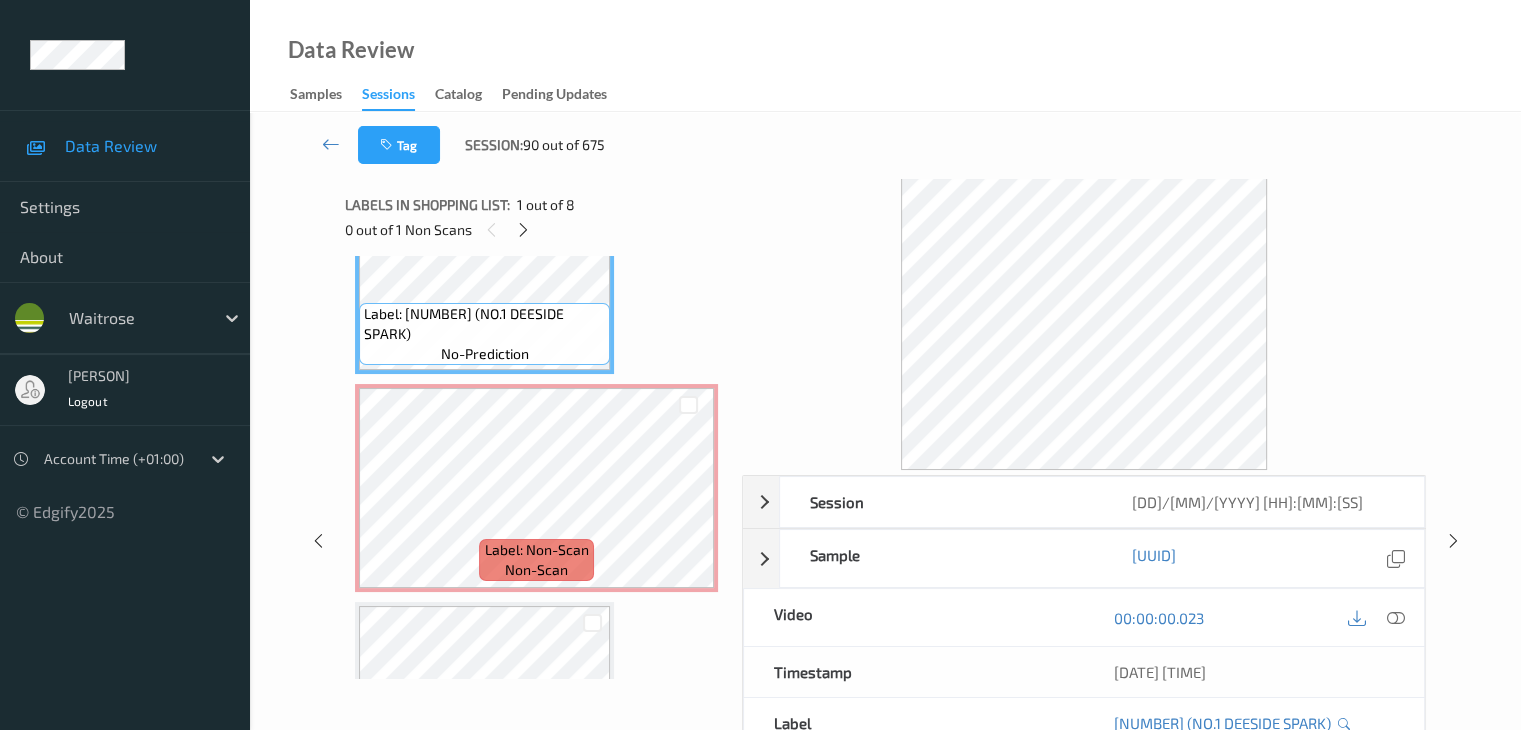 click on "Label: [NUMBER] (NO.1 DEESIDE SPARK)" at bounding box center [484, 324] 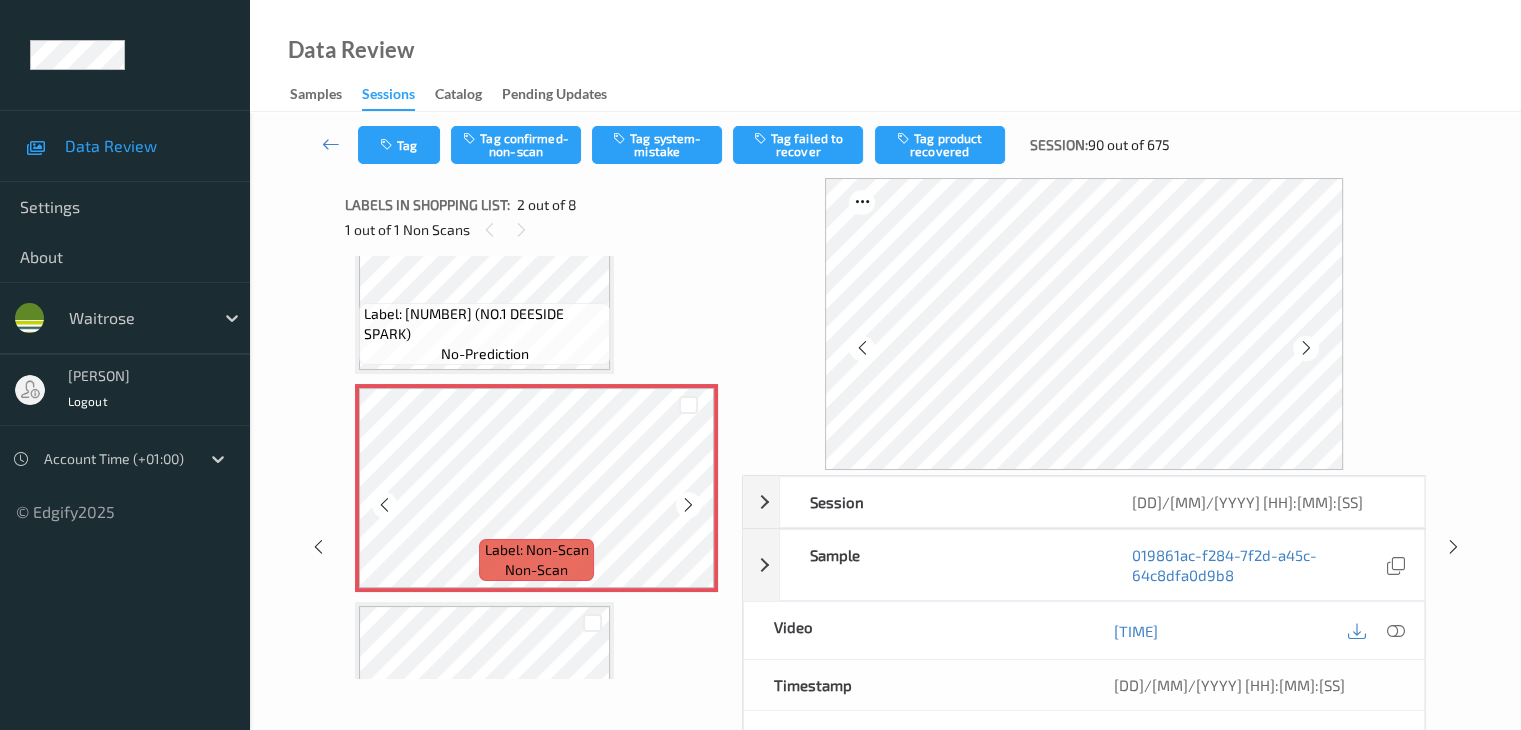 scroll, scrollTop: 200, scrollLeft: 0, axis: vertical 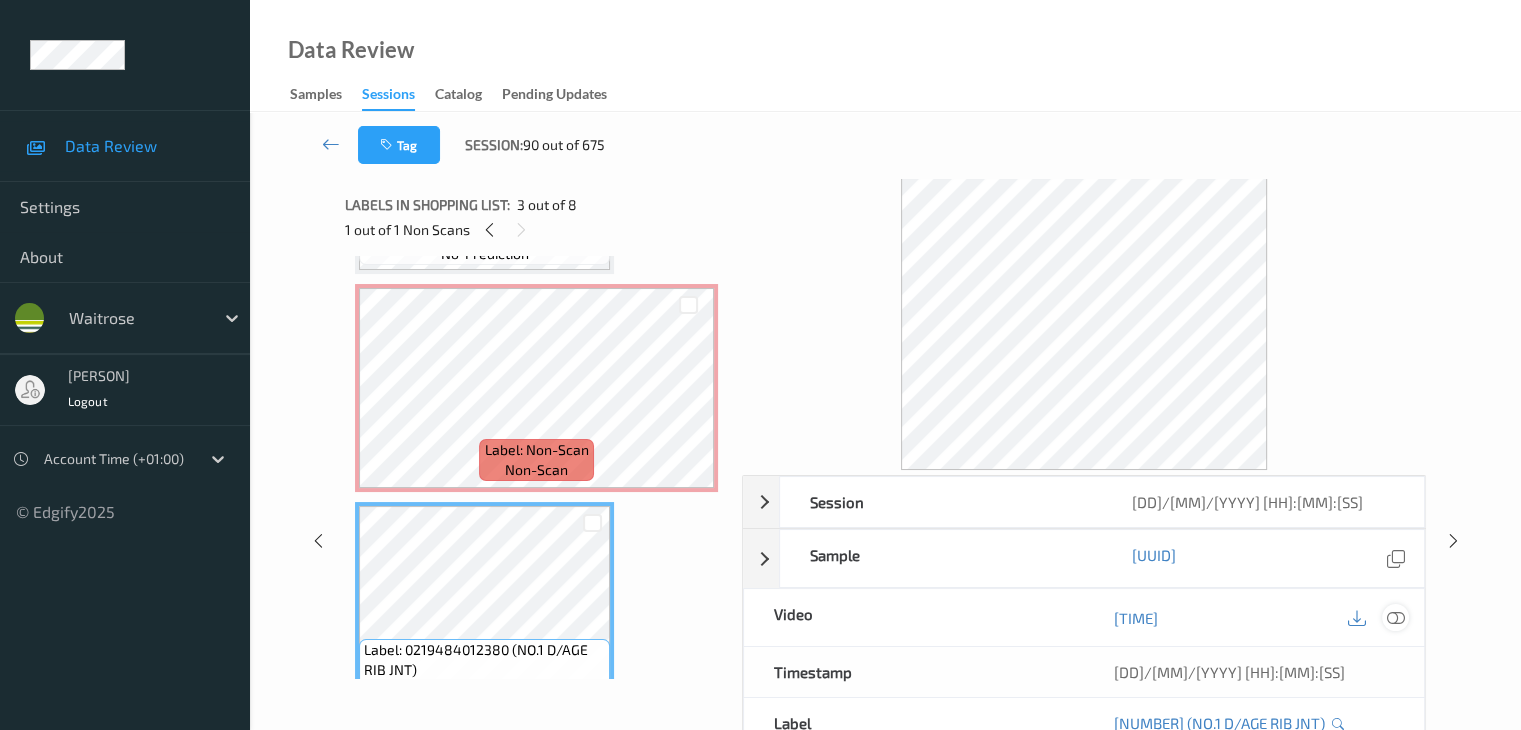 click at bounding box center [1395, 618] 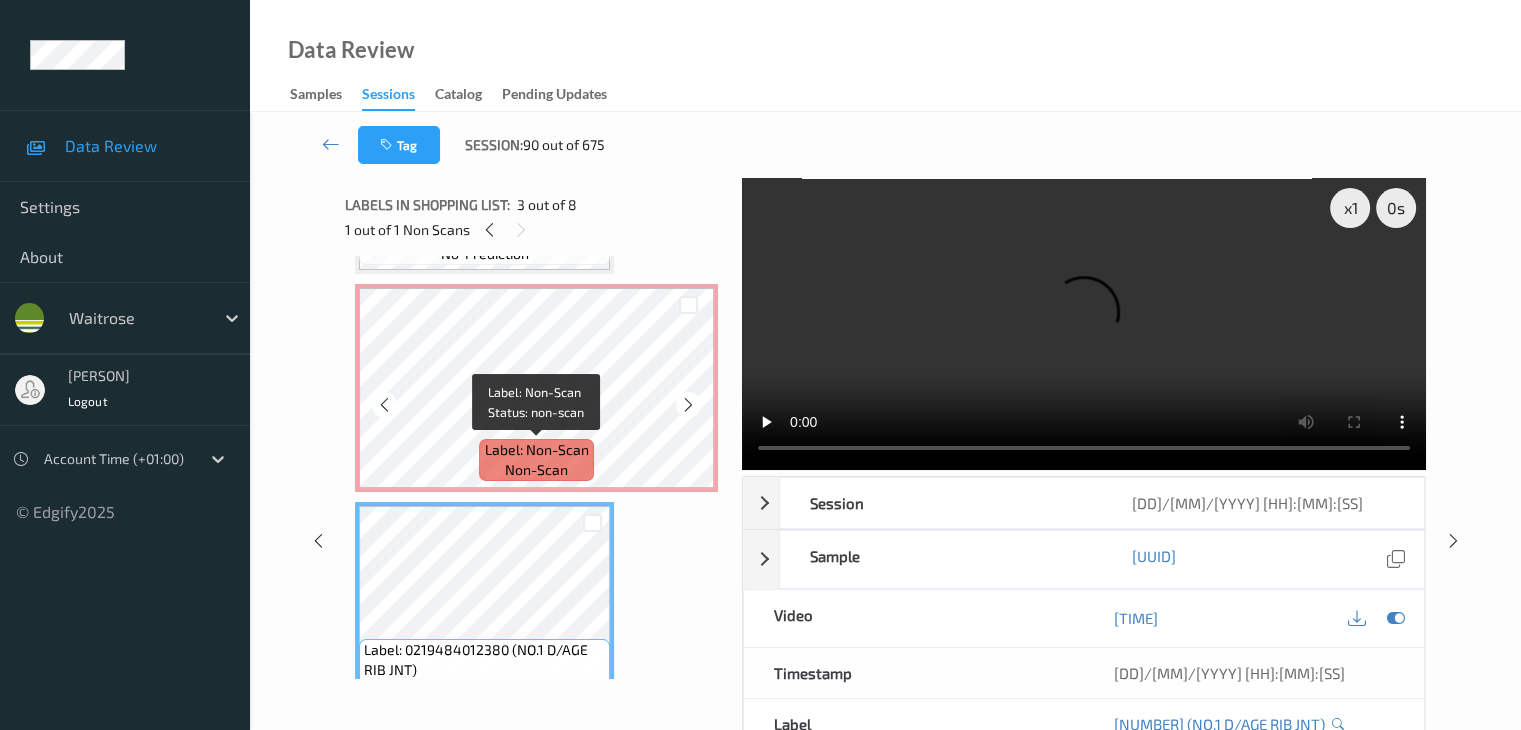 click on "Label: Non-Scan" at bounding box center [537, 450] 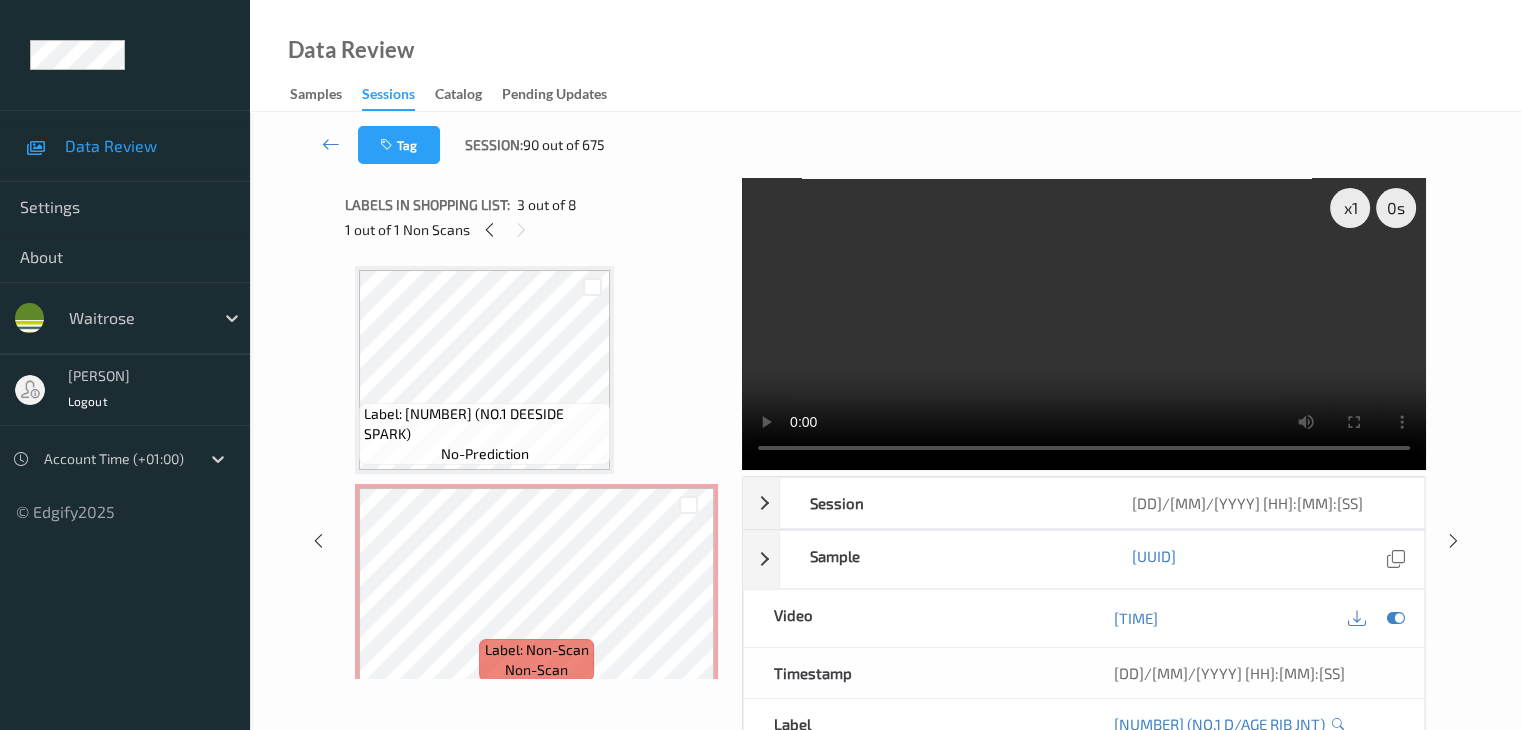 scroll, scrollTop: 200, scrollLeft: 0, axis: vertical 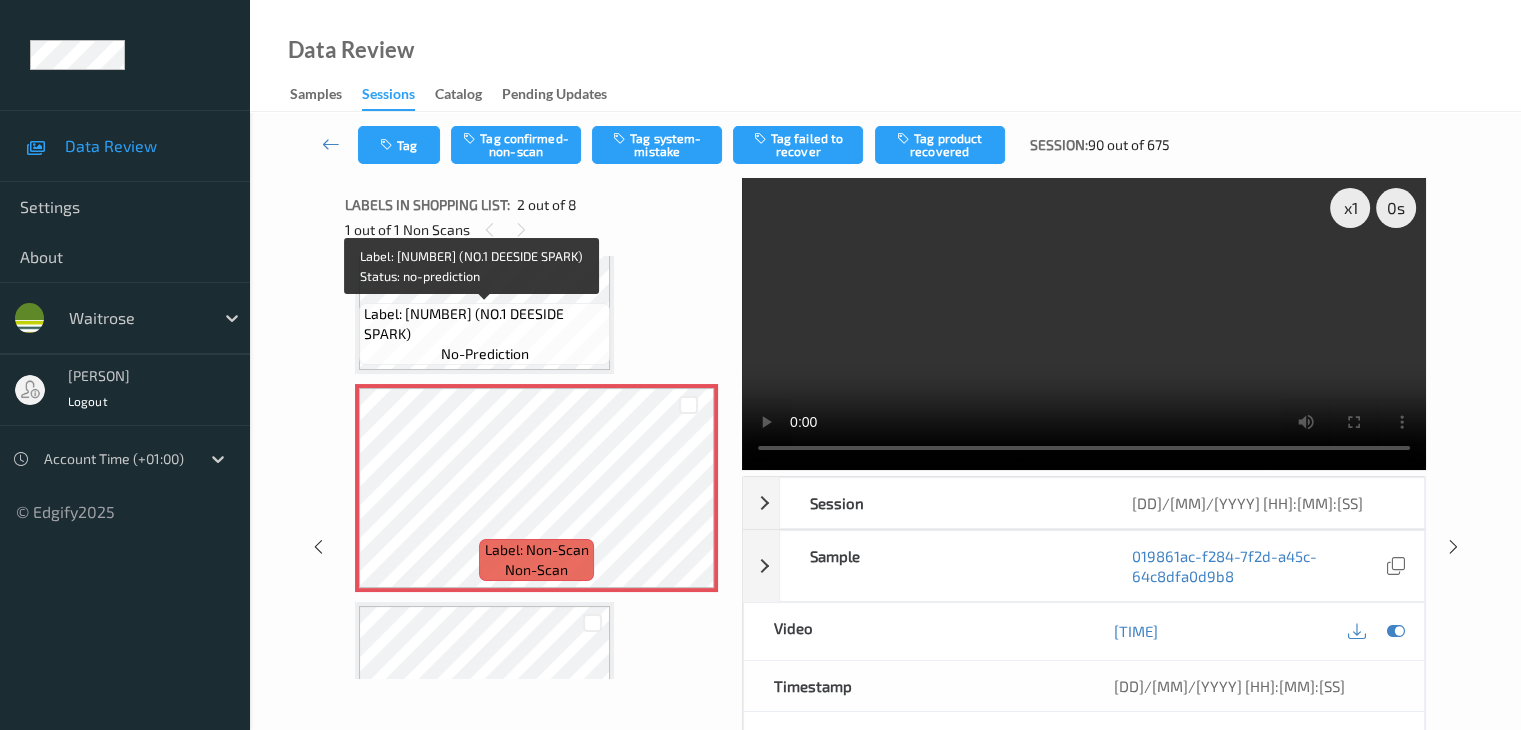 click on "Label: [NUMBER] (NO.1 DEESIDE SPARK)" at bounding box center (484, 324) 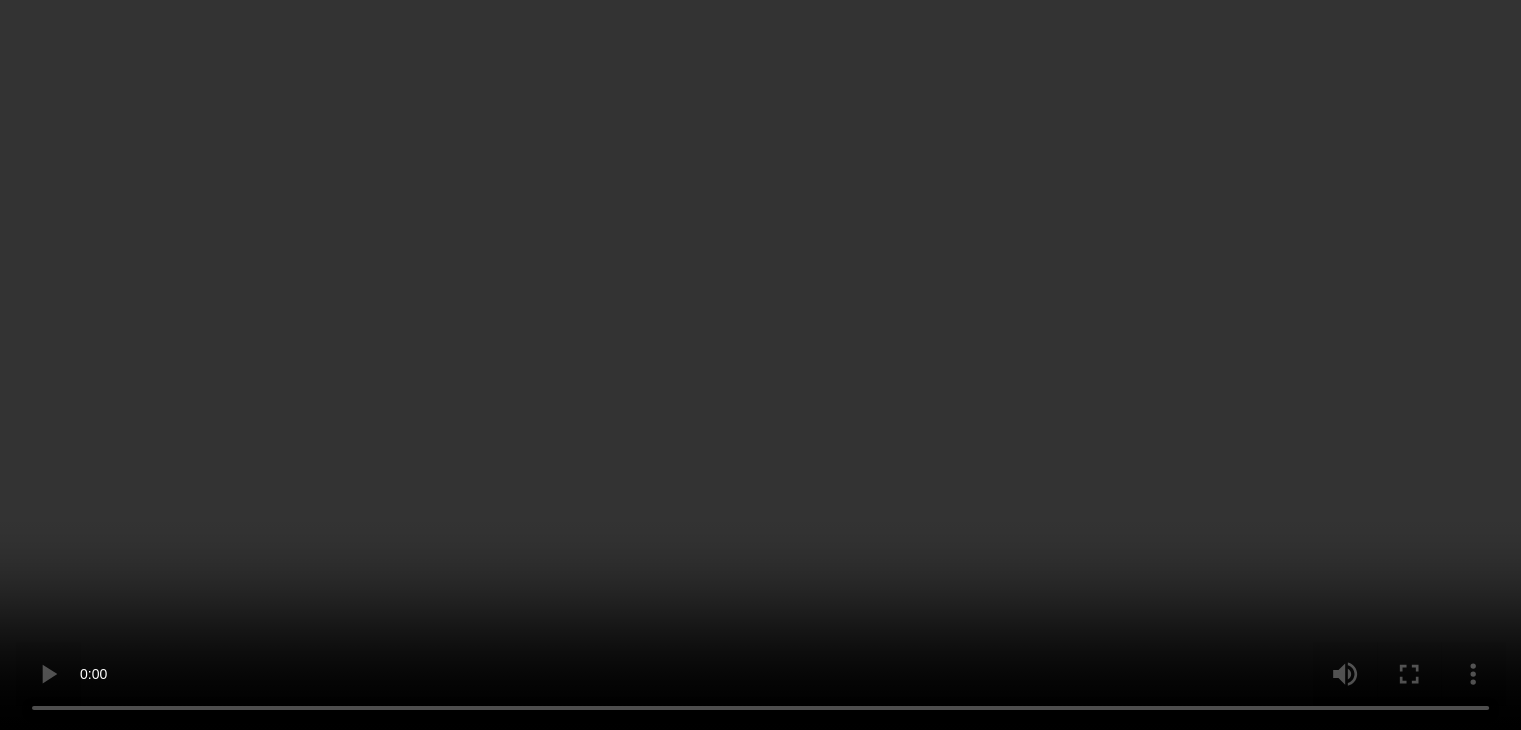scroll, scrollTop: 100, scrollLeft: 0, axis: vertical 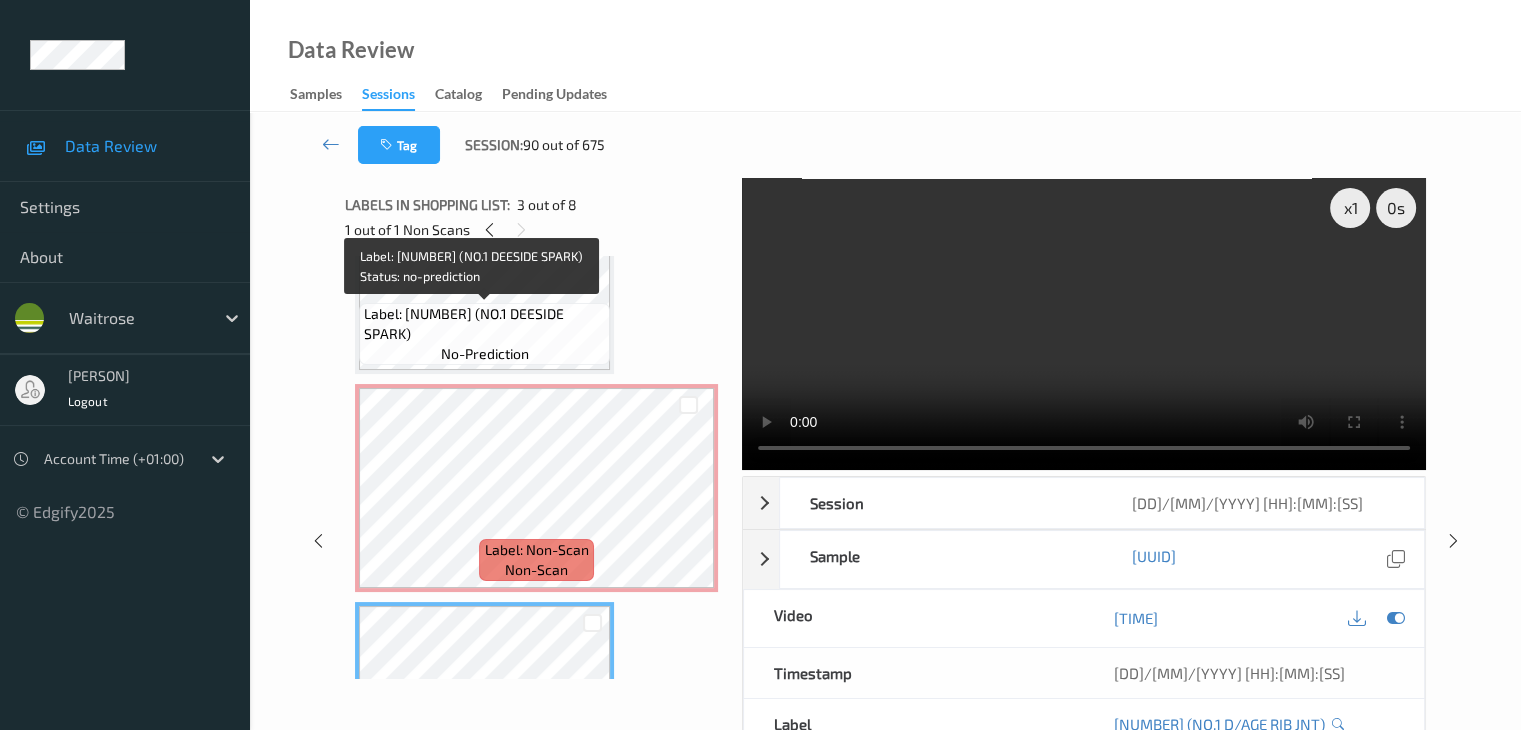 click on "Label: 5000169151761 (NO.1 DEESIDE SPARK) no-prediction" at bounding box center (484, 334) 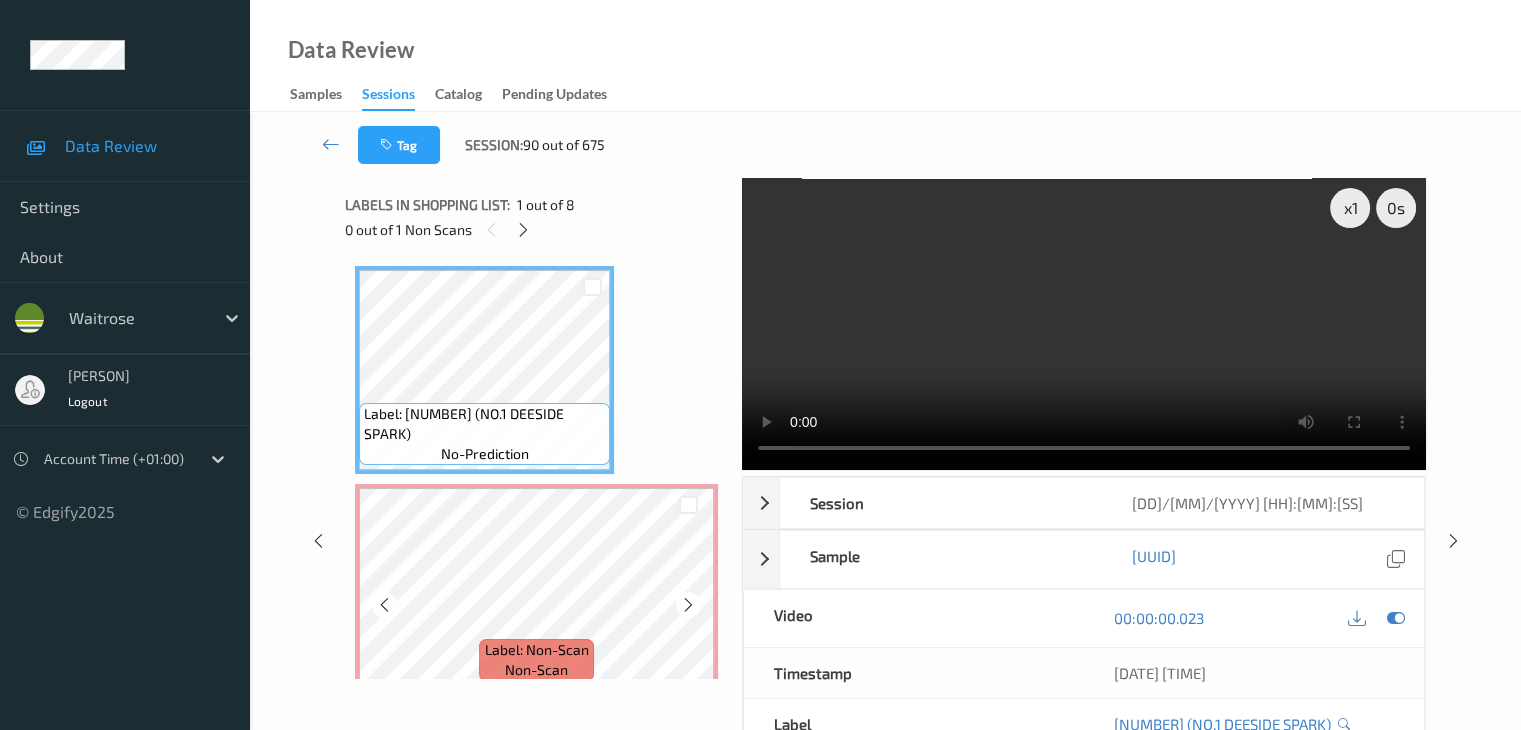 scroll, scrollTop: 200, scrollLeft: 0, axis: vertical 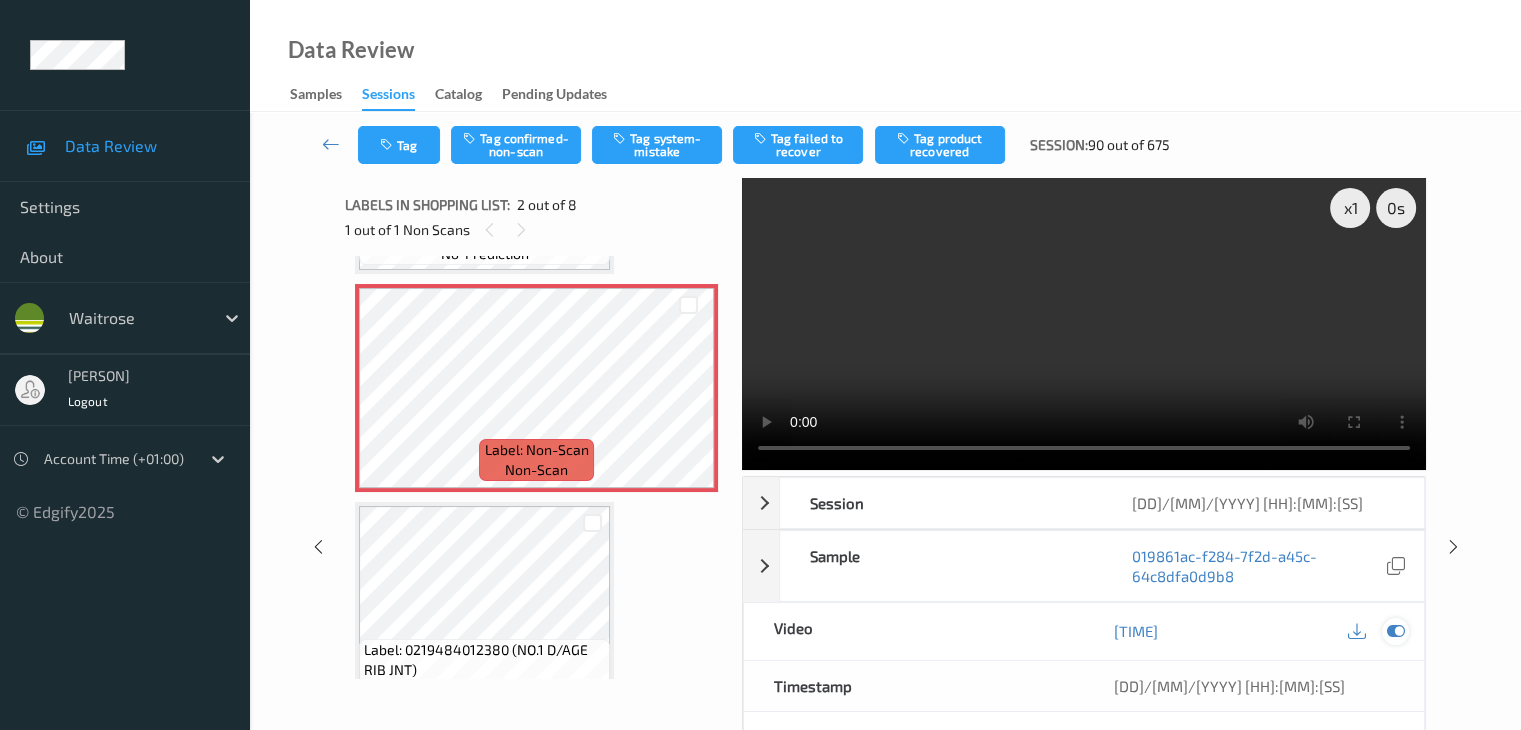 click at bounding box center [1395, 631] 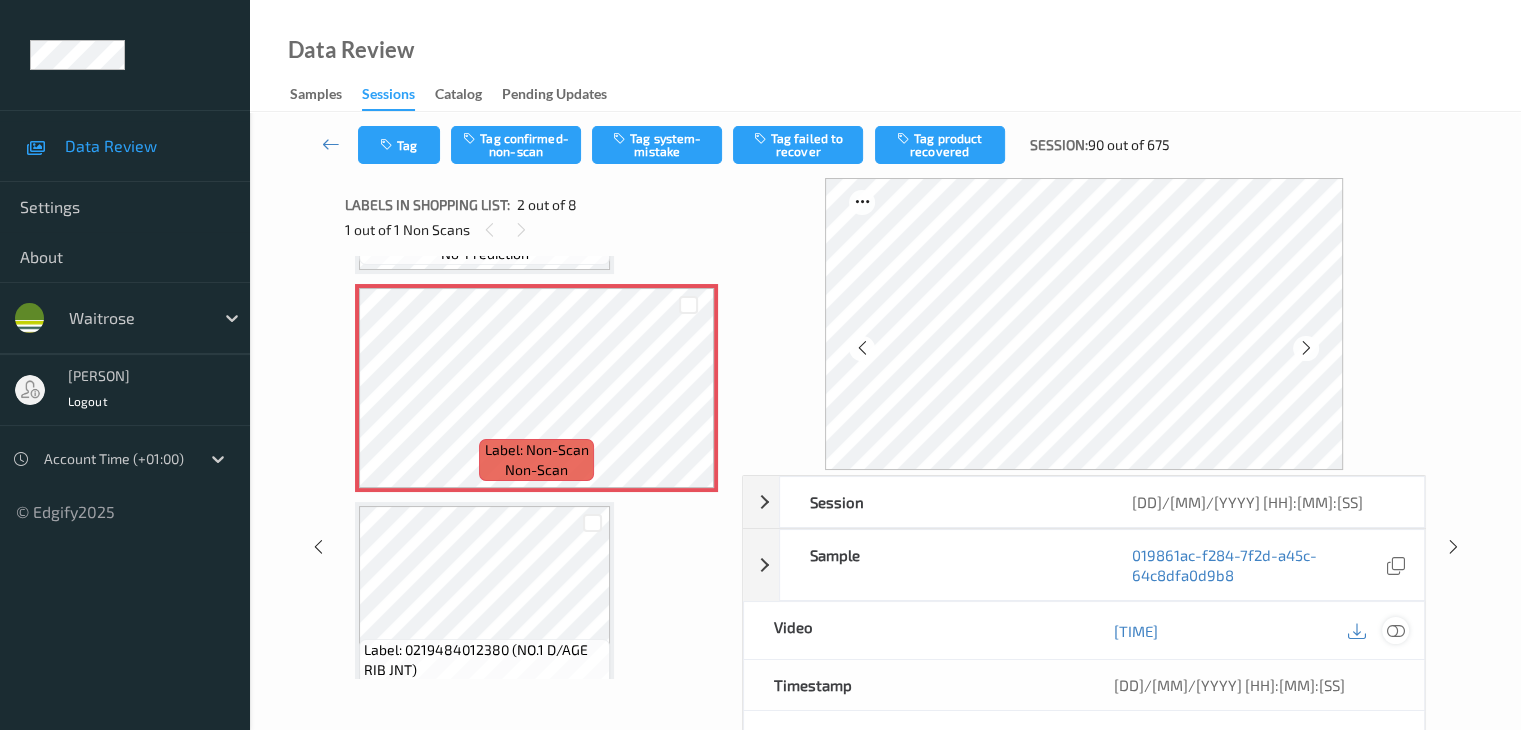 click at bounding box center [1395, 631] 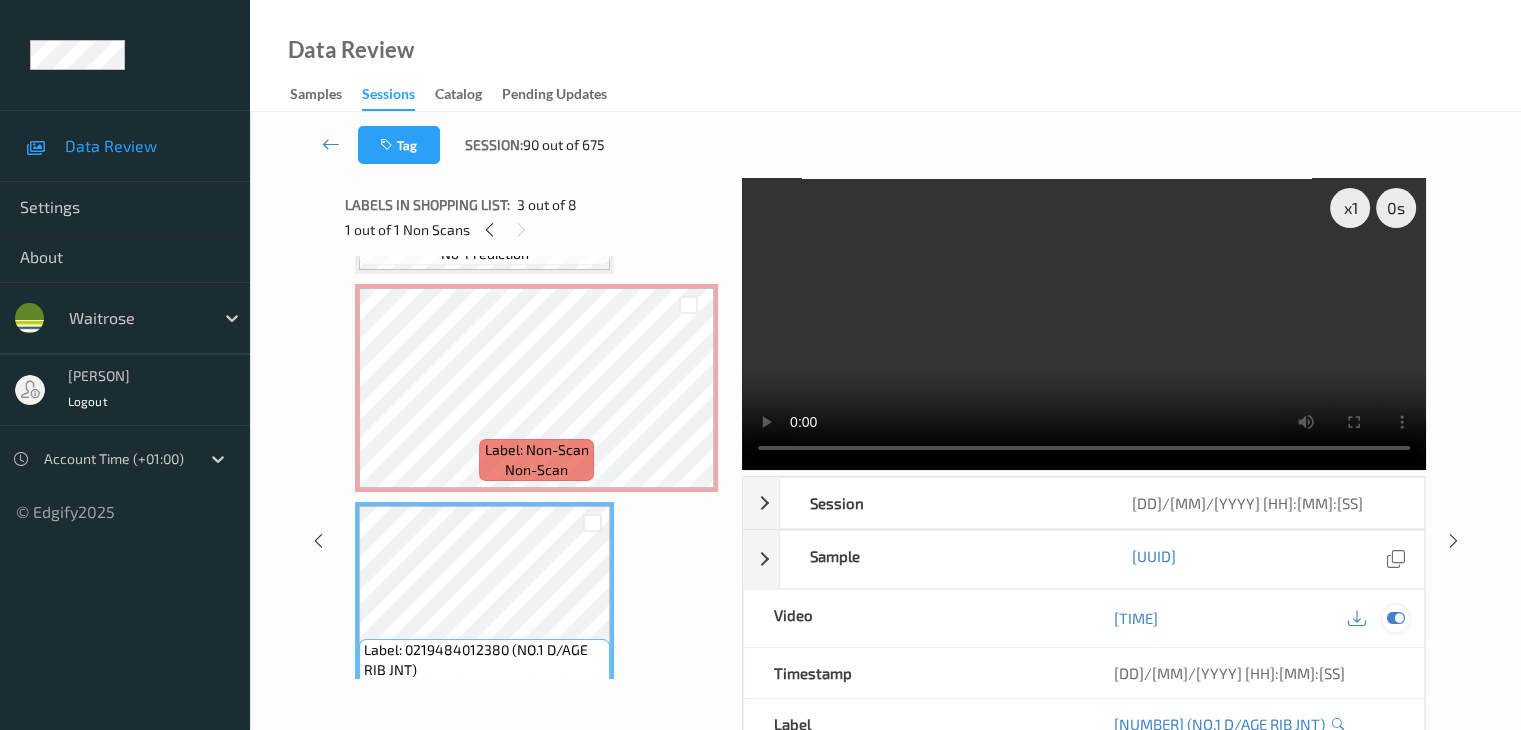 click at bounding box center [1395, 618] 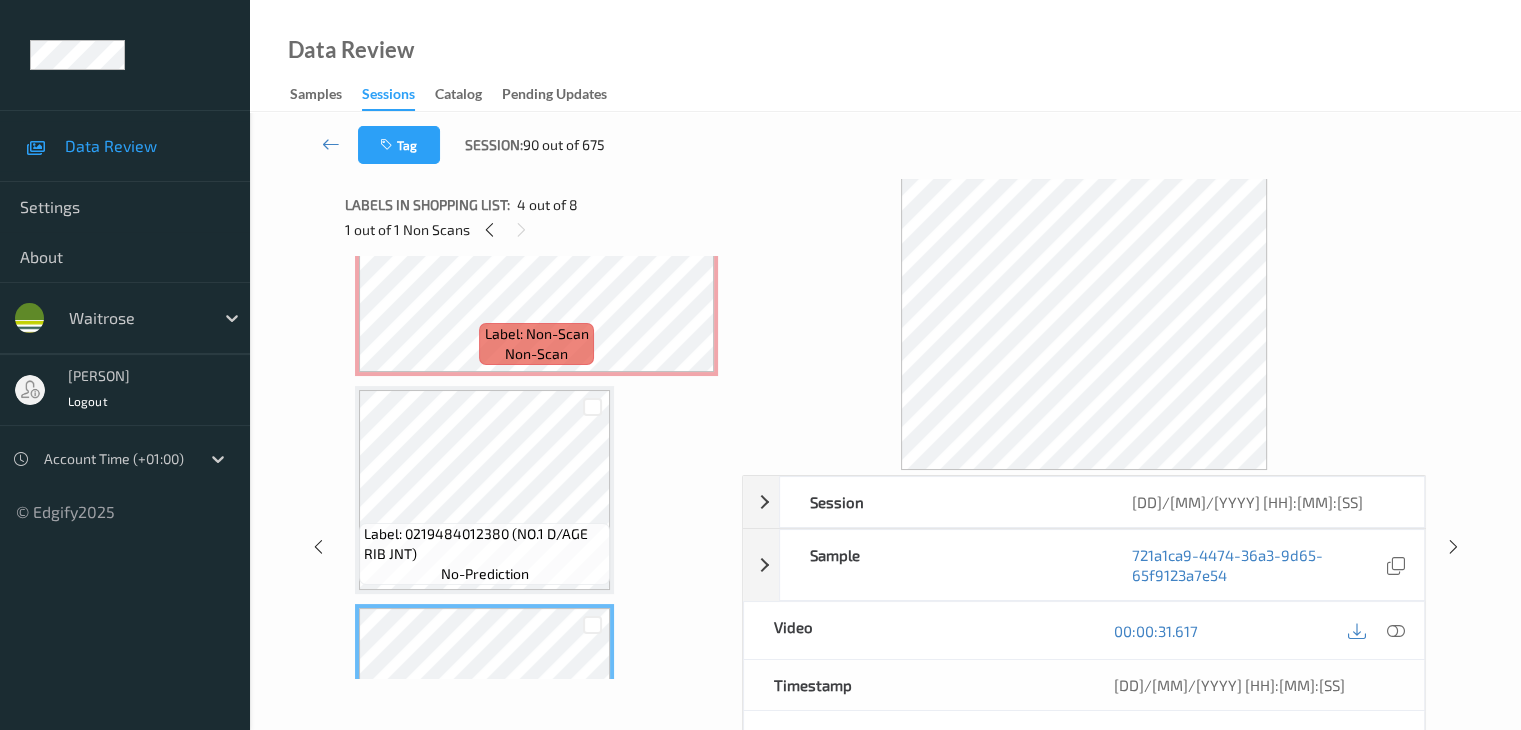 scroll, scrollTop: 200, scrollLeft: 0, axis: vertical 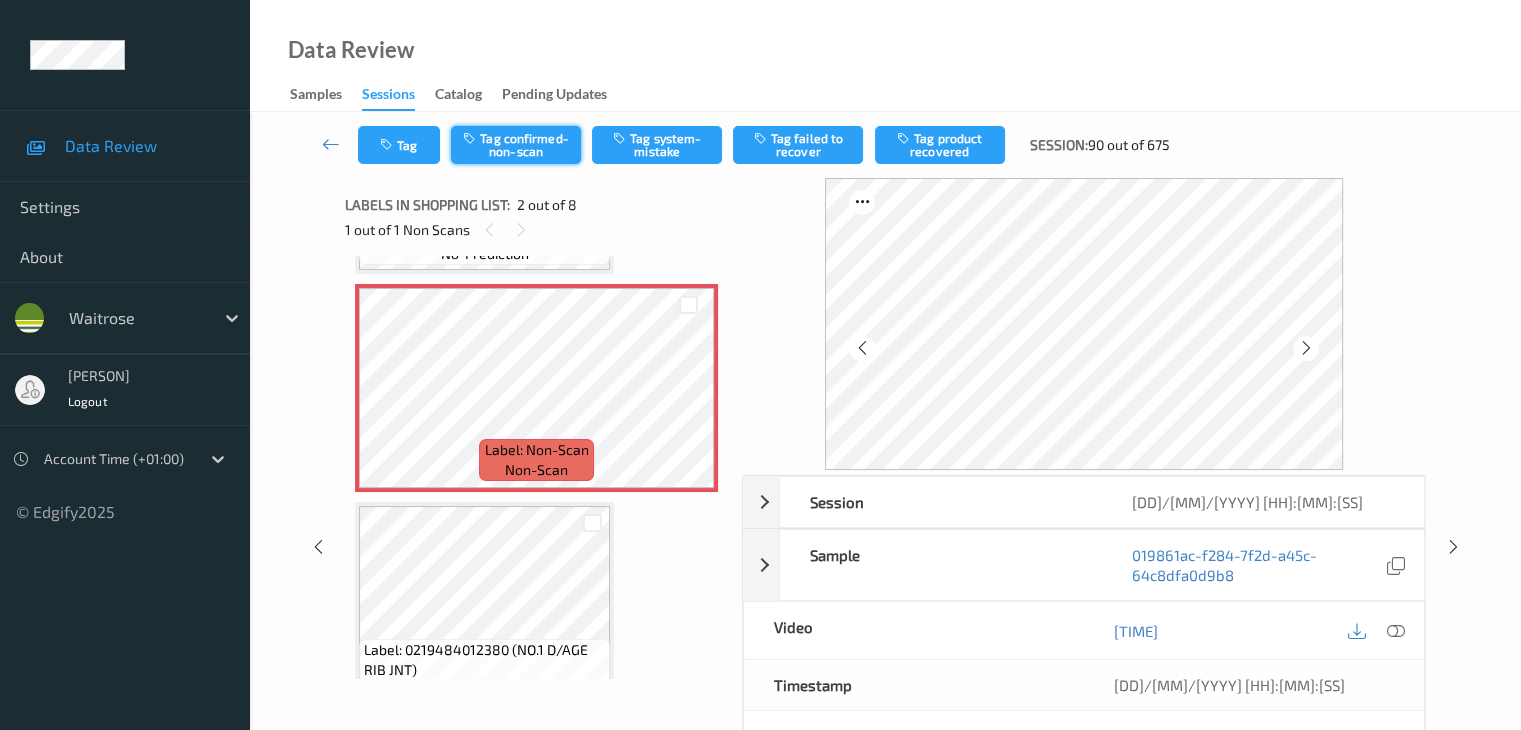 click on "Tag   confirmed-non-scan" at bounding box center [516, 145] 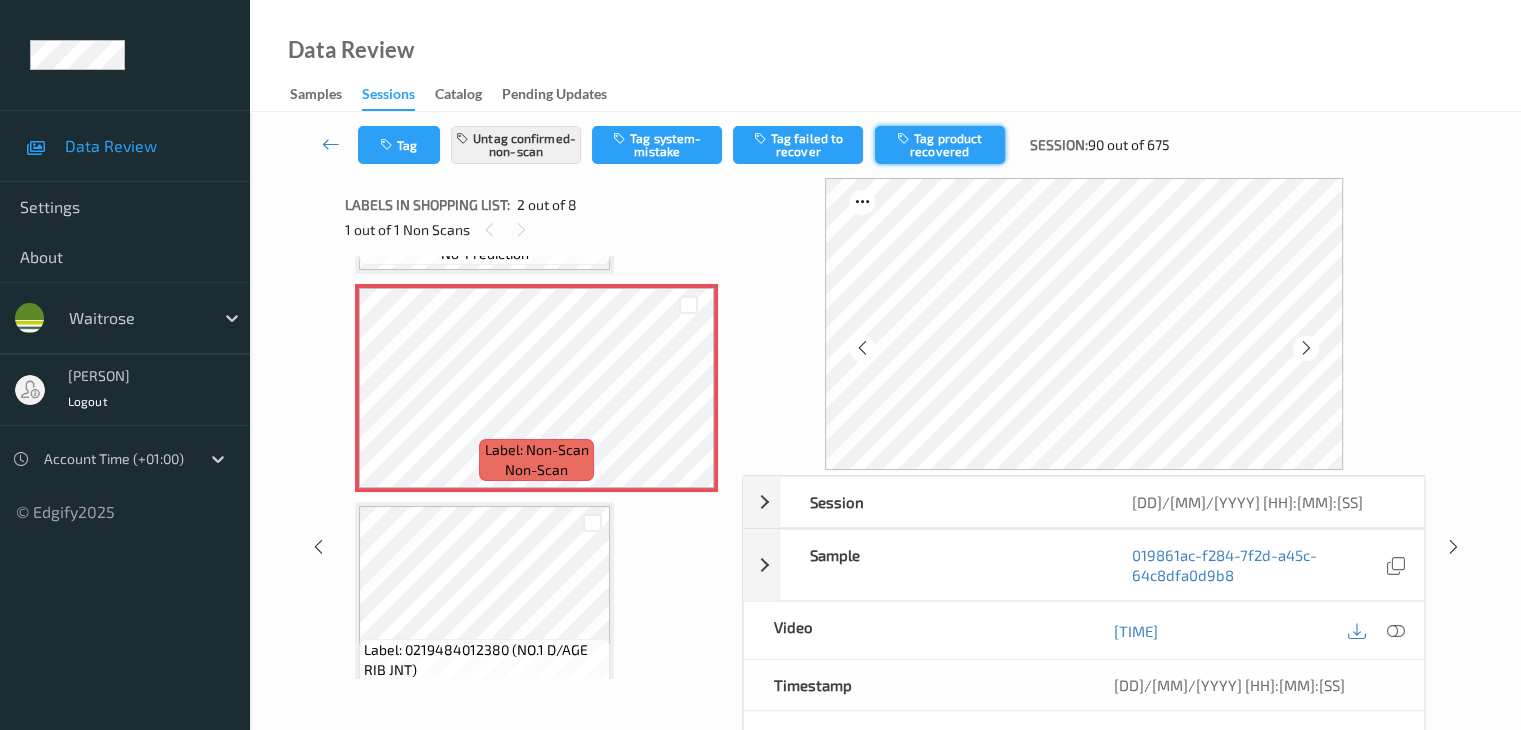 click on "Tag   product recovered" at bounding box center (940, 145) 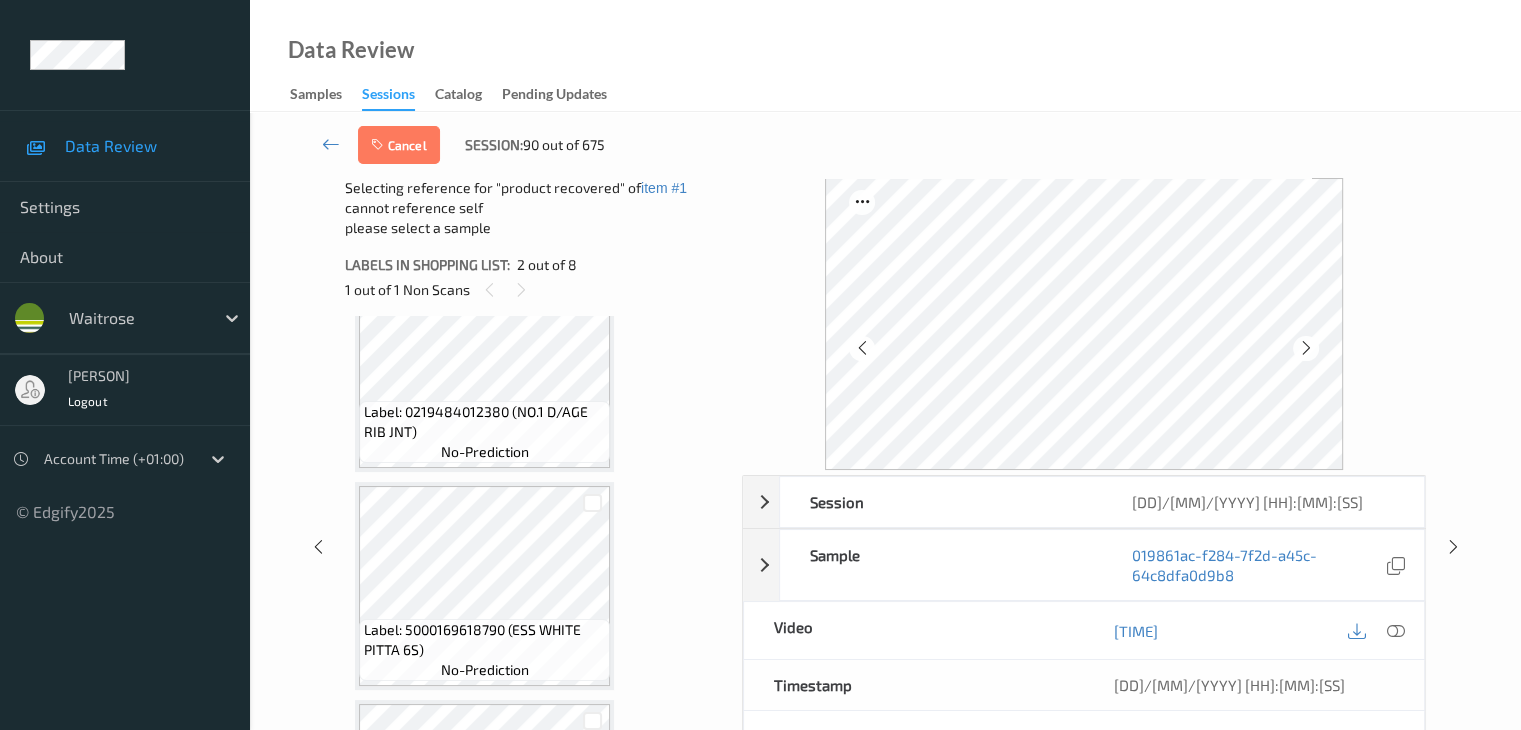 scroll, scrollTop: 500, scrollLeft: 0, axis: vertical 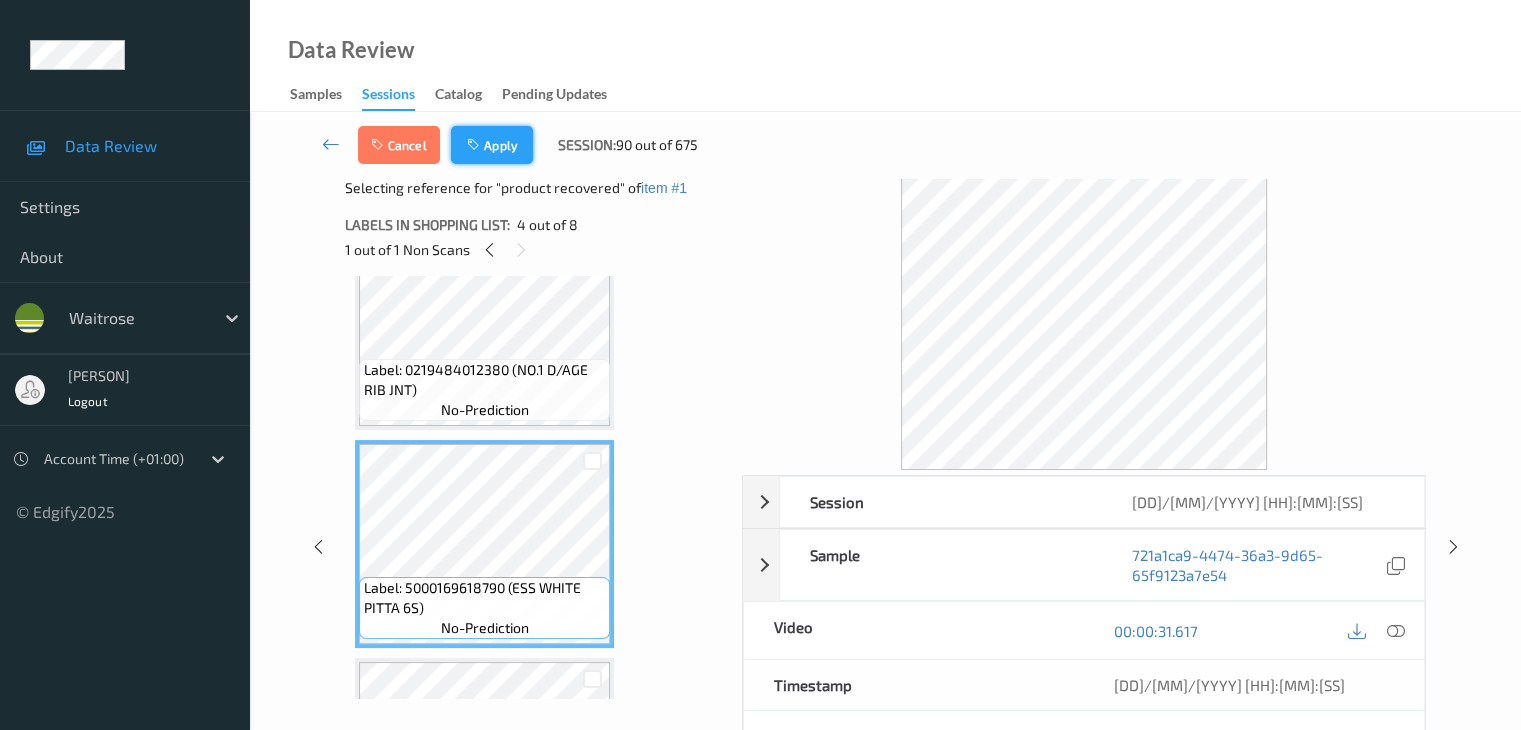click on "Apply" at bounding box center (492, 145) 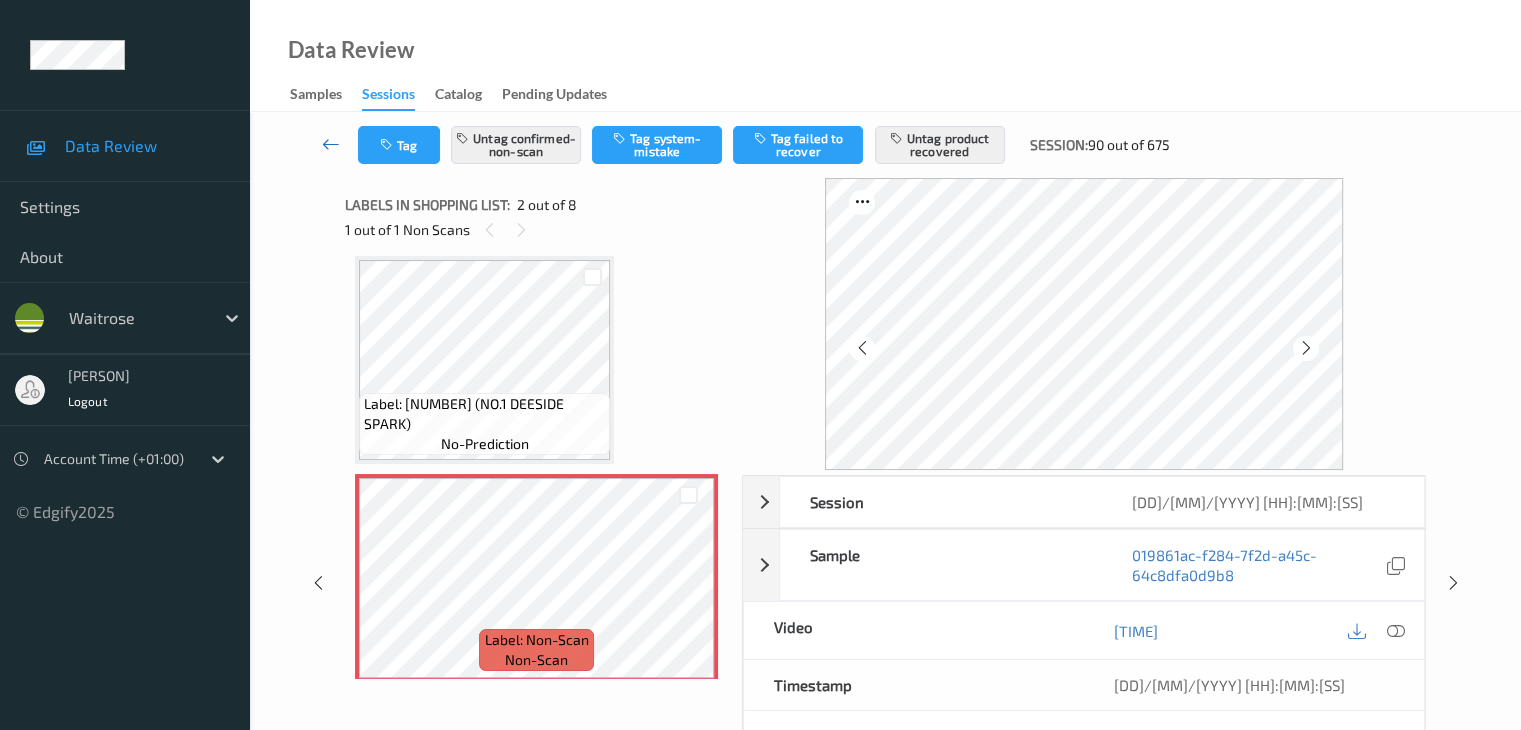 click at bounding box center [331, 144] 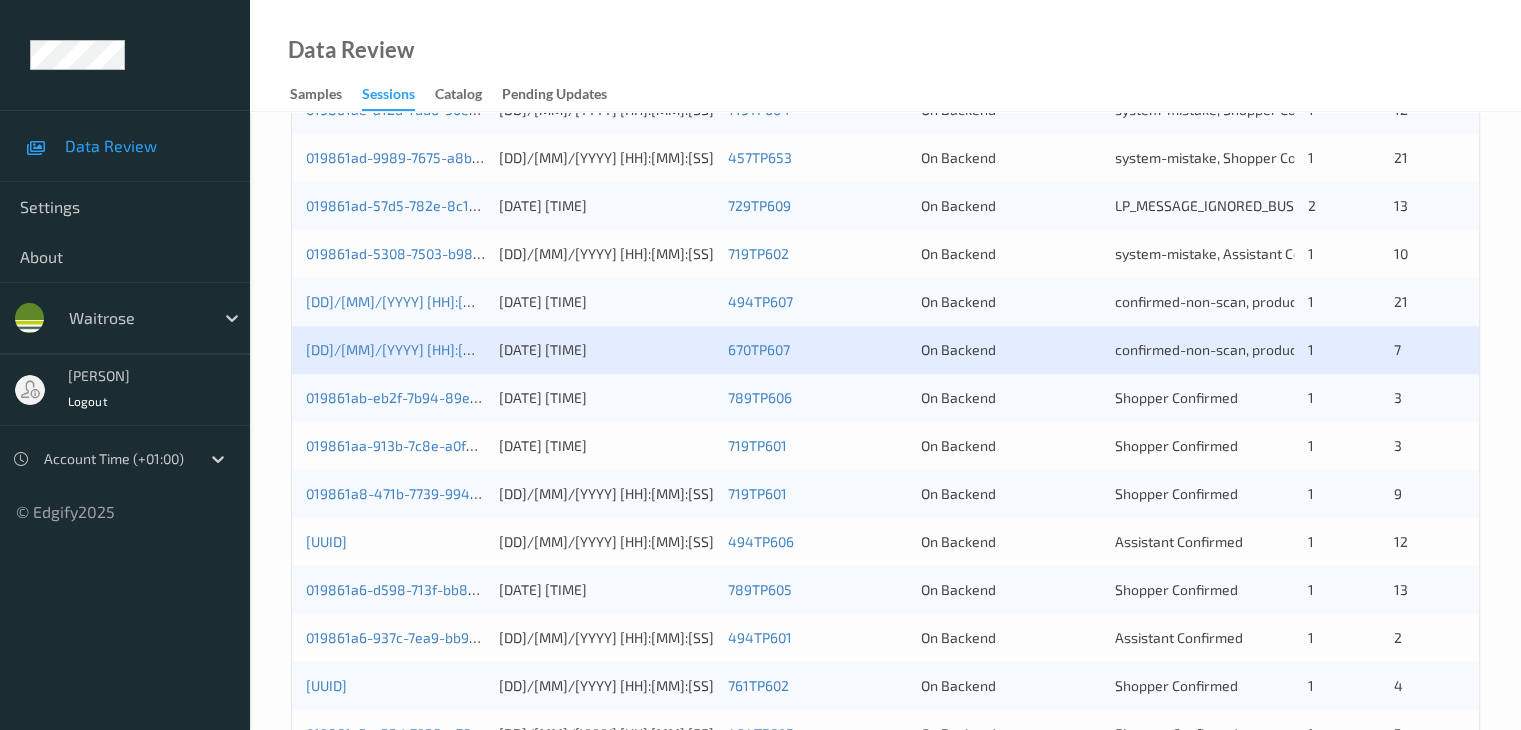 scroll, scrollTop: 800, scrollLeft: 0, axis: vertical 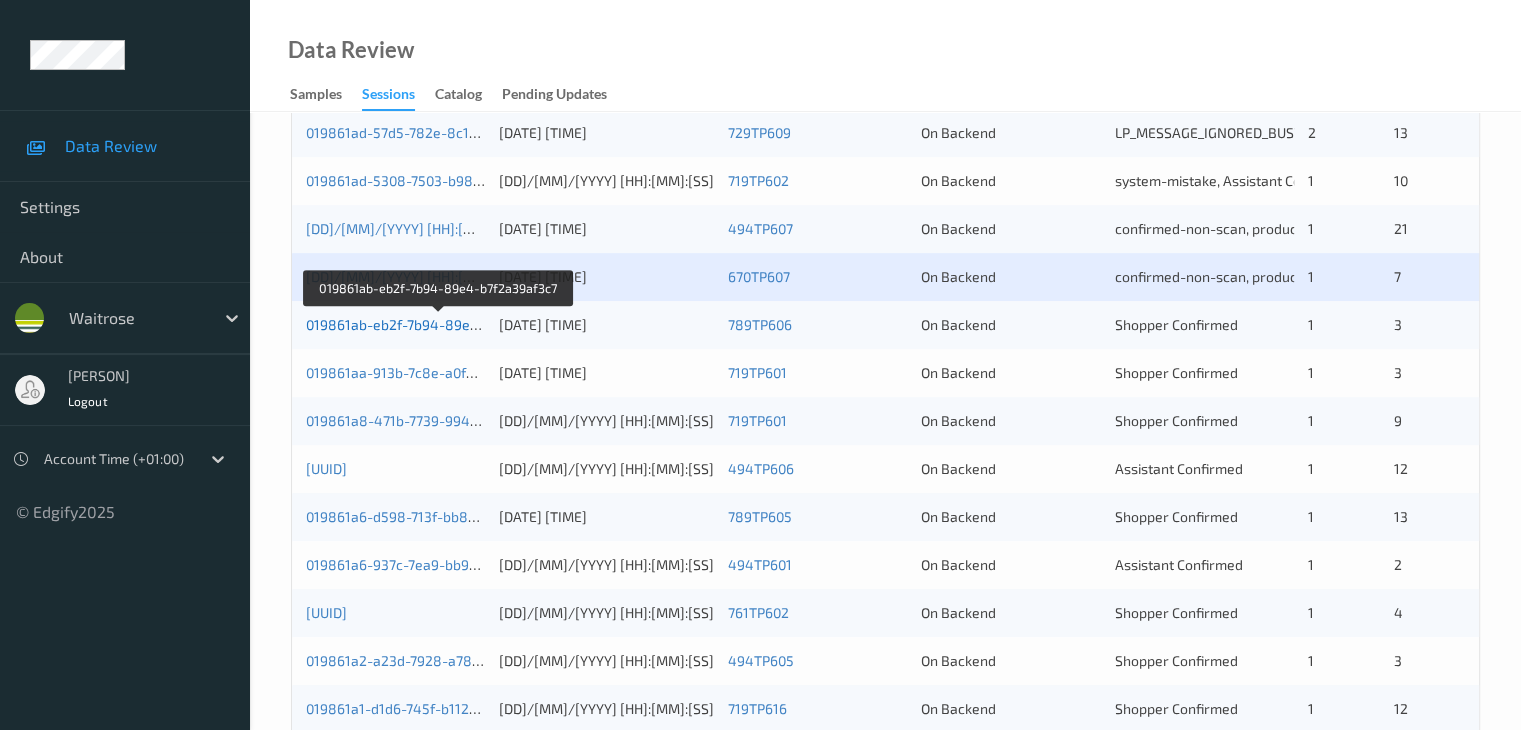 click on "019861ab-eb2f-7b94-89e4-b7f2a39af3c7" at bounding box center [439, 324] 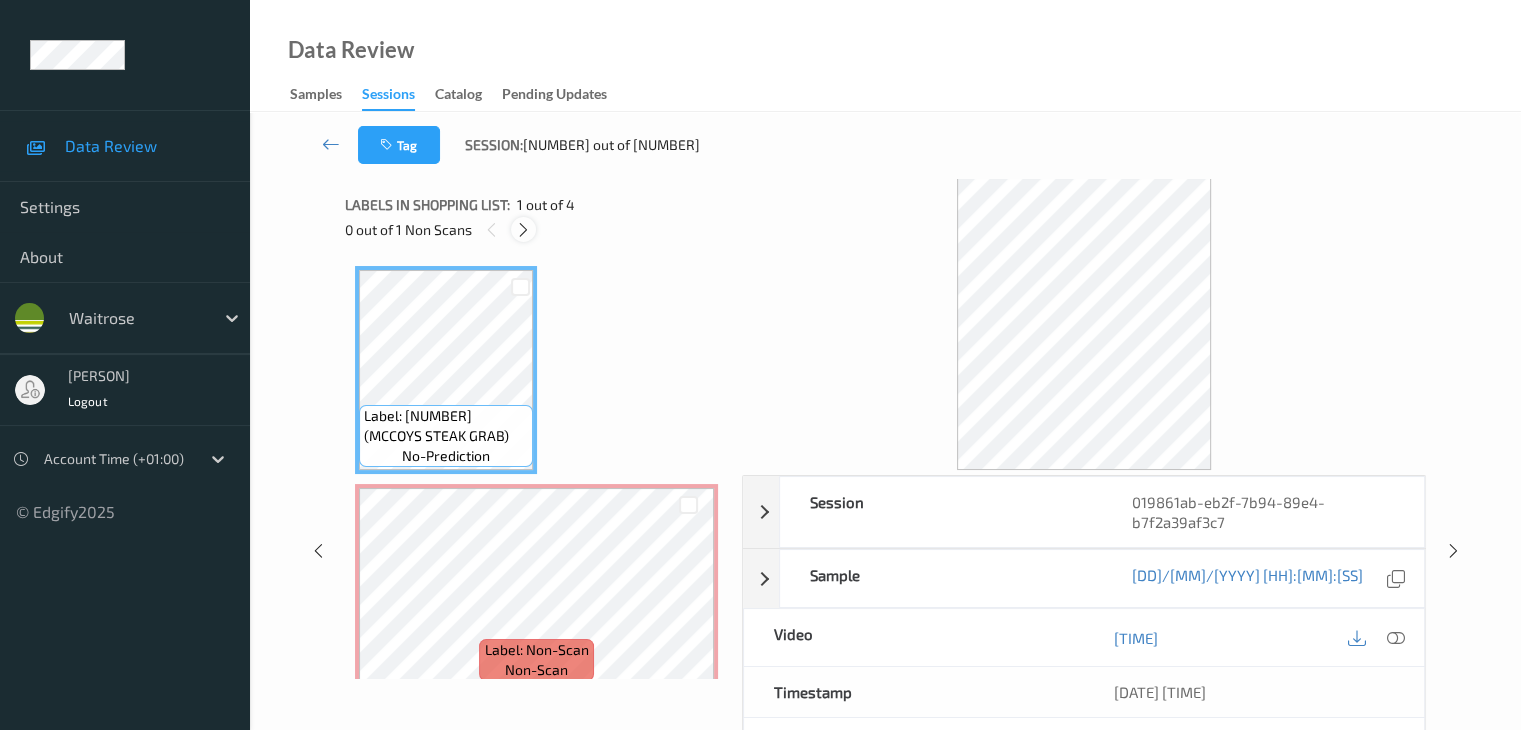 click at bounding box center (523, 230) 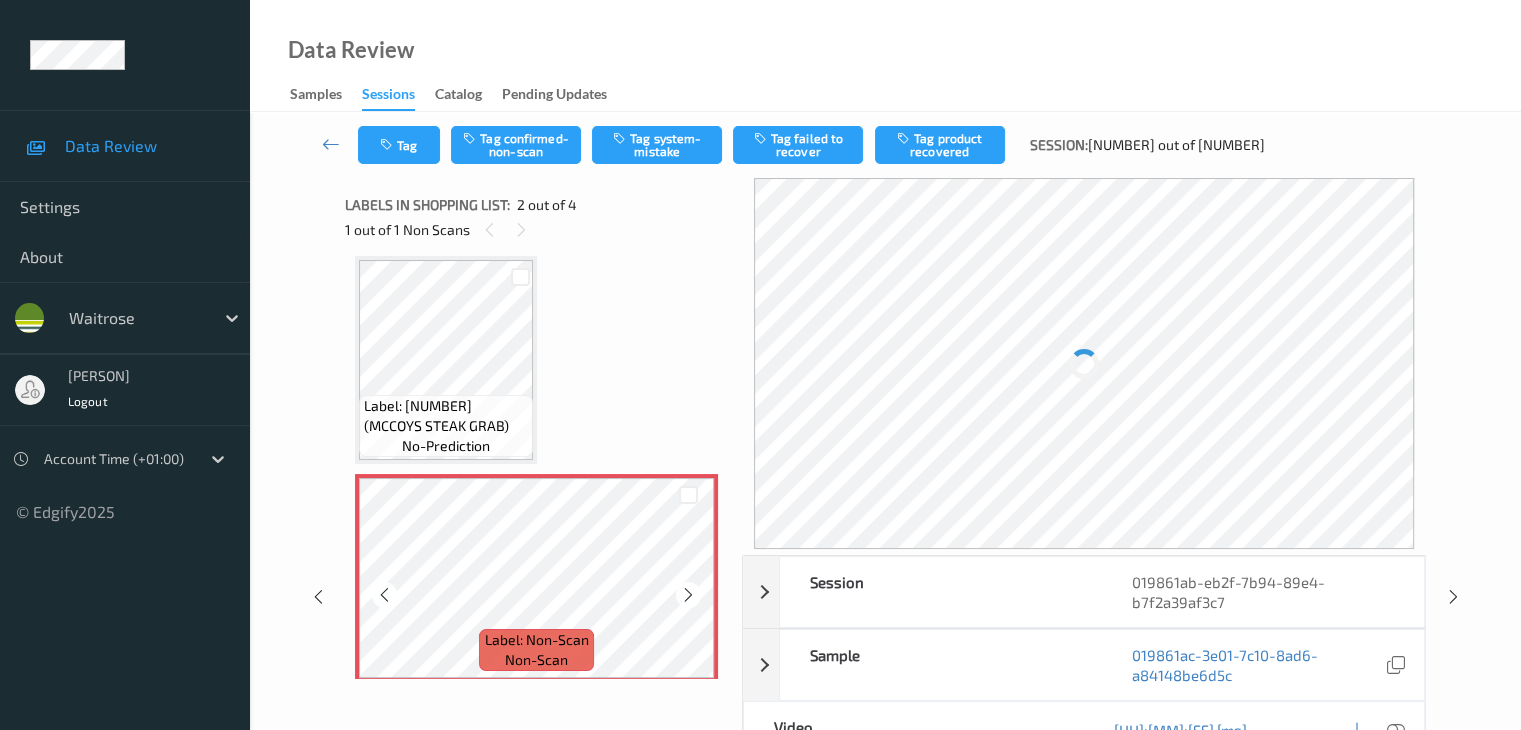 scroll, scrollTop: 110, scrollLeft: 0, axis: vertical 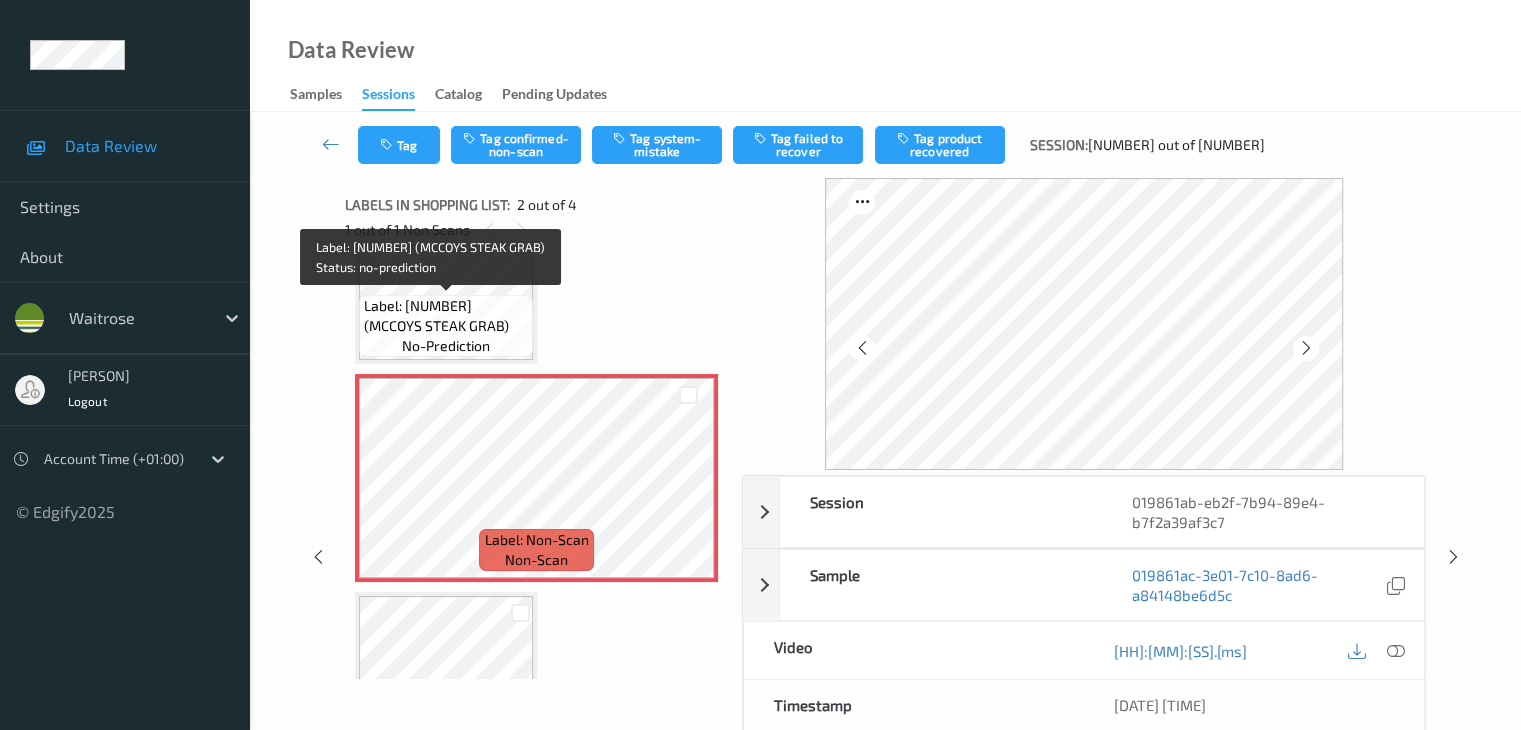 click on "no-prediction" at bounding box center (446, 346) 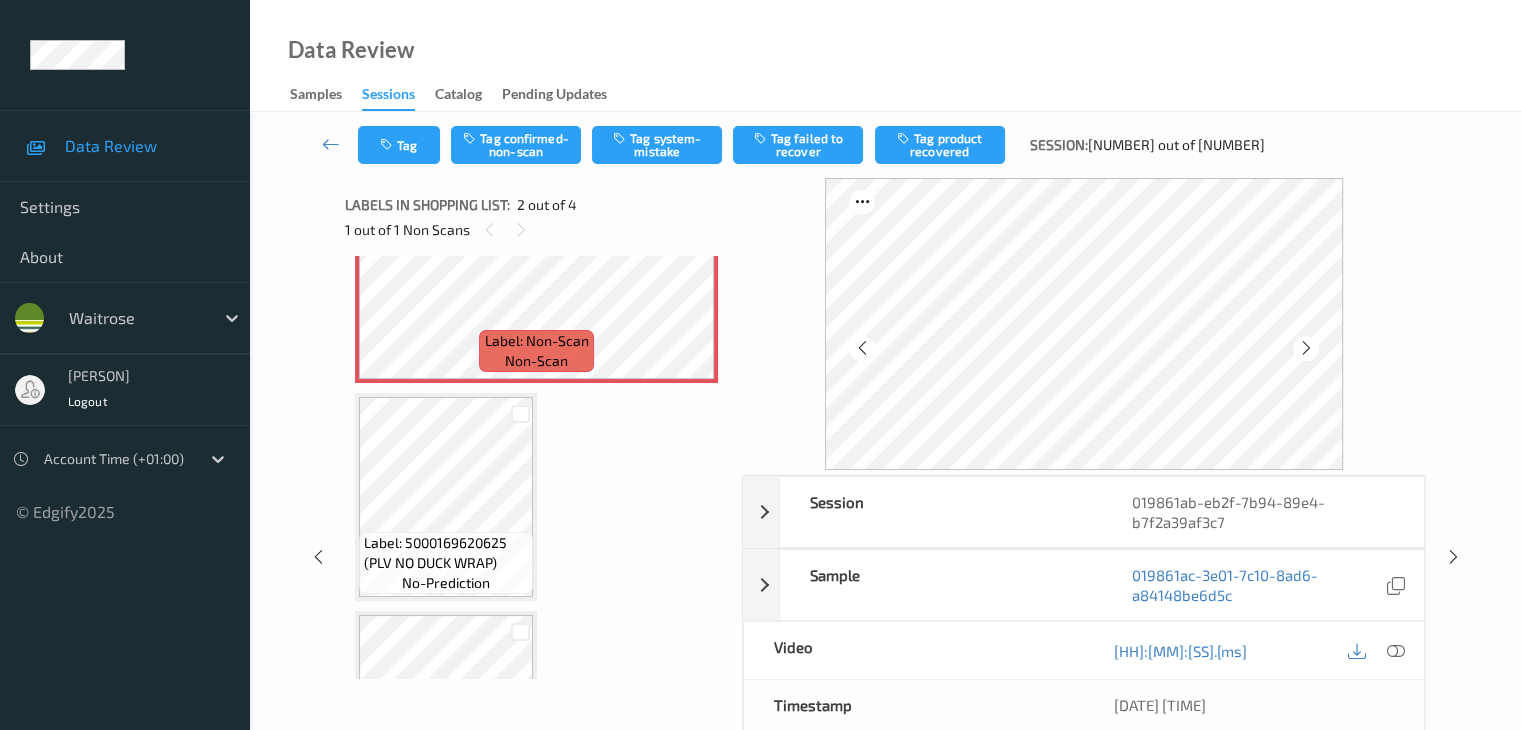 scroll, scrollTop: 310, scrollLeft: 0, axis: vertical 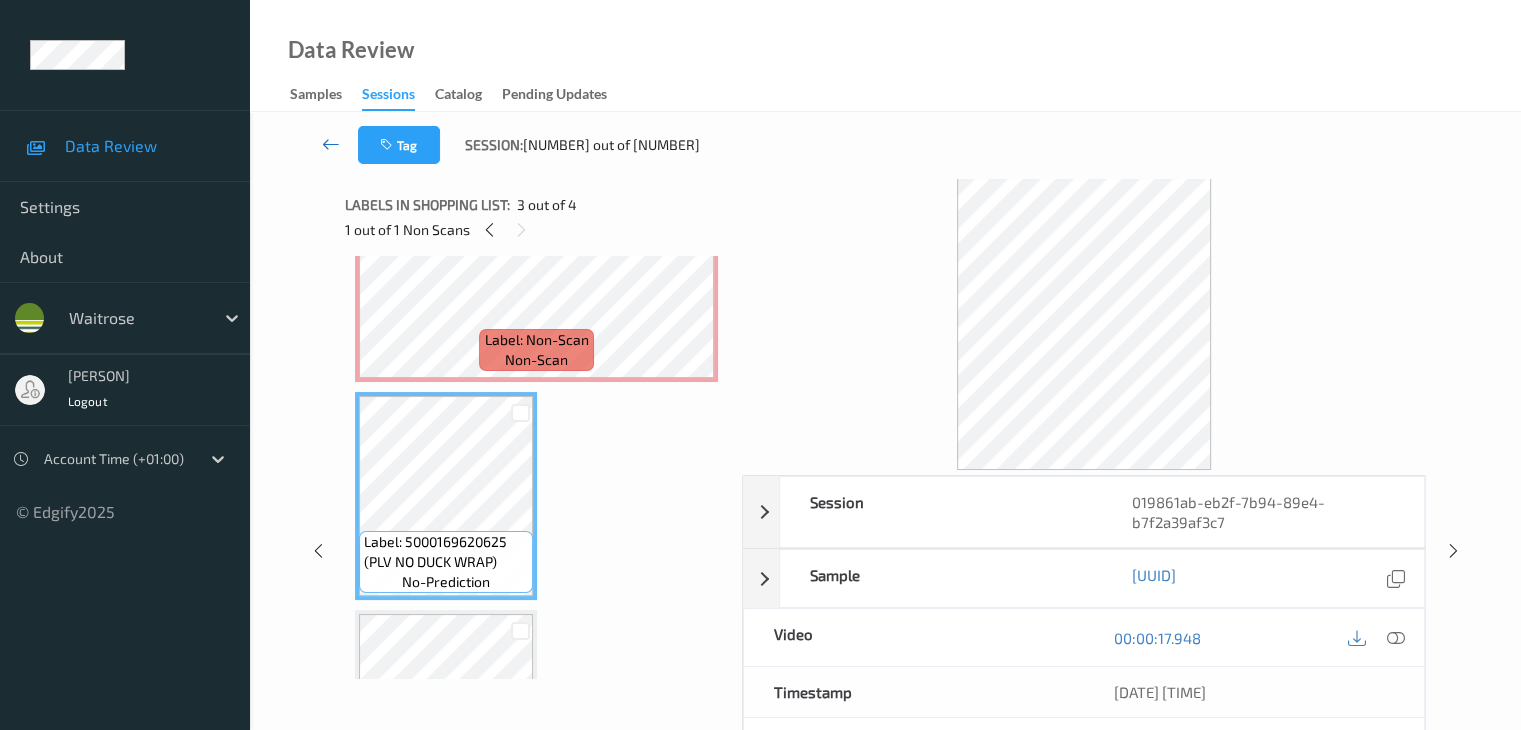 click at bounding box center [331, 144] 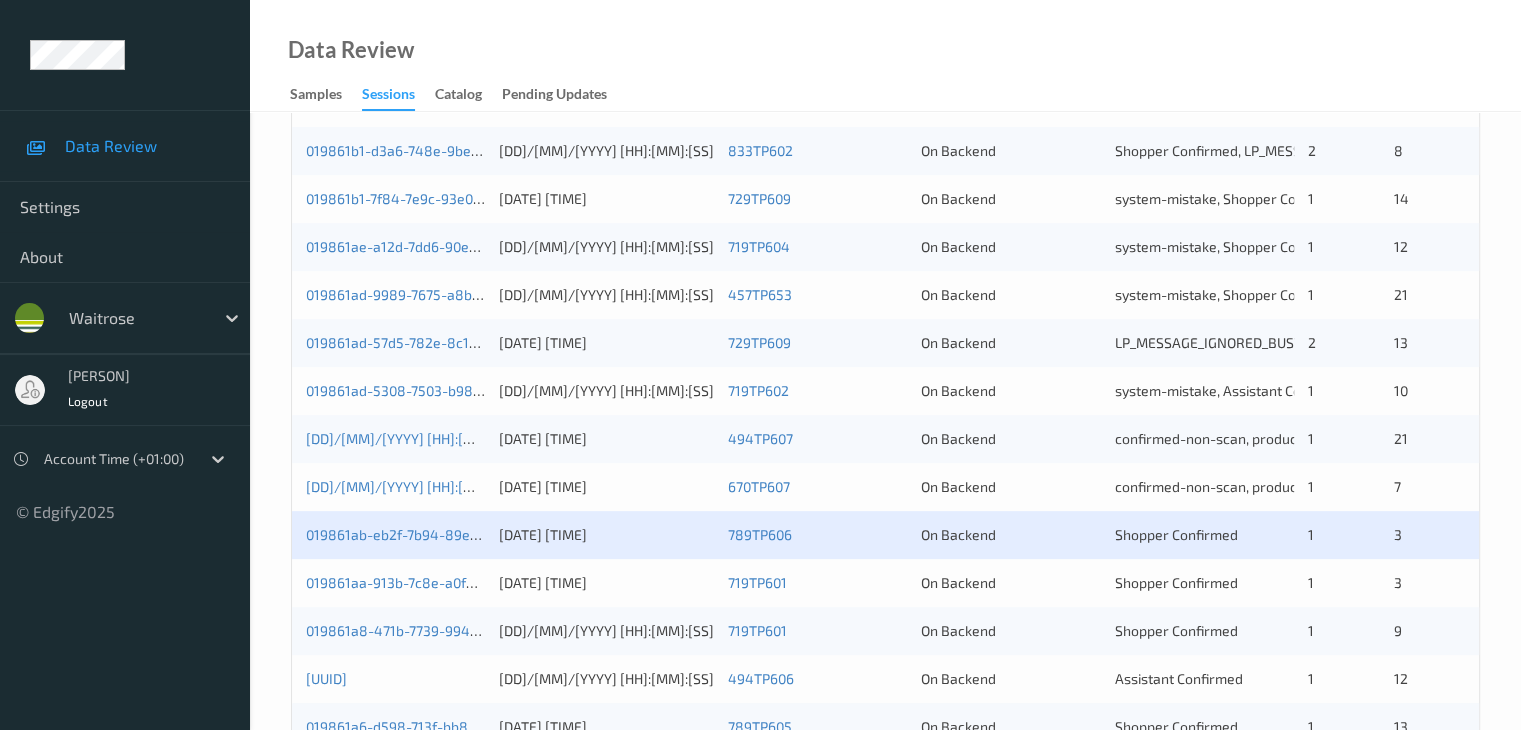 scroll, scrollTop: 600, scrollLeft: 0, axis: vertical 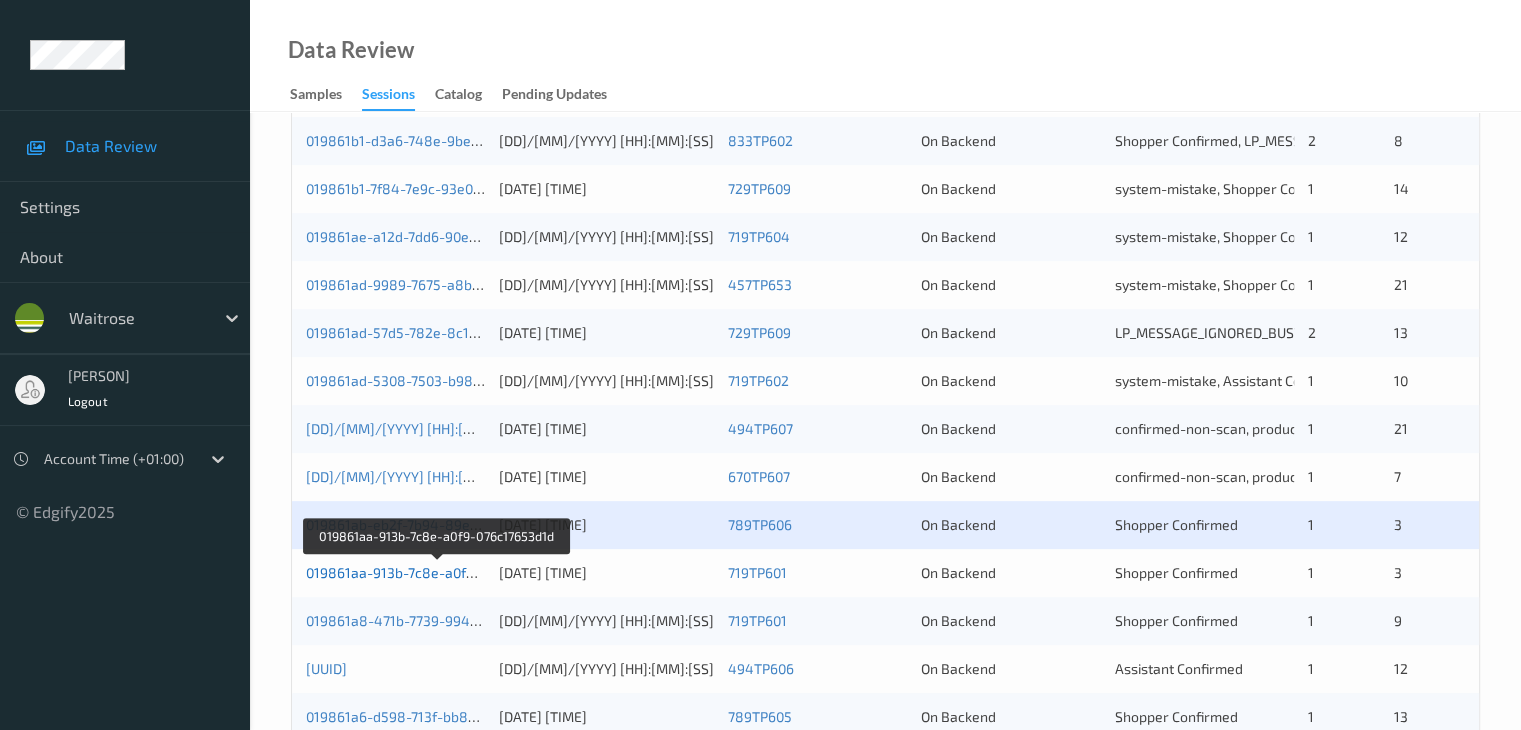 click on "019861aa-913b-7c8e-a0f9-076c17653d1d" at bounding box center (437, 572) 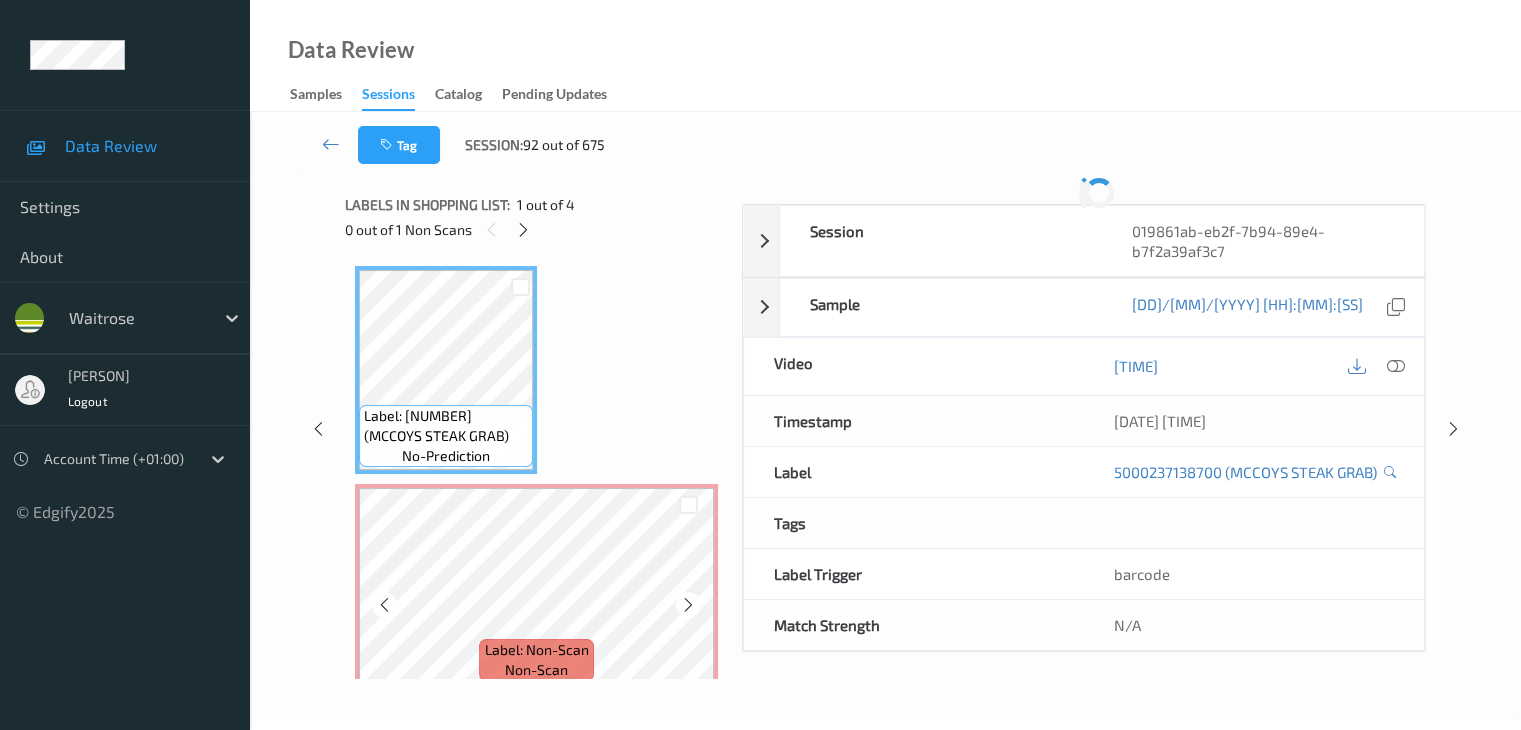 scroll, scrollTop: 0, scrollLeft: 0, axis: both 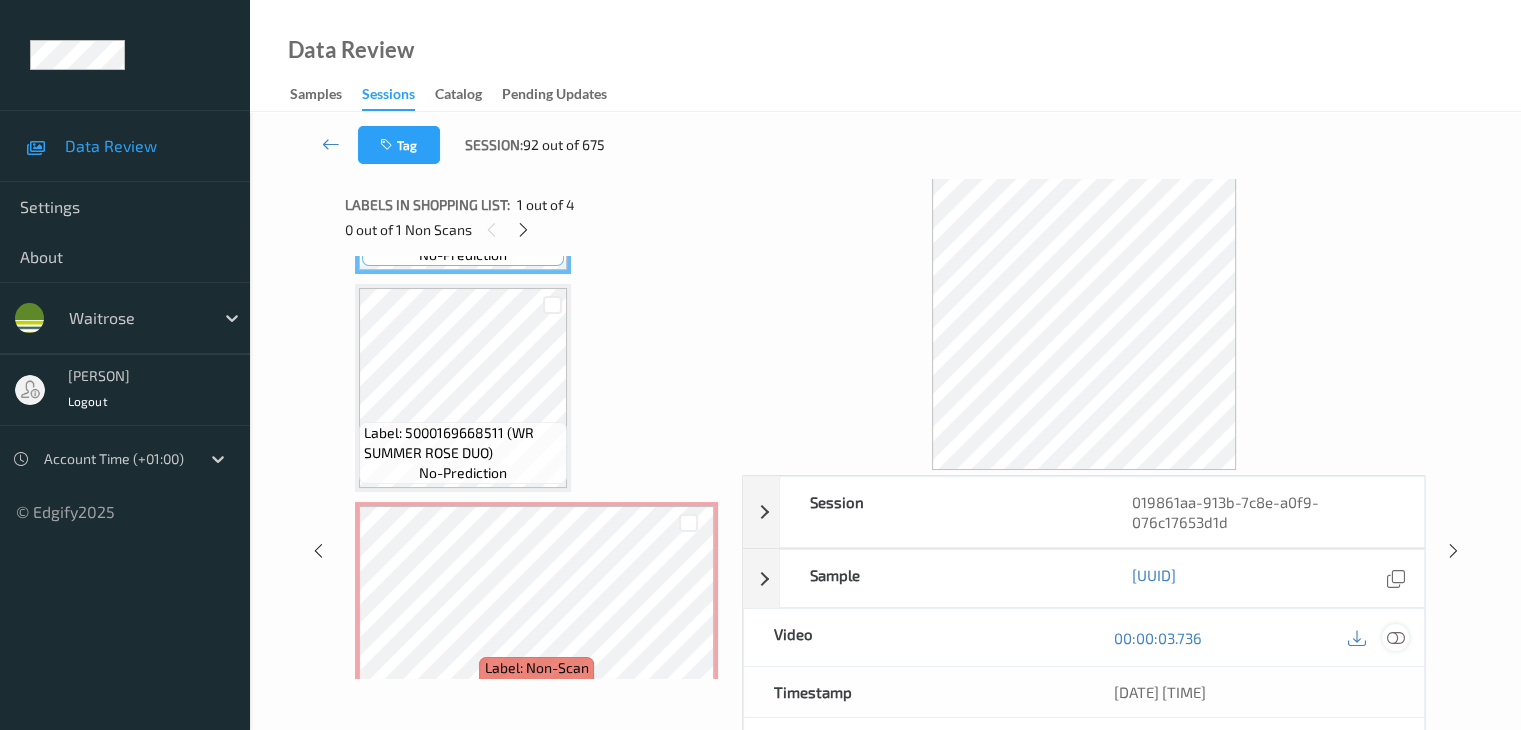 click at bounding box center (1395, 638) 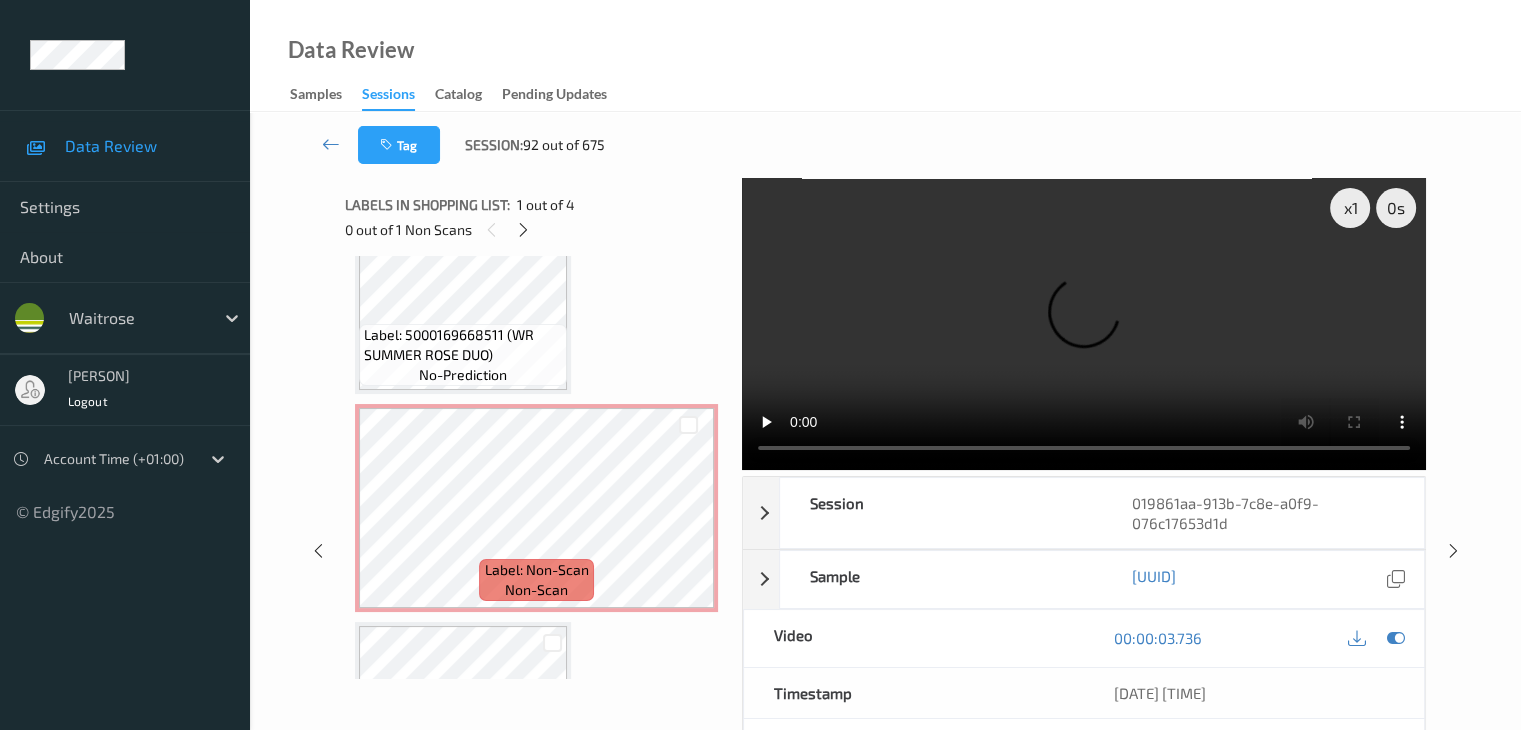 scroll, scrollTop: 300, scrollLeft: 0, axis: vertical 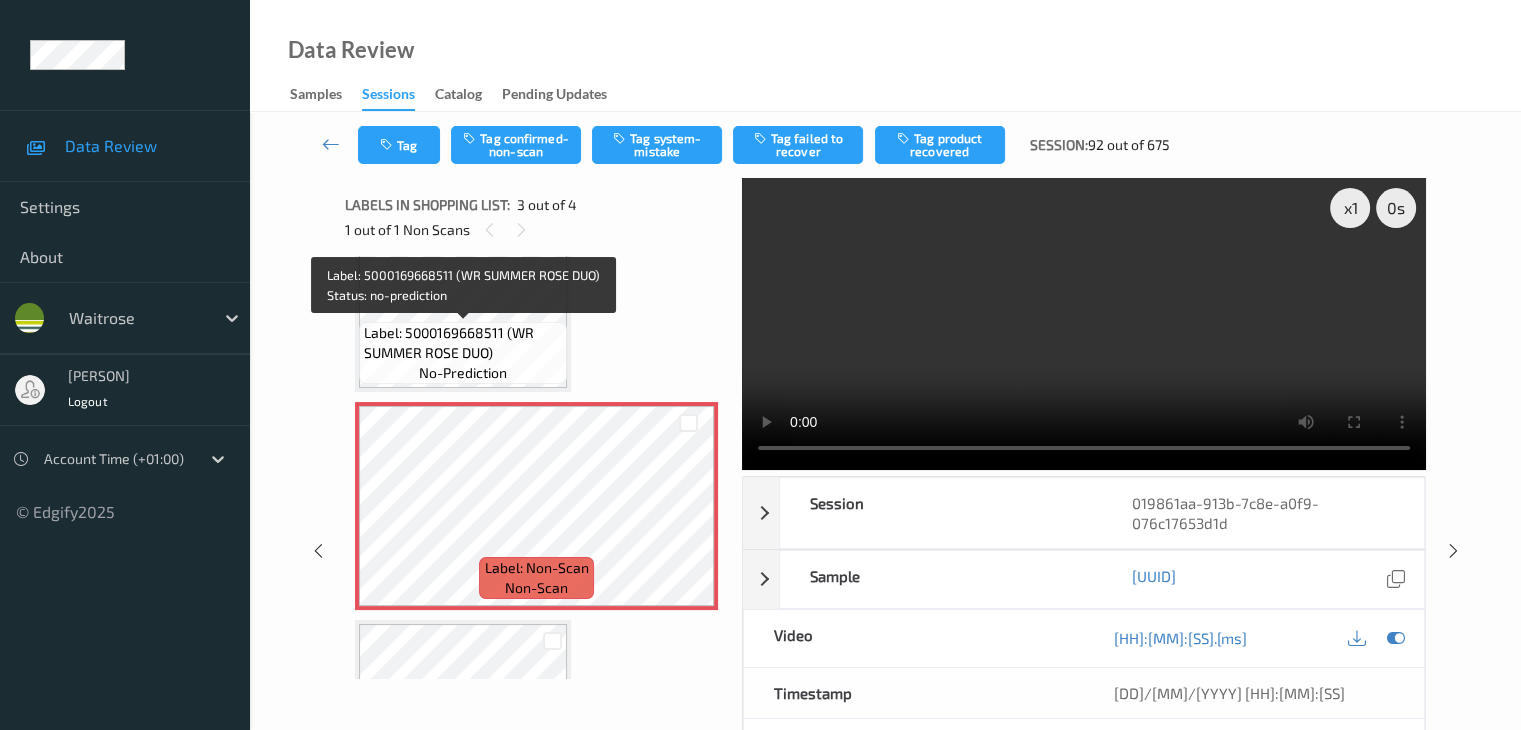 click on "Label: 5000169668511 (WR SUMMER ROSE DUO)" at bounding box center [463, 343] 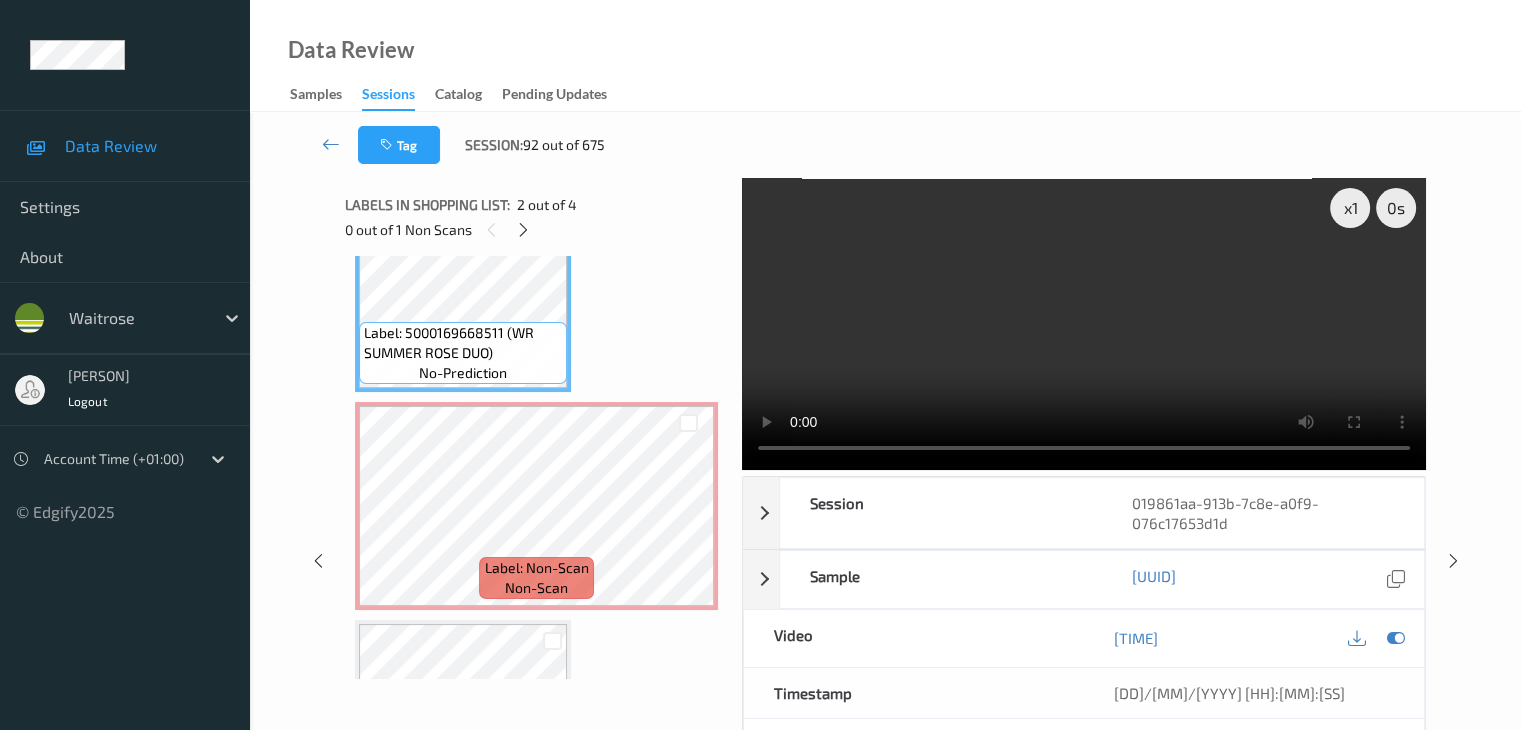 click on "no-prediction" at bounding box center [463, 373] 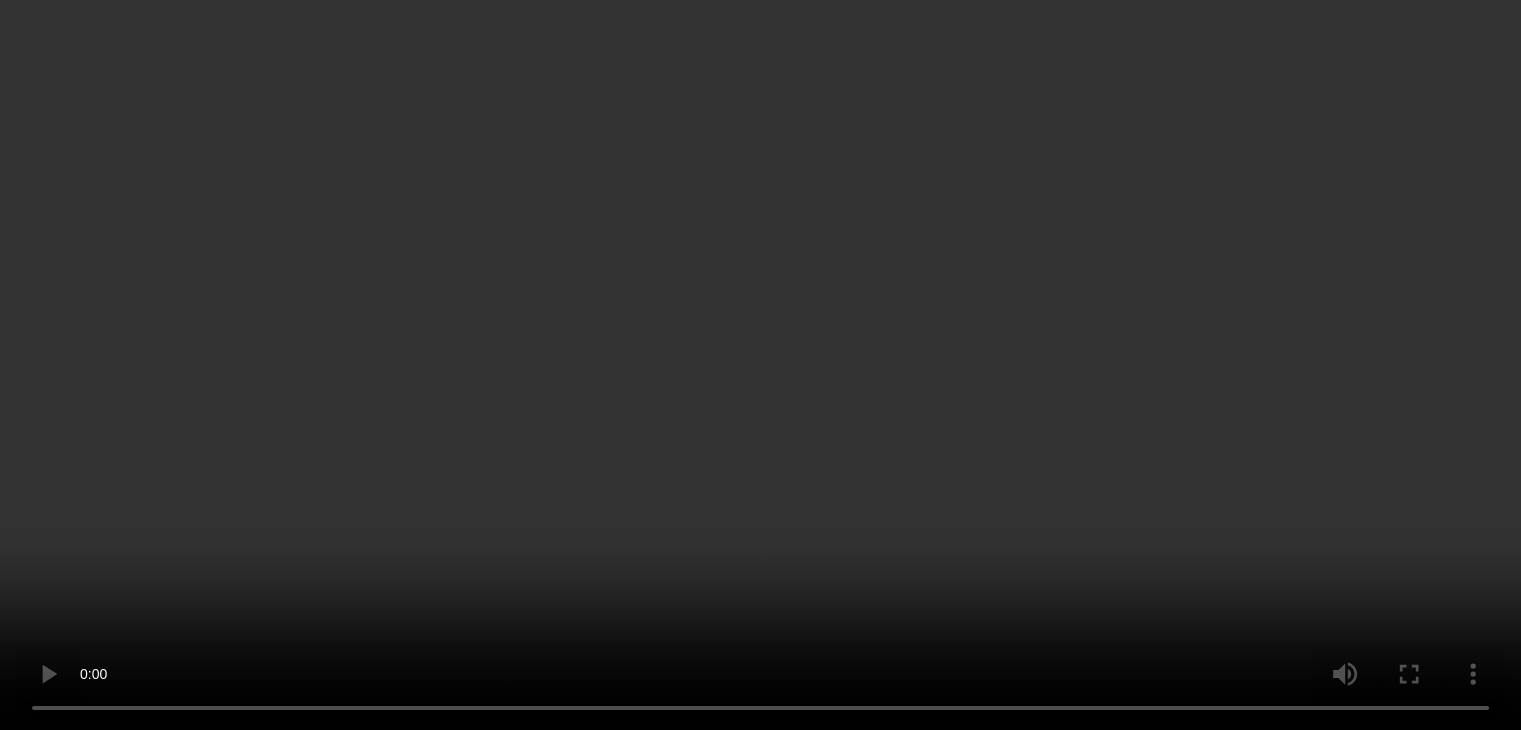 scroll, scrollTop: 259, scrollLeft: 0, axis: vertical 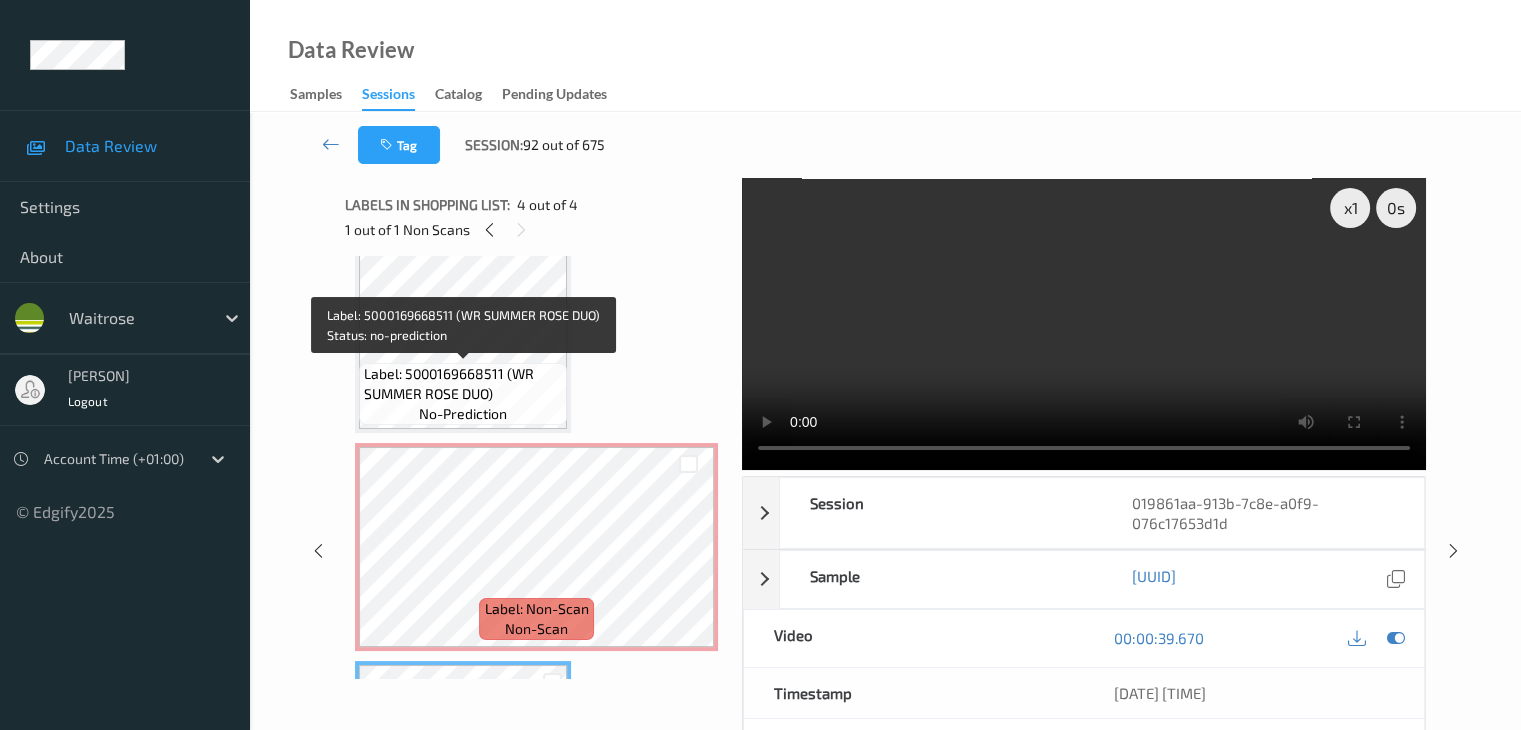 click on "no-prediction" at bounding box center [463, 414] 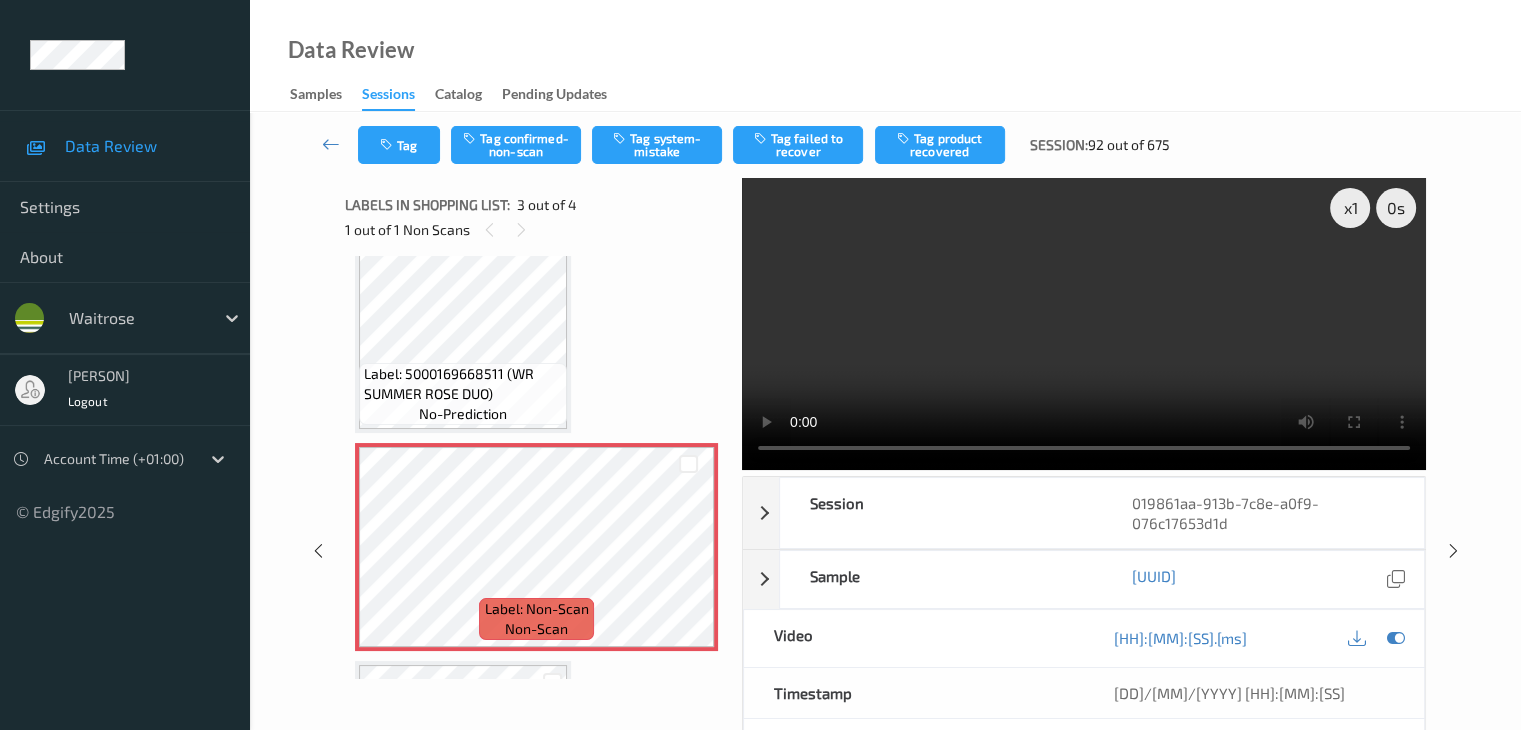 click on "Tag Tag   confirmed-non-scan Tag   system-mistake Tag   failed to recover Tag   product recovered Session: [NUMBER] out of [NUMBER]" at bounding box center (885, 145) 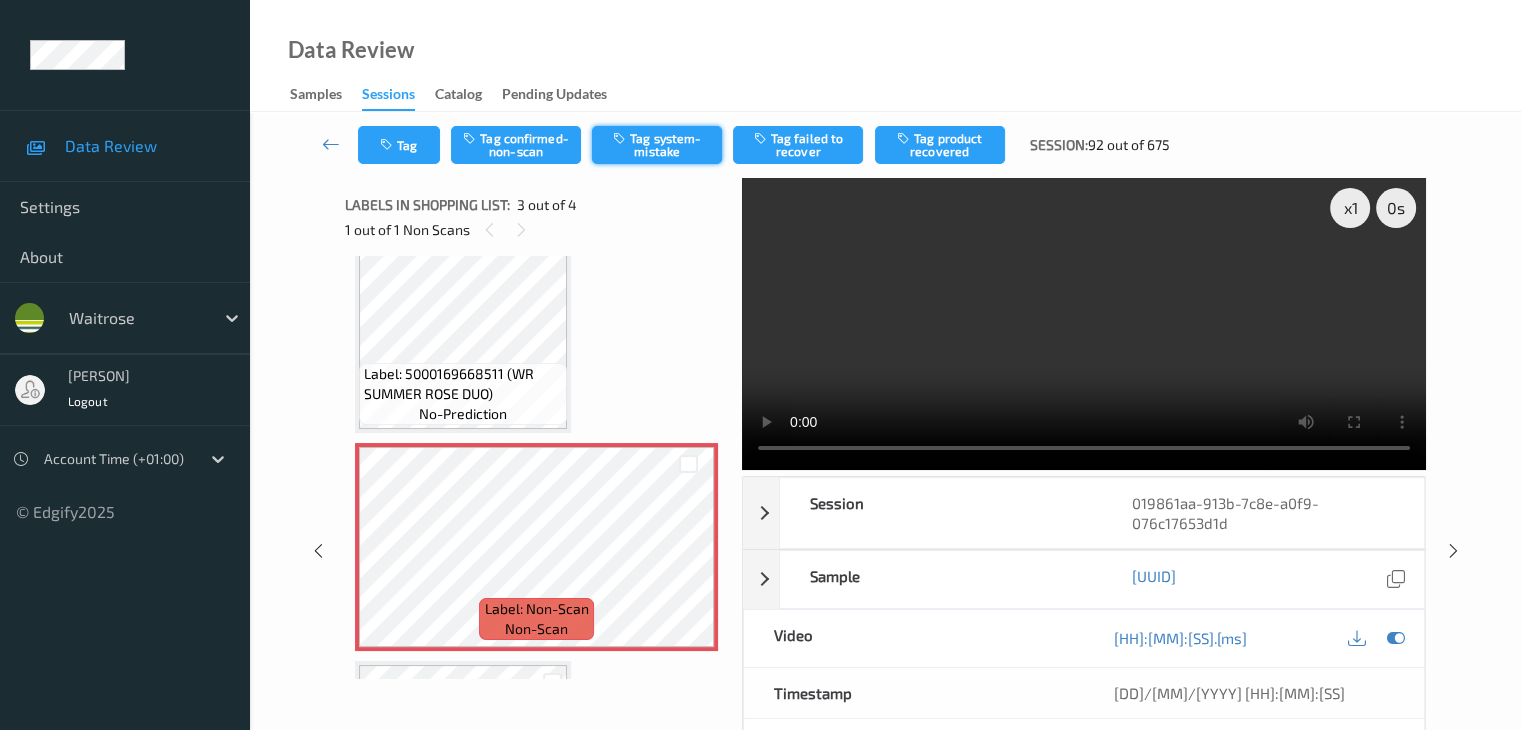 click on "Tag   system-mistake" at bounding box center (657, 145) 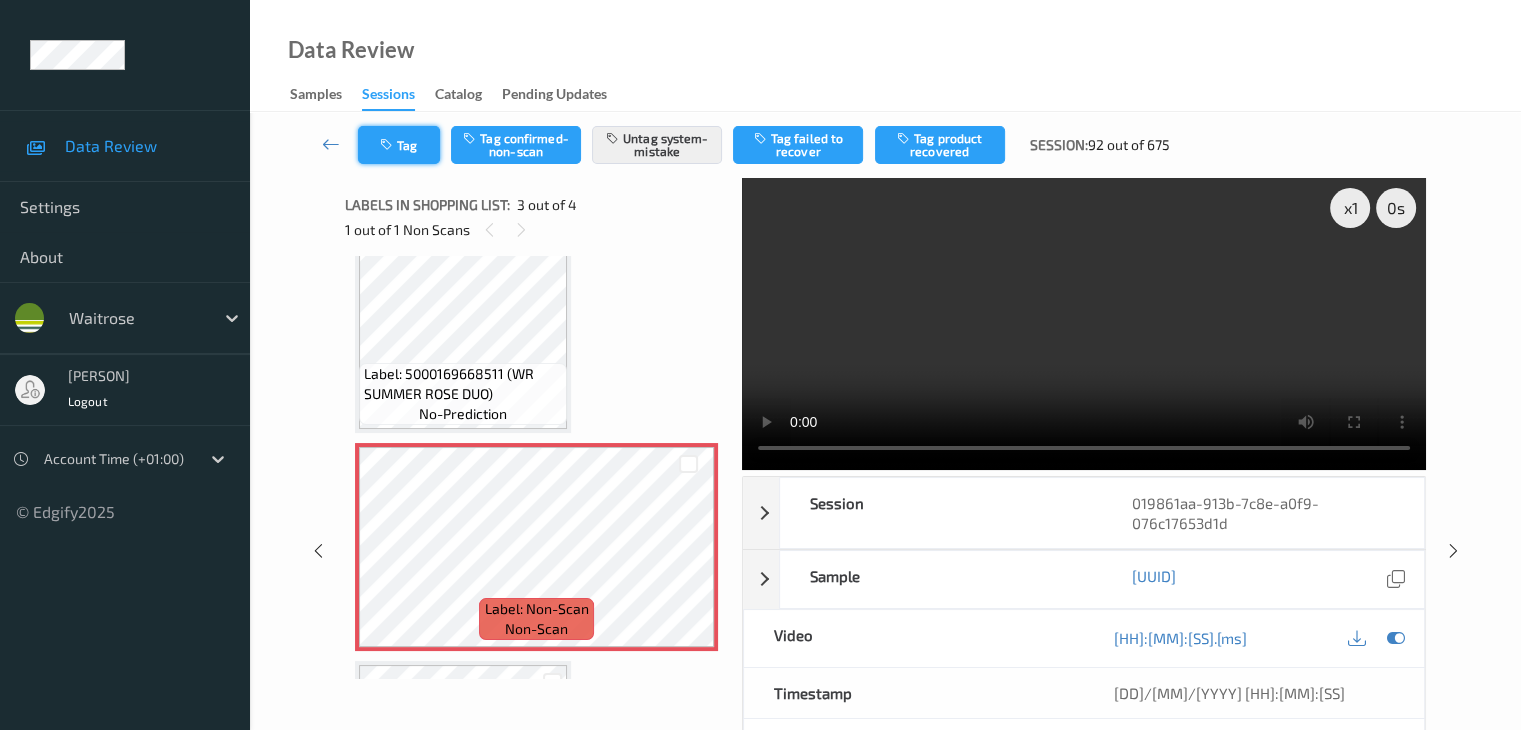 click on "Tag" at bounding box center (399, 145) 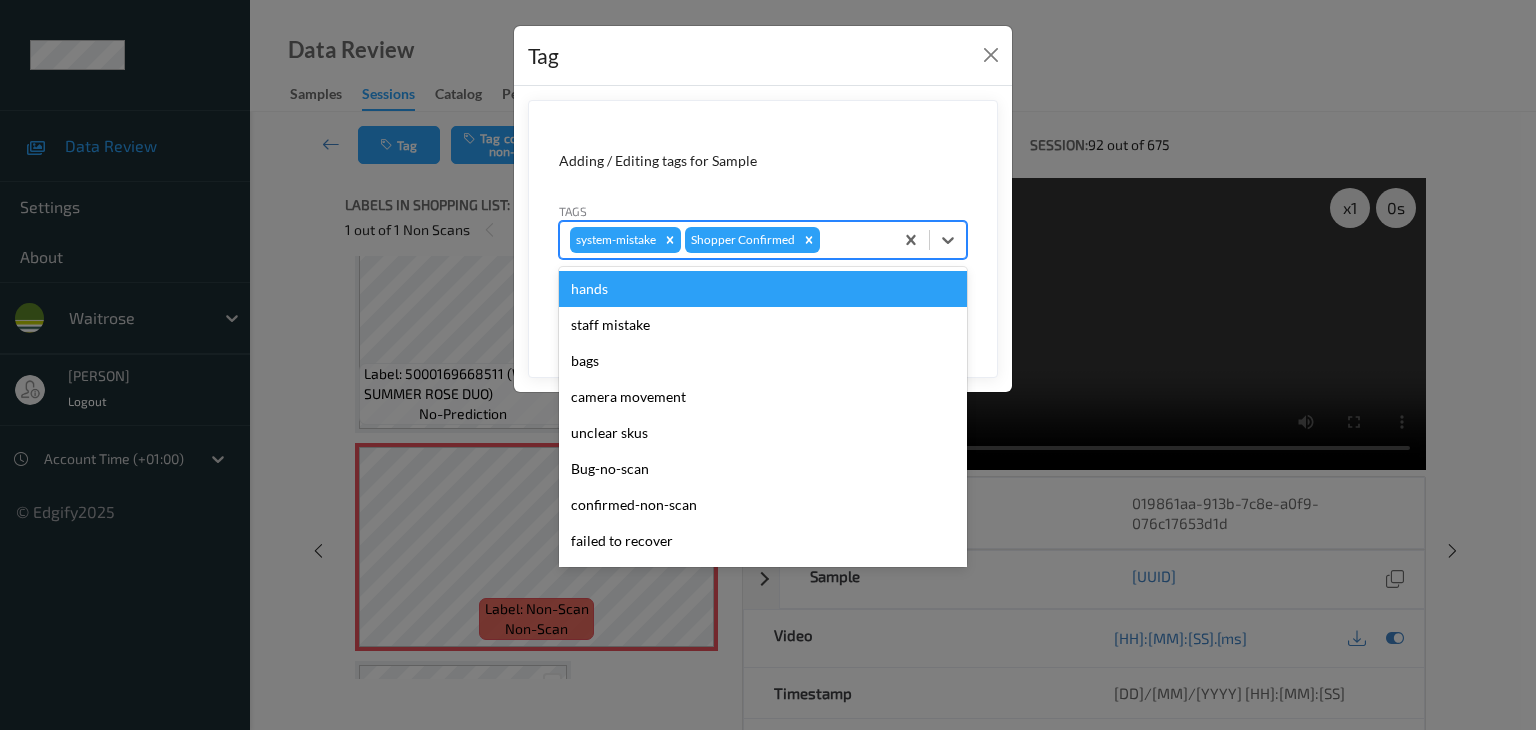 click at bounding box center (853, 240) 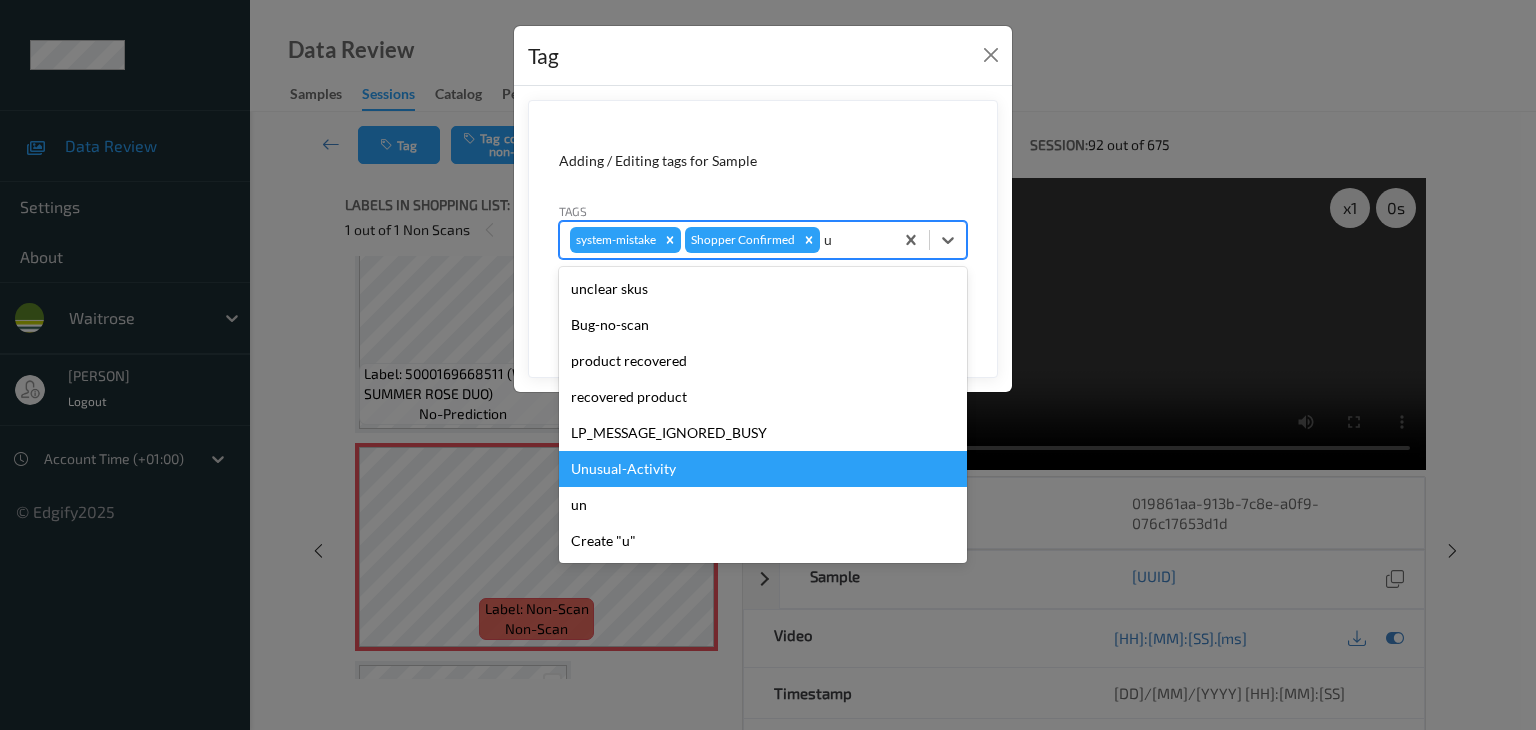 click on "Unusual-Activity" at bounding box center (763, 469) 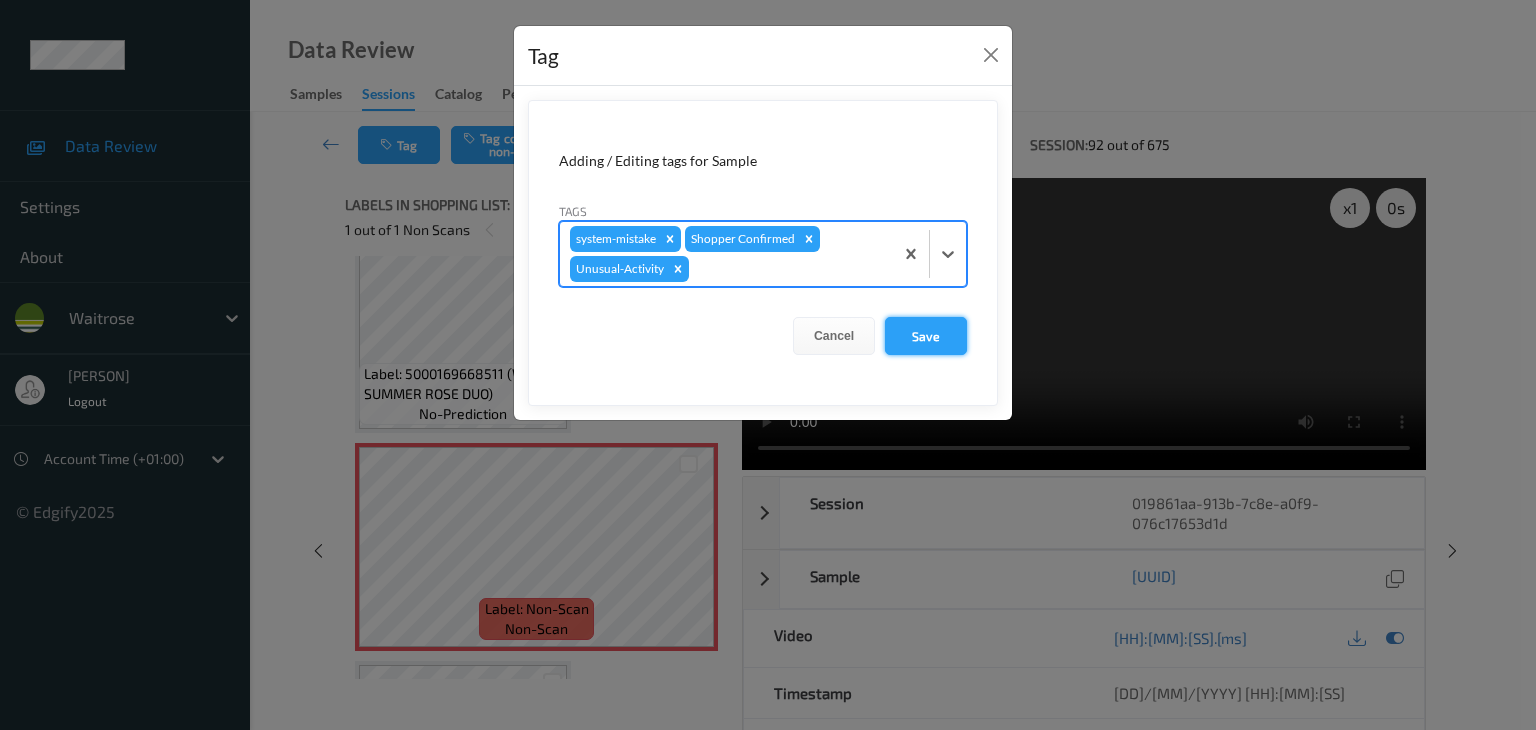 click on "Save" at bounding box center (926, 336) 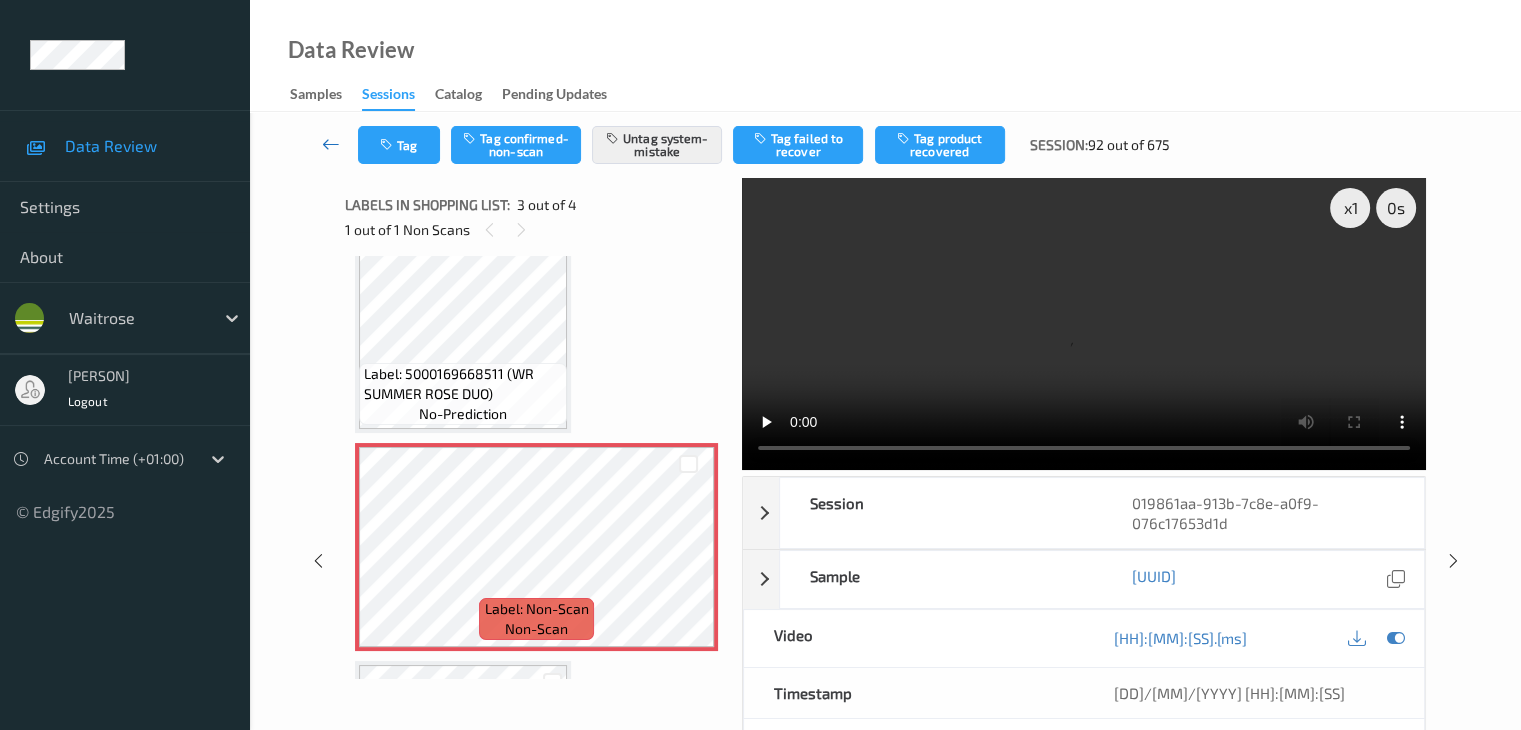 click at bounding box center [331, 144] 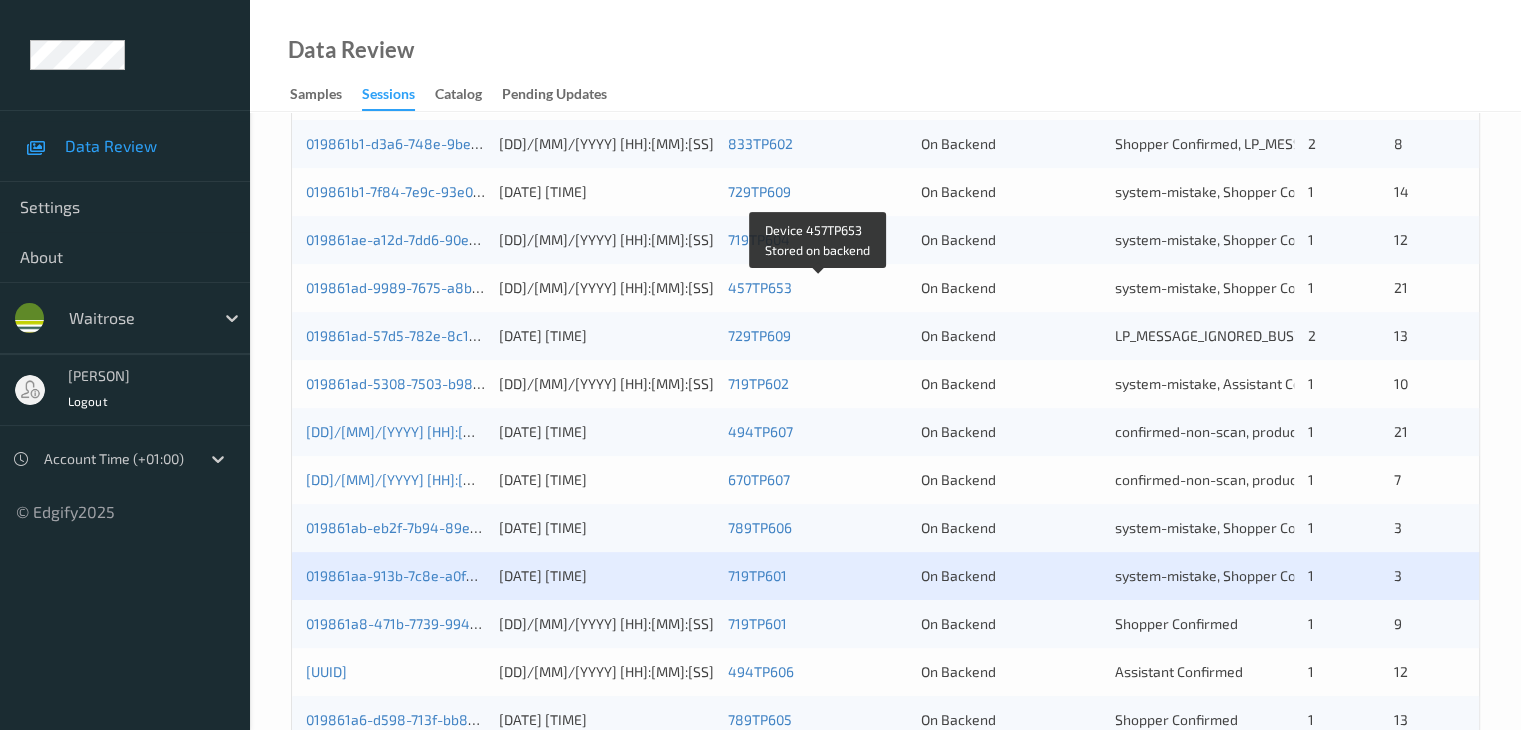 scroll, scrollTop: 800, scrollLeft: 0, axis: vertical 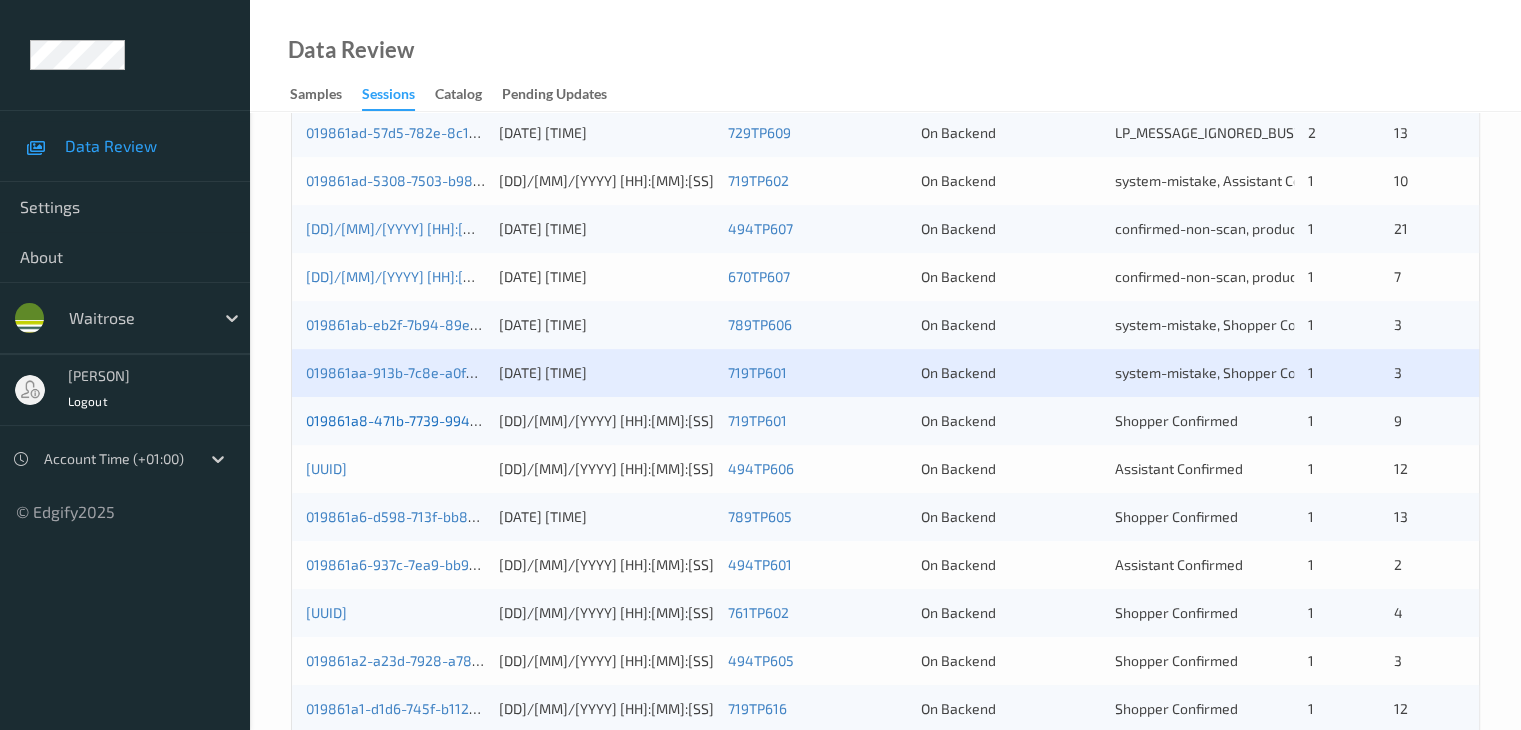 click on "019861a8-471b-7739-994a-436b9dd19e6c" at bounding box center (442, 420) 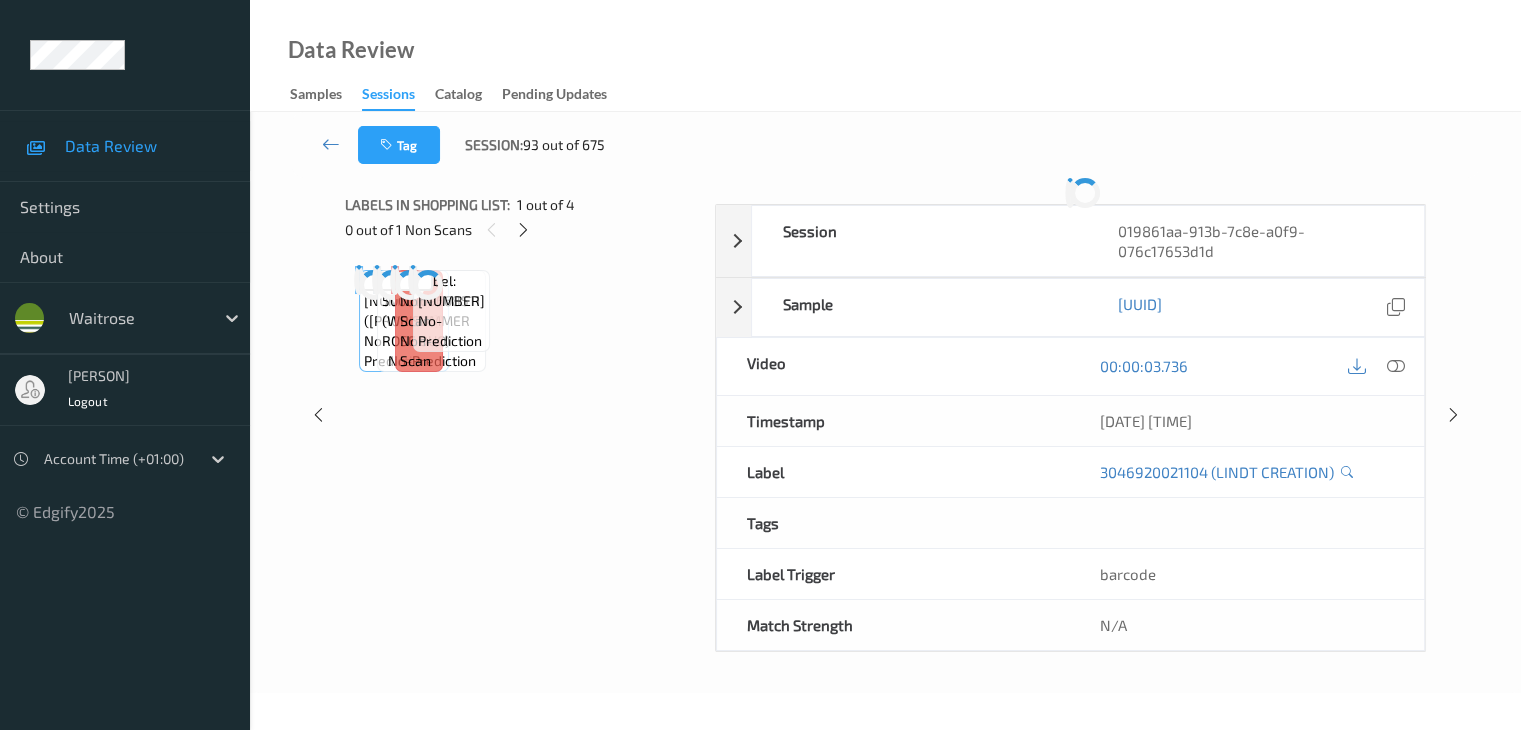scroll, scrollTop: 0, scrollLeft: 0, axis: both 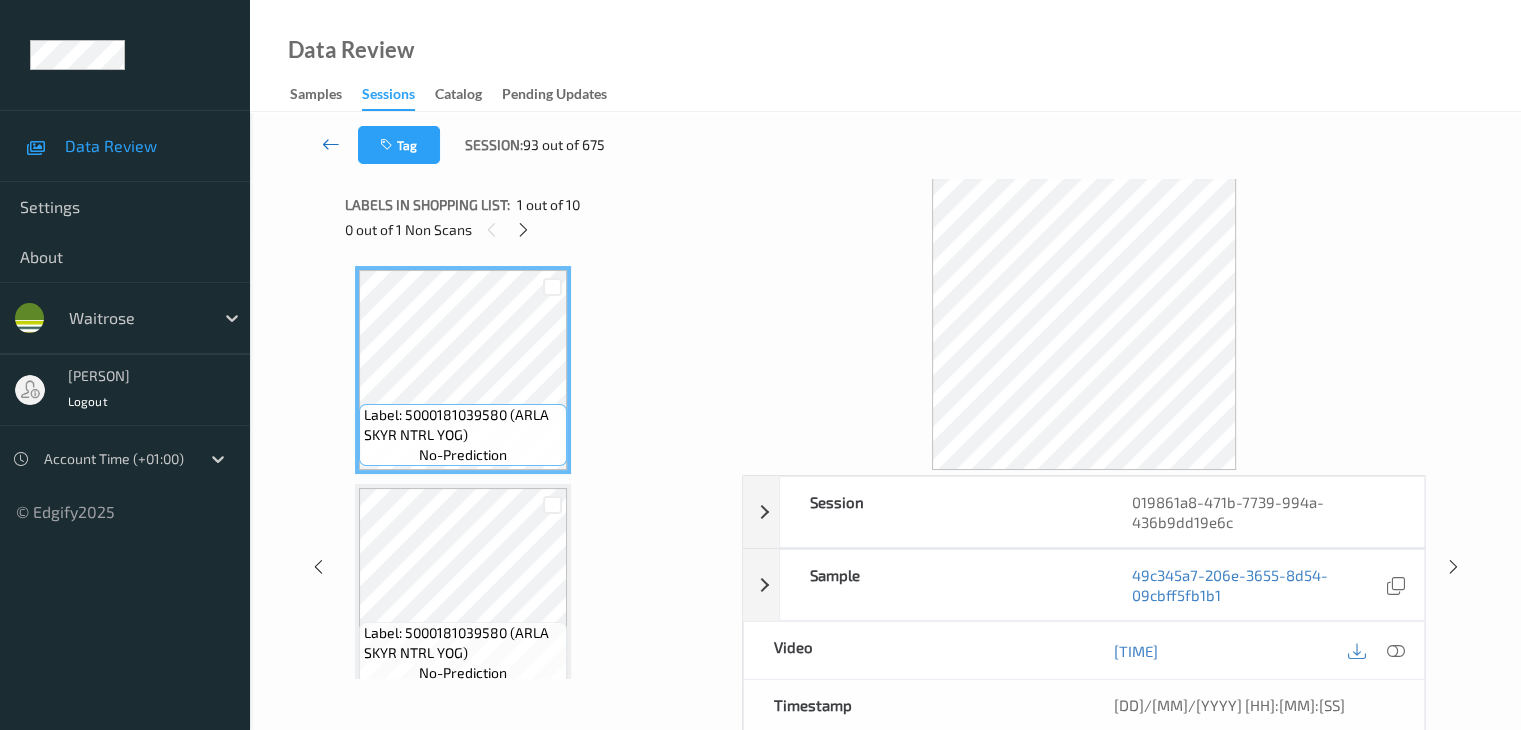 click at bounding box center [331, 144] 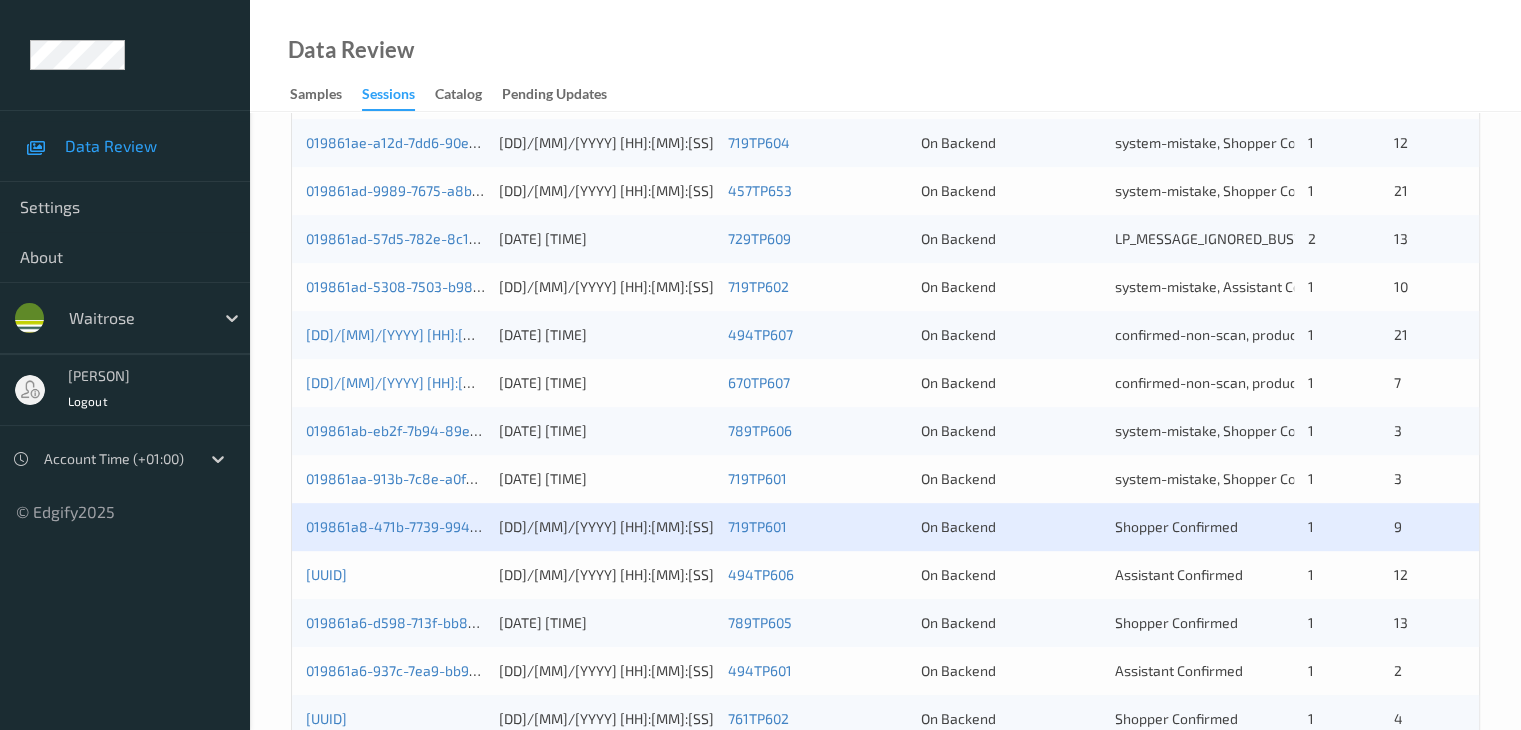 scroll, scrollTop: 700, scrollLeft: 0, axis: vertical 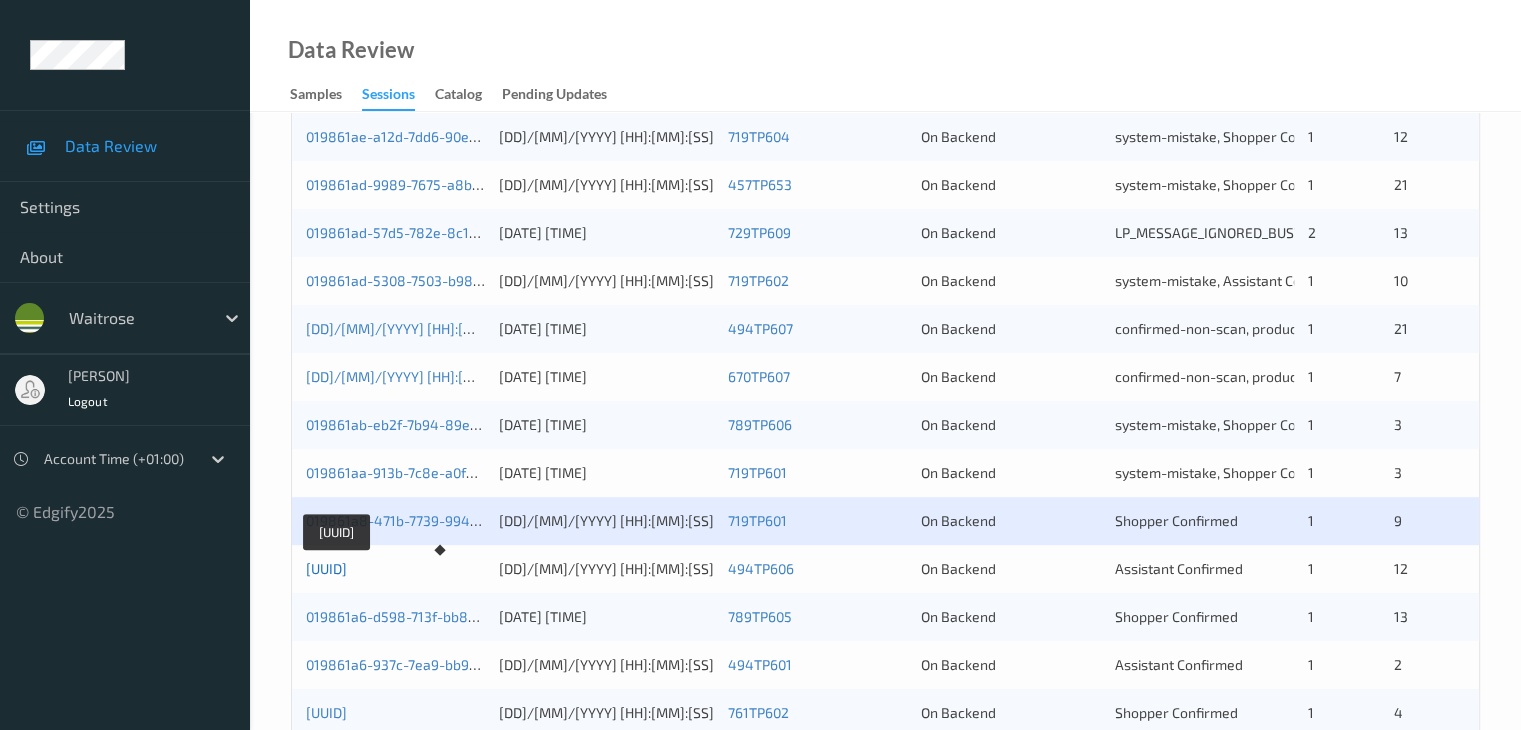 click on "[UUID]" at bounding box center (326, 568) 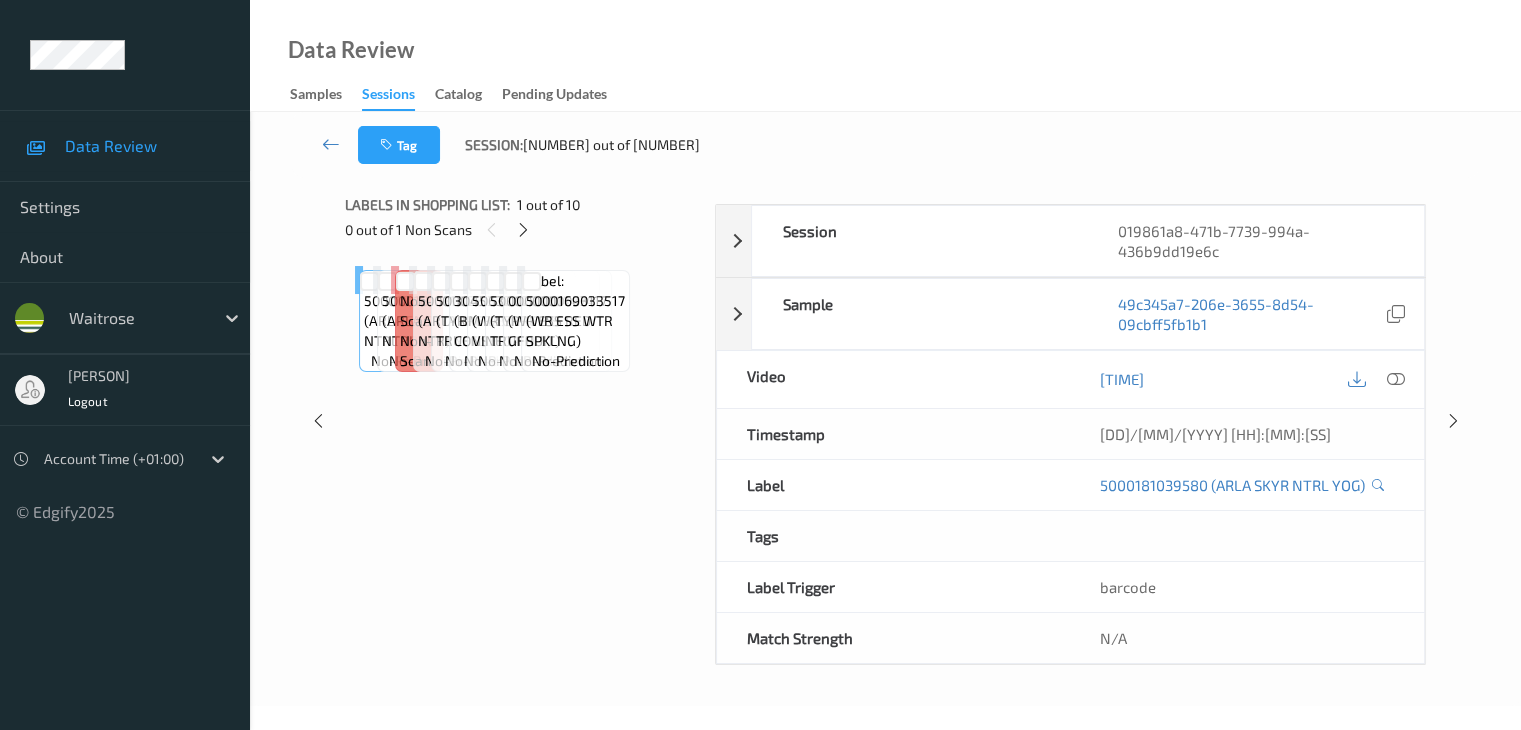 scroll, scrollTop: 0, scrollLeft: 0, axis: both 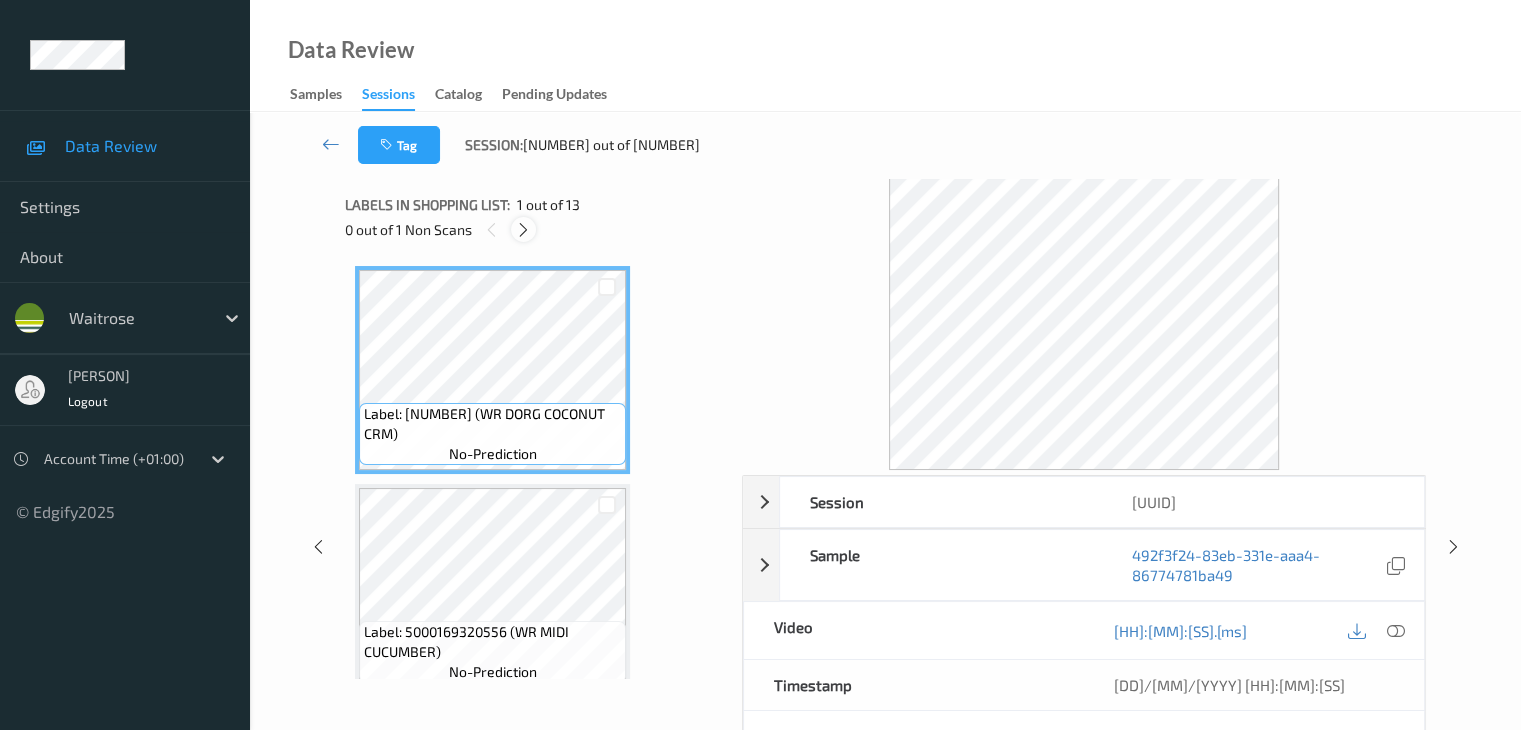 click at bounding box center (523, 230) 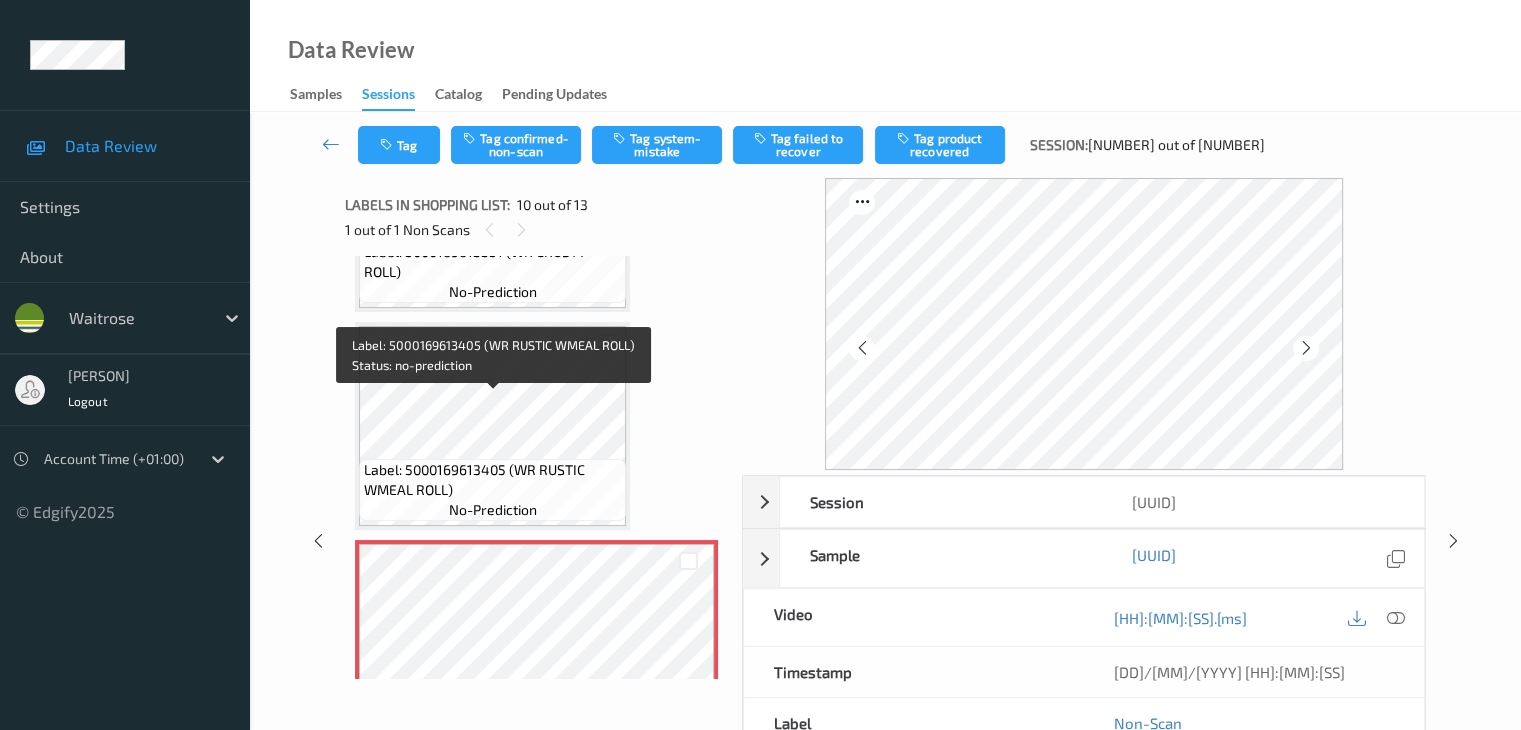 scroll, scrollTop: 1654, scrollLeft: 0, axis: vertical 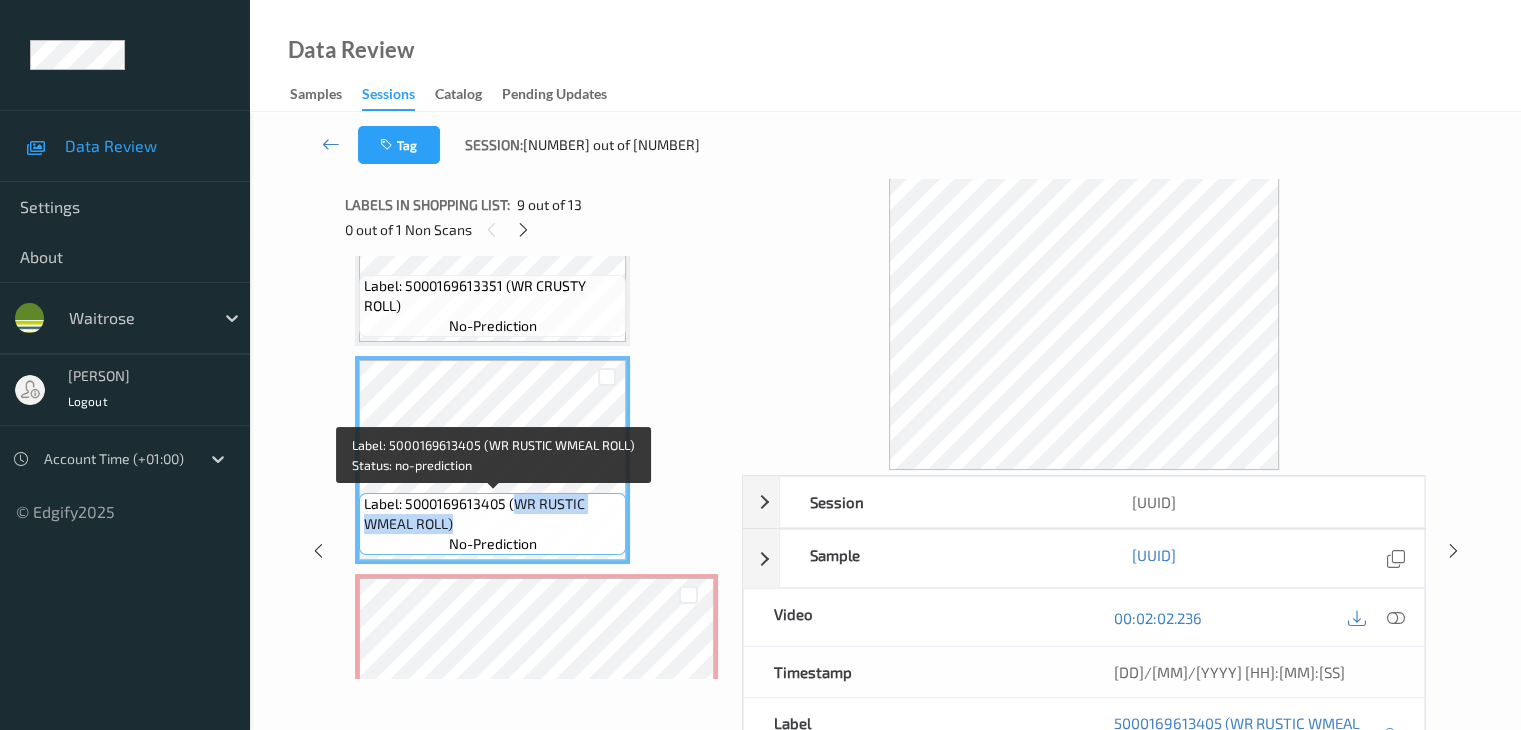 drag, startPoint x: 515, startPoint y: 503, endPoint x: 514, endPoint y: 517, distance: 14.035668 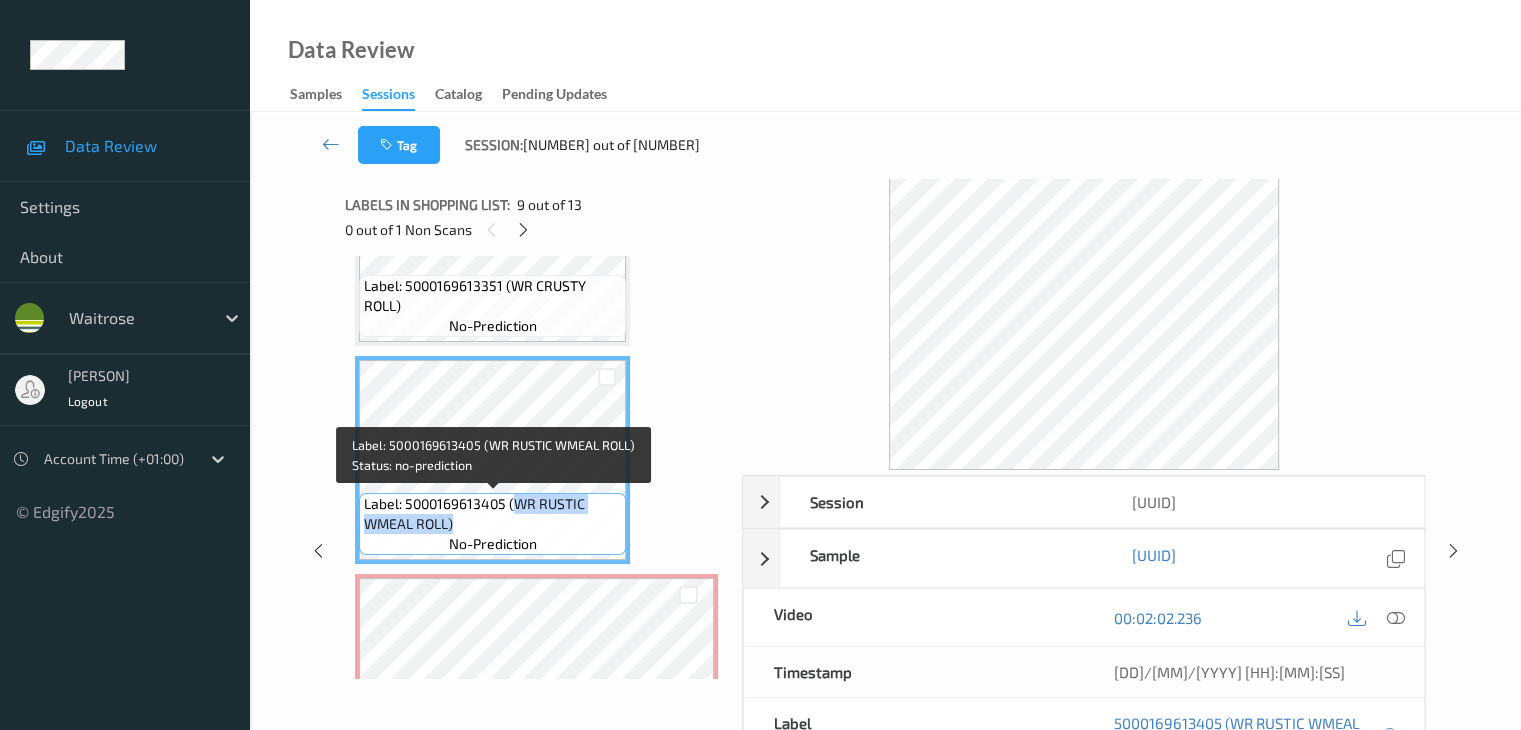 copy on "WR RUSTIC WMEAL ROLL)" 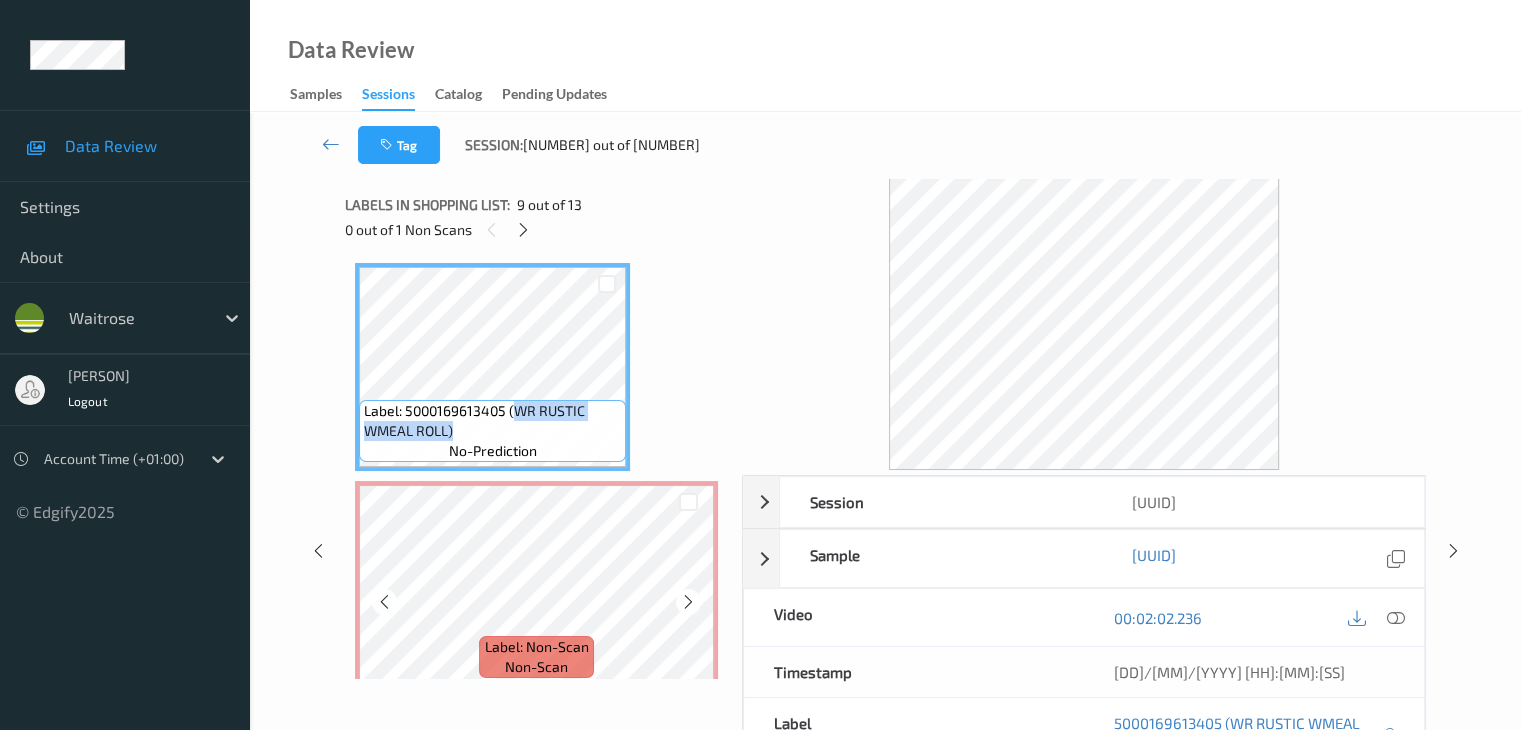scroll, scrollTop: 1854, scrollLeft: 0, axis: vertical 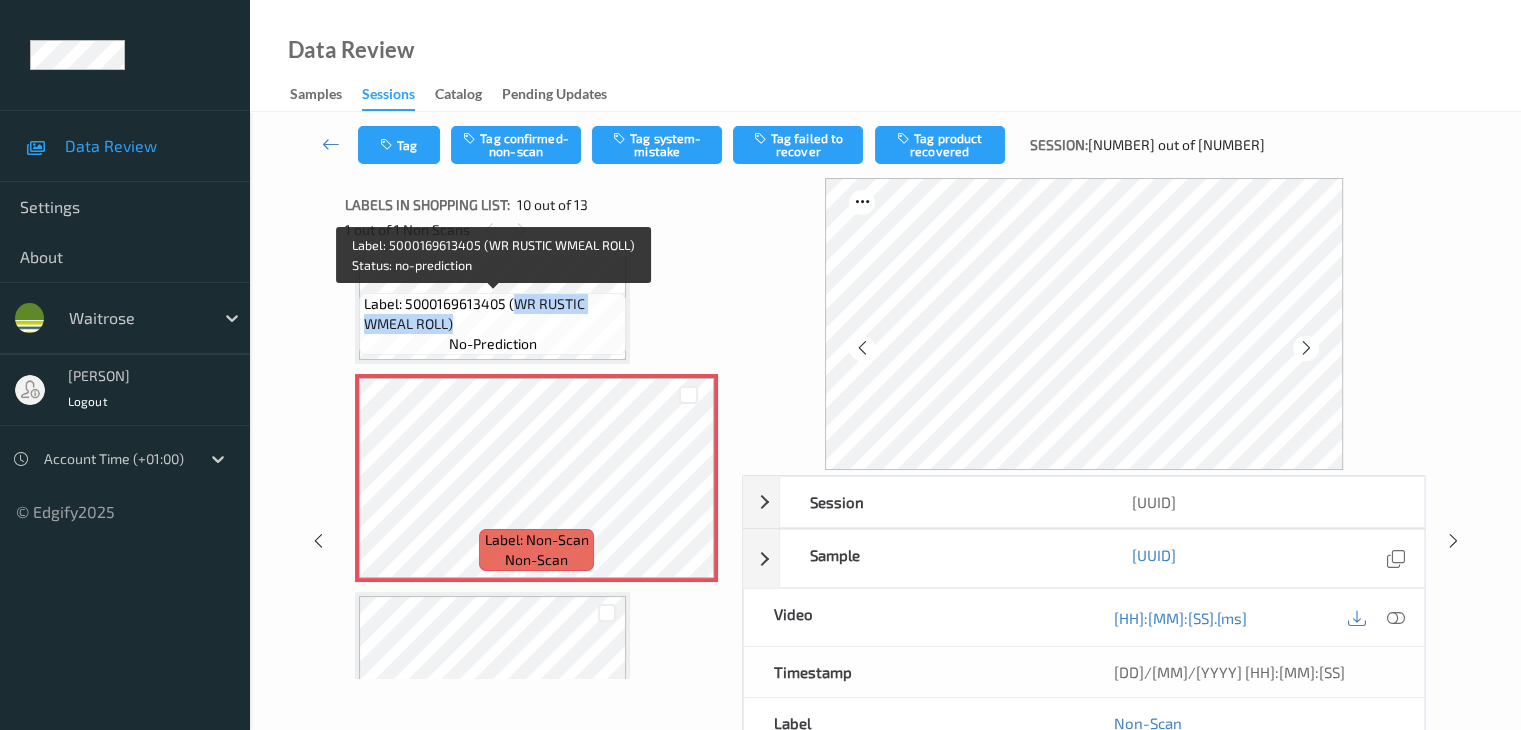 click on "Label: 5000169613405 (WR RUSTIC WMEAL ROLL)" at bounding box center [492, 314] 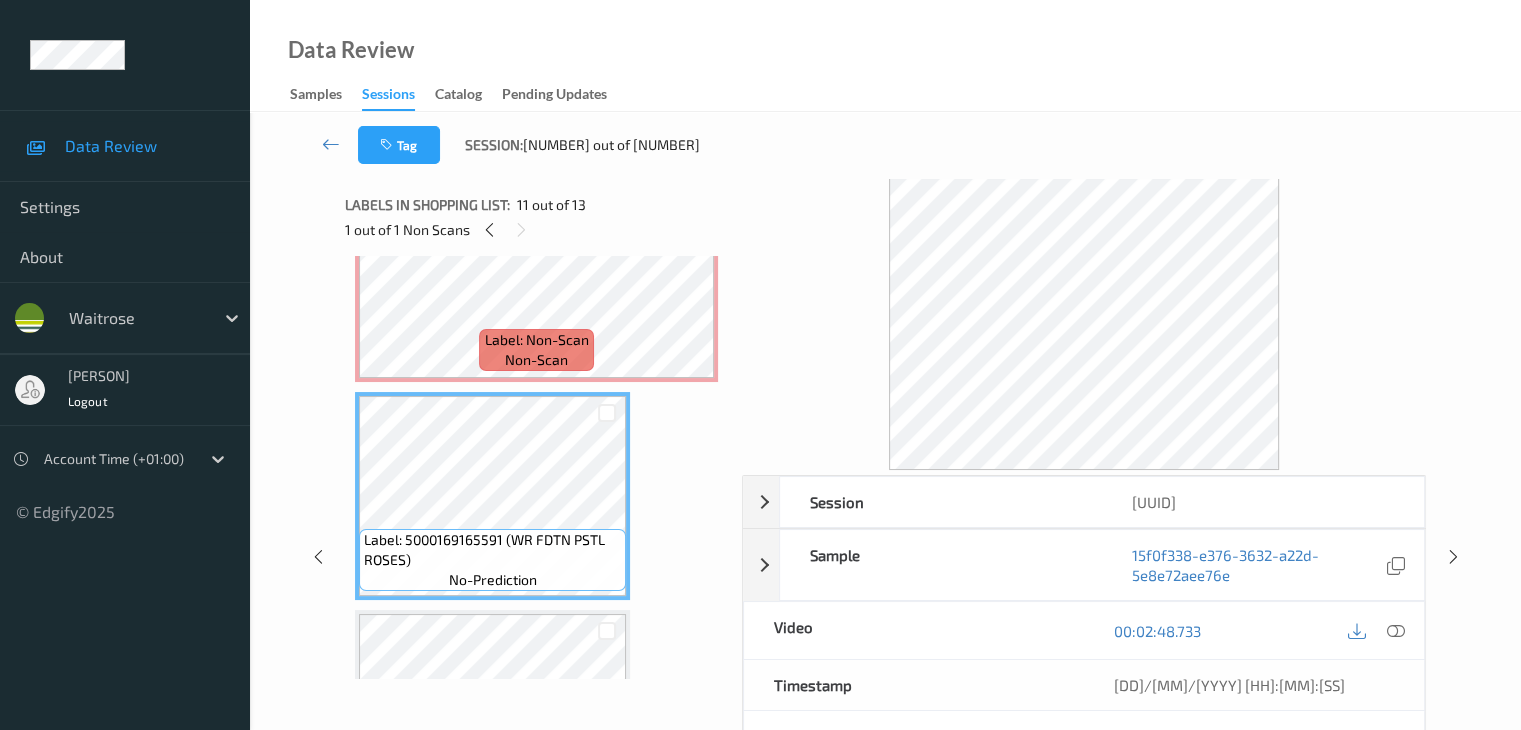 scroll, scrollTop: 1954, scrollLeft: 0, axis: vertical 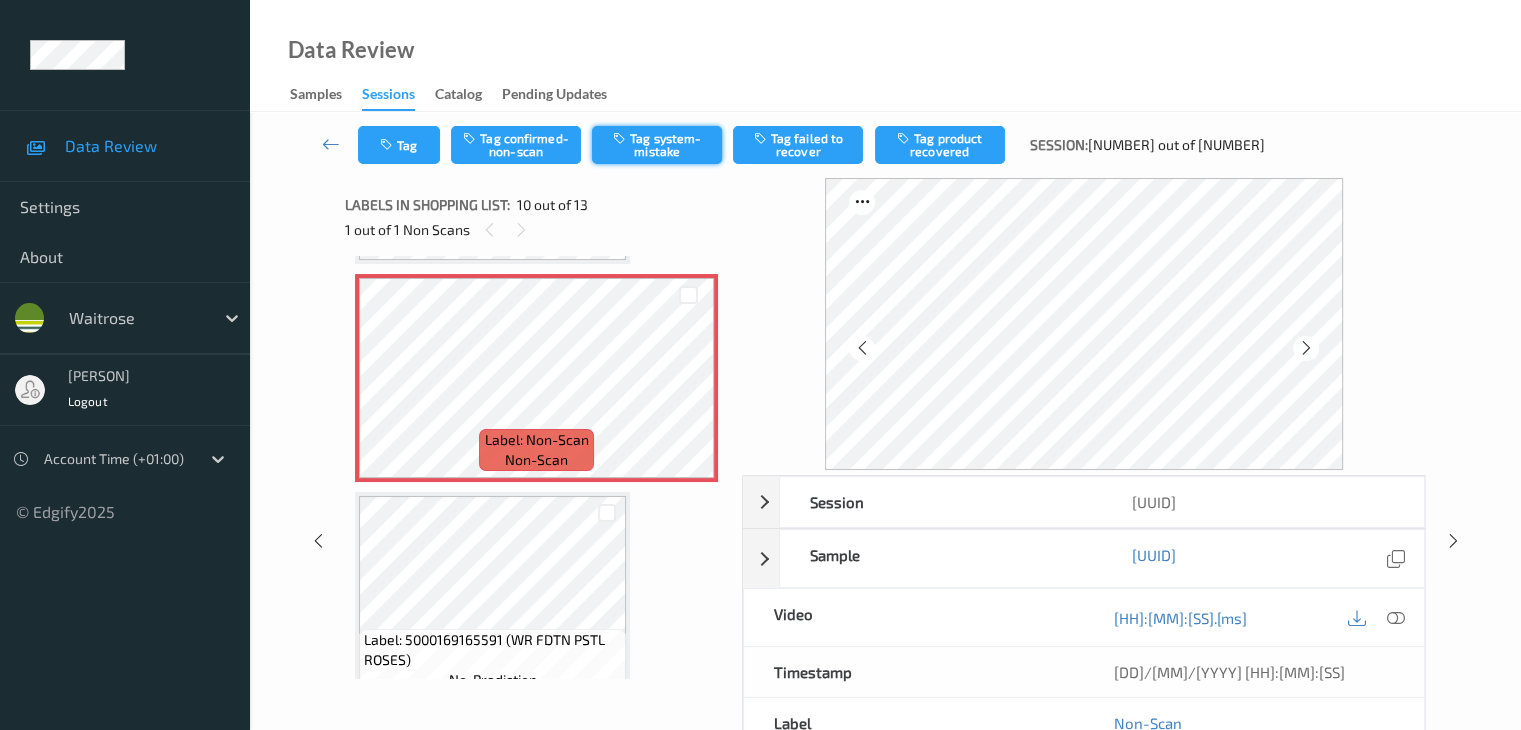 click on "Tag   system-mistake" at bounding box center [657, 145] 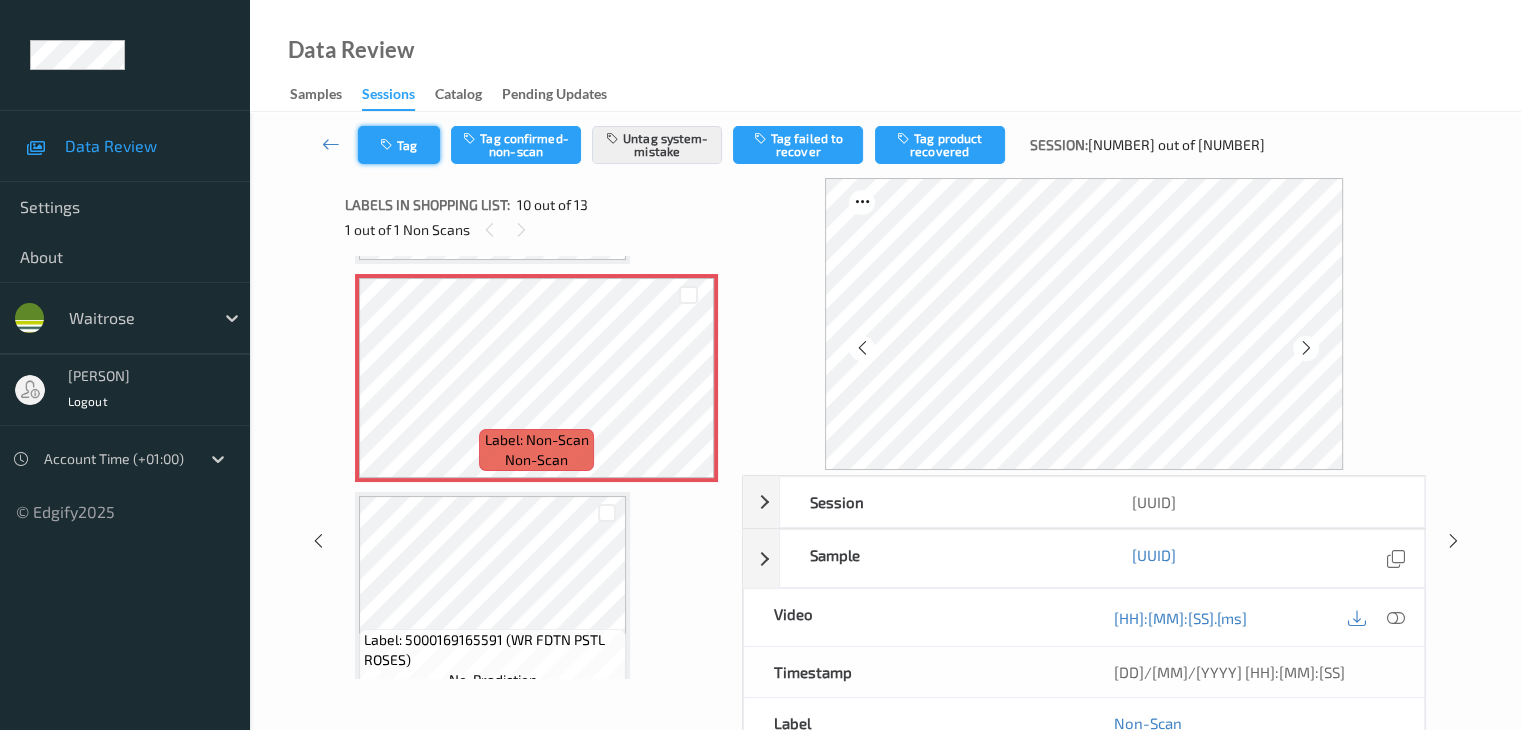 click on "Tag" at bounding box center [399, 145] 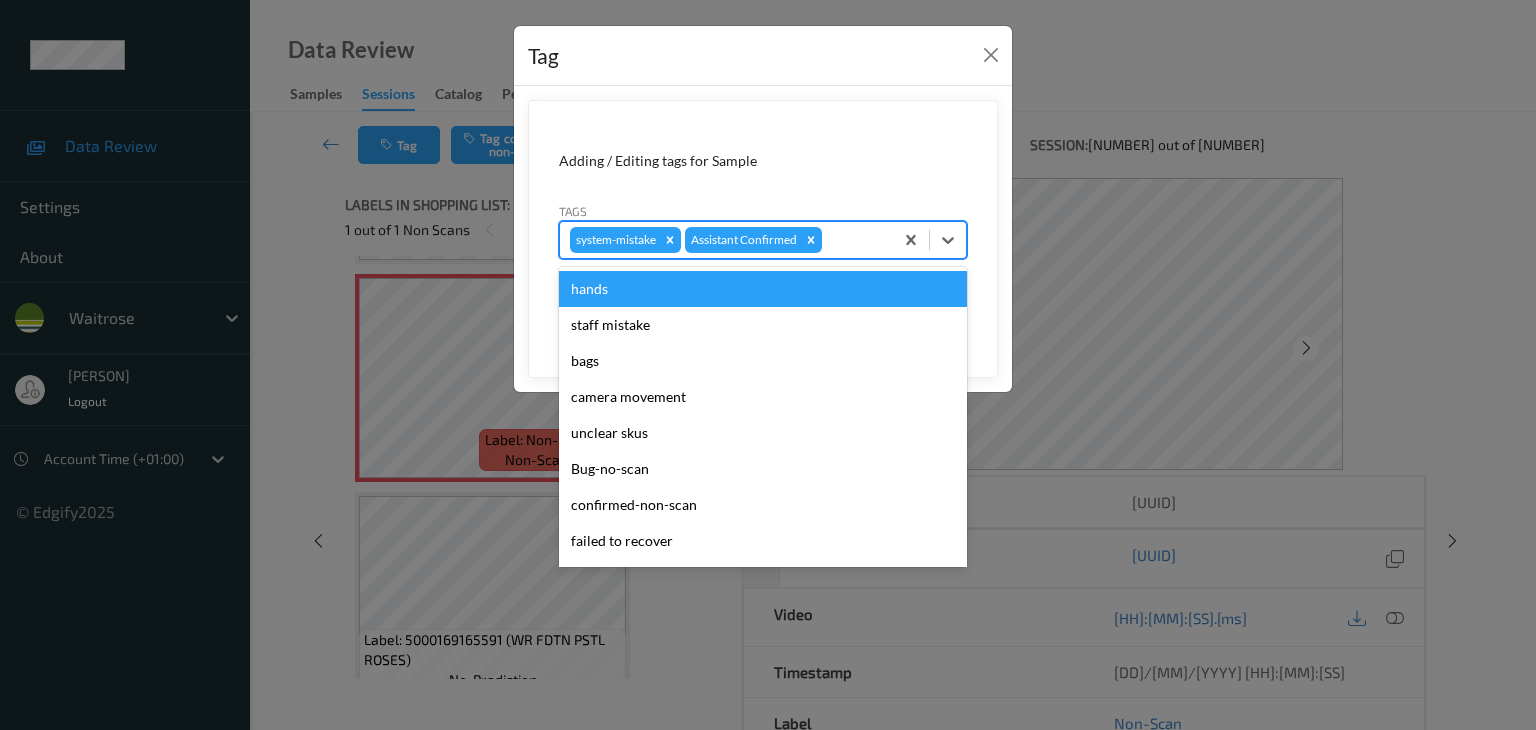 click at bounding box center (854, 240) 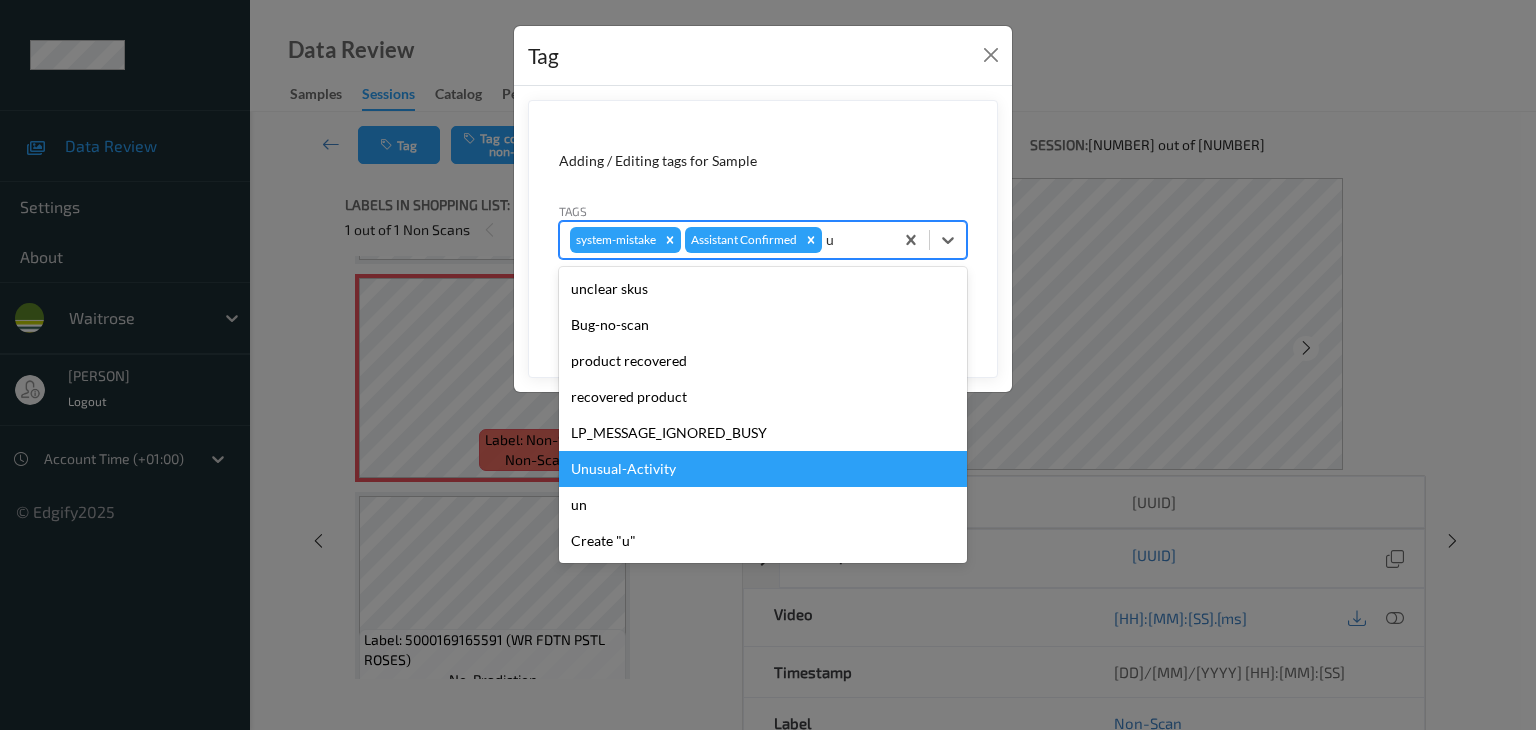 click on "Unusual-Activity" at bounding box center [763, 469] 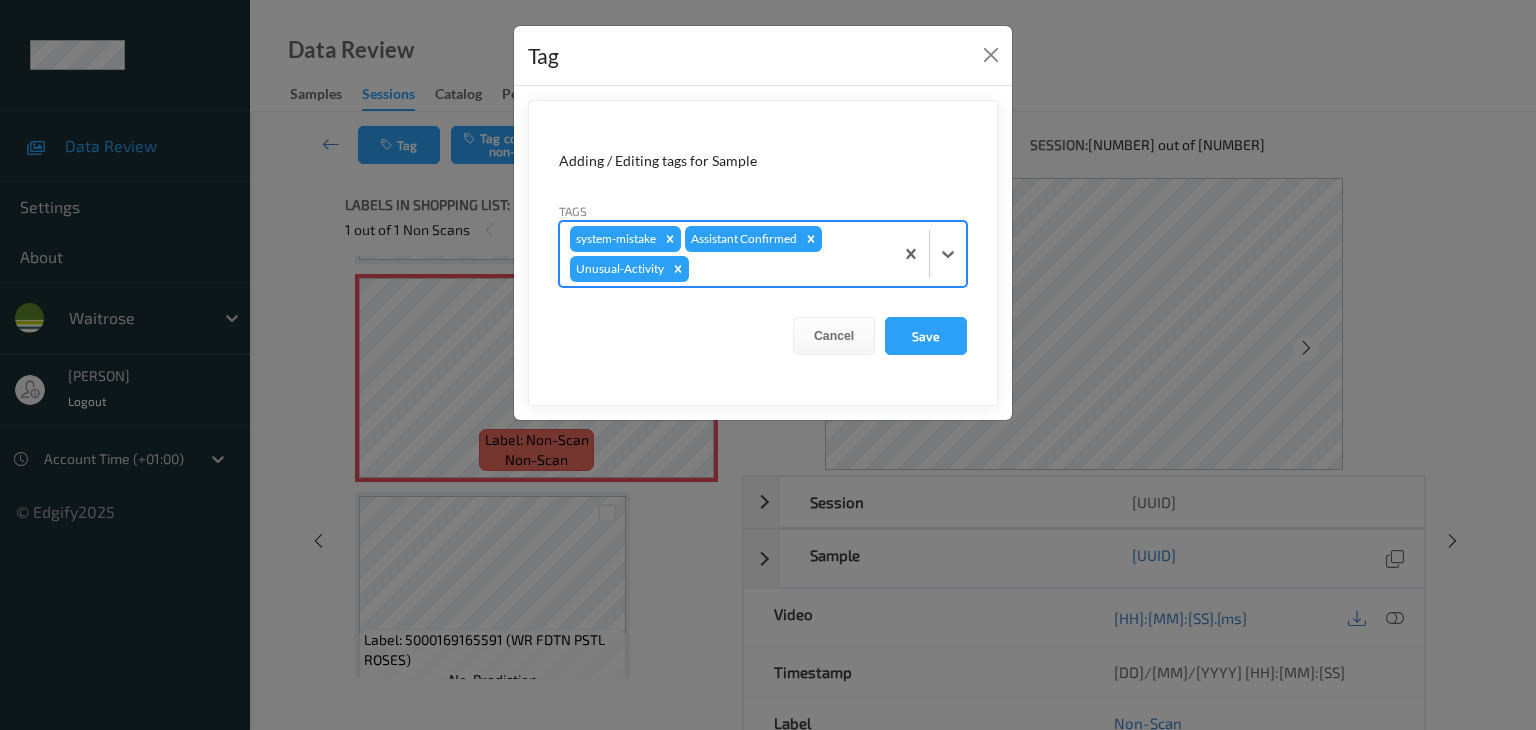 type on "p" 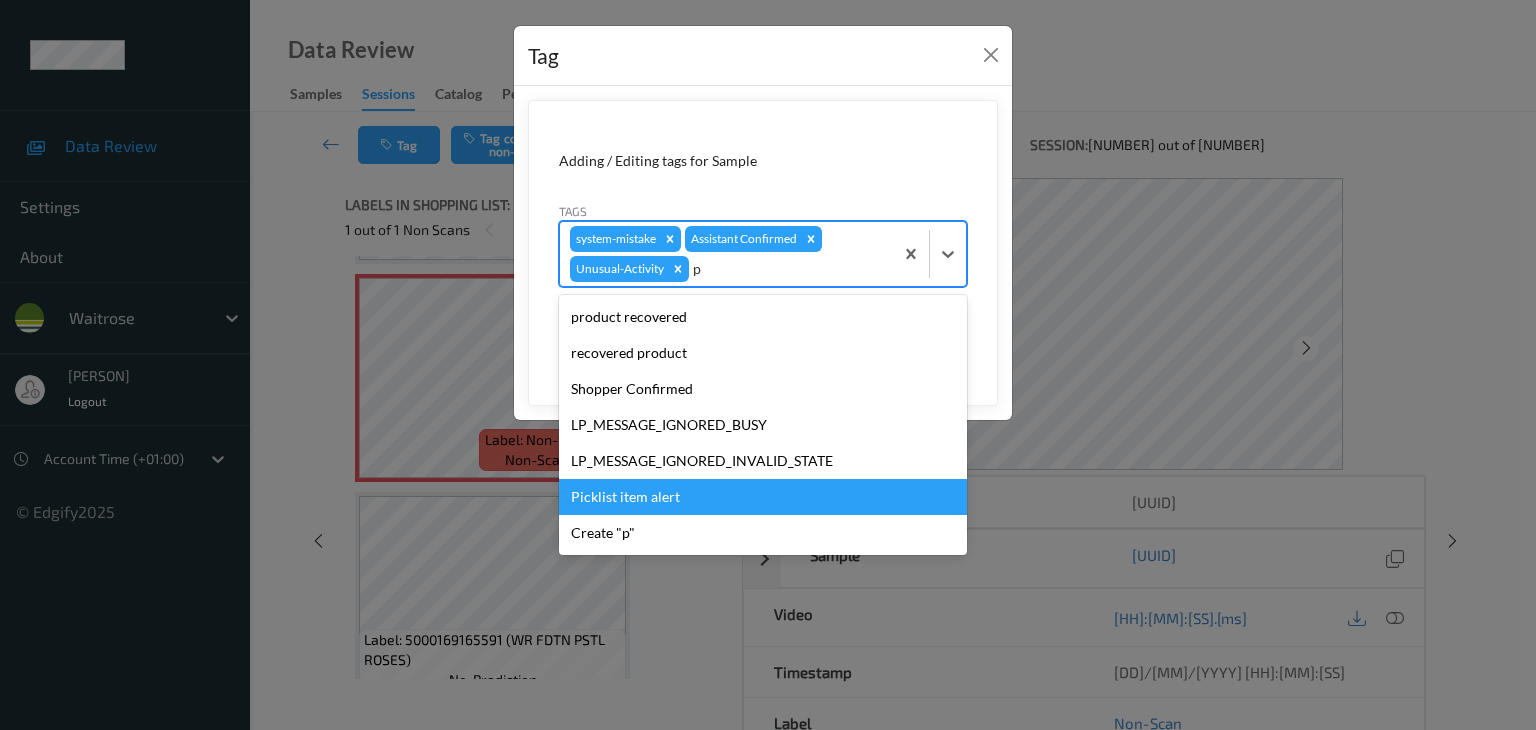 click on "Picklist item alert" at bounding box center [763, 497] 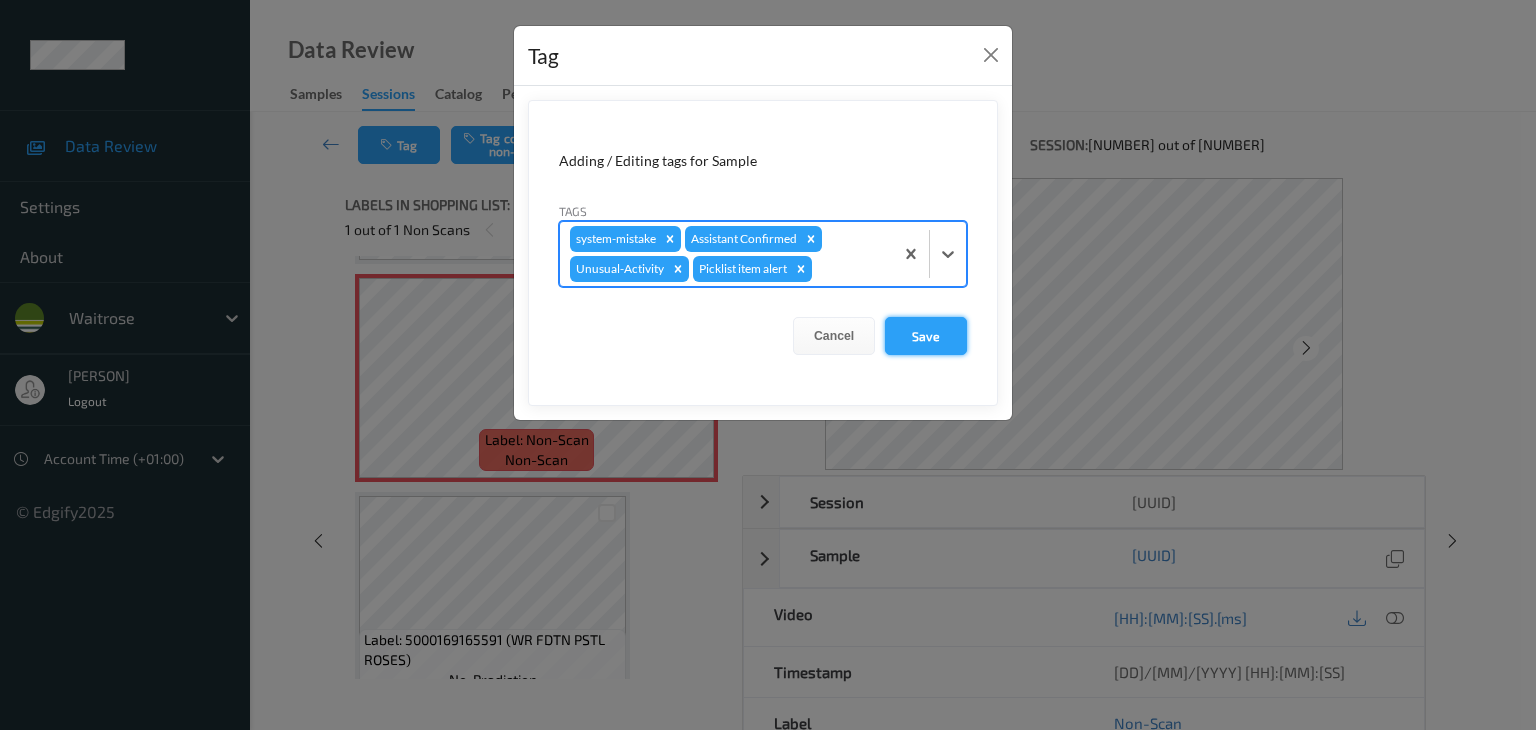 click on "Save" at bounding box center (926, 336) 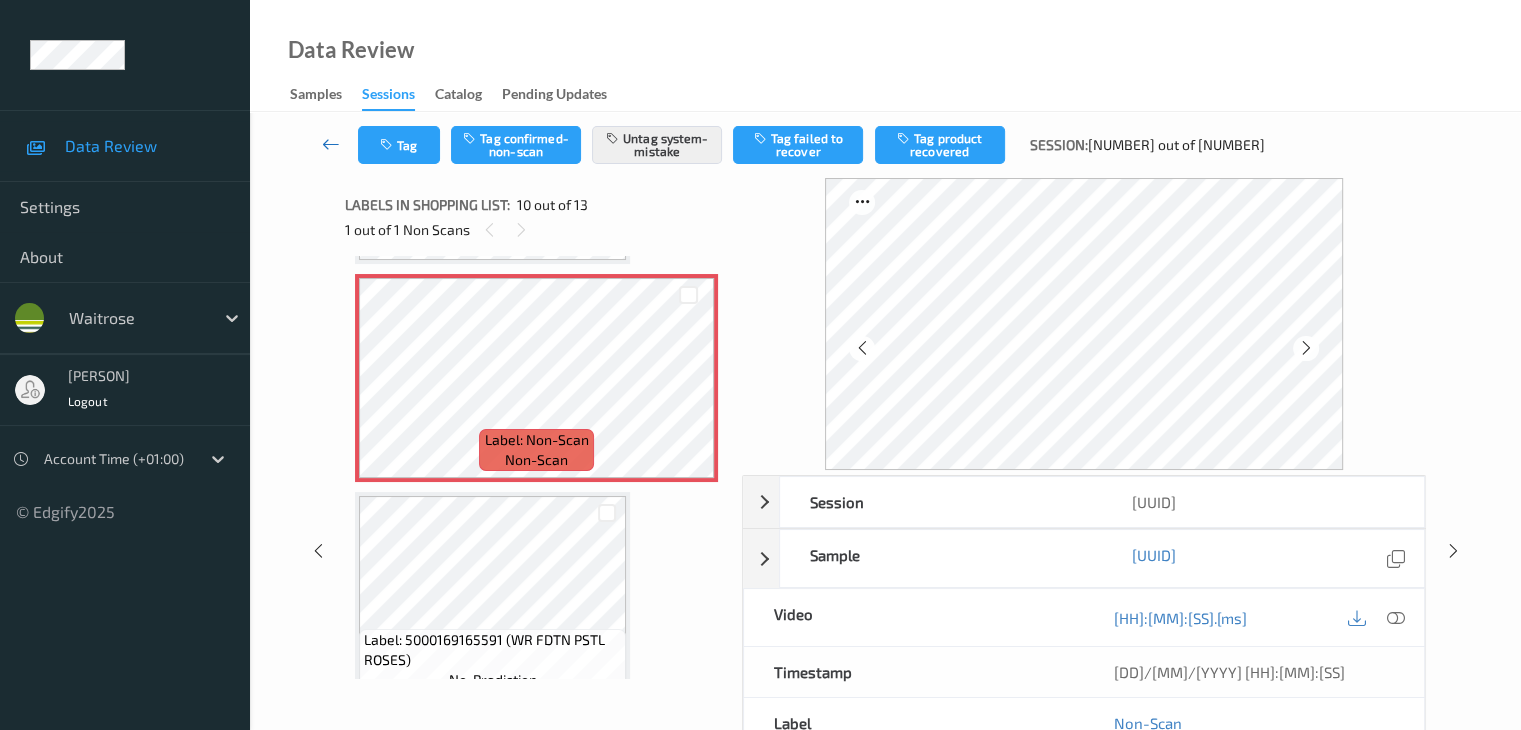 click at bounding box center (331, 144) 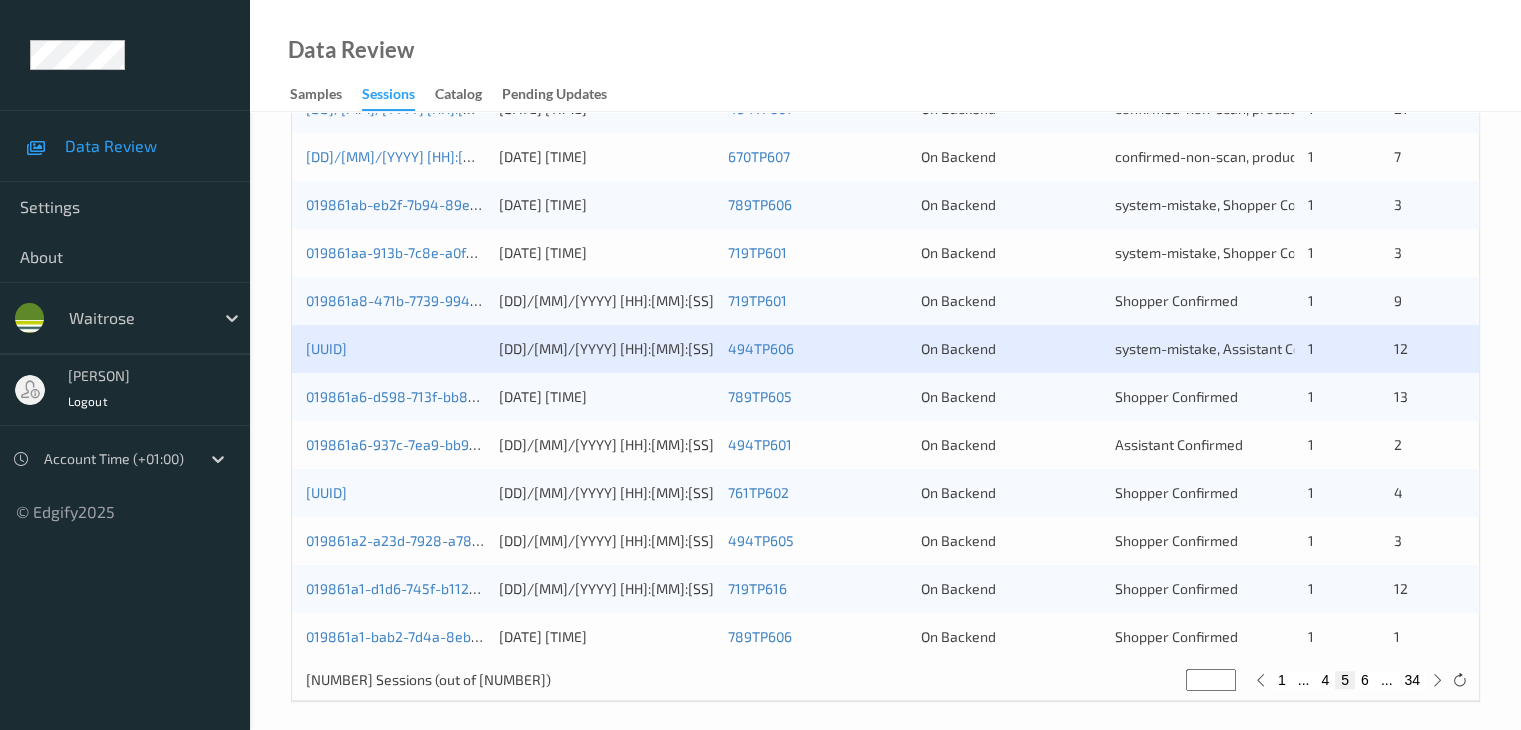 scroll, scrollTop: 932, scrollLeft: 0, axis: vertical 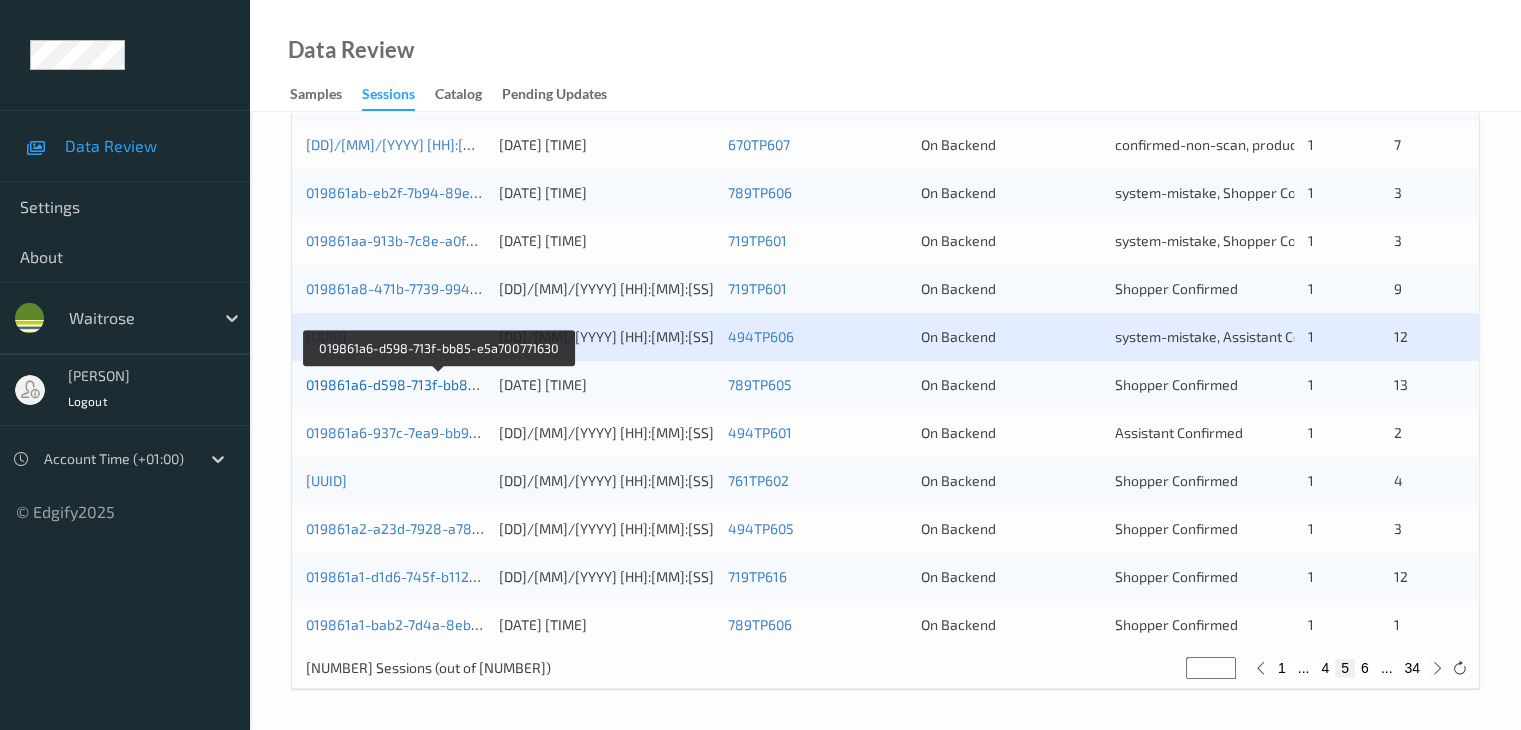 click on "019861a6-d598-713f-bb85-e5a700771630" at bounding box center (439, 384) 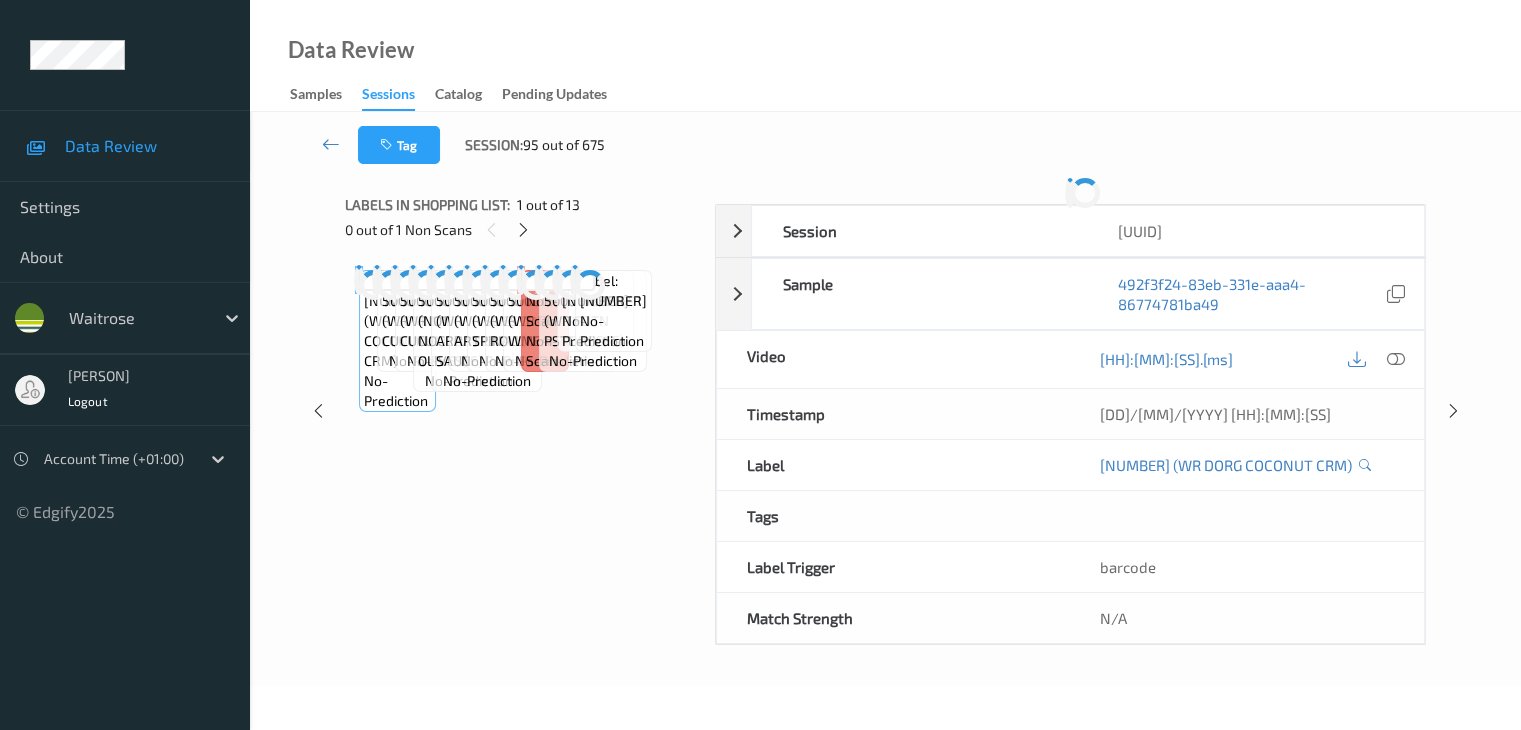 scroll, scrollTop: 0, scrollLeft: 0, axis: both 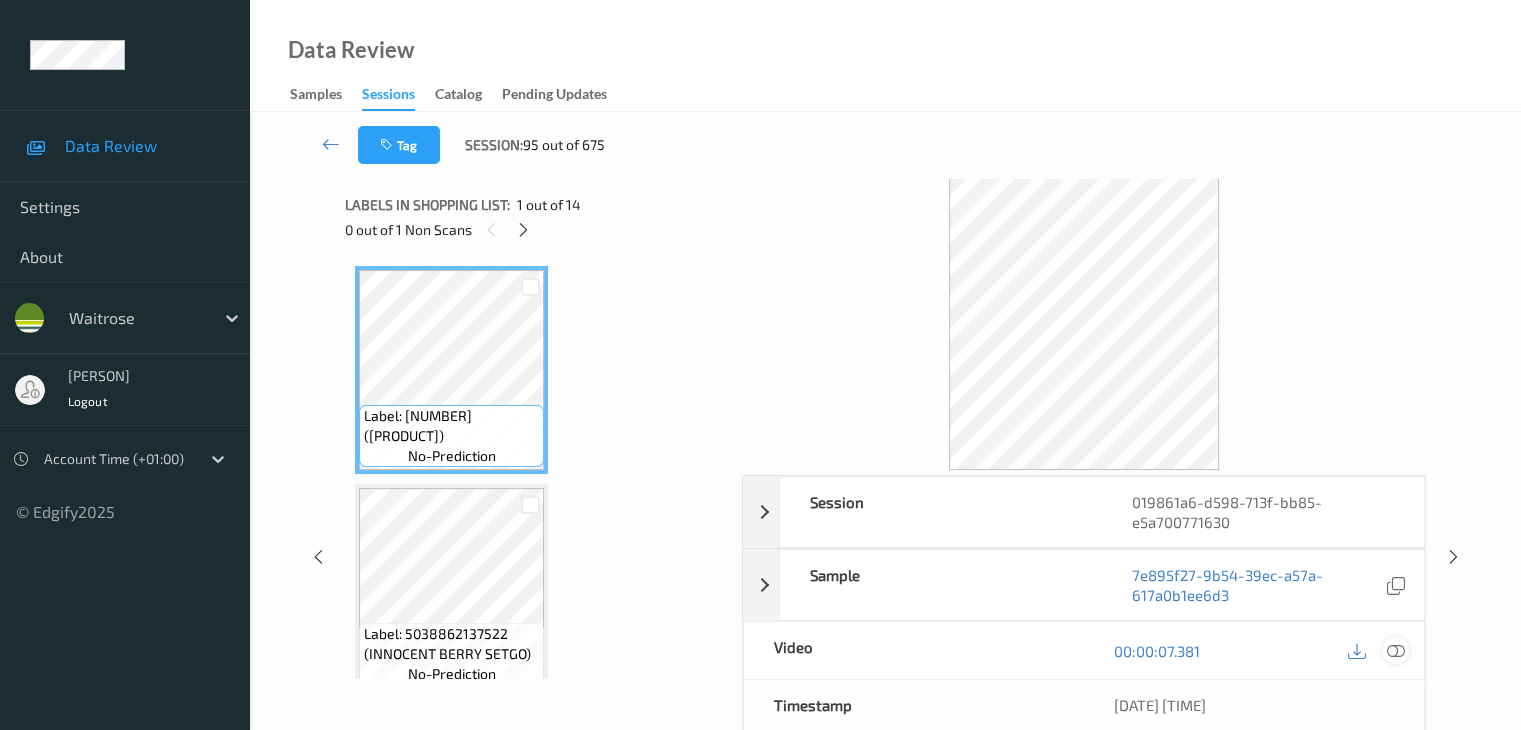 click at bounding box center (1395, 651) 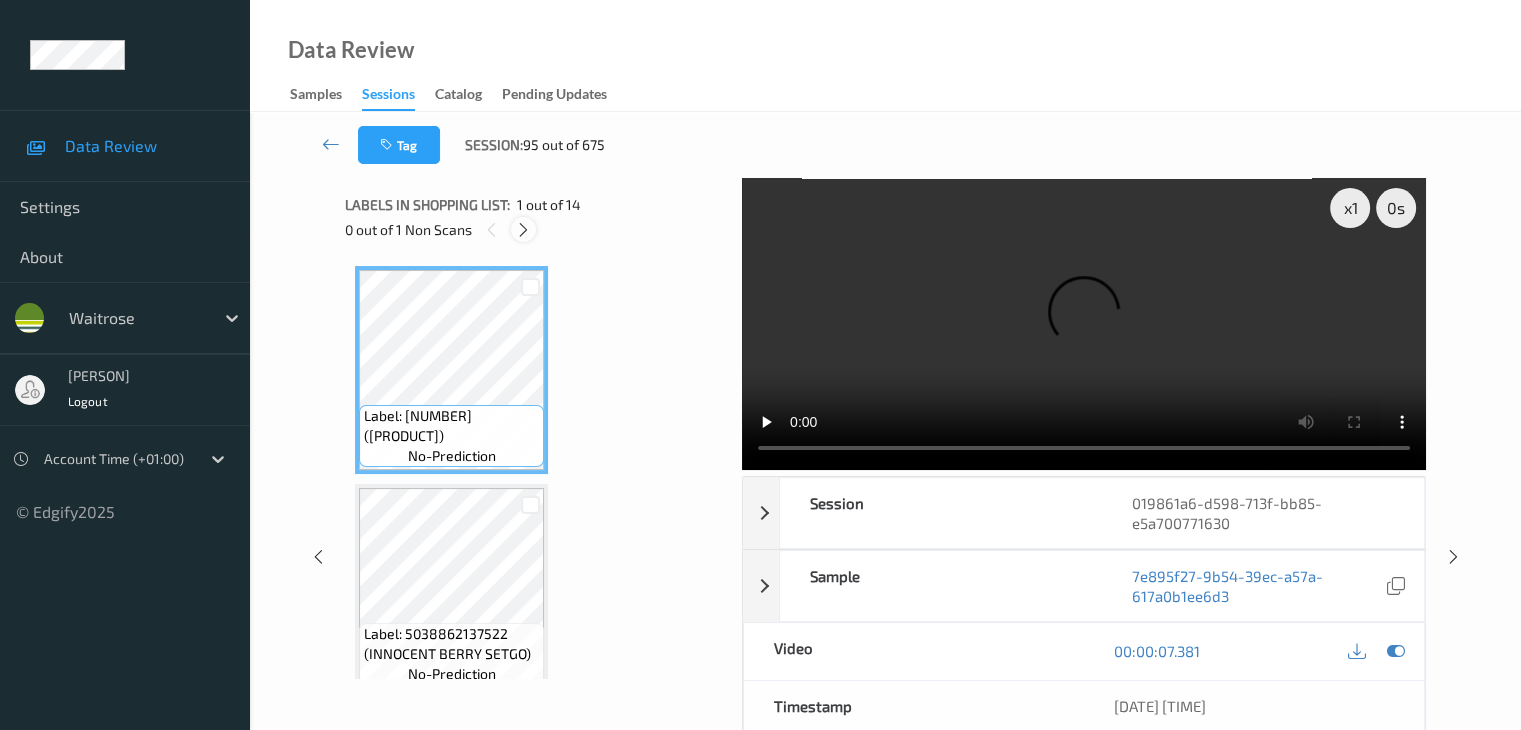 click at bounding box center (523, 230) 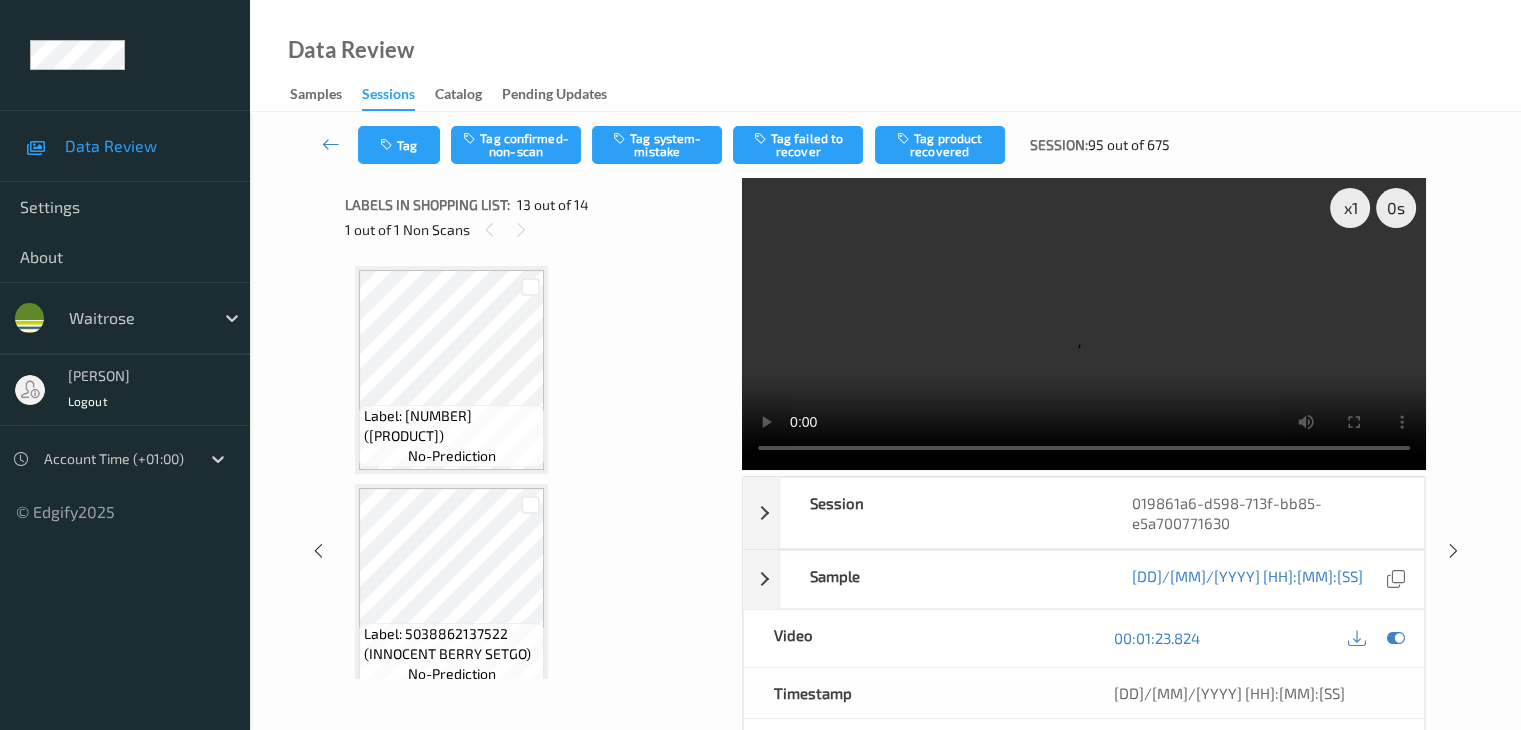 scroll, scrollTop: 2408, scrollLeft: 0, axis: vertical 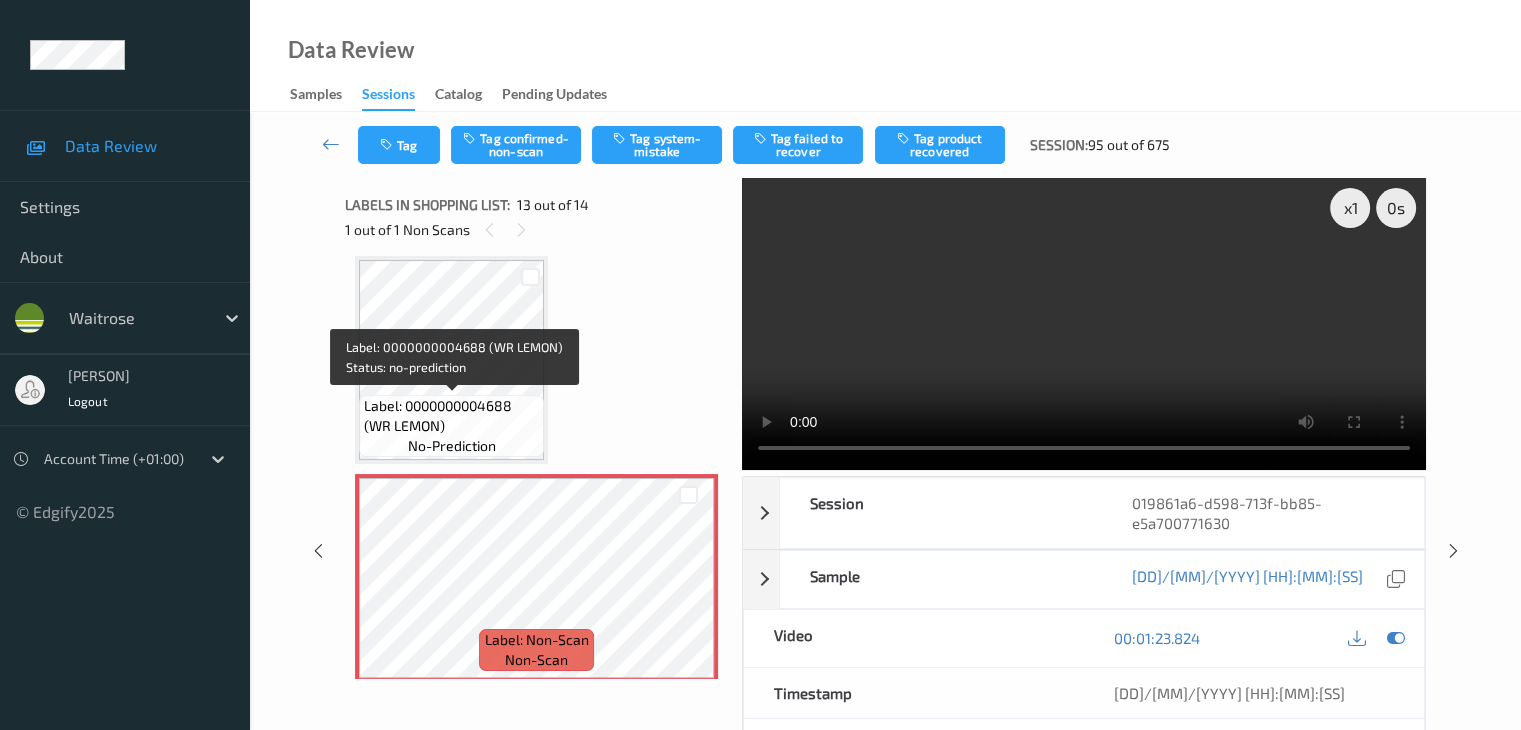 click on "Label: 0000000004688 (WR LEMON)" at bounding box center [451, 416] 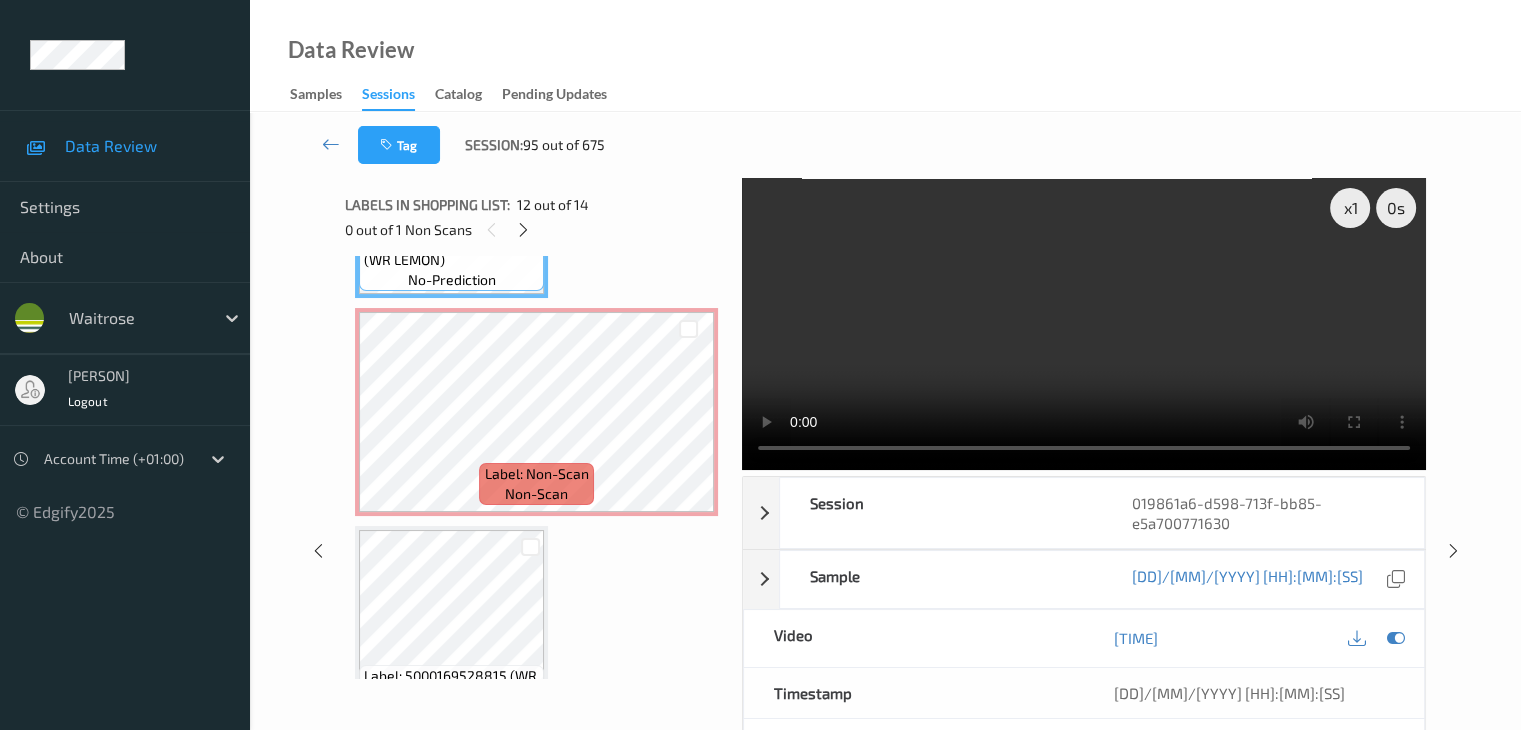 scroll, scrollTop: 2539, scrollLeft: 0, axis: vertical 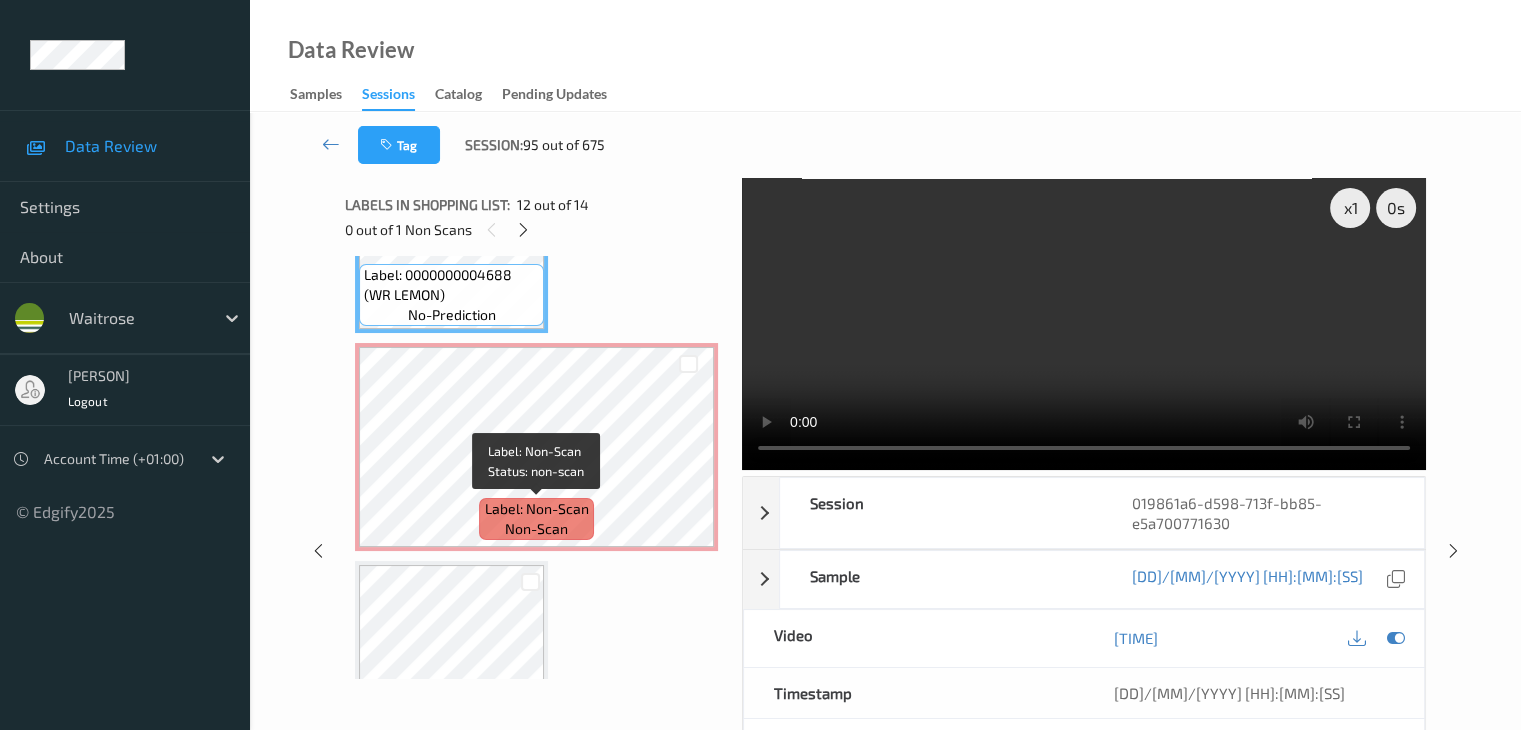 click on "Label: Non-Scan" at bounding box center (537, 509) 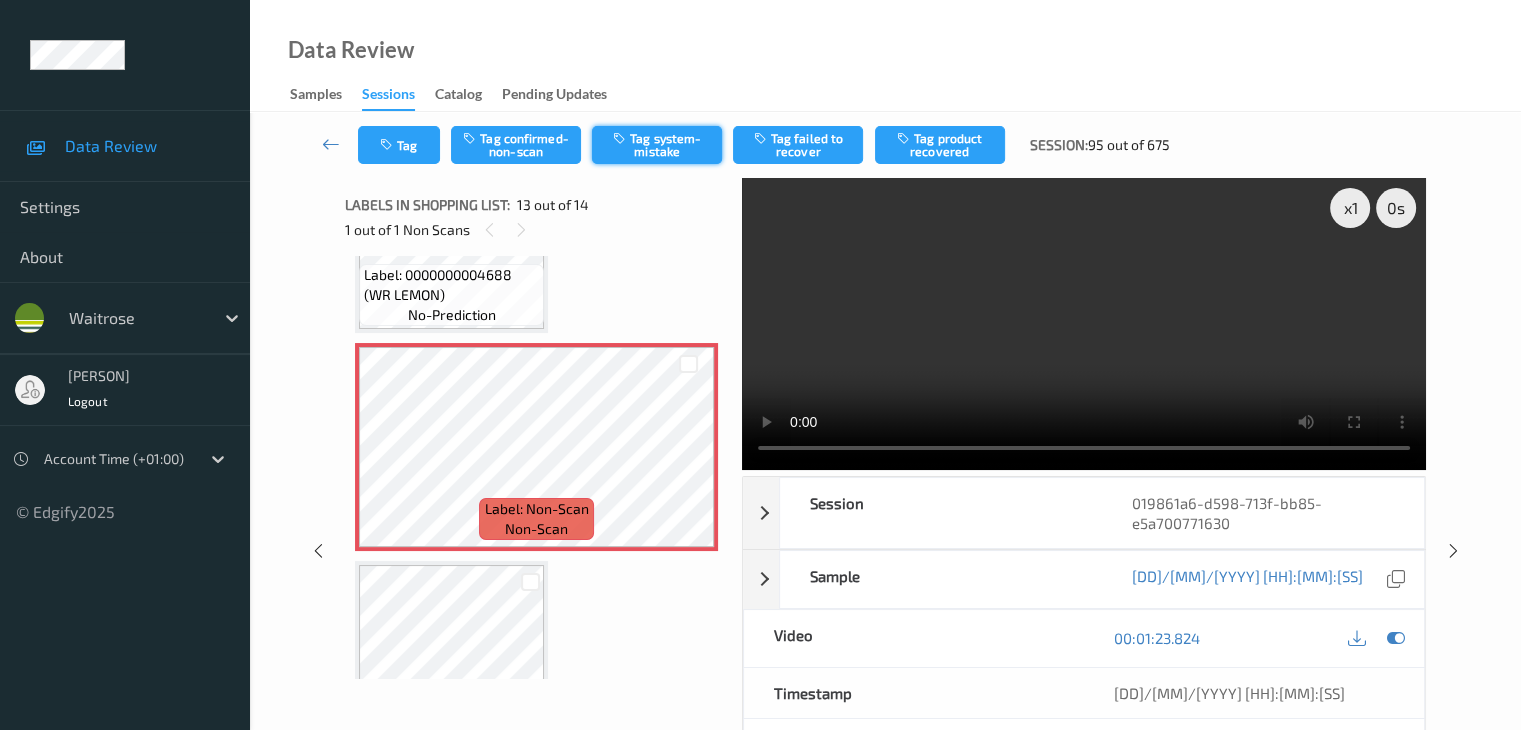 click on "Tag   system-mistake" at bounding box center (657, 145) 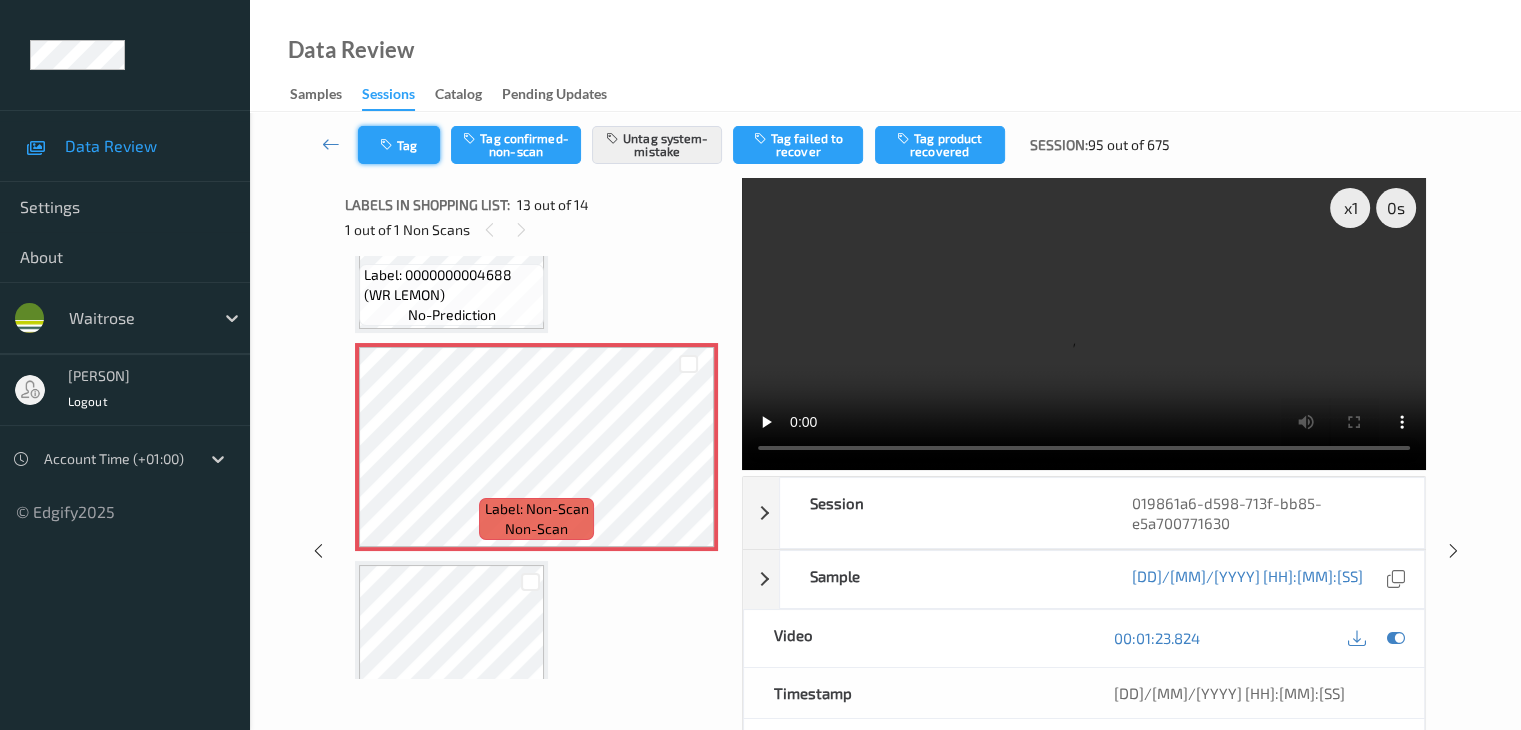 click on "Tag" at bounding box center [399, 145] 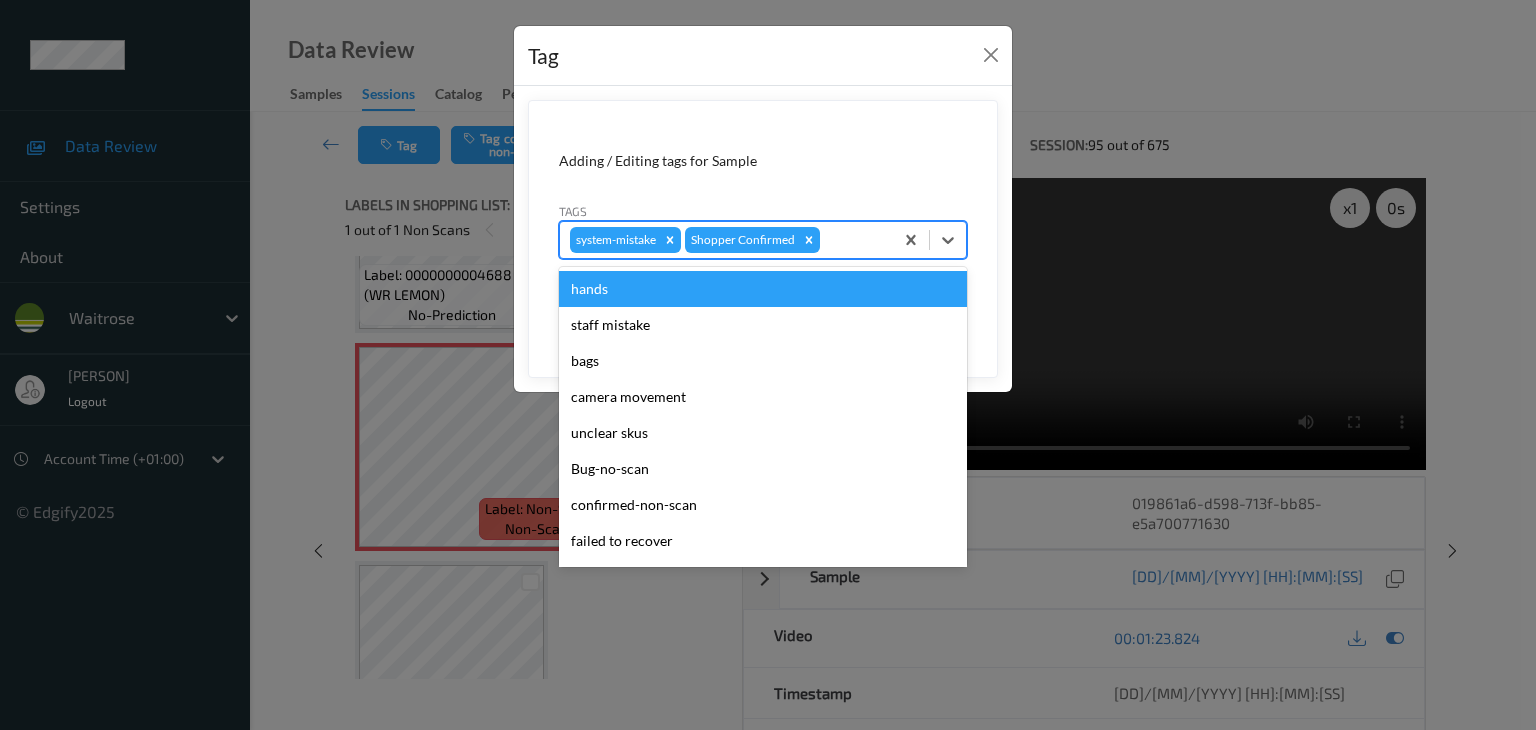 click at bounding box center (853, 240) 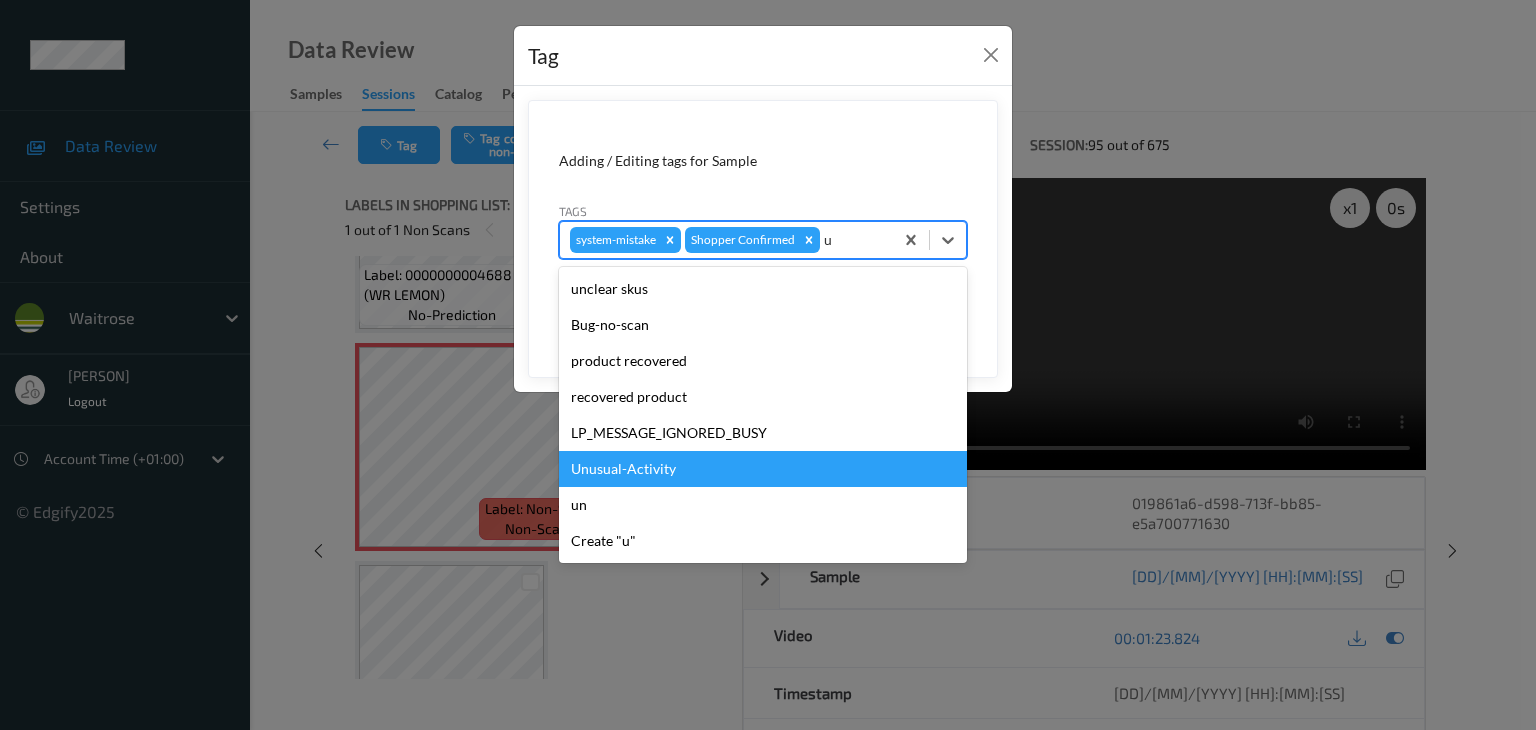 click on "Unusual-Activity" at bounding box center (763, 469) 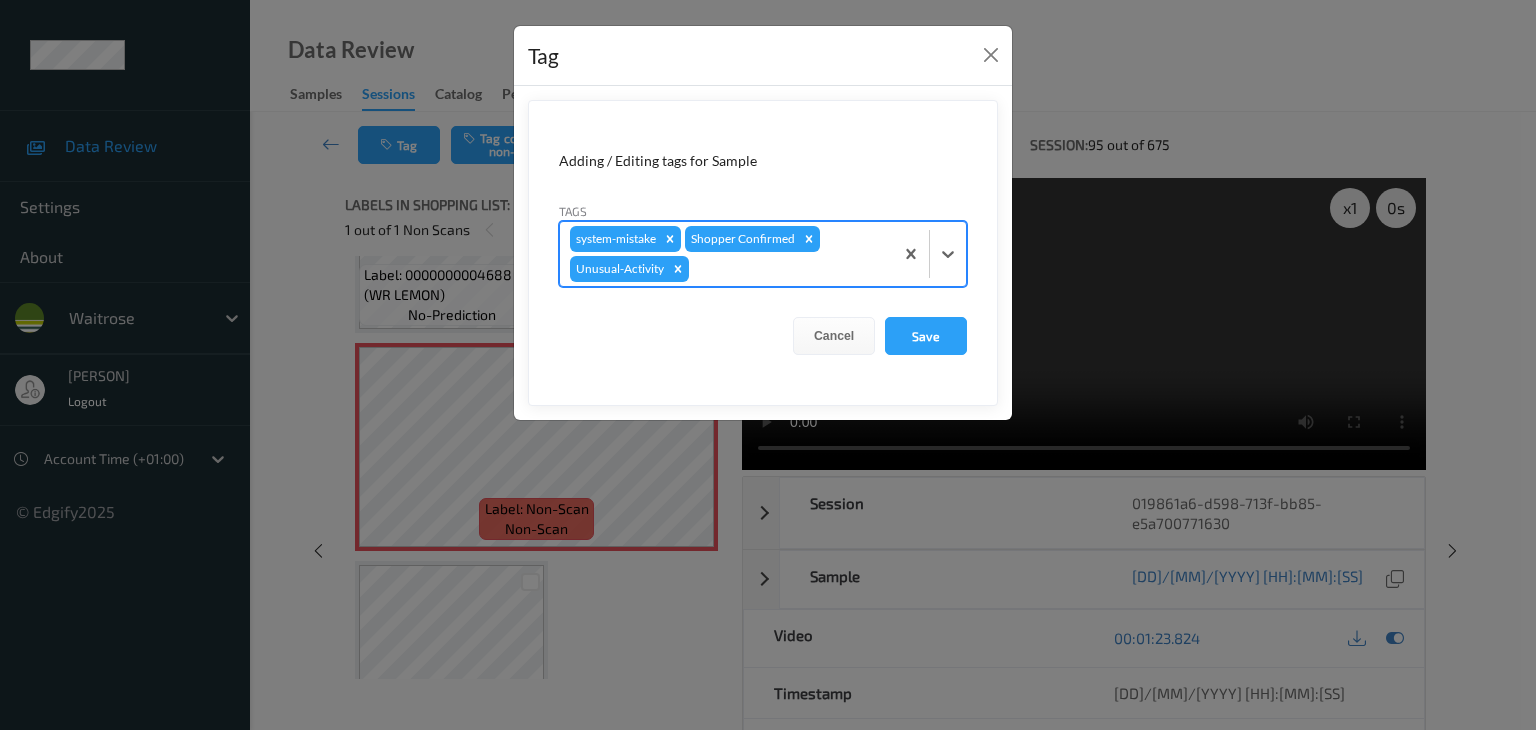 type on "p" 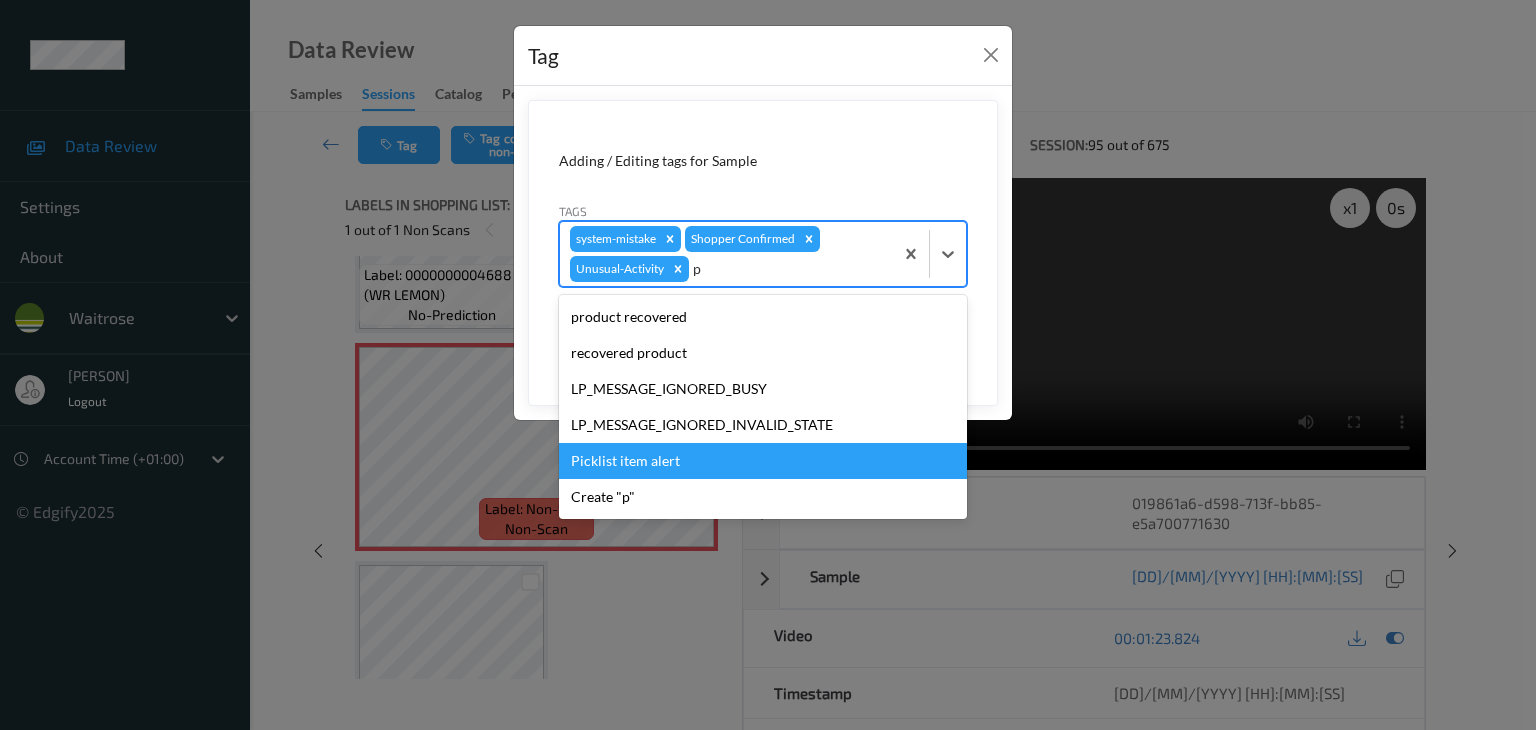 click on "Picklist item alert" at bounding box center [763, 461] 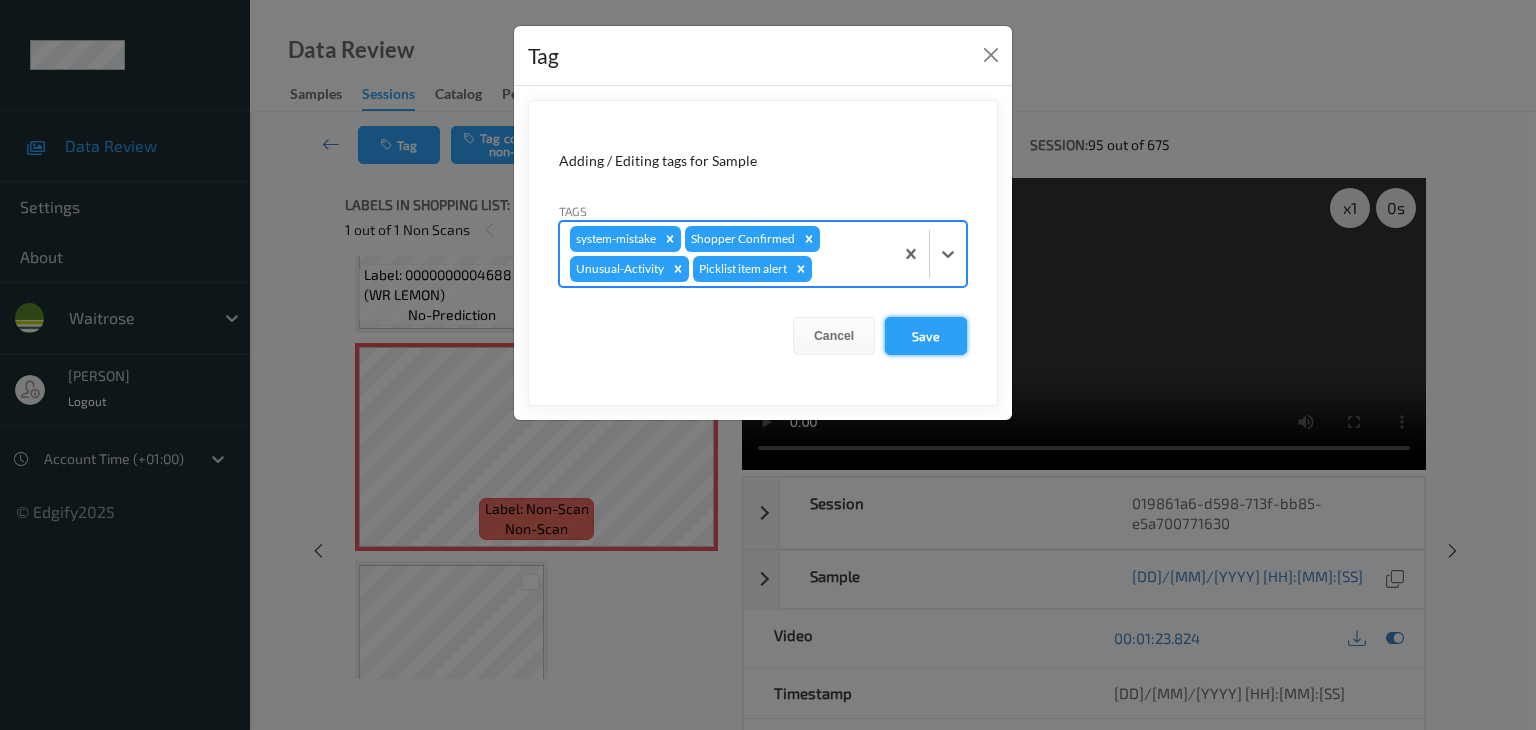 click on "Save" at bounding box center (926, 336) 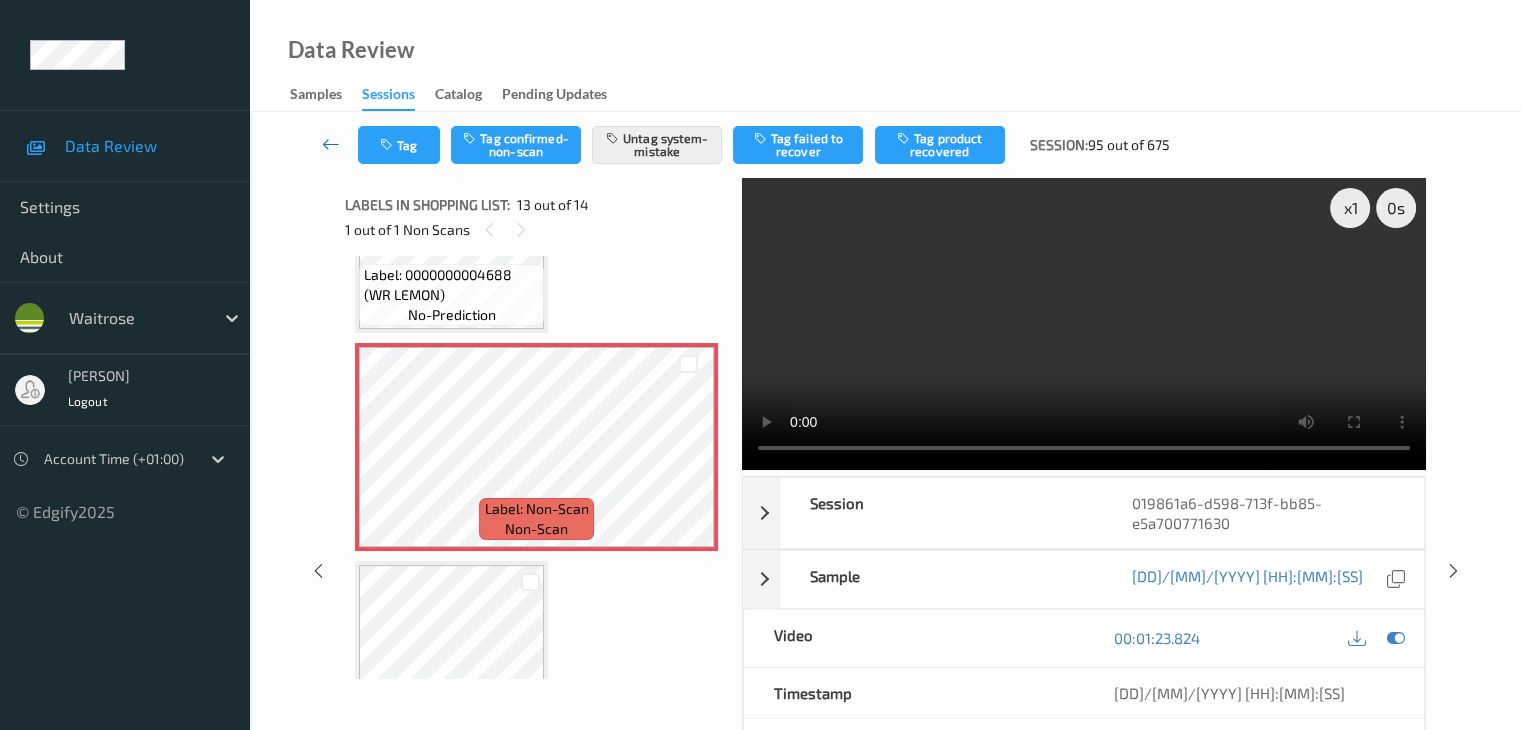 click at bounding box center [331, 144] 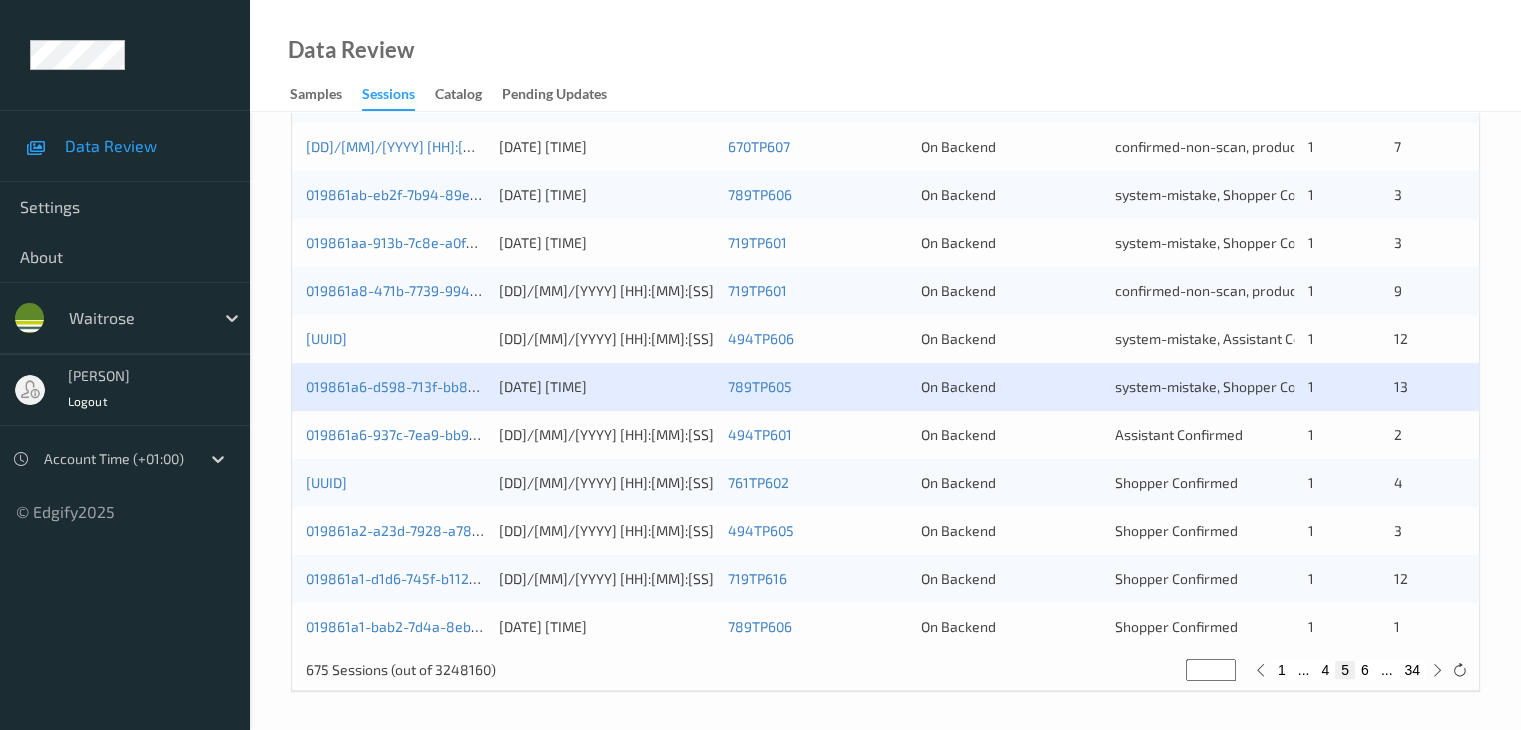 scroll, scrollTop: 932, scrollLeft: 0, axis: vertical 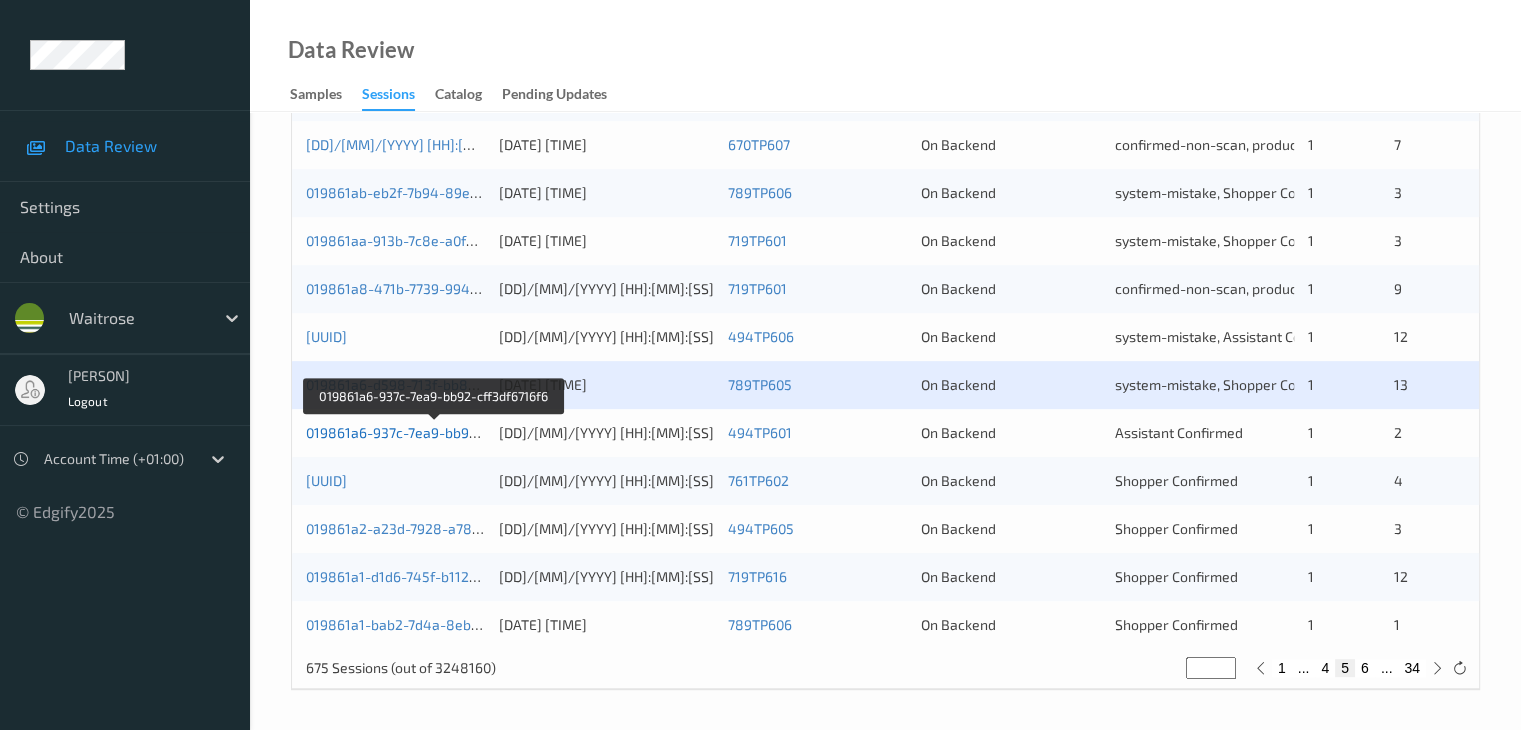 click on "019861a6-937c-7ea9-bb92-cff3df6716f6" at bounding box center [434, 432] 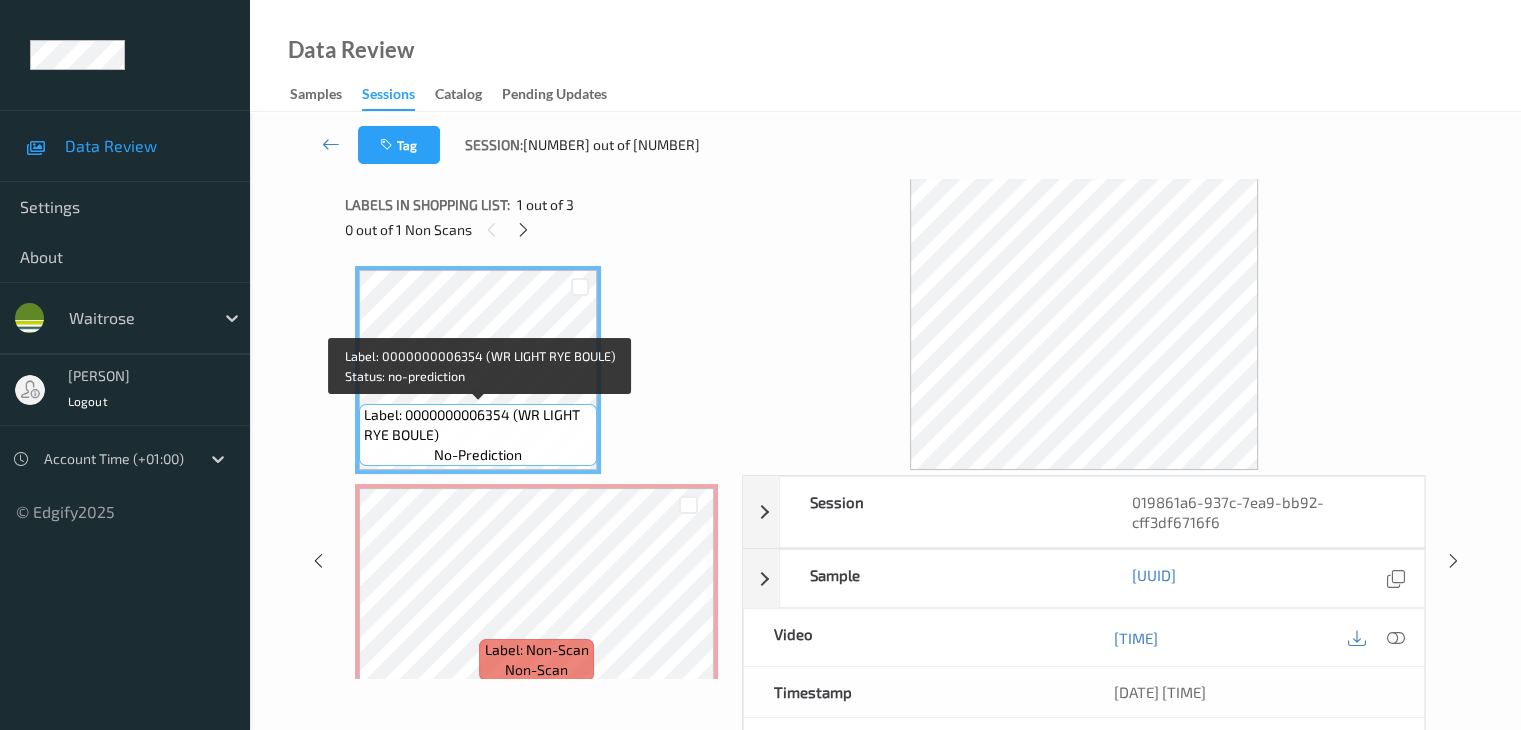 click on "Label: 0000000006354 (WR LIGHT RYE BOULE)" at bounding box center (478, 425) 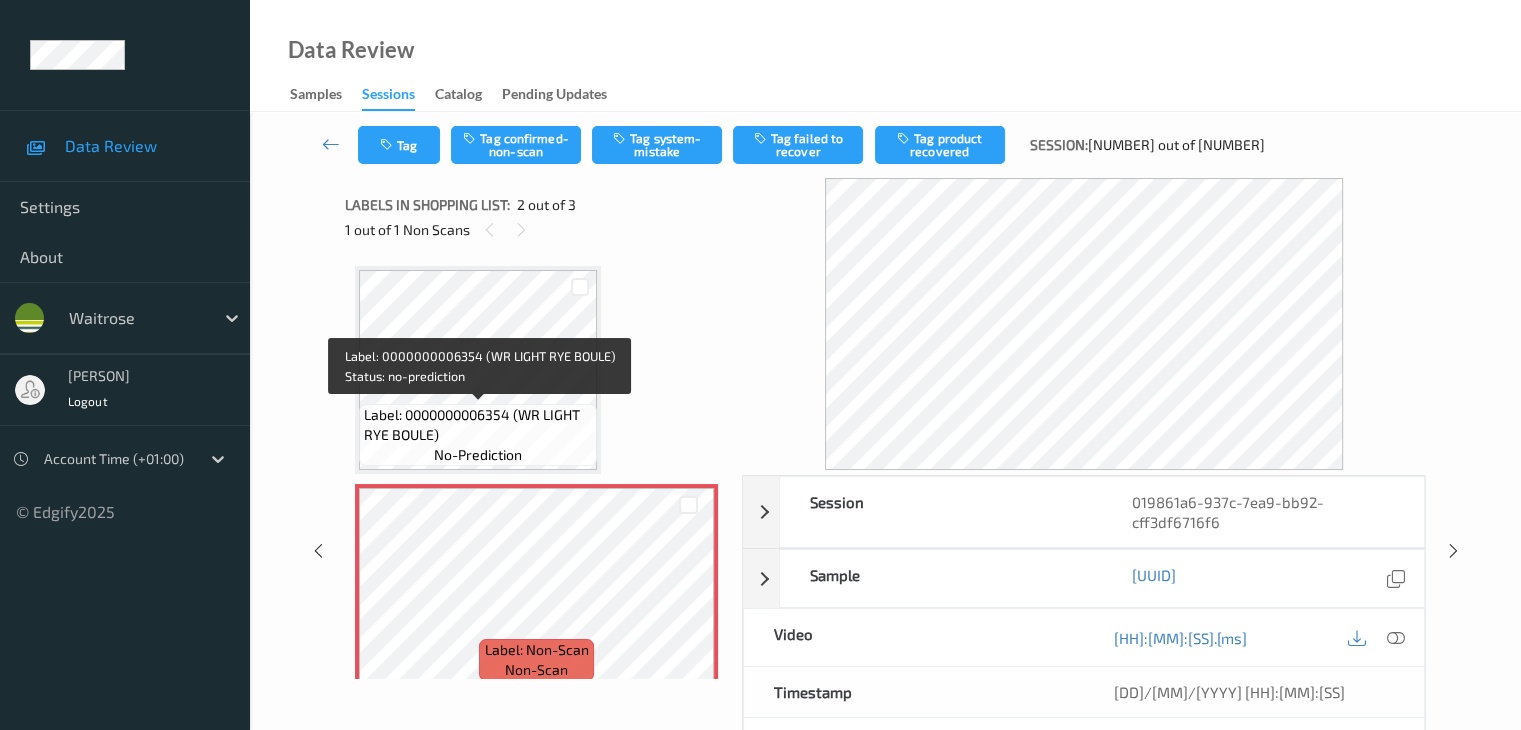 click on "Label: 0000000006354 (WR LIGHT RYE BOULE)" at bounding box center (478, 425) 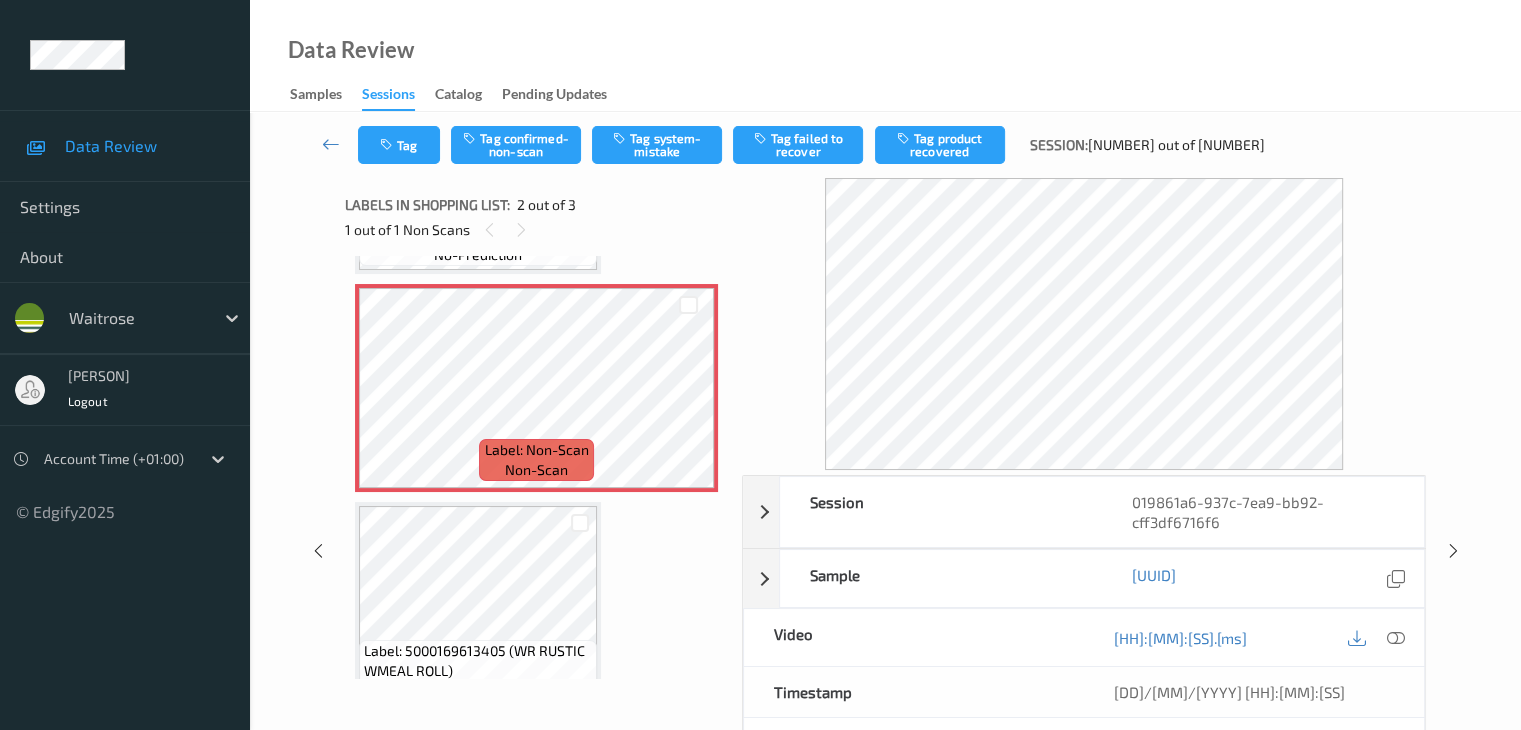 scroll, scrollTop: 100, scrollLeft: 0, axis: vertical 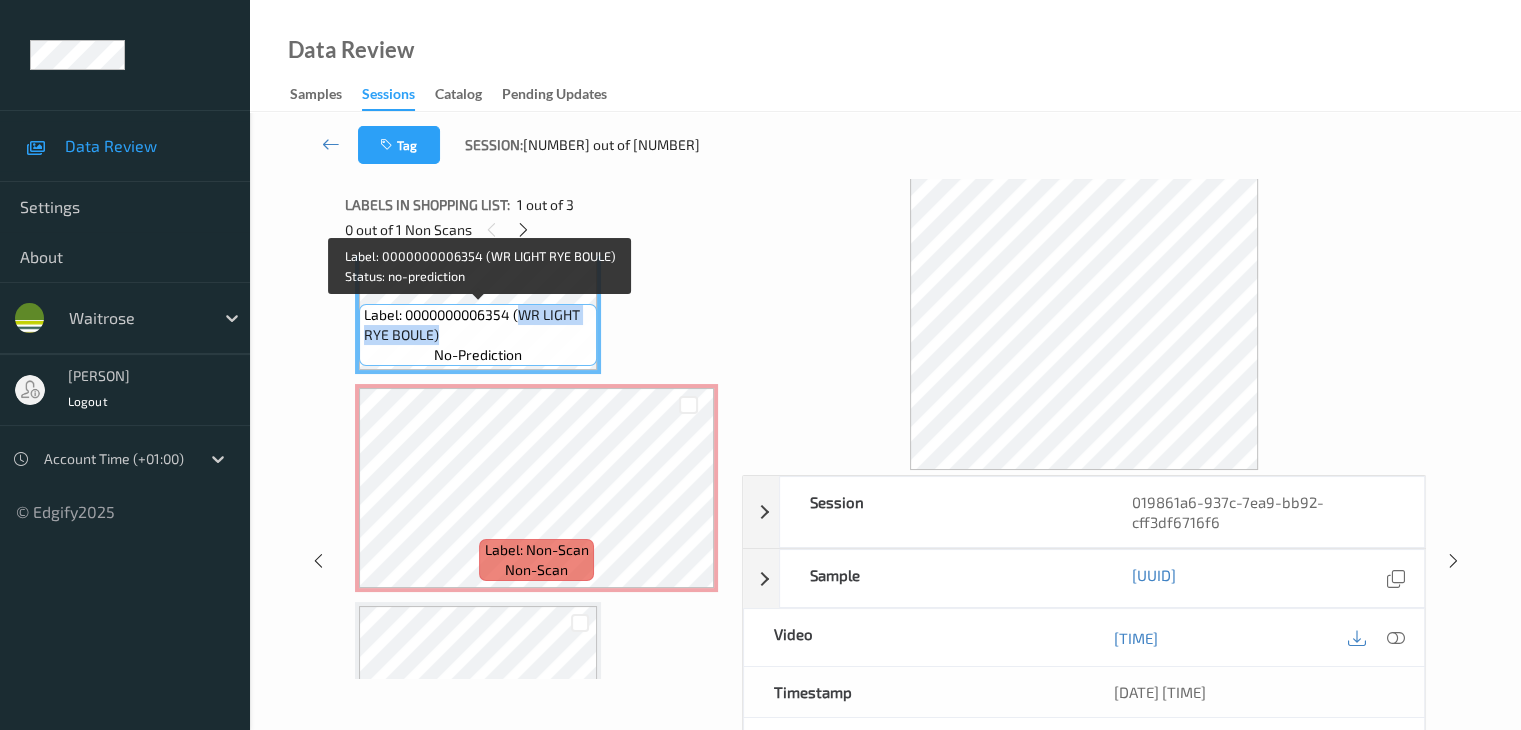drag, startPoint x: 524, startPoint y: 317, endPoint x: 523, endPoint y: 332, distance: 15.033297 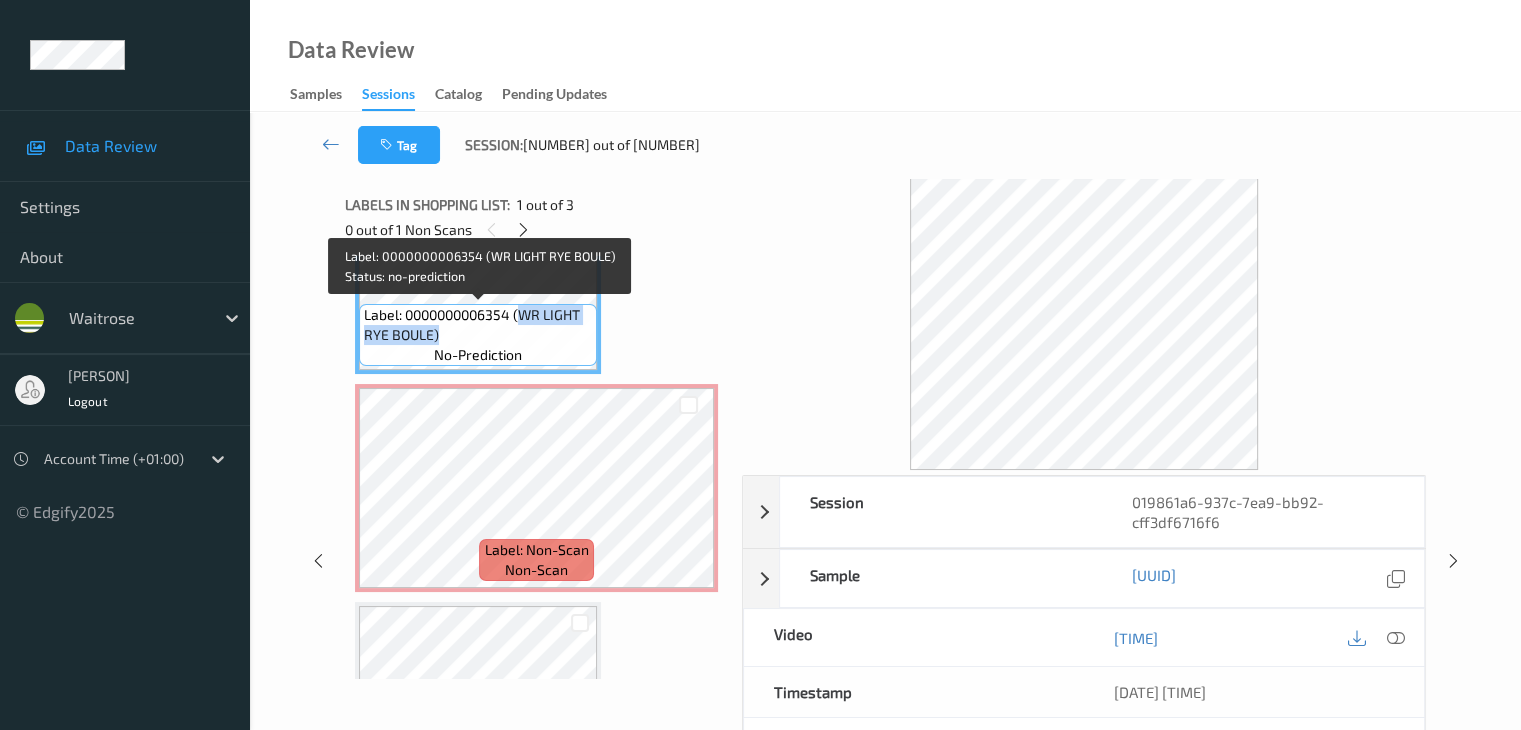 copy on "(WR LIGHT RYE BOULE)" 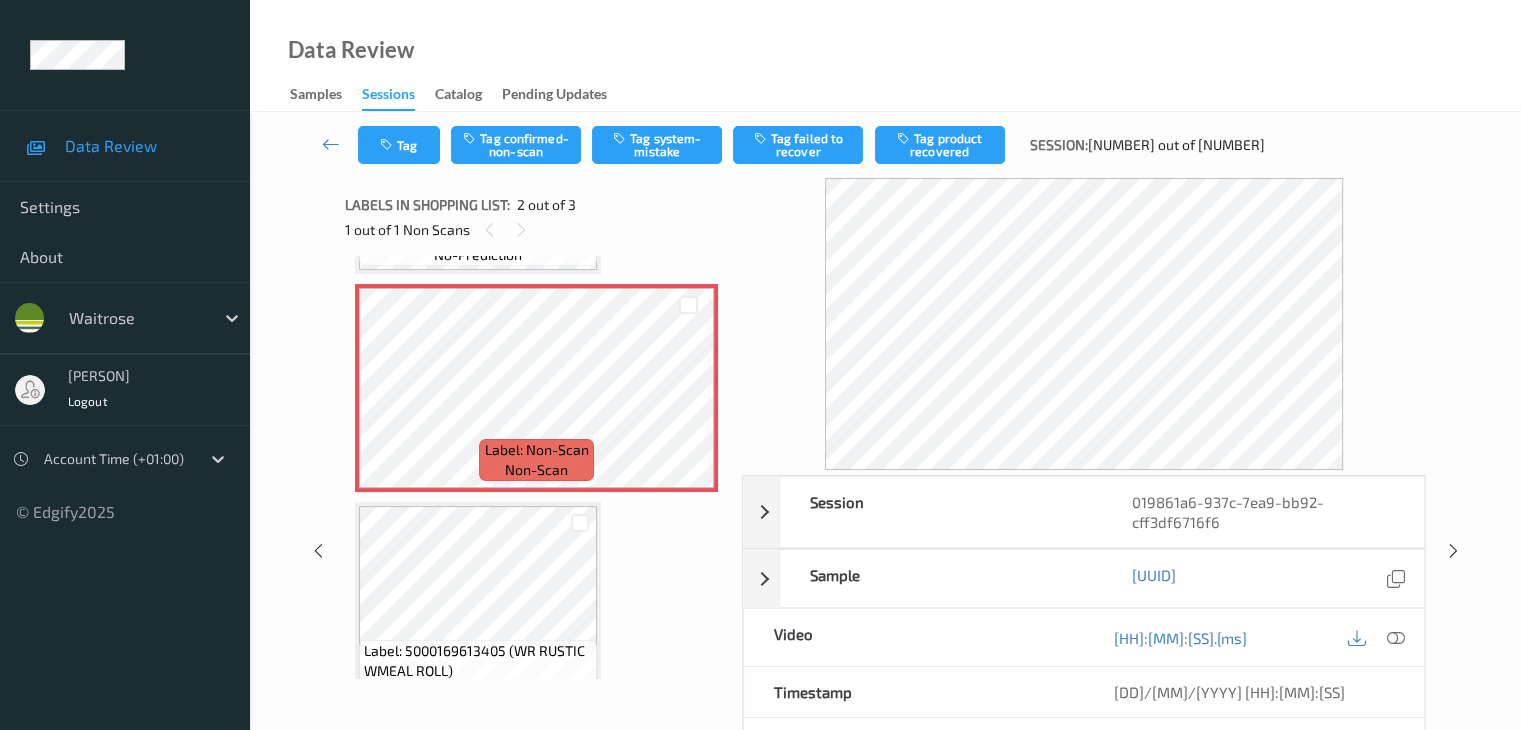 scroll, scrollTop: 0, scrollLeft: 0, axis: both 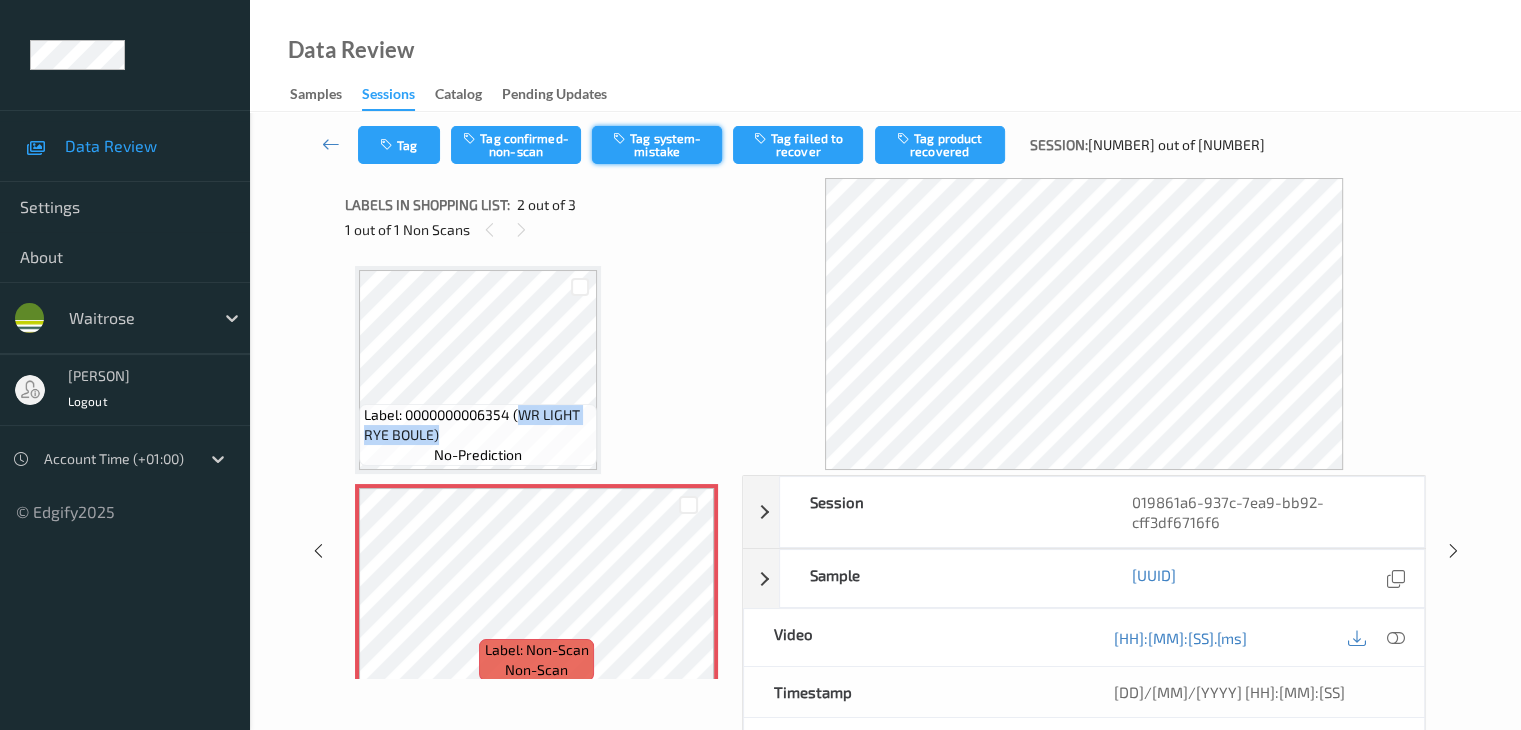 click on "Tag   system-mistake" at bounding box center (657, 145) 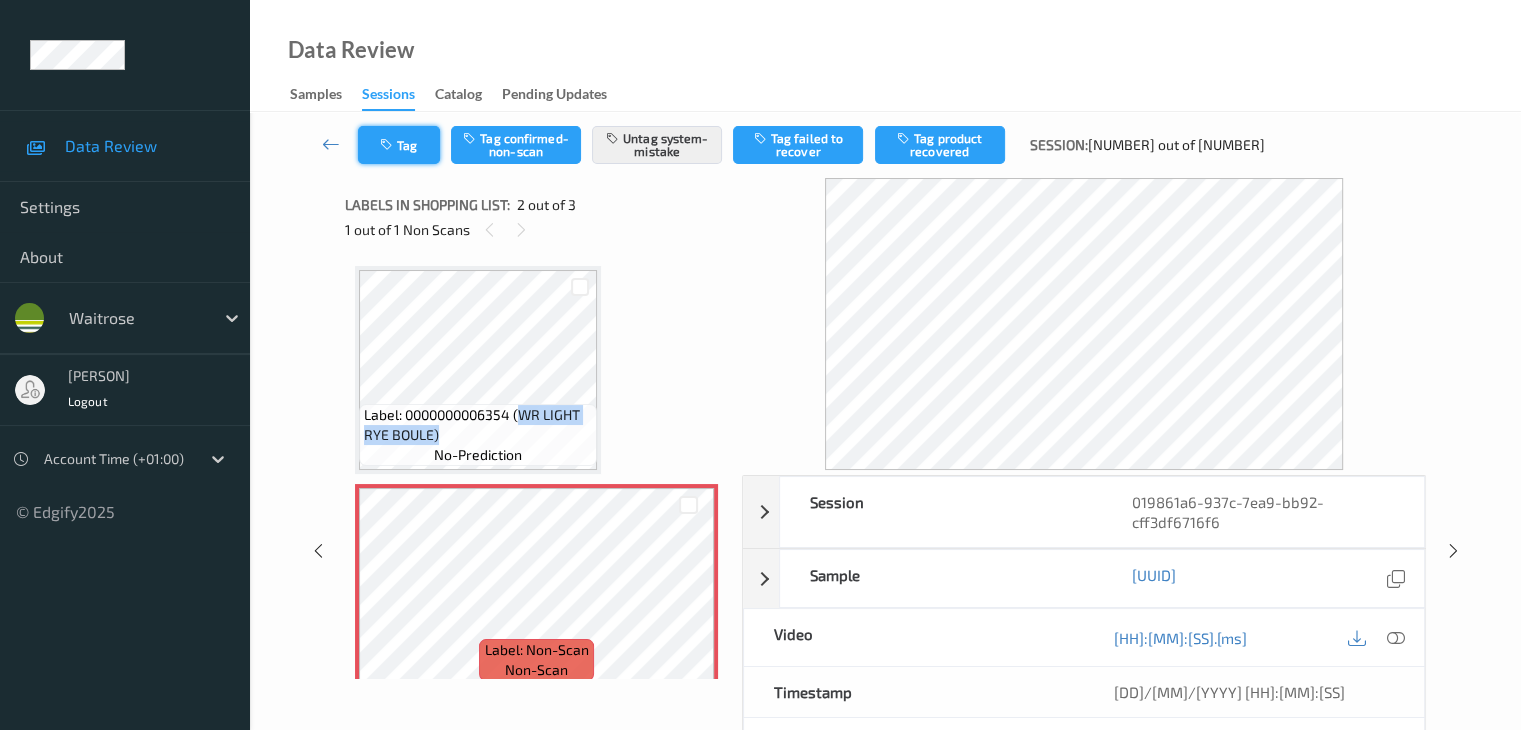 click on "Tag" at bounding box center [399, 145] 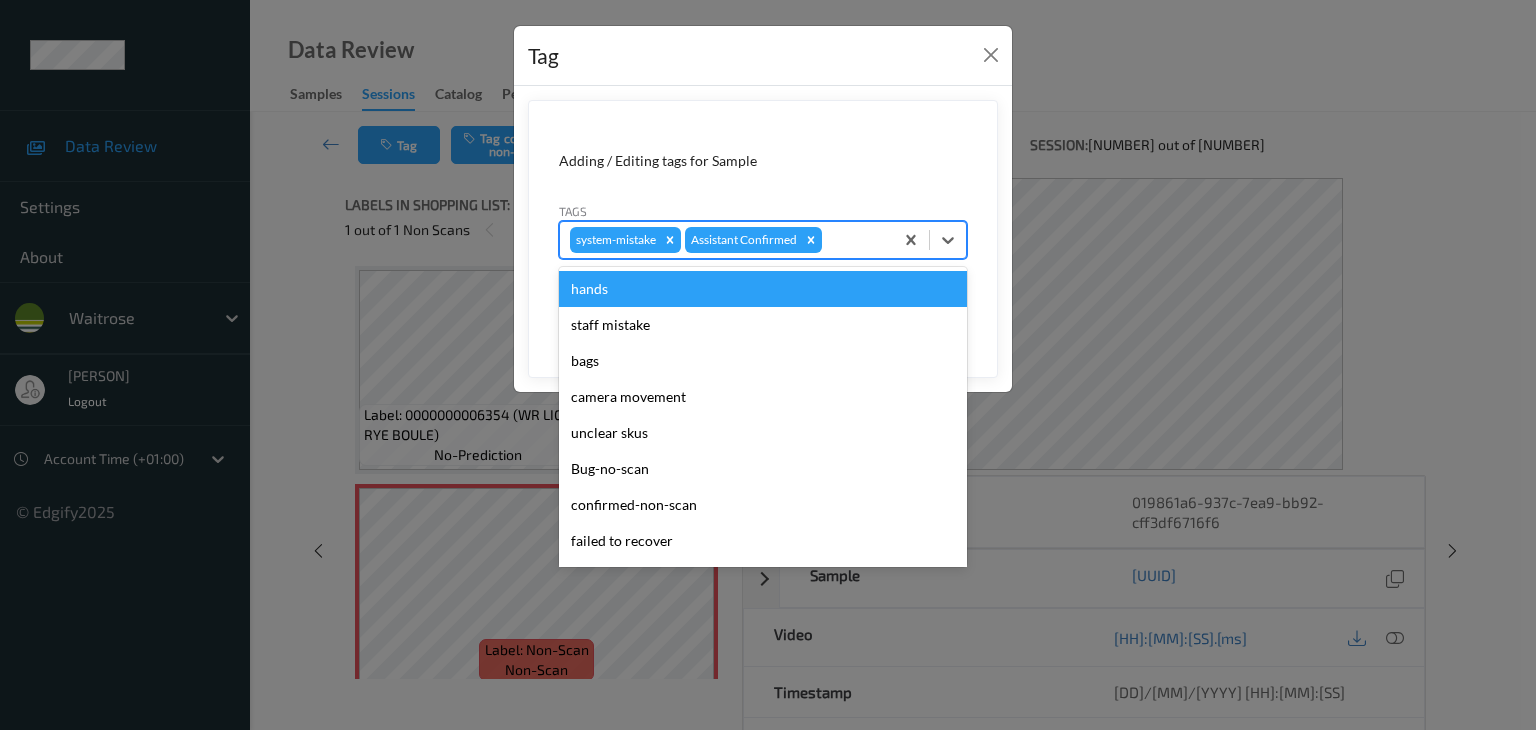 click at bounding box center (854, 240) 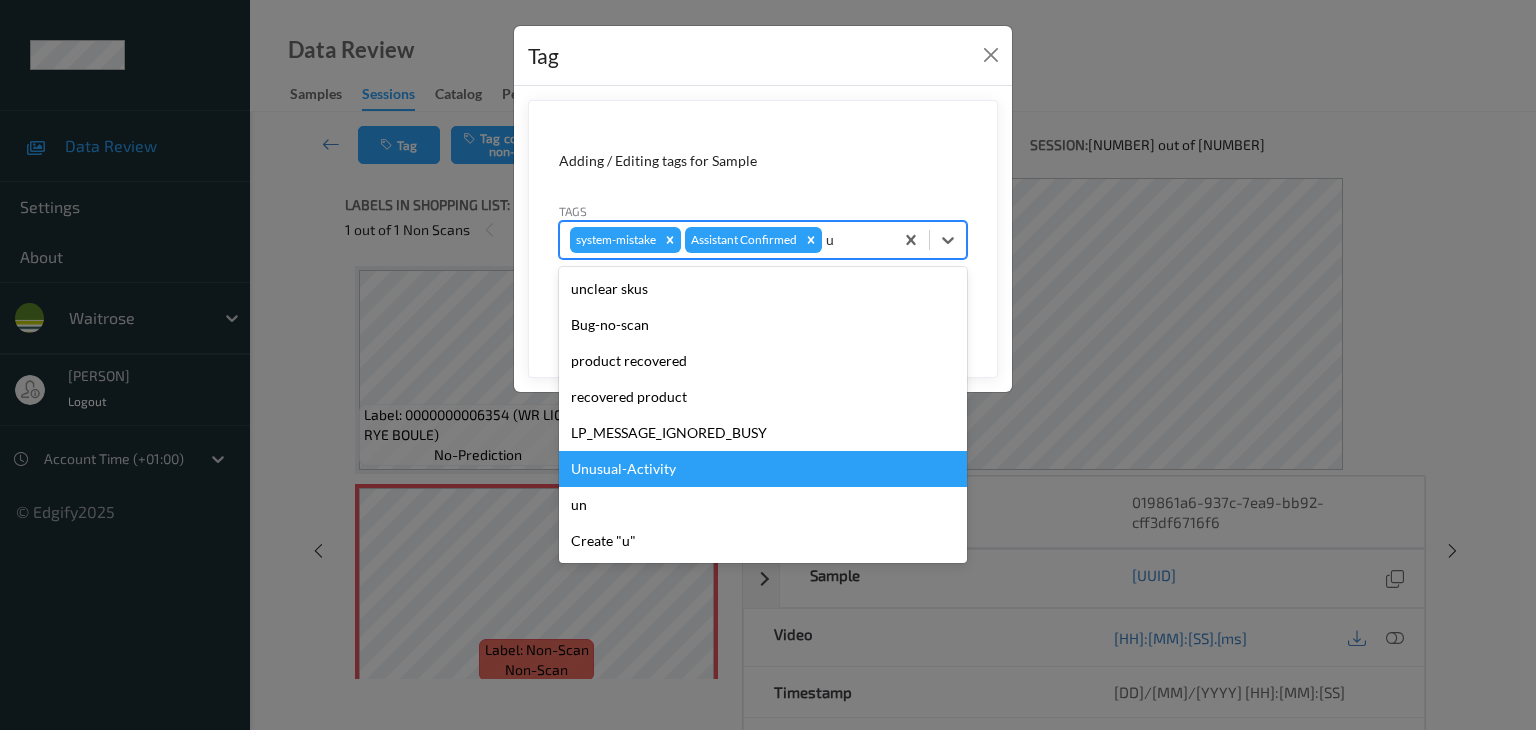 click on "Unusual-Activity" at bounding box center (763, 469) 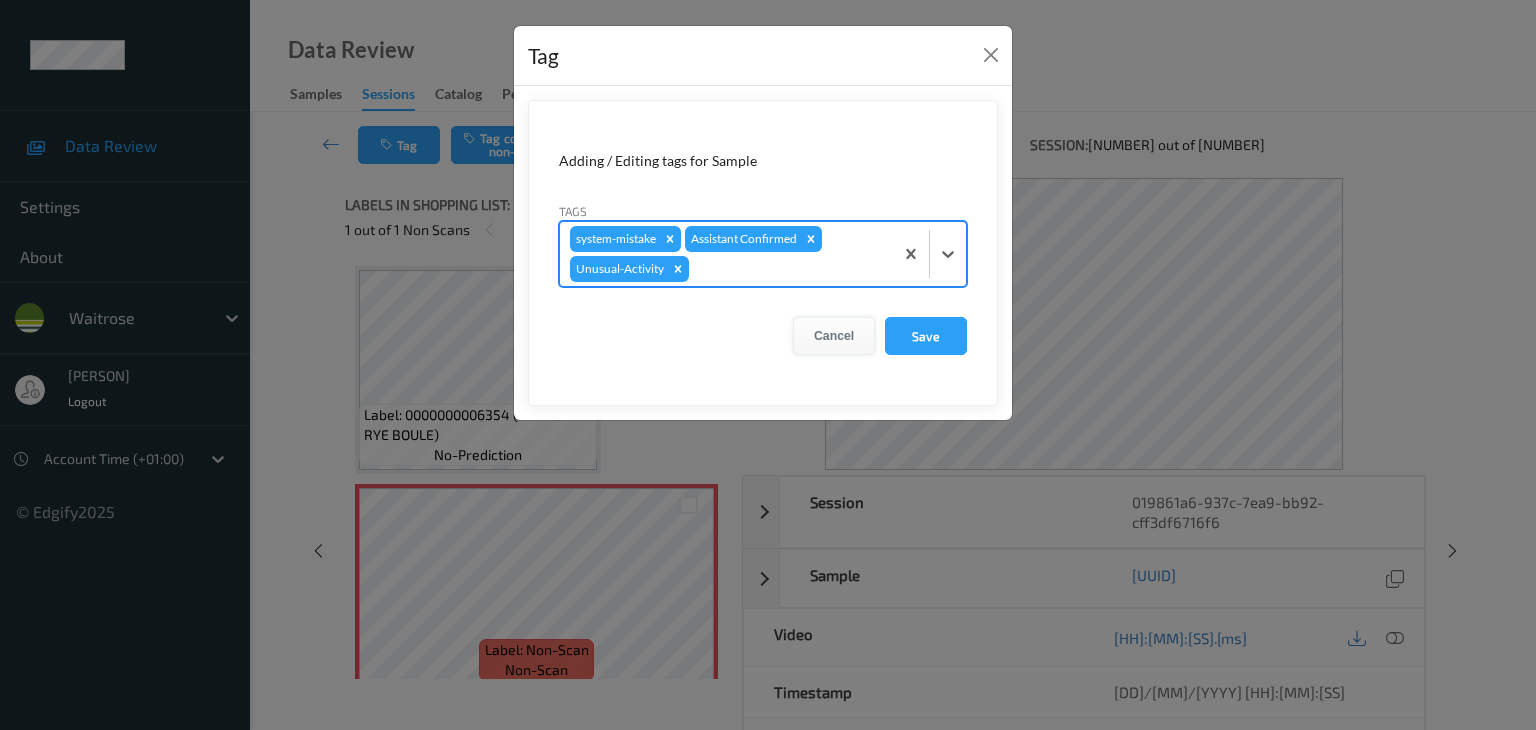 type on "p" 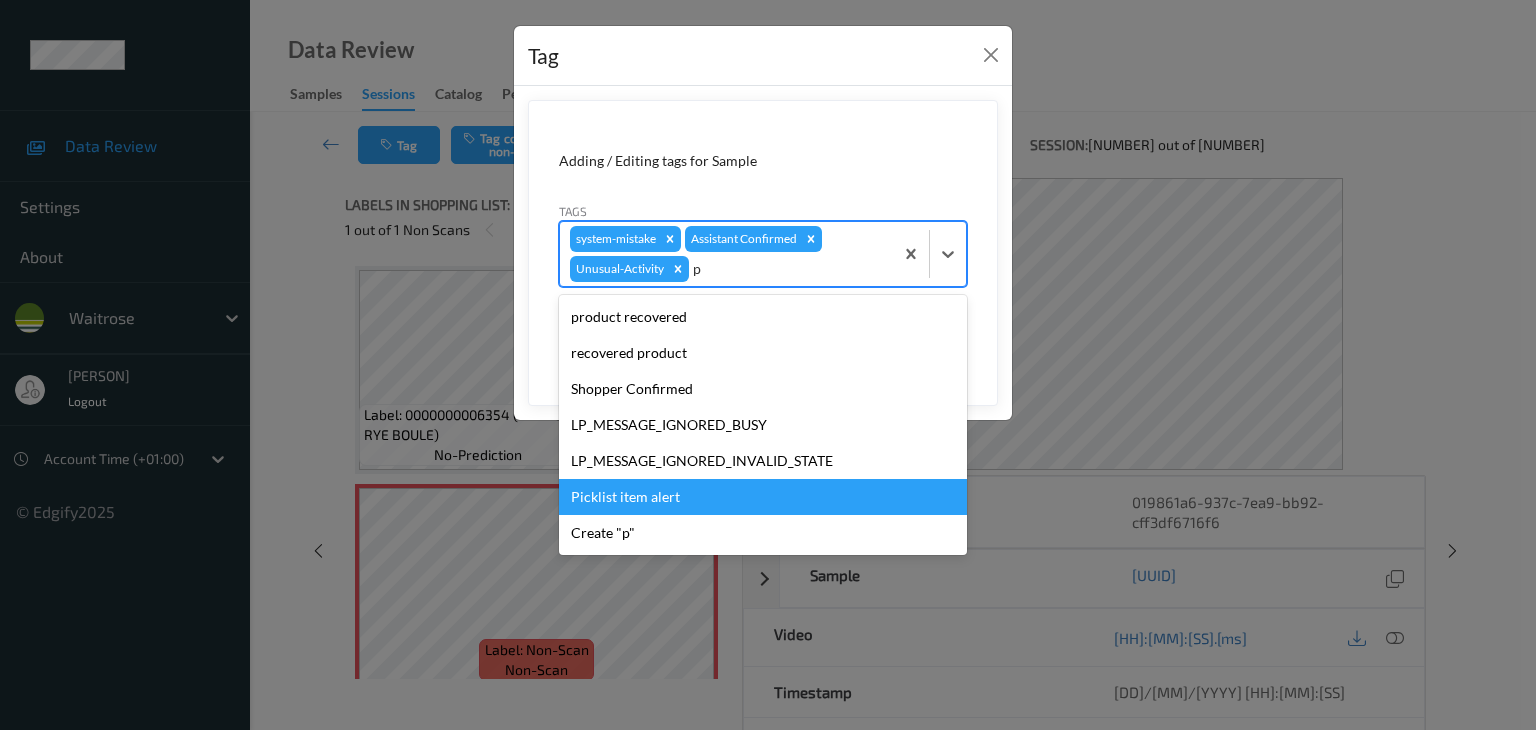 click on "Picklist item alert" at bounding box center (763, 497) 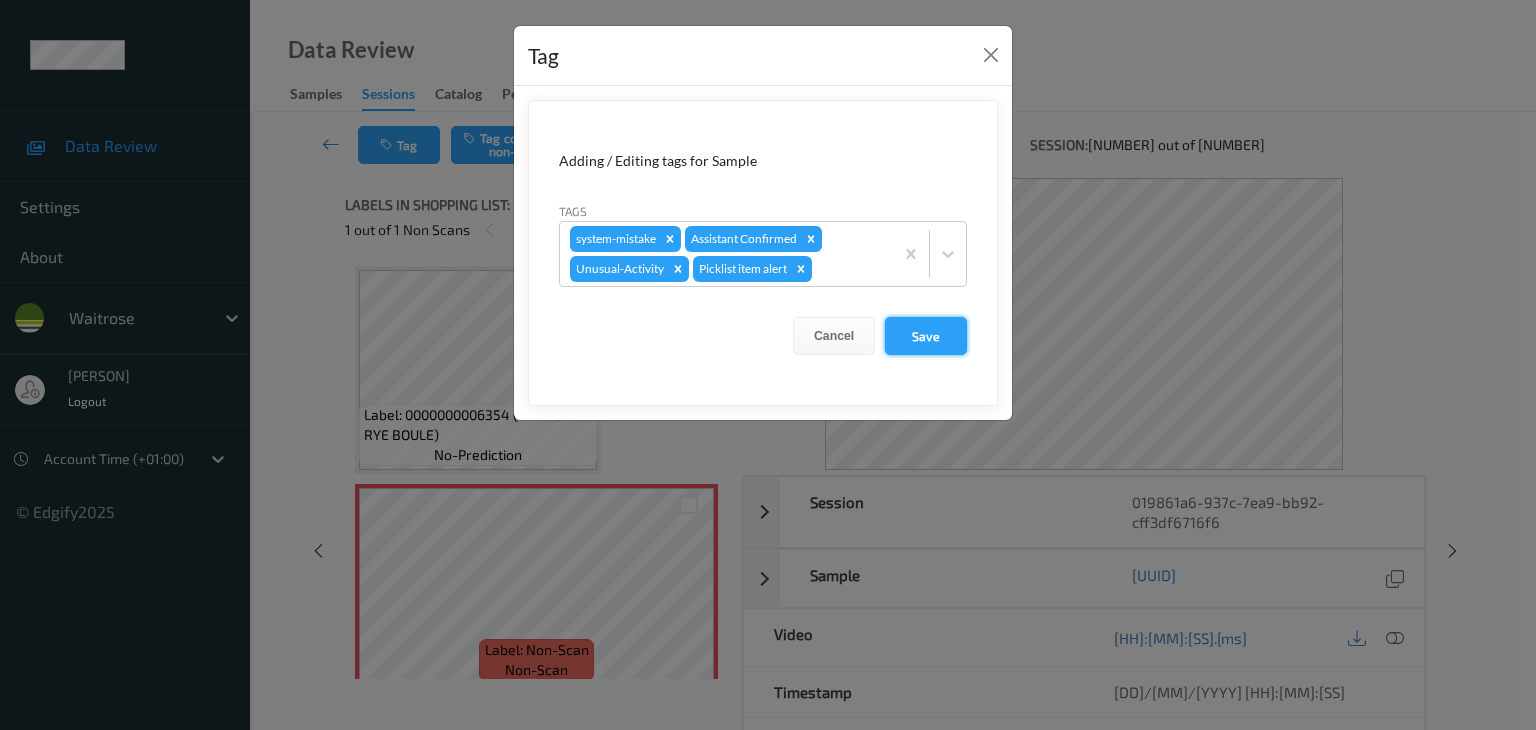 click on "Save" at bounding box center [926, 336] 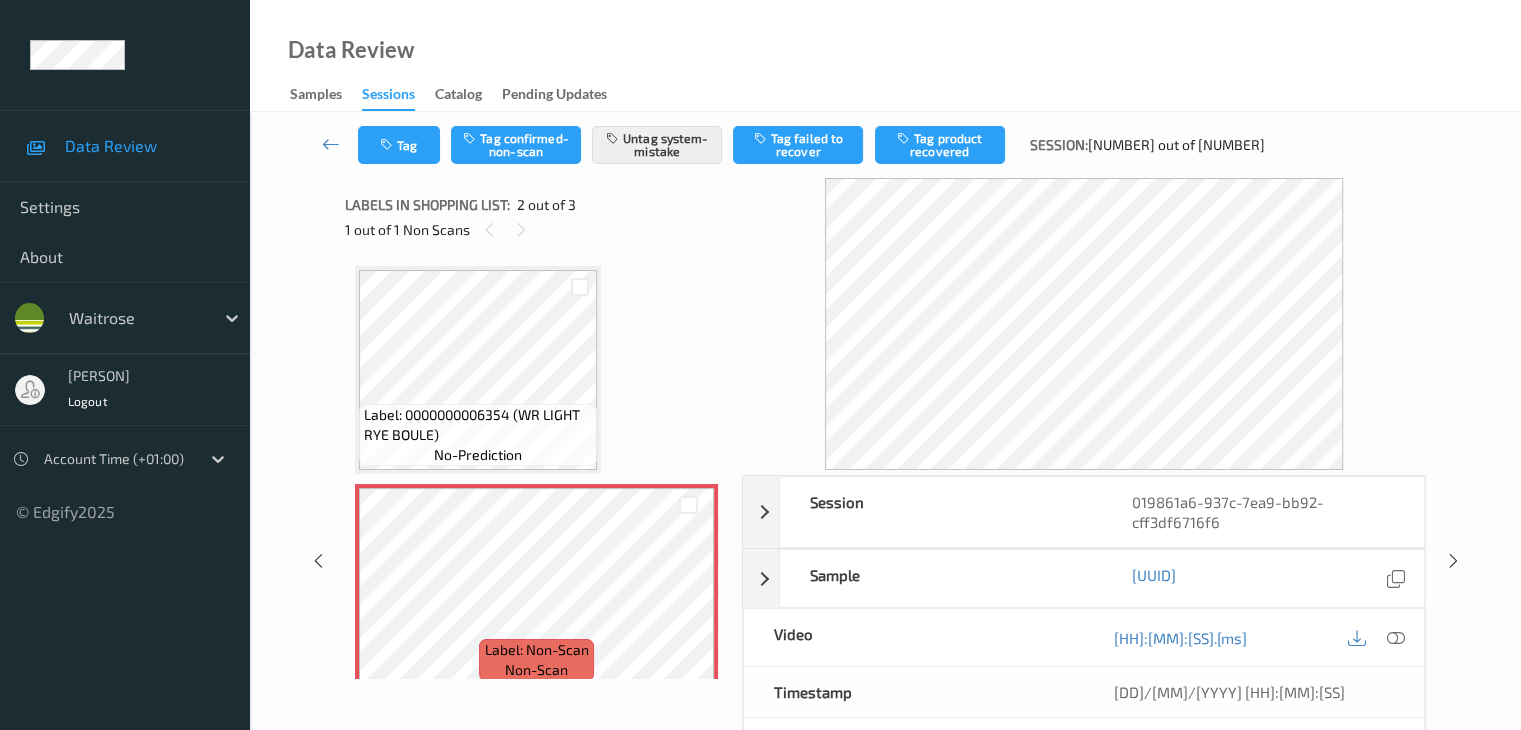 click on "Data Review Samples Sessions Catalog Pending Updates" at bounding box center [885, 56] 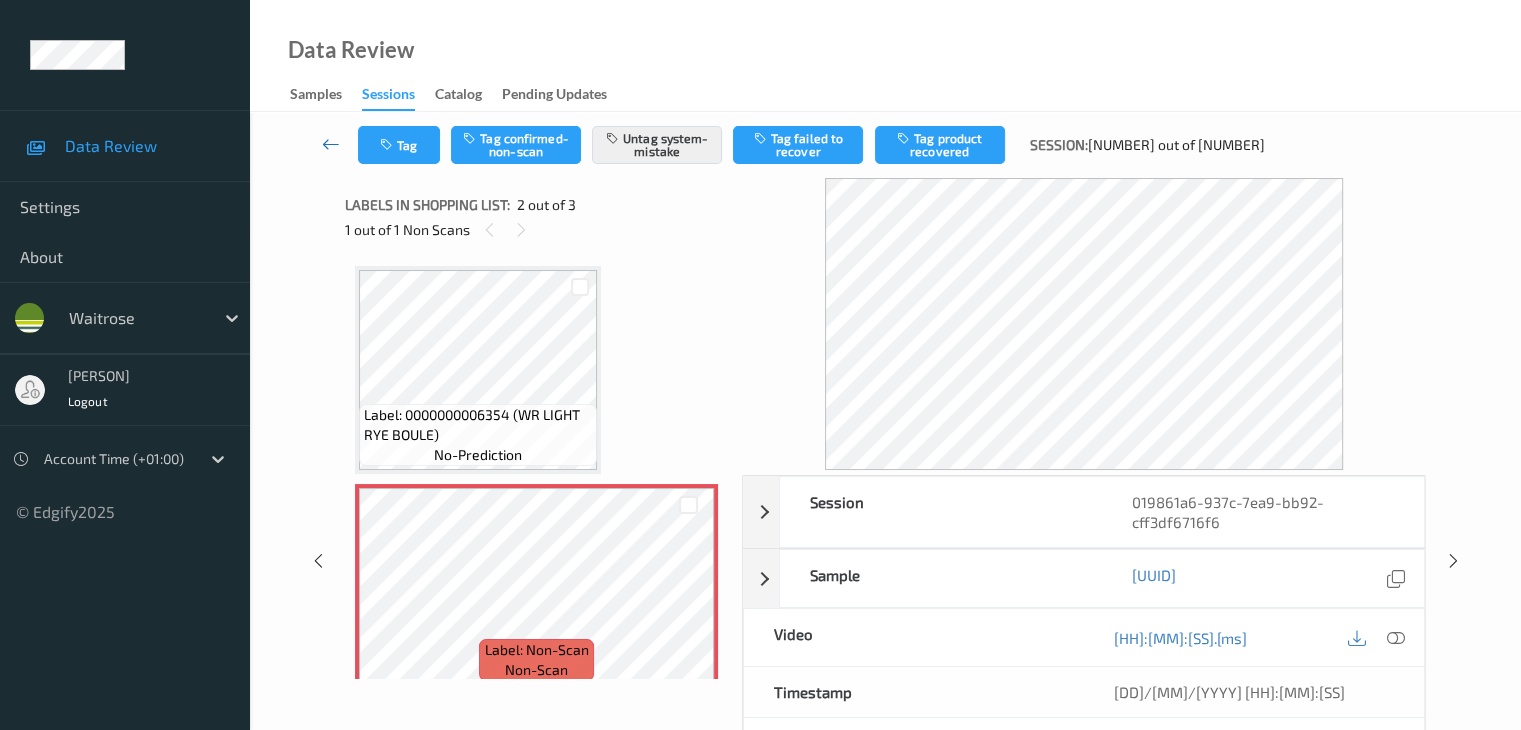 click at bounding box center (331, 144) 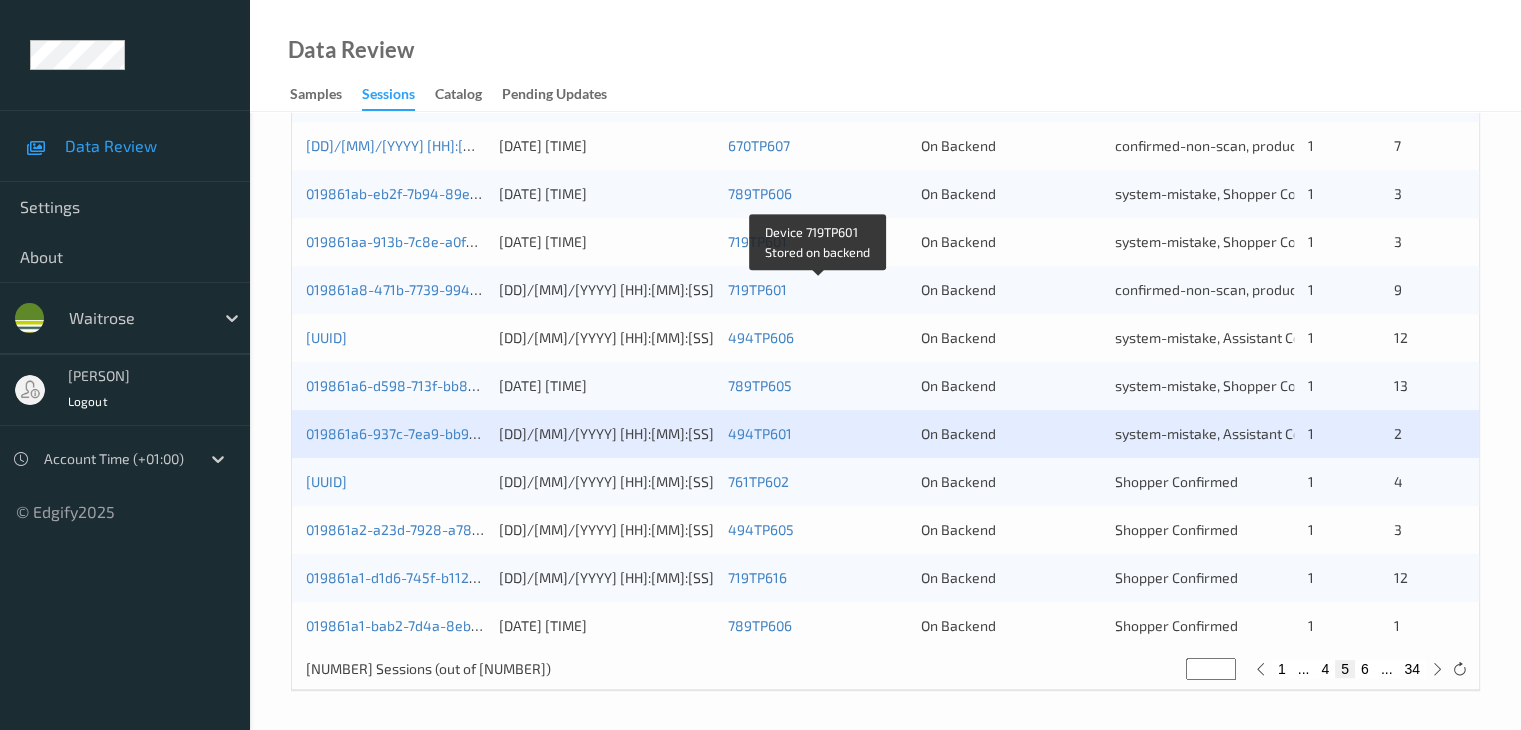 scroll, scrollTop: 932, scrollLeft: 0, axis: vertical 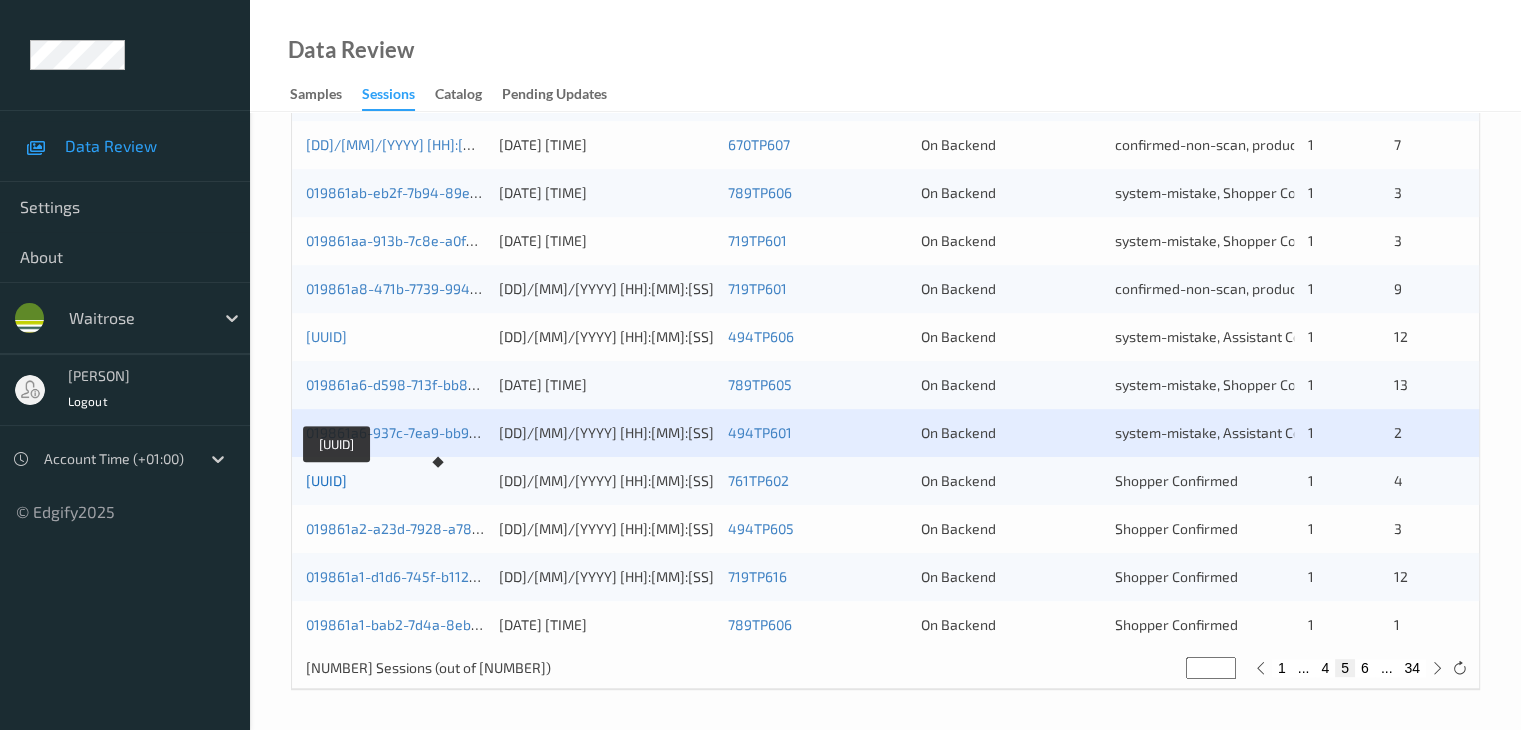 click on "[UUID]" at bounding box center (326, 480) 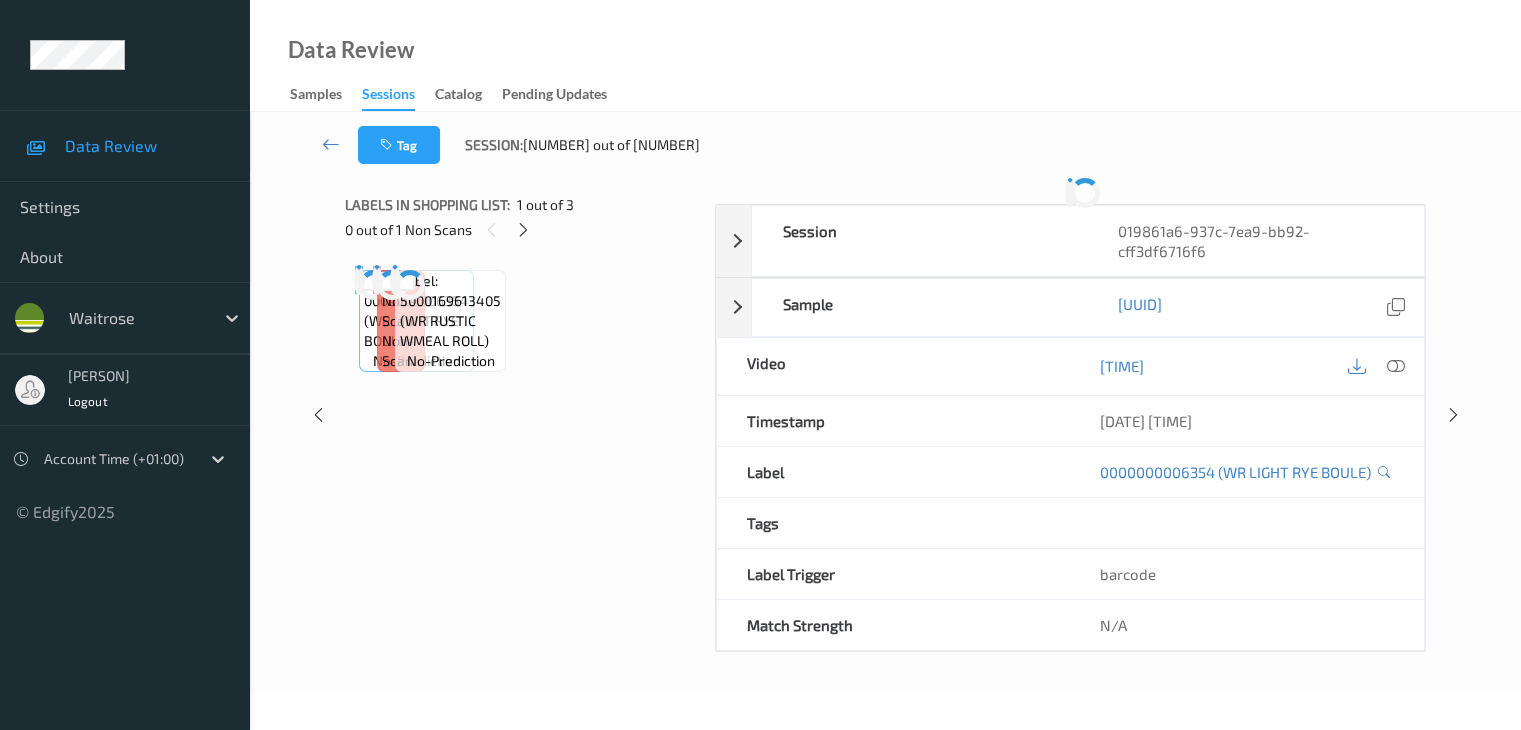 scroll, scrollTop: 0, scrollLeft: 0, axis: both 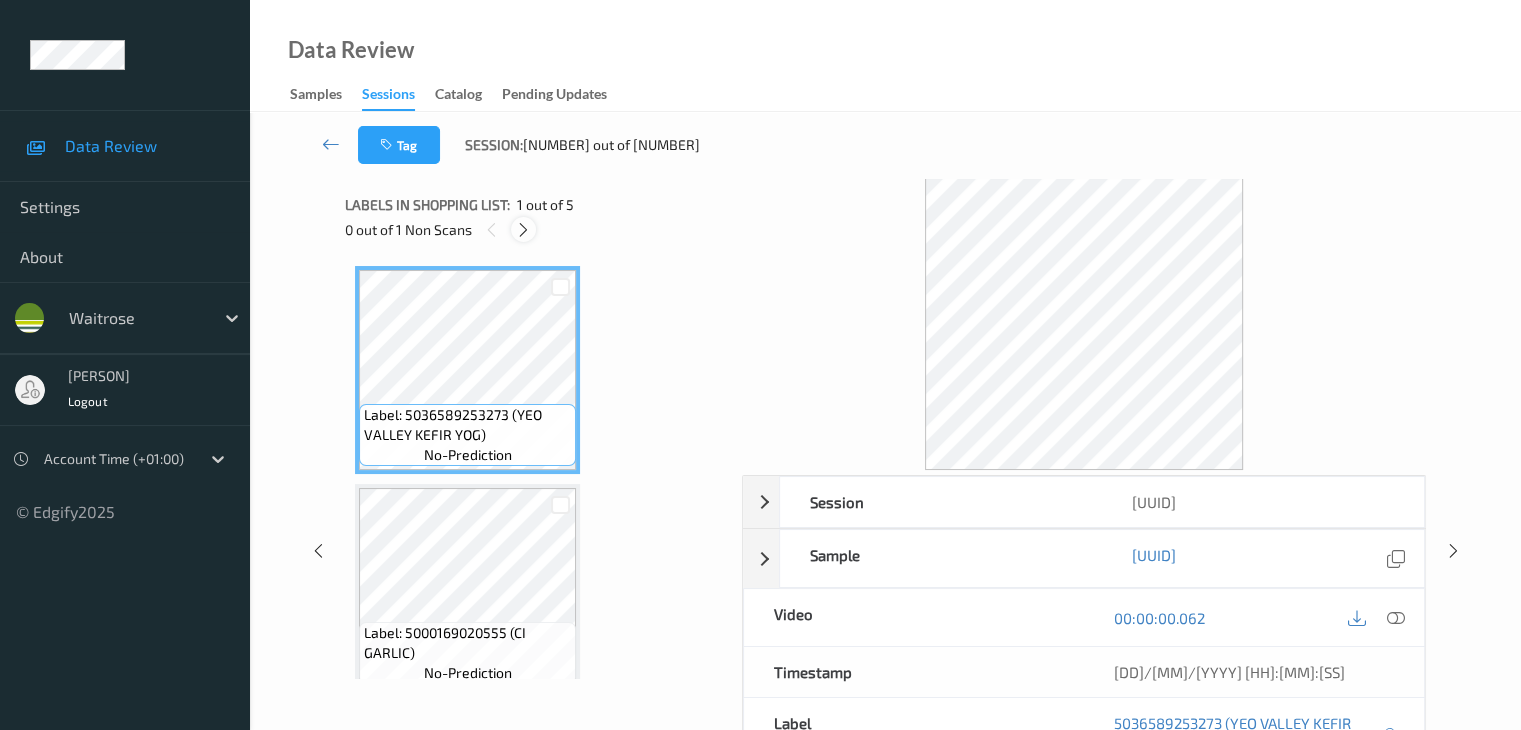 click at bounding box center [523, 229] 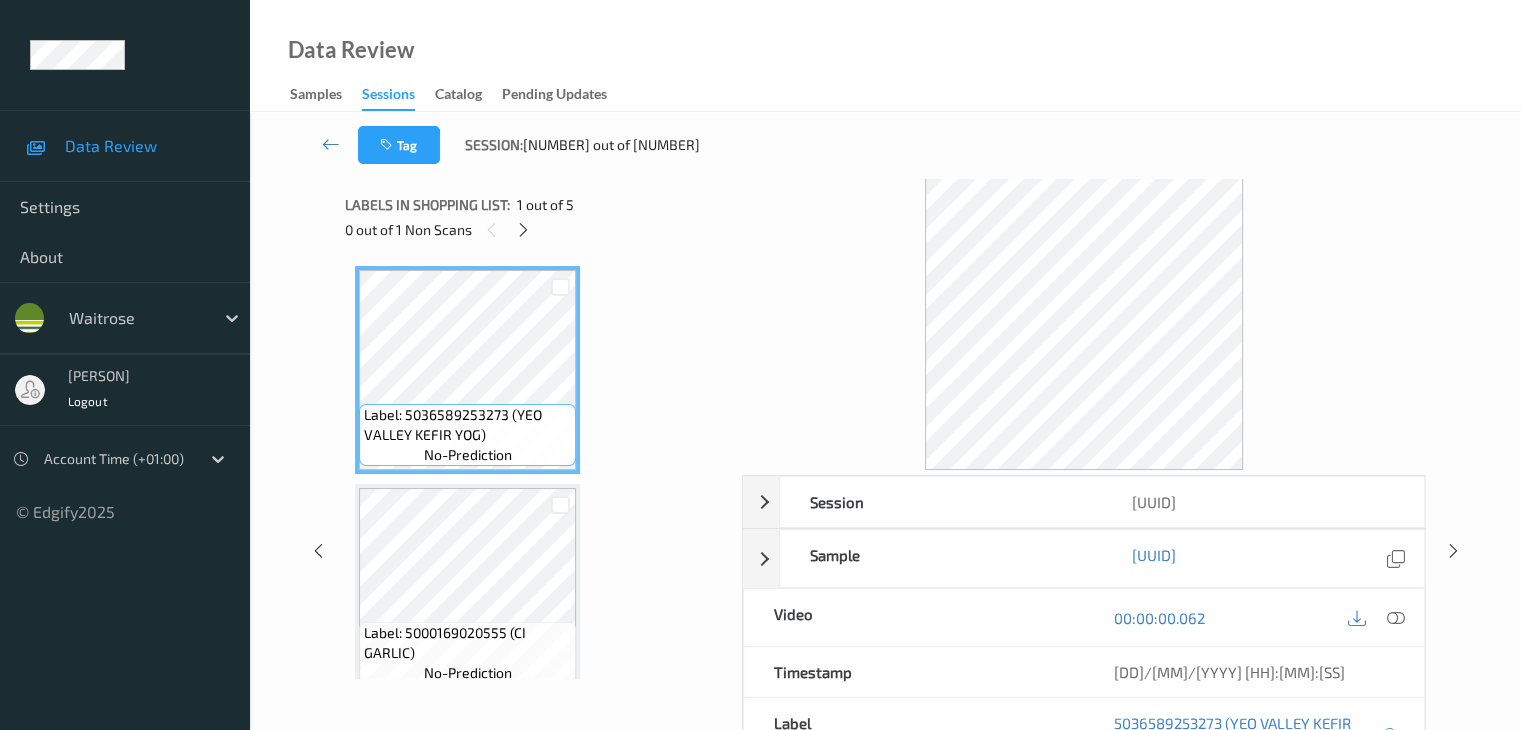 scroll, scrollTop: 446, scrollLeft: 0, axis: vertical 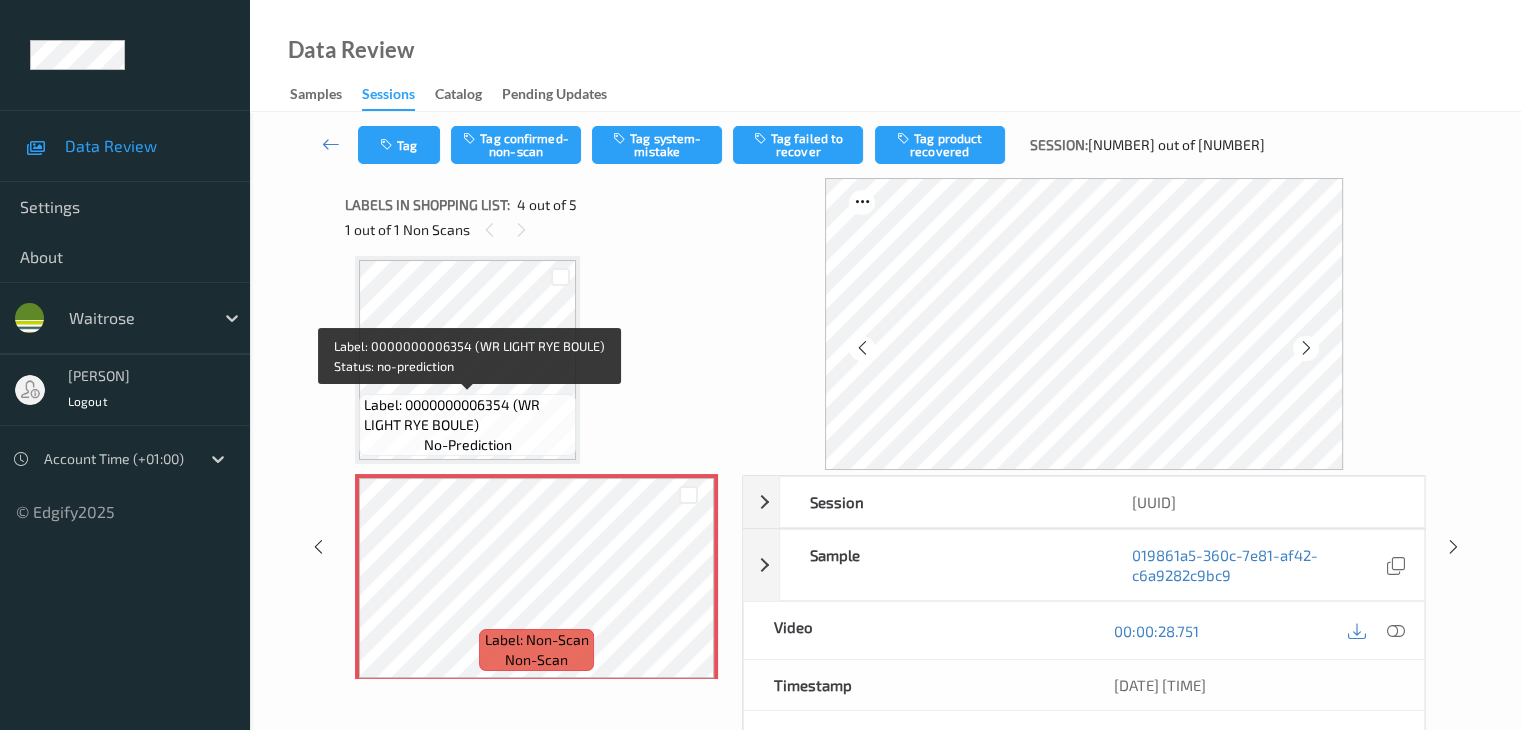 click on "Label: 0000000006354 (WR LIGHT RYE BOULE)" at bounding box center (467, 415) 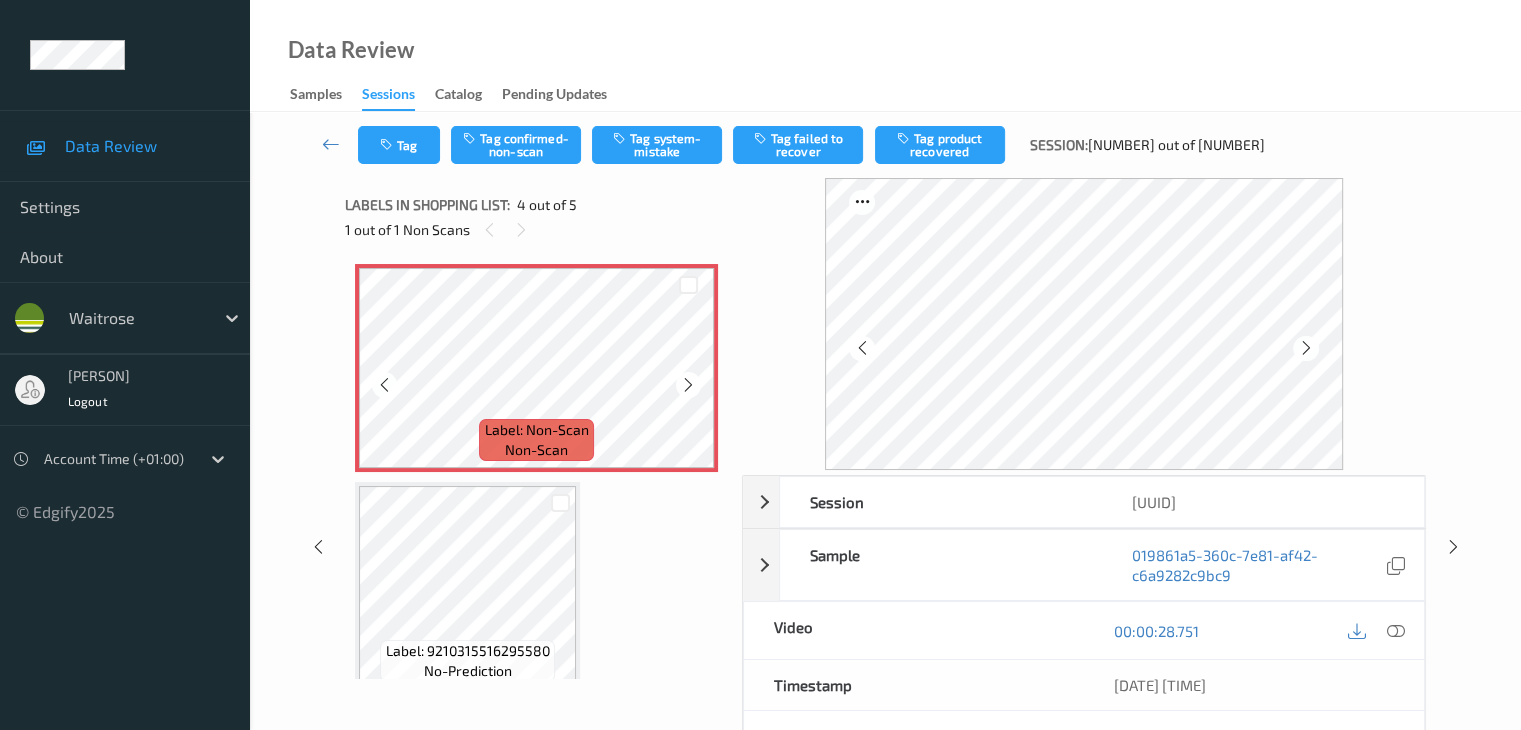 scroll, scrollTop: 677, scrollLeft: 0, axis: vertical 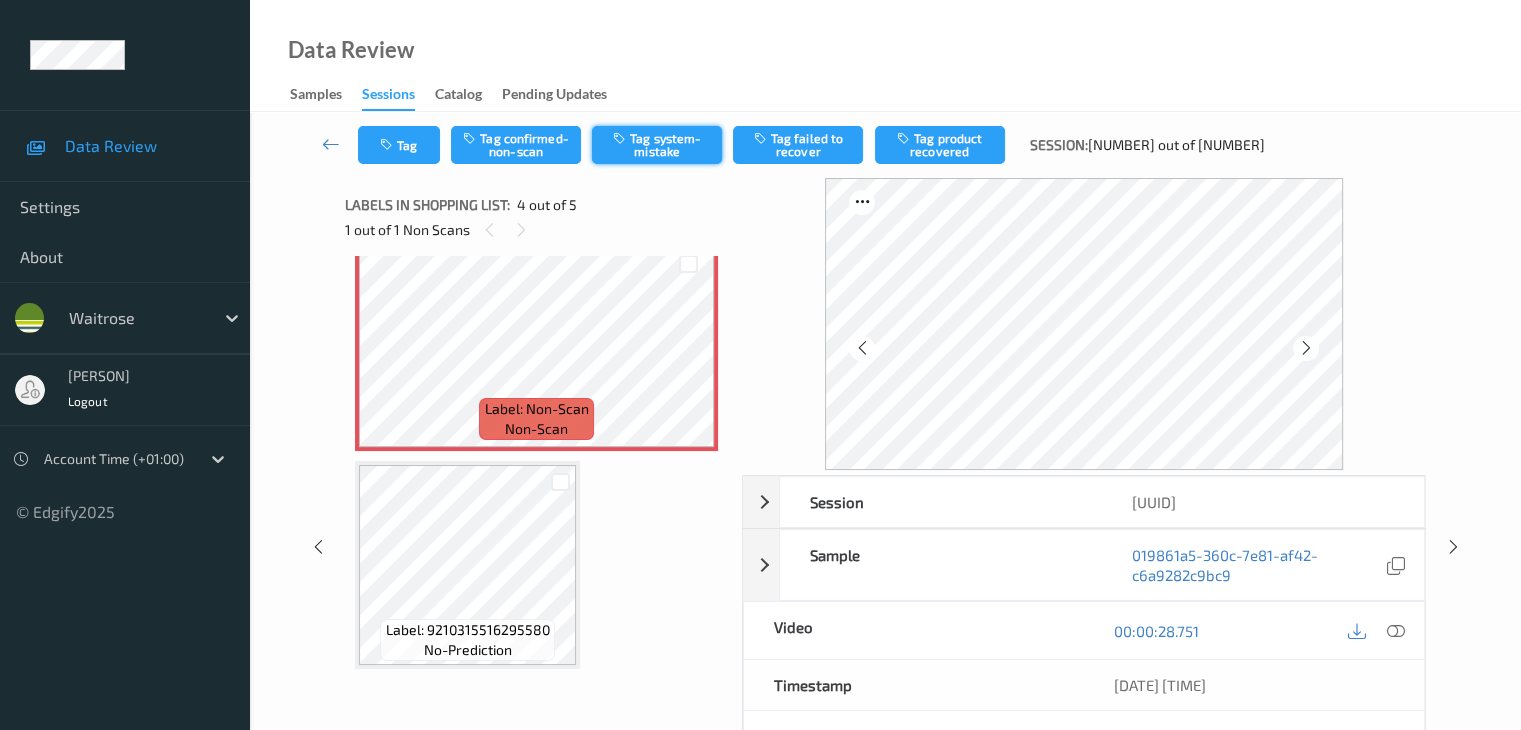 click on "Tag   system-mistake" at bounding box center (657, 145) 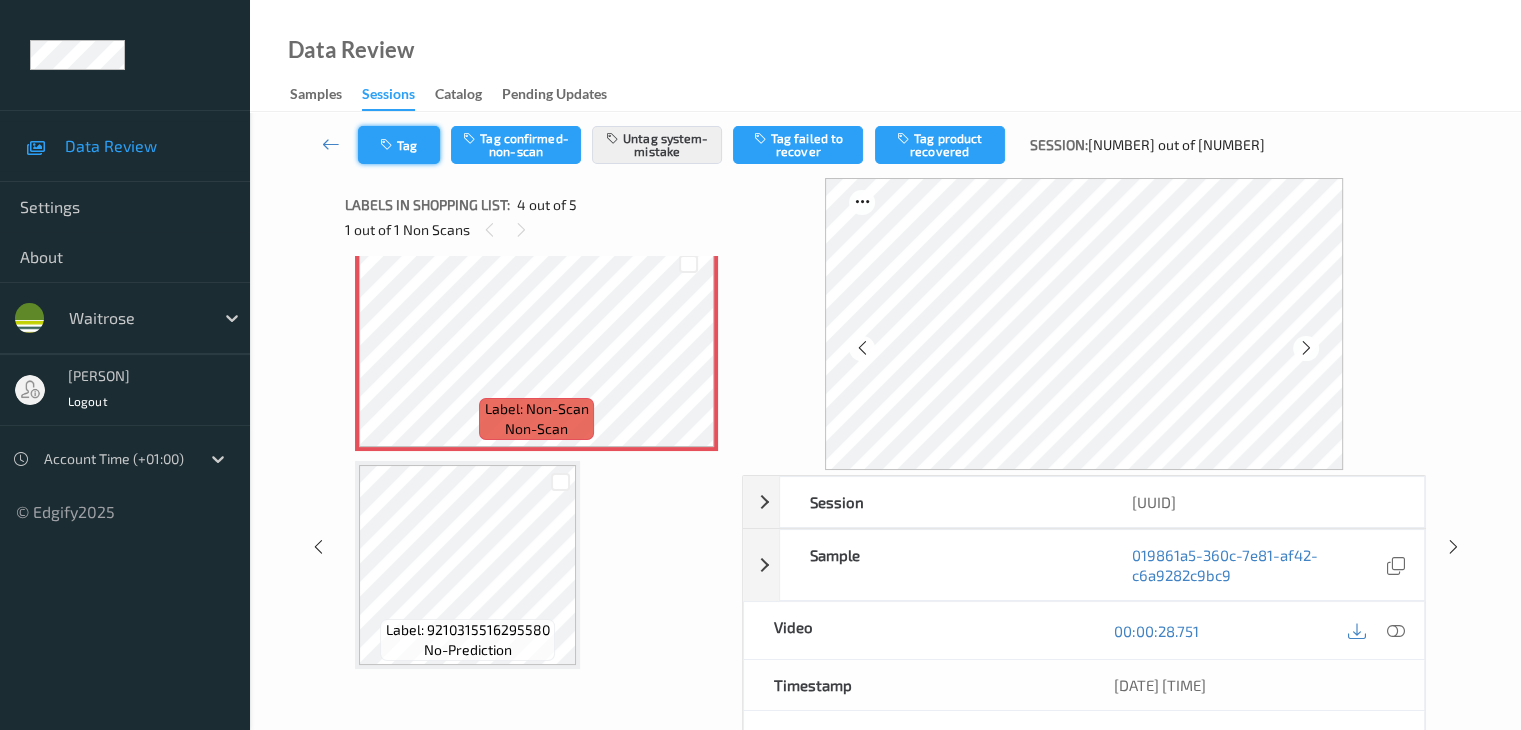 click on "Tag" at bounding box center (399, 145) 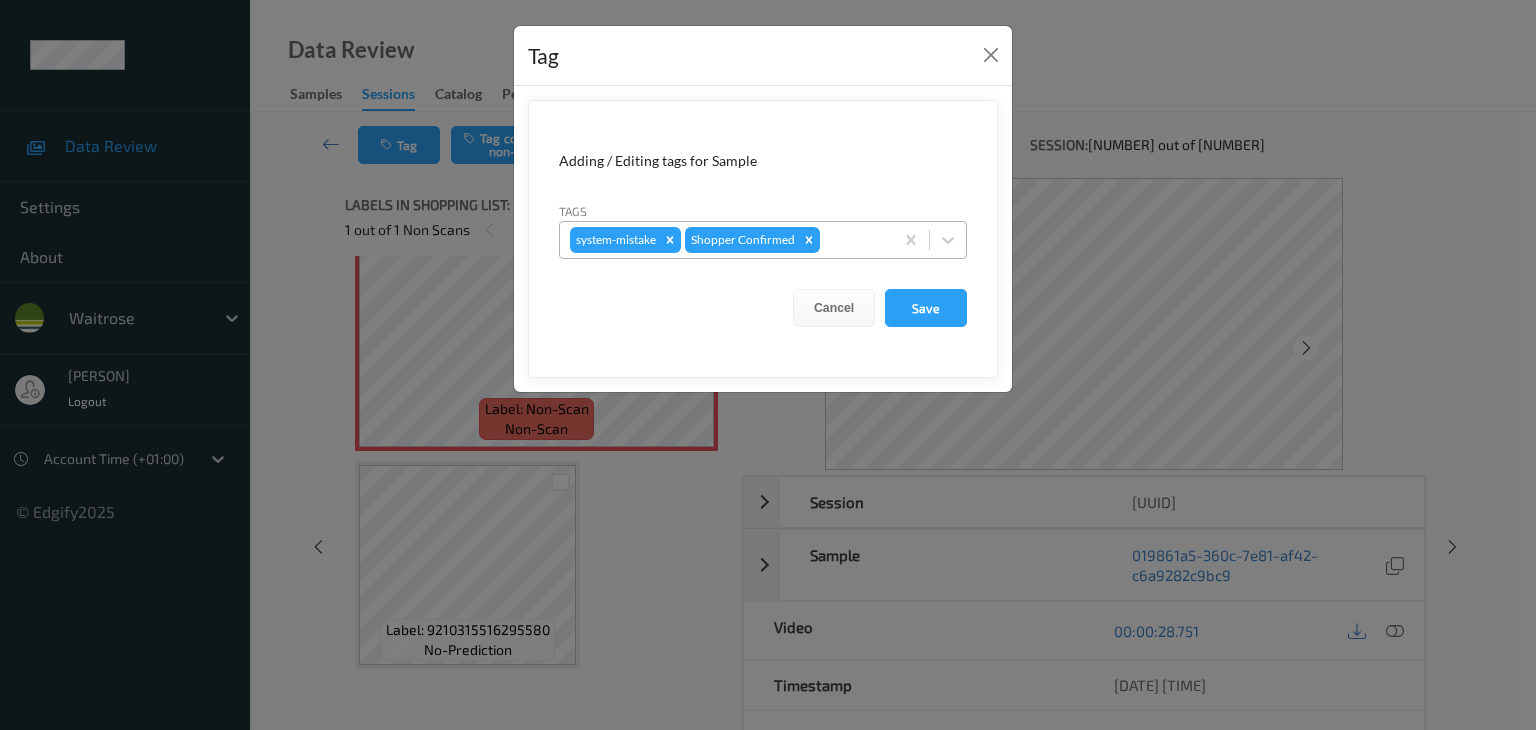 drag, startPoint x: 845, startPoint y: 231, endPoint x: 856, endPoint y: 257, distance: 28.231188 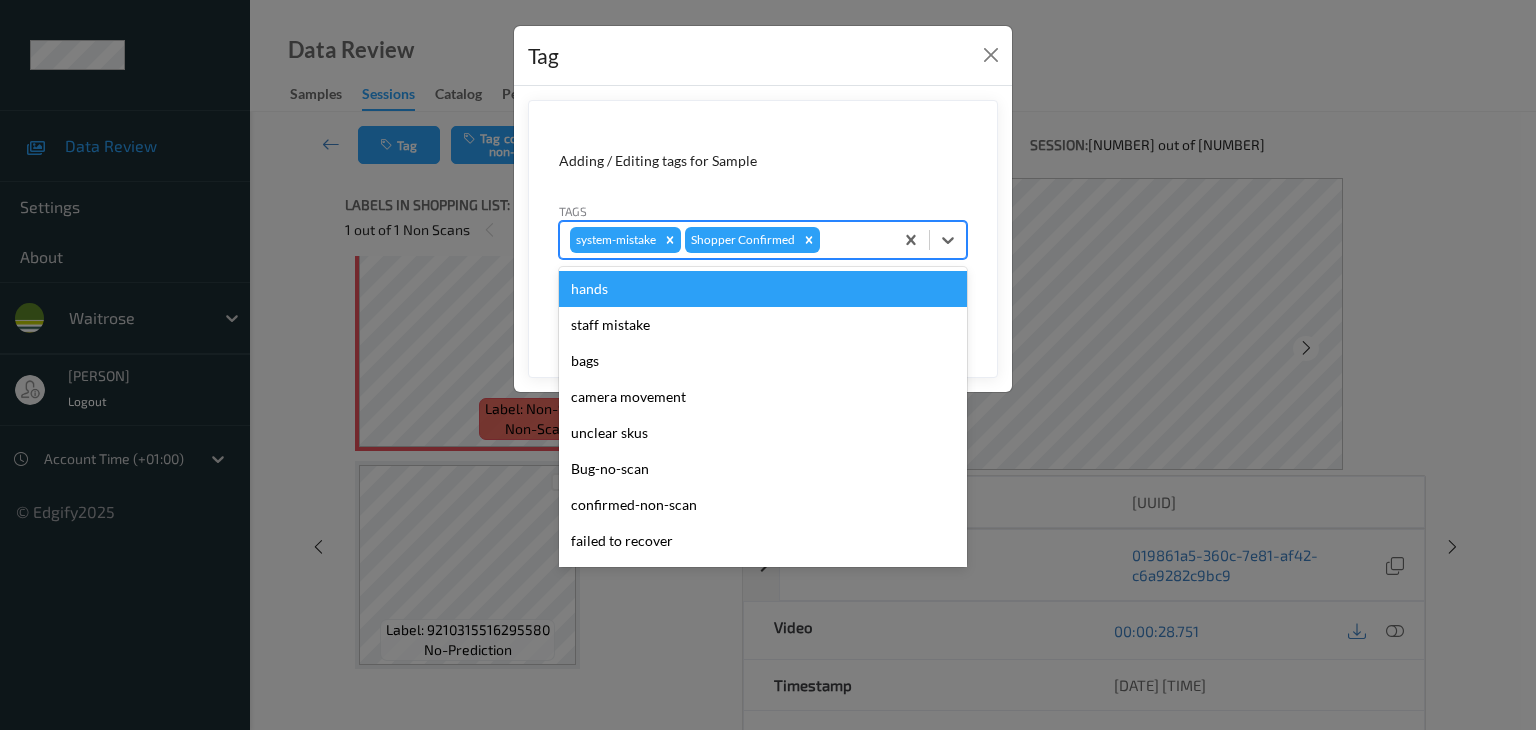 type on "u" 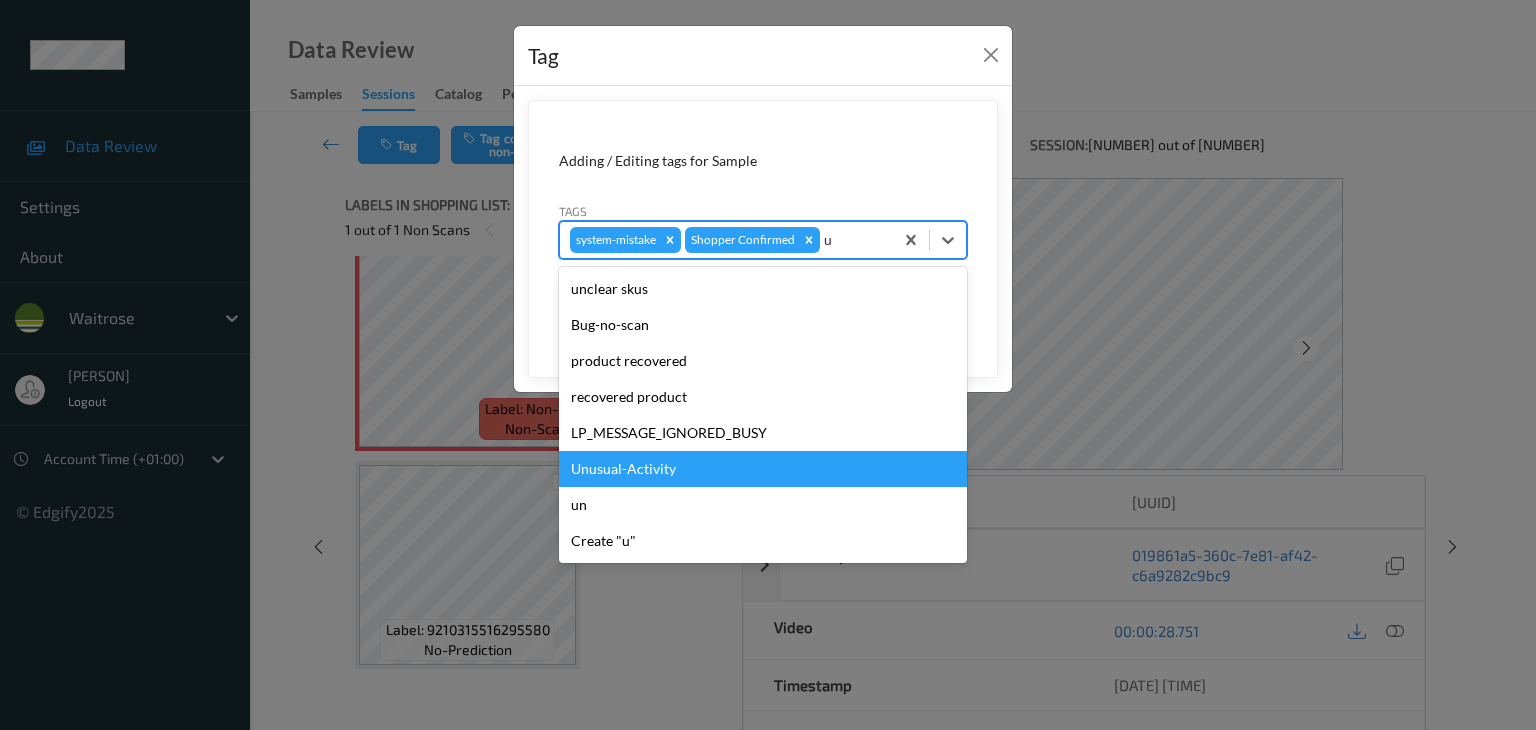 click on "Unusual-Activity" at bounding box center (763, 469) 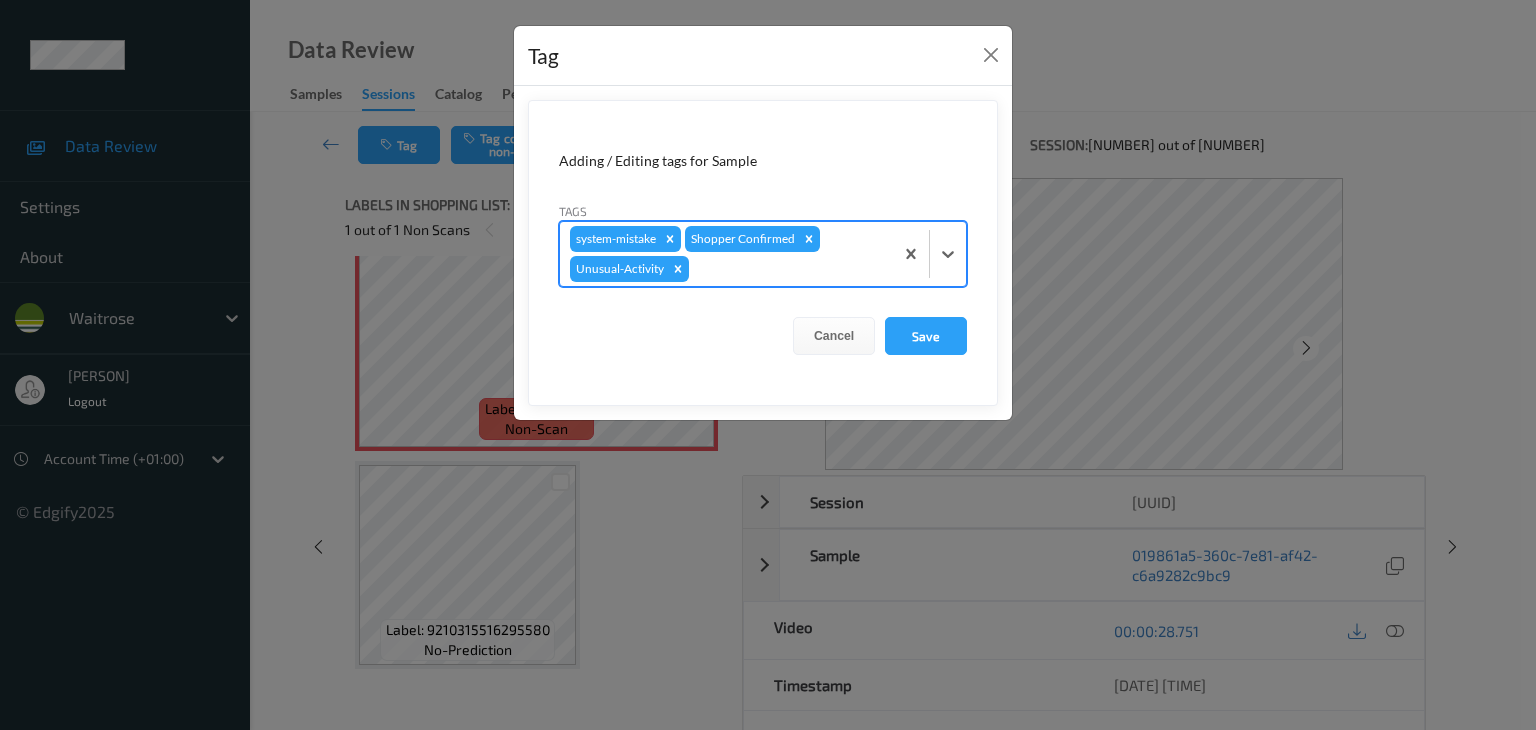 type on "p" 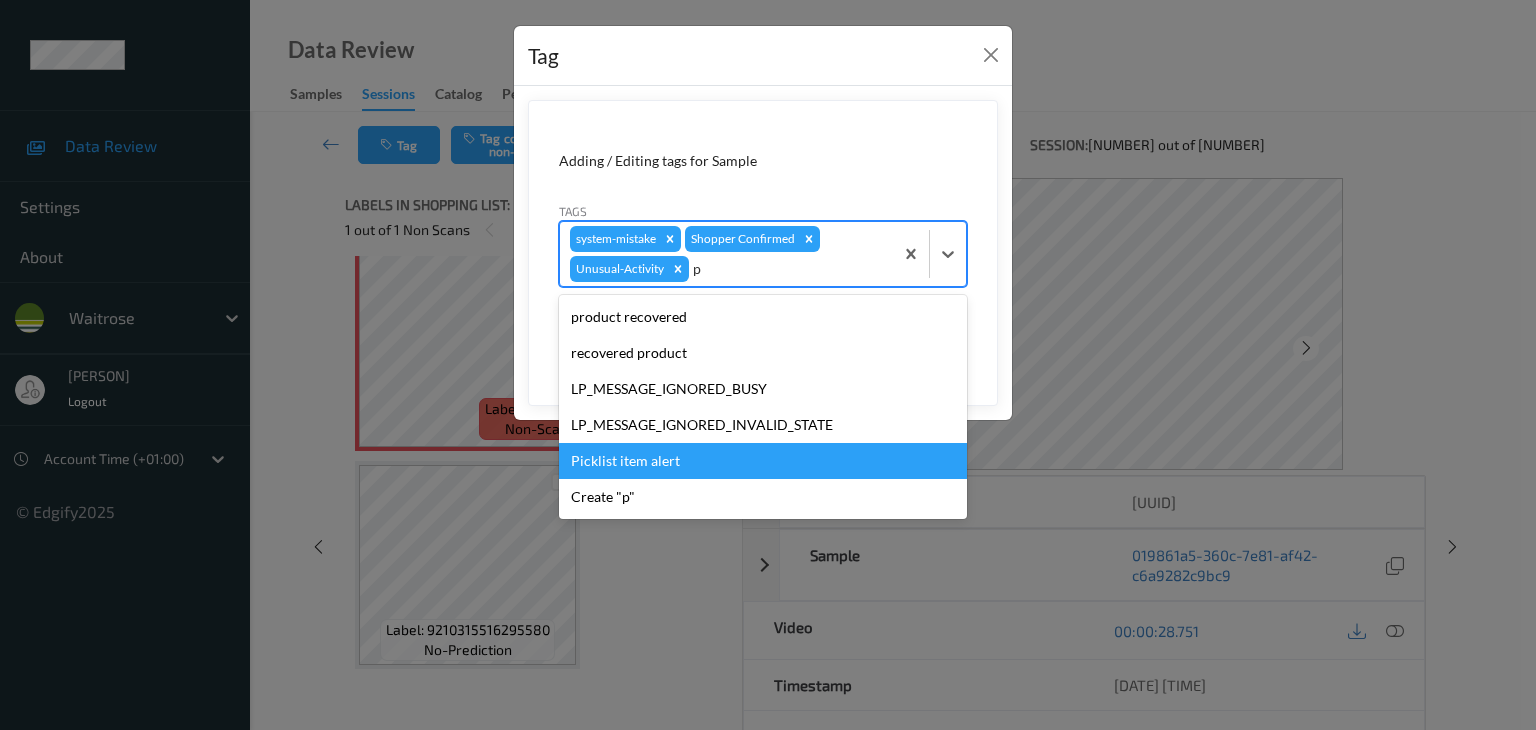 click on "Picklist item alert" at bounding box center [763, 461] 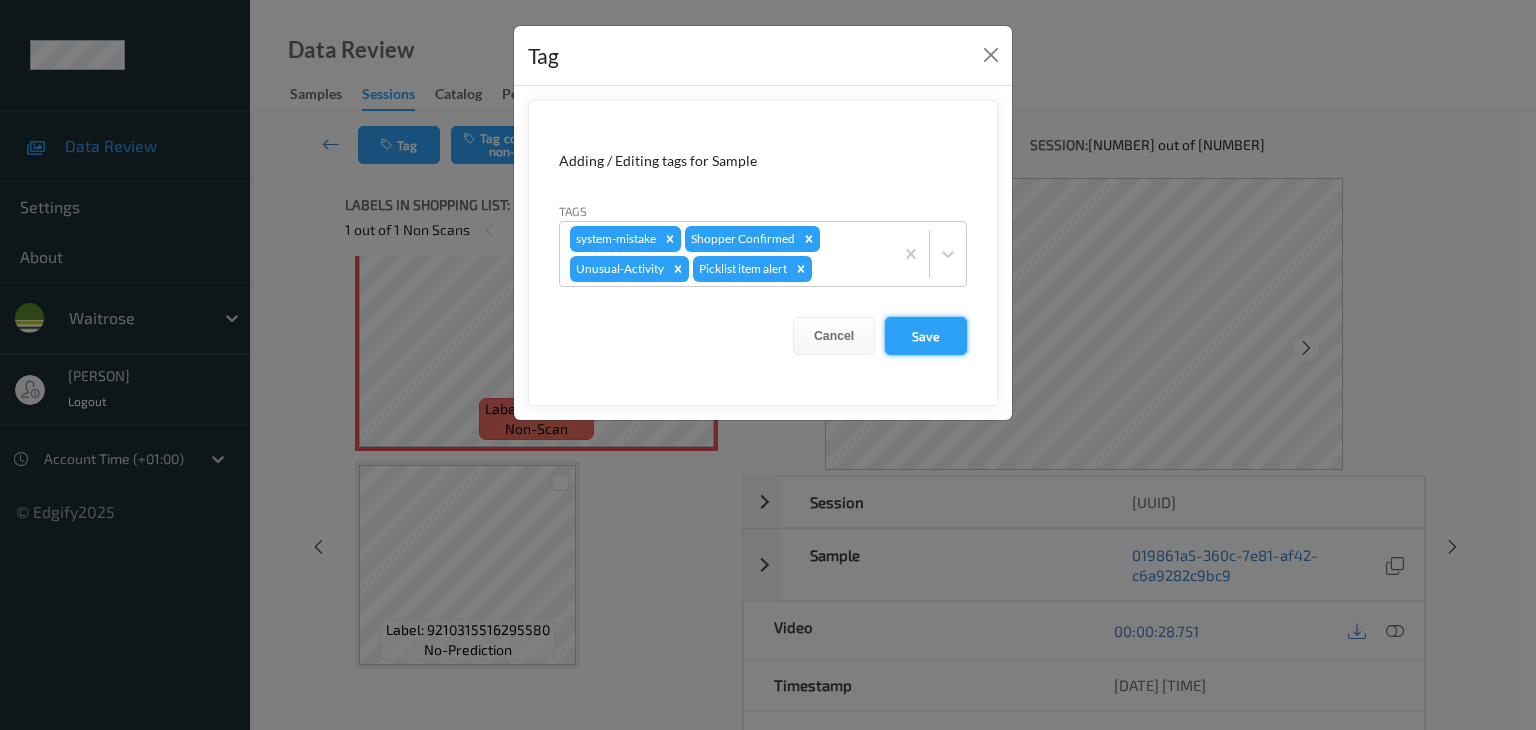 click on "Save" at bounding box center [926, 336] 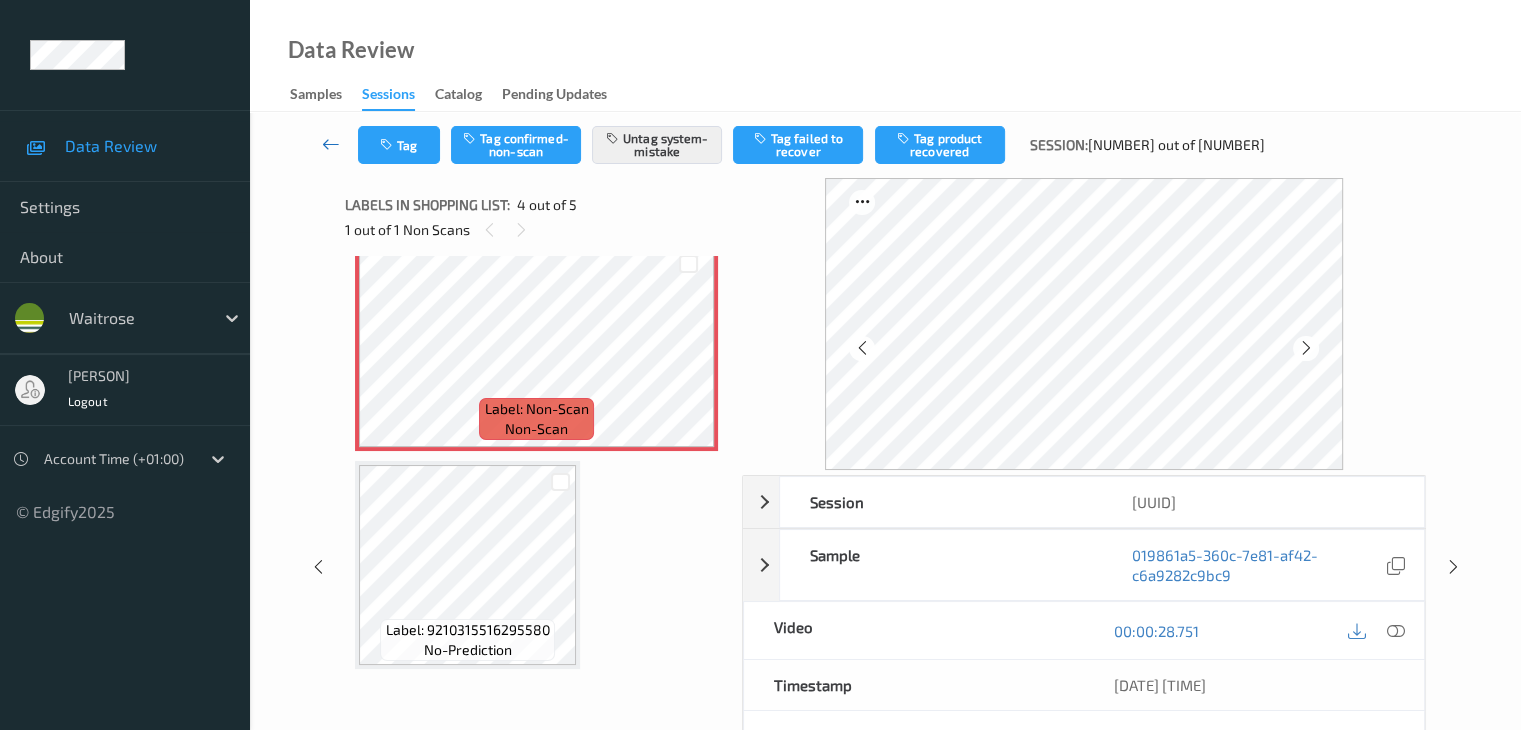 click at bounding box center [331, 144] 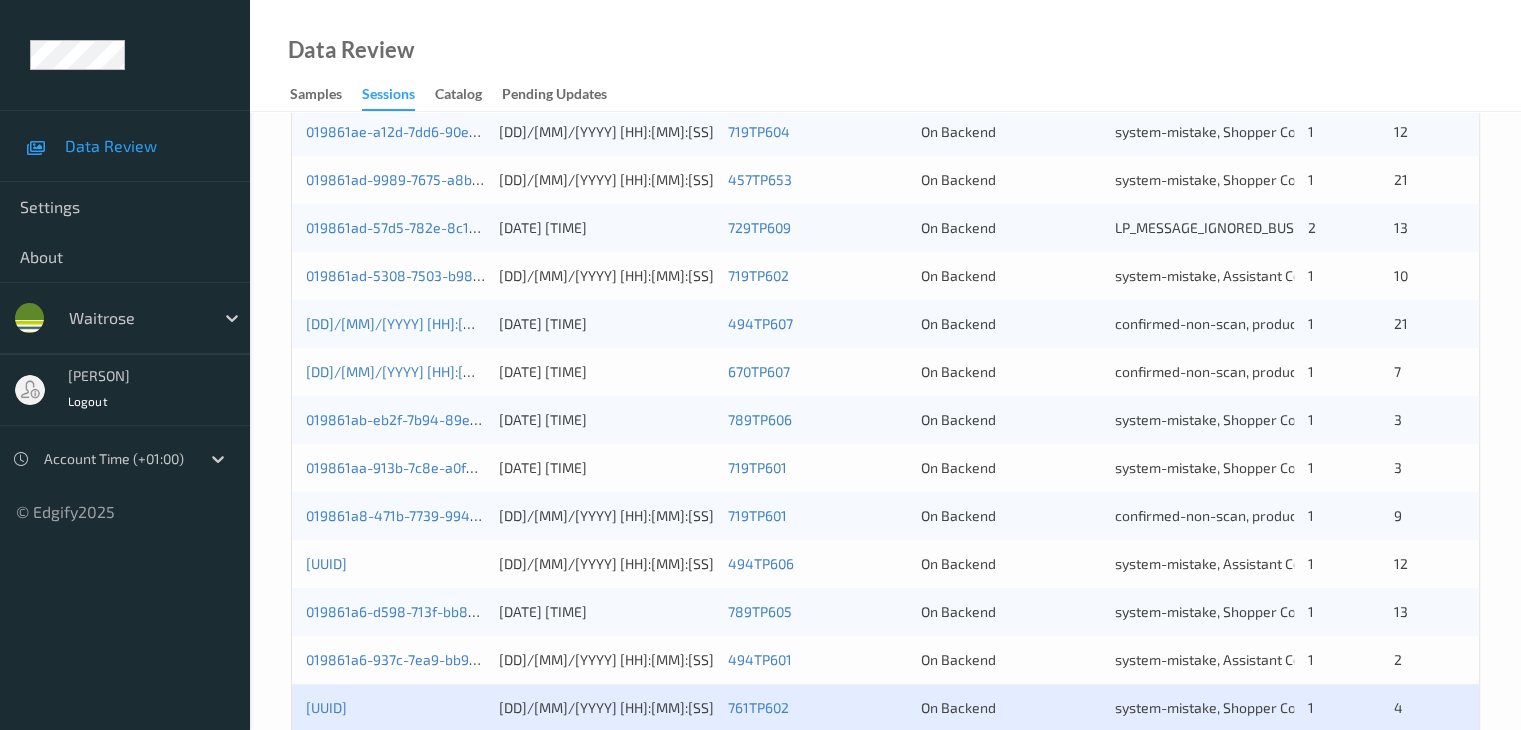 scroll, scrollTop: 900, scrollLeft: 0, axis: vertical 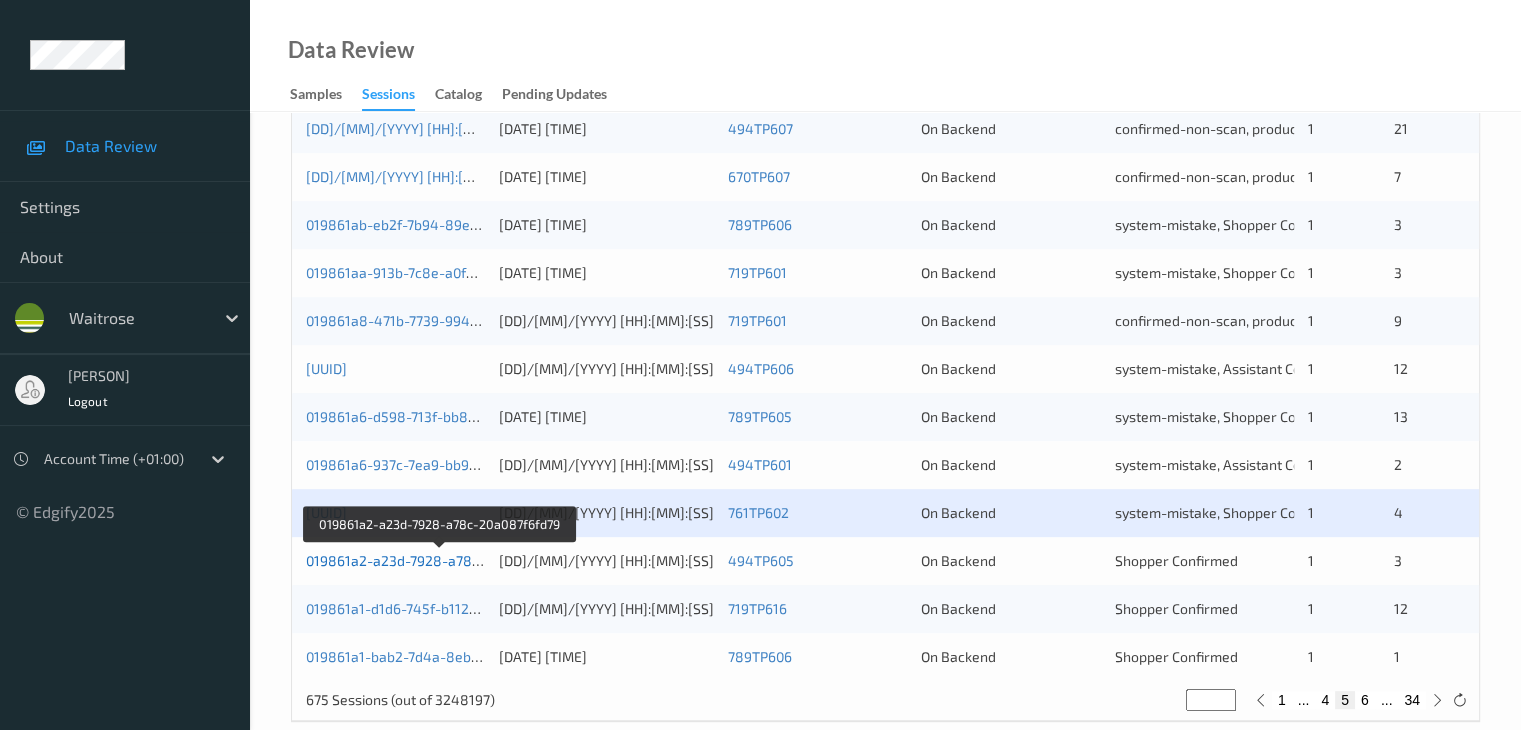 click on "019861a2-a23d-7928-a78c-20a087f6fd79" at bounding box center (440, 560) 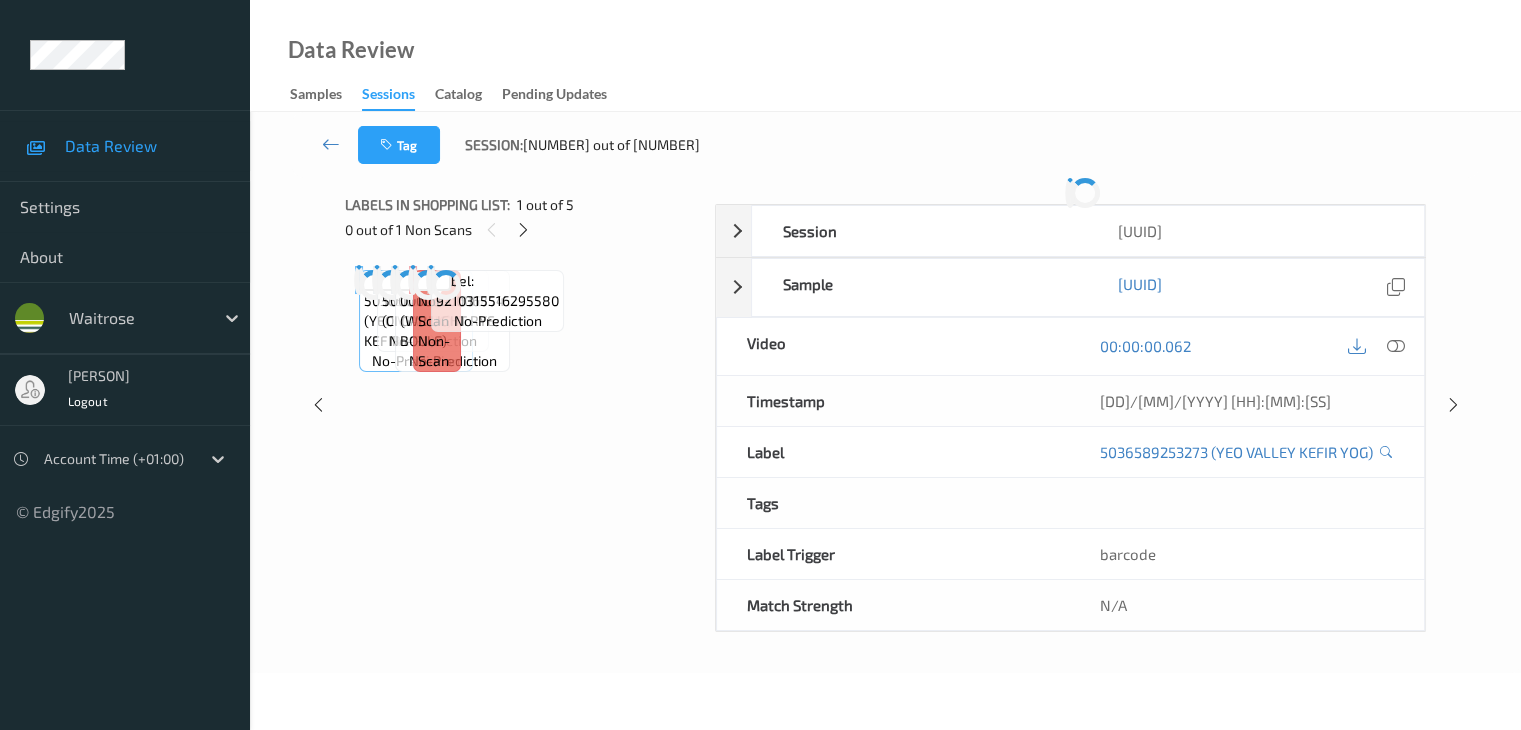 scroll, scrollTop: 0, scrollLeft: 0, axis: both 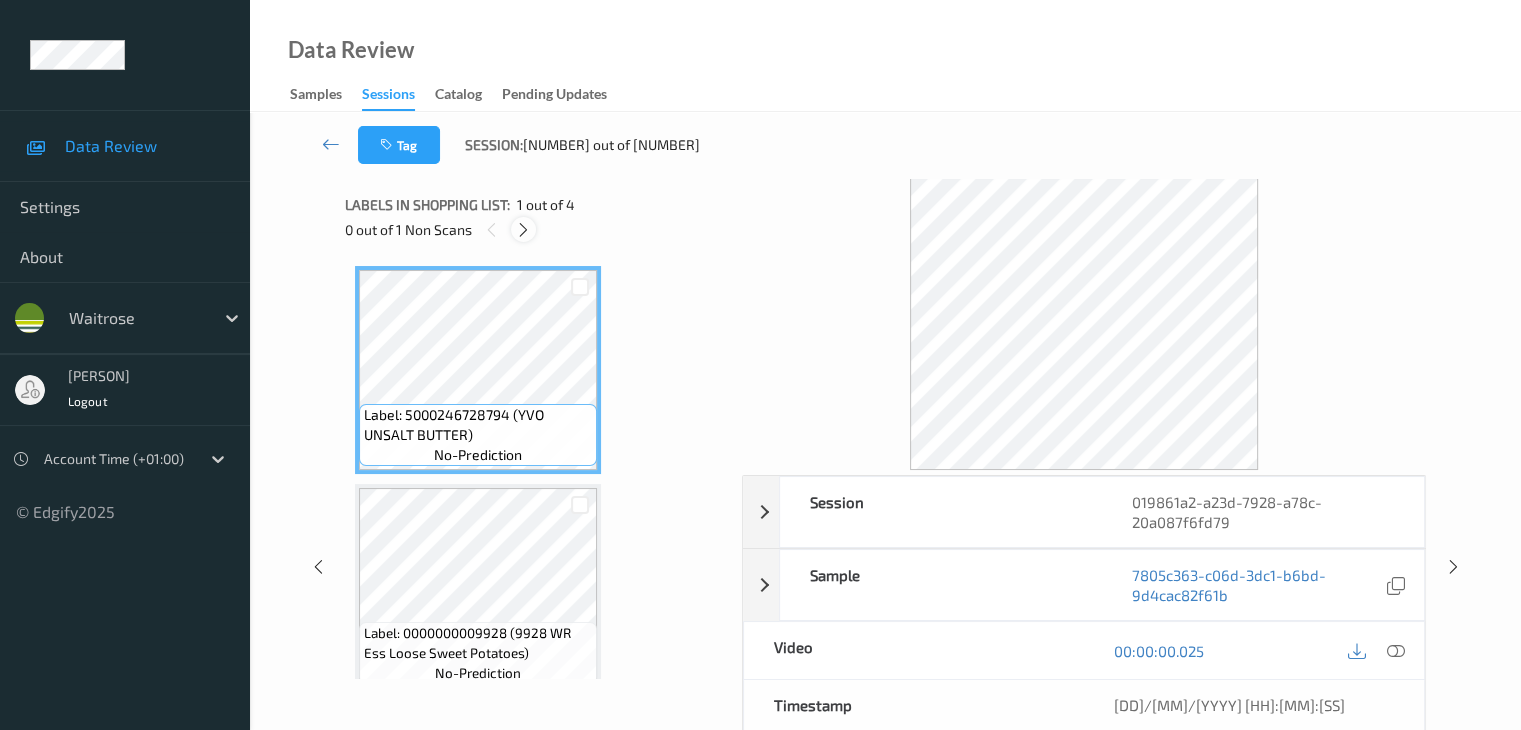 click at bounding box center (523, 229) 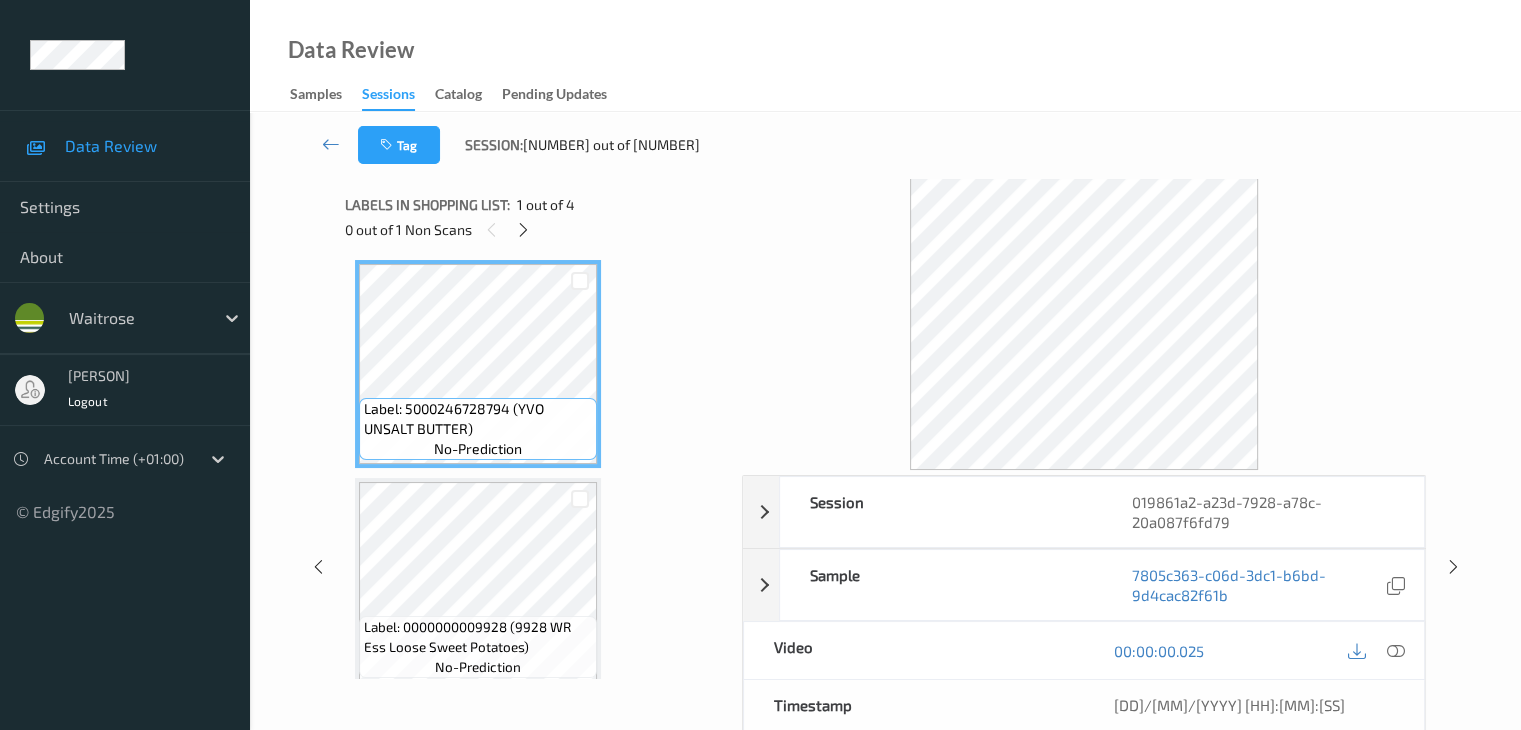 scroll, scrollTop: 0, scrollLeft: 0, axis: both 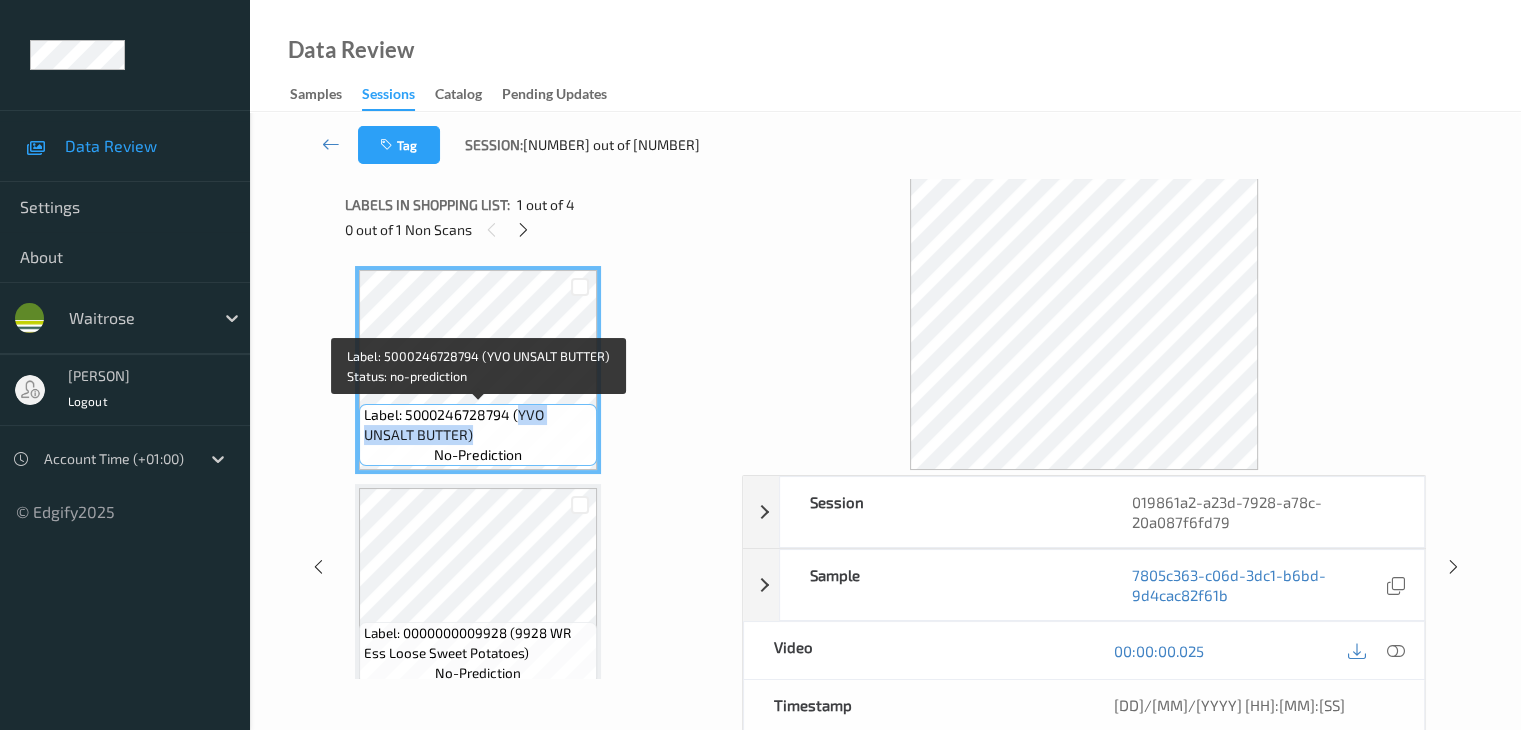 drag, startPoint x: 516, startPoint y: 411, endPoint x: 522, endPoint y: 431, distance: 20.880613 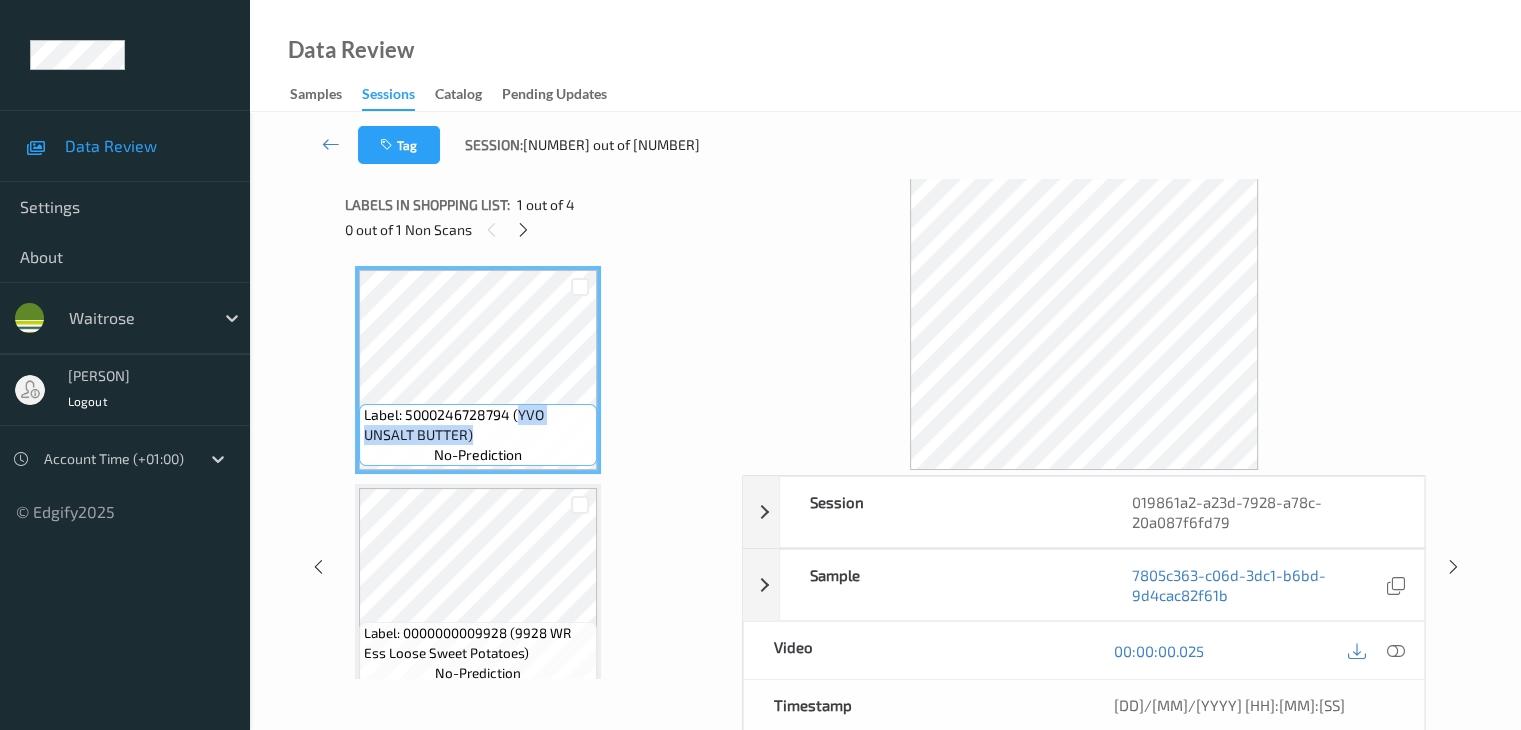 copy on "YVO UNSALT BUTTER)" 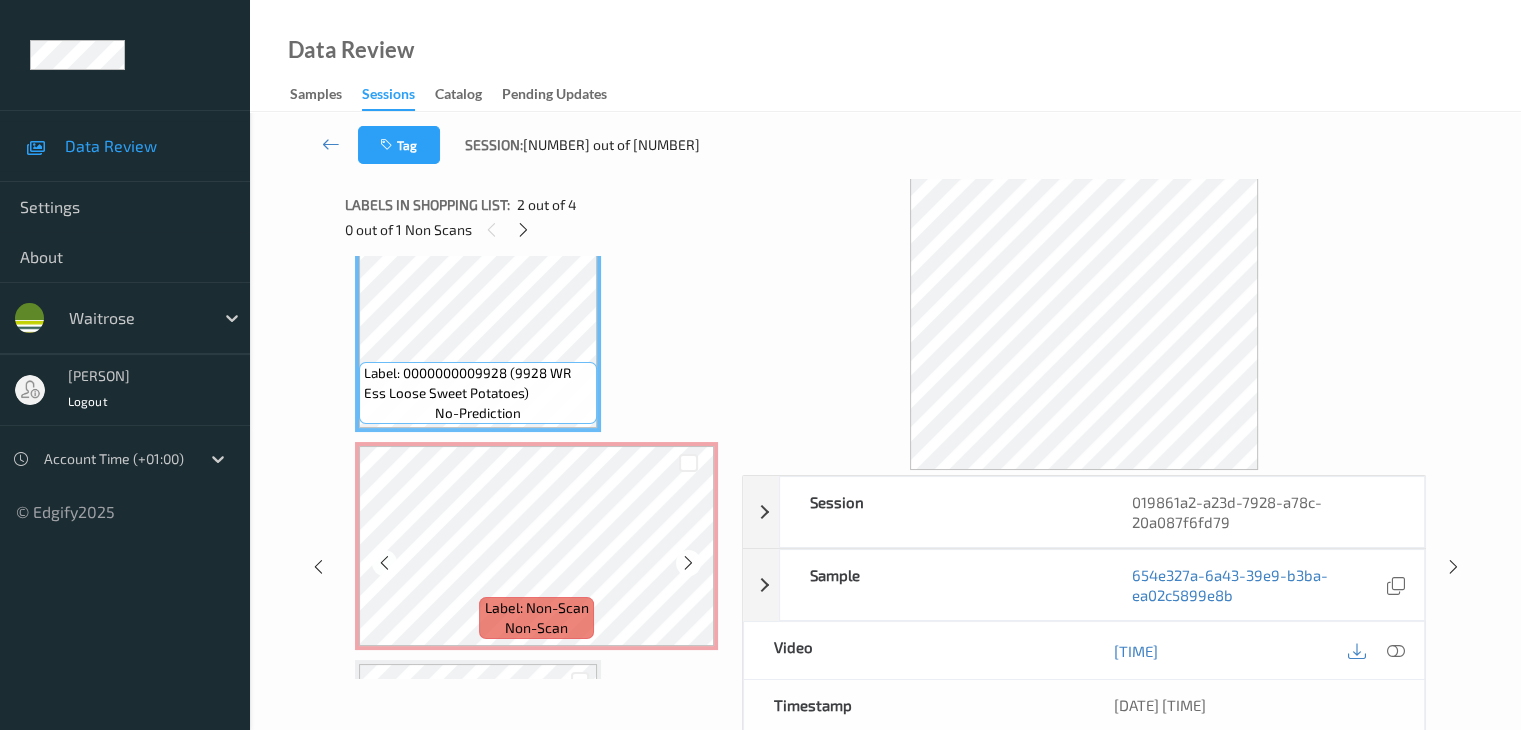 scroll, scrollTop: 259, scrollLeft: 0, axis: vertical 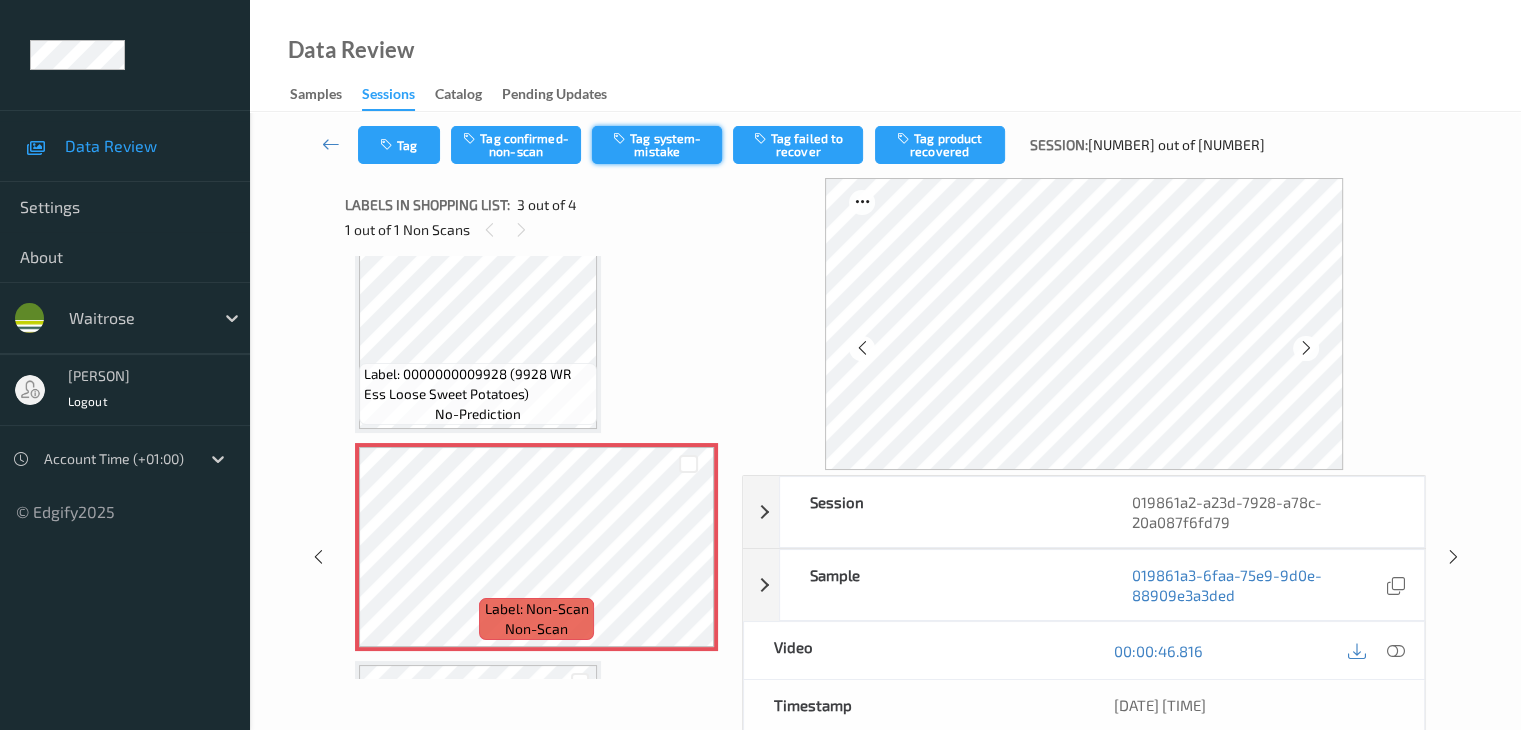 click on "Tag   system-mistake" at bounding box center [657, 145] 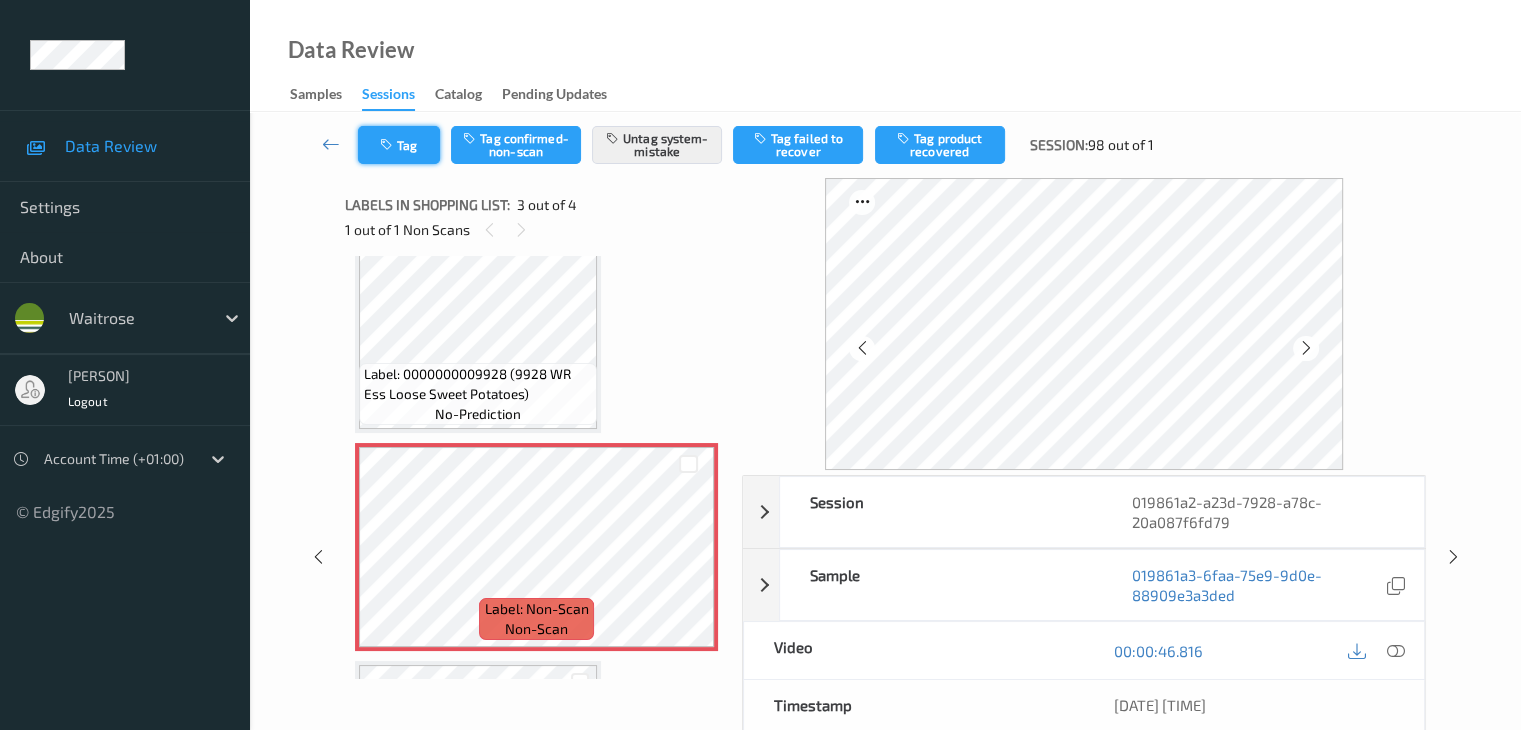 click on "Tag" at bounding box center [399, 145] 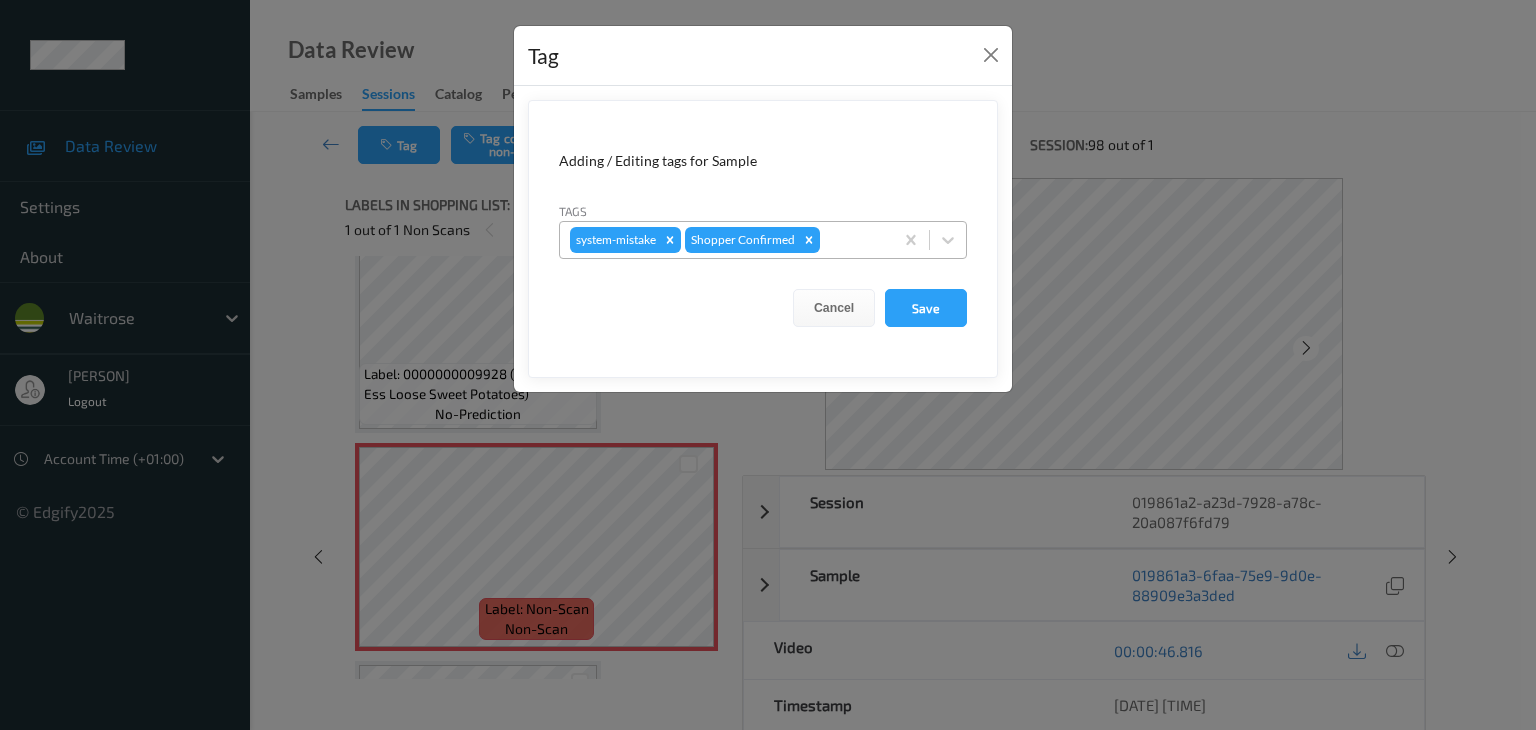 click at bounding box center (853, 240) 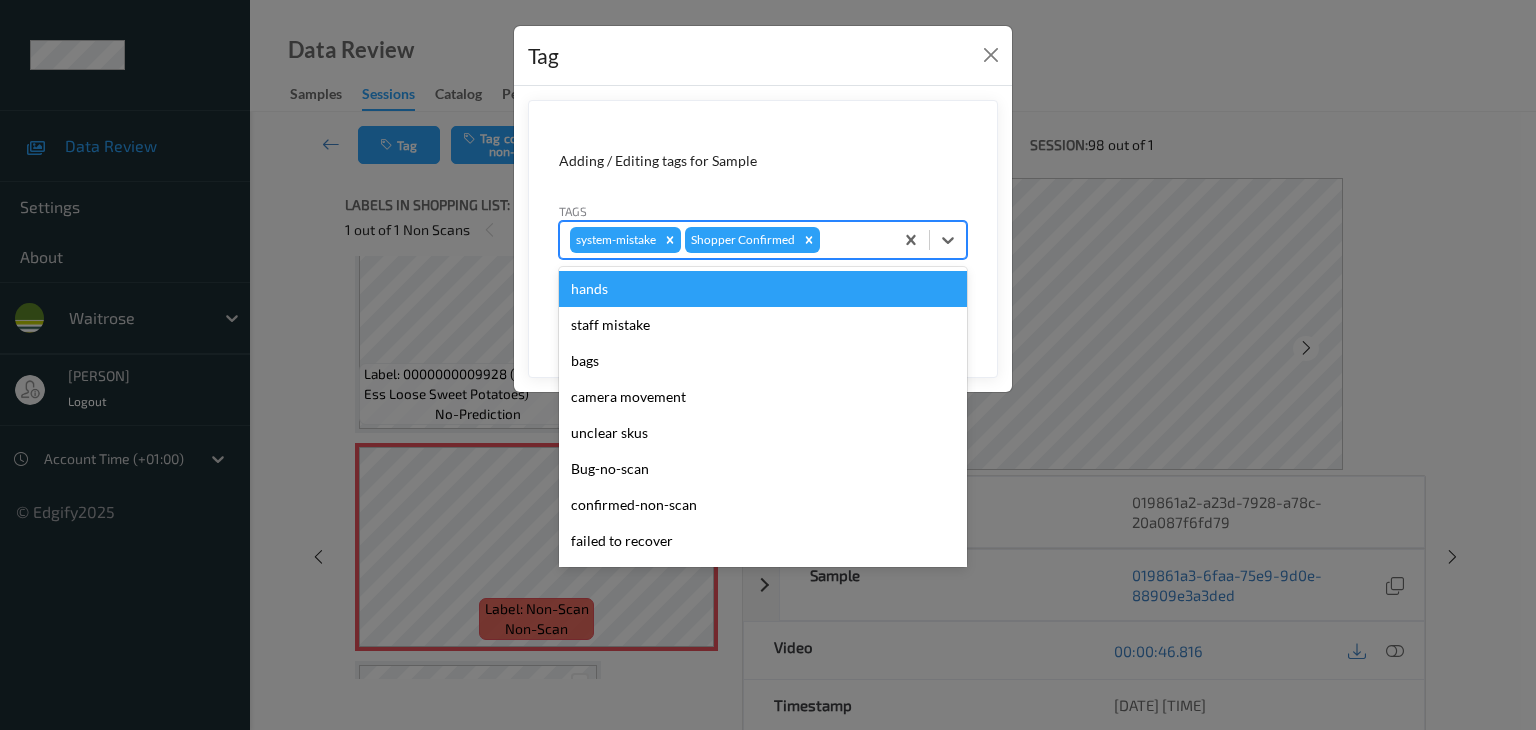 type on "u" 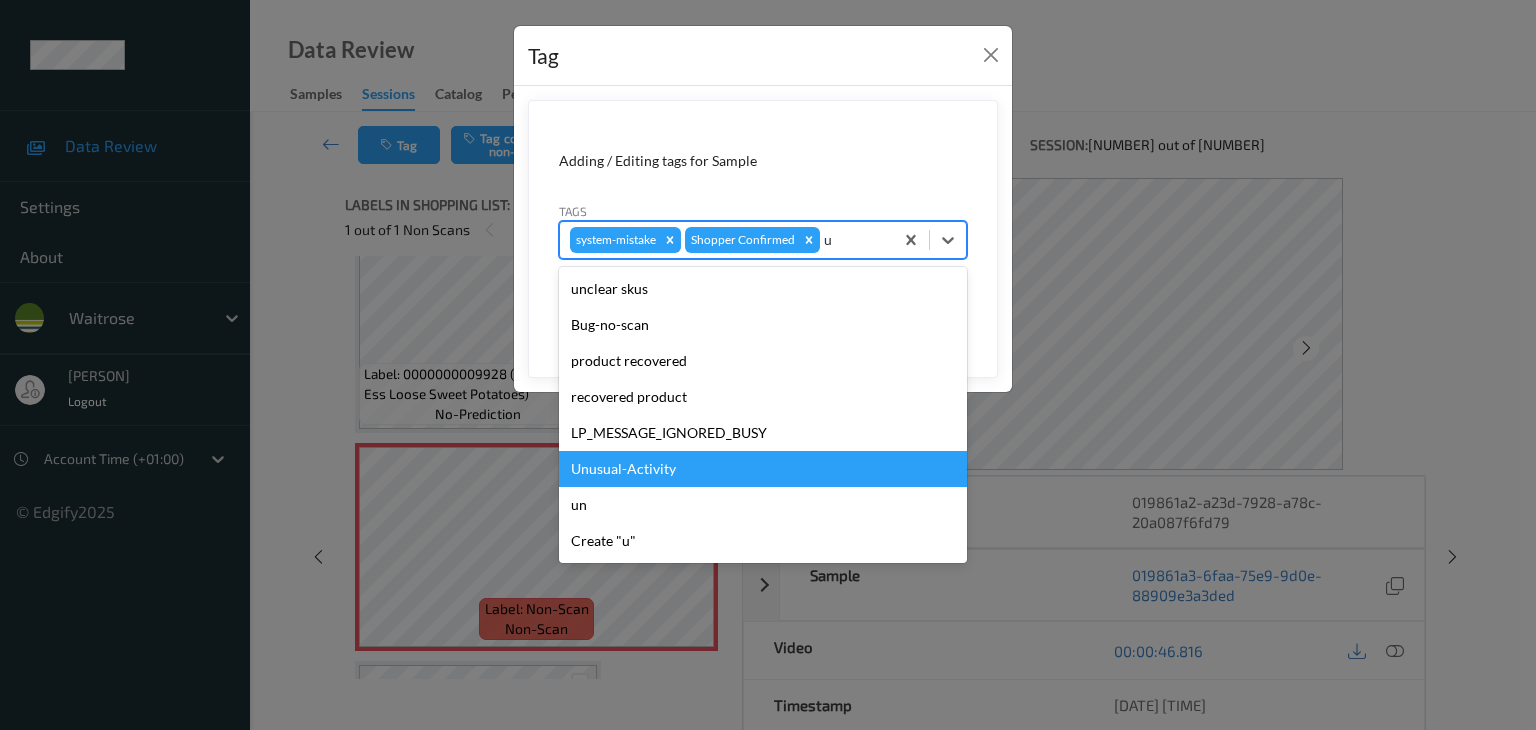 click on "Unusual-Activity" at bounding box center [763, 469] 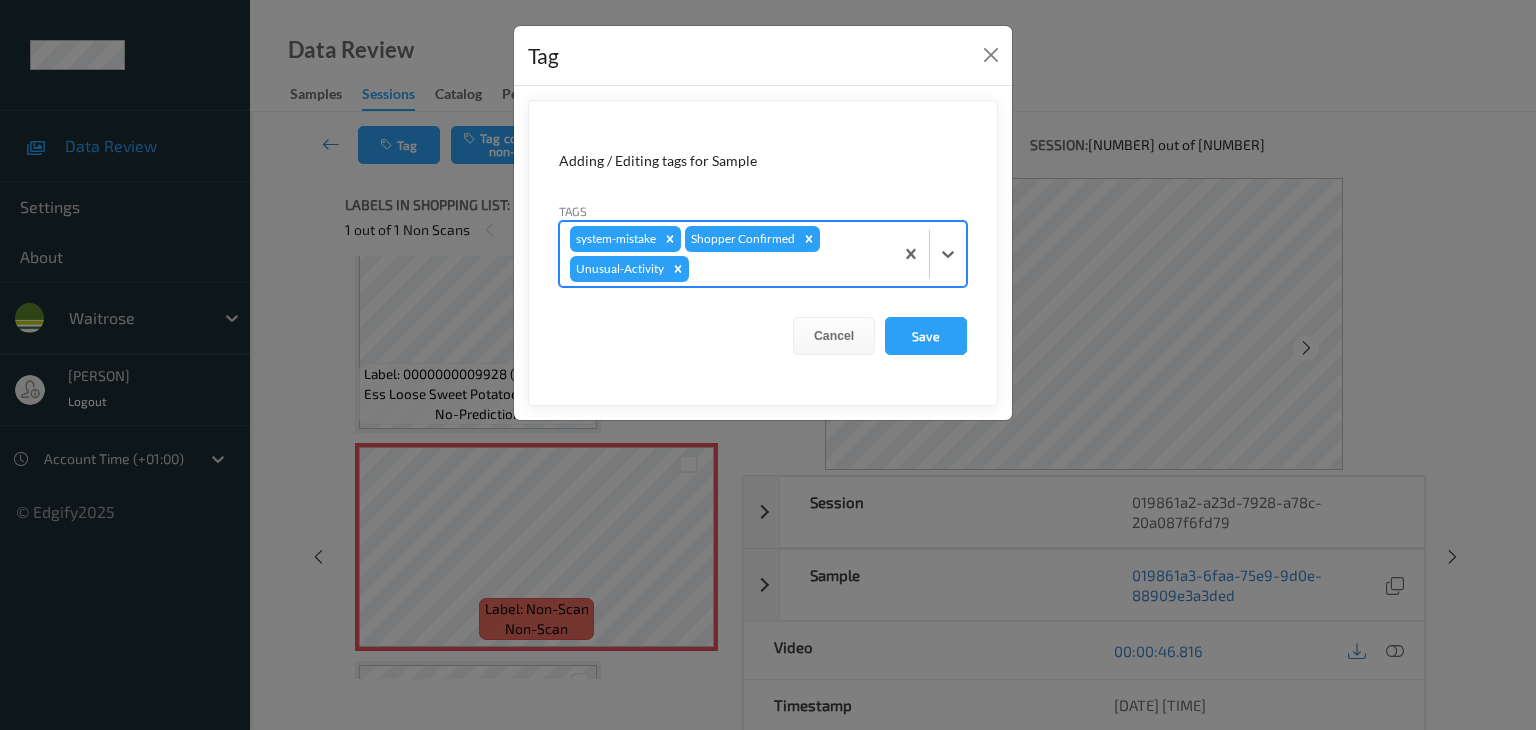 type on "p" 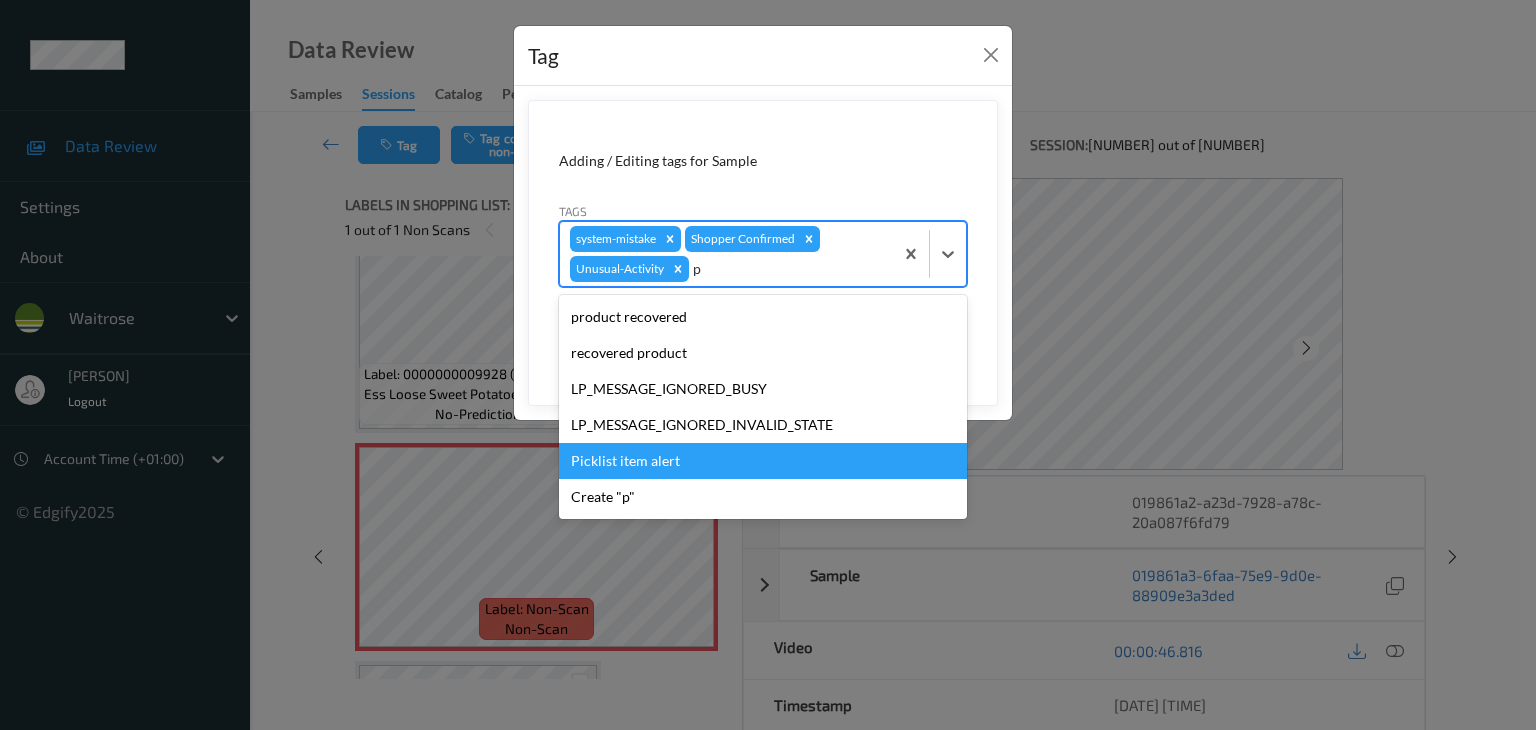click on "Picklist item alert" at bounding box center (763, 461) 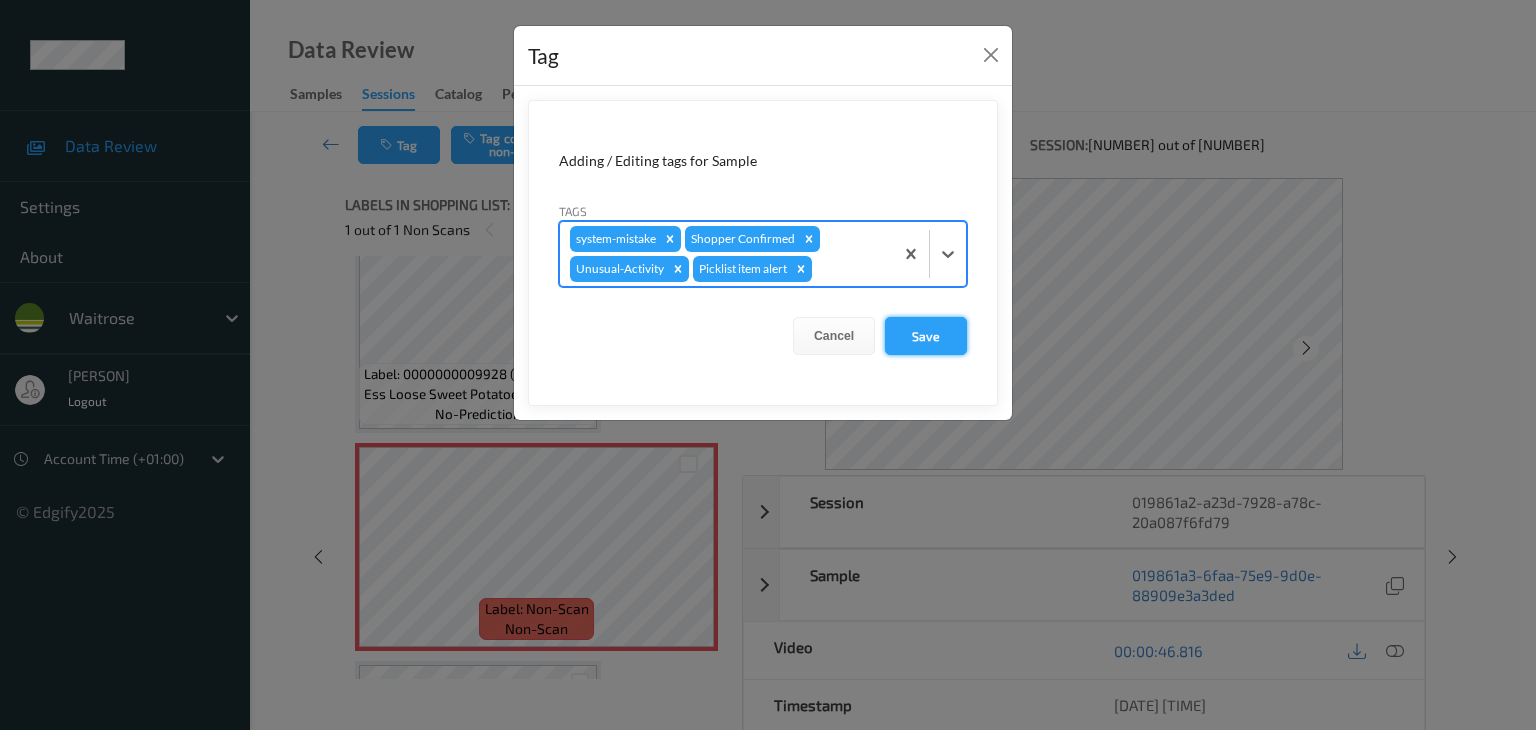 click on "Save" at bounding box center [926, 336] 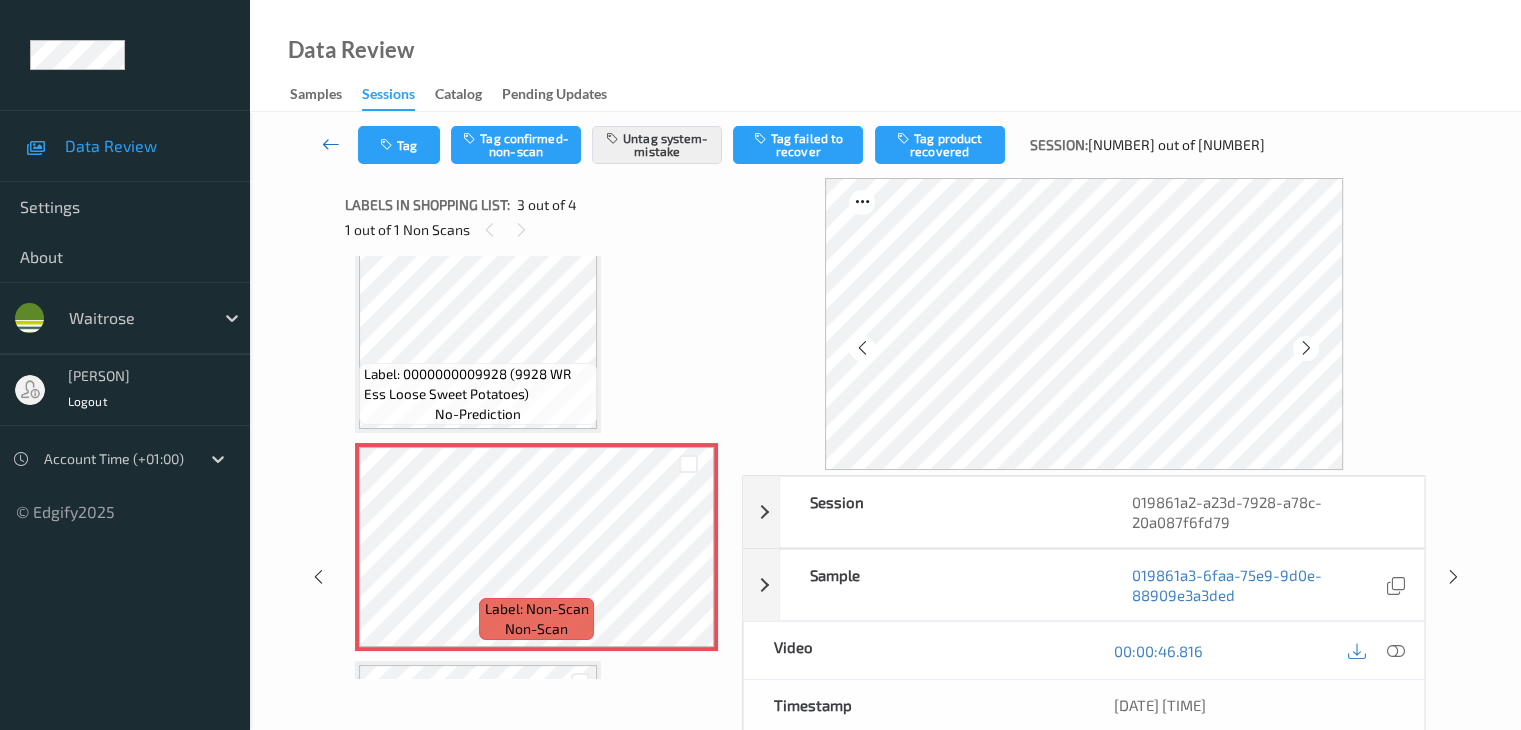 click at bounding box center (331, 144) 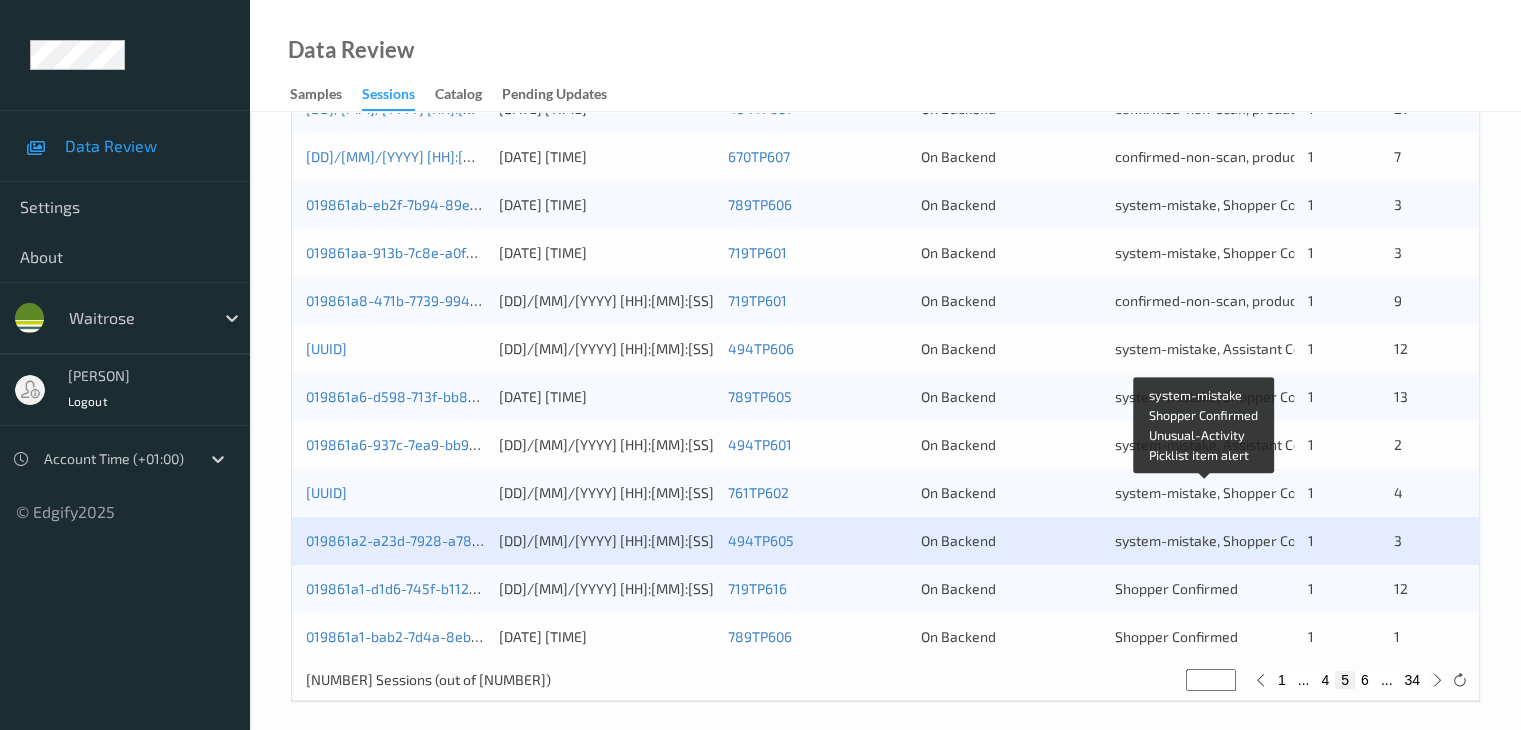 scroll, scrollTop: 932, scrollLeft: 0, axis: vertical 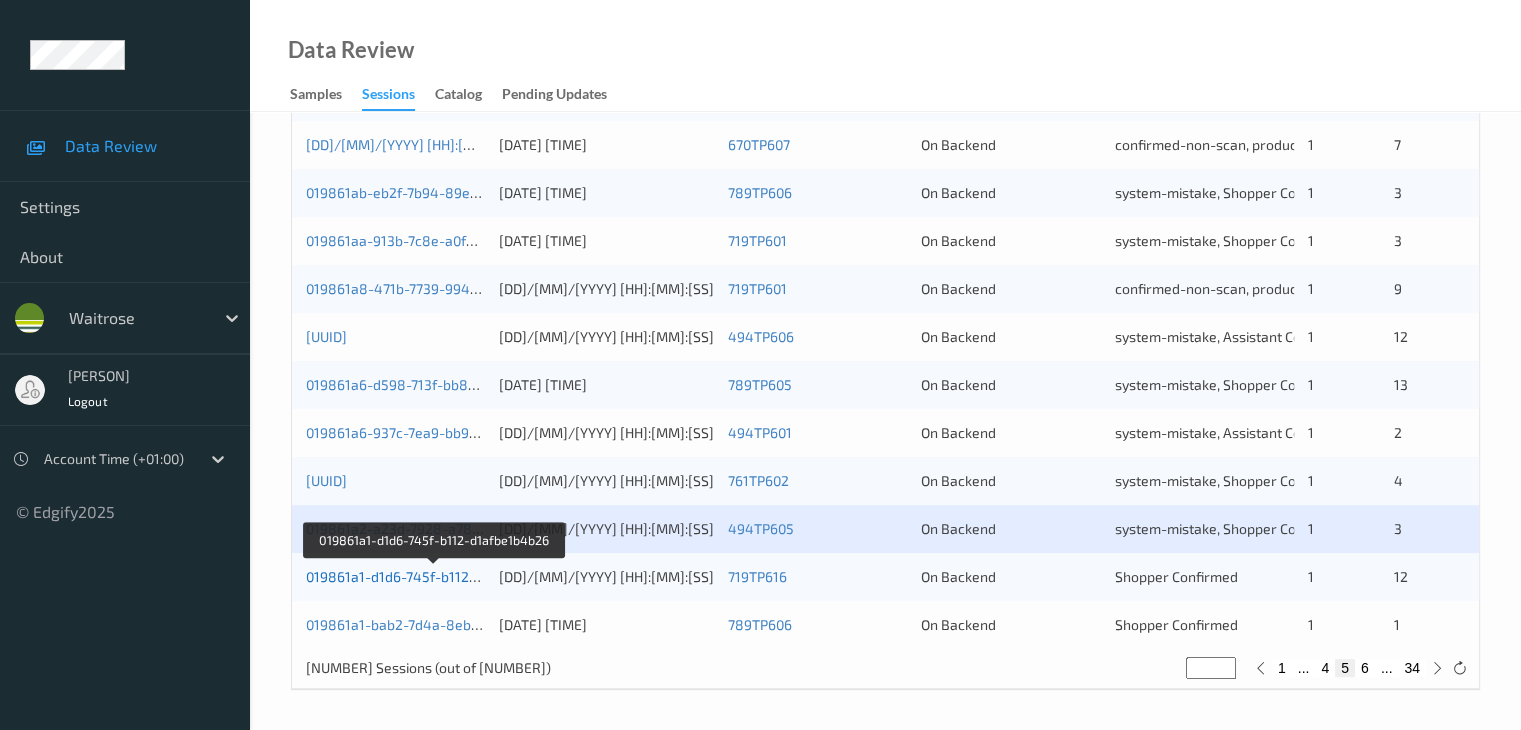click on "019861a1-d1d6-745f-b112-d1afbe1b4b26" at bounding box center (435, 576) 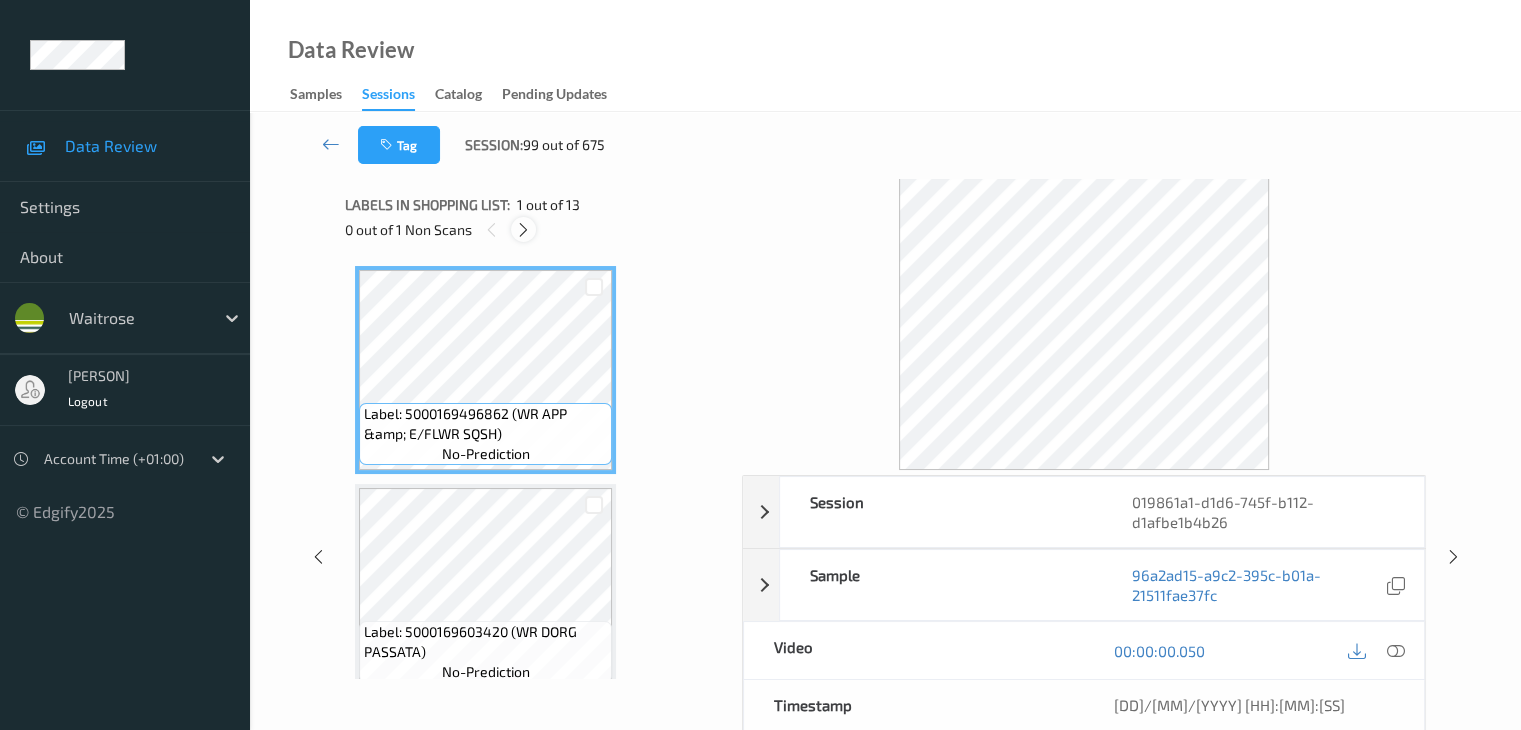 click at bounding box center [523, 229] 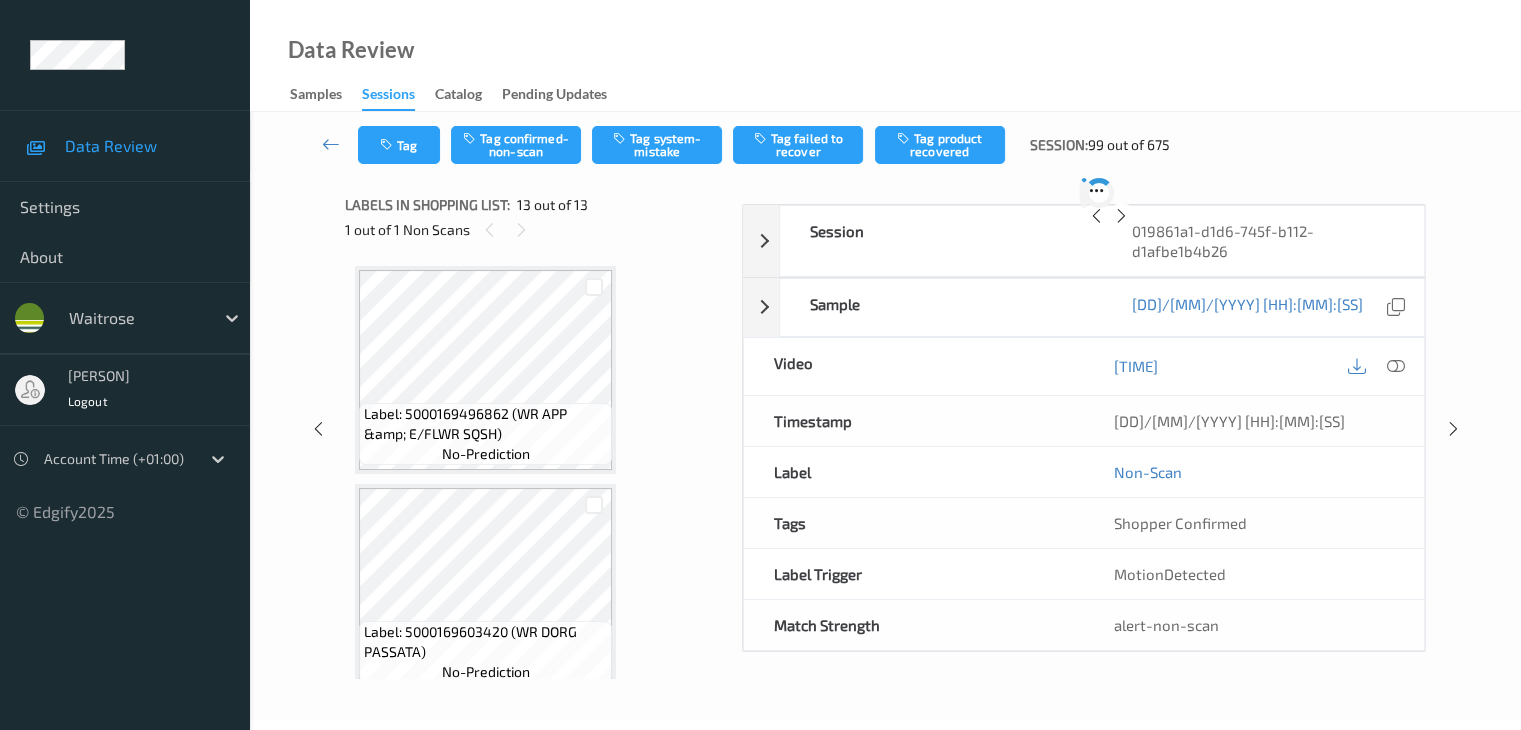 scroll, scrollTop: 2408, scrollLeft: 0, axis: vertical 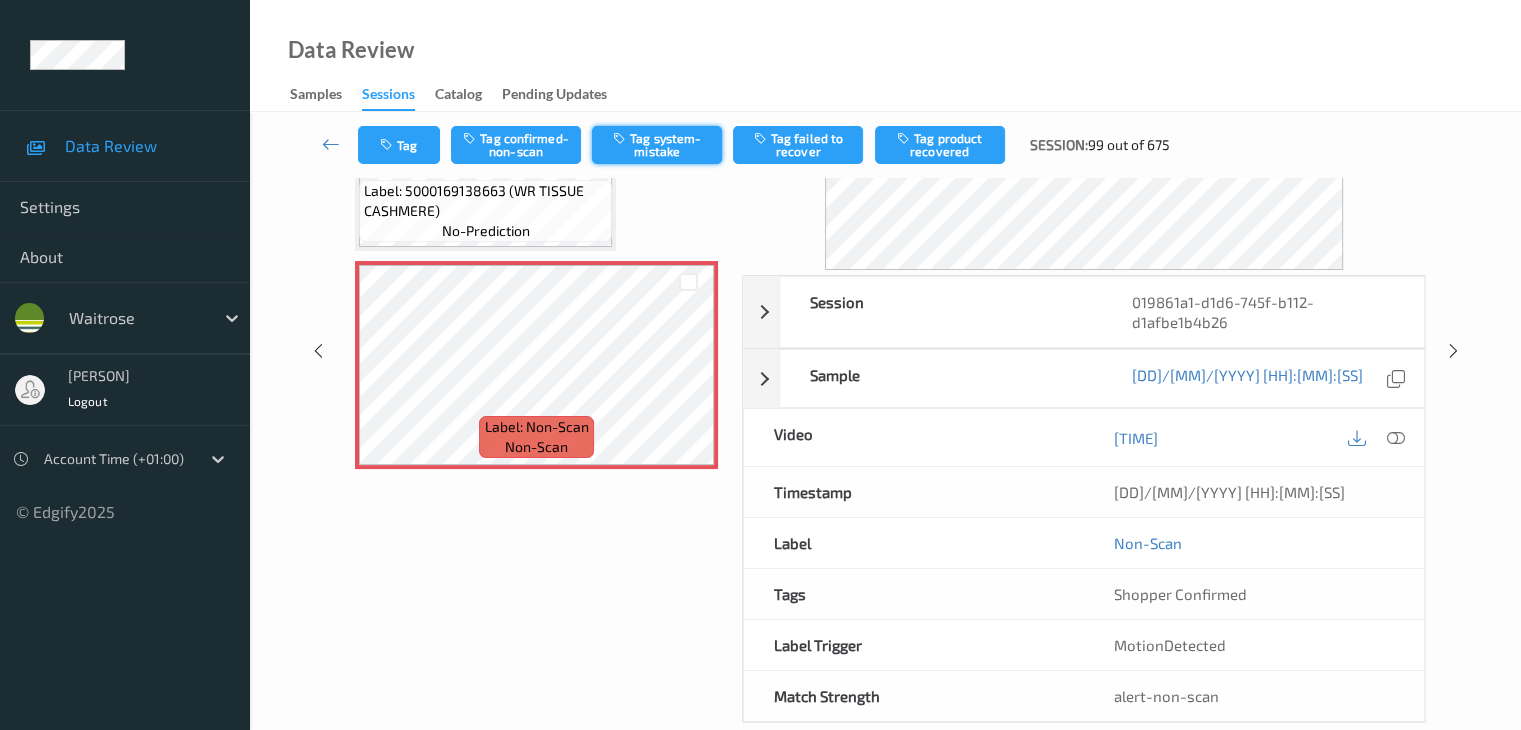 click on "Tag   system-mistake" at bounding box center [657, 145] 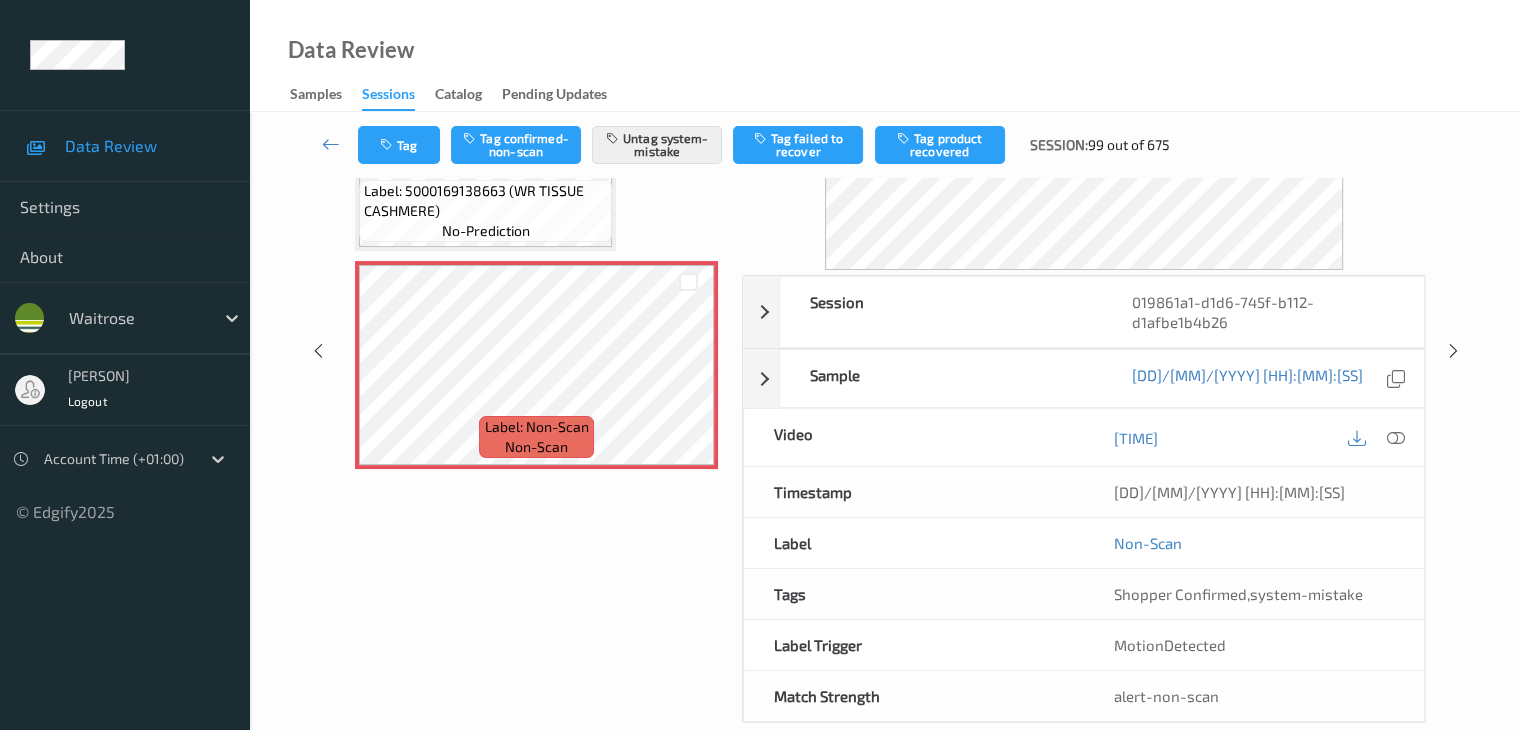 click on "Tag Tag   confirmed-non-scan Untag   system-mistake Tag   failed to recover Tag   product recovered Session: 99 out of 675" at bounding box center (885, 145) 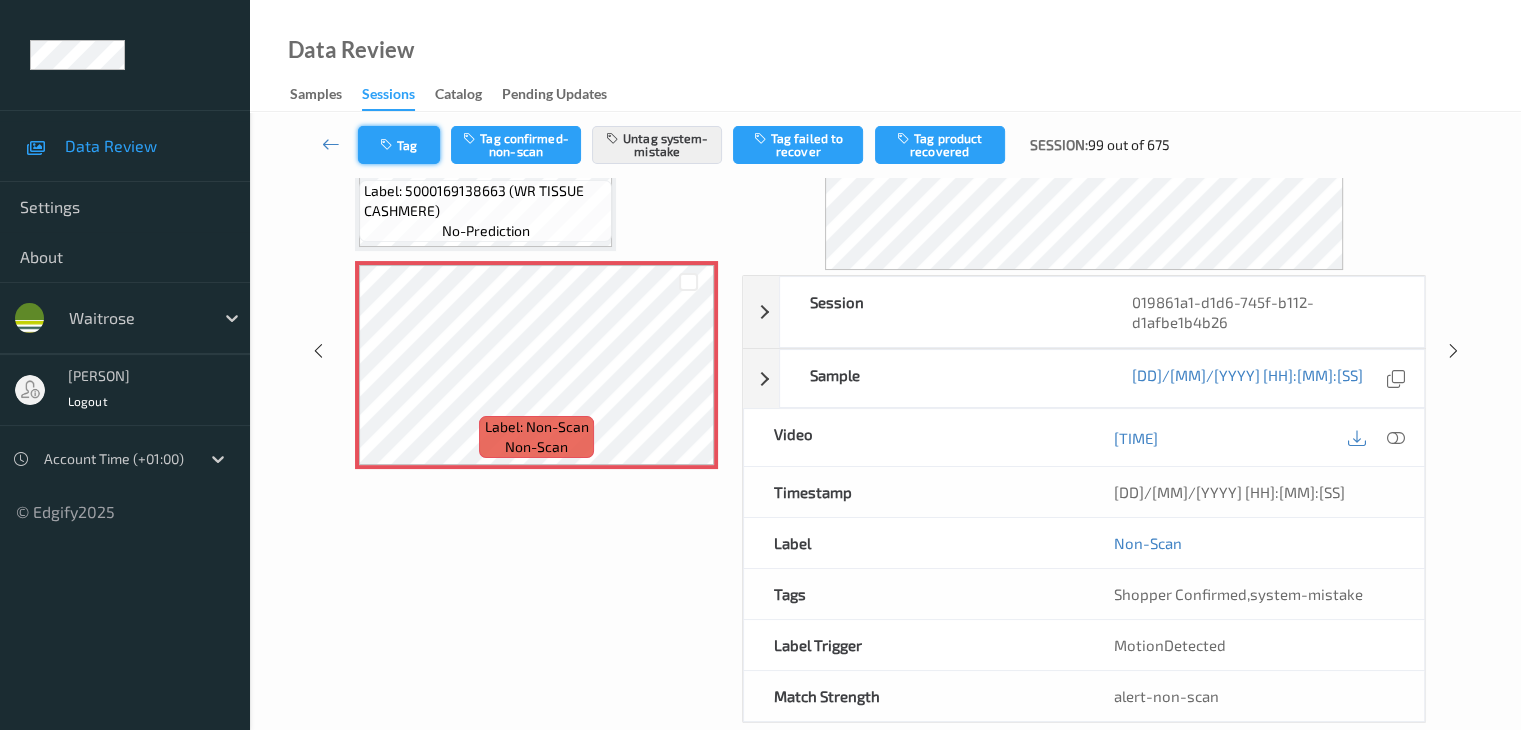 click on "Tag" at bounding box center (399, 145) 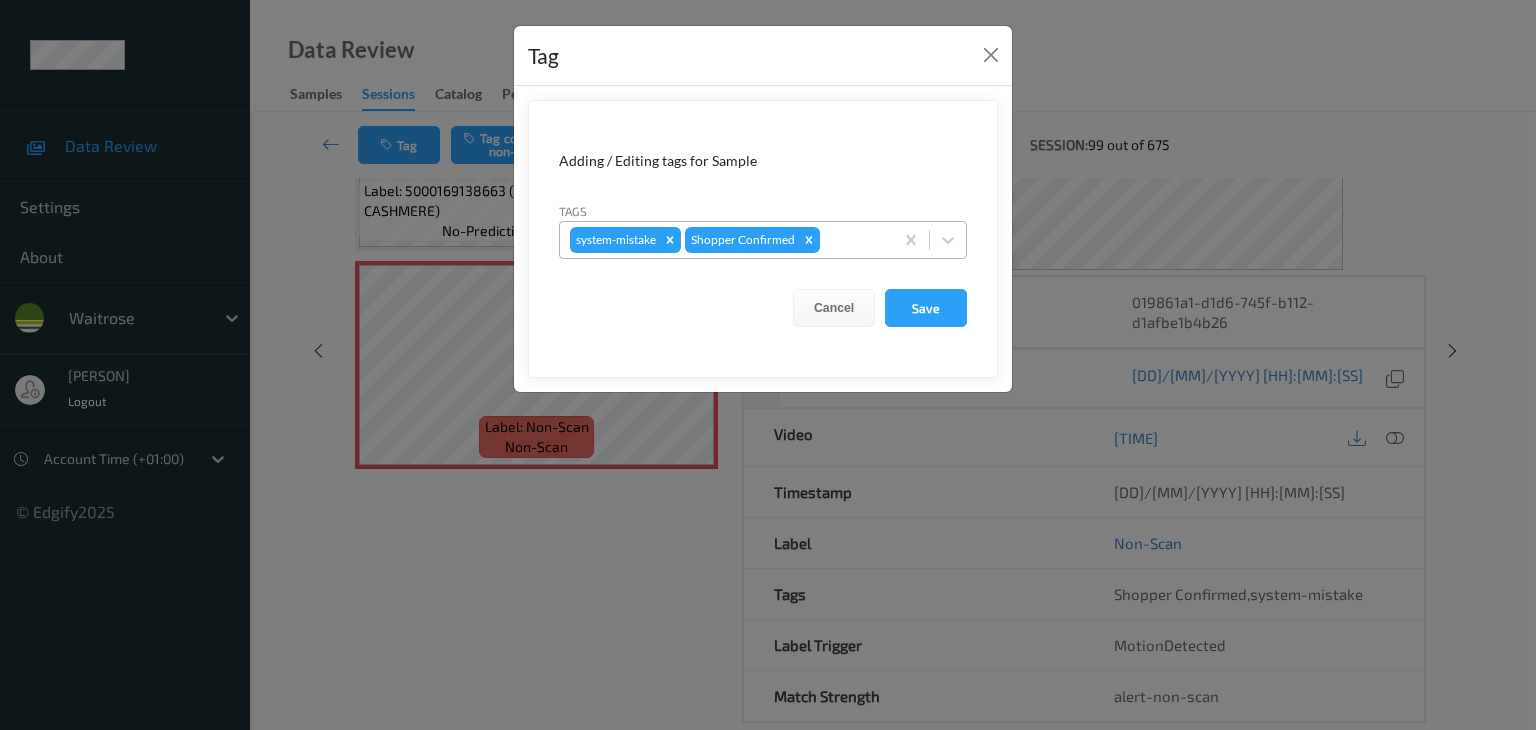 click at bounding box center (853, 240) 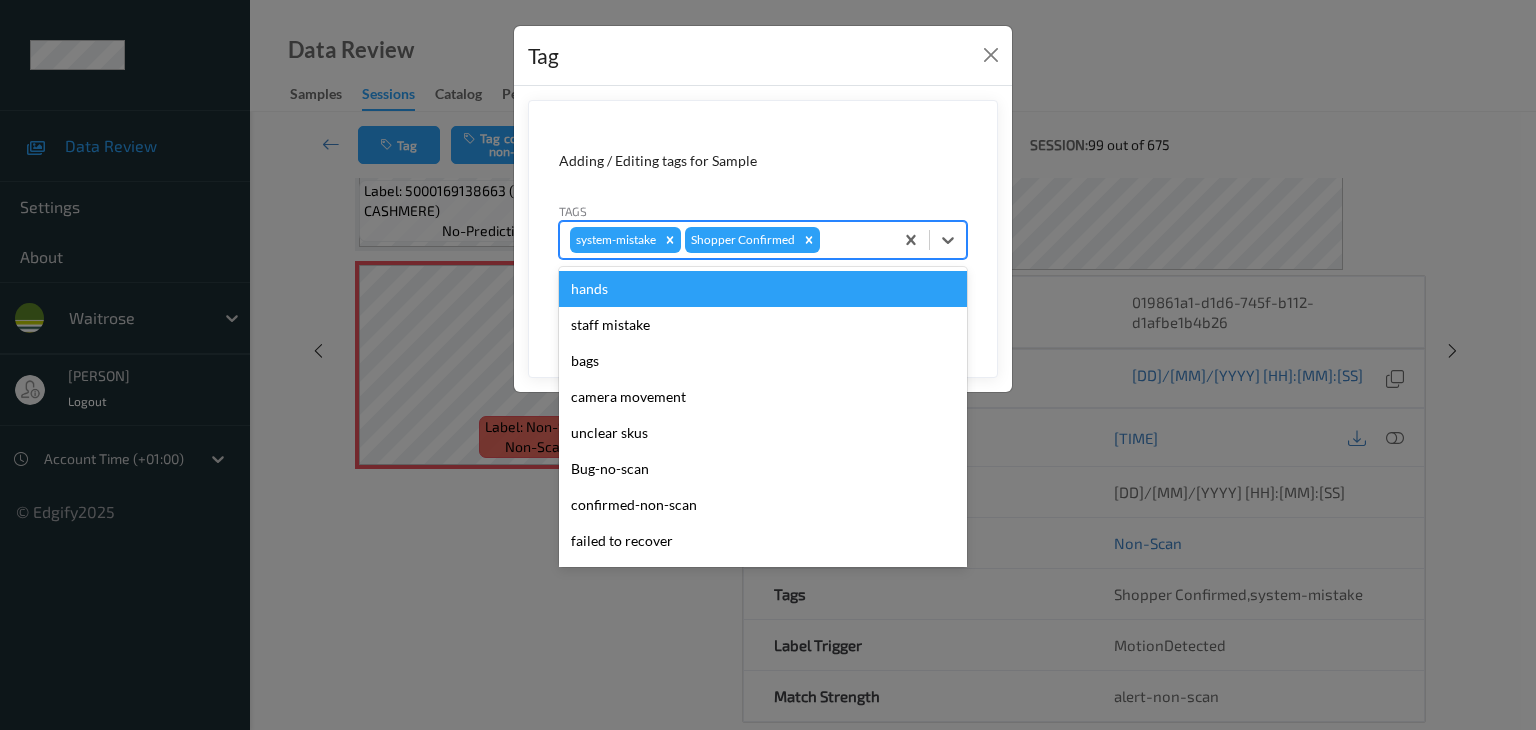 type on "u" 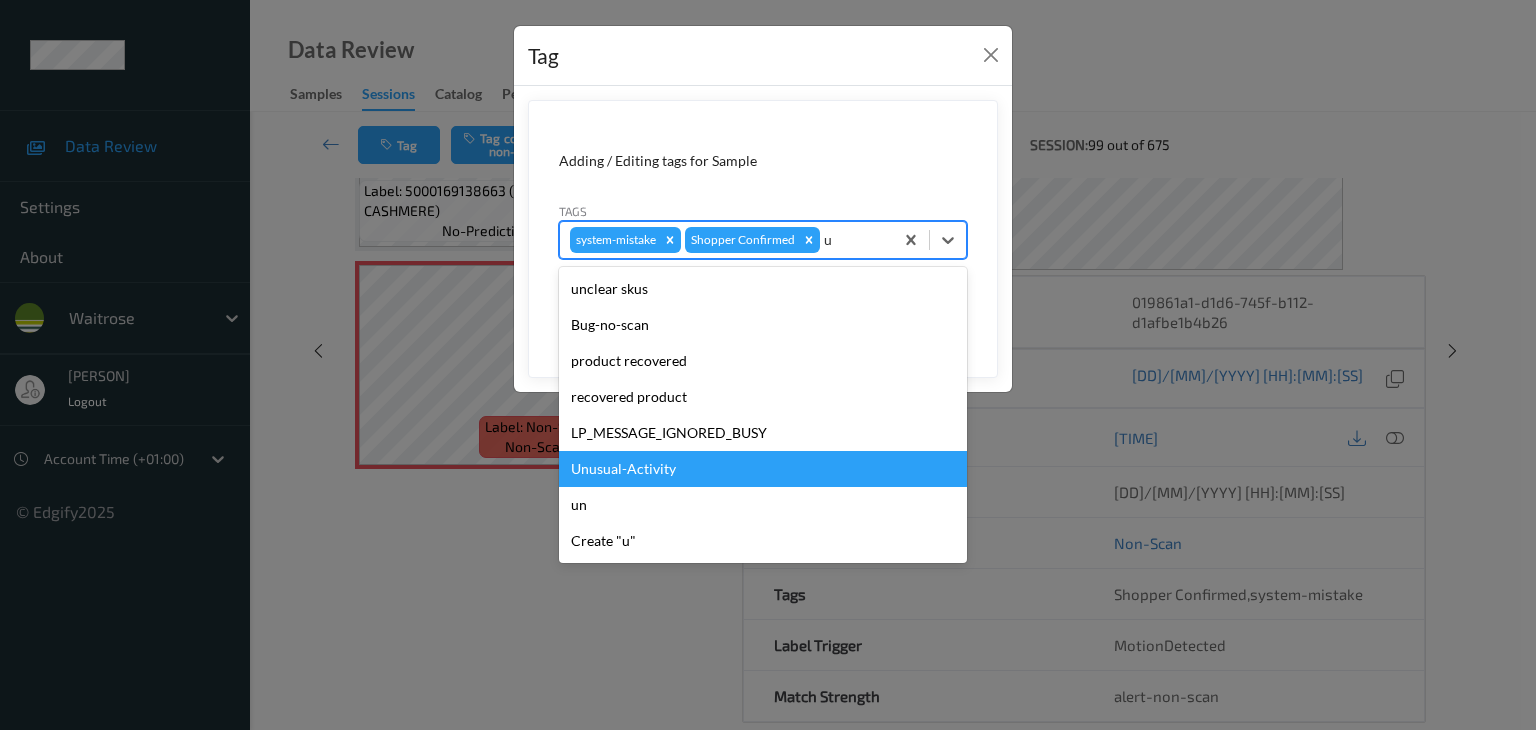 click on "Unusual-Activity" at bounding box center (763, 469) 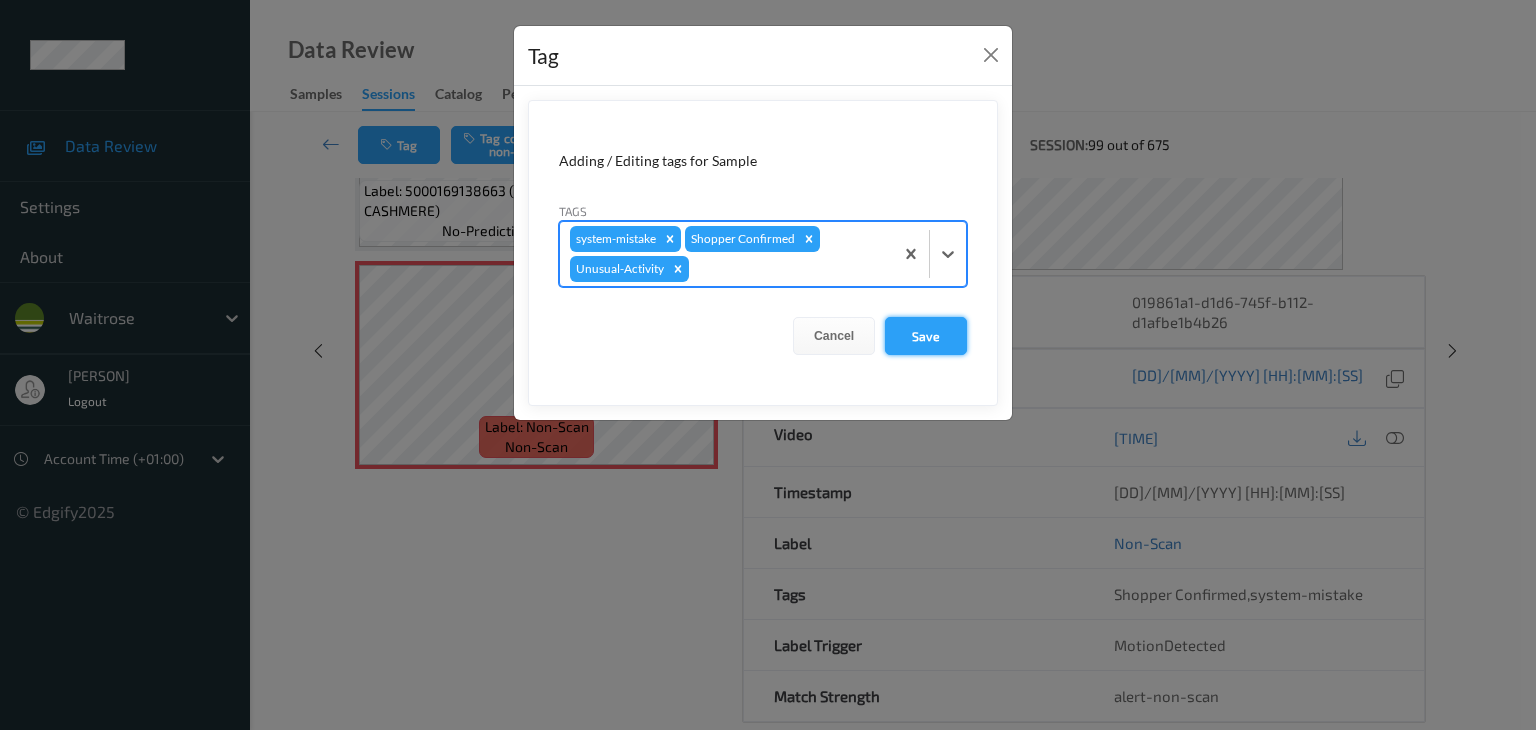 click on "Save" at bounding box center (926, 336) 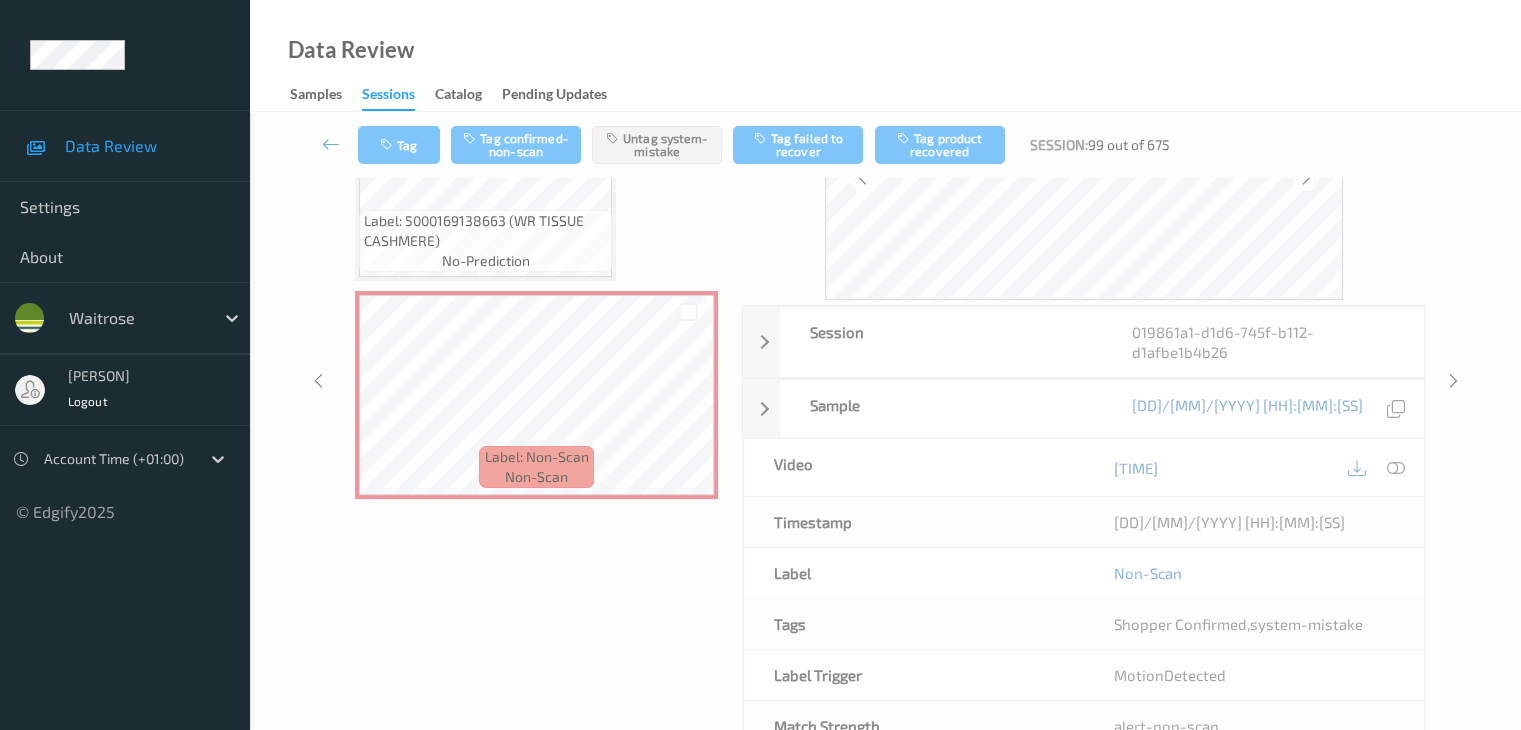 click at bounding box center (331, 144) 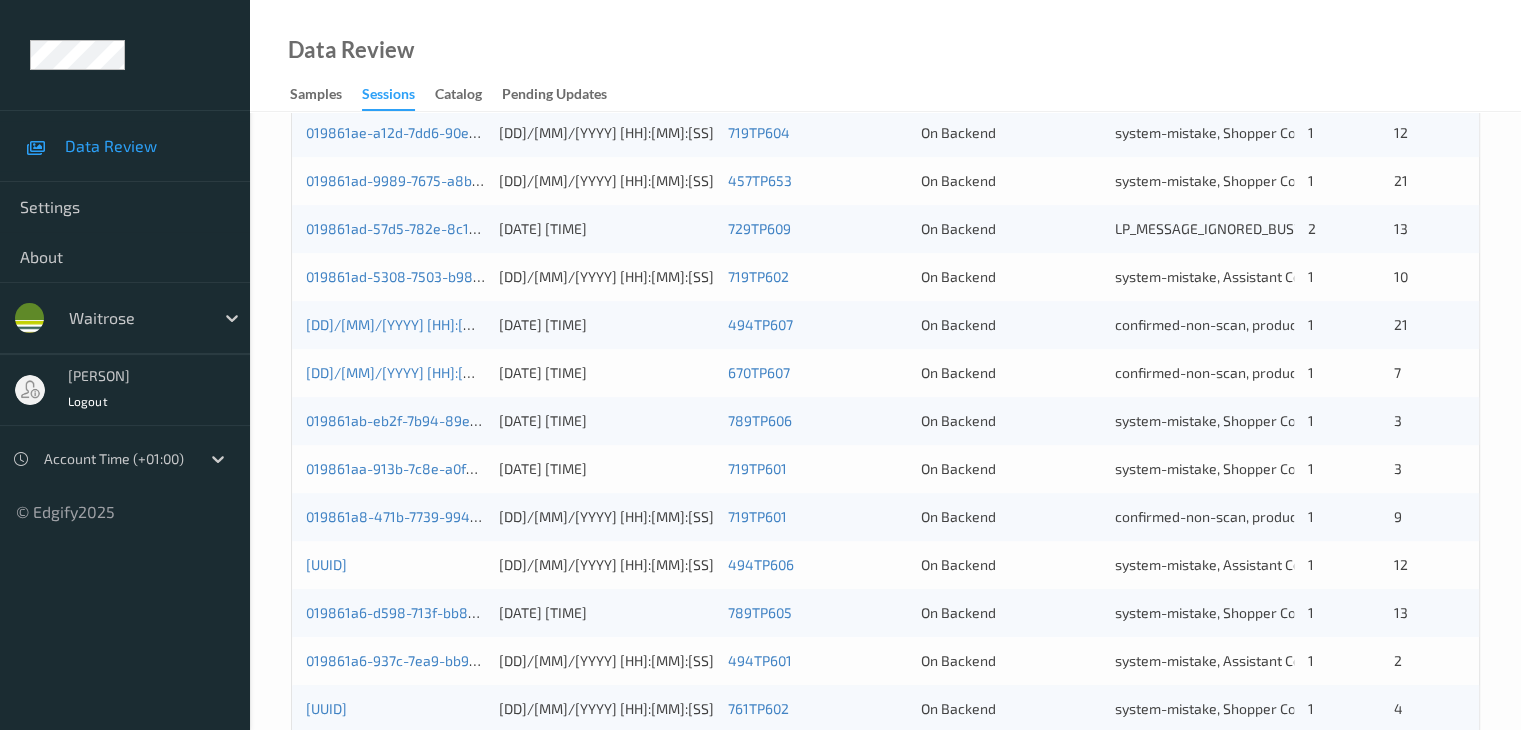 scroll, scrollTop: 932, scrollLeft: 0, axis: vertical 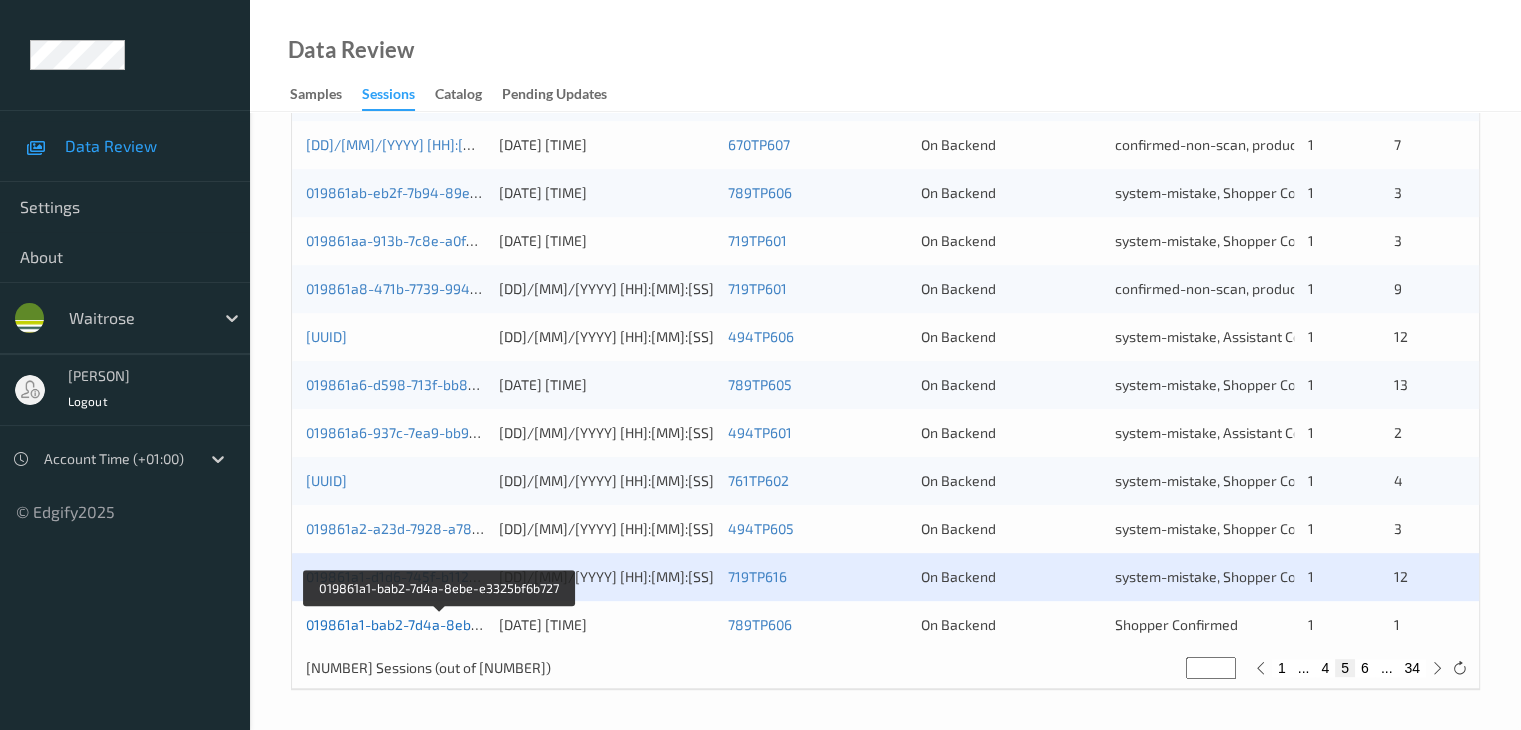 click on "019861a1-bab2-7d4a-8ebe-e3325bf6b727" at bounding box center [441, 624] 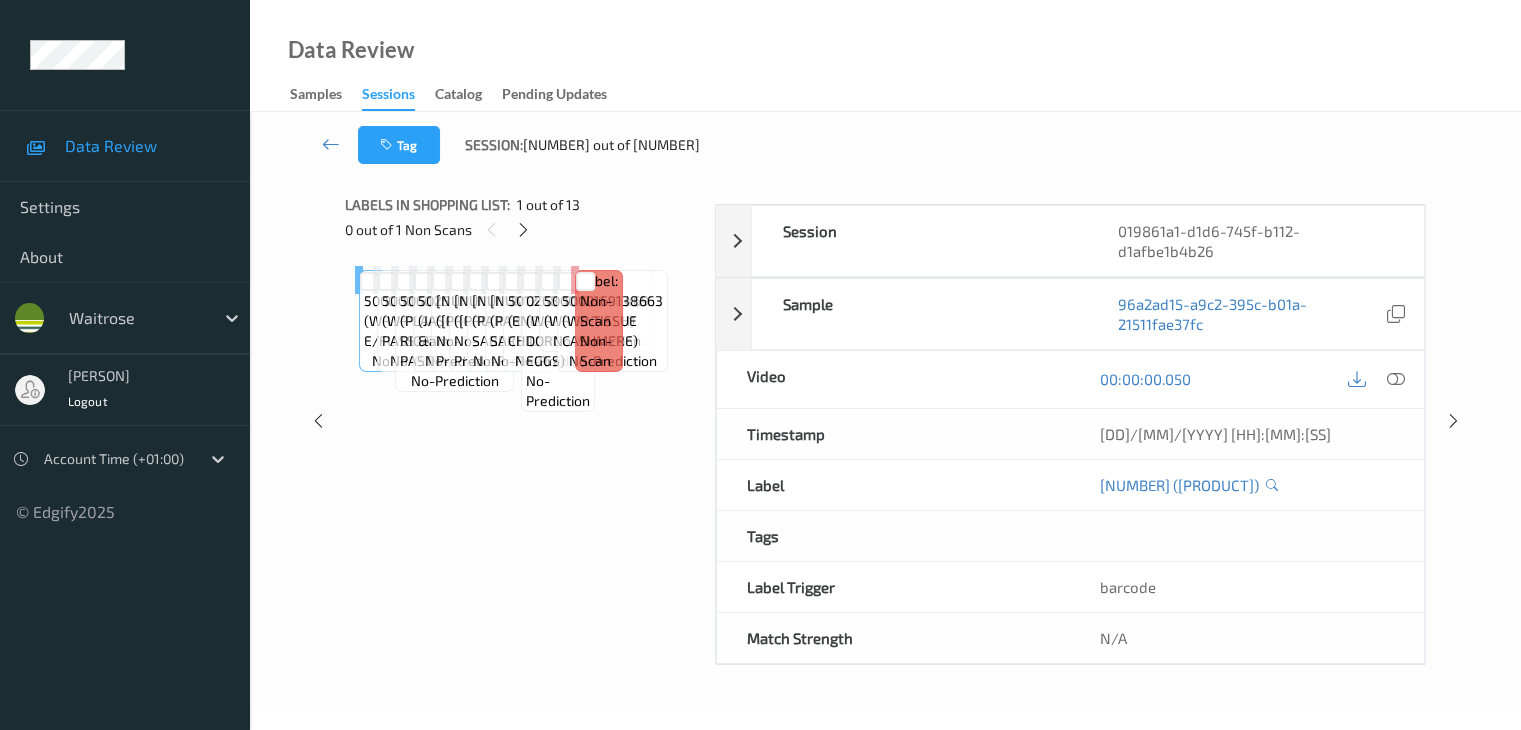 scroll, scrollTop: 0, scrollLeft: 0, axis: both 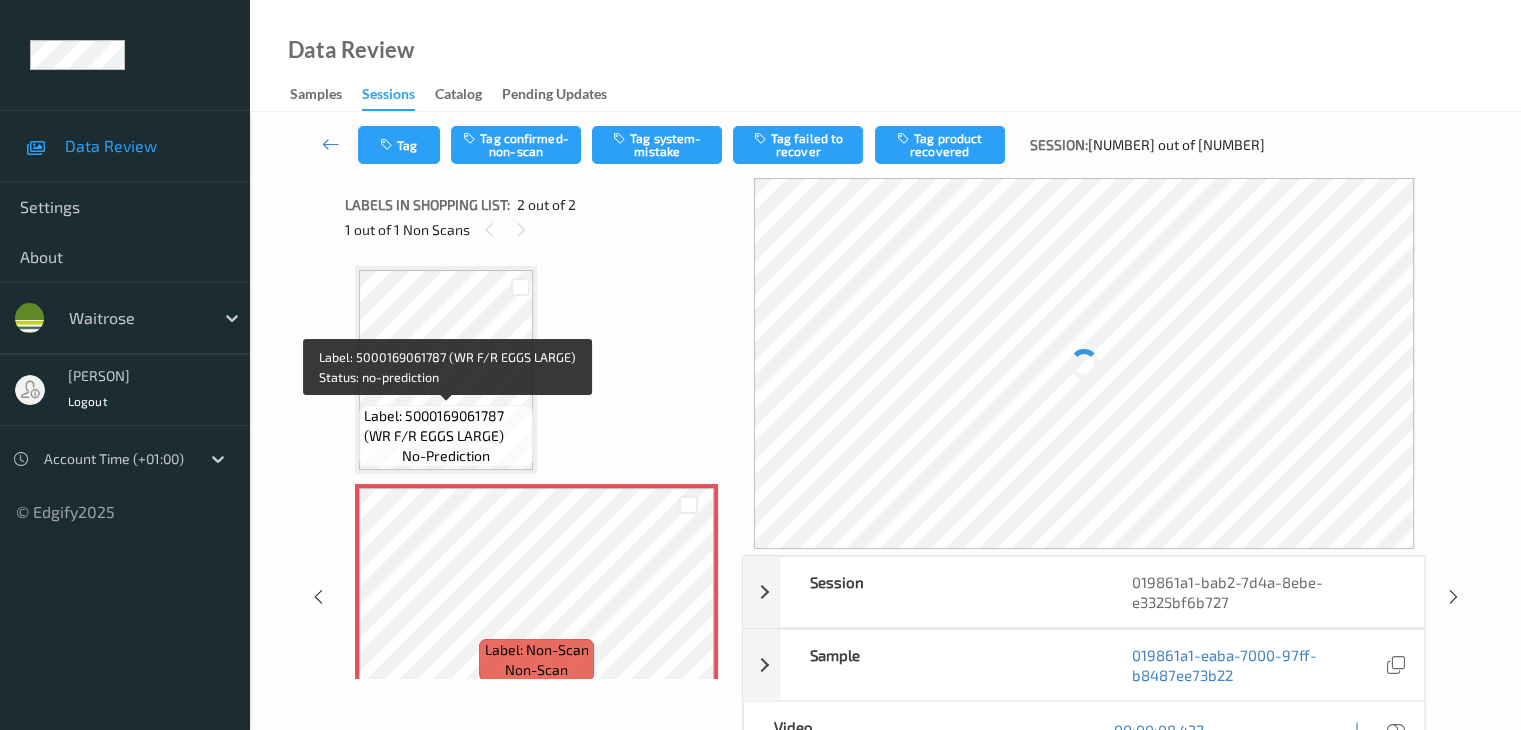 click on "Label: 5000169061787 (WR F/R EGGS LARGE)" at bounding box center (446, 426) 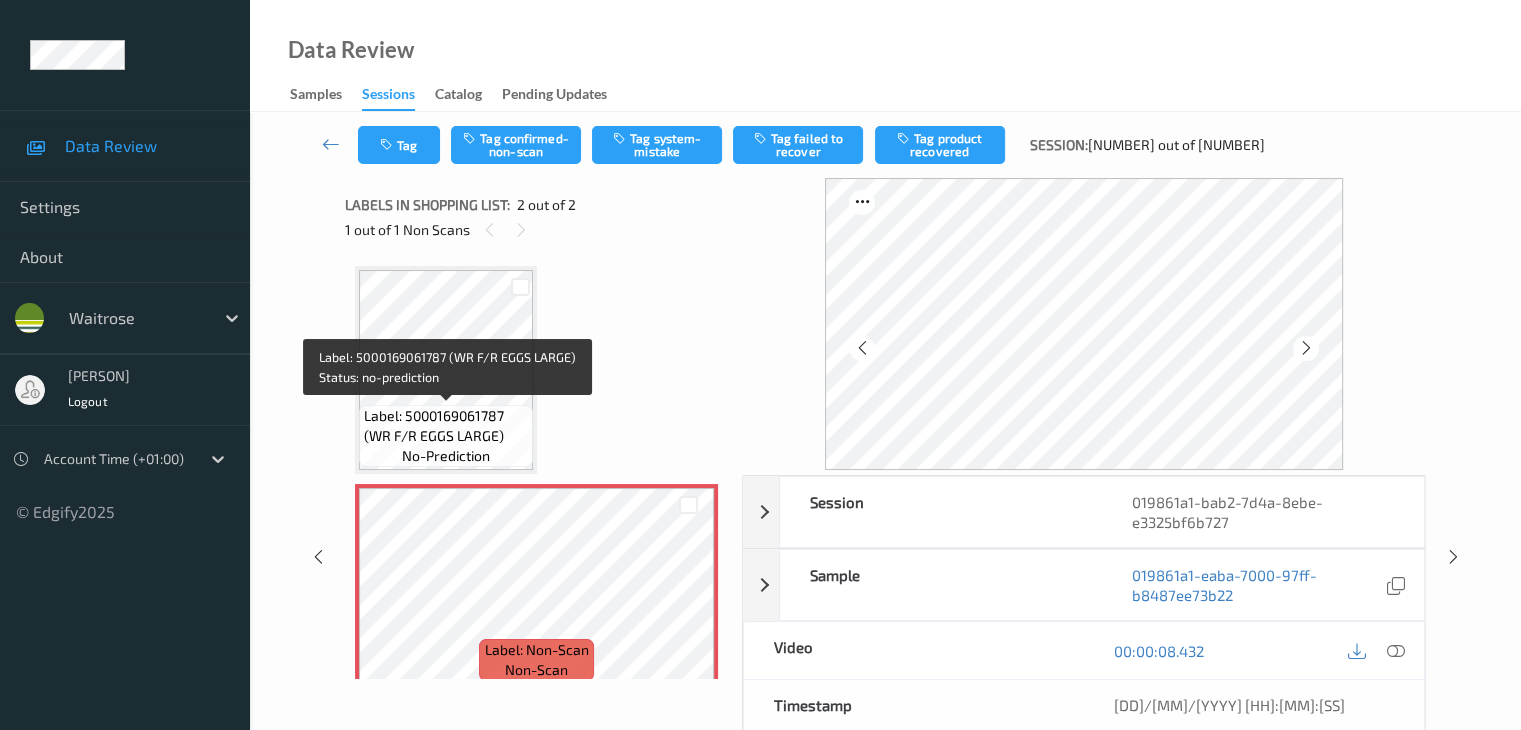 click on "Label: 5000169061787 (WR F/R EGGS LARGE)" at bounding box center (446, 426) 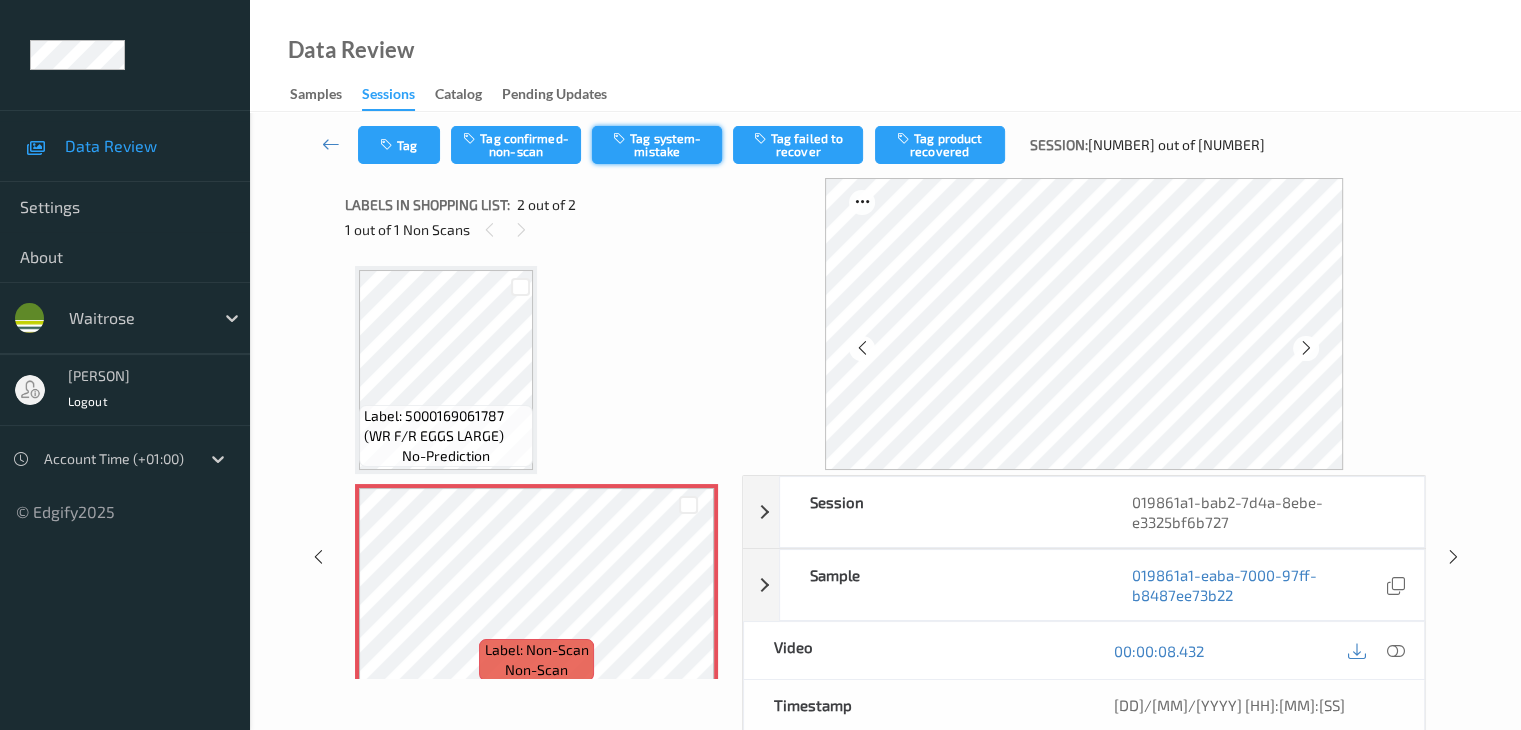 drag, startPoint x: 649, startPoint y: 155, endPoint x: 662, endPoint y: 158, distance: 13.341664 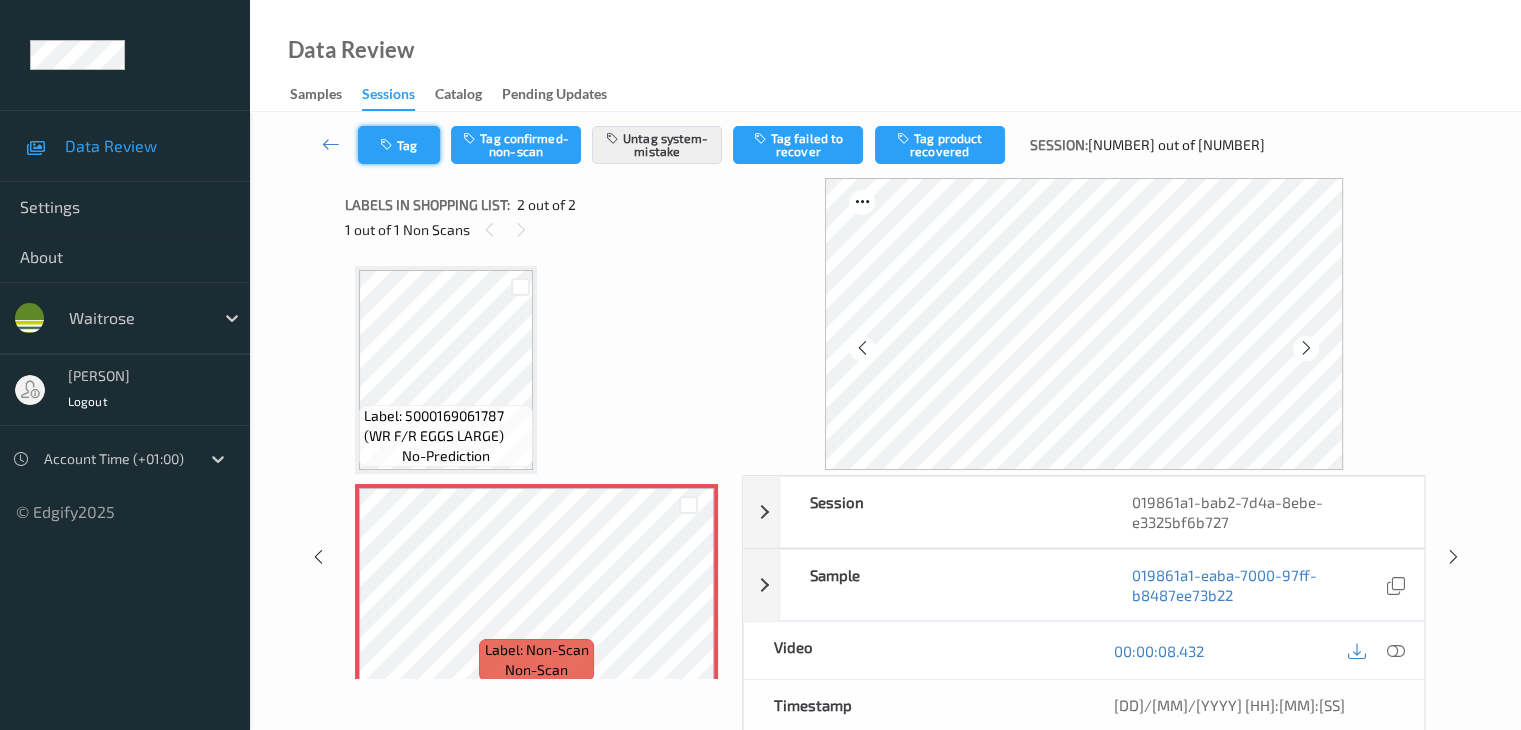 click at bounding box center [388, 145] 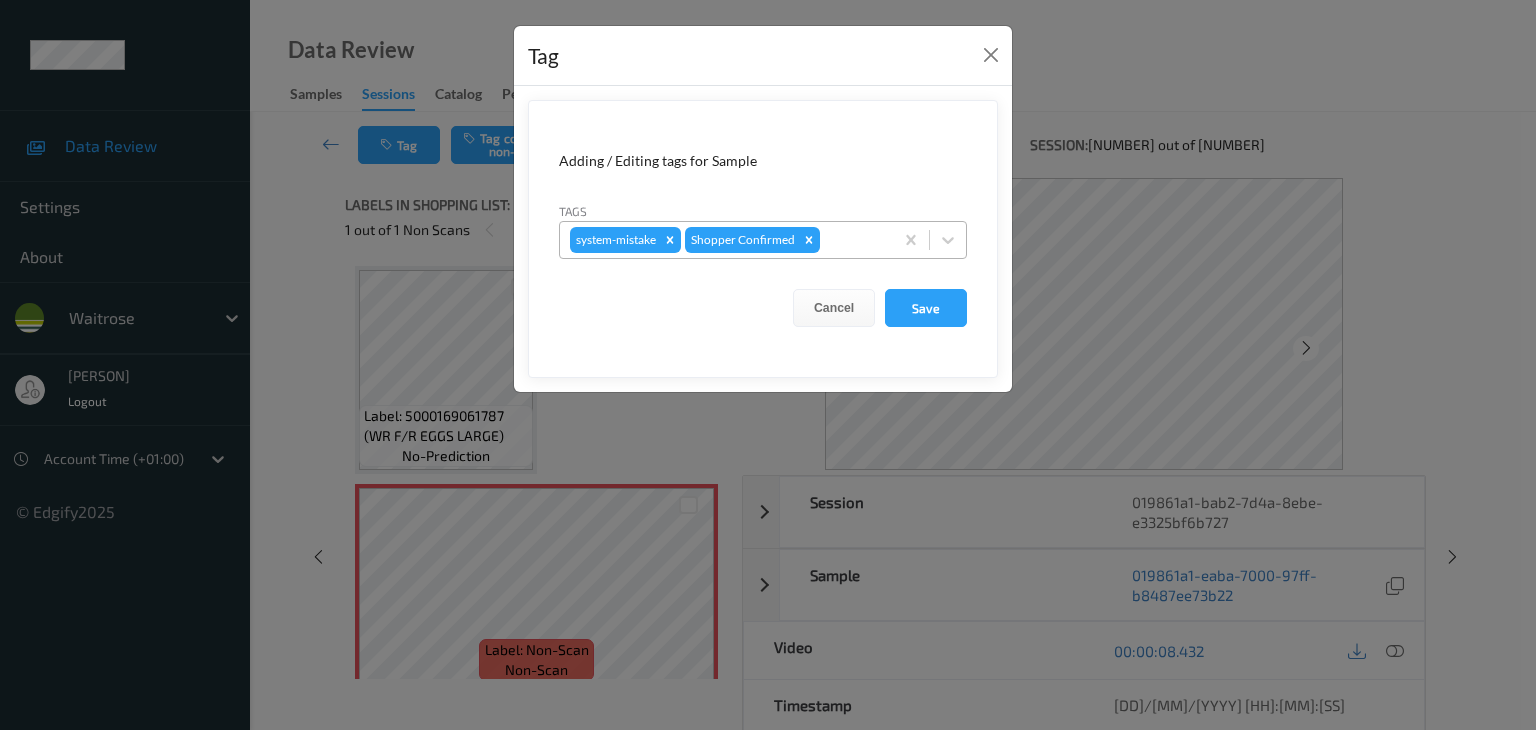 click at bounding box center (853, 240) 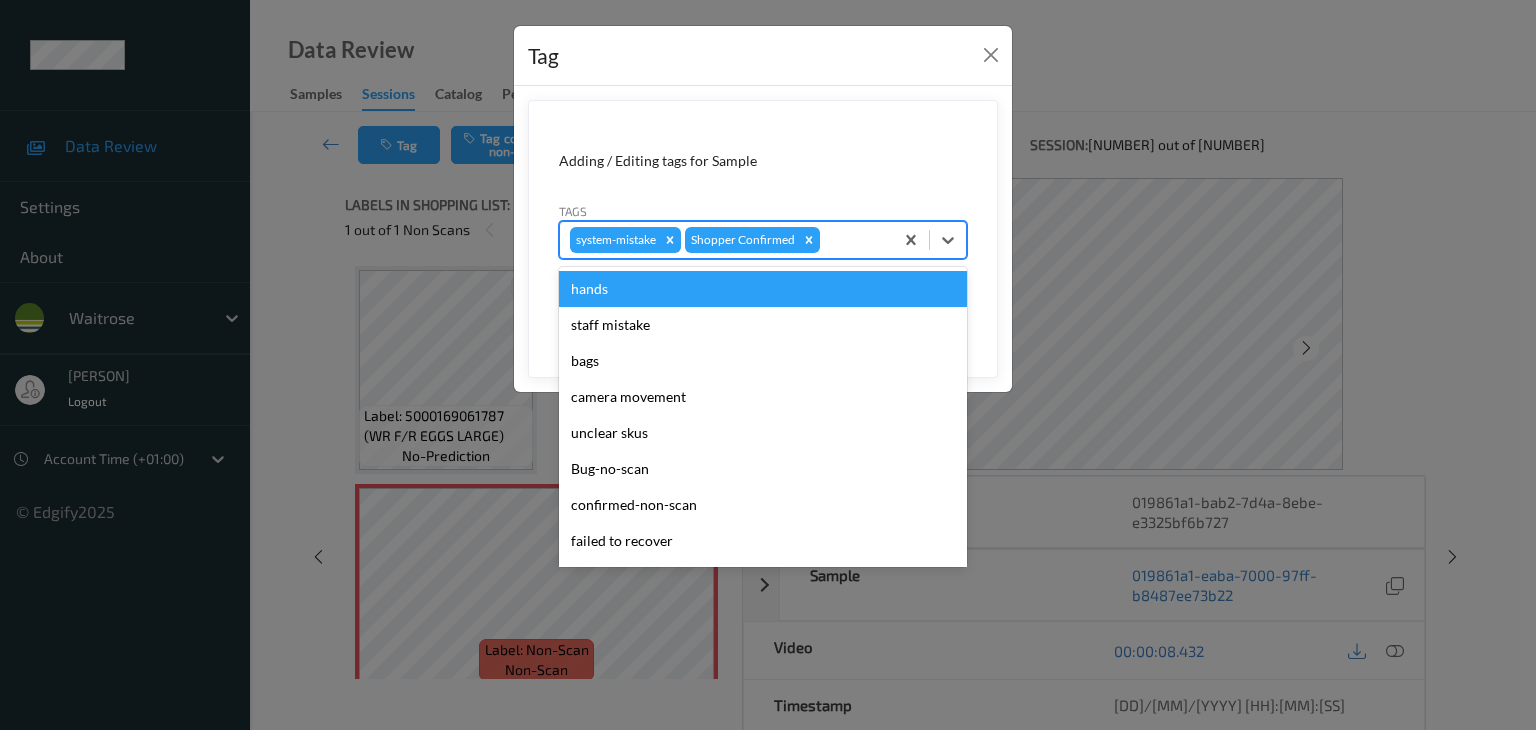 type on "u" 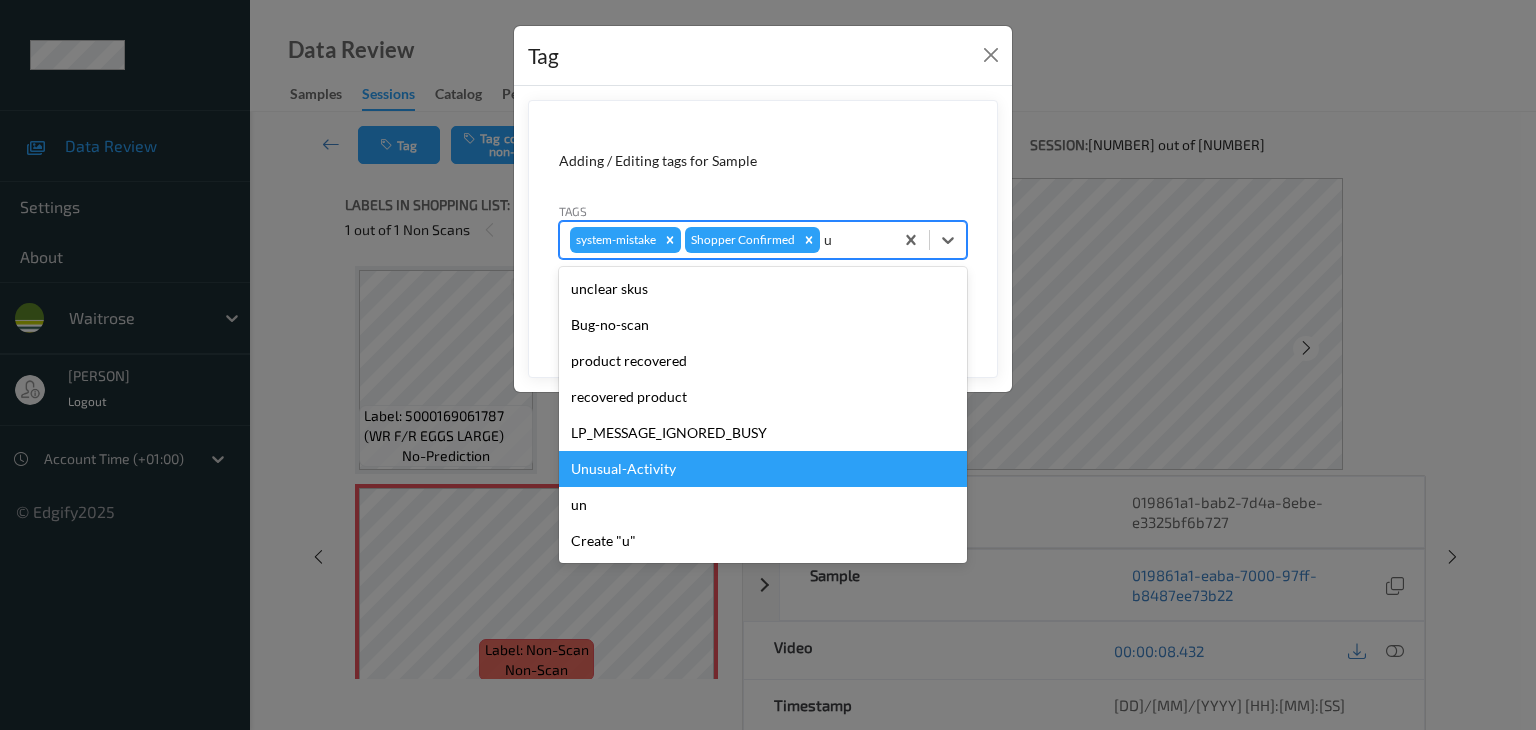 click on "Unusual-Activity" at bounding box center (763, 469) 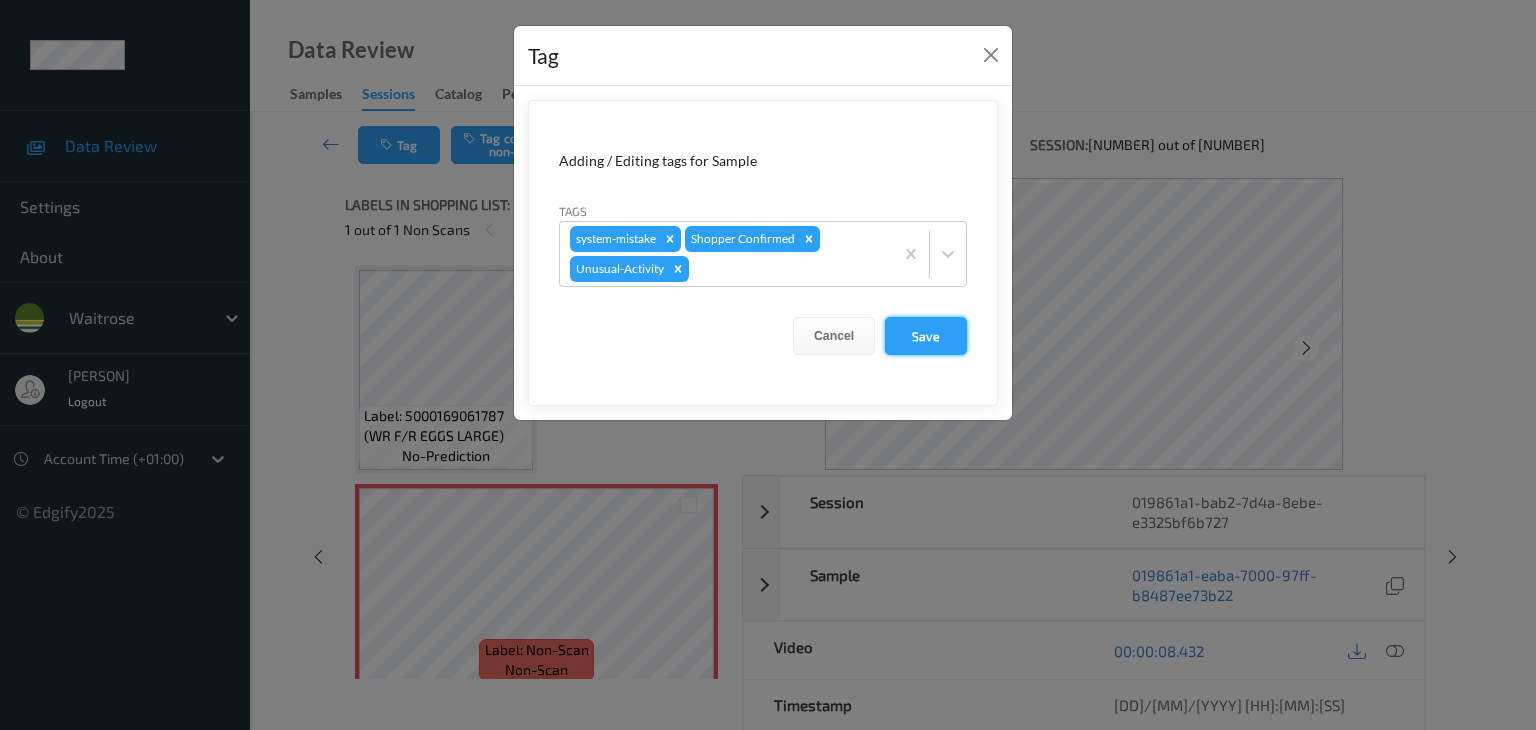 click on "Save" at bounding box center (926, 336) 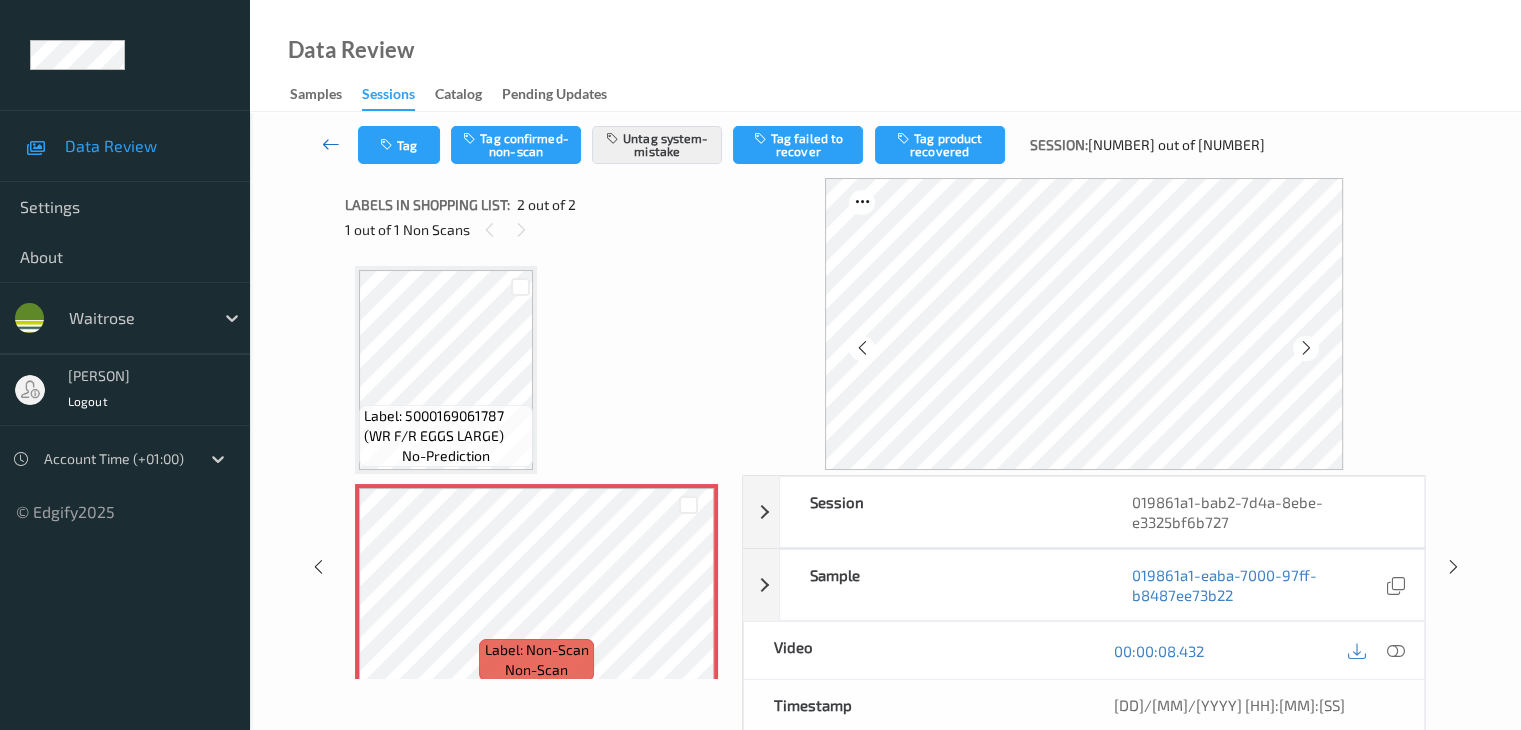 click at bounding box center (331, 144) 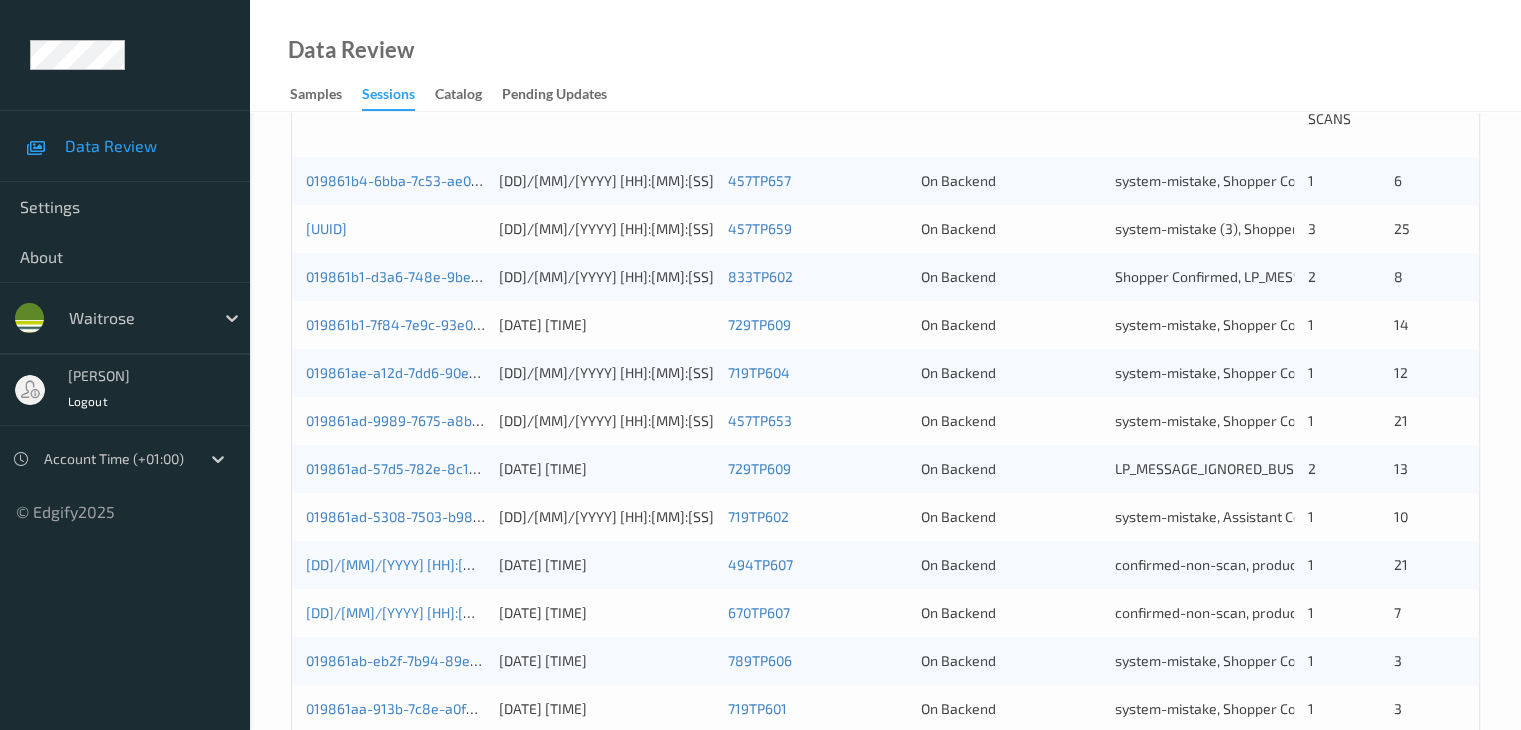 scroll, scrollTop: 300, scrollLeft: 0, axis: vertical 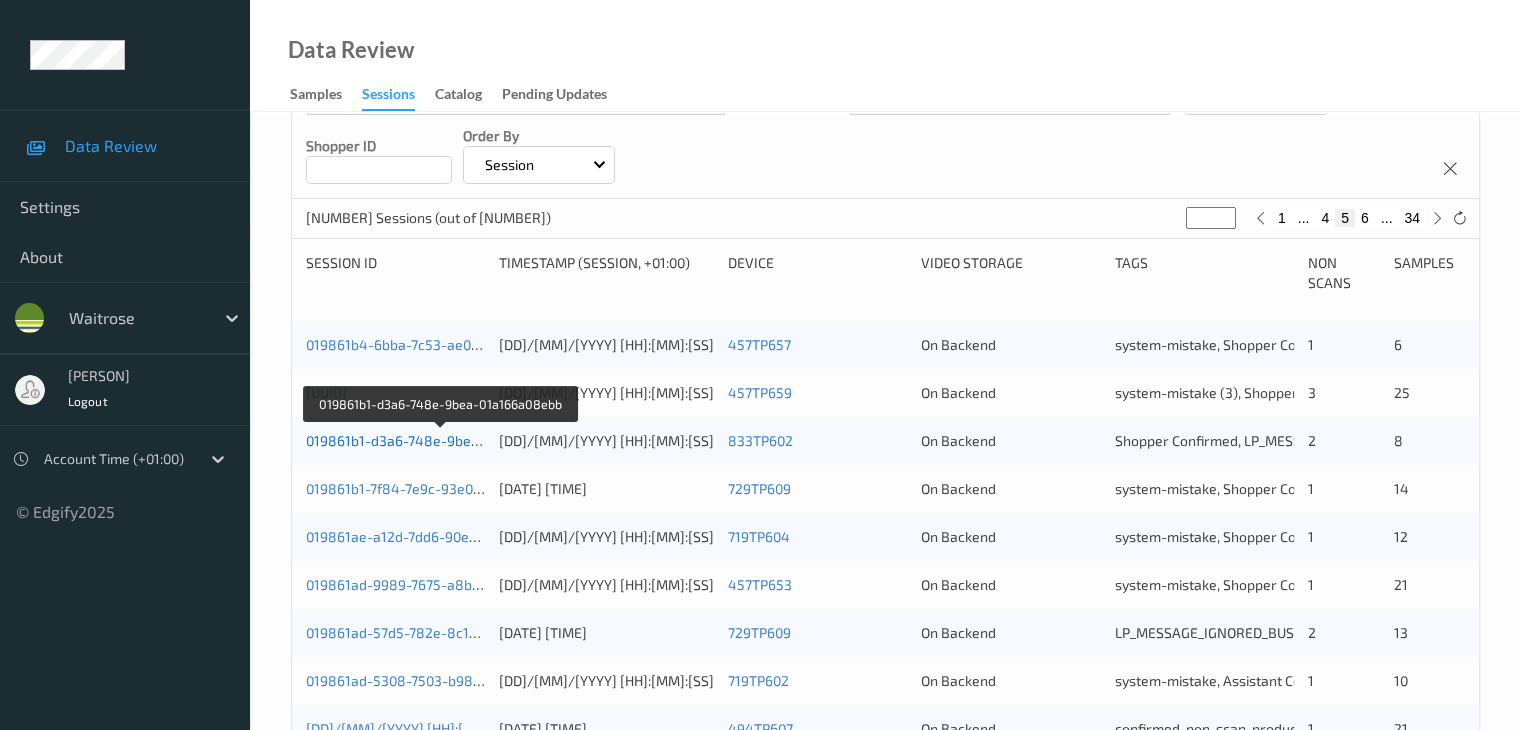 click on "019861b1-d3a6-748e-9bea-01a166a08ebb" at bounding box center (442, 440) 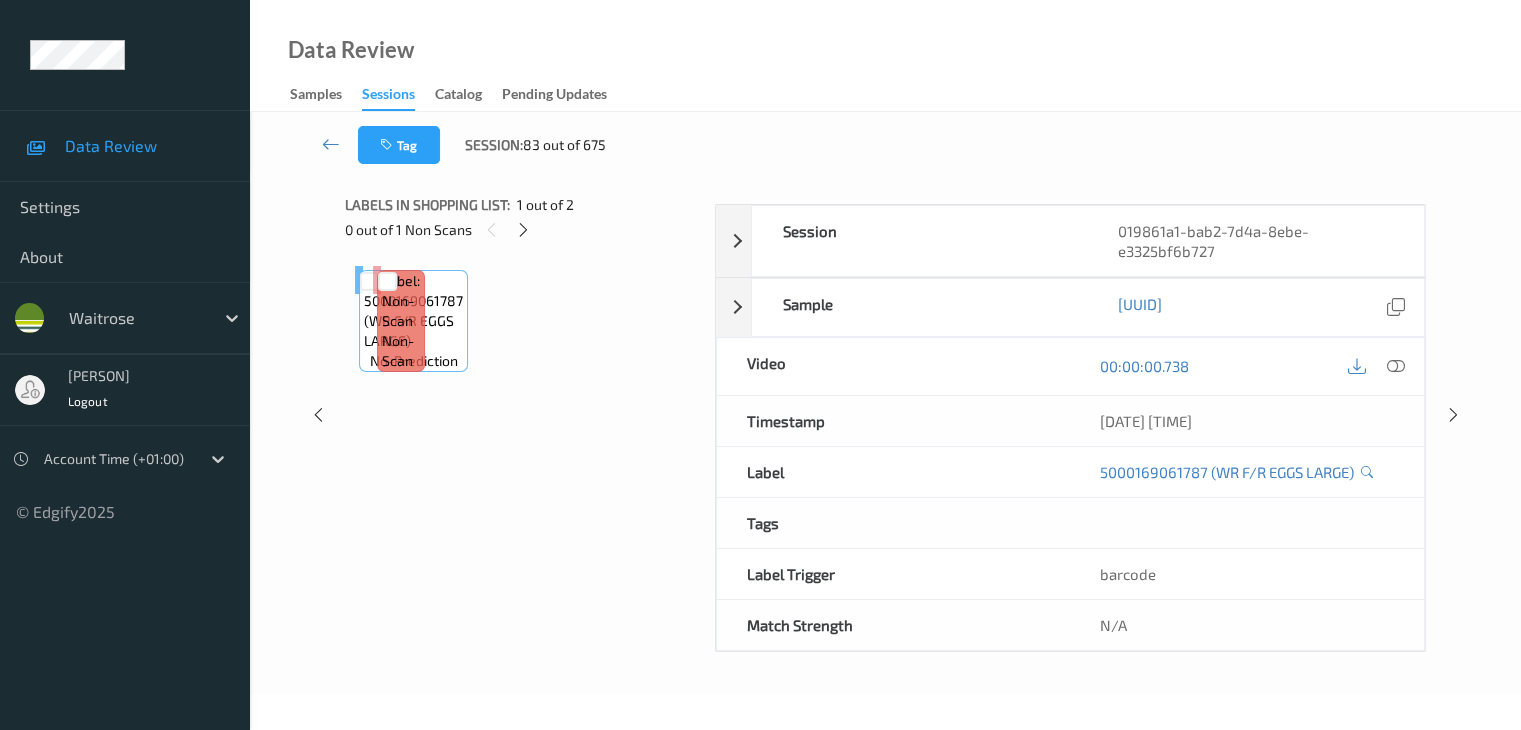 scroll, scrollTop: 0, scrollLeft: 0, axis: both 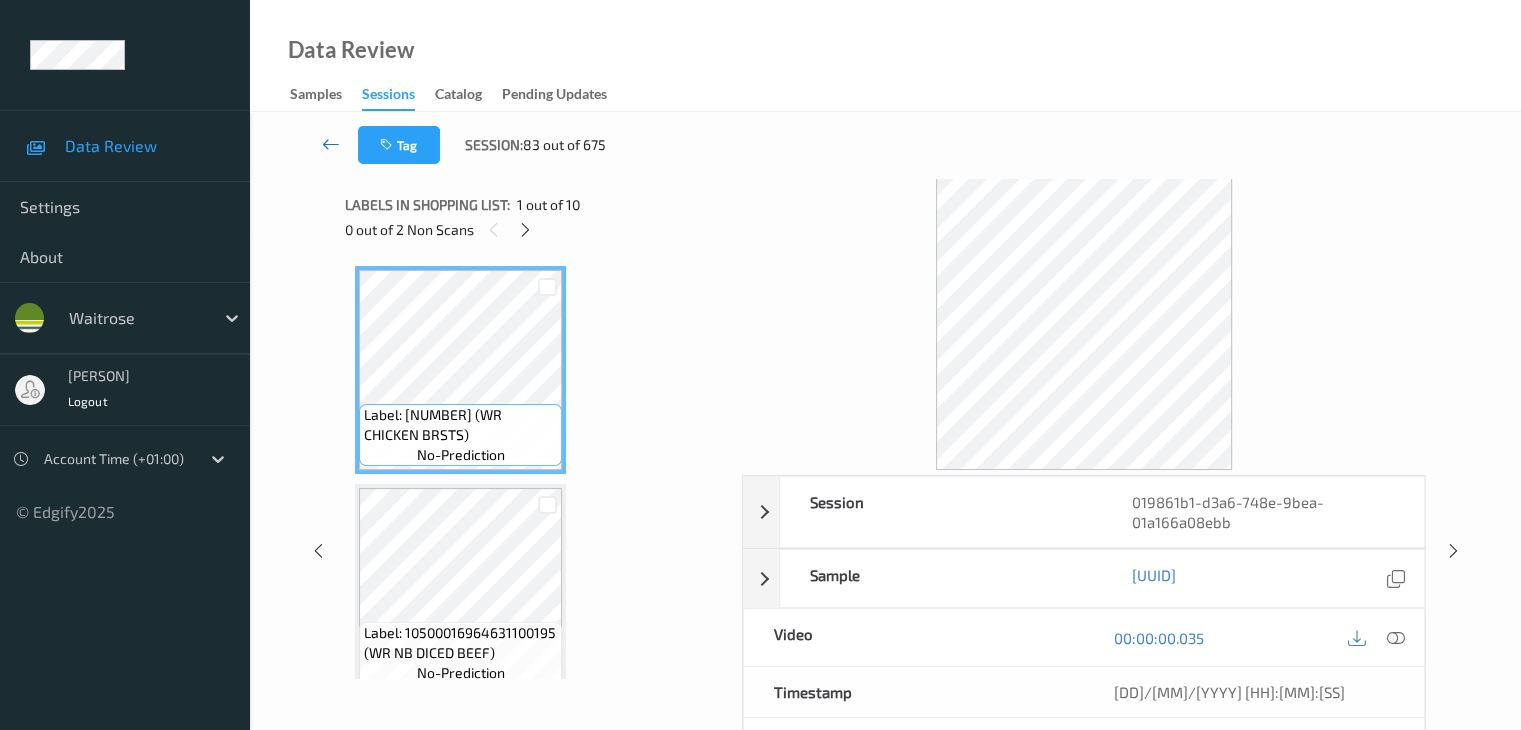 click at bounding box center [331, 144] 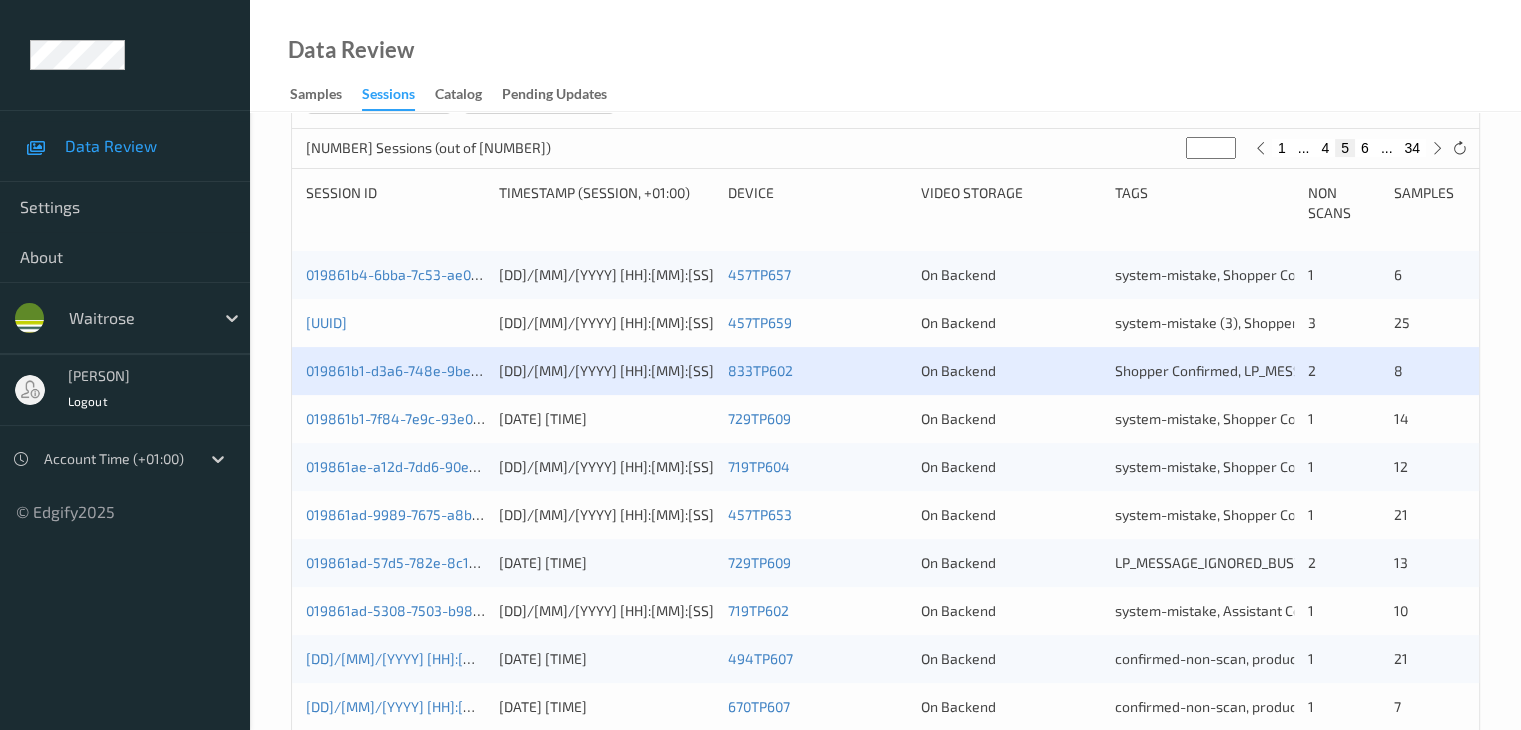 scroll, scrollTop: 500, scrollLeft: 0, axis: vertical 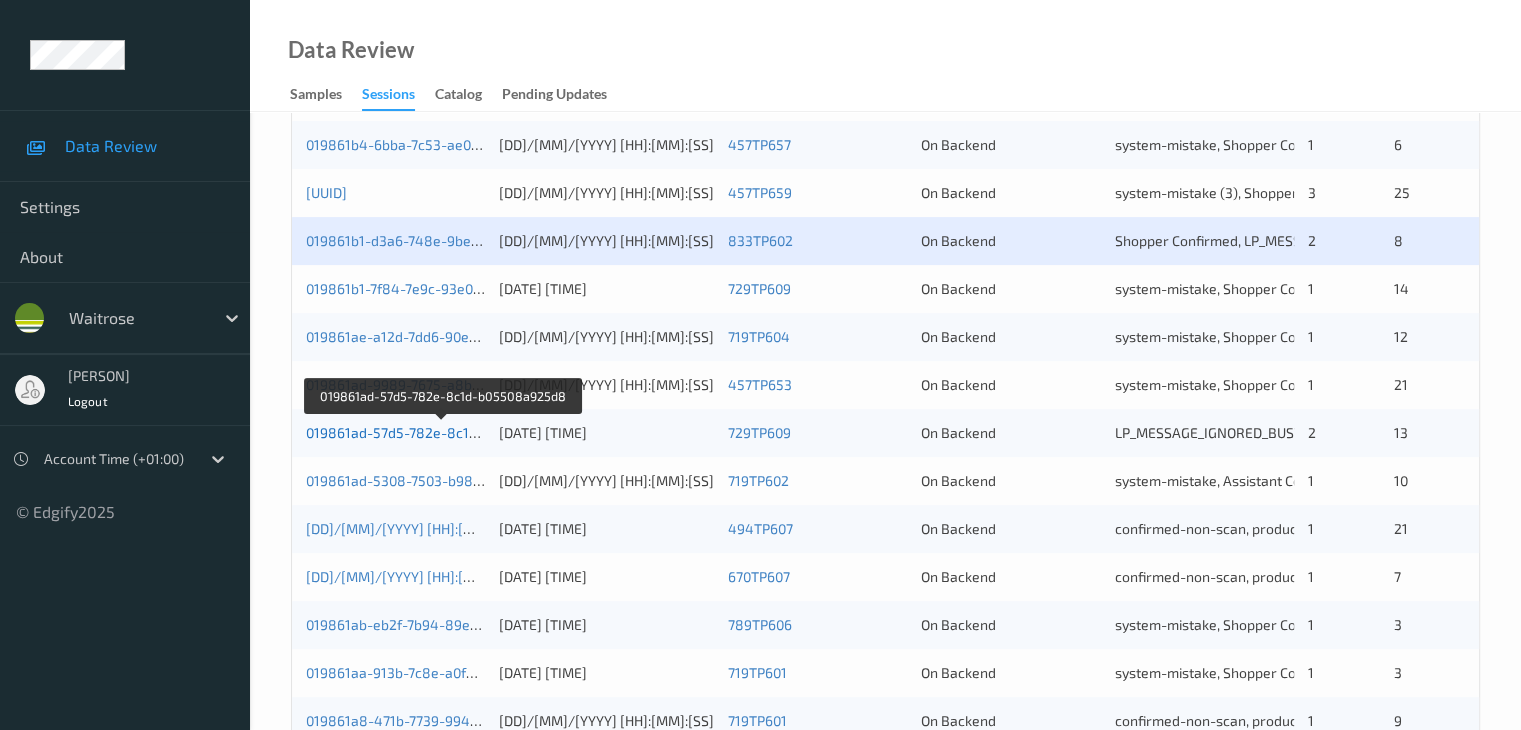 click on "019861ad-57d5-782e-8c1d-b05508a925d8" at bounding box center (443, 432) 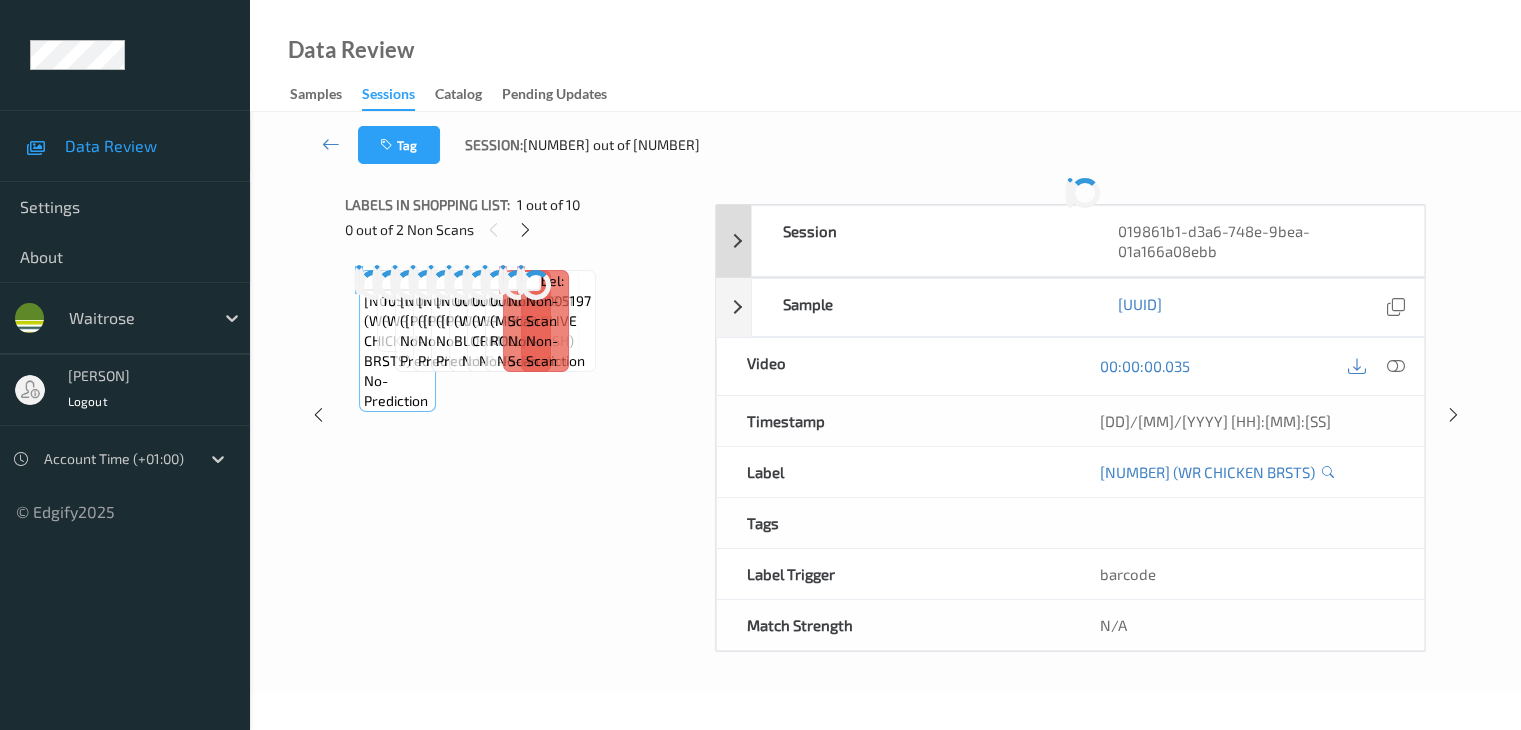 scroll, scrollTop: 0, scrollLeft: 0, axis: both 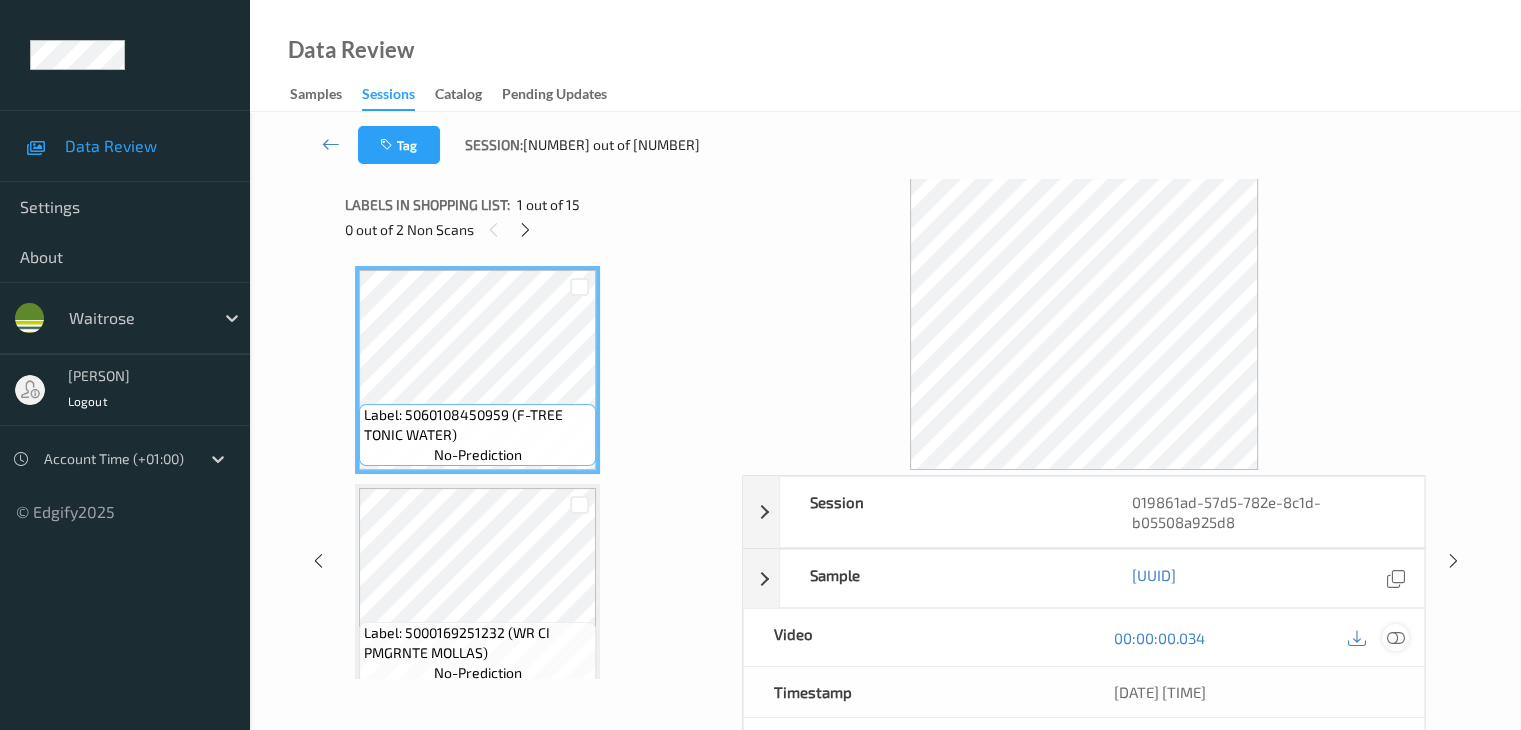 click at bounding box center (1395, 638) 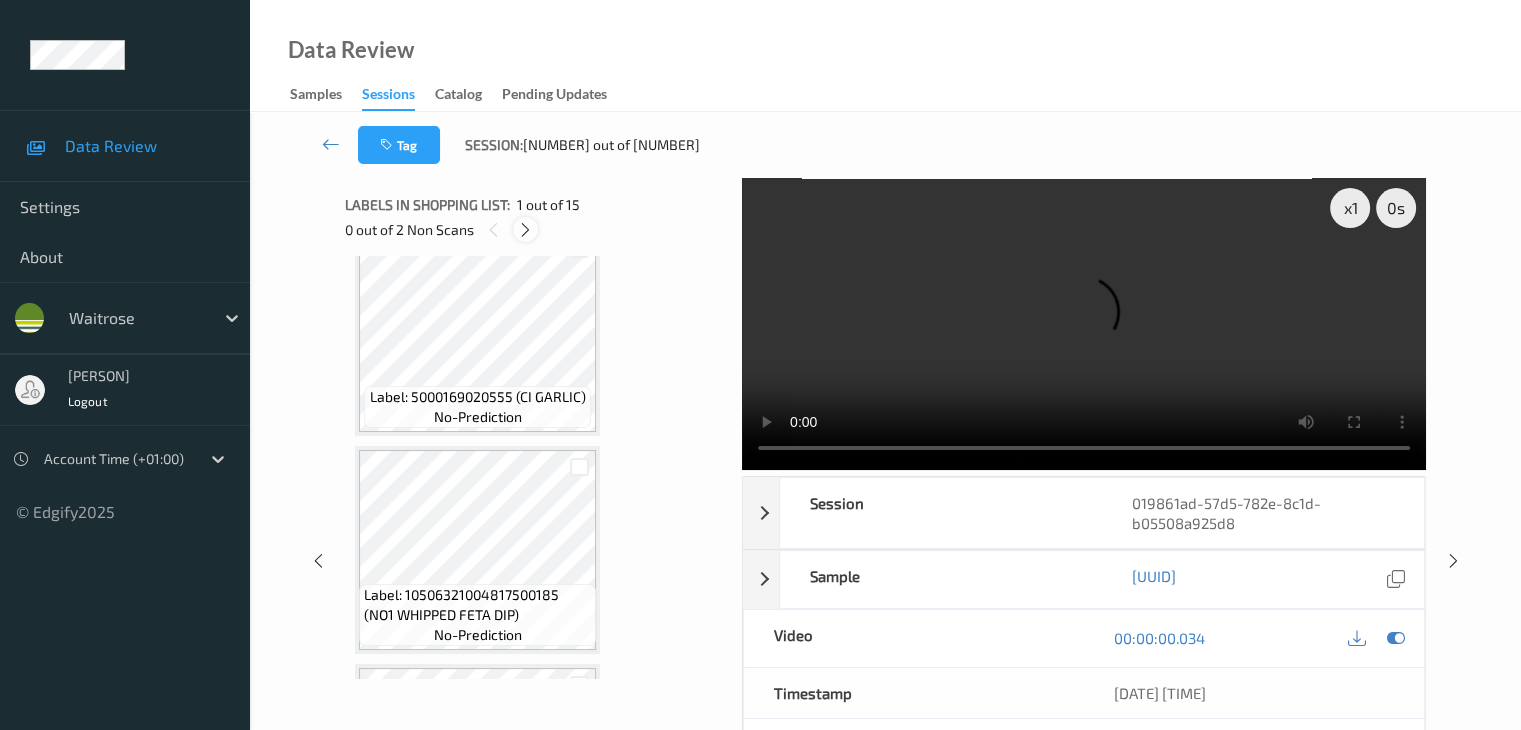 click at bounding box center [525, 230] 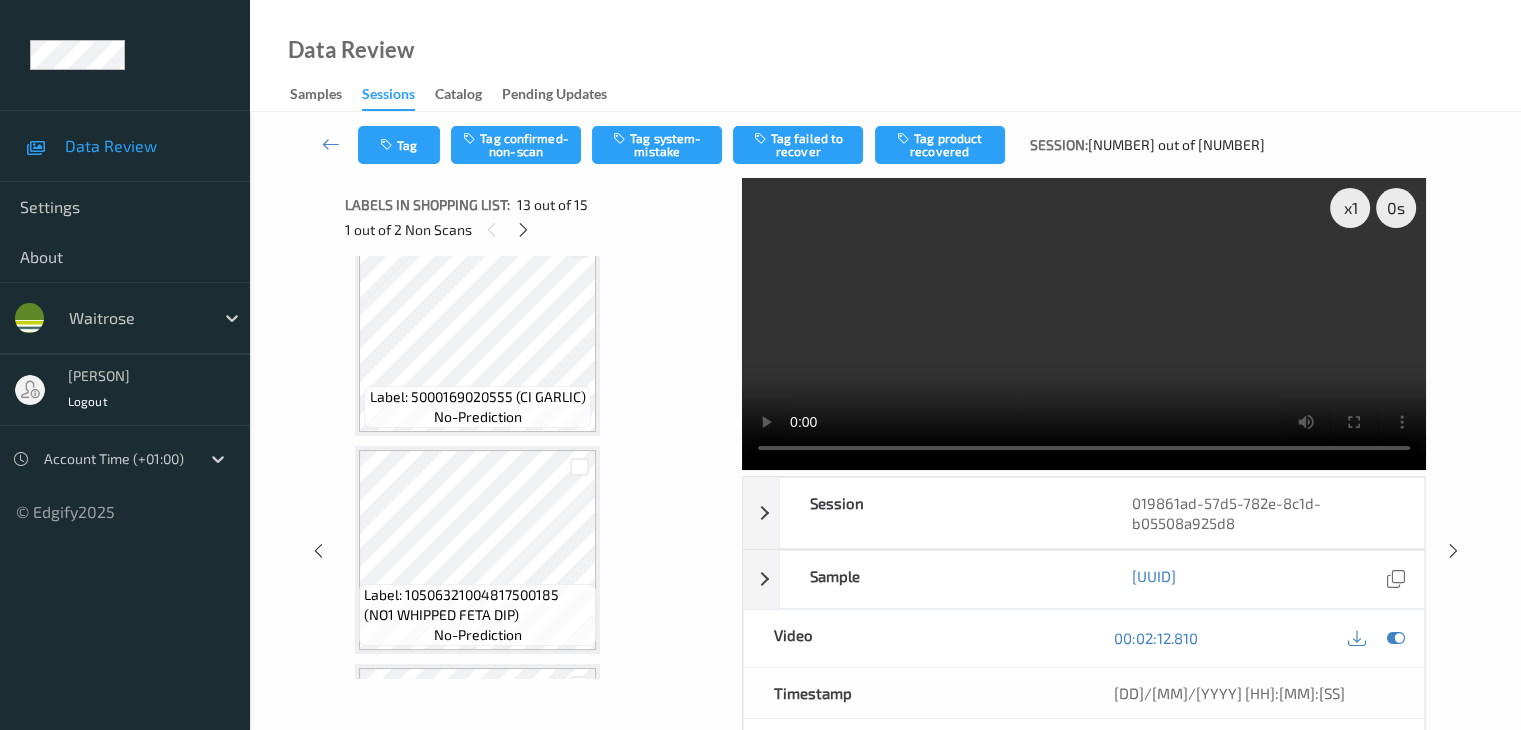 scroll, scrollTop: 2408, scrollLeft: 0, axis: vertical 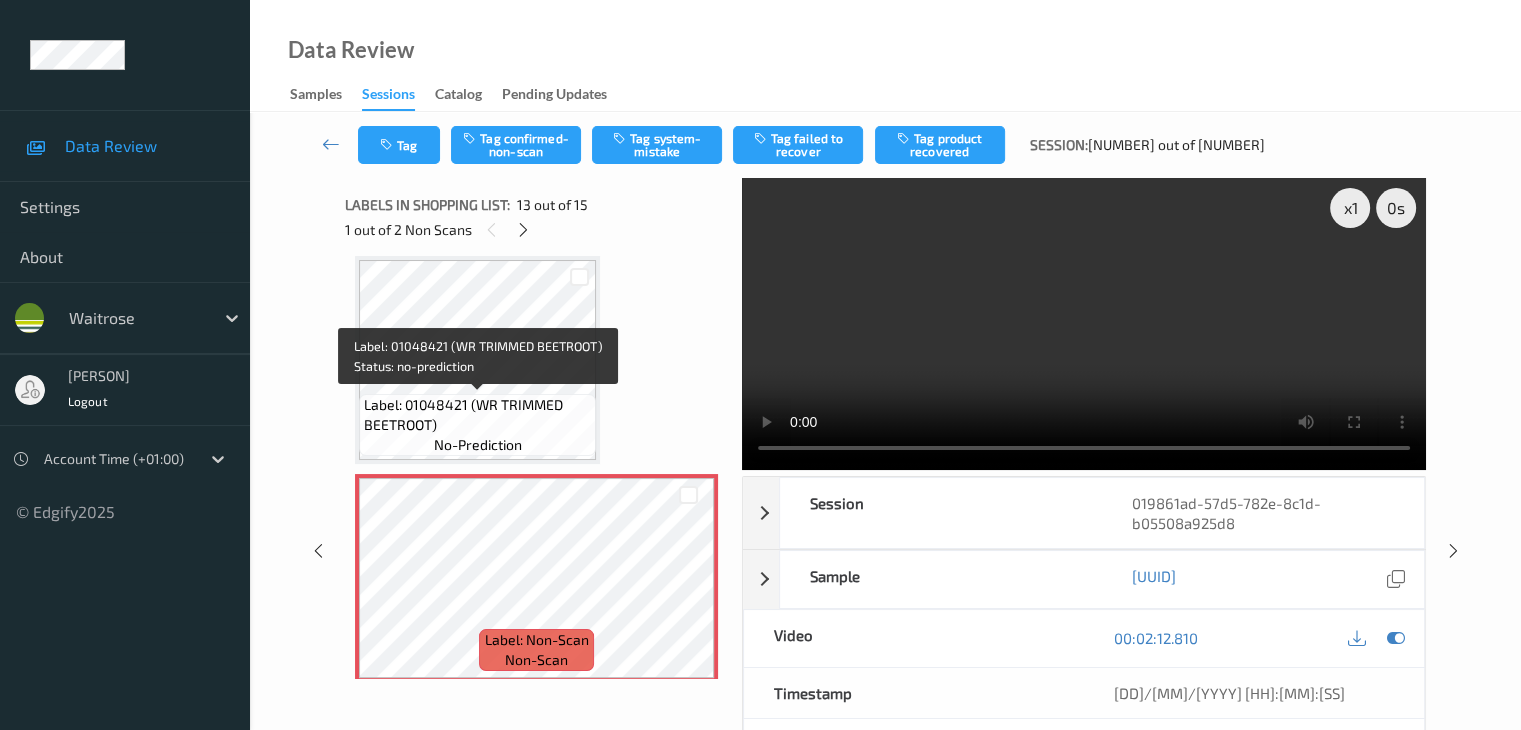 click on "Label: 01048421 (WR TRIMMED BEETROOT)" at bounding box center (477, 415) 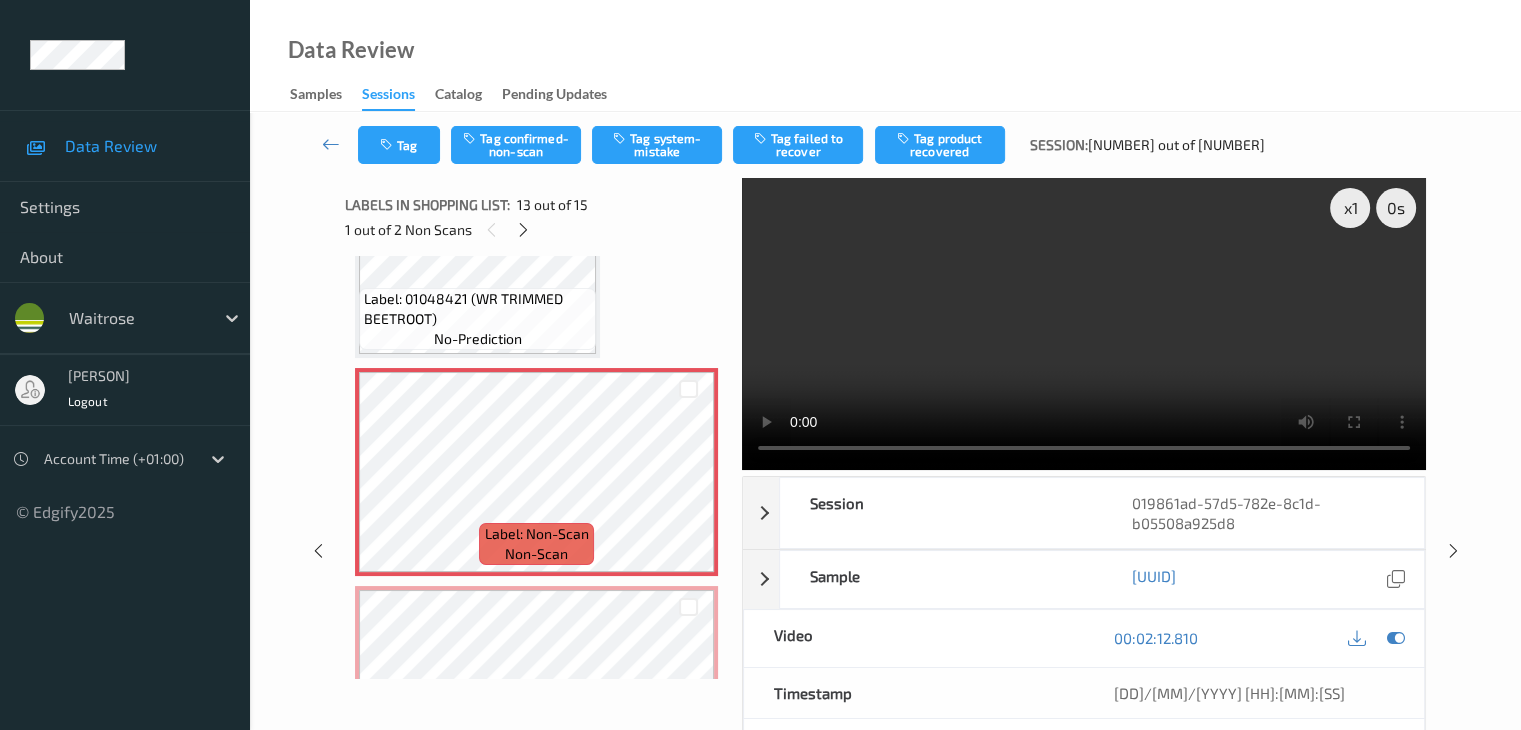 scroll, scrollTop: 2508, scrollLeft: 0, axis: vertical 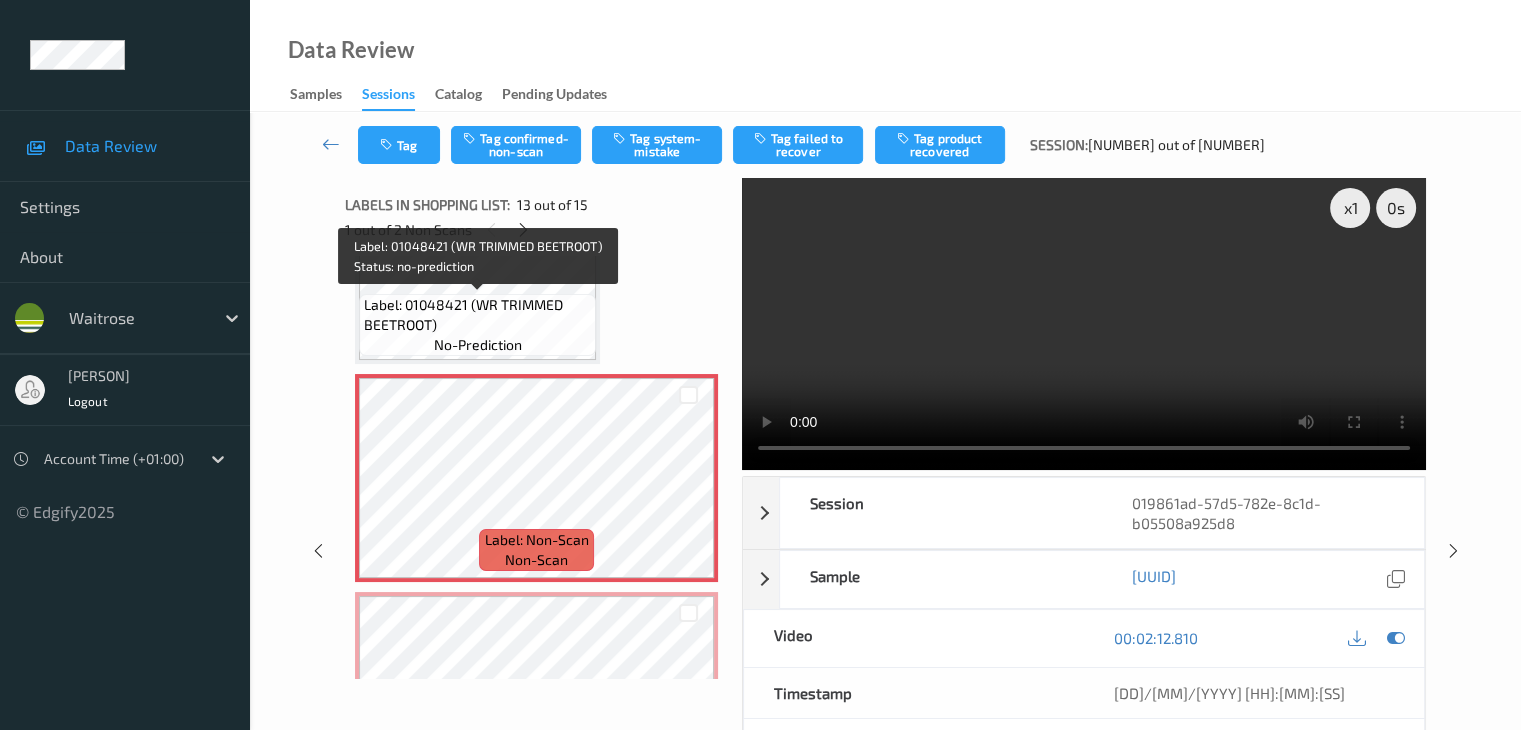 click on "Label: 01048421 (WR TRIMMED BEETROOT)" at bounding box center (477, 315) 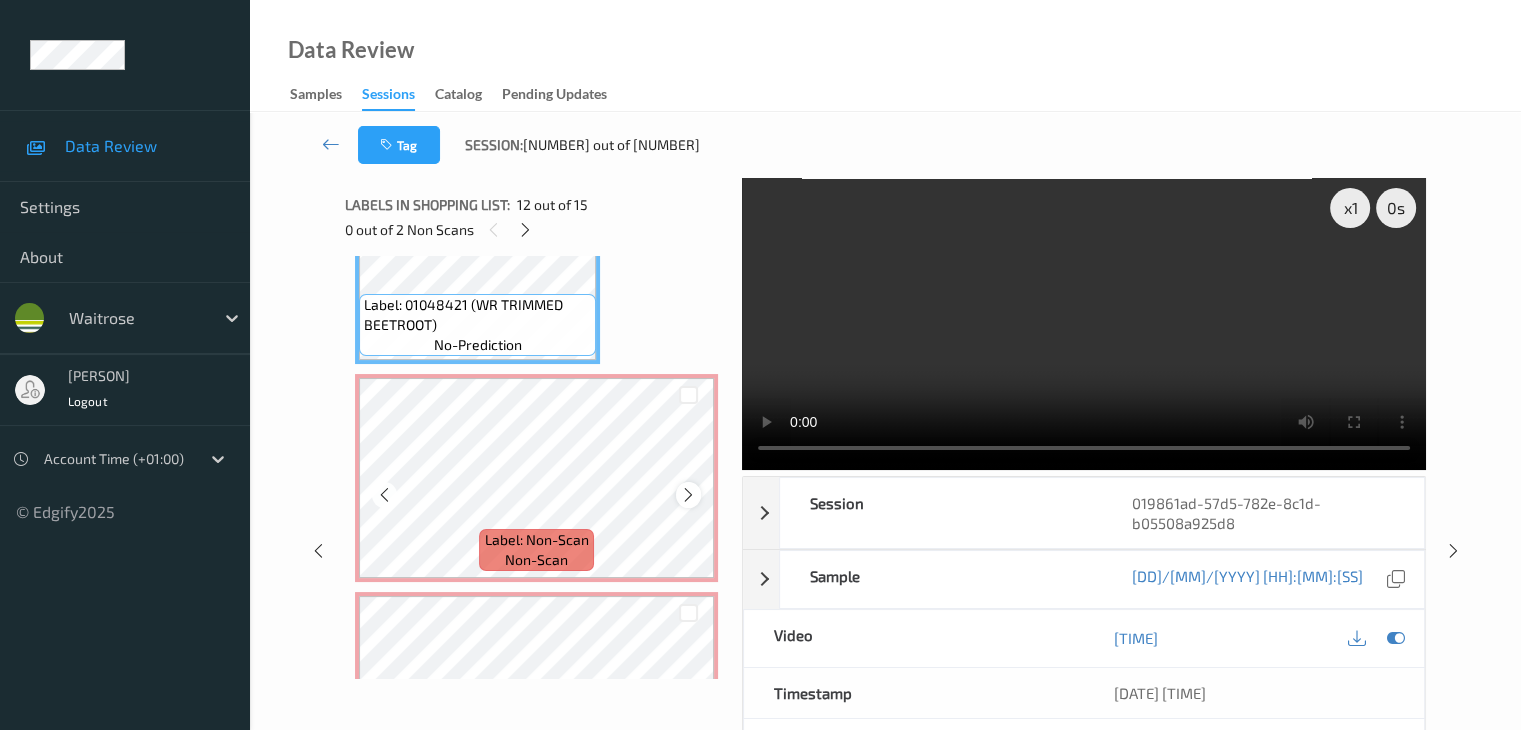 click at bounding box center (688, 495) 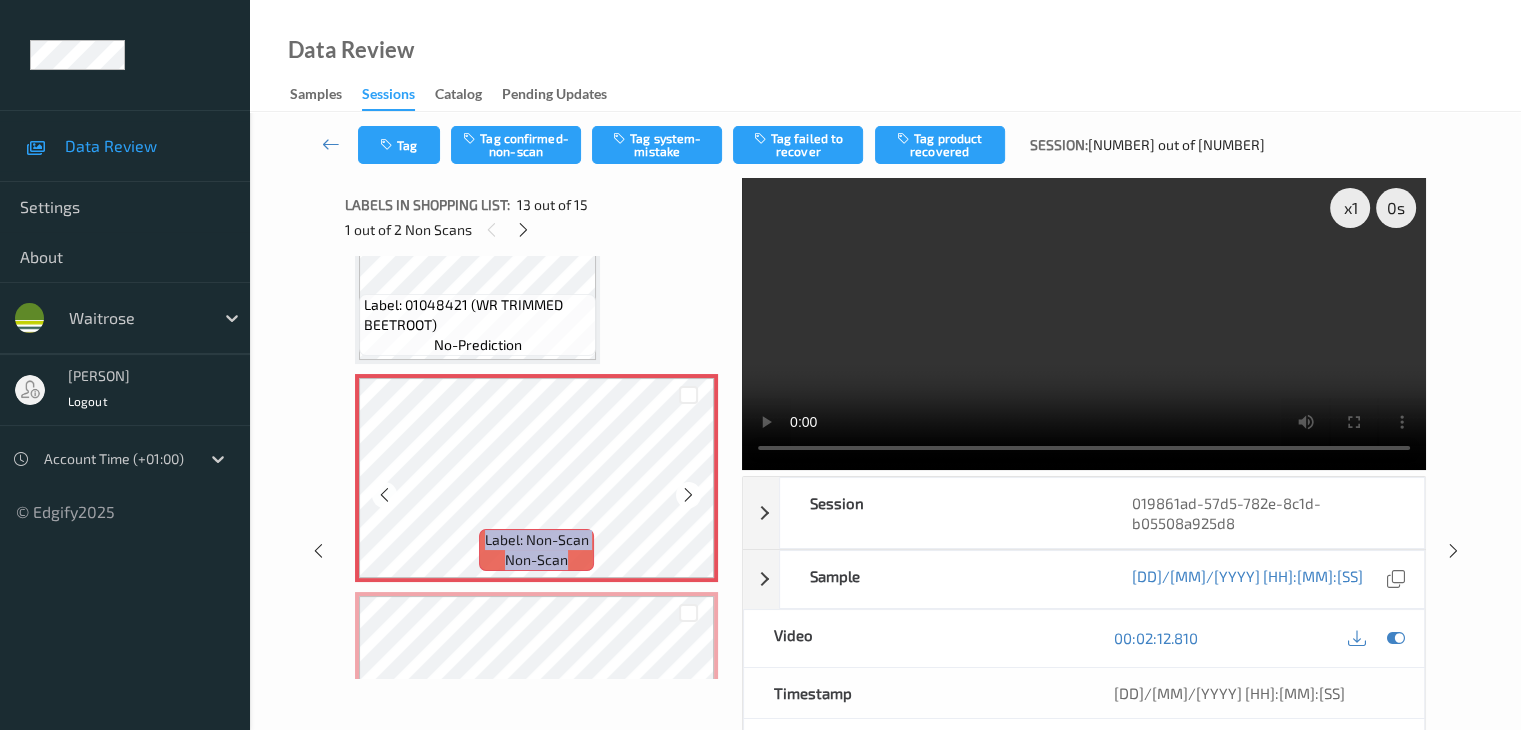 click at bounding box center (688, 495) 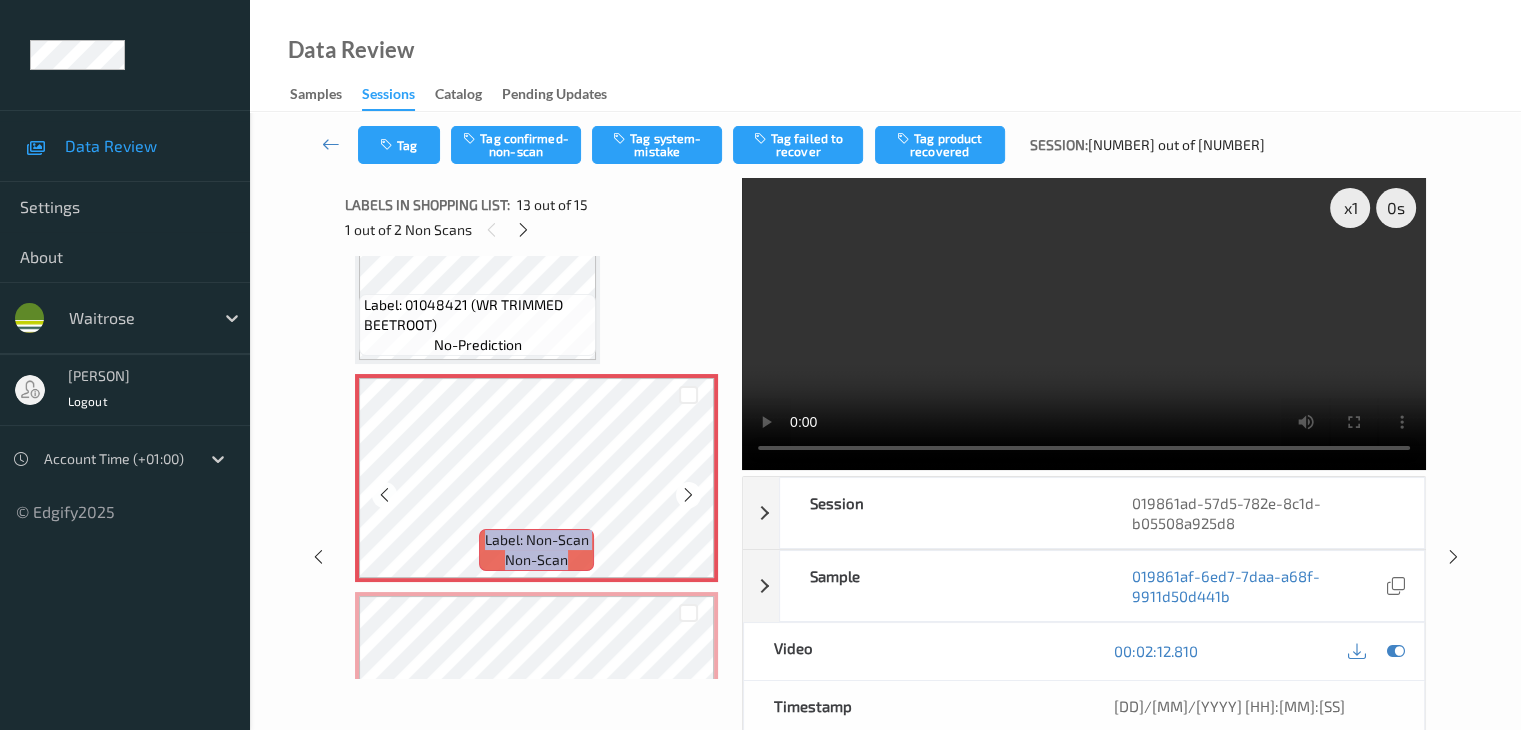 click at bounding box center [688, 495] 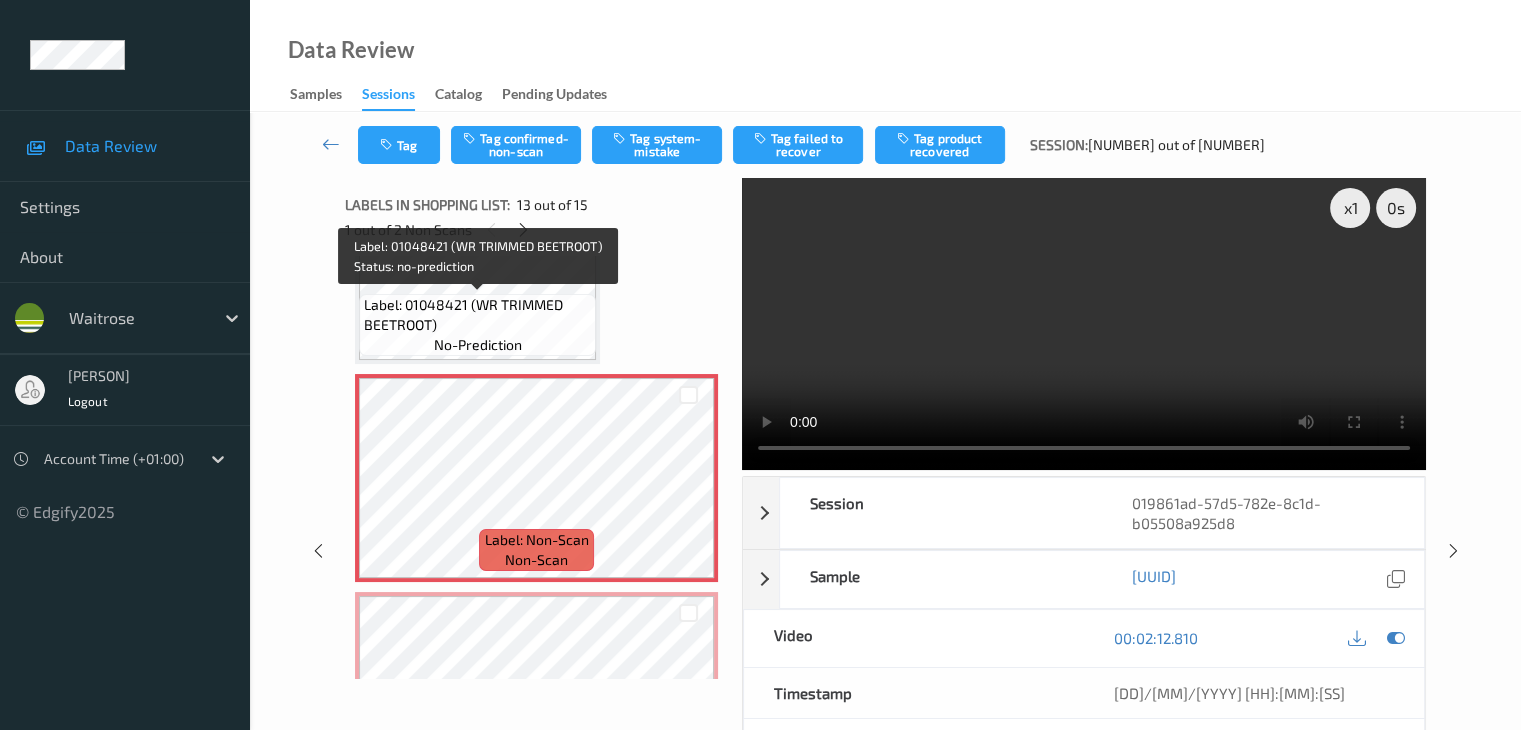 click on "Label: 01048421 (WR TRIMMED BEETROOT)" at bounding box center [477, 315] 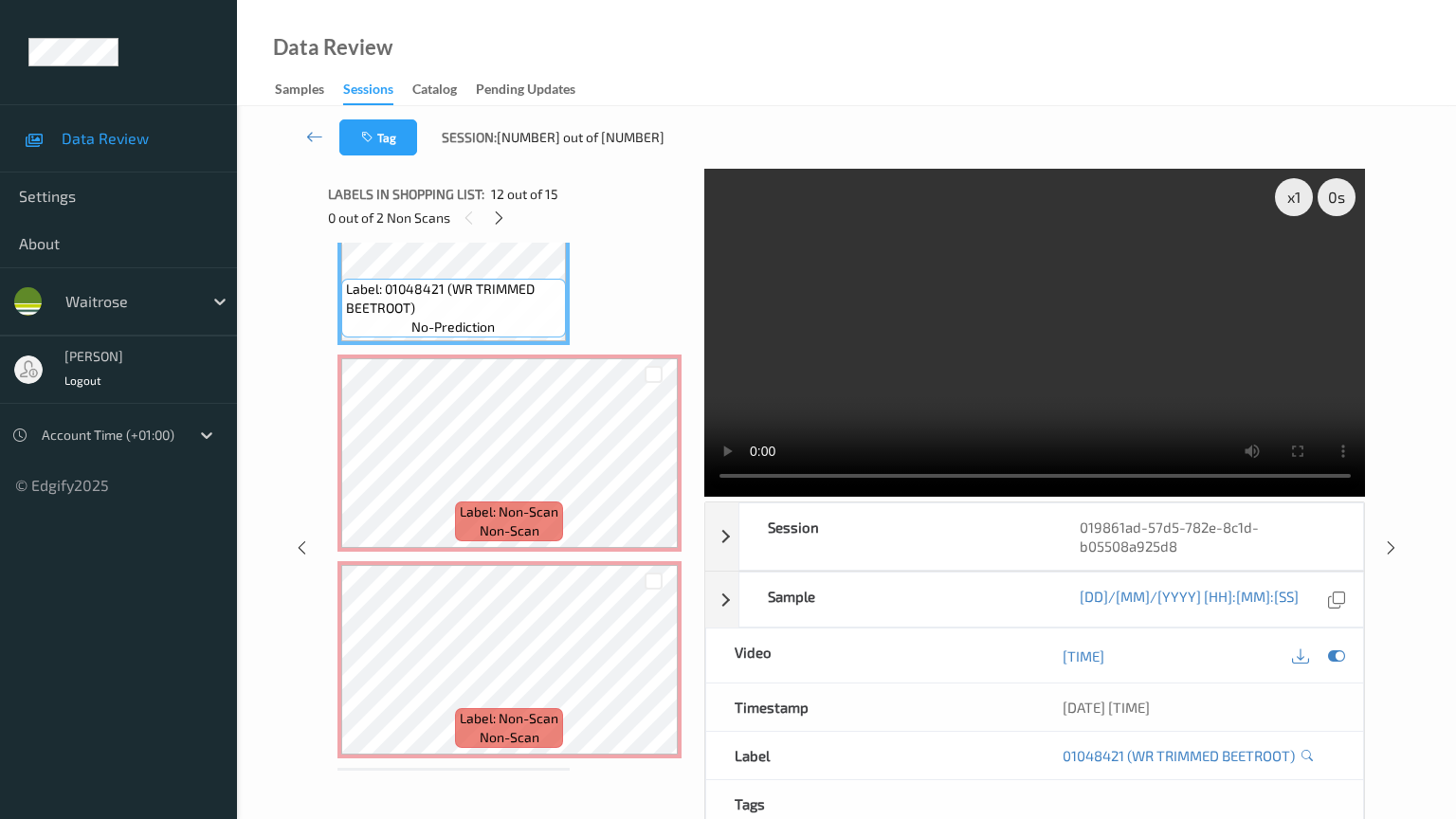 type 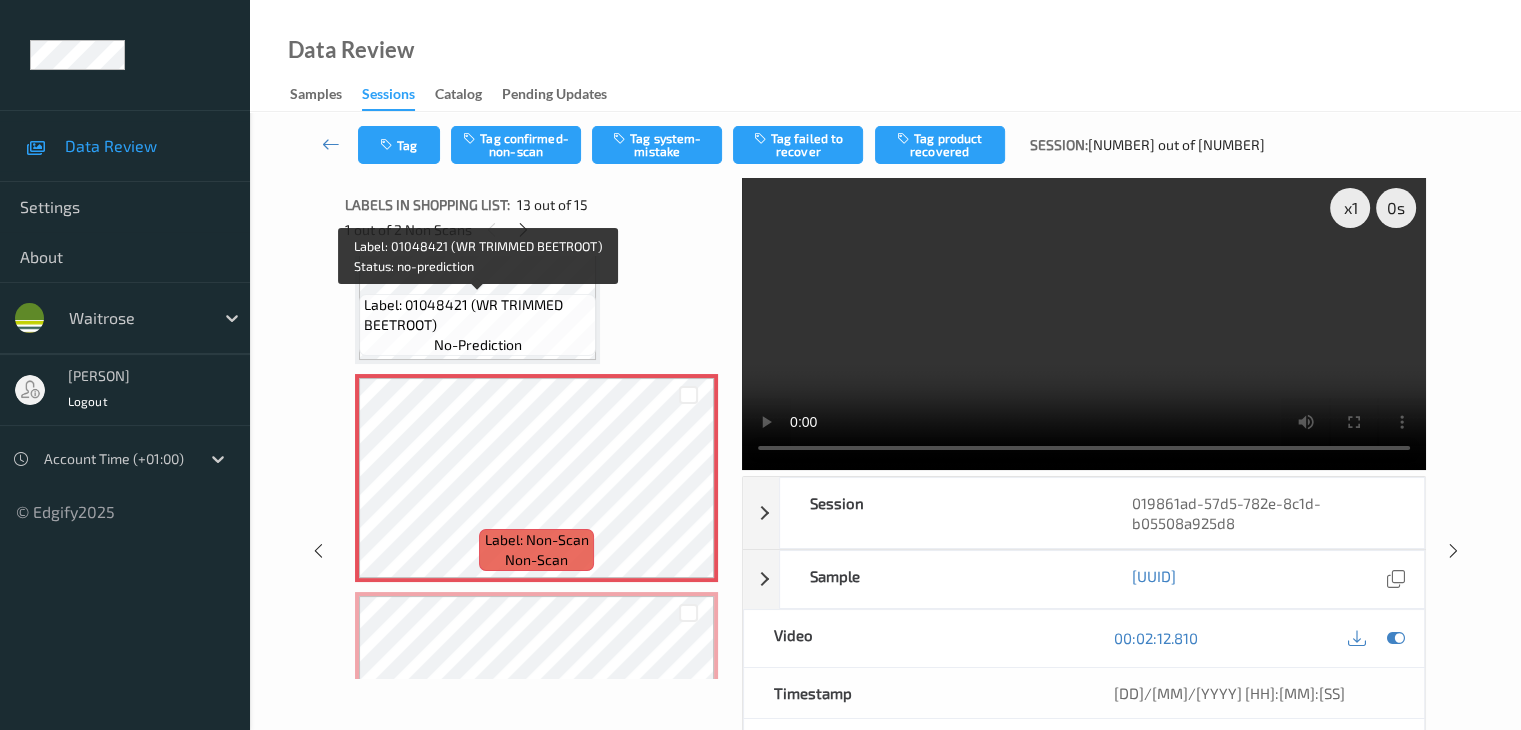 click on "Label: 01048421 (WR TRIMMED BEETROOT)" at bounding box center (477, 315) 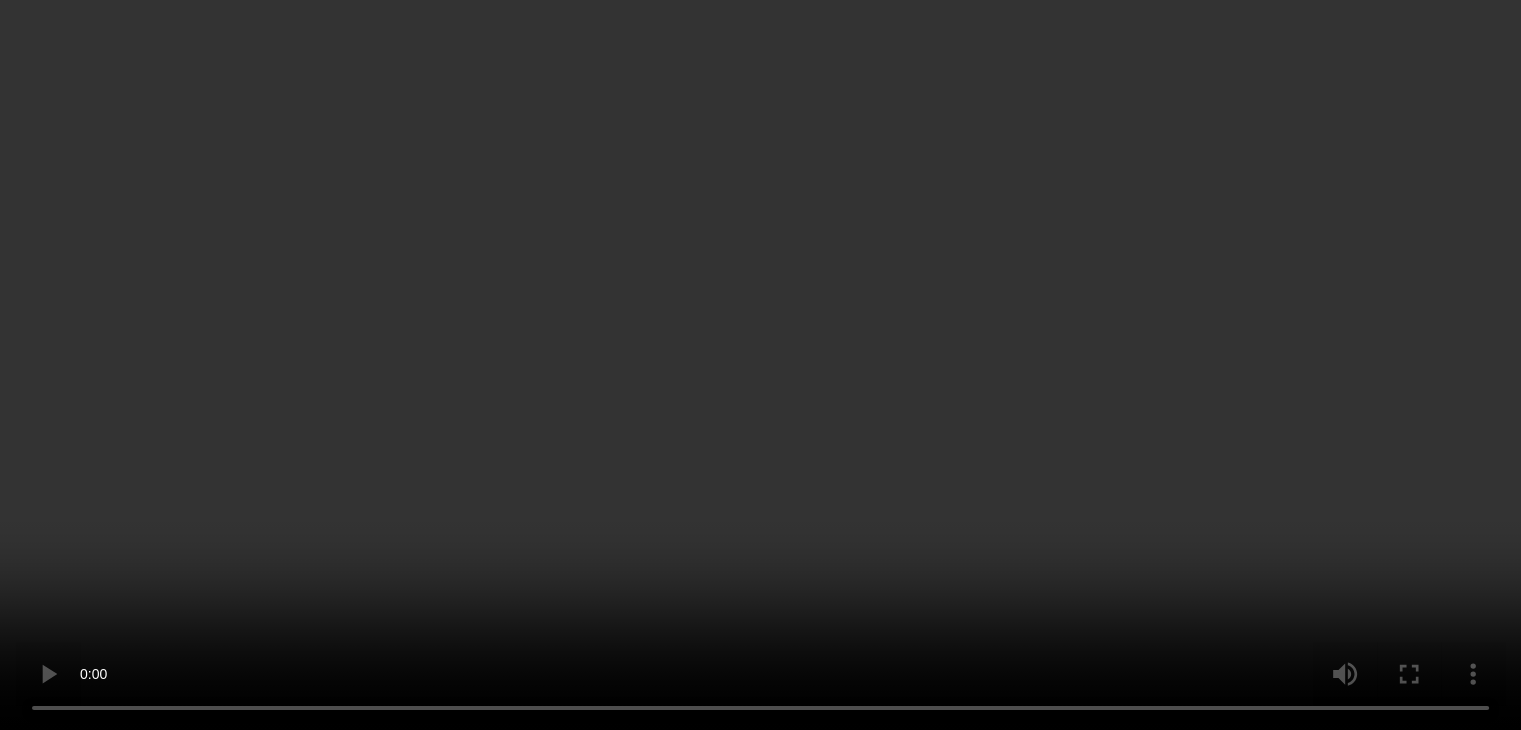 scroll, scrollTop: 2708, scrollLeft: 0, axis: vertical 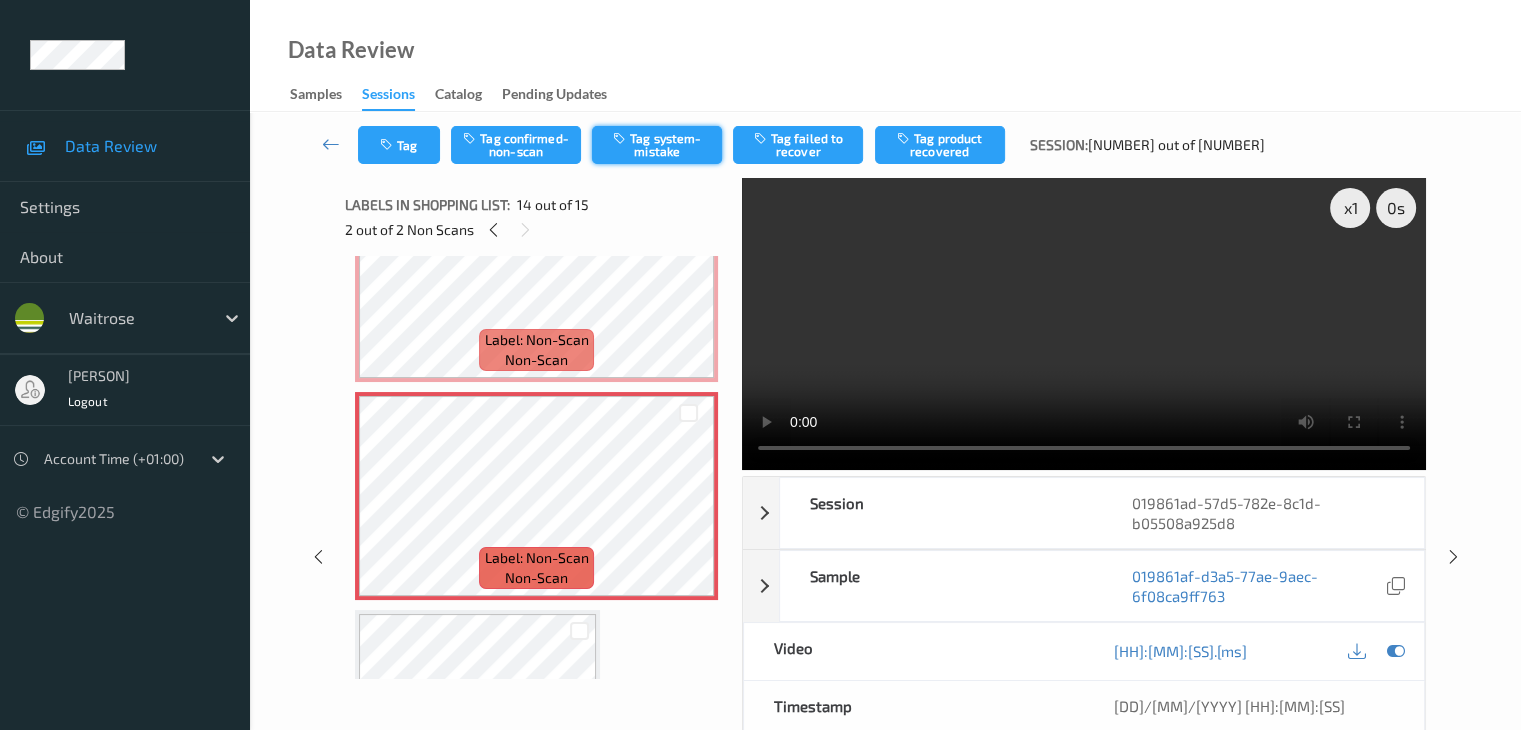 click on "Tag   system-mistake" at bounding box center (657, 145) 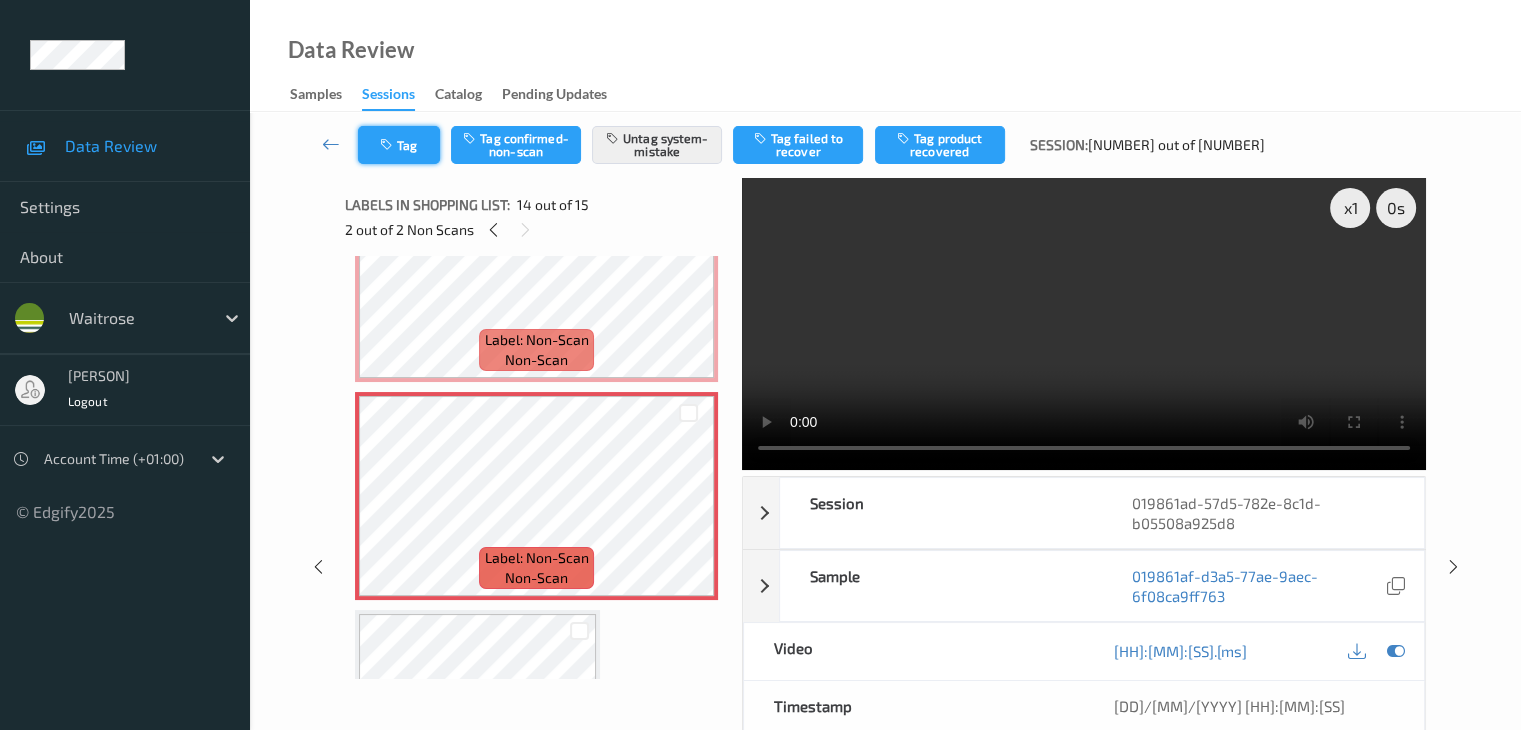 click at bounding box center (388, 145) 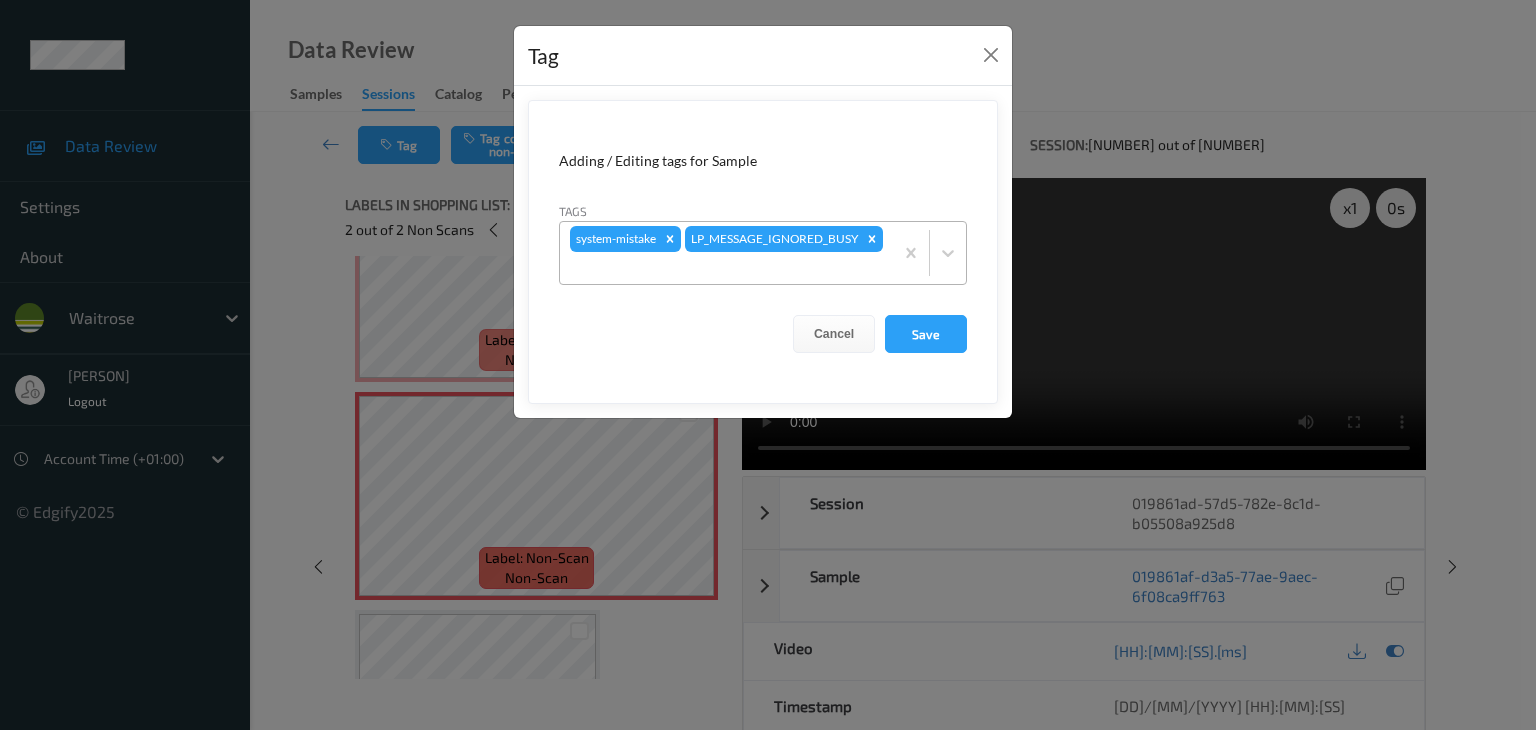 click at bounding box center [726, 268] 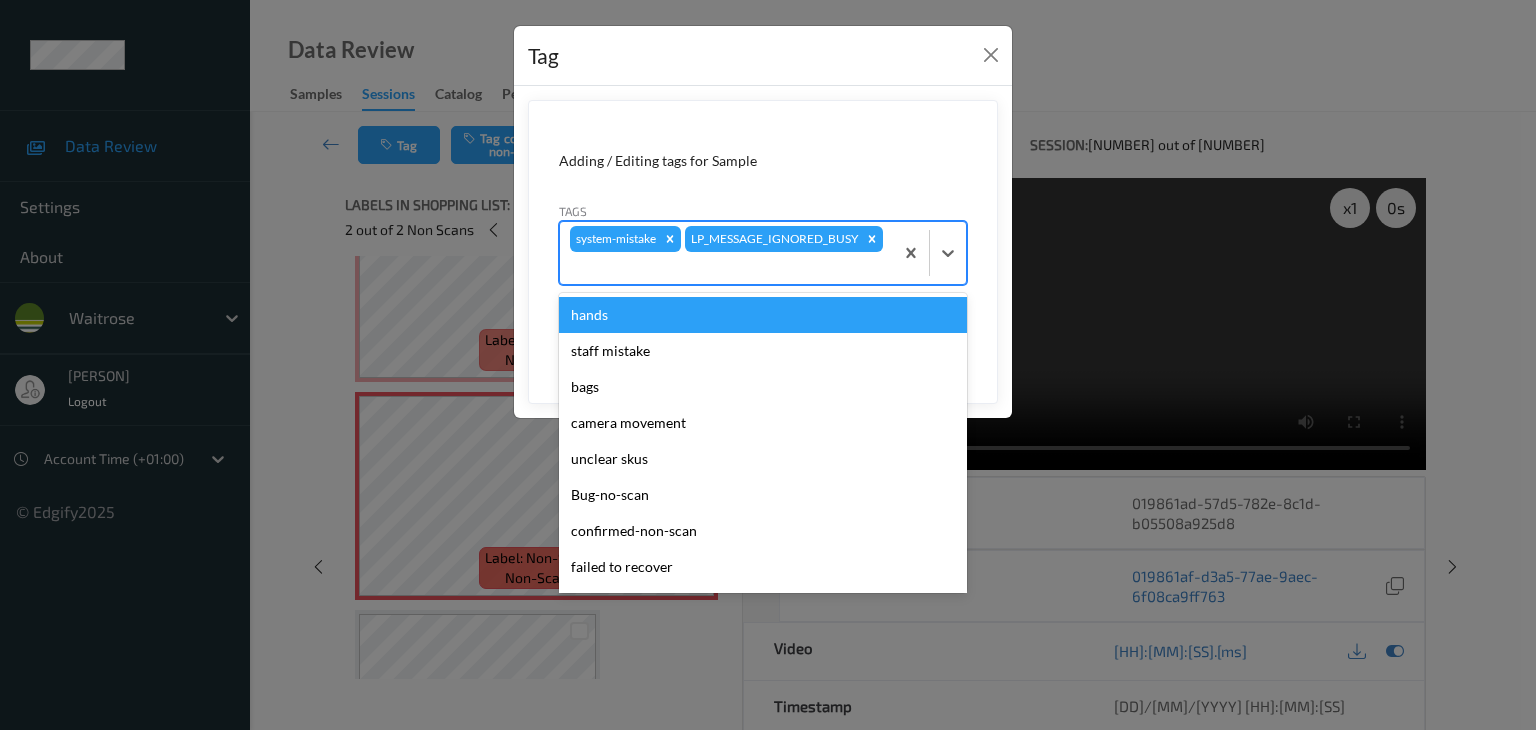 type on "u" 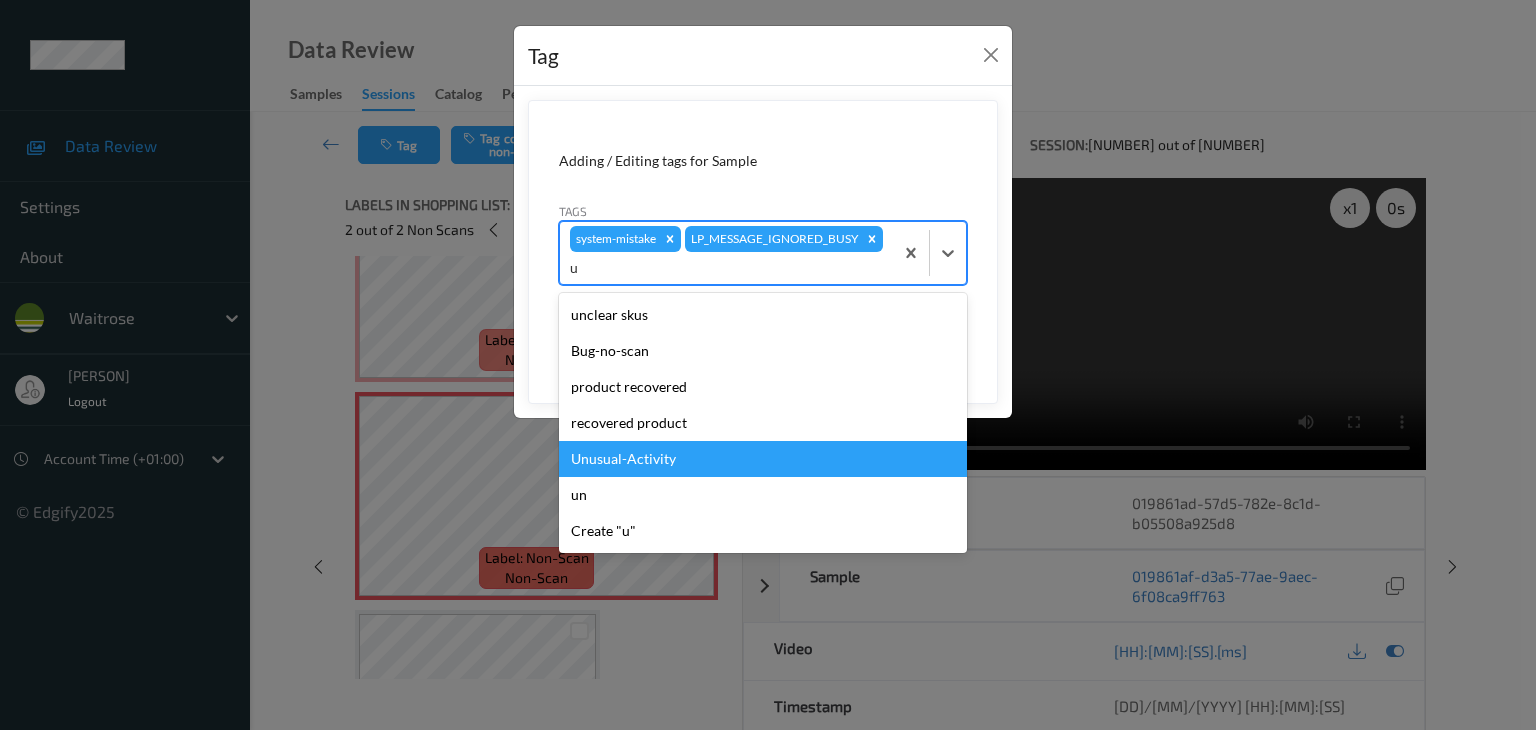 click on "Unusual-Activity" at bounding box center [763, 459] 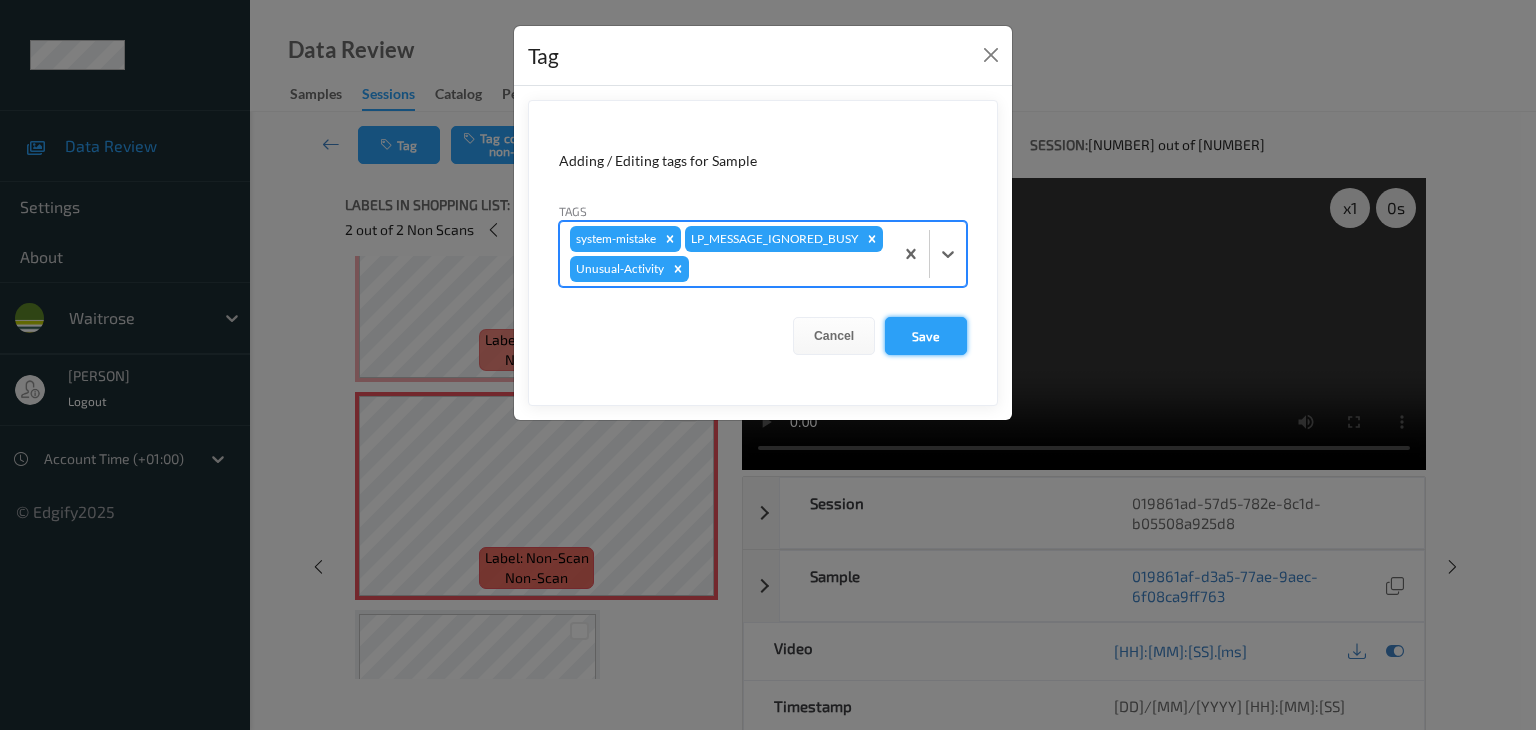 click on "Save" at bounding box center [926, 336] 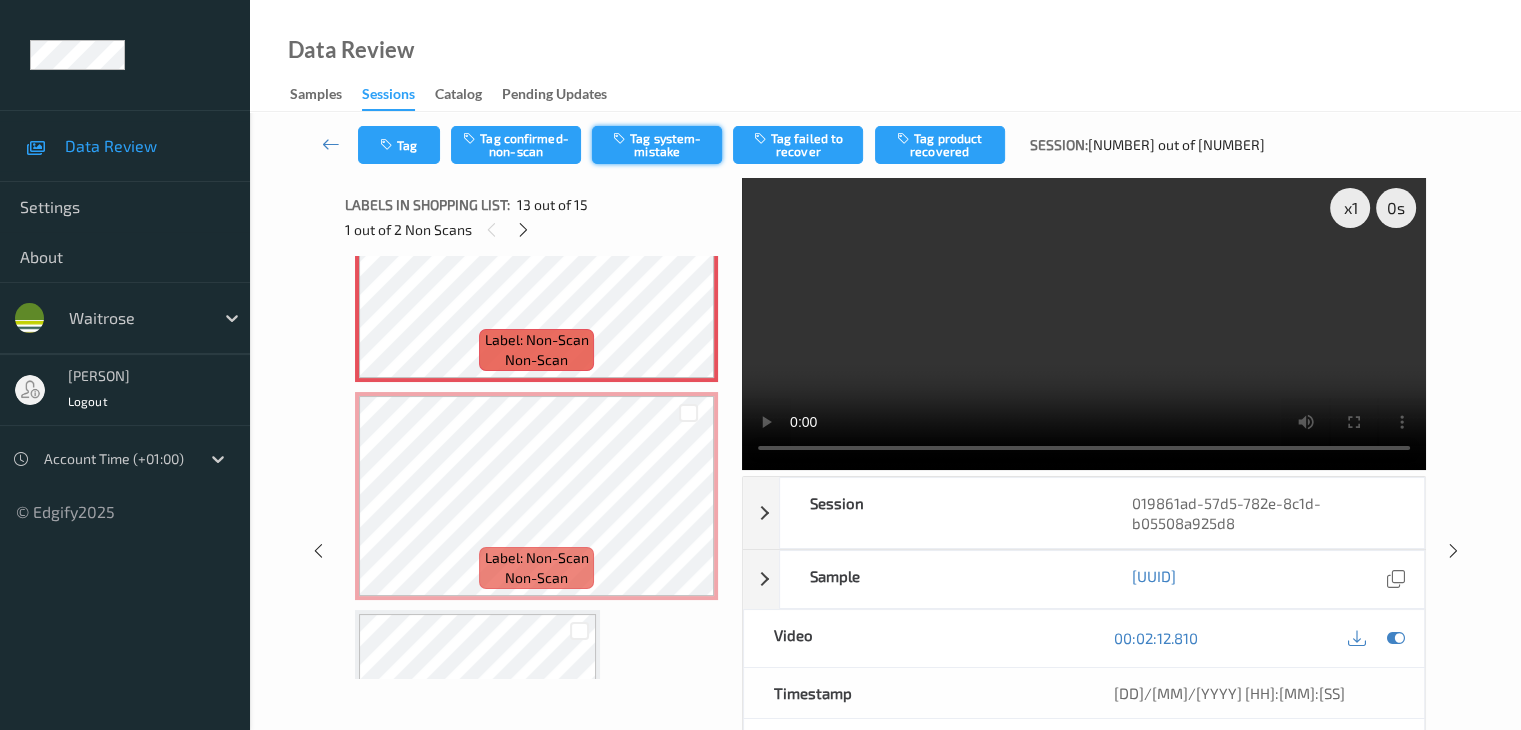 click on "Tag   system-mistake" at bounding box center (657, 145) 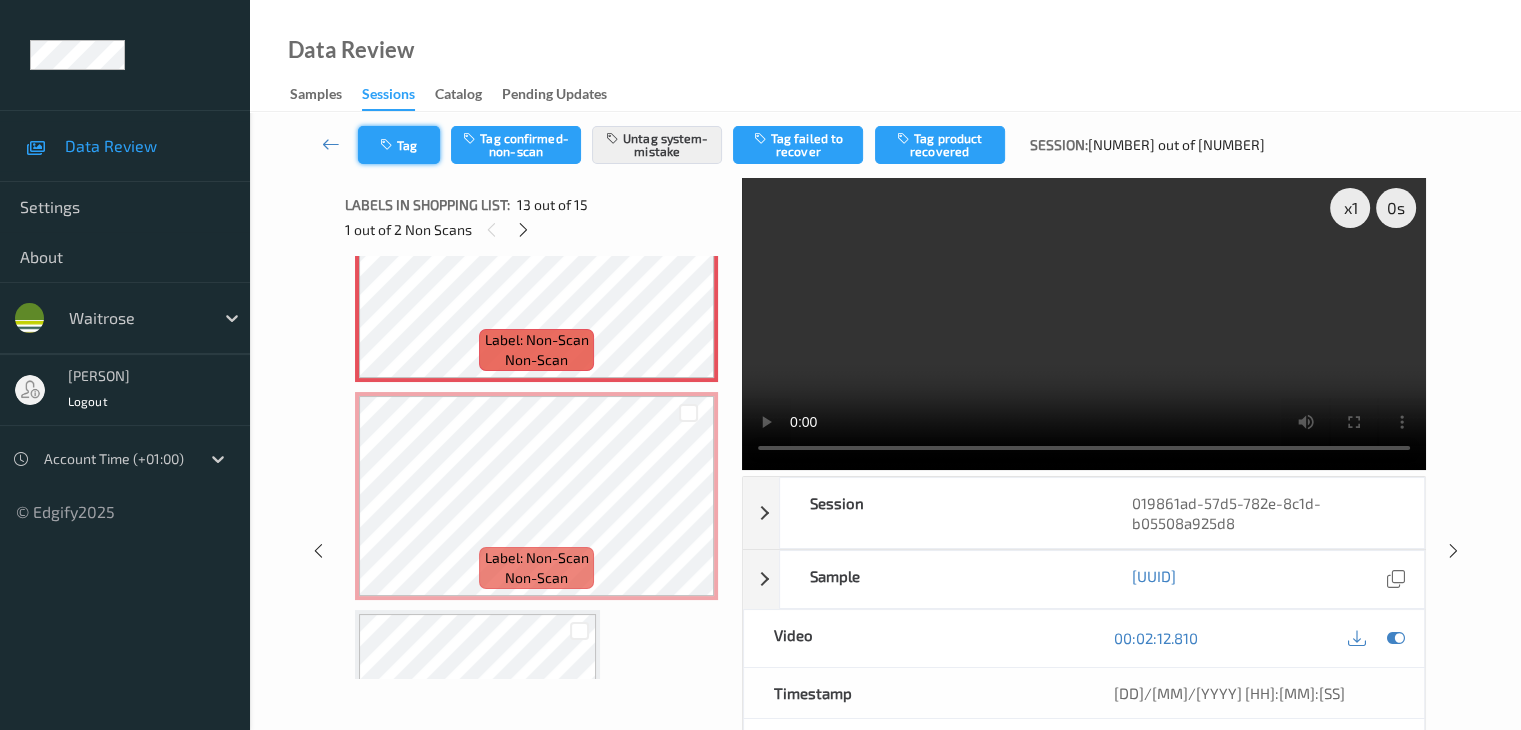 click at bounding box center [388, 145] 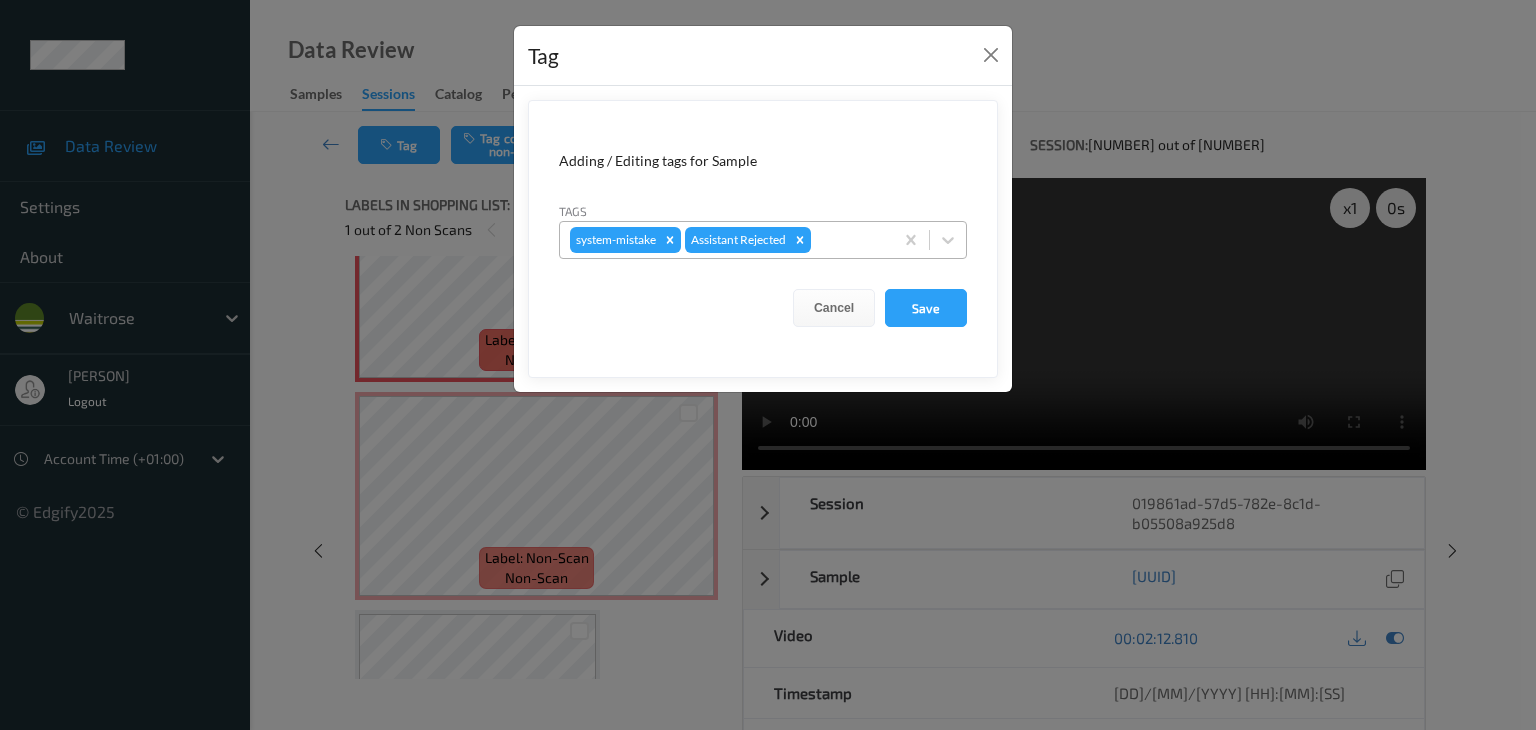 click at bounding box center [849, 240] 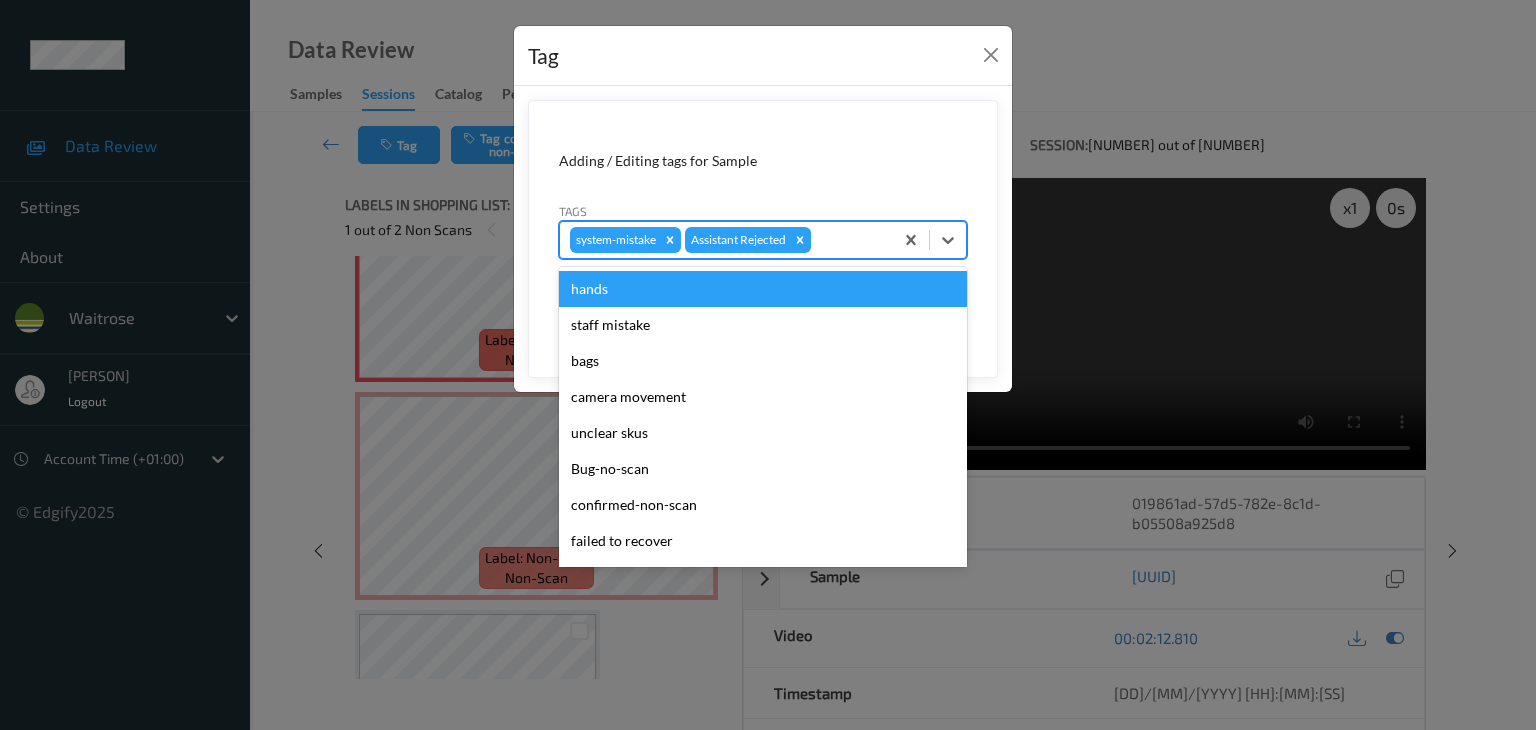 type on "u" 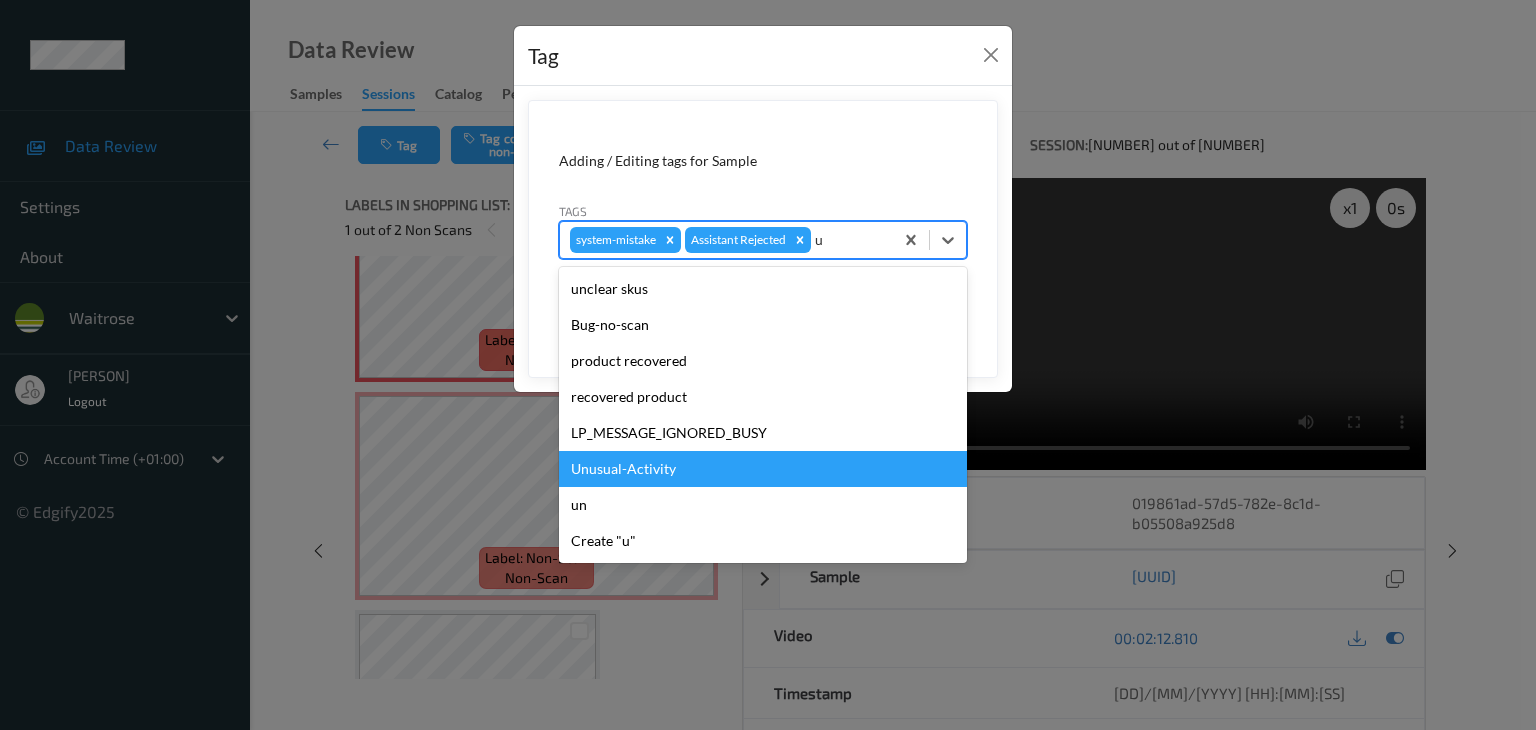 click on "Unusual-Activity" at bounding box center (763, 469) 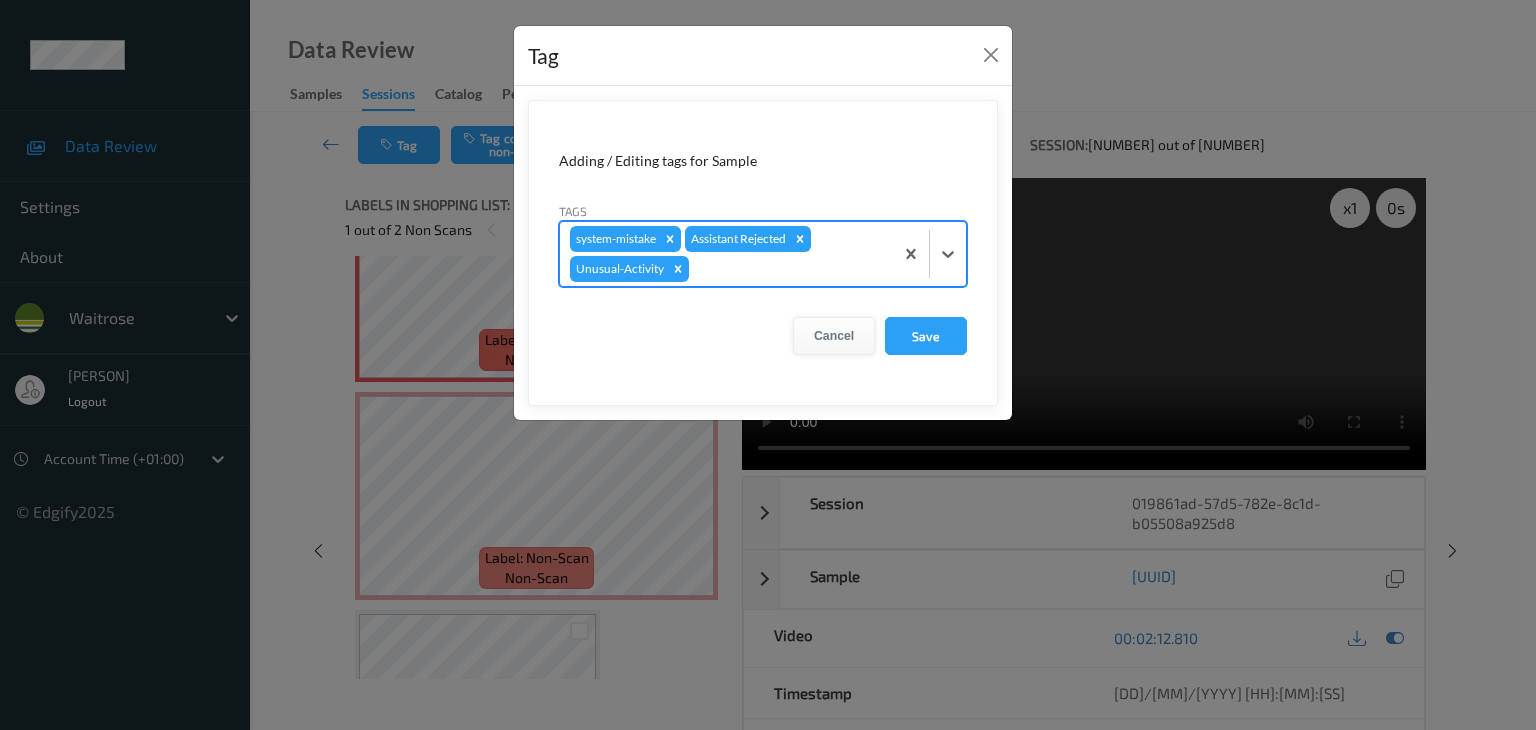 type on "p" 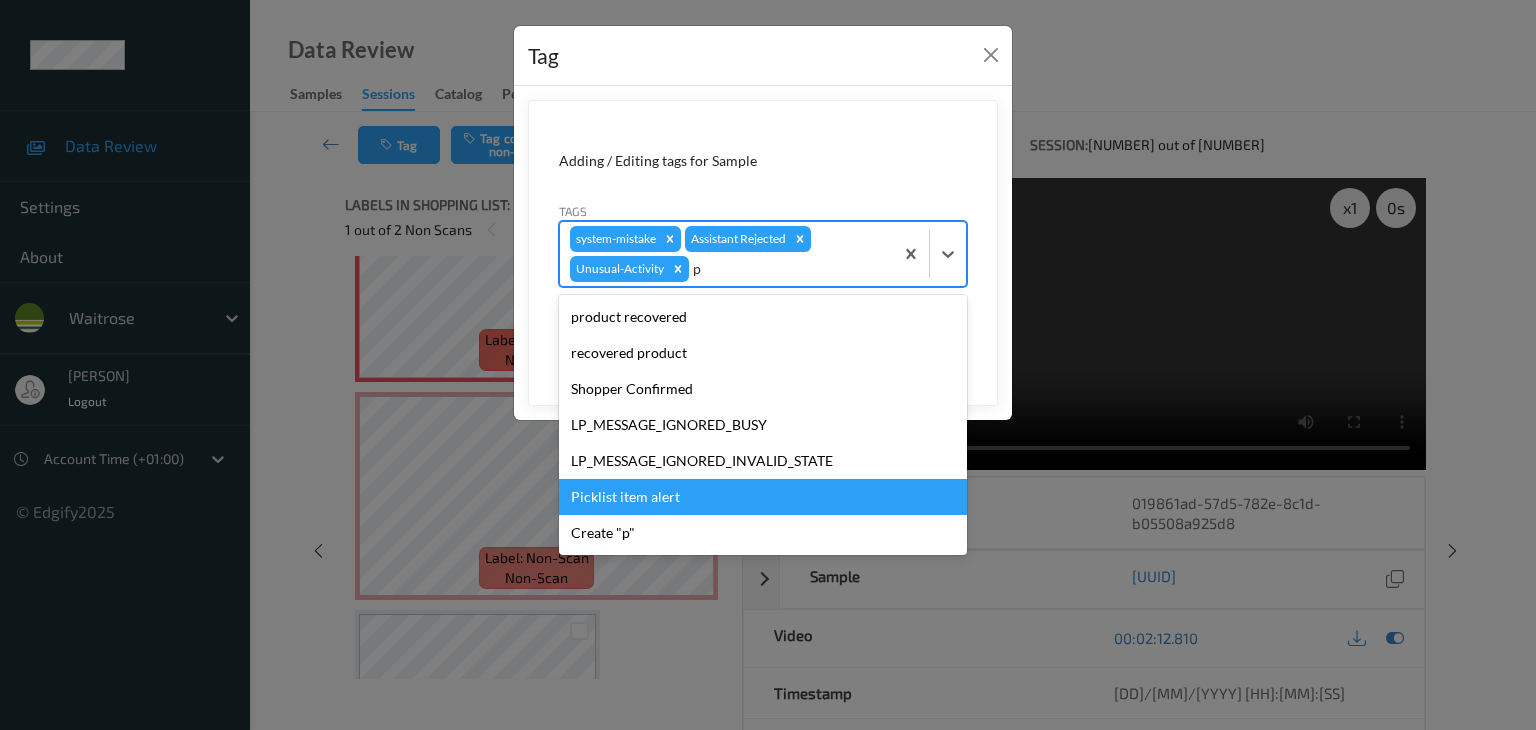 click on "Picklist item alert" at bounding box center [763, 497] 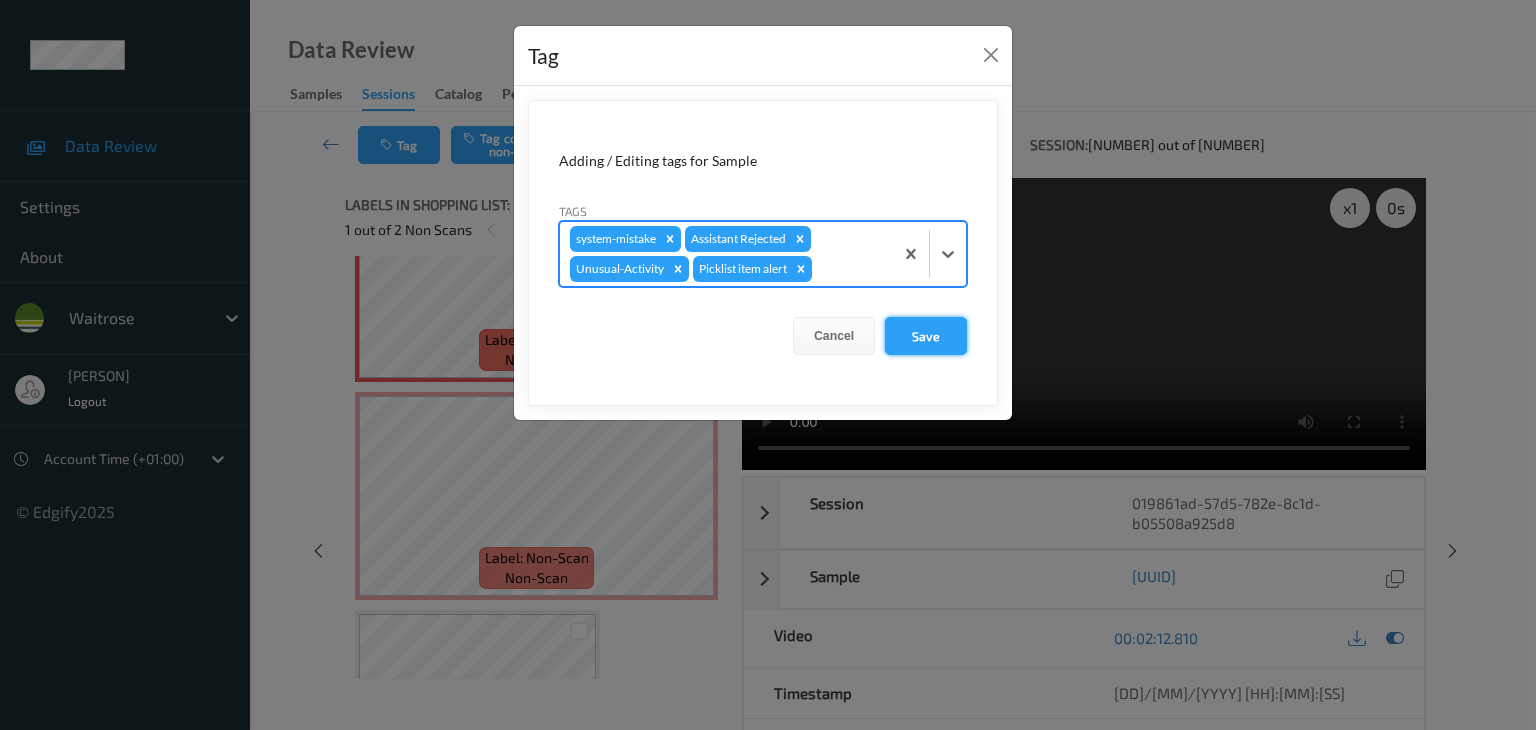 click on "Save" at bounding box center (926, 336) 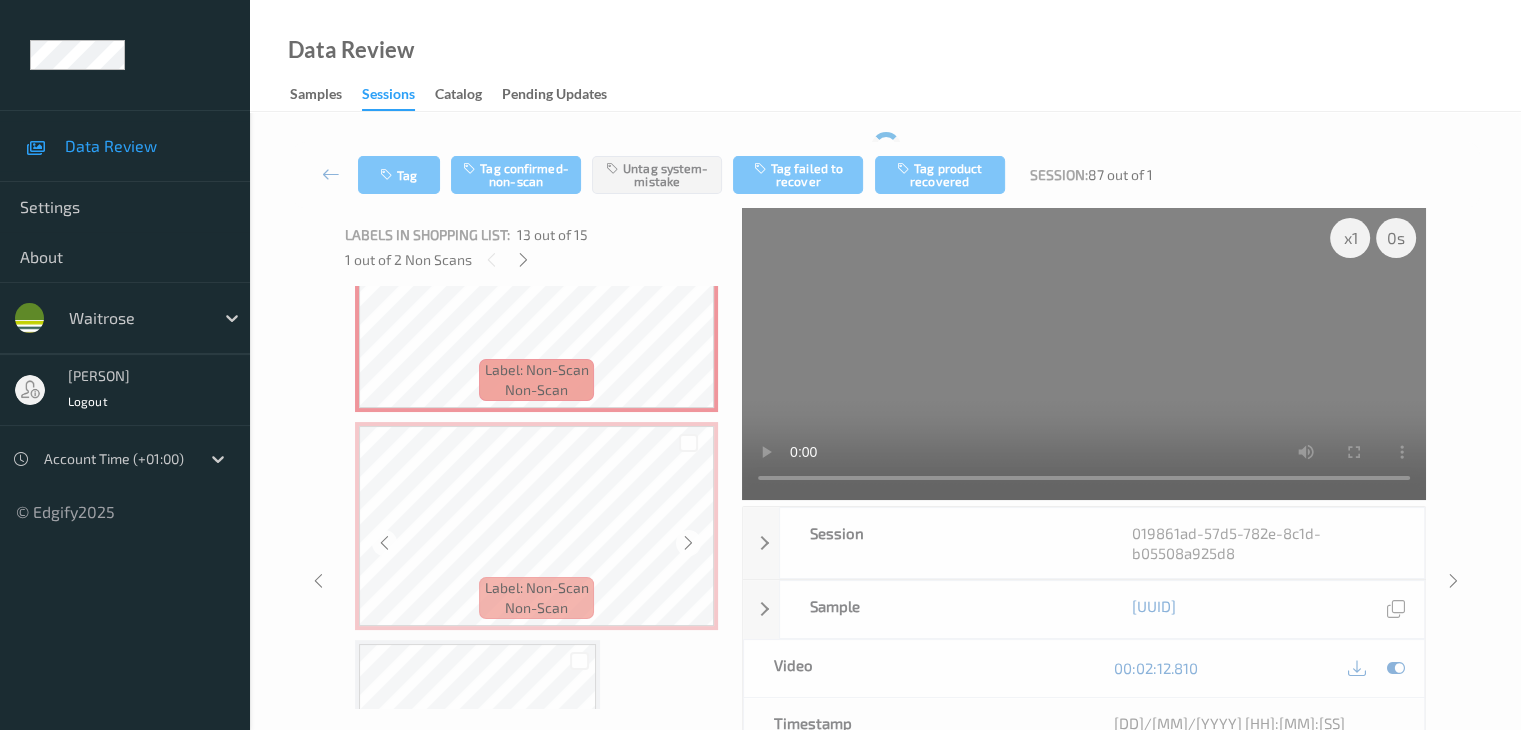 scroll, scrollTop: 2508, scrollLeft: 0, axis: vertical 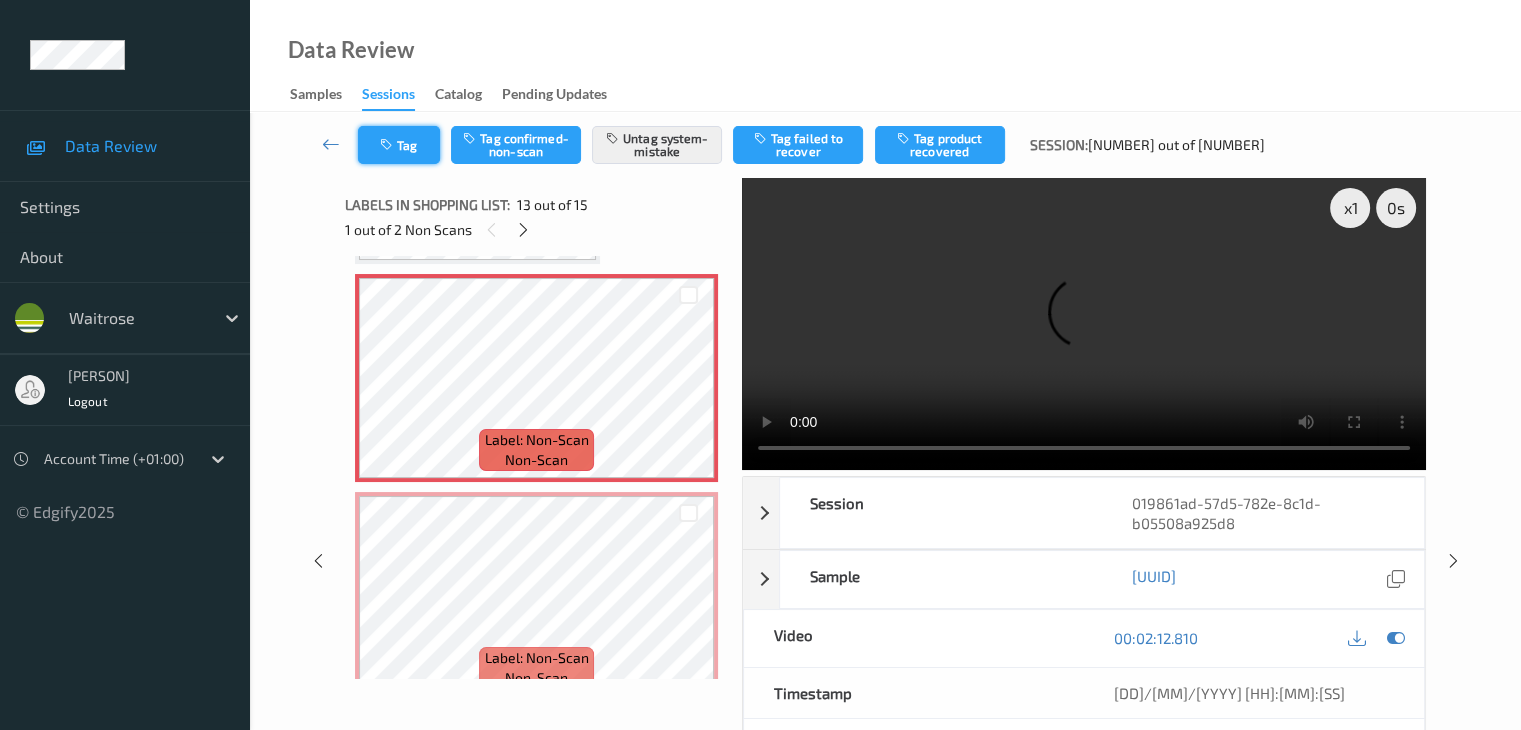 click on "Tag" at bounding box center [399, 145] 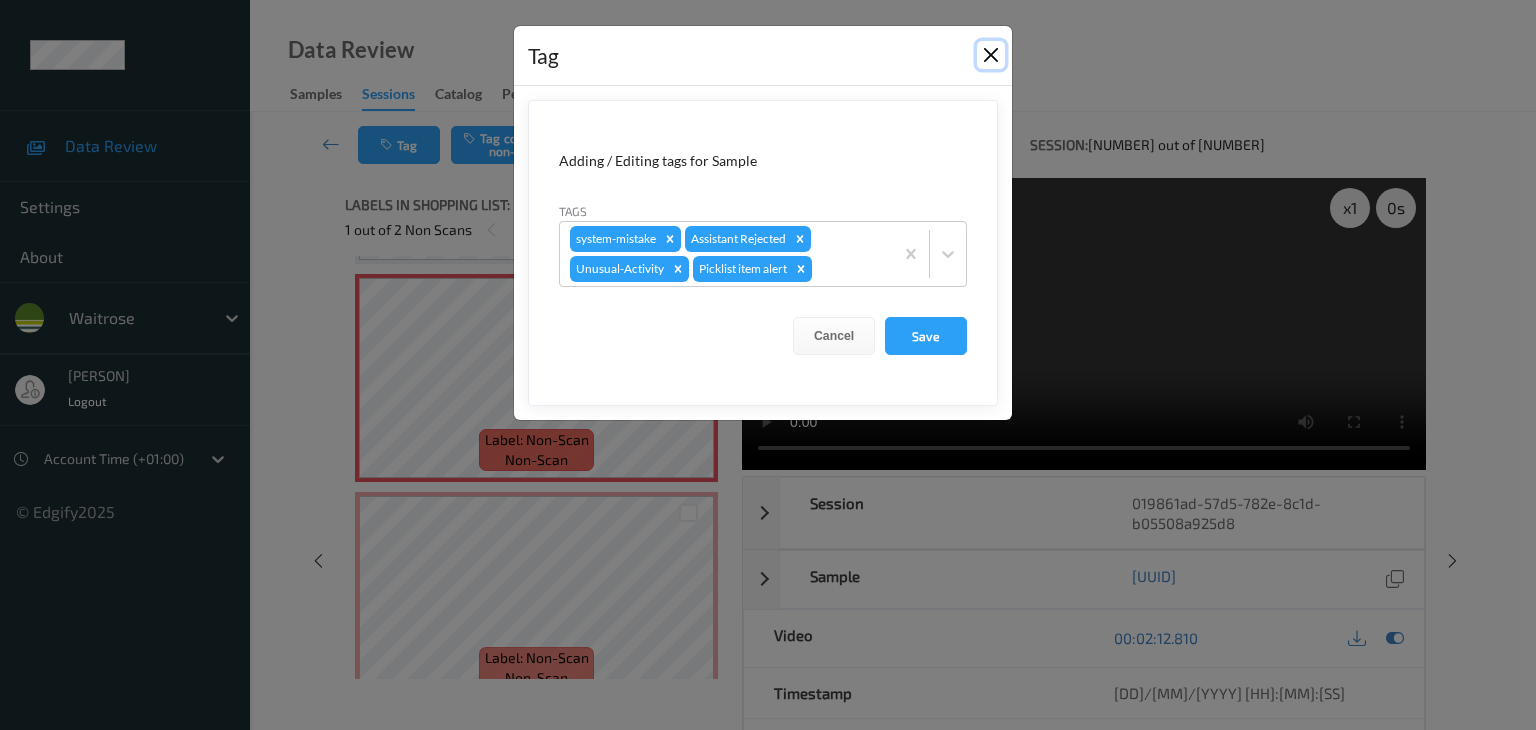click at bounding box center [991, 55] 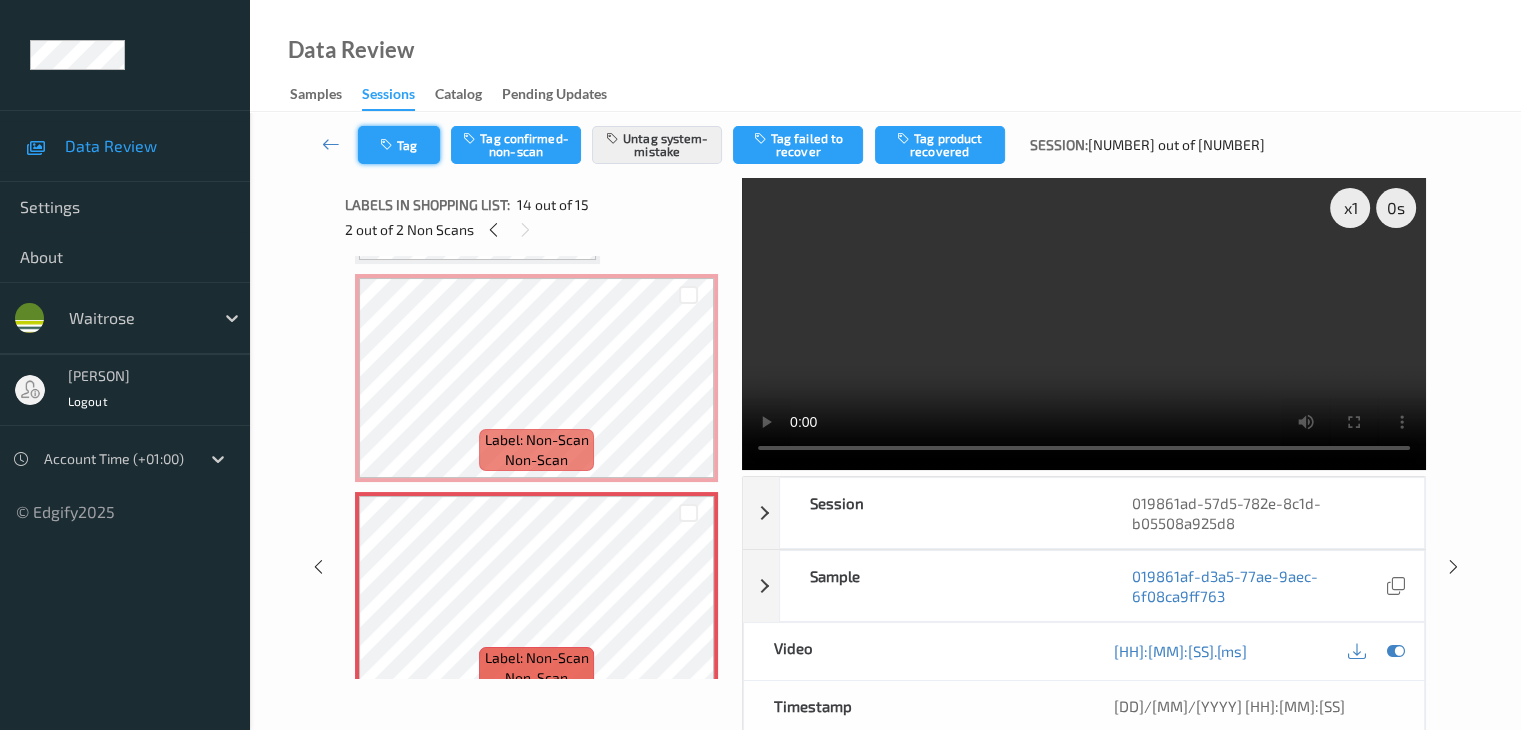 click on "Tag" at bounding box center (399, 145) 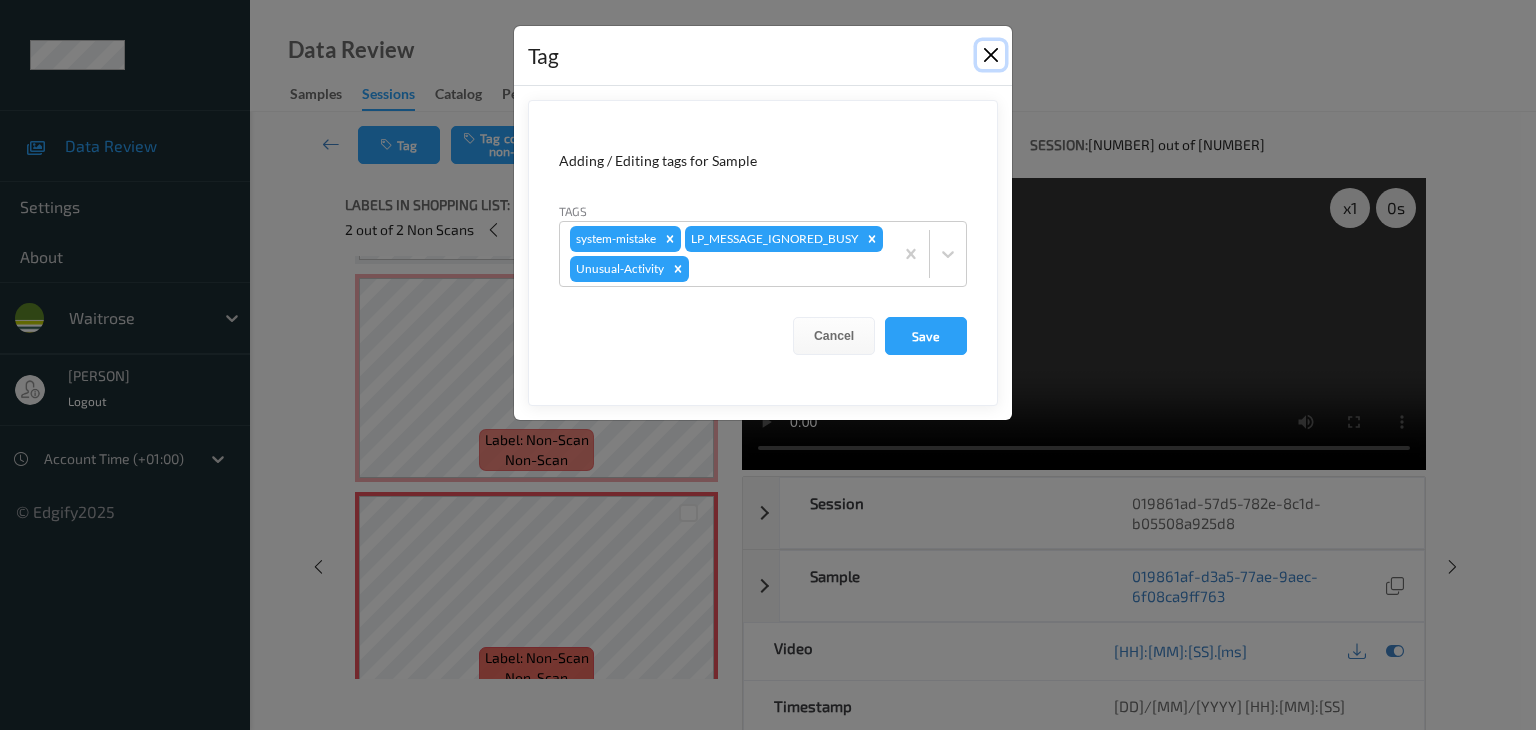 click at bounding box center [991, 55] 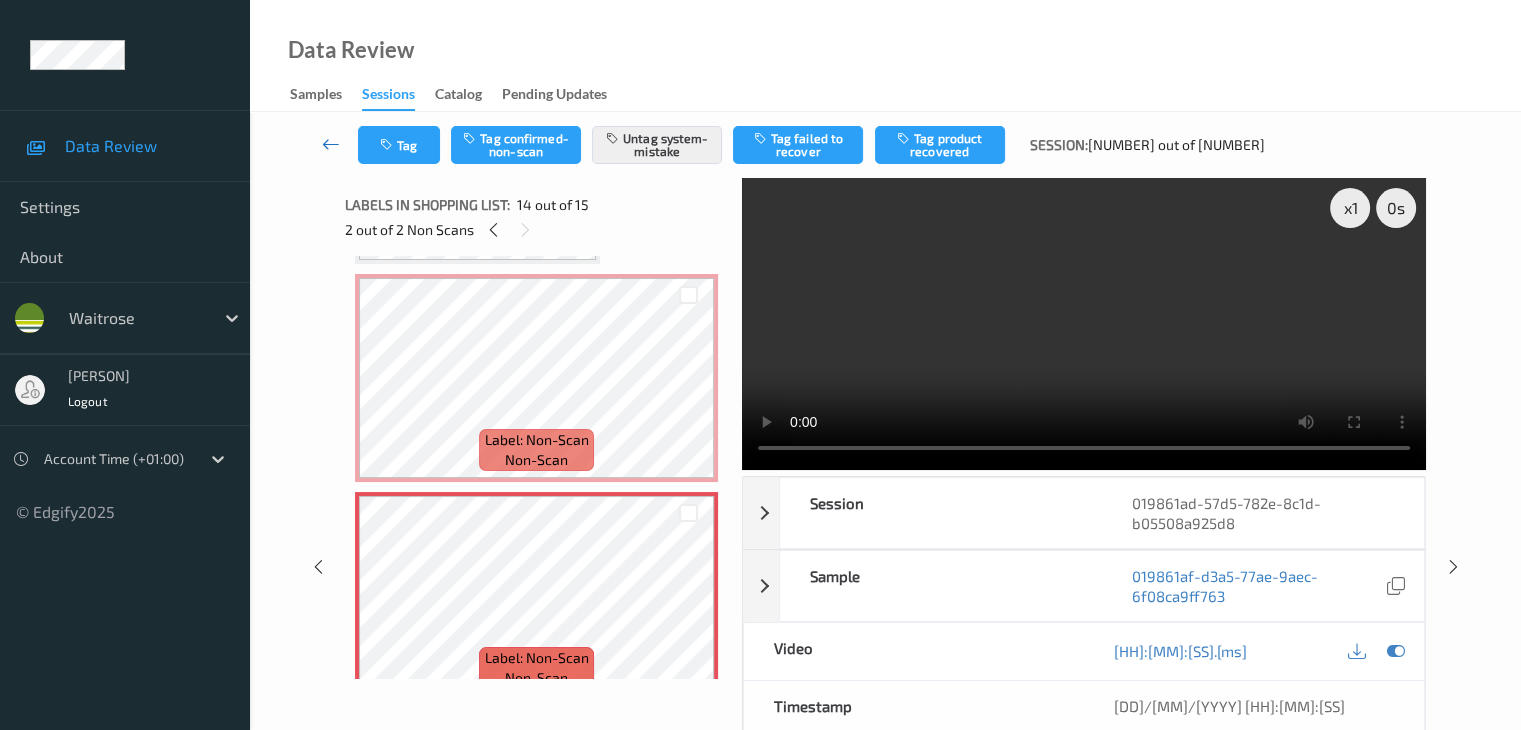 click at bounding box center (331, 144) 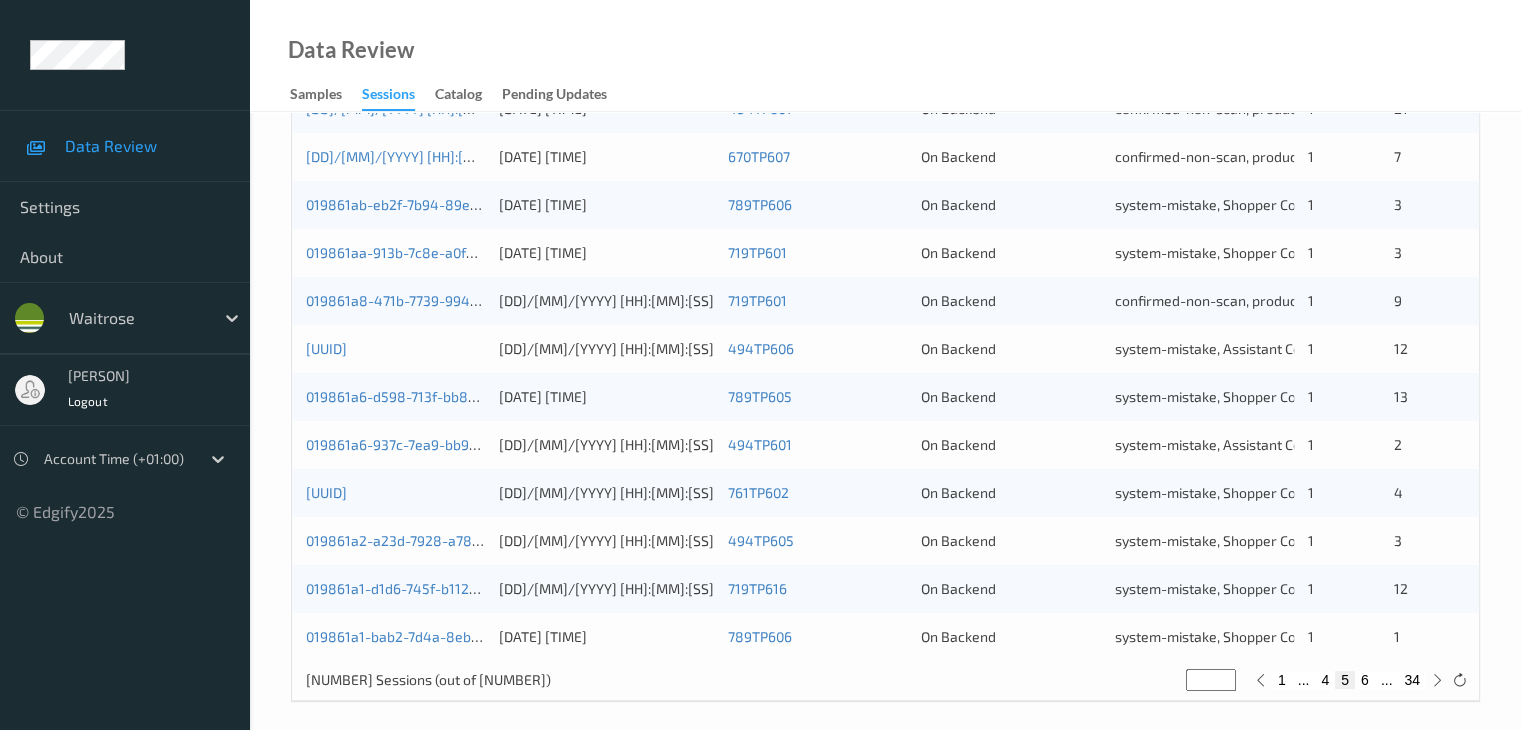 scroll, scrollTop: 932, scrollLeft: 0, axis: vertical 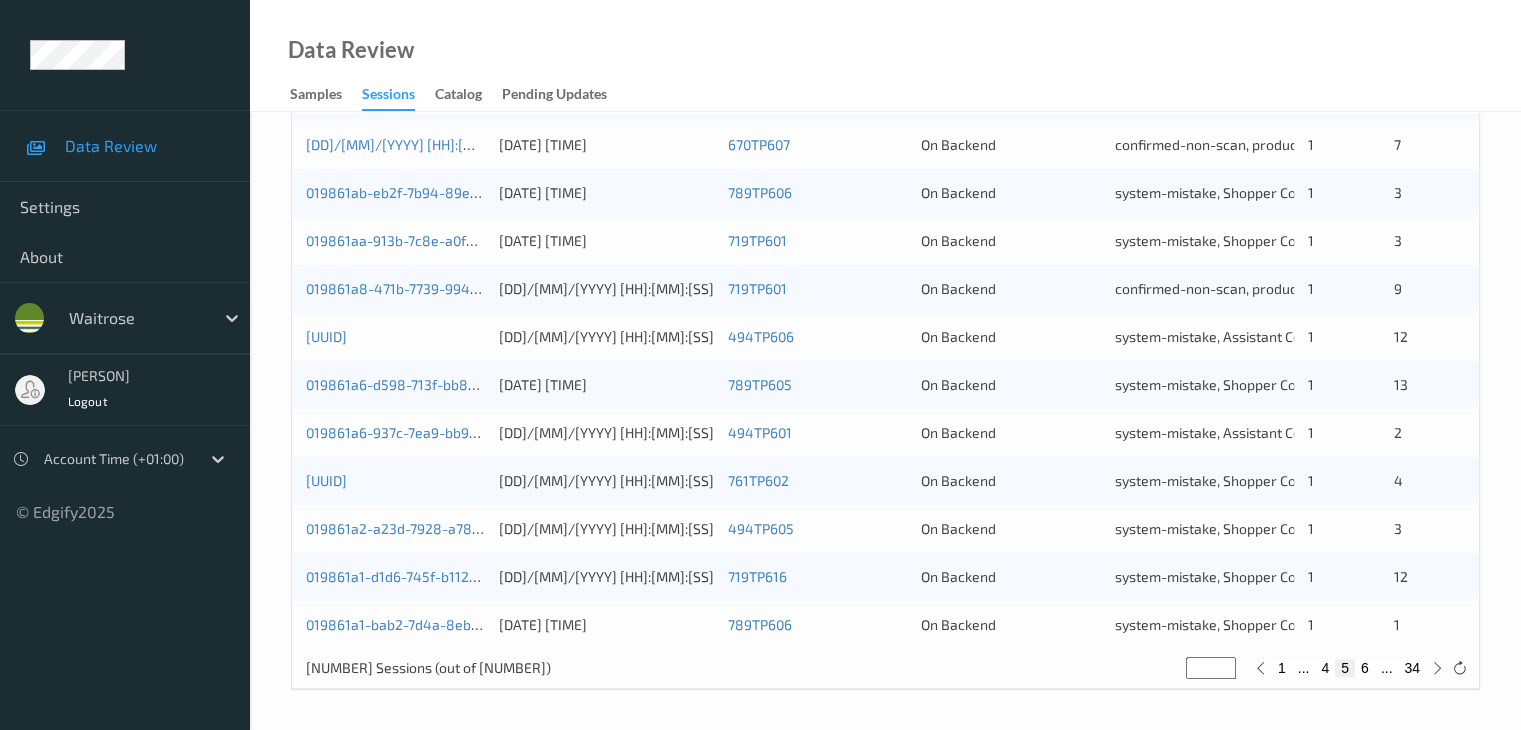 click on "6" at bounding box center (1365, 668) 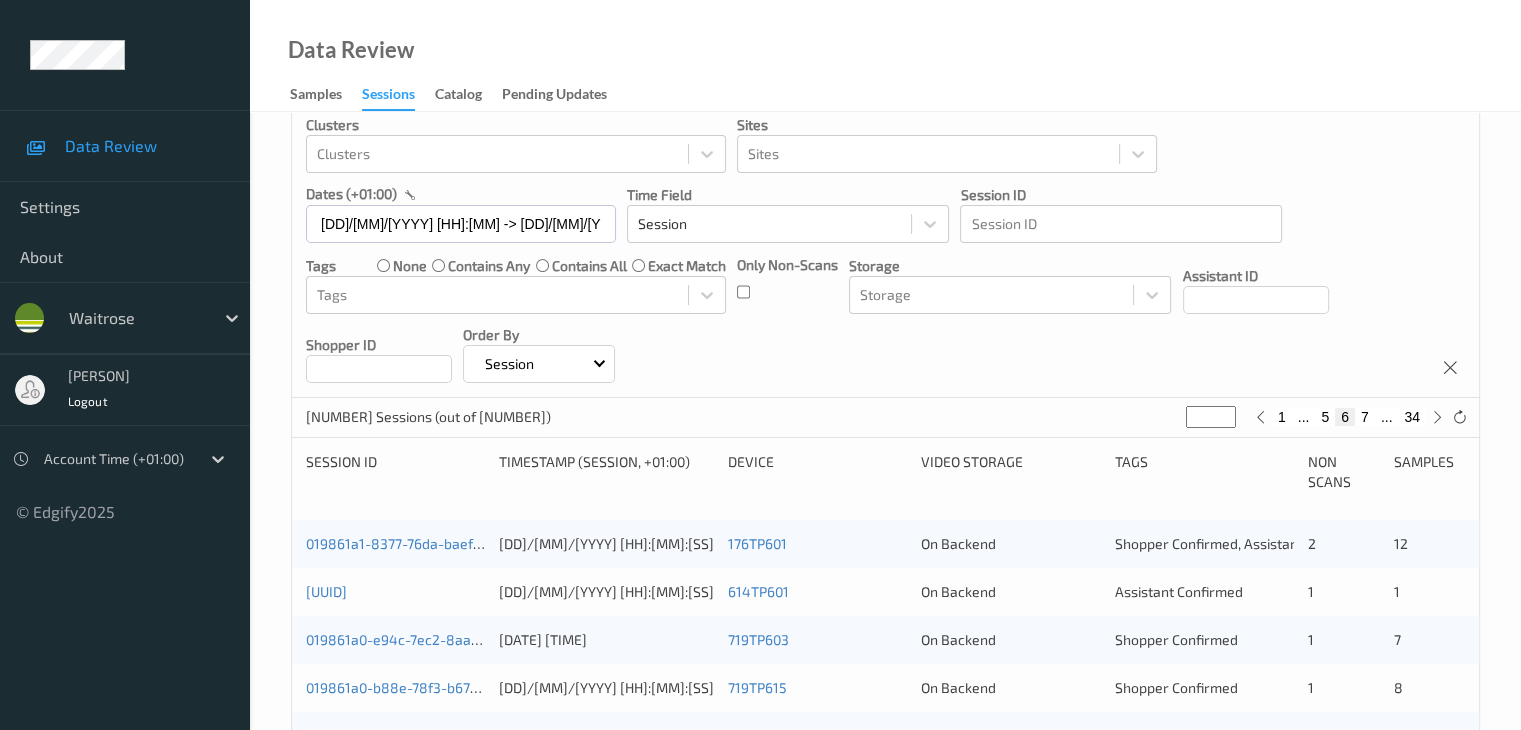 scroll, scrollTop: 300, scrollLeft: 0, axis: vertical 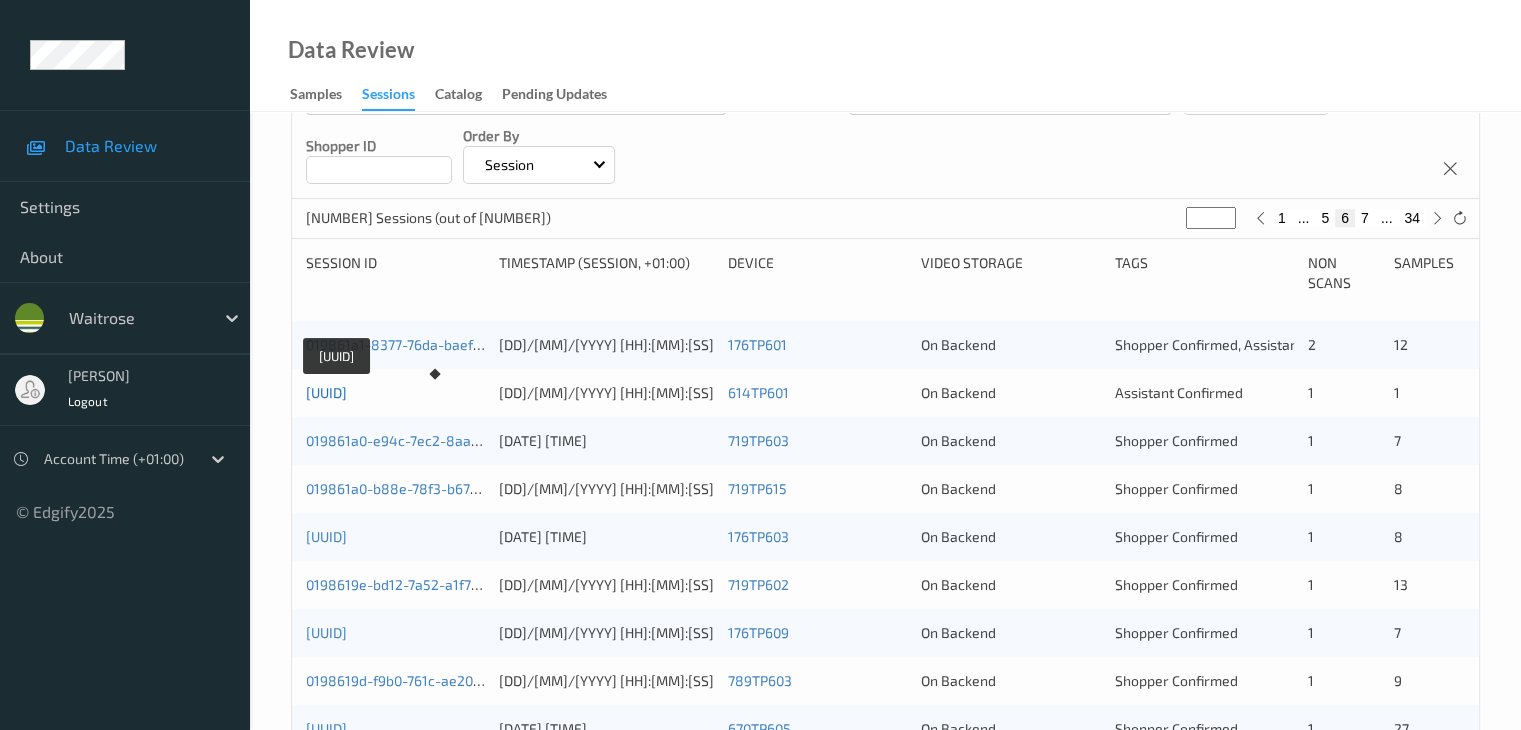 click on "[UUID]" at bounding box center [326, 392] 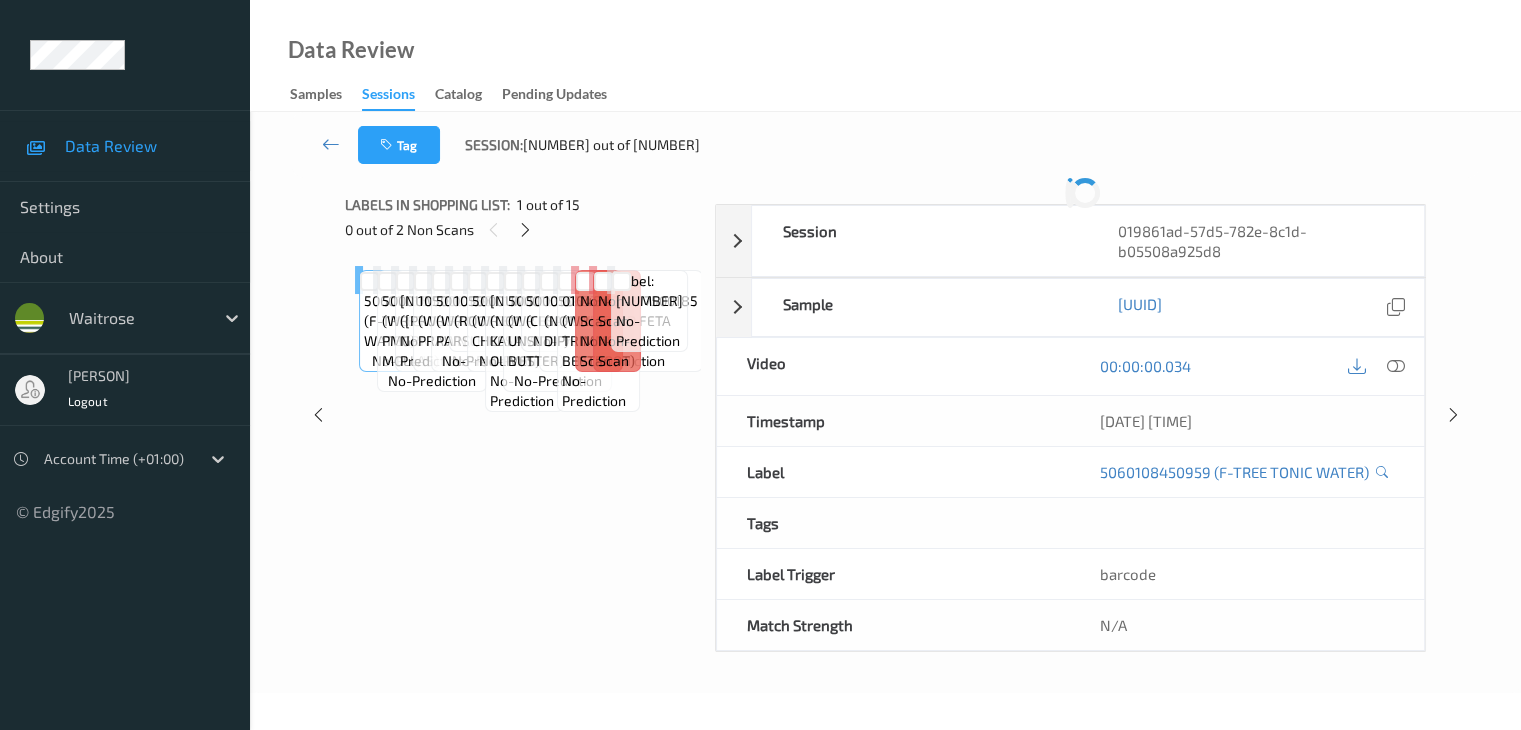 scroll, scrollTop: 0, scrollLeft: 0, axis: both 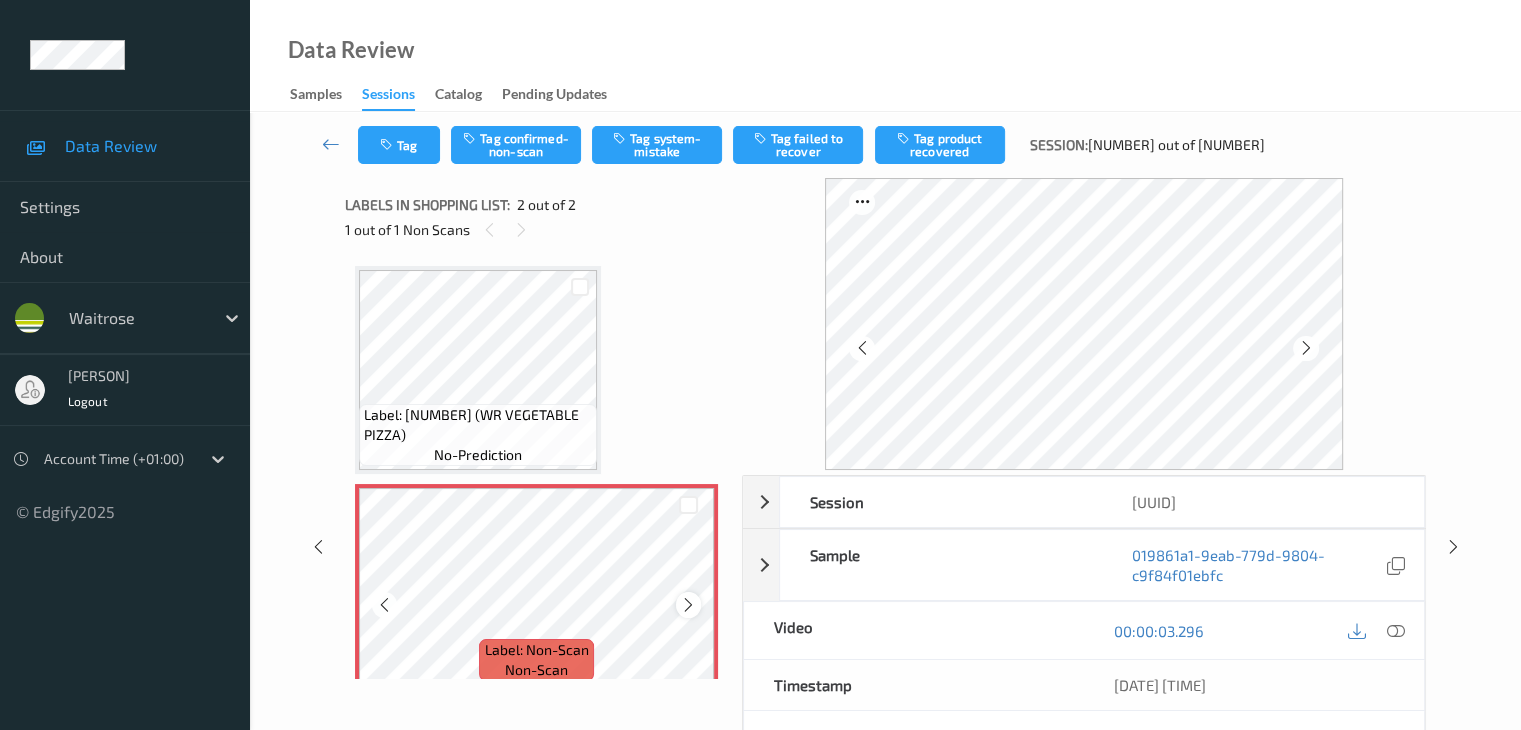 click at bounding box center [688, 604] 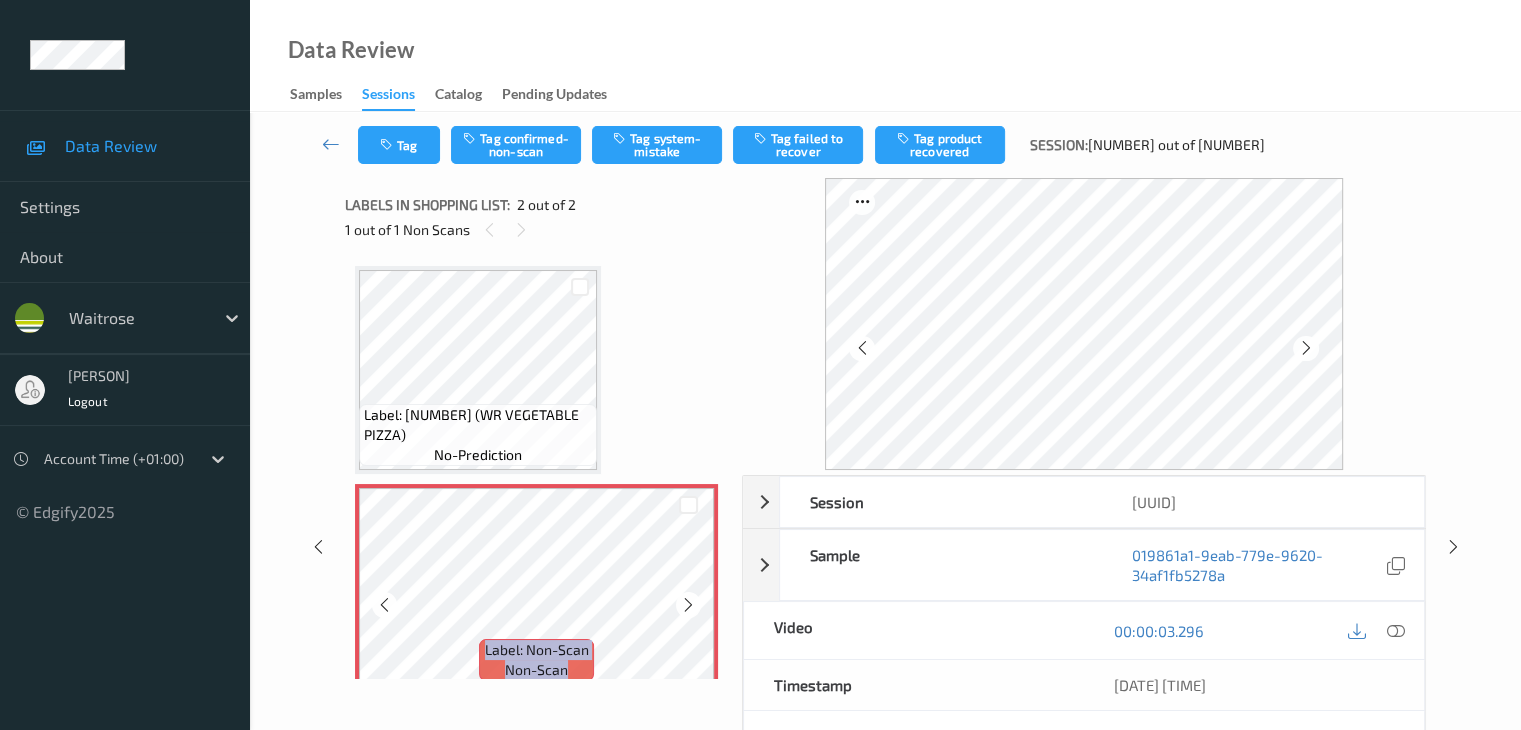 click at bounding box center [688, 604] 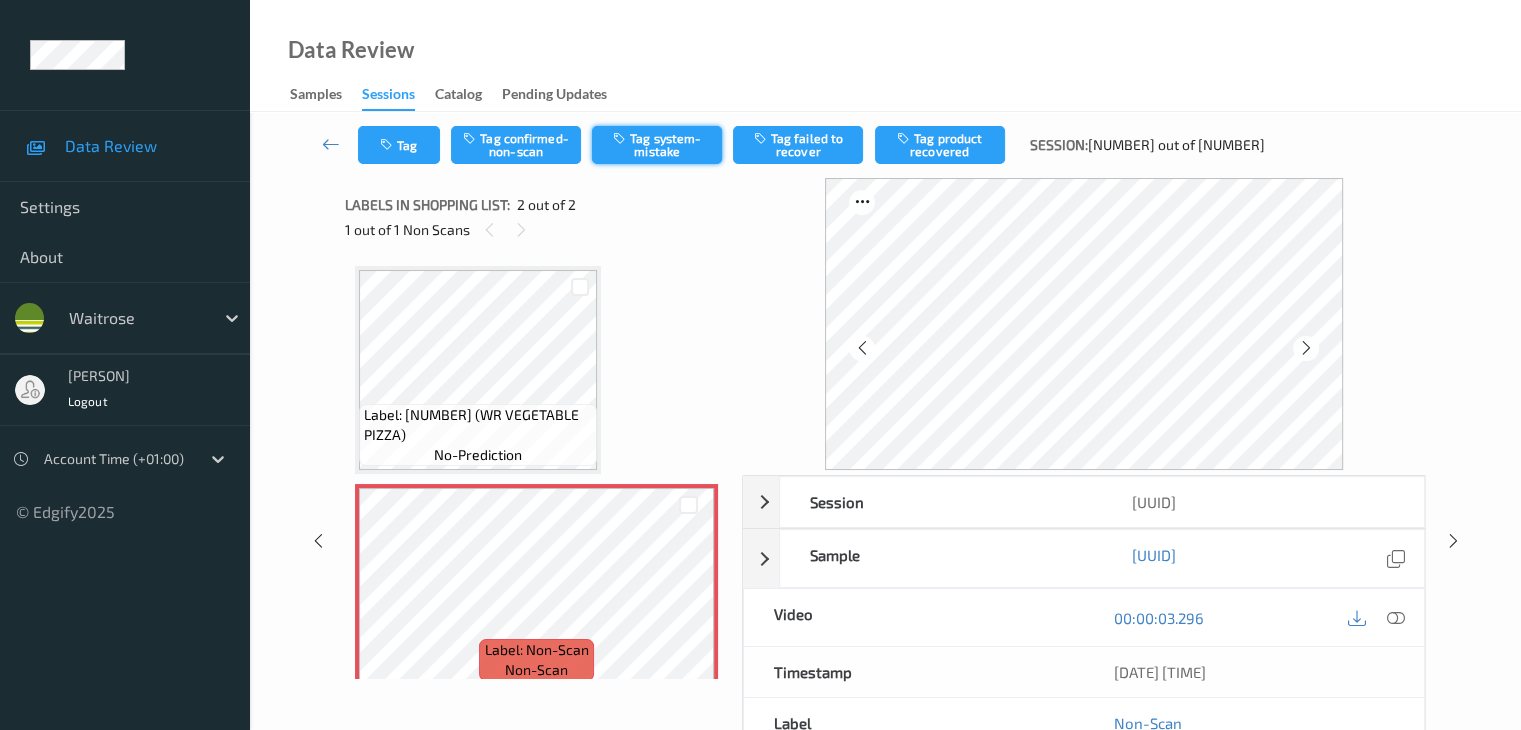click on "Tag   system-mistake" at bounding box center [657, 145] 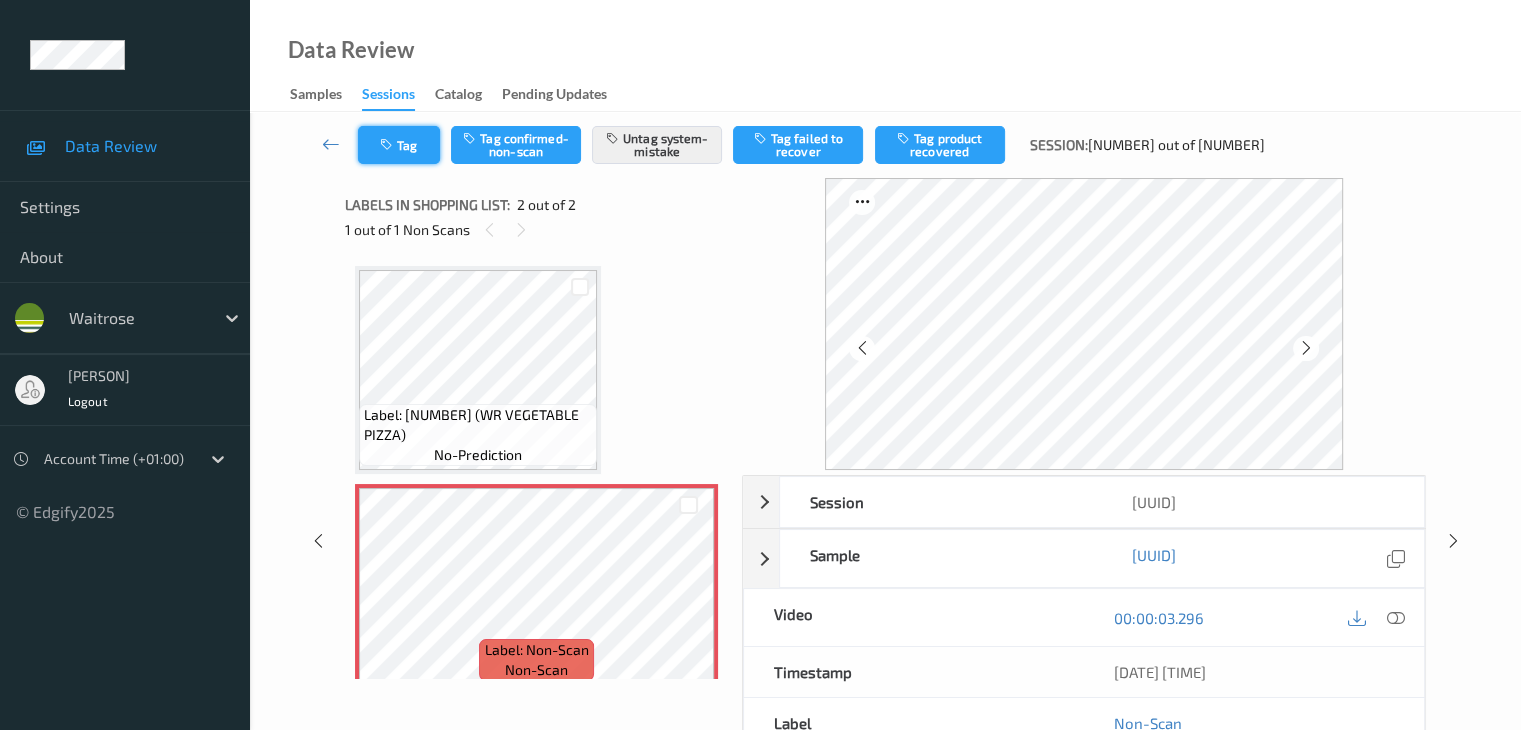 click on "Tag" at bounding box center [399, 145] 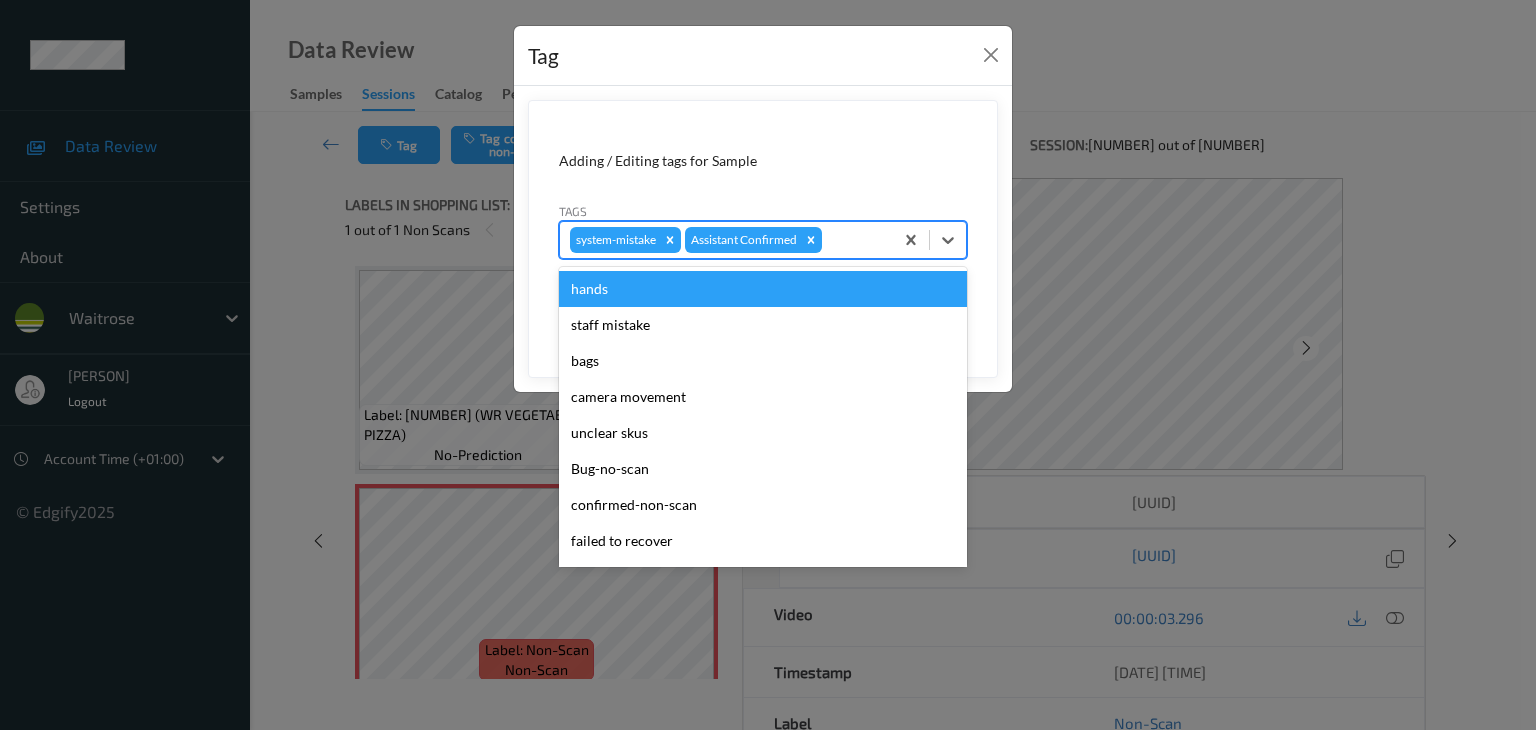 click at bounding box center (854, 240) 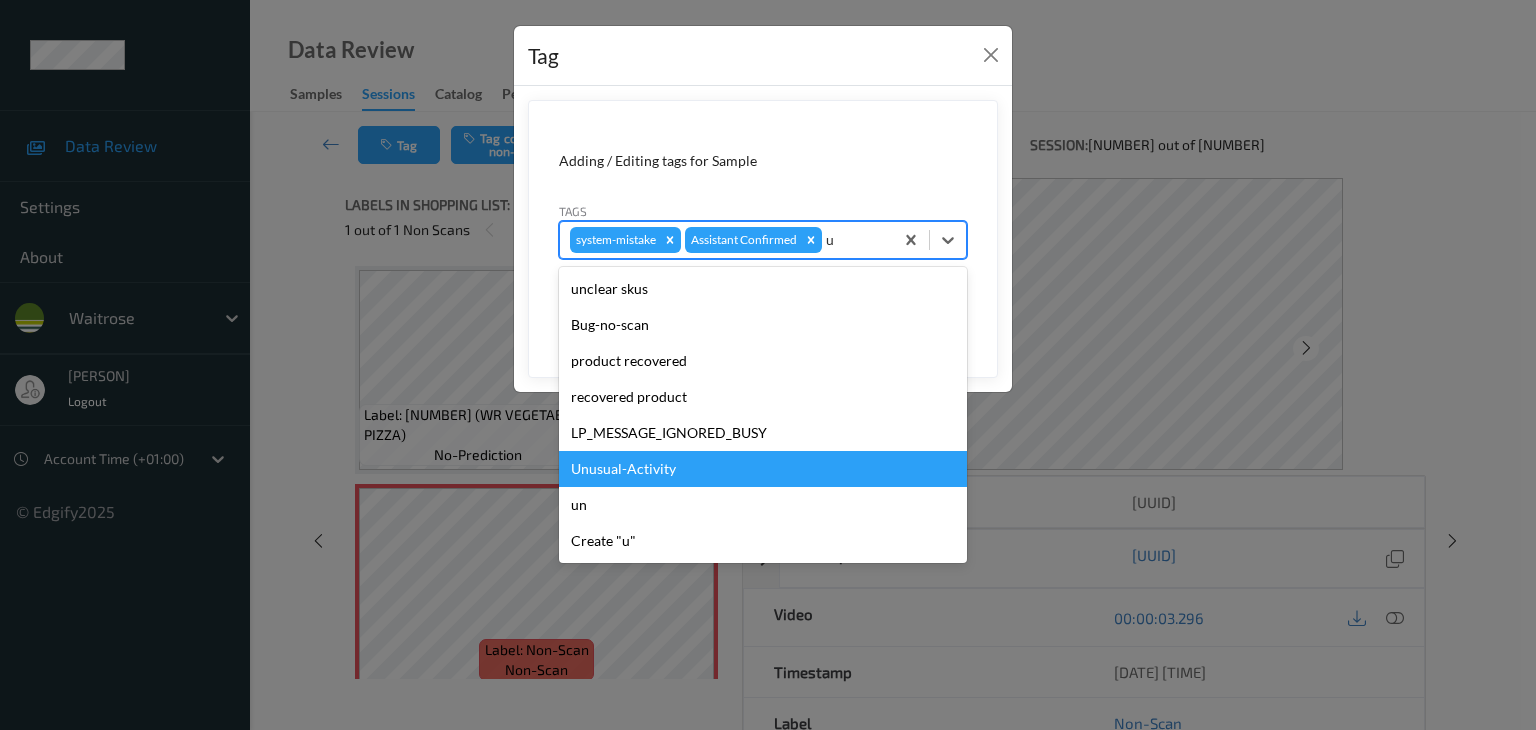 click on "Unusual-Activity" at bounding box center (763, 469) 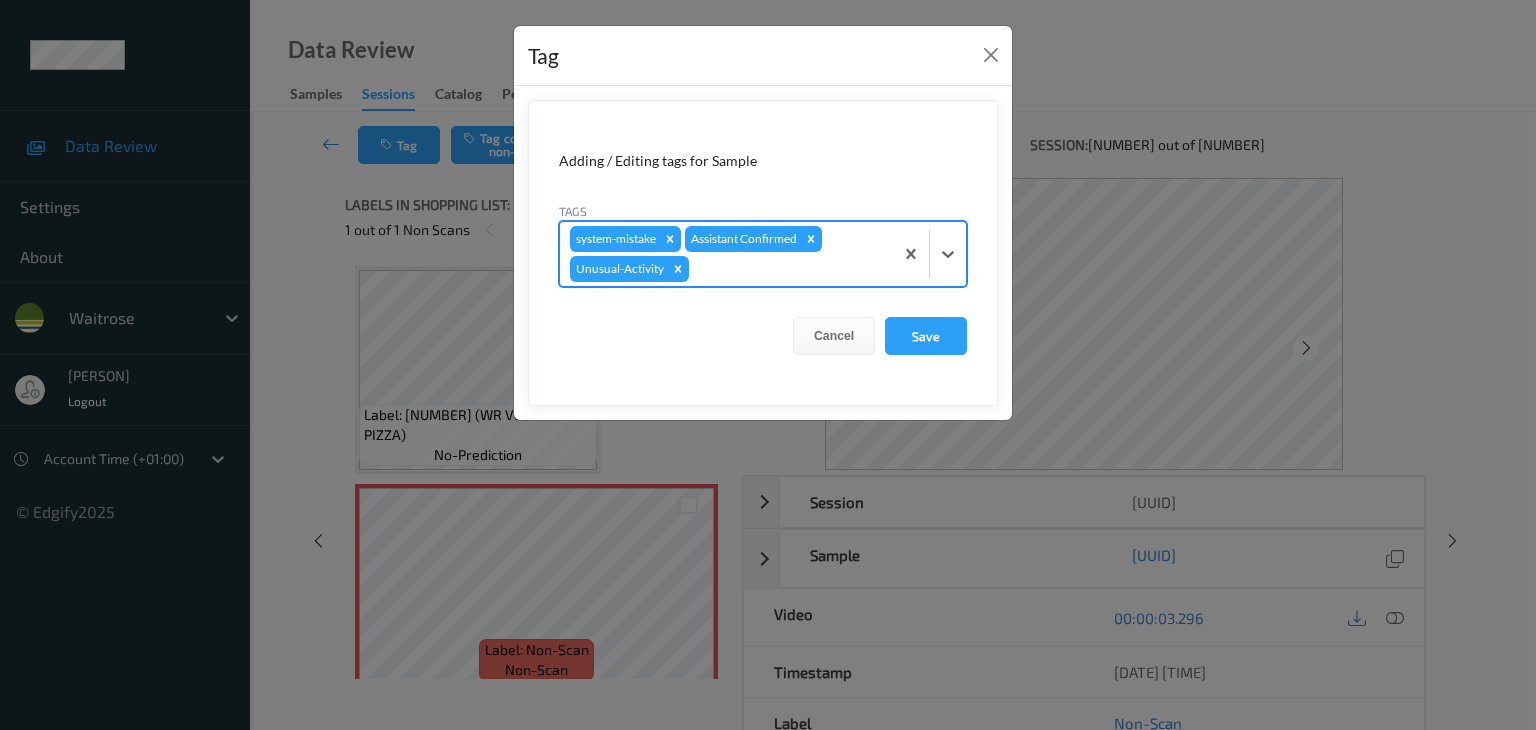 click on "Adding / Editing tags for Sample   Tags option Unusual-Activity, selected.   Select is focused ,type to refine list, press Down to open the menu,  press left to focus selected values system-mistake Assistant Confirmed Unusual-Activity Cancel Save" at bounding box center (763, 253) 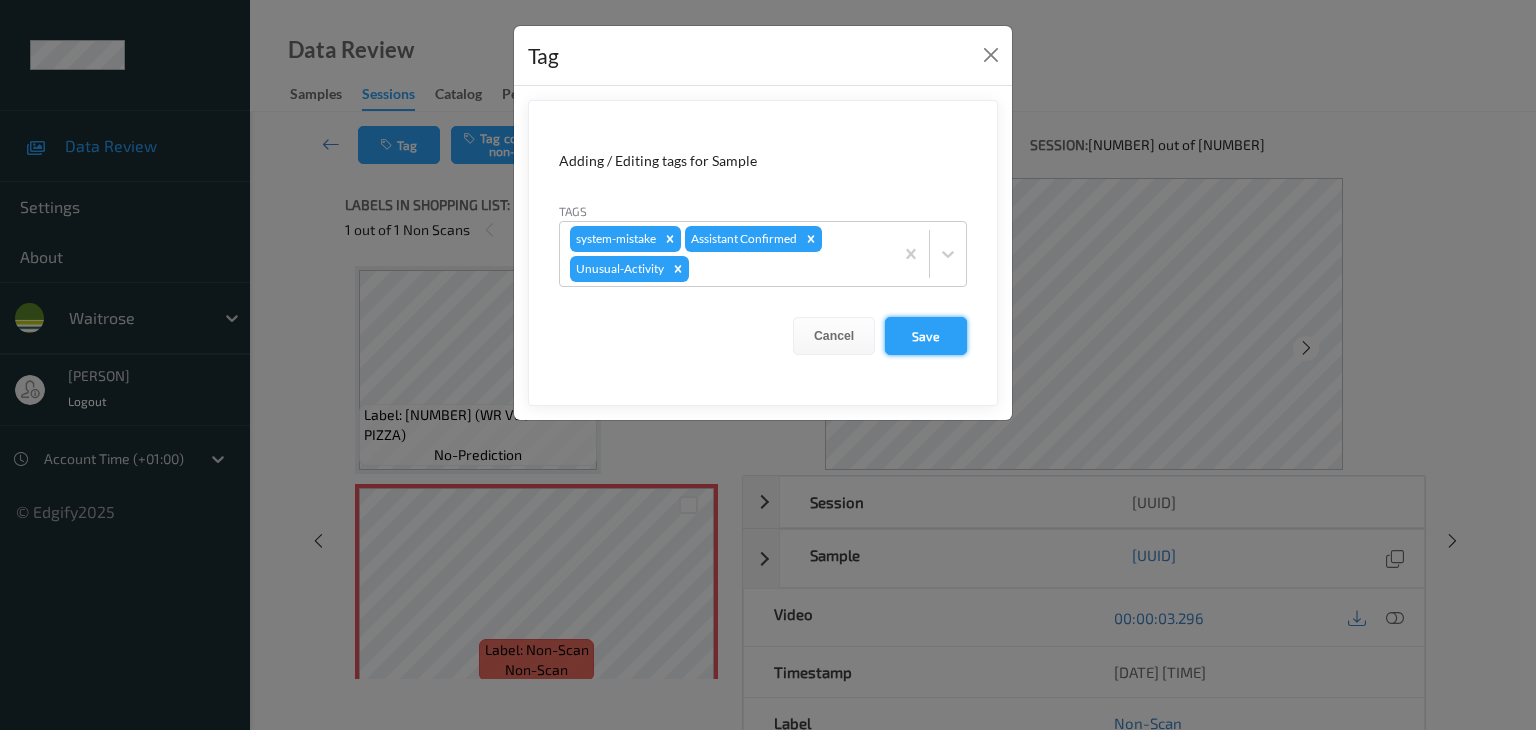 click on "Save" at bounding box center (926, 336) 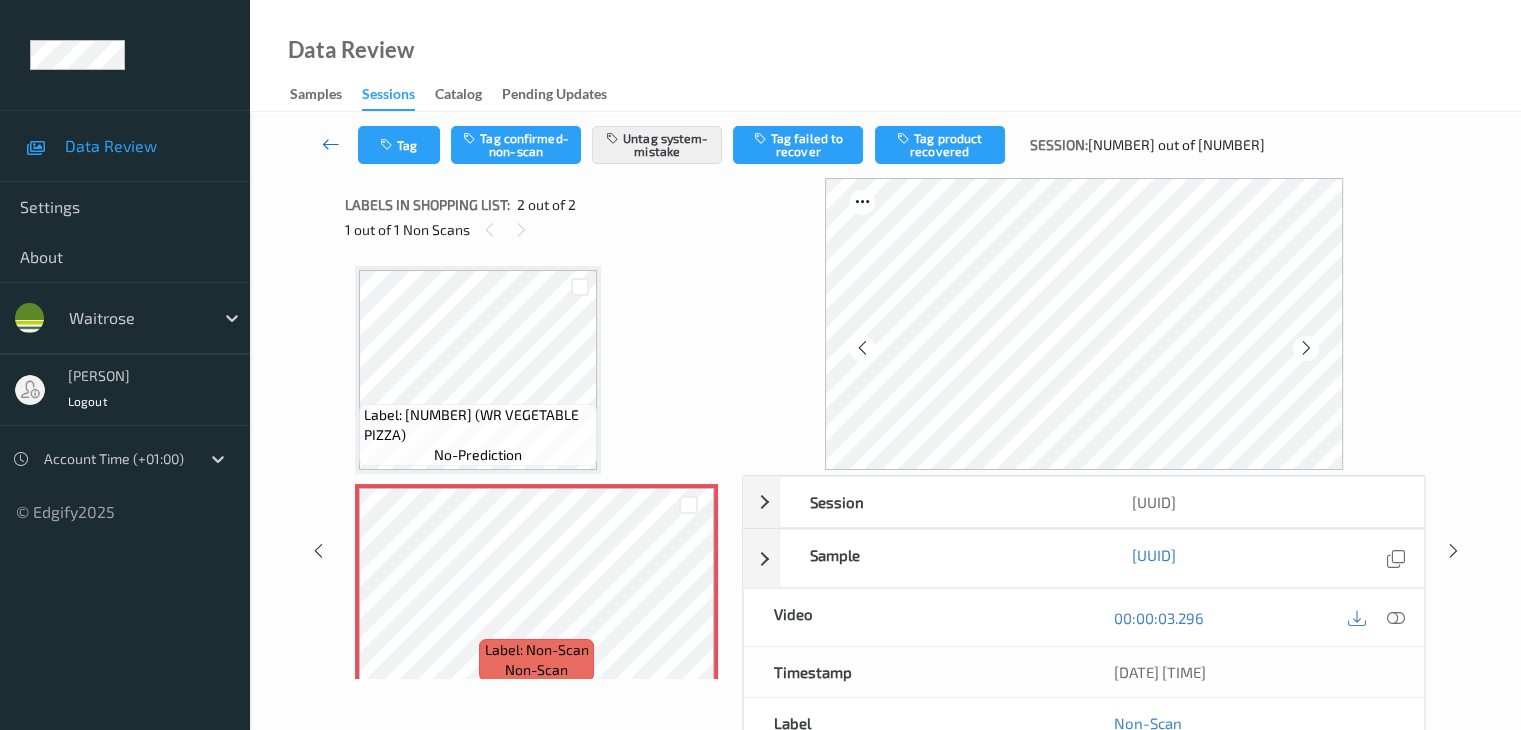 click at bounding box center [331, 144] 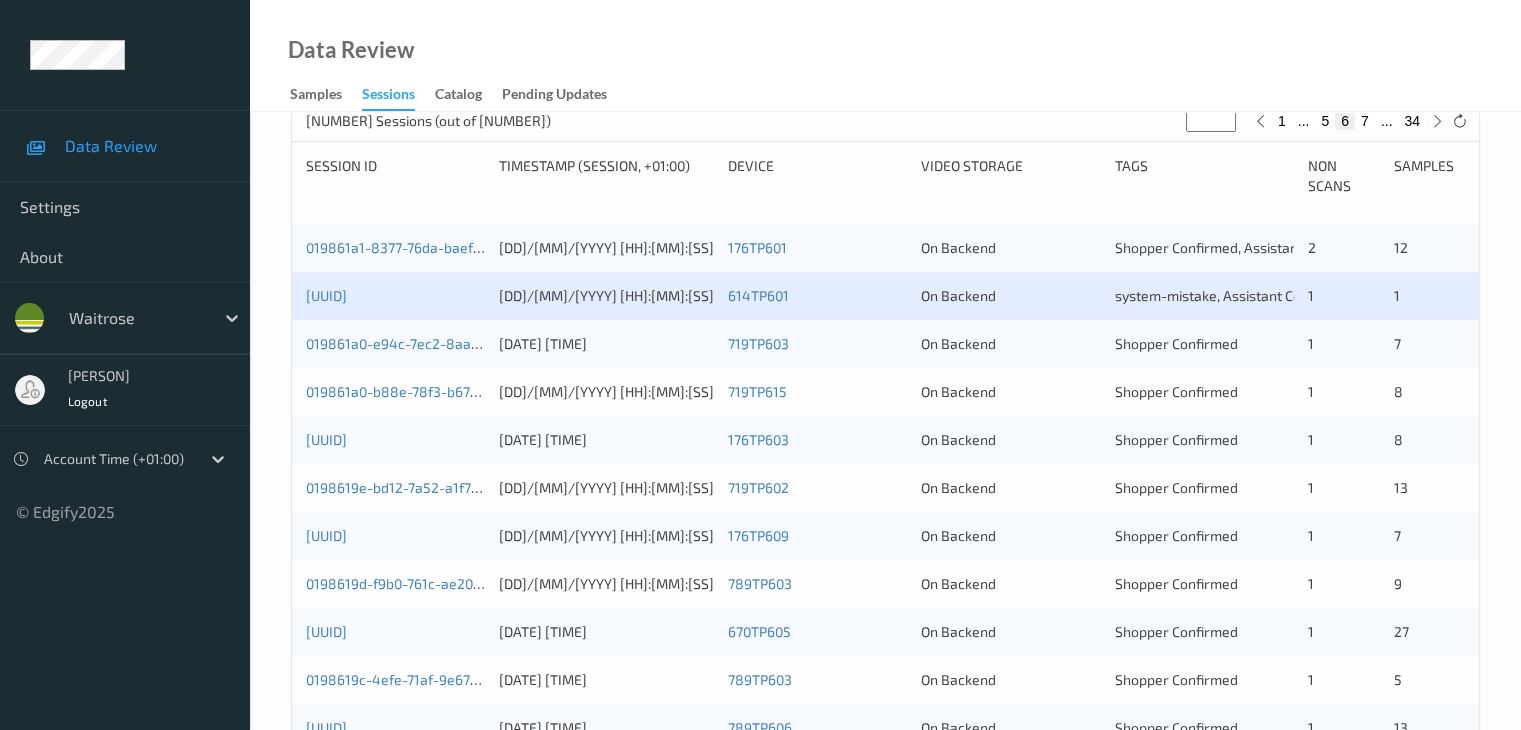 scroll, scrollTop: 400, scrollLeft: 0, axis: vertical 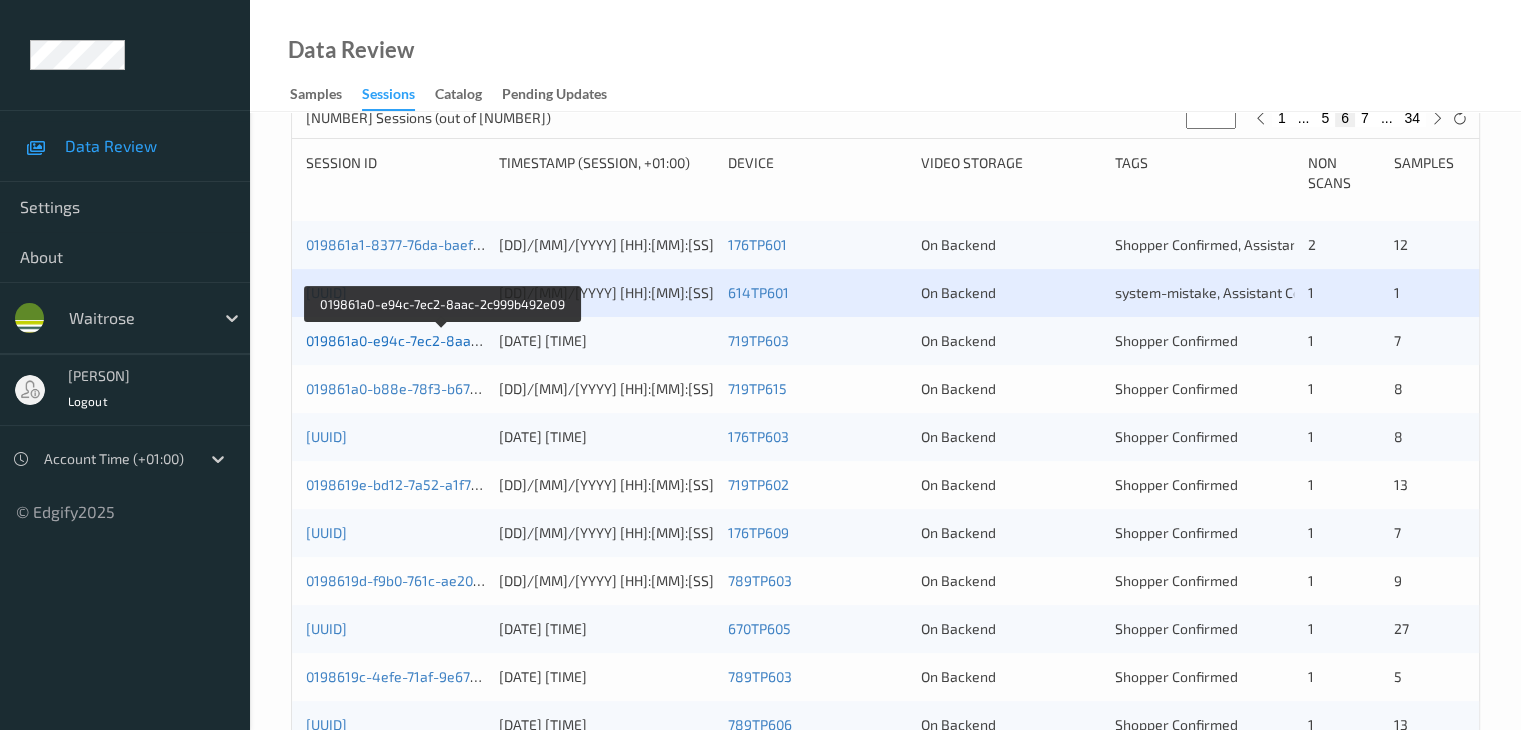 click on "019861a0-e94c-7ec2-8aac-2c999b492e09" at bounding box center [443, 340] 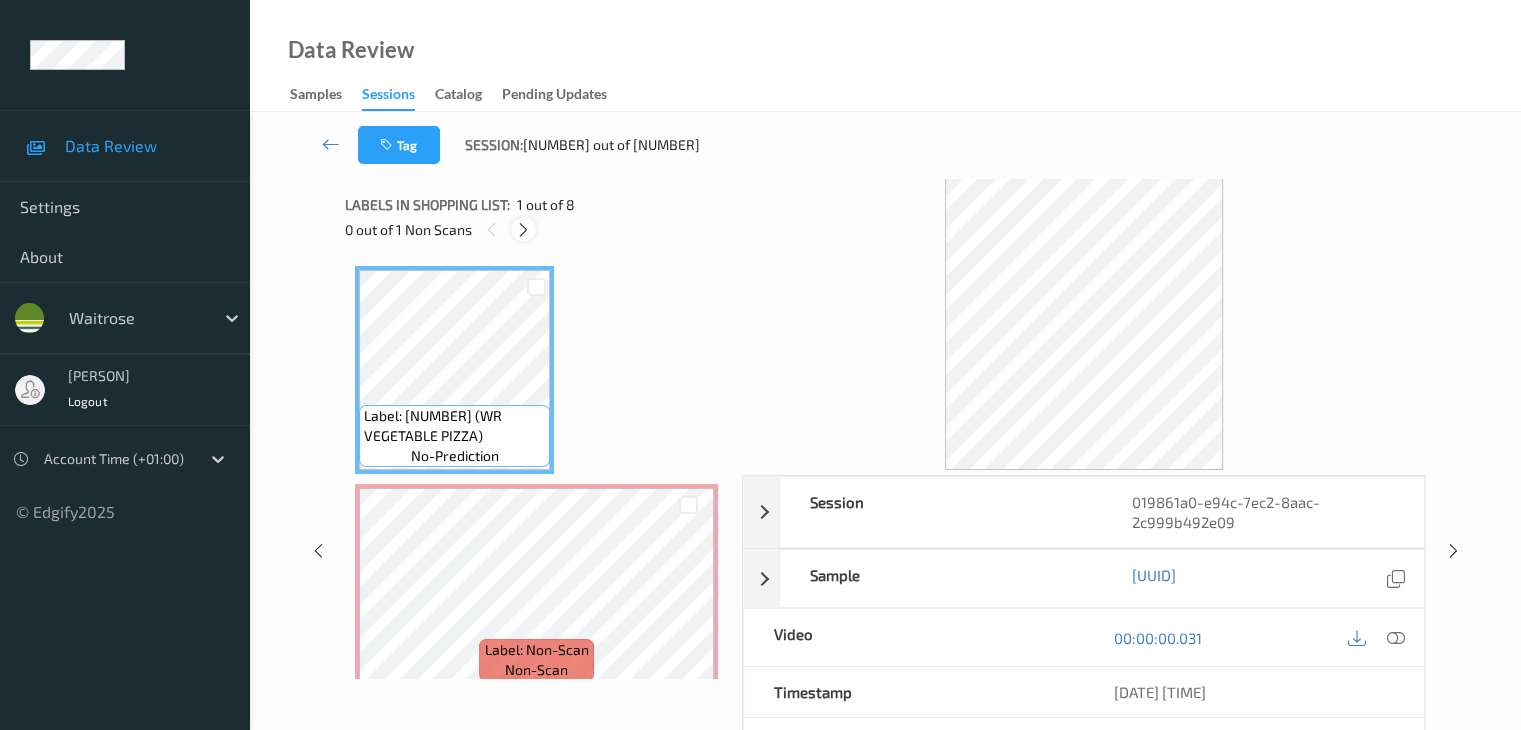 click at bounding box center (523, 230) 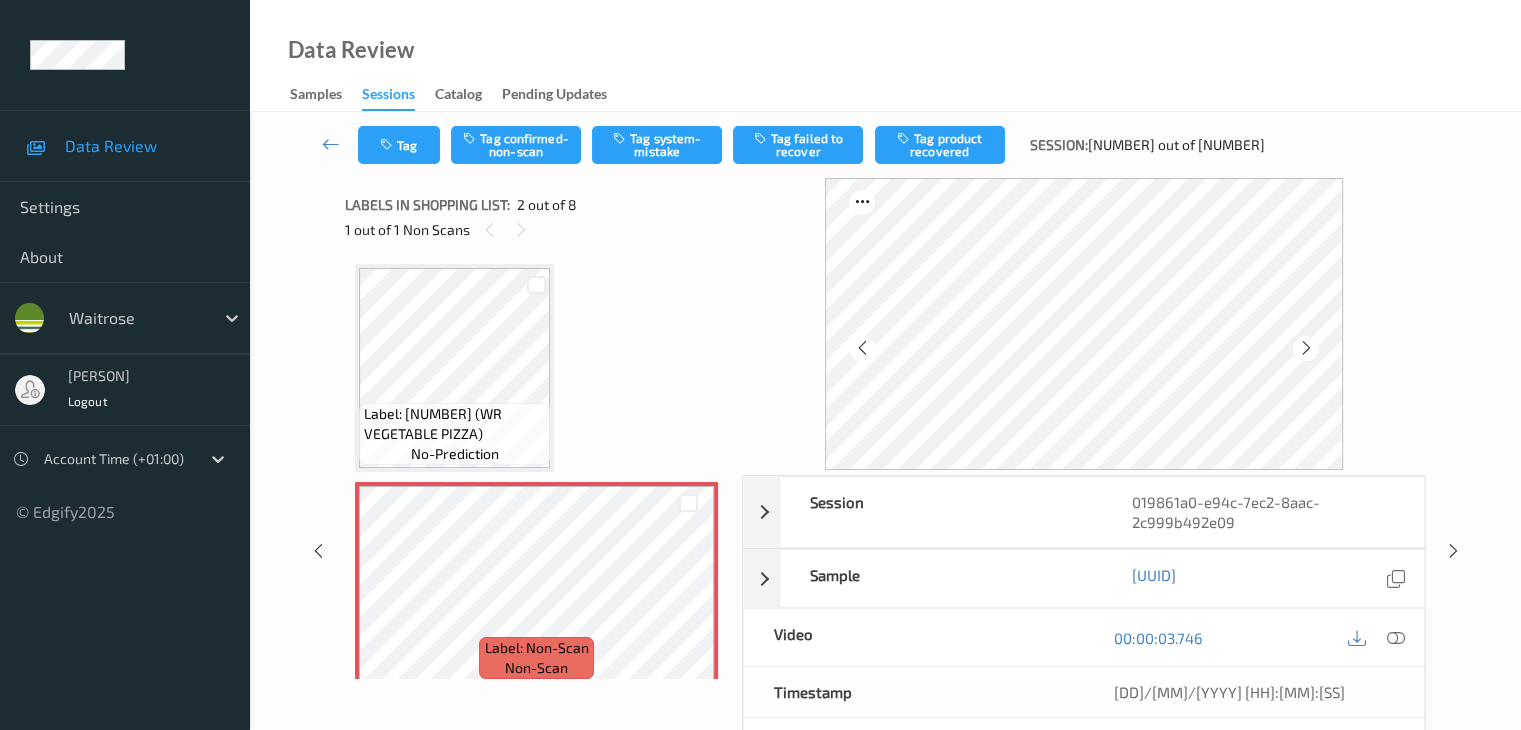 scroll, scrollTop: 0, scrollLeft: 0, axis: both 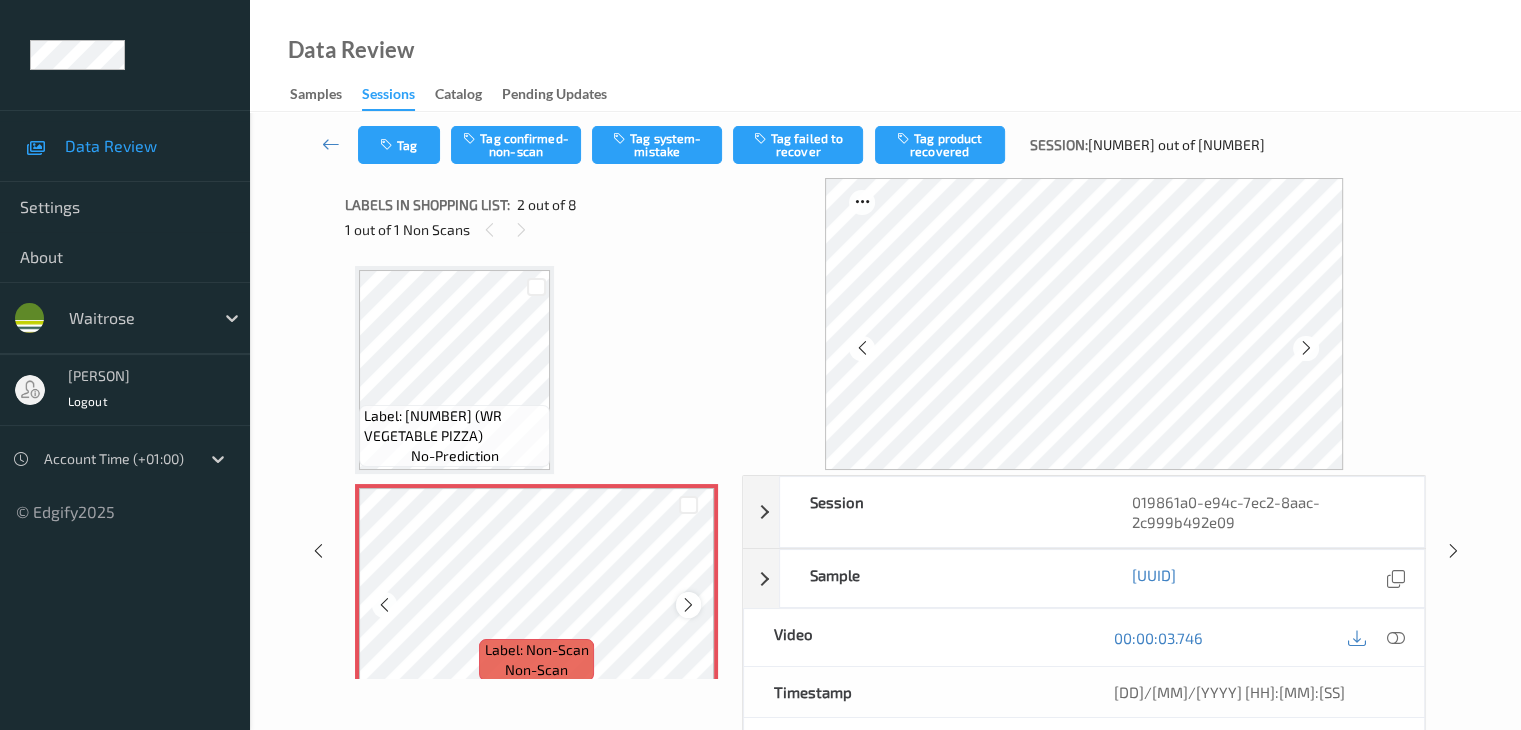 click at bounding box center [688, 605] 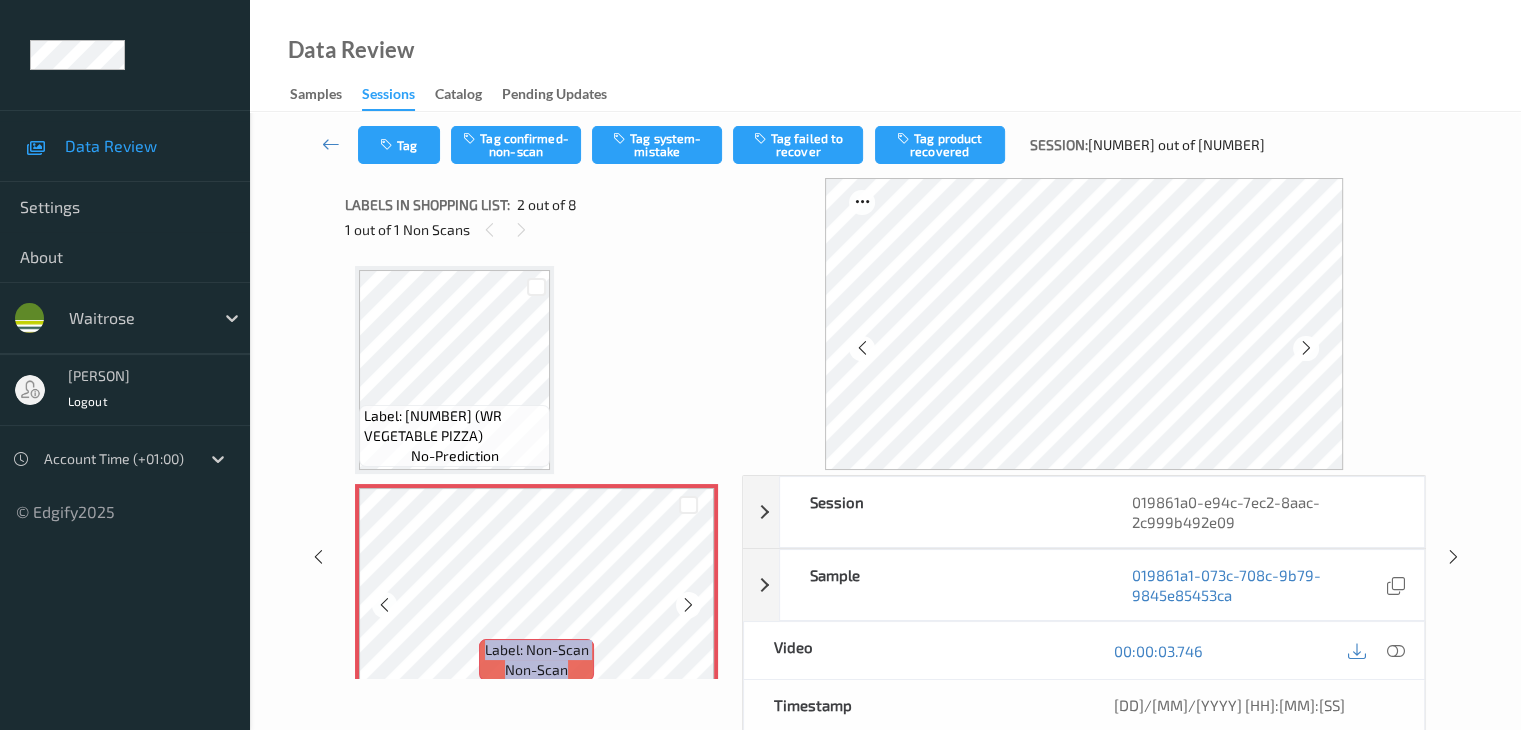 click at bounding box center (688, 605) 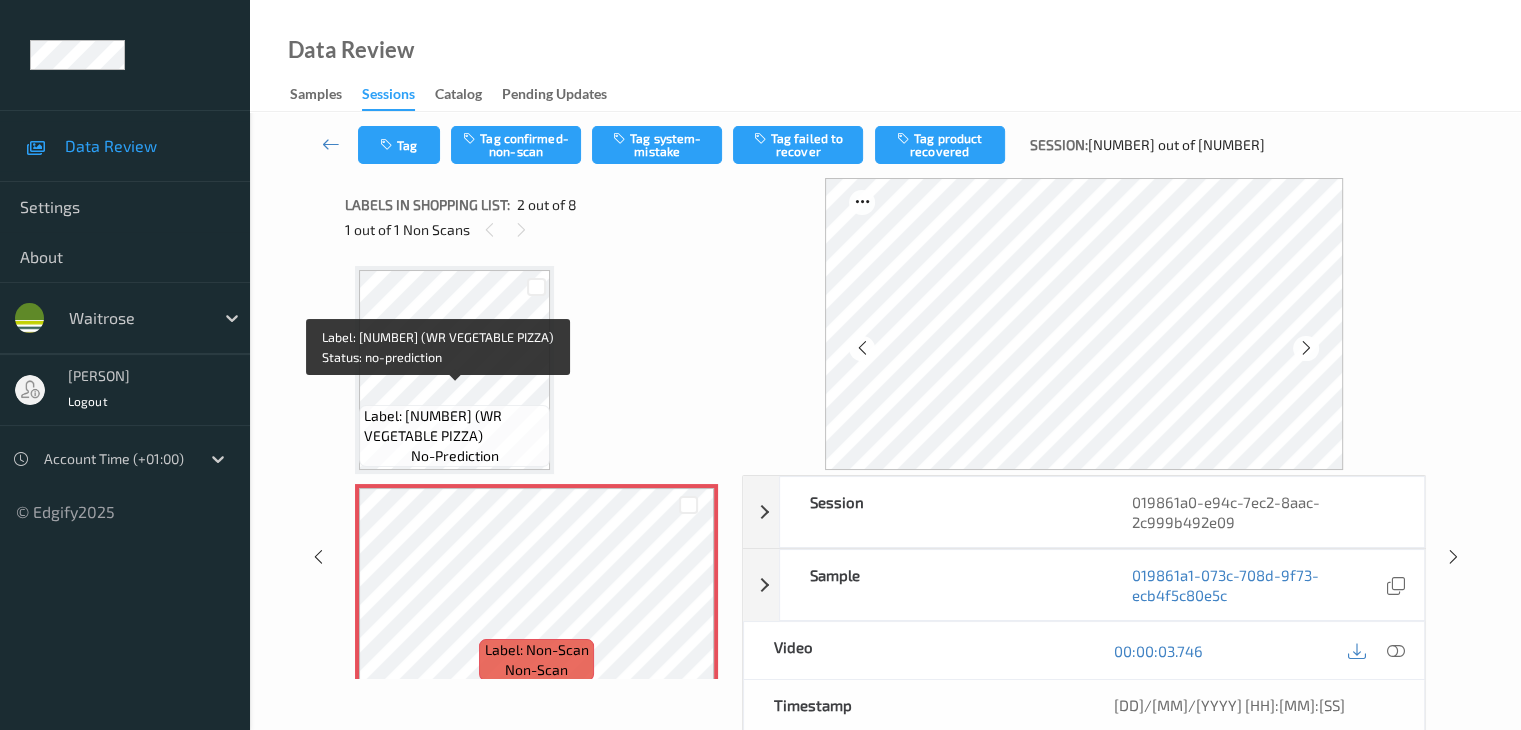 drag, startPoint x: 371, startPoint y: 439, endPoint x: 452, endPoint y: 433, distance: 81.22192 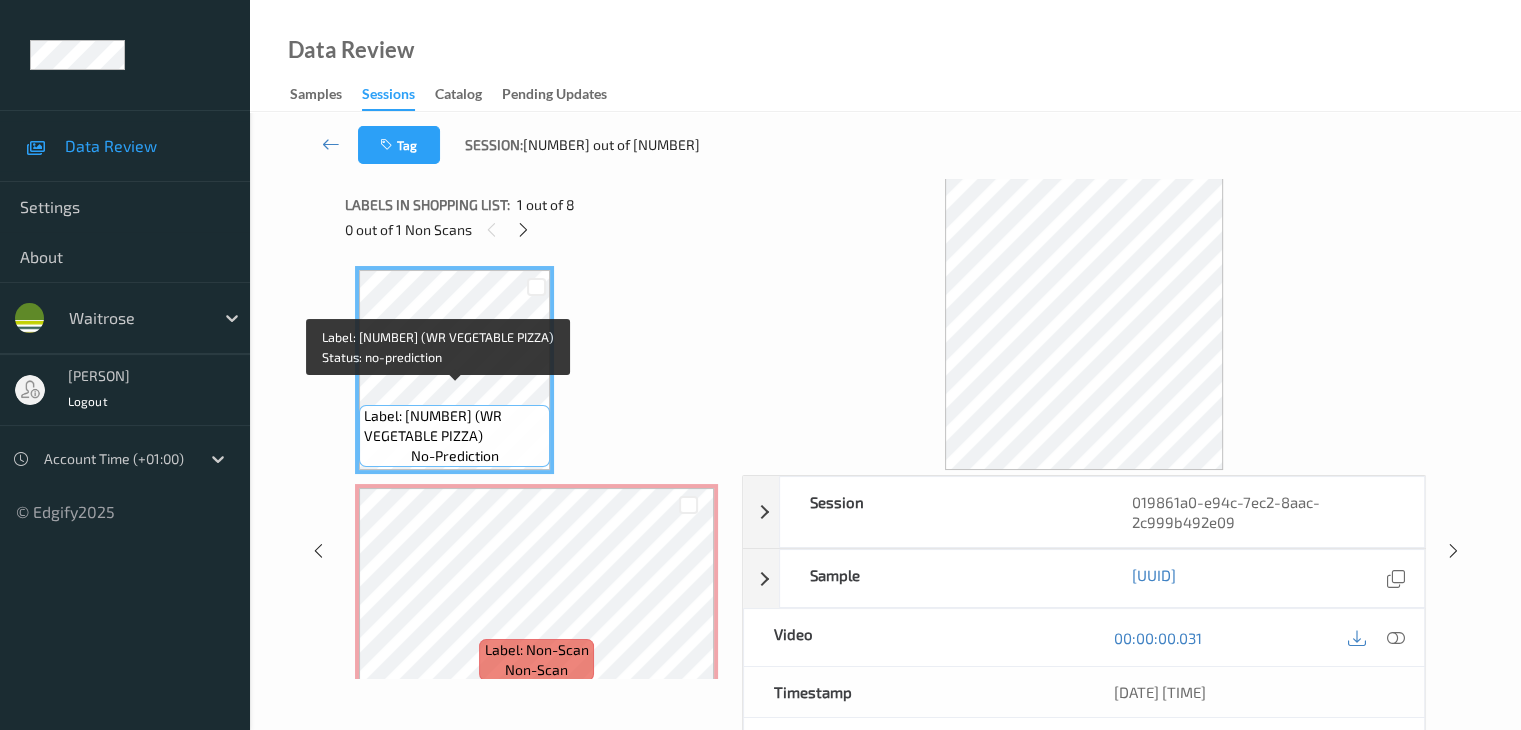 copy on "WR APRICOTS" 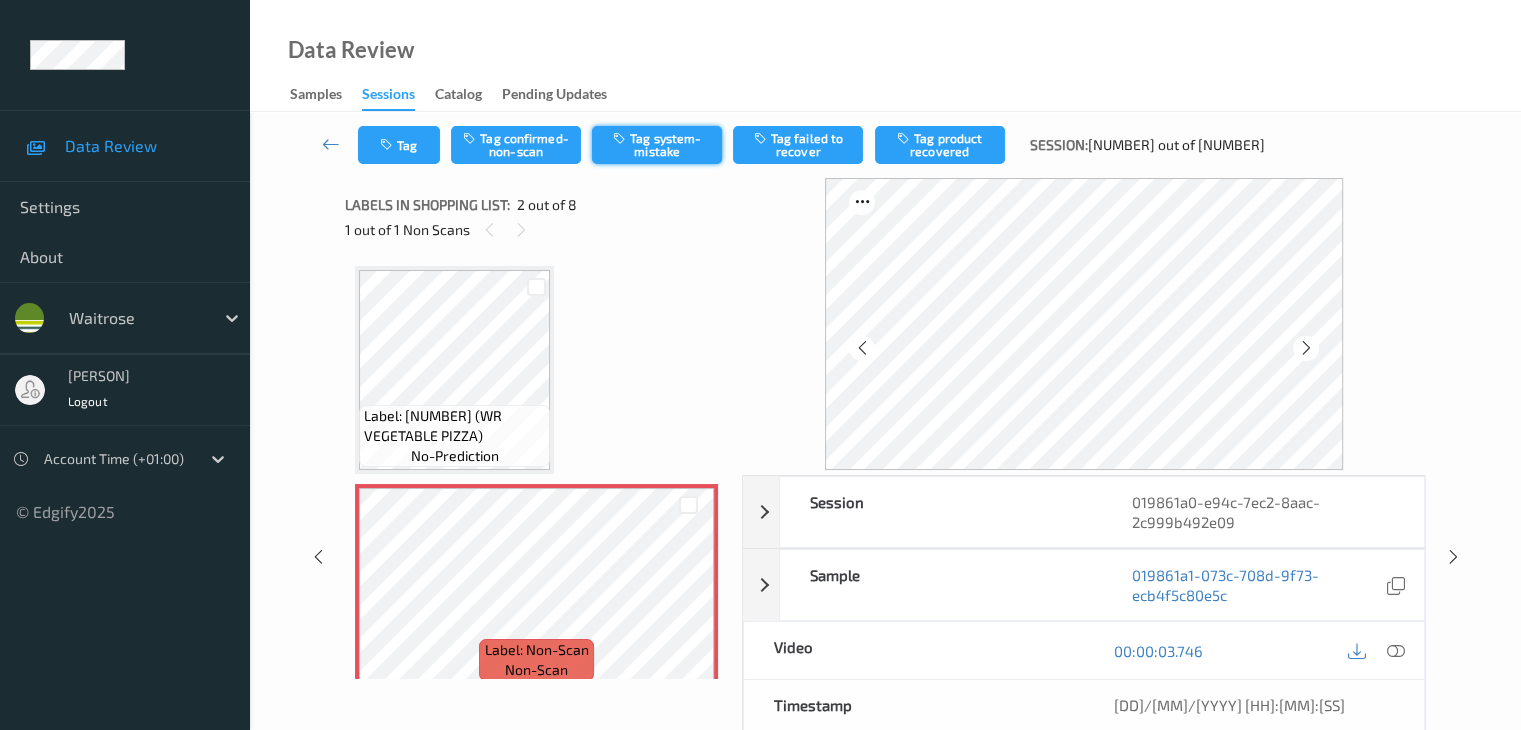 click on "Tag   system-mistake" at bounding box center [657, 145] 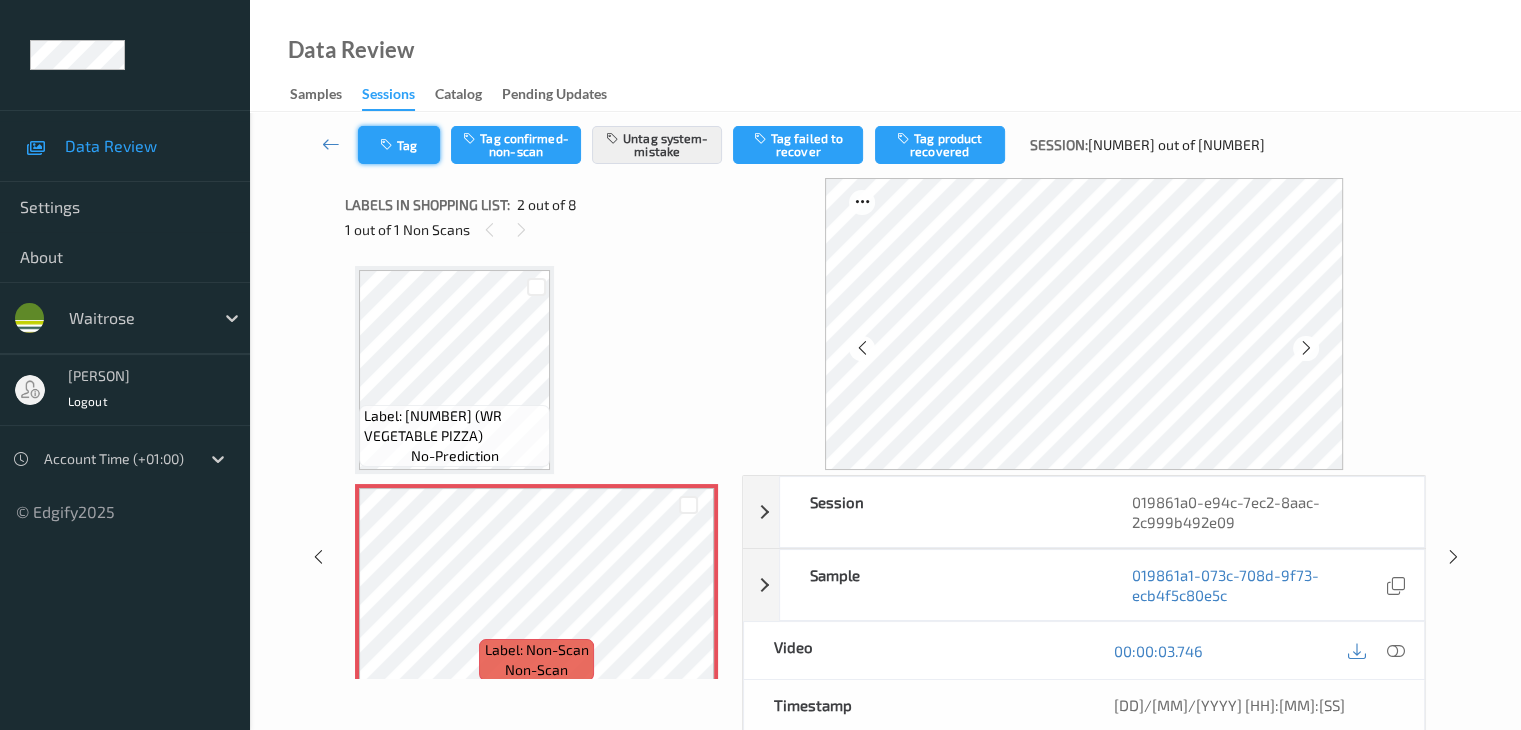 click at bounding box center (388, 145) 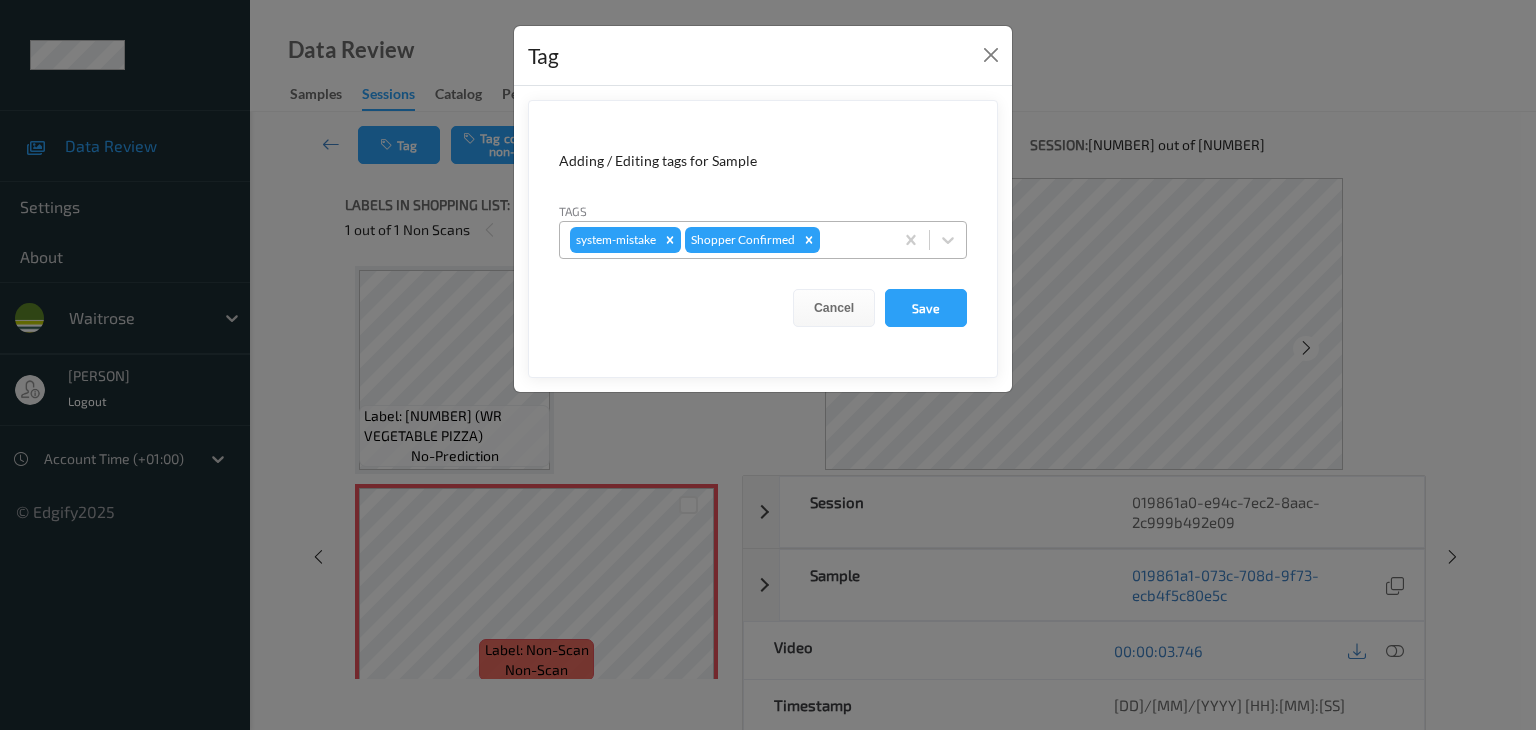 click at bounding box center [853, 240] 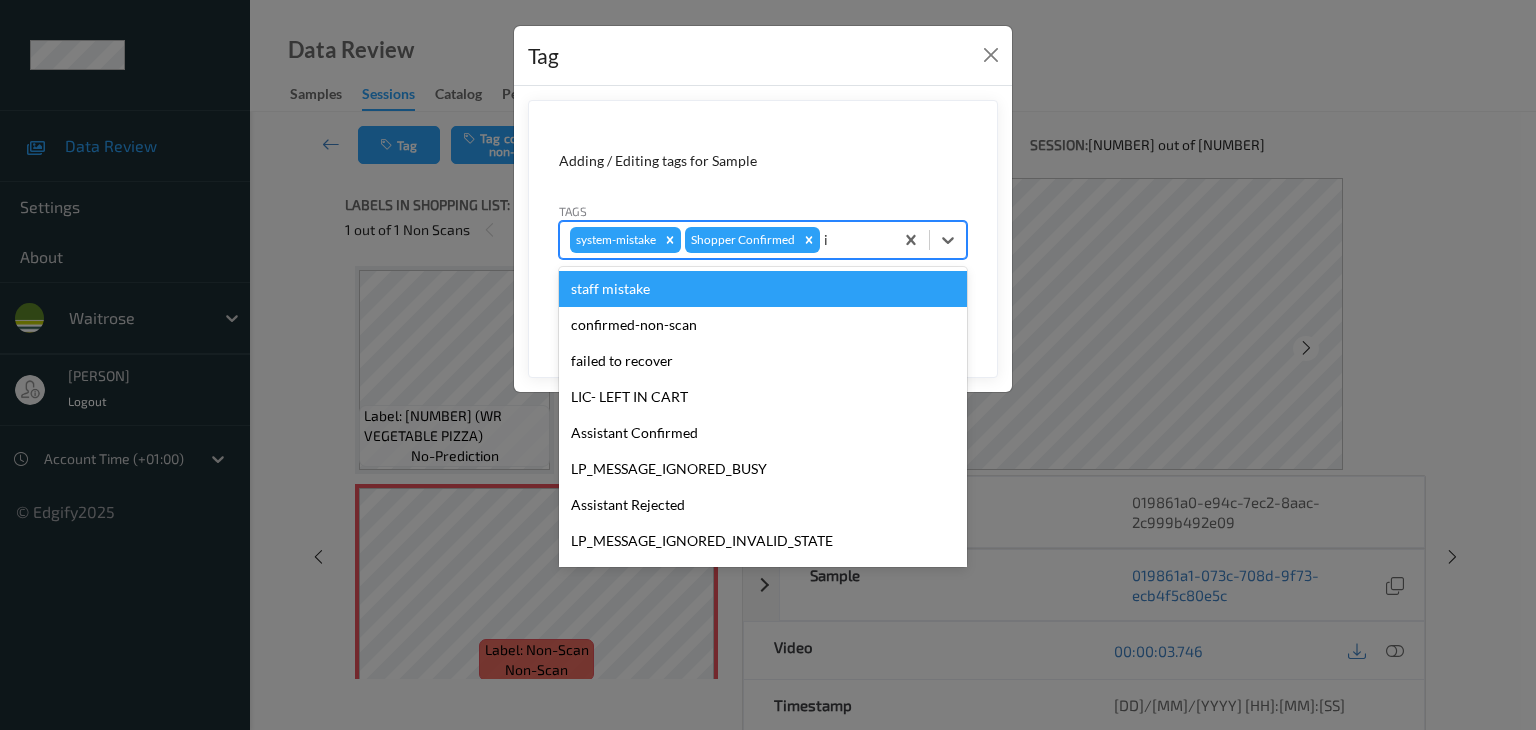 type on "i" 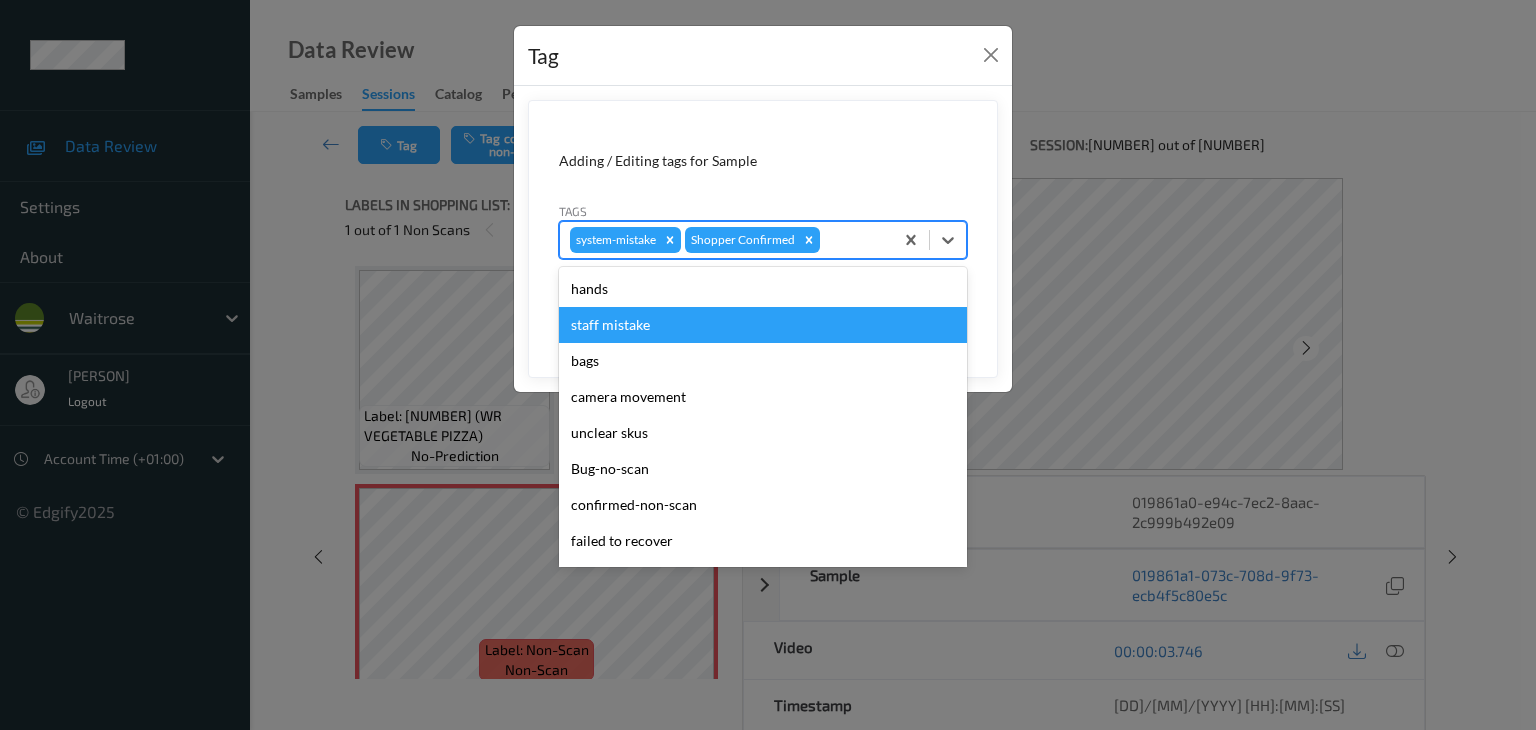 type on "u" 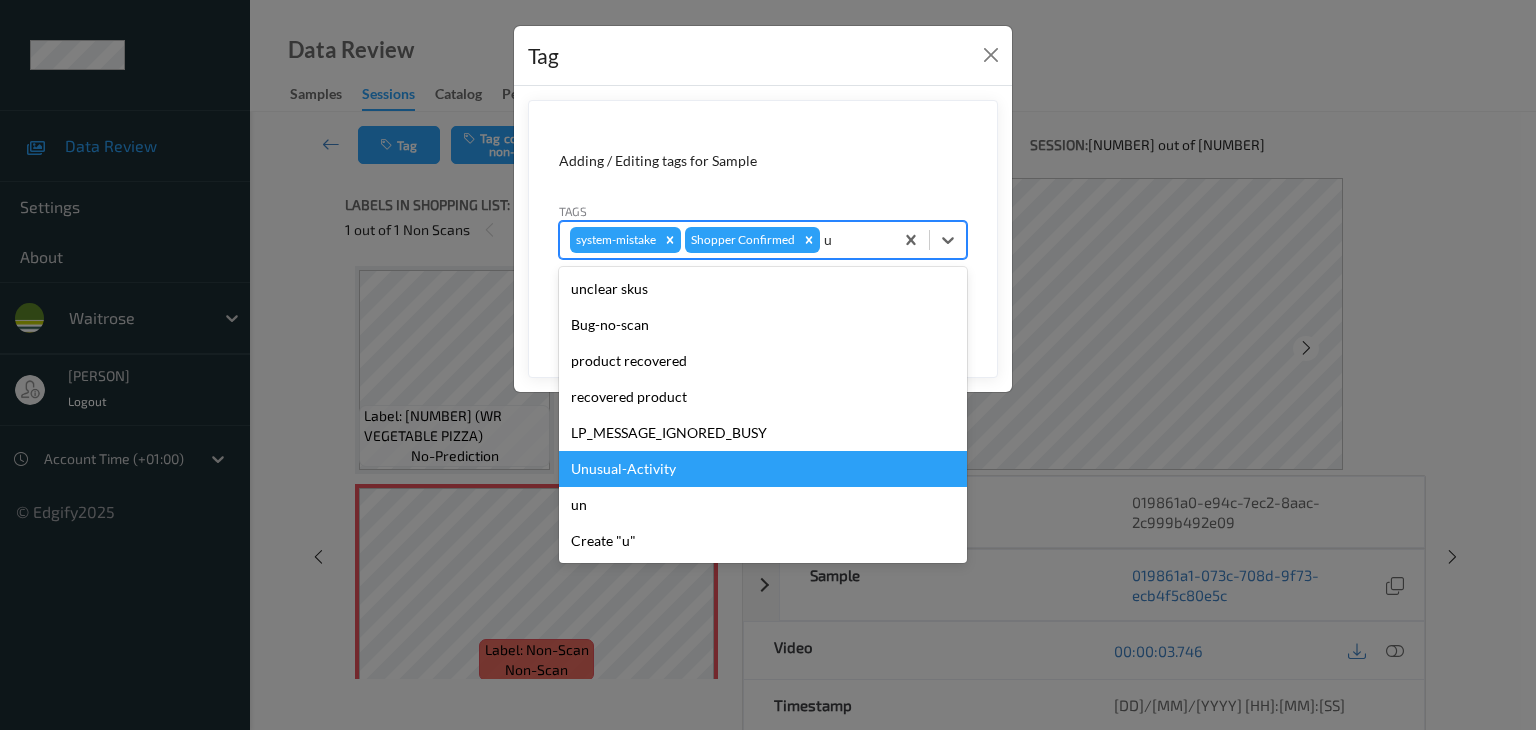 click on "Unusual-Activity" at bounding box center (763, 469) 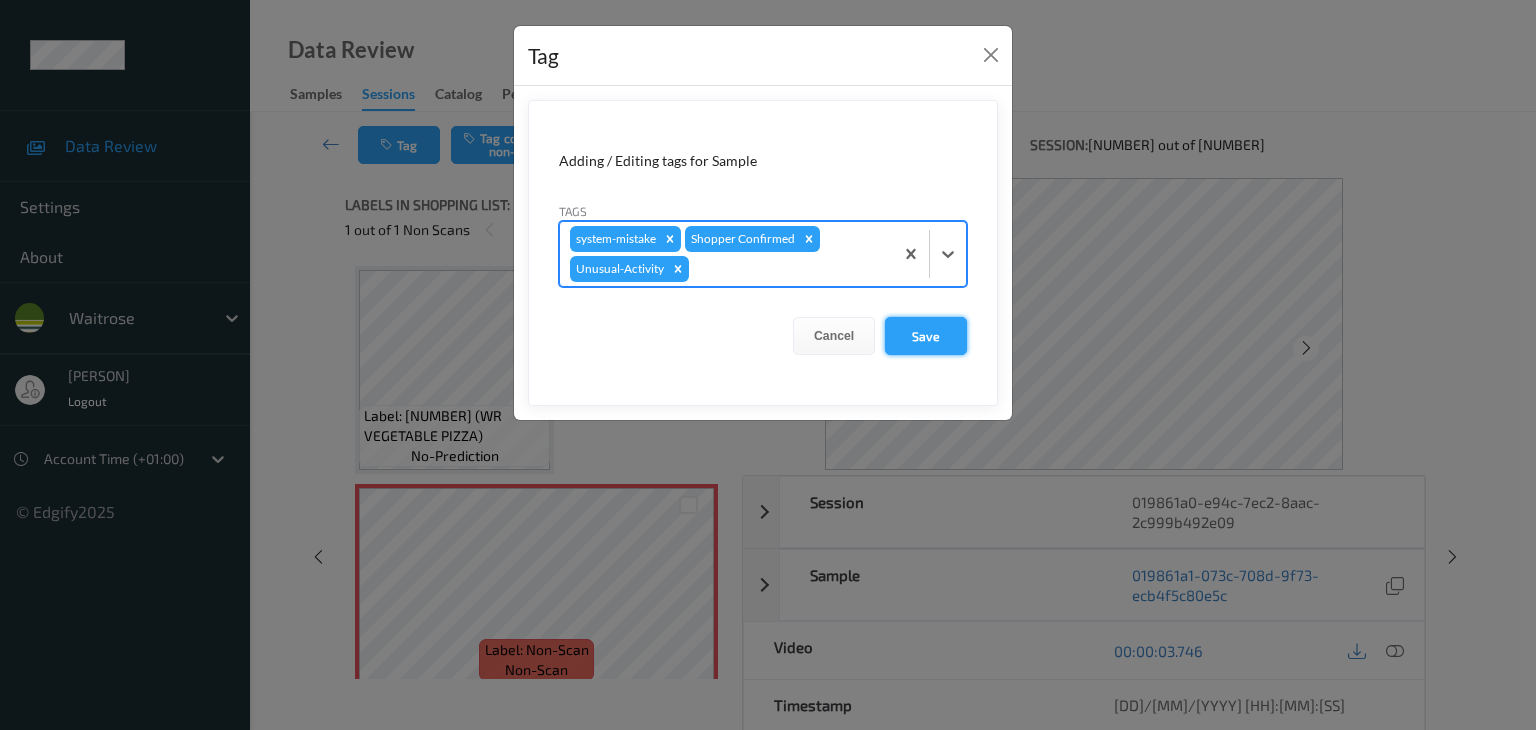 click on "Save" at bounding box center [926, 336] 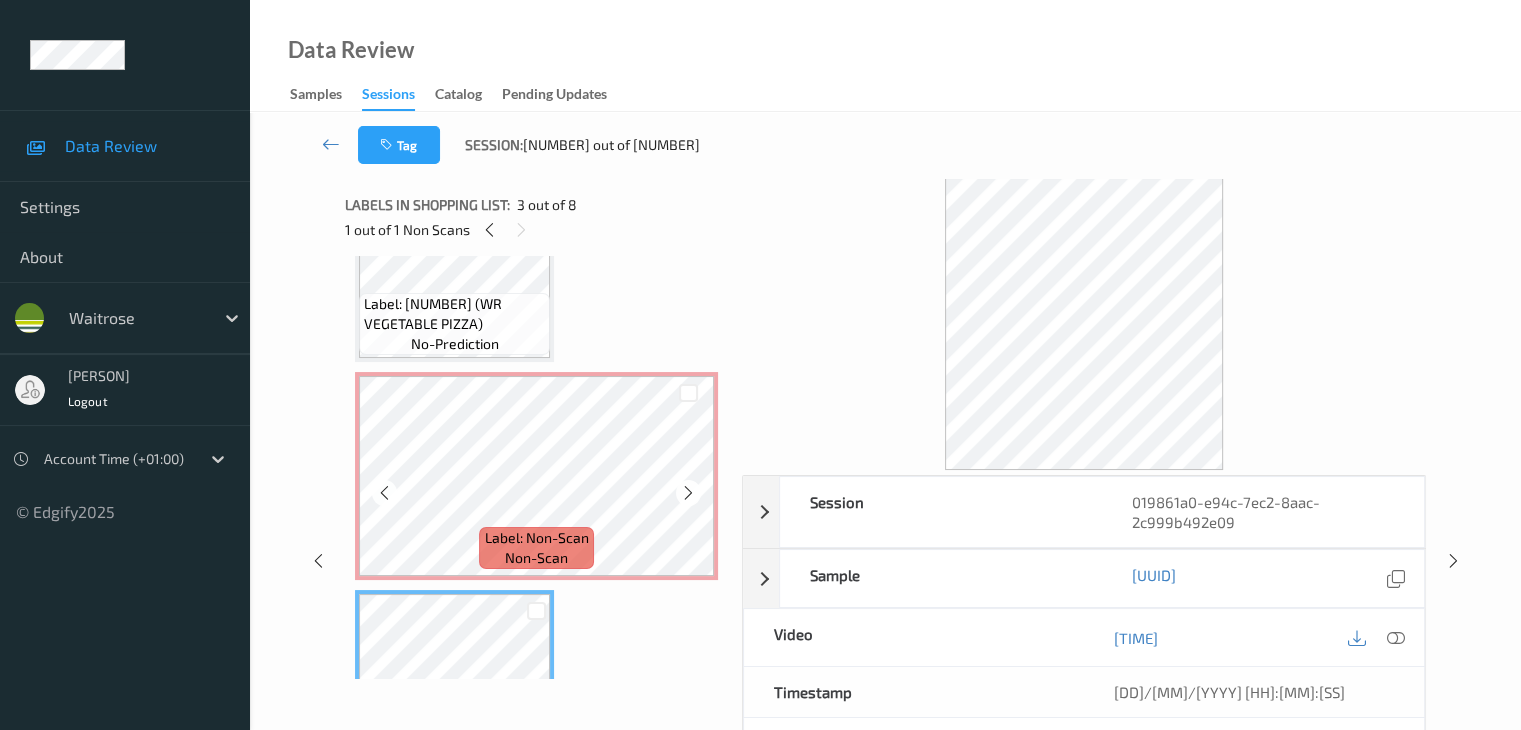 scroll, scrollTop: 0, scrollLeft: 0, axis: both 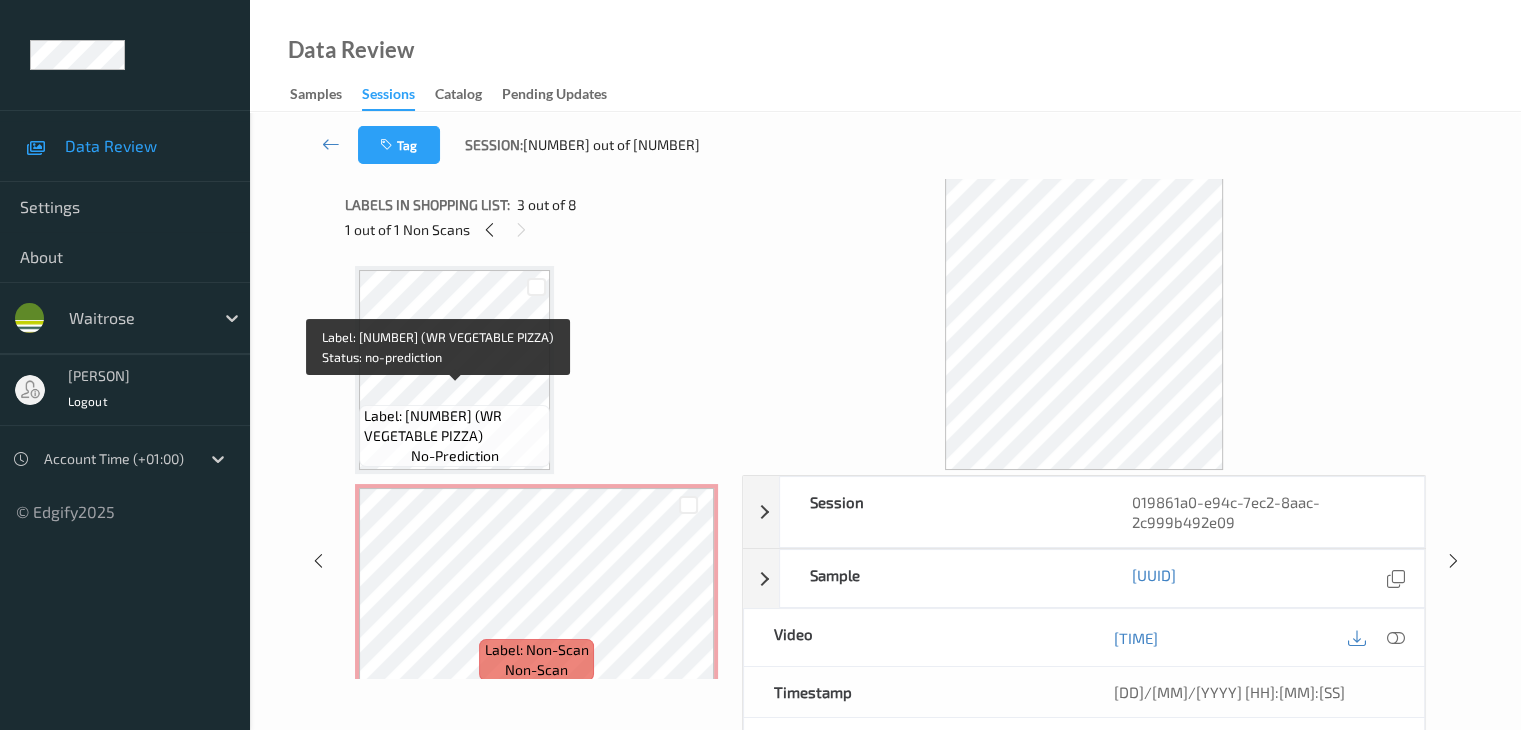 click on "Label: [NUMBER] (WR VEGETABLE PIZZA)" at bounding box center [454, 426] 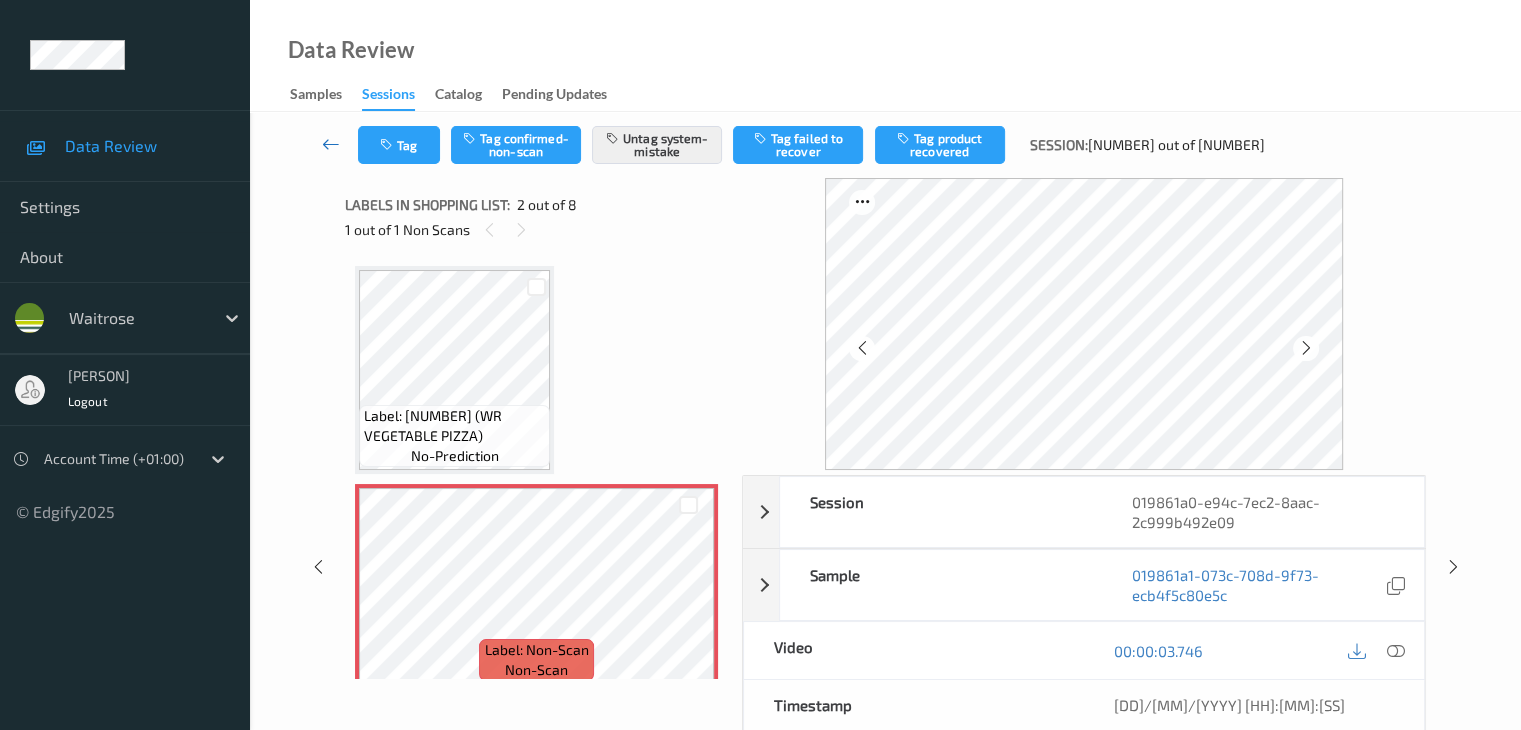 click at bounding box center (331, 144) 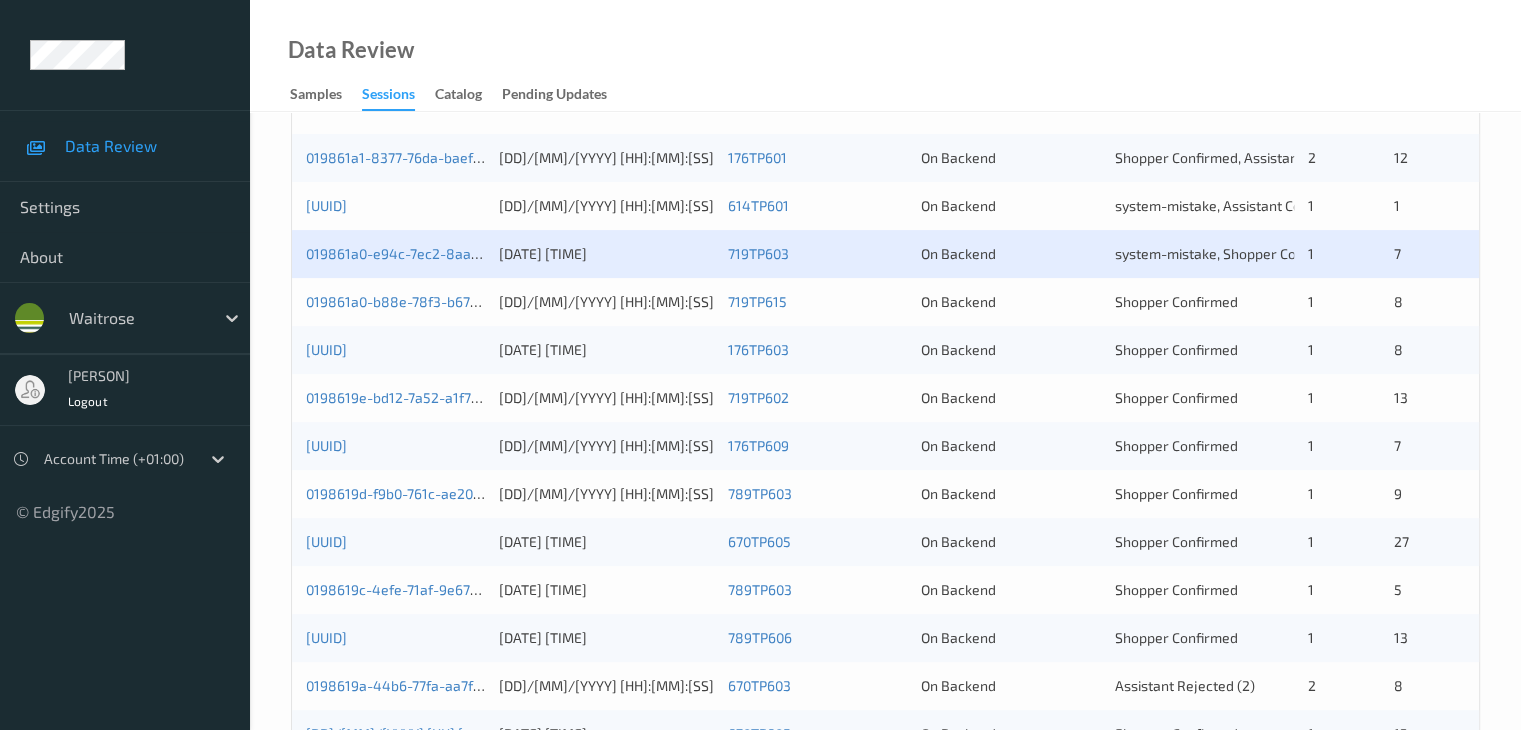 scroll, scrollTop: 500, scrollLeft: 0, axis: vertical 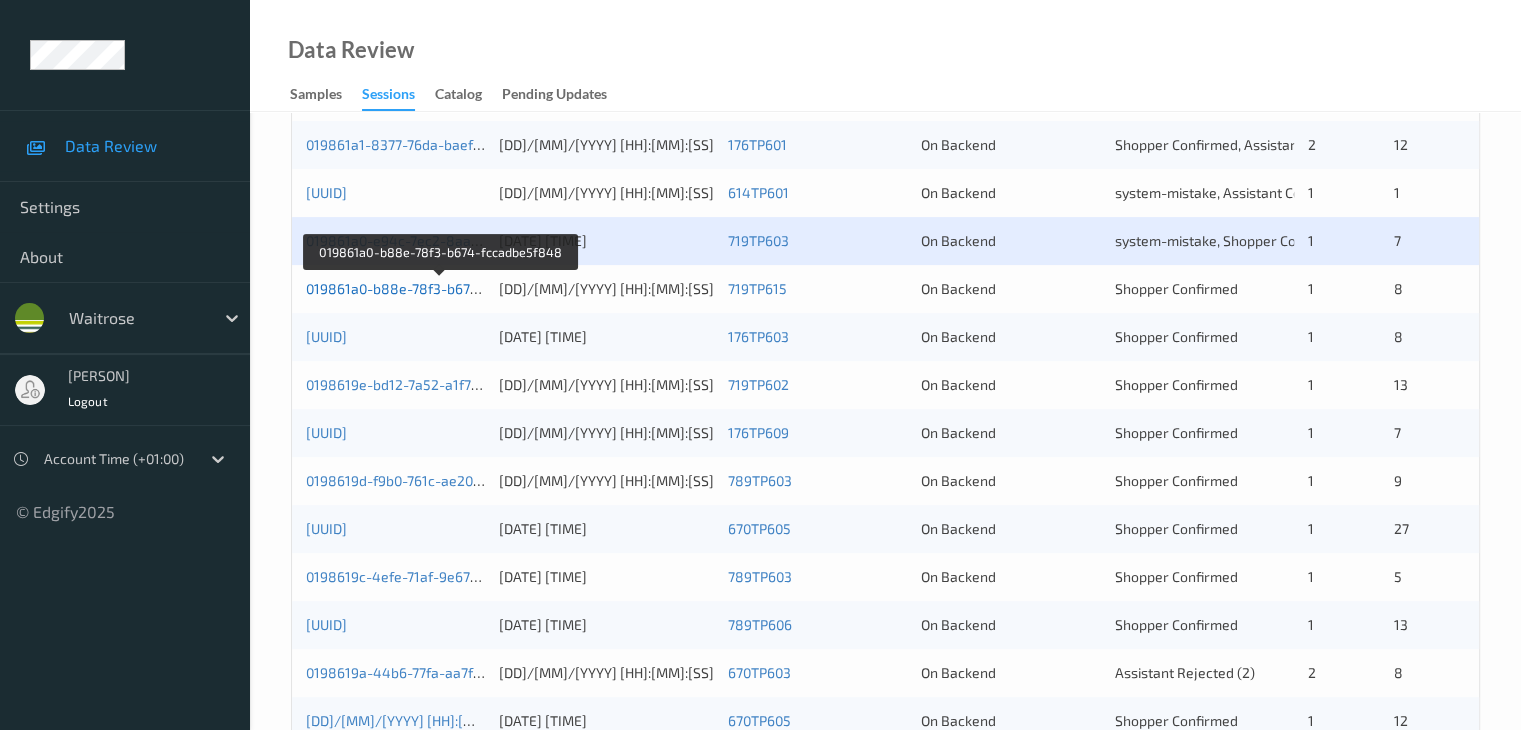 click on "019861a0-b88e-78f3-b674-fccadbe5f848" at bounding box center (441, 288) 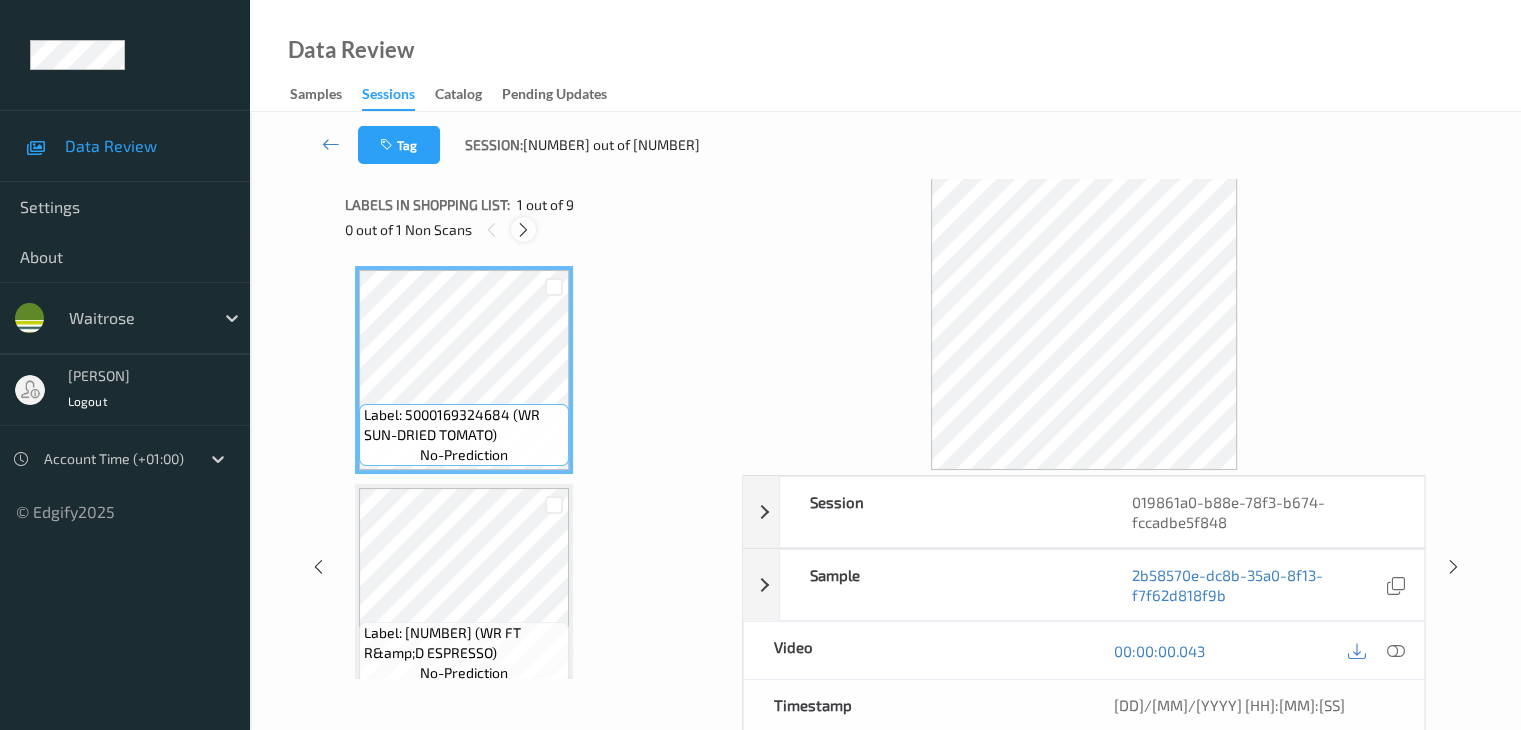 click at bounding box center [523, 230] 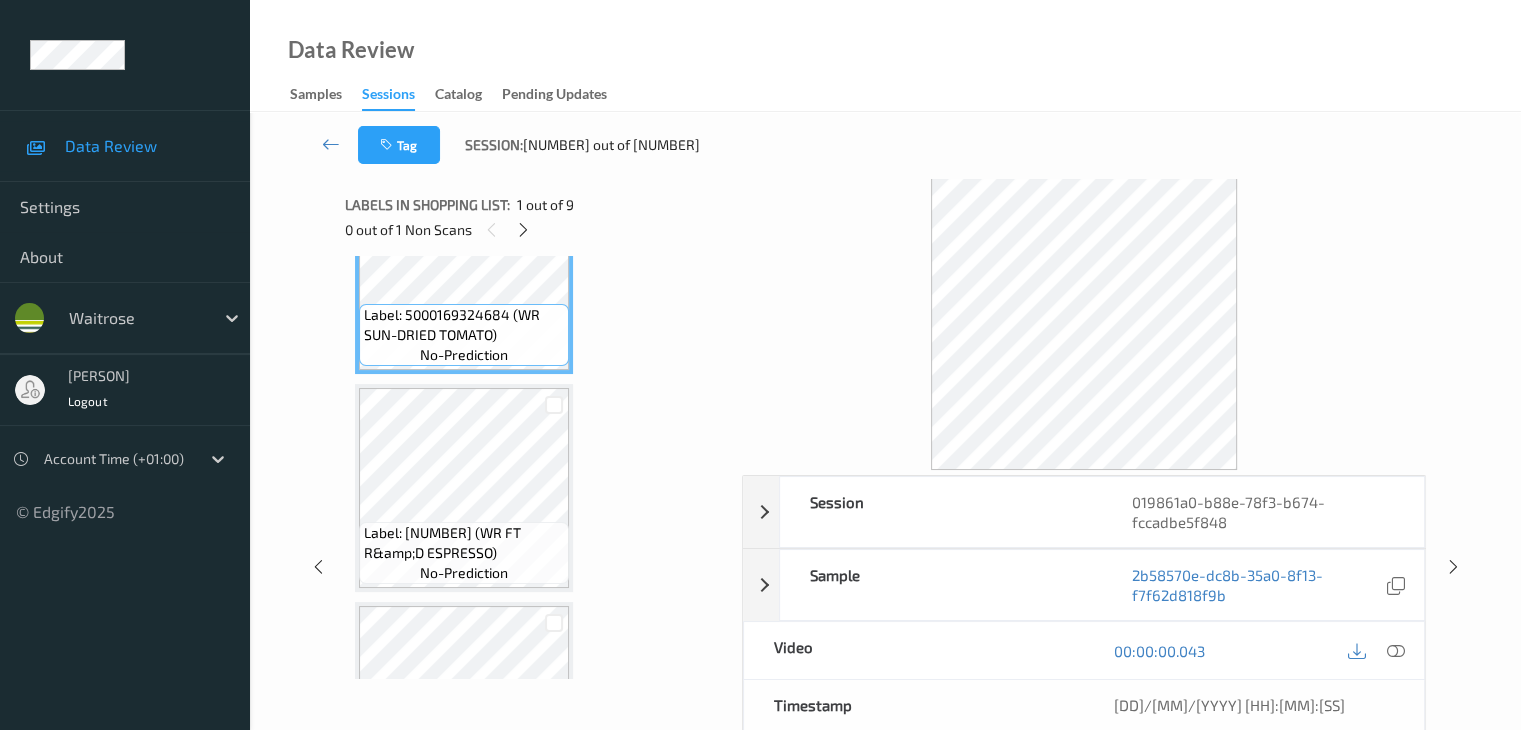 scroll, scrollTop: 0, scrollLeft: 0, axis: both 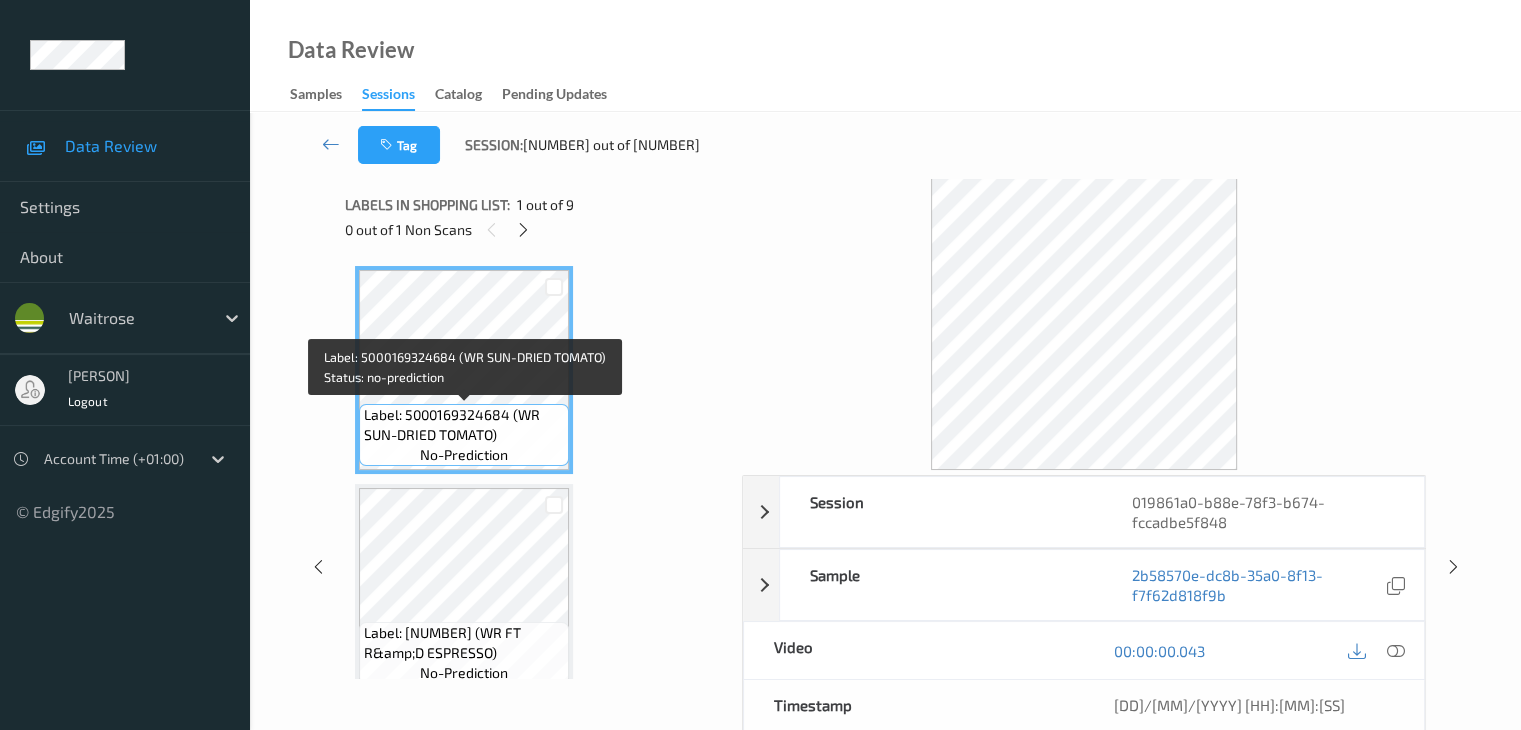 click on "Label: 5000169324684 (WR SUN-DRIED TOMATO)" at bounding box center [464, 425] 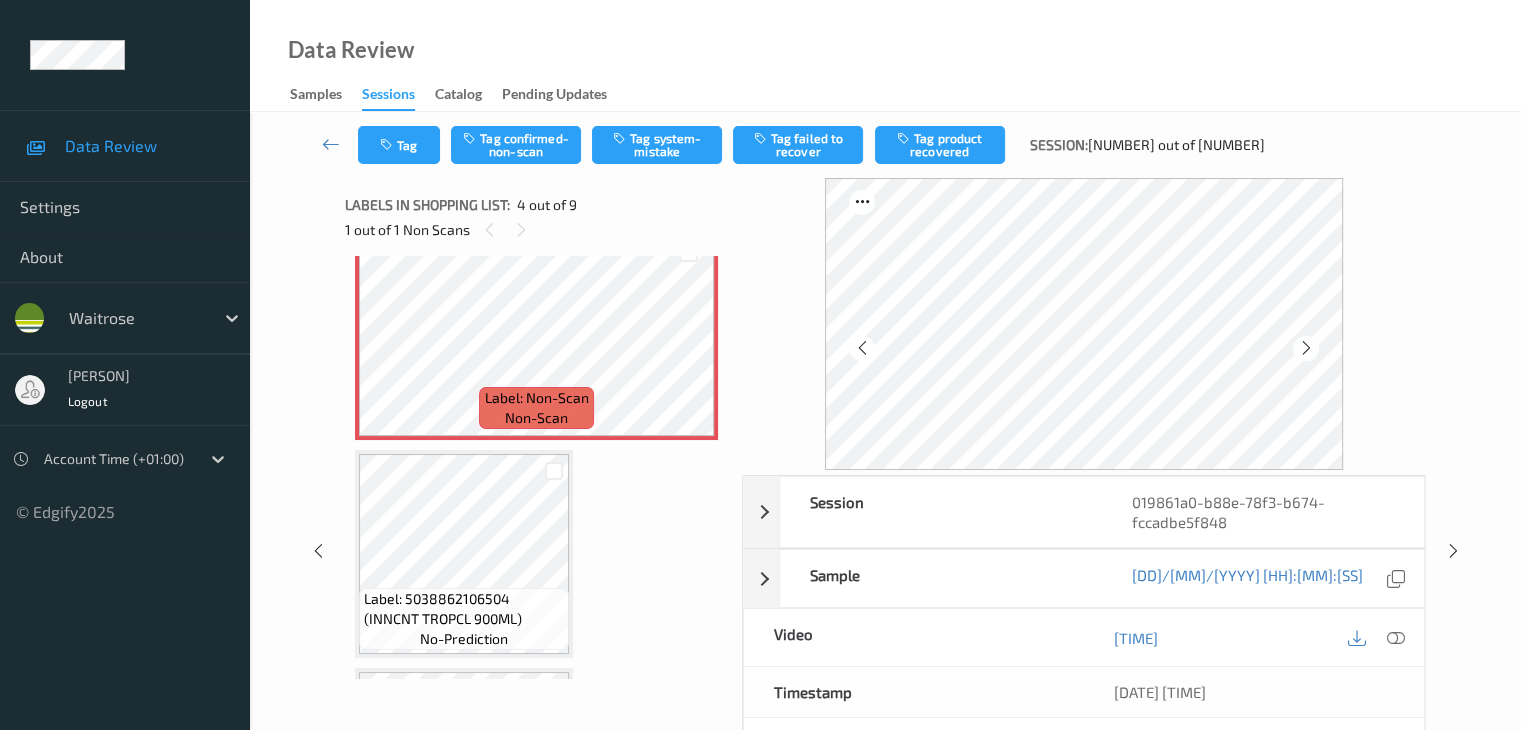 scroll, scrollTop: 700, scrollLeft: 0, axis: vertical 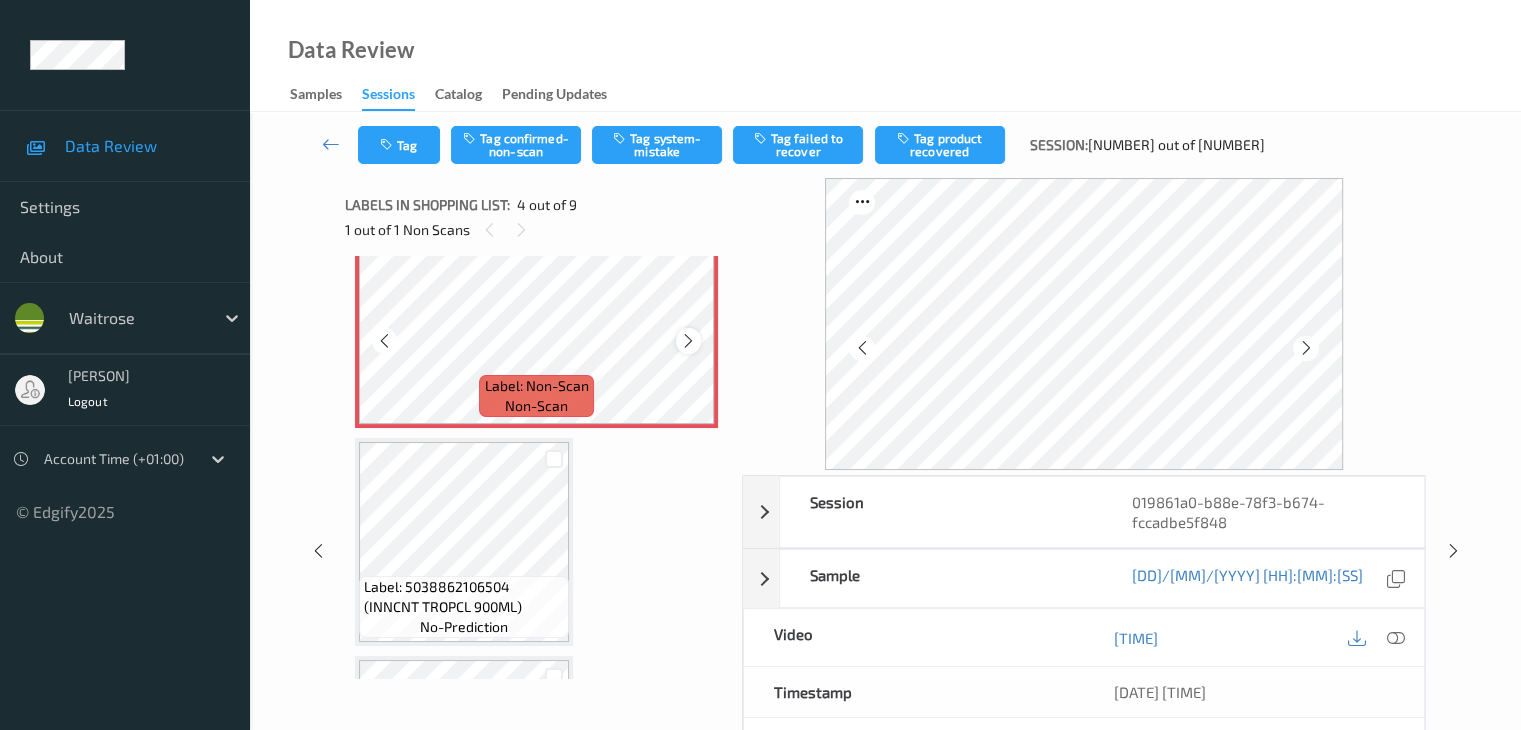 click at bounding box center [688, 341] 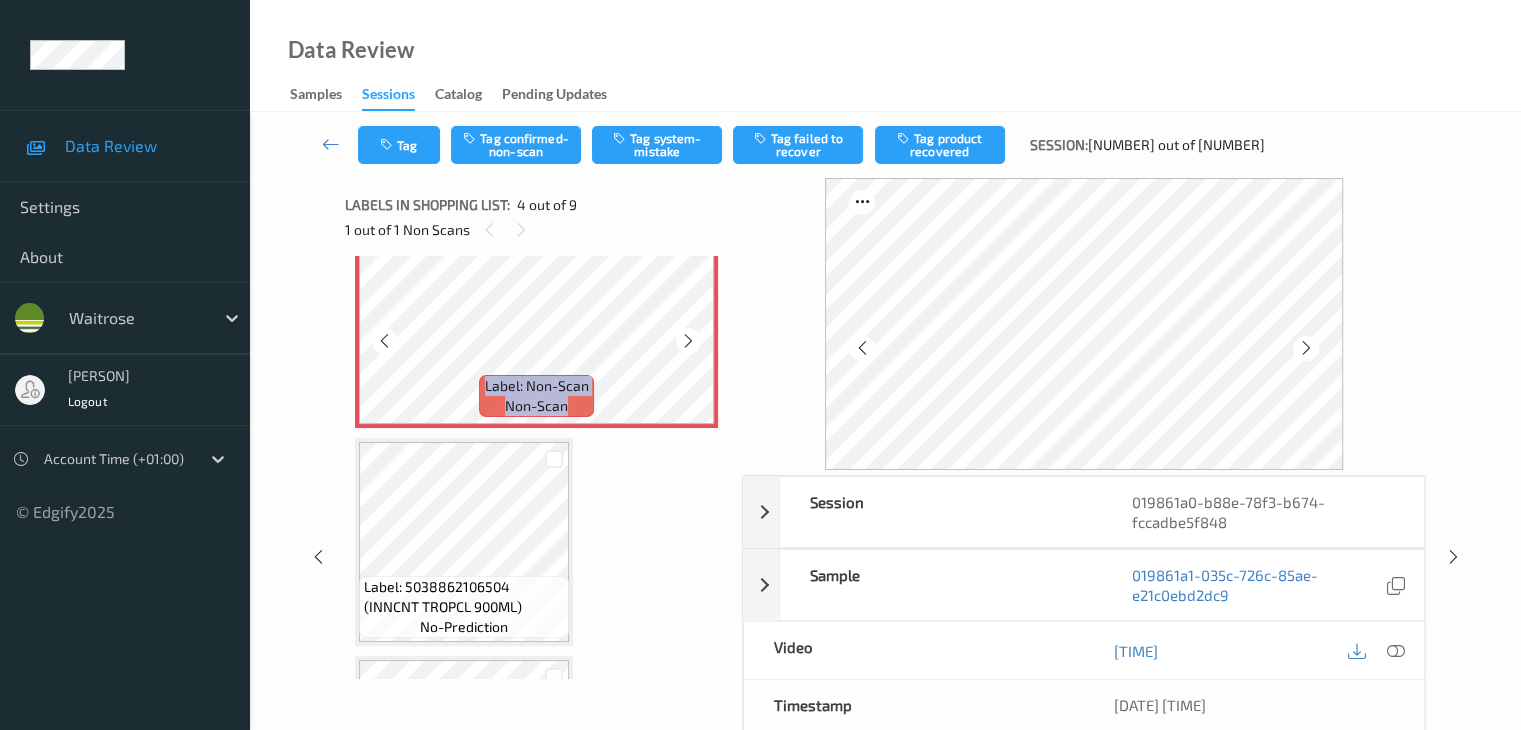 click at bounding box center (688, 341) 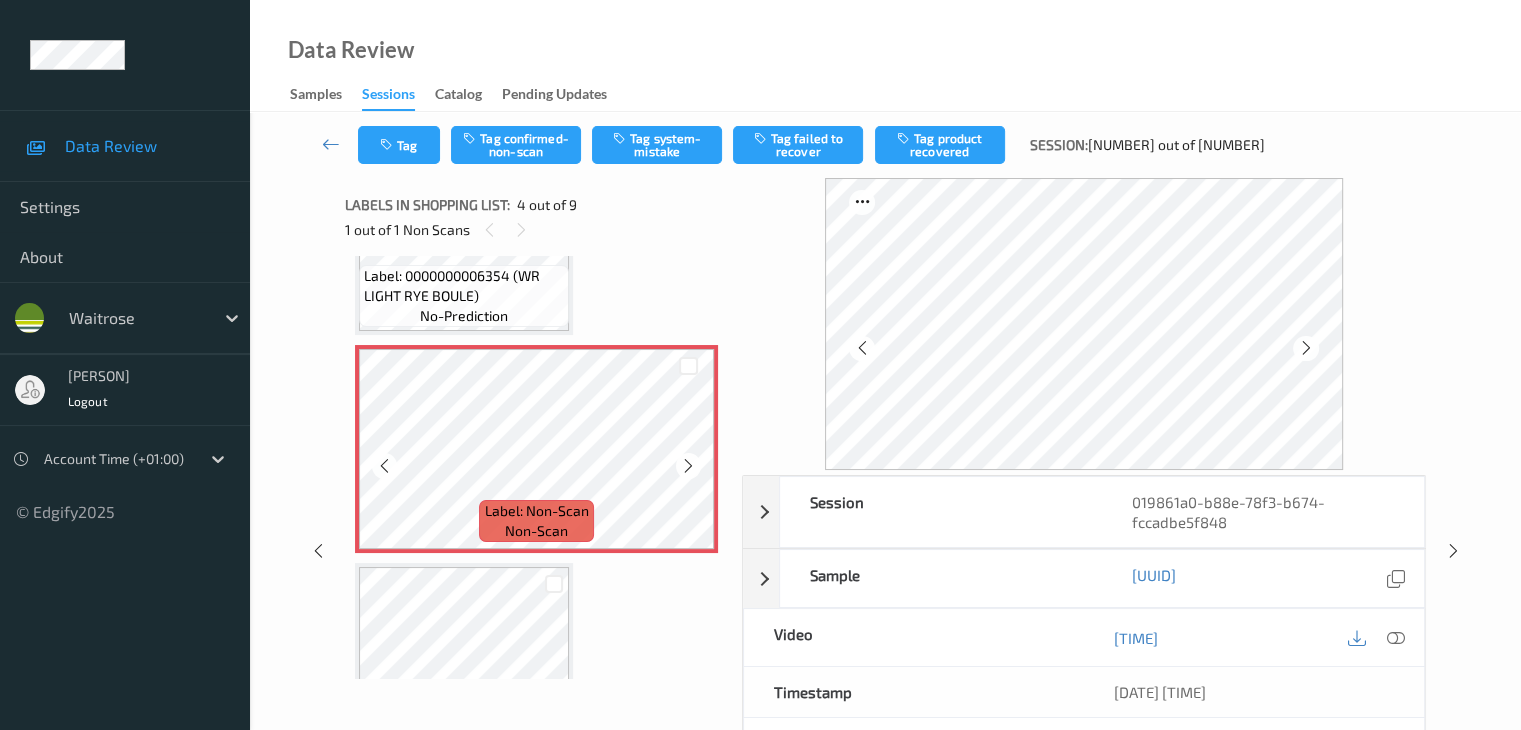 scroll, scrollTop: 500, scrollLeft: 0, axis: vertical 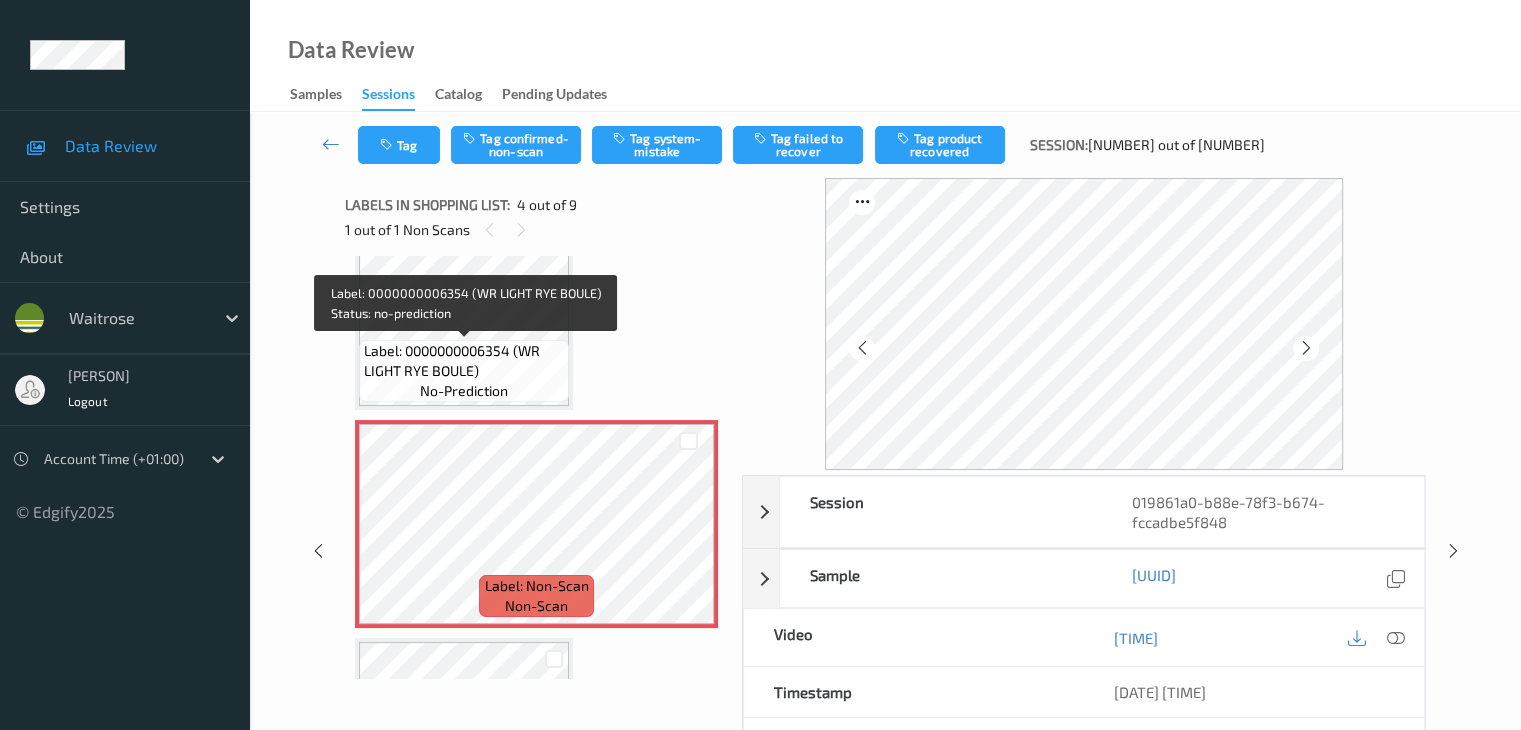 click on "Label: 0000000006354 (WR LIGHT RYE BOULE)" at bounding box center (464, 361) 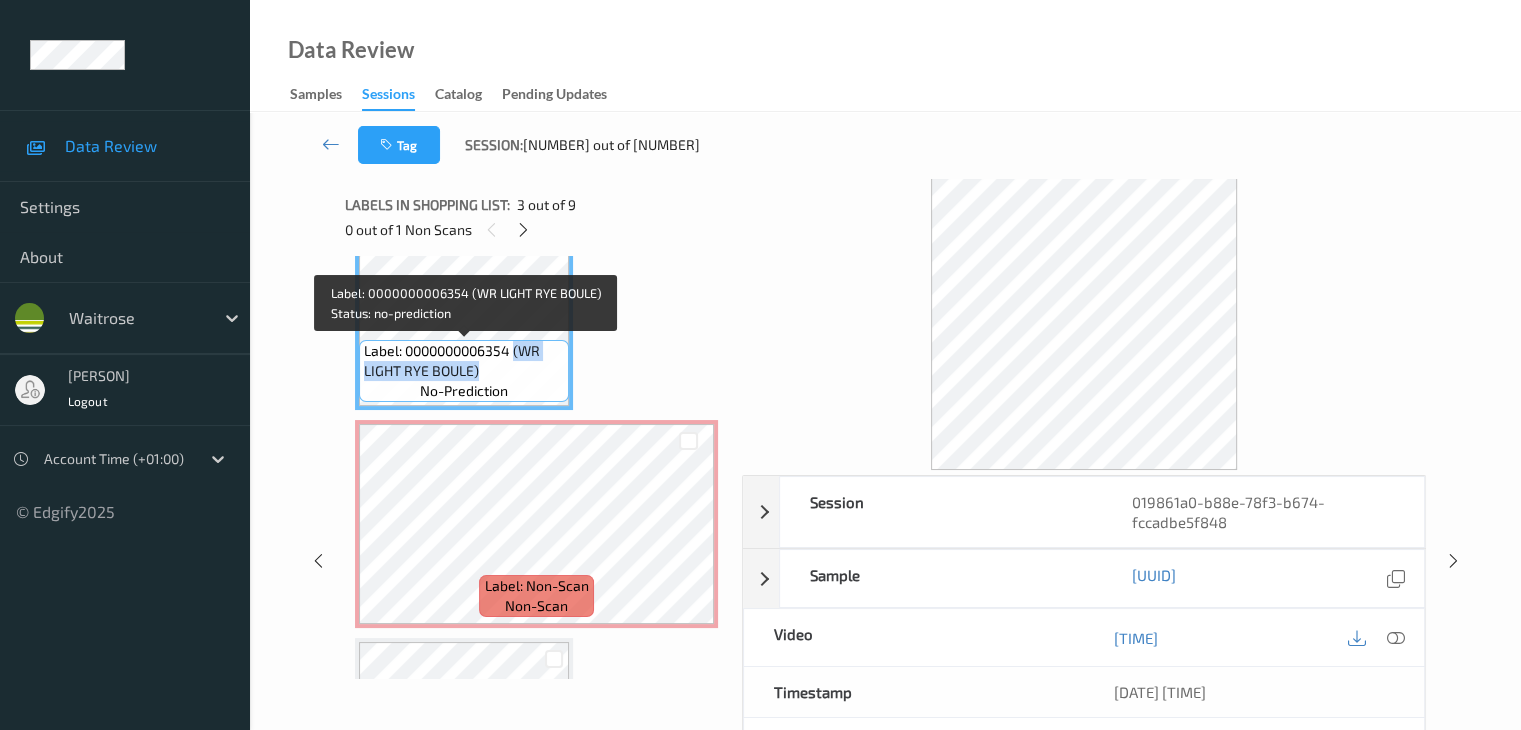 drag, startPoint x: 517, startPoint y: 350, endPoint x: 519, endPoint y: 364, distance: 14.142136 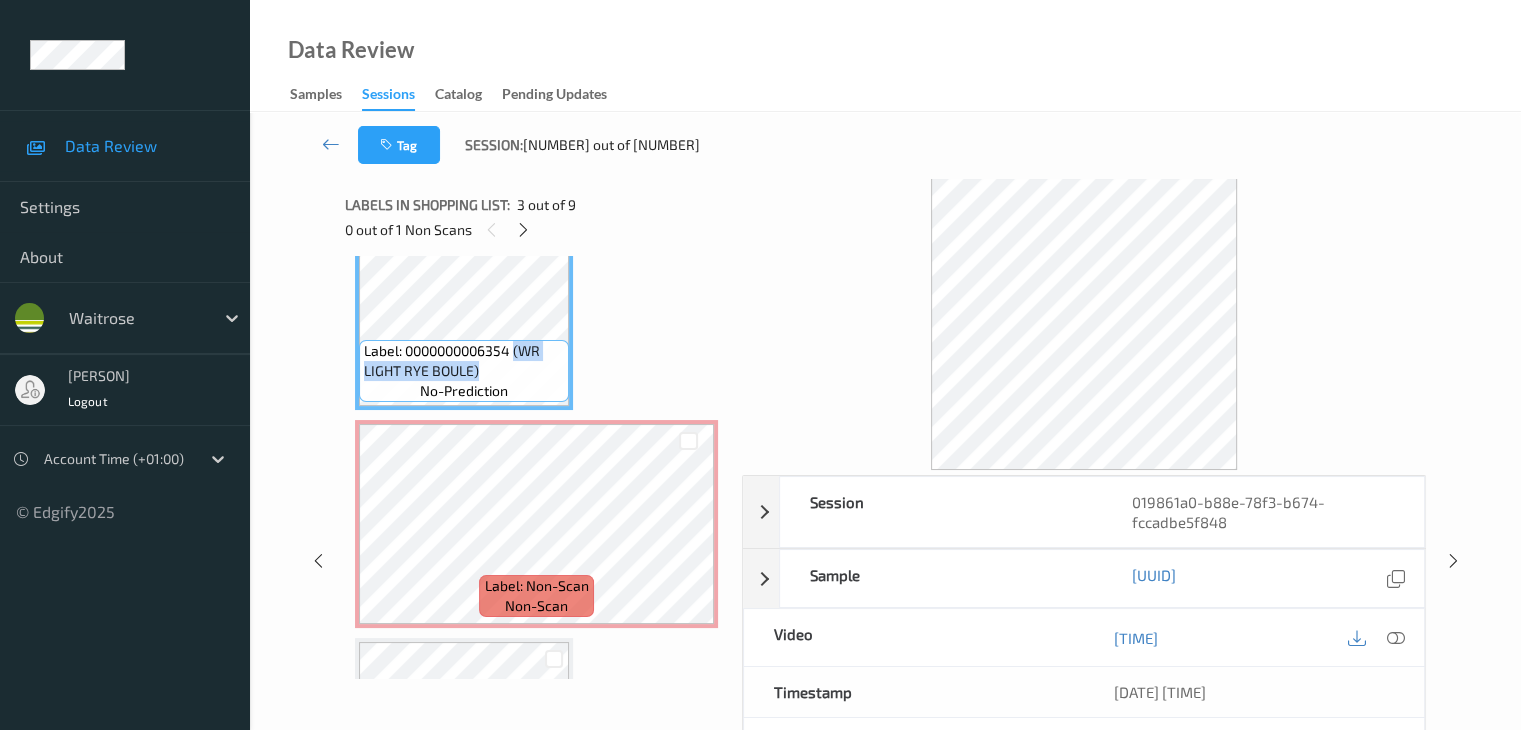 copy on "(WR LIGHT RYE BOULE)" 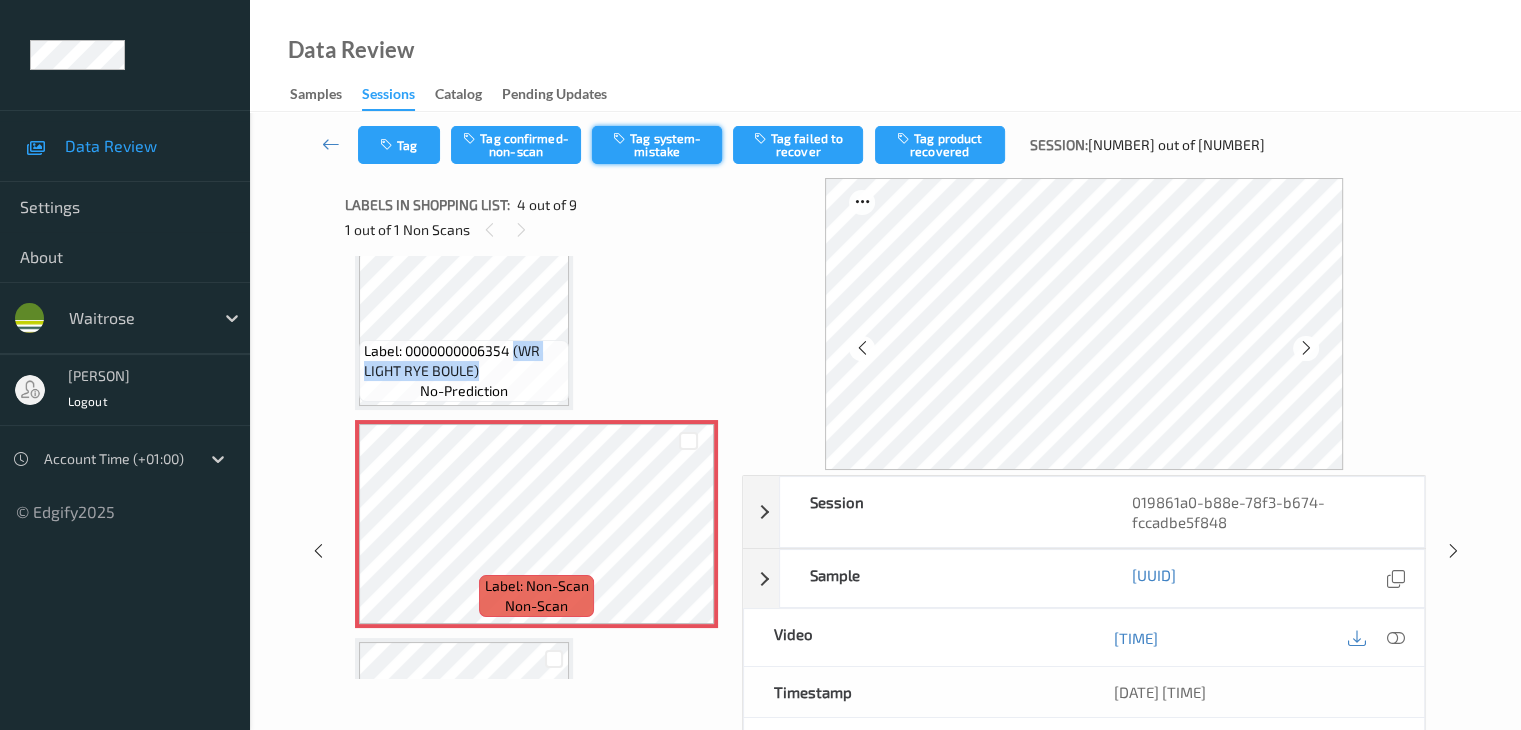 click on "Tag   system-mistake" at bounding box center (657, 145) 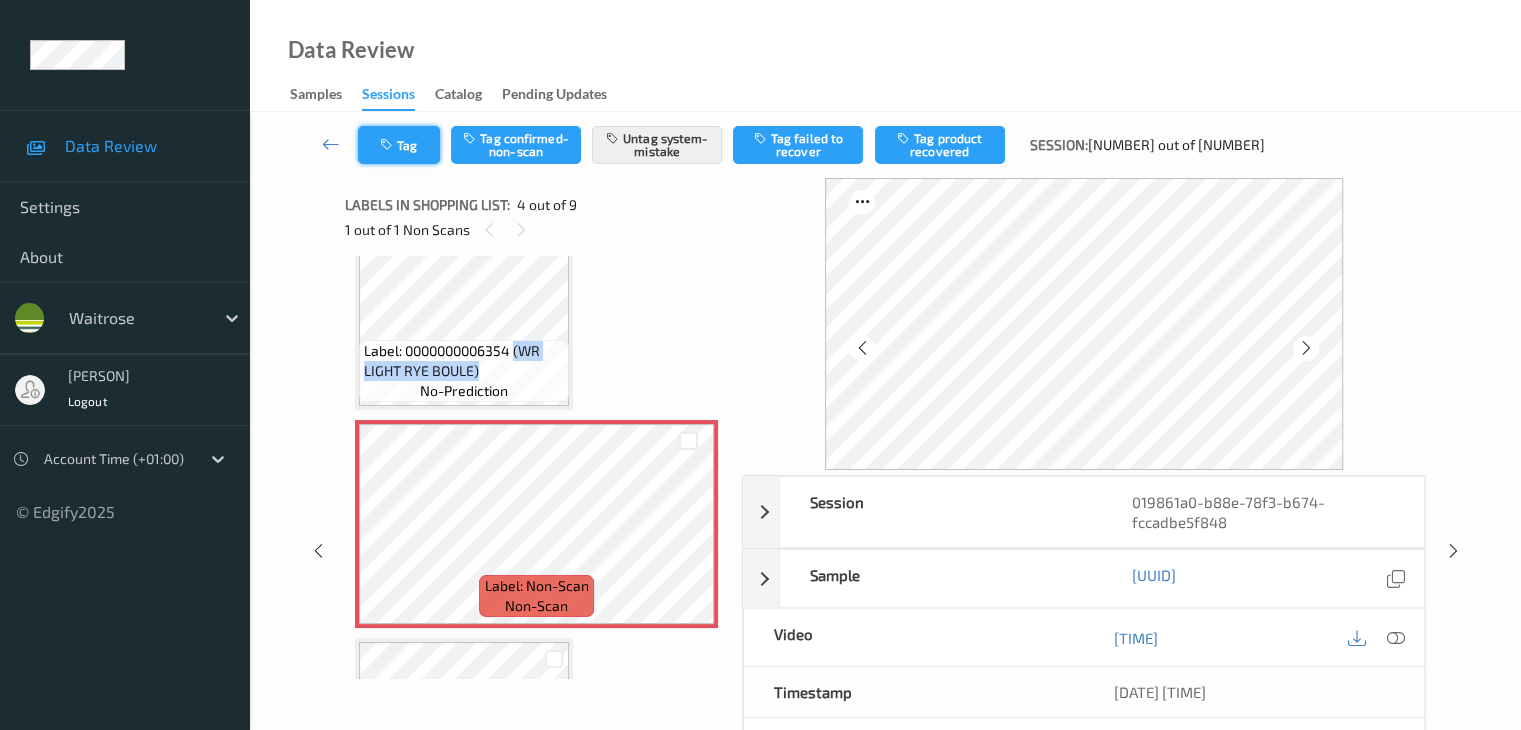 click at bounding box center (388, 145) 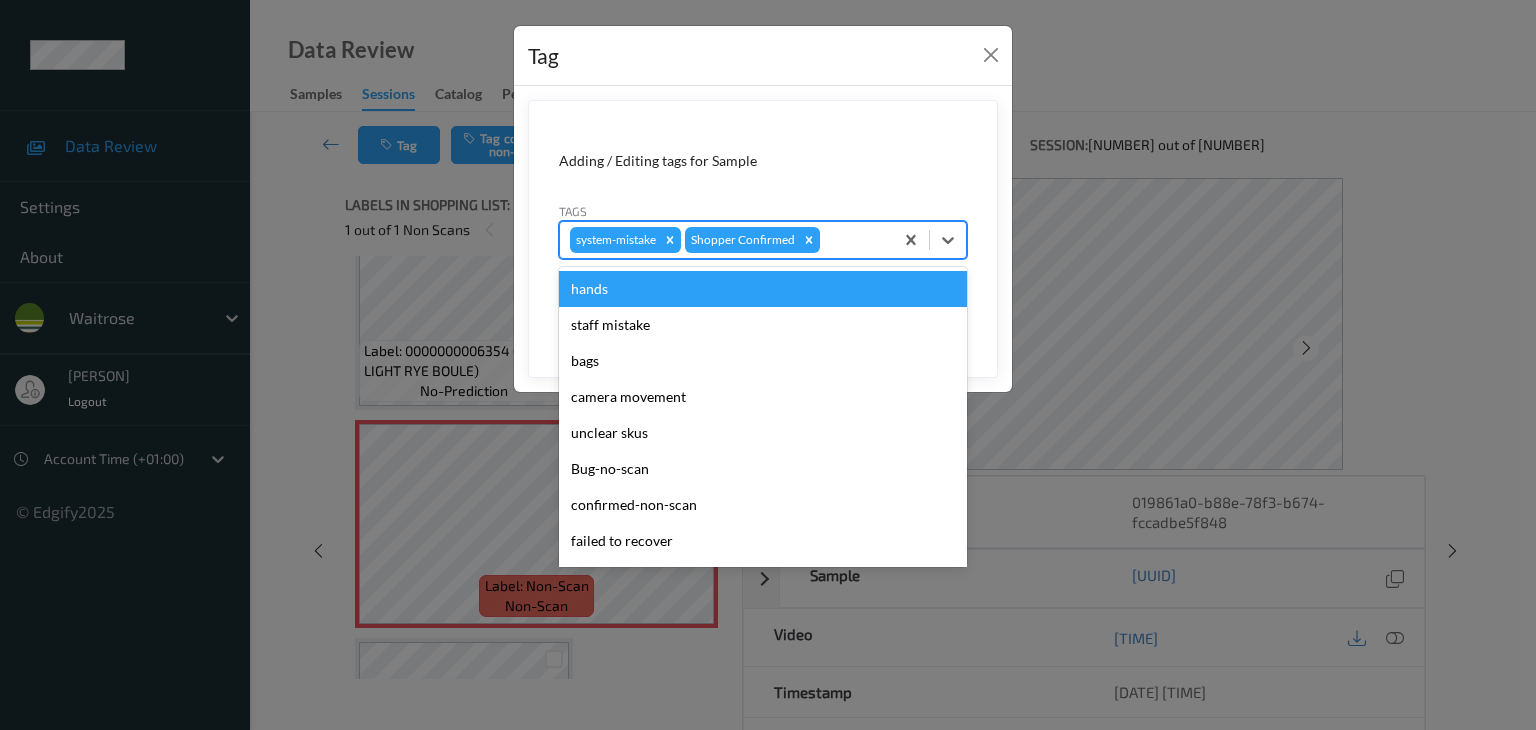 click at bounding box center [853, 240] 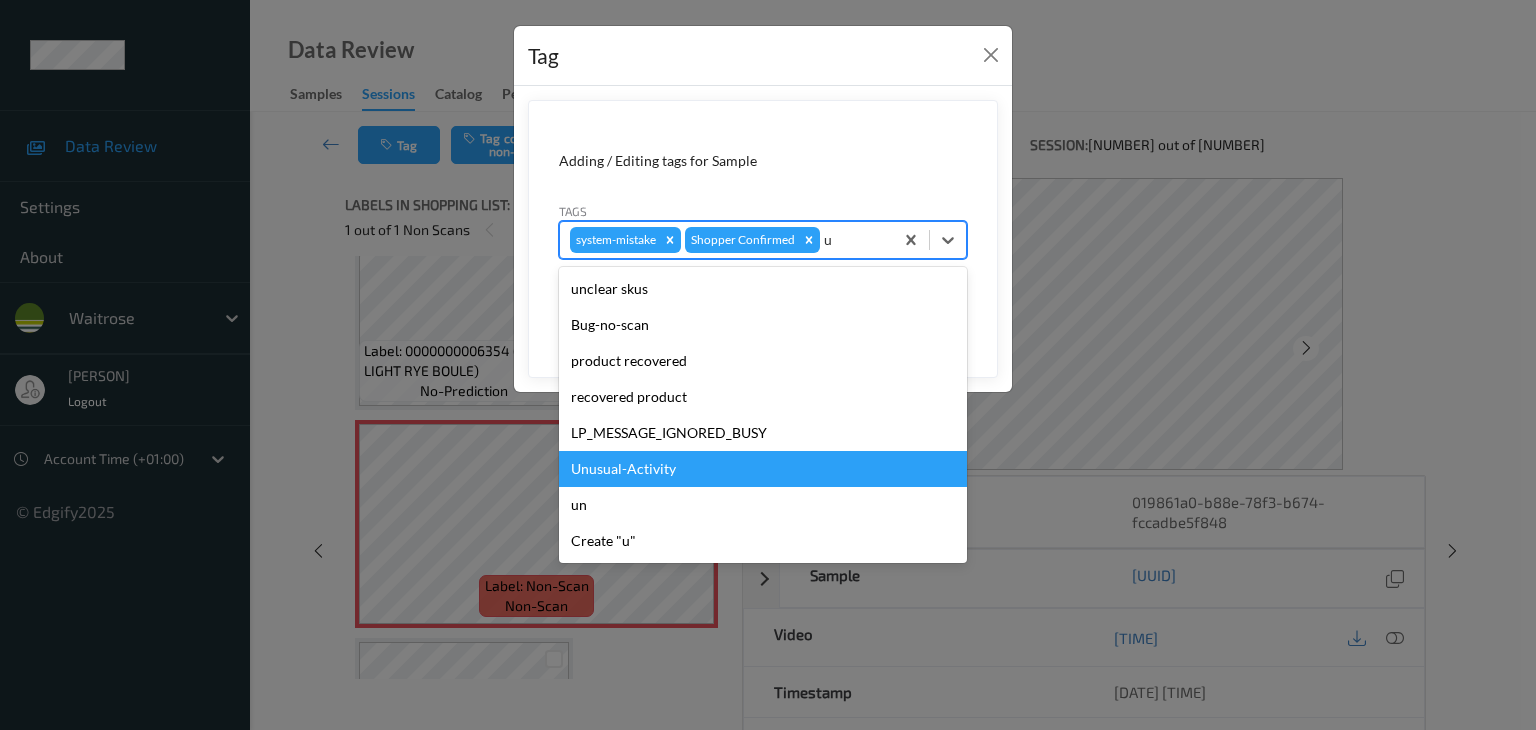 click on "Unusual-Activity" at bounding box center [763, 469] 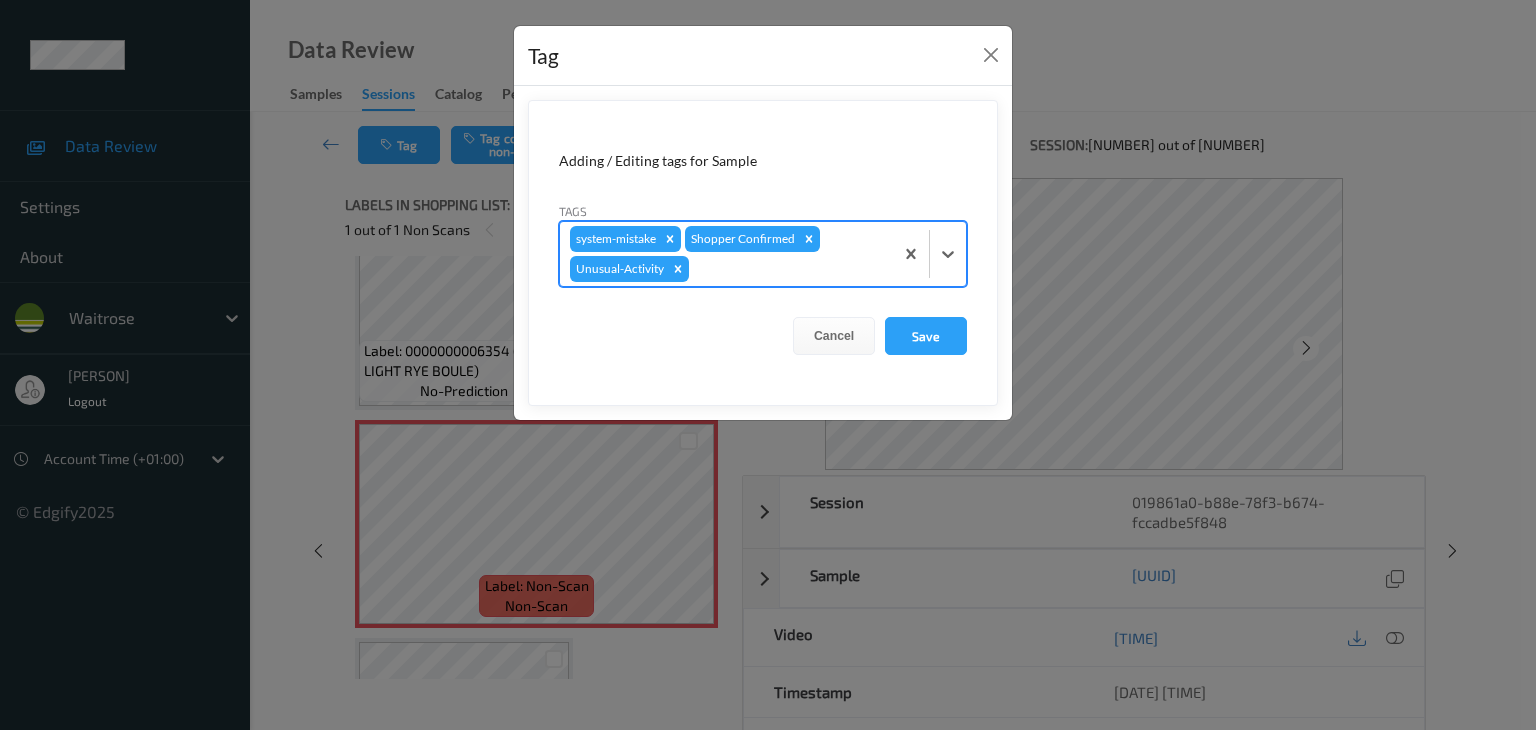 type on "p" 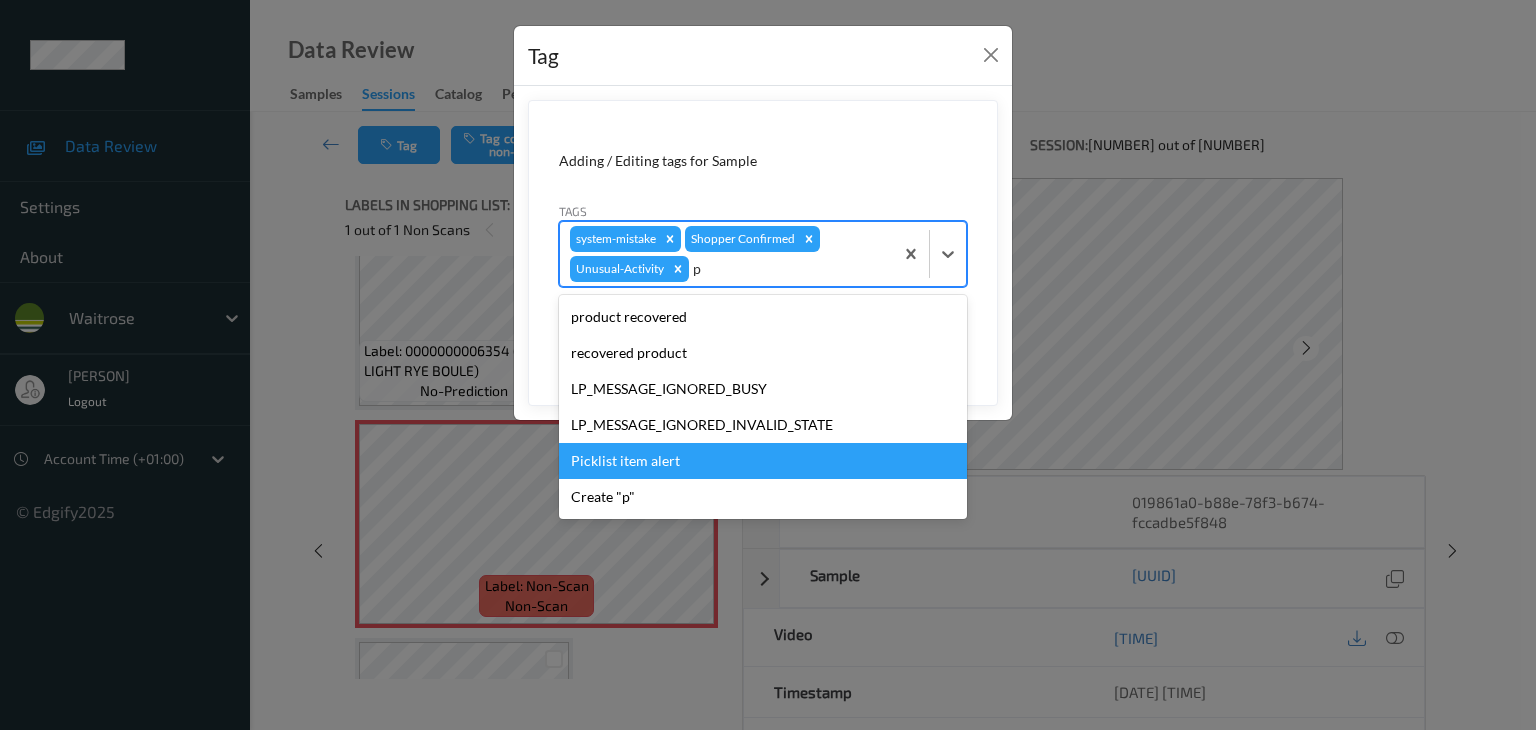 click on "Picklist item alert" at bounding box center [763, 461] 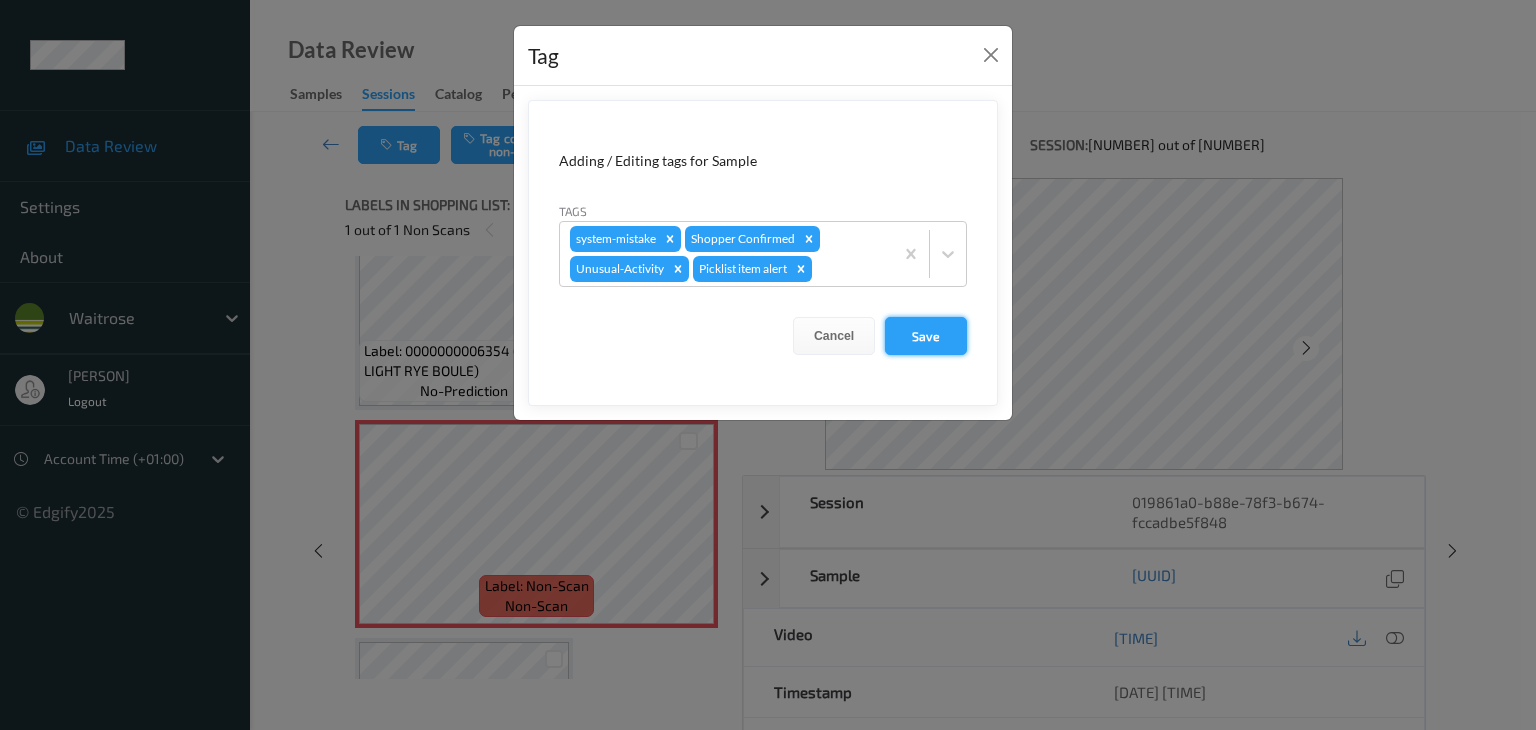 click on "Save" at bounding box center [926, 336] 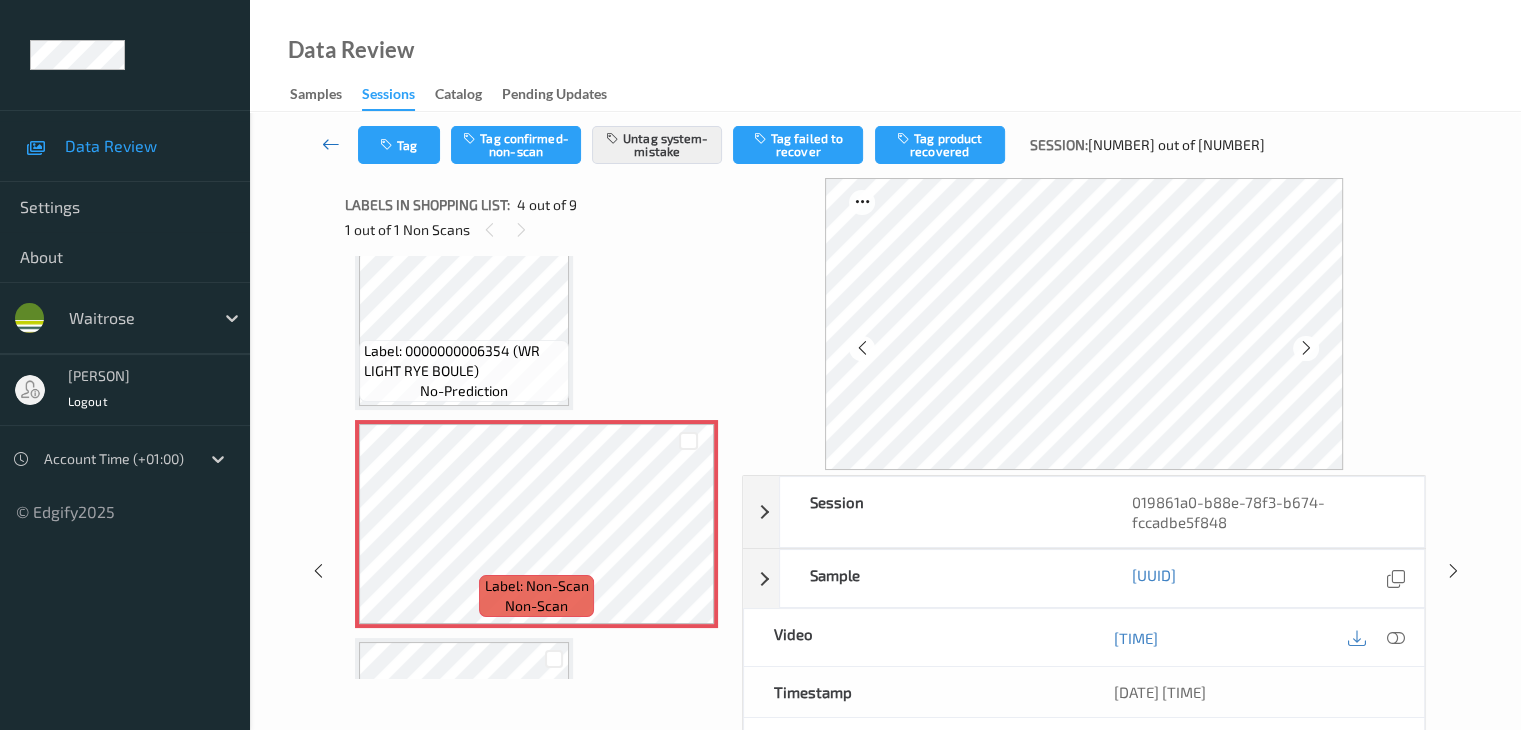 click at bounding box center [331, 144] 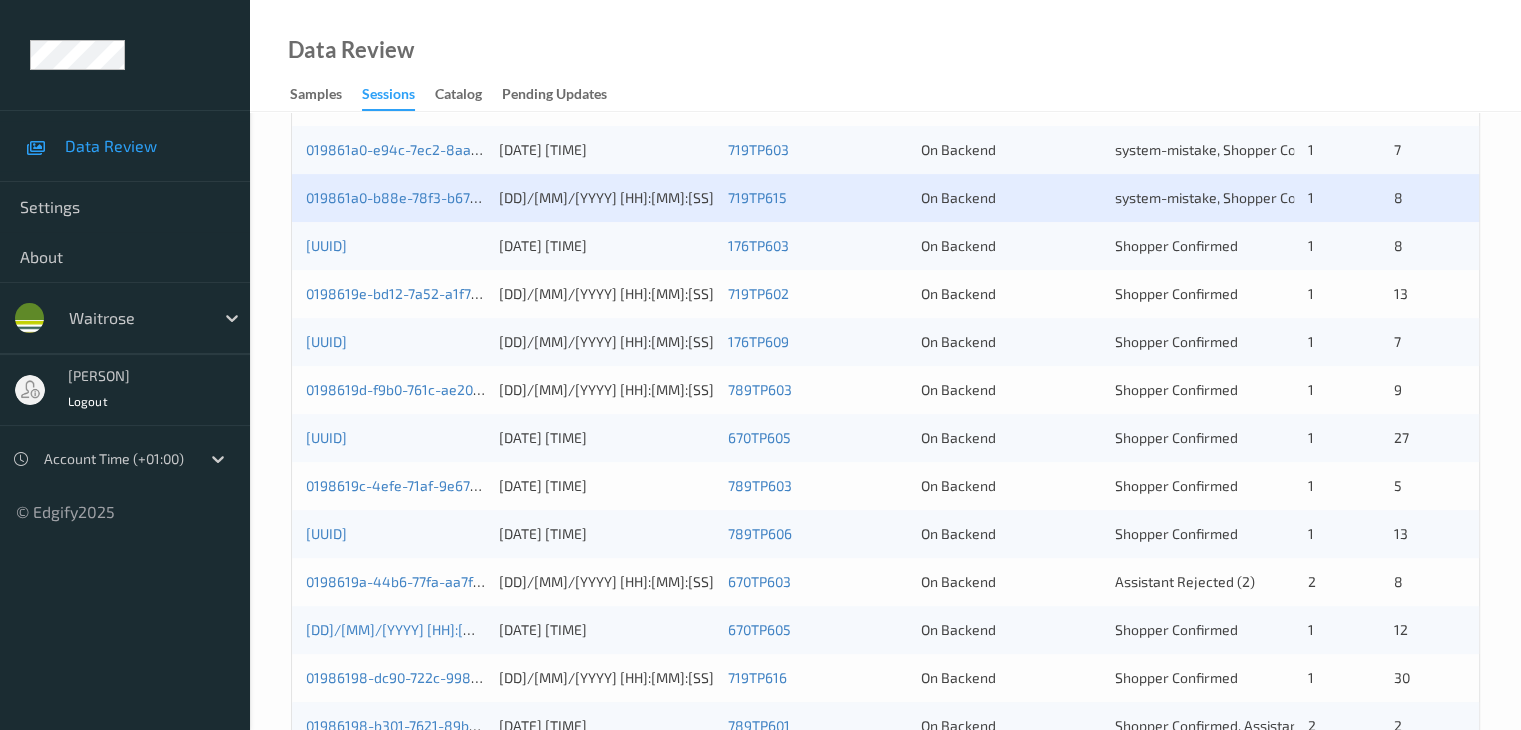 scroll, scrollTop: 500, scrollLeft: 0, axis: vertical 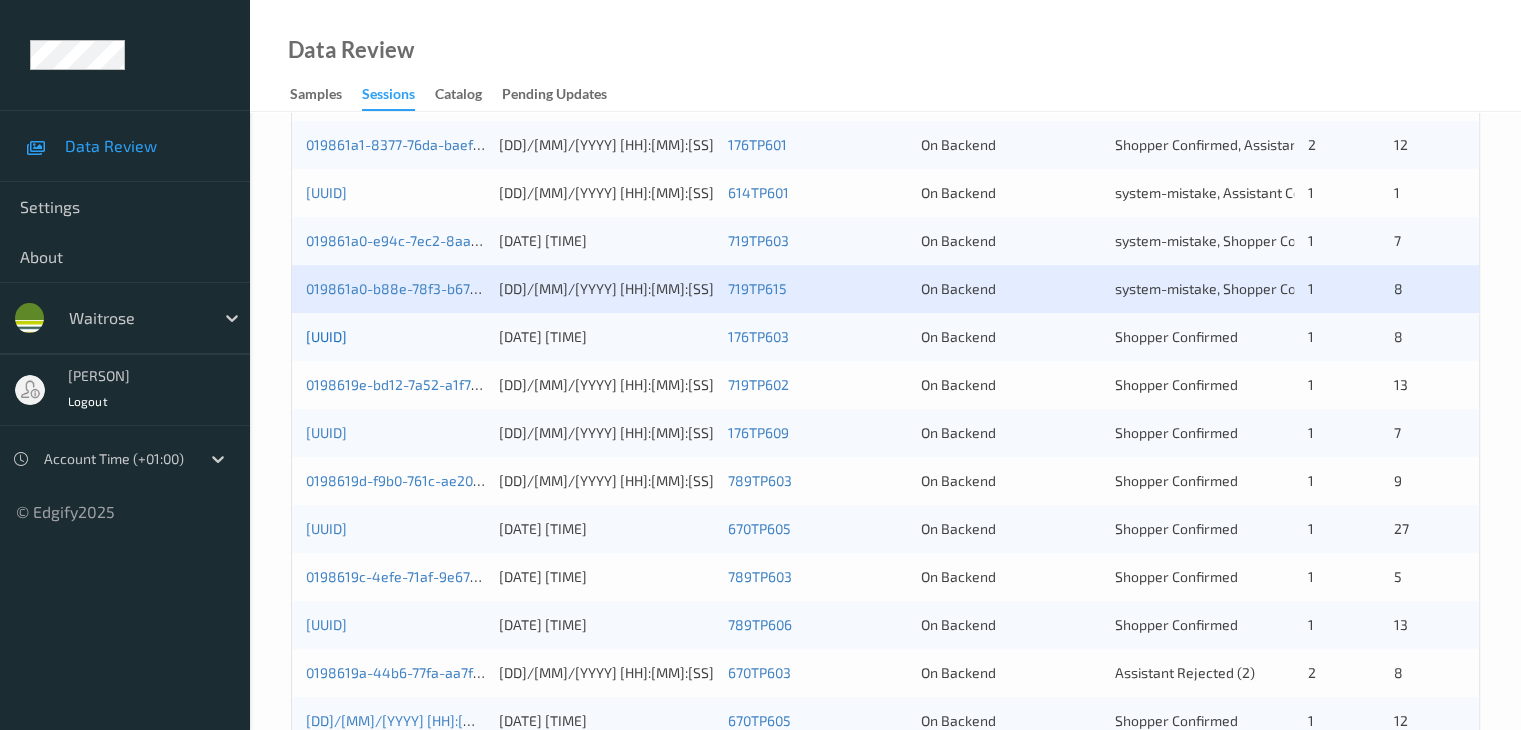 click on "[UUID]" at bounding box center [326, 336] 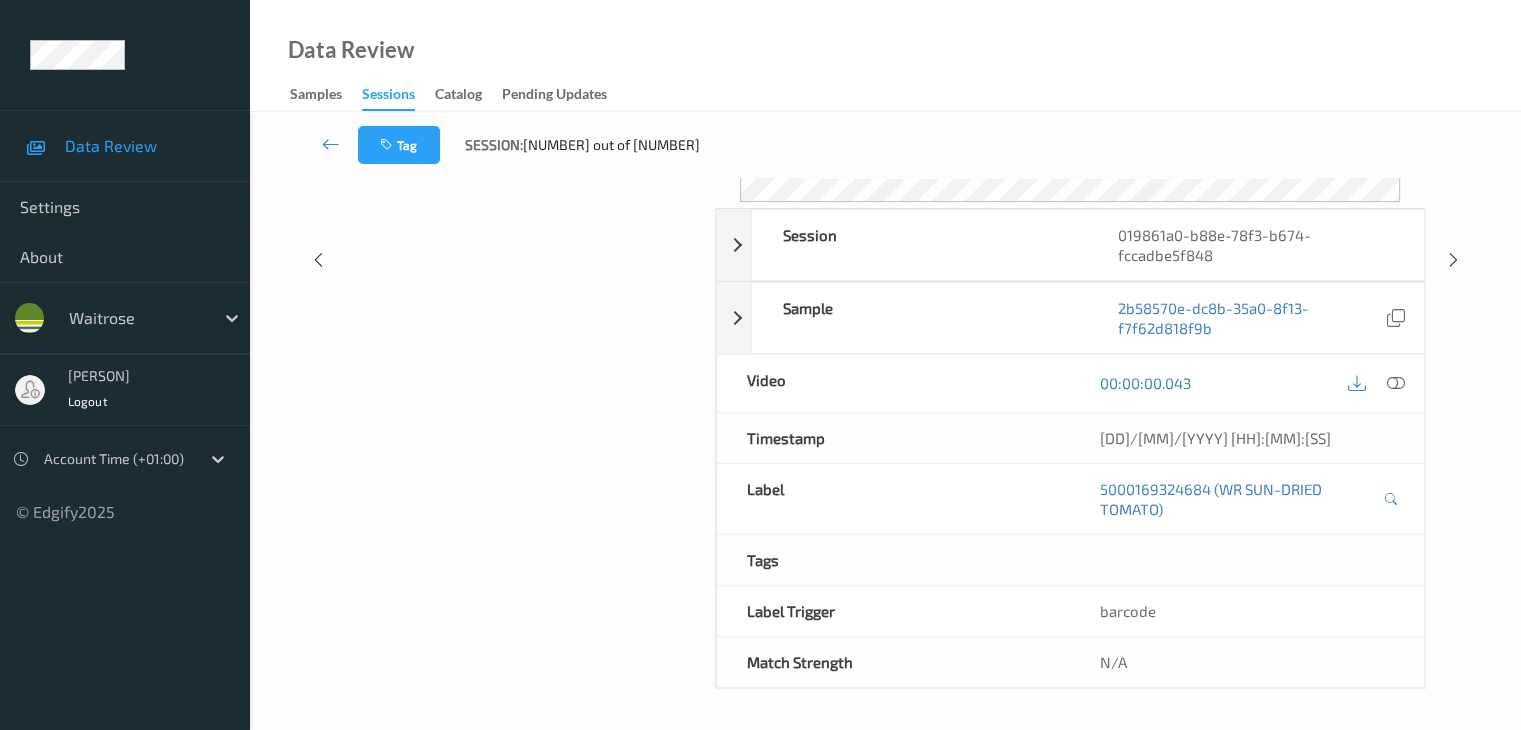 scroll, scrollTop: 0, scrollLeft: 0, axis: both 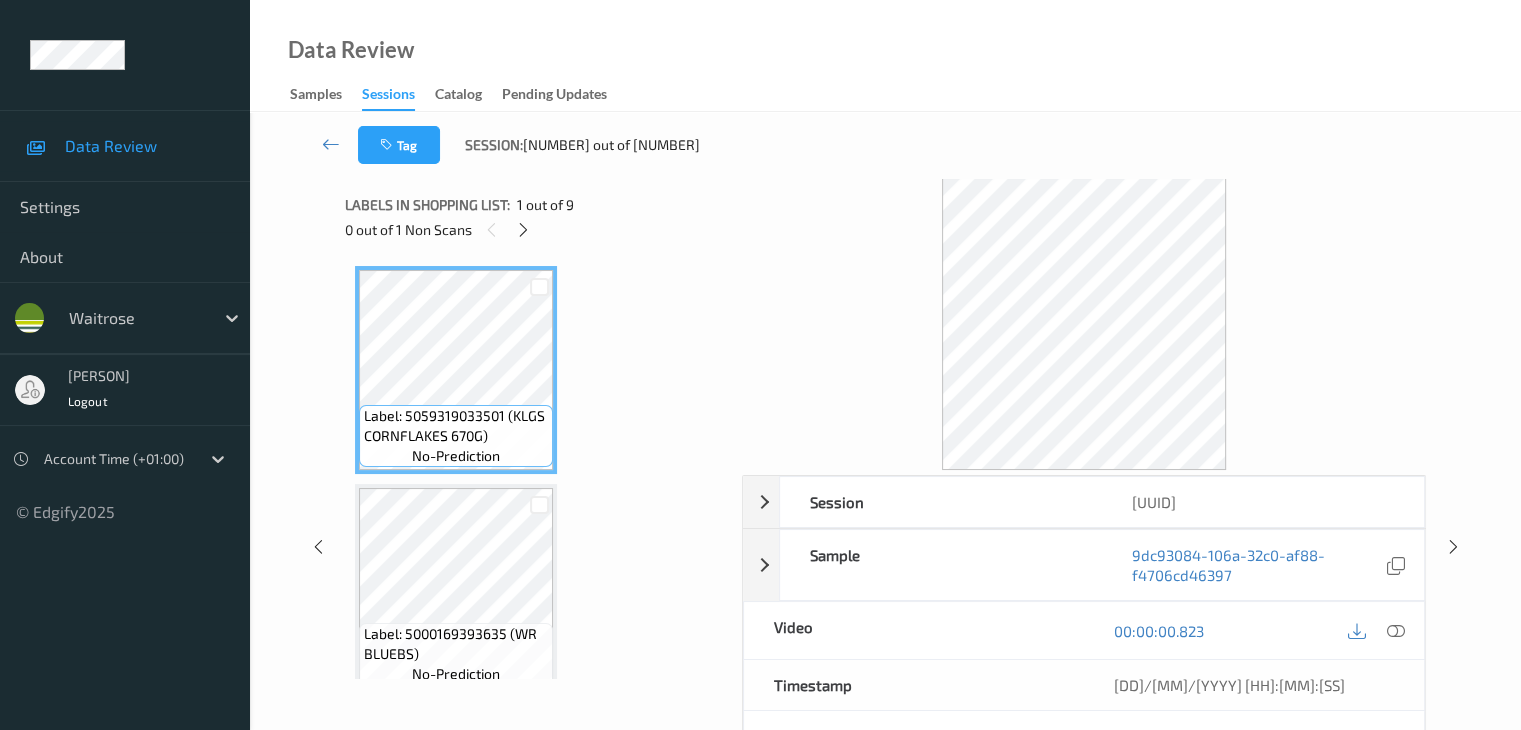 click on "0 out of 1 Non Scans" at bounding box center (536, 229) 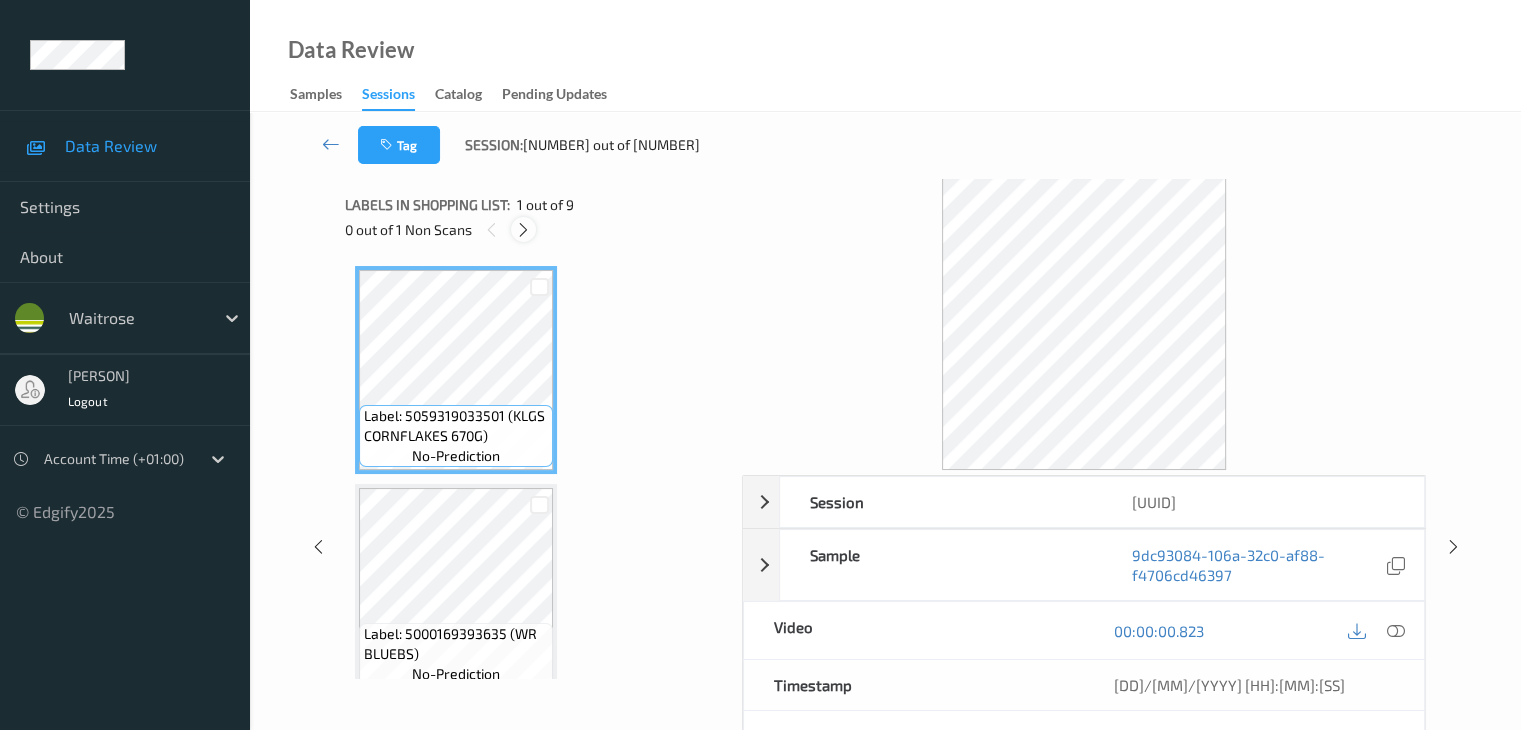 click at bounding box center (523, 230) 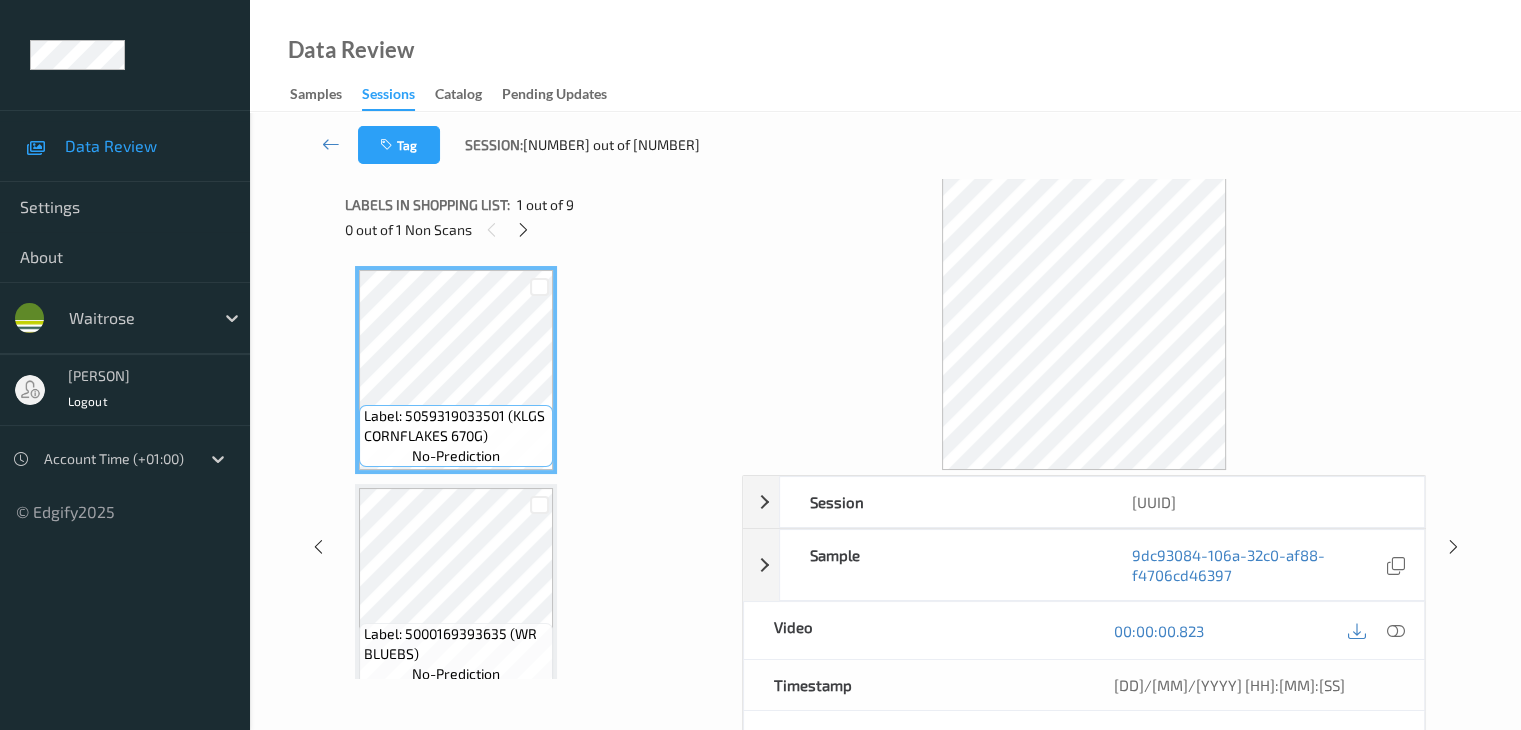 scroll, scrollTop: 1536, scrollLeft: 0, axis: vertical 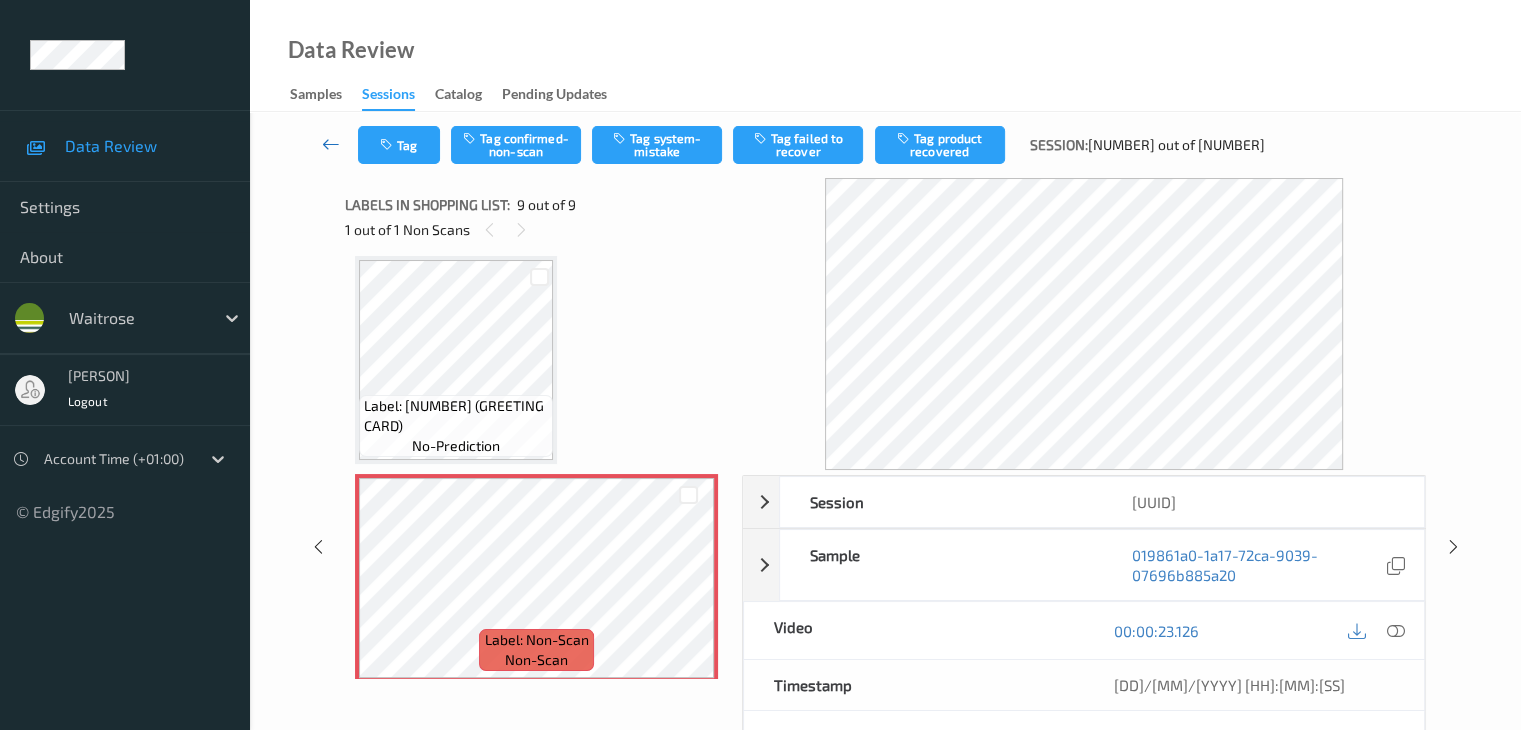 click at bounding box center (331, 144) 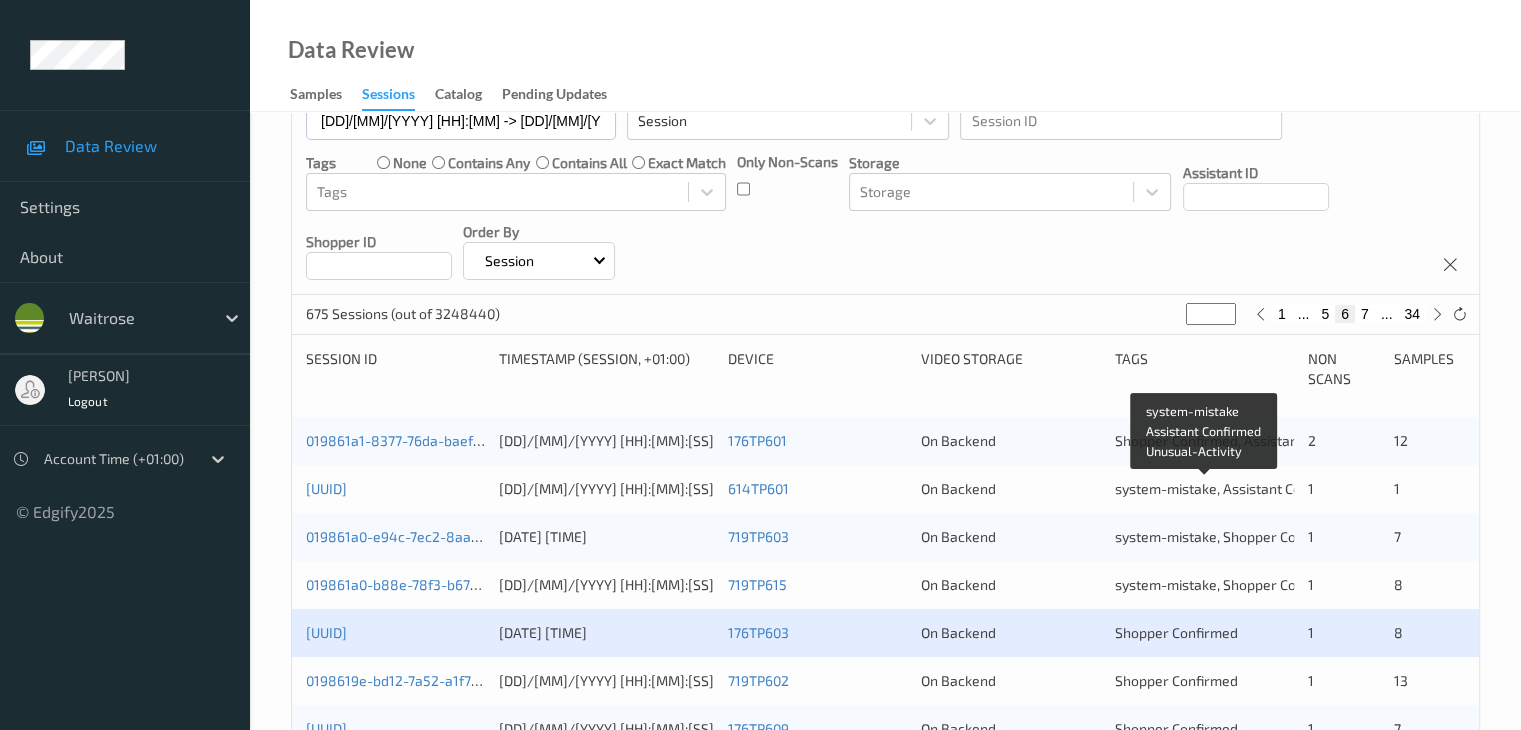 scroll, scrollTop: 504, scrollLeft: 0, axis: vertical 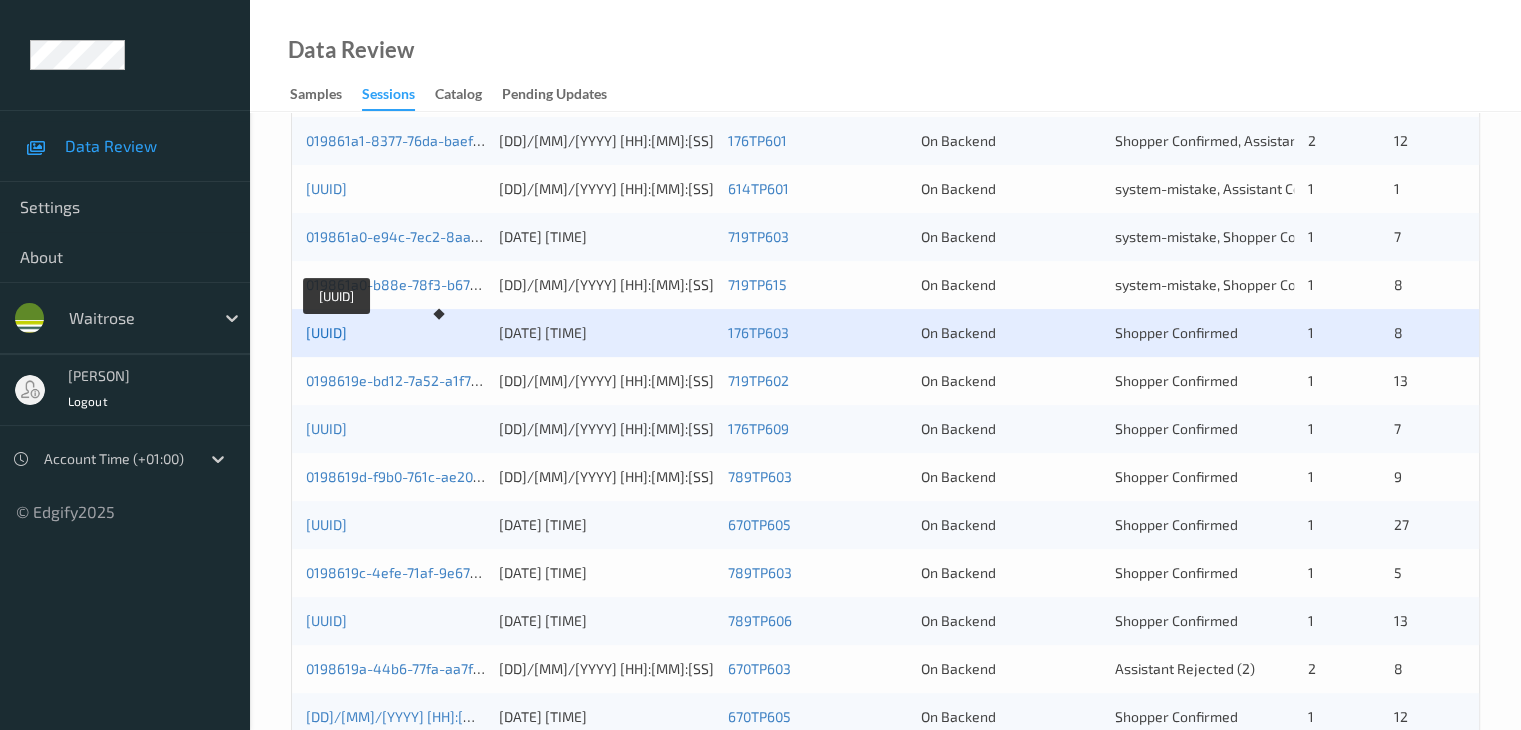 click on "[UUID]" at bounding box center [326, 332] 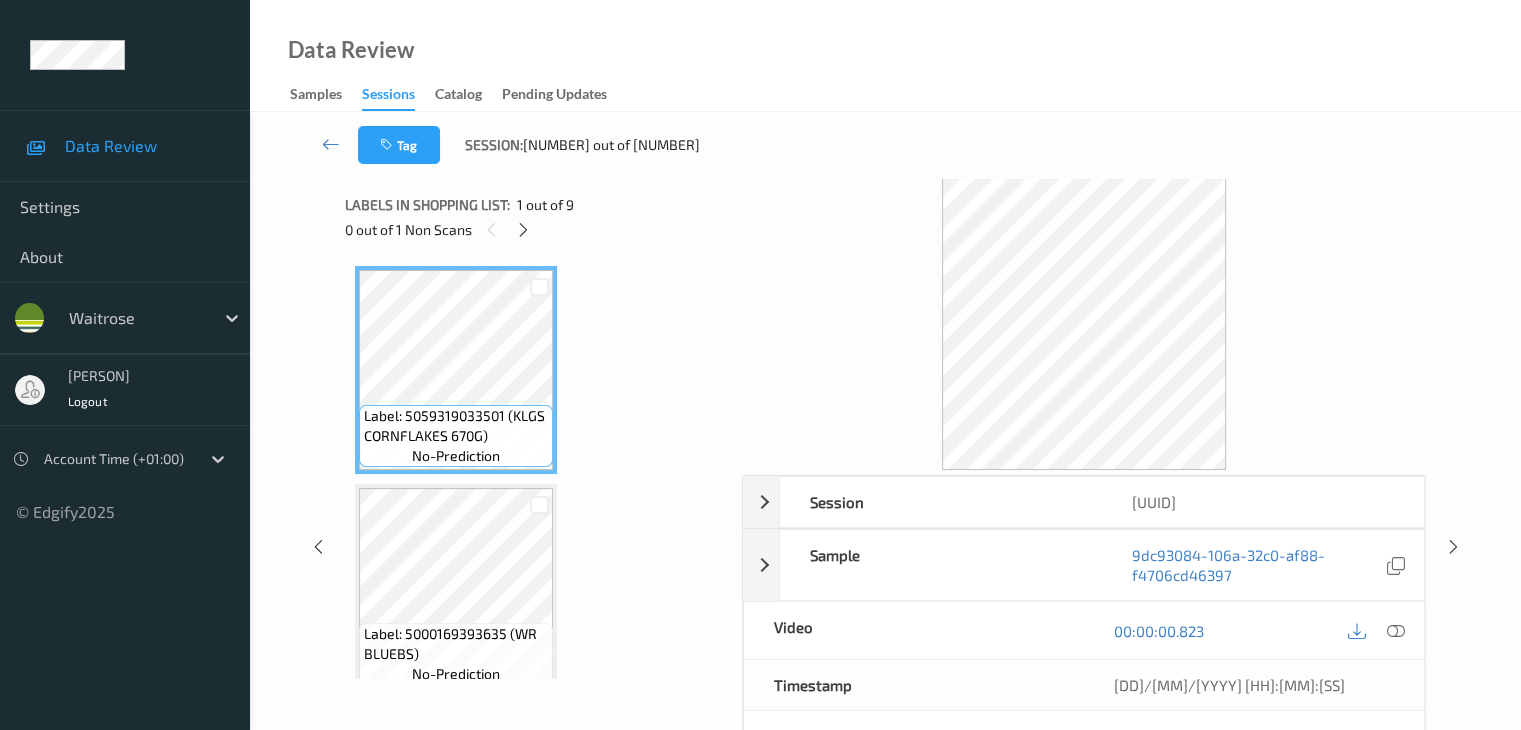 click on "0 out of 1 Non Scans" at bounding box center [536, 229] 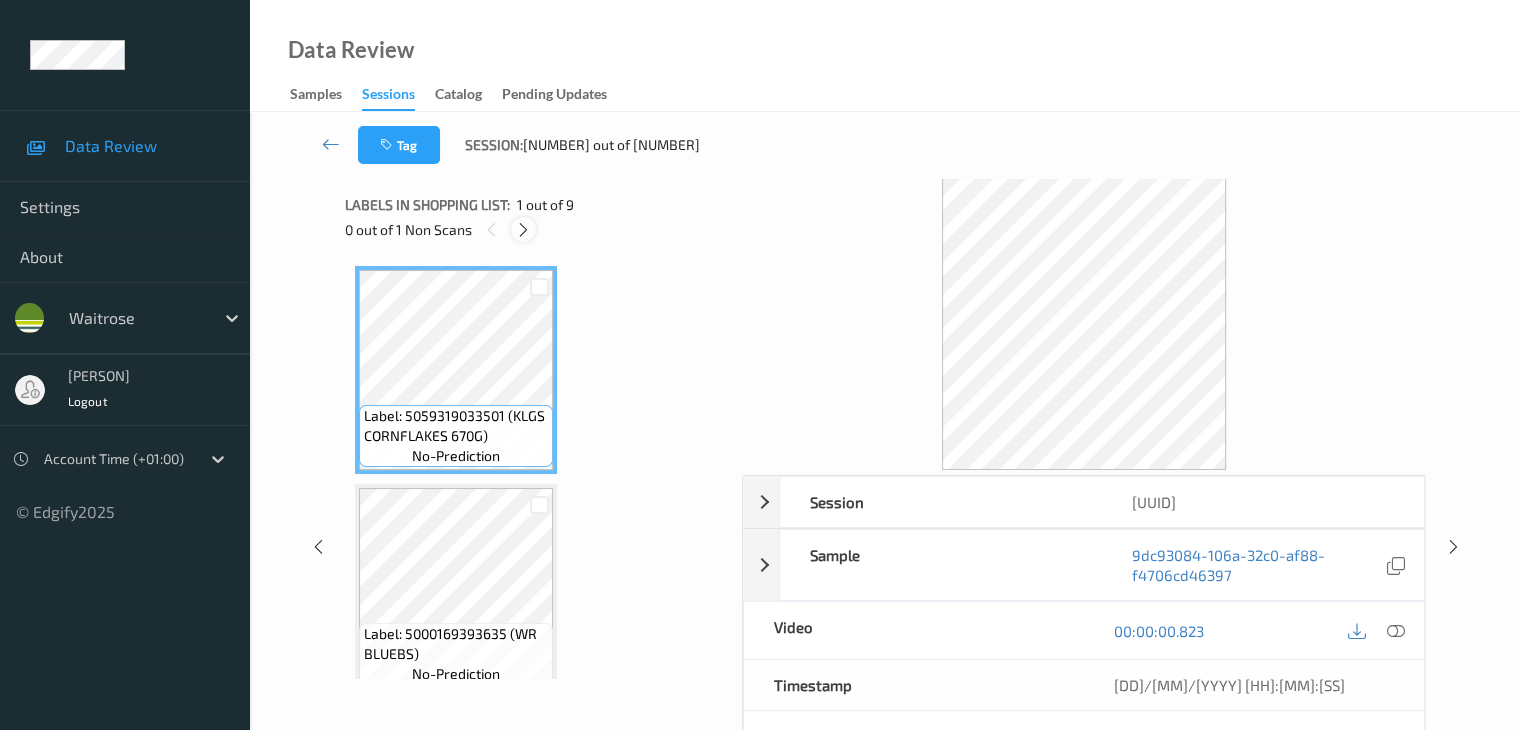 click at bounding box center [523, 230] 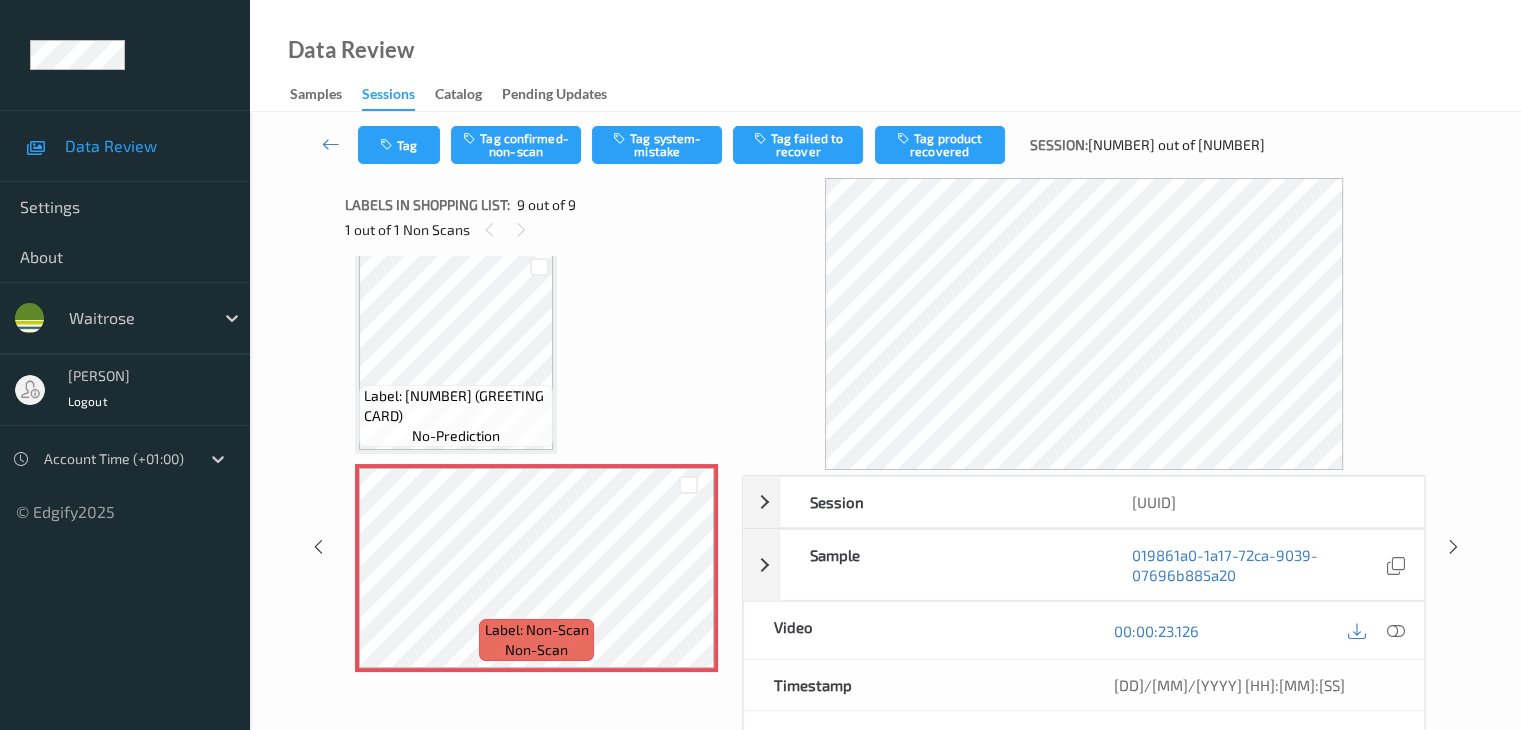 scroll, scrollTop: 1549, scrollLeft: 0, axis: vertical 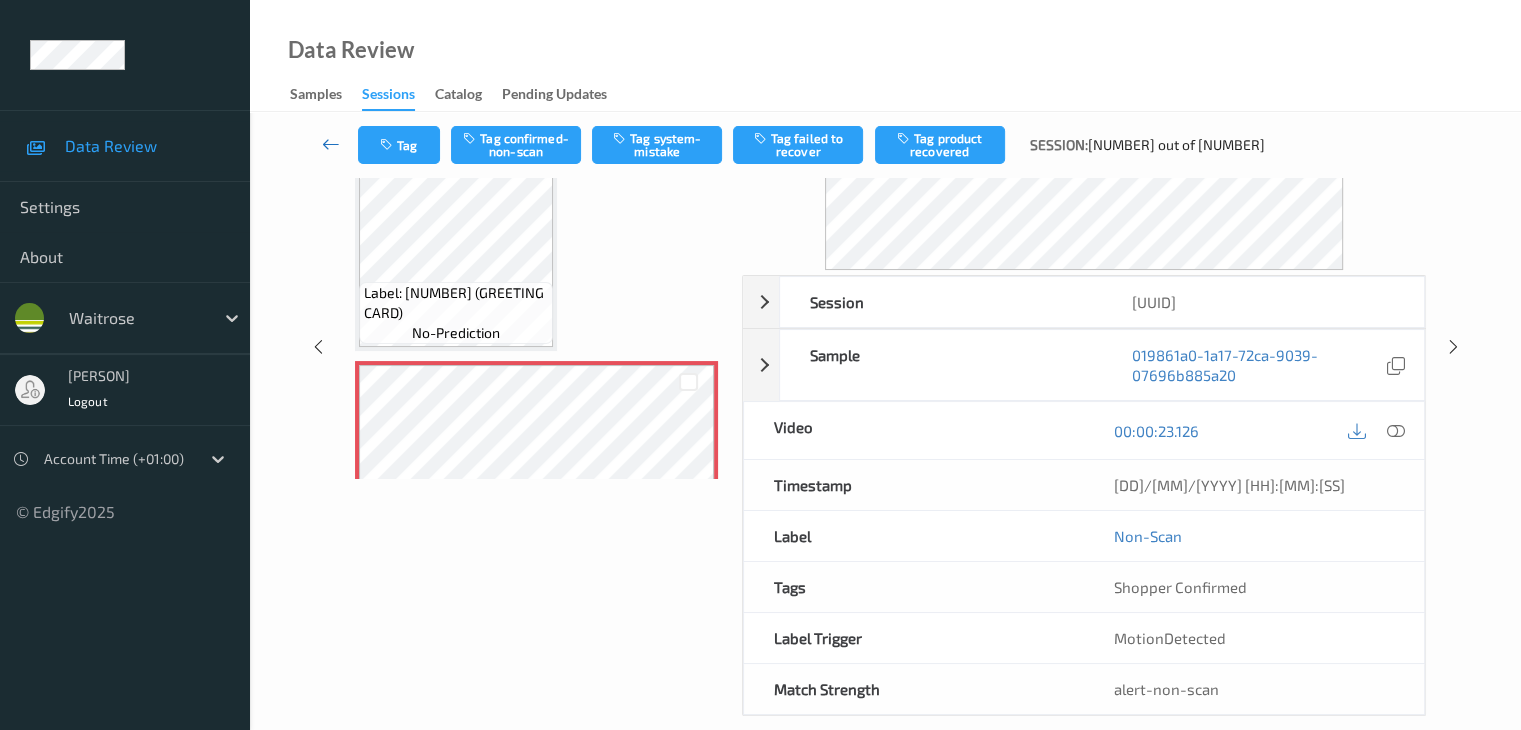 click at bounding box center [331, 144] 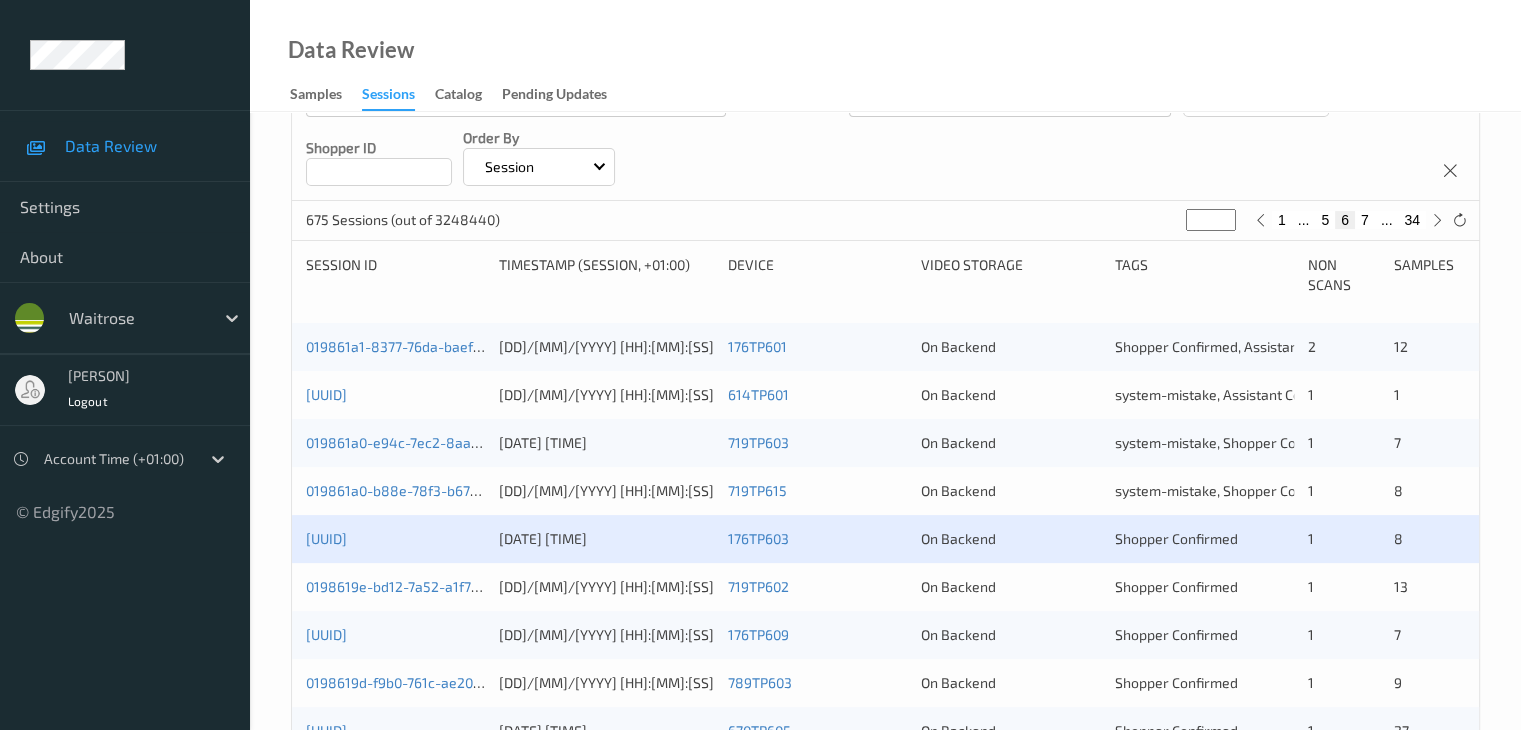 scroll, scrollTop: 400, scrollLeft: 0, axis: vertical 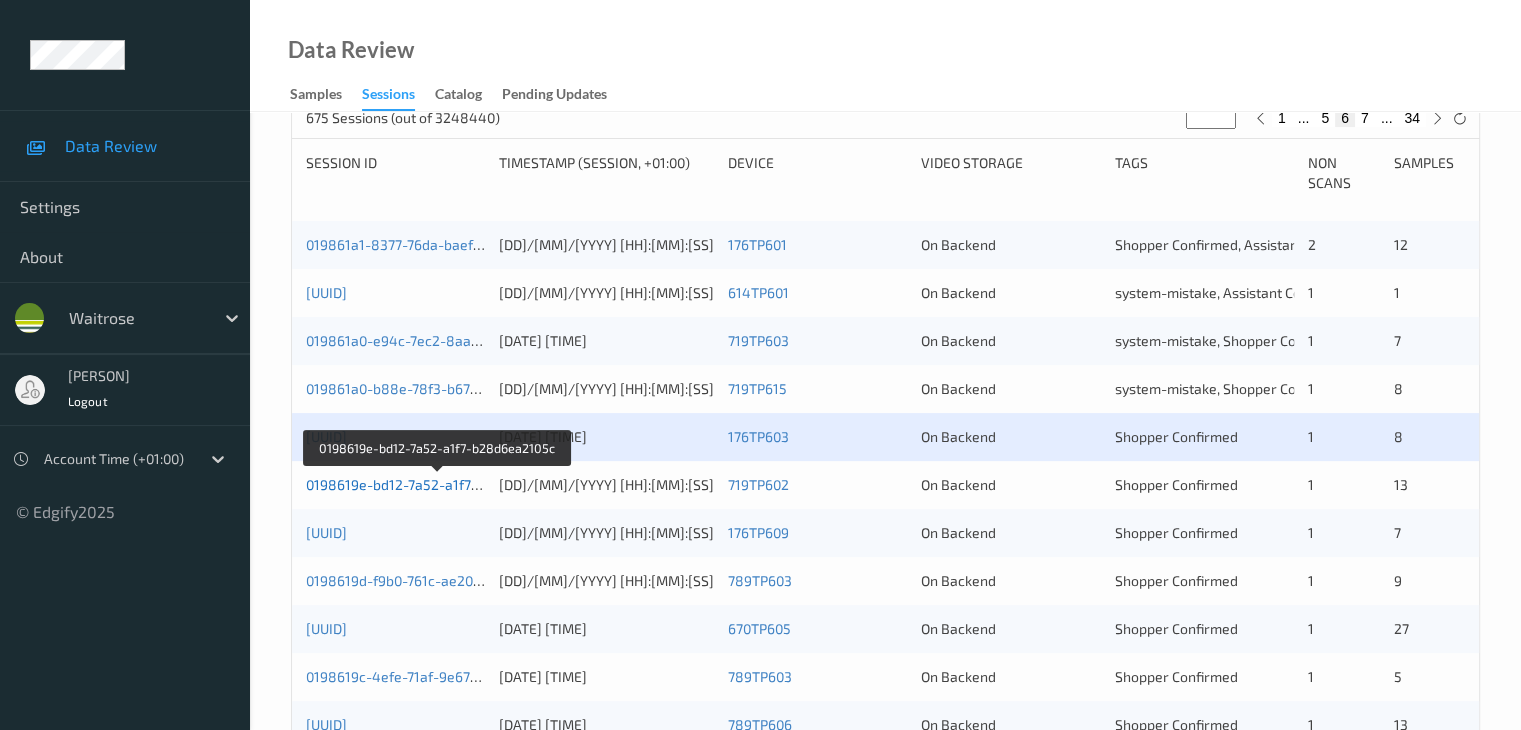 click on "0198619e-bd12-7a52-a1f7-b28d6ea2105c" at bounding box center (438, 484) 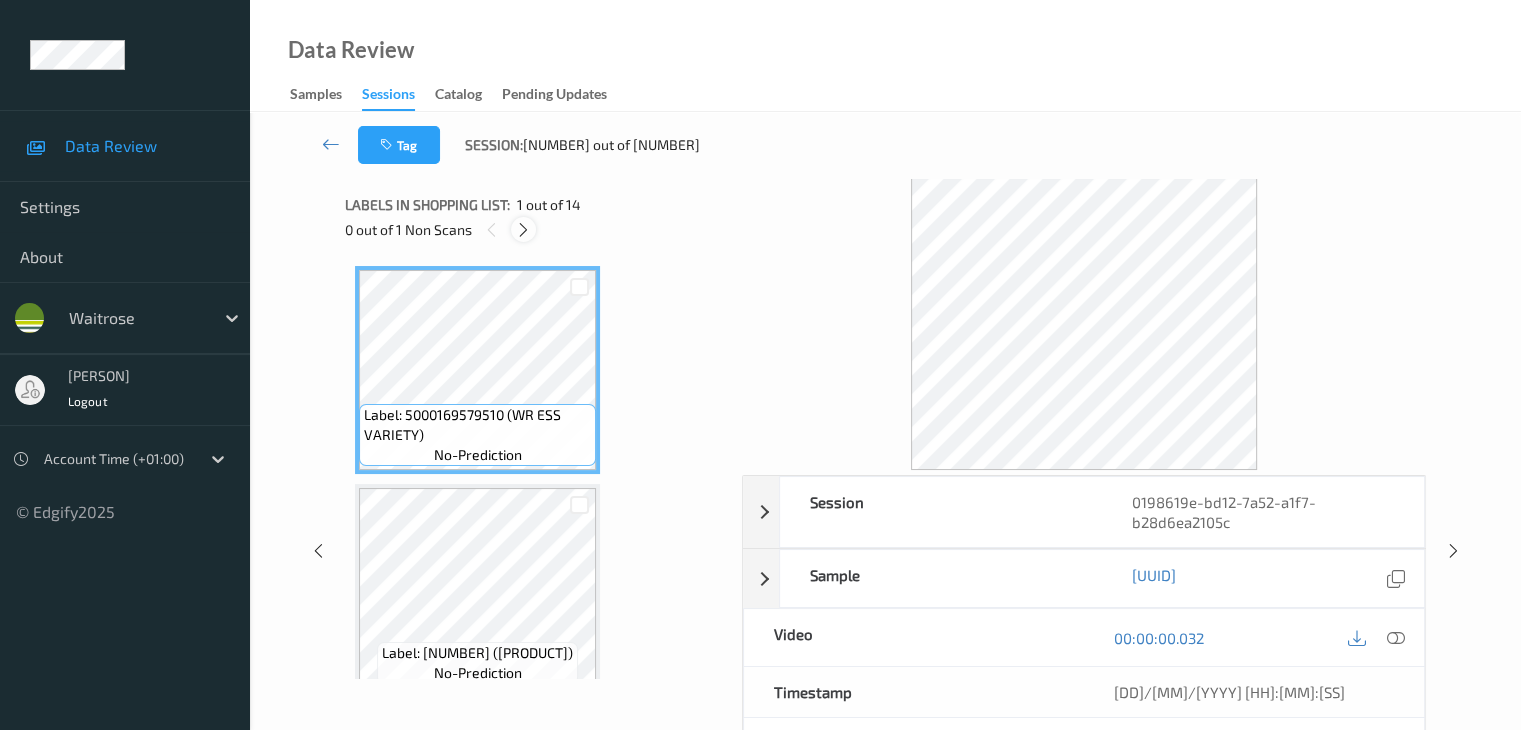 click at bounding box center [523, 230] 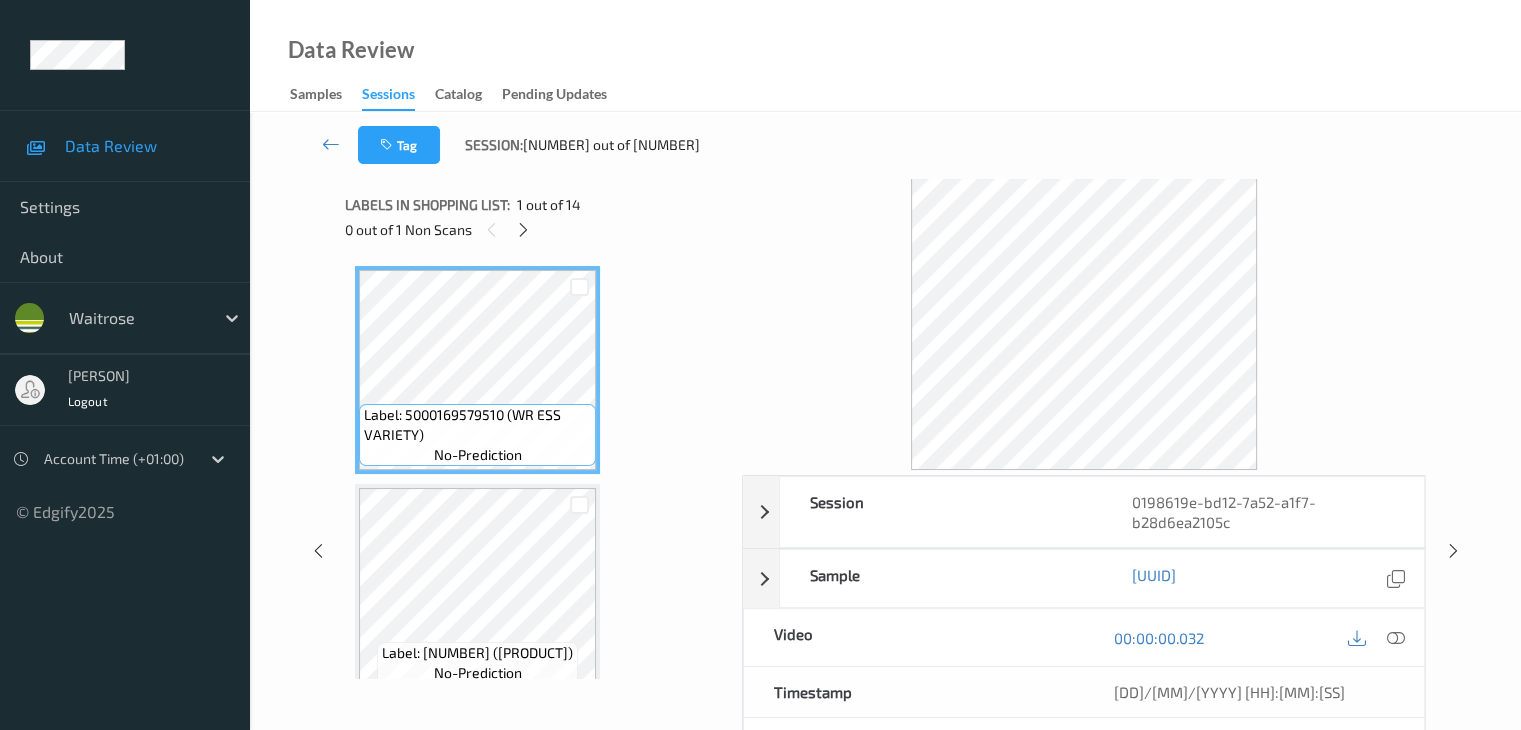 scroll, scrollTop: 1754, scrollLeft: 0, axis: vertical 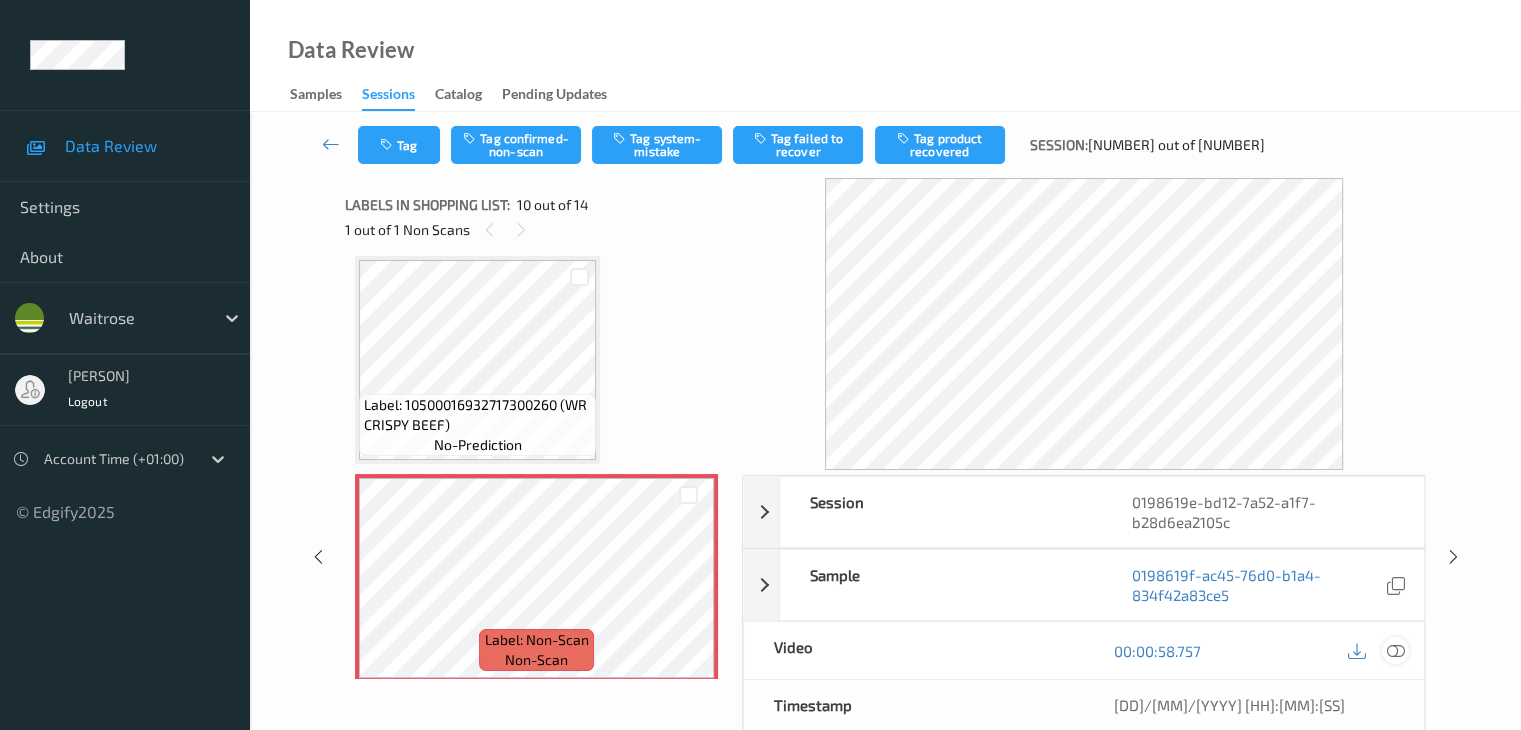 click at bounding box center (1395, 651) 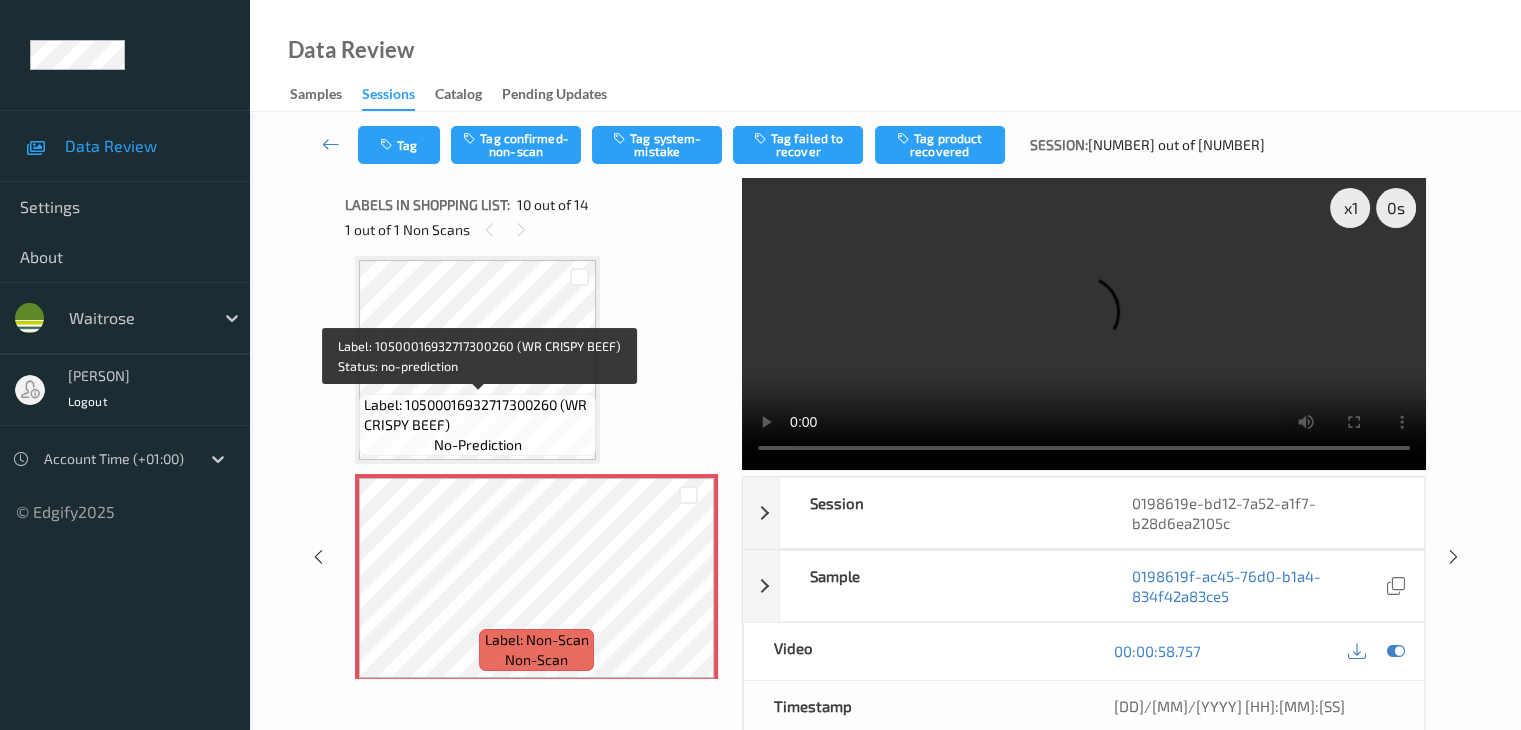 click on "Label: 10500016932717300260 (WR CRISPY BEEF)" at bounding box center [477, 415] 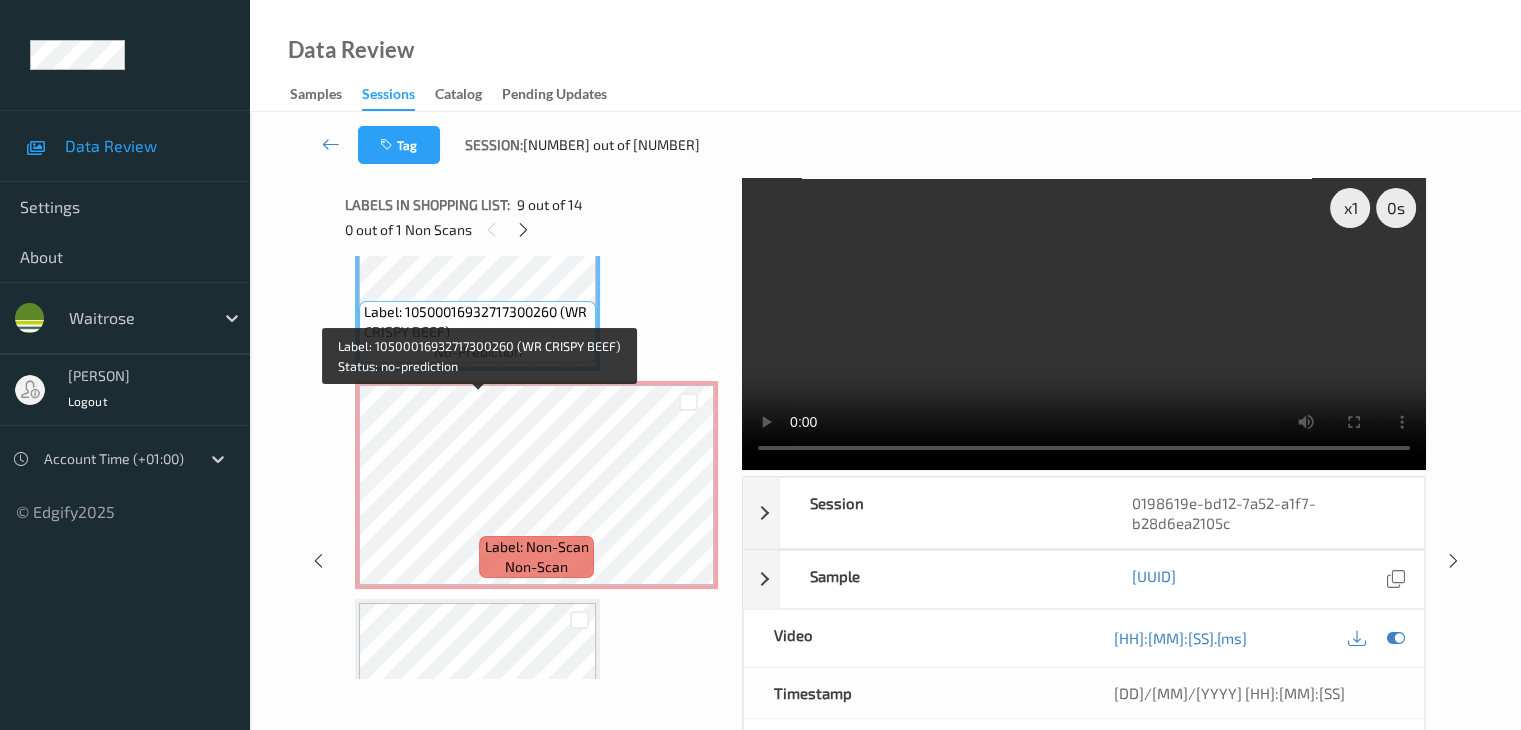 scroll, scrollTop: 1754, scrollLeft: 0, axis: vertical 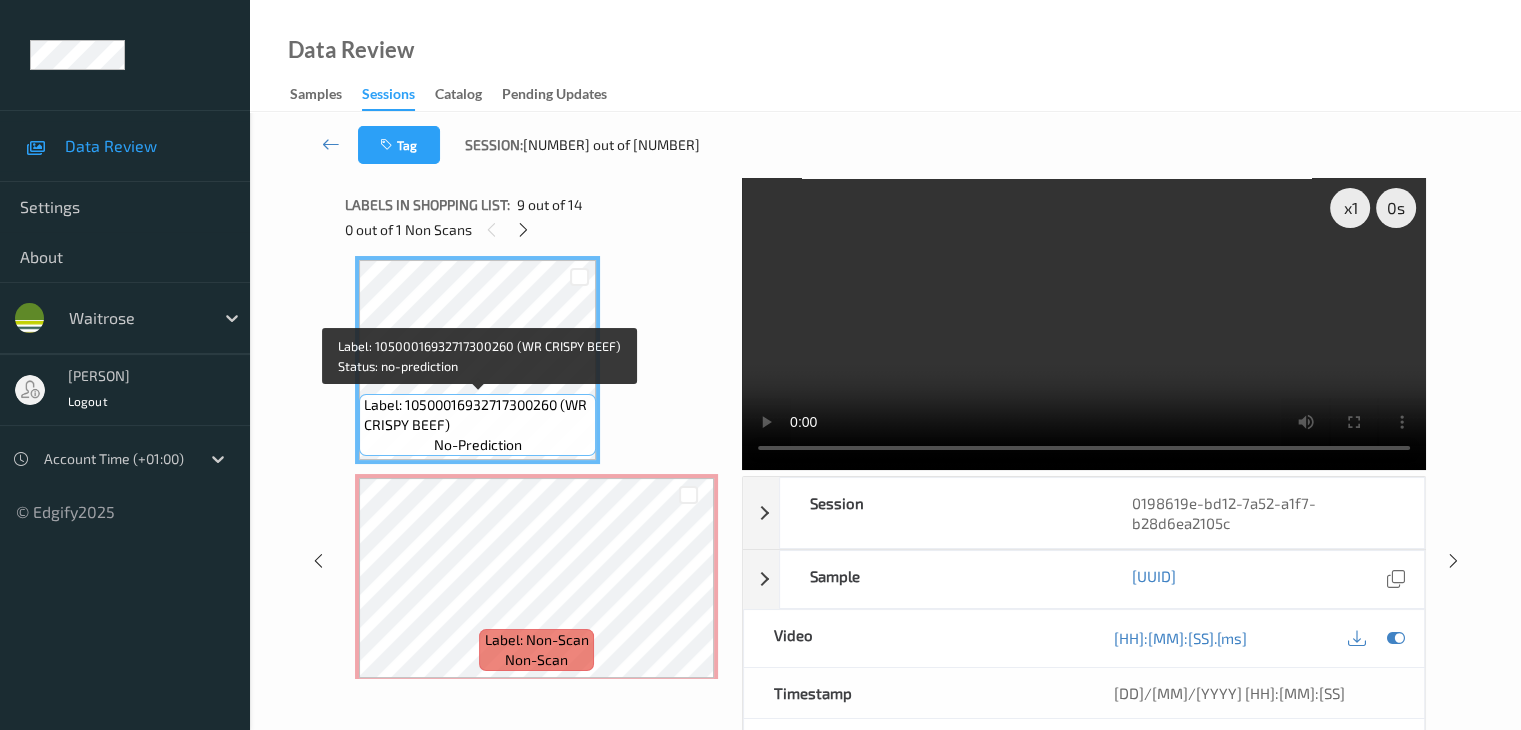 click on "Label: 10500016932717300260 (WR CRISPY BEEF)" at bounding box center [477, 415] 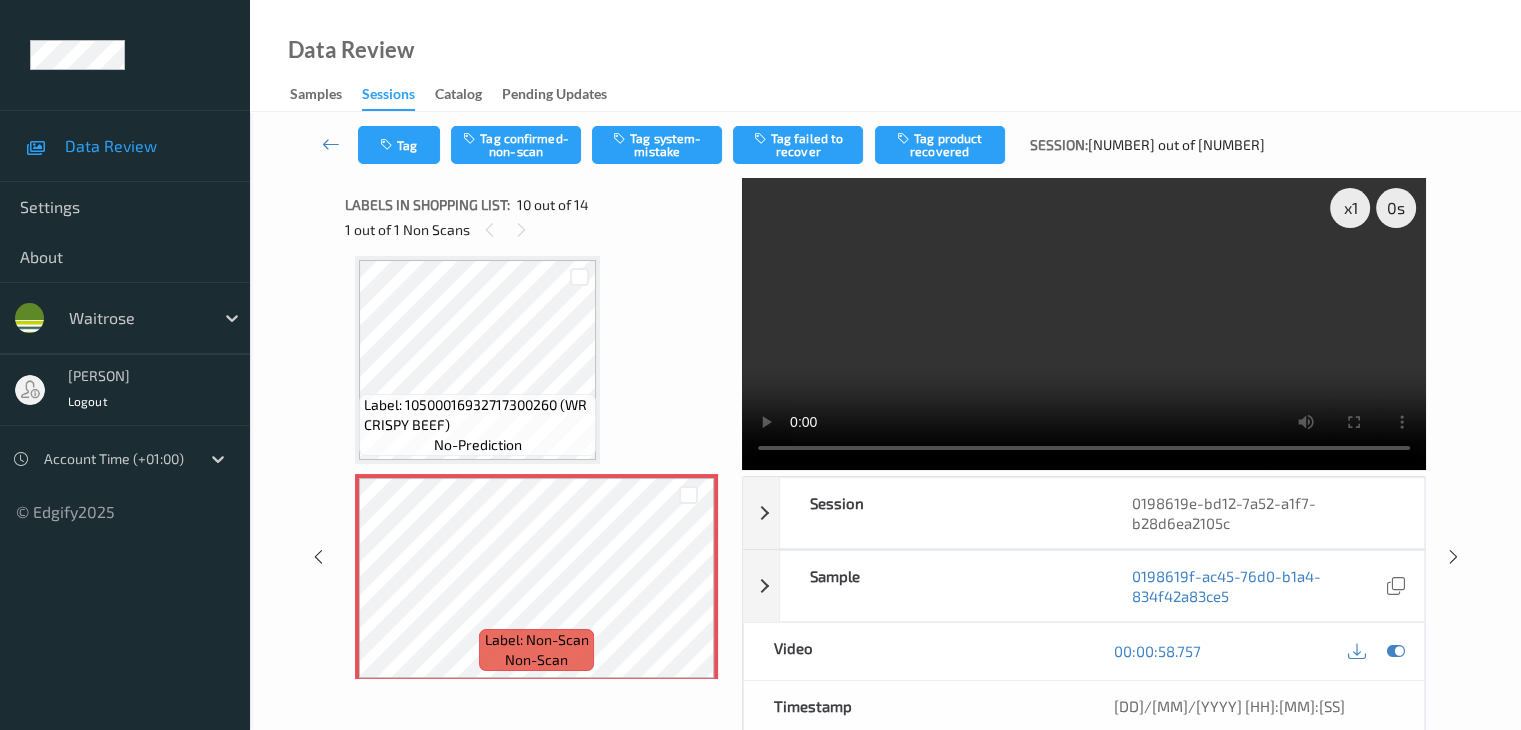 scroll, scrollTop: 1854, scrollLeft: 0, axis: vertical 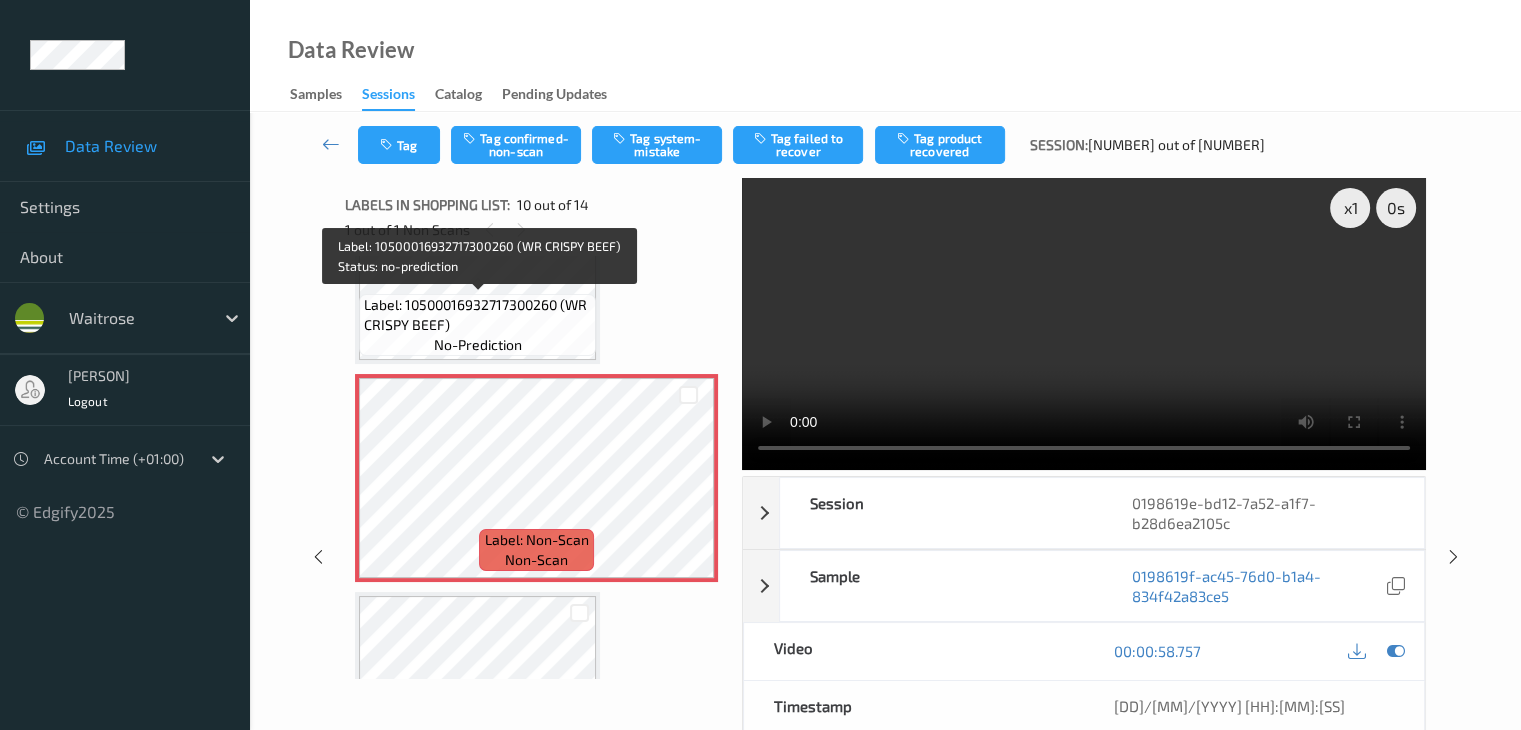 click on "Label: 10500016932717300260 (WR CRISPY BEEF)" at bounding box center (477, 315) 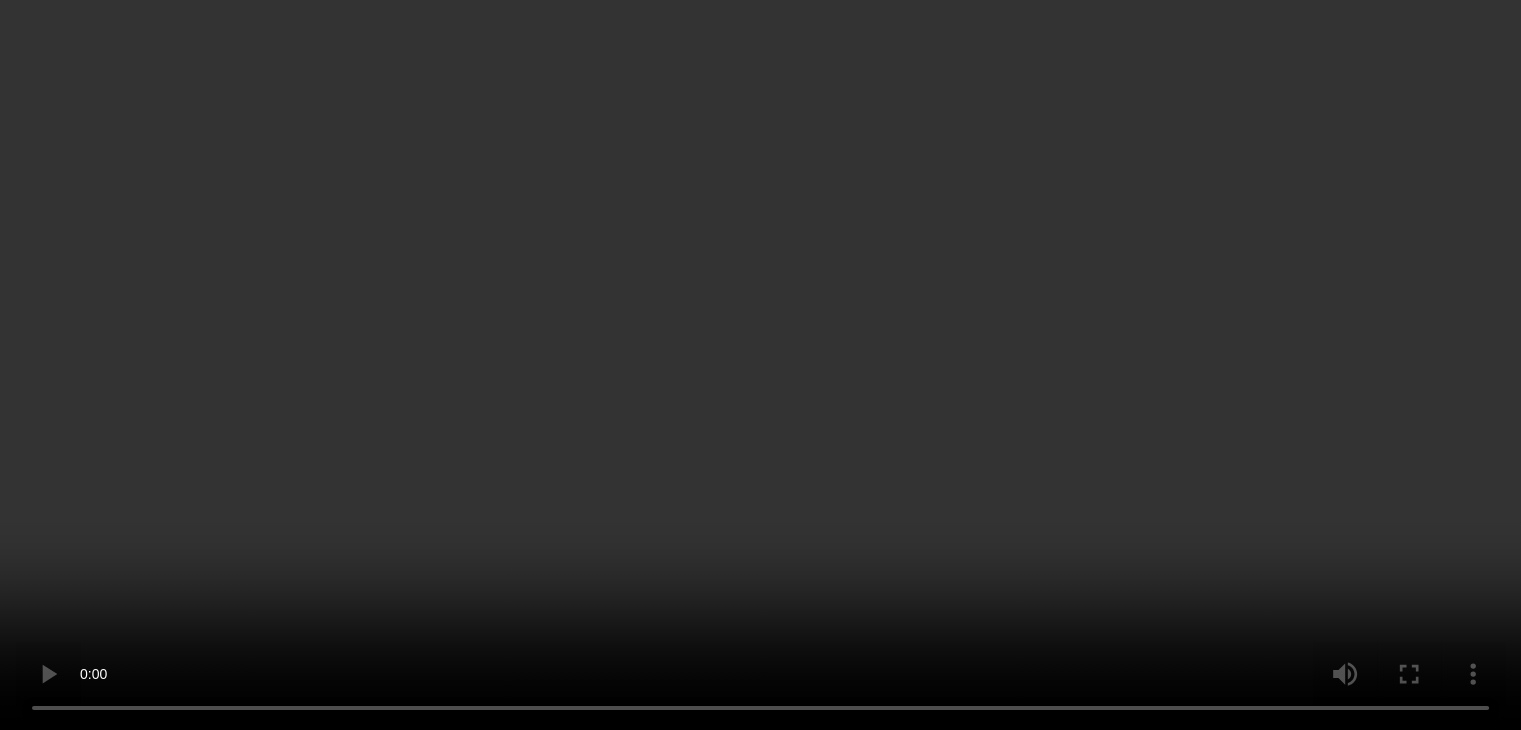 scroll, scrollTop: 1754, scrollLeft: 0, axis: vertical 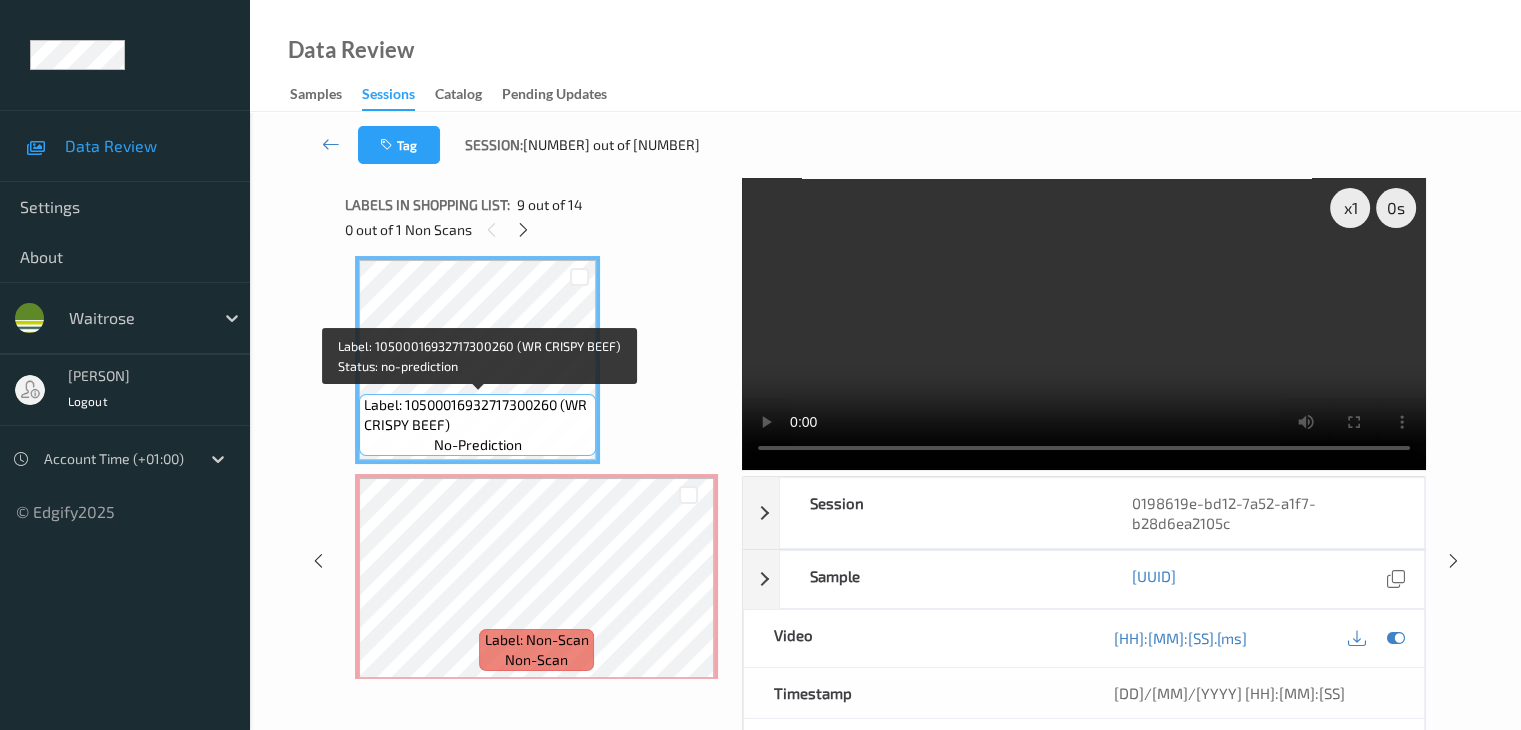 click on "Label: 10500016932717300260 (WR CRISPY BEEF)" at bounding box center (477, 415) 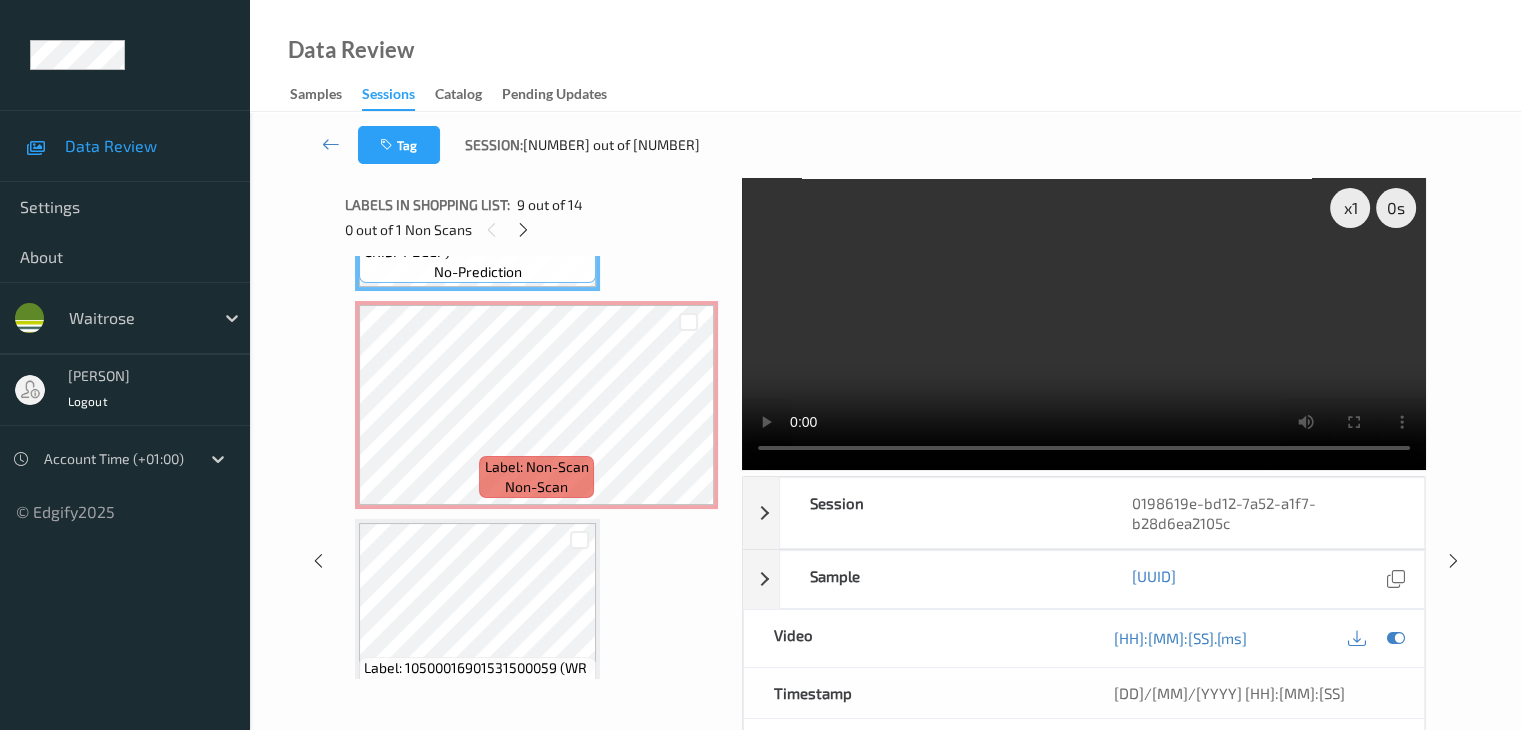 scroll, scrollTop: 1954, scrollLeft: 0, axis: vertical 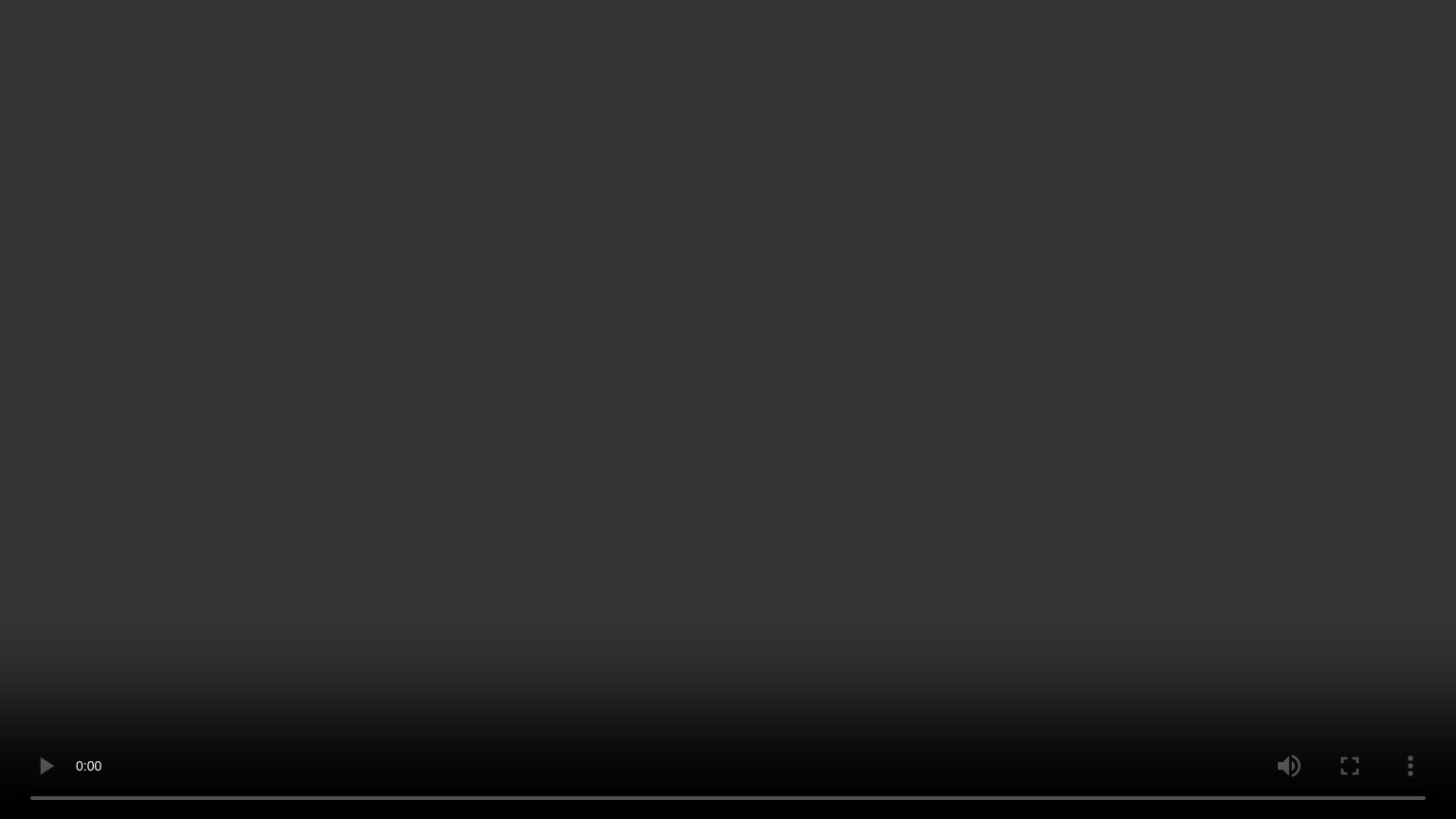 type 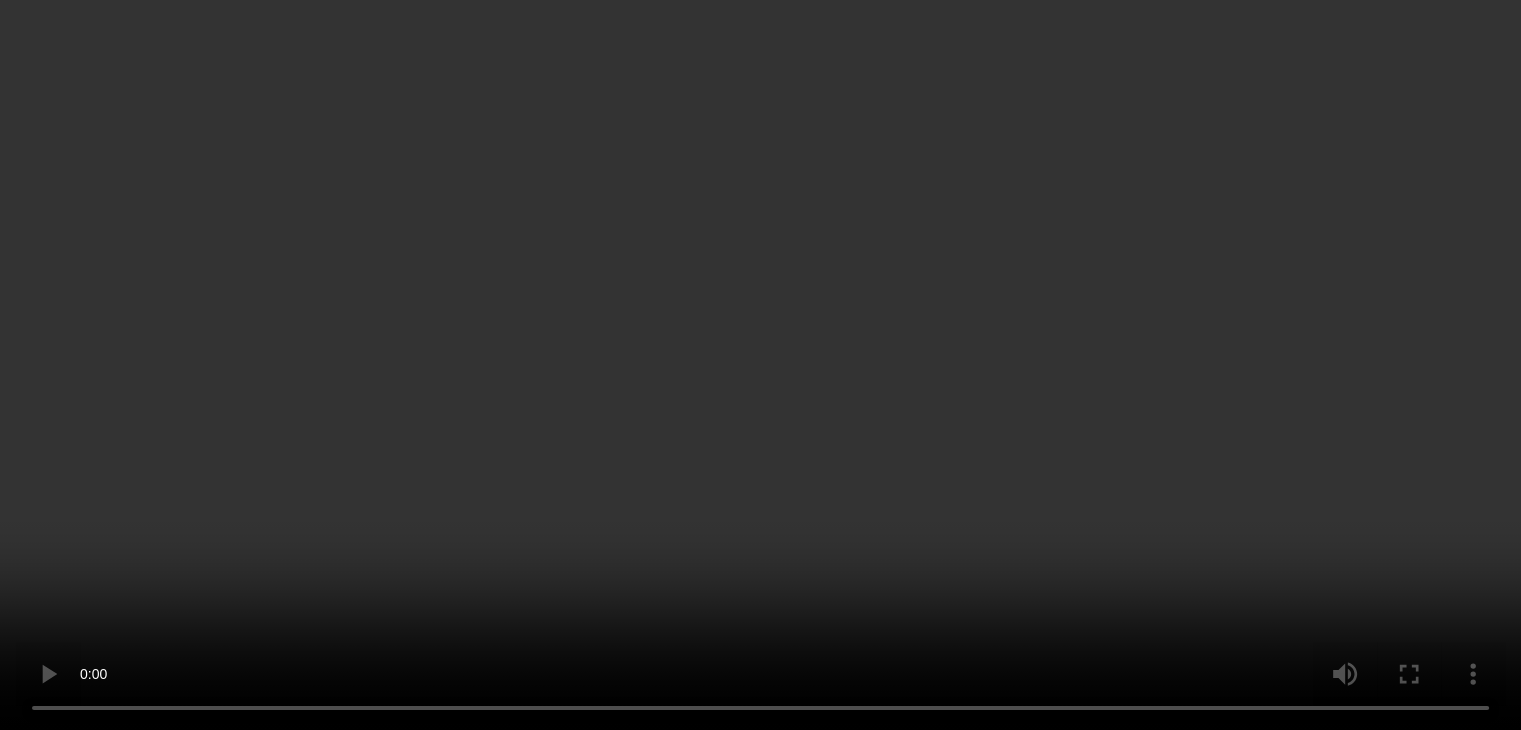 scroll, scrollTop: 1839, scrollLeft: 0, axis: vertical 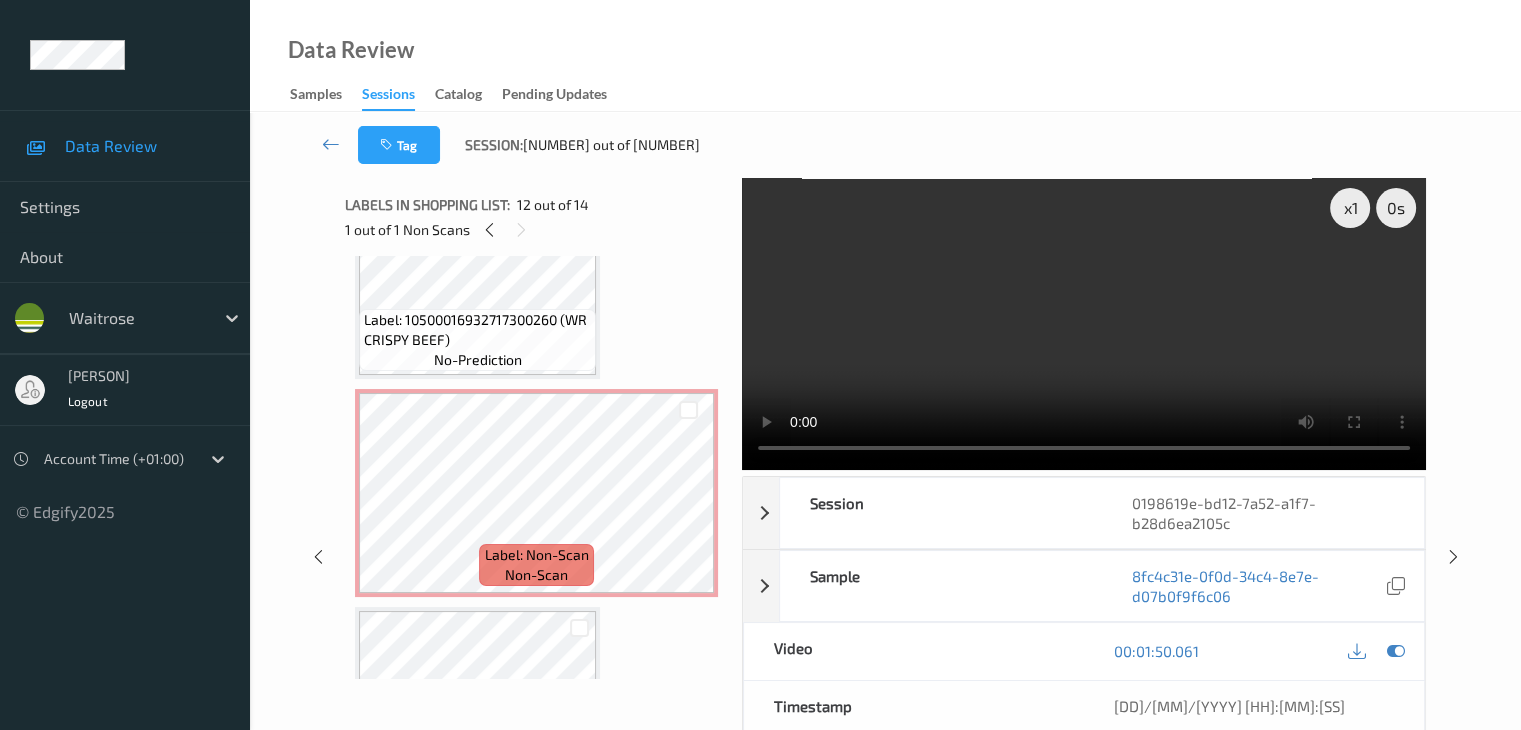 click on "Label: 10500016932717300260 (WR CRISPY BEEF) no-prediction" at bounding box center [477, 340] 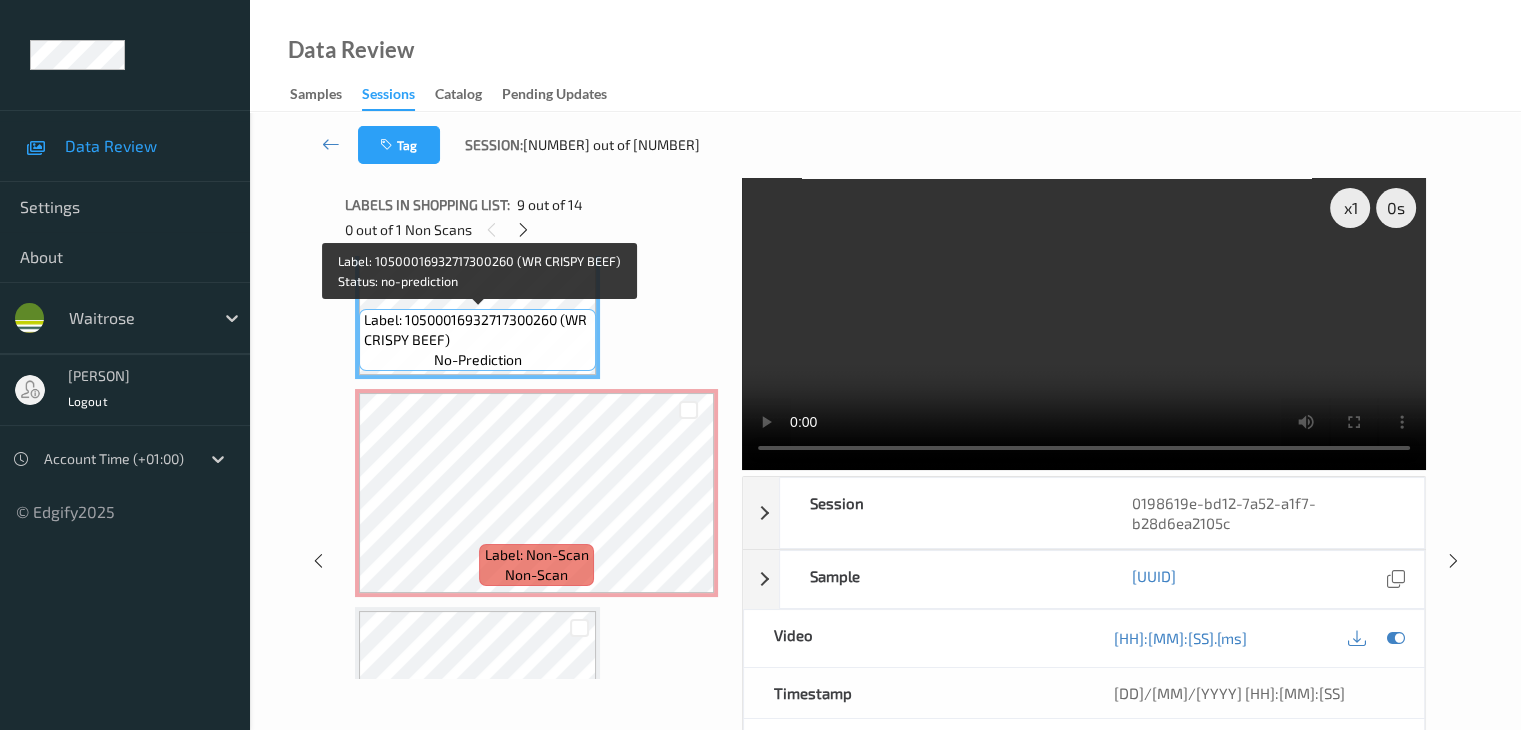 click on "Label: 10500016932717300260 (WR CRISPY BEEF)" at bounding box center [477, 330] 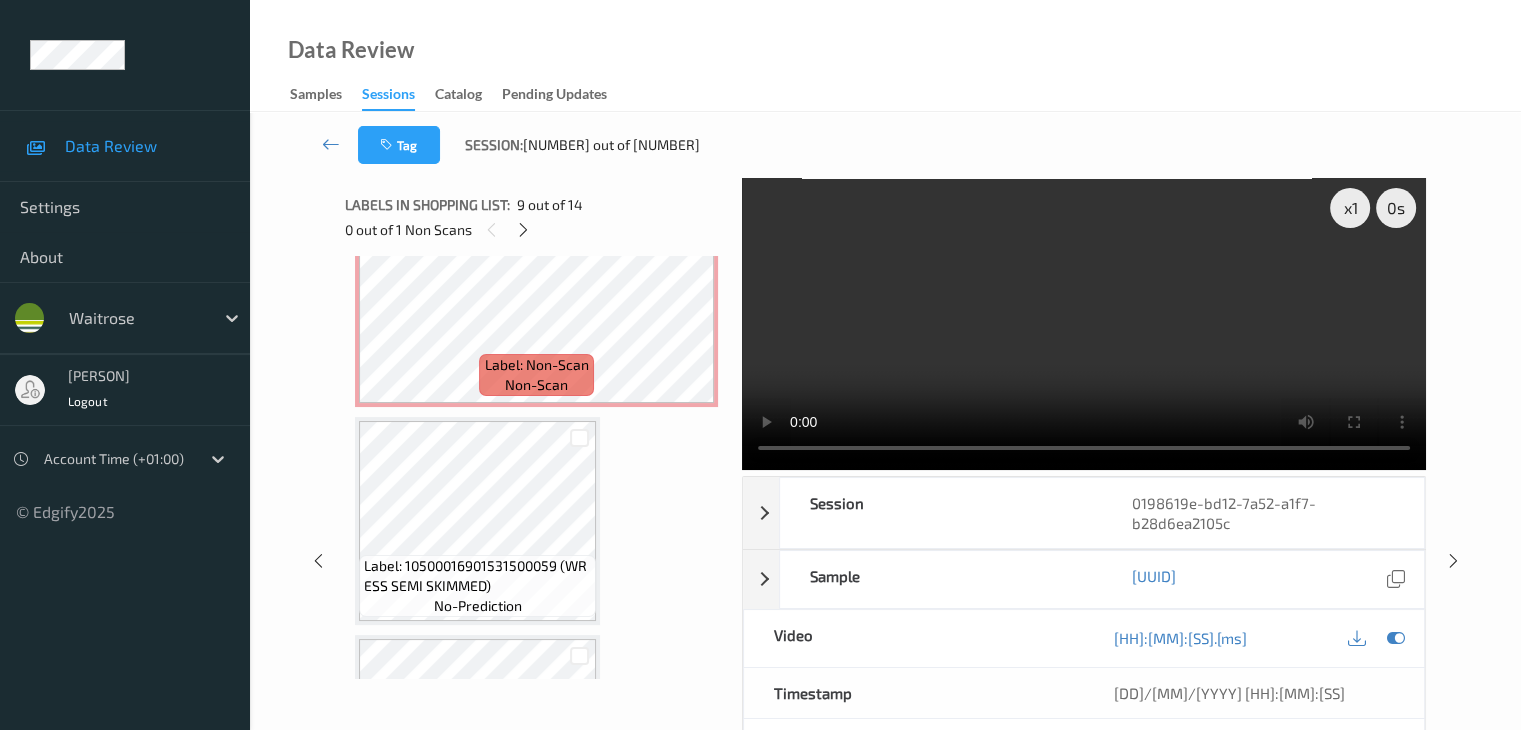 scroll, scrollTop: 2039, scrollLeft: 0, axis: vertical 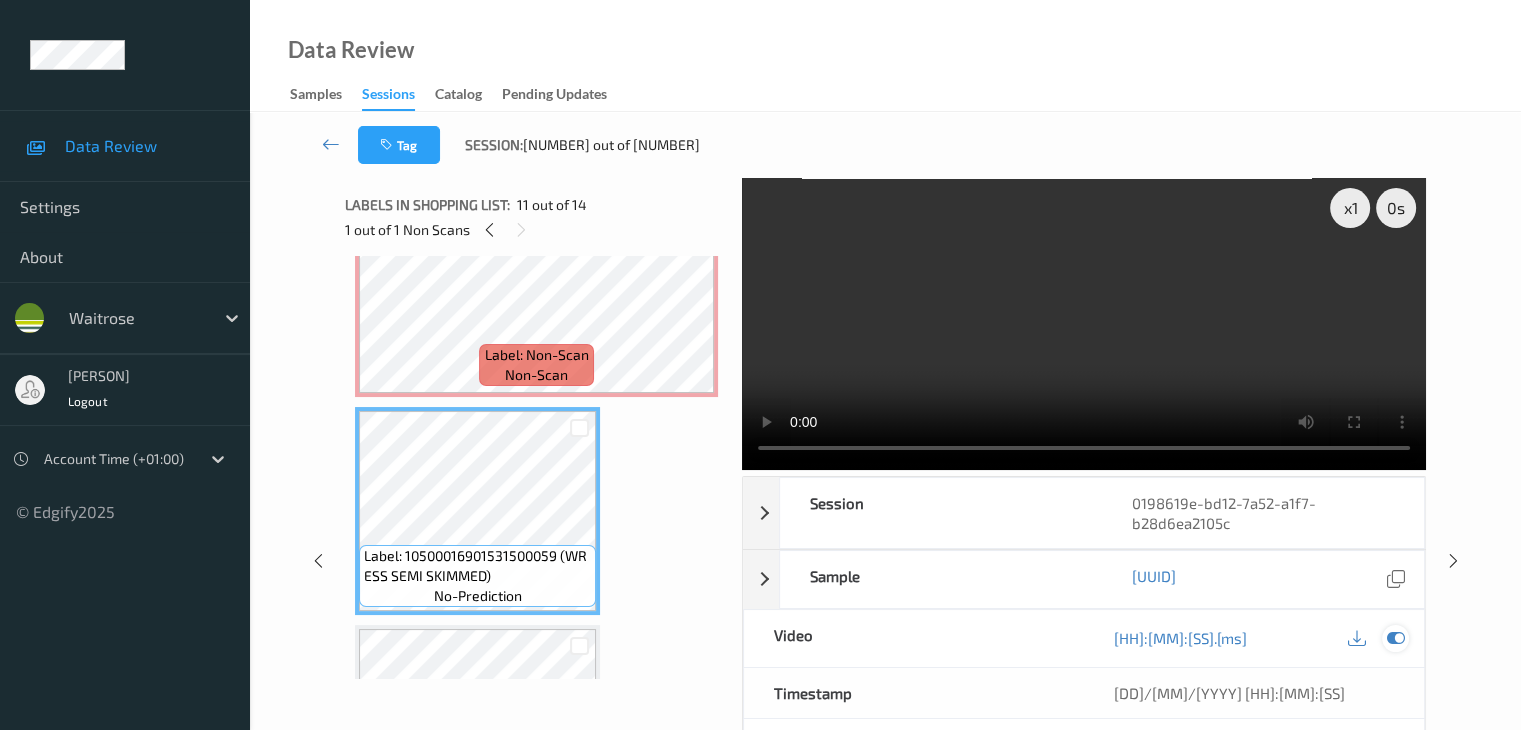 click at bounding box center (1395, 638) 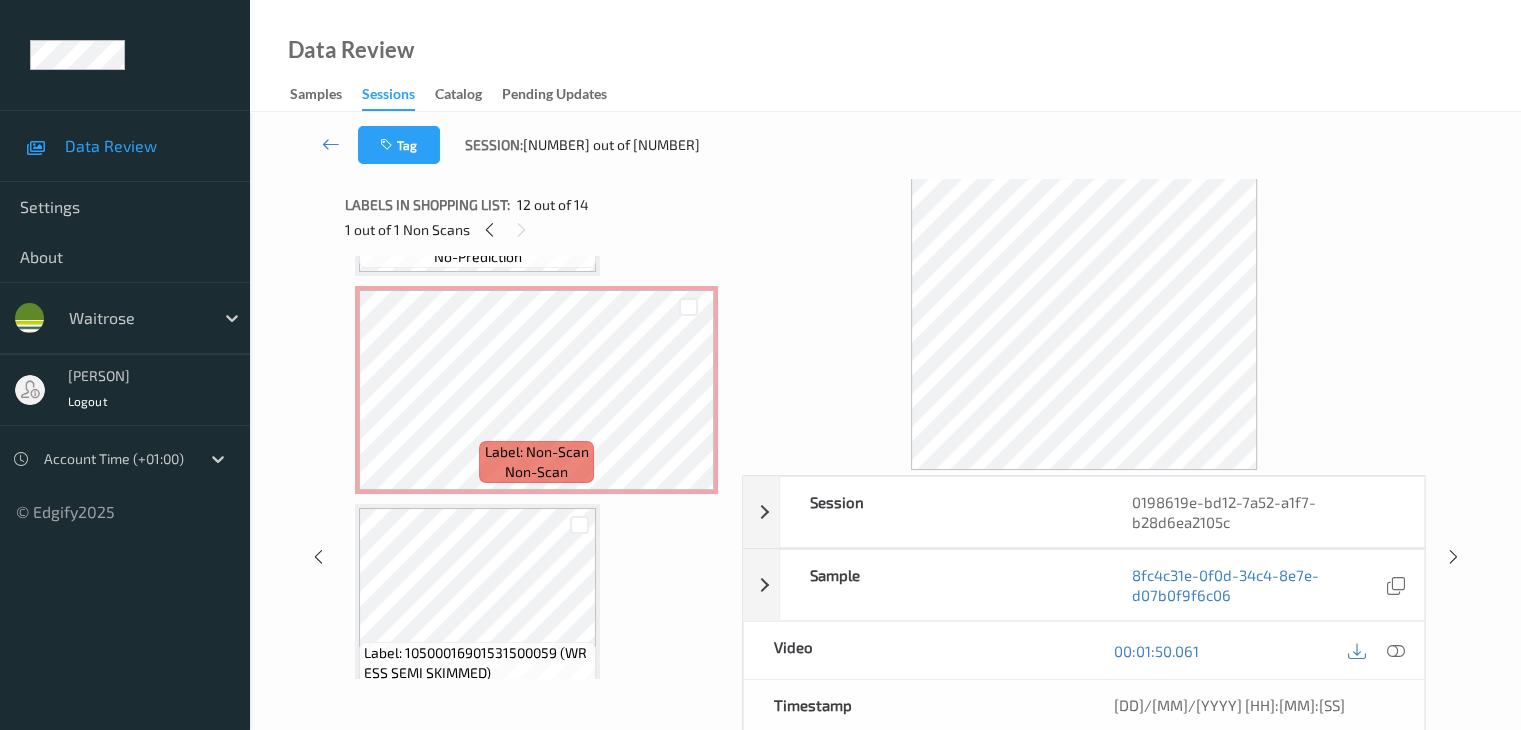 scroll, scrollTop: 1939, scrollLeft: 0, axis: vertical 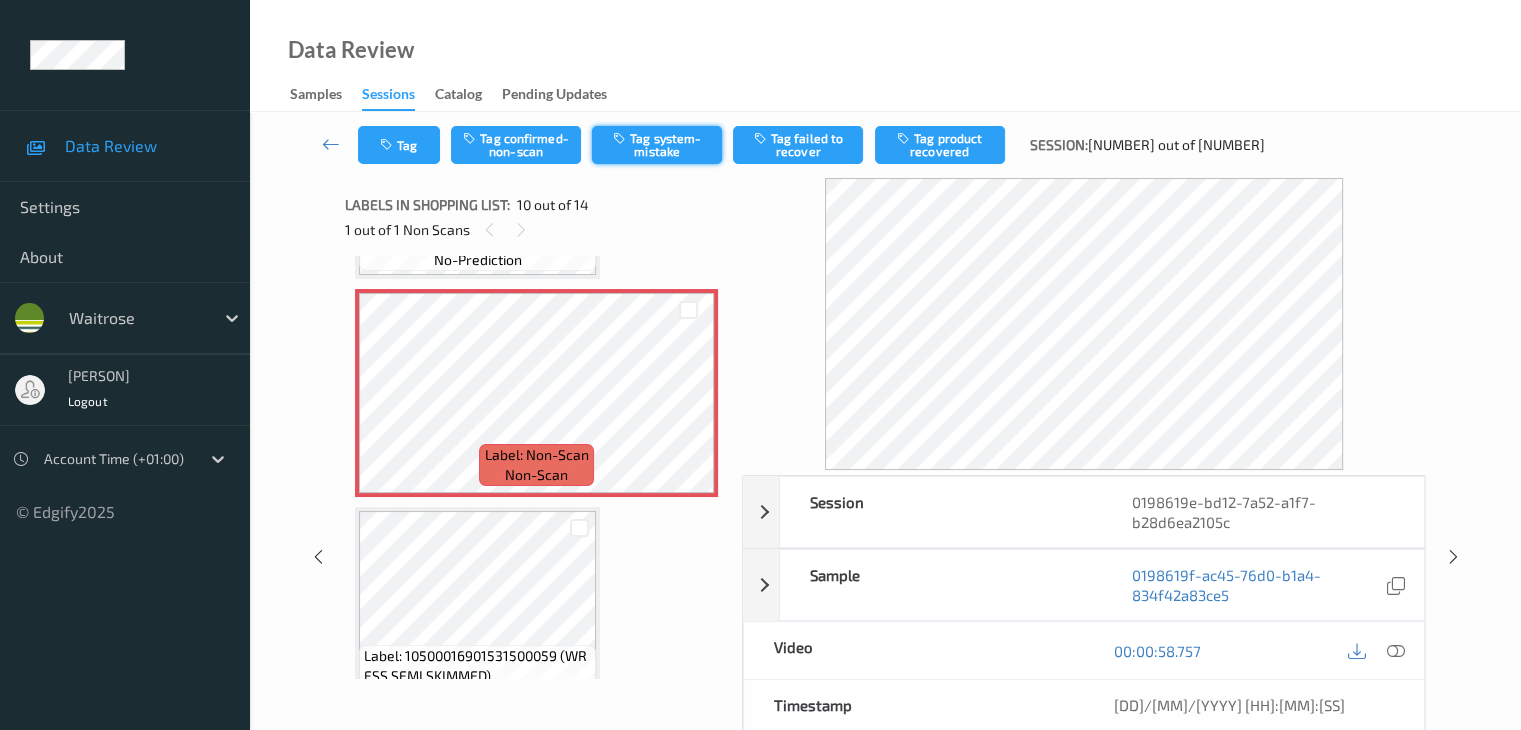 click on "Tag   system-mistake" at bounding box center [657, 145] 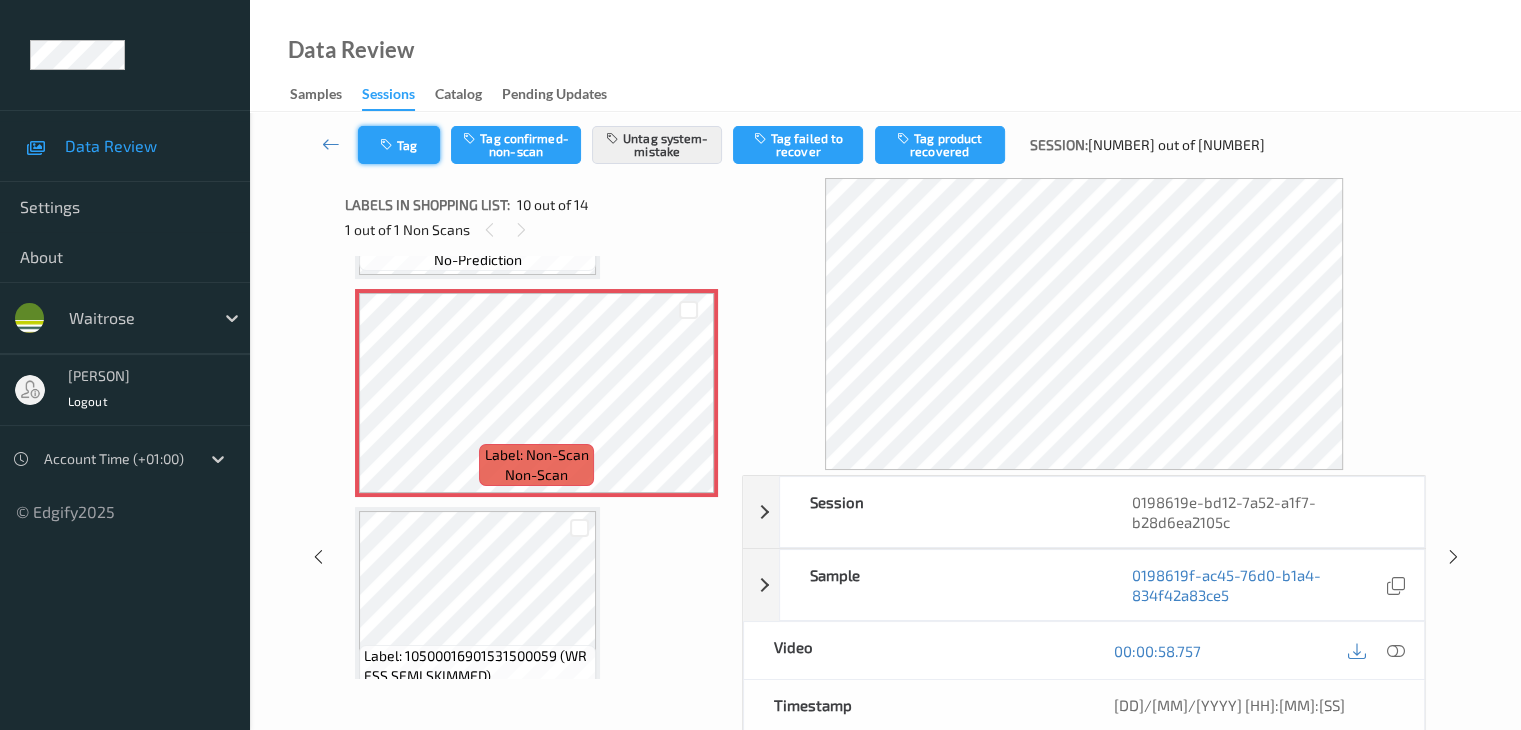 click on "Tag" at bounding box center [399, 145] 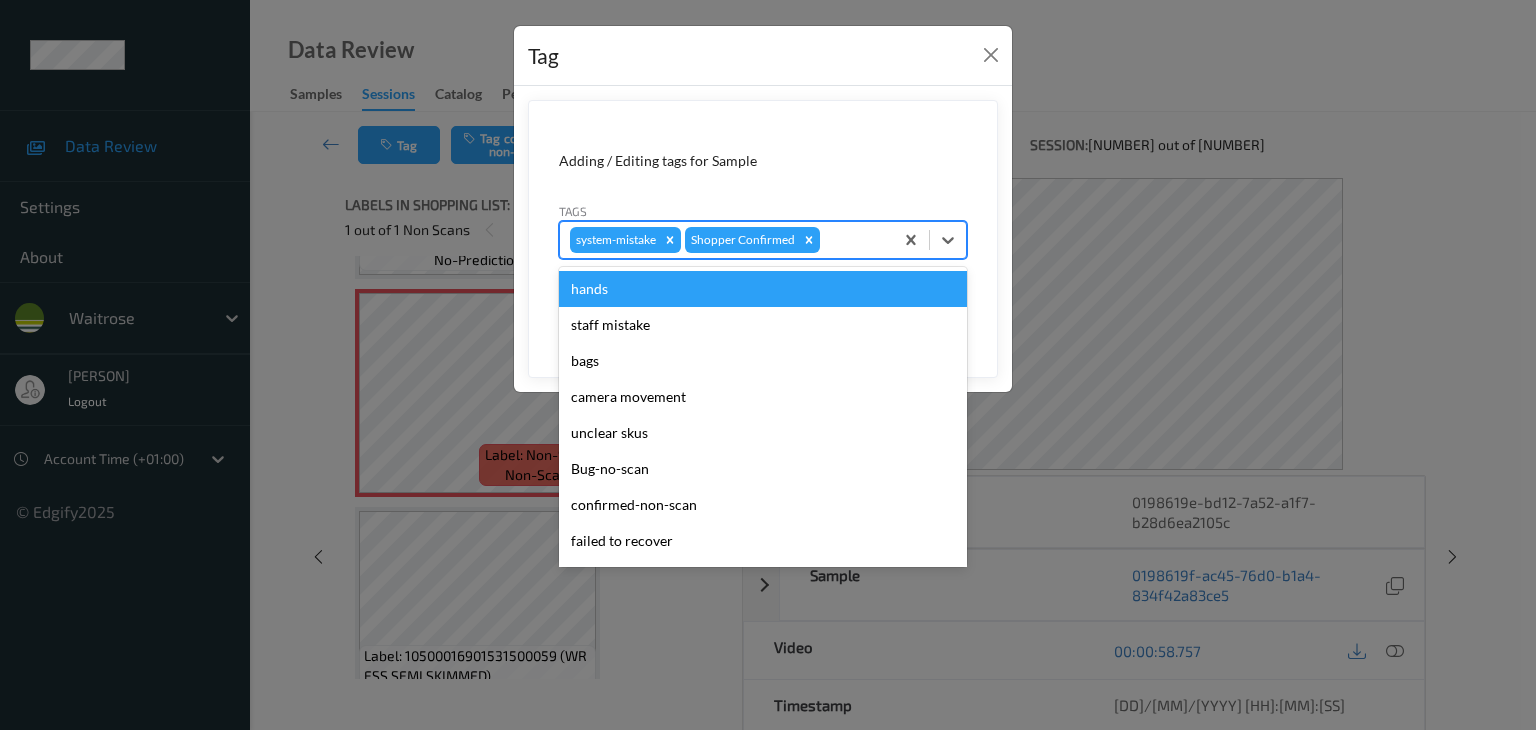 click at bounding box center (853, 240) 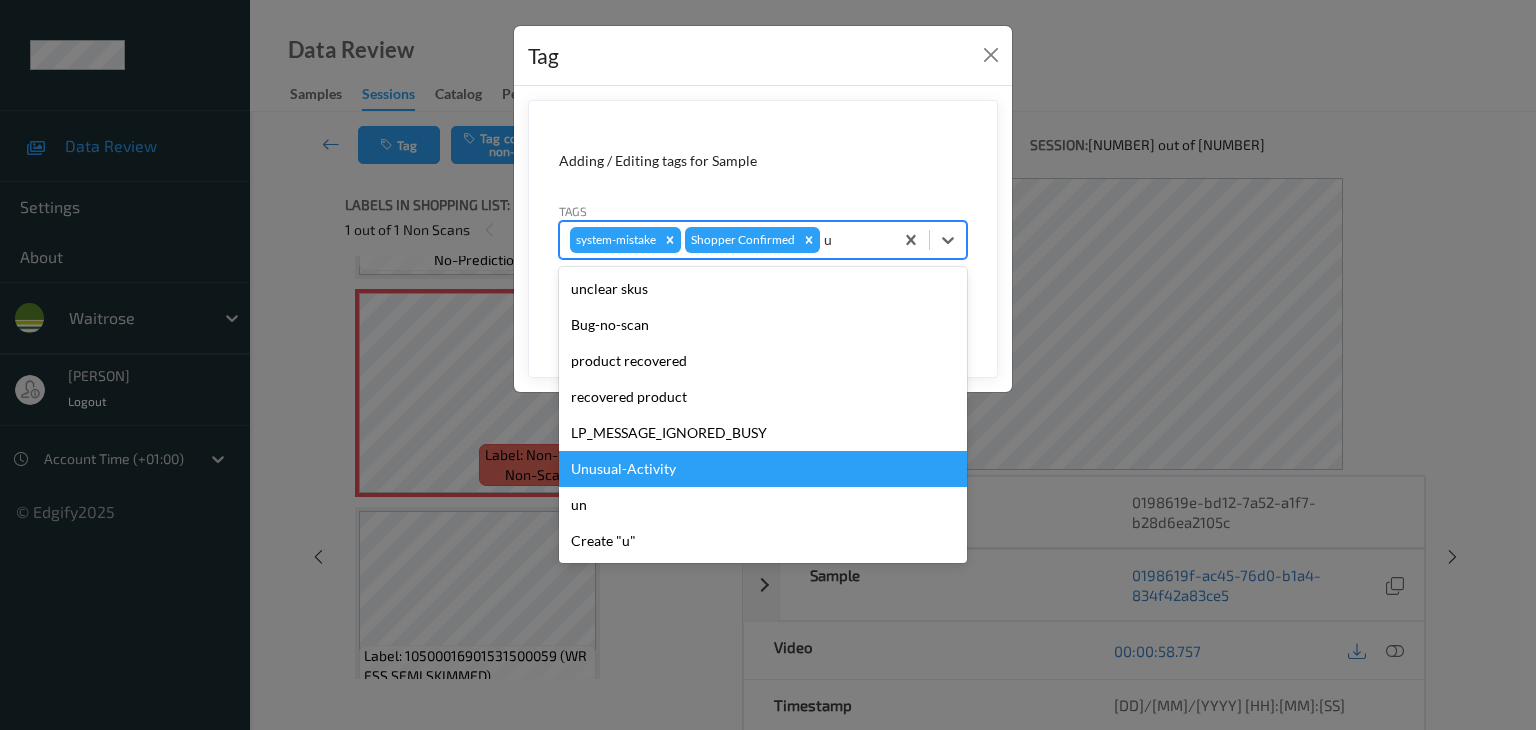 click on "Unusual-Activity" at bounding box center (763, 469) 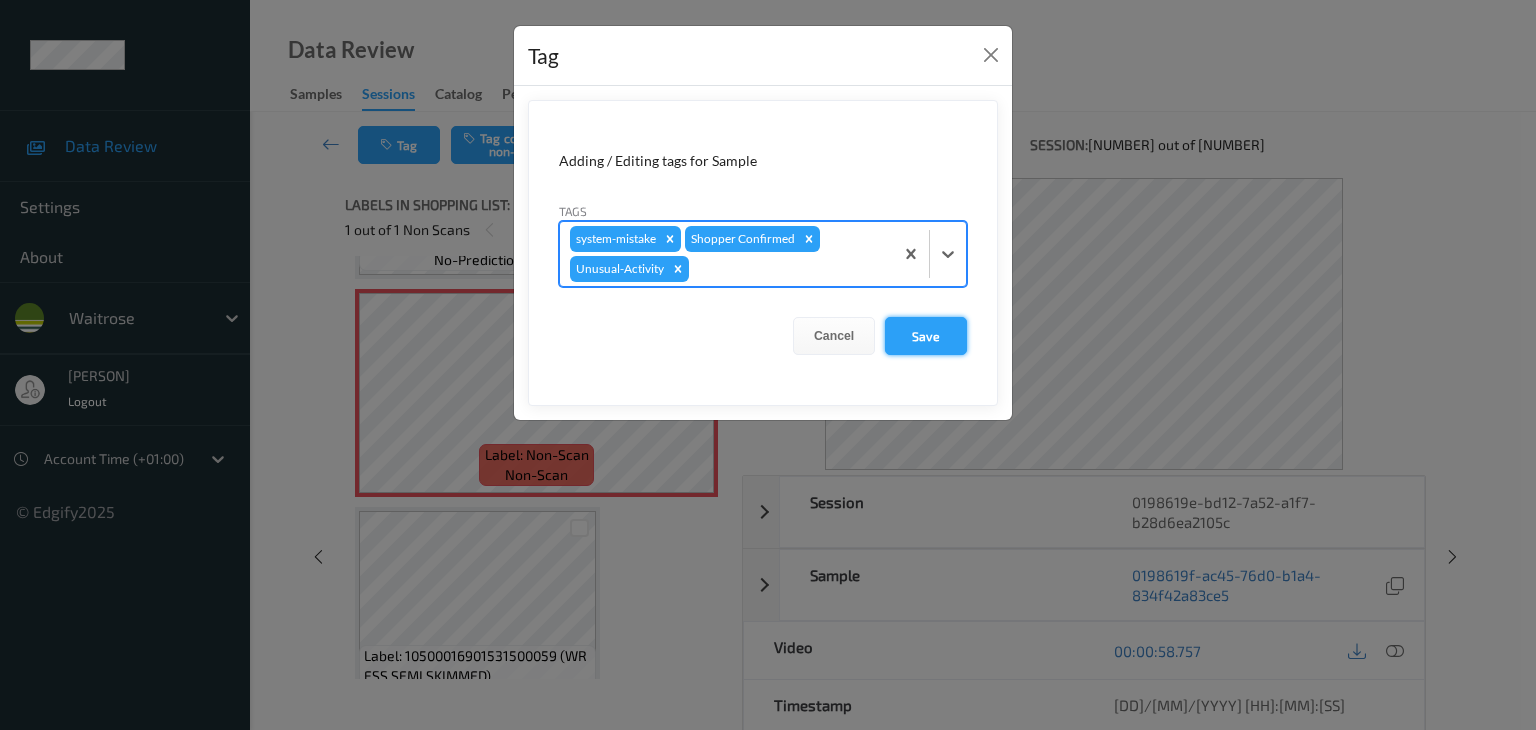 click on "Save" at bounding box center (926, 336) 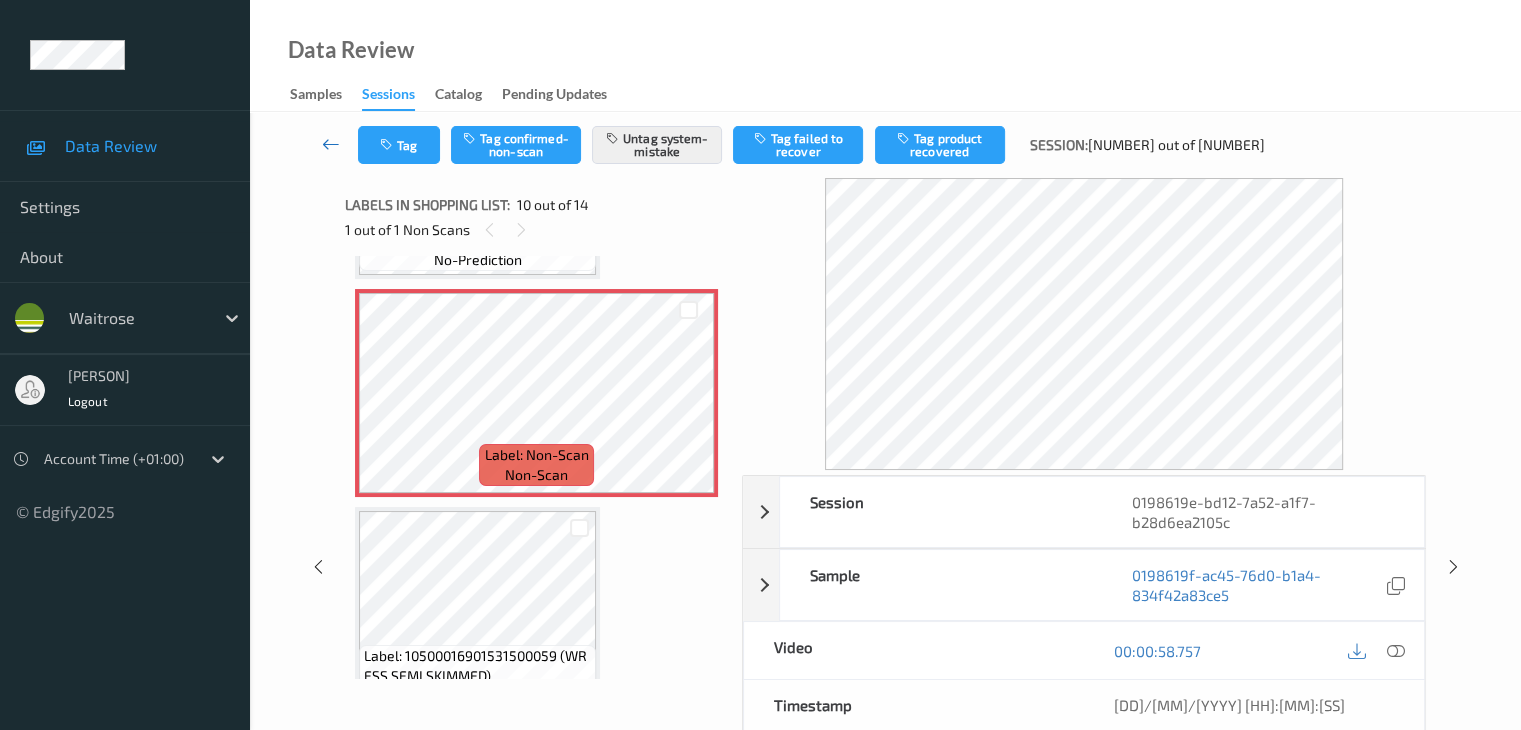 click at bounding box center [331, 144] 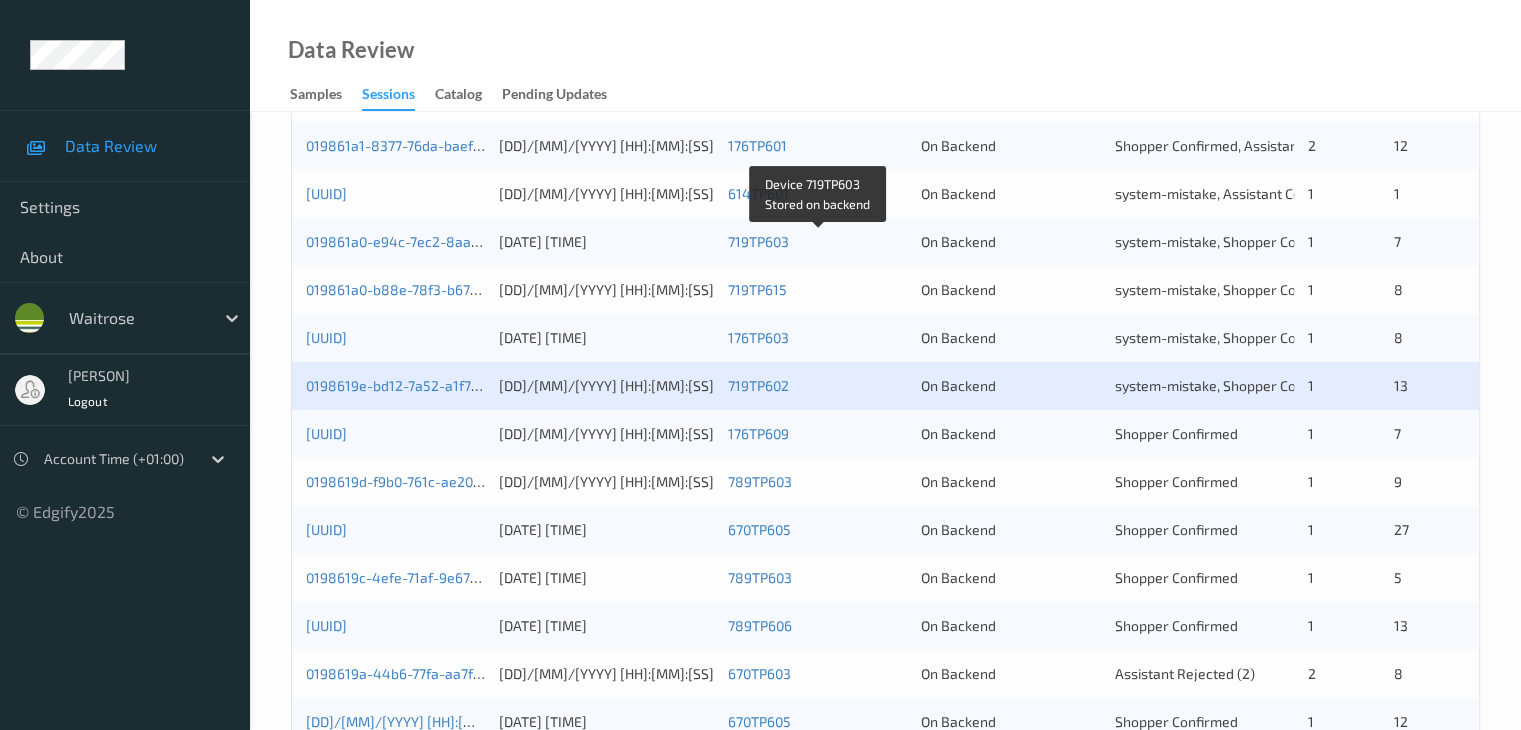 scroll, scrollTop: 500, scrollLeft: 0, axis: vertical 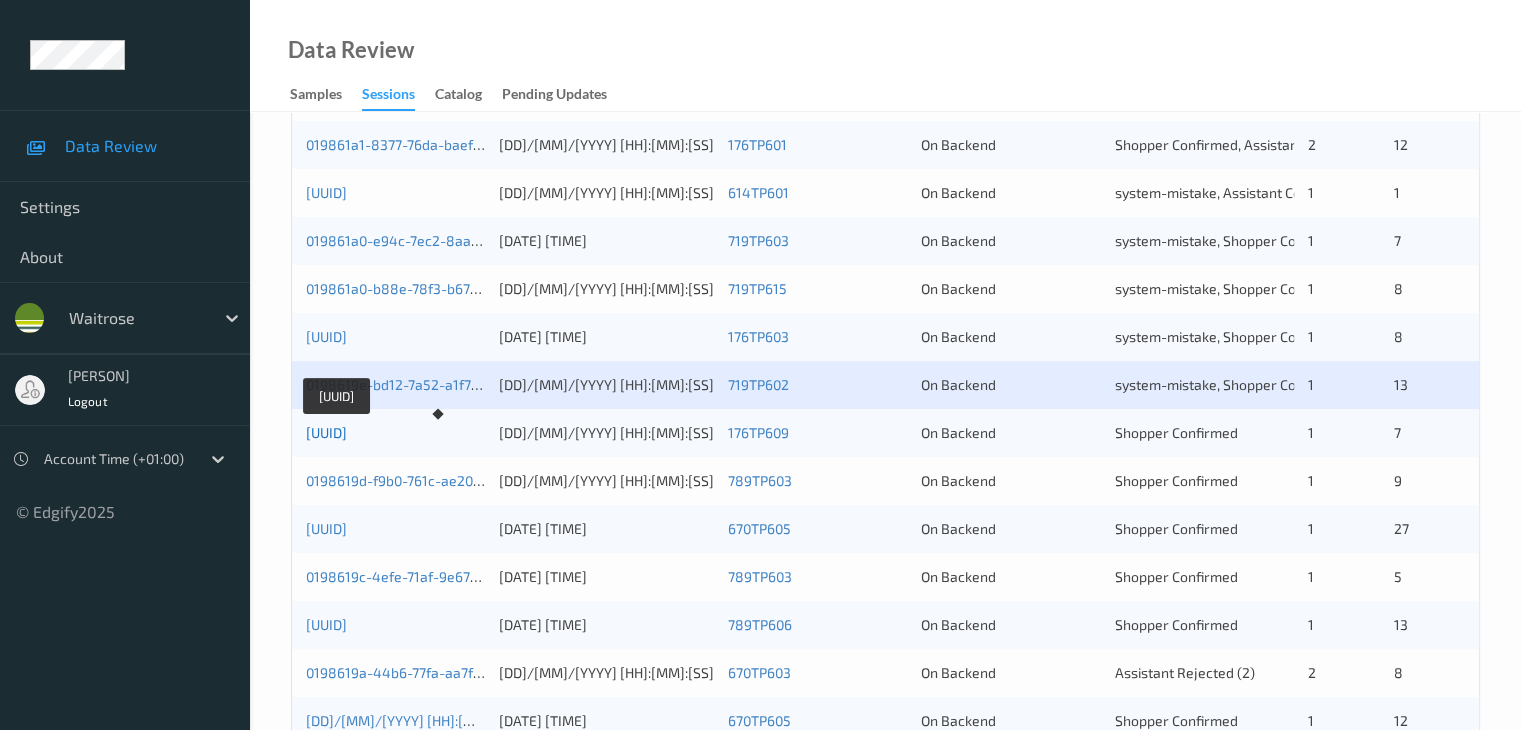 click on "[UUID]" at bounding box center (326, 432) 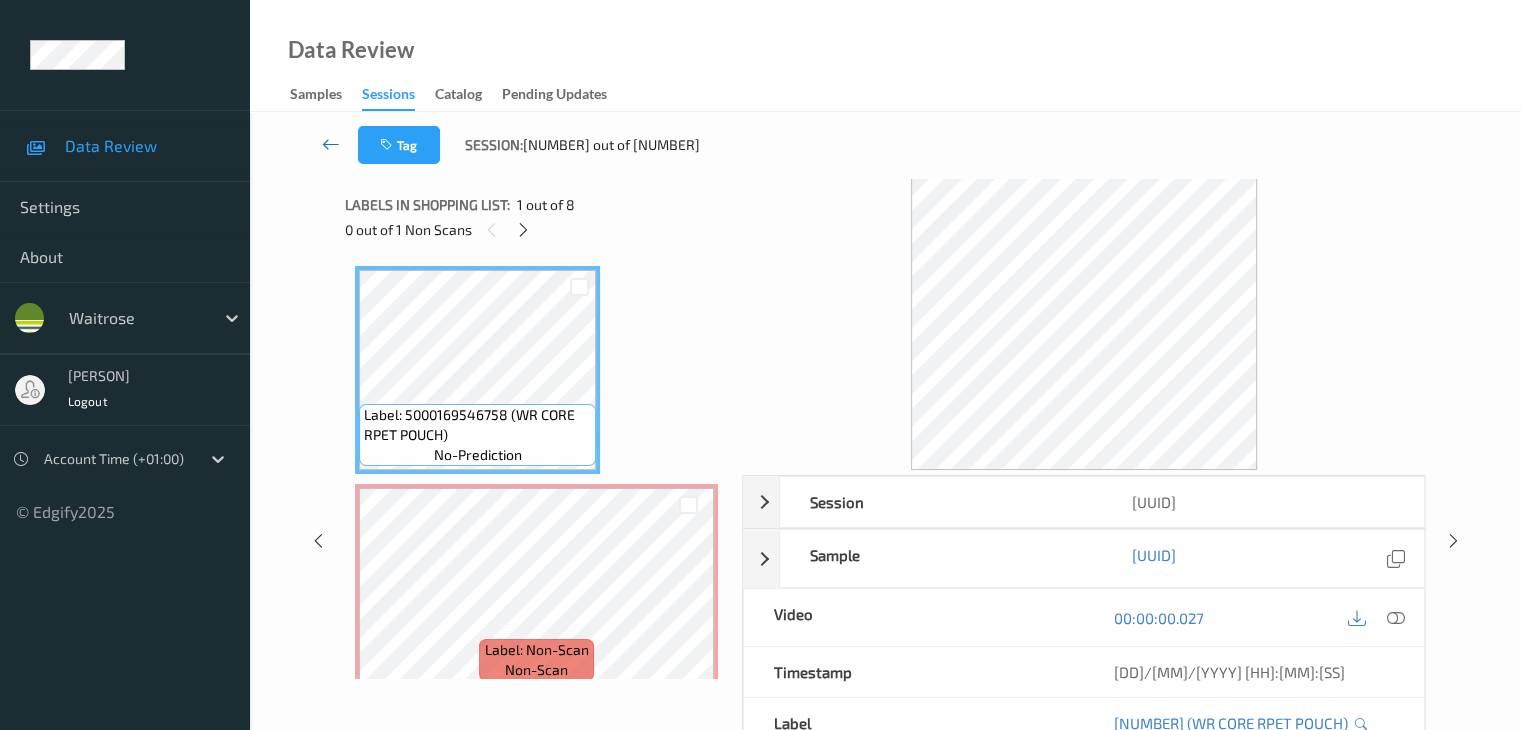 click at bounding box center (331, 144) 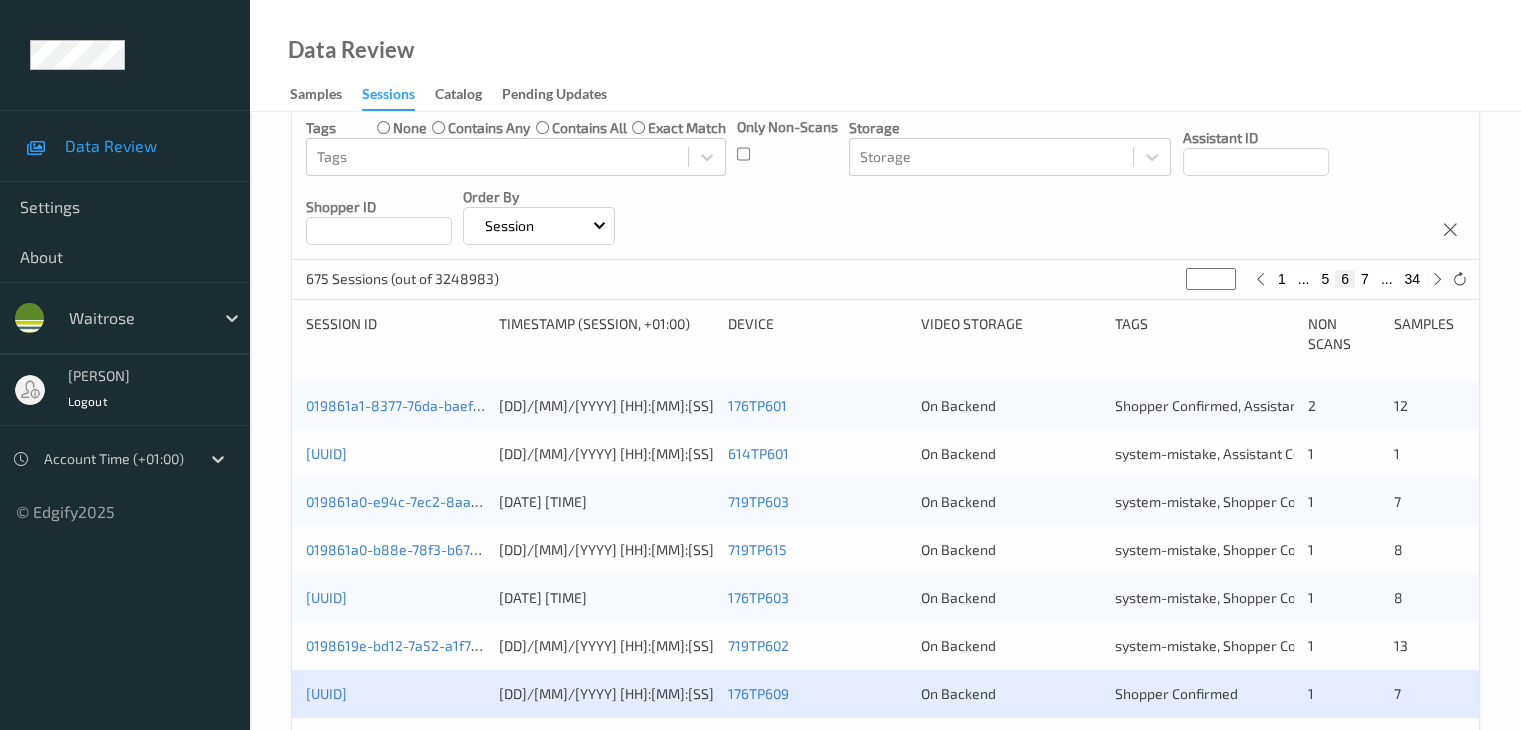 scroll, scrollTop: 500, scrollLeft: 0, axis: vertical 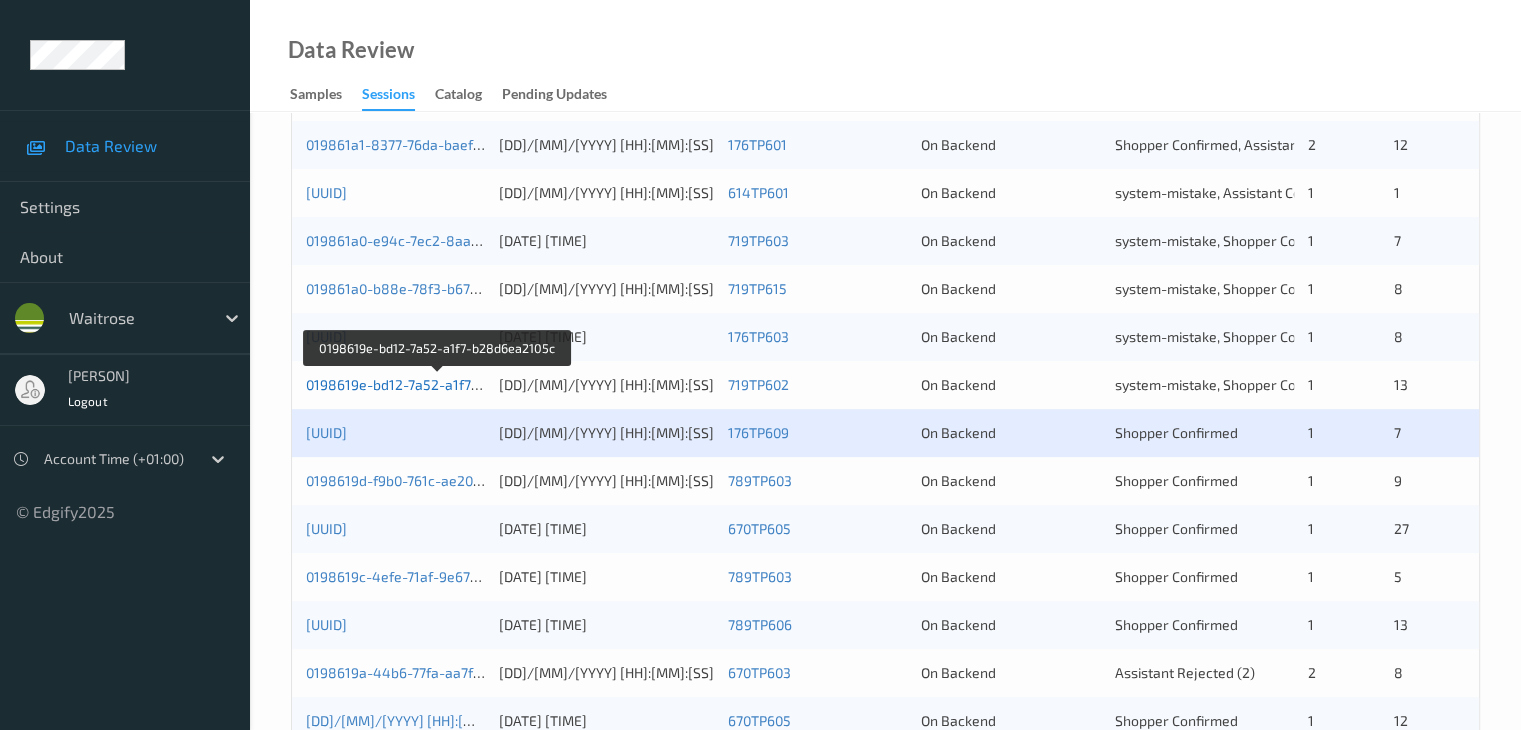 click on "0198619e-bd12-7a52-a1f7-b28d6ea2105c" at bounding box center (438, 384) 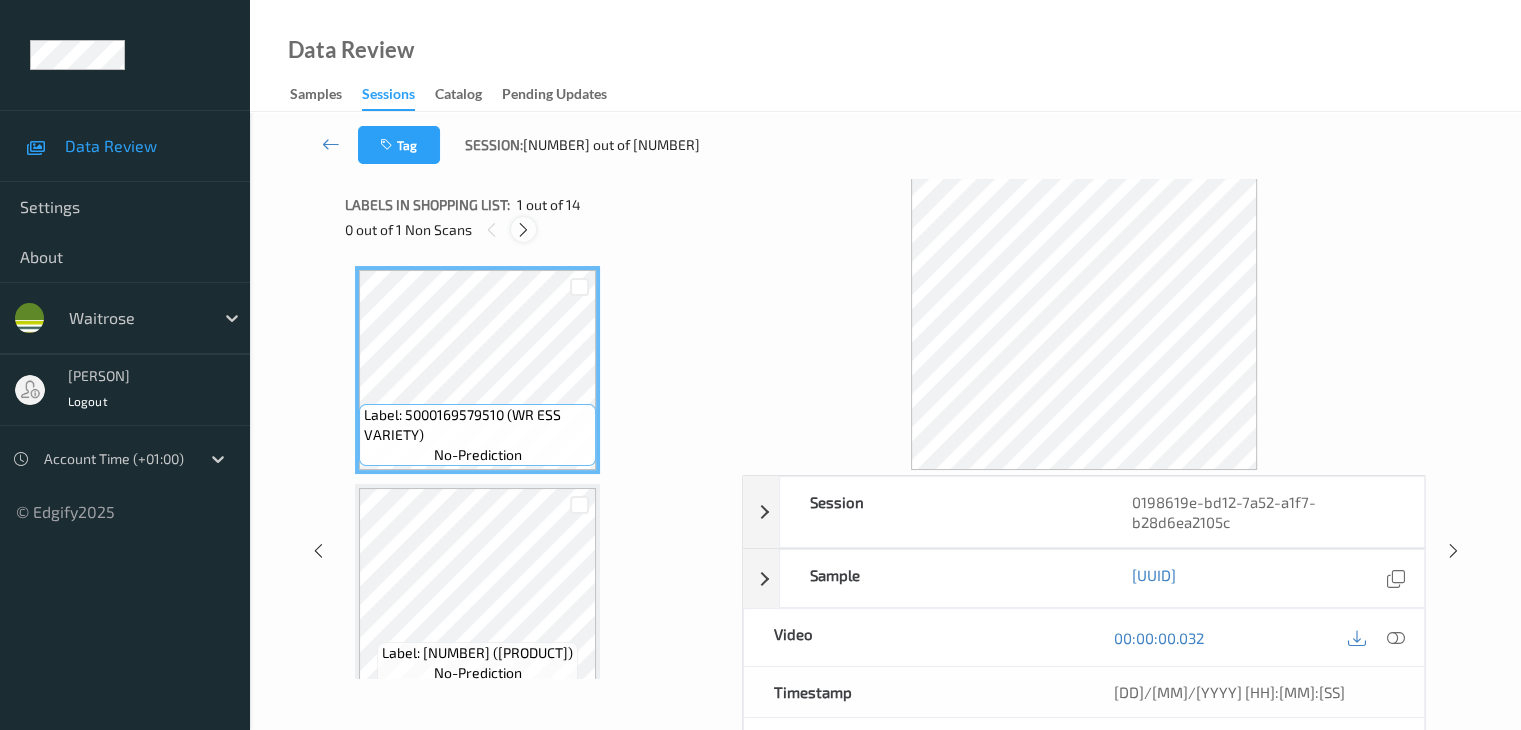 click at bounding box center [523, 230] 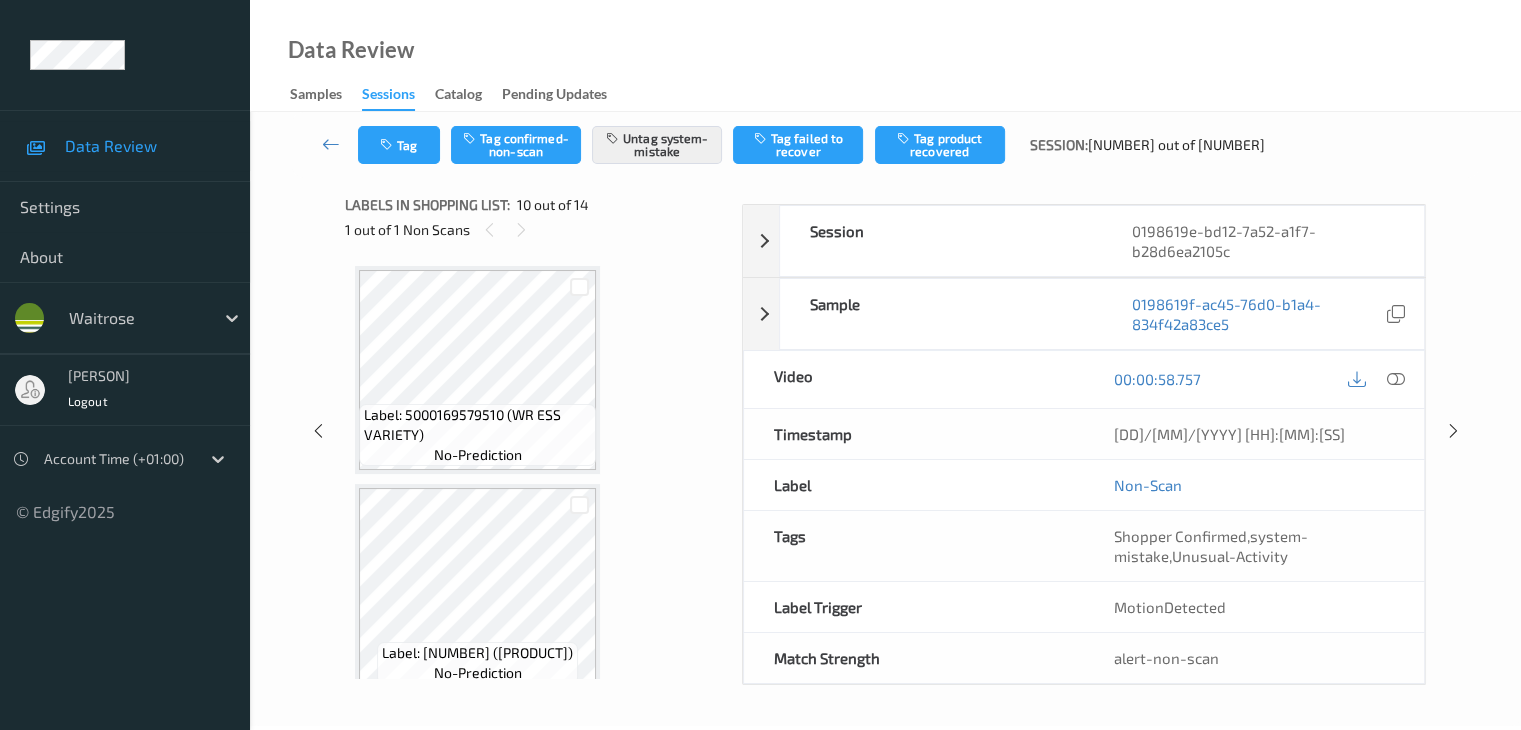 scroll, scrollTop: 1754, scrollLeft: 0, axis: vertical 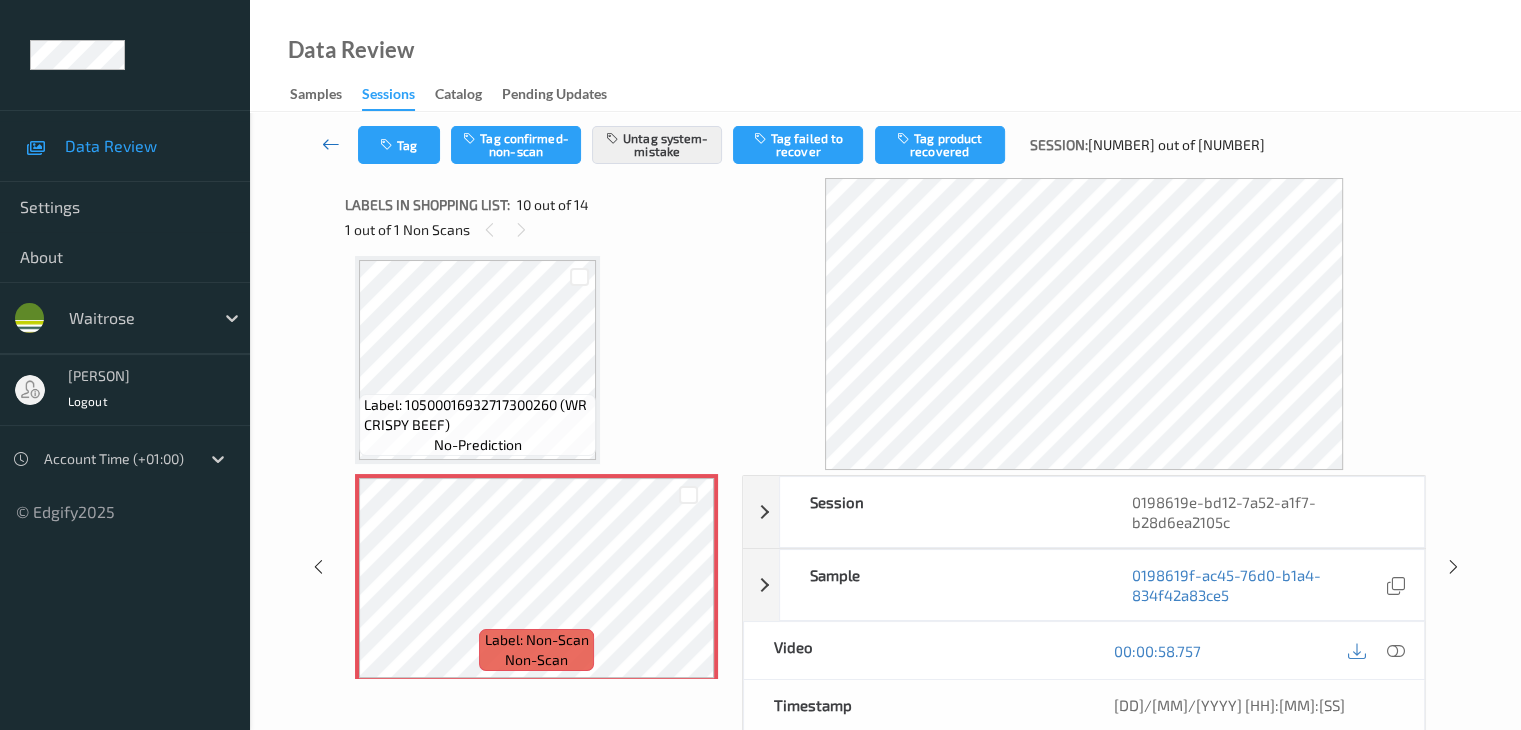 click at bounding box center (331, 144) 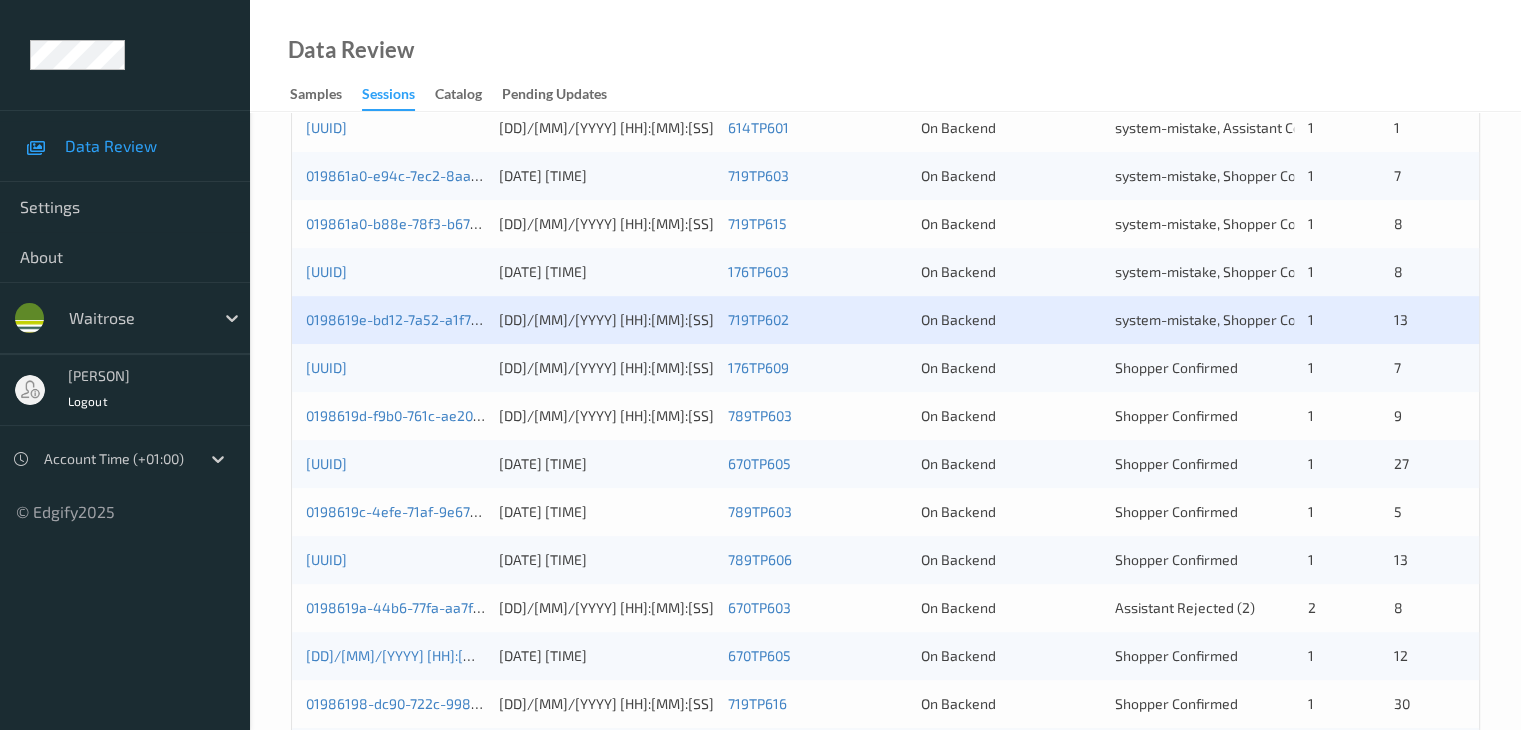 scroll, scrollTop: 600, scrollLeft: 0, axis: vertical 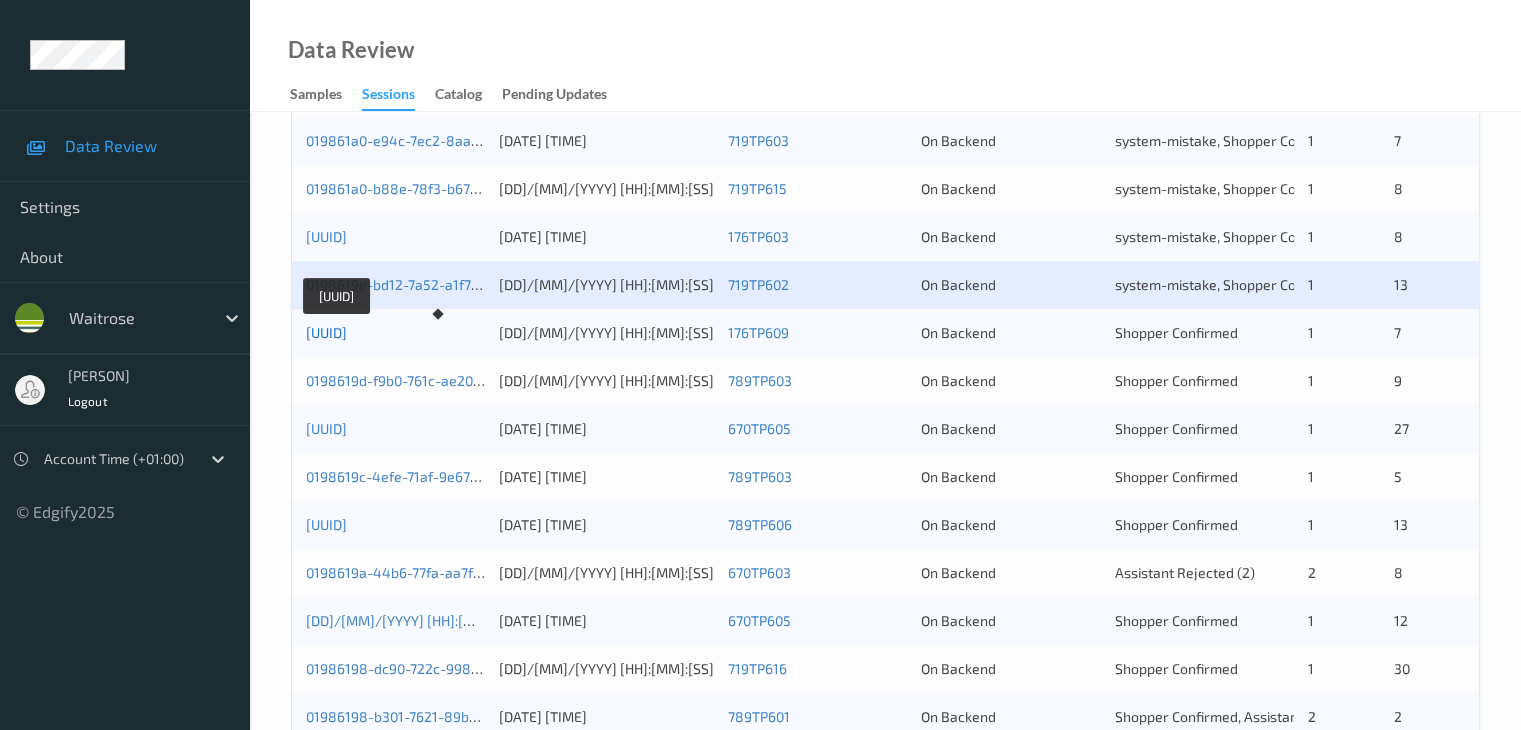 click on "[UUID]" at bounding box center [326, 332] 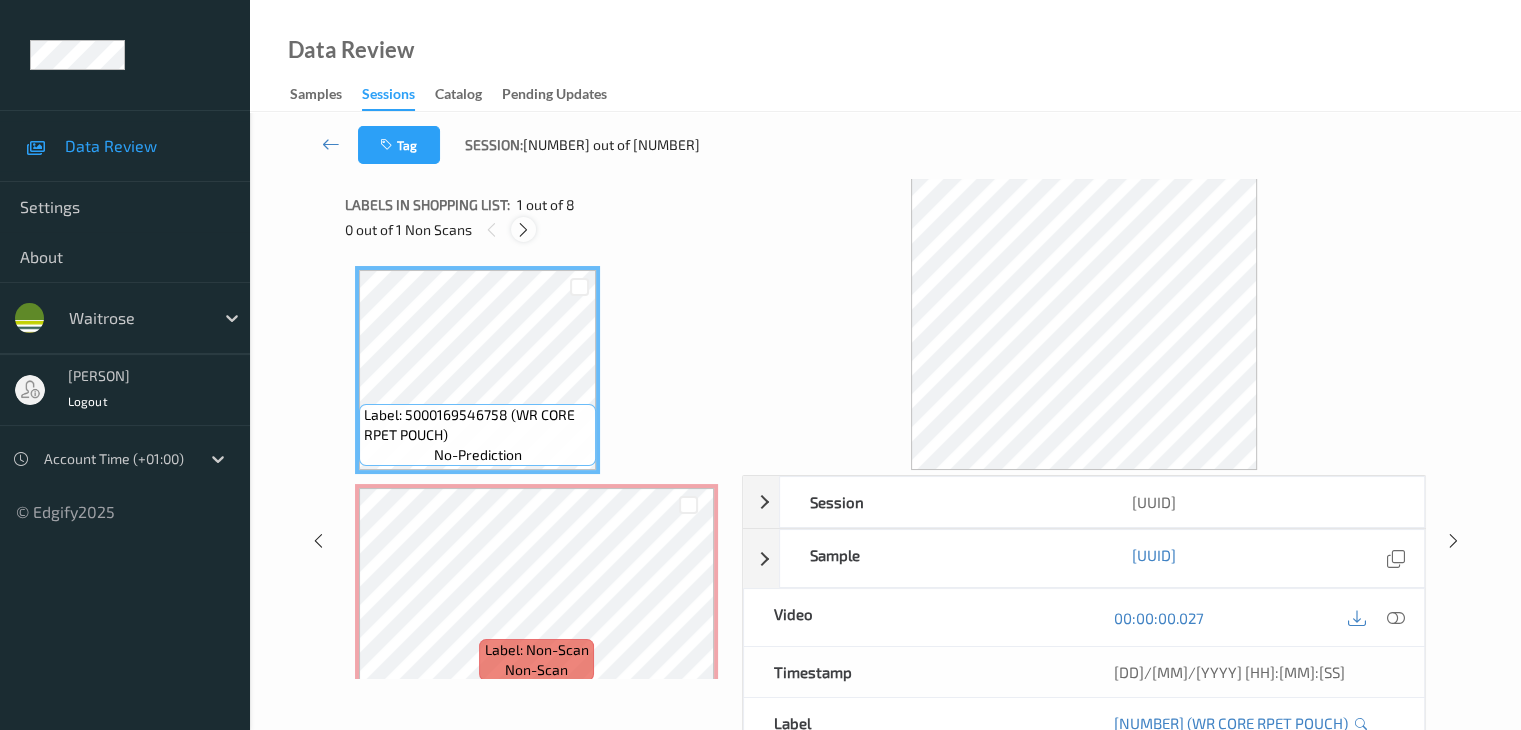 click at bounding box center [523, 230] 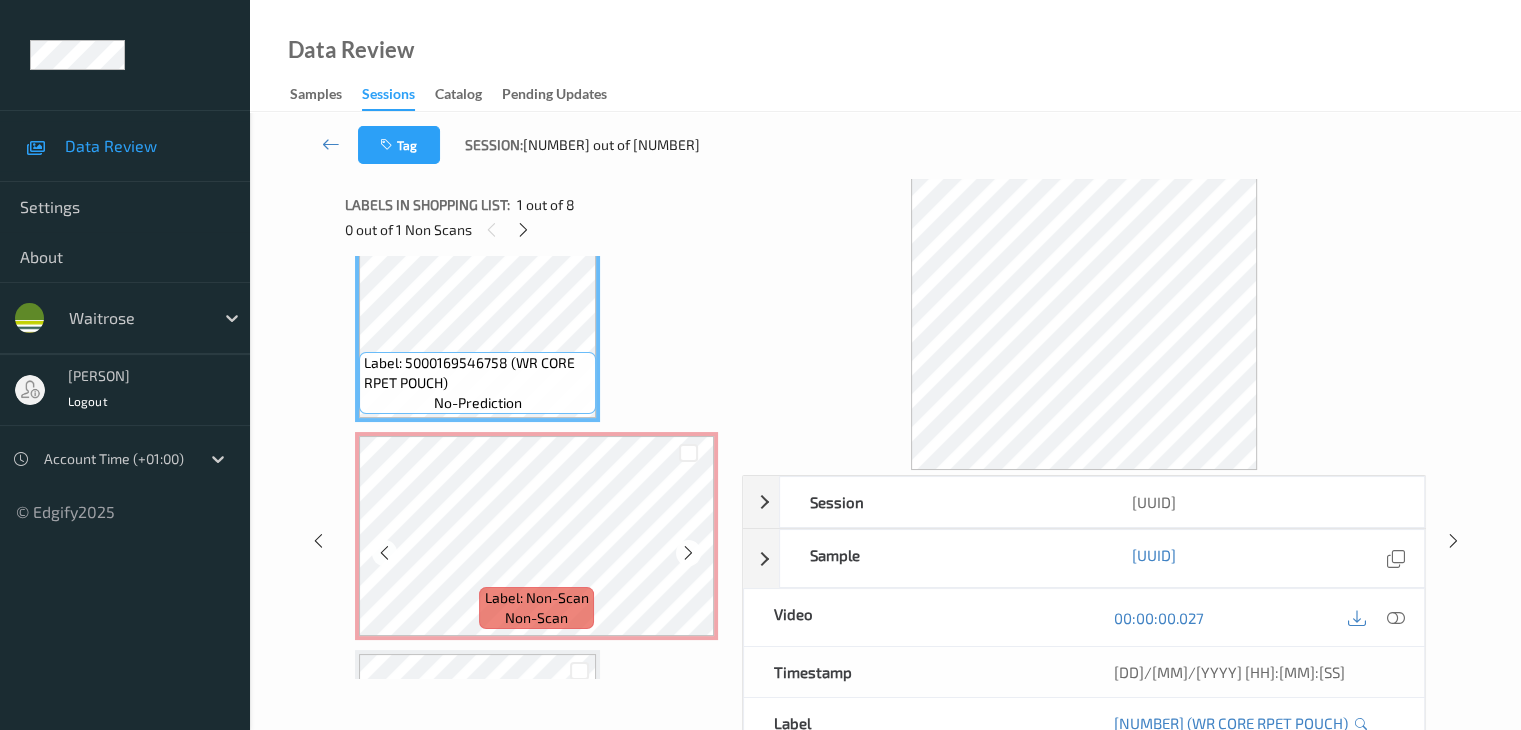 scroll, scrollTop: 0, scrollLeft: 0, axis: both 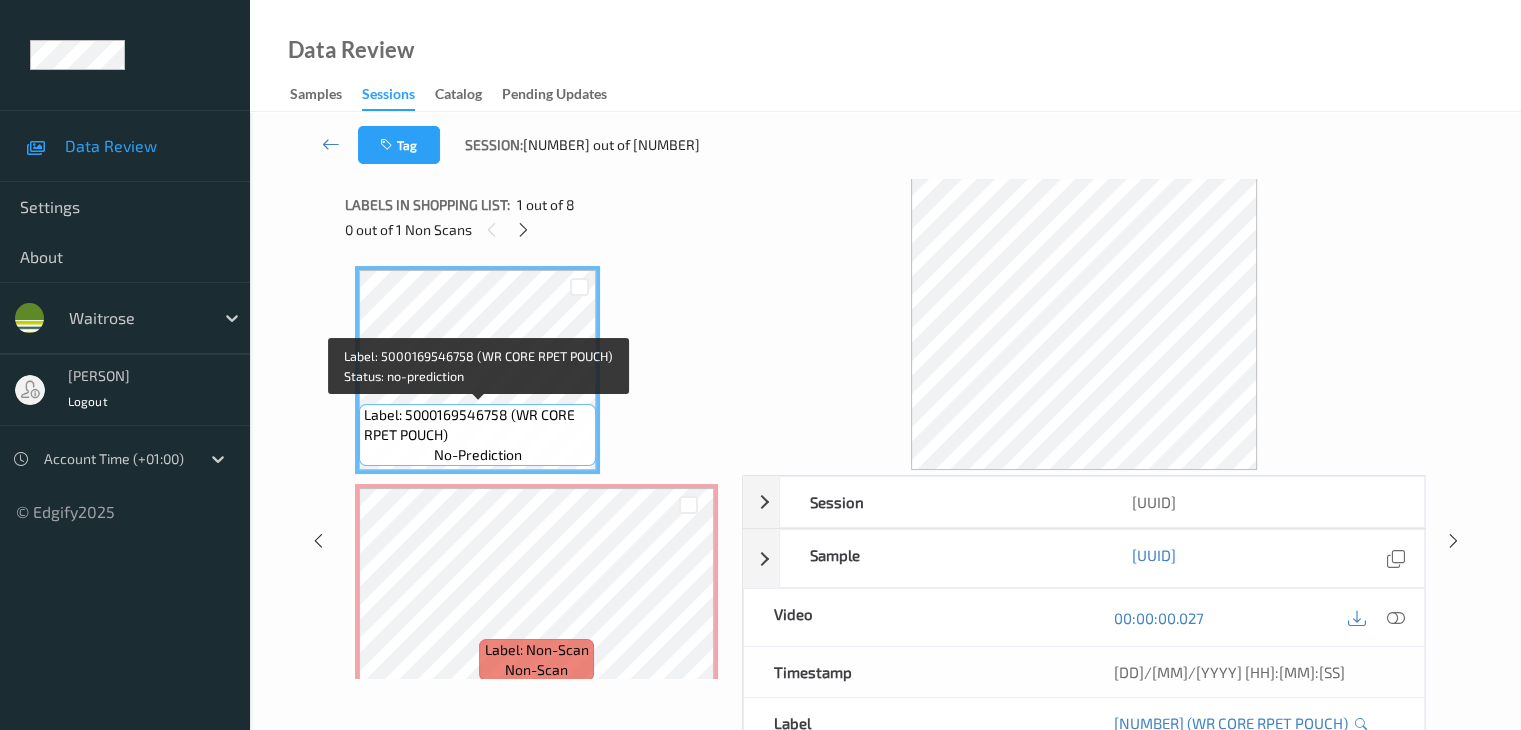 click on "Label: 5000169546758 (WR CORE RPET POUCH)" at bounding box center [477, 425] 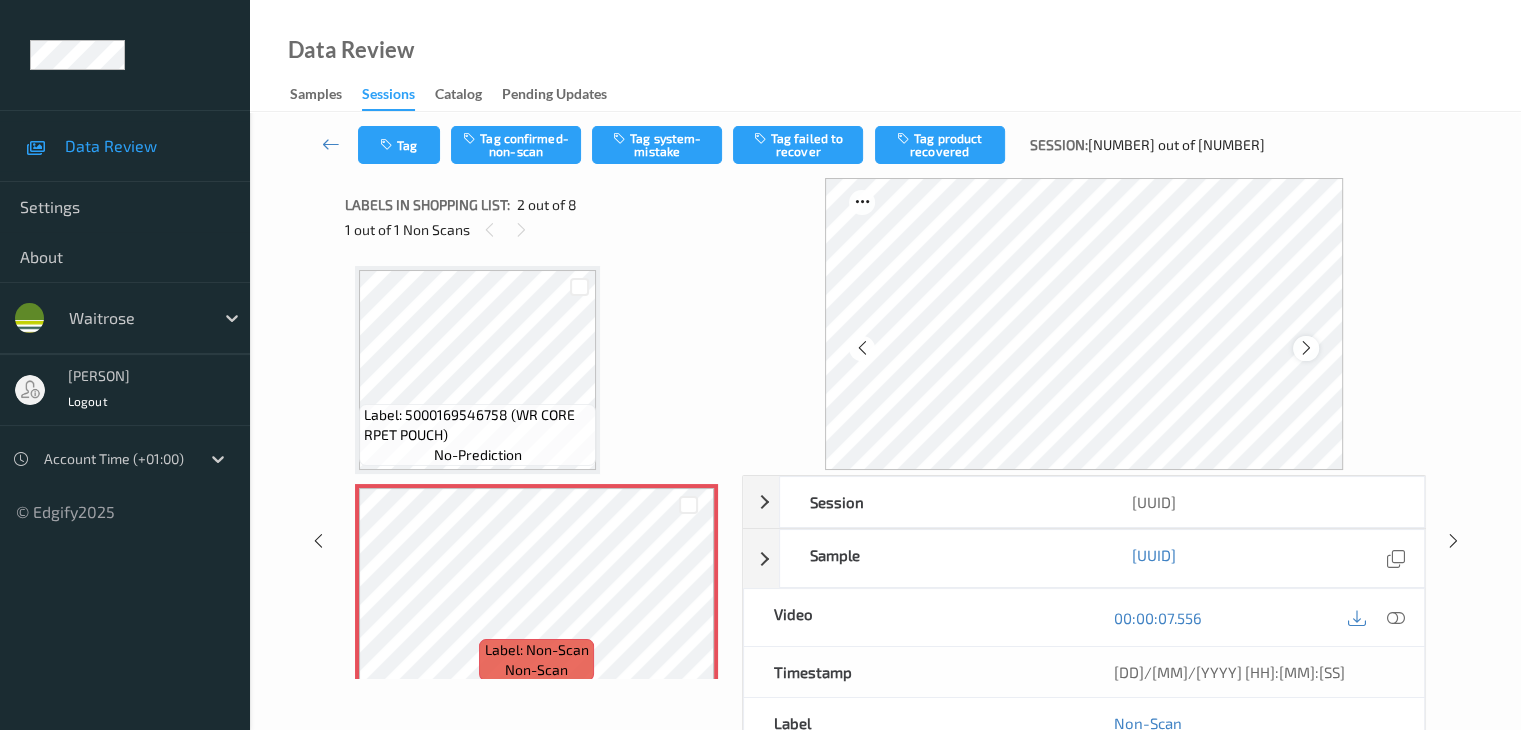 click at bounding box center (1306, 348) 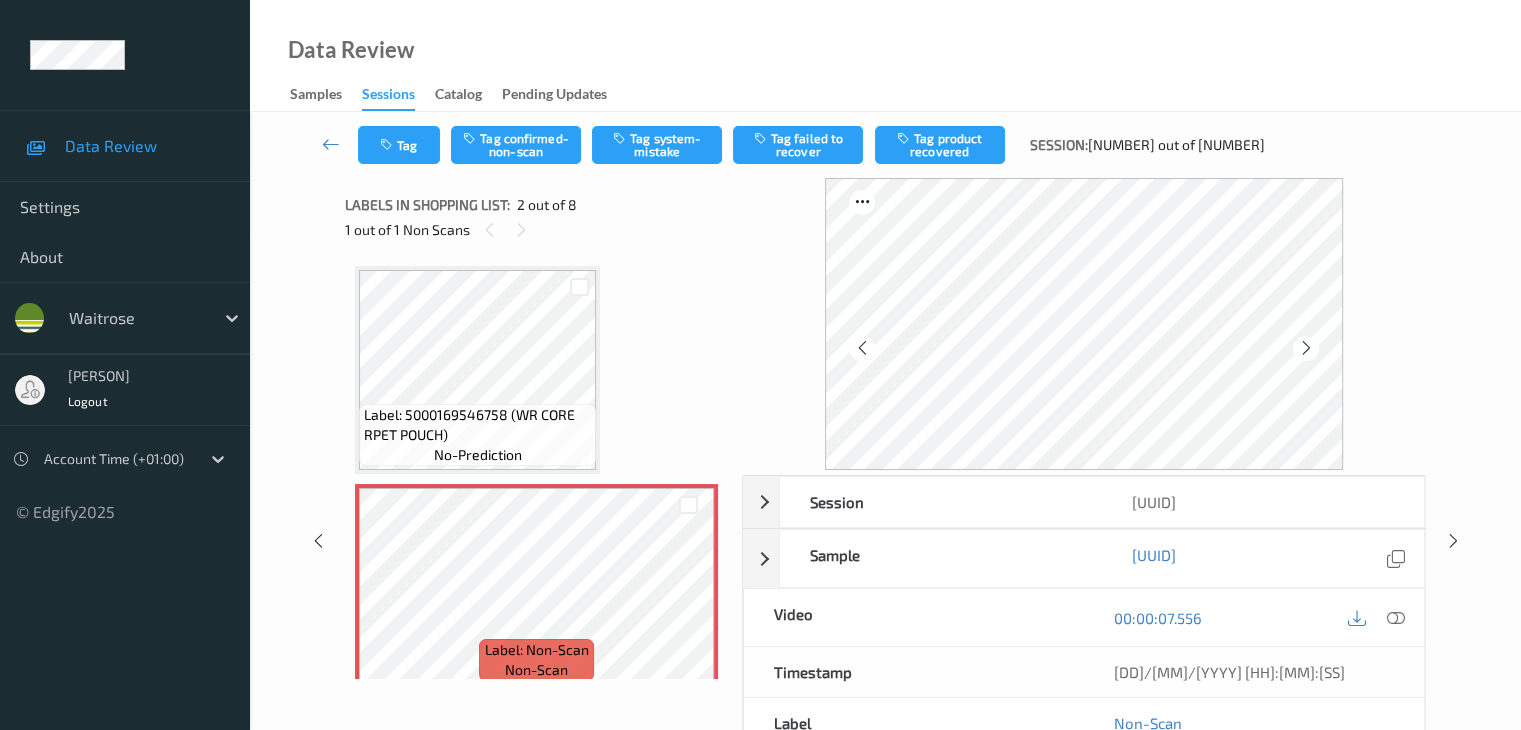 click at bounding box center [1306, 348] 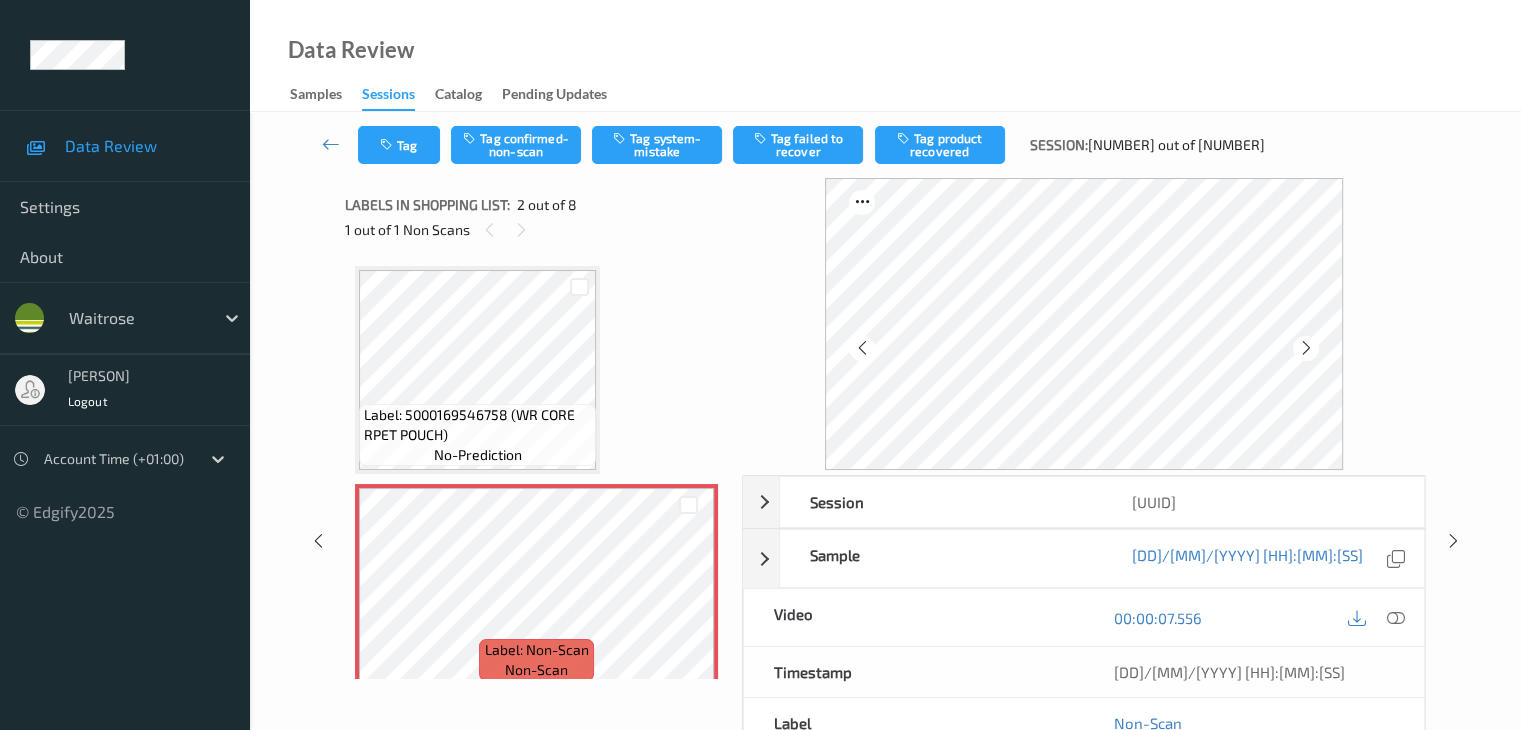 click at bounding box center (1306, 348) 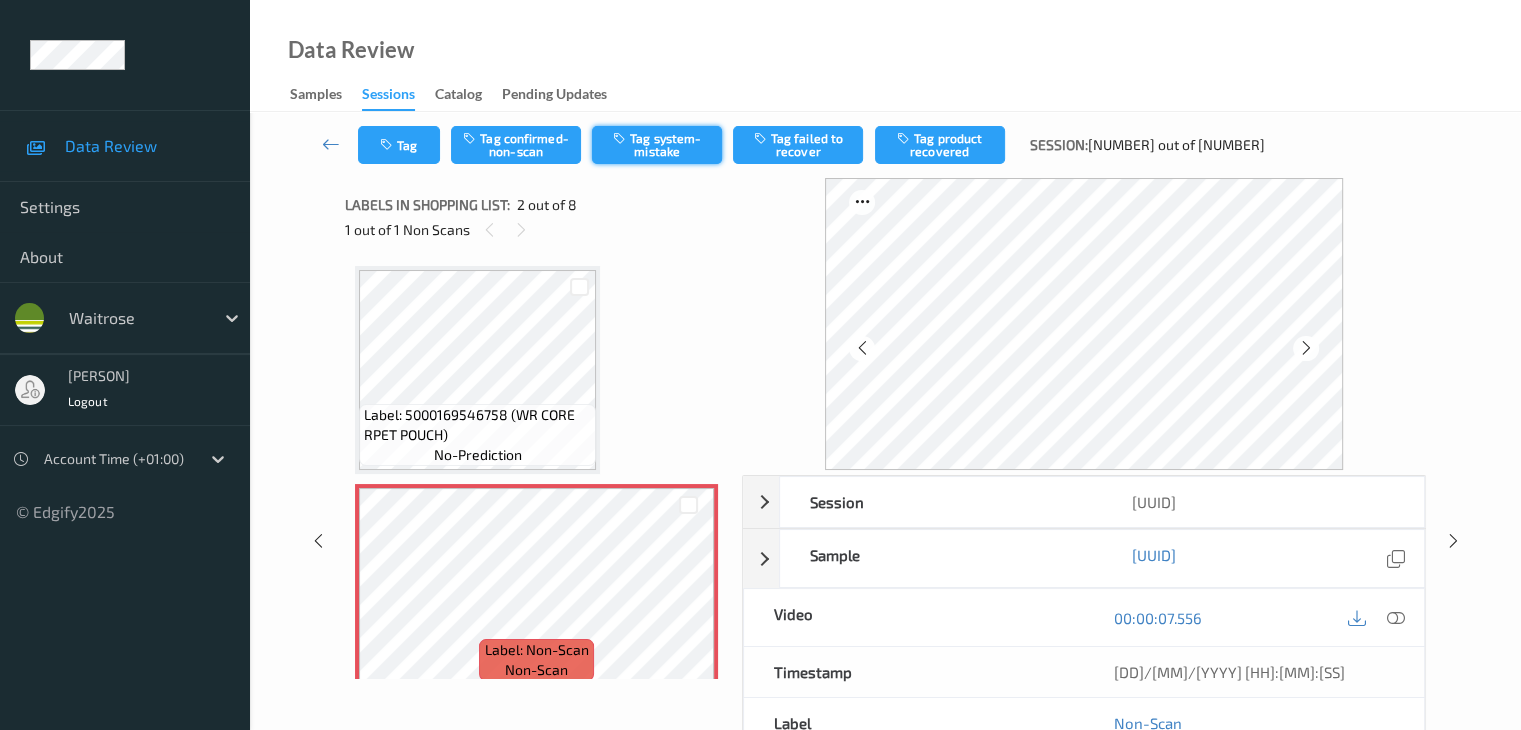 click on "Tag   system-mistake" at bounding box center [657, 145] 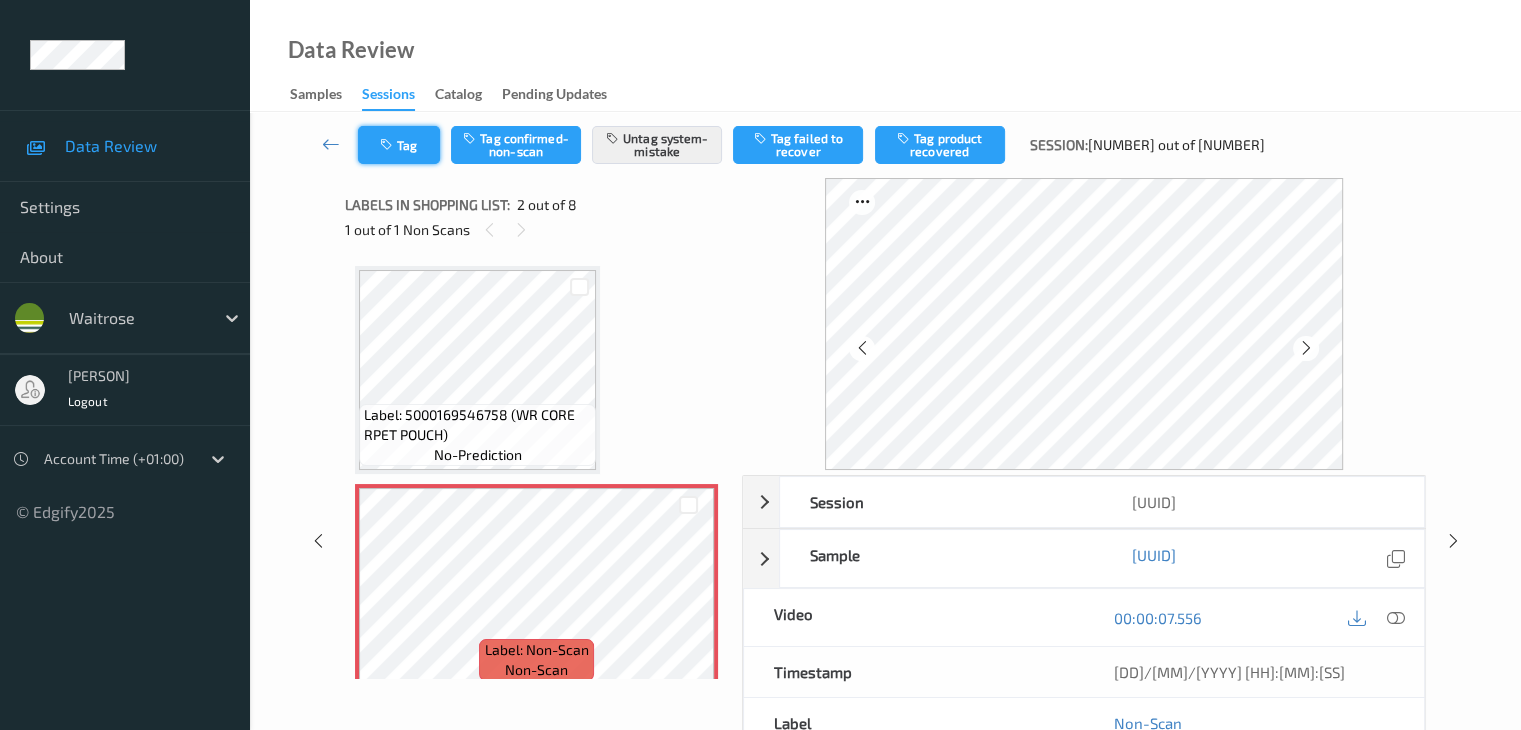 click at bounding box center (388, 145) 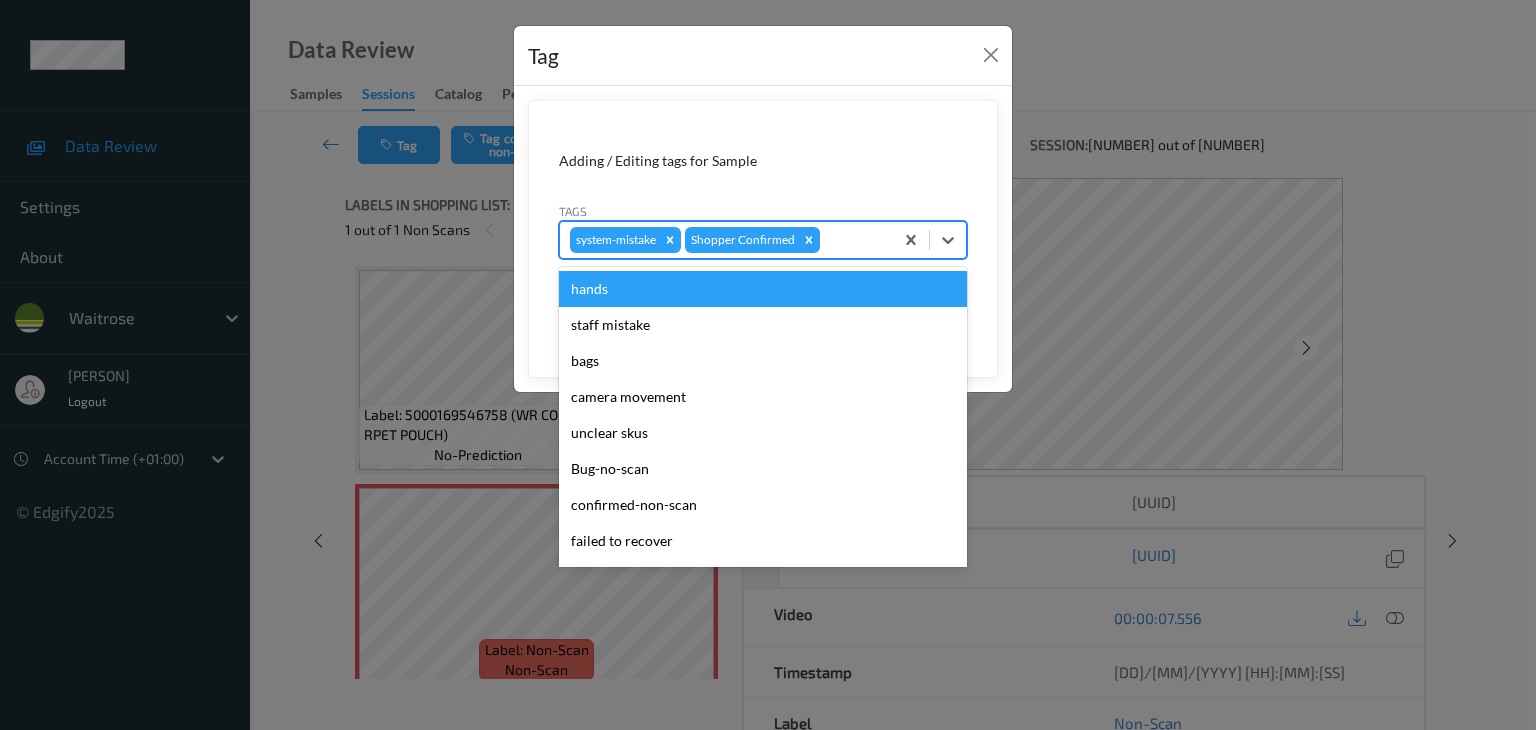 click at bounding box center [853, 240] 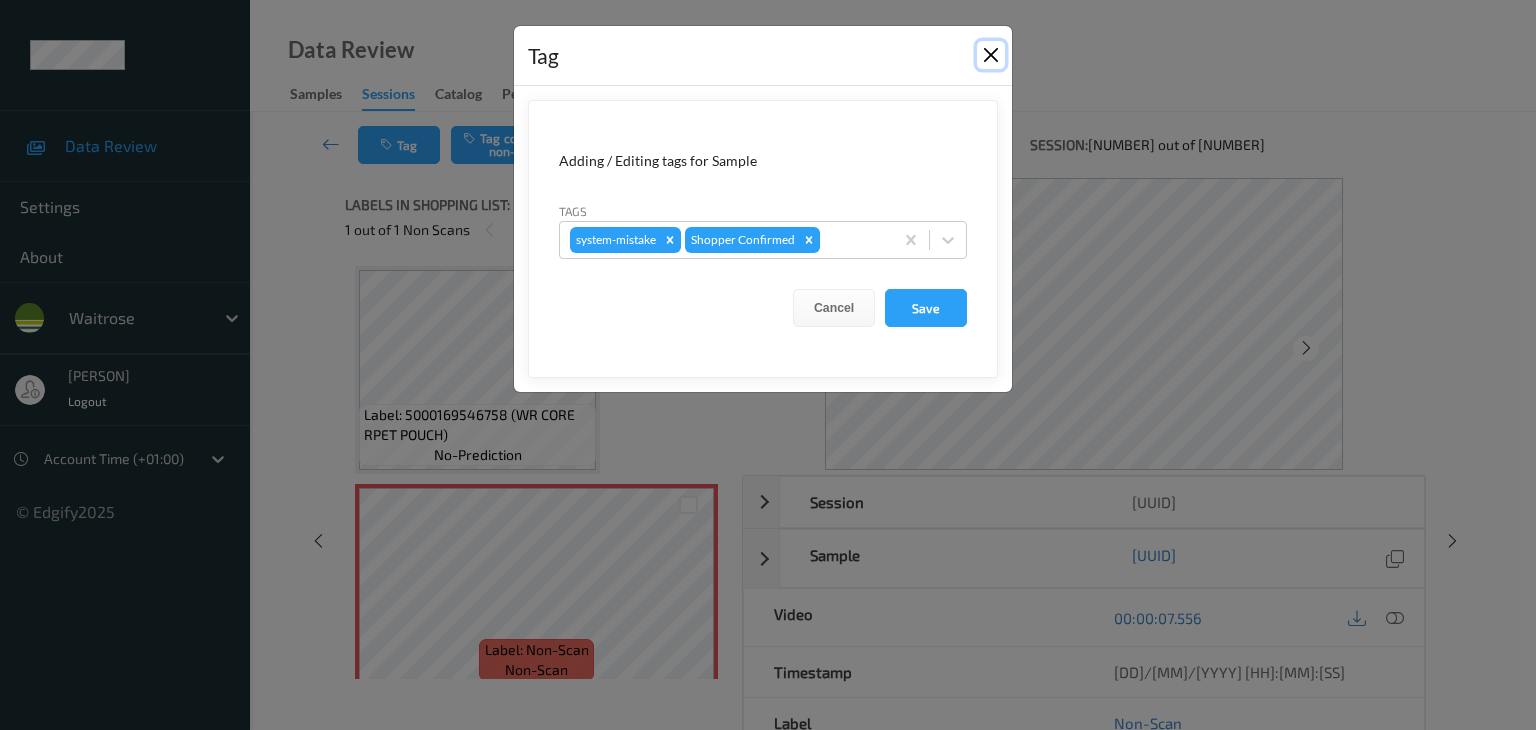 click at bounding box center [991, 55] 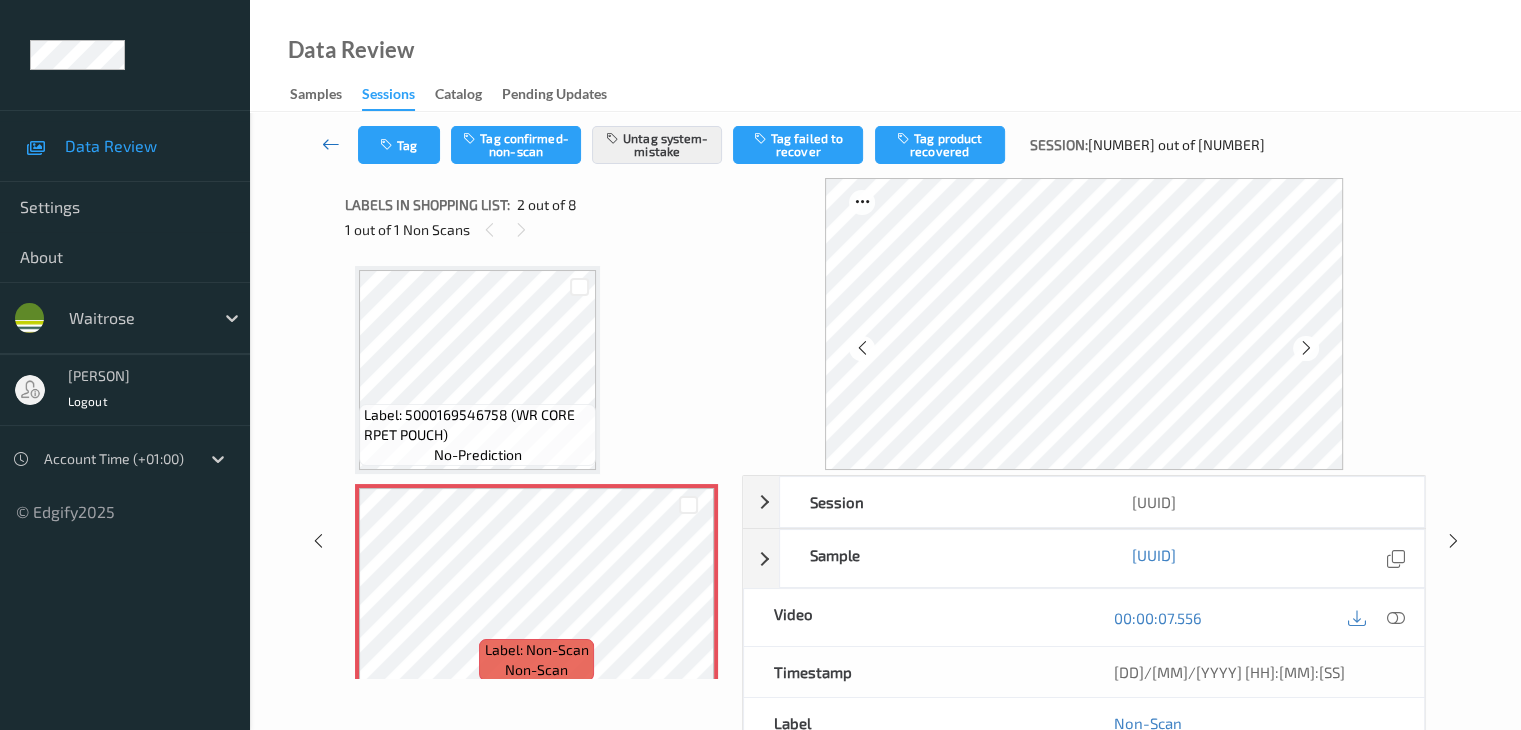 click at bounding box center (331, 144) 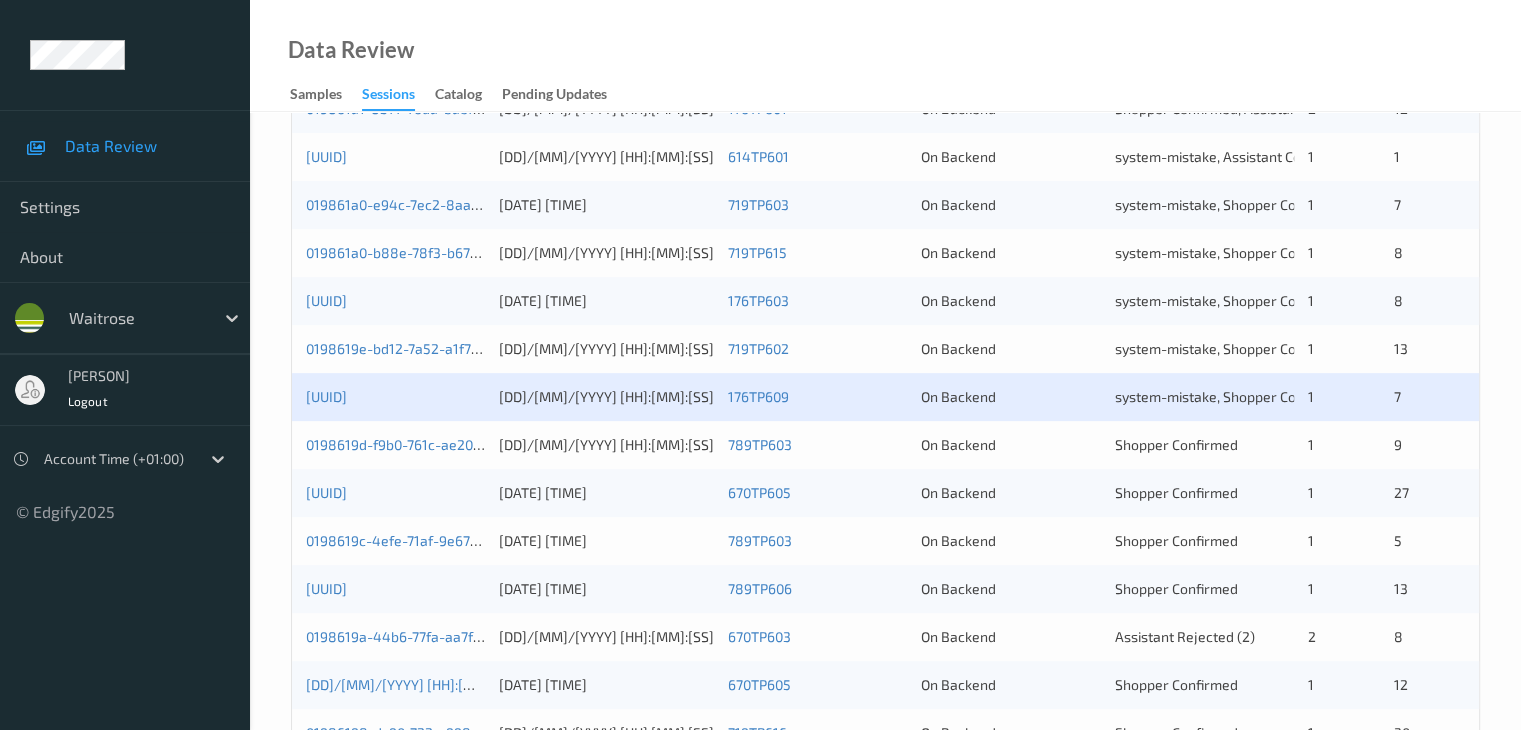scroll, scrollTop: 700, scrollLeft: 0, axis: vertical 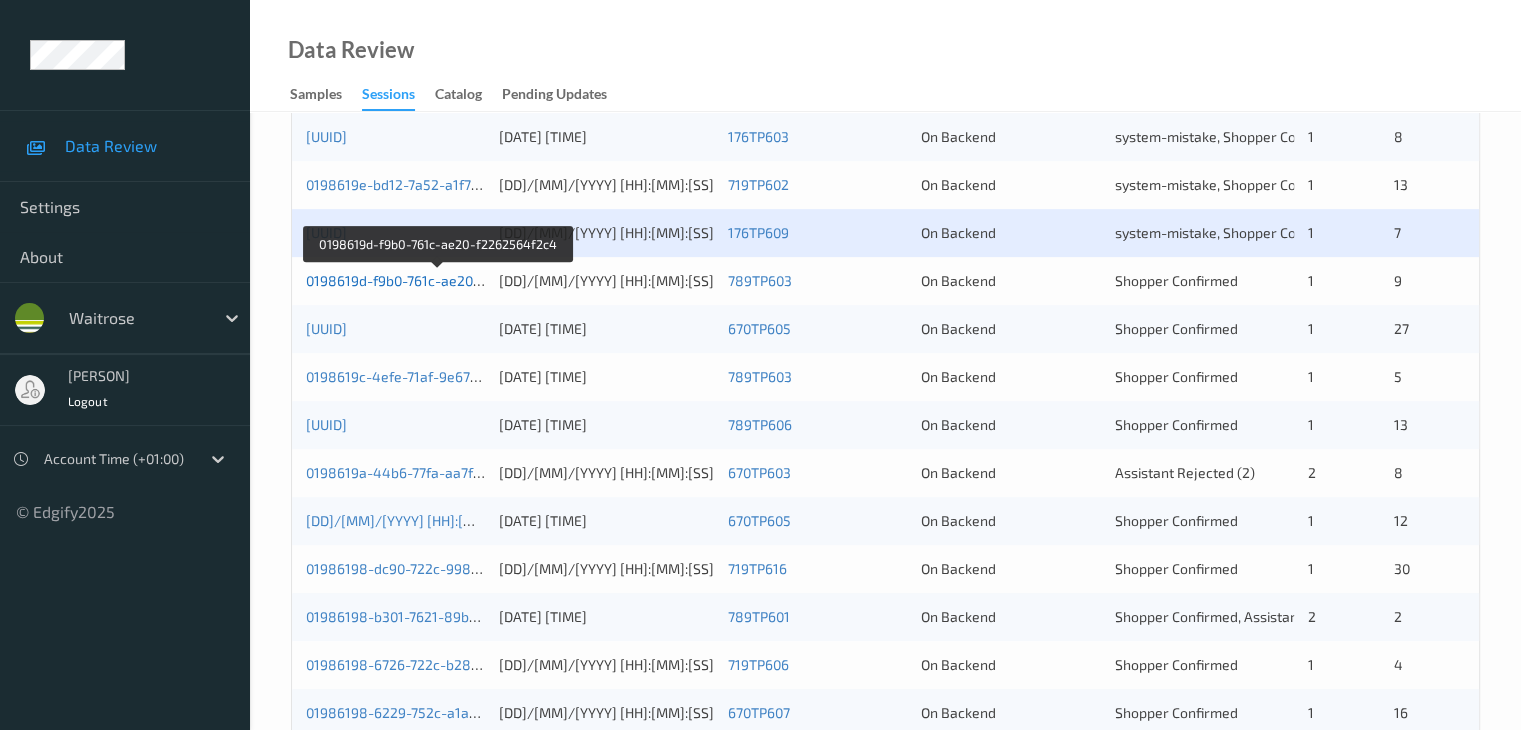 click on "0198619d-f9b0-761c-ae20-f2262564f2c4" at bounding box center [438, 280] 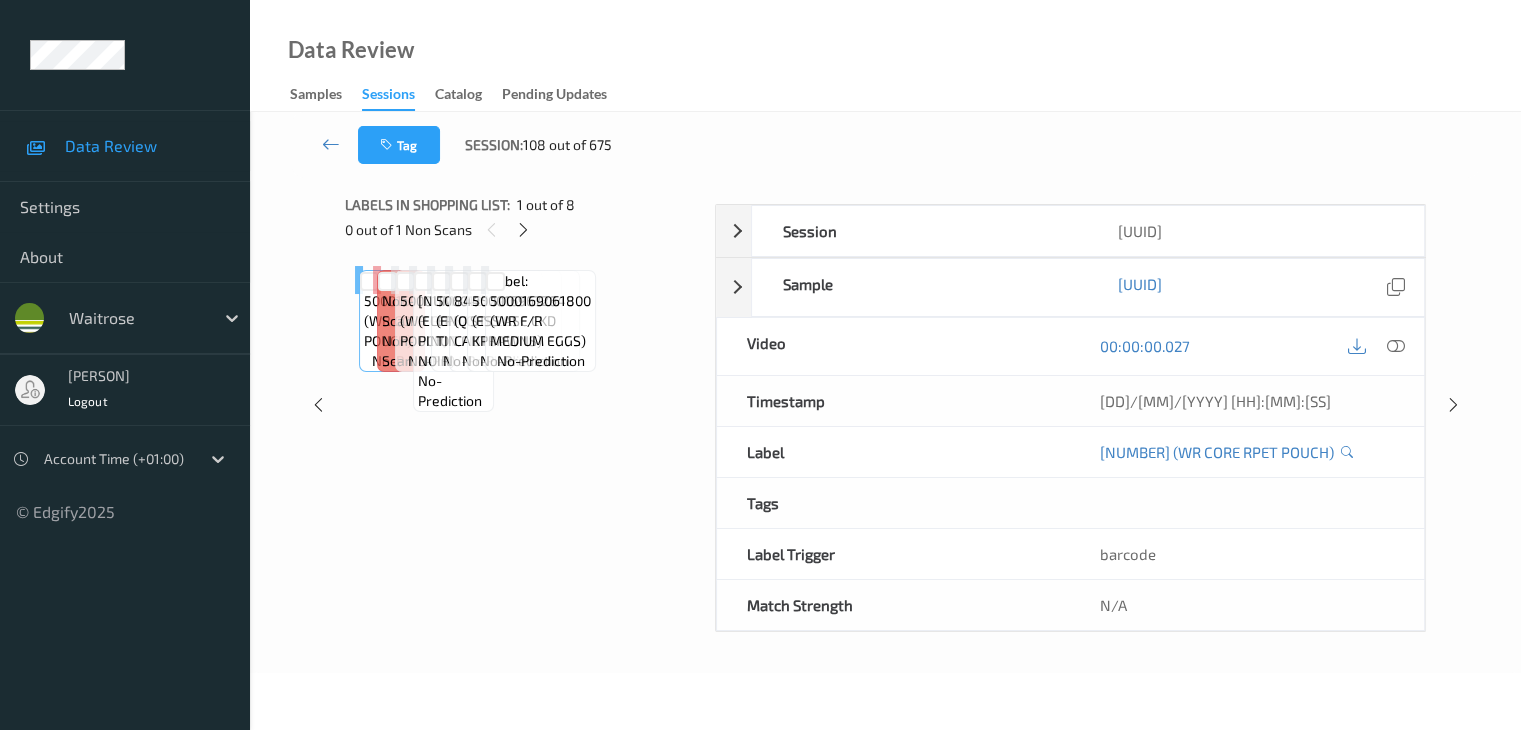 scroll, scrollTop: 0, scrollLeft: 0, axis: both 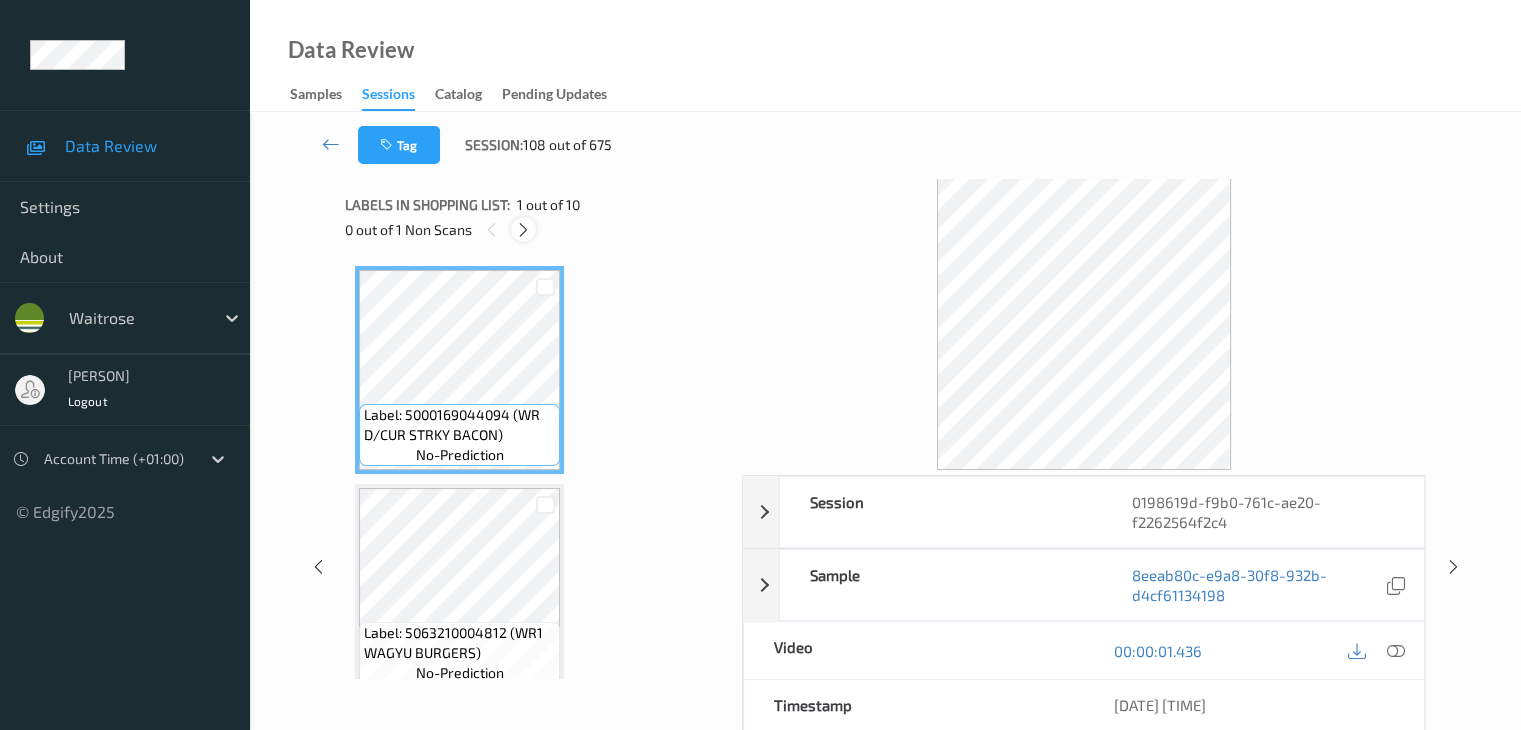 click at bounding box center (523, 229) 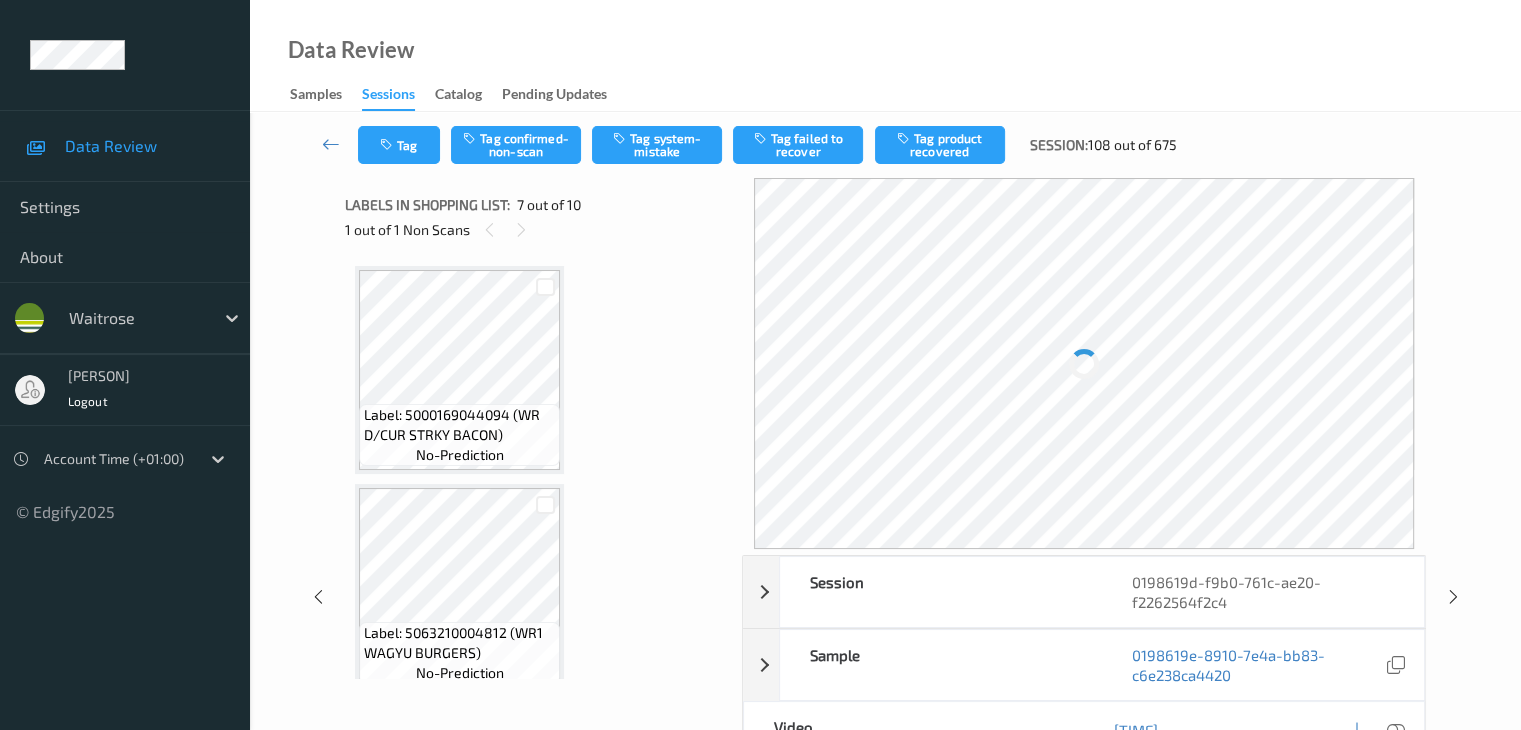 scroll, scrollTop: 1100, scrollLeft: 0, axis: vertical 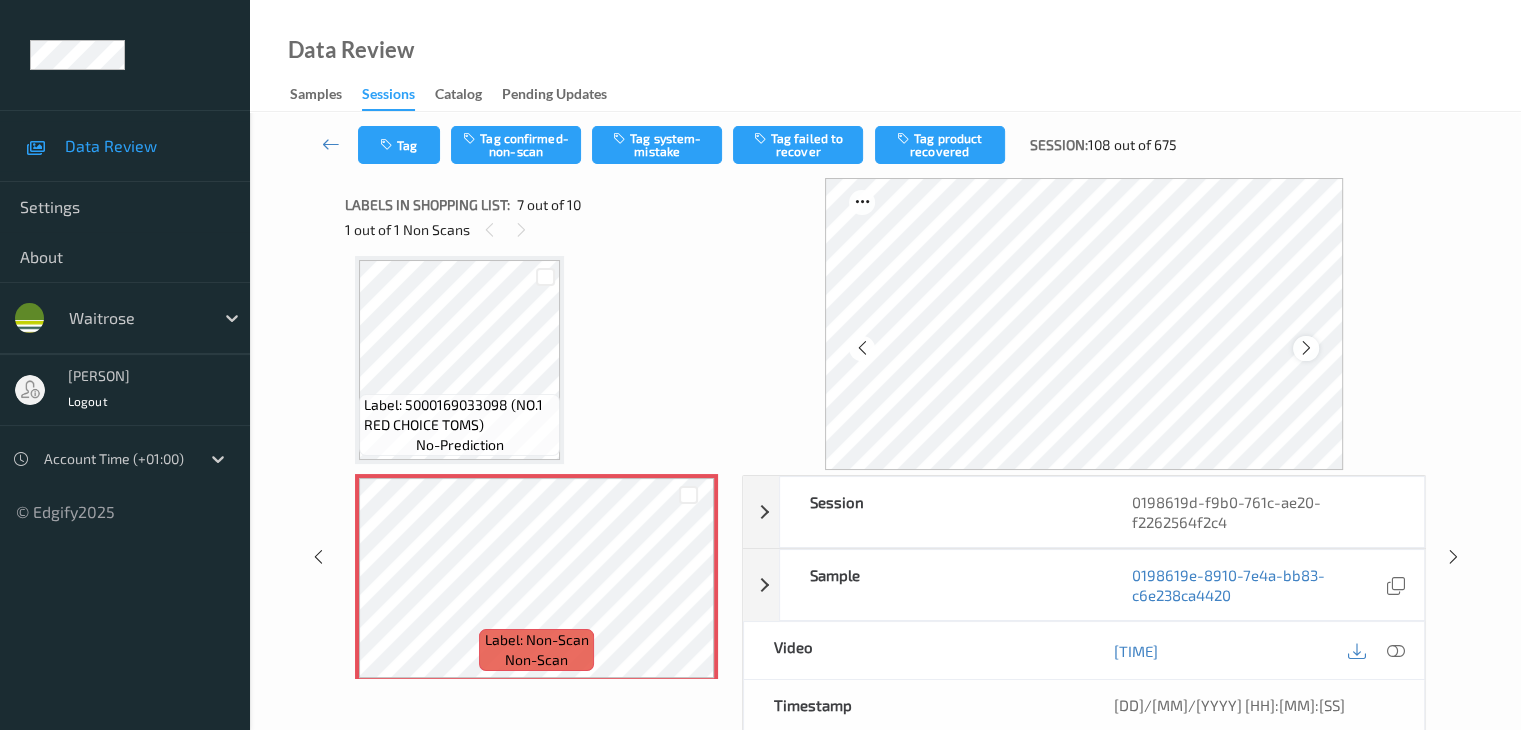 click at bounding box center [1306, 348] 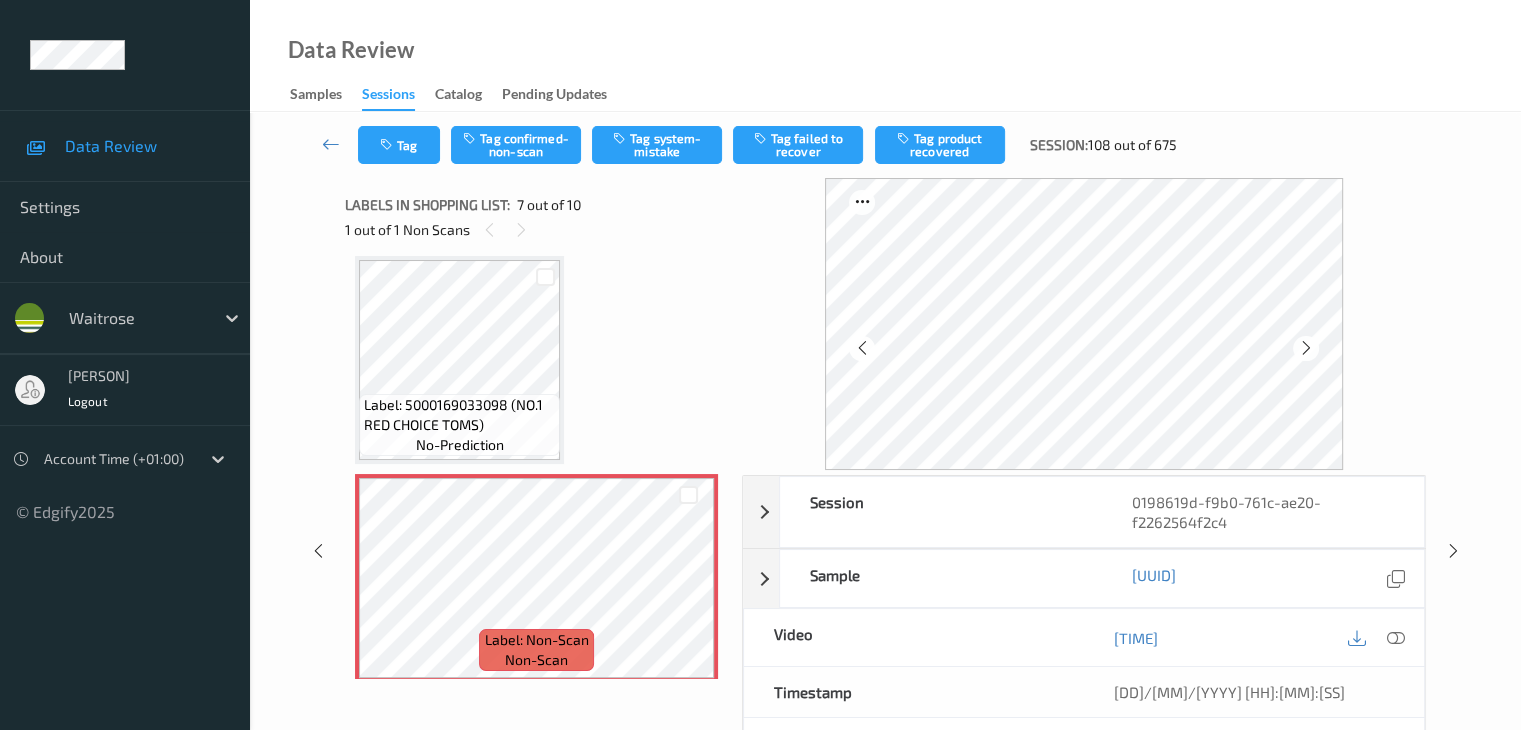 click at bounding box center (1306, 348) 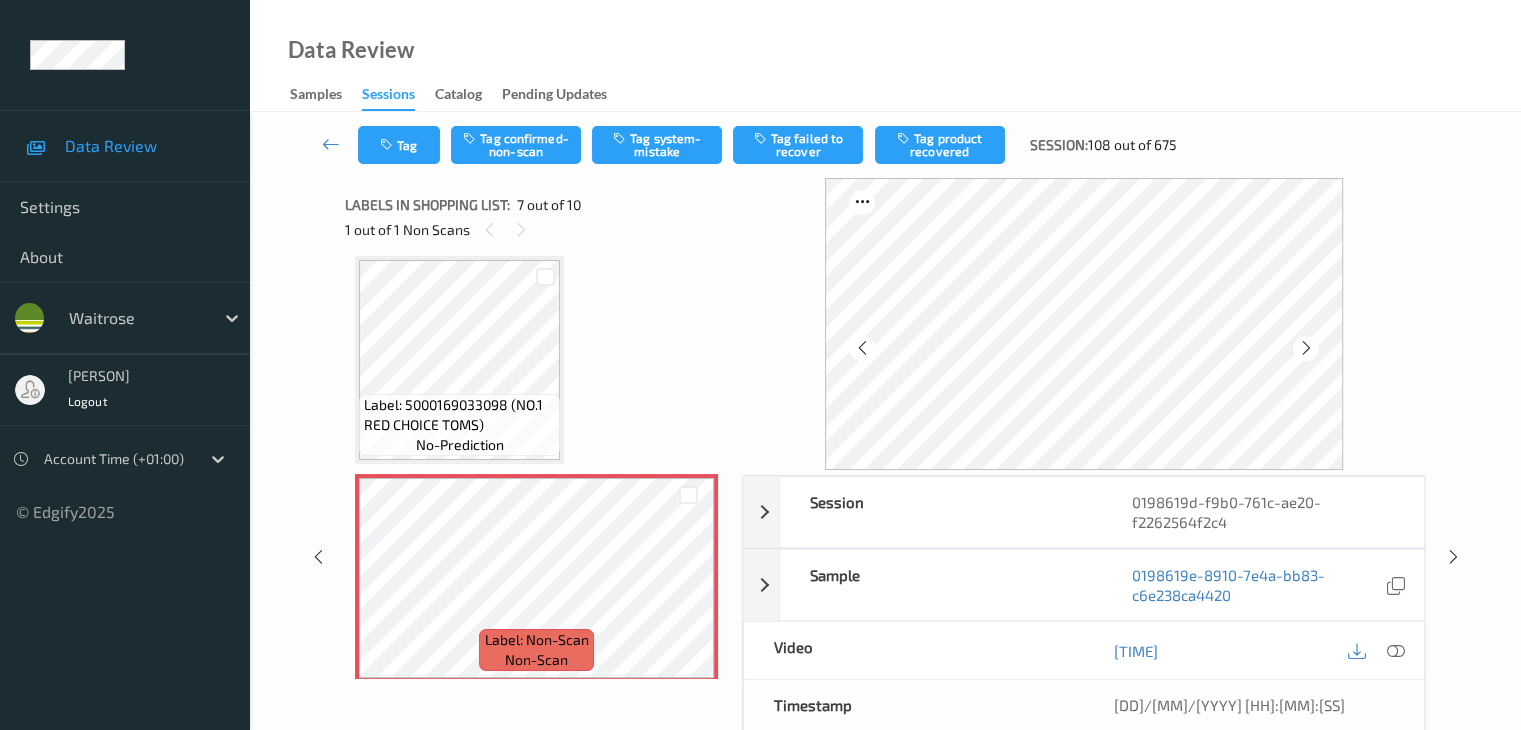 click at bounding box center [1306, 348] 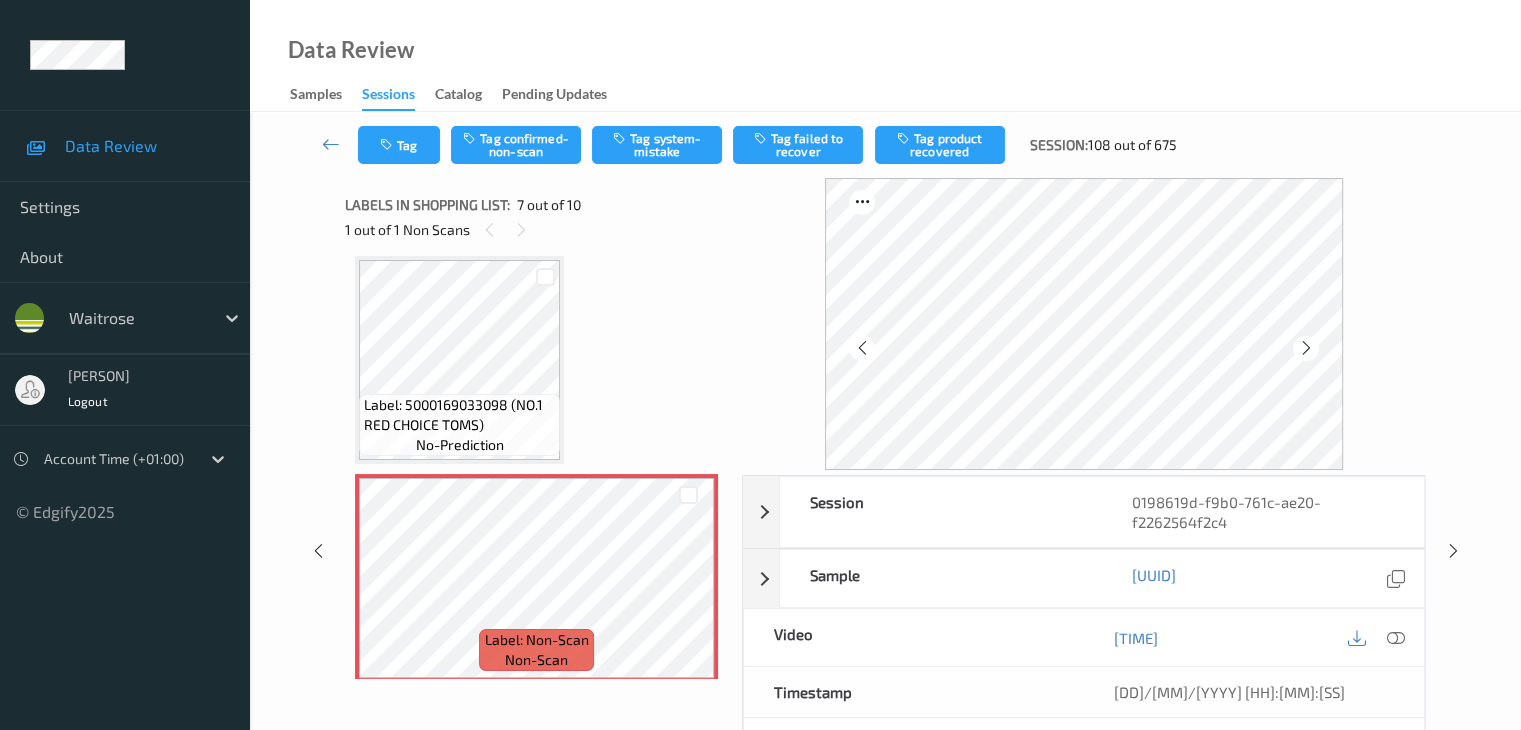 click at bounding box center [1306, 348] 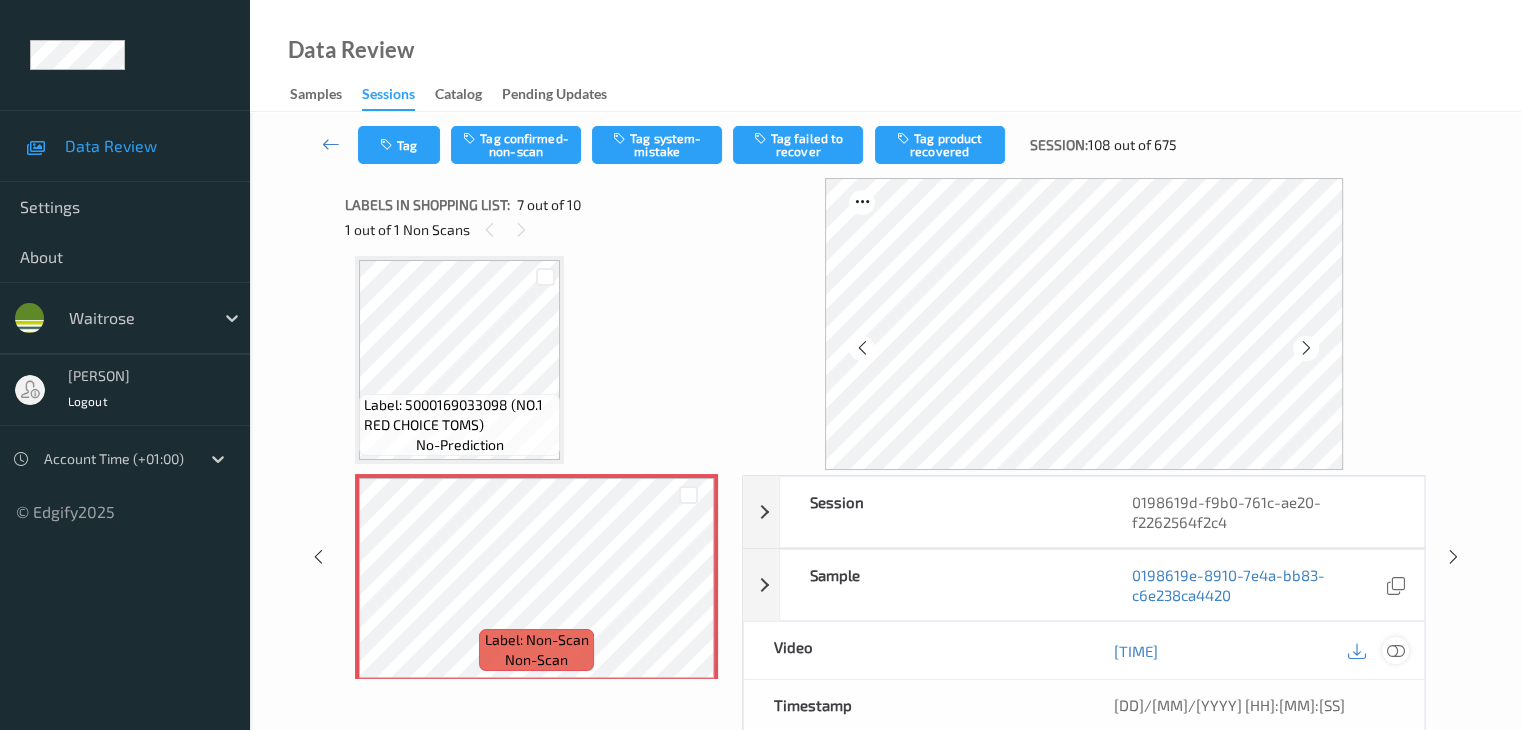 click at bounding box center [1395, 651] 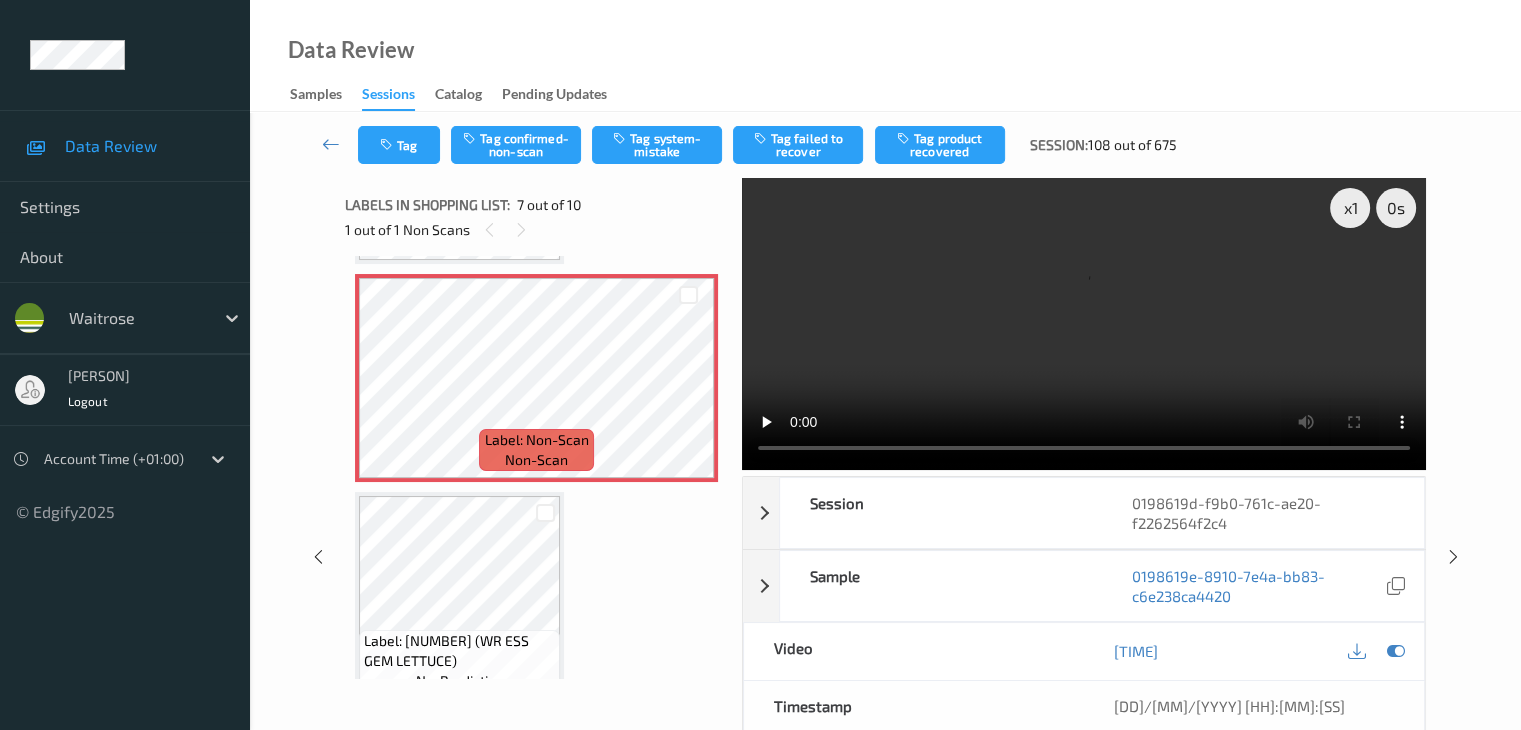 scroll, scrollTop: 1100, scrollLeft: 0, axis: vertical 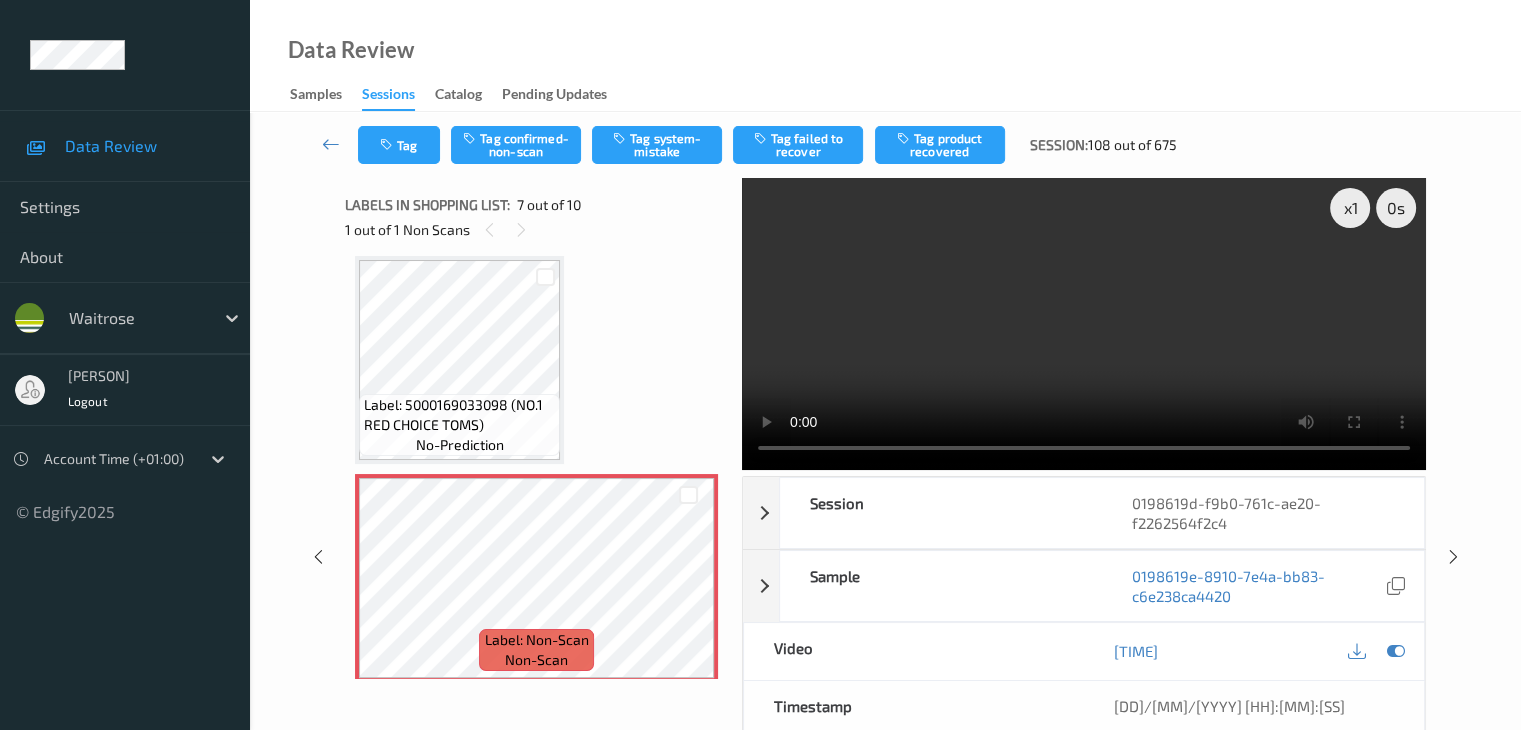 click on "Label: 5000169033098 (NO.1 RED CHOICE TOMS)" at bounding box center (459, 415) 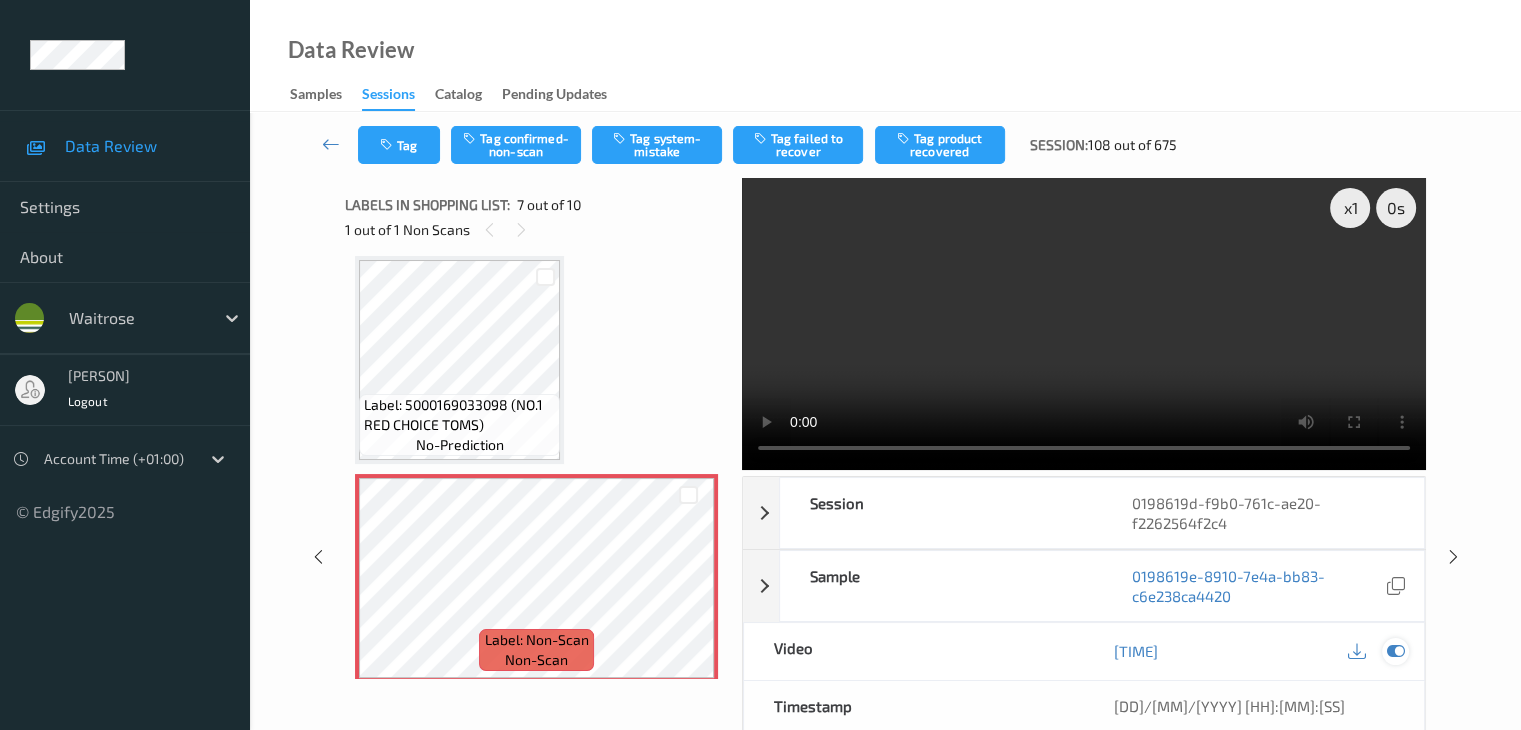 click at bounding box center [1395, 651] 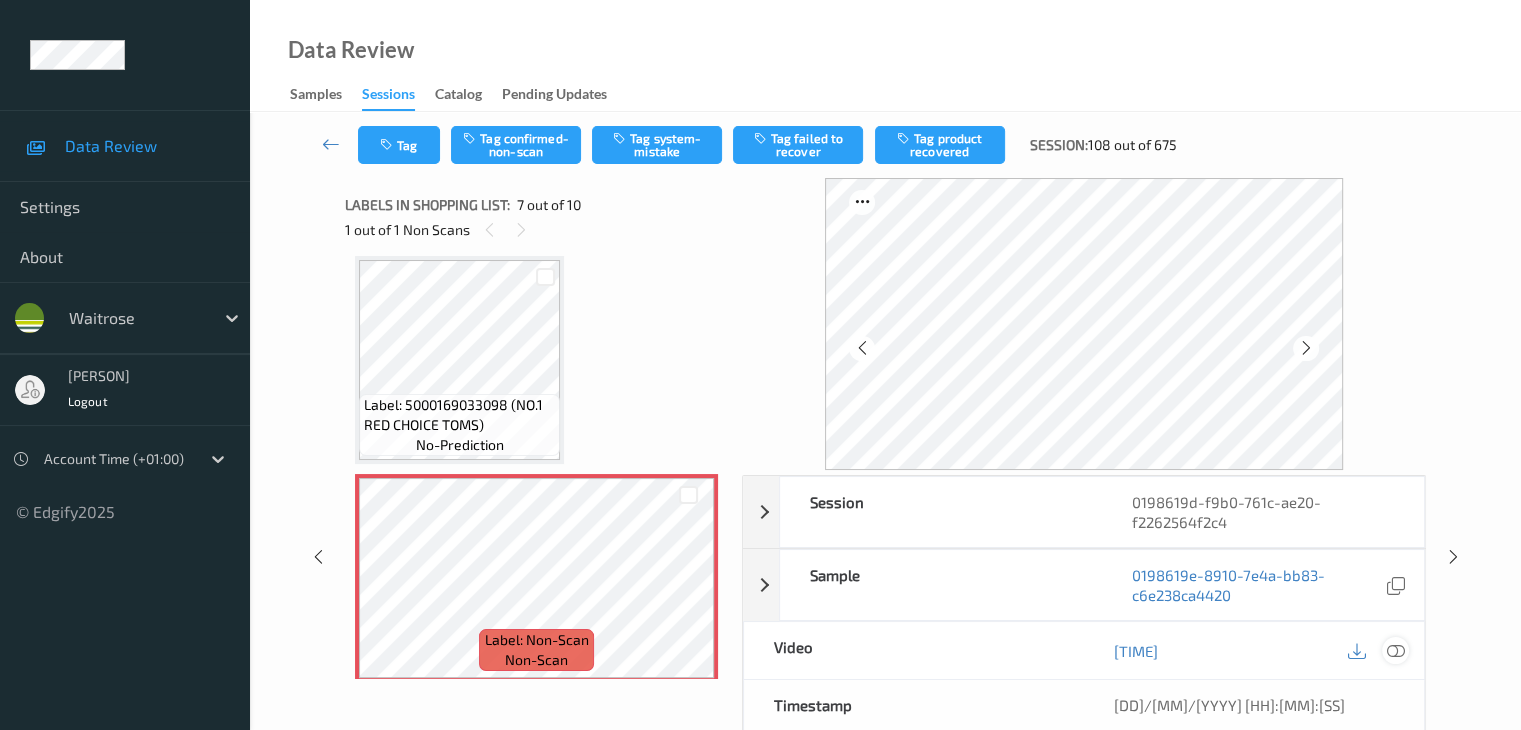 click at bounding box center [1395, 651] 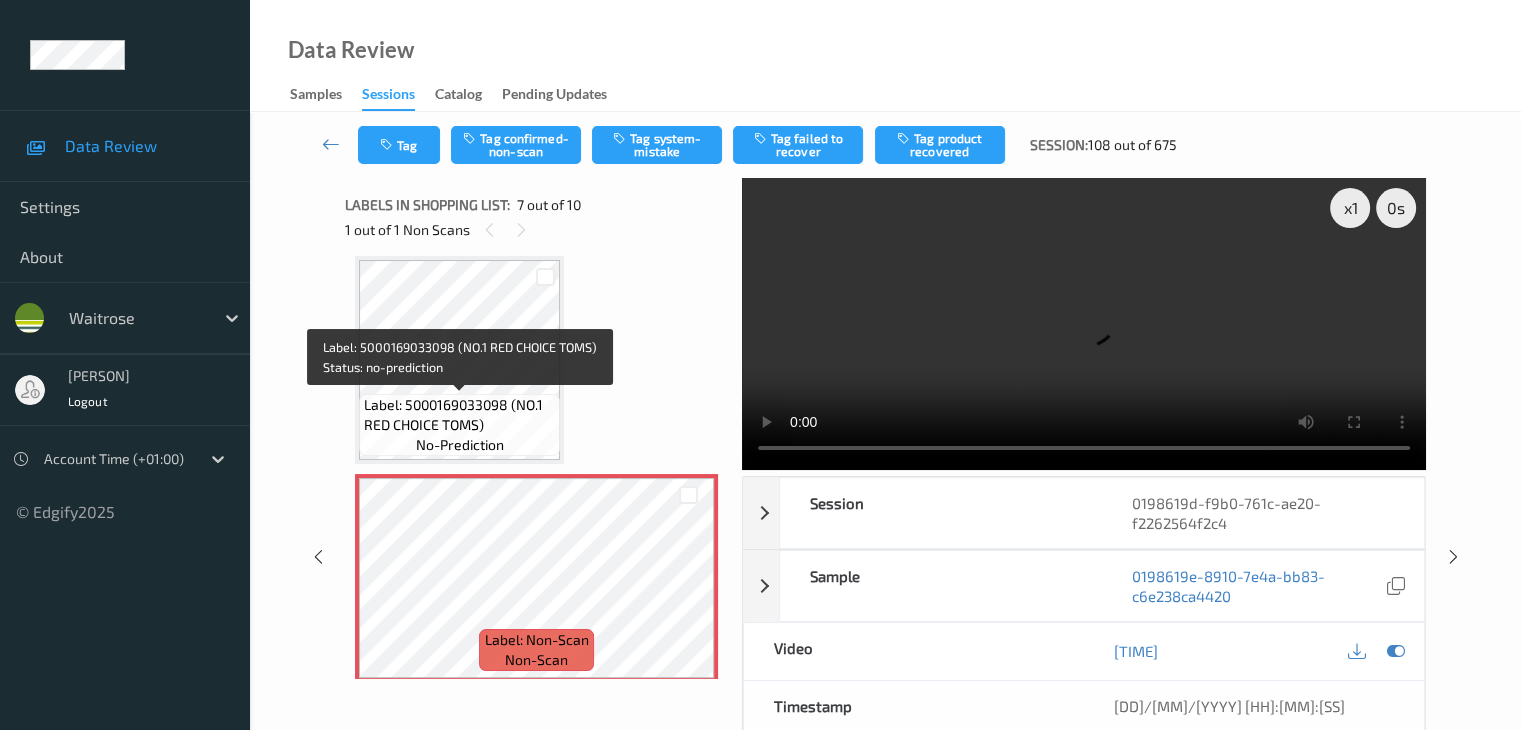 click on "Label: 5000169033098 (NO.1 RED CHOICE TOMS)" at bounding box center (459, 415) 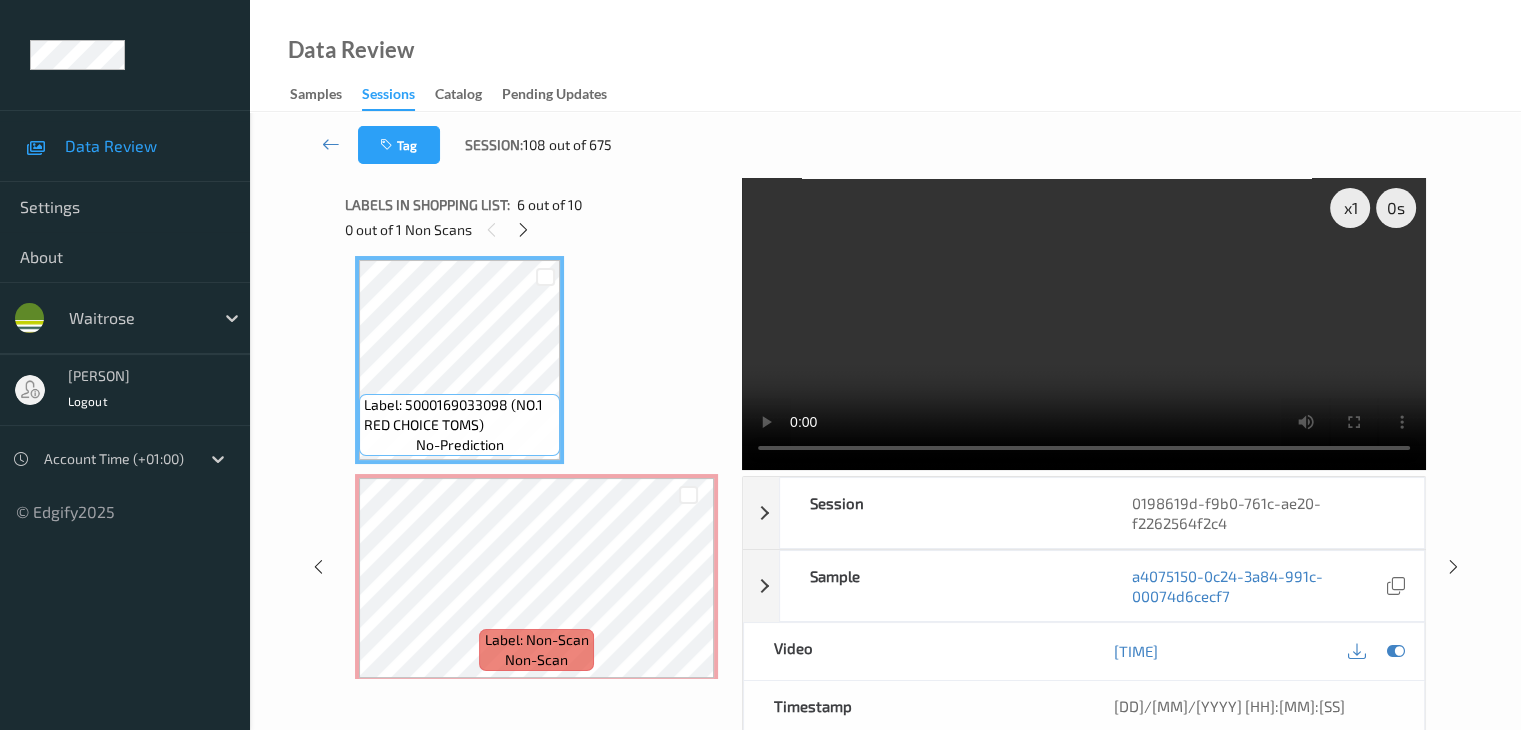 type 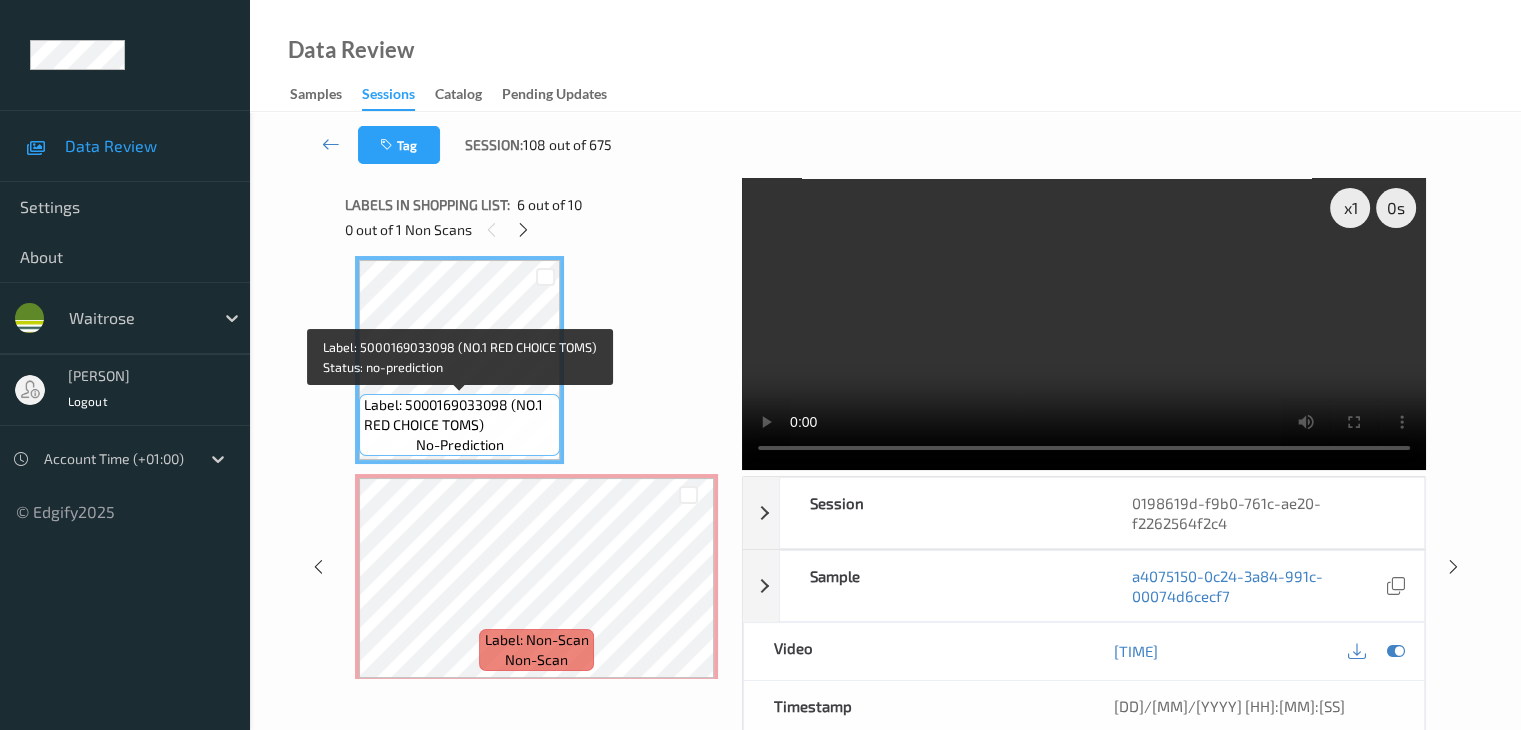 click on "Label: 5000169033098 (NO.1 RED CHOICE TOMS)" at bounding box center [459, 415] 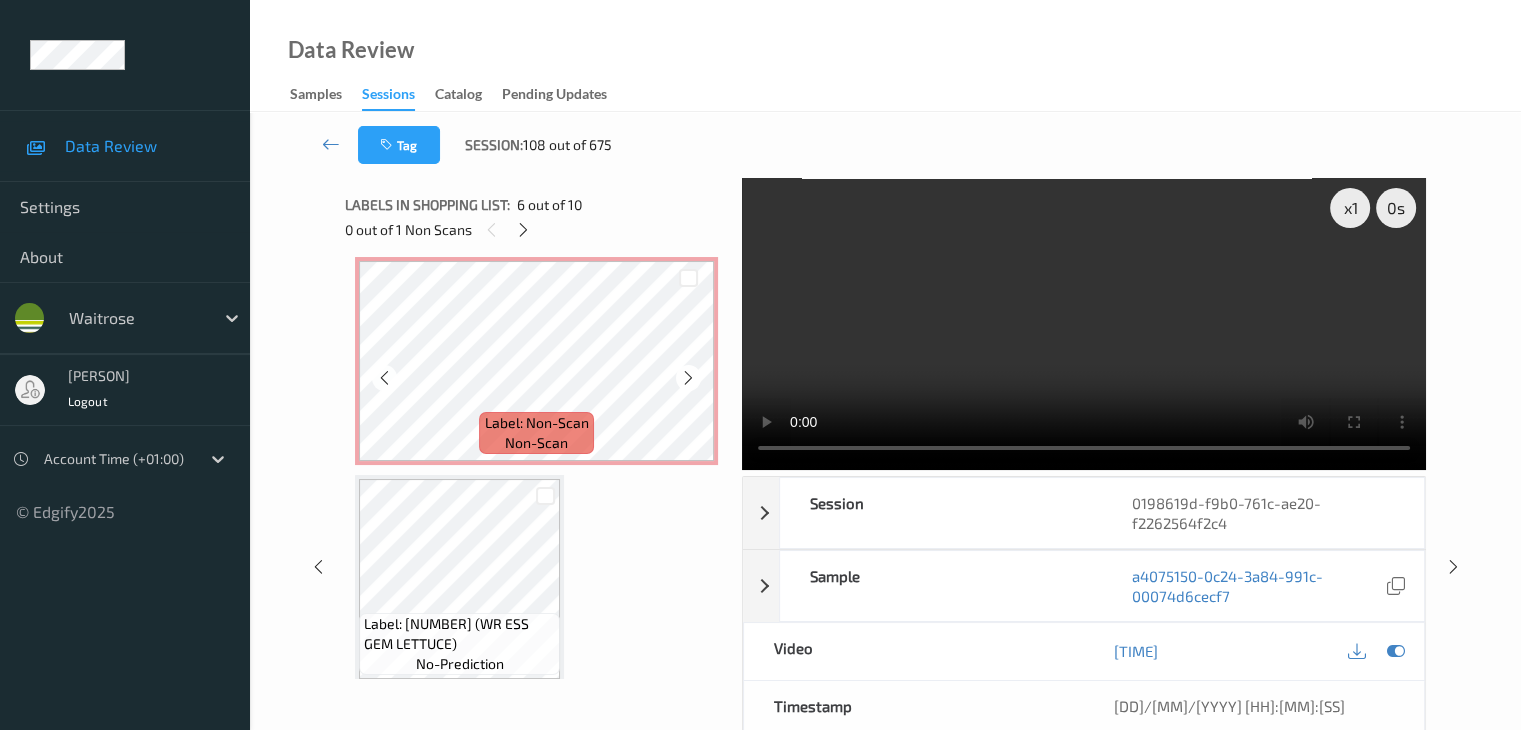scroll, scrollTop: 1400, scrollLeft: 0, axis: vertical 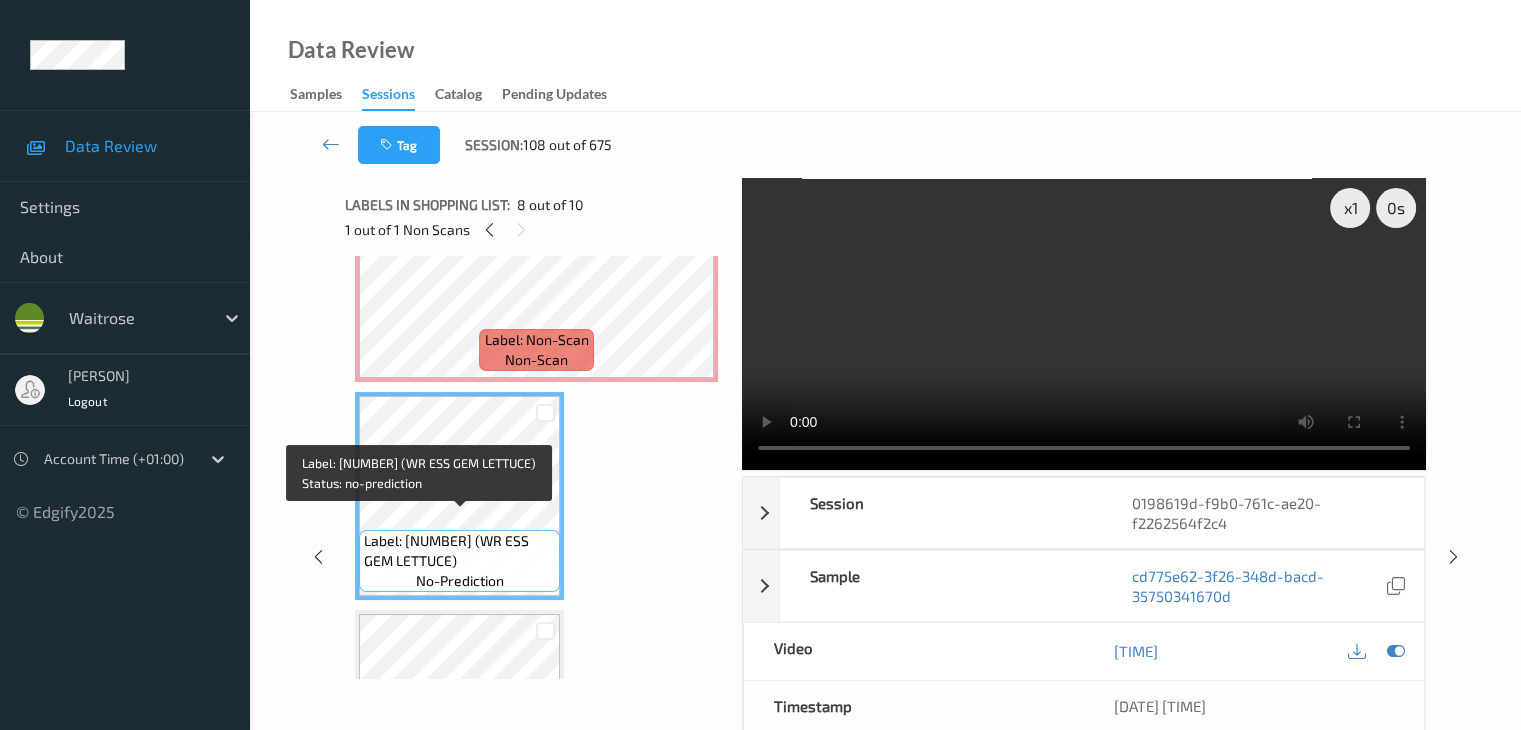 drag, startPoint x: 520, startPoint y: 541, endPoint x: 524, endPoint y: 556, distance: 15.524175 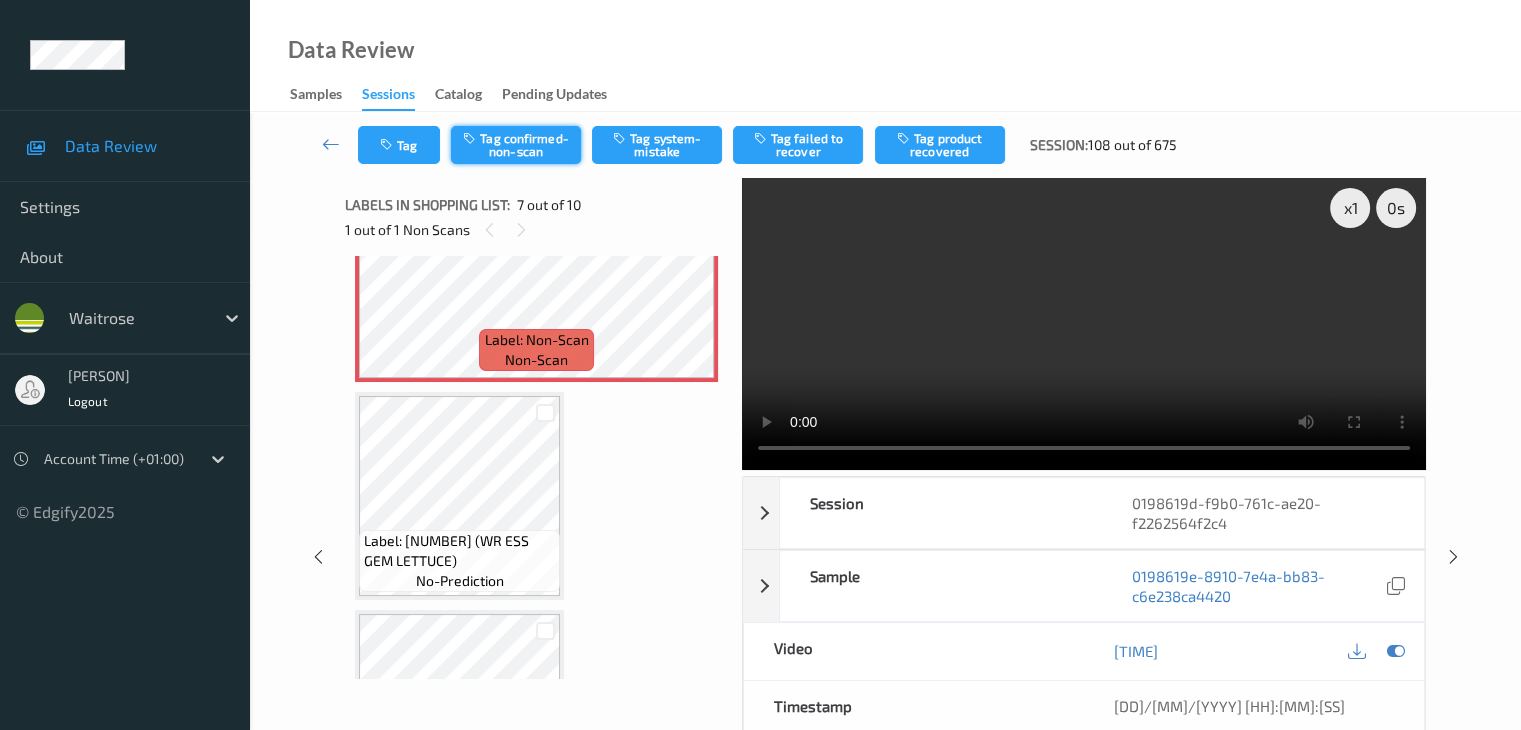 click on "Tag   confirmed-non-scan" at bounding box center (516, 145) 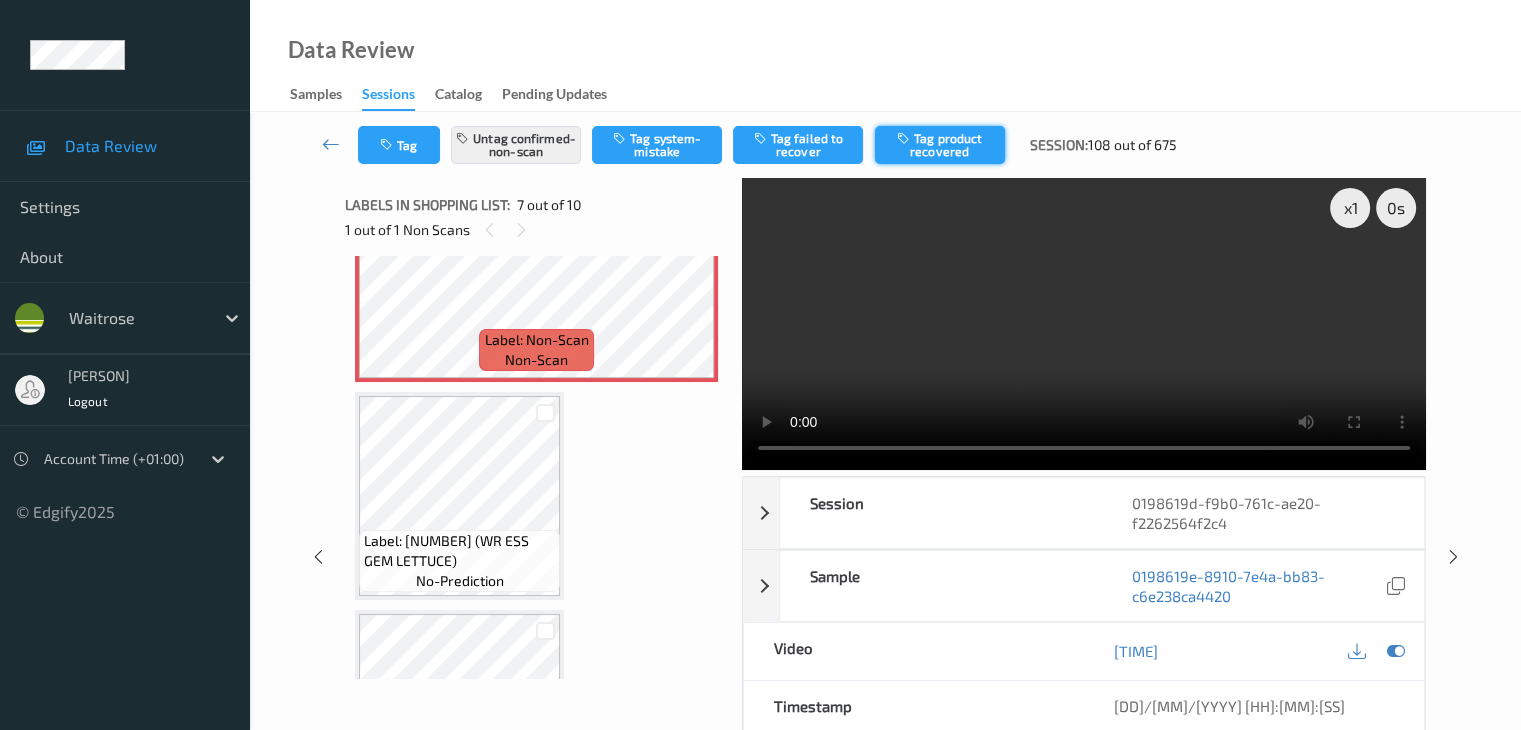 click on "Tag   product recovered" at bounding box center [940, 145] 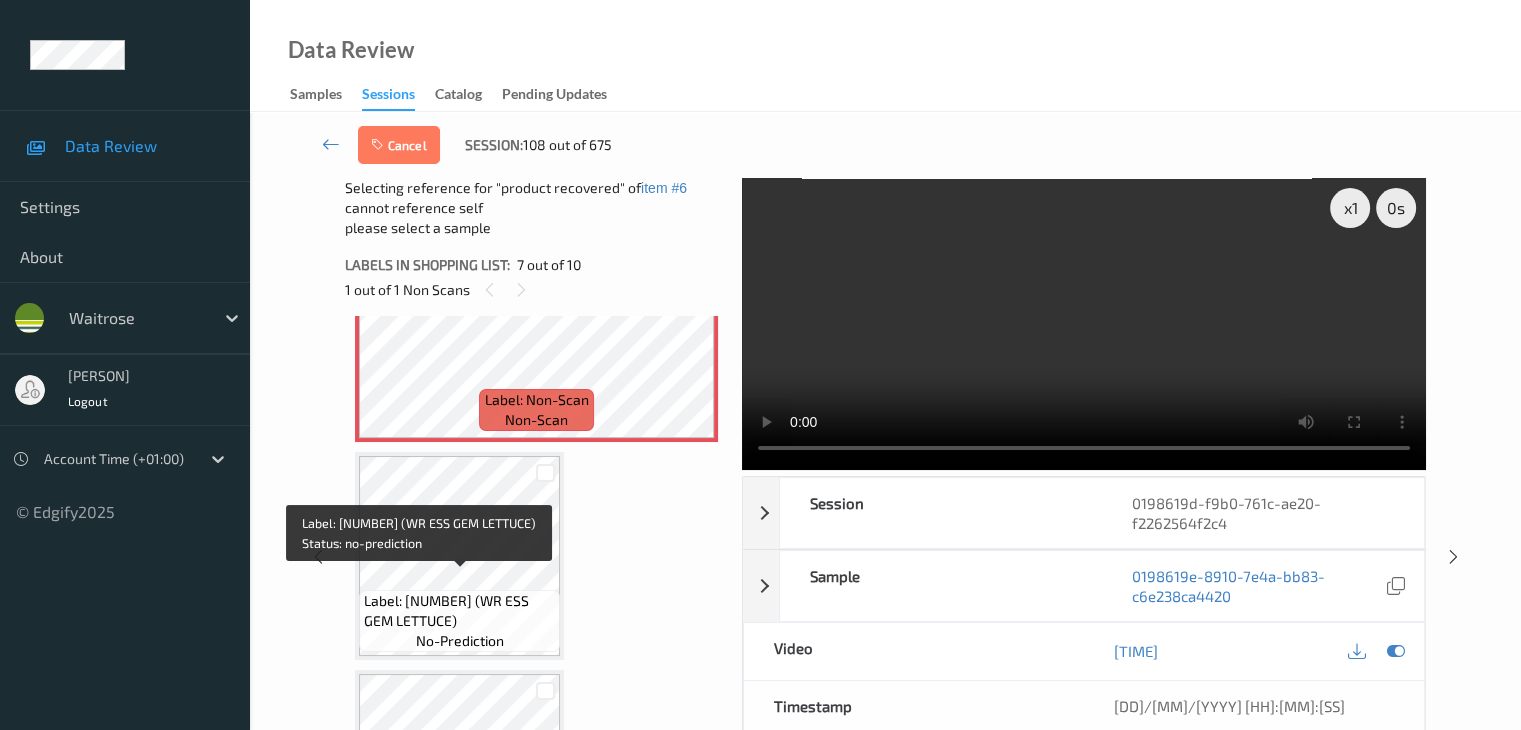 click on "Label: [NUMBER] (WR ESS GEM LETTUCE)" at bounding box center [459, 611] 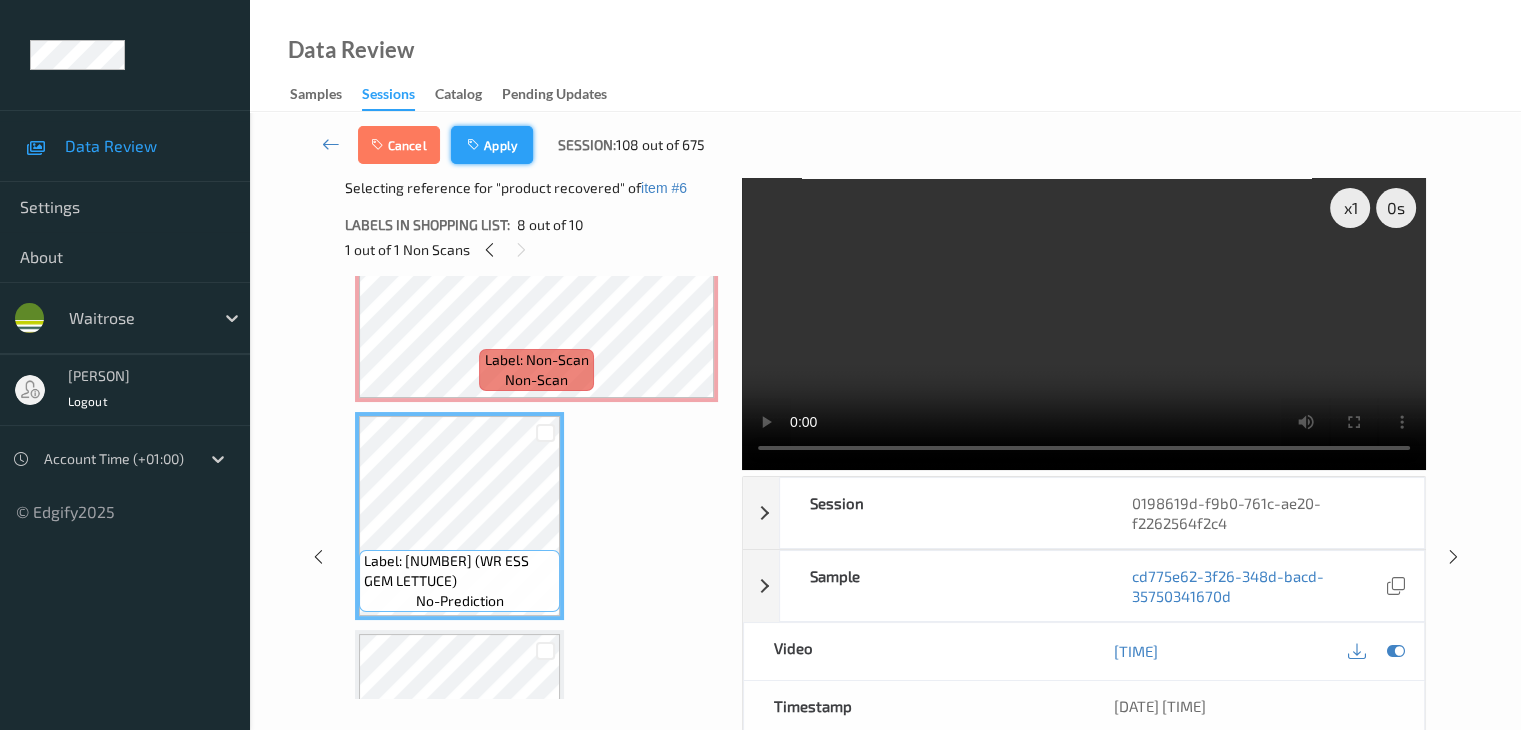 click on "Apply" at bounding box center [492, 145] 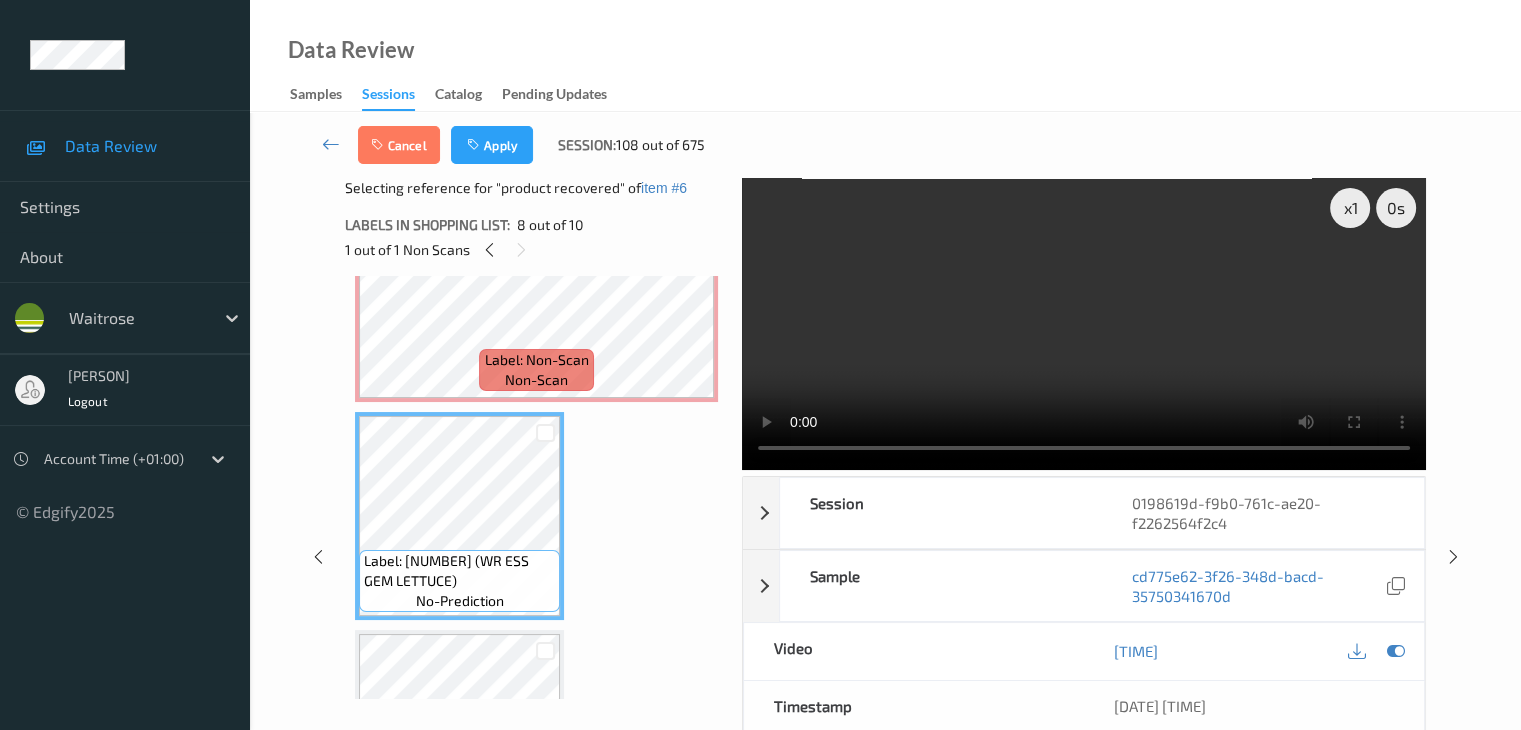 scroll, scrollTop: 1100, scrollLeft: 0, axis: vertical 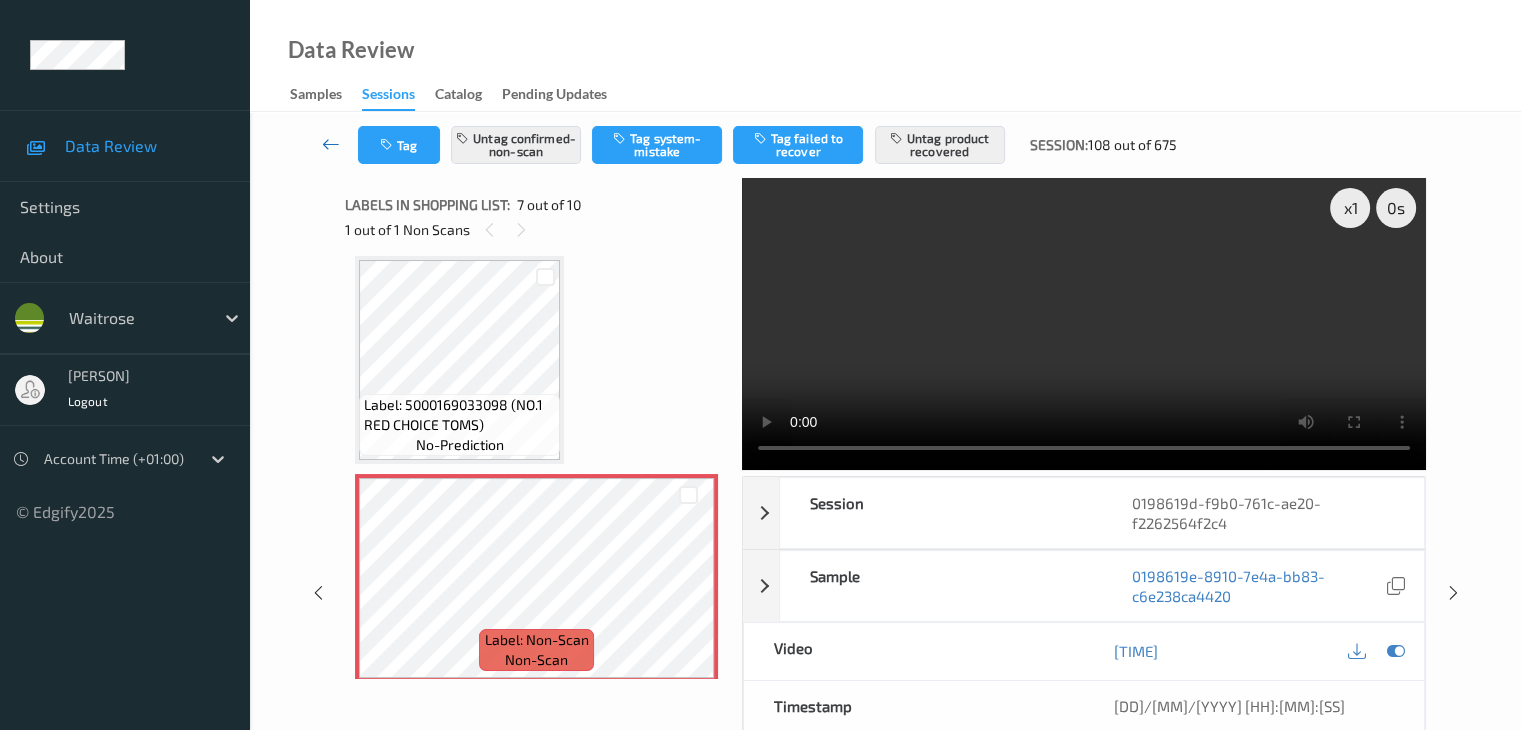 click at bounding box center [331, 144] 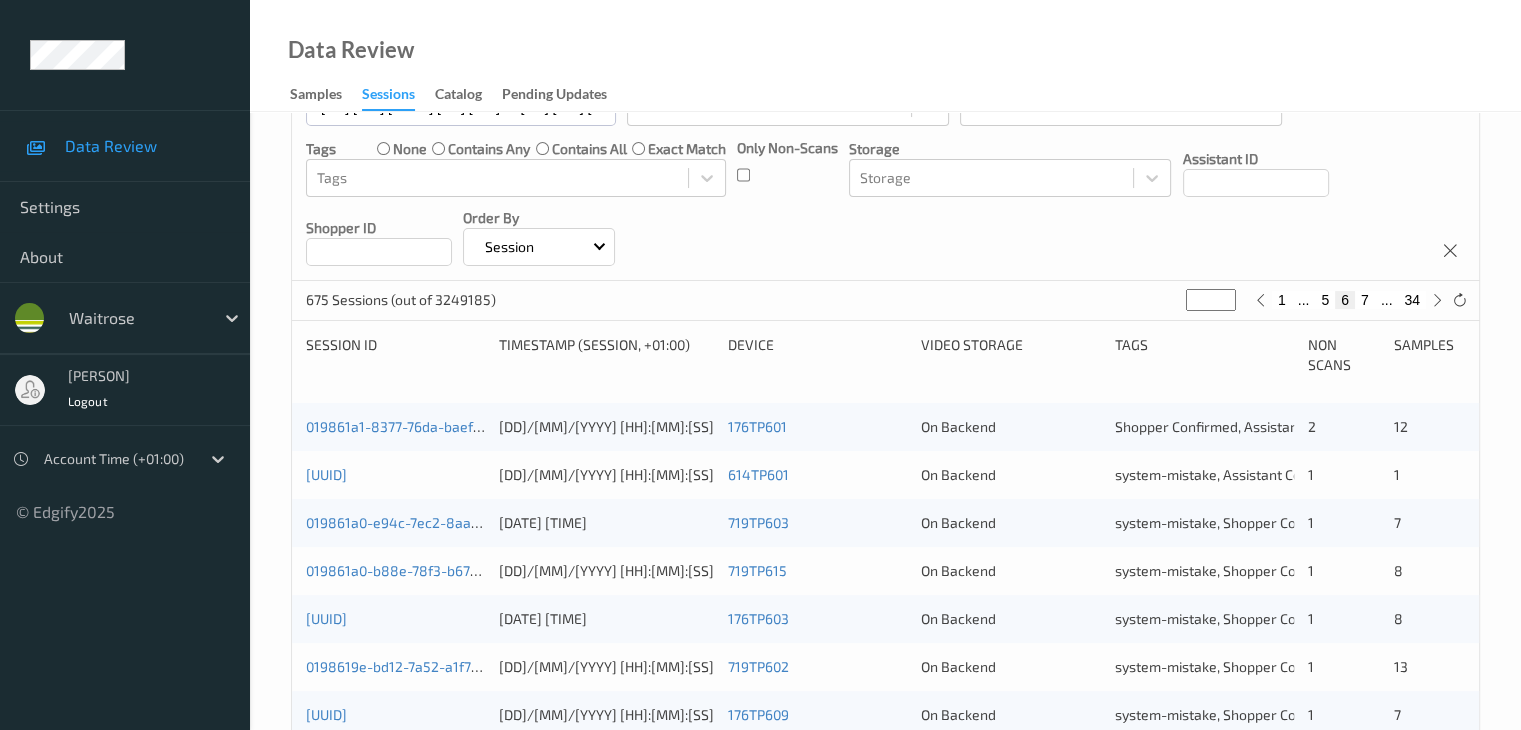 scroll, scrollTop: 400, scrollLeft: 0, axis: vertical 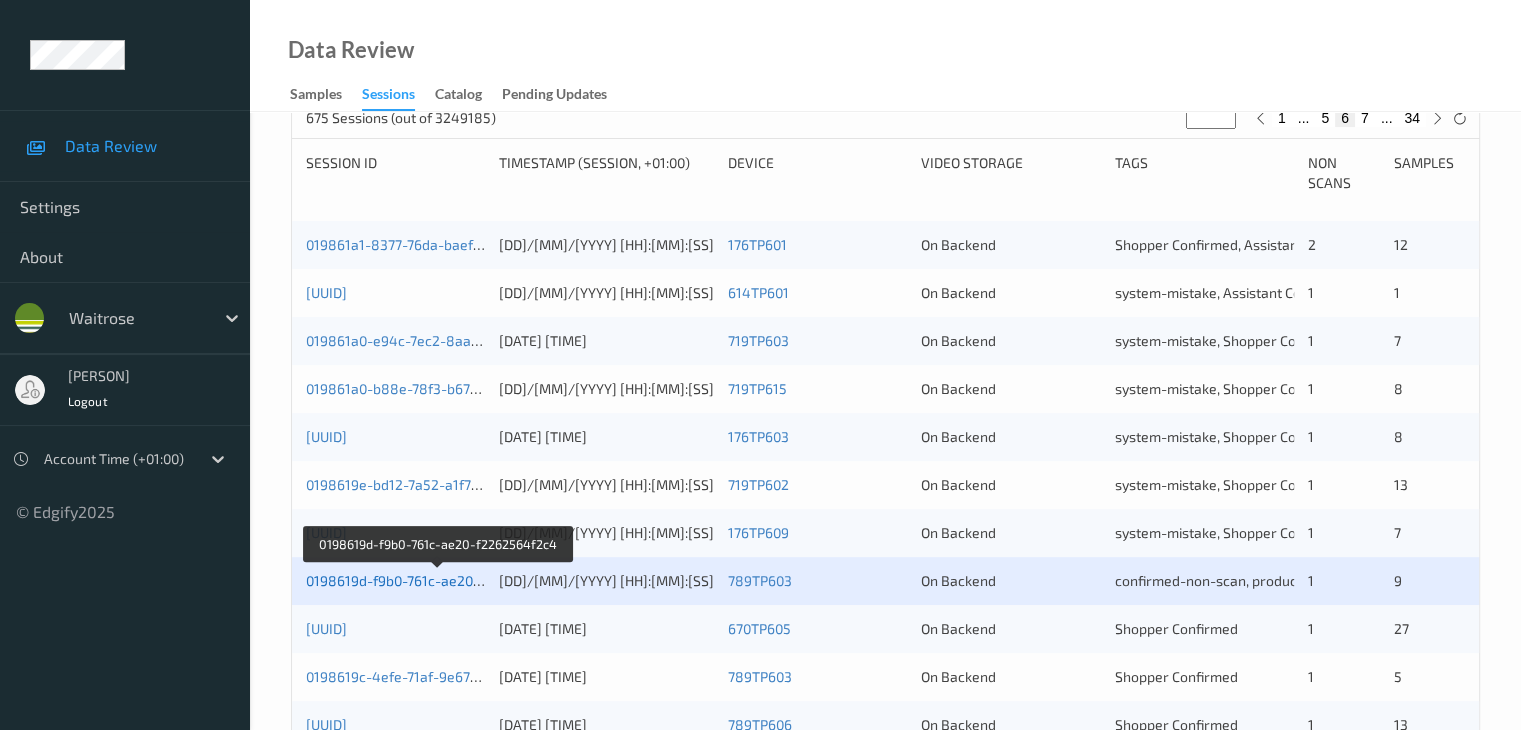 click on "0198619d-f9b0-761c-ae20-f2262564f2c4" at bounding box center (438, 580) 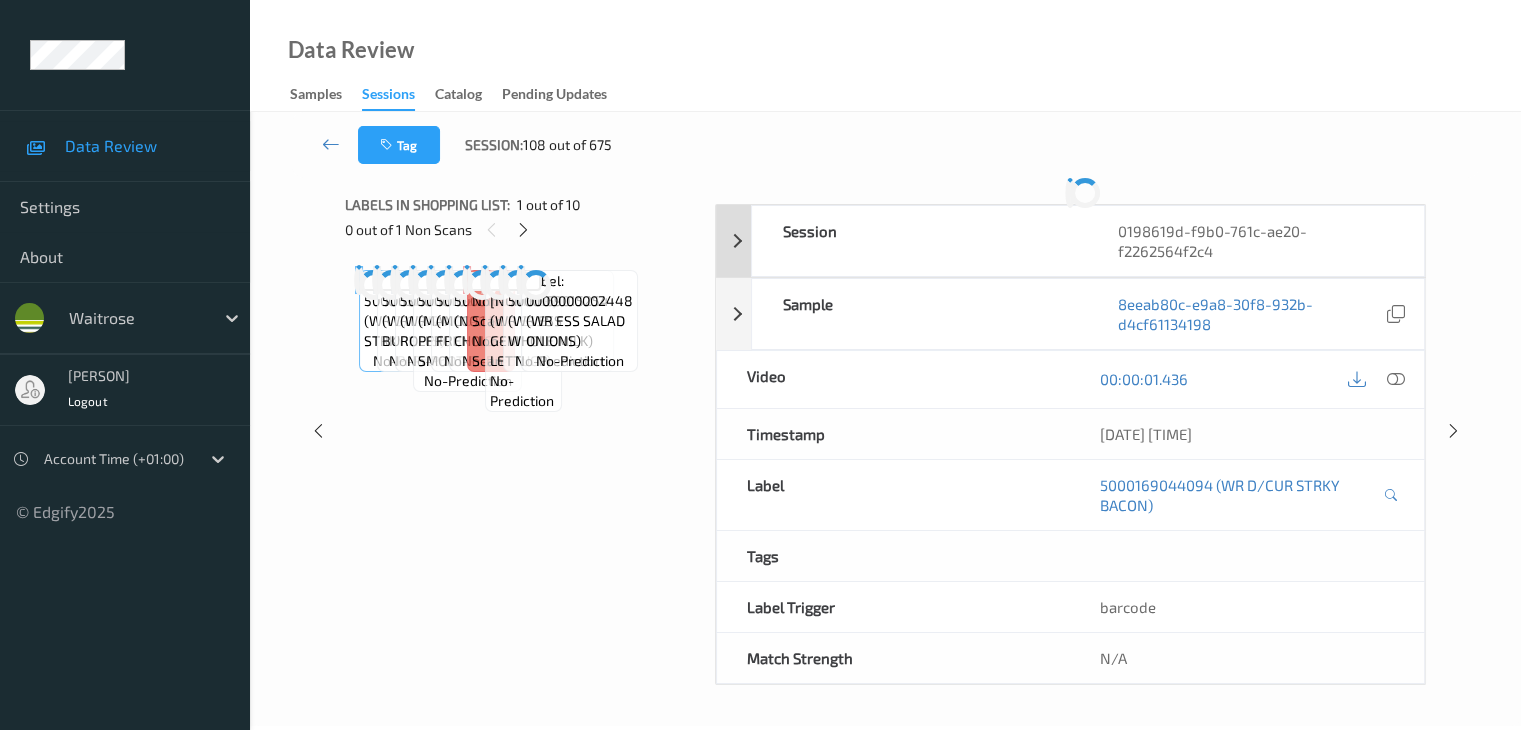 scroll, scrollTop: 0, scrollLeft: 0, axis: both 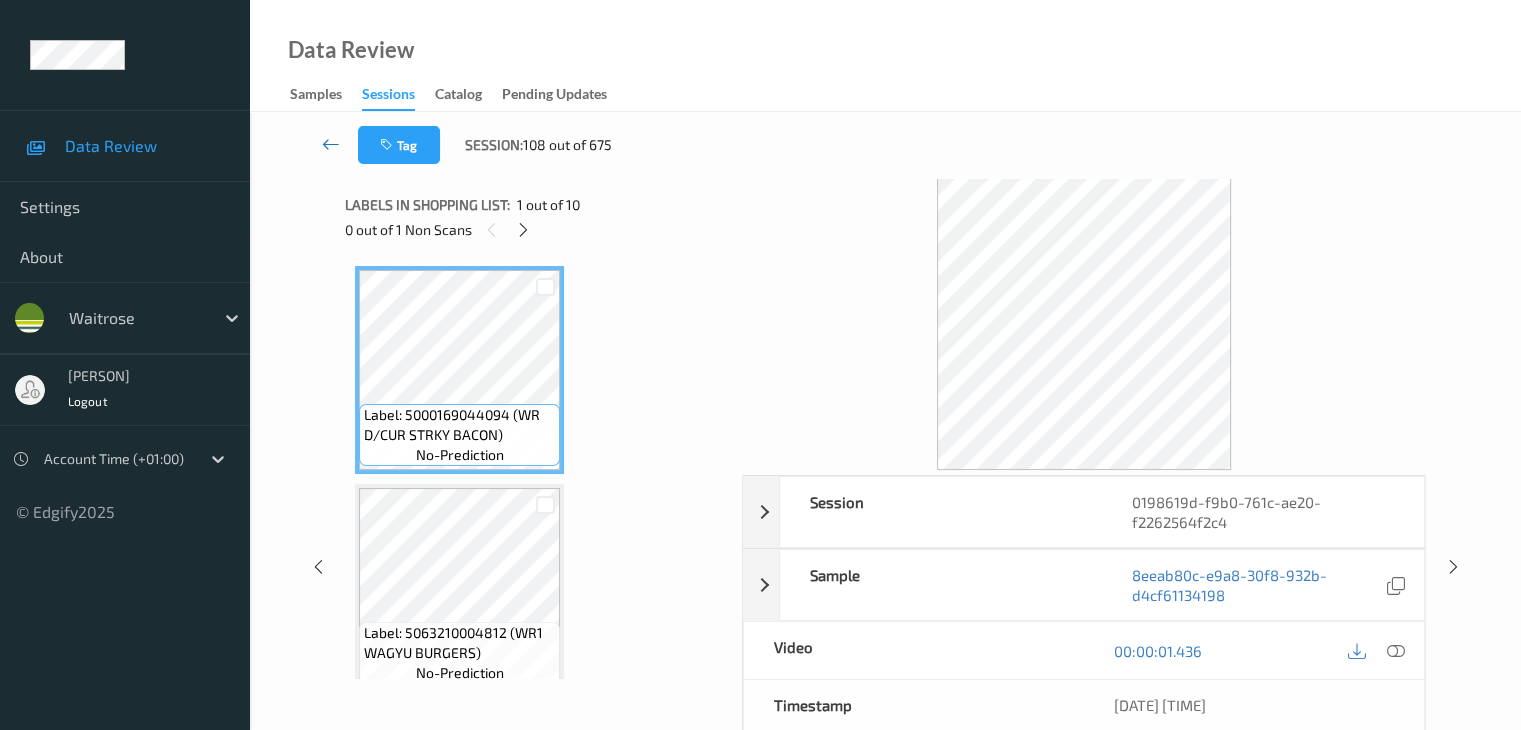 click at bounding box center (331, 144) 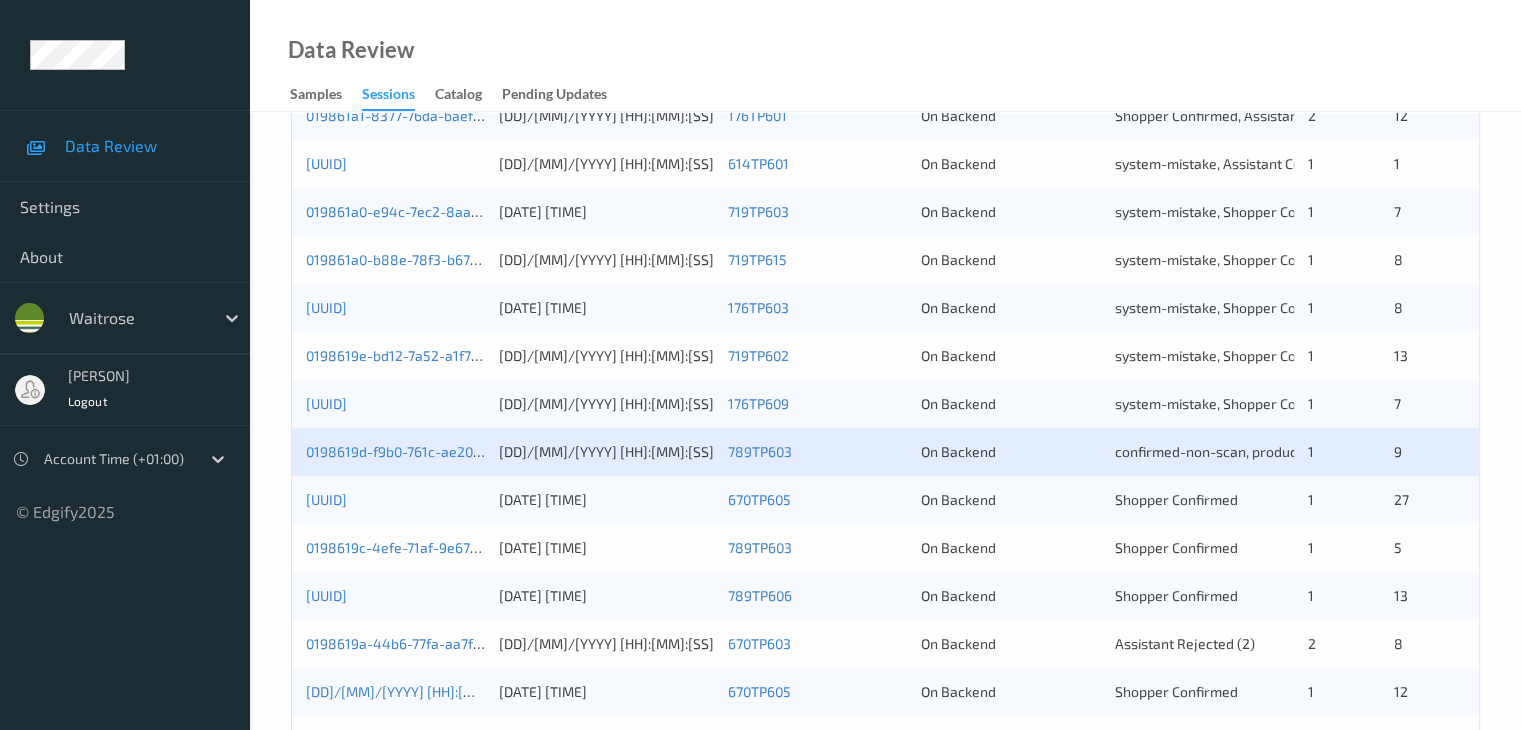 scroll, scrollTop: 600, scrollLeft: 0, axis: vertical 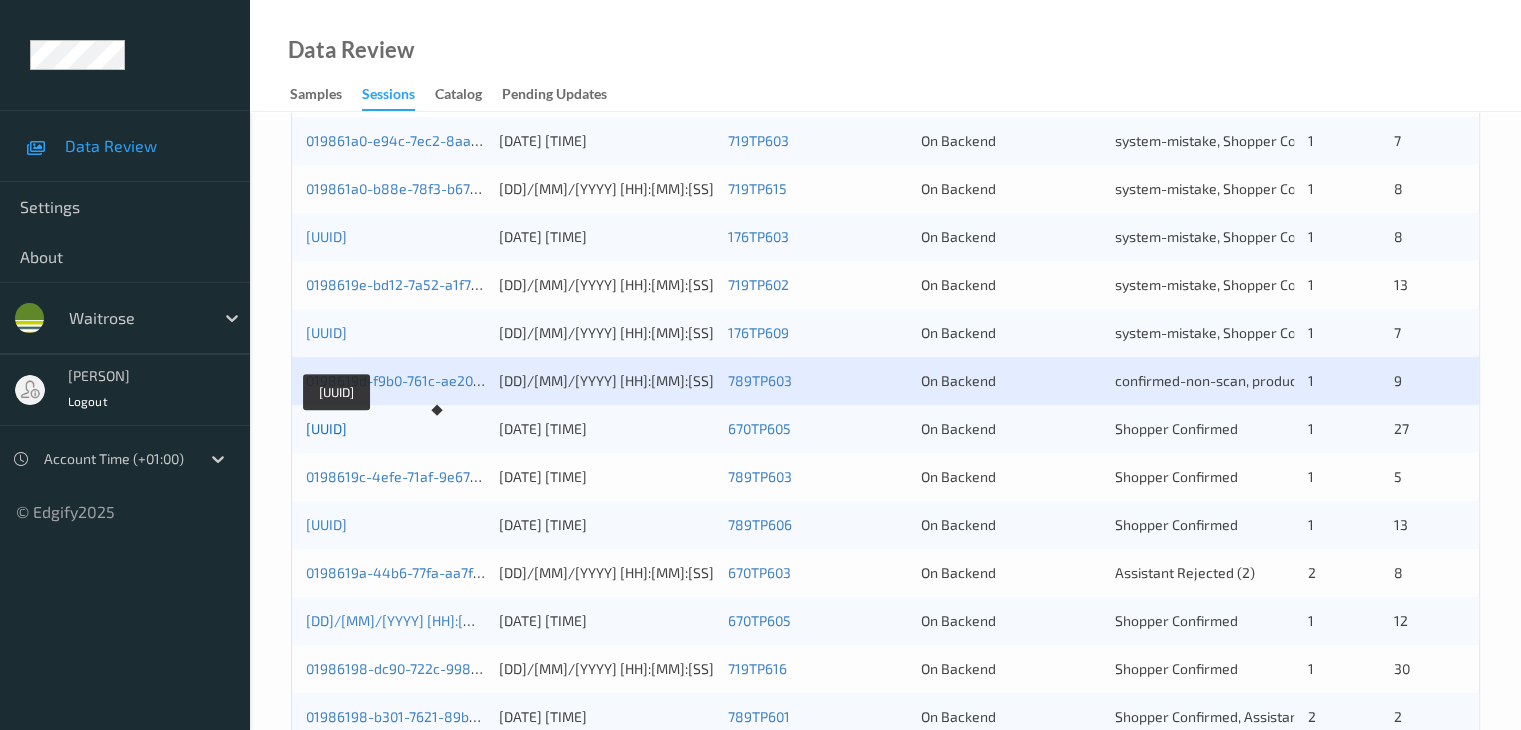 click on "[UUID]" at bounding box center [326, 428] 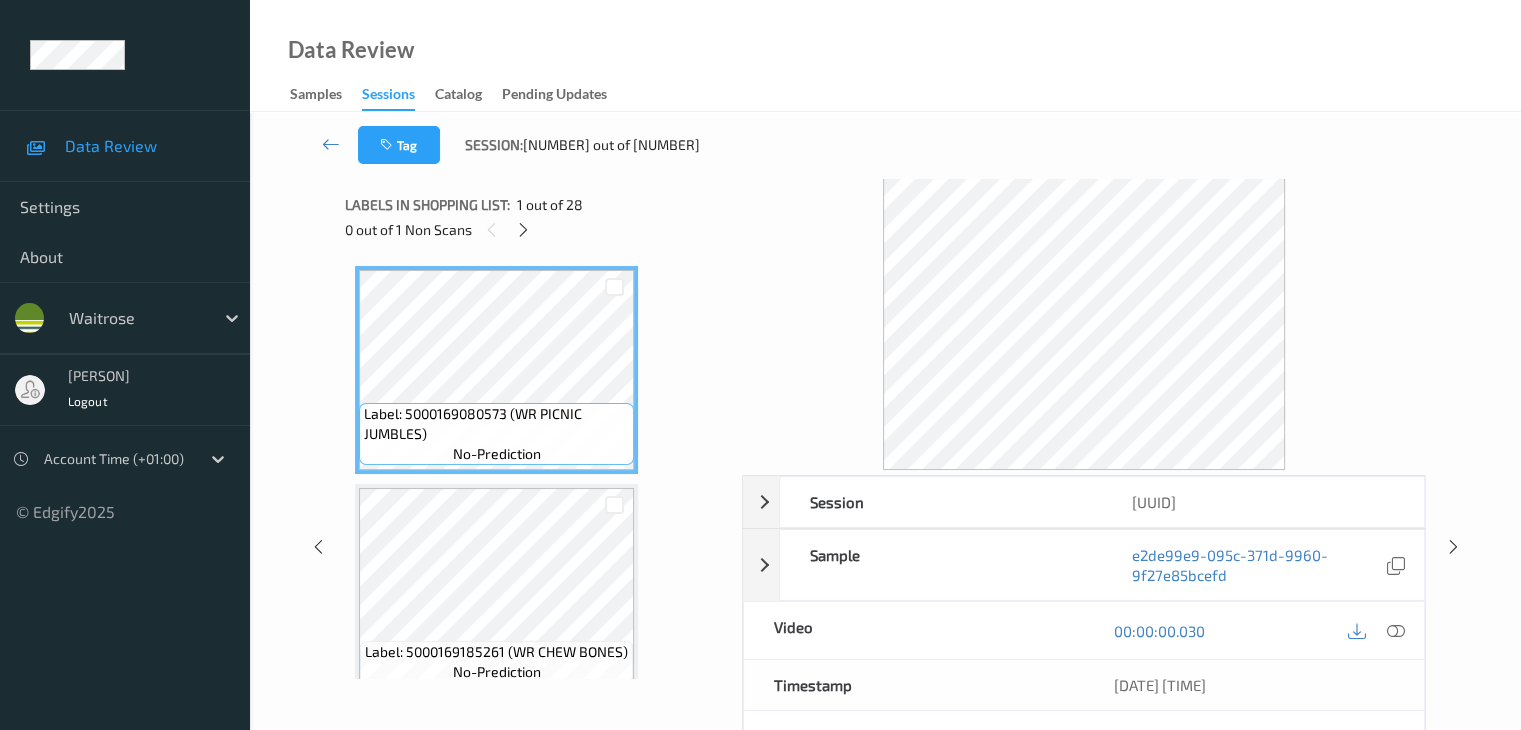 click on "Labels in shopping list: [NUMBER] out of [NUMBER] [NUMBER] out of [NUMBER] Non Scans" at bounding box center (536, 217) 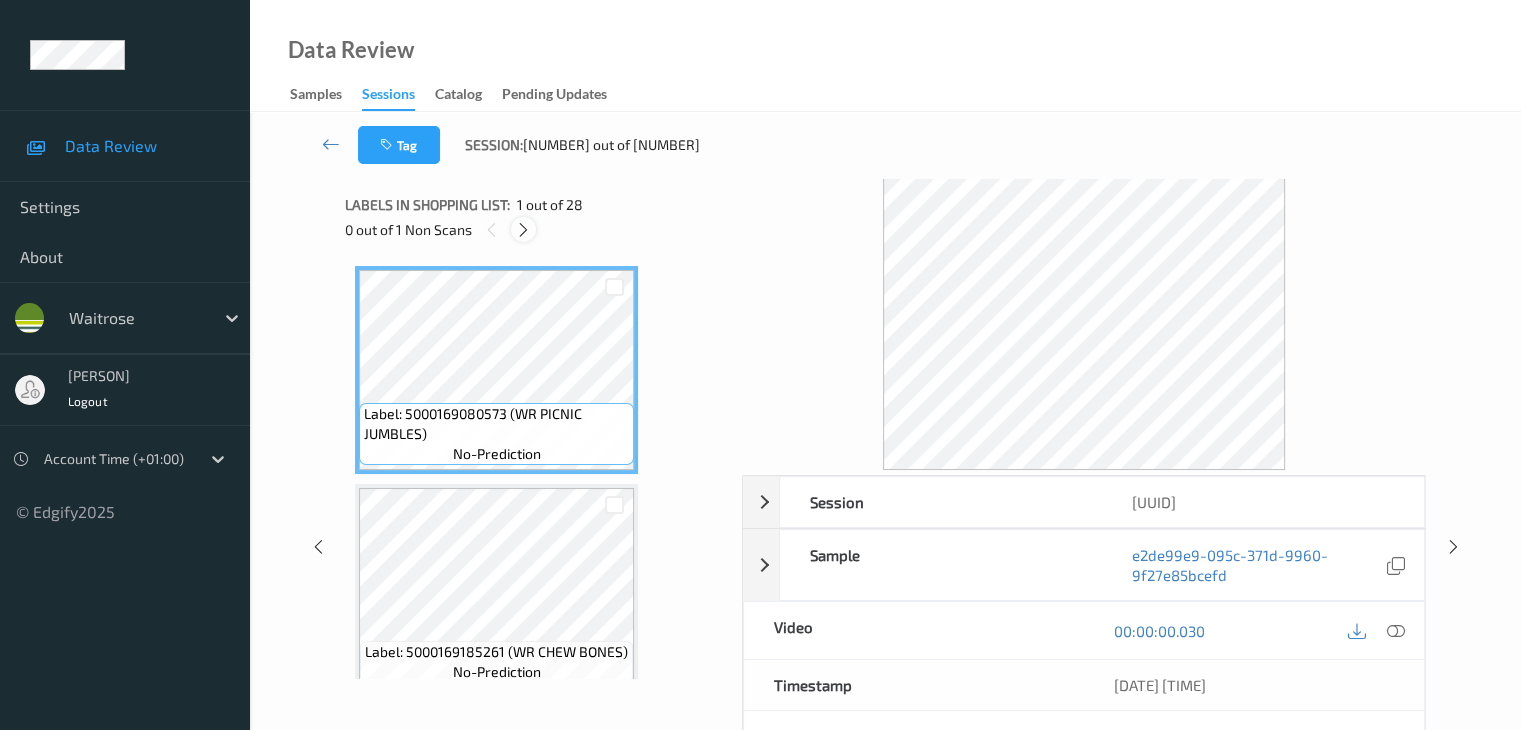 click at bounding box center (523, 230) 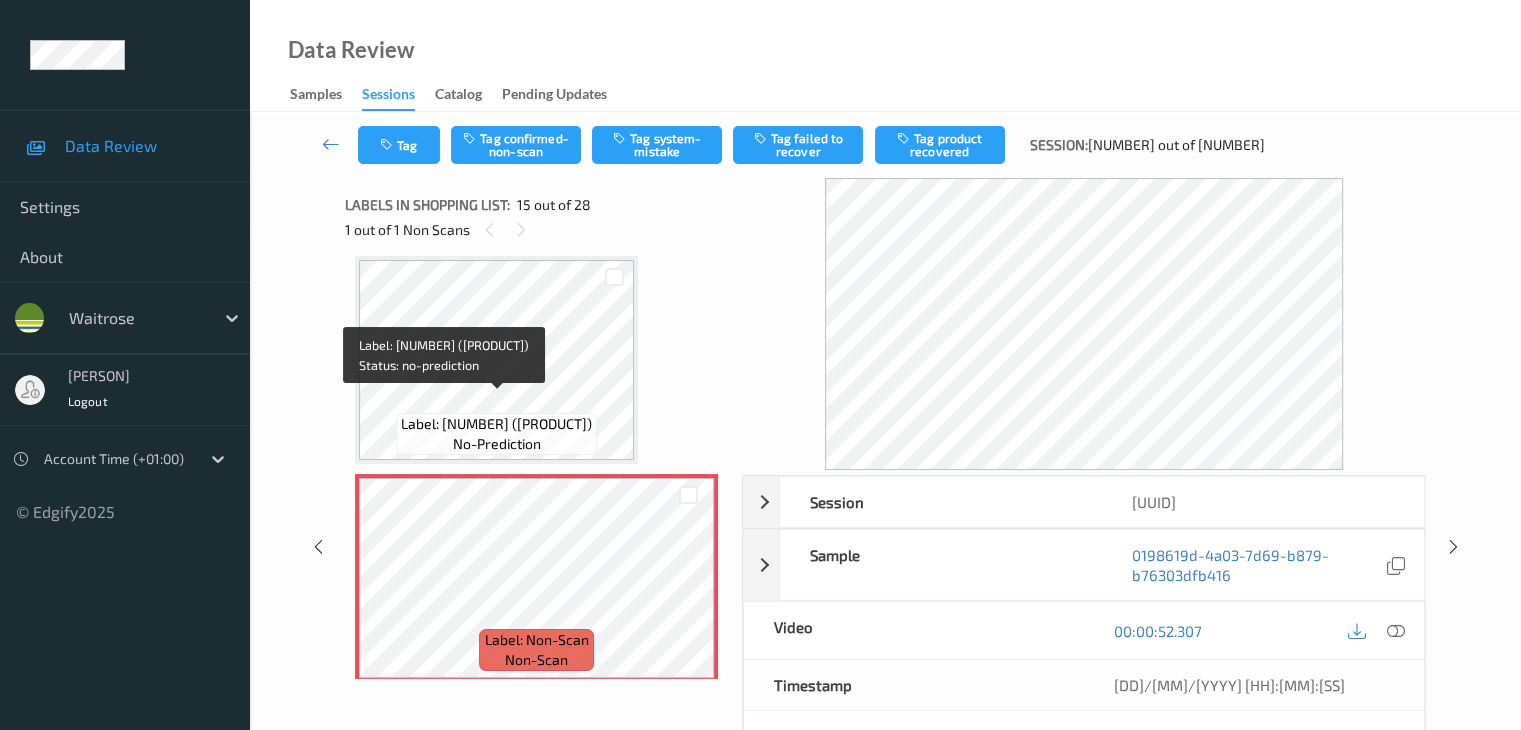 click on "Label: [NUMBER] ([PRODUCT])" at bounding box center [496, 424] 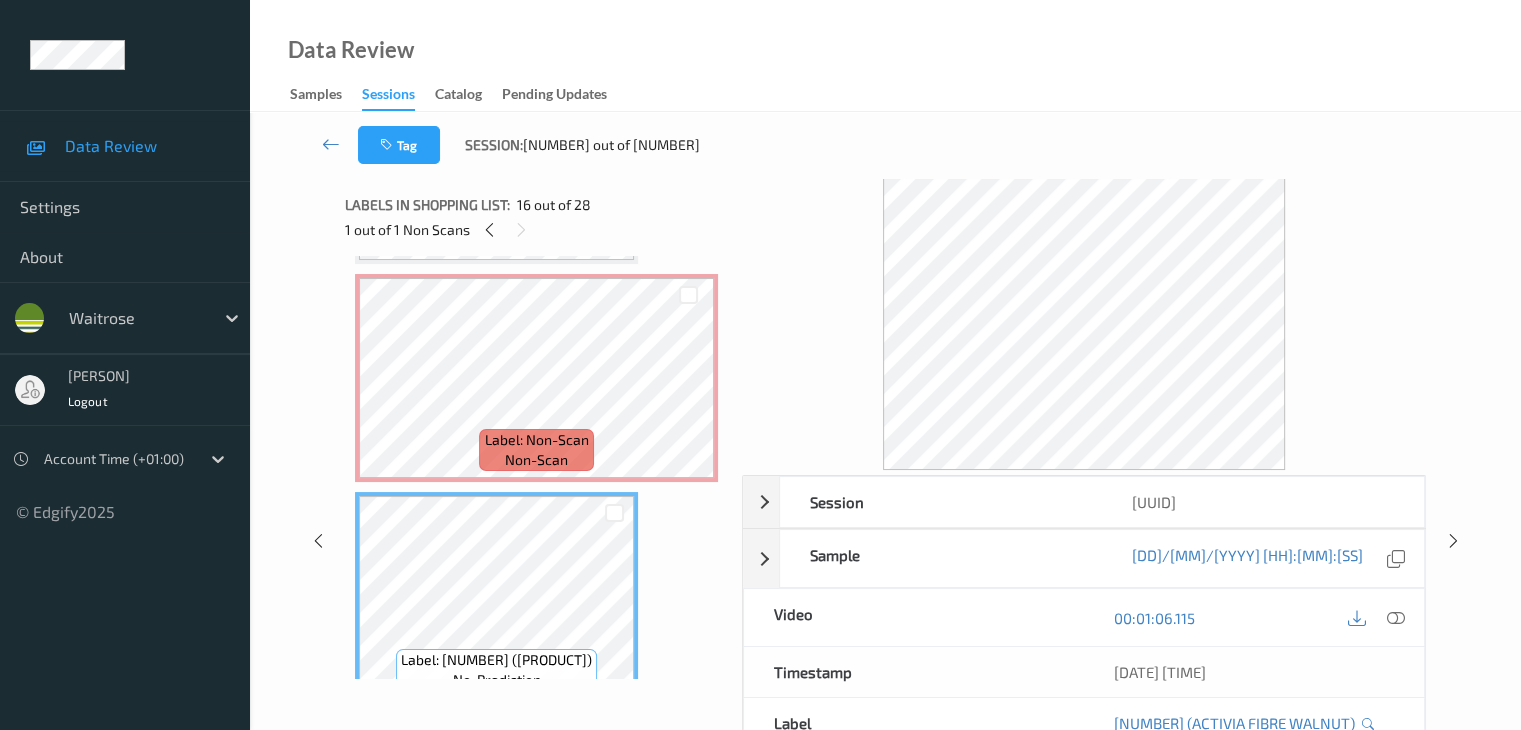 scroll, scrollTop: 3144, scrollLeft: 0, axis: vertical 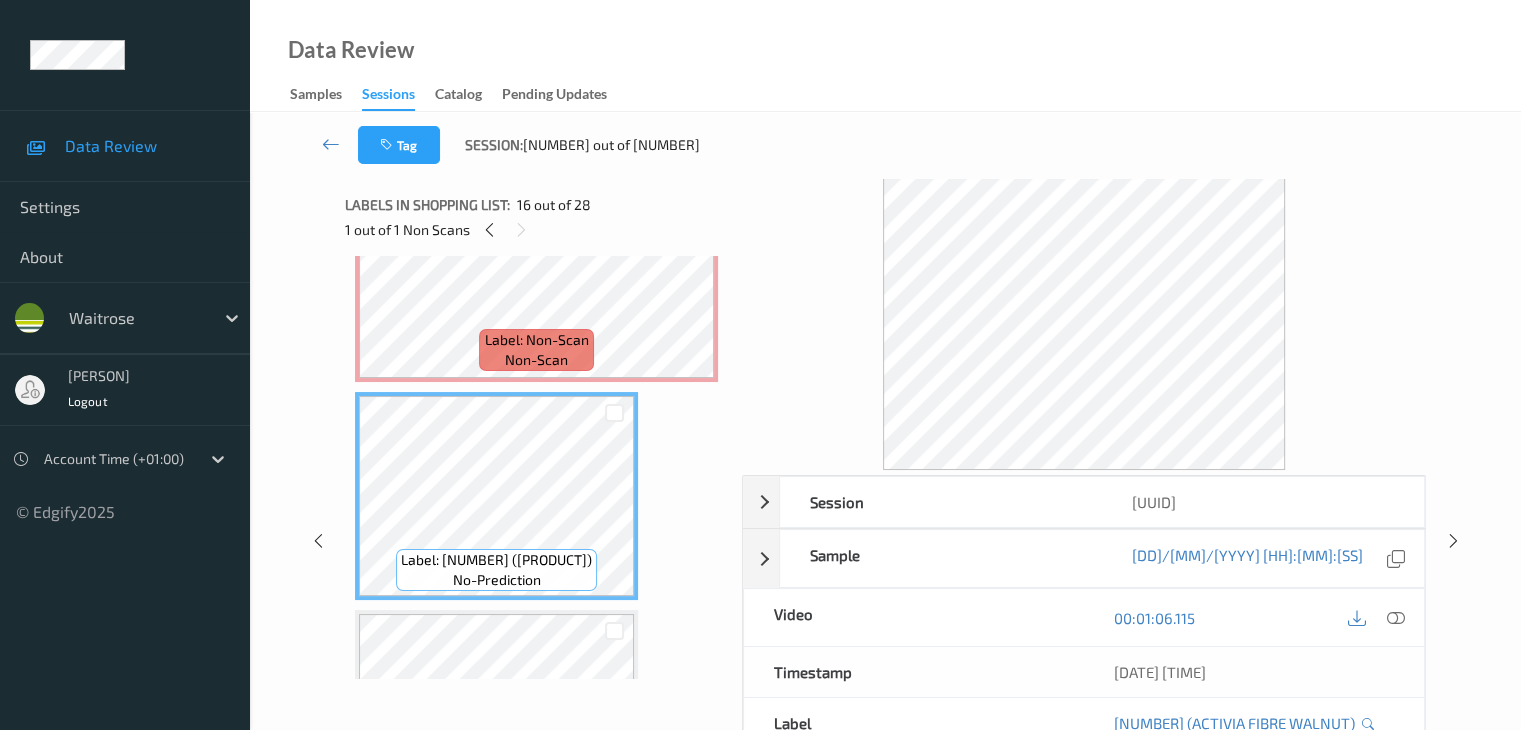 drag, startPoint x: 1396, startPoint y: 649, endPoint x: 1534, endPoint y: 717, distance: 153.84407 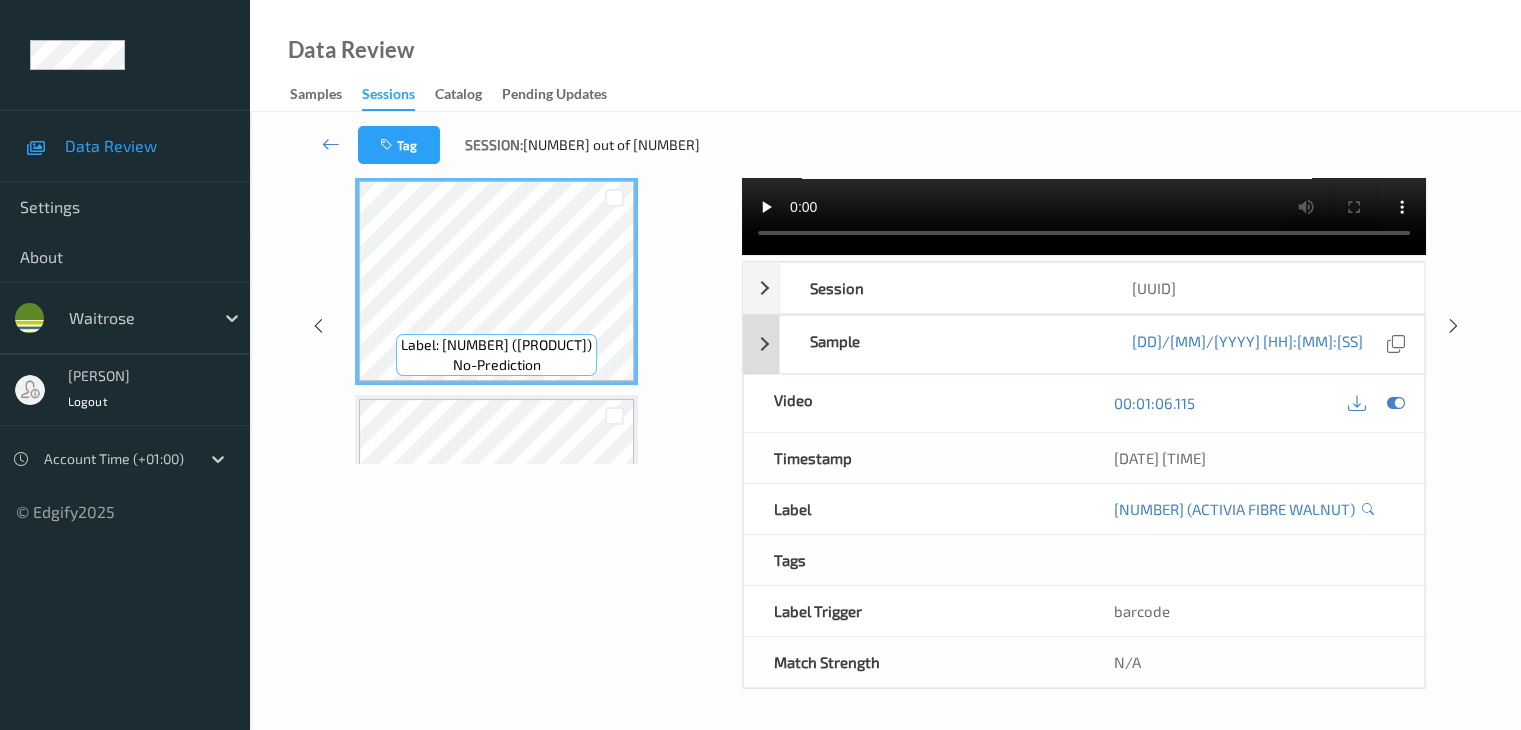 scroll, scrollTop: 264, scrollLeft: 0, axis: vertical 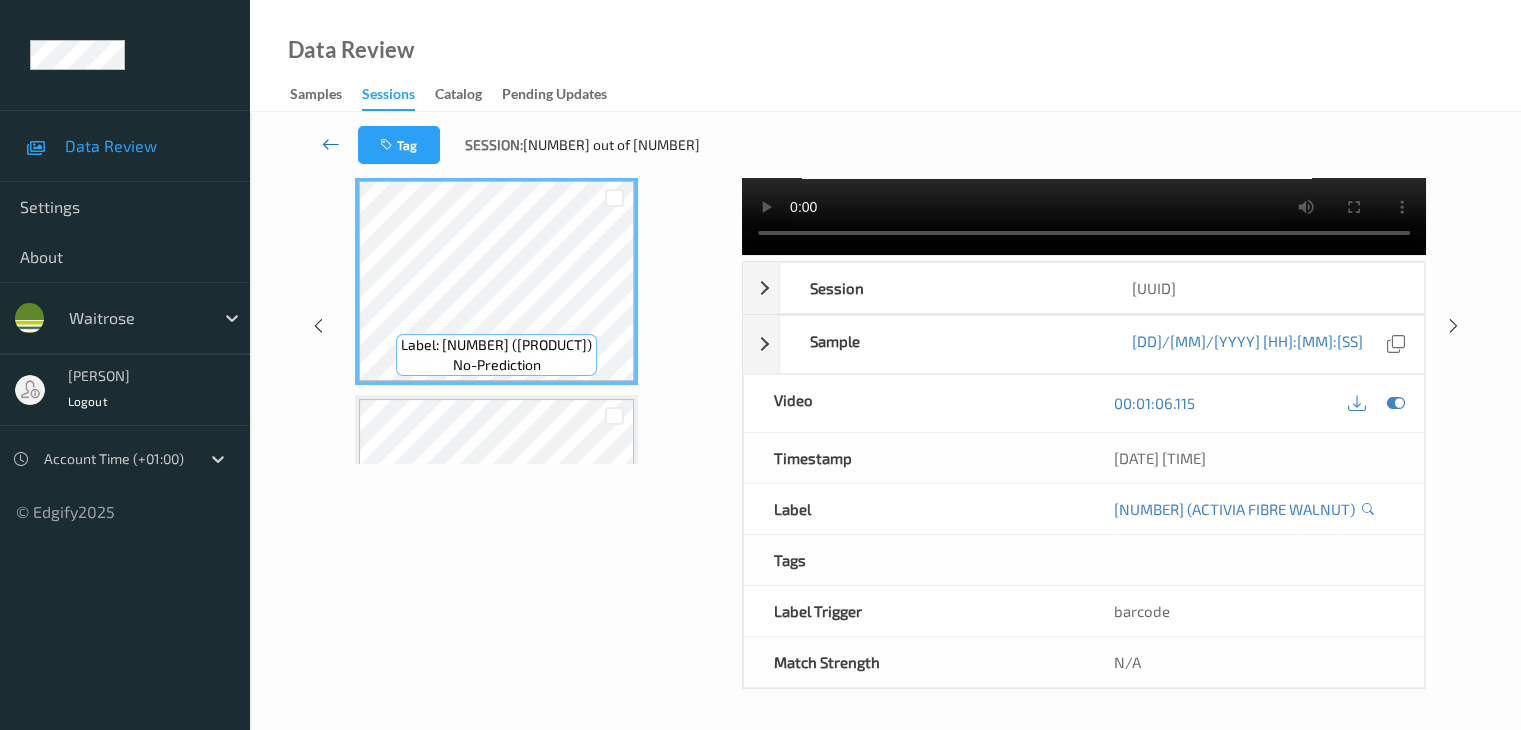 click at bounding box center [331, 144] 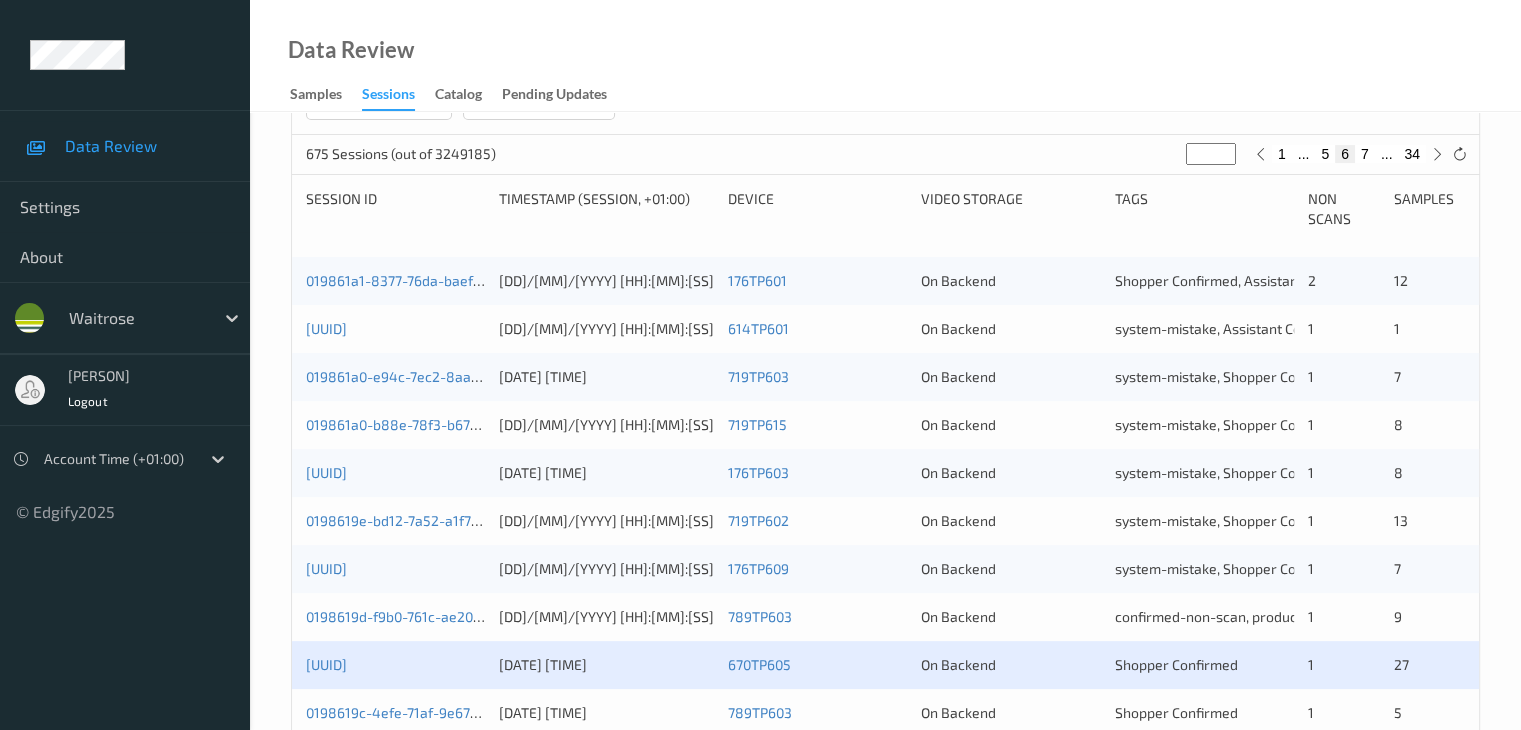 scroll, scrollTop: 564, scrollLeft: 0, axis: vertical 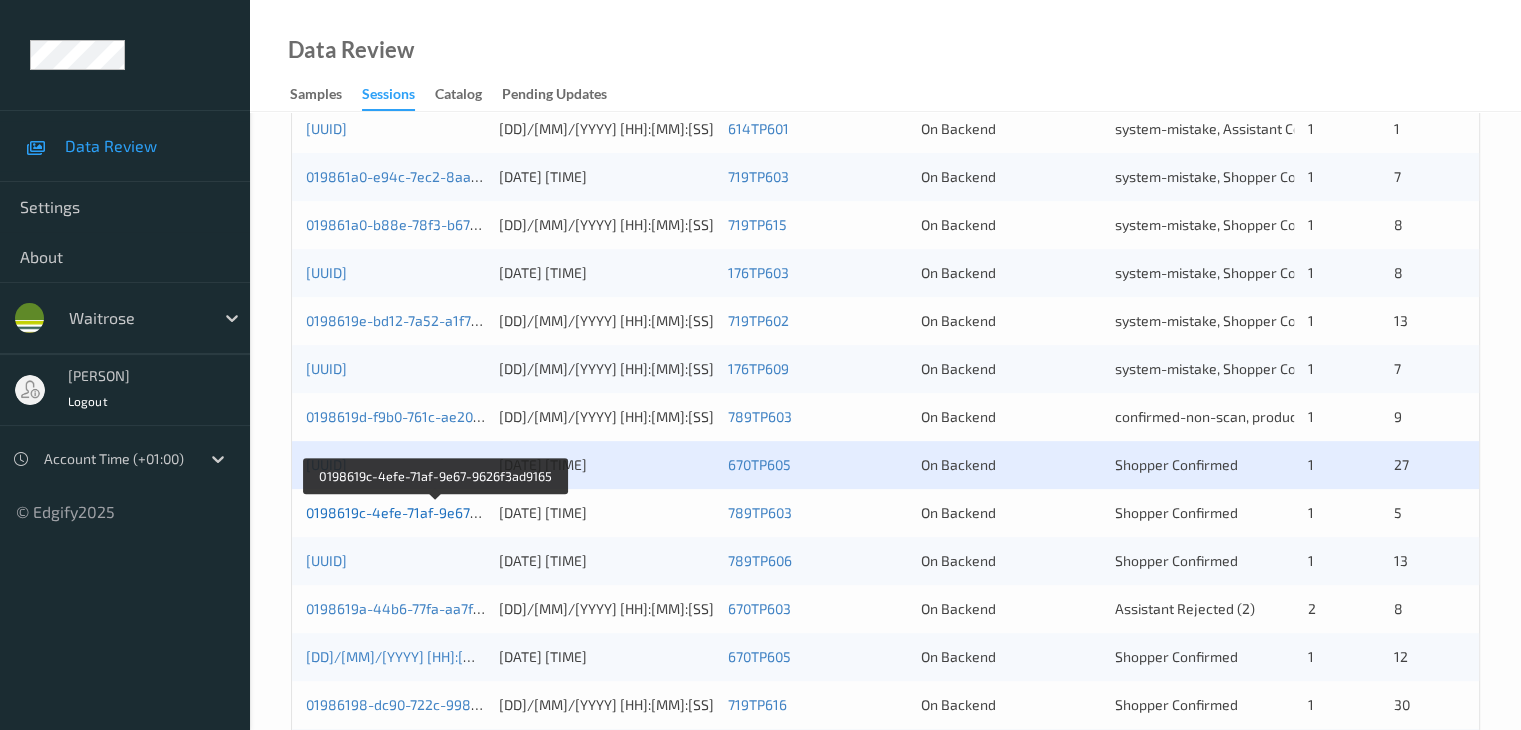 click on "0198619c-4efe-71af-9e67-9626f3ad9165" at bounding box center [436, 512] 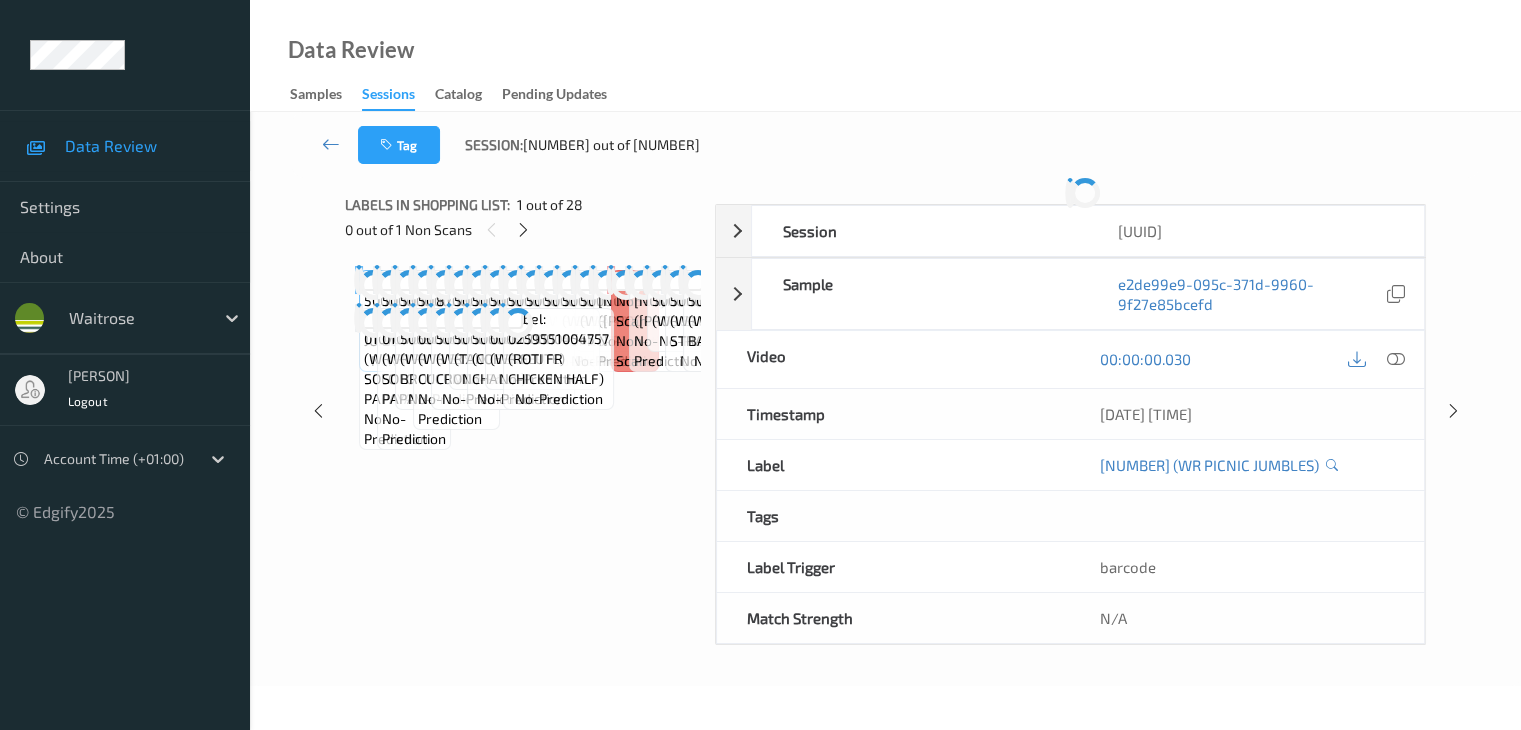 scroll, scrollTop: 0, scrollLeft: 0, axis: both 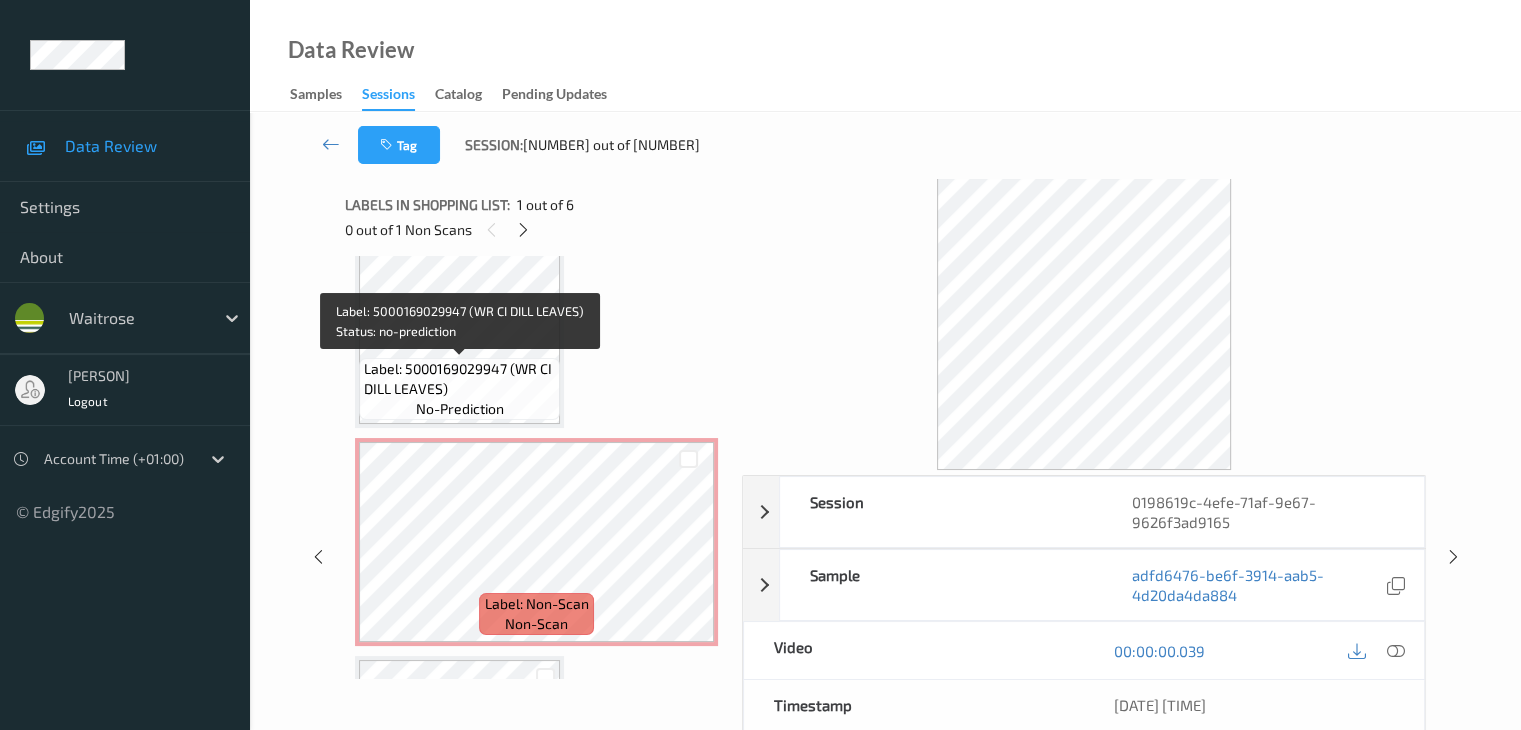 click on "Label: 5000169029947 (WR CI DILL LEAVES)" at bounding box center (459, 379) 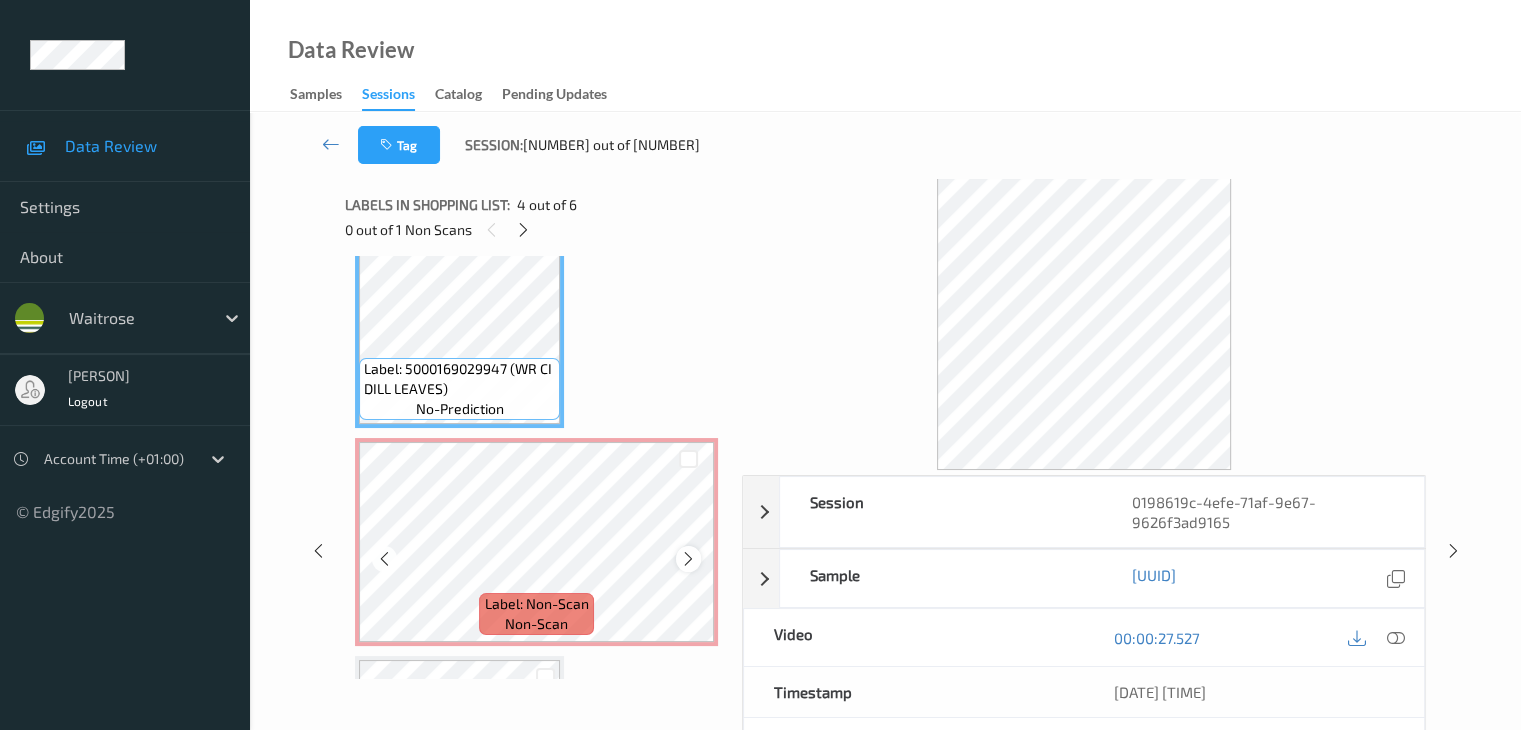 click at bounding box center [688, 559] 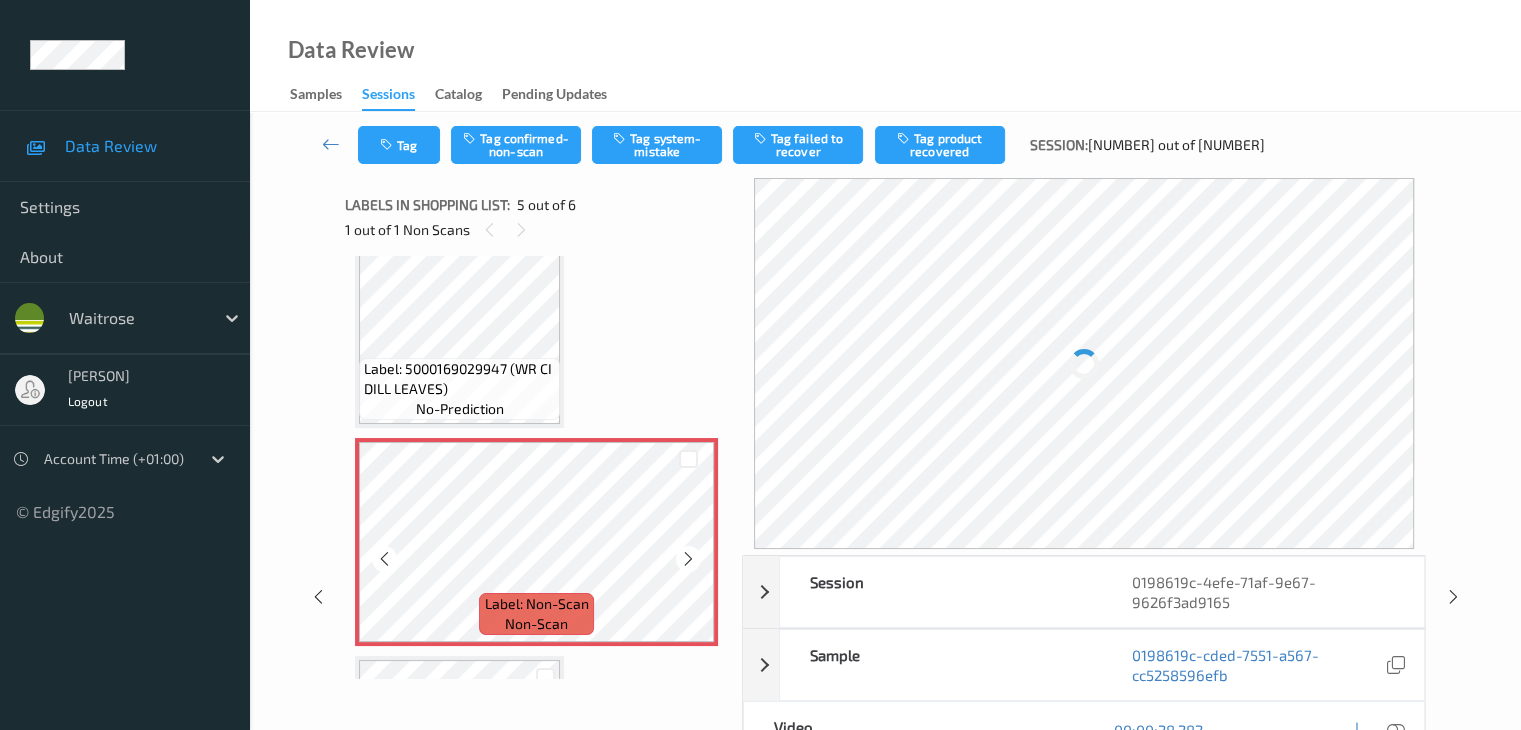 click at bounding box center (688, 559) 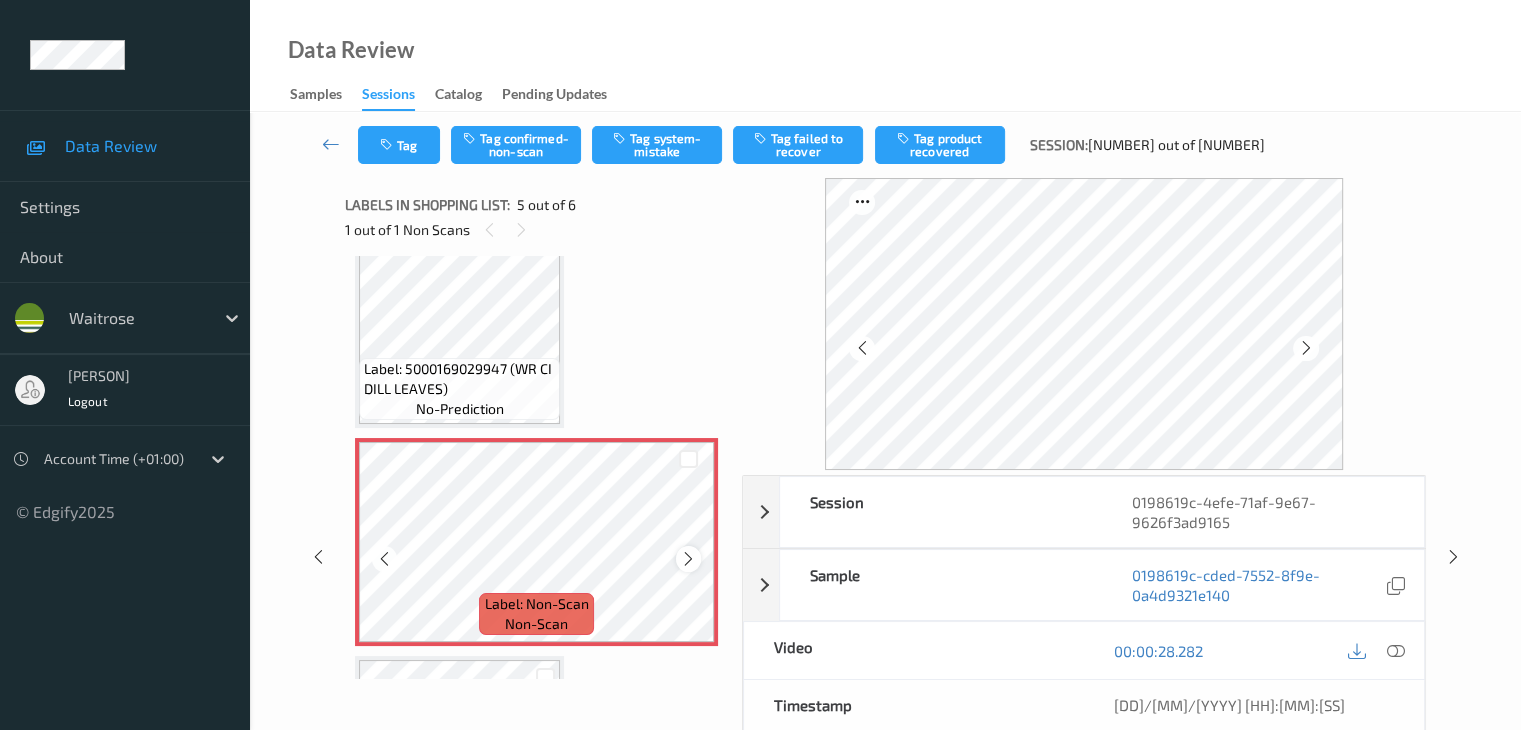 click at bounding box center (688, 559) 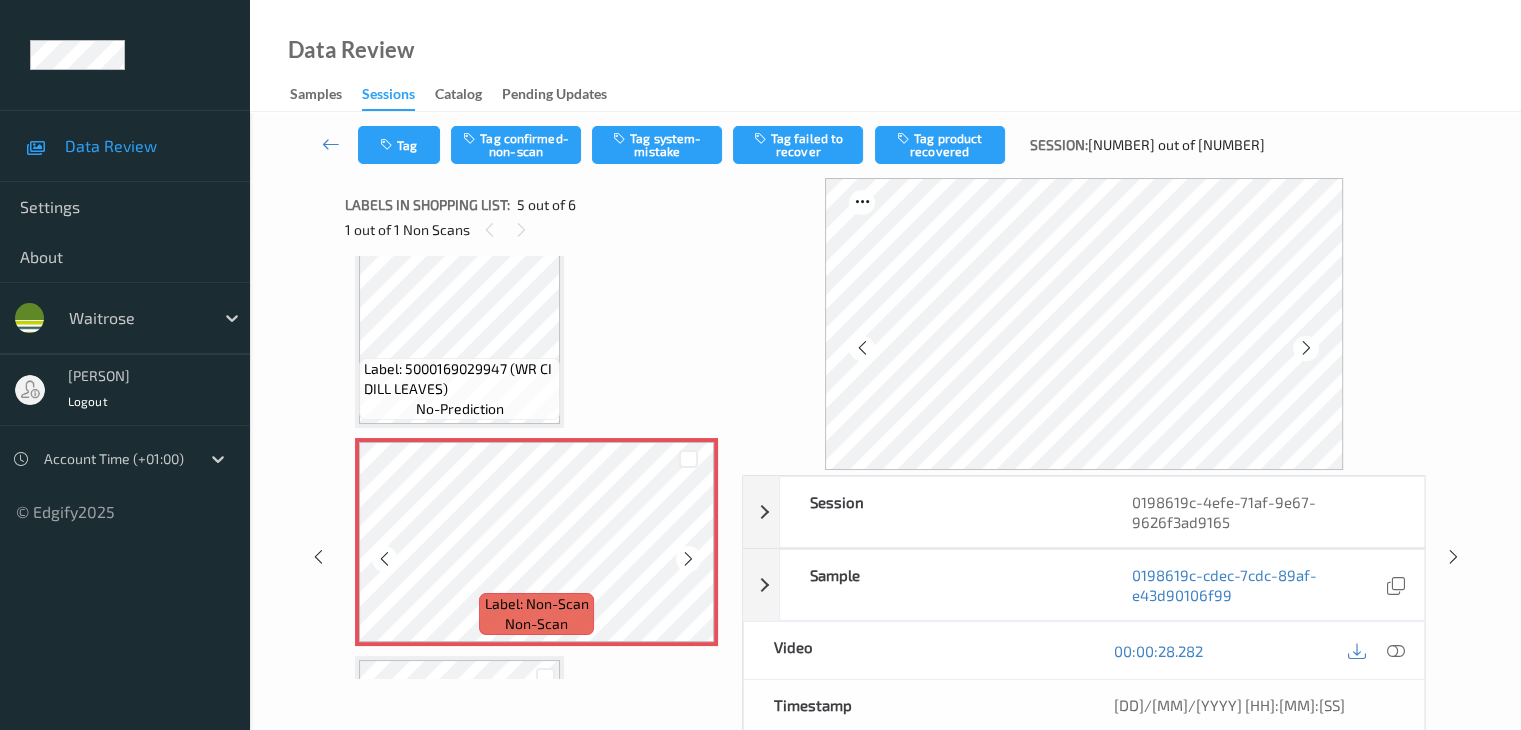 click at bounding box center [688, 559] 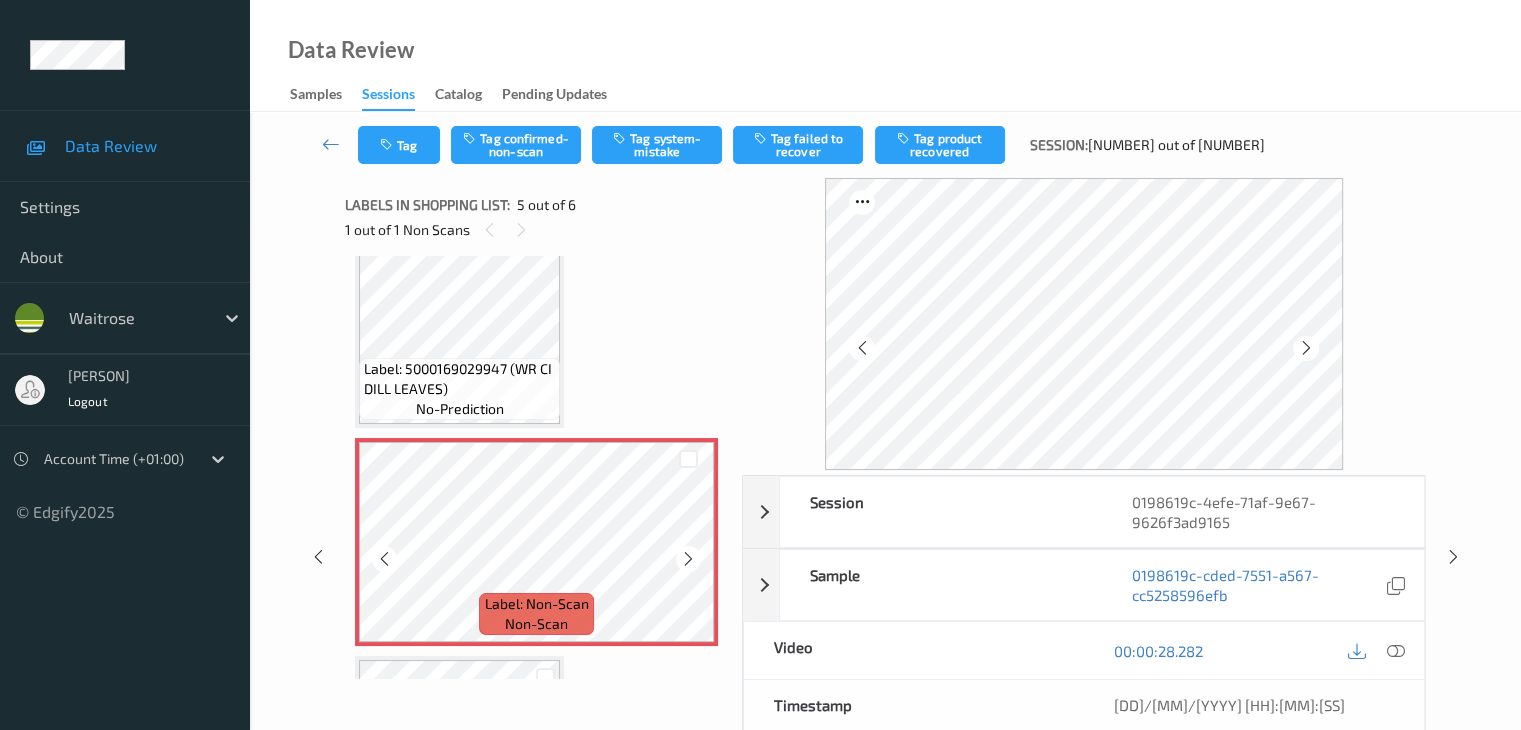 click at bounding box center [688, 559] 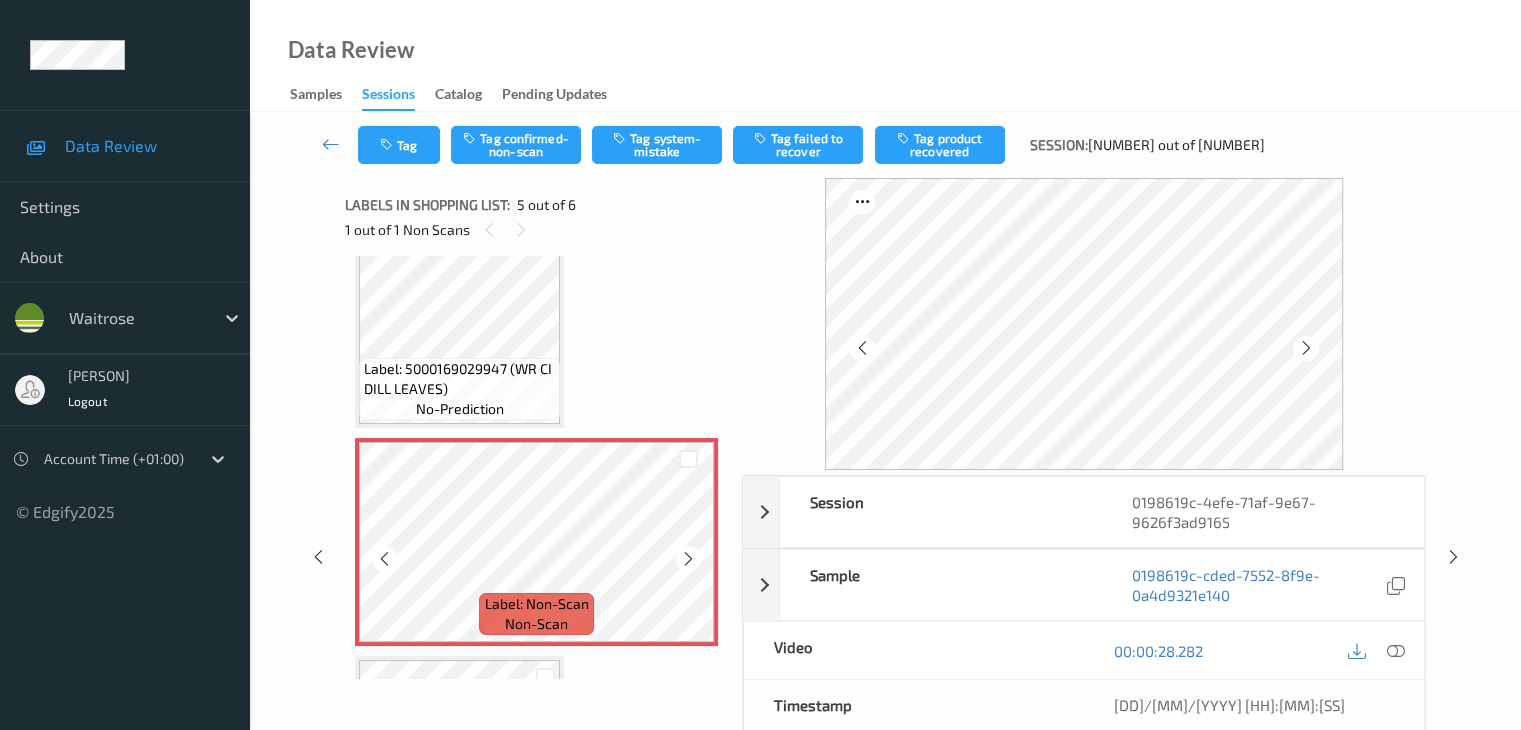 click at bounding box center (688, 559) 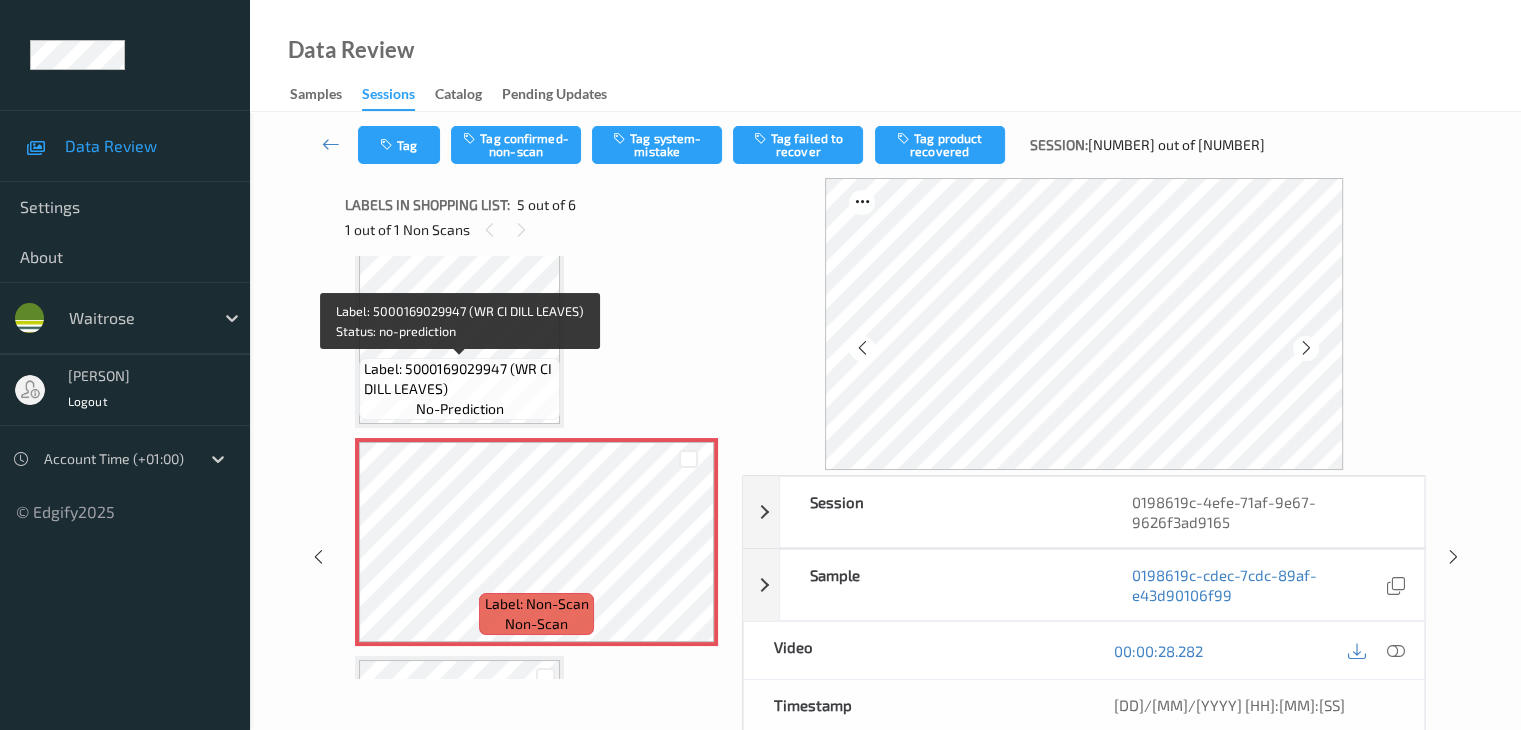 click on "Label: 5000169029947 (WR CI DILL LEAVES)" at bounding box center [459, 379] 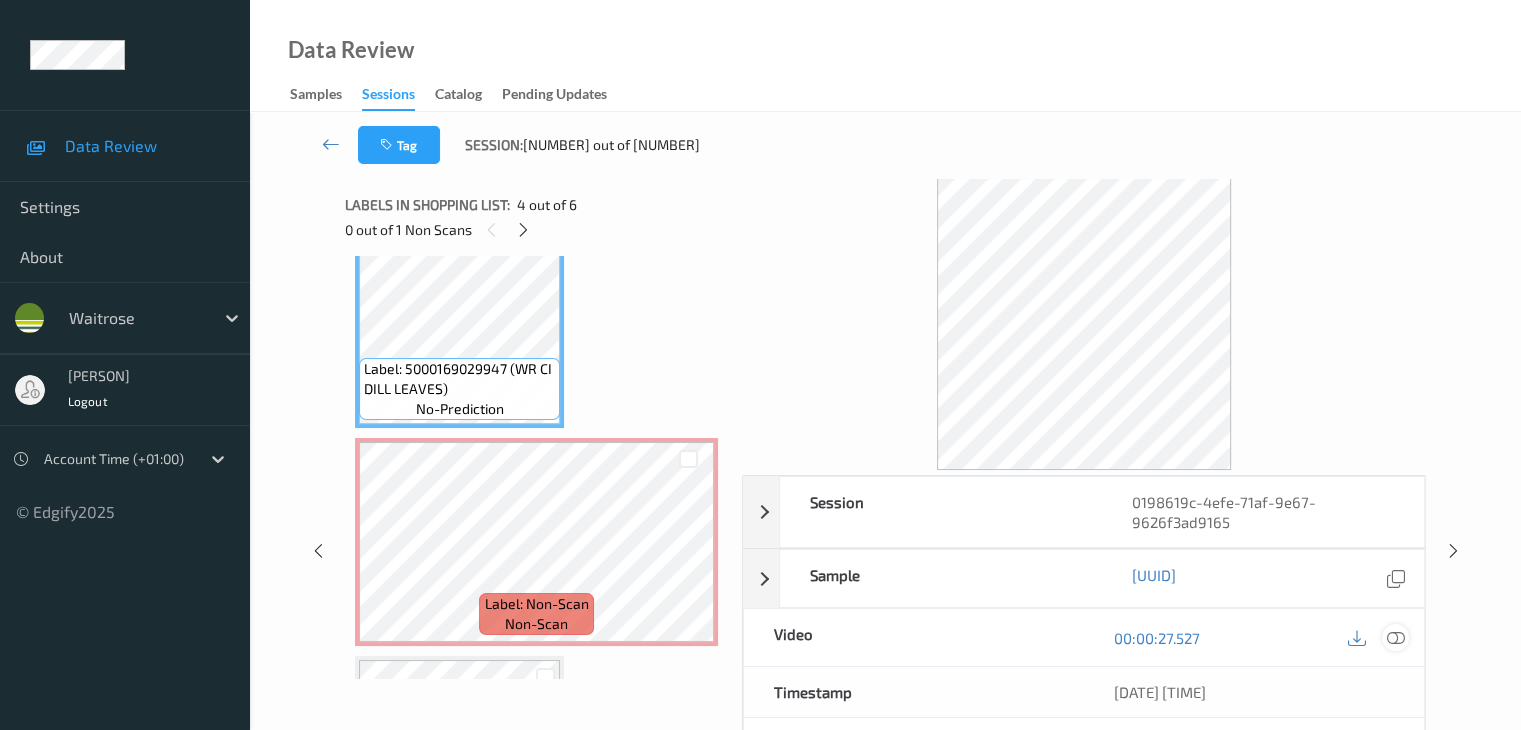 click at bounding box center [1395, 638] 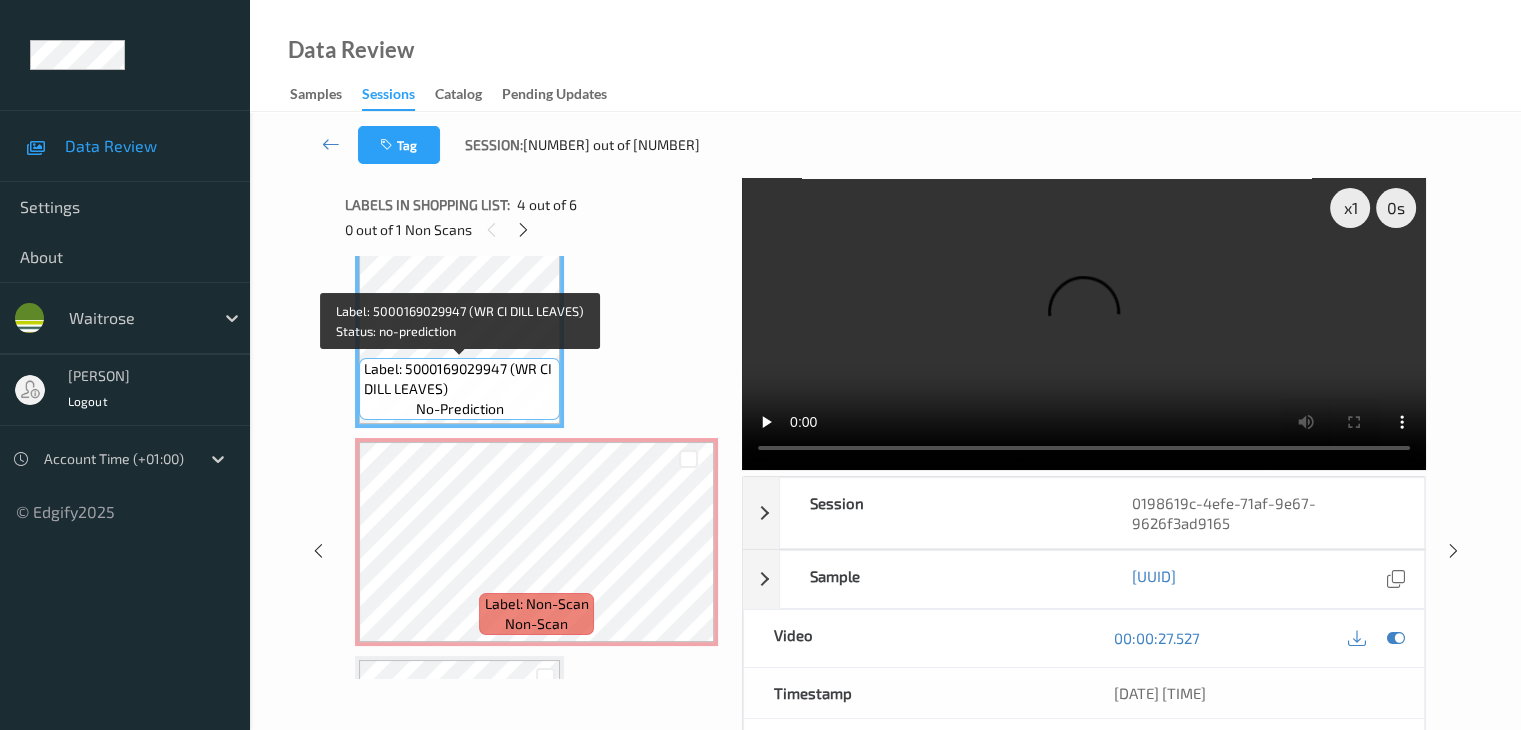click on "Label: 5000169029947 (WR CI DILL LEAVES)" at bounding box center (459, 379) 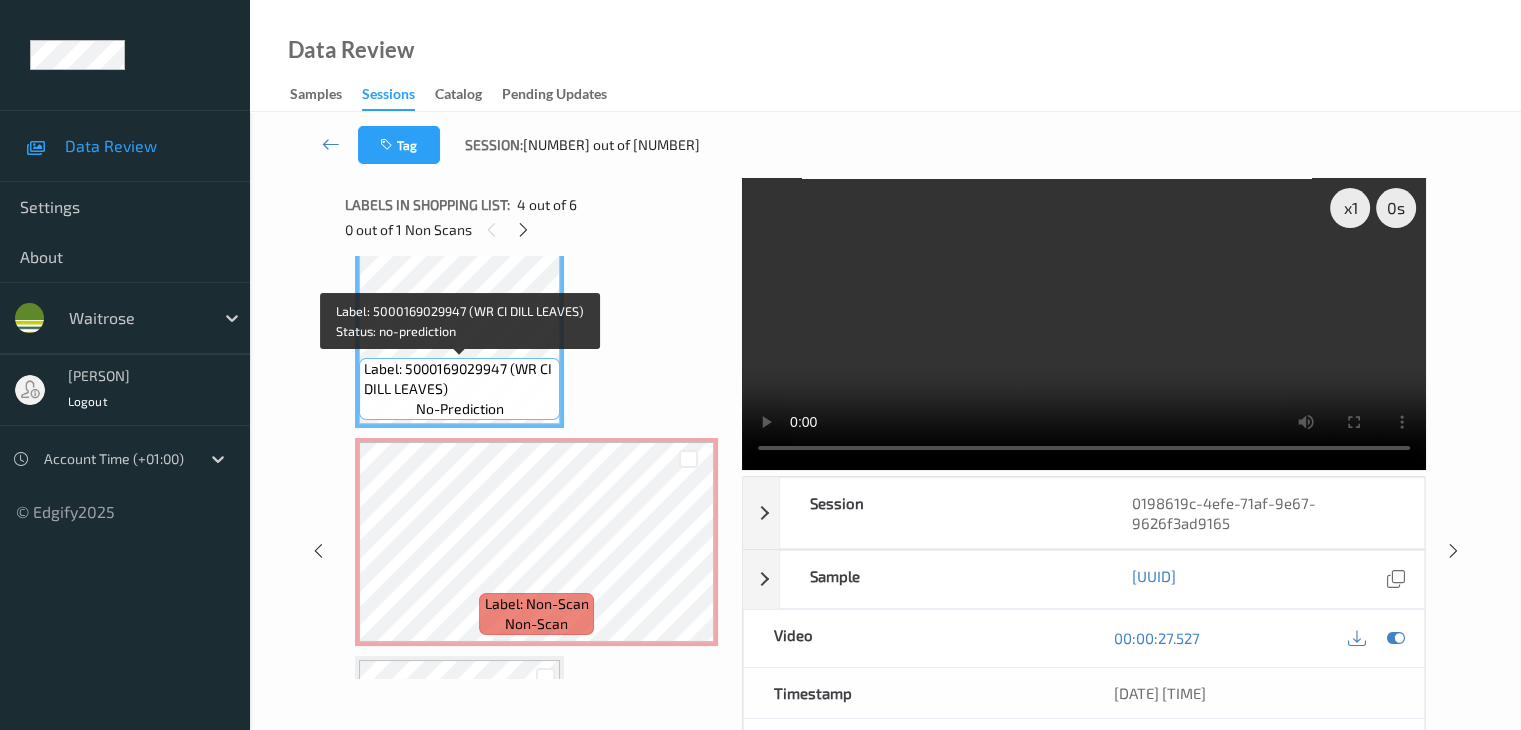 click on "Label: 5000169029947 (WR CI DILL LEAVES)" at bounding box center [459, 379] 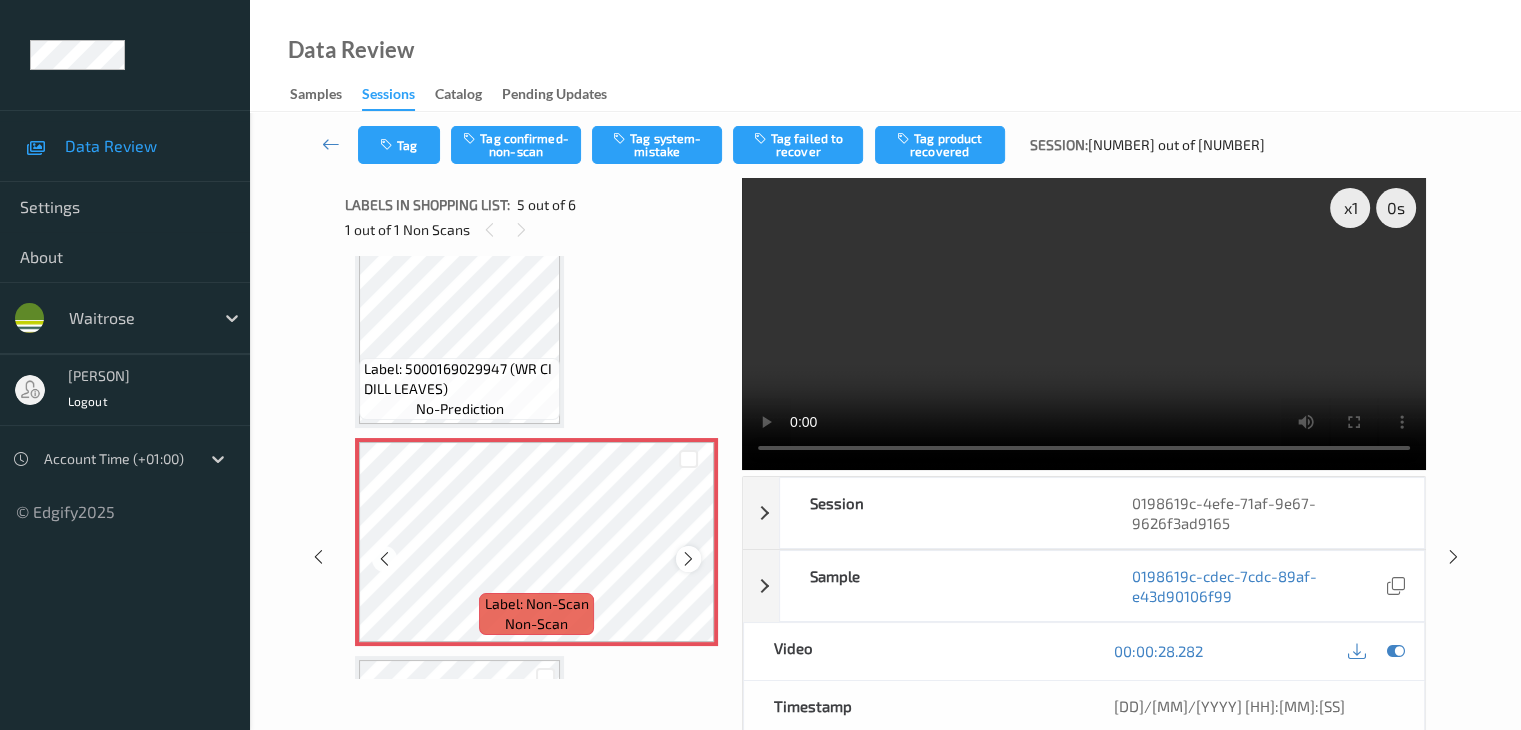 click at bounding box center [688, 559] 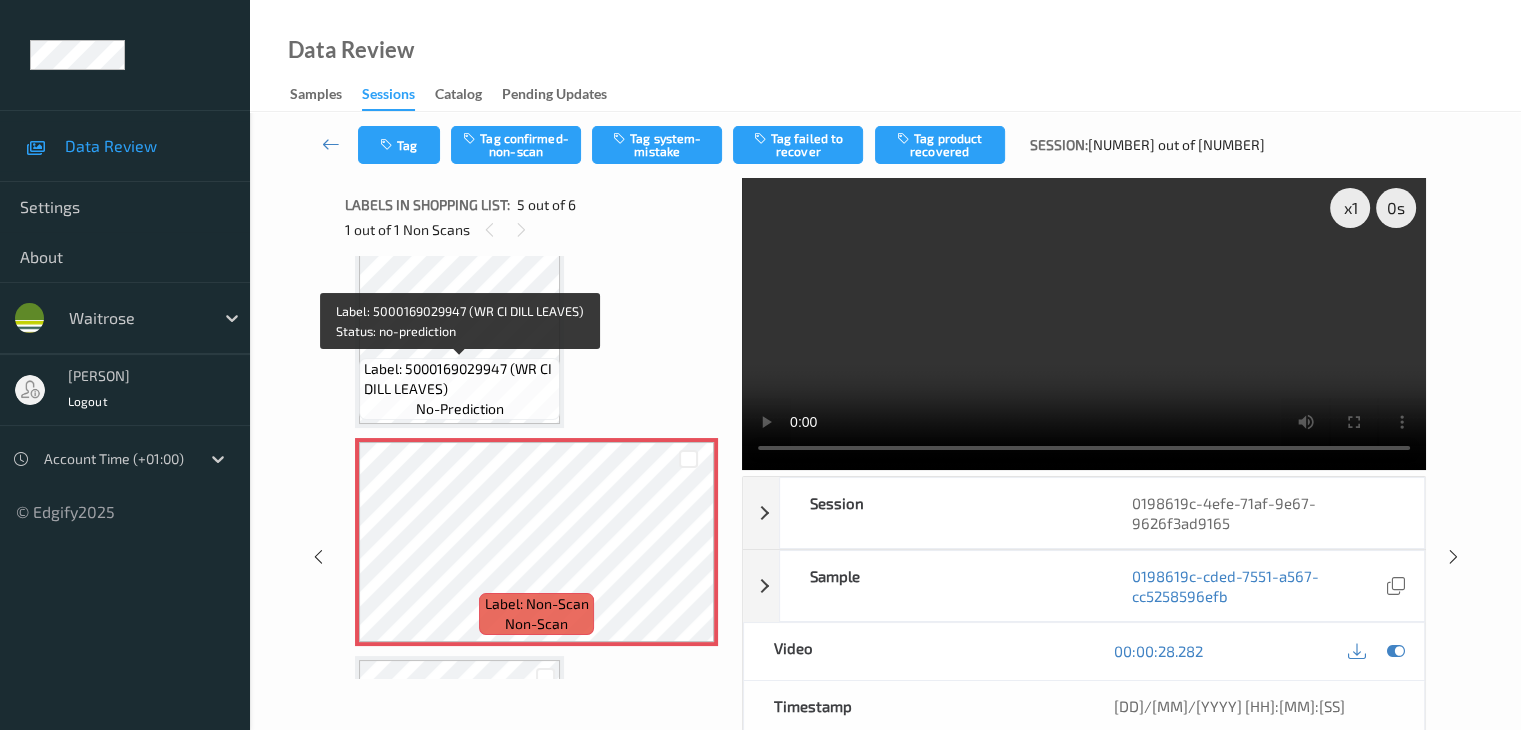 click on "Label: 5000169029947 (WR CI DILL LEAVES)" at bounding box center [459, 379] 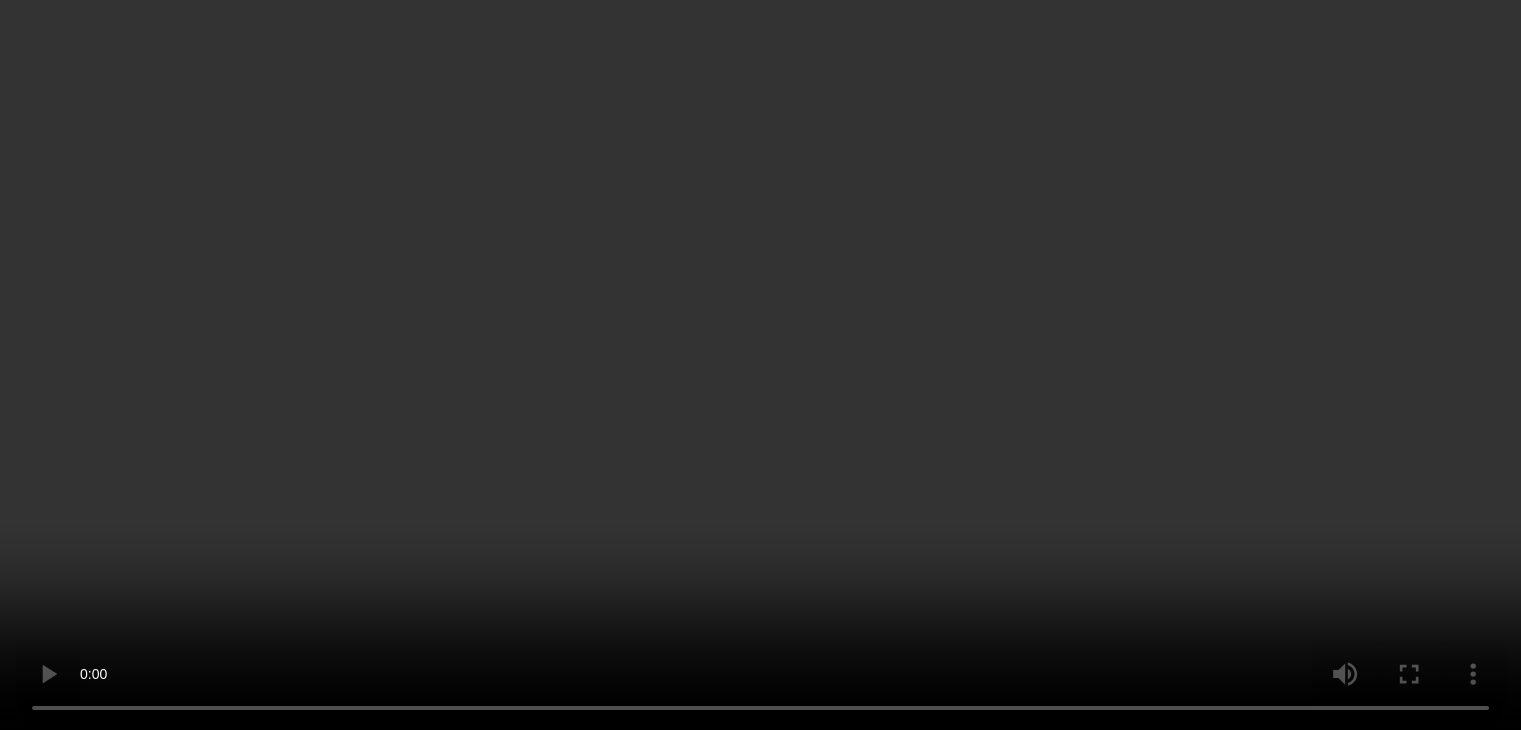 scroll, scrollTop: 500, scrollLeft: 0, axis: vertical 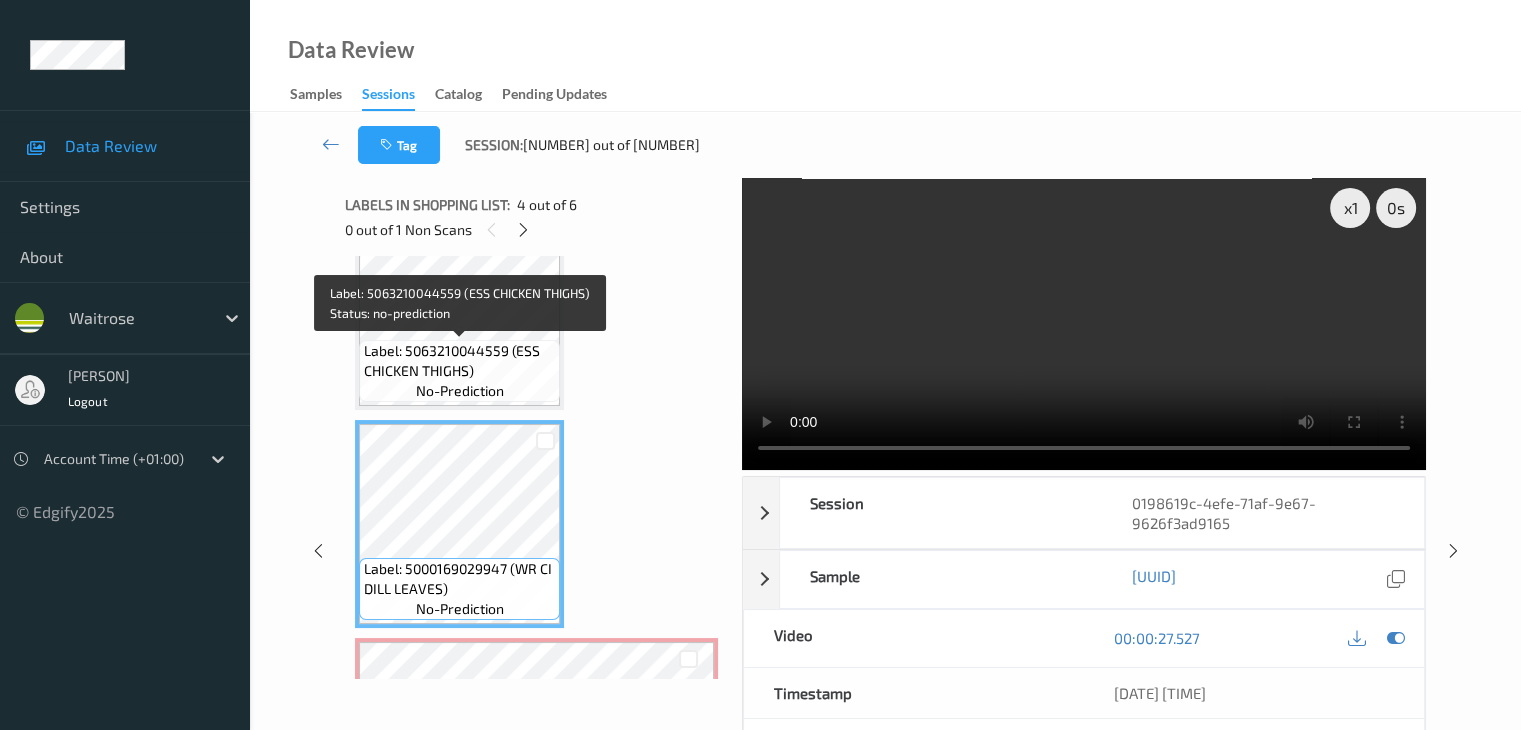 click on "Label: 5063210044559 (ESS CHICKEN THIGHS)" at bounding box center (459, 361) 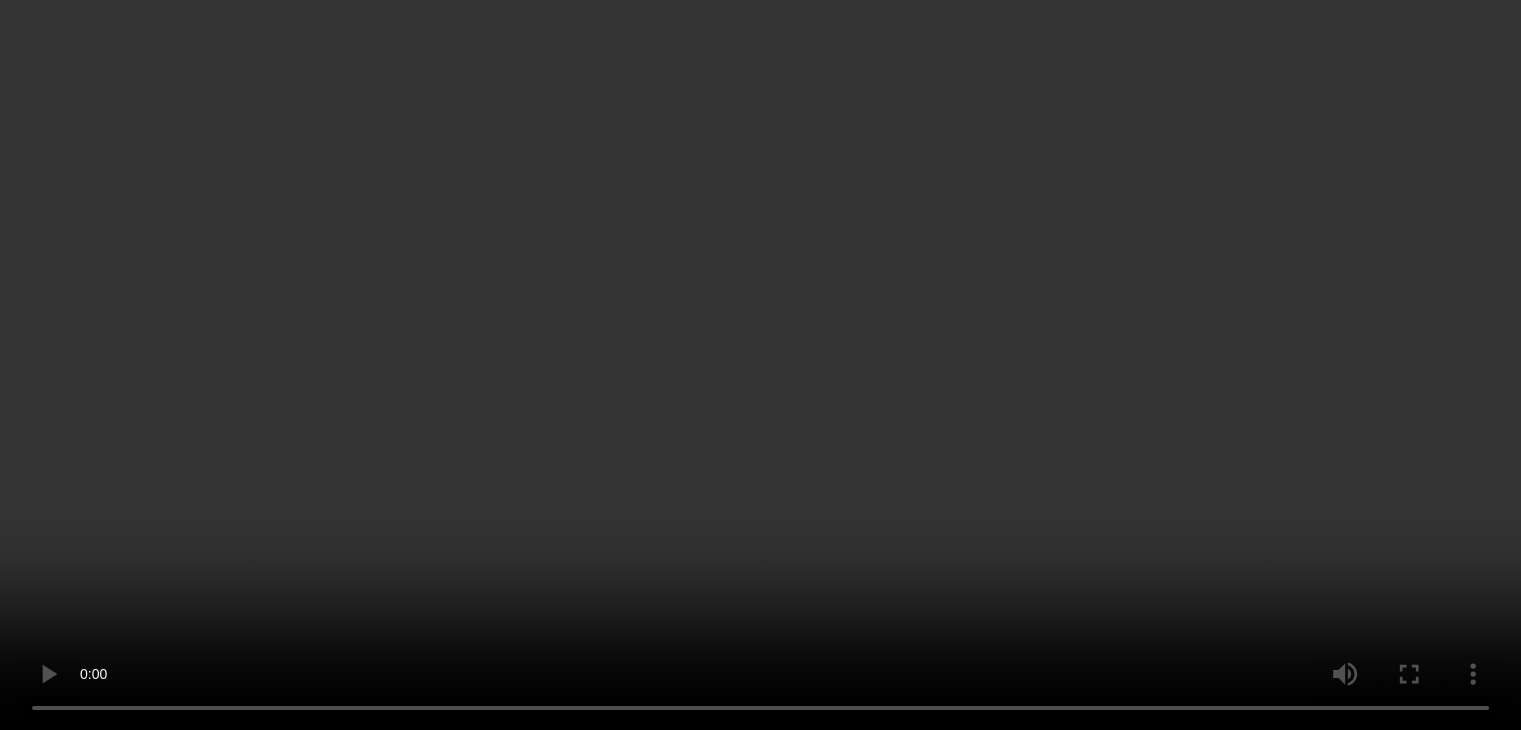 scroll, scrollTop: 700, scrollLeft: 0, axis: vertical 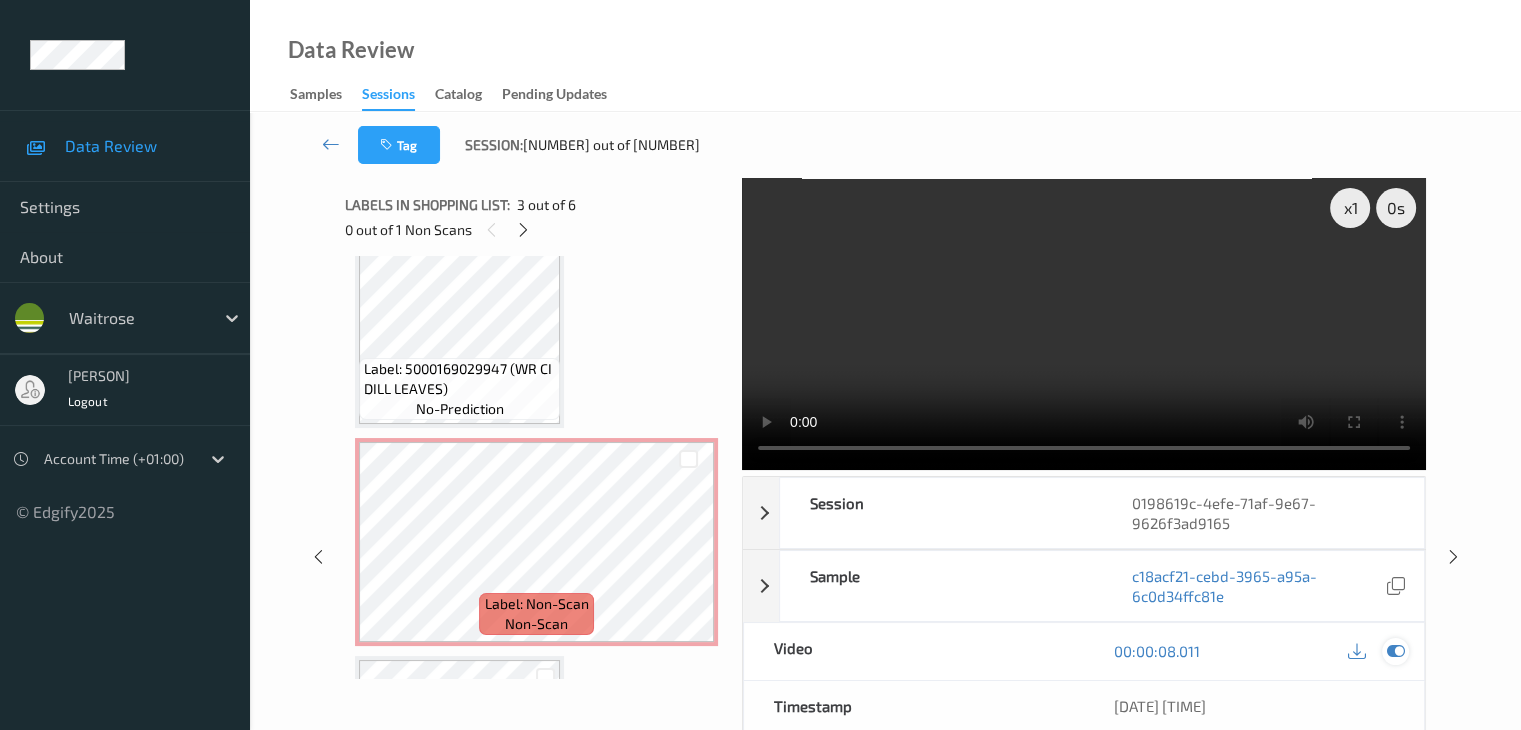 click at bounding box center [1395, 651] 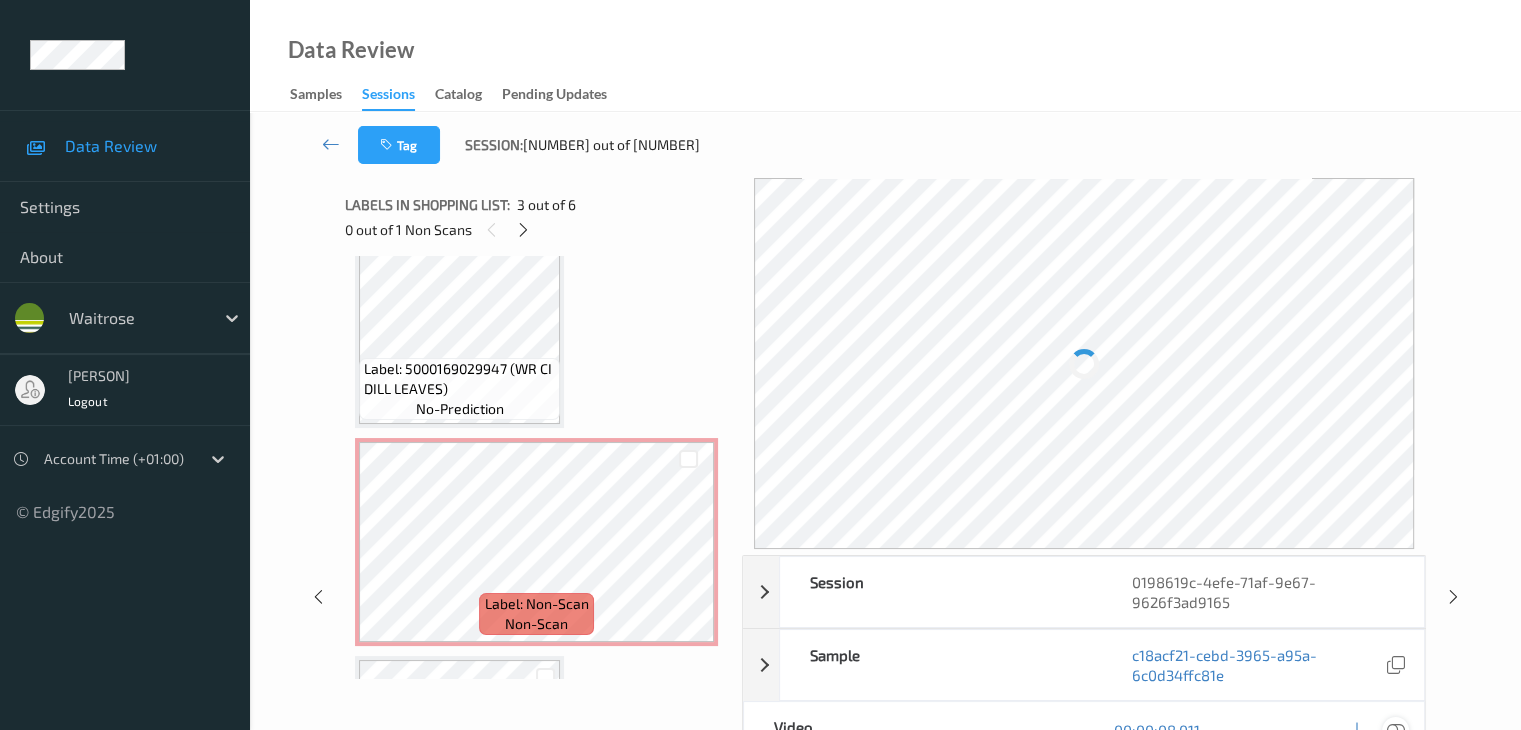 click on "c18acf21-cebd-3965-a95a-6c0d34ffc81e" at bounding box center [1263, 665] 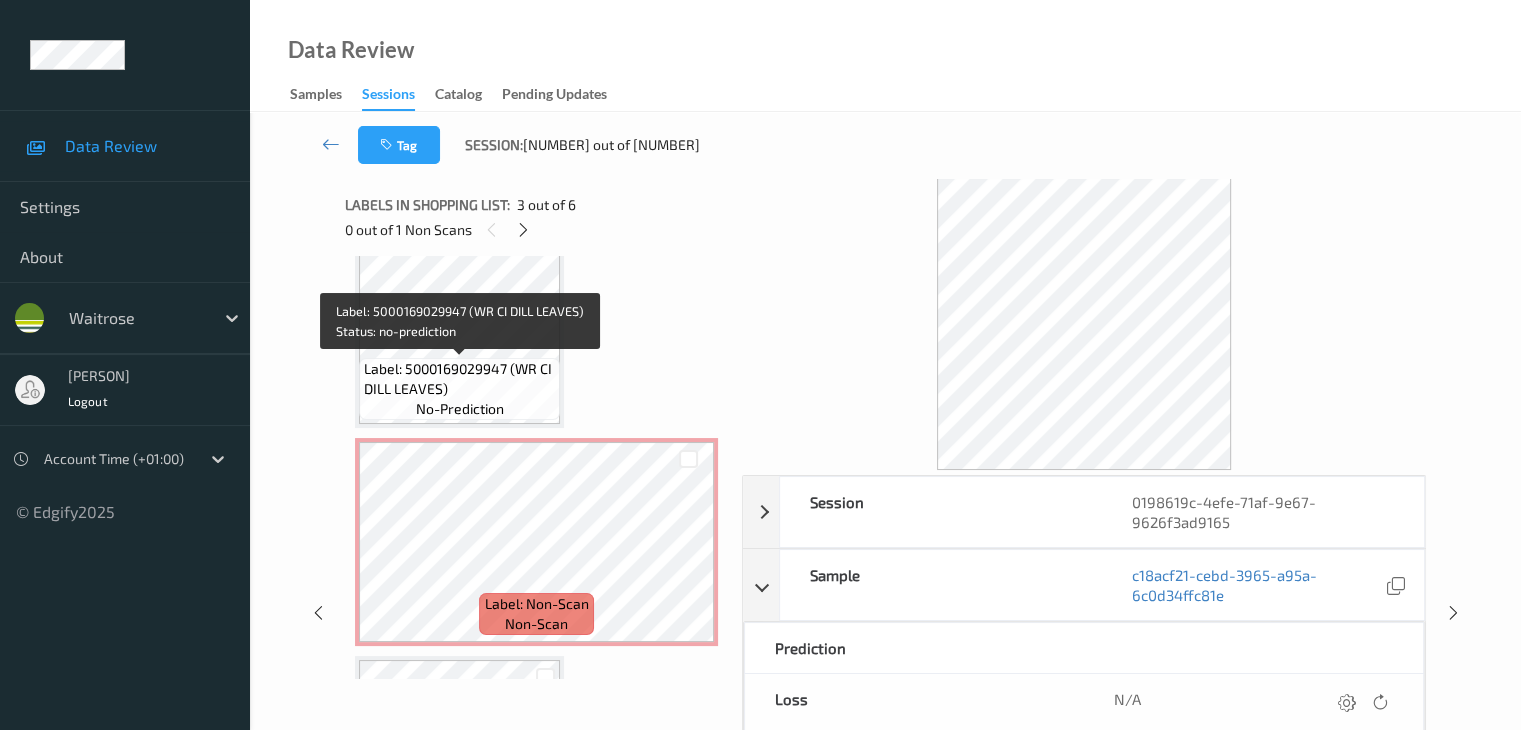 click on "Label: 5000169029947 (WR CI DILL LEAVES)" at bounding box center (459, 379) 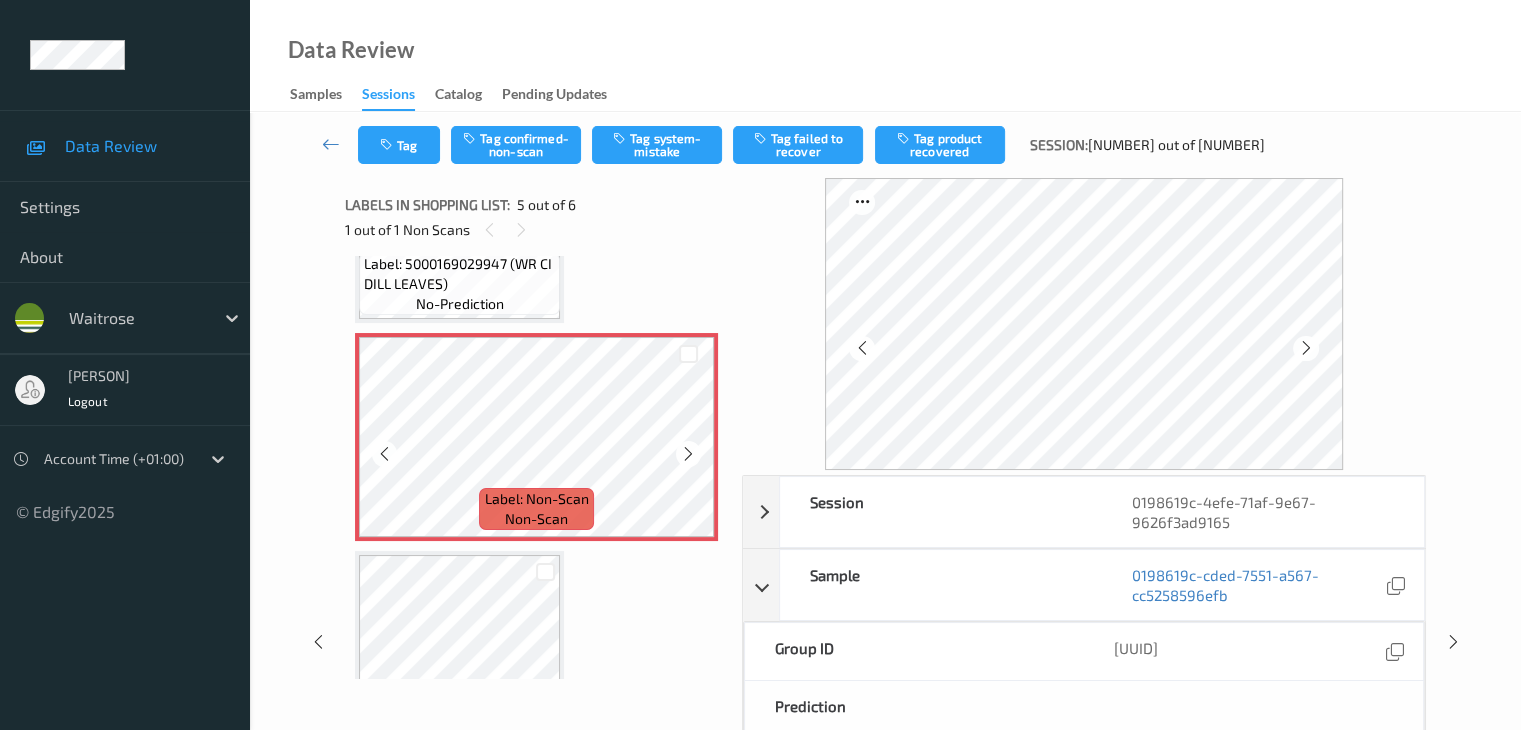 scroll, scrollTop: 895, scrollLeft: 0, axis: vertical 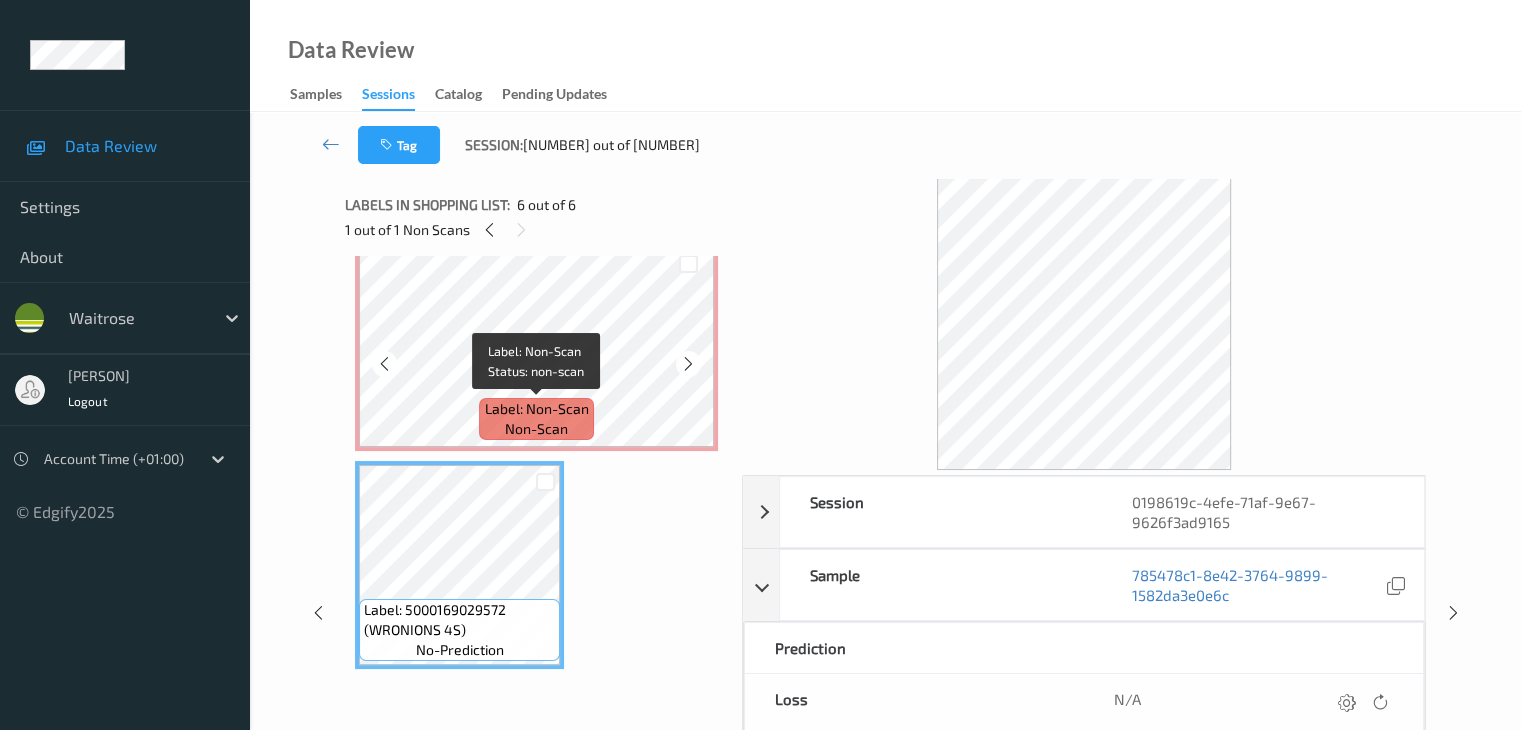 click on "Label: Non-Scan" at bounding box center (537, 409) 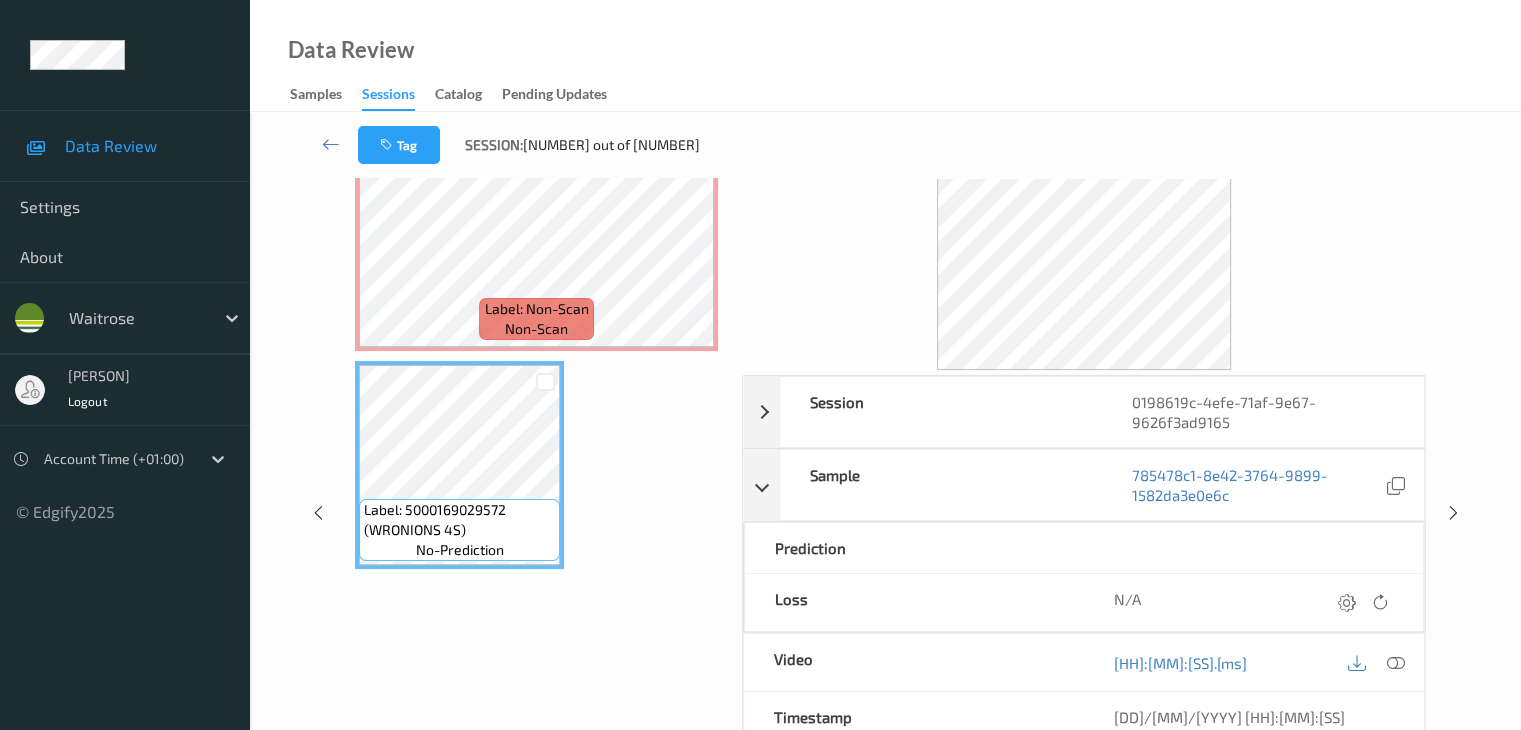 scroll, scrollTop: 200, scrollLeft: 0, axis: vertical 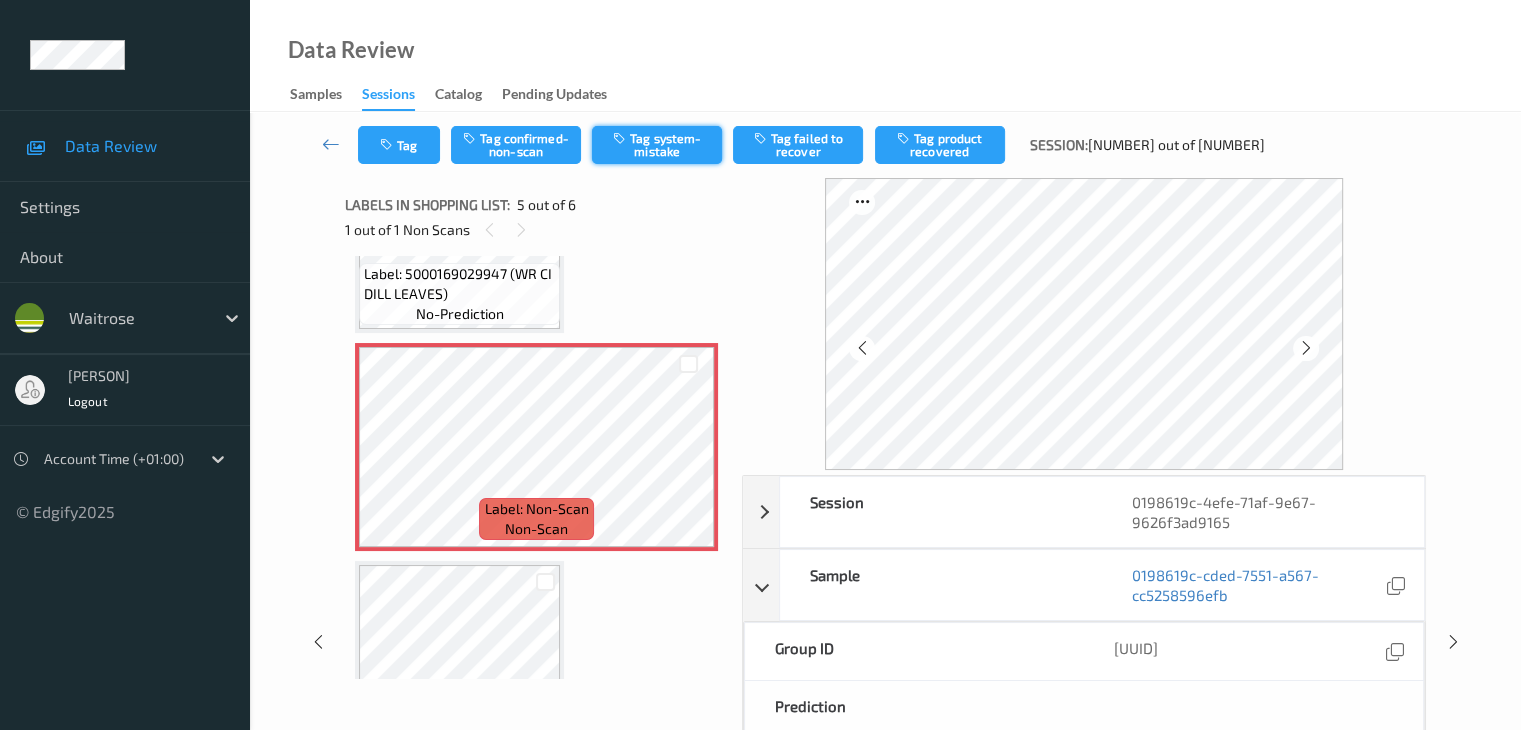 click on "Tag   system-mistake" at bounding box center [657, 145] 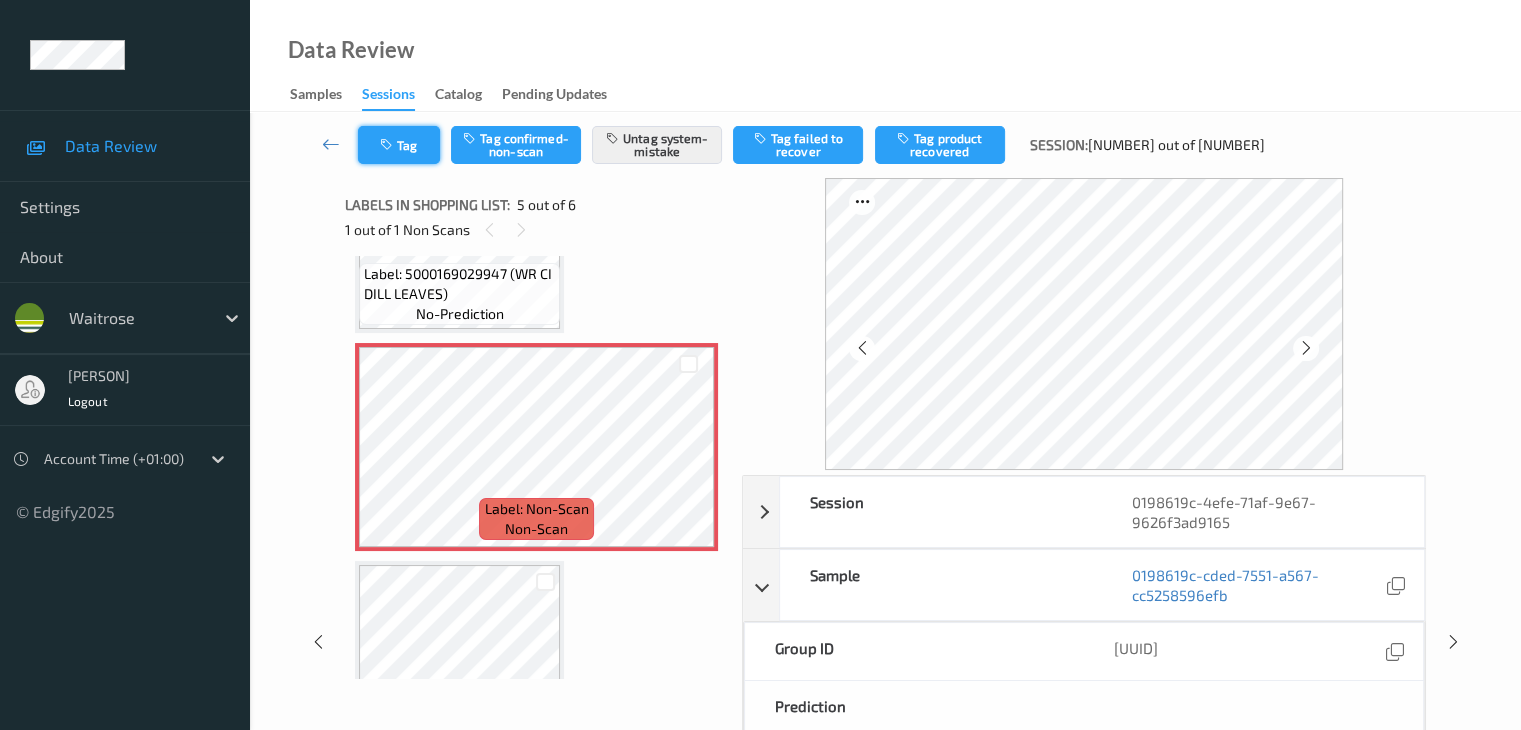 click on "Tag" at bounding box center (399, 145) 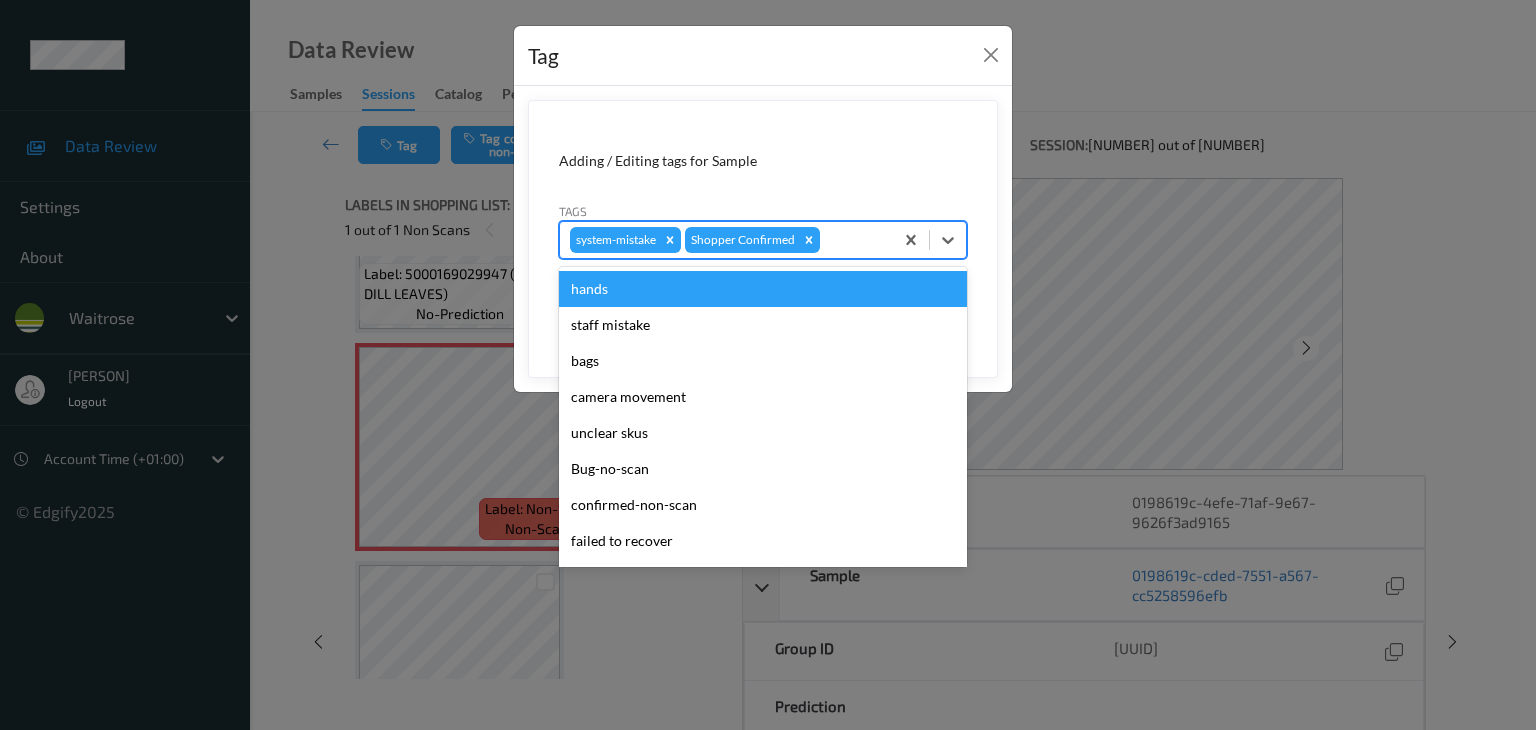 click at bounding box center [853, 240] 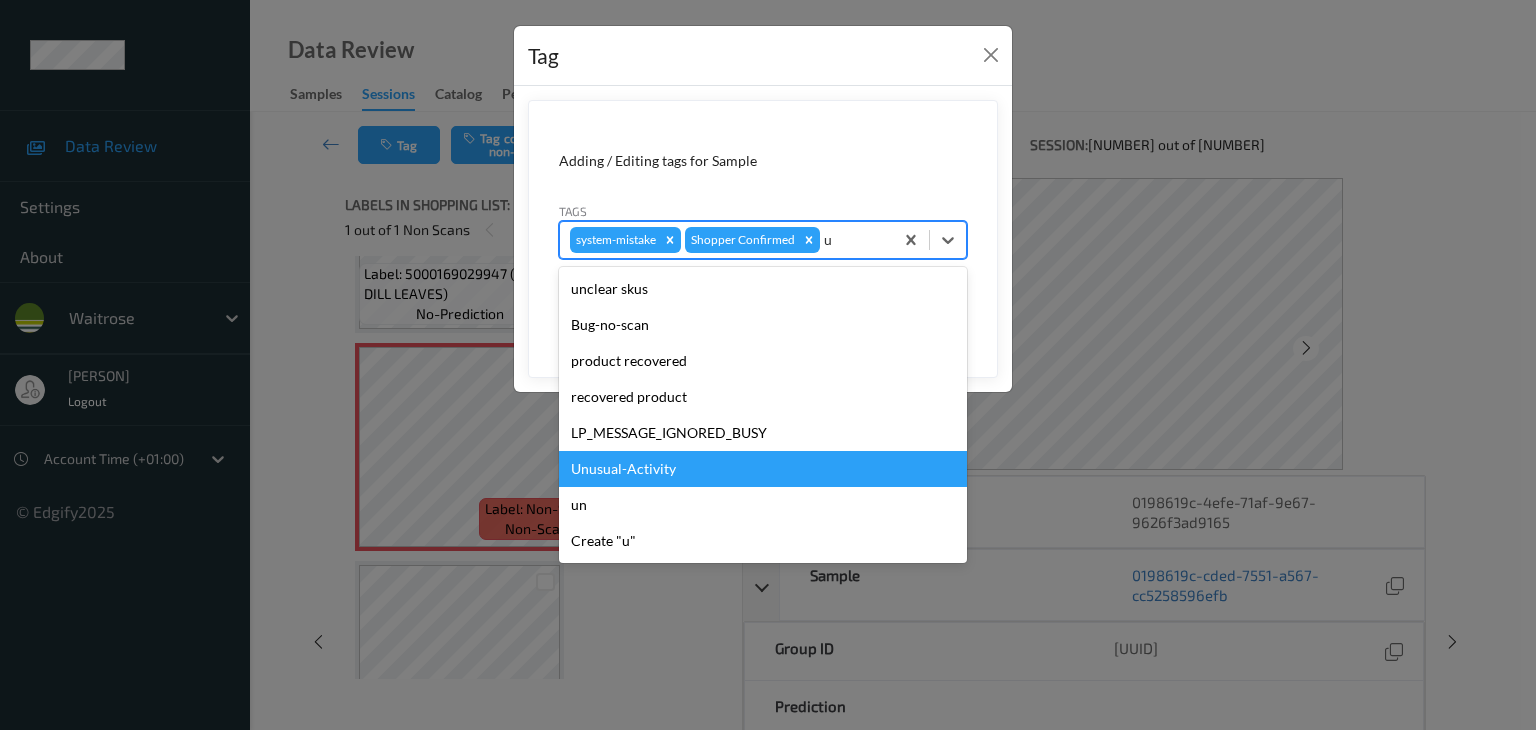 click on "Unusual-Activity" at bounding box center (763, 469) 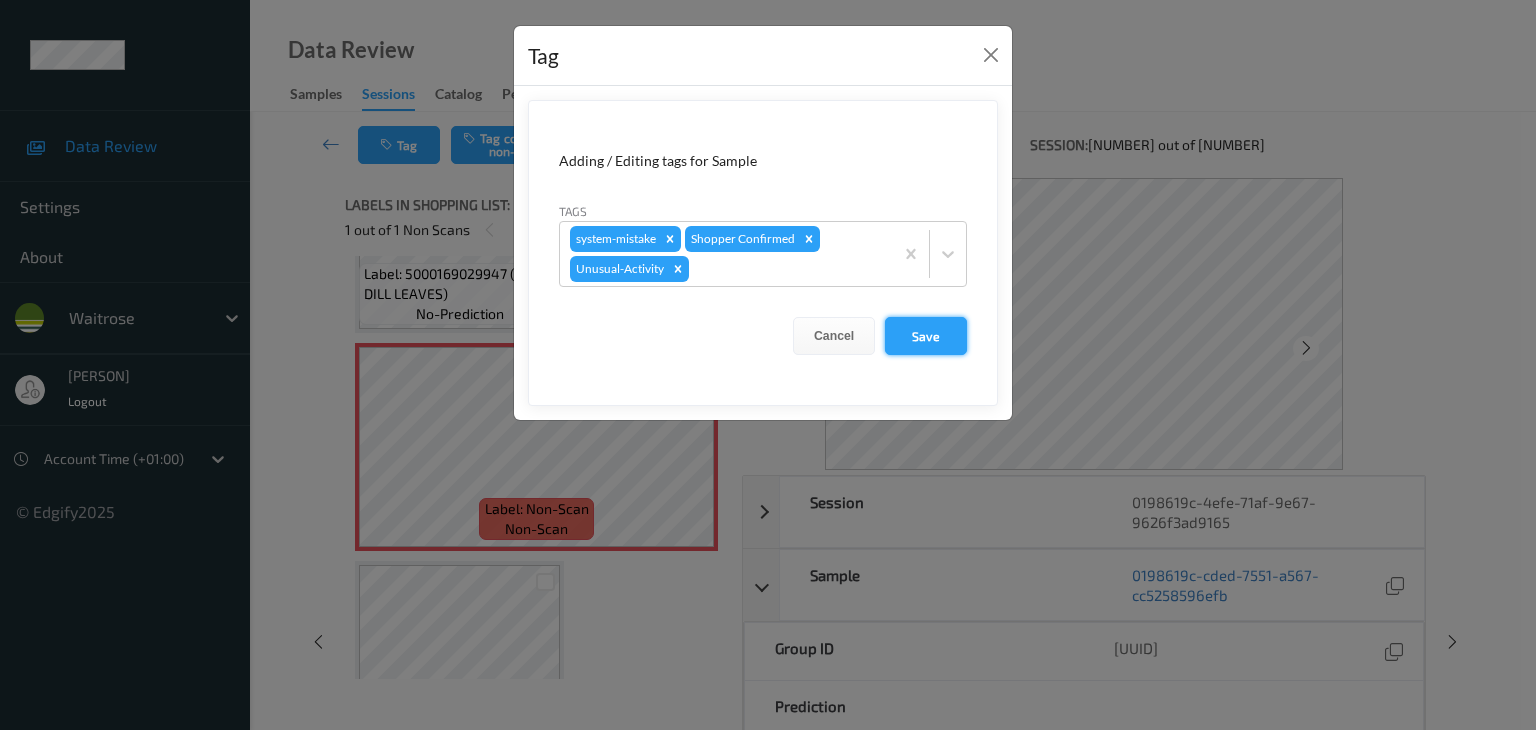 click on "Save" at bounding box center [926, 336] 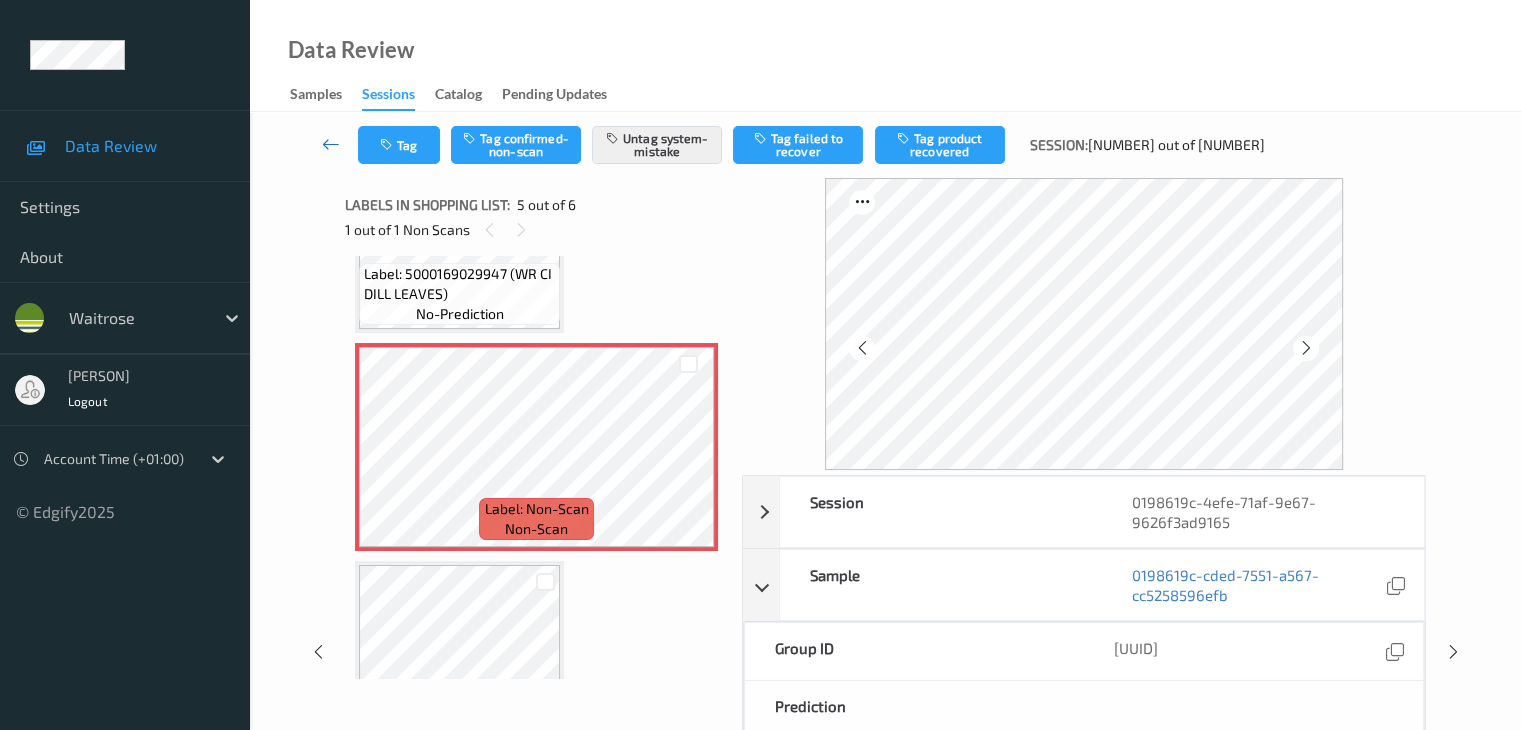 click at bounding box center [331, 144] 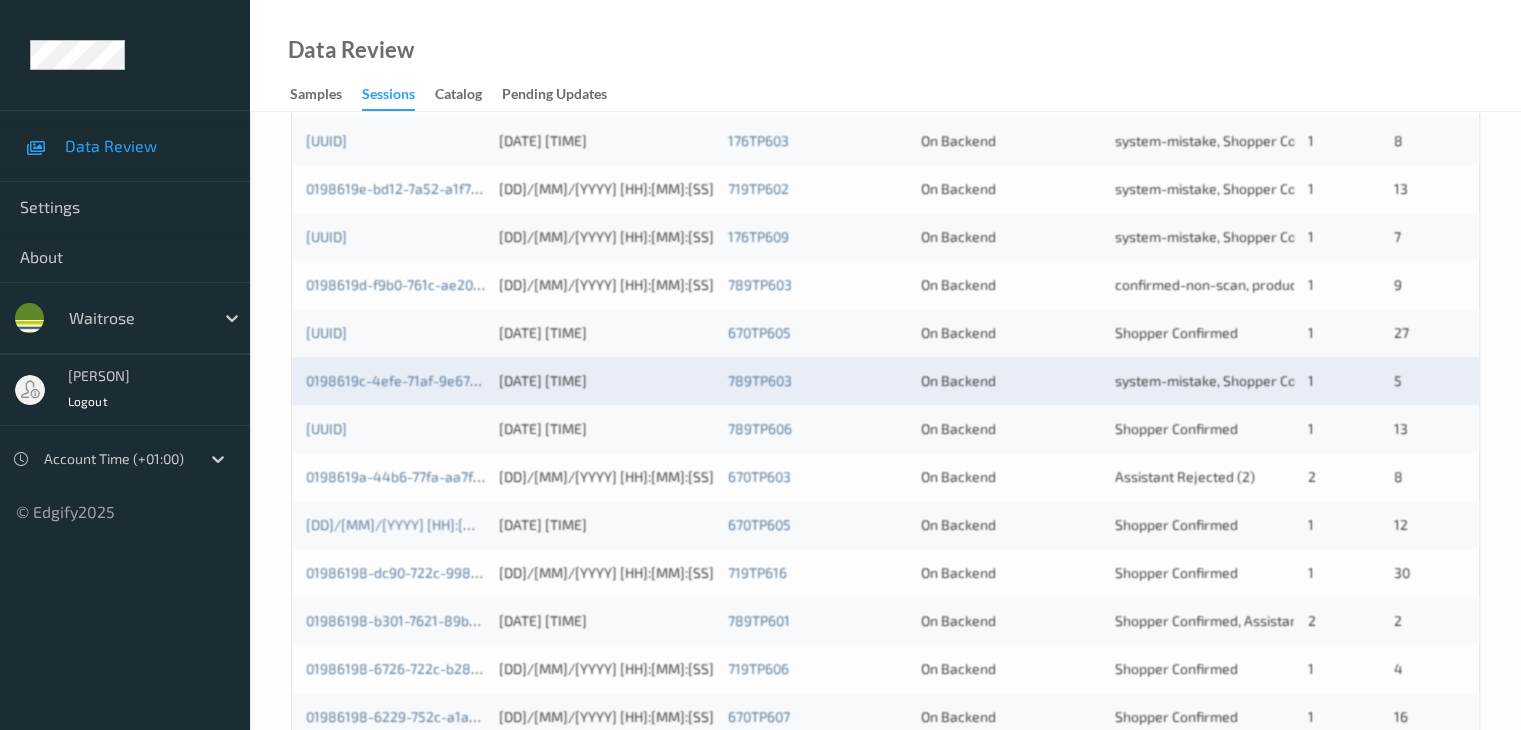 scroll, scrollTop: 700, scrollLeft: 0, axis: vertical 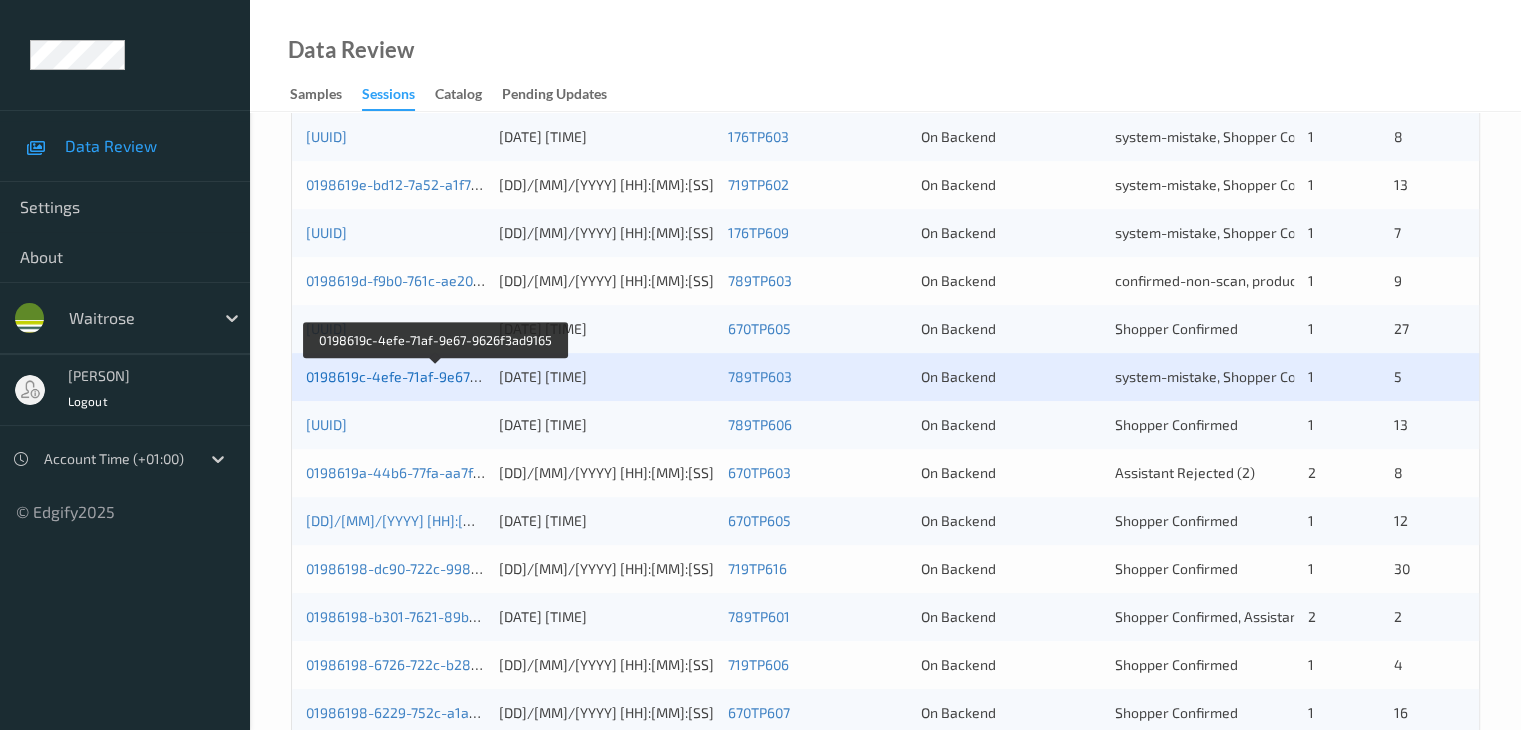 click on "0198619c-4efe-71af-9e67-9626f3ad9165" at bounding box center (436, 376) 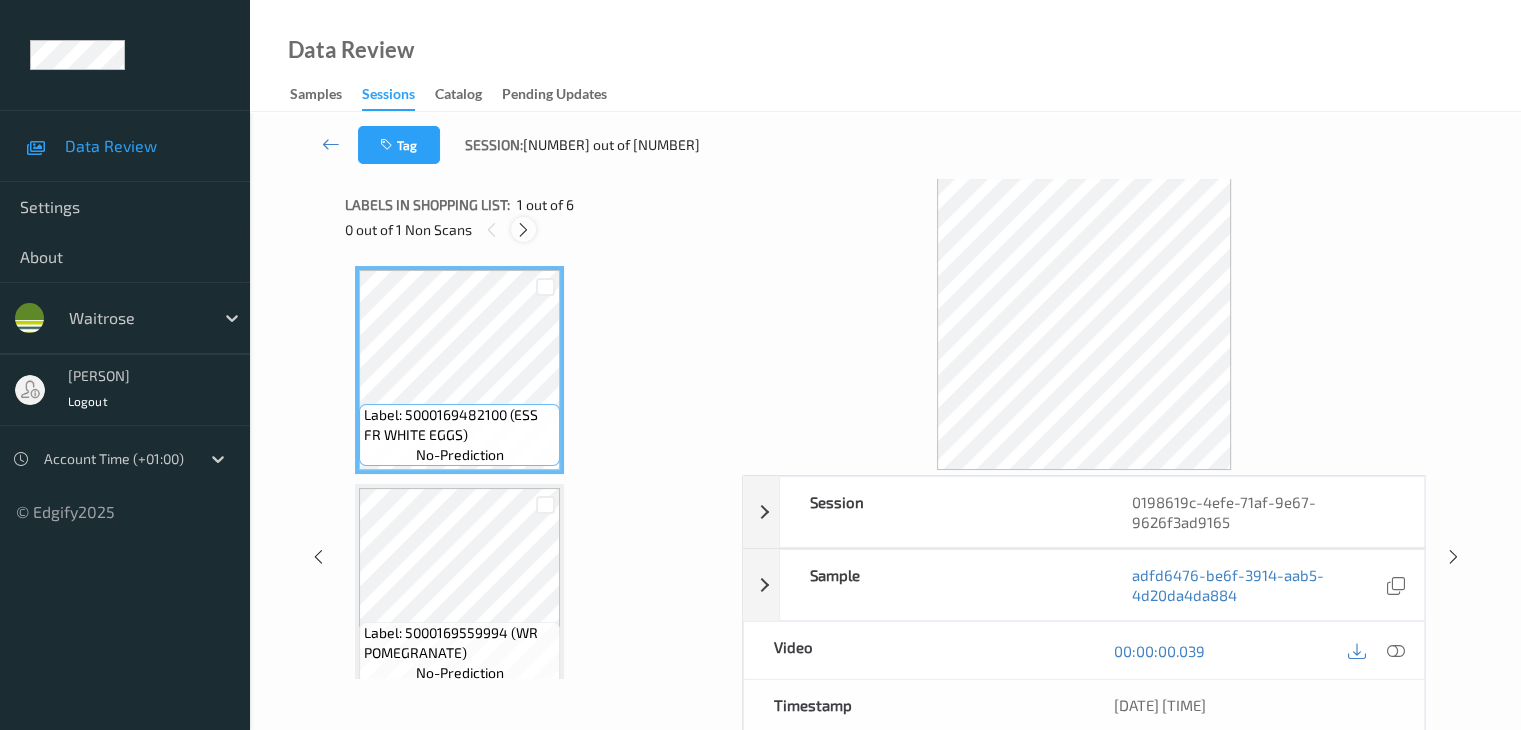 click at bounding box center (523, 230) 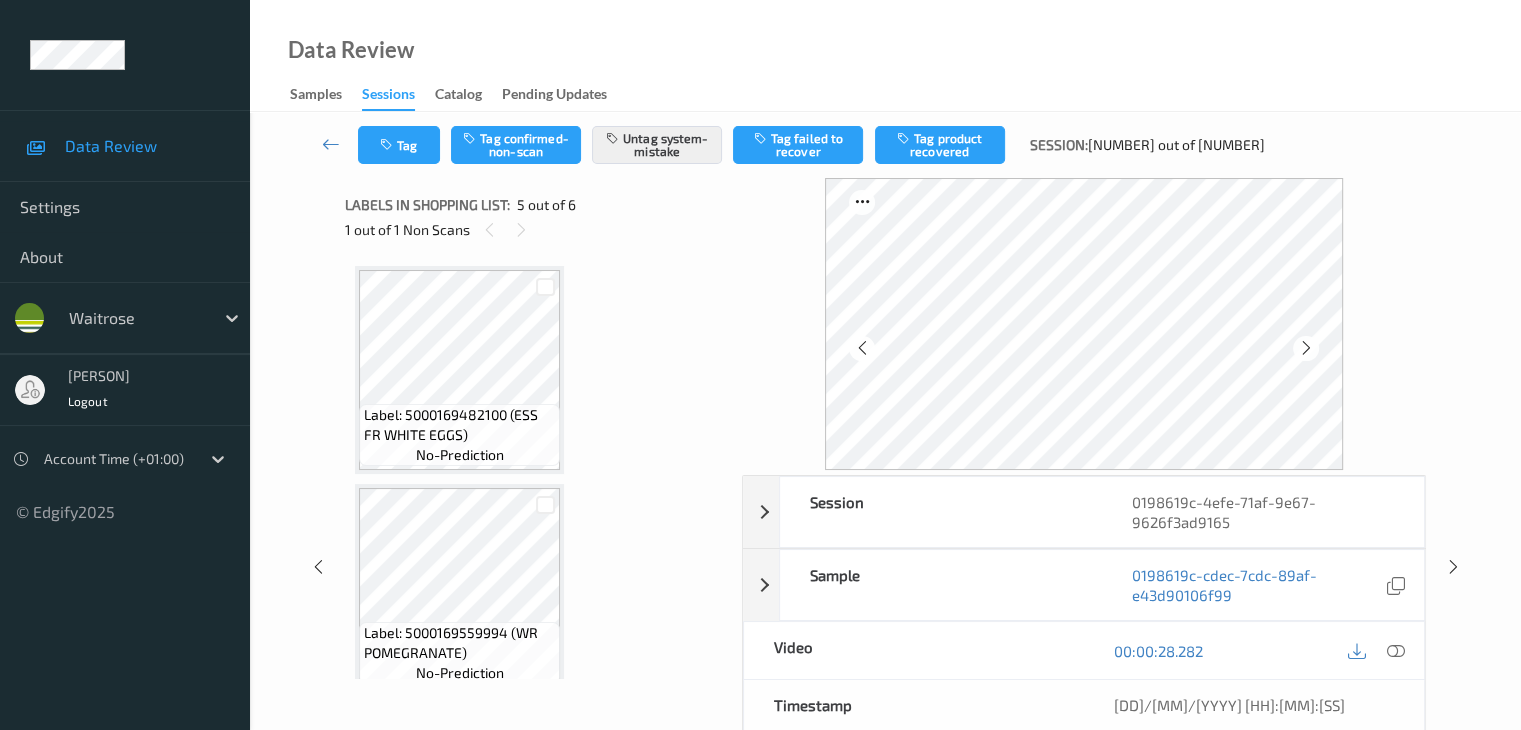 scroll, scrollTop: 664, scrollLeft: 0, axis: vertical 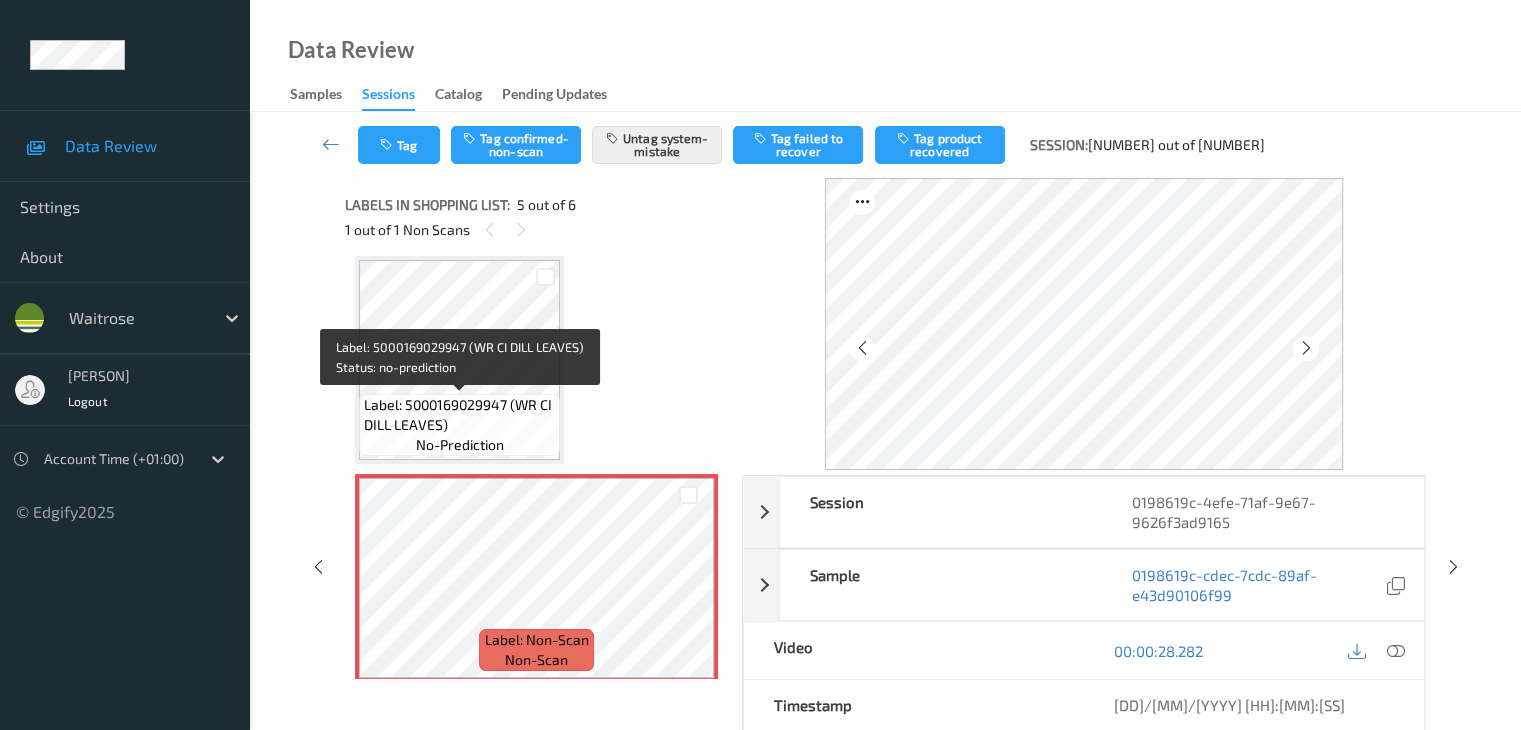 click on "Label: 5000169029947 (WR CI DILL LEAVES)" at bounding box center [459, 415] 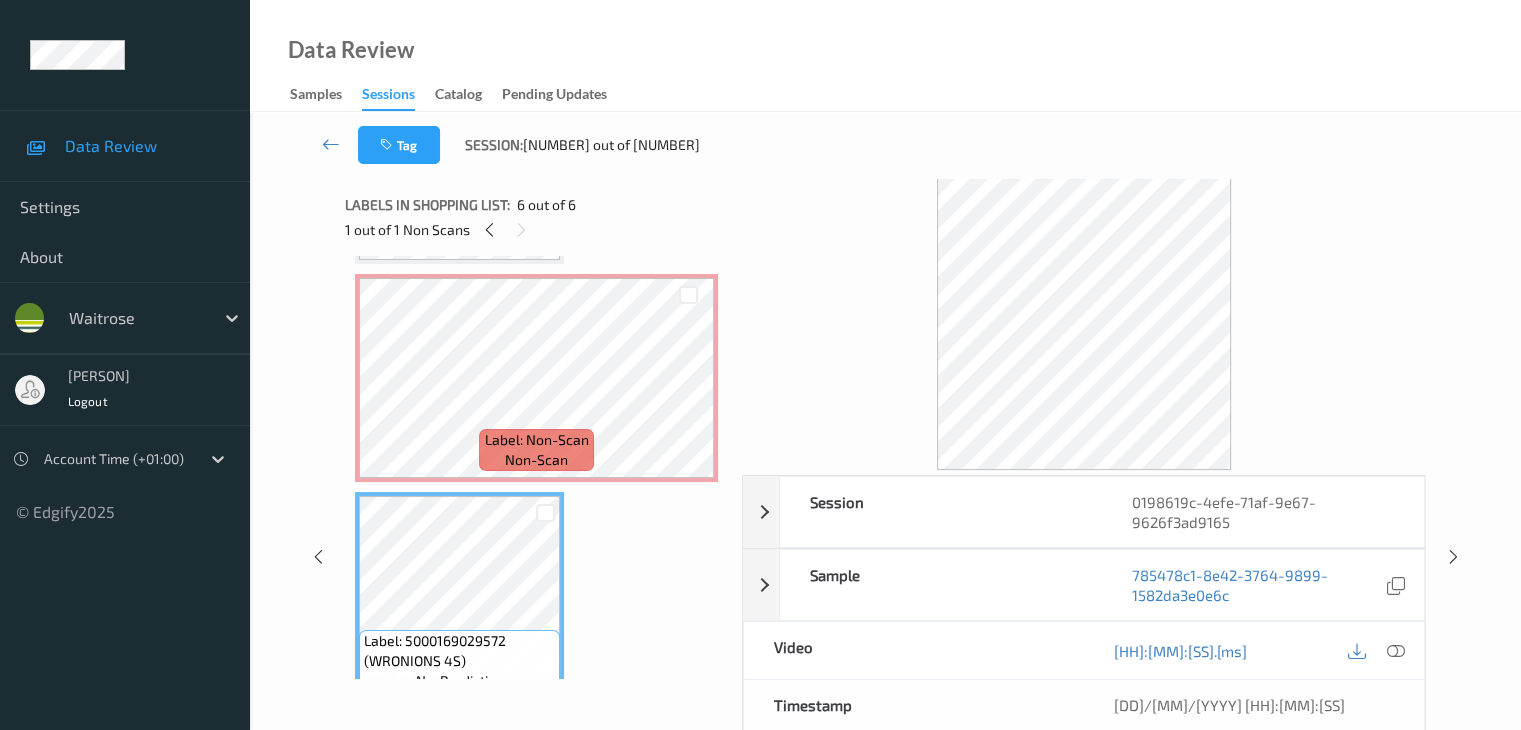 scroll, scrollTop: 895, scrollLeft: 0, axis: vertical 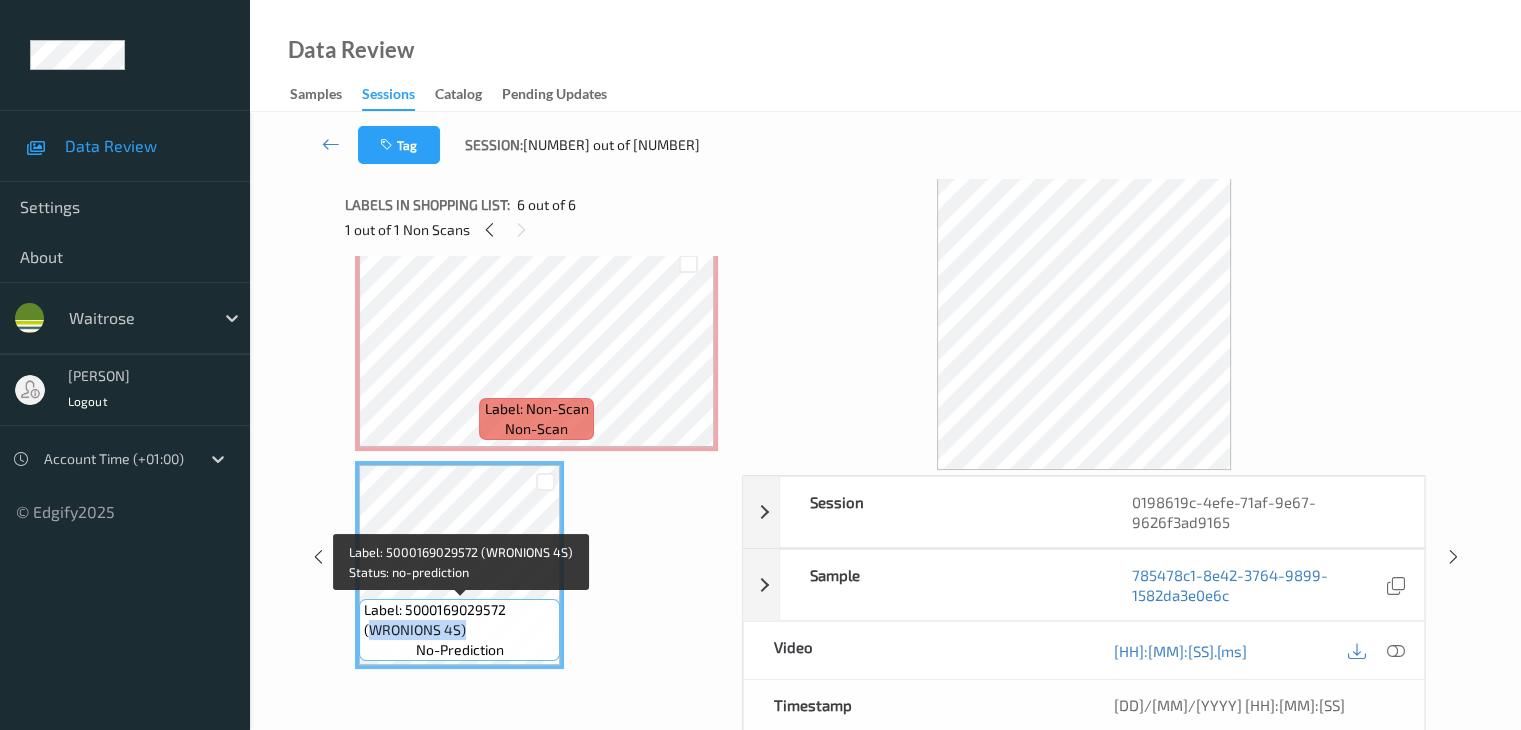 drag, startPoint x: 368, startPoint y: 630, endPoint x: 481, endPoint y: 624, distance: 113.15918 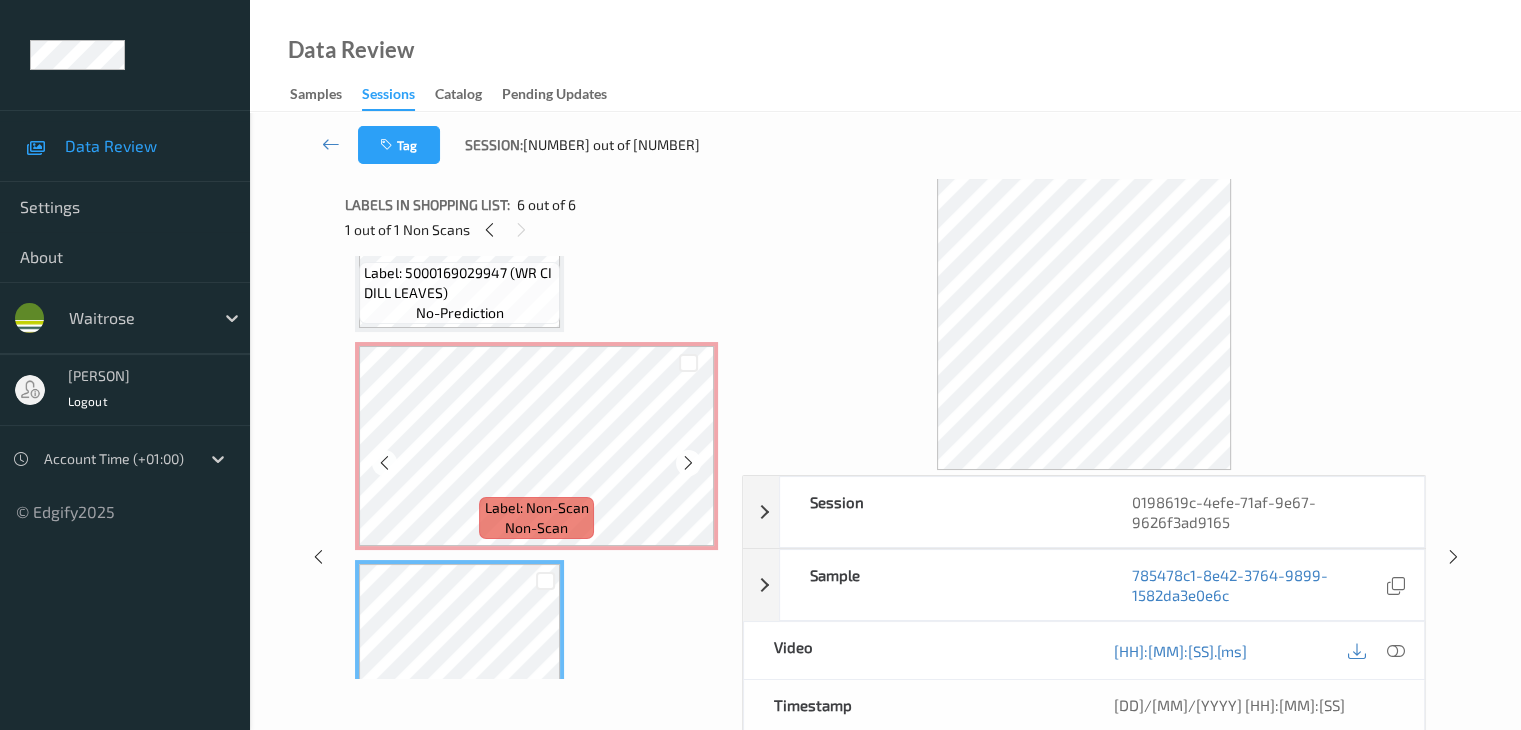 scroll, scrollTop: 695, scrollLeft: 0, axis: vertical 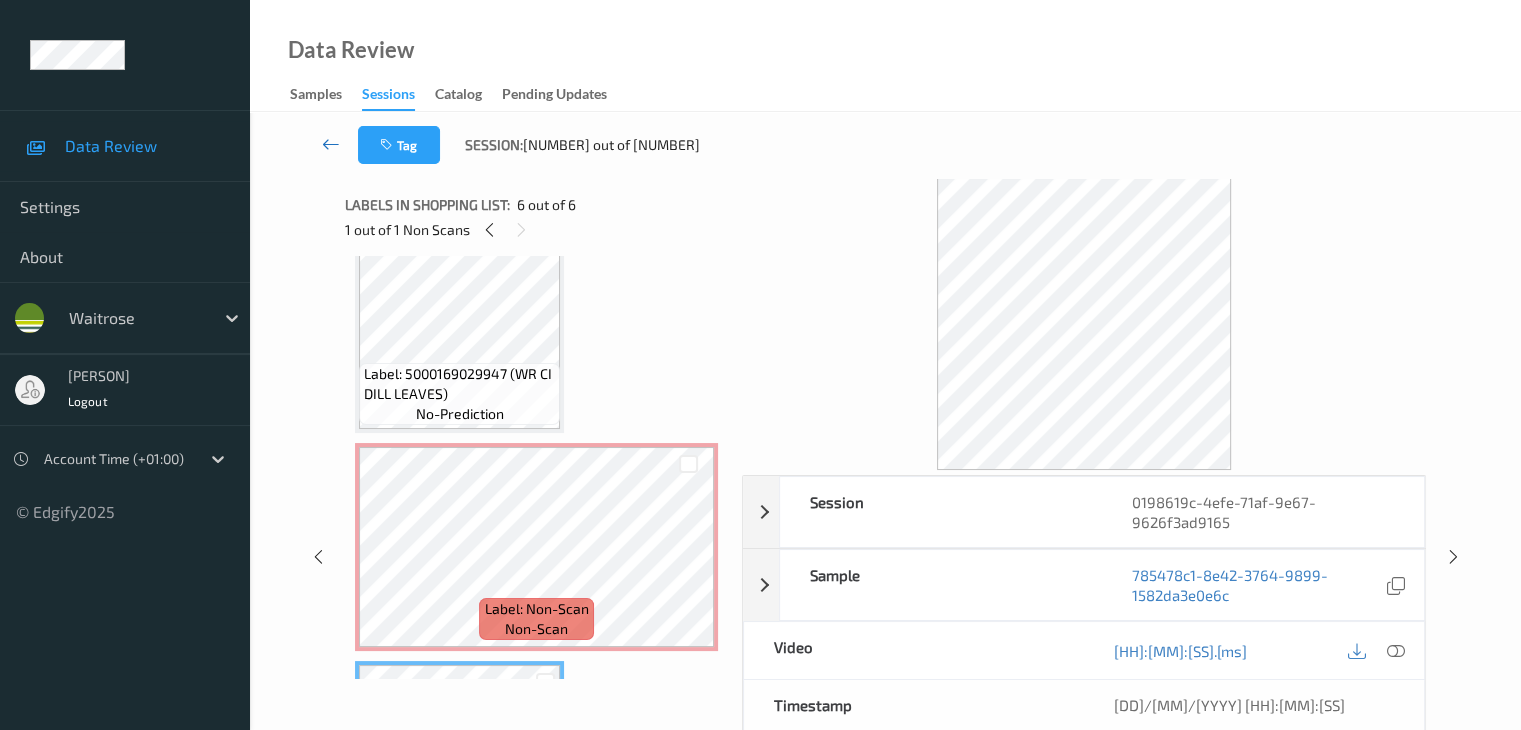 click at bounding box center [331, 144] 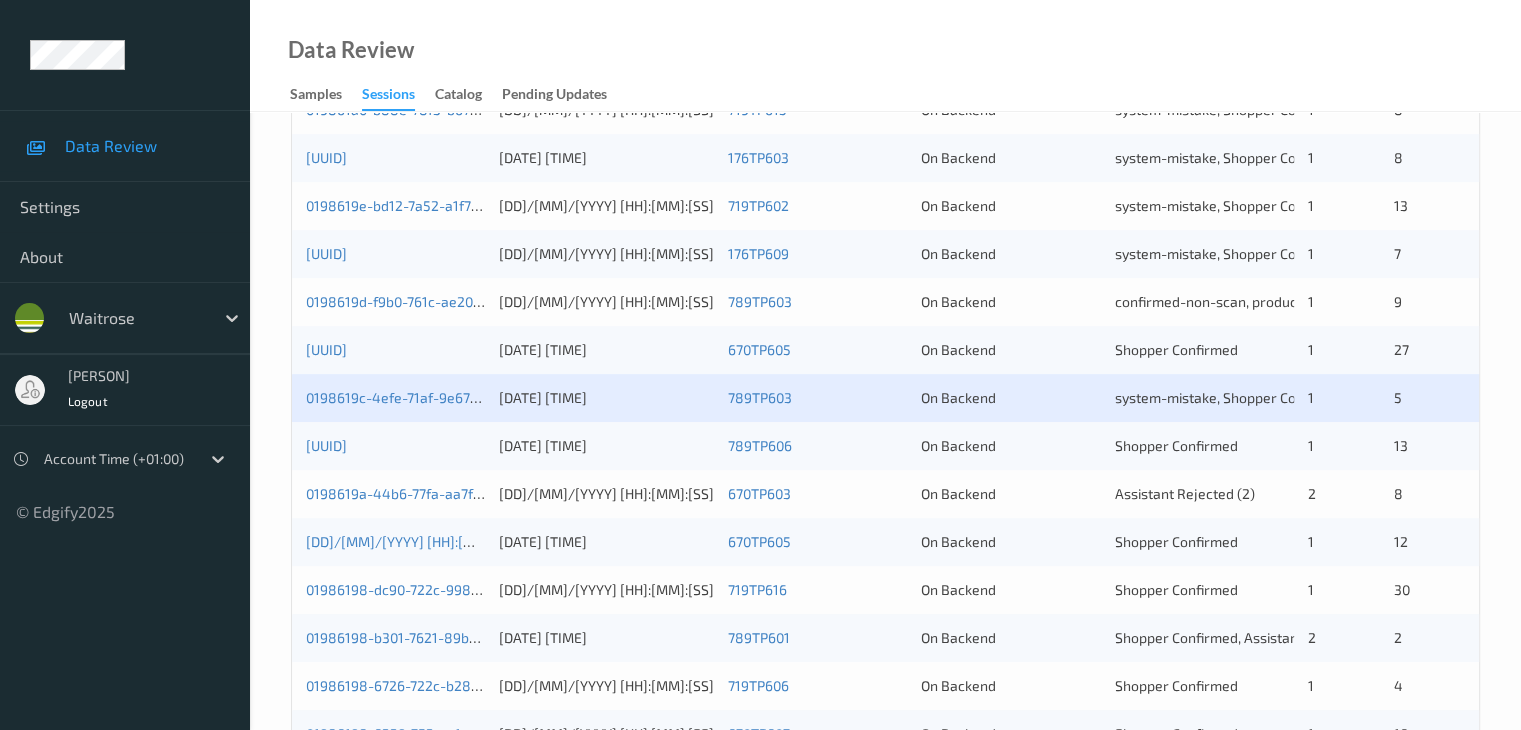 scroll, scrollTop: 800, scrollLeft: 0, axis: vertical 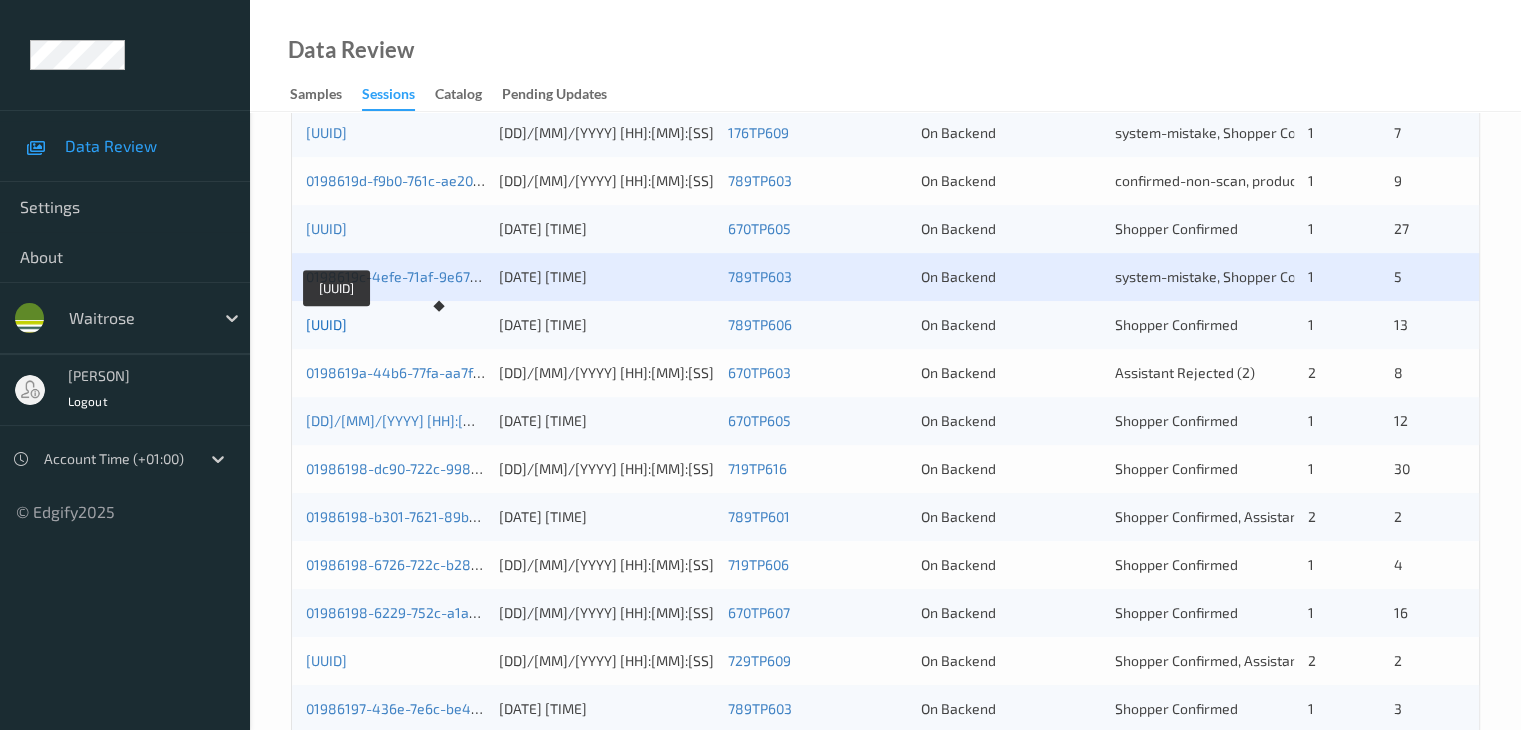 click on "[UUID]" at bounding box center (326, 324) 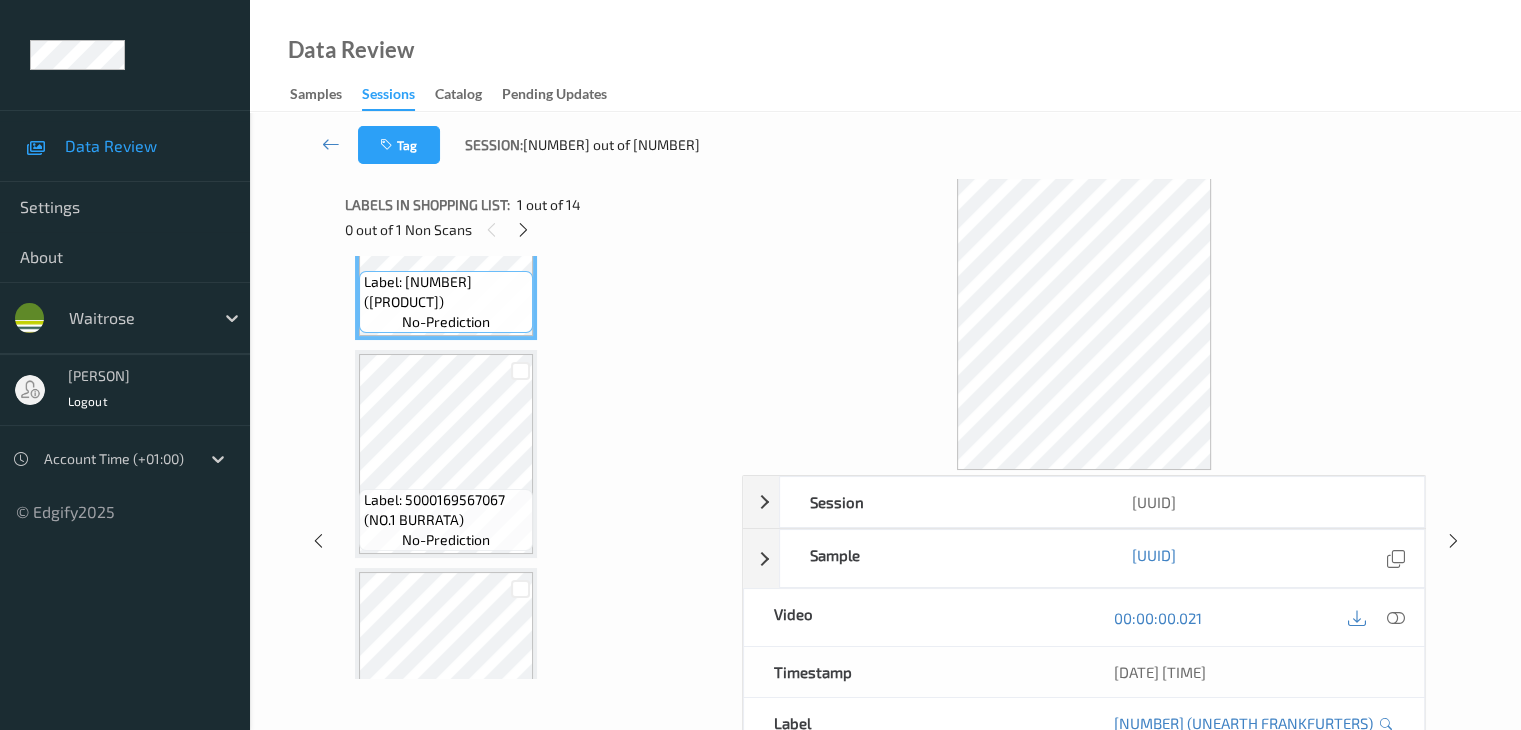 scroll, scrollTop: 100, scrollLeft: 0, axis: vertical 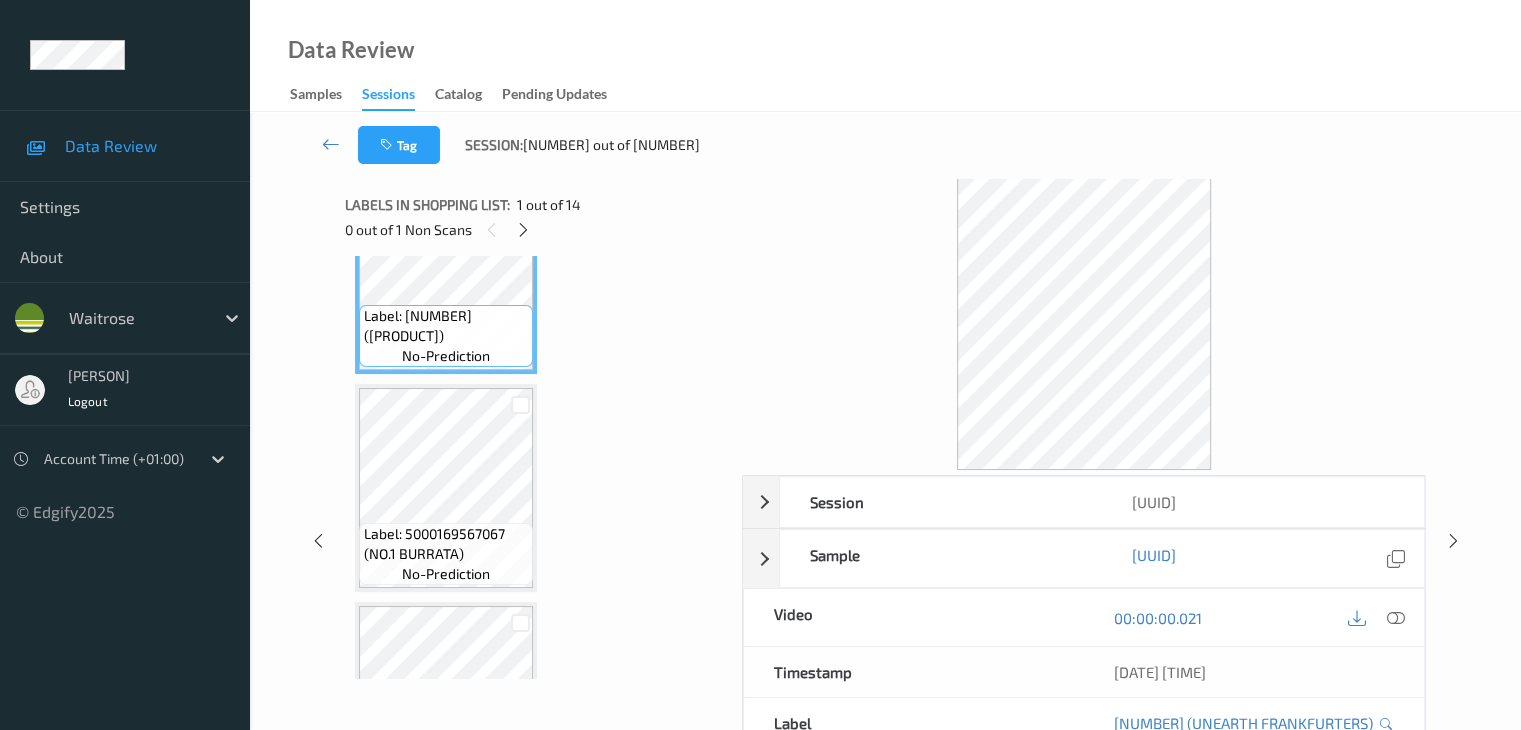 click on "0 out of 1 Non Scans" at bounding box center [536, 229] 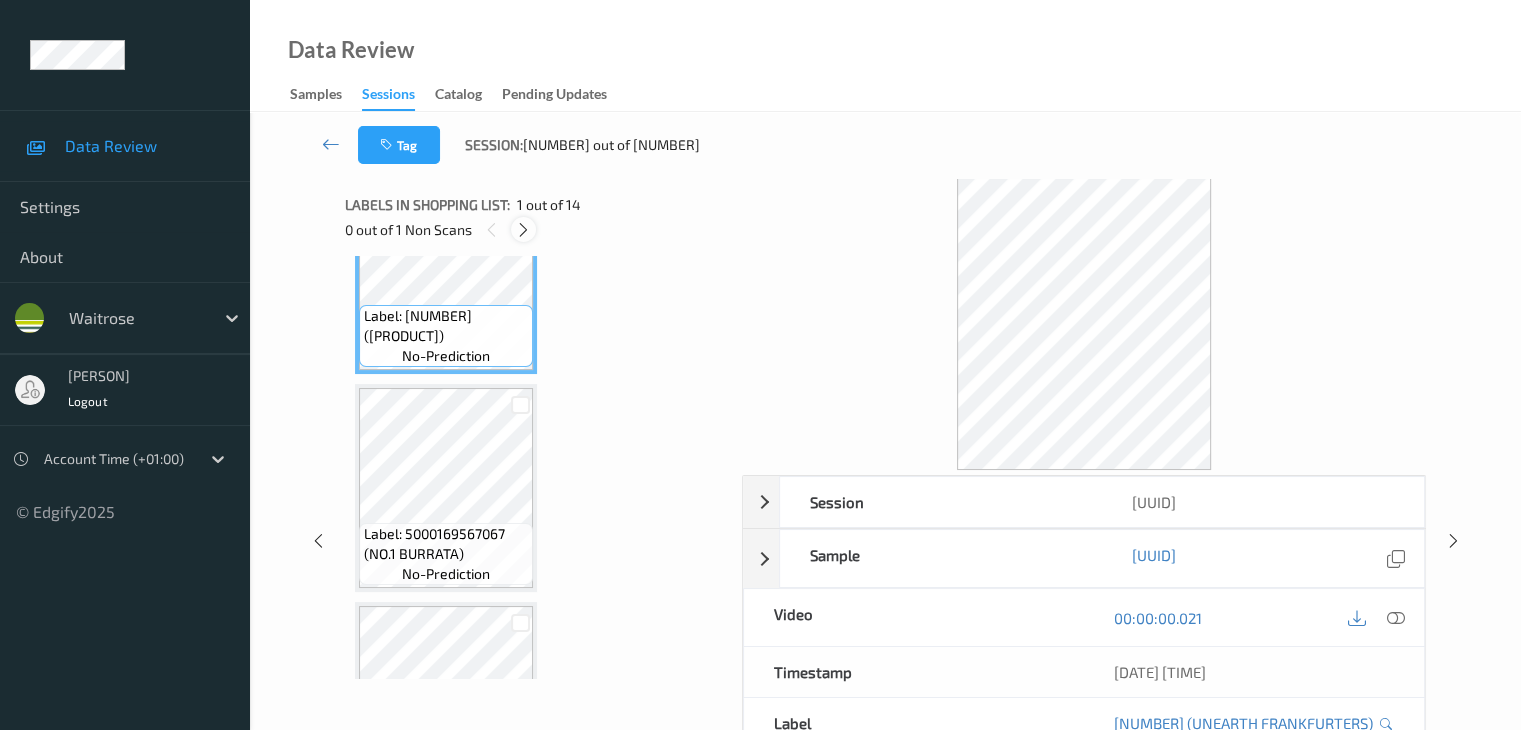 click at bounding box center (523, 230) 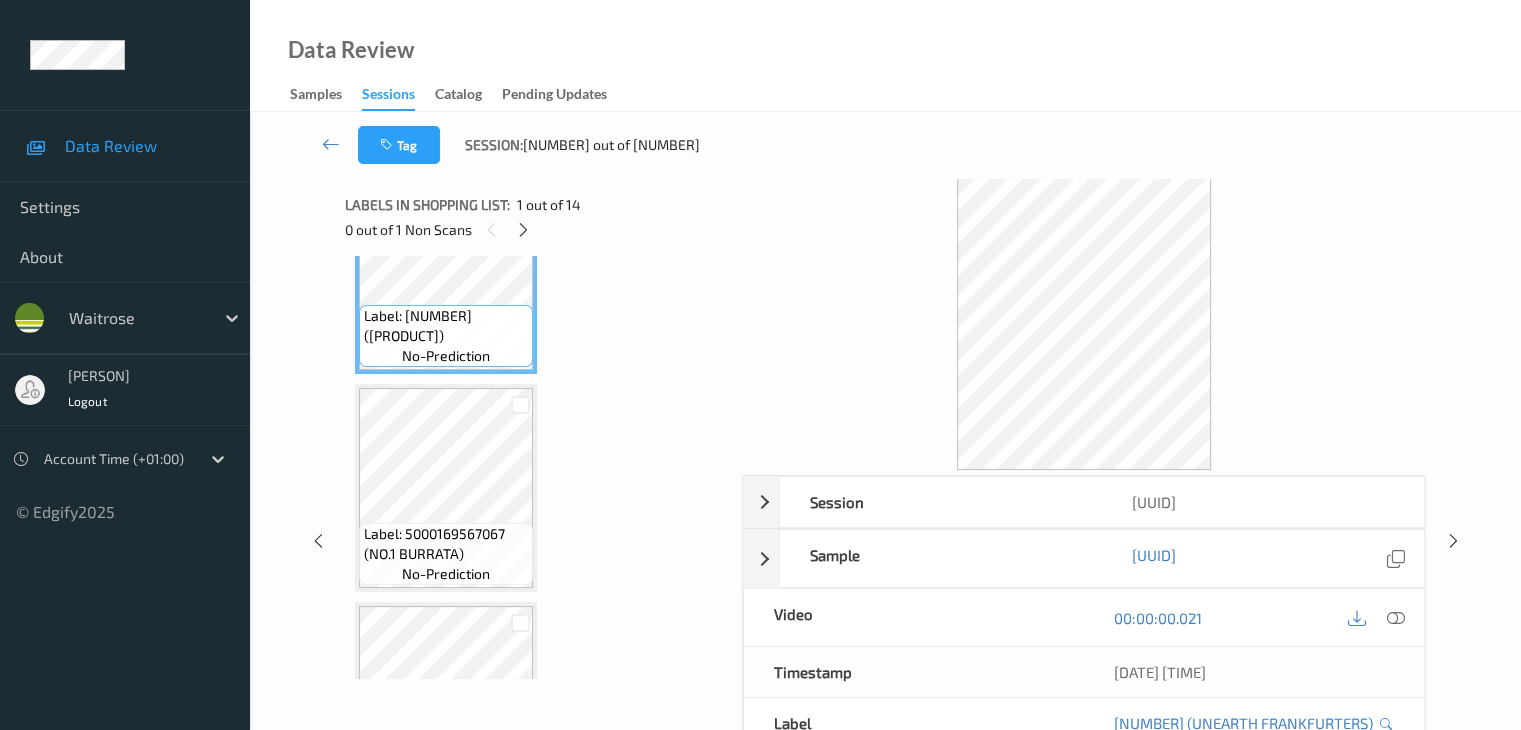 scroll, scrollTop: 2190, scrollLeft: 0, axis: vertical 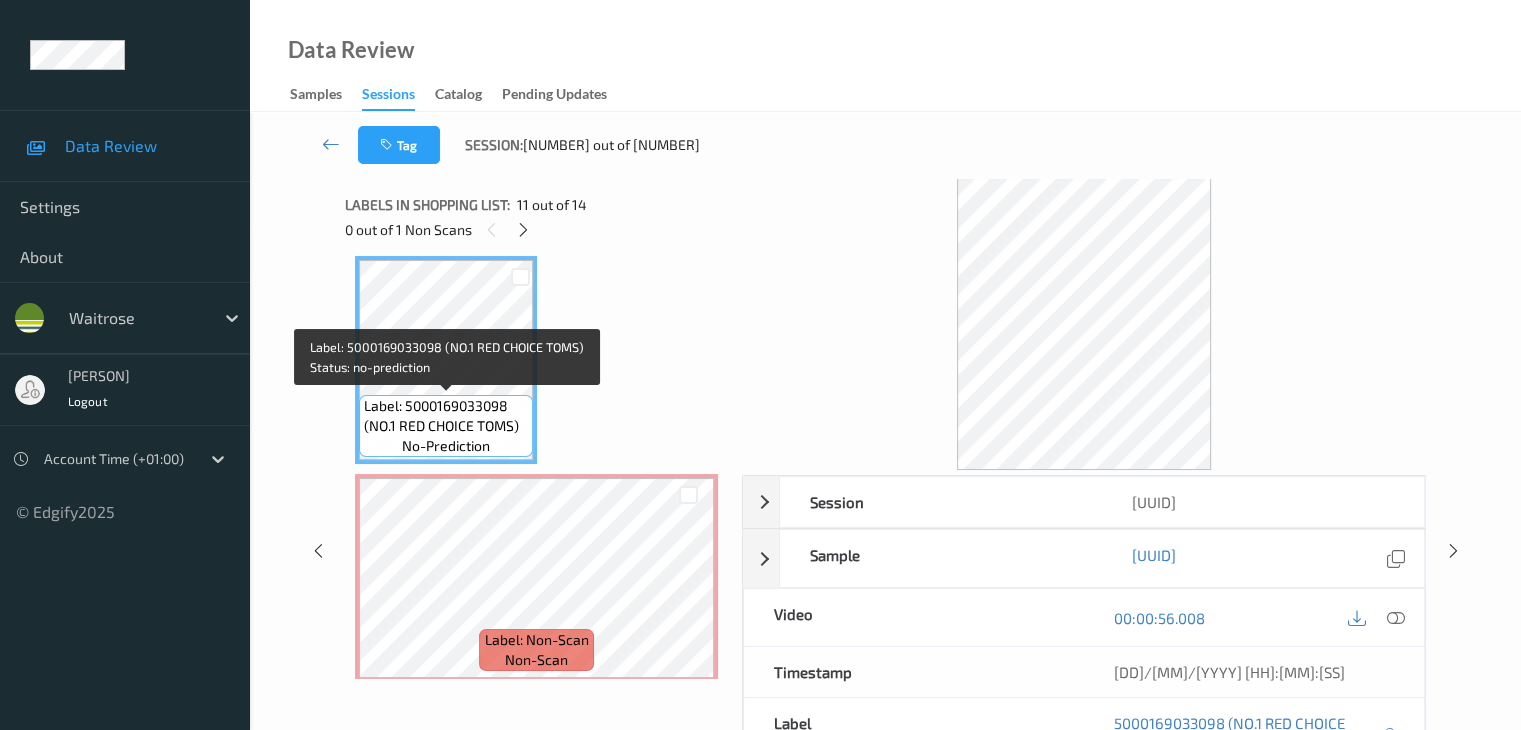 click on "Label: 5000169033098 (NO.1 RED CHOICE TOMS)" at bounding box center (446, 416) 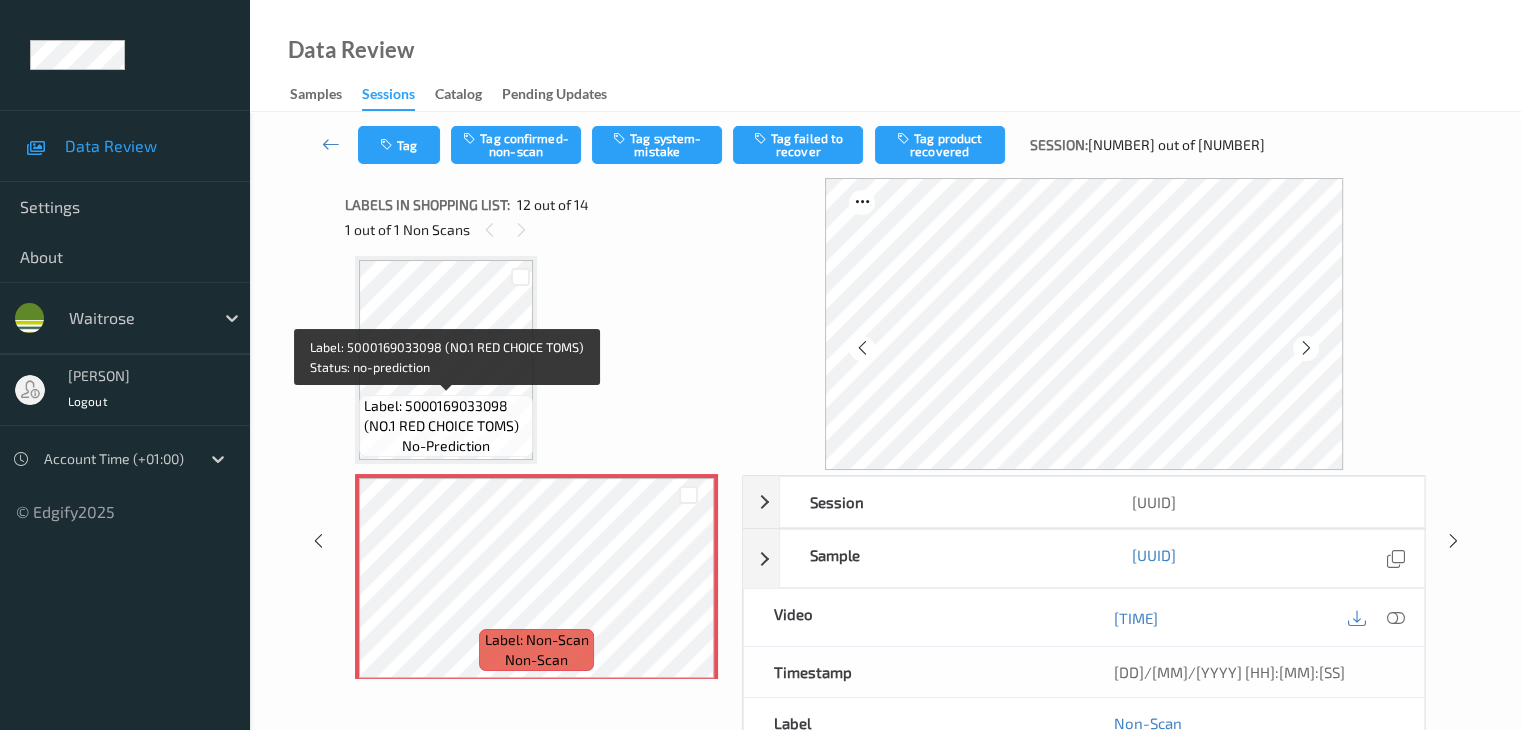 click on "Label: 5000169033098 (NO.1 RED CHOICE TOMS)" at bounding box center [446, 416] 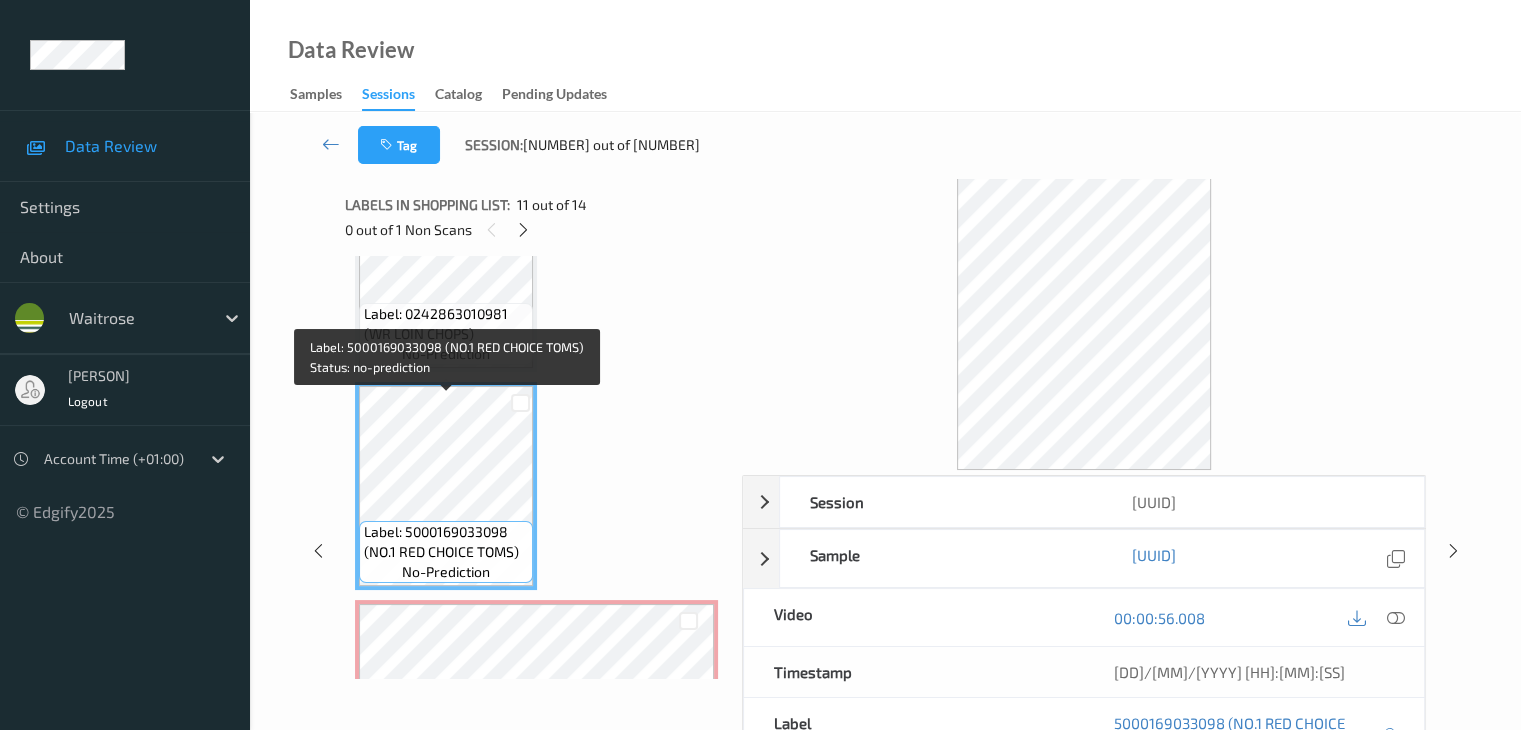 scroll, scrollTop: 1890, scrollLeft: 0, axis: vertical 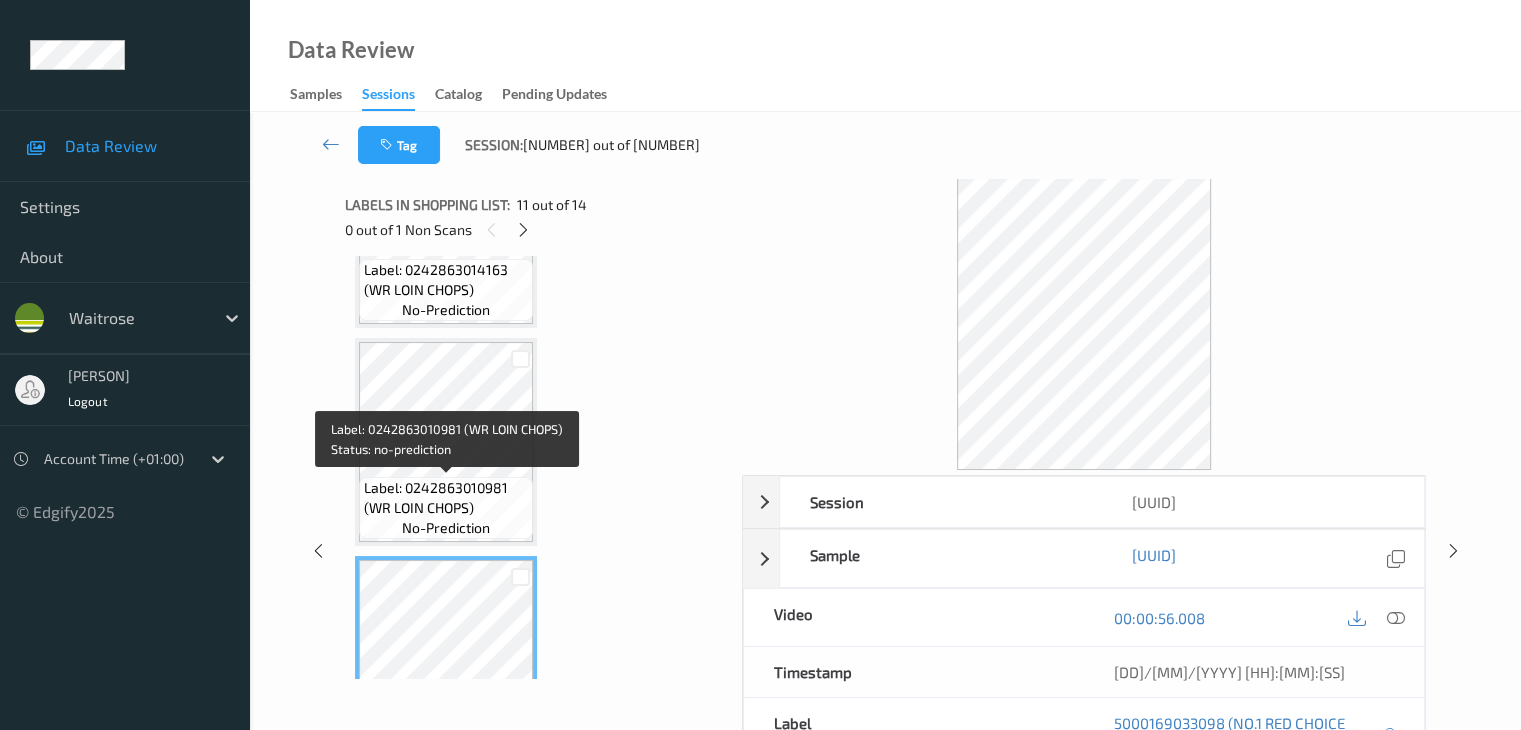 click on "Label: 0242863010981 (WR LOIN CHOPS)" at bounding box center (446, 498) 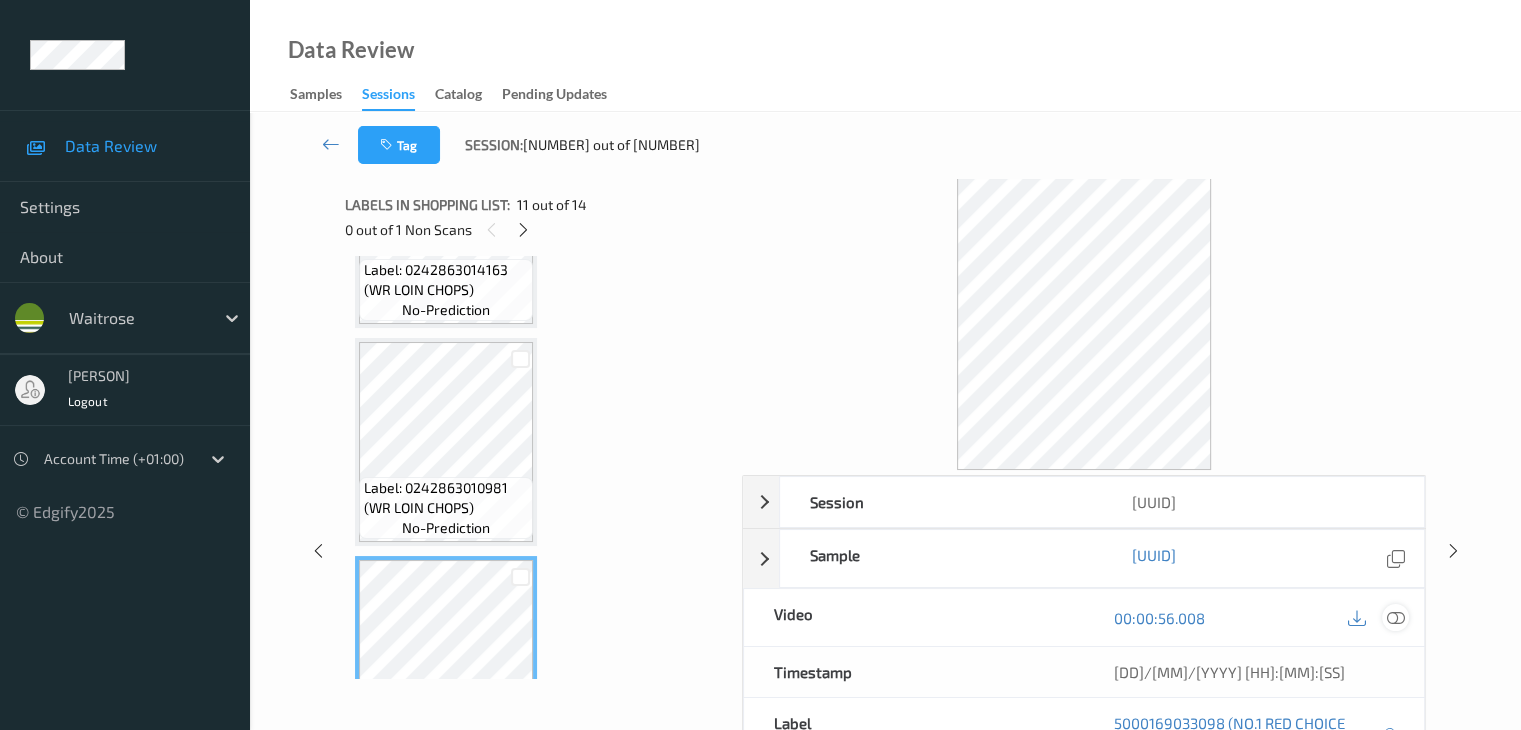 click at bounding box center (1395, 618) 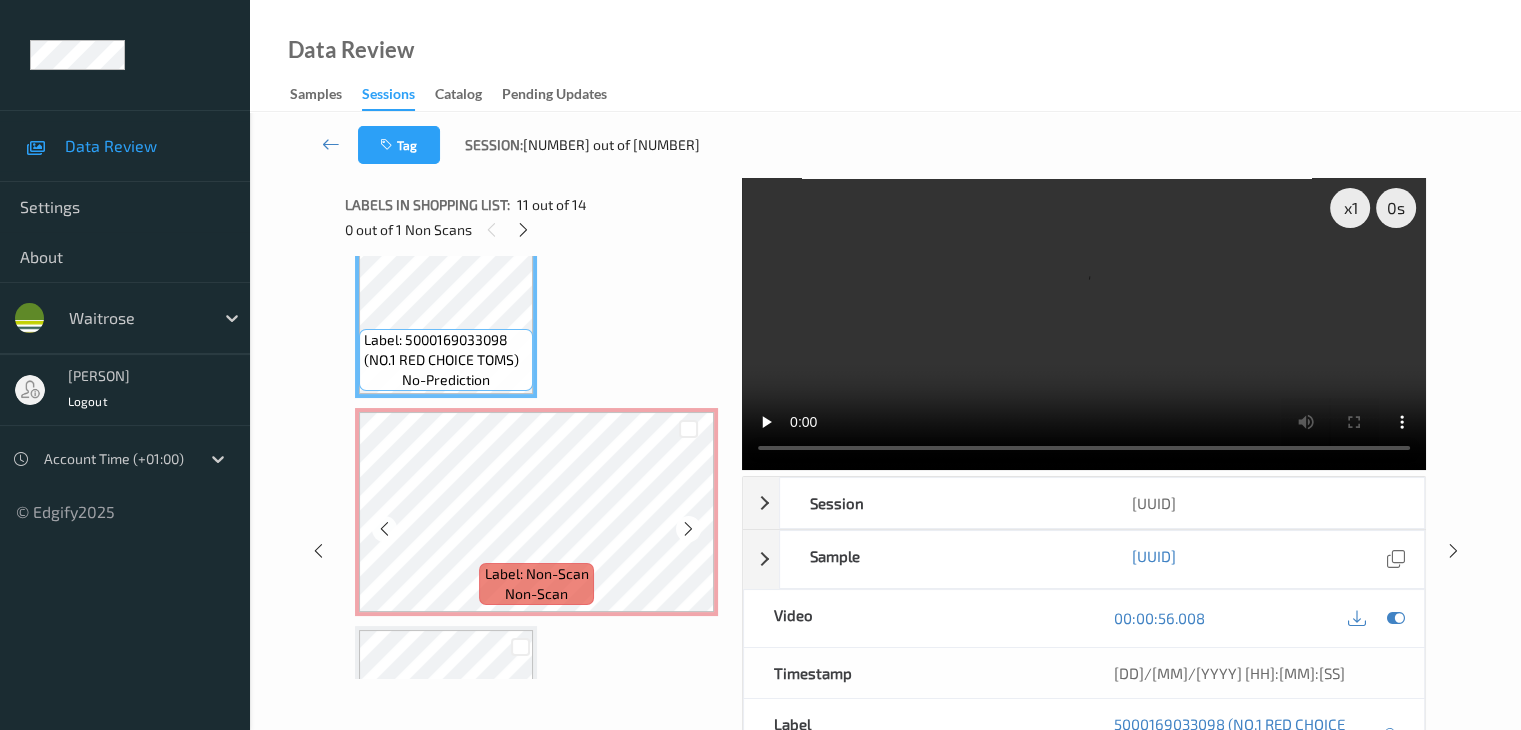 scroll, scrollTop: 2290, scrollLeft: 0, axis: vertical 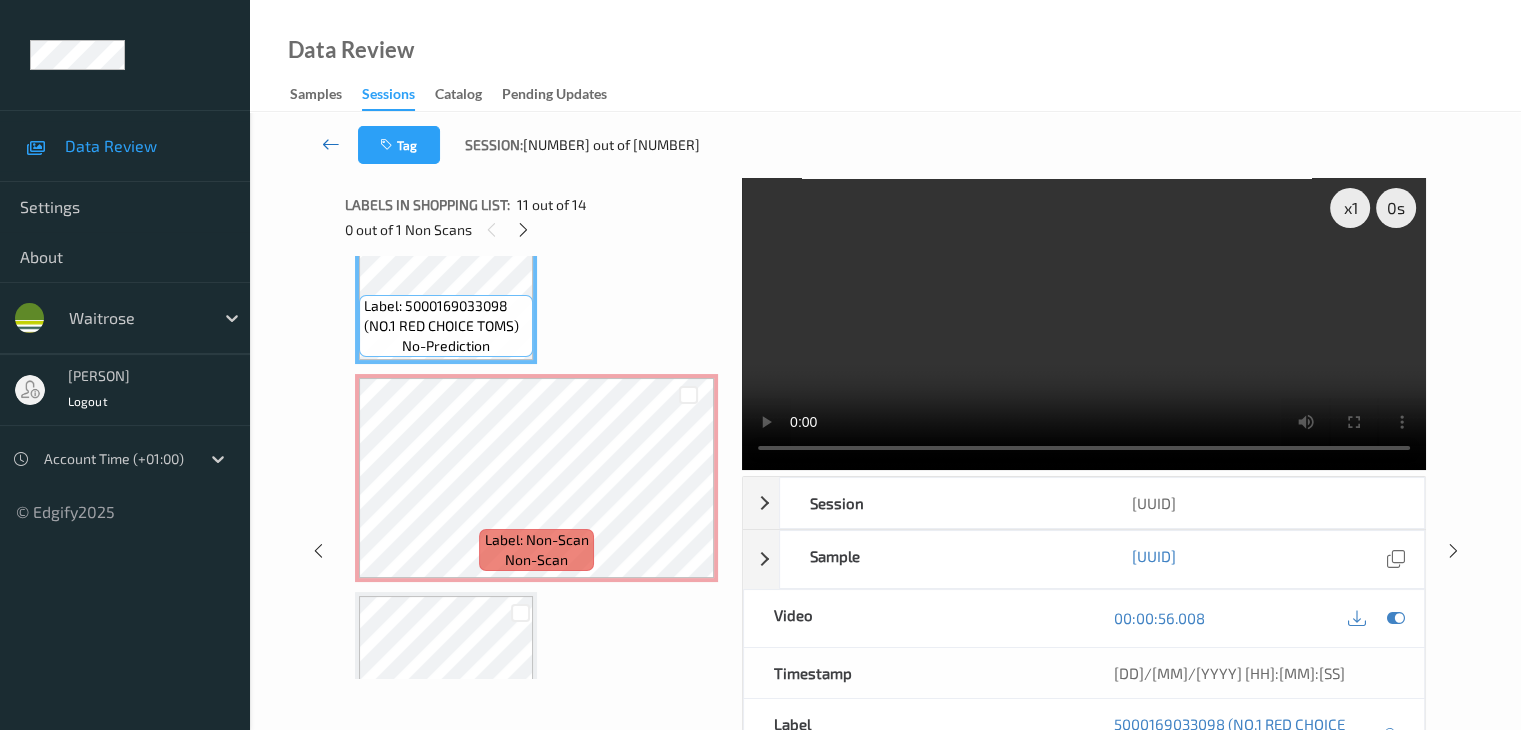 click at bounding box center [331, 144] 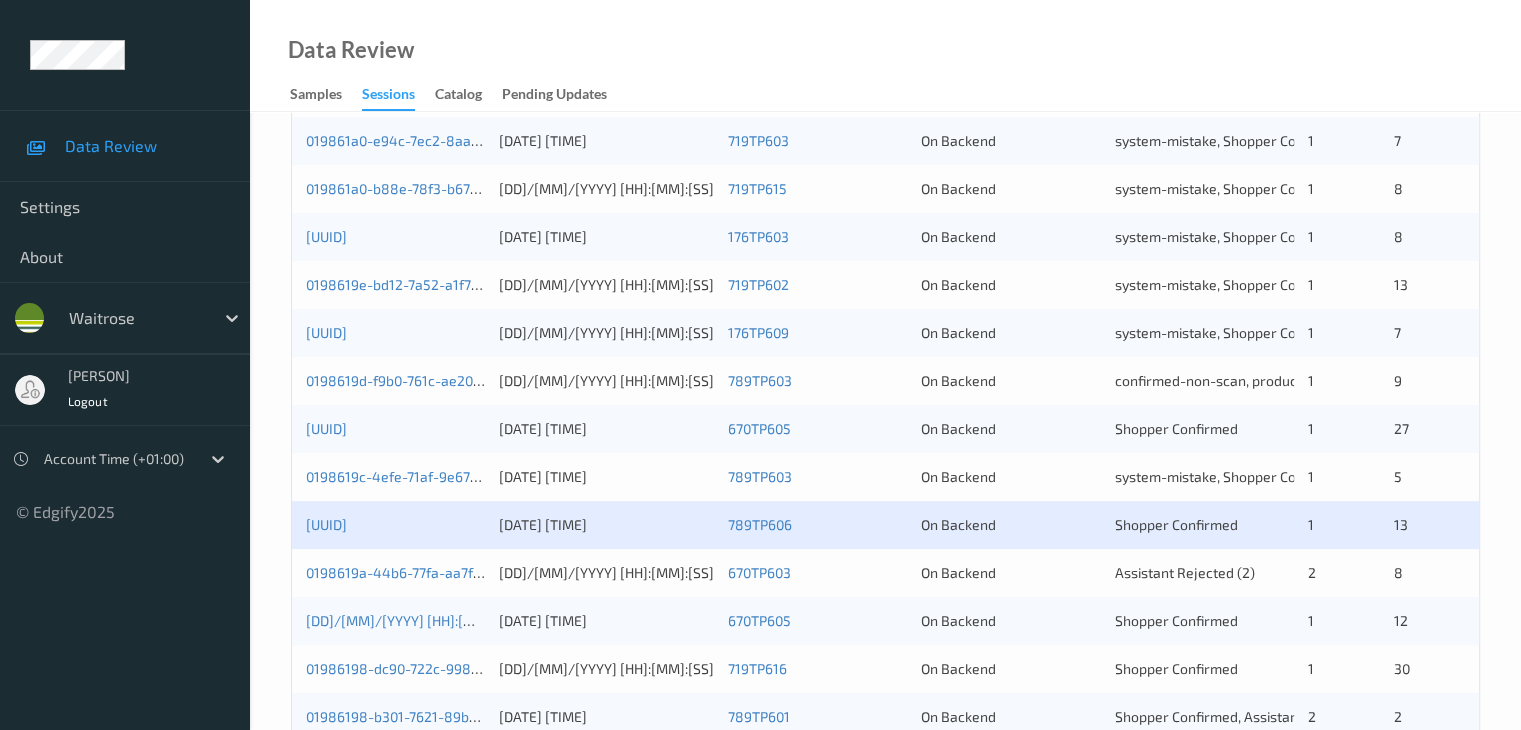 scroll, scrollTop: 800, scrollLeft: 0, axis: vertical 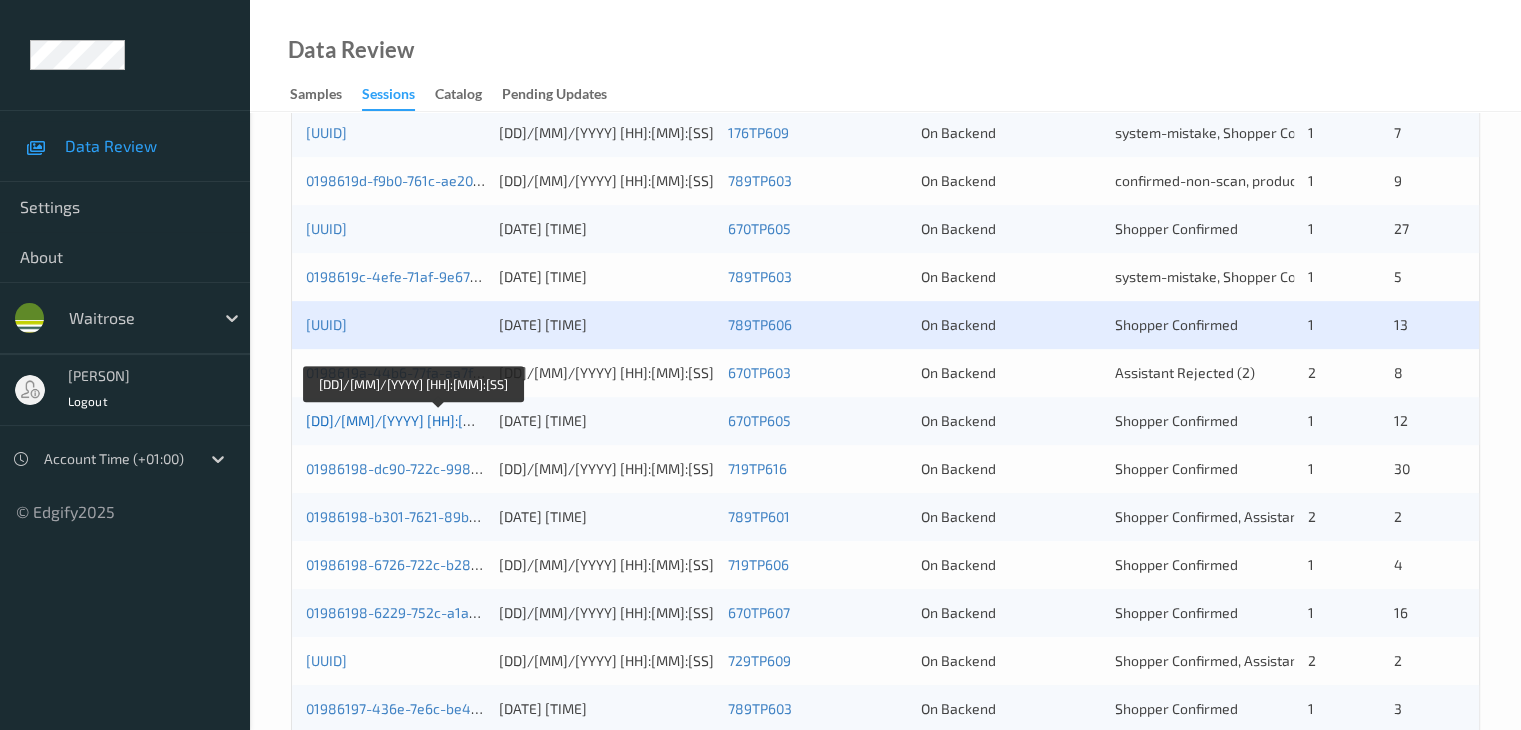 click on "[DD]/[MM]/[YYYY] [HH]:[MM]:[SS]" at bounding box center [413, 420] 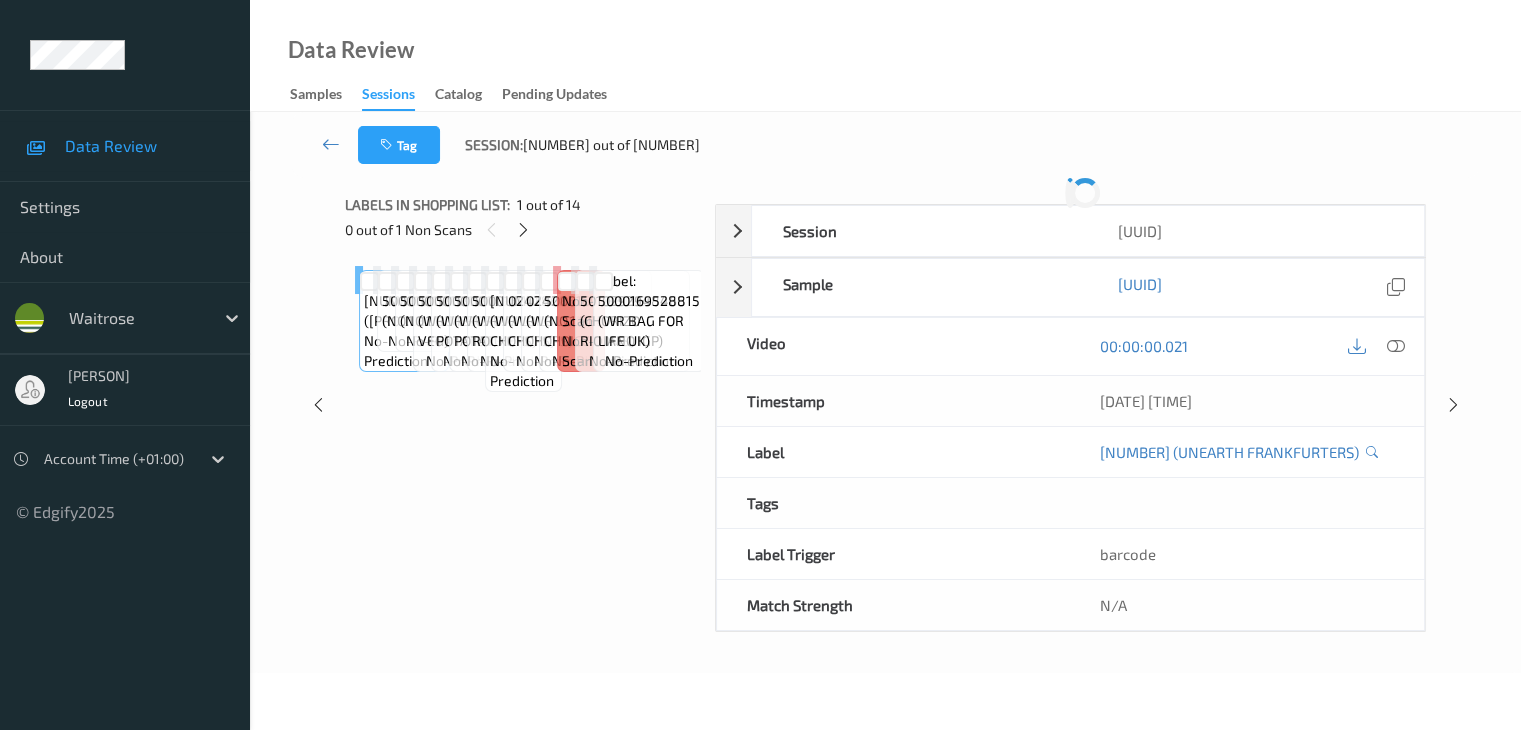 scroll, scrollTop: 0, scrollLeft: 0, axis: both 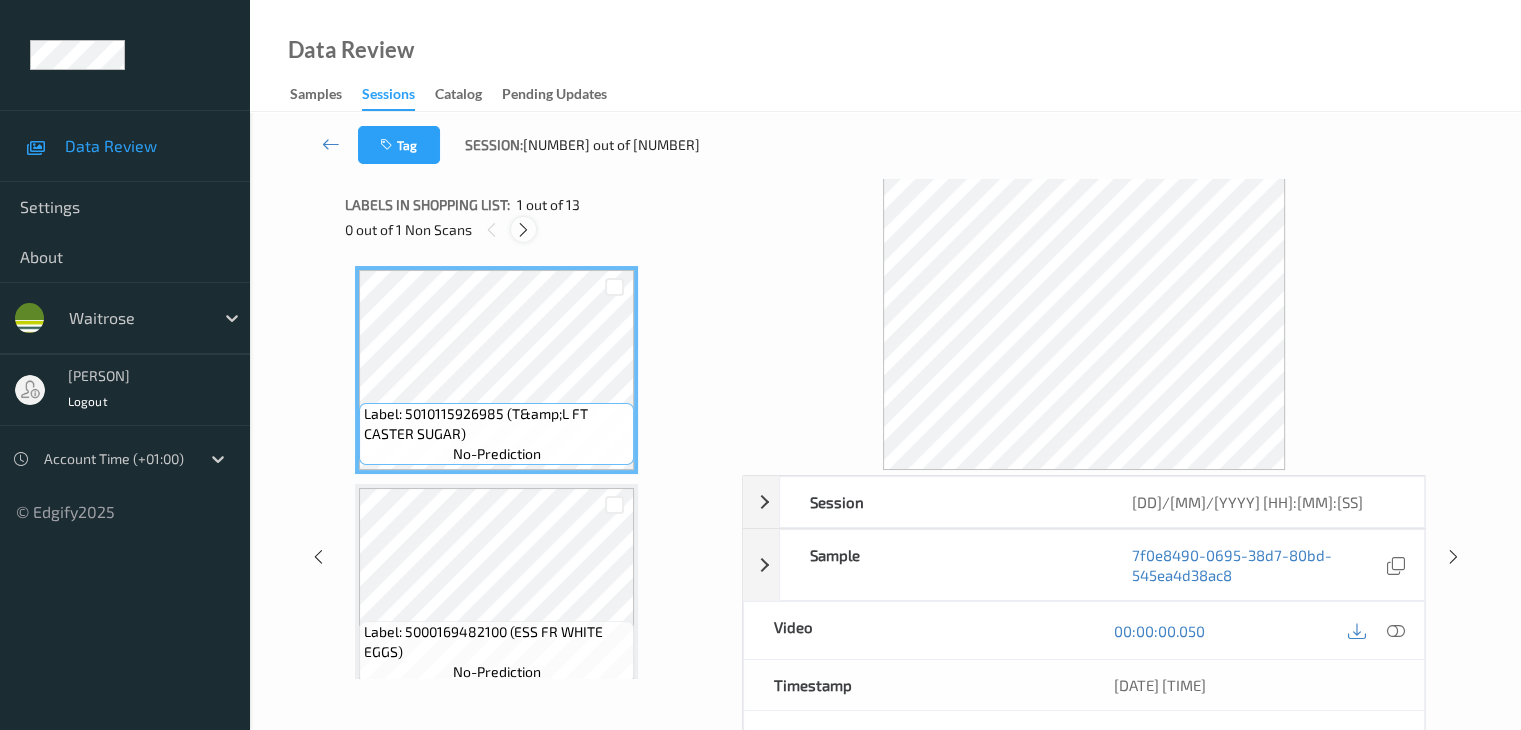 click at bounding box center (523, 230) 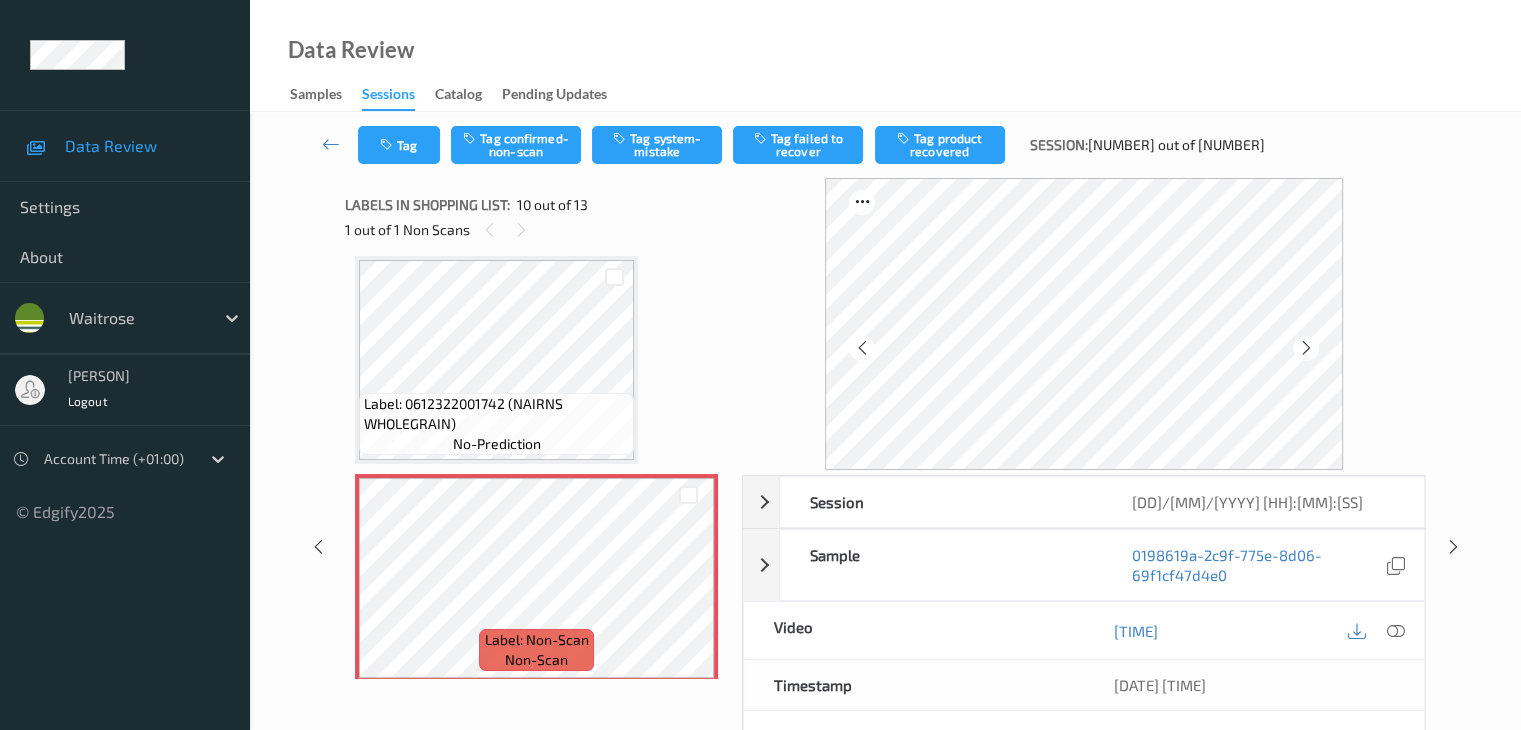 scroll, scrollTop: 1854, scrollLeft: 0, axis: vertical 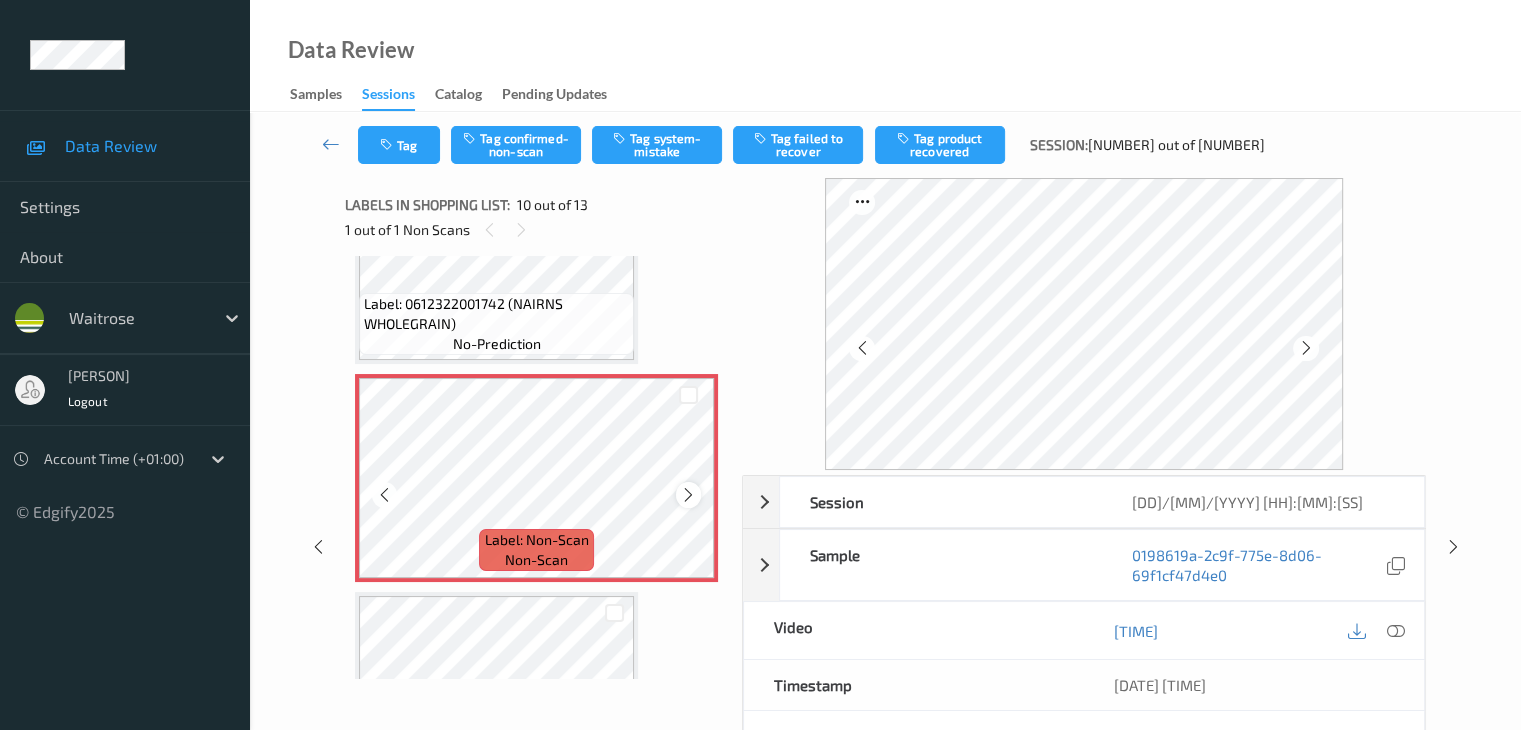 click at bounding box center (688, 495) 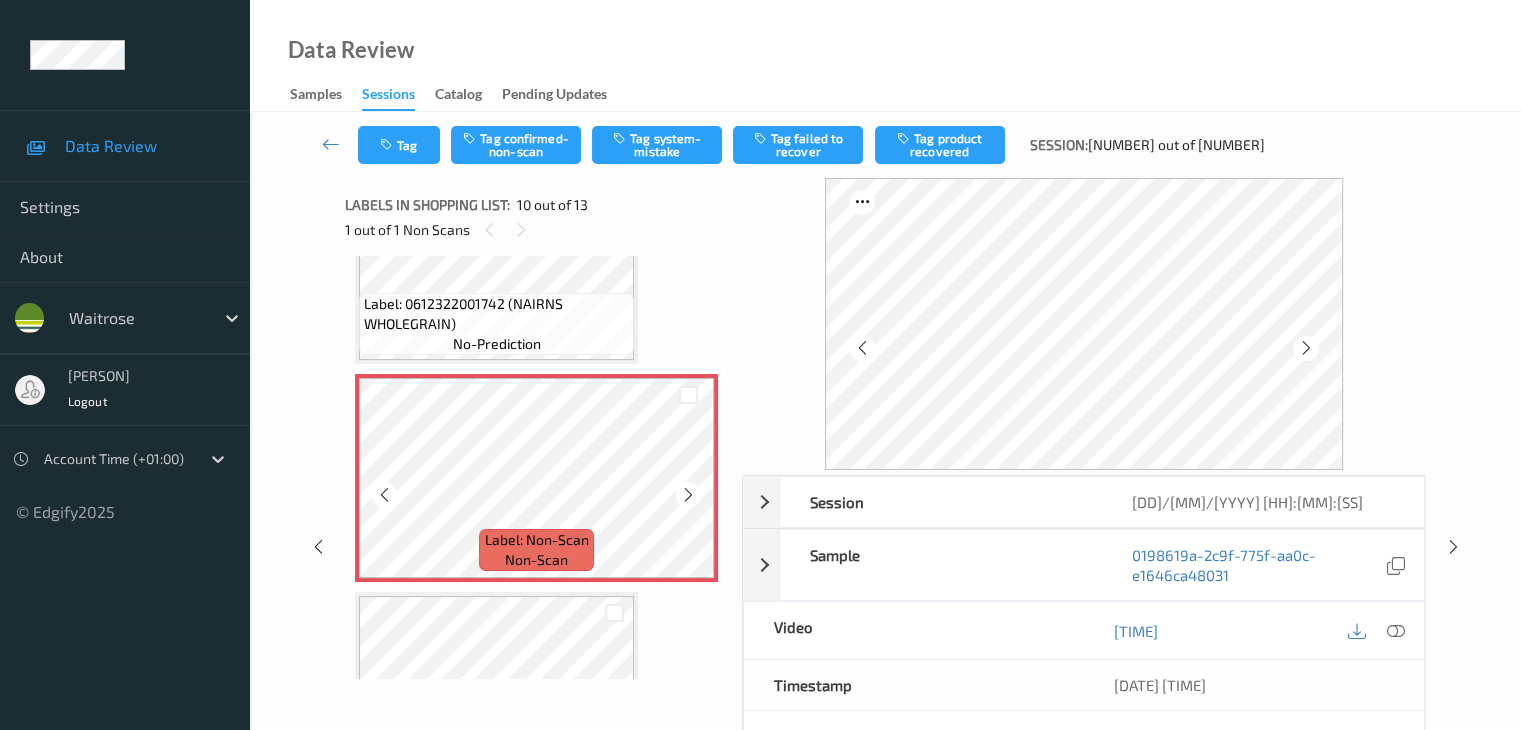 click at bounding box center [688, 495] 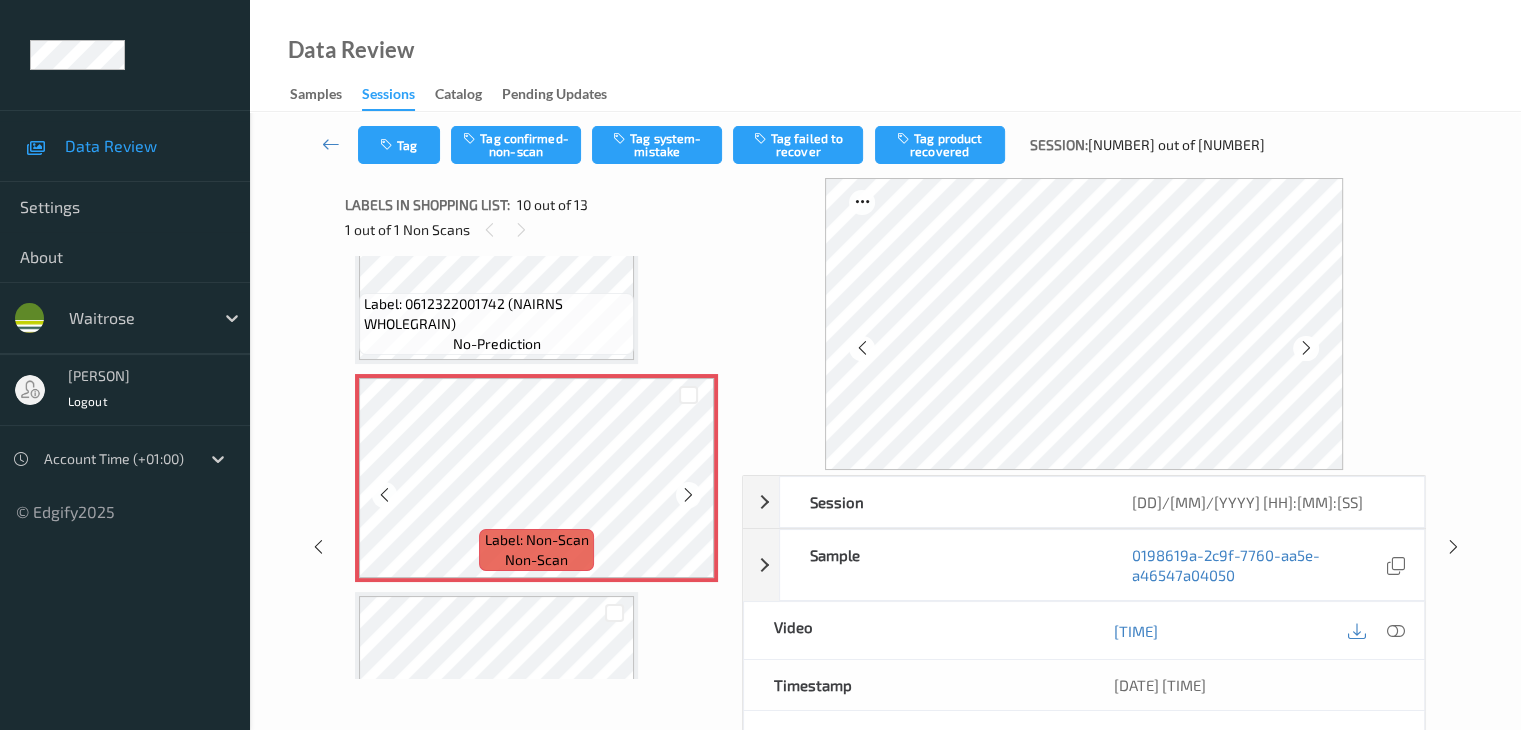 click at bounding box center (688, 495) 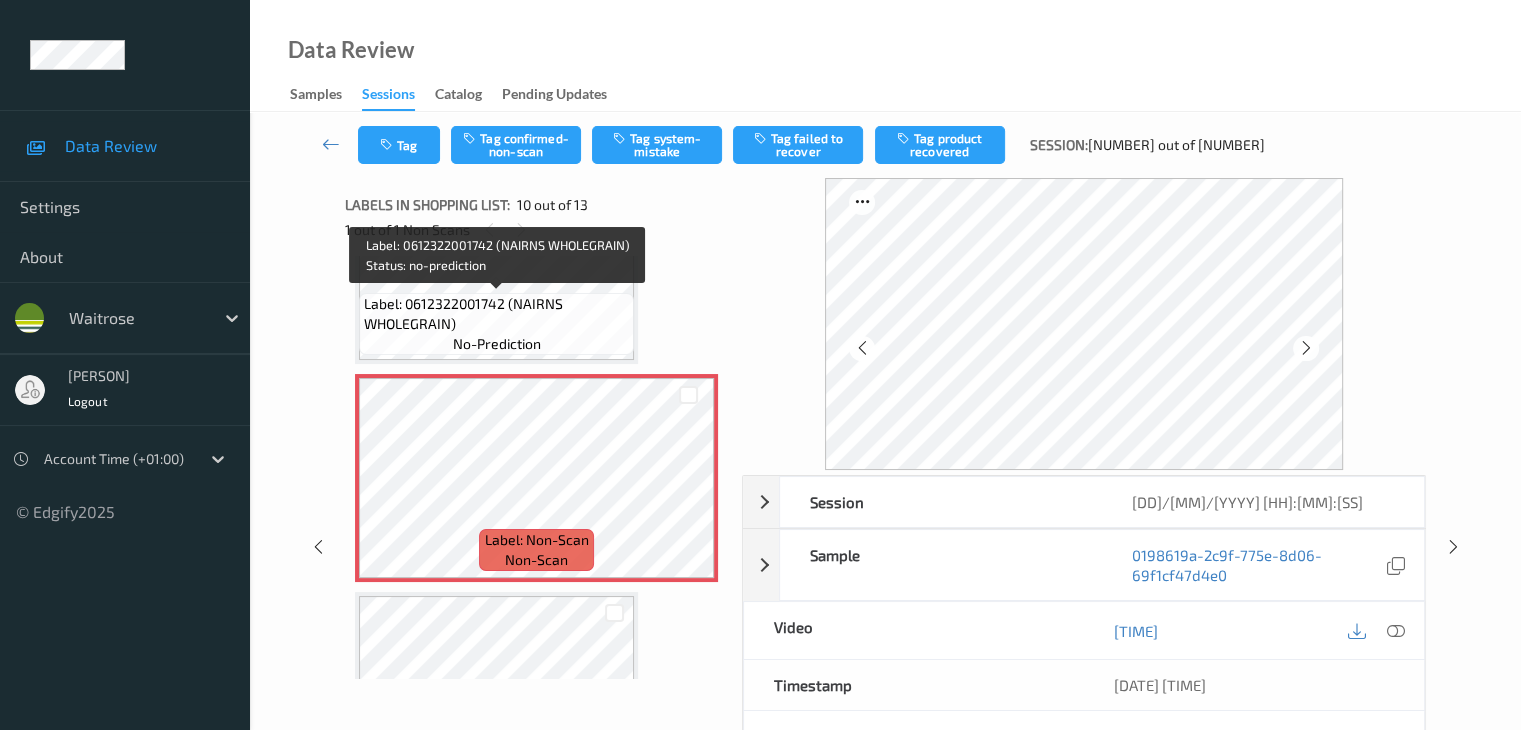 click on "Label: 0612322001742 (NAIRNS WHOLEGRAIN)" at bounding box center [496, 314] 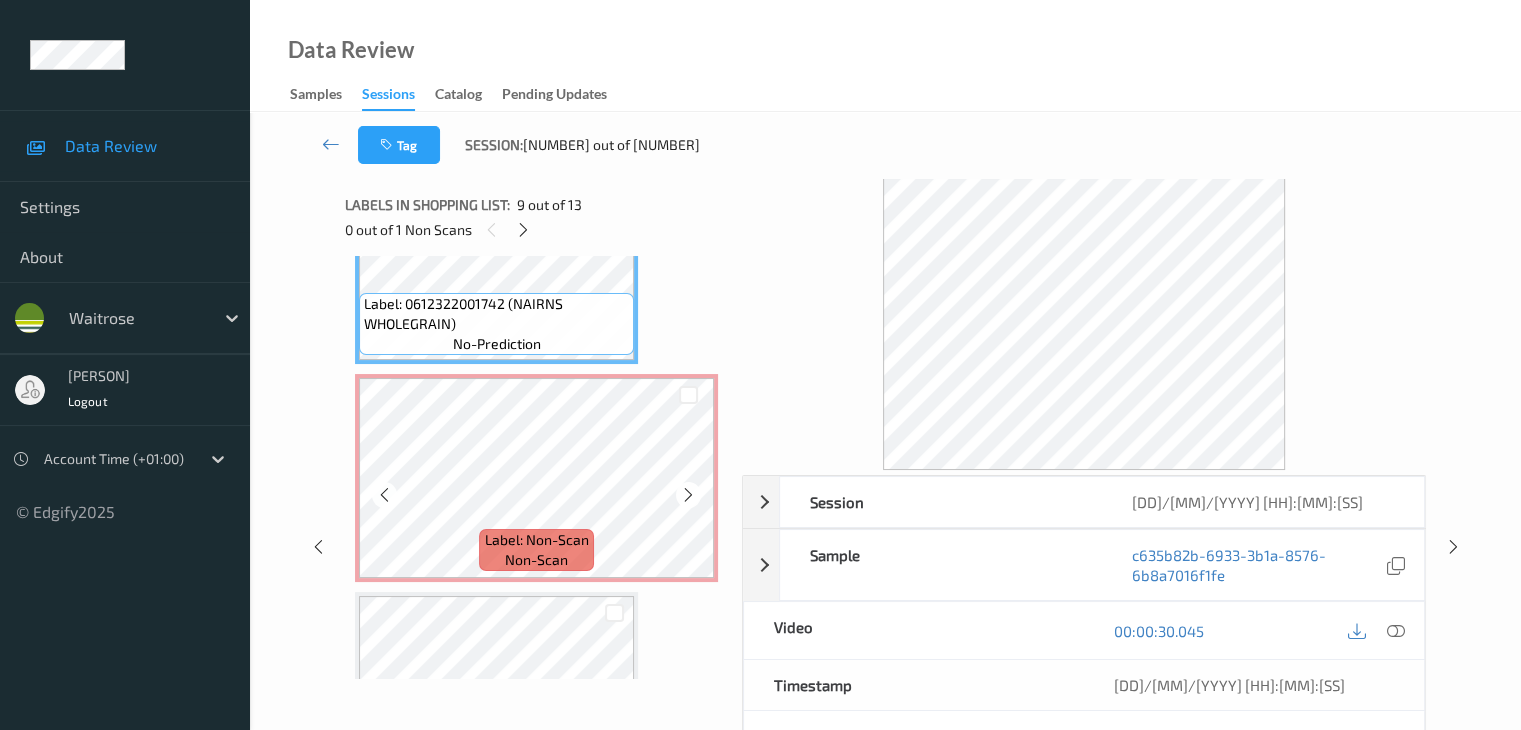 scroll, scrollTop: 1954, scrollLeft: 0, axis: vertical 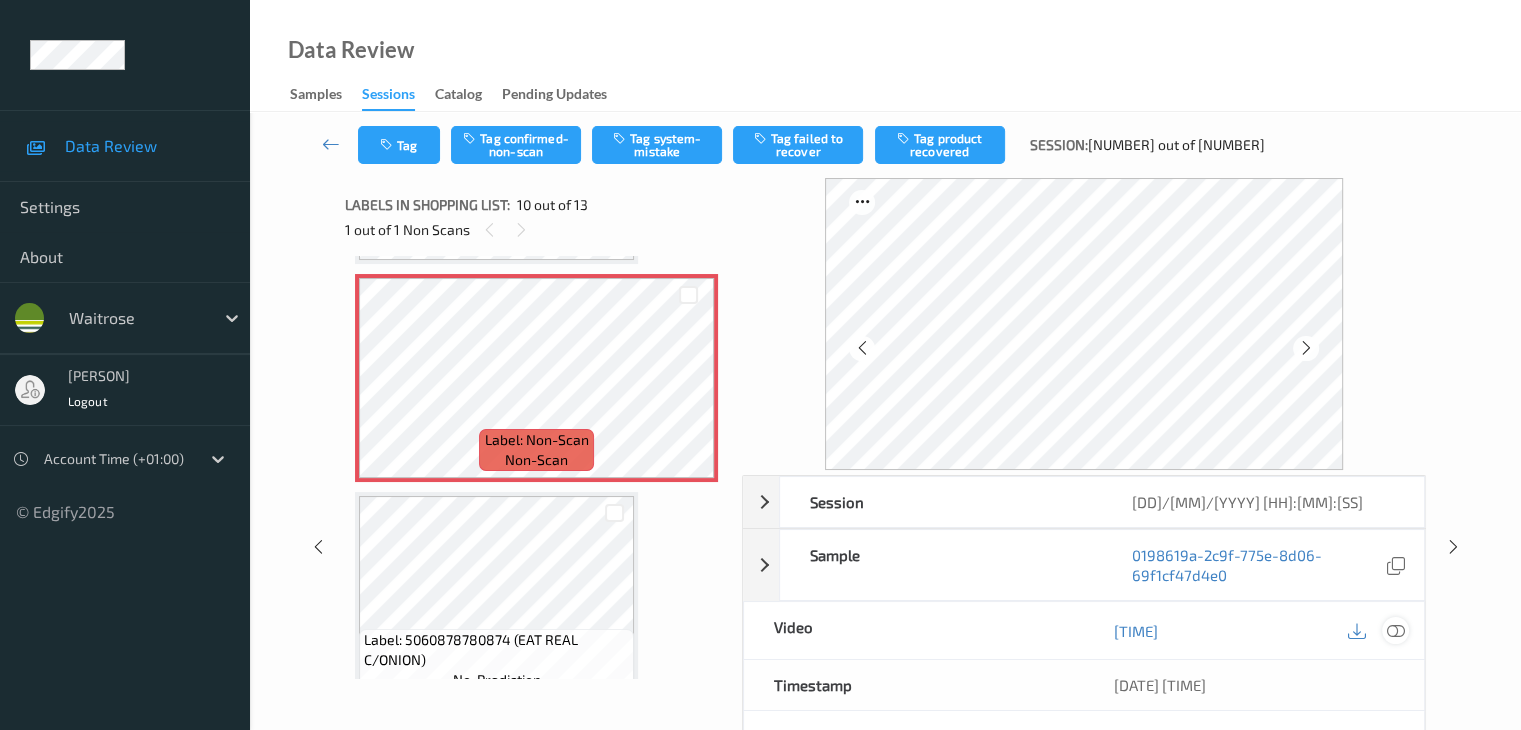 click at bounding box center (1395, 631) 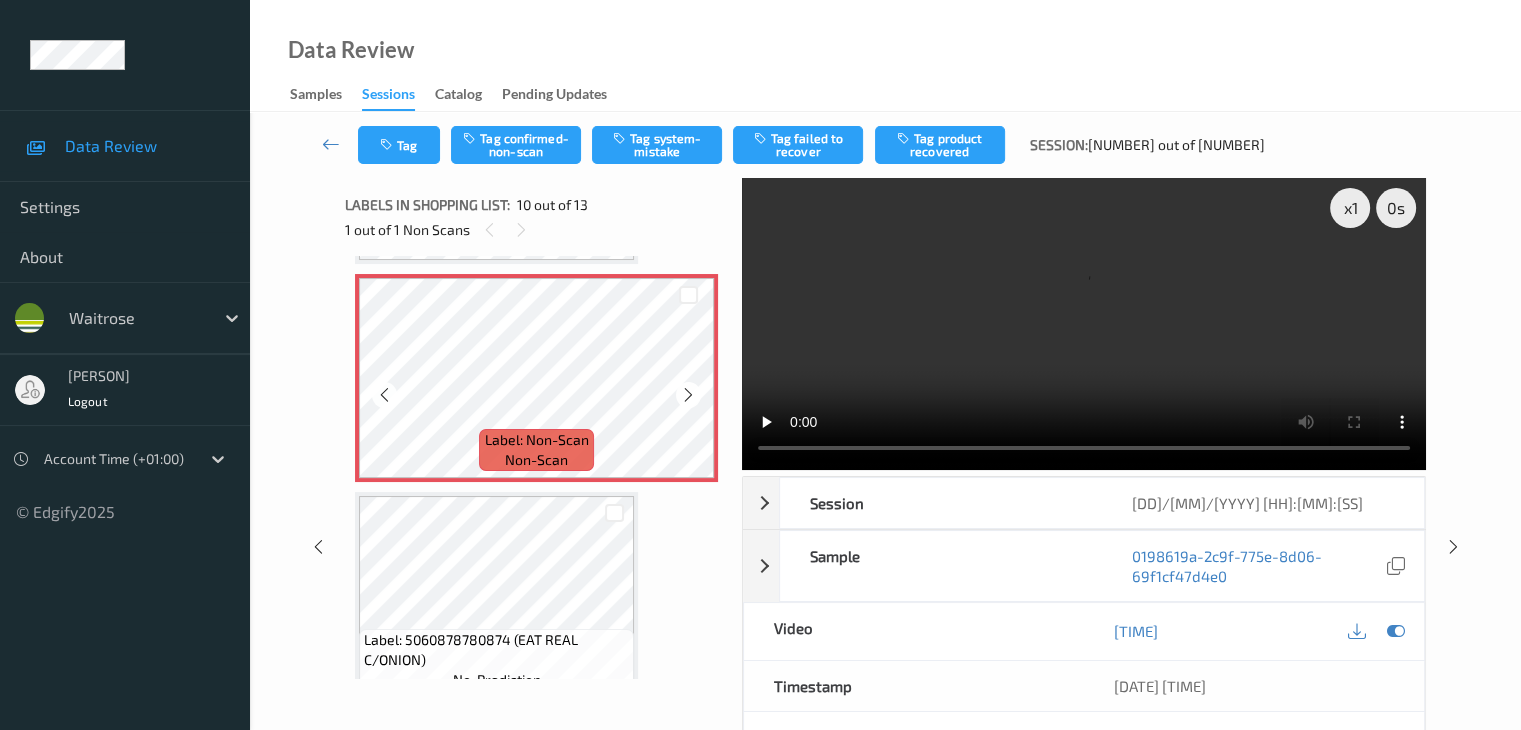 scroll, scrollTop: 1854, scrollLeft: 0, axis: vertical 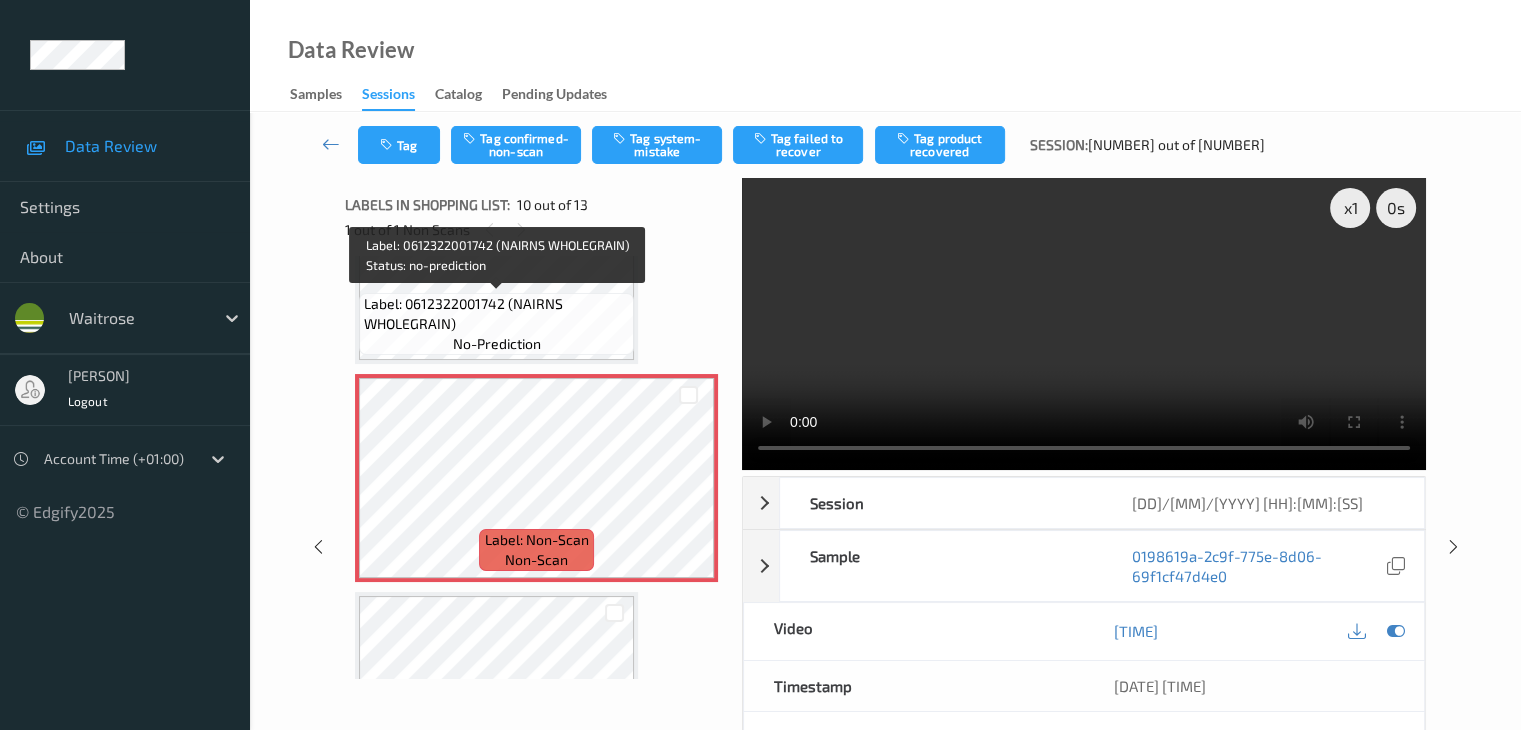 click on "Label: 0612322001742 (NAIRNS WHOLEGRAIN) no-prediction" at bounding box center [496, 324] 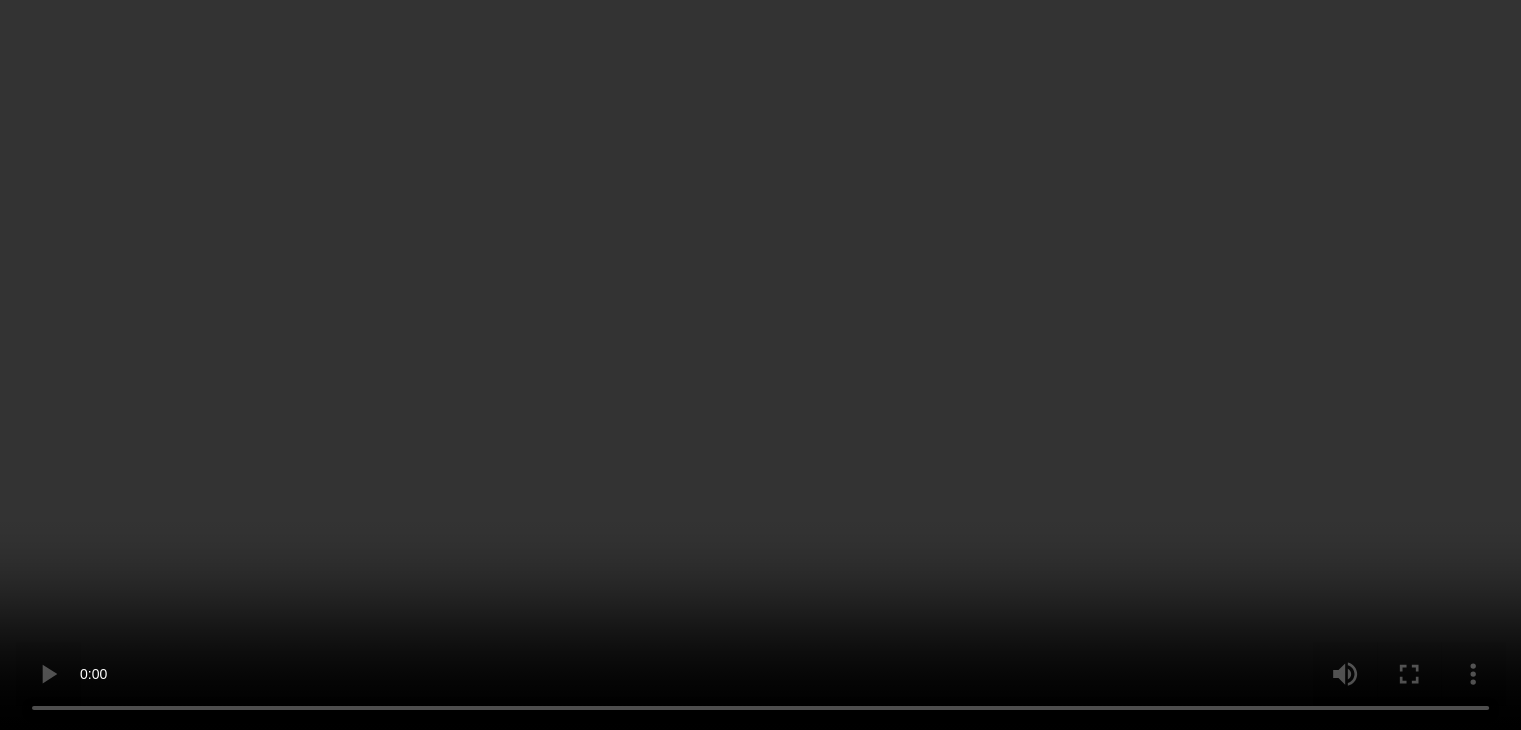 scroll, scrollTop: 2054, scrollLeft: 0, axis: vertical 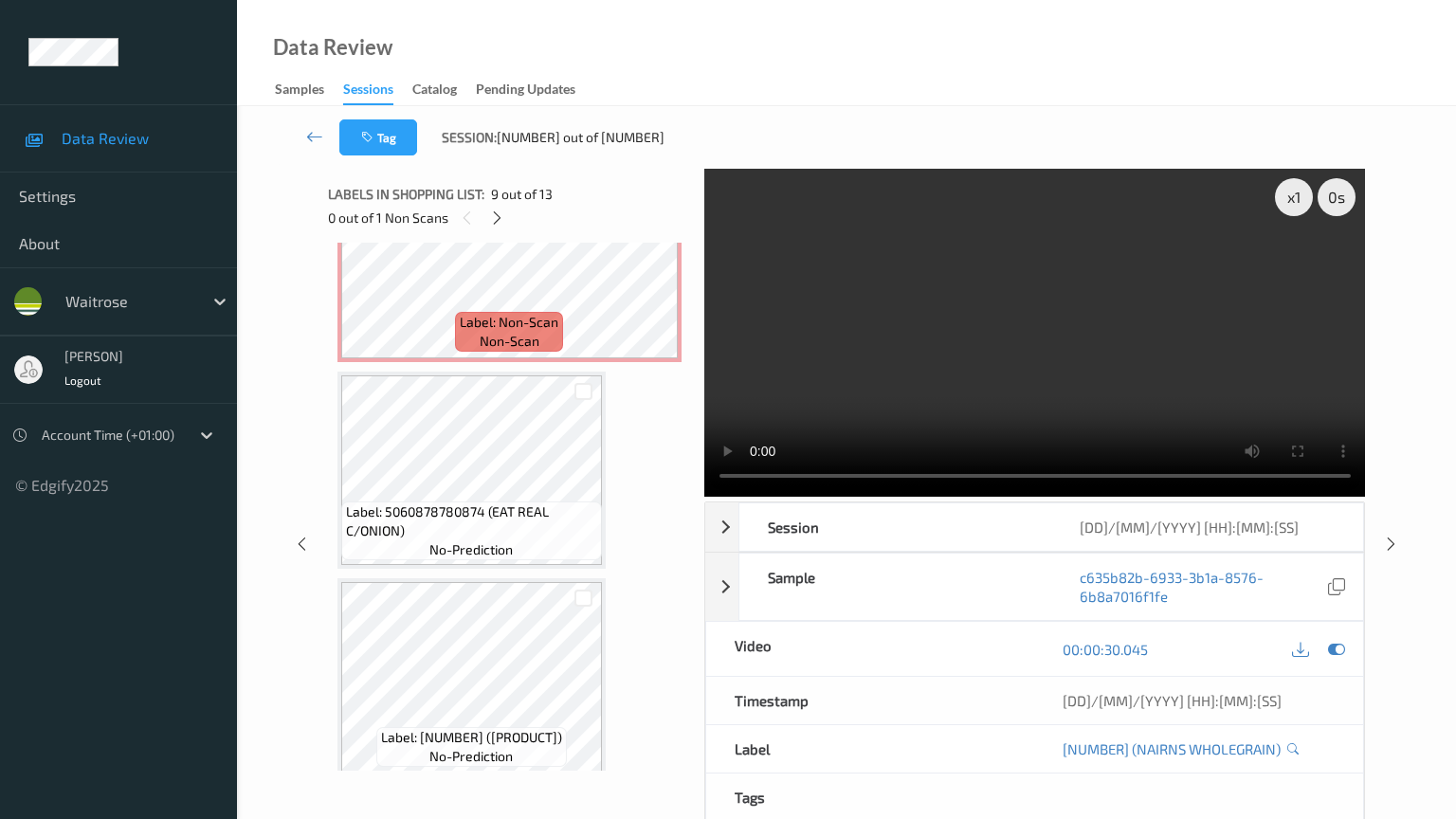 type 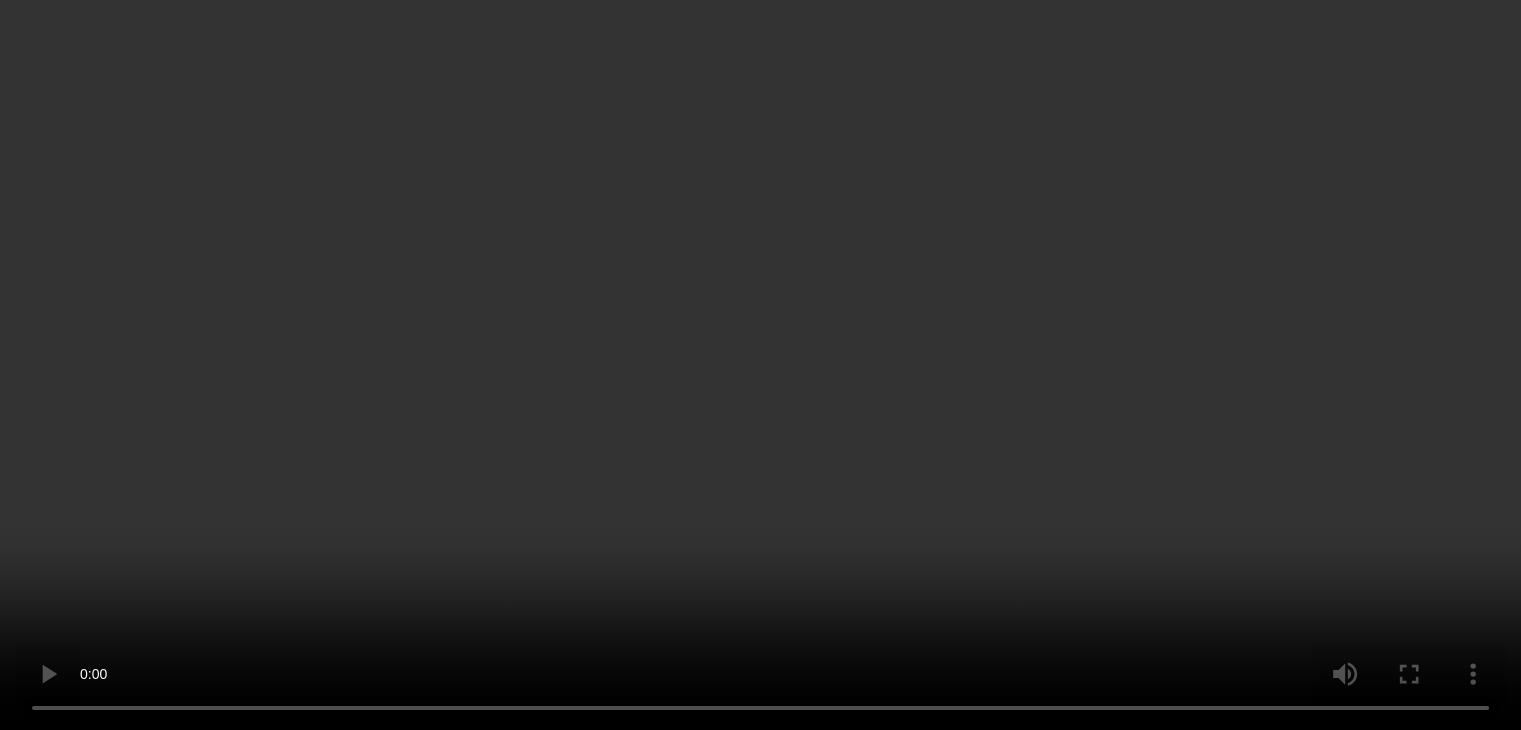 scroll, scrollTop: 1654, scrollLeft: 0, axis: vertical 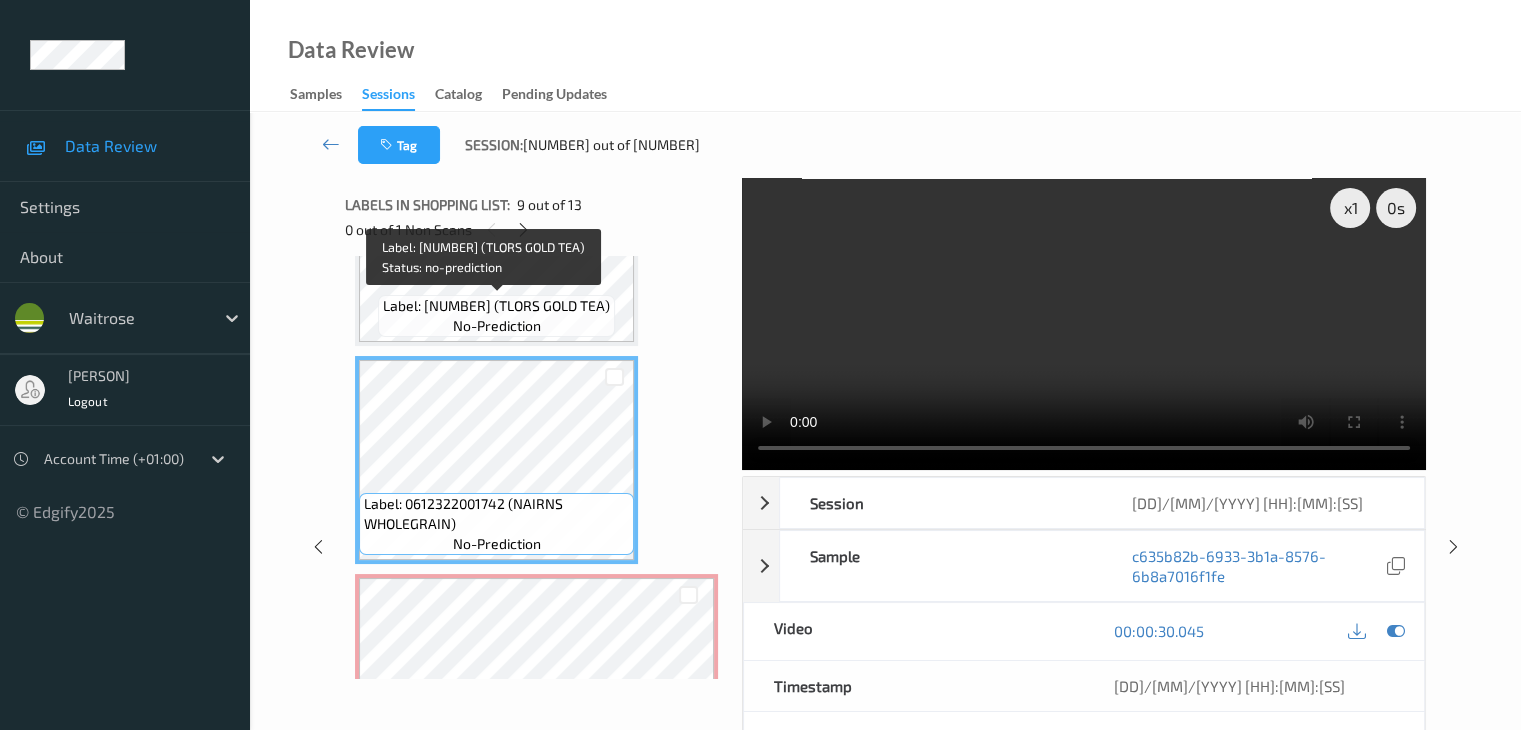click on "Label: [NUMBER] (TLORS GOLD TEA)" at bounding box center [496, 306] 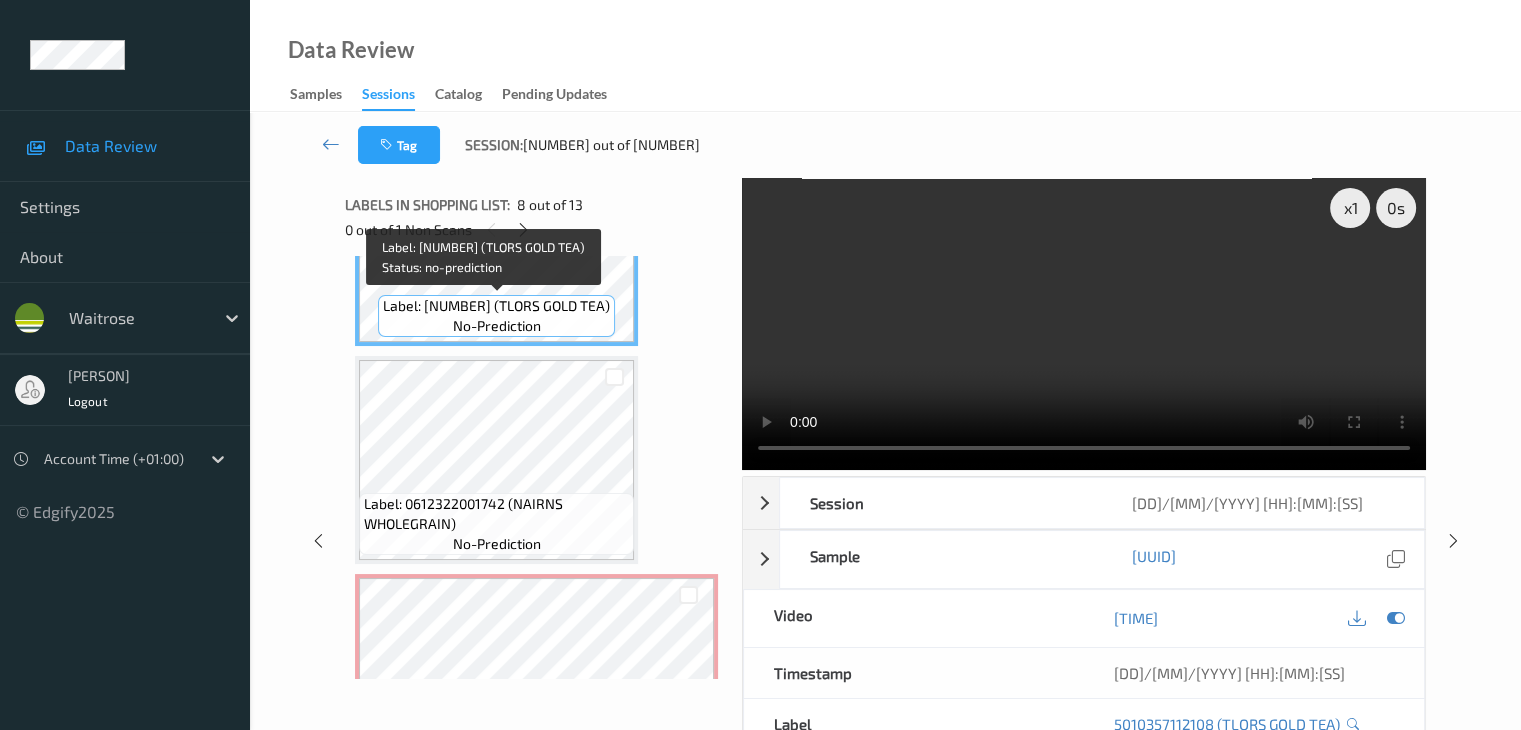 click on "Label: [NUMBER] (TLORS GOLD TEA)" at bounding box center [496, 306] 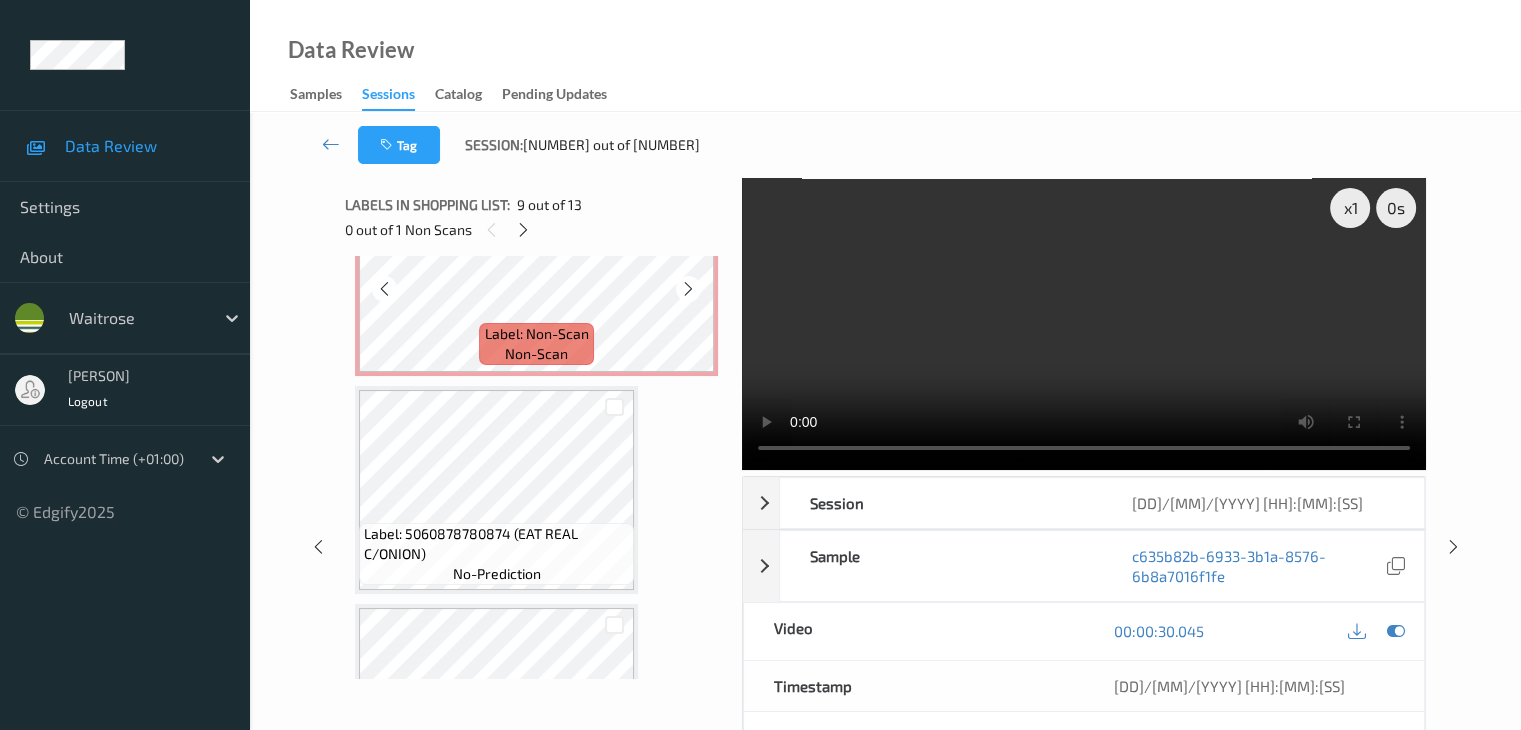 scroll, scrollTop: 2154, scrollLeft: 0, axis: vertical 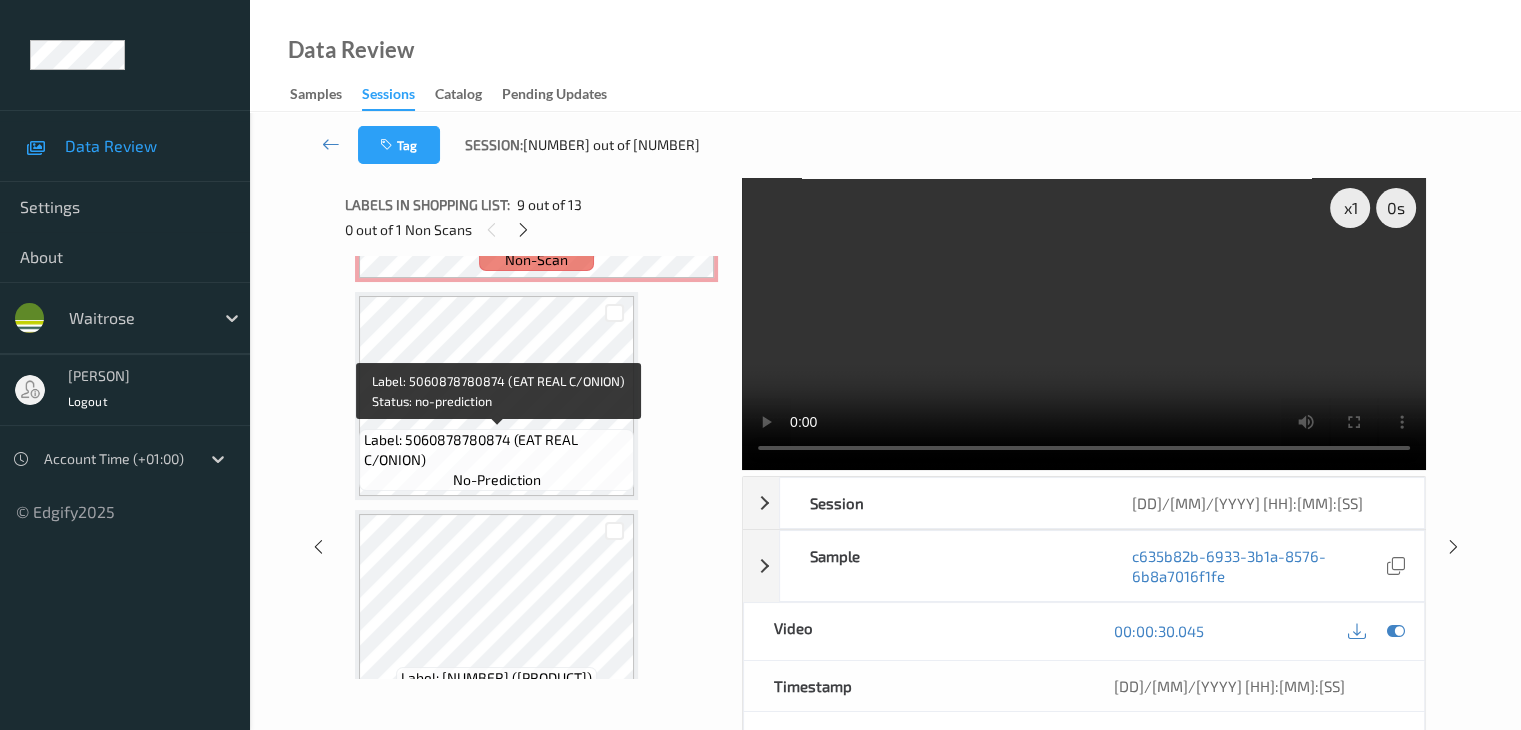 click on "Label: 5060878780874 (EAT REAL C/ONION)" at bounding box center [496, 450] 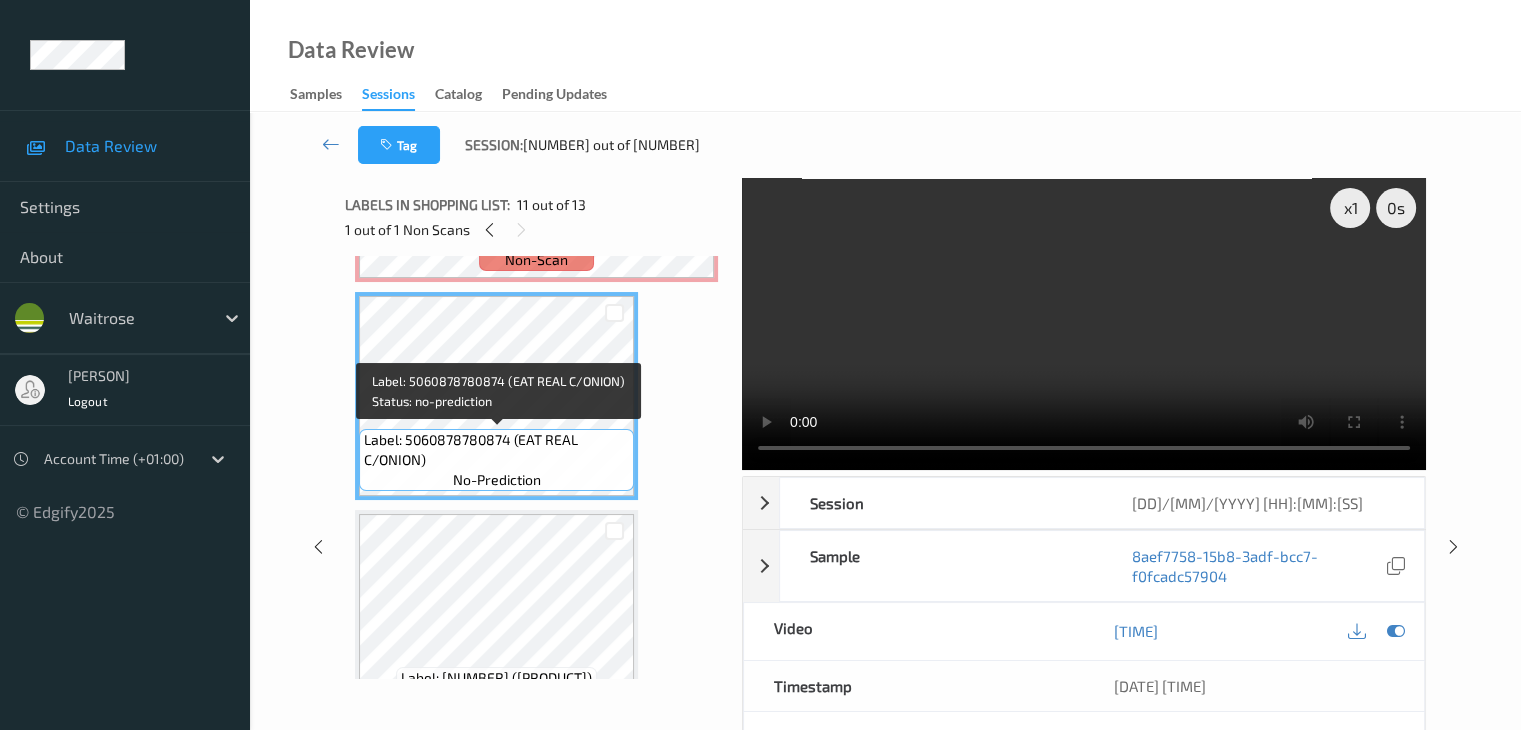 click on "Label: 5060878780874 (EAT REAL C/ONION)" at bounding box center (496, 450) 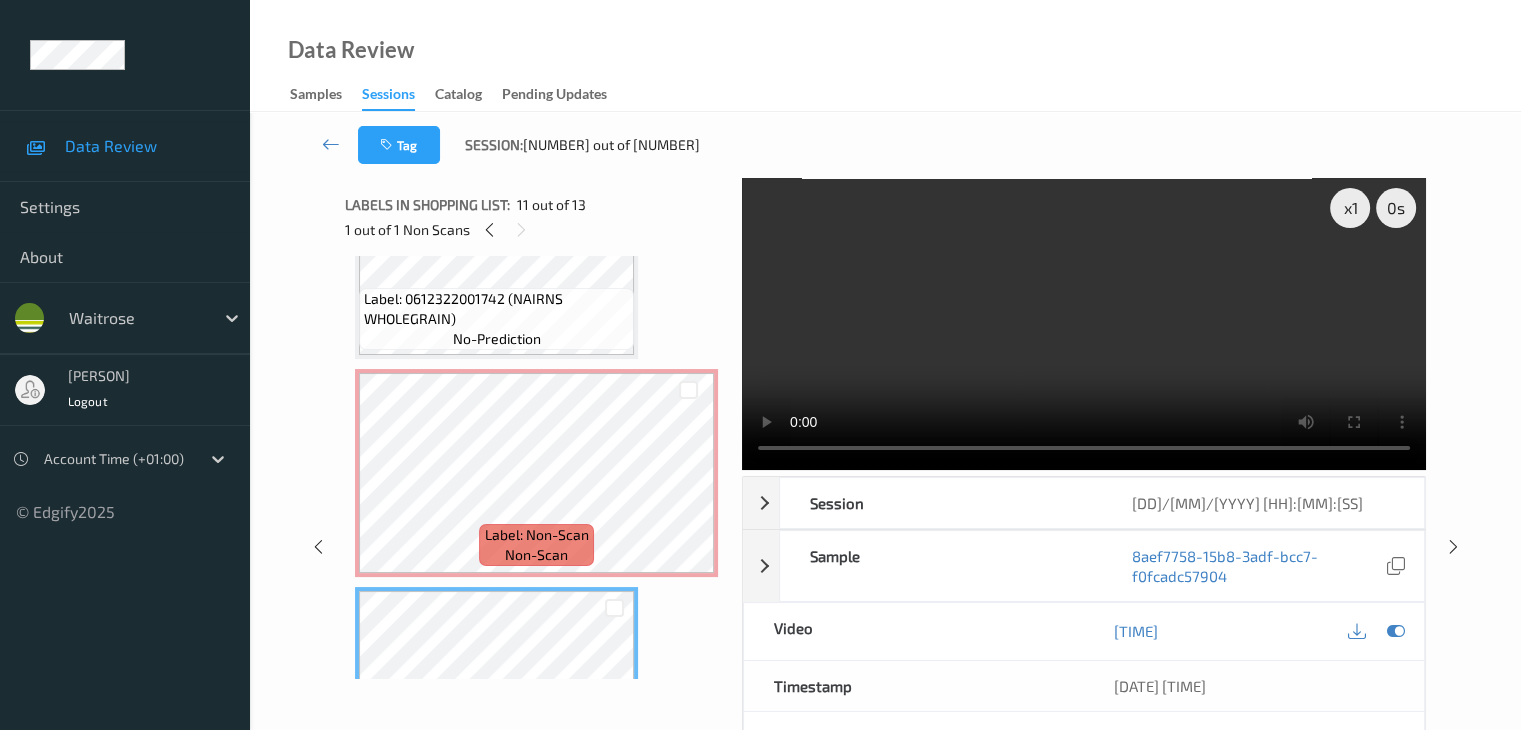 scroll, scrollTop: 1854, scrollLeft: 0, axis: vertical 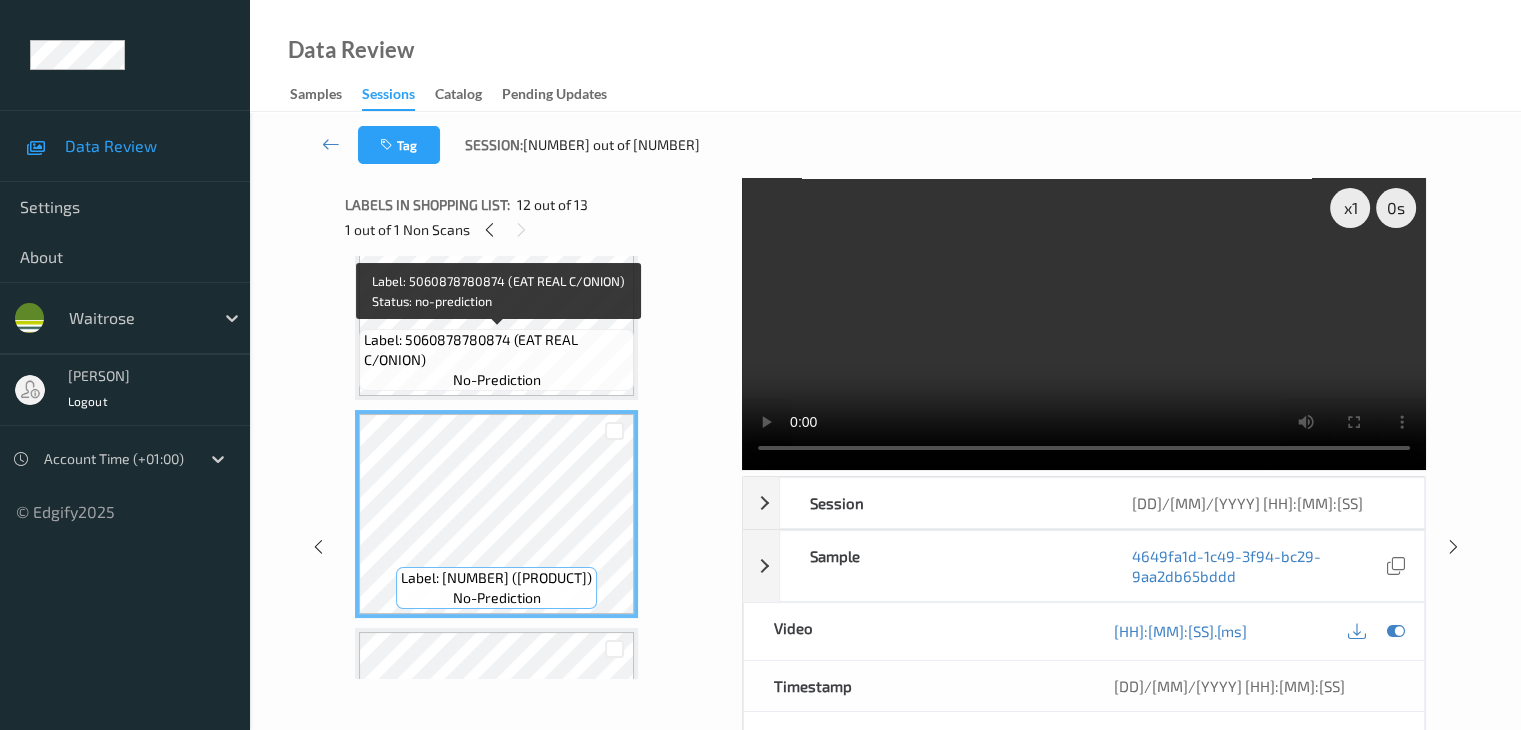 click on "Label: 5060878780874 (EAT REAL C/ONION)" at bounding box center (496, 350) 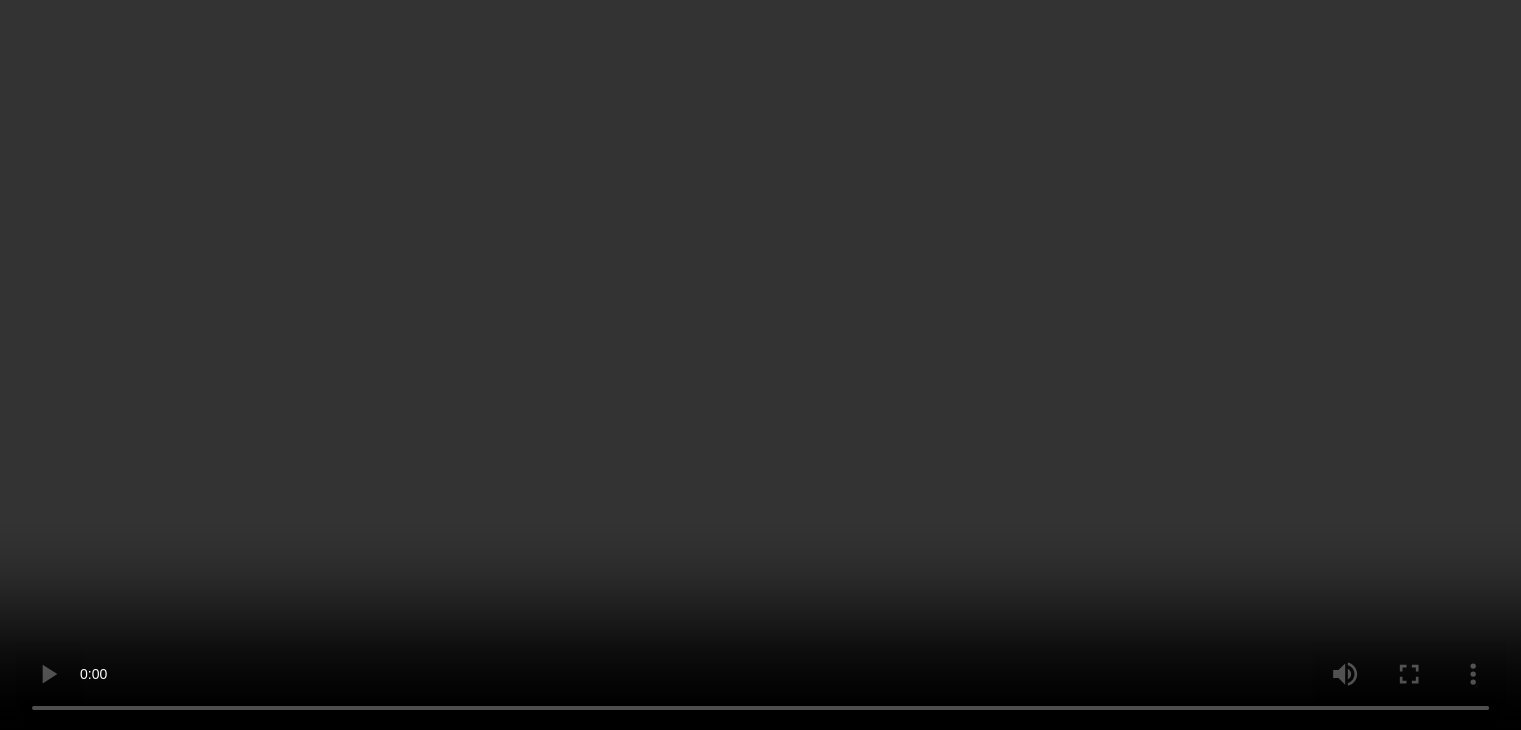scroll, scrollTop: 2121, scrollLeft: 0, axis: vertical 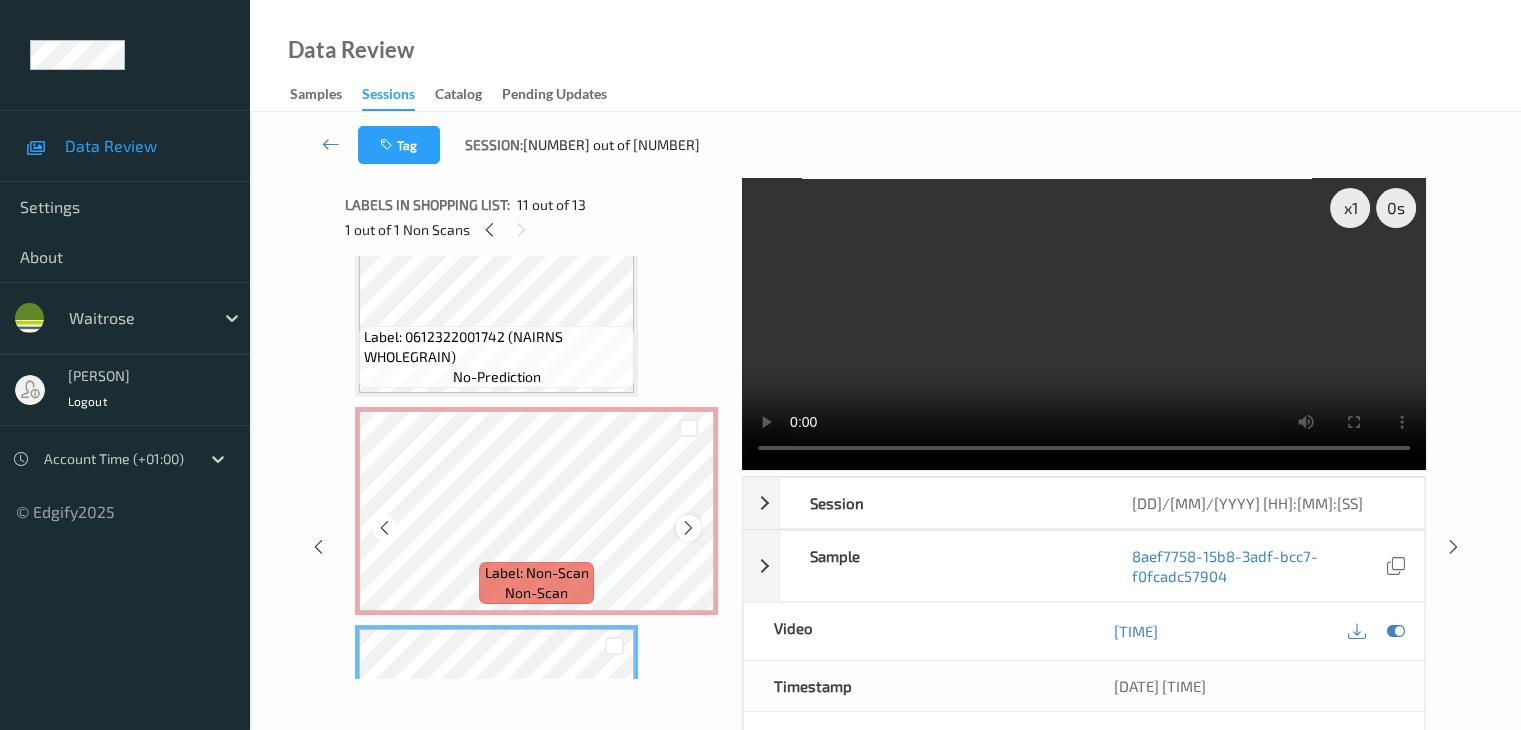 click at bounding box center [688, 528] 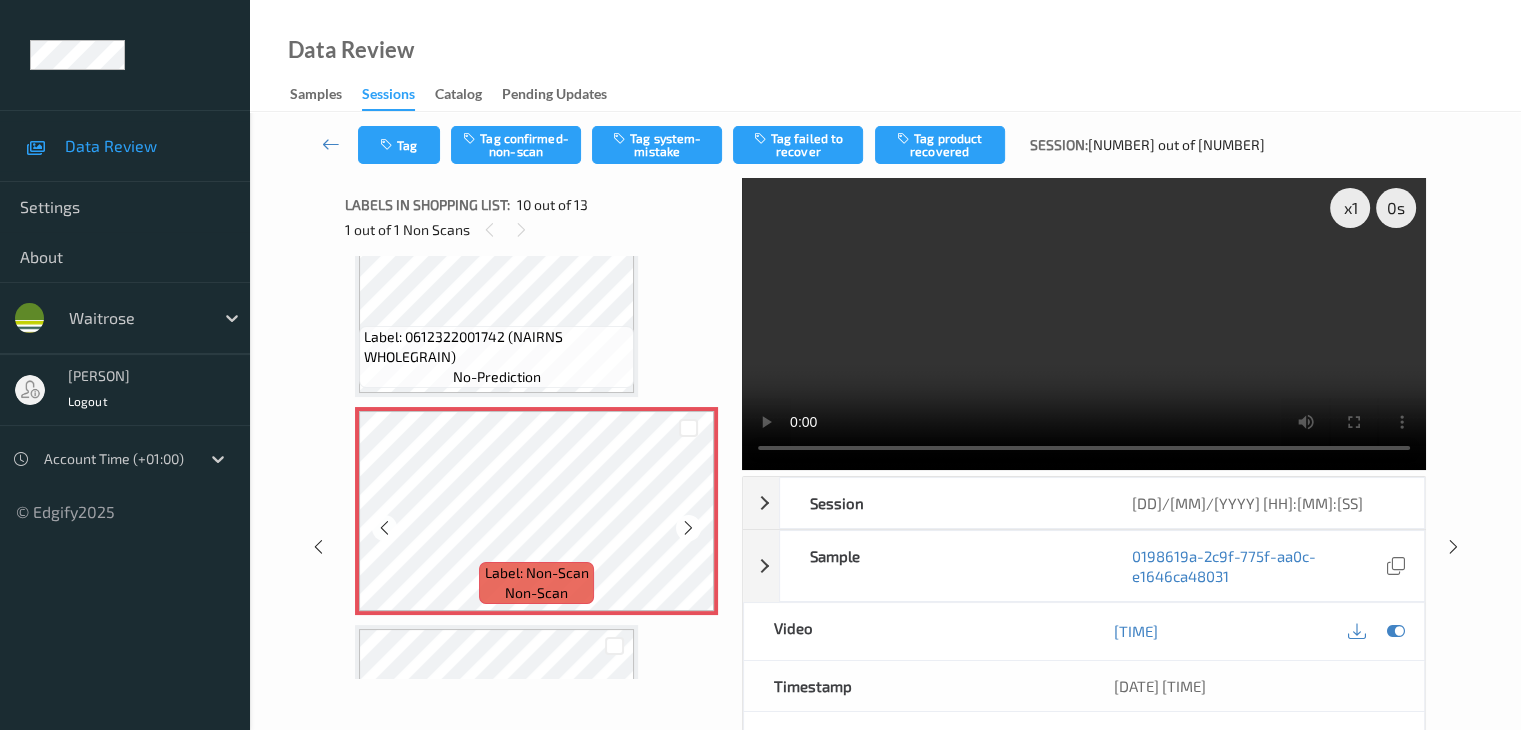 click at bounding box center (688, 528) 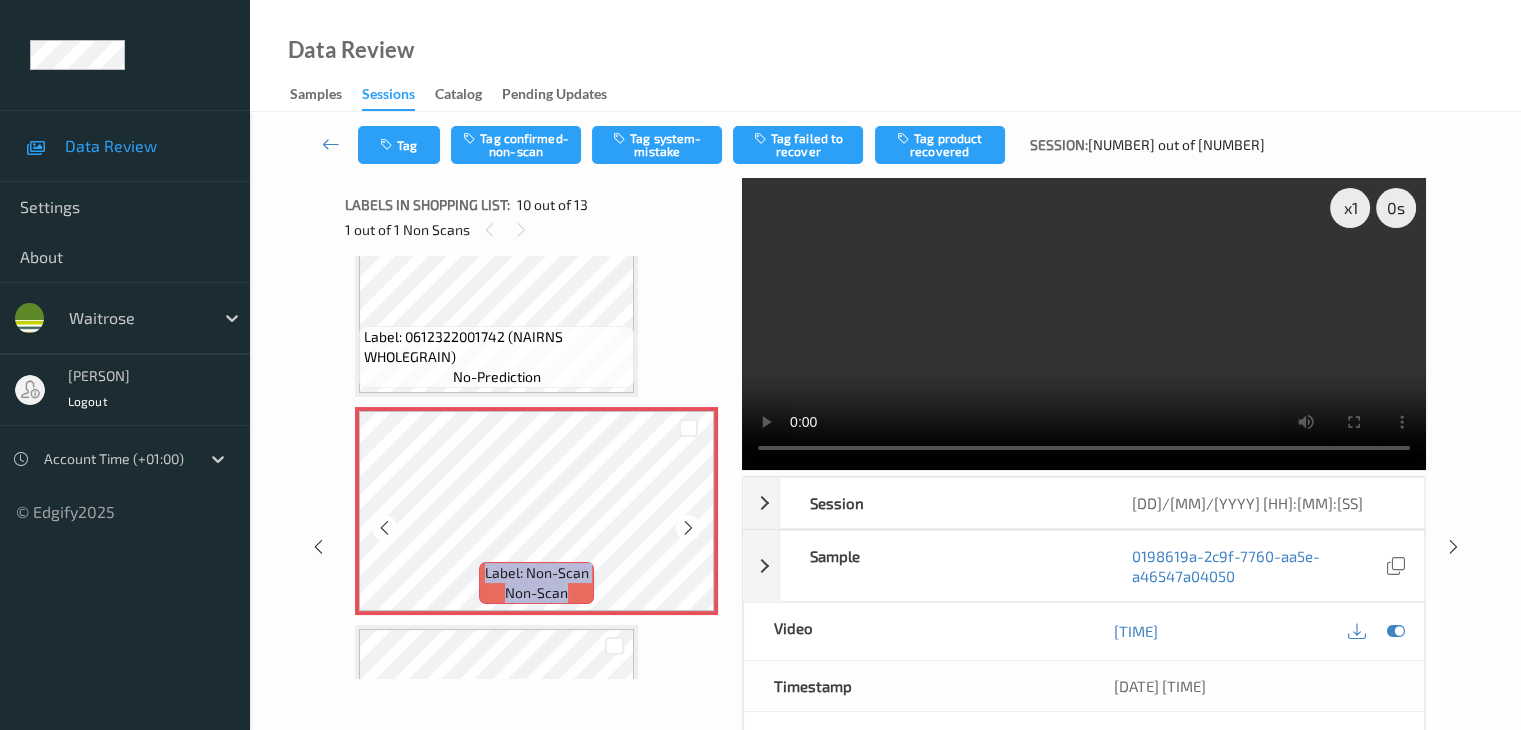 click at bounding box center [688, 528] 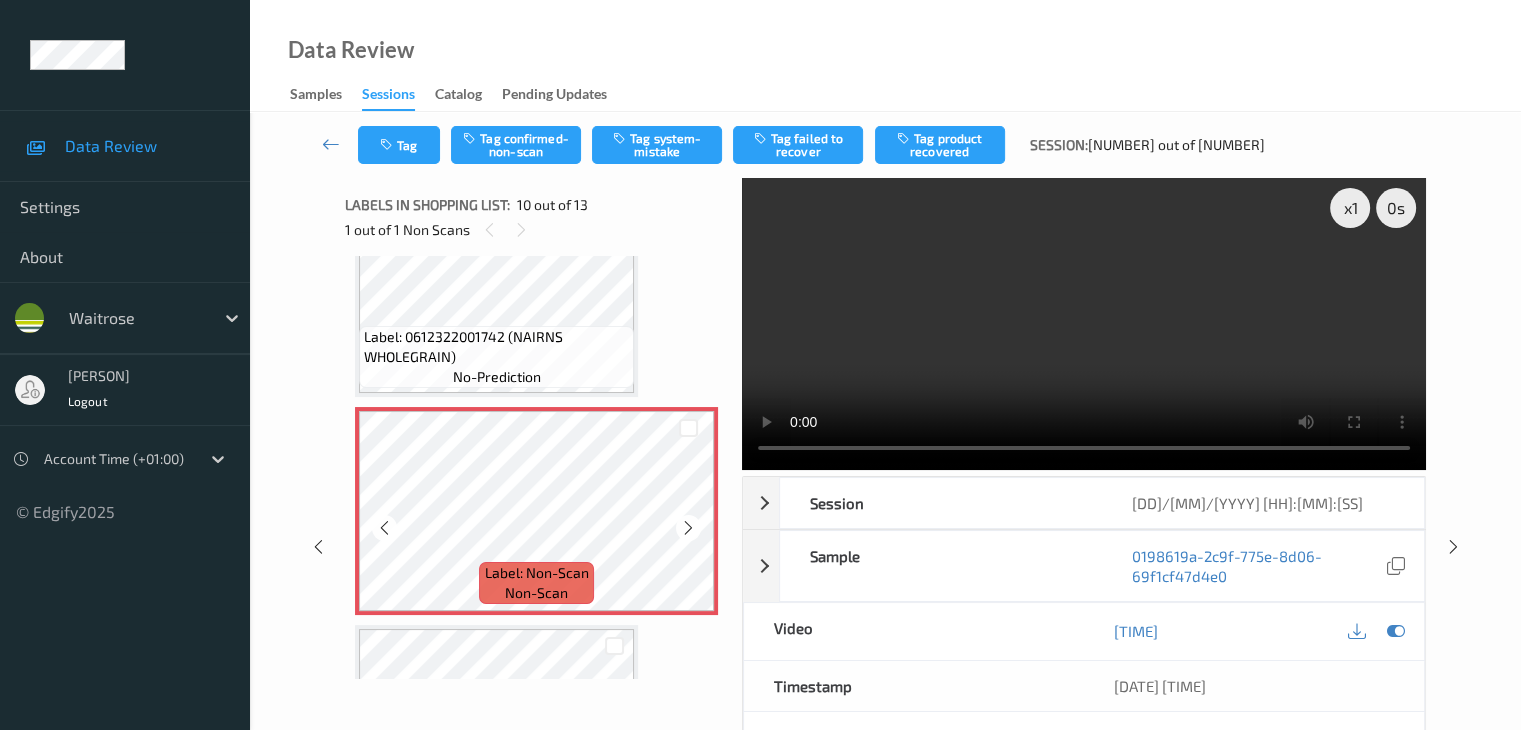 click at bounding box center (688, 528) 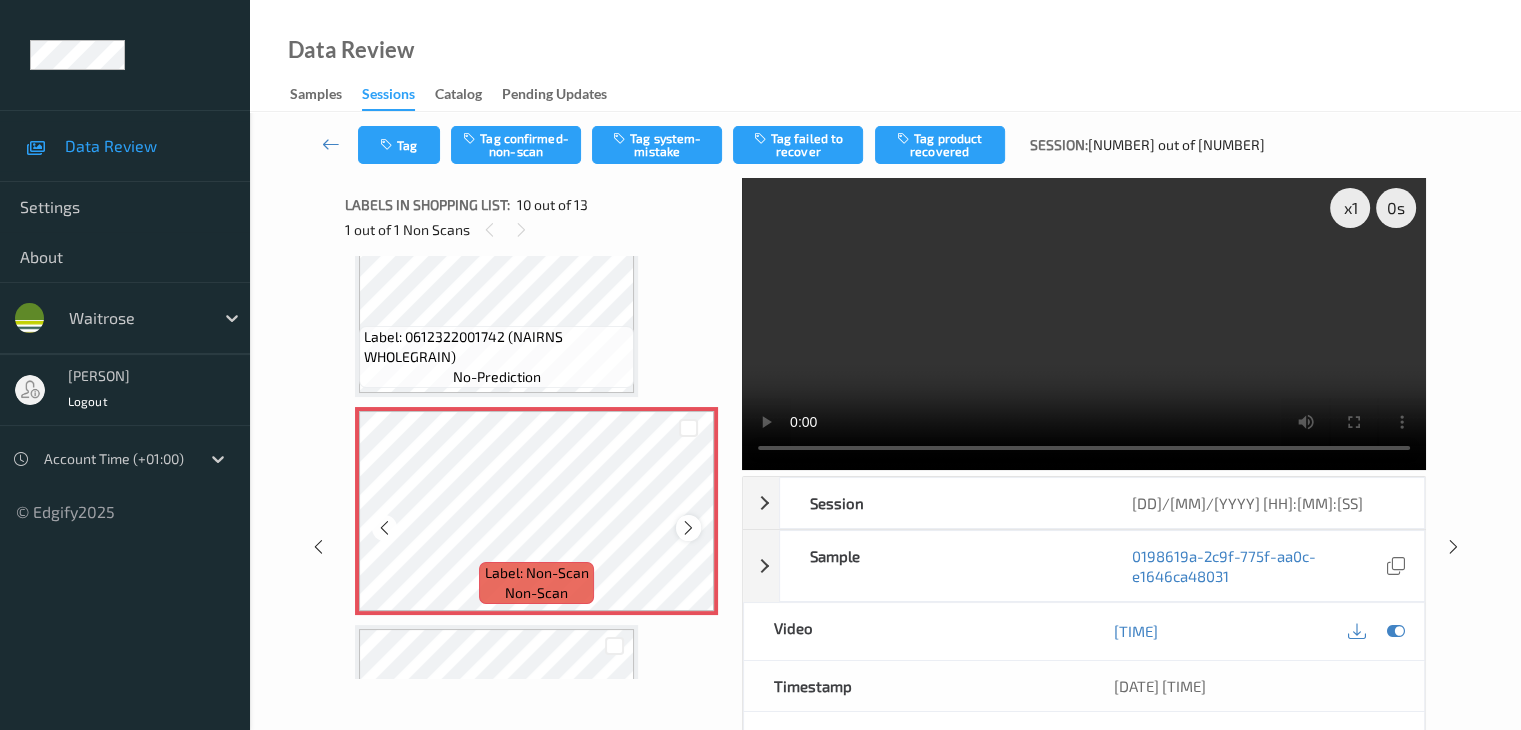 click at bounding box center (688, 528) 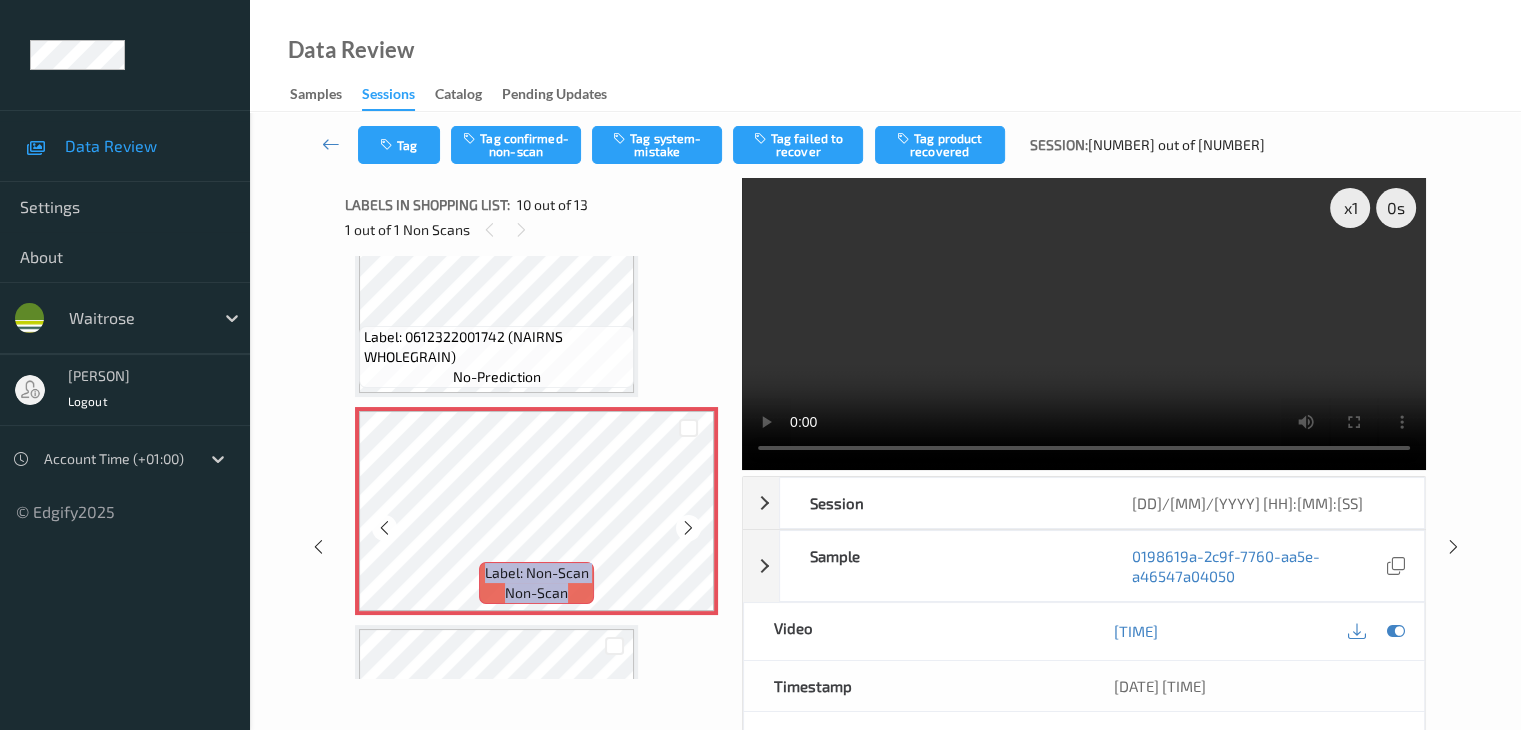 click at bounding box center (688, 528) 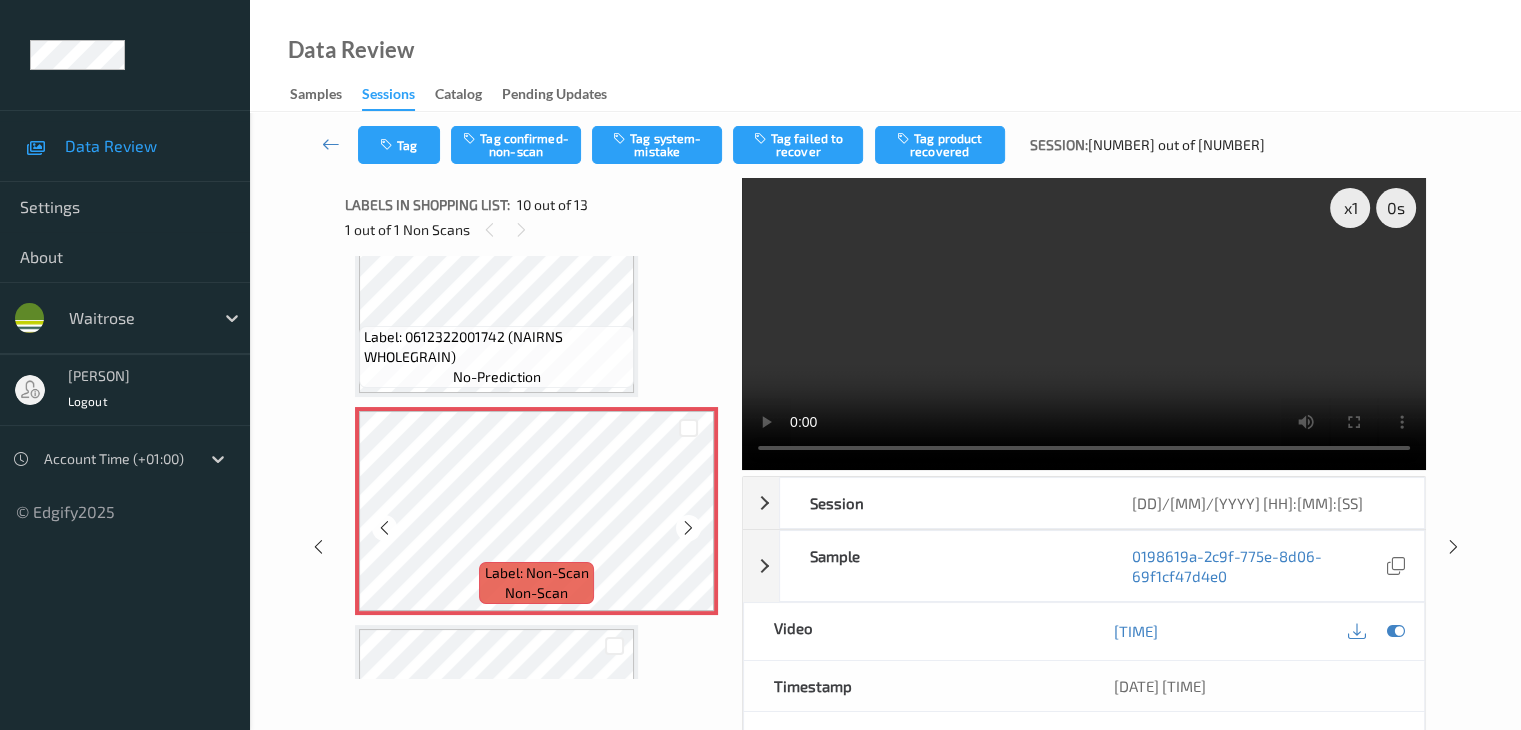 click at bounding box center (688, 528) 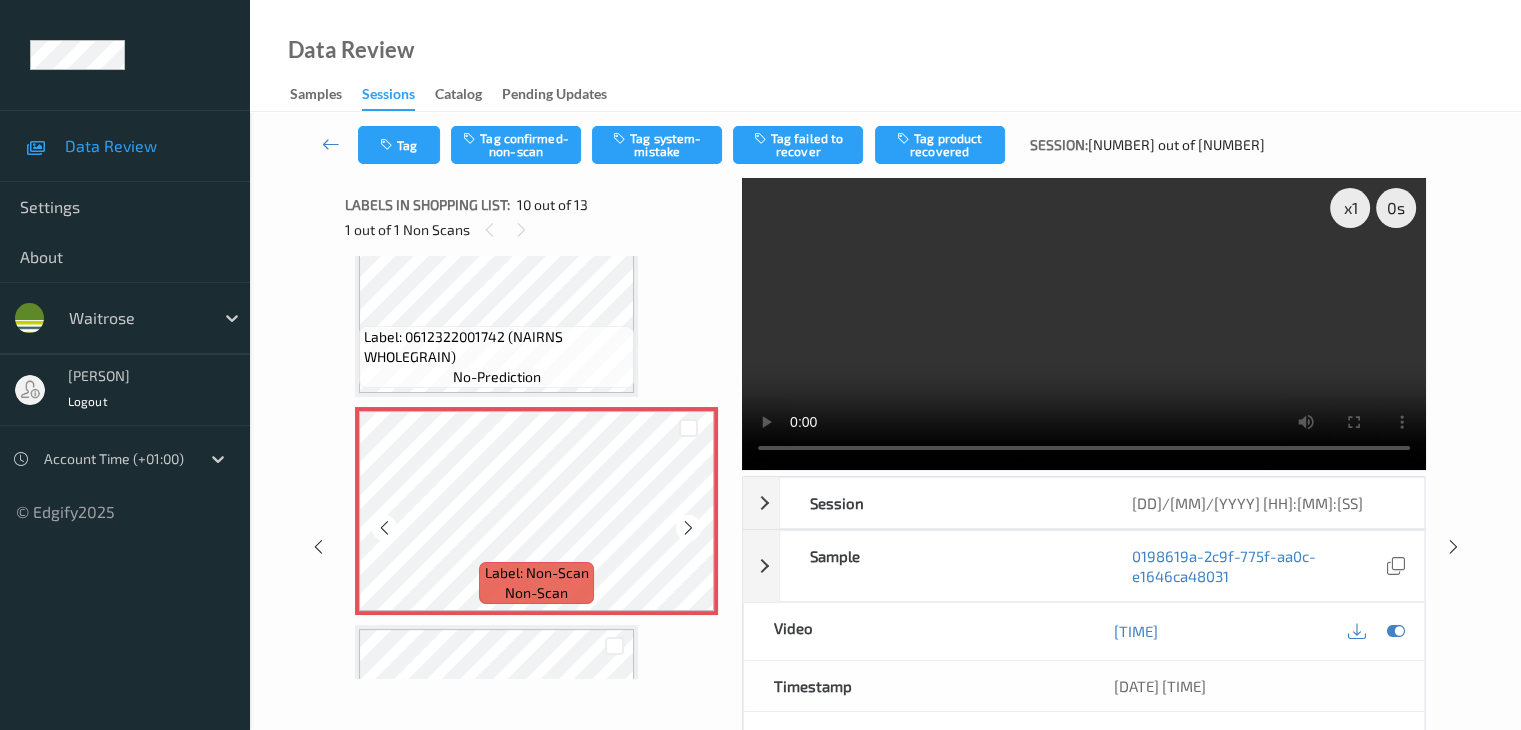 click at bounding box center [688, 427] 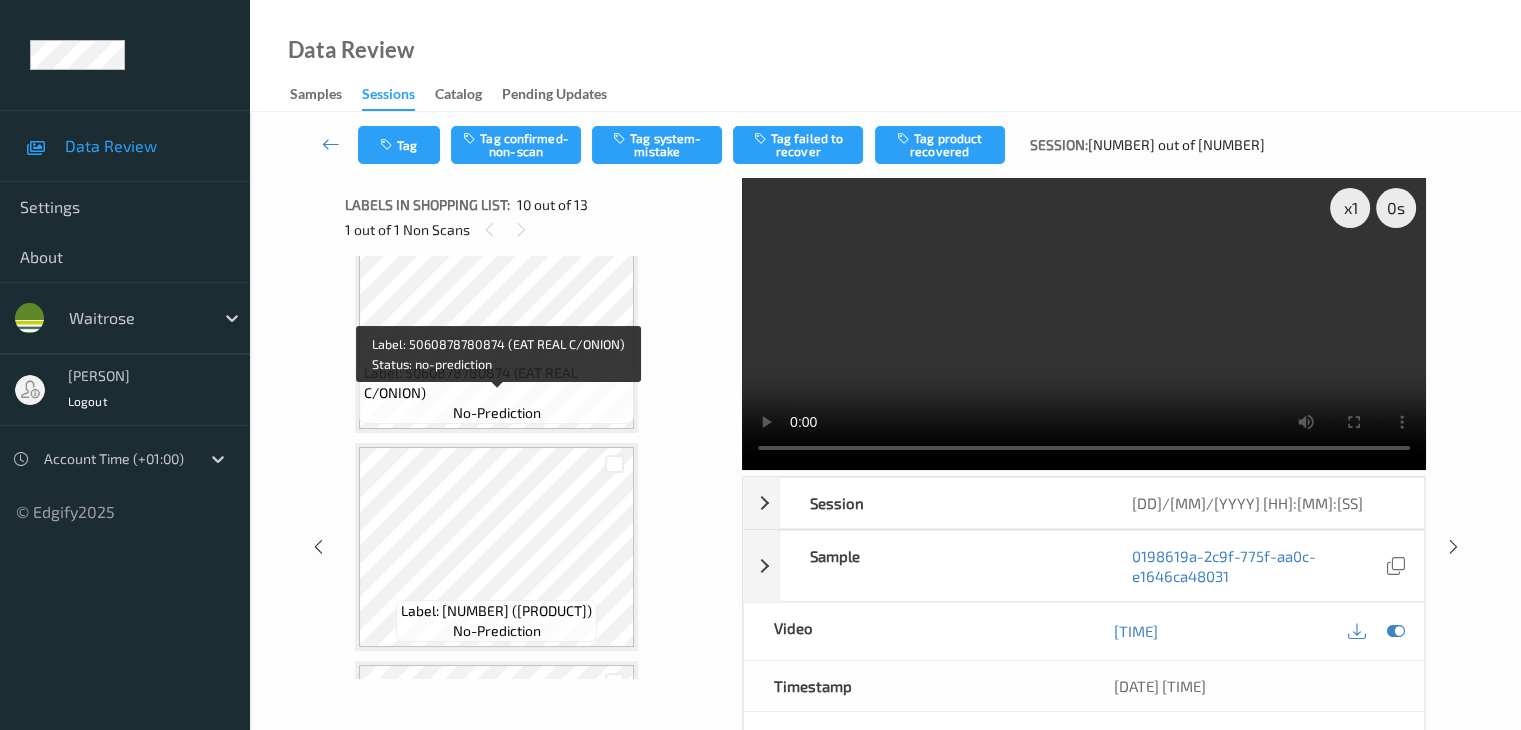 scroll, scrollTop: 2421, scrollLeft: 0, axis: vertical 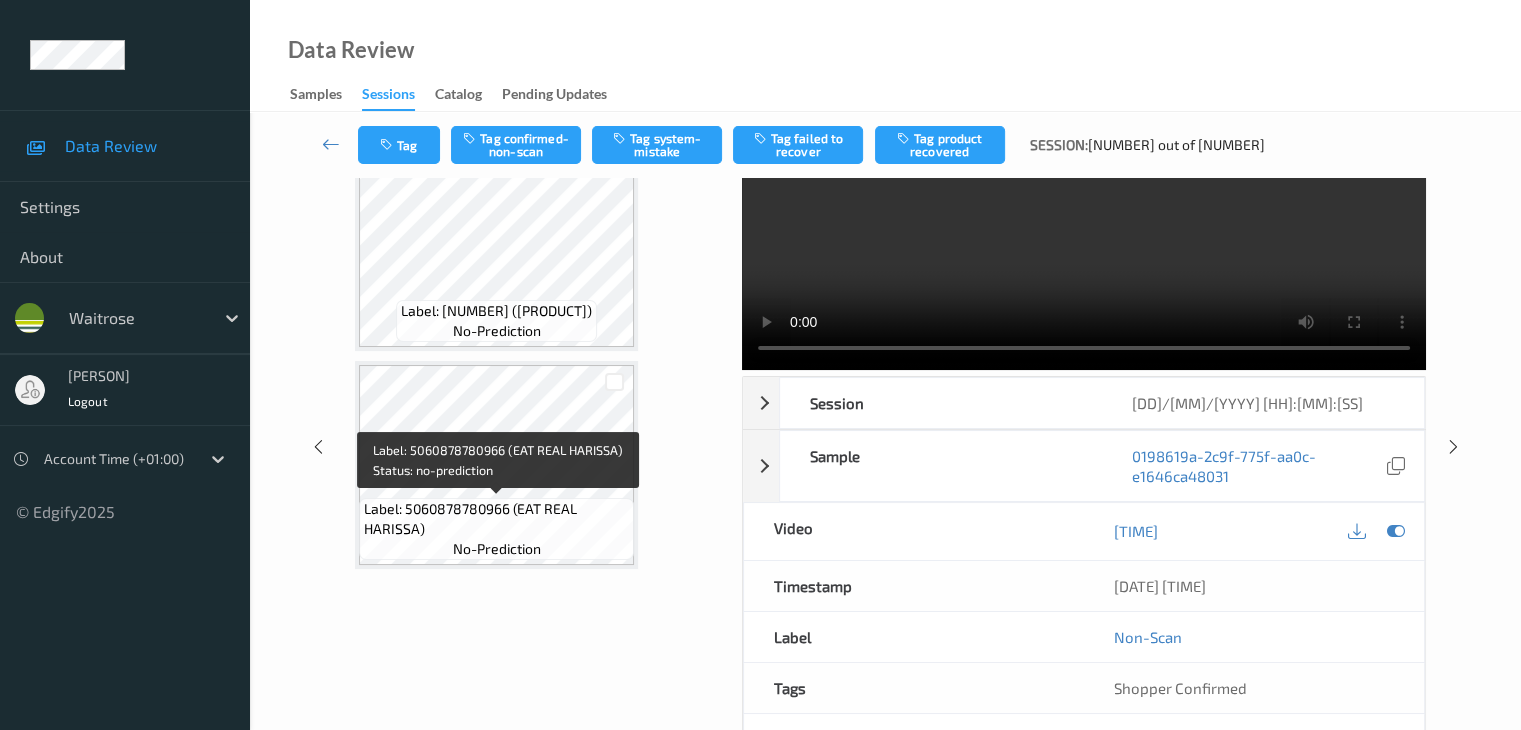 click on "Label: 5060878780966 (EAT REAL HARISSA)" at bounding box center (496, 519) 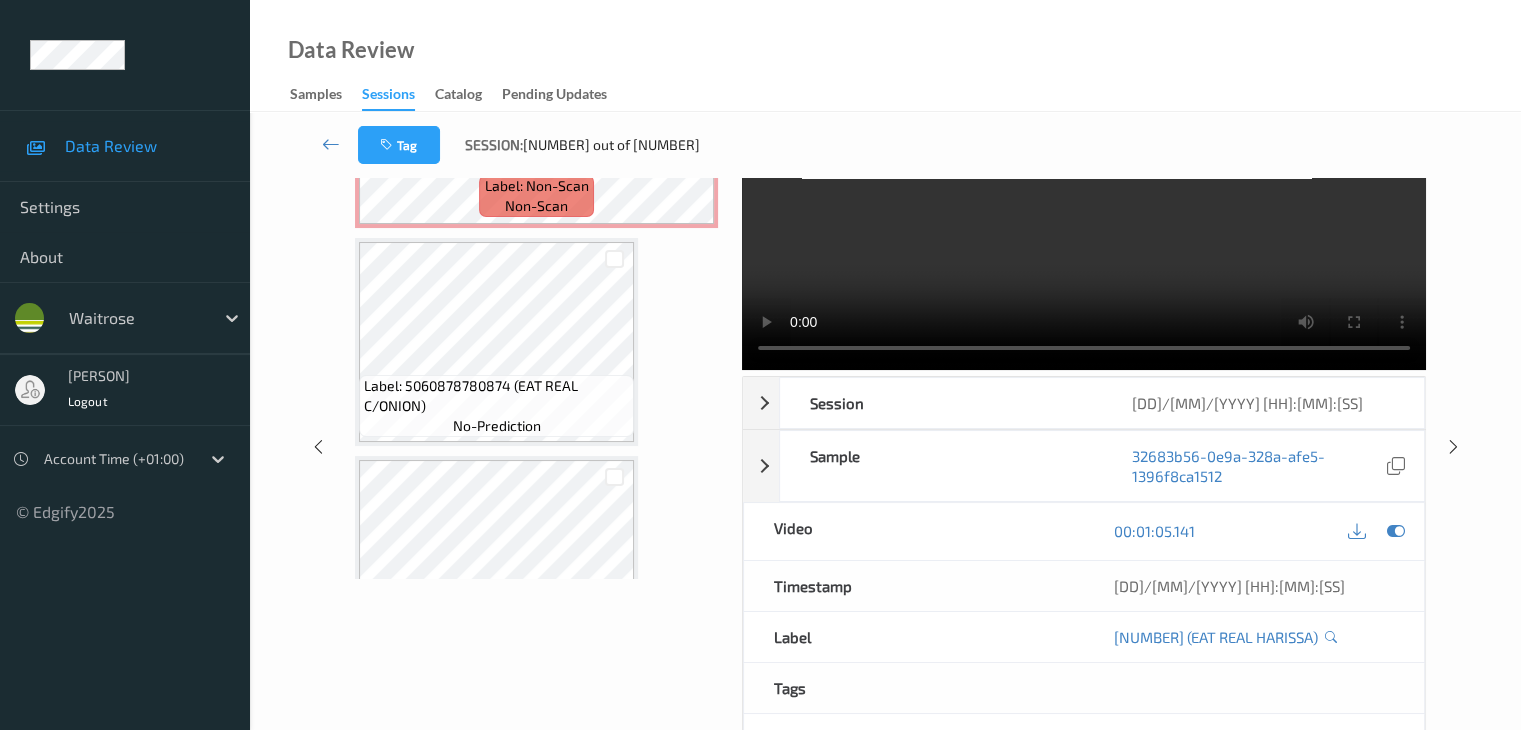 scroll, scrollTop: 2021, scrollLeft: 0, axis: vertical 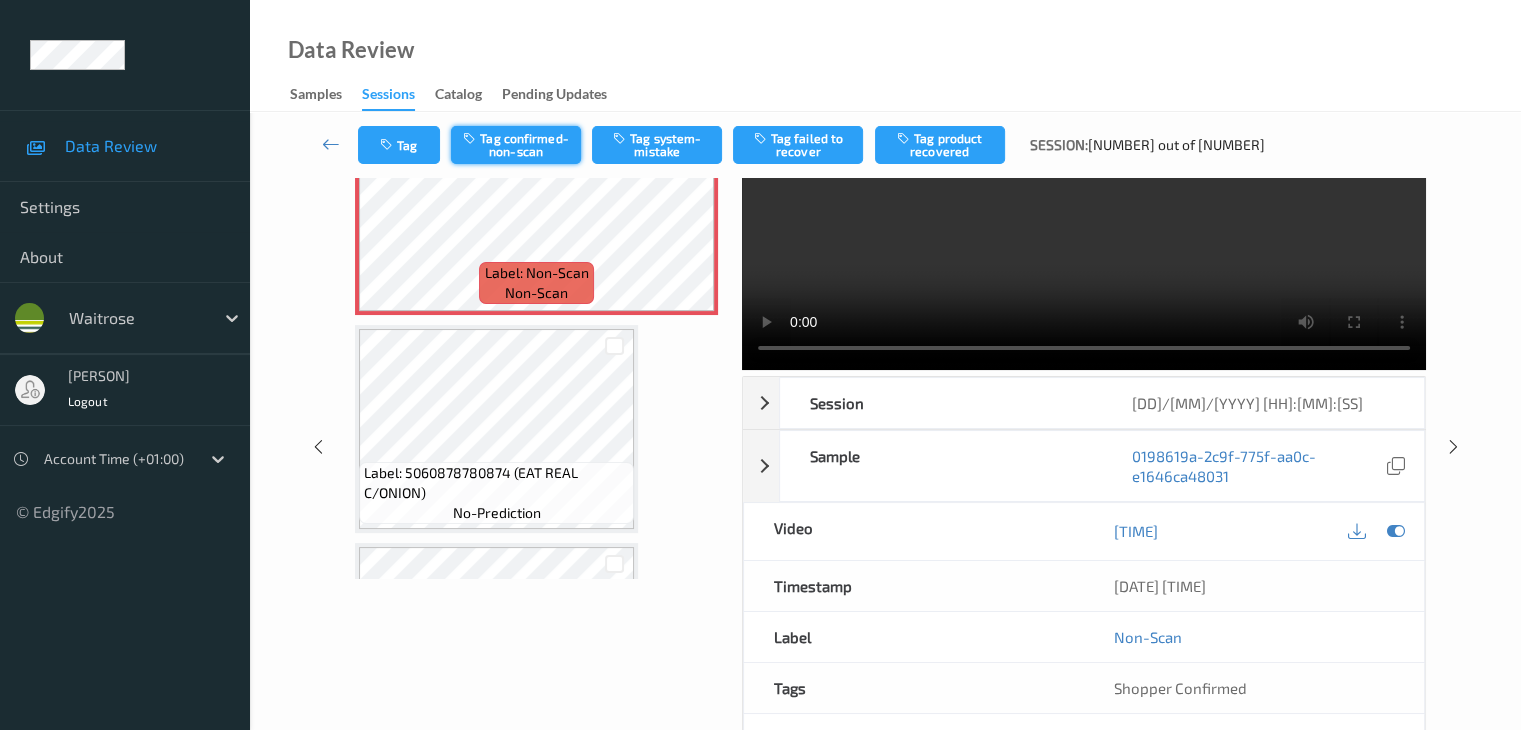 click on "Tag   confirmed-non-scan" at bounding box center (516, 145) 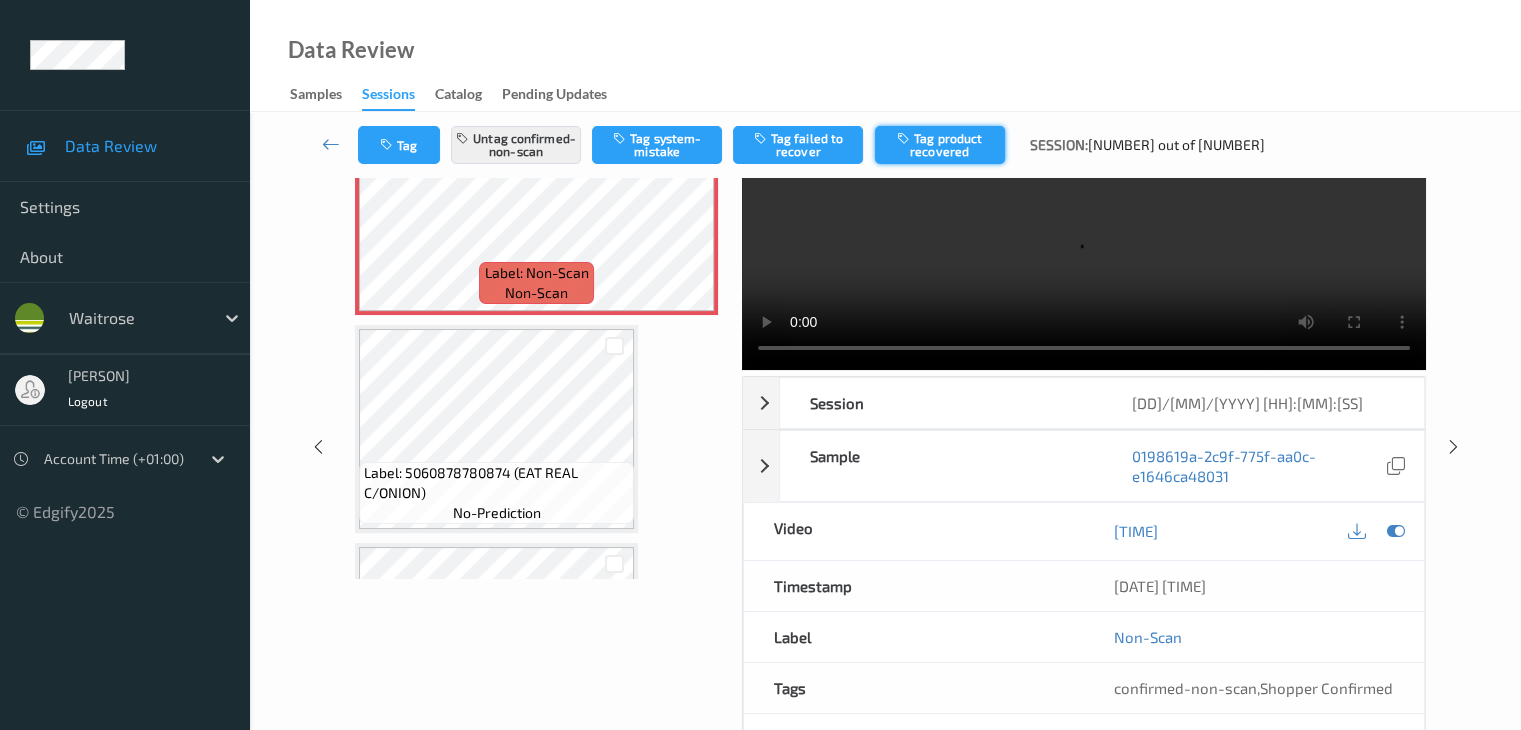 click on "Tag   product recovered" at bounding box center [940, 145] 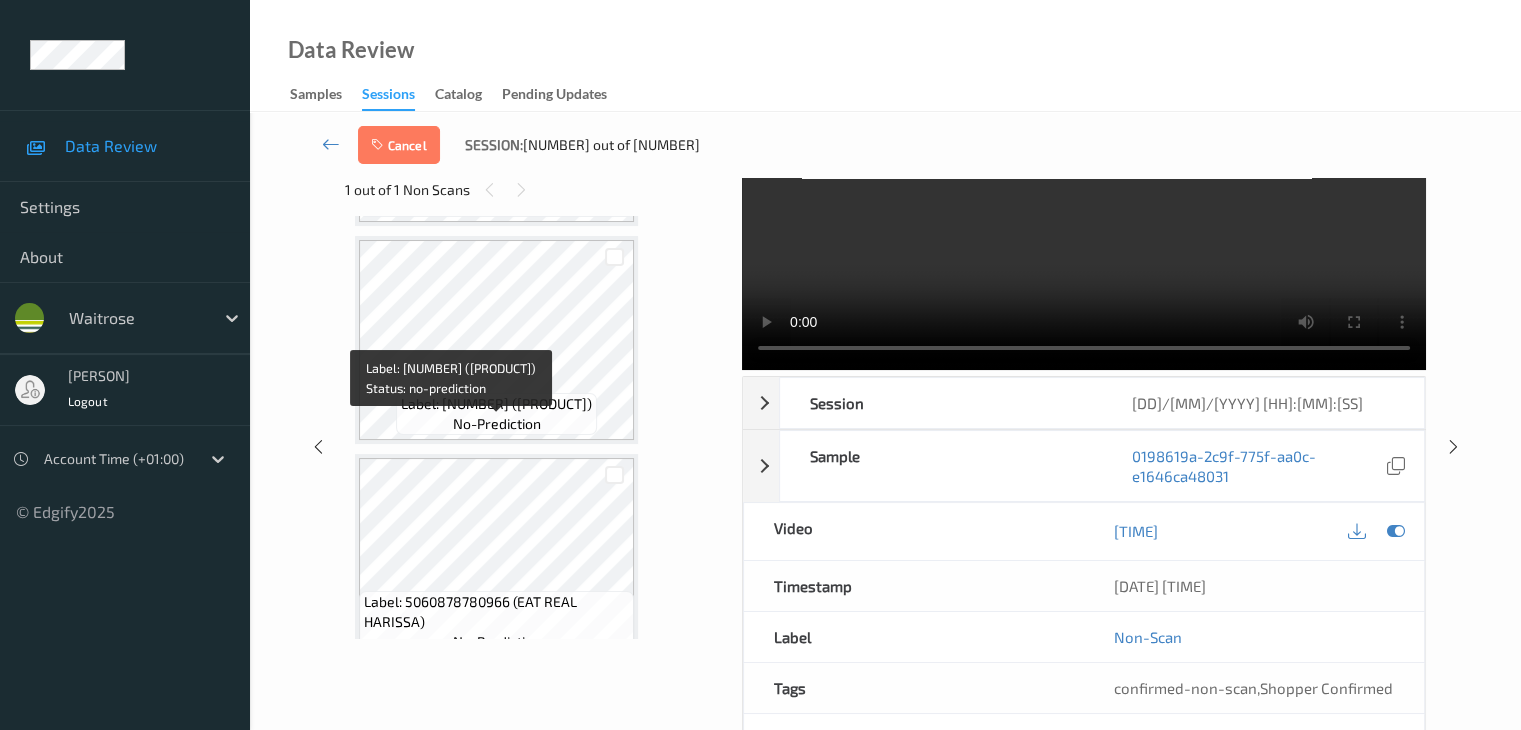 scroll, scrollTop: 2421, scrollLeft: 0, axis: vertical 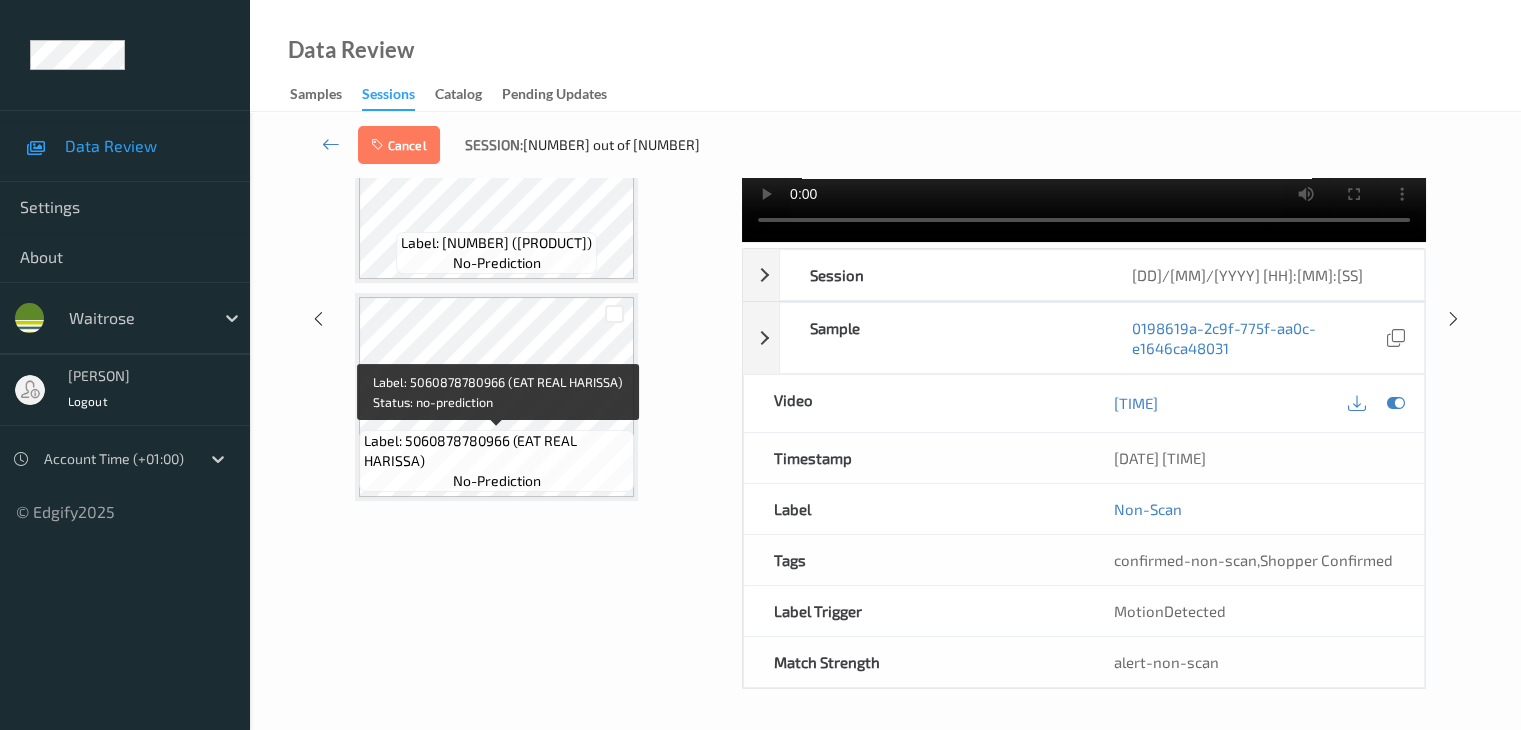 click on "Label: 5060878780966 (EAT REAL HARISSA)" at bounding box center (496, 451) 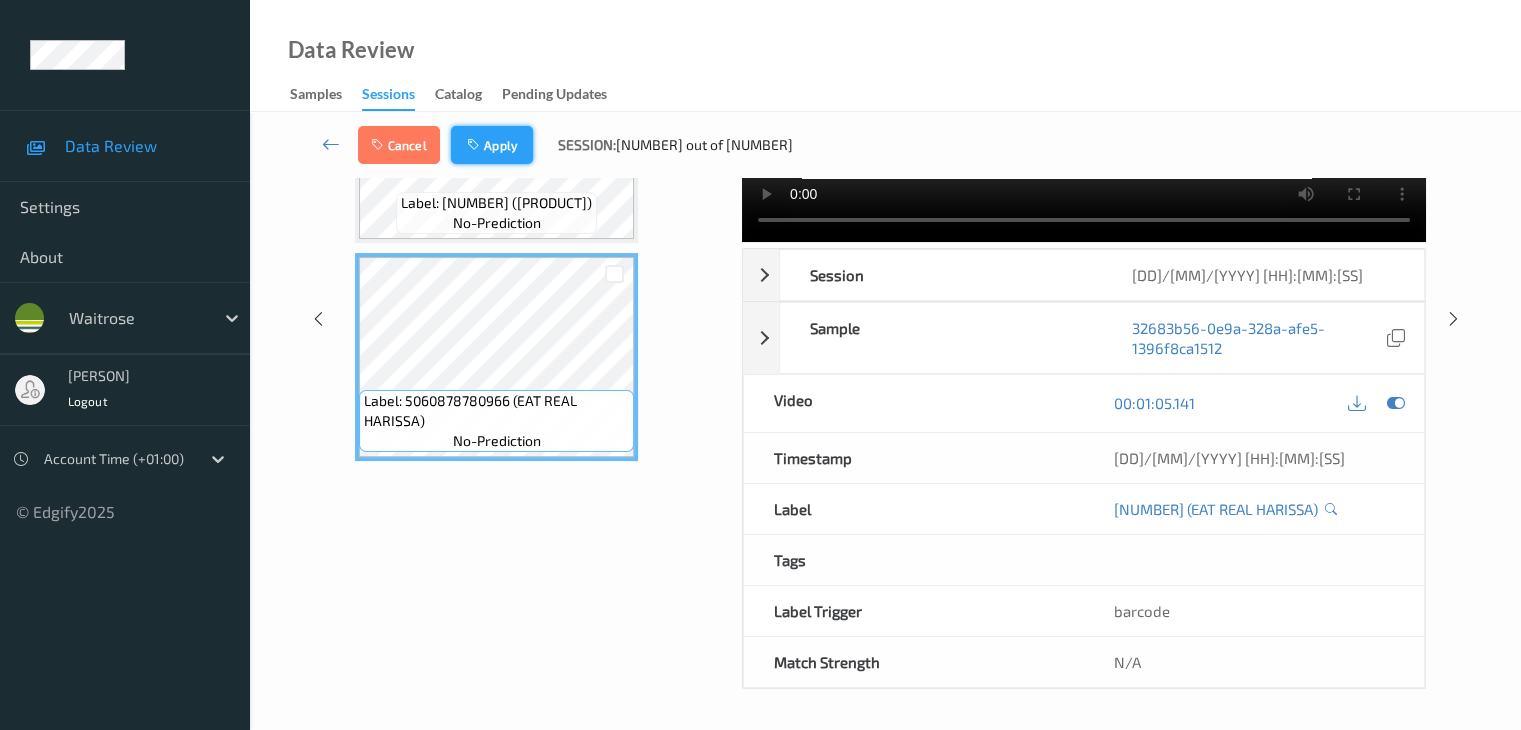 click on "Apply" at bounding box center [492, 145] 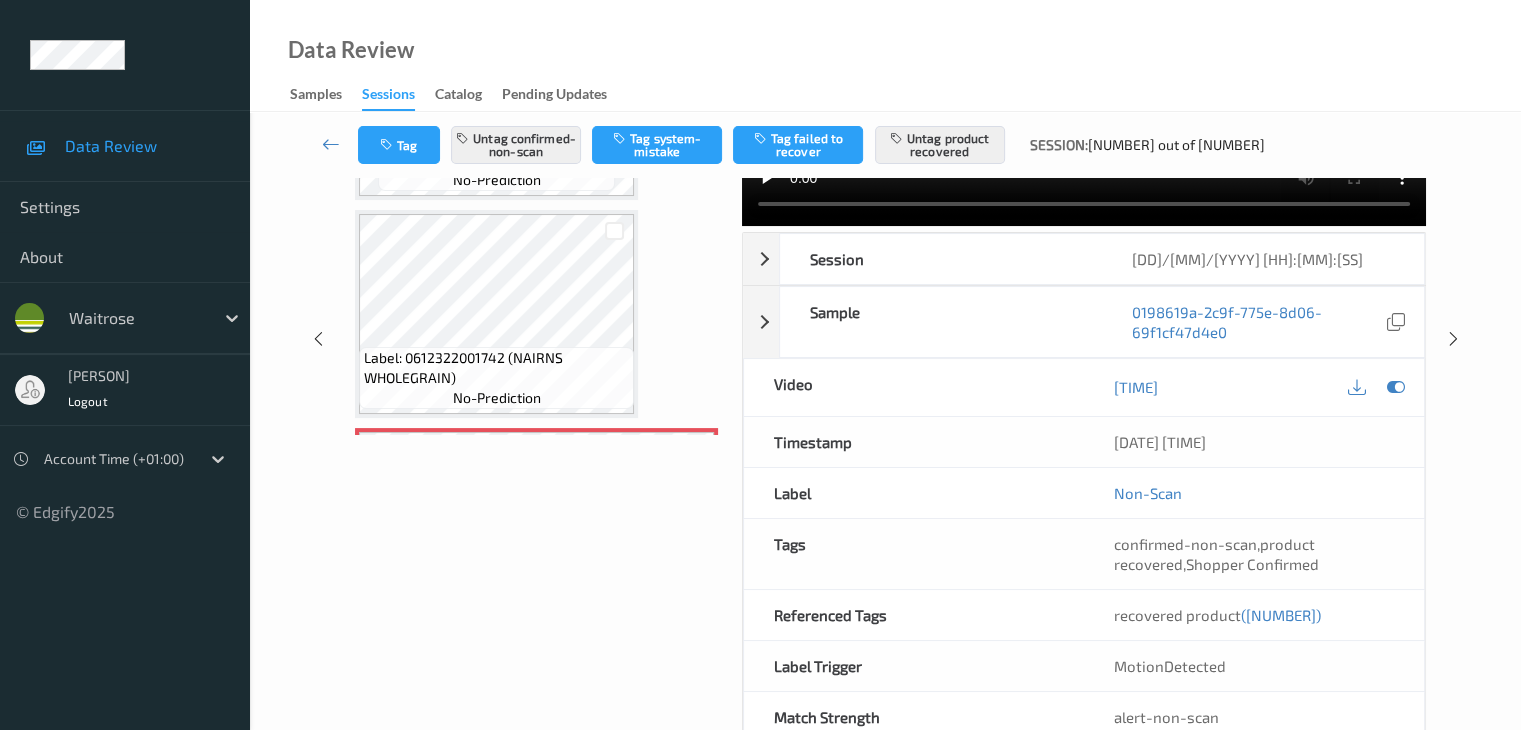 scroll, scrollTop: 1554, scrollLeft: 0, axis: vertical 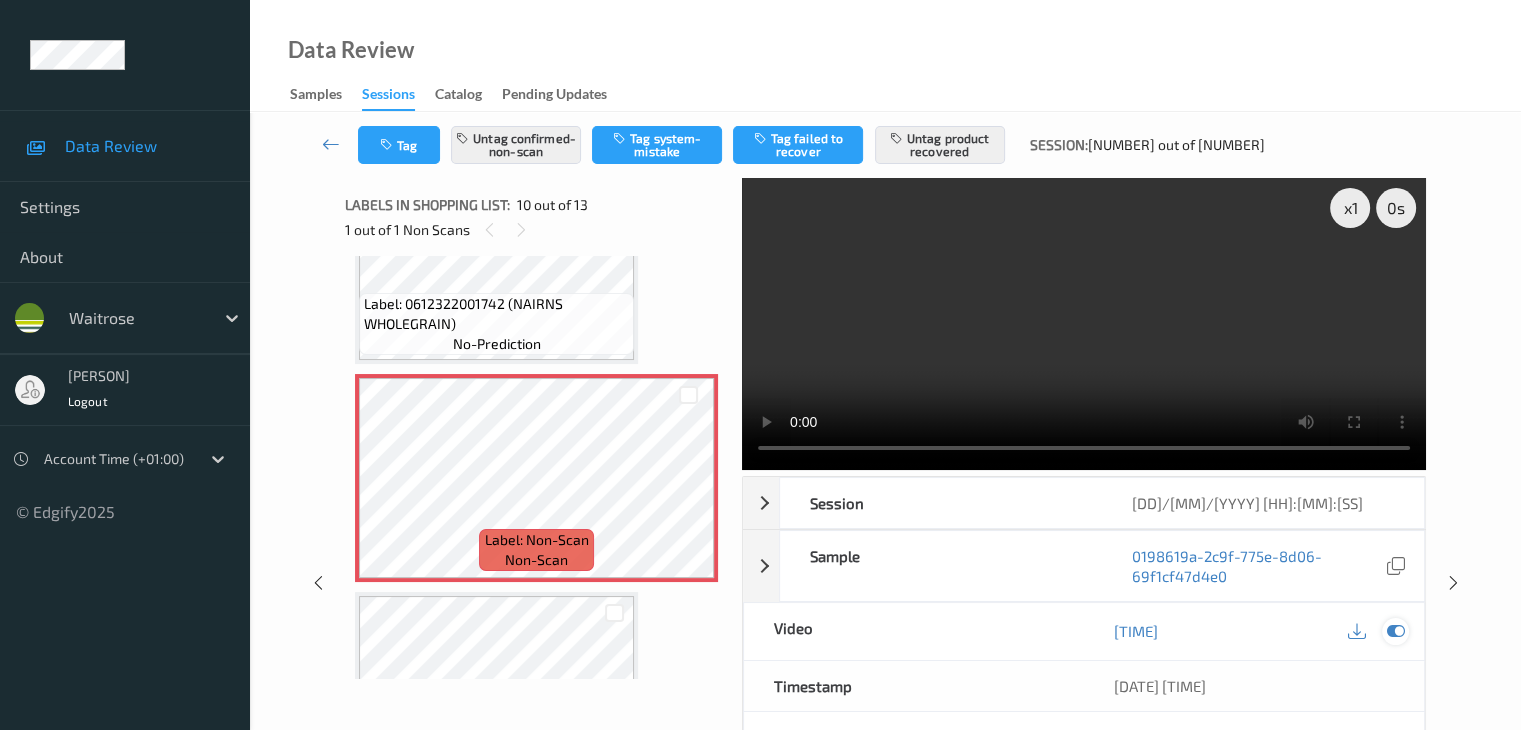 click at bounding box center (1395, 631) 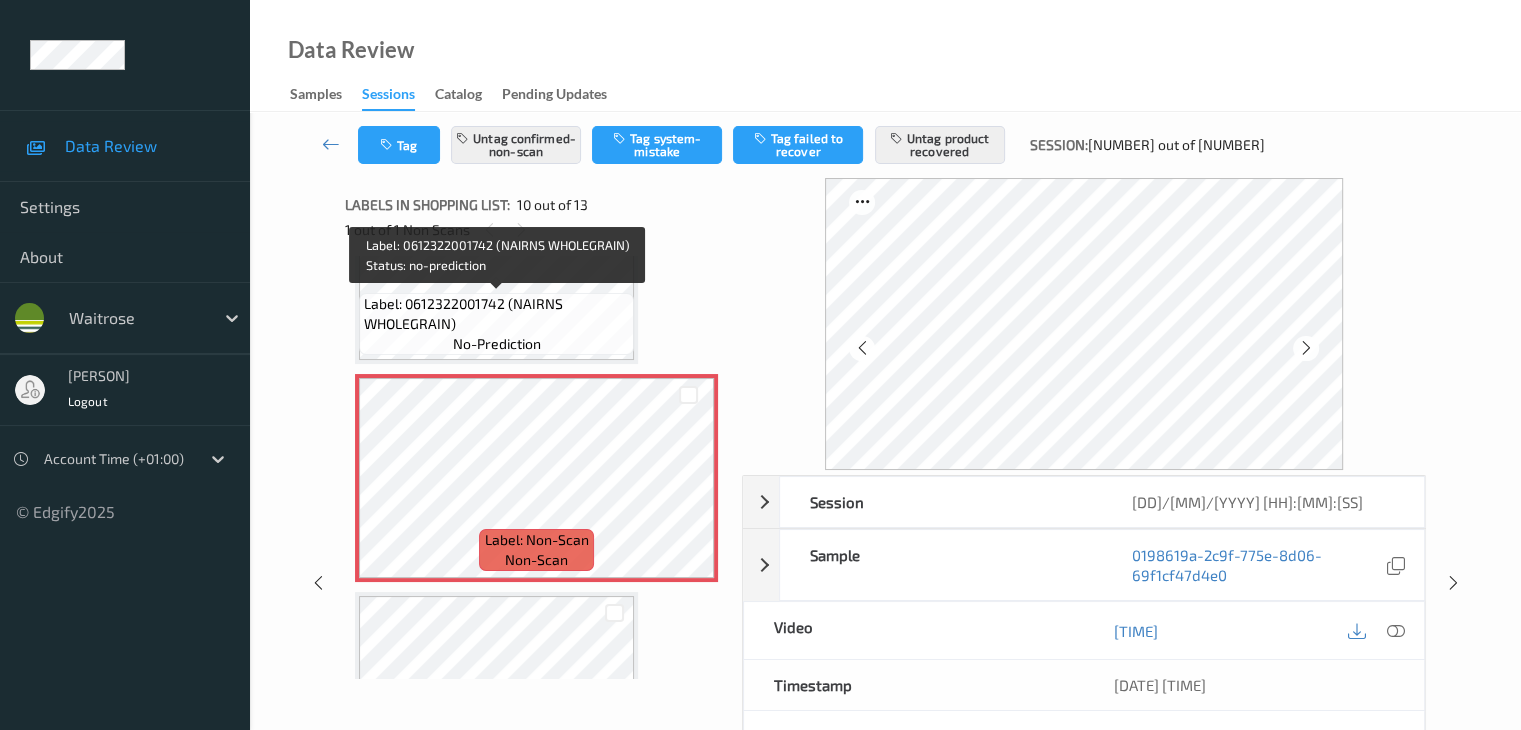 click on "Label: 0612322001742 (NAIRNS WHOLEGRAIN) no-prediction" at bounding box center (496, 324) 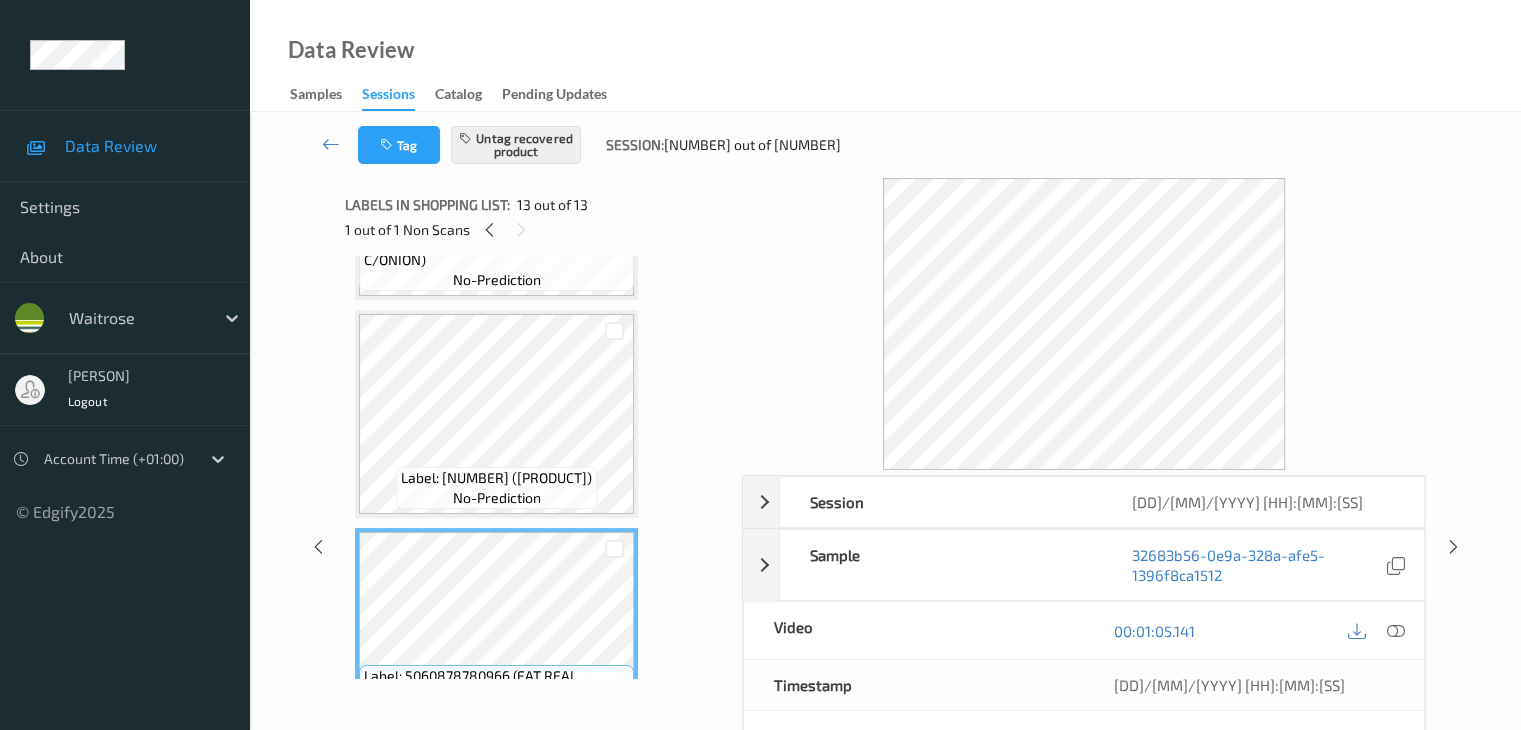 scroll, scrollTop: 2421, scrollLeft: 0, axis: vertical 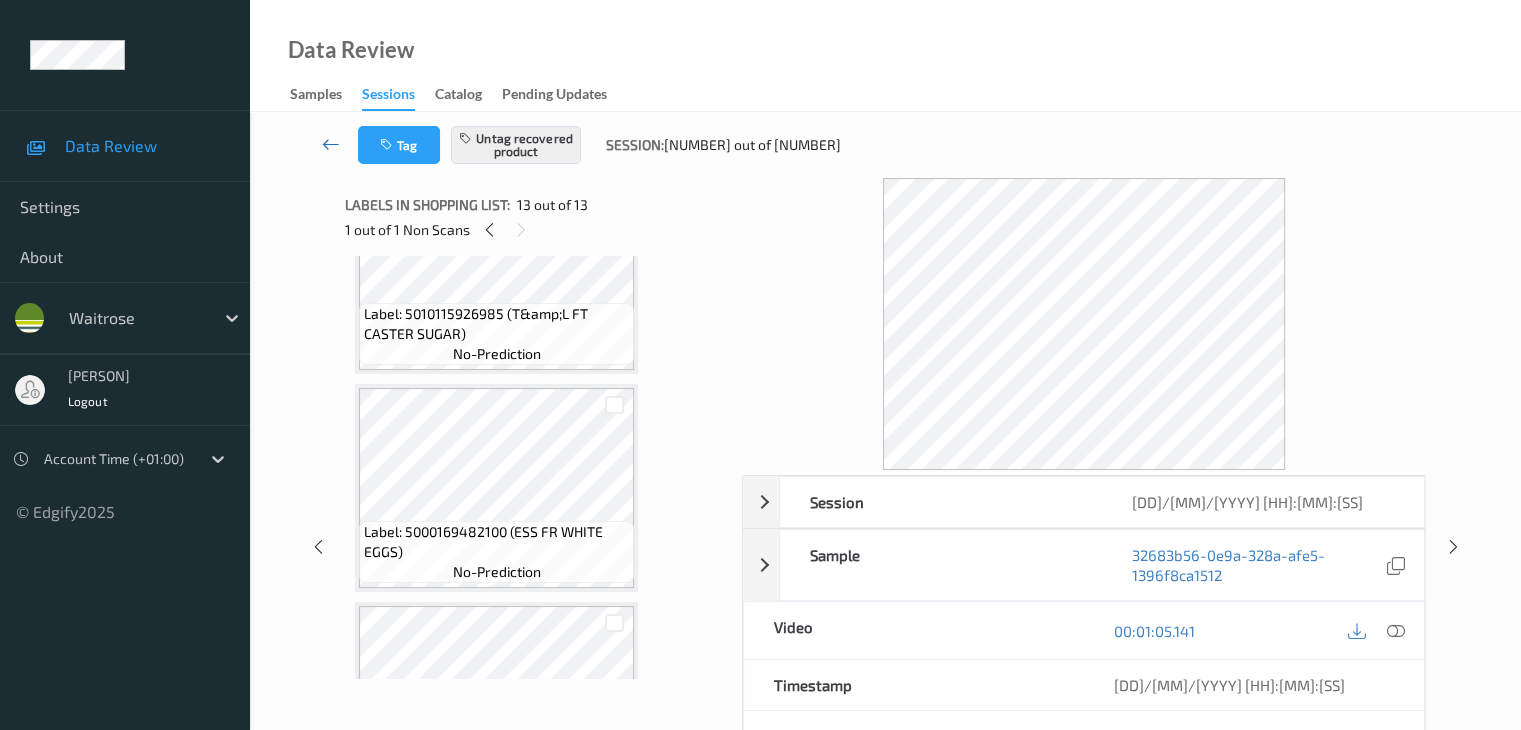 click at bounding box center (331, 144) 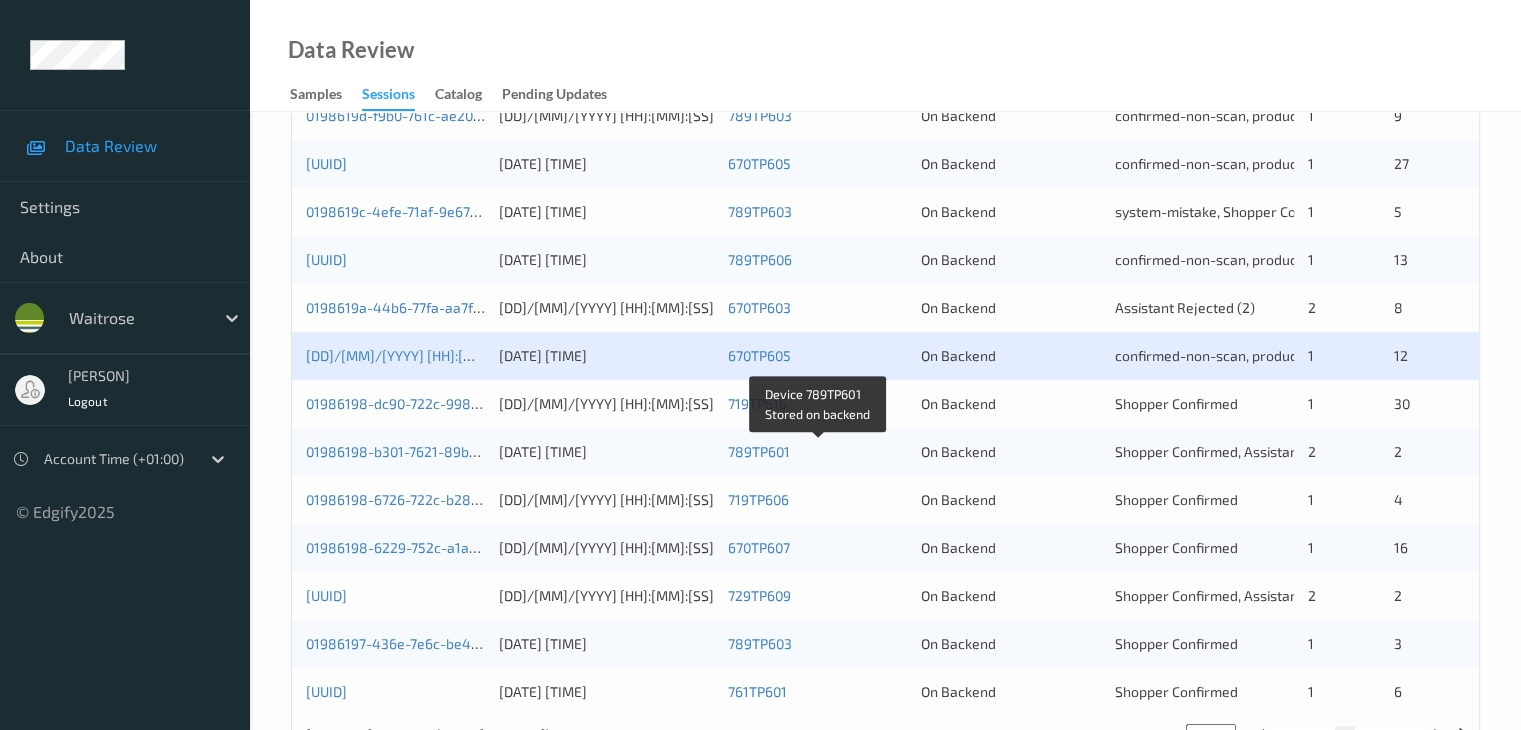 scroll, scrollTop: 932, scrollLeft: 0, axis: vertical 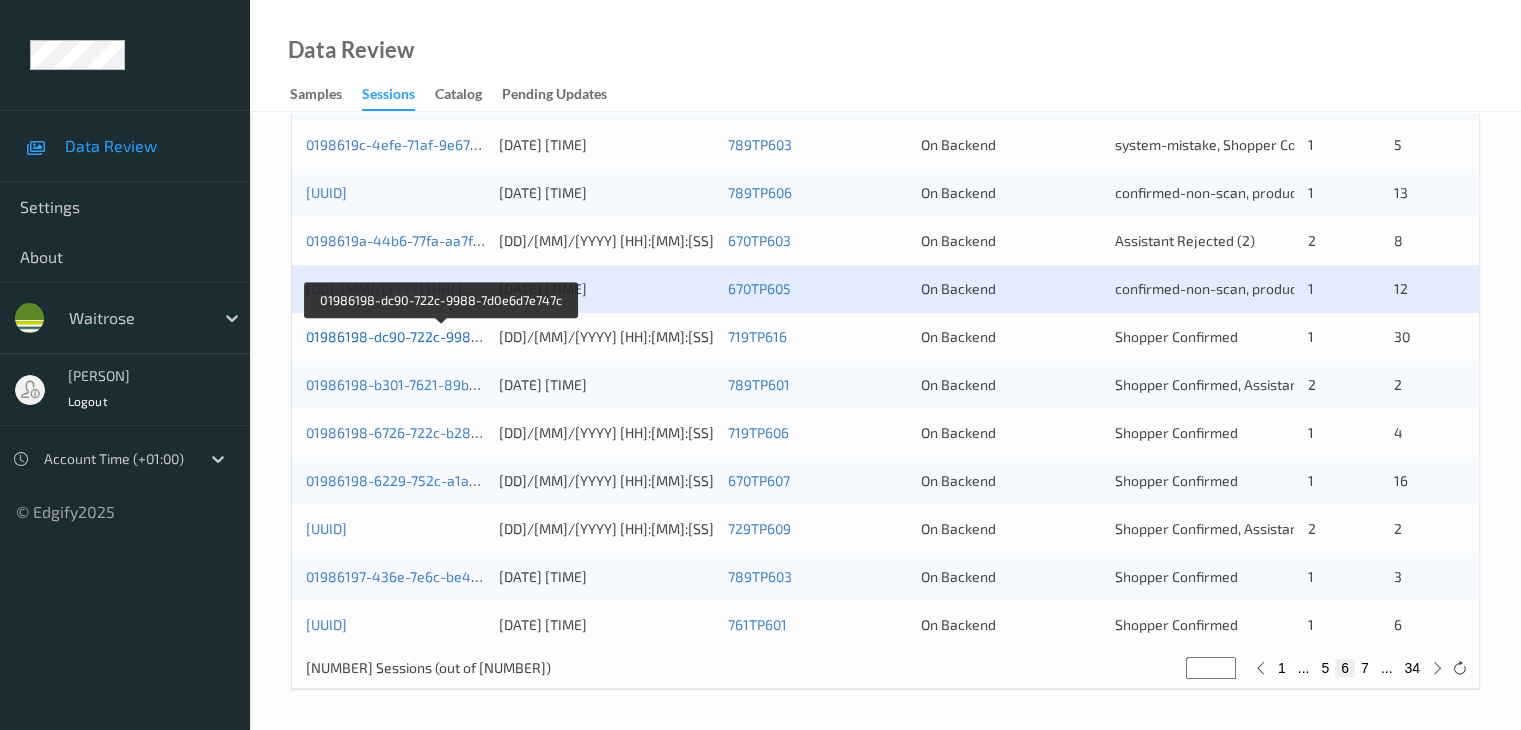 click on "01986198-dc90-722c-9988-7d0e6d7e747c" at bounding box center [441, 336] 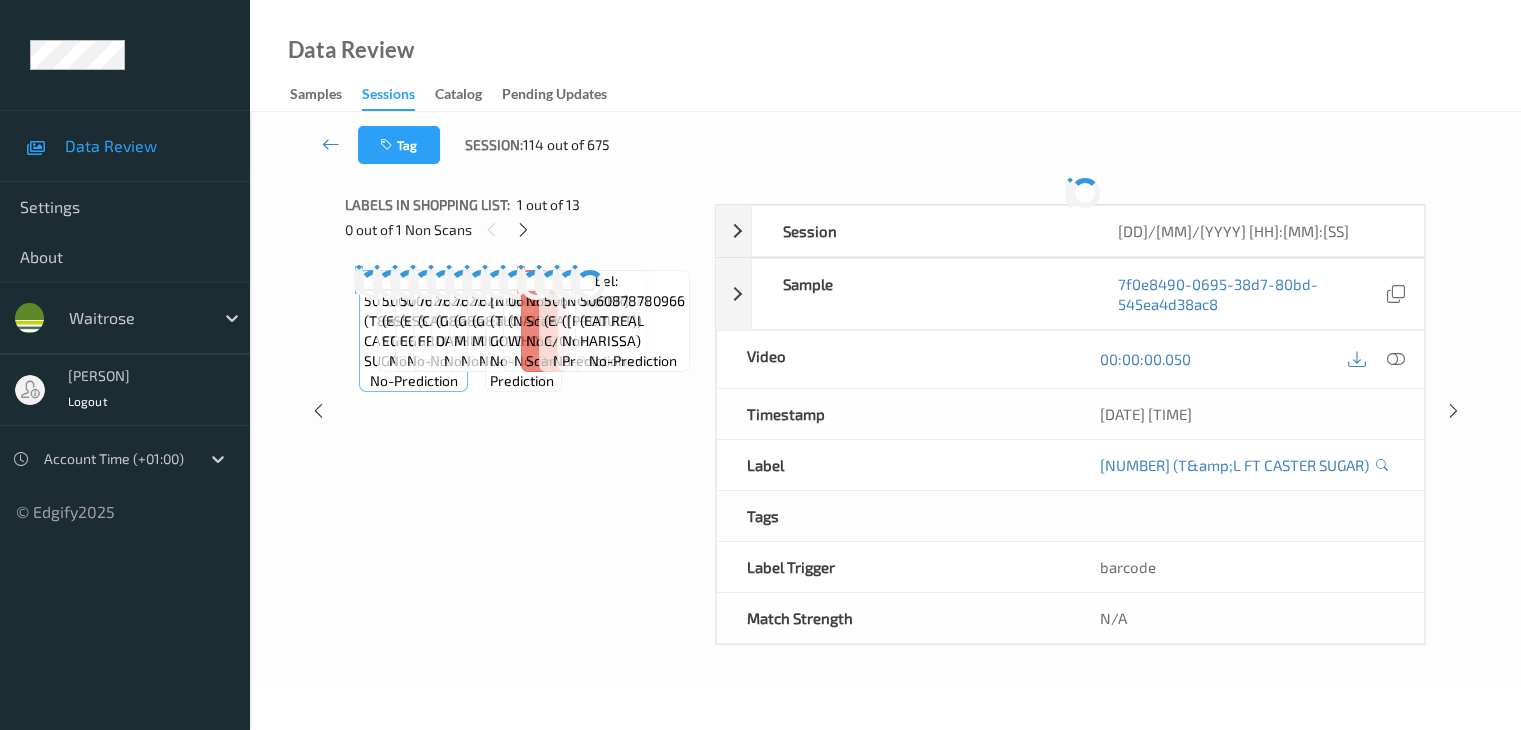 scroll, scrollTop: 0, scrollLeft: 0, axis: both 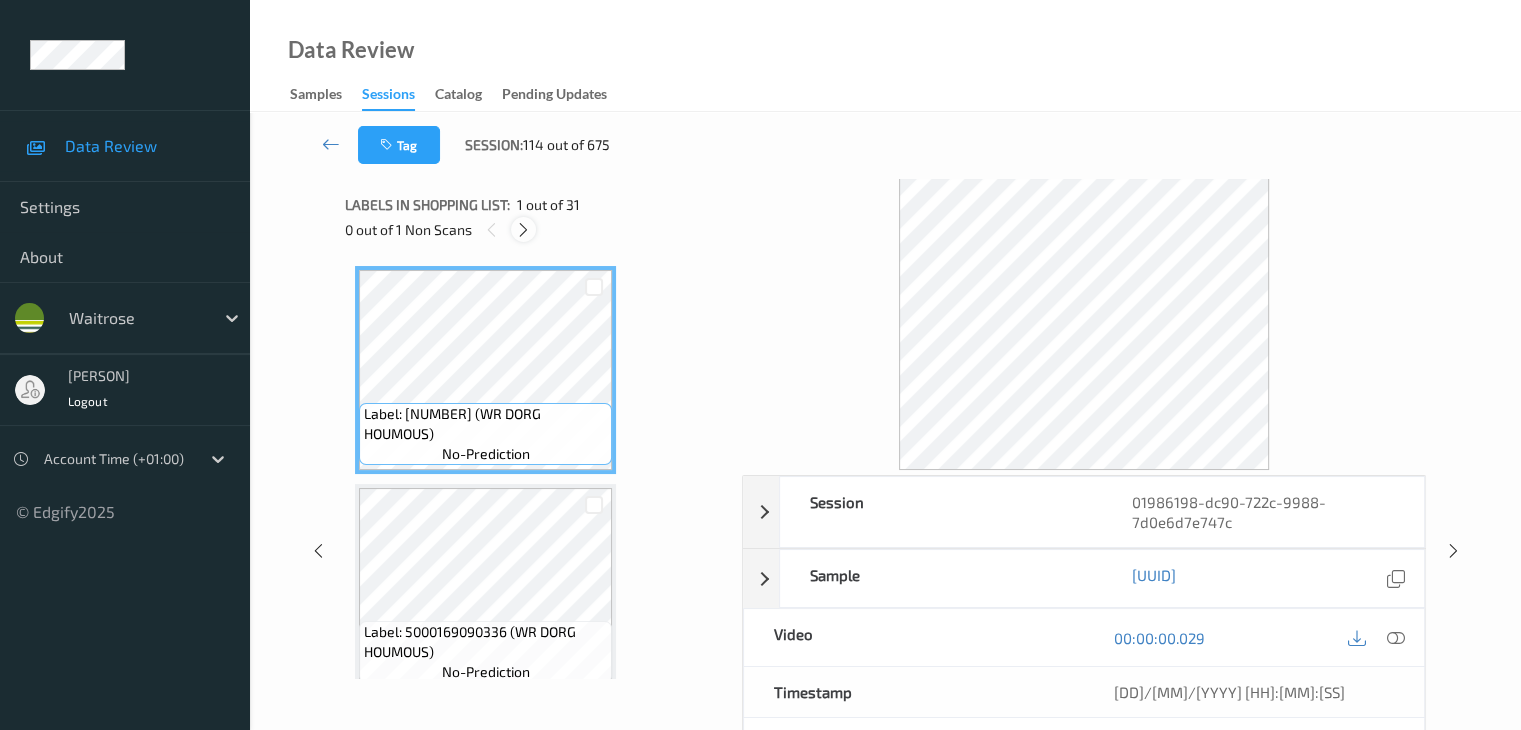 click at bounding box center (523, 230) 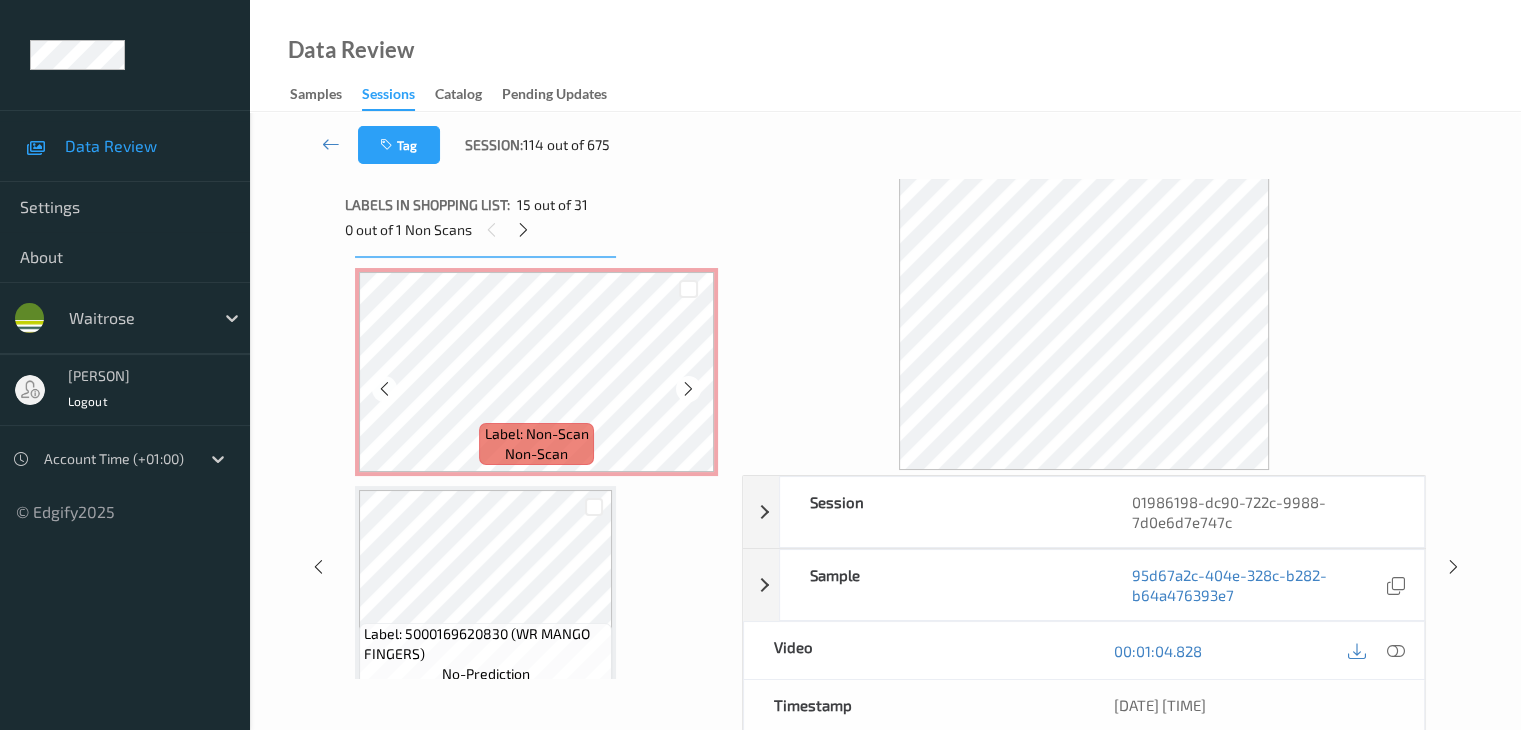 scroll, scrollTop: 3362, scrollLeft: 0, axis: vertical 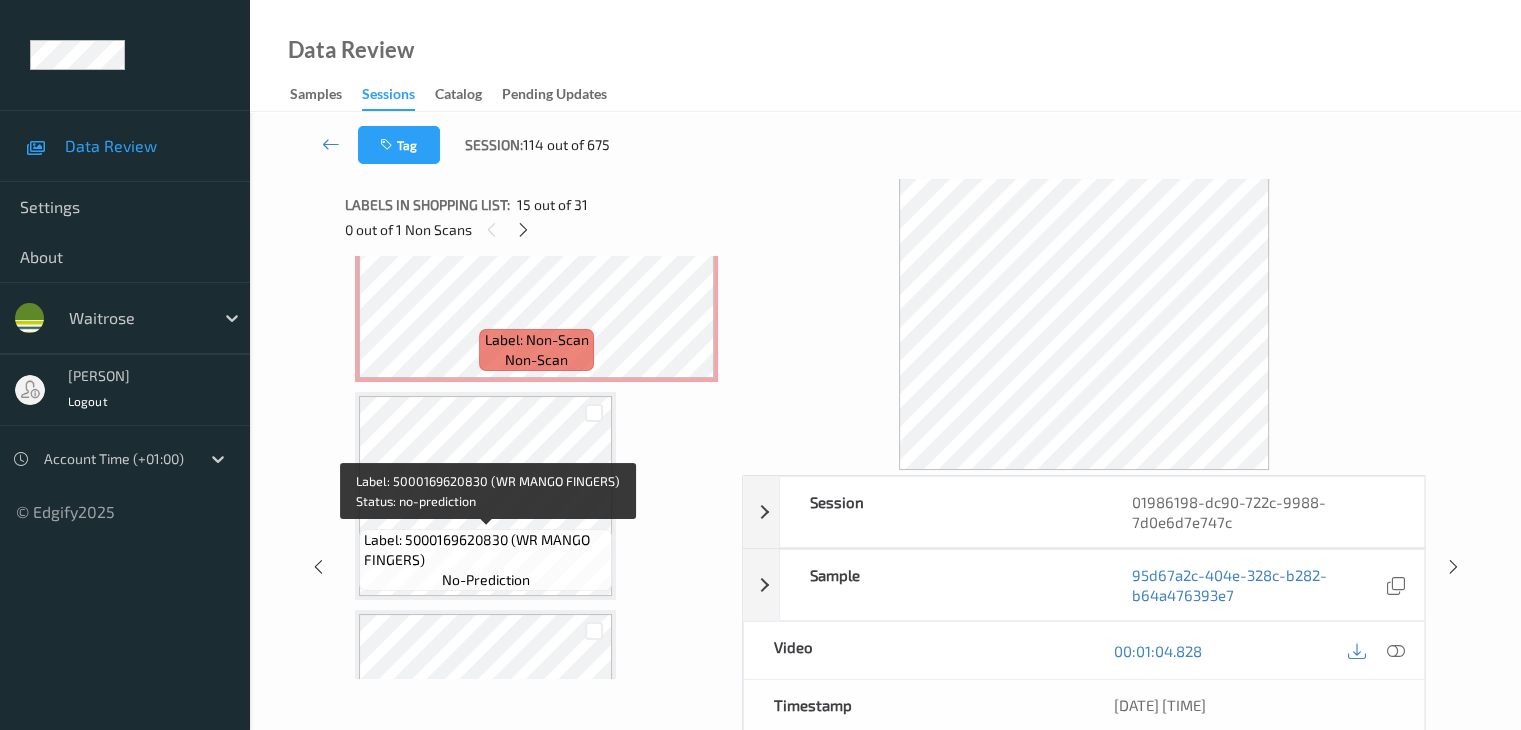 click on "Label: 5000169620830 (WR MANGO FINGERS)" at bounding box center (485, 550) 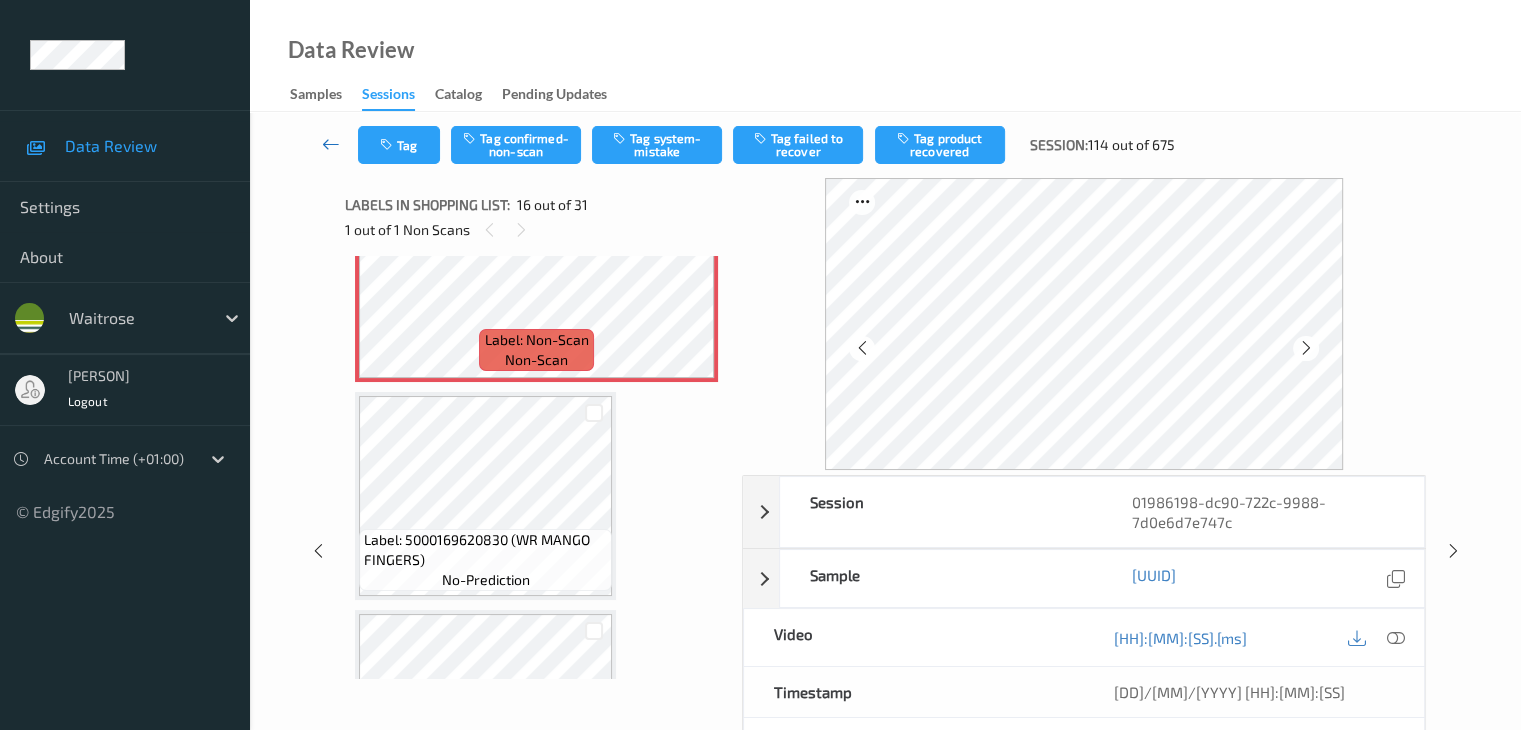 click at bounding box center (331, 144) 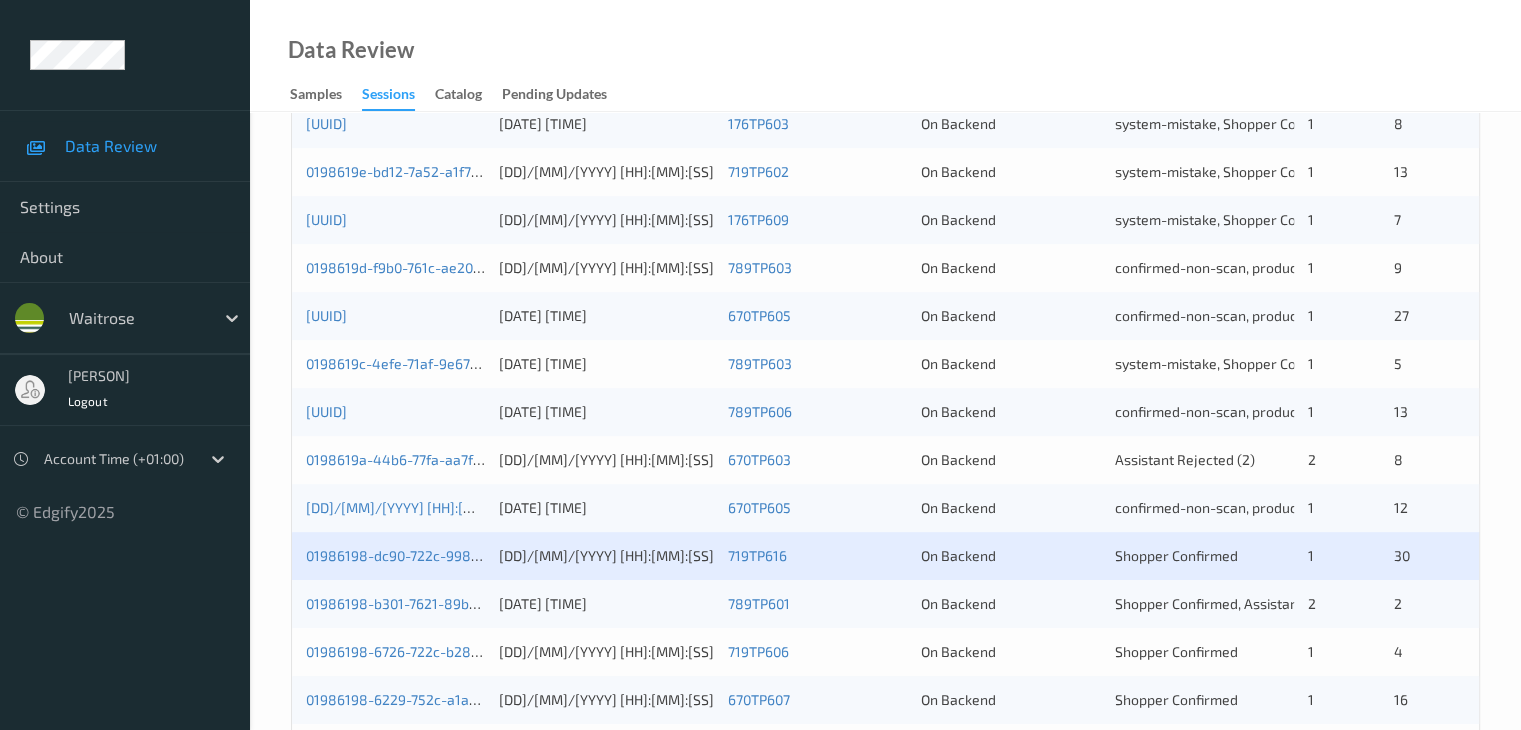 scroll, scrollTop: 900, scrollLeft: 0, axis: vertical 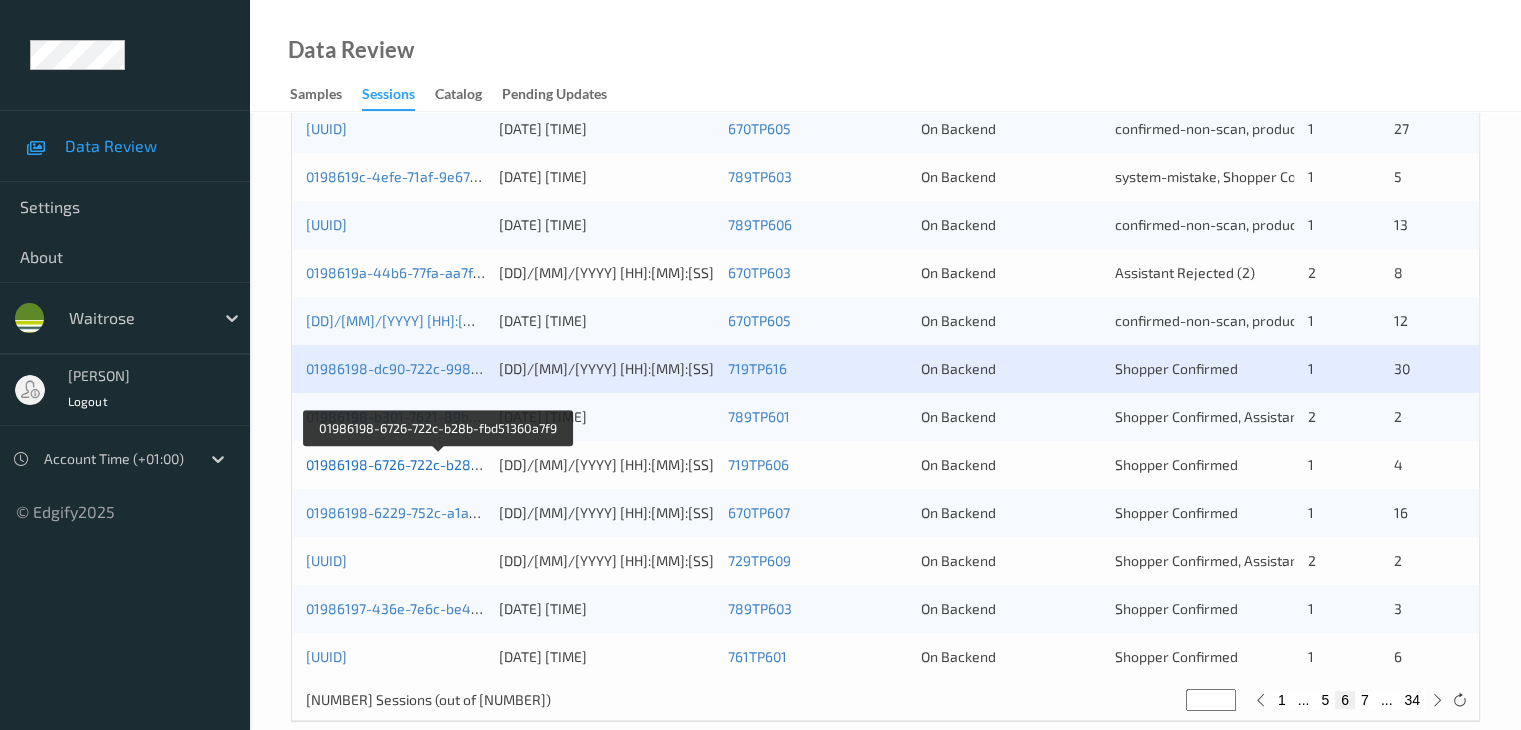 click on "01986198-6726-722c-b28b-fbd51360a7f9" at bounding box center [439, 464] 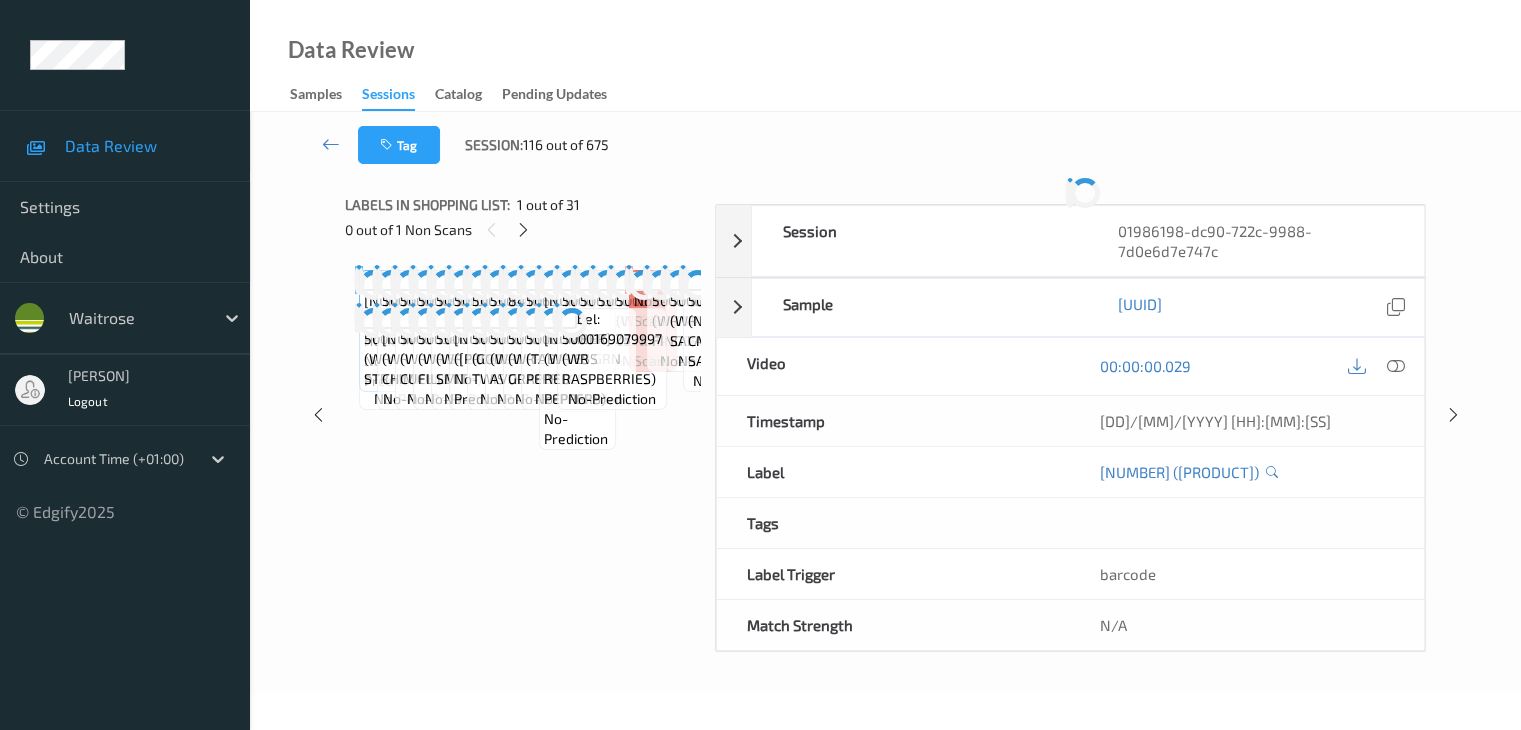 scroll, scrollTop: 0, scrollLeft: 0, axis: both 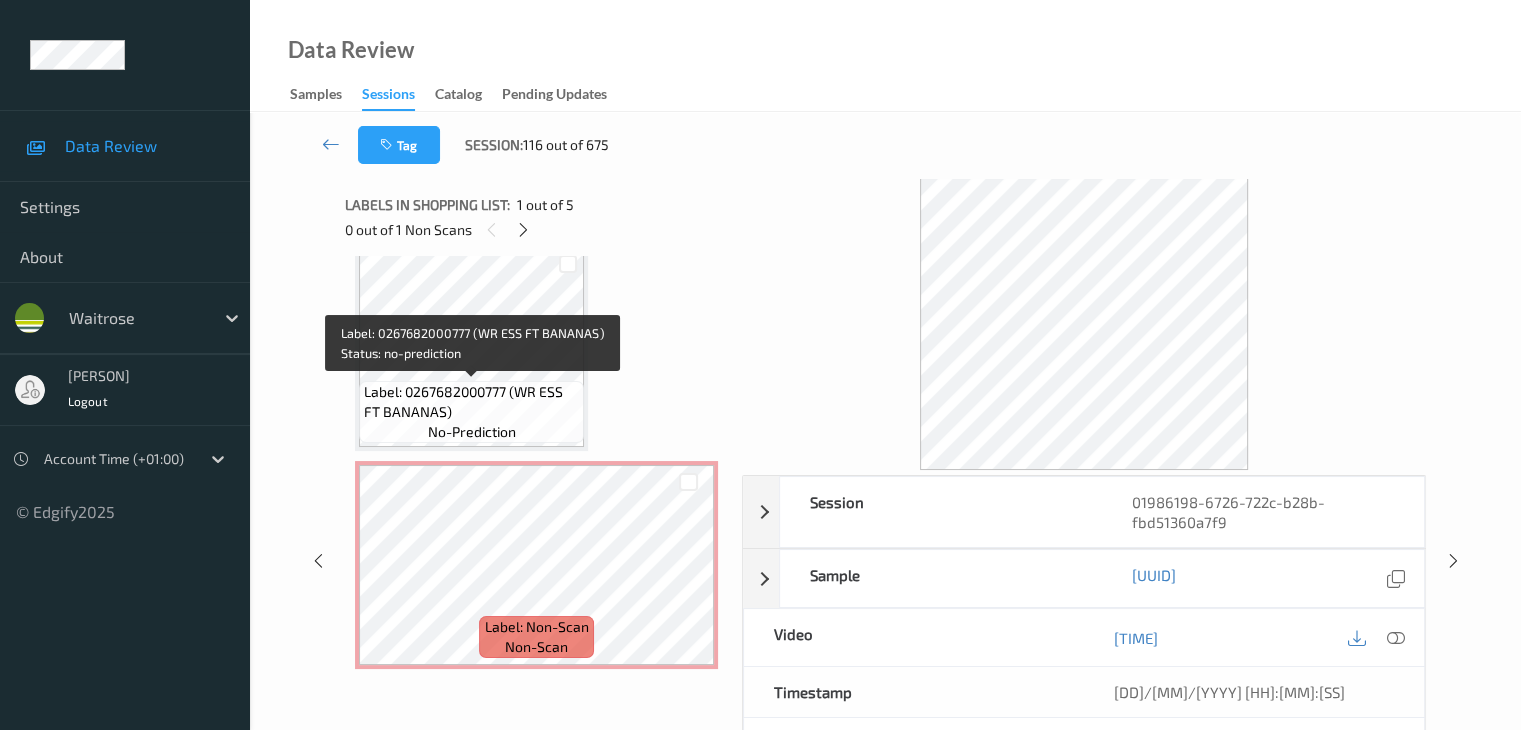 click on "Label: 0267682000777 (WR ESS FT BANANAS)" at bounding box center (471, 402) 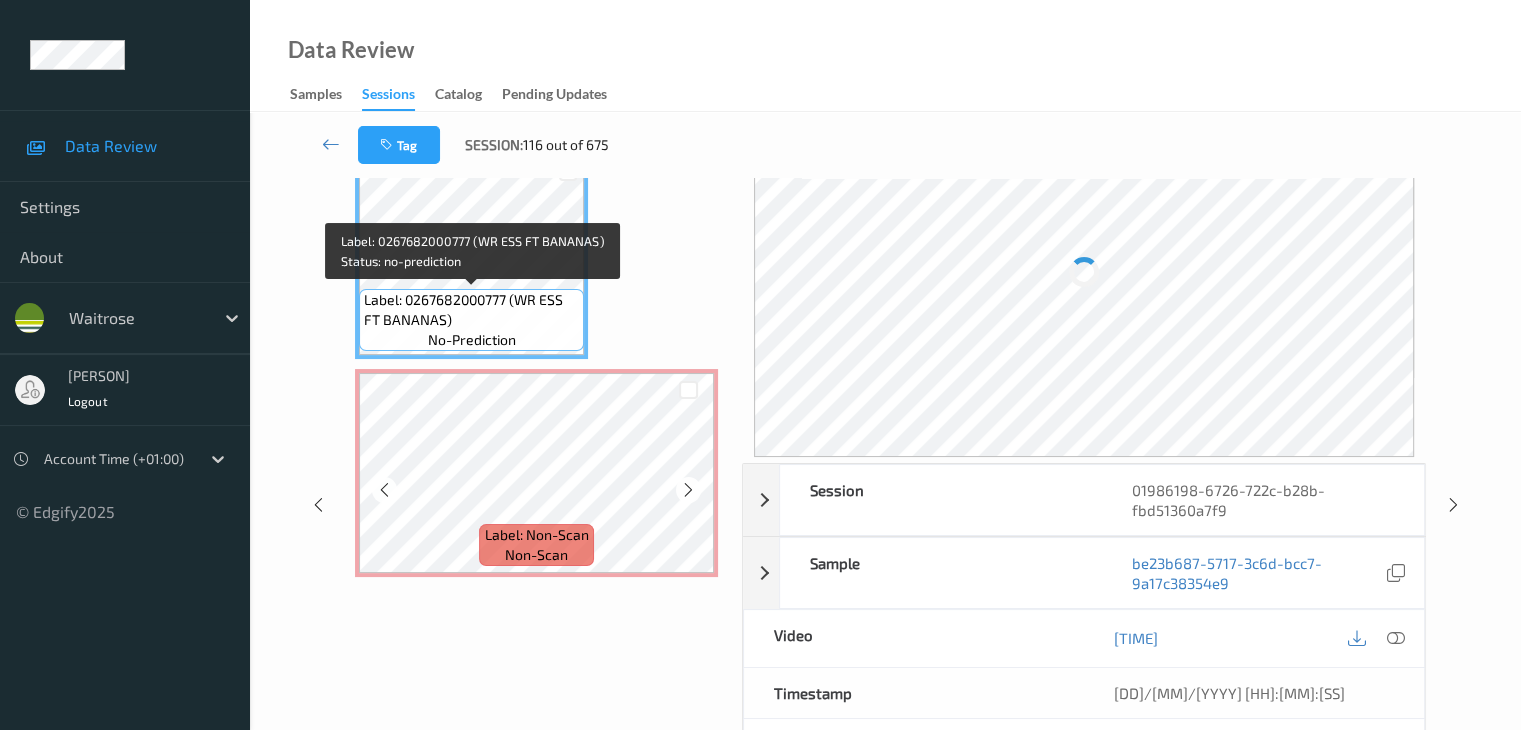 scroll, scrollTop: 200, scrollLeft: 0, axis: vertical 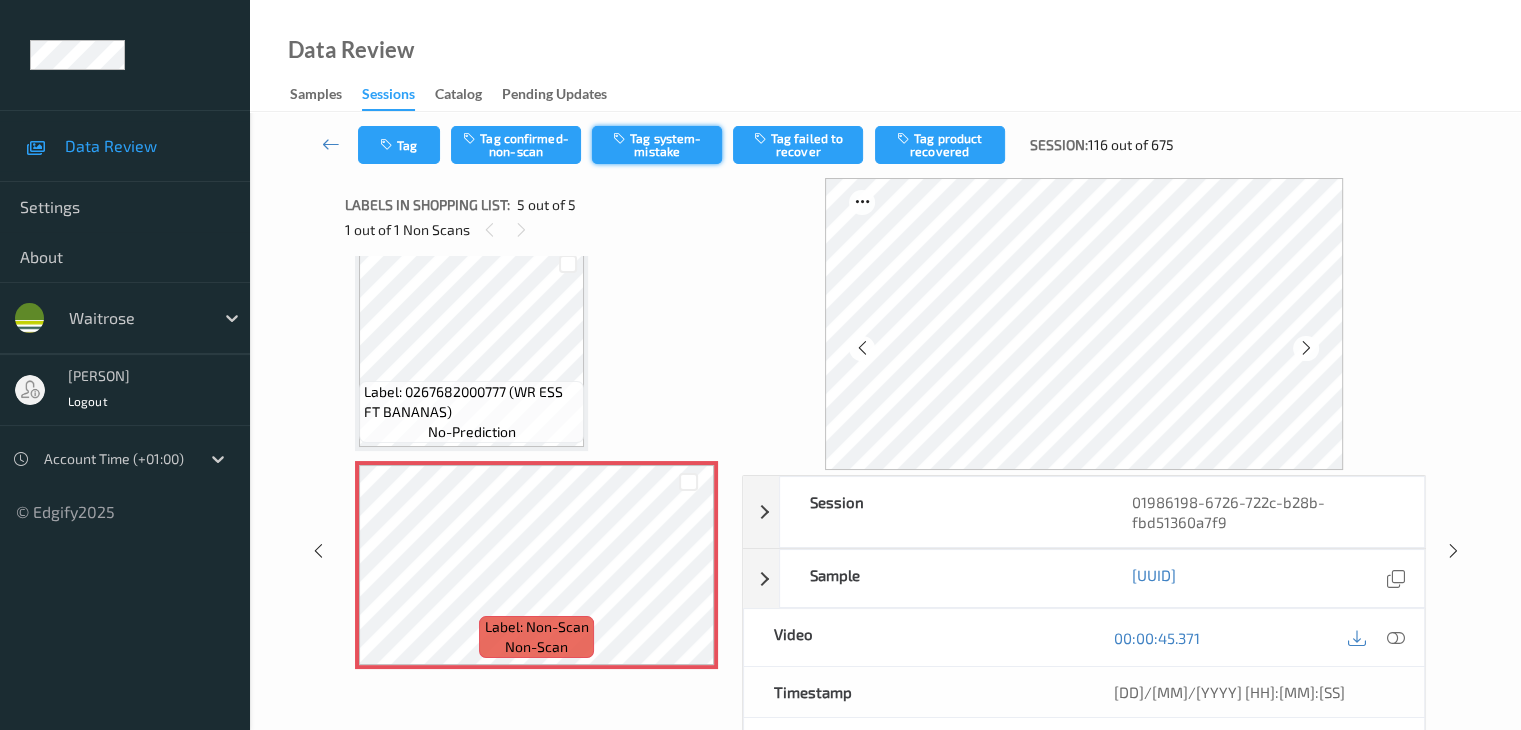 click on "Tag   system-mistake" at bounding box center [657, 145] 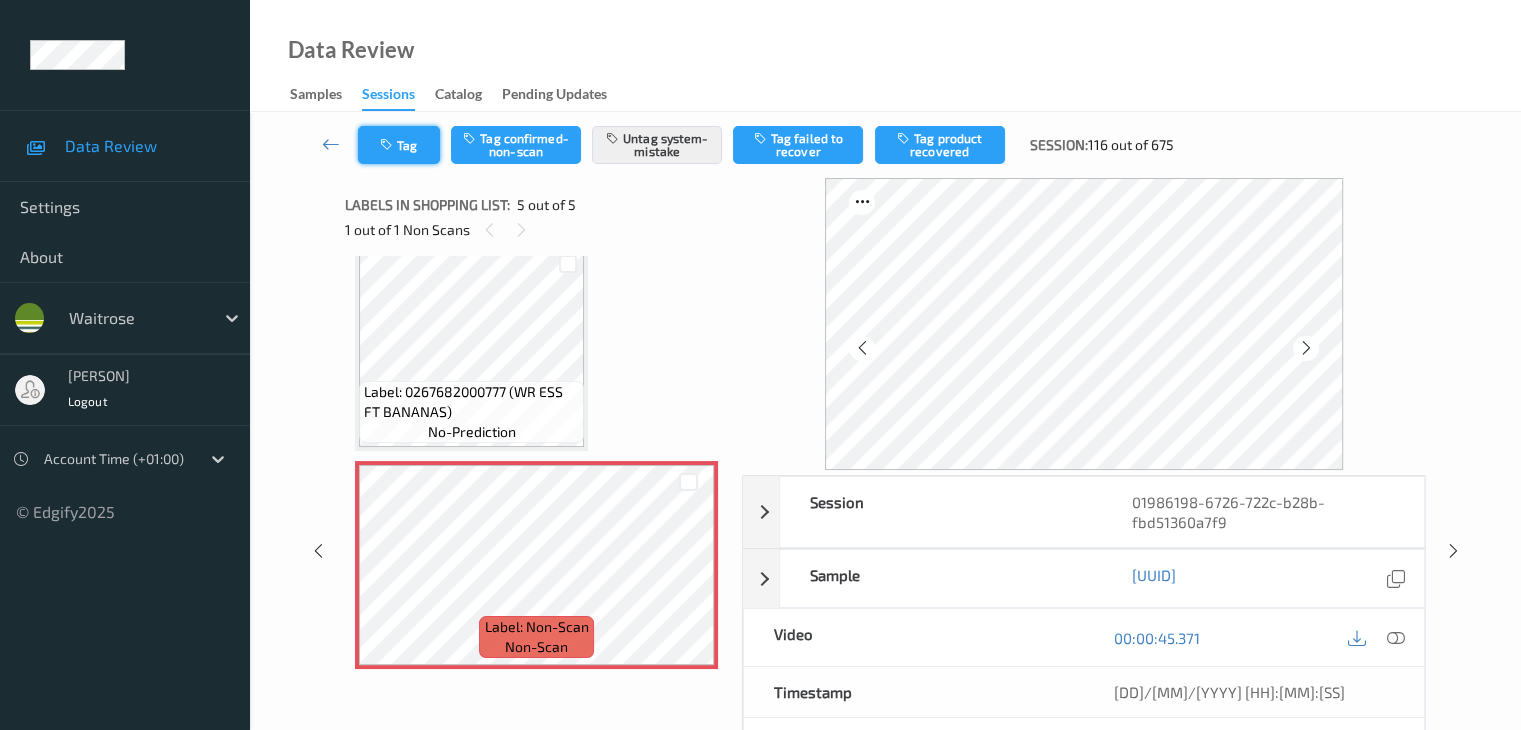 click at bounding box center [388, 145] 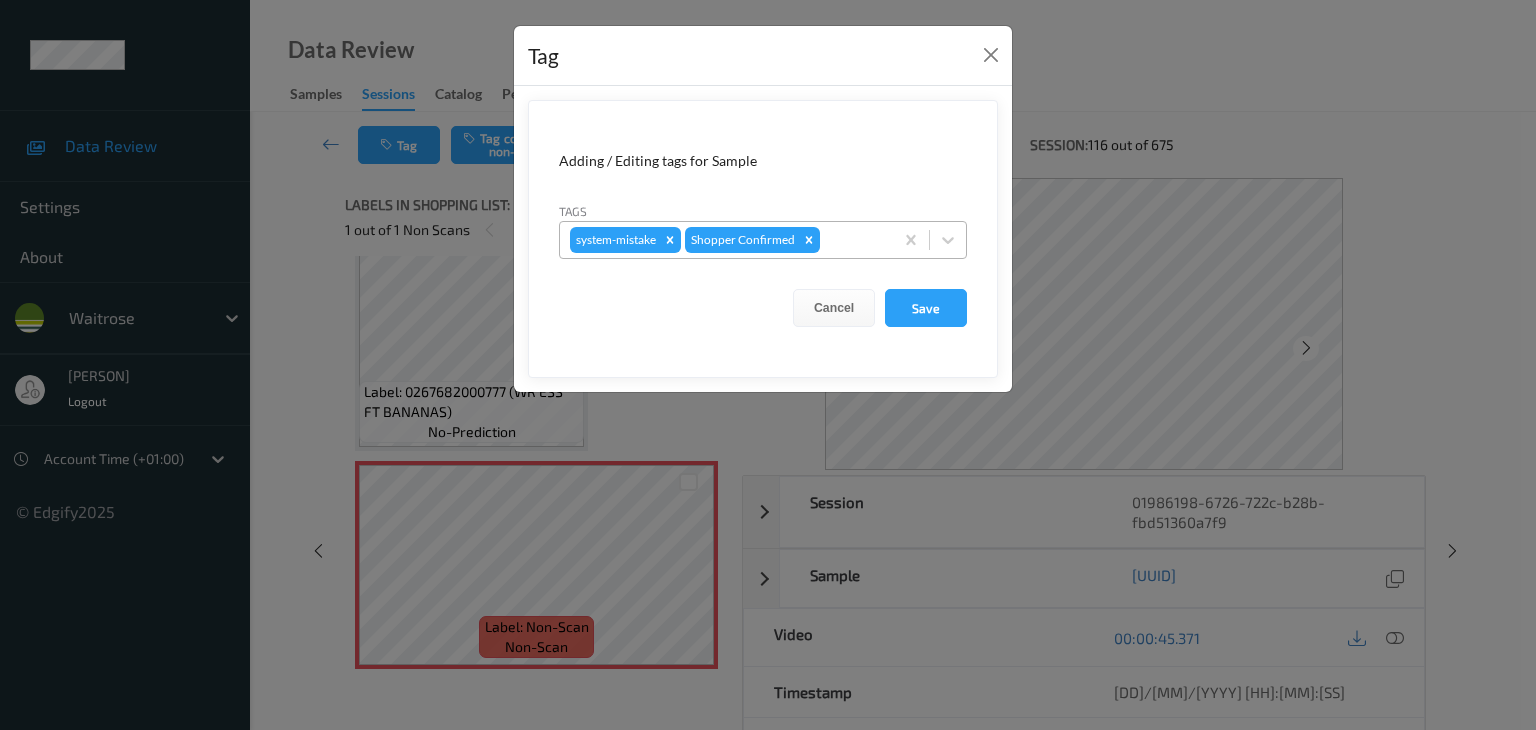click at bounding box center [853, 240] 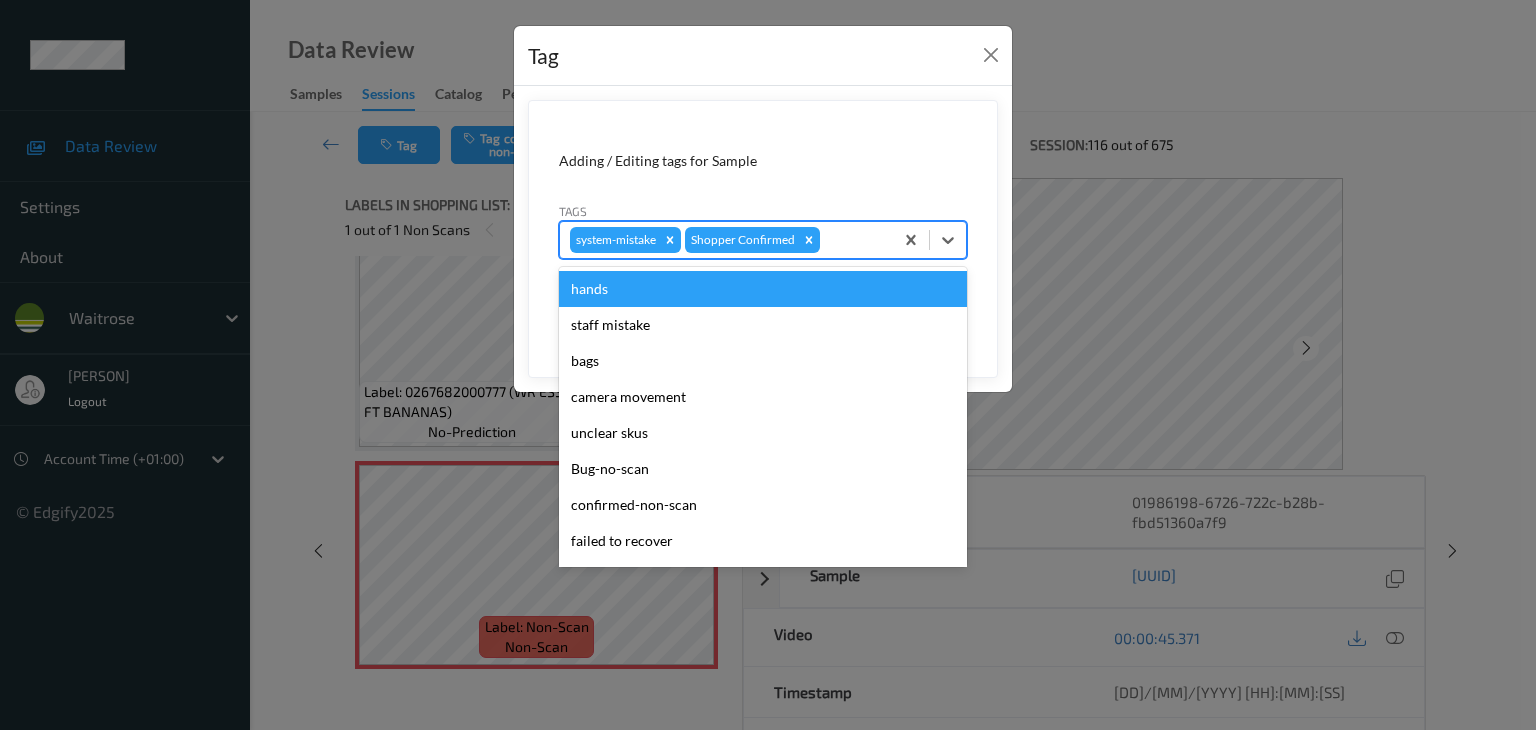 type on "u" 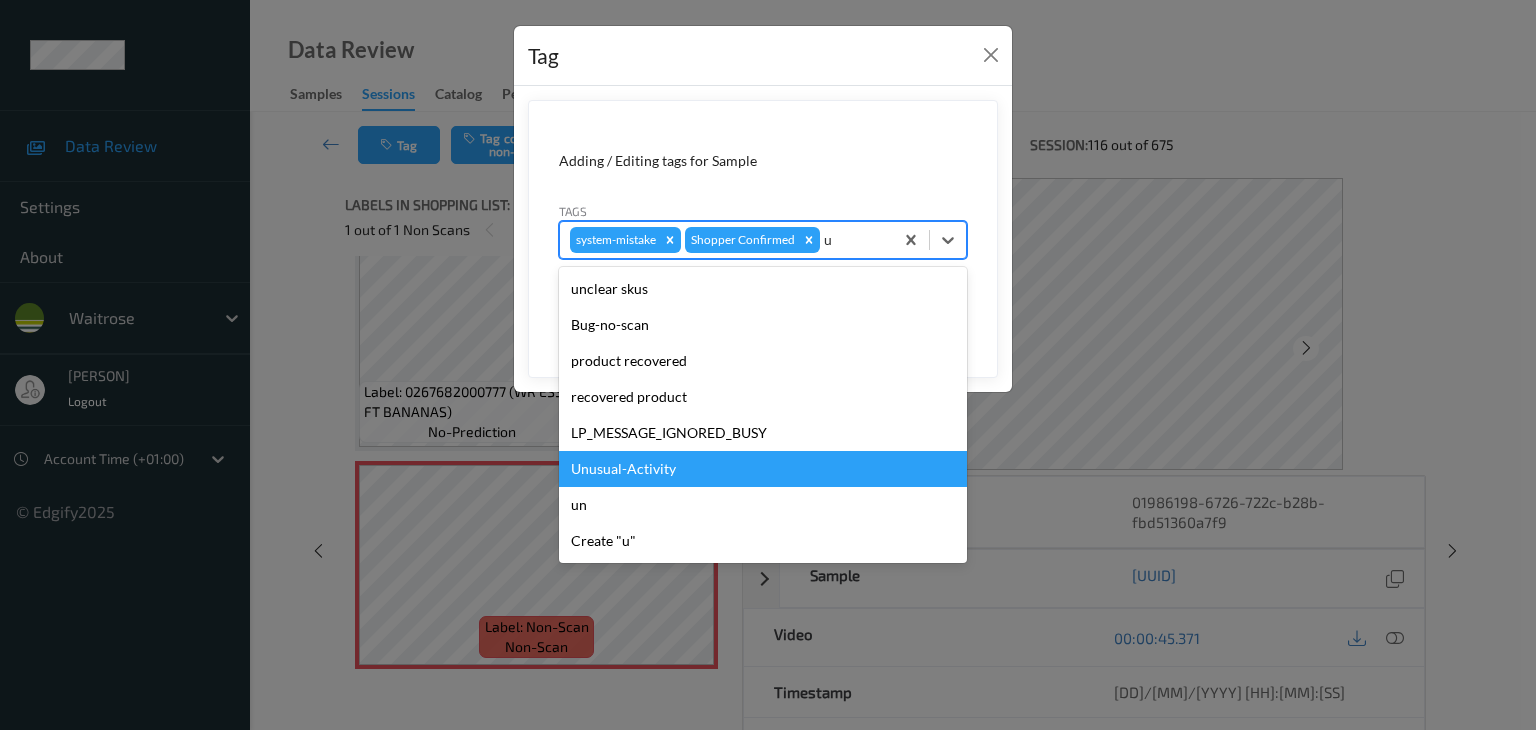 click on "Unusual-Activity" at bounding box center [763, 469] 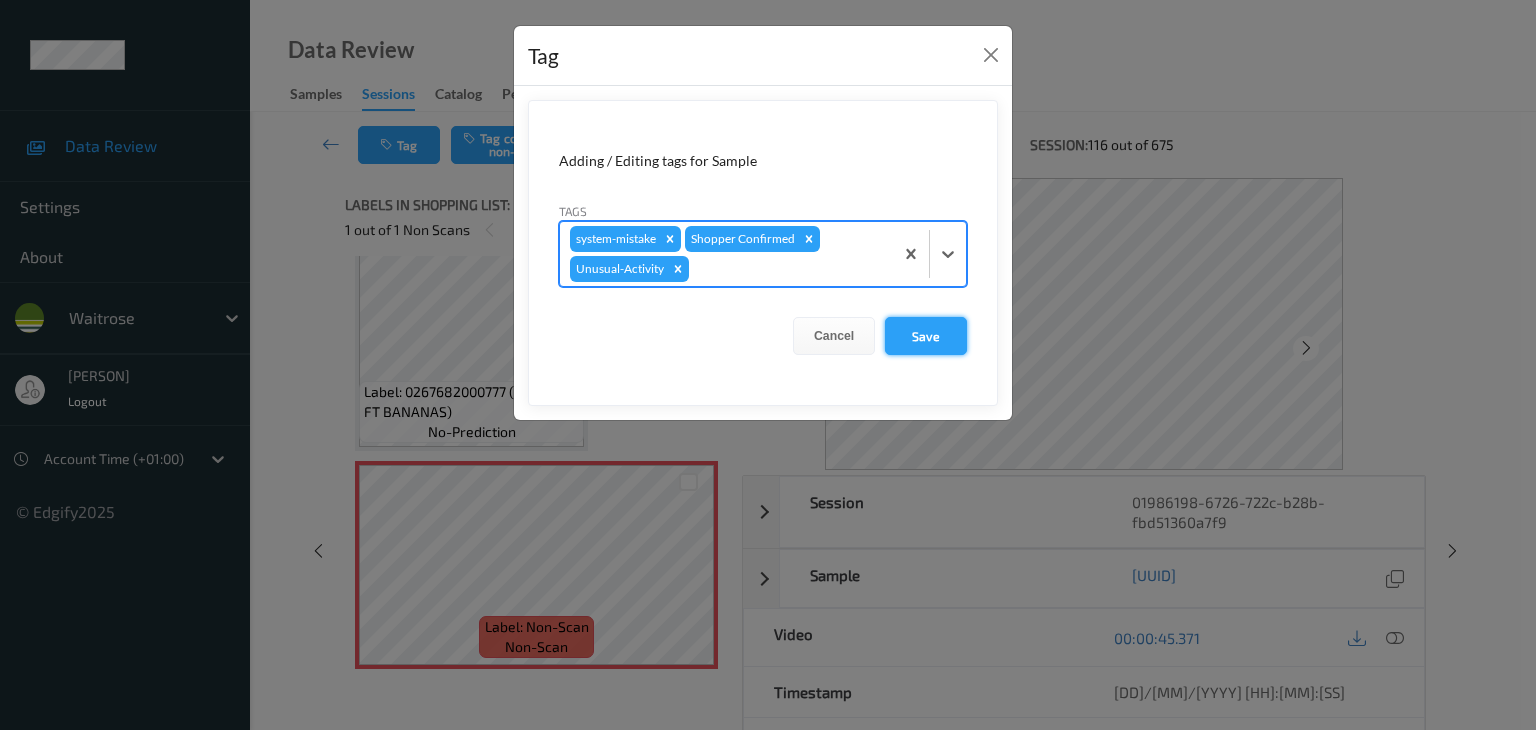 click on "Save" at bounding box center [926, 336] 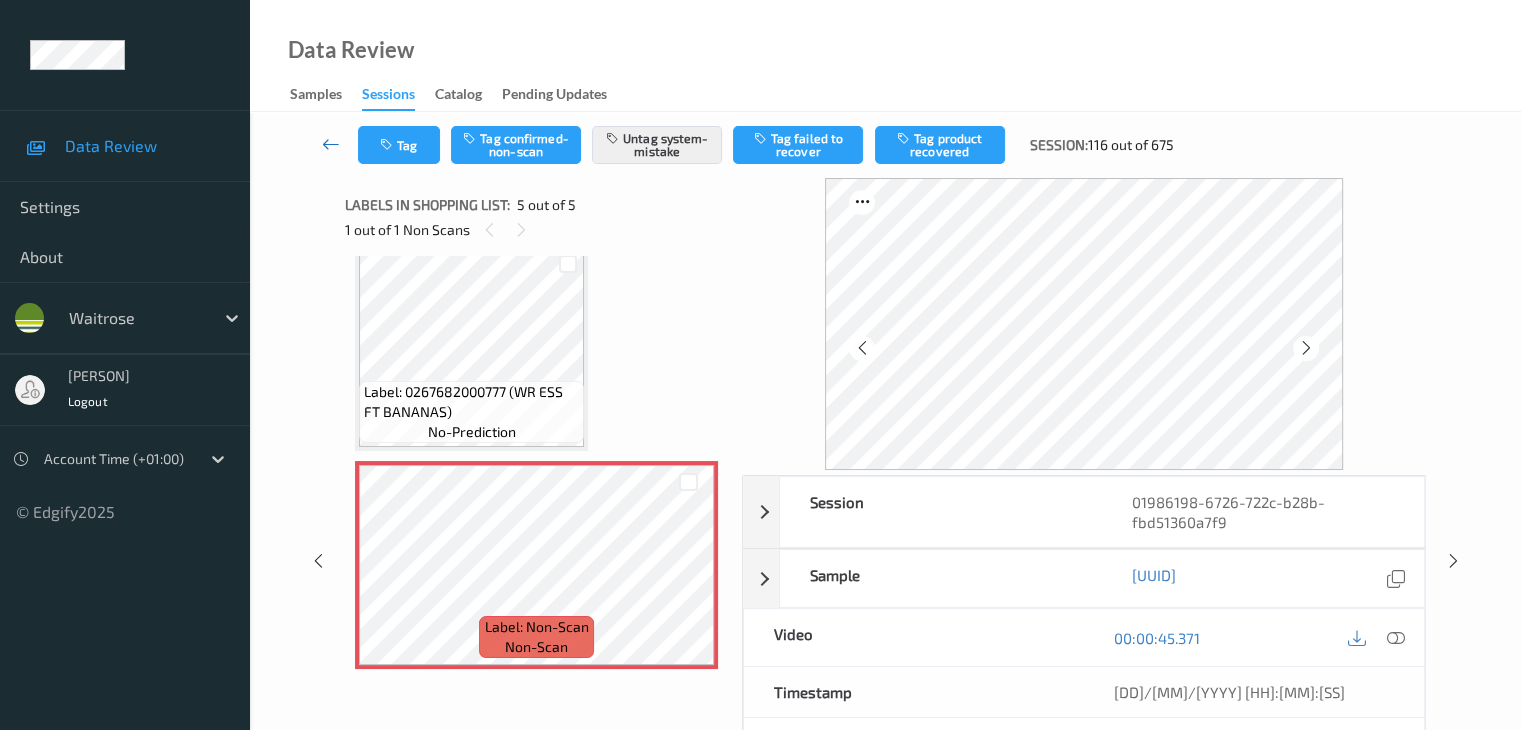 click at bounding box center [331, 144] 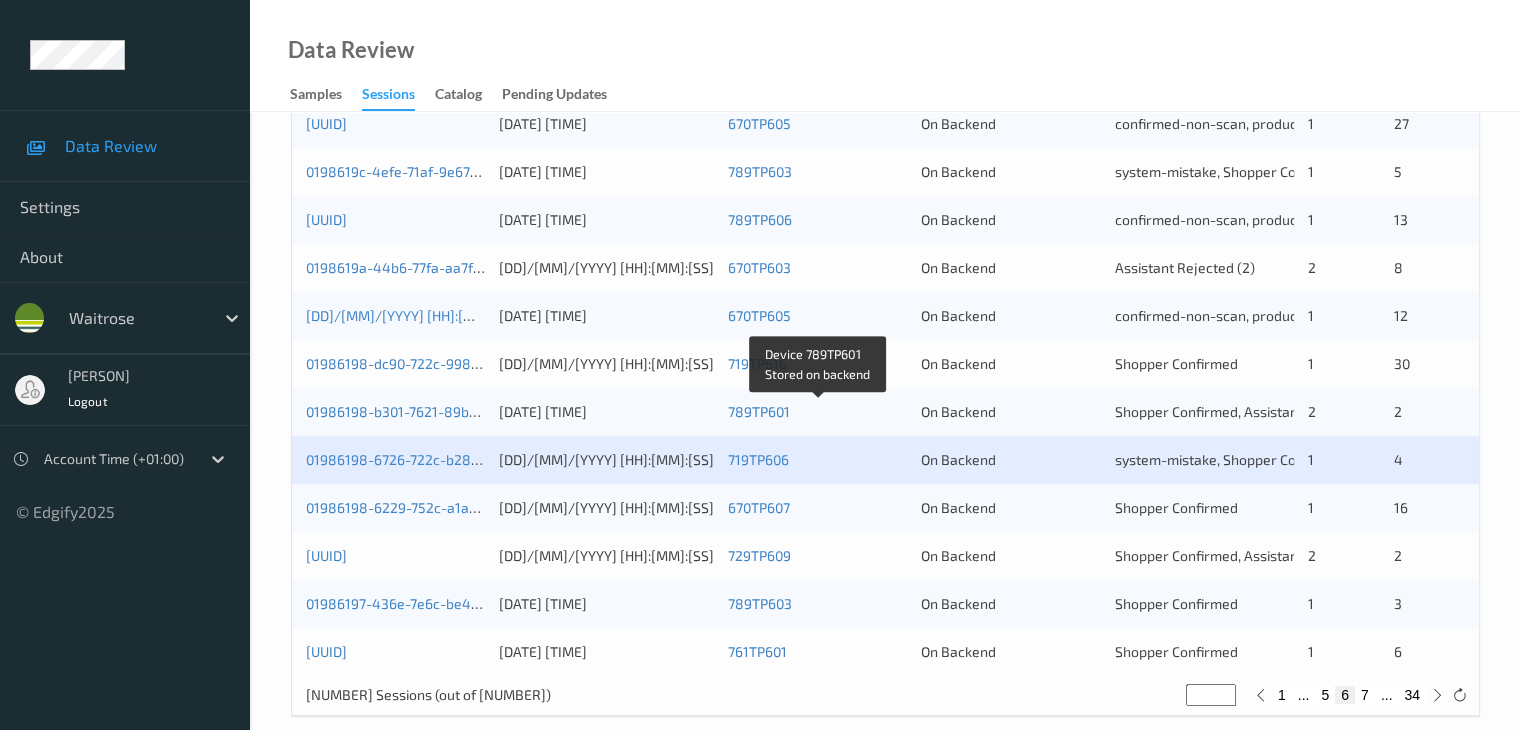 scroll, scrollTop: 932, scrollLeft: 0, axis: vertical 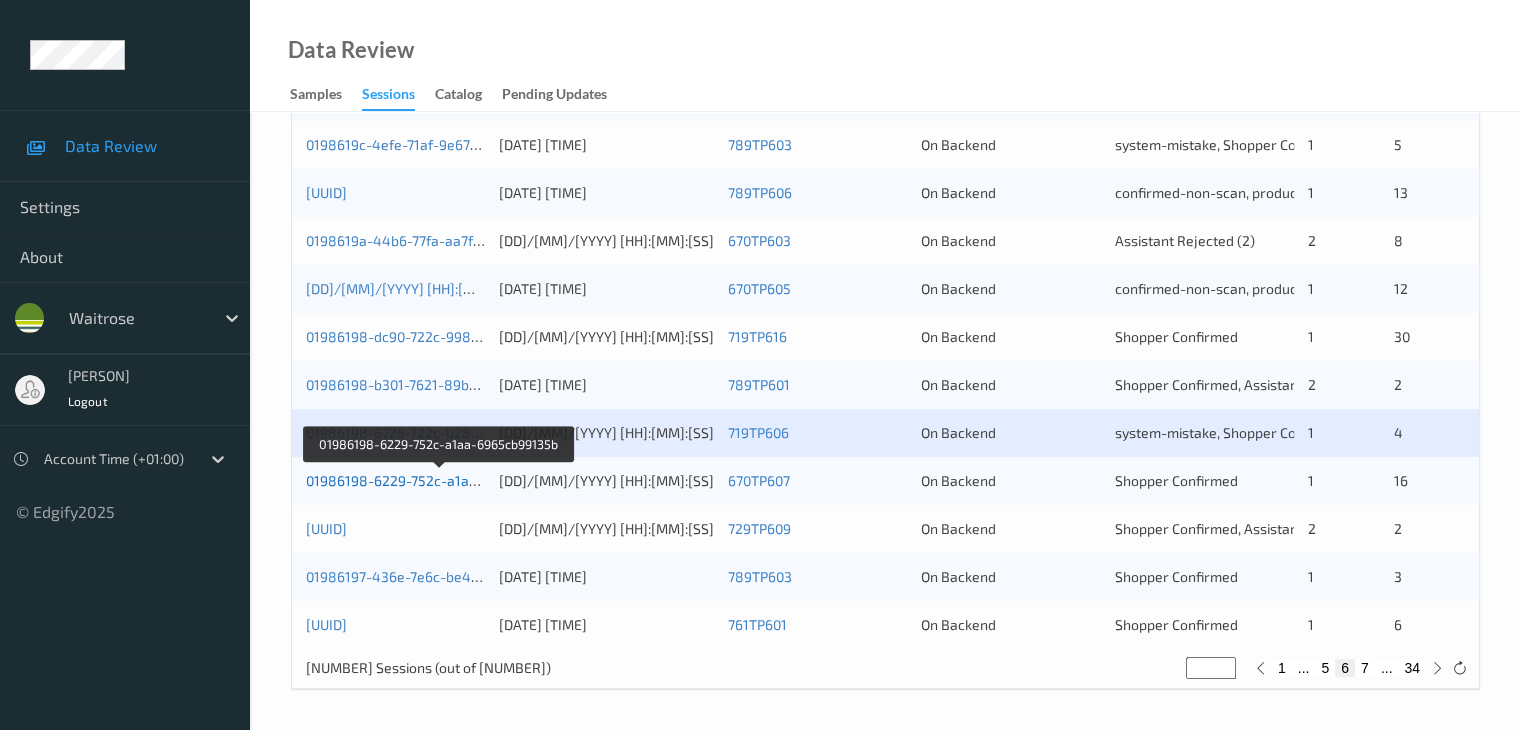 click on "01986198-6229-752c-a1aa-6965cb99135b" at bounding box center [441, 480] 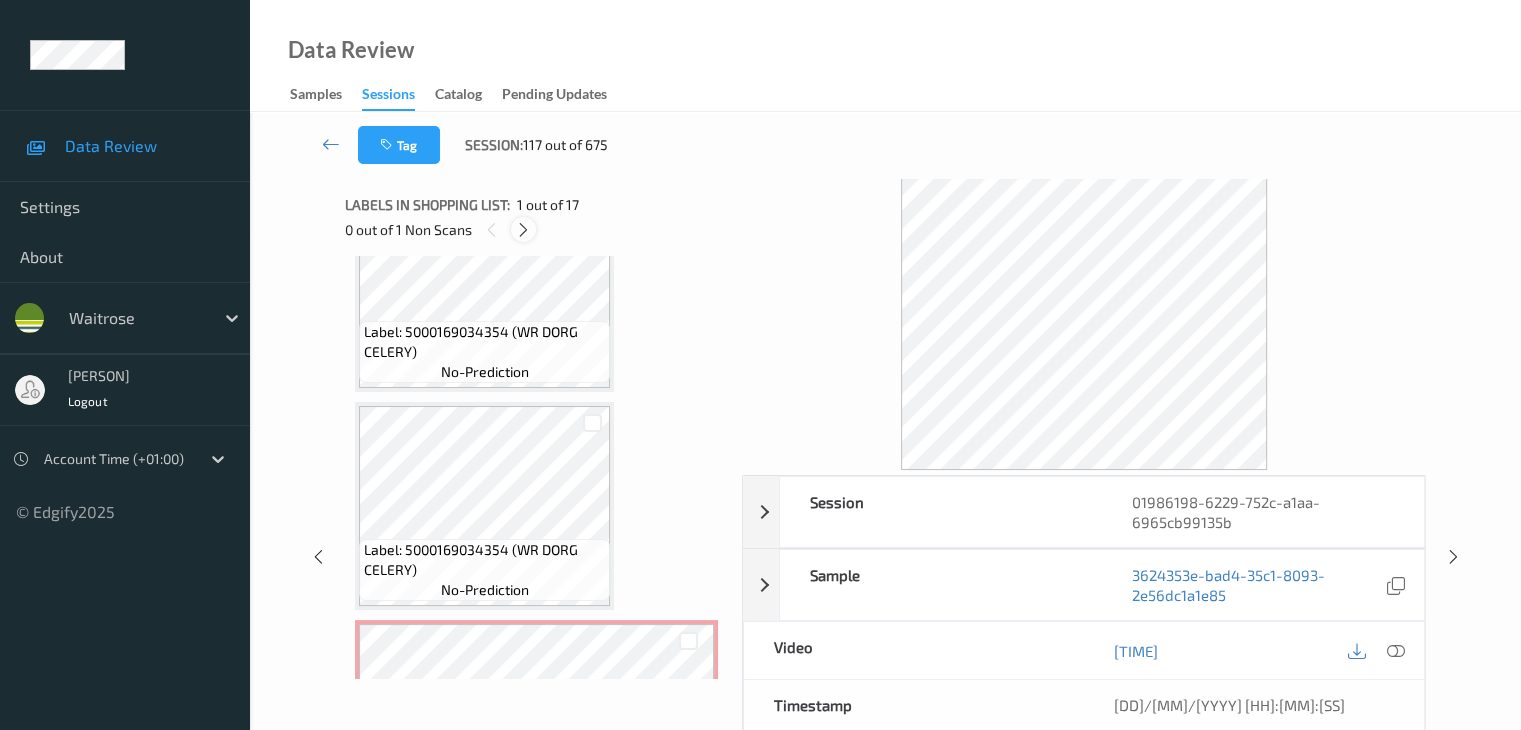 click at bounding box center [523, 230] 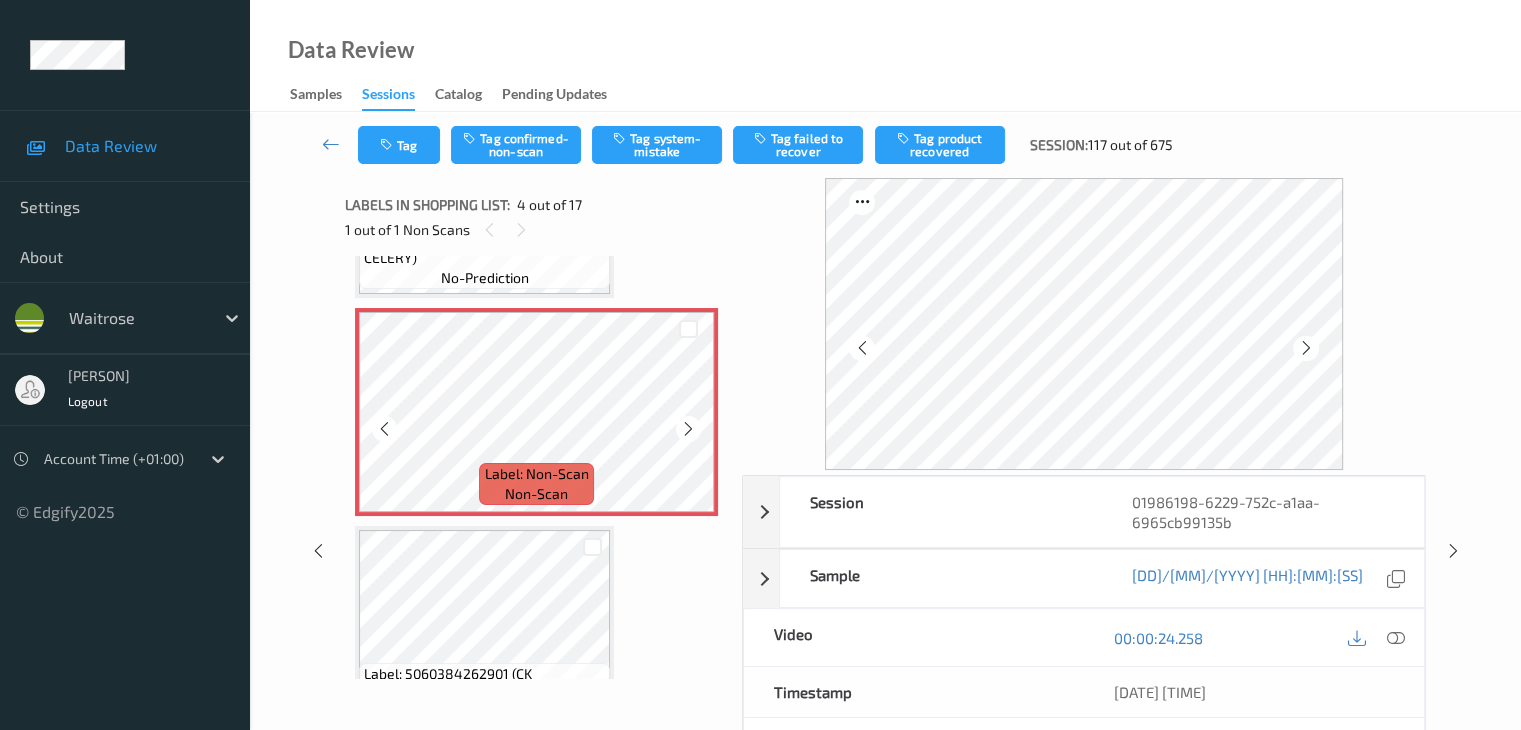 scroll, scrollTop: 646, scrollLeft: 0, axis: vertical 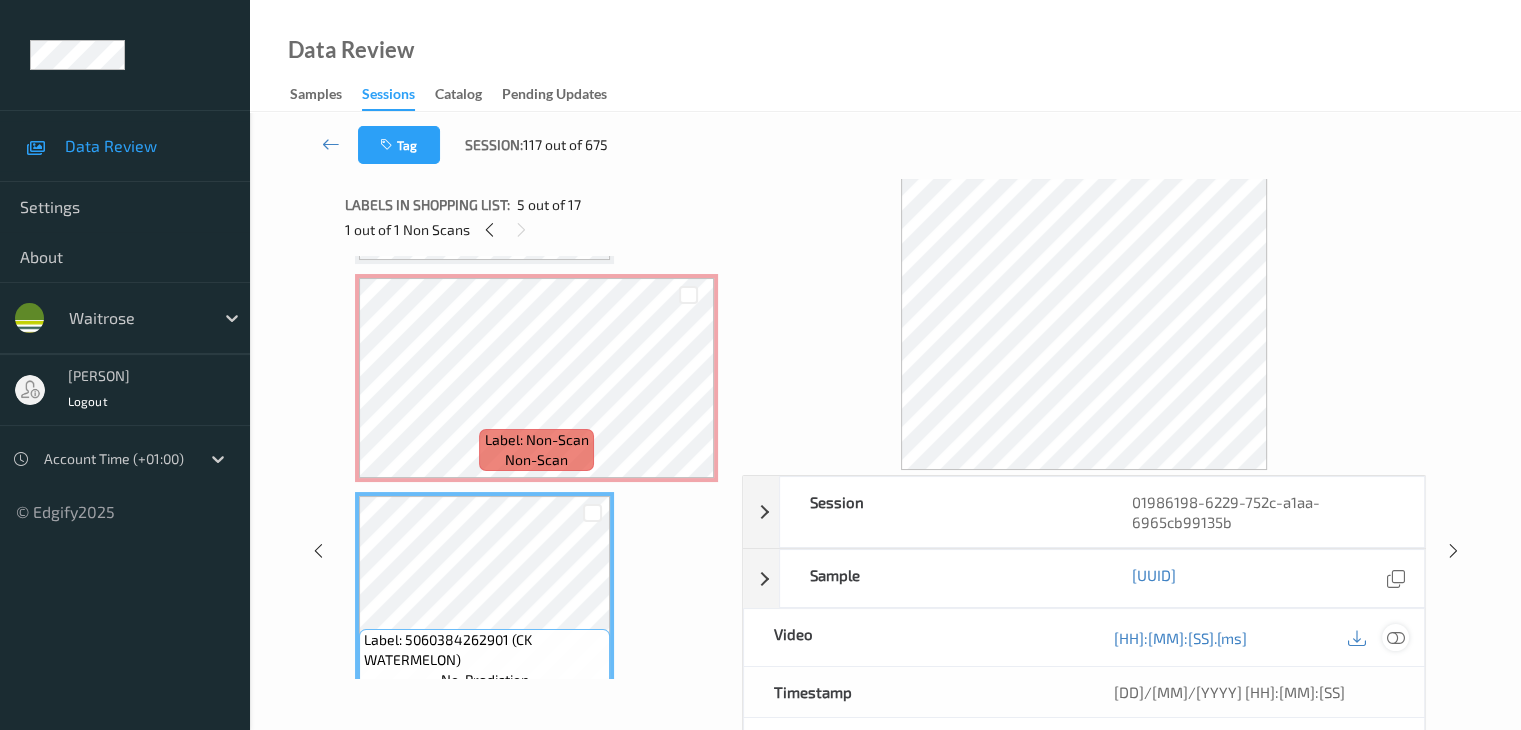 click at bounding box center (1395, 638) 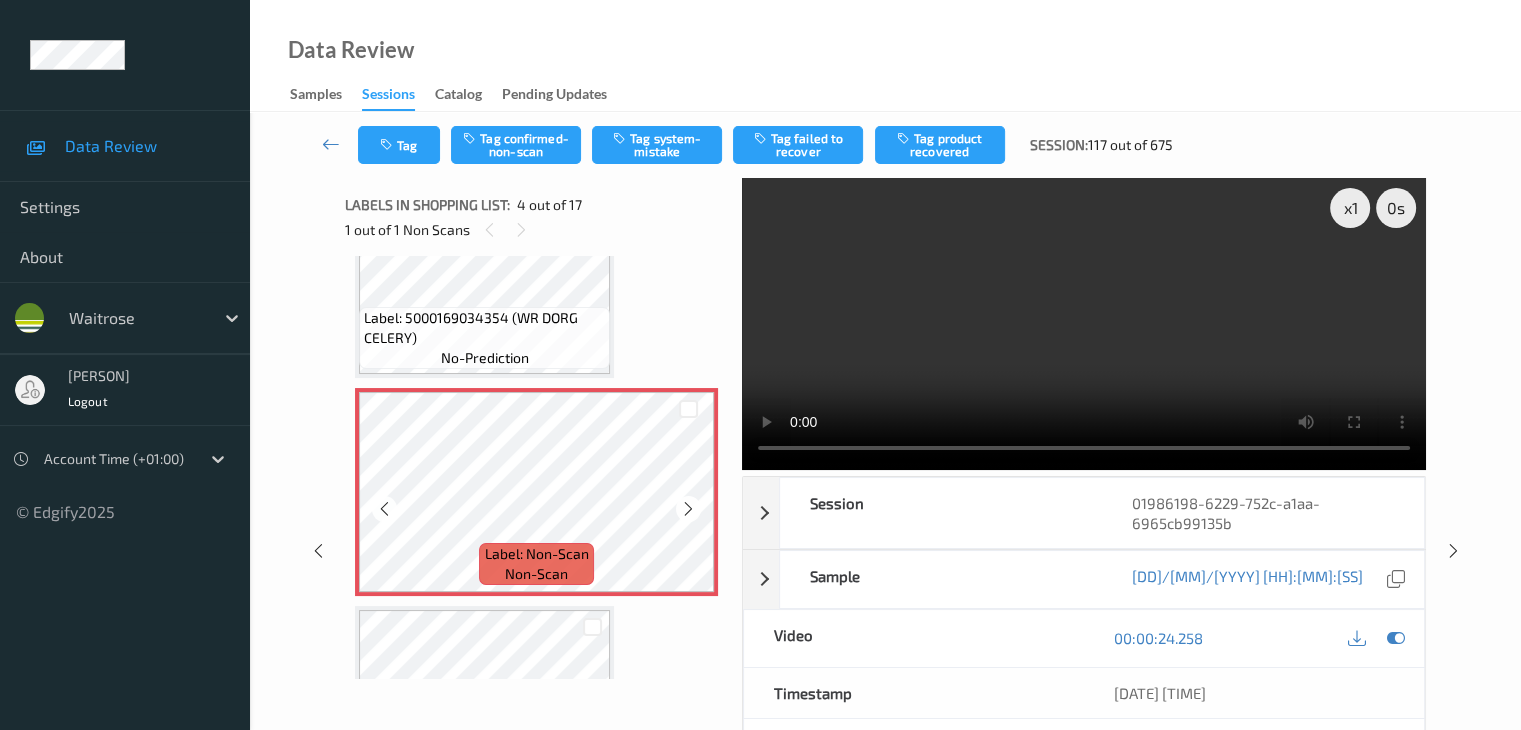 scroll, scrollTop: 446, scrollLeft: 0, axis: vertical 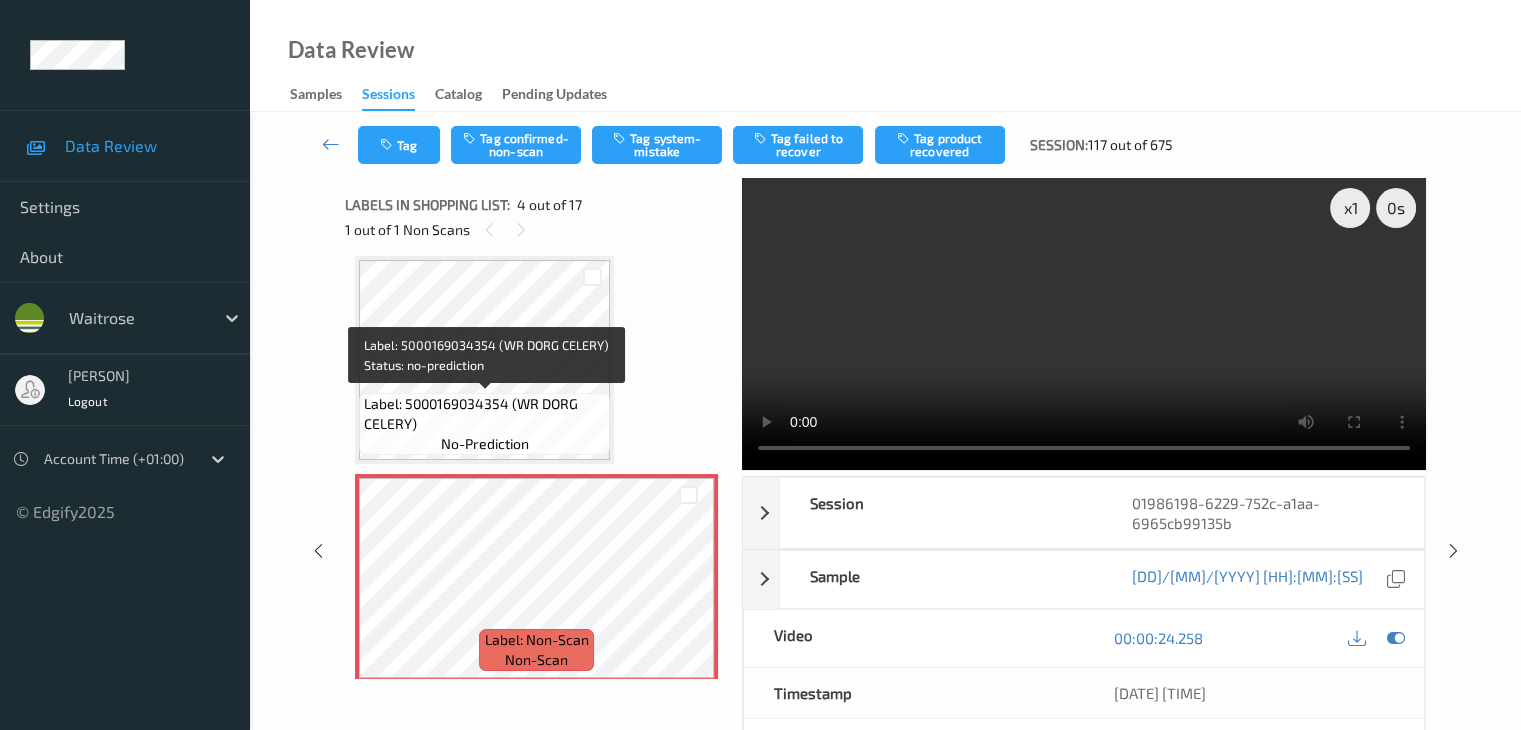 click on "Label: 5000169034354 (WR DORG CELERY)" at bounding box center (484, 414) 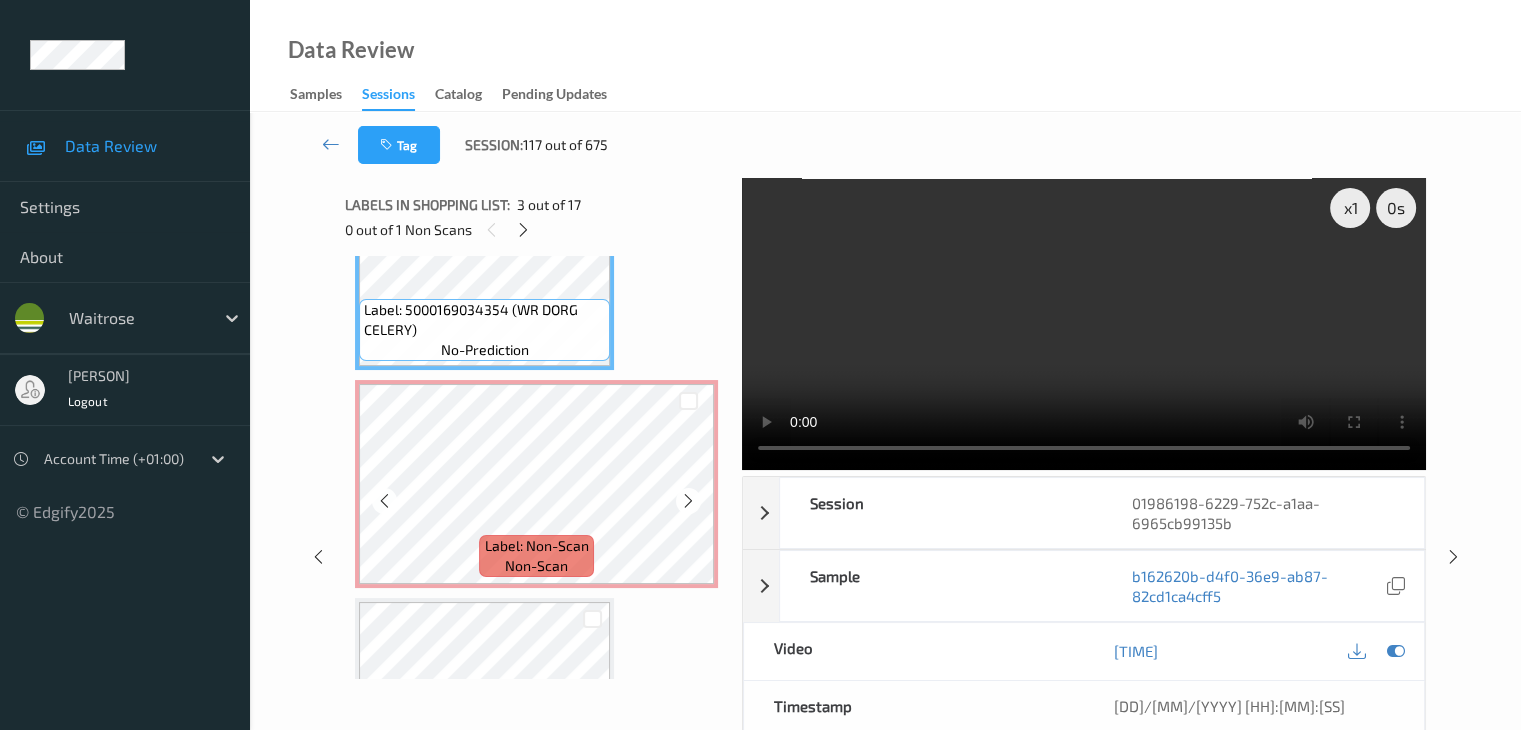 scroll, scrollTop: 646, scrollLeft: 0, axis: vertical 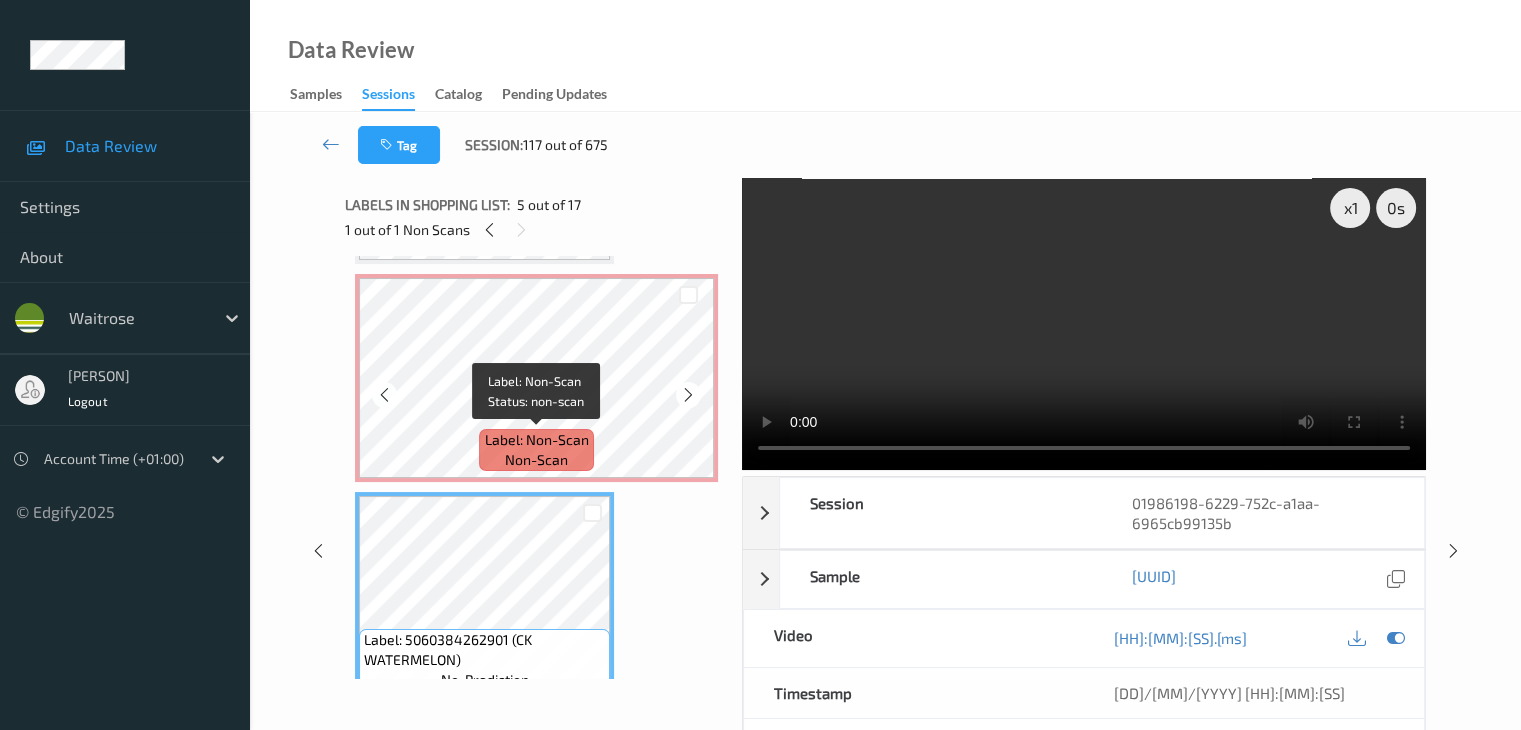 click on "Label: Non-Scan" at bounding box center [537, 440] 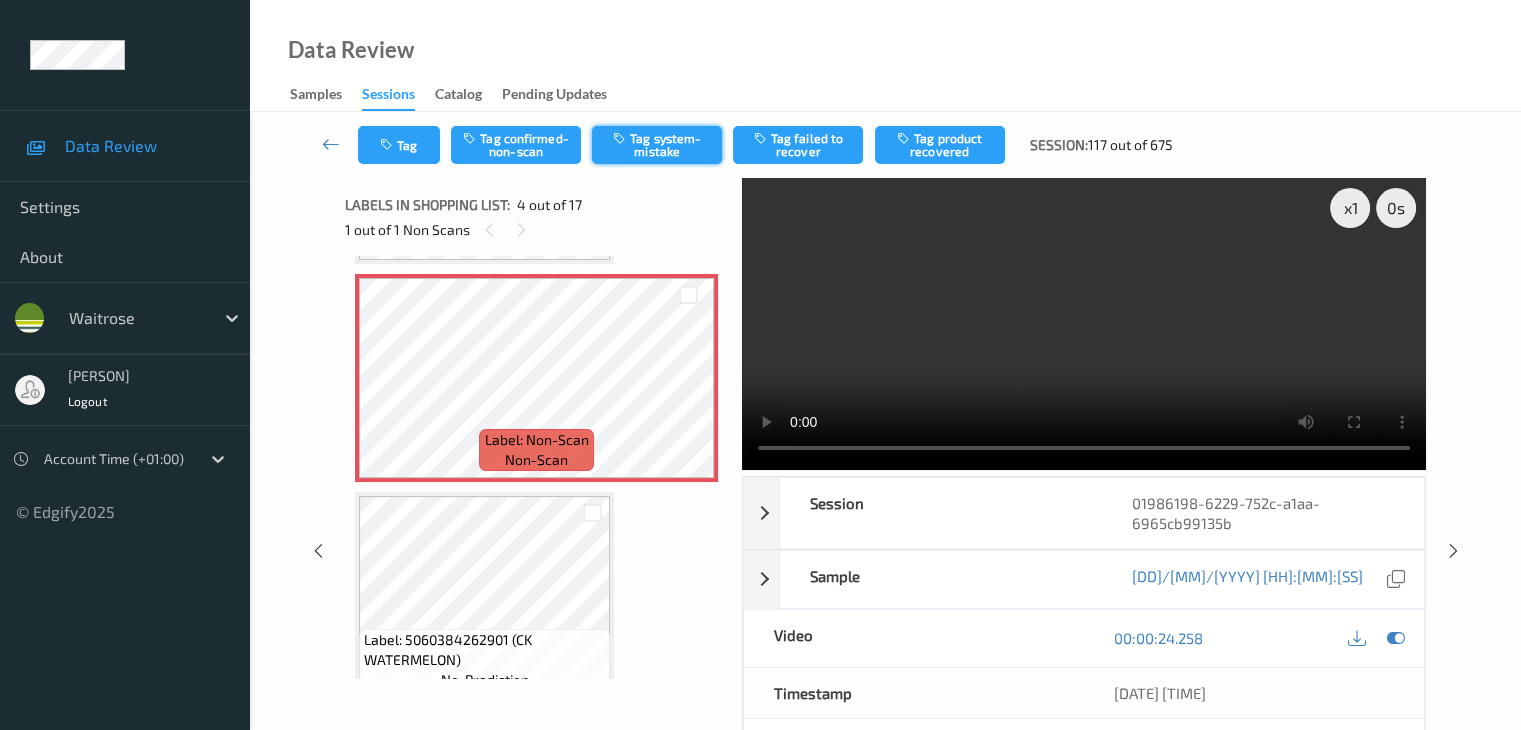 click on "Tag   system-mistake" at bounding box center [657, 145] 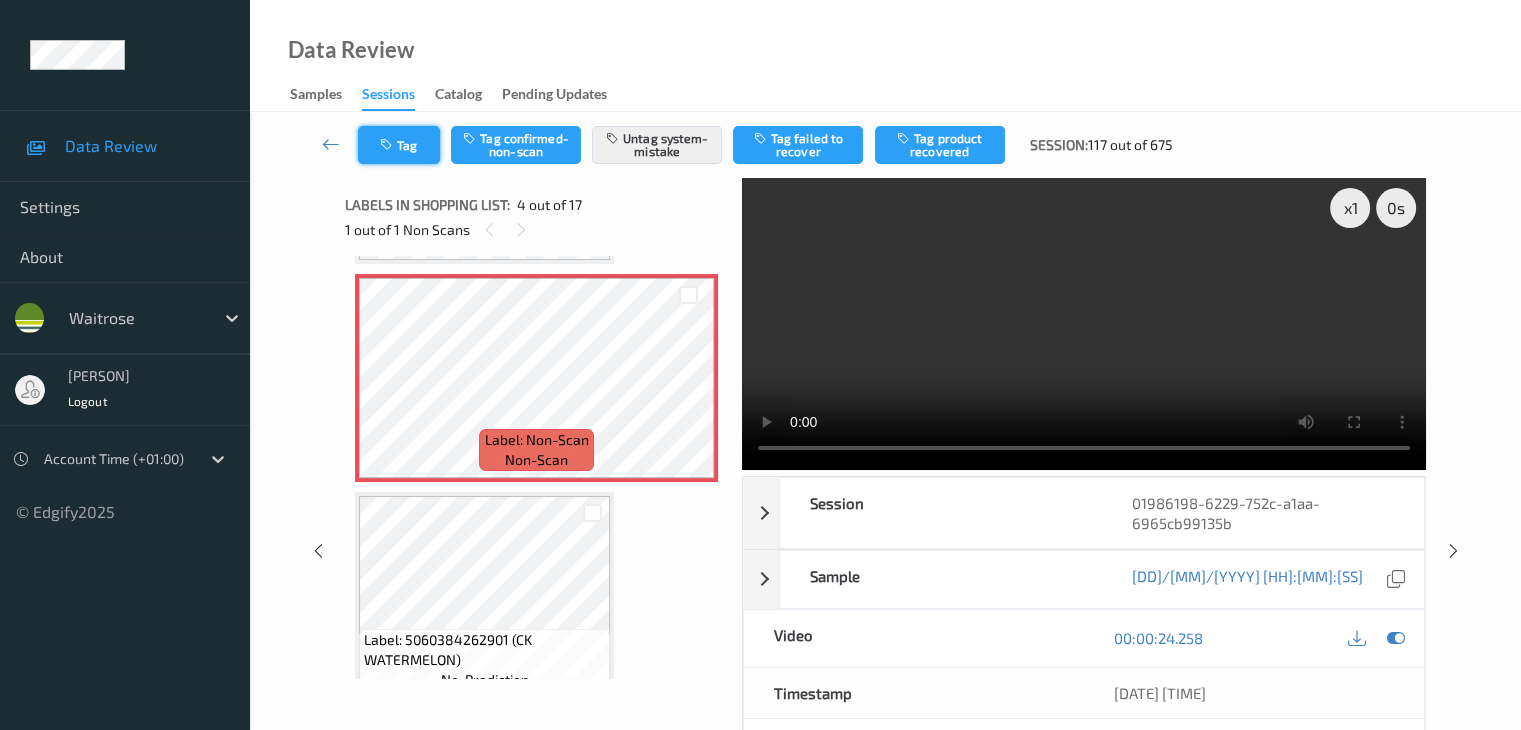 click on "Tag" at bounding box center (399, 145) 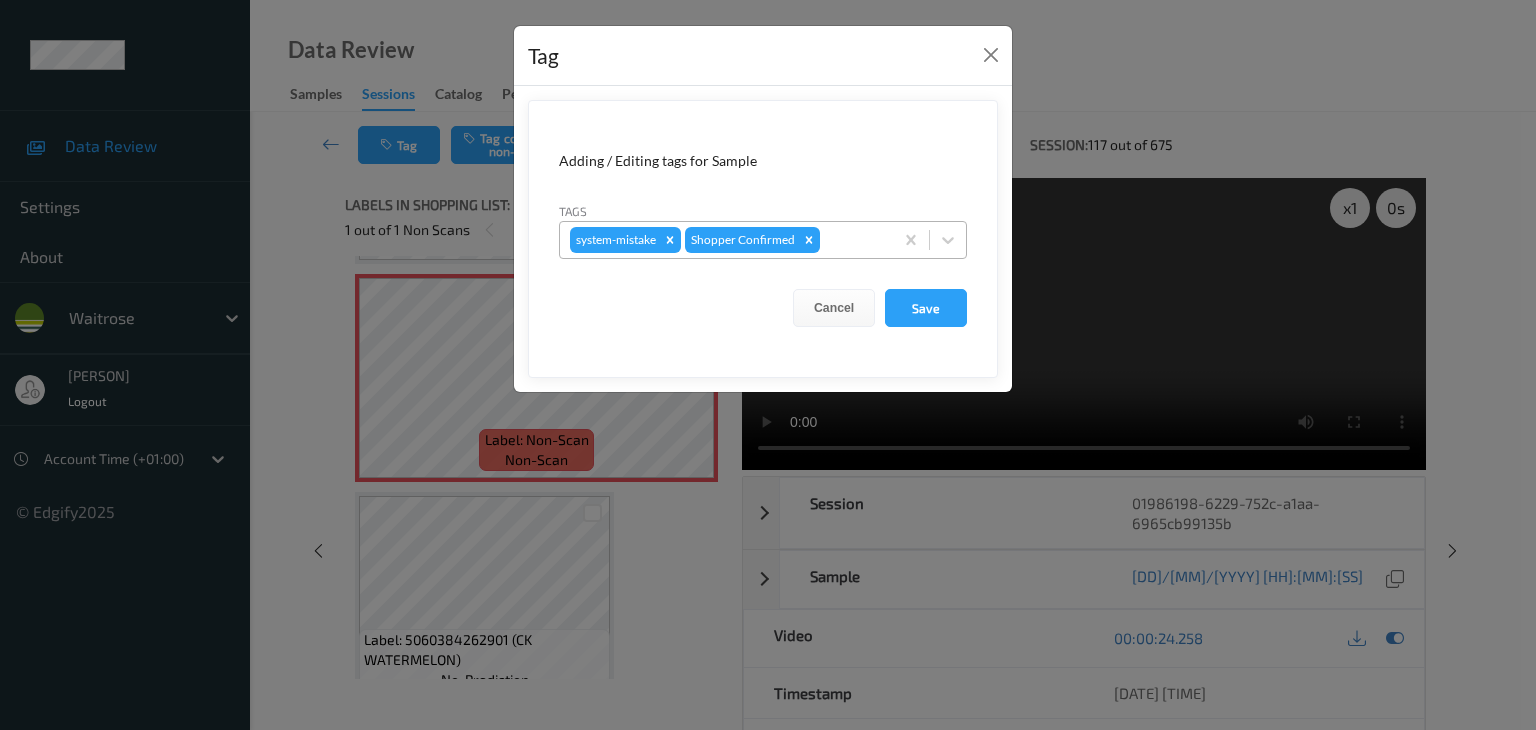 click at bounding box center (853, 240) 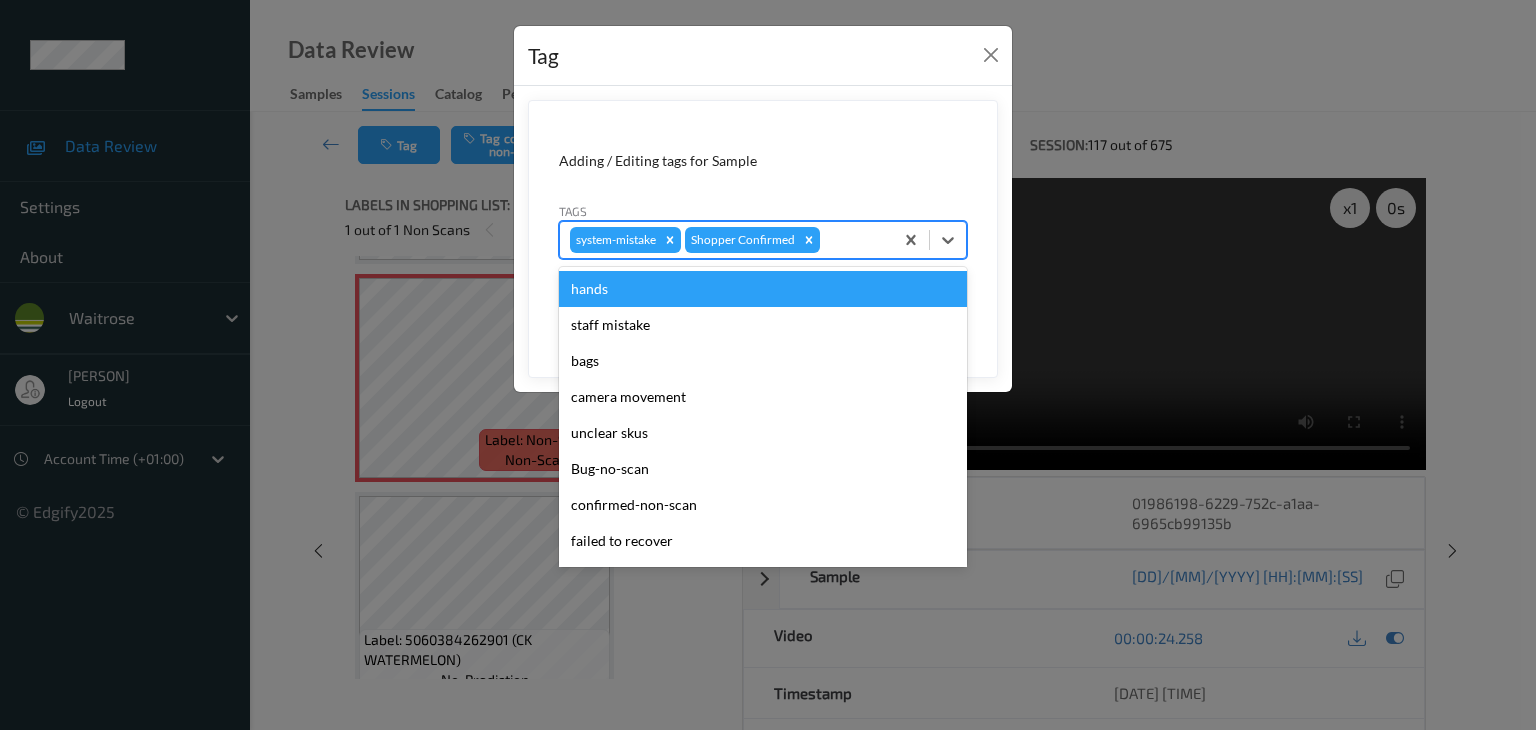 type on "u" 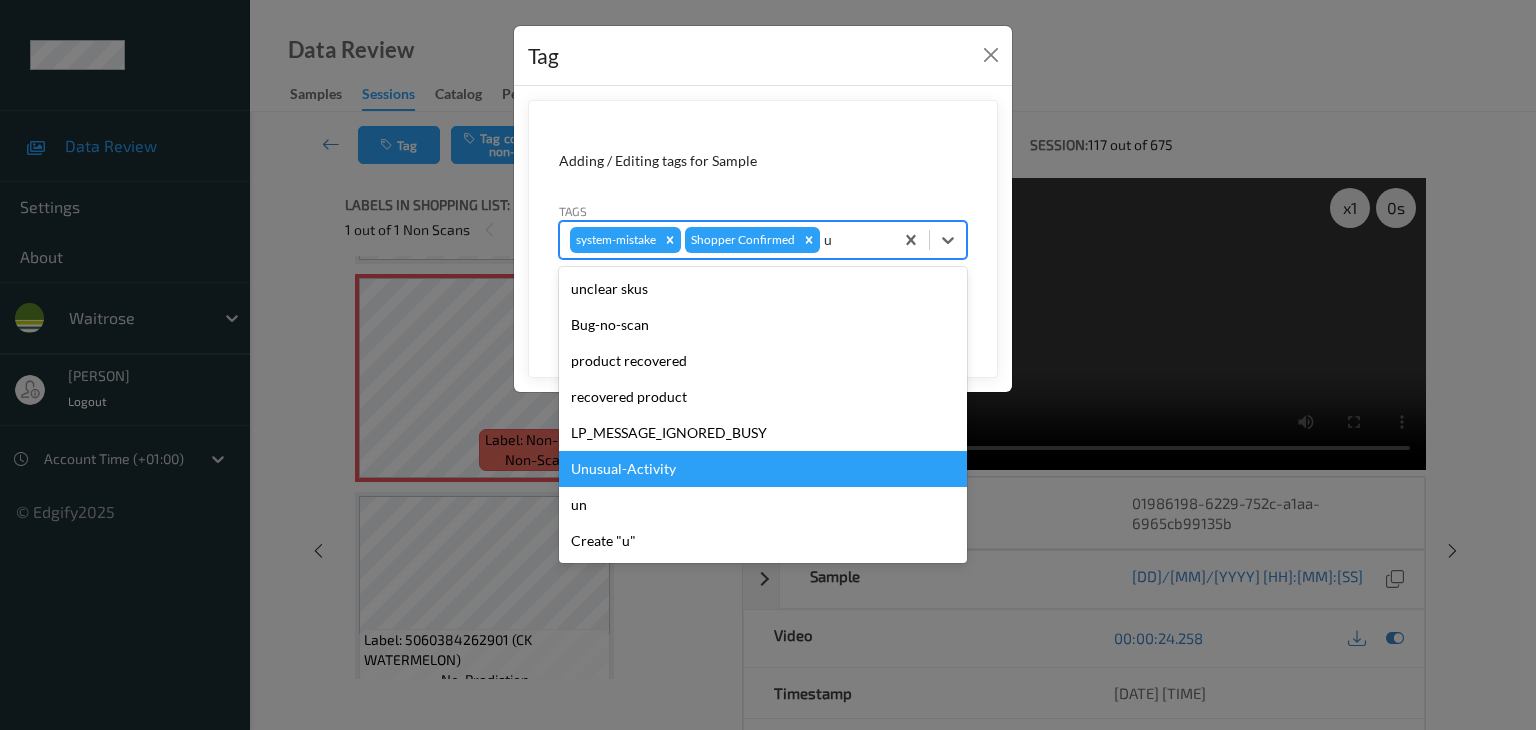 click on "Unusual-Activity" at bounding box center (763, 469) 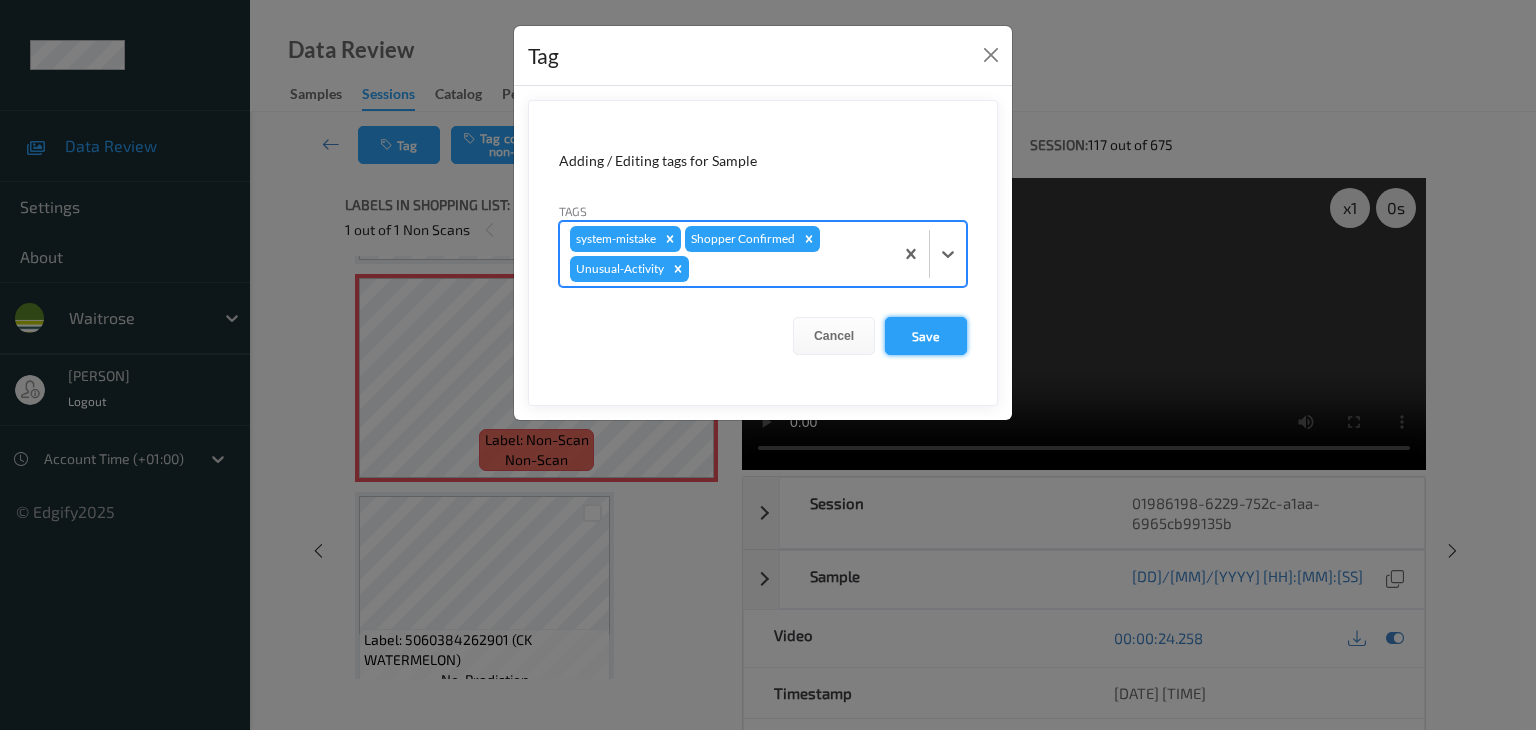 click on "Save" at bounding box center (926, 336) 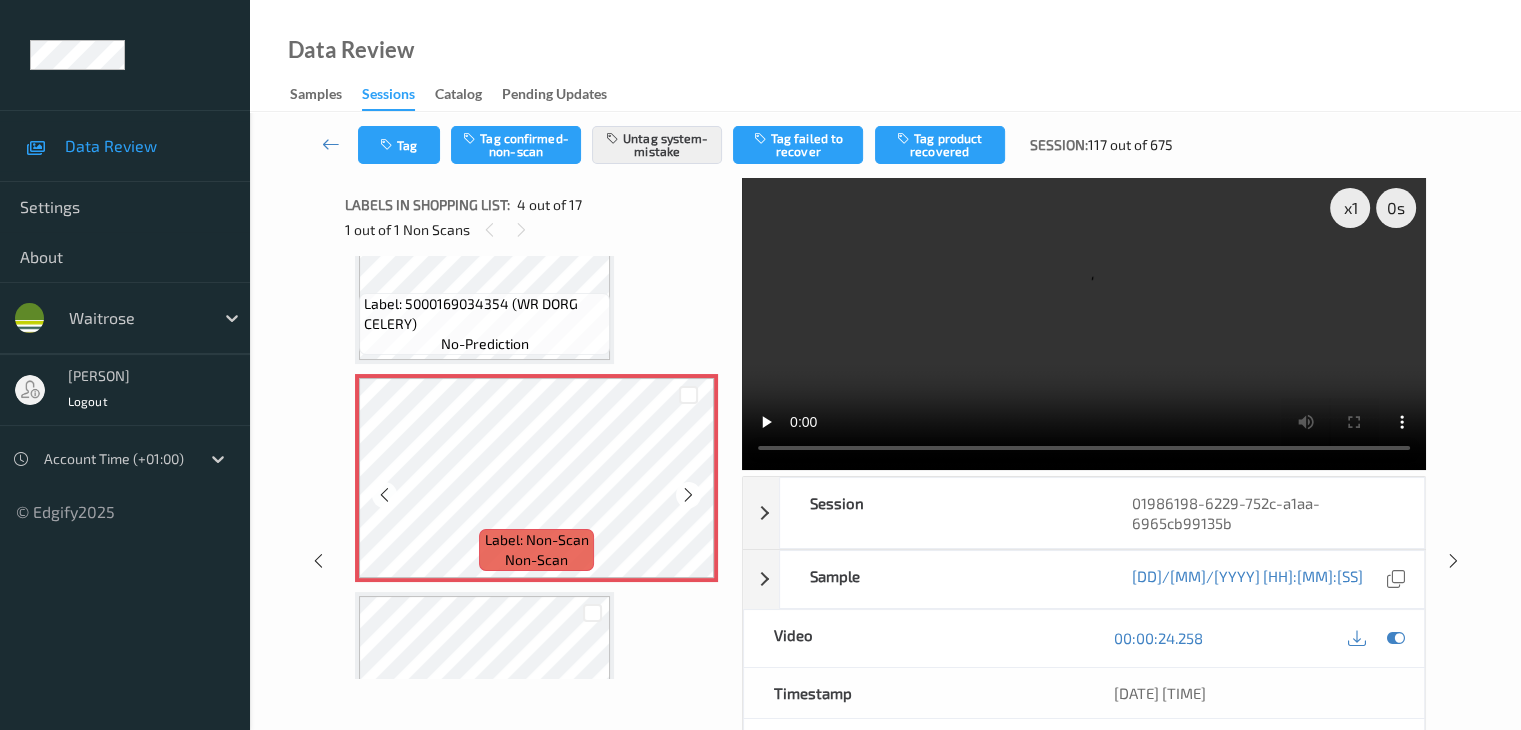 scroll, scrollTop: 646, scrollLeft: 0, axis: vertical 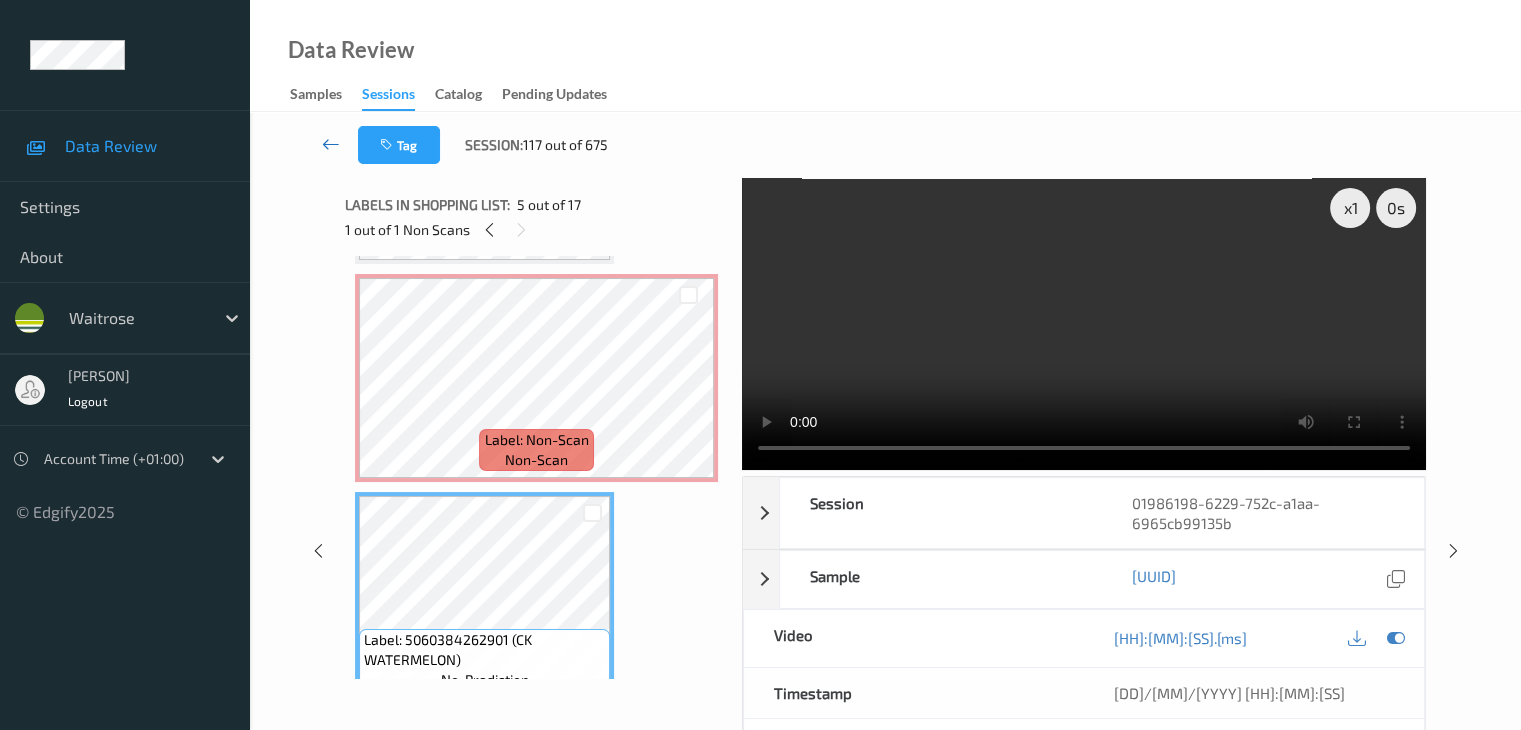 click at bounding box center (331, 144) 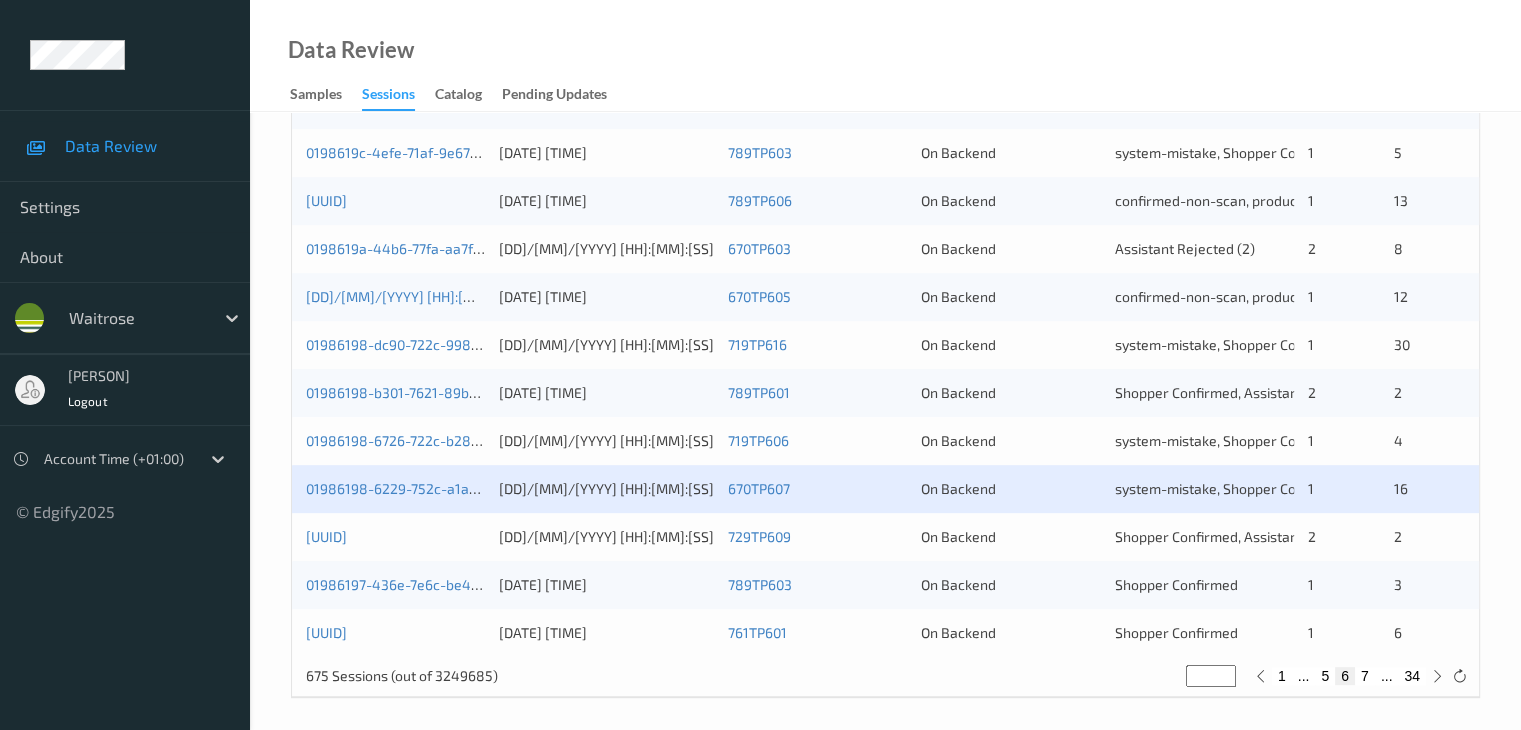 scroll, scrollTop: 932, scrollLeft: 0, axis: vertical 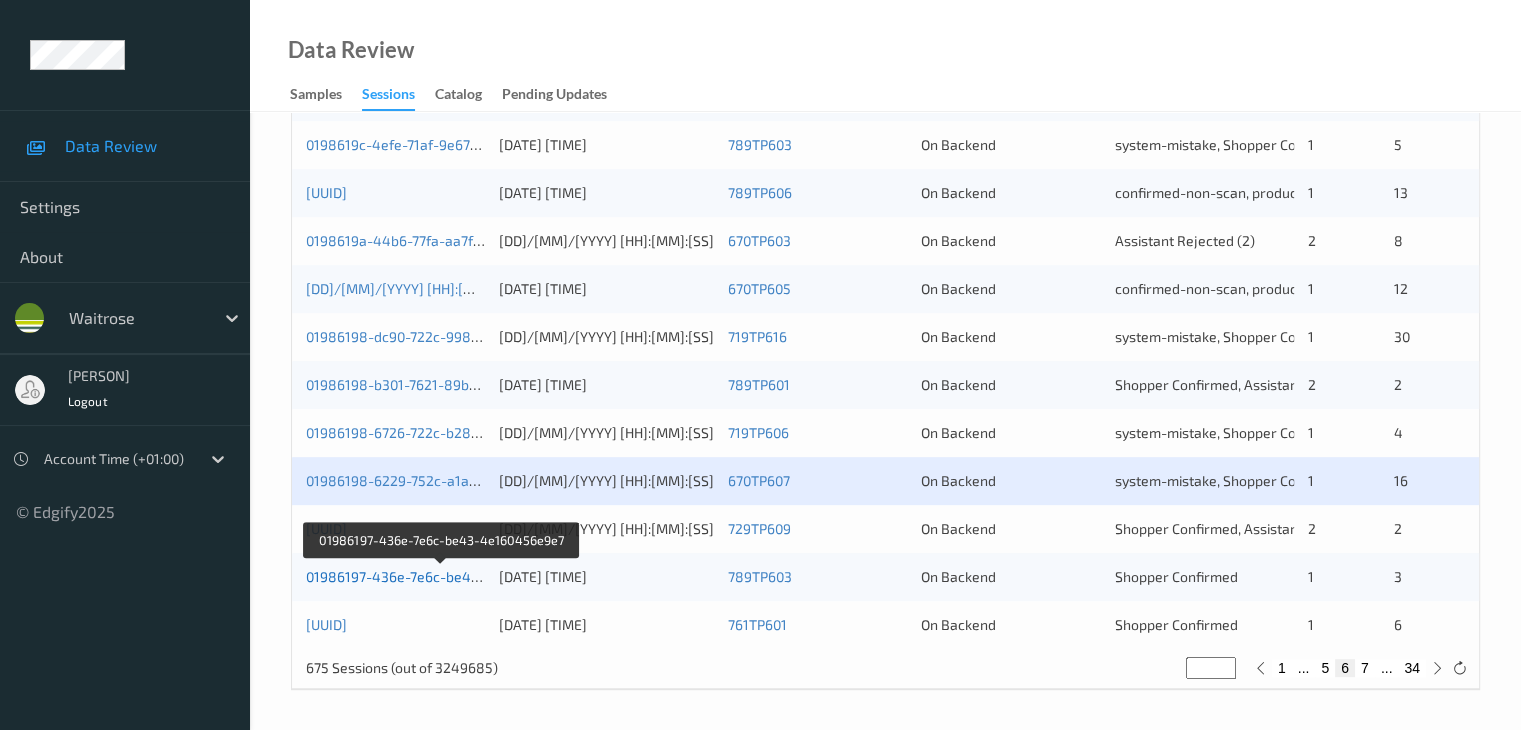 click on "01986197-436e-7e6c-be43-4e160456e9e7" at bounding box center (443, 576) 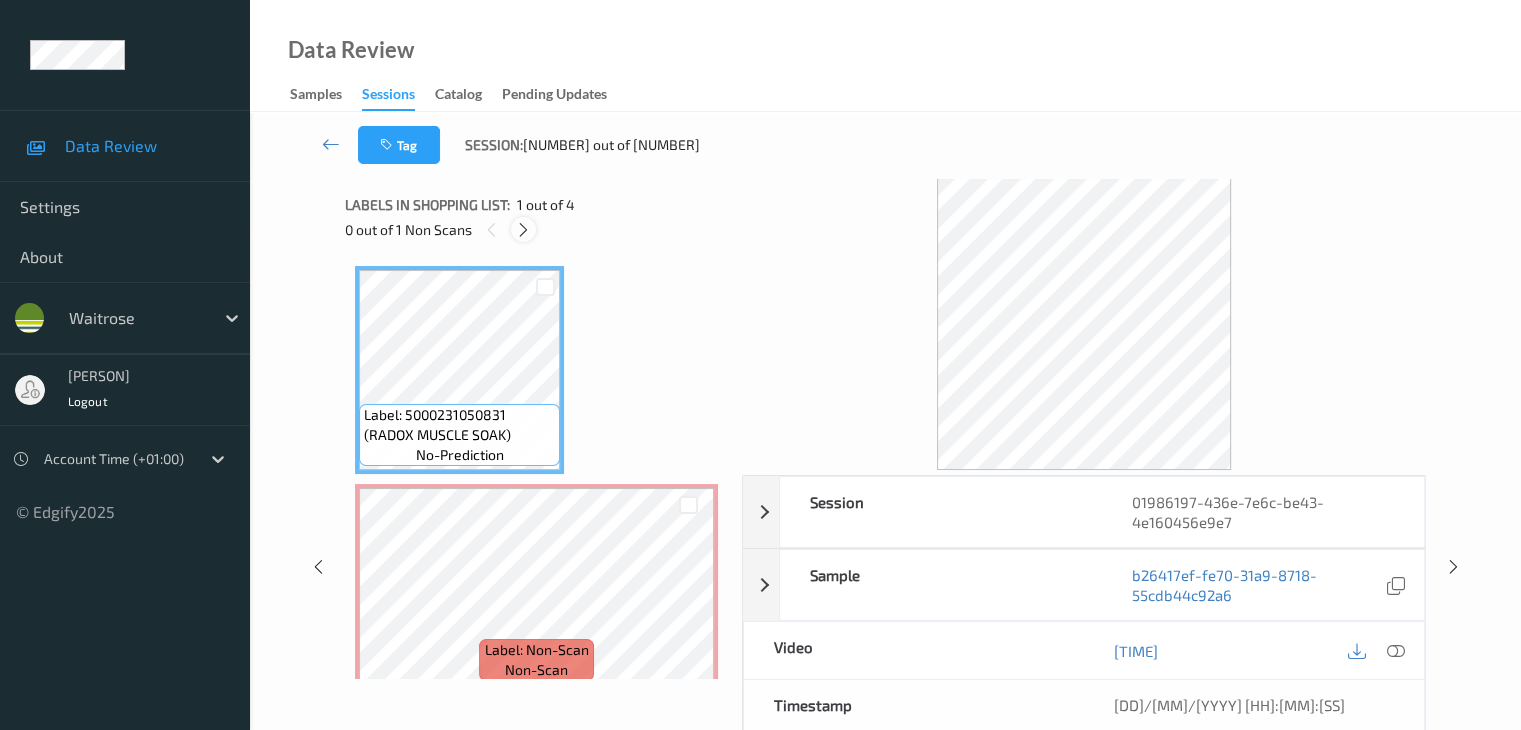 click at bounding box center (523, 230) 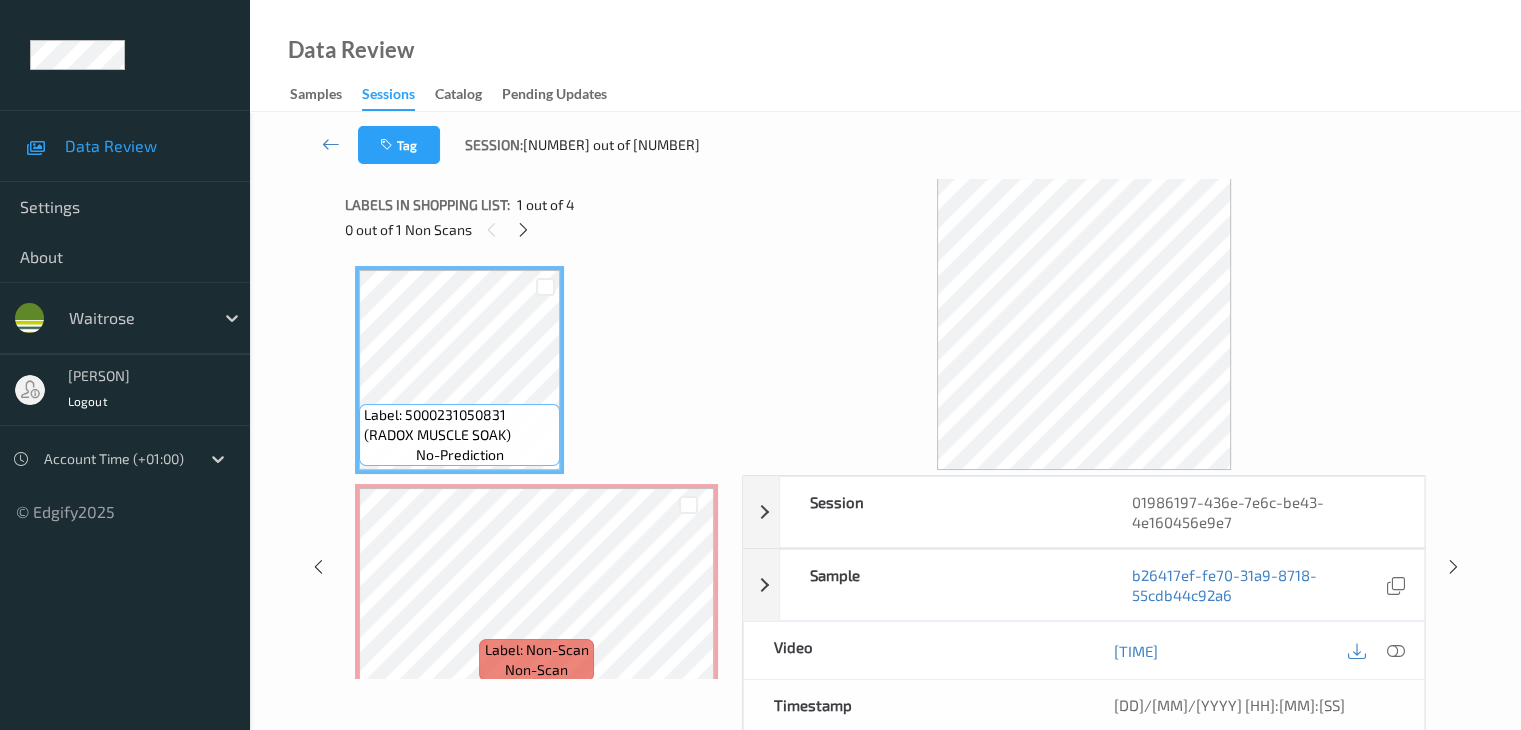 scroll, scrollTop: 10, scrollLeft: 0, axis: vertical 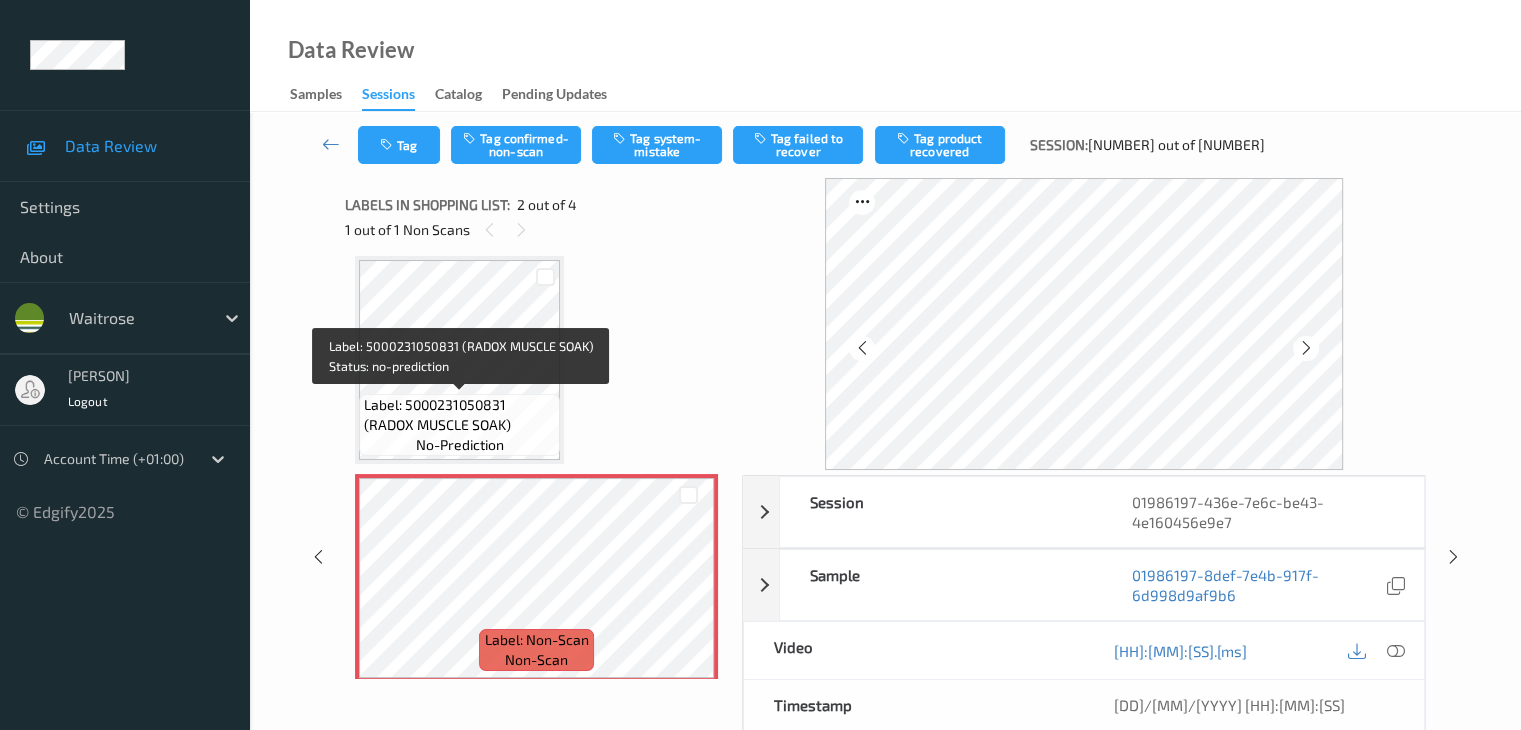 click on "Label: 5000231050831 (RADOX MUSCLE SOAK)" at bounding box center (459, 415) 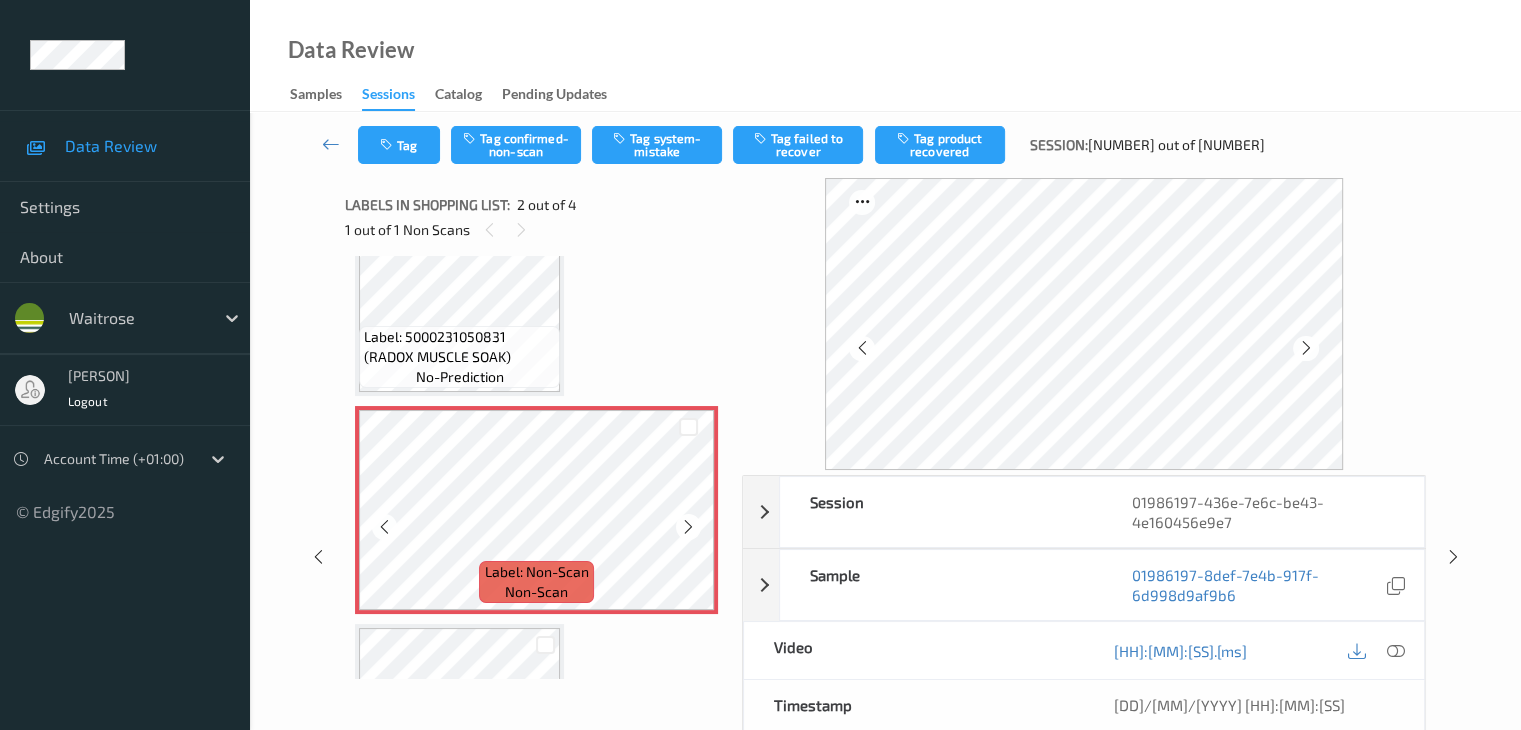 scroll, scrollTop: 200, scrollLeft: 0, axis: vertical 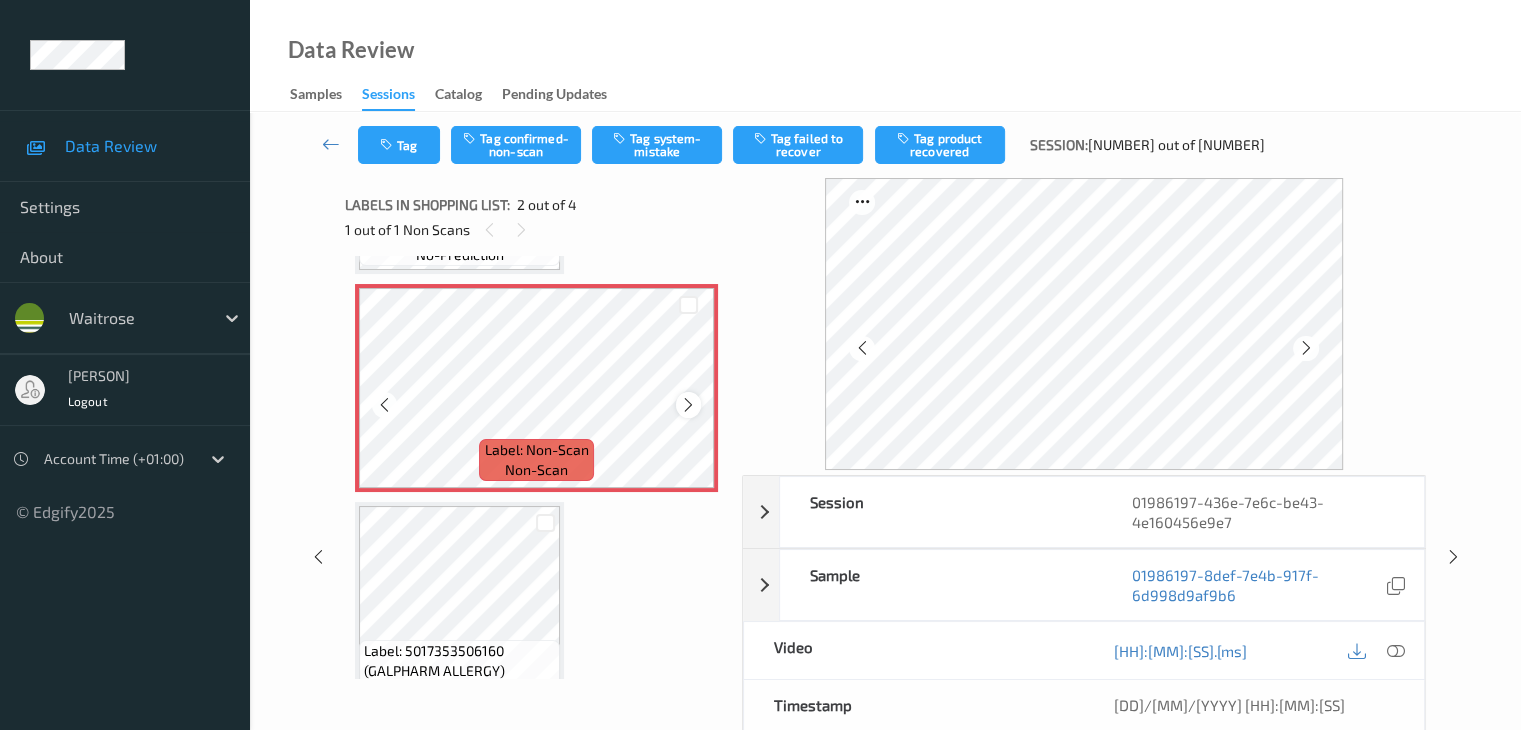 click at bounding box center [688, 405] 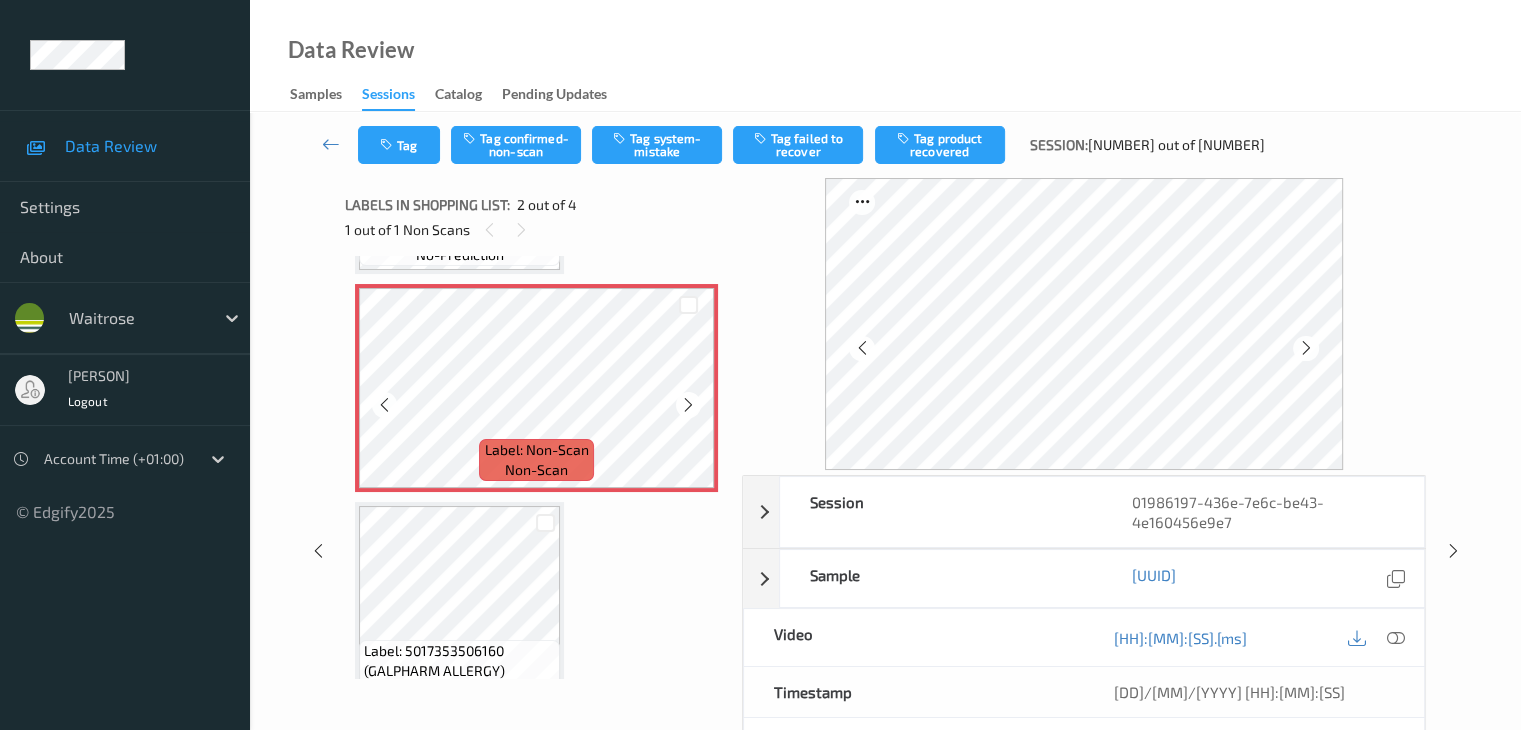 click at bounding box center [688, 405] 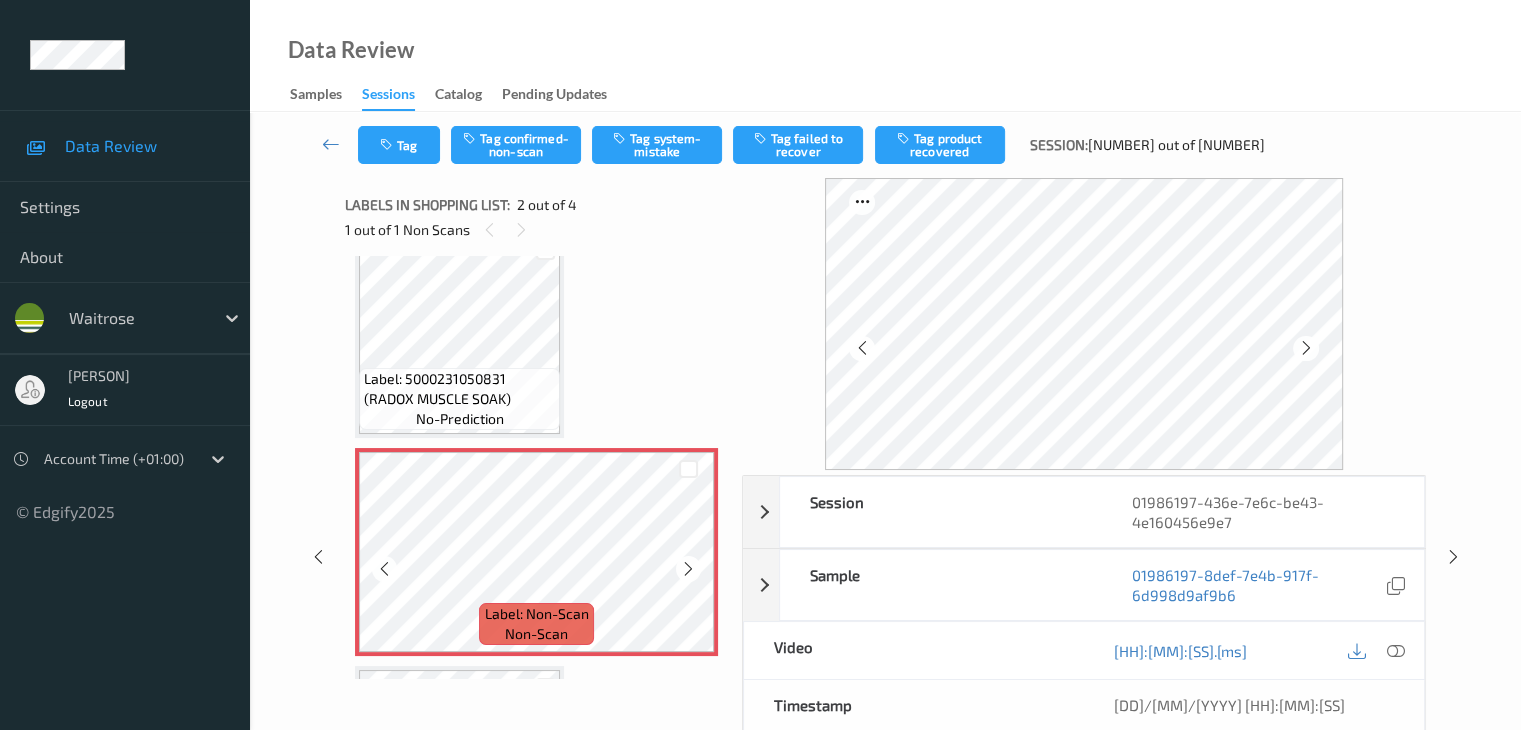 scroll, scrollTop: 0, scrollLeft: 0, axis: both 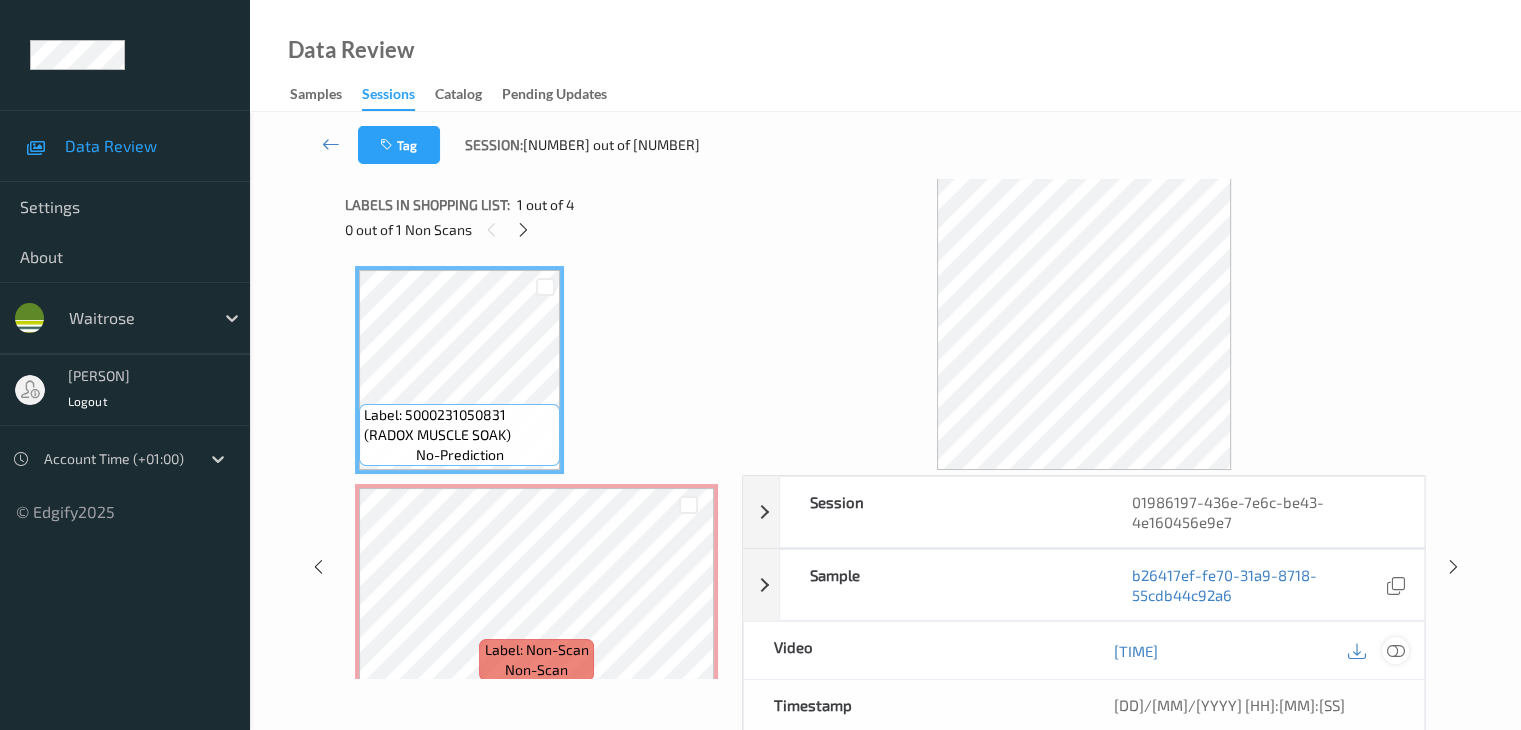 click at bounding box center (1395, 651) 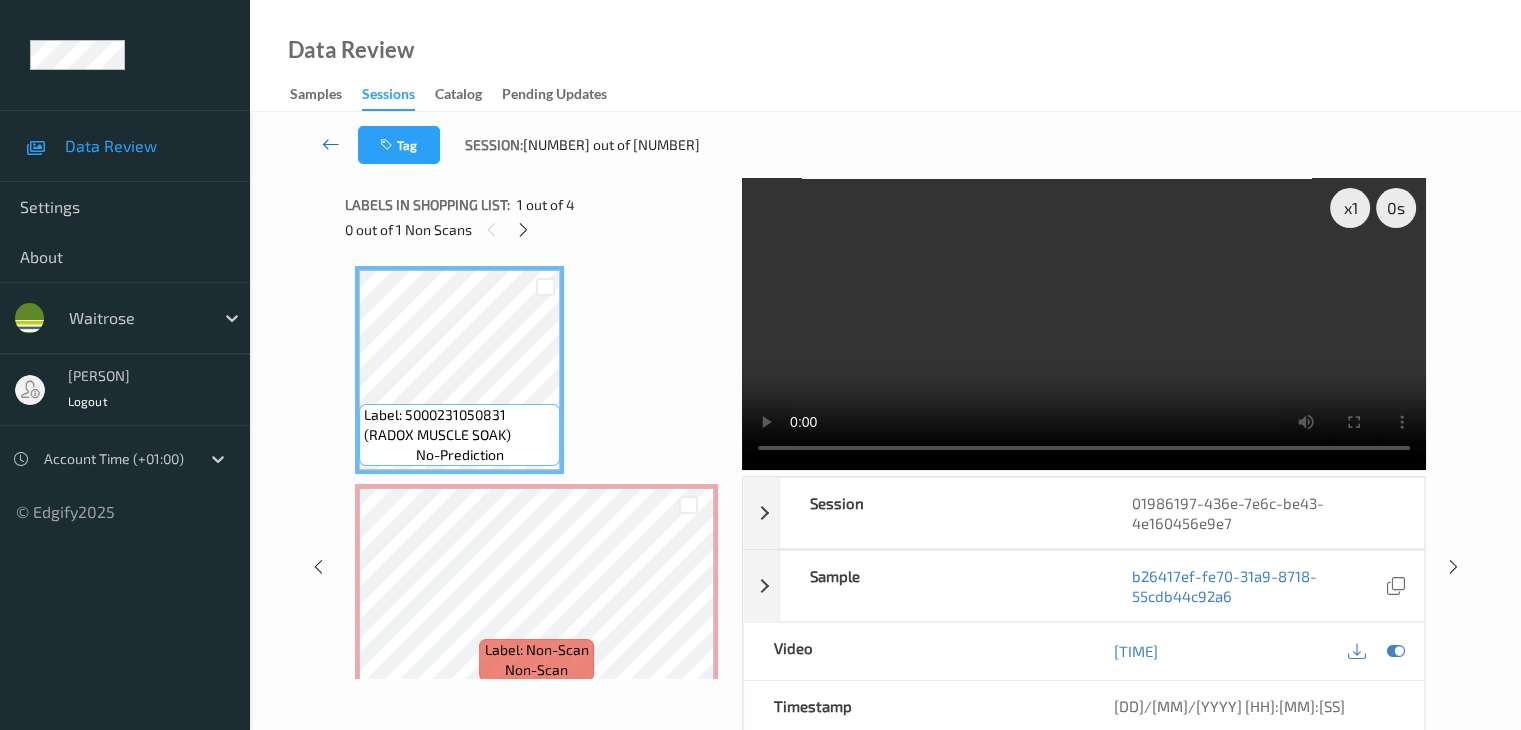click at bounding box center (331, 144) 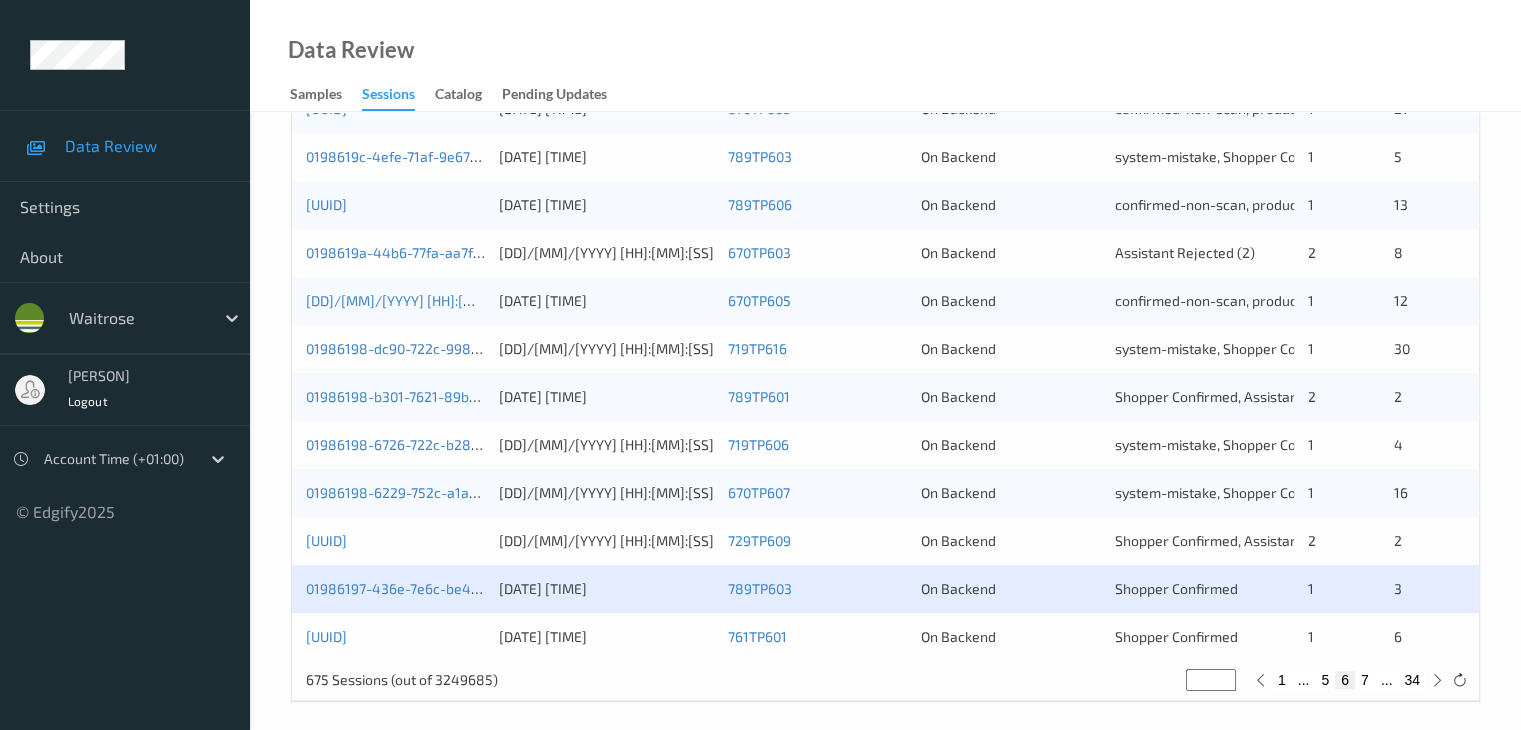 scroll, scrollTop: 932, scrollLeft: 0, axis: vertical 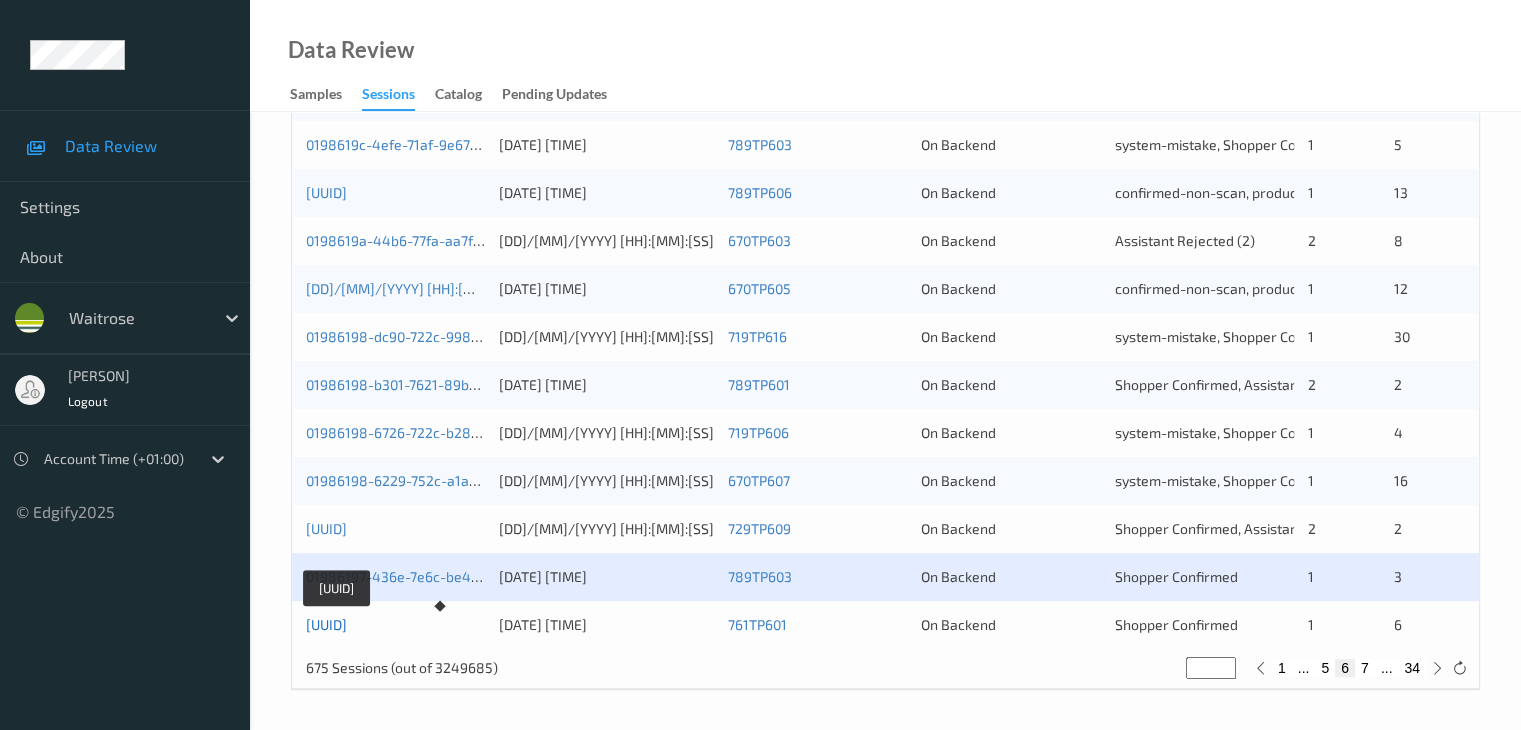 click on "[UUID]" at bounding box center (326, 624) 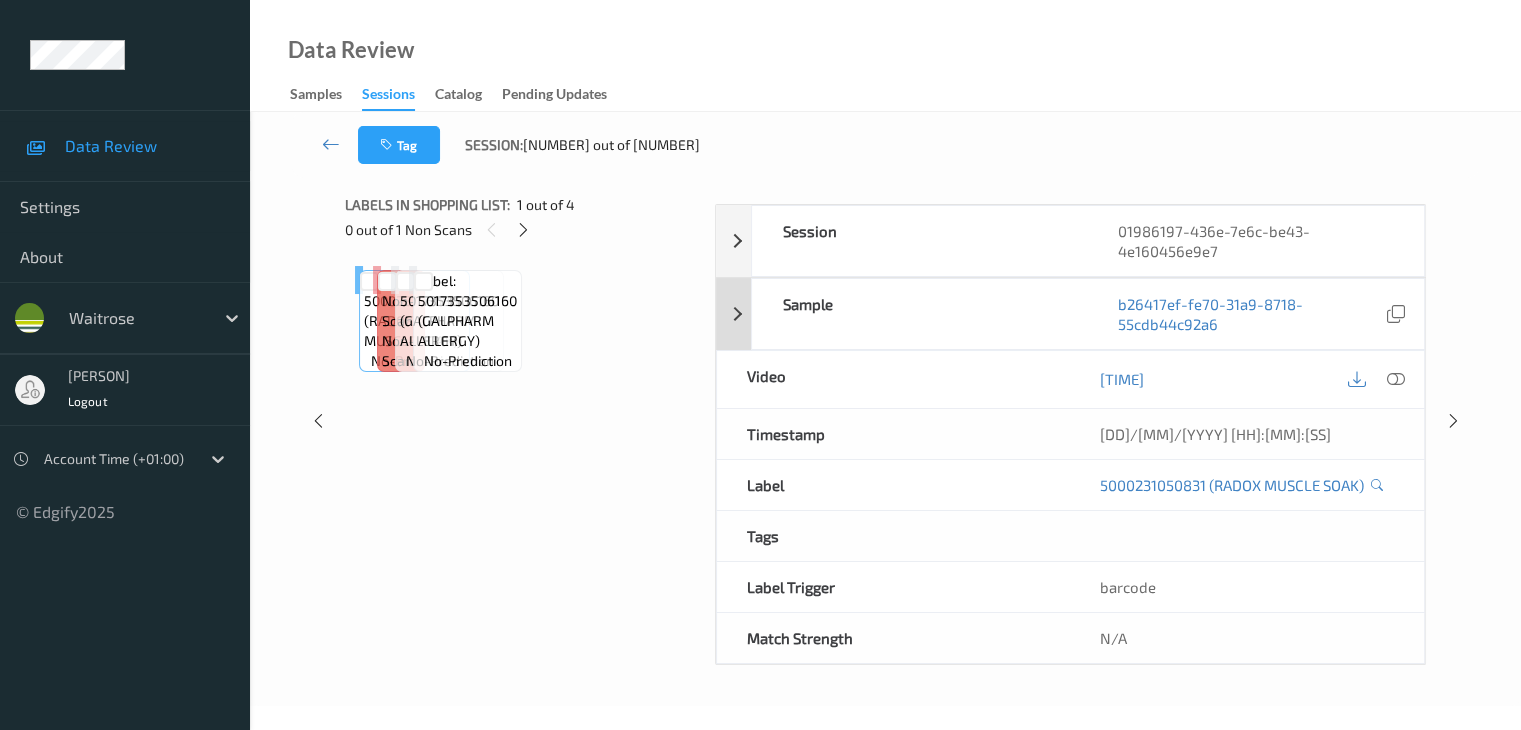 scroll, scrollTop: 0, scrollLeft: 0, axis: both 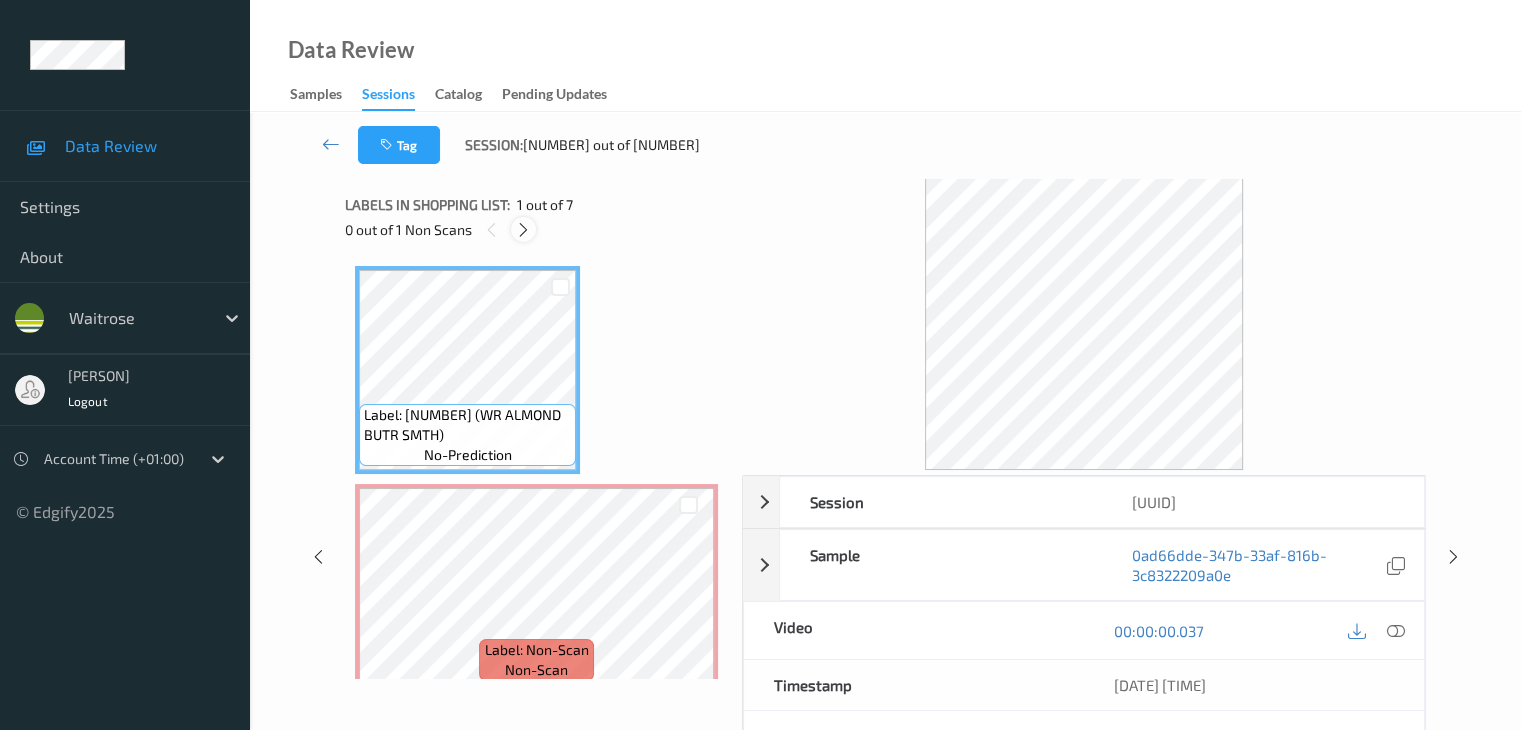click at bounding box center [523, 230] 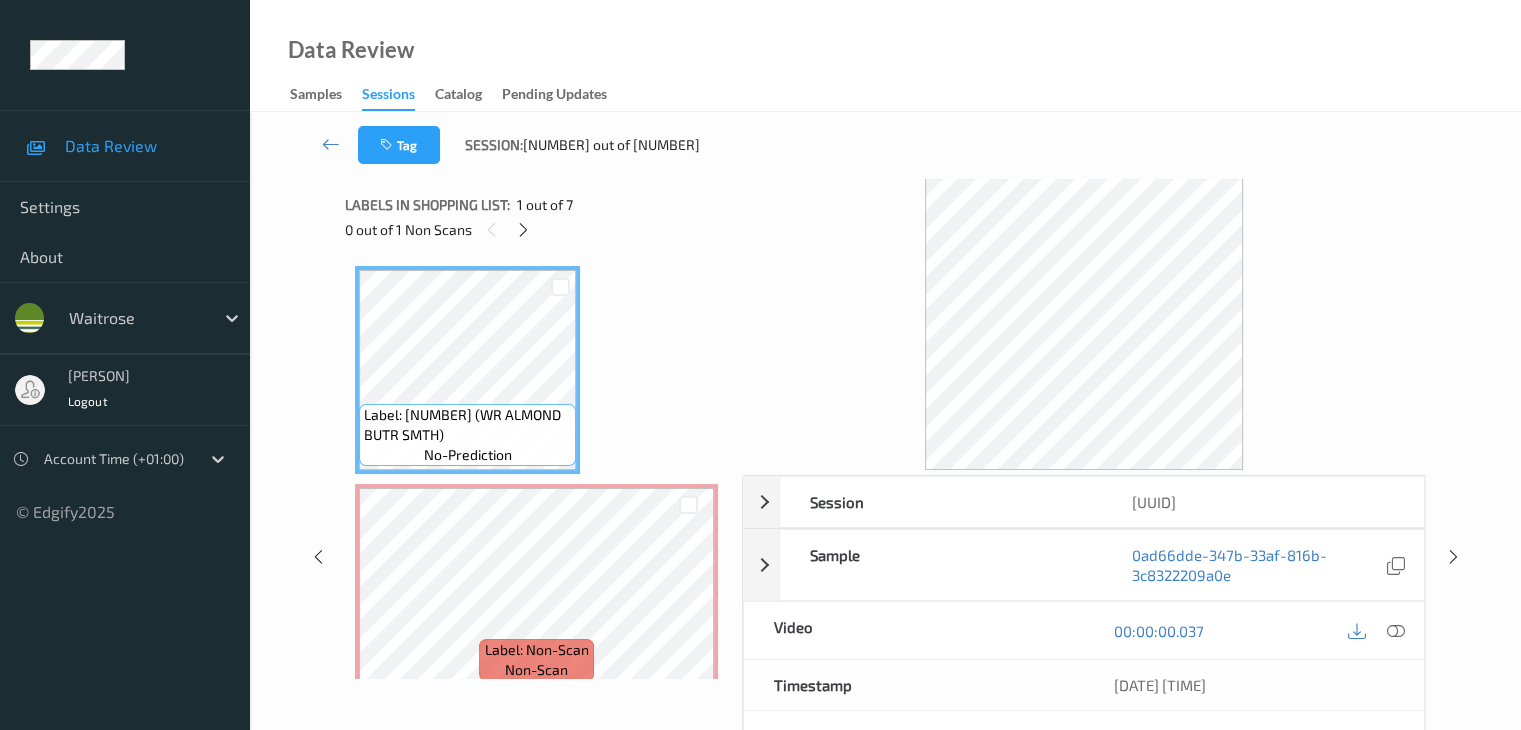scroll, scrollTop: 10, scrollLeft: 0, axis: vertical 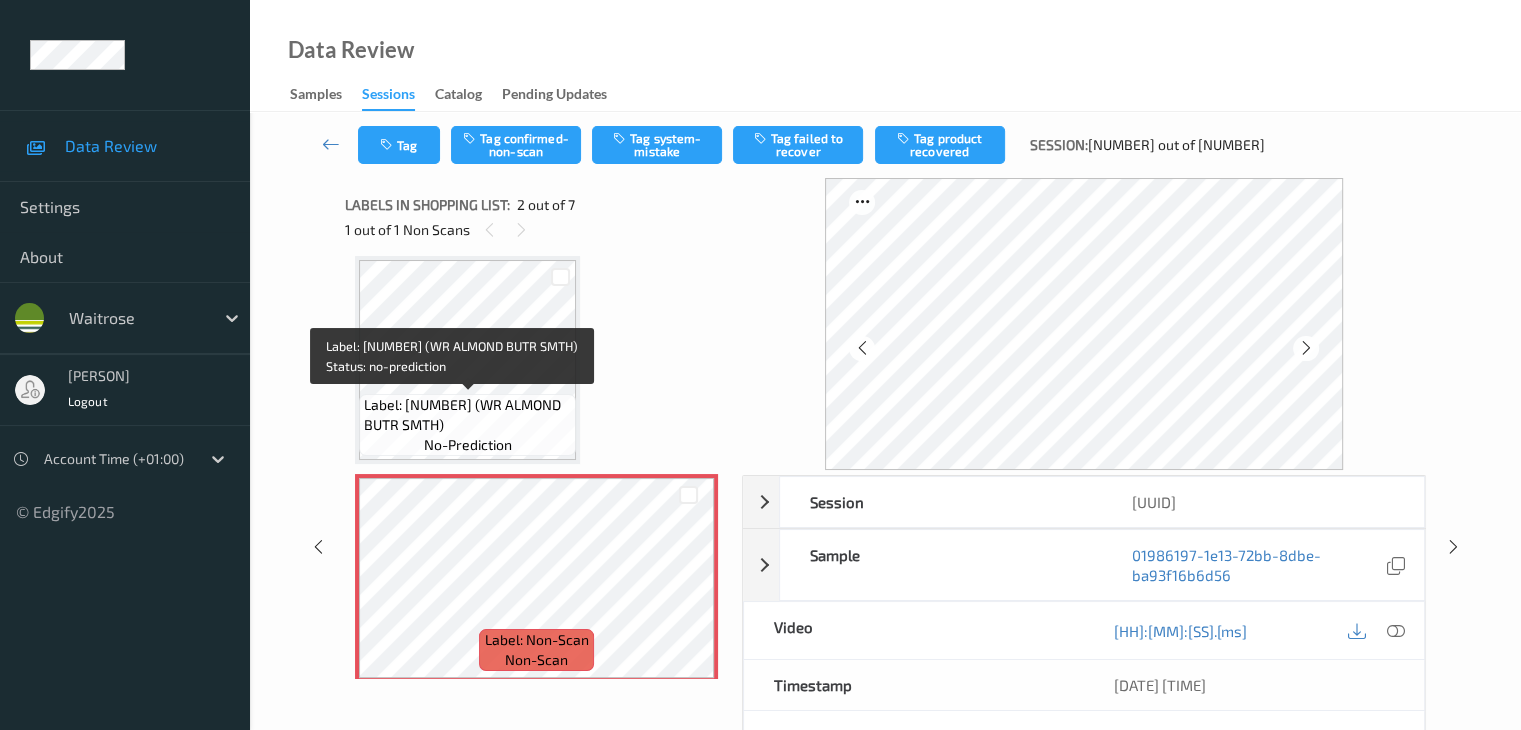 click on "Label: [NUMBER] (WR ALMOND BUTR SMTH)" at bounding box center (467, 415) 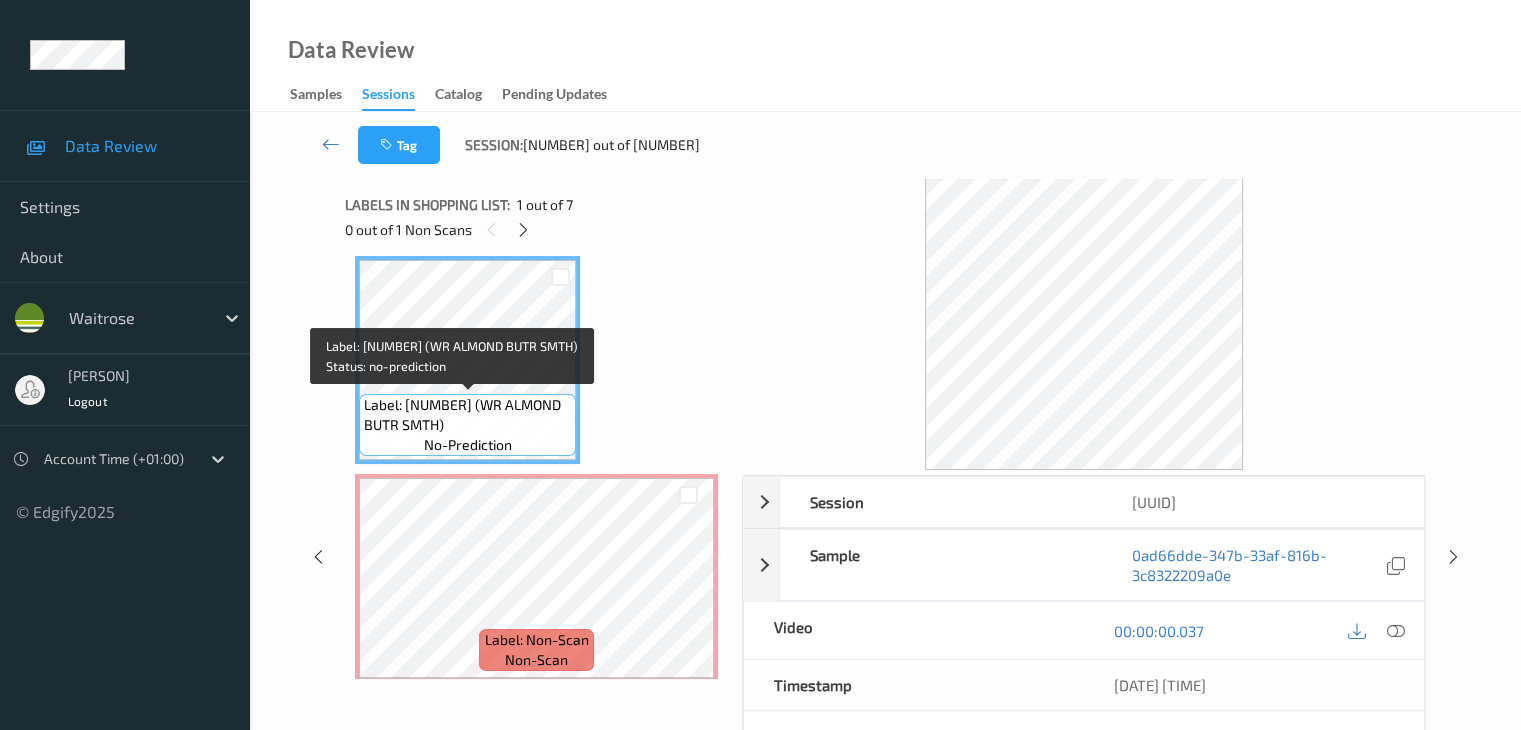 scroll, scrollTop: 0, scrollLeft: 0, axis: both 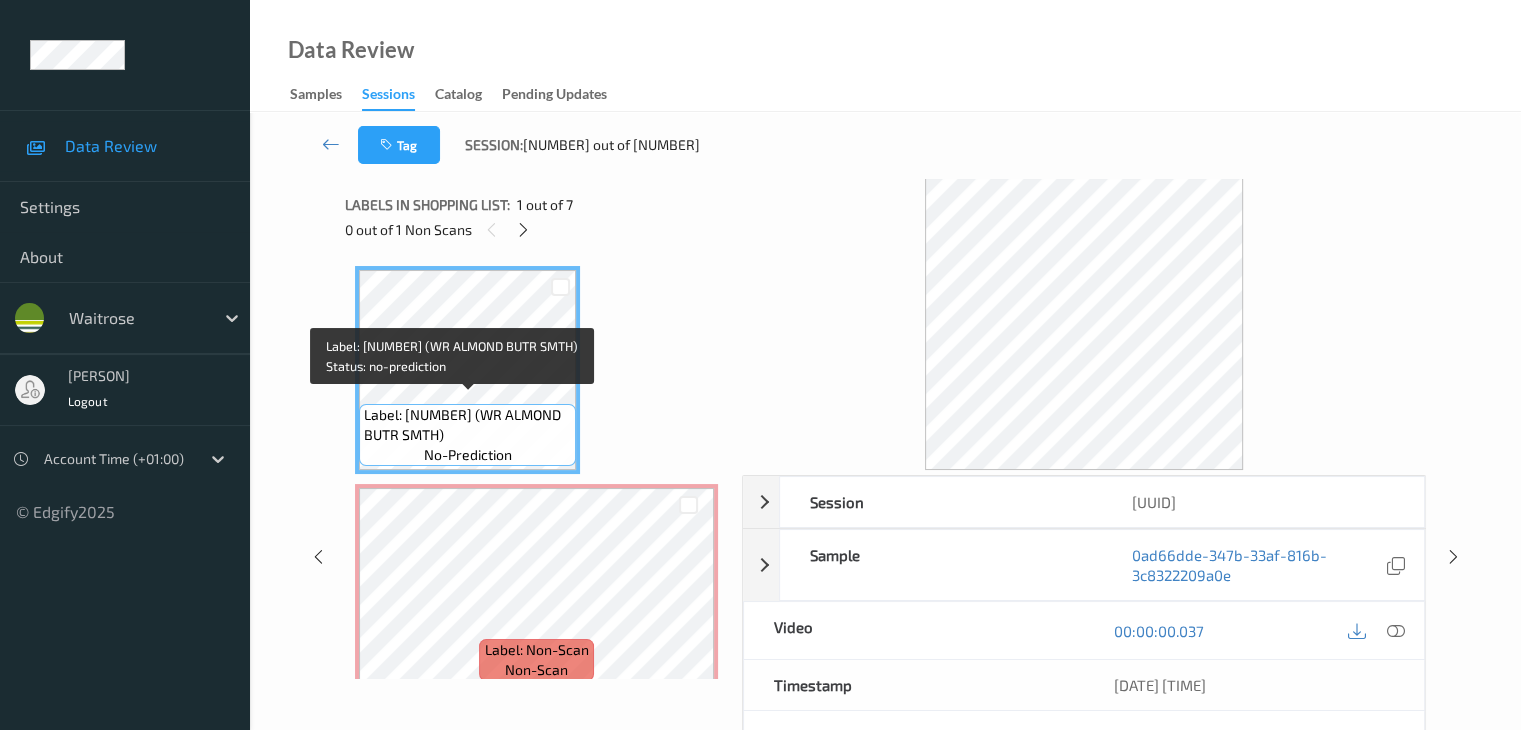 click on "Label: [NUMBER] (WR ALMOND BUTR SMTH)" at bounding box center (467, 425) 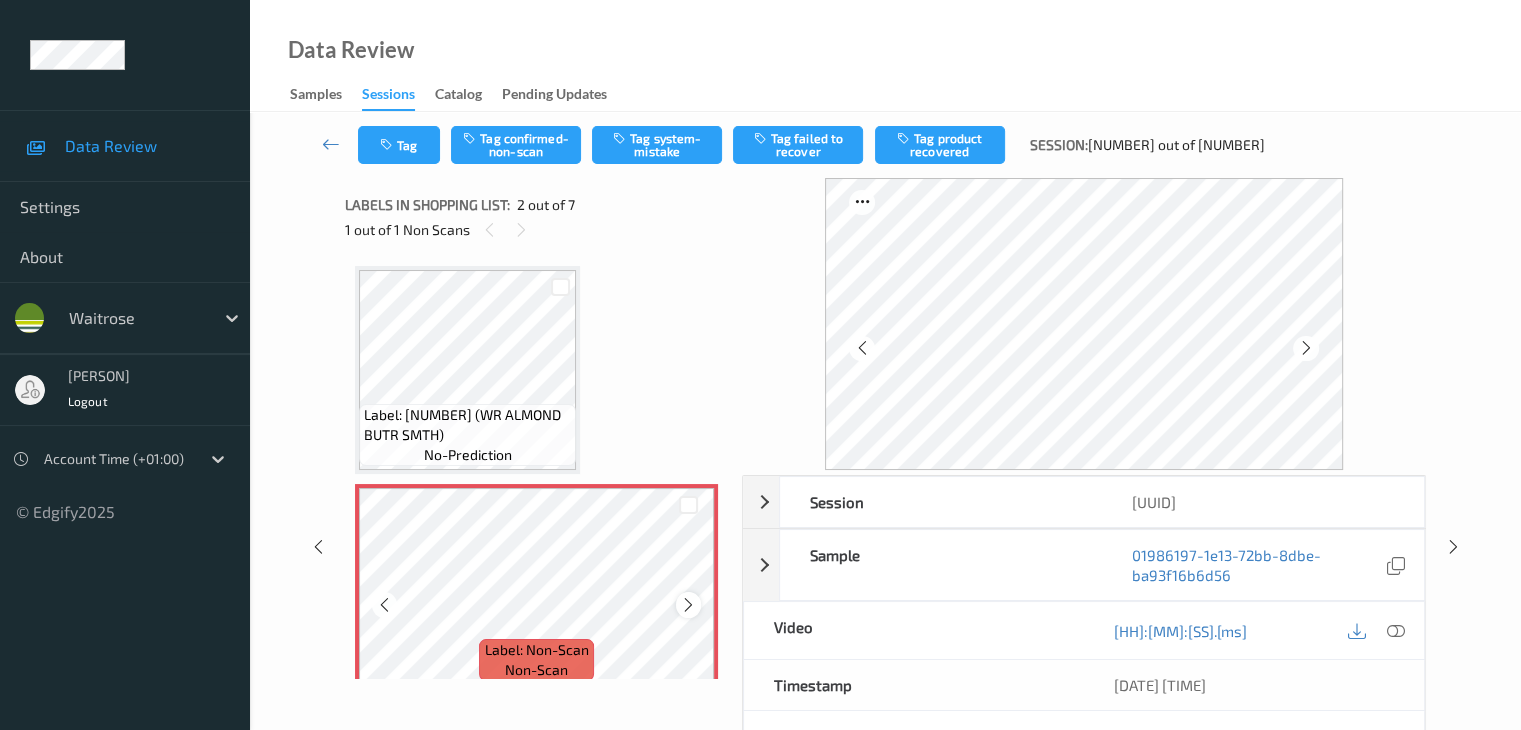 click at bounding box center (688, 605) 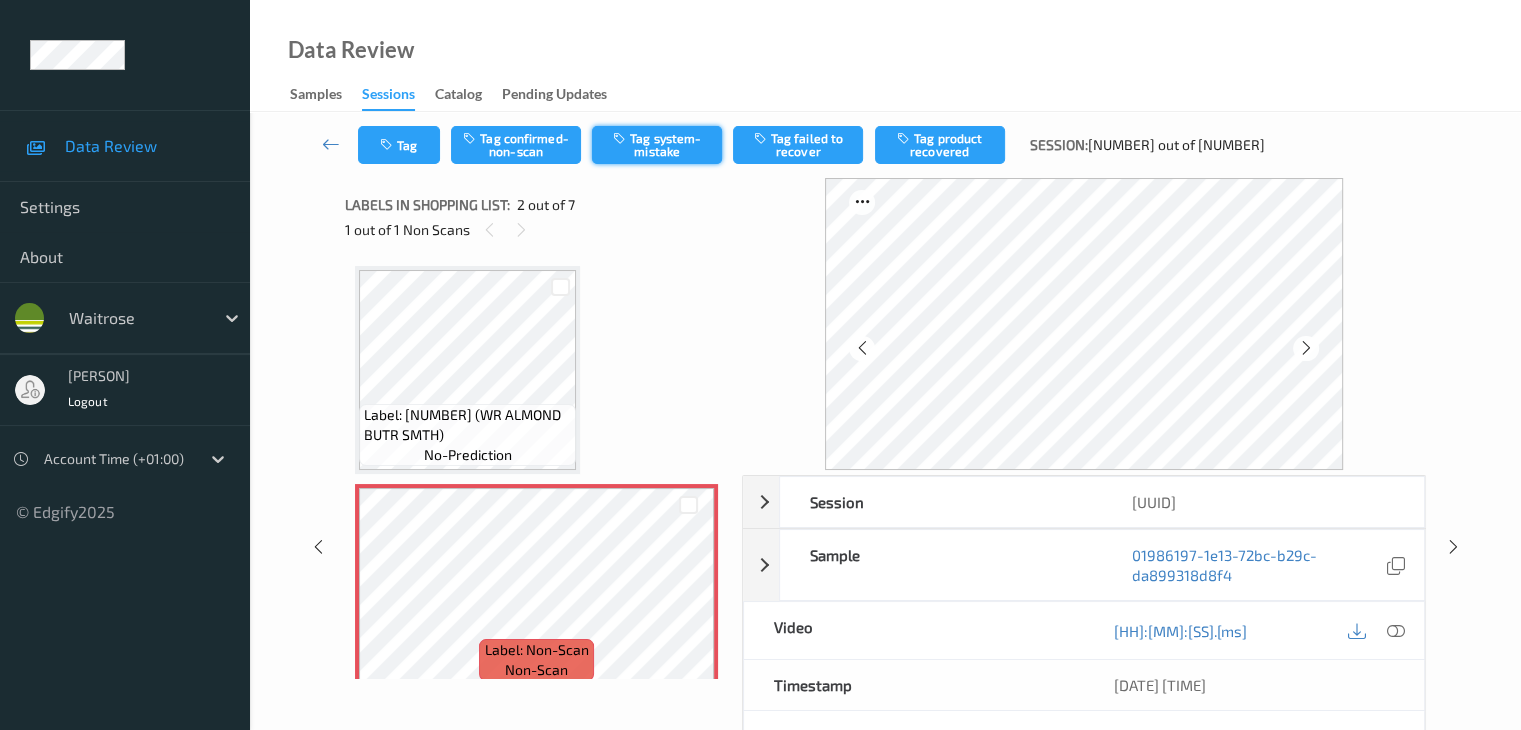 click on "Tag   system-mistake" at bounding box center [657, 145] 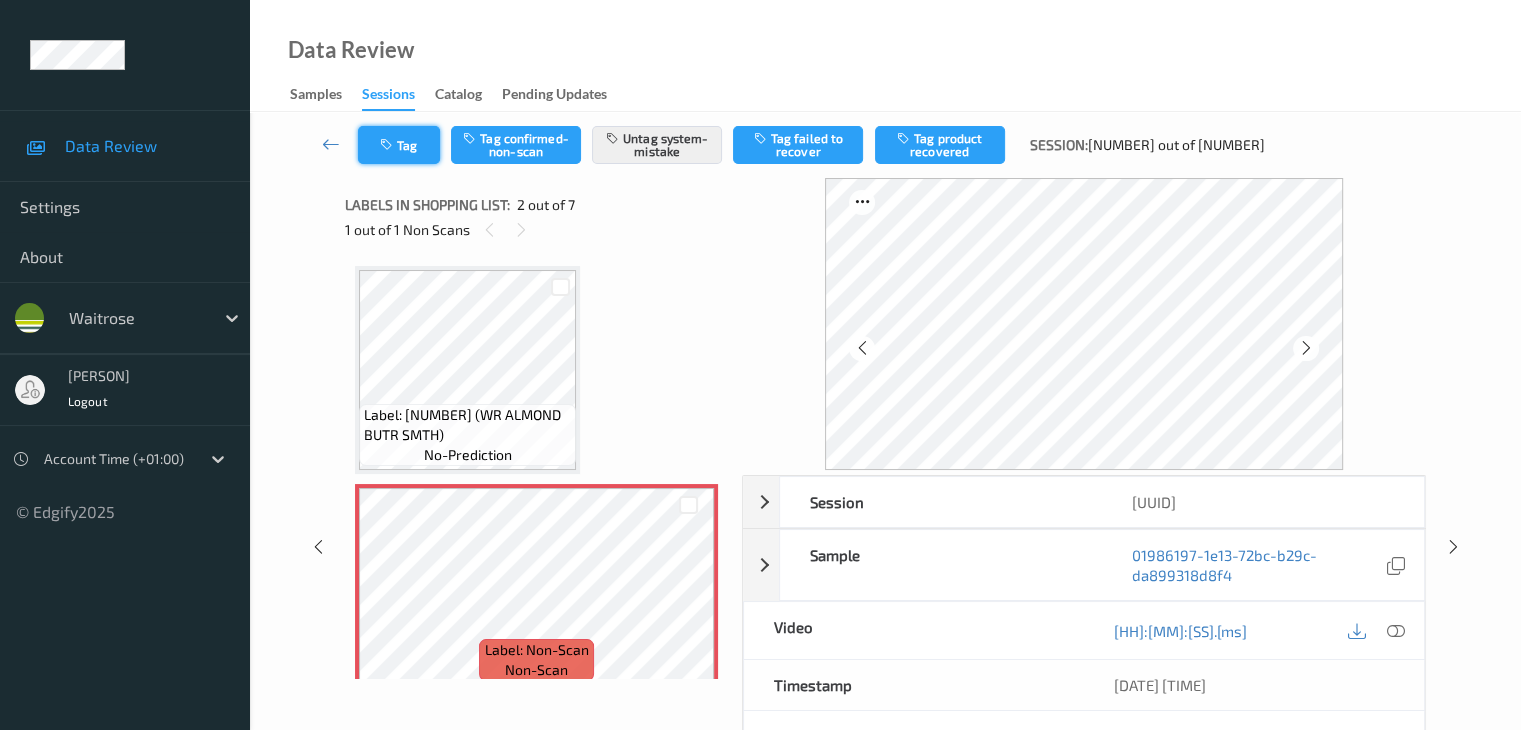 click at bounding box center (388, 145) 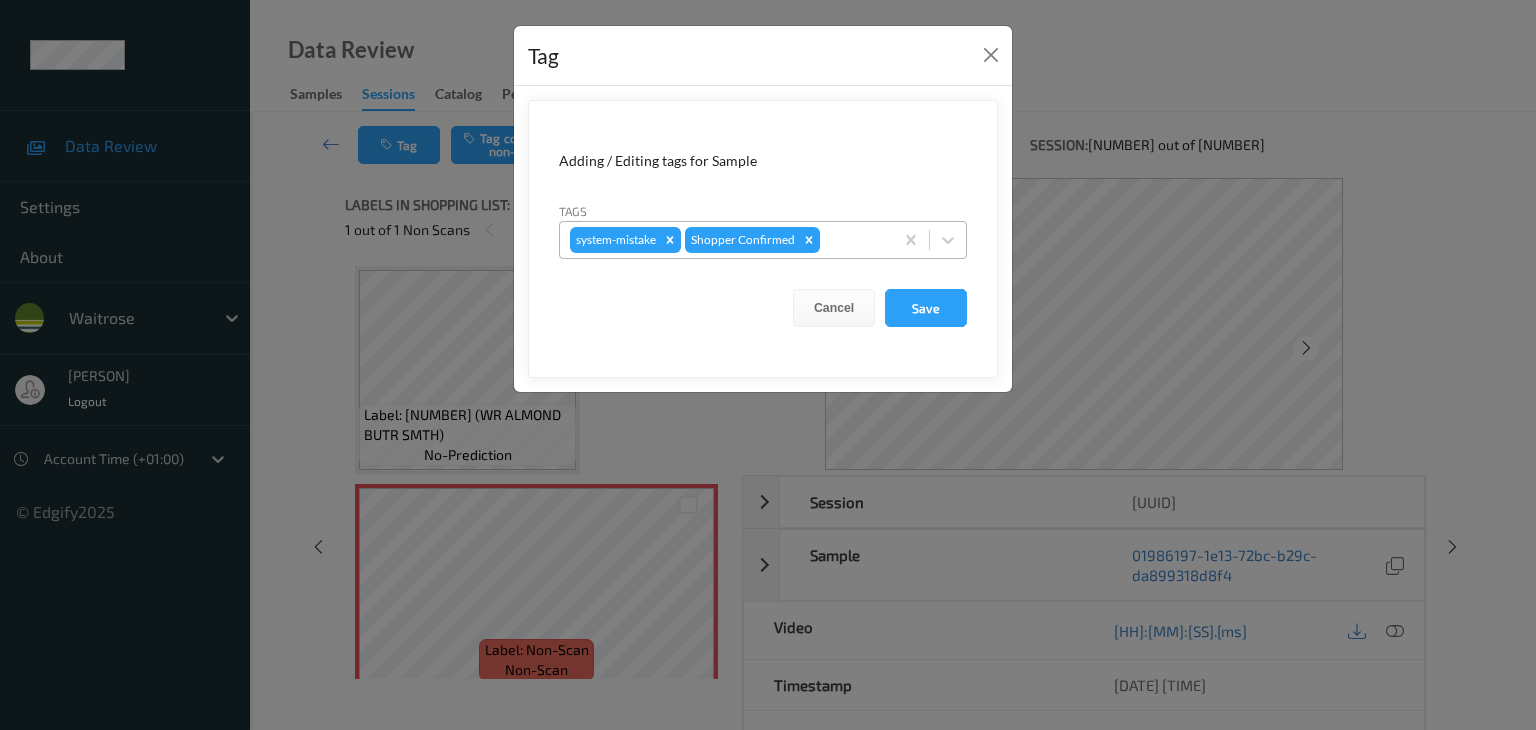 click at bounding box center (853, 240) 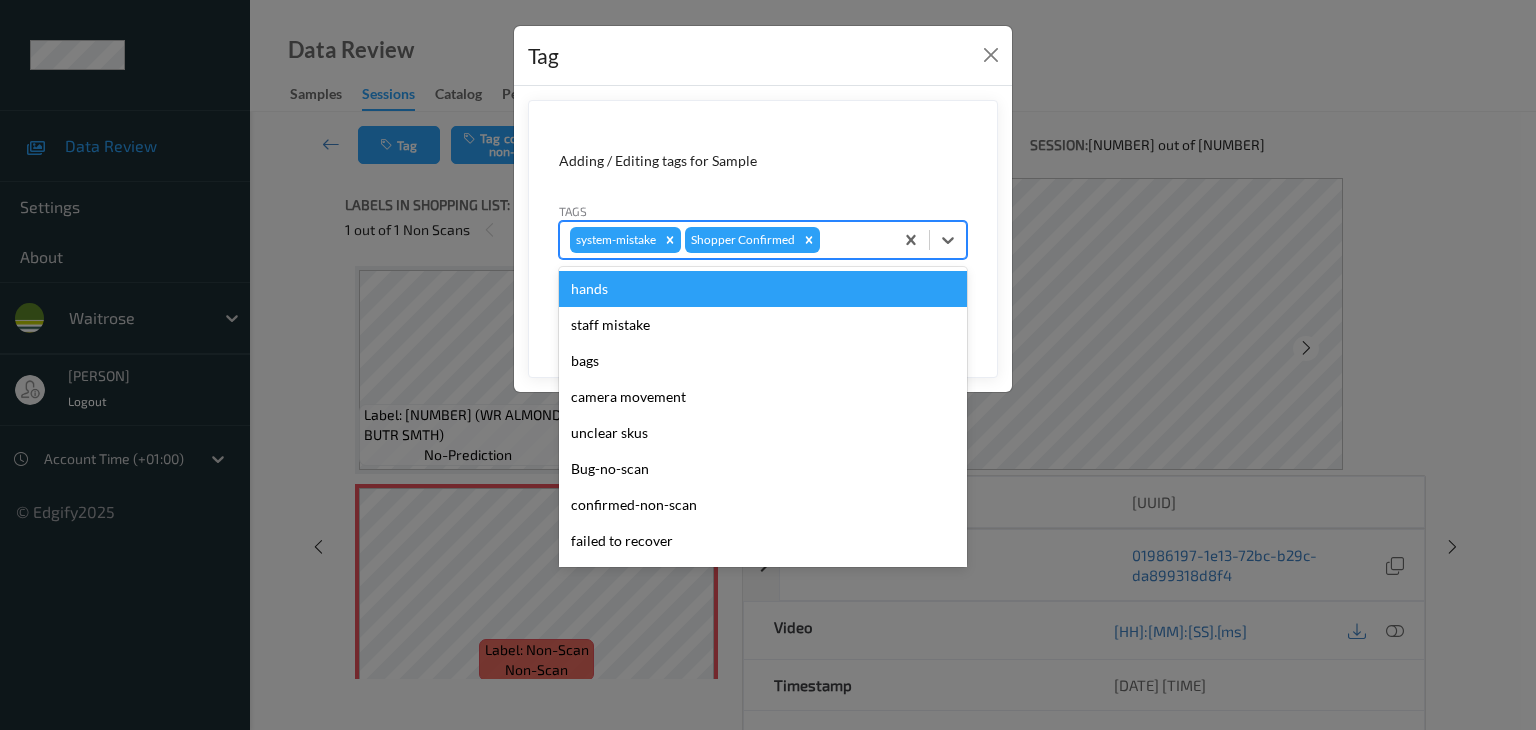 type on "u" 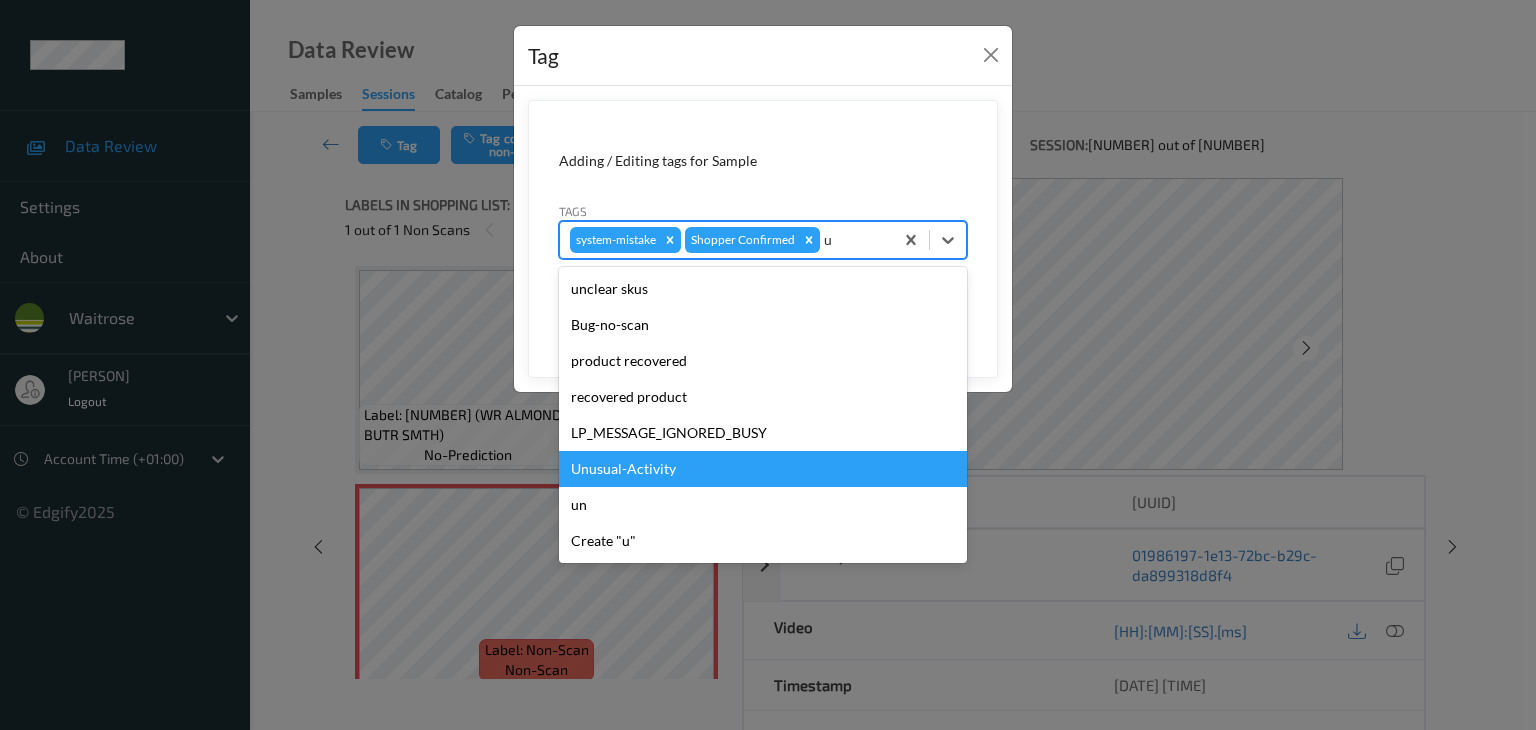 click on "Unusual-Activity" at bounding box center (763, 469) 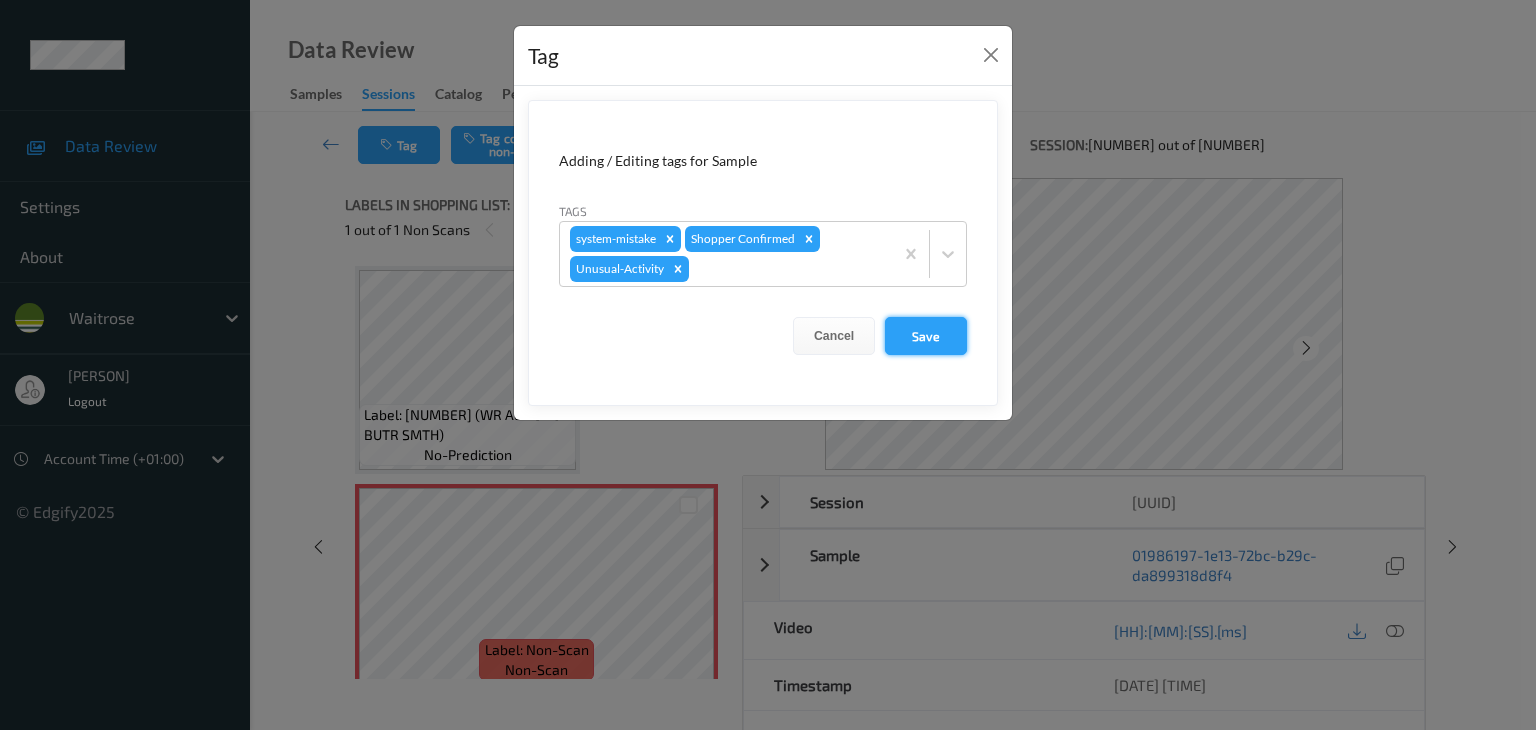 click on "Save" at bounding box center [926, 336] 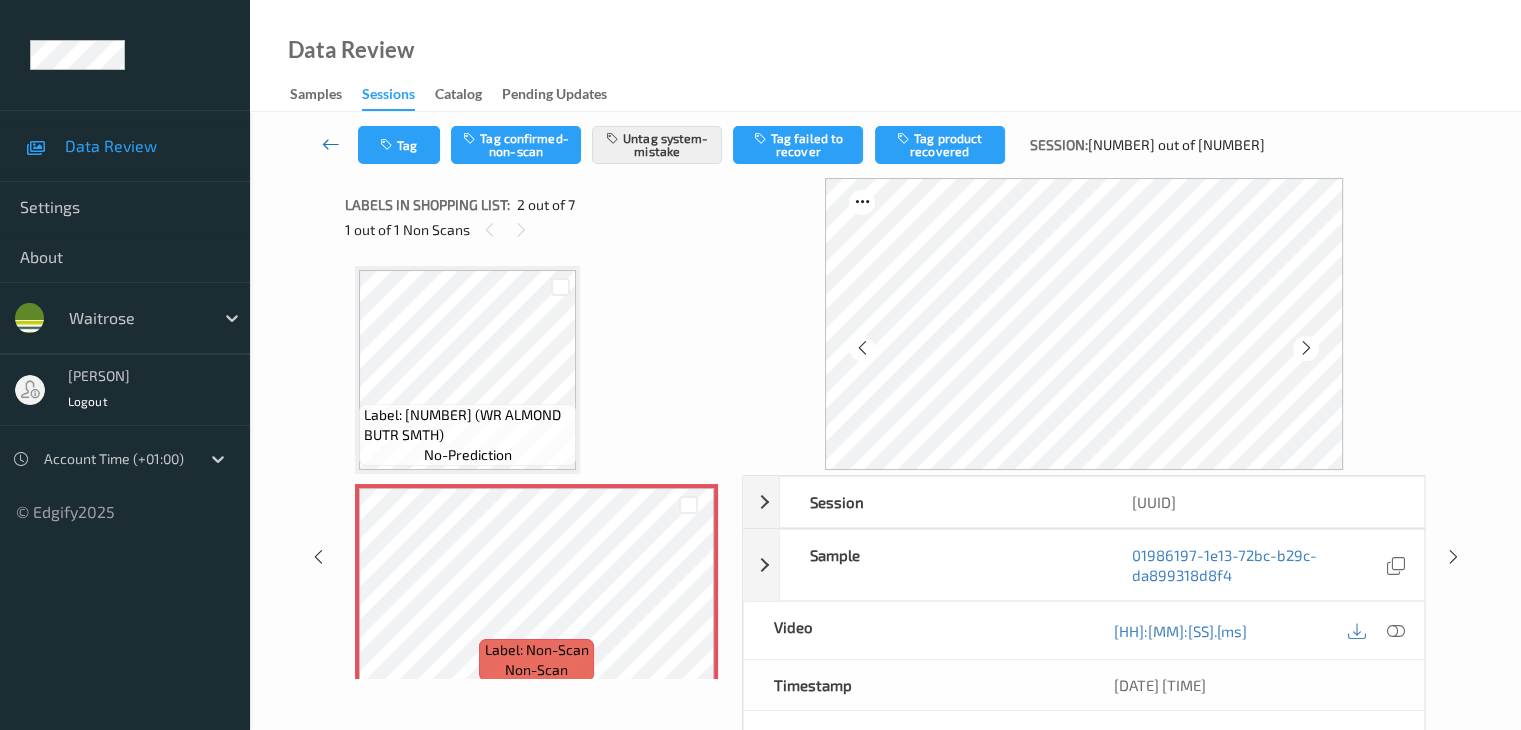 click at bounding box center (331, 144) 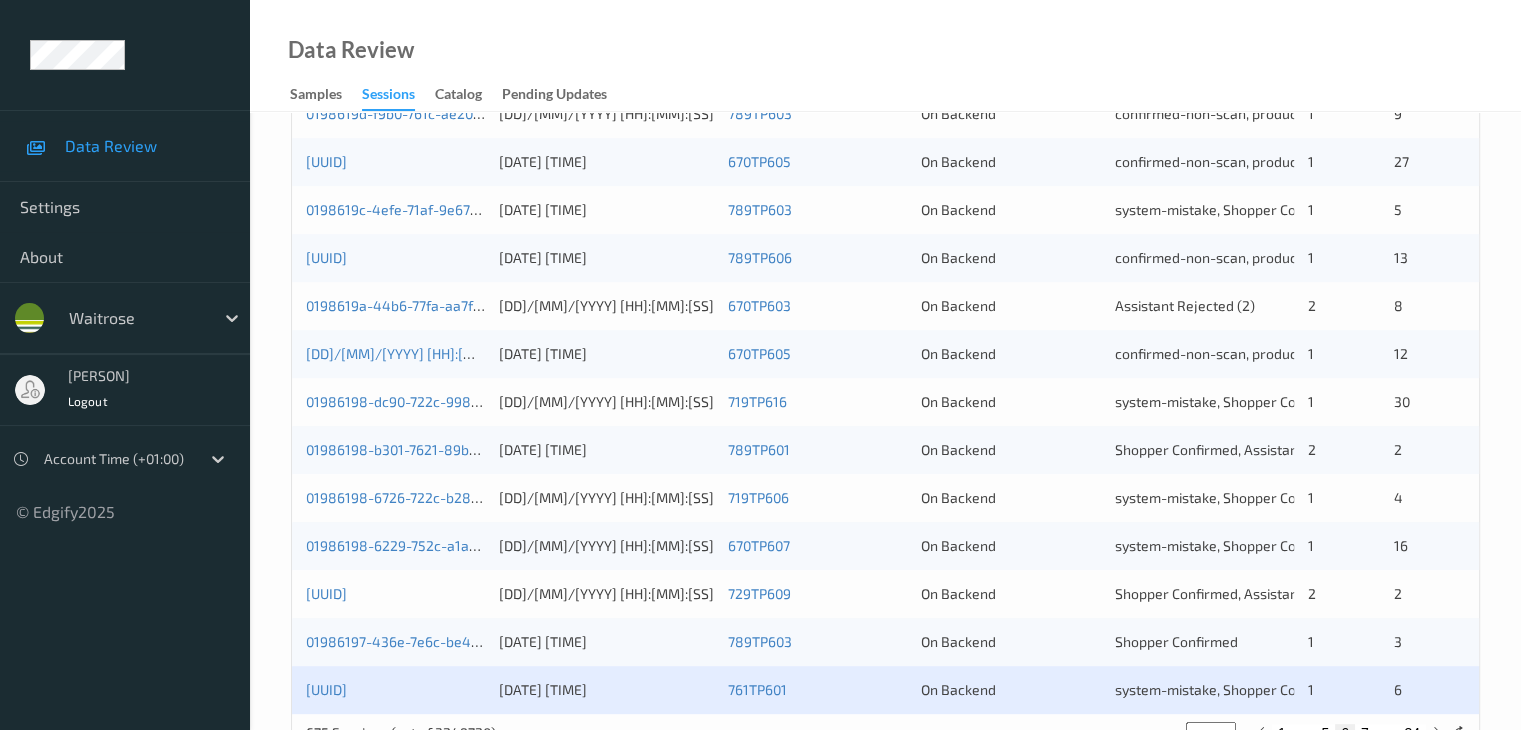 scroll, scrollTop: 832, scrollLeft: 0, axis: vertical 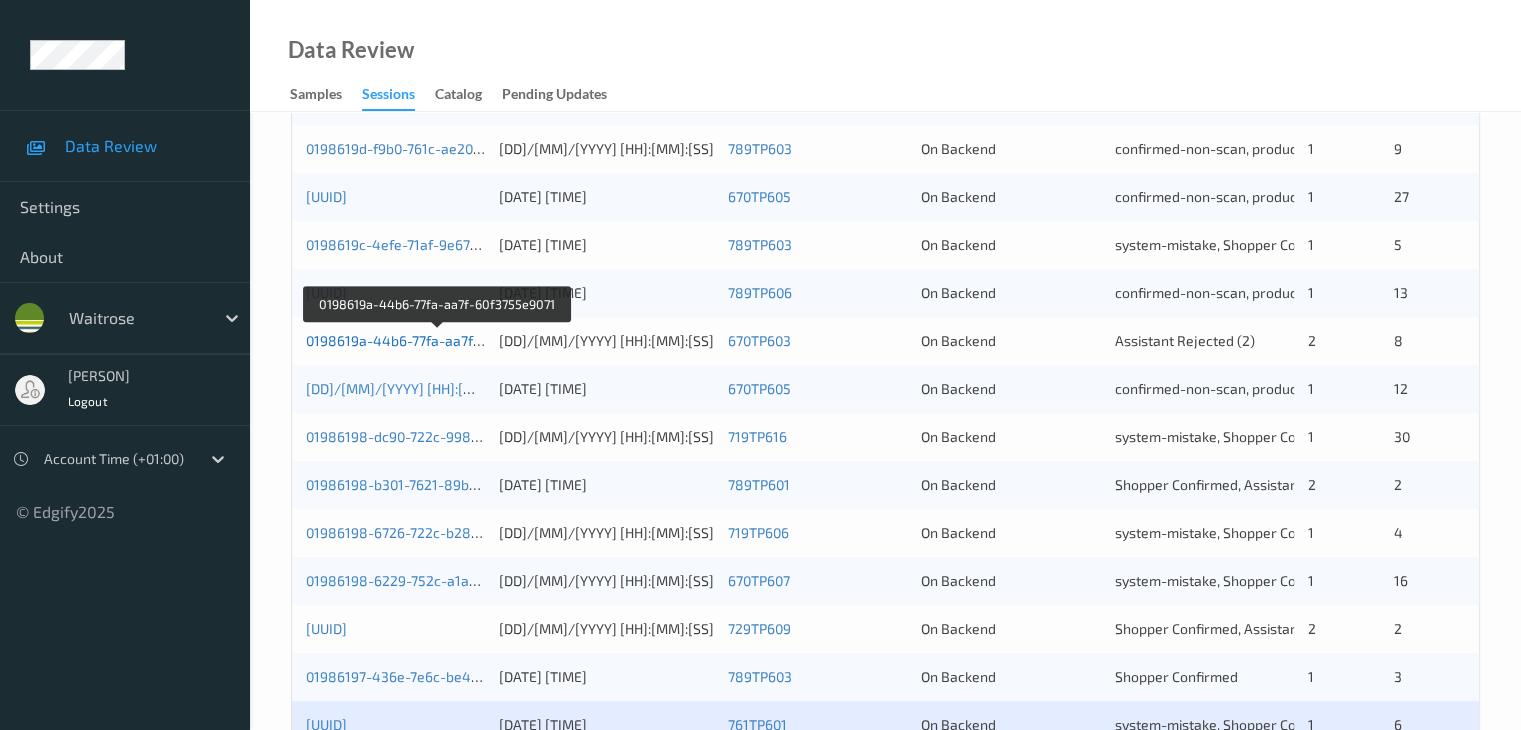 click on "0198619a-44b6-77fa-aa7f-60f3755e9071" at bounding box center (437, 340) 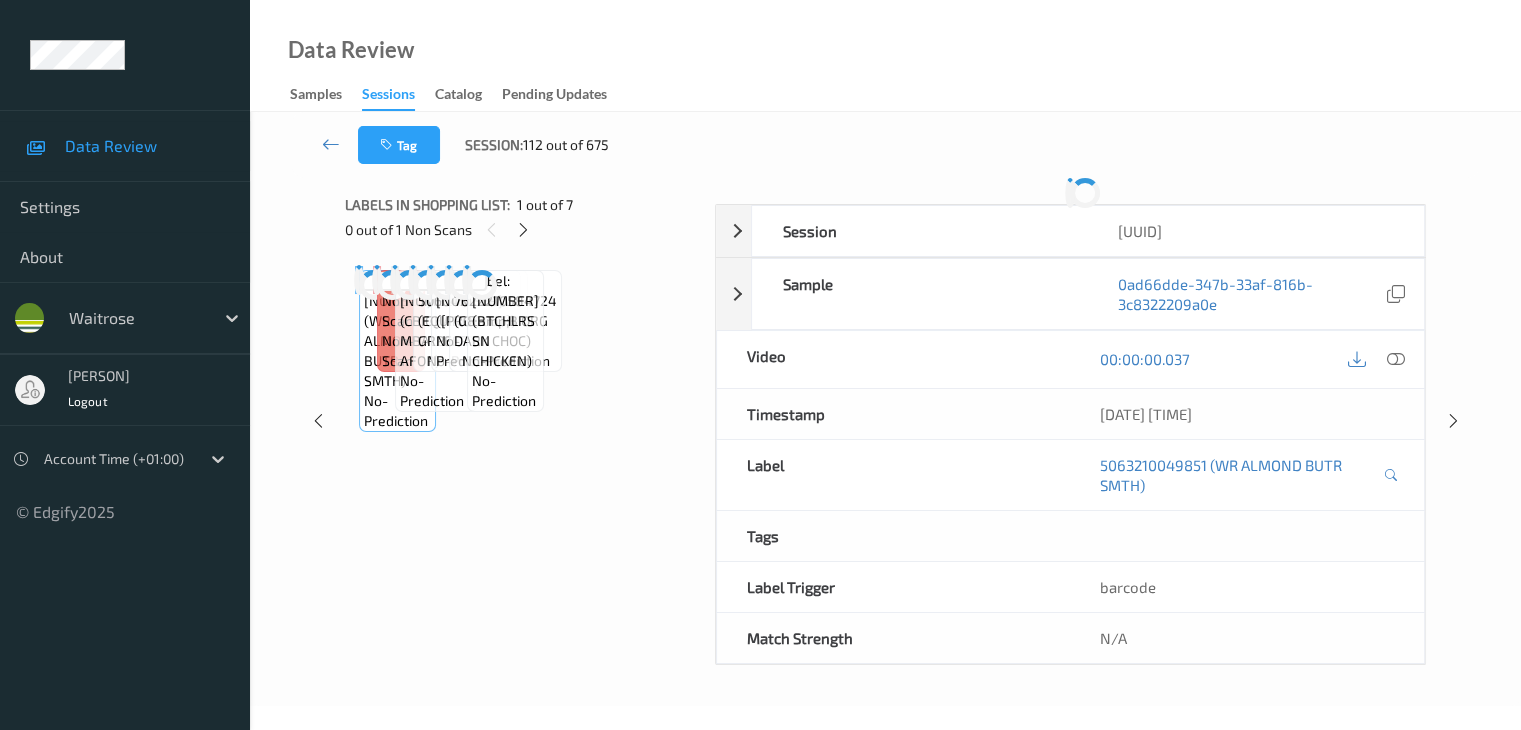 scroll, scrollTop: 0, scrollLeft: 0, axis: both 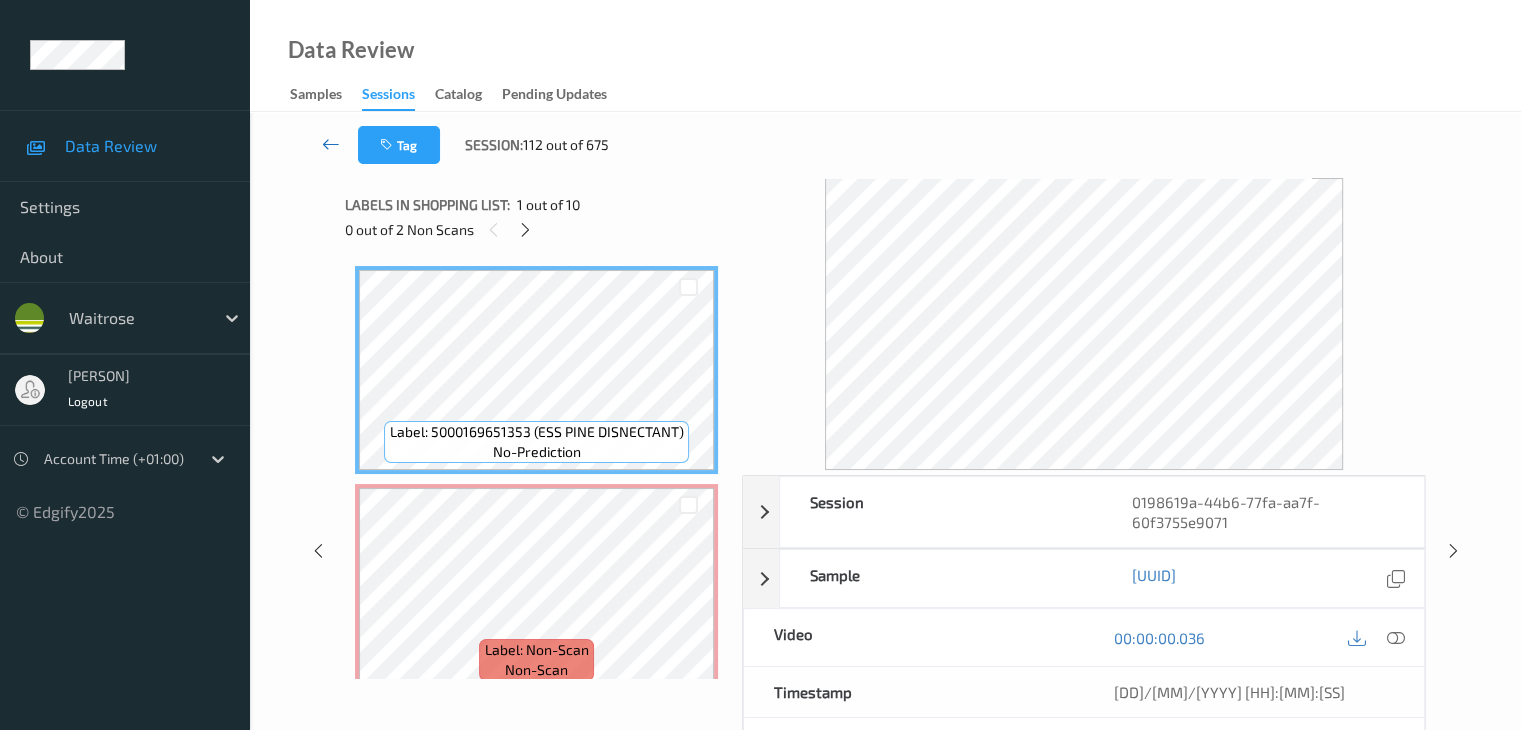 click at bounding box center [331, 144] 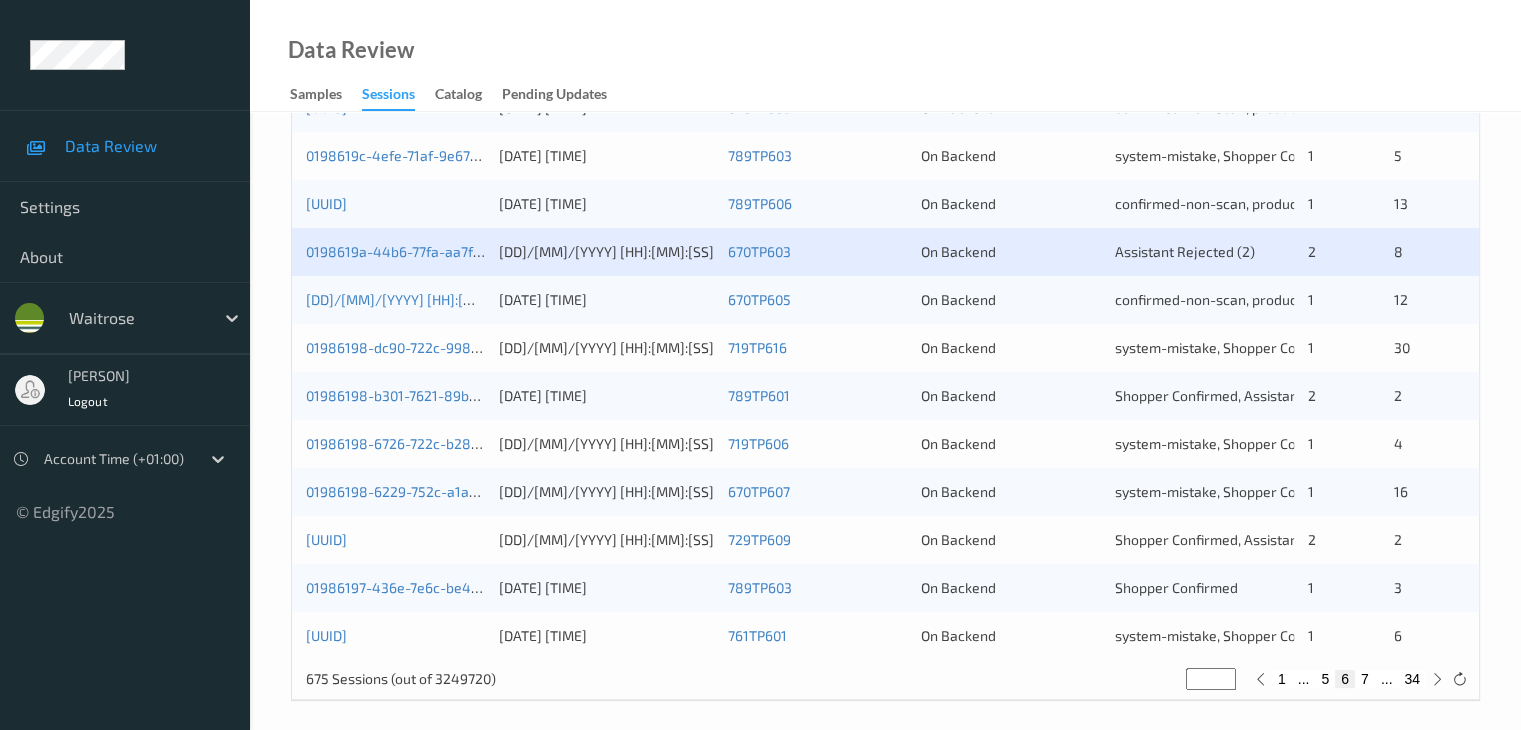 scroll, scrollTop: 932, scrollLeft: 0, axis: vertical 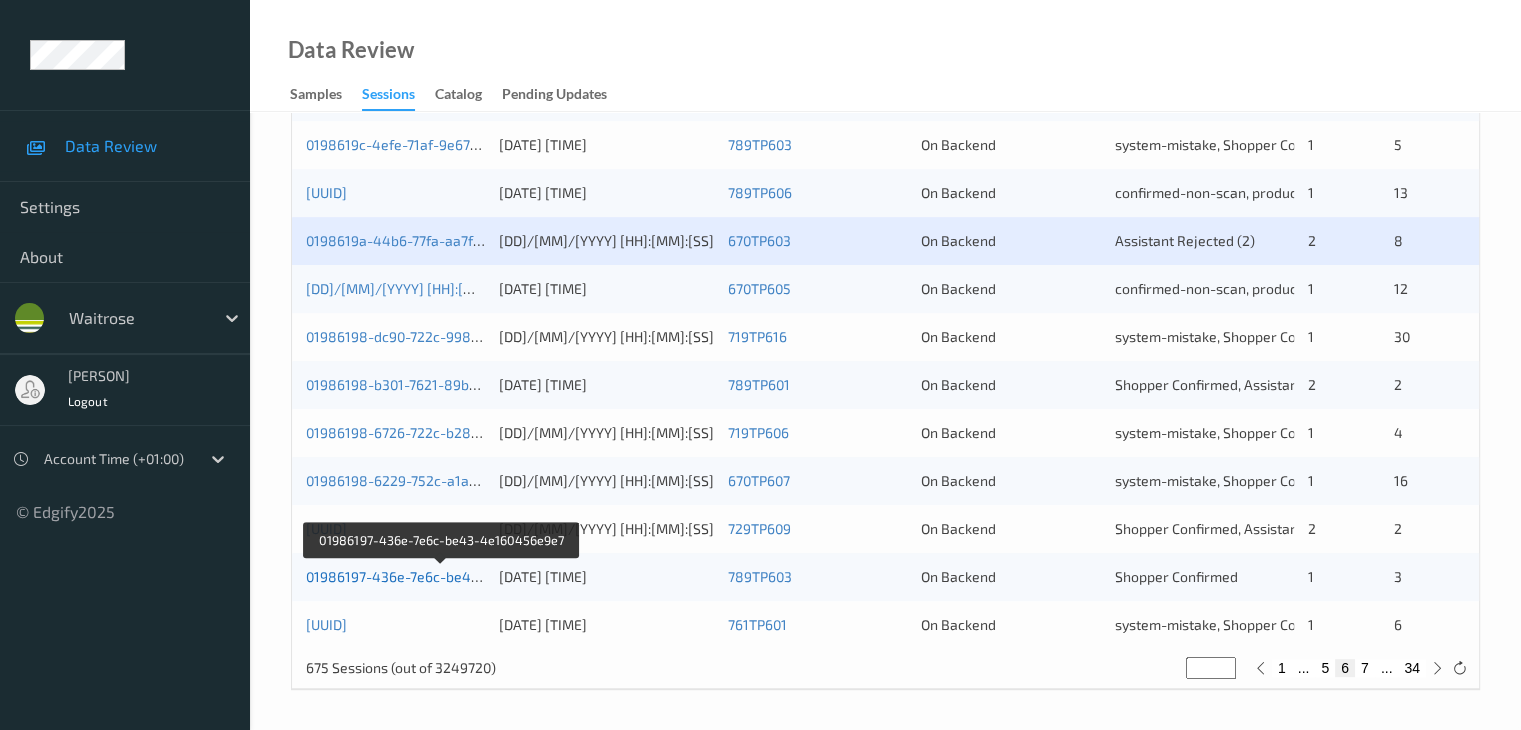 click on "01986197-436e-7e6c-be43-4e160456e9e7" at bounding box center (443, 576) 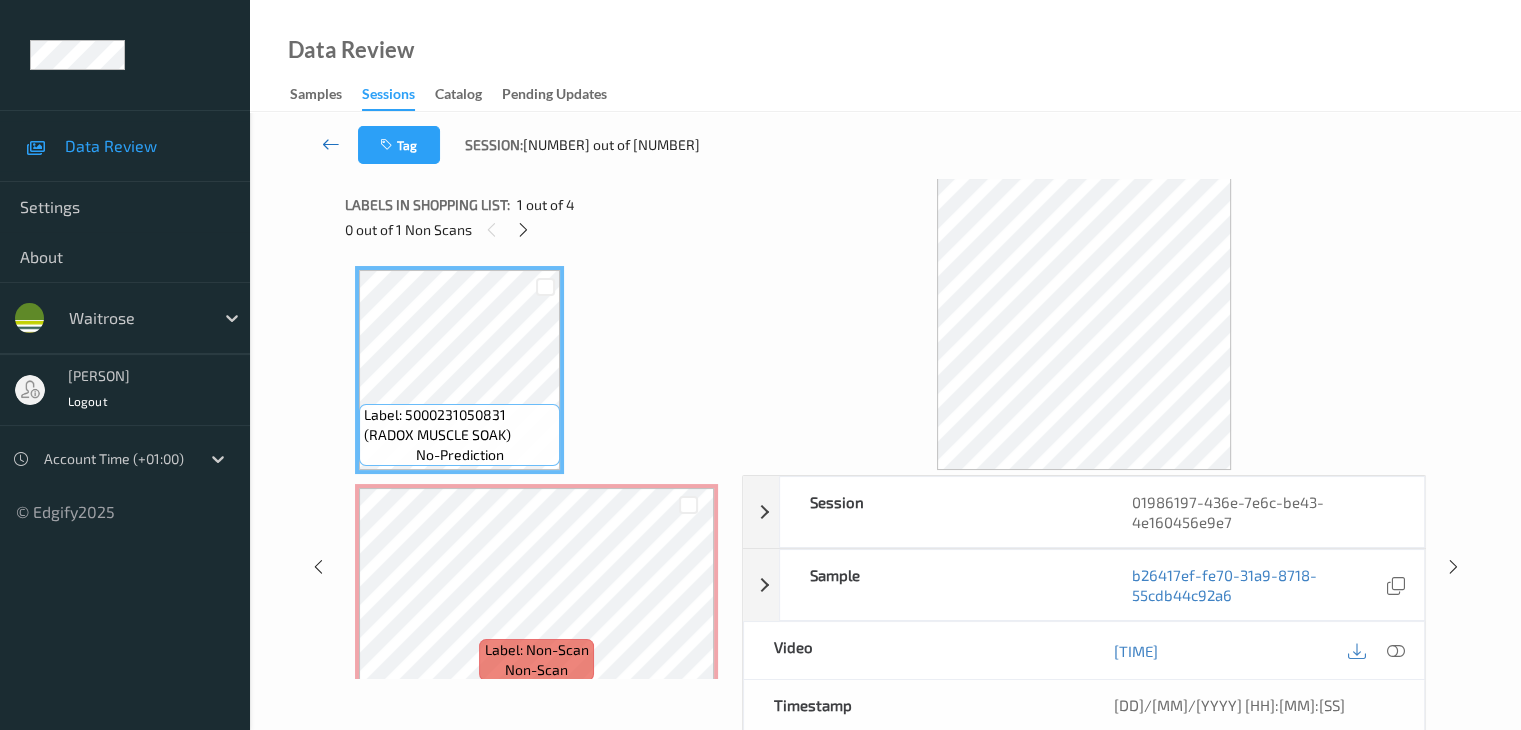 click at bounding box center [331, 144] 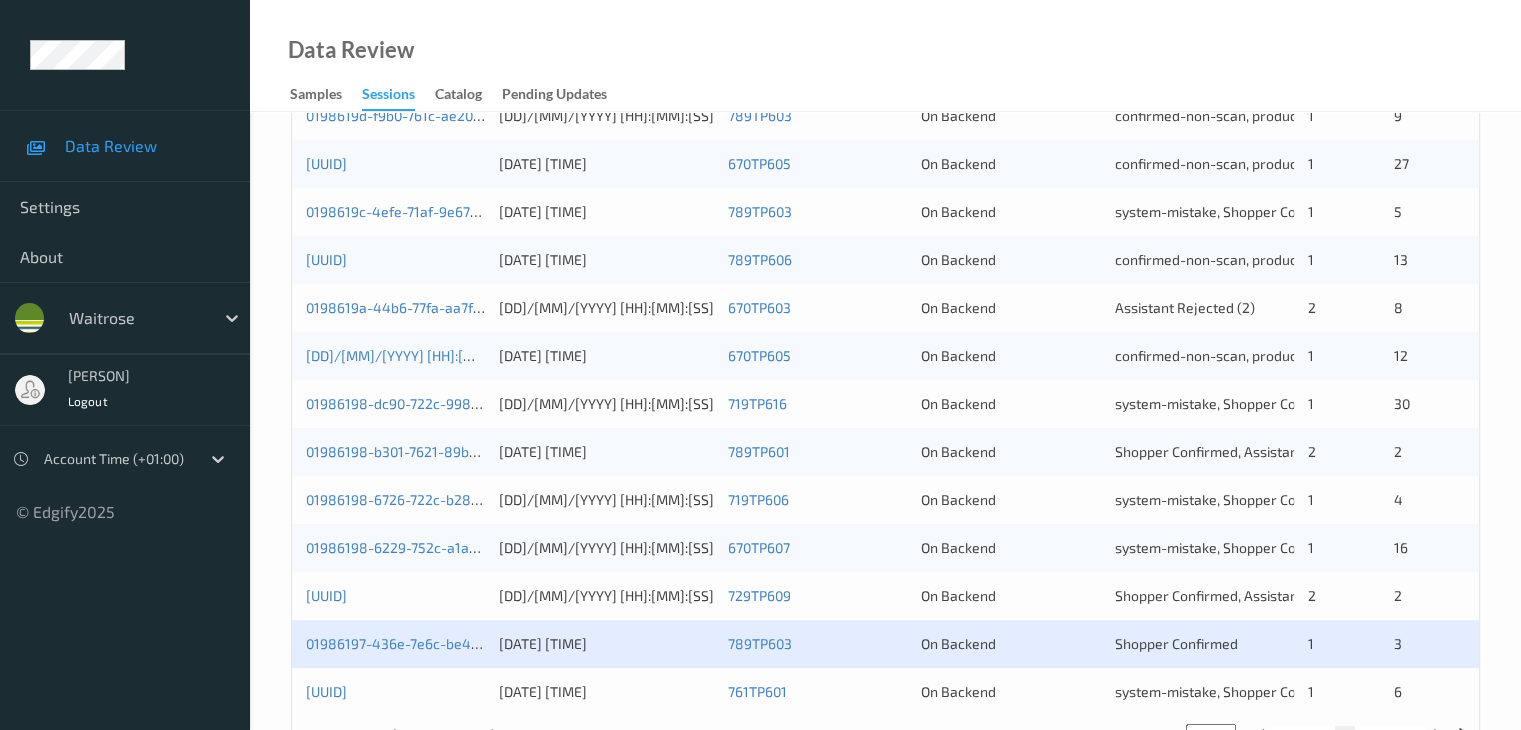 scroll, scrollTop: 900, scrollLeft: 0, axis: vertical 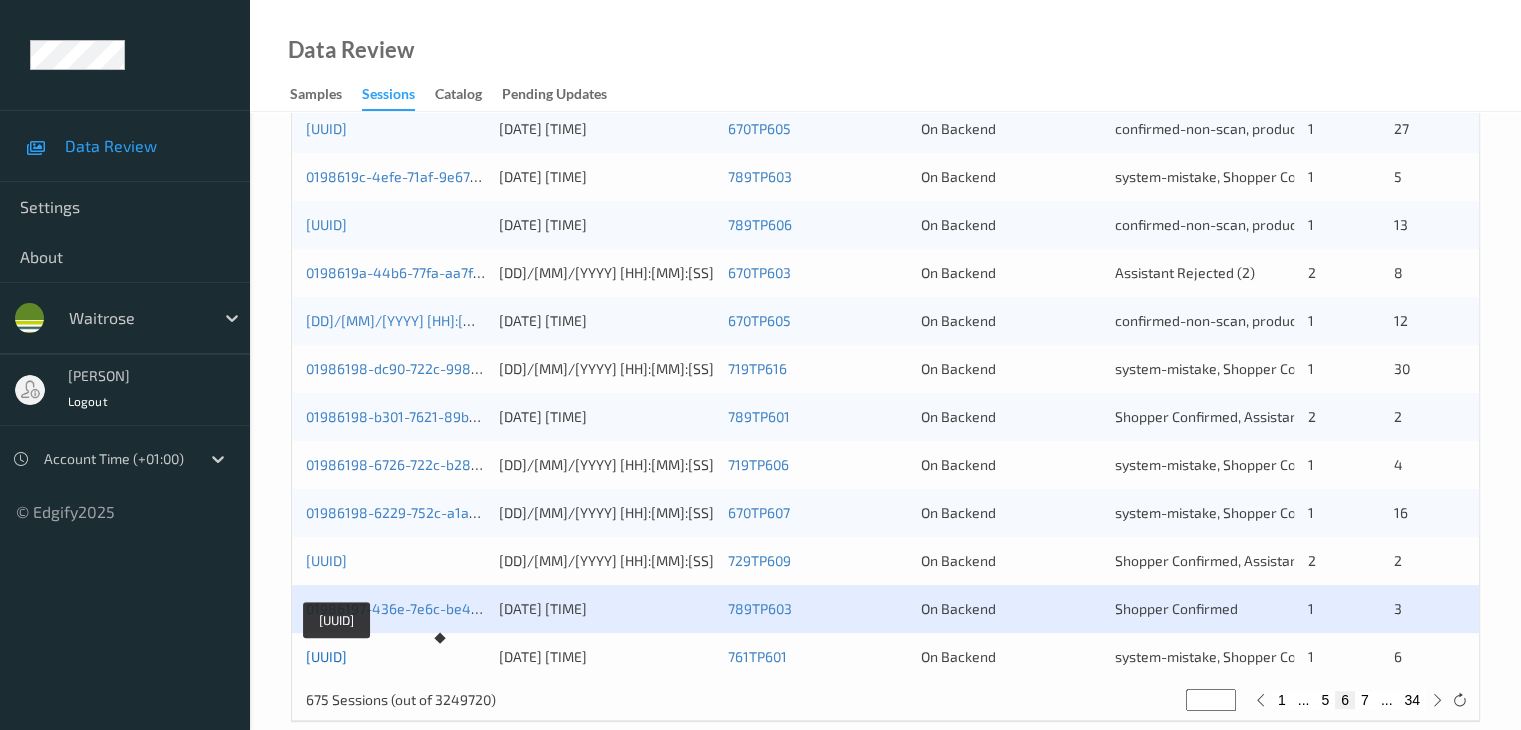 click on "[UUID]" at bounding box center (326, 656) 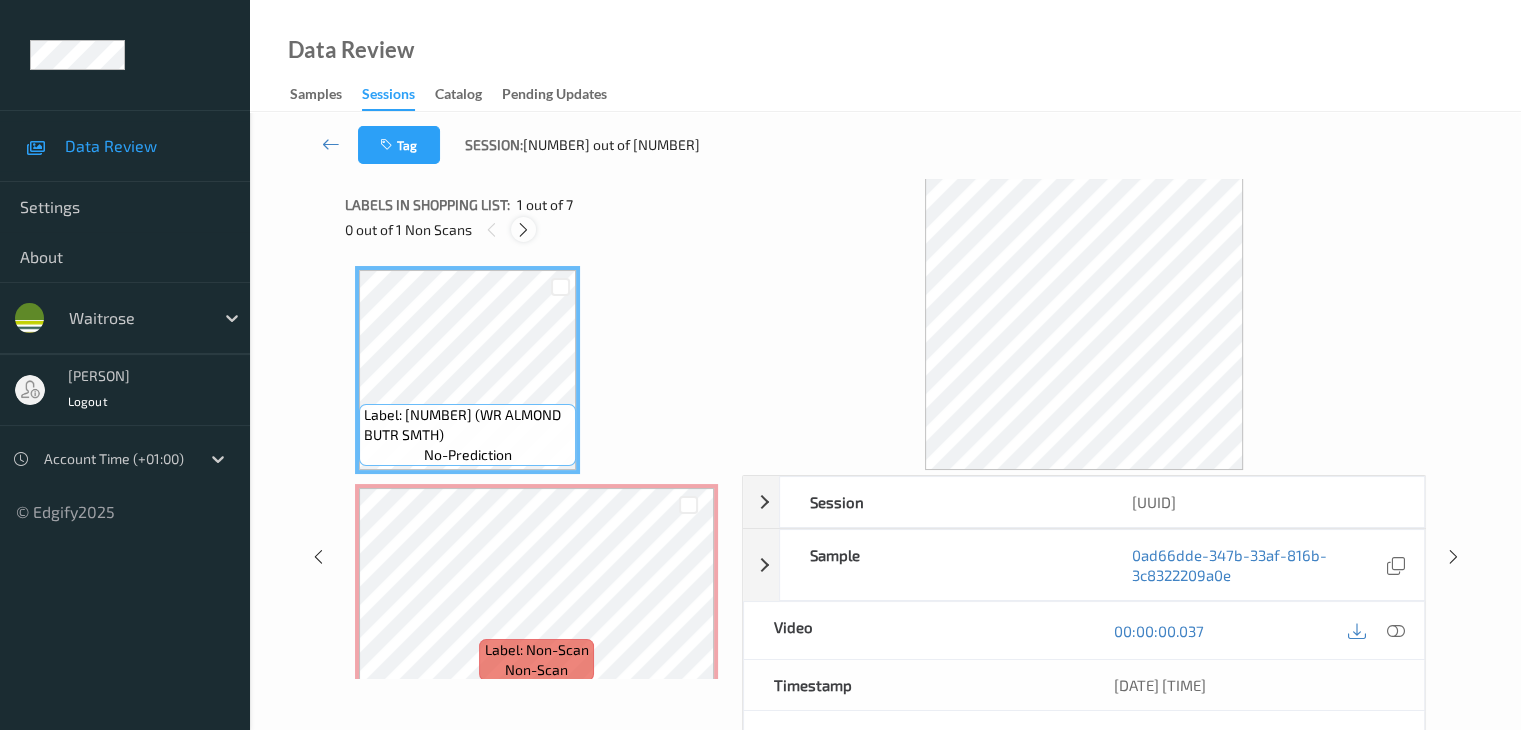click at bounding box center [523, 230] 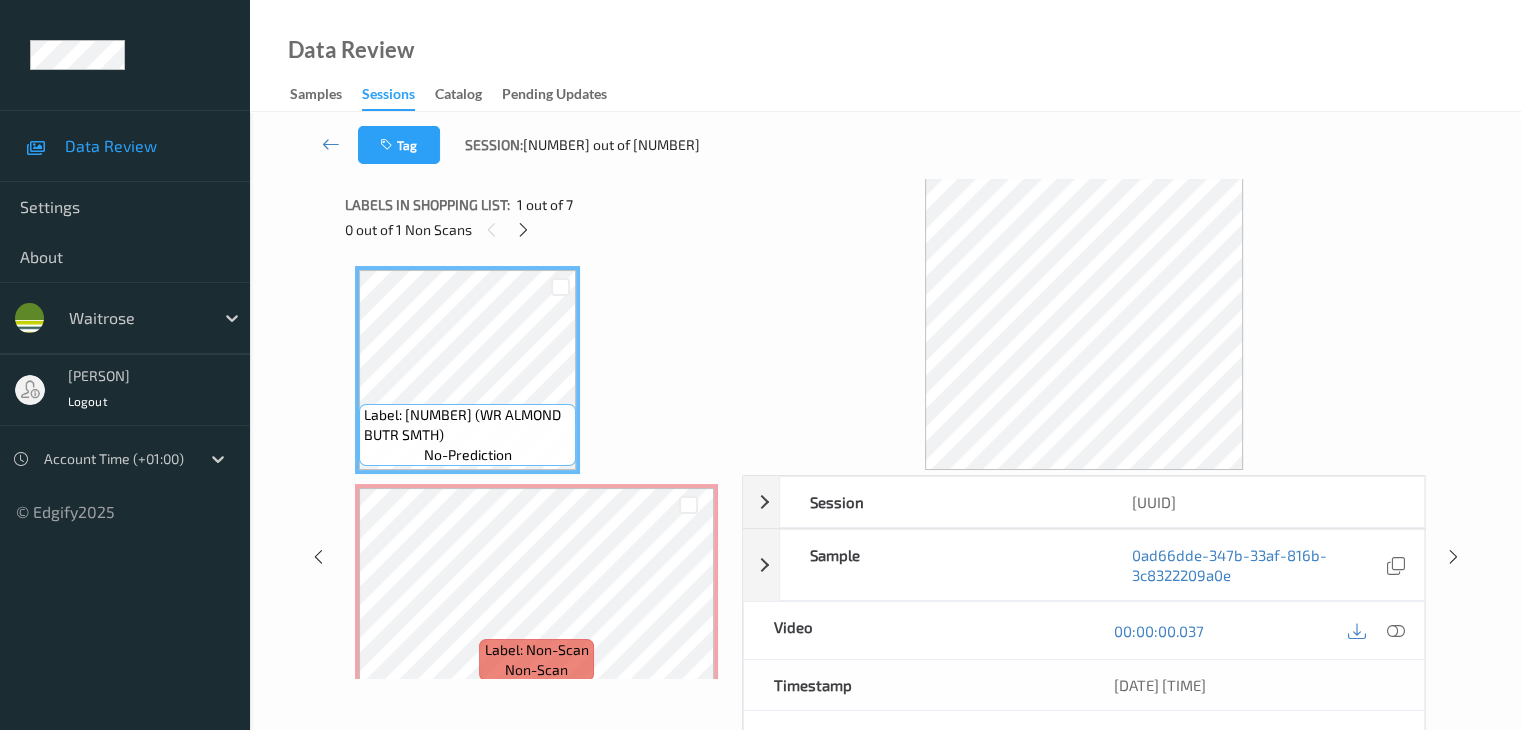 scroll, scrollTop: 10, scrollLeft: 0, axis: vertical 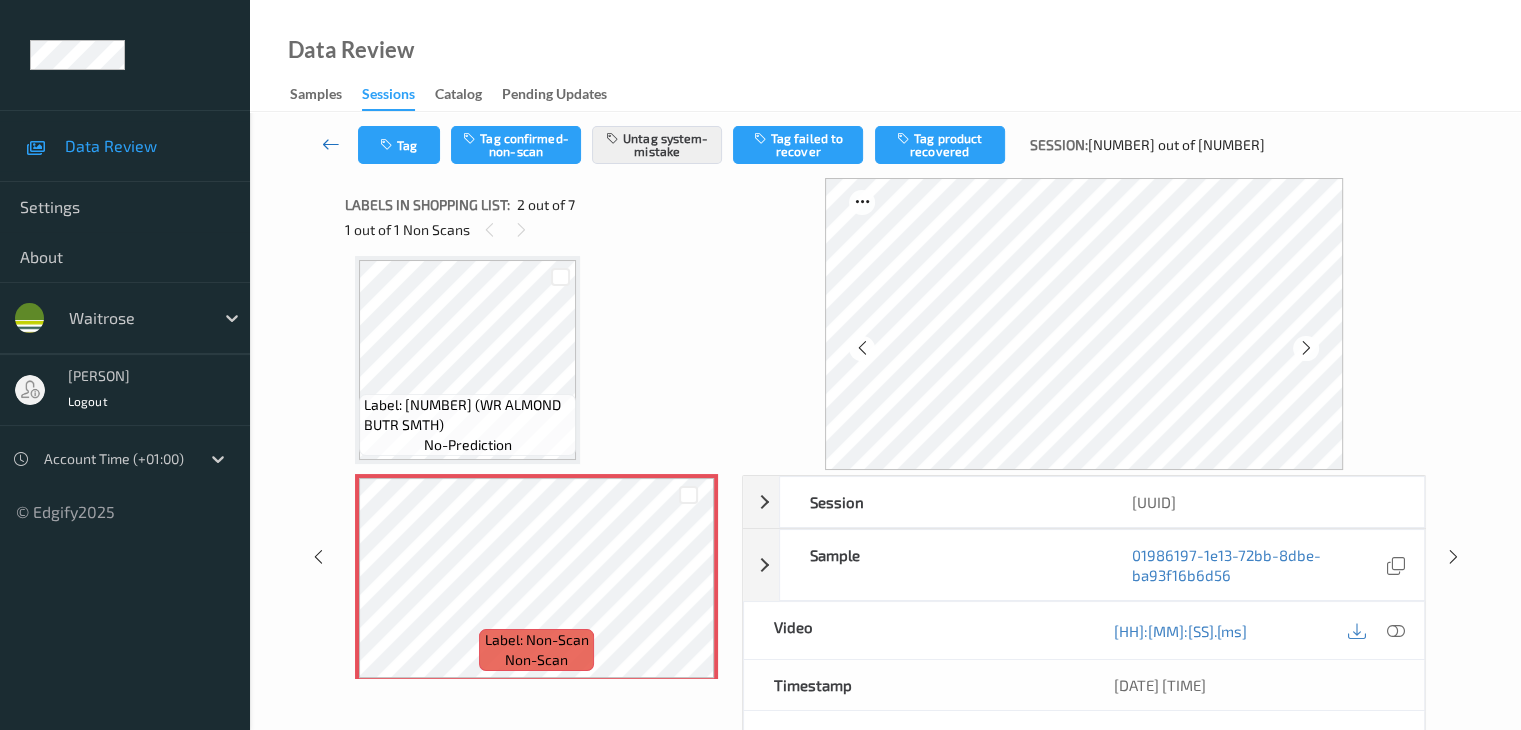 click at bounding box center (331, 144) 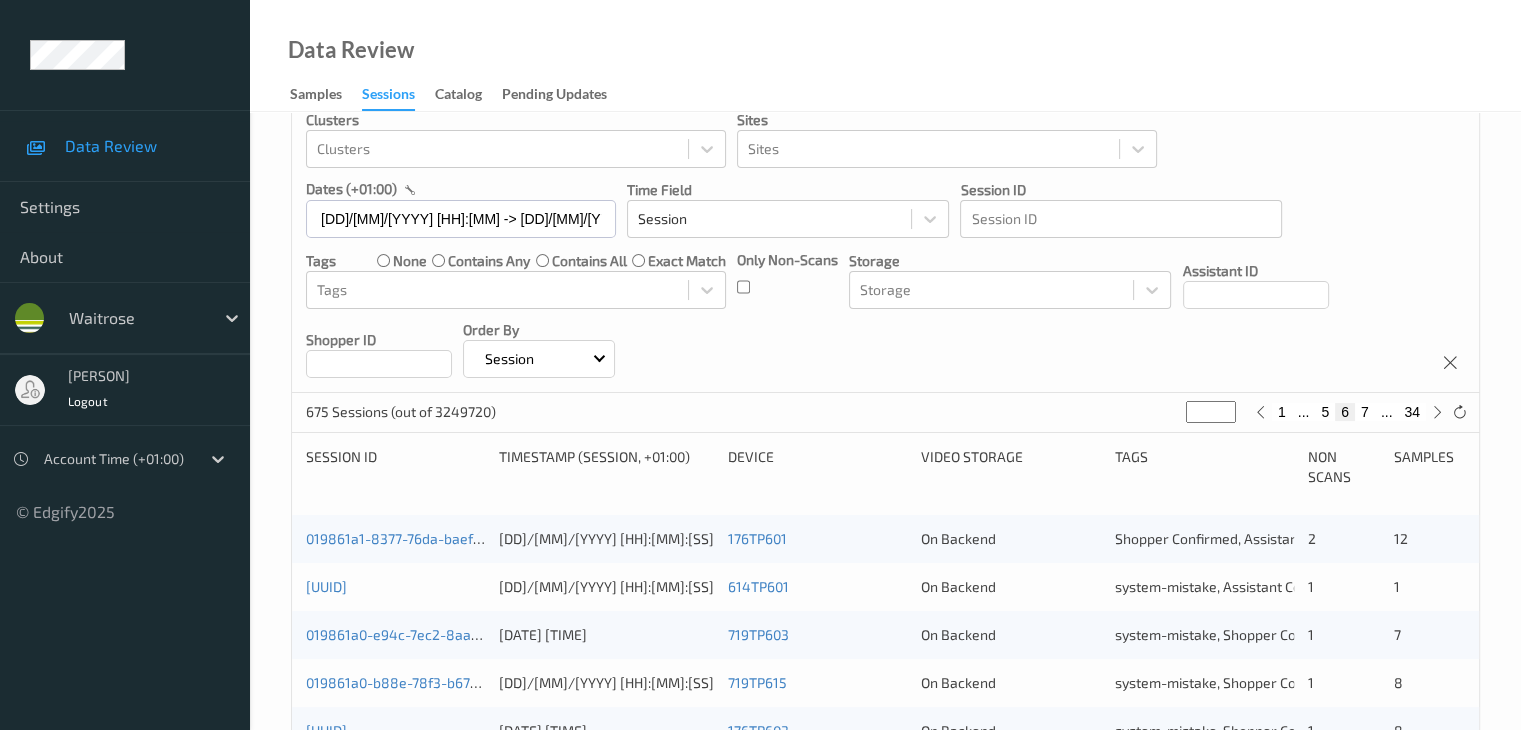 scroll, scrollTop: 300, scrollLeft: 0, axis: vertical 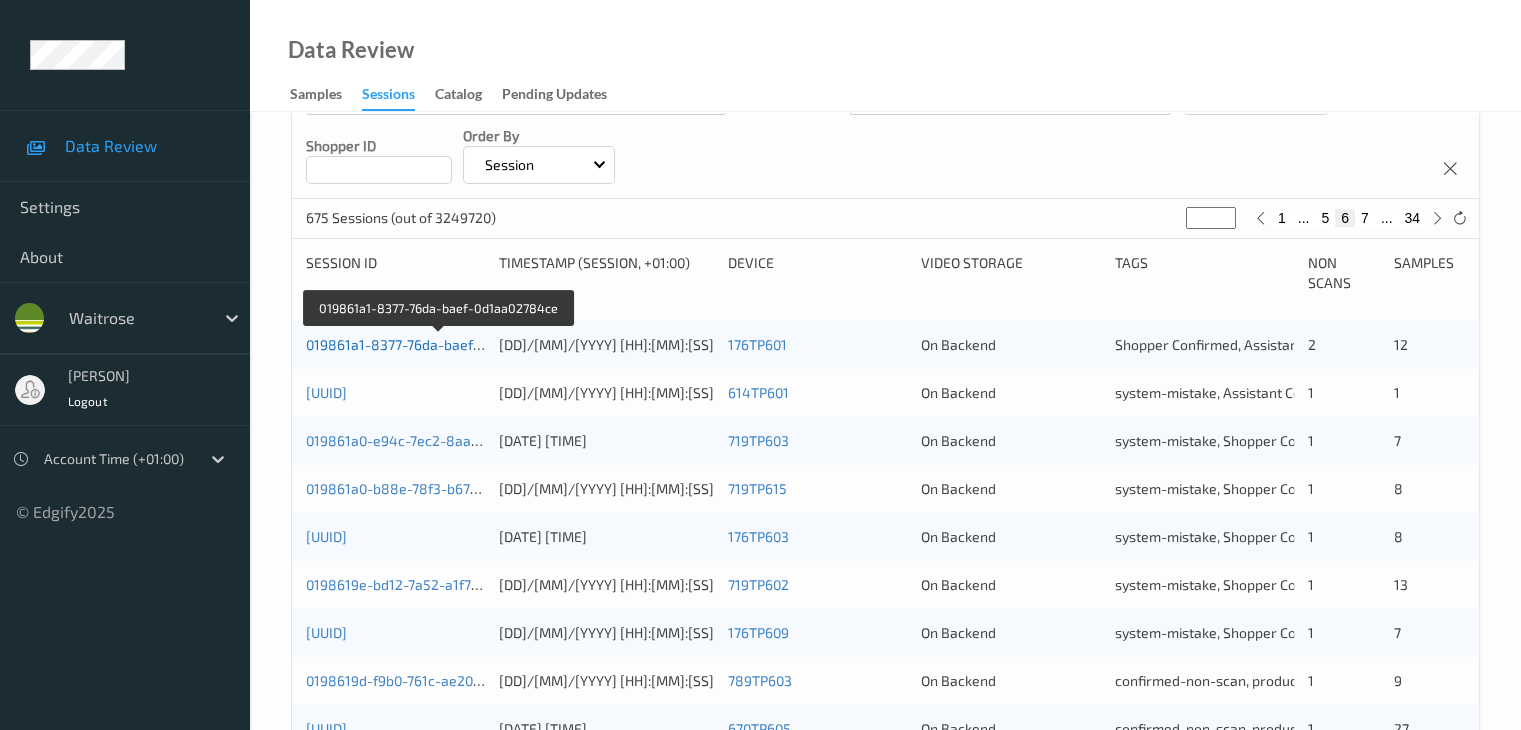 click on "019861a1-8377-76da-baef-0d1aa02784ce" at bounding box center (439, 344) 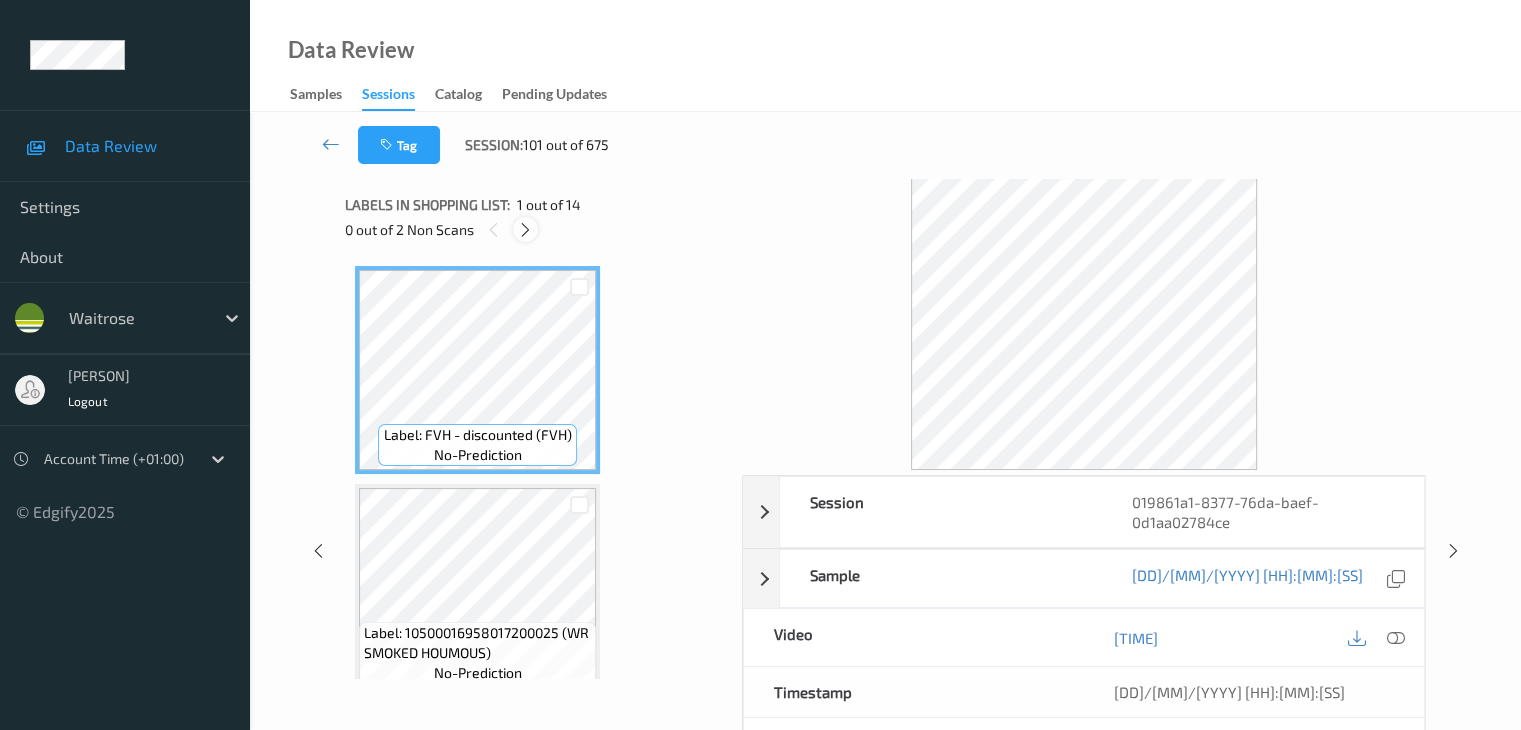 click at bounding box center (525, 230) 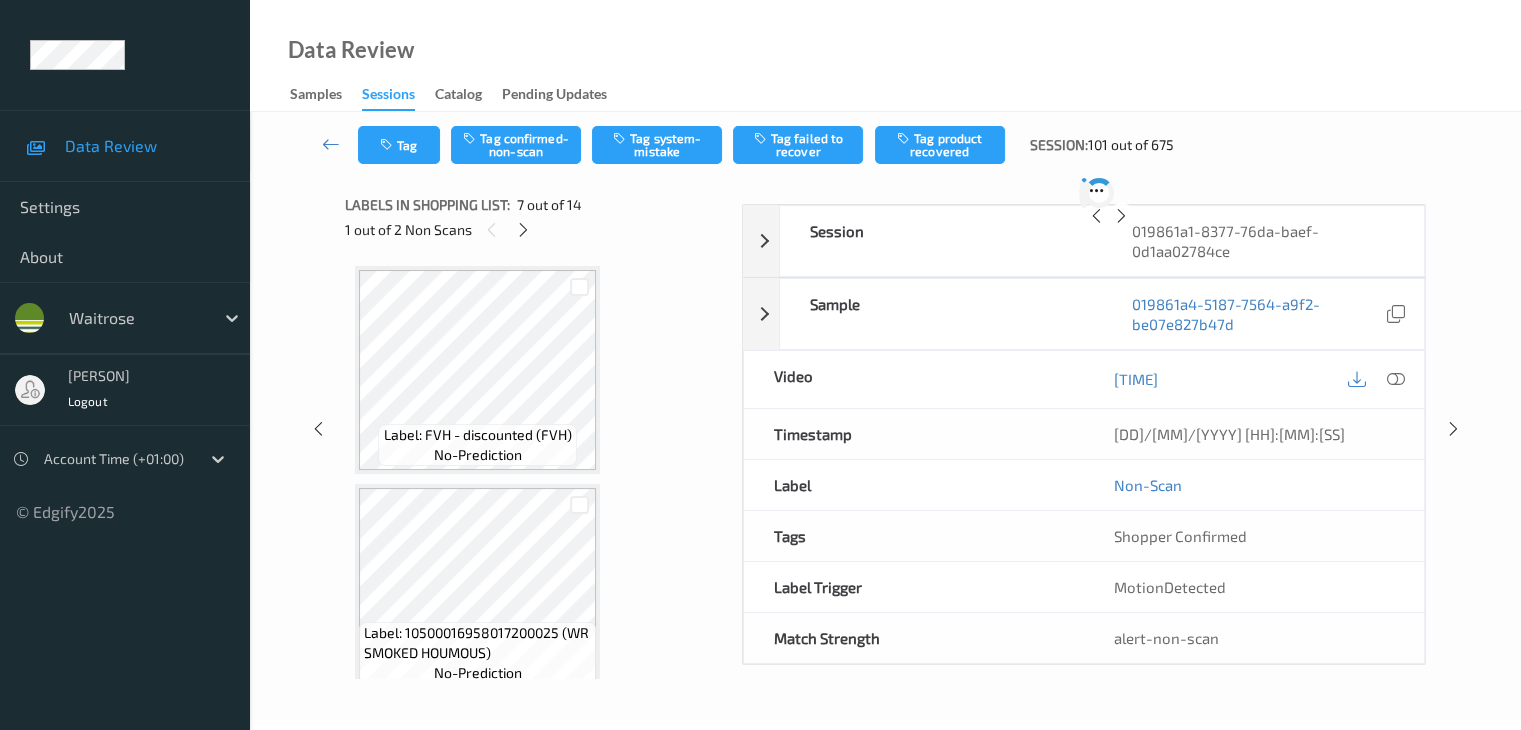 scroll, scrollTop: 1100, scrollLeft: 0, axis: vertical 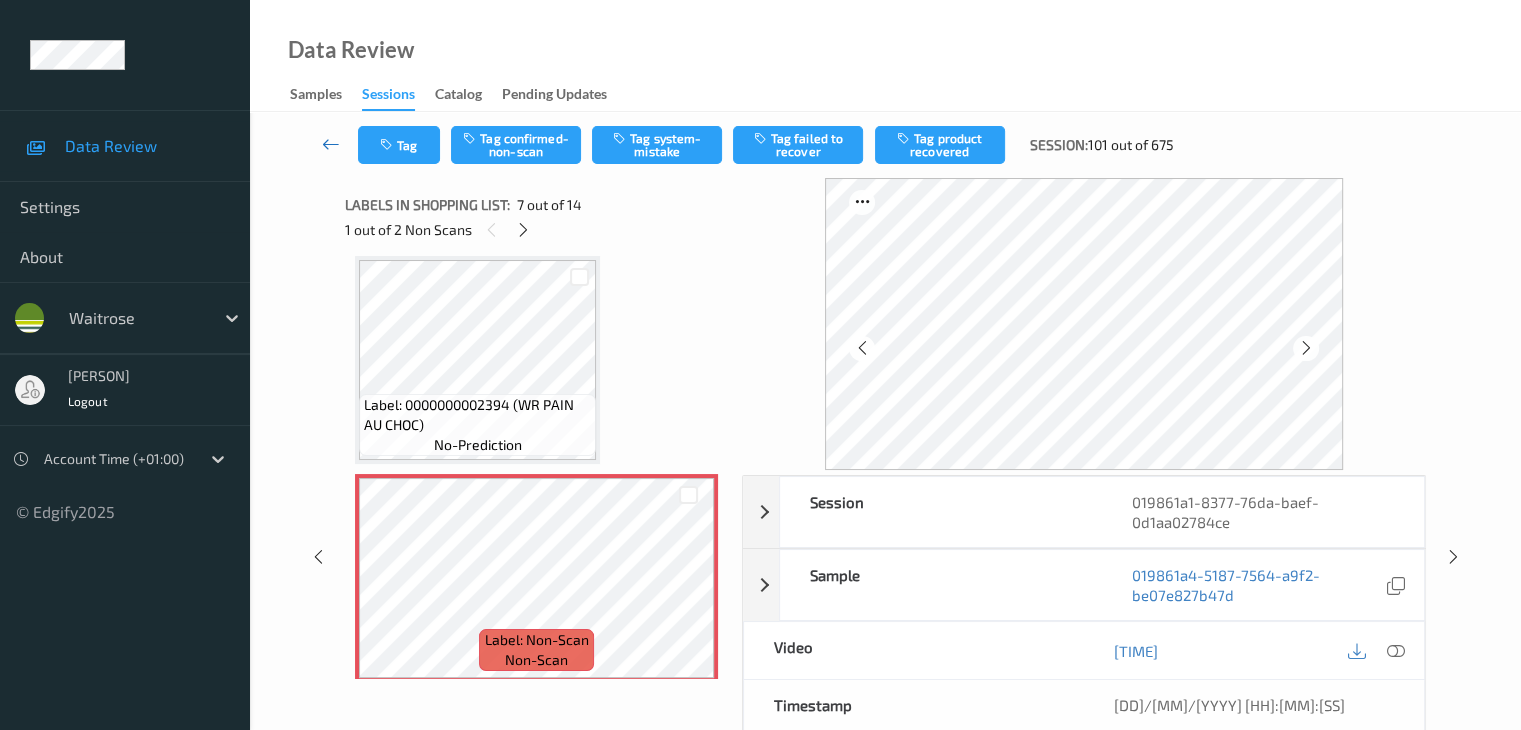 click at bounding box center (331, 144) 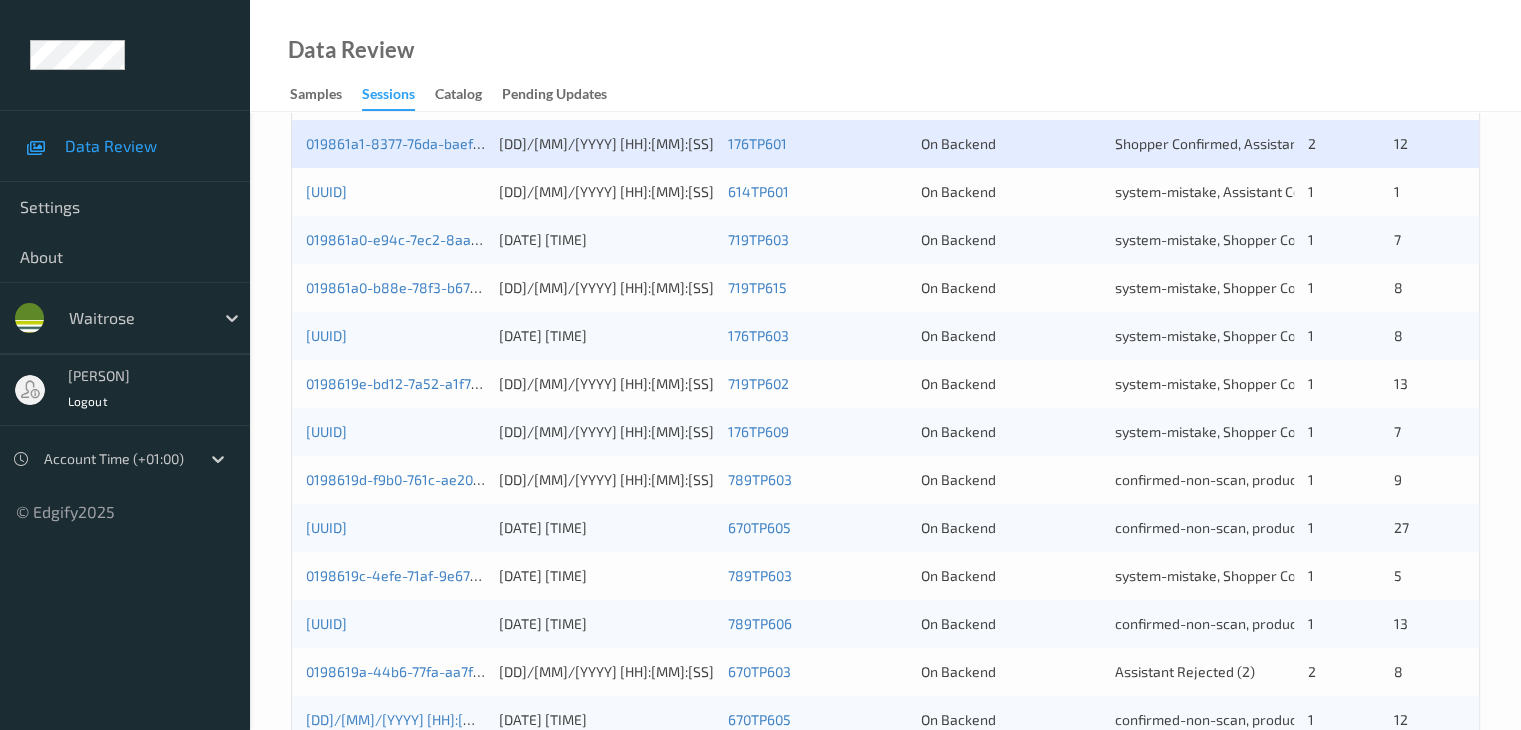 scroll, scrollTop: 407, scrollLeft: 0, axis: vertical 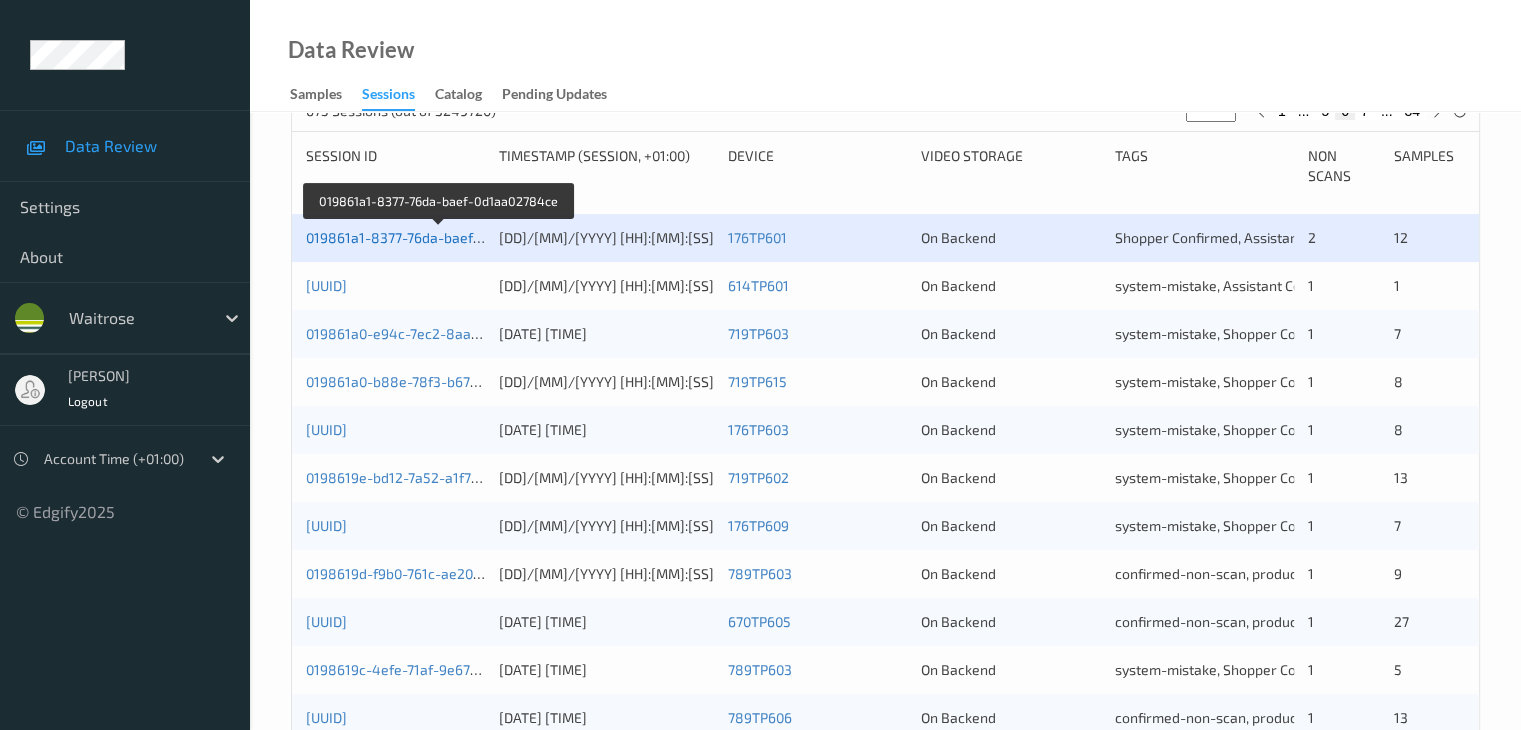 click on "019861a1-8377-76da-baef-0d1aa02784ce" at bounding box center (439, 237) 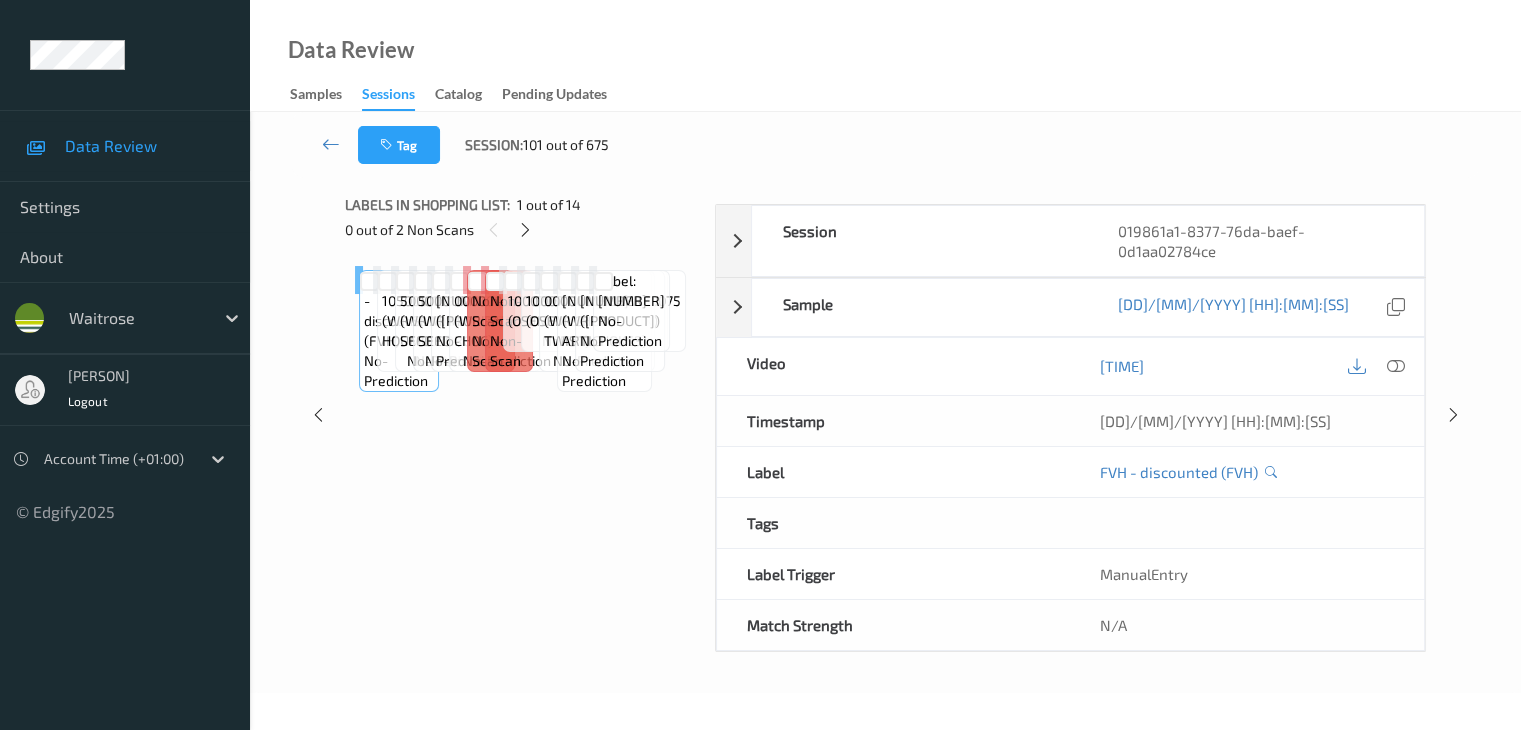 scroll, scrollTop: 0, scrollLeft: 0, axis: both 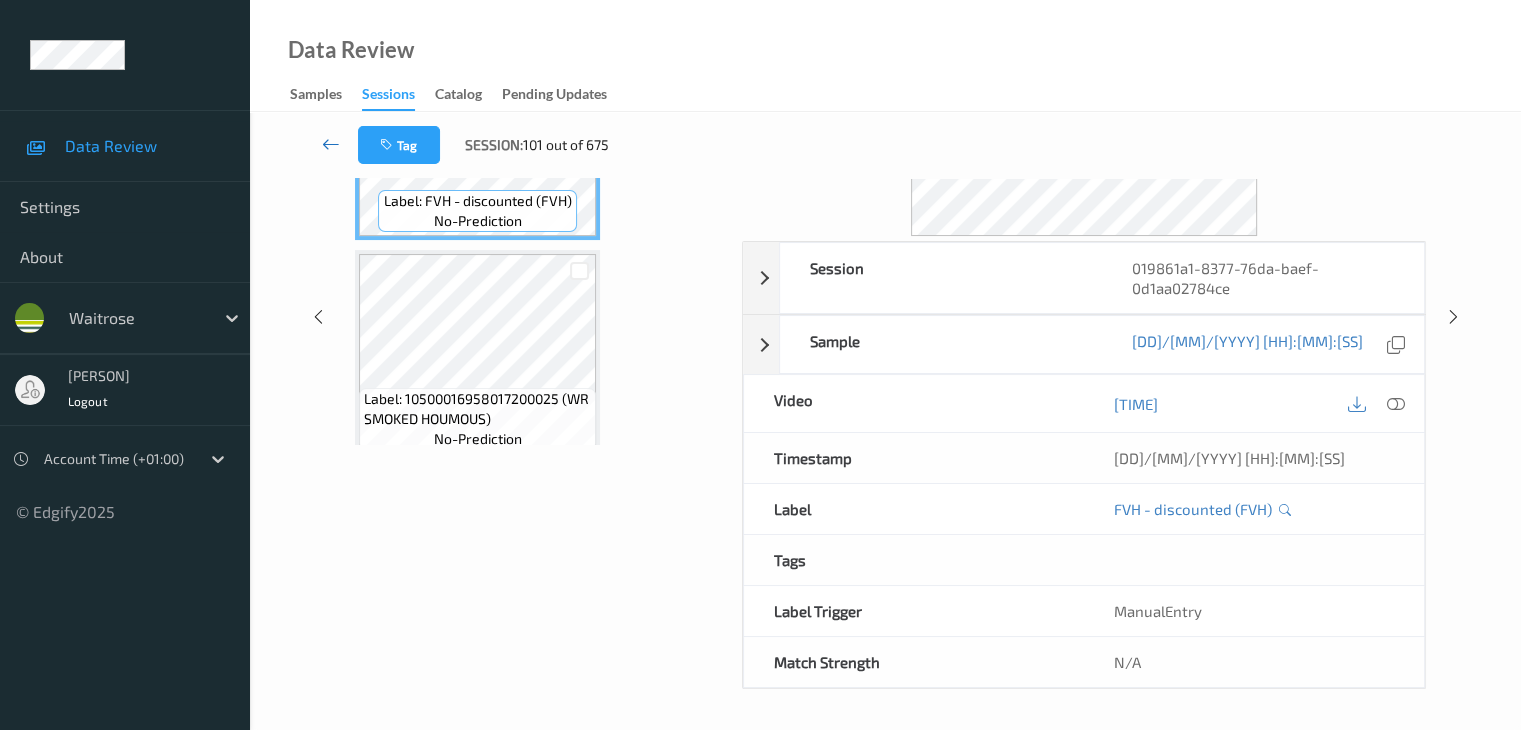 click at bounding box center [331, 144] 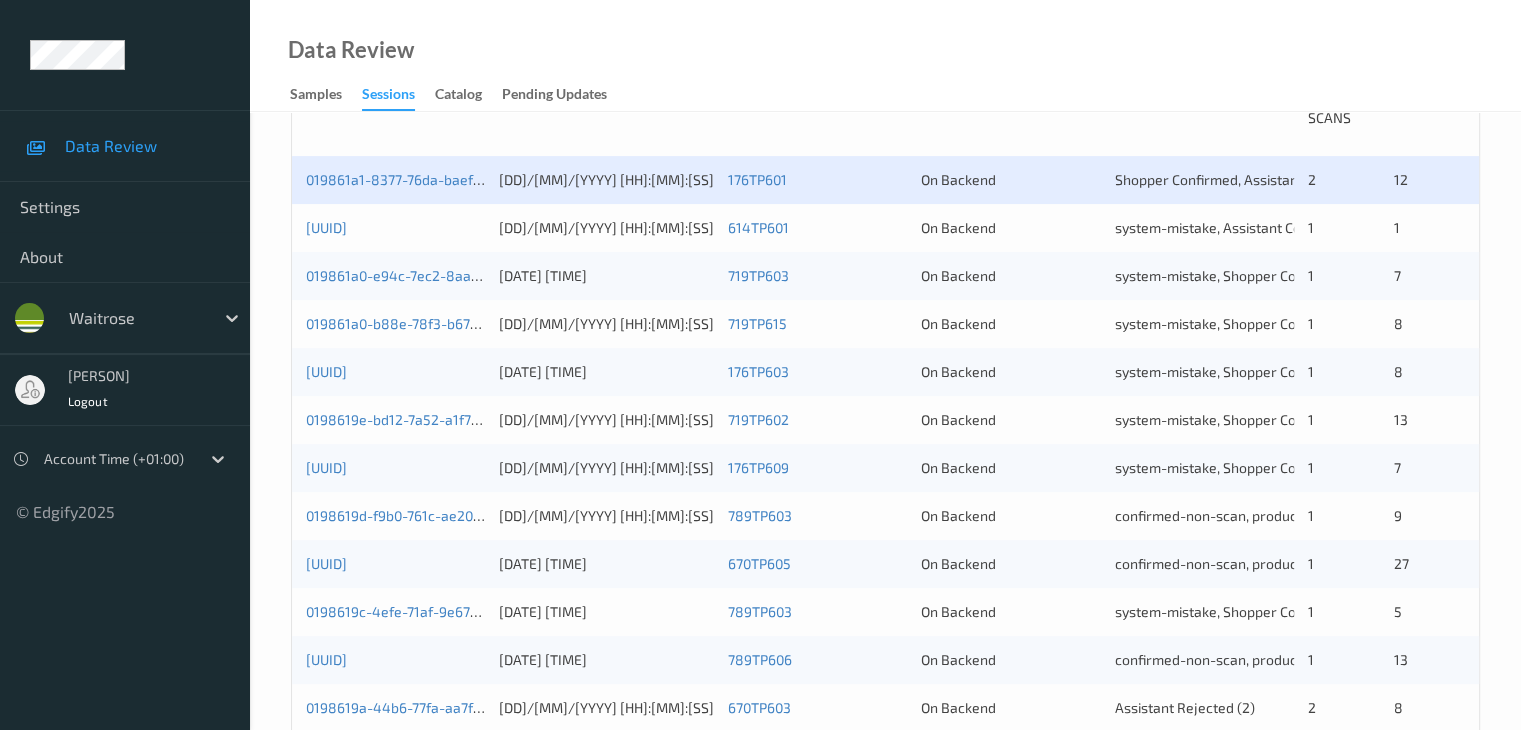 scroll, scrollTop: 500, scrollLeft: 0, axis: vertical 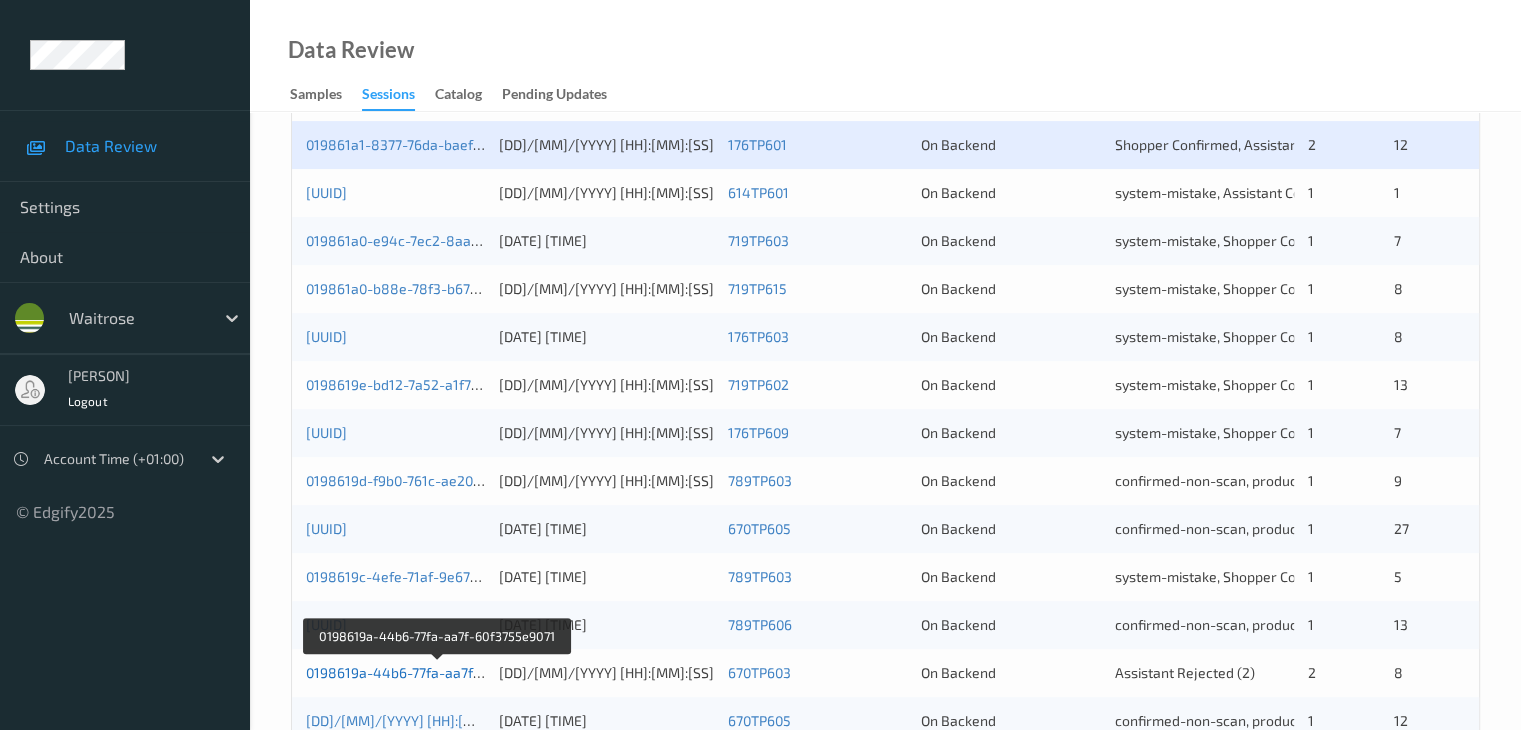 click on "0198619a-44b6-77fa-aa7f-60f3755e9071" at bounding box center (437, 672) 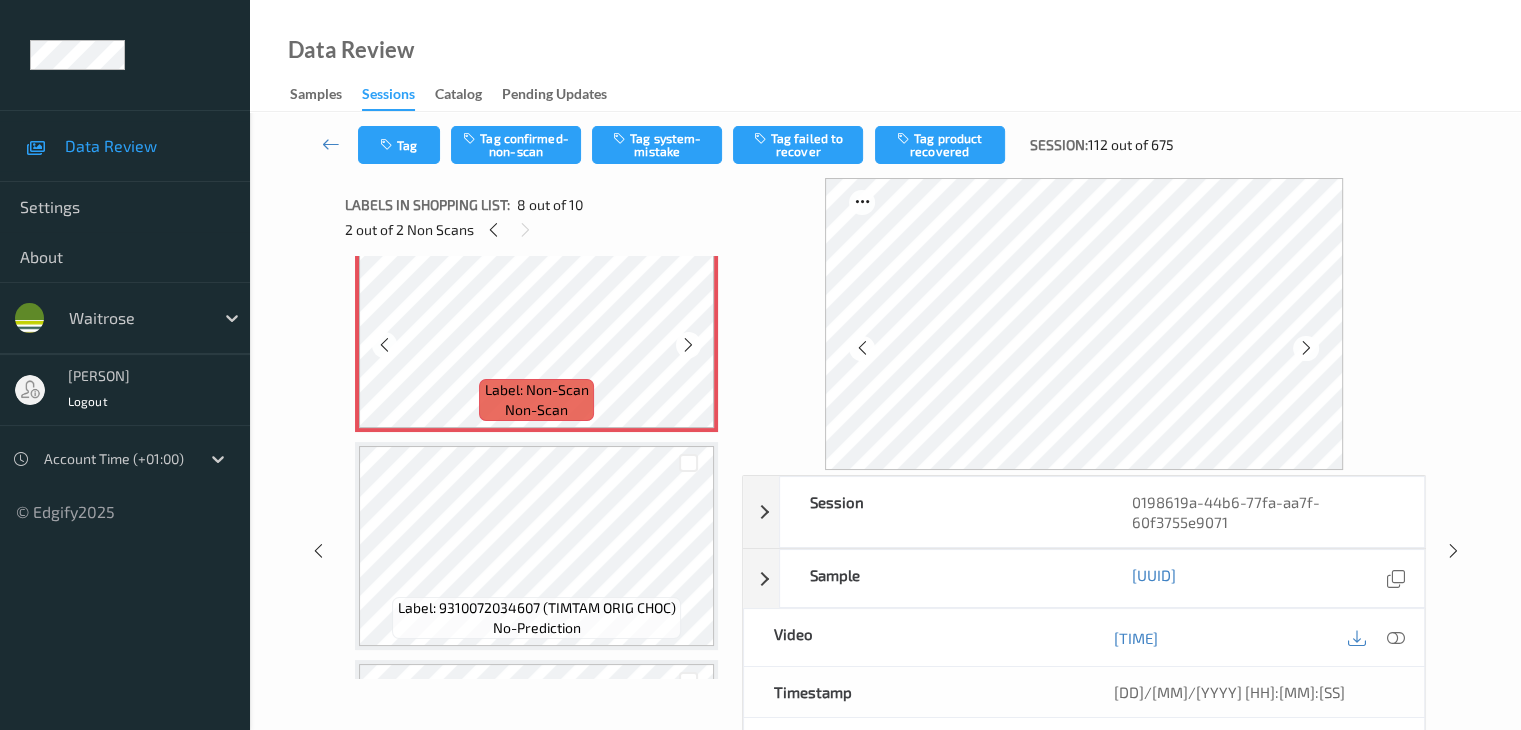 scroll, scrollTop: 1600, scrollLeft: 0, axis: vertical 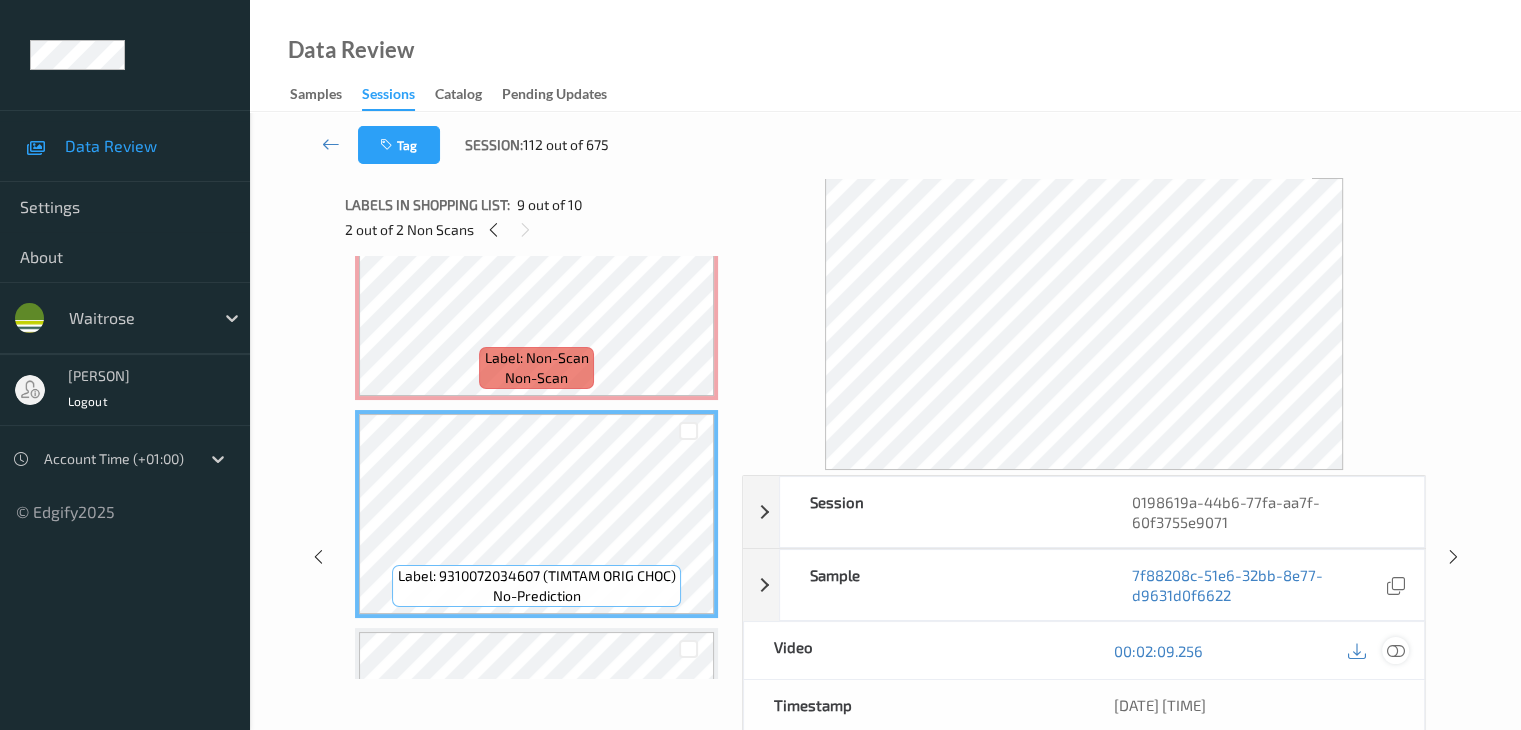 click at bounding box center (1395, 651) 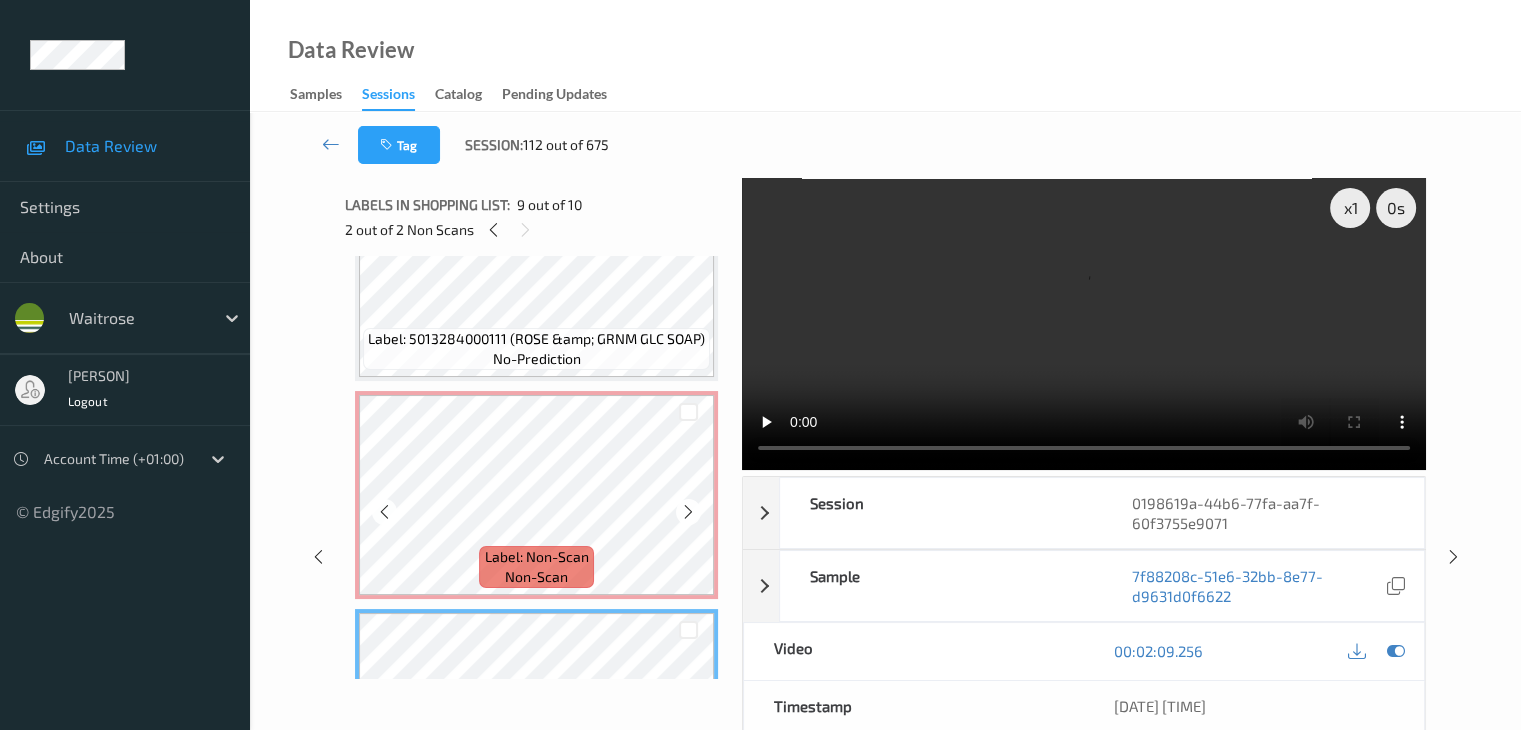 scroll, scrollTop: 1400, scrollLeft: 0, axis: vertical 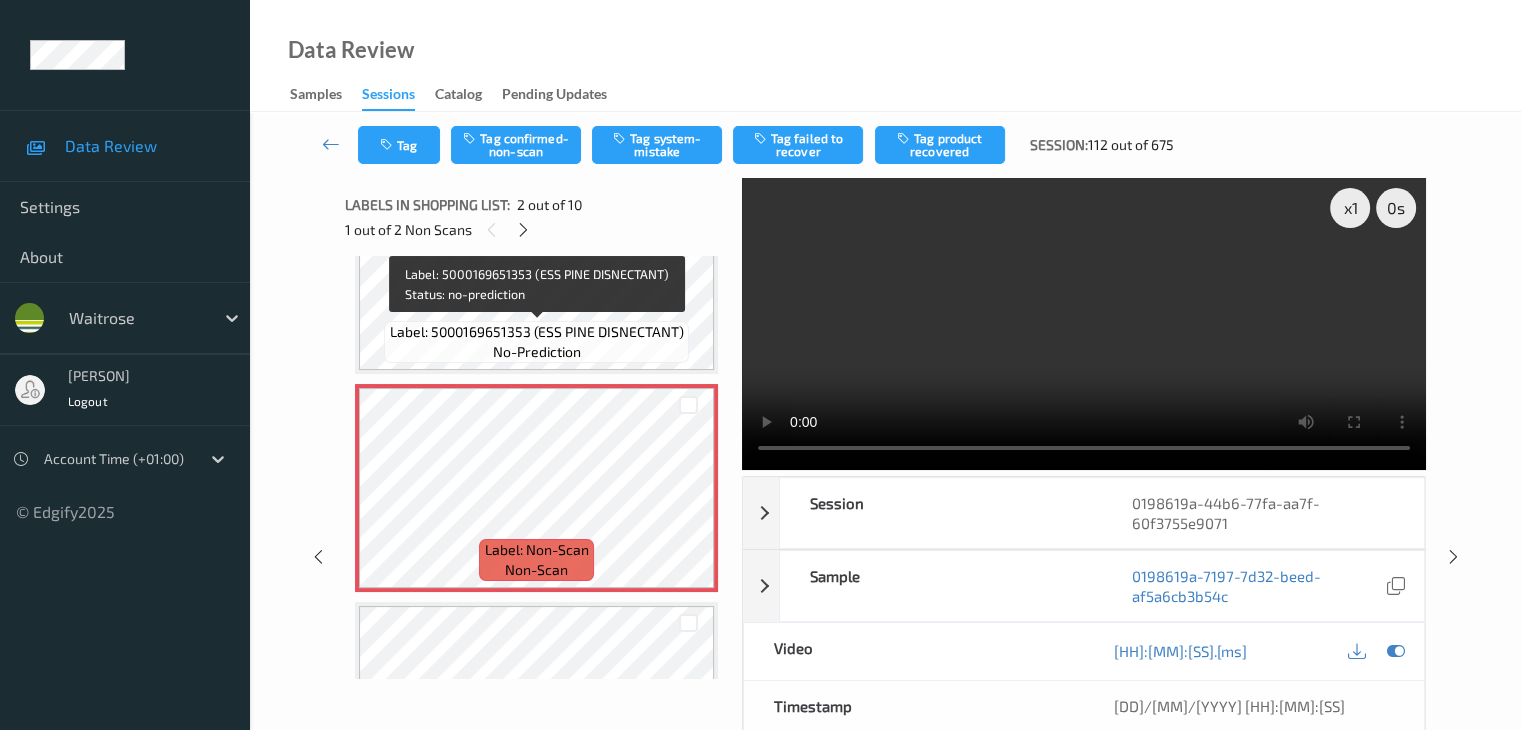 click on "Label: 5000169651353 (ESS PINE DISNECTANT)" at bounding box center [537, 332] 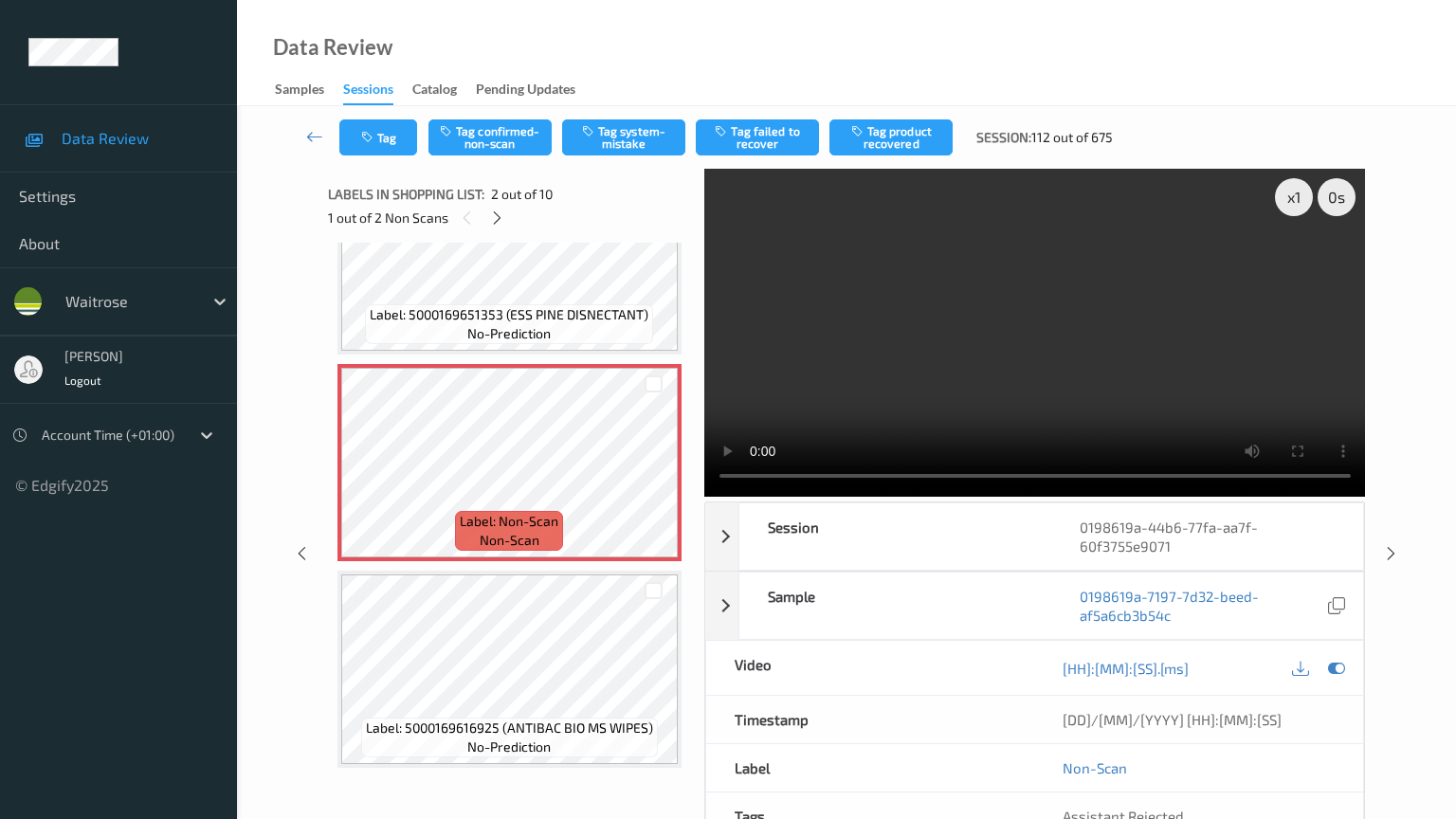 type 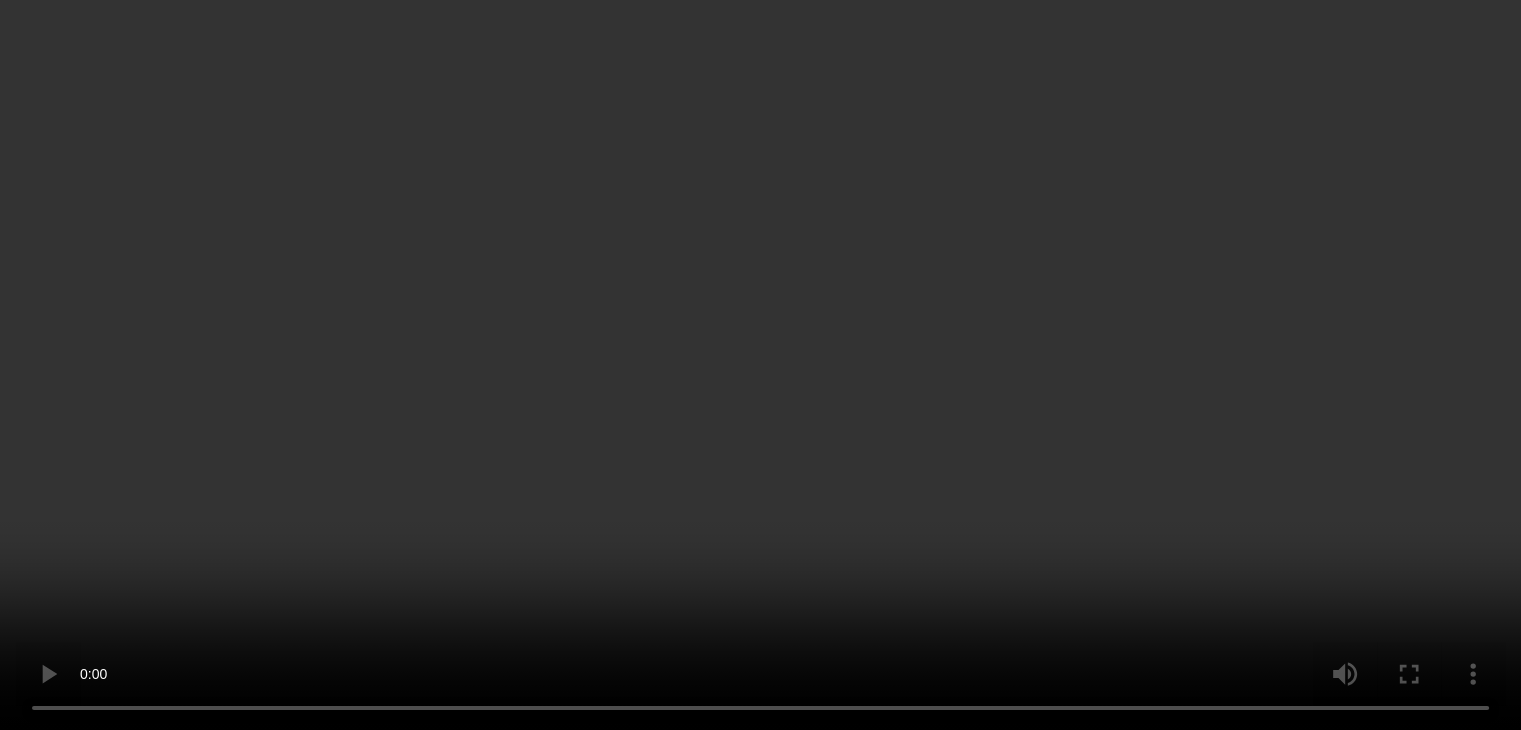 scroll, scrollTop: 200, scrollLeft: 0, axis: vertical 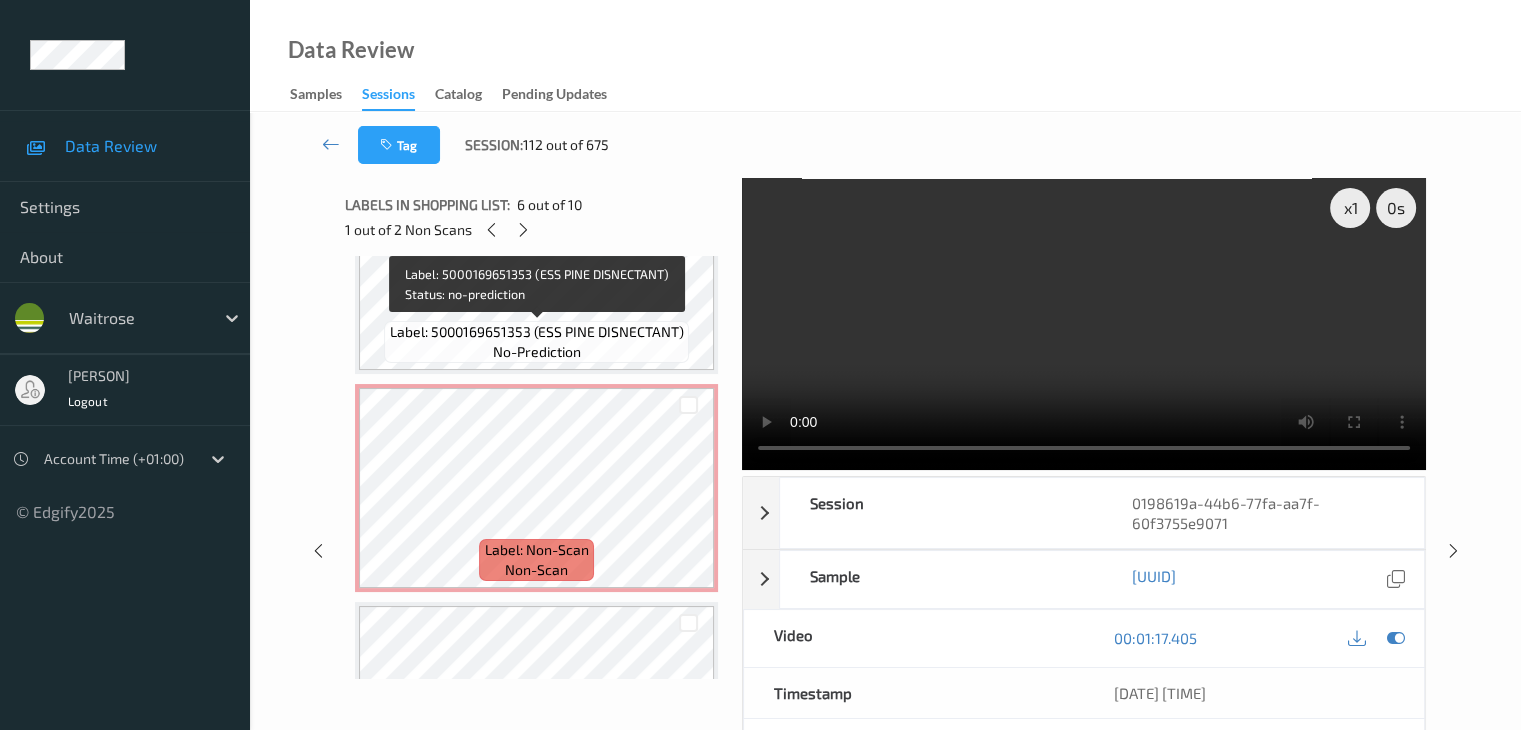 click on "Label: [NUMBER] ([PRODUCT]) no-prediction" at bounding box center (536, 342) 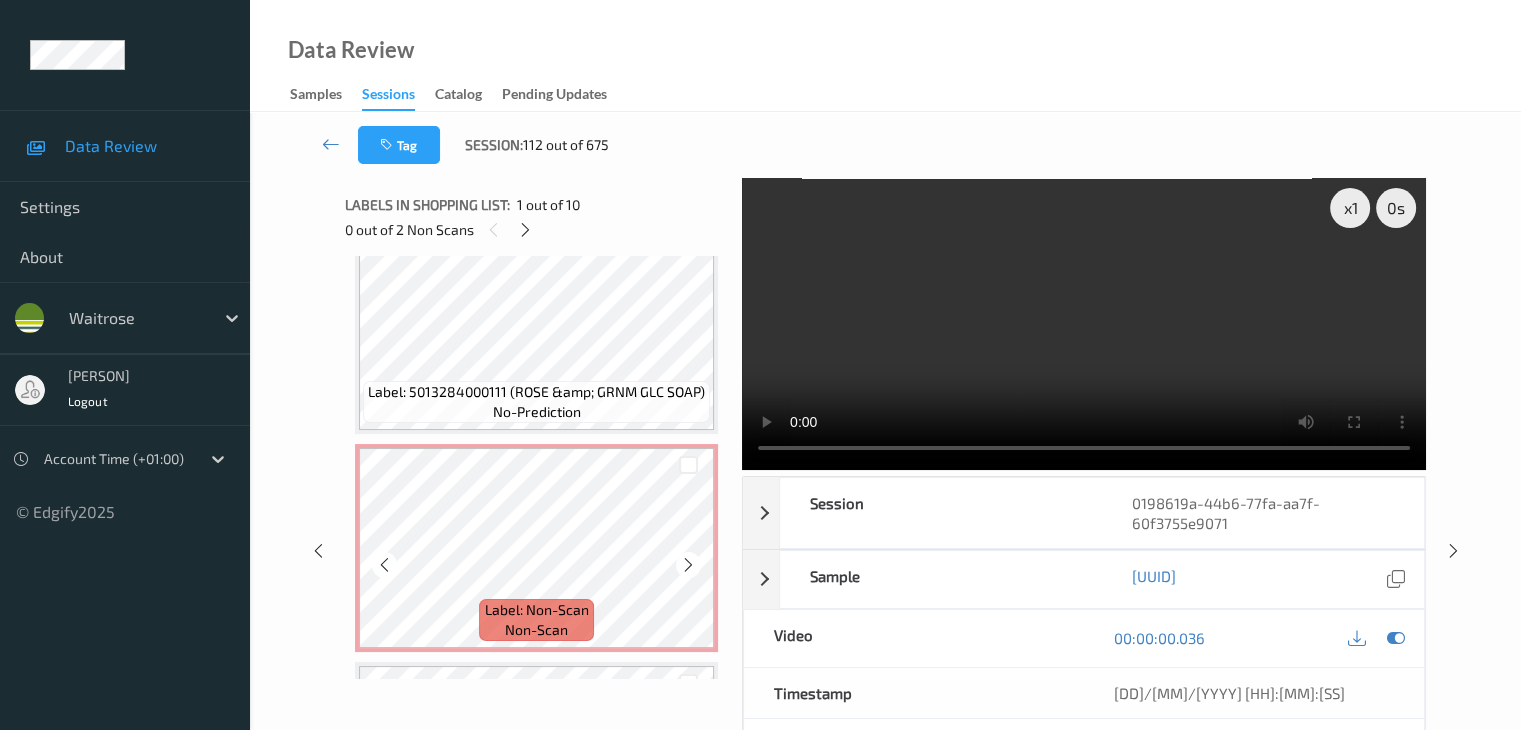 scroll, scrollTop: 1400, scrollLeft: 0, axis: vertical 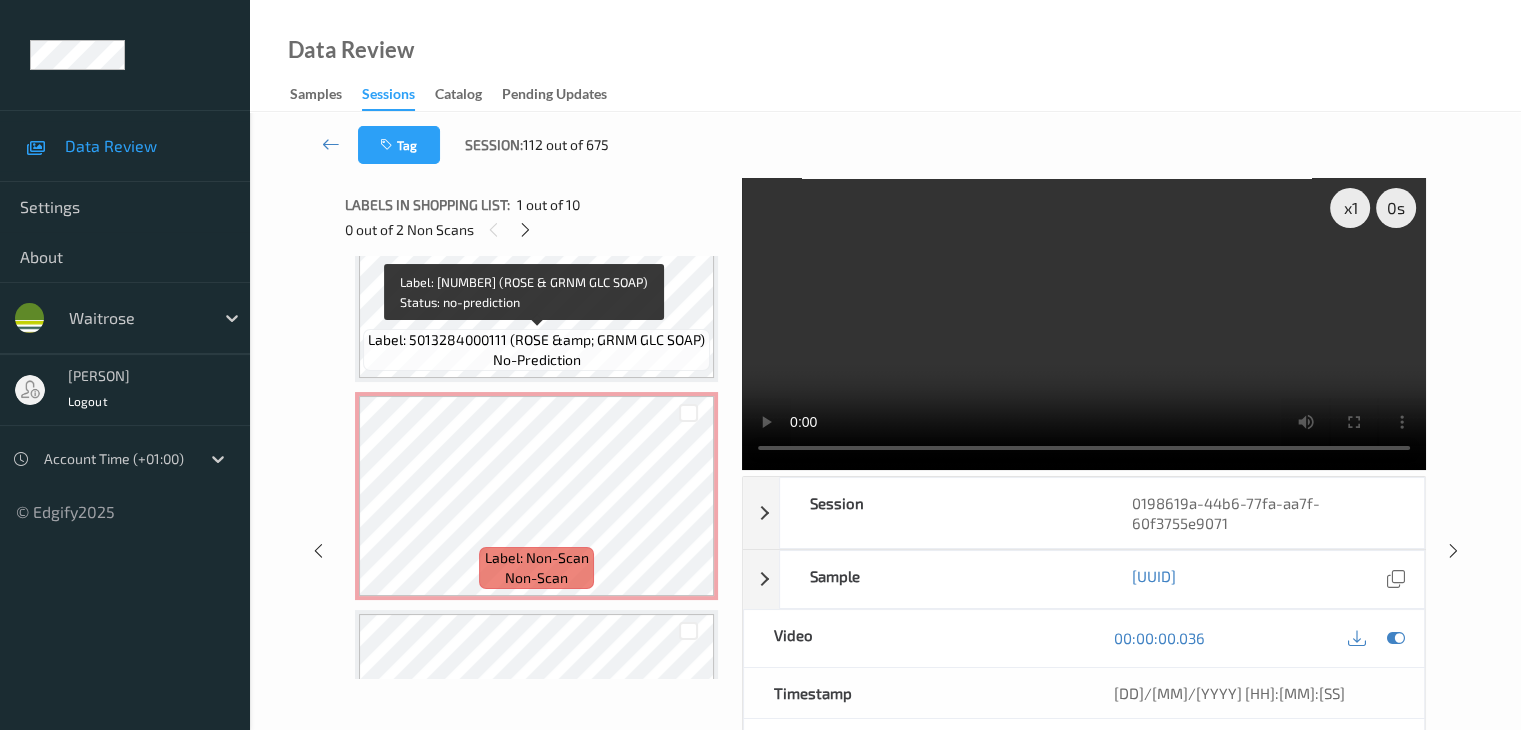 click on "Label: 5013284000111 (ROSE &amp; GRNM GLC SOAP)" at bounding box center [536, 340] 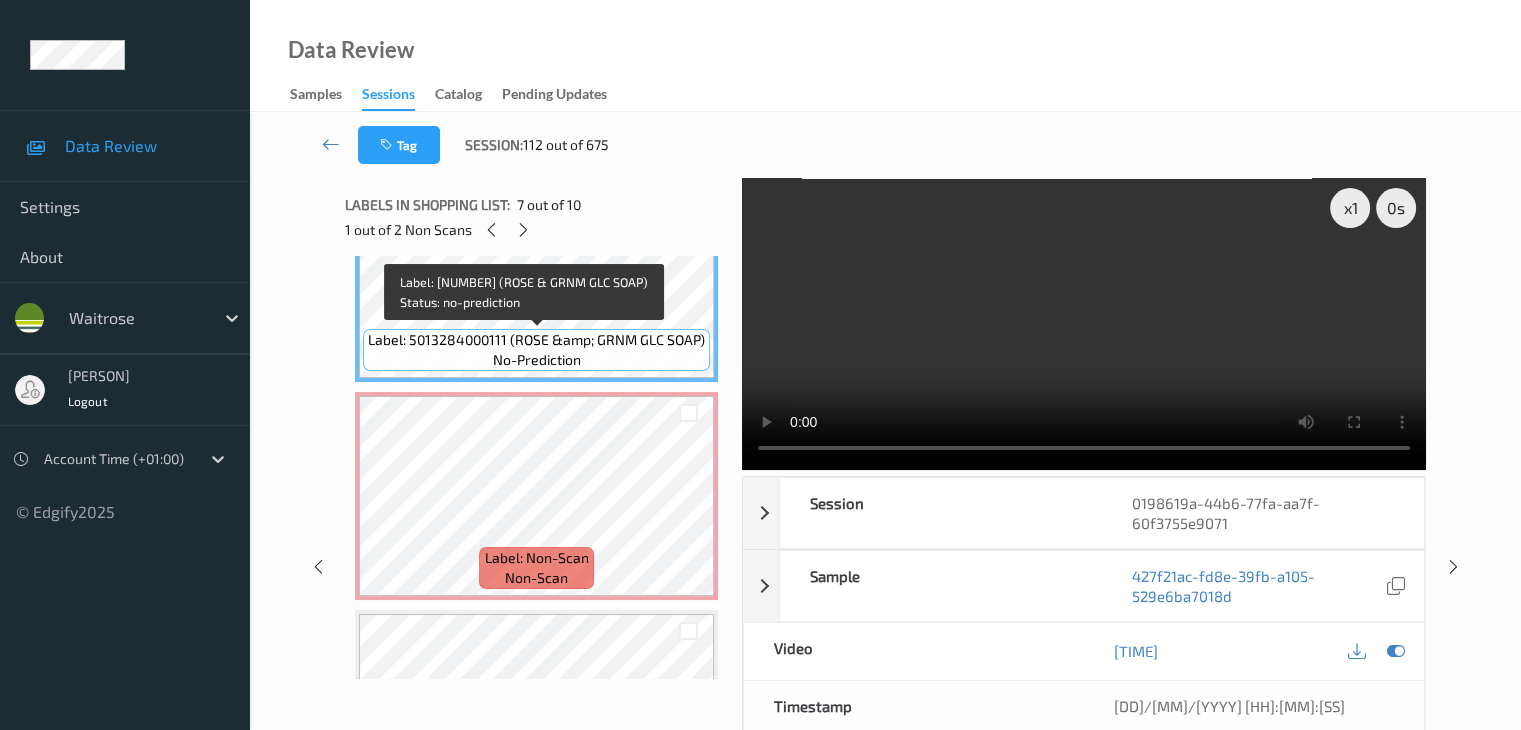 click on "Label: 5013284000111 (ROSE &amp; GRNM GLC SOAP)" at bounding box center (536, 340) 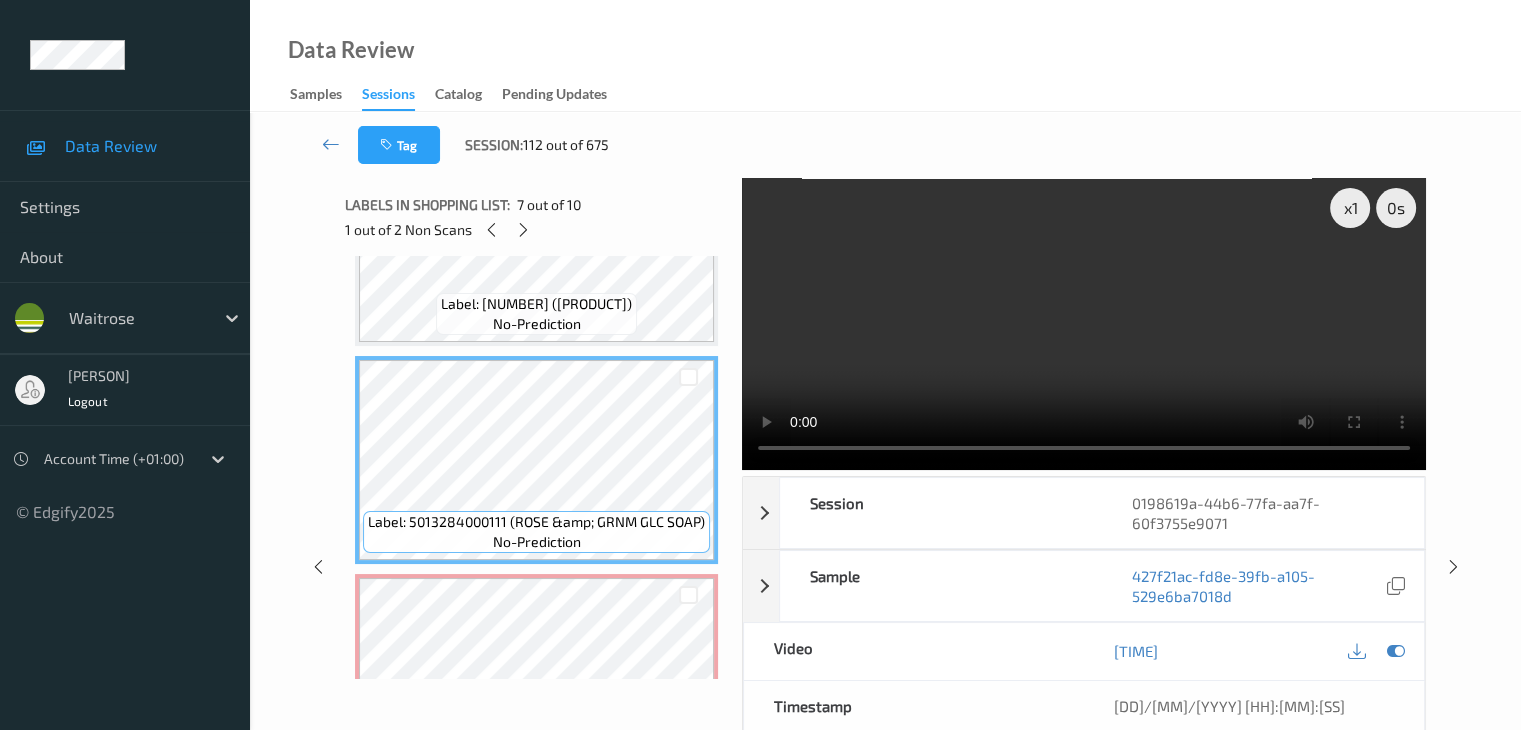scroll, scrollTop: 1100, scrollLeft: 0, axis: vertical 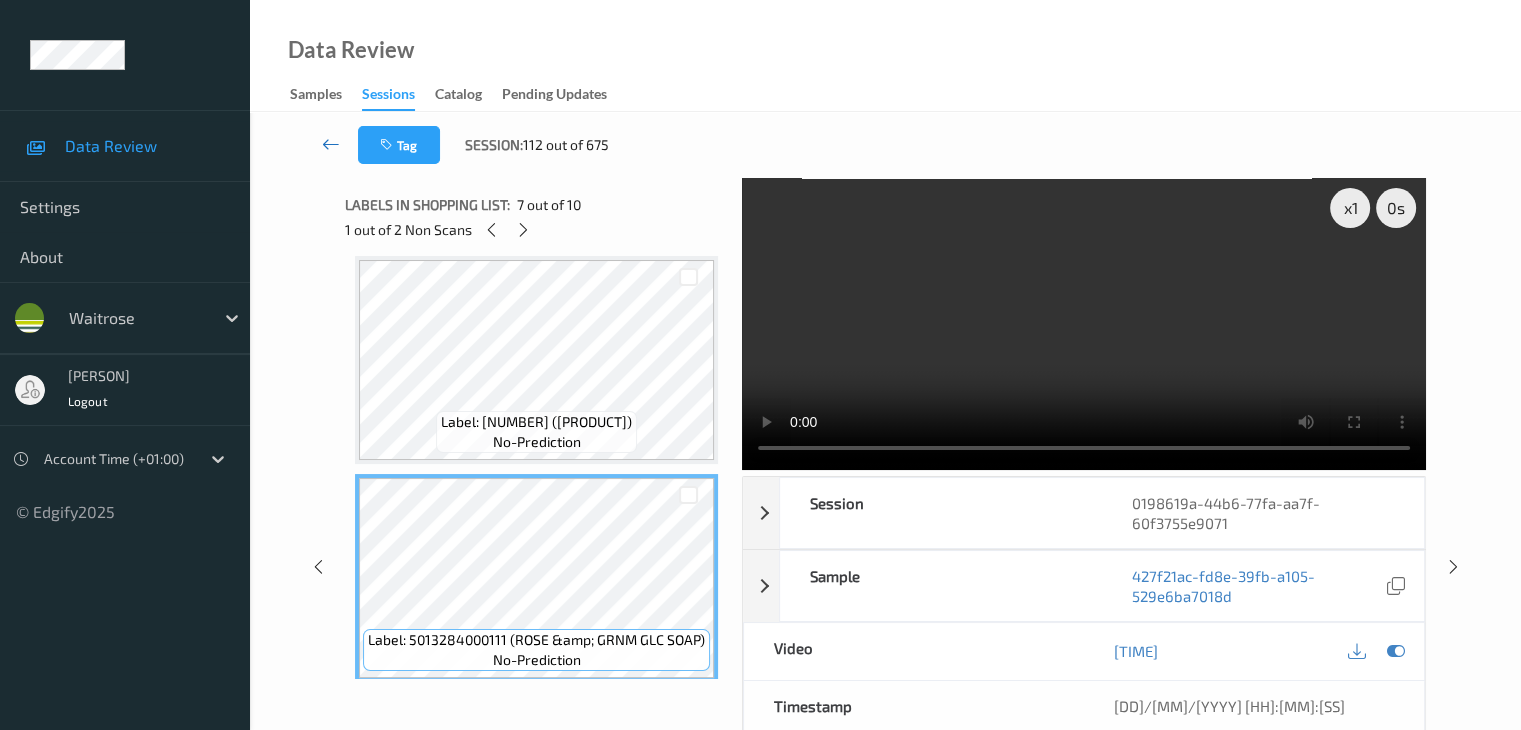 click at bounding box center [331, 144] 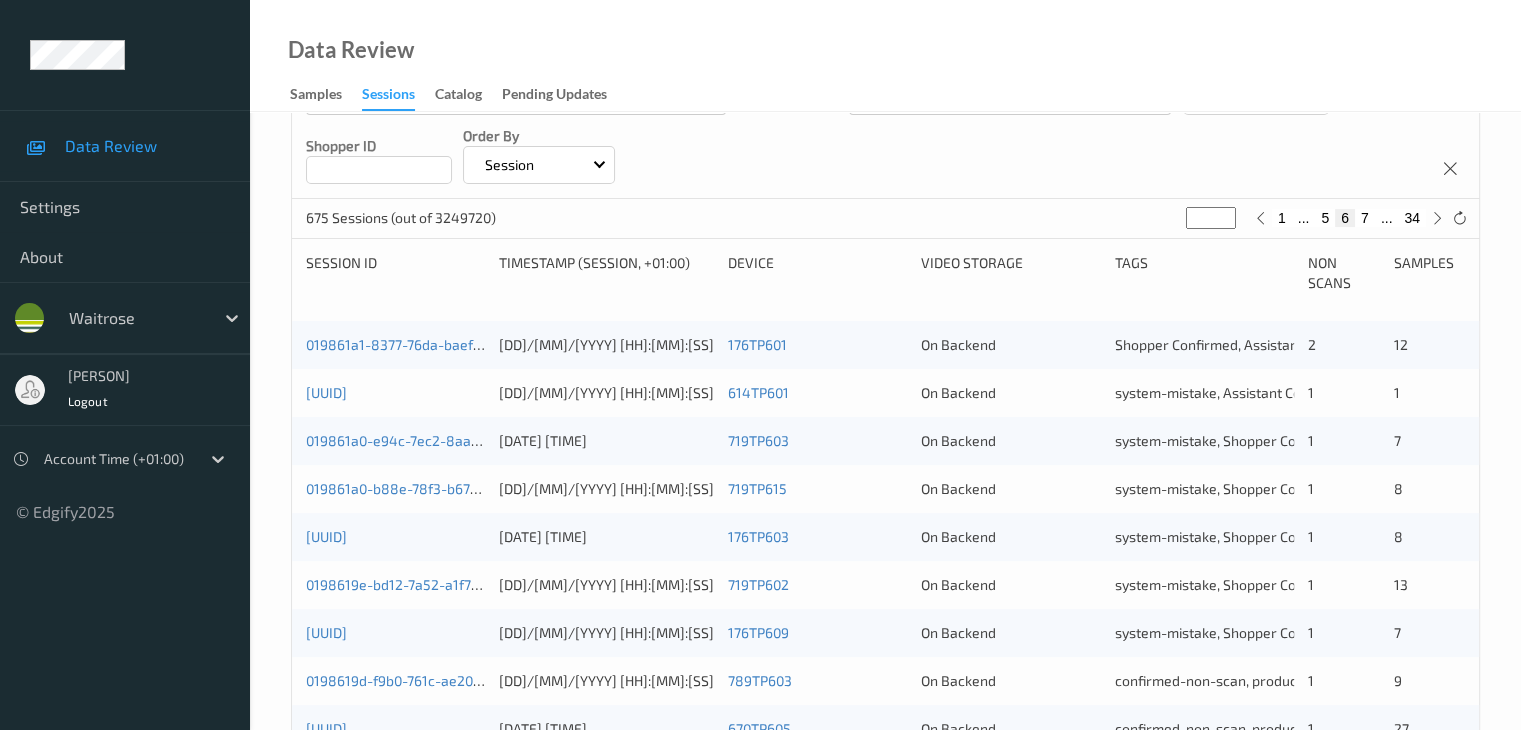 scroll, scrollTop: 400, scrollLeft: 0, axis: vertical 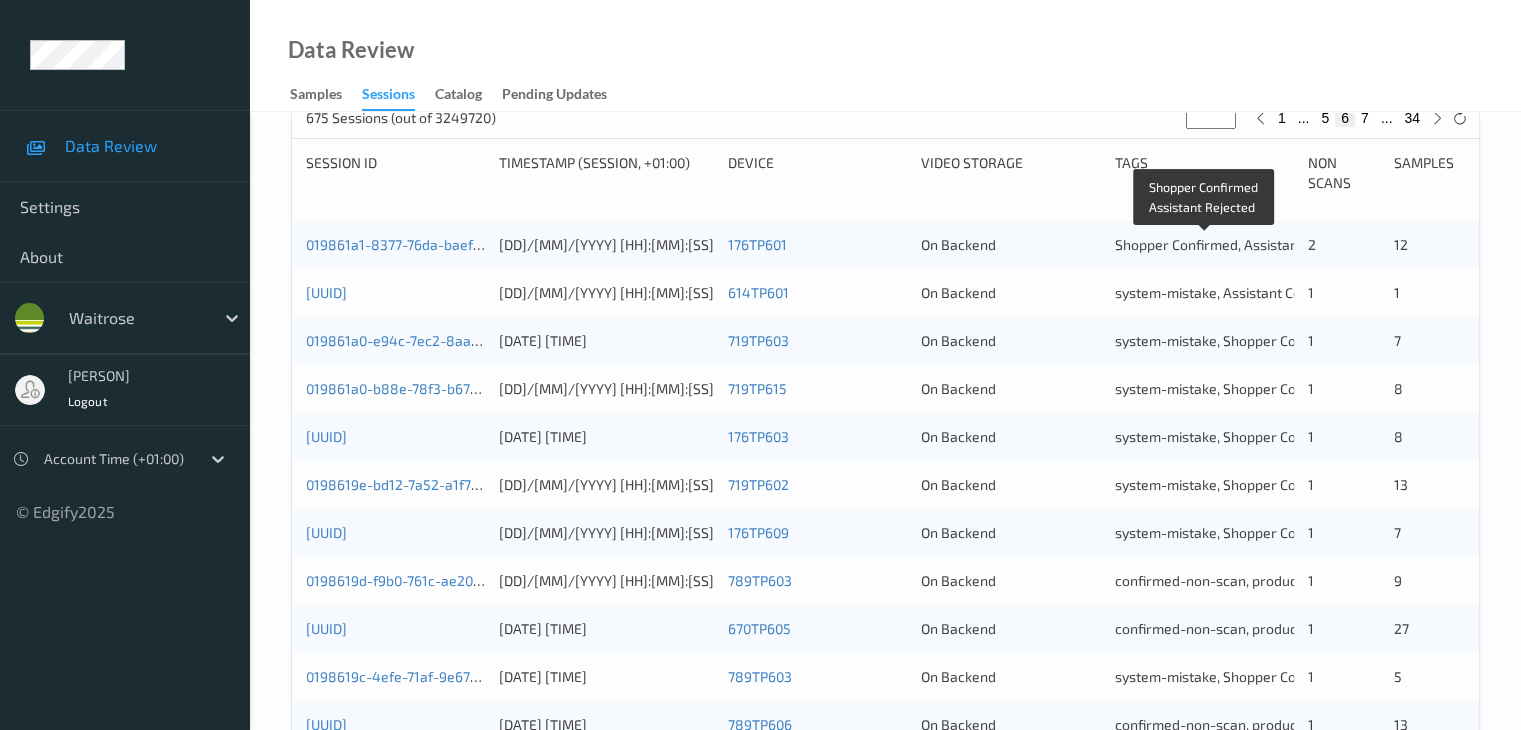 click on "Shopper Confirmed, Assistant Rejected" at bounding box center (1239, 244) 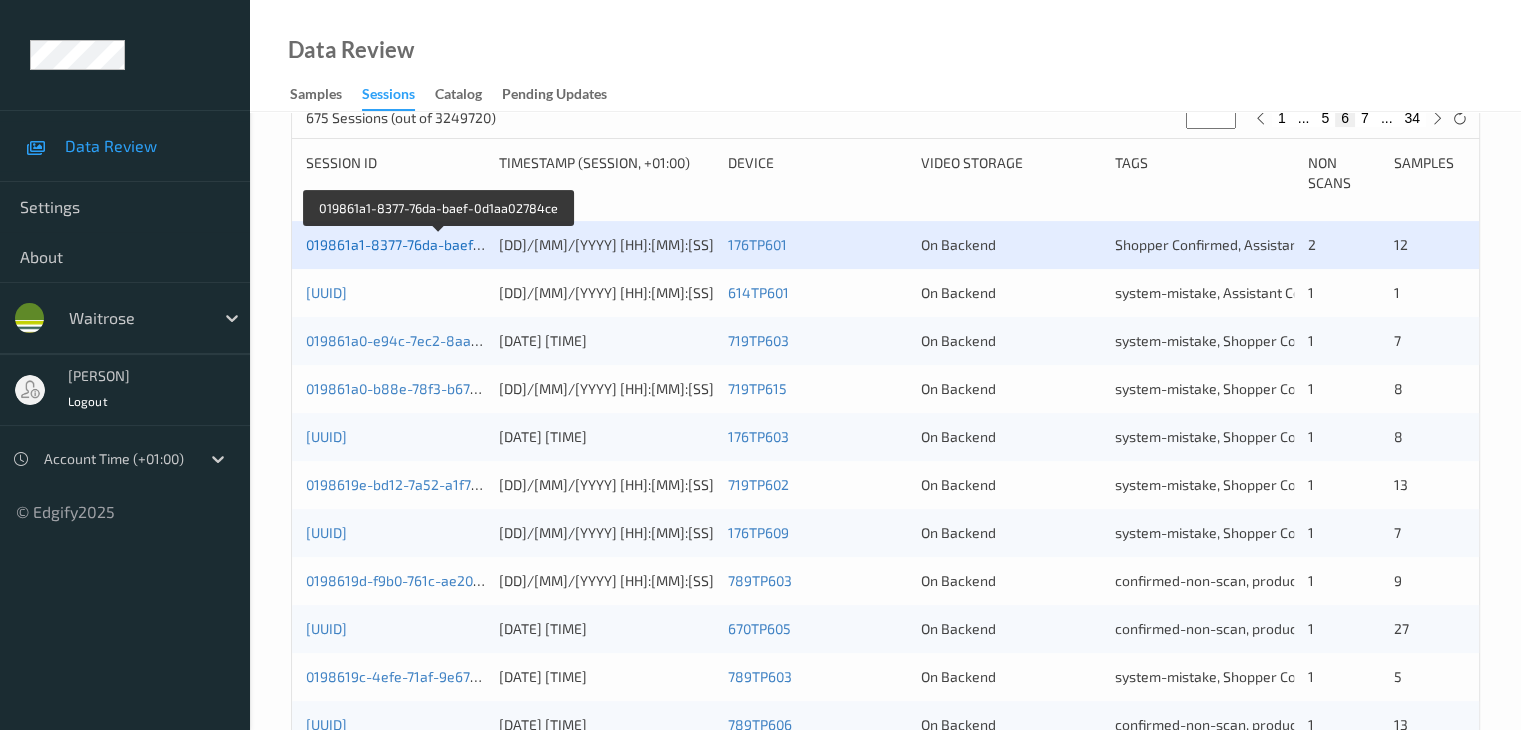 click on "019861a1-8377-76da-baef-0d1aa02784ce" at bounding box center (439, 244) 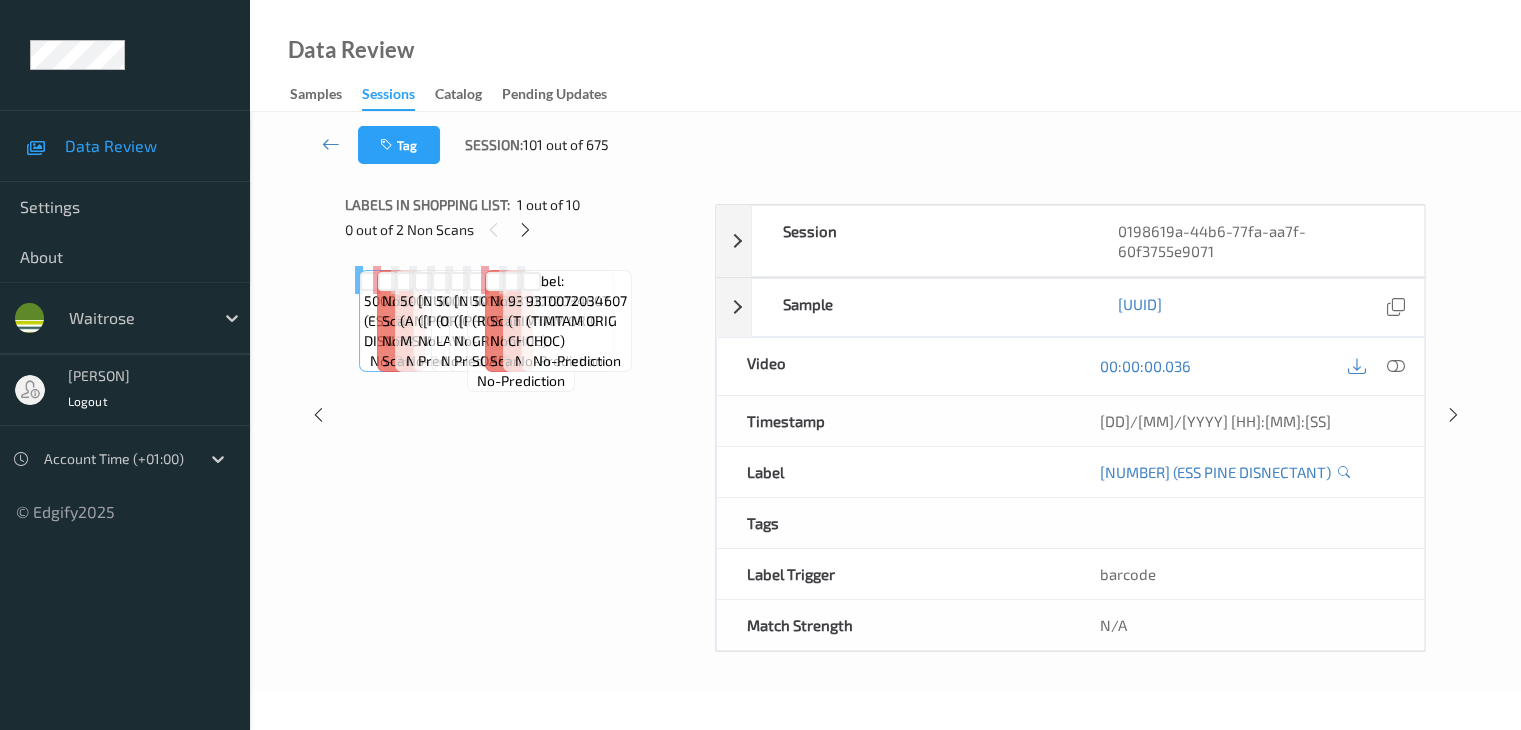 scroll, scrollTop: 0, scrollLeft: 0, axis: both 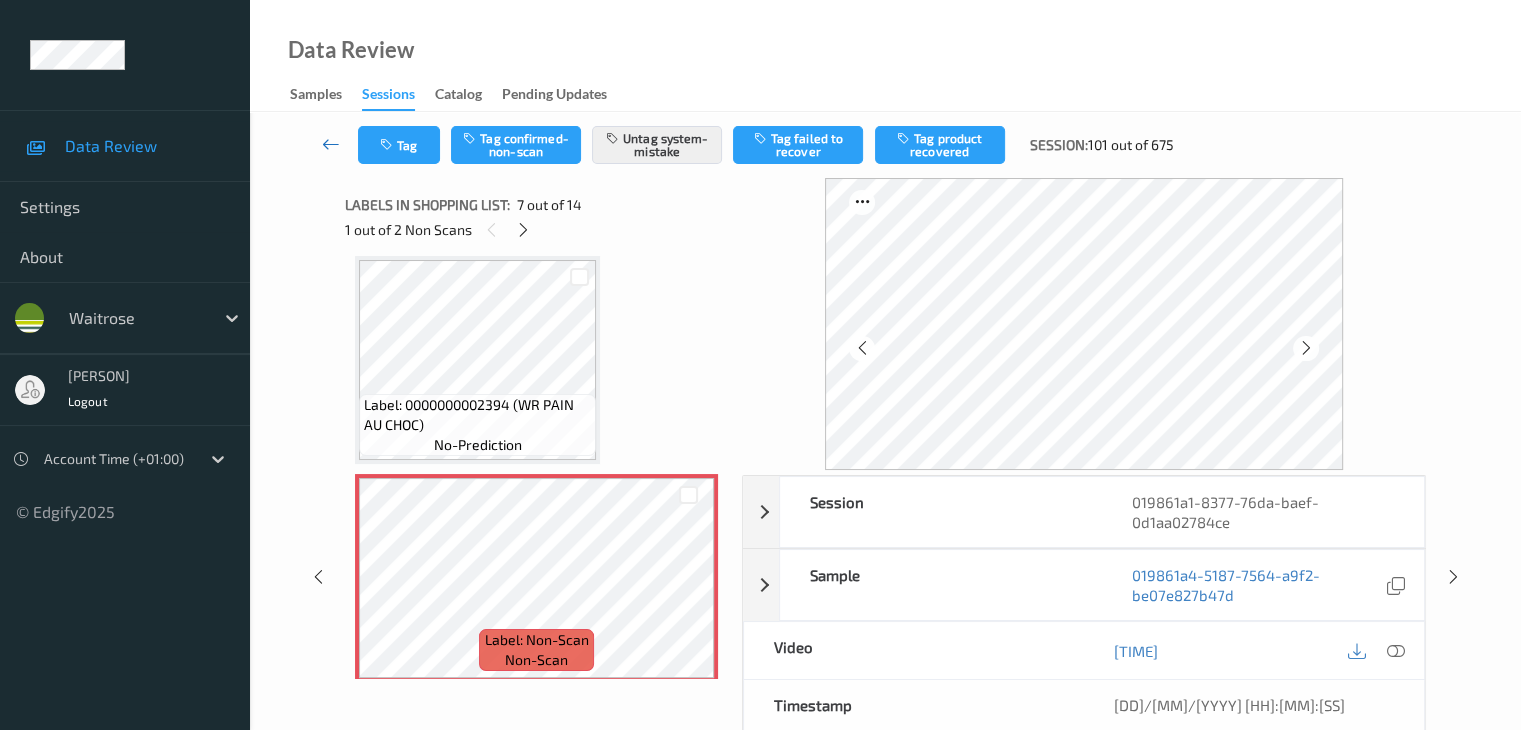 click at bounding box center (331, 144) 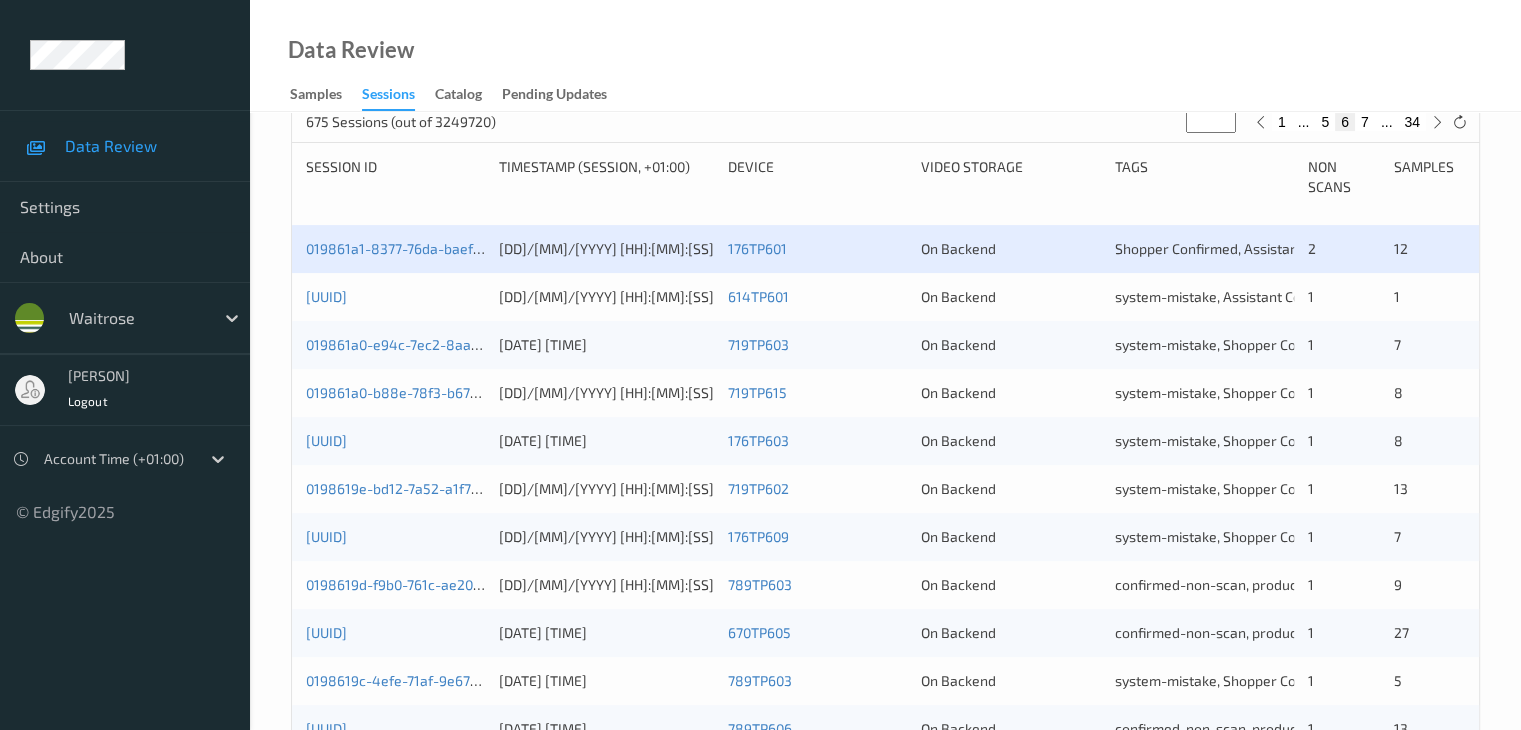 scroll, scrollTop: 400, scrollLeft: 0, axis: vertical 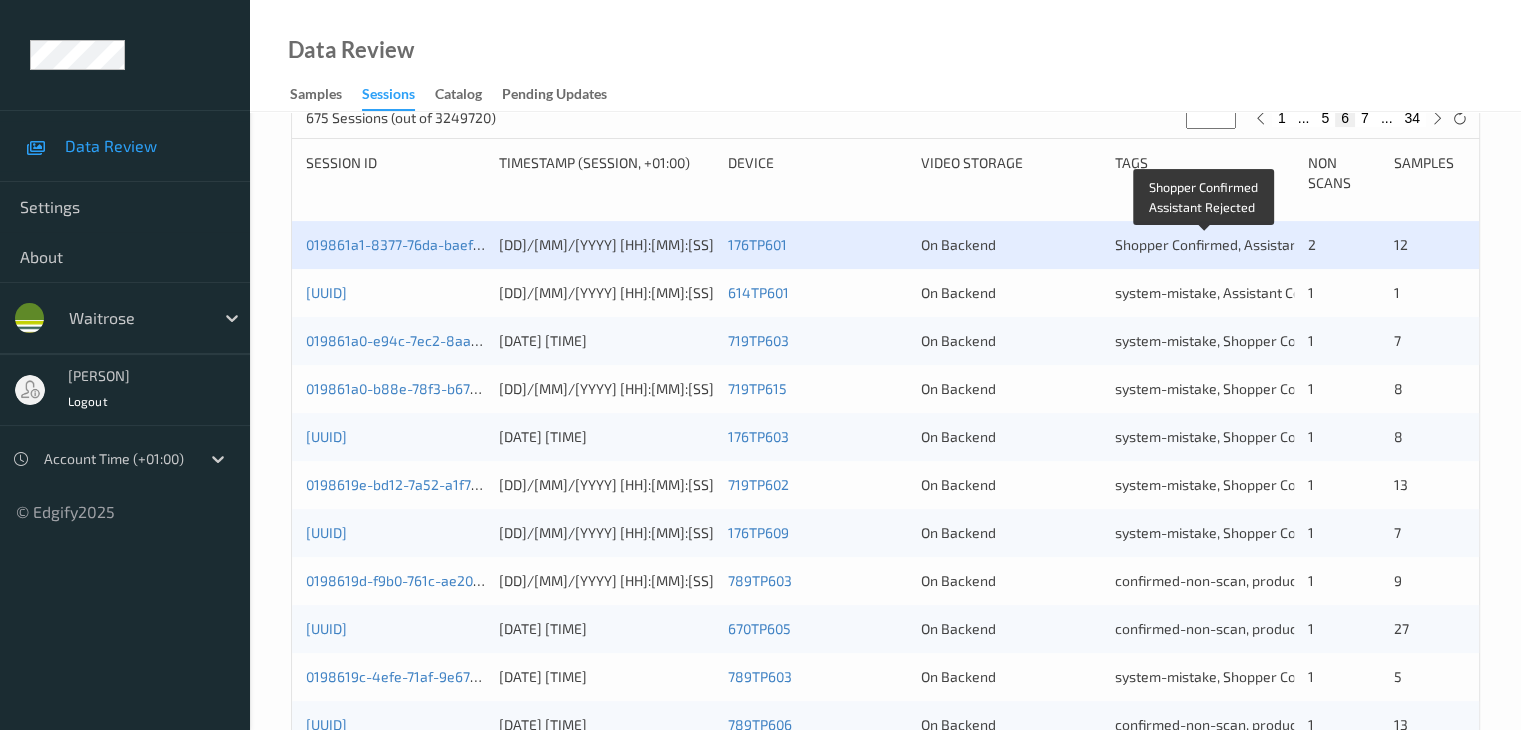 click on "Shopper Confirmed, Assistant Rejected" at bounding box center (1239, 244) 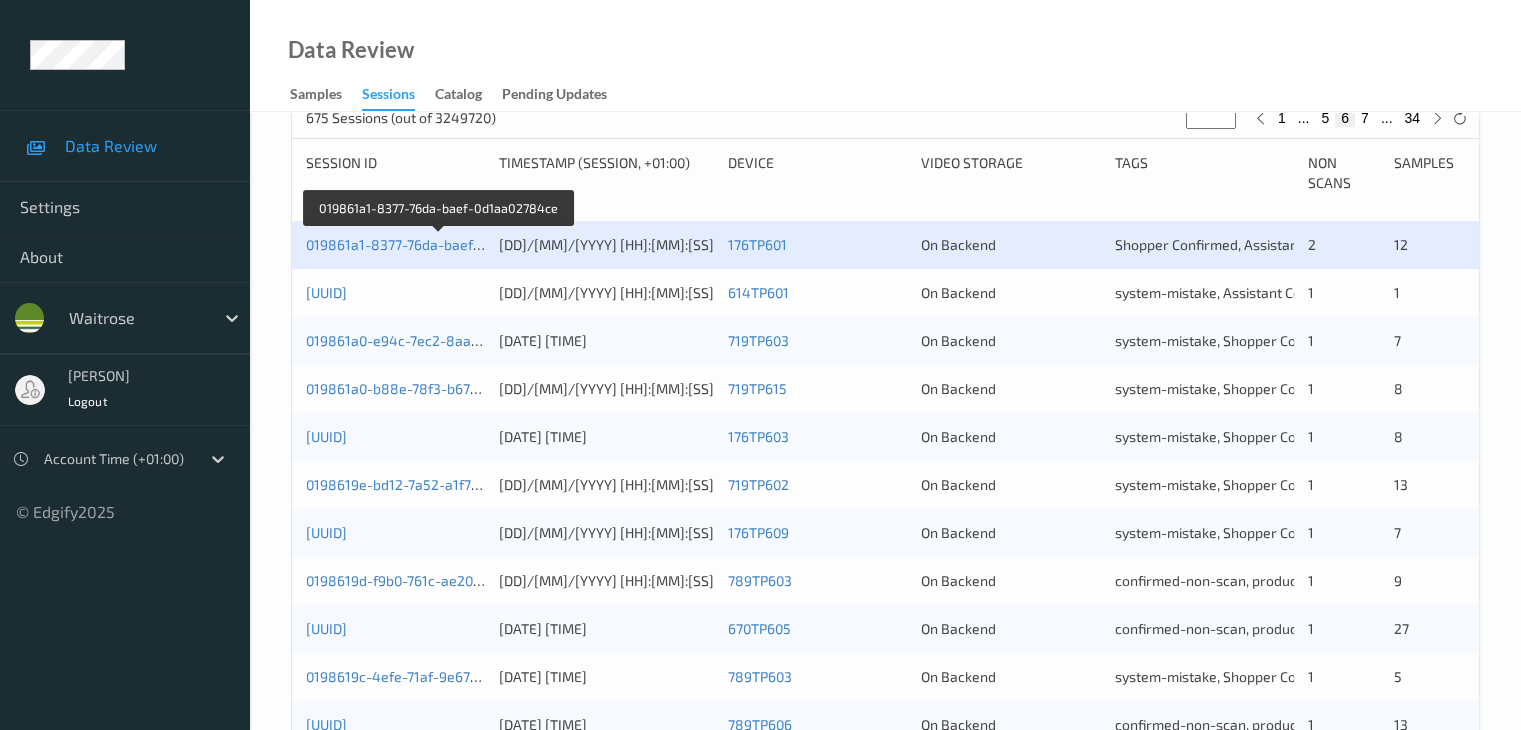 click on "019861a1-8377-76da-baef-0d1aa02784ce" at bounding box center [395, 245] 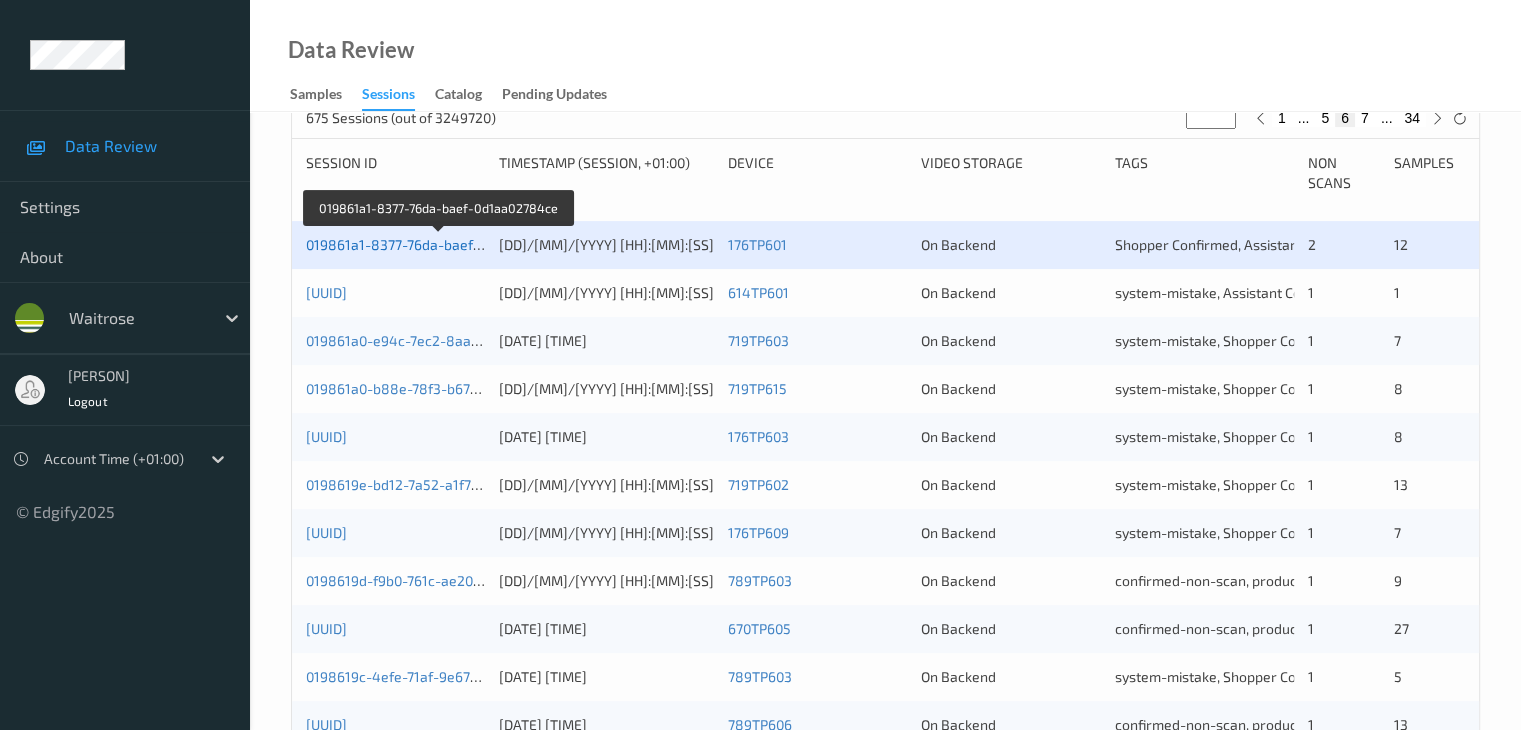click on "019861a1-8377-76da-baef-0d1aa02784ce" at bounding box center (439, 244) 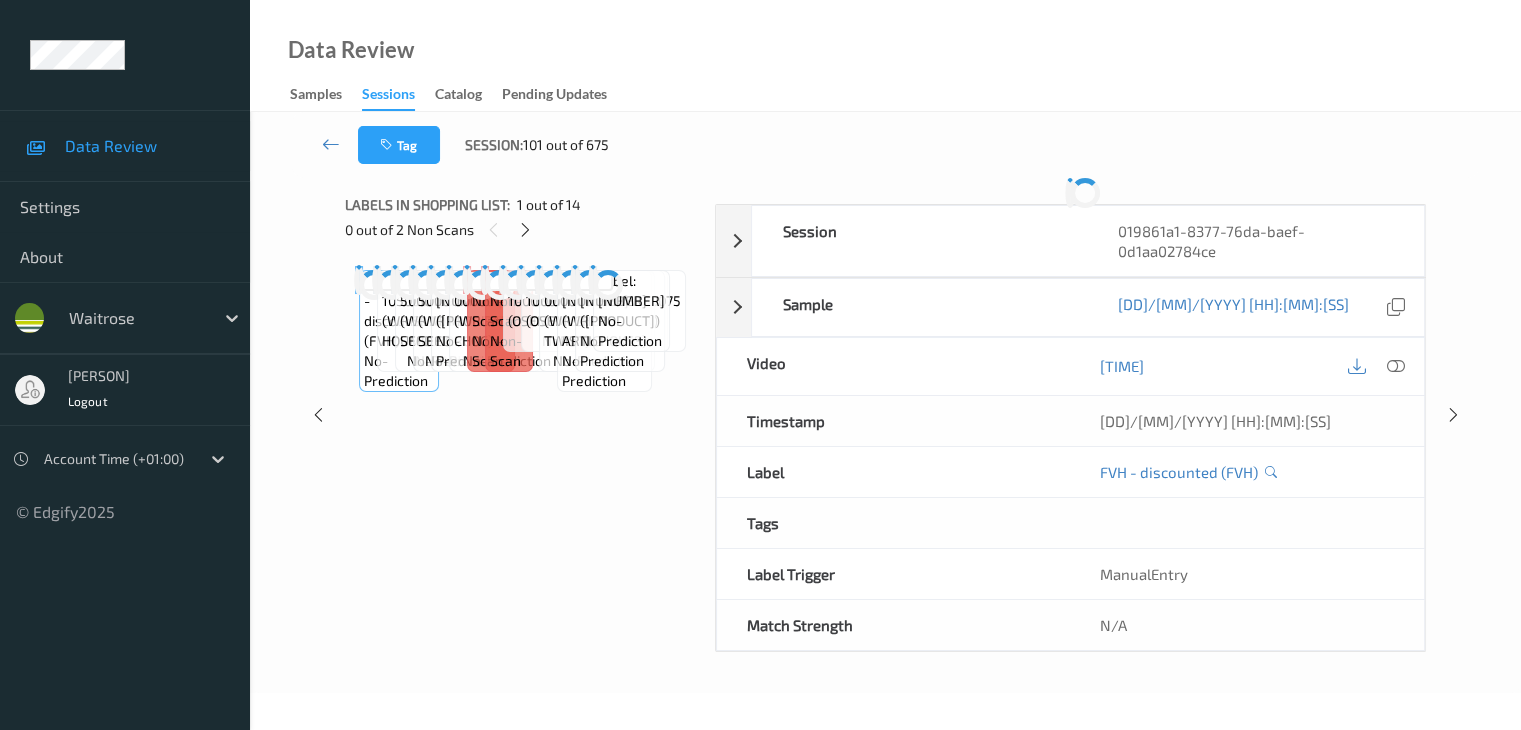 scroll, scrollTop: 0, scrollLeft: 0, axis: both 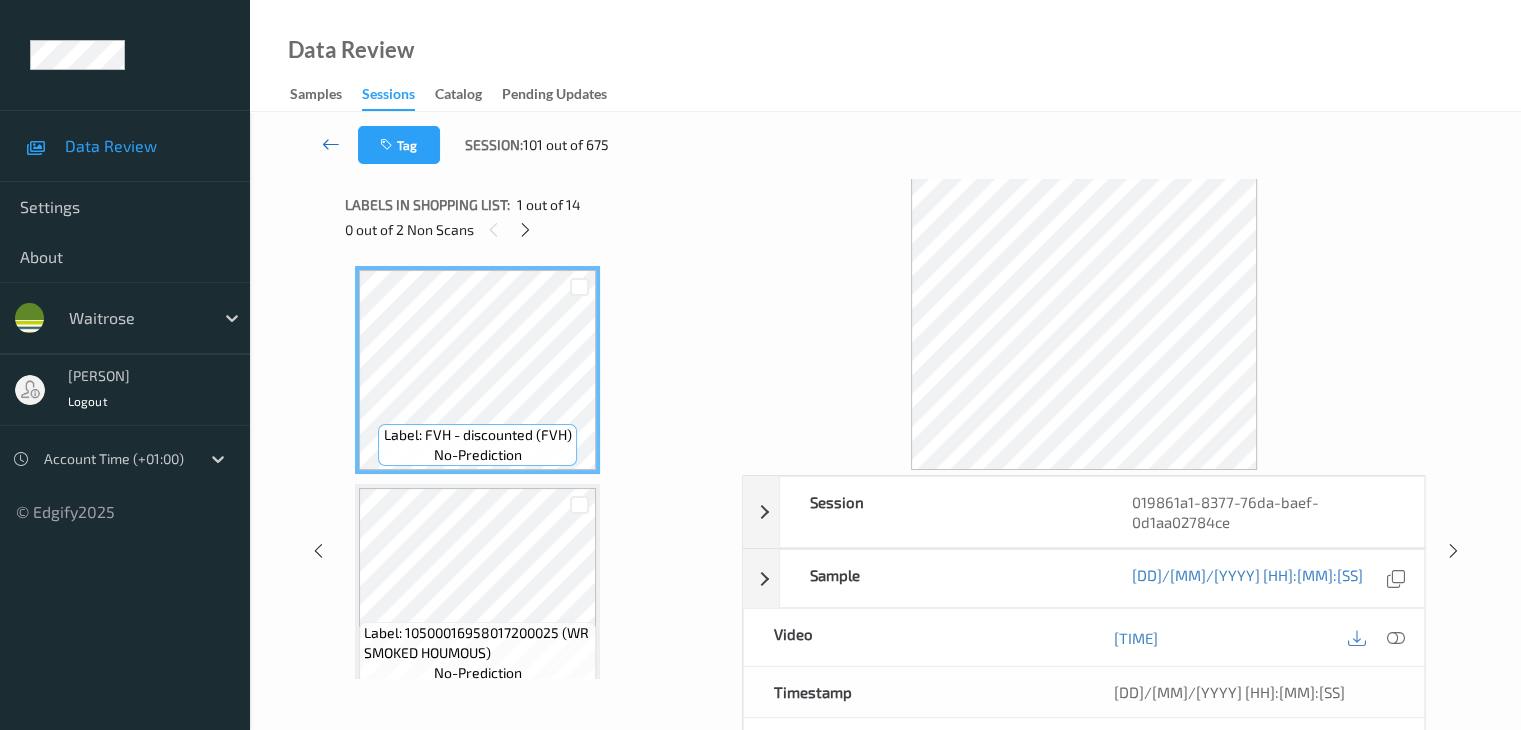 click at bounding box center [331, 144] 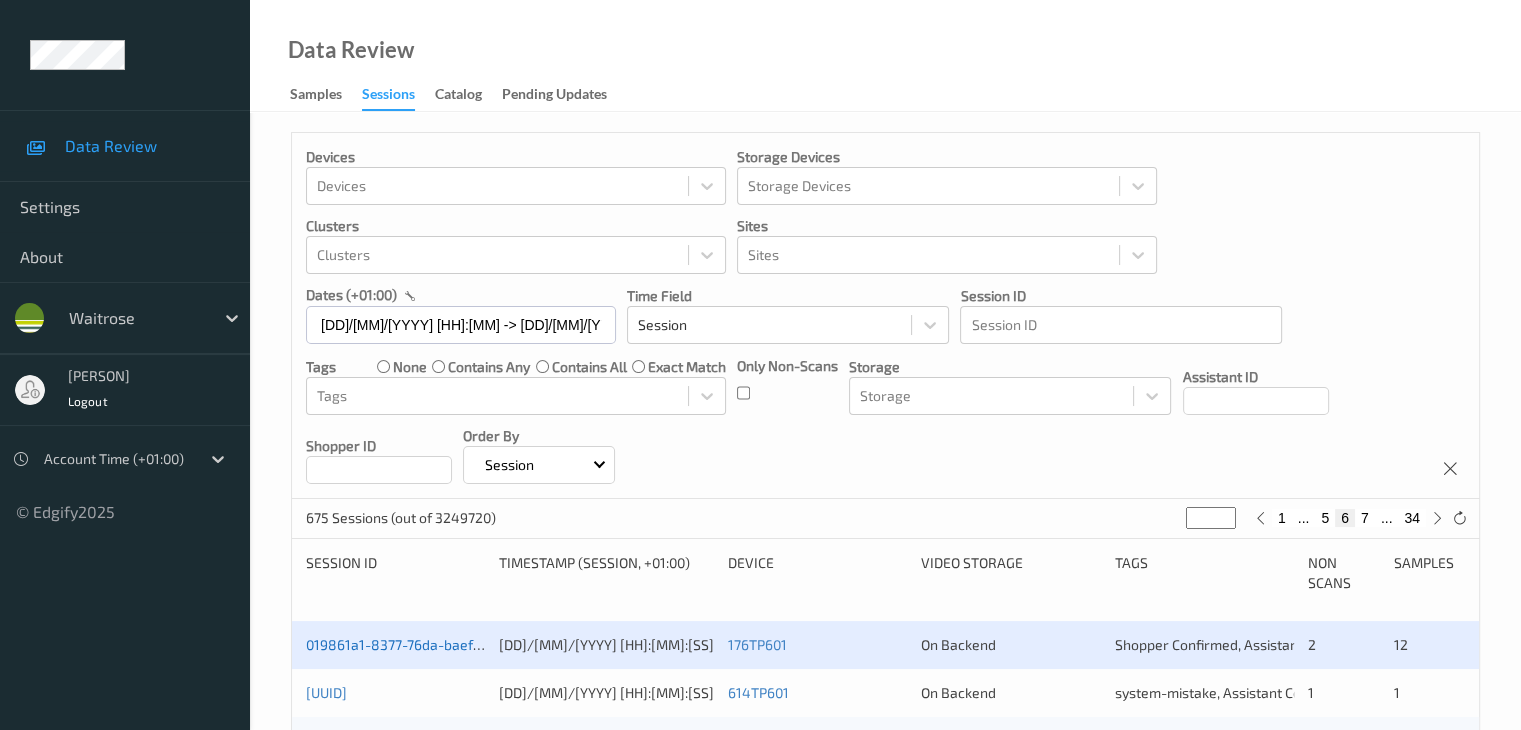 click on "019861a1-8377-76da-baef-0d1aa02784ce" at bounding box center [439, 644] 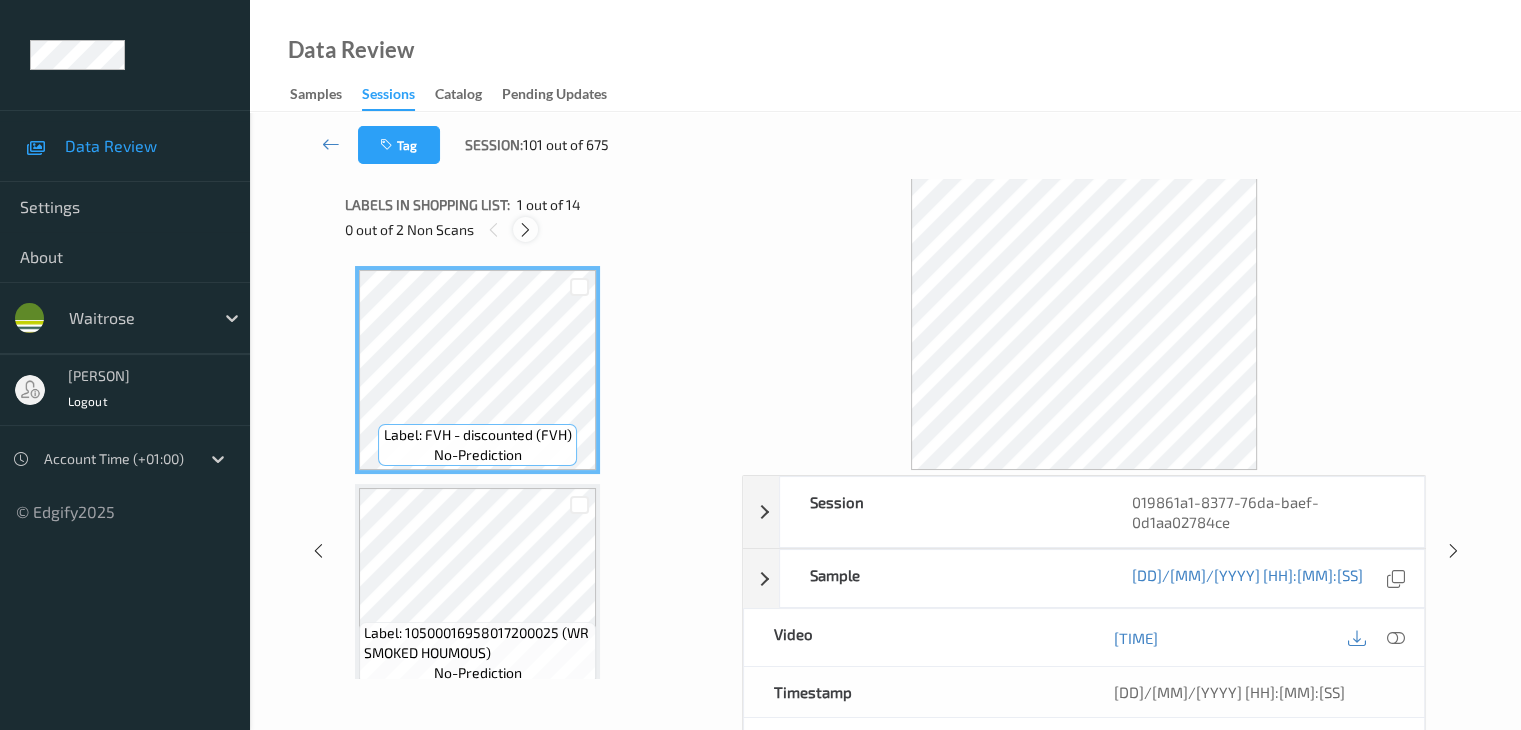 click at bounding box center [525, 230] 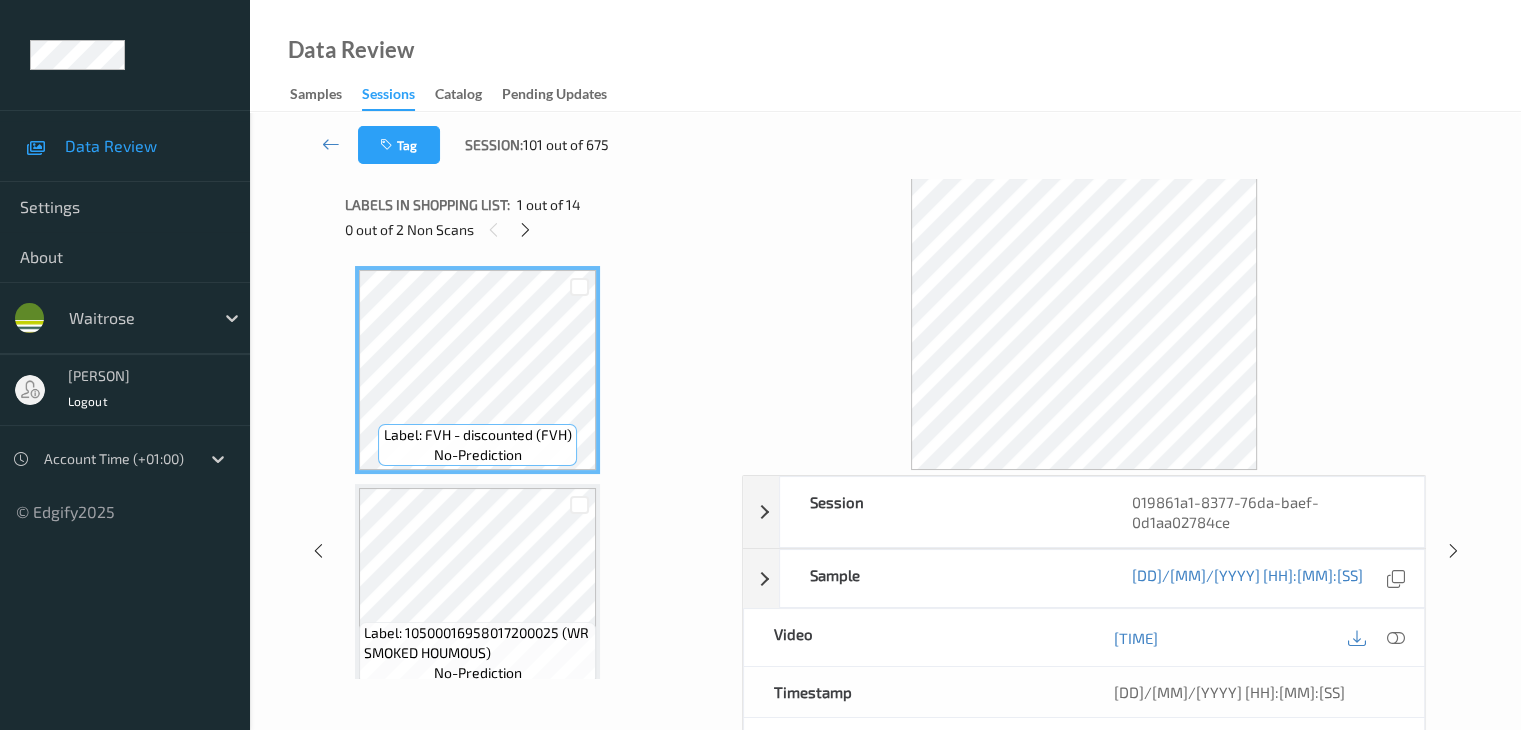 scroll, scrollTop: 1100, scrollLeft: 0, axis: vertical 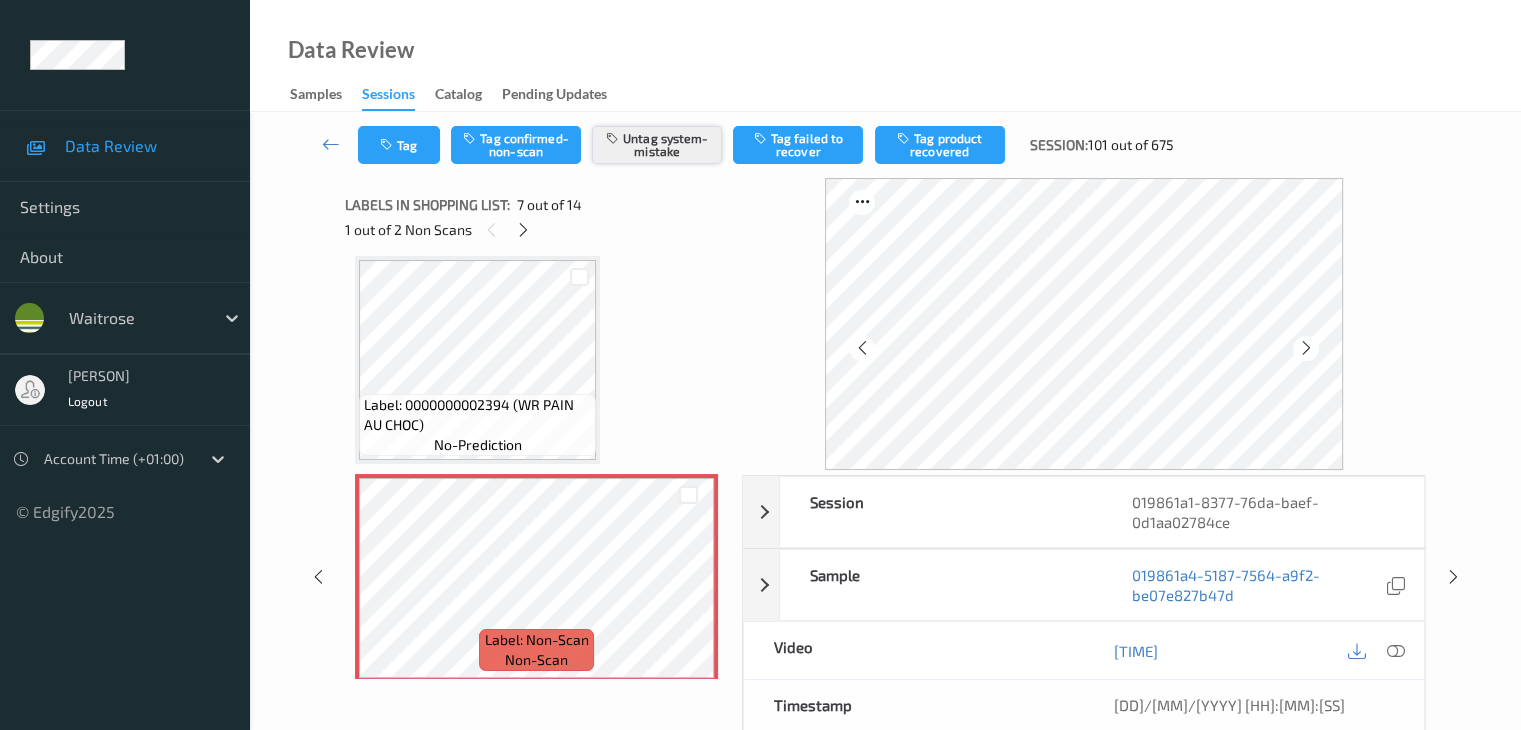click on "Untag   system-mistake" at bounding box center [657, 145] 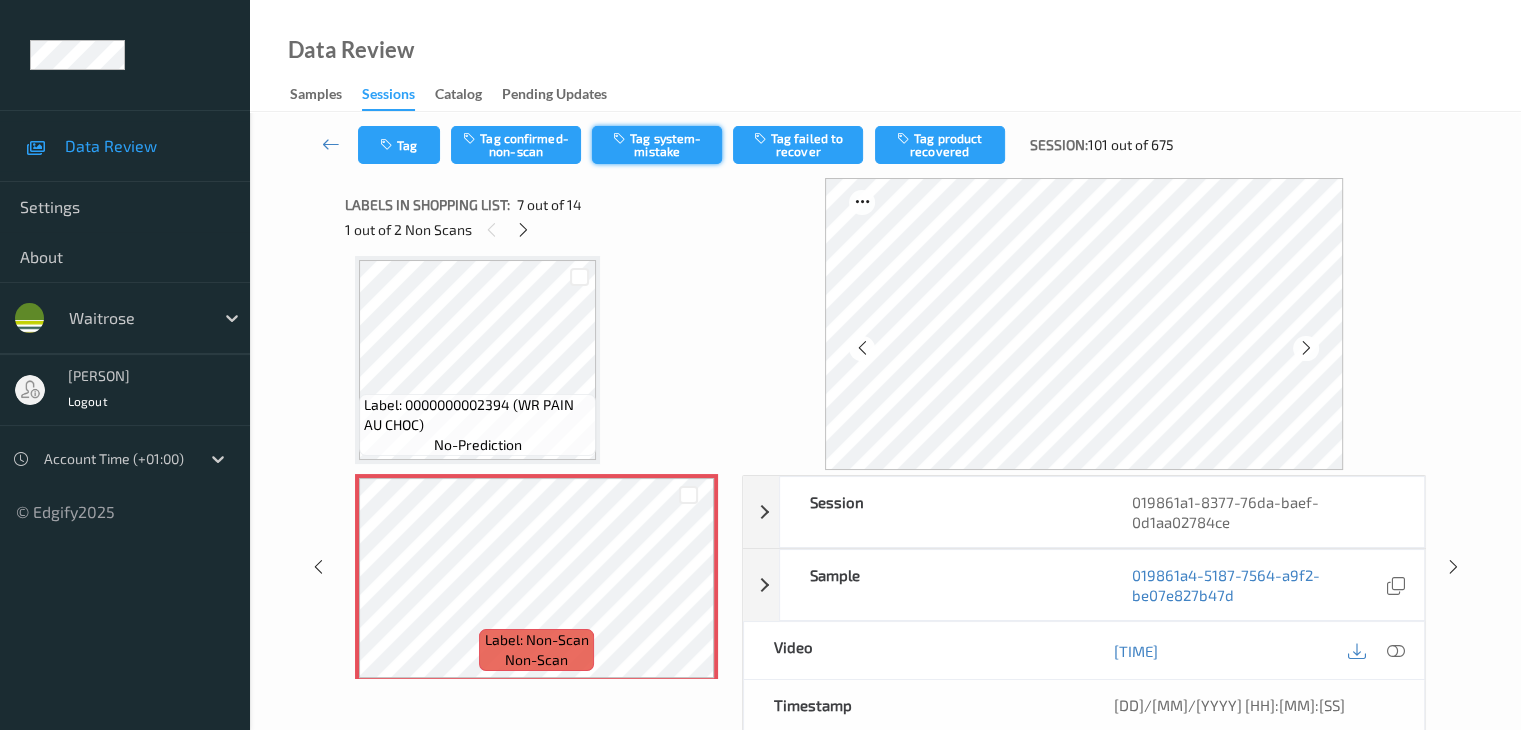 click on "Tag   system-mistake" at bounding box center (657, 145) 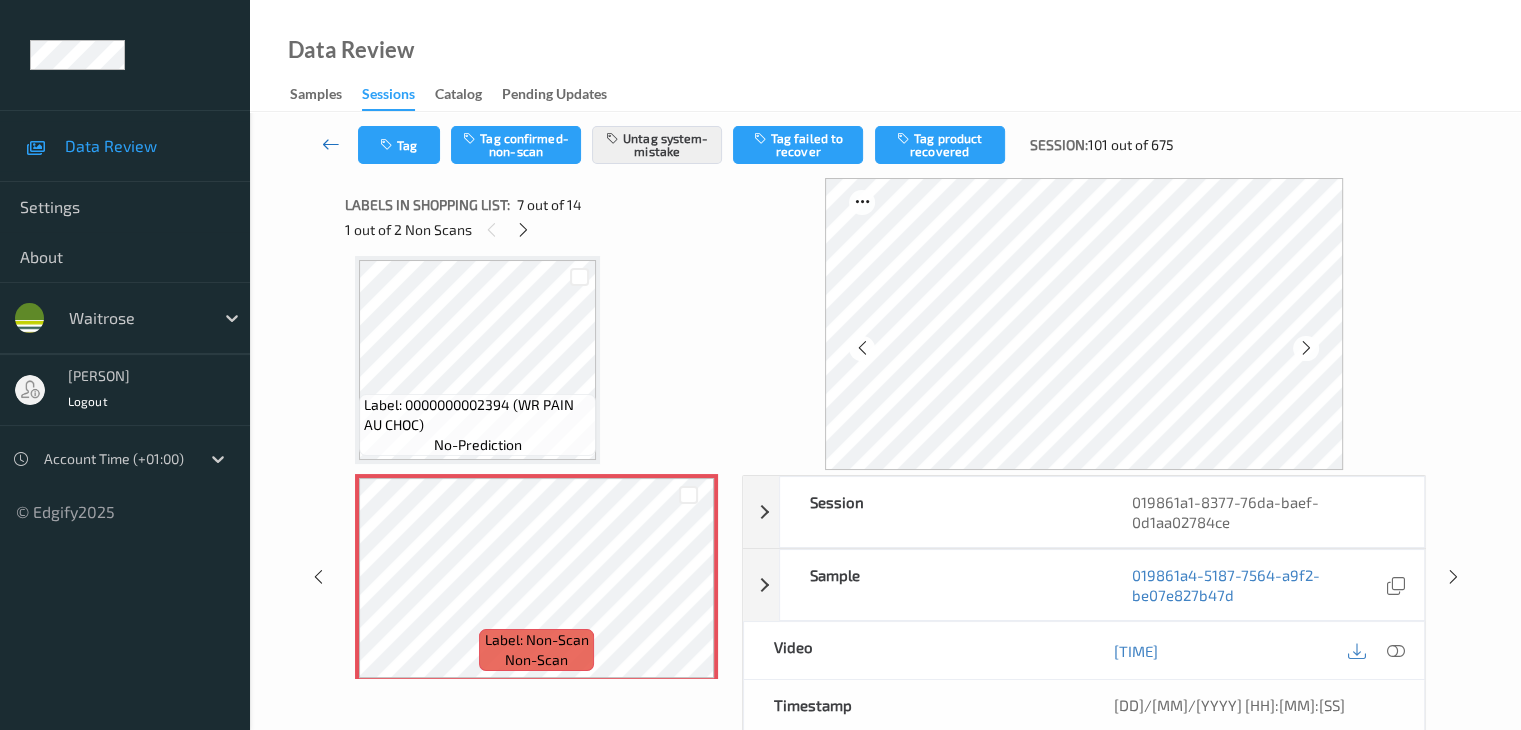 click at bounding box center [331, 144] 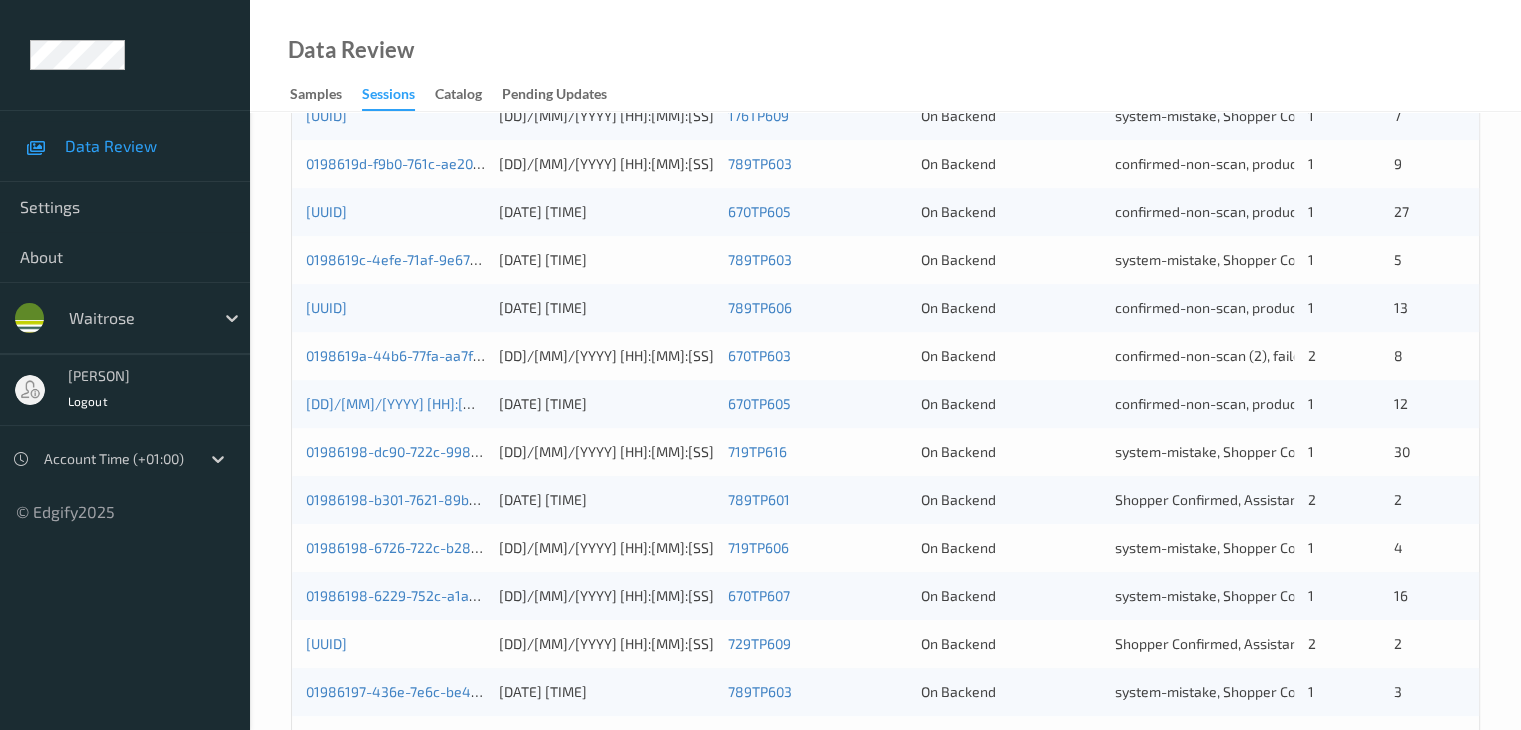 scroll, scrollTop: 900, scrollLeft: 0, axis: vertical 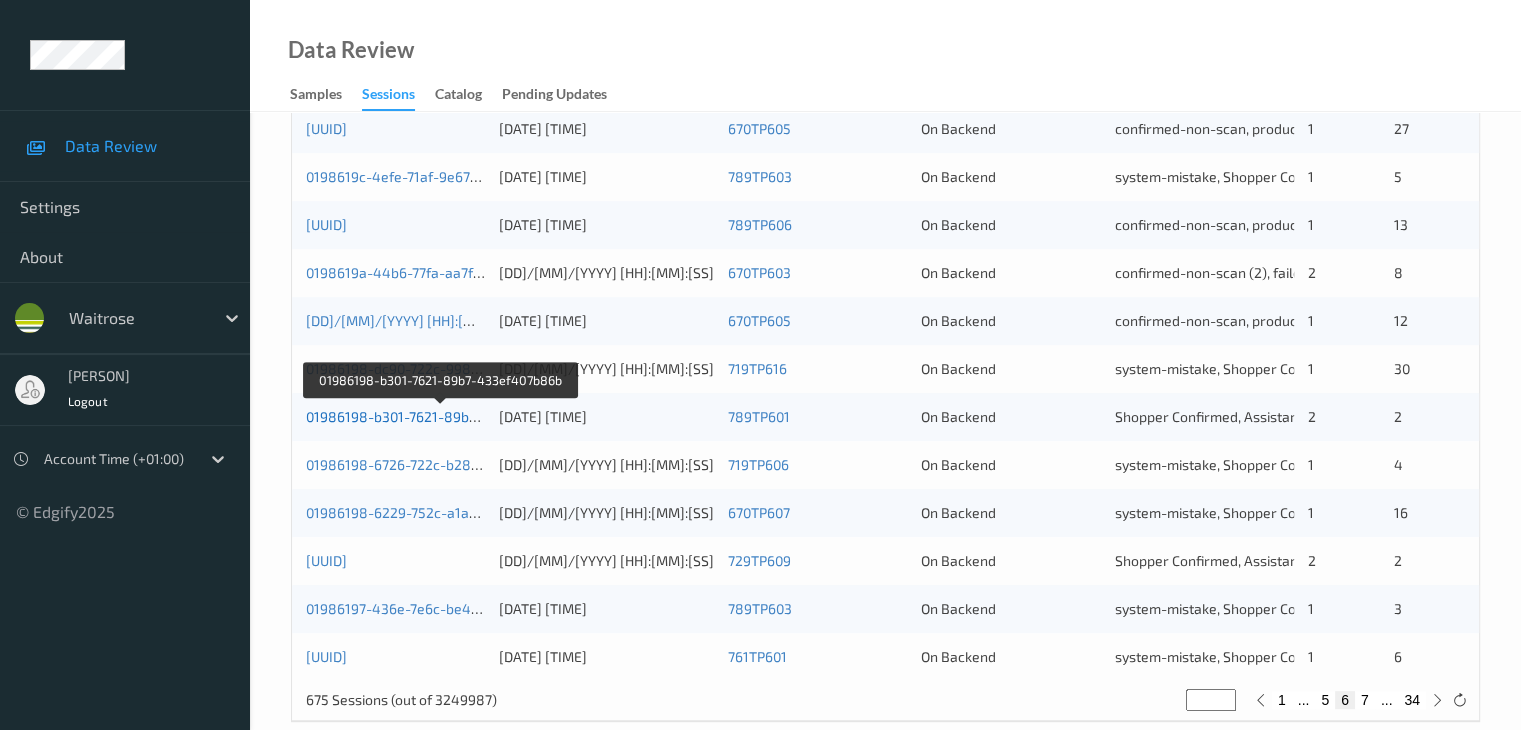 click on "01986198-b301-7621-89b7-433ef407b86b" at bounding box center (441, 416) 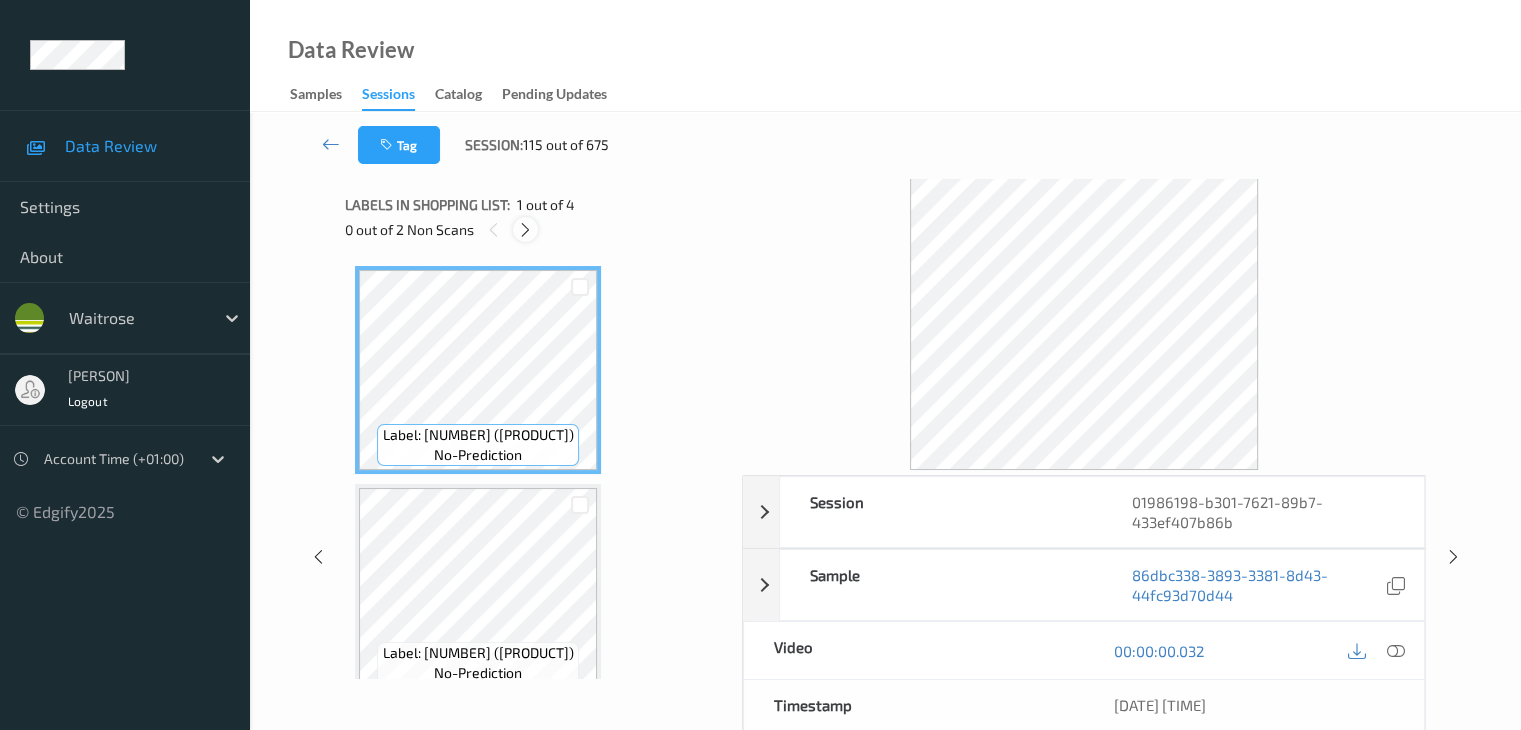 click at bounding box center (525, 230) 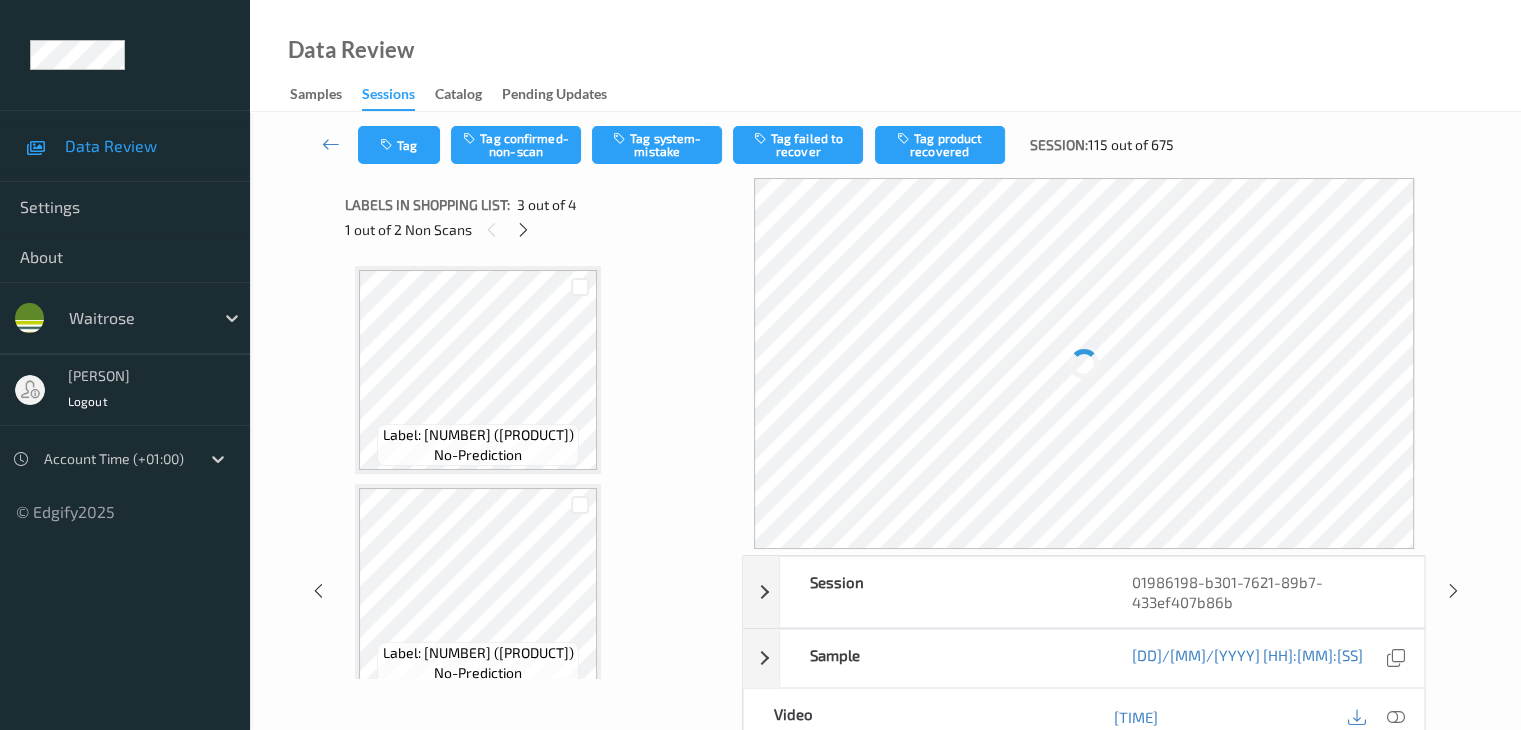 scroll, scrollTop: 228, scrollLeft: 0, axis: vertical 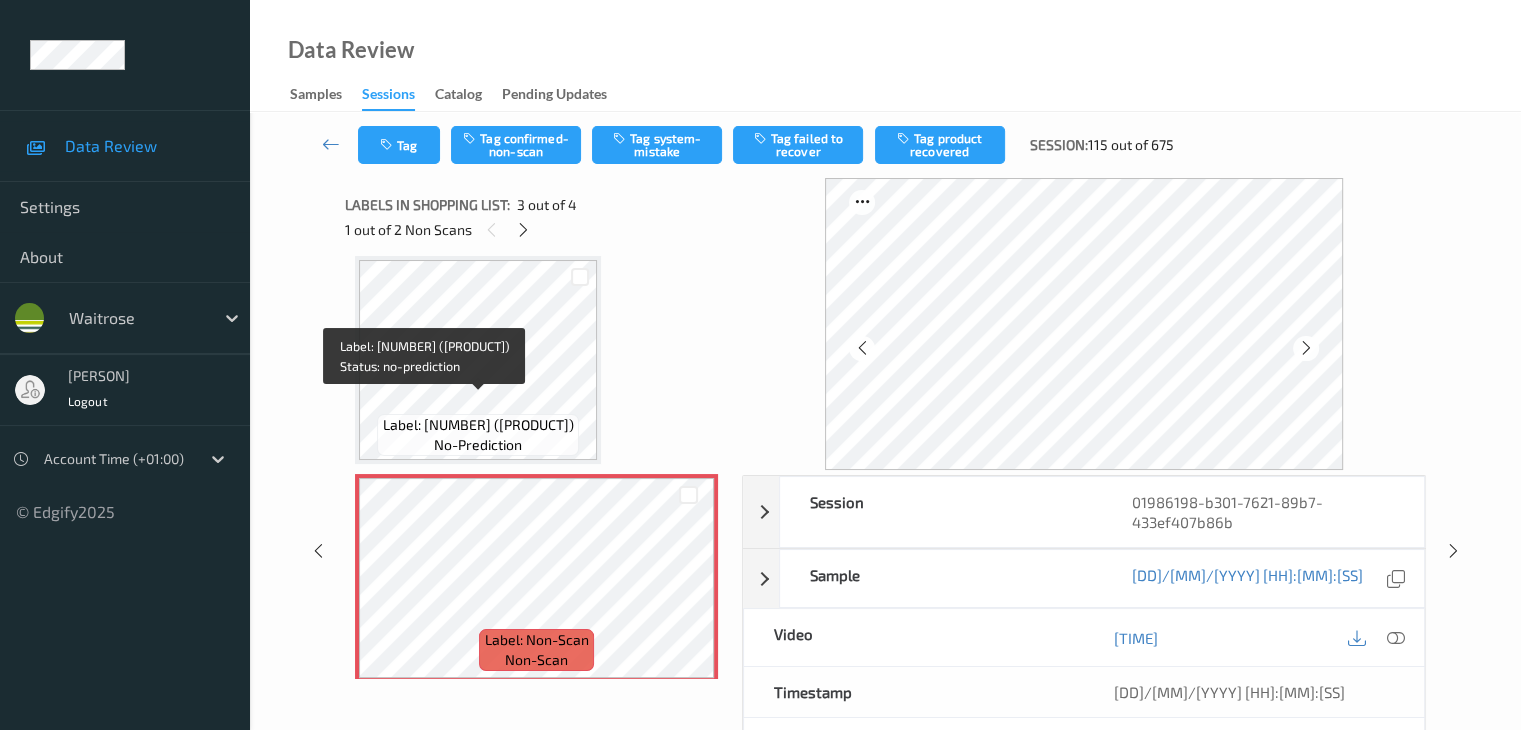 click on "Label: [NUMBER] ([PRODUCT])" at bounding box center [478, 425] 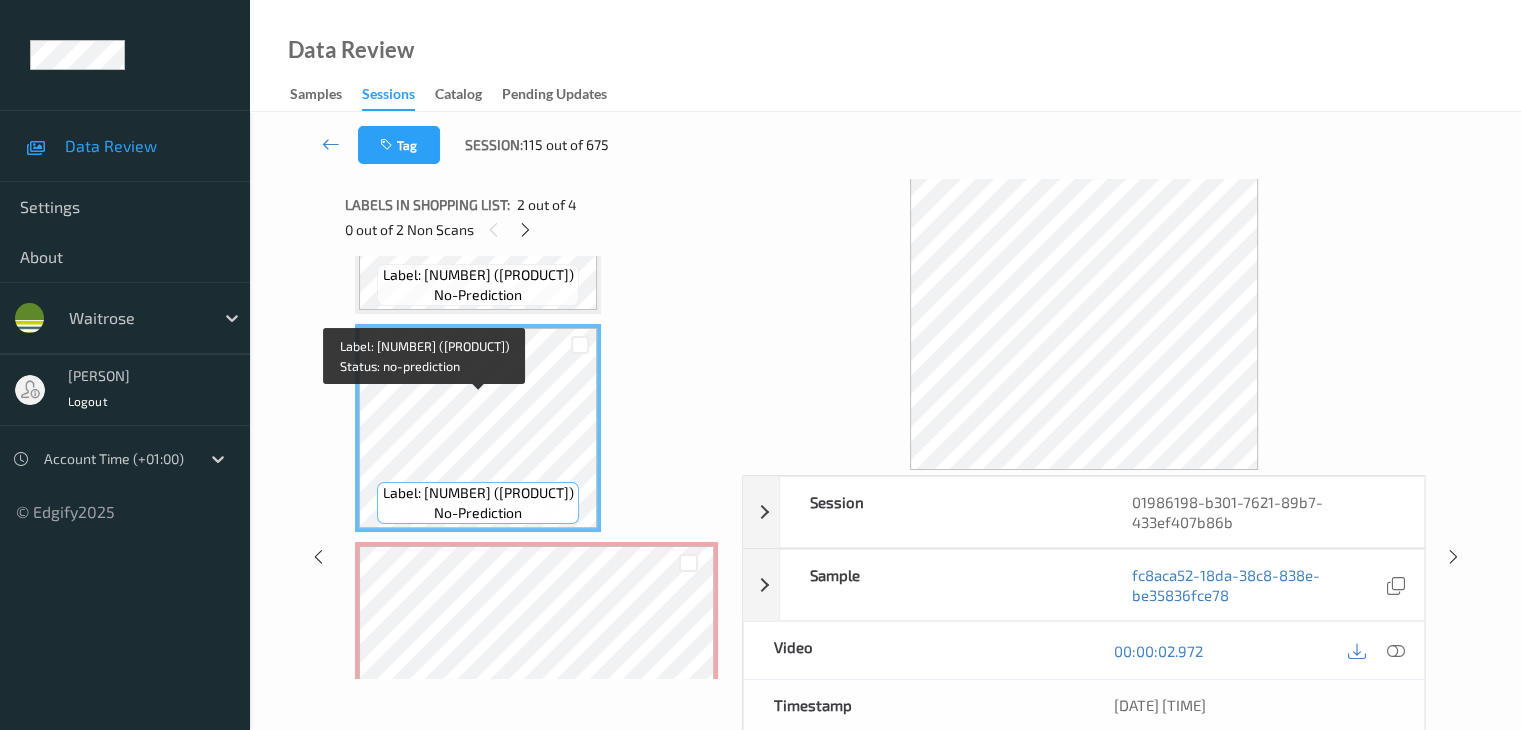 scroll, scrollTop: 128, scrollLeft: 0, axis: vertical 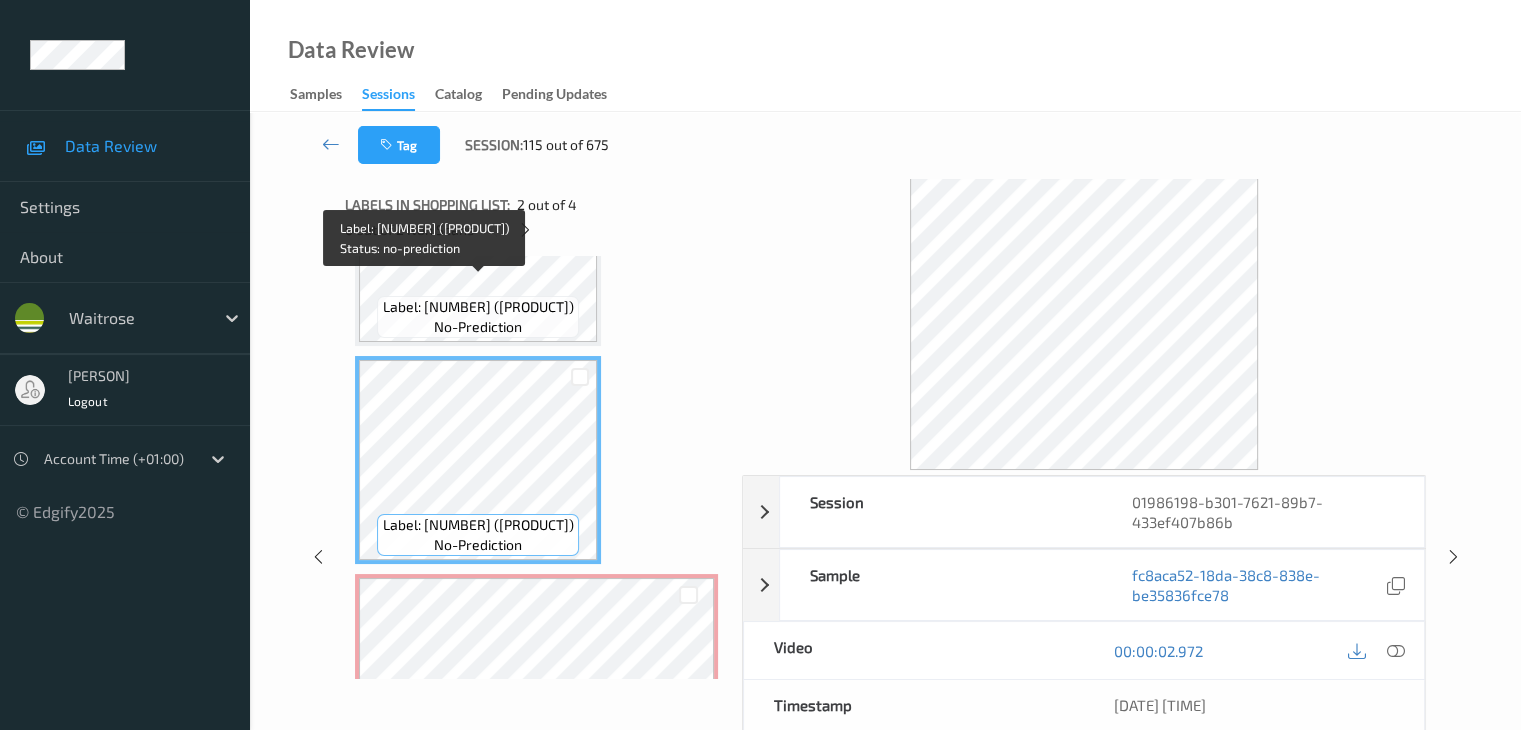 click on "Label: [NUMBER] ([PRODUCT]) no-prediction" at bounding box center (477, 317) 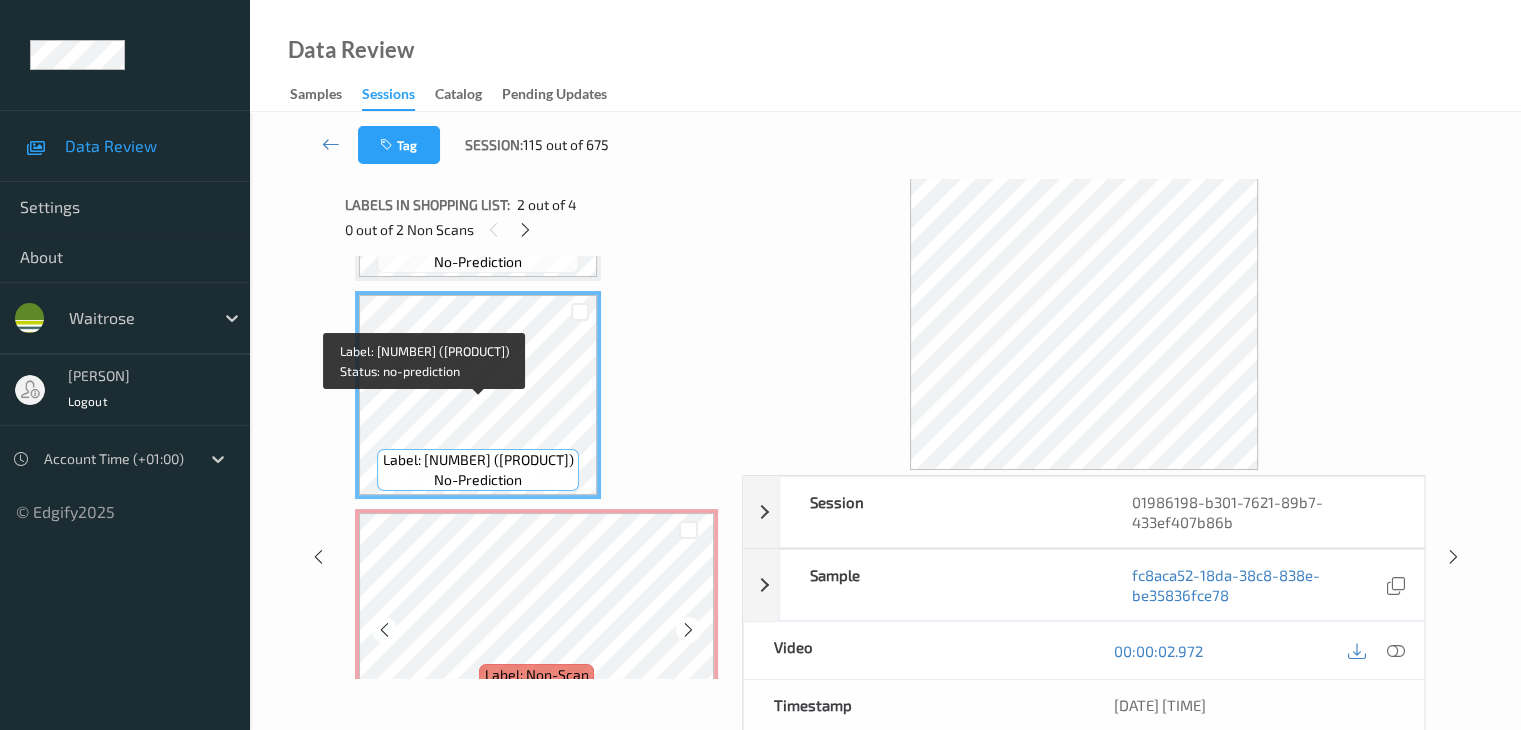 scroll, scrollTop: 228, scrollLeft: 0, axis: vertical 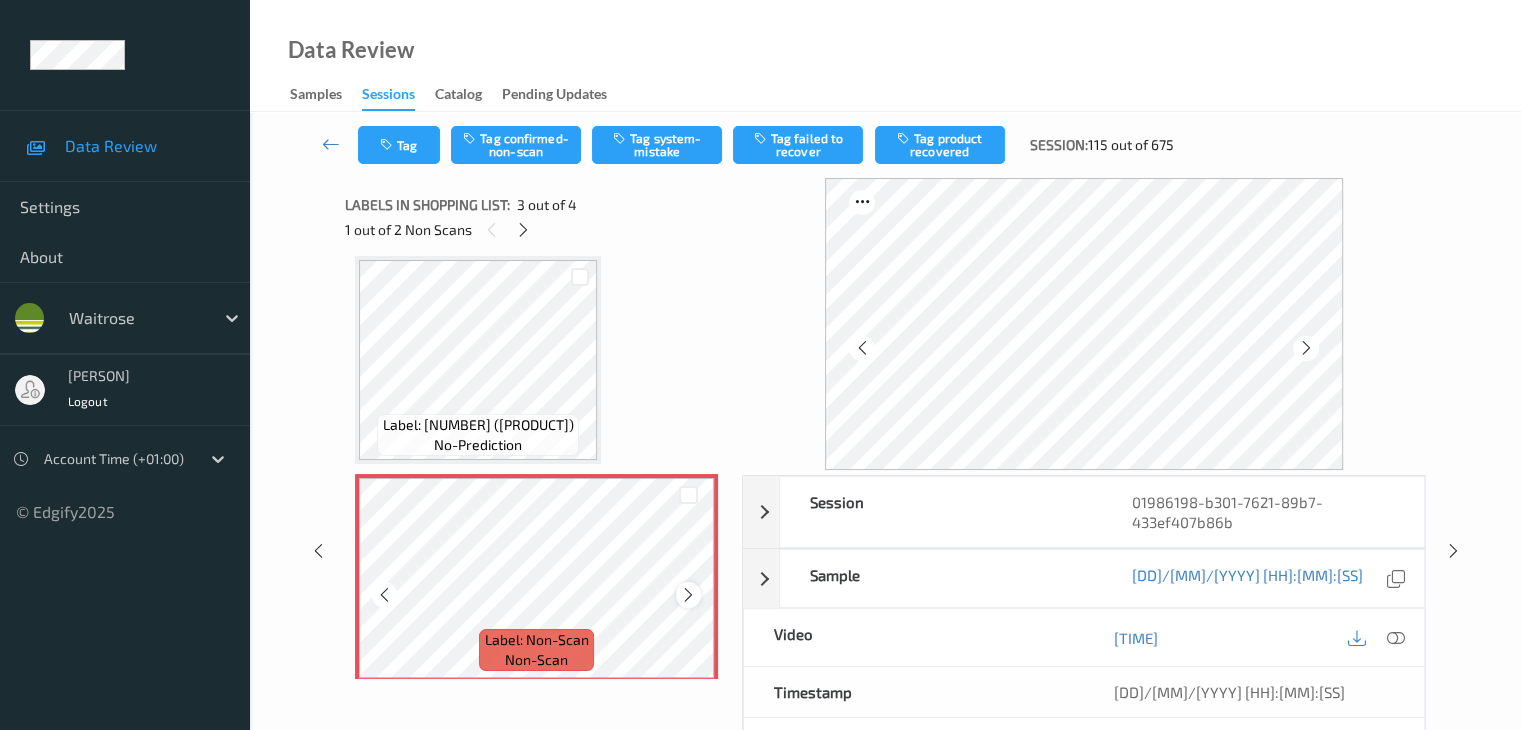 click at bounding box center (688, 594) 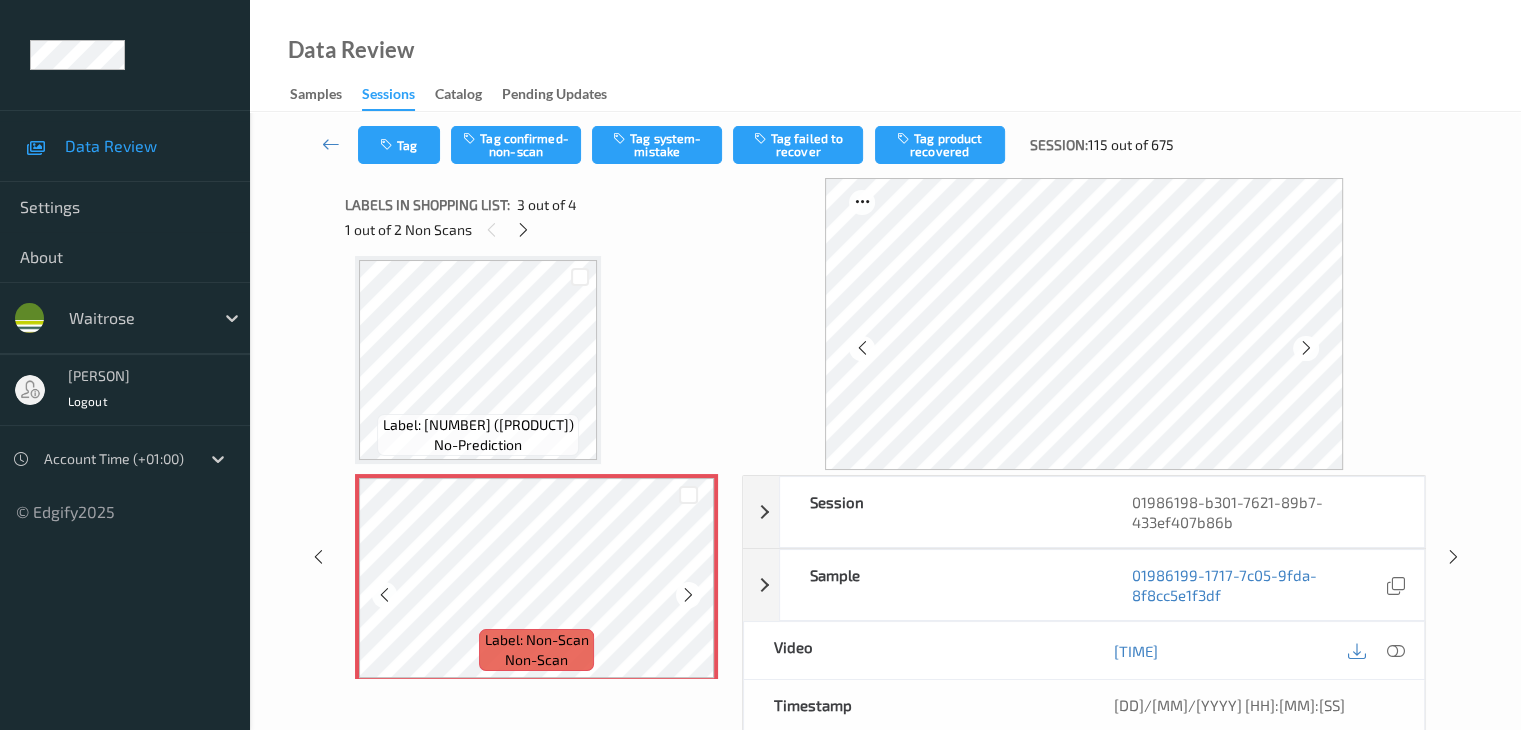 click at bounding box center [688, 594] 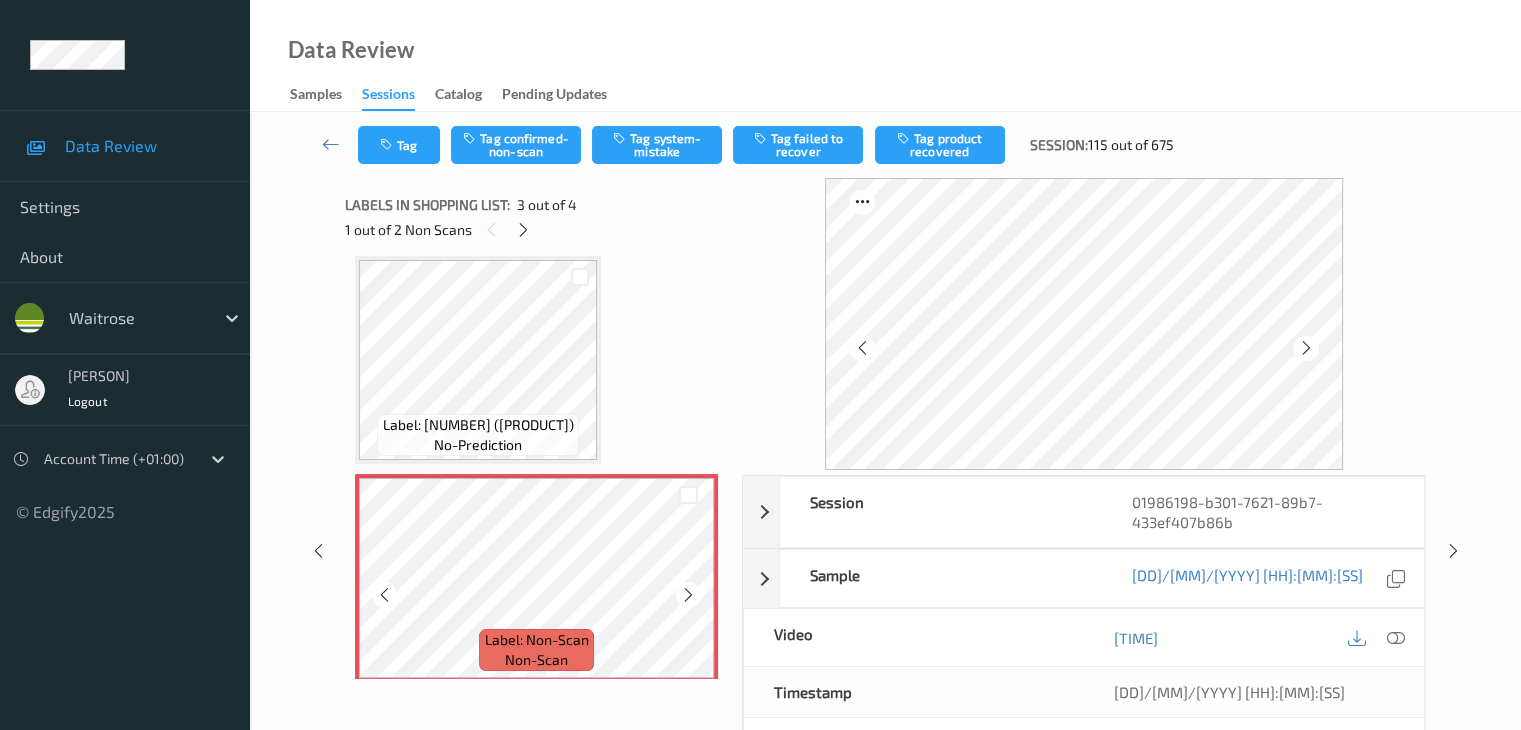 click at bounding box center (688, 594) 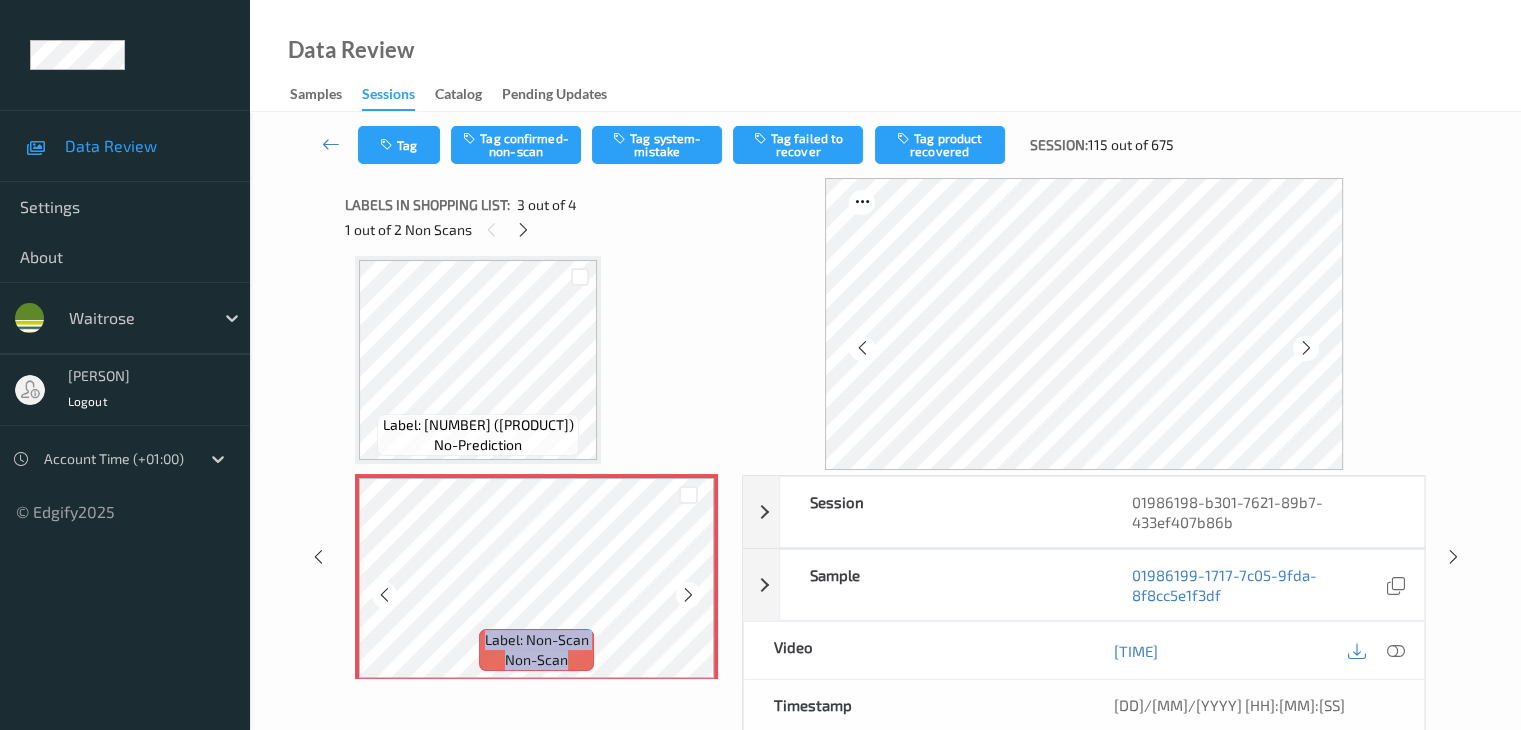 click at bounding box center (688, 594) 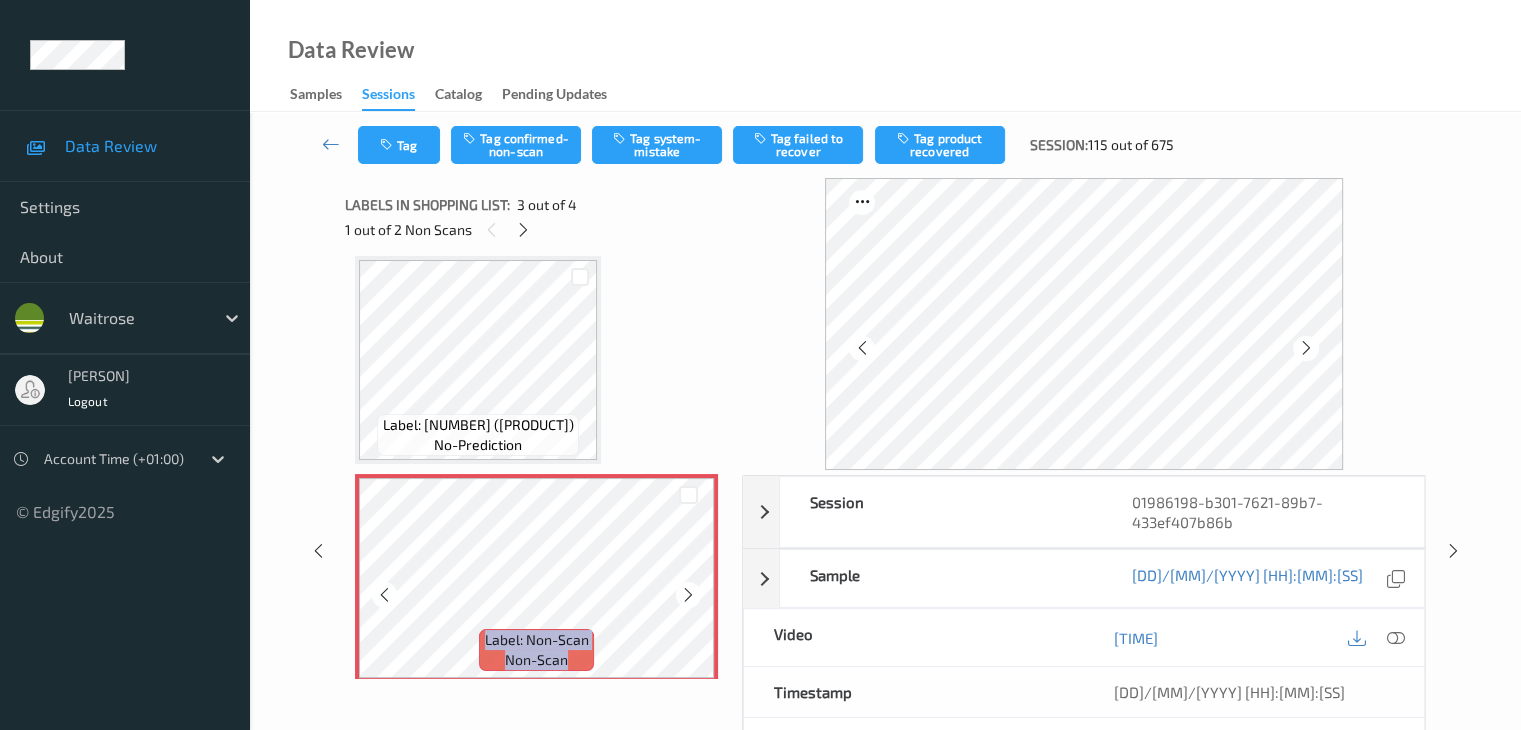 click at bounding box center (688, 594) 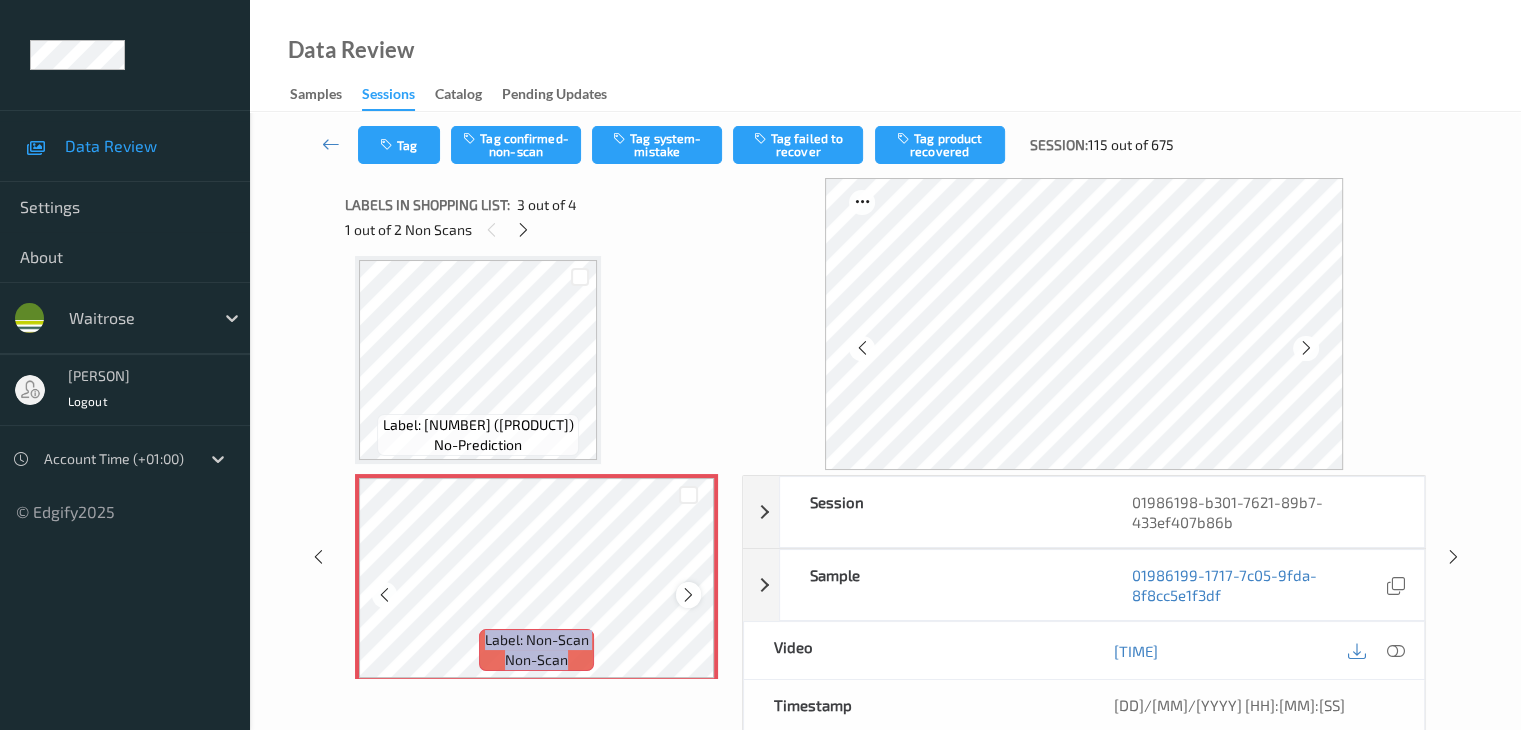click at bounding box center [688, 595] 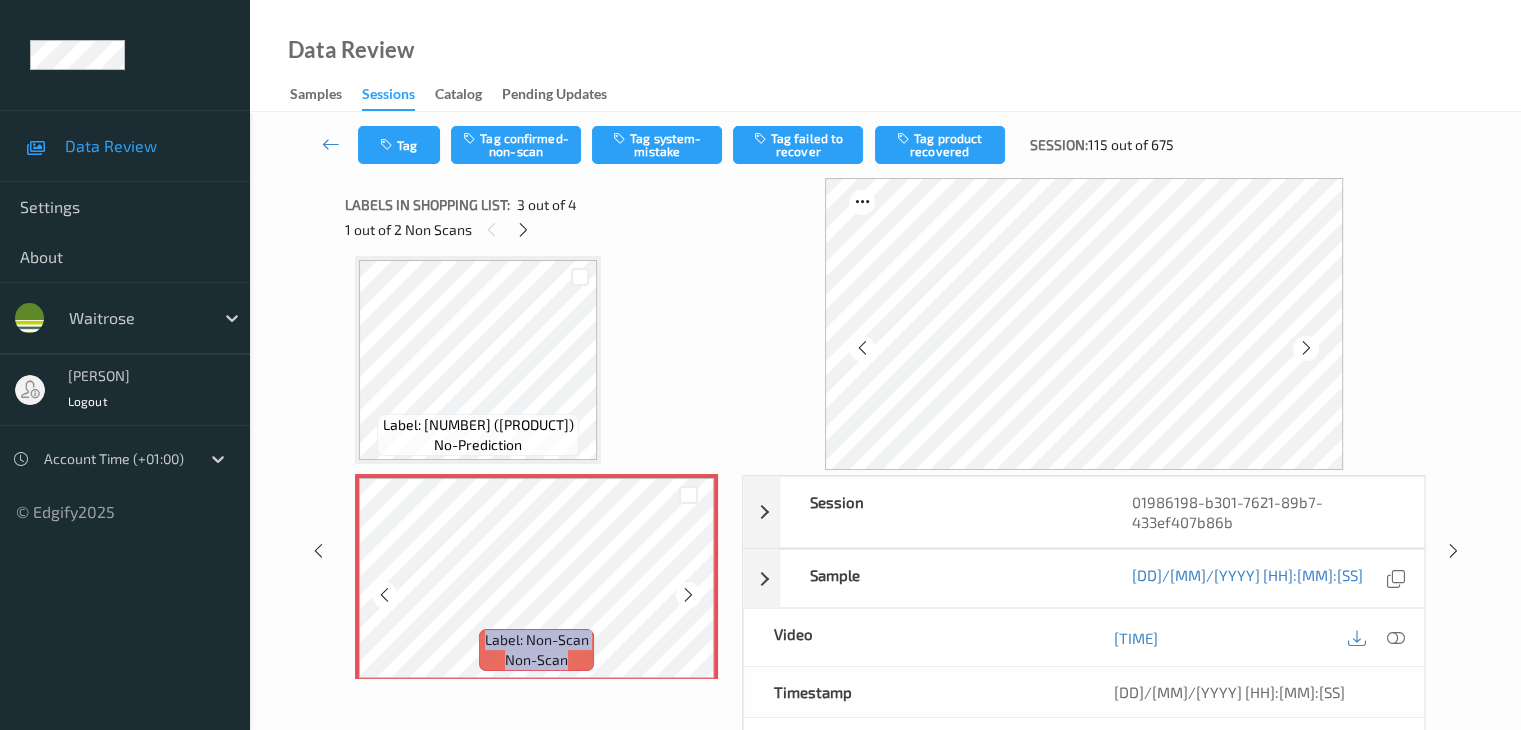 click at bounding box center [688, 595] 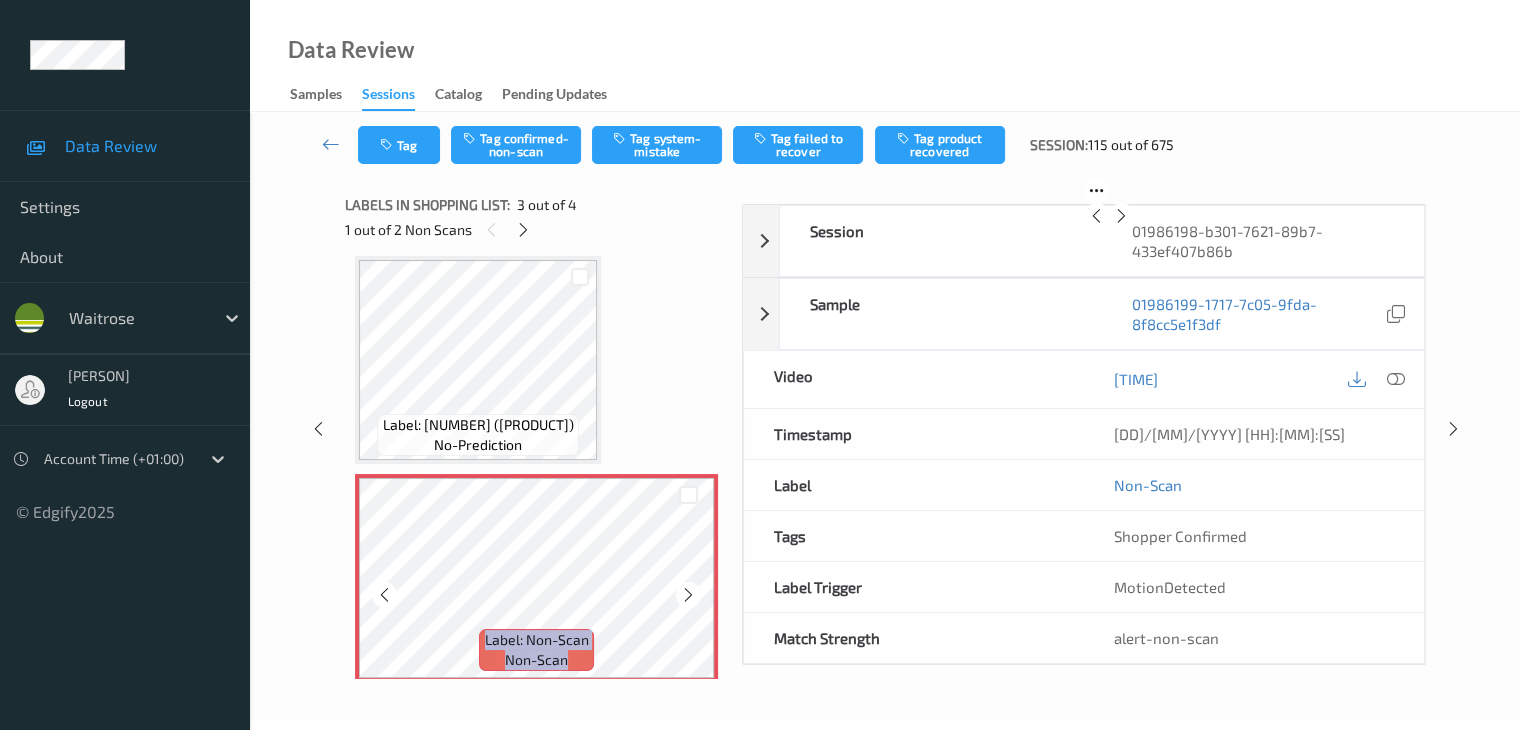 click at bounding box center [688, 595] 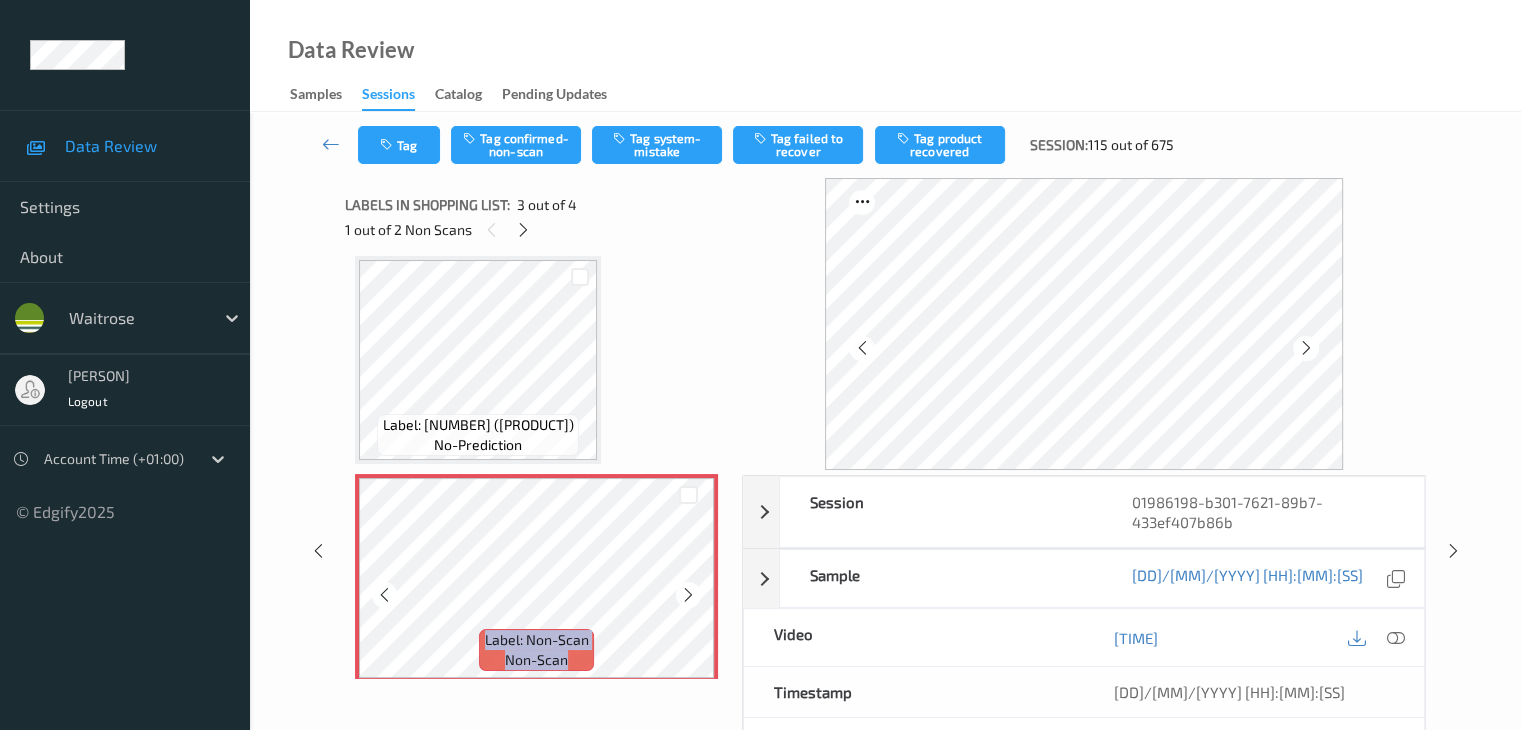 click at bounding box center (688, 595) 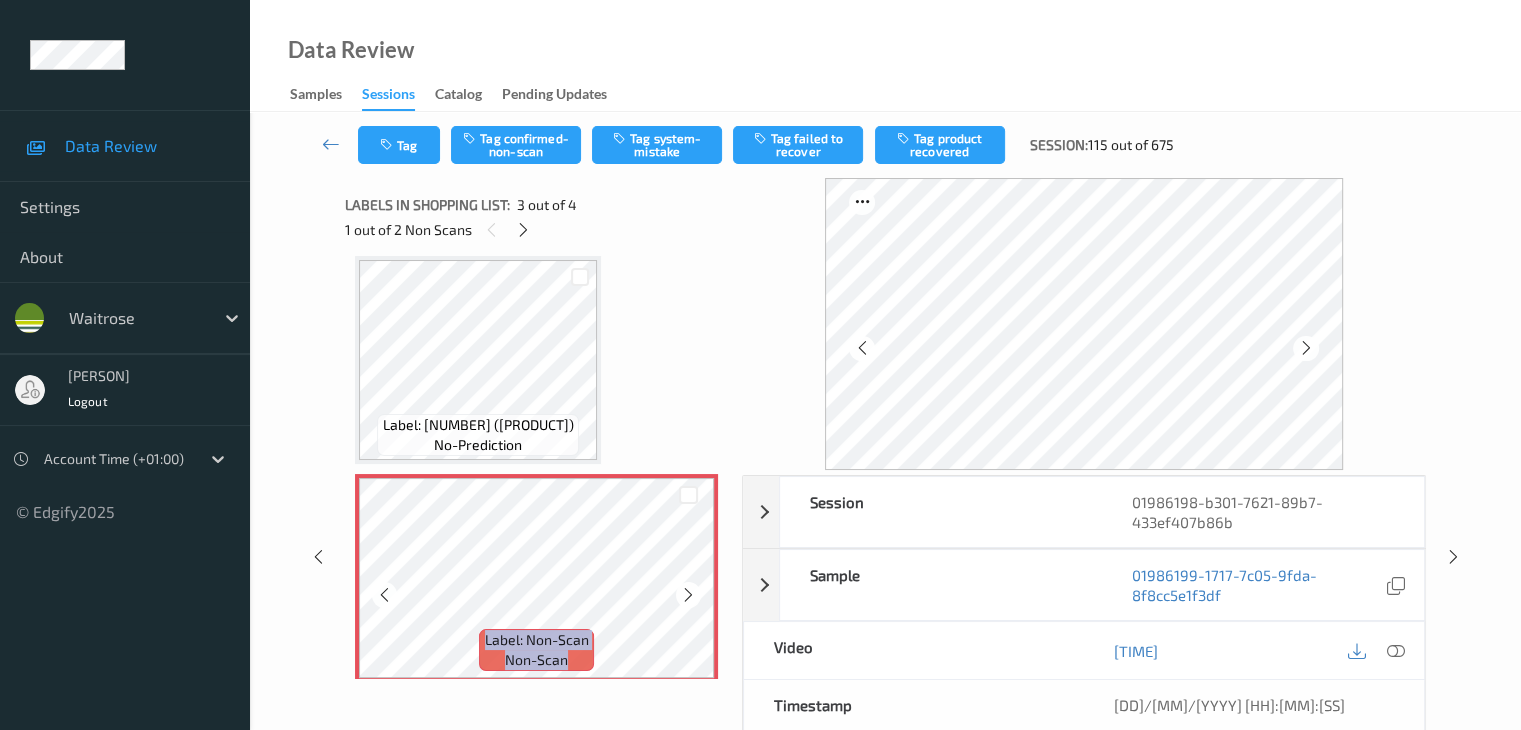 click at bounding box center [688, 595] 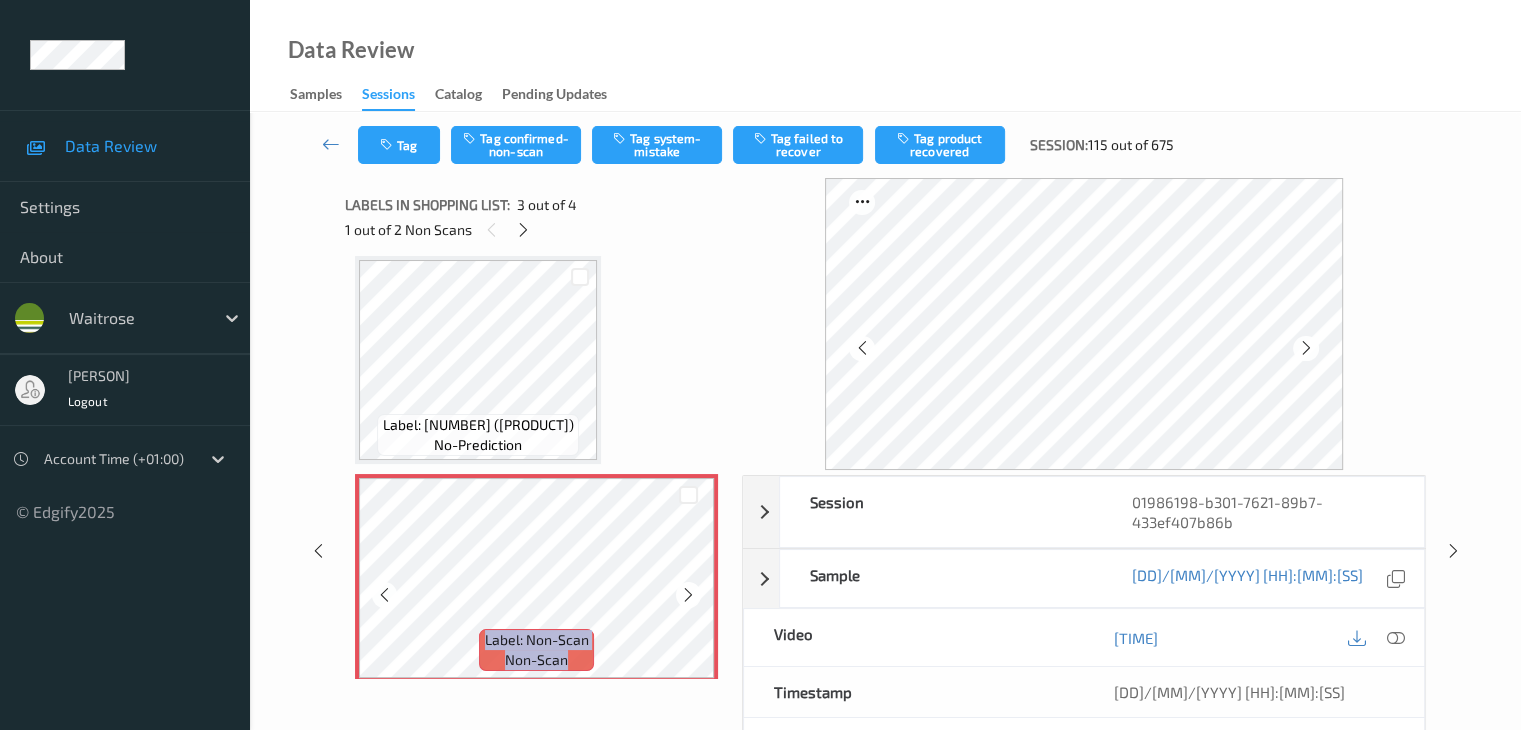 click at bounding box center [688, 595] 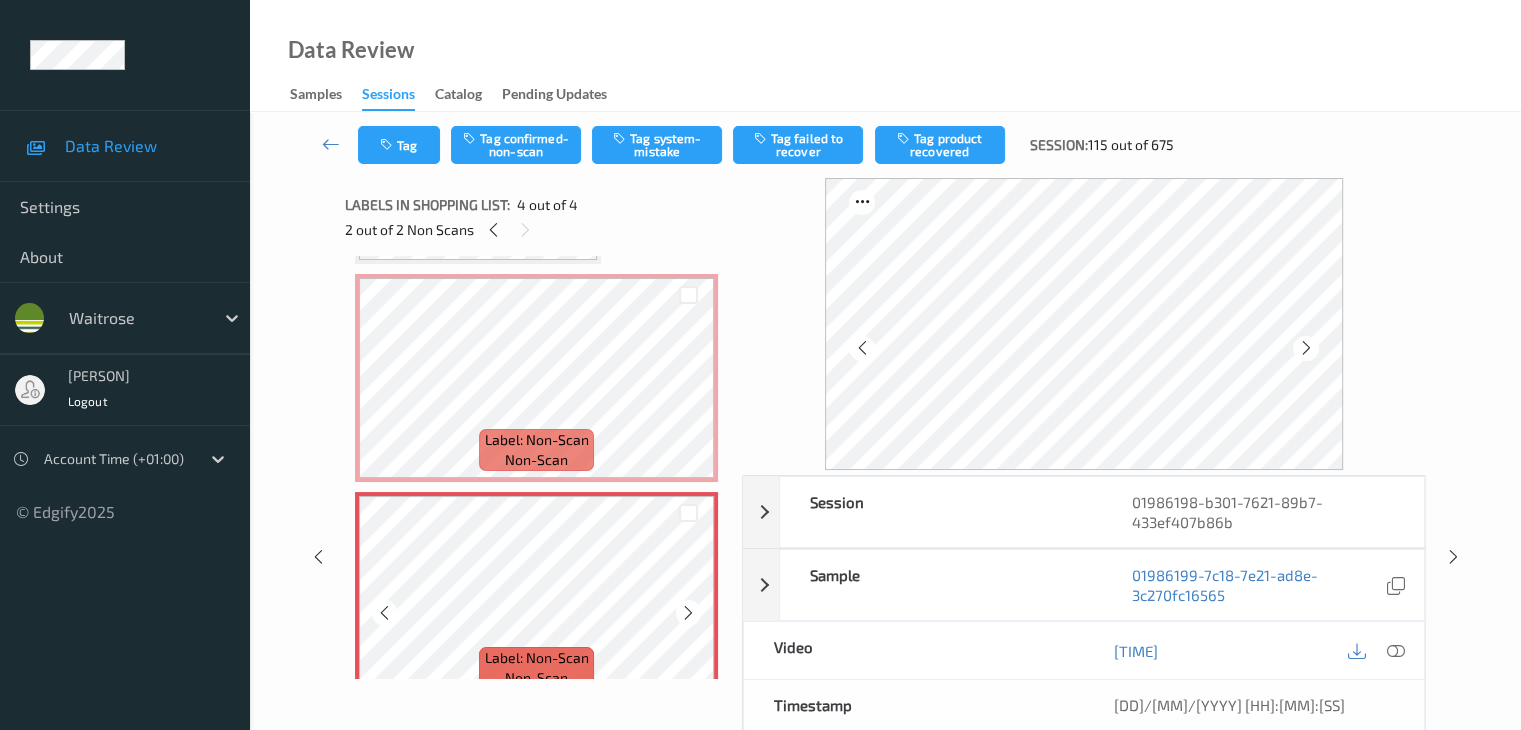scroll, scrollTop: 459, scrollLeft: 0, axis: vertical 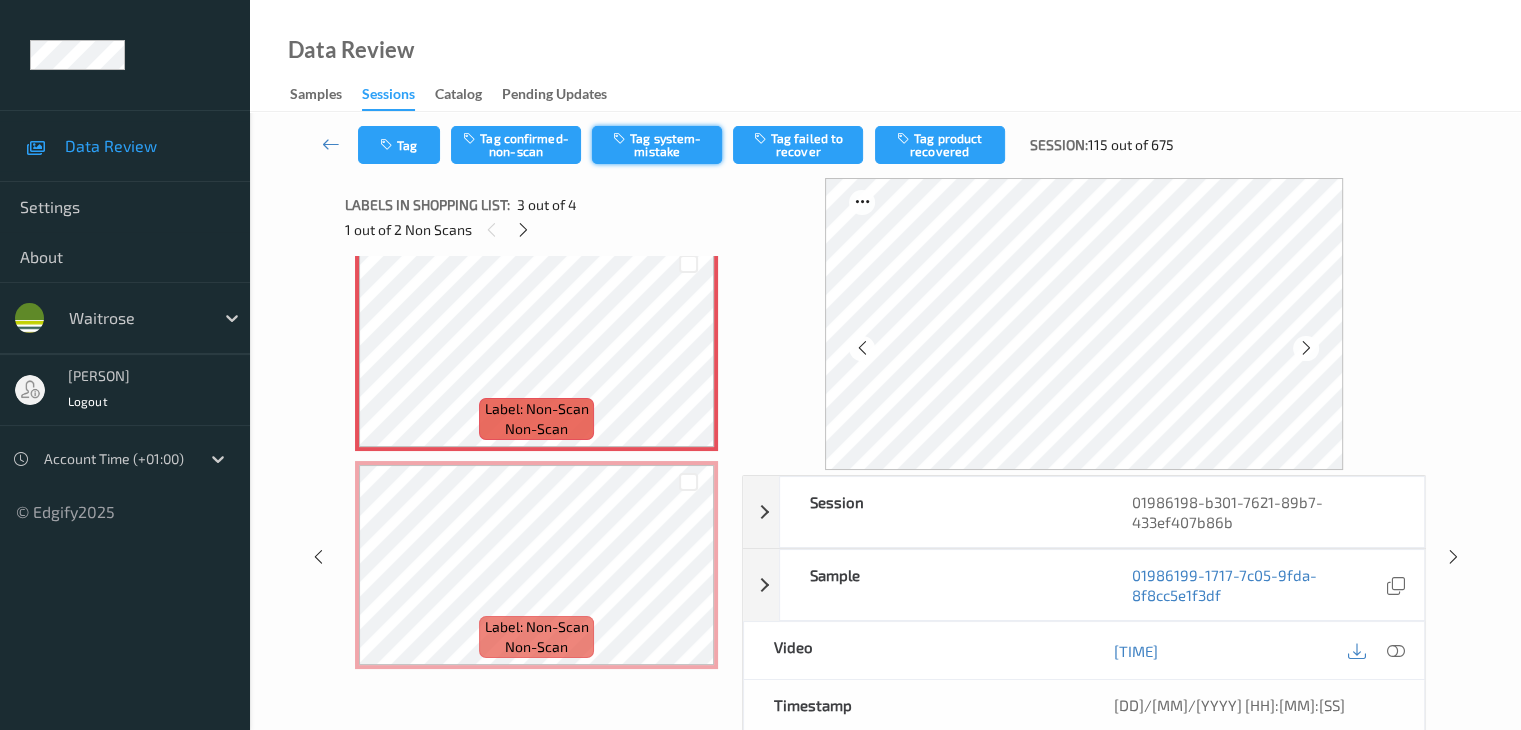 click on "Tag   system-mistake" at bounding box center [657, 145] 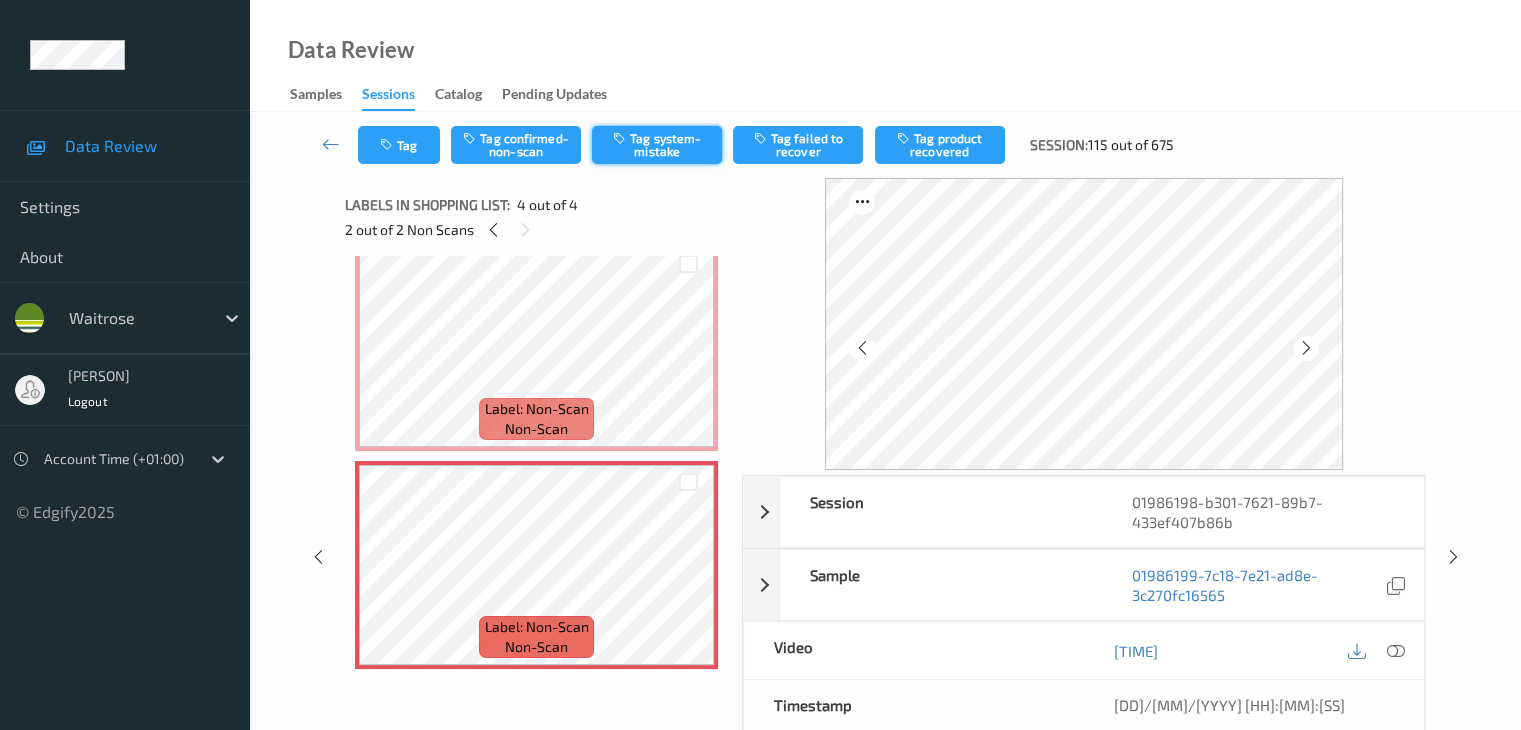 click on "Tag   system-mistake" at bounding box center (657, 145) 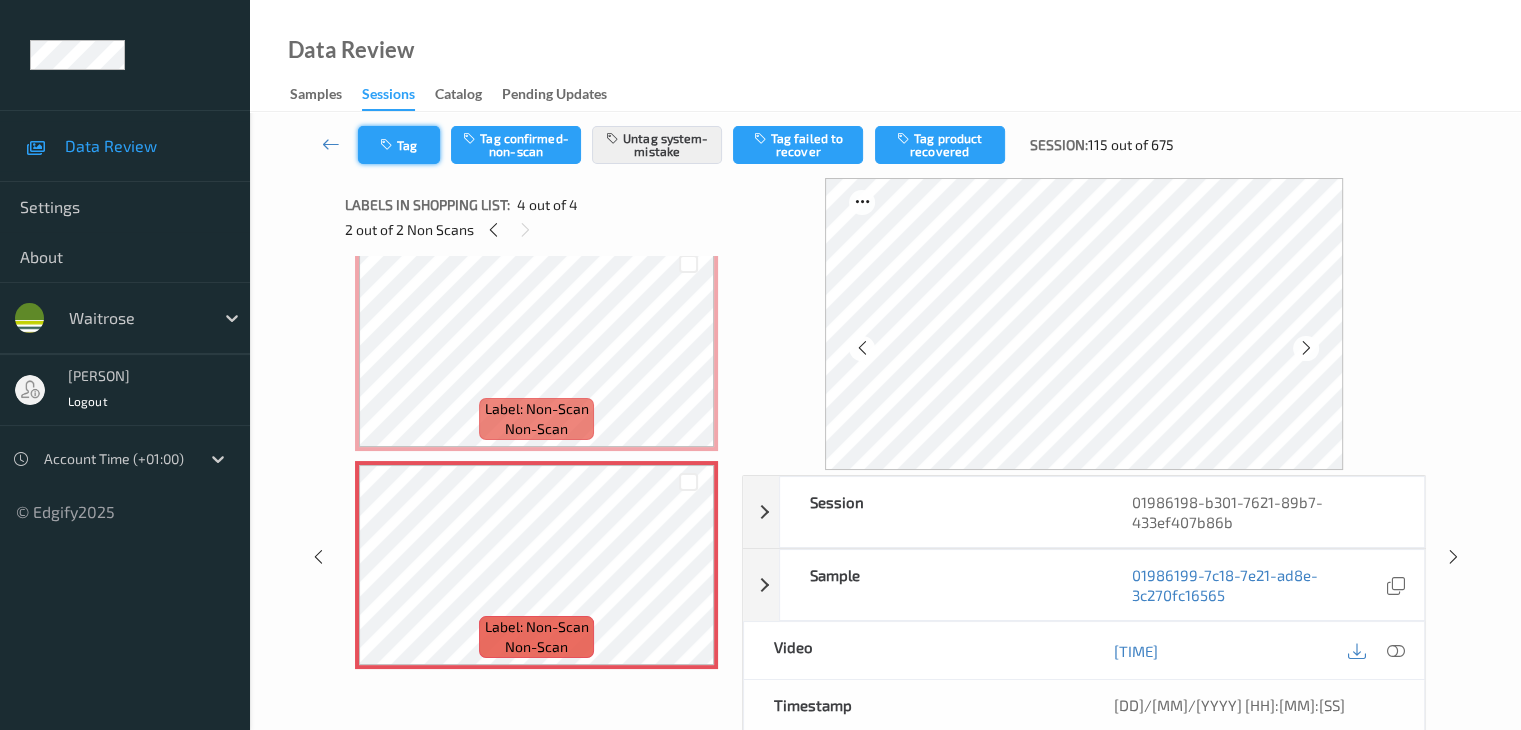 click on "Tag" at bounding box center [399, 145] 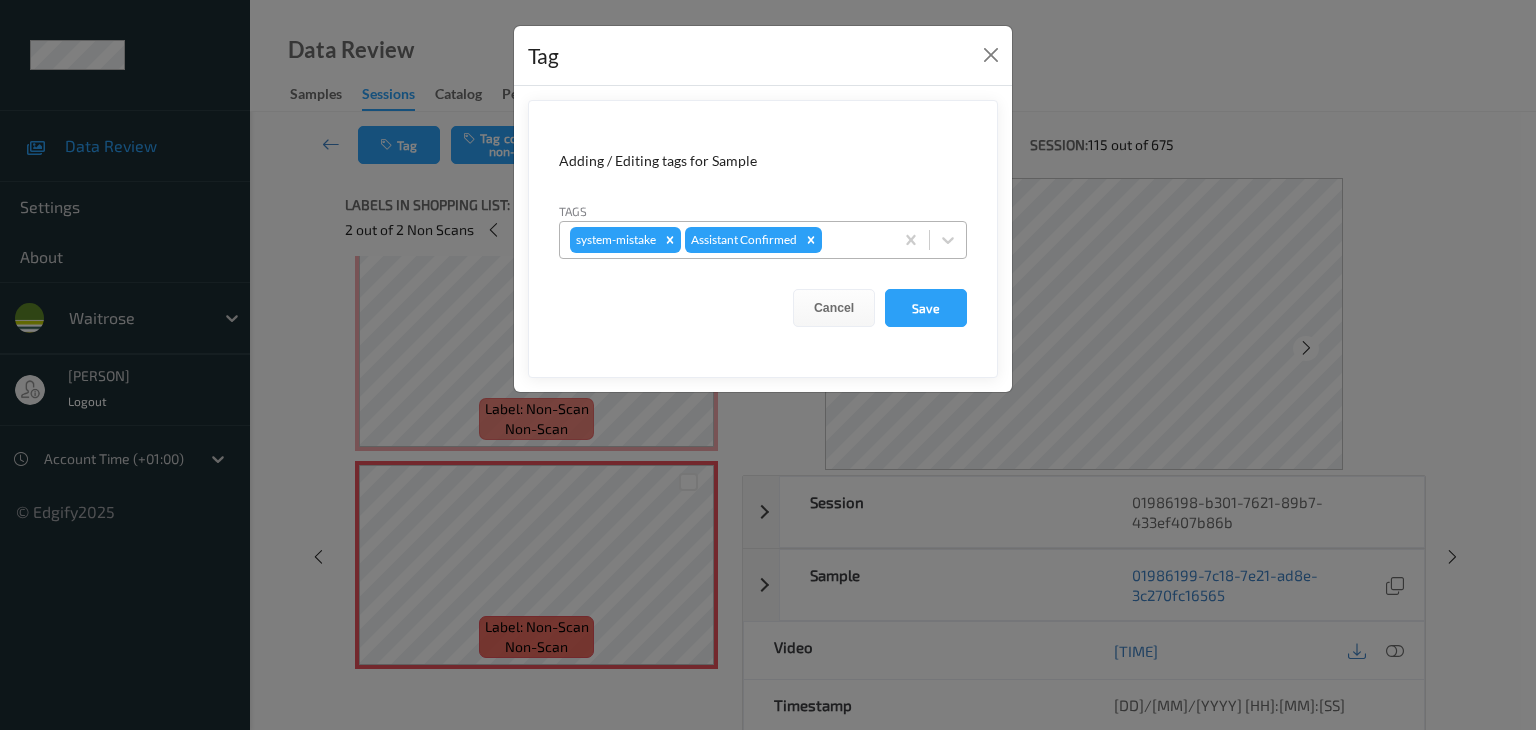 click at bounding box center (854, 240) 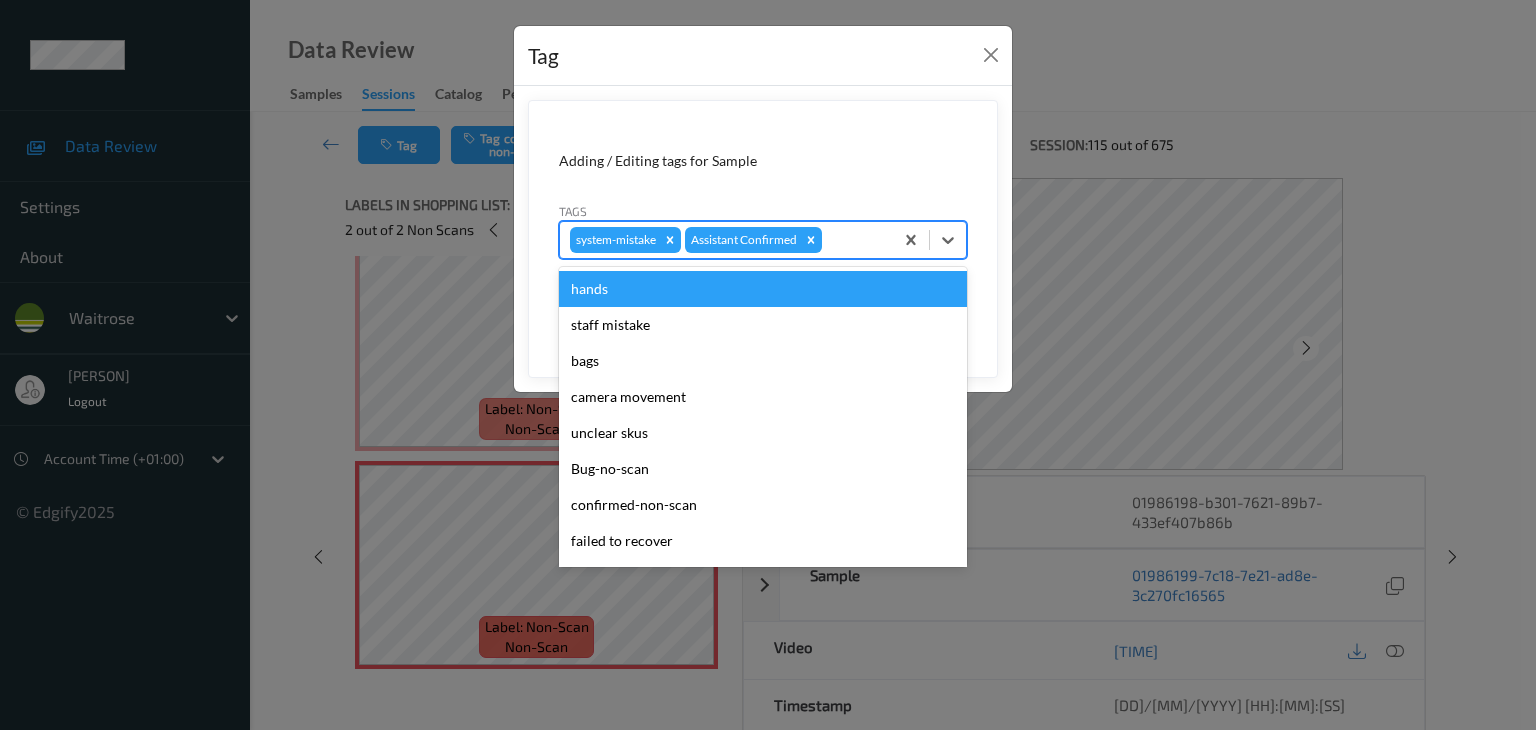 type on "u" 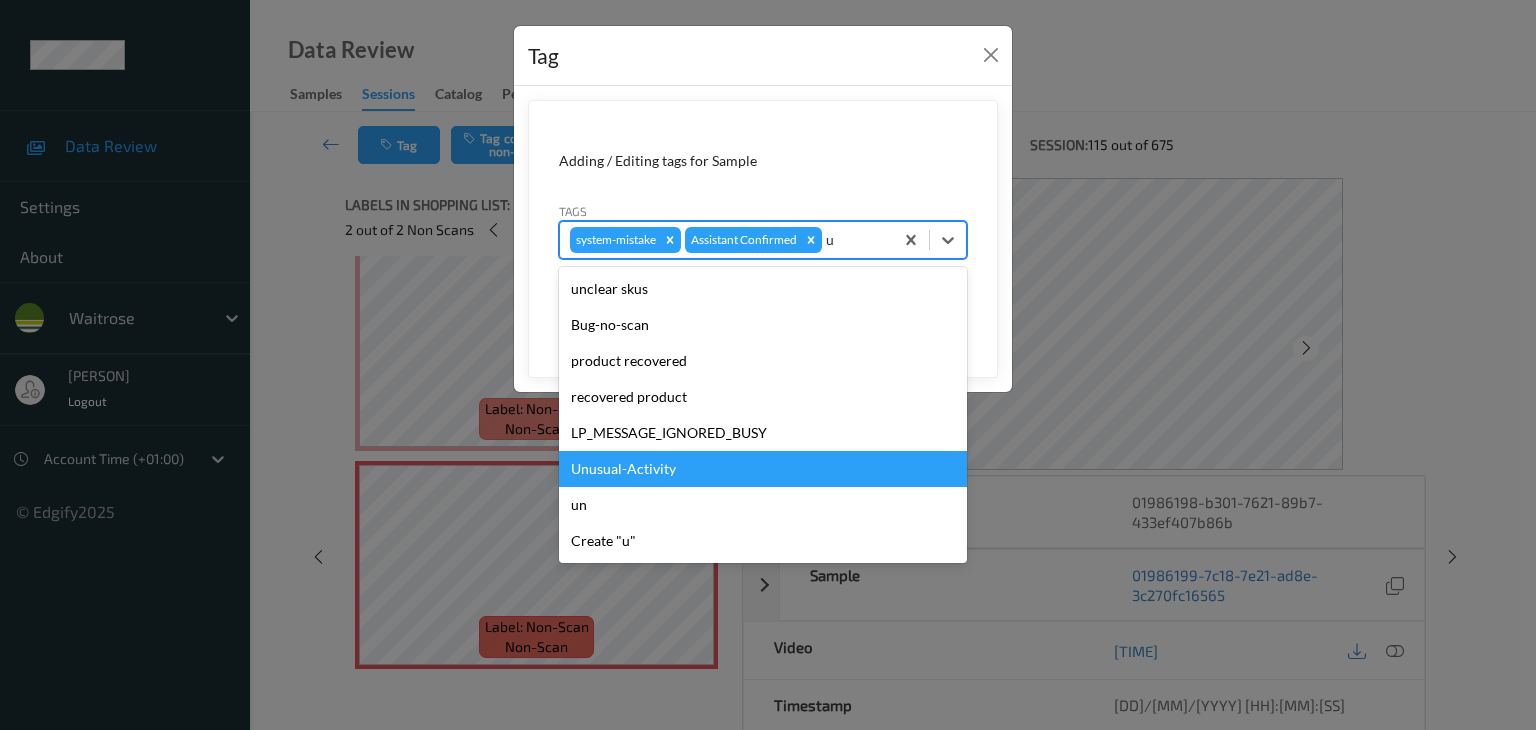 click on "Unusual-Activity" at bounding box center [763, 469] 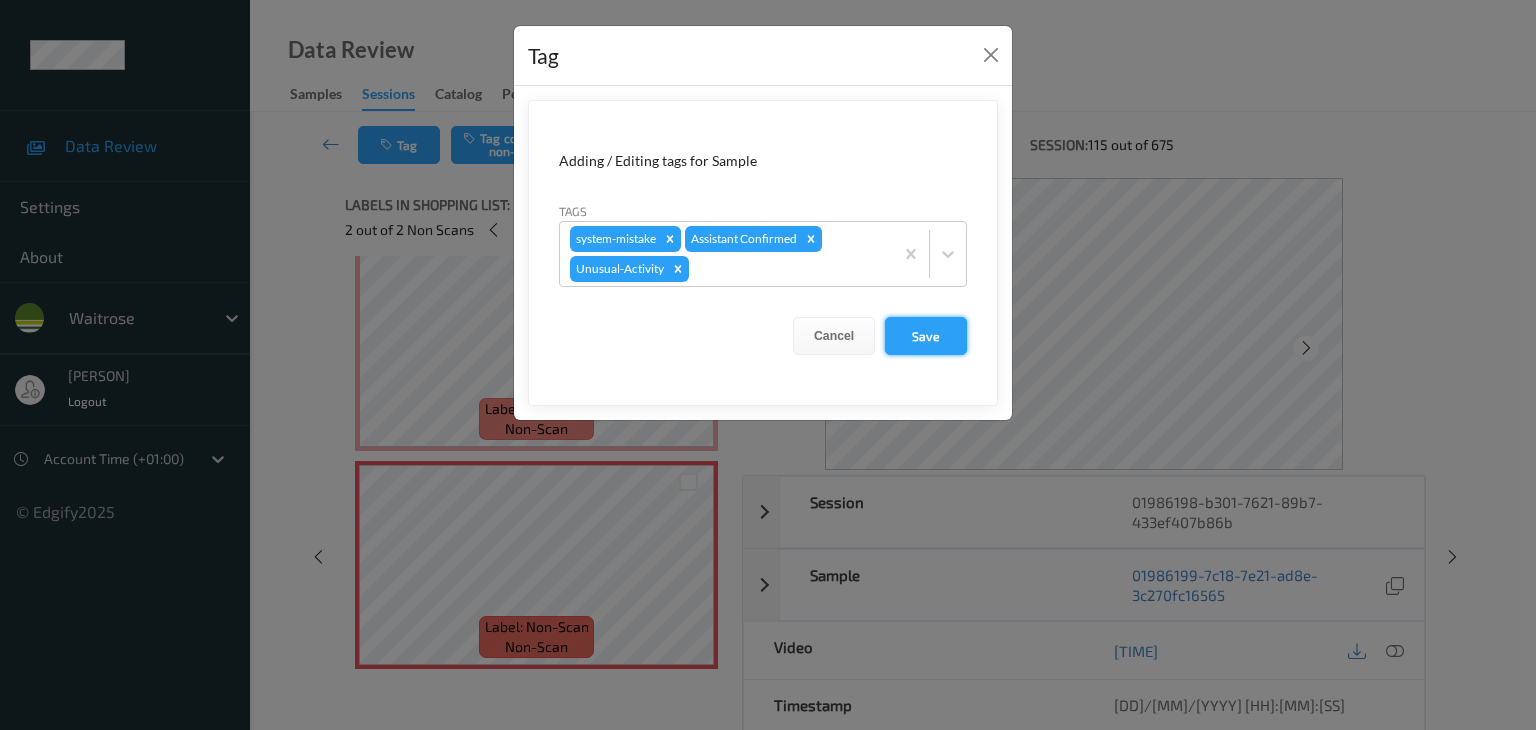 click on "Save" at bounding box center [926, 336] 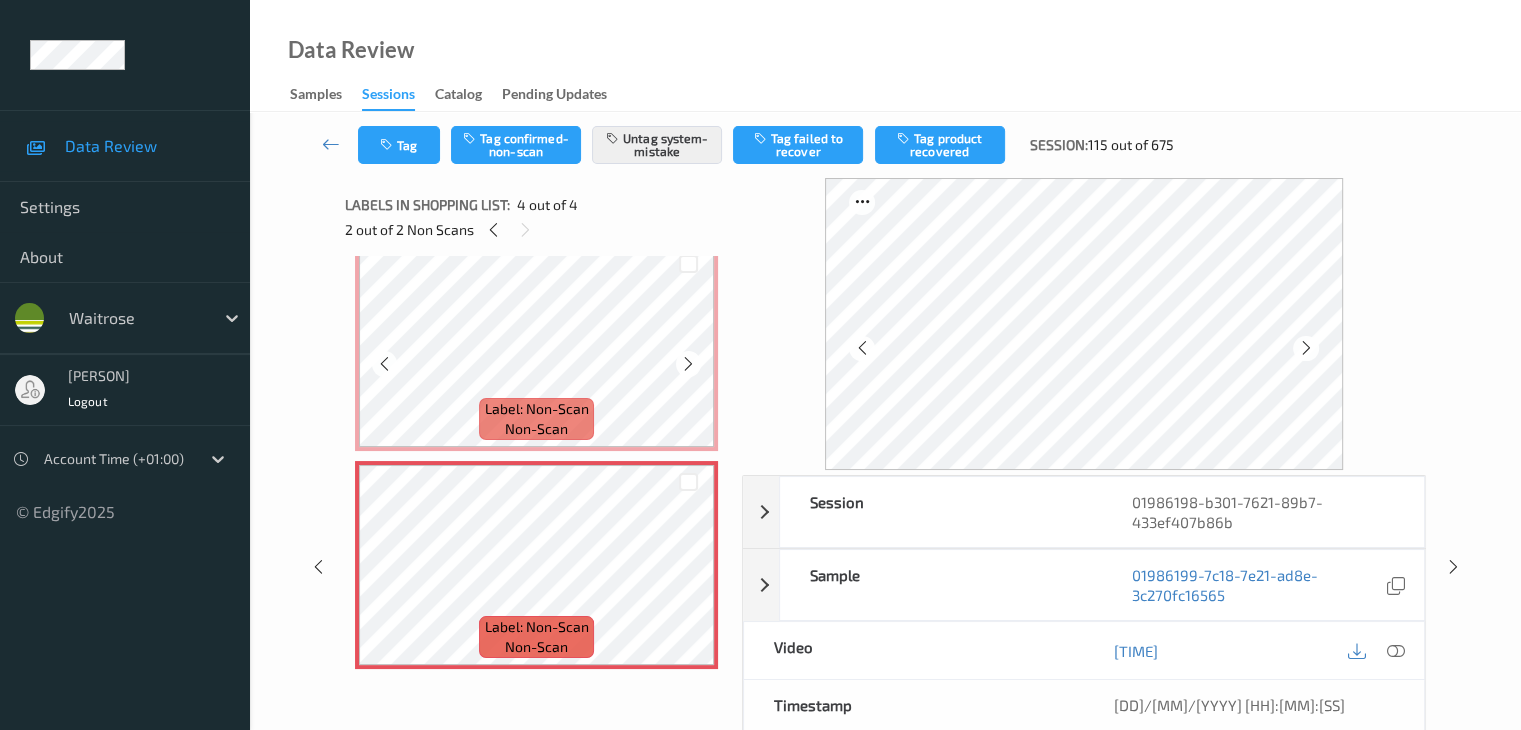 click on "Label: Non-Scan non-scan" at bounding box center (536, 419) 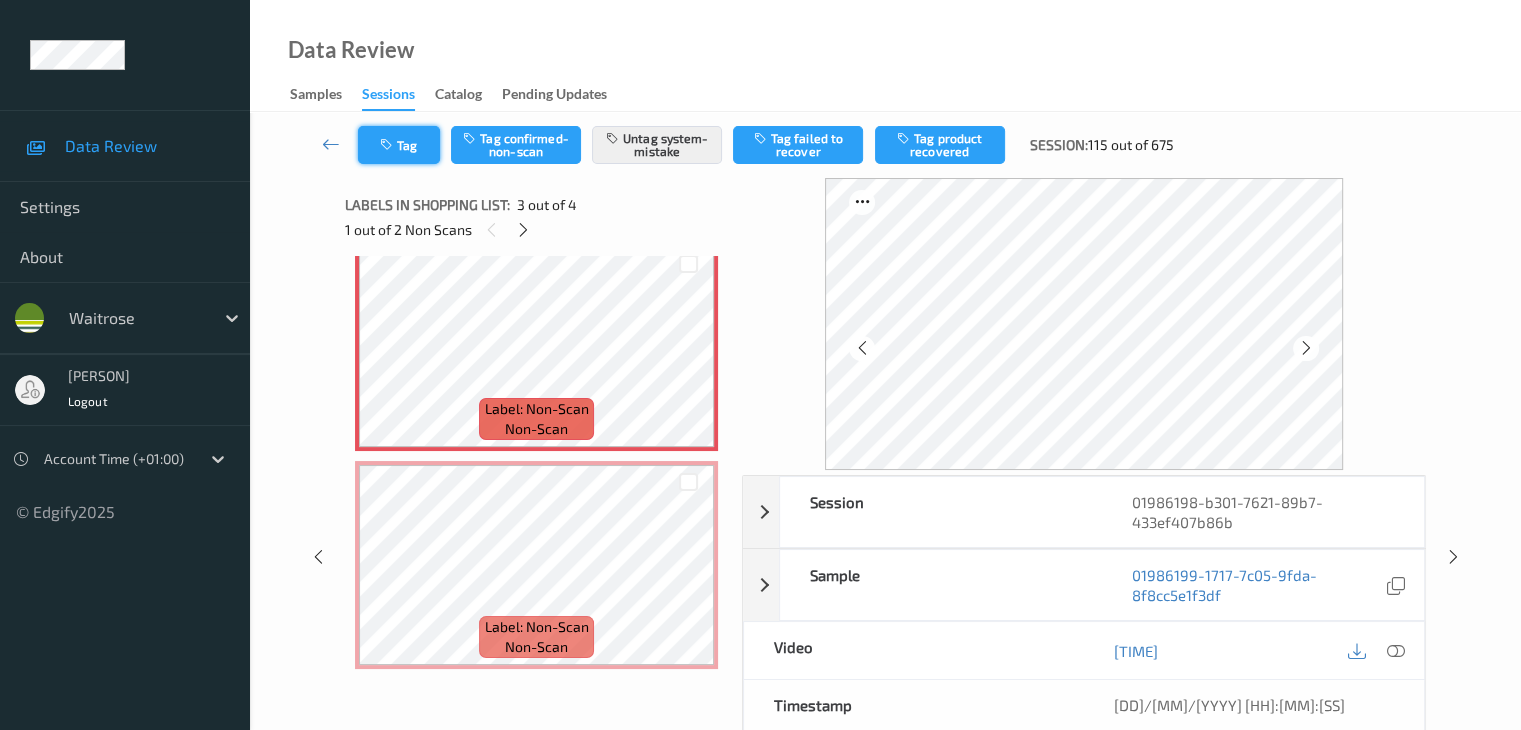 click on "Tag" at bounding box center (399, 145) 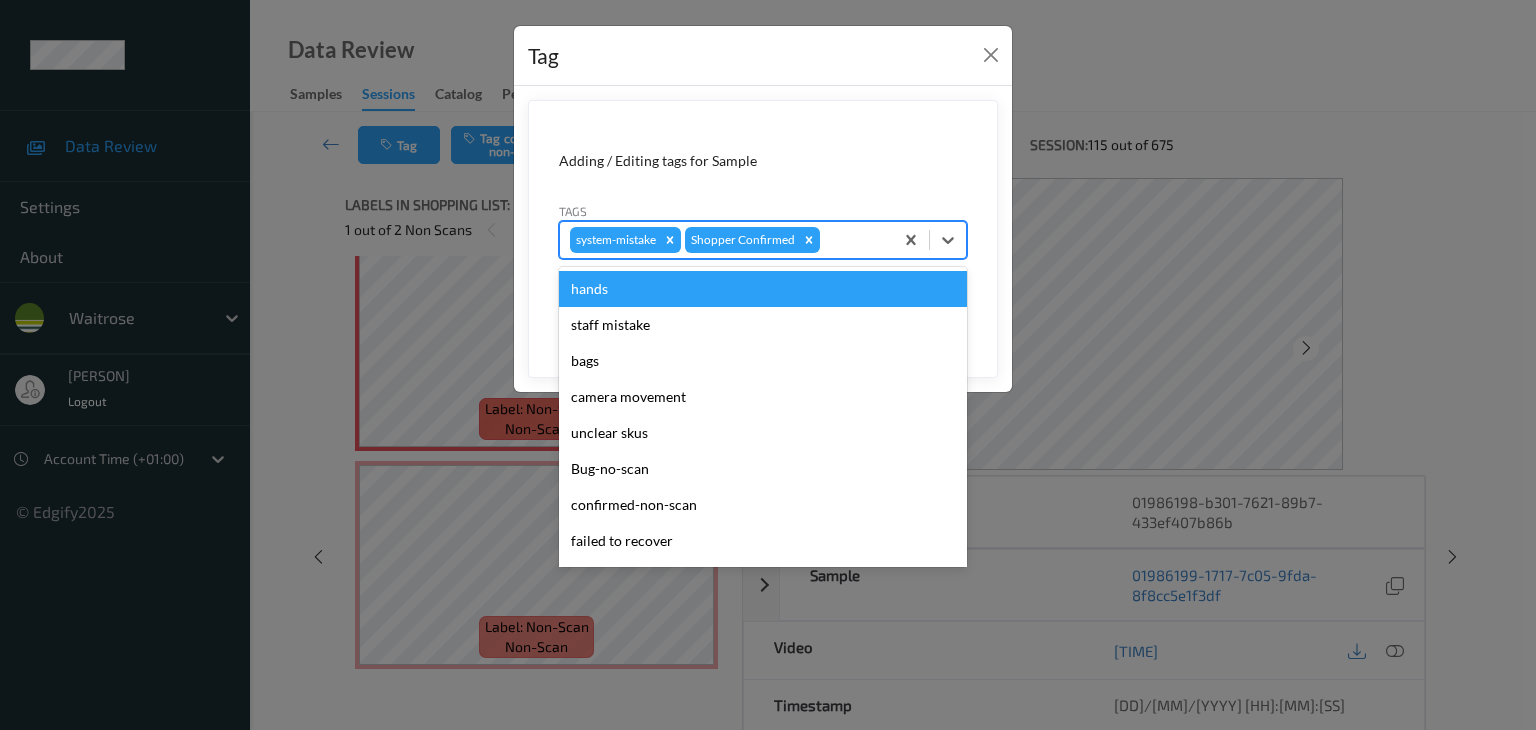 click at bounding box center [853, 240] 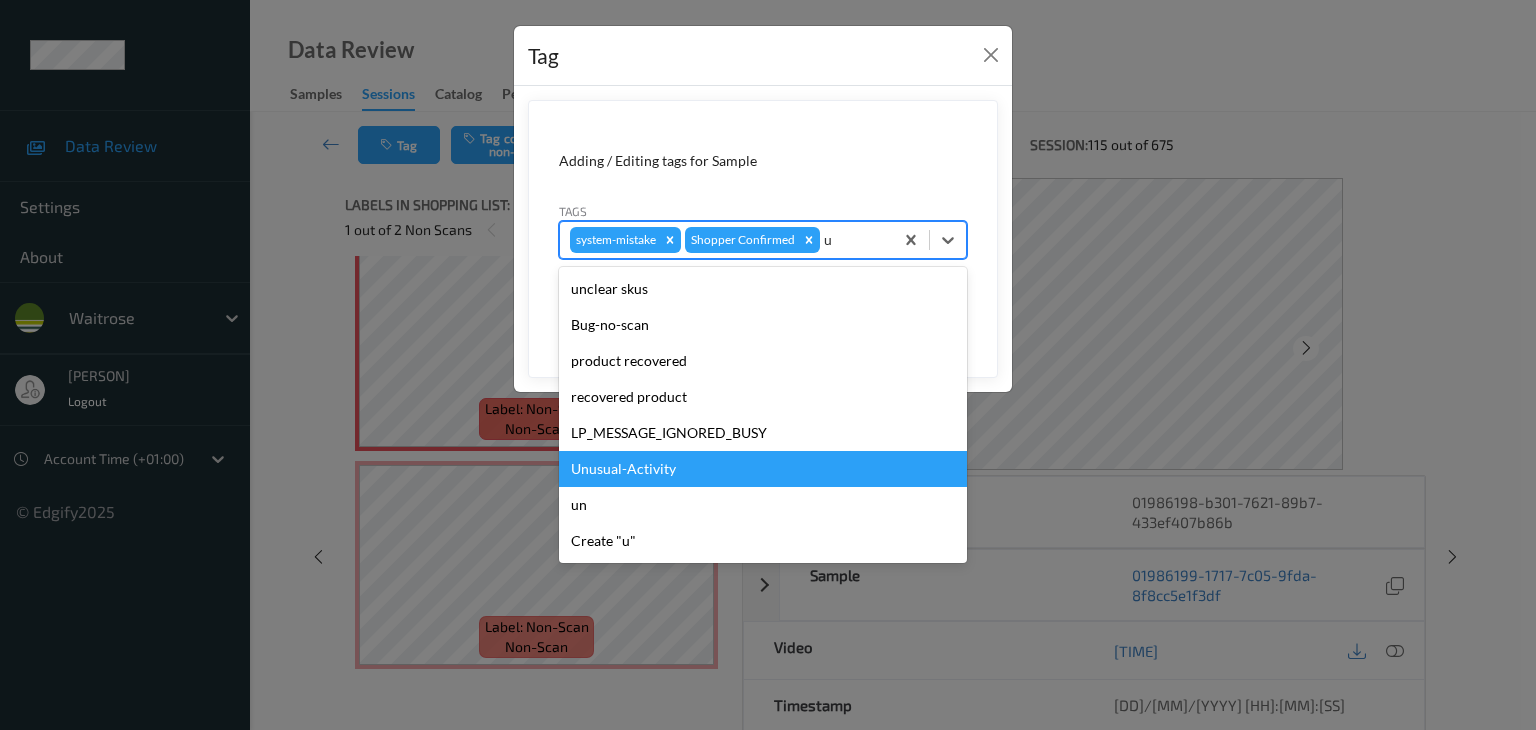 click on "Unusual-Activity" at bounding box center (763, 469) 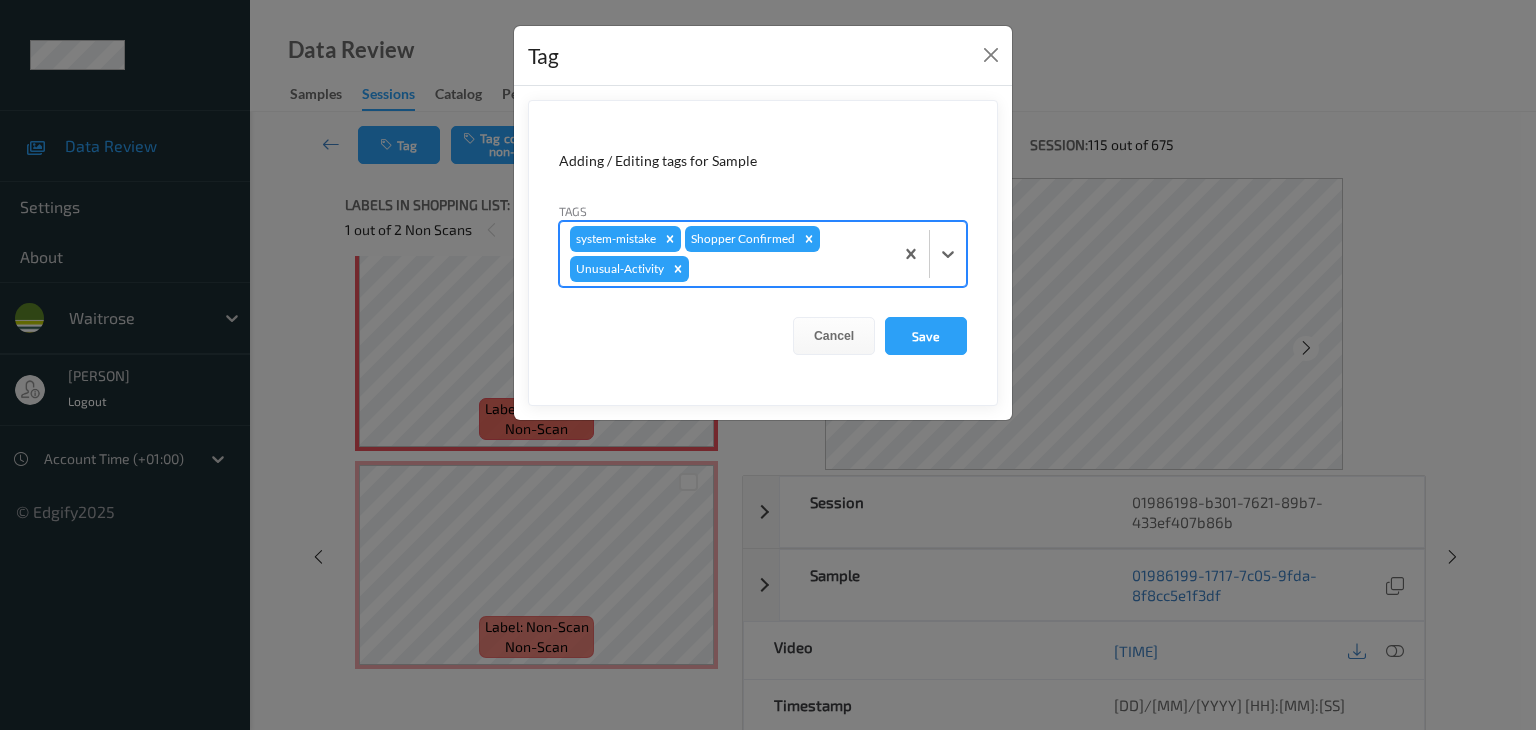 drag, startPoint x: 928, startPoint y: 338, endPoint x: 763, endPoint y: 82, distance: 304.5669 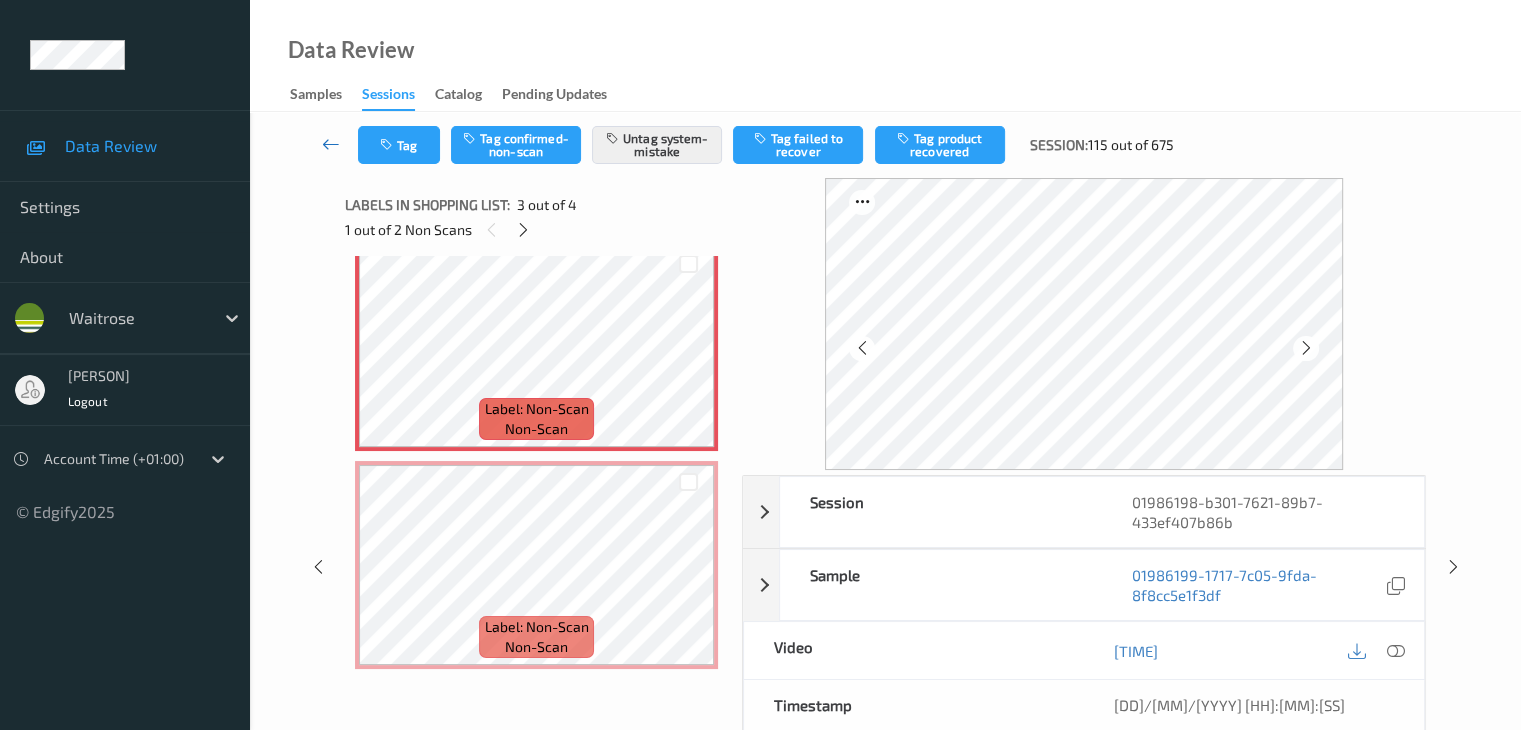 click at bounding box center [331, 144] 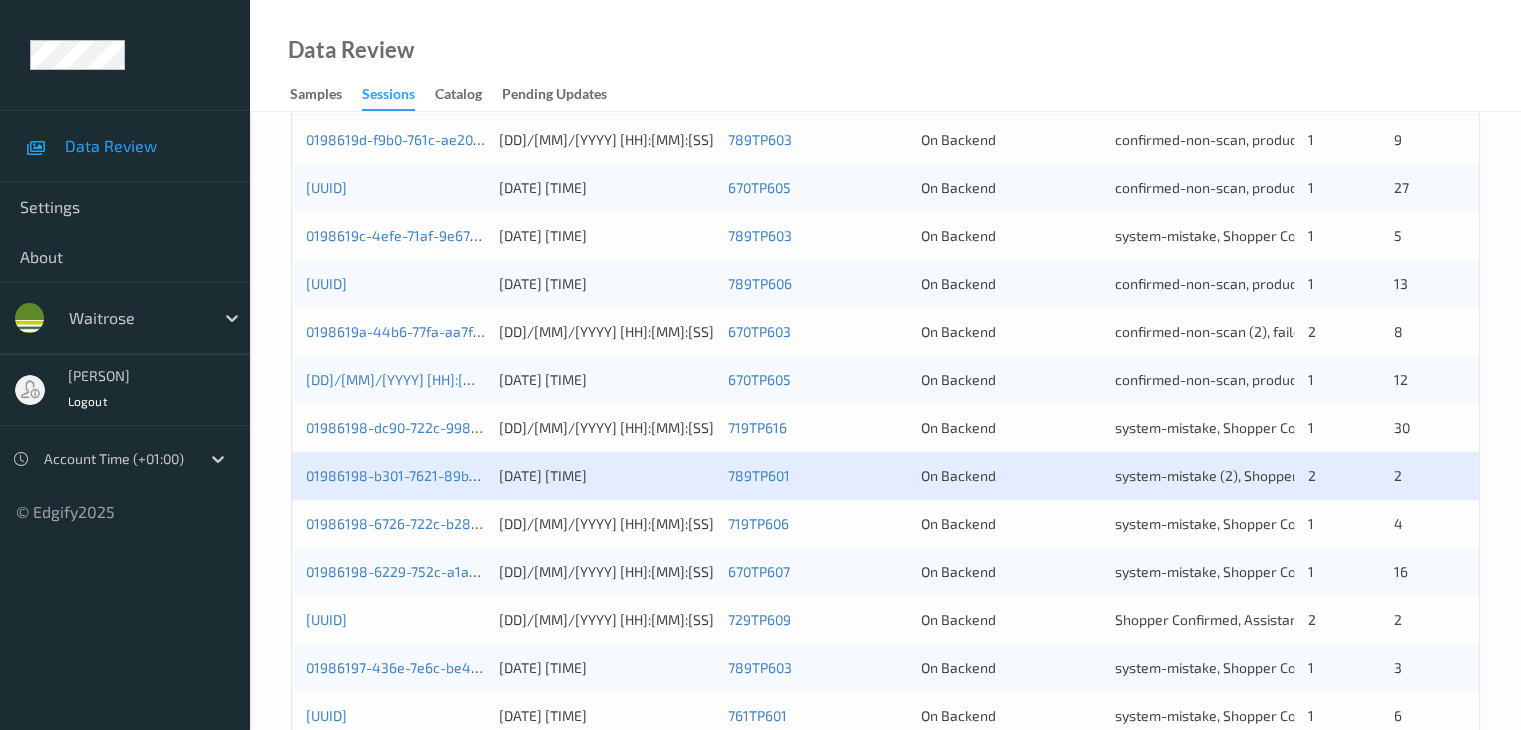 scroll, scrollTop: 900, scrollLeft: 0, axis: vertical 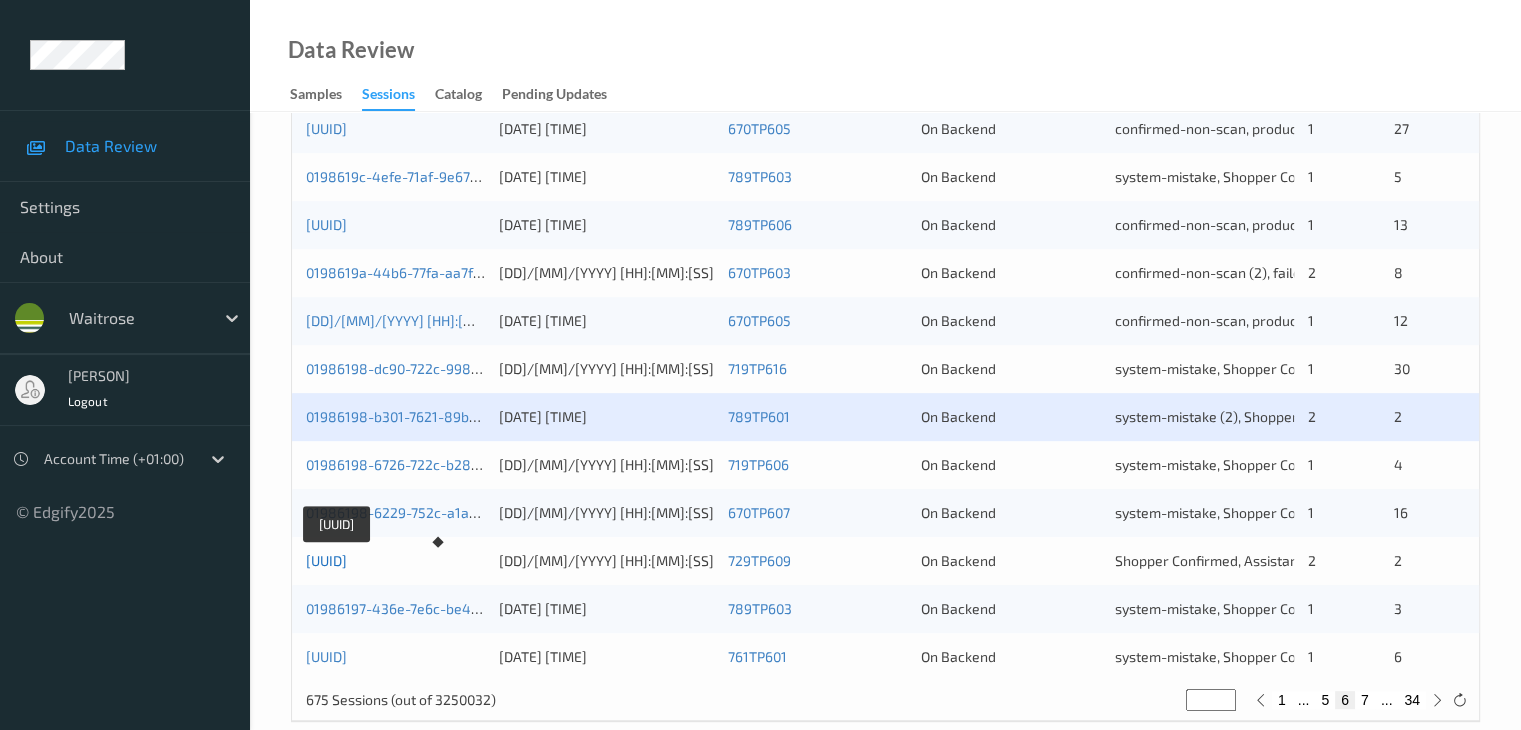 click on "[UUID]" at bounding box center [326, 560] 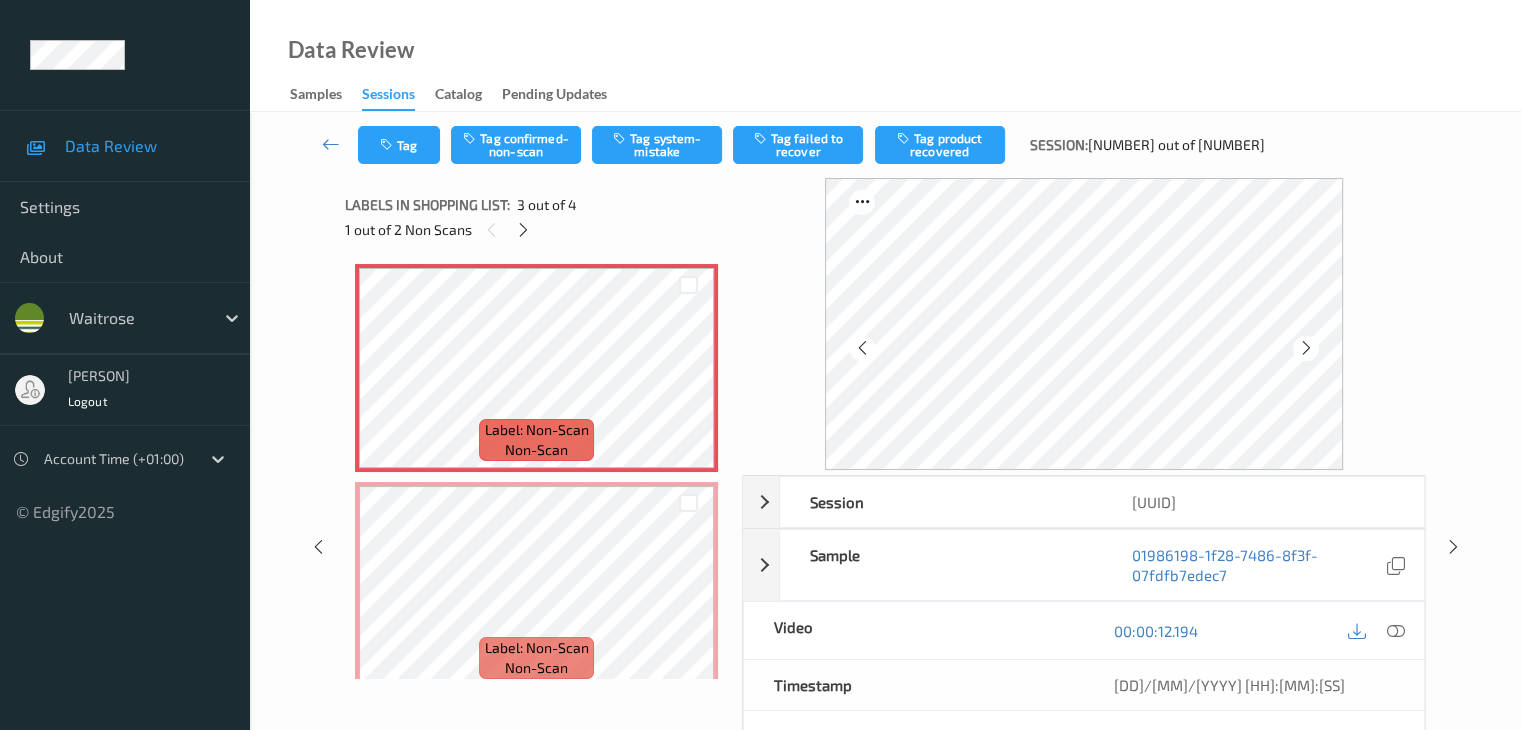 scroll, scrollTop: 459, scrollLeft: 0, axis: vertical 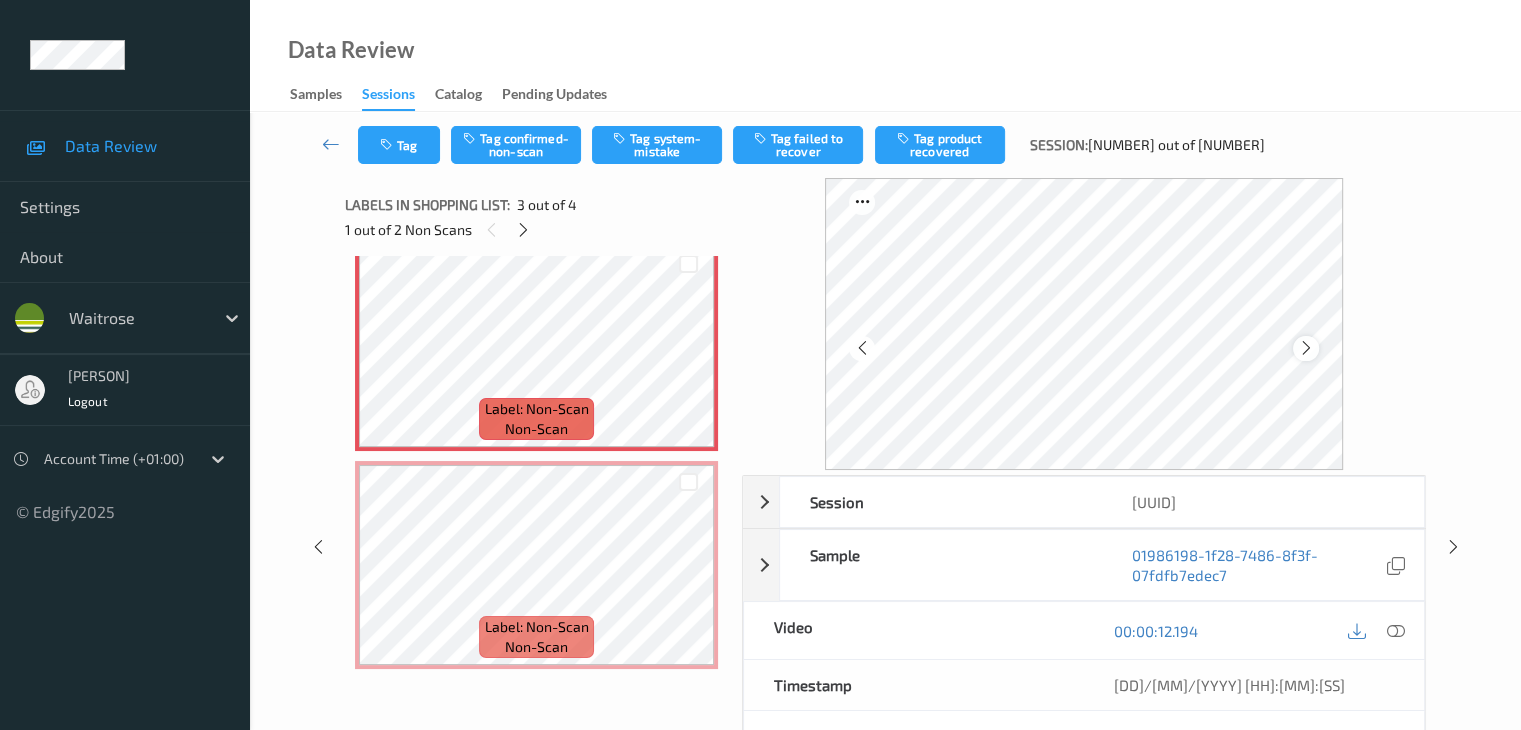 click at bounding box center (1306, 348) 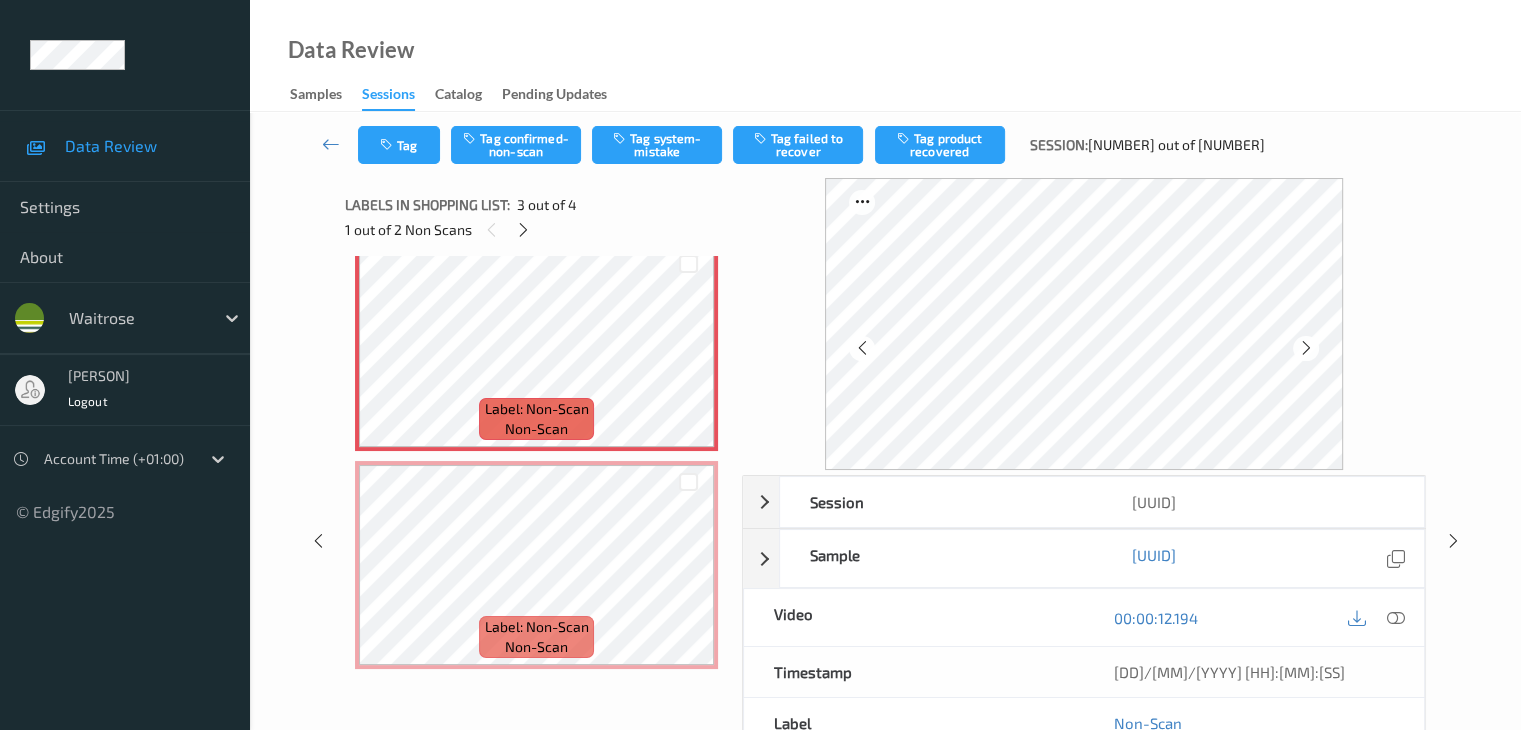click at bounding box center (1306, 348) 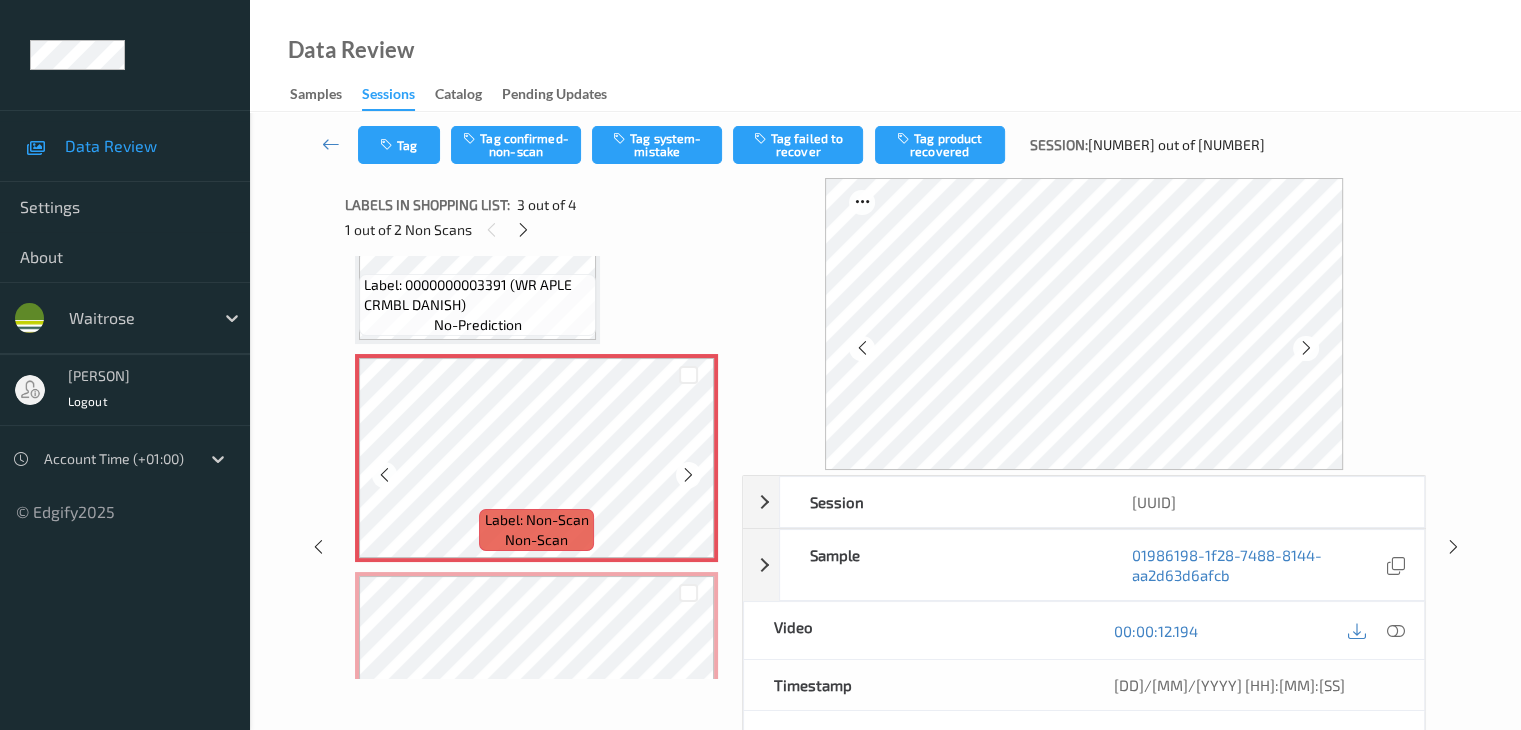 scroll, scrollTop: 259, scrollLeft: 0, axis: vertical 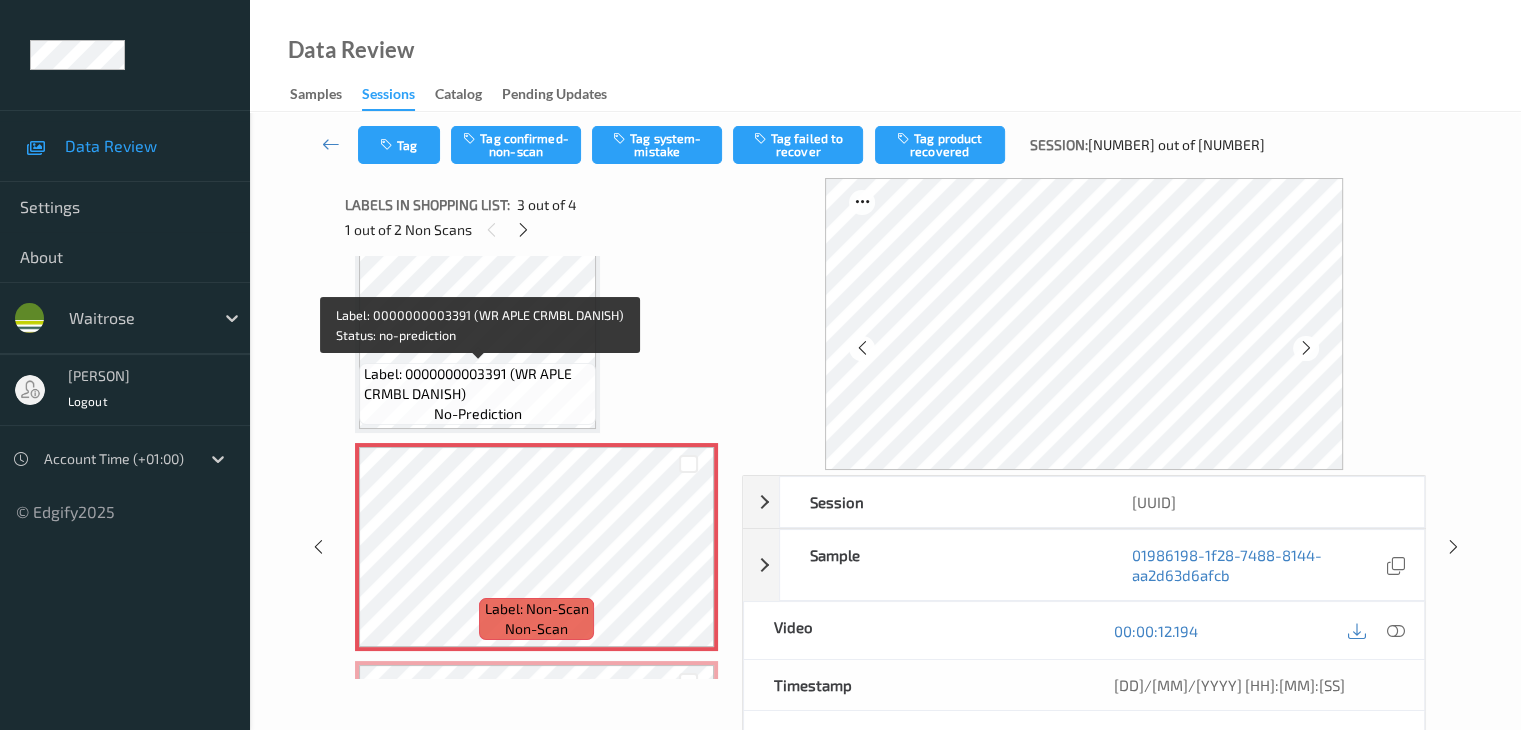 click on "Label: 0000000003391 (WR APLE CRMBL DANISH)" at bounding box center [477, 384] 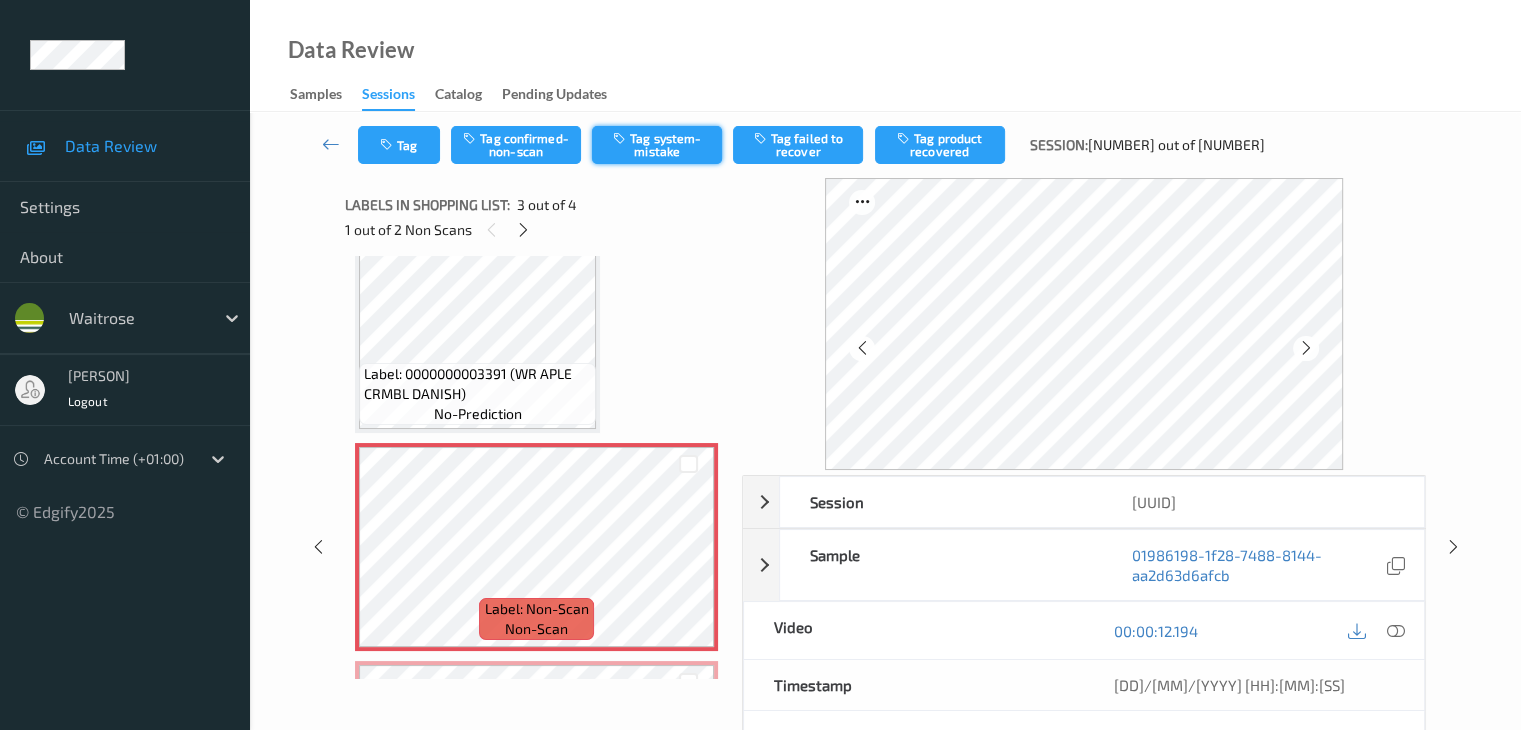 click on "Tag   system-mistake" at bounding box center [657, 145] 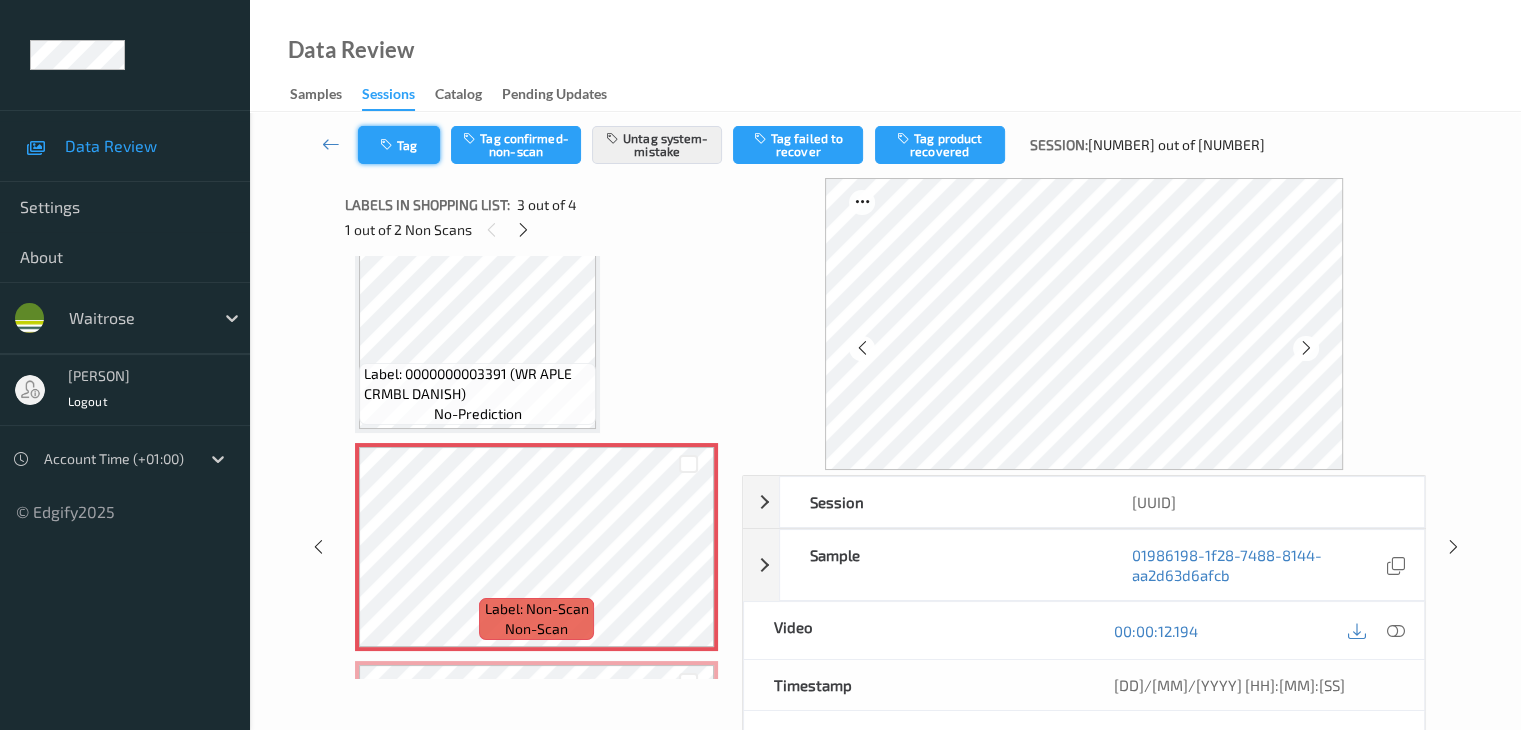 click on "Tag" at bounding box center (399, 145) 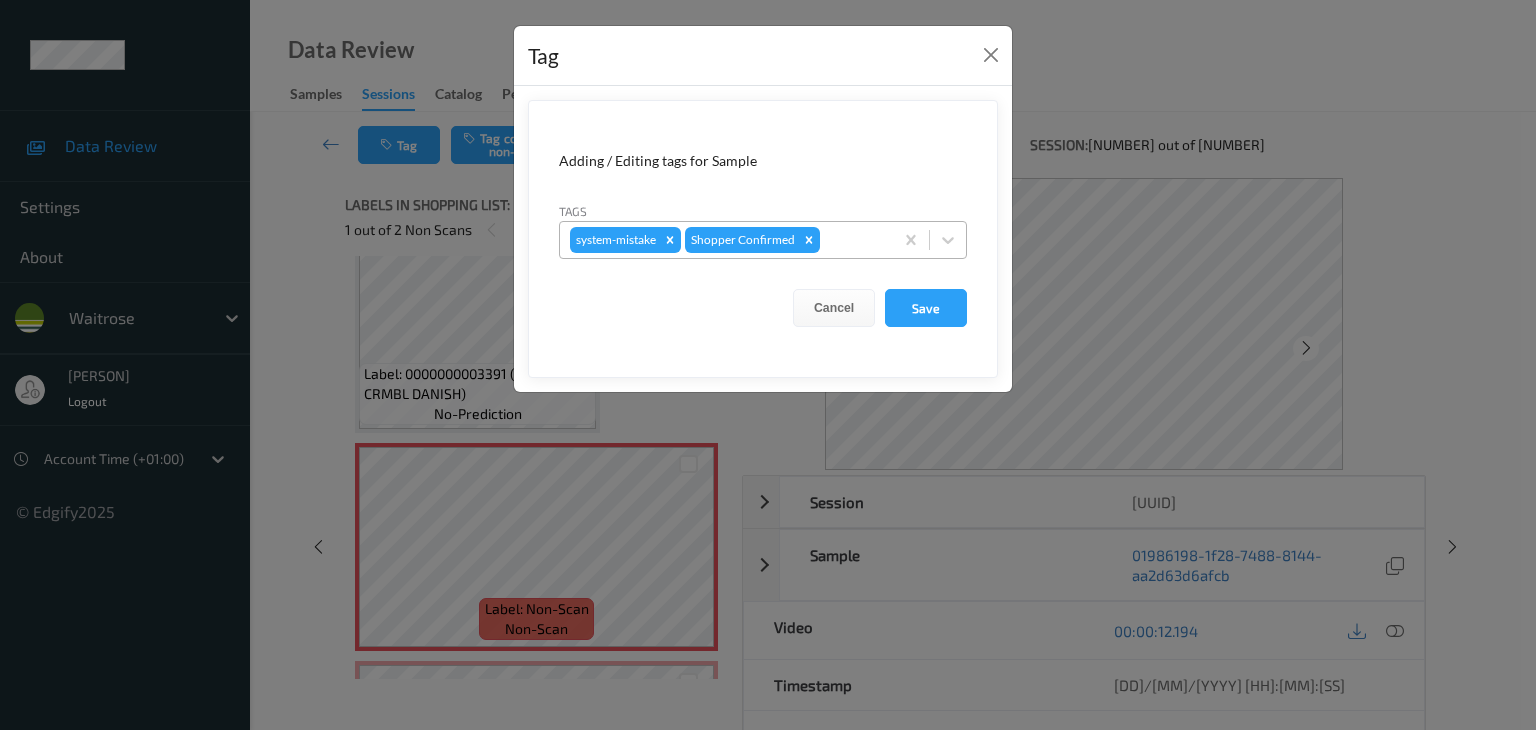 click at bounding box center [853, 240] 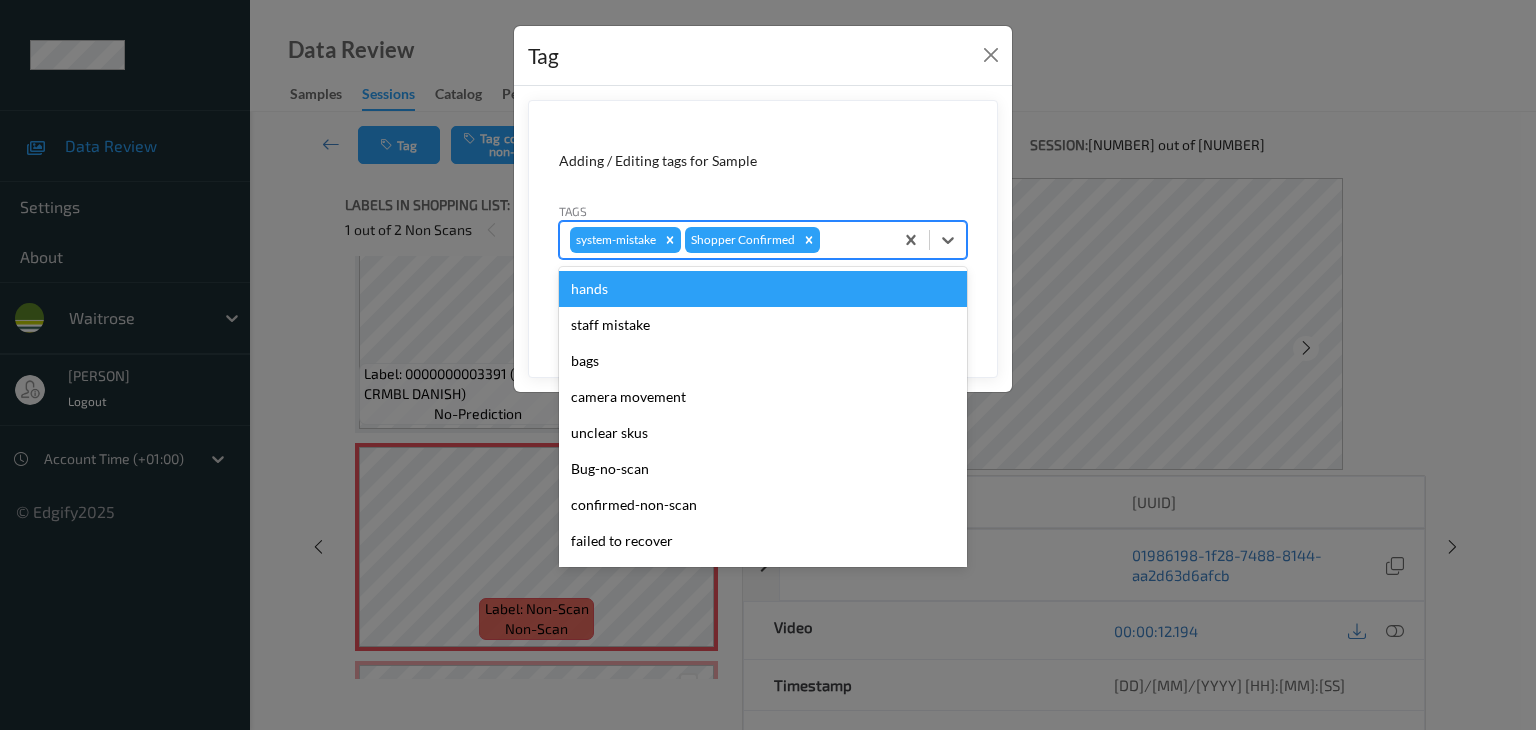 type on "u" 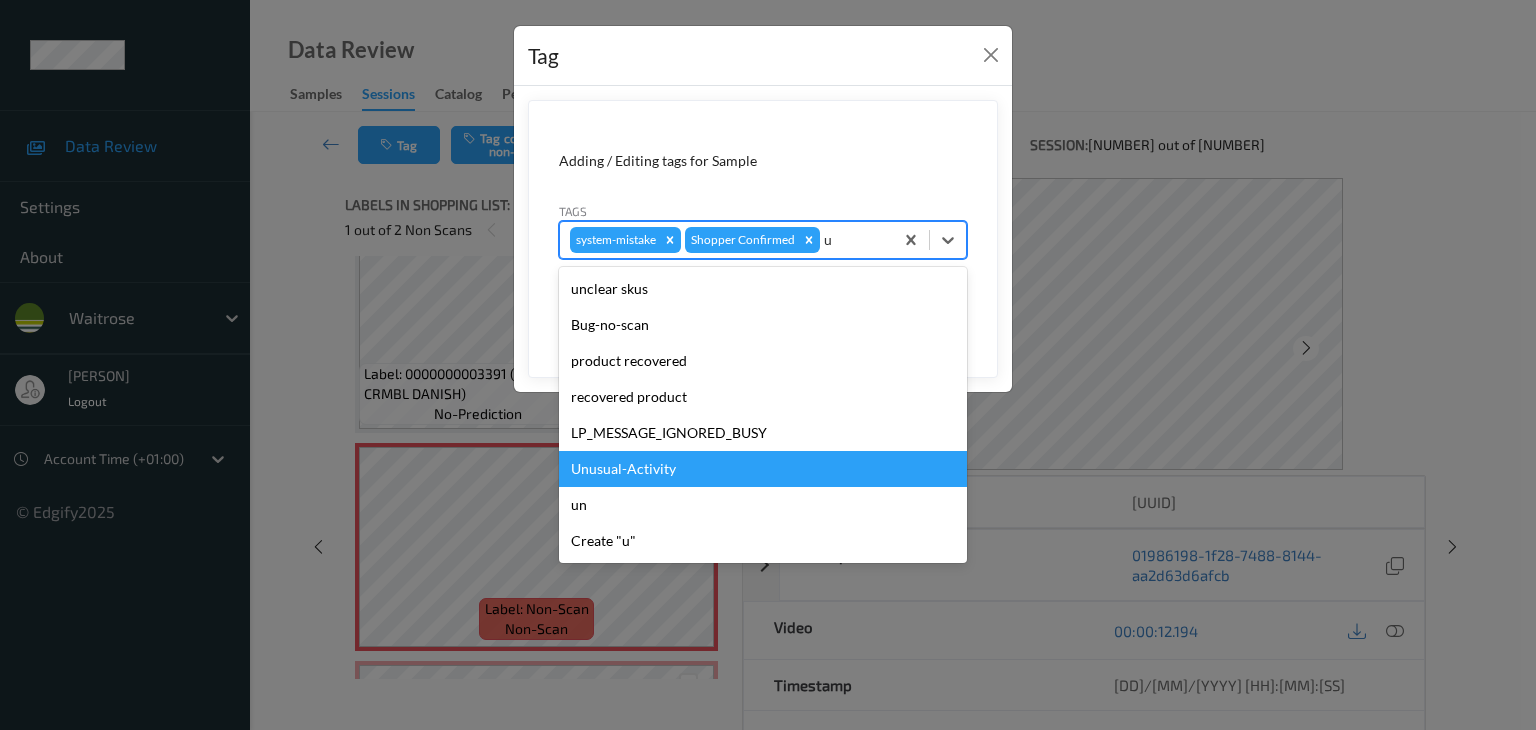 click on "Unusual-Activity" at bounding box center [763, 469] 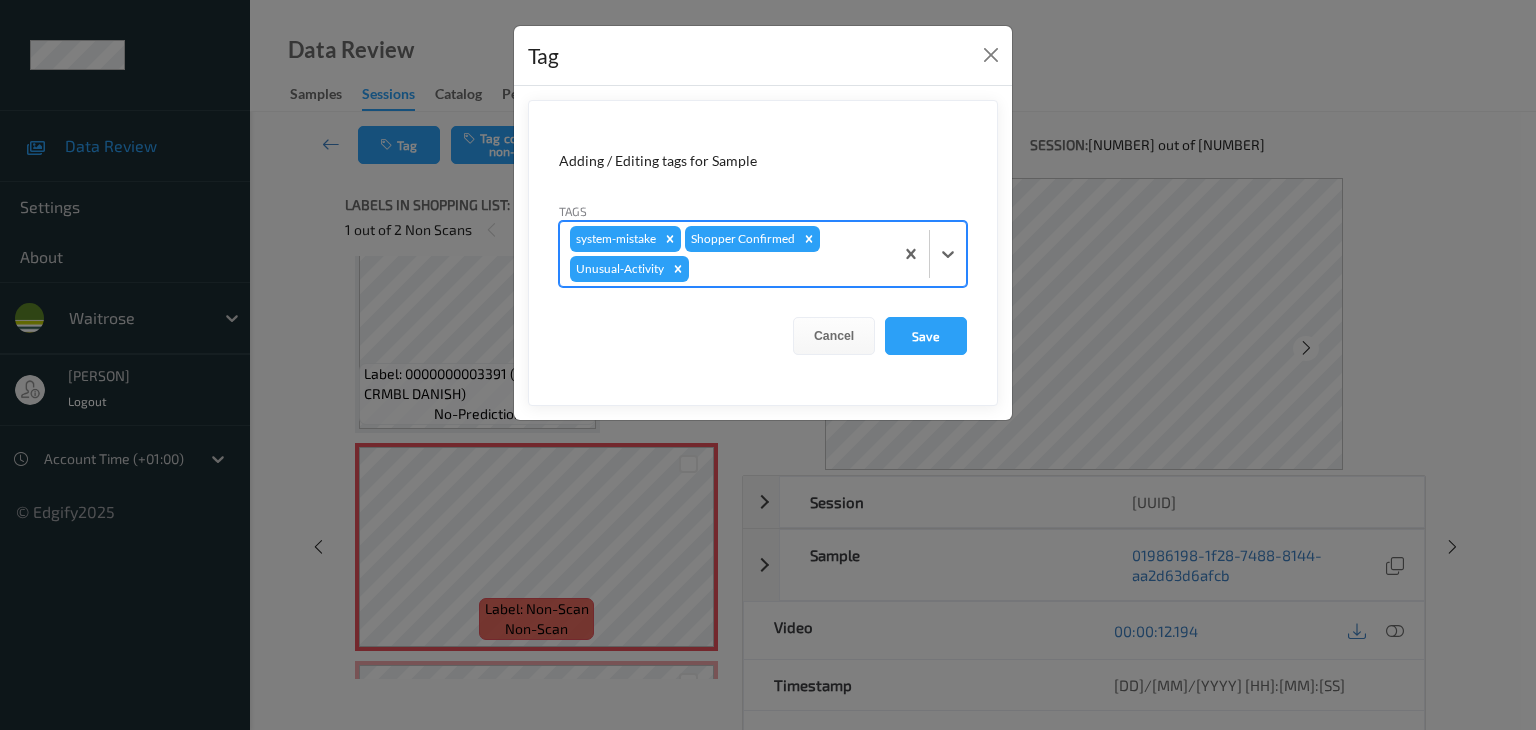 type on "p" 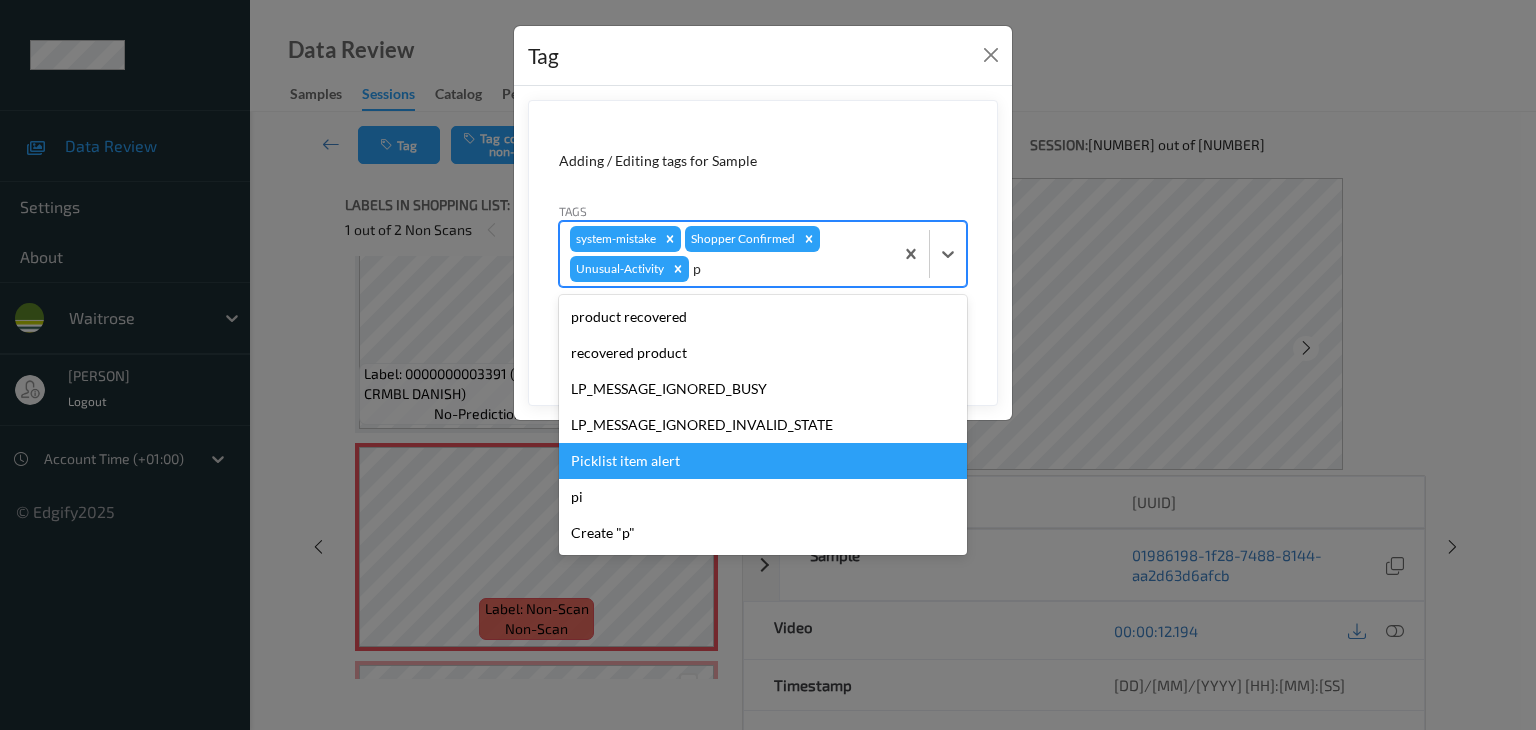 click on "Picklist item alert" at bounding box center [763, 461] 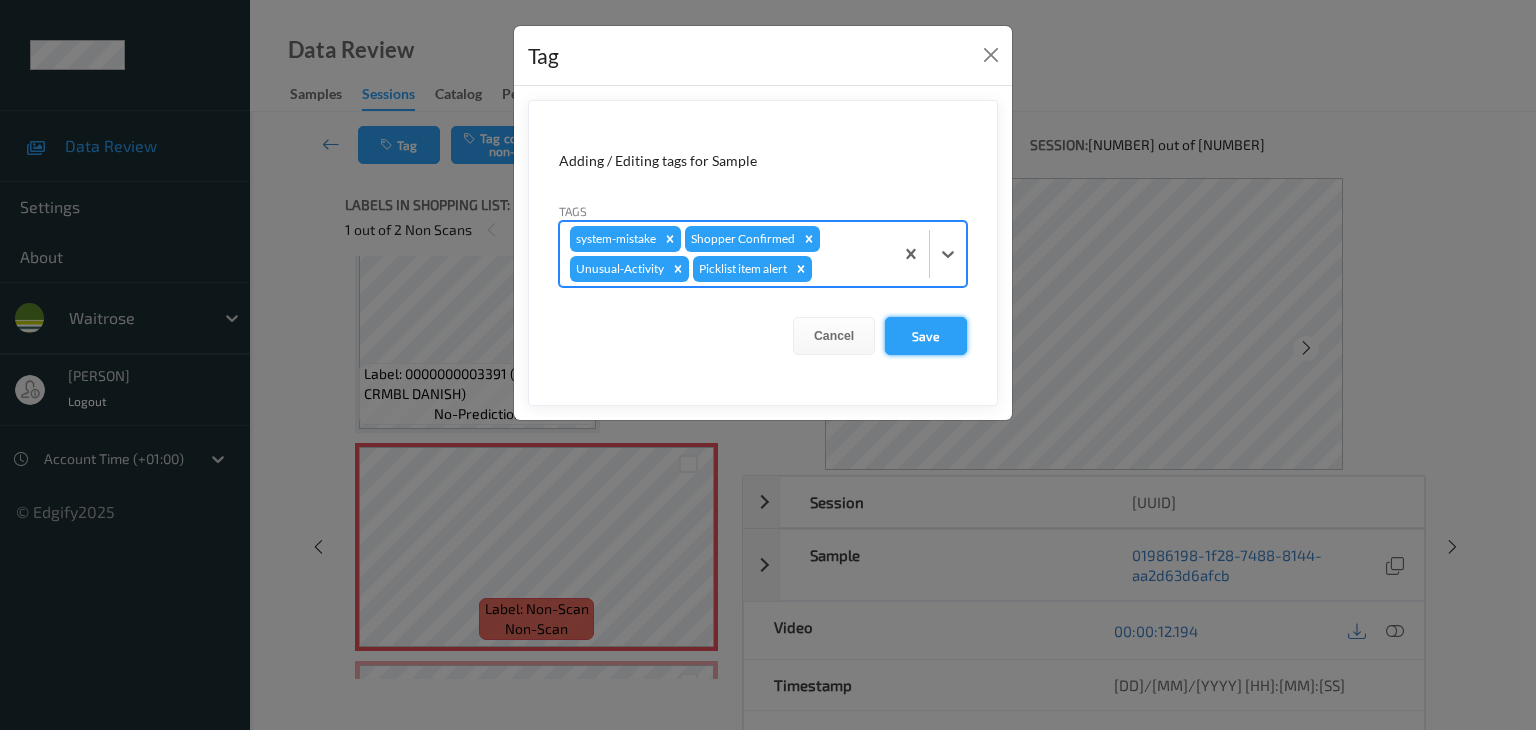 click on "Save" at bounding box center (926, 336) 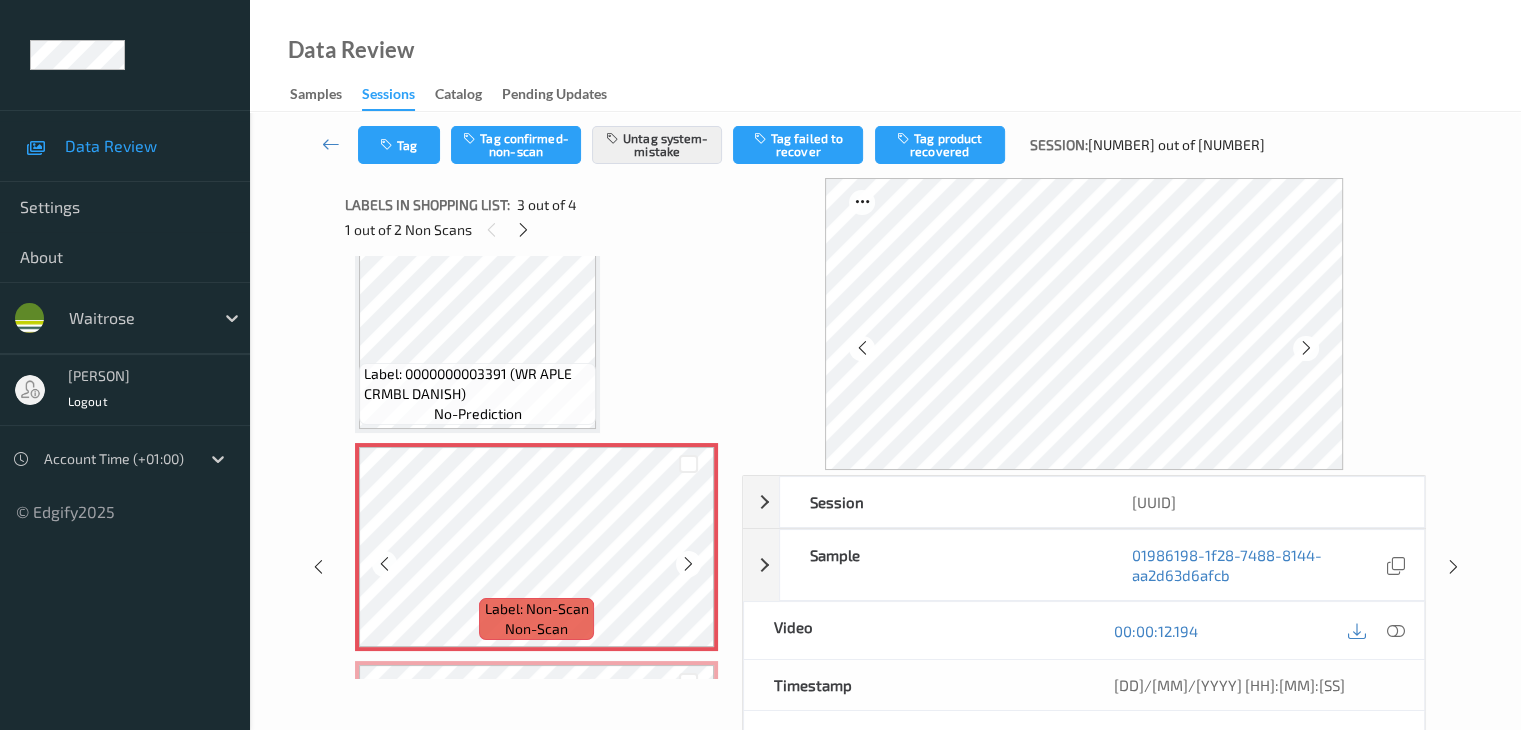 scroll, scrollTop: 459, scrollLeft: 0, axis: vertical 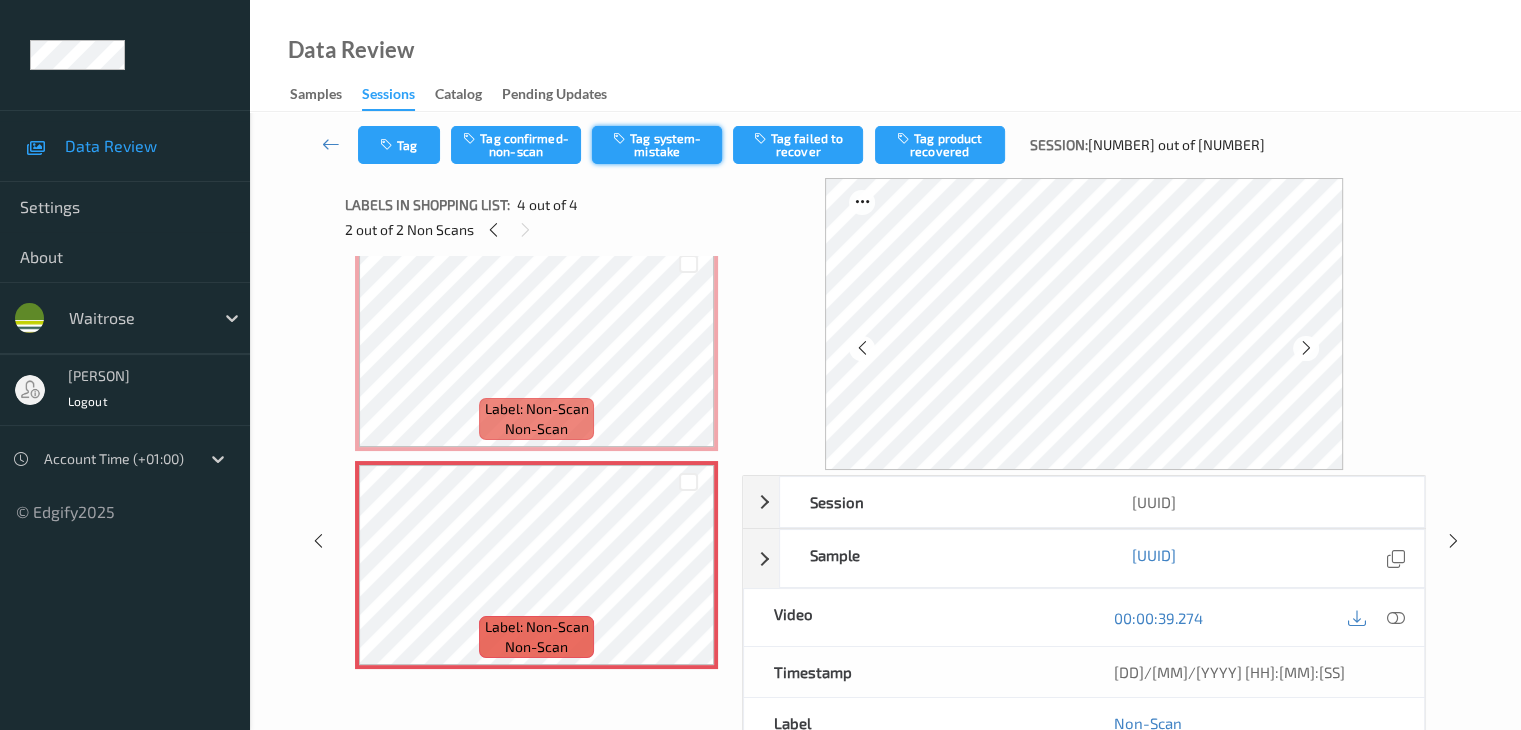 click on "Tag   system-mistake" at bounding box center [657, 145] 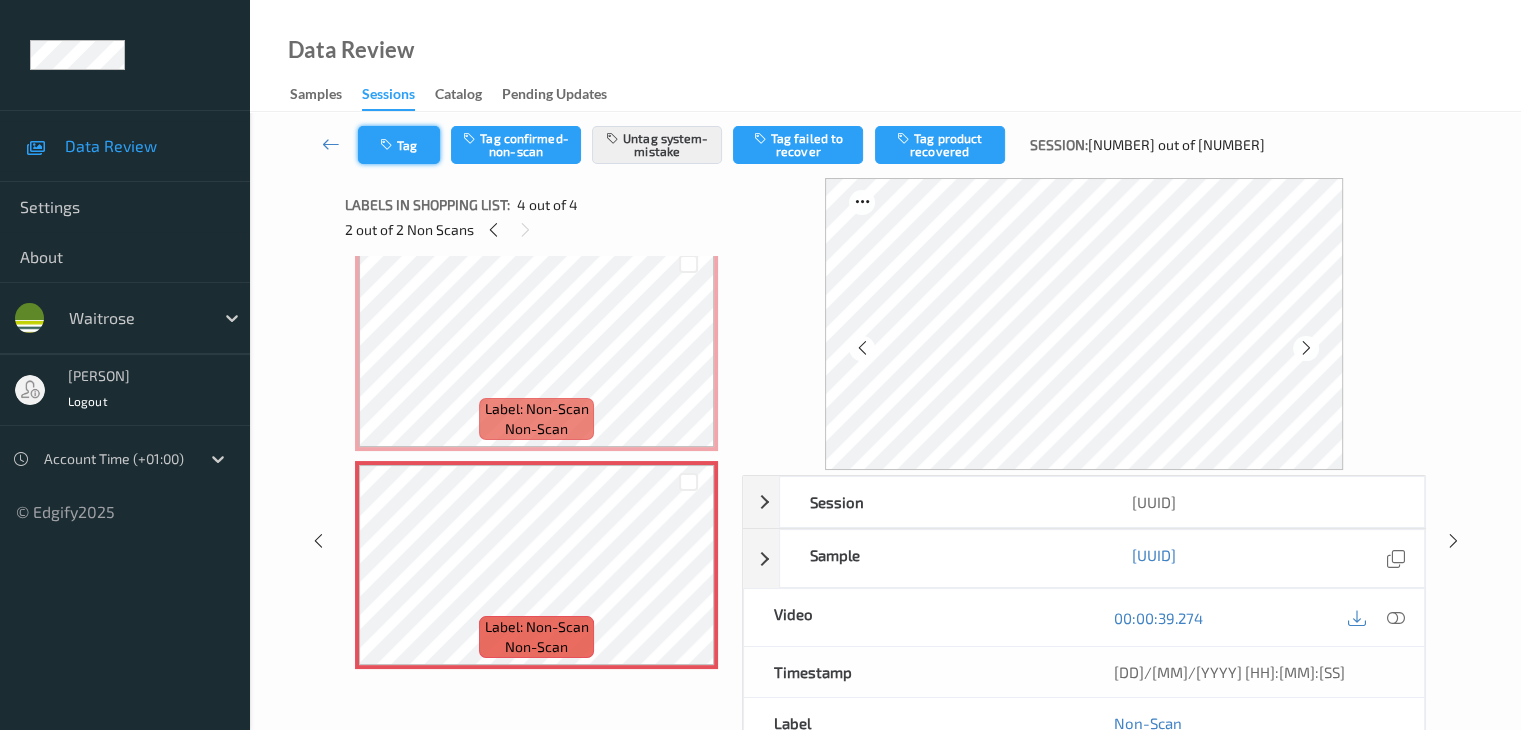 click on "Tag" at bounding box center (399, 145) 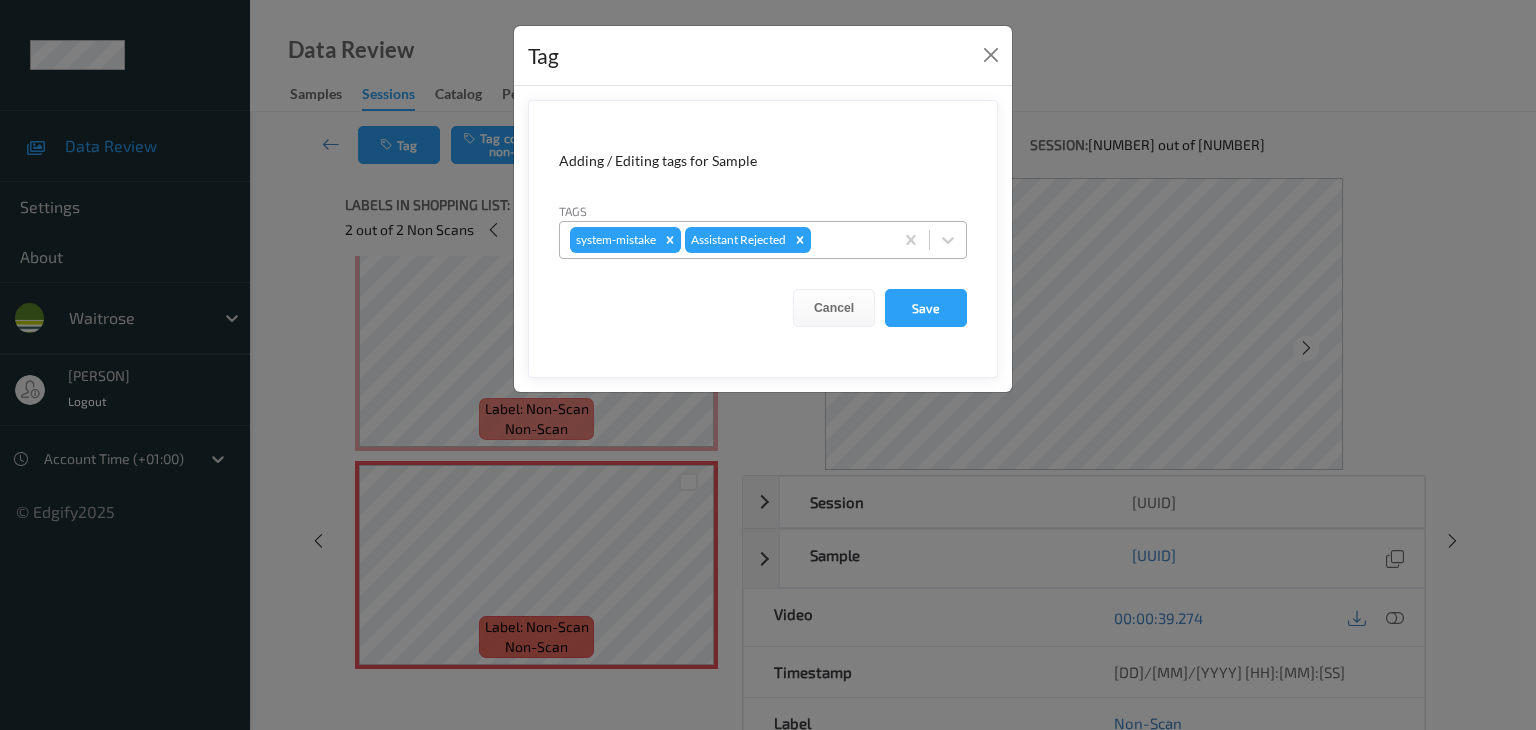 click on "system-mistake Assistant Rejected" at bounding box center [726, 240] 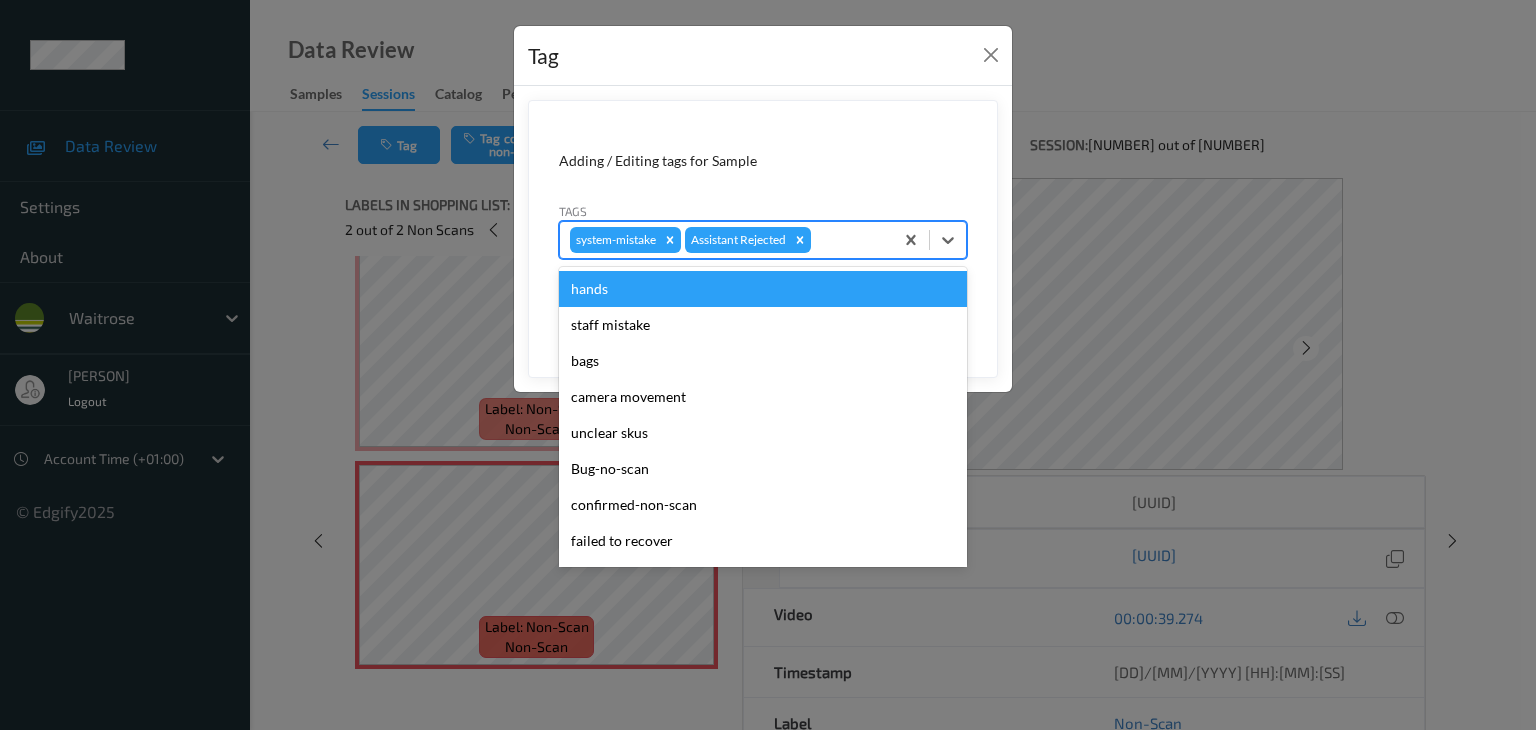type on "p" 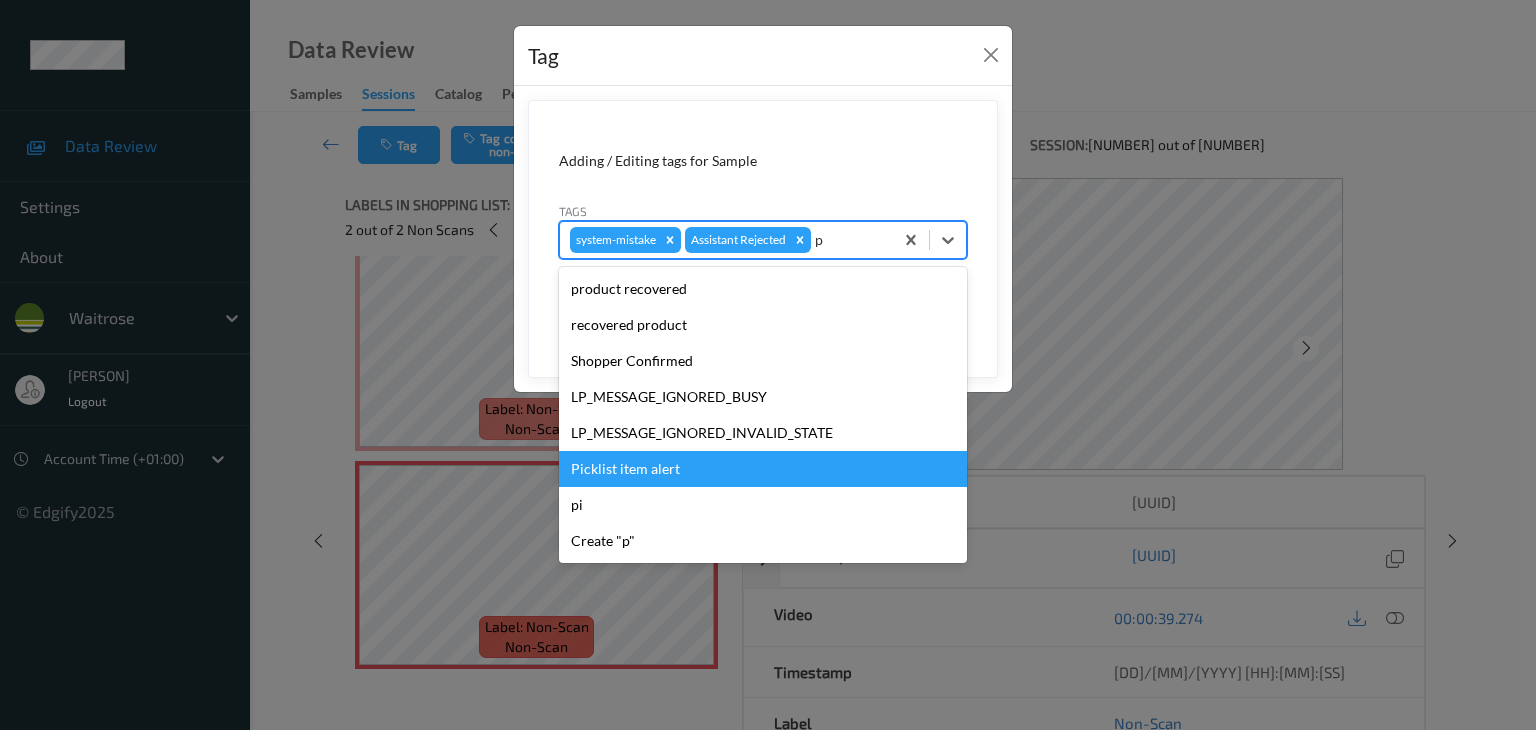 click on "Picklist item alert" at bounding box center (763, 469) 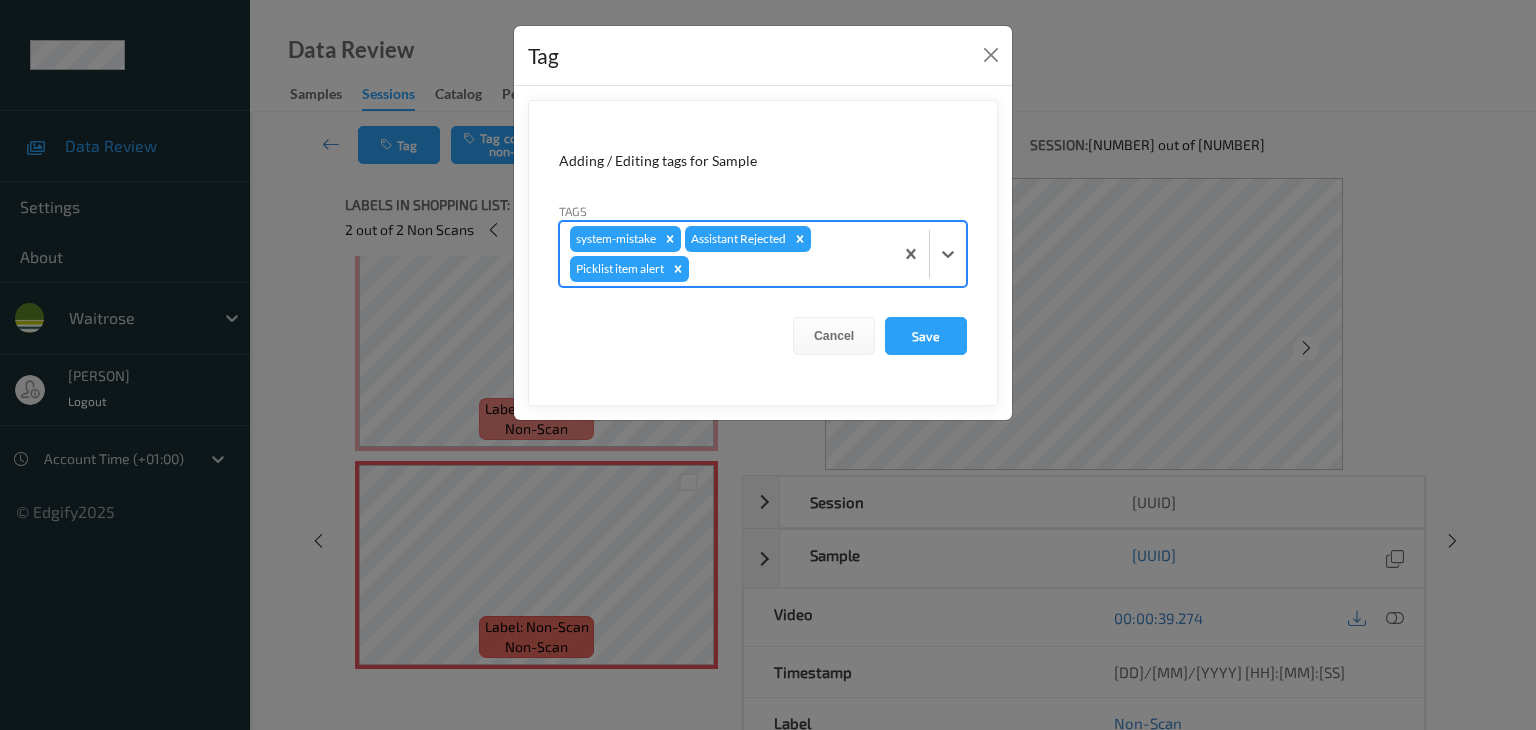 type on "u" 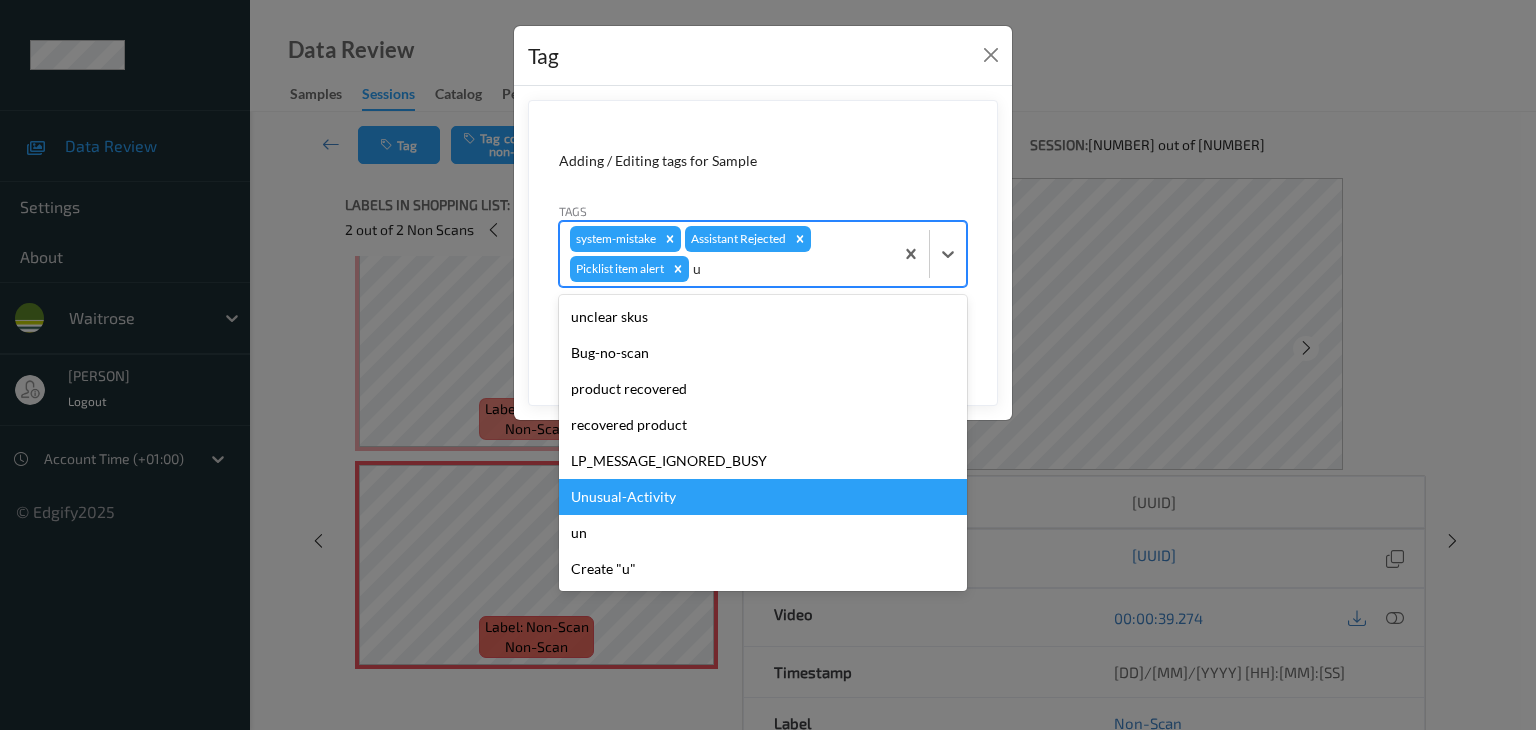click on "Unusual-Activity" at bounding box center (763, 497) 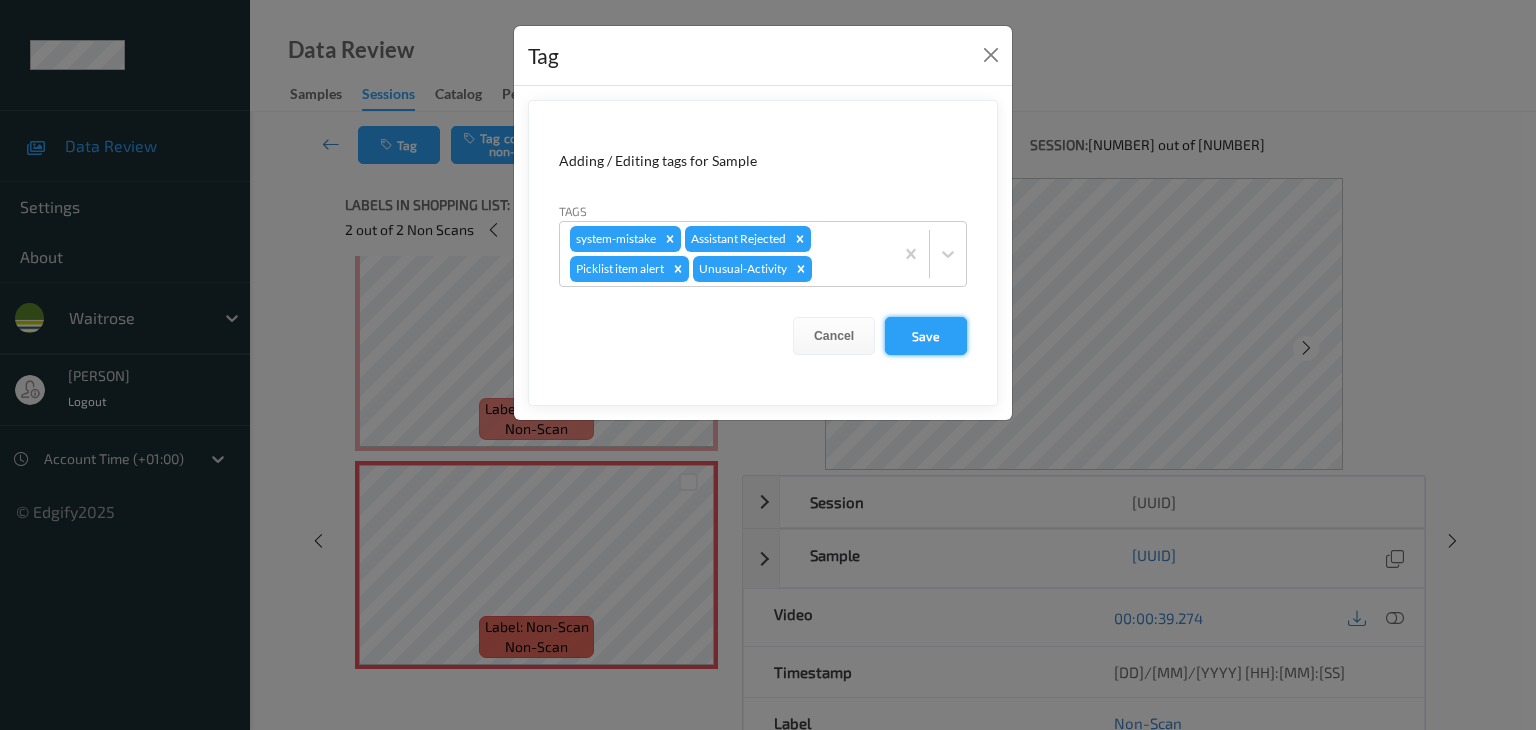 click on "Save" at bounding box center (926, 336) 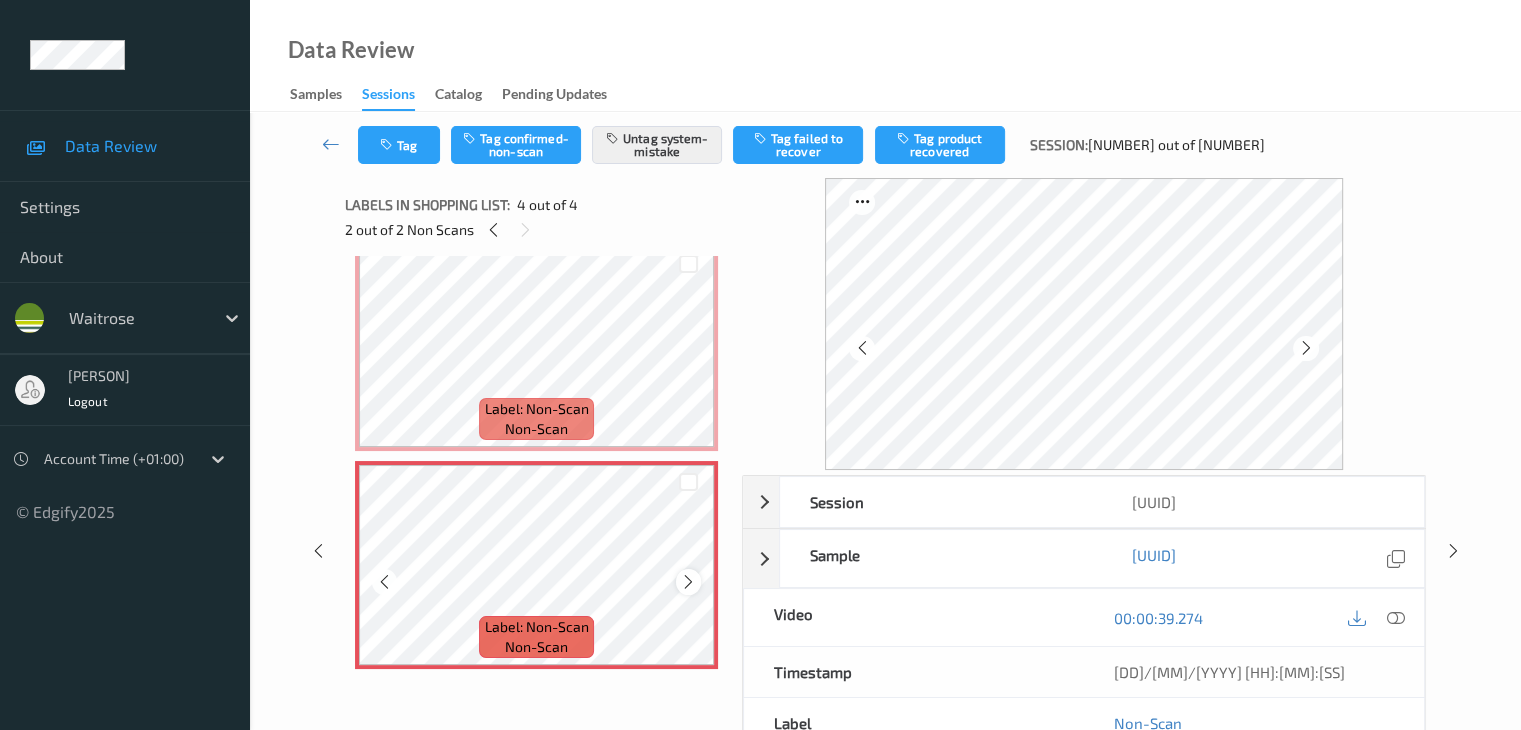 click at bounding box center (688, 581) 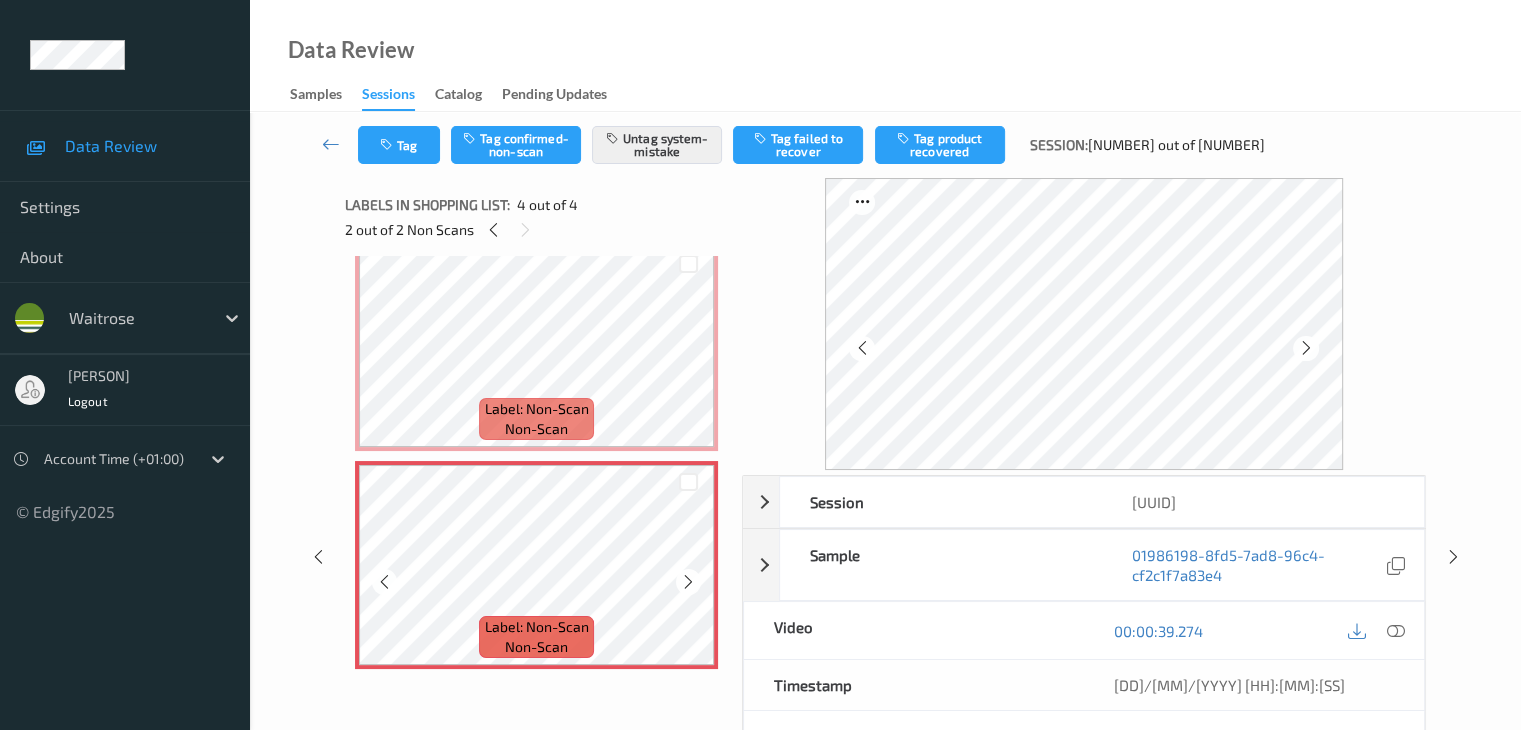 click at bounding box center (688, 581) 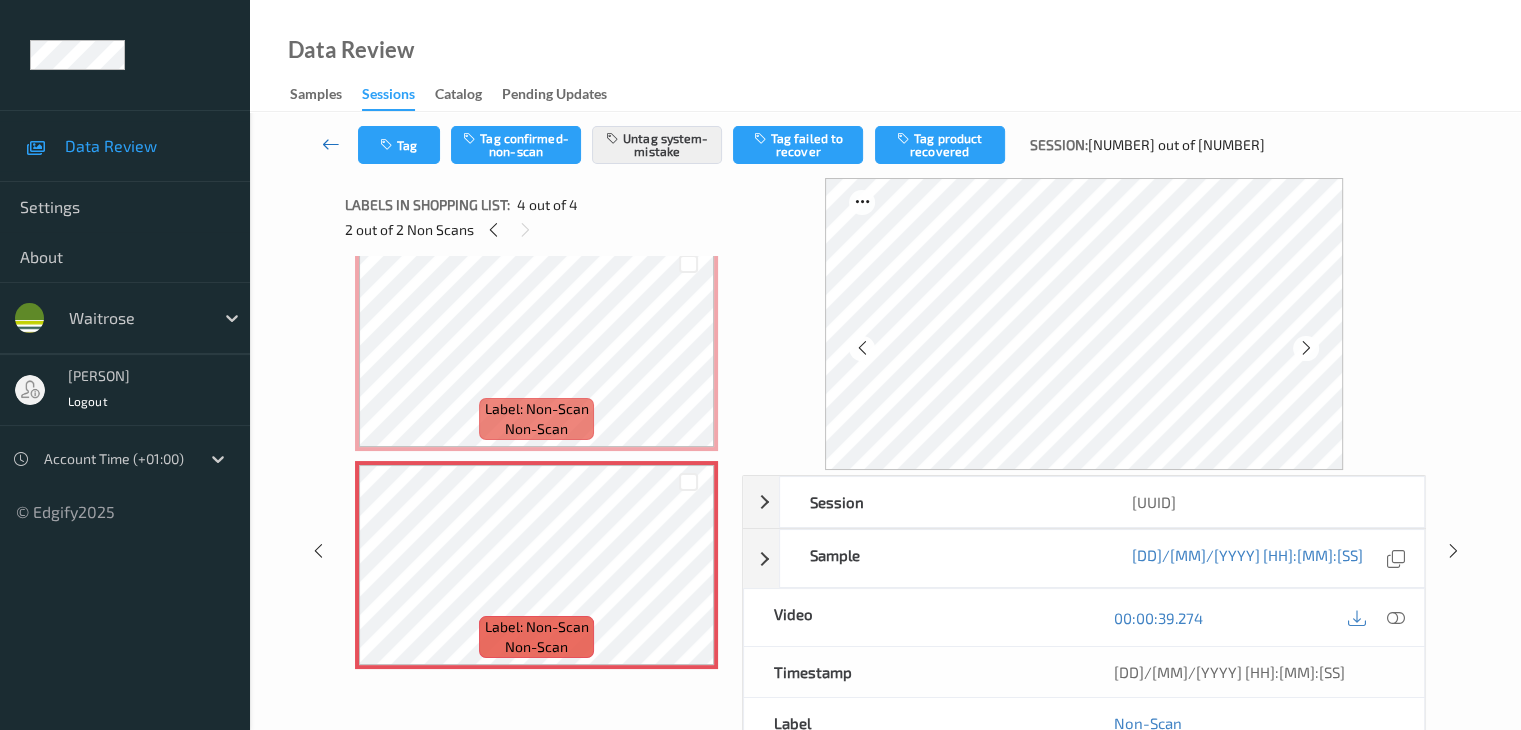click at bounding box center (331, 144) 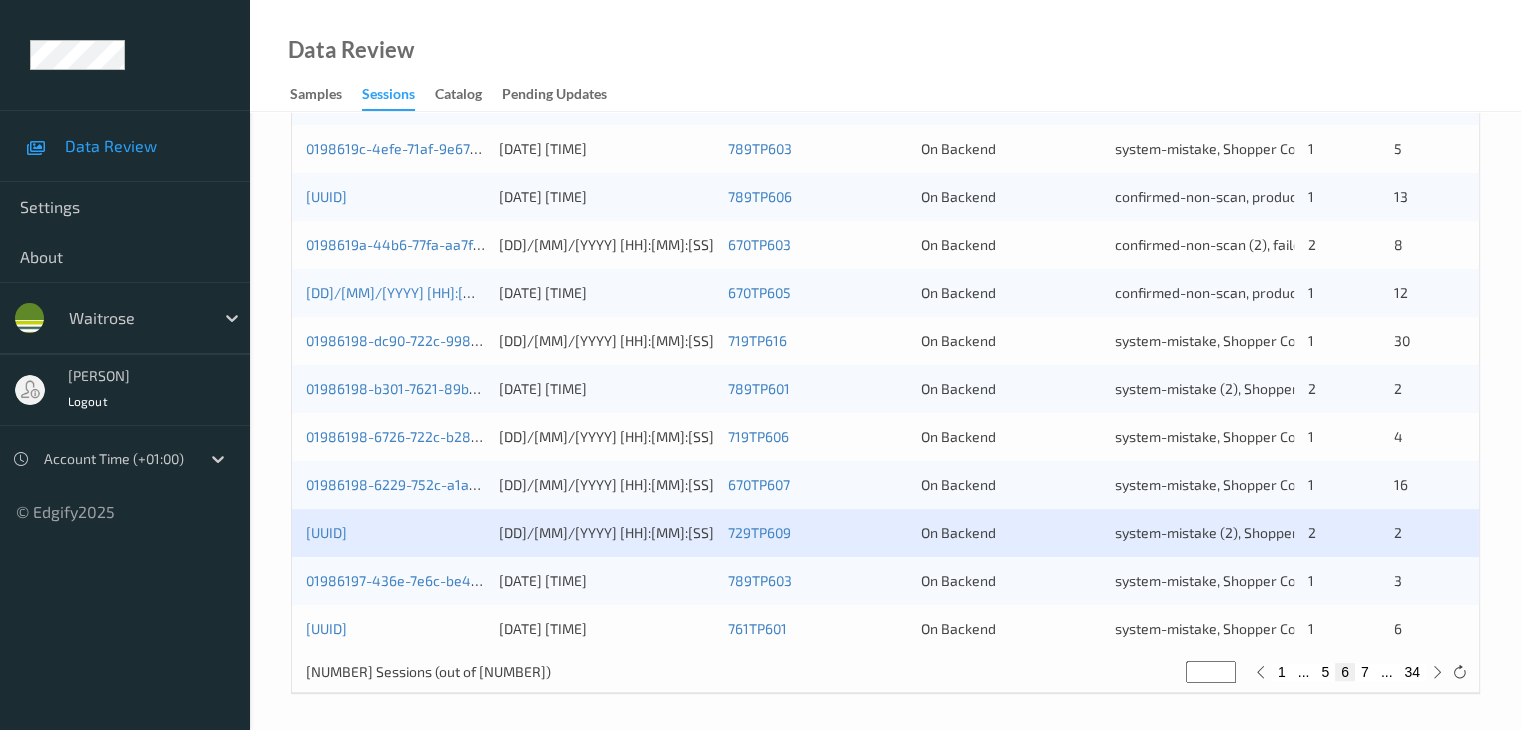 scroll, scrollTop: 932, scrollLeft: 0, axis: vertical 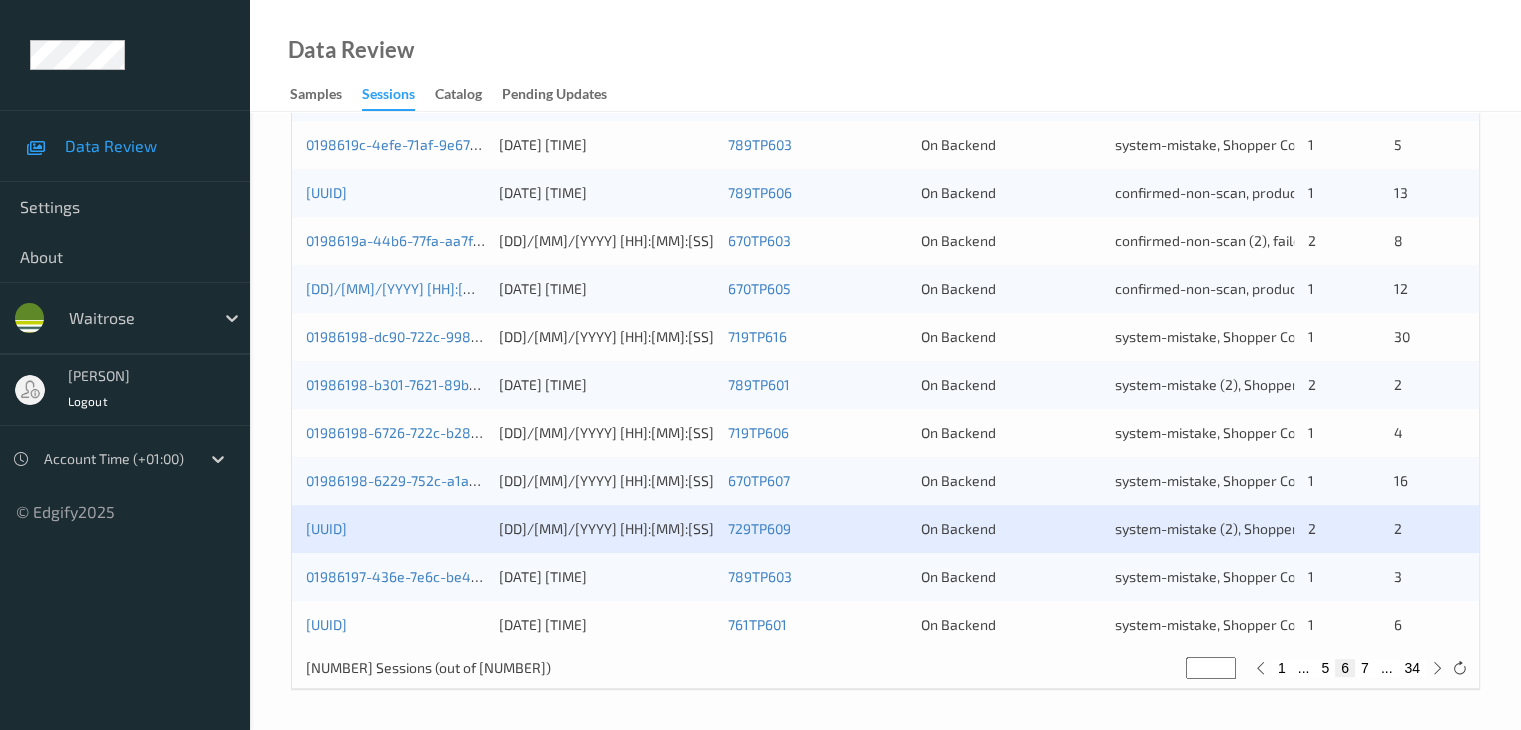 click on "*" at bounding box center (1211, 668) 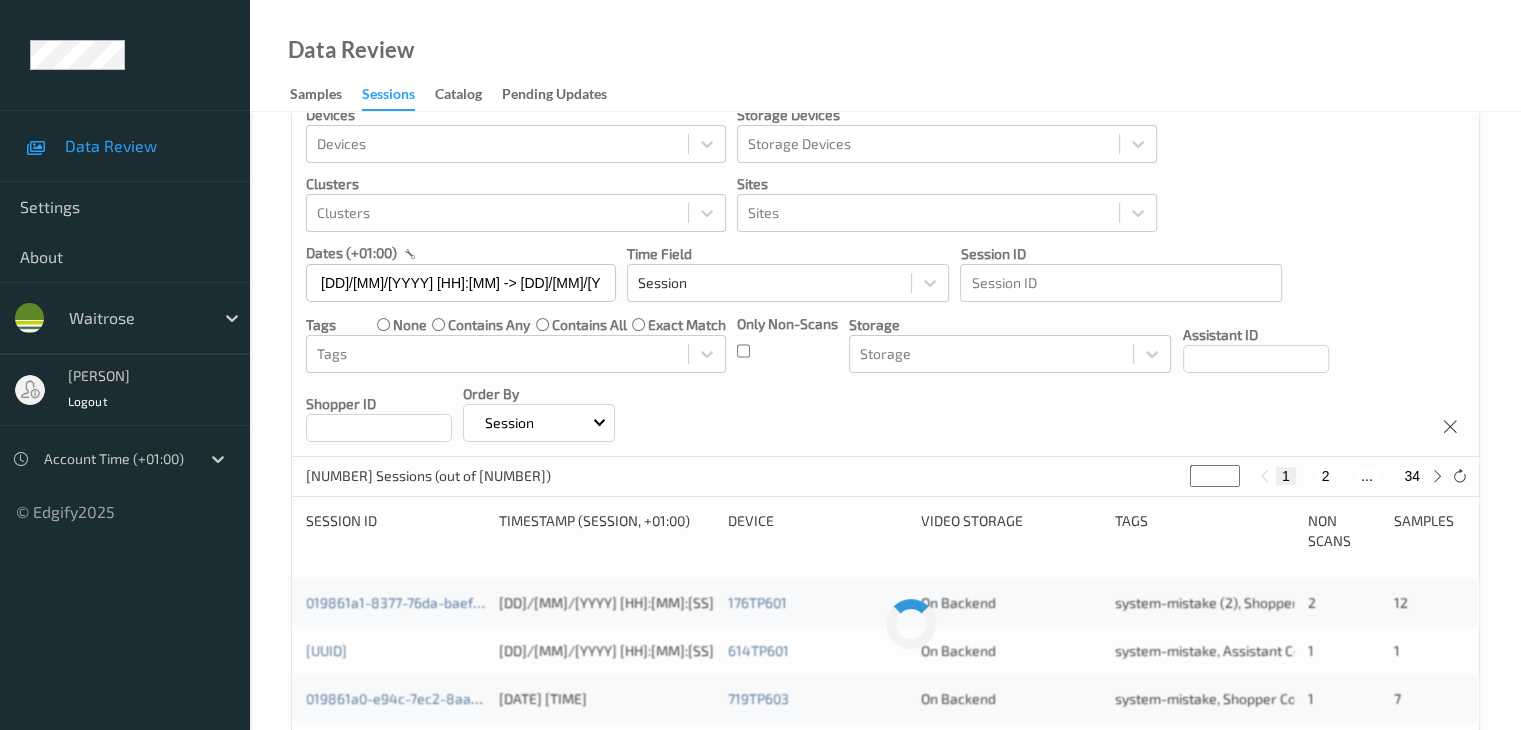 scroll, scrollTop: 0, scrollLeft: 0, axis: both 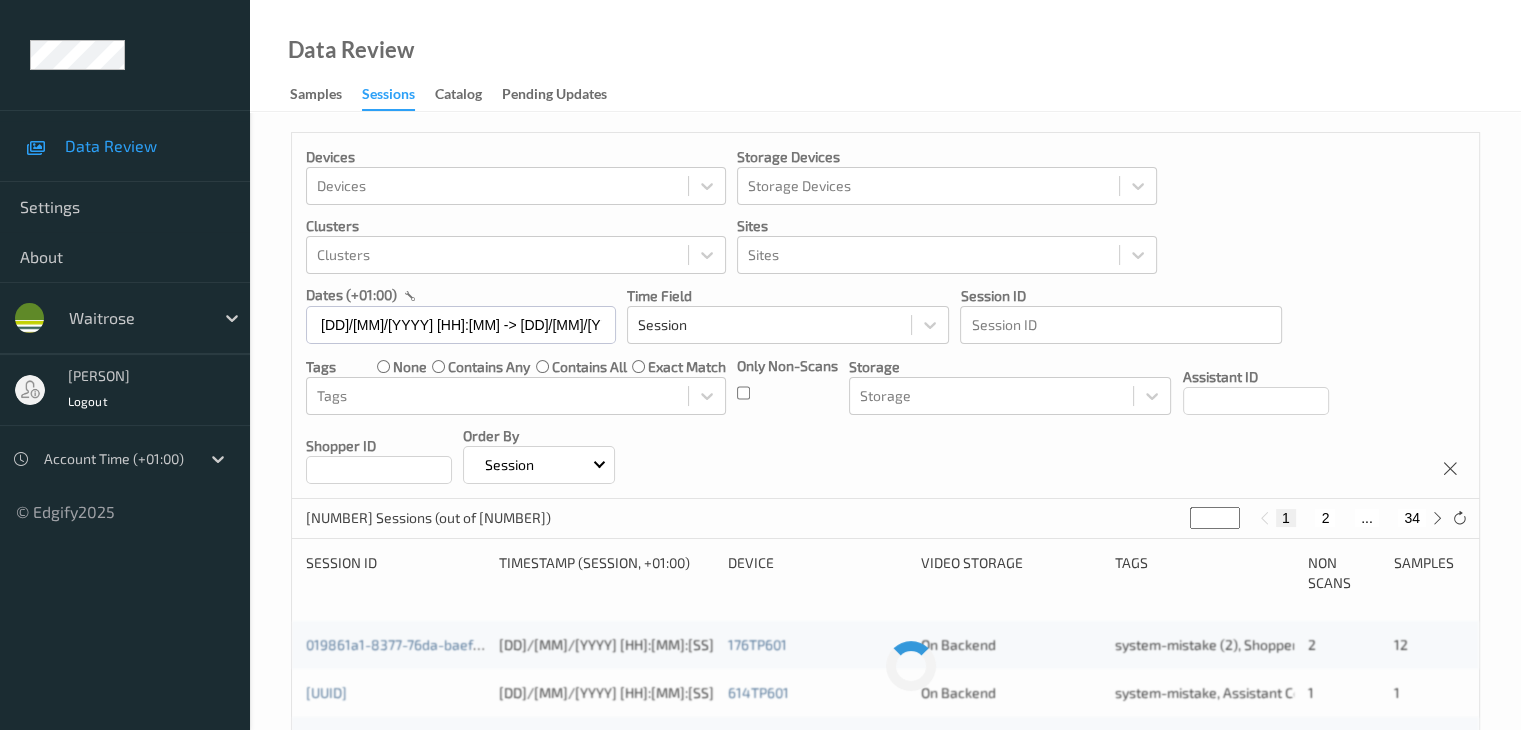 type on "**" 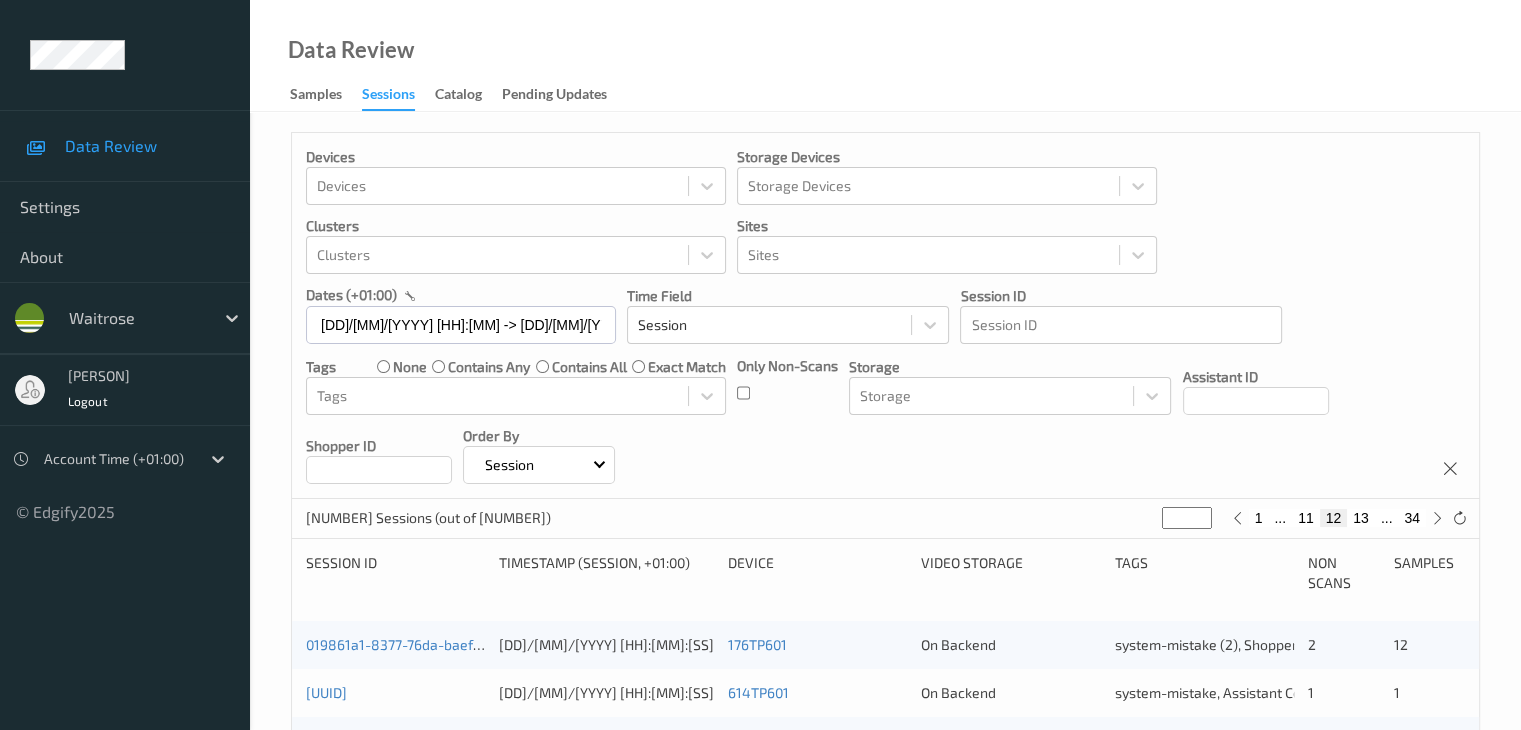 type on "**" 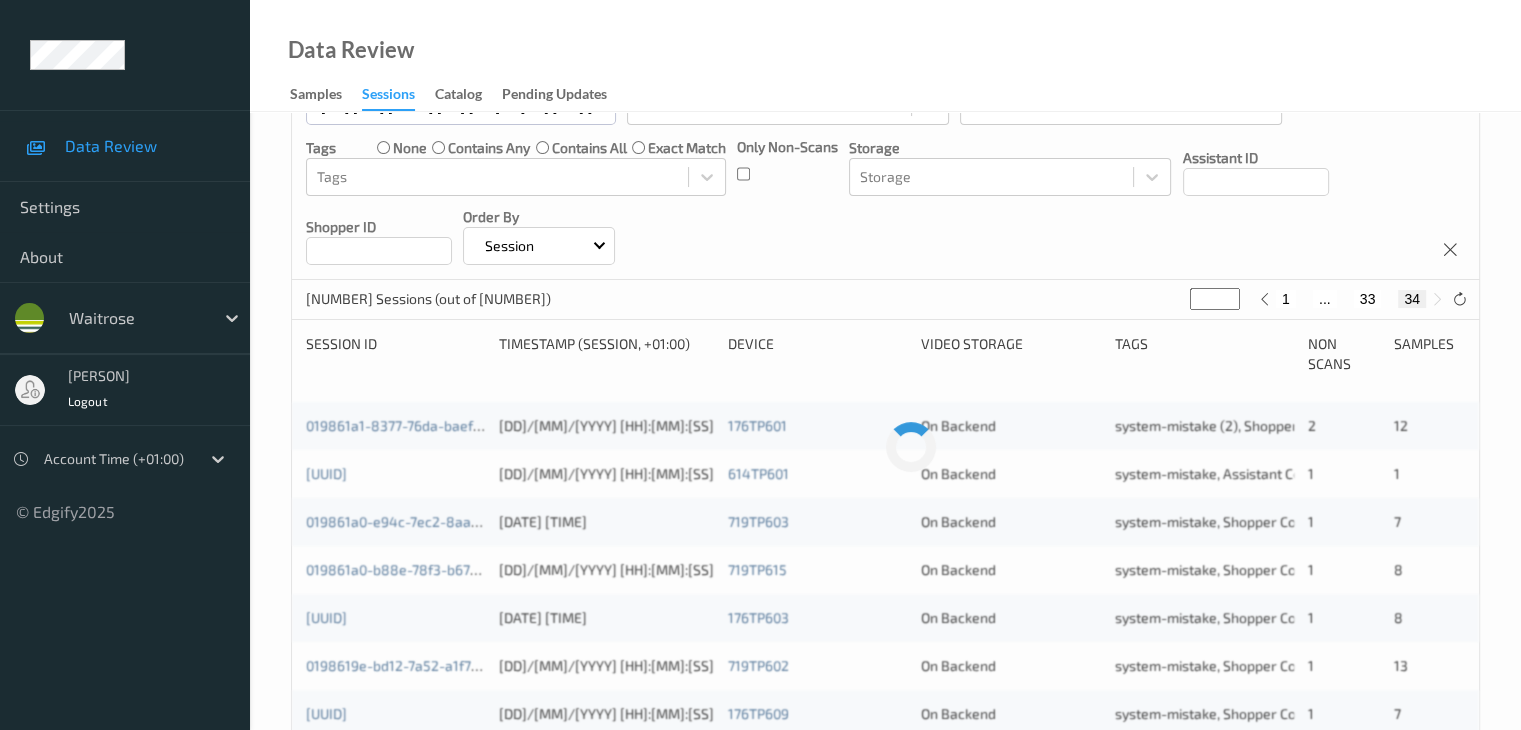 scroll, scrollTop: 178, scrollLeft: 0, axis: vertical 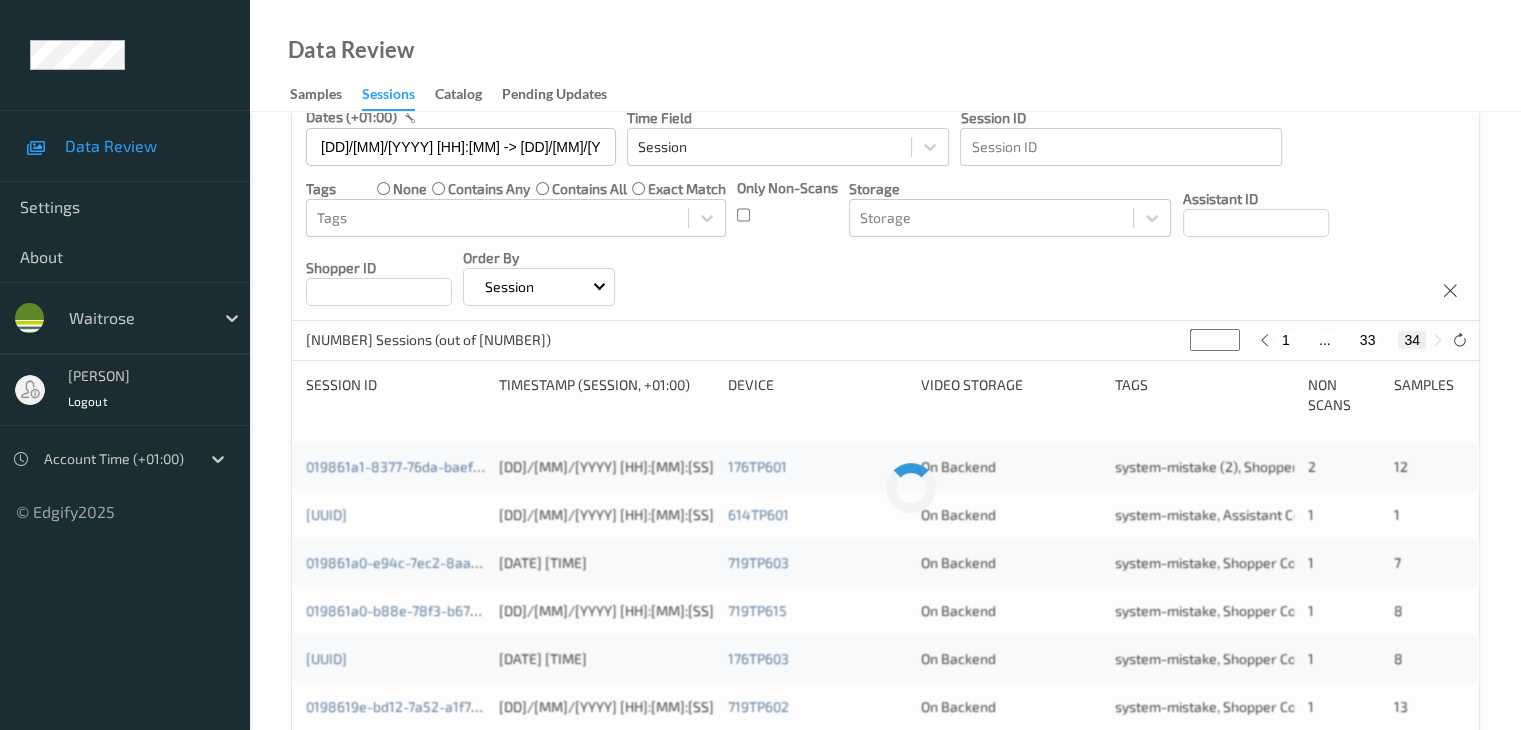 type on "**" 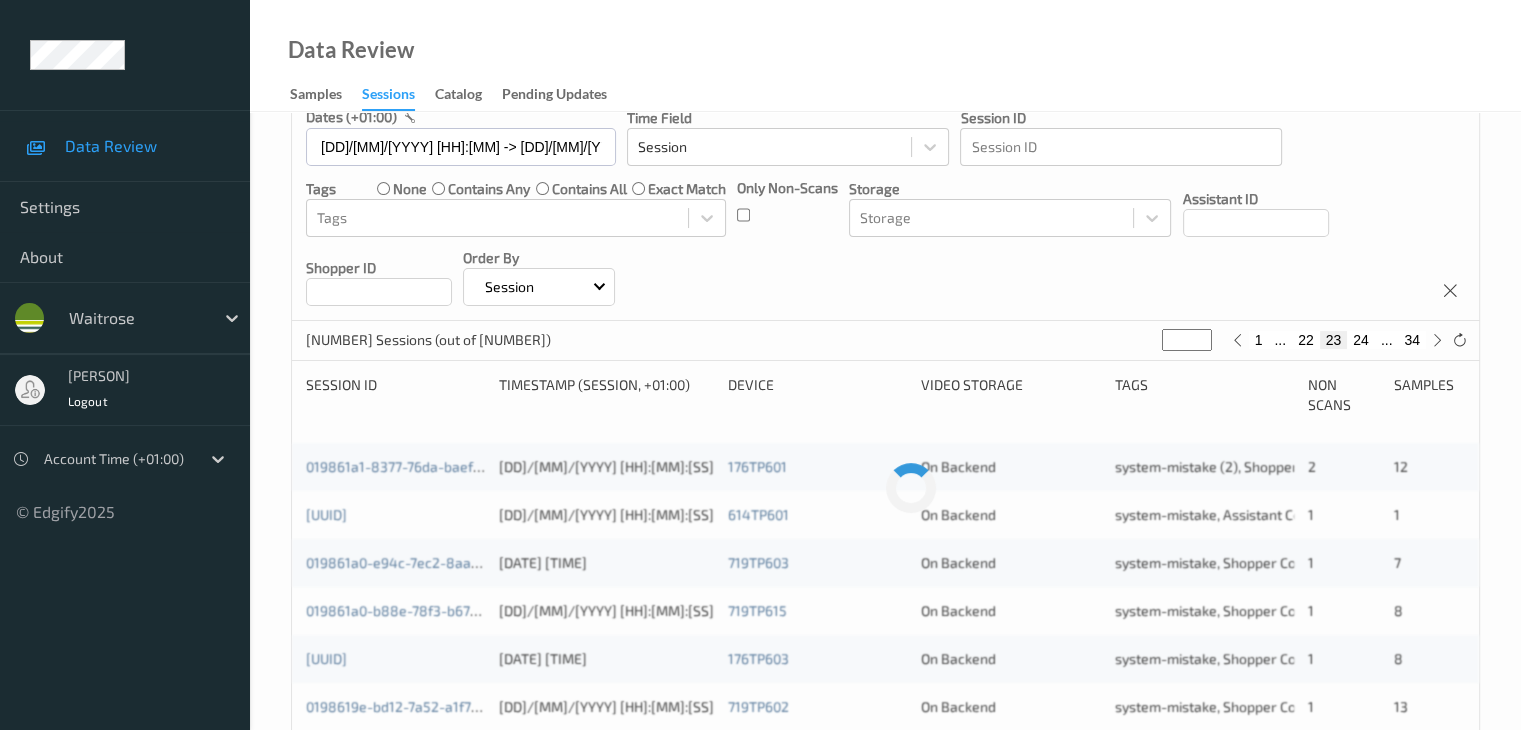 type on "**" 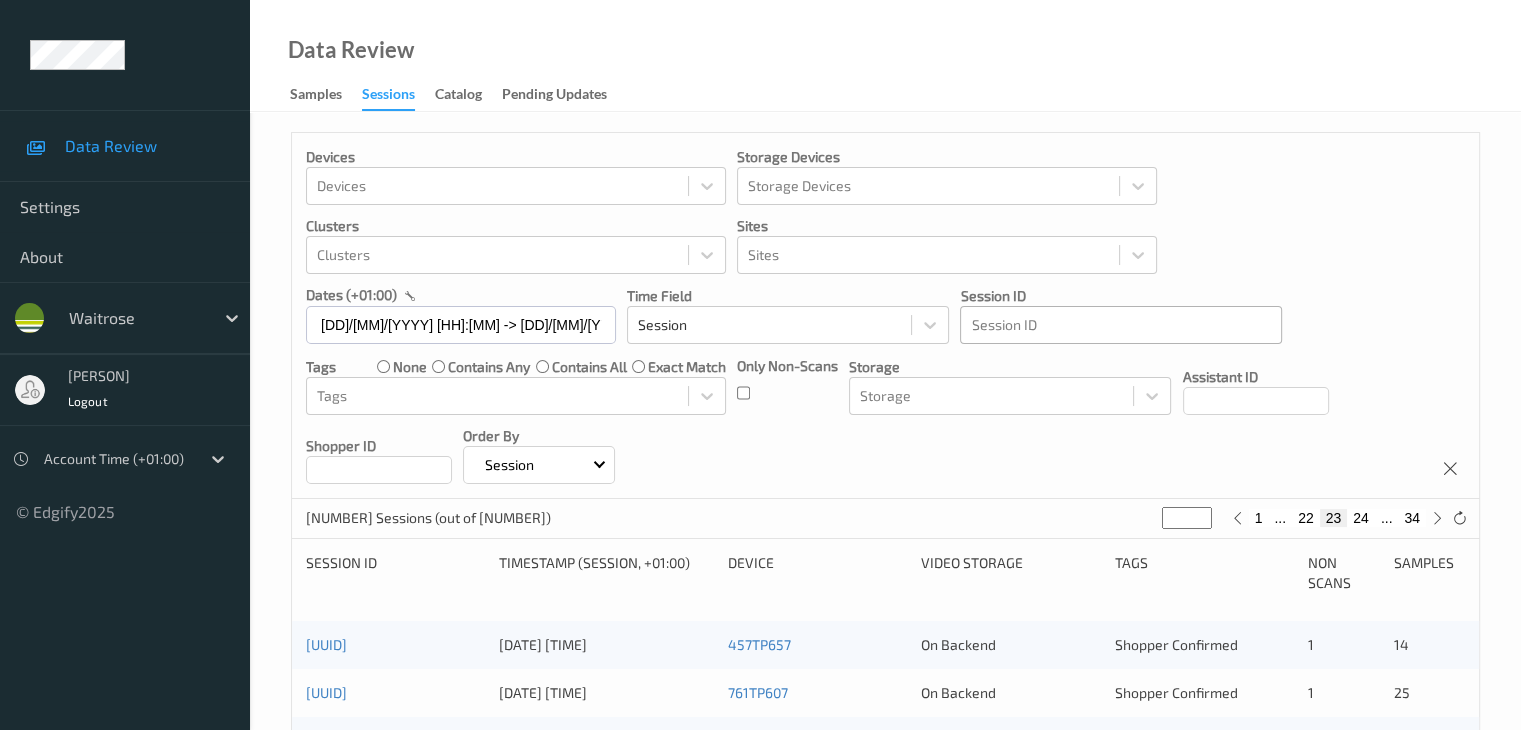 type on "**" 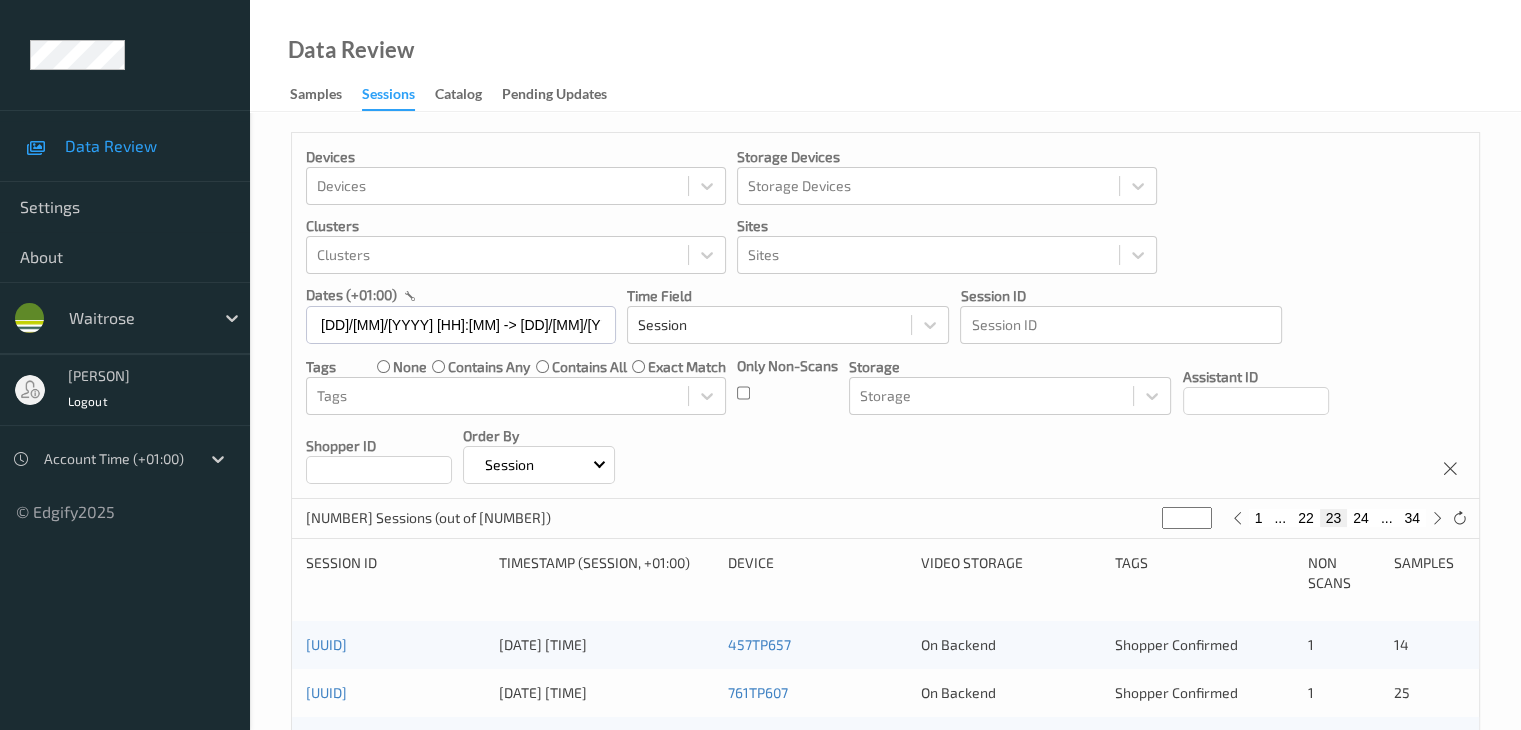 scroll, scrollTop: 100, scrollLeft: 0, axis: vertical 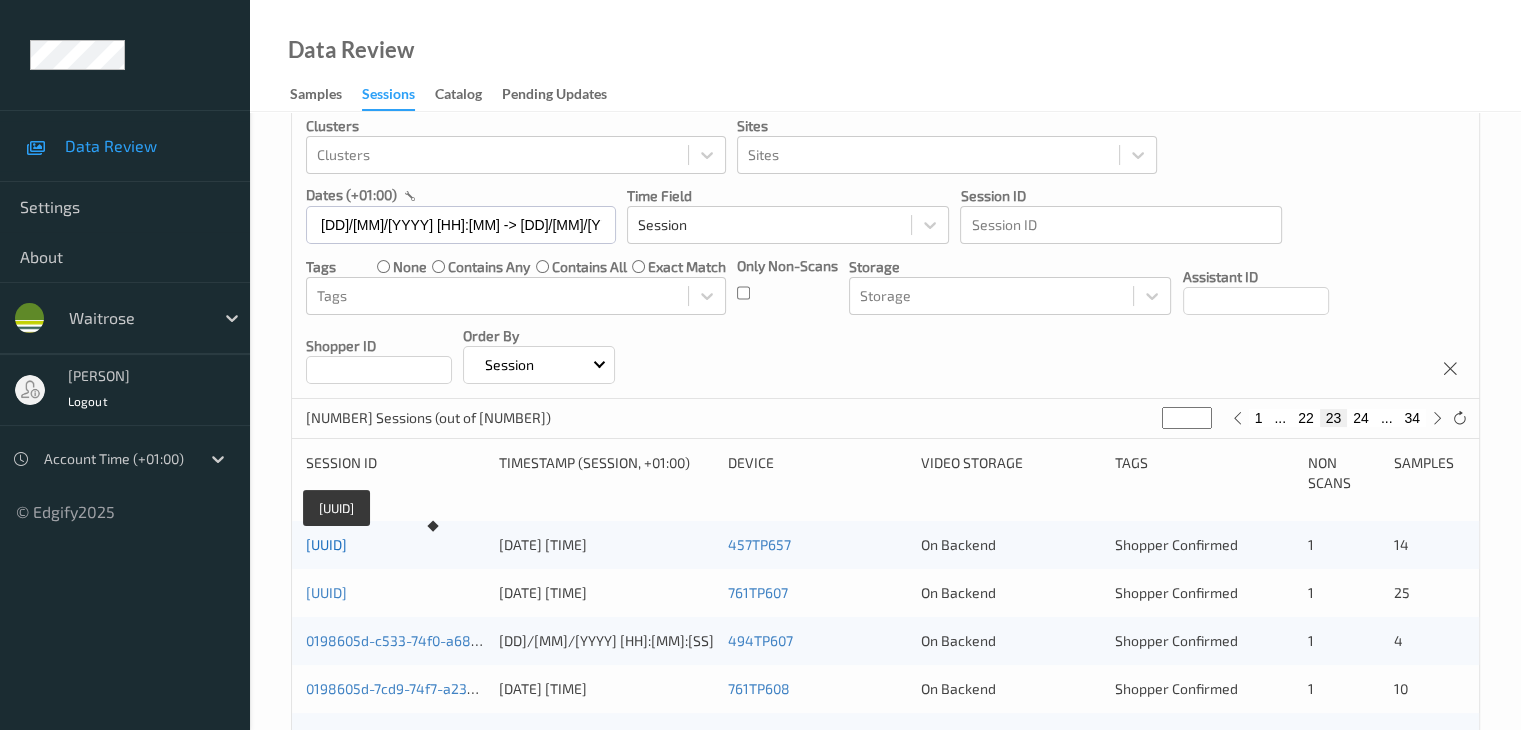 click on "[UUID]" at bounding box center [326, 544] 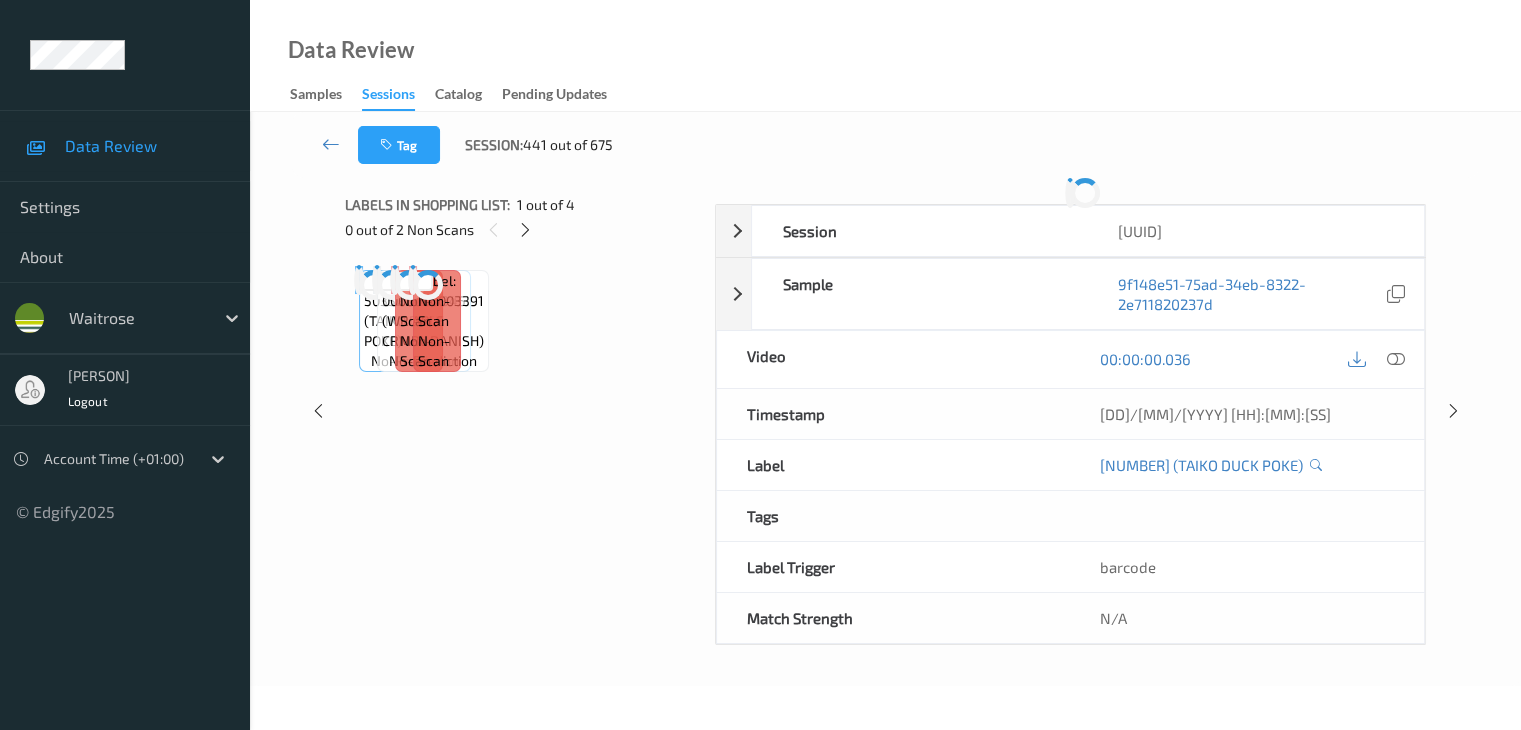 scroll, scrollTop: 0, scrollLeft: 0, axis: both 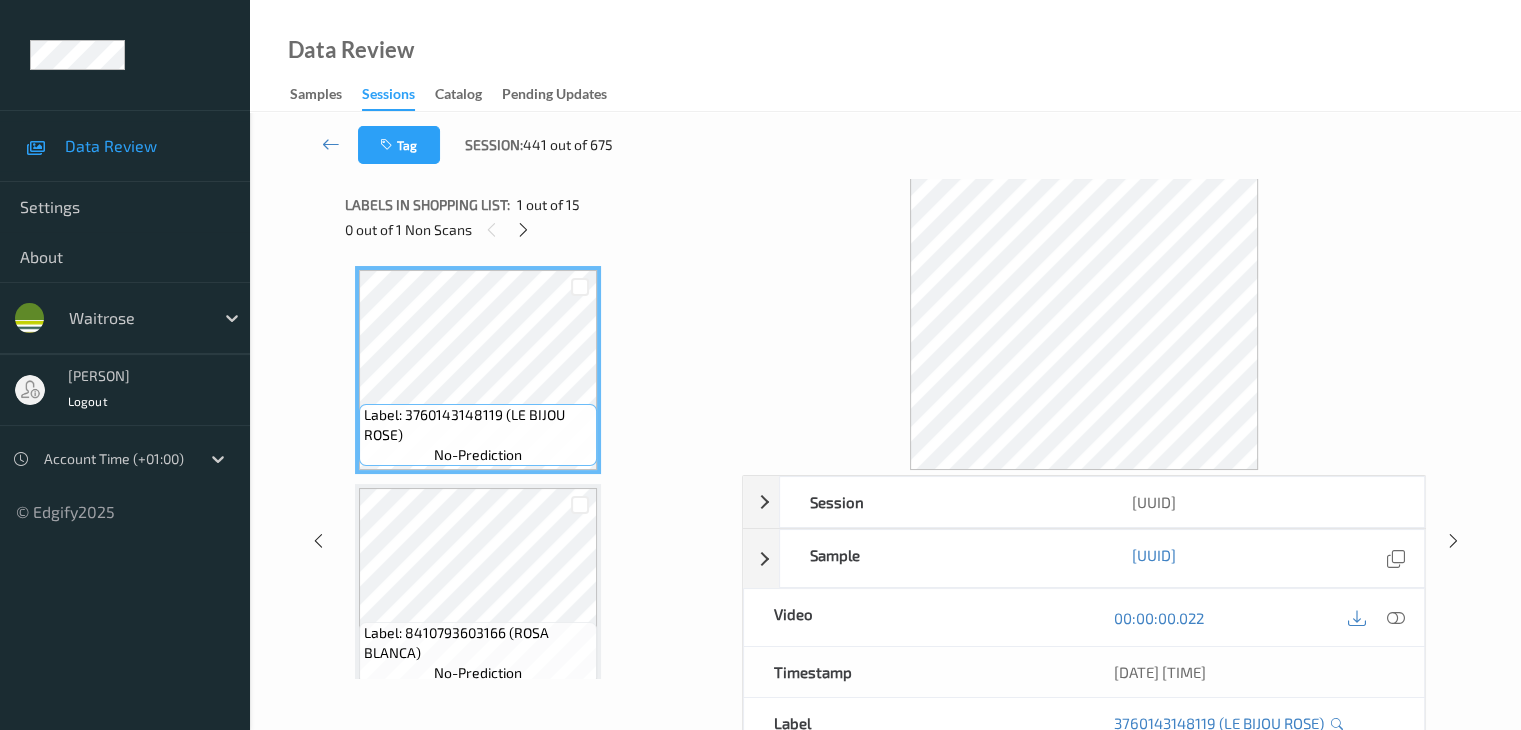 drag, startPoint x: 520, startPoint y: 232, endPoint x: 548, endPoint y: 257, distance: 37.536648 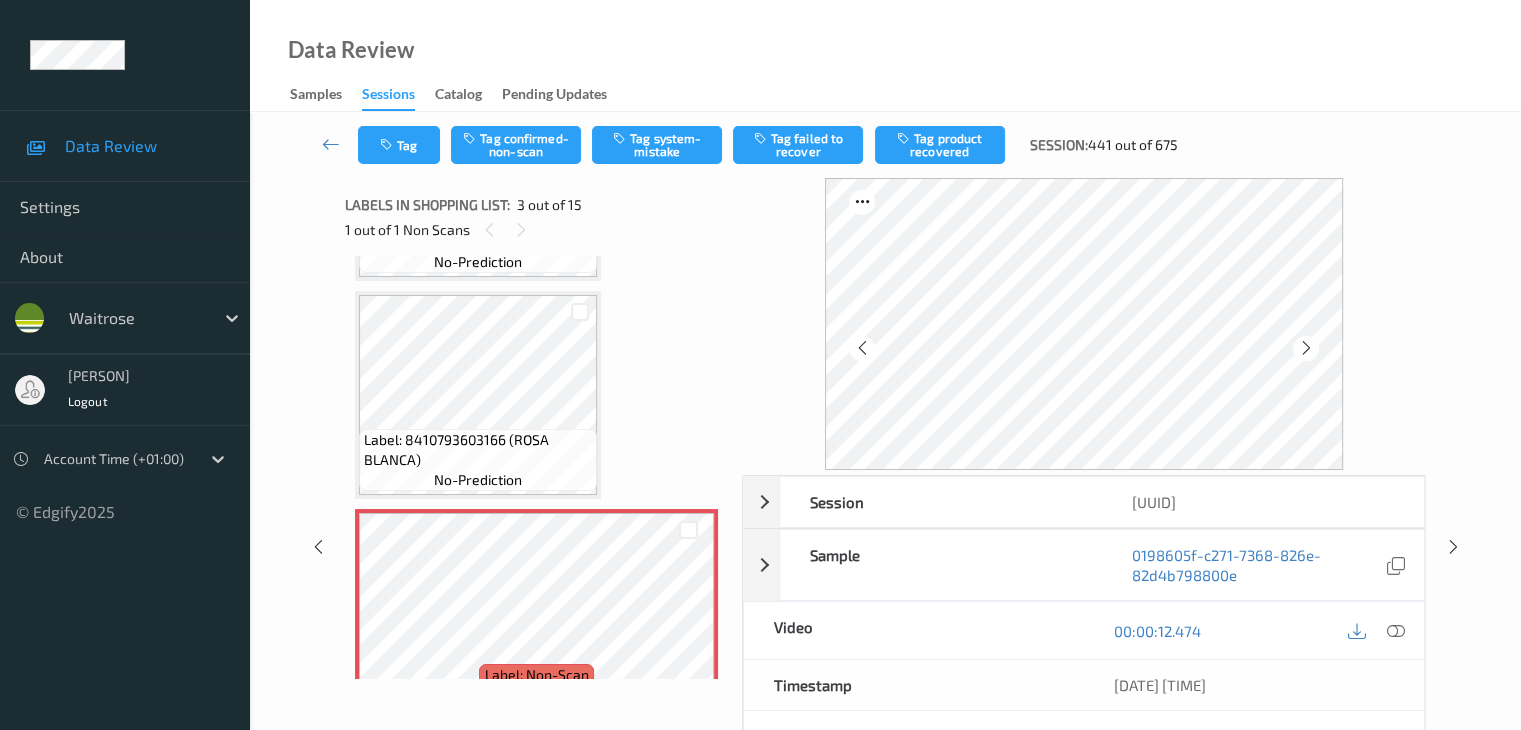 scroll, scrollTop: 228, scrollLeft: 0, axis: vertical 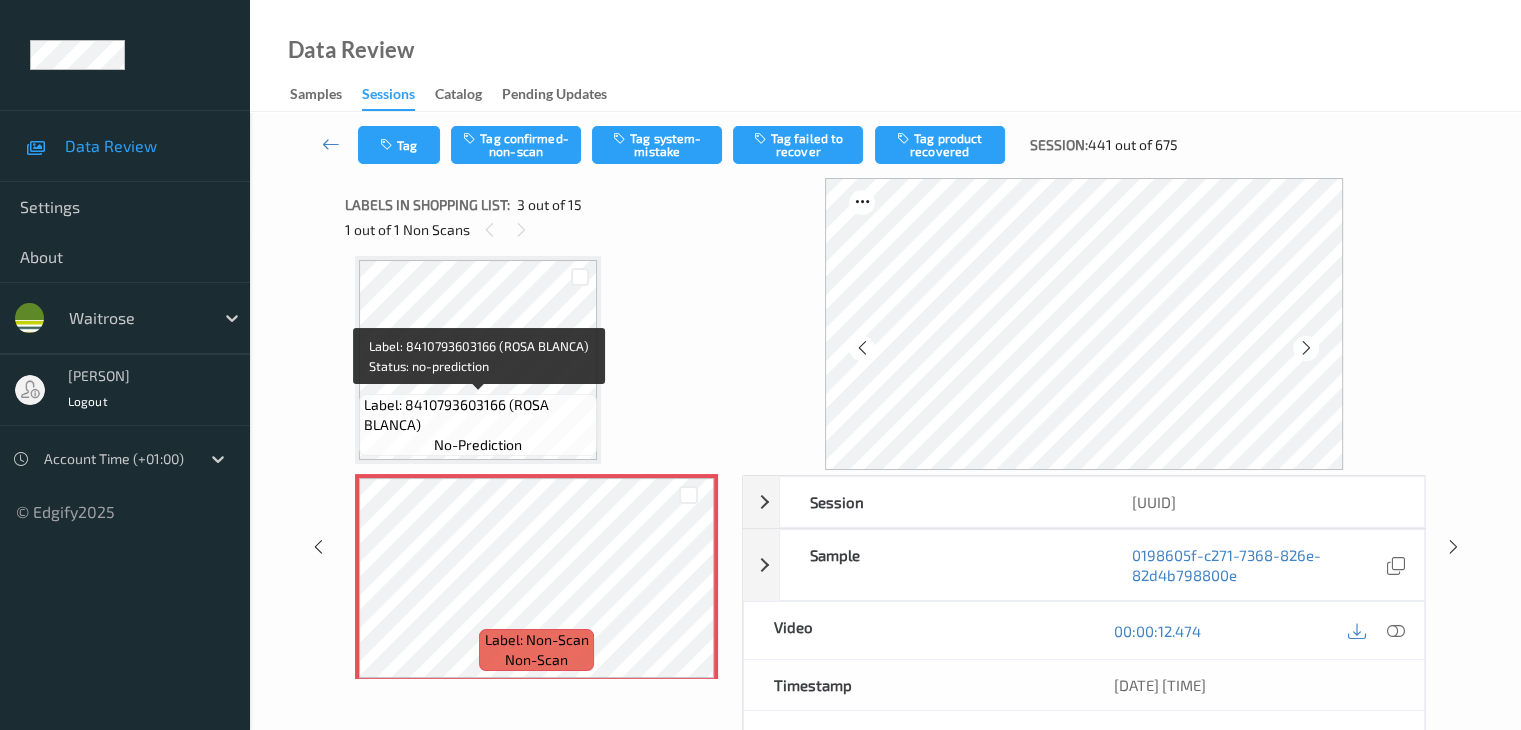 click on "Label: [NUMBER] ([PRODUCT]) no-prediction" at bounding box center (478, 425) 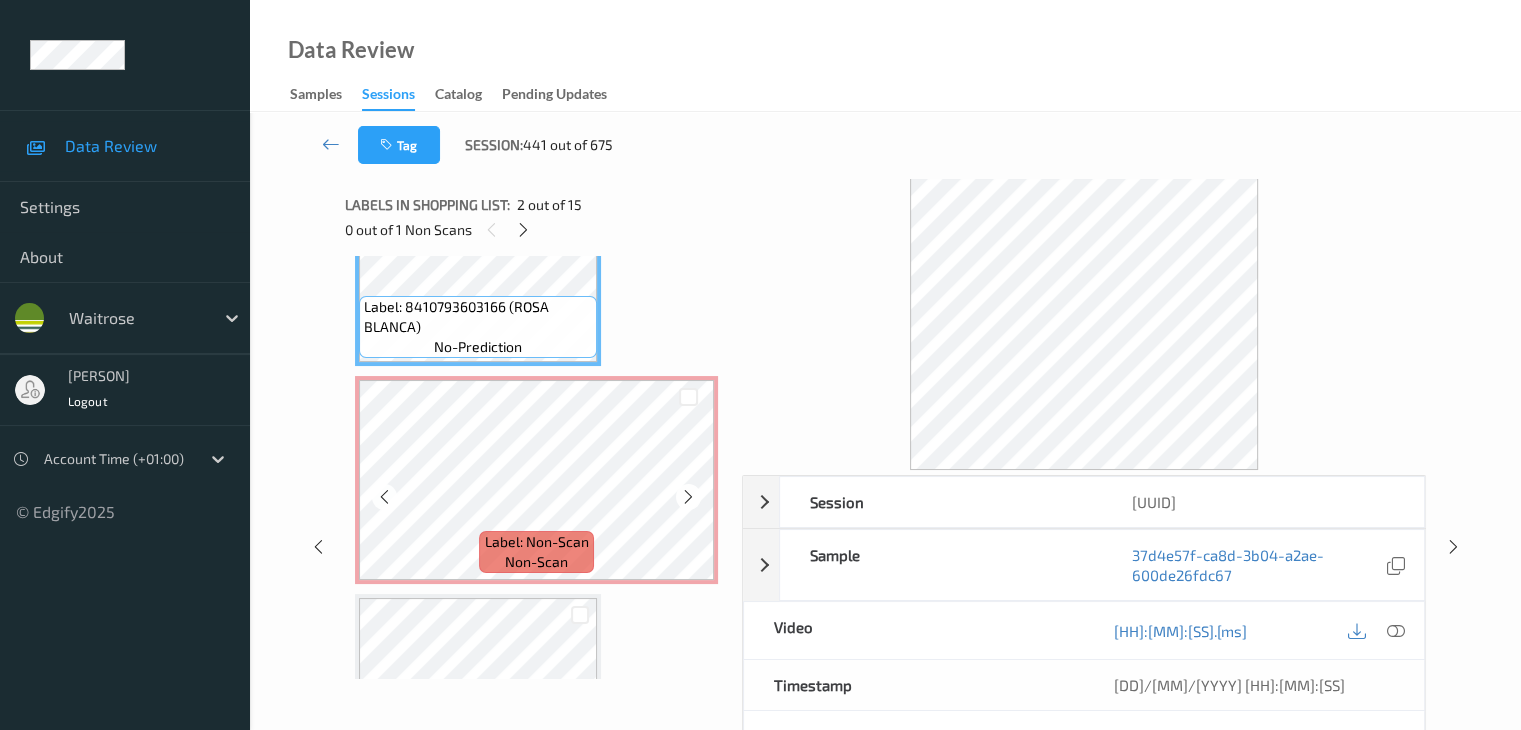 scroll, scrollTop: 328, scrollLeft: 0, axis: vertical 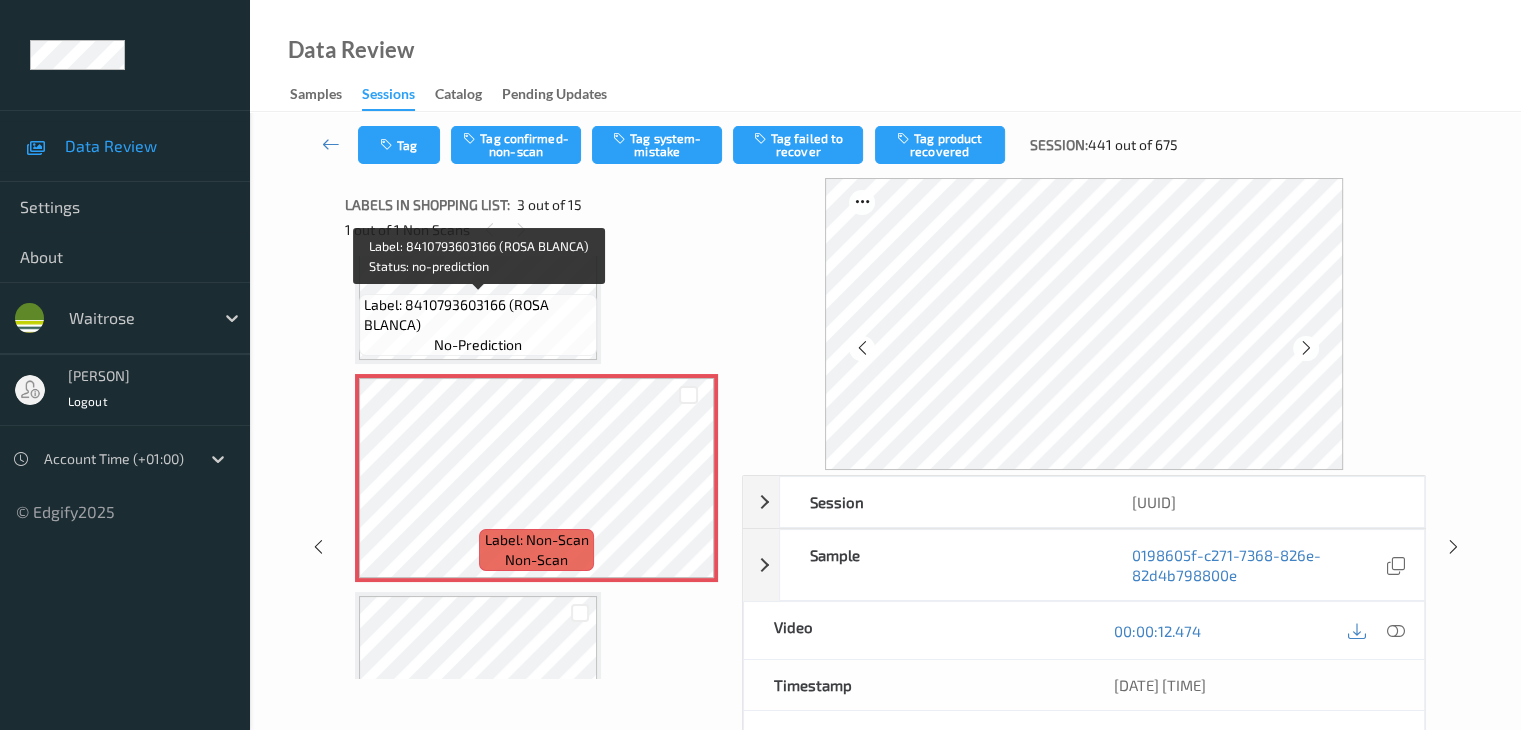click on "Label: [NUMBER] ([PRODUCT]) no-prediction" at bounding box center [478, 325] 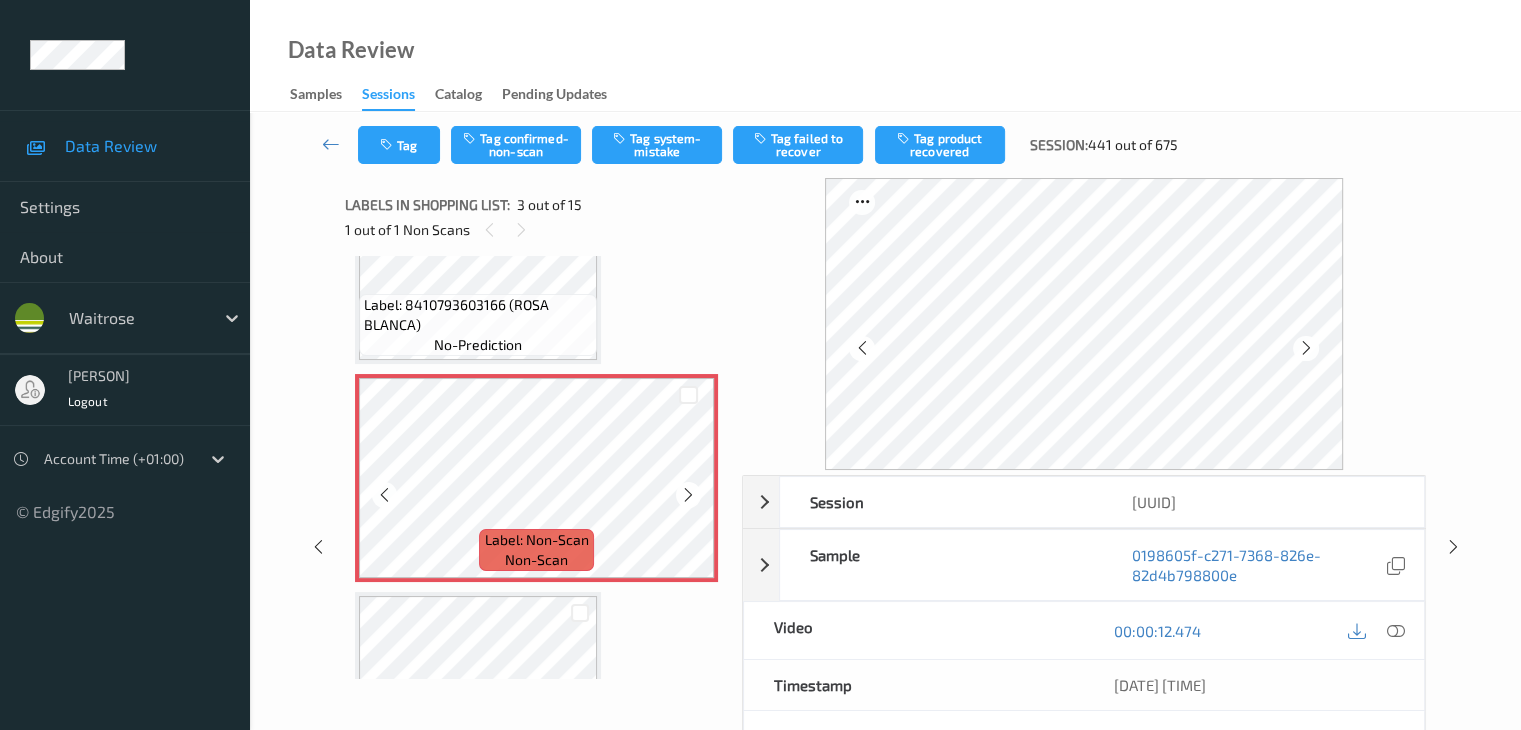 scroll, scrollTop: 528, scrollLeft: 0, axis: vertical 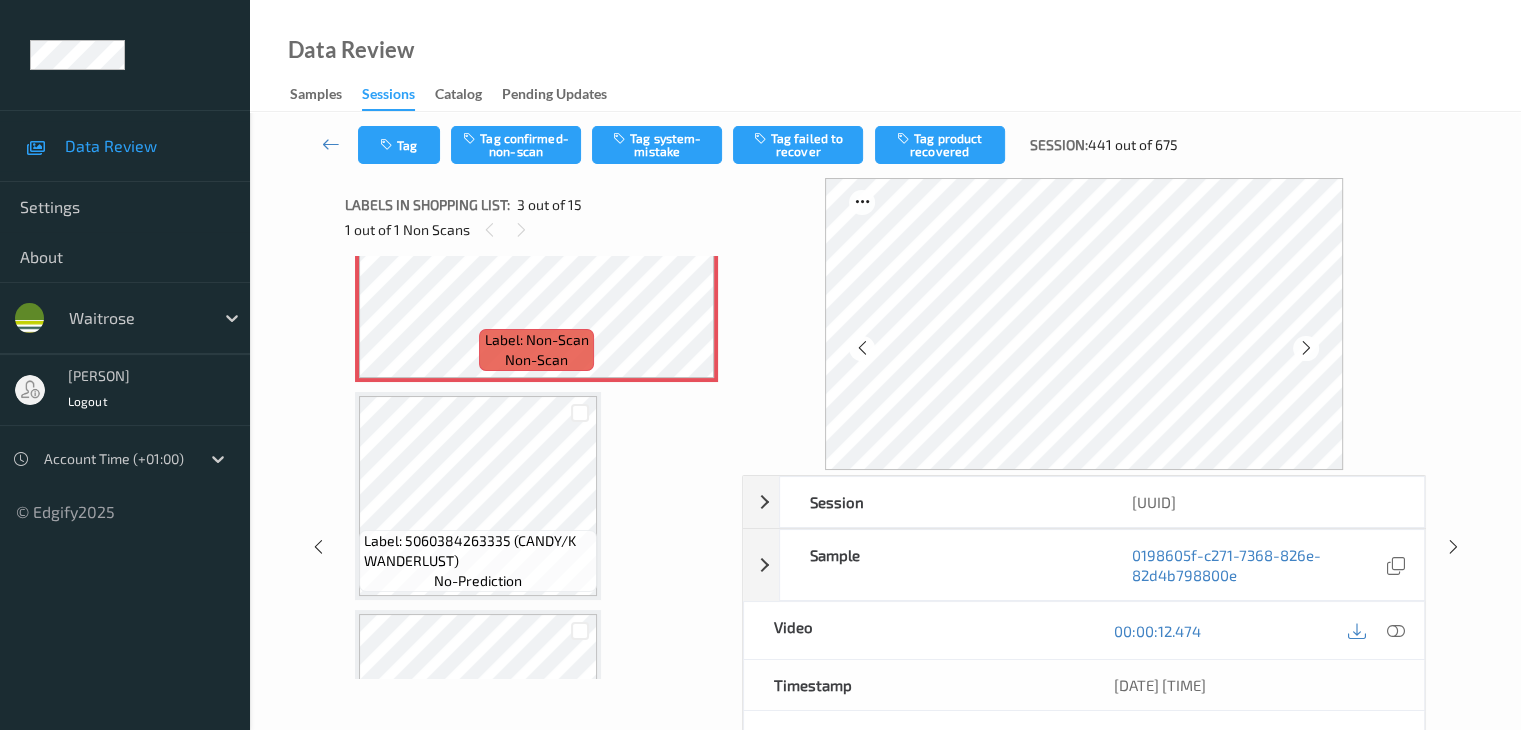 click at bounding box center (580, 412) 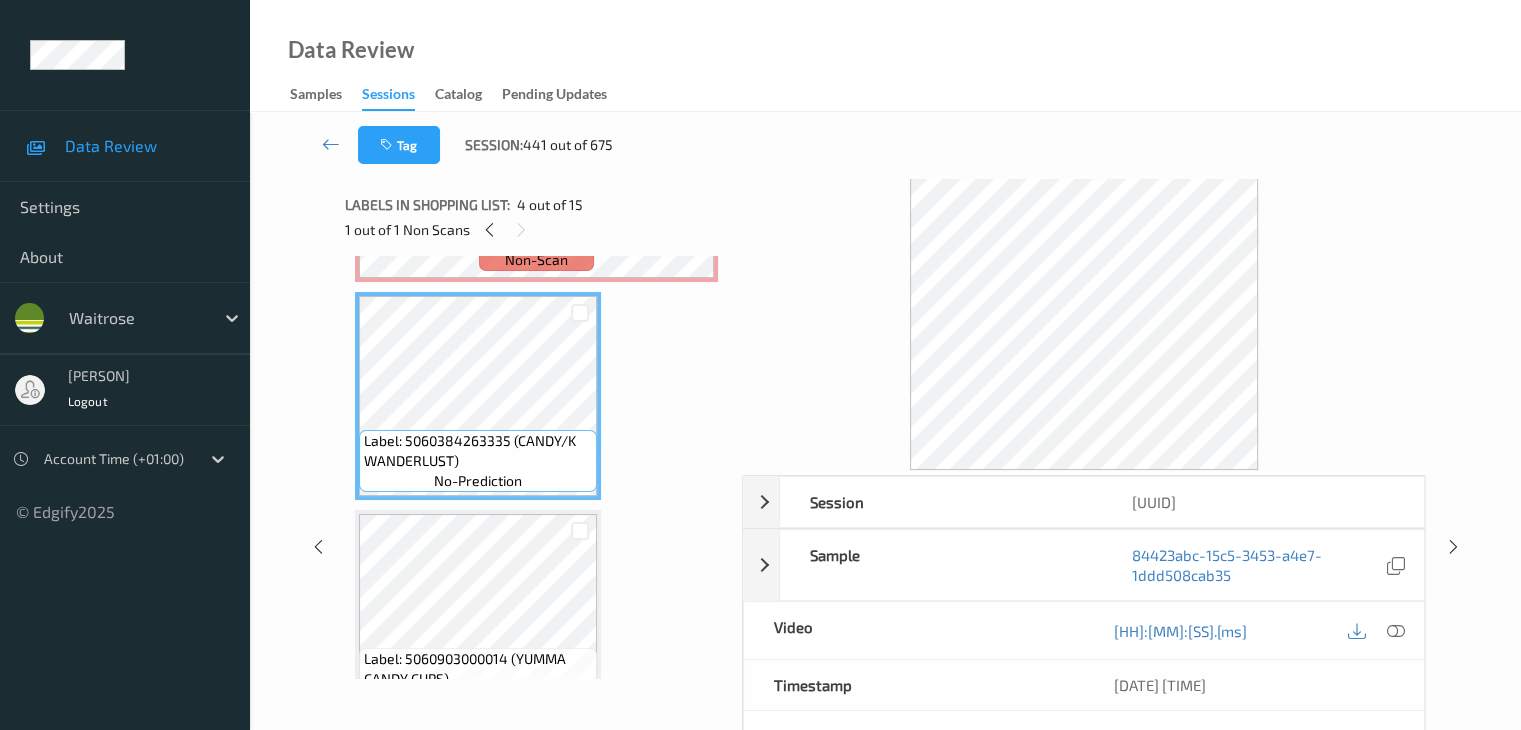 scroll, scrollTop: 328, scrollLeft: 0, axis: vertical 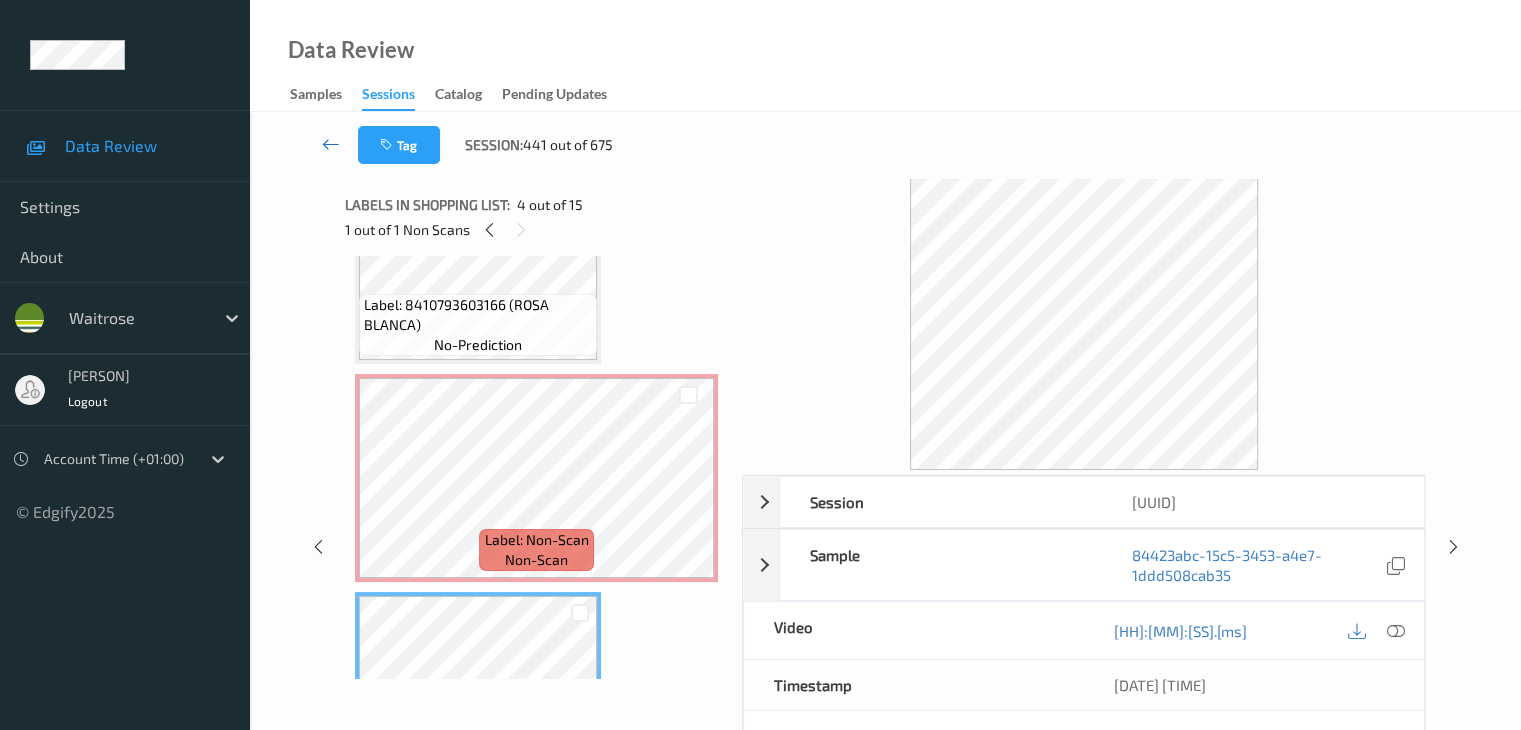 click at bounding box center (331, 144) 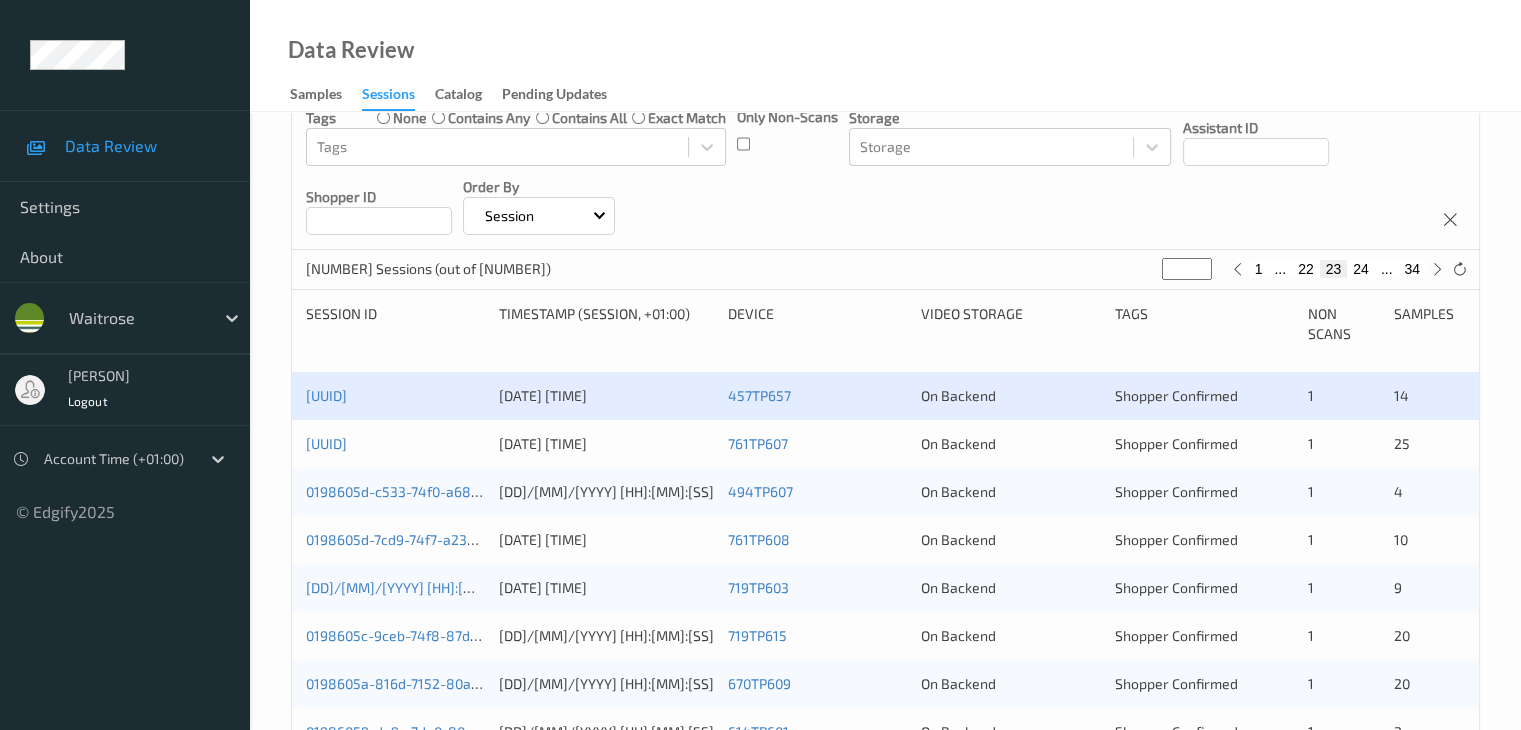 scroll, scrollTop: 300, scrollLeft: 0, axis: vertical 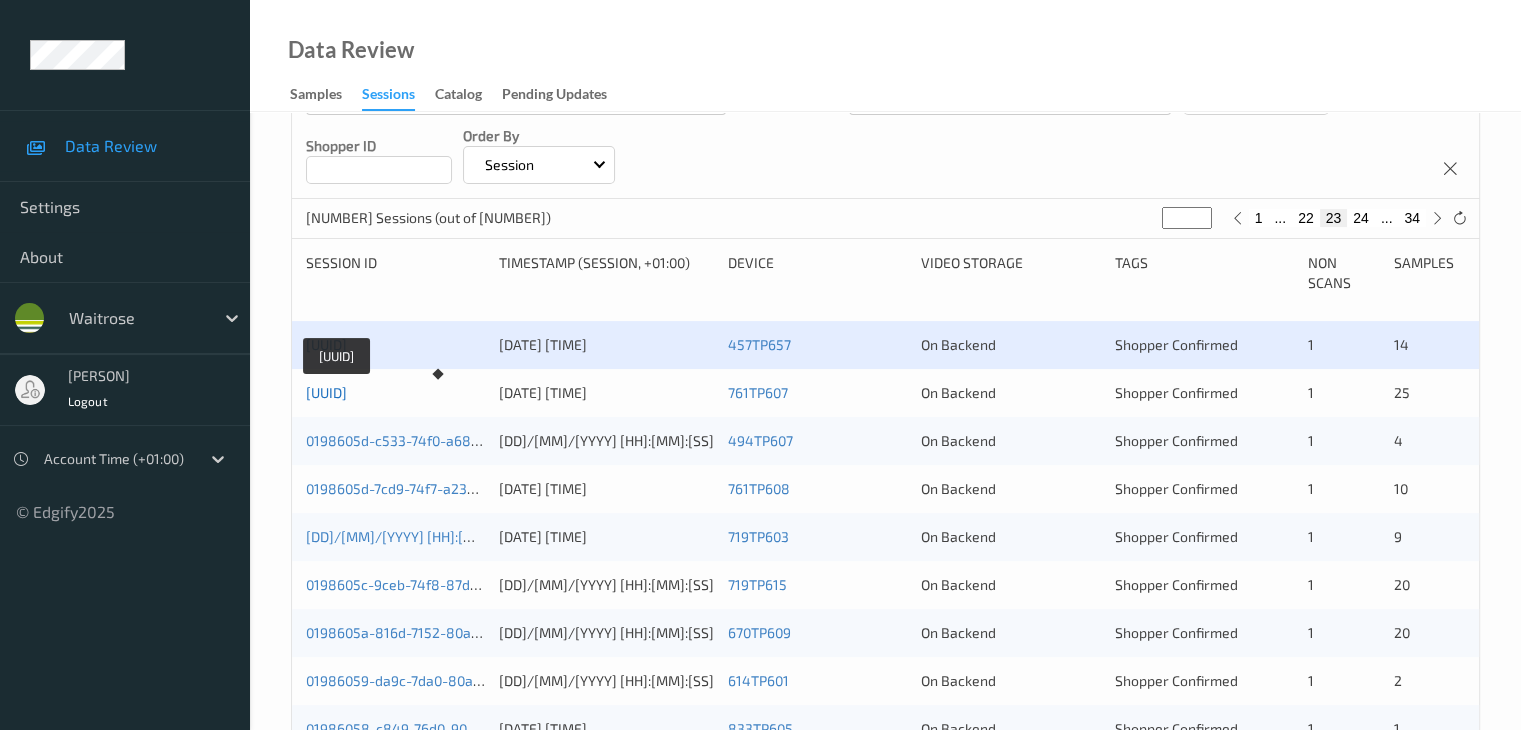 click on "[UUID]" at bounding box center [326, 392] 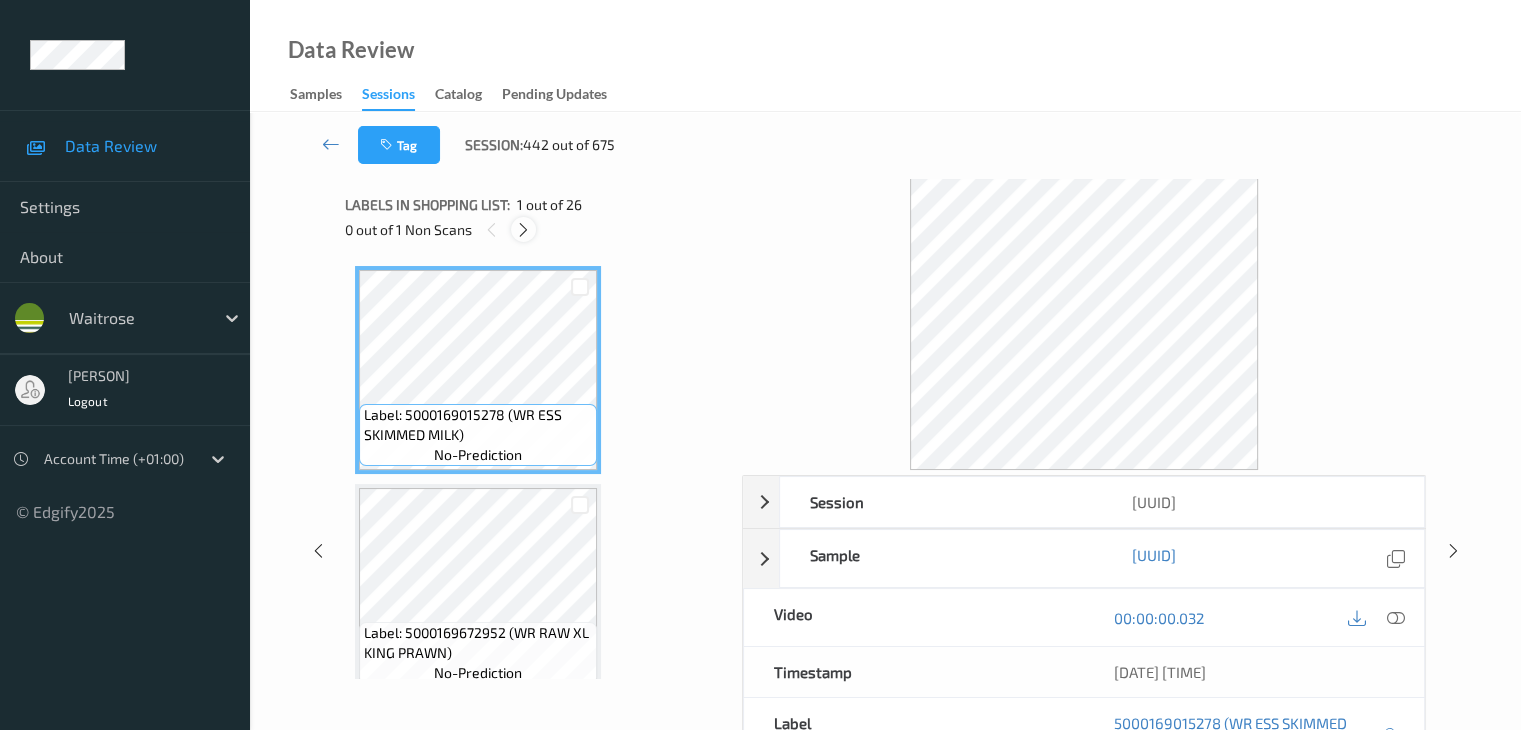 click at bounding box center [523, 230] 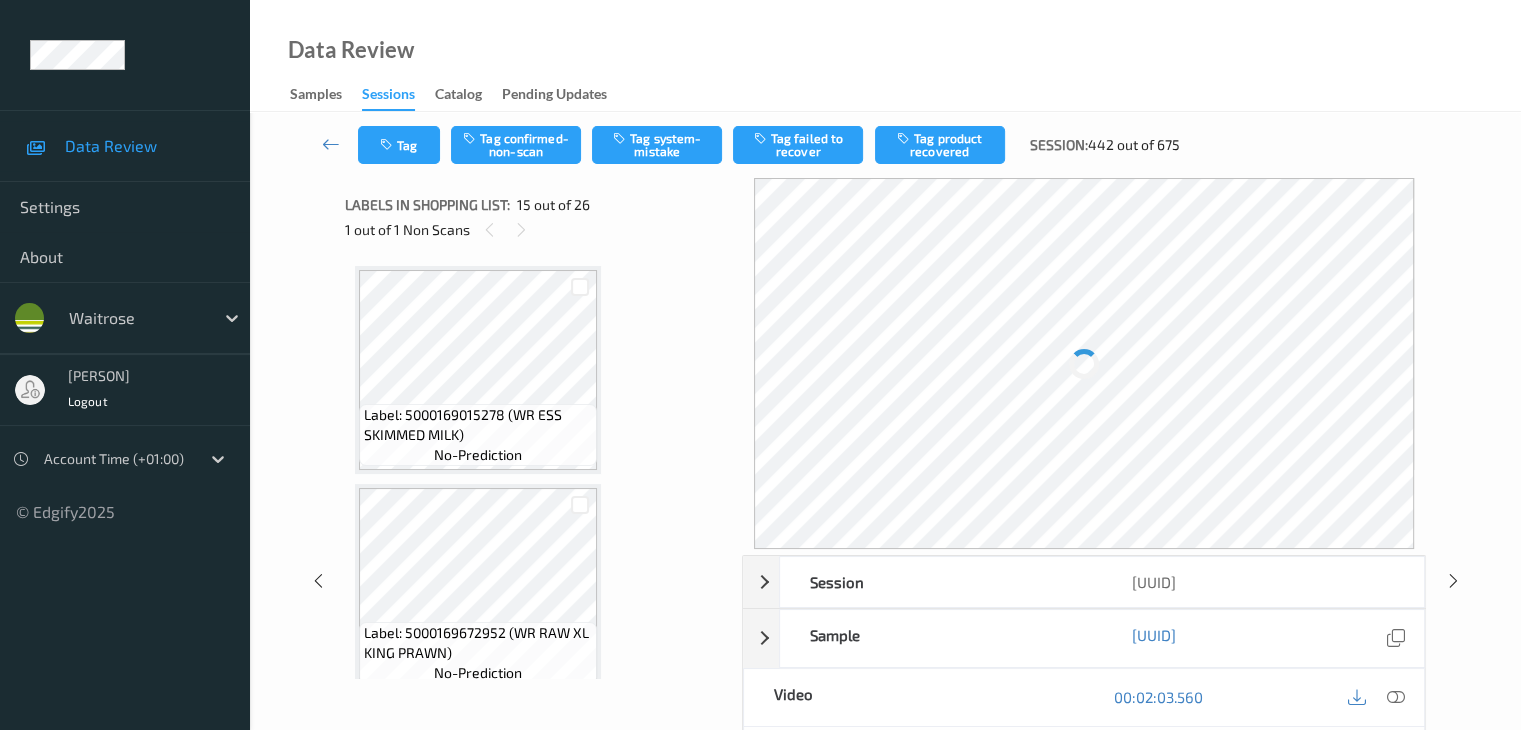 scroll, scrollTop: 2844, scrollLeft: 0, axis: vertical 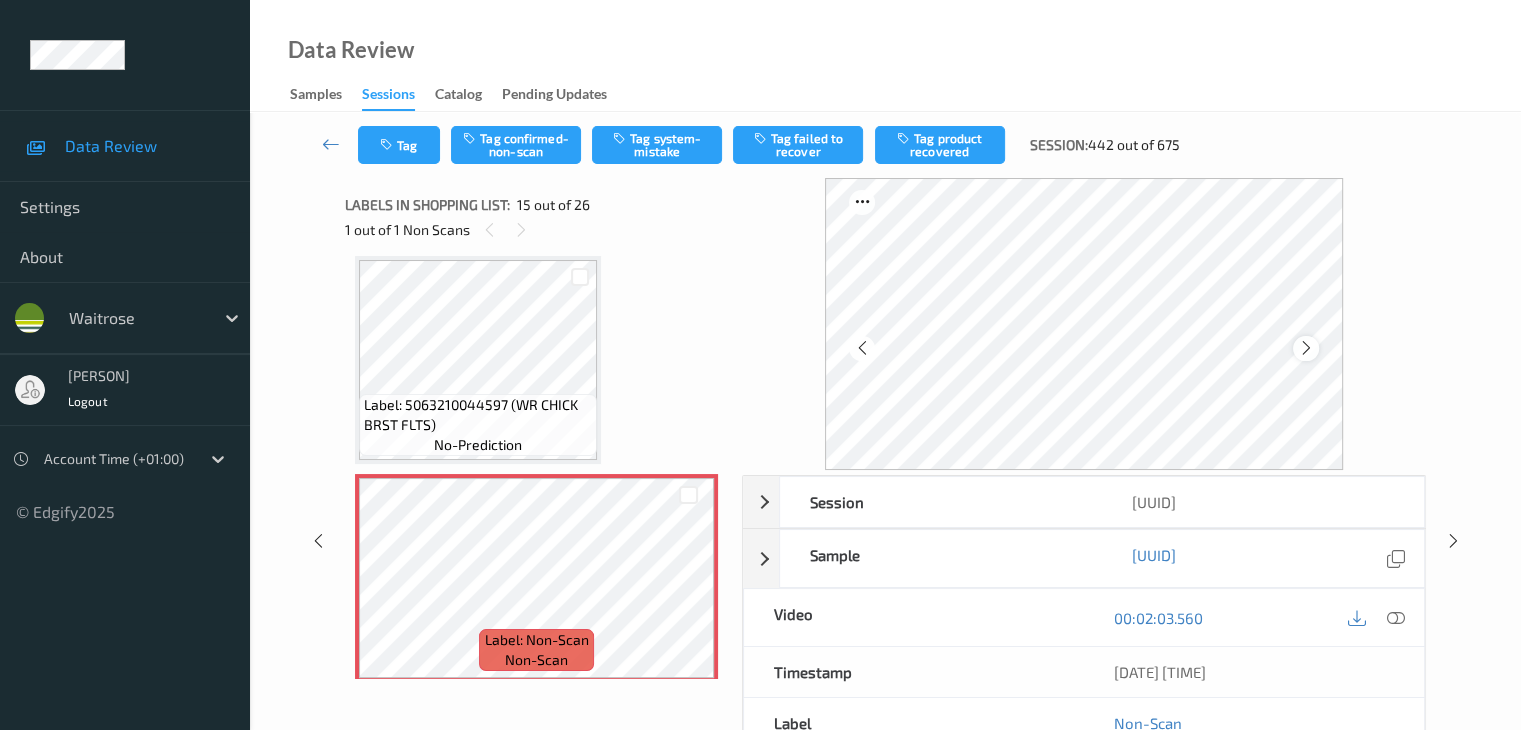 click at bounding box center (1306, 348) 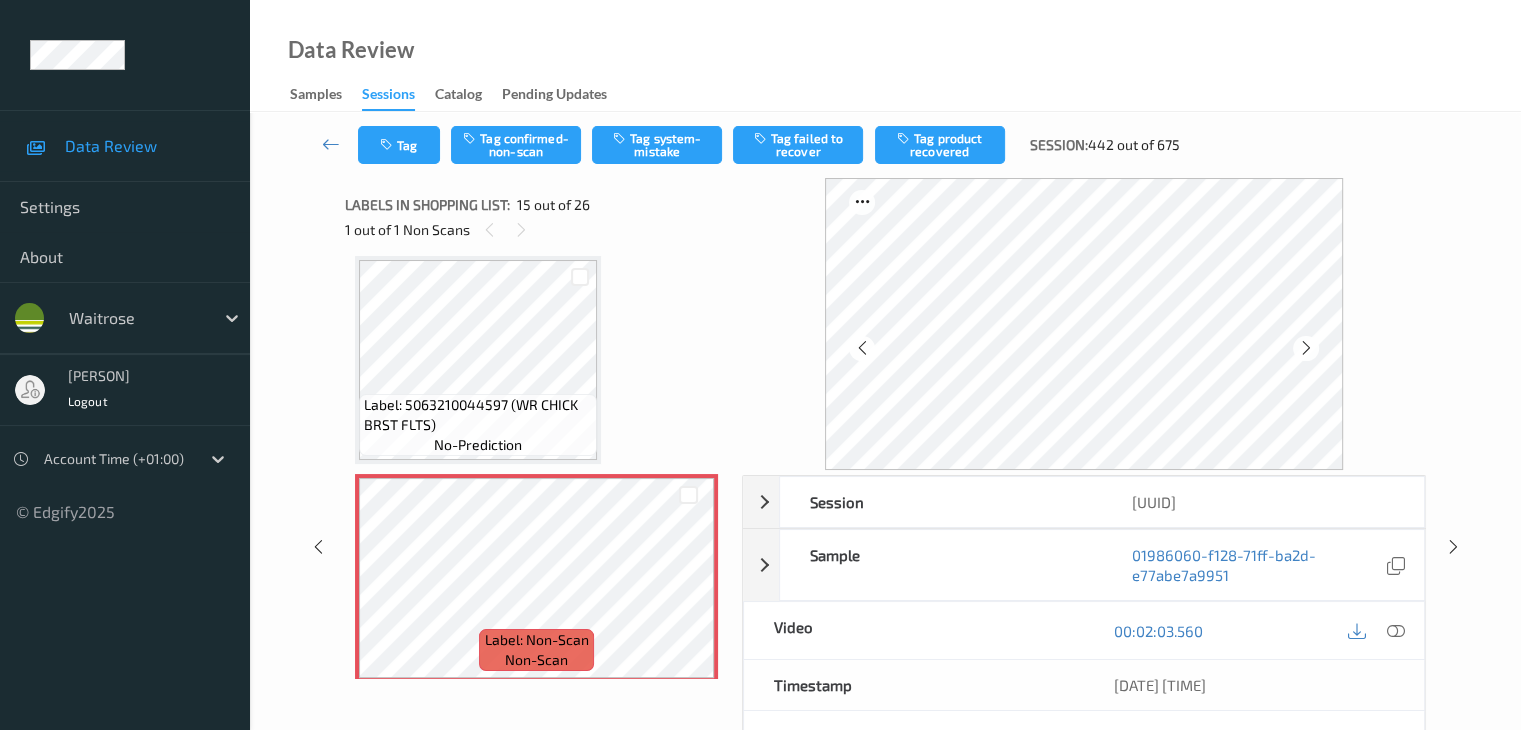 click at bounding box center (1306, 348) 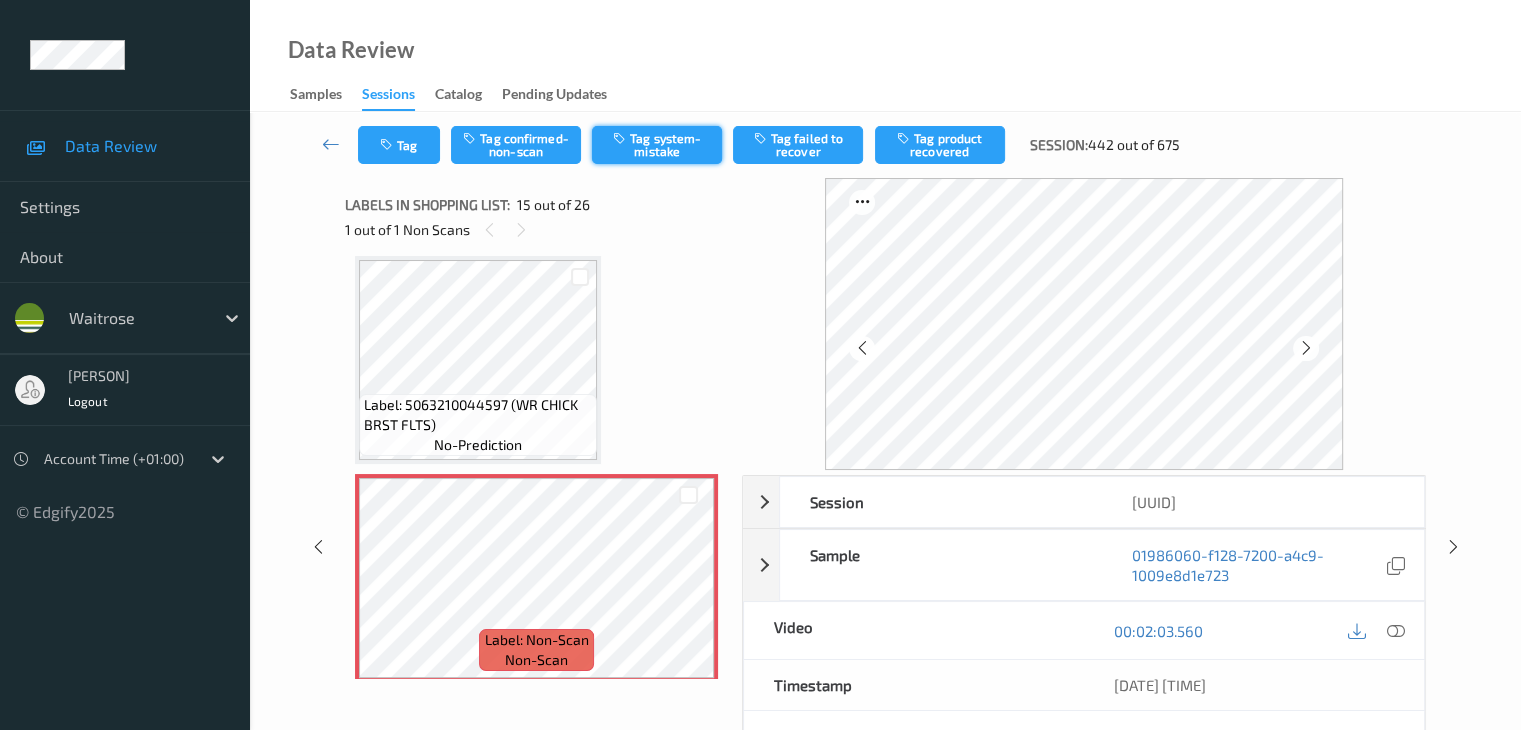 click on "Tag   system-mistake" at bounding box center (657, 145) 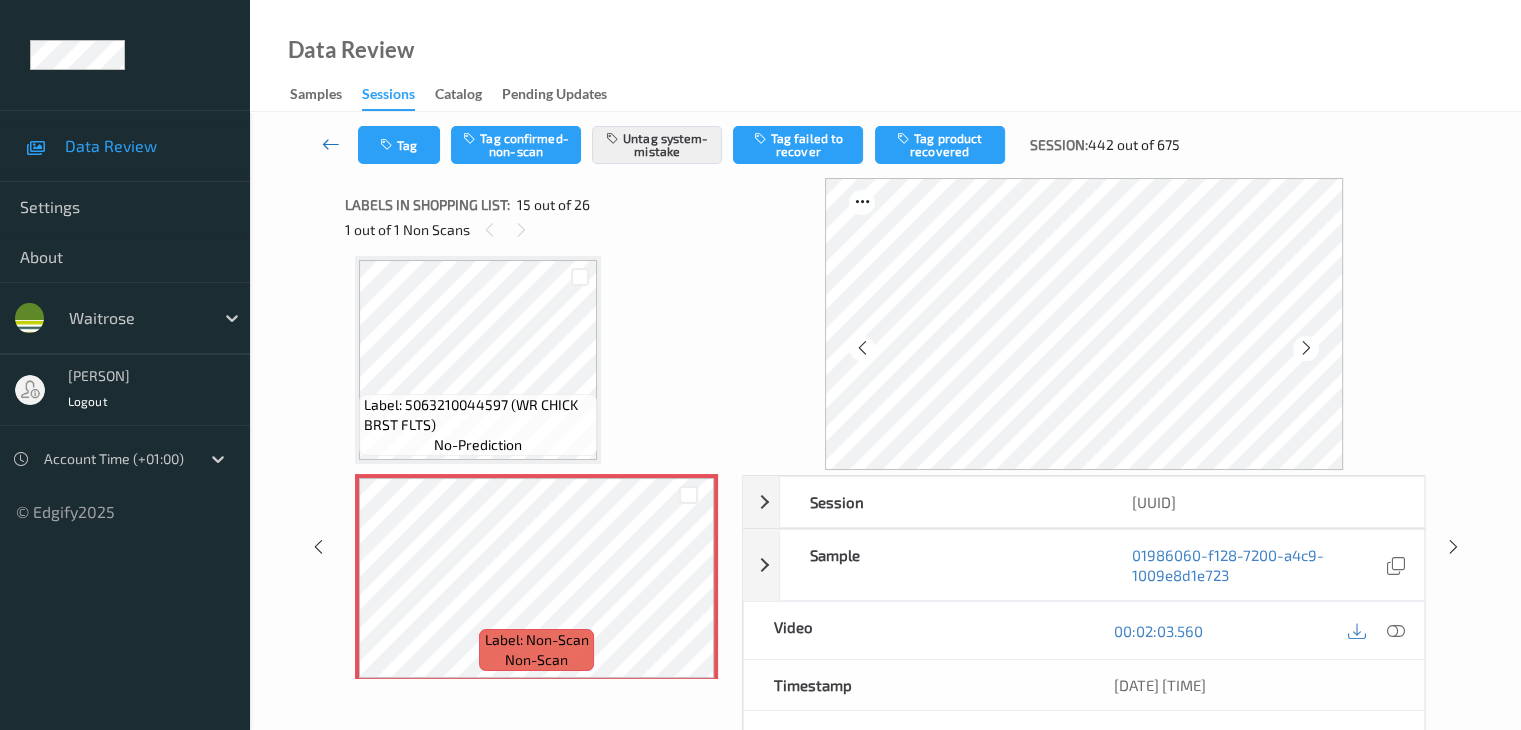 click at bounding box center (331, 144) 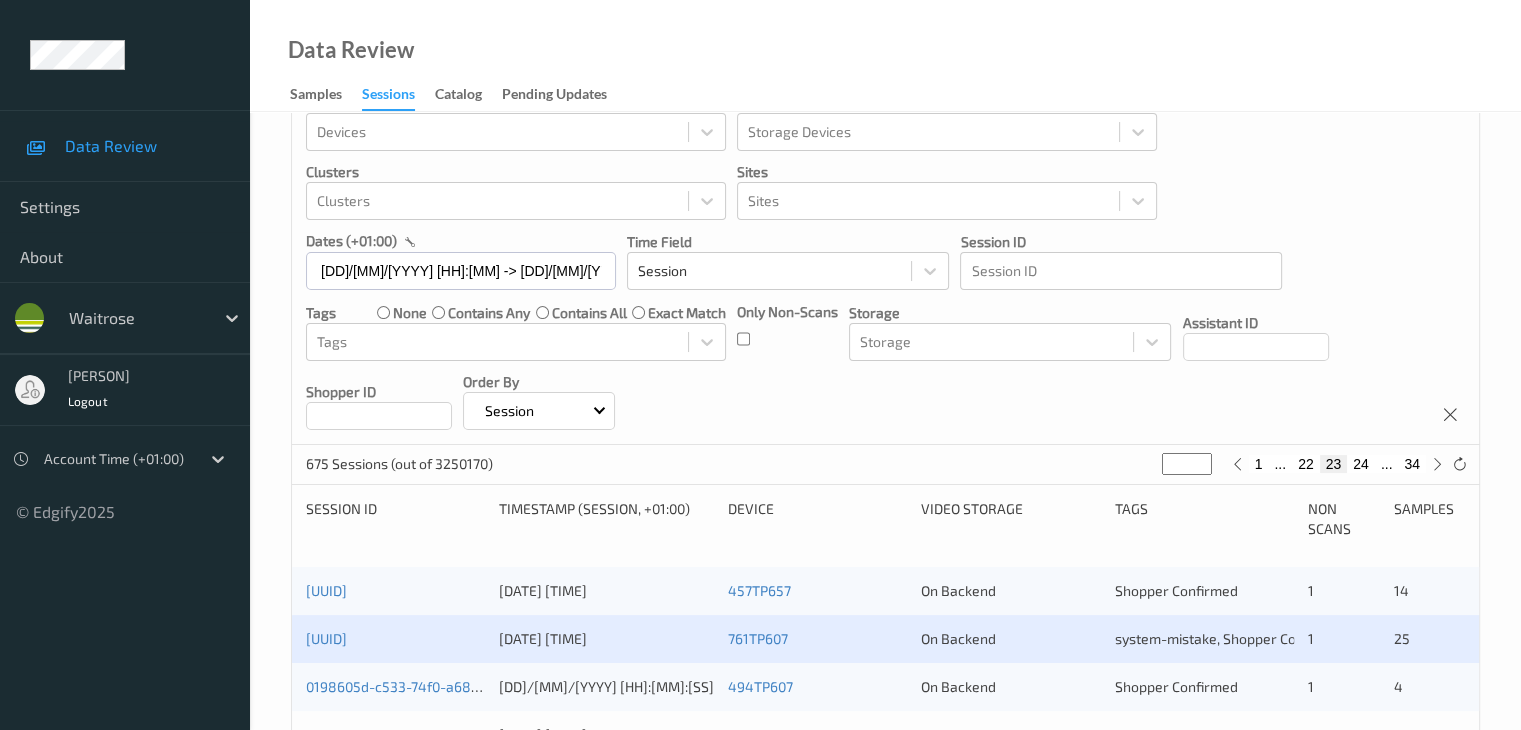 scroll, scrollTop: 300, scrollLeft: 0, axis: vertical 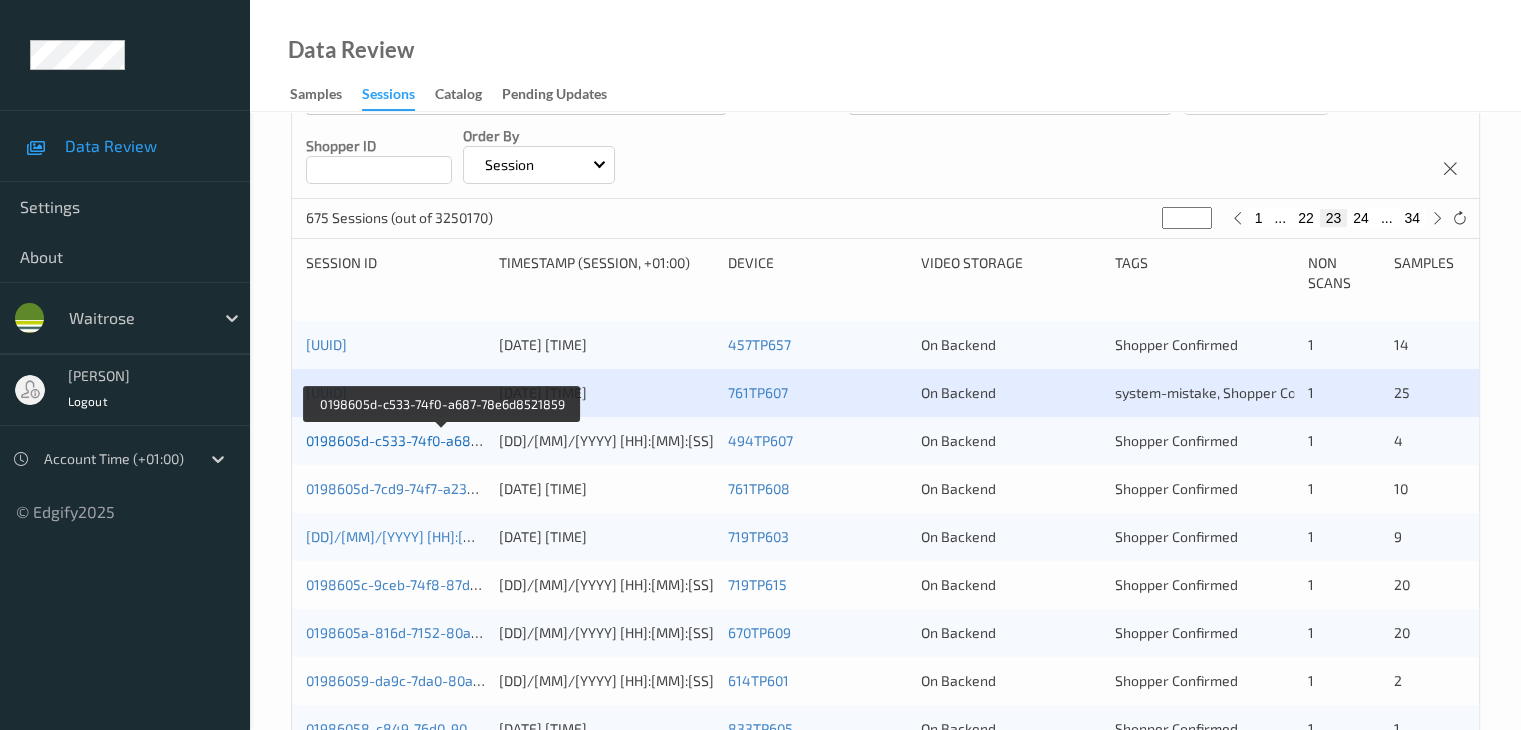 click on "0198605d-c533-74f0-a687-78e6d8521859" at bounding box center (442, 440) 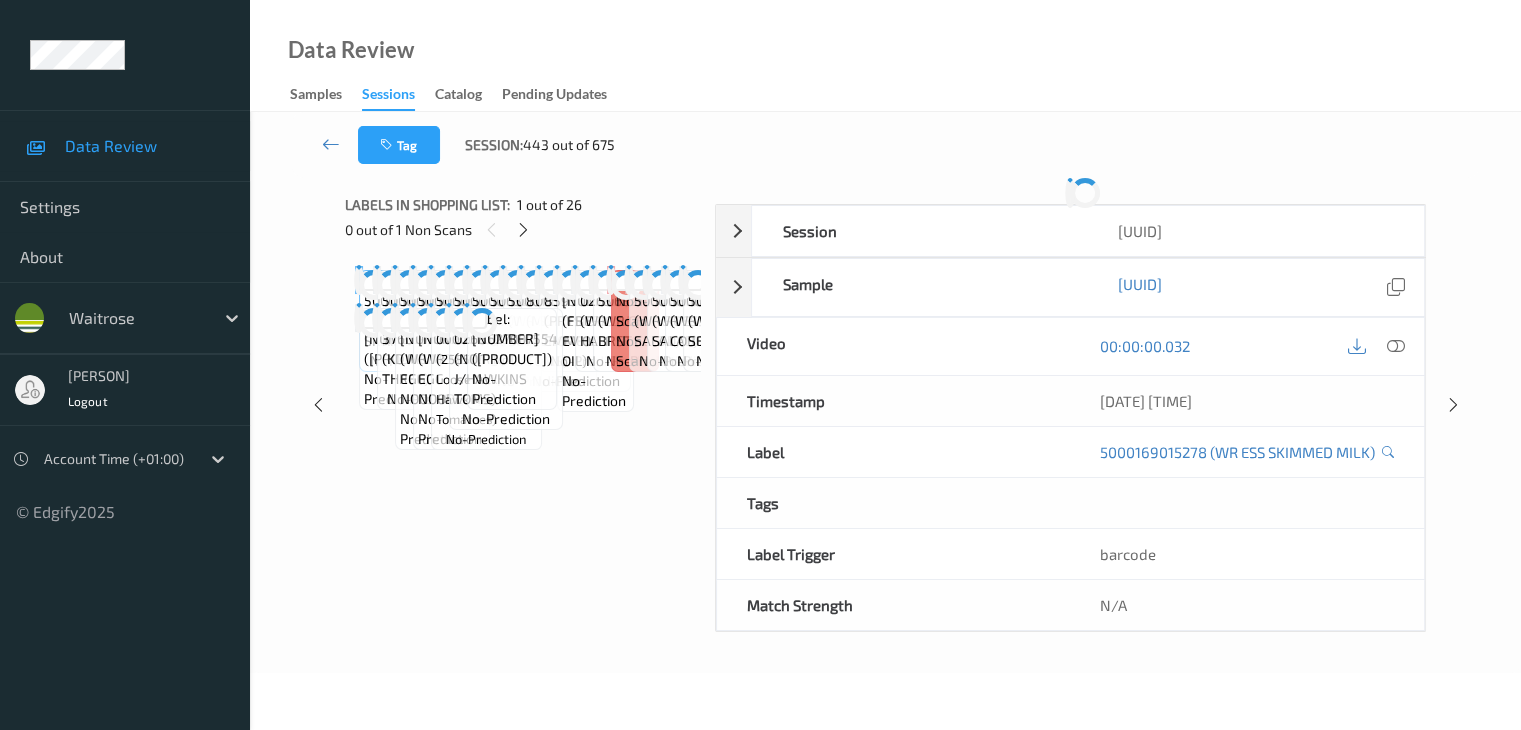 scroll, scrollTop: 0, scrollLeft: 0, axis: both 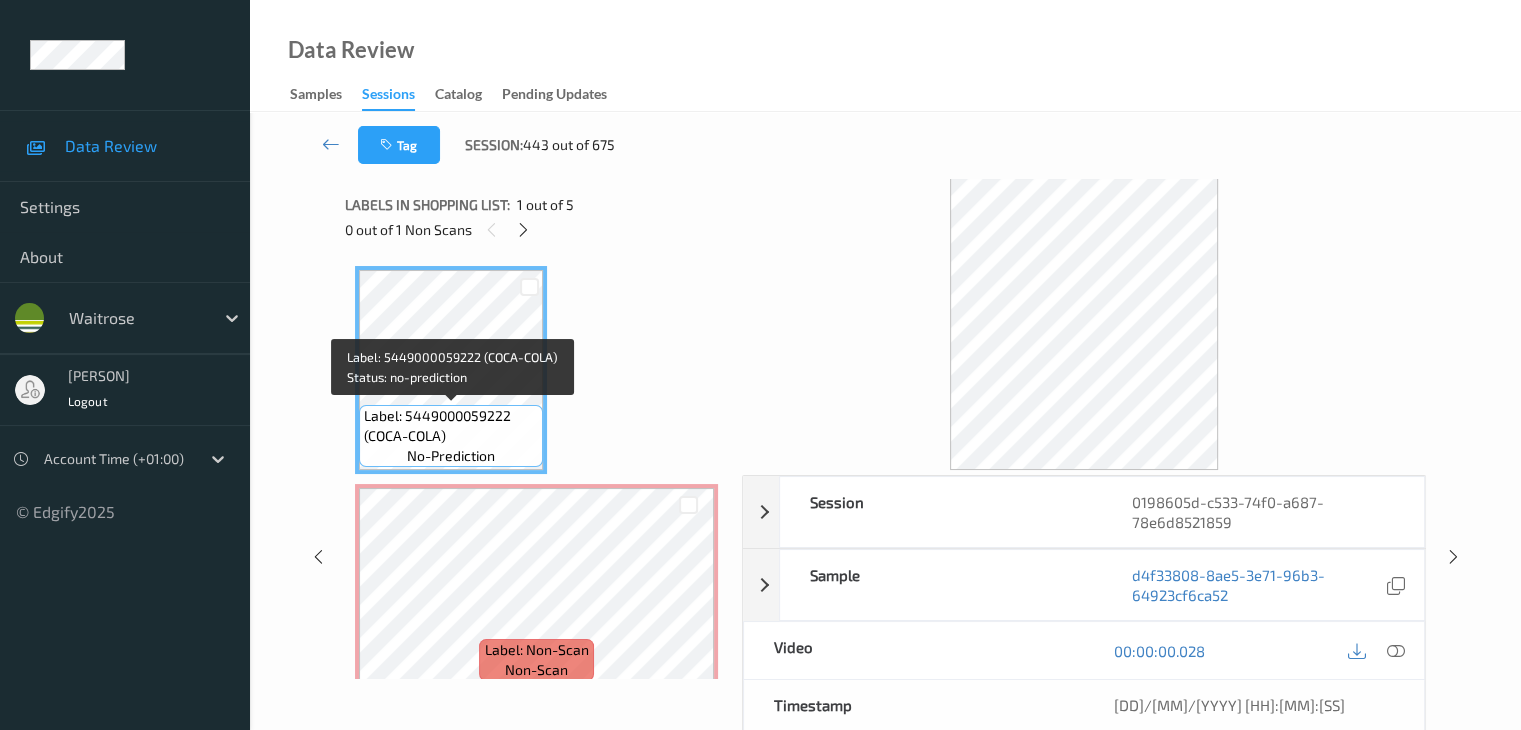 click on "Label: 5449000059222 (COCA-COLA)" at bounding box center (451, 426) 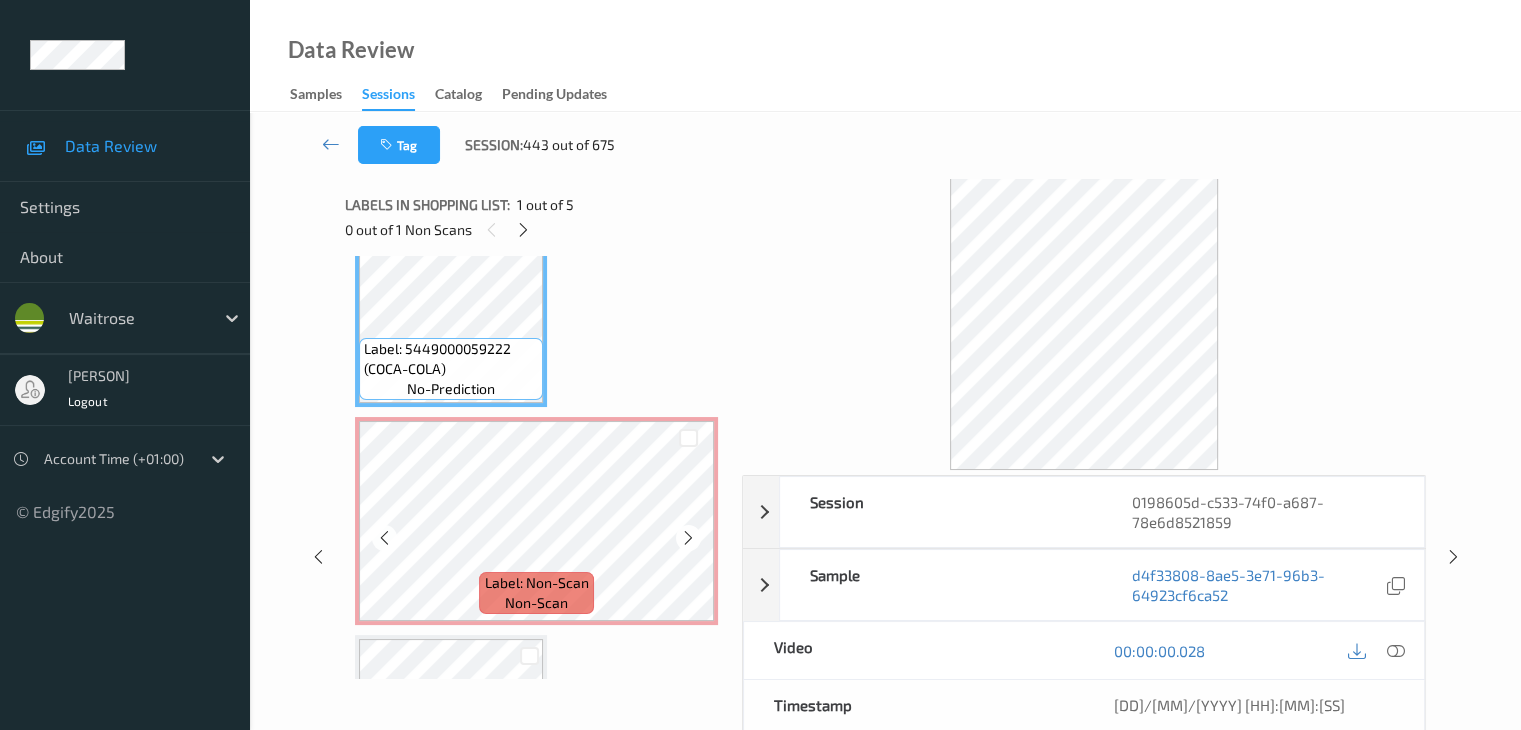 scroll, scrollTop: 100, scrollLeft: 0, axis: vertical 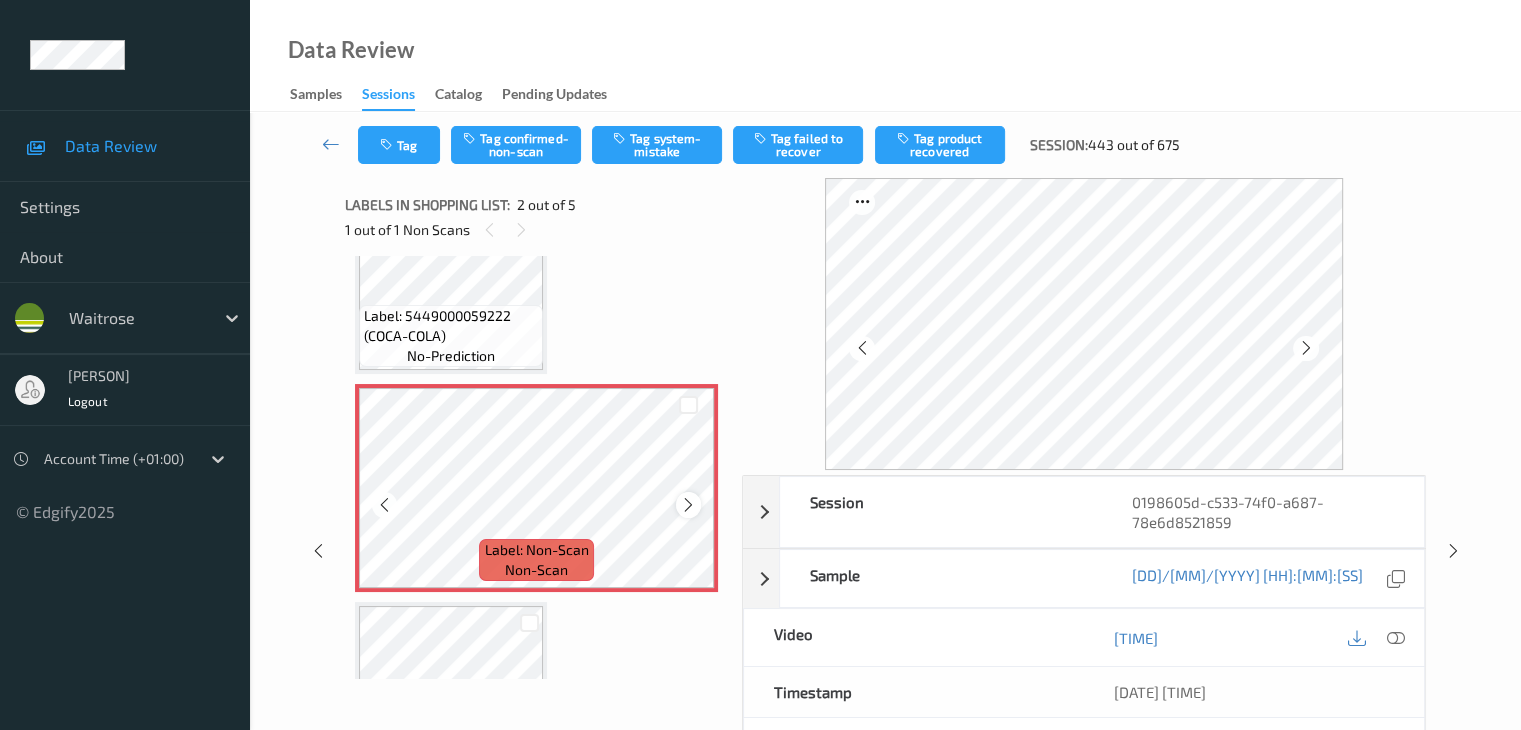 click at bounding box center [688, 504] 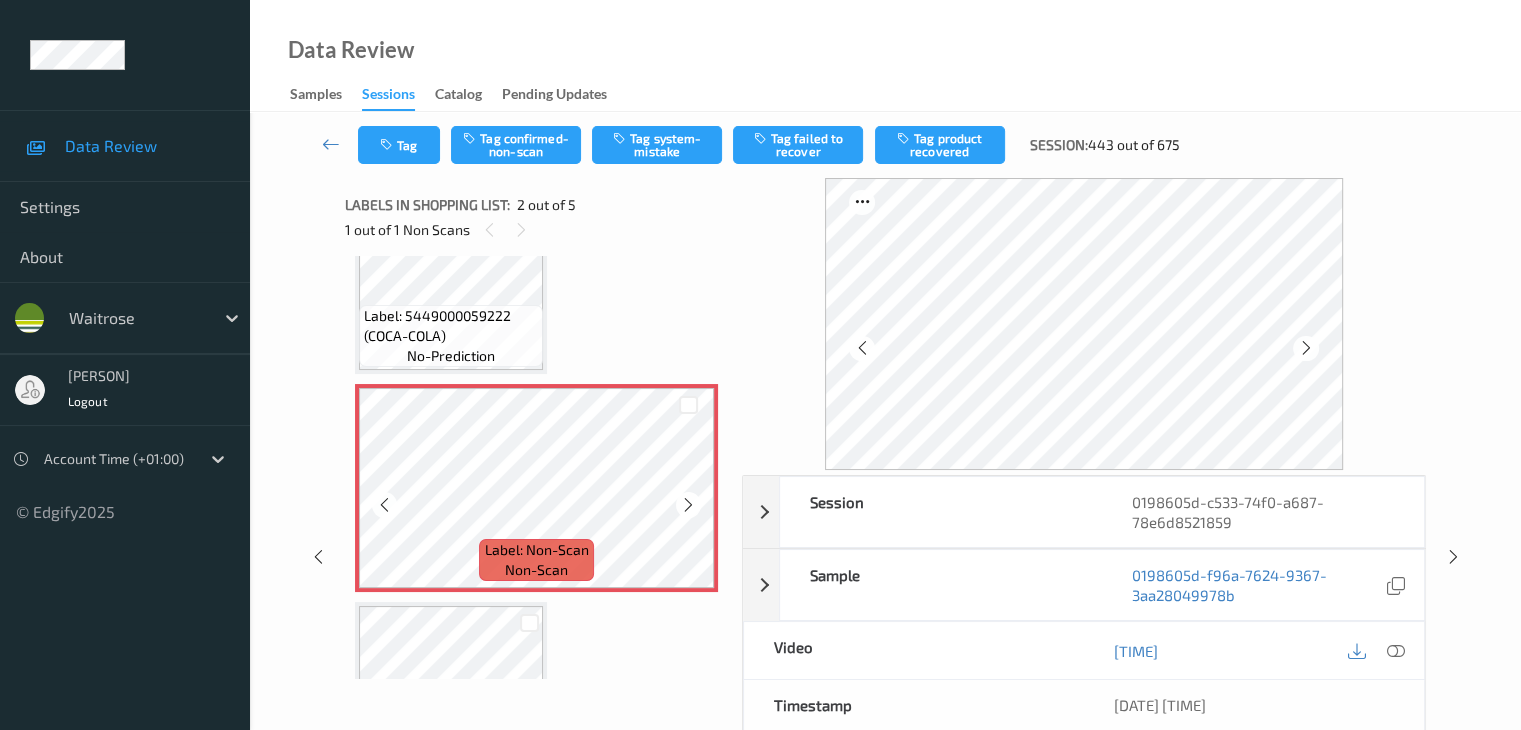 click at bounding box center (688, 504) 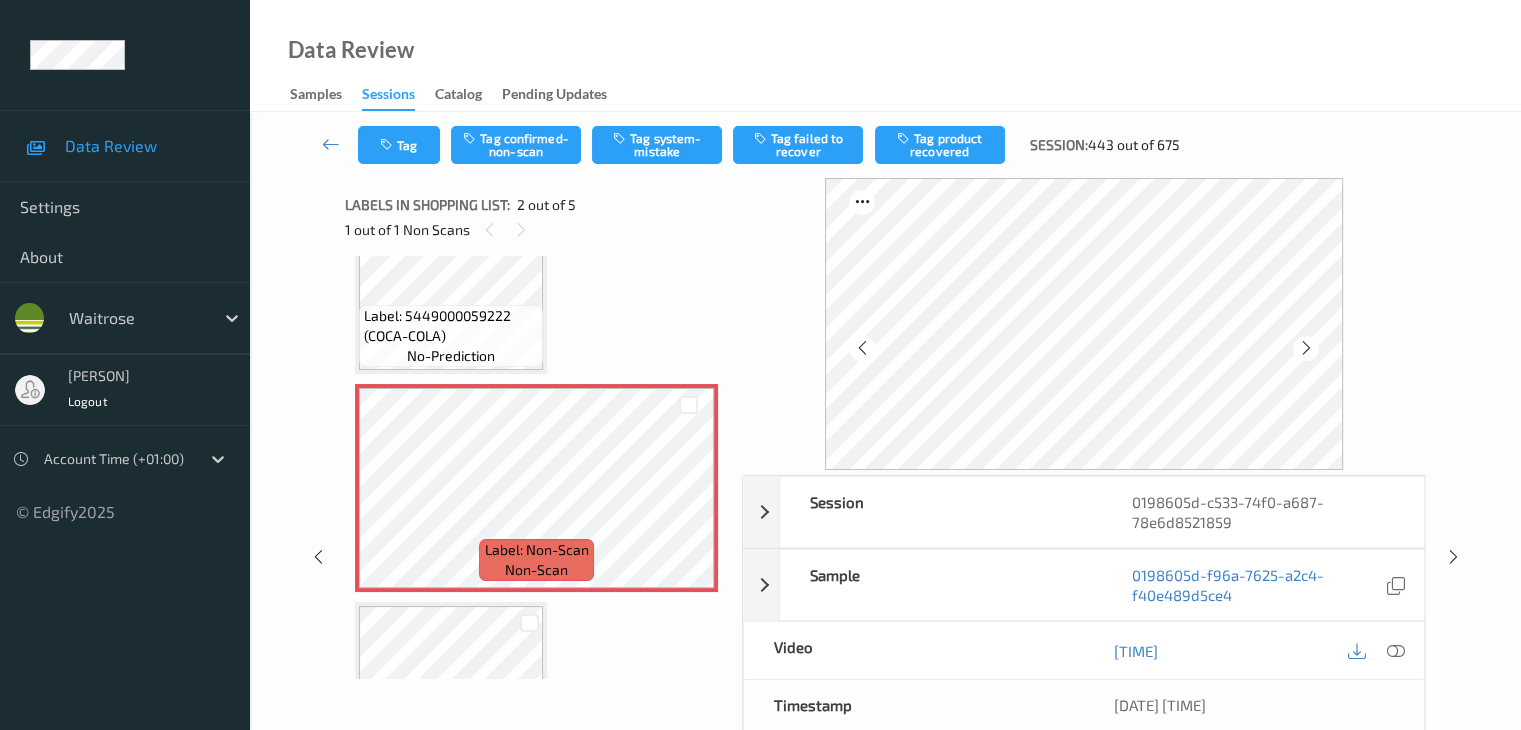 click on "Label: 5449000059222 (COCA-COLA)" at bounding box center (451, 326) 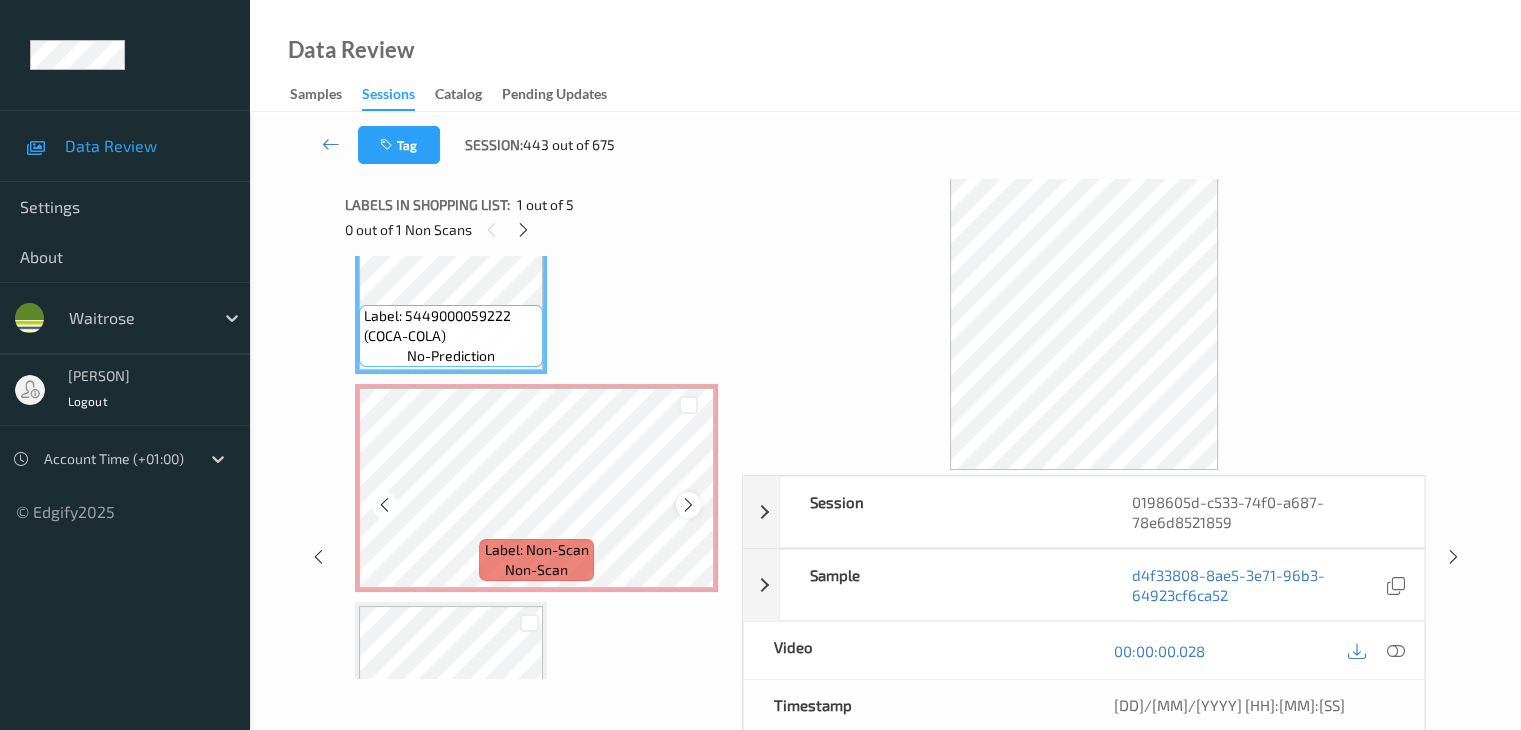 click at bounding box center [688, 505] 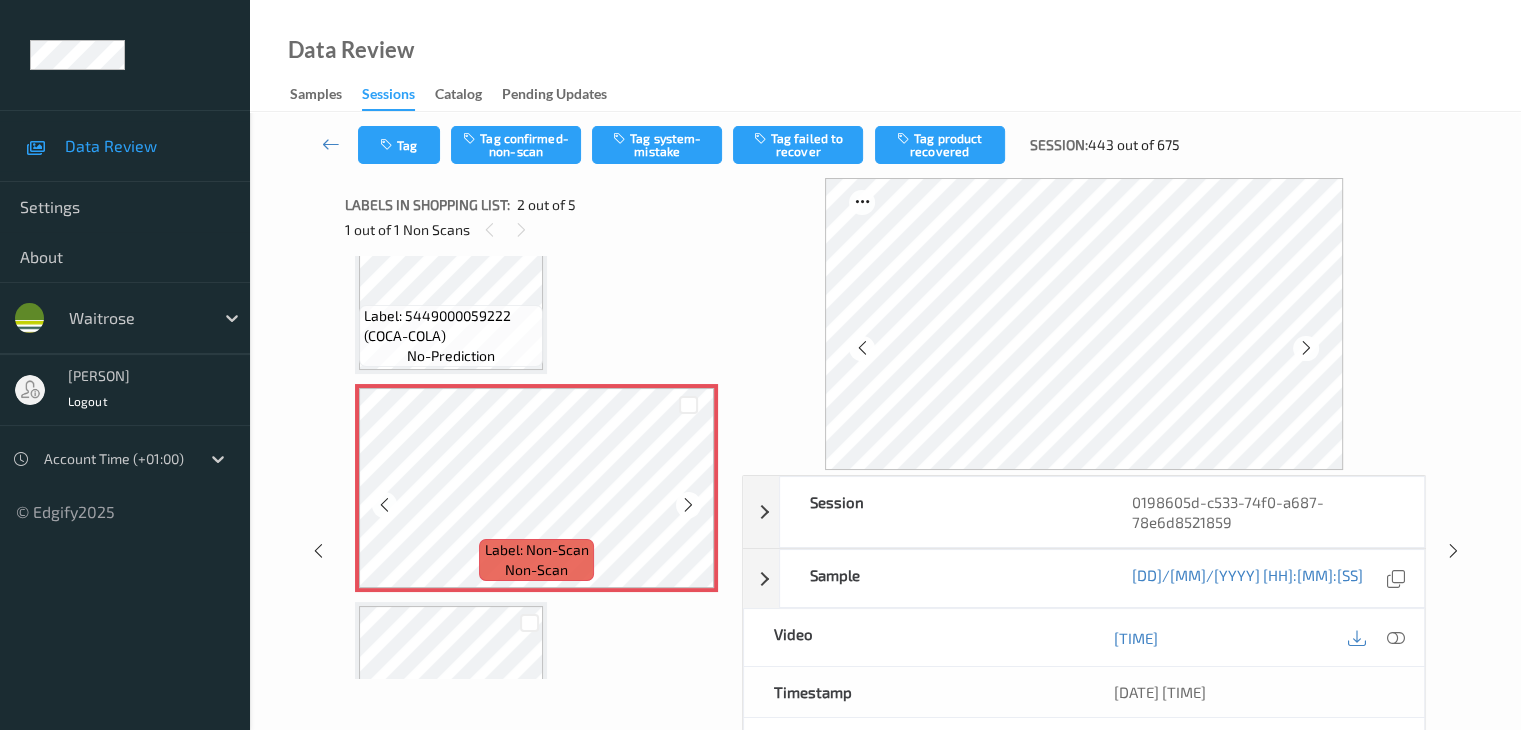 click at bounding box center (688, 505) 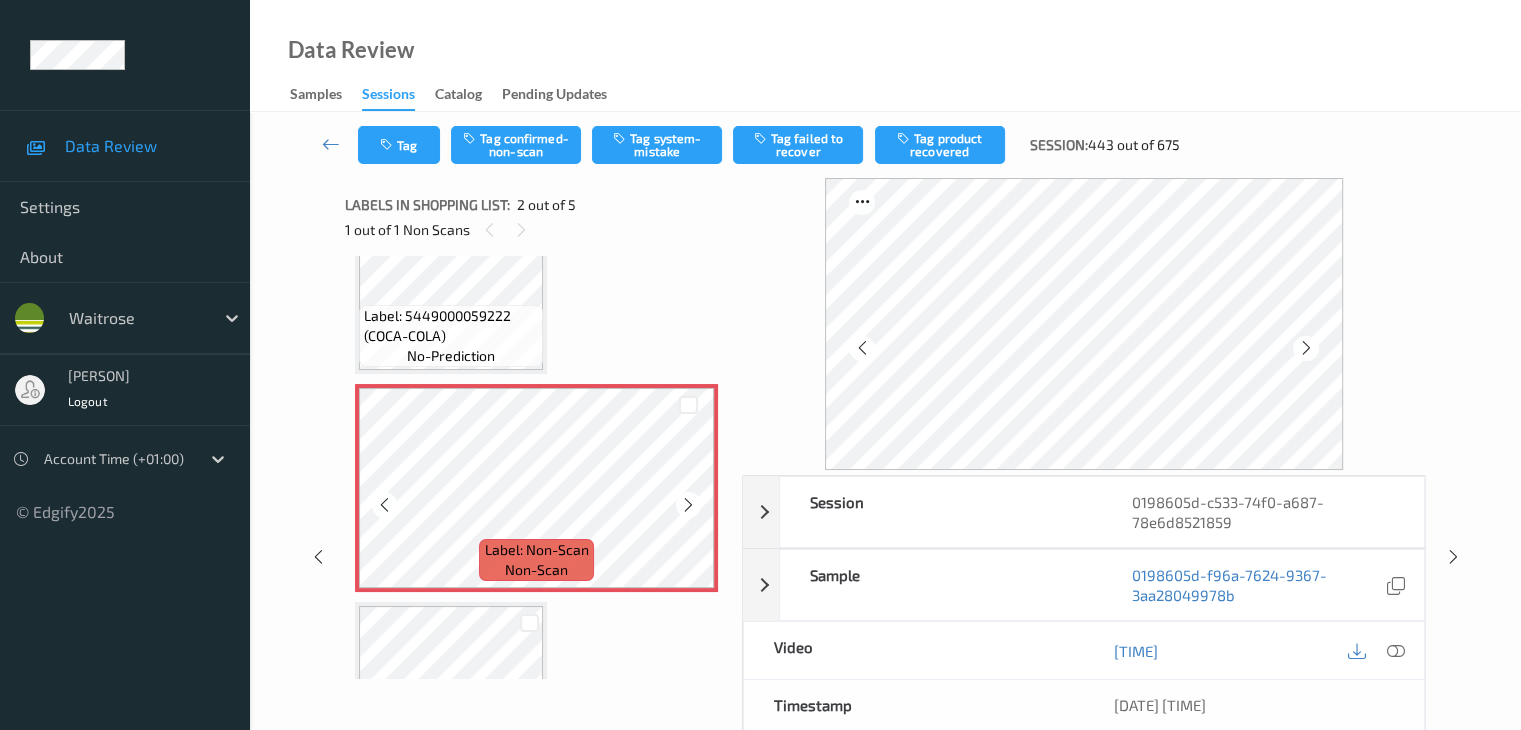 click at bounding box center (688, 505) 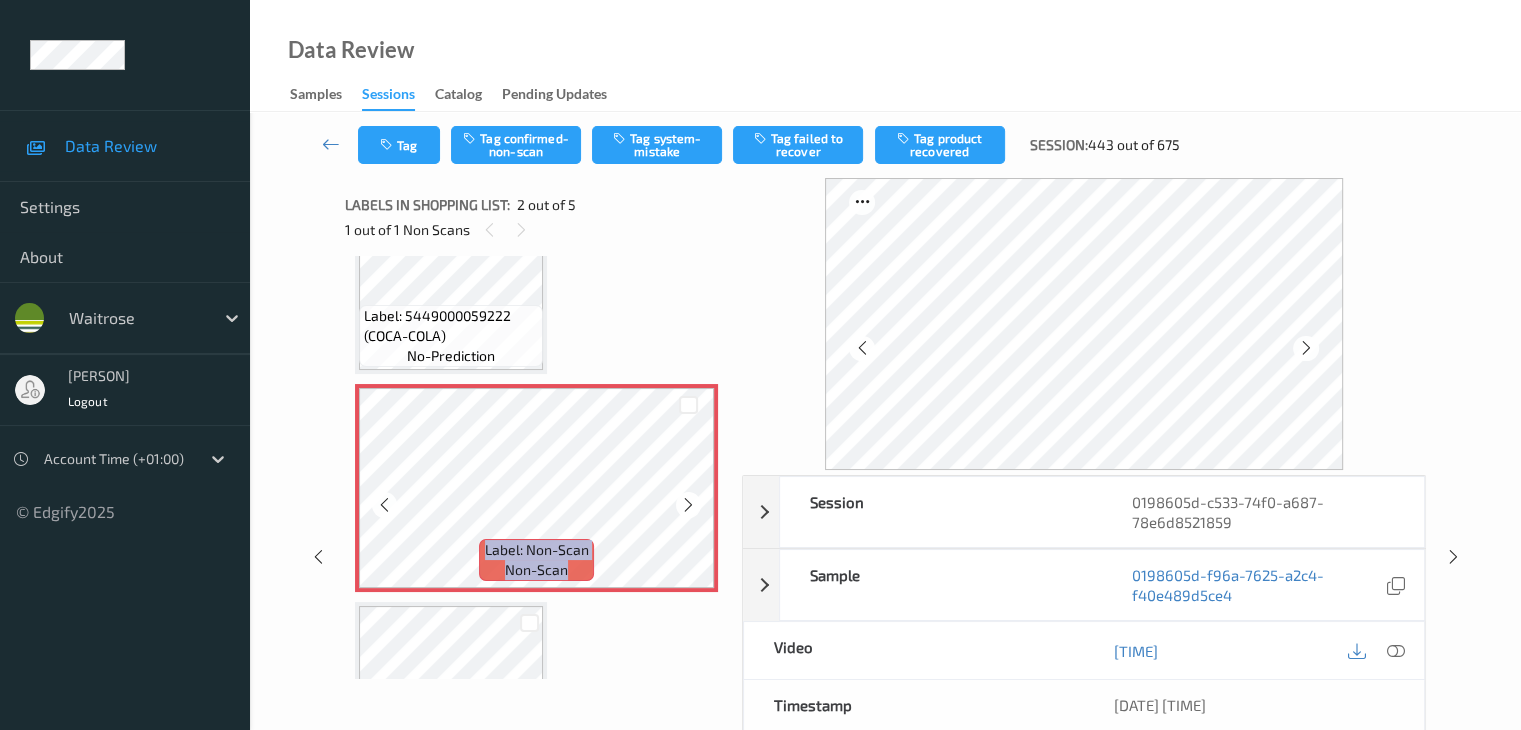 click at bounding box center [688, 505] 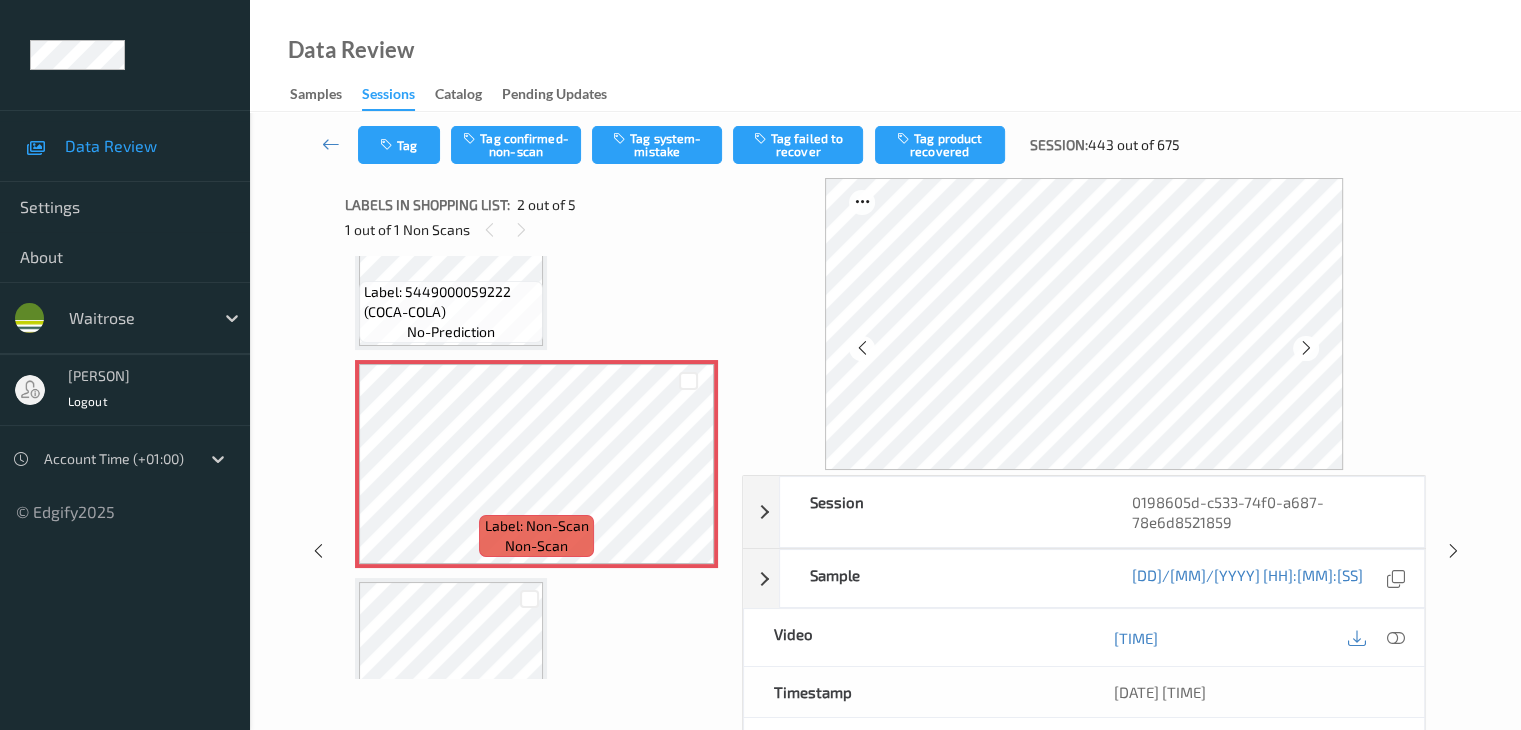 scroll, scrollTop: 0, scrollLeft: 0, axis: both 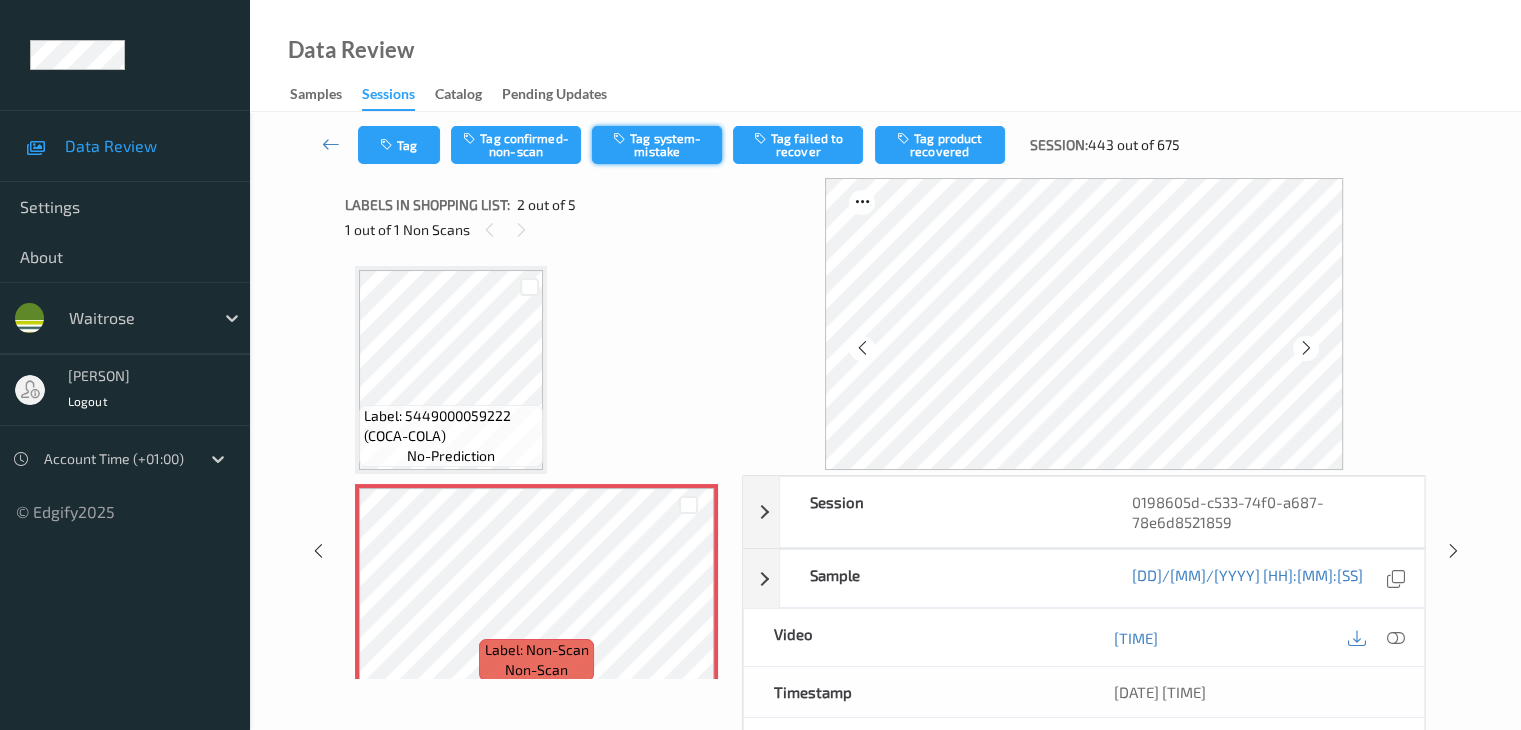 click on "Tag   system-mistake" at bounding box center [657, 145] 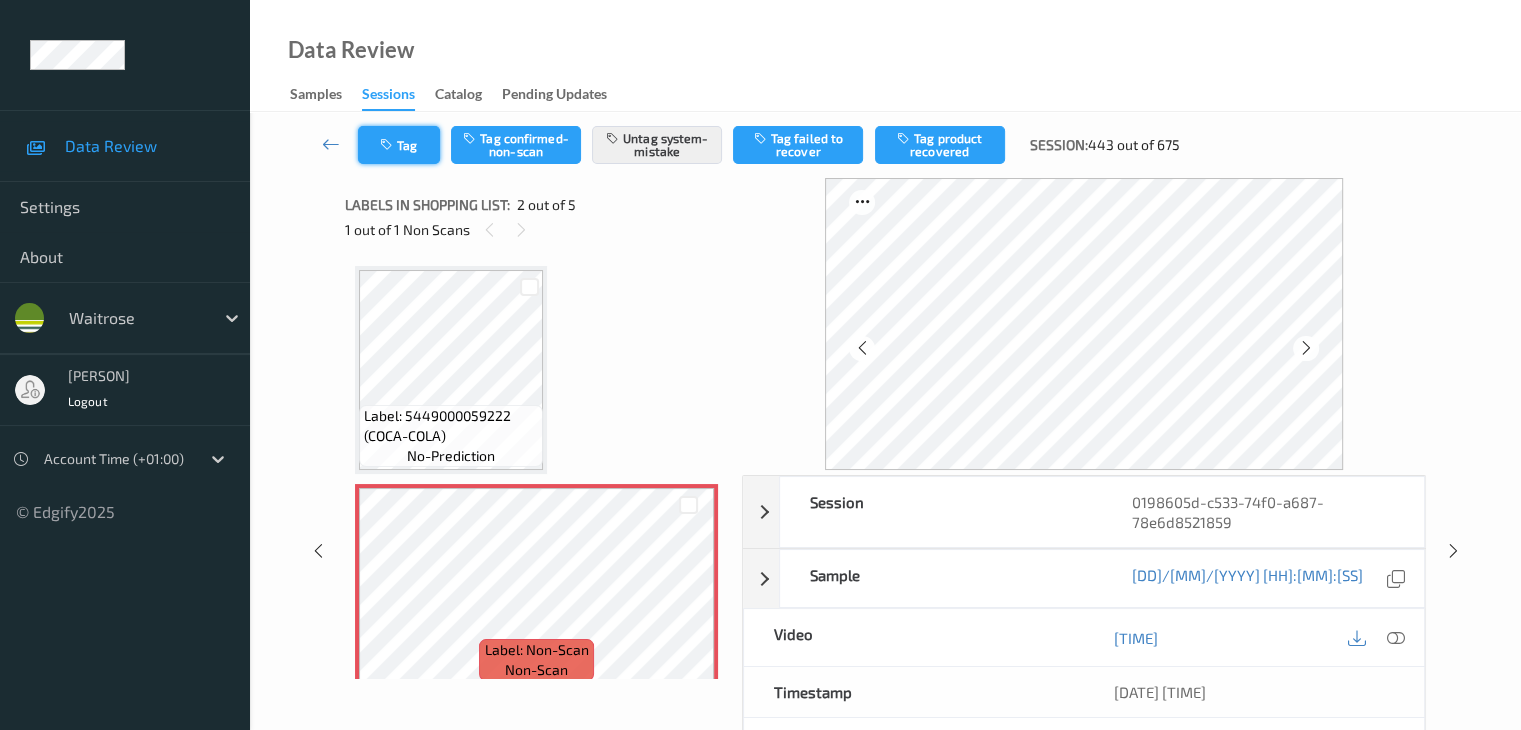 click on "Tag" at bounding box center (399, 145) 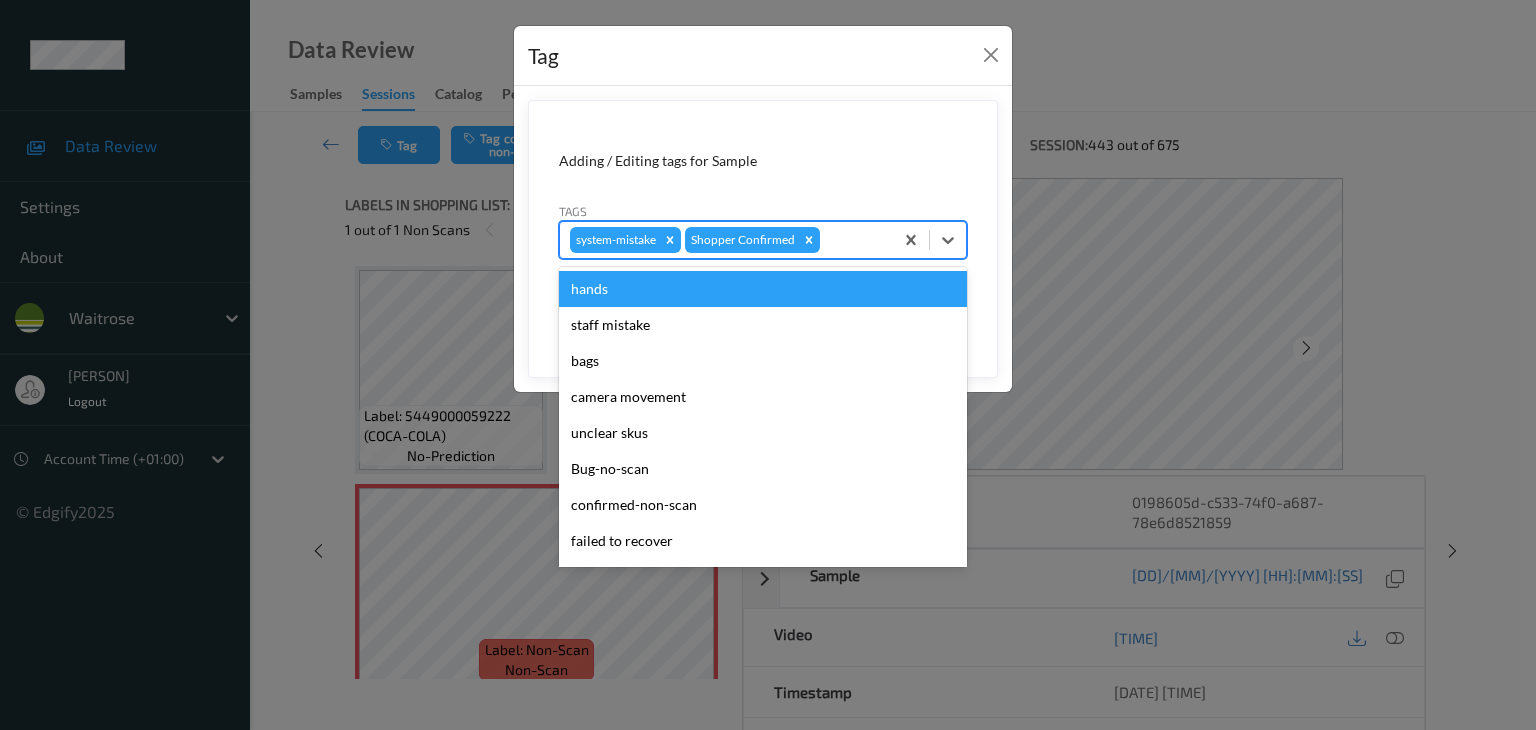 click at bounding box center (853, 240) 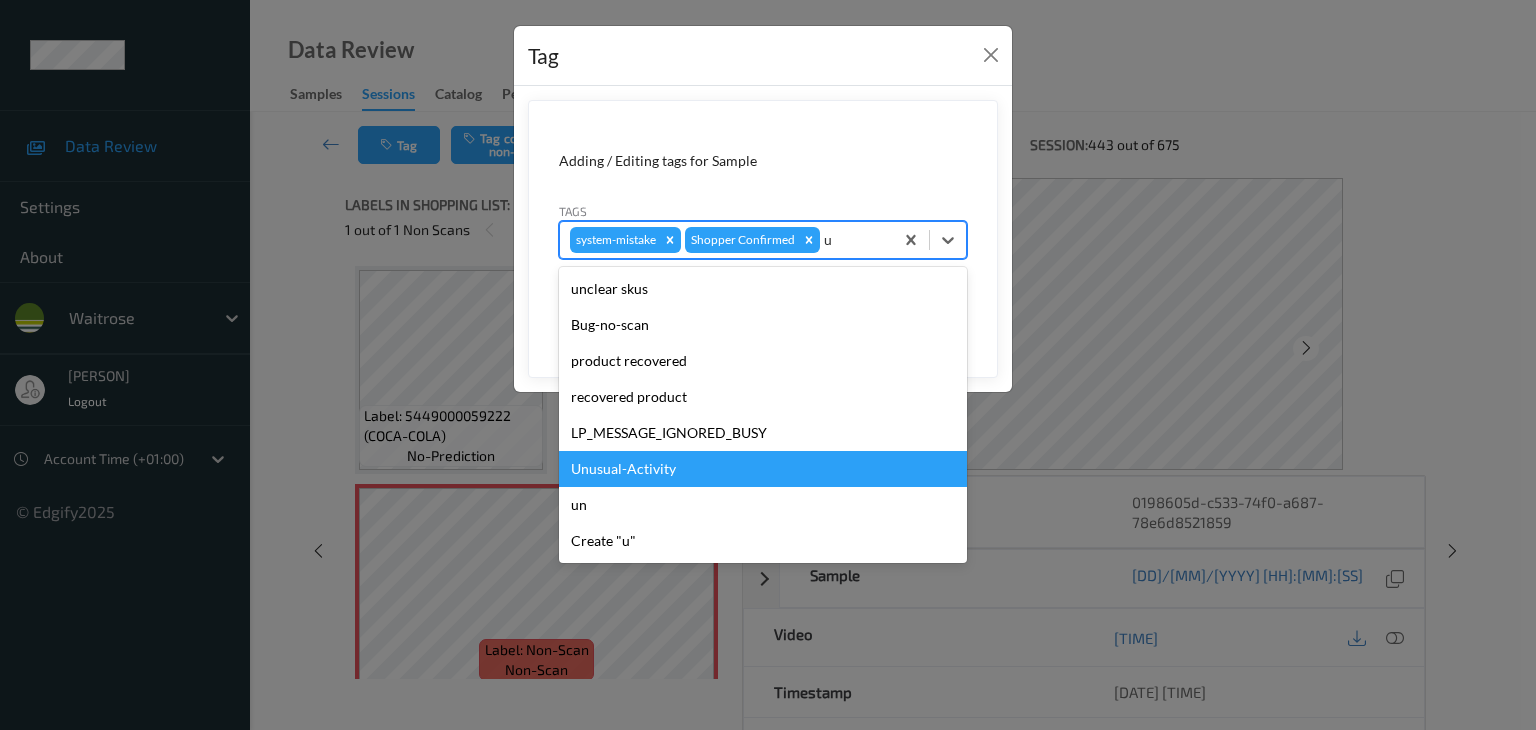 click on "Unusual-Activity" at bounding box center [763, 469] 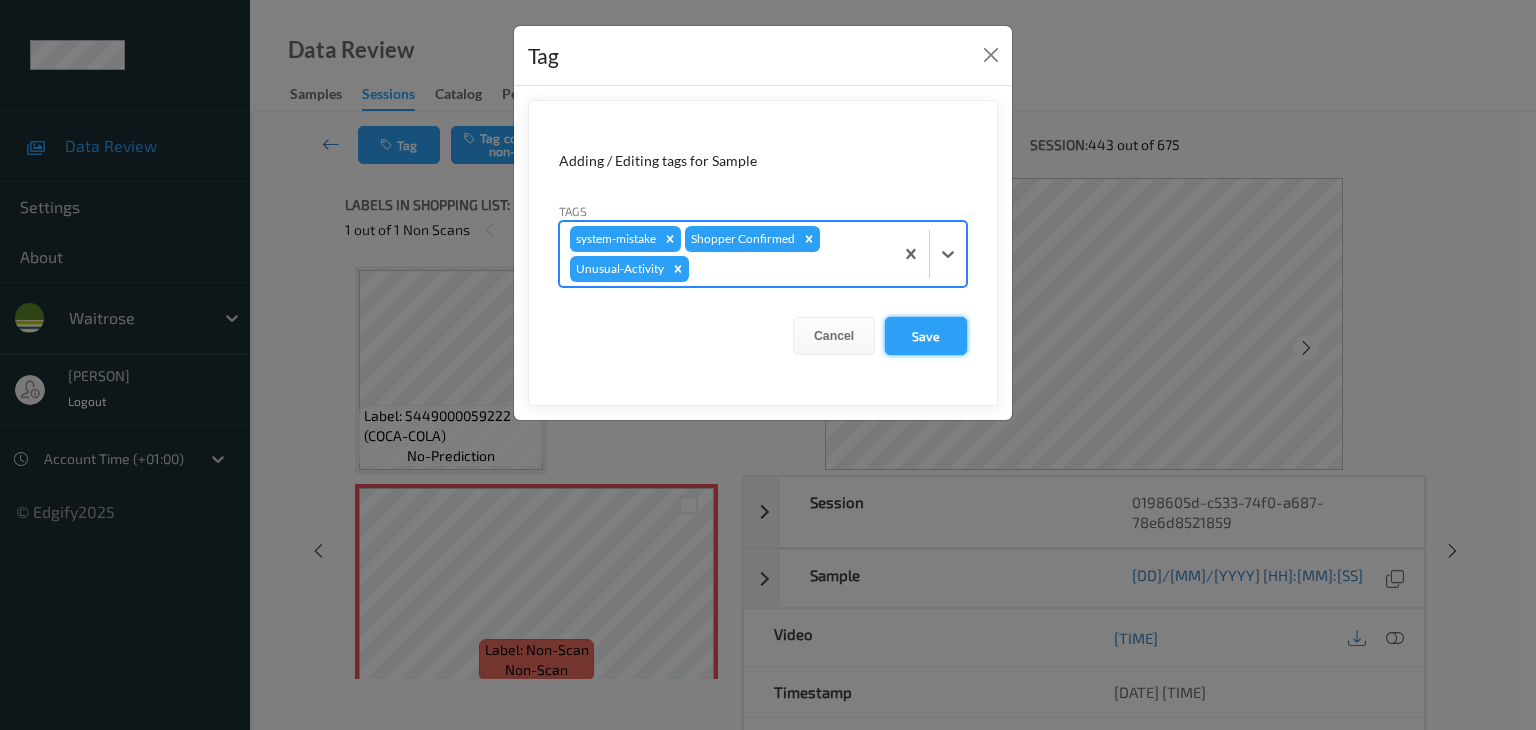 click on "Save" at bounding box center [926, 336] 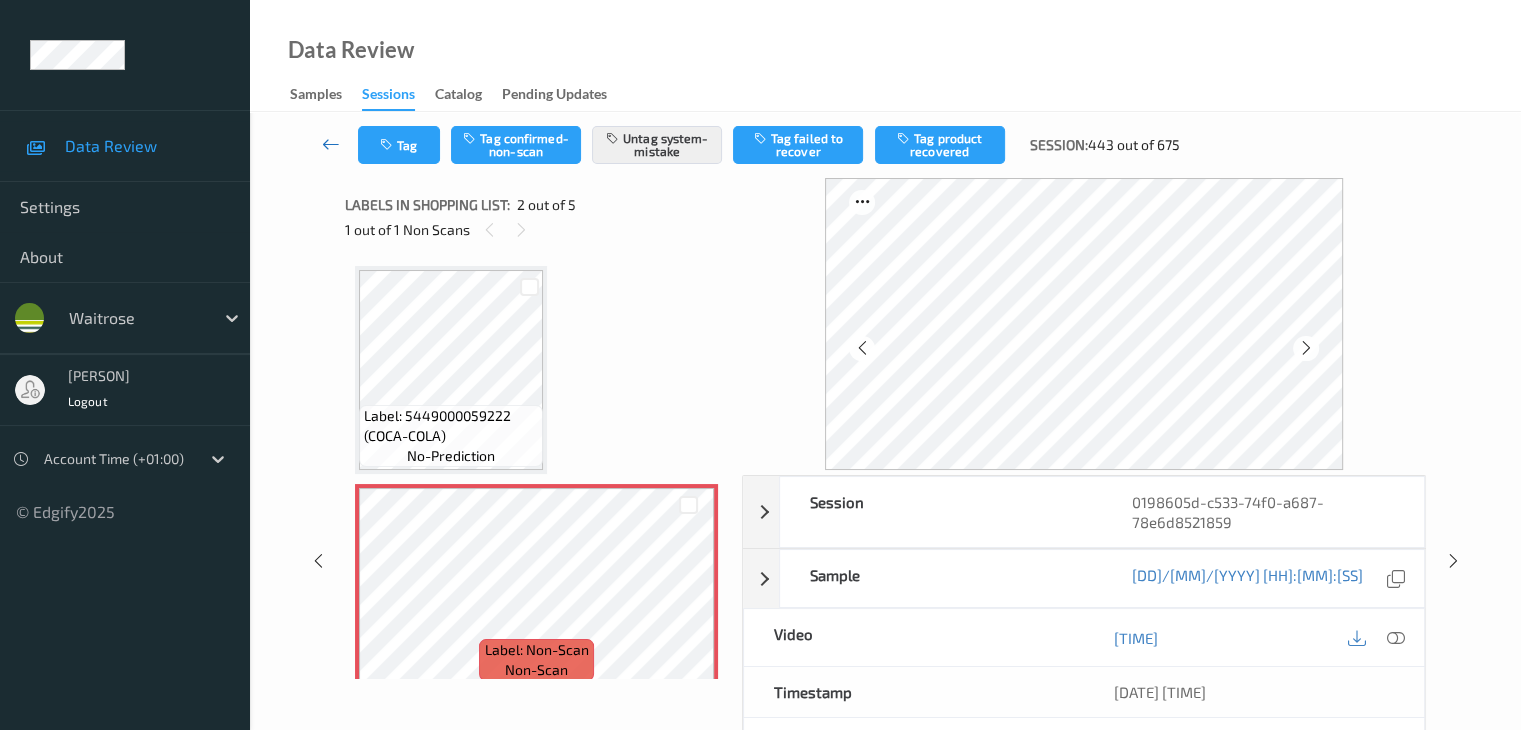 click at bounding box center (331, 144) 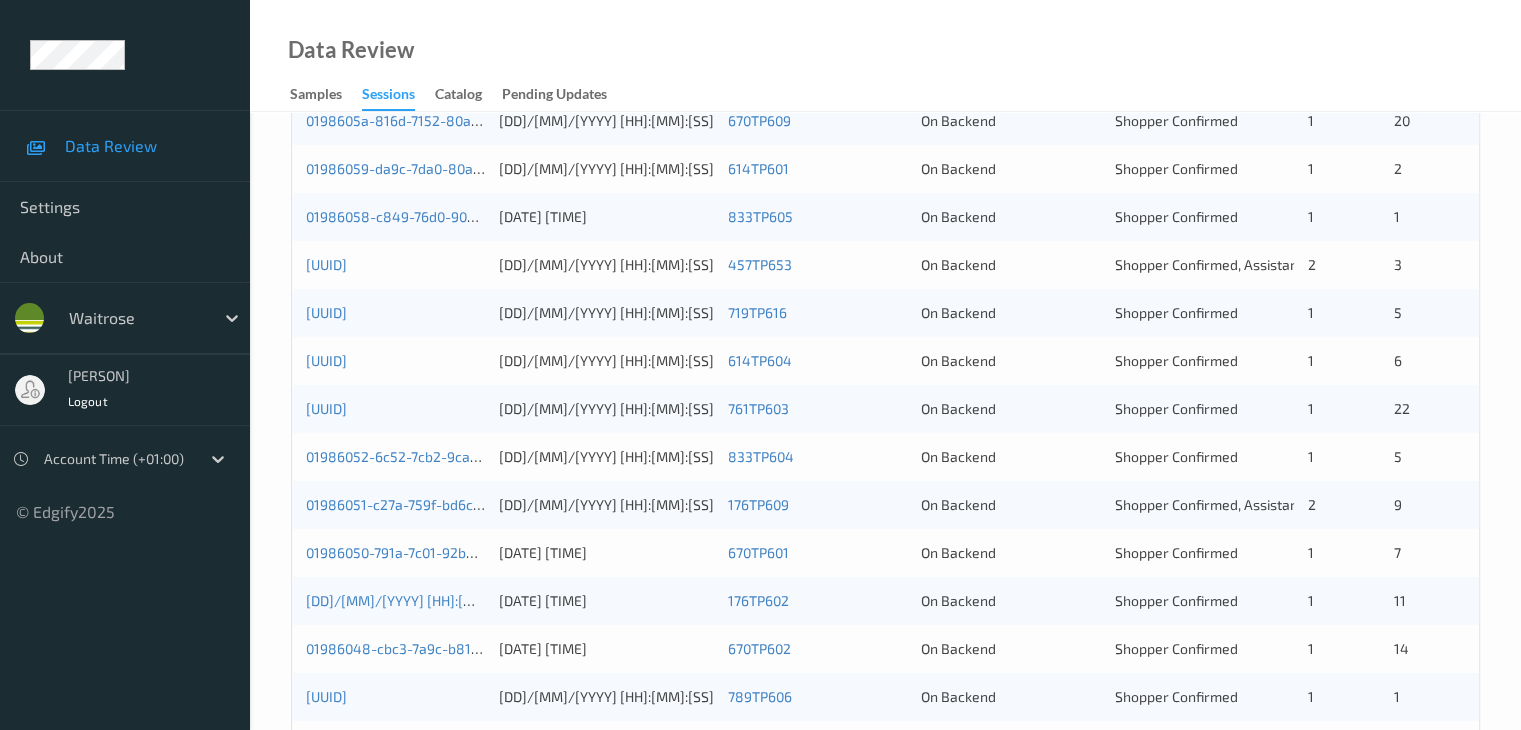 scroll, scrollTop: 932, scrollLeft: 0, axis: vertical 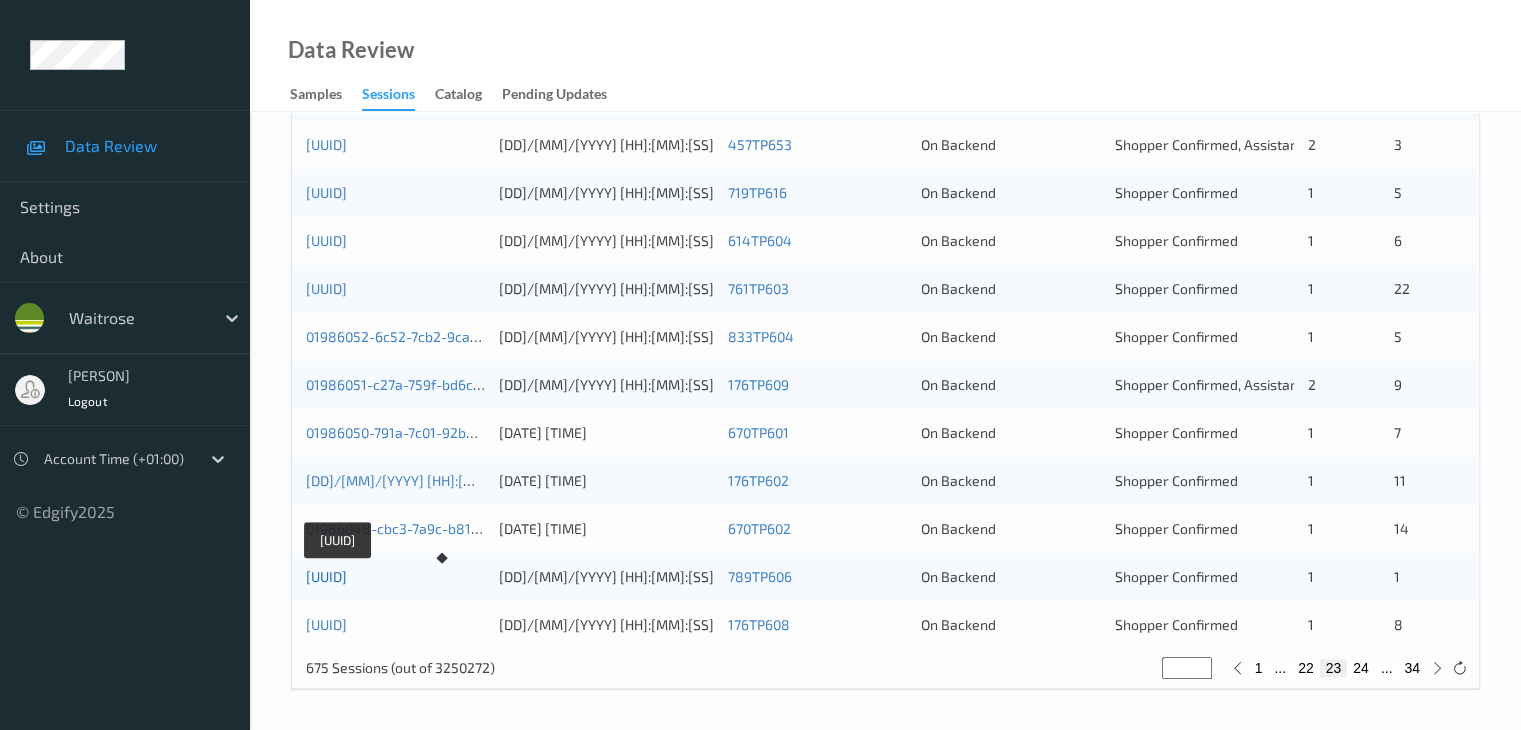 click on "[UUID]" at bounding box center [326, 576] 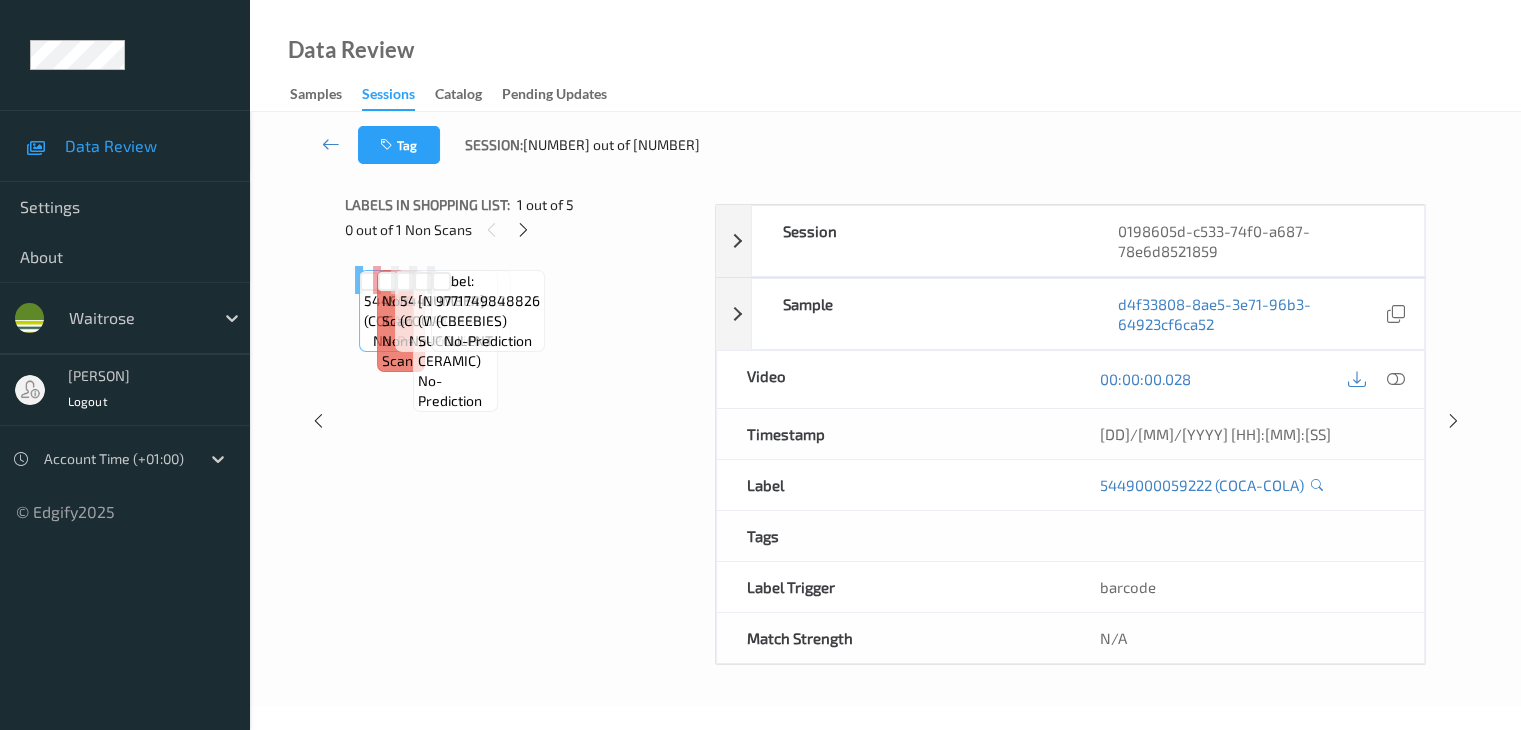 scroll, scrollTop: 0, scrollLeft: 0, axis: both 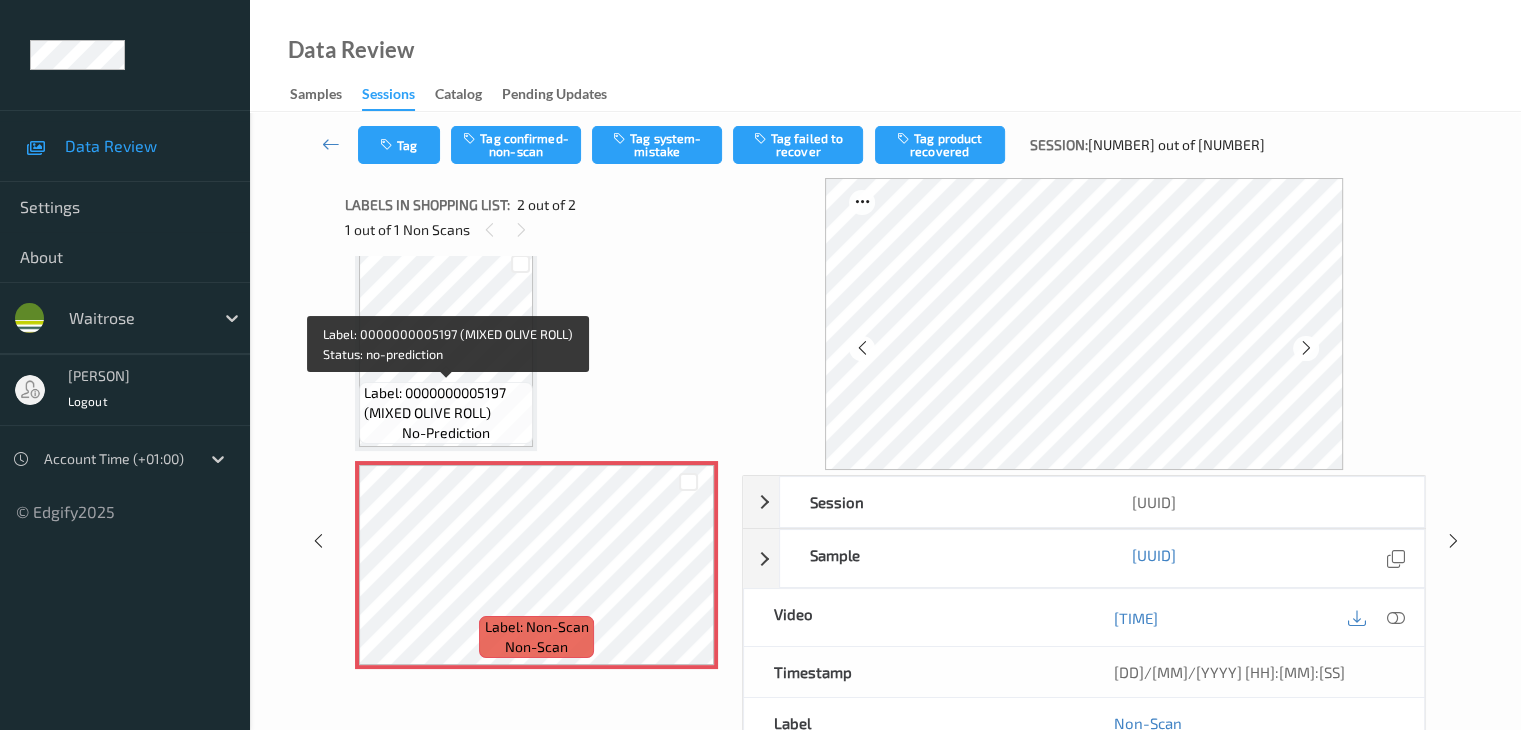 click on "Label: 0000000005197 (MIXED OLIVE ROLL) no-prediction" at bounding box center [446, 413] 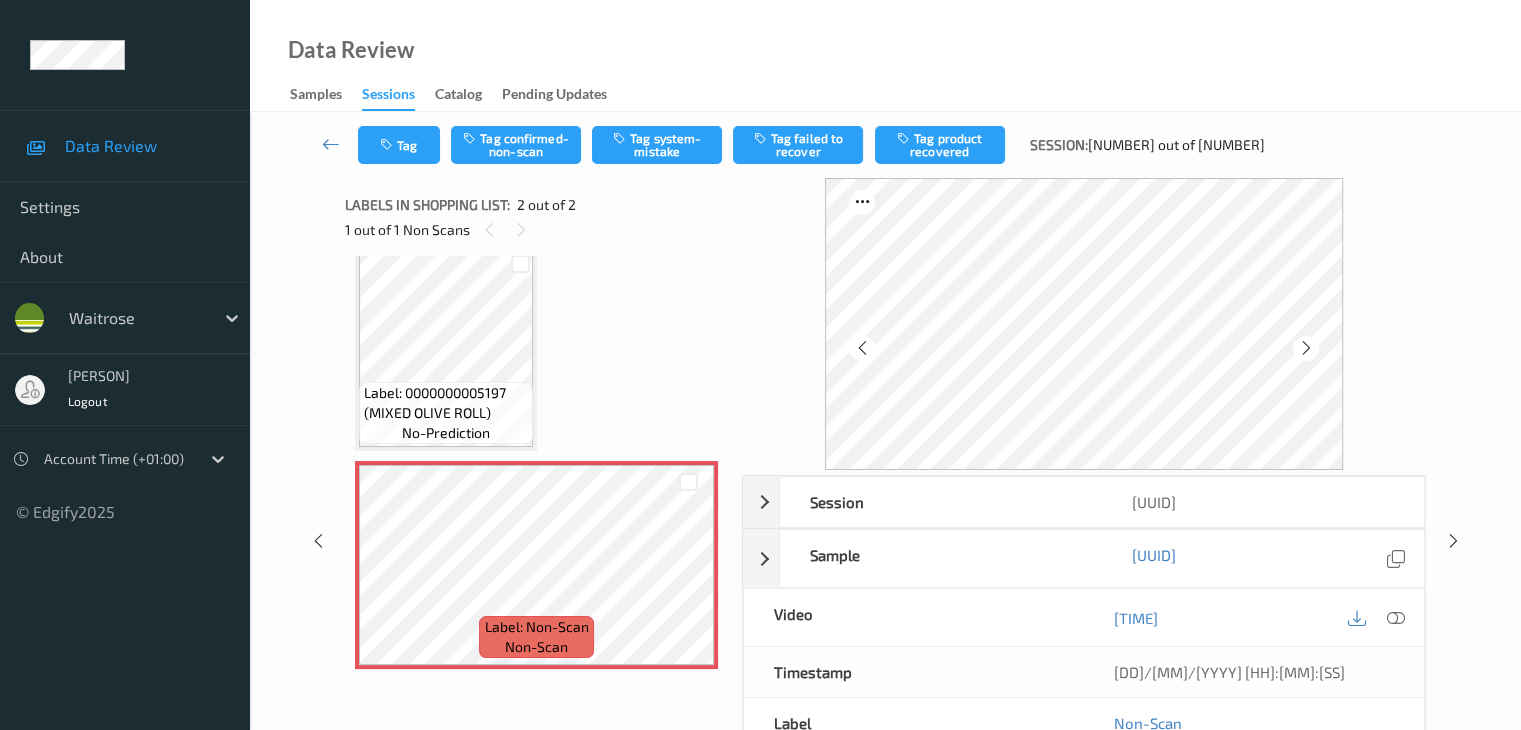 drag, startPoint x: 664, startPoint y: 159, endPoint x: 677, endPoint y: 164, distance: 13.928389 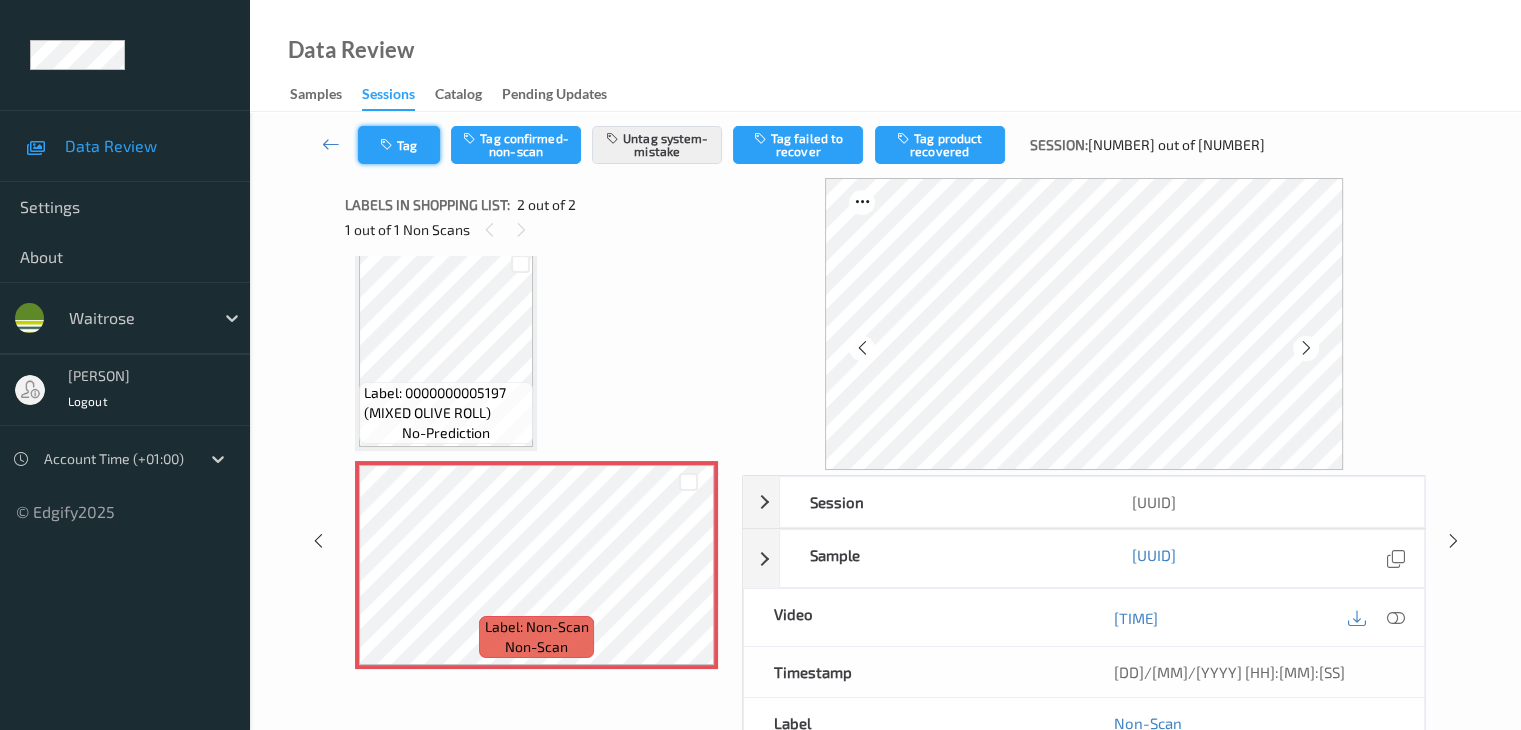 click on "Tag" at bounding box center (399, 145) 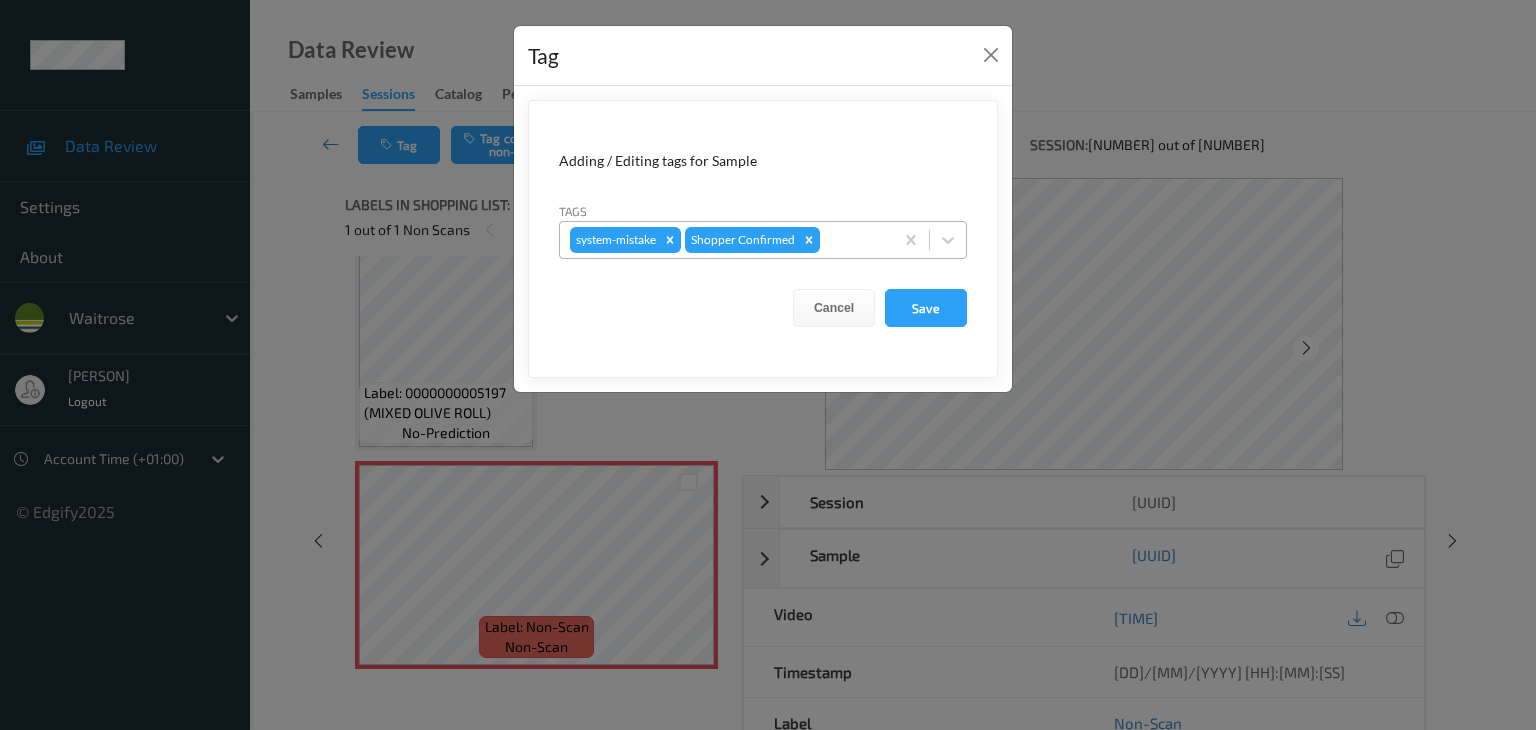 click at bounding box center (853, 240) 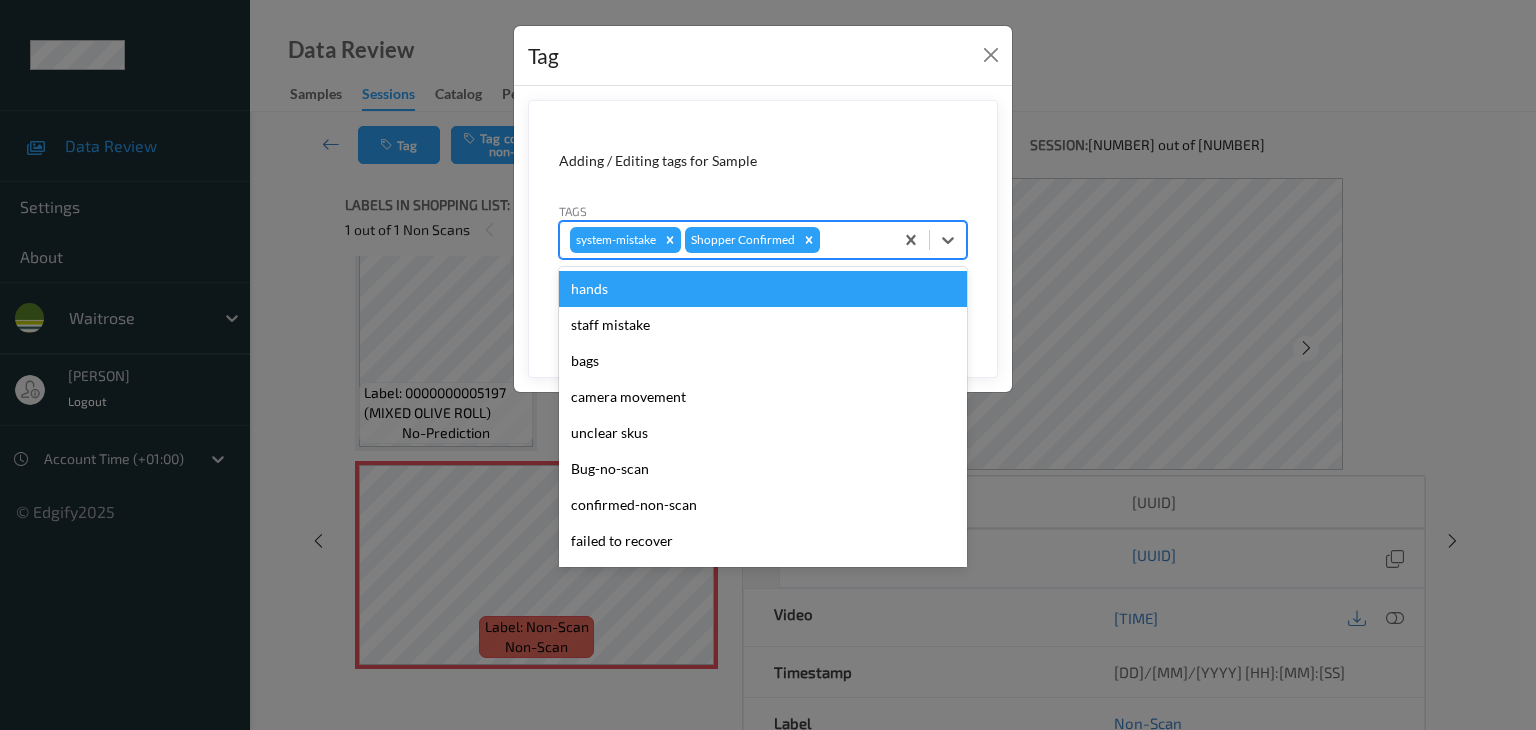 type on "u" 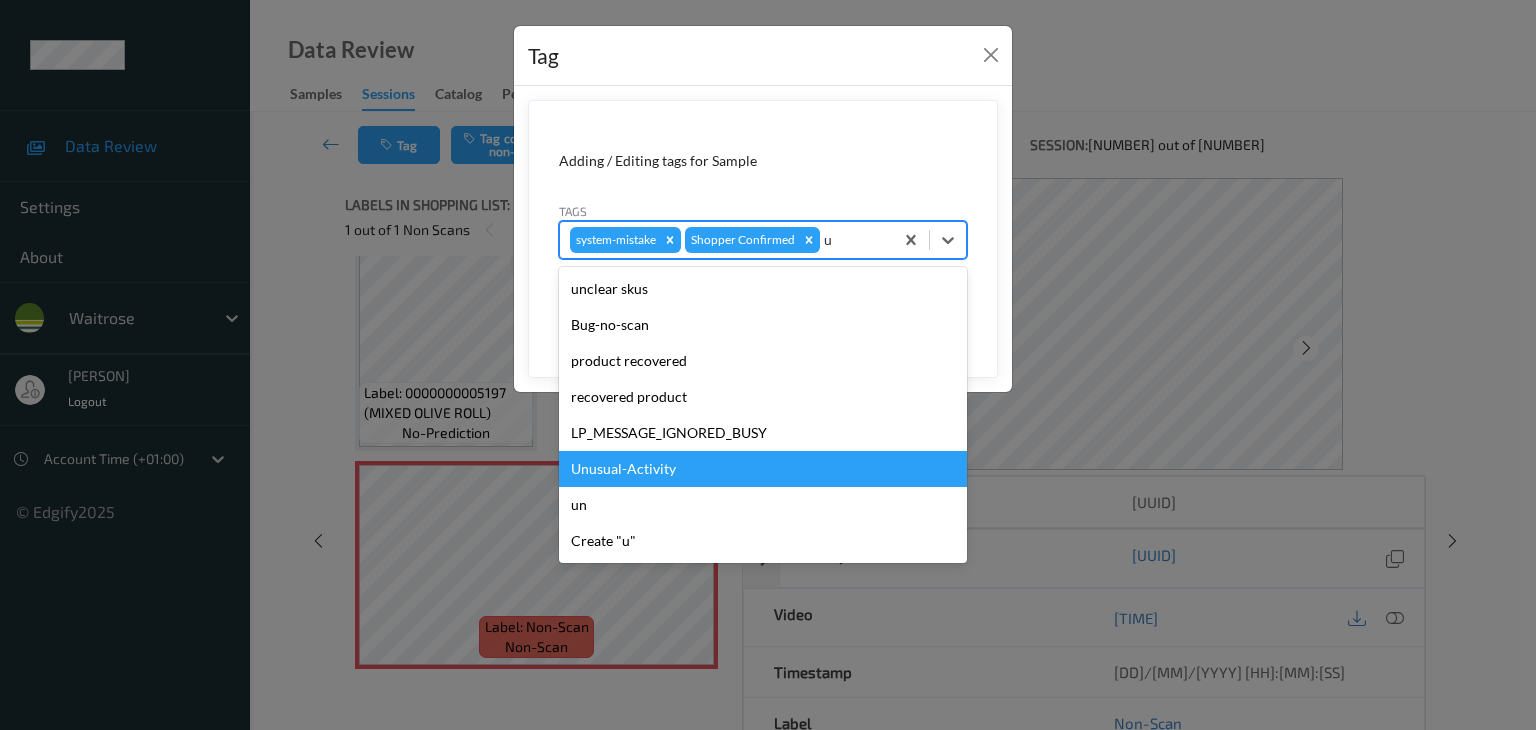 click on "Unusual-Activity" at bounding box center [763, 469] 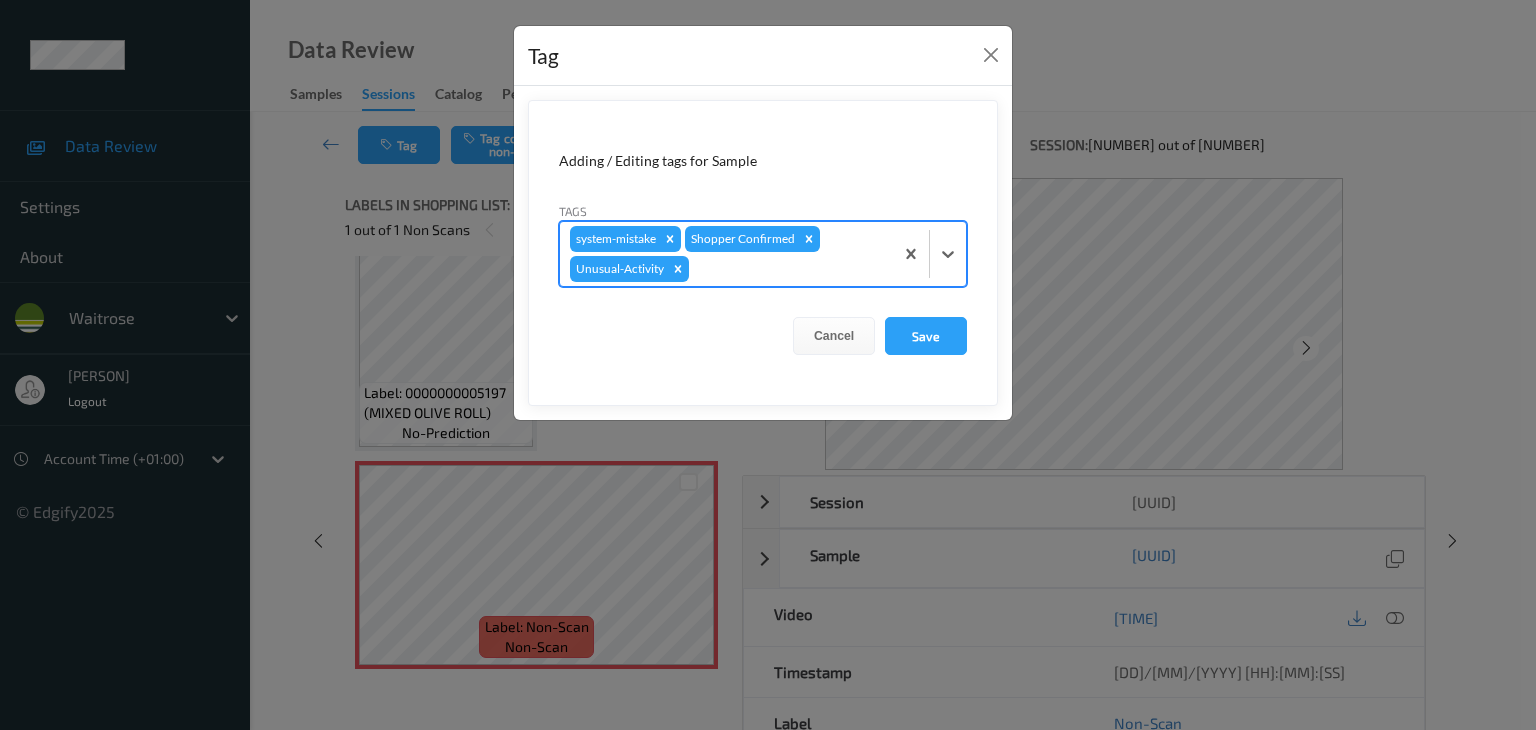 type on "p" 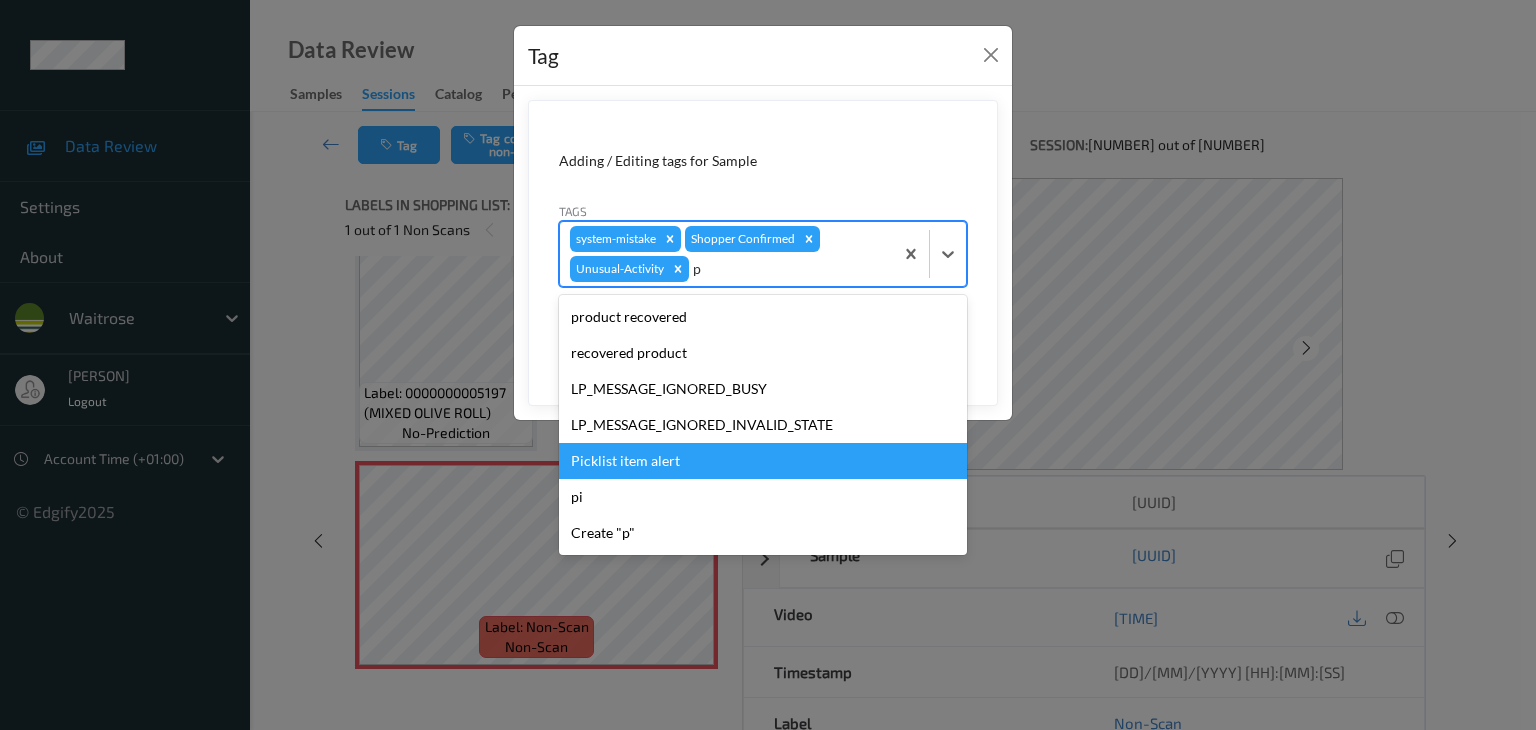 click on "Picklist item alert" at bounding box center [763, 461] 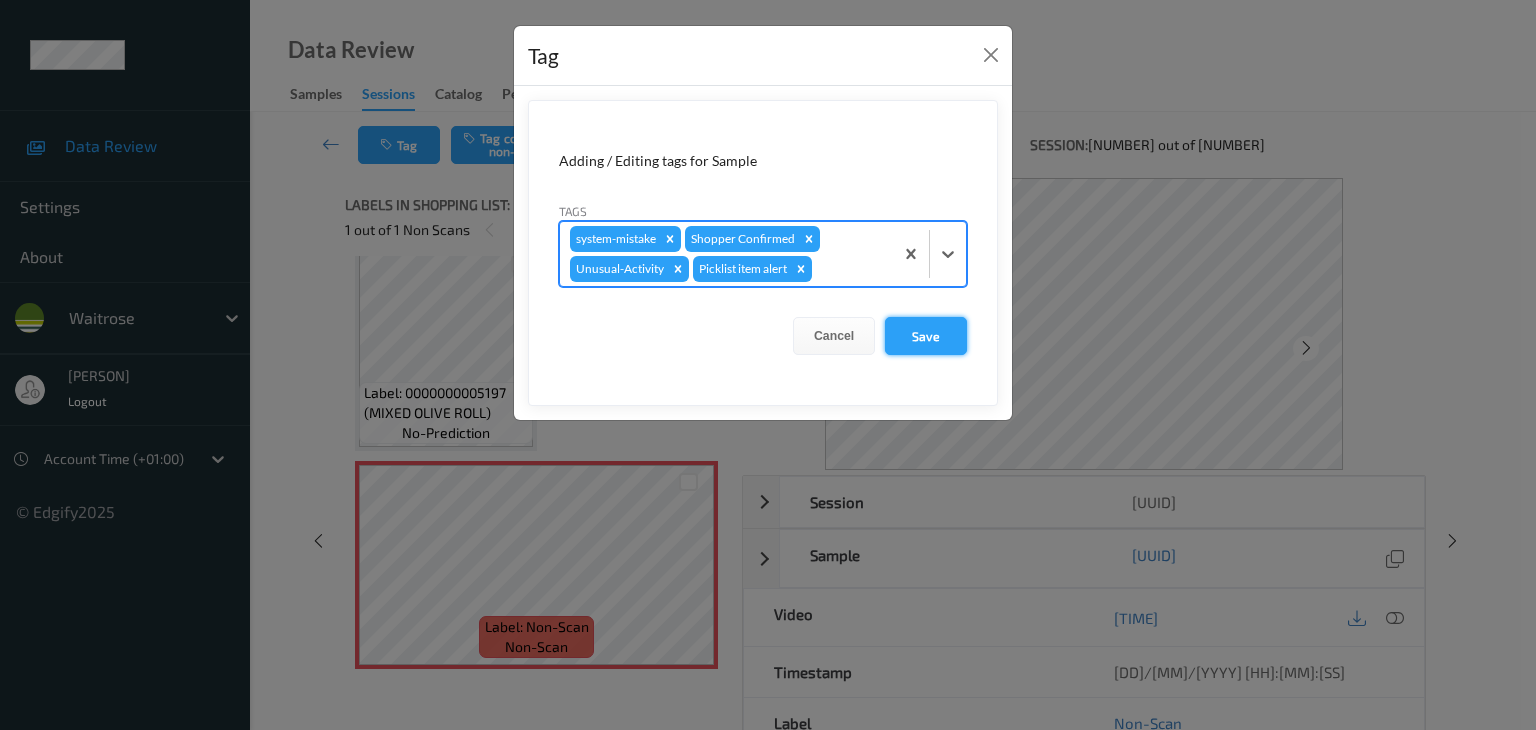 click on "Save" at bounding box center [926, 336] 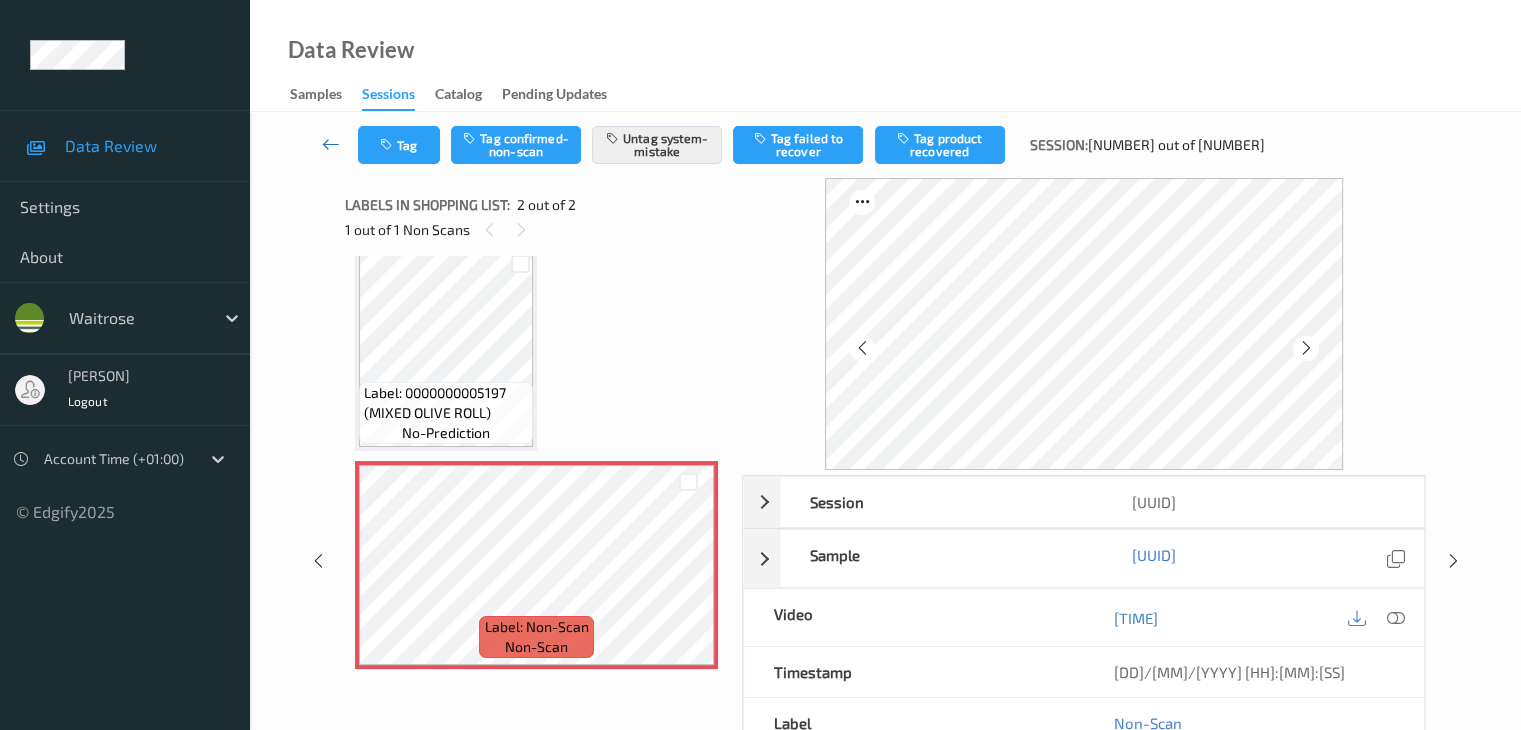 click at bounding box center [331, 144] 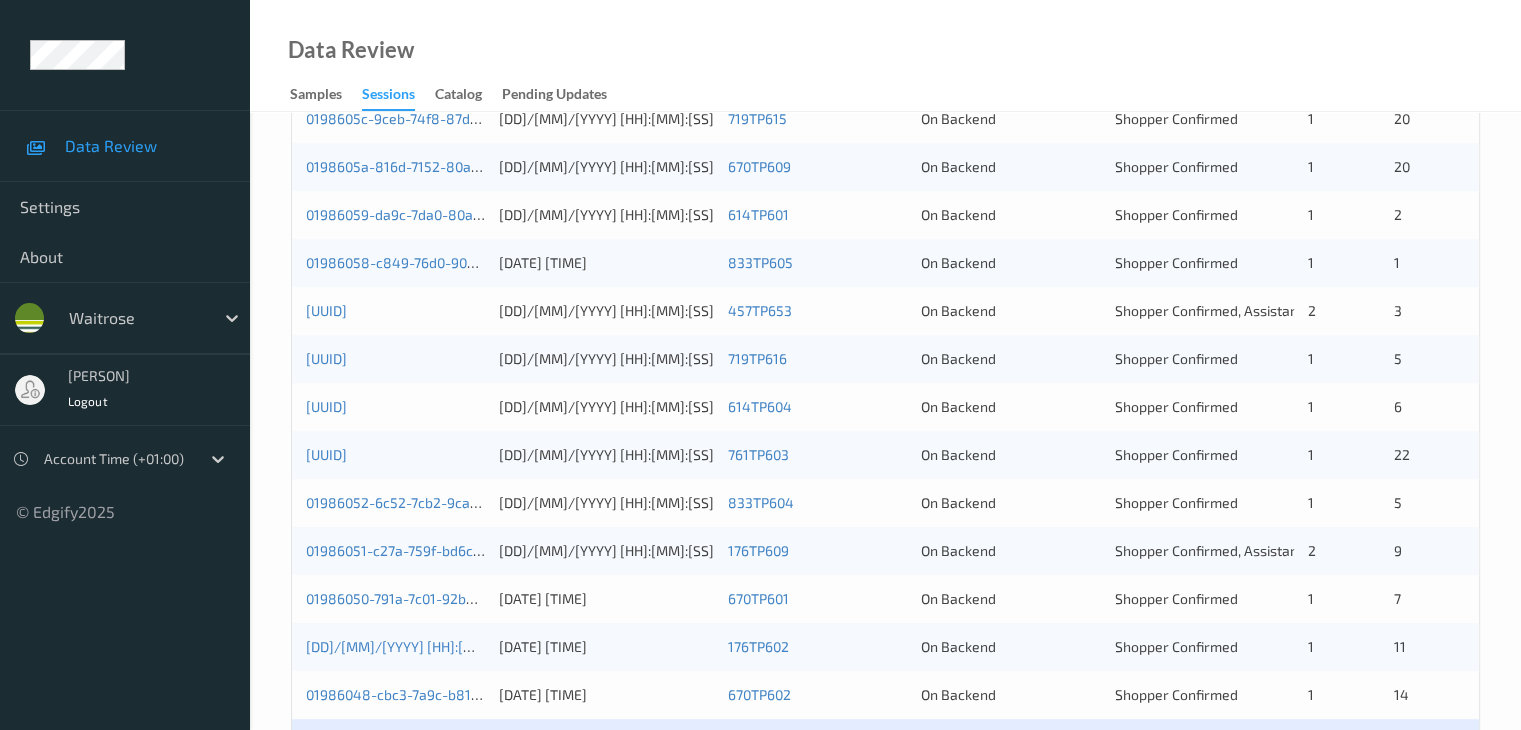 scroll, scrollTop: 732, scrollLeft: 0, axis: vertical 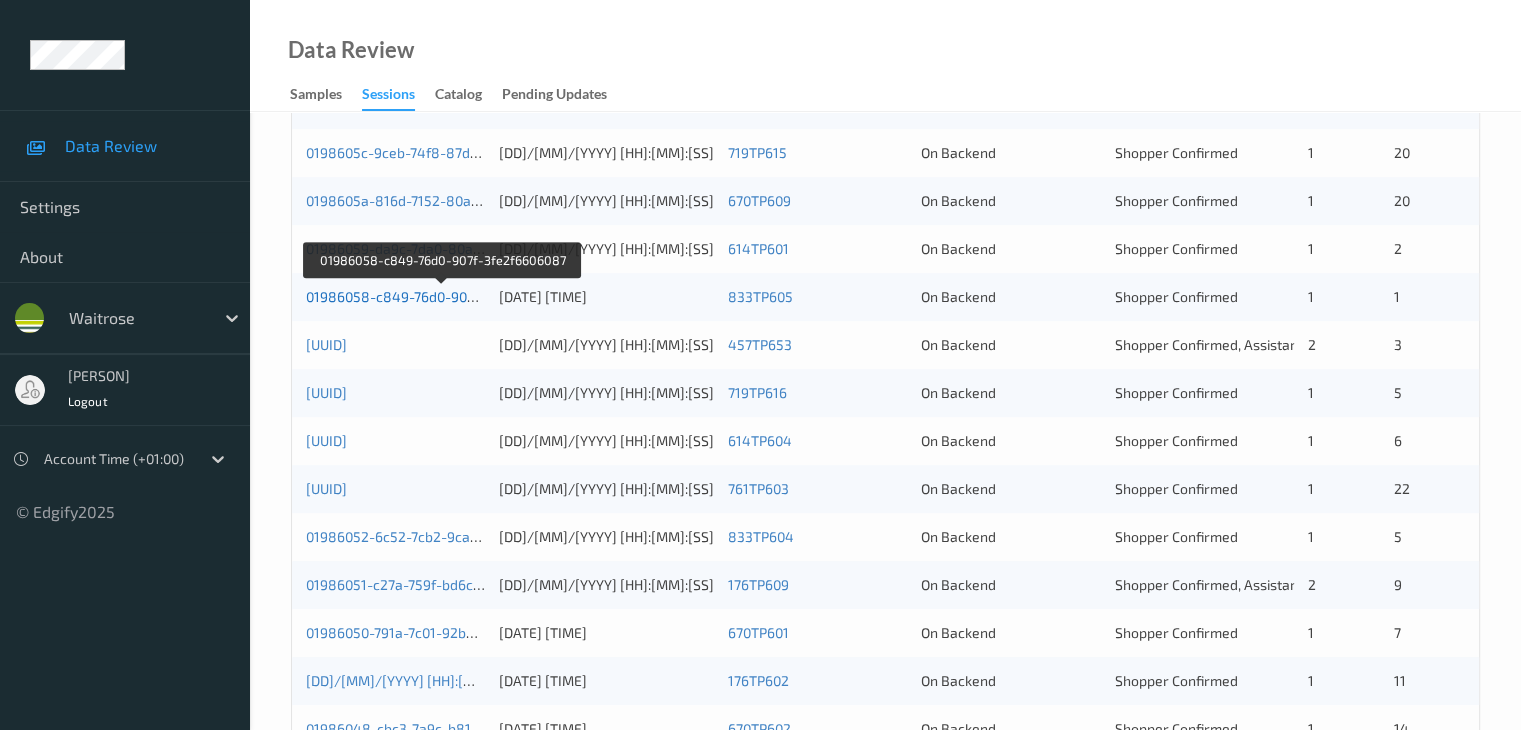 click on "01986058-c849-76d0-907f-3fe2f6606087" at bounding box center (440, 296) 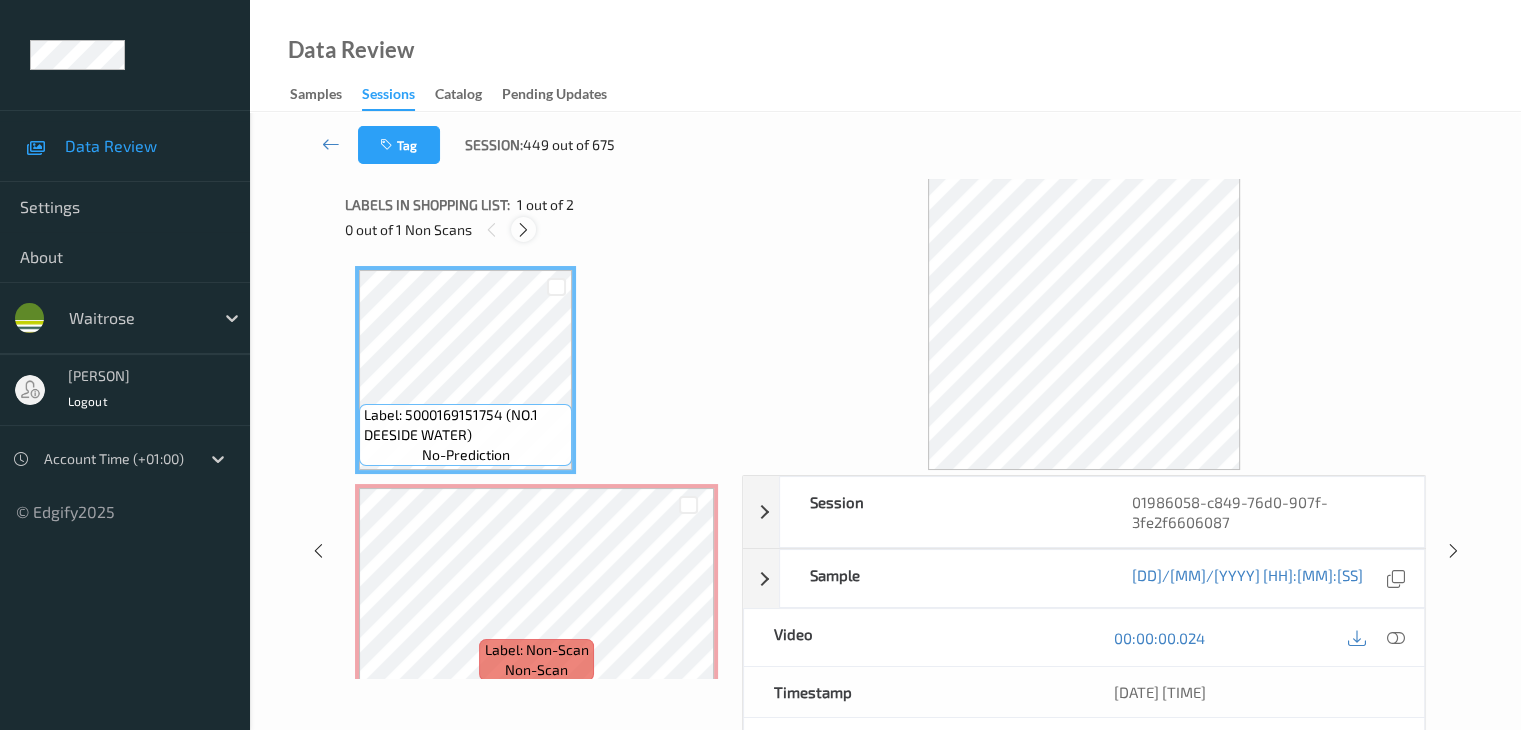 click at bounding box center [523, 230] 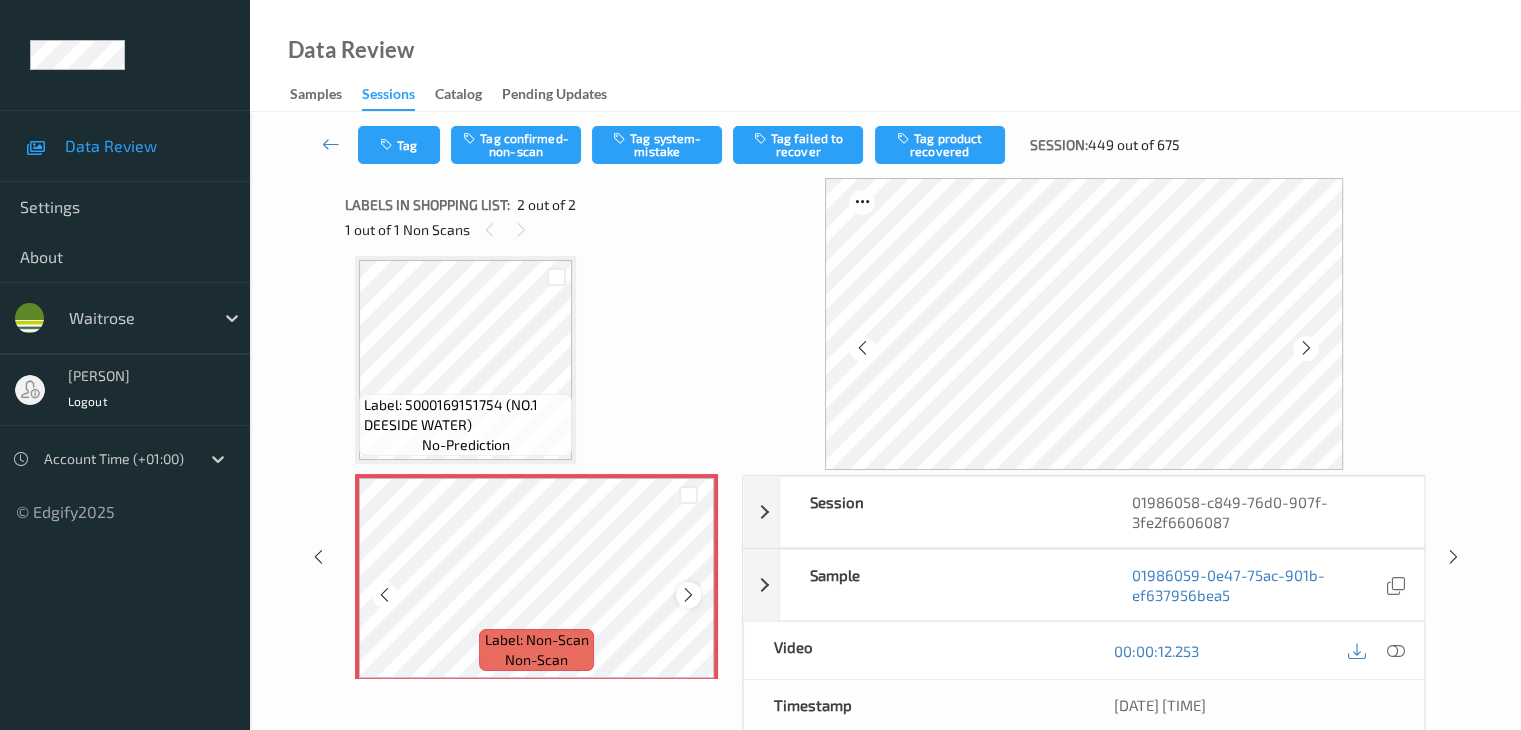 scroll, scrollTop: 23, scrollLeft: 0, axis: vertical 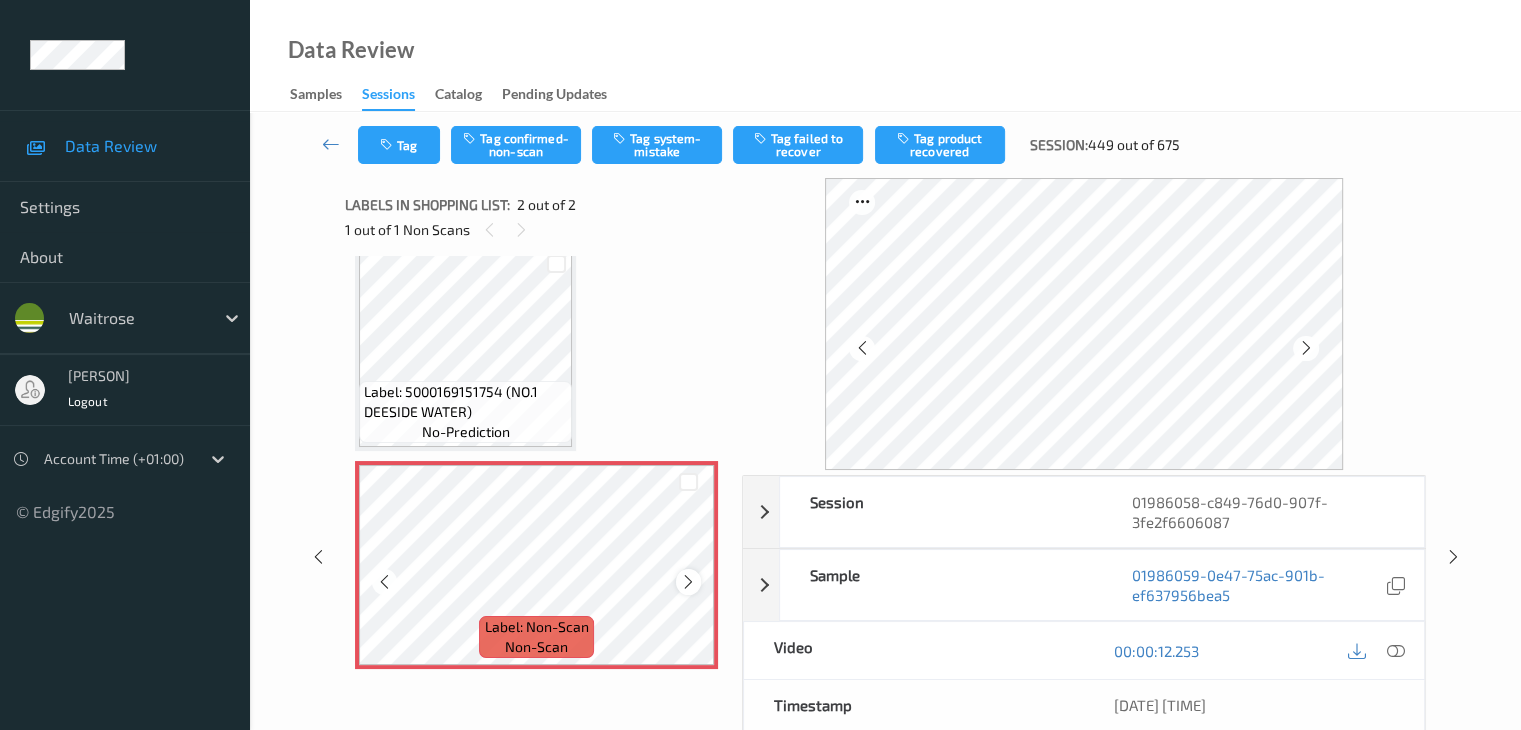 click at bounding box center (688, 582) 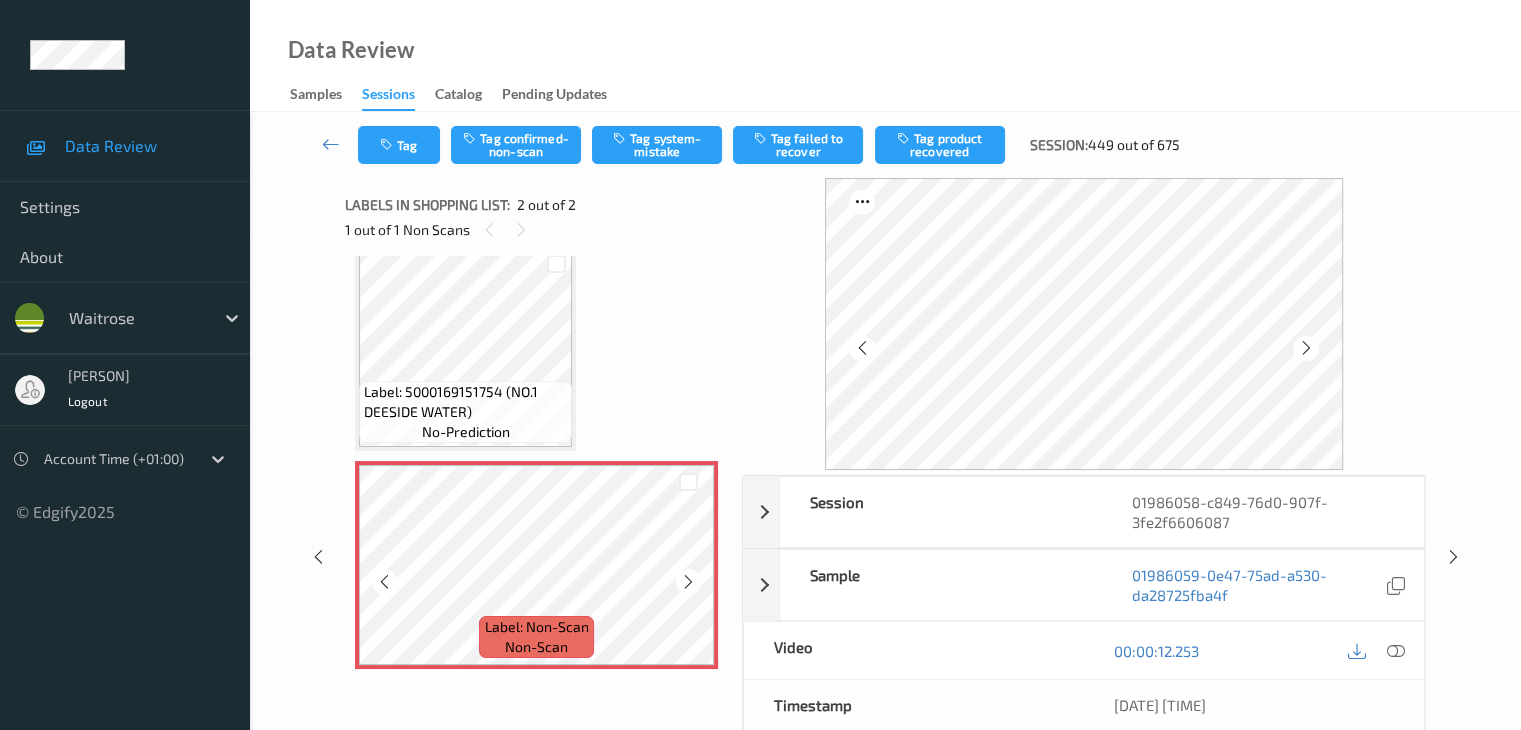 click at bounding box center (688, 582) 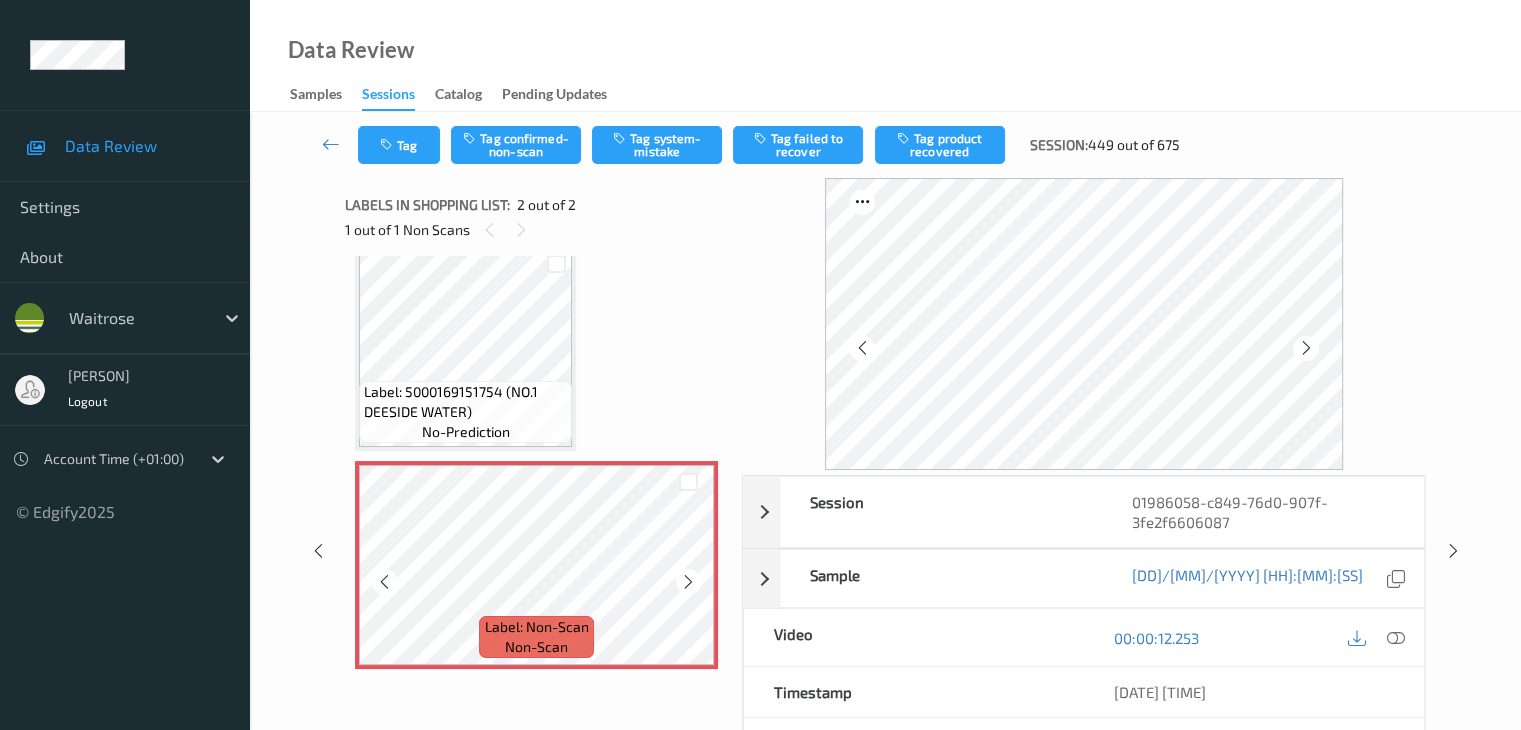 click at bounding box center (688, 582) 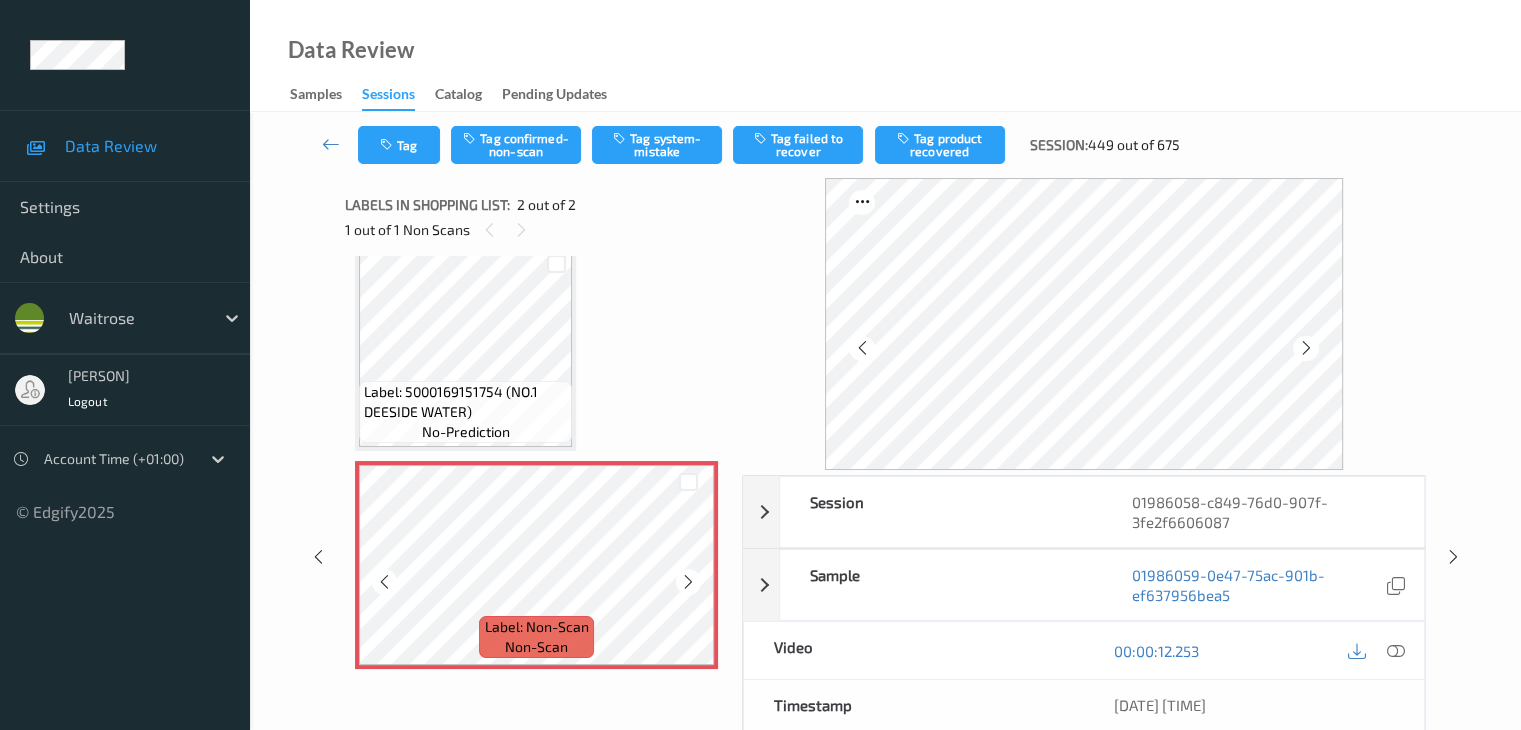 click at bounding box center [688, 582] 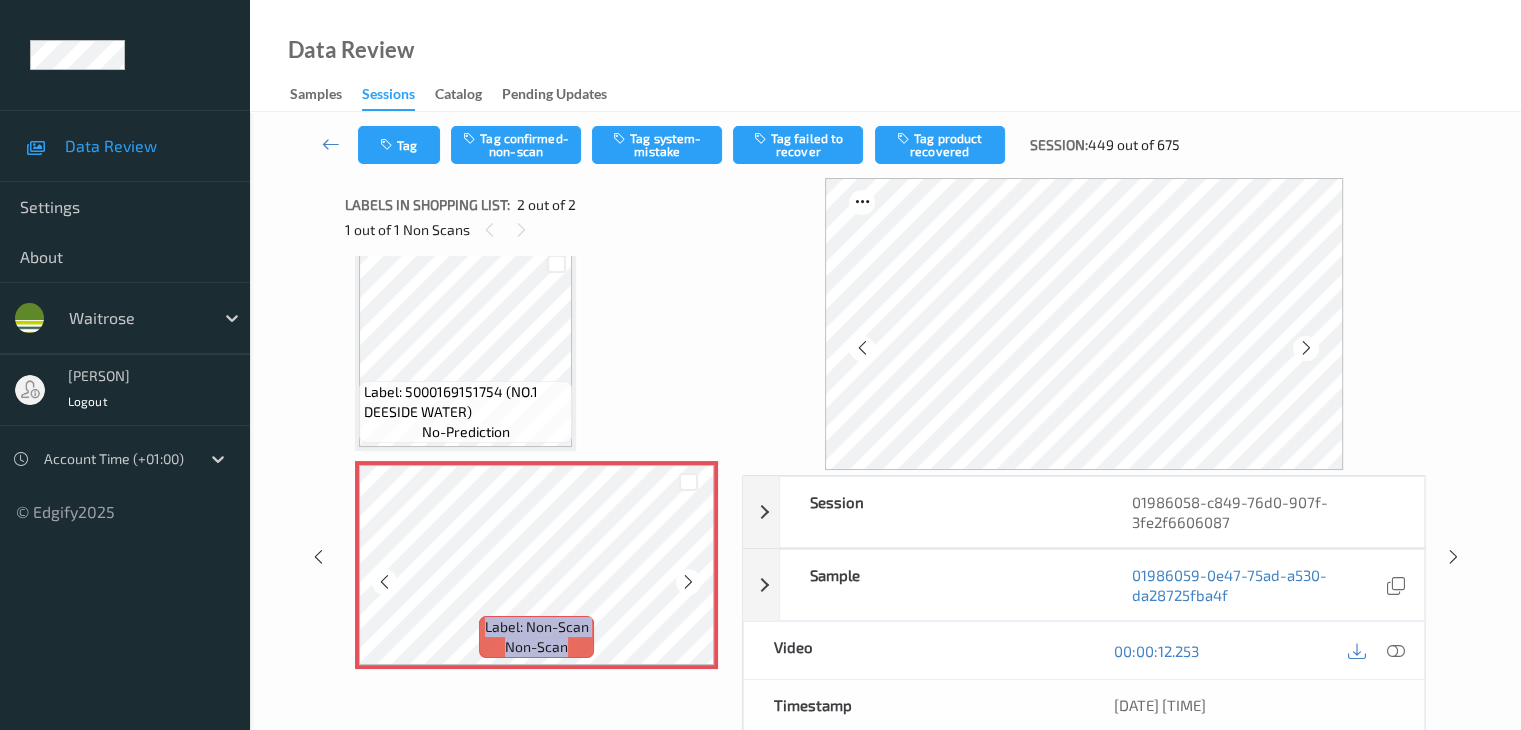 click at bounding box center [688, 582] 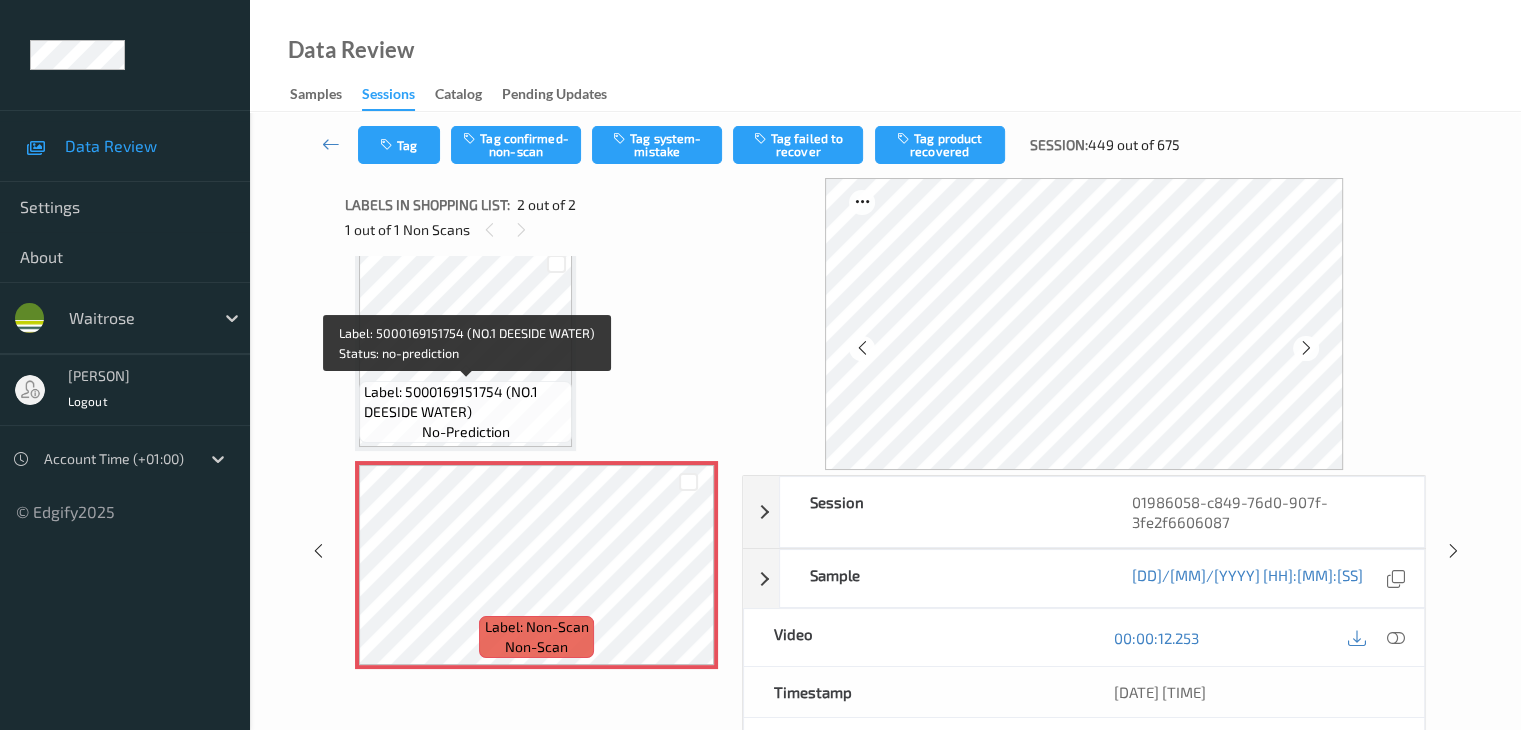 click on "Label: 5000169151754 (NO.1 DEESIDE WATER)" at bounding box center [465, 402] 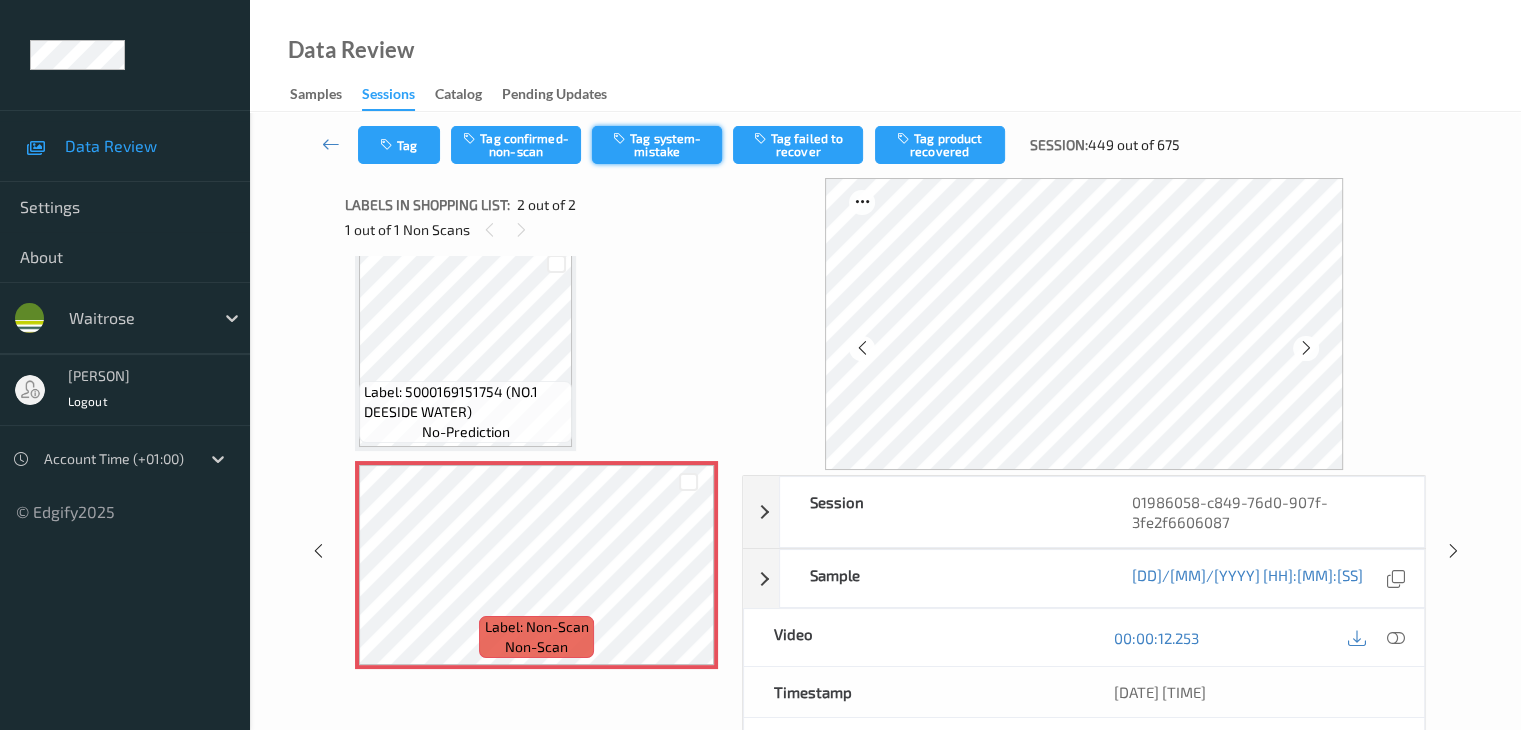 click on "Tag   system-mistake" at bounding box center [657, 145] 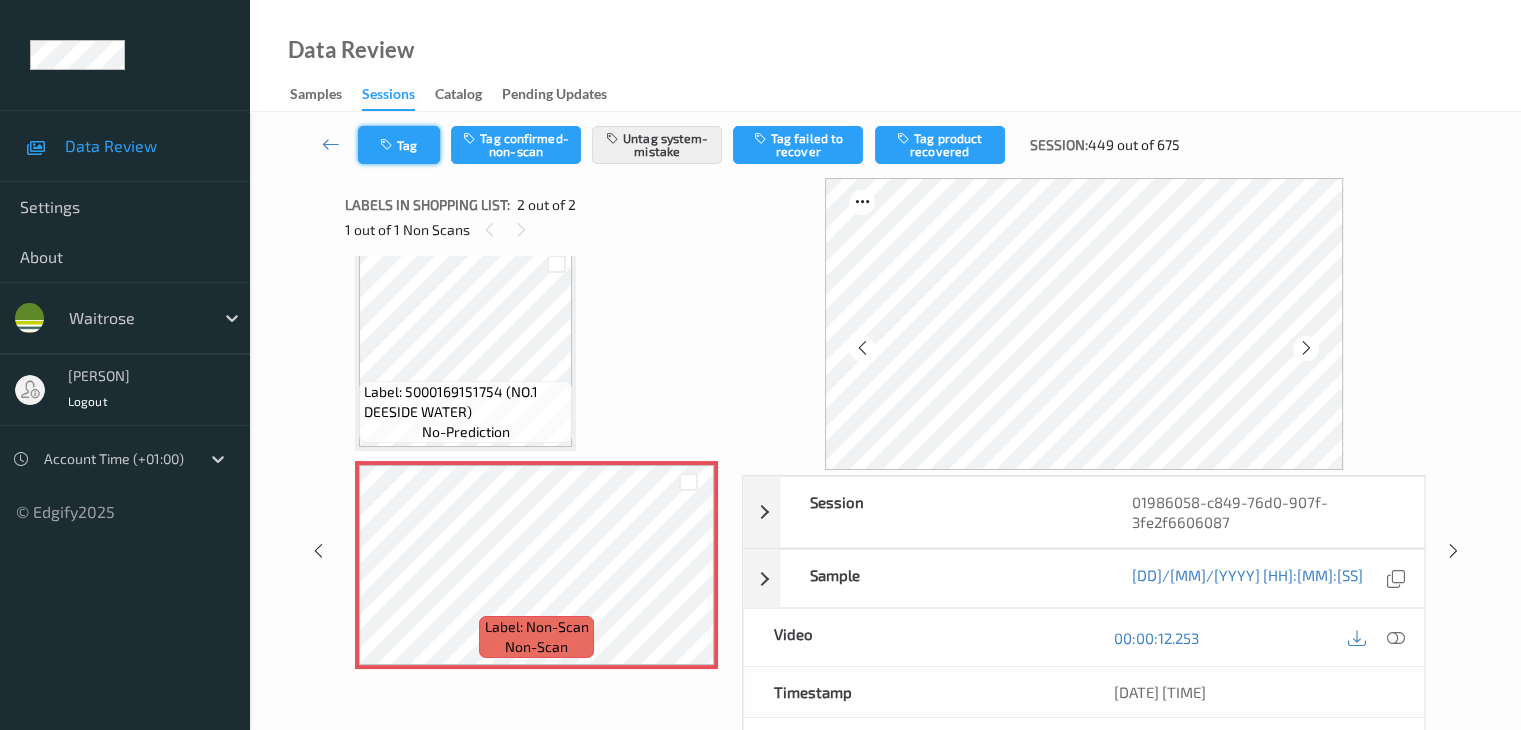 click on "Tag" at bounding box center [399, 145] 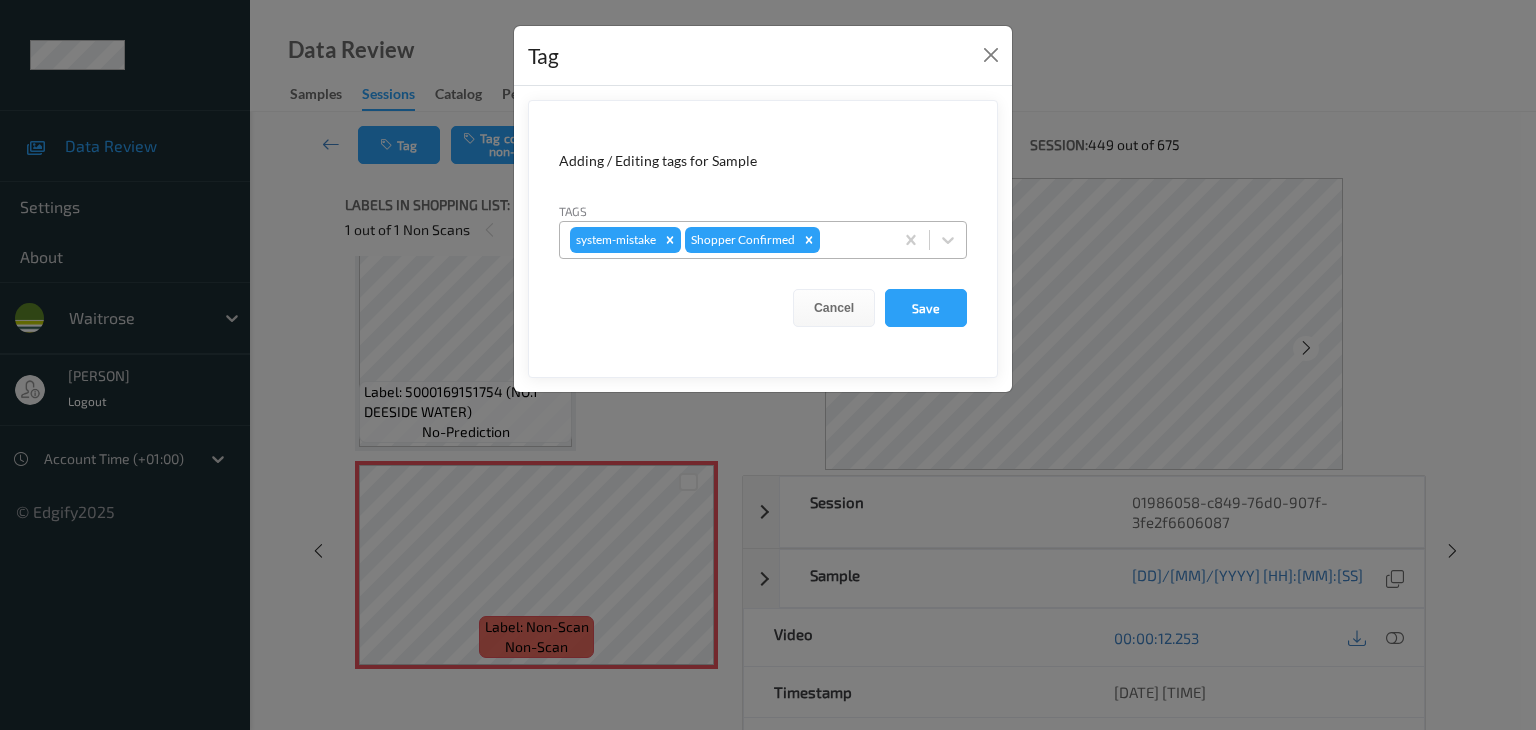 click at bounding box center [853, 240] 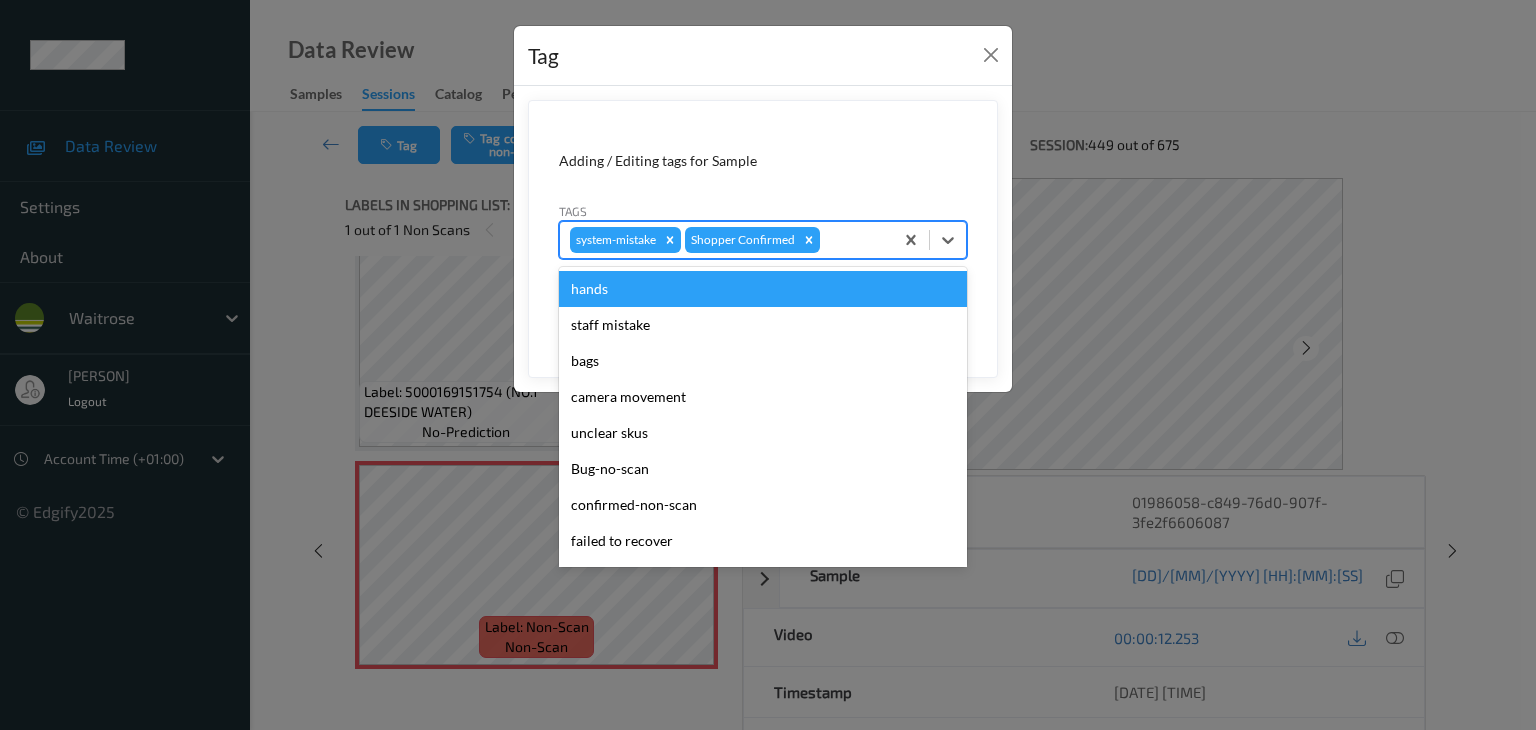 type on "u" 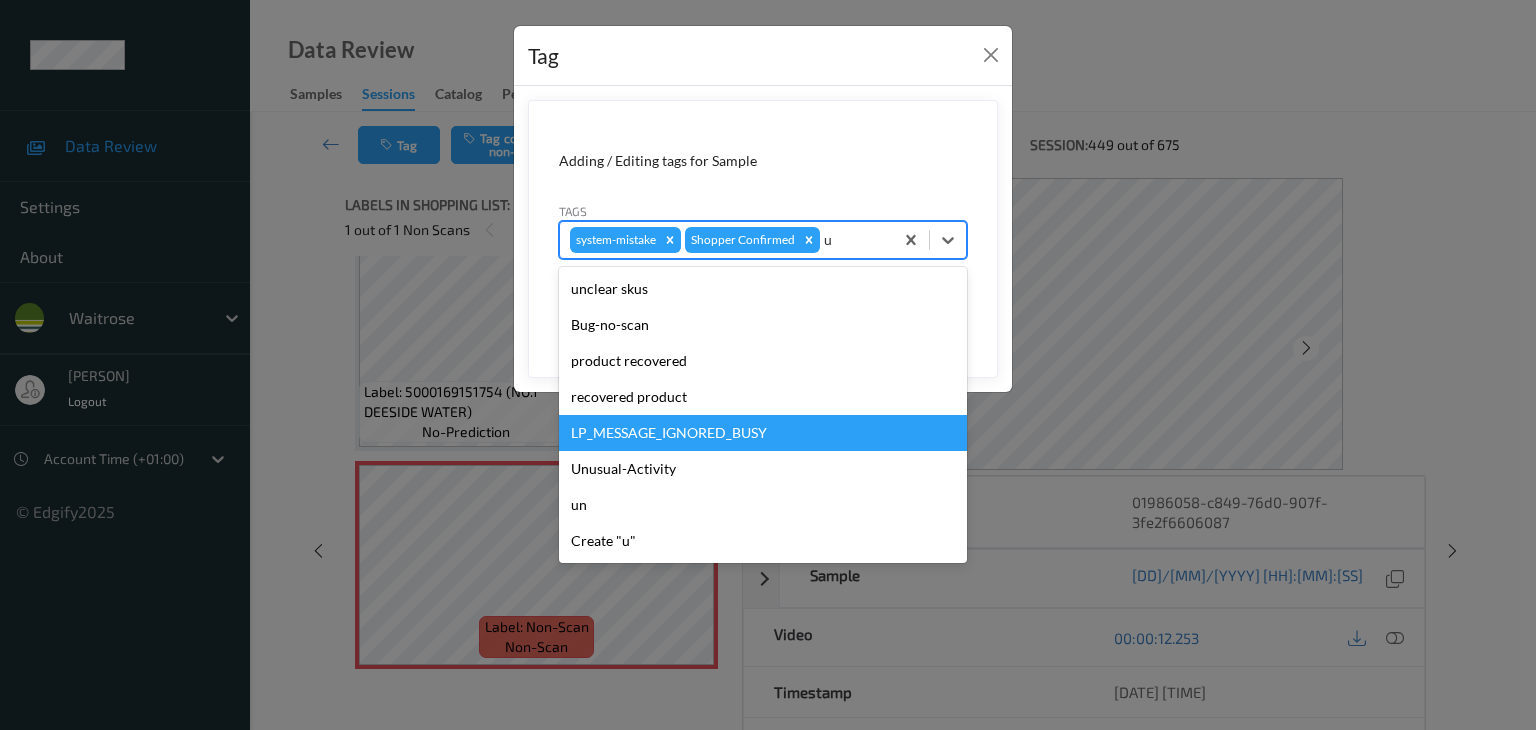 click on "LP_MESSAGE_IGNORED_BUSY" at bounding box center [763, 433] 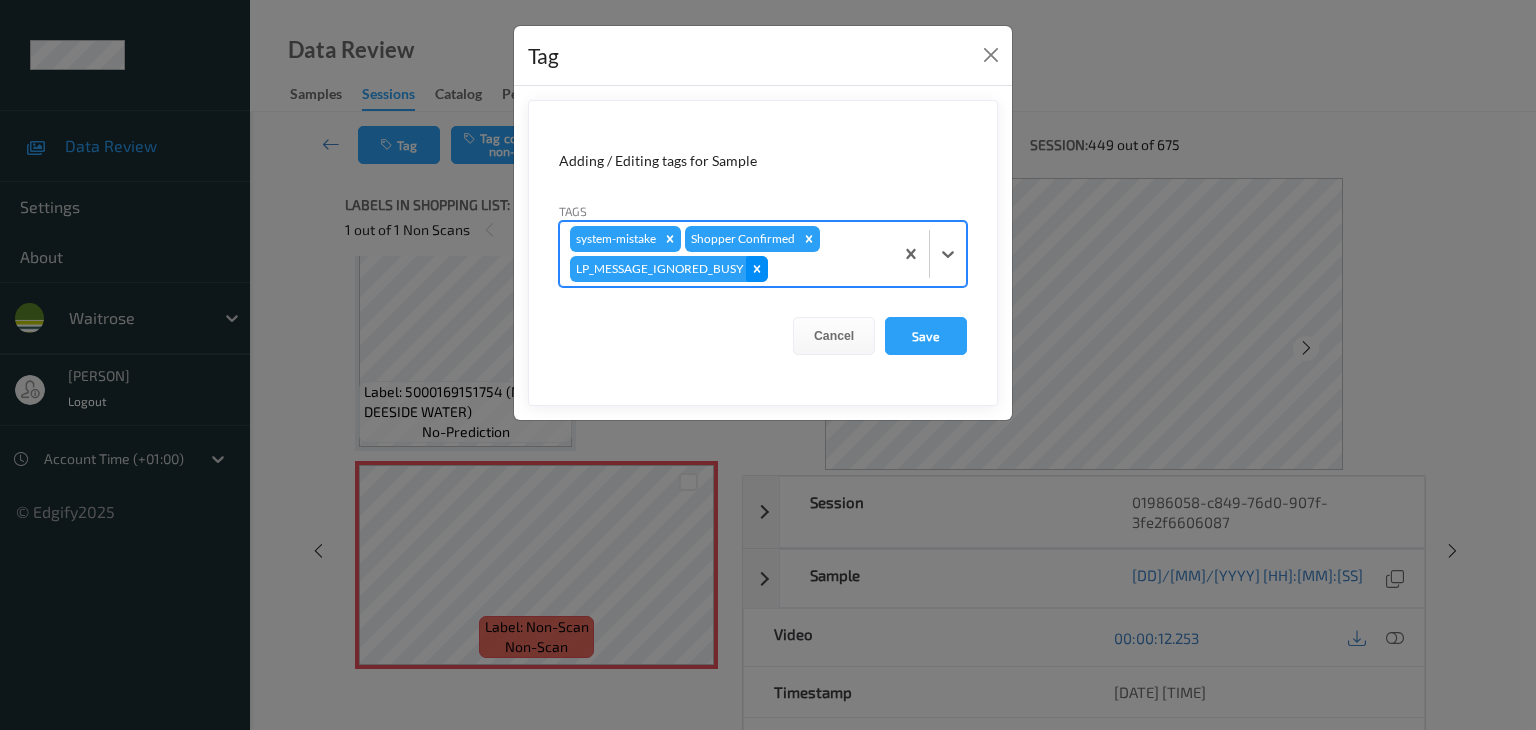 click 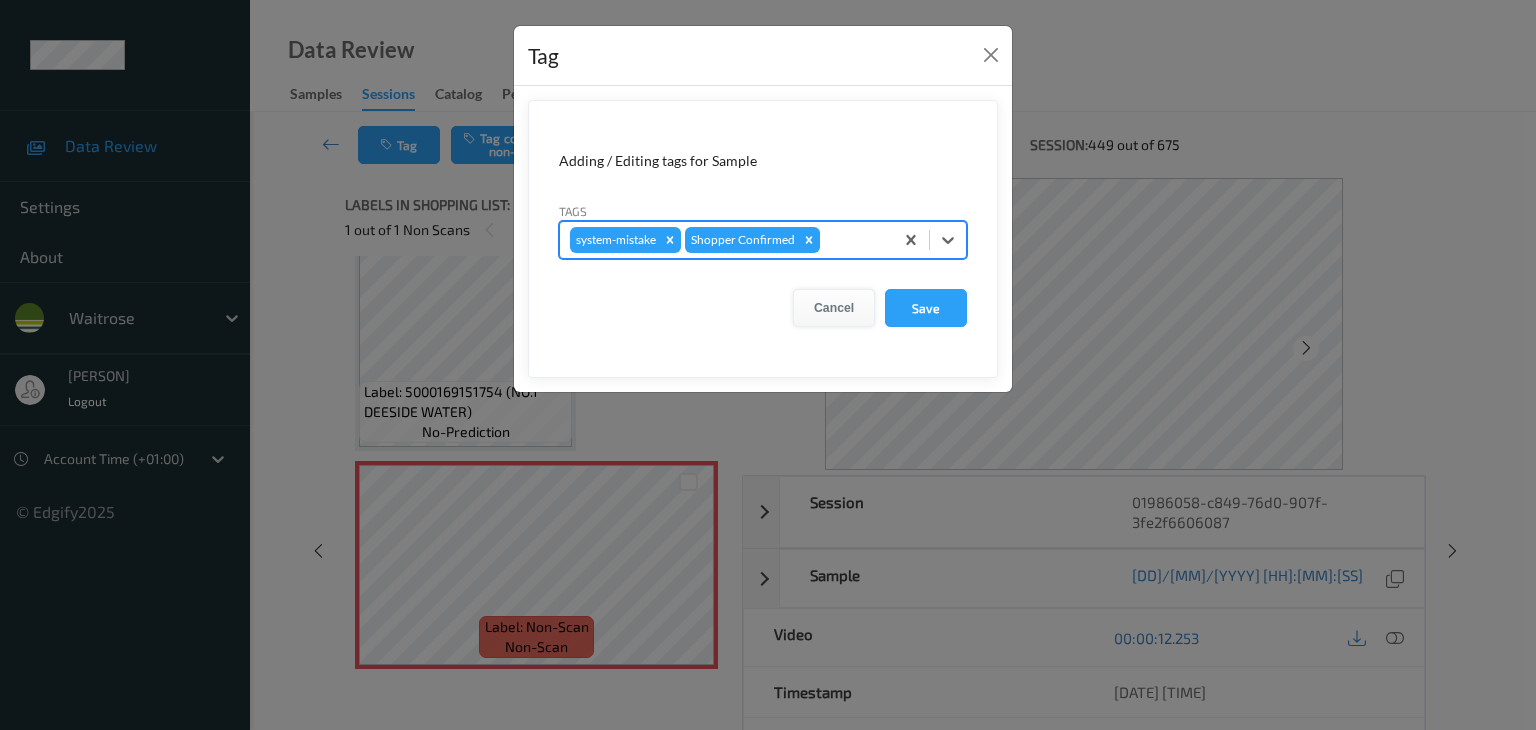 type on "u" 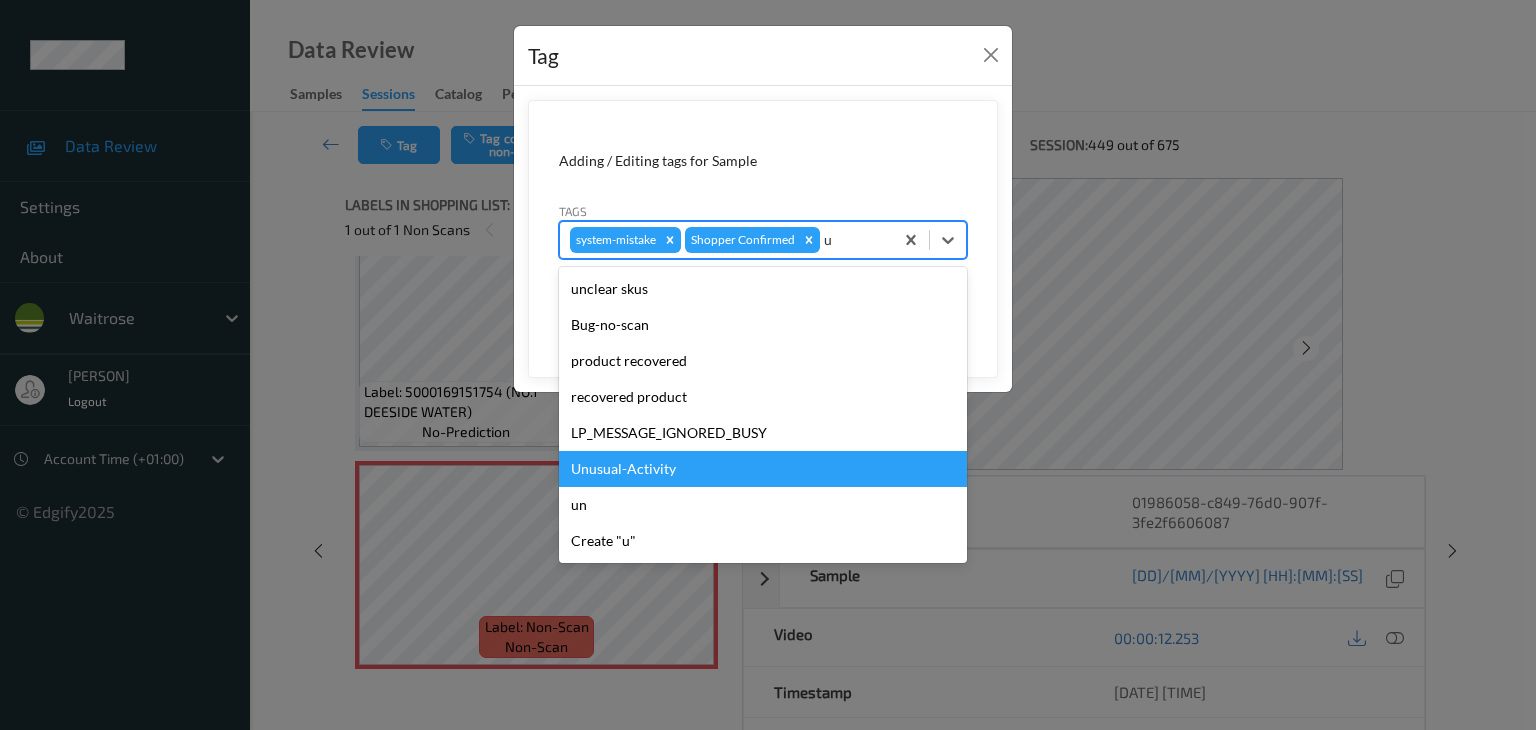 click on "Unusual-Activity" at bounding box center [763, 469] 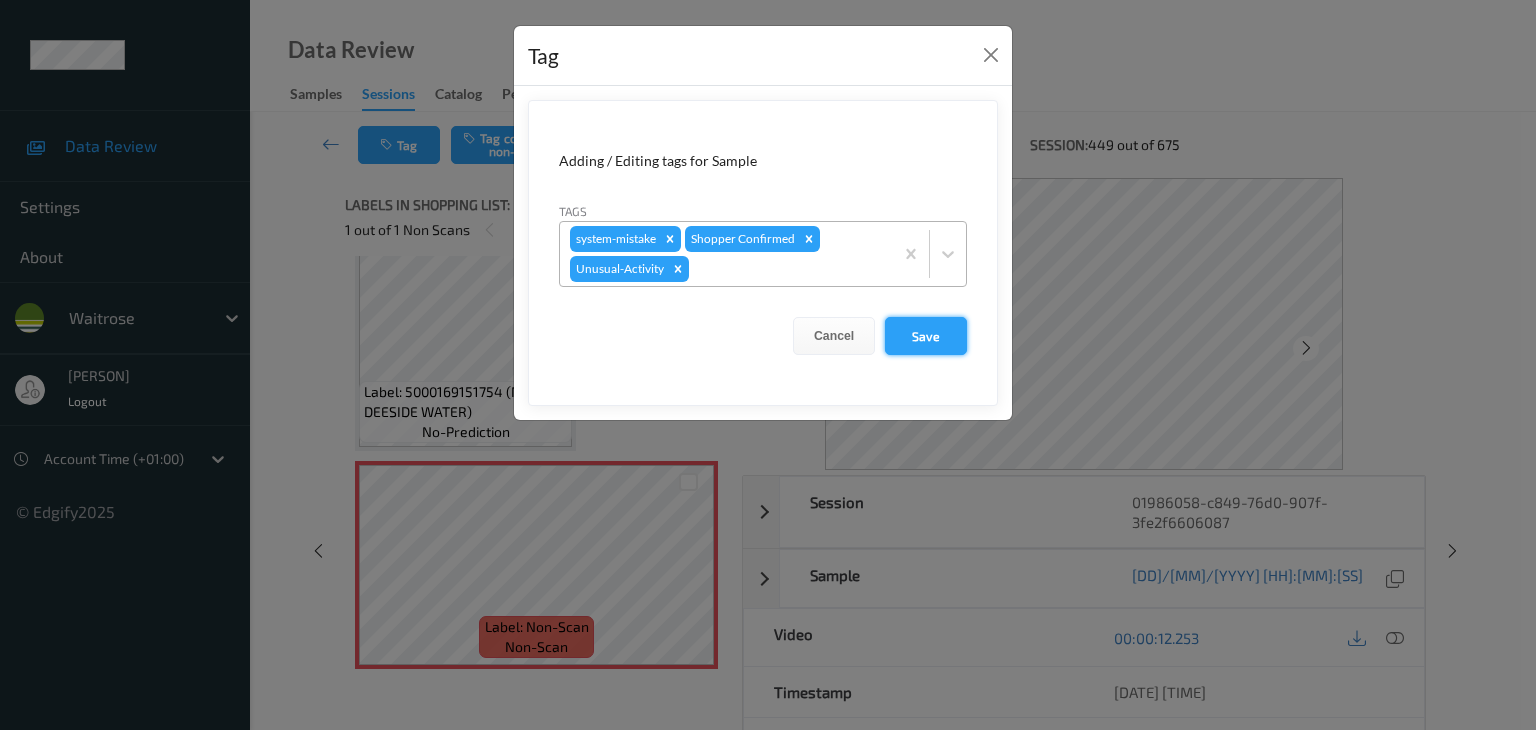 click on "Save" at bounding box center [926, 336] 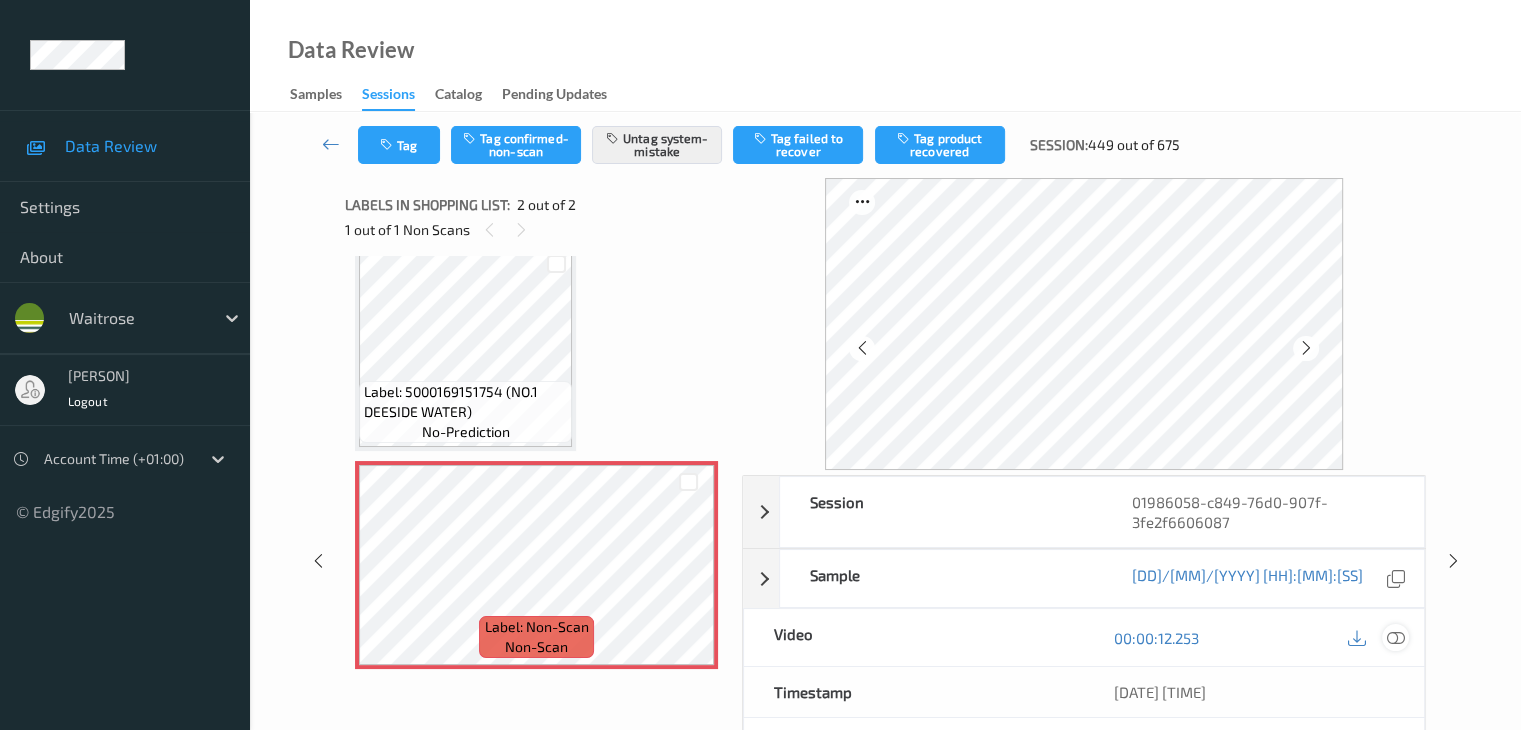 click at bounding box center (1395, 638) 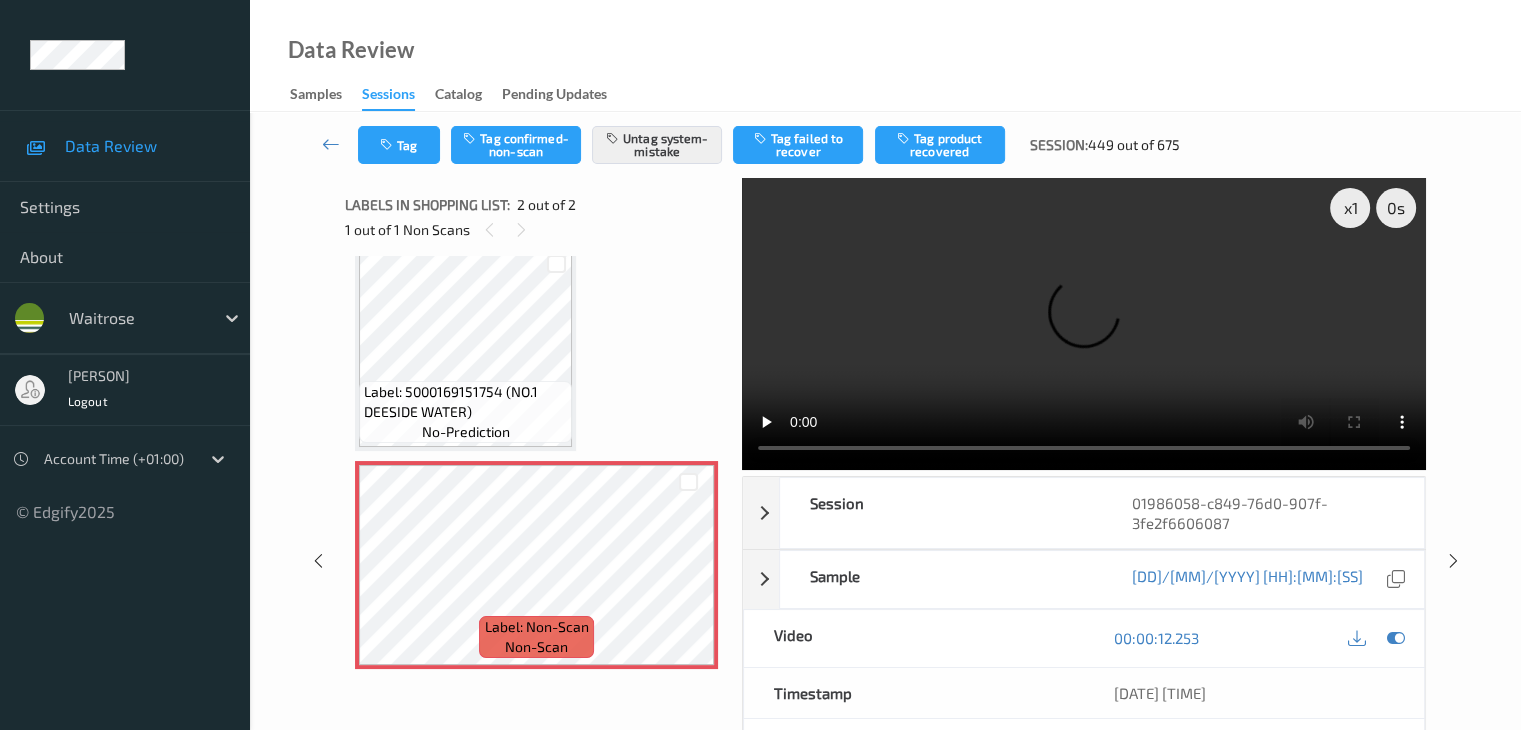 type 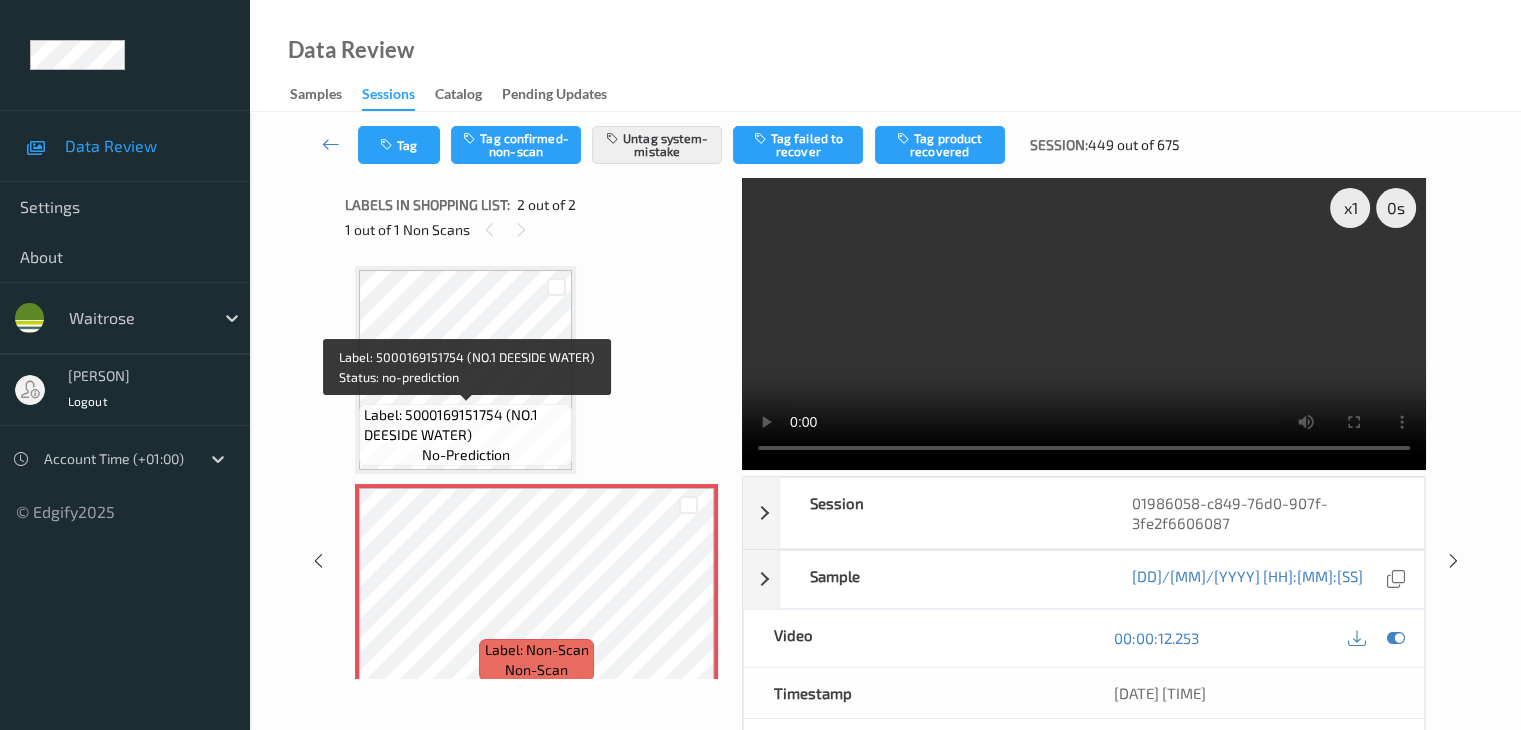 scroll, scrollTop: 23, scrollLeft: 0, axis: vertical 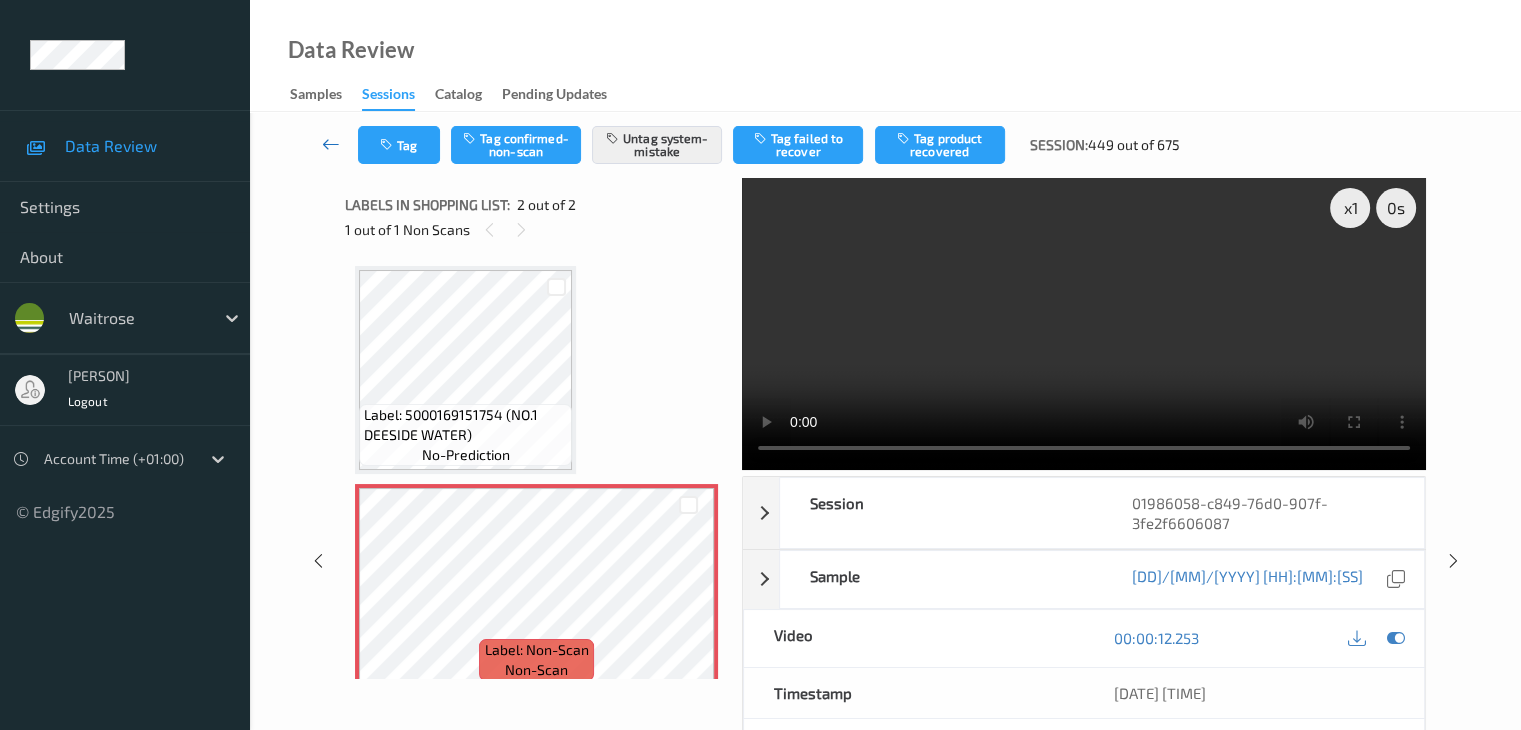 click at bounding box center [331, 144] 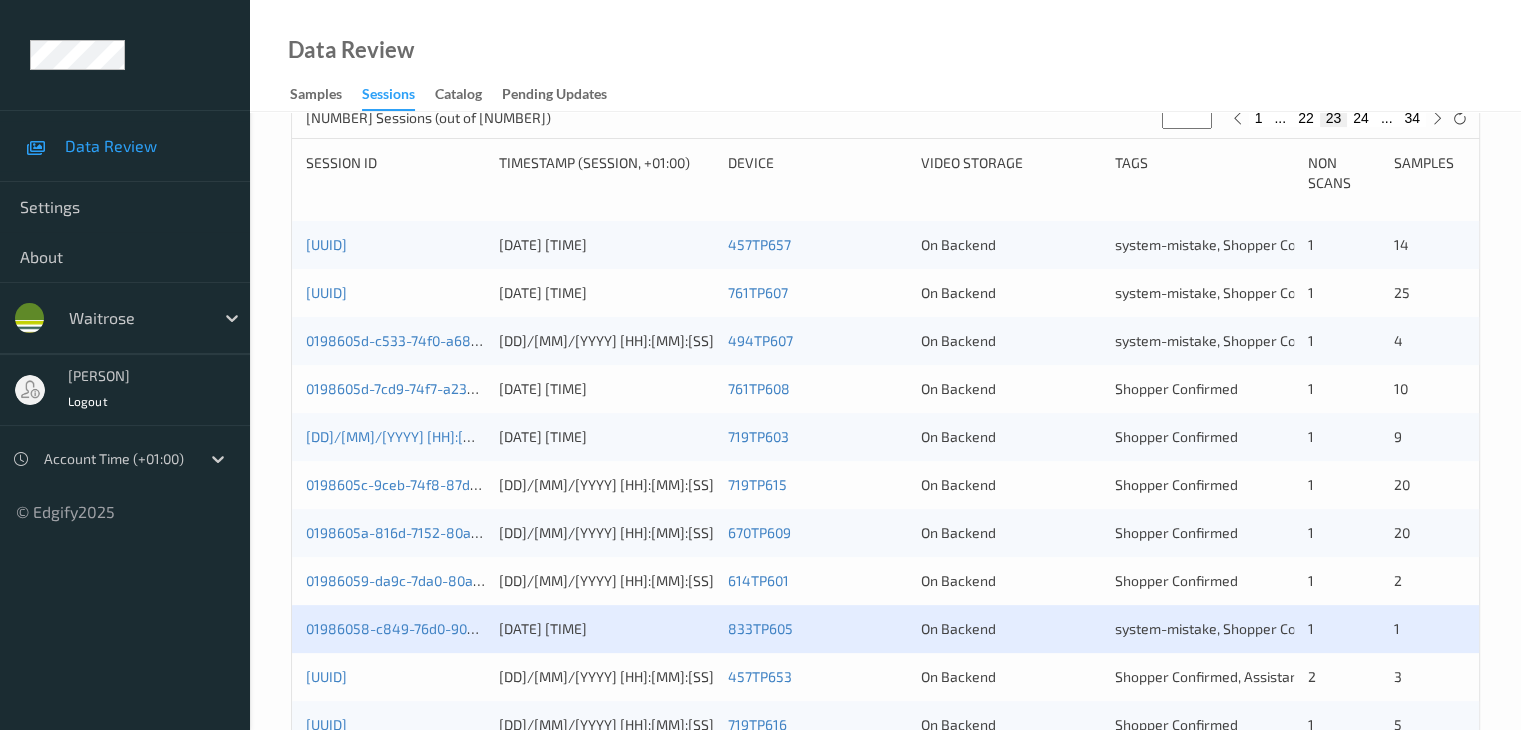 scroll, scrollTop: 500, scrollLeft: 0, axis: vertical 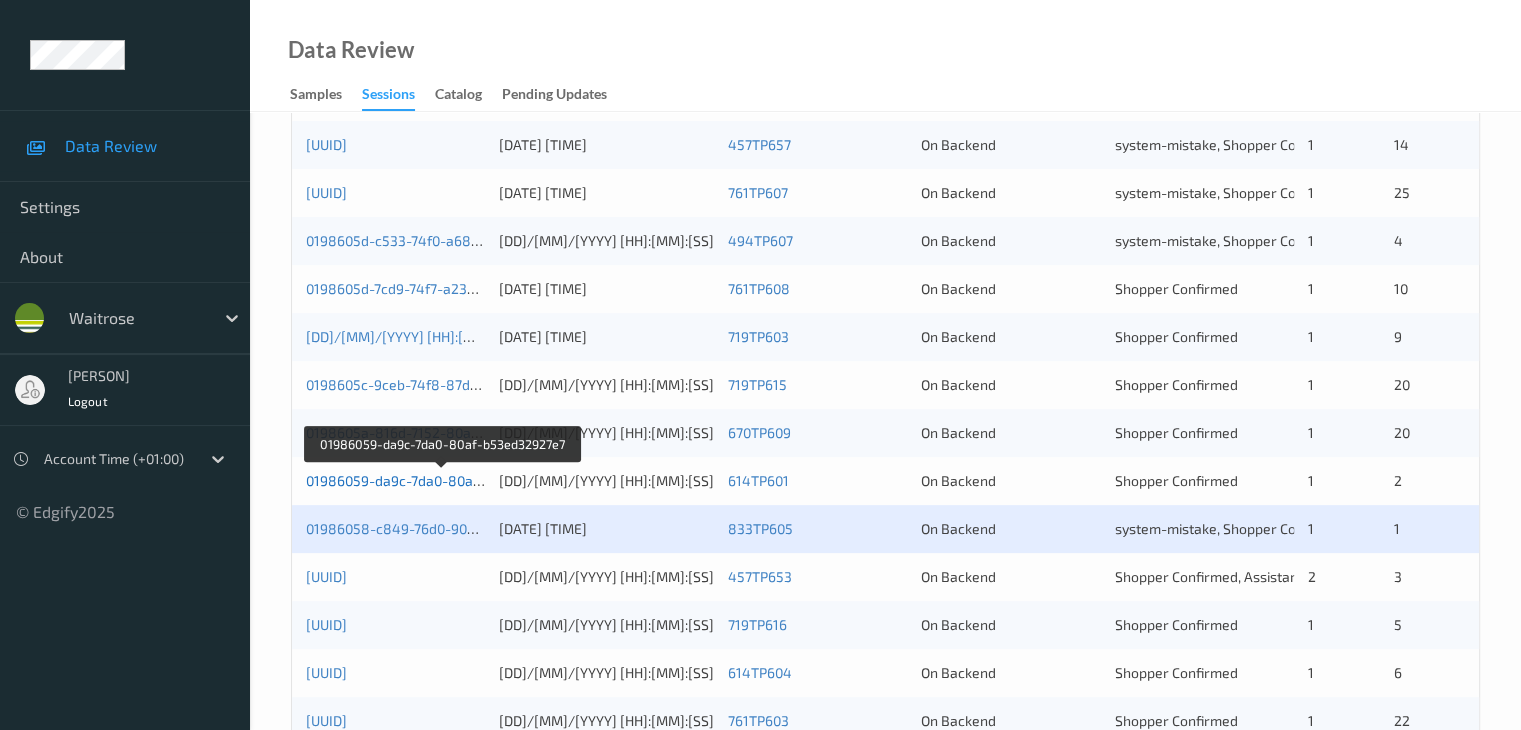 click on "01986059-da9c-7da0-80af-b53ed32927e7" at bounding box center (442, 480) 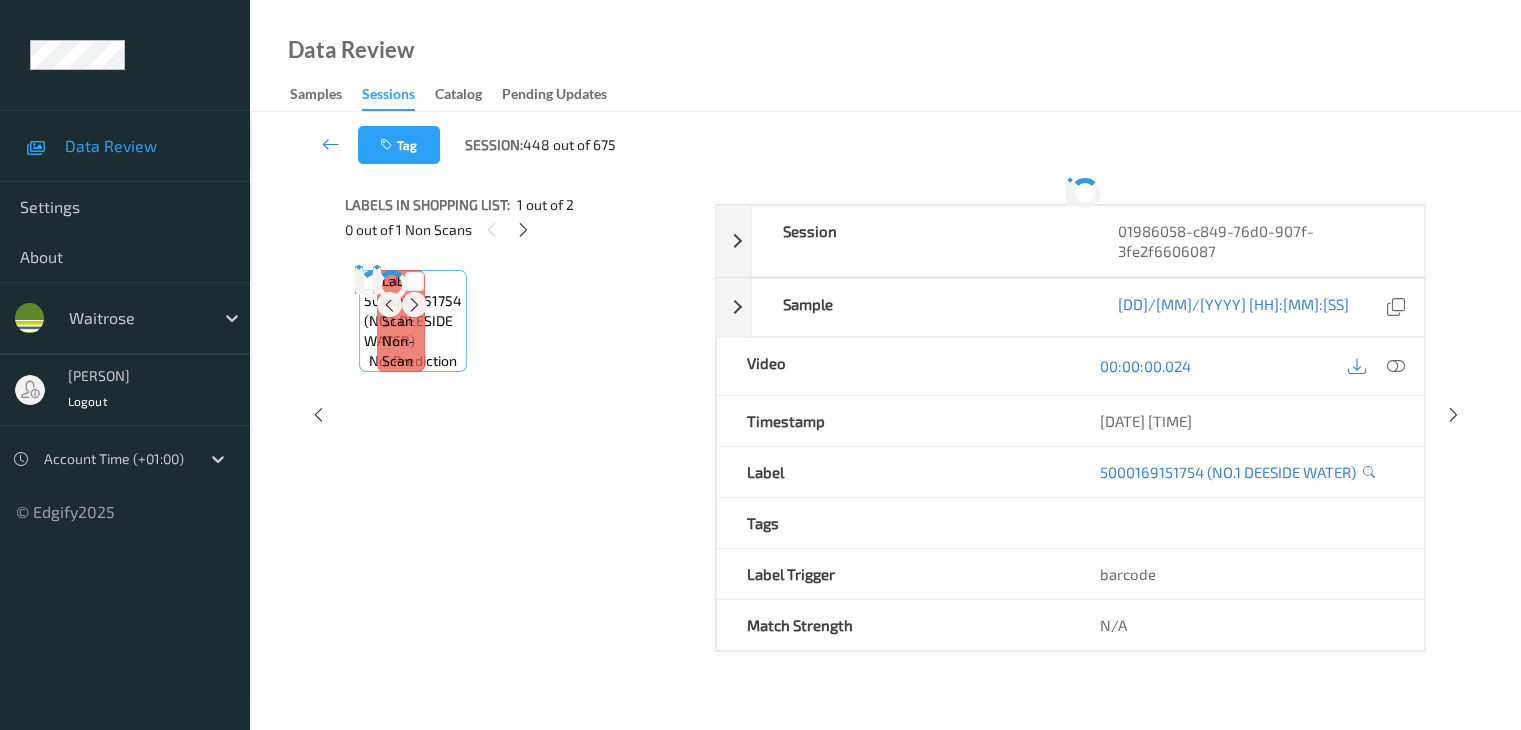 scroll, scrollTop: 0, scrollLeft: 0, axis: both 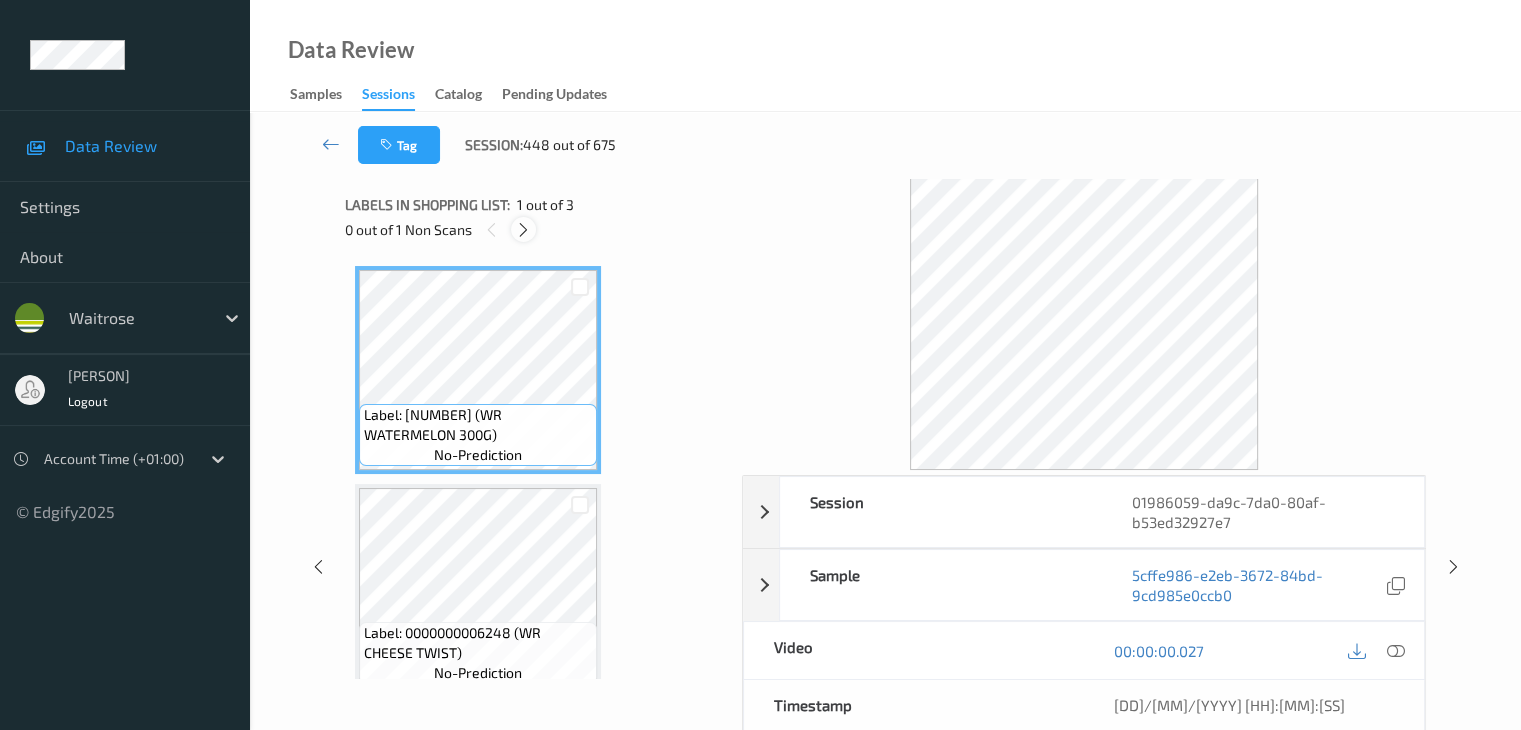 click at bounding box center [523, 230] 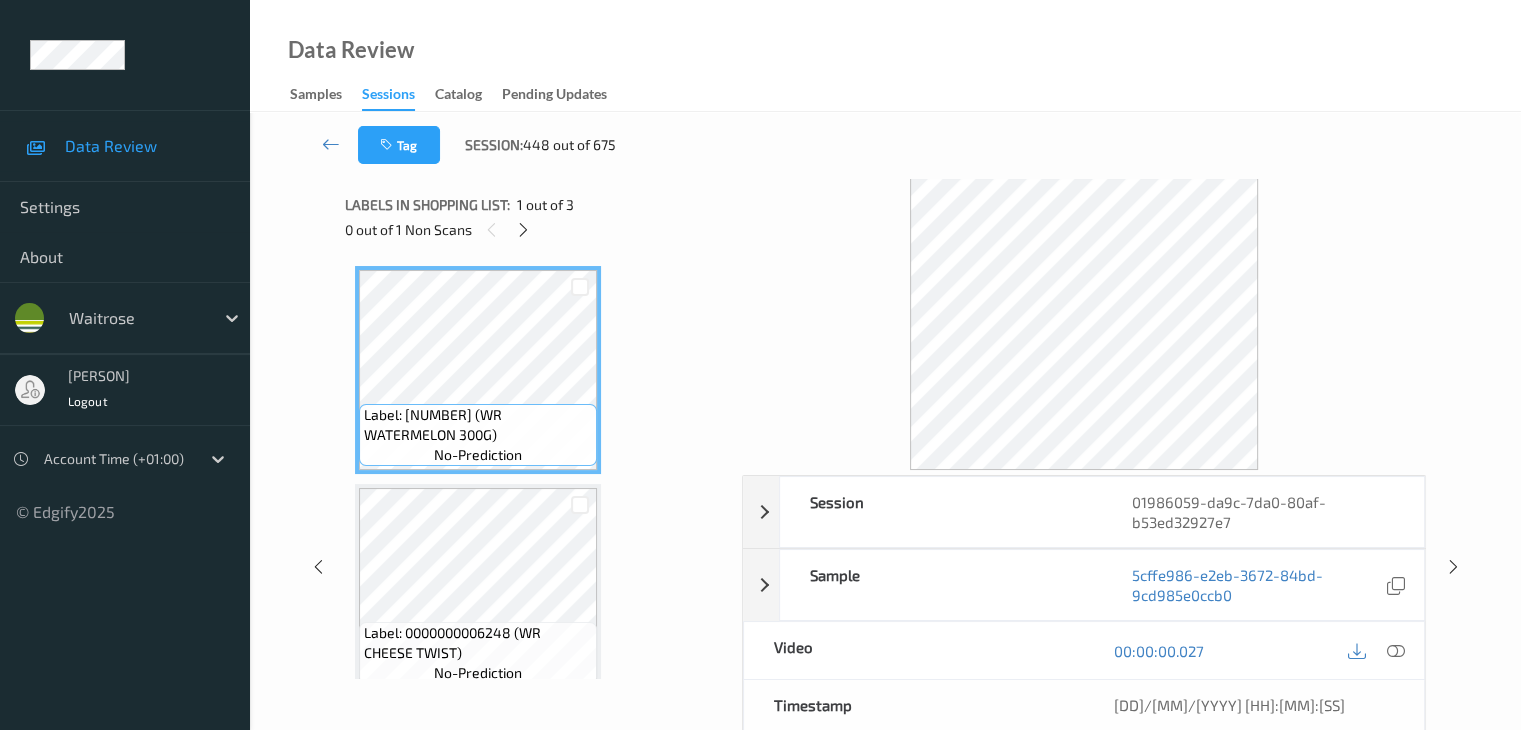 scroll, scrollTop: 228, scrollLeft: 0, axis: vertical 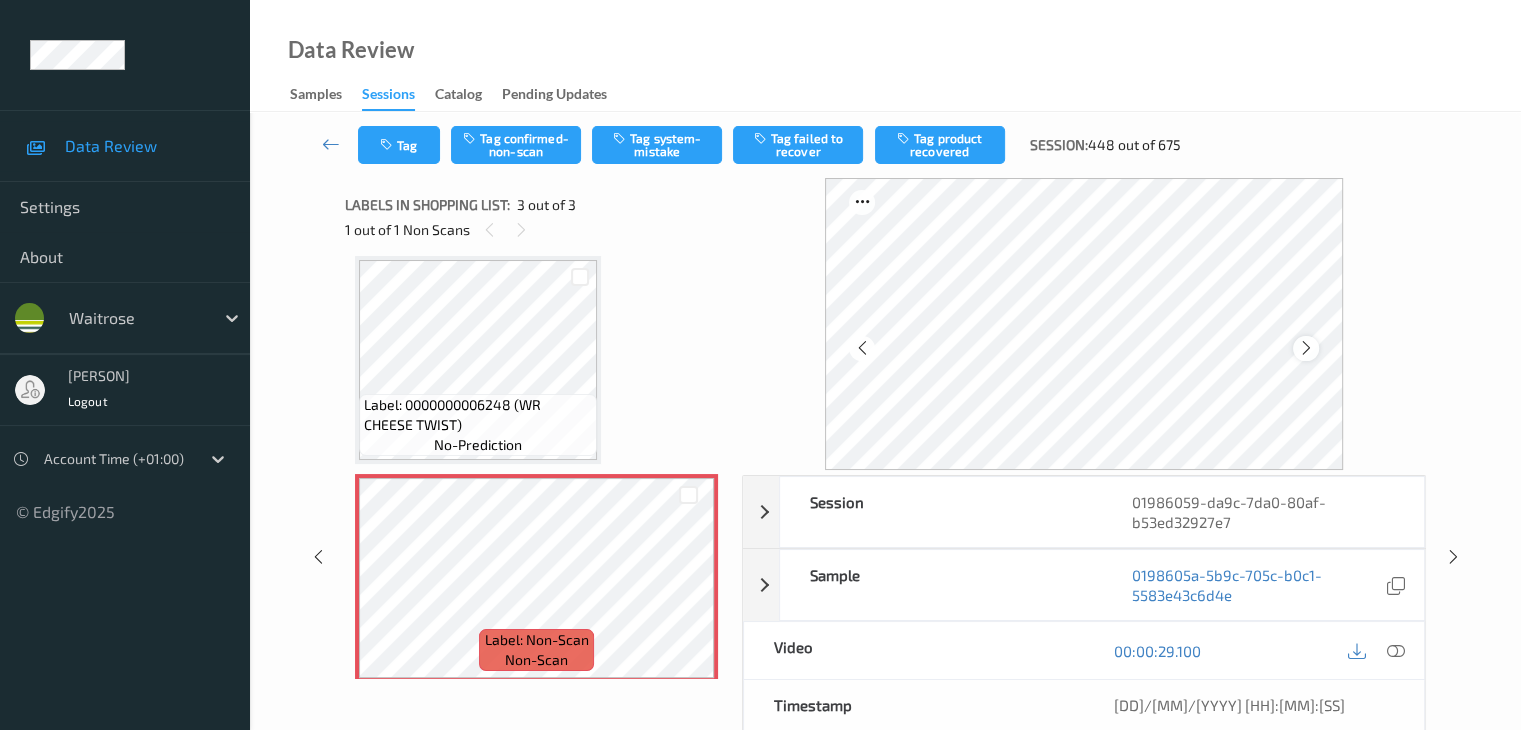 click at bounding box center [1306, 348] 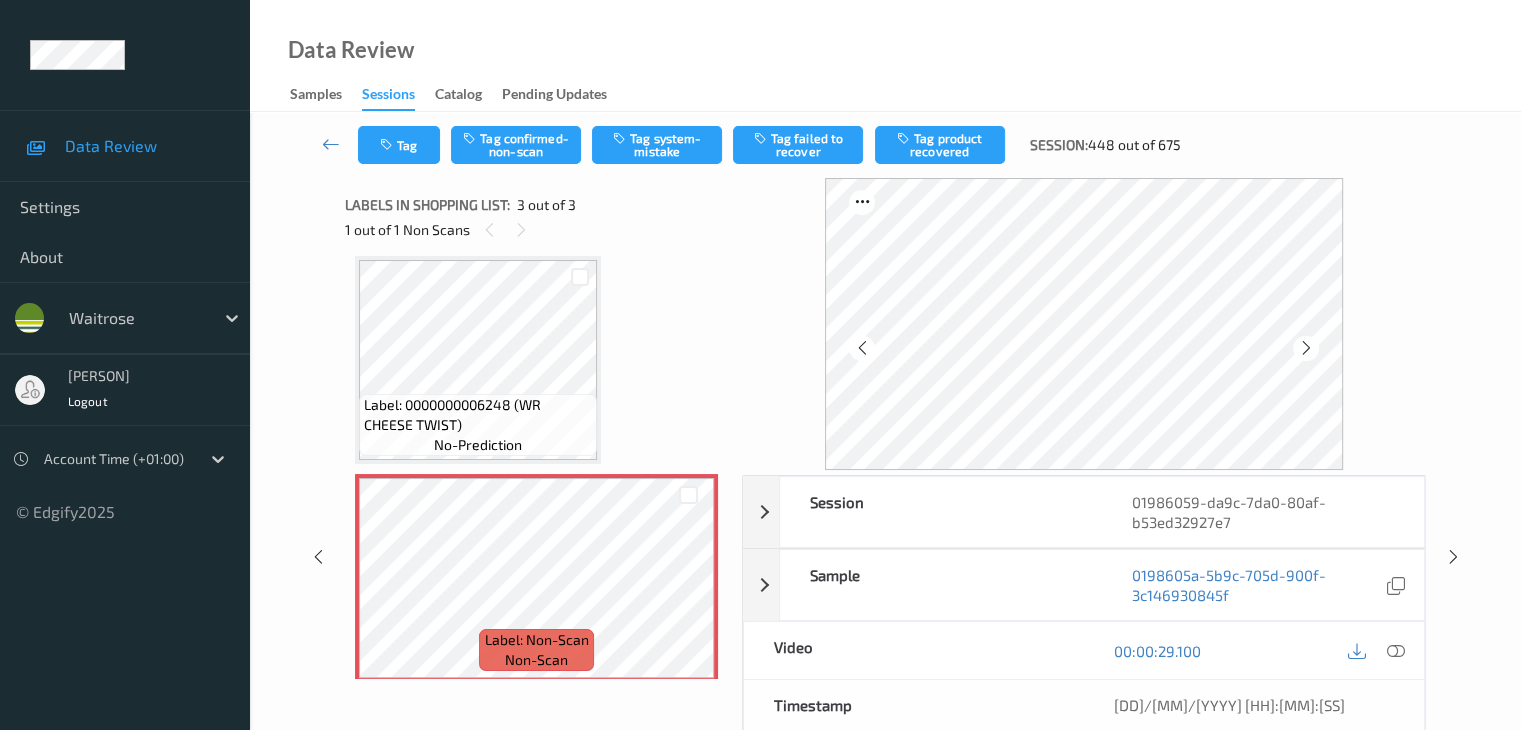 click at bounding box center (1306, 348) 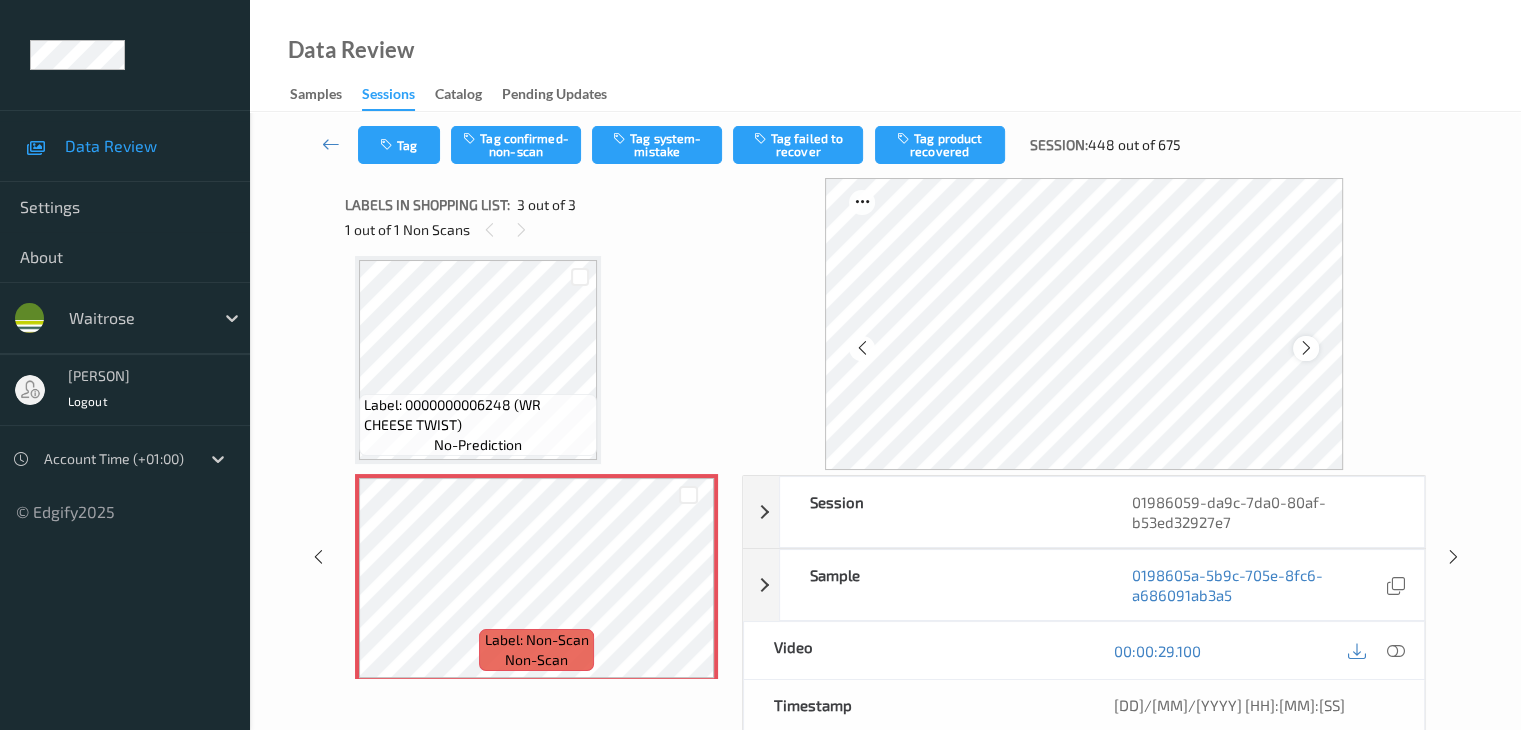 click at bounding box center [1306, 348] 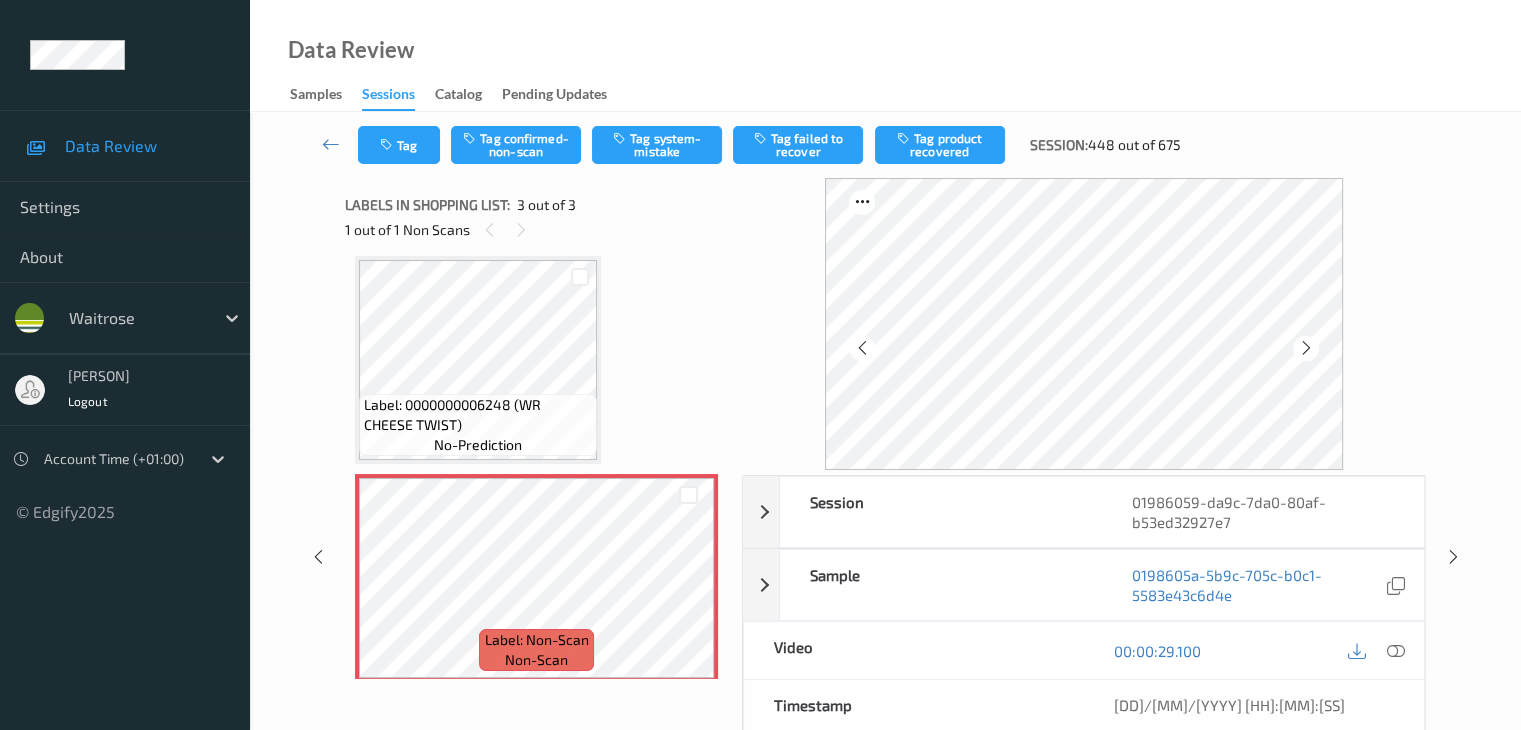 click at bounding box center [1306, 348] 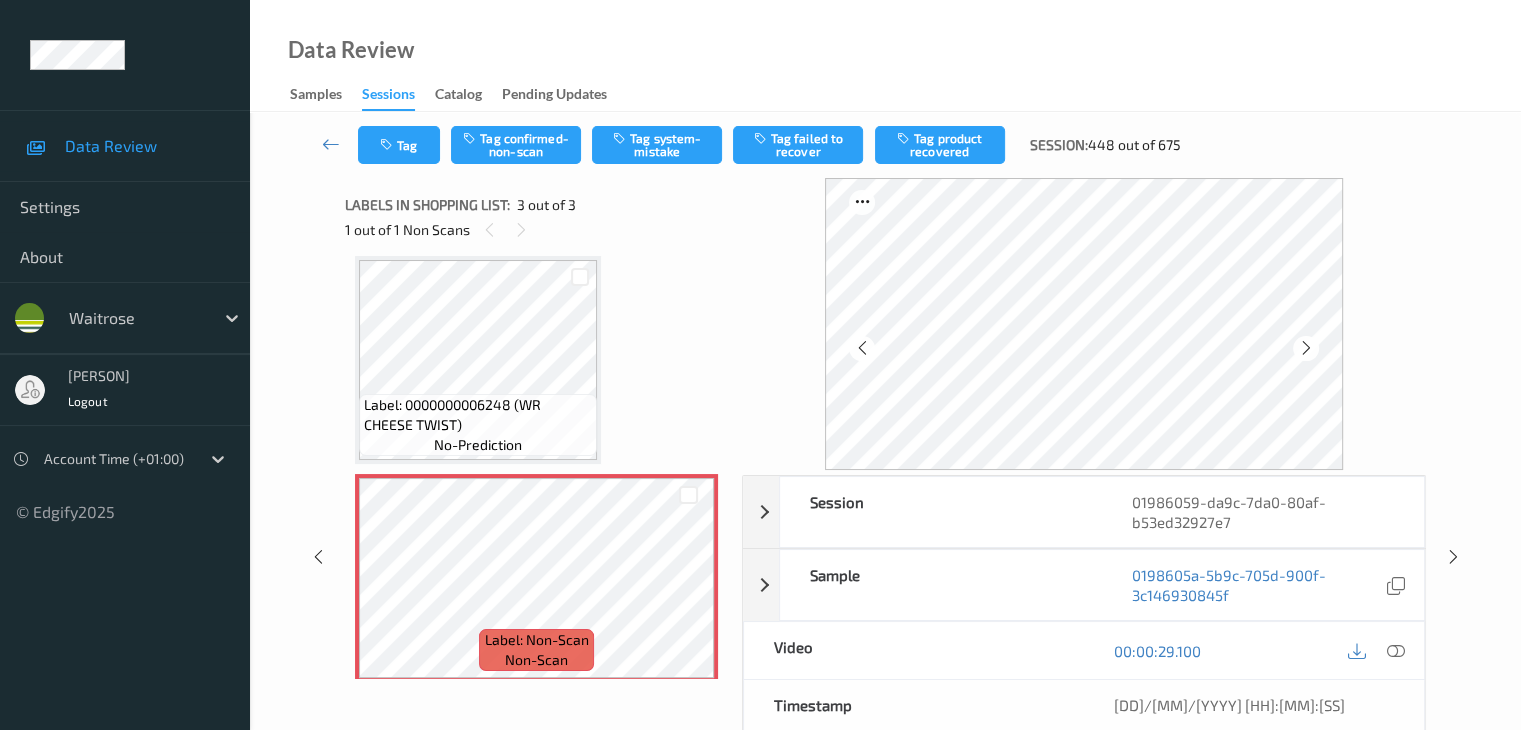 click at bounding box center (1306, 348) 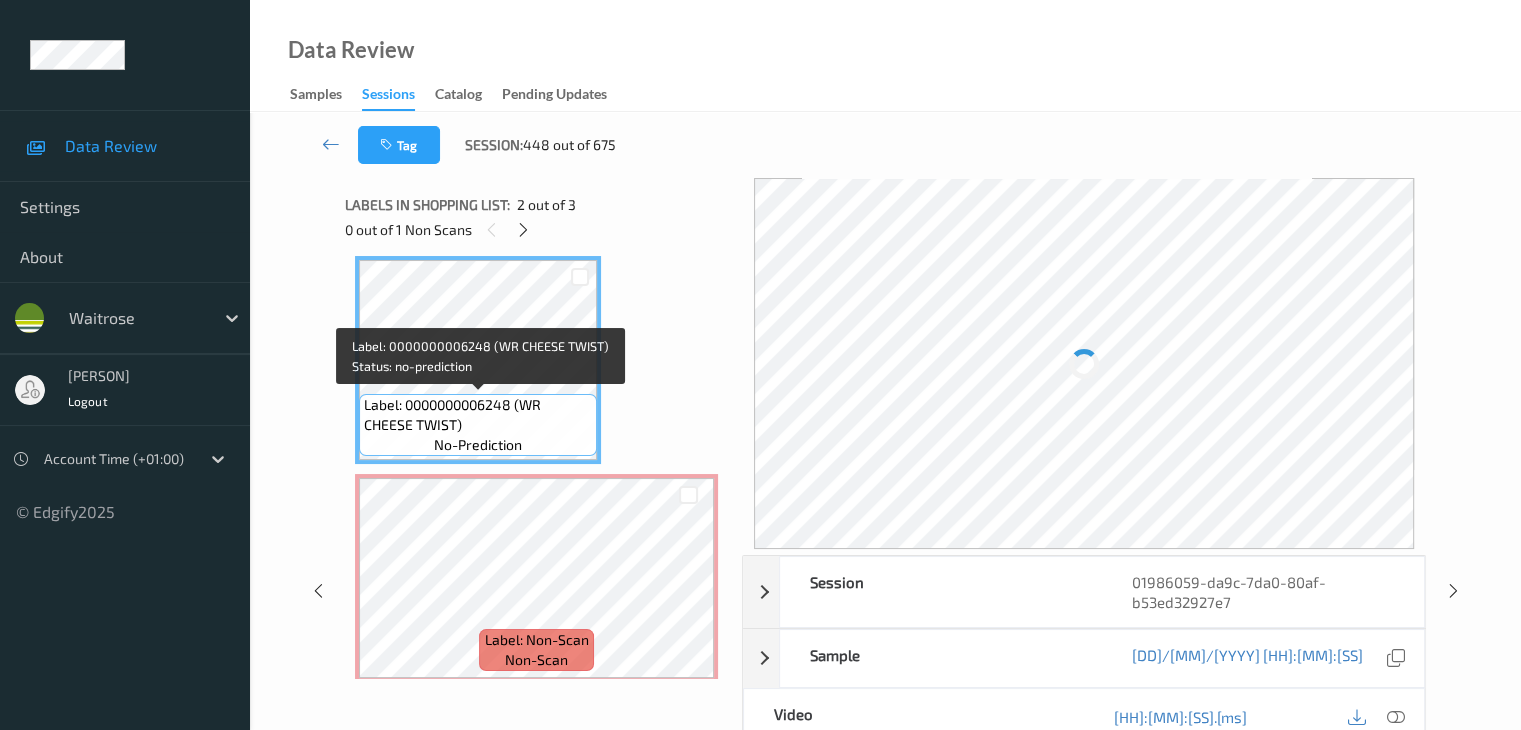 scroll, scrollTop: 28, scrollLeft: 0, axis: vertical 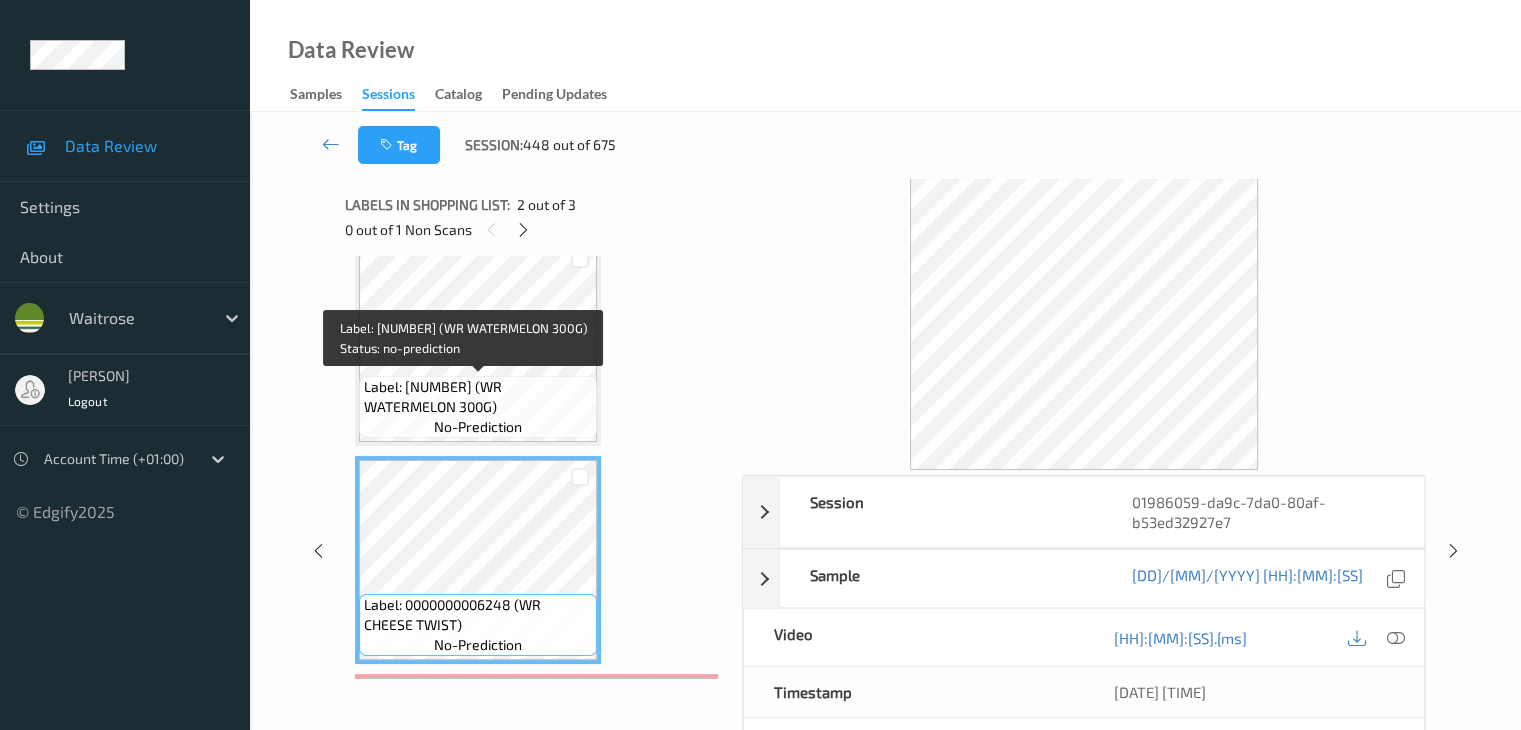 click on "Label: [NUMBER] (WR WATERMELON 300G)" at bounding box center (478, 397) 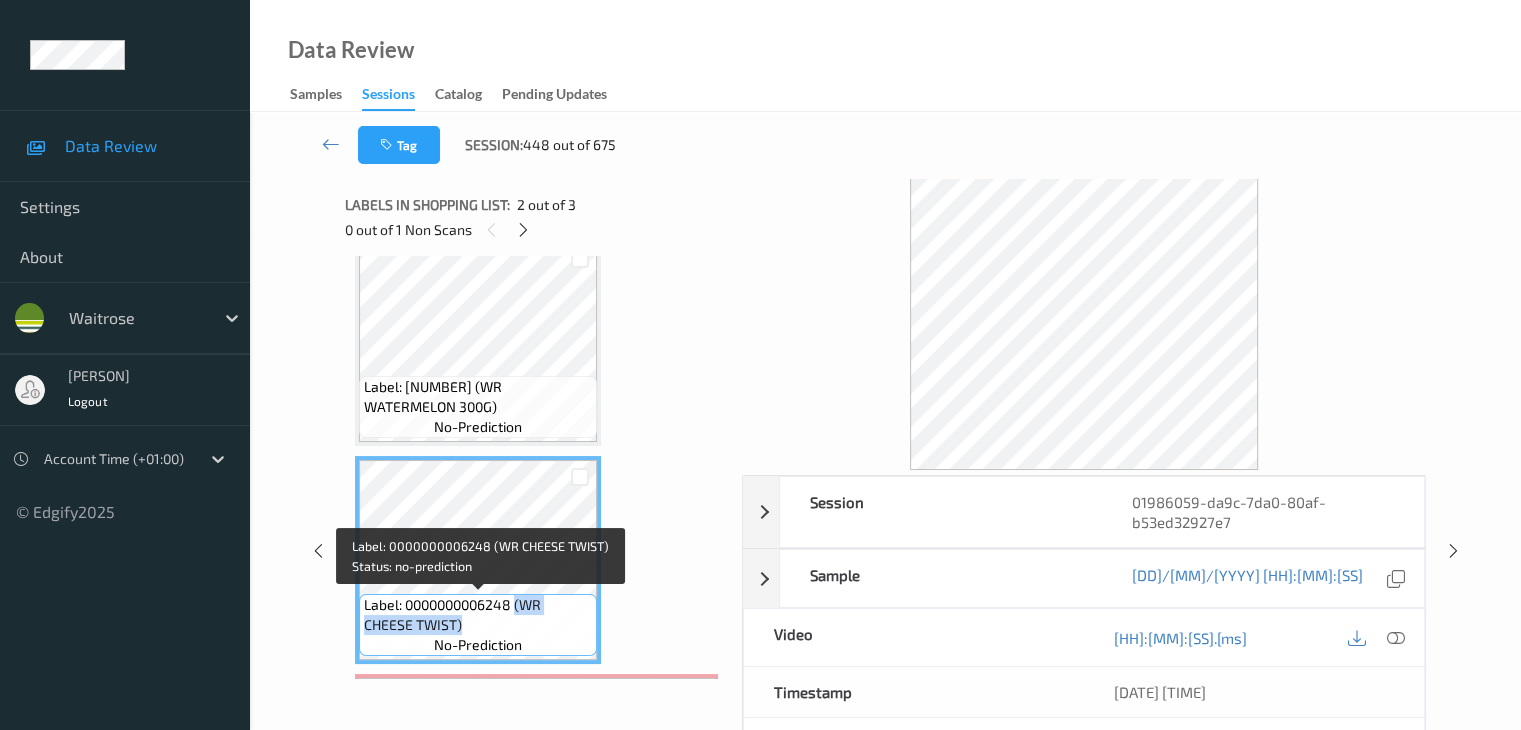 drag, startPoint x: 519, startPoint y: 606, endPoint x: 528, endPoint y: 623, distance: 19.235384 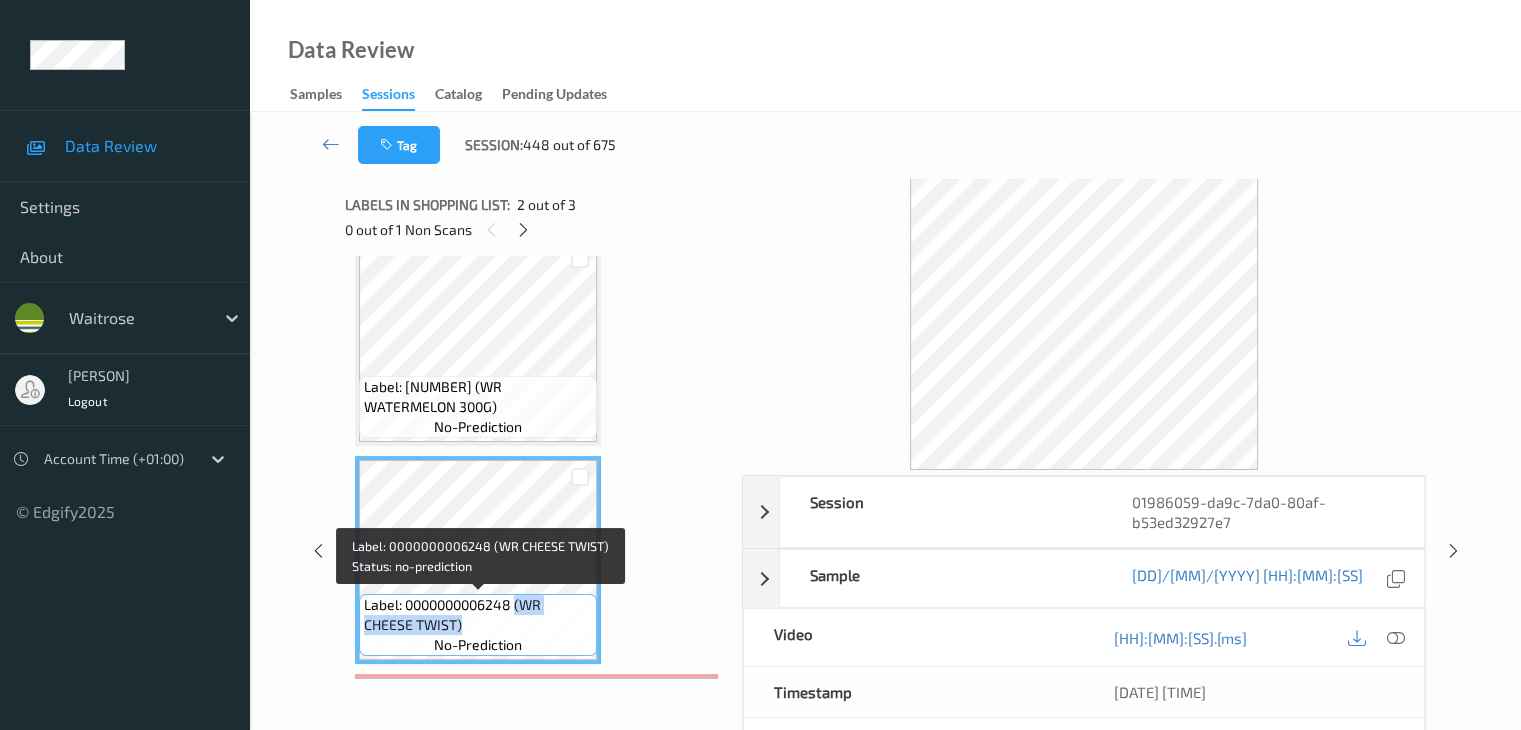 copy on "(WR CHEESE TWIST)" 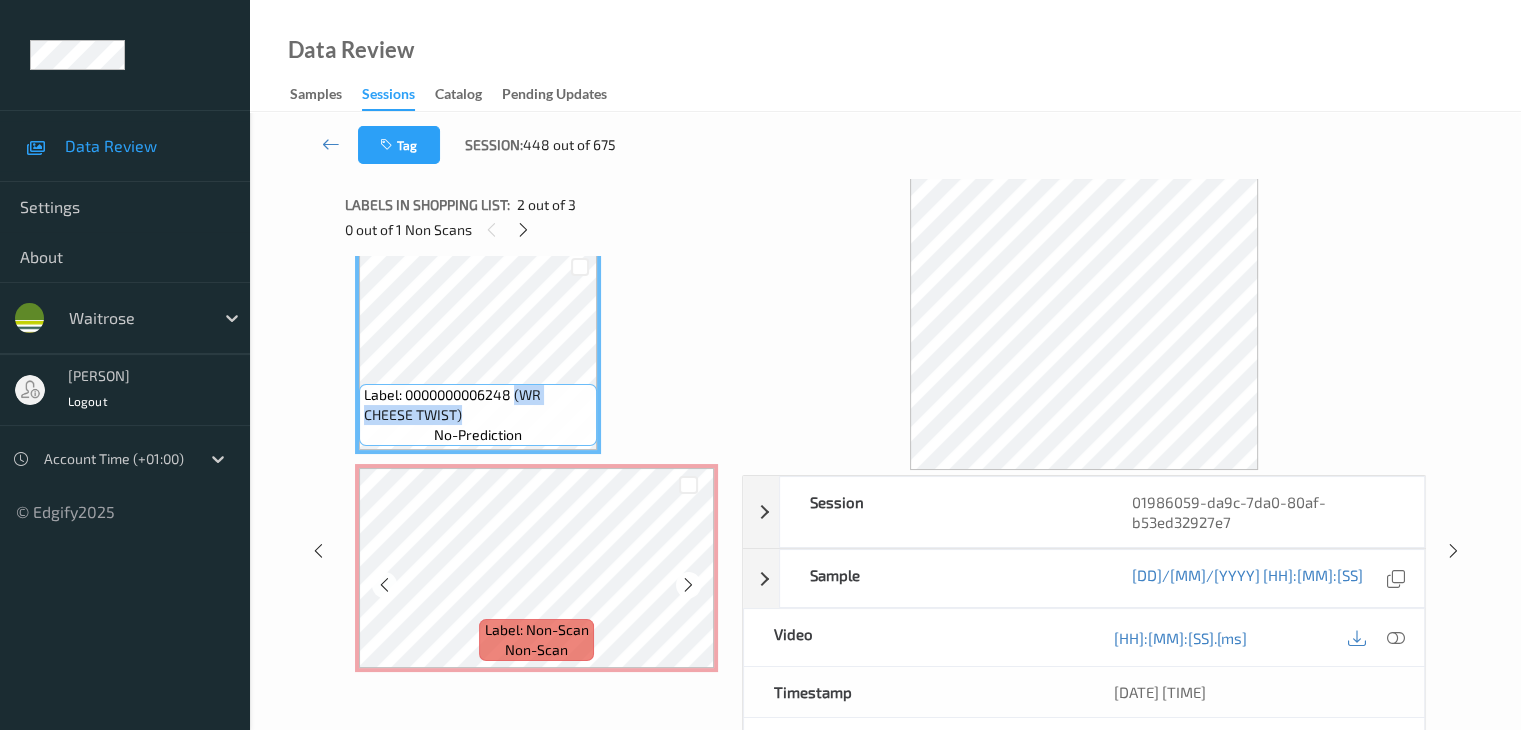 scroll, scrollTop: 241, scrollLeft: 0, axis: vertical 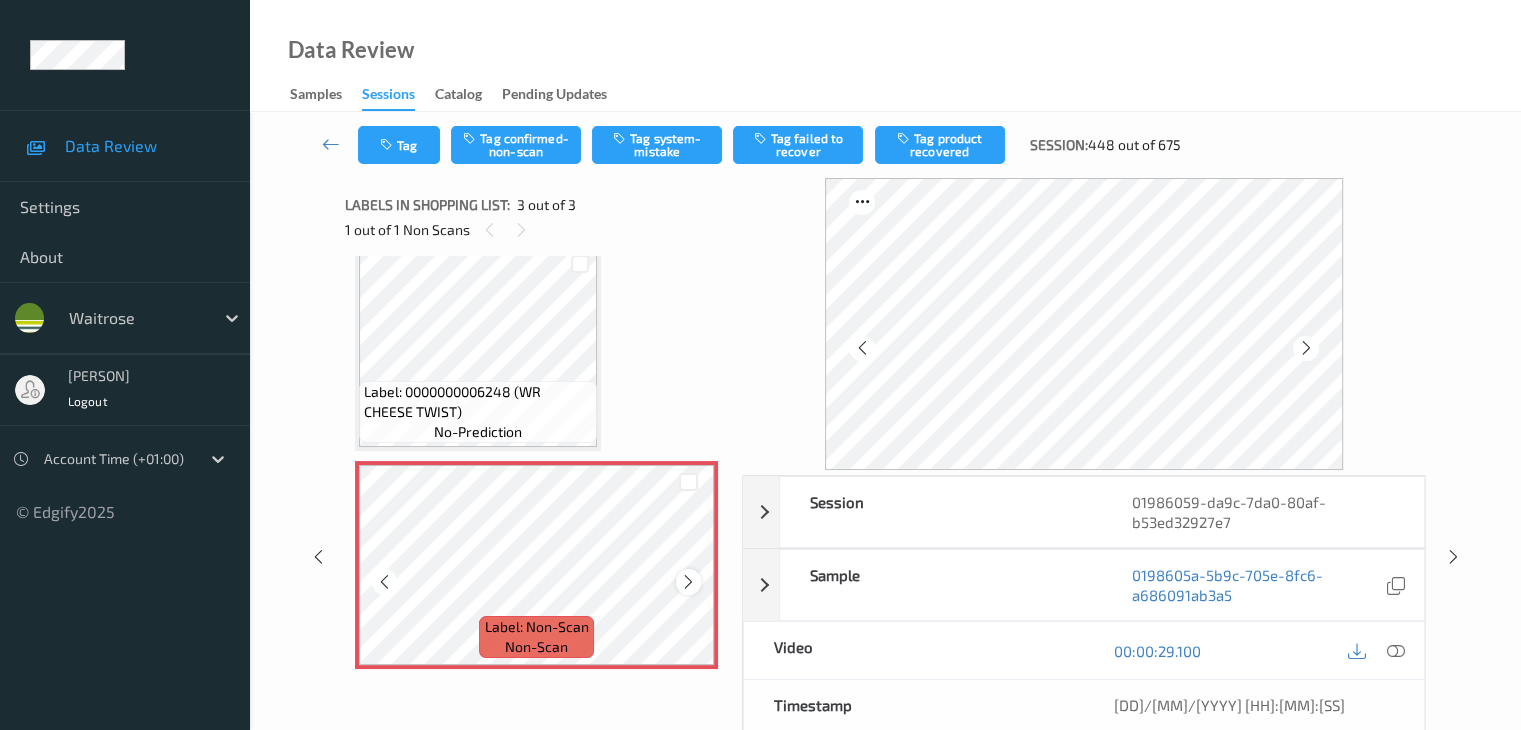 click at bounding box center (688, 582) 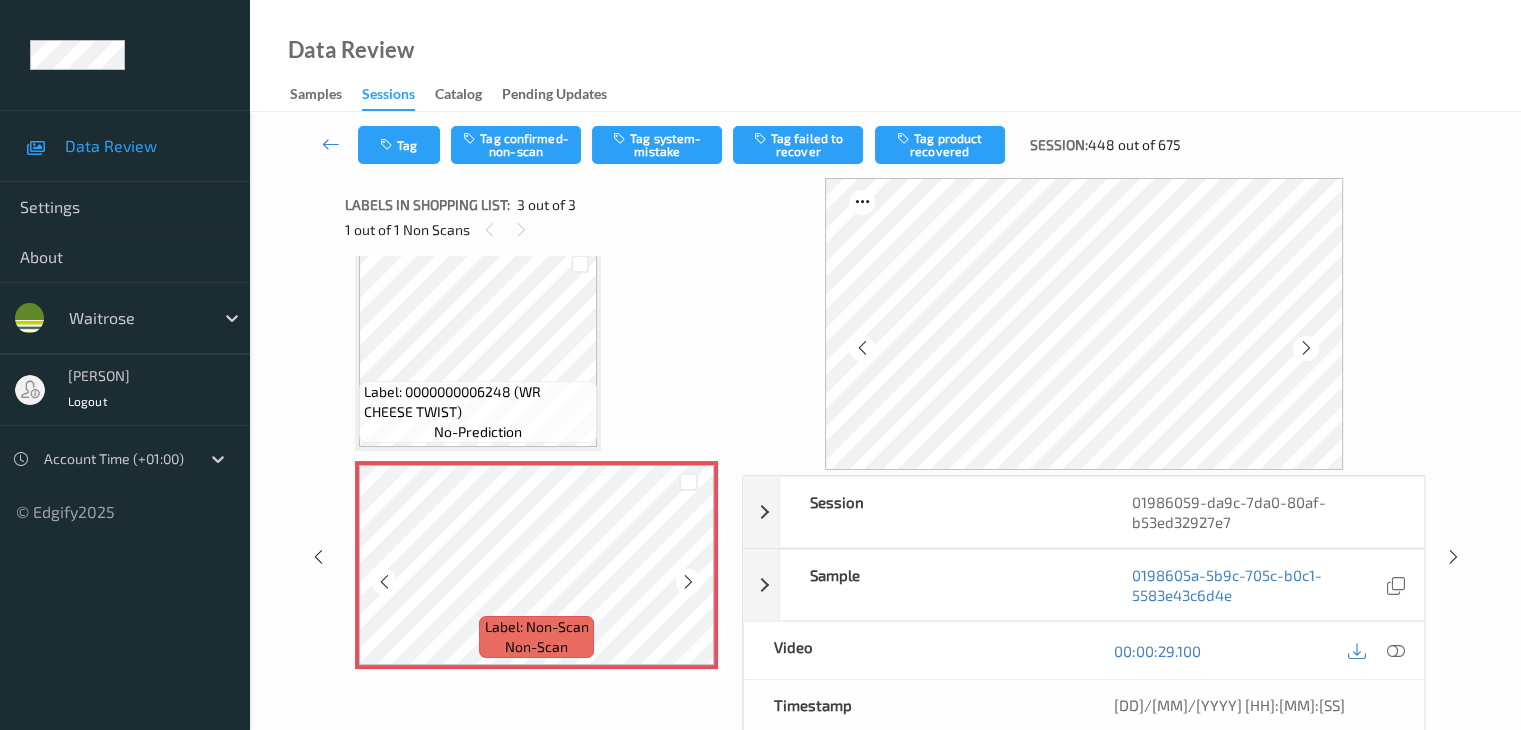 click at bounding box center [688, 582] 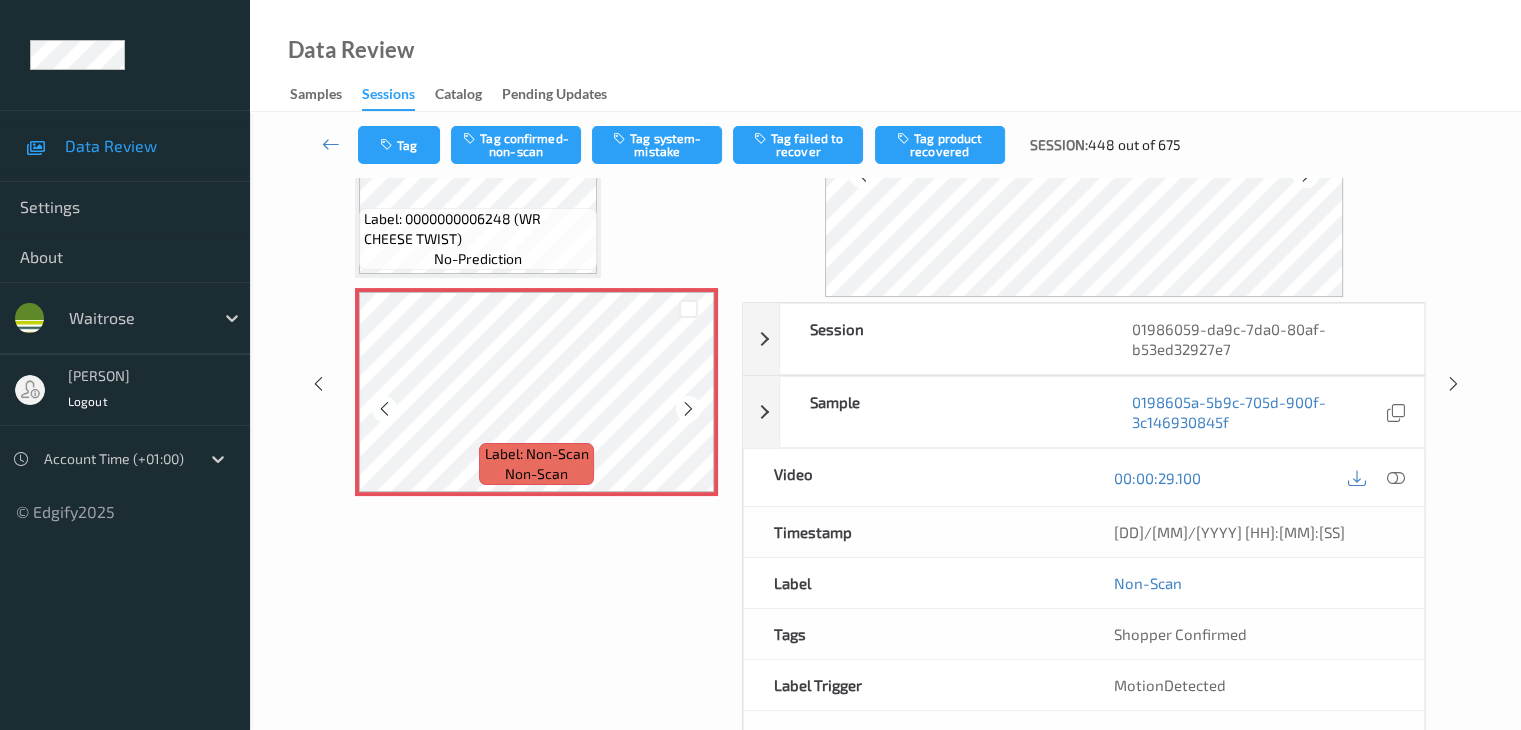 scroll, scrollTop: 200, scrollLeft: 0, axis: vertical 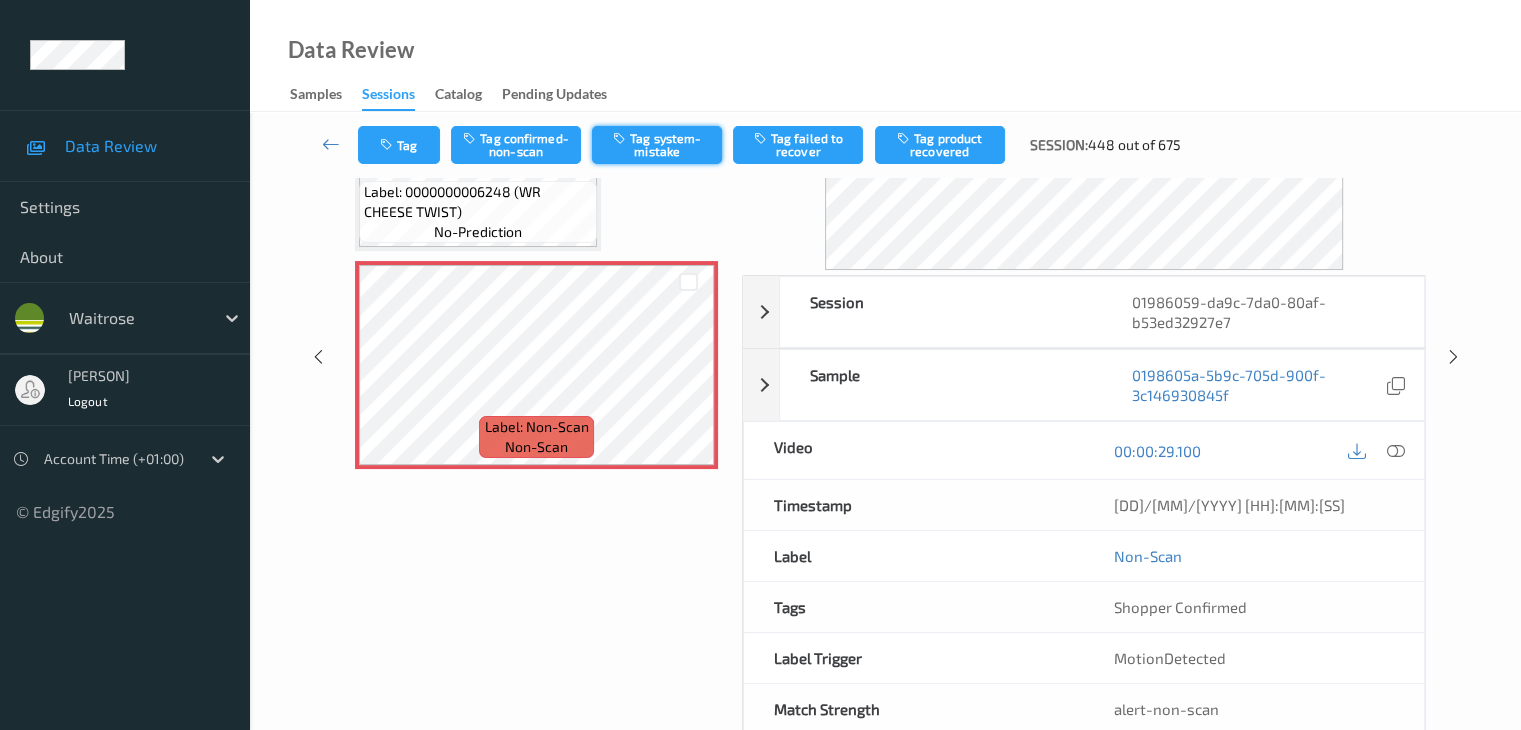 click on "Tag   system-mistake" at bounding box center [657, 145] 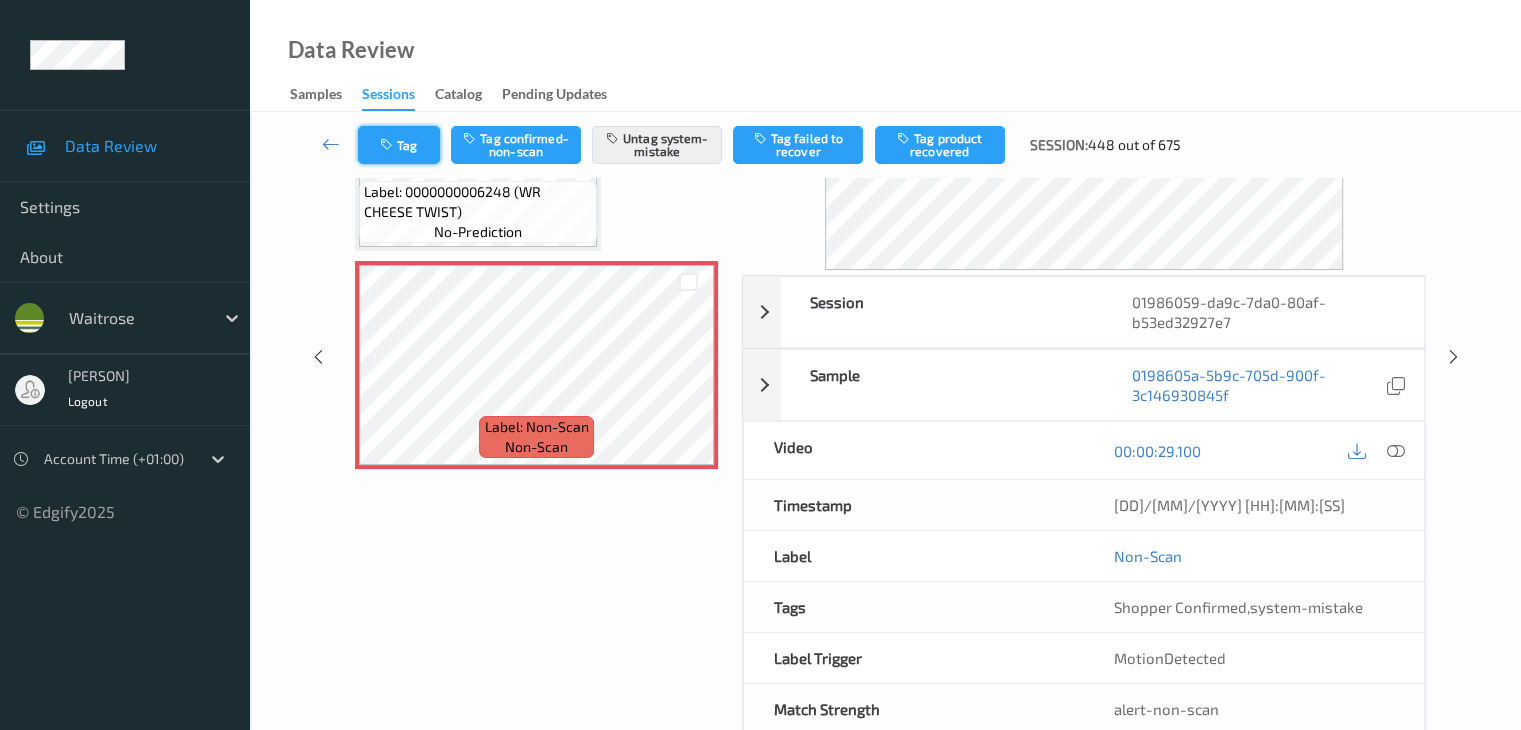 click on "Tag" at bounding box center (399, 145) 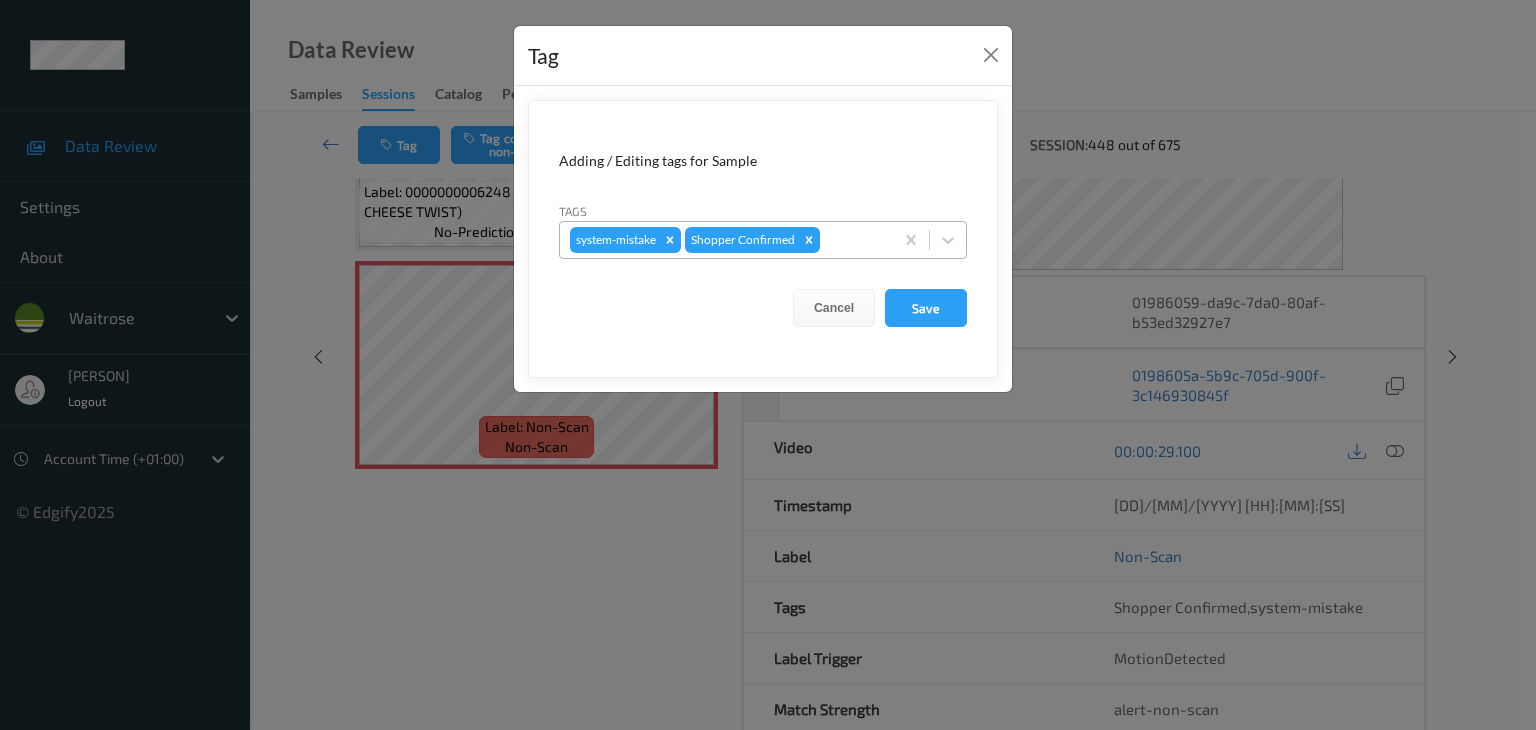 click at bounding box center (853, 240) 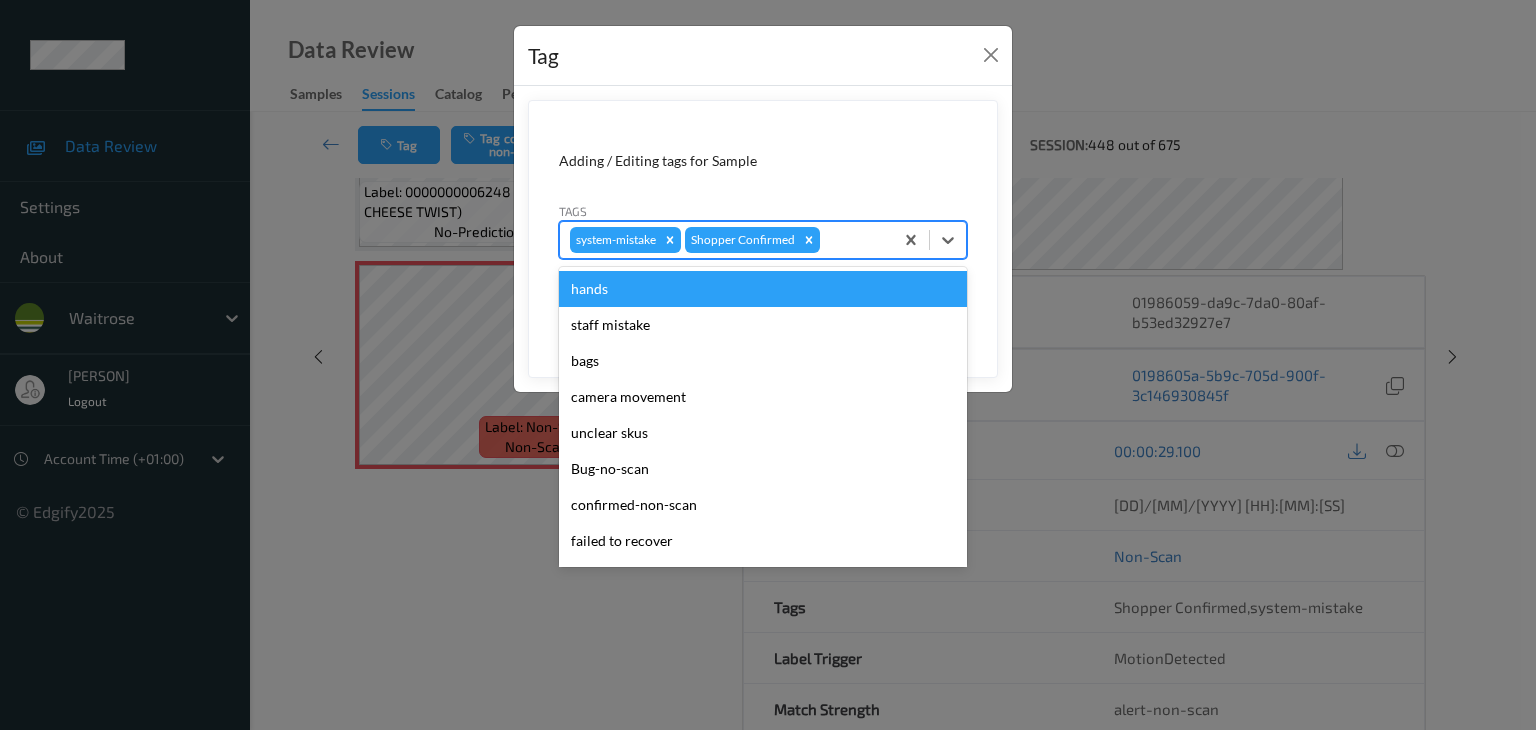 type on "u" 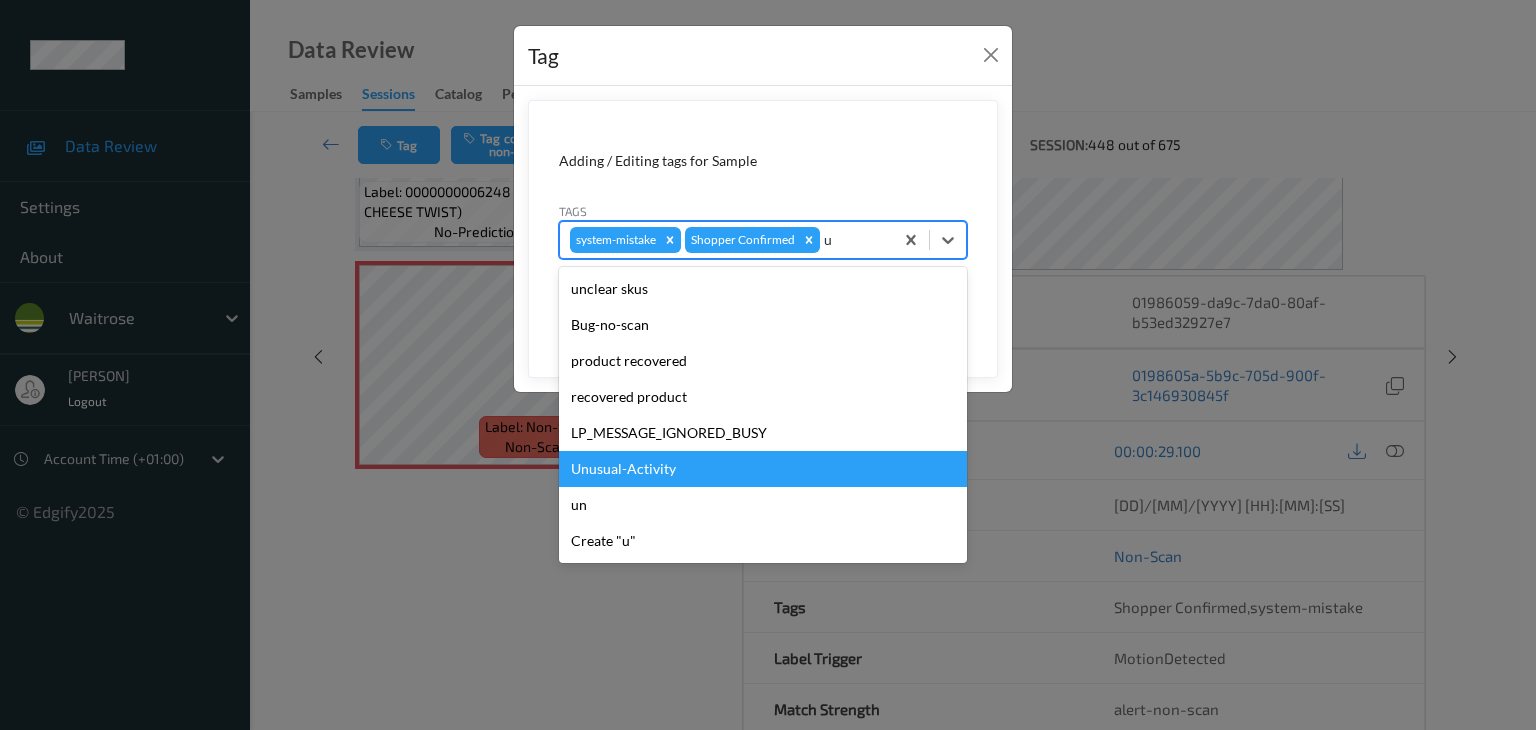 click on "Unusual-Activity" at bounding box center [763, 469] 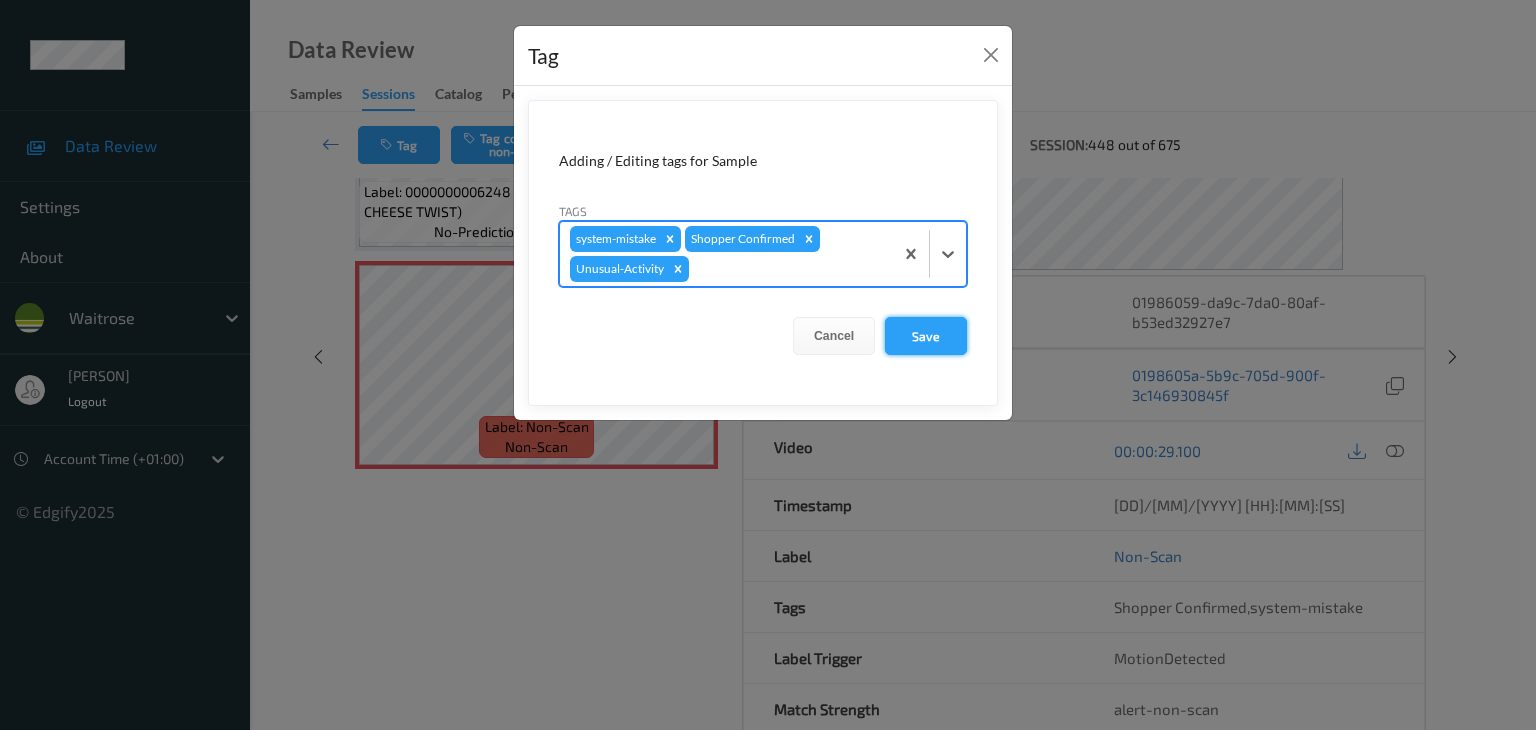 click on "Save" at bounding box center (926, 336) 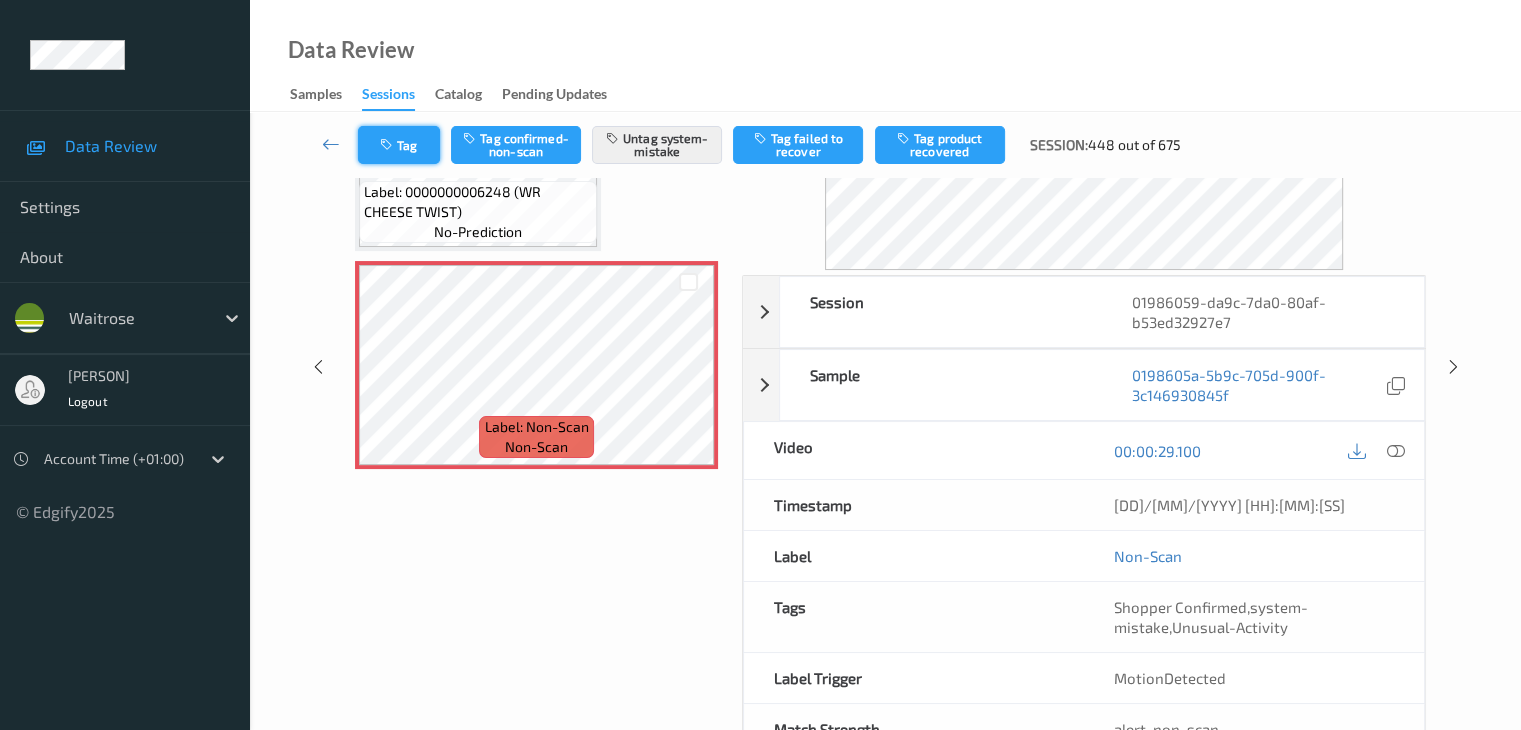 click on "Tag" at bounding box center [399, 145] 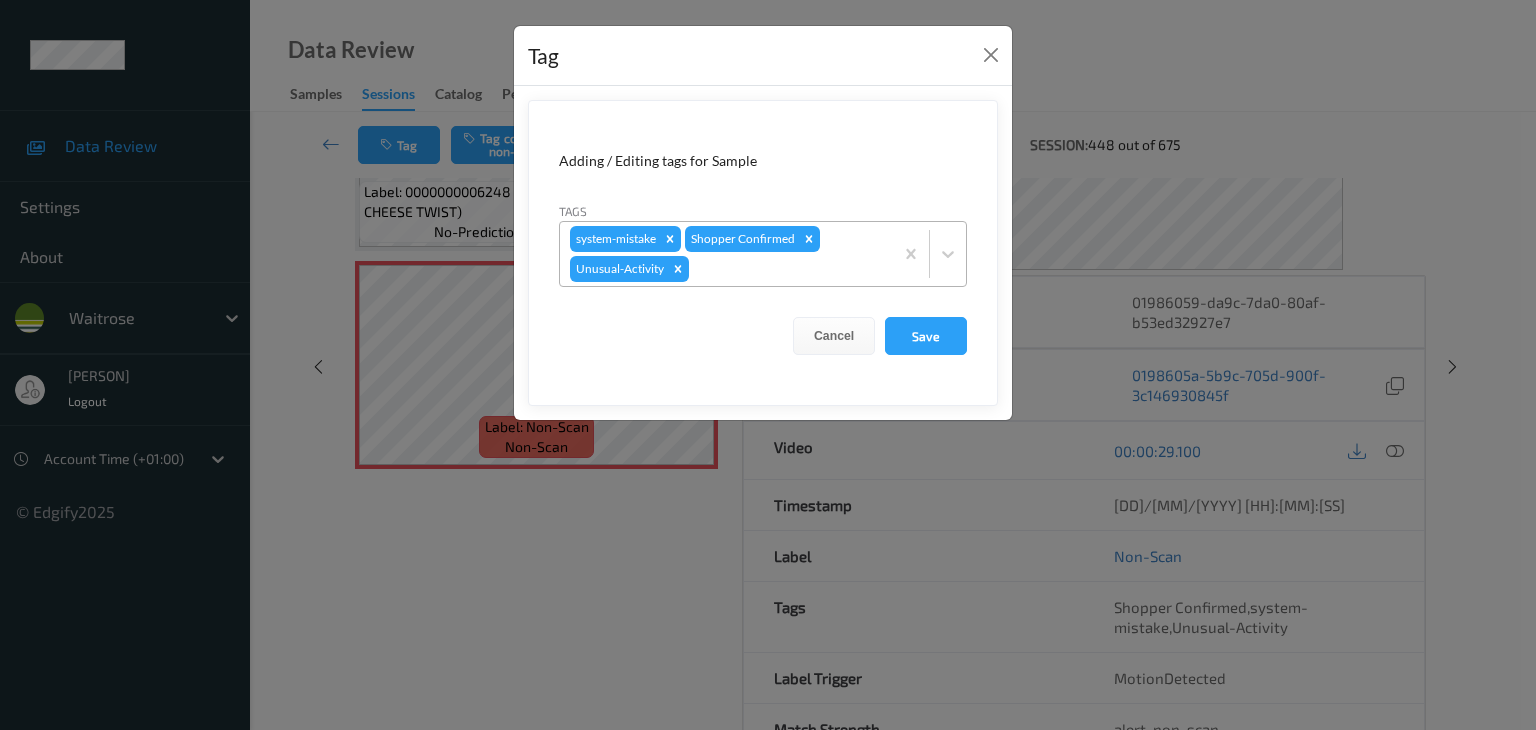 click at bounding box center (788, 269) 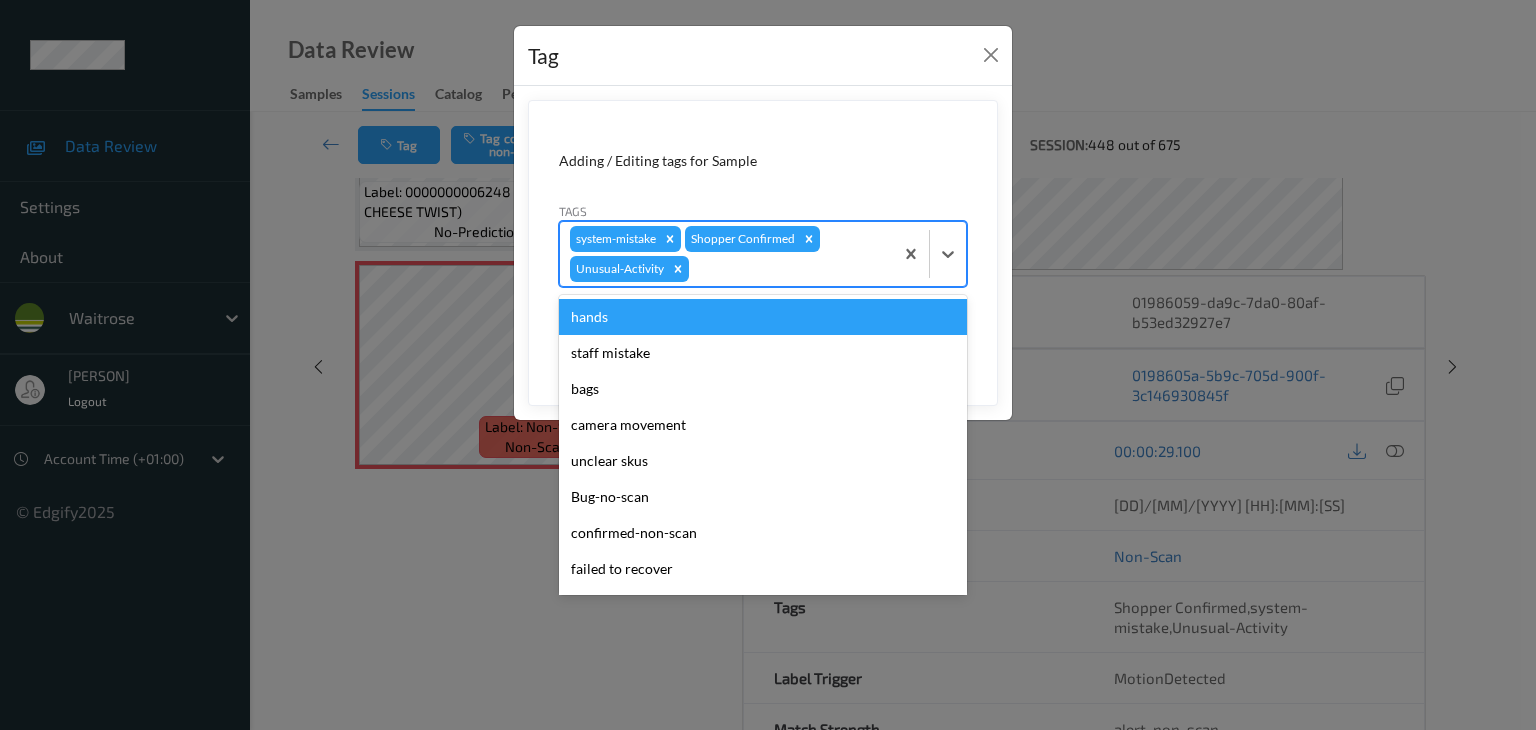 type on "p" 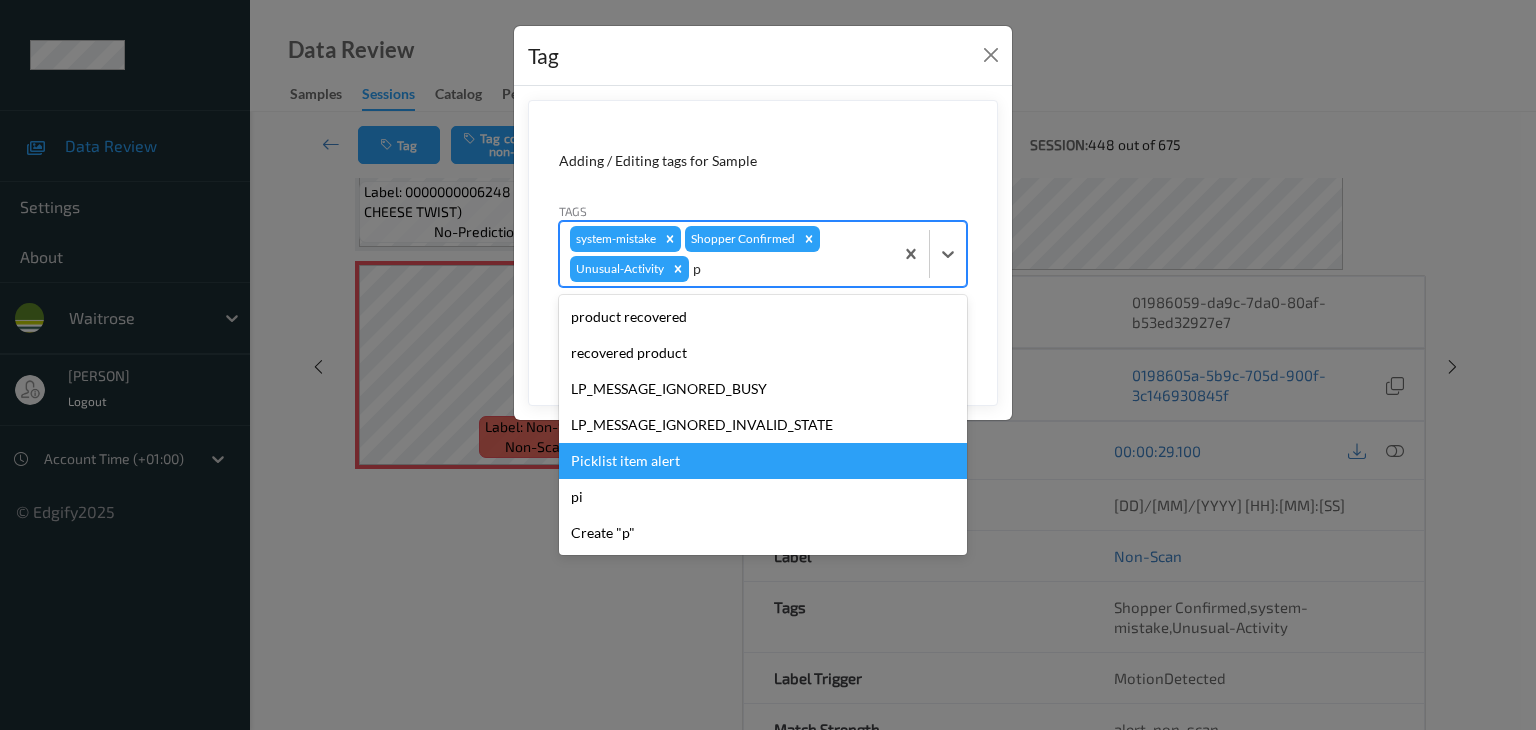 click on "Picklist item alert" at bounding box center (763, 461) 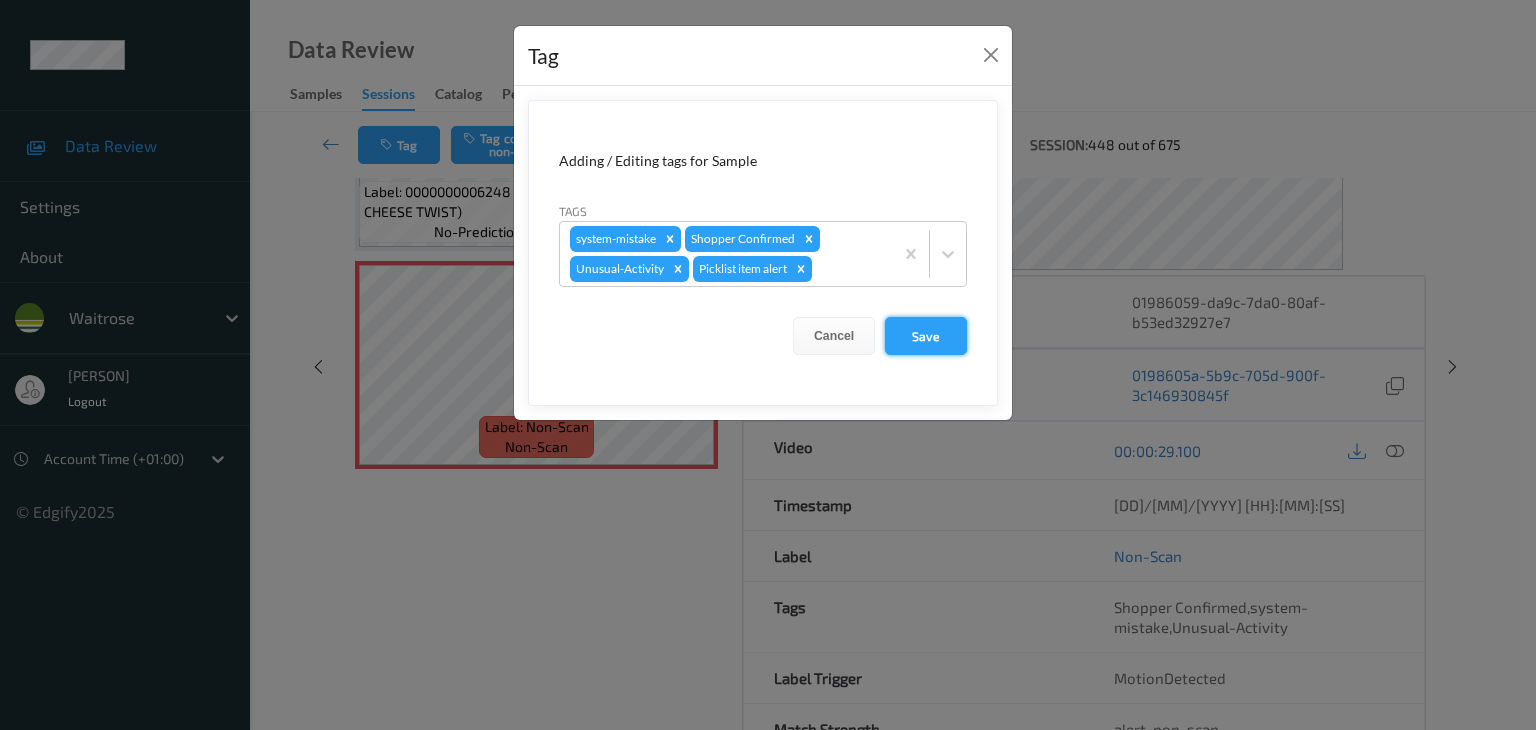 click on "Save" at bounding box center [926, 336] 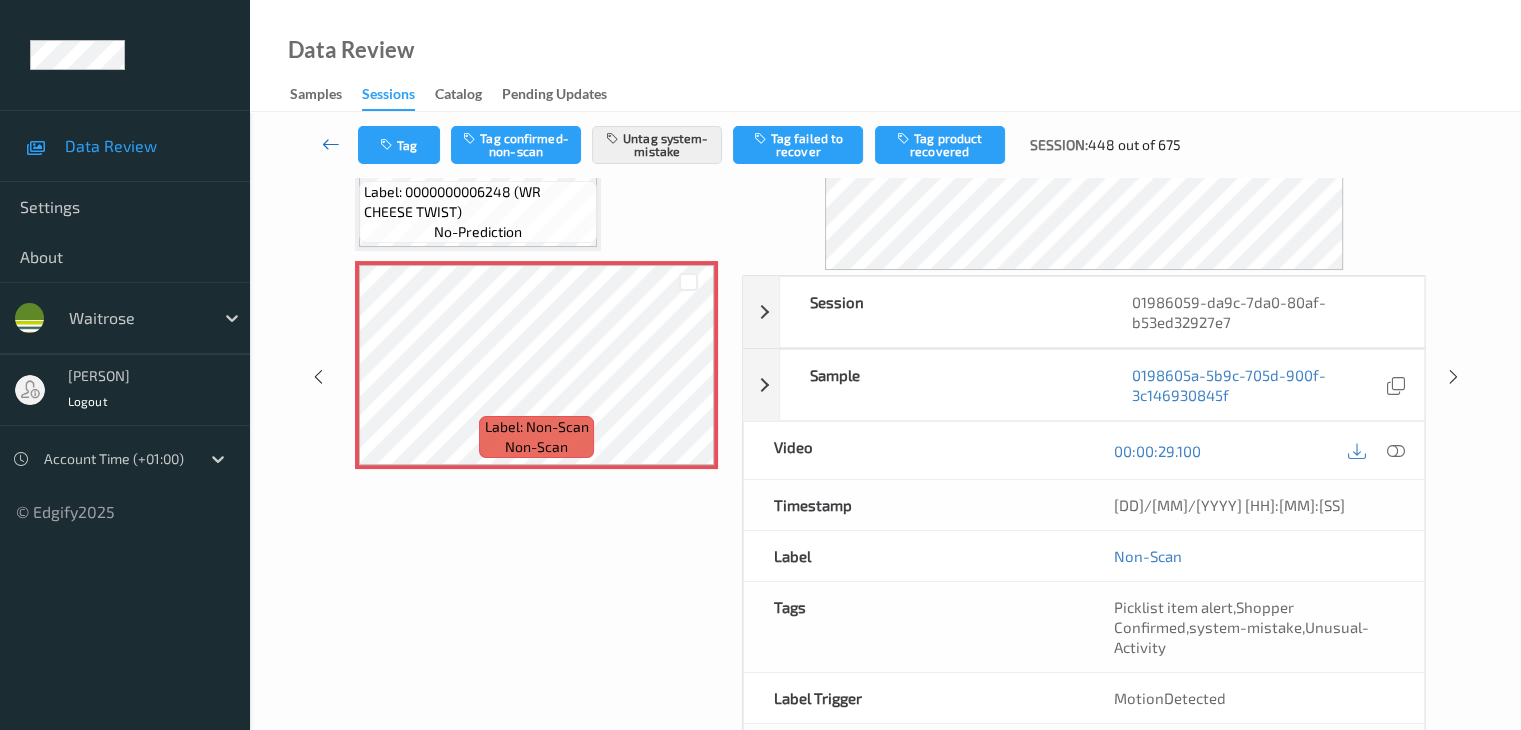 click at bounding box center (331, 144) 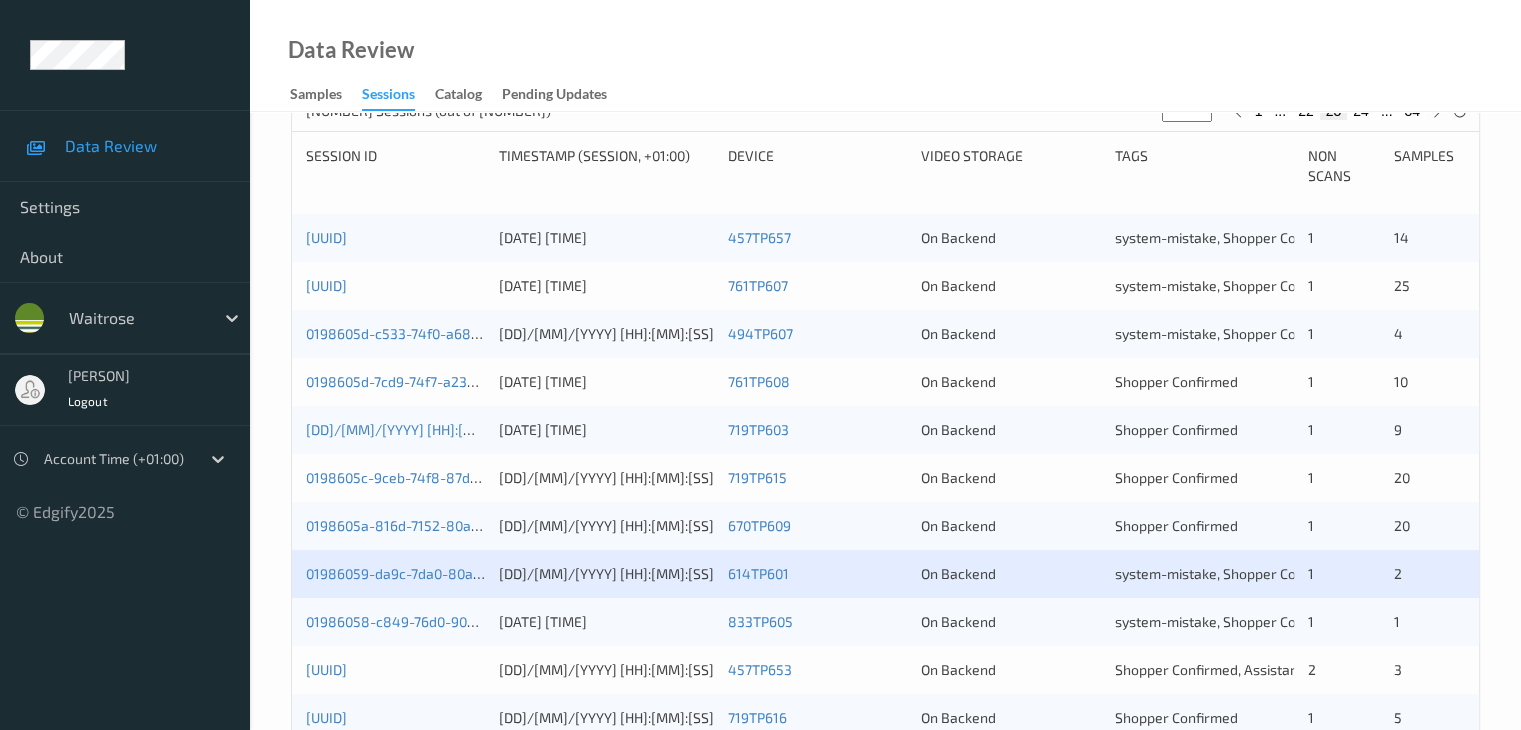scroll, scrollTop: 400, scrollLeft: 0, axis: vertical 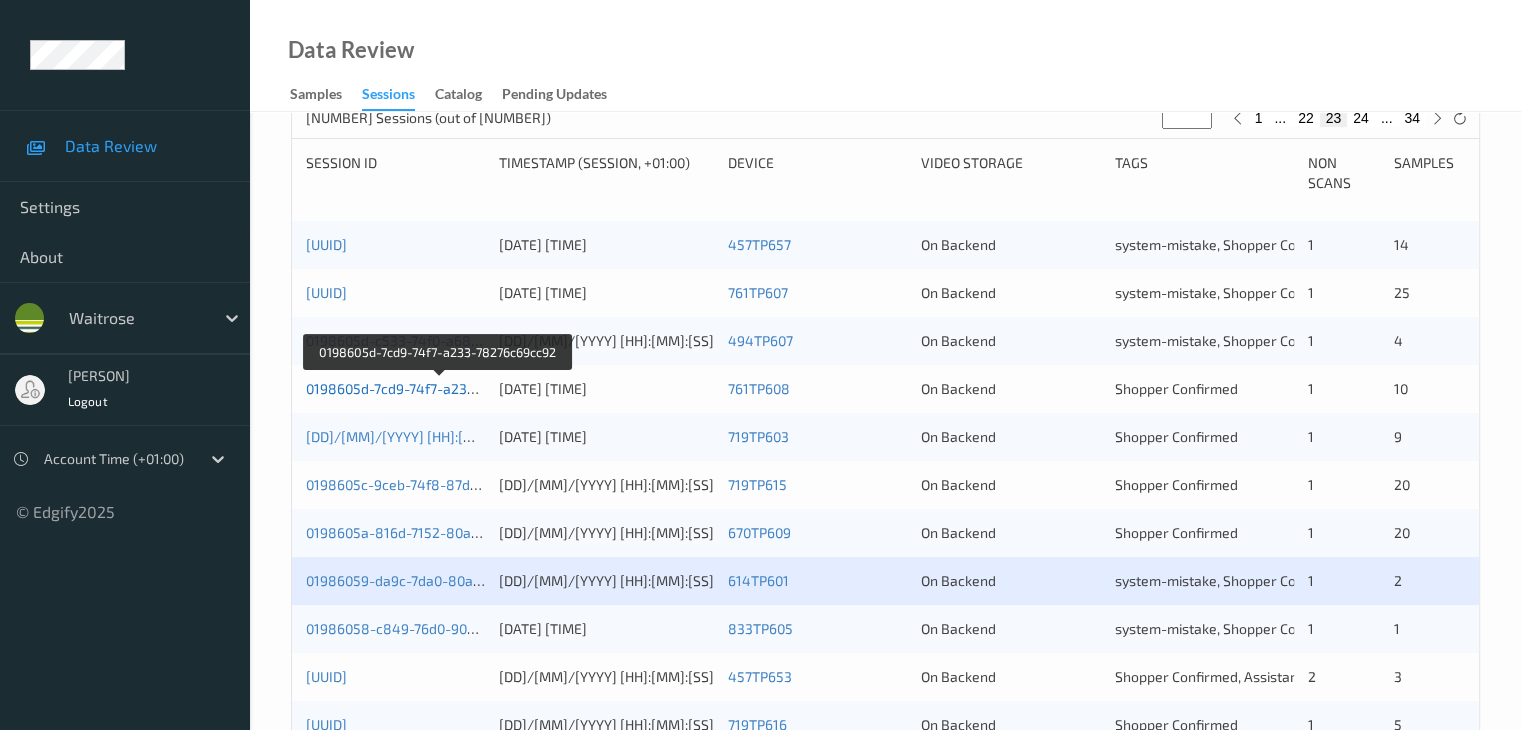 click on "0198605d-7cd9-74f7-a233-78276c69cc92" at bounding box center (439, 388) 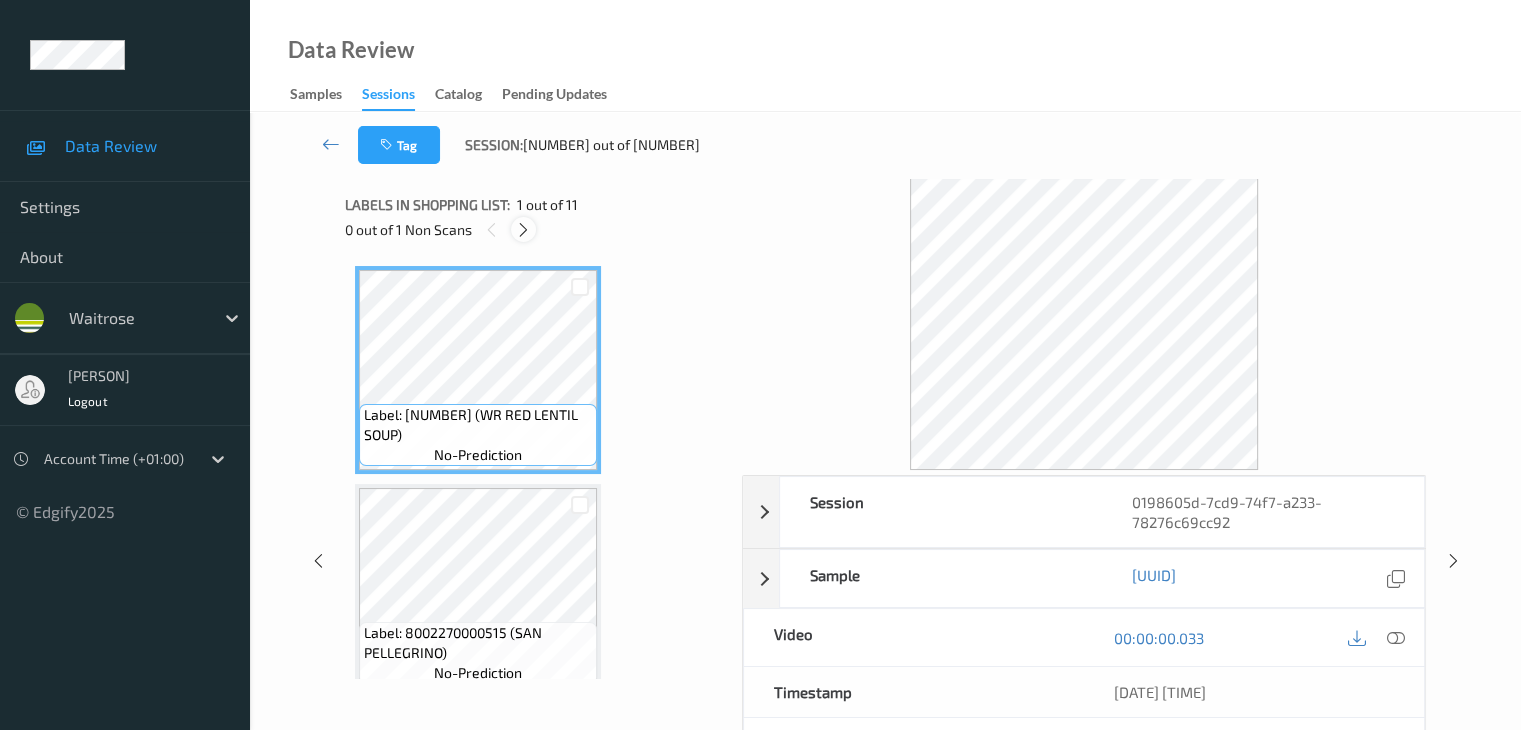 click at bounding box center (523, 230) 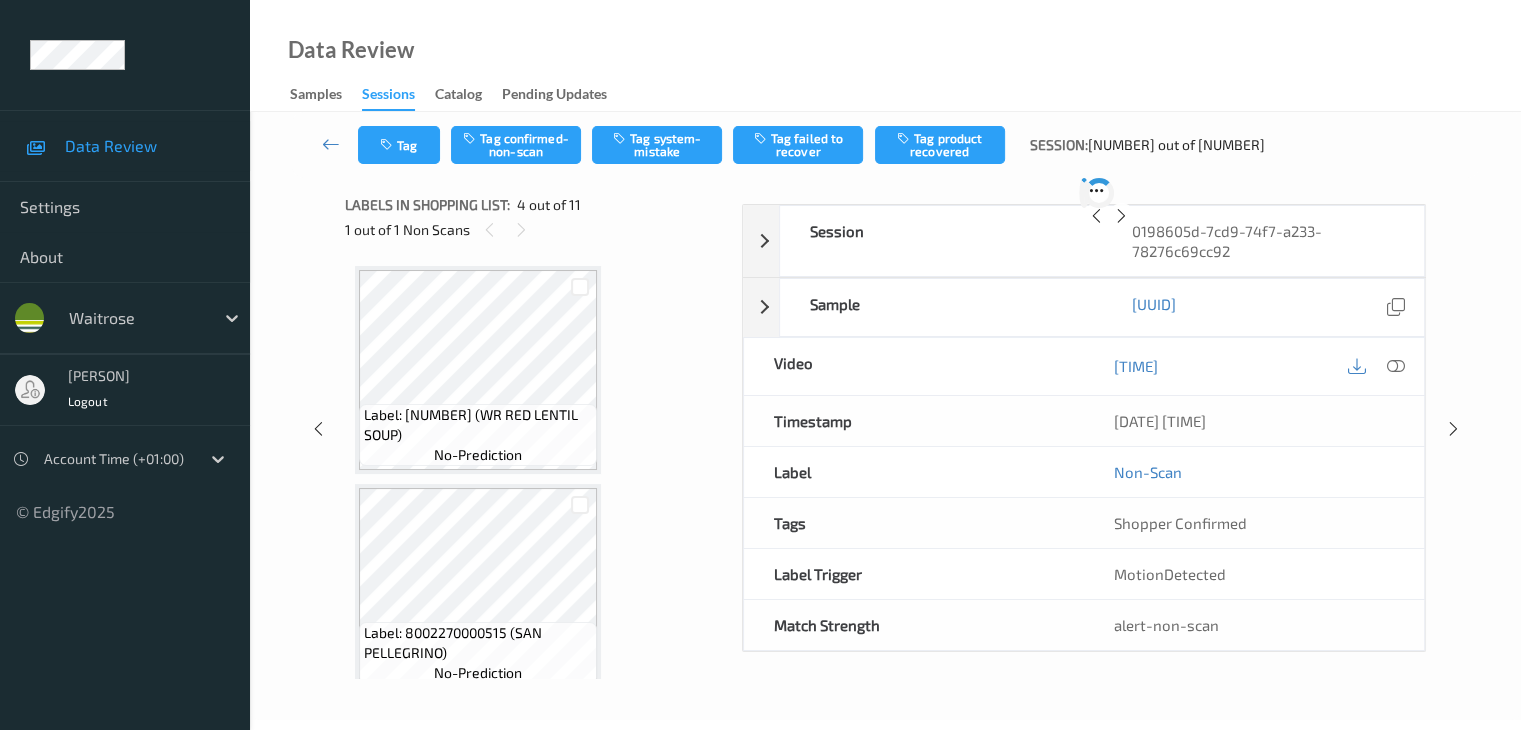 scroll, scrollTop: 446, scrollLeft: 0, axis: vertical 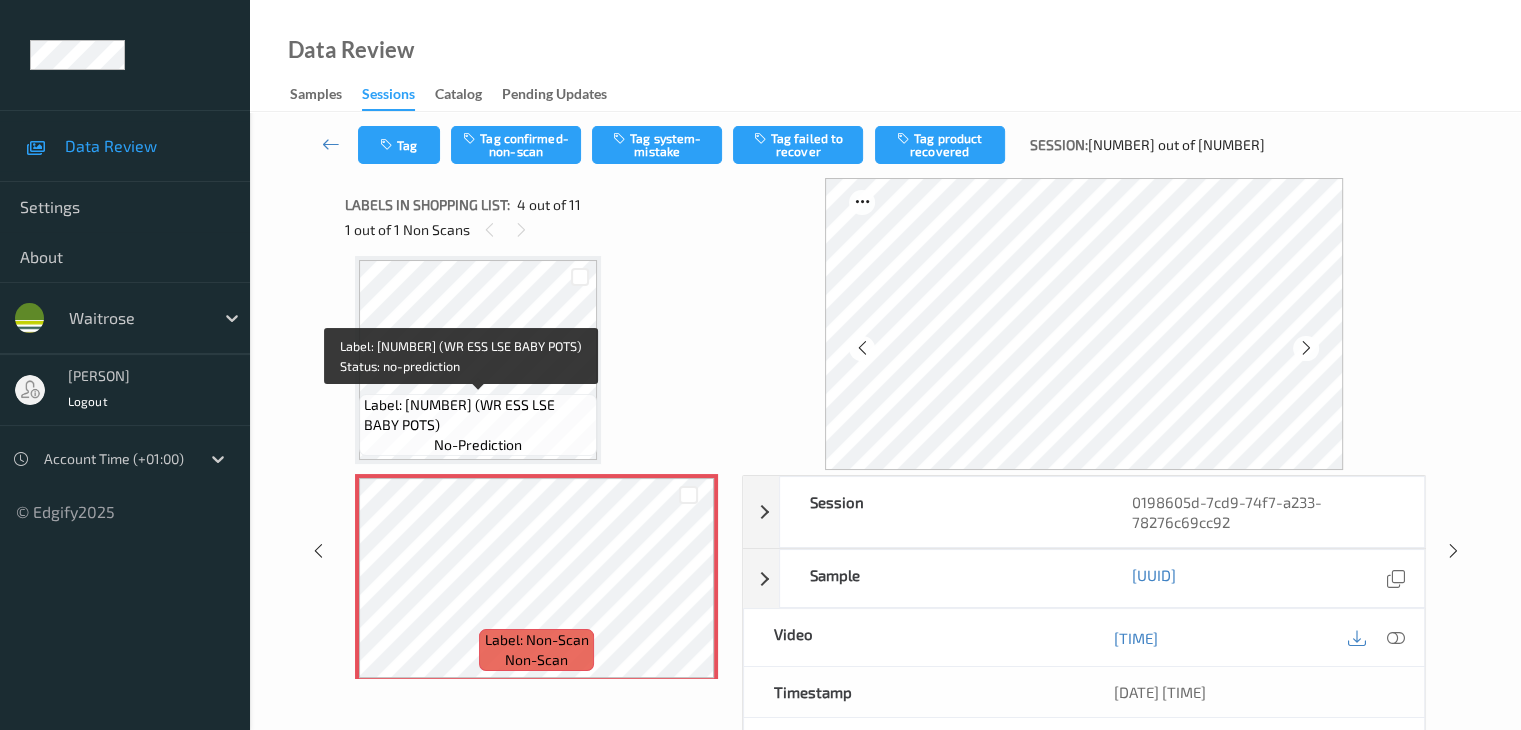 click on "Label: [NUMBER] (WR ESS LSE BABY POTS)" at bounding box center (478, 415) 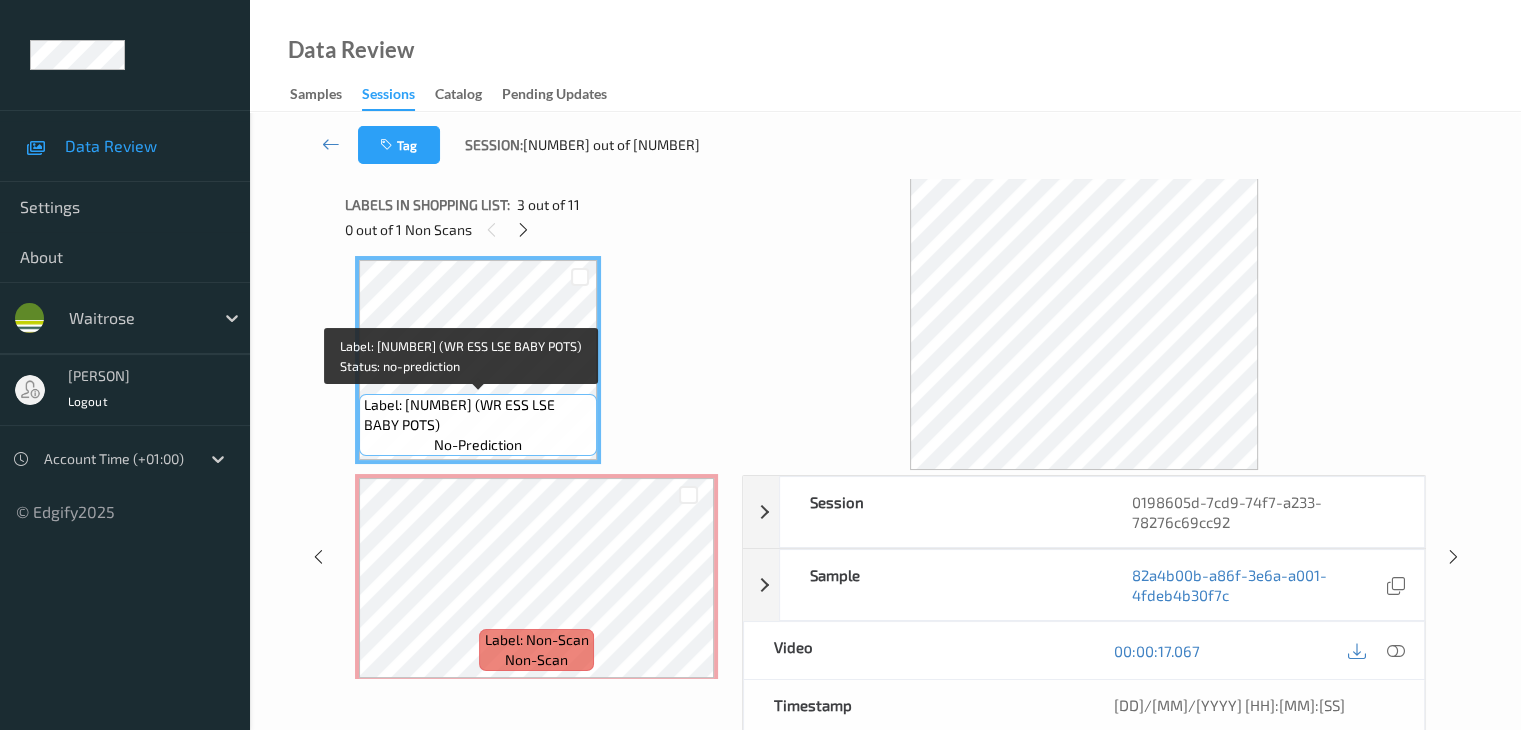 click on "Label: [NUMBER] (WR ESS LSE BABY POTS)" at bounding box center (478, 415) 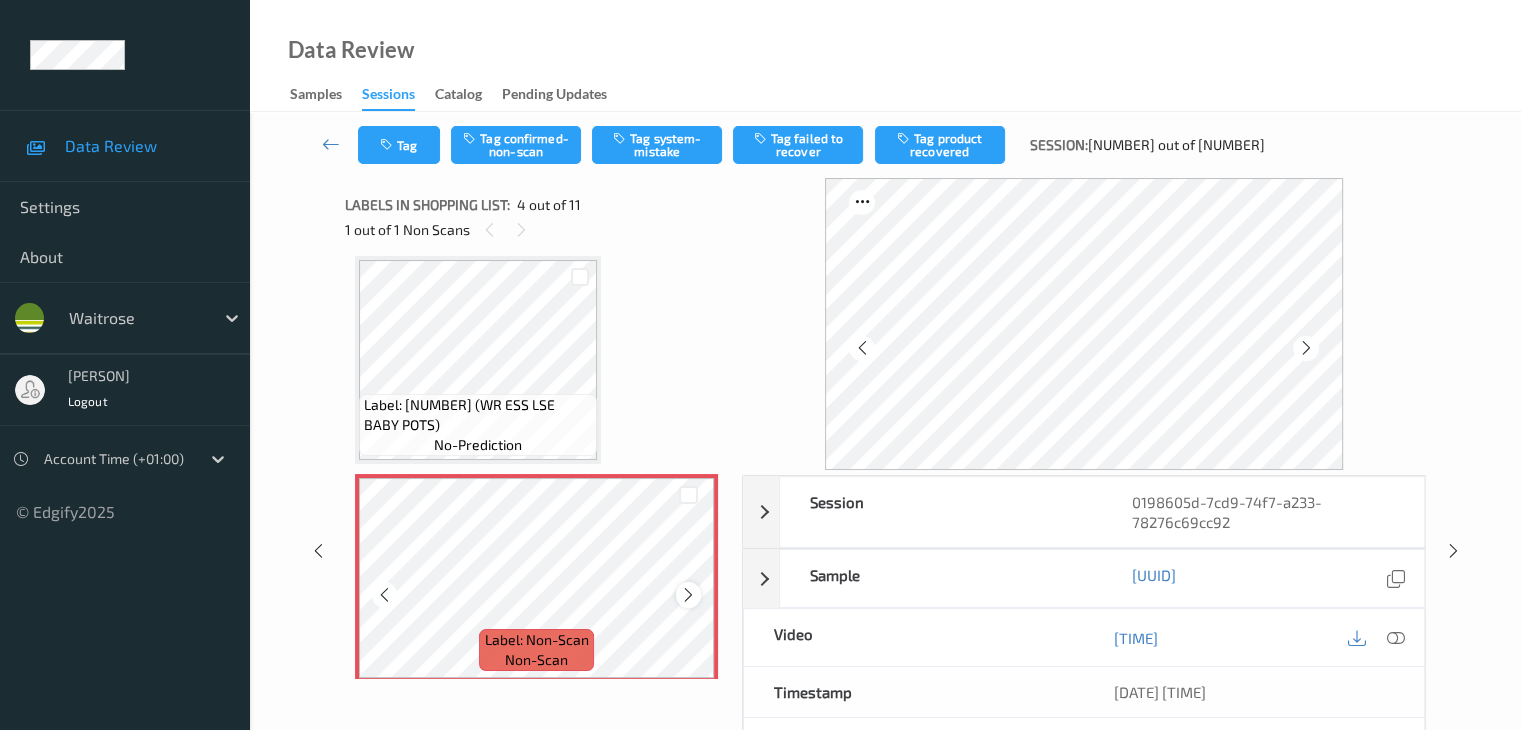 click at bounding box center [688, 595] 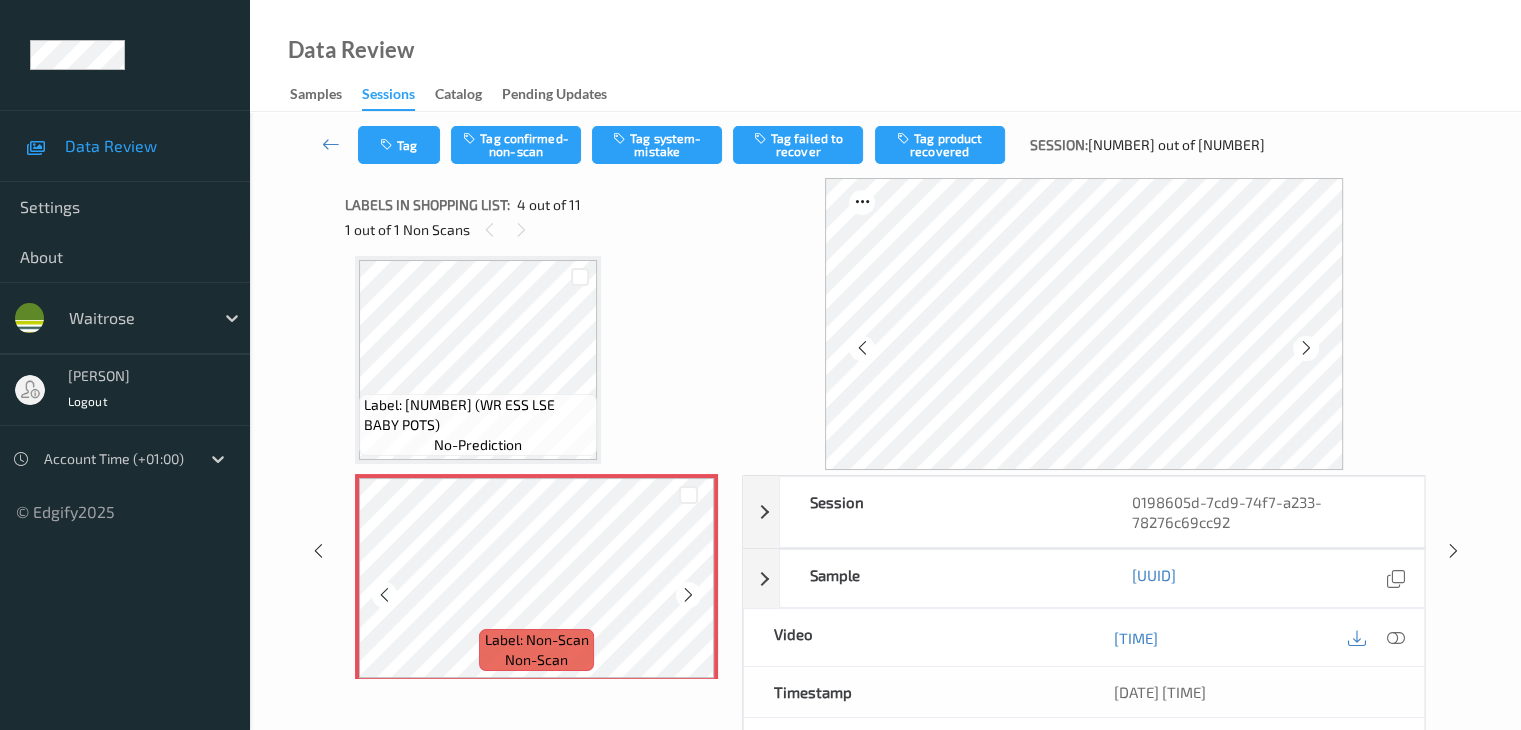 click at bounding box center [688, 595] 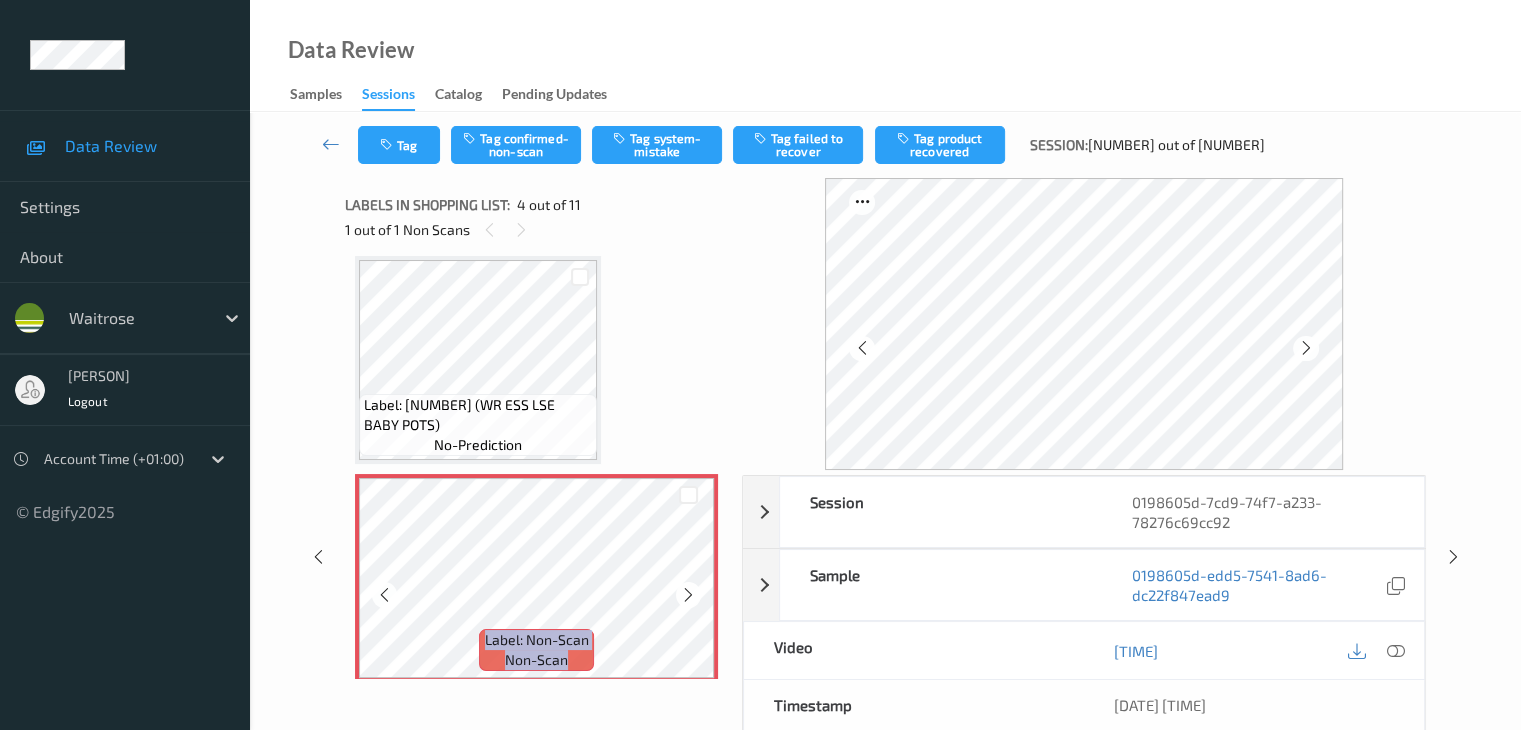 click at bounding box center [688, 595] 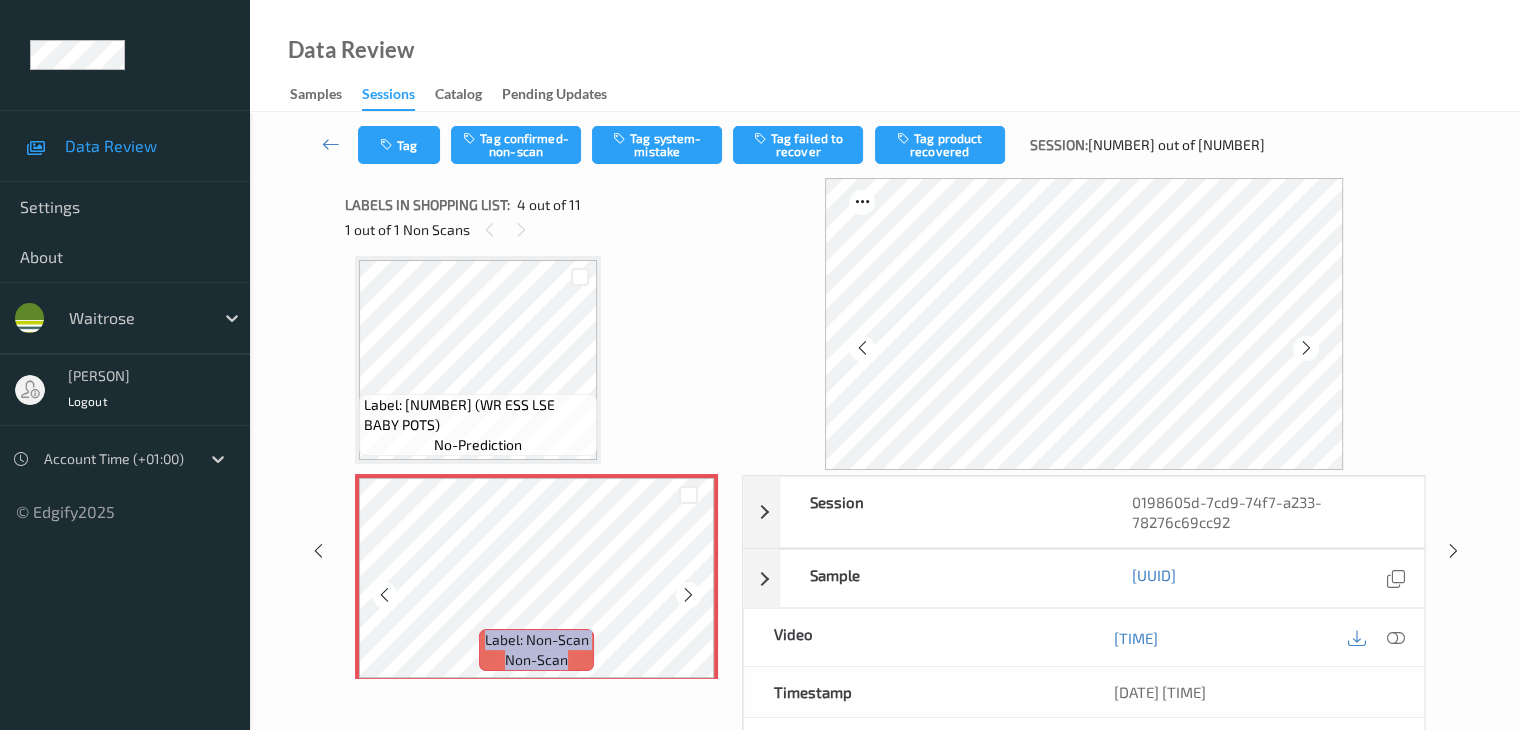 click at bounding box center (688, 595) 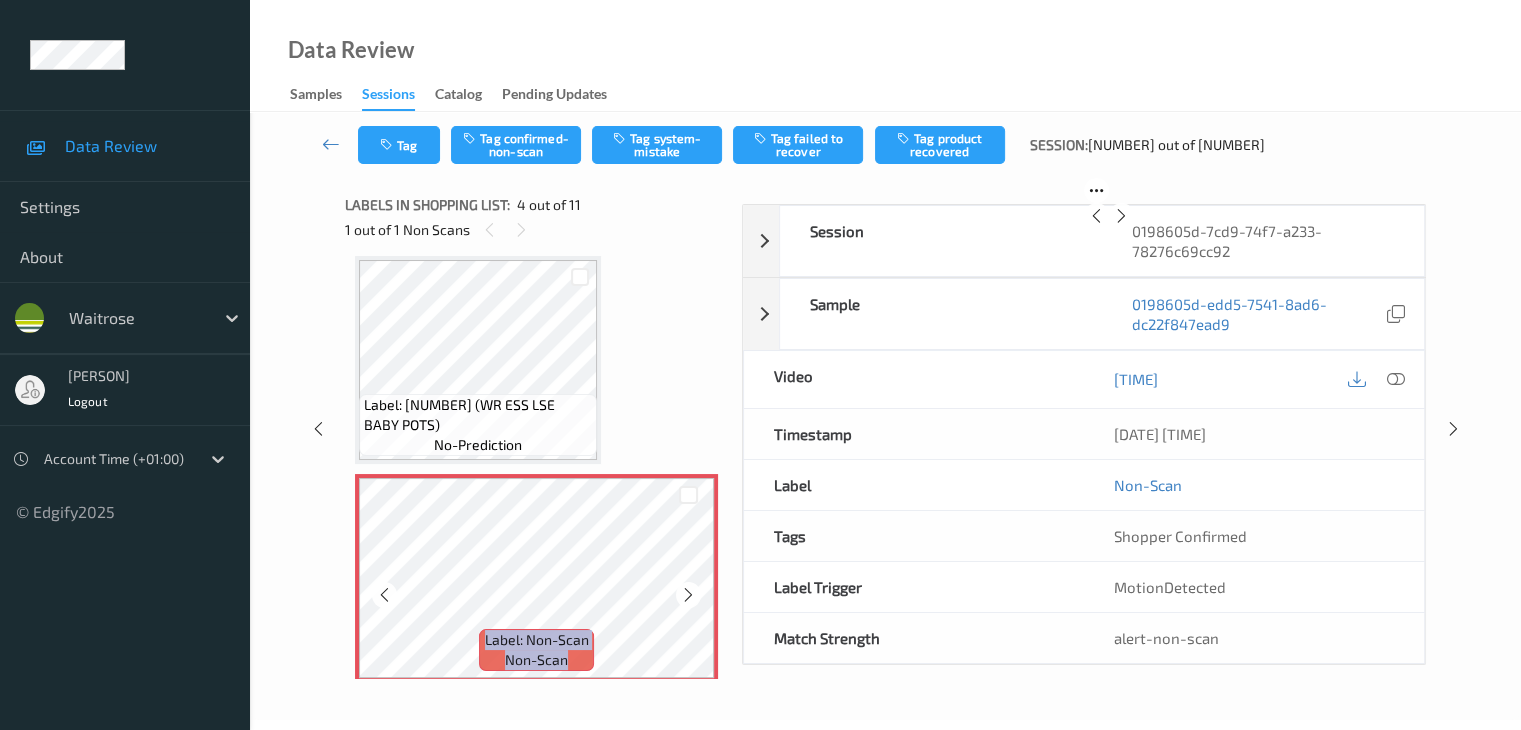 click at bounding box center [688, 595] 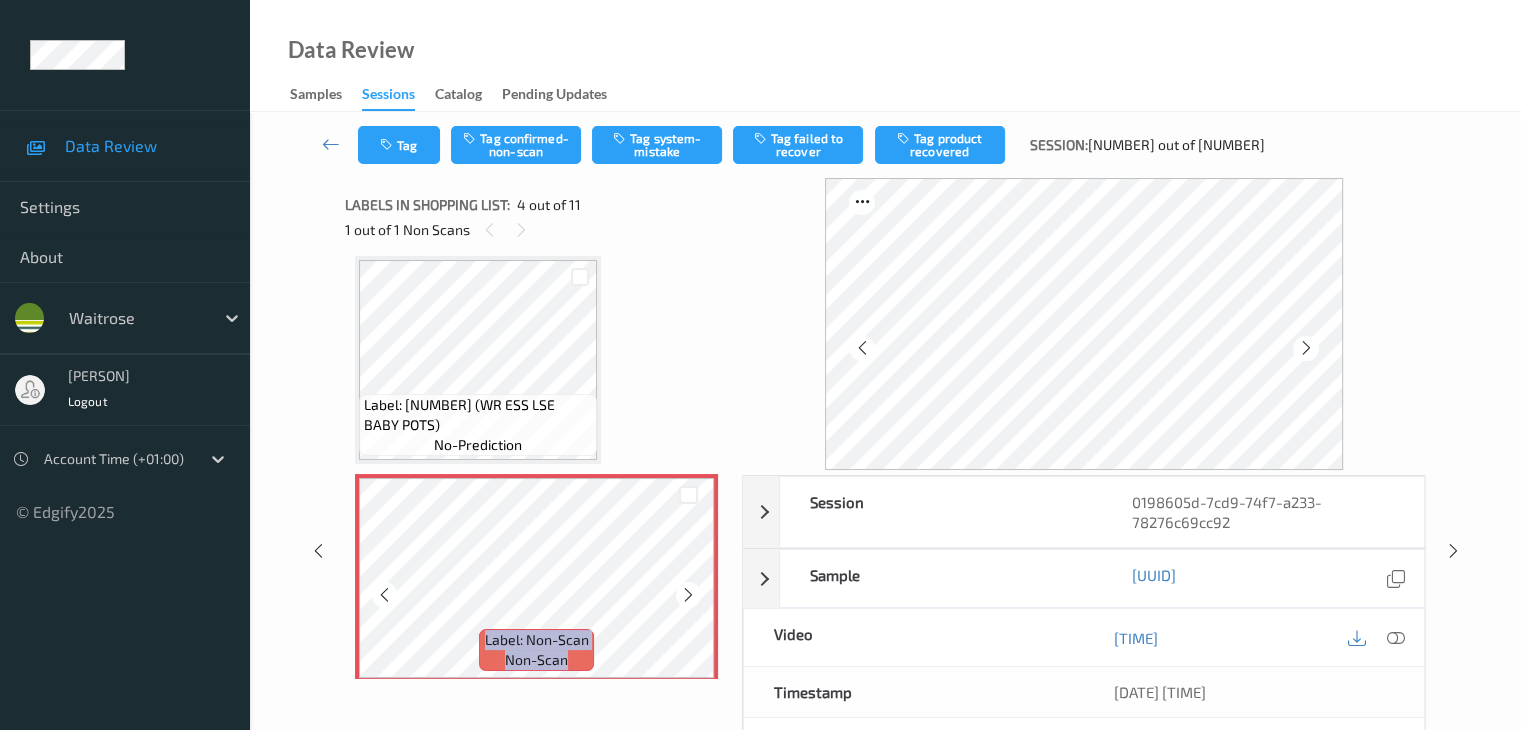 click at bounding box center (688, 595) 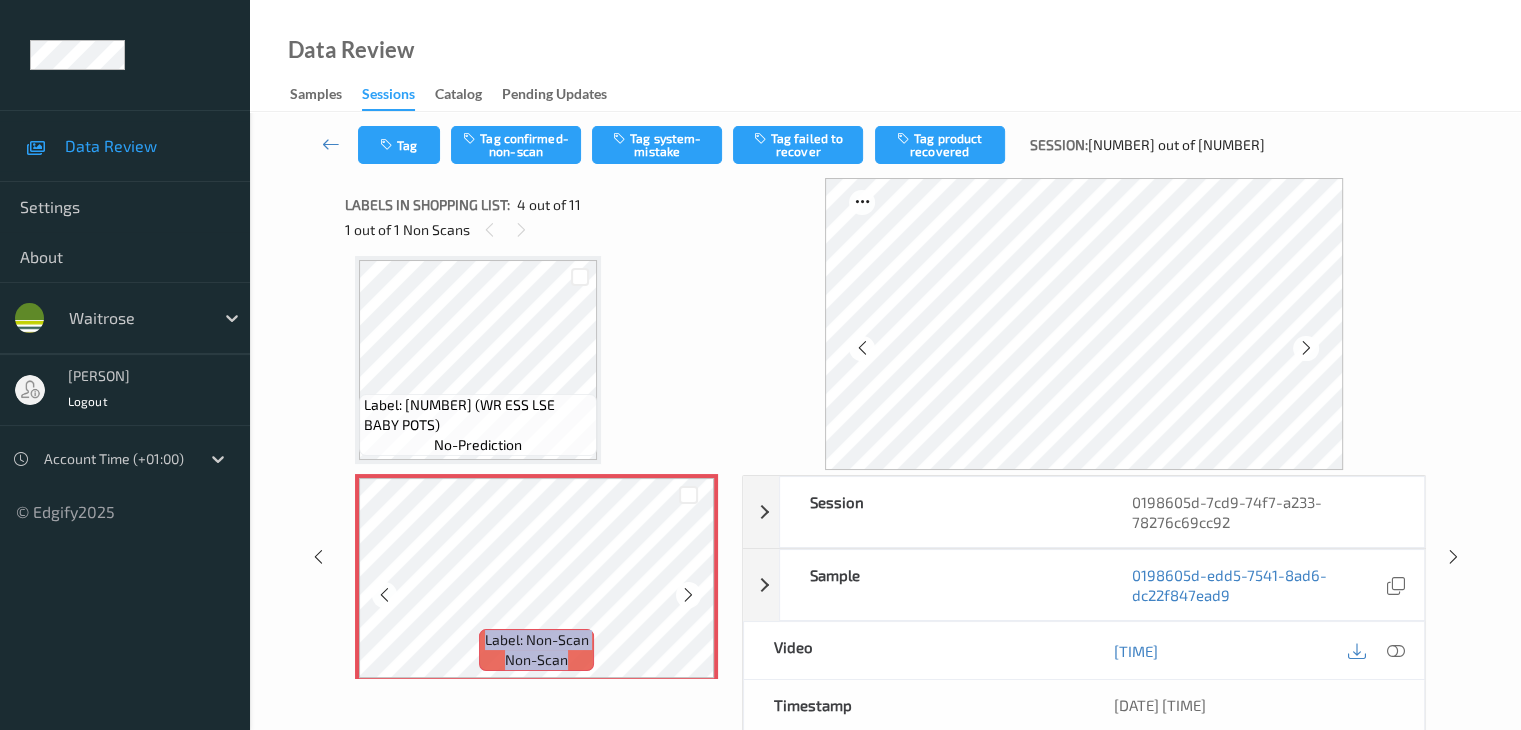 click at bounding box center (688, 595) 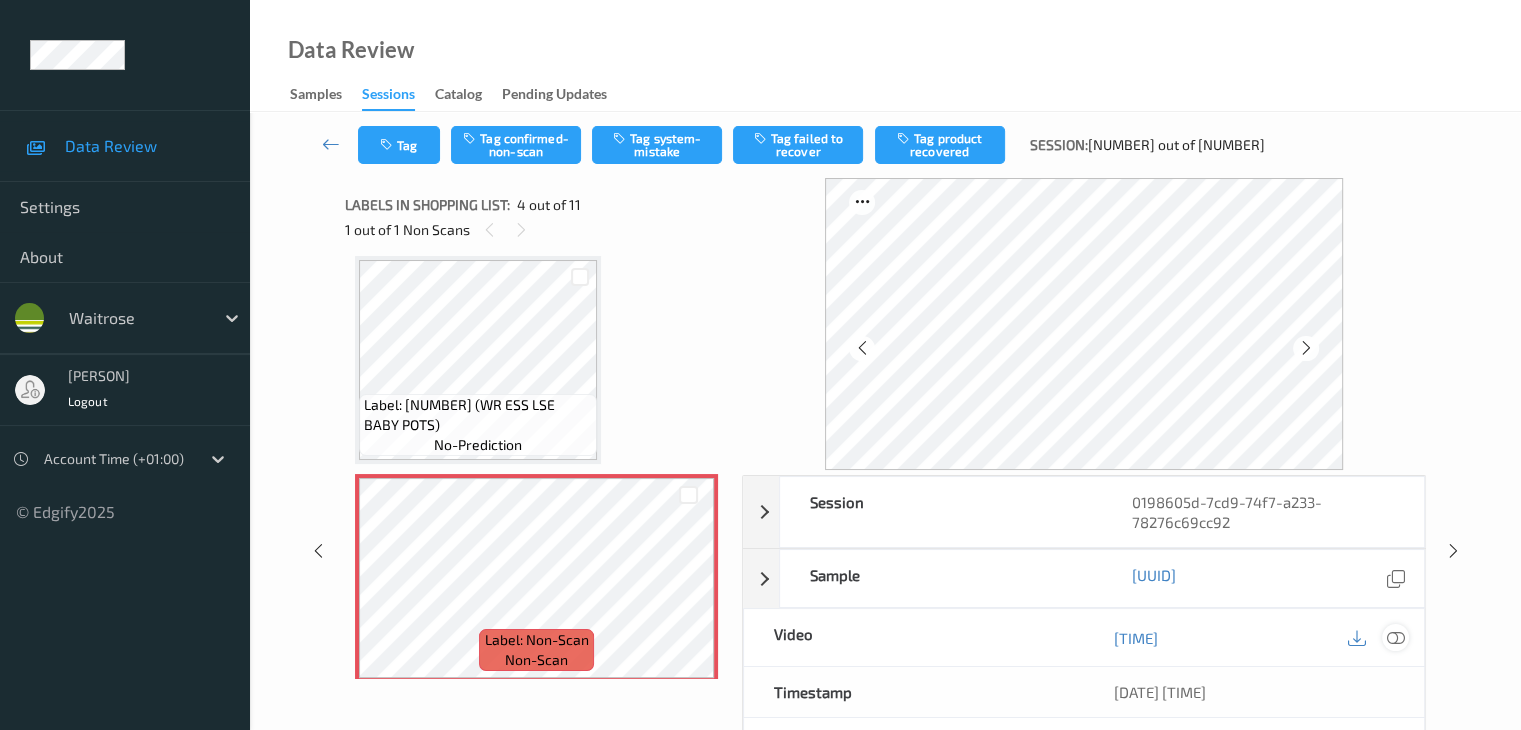 click at bounding box center (1395, 638) 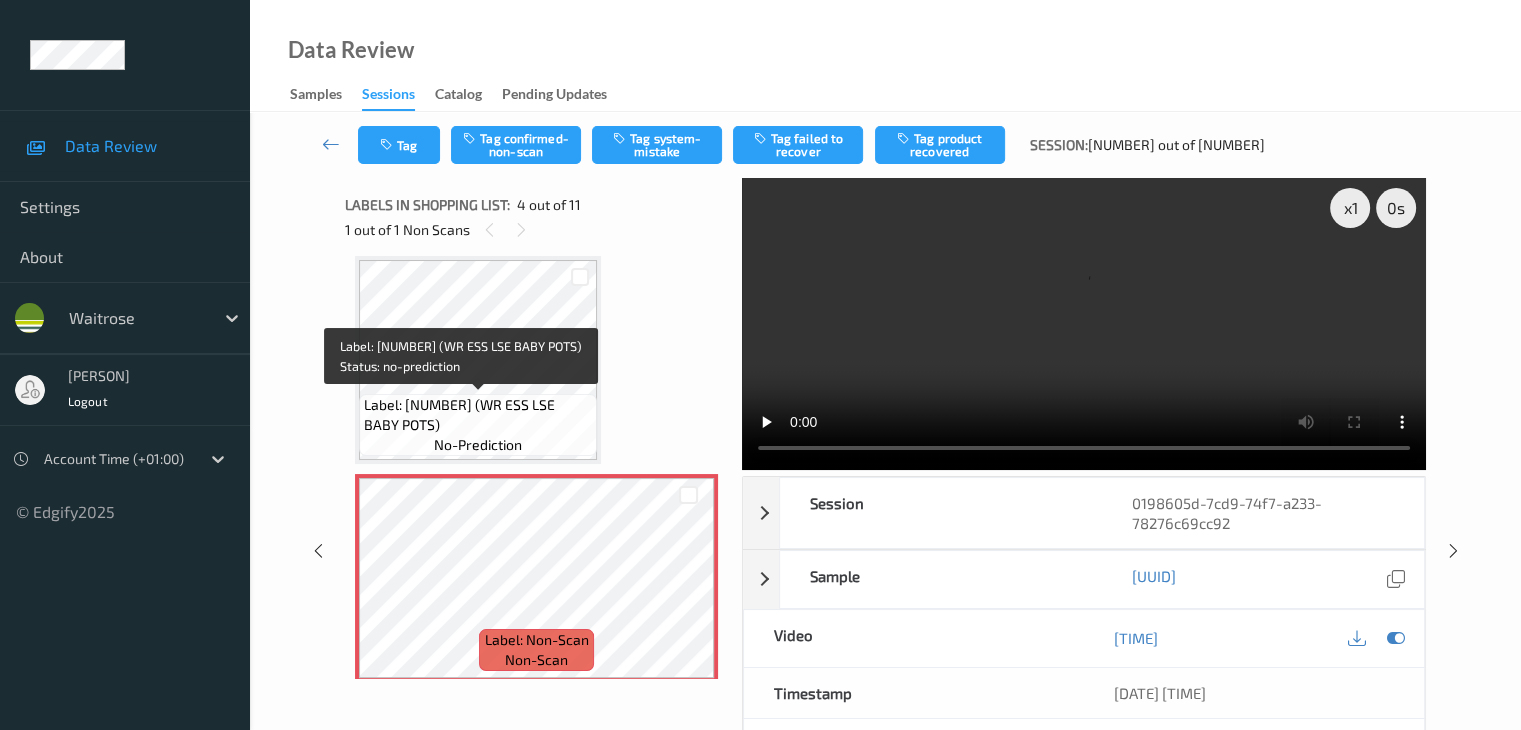 click on "Label: [NUMBER] (WR ESS LSE BABY POTS)" at bounding box center [478, 415] 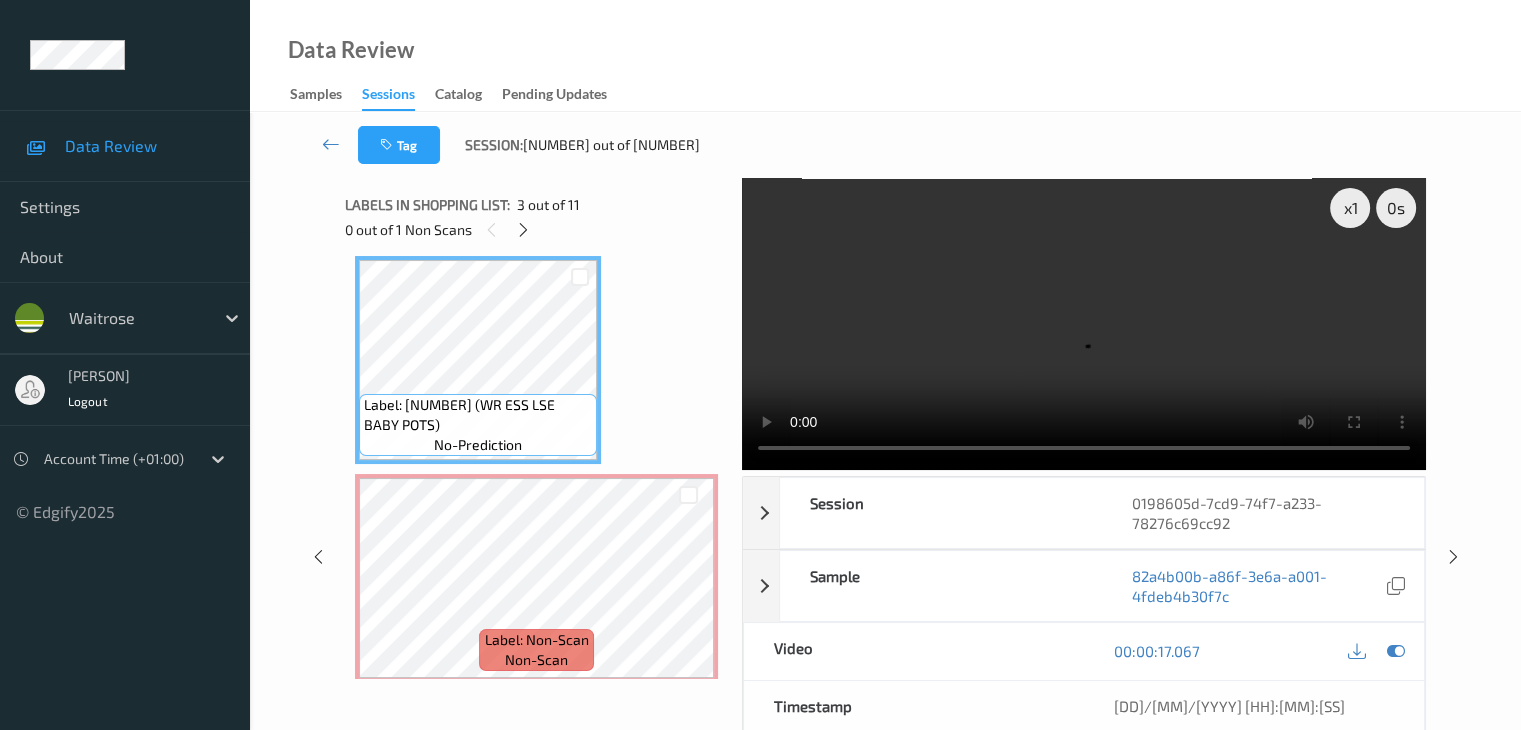 type 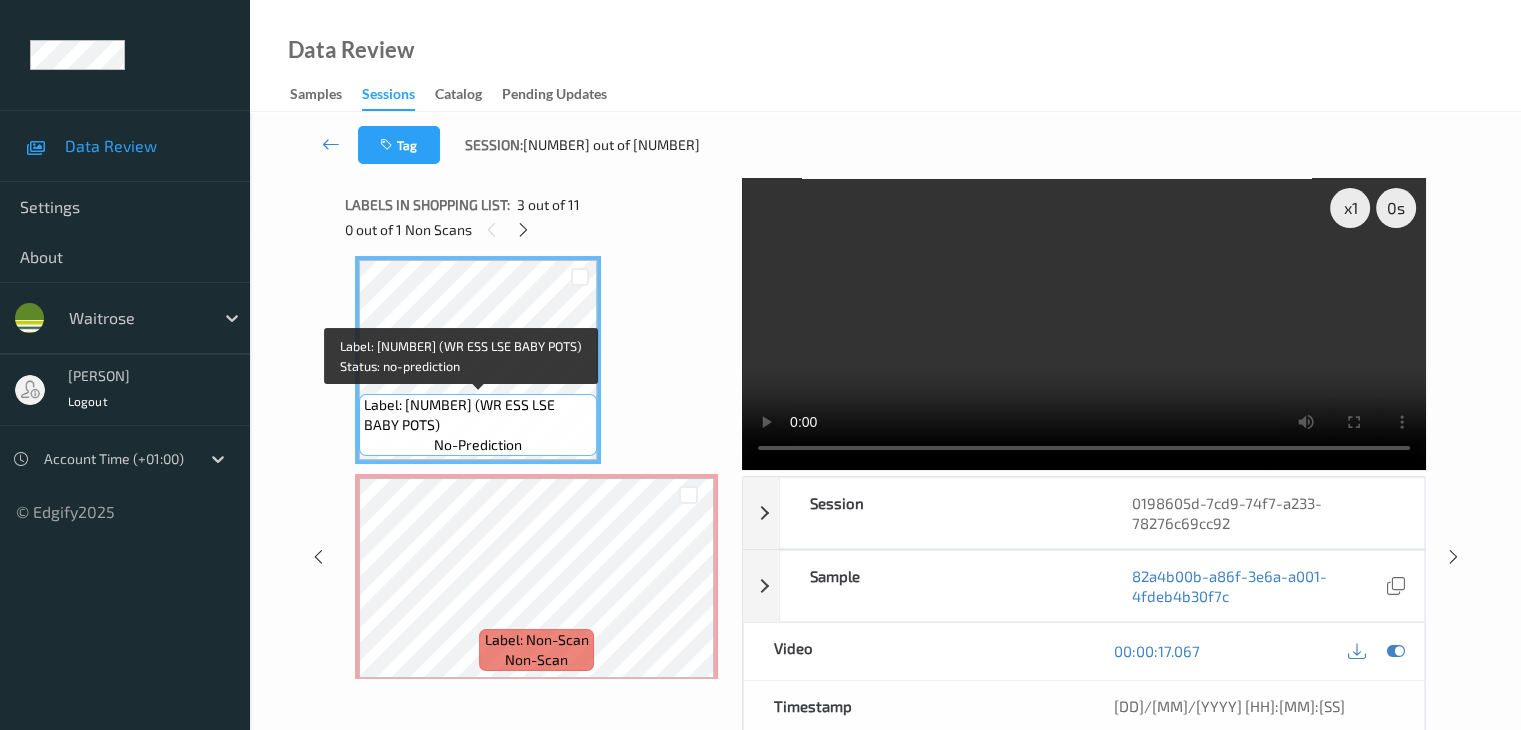 click on "Label: [NUMBER] (WR ESS LSE BABY POTS)" at bounding box center [478, 415] 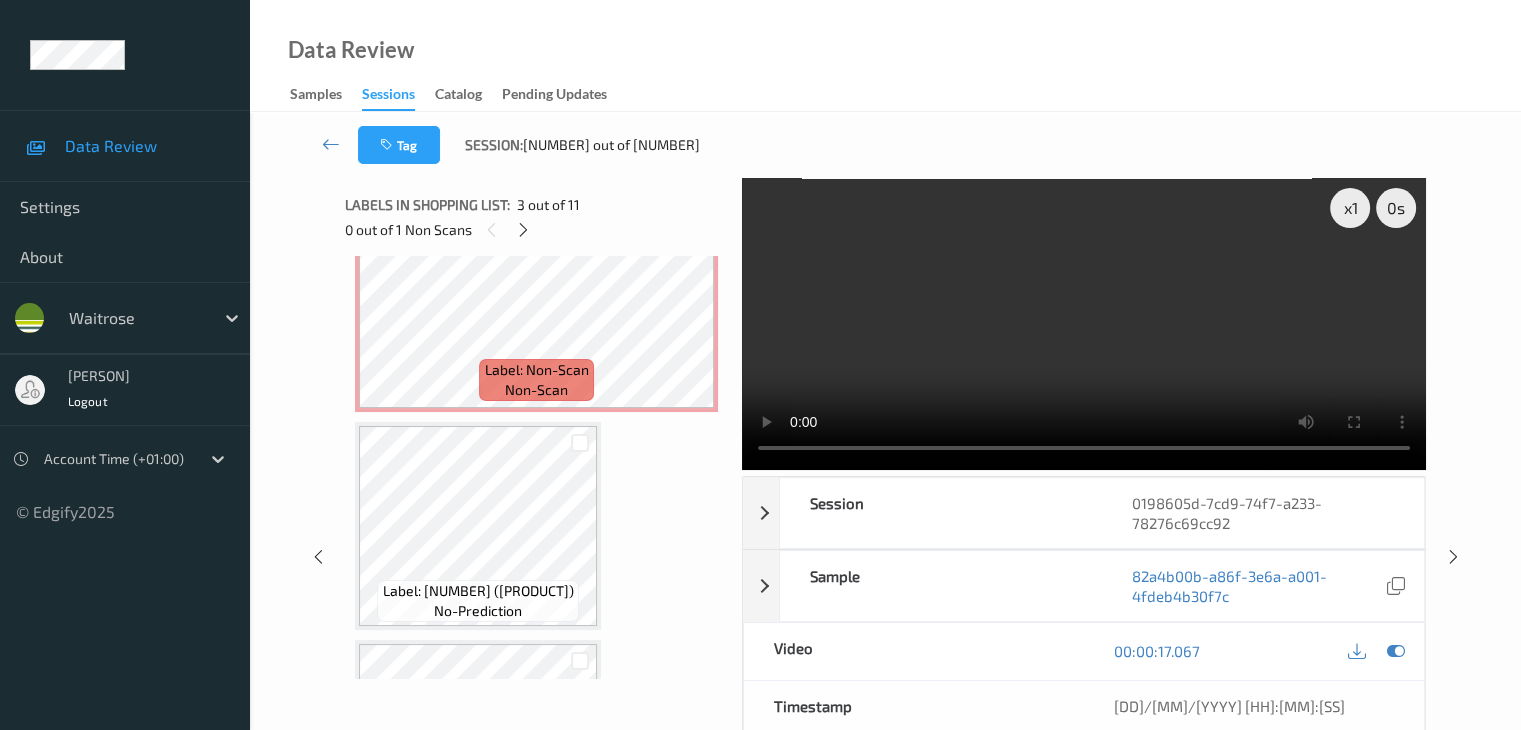 scroll, scrollTop: 746, scrollLeft: 0, axis: vertical 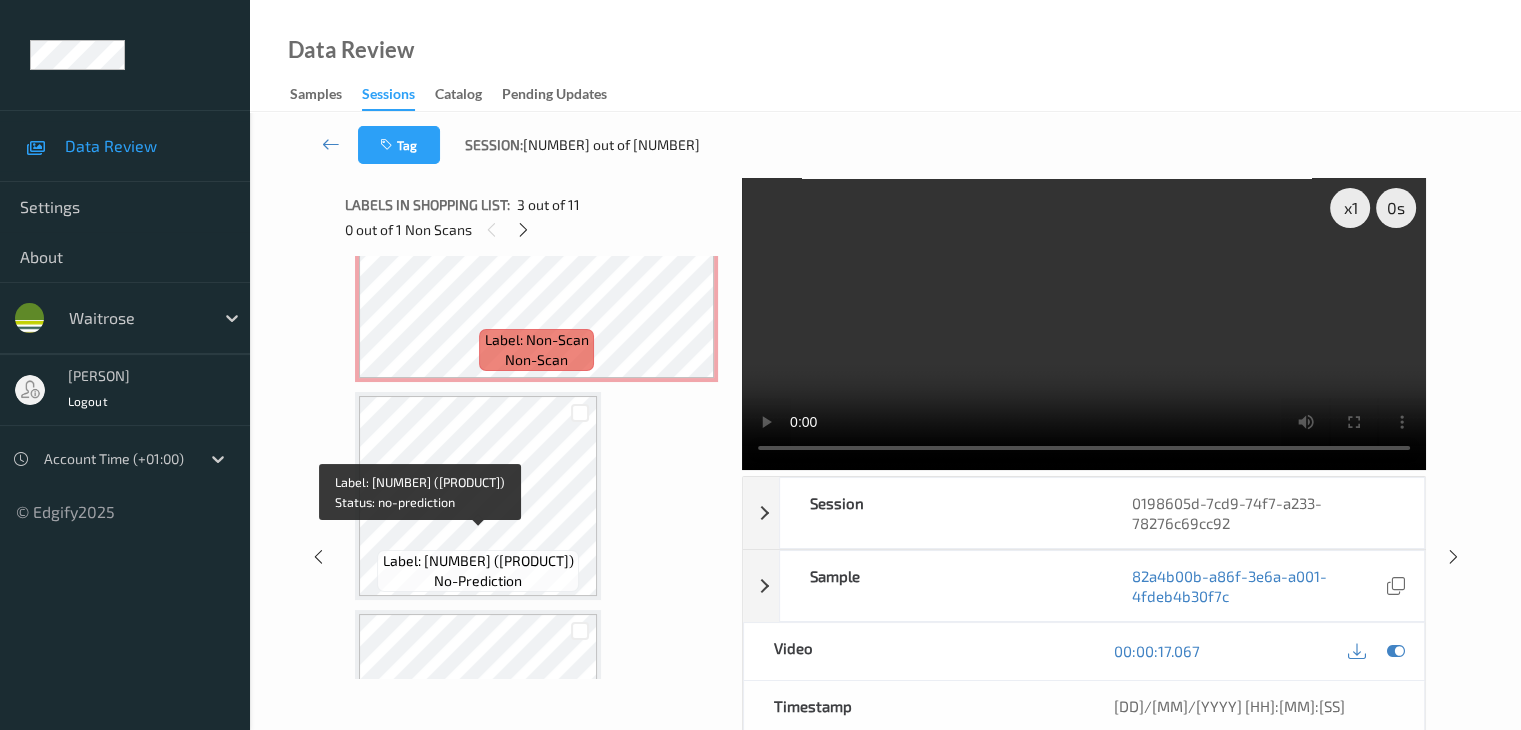 click on "Label: [NUMBER] ([PRODUCT])" at bounding box center (478, 561) 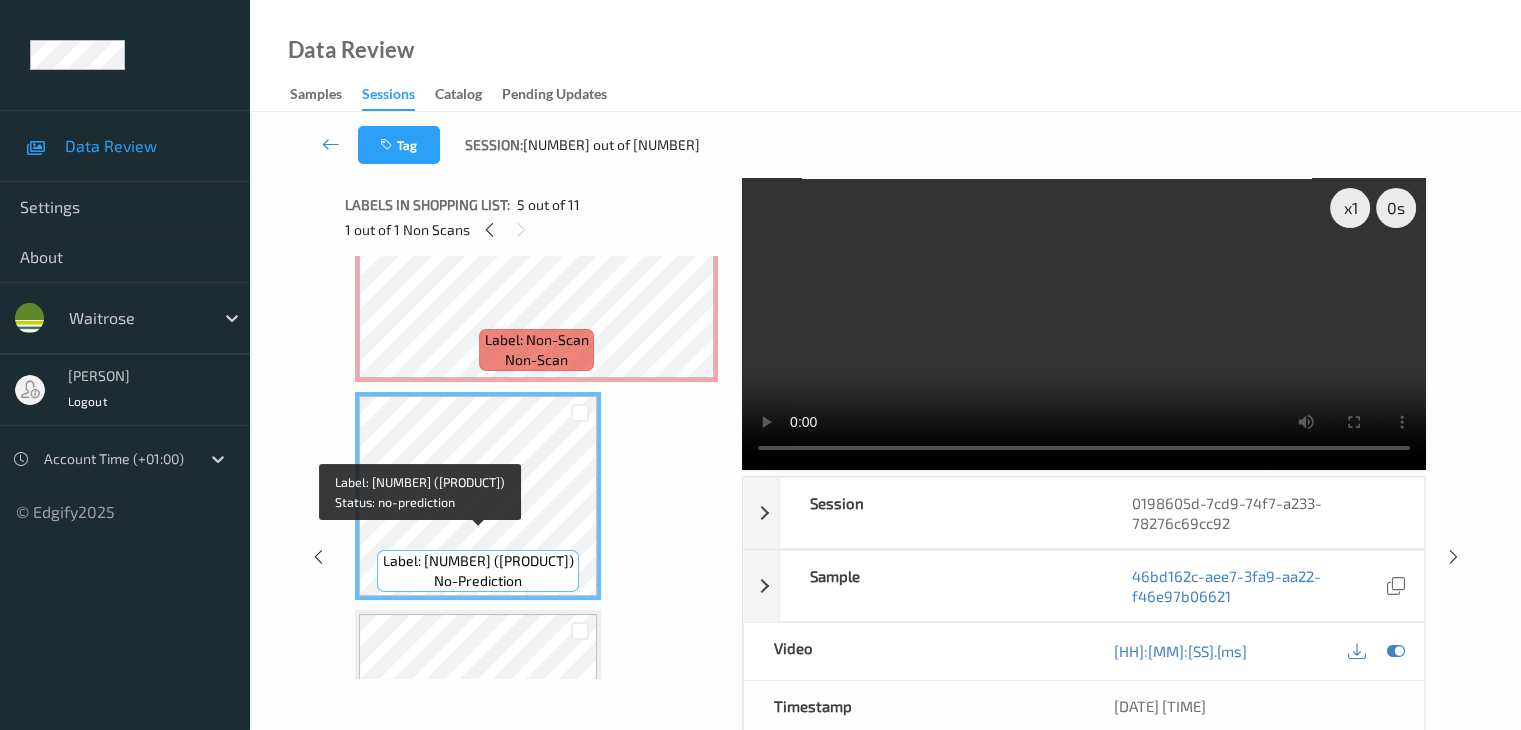 click on "Label: [NUMBER] ([PRODUCT])" at bounding box center (478, 561) 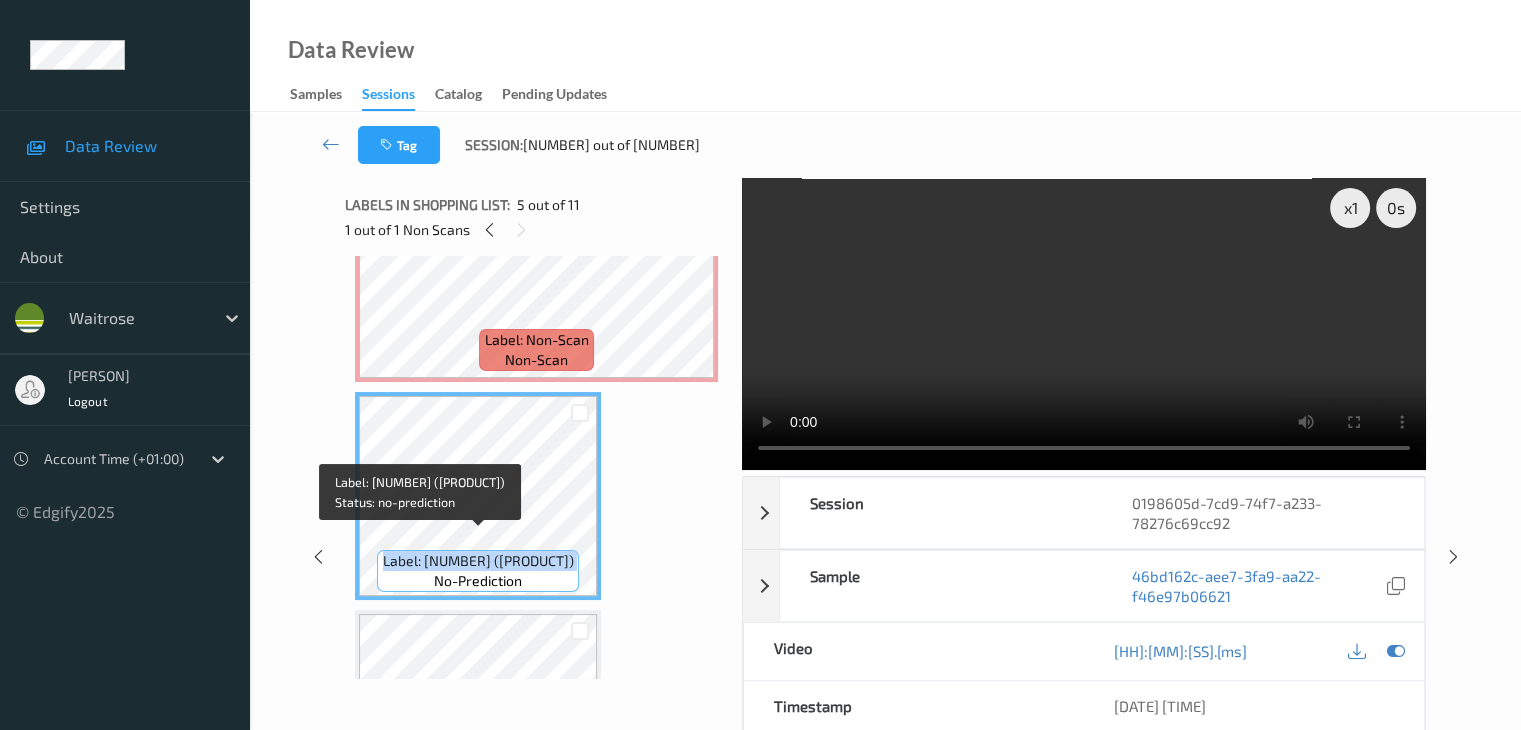 click on "Label: [NUMBER] ([PRODUCT])" at bounding box center (478, 561) 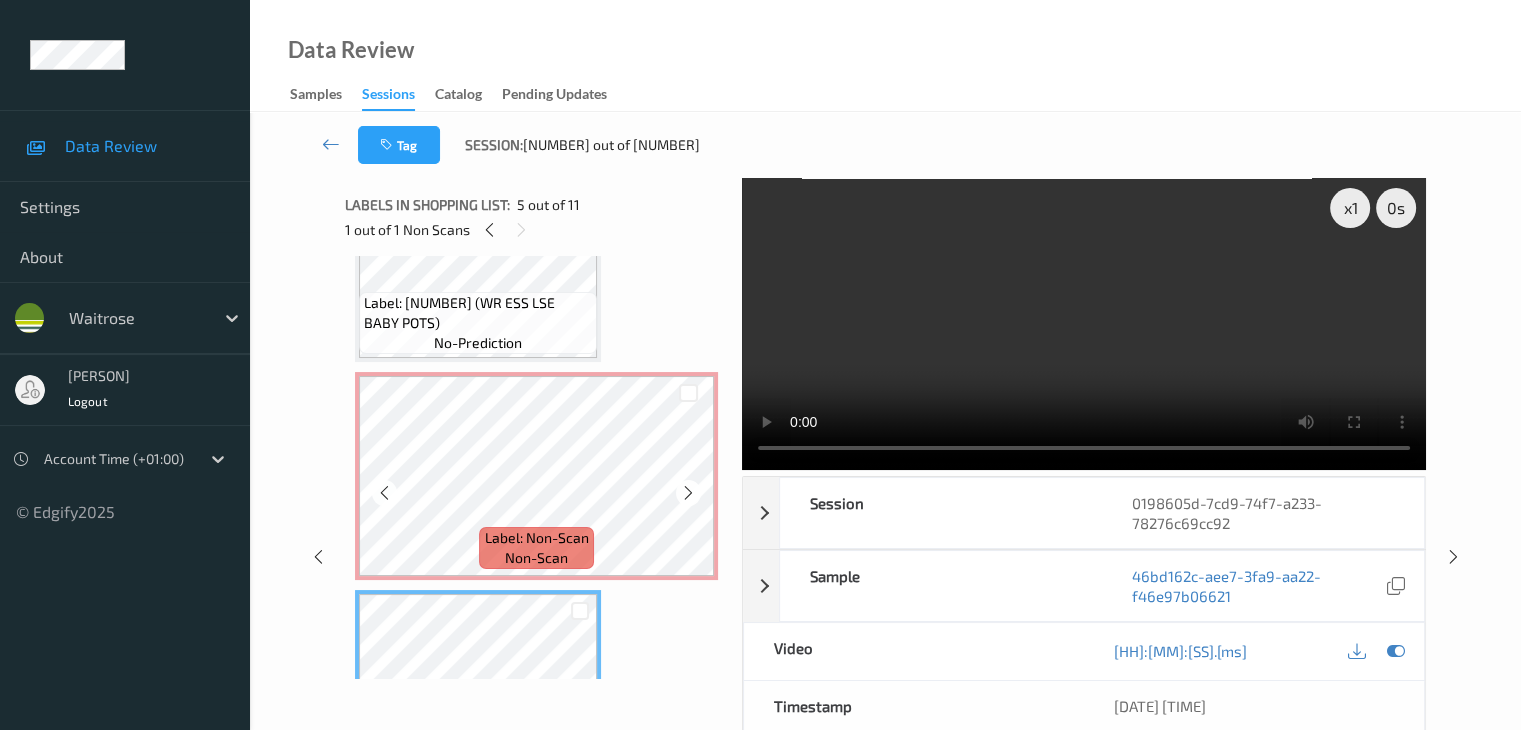 scroll, scrollTop: 546, scrollLeft: 0, axis: vertical 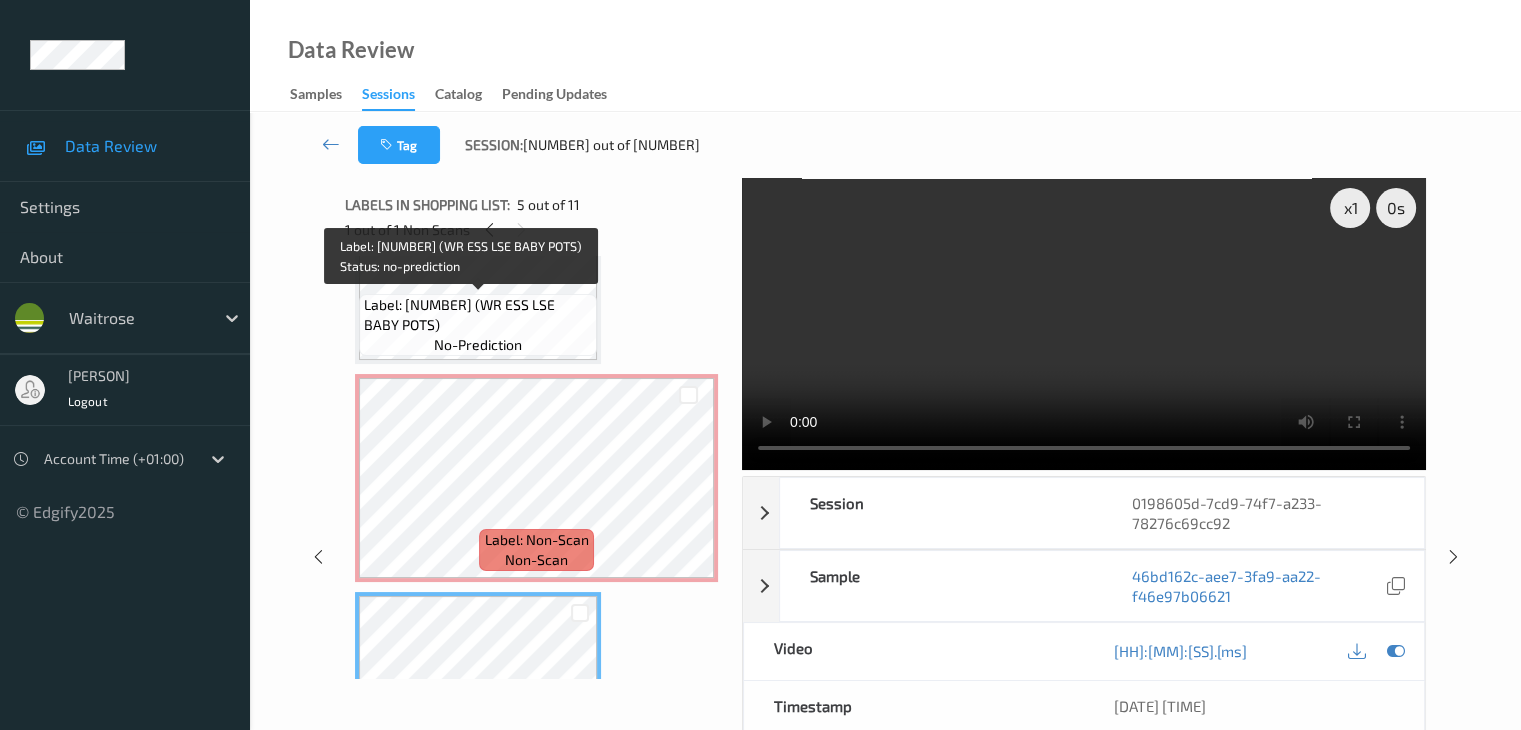 click on "Label: [NUMBER] (WR ESS LSE BABY POTS)" at bounding box center (478, 315) 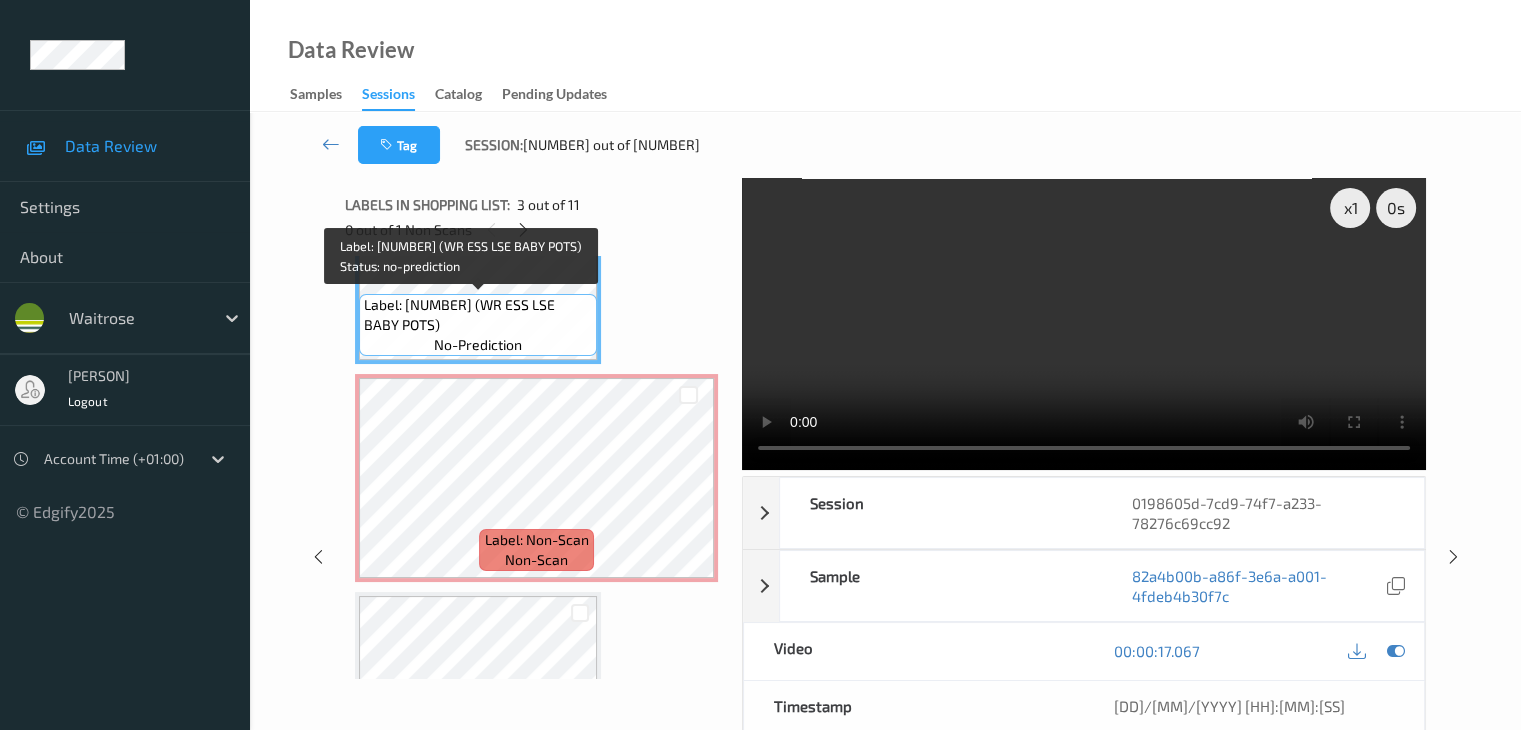 click on "Label: [NUMBER] (WR ESS LSE BABY POTS)" at bounding box center (478, 315) 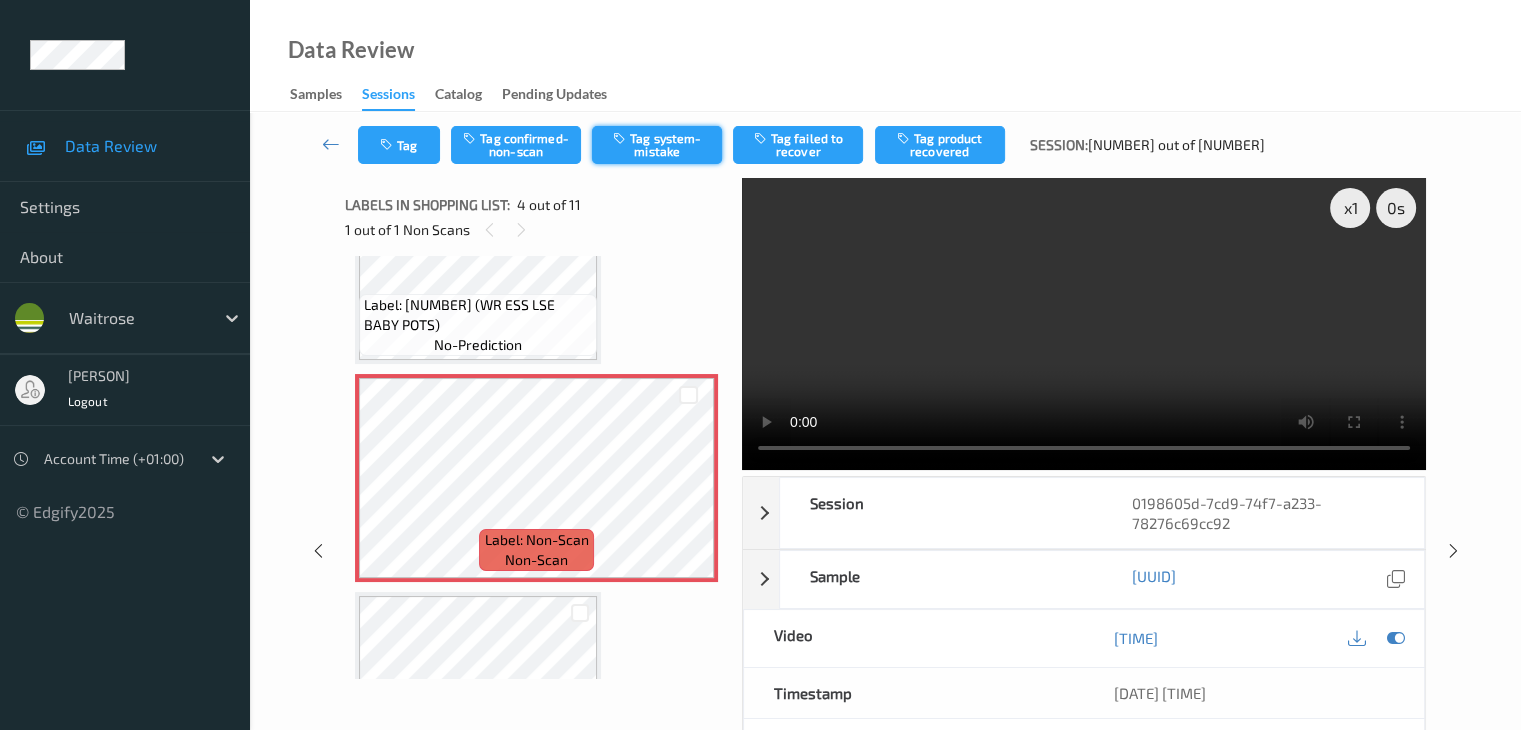 click on "Tag   system-mistake" at bounding box center [657, 145] 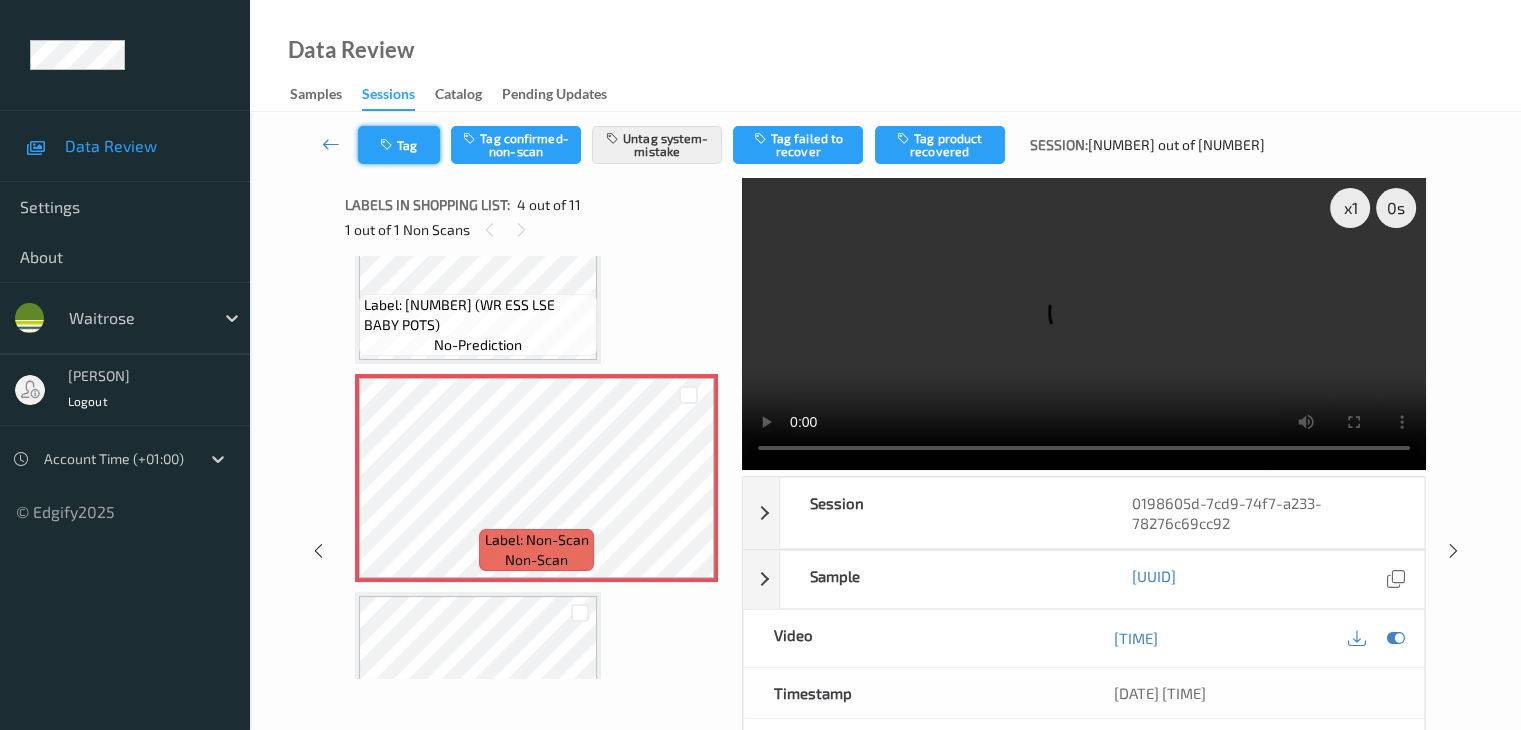 click on "Tag" at bounding box center [399, 145] 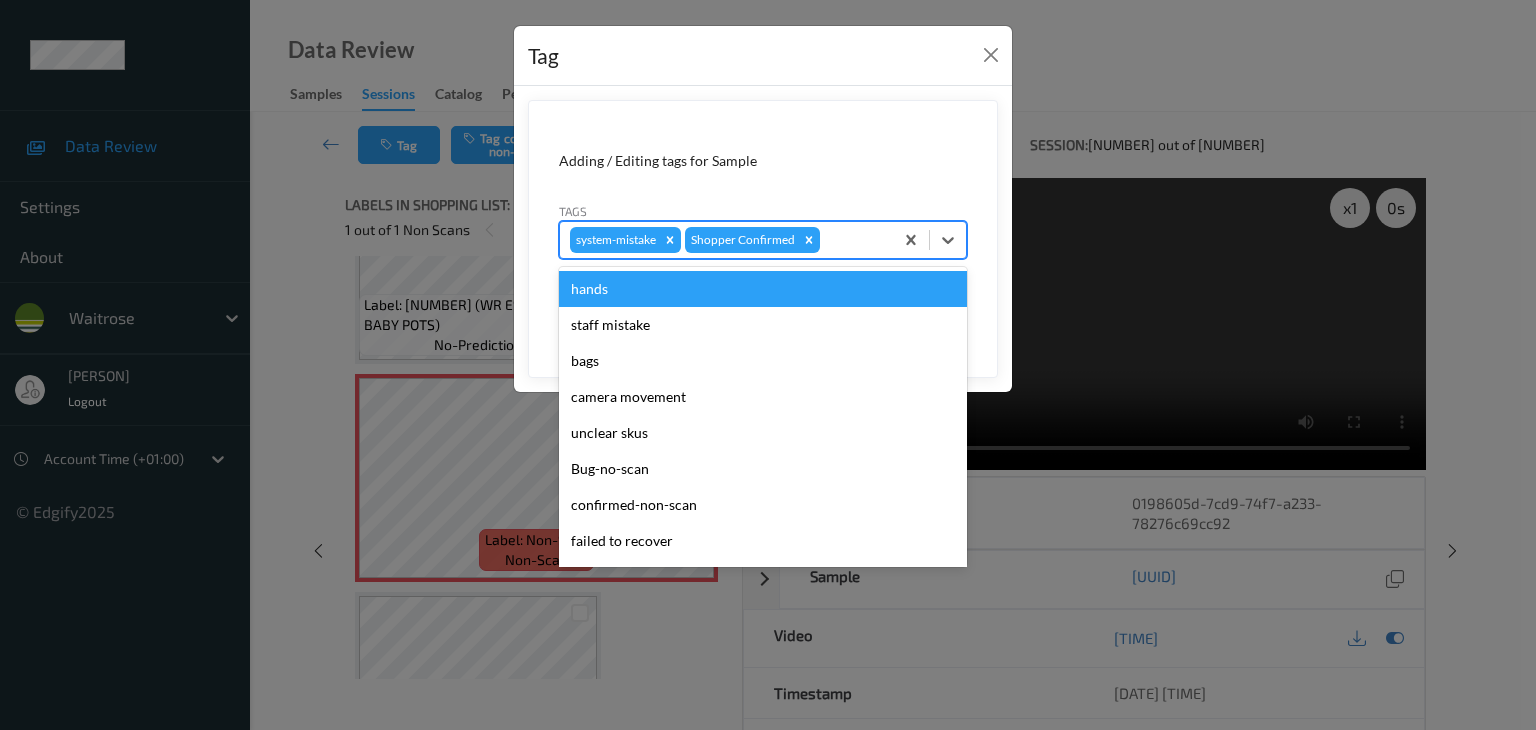 click at bounding box center [853, 240] 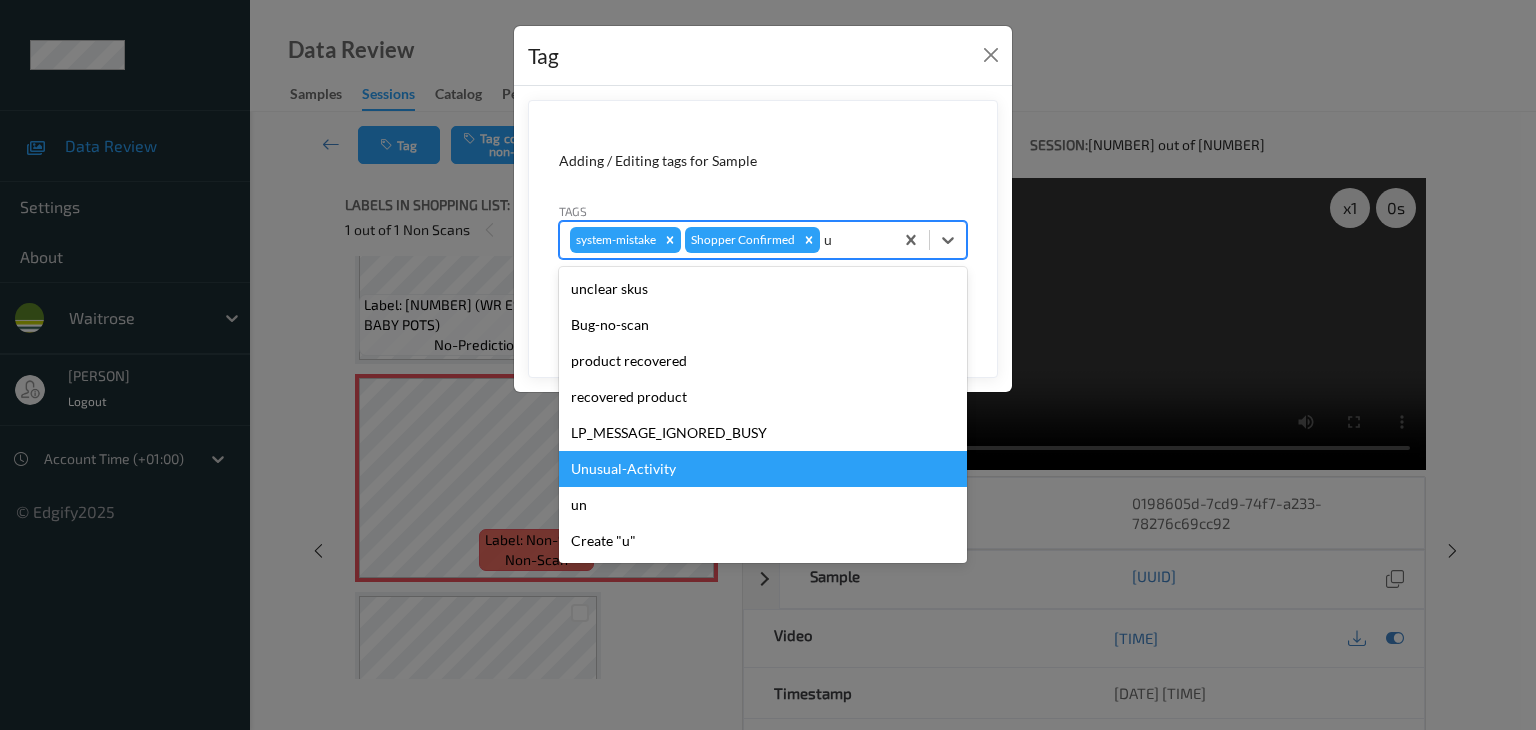 click on "Unusual-Activity" at bounding box center [763, 469] 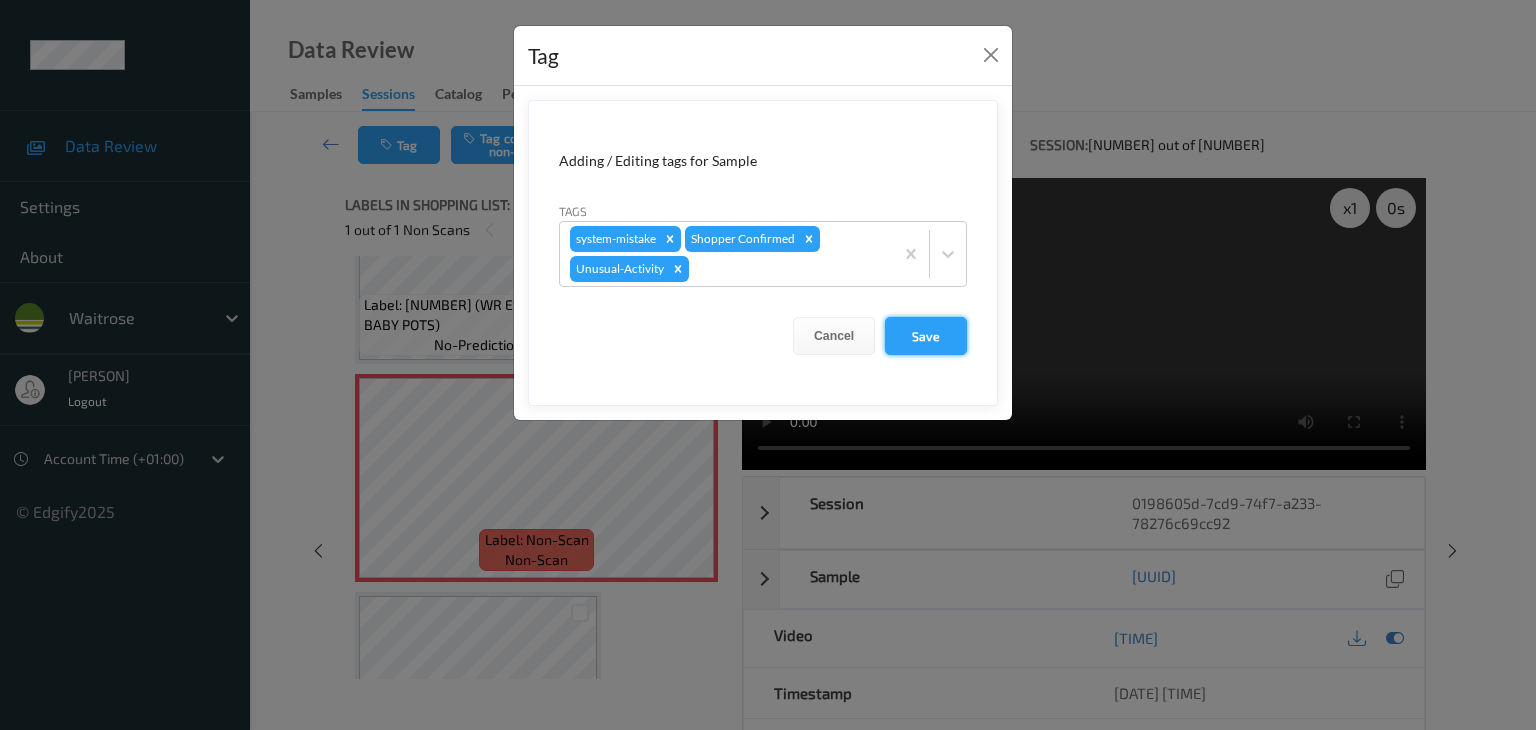 drag, startPoint x: 920, startPoint y: 337, endPoint x: 933, endPoint y: 341, distance: 13.601471 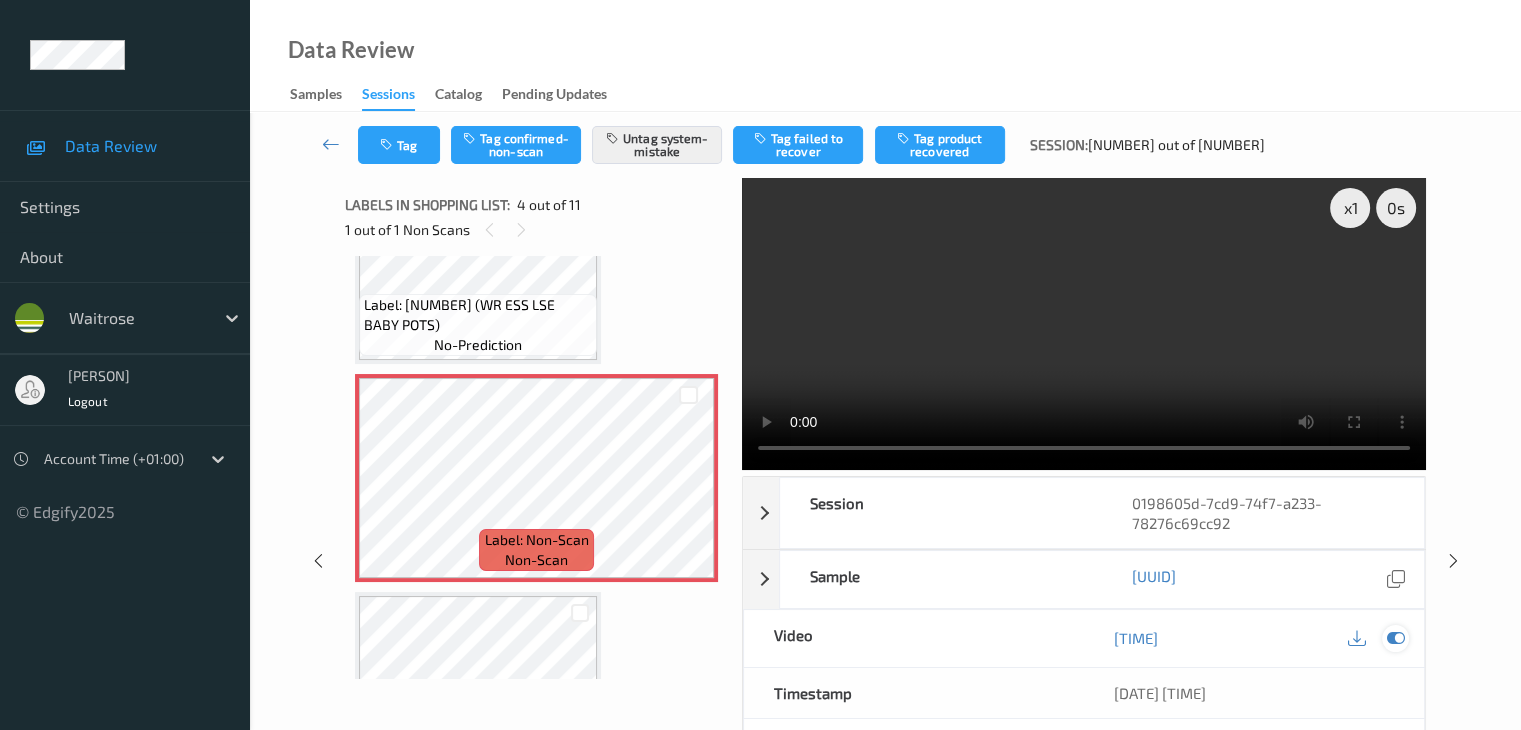 click at bounding box center (1395, 638) 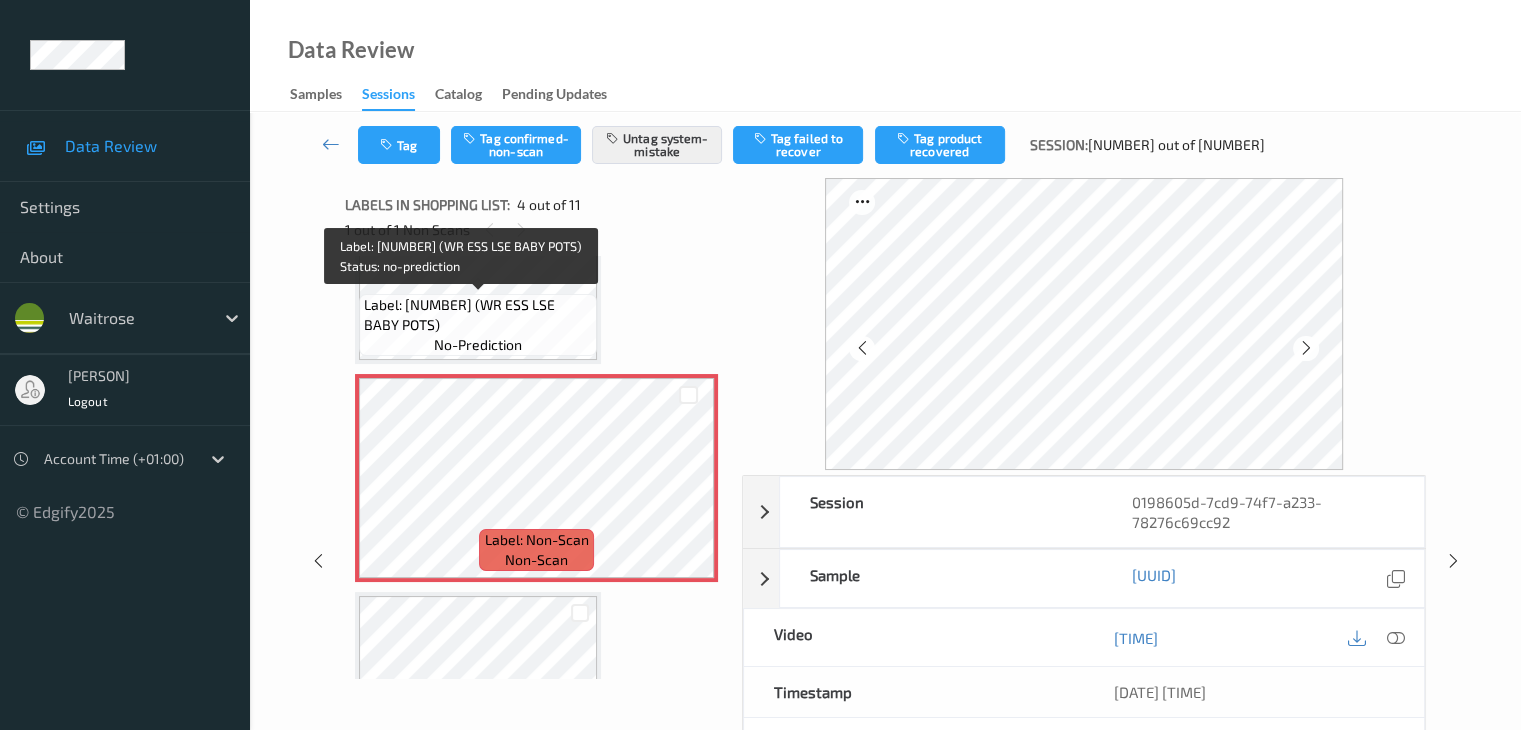 click on "Label: 0239946000144 (WR ESS LSE BABY POTS) no-prediction" at bounding box center (478, 325) 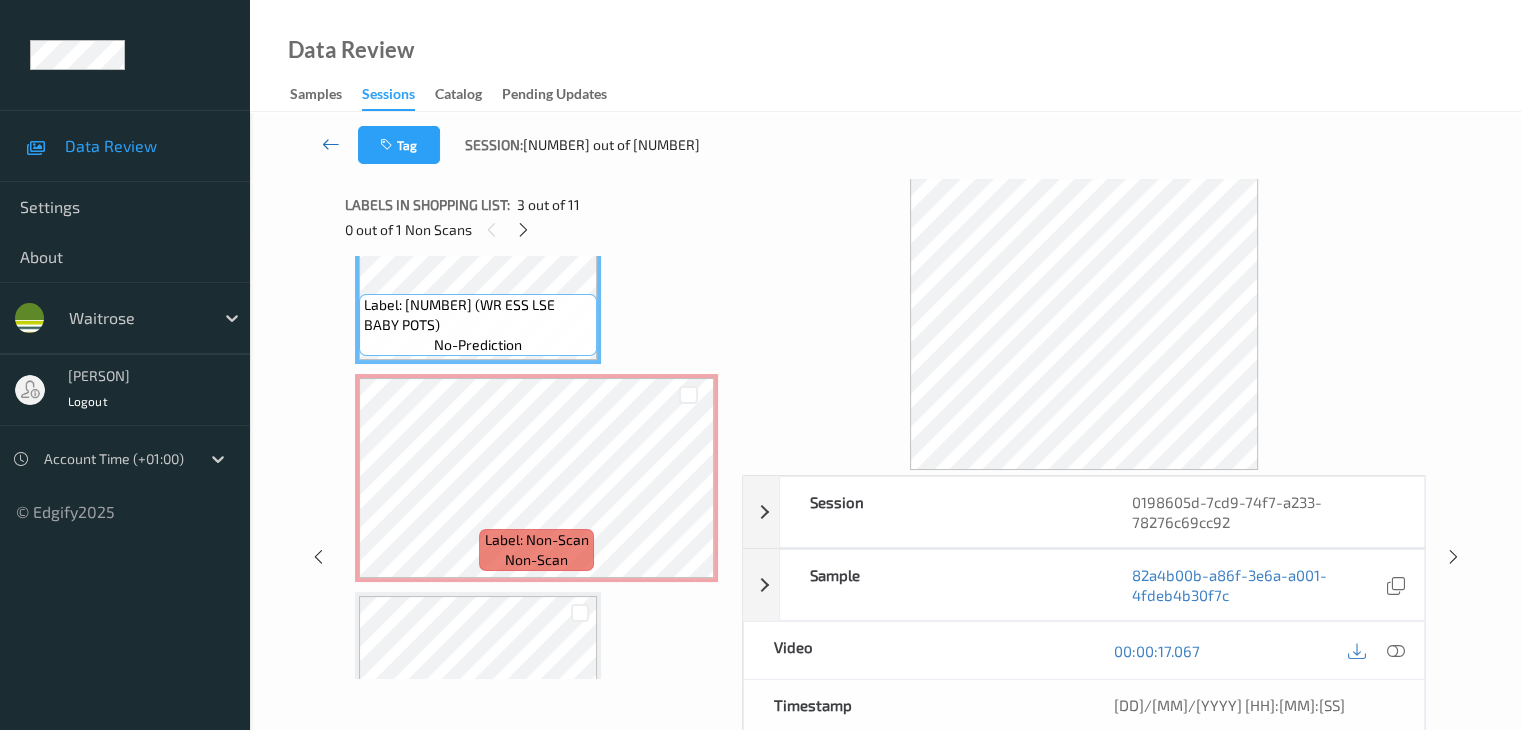 click at bounding box center (331, 144) 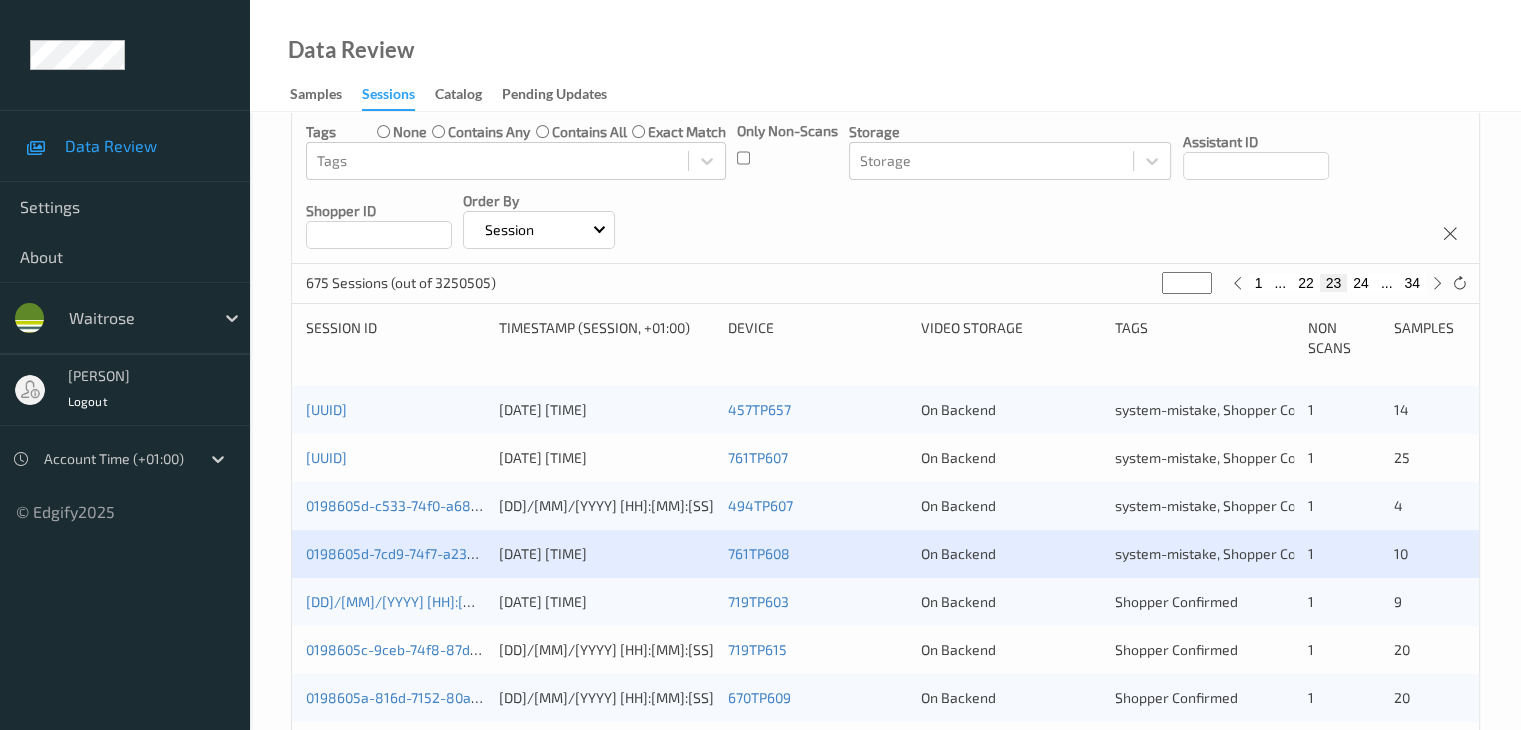 scroll, scrollTop: 400, scrollLeft: 0, axis: vertical 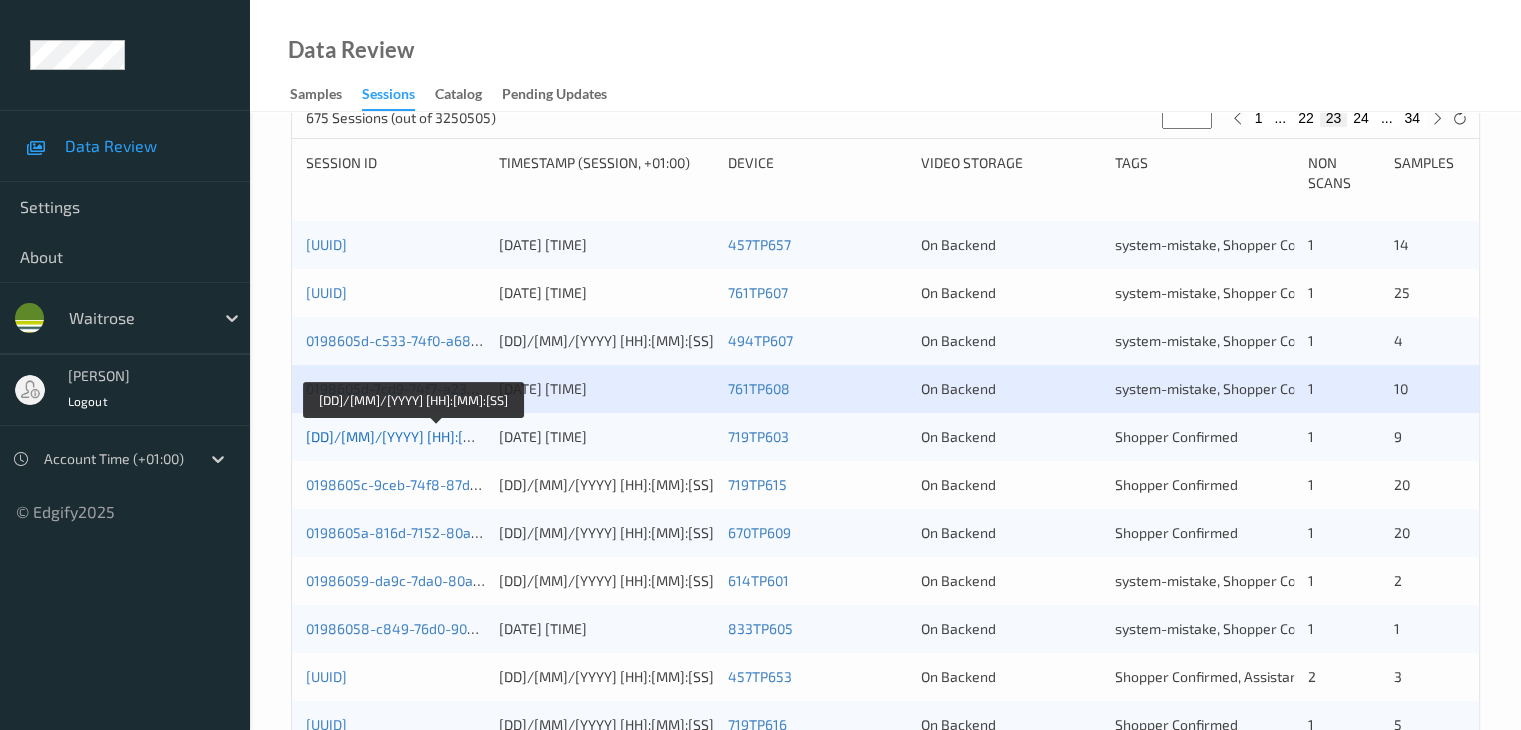 click on "[DD]/[MM]/[YYYY] [HH]:[MM]:[SS]" at bounding box center (413, 436) 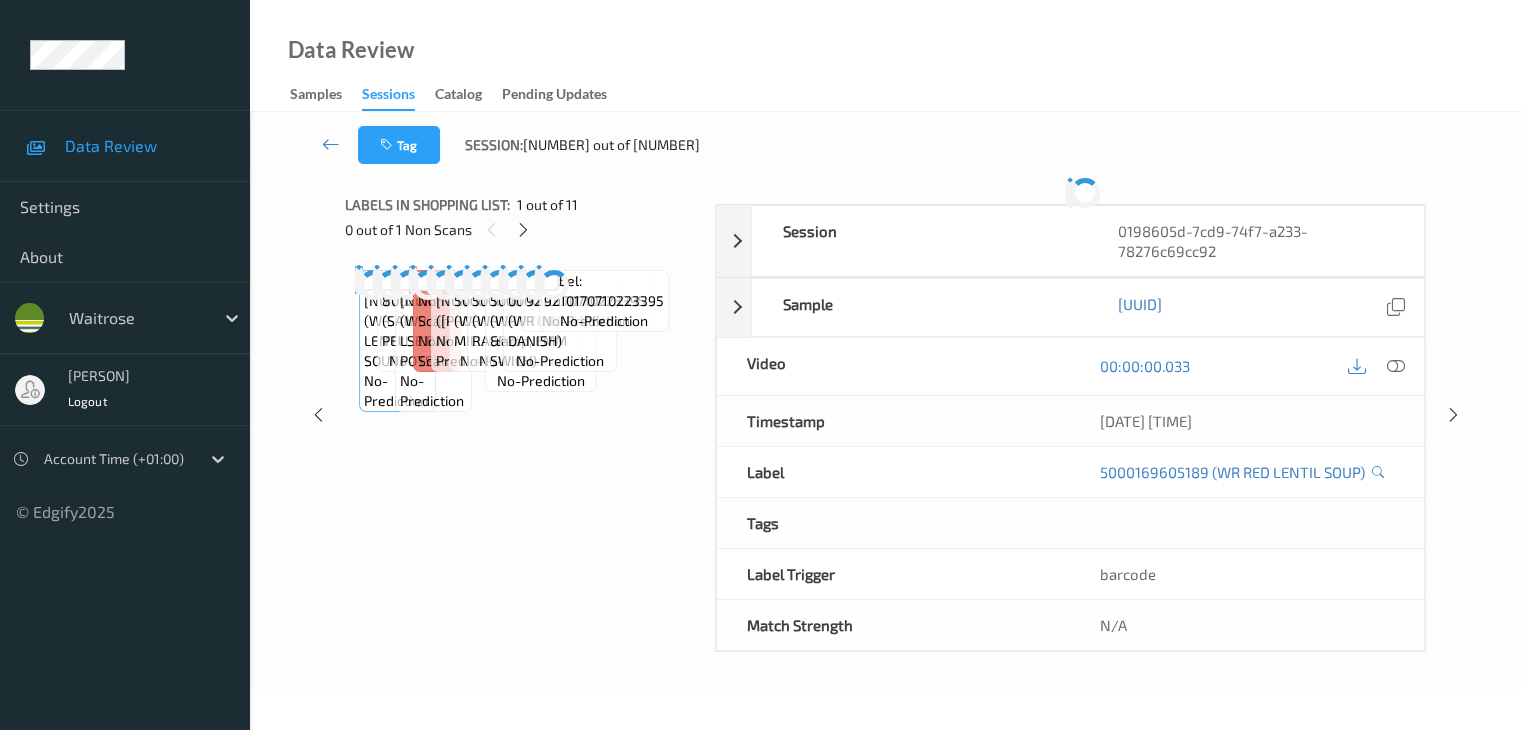 scroll, scrollTop: 0, scrollLeft: 0, axis: both 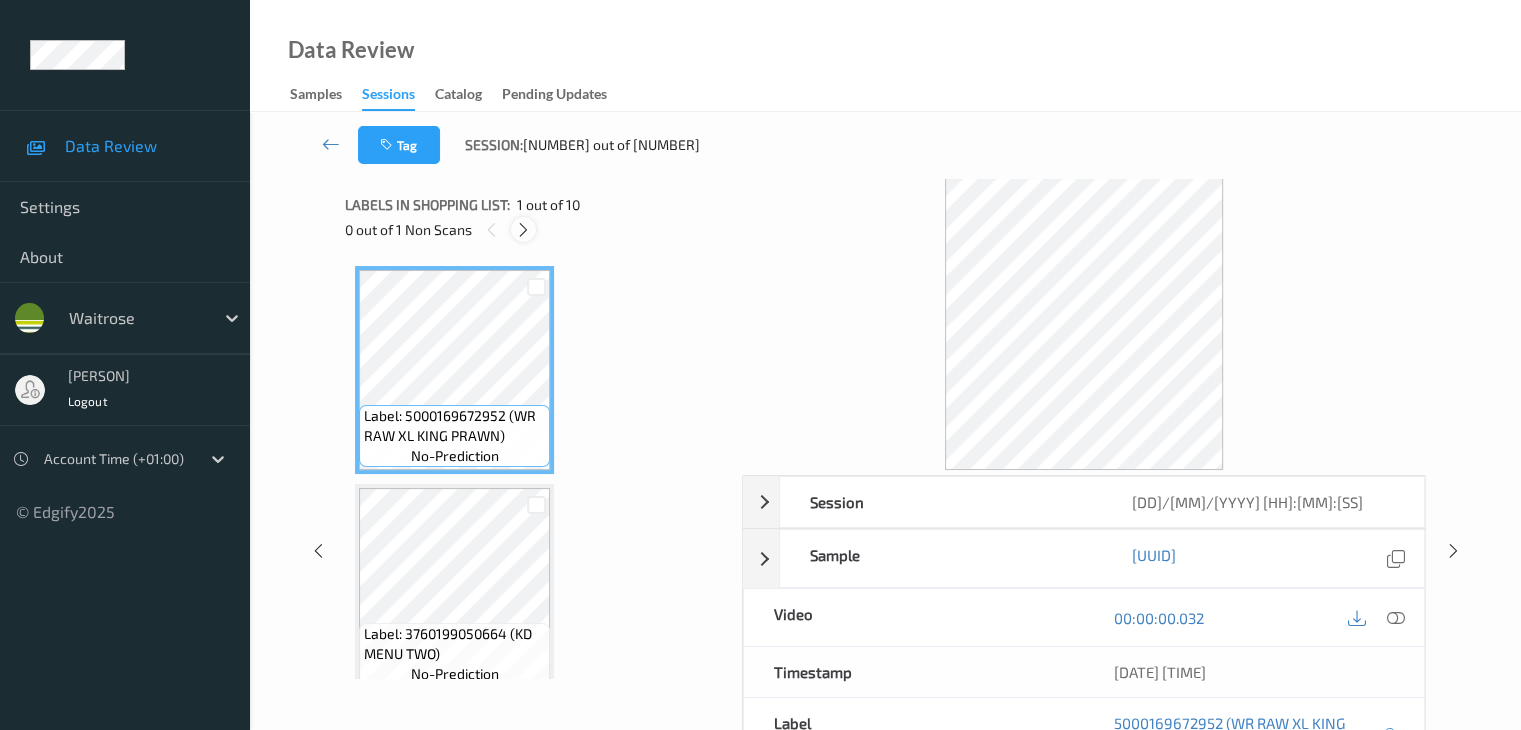 click at bounding box center (523, 230) 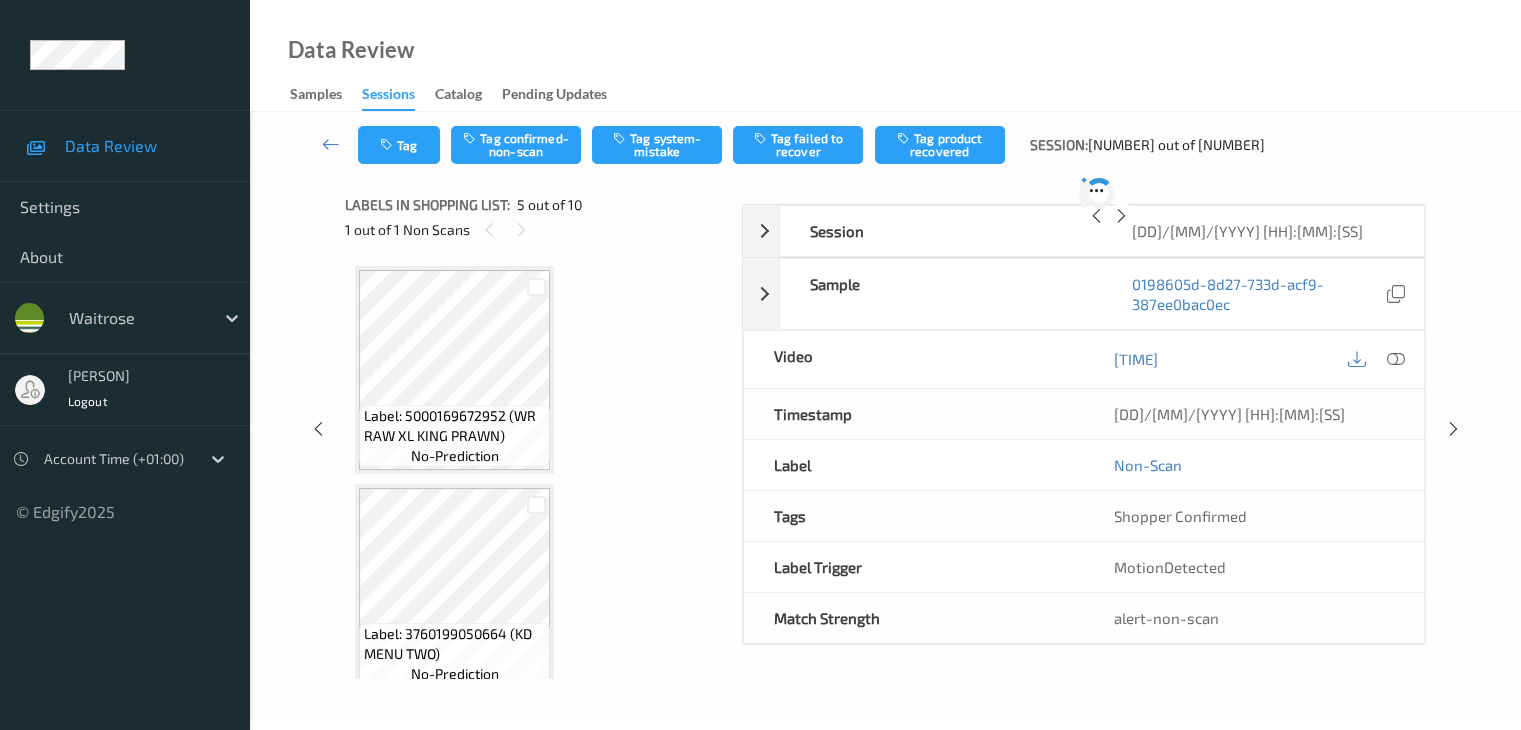 scroll, scrollTop: 664, scrollLeft: 0, axis: vertical 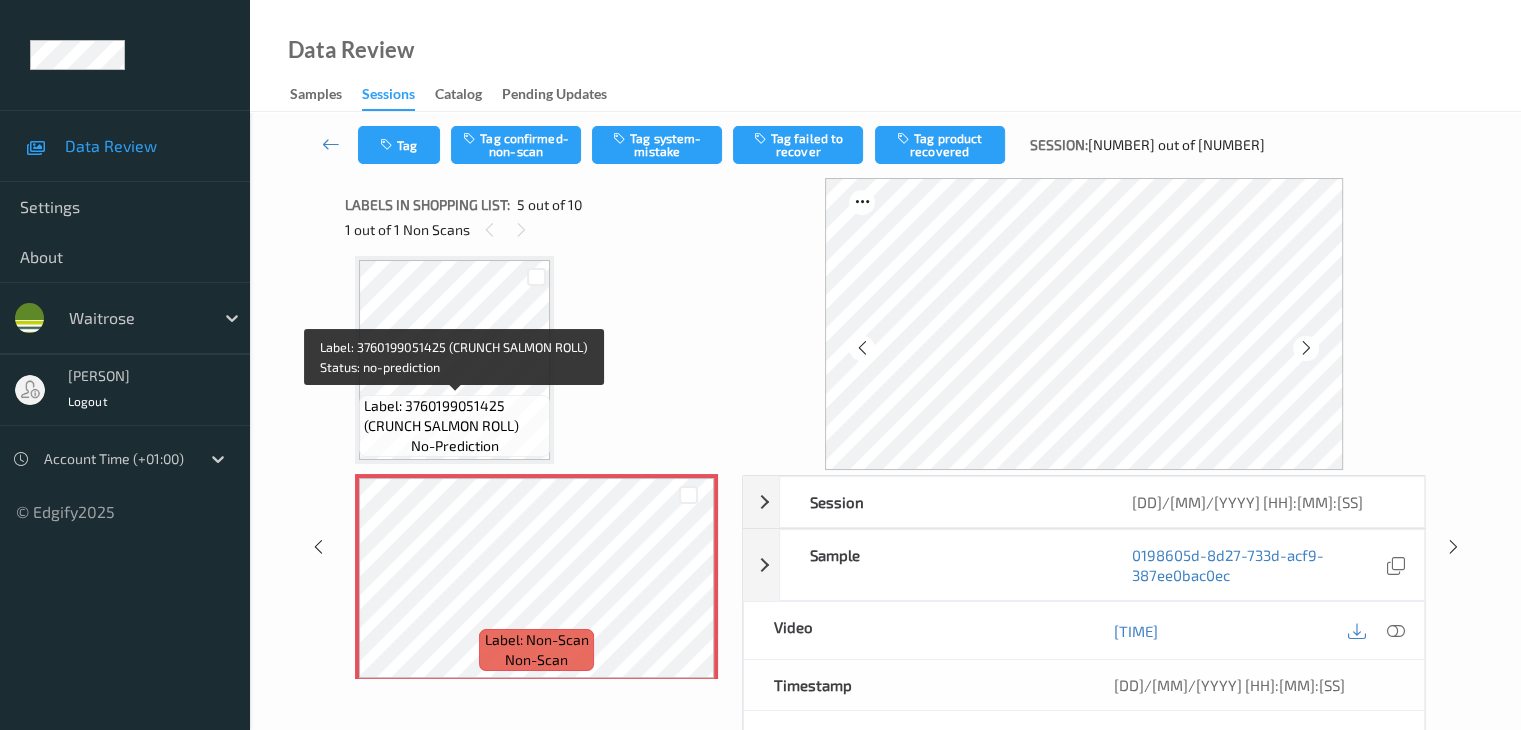 click on "Label: 3760199051425 (CRUNCH SALMON ROLL)" at bounding box center (454, 416) 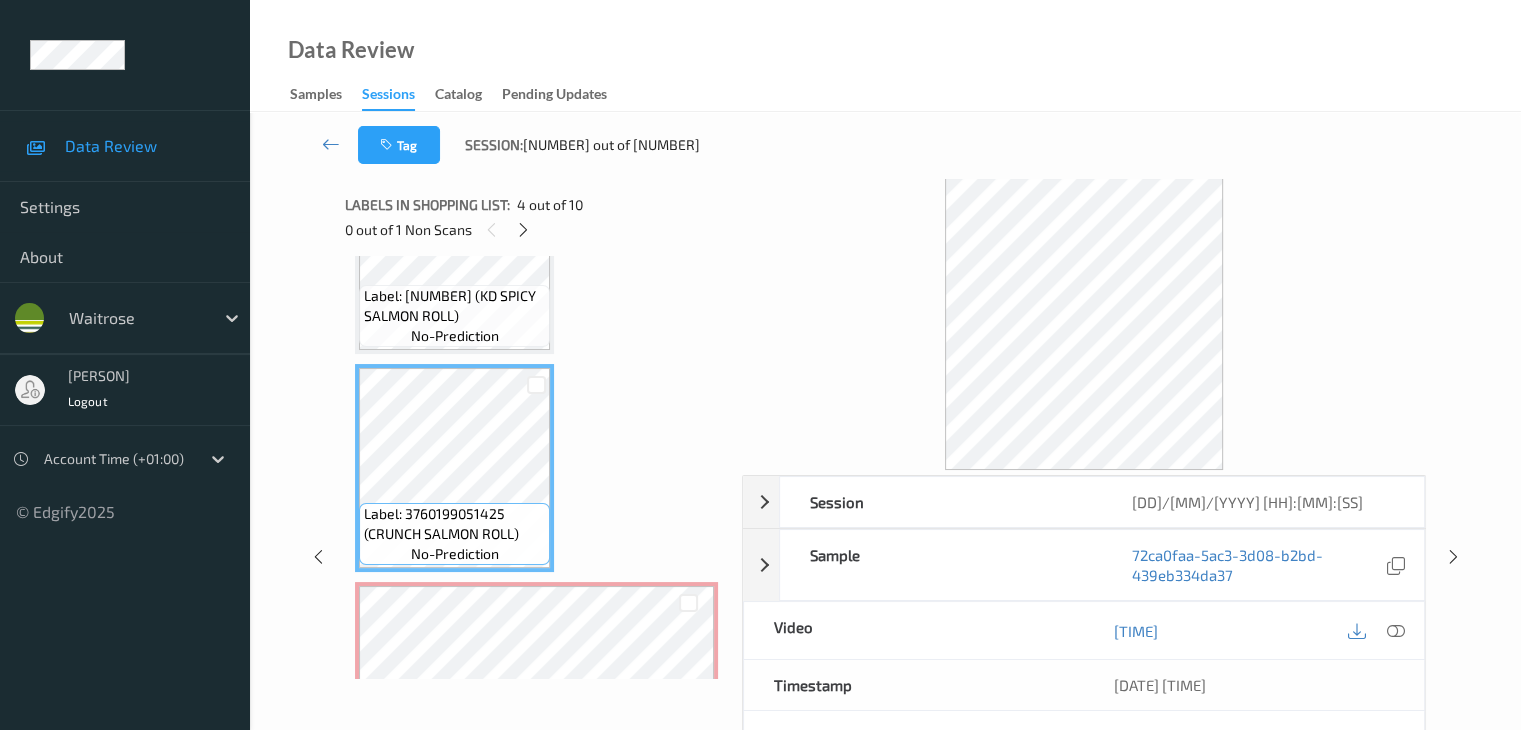 scroll, scrollTop: 664, scrollLeft: 0, axis: vertical 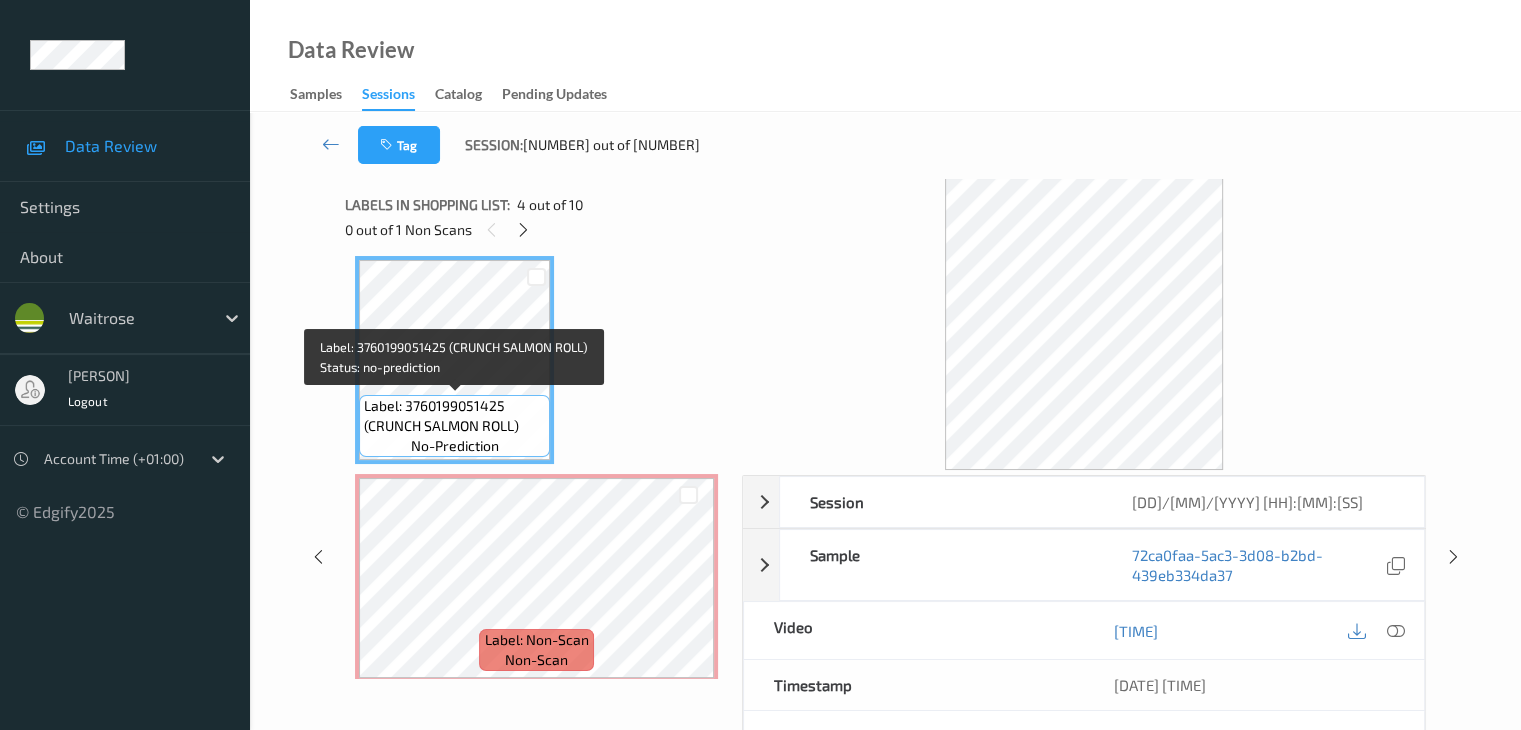 click on "Label: 3760199051425 (CRUNCH SALMON ROLL) no-prediction" at bounding box center (454, 426) 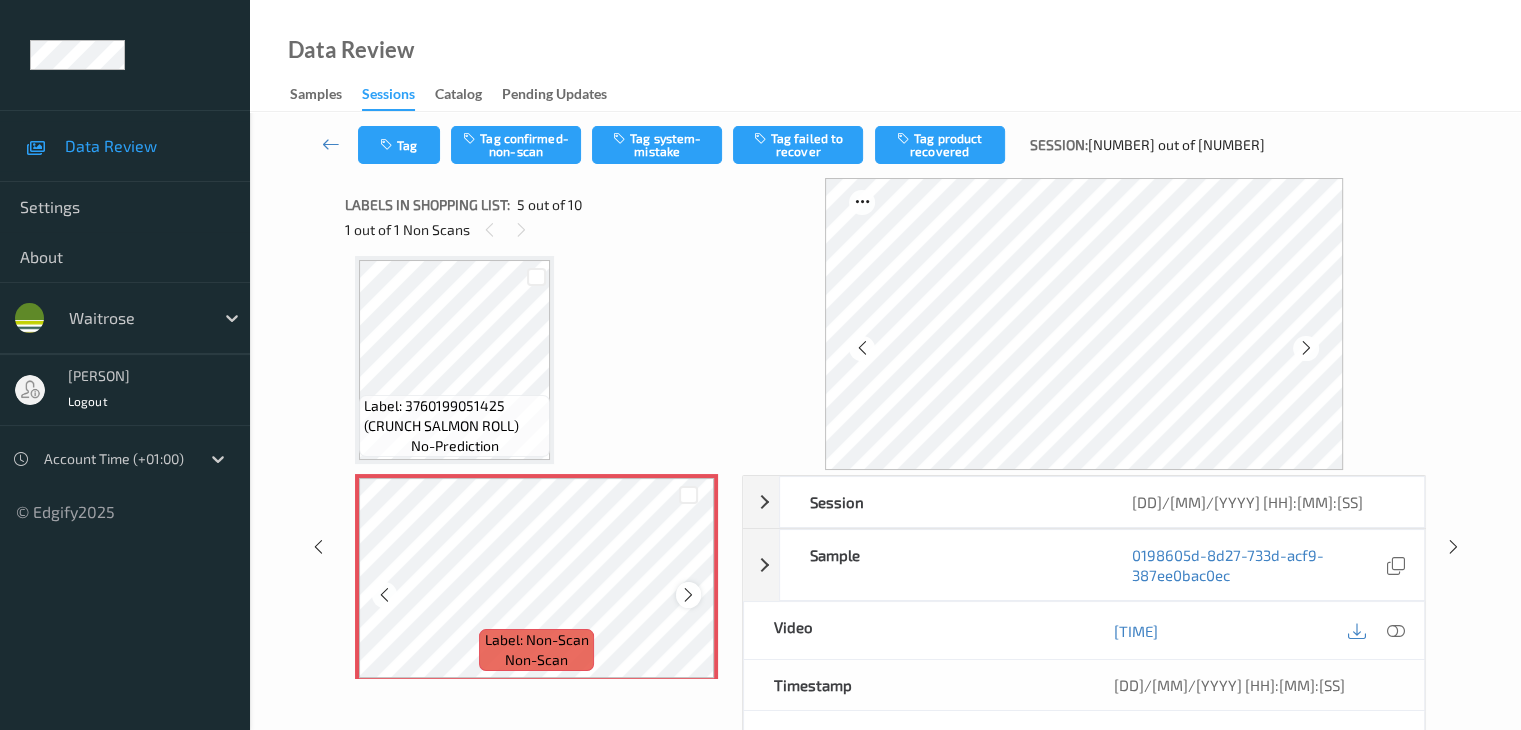 click at bounding box center [688, 595] 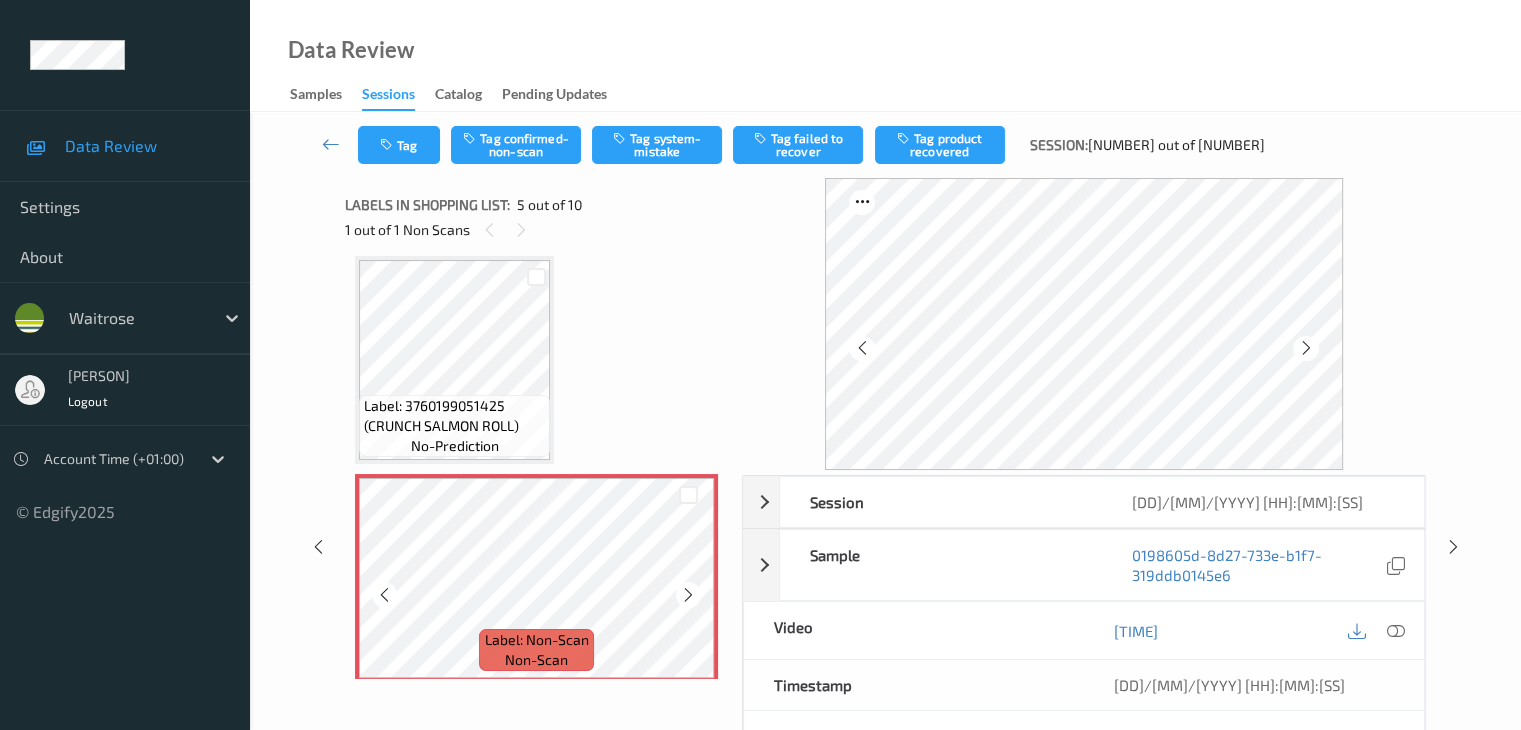 click at bounding box center [688, 595] 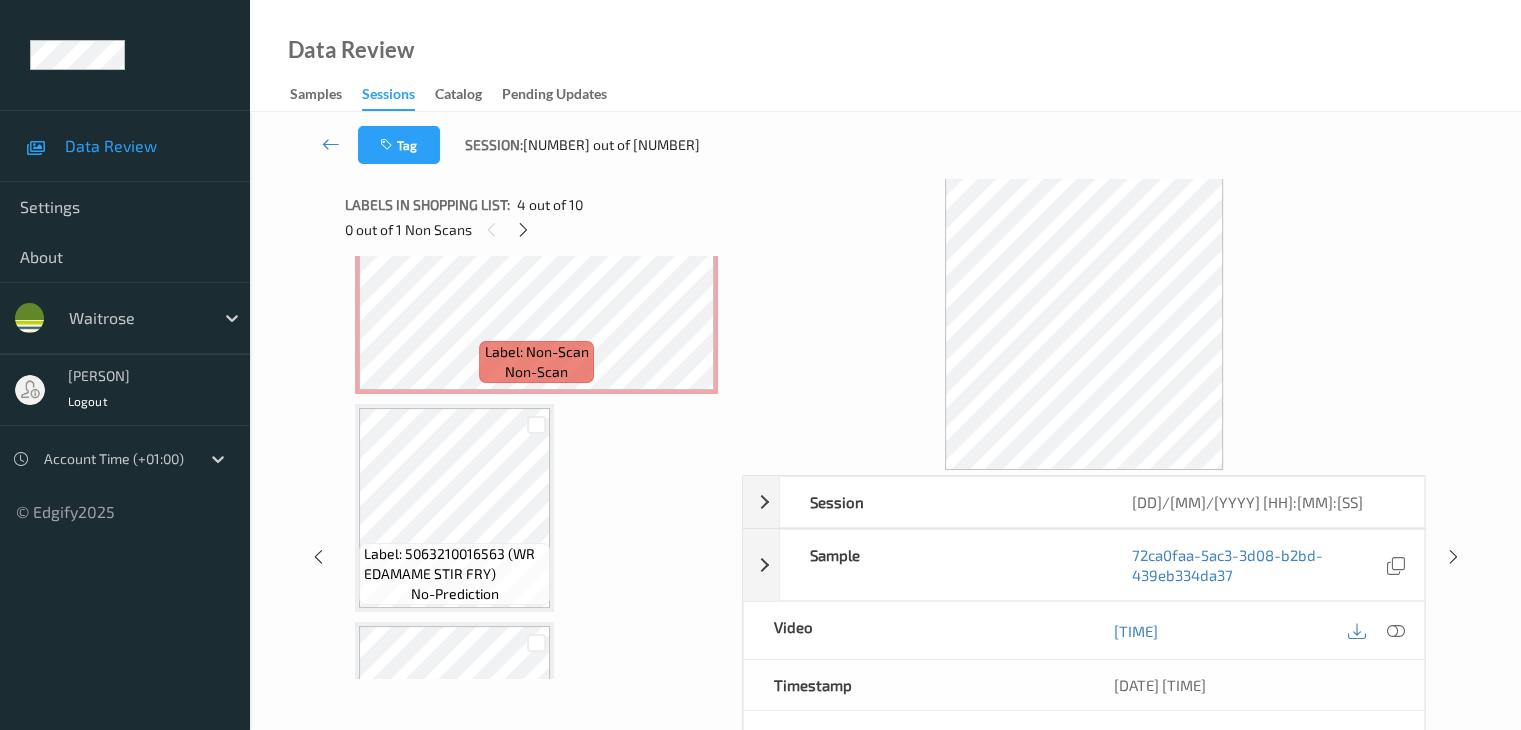 scroll, scrollTop: 964, scrollLeft: 0, axis: vertical 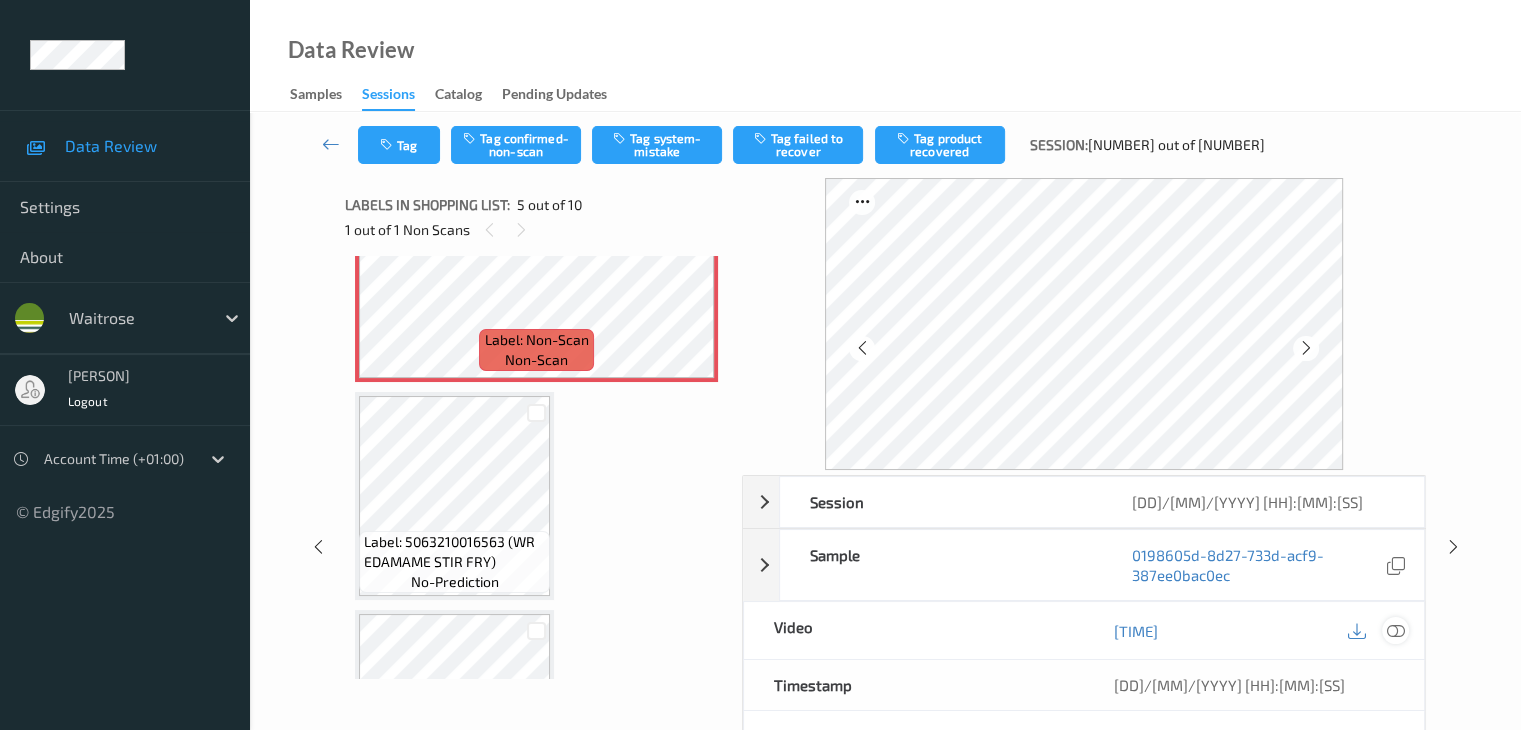 click at bounding box center (1395, 631) 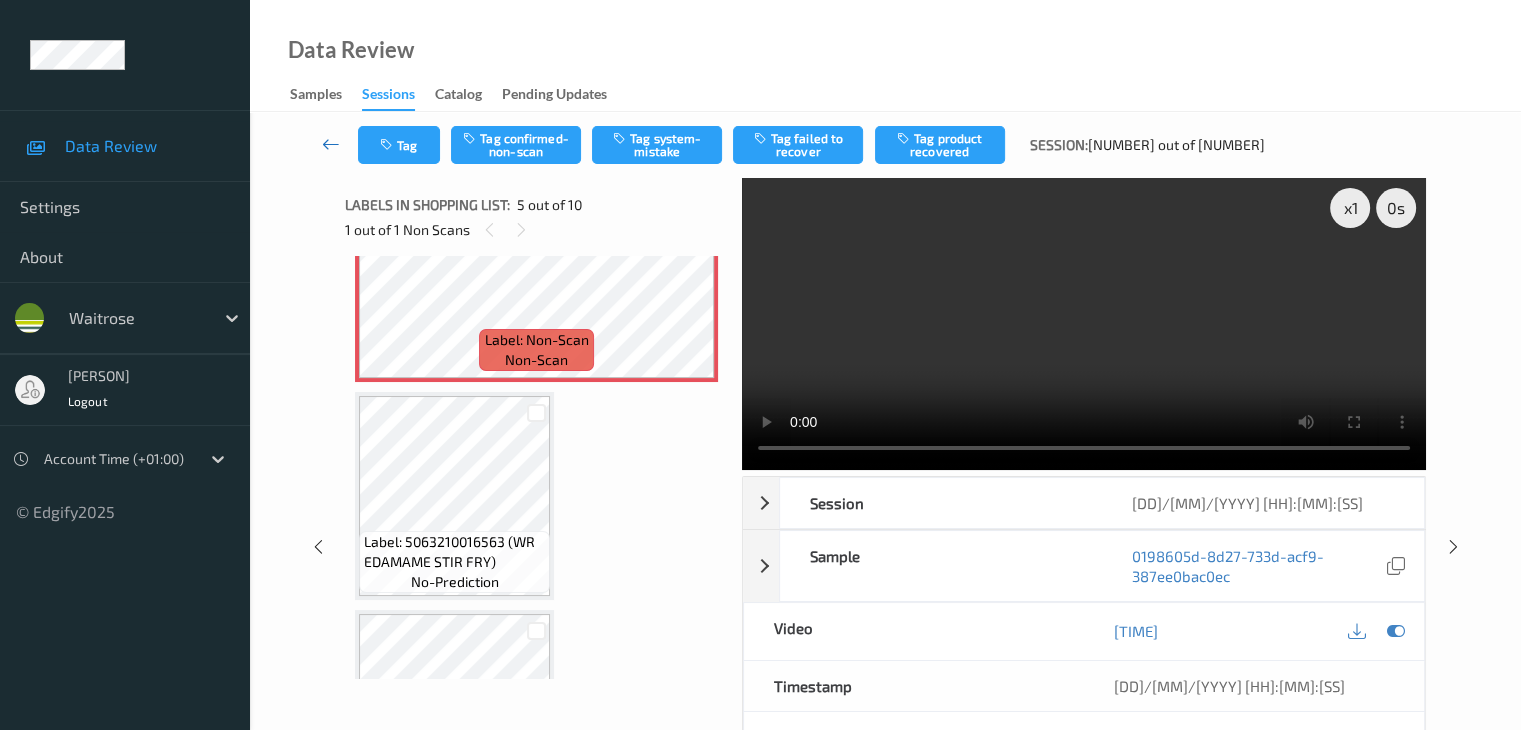 click at bounding box center [331, 144] 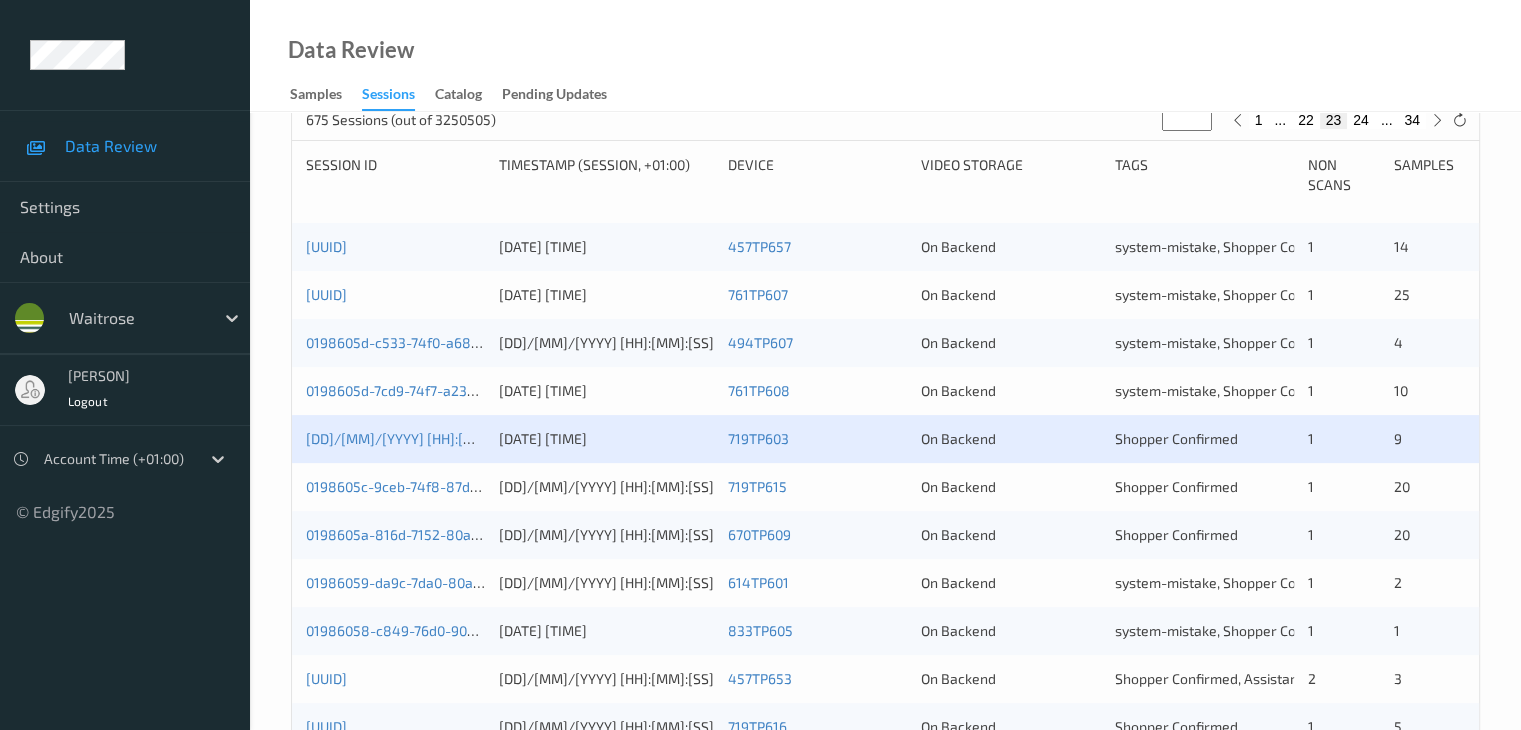 scroll, scrollTop: 400, scrollLeft: 0, axis: vertical 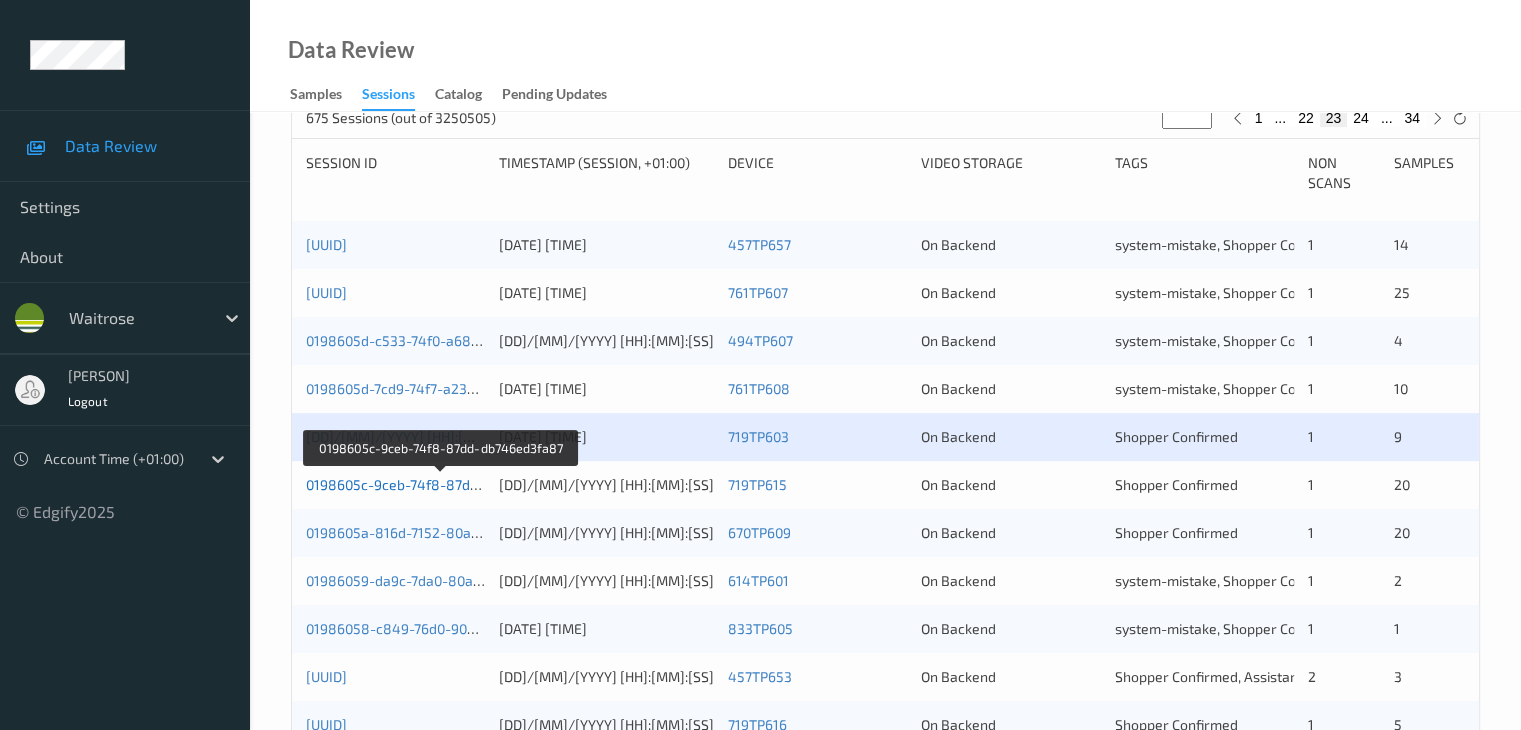 click on "0198605c-9ceb-74f8-87dd-db746ed3fa87" at bounding box center [441, 484] 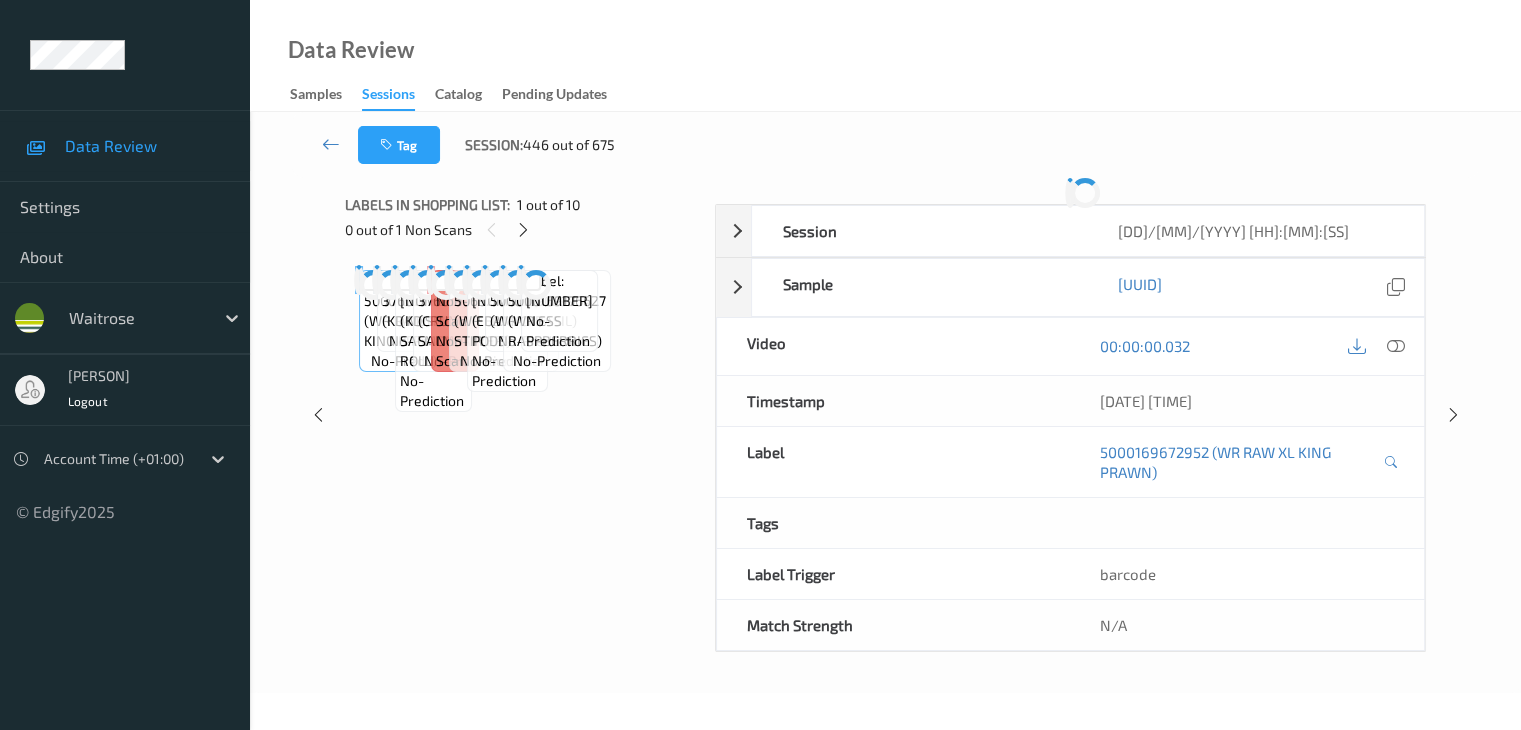 scroll, scrollTop: 0, scrollLeft: 0, axis: both 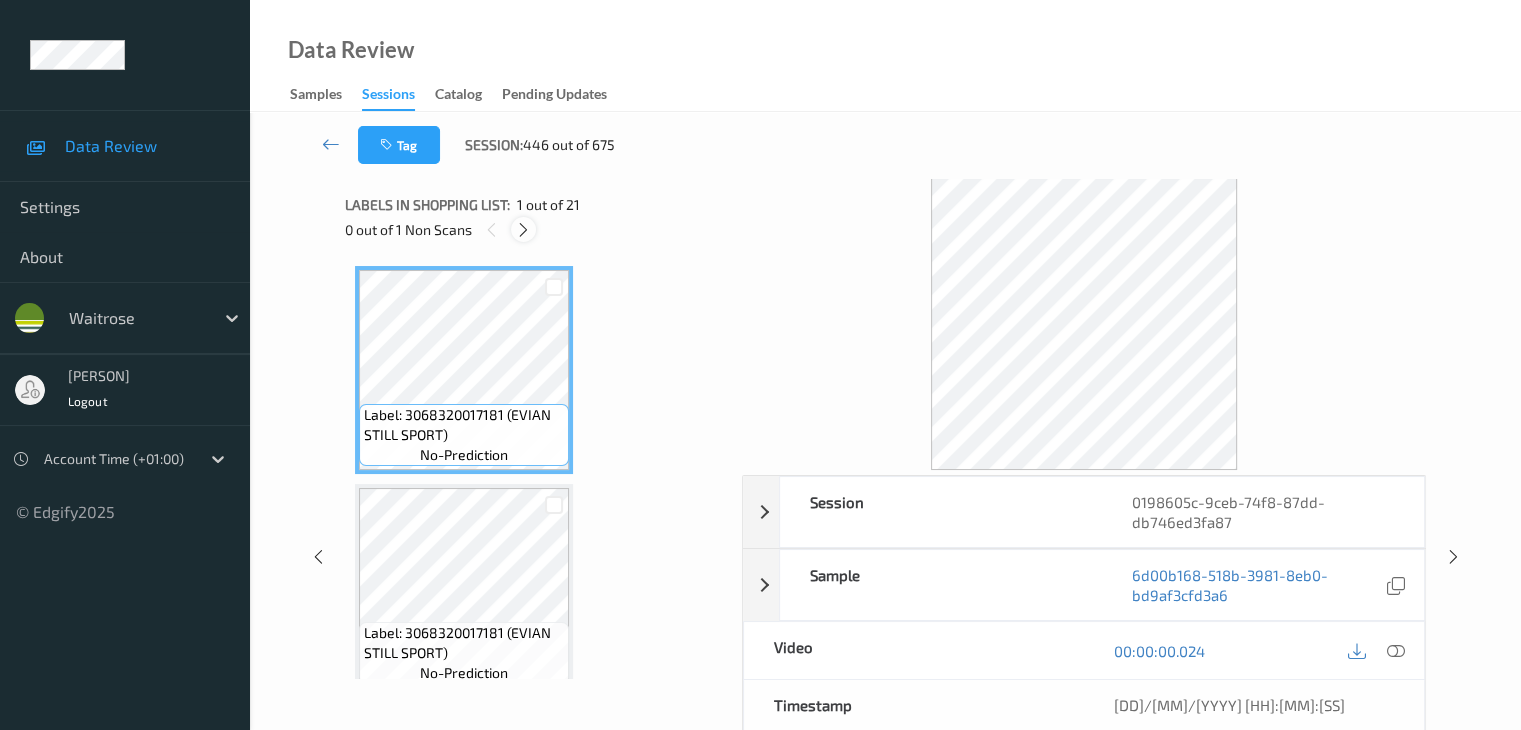click at bounding box center [523, 230] 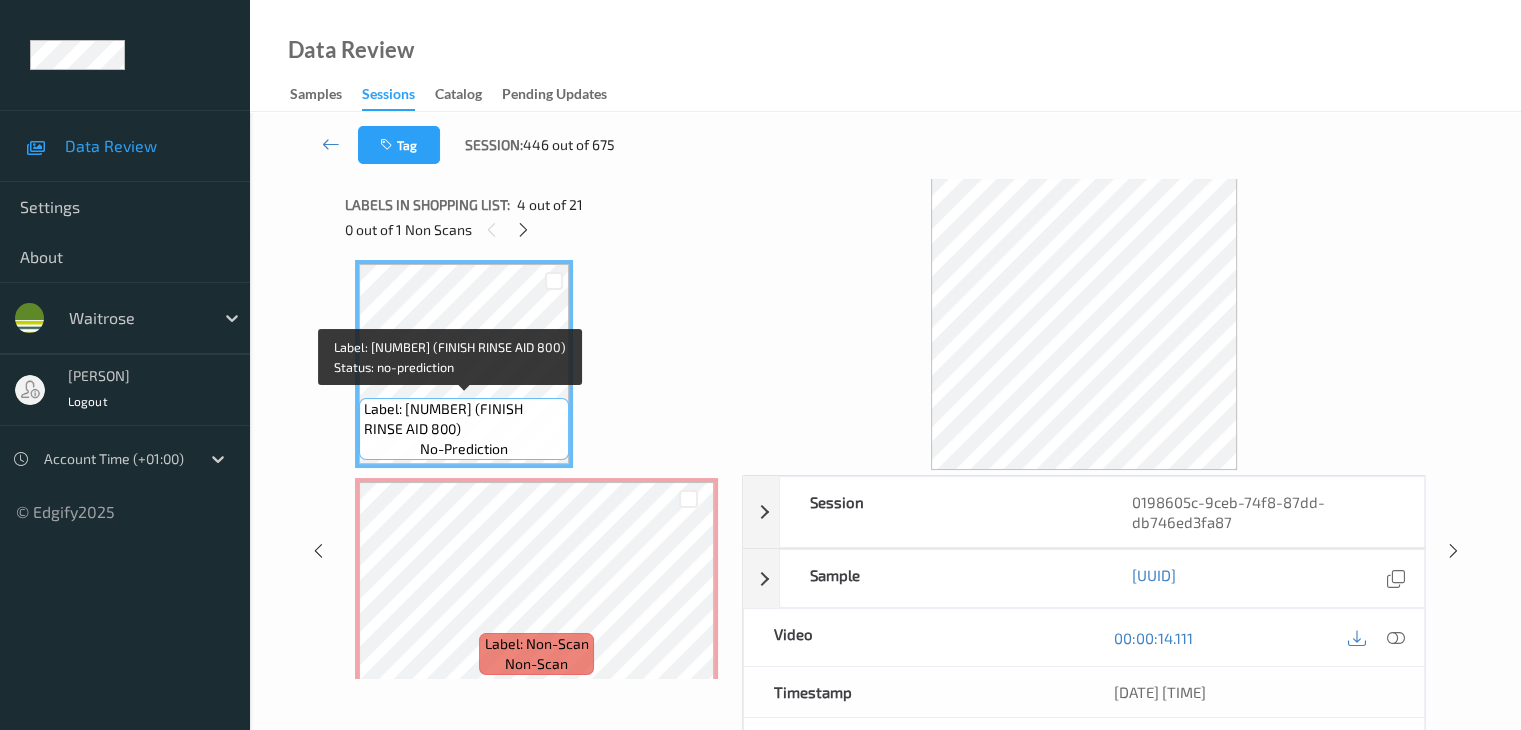 scroll, scrollTop: 664, scrollLeft: 0, axis: vertical 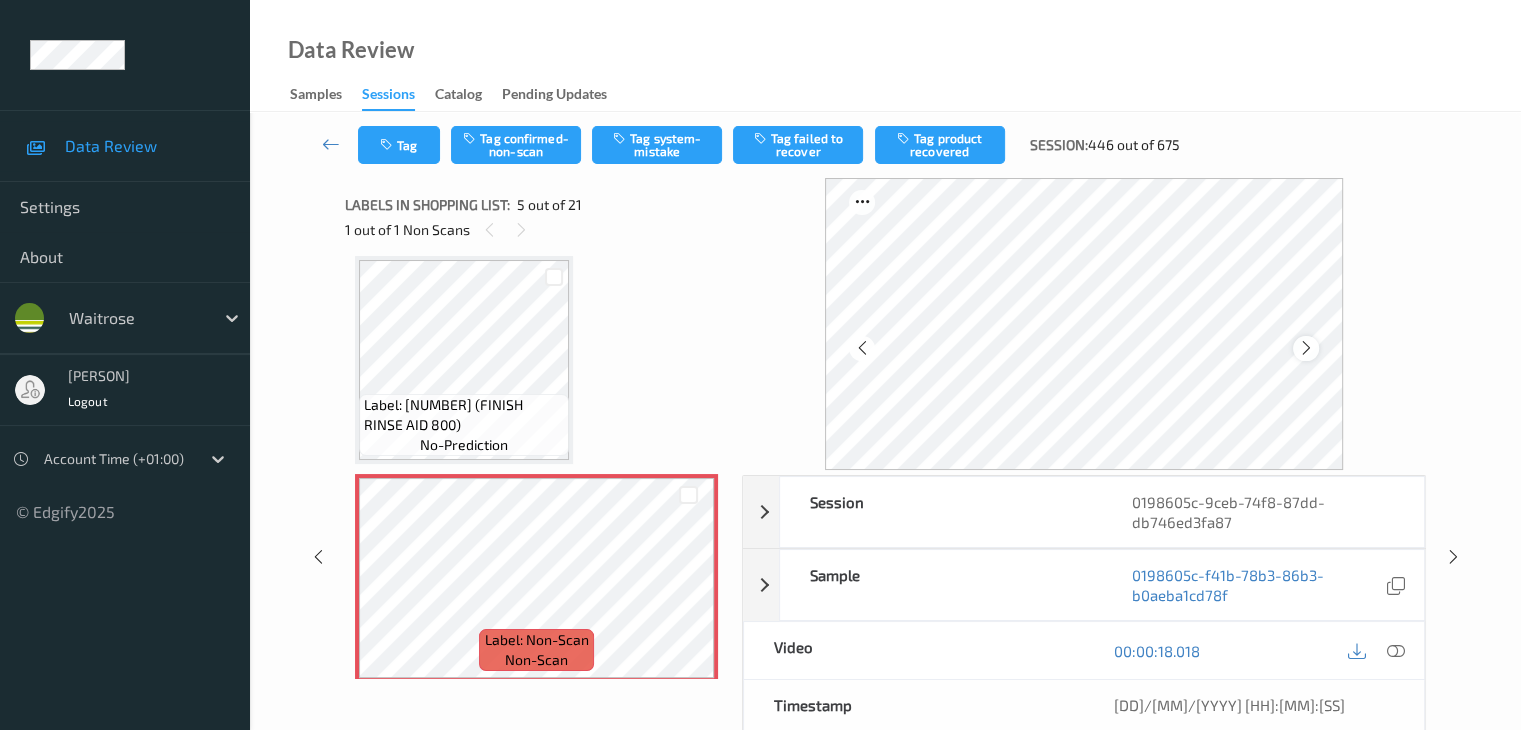 click at bounding box center (1306, 348) 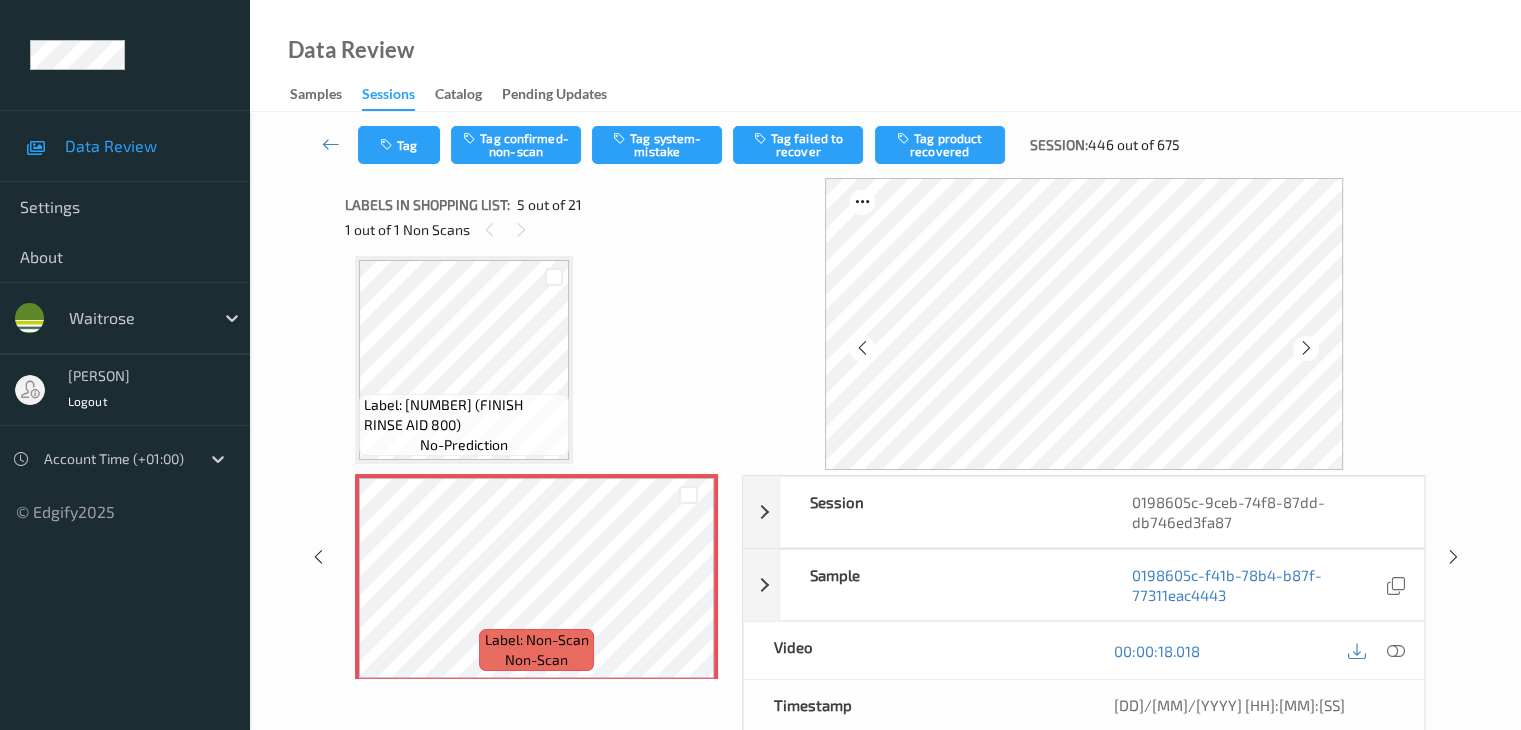 click at bounding box center [1306, 348] 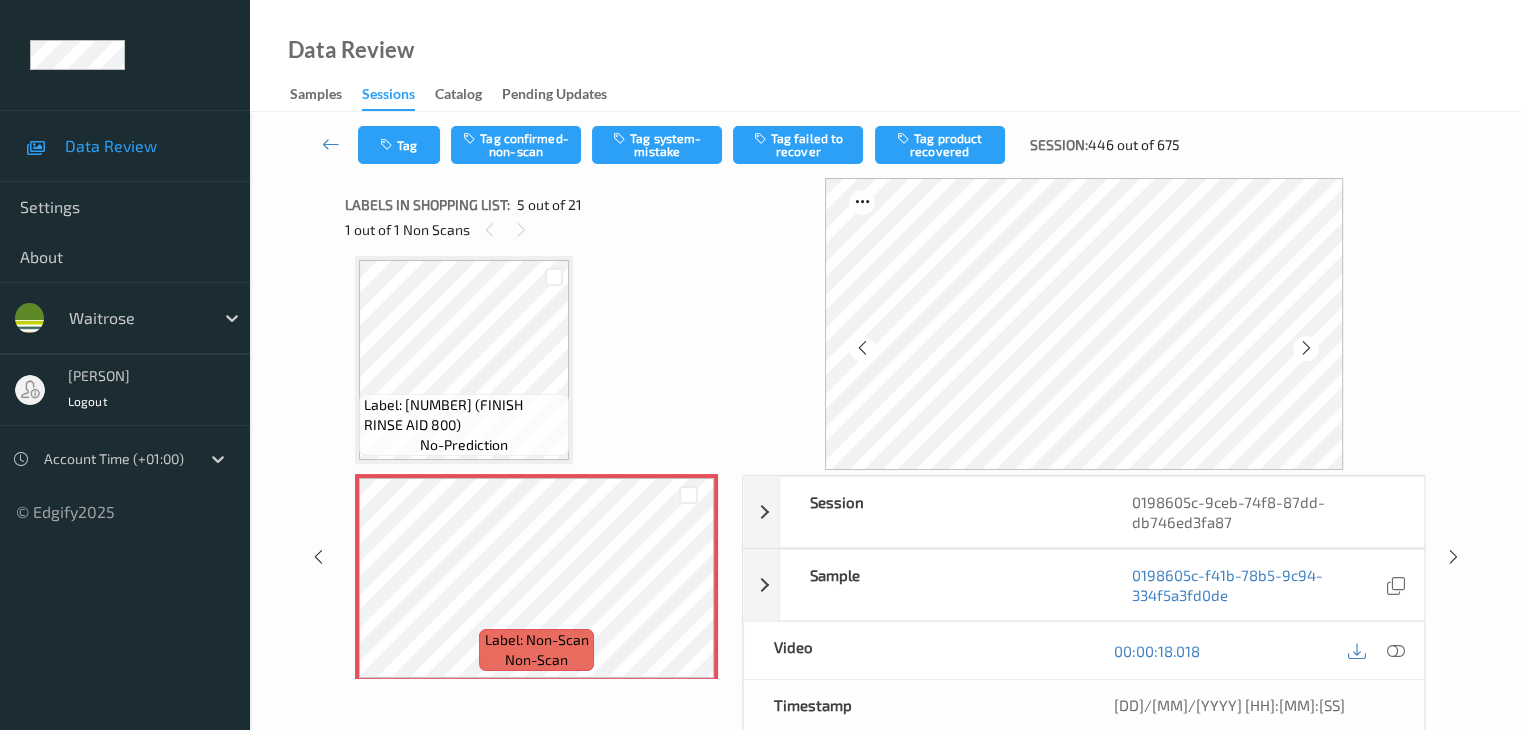 click at bounding box center (1306, 348) 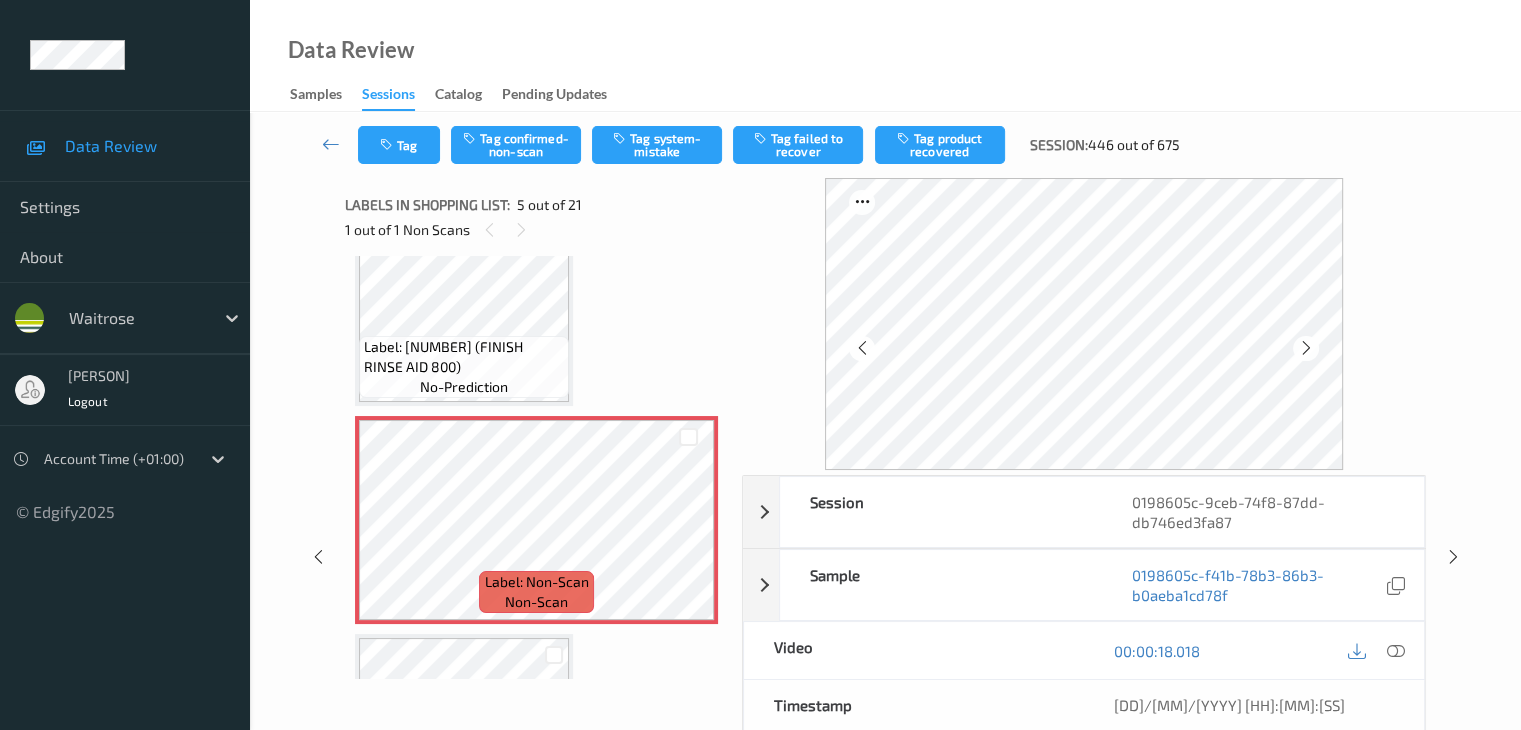 scroll, scrollTop: 764, scrollLeft: 0, axis: vertical 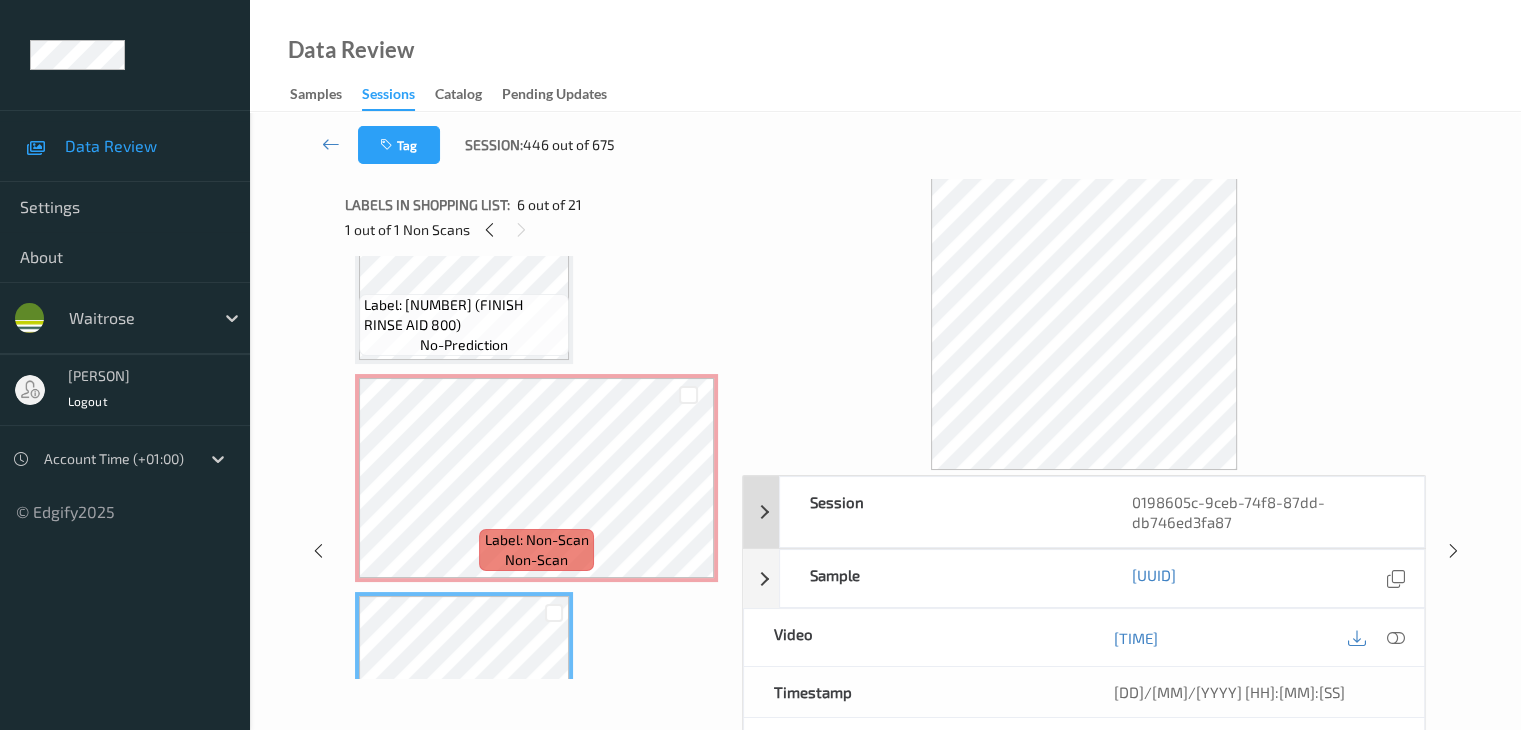drag, startPoint x: 1395, startPoint y: 649, endPoint x: 1249, endPoint y: 505, distance: 205.06584 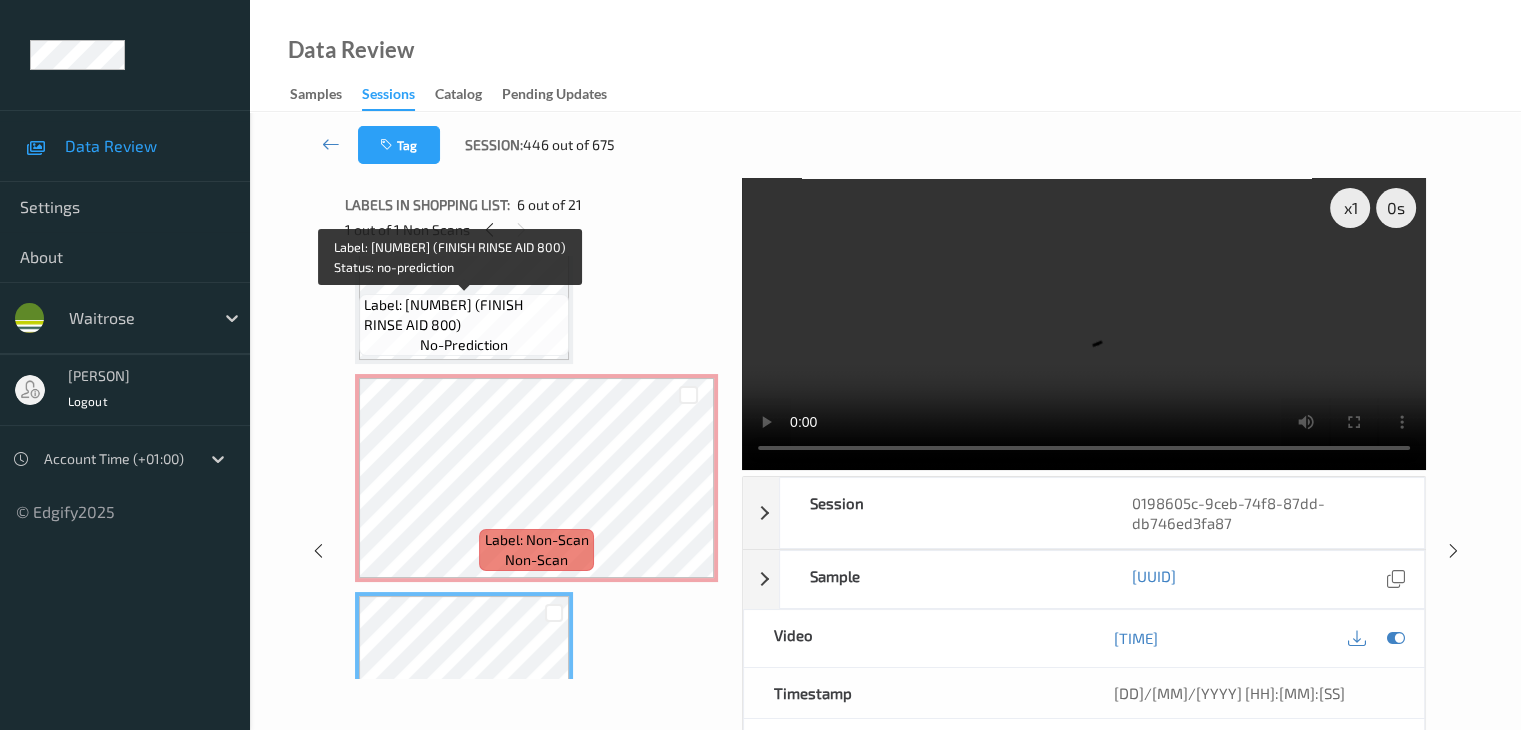 click on "Label: [NUMBER] (FINISH RINSE AID 800)" at bounding box center (464, 315) 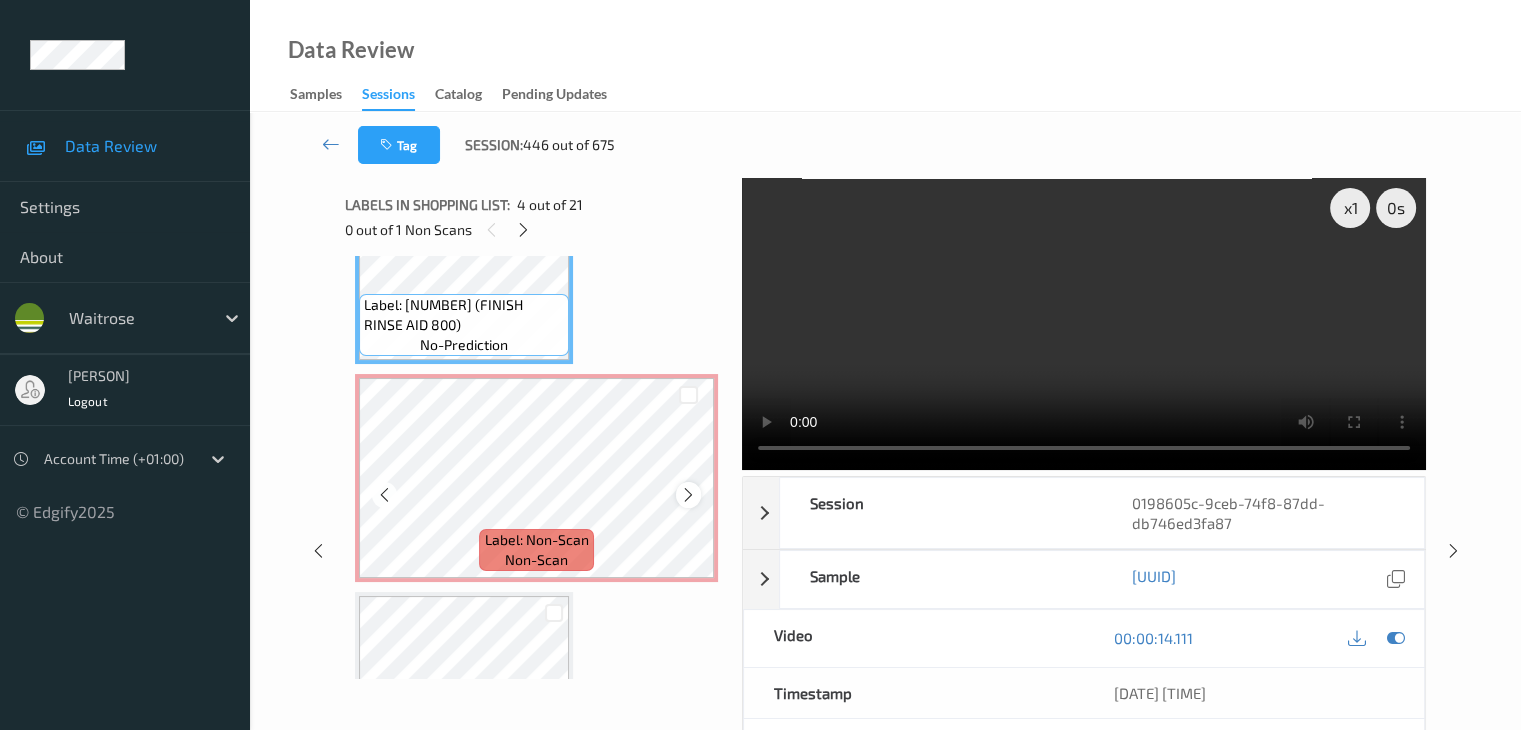 click at bounding box center (688, 495) 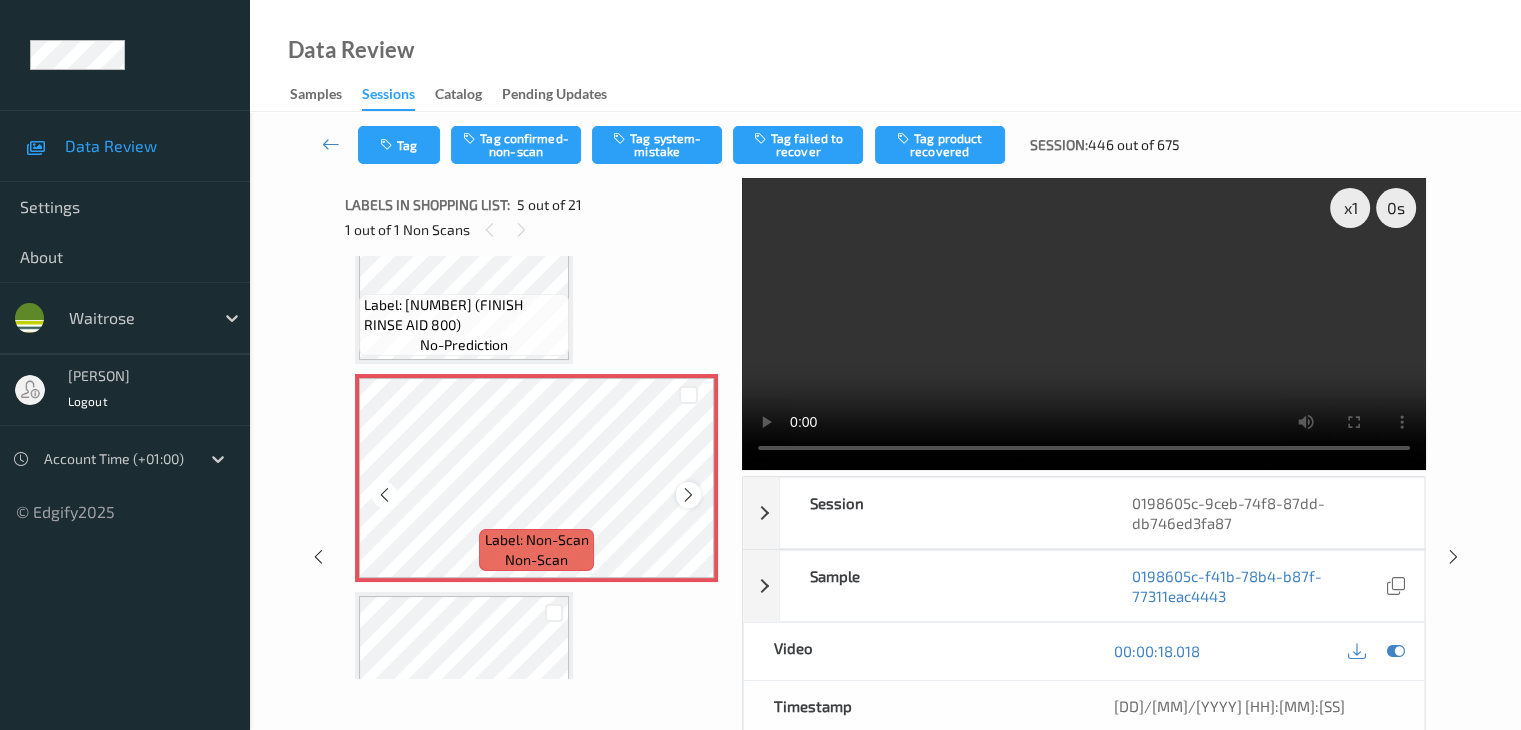 click at bounding box center [688, 495] 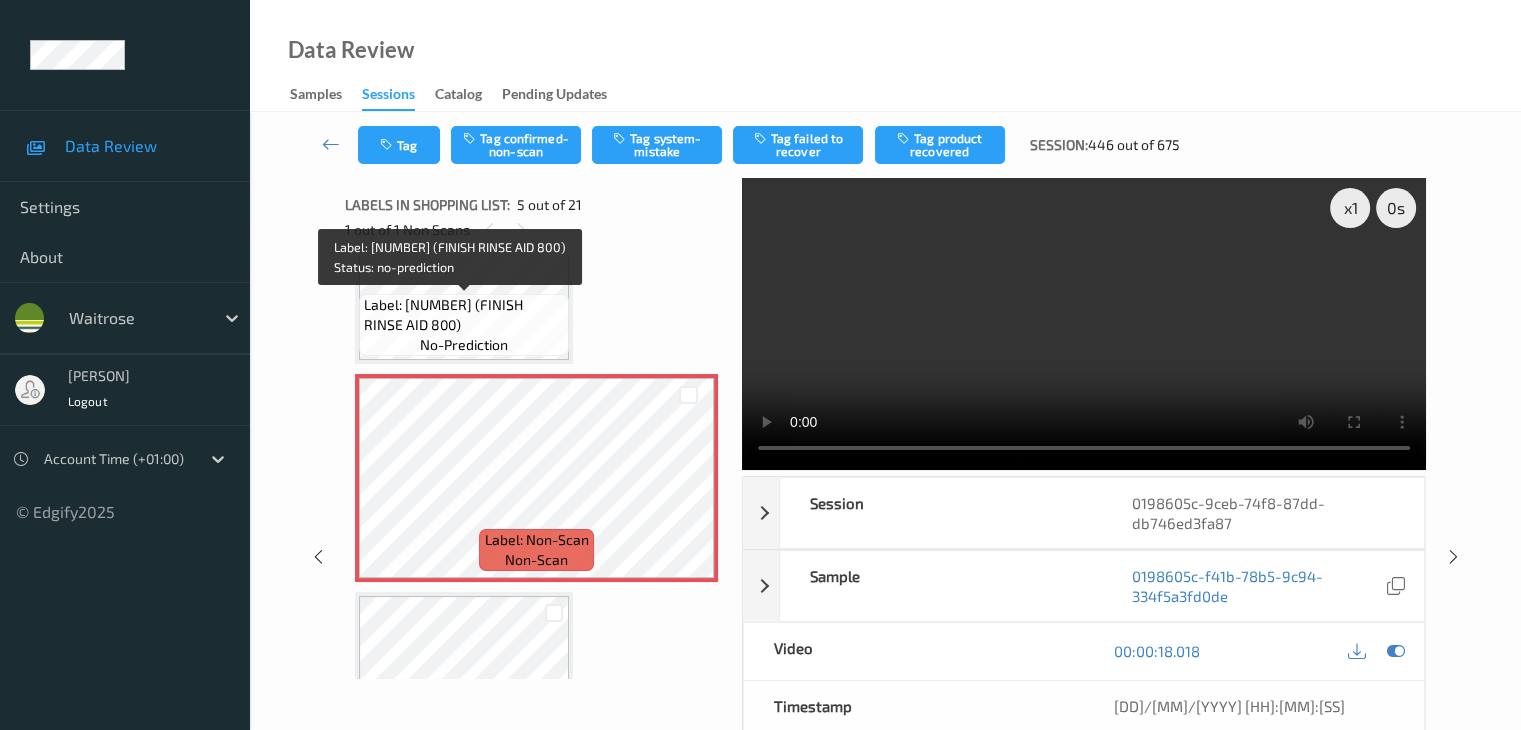 click on "Label: [NUMBER] (FINISH RINSE AID 800)" at bounding box center (464, 315) 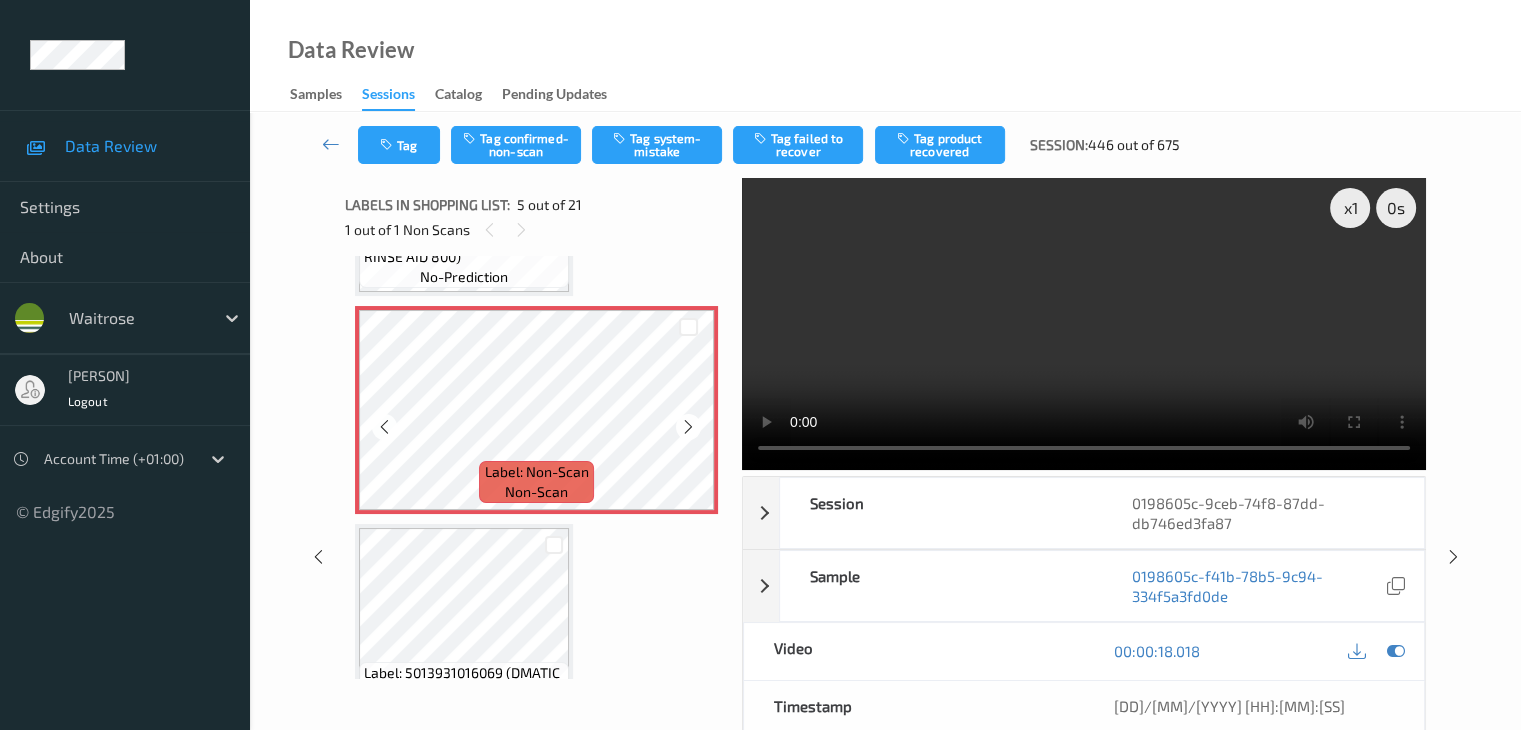 scroll, scrollTop: 864, scrollLeft: 0, axis: vertical 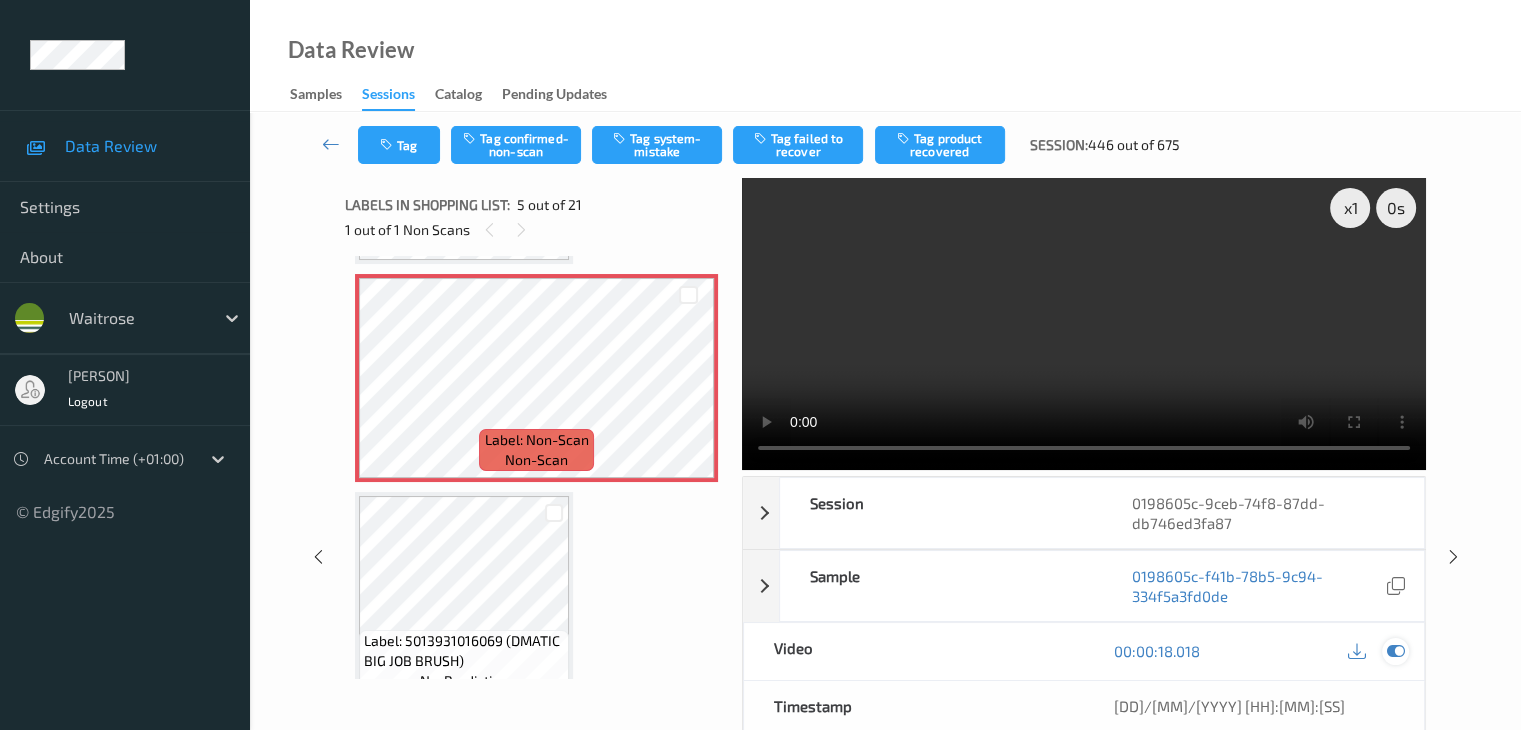 click at bounding box center (1395, 651) 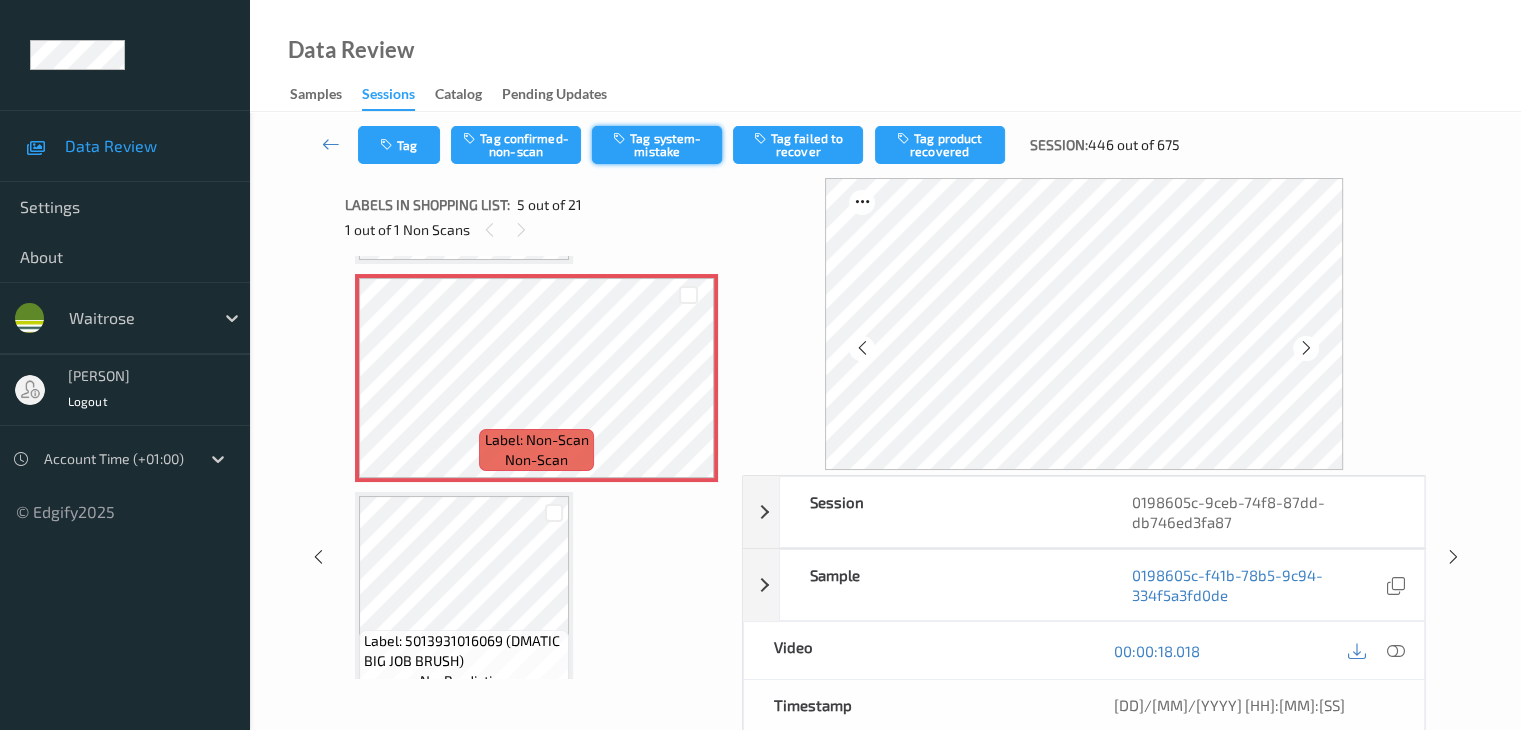 click on "Tag   system-mistake" at bounding box center [657, 145] 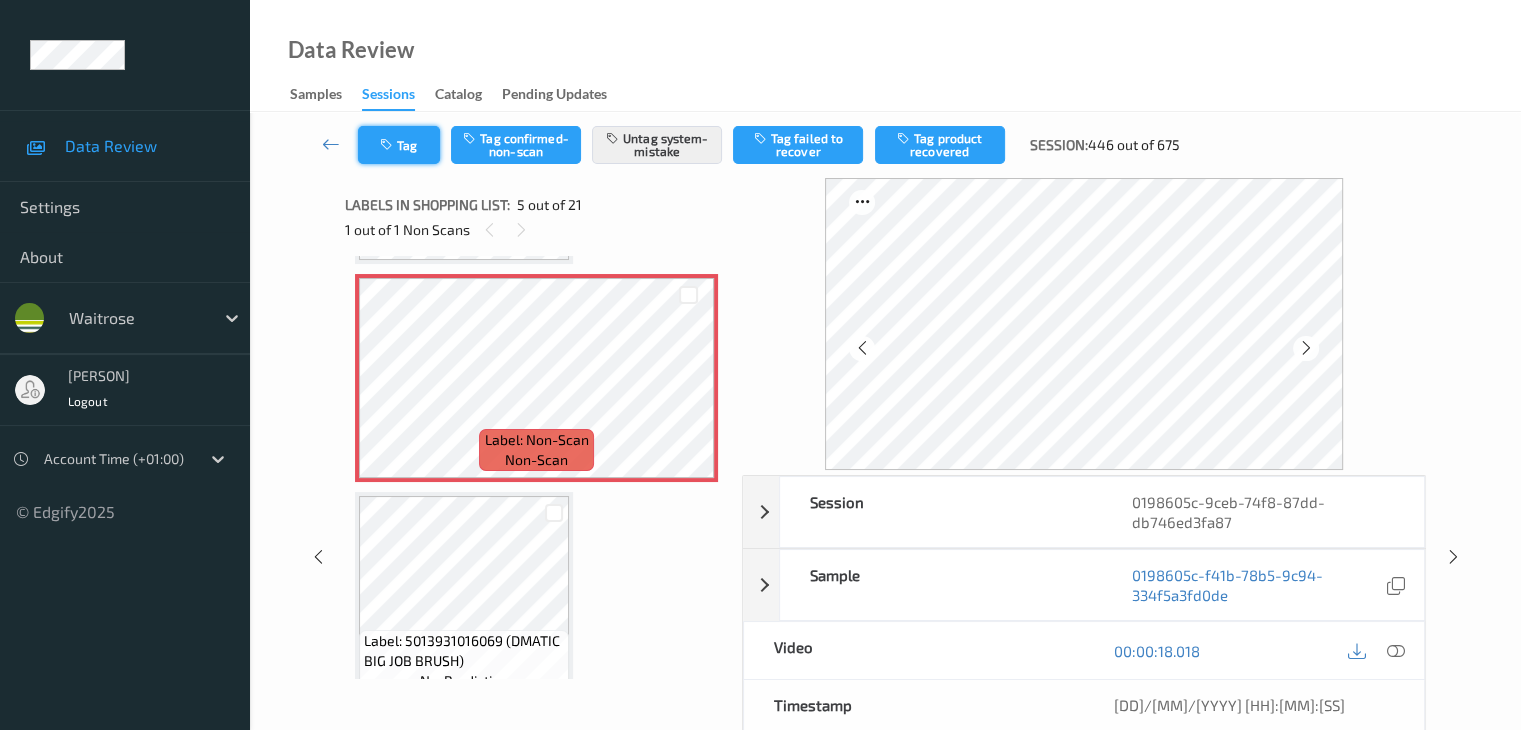 click on "Tag" at bounding box center (399, 145) 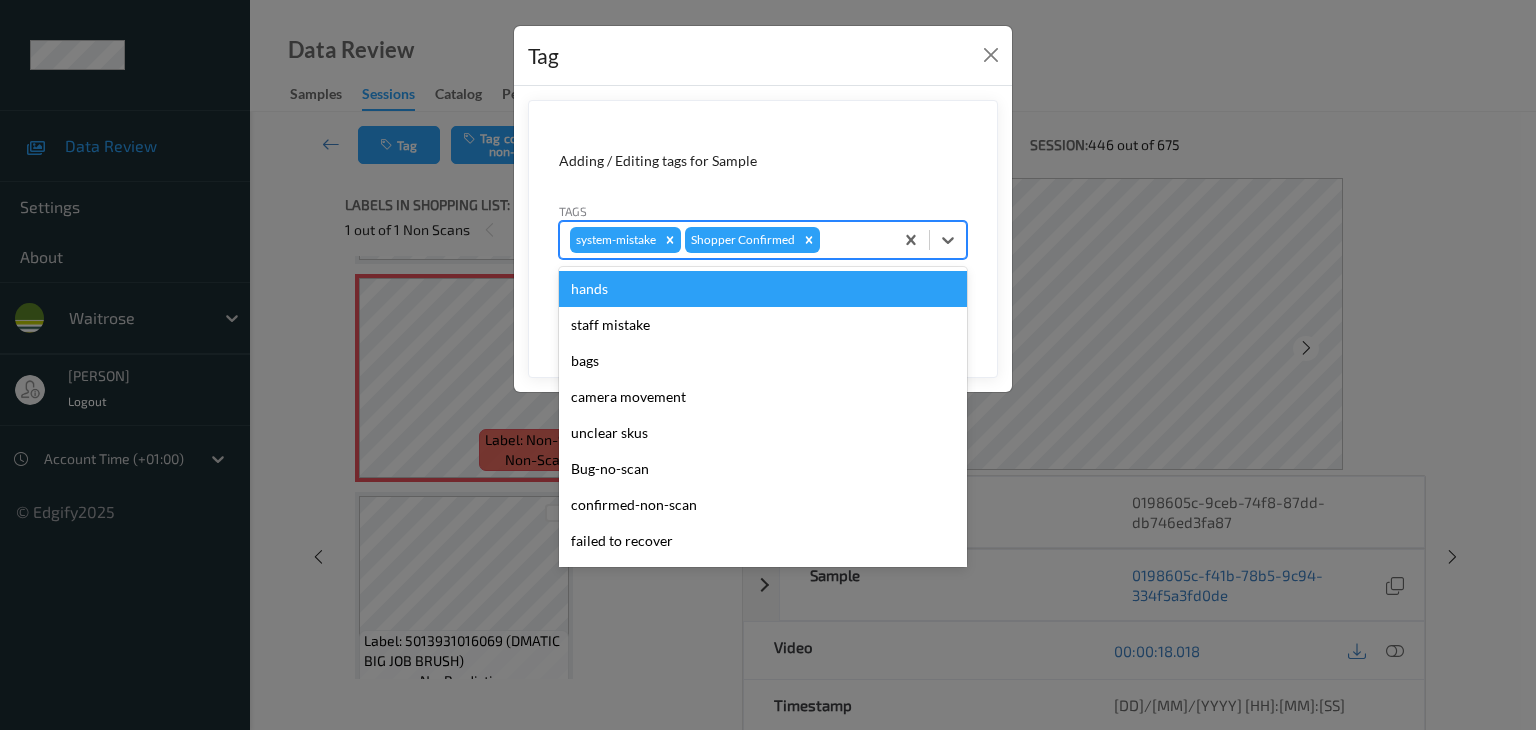 click at bounding box center [853, 240] 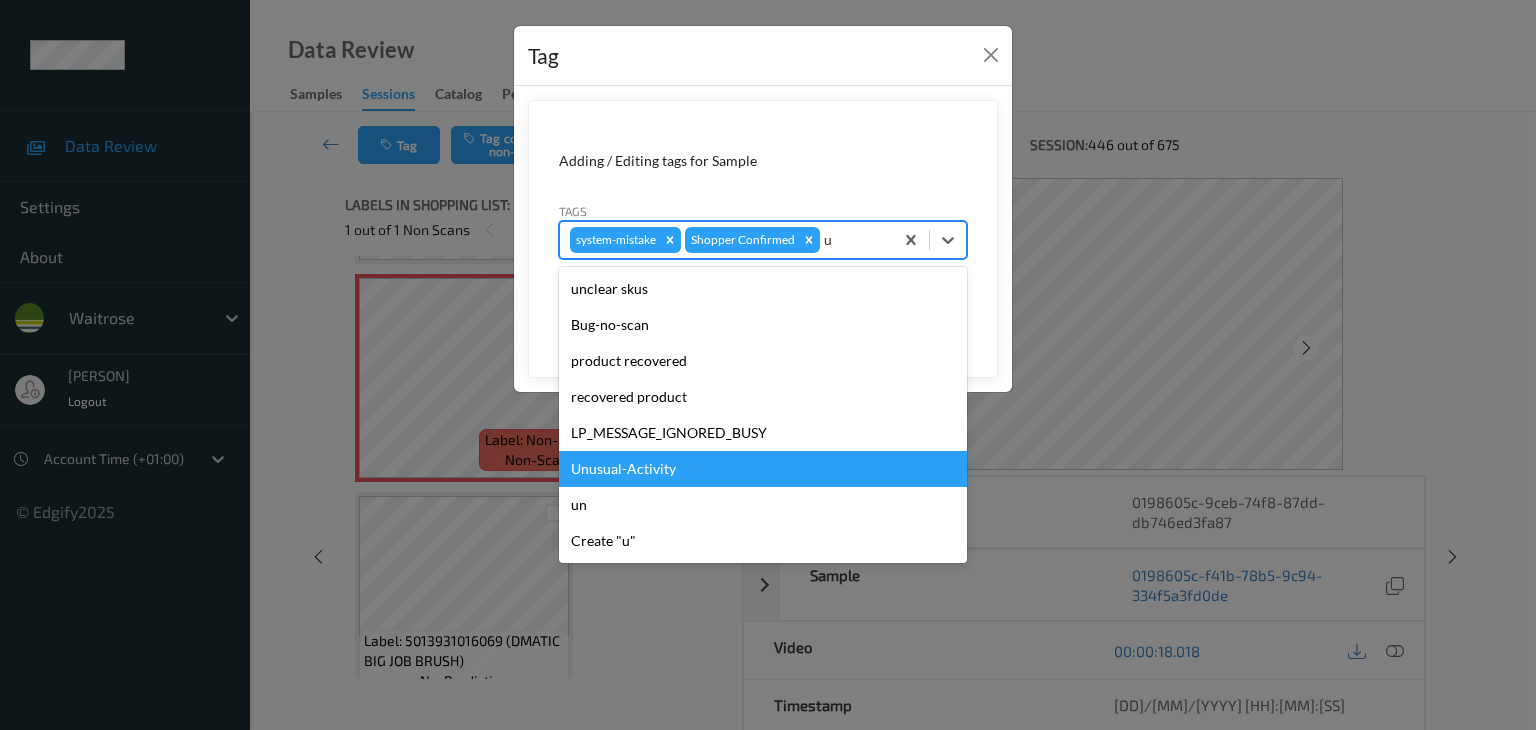click on "Unusual-Activity" at bounding box center [763, 469] 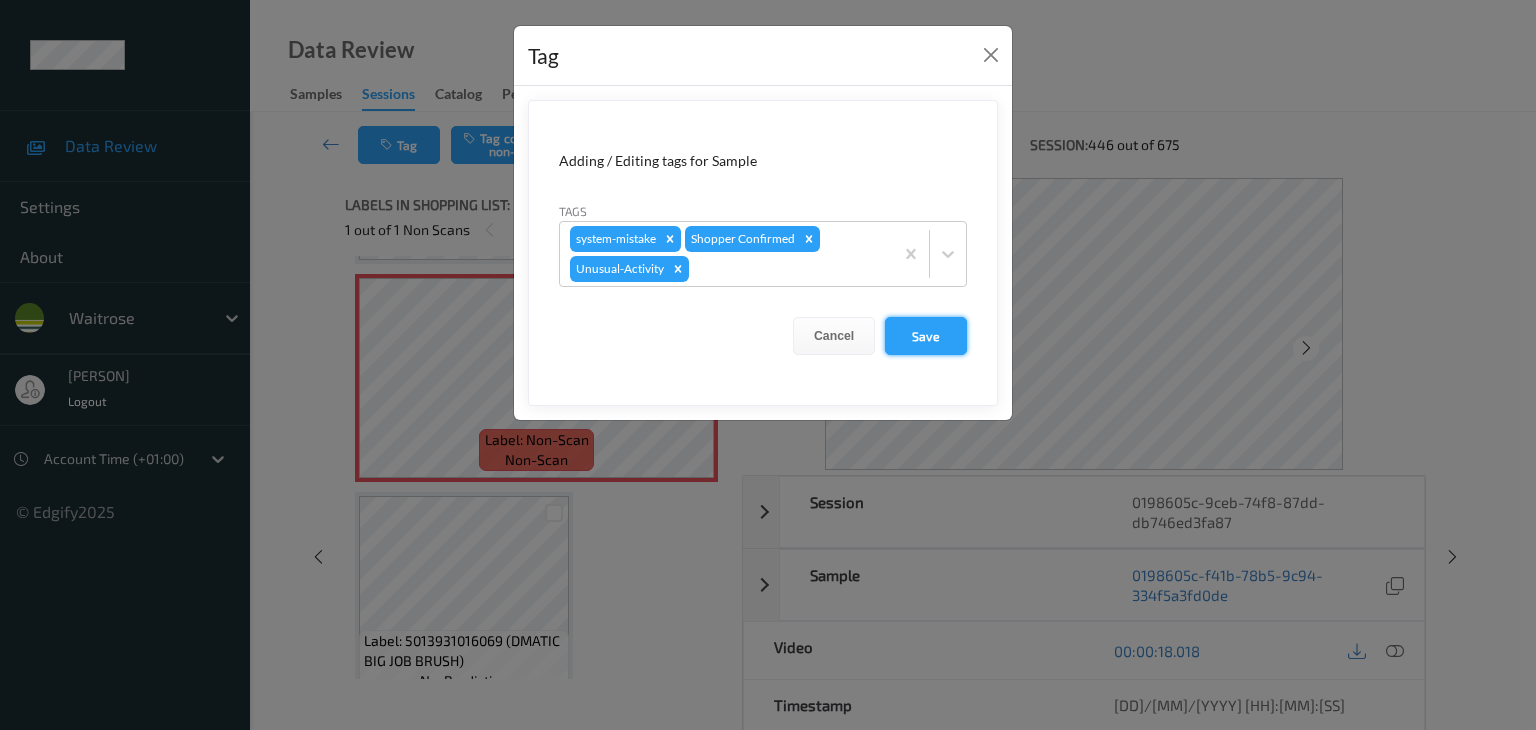 click on "Save" at bounding box center [926, 336] 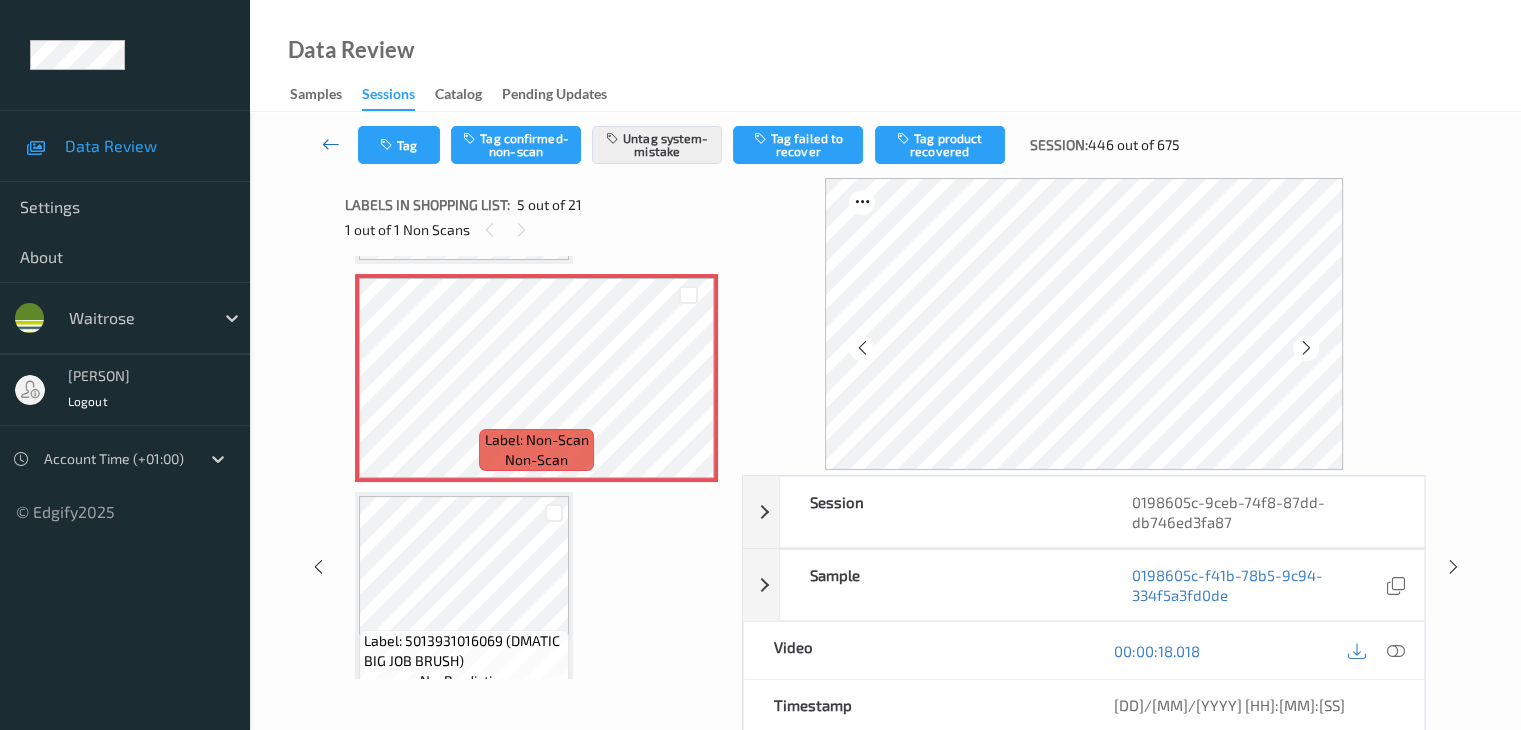 click at bounding box center [331, 144] 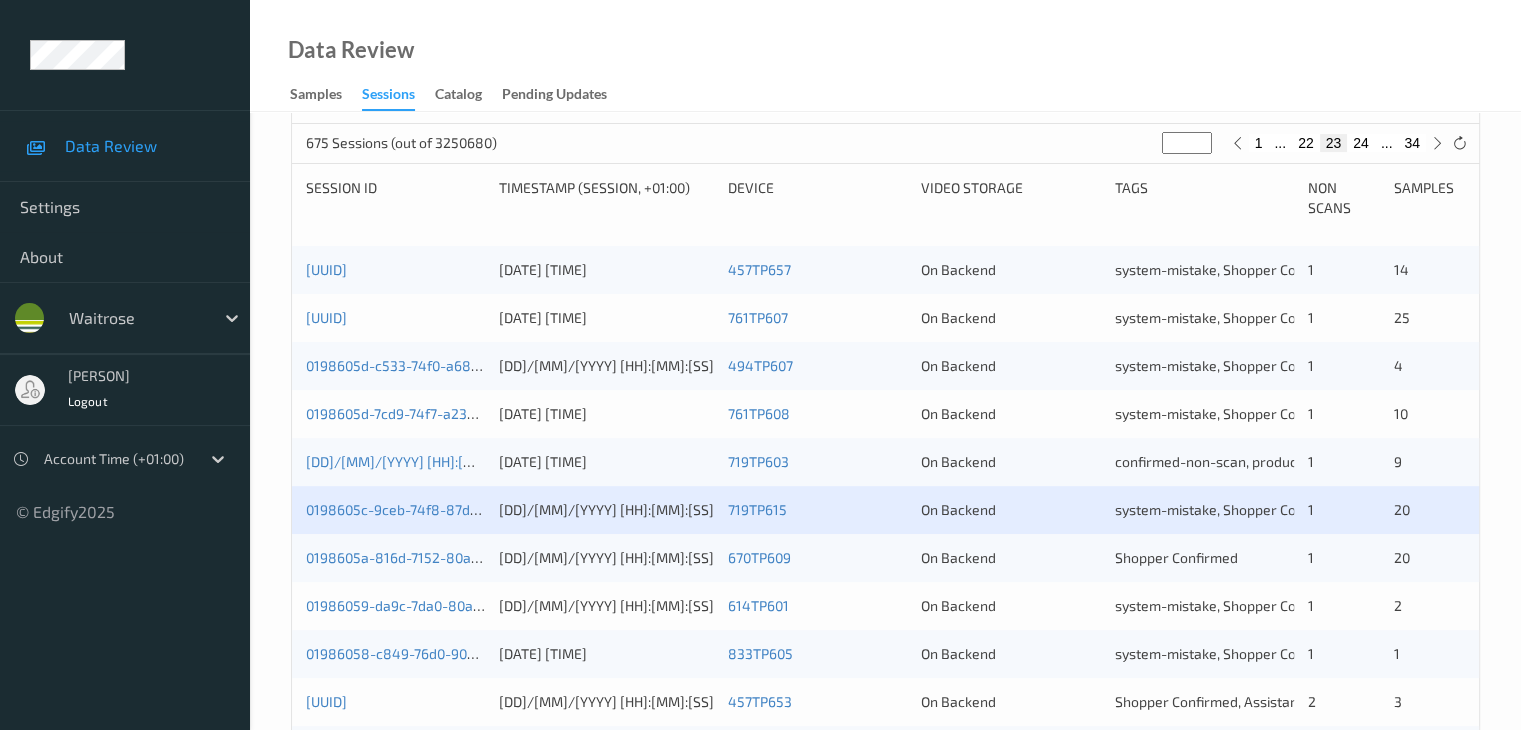scroll, scrollTop: 400, scrollLeft: 0, axis: vertical 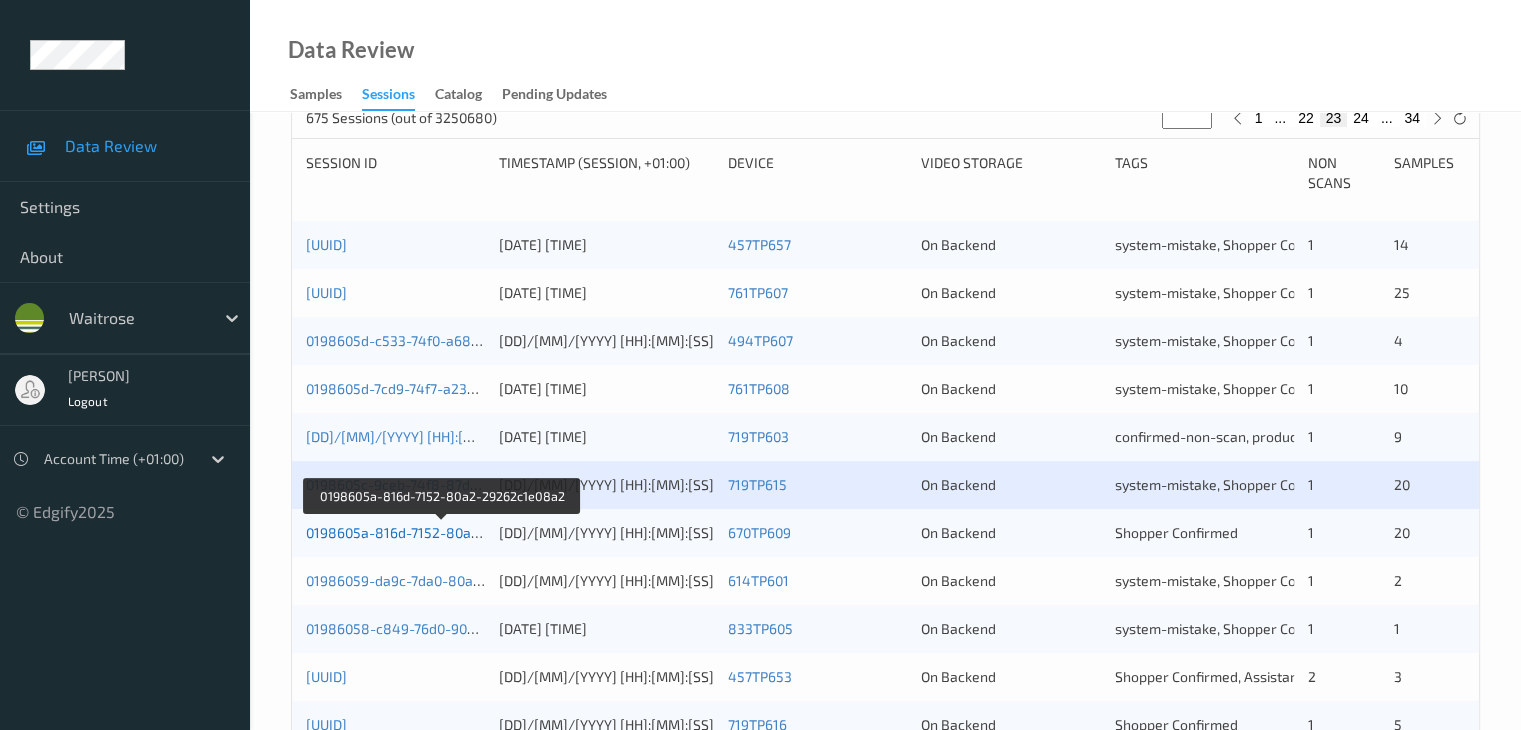 click on "0198605a-816d-7152-80a2-29262c1e08a2" at bounding box center (442, 532) 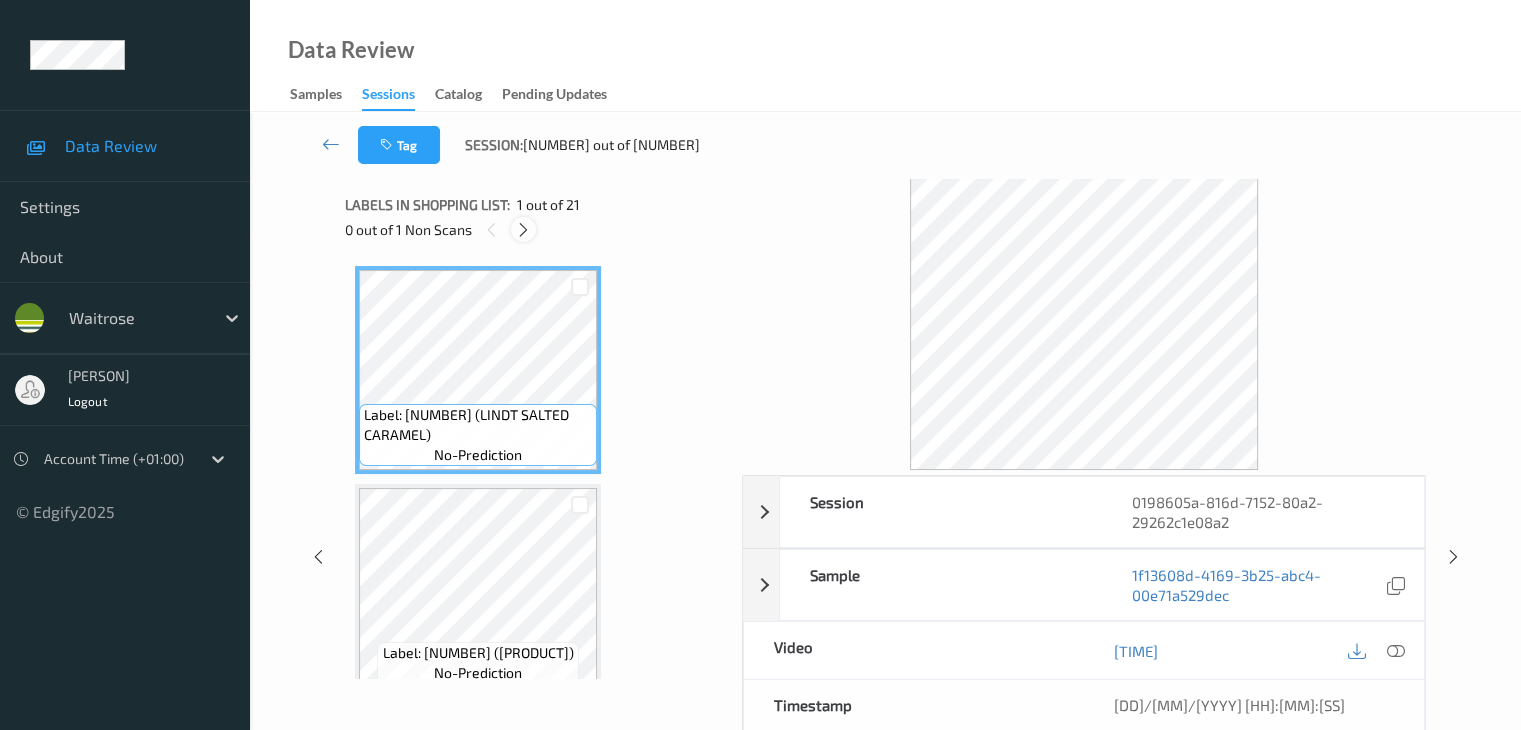 click at bounding box center (523, 230) 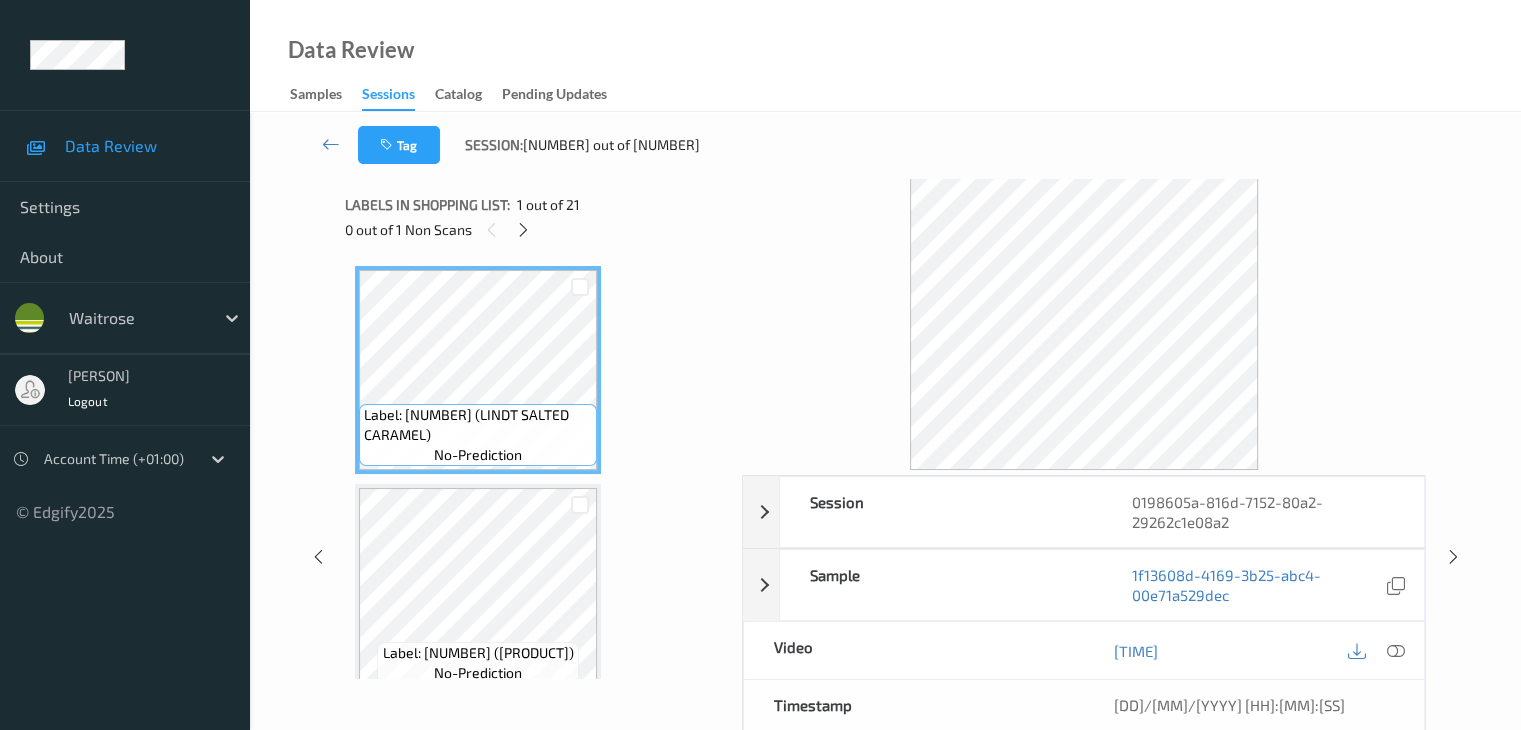 scroll, scrollTop: 1536, scrollLeft: 0, axis: vertical 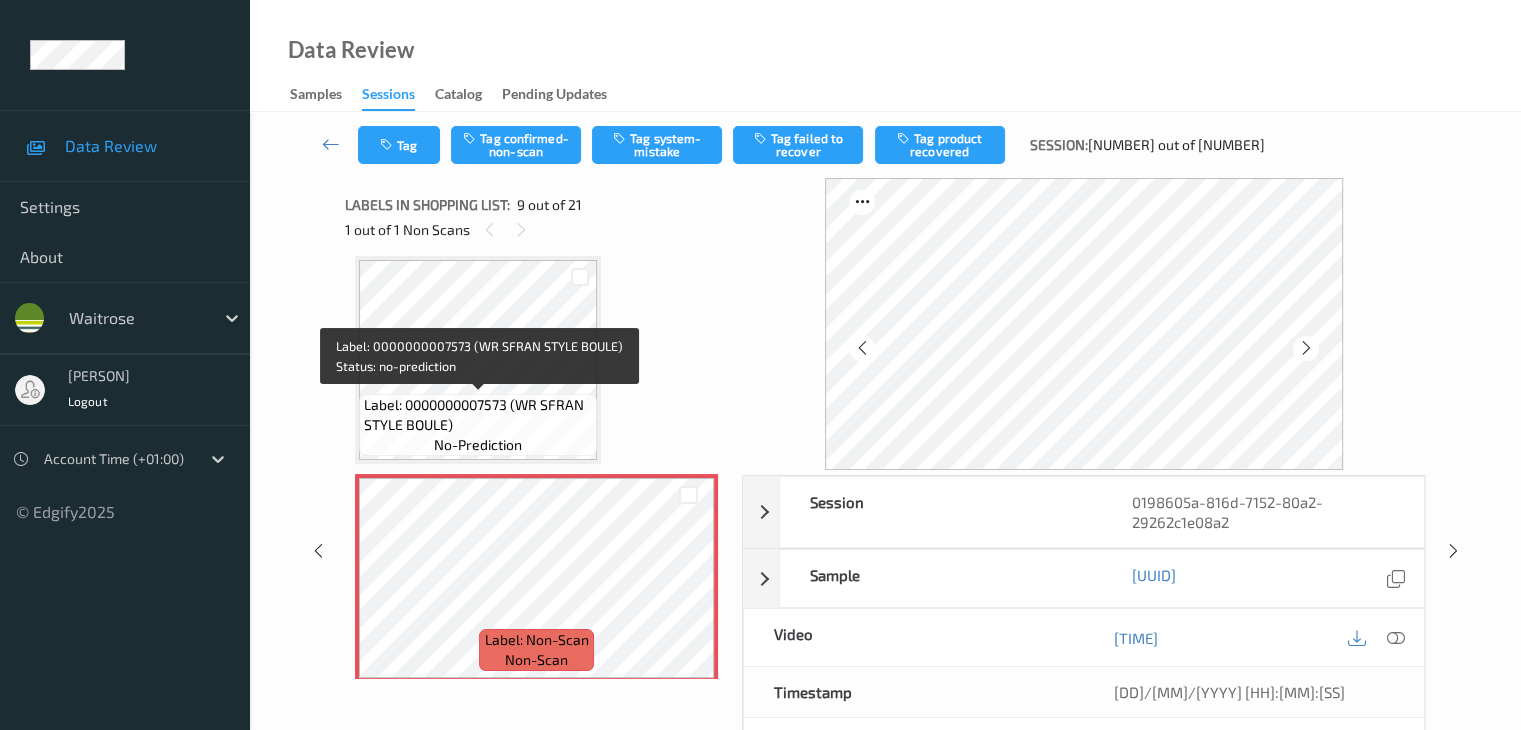 click on "Label: 0000000007573 (WR SFRAN STYLE BOULE)" at bounding box center (478, 415) 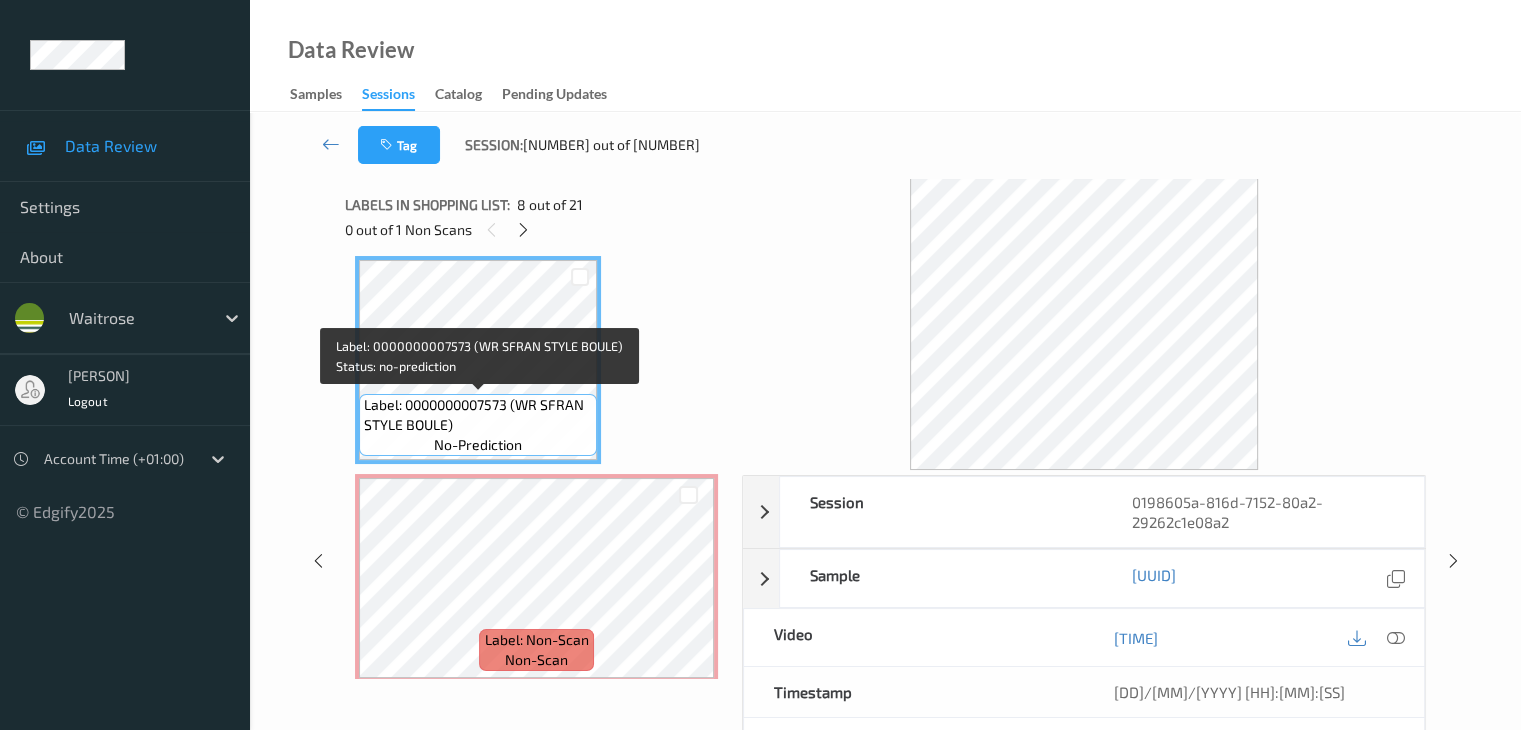 click on "Label: 0000000007573 (WR SFRAN STYLE BOULE)" at bounding box center (478, 415) 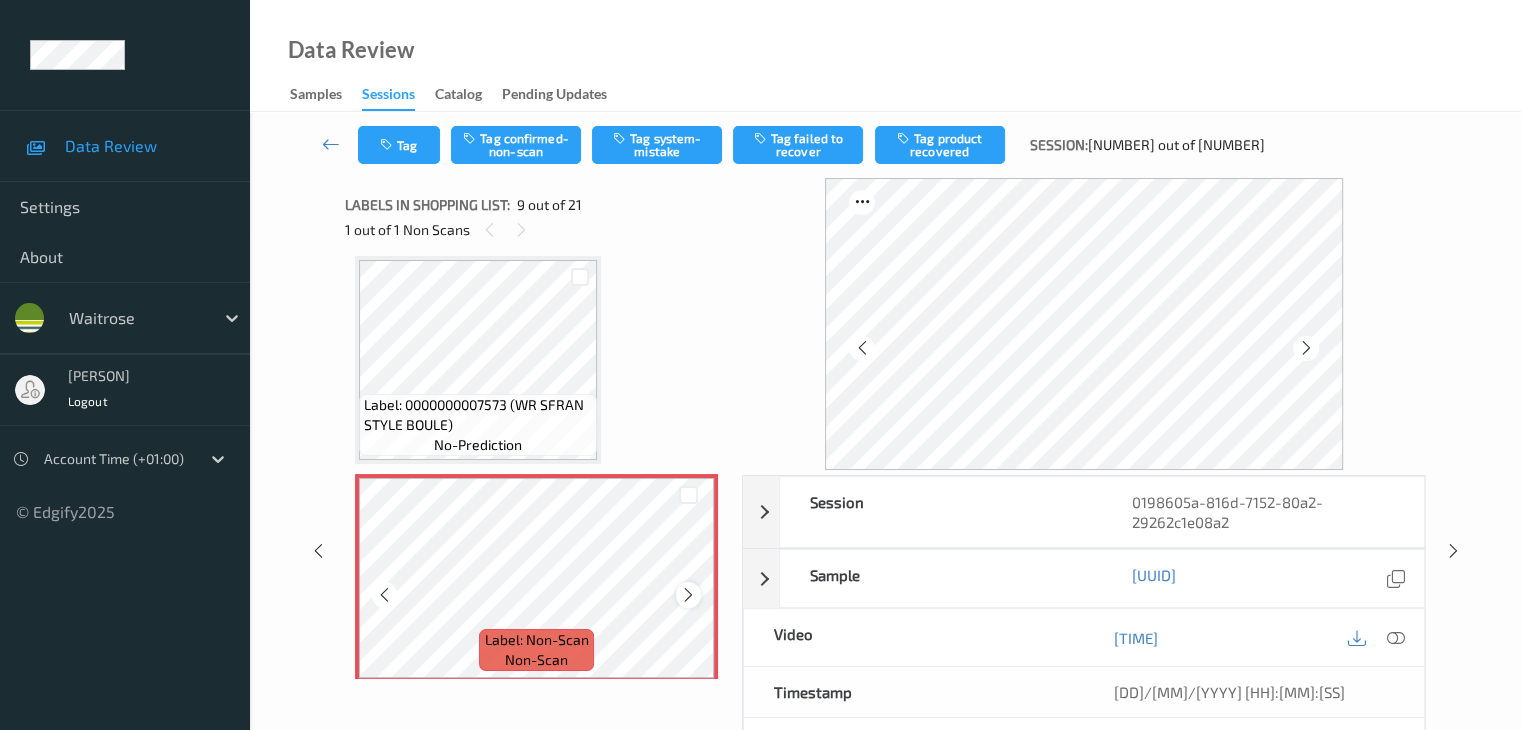 click at bounding box center (688, 595) 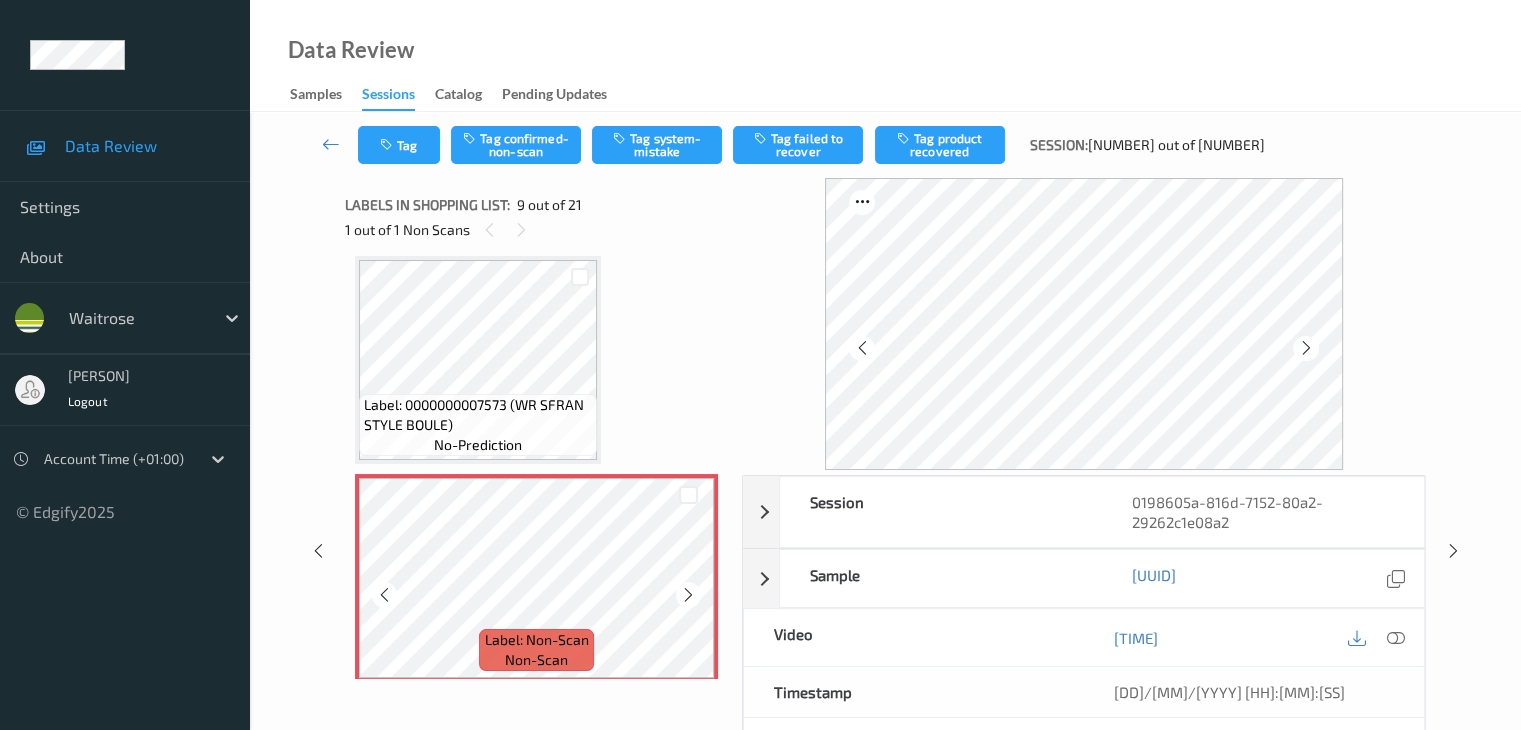 click at bounding box center [688, 595] 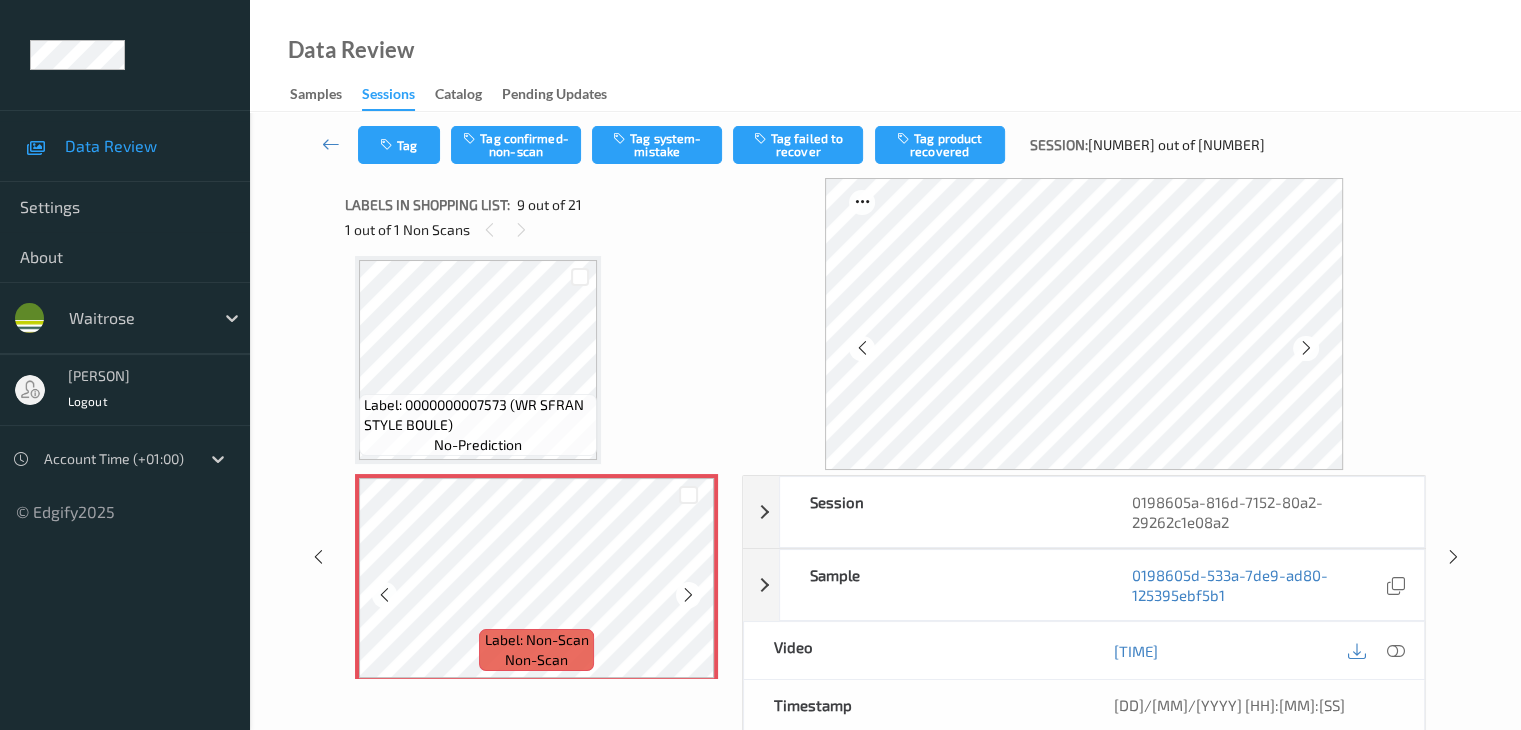 click at bounding box center [688, 595] 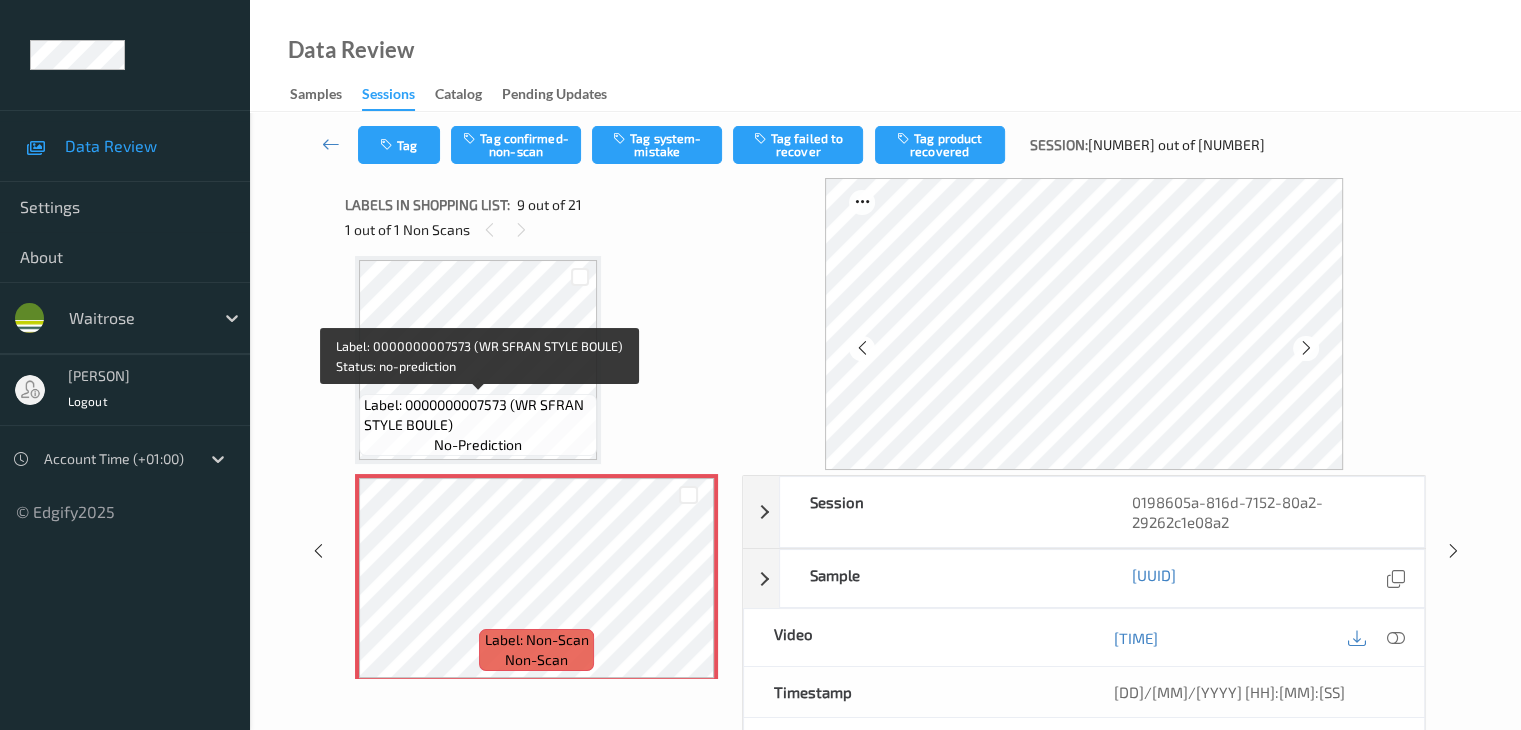 click on "Label: 0000000007573 (WR SFRAN STYLE BOULE)" at bounding box center [478, 415] 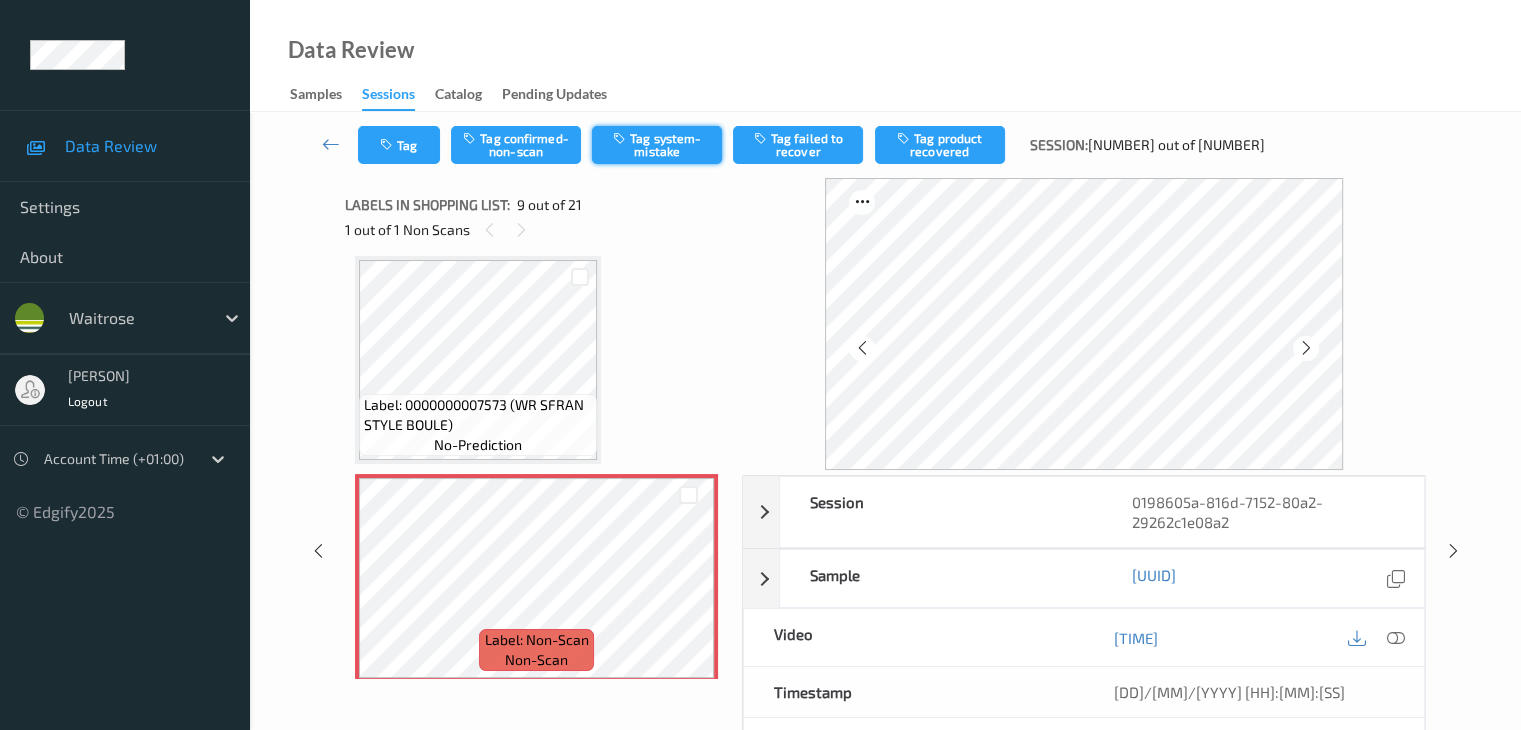 click on "Tag   system-mistake" at bounding box center [657, 145] 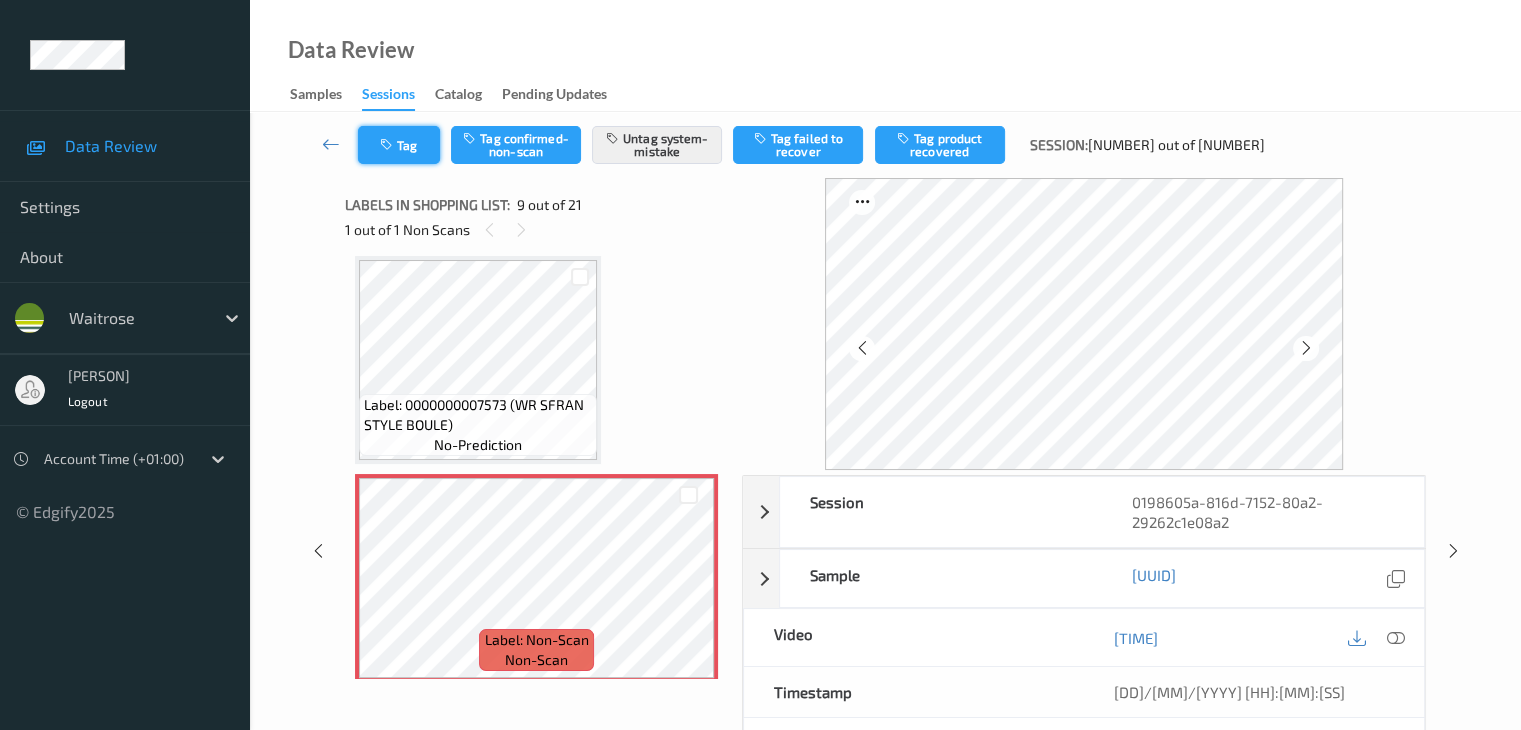 click at bounding box center (388, 145) 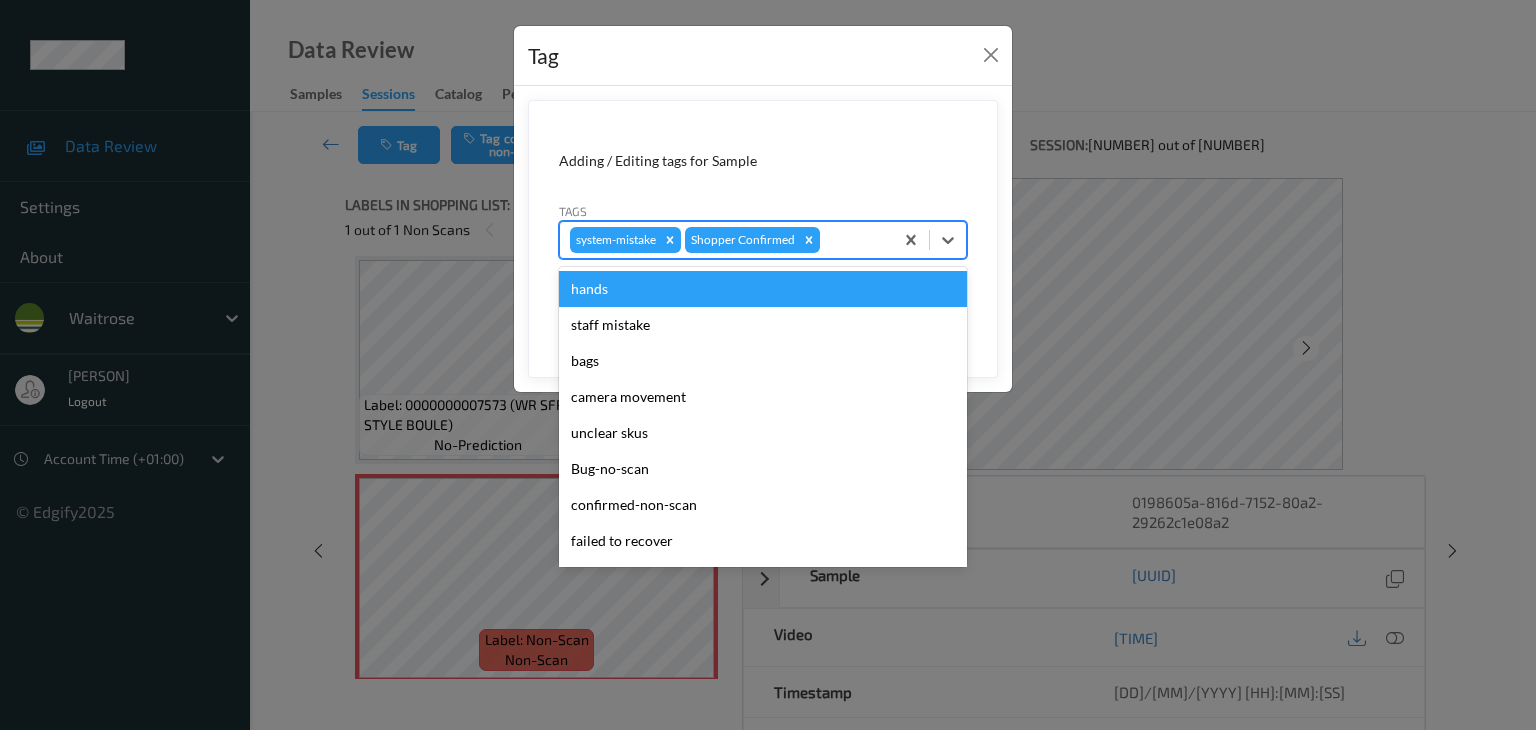 click at bounding box center [853, 240] 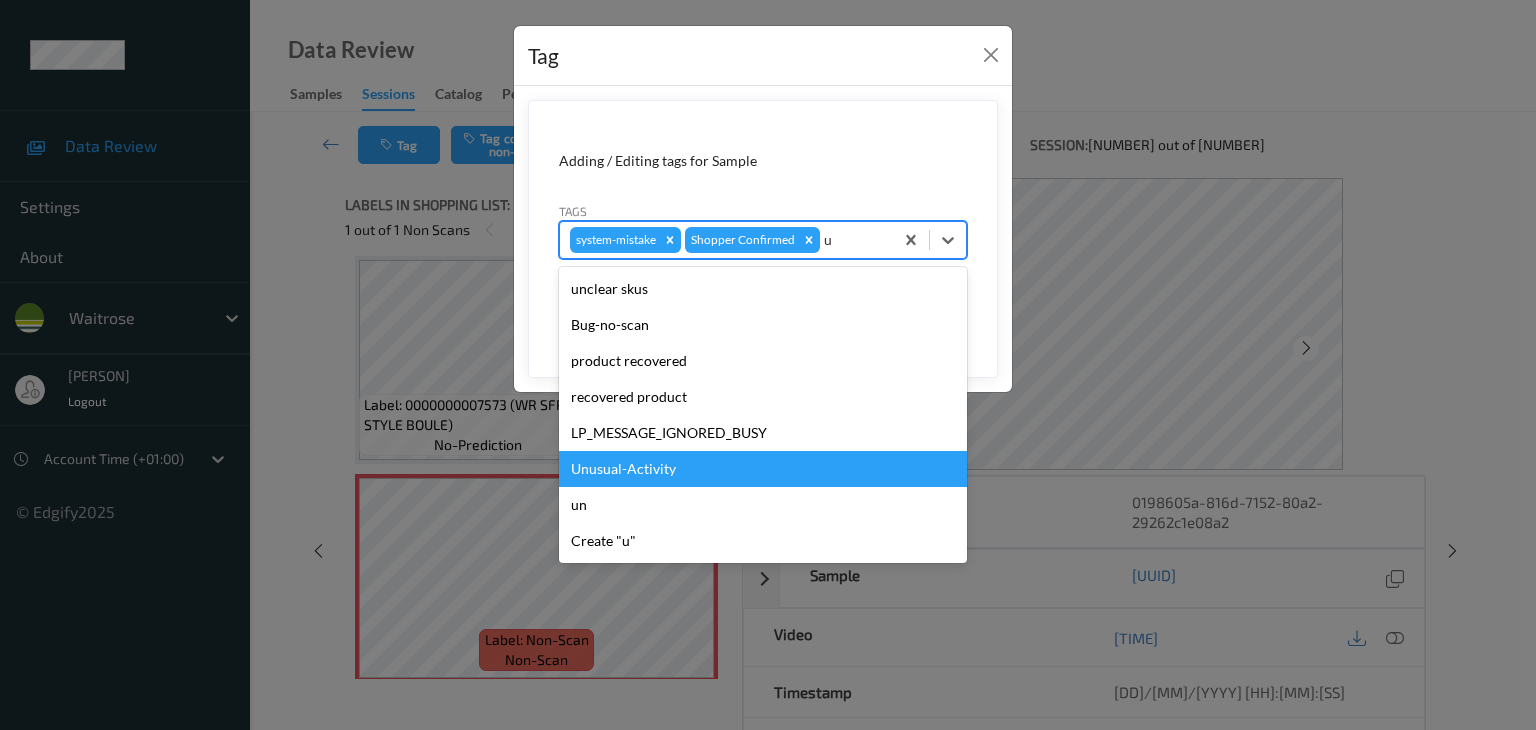 click on "Unusual-Activity" at bounding box center [763, 469] 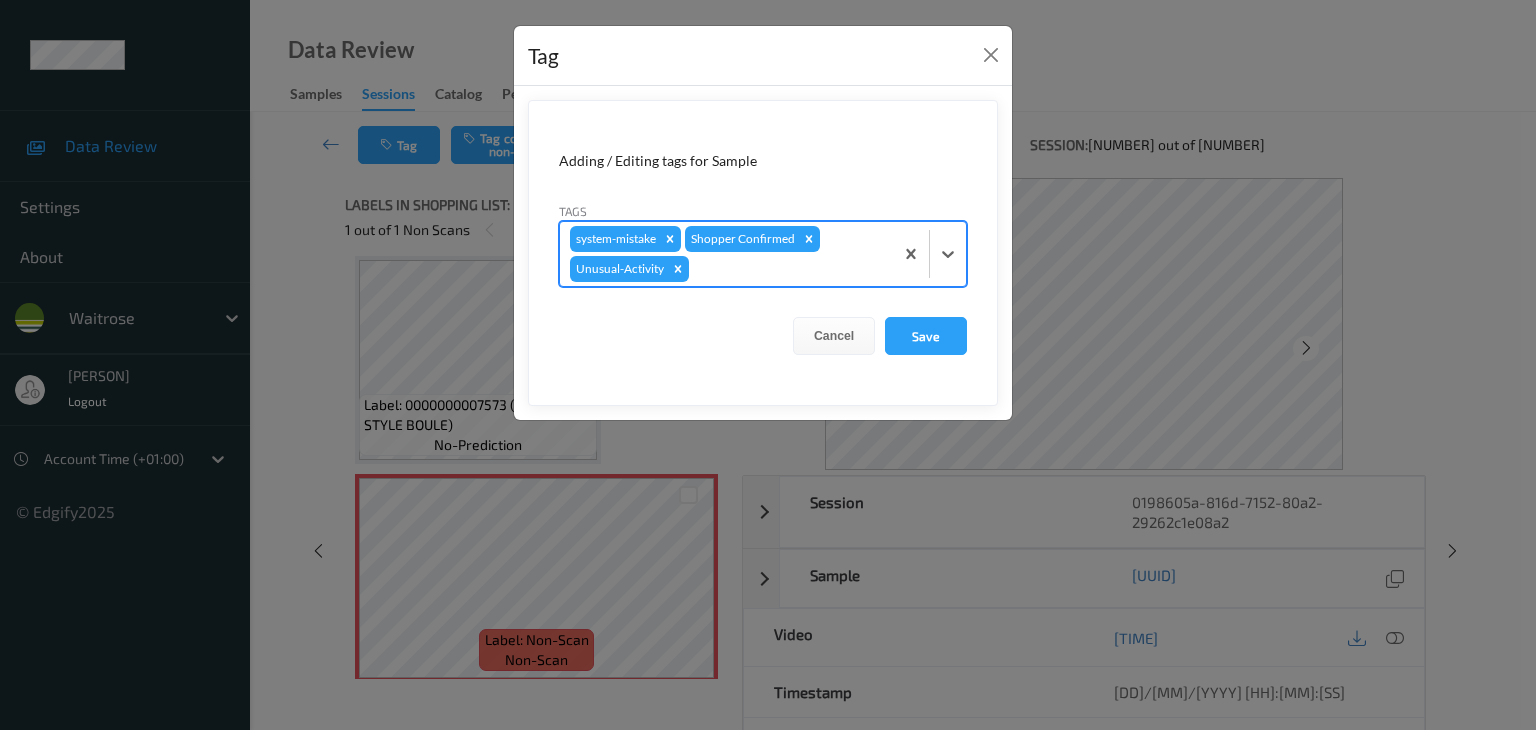 type on "p" 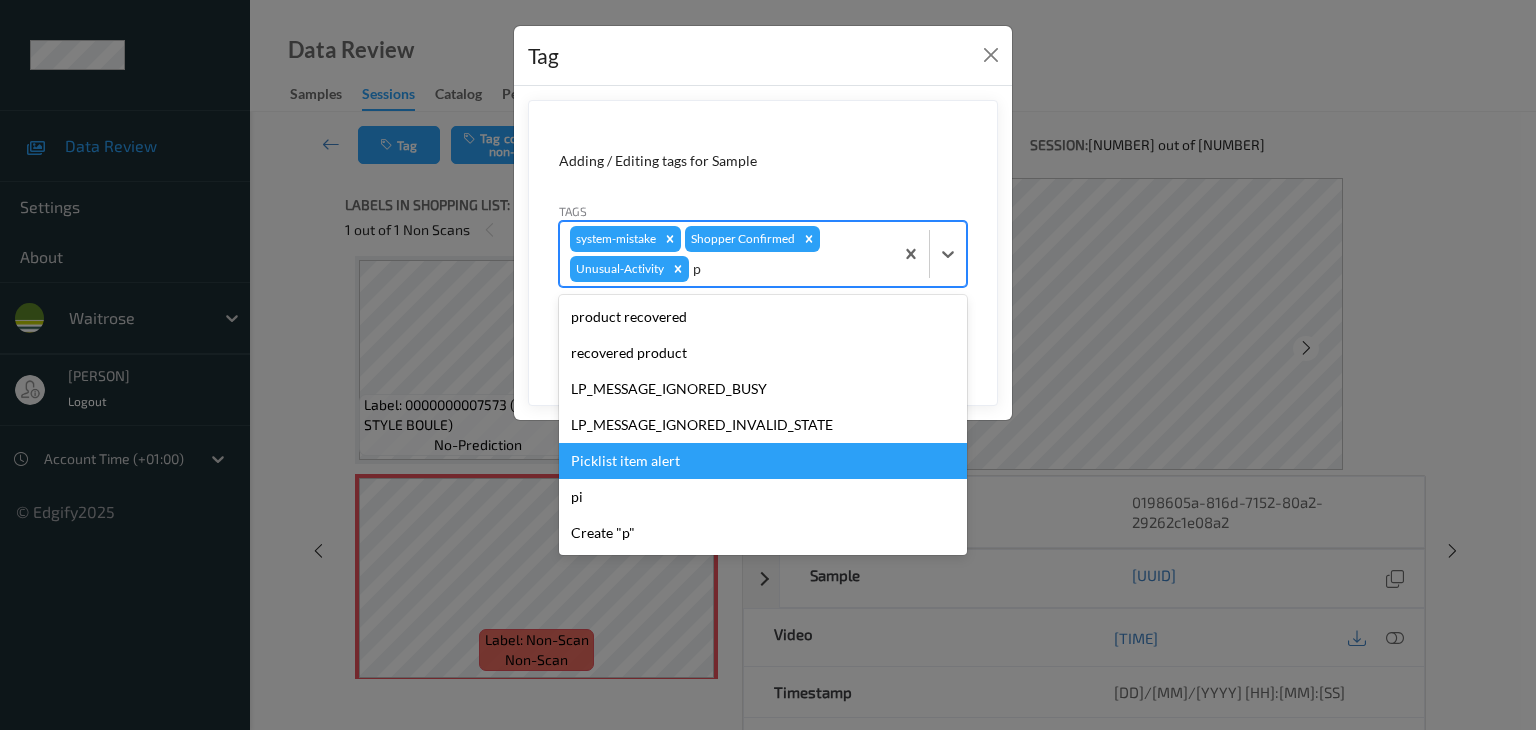 click on "Picklist item alert" at bounding box center (763, 461) 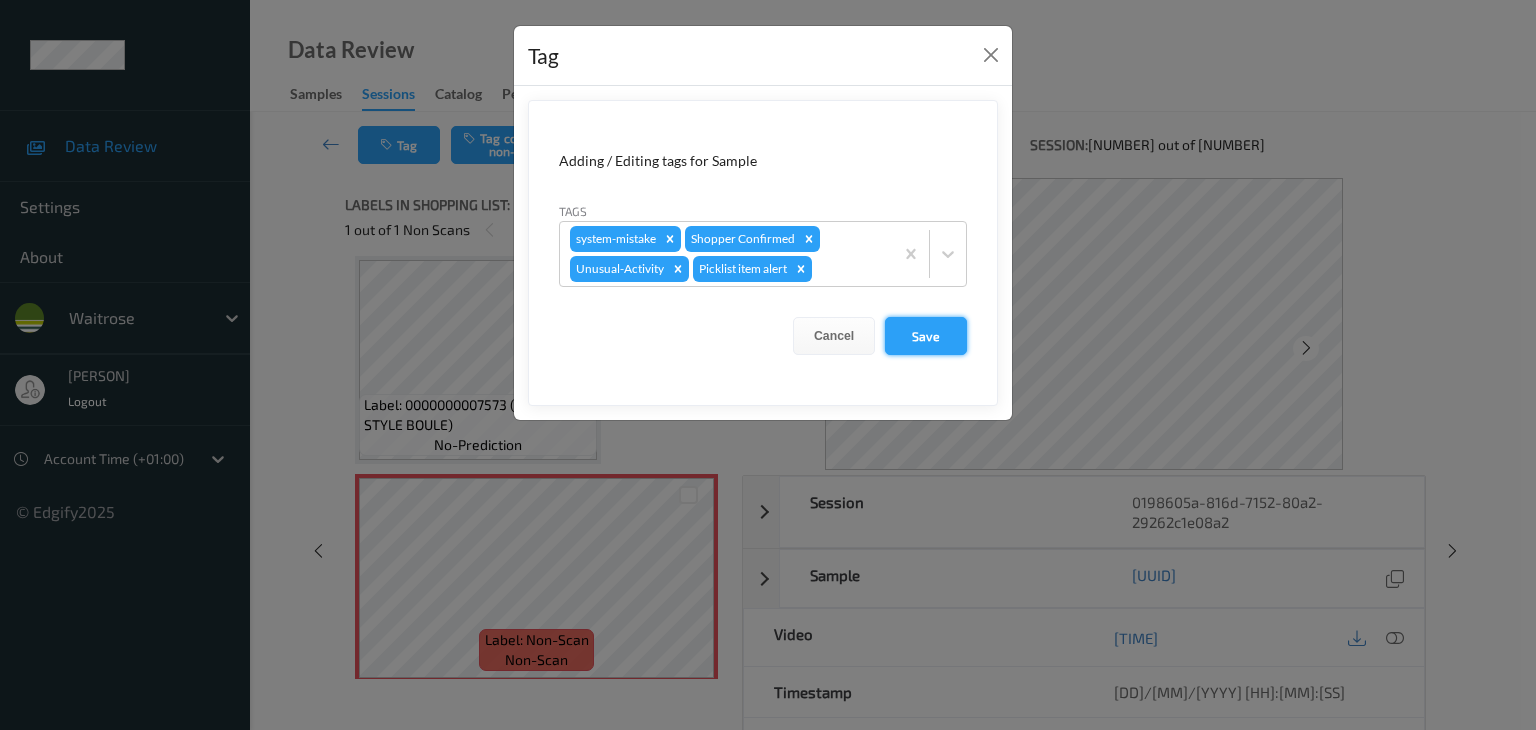 click on "Save" at bounding box center [926, 336] 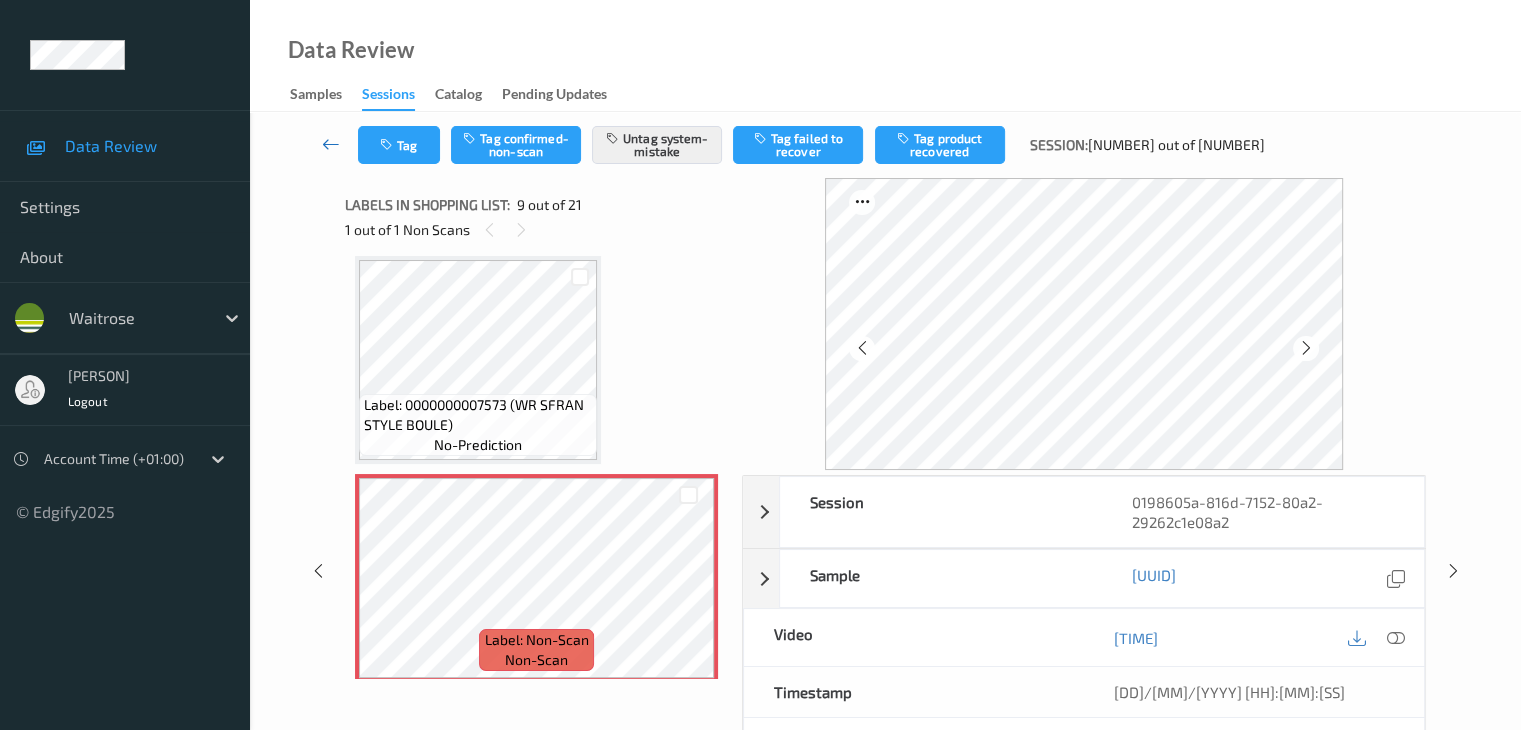 click at bounding box center [331, 144] 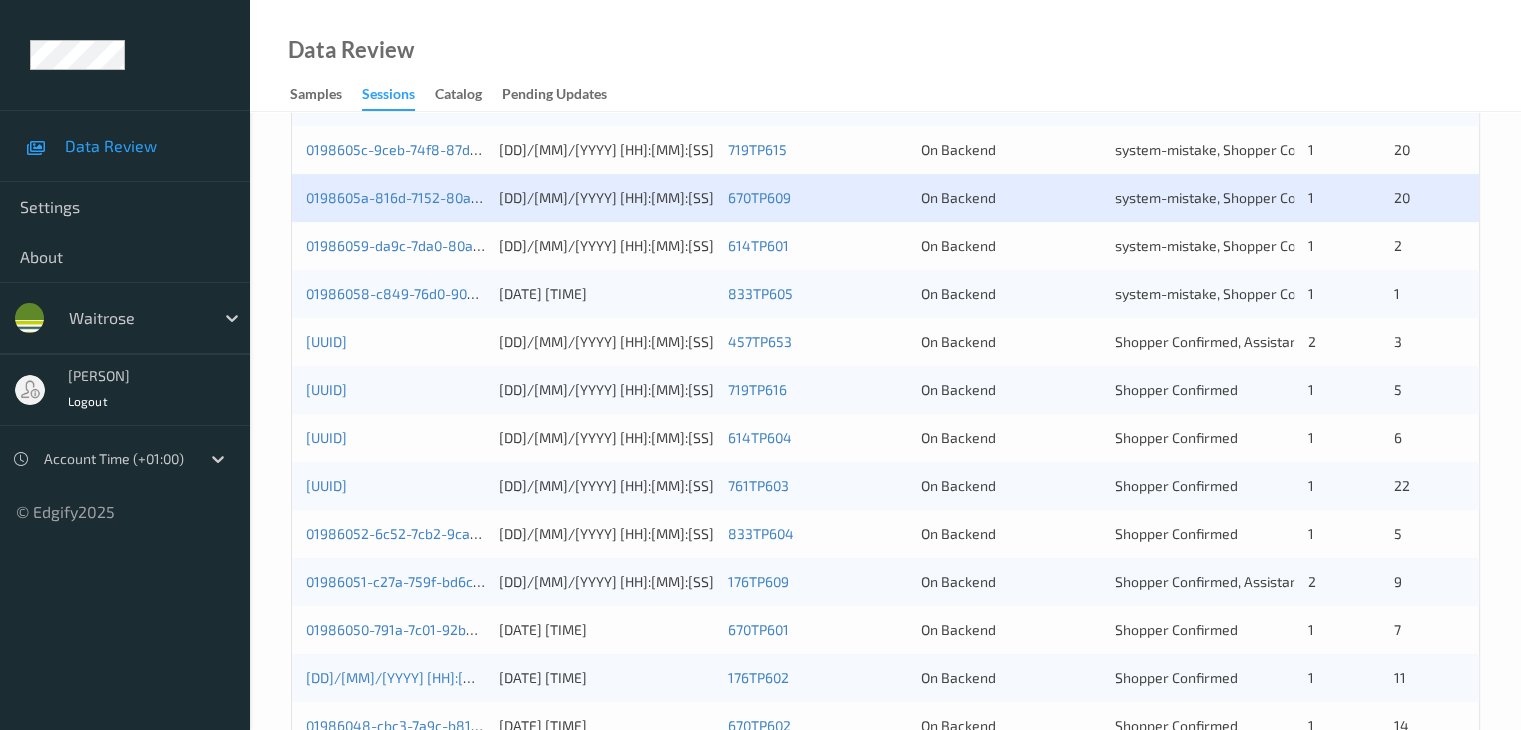 scroll, scrollTop: 700, scrollLeft: 0, axis: vertical 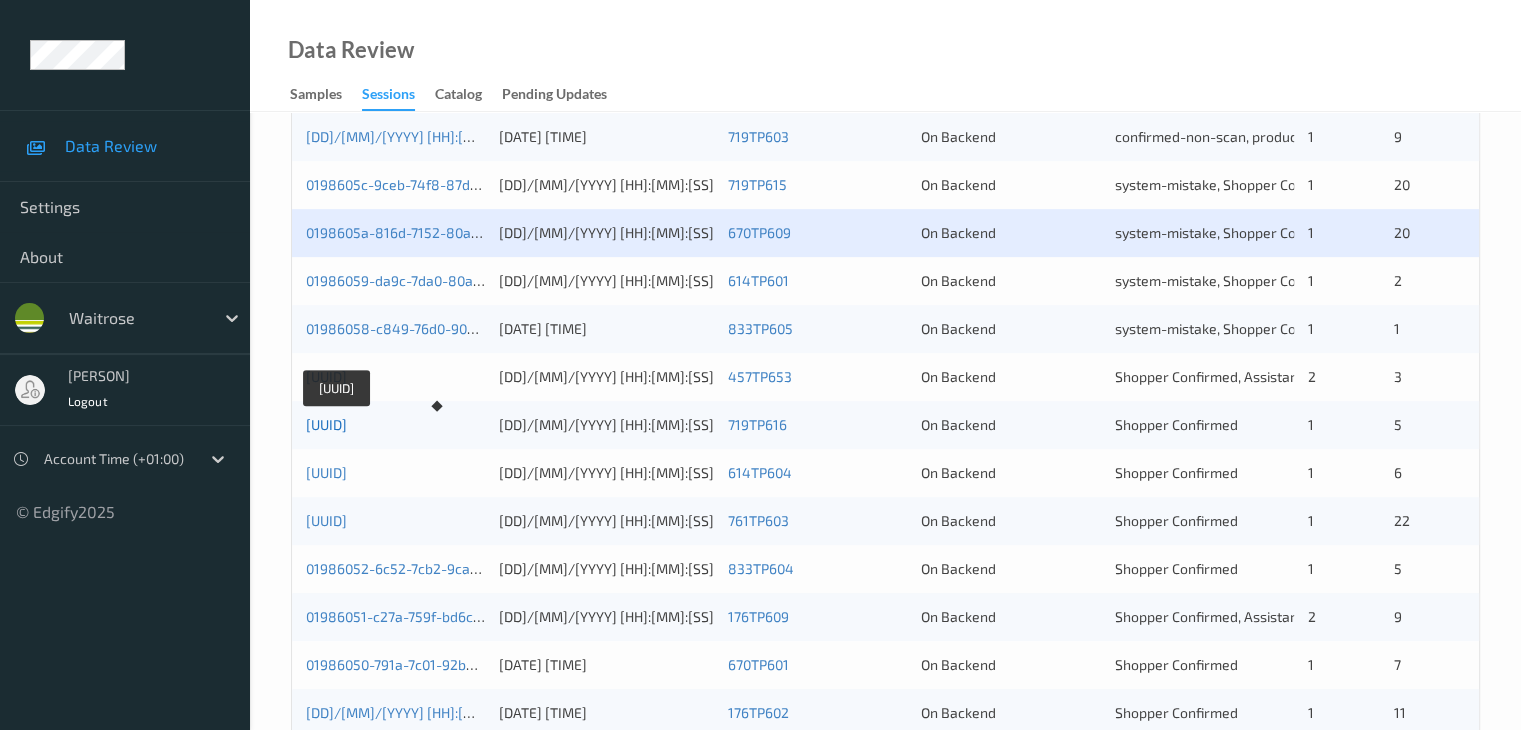 click on "[UUID]" at bounding box center [326, 424] 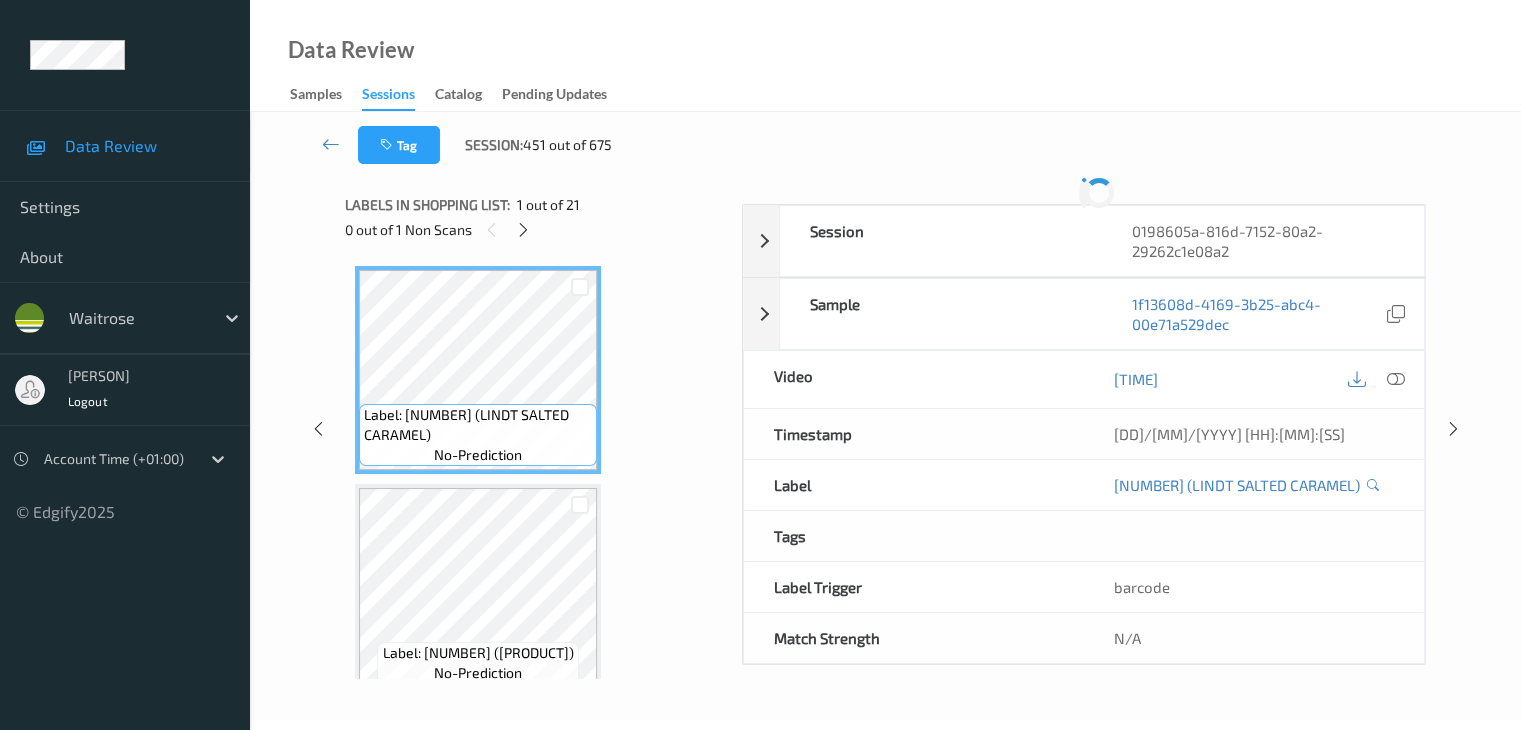 scroll, scrollTop: 0, scrollLeft: 0, axis: both 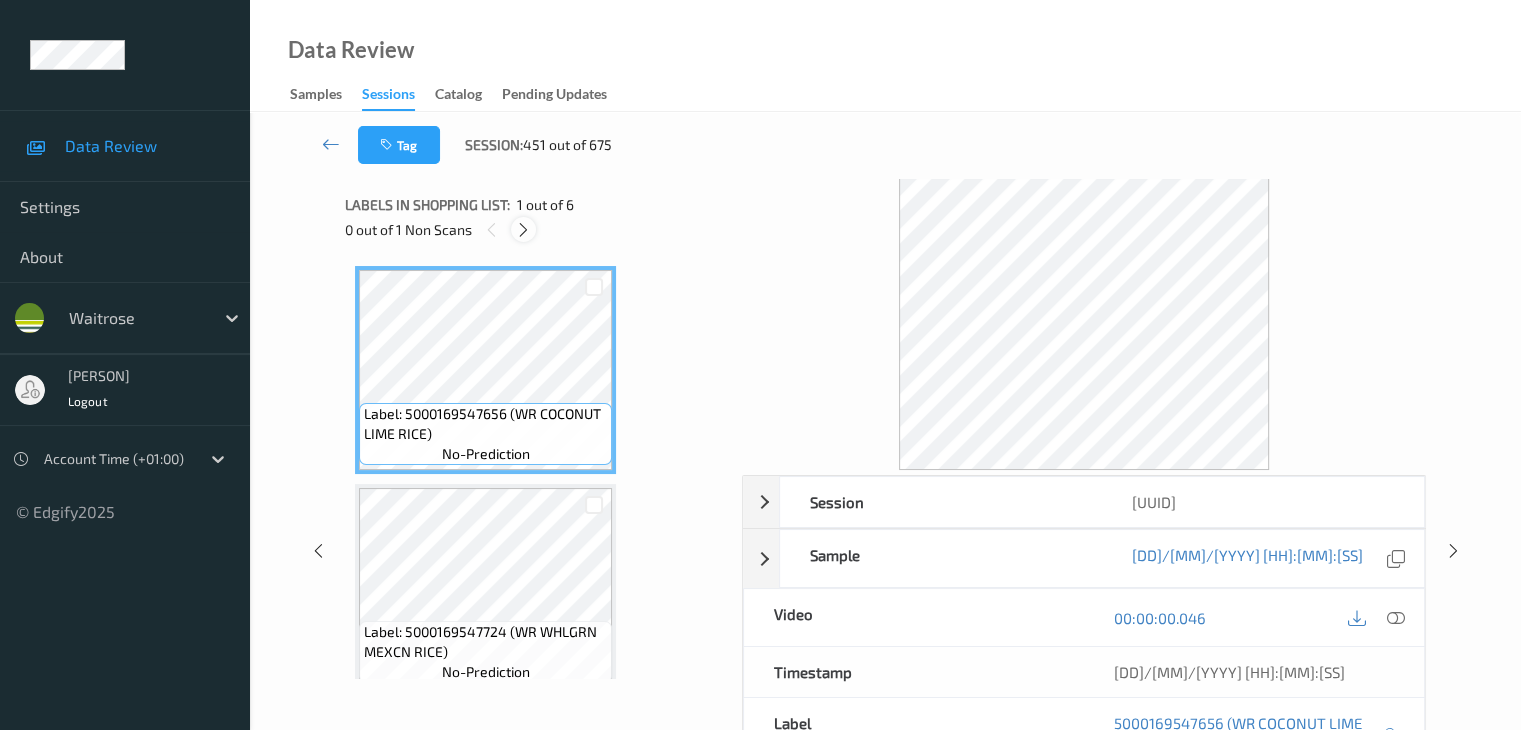 click at bounding box center [523, 229] 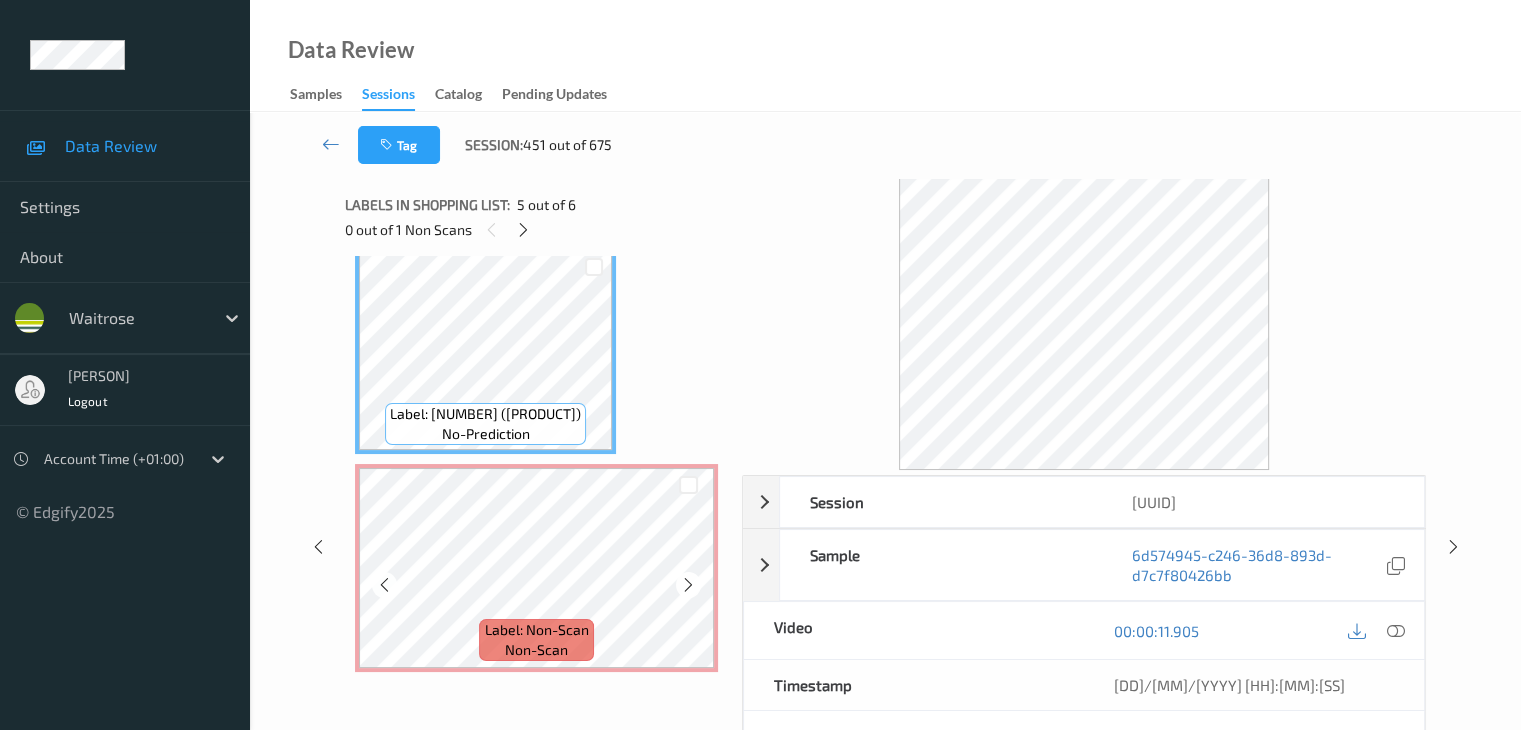 scroll, scrollTop: 895, scrollLeft: 0, axis: vertical 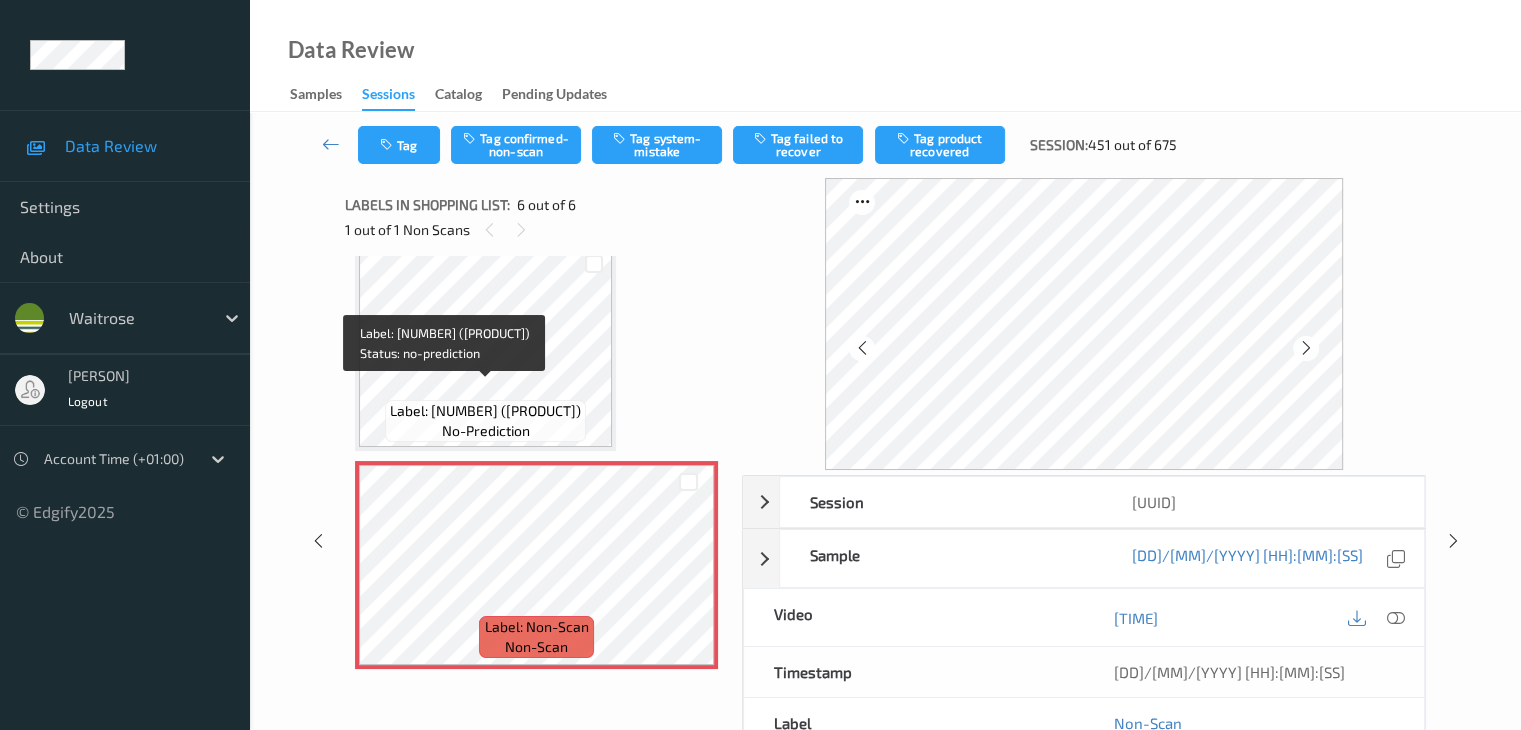 click on "Label: [NUMBER] ([PRODUCT])" at bounding box center (485, 411) 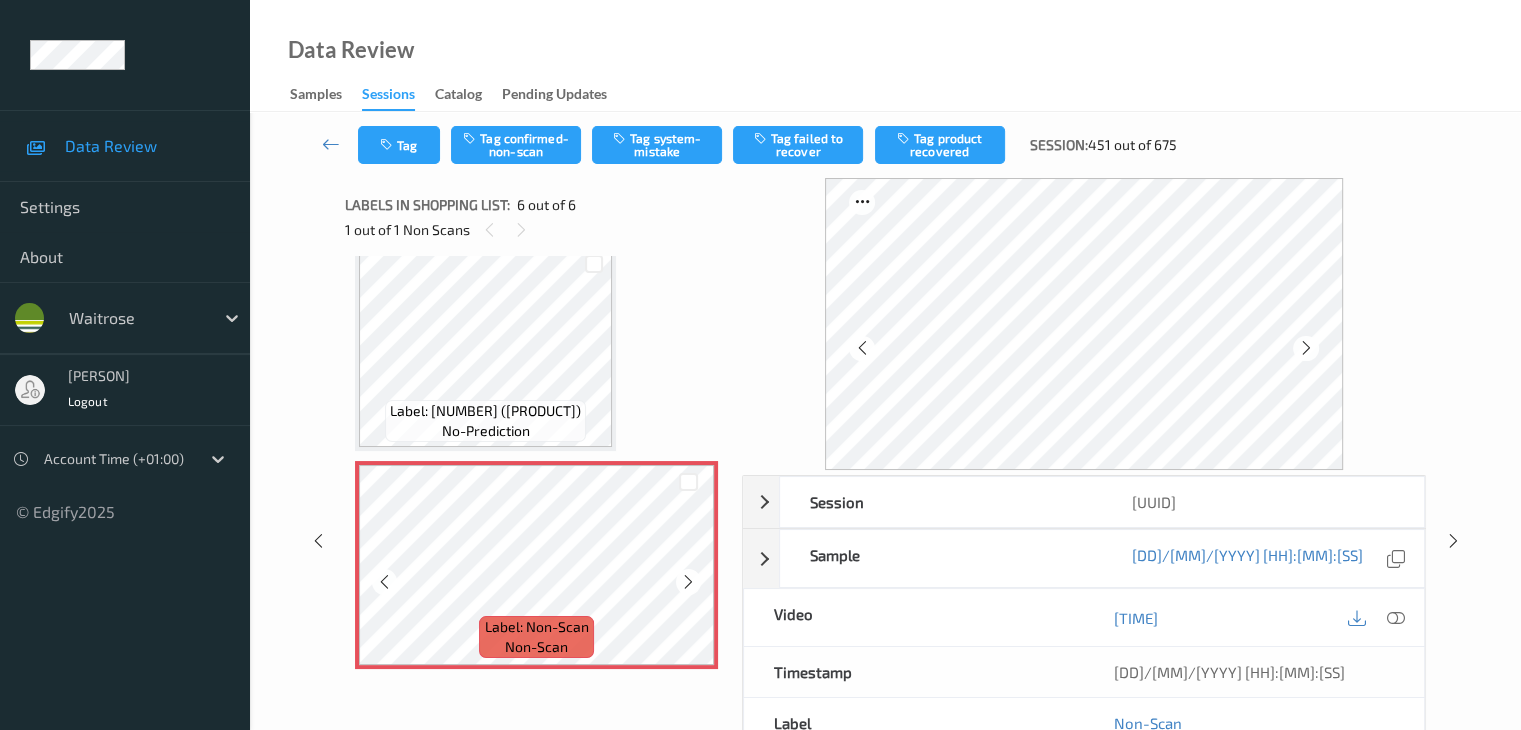 scroll, scrollTop: 100, scrollLeft: 0, axis: vertical 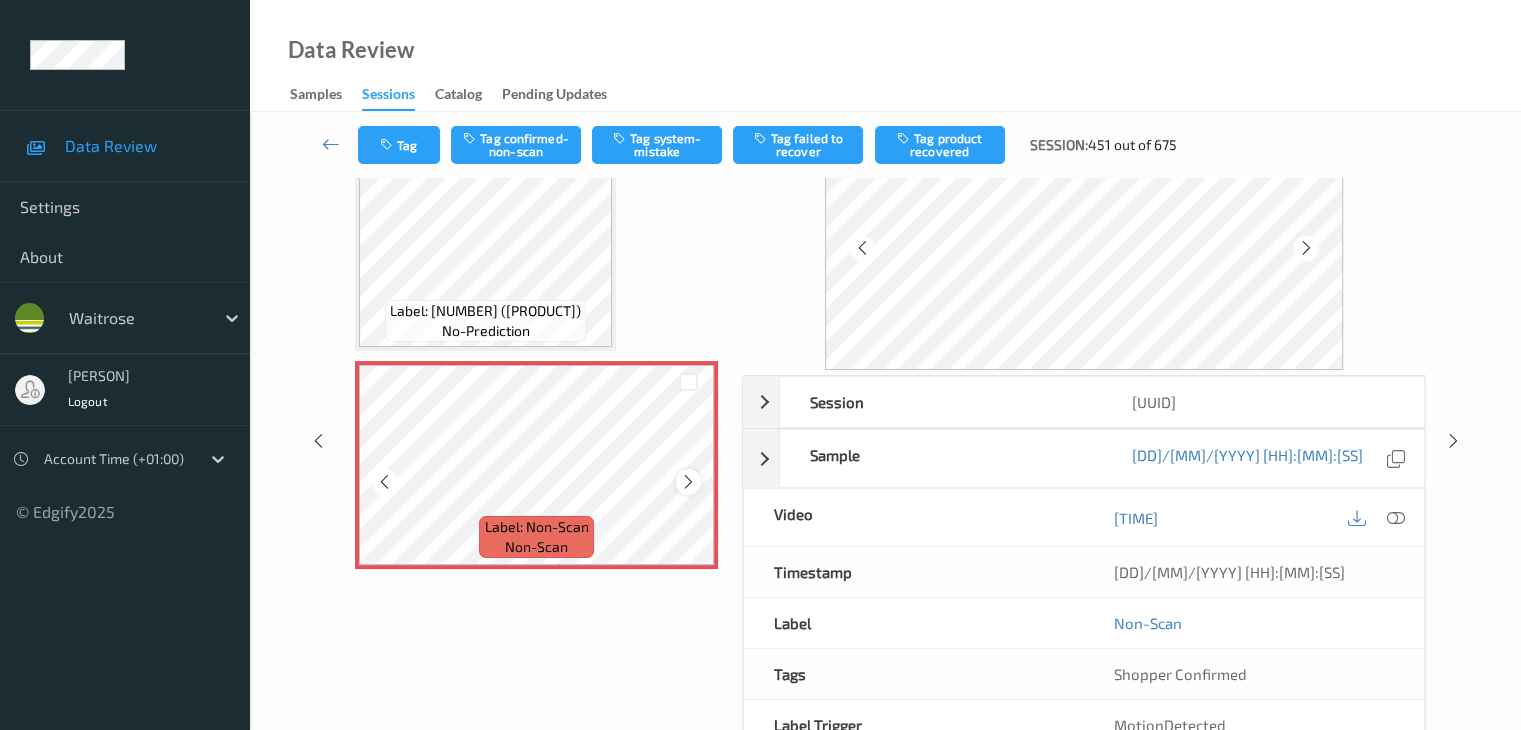 click at bounding box center [688, 482] 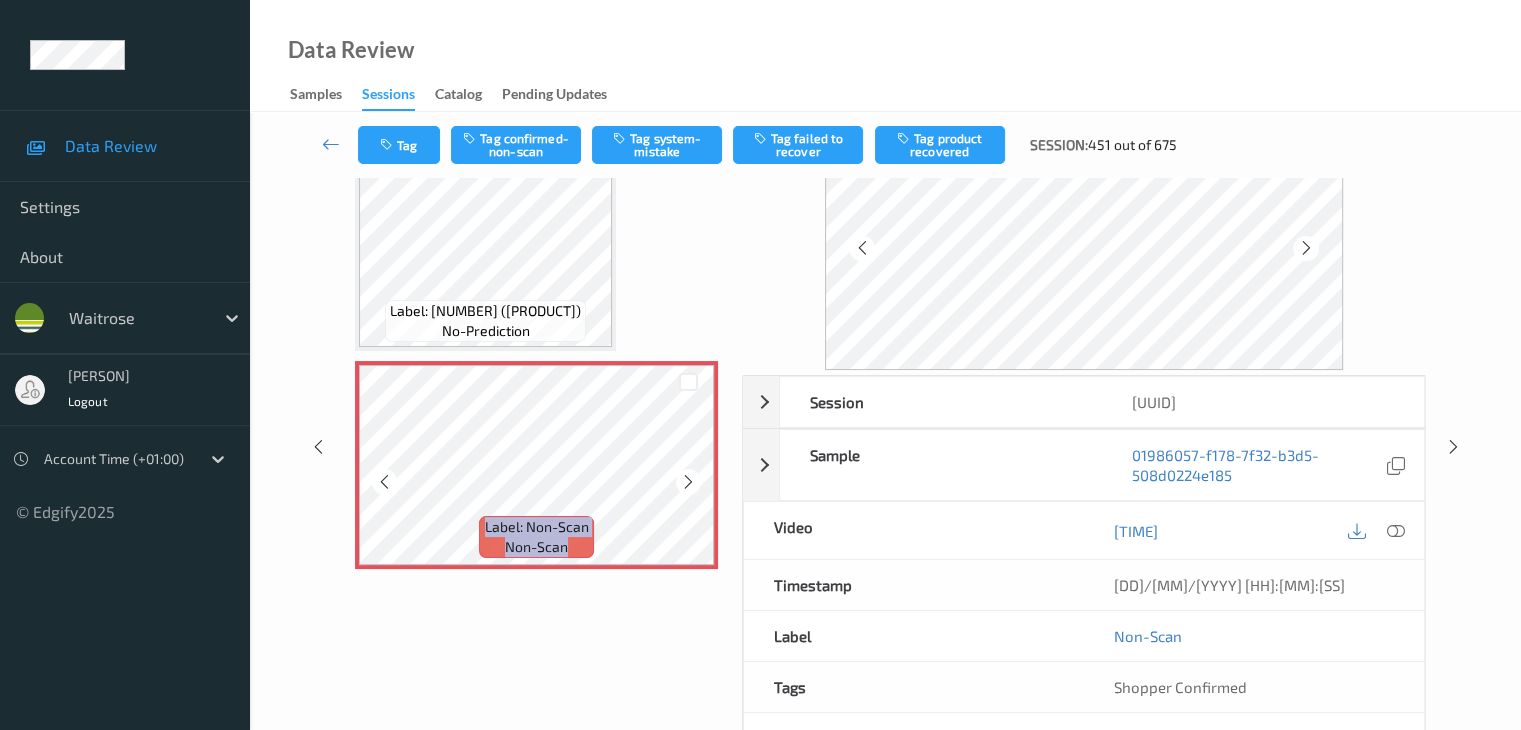 click at bounding box center (688, 482) 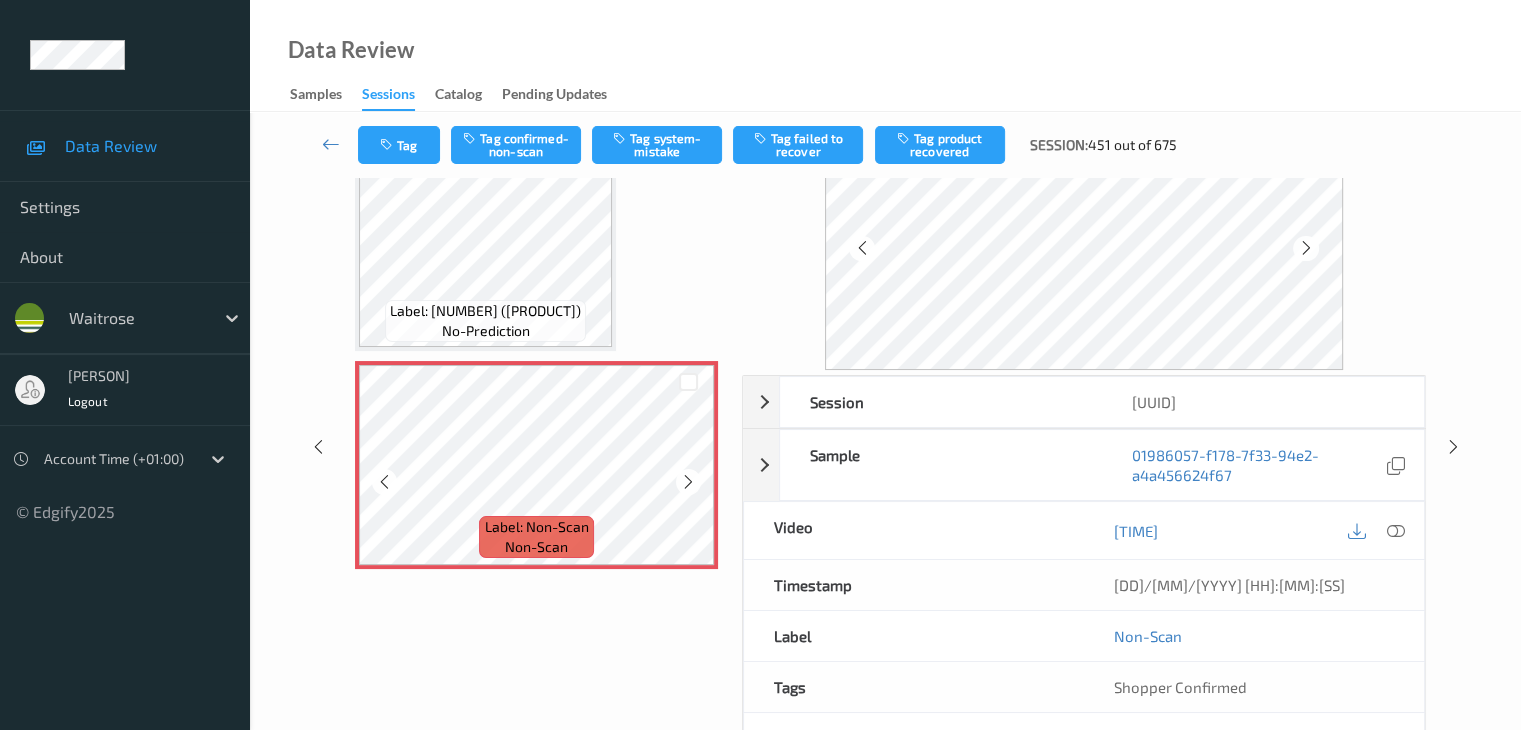 click at bounding box center [688, 482] 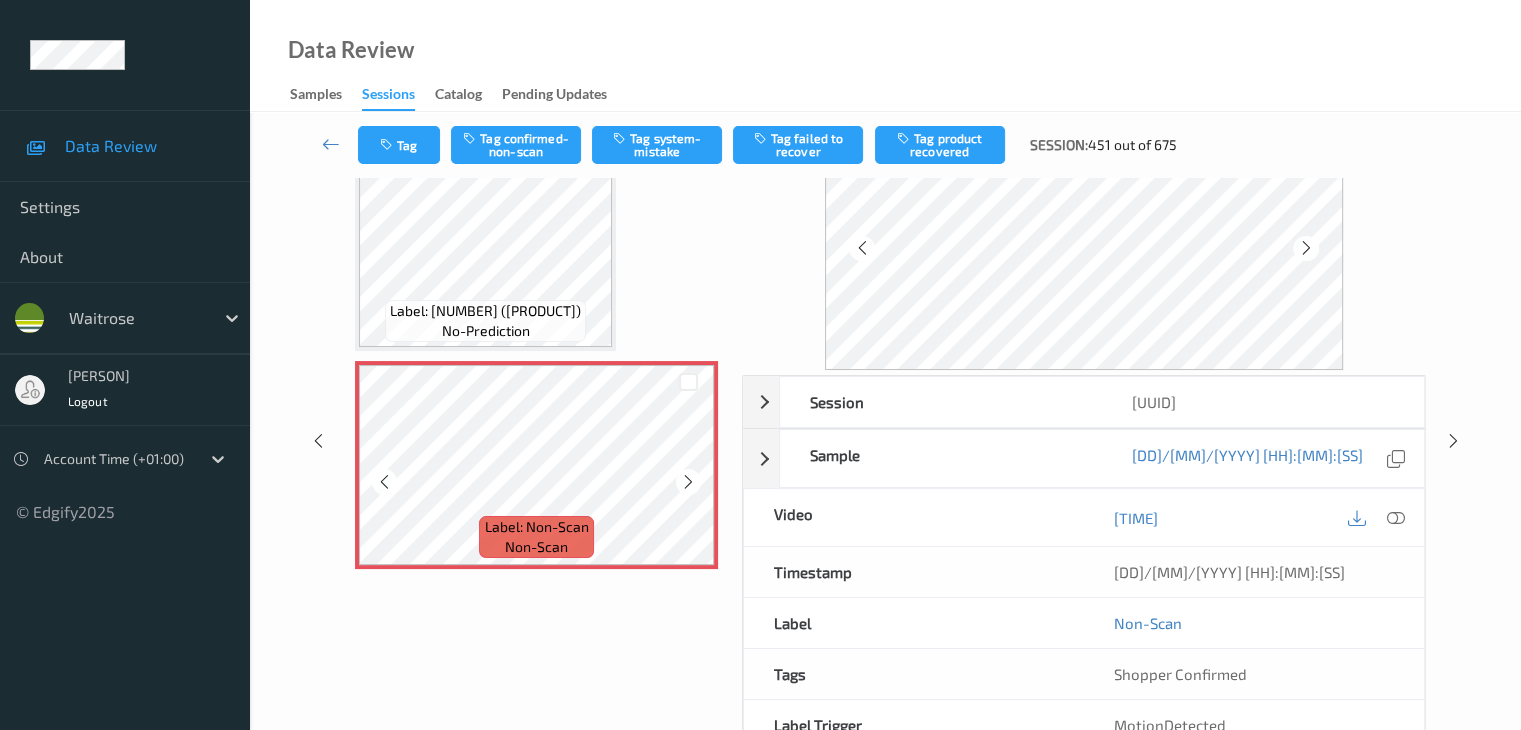 click at bounding box center [688, 482] 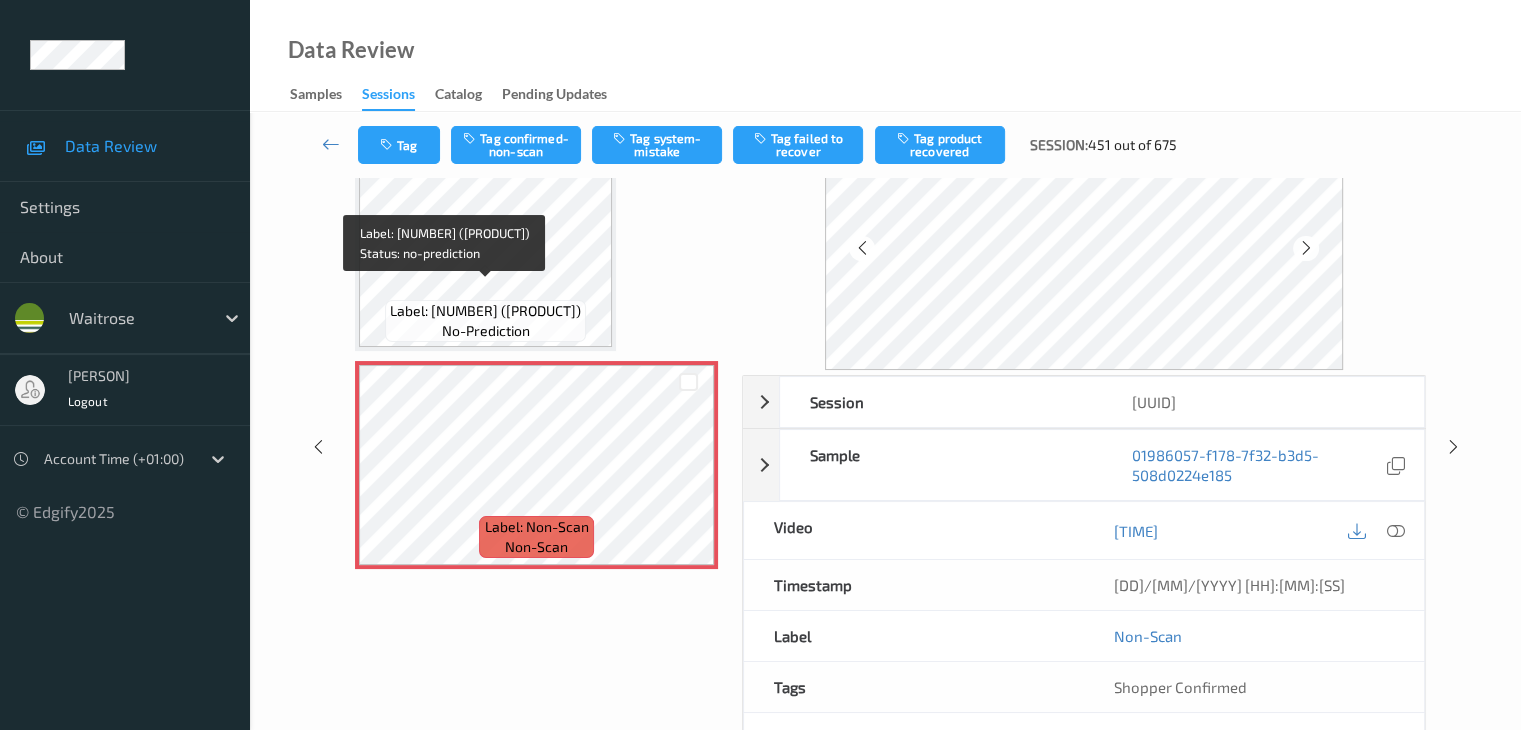 click on "Label: [NUMBER] ([PRODUCT])" at bounding box center [485, 311] 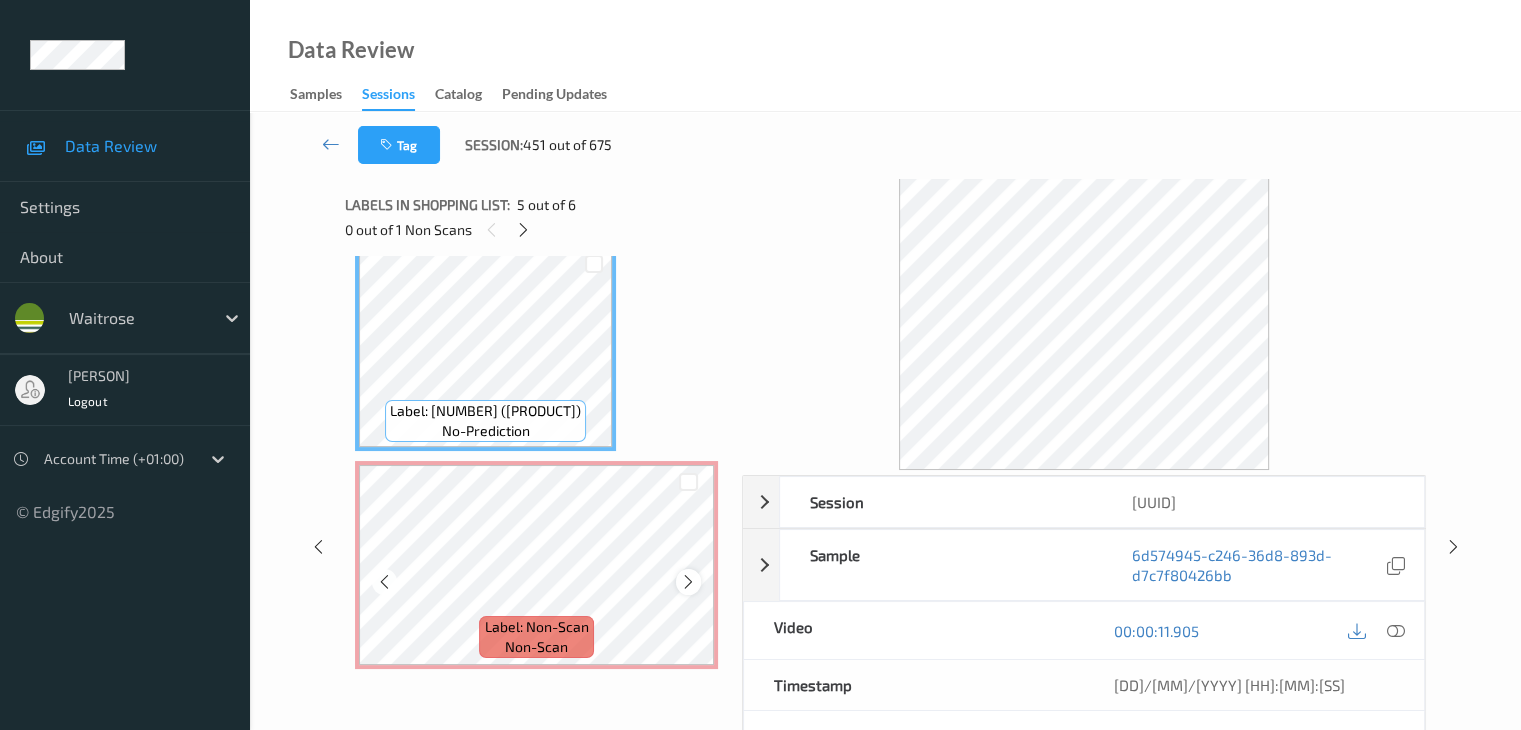 click at bounding box center [688, 582] 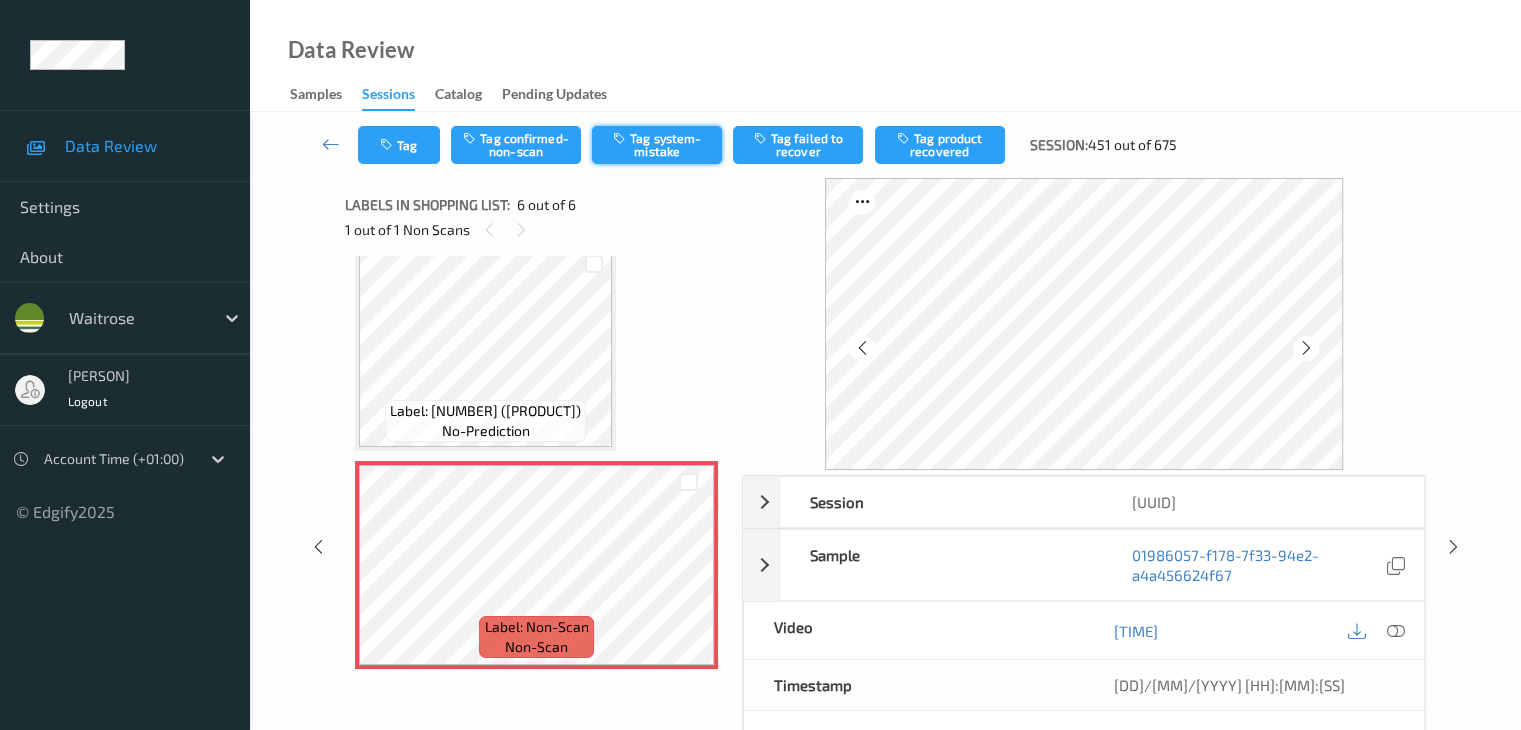 click on "Tag   system-mistake" at bounding box center [657, 145] 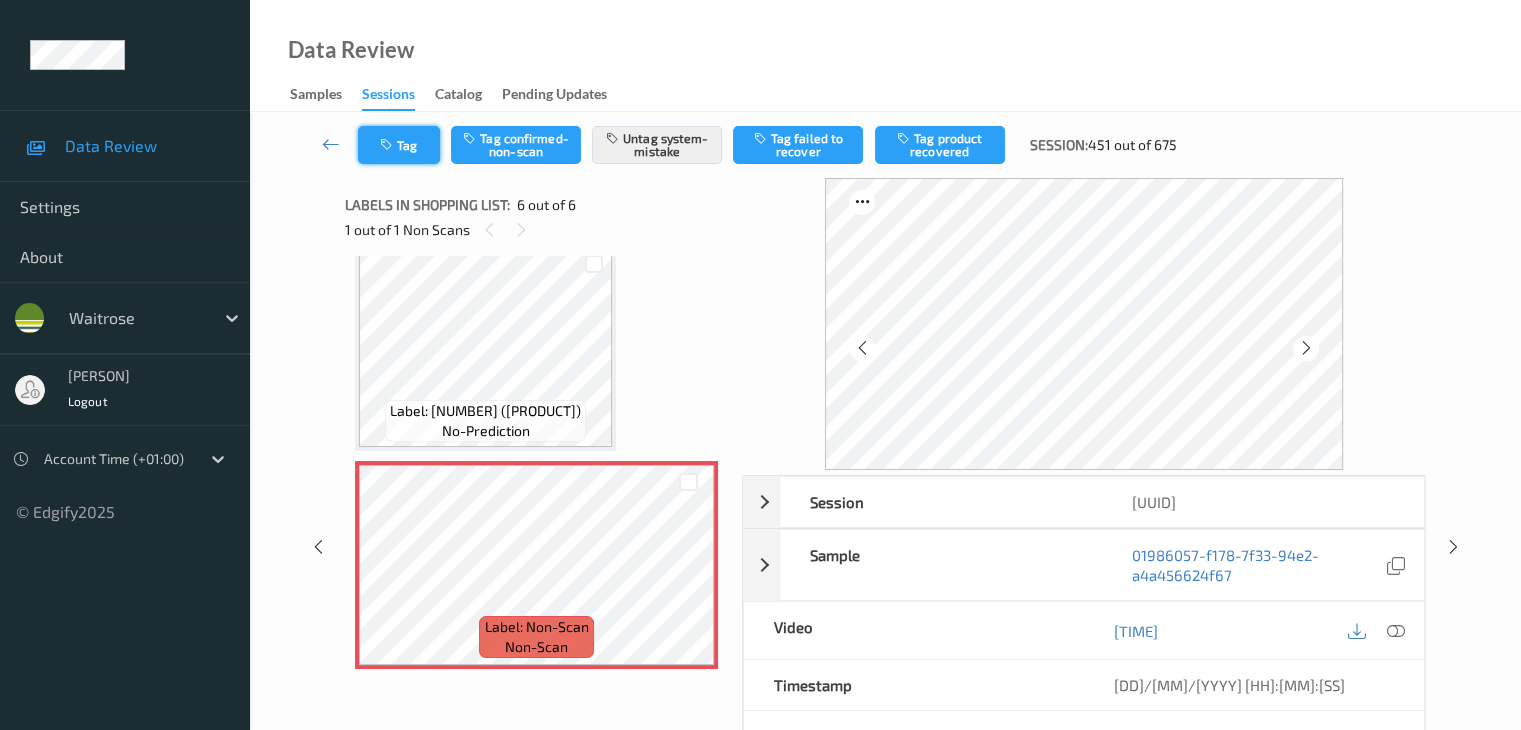 click on "Tag" at bounding box center [399, 145] 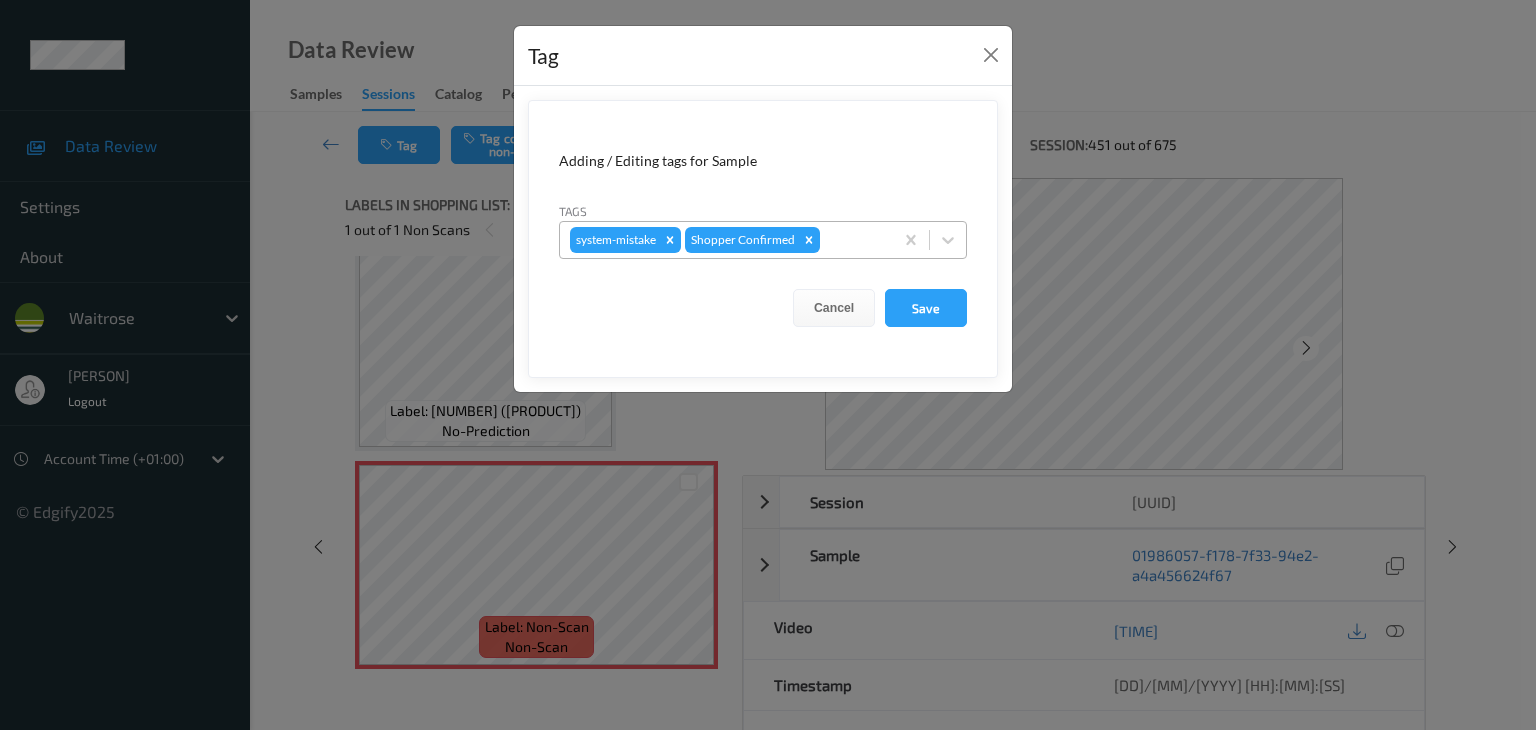 click at bounding box center (853, 240) 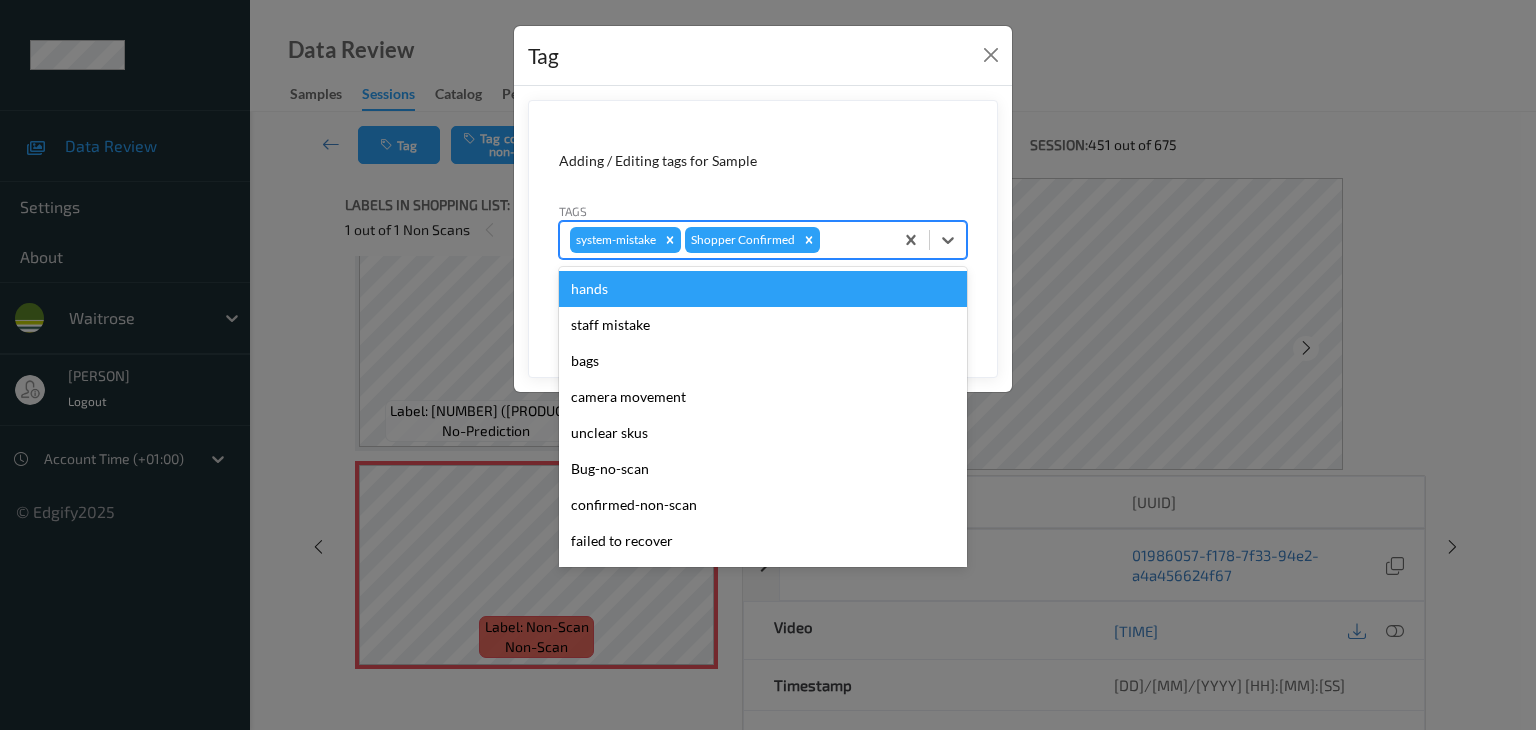 type on "u" 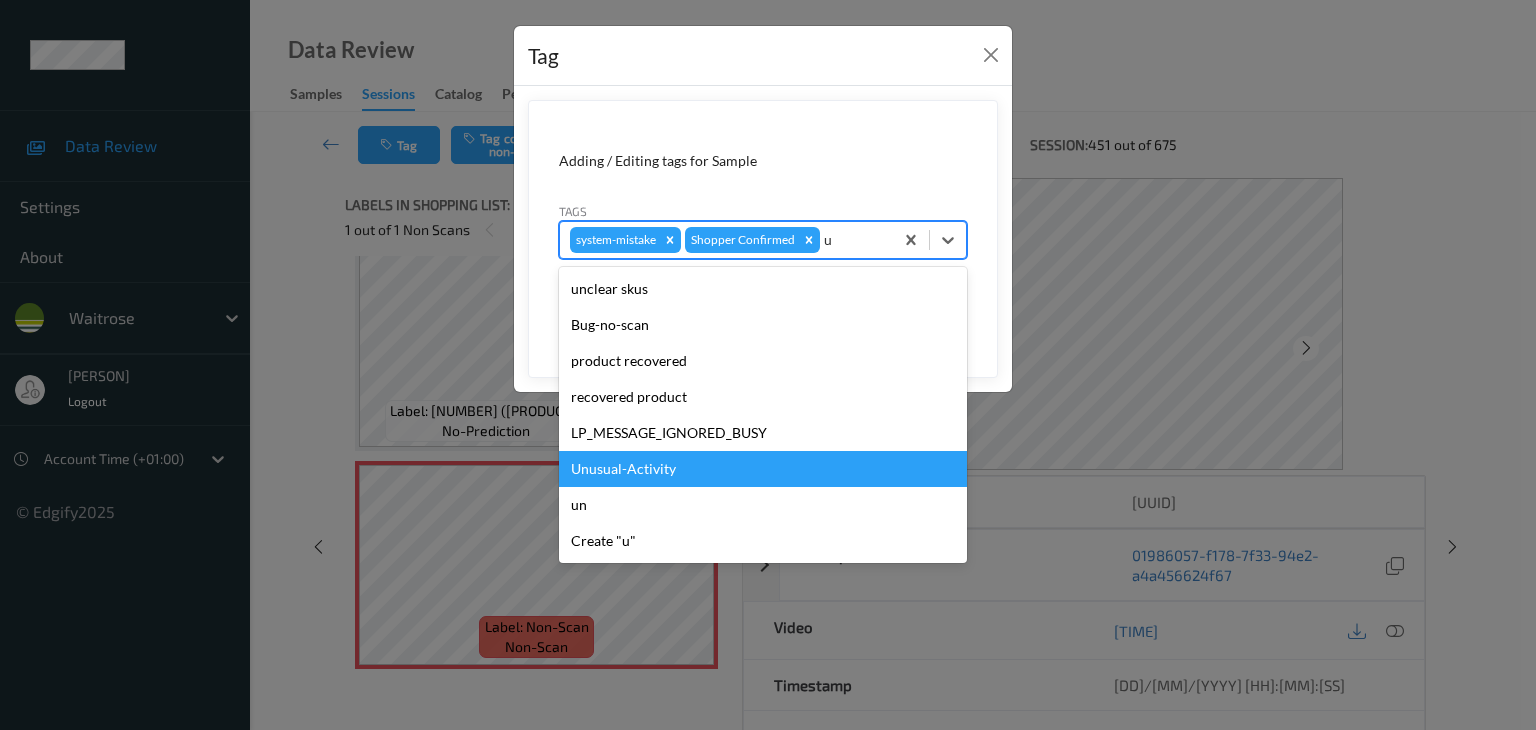 click on "Unusual-Activity" at bounding box center [763, 469] 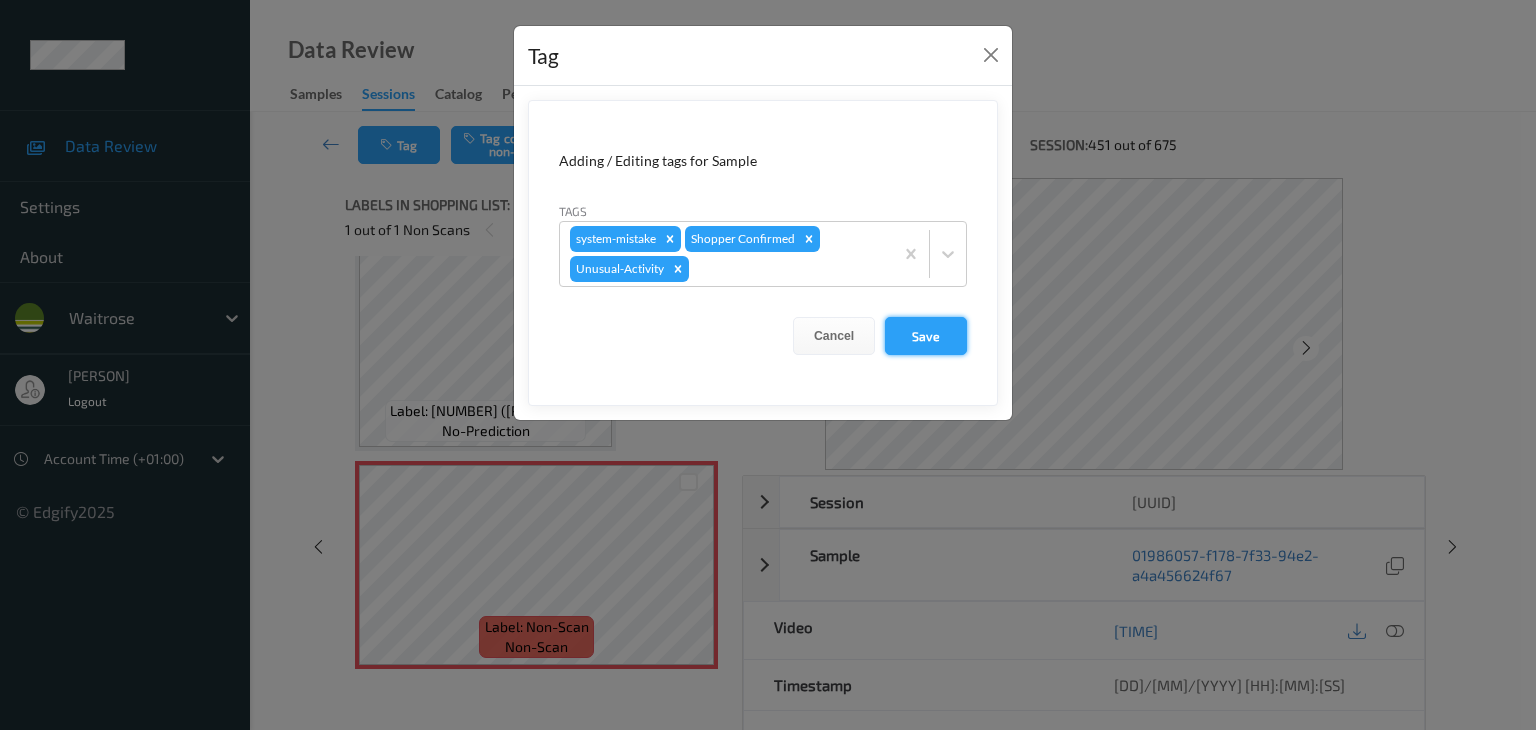 click on "Save" at bounding box center (926, 336) 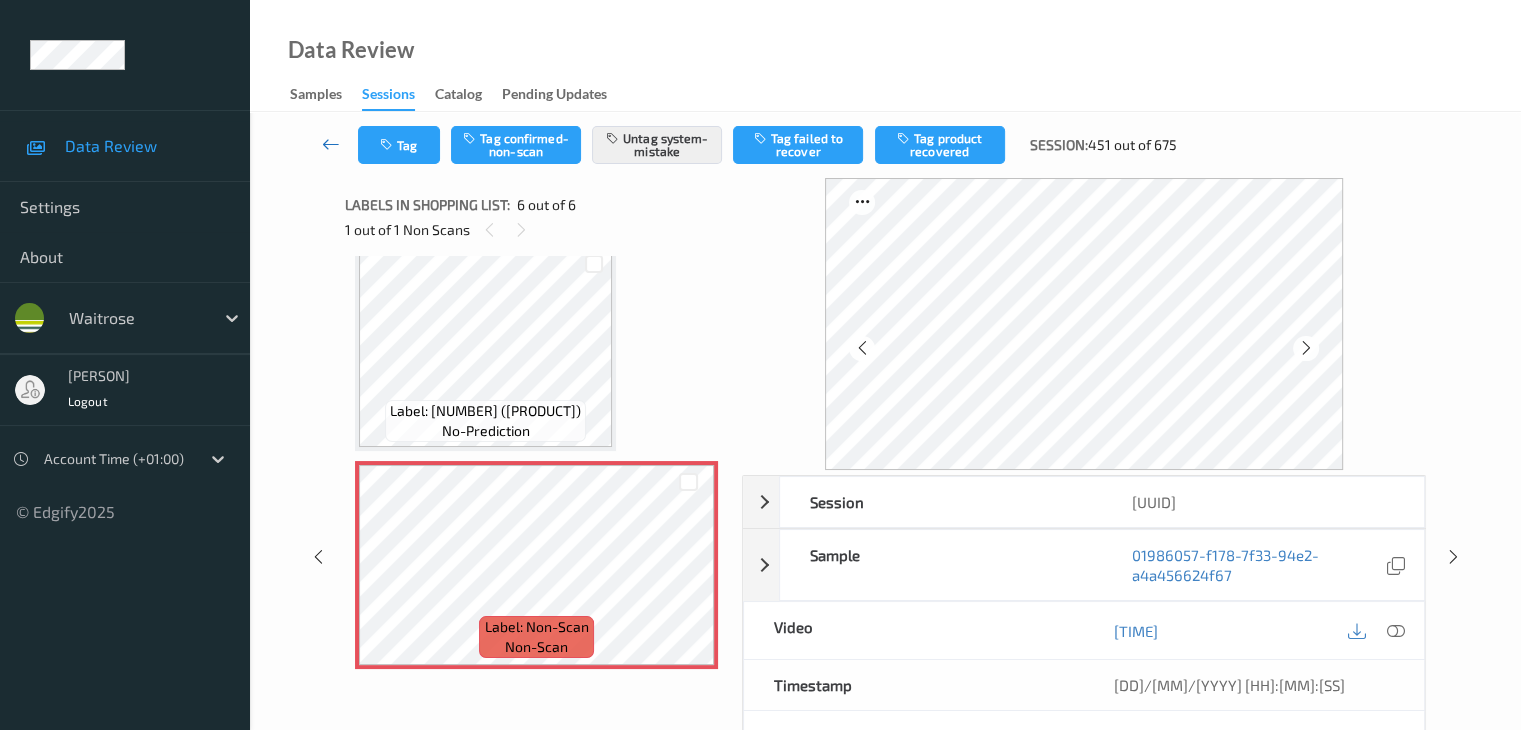 click at bounding box center (331, 144) 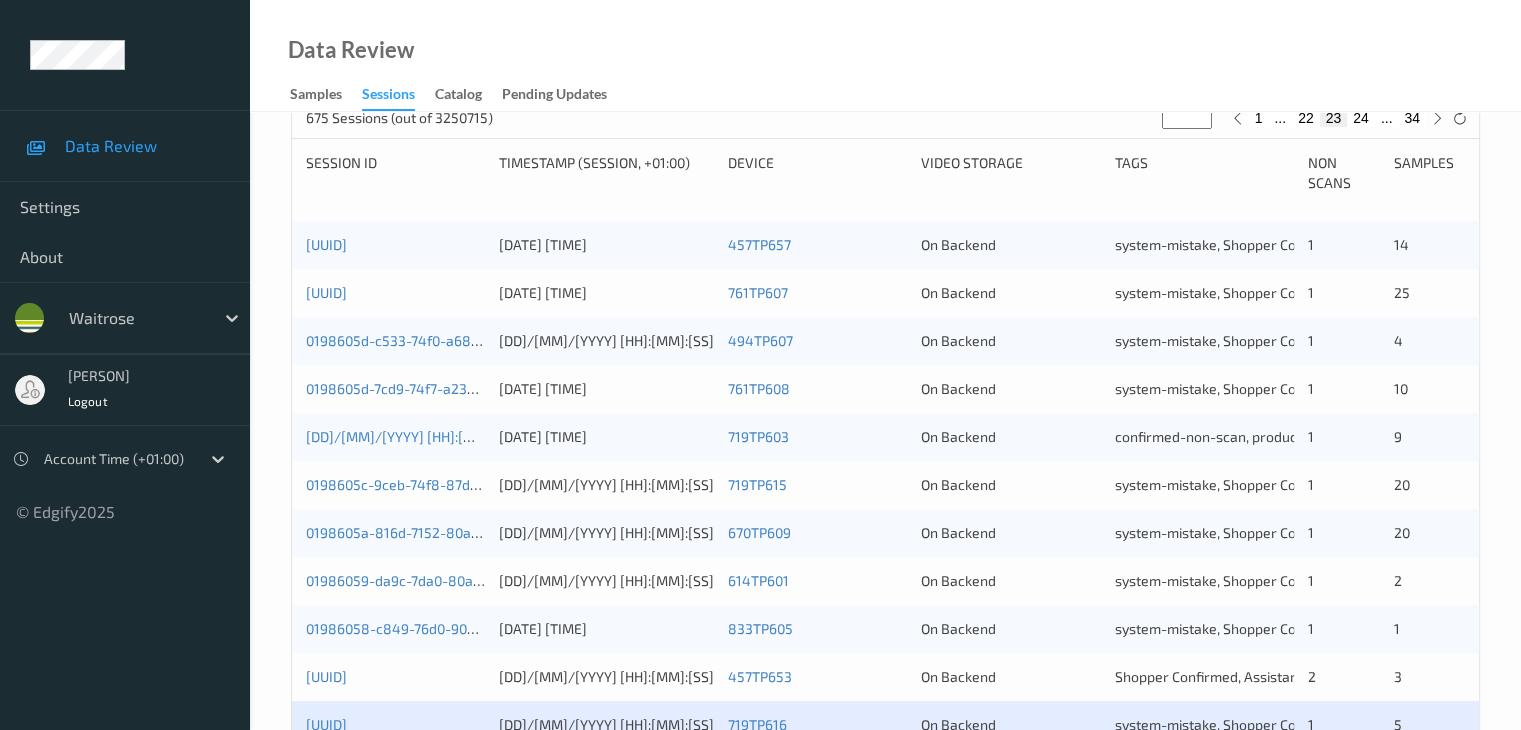 scroll, scrollTop: 700, scrollLeft: 0, axis: vertical 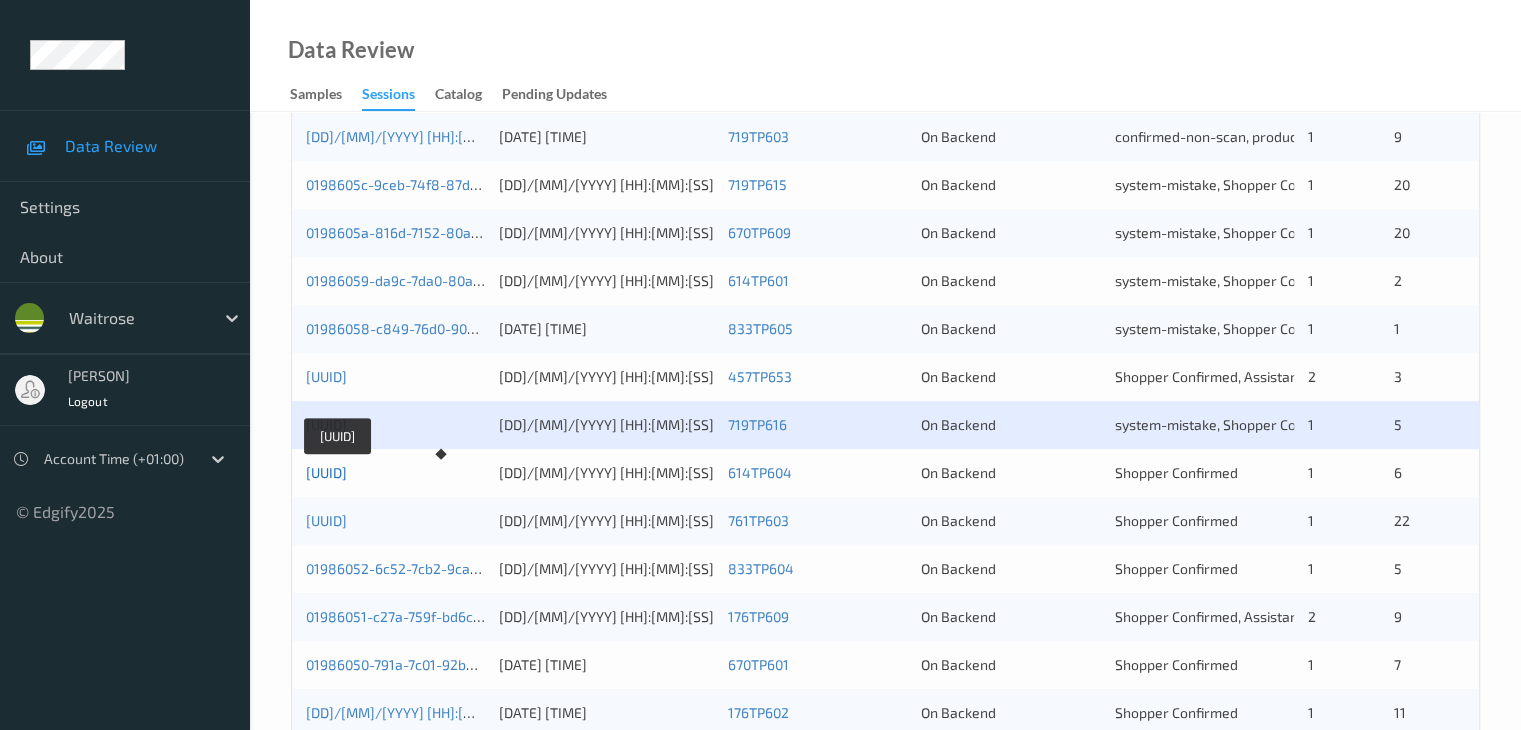 click on "[UUID]" at bounding box center [326, 472] 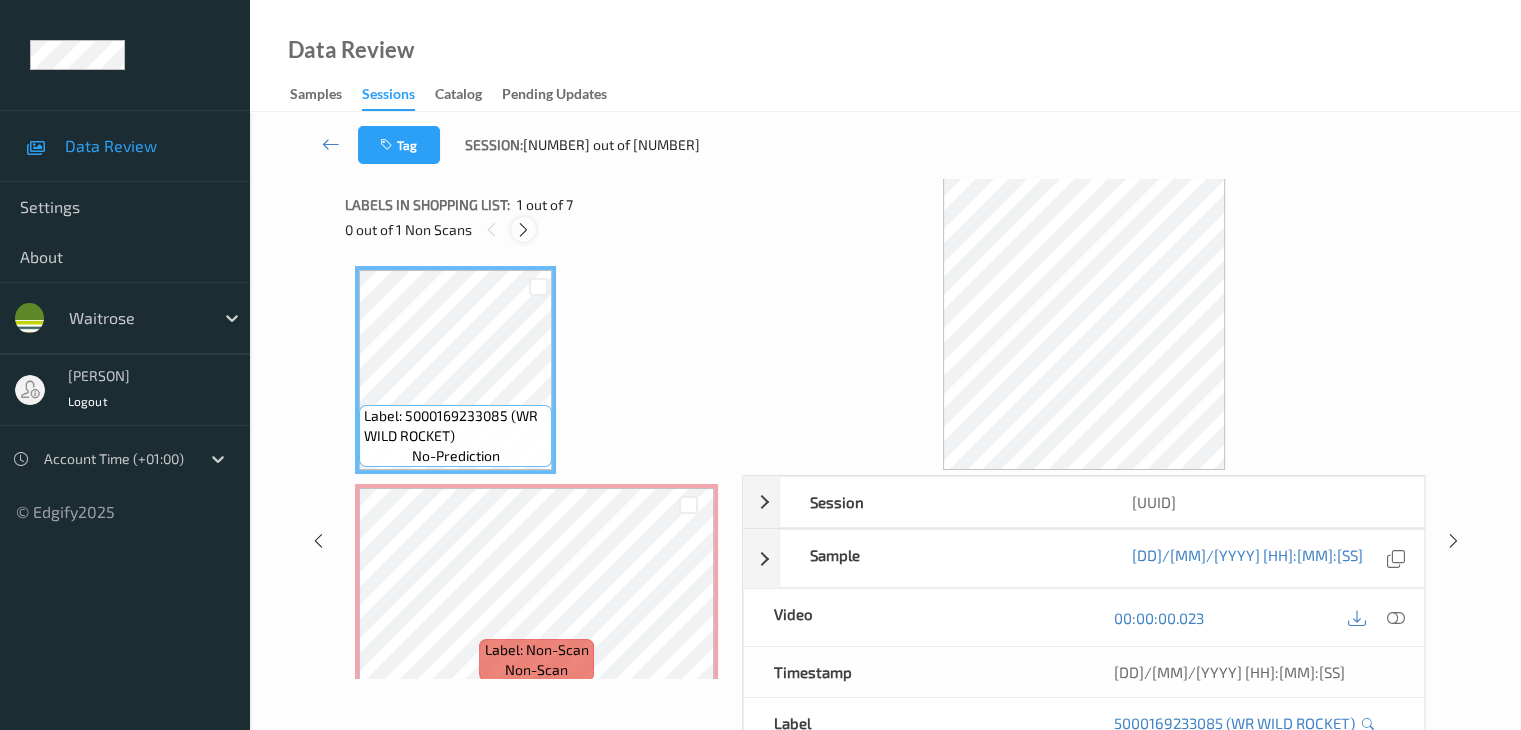 click at bounding box center [523, 230] 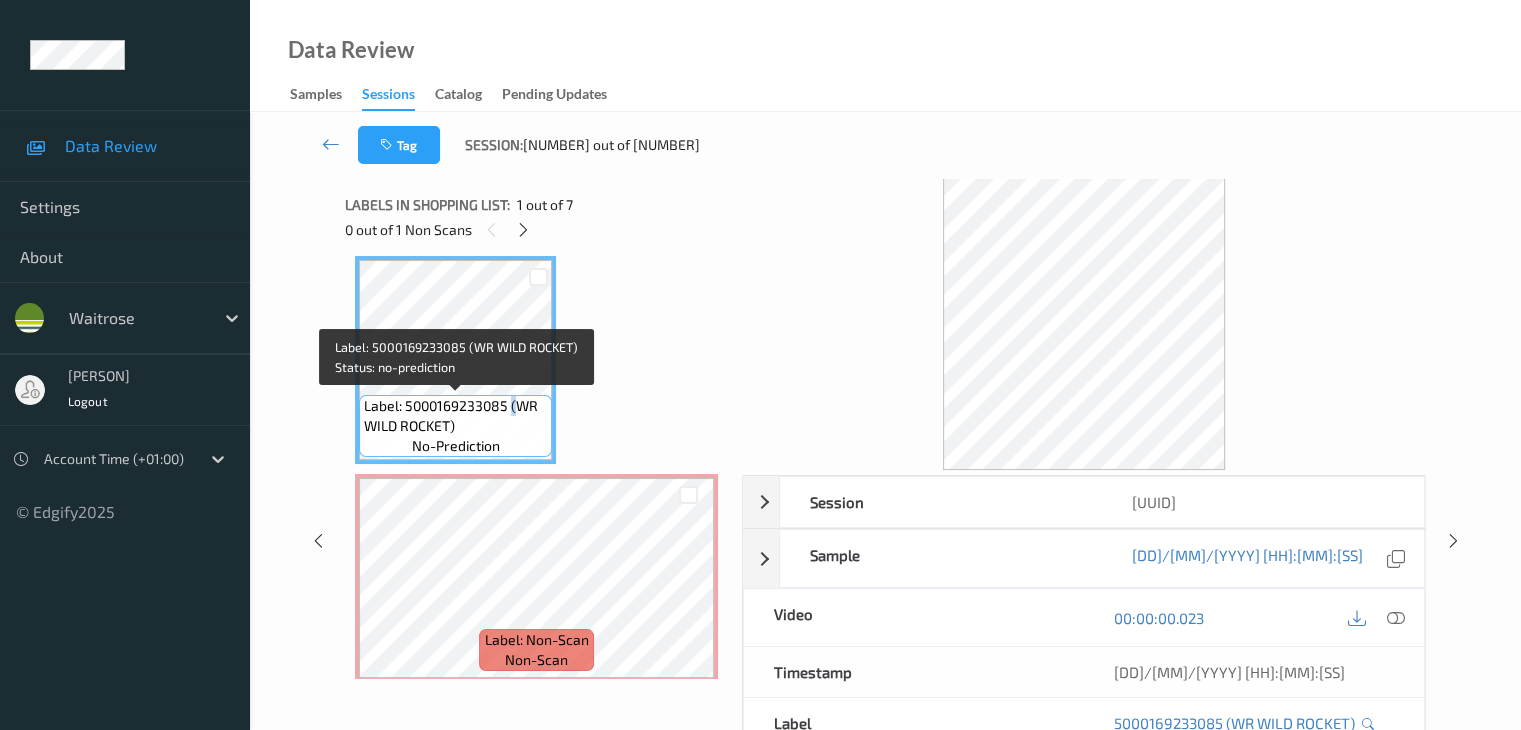 drag, startPoint x: 510, startPoint y: 403, endPoint x: 516, endPoint y: 415, distance: 13.416408 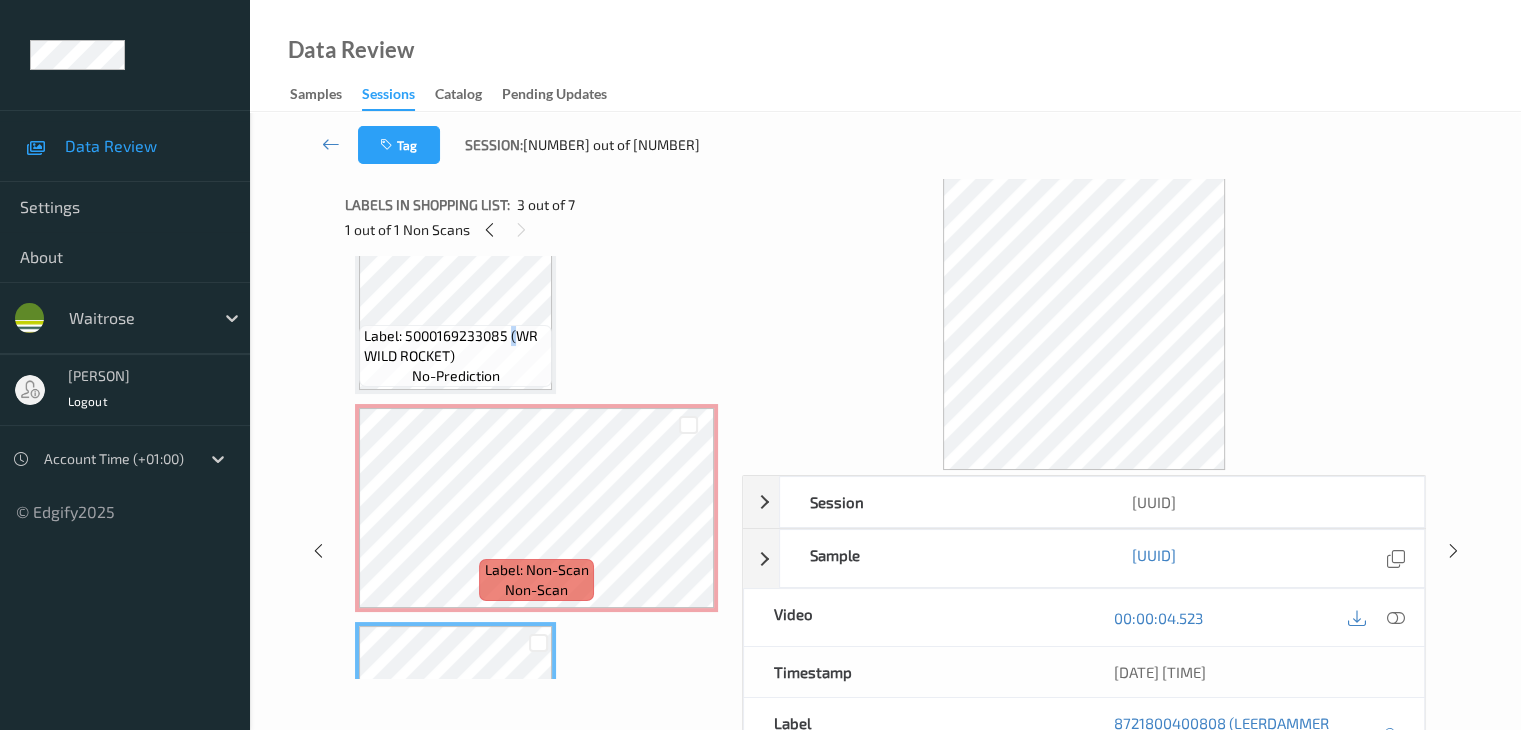 scroll, scrollTop: 0, scrollLeft: 0, axis: both 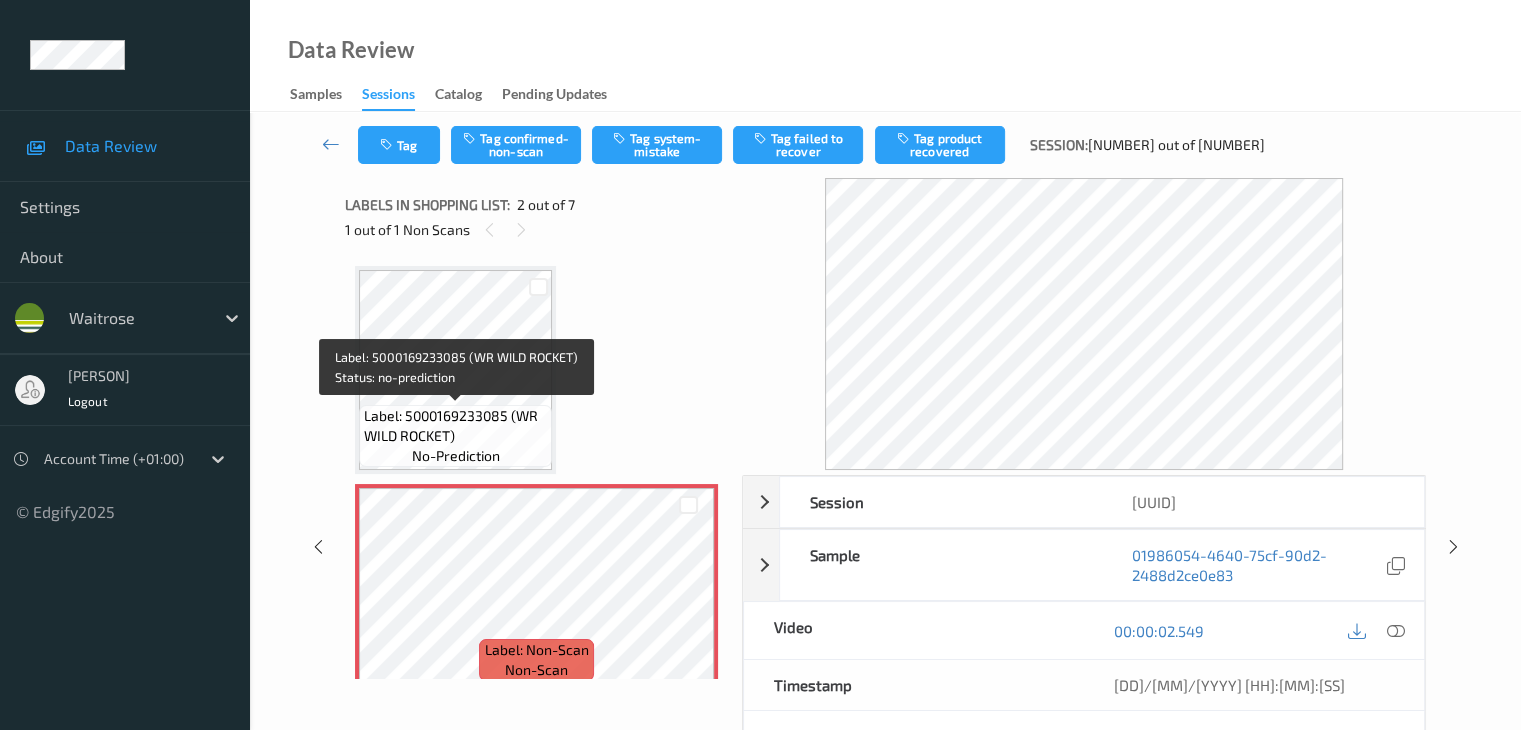 click on "Label: 5000169233085 (WR WILD ROCKET)" at bounding box center (455, 426) 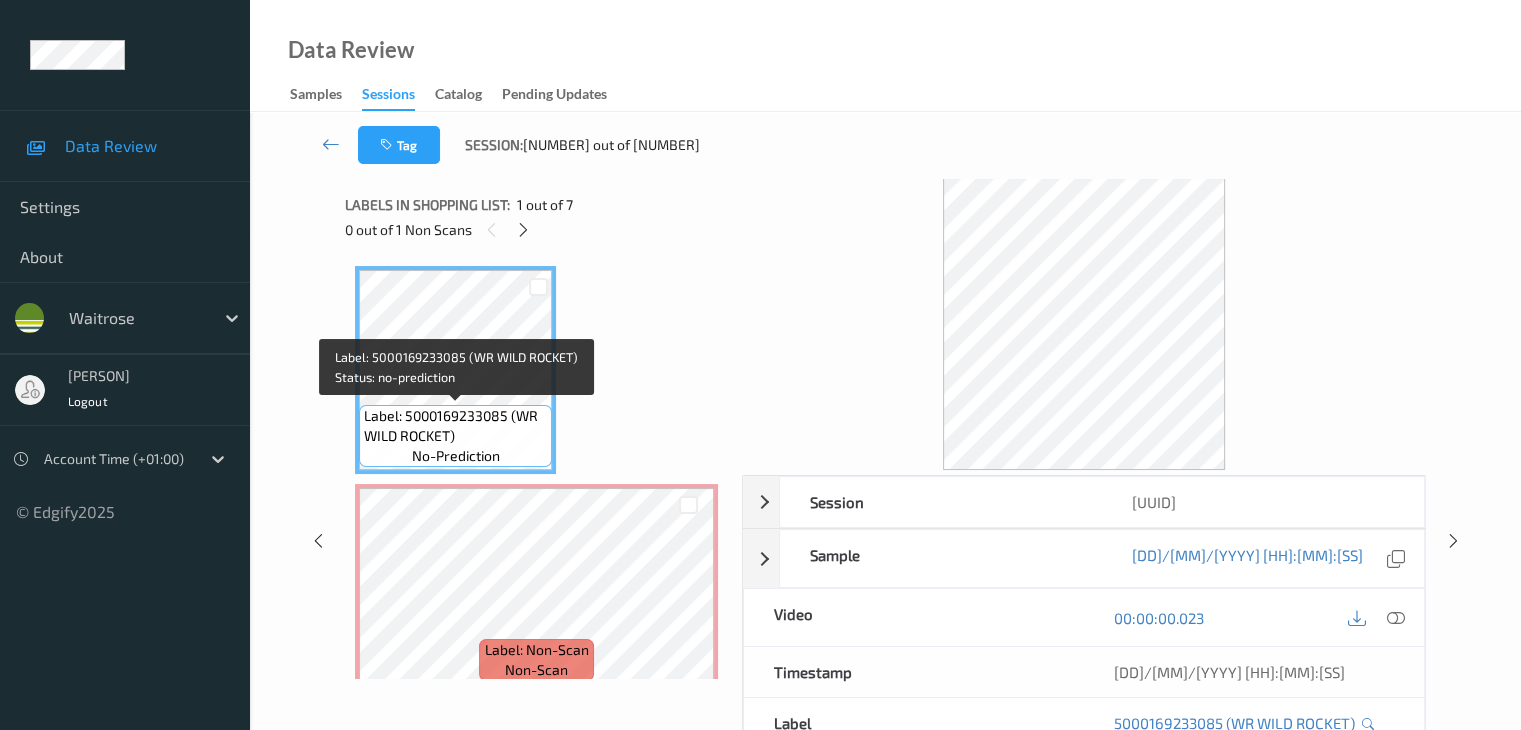 drag, startPoint x: 514, startPoint y: 412, endPoint x: 516, endPoint y: 424, distance: 12.165525 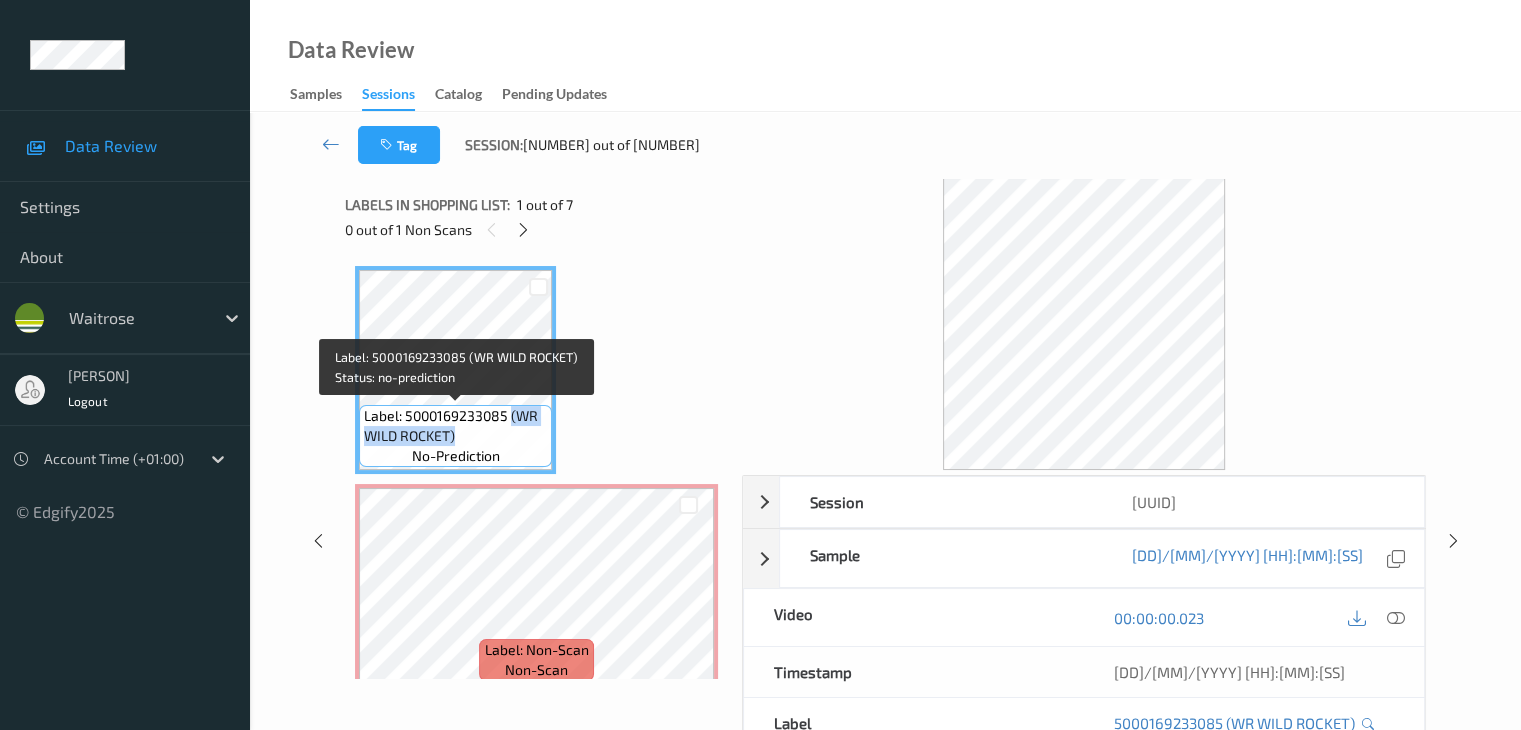 drag, startPoint x: 511, startPoint y: 413, endPoint x: 519, endPoint y: 432, distance: 20.615528 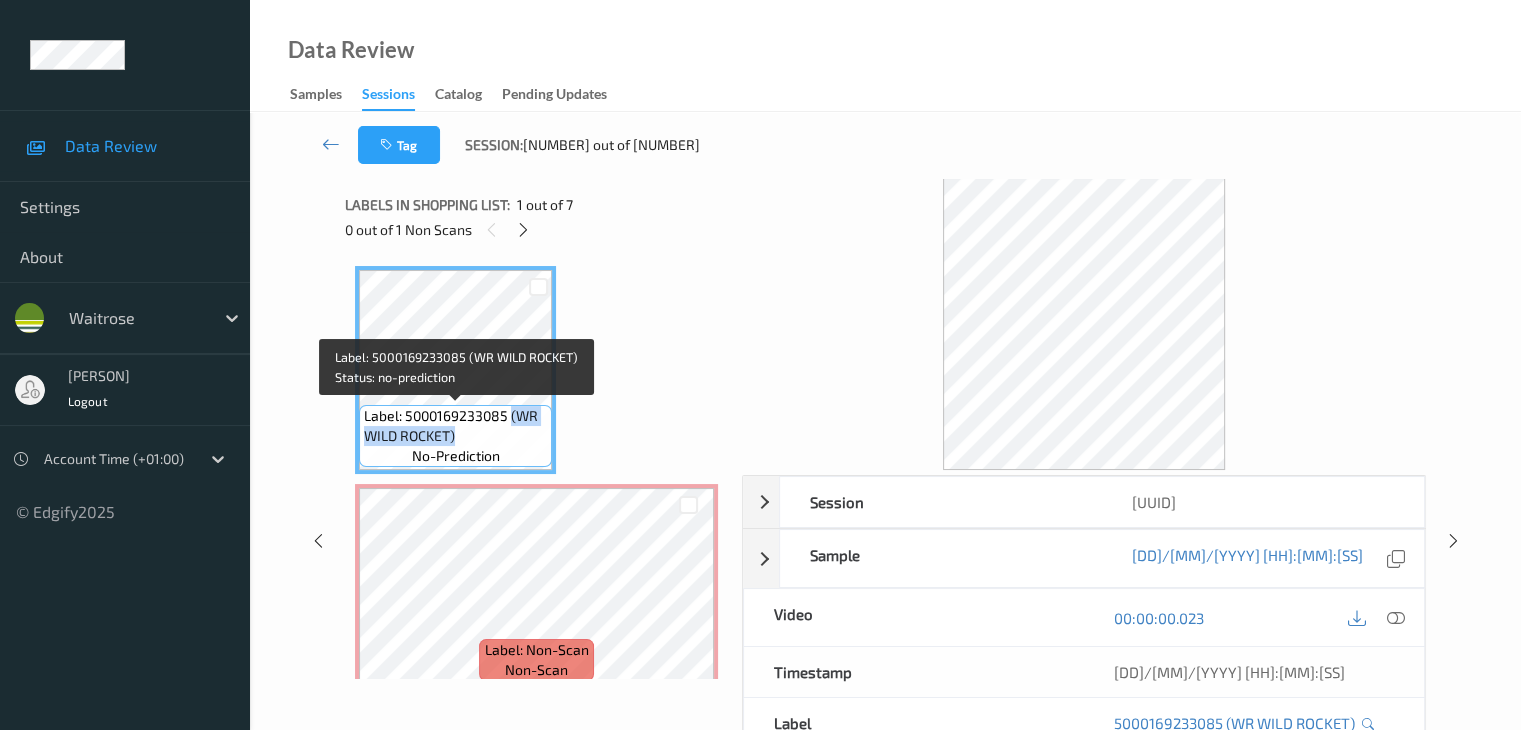 copy on "(WR WILD ROCKET)" 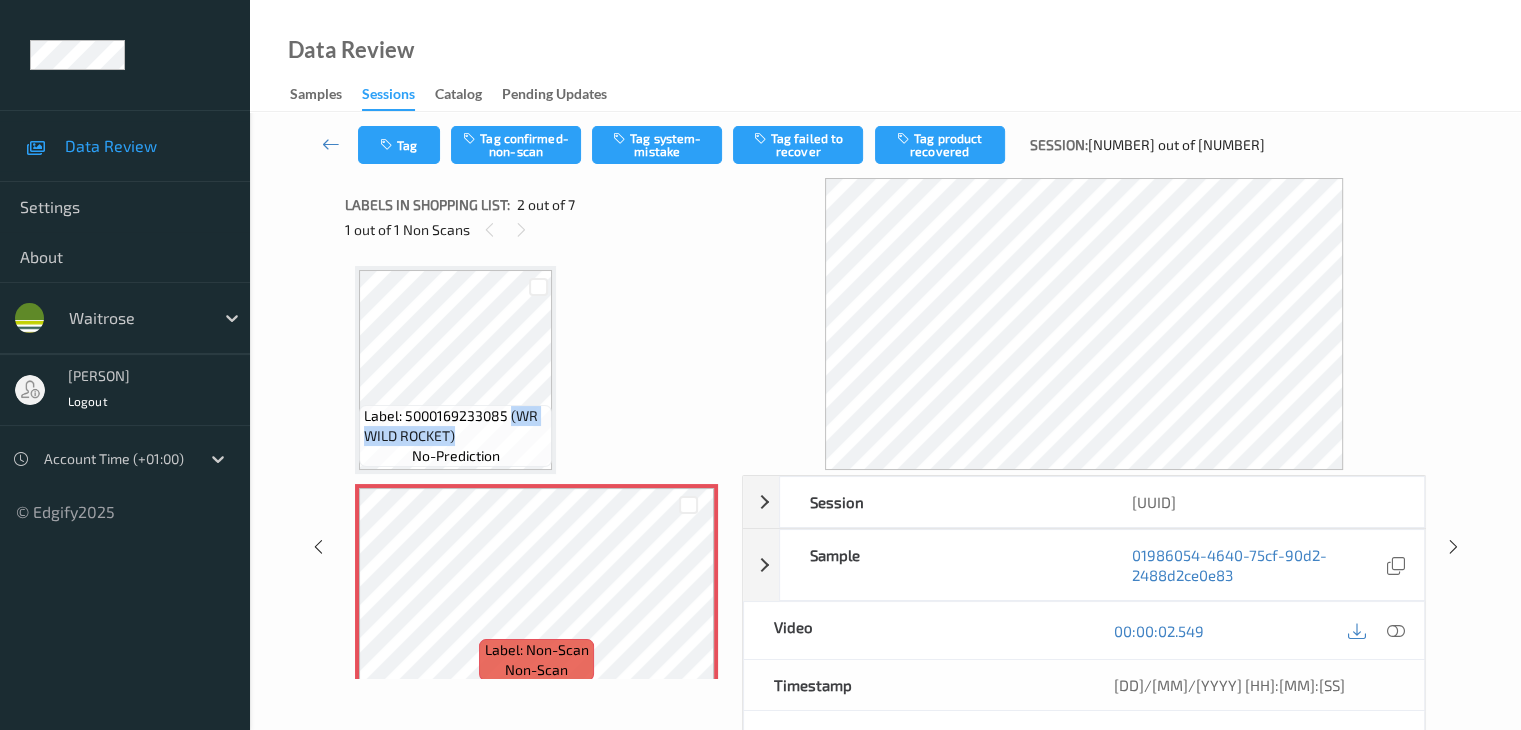 scroll, scrollTop: 200, scrollLeft: 0, axis: vertical 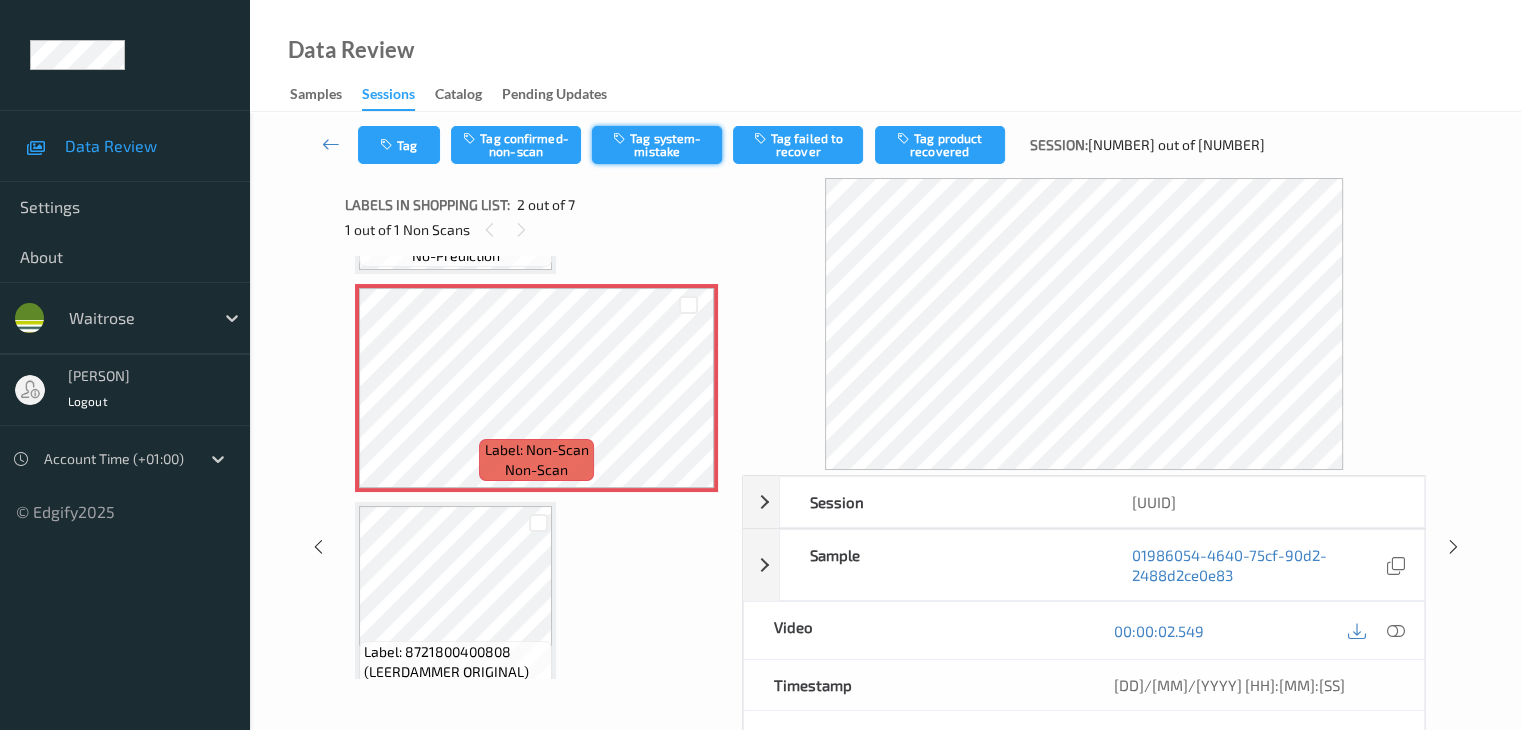 click on "Tag   system-mistake" at bounding box center (657, 145) 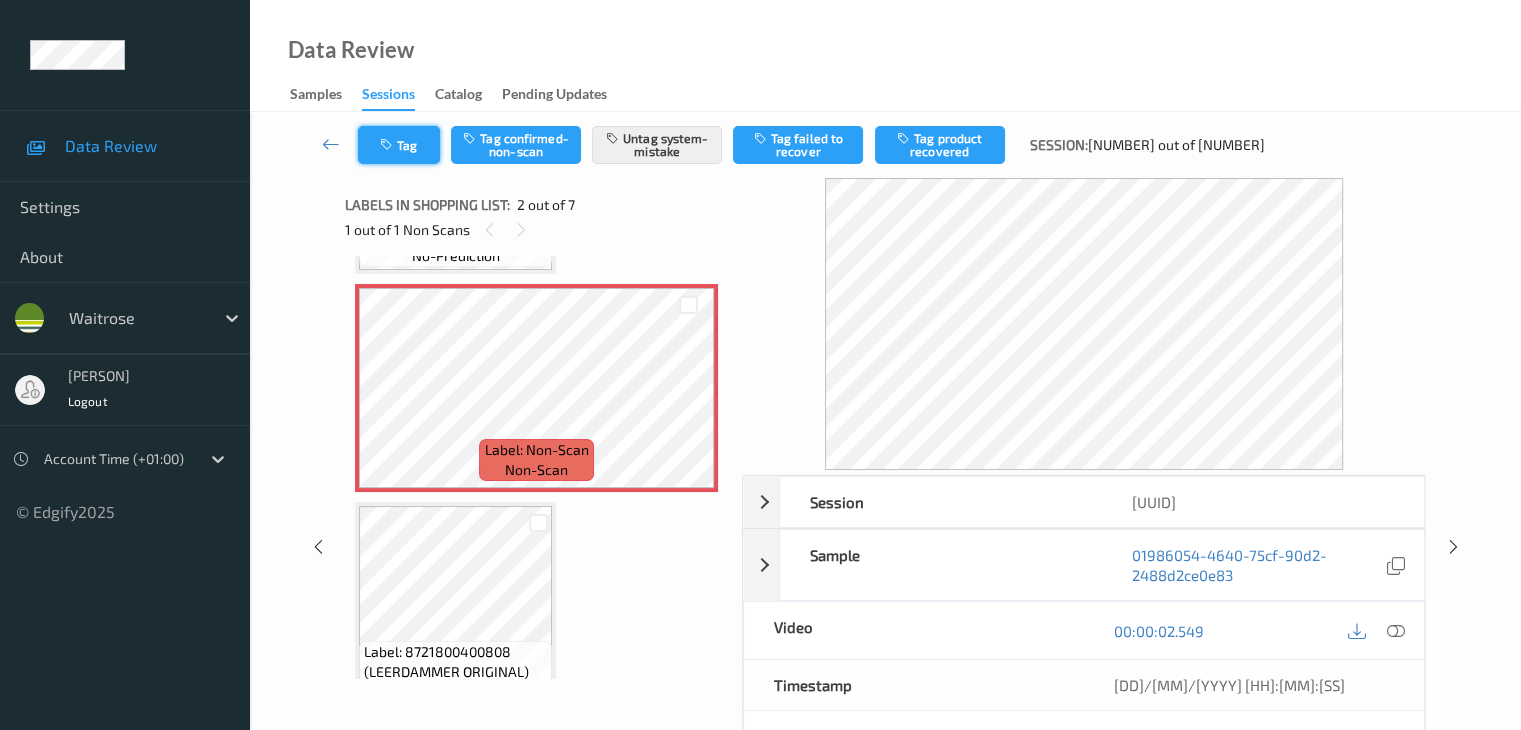click on "Tag" at bounding box center (399, 145) 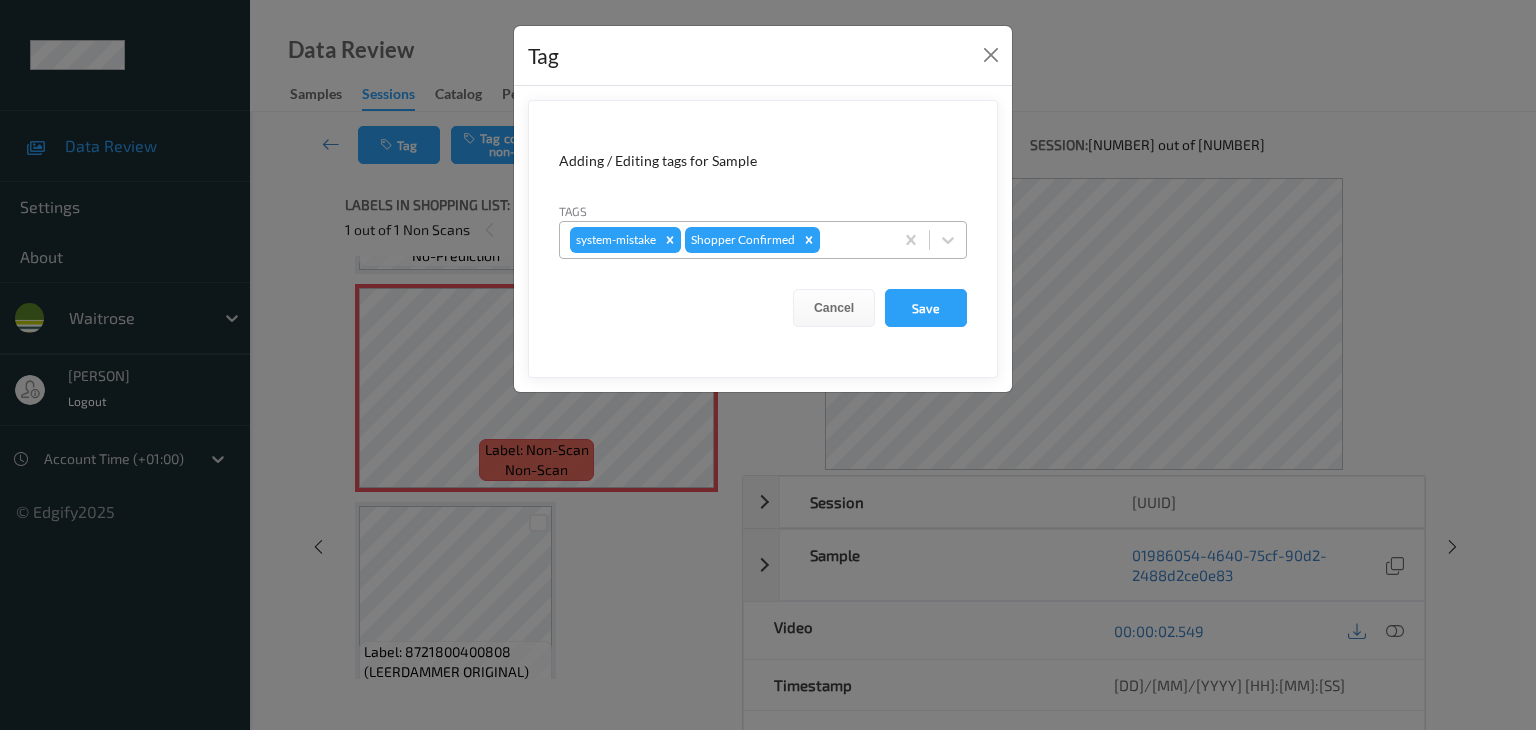 click at bounding box center (853, 240) 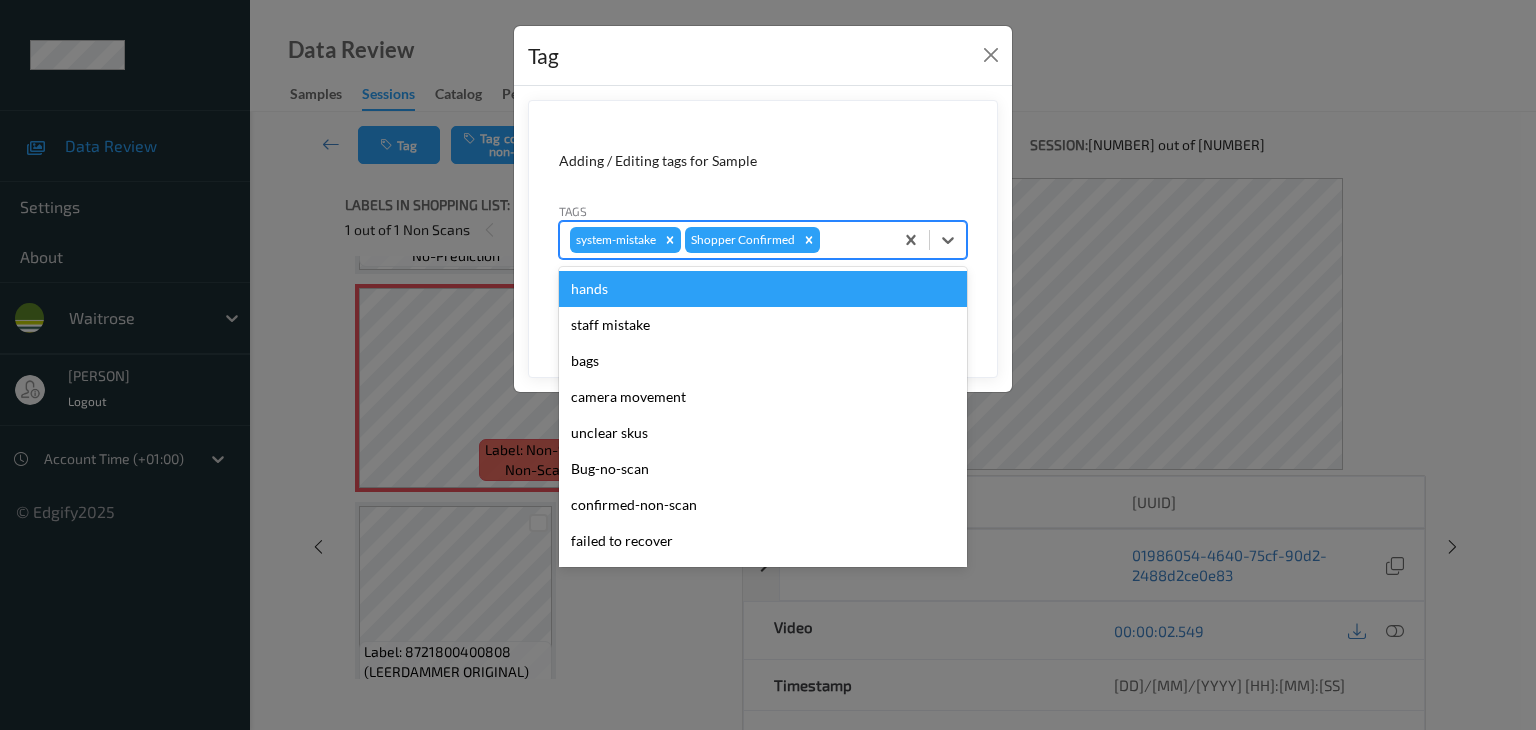 type on "u" 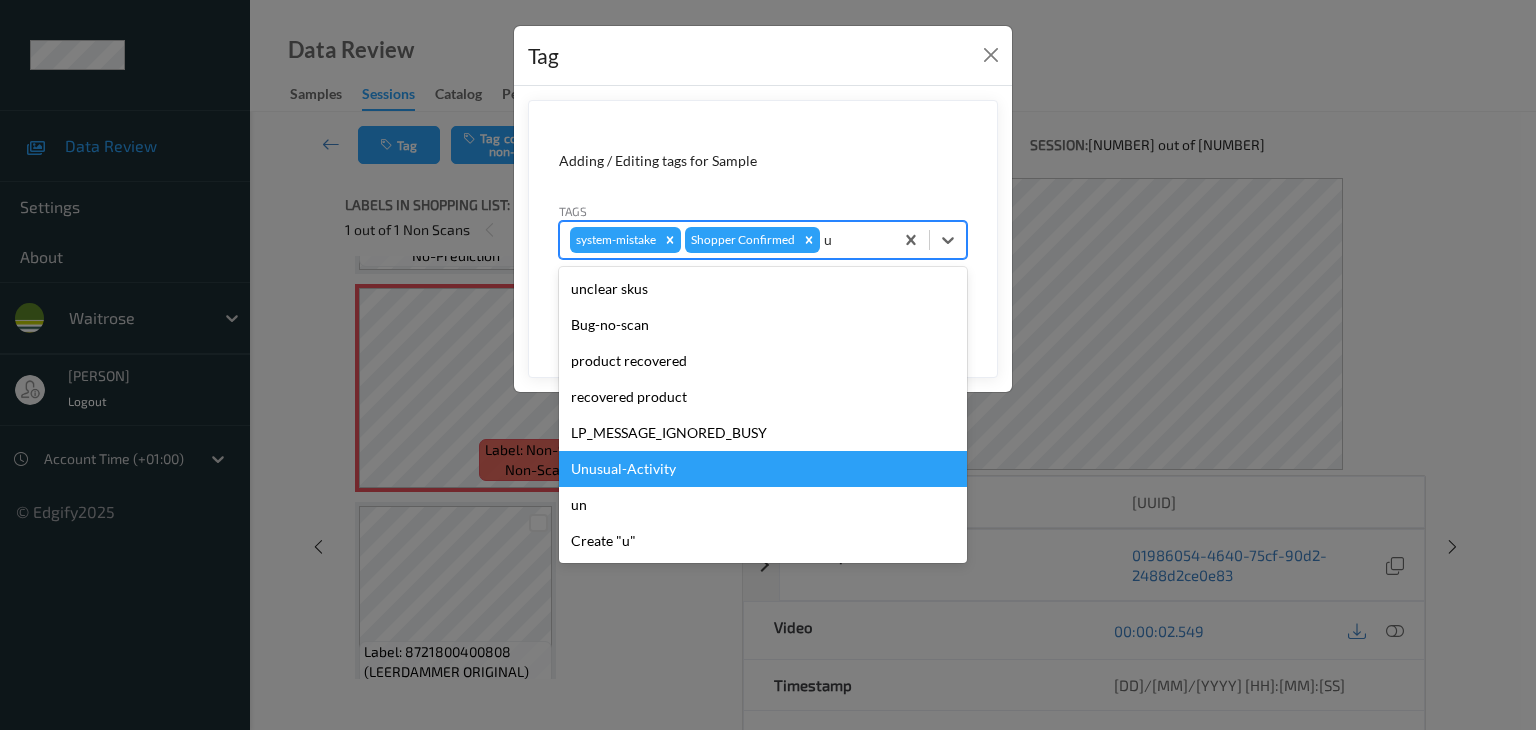 click on "Unusual-Activity" at bounding box center (763, 469) 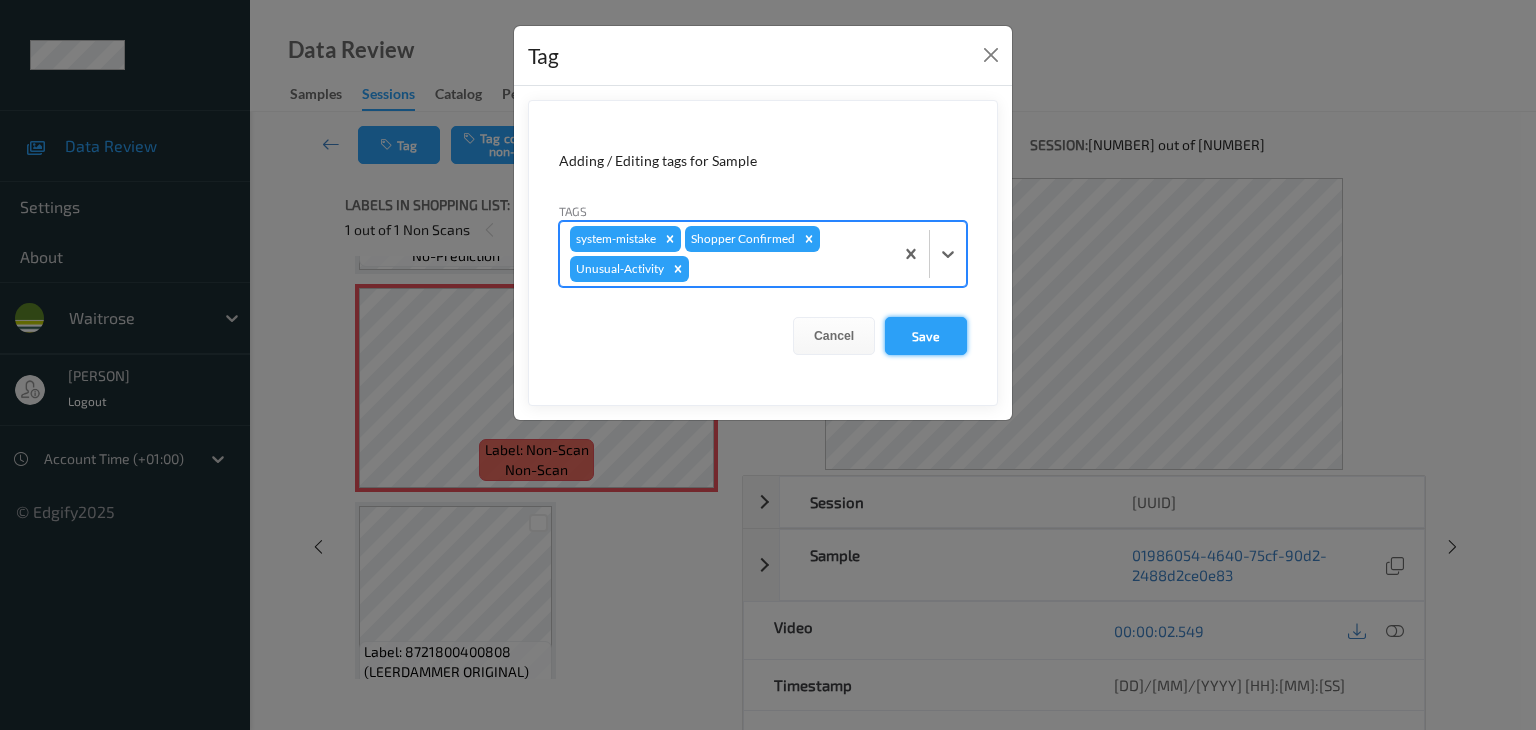 click on "Save" at bounding box center [926, 336] 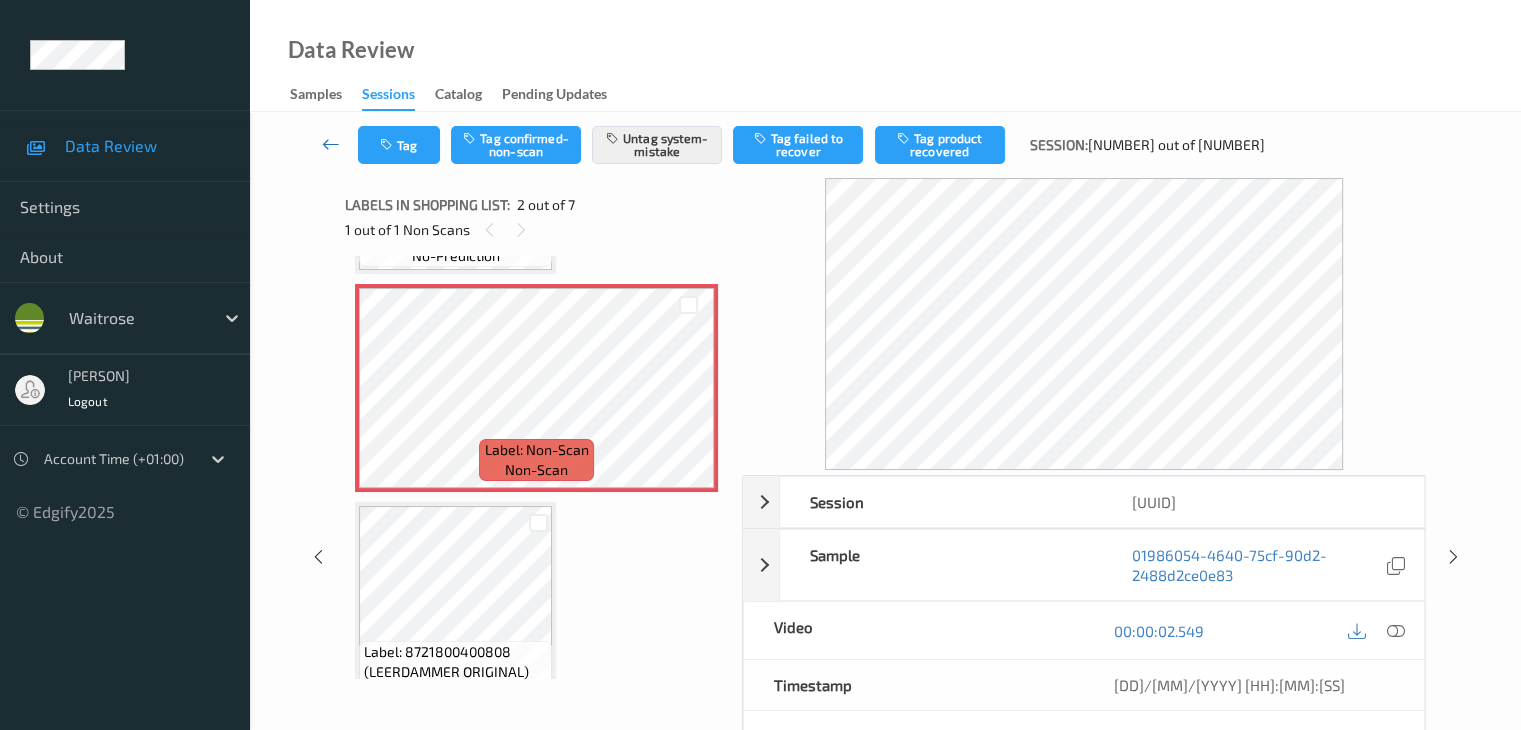 click at bounding box center [331, 144] 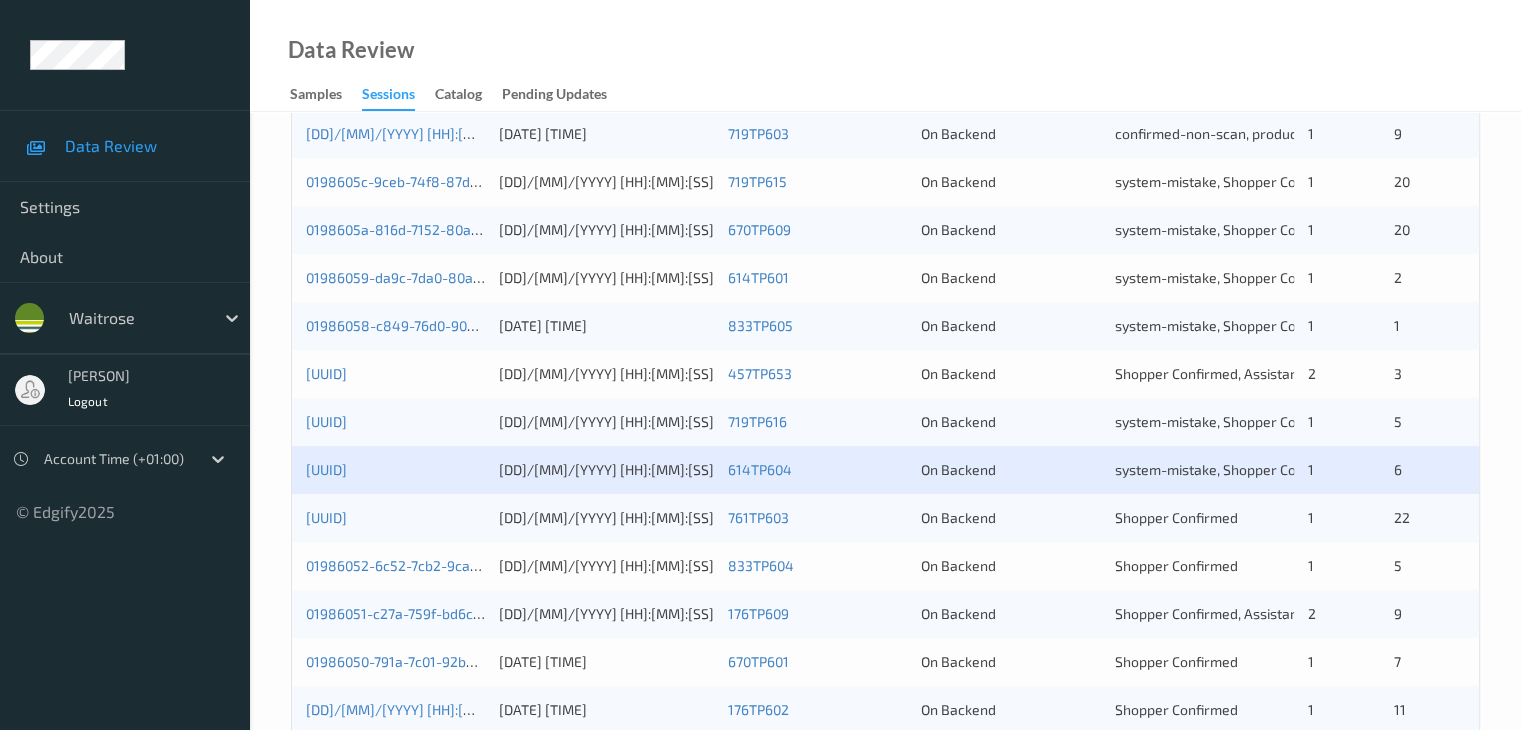 scroll, scrollTop: 900, scrollLeft: 0, axis: vertical 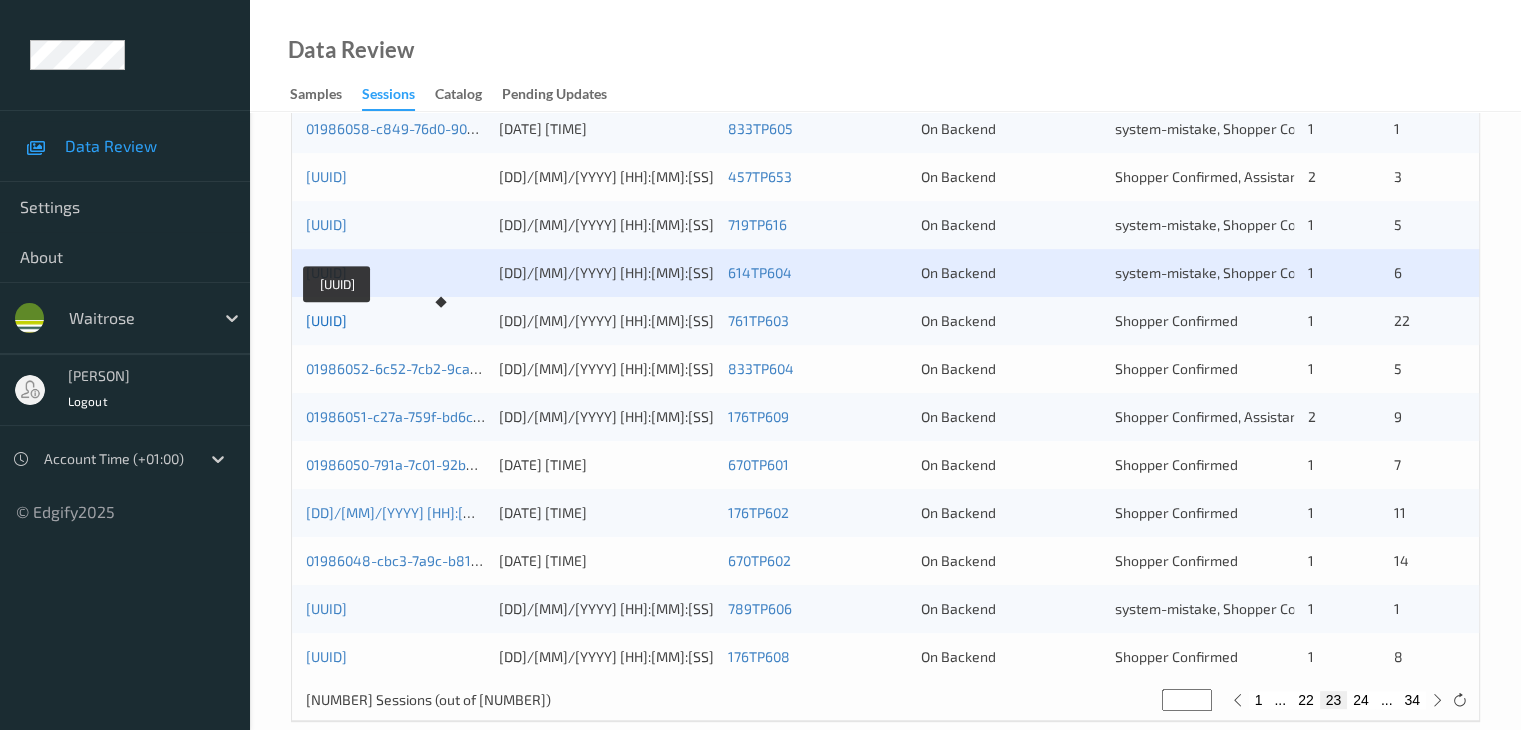 click on "[UUID]" at bounding box center [326, 320] 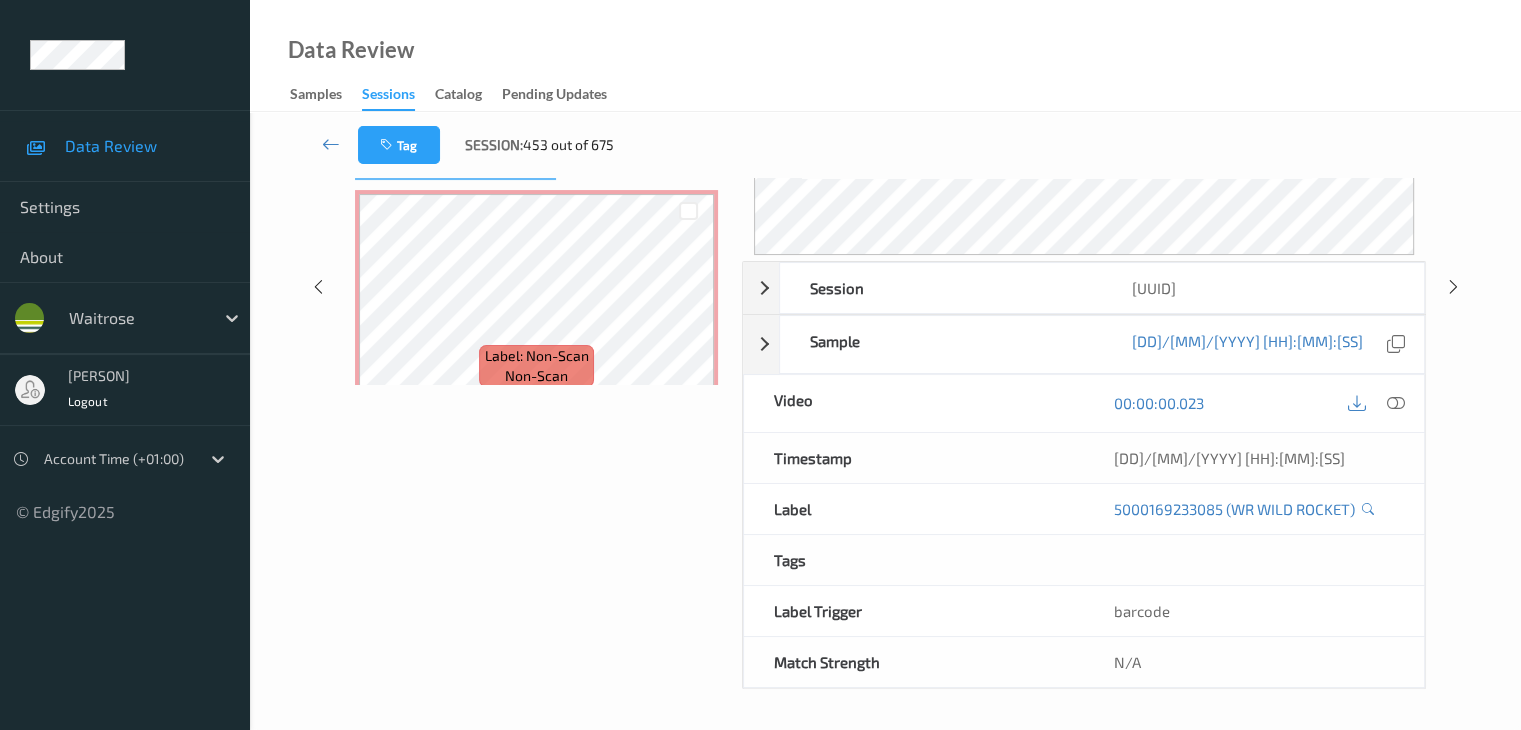 scroll, scrollTop: 0, scrollLeft: 0, axis: both 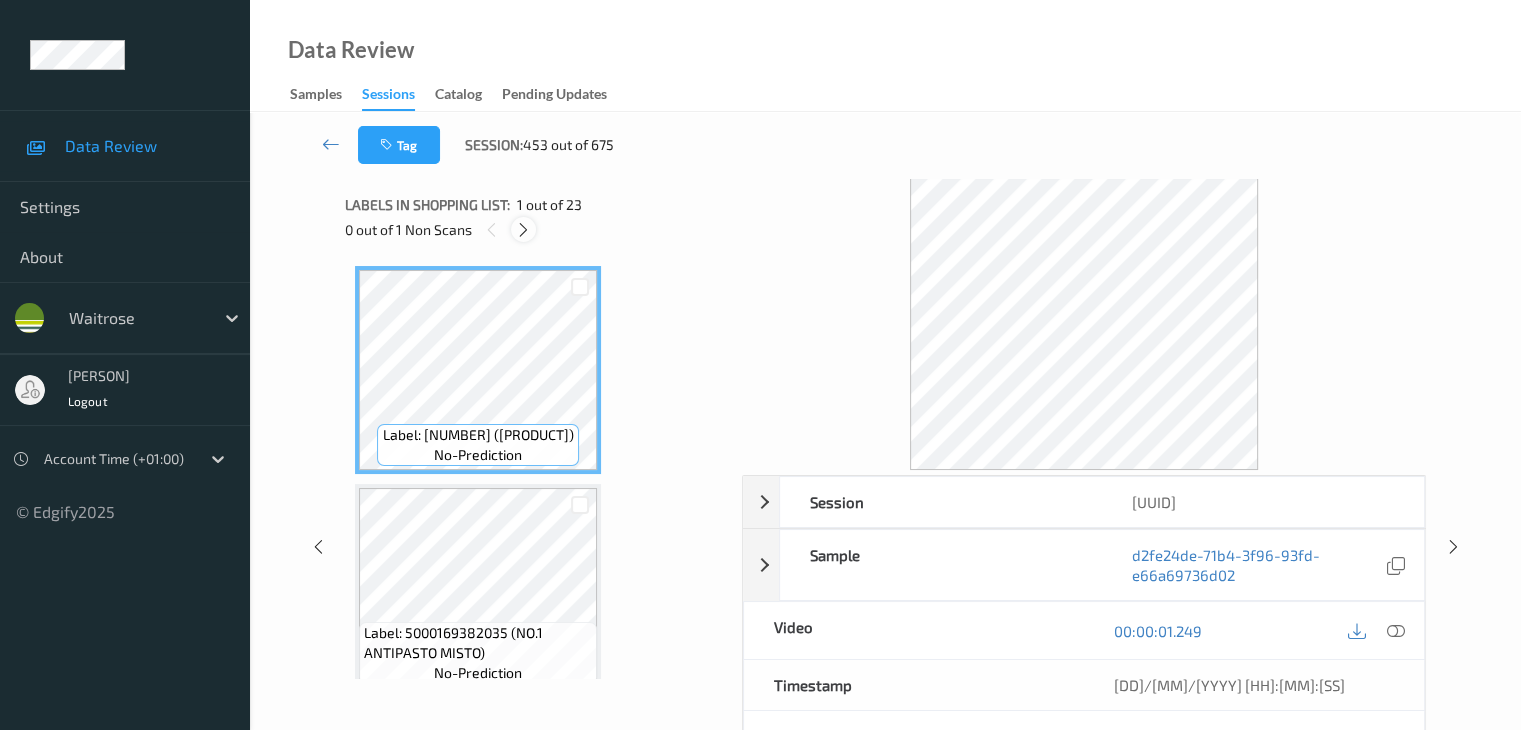 click at bounding box center (523, 230) 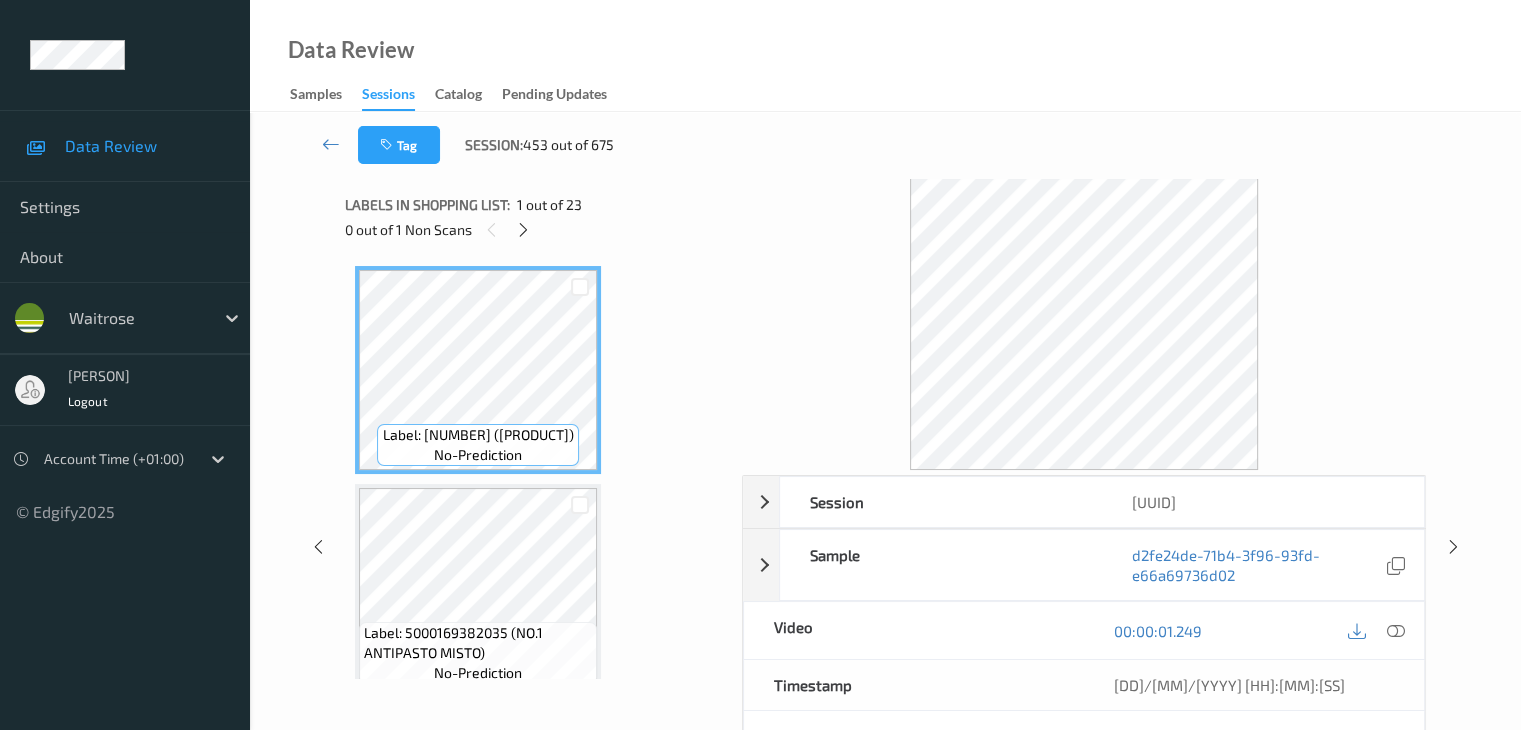 scroll, scrollTop: 2626, scrollLeft: 0, axis: vertical 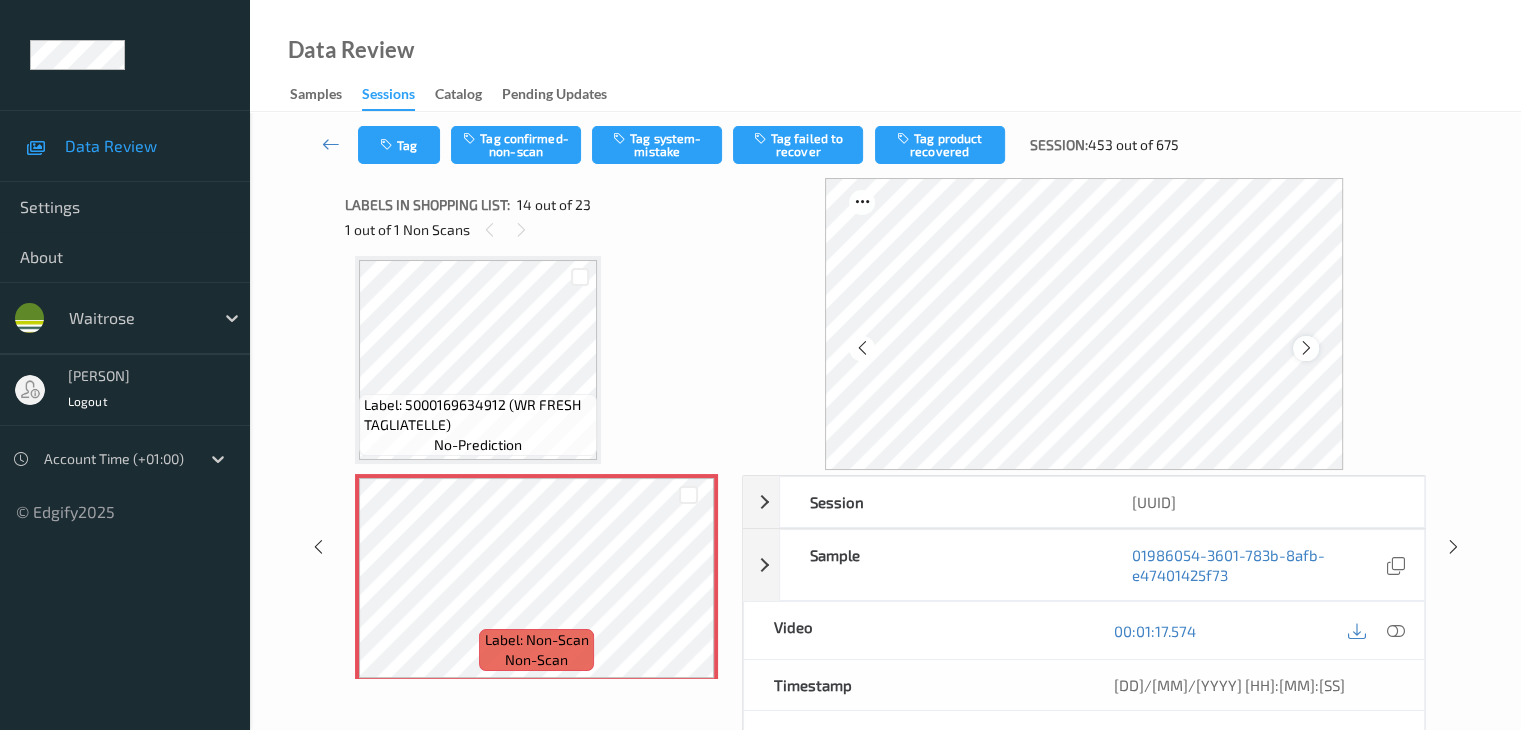 click at bounding box center [1306, 348] 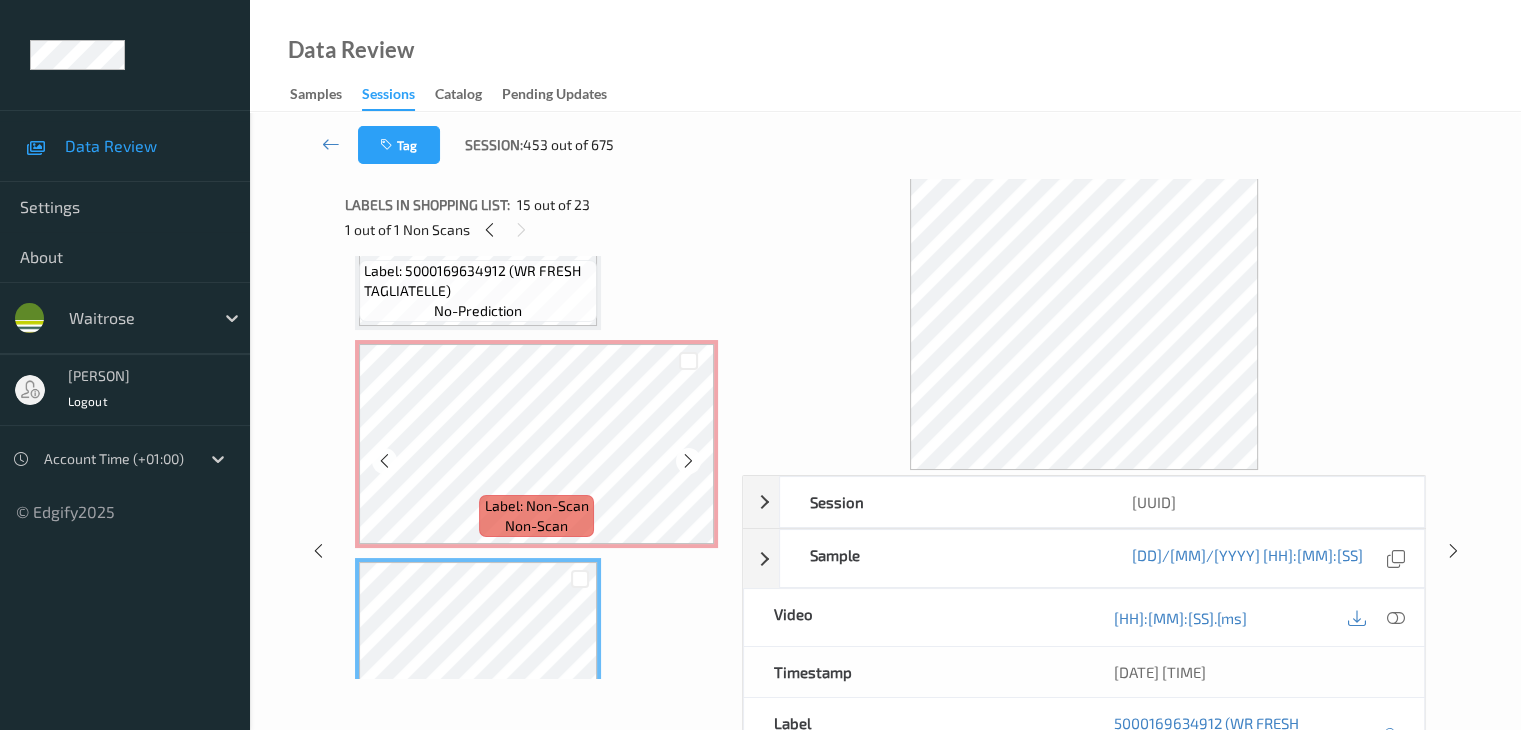 scroll, scrollTop: 2726, scrollLeft: 0, axis: vertical 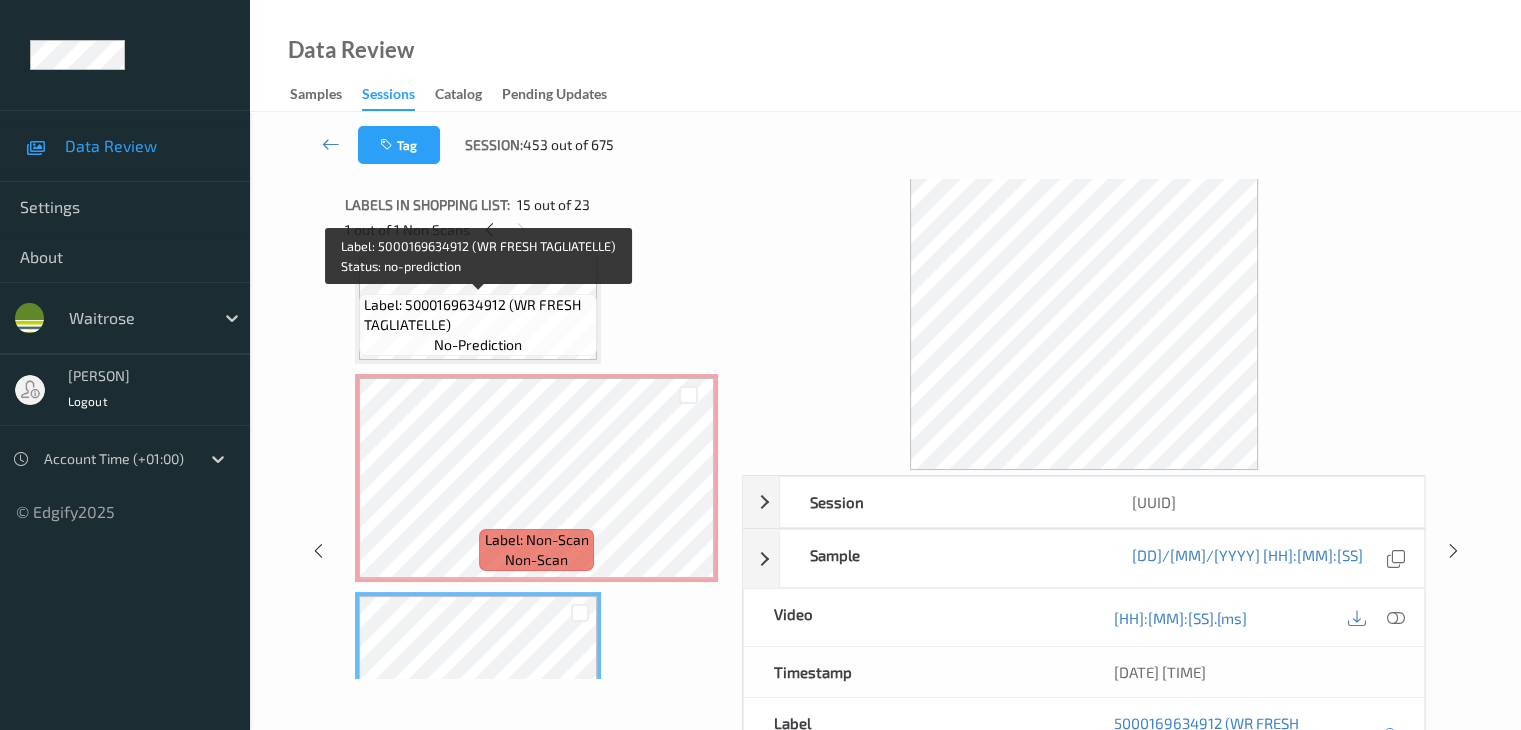 click on "Label: [NUMBER] (WR FRESH TAGLIATELLE) no-prediction" at bounding box center (478, 325) 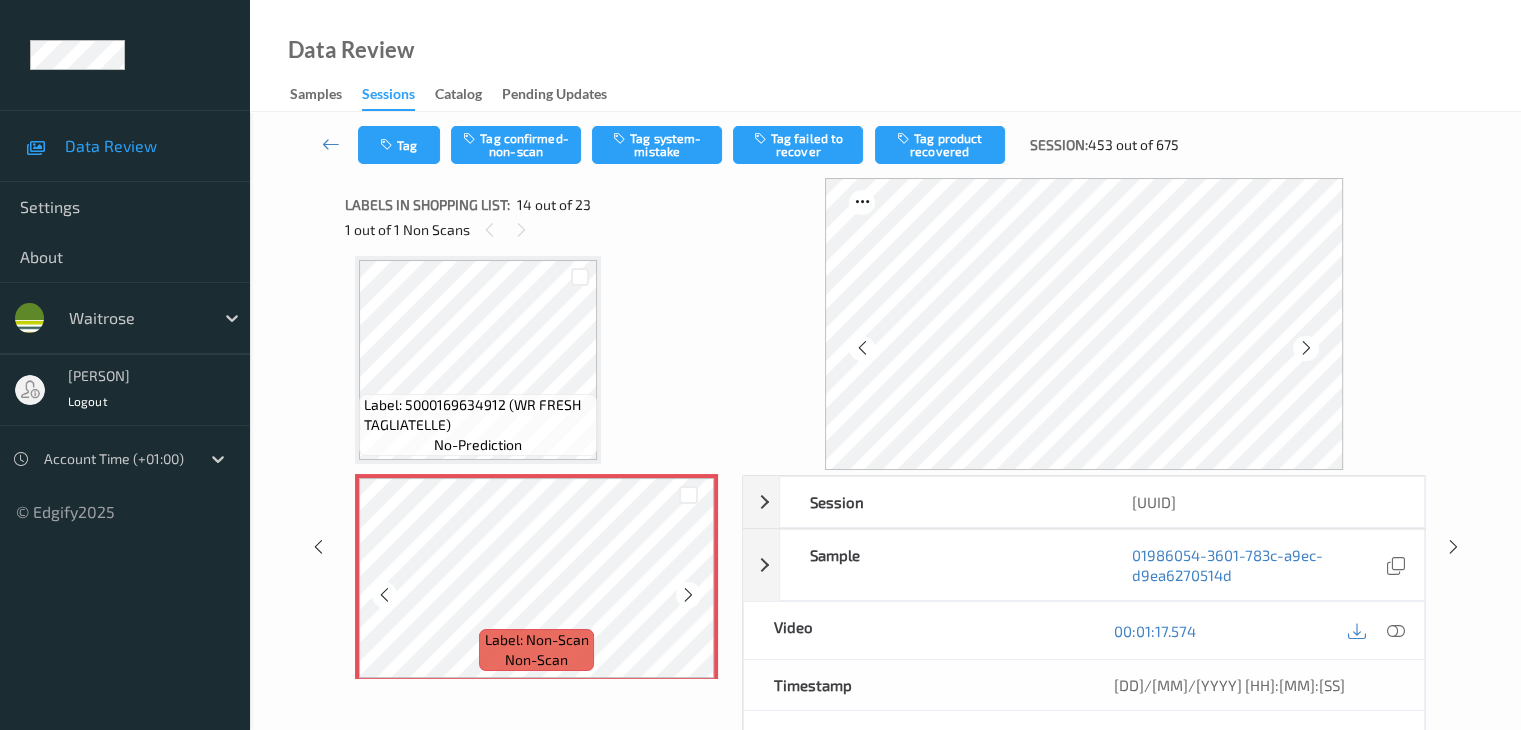 scroll, scrollTop: 2826, scrollLeft: 0, axis: vertical 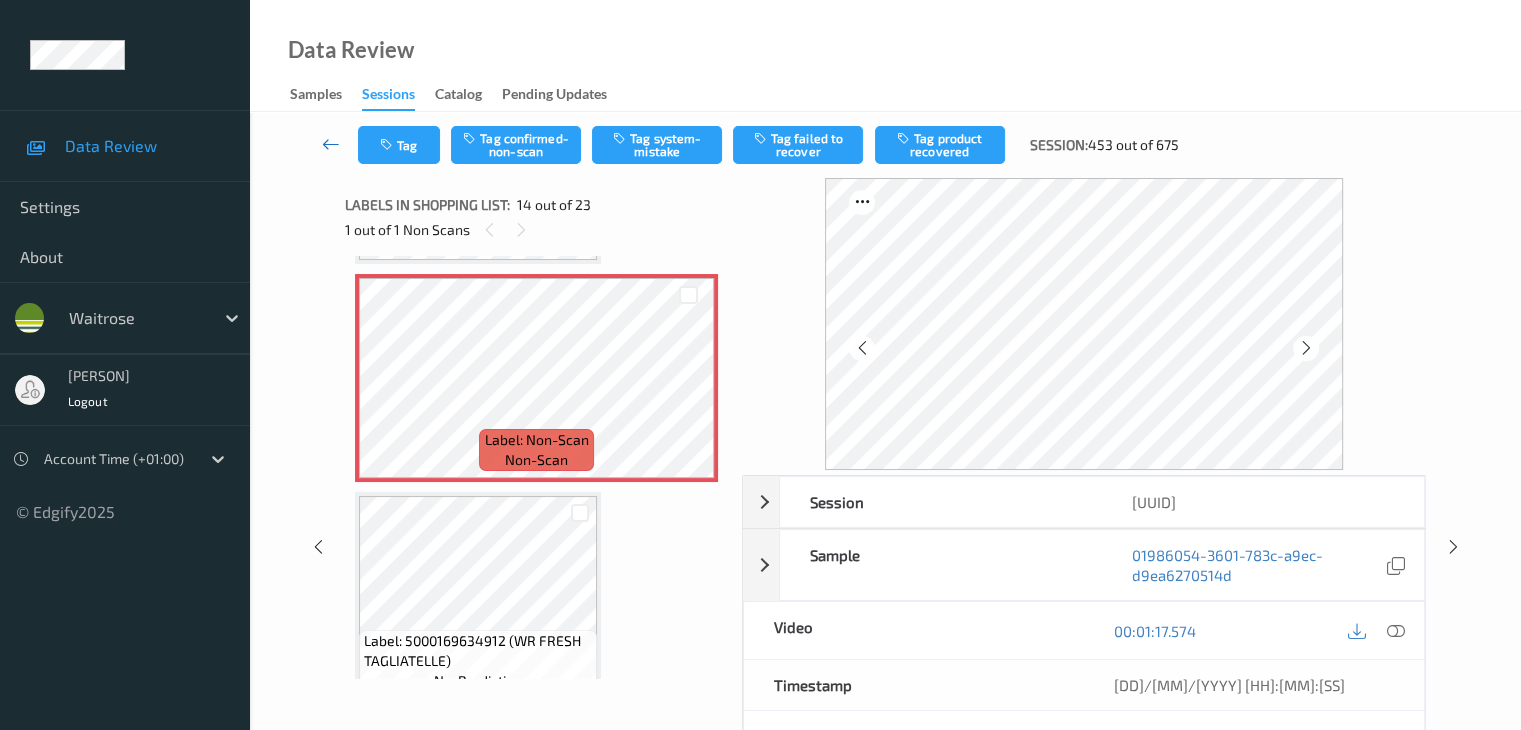 click at bounding box center (331, 144) 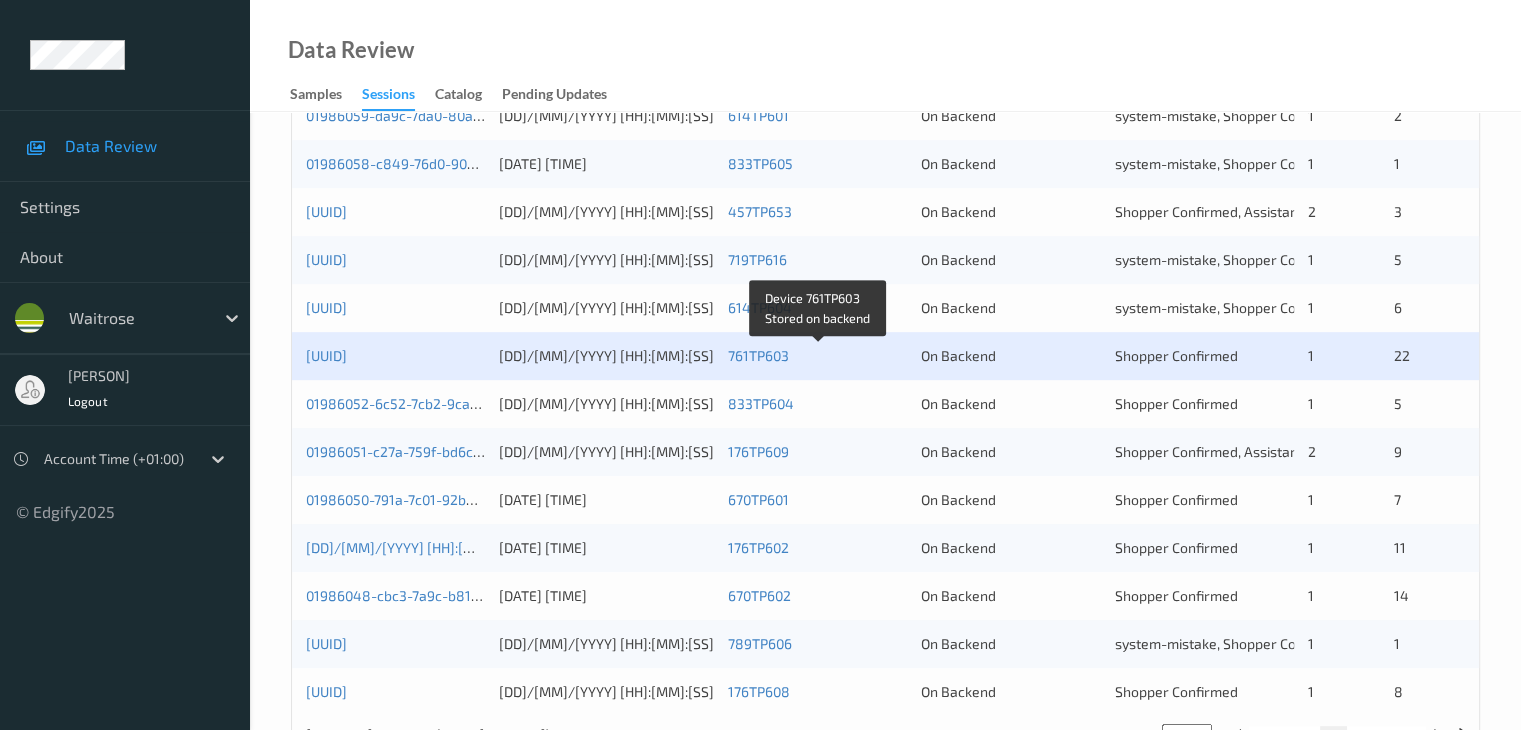scroll, scrollTop: 900, scrollLeft: 0, axis: vertical 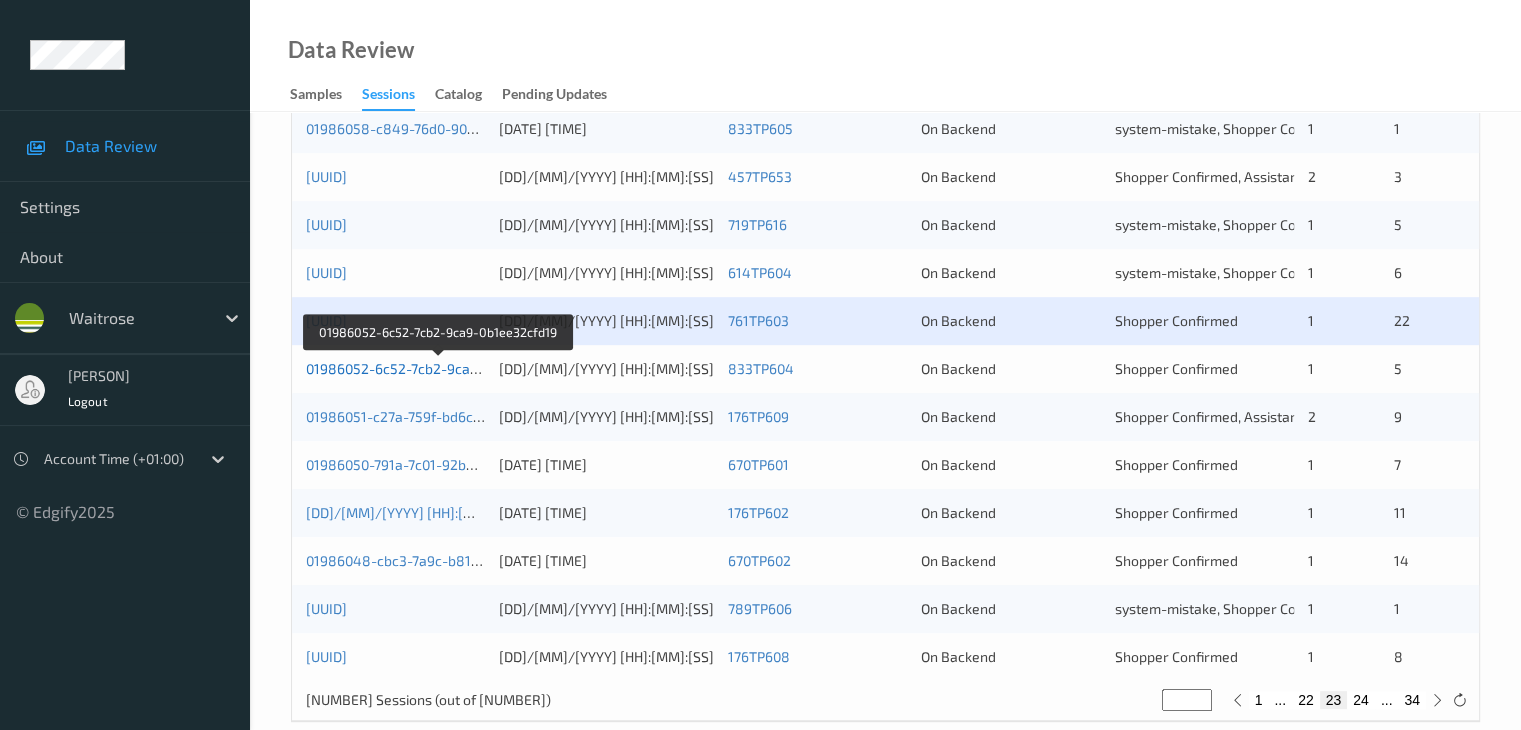 click on "01986052-6c52-7cb2-9ca9-0b1ee32cfd19" at bounding box center (439, 368) 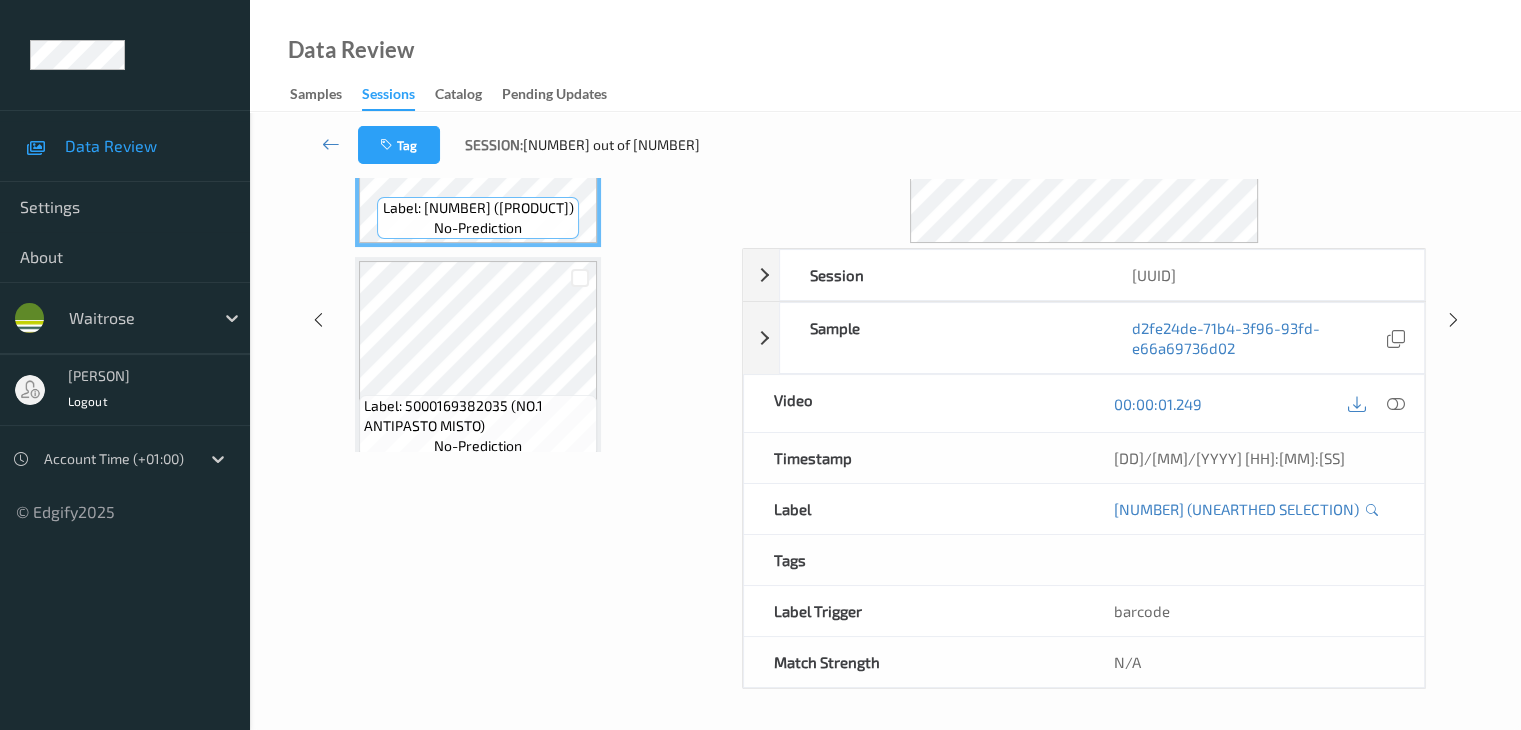 scroll, scrollTop: 0, scrollLeft: 0, axis: both 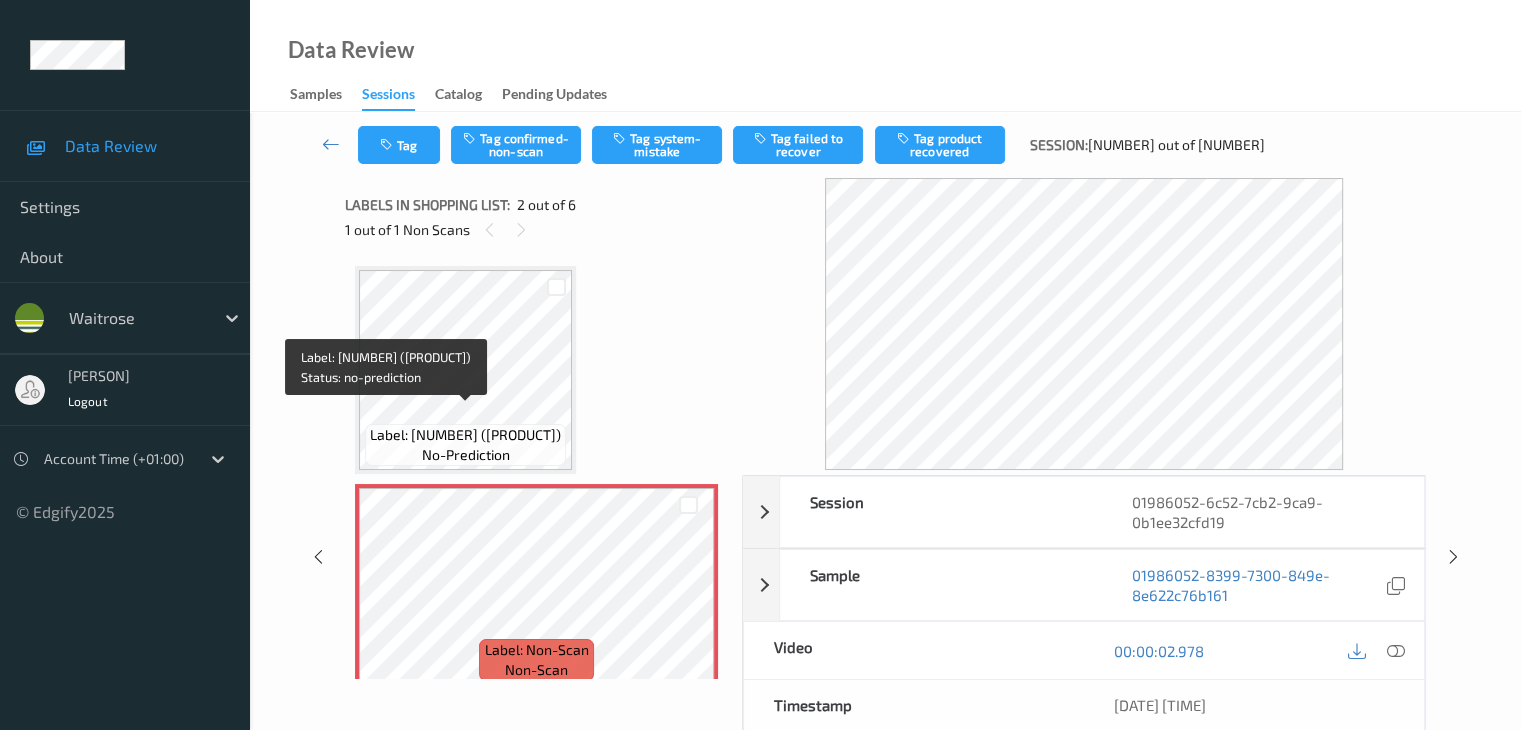 click on "Label: [NUMBER] ([PRODUCT])" at bounding box center (465, 435) 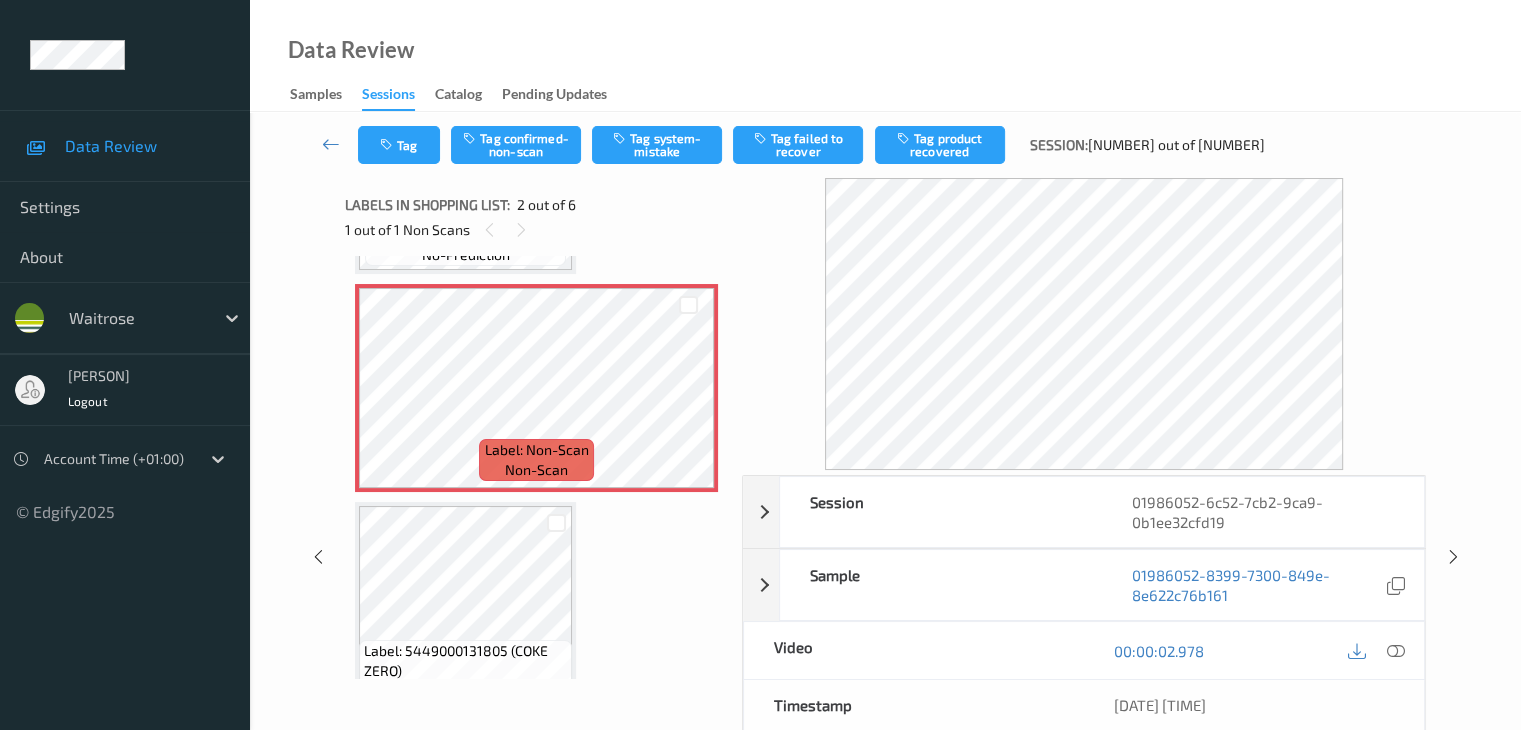 scroll, scrollTop: 100, scrollLeft: 0, axis: vertical 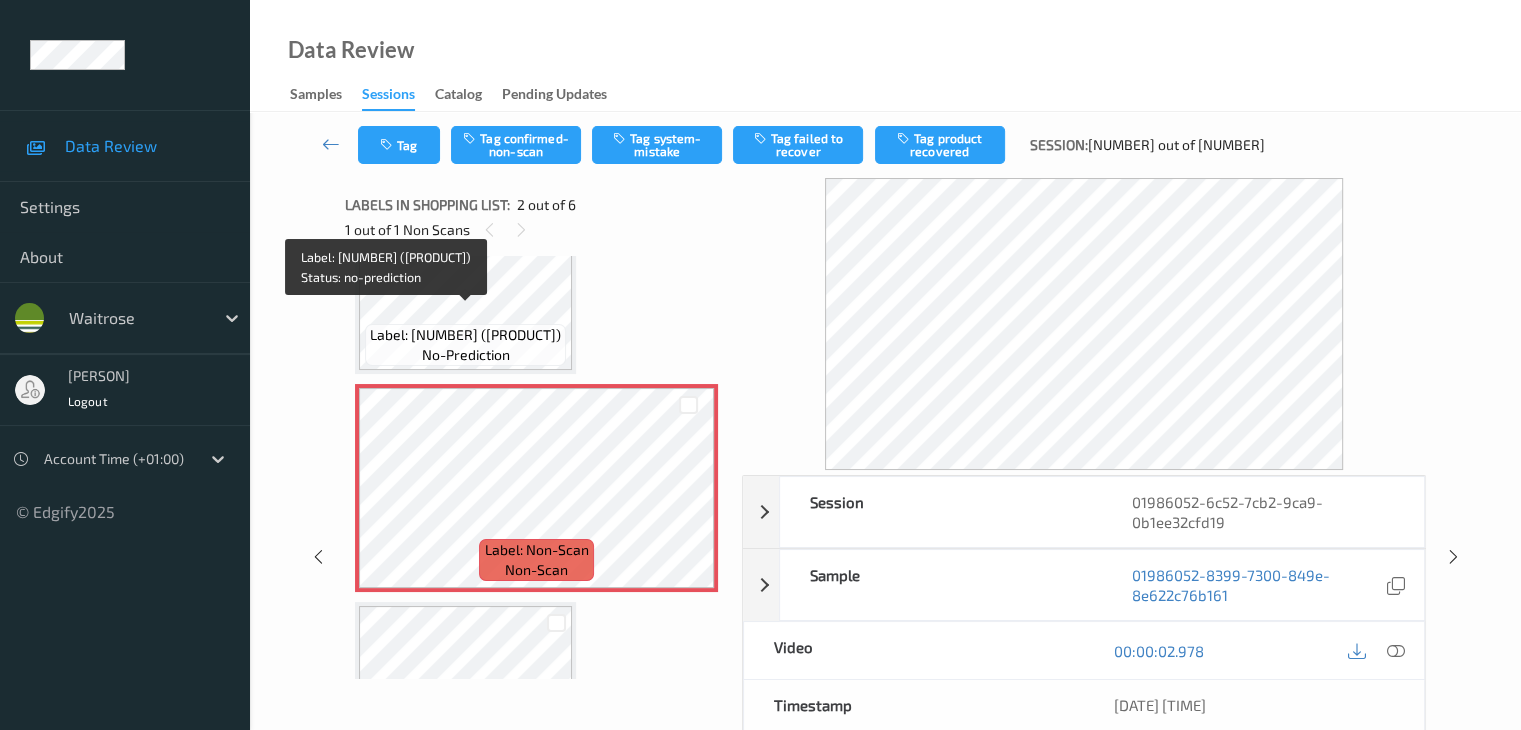 click on "Label: [NUMBER] ([PRODUCT])" at bounding box center [465, 335] 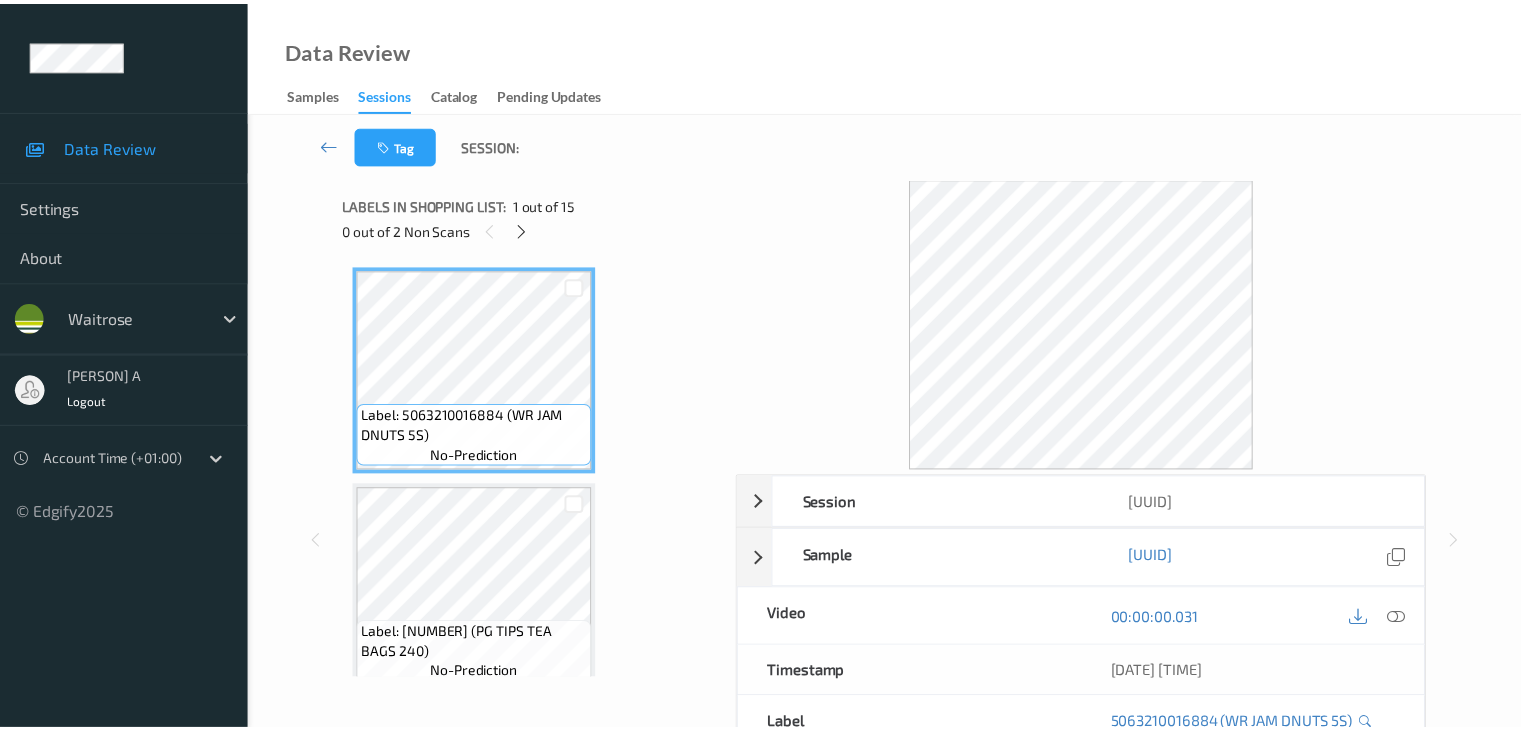 scroll, scrollTop: 0, scrollLeft: 0, axis: both 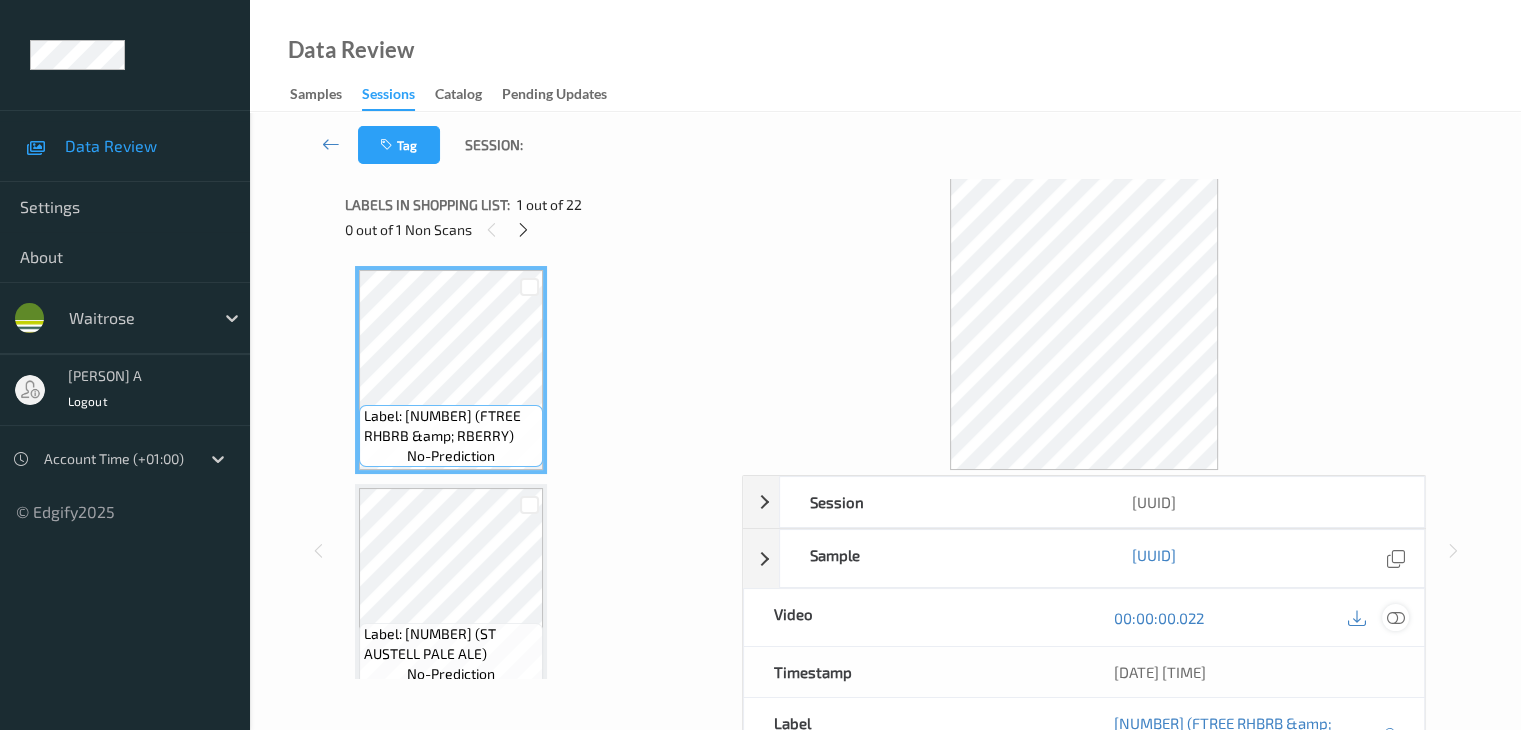 click at bounding box center [1395, 618] 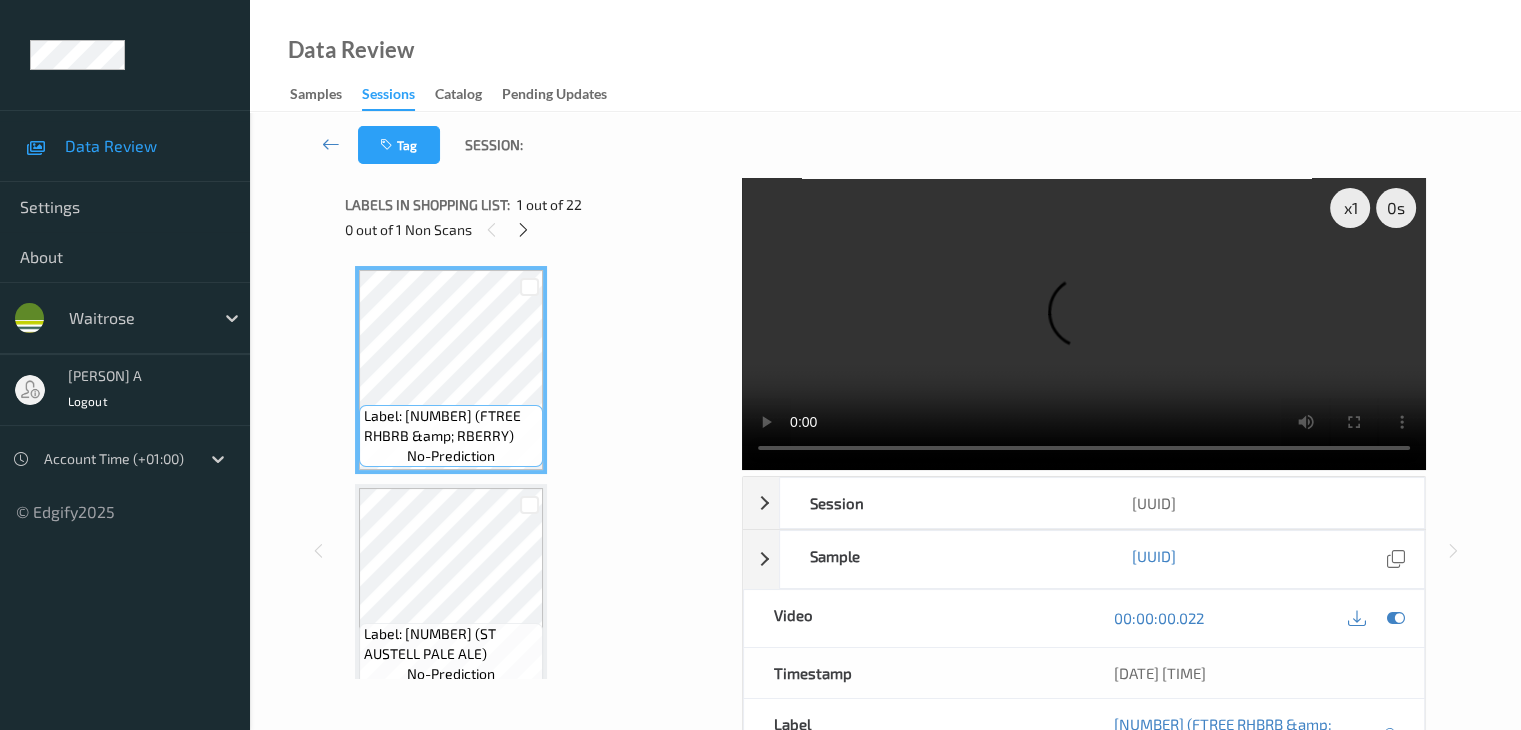 type 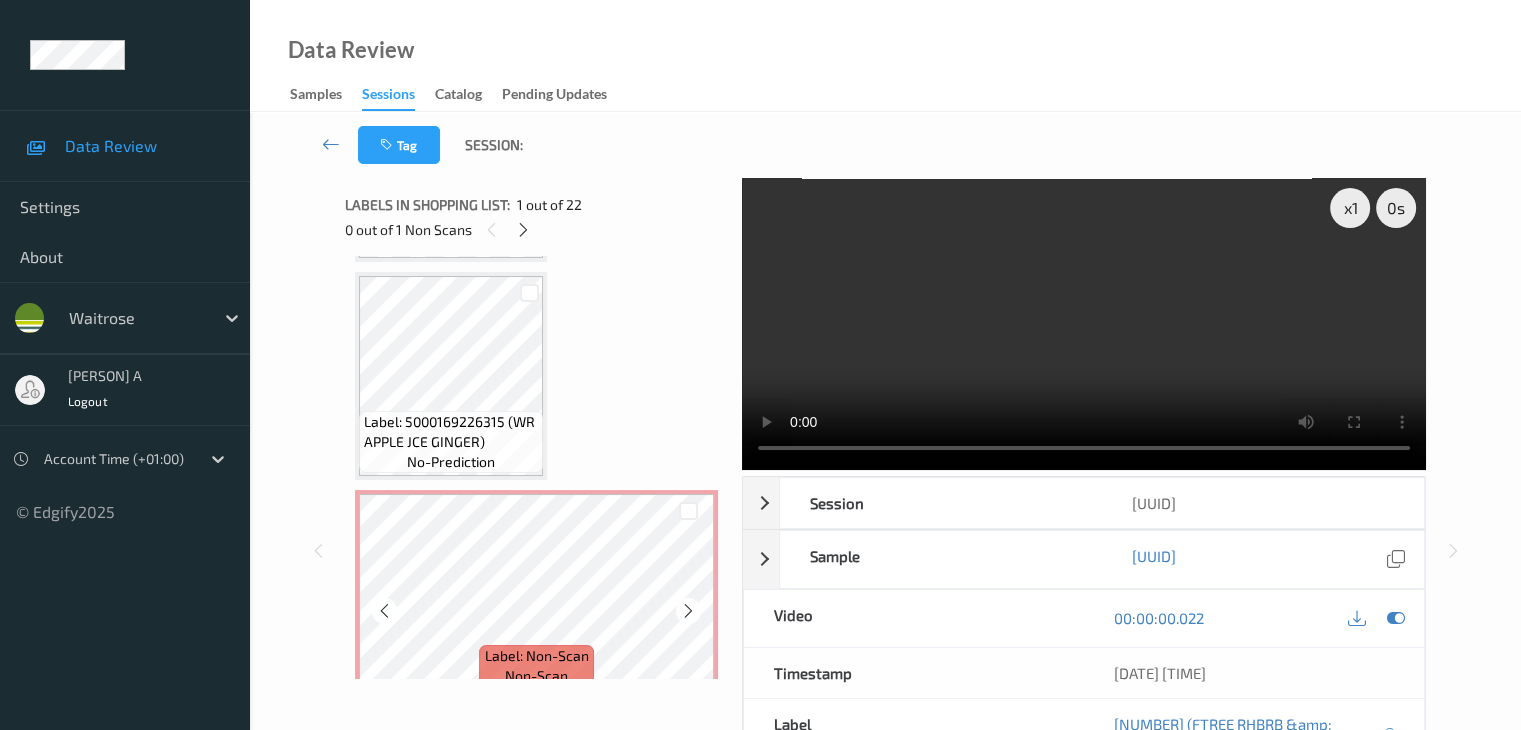 scroll, scrollTop: 3700, scrollLeft: 0, axis: vertical 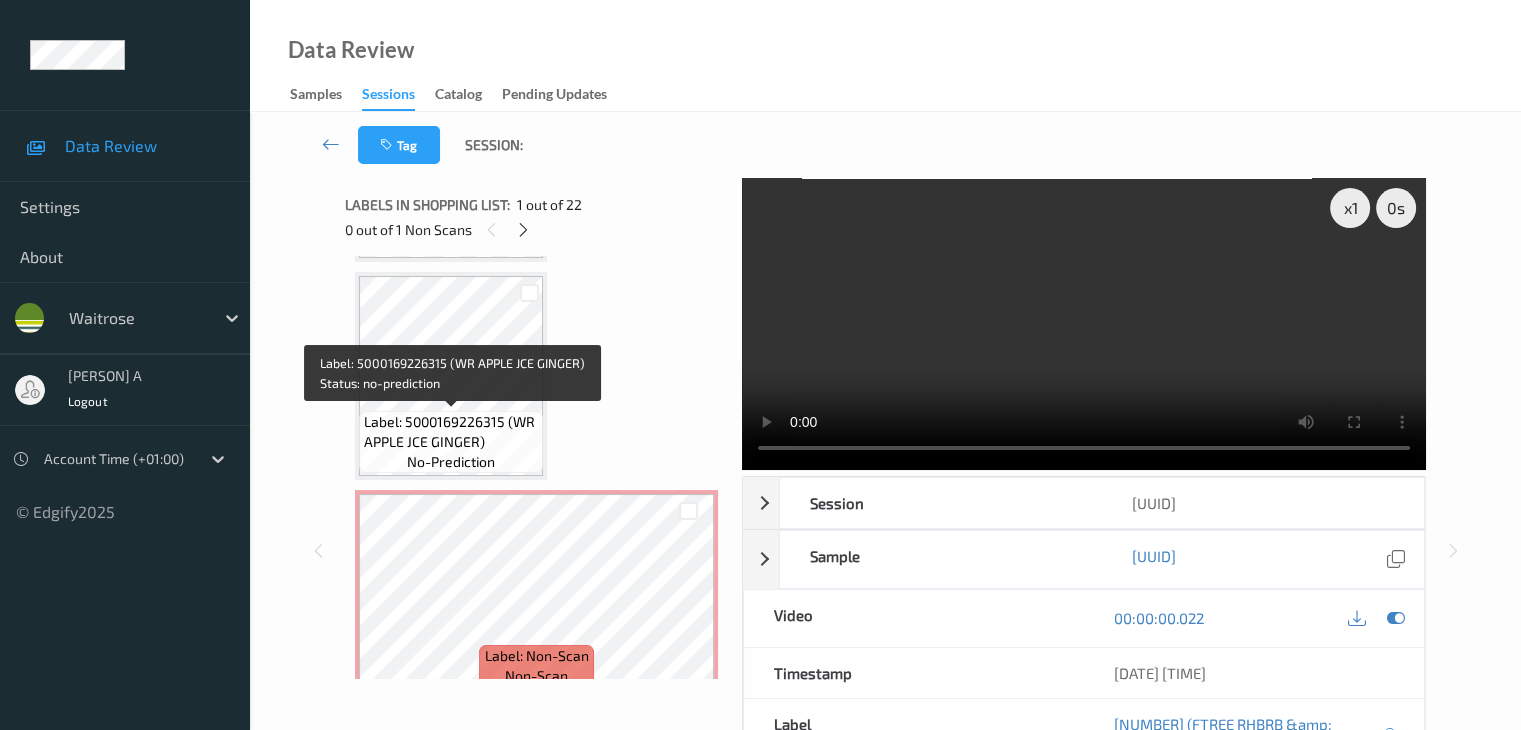 click on "Label: 5000169226315 (WR APPLE JCE GINGER)" at bounding box center (451, 432) 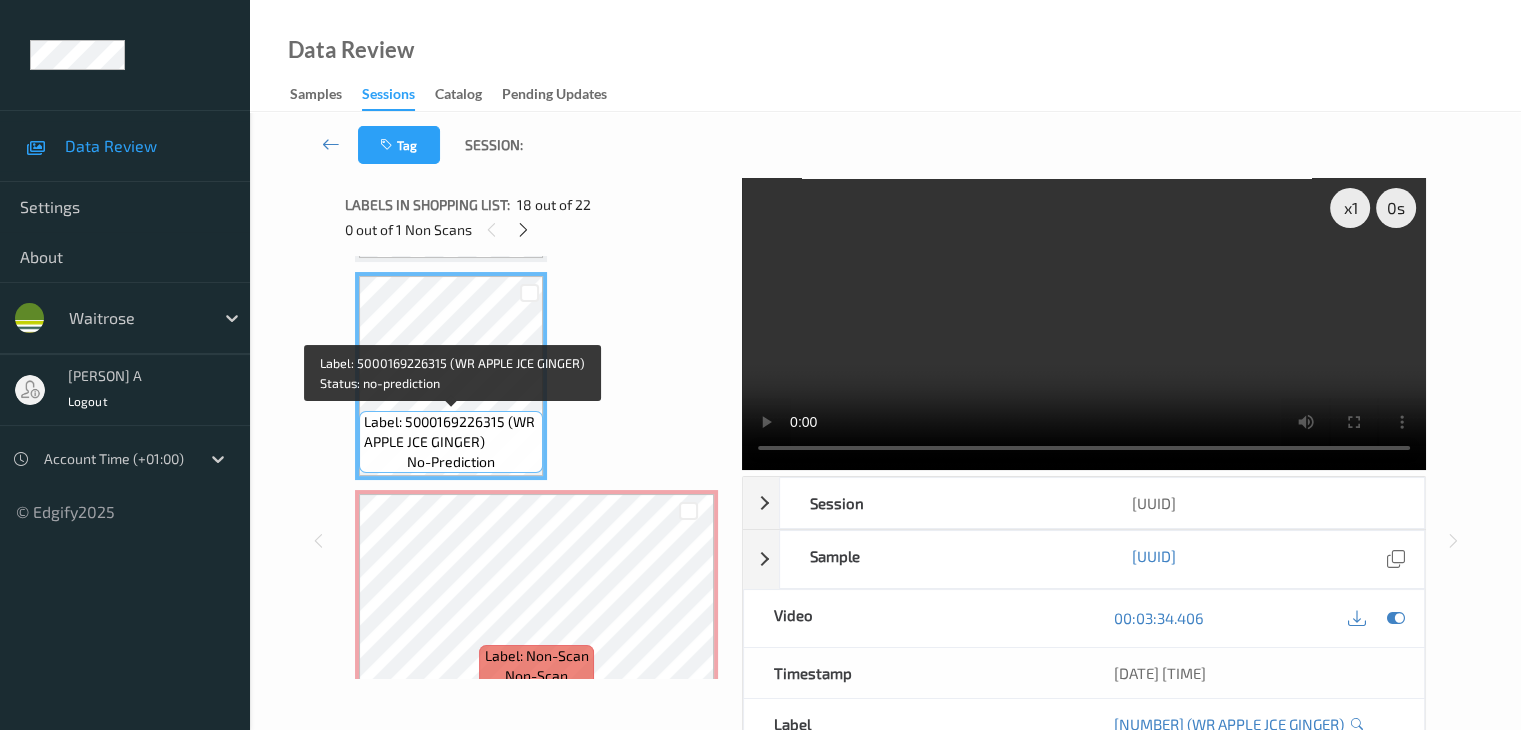 click on "Label: 5000169226315 (WR APPLE JCE GINGER)" at bounding box center [451, 432] 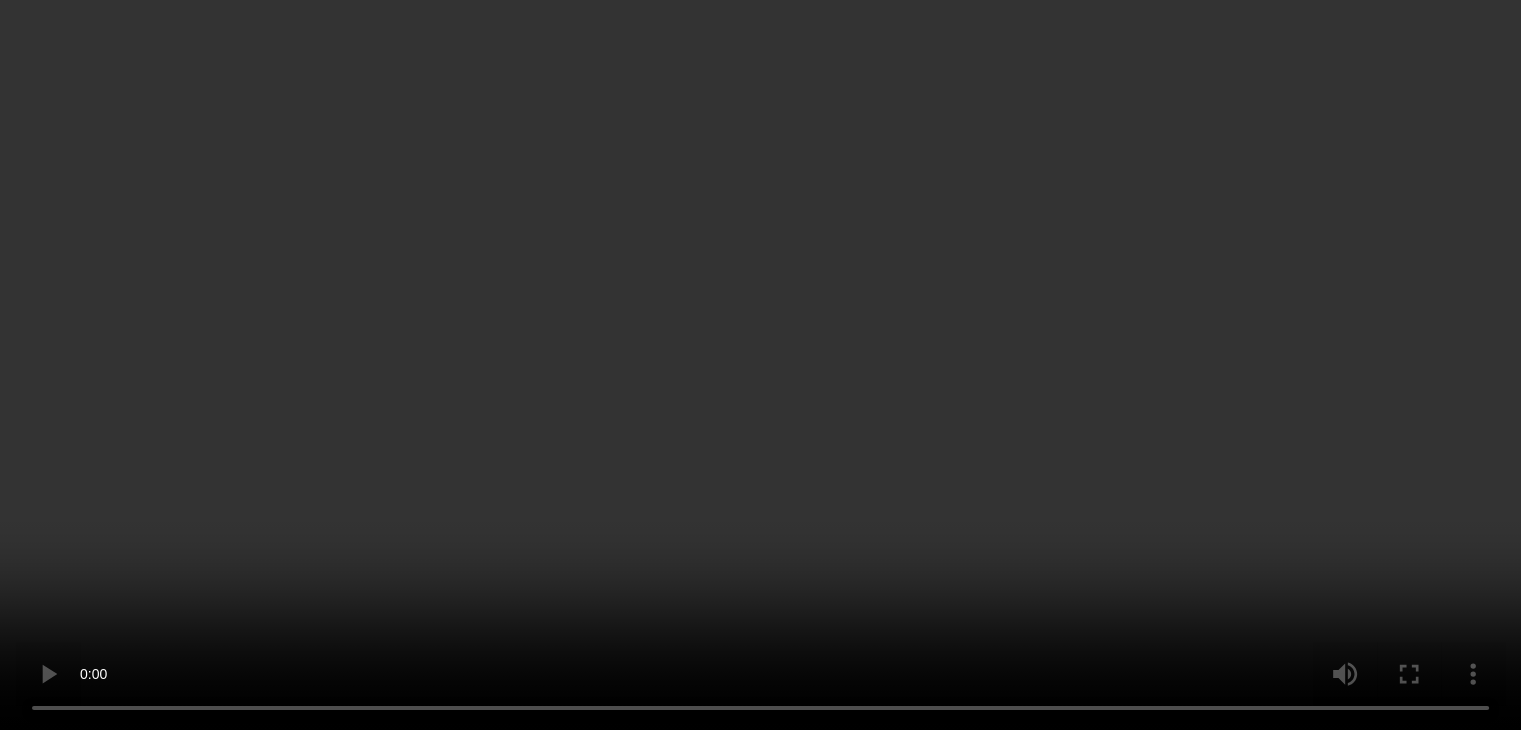 scroll, scrollTop: 4000, scrollLeft: 0, axis: vertical 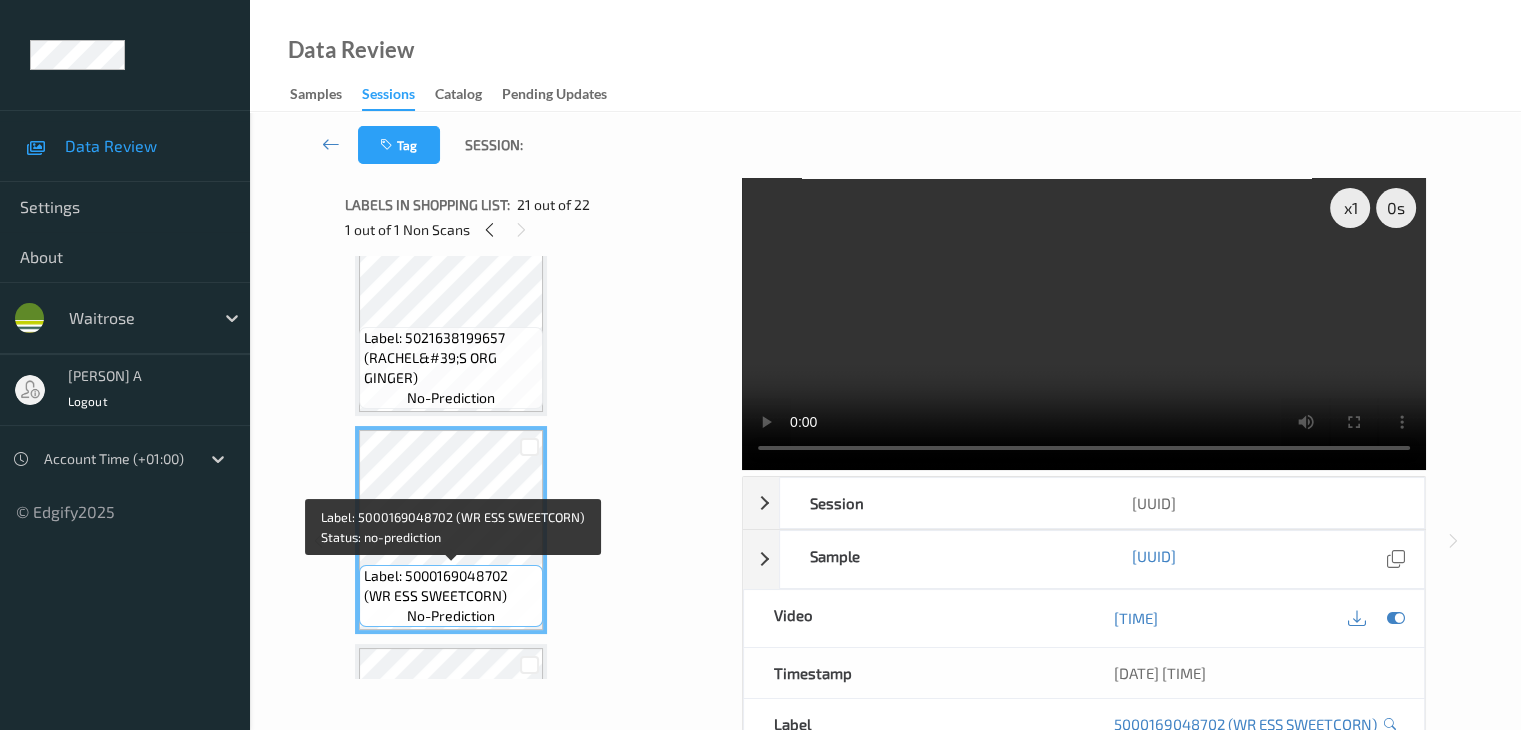 click on "Label: 5000169048702 (WR ESS SWEETCORN)" at bounding box center [451, 586] 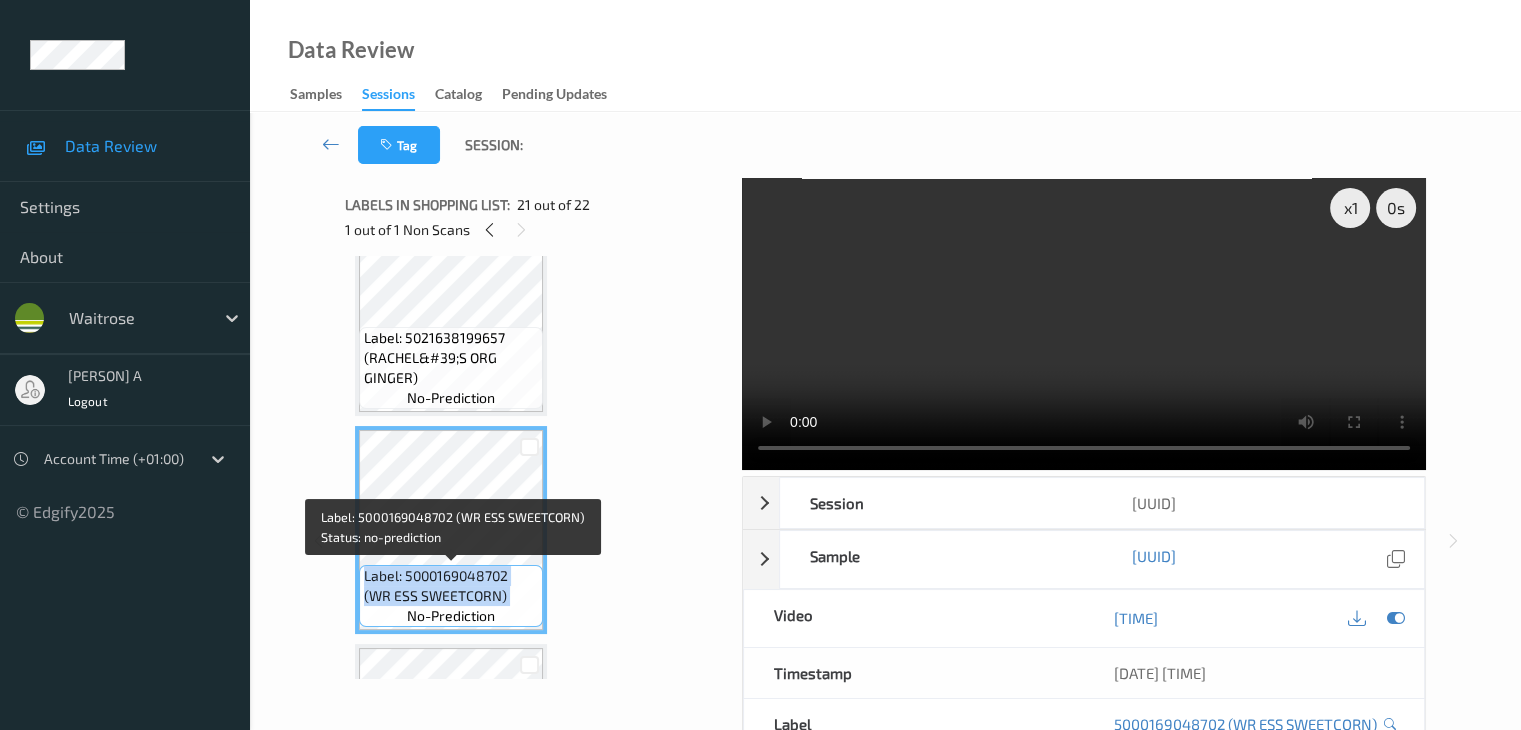 click on "Label: 5000169048702 (WR ESS SWEETCORN)" at bounding box center [451, 586] 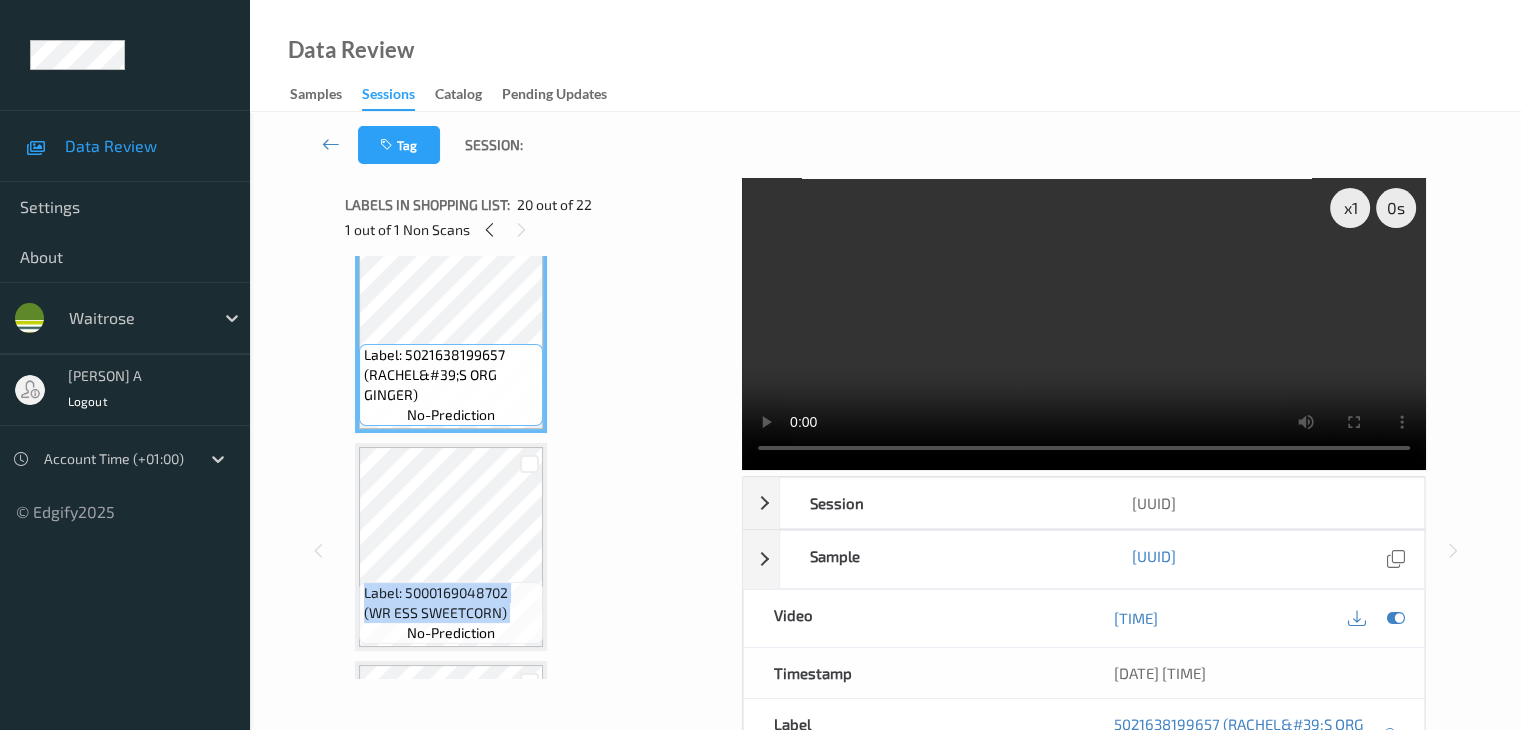scroll, scrollTop: 3983, scrollLeft: 0, axis: vertical 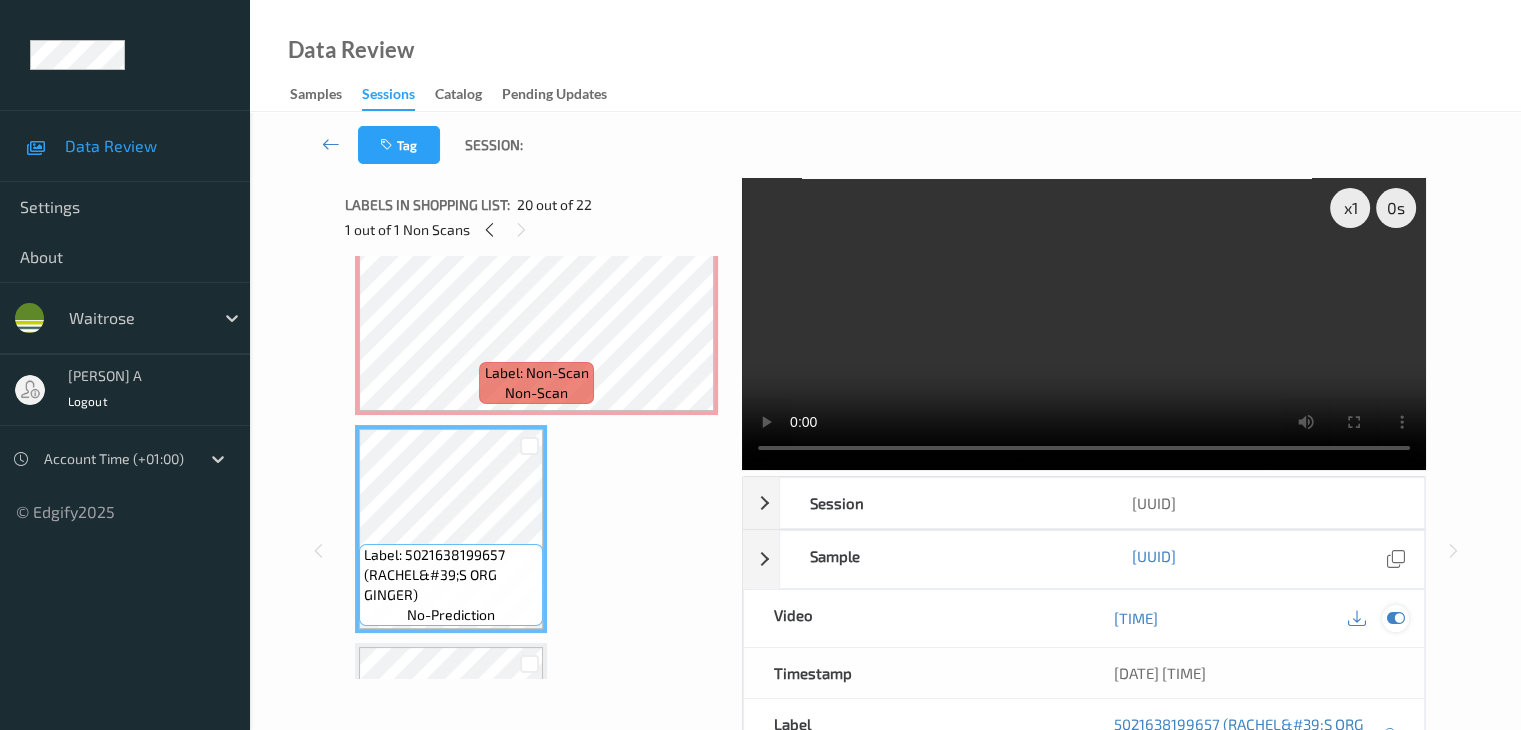 click at bounding box center (1395, 618) 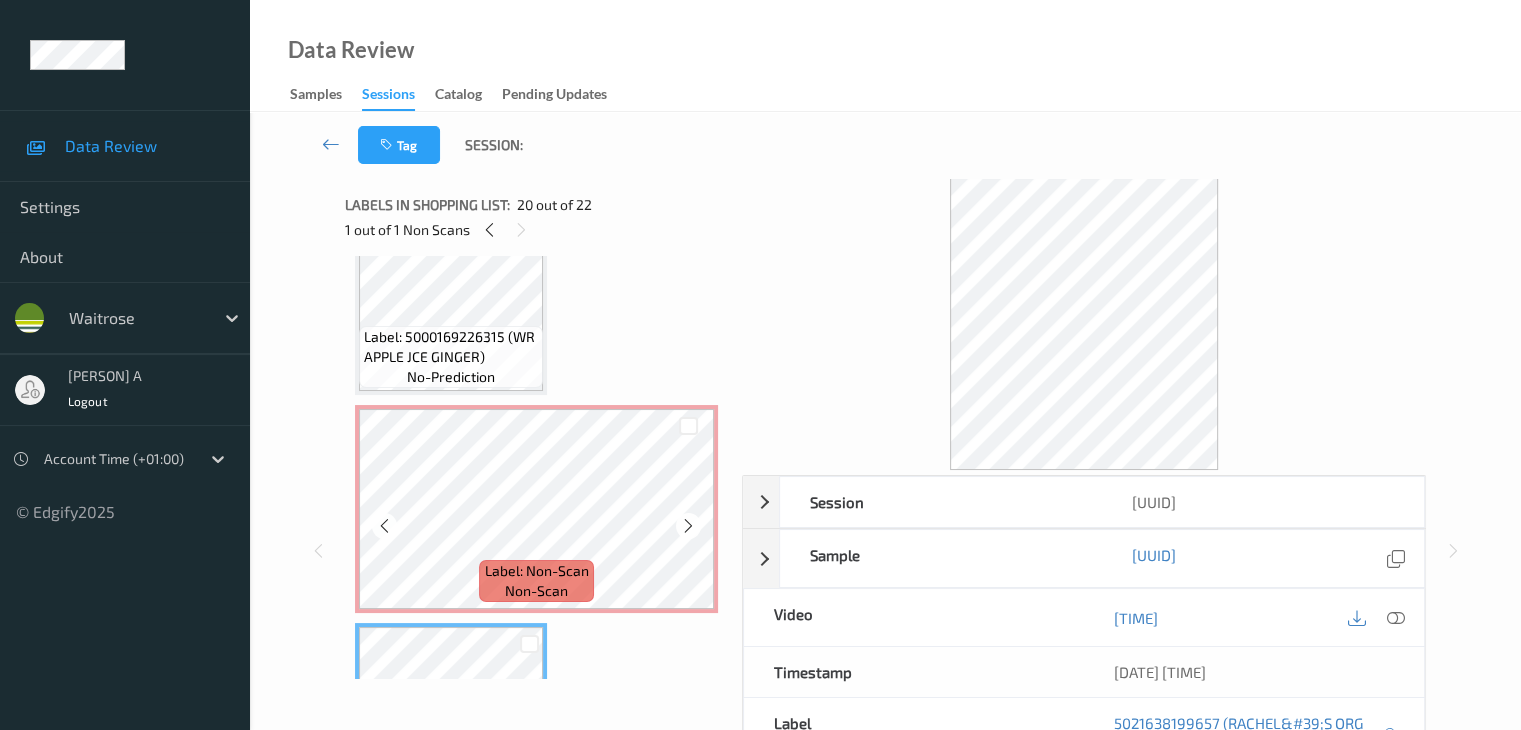 scroll, scrollTop: 3783, scrollLeft: 0, axis: vertical 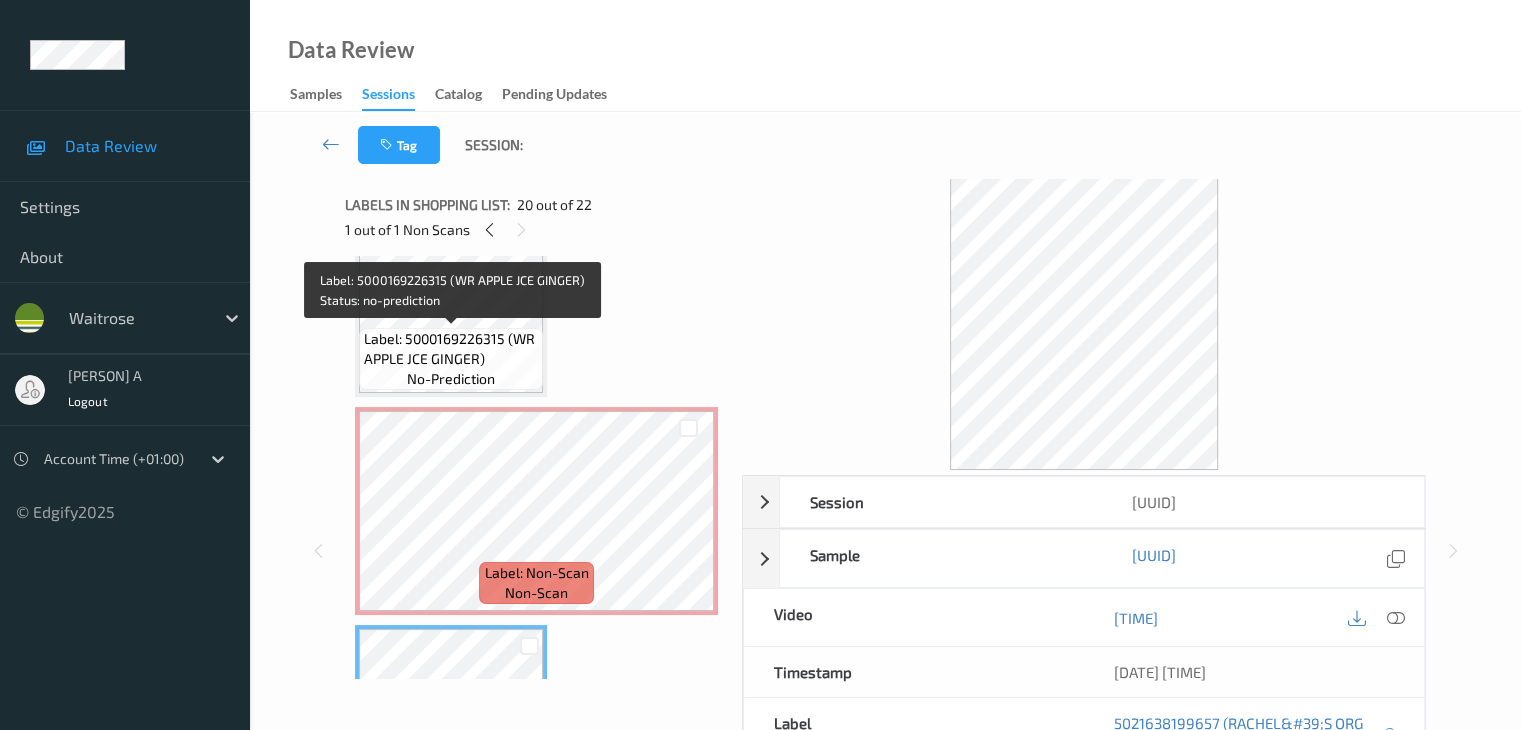 click on "Label: 5000169226315 (WR APPLE JCE GINGER)" at bounding box center (451, 349) 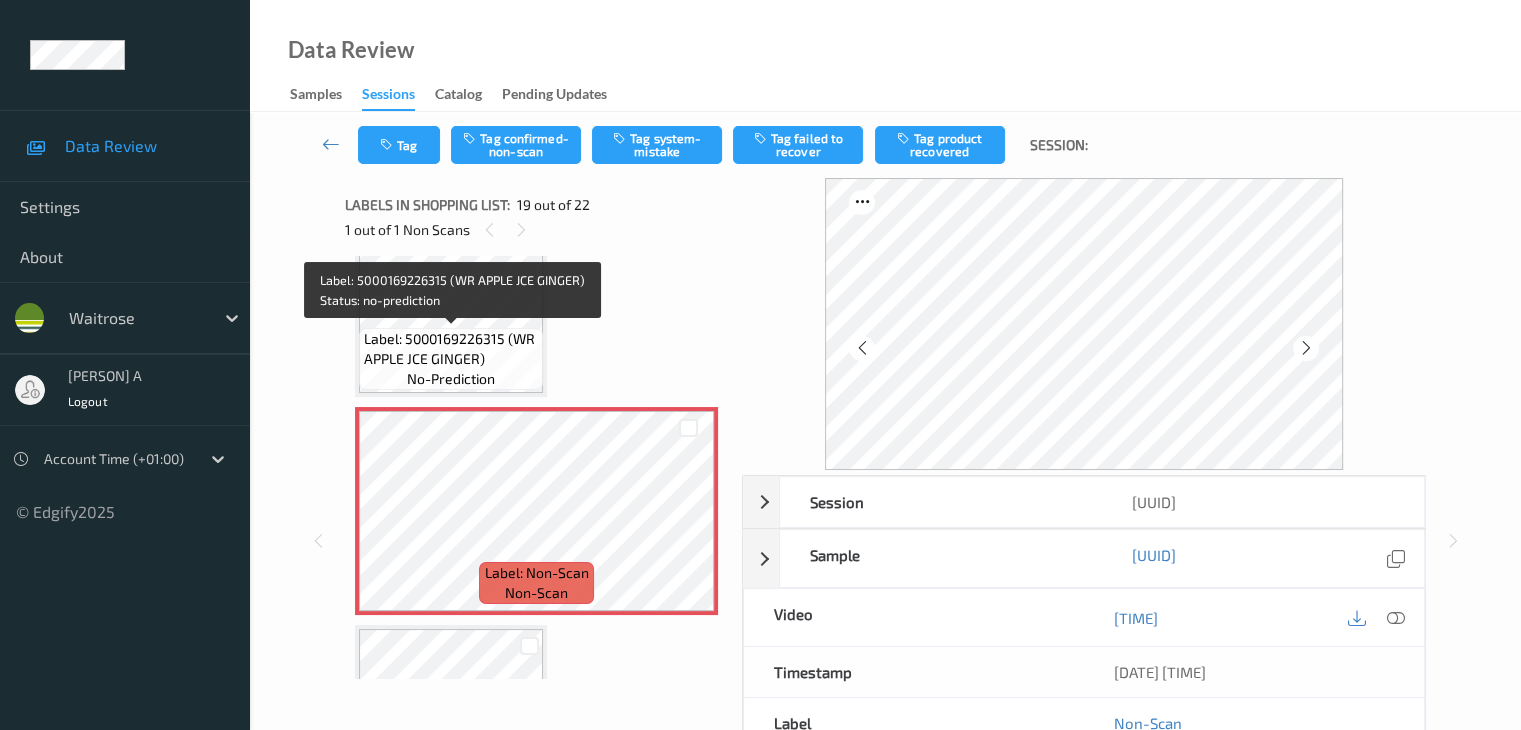click on "Label: 5000169226315 (WR APPLE JCE GINGER) no-prediction" at bounding box center [451, 359] 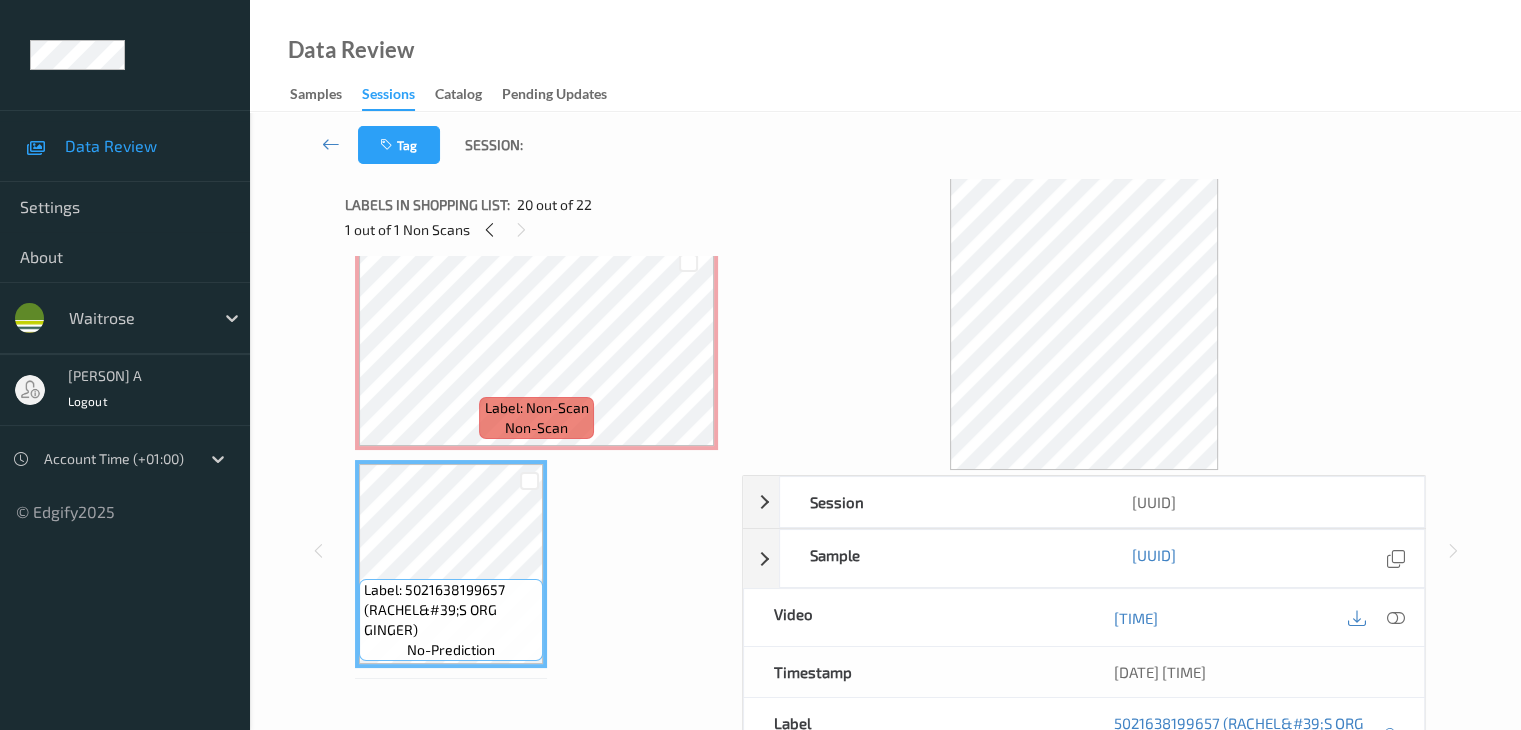 scroll, scrollTop: 3983, scrollLeft: 0, axis: vertical 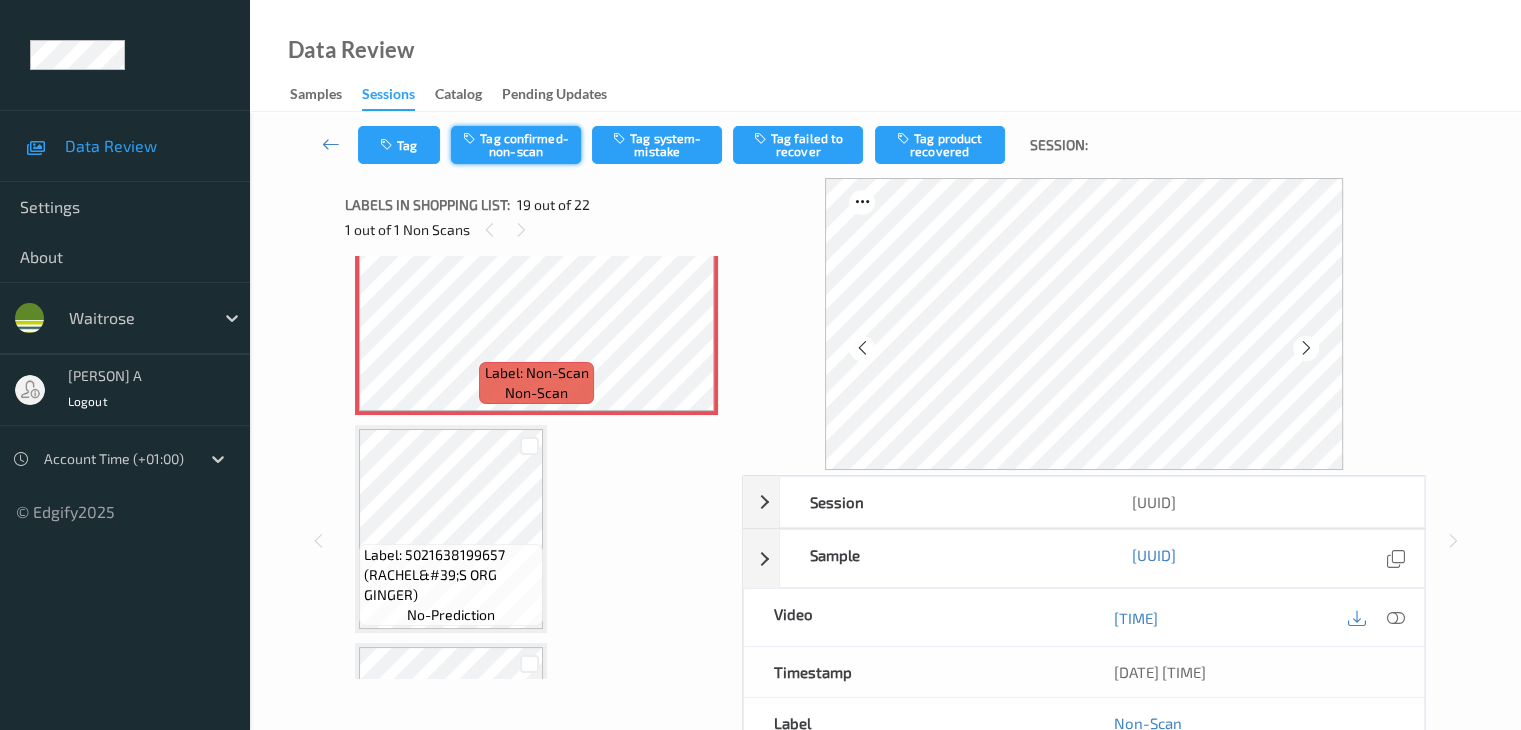 click on "Tag   confirmed-non-scan" at bounding box center [516, 145] 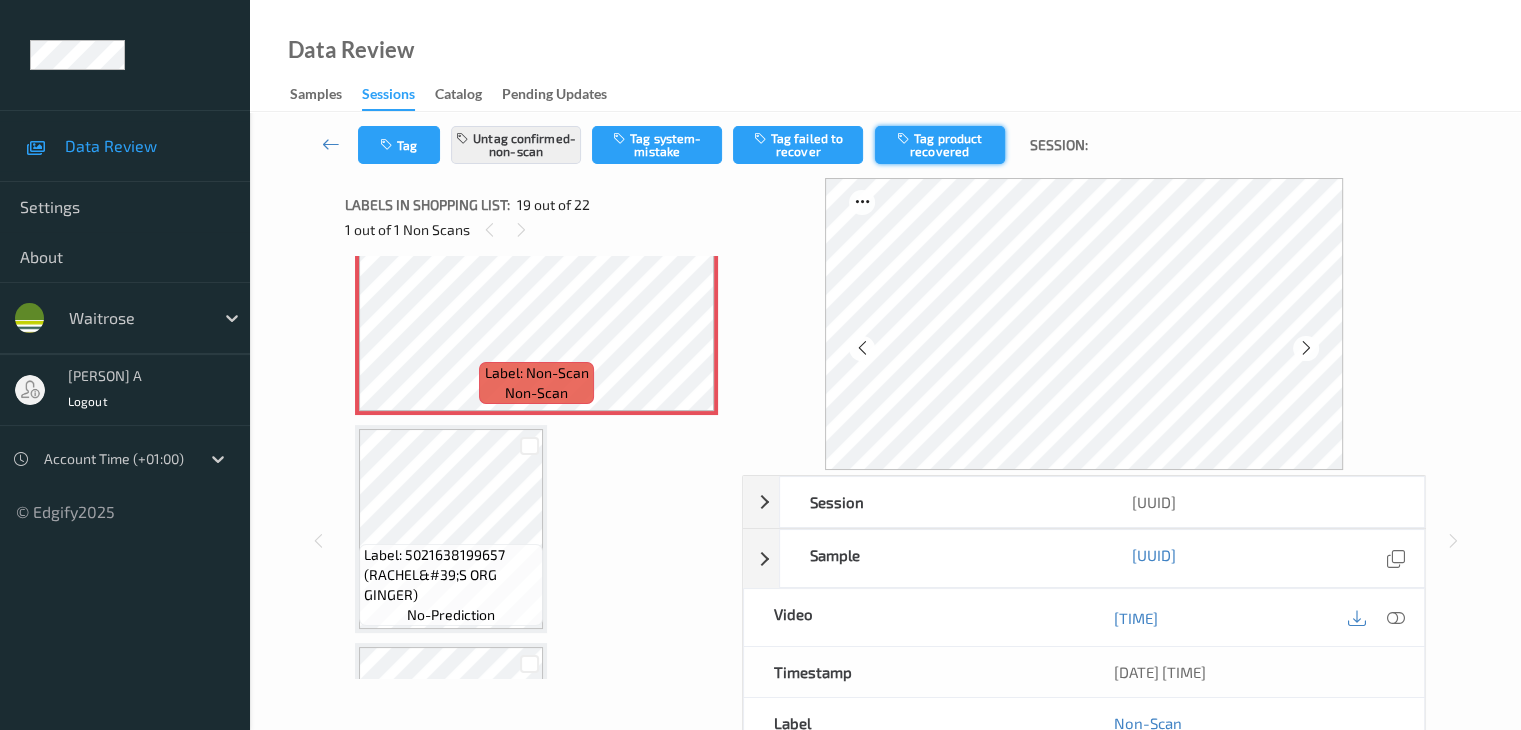 click on "Tag   product recovered" at bounding box center (940, 145) 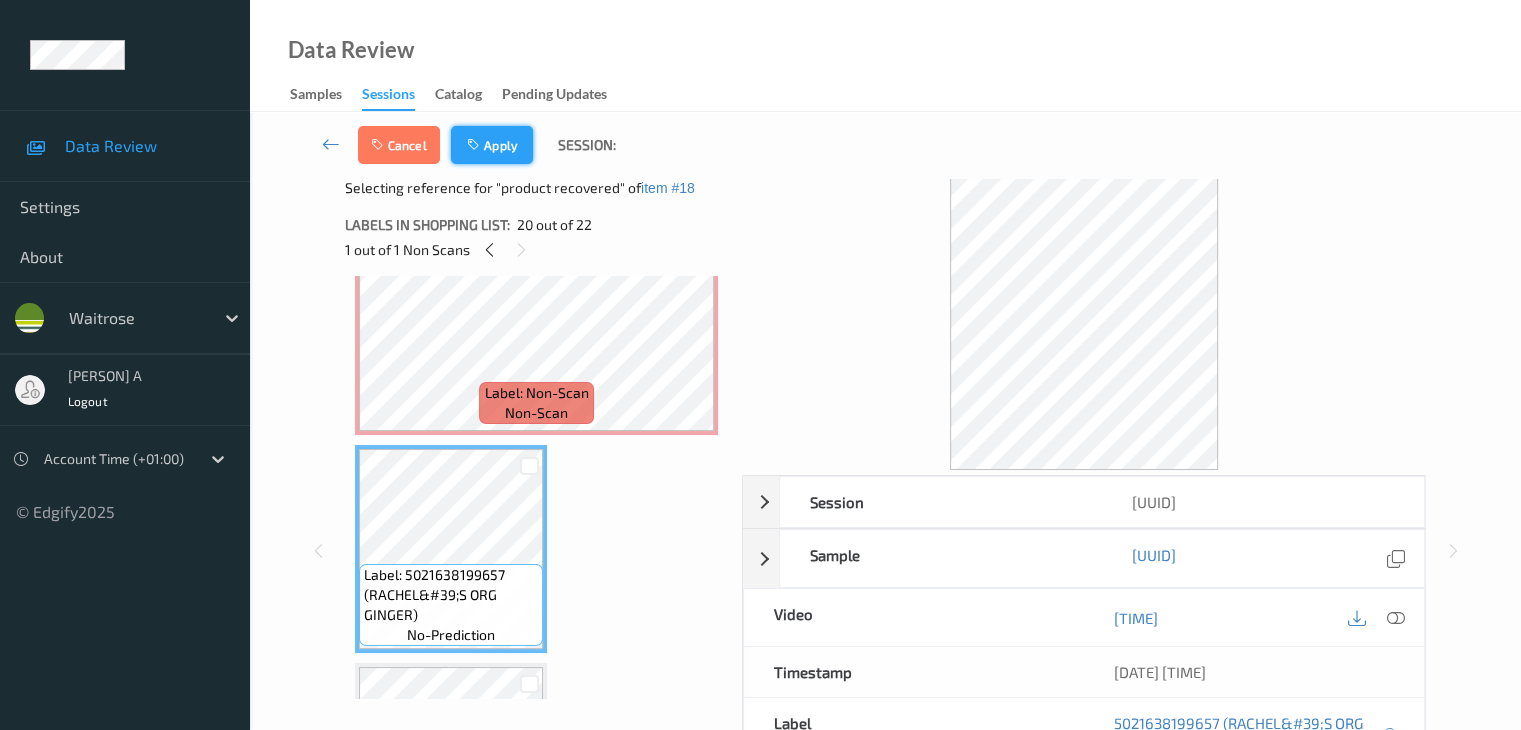 click on "Apply" at bounding box center [492, 145] 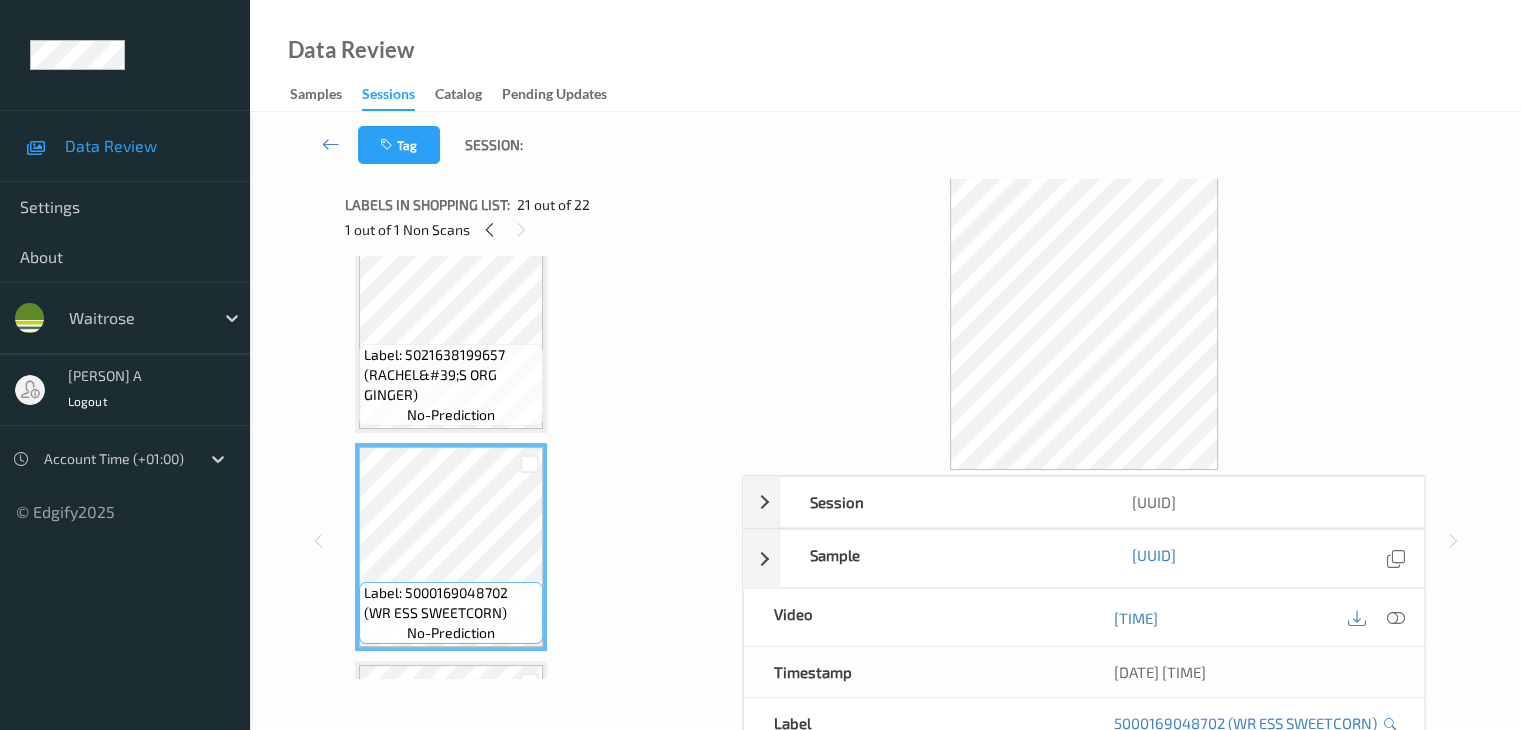scroll, scrollTop: 4083, scrollLeft: 0, axis: vertical 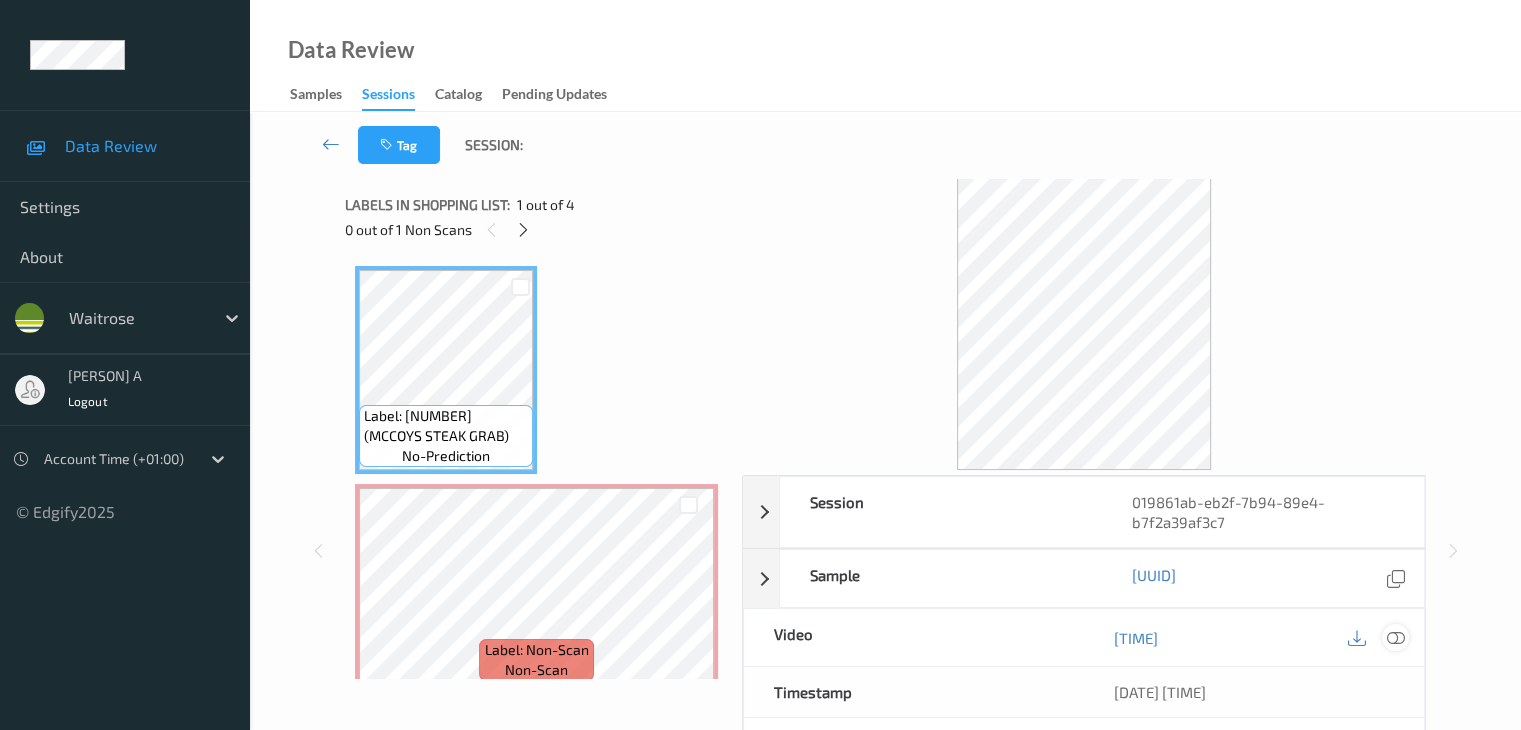 click at bounding box center (1395, 638) 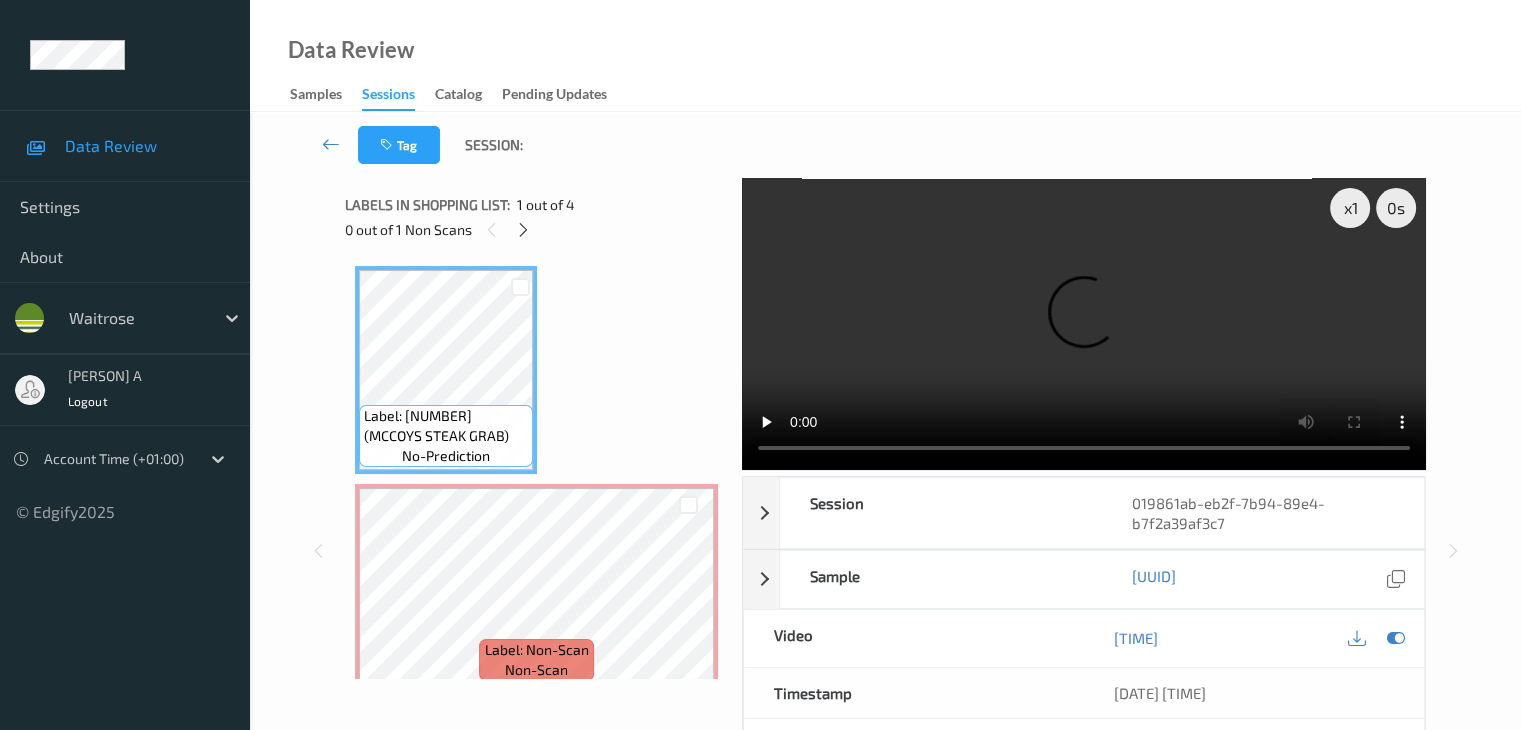 type 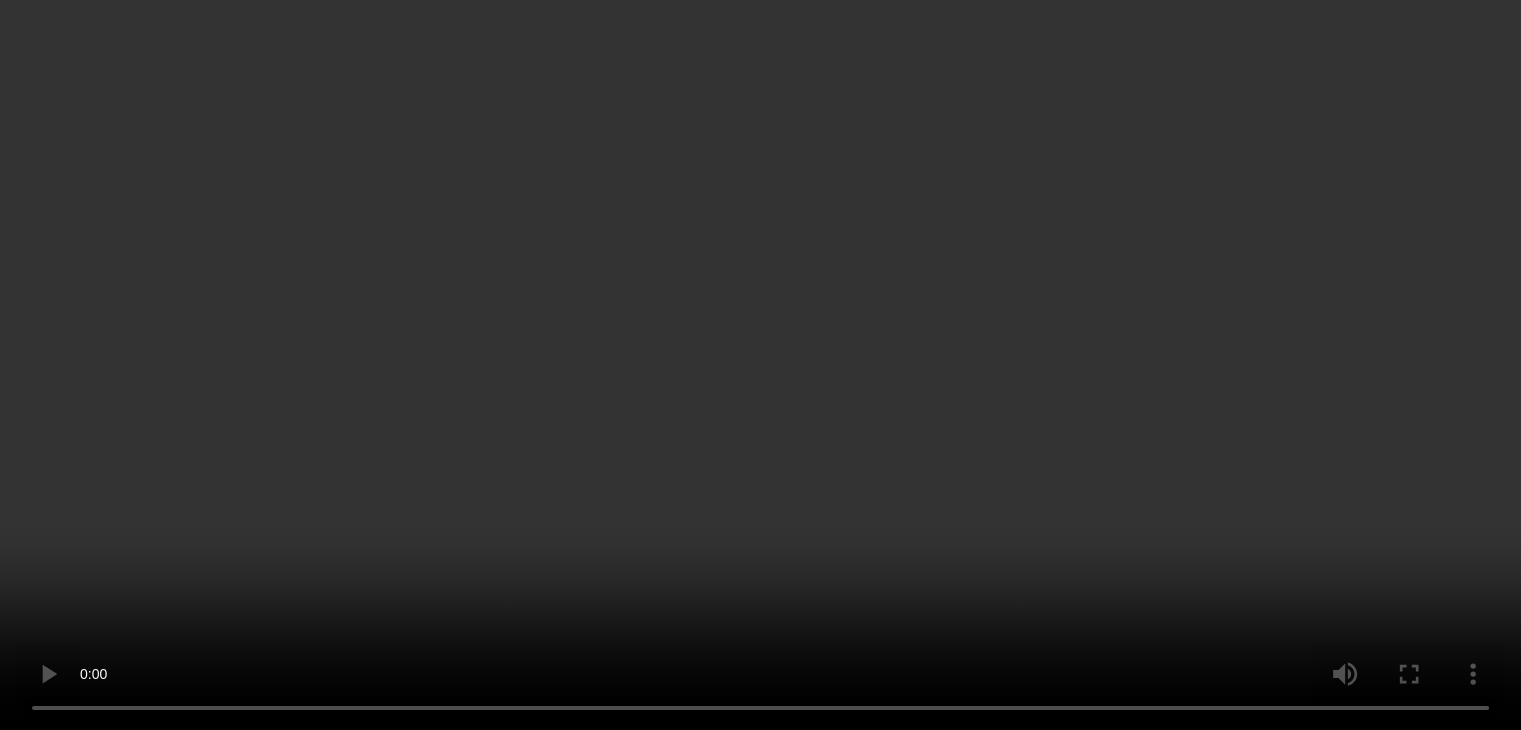scroll, scrollTop: 100, scrollLeft: 0, axis: vertical 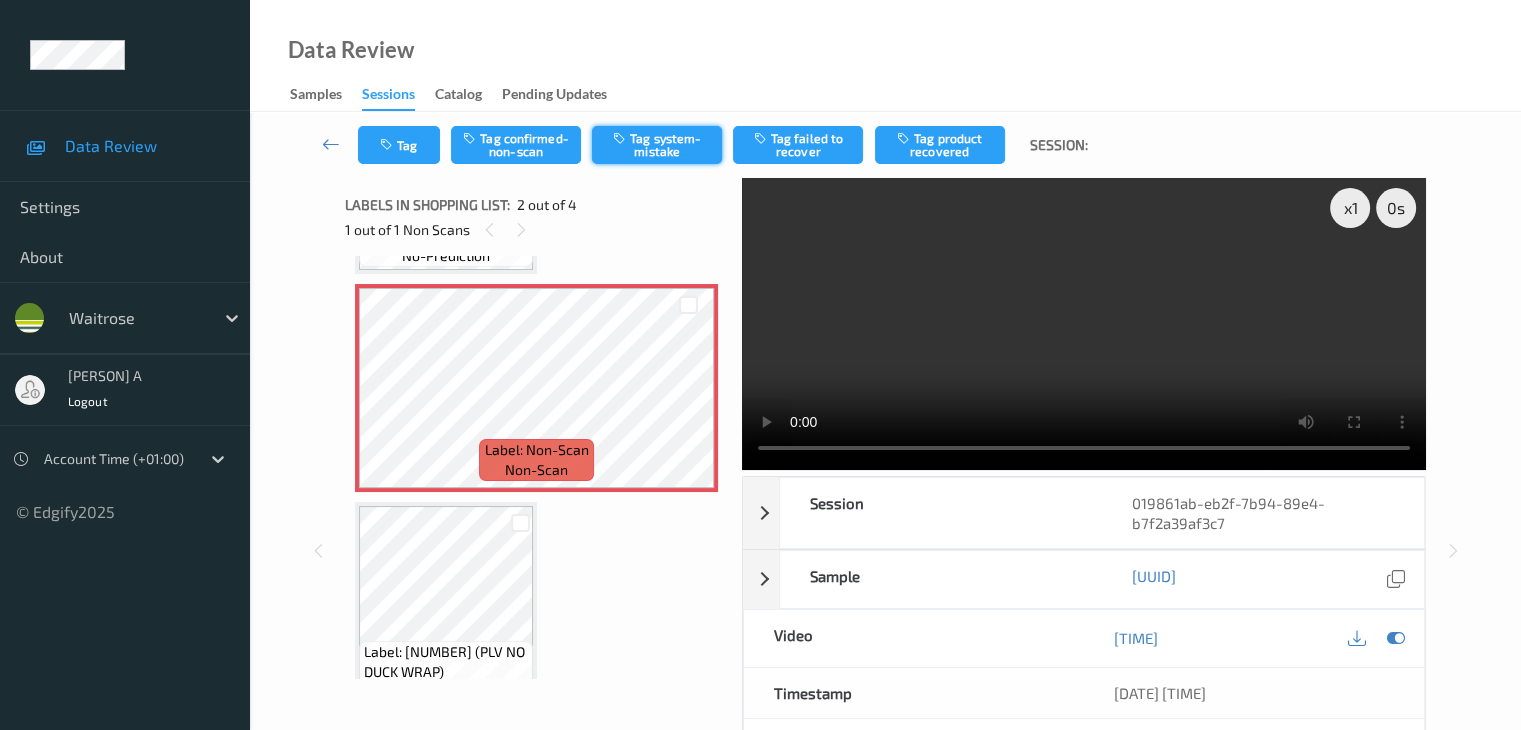 click on "Tag   system-mistake" at bounding box center (657, 145) 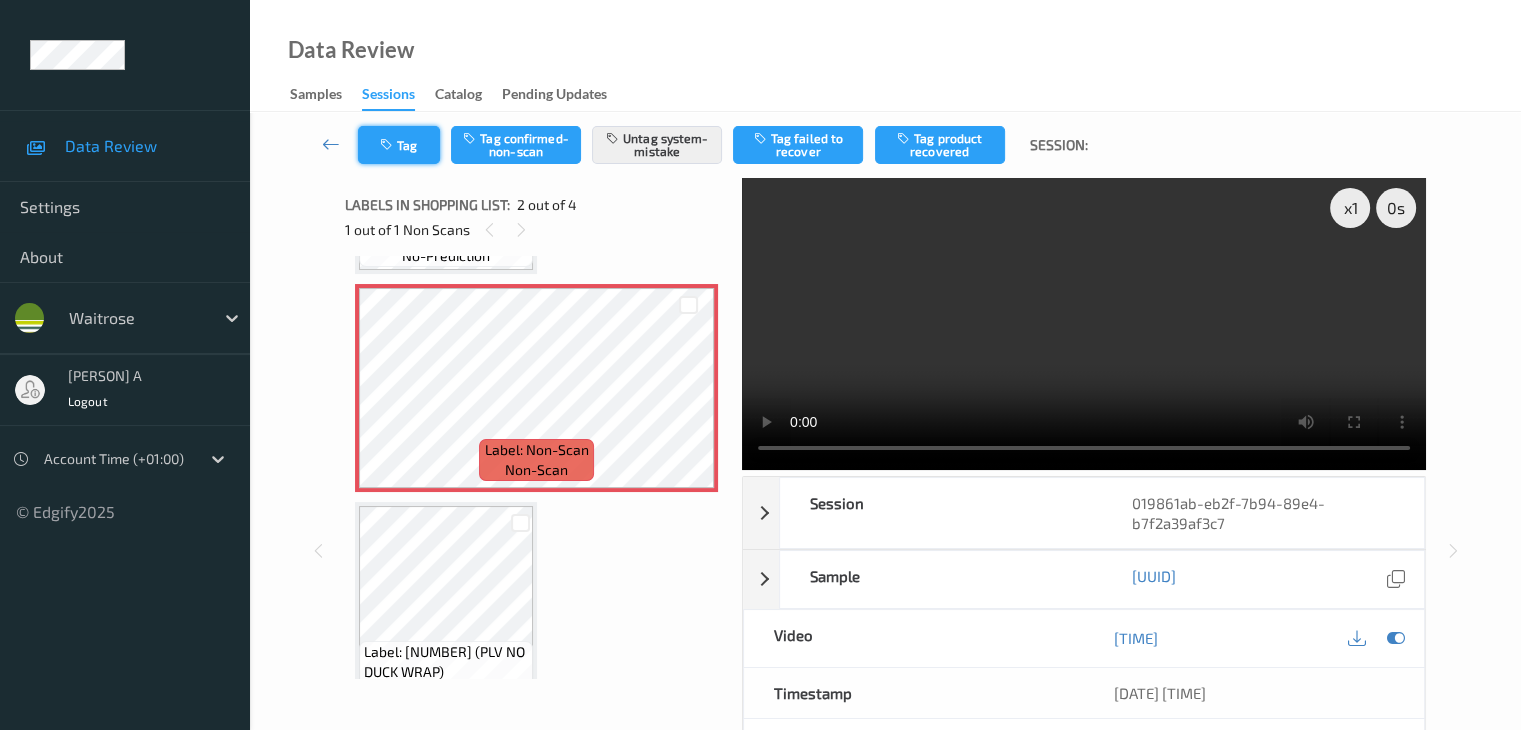 click on "Tag" at bounding box center (399, 145) 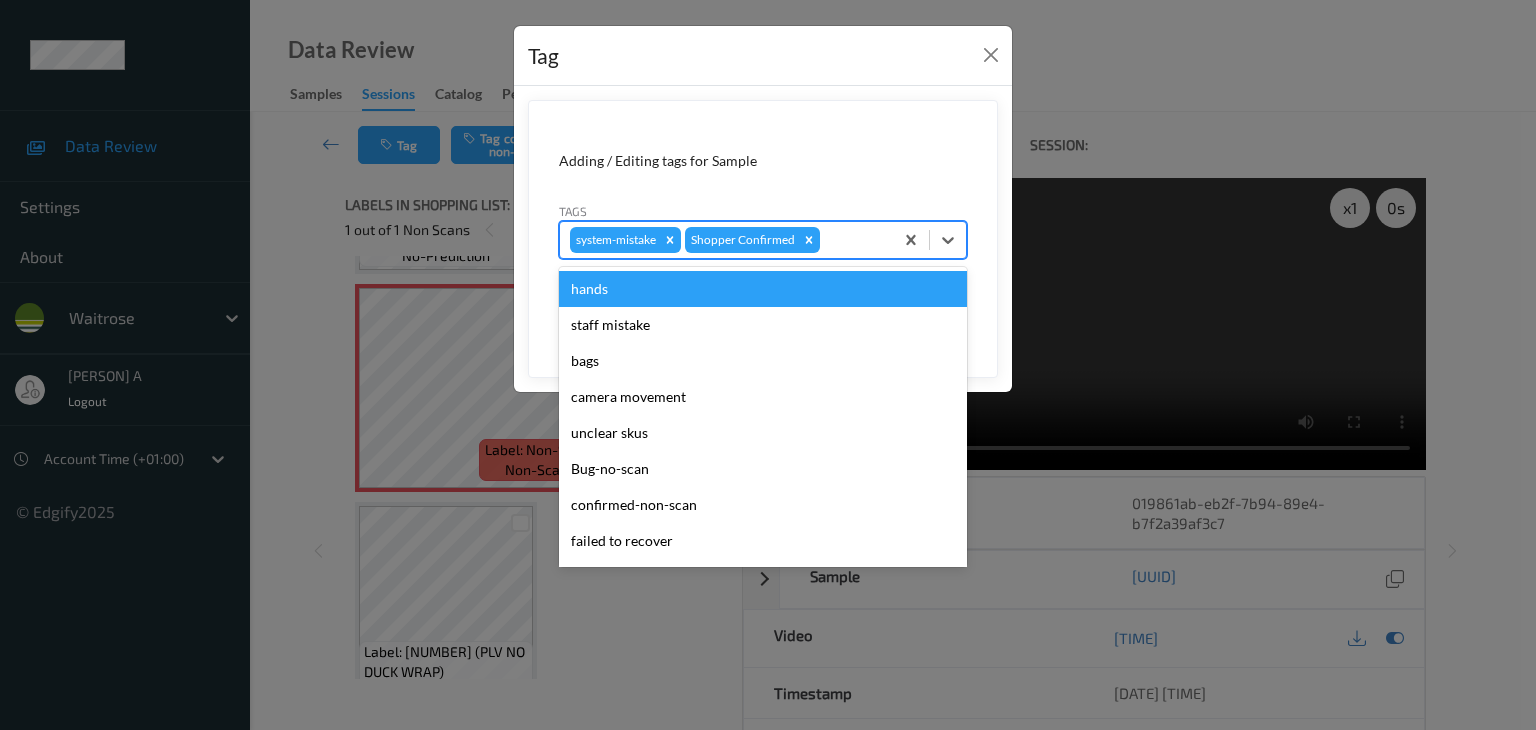 click at bounding box center [853, 240] 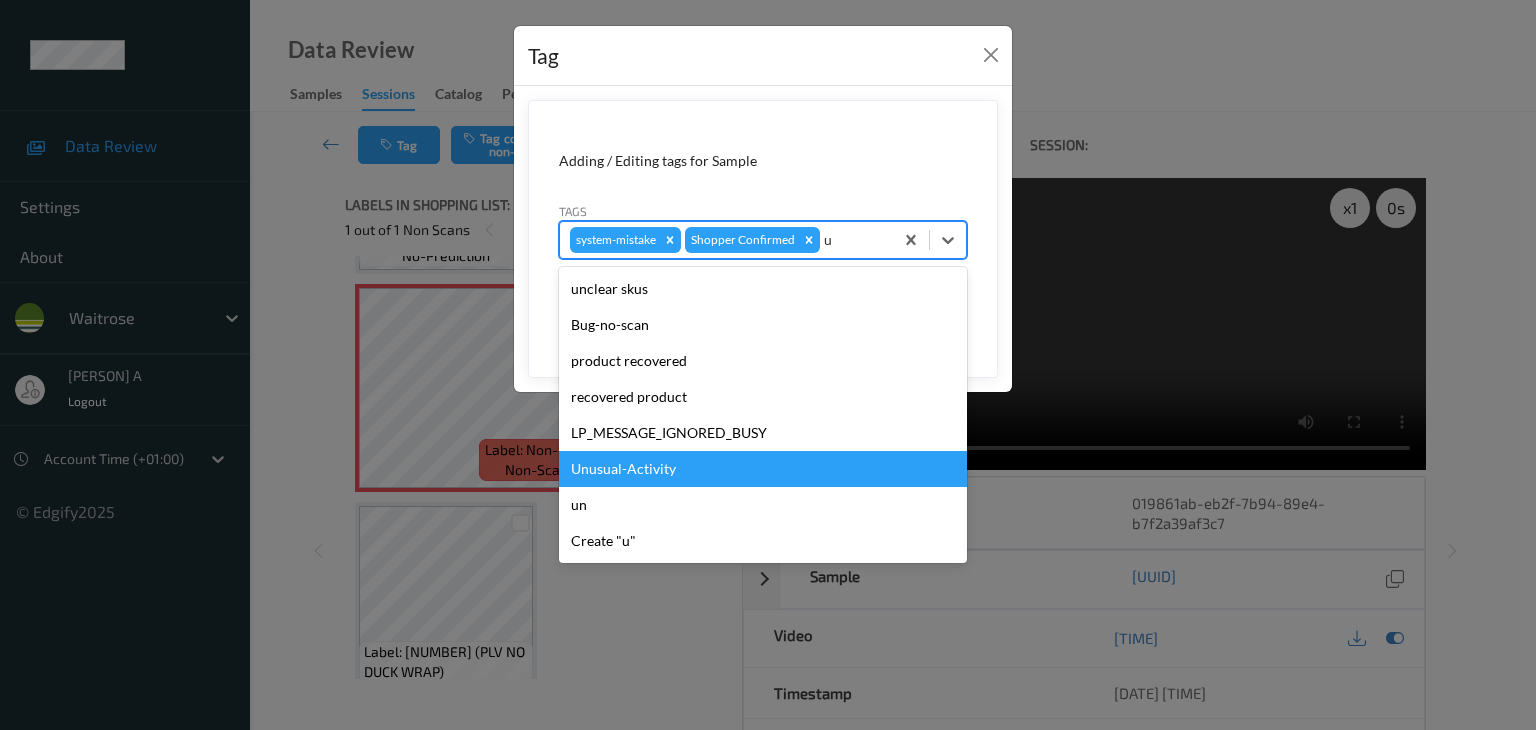 click on "Unusual-Activity" at bounding box center (763, 469) 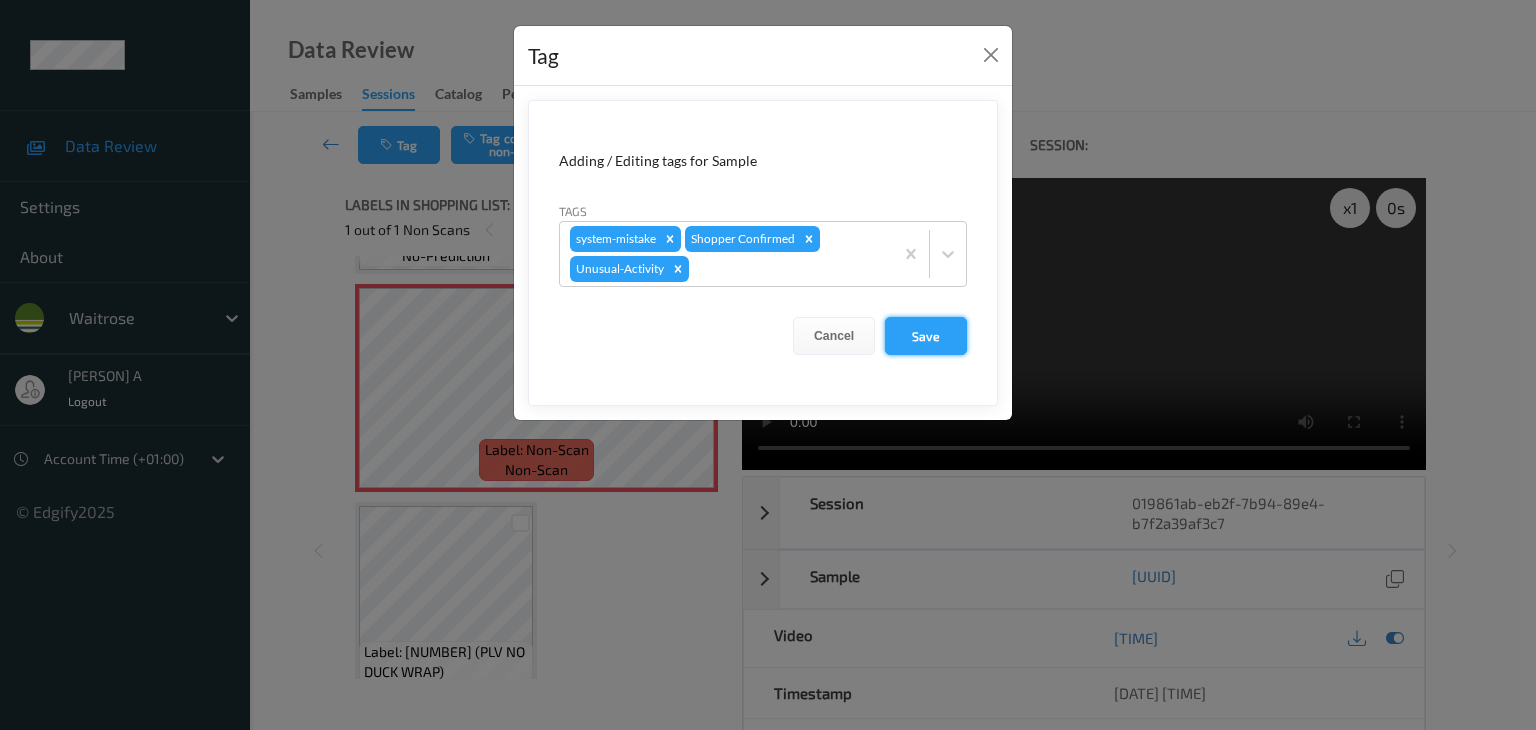 click on "Save" at bounding box center (926, 336) 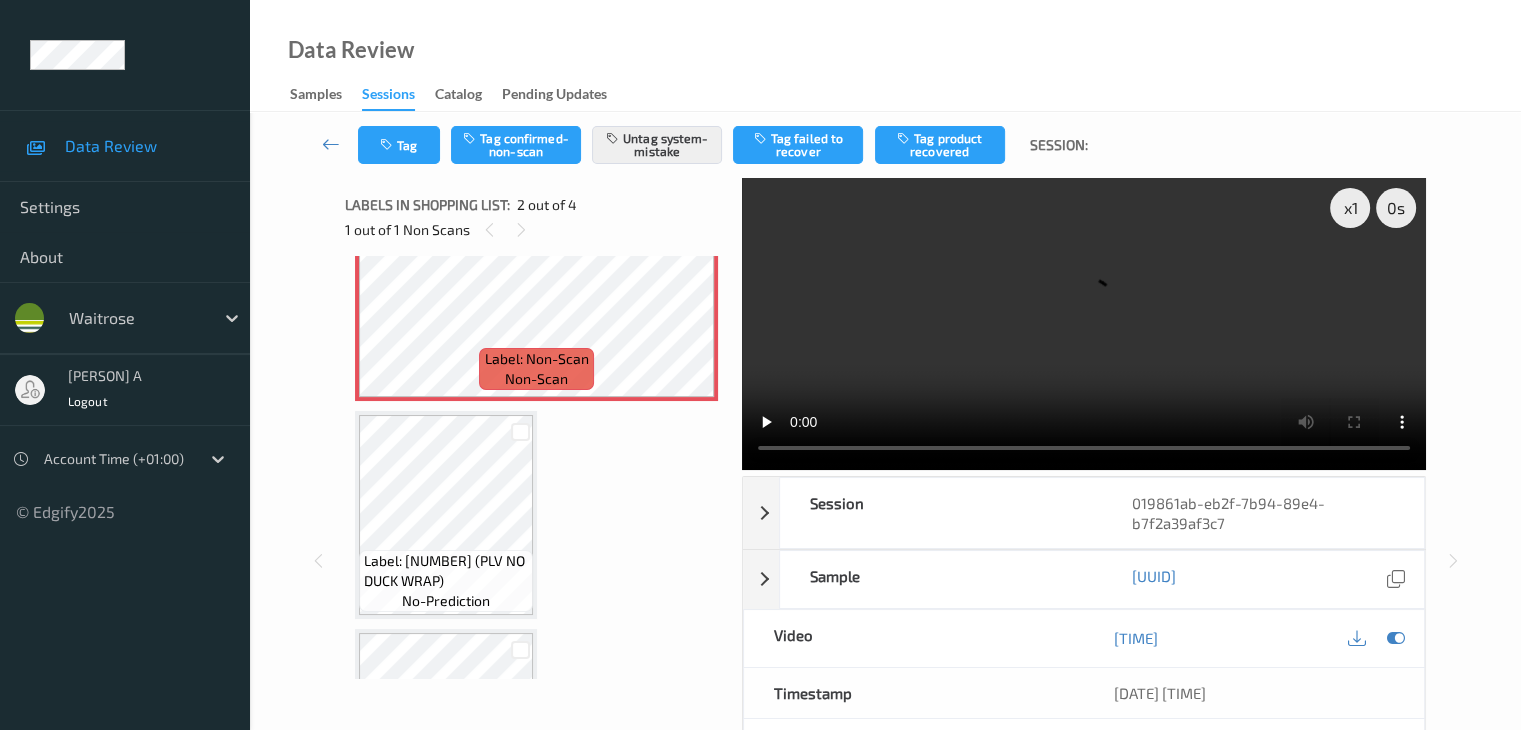 scroll, scrollTop: 400, scrollLeft: 0, axis: vertical 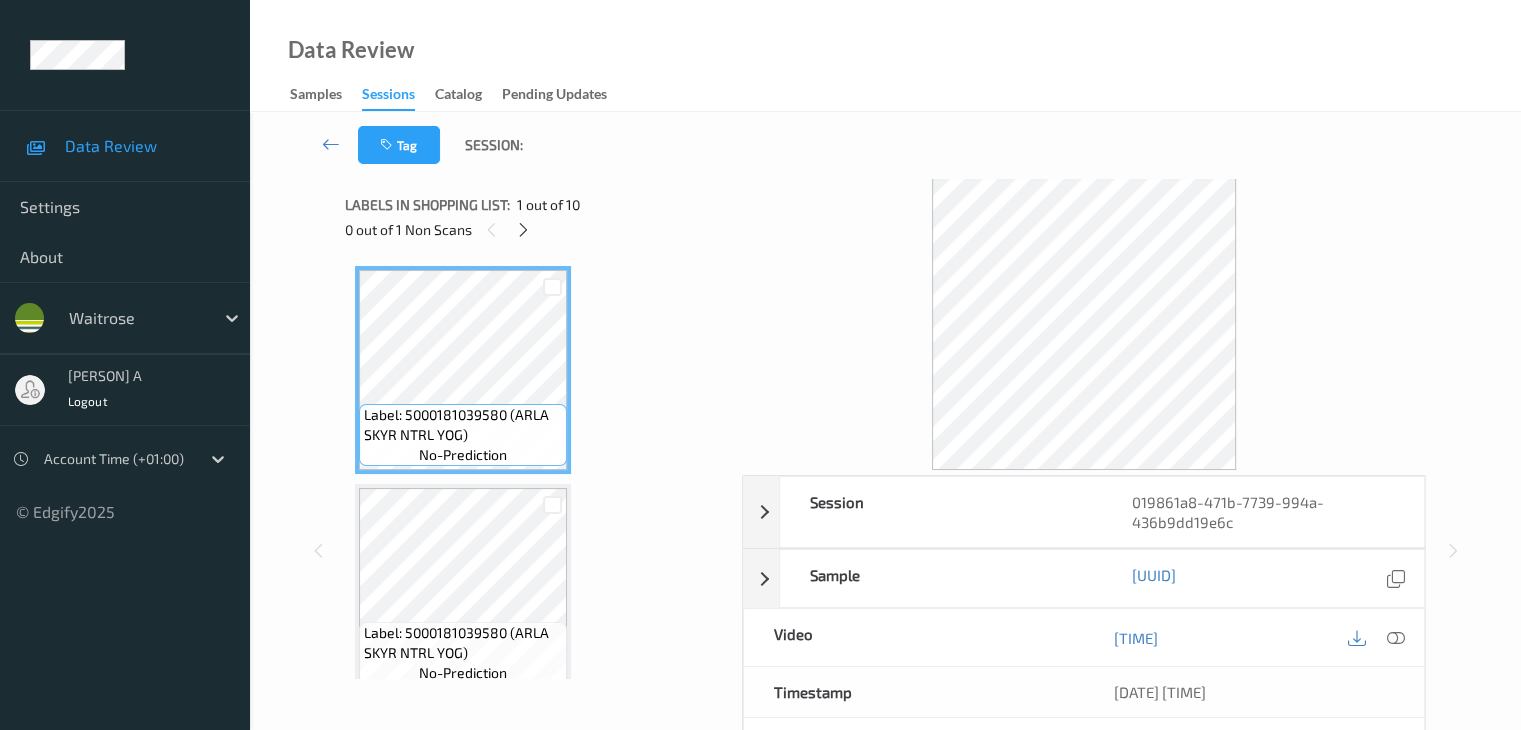 click at bounding box center [1395, 638] 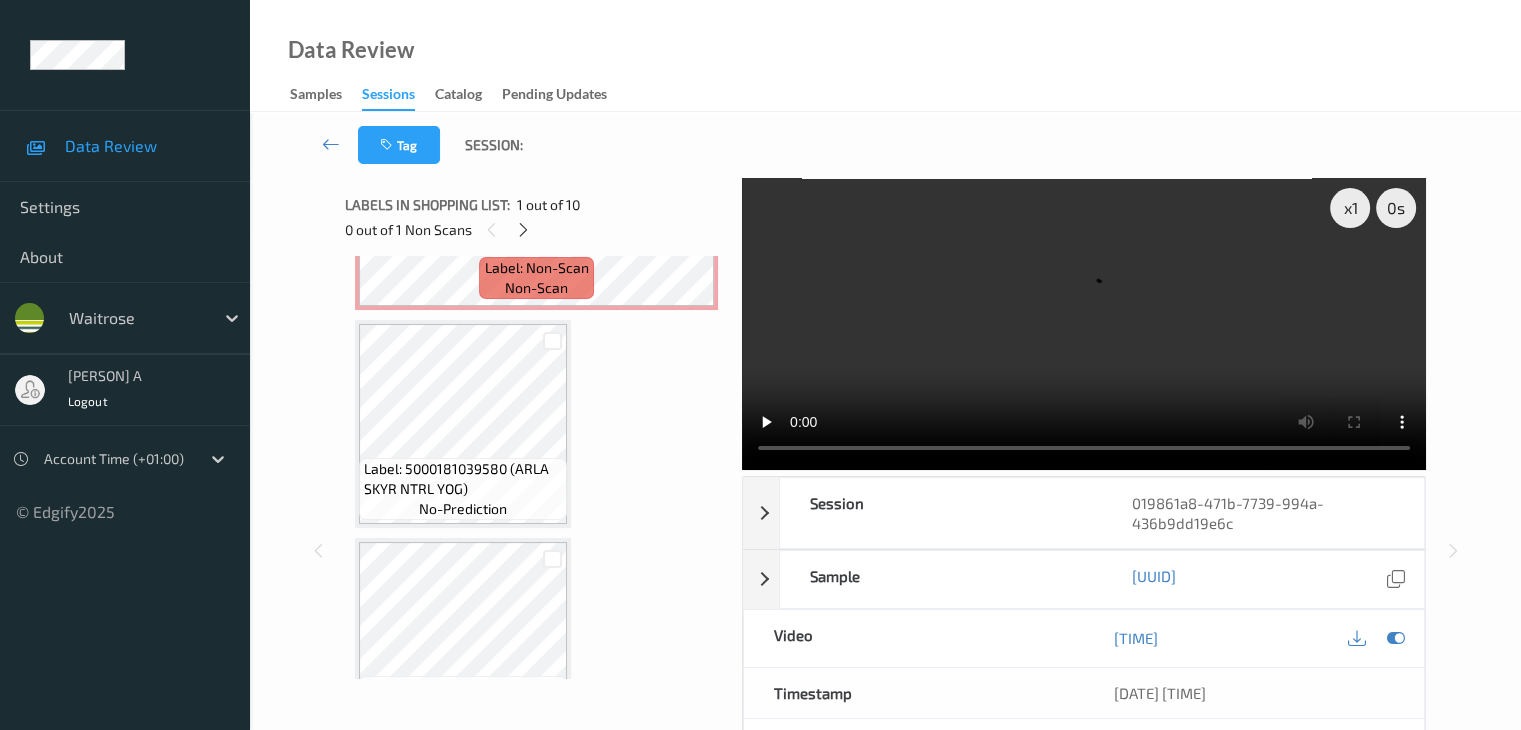 scroll, scrollTop: 300, scrollLeft: 0, axis: vertical 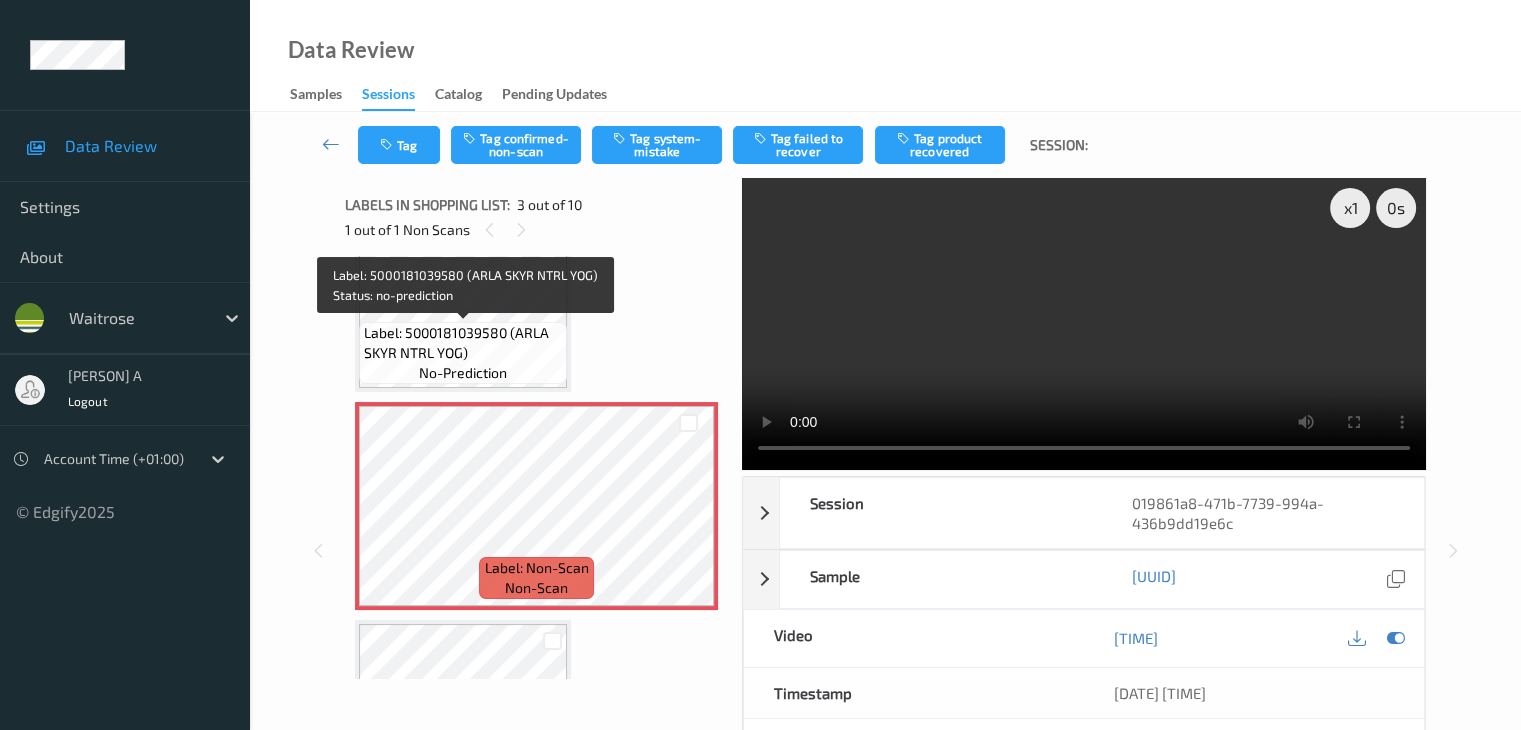 click on "Label: 5000181039580 (ARLA SKYR NTRL YOG)" at bounding box center (463, 343) 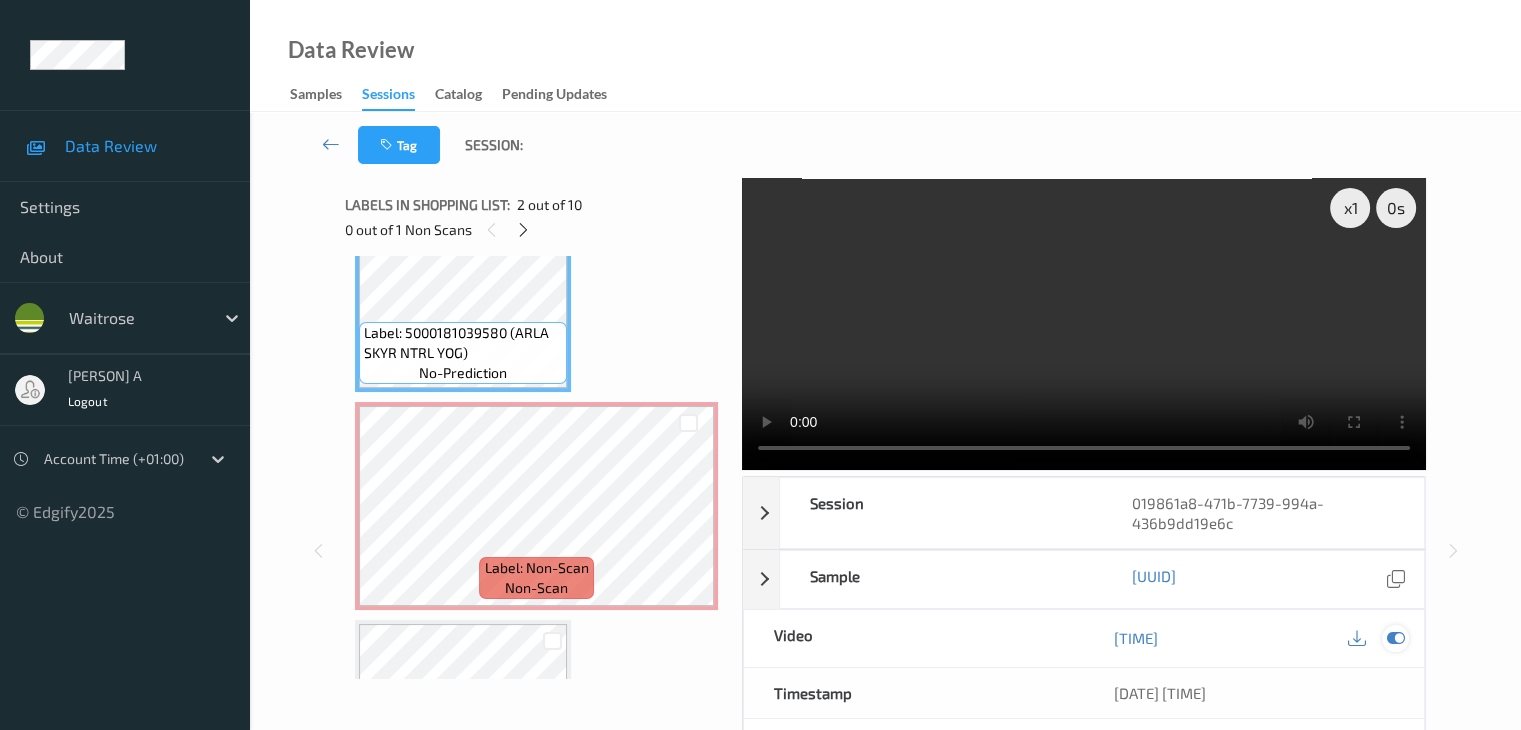 click at bounding box center [1395, 638] 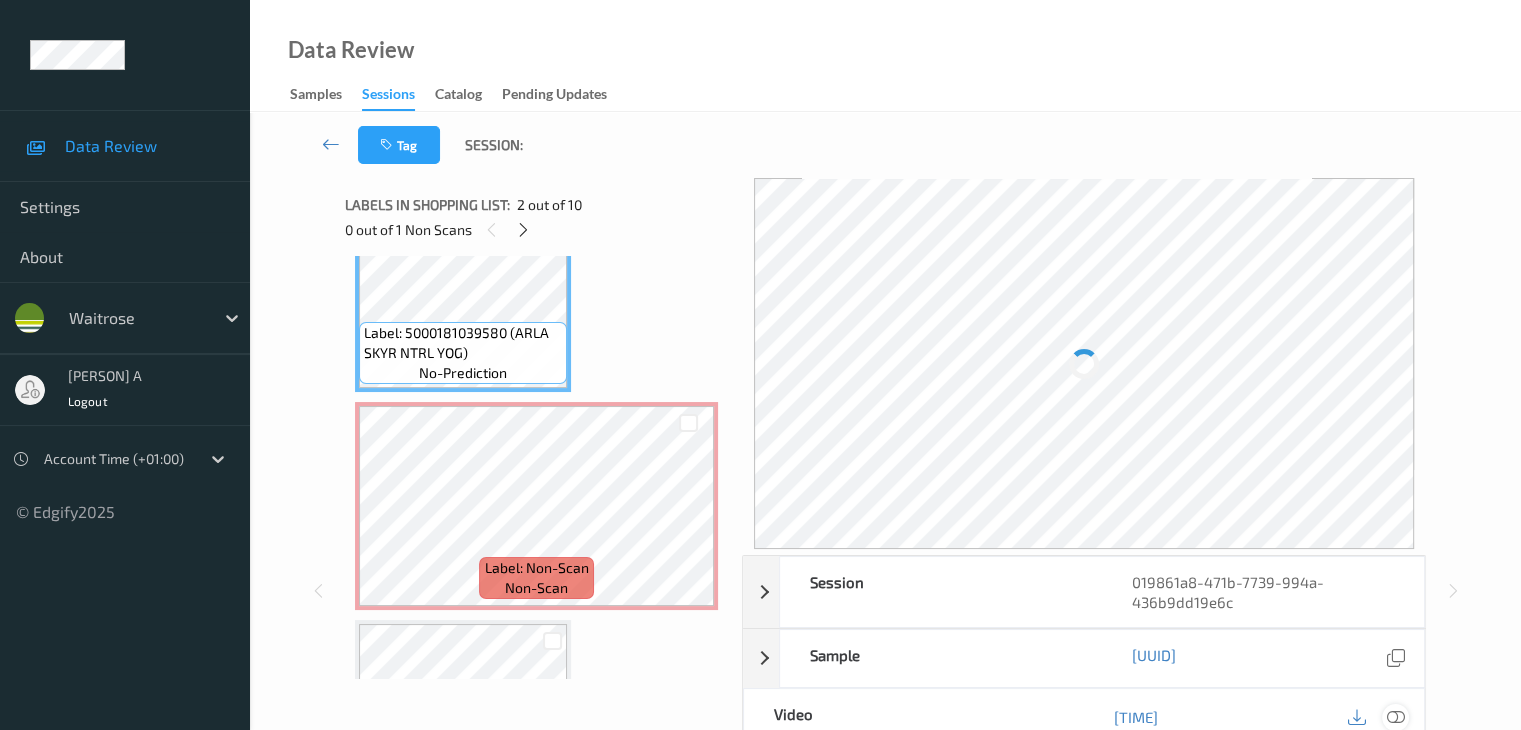 click at bounding box center [1395, 658] 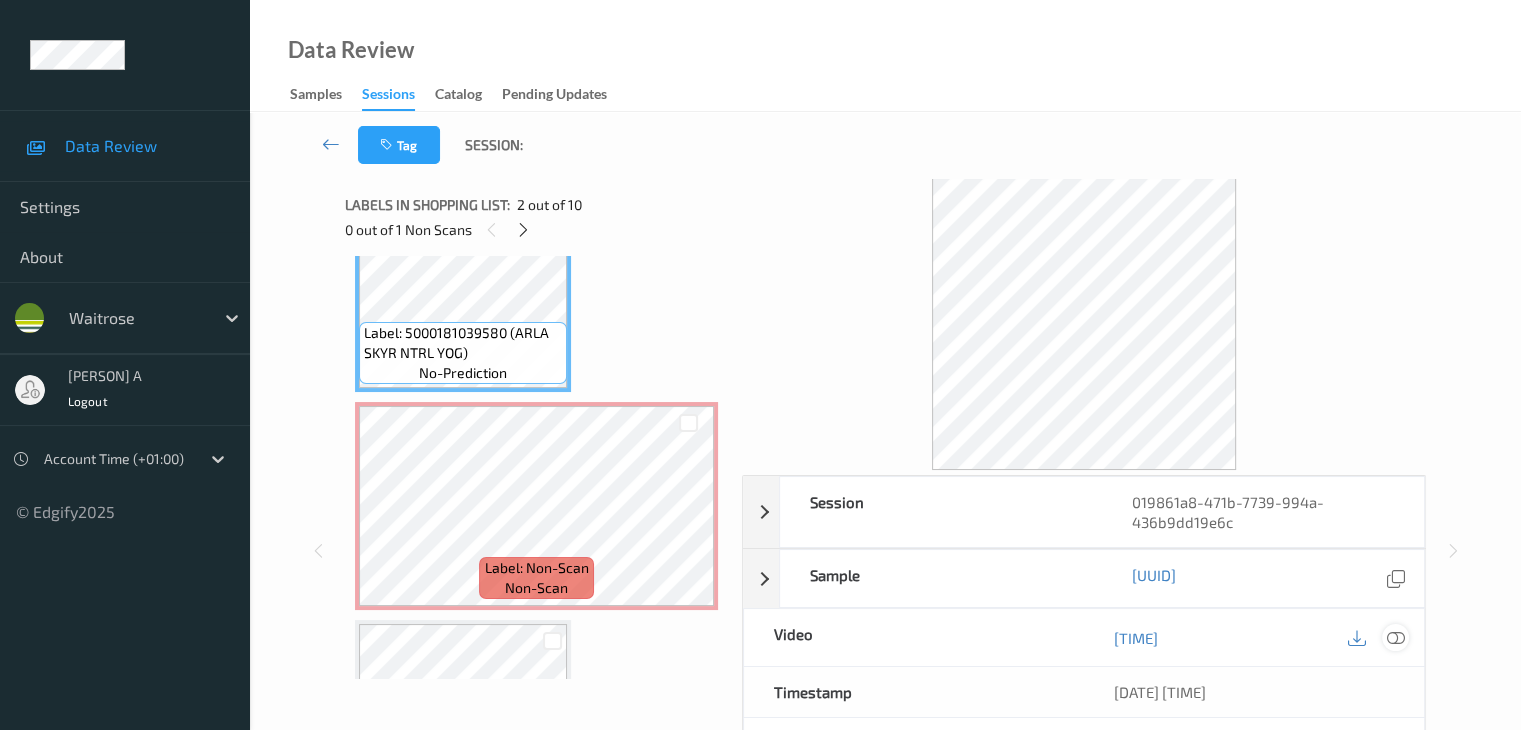 click at bounding box center (1395, 638) 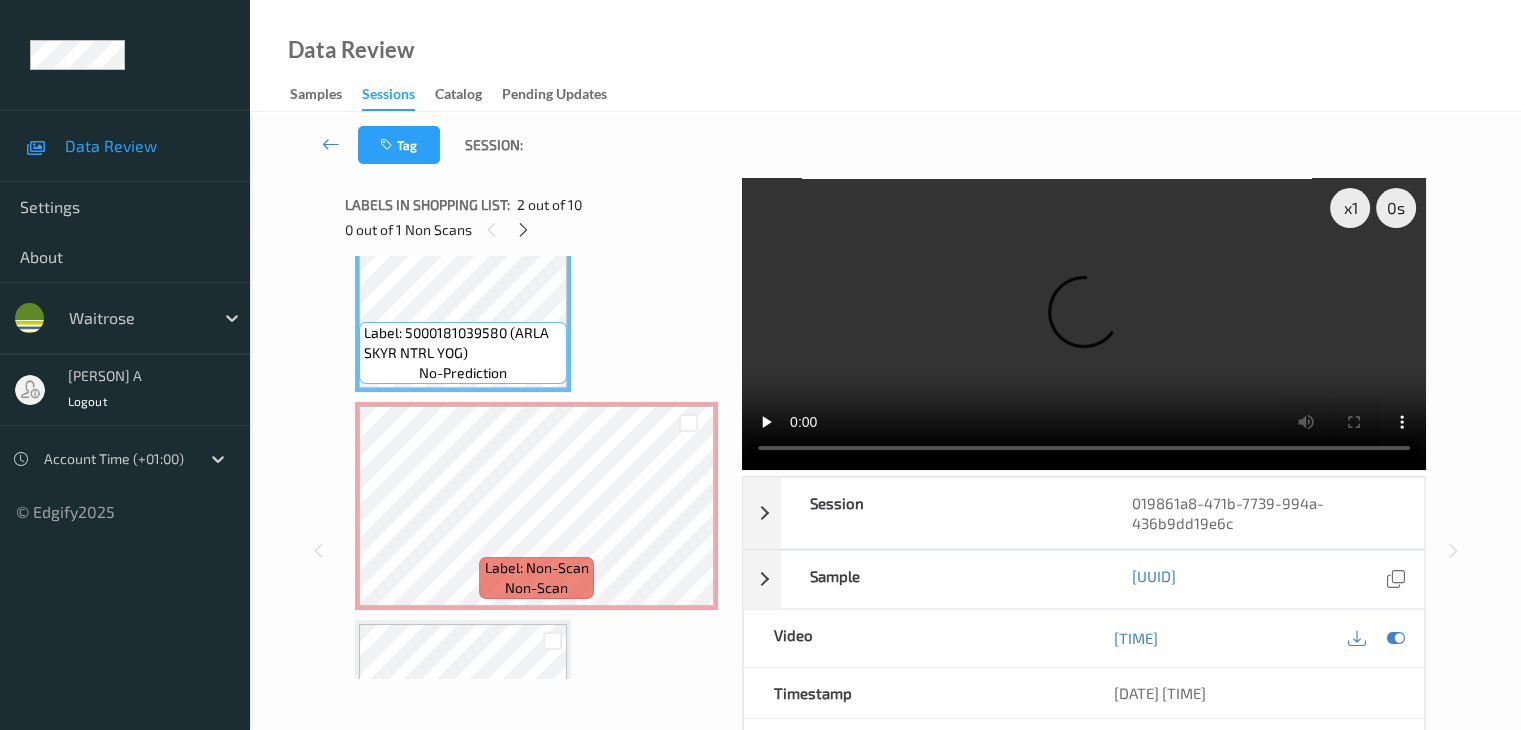 type 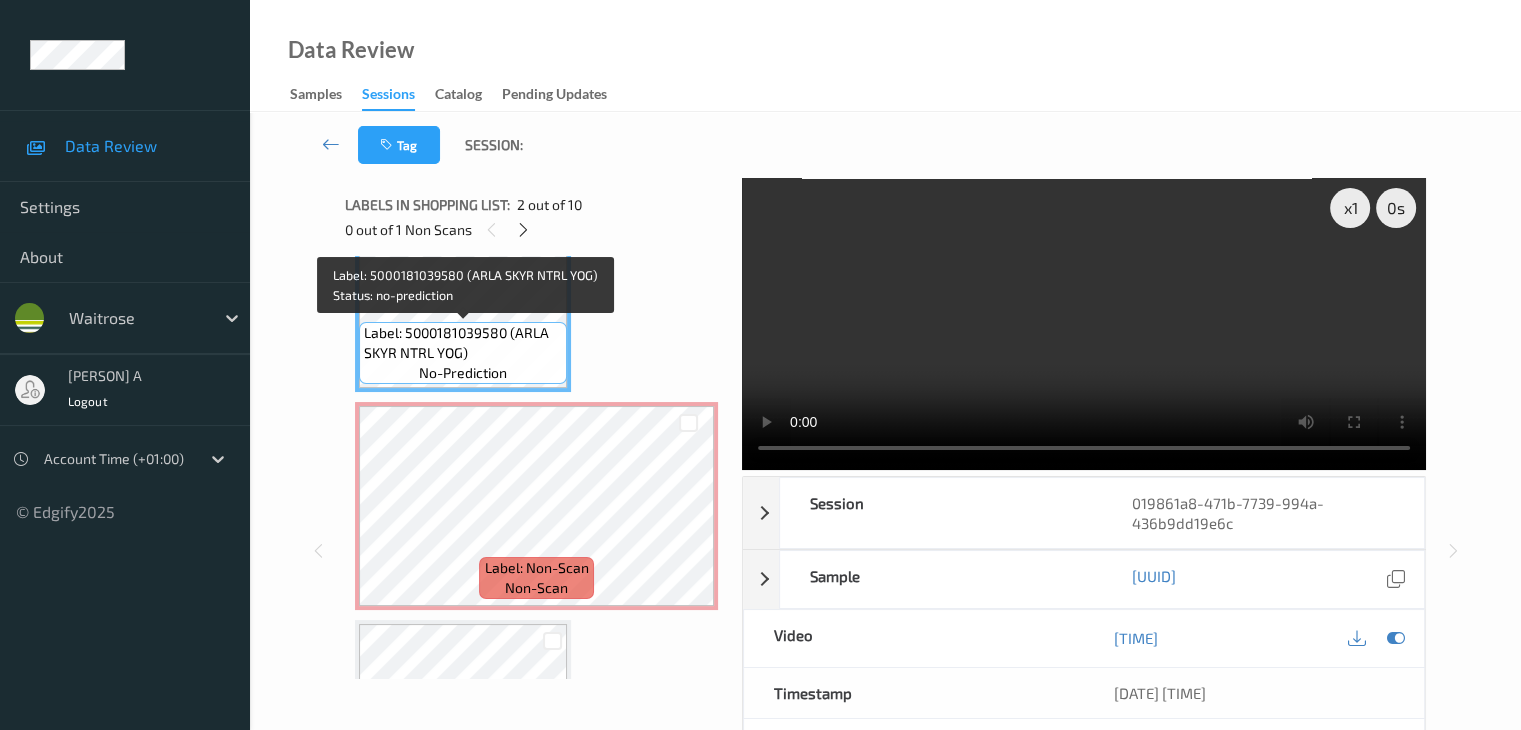 click on "Label: 5000181039580 (ARLA SKYR NTRL YOG)" at bounding box center (463, 343) 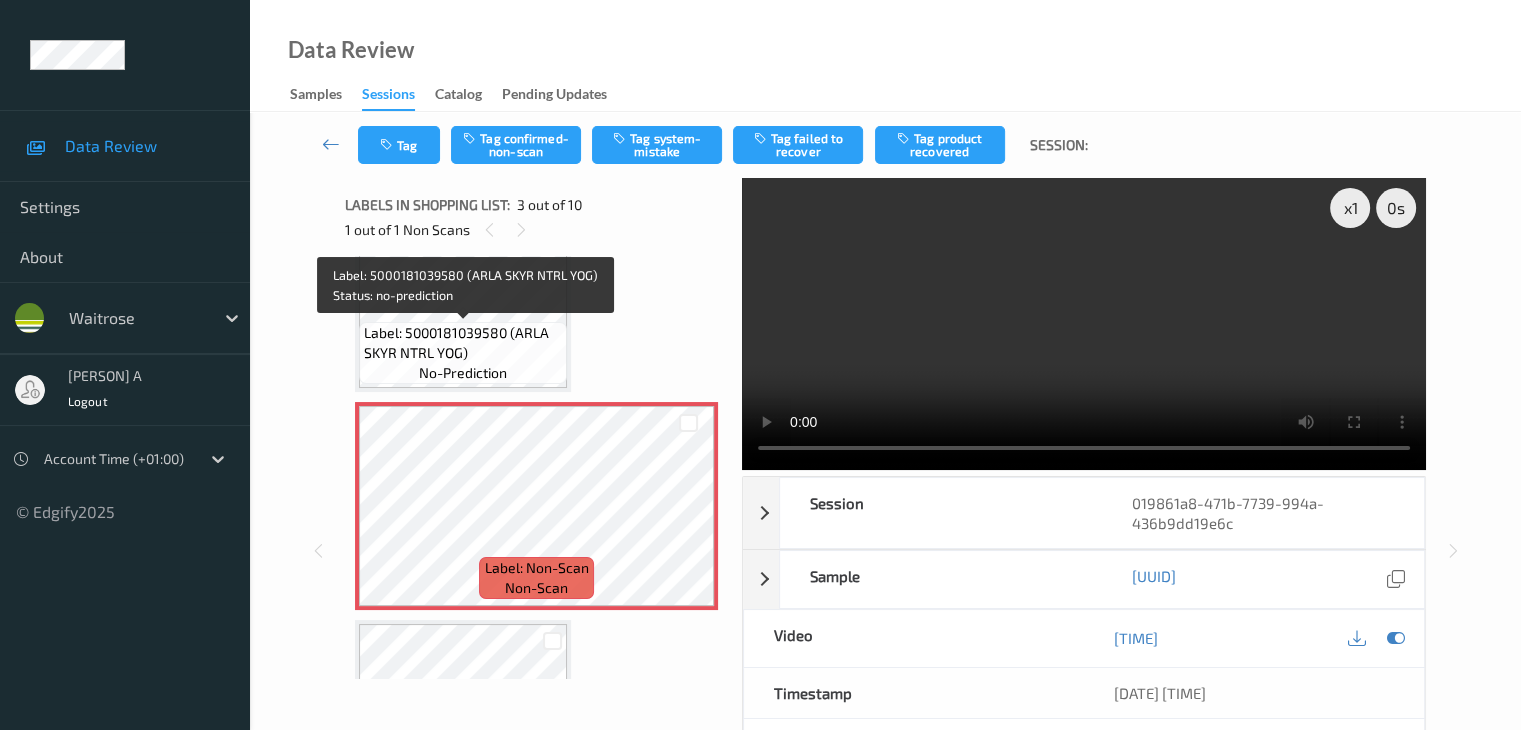 click on "Label: 5000181039580 (ARLA SKYR NTRL YOG)" at bounding box center (463, 343) 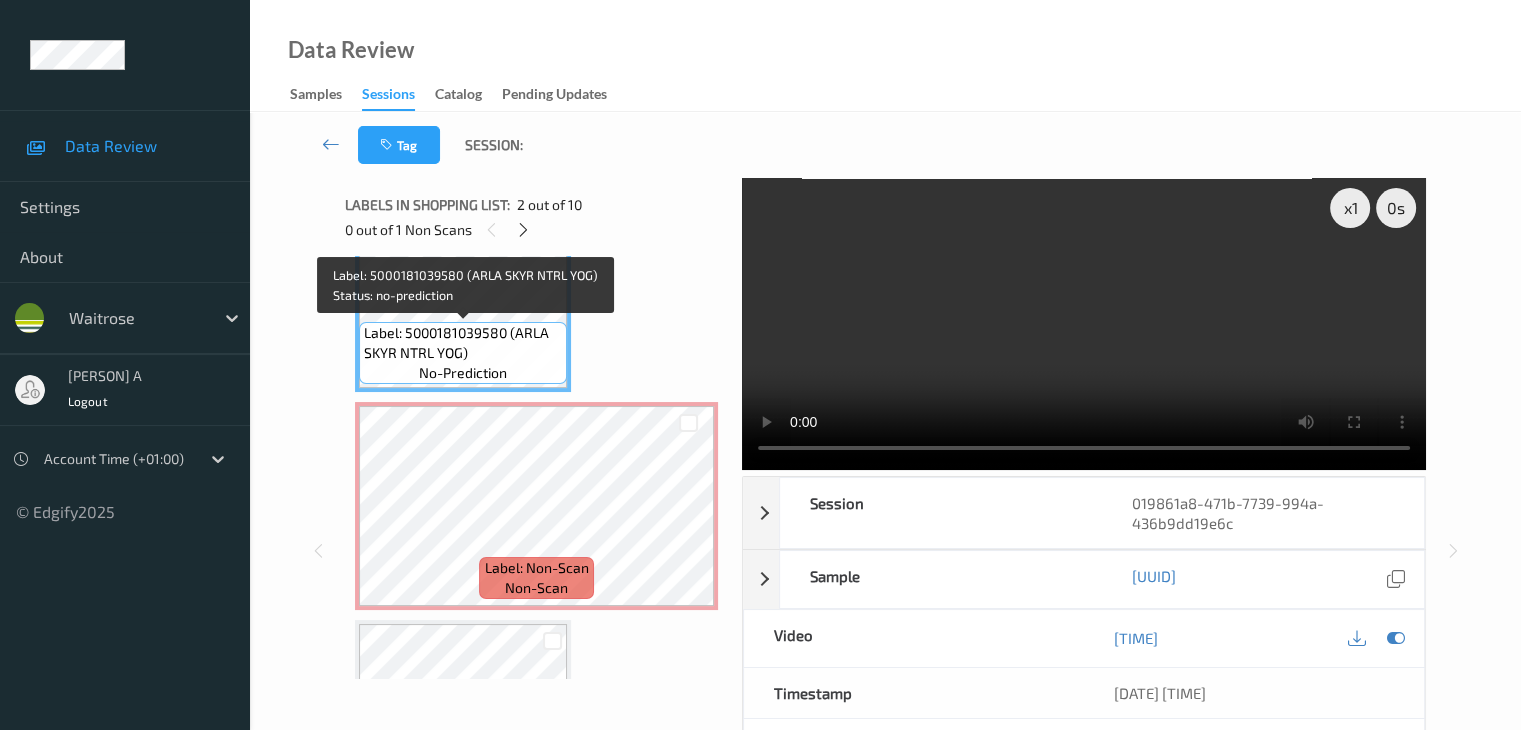 click on "Label: 5000181039580 (ARLA SKYR NTRL YOG)" at bounding box center [463, 343] 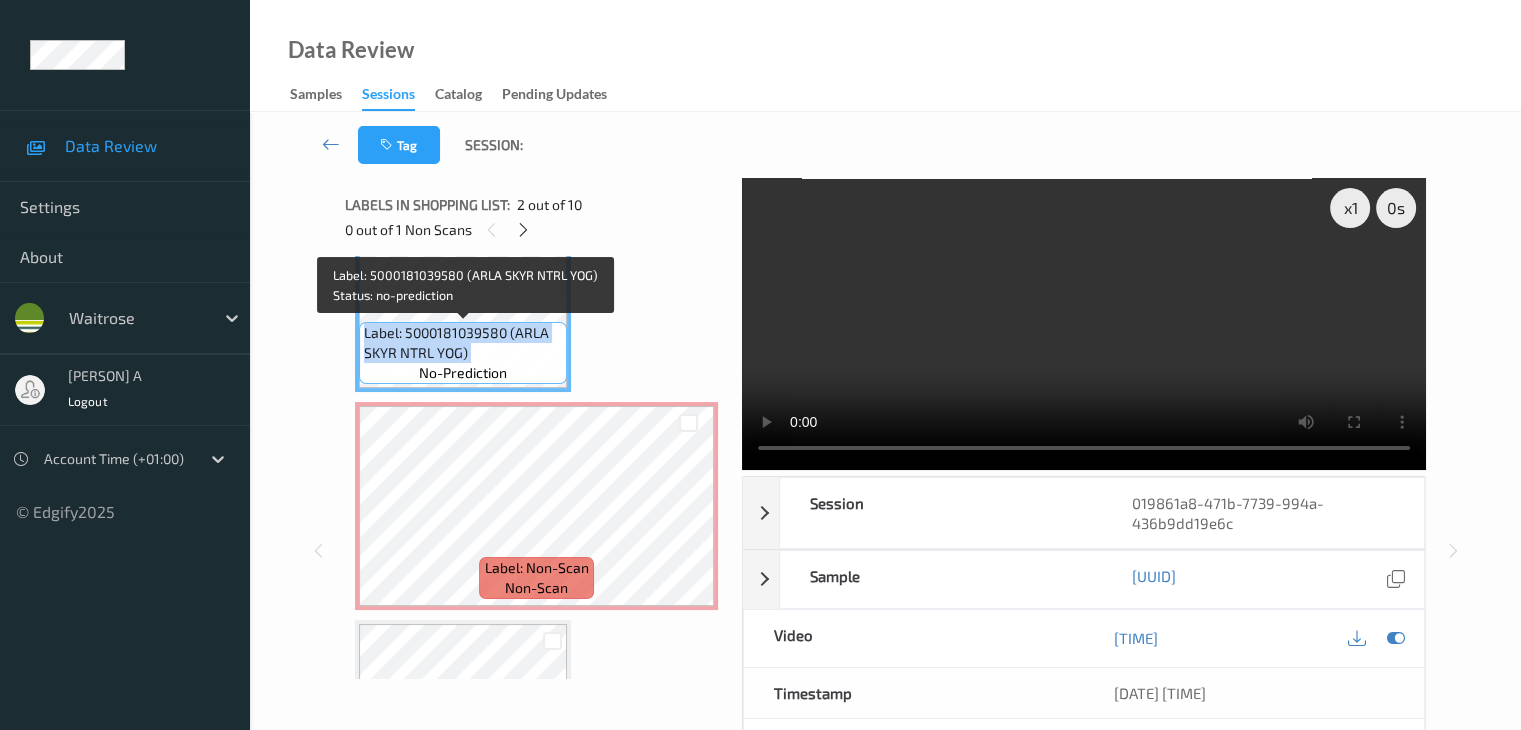click on "Label: 5000181039580 (ARLA SKYR NTRL YOG)" at bounding box center (463, 343) 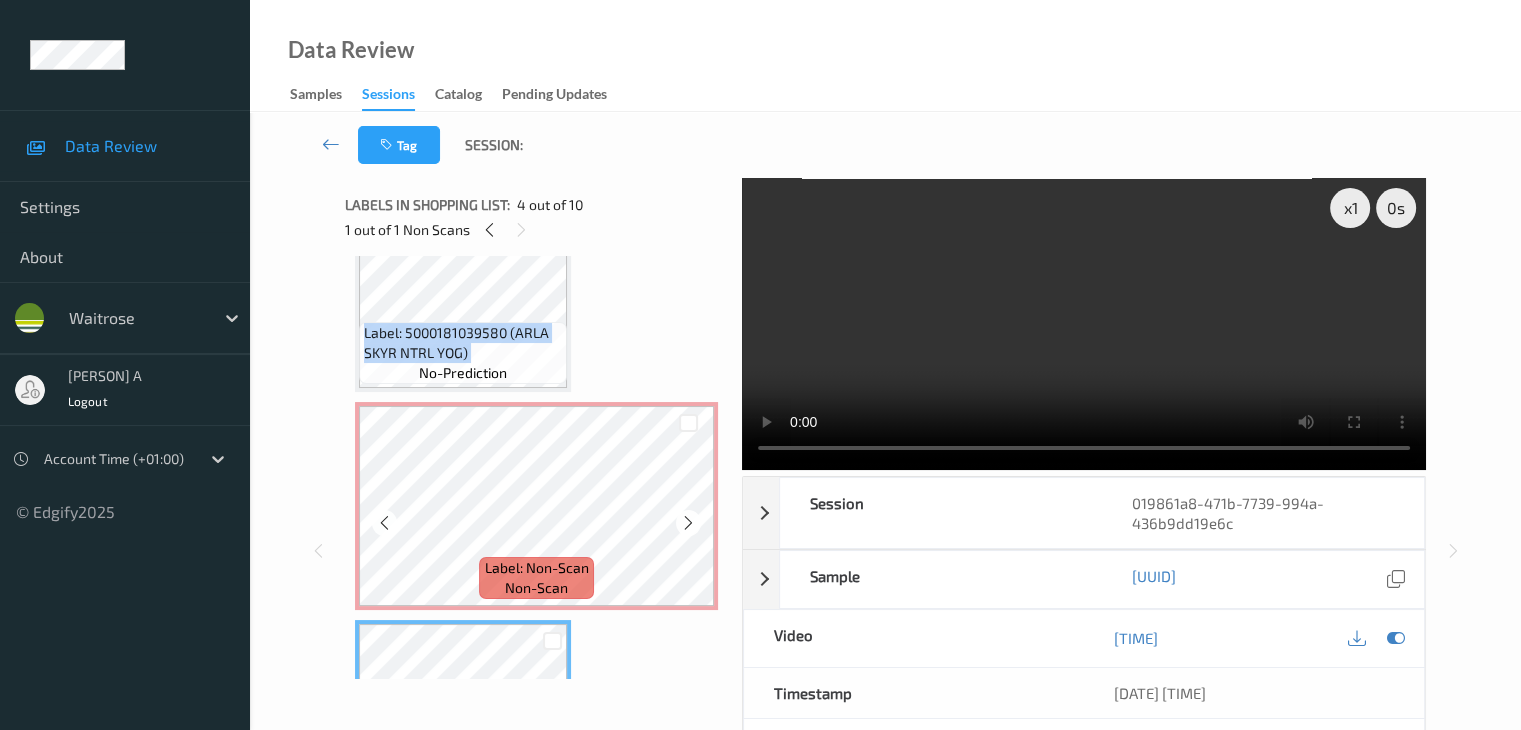 scroll, scrollTop: 400, scrollLeft: 0, axis: vertical 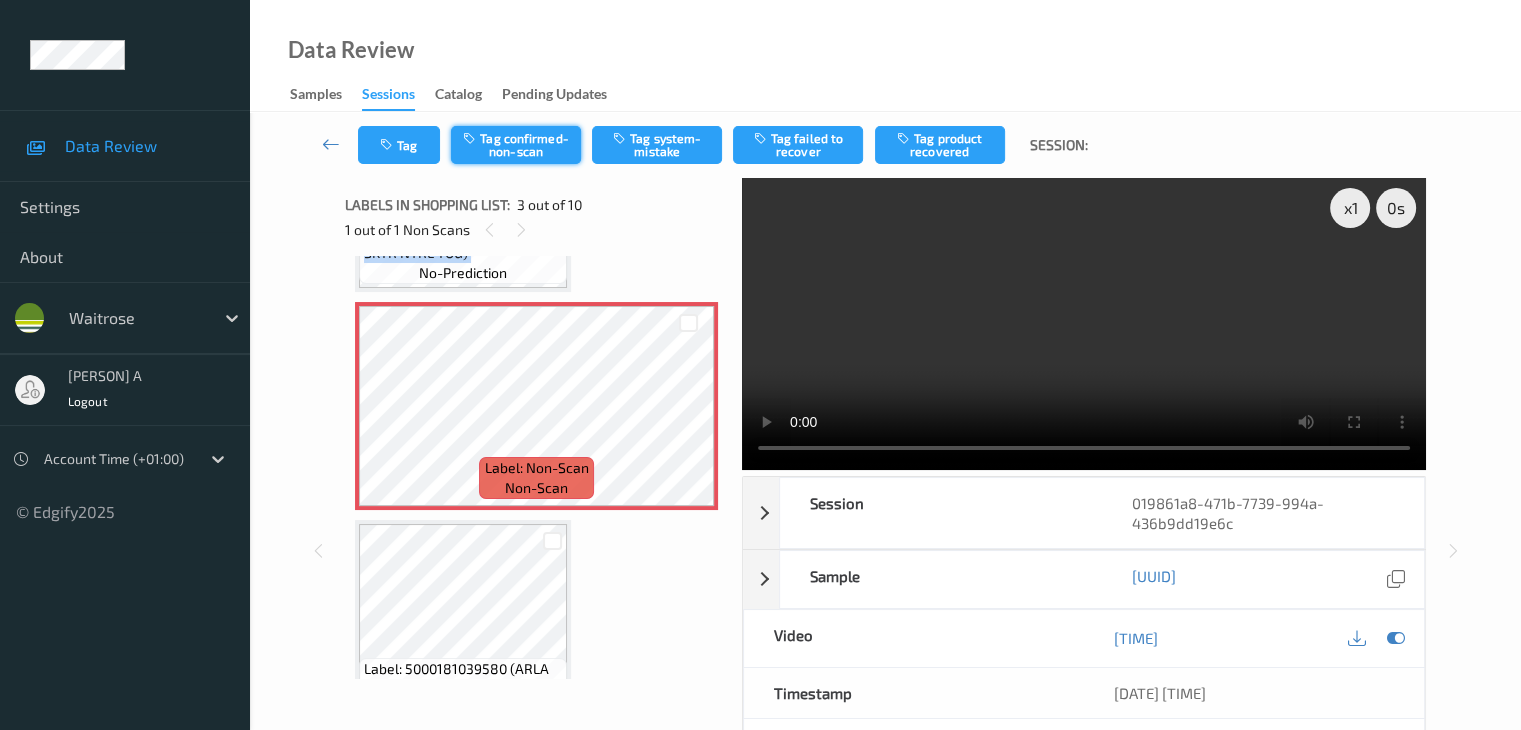 click on "Tag   confirmed-non-scan" at bounding box center [516, 145] 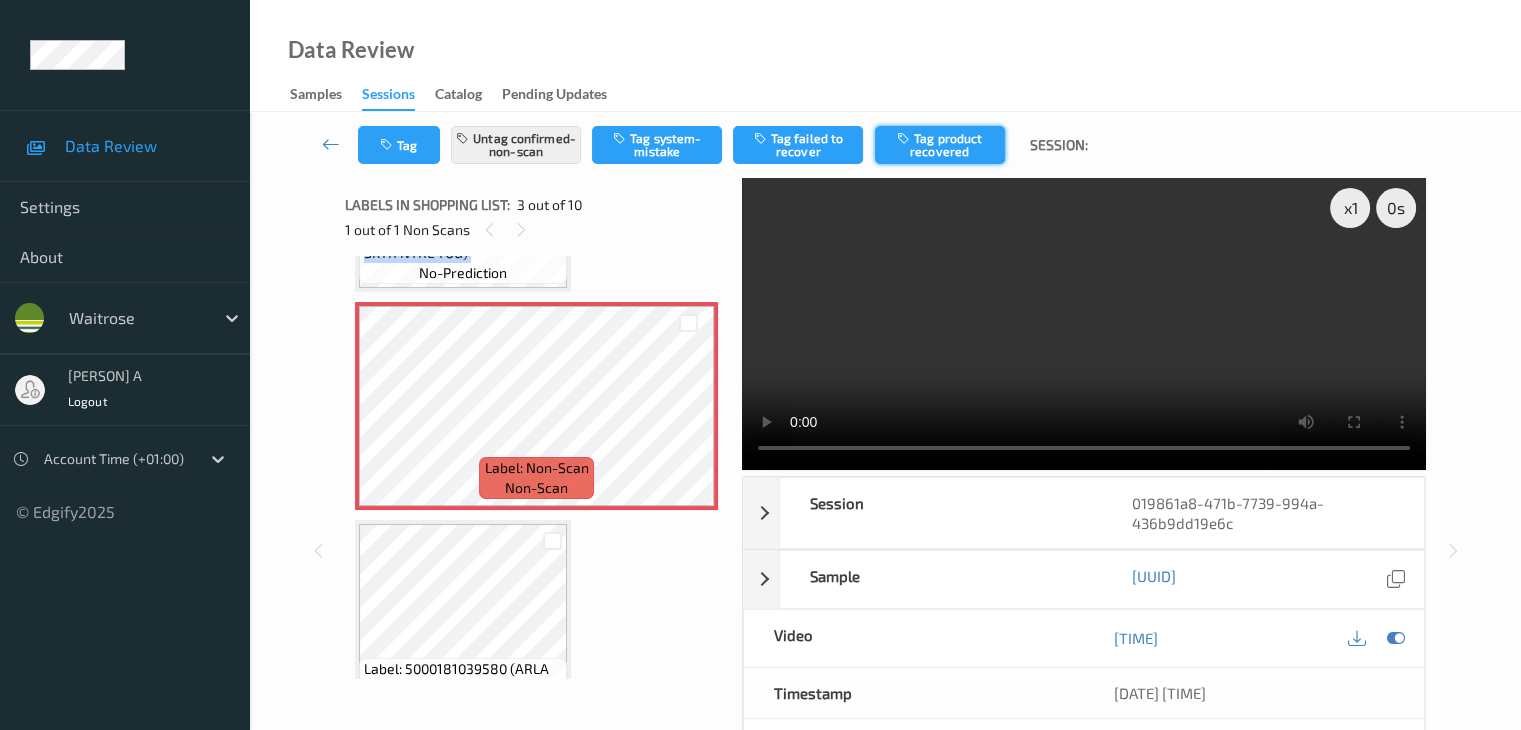 click on "Tag   product recovered" at bounding box center [940, 145] 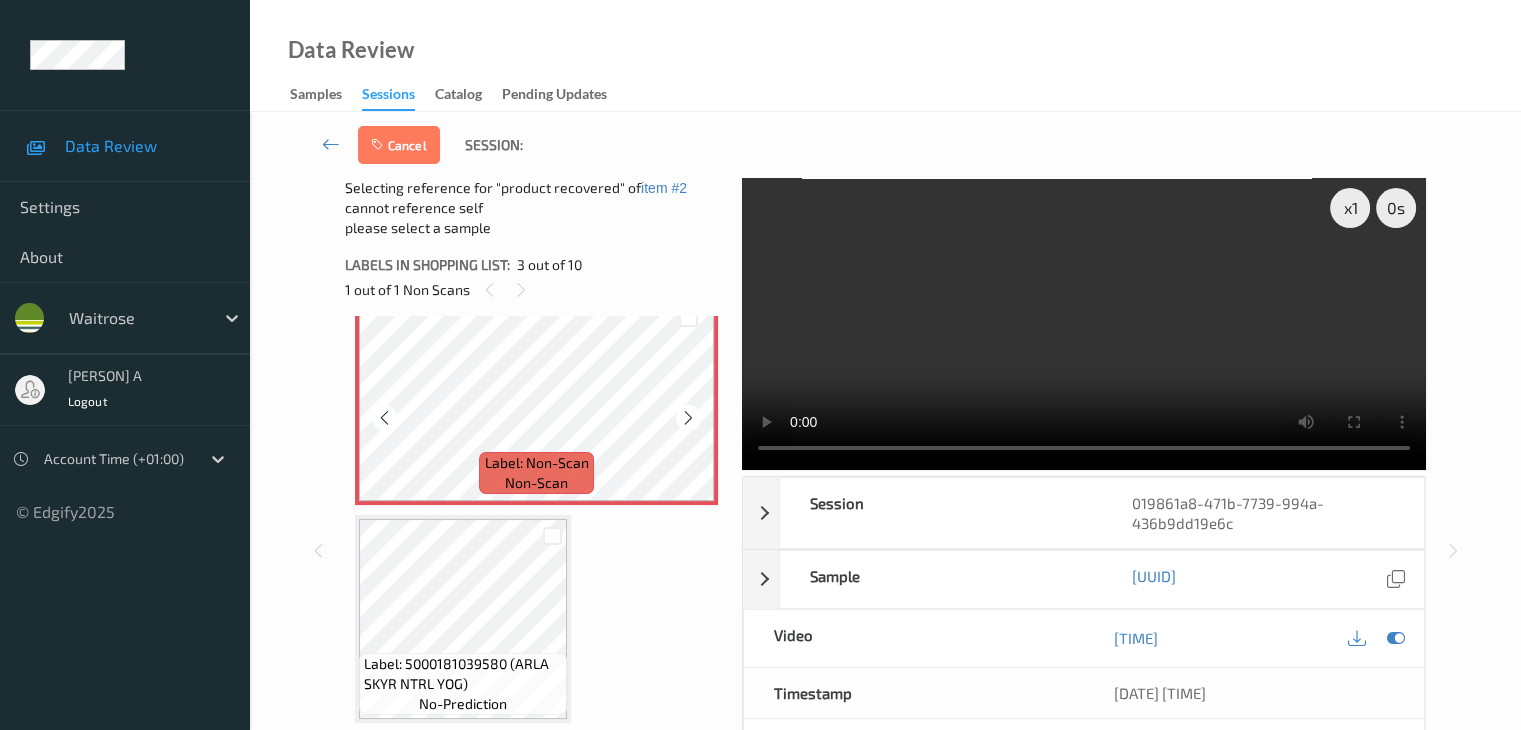 scroll, scrollTop: 500, scrollLeft: 0, axis: vertical 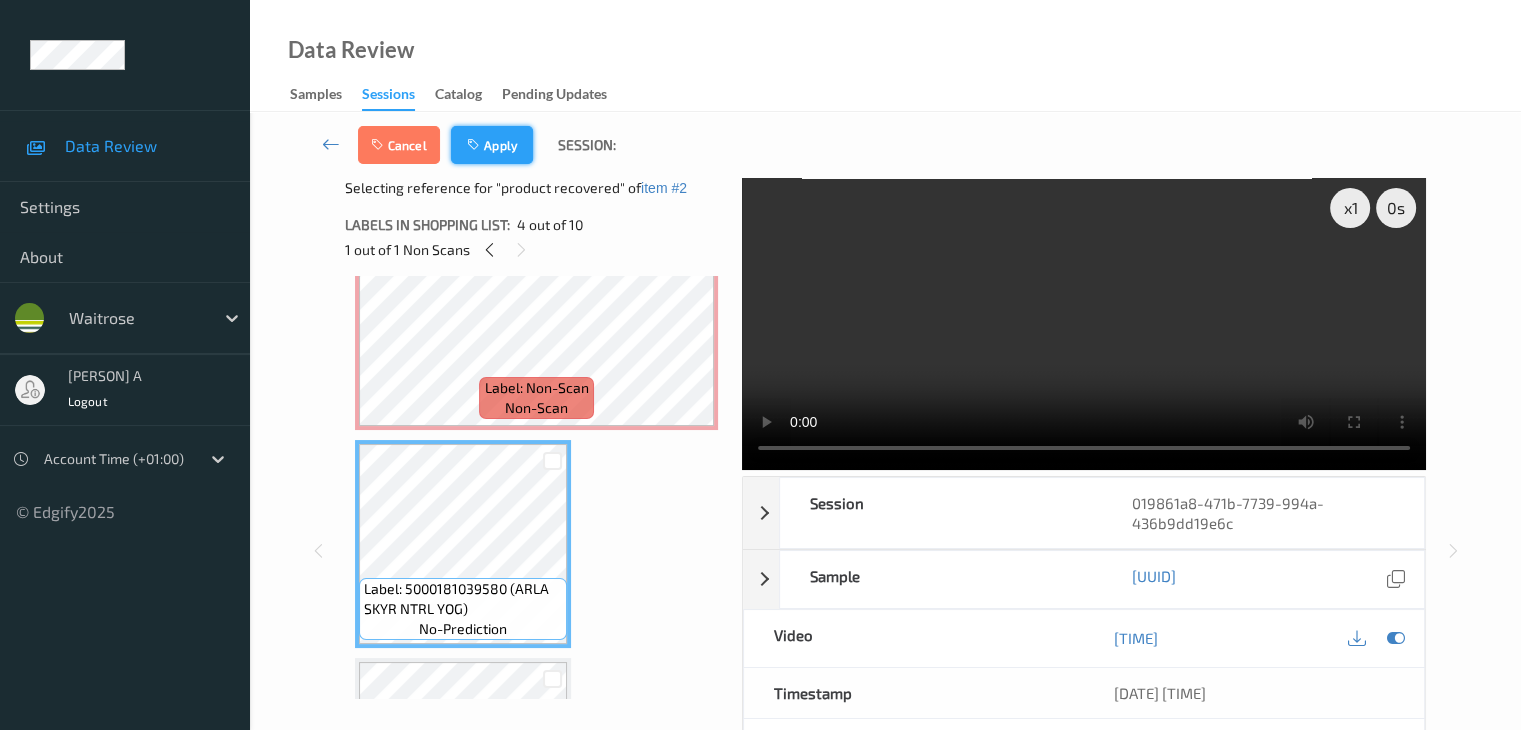 click on "Apply" at bounding box center (492, 145) 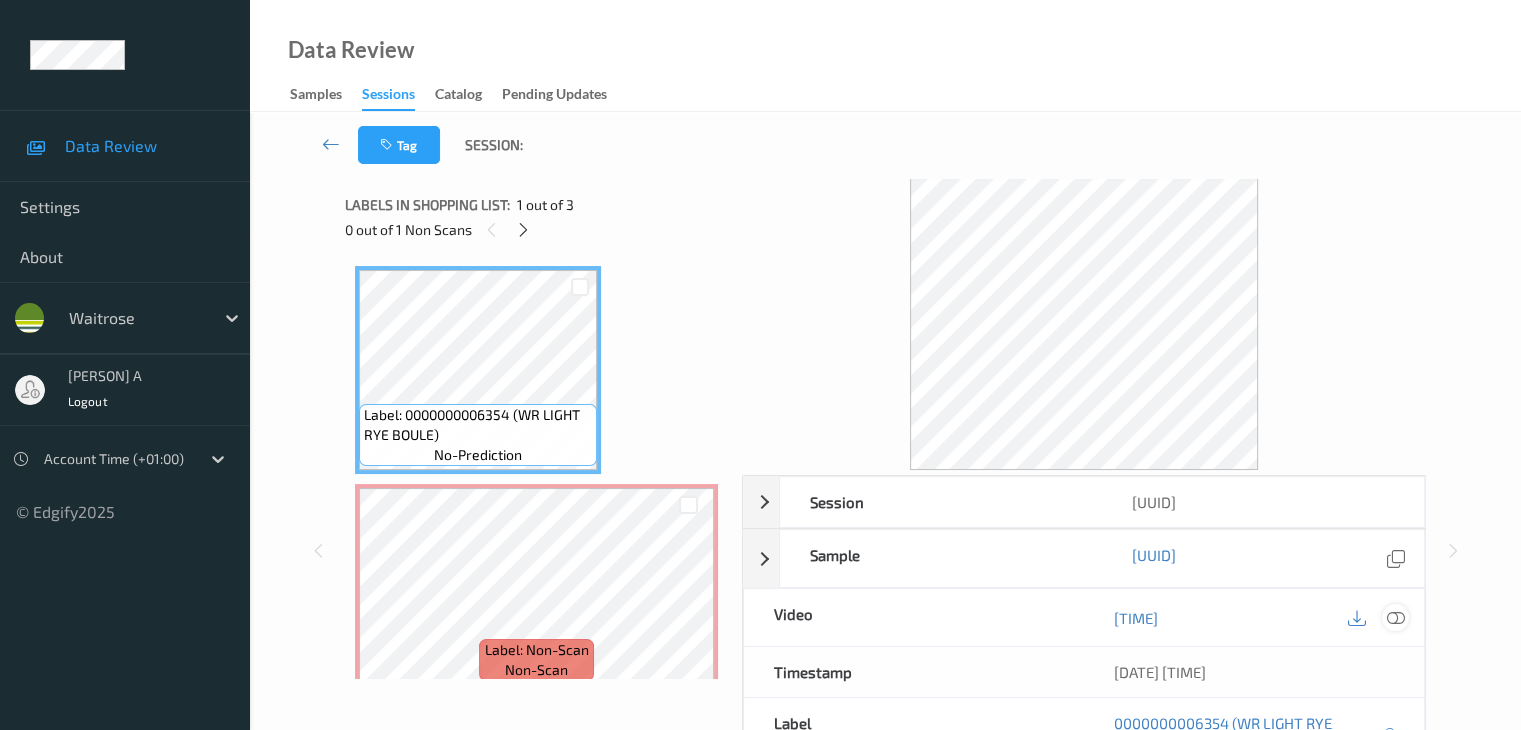 click at bounding box center (1395, 617) 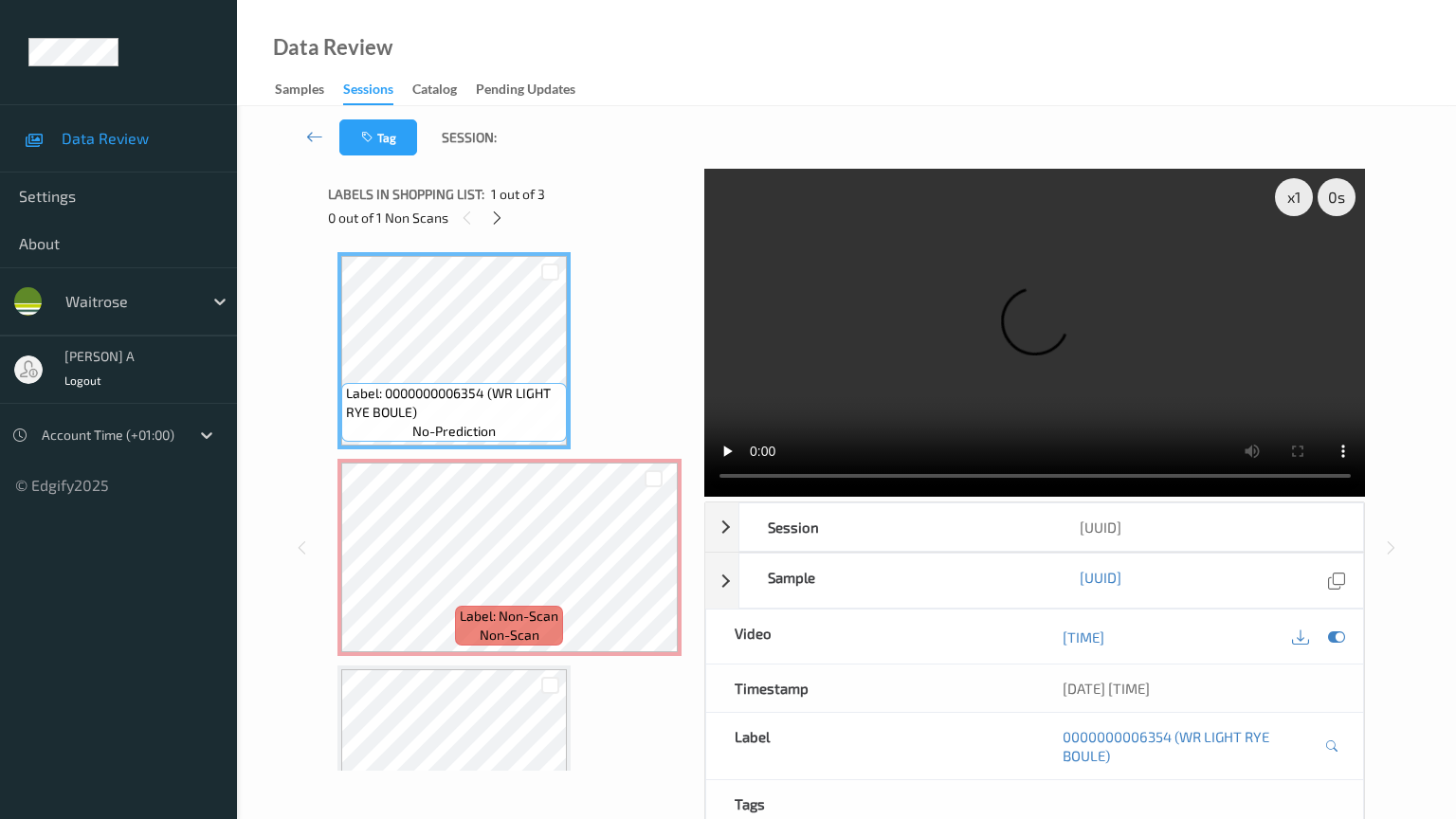 type 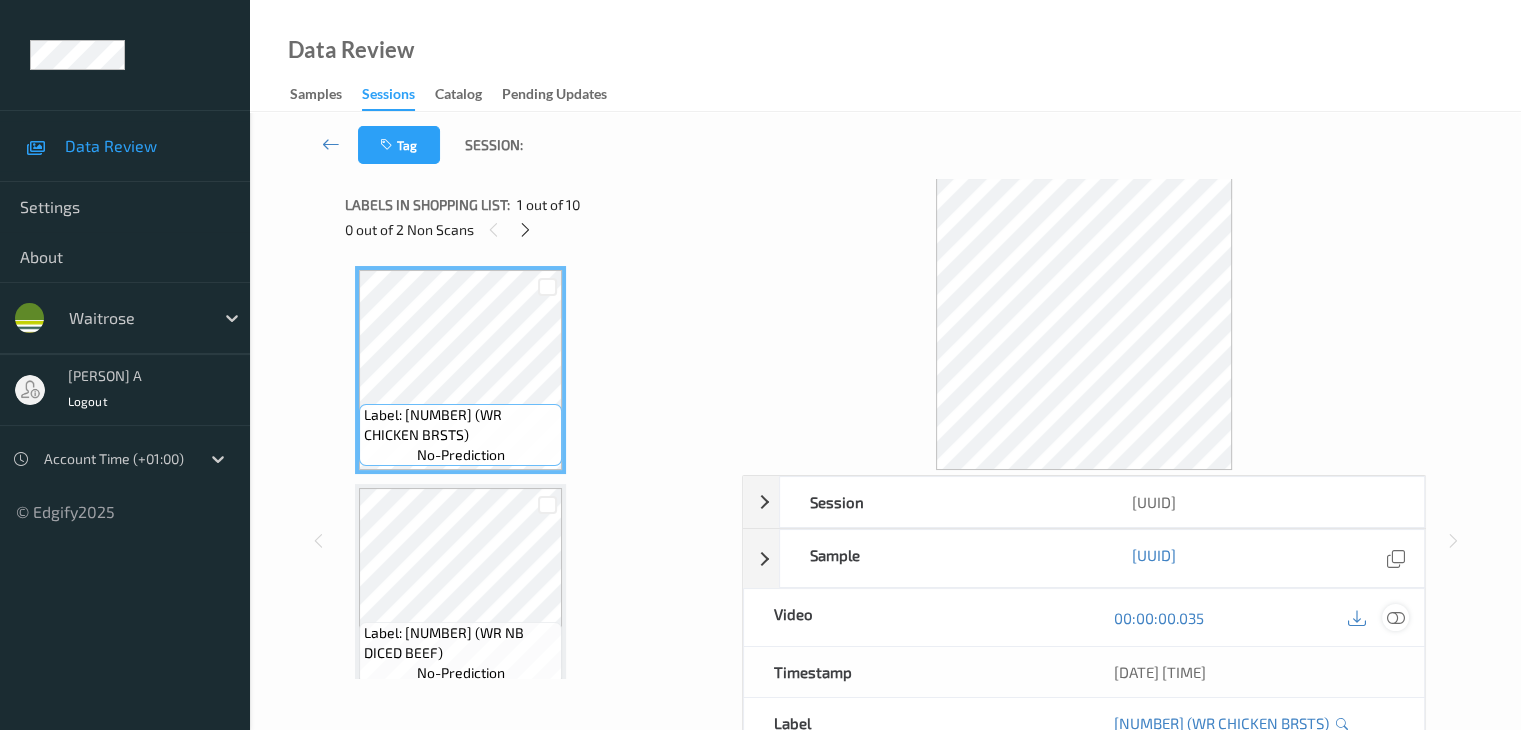 click at bounding box center [1395, 618] 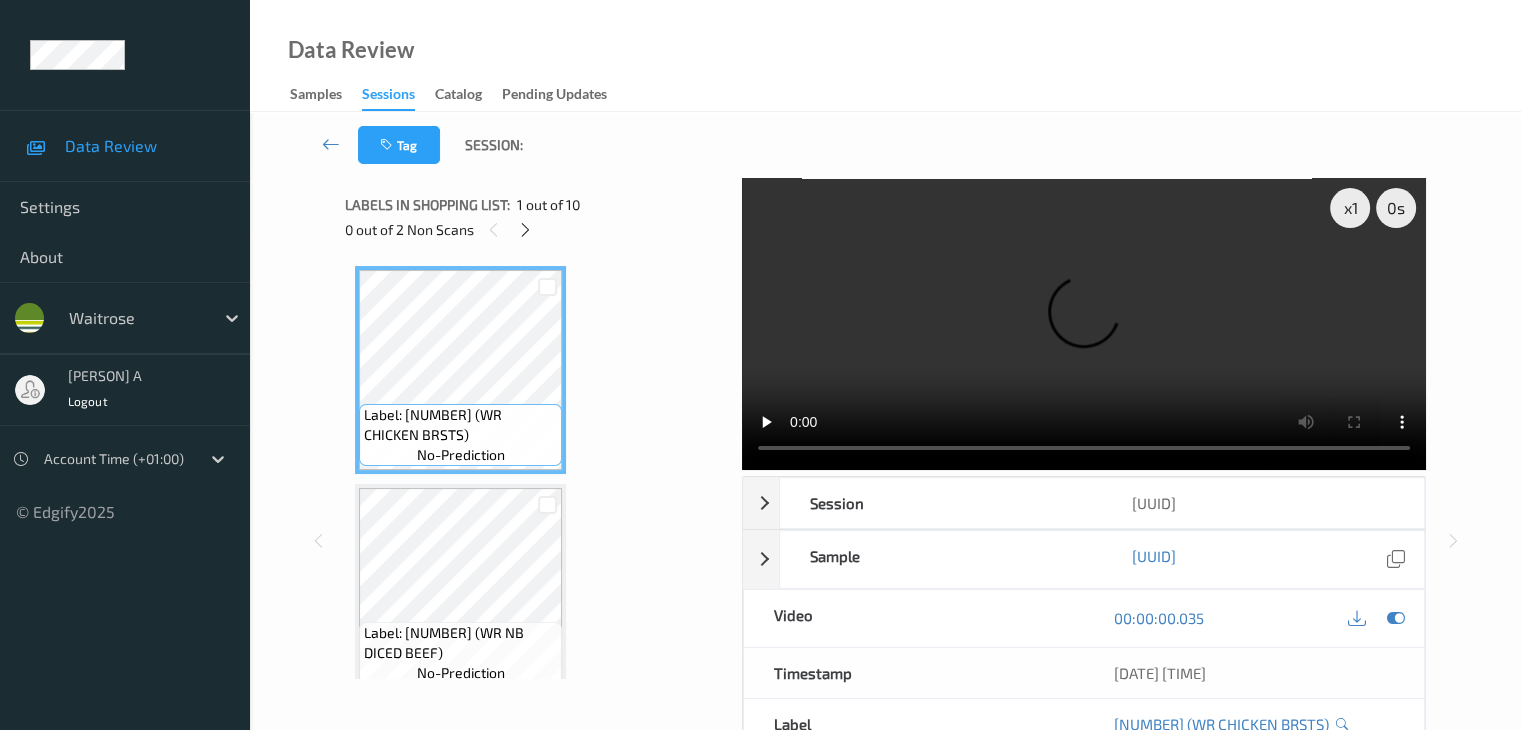 drag, startPoint x: 526, startPoint y: 234, endPoint x: 544, endPoint y: 258, distance: 30 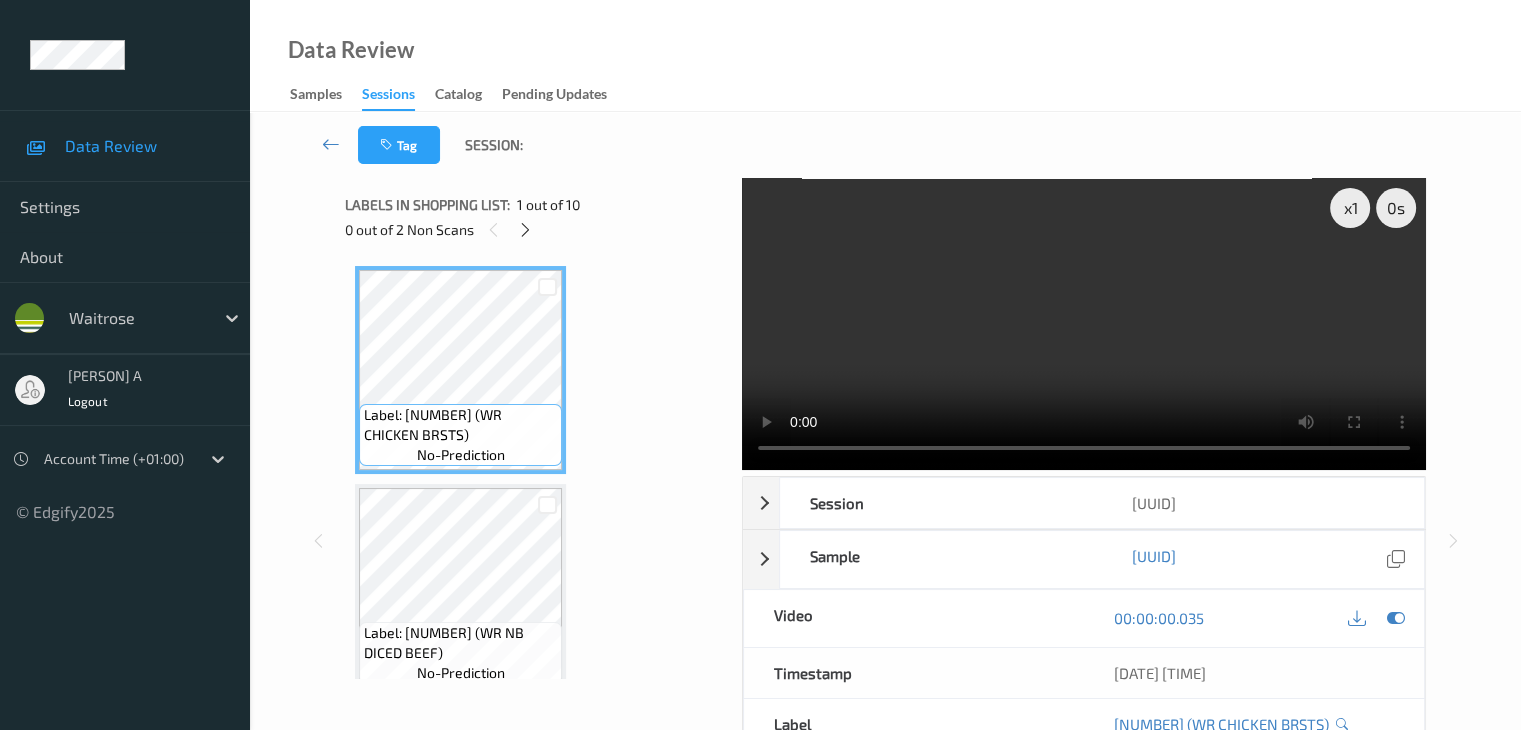 click at bounding box center (525, 230) 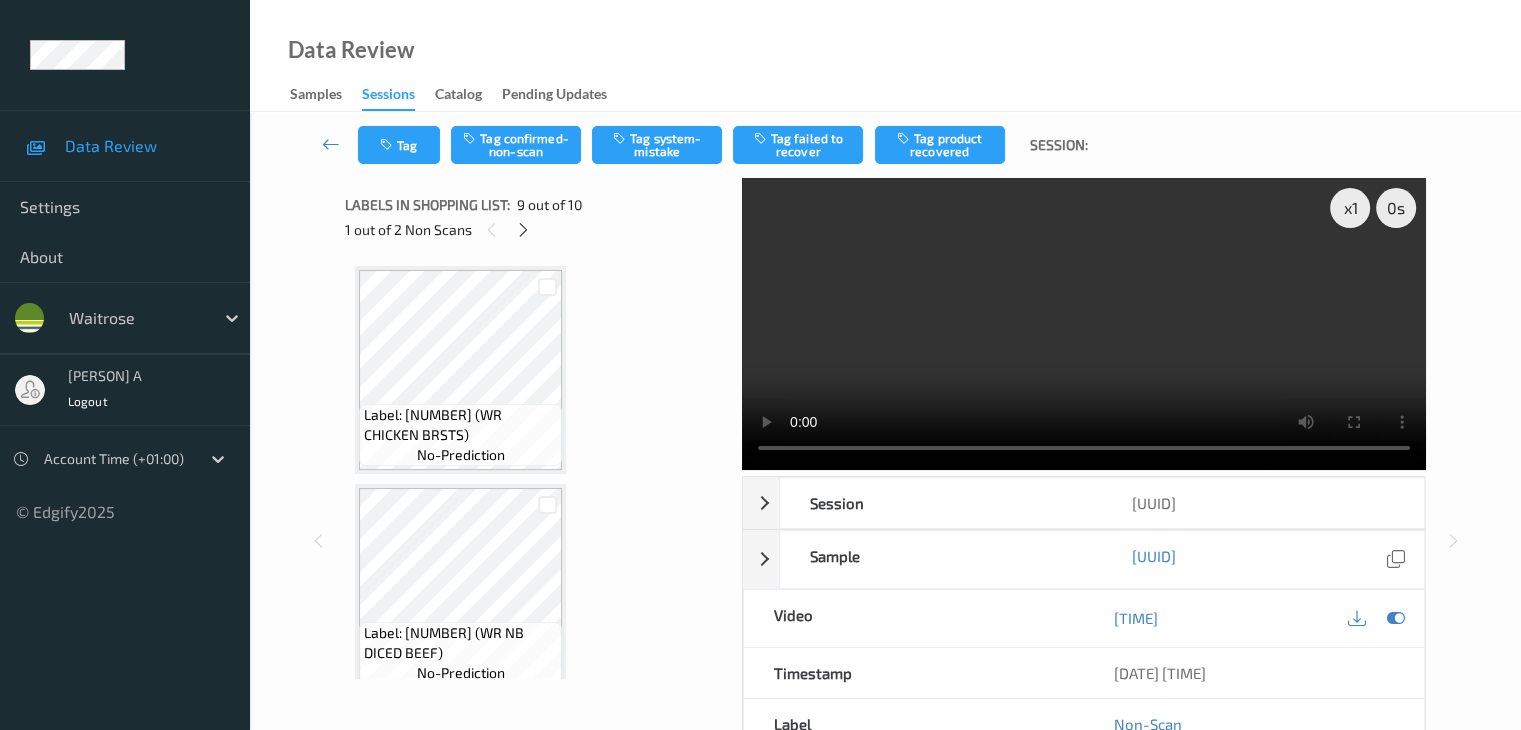 scroll, scrollTop: 1536, scrollLeft: 0, axis: vertical 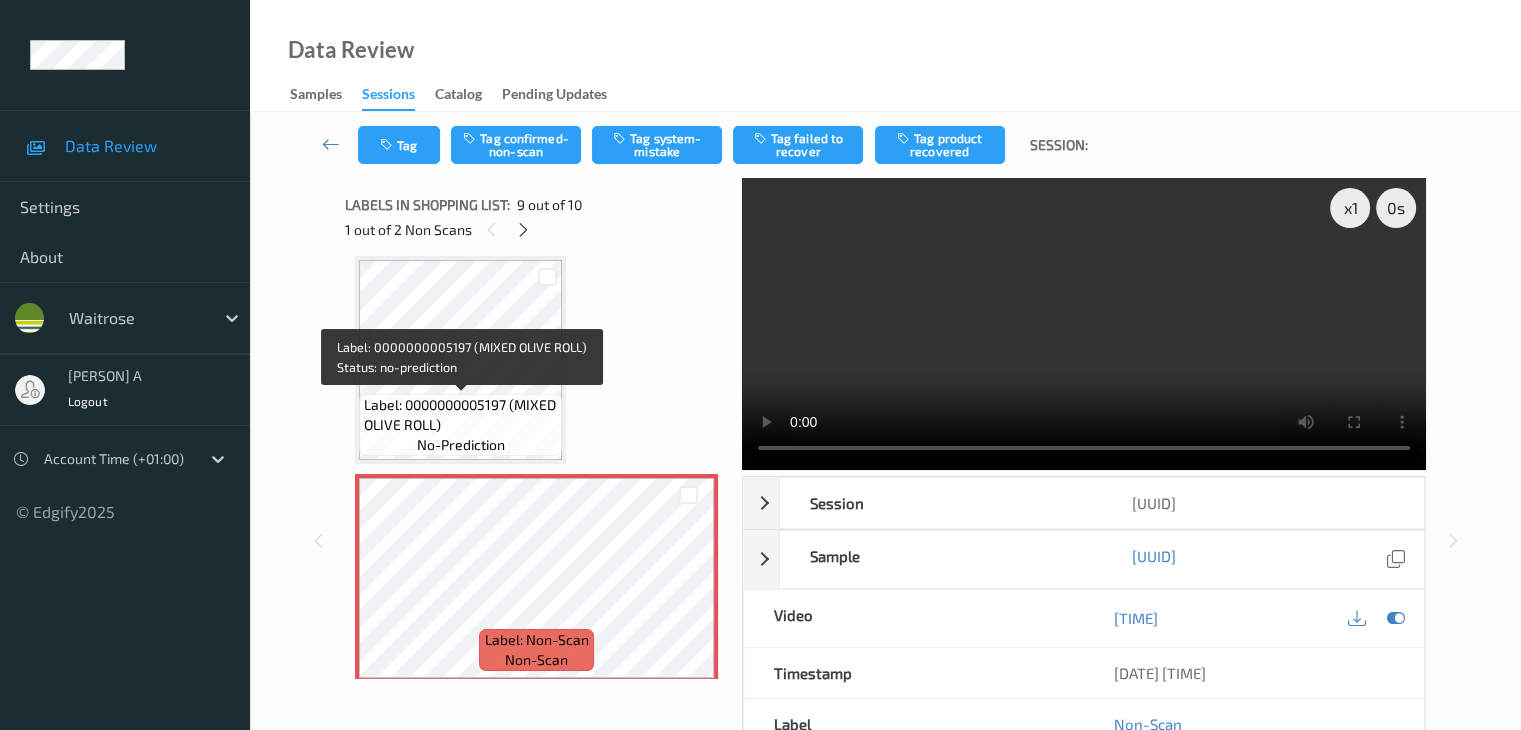 click on "Label: 0000000005197 (MIXED OLIVE ROLL) no-prediction" at bounding box center [460, 425] 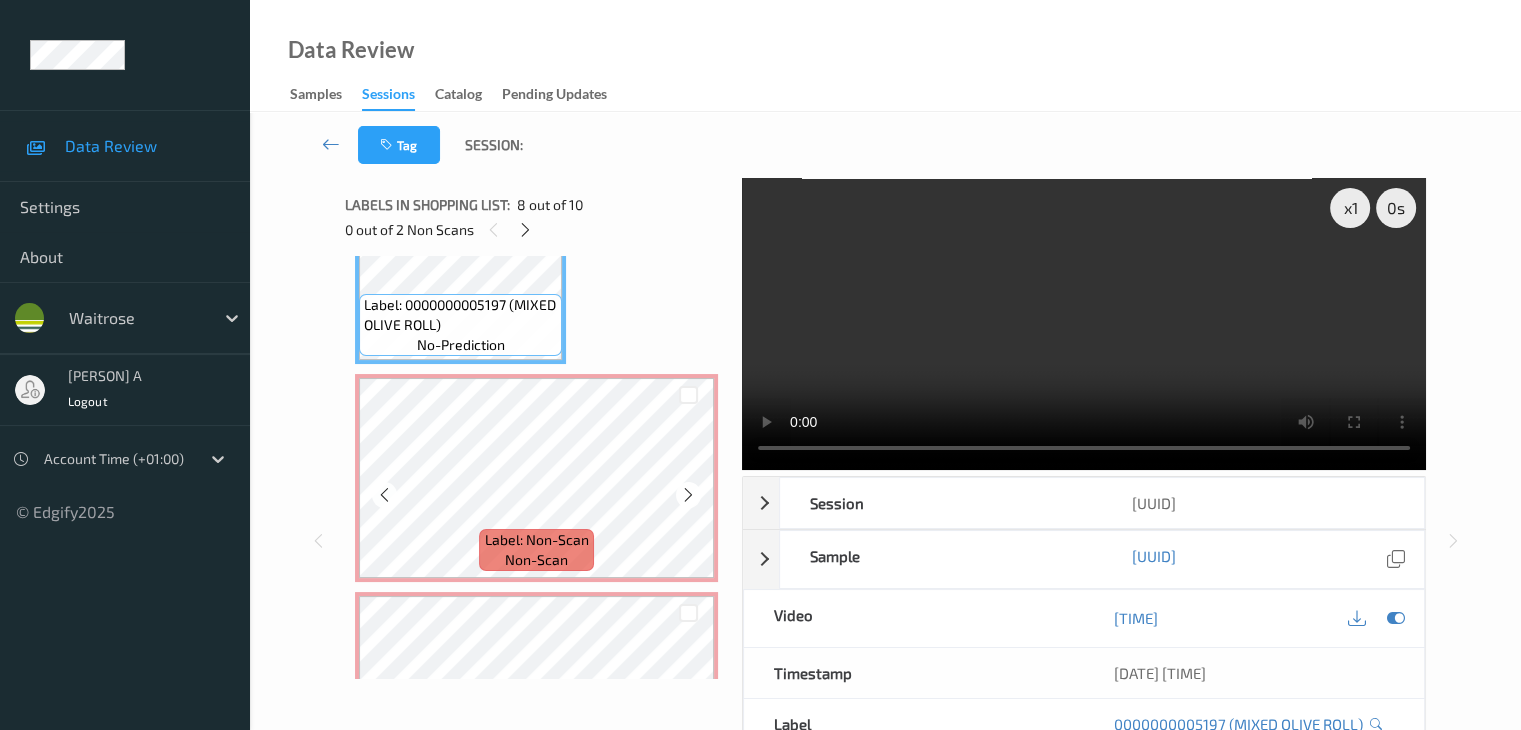 scroll, scrollTop: 1536, scrollLeft: 0, axis: vertical 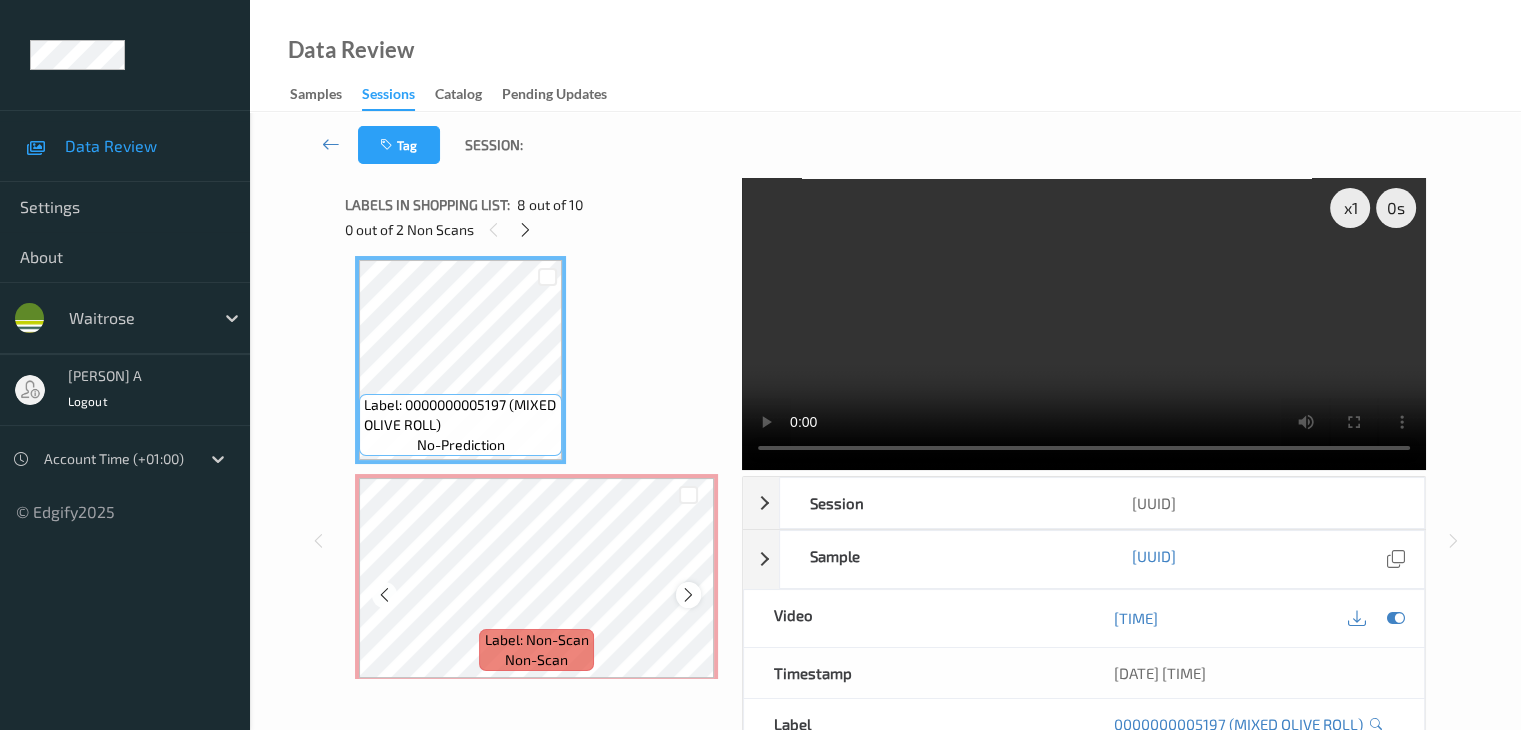 click at bounding box center [688, 595] 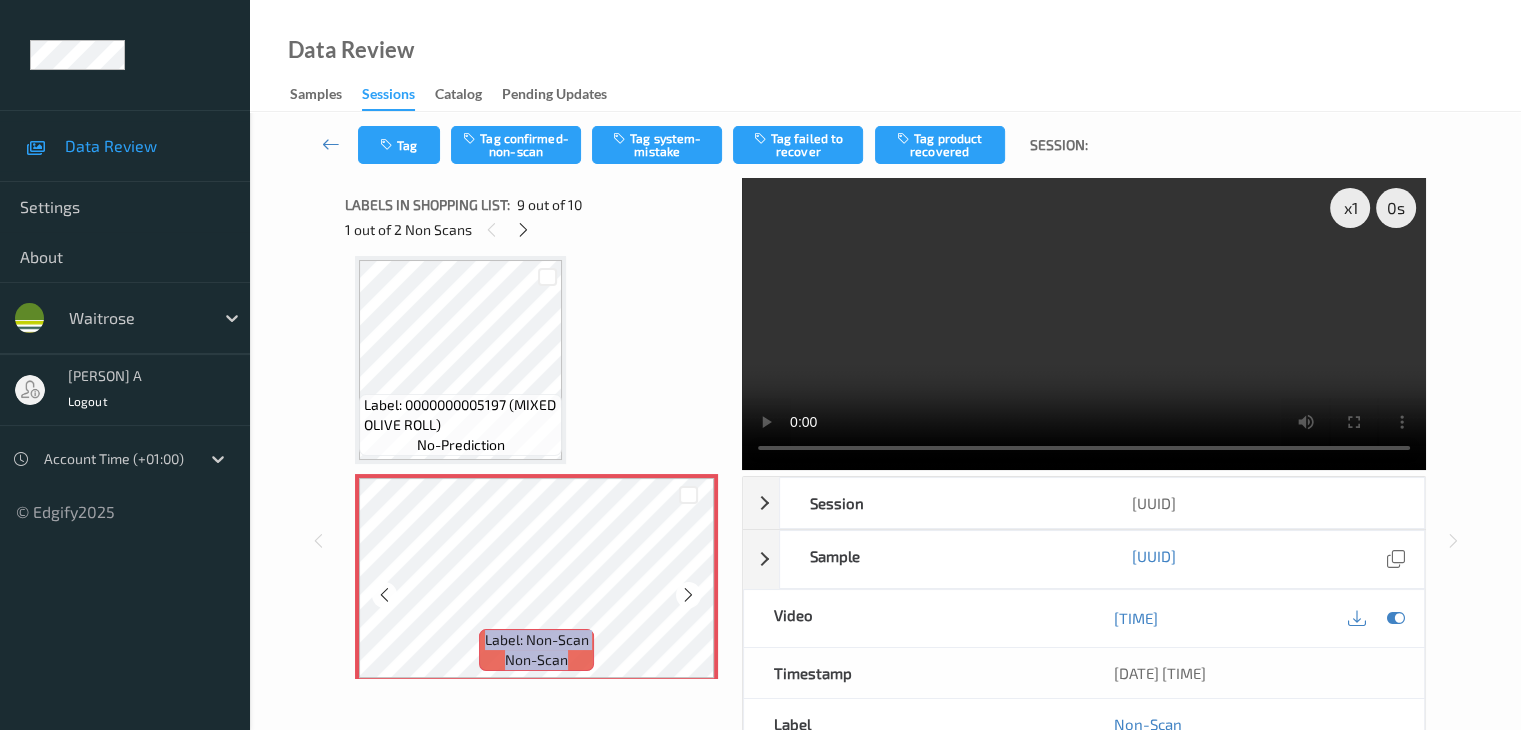 click at bounding box center (688, 595) 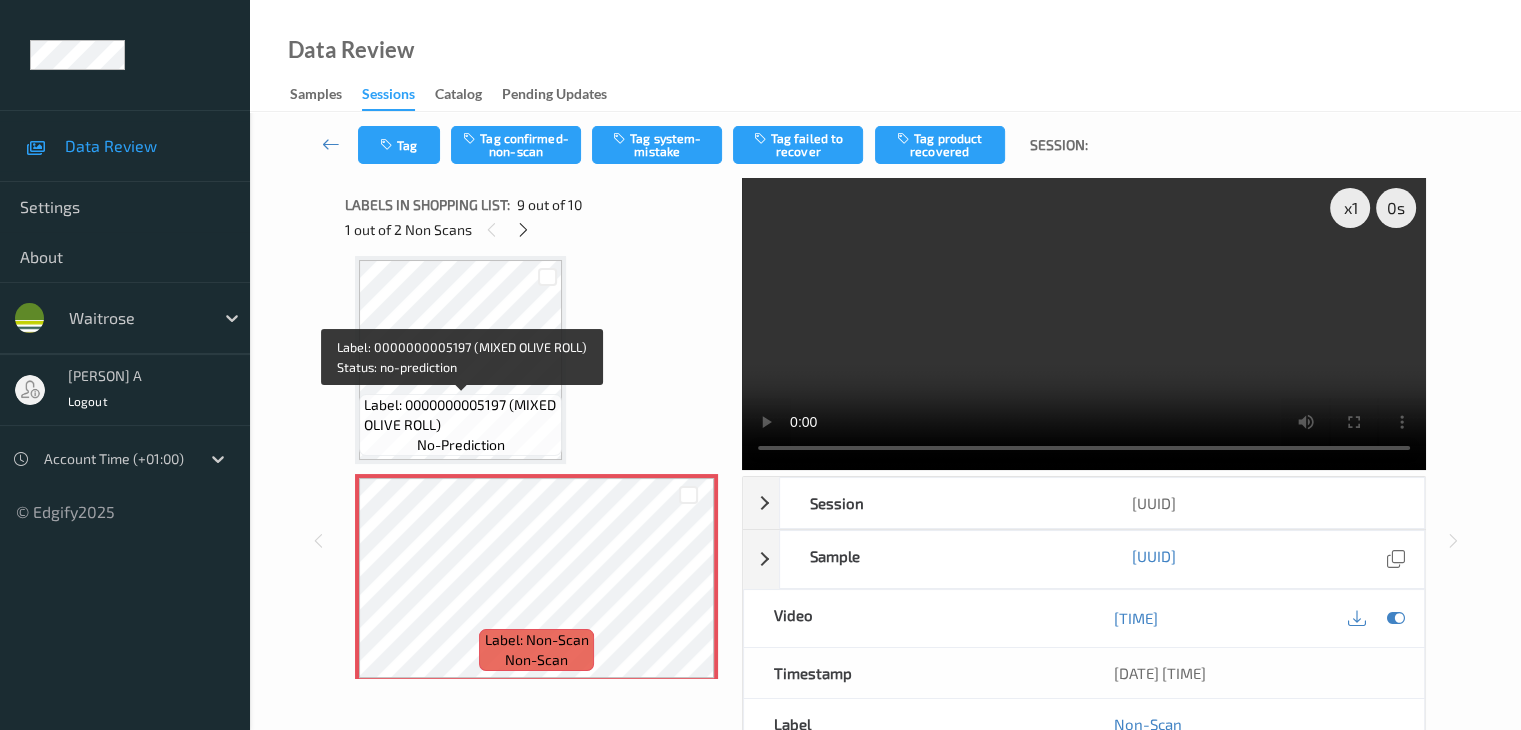 click on "Label: 0000000005197 (MIXED OLIVE ROLL)" at bounding box center [460, 415] 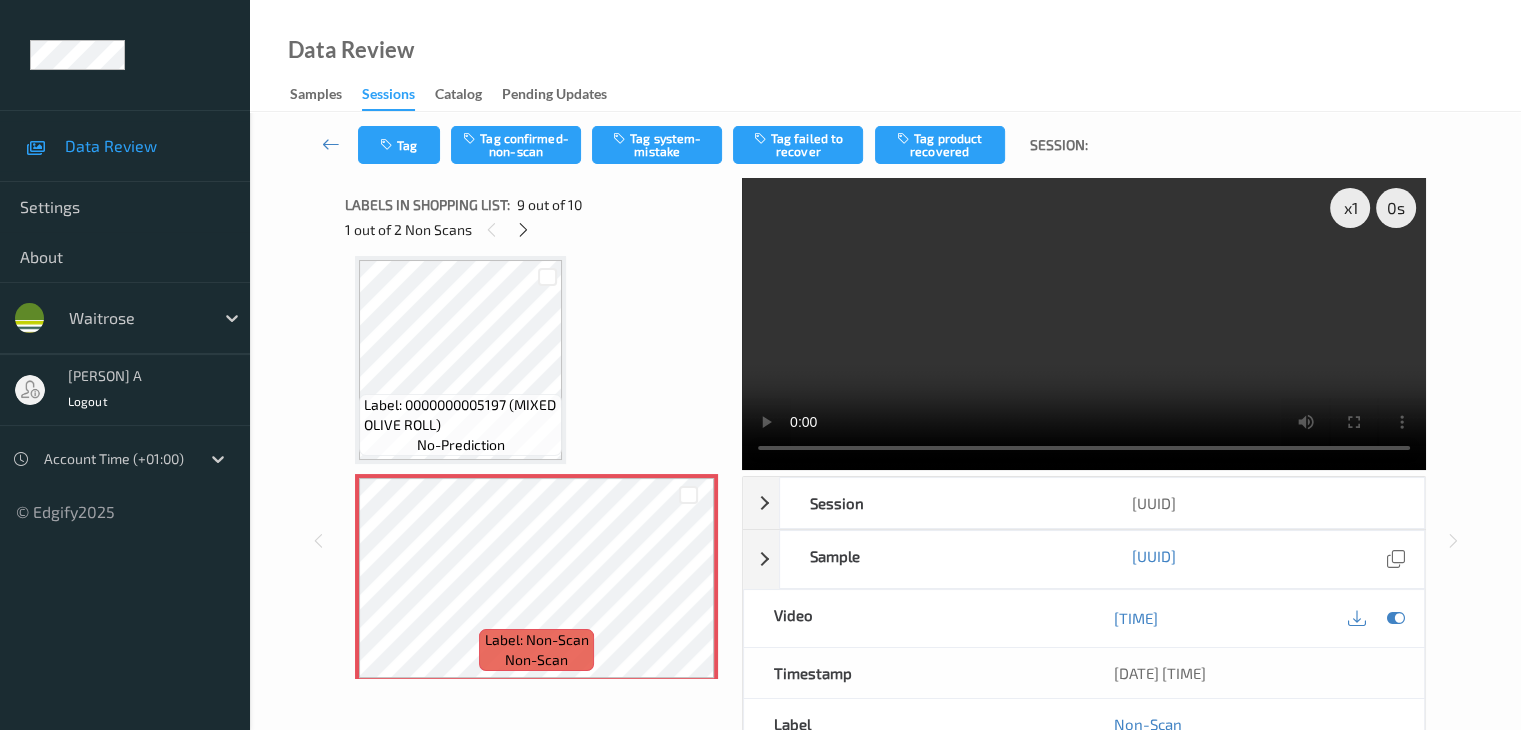 drag, startPoint x: 680, startPoint y: 137, endPoint x: 685, endPoint y: 189, distance: 52.23983 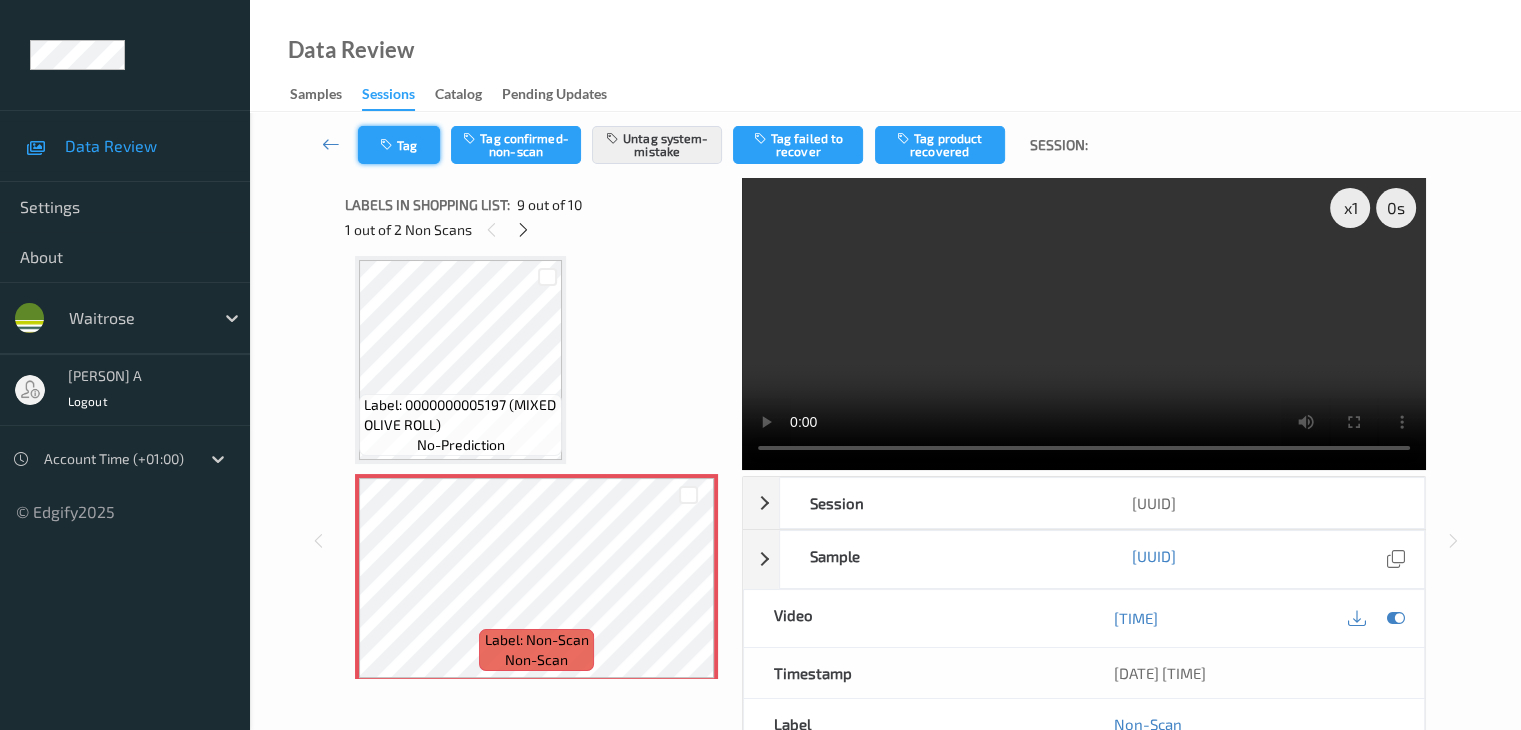 click on "Tag" at bounding box center (399, 145) 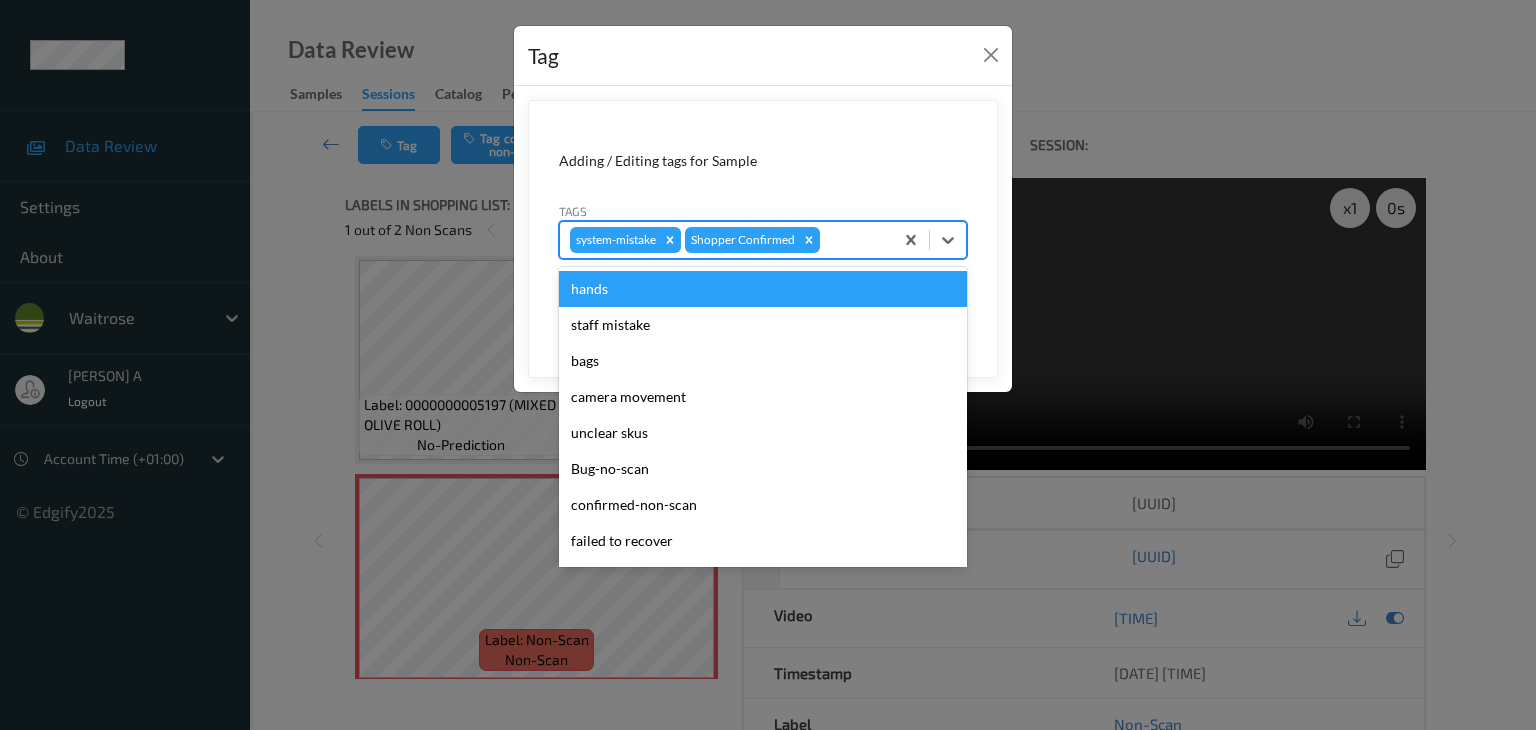 click at bounding box center [853, 240] 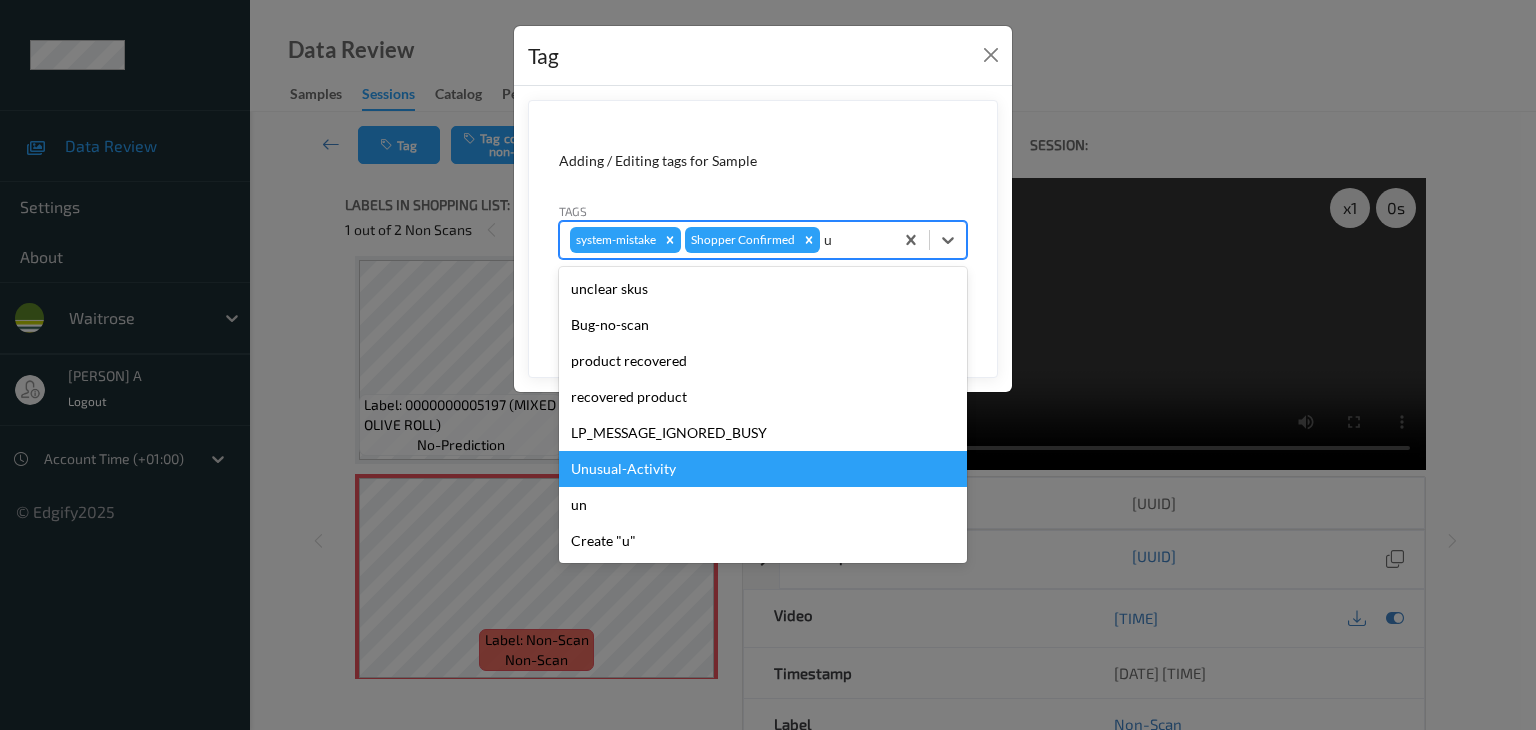 click on "Unusual-Activity" at bounding box center (763, 469) 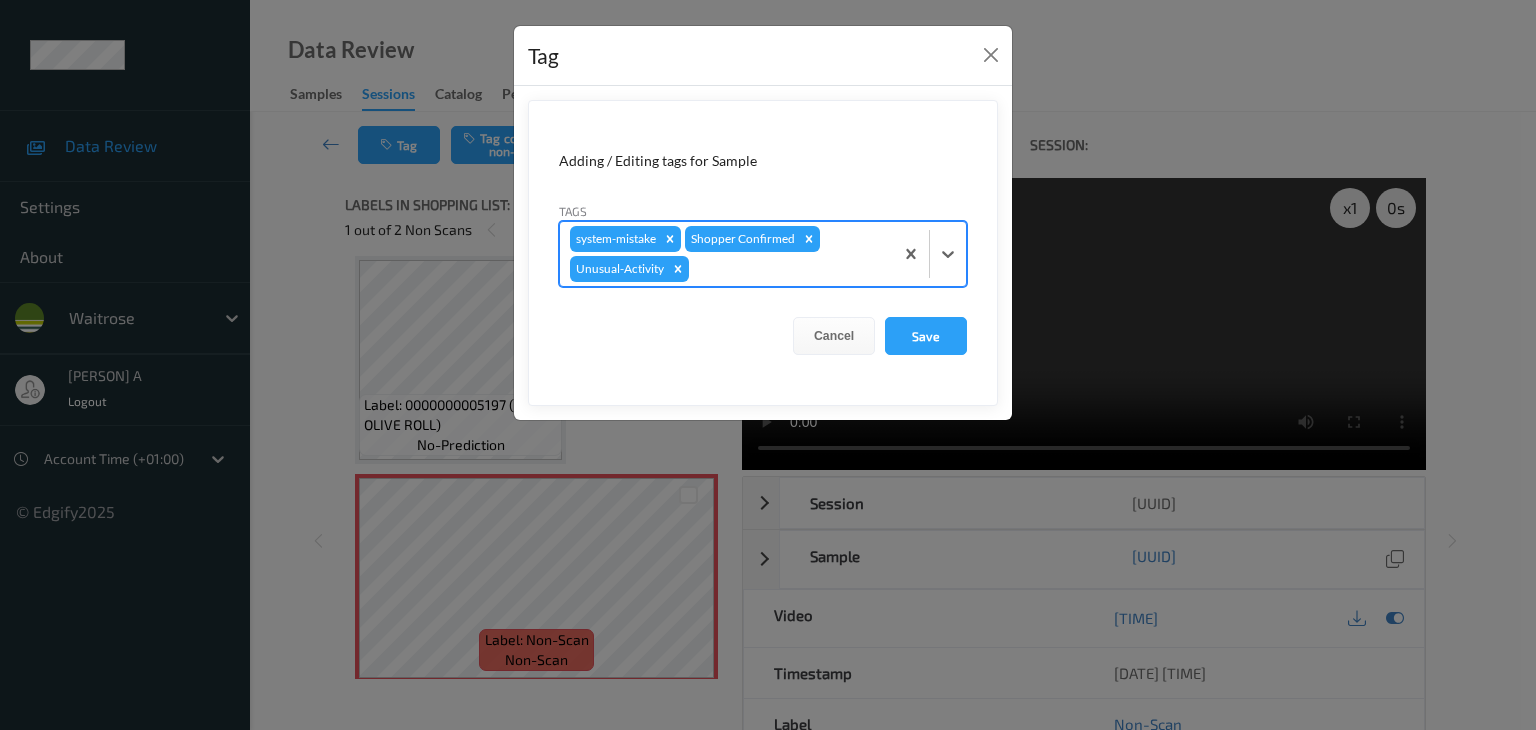 type on "p" 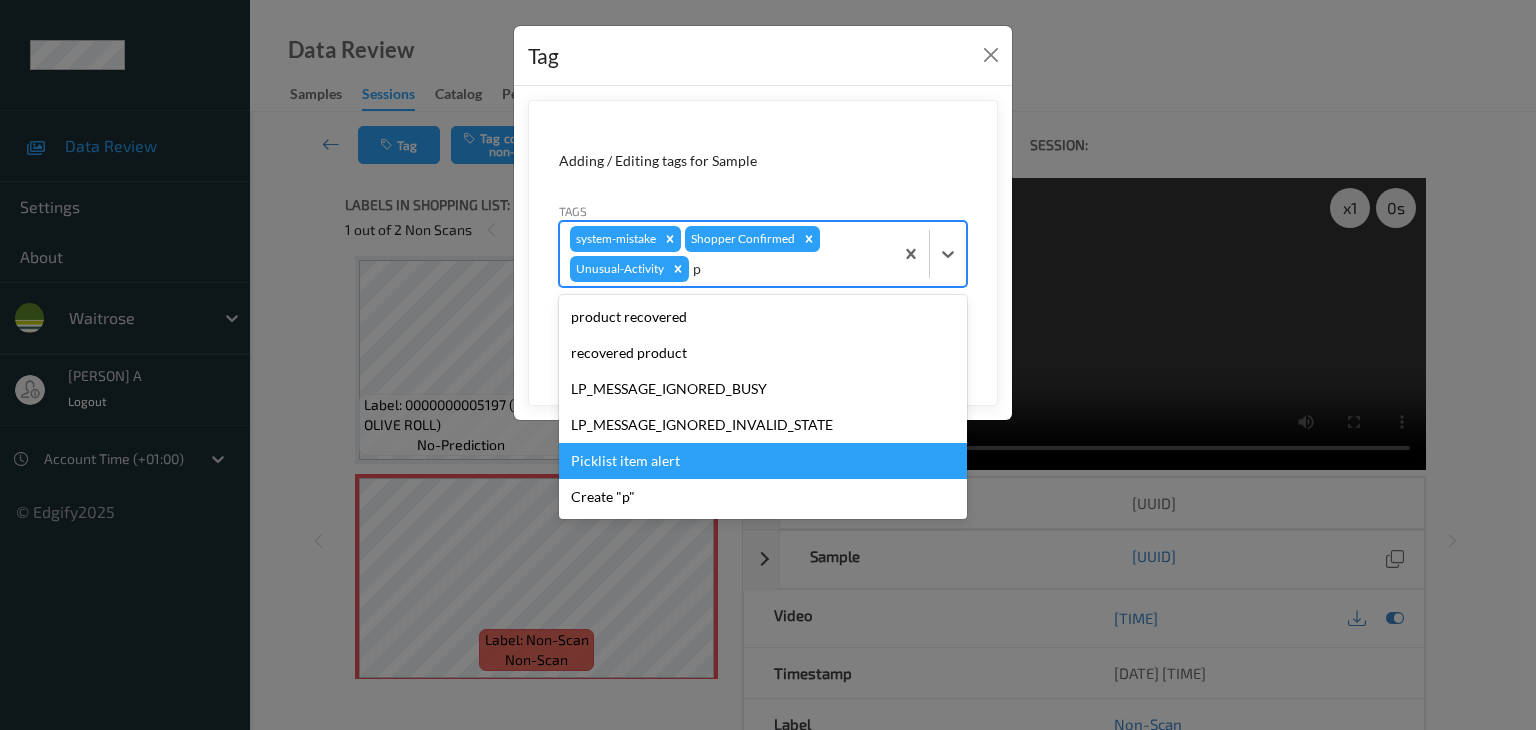 click on "Picklist item alert" at bounding box center (763, 461) 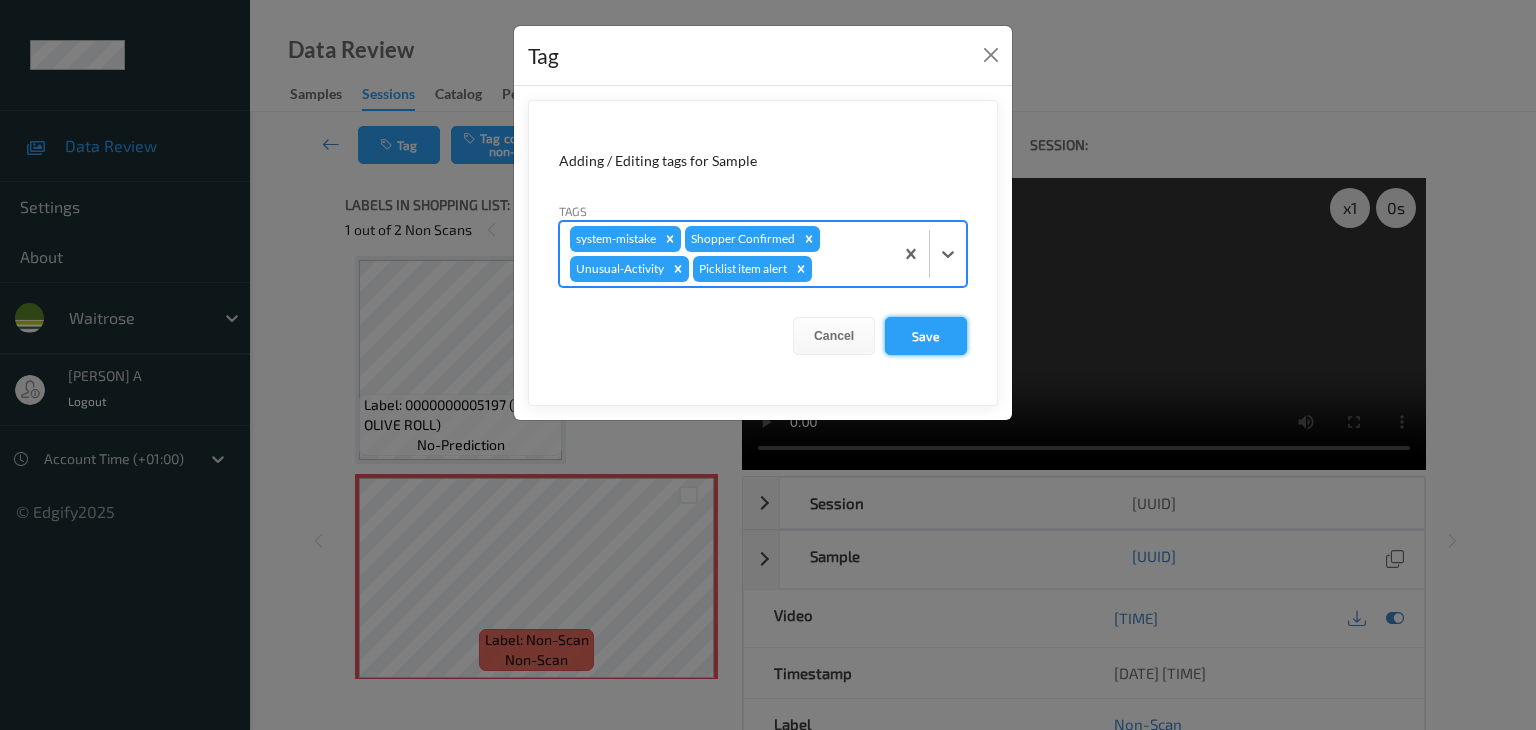 click on "Save" at bounding box center (926, 336) 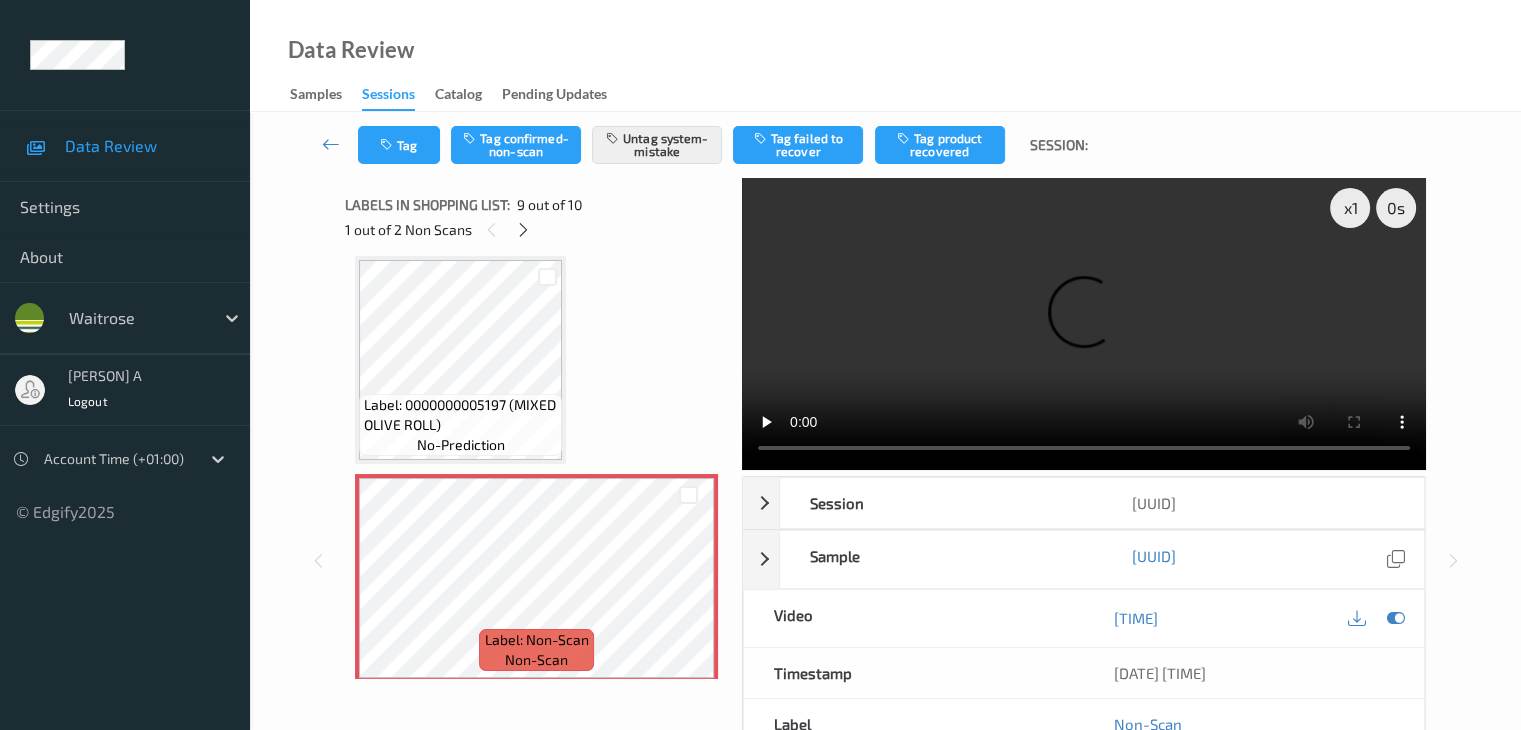 type 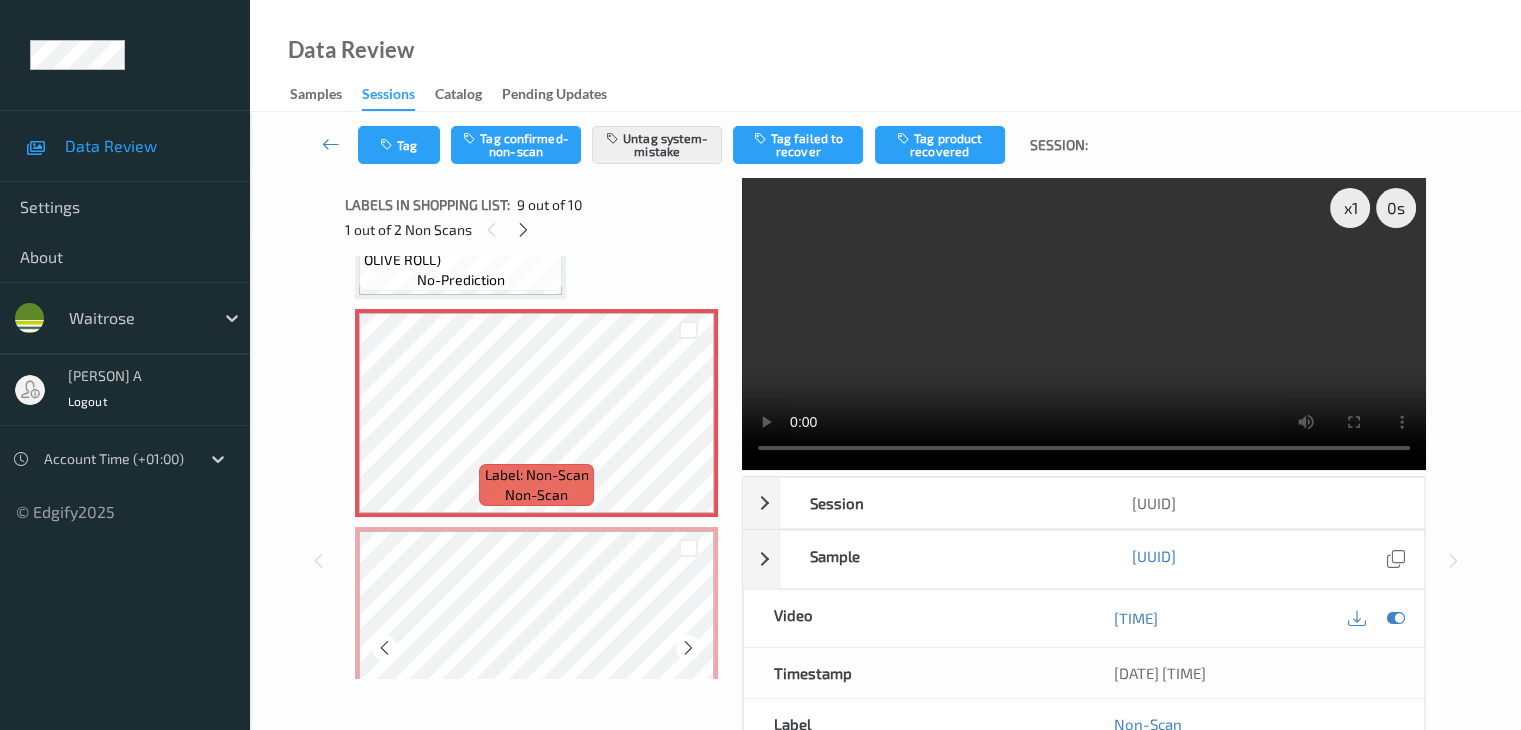 scroll, scrollTop: 1736, scrollLeft: 0, axis: vertical 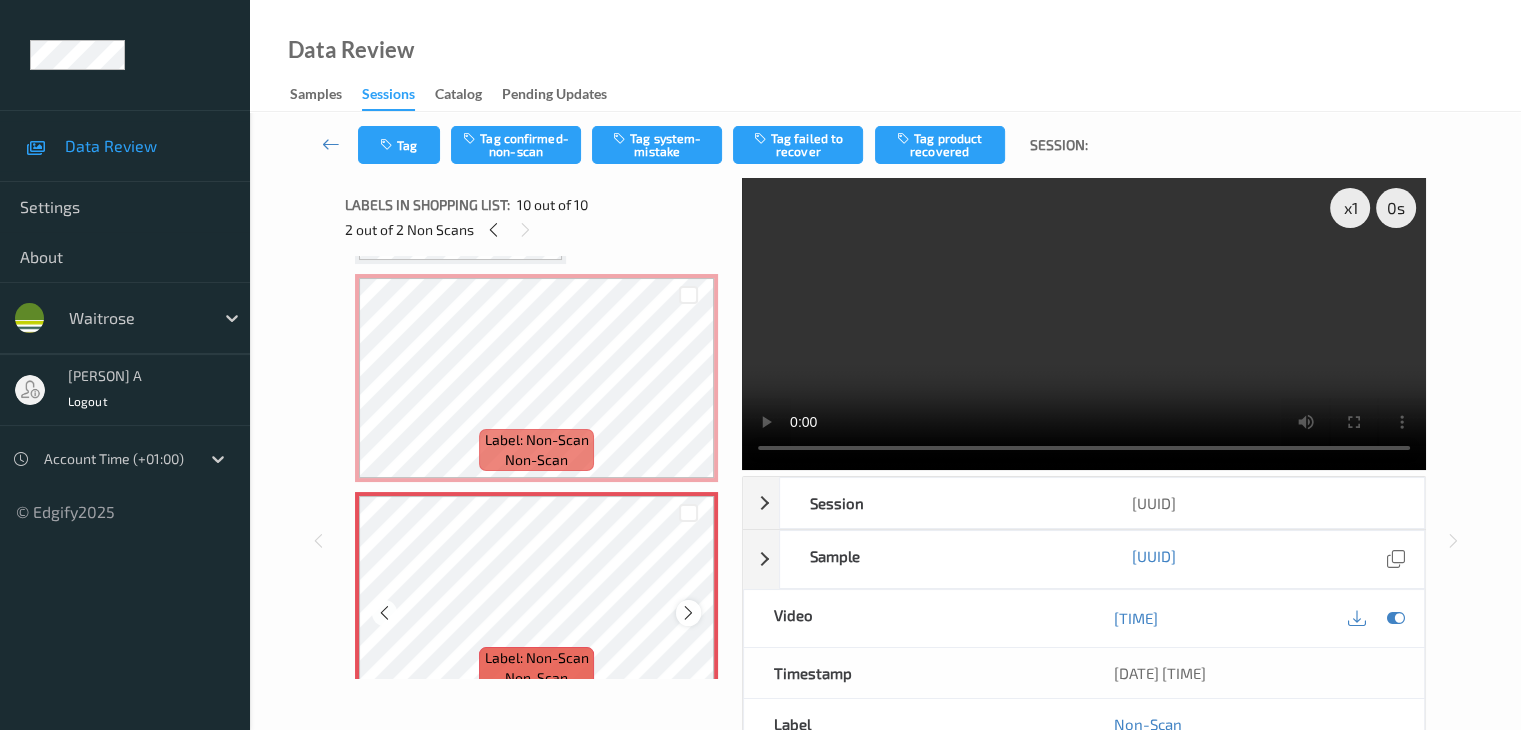 click at bounding box center [688, 613] 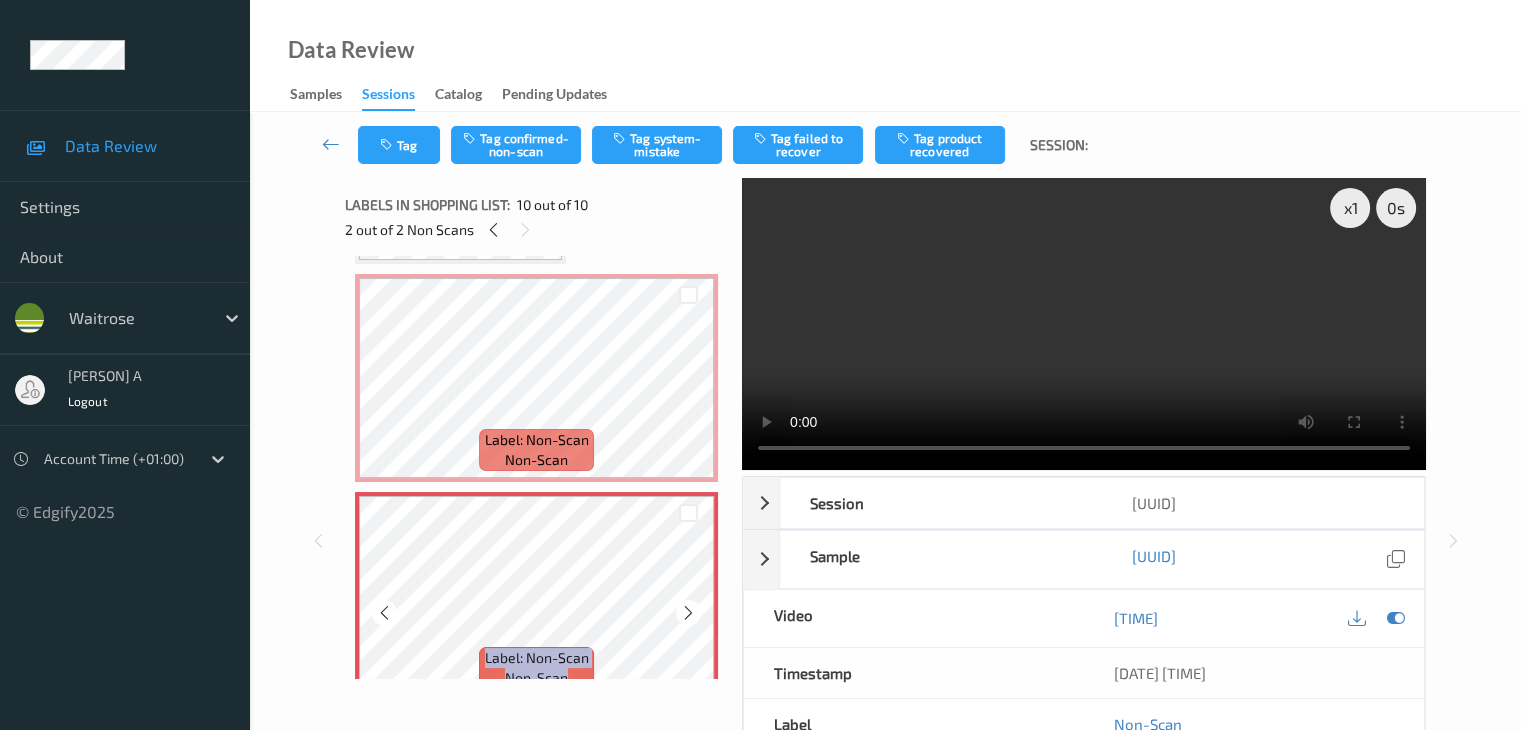 click at bounding box center (688, 613) 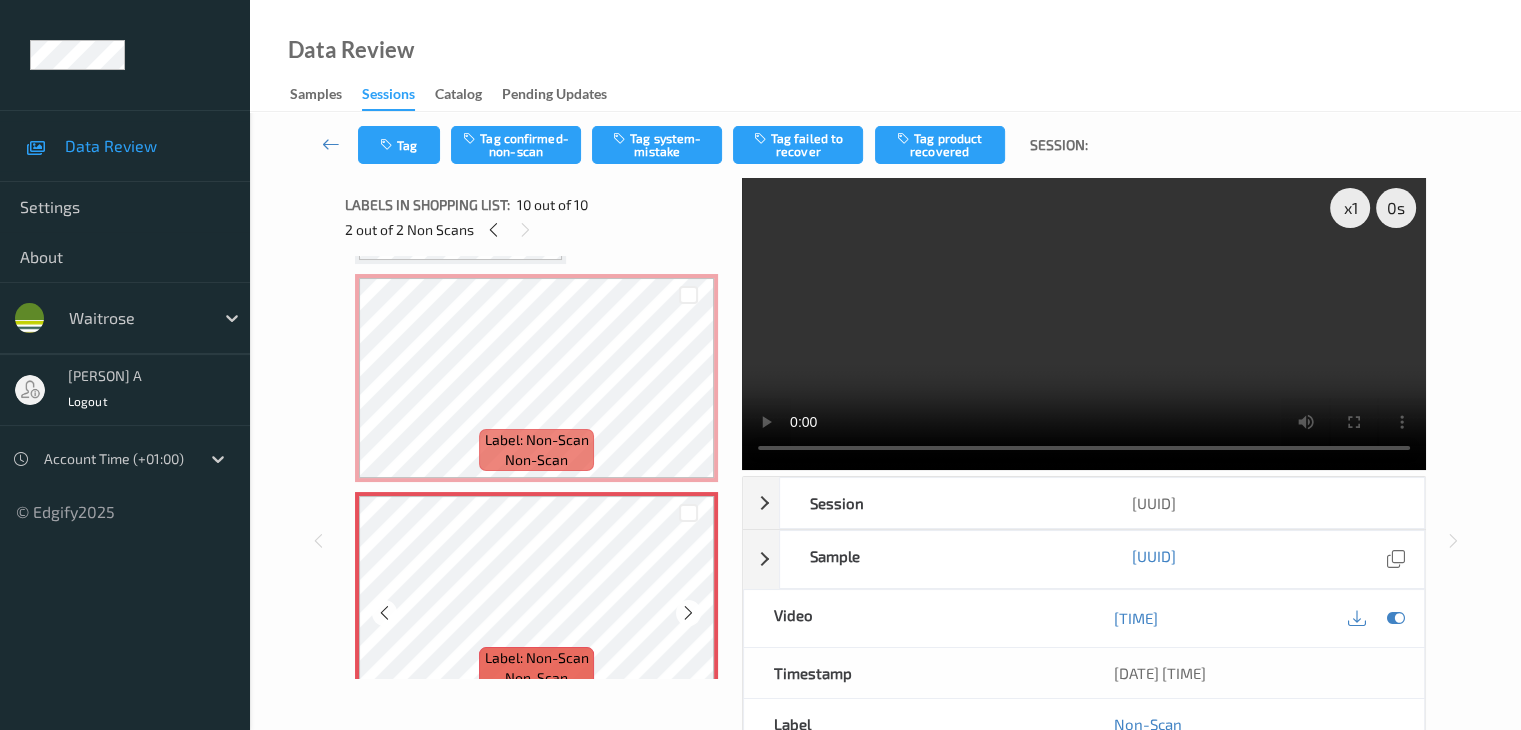 click at bounding box center [688, 613] 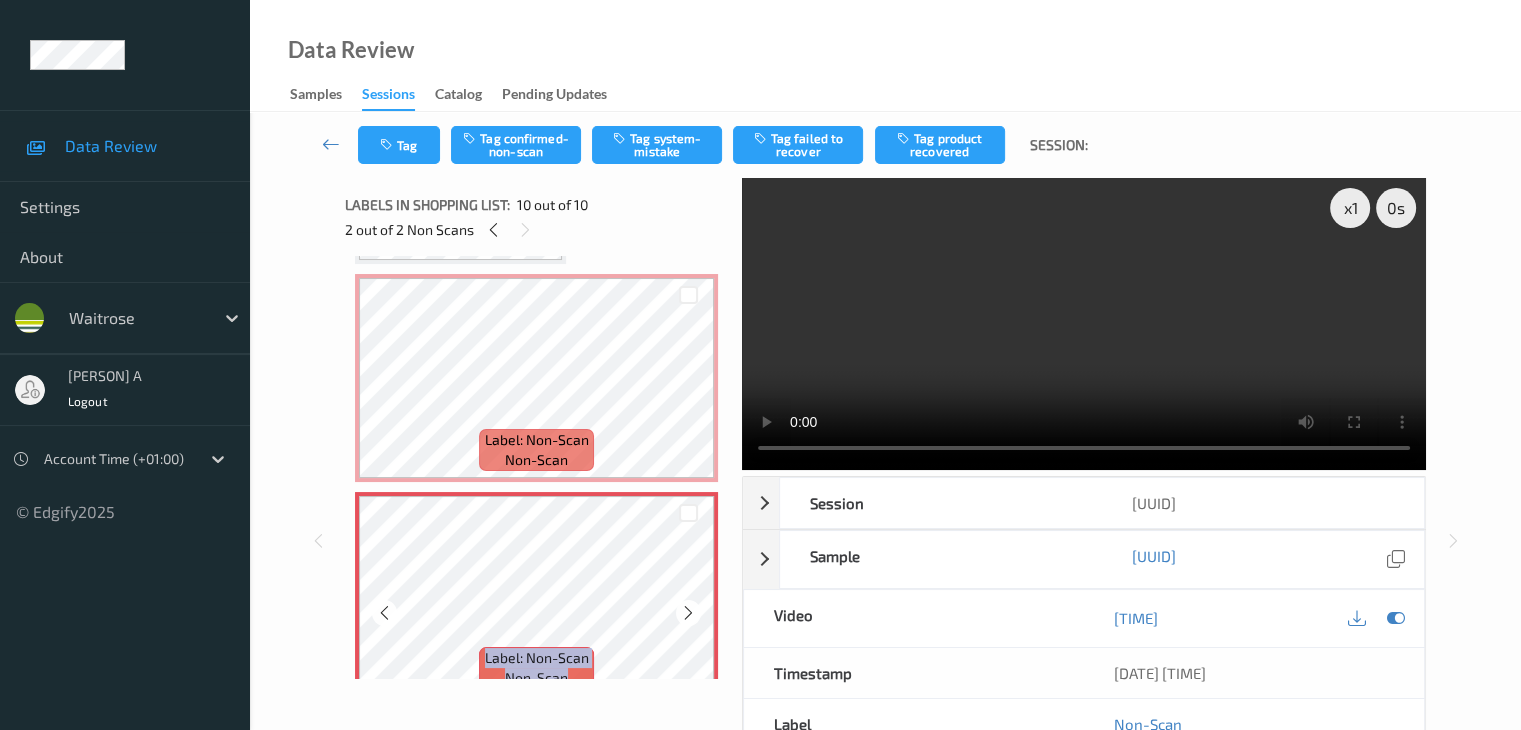 click at bounding box center (688, 613) 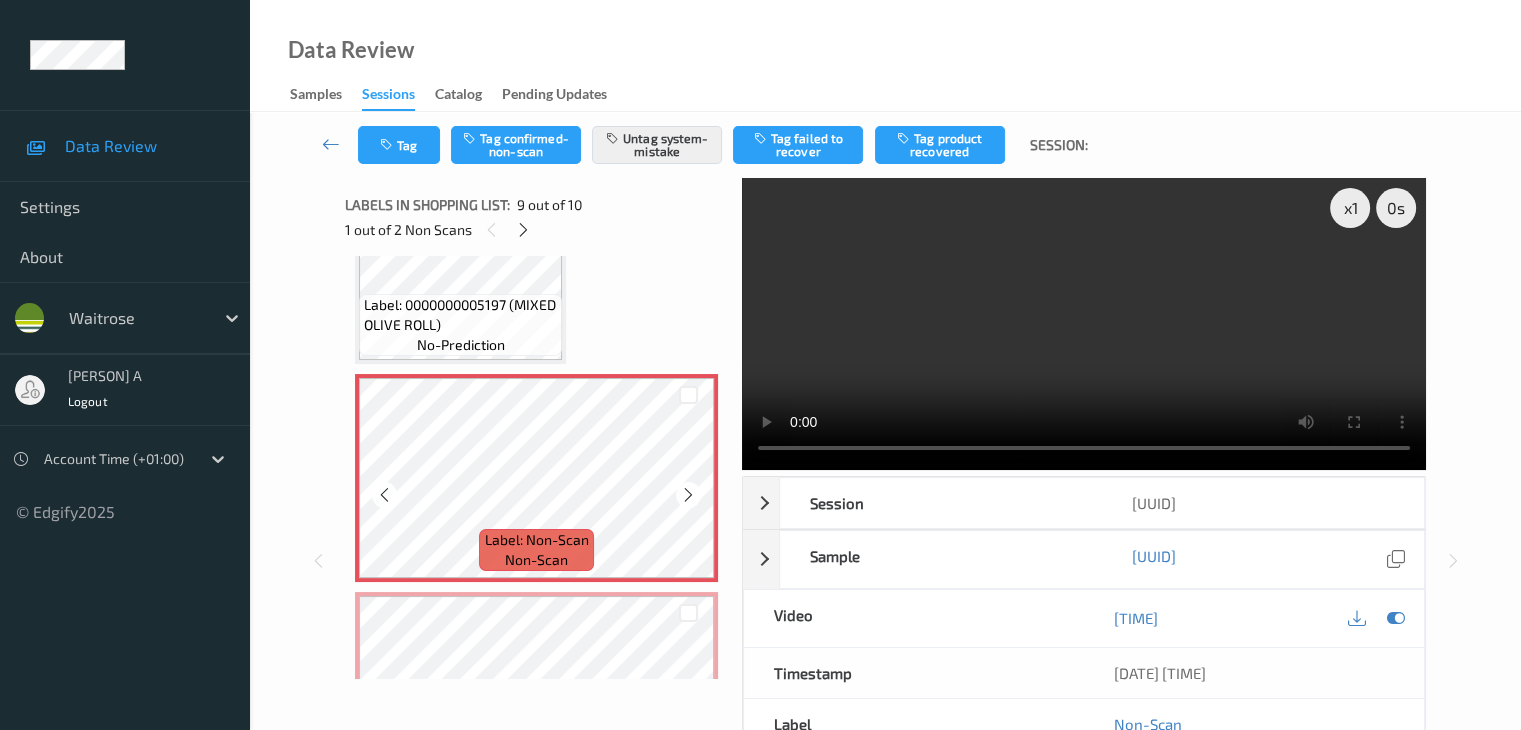 scroll, scrollTop: 1736, scrollLeft: 0, axis: vertical 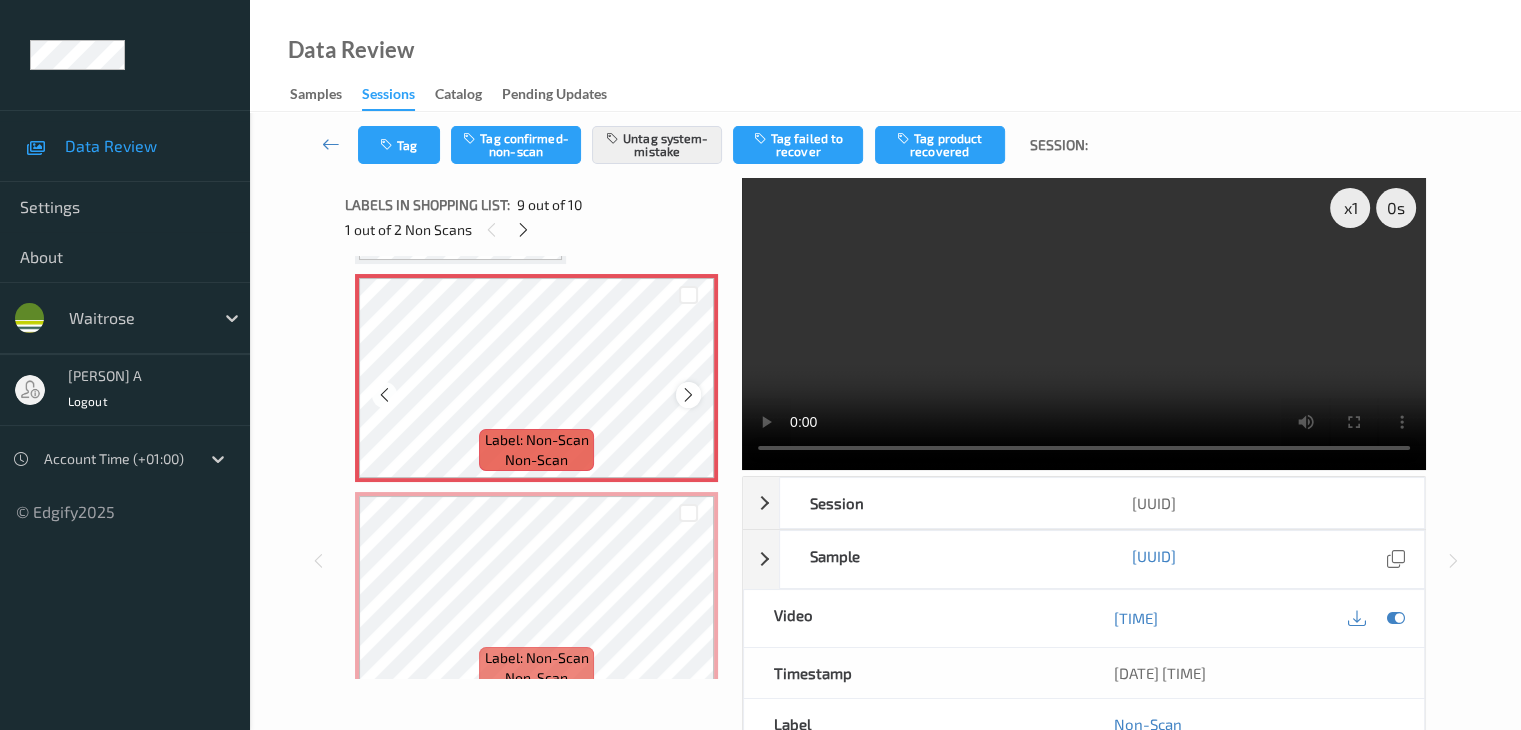click at bounding box center (688, 394) 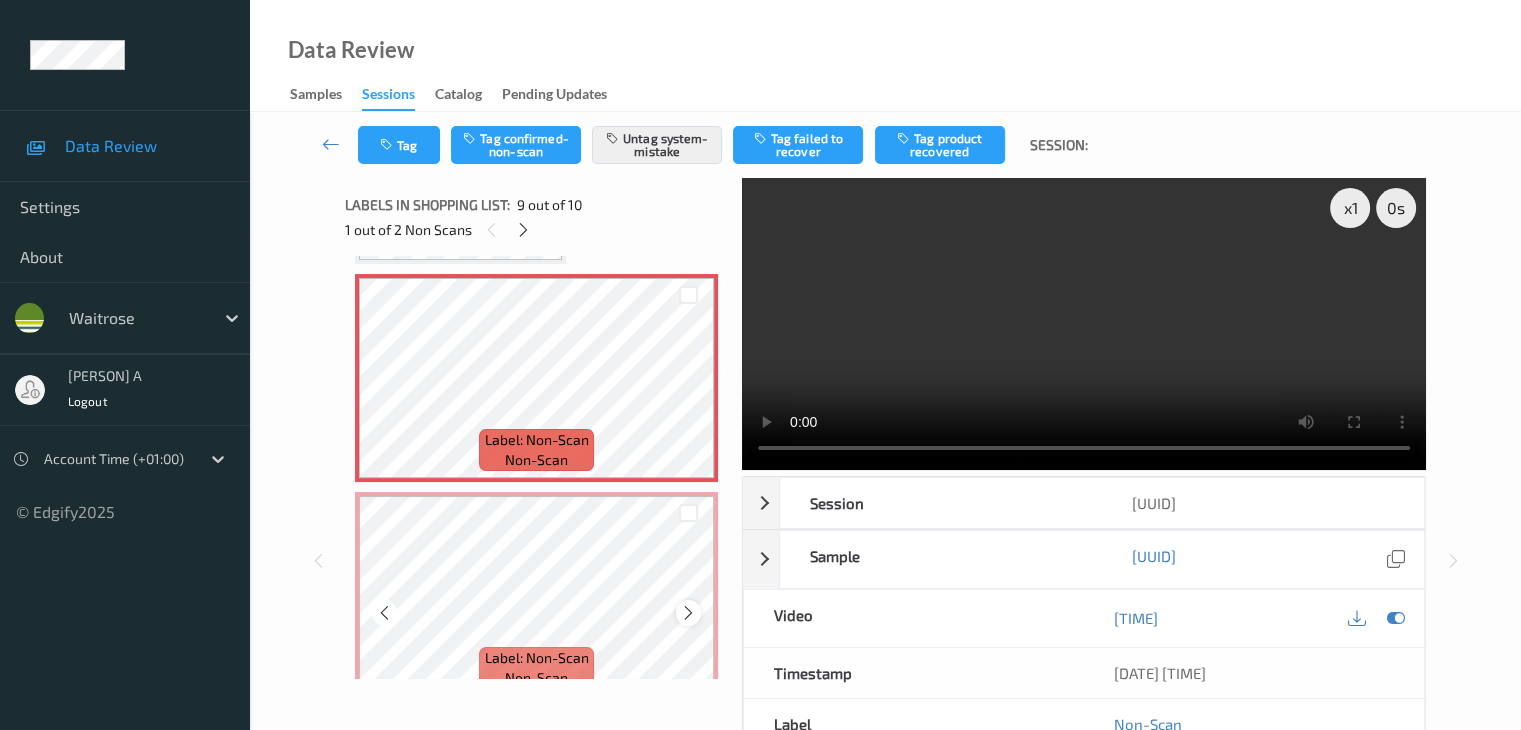 click at bounding box center [688, 613] 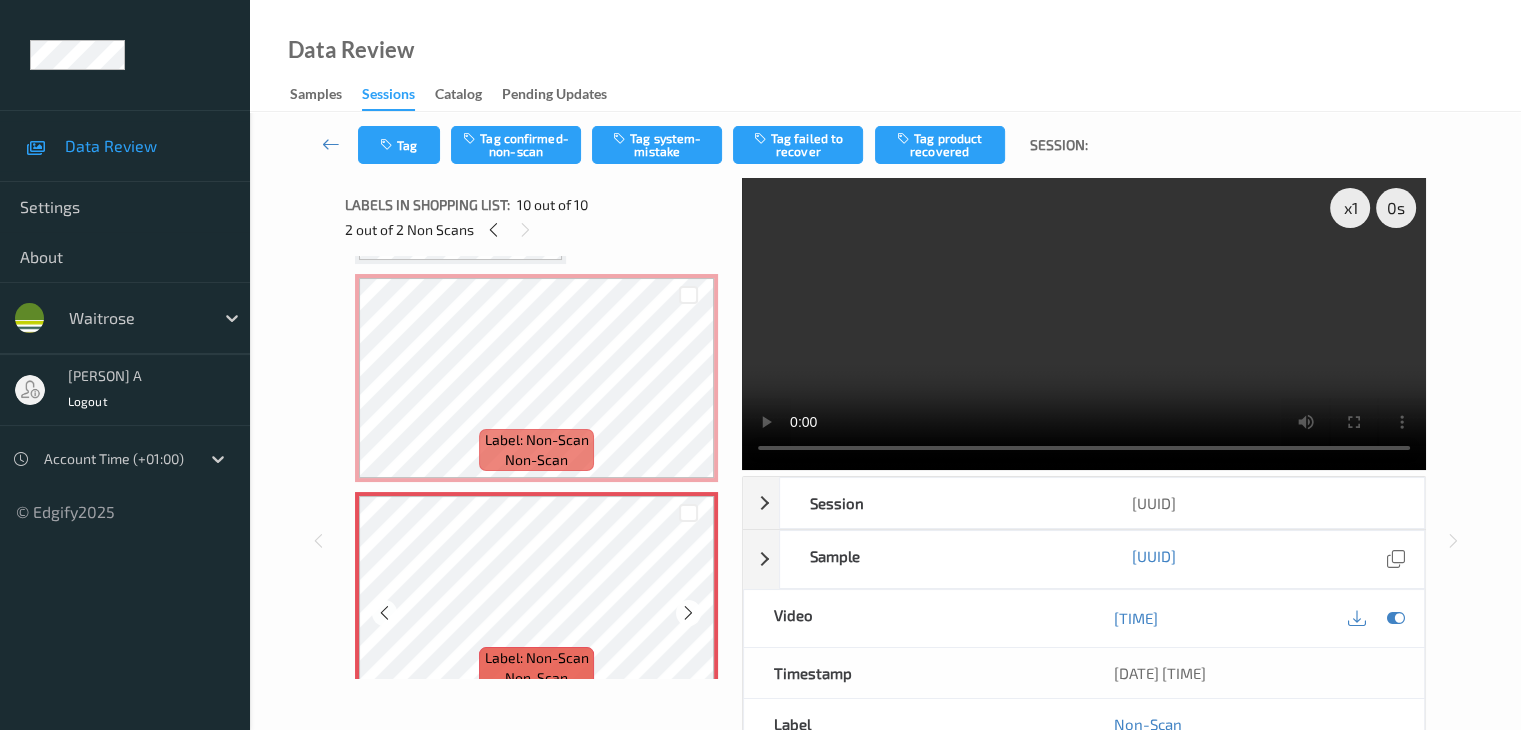 click at bounding box center (688, 613) 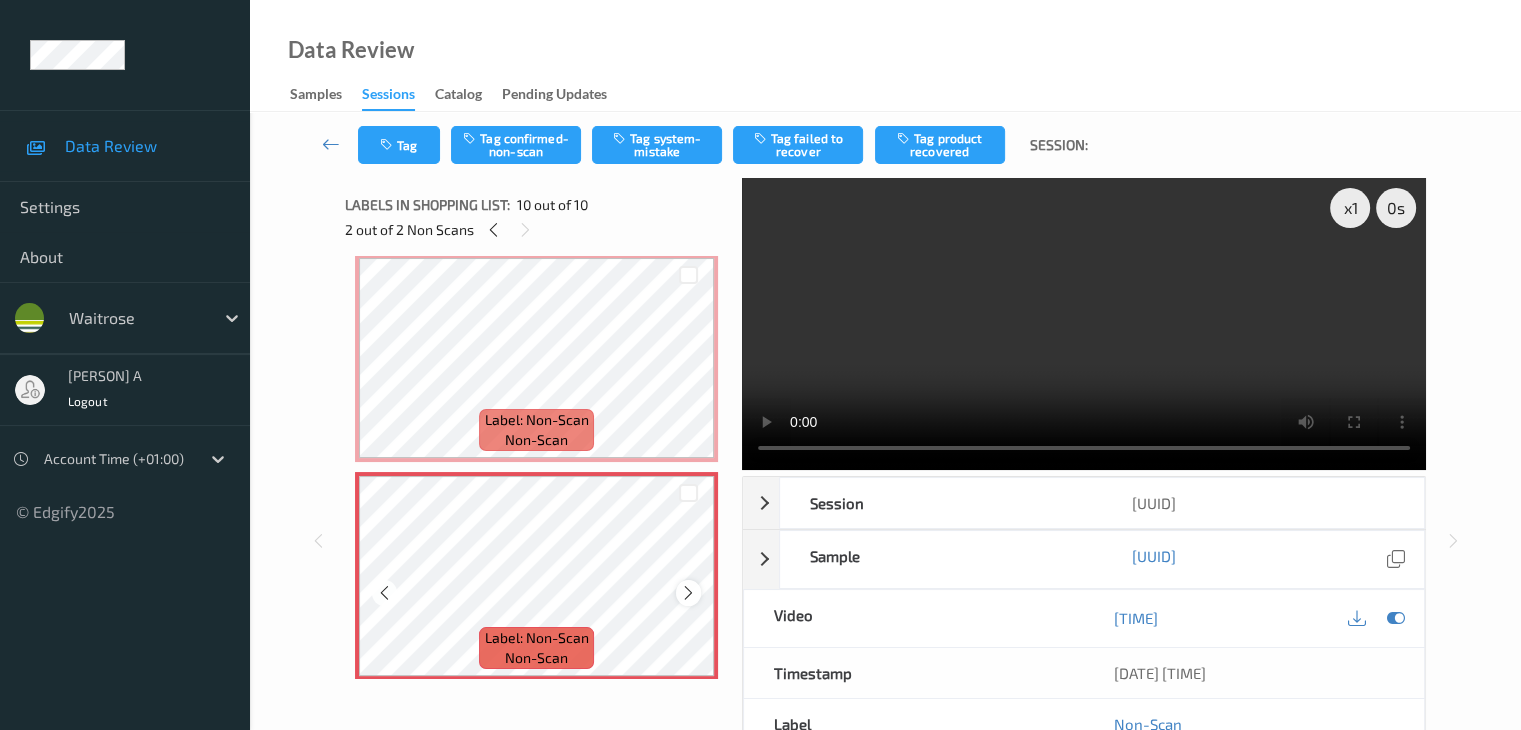 scroll, scrollTop: 1767, scrollLeft: 0, axis: vertical 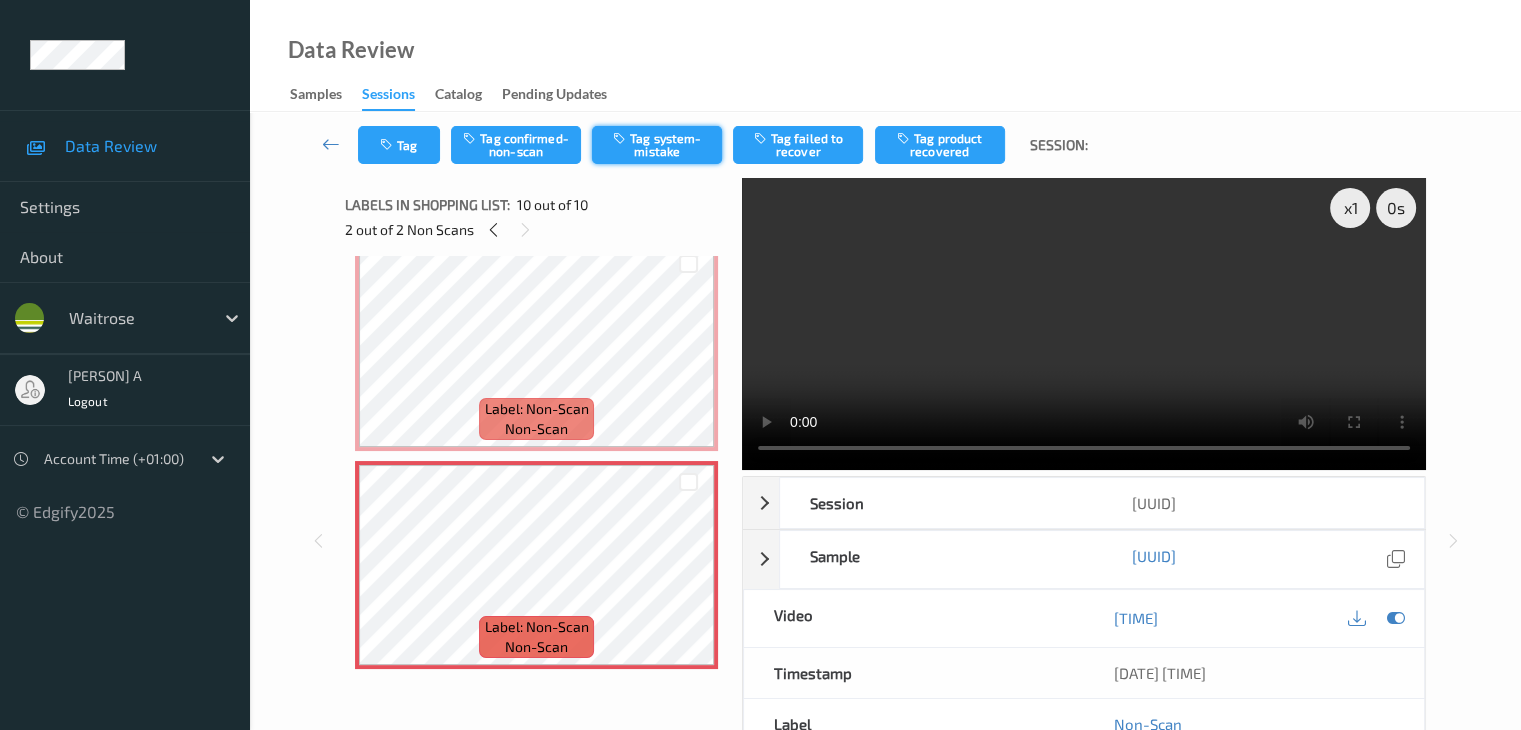 click on "Tag   system-mistake" at bounding box center [657, 145] 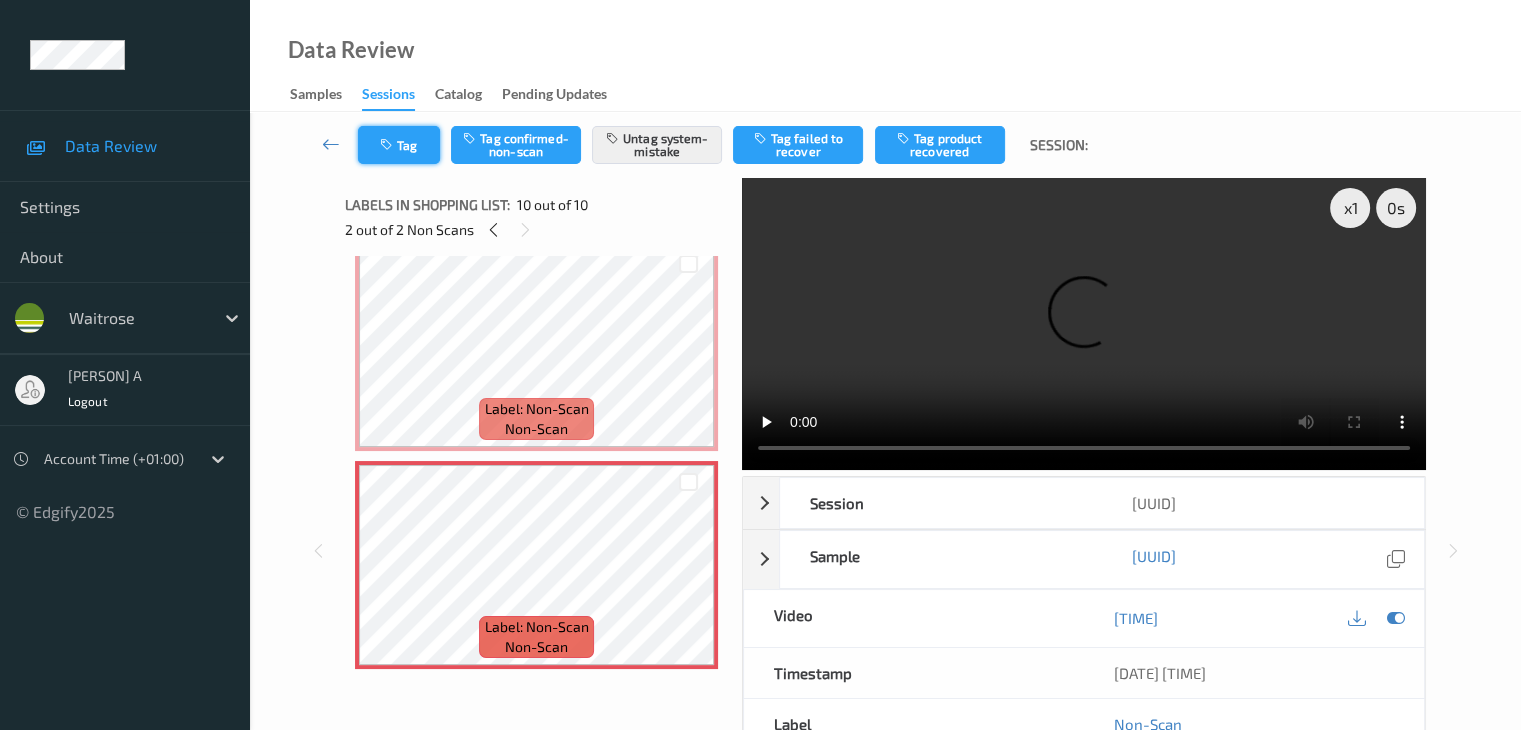 click on "Tag" at bounding box center [399, 145] 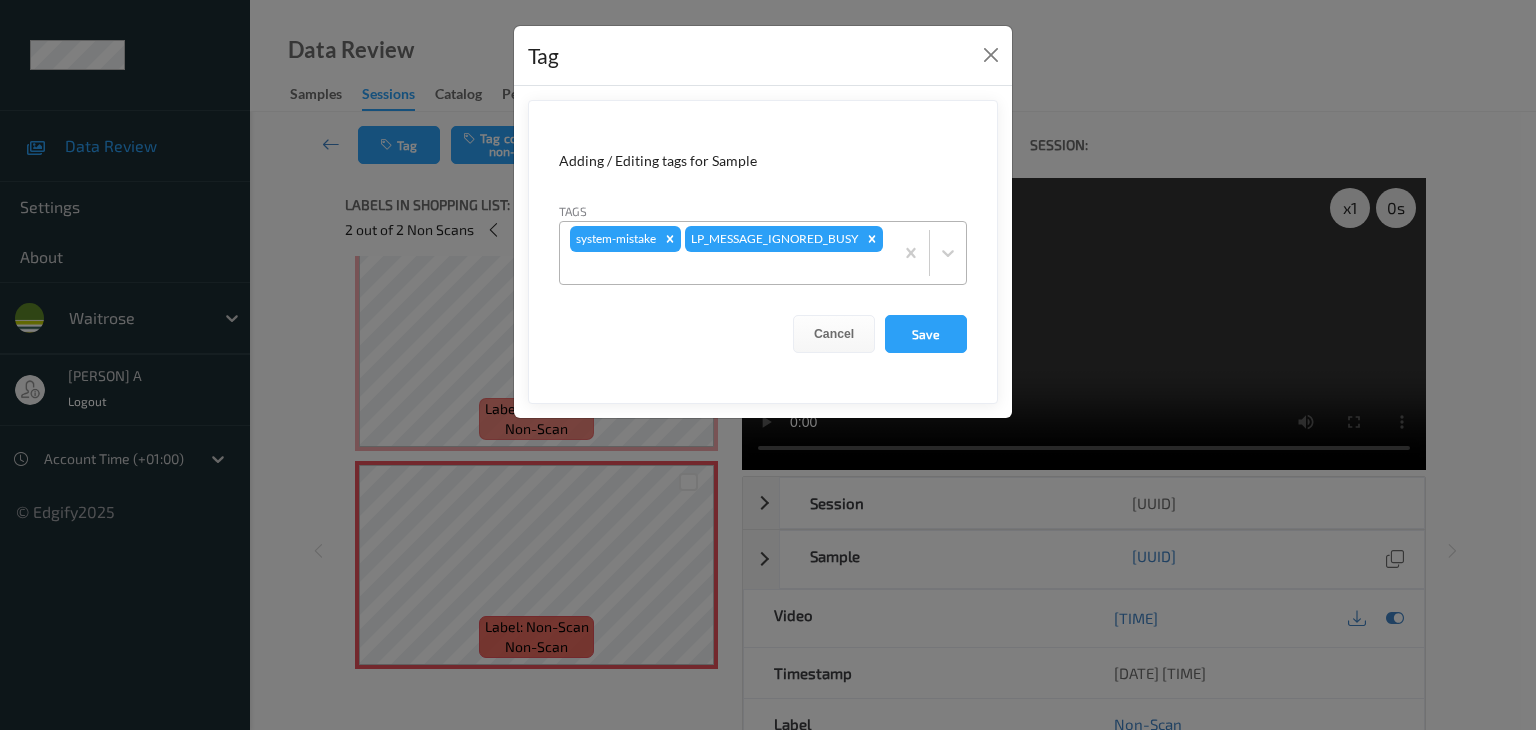 click at bounding box center [726, 268] 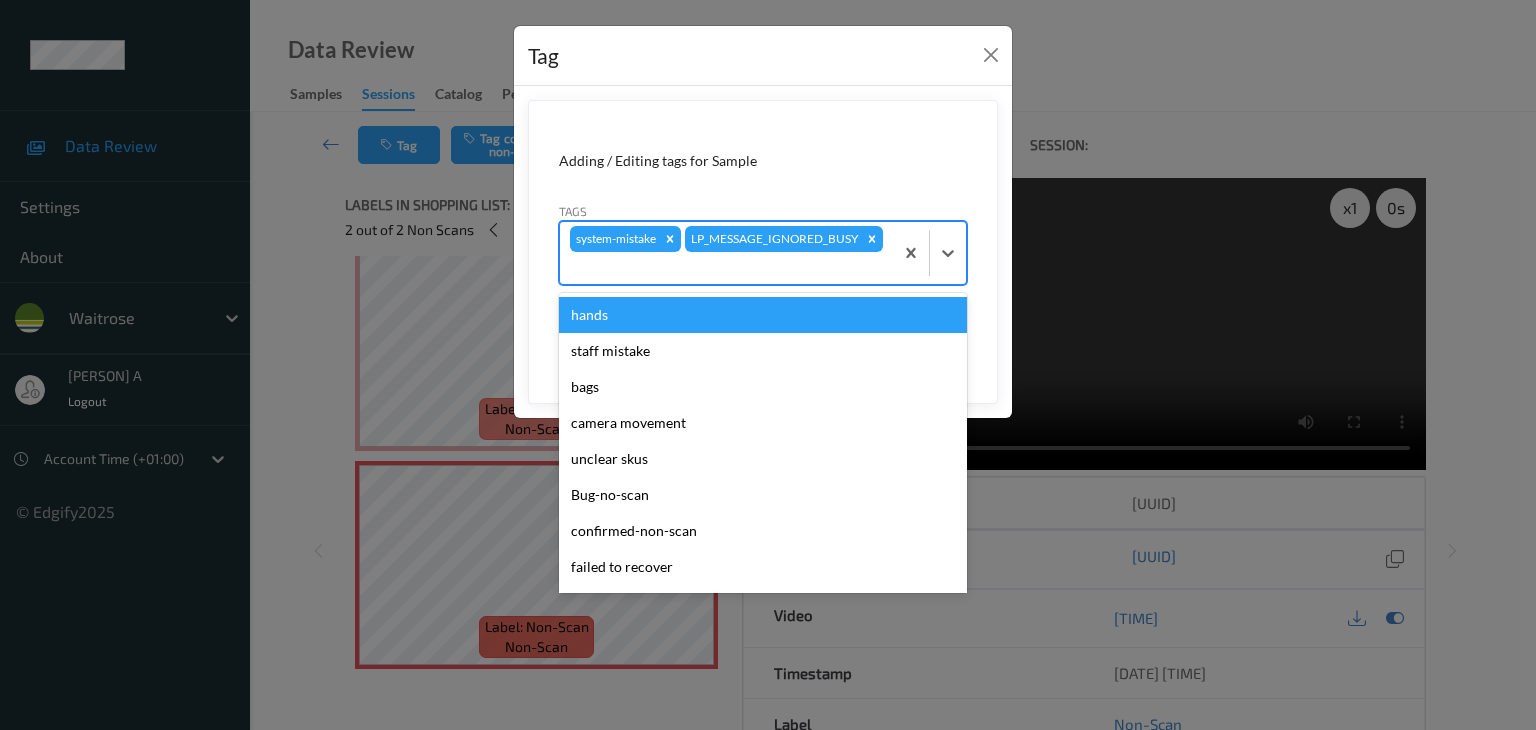 type on "u" 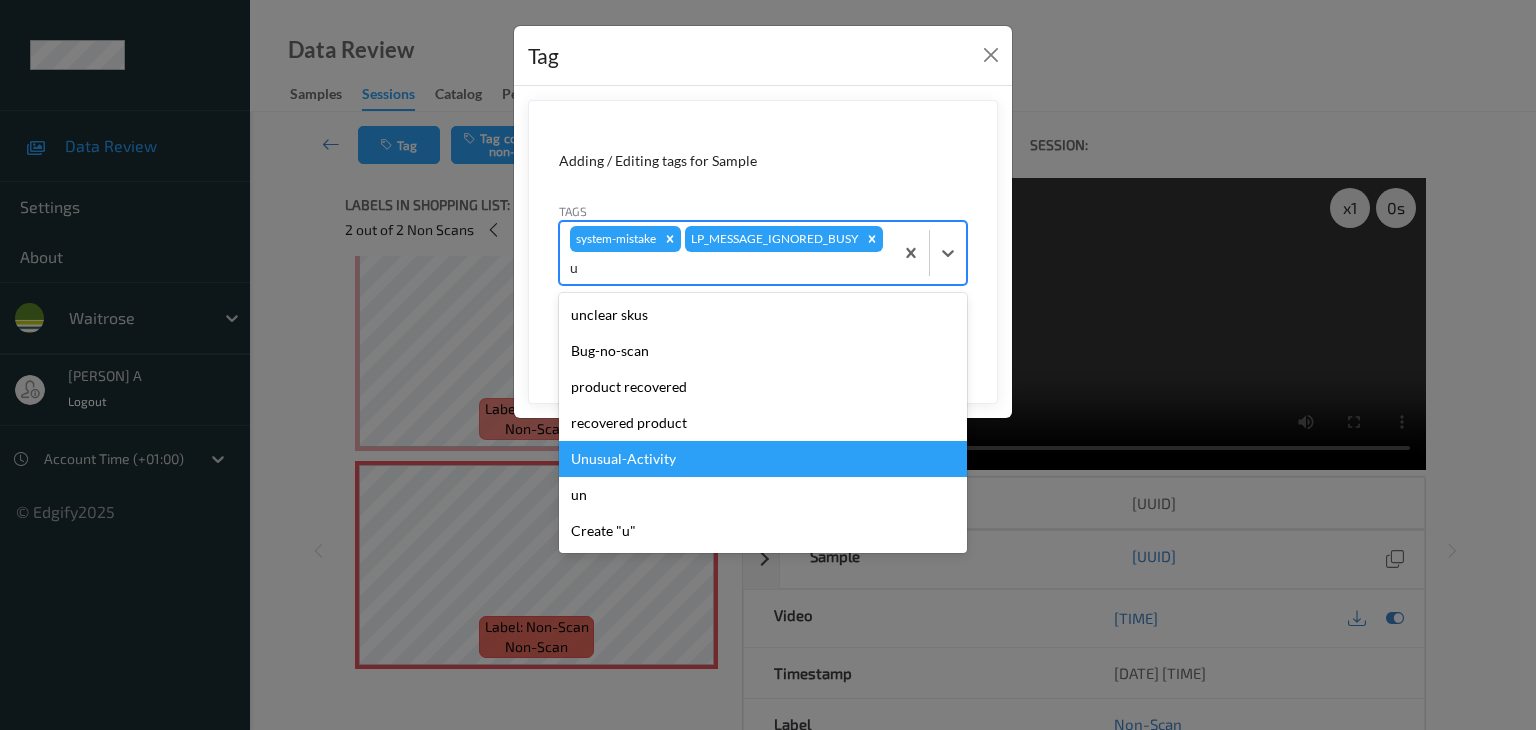 click on "Unusual-Activity" at bounding box center (763, 459) 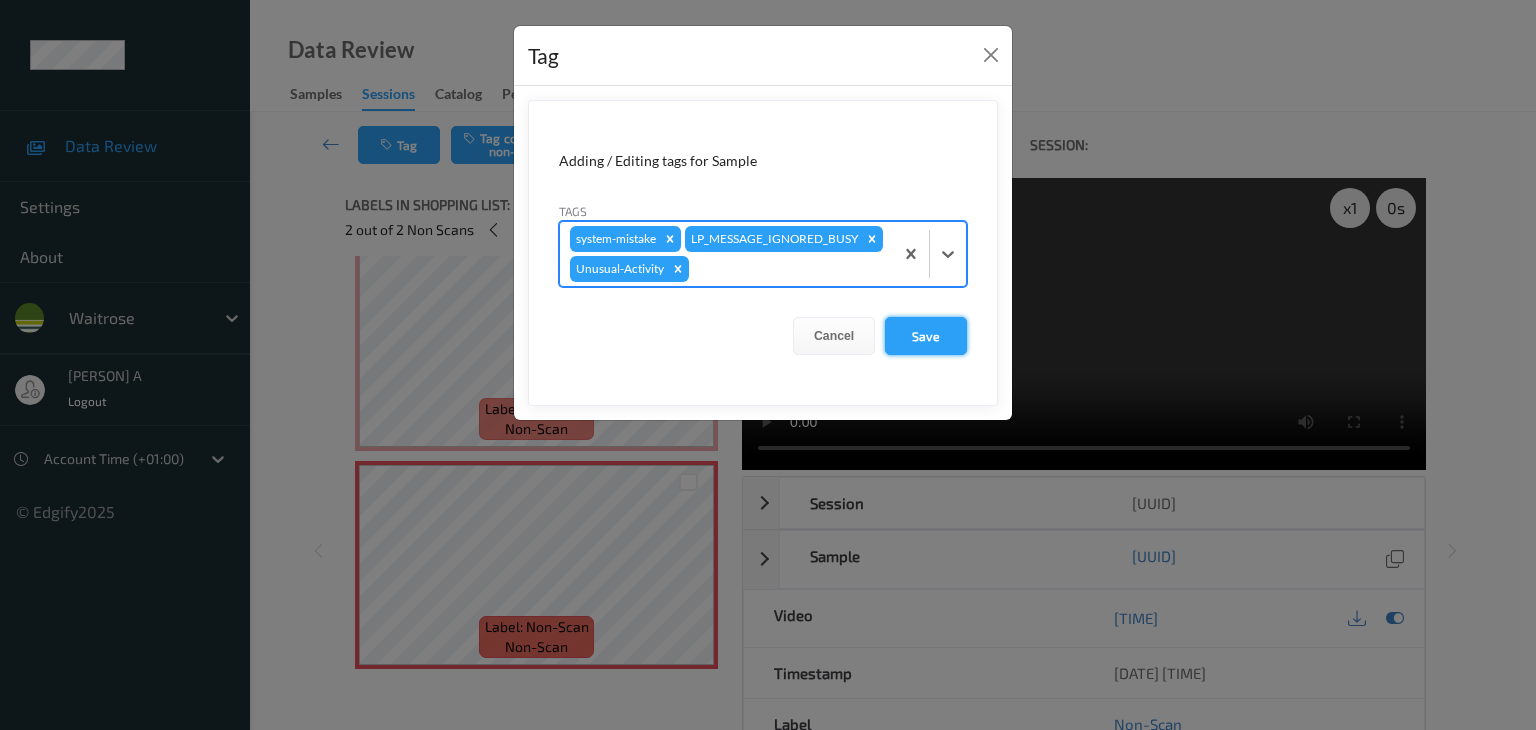 click on "Save" at bounding box center (926, 336) 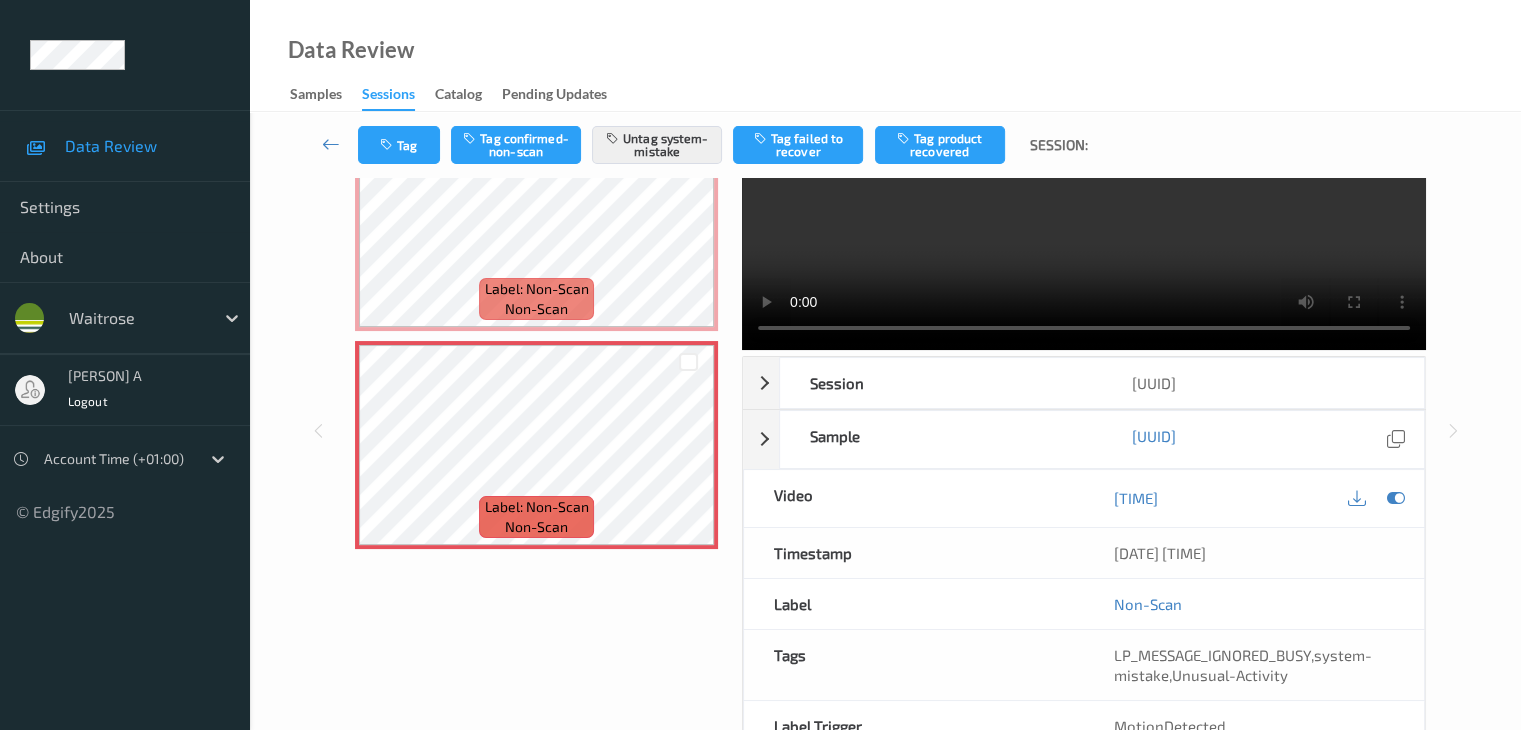 scroll, scrollTop: 0, scrollLeft: 0, axis: both 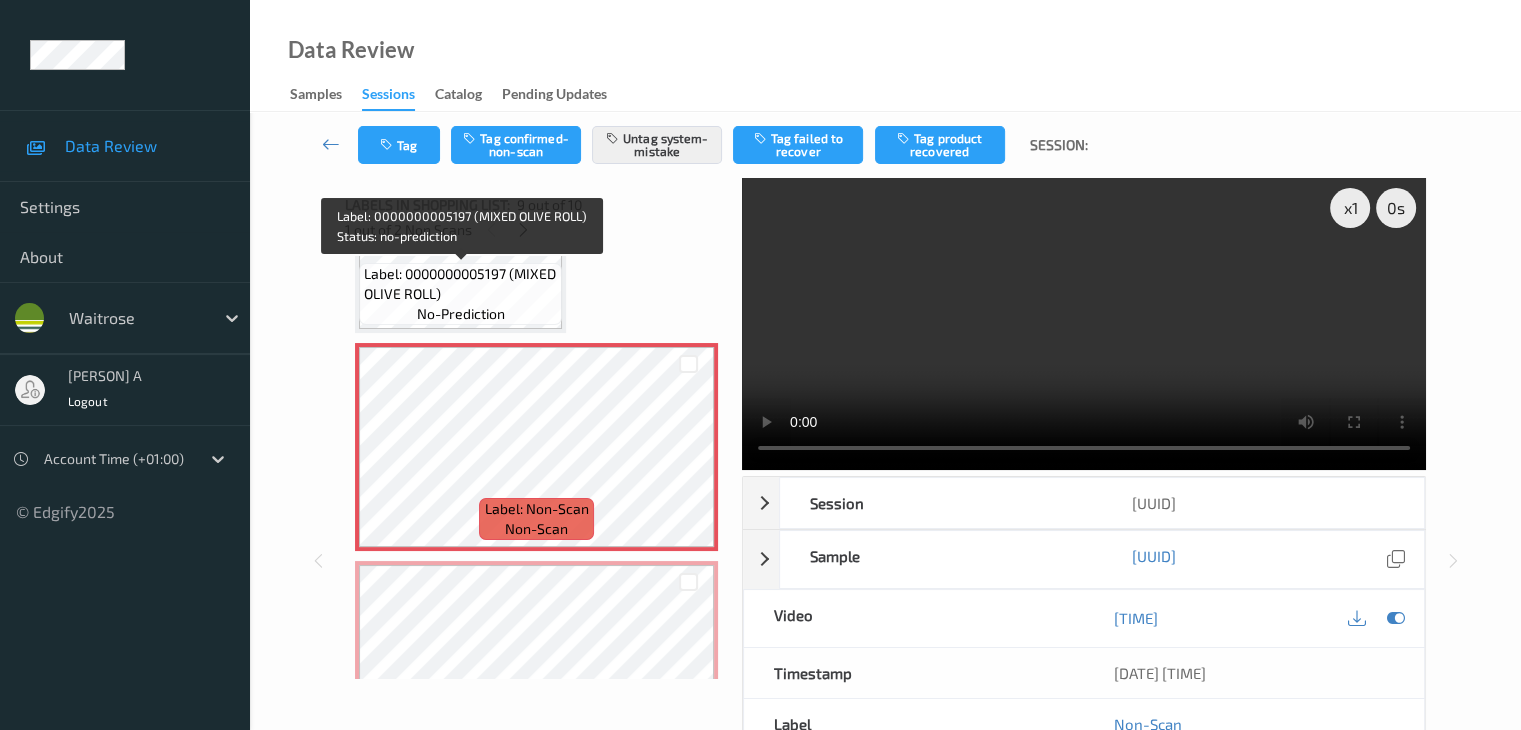 click on "Label: 0000000005197 (MIXED OLIVE ROLL)" at bounding box center (460, 284) 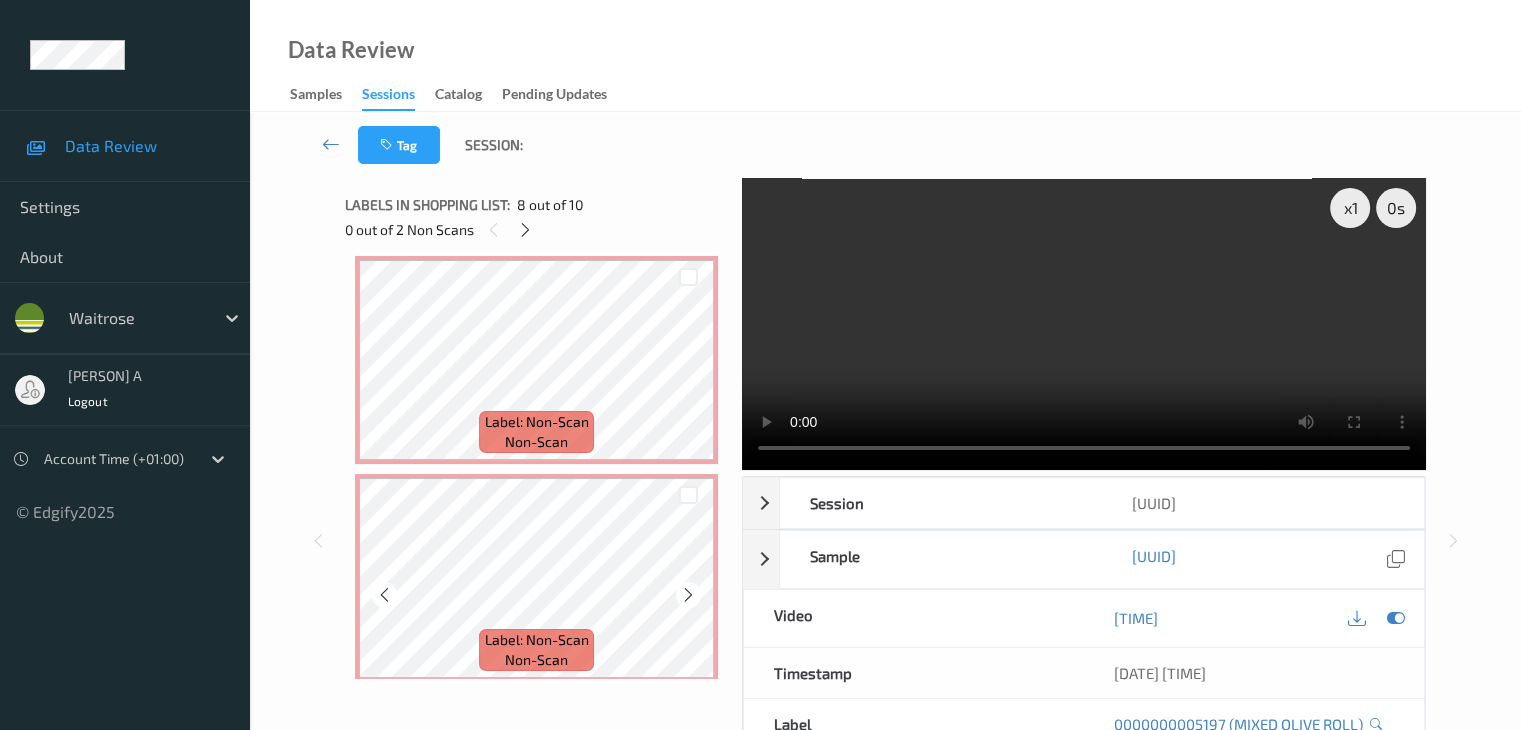 scroll, scrollTop: 1767, scrollLeft: 0, axis: vertical 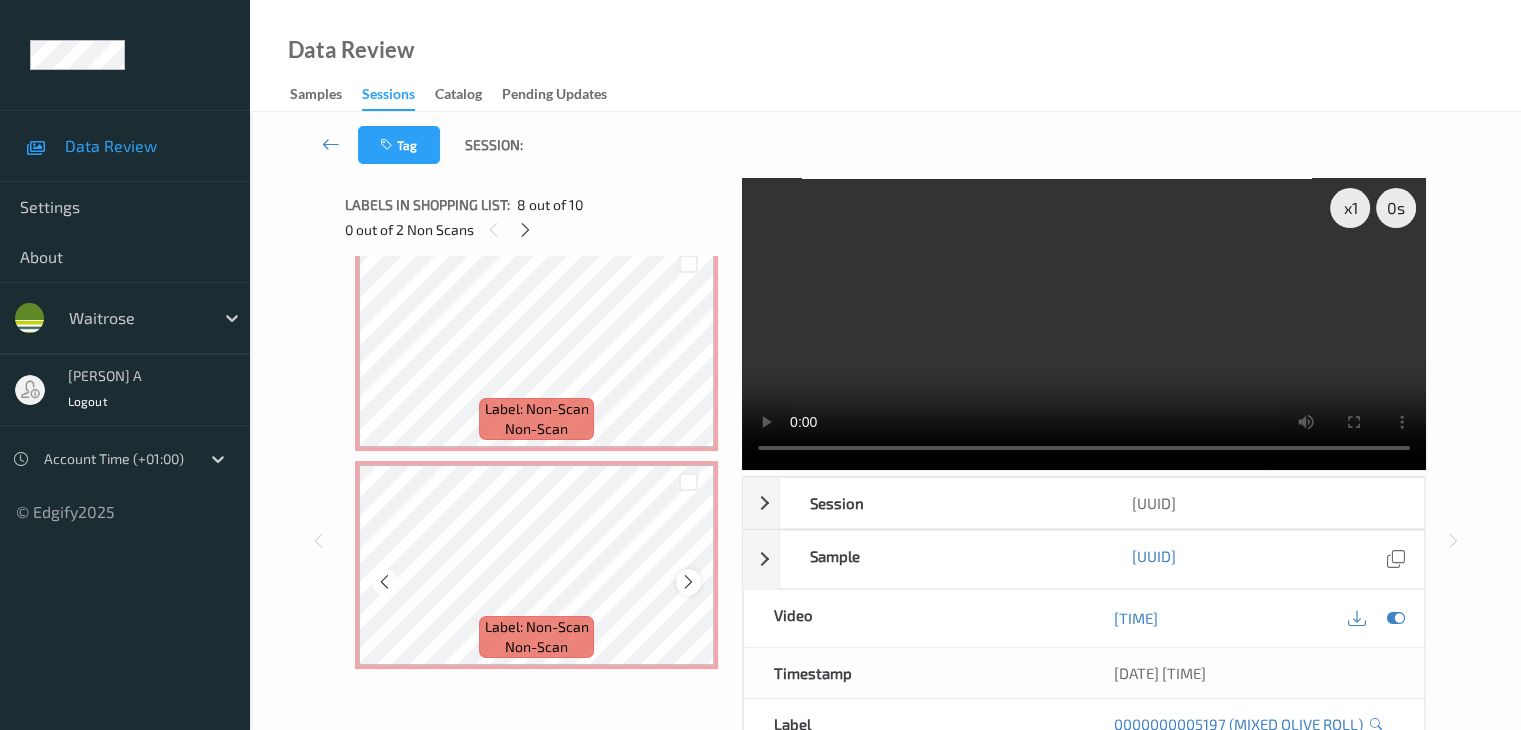 click at bounding box center [688, 582] 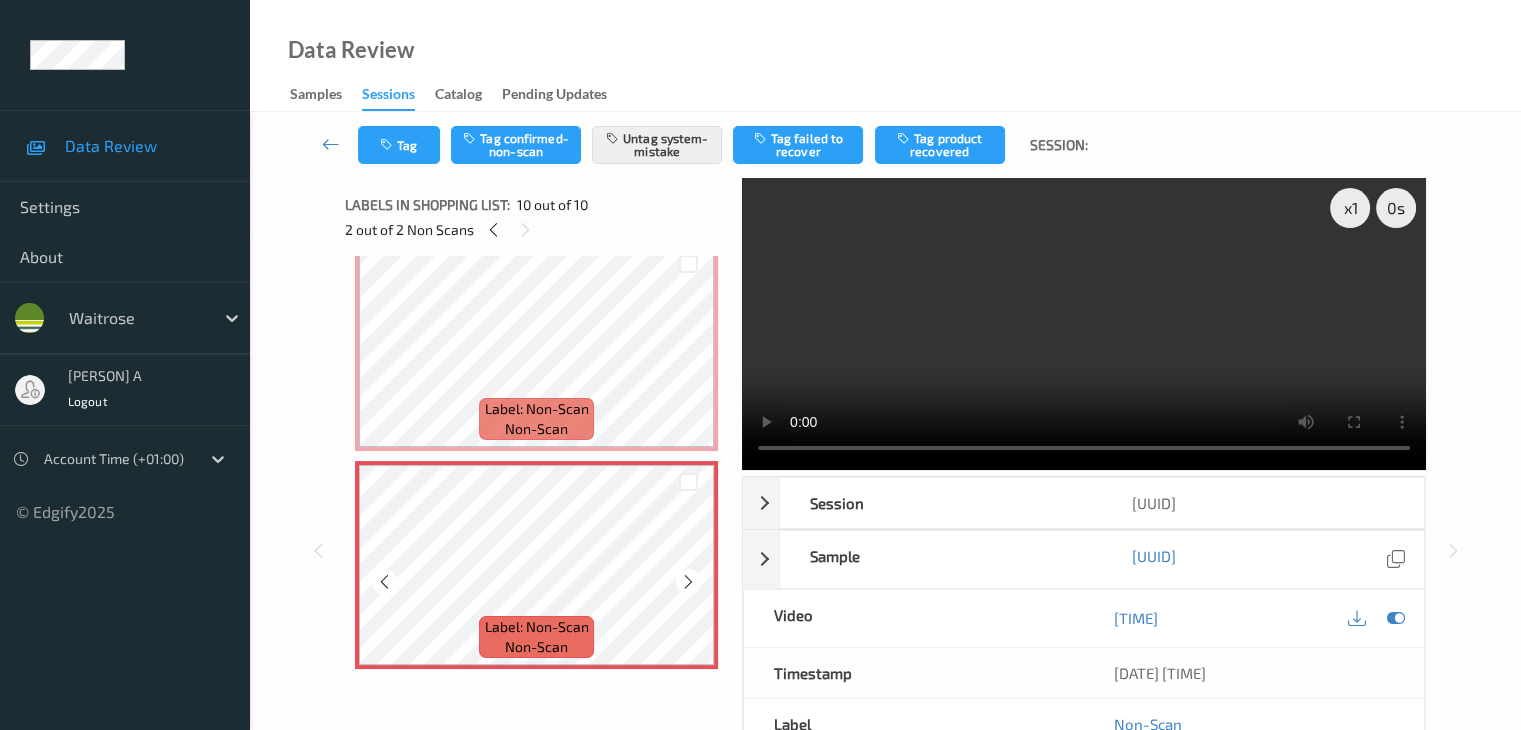 click at bounding box center (688, 582) 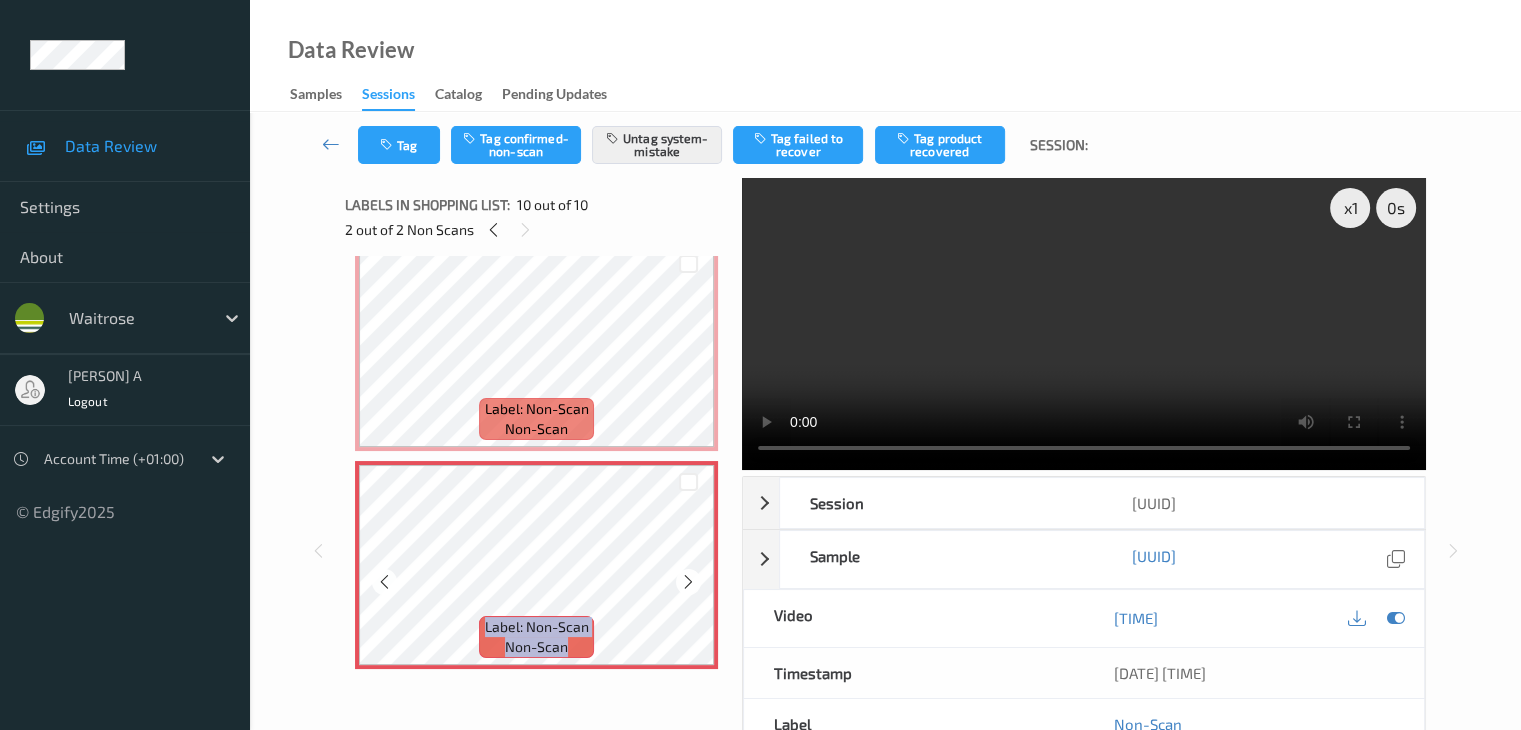 click at bounding box center (688, 582) 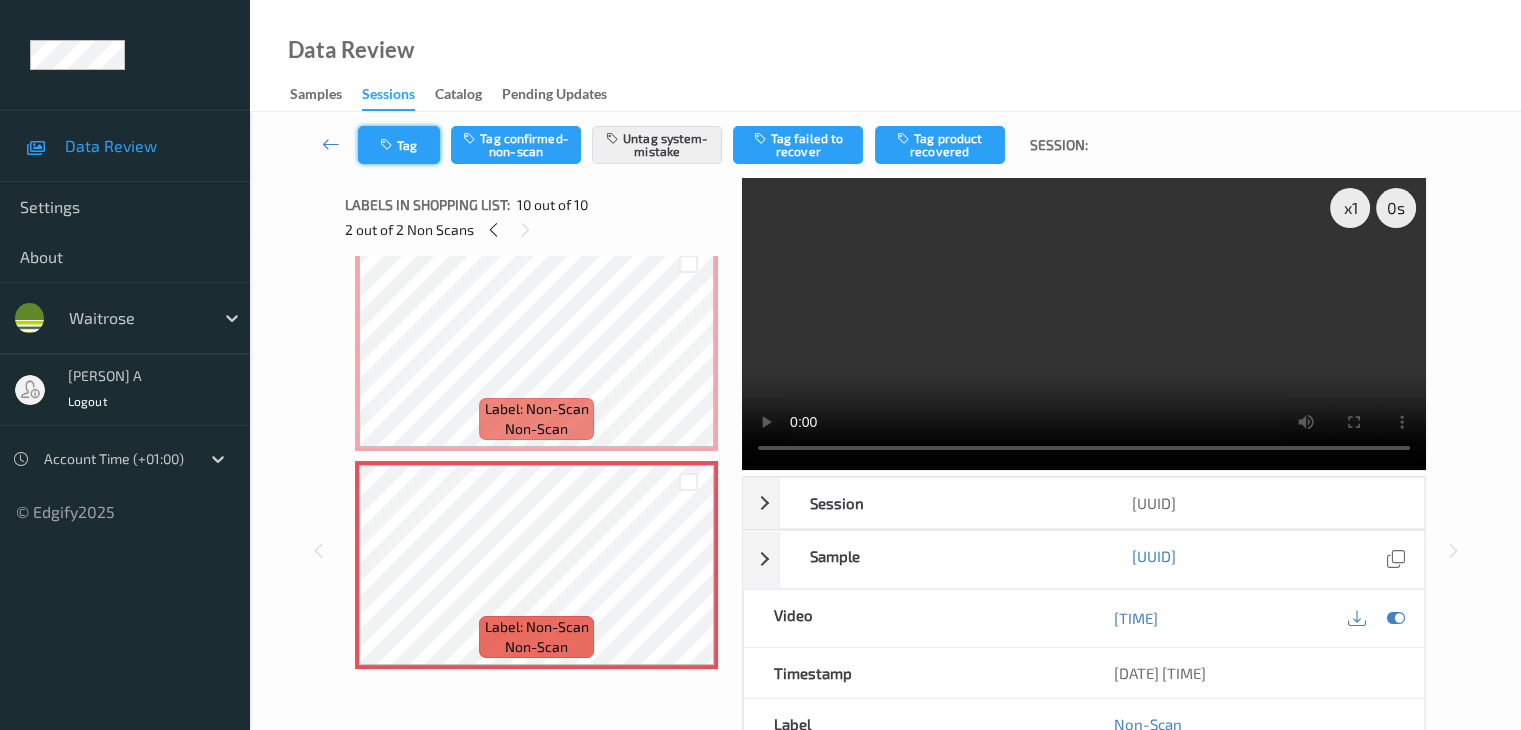 click on "Tag" at bounding box center [399, 145] 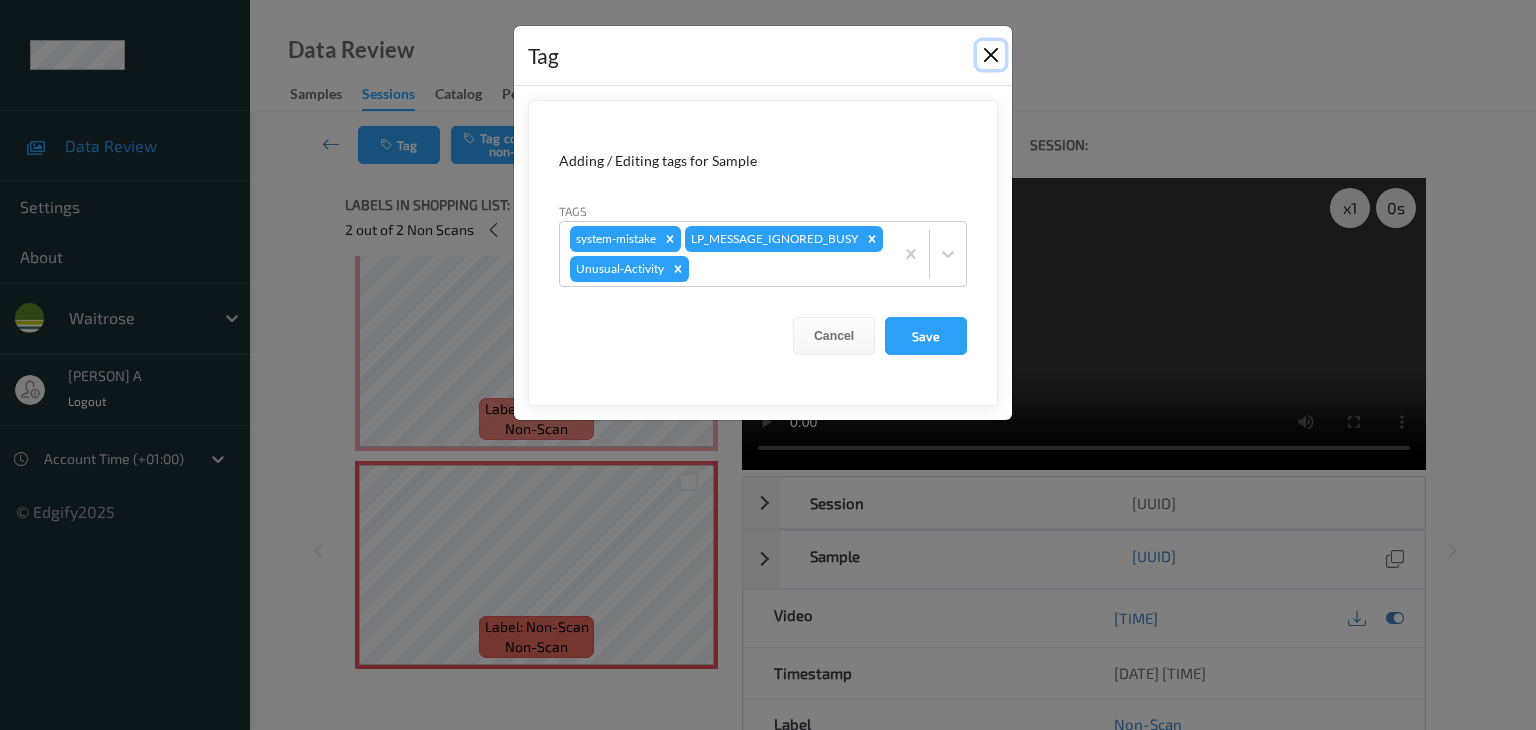 click at bounding box center [991, 55] 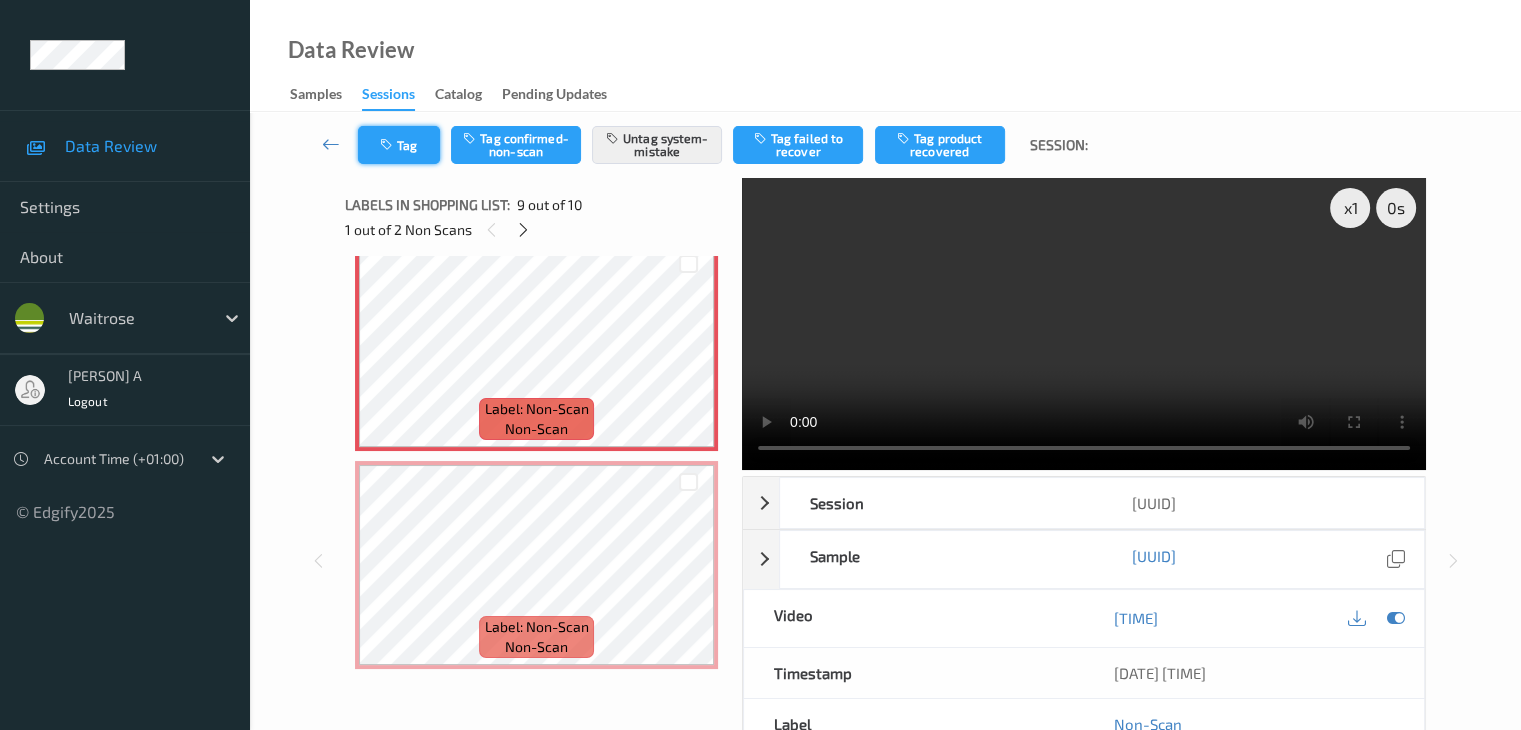 click at bounding box center [388, 145] 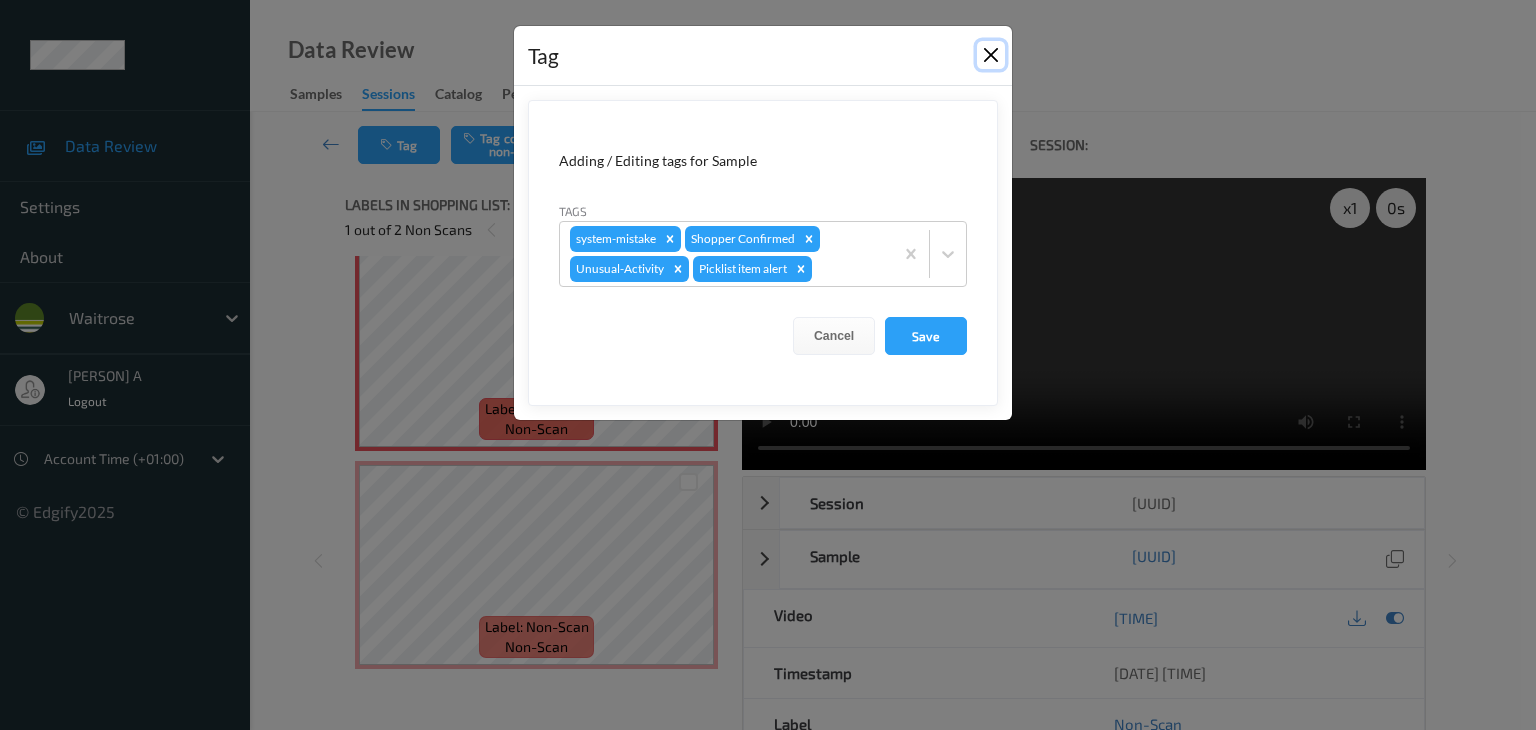 drag, startPoint x: 993, startPoint y: 60, endPoint x: 983, endPoint y: 47, distance: 16.40122 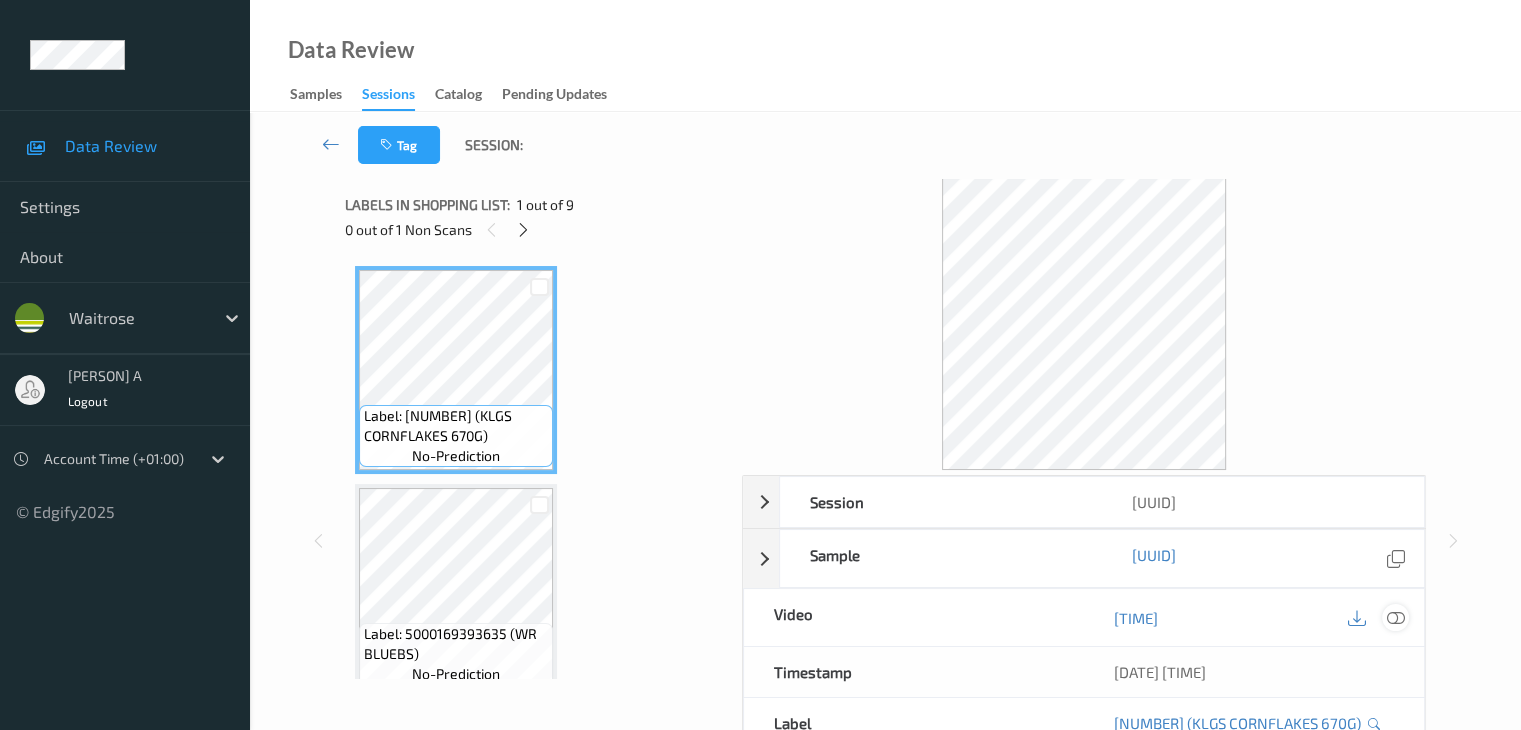click at bounding box center [1395, 618] 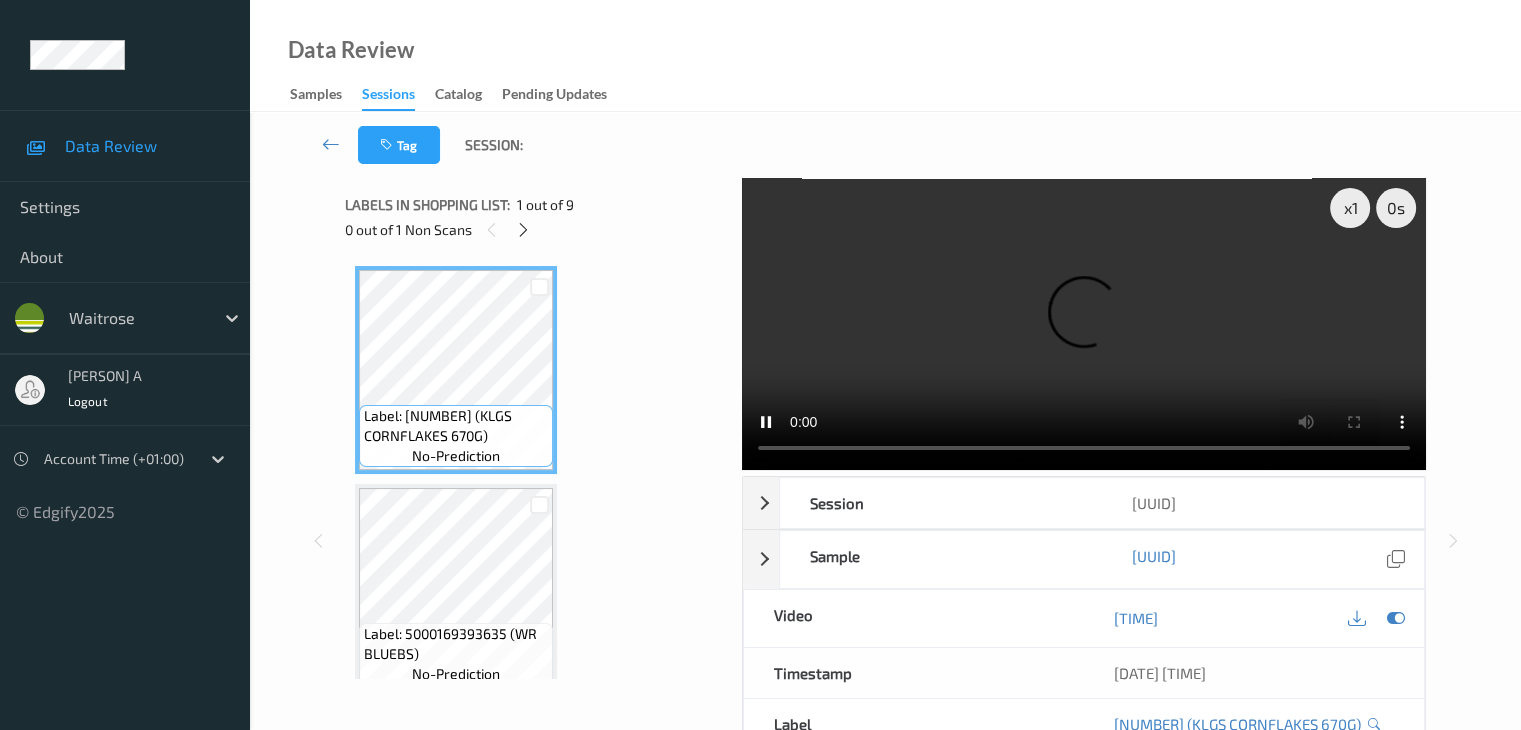 type 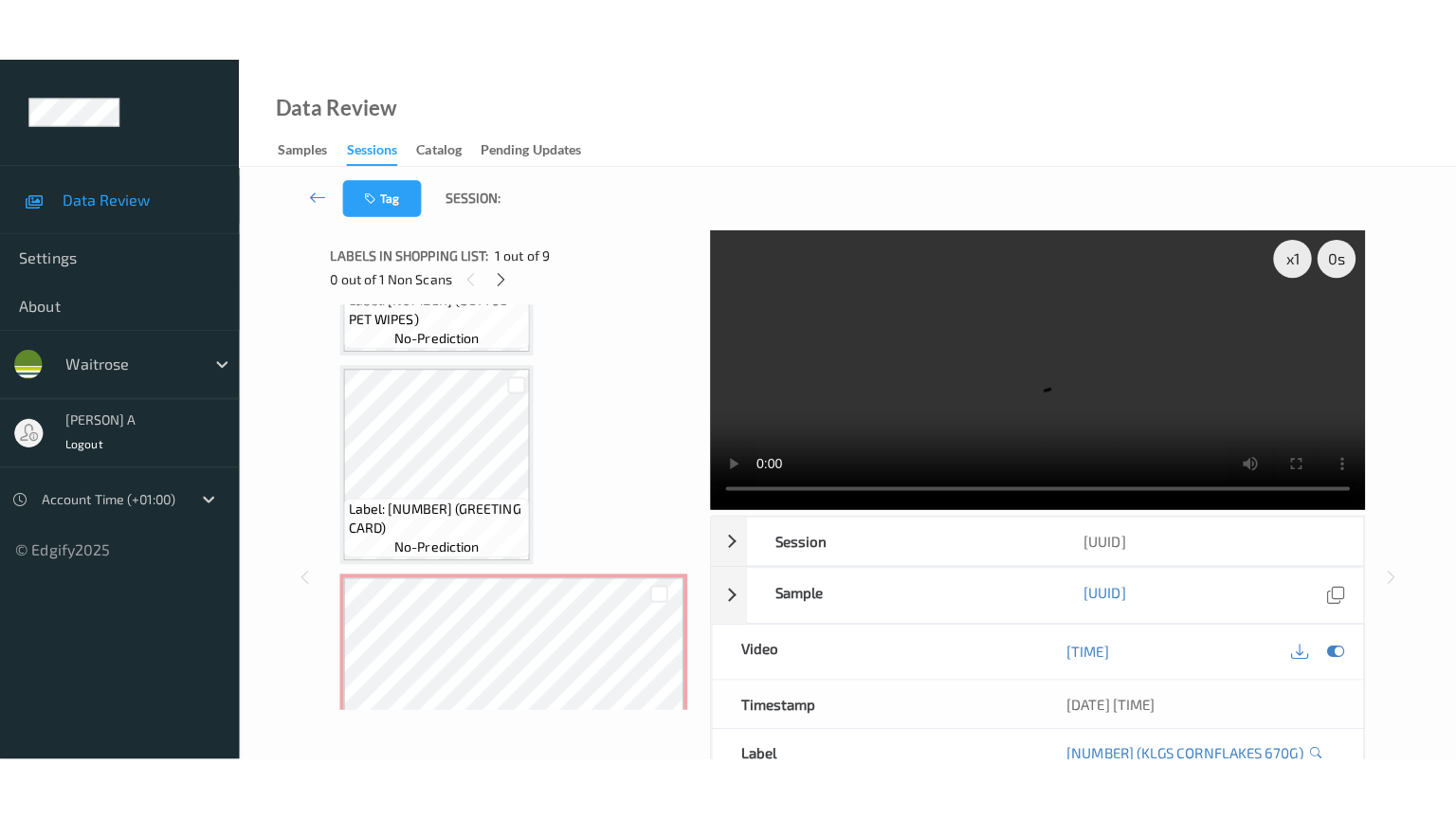 scroll, scrollTop: 1468, scrollLeft: 0, axis: vertical 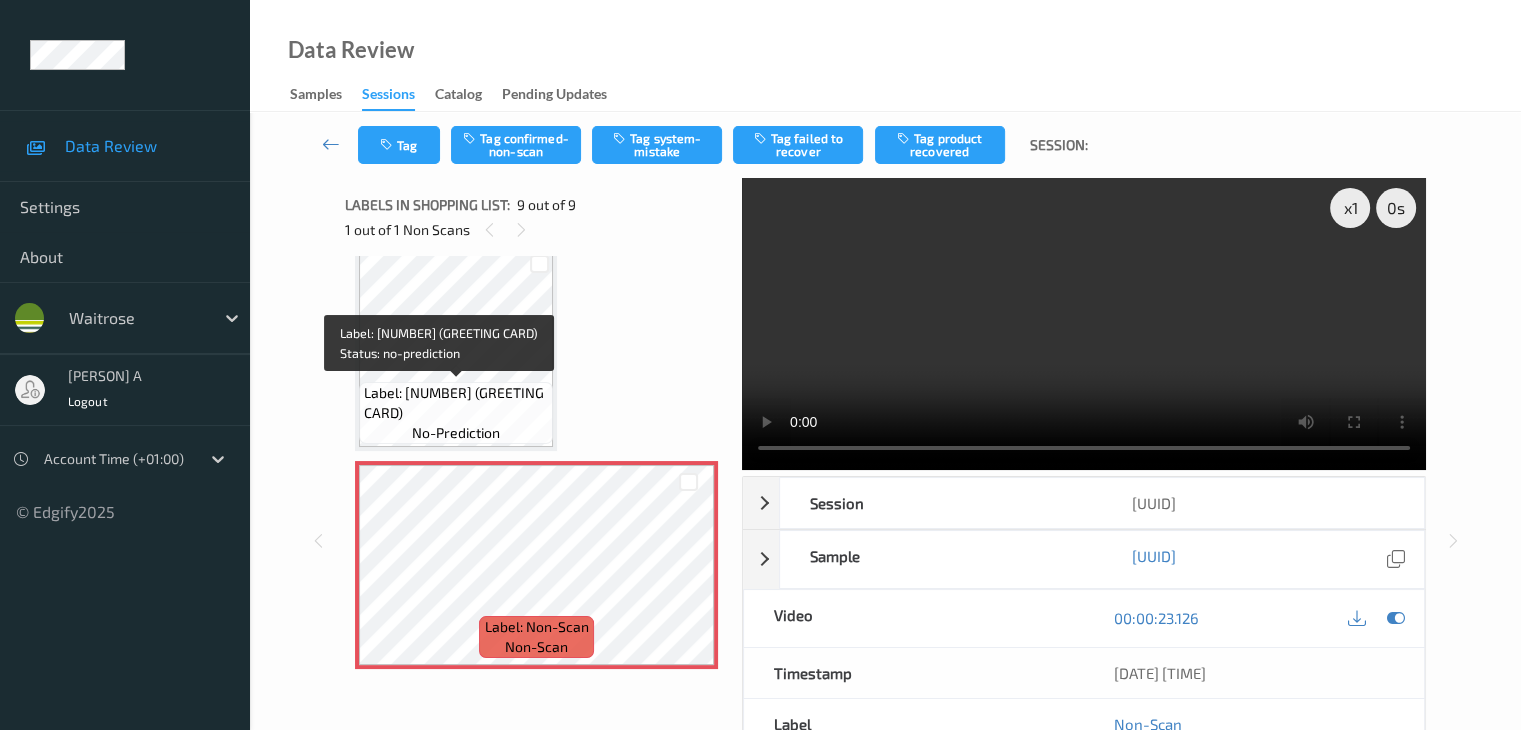 click on "Label: [NUMBER] (GREETING CARD)" at bounding box center (456, 403) 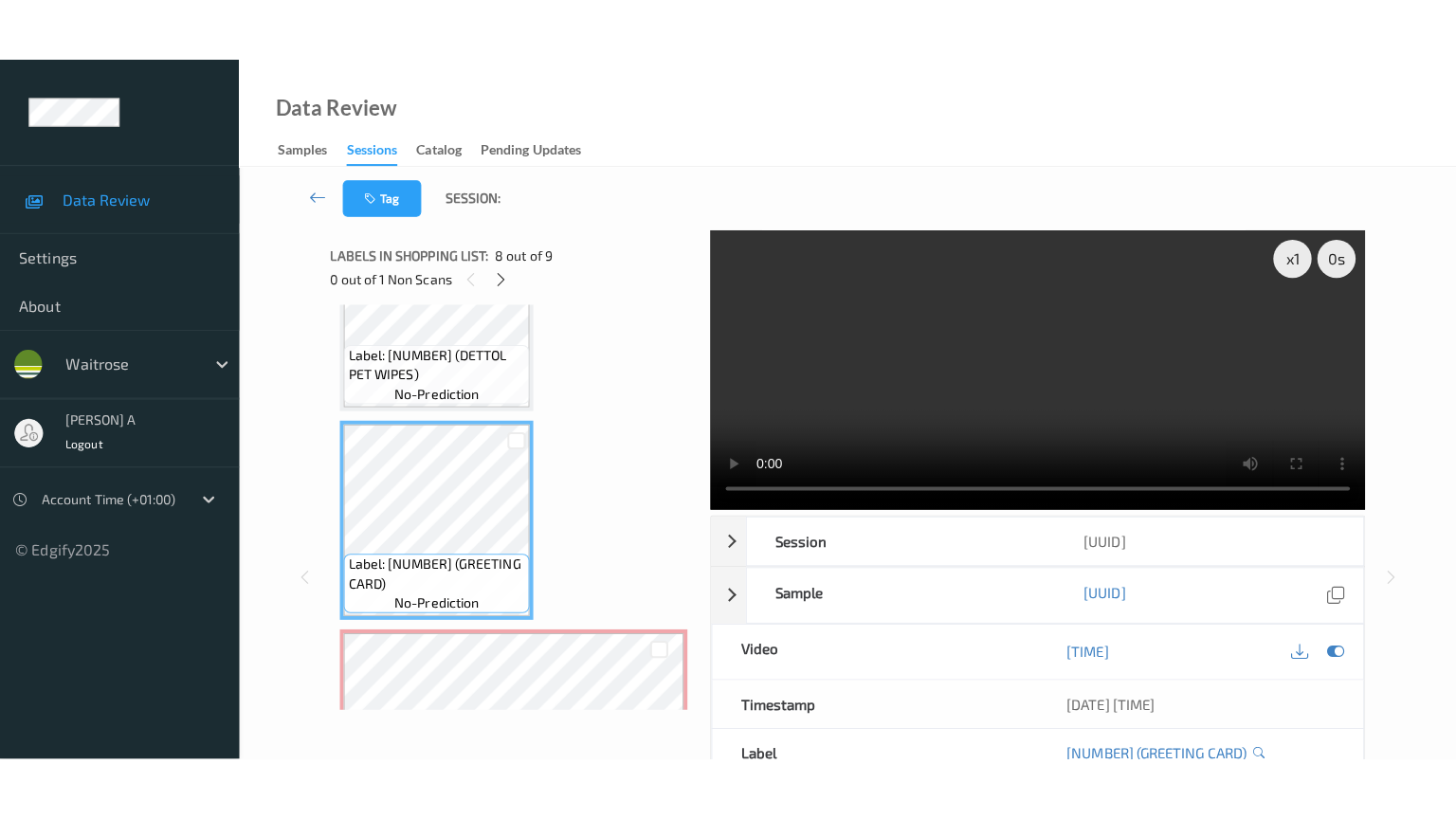 scroll, scrollTop: 1468, scrollLeft: 0, axis: vertical 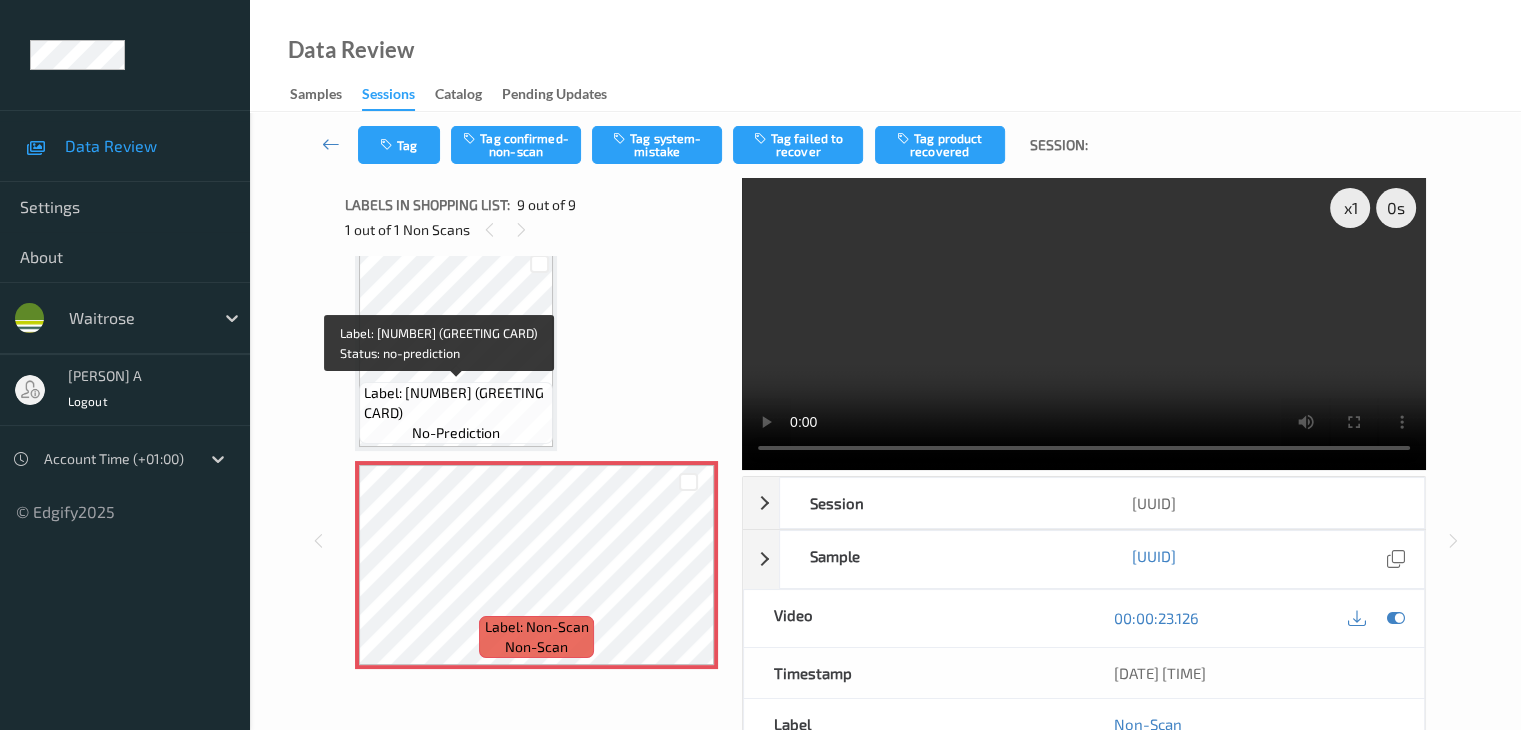 click on "Label: [NUMBER] (GREETING CARD)" at bounding box center (456, 403) 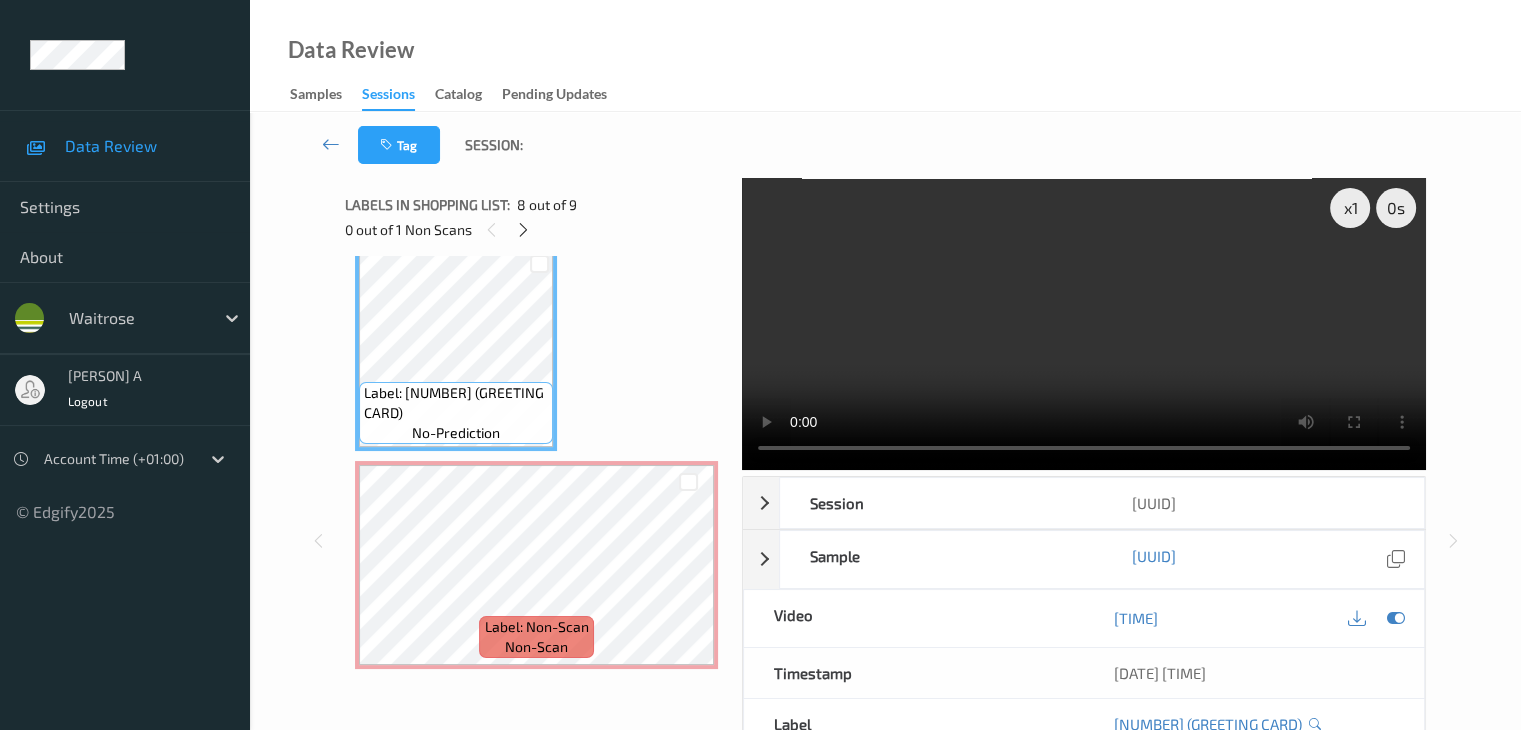 scroll, scrollTop: 1415, scrollLeft: 0, axis: vertical 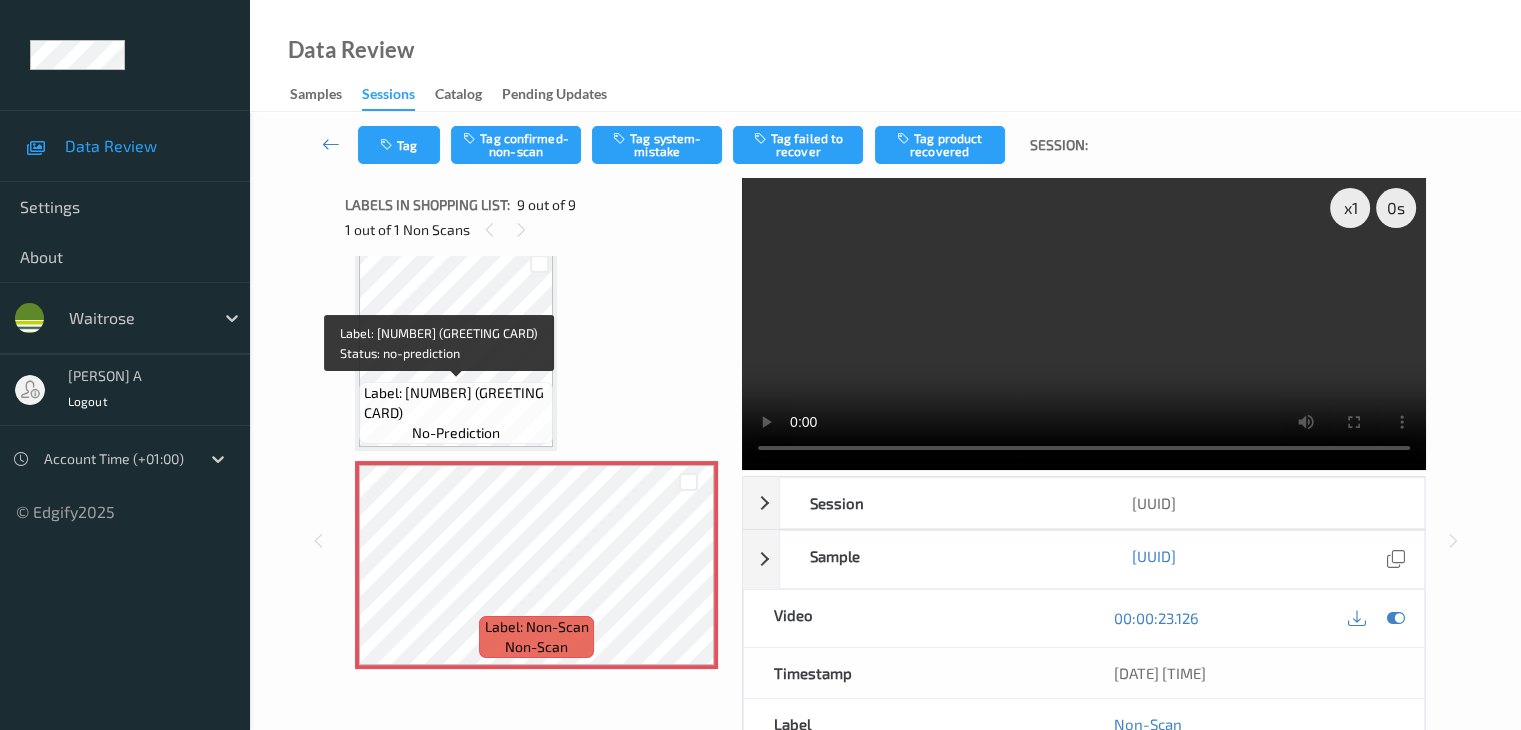 click on "Label: [NUMBER] (GREETING CARD)" at bounding box center (456, 403) 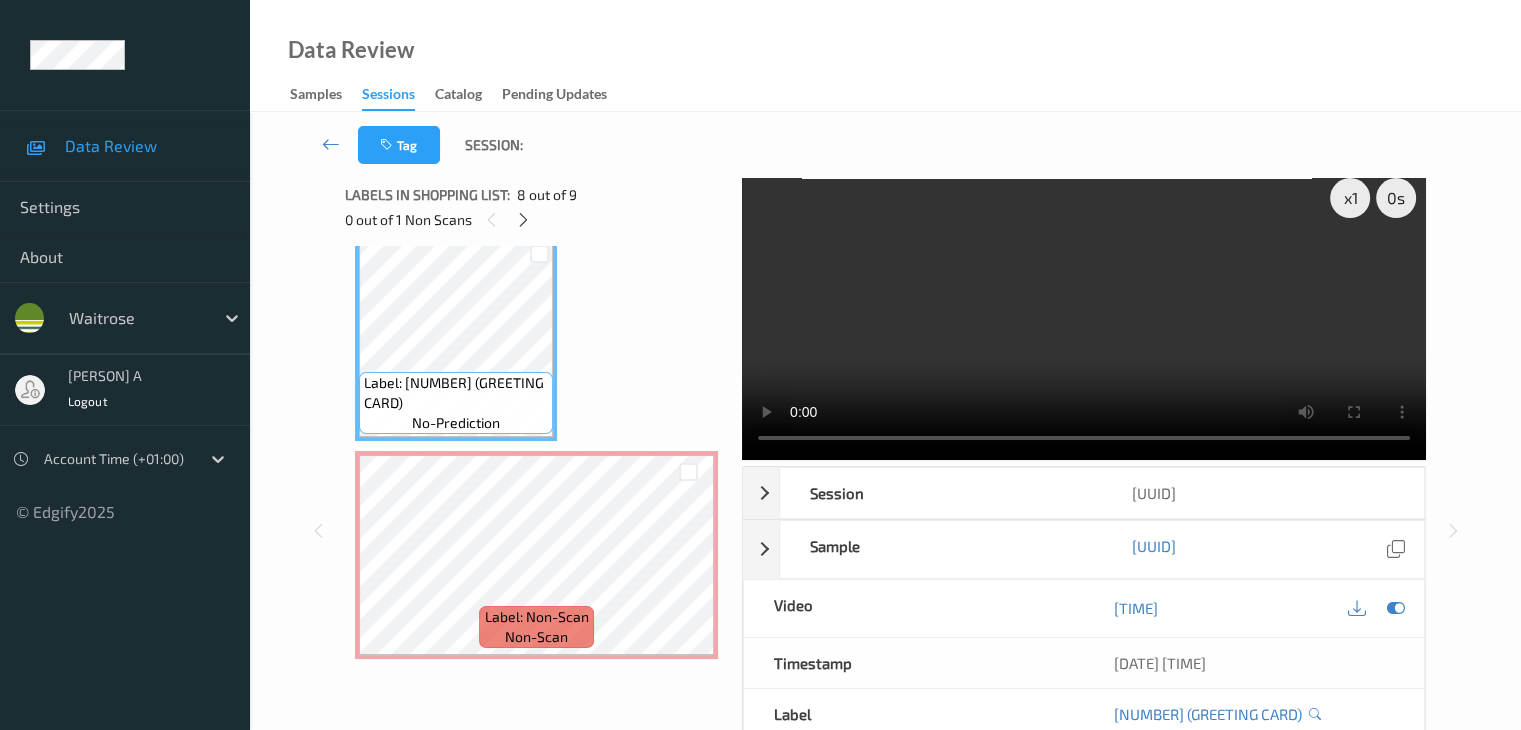 scroll, scrollTop: 0, scrollLeft: 0, axis: both 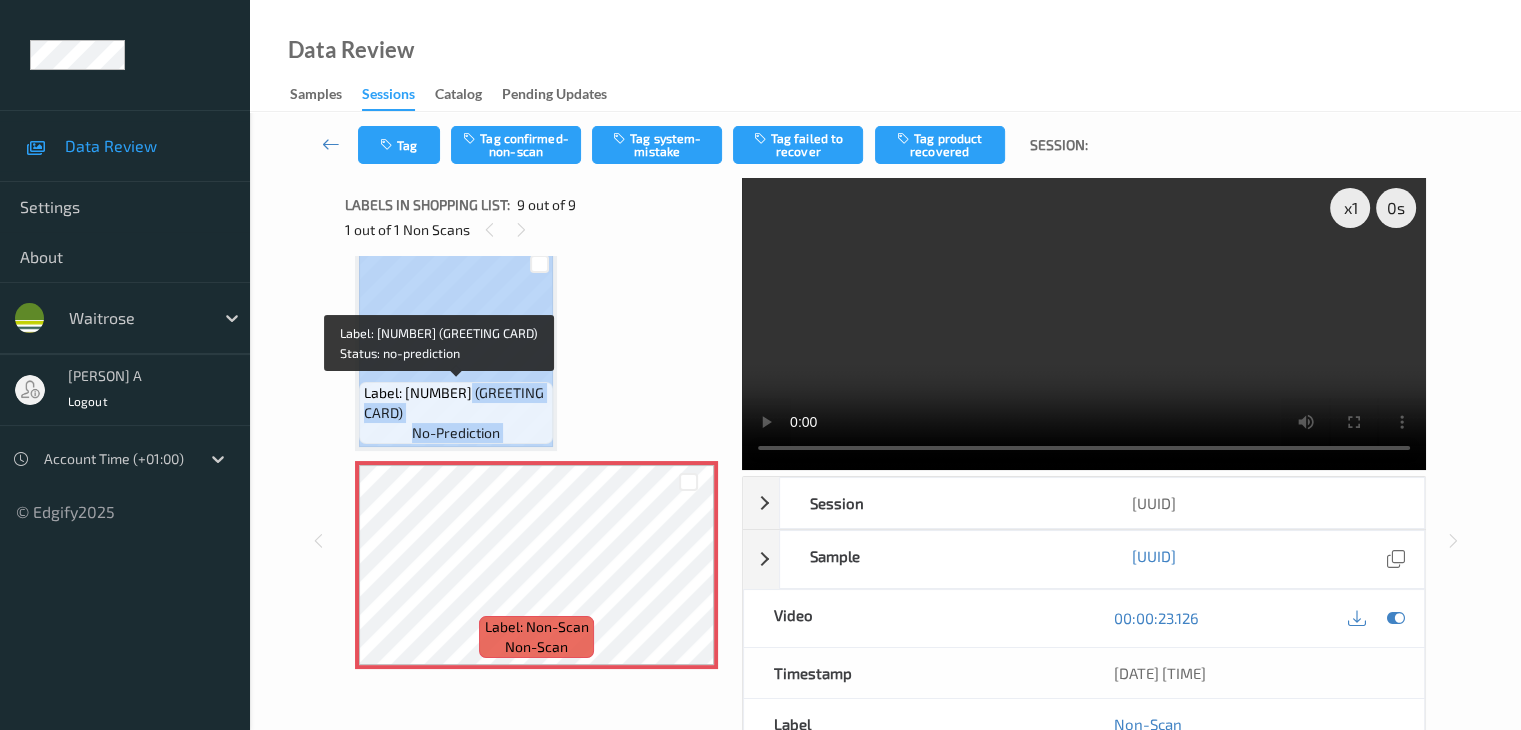 click on "Label: 5060827372082 (GREETING CARD) no-prediction" at bounding box center (456, 347) 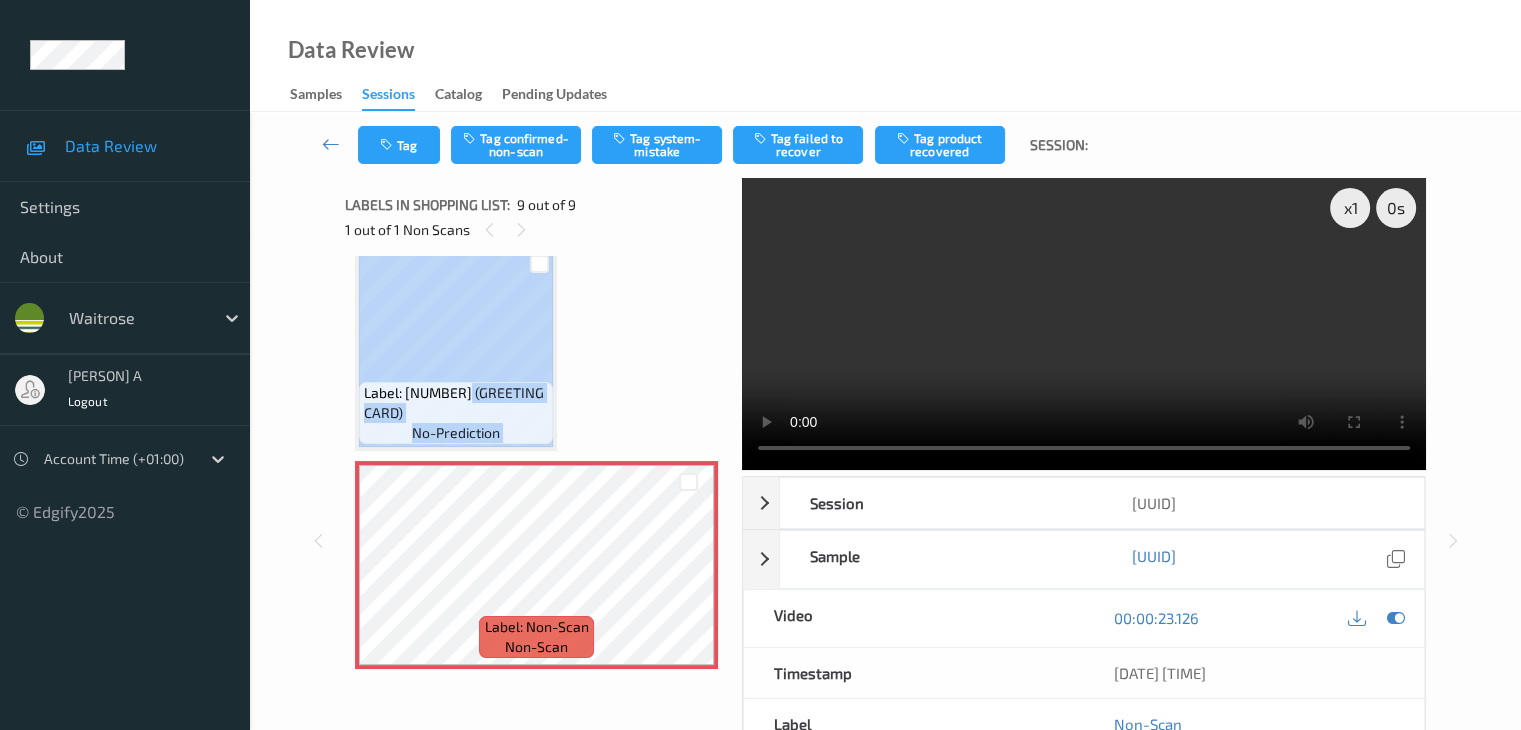 click on "no-prediction" at bounding box center [456, 433] 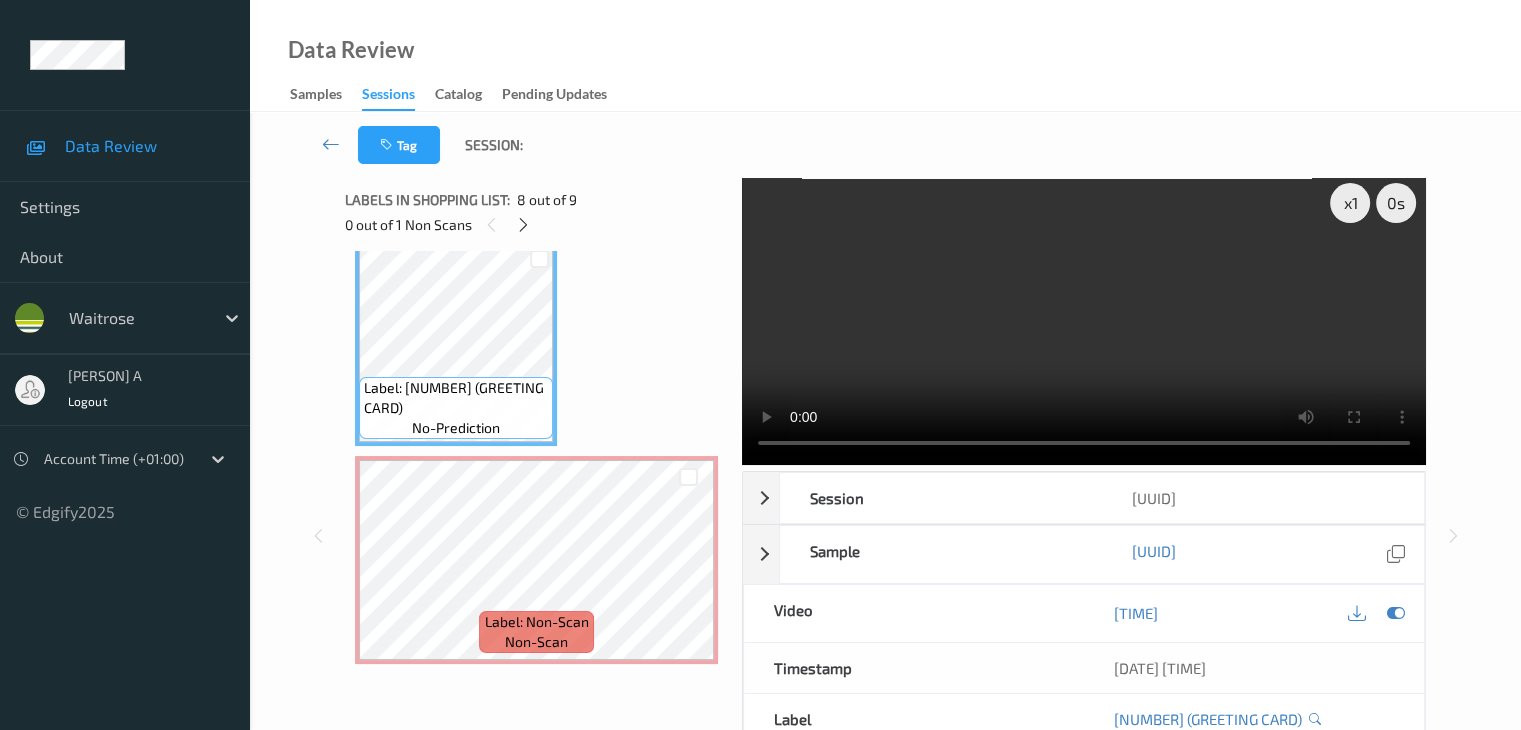 scroll, scrollTop: 0, scrollLeft: 0, axis: both 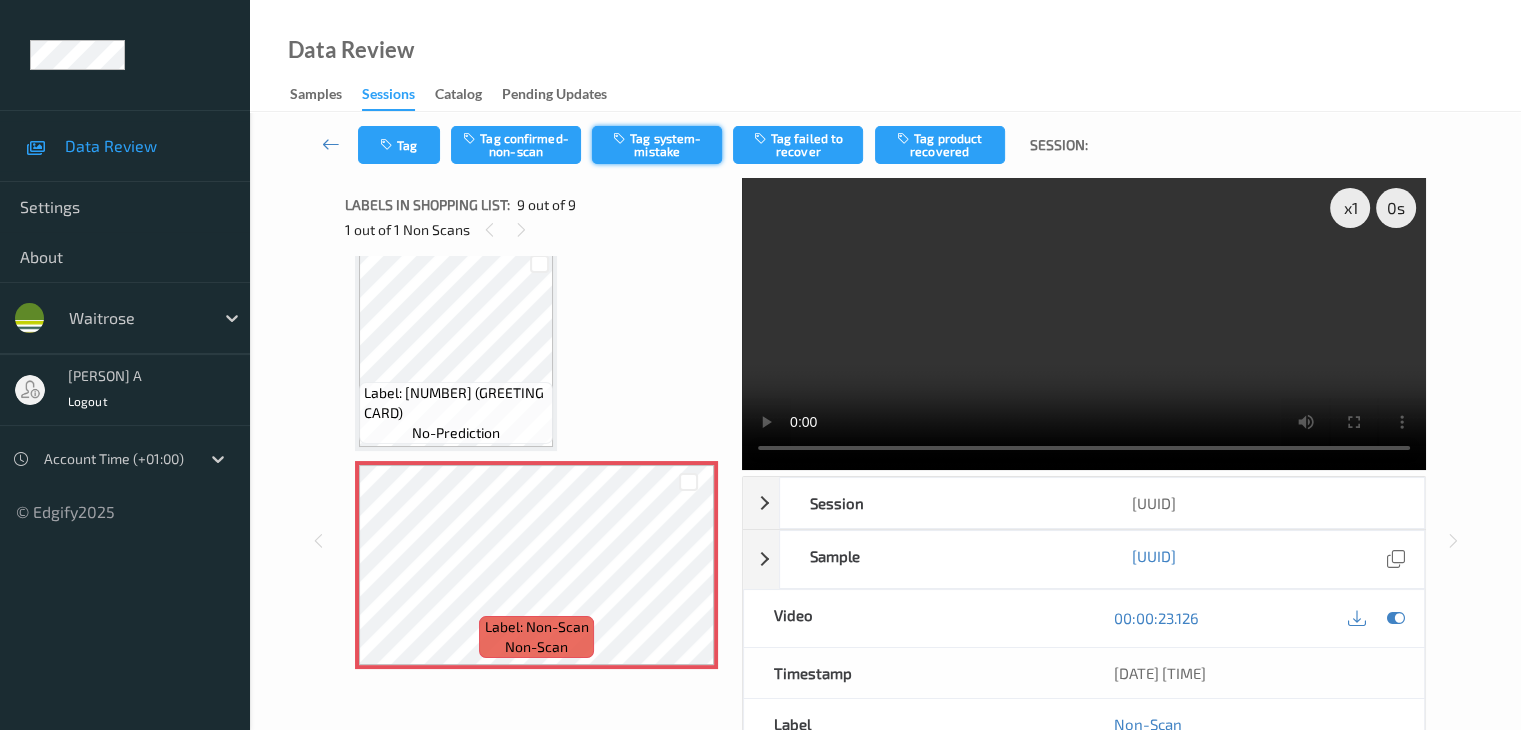 click on "Tag   system-mistake" at bounding box center (657, 145) 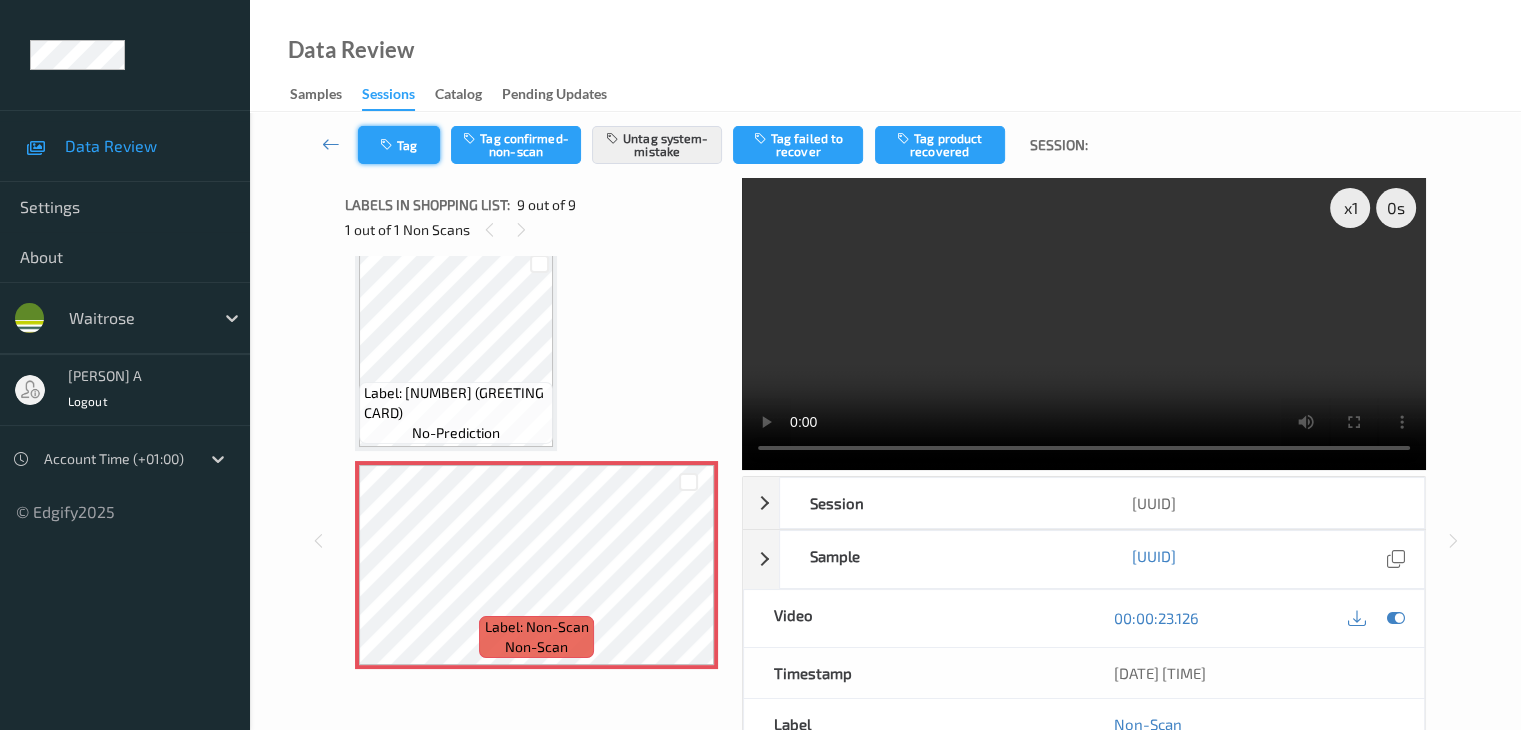 click on "Tag" at bounding box center [399, 145] 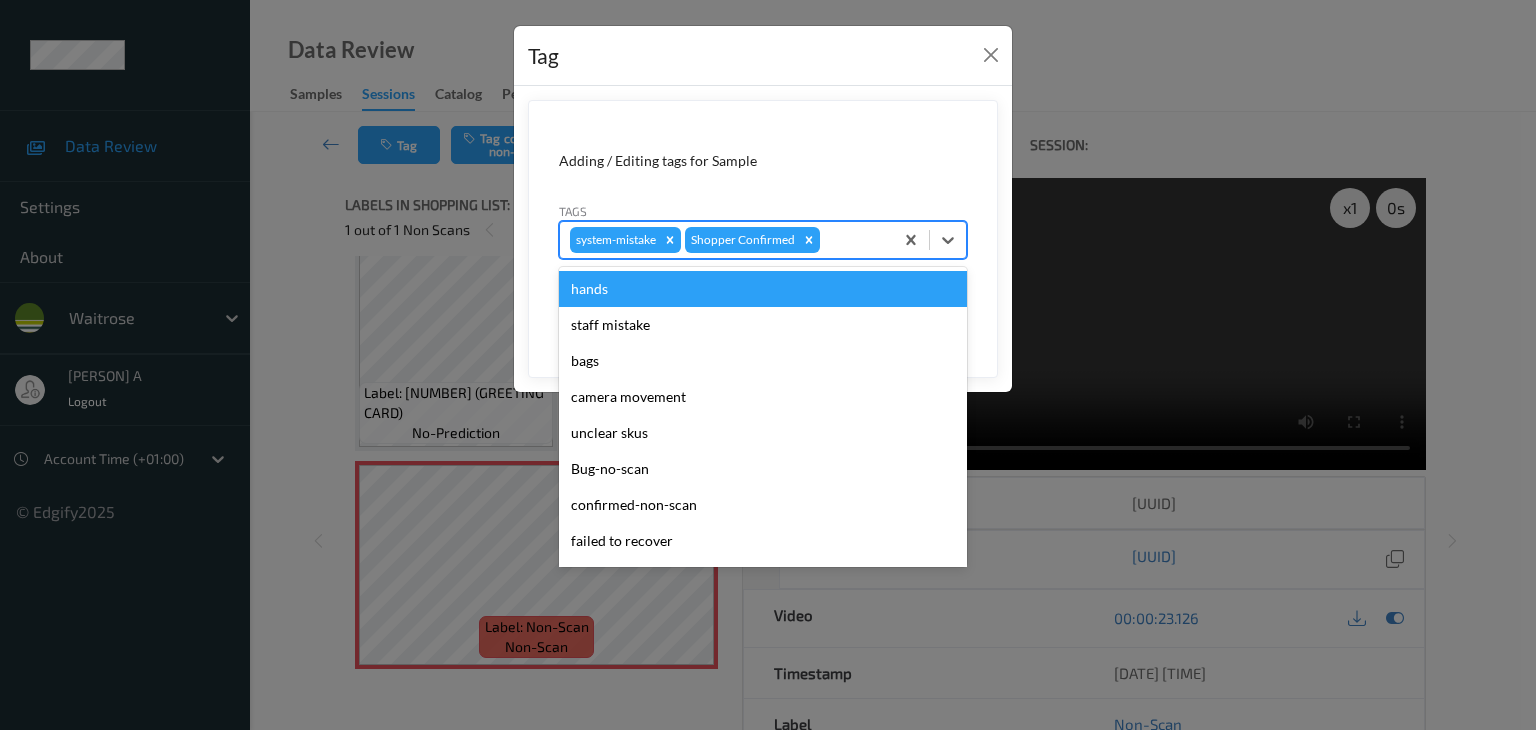 click at bounding box center (853, 240) 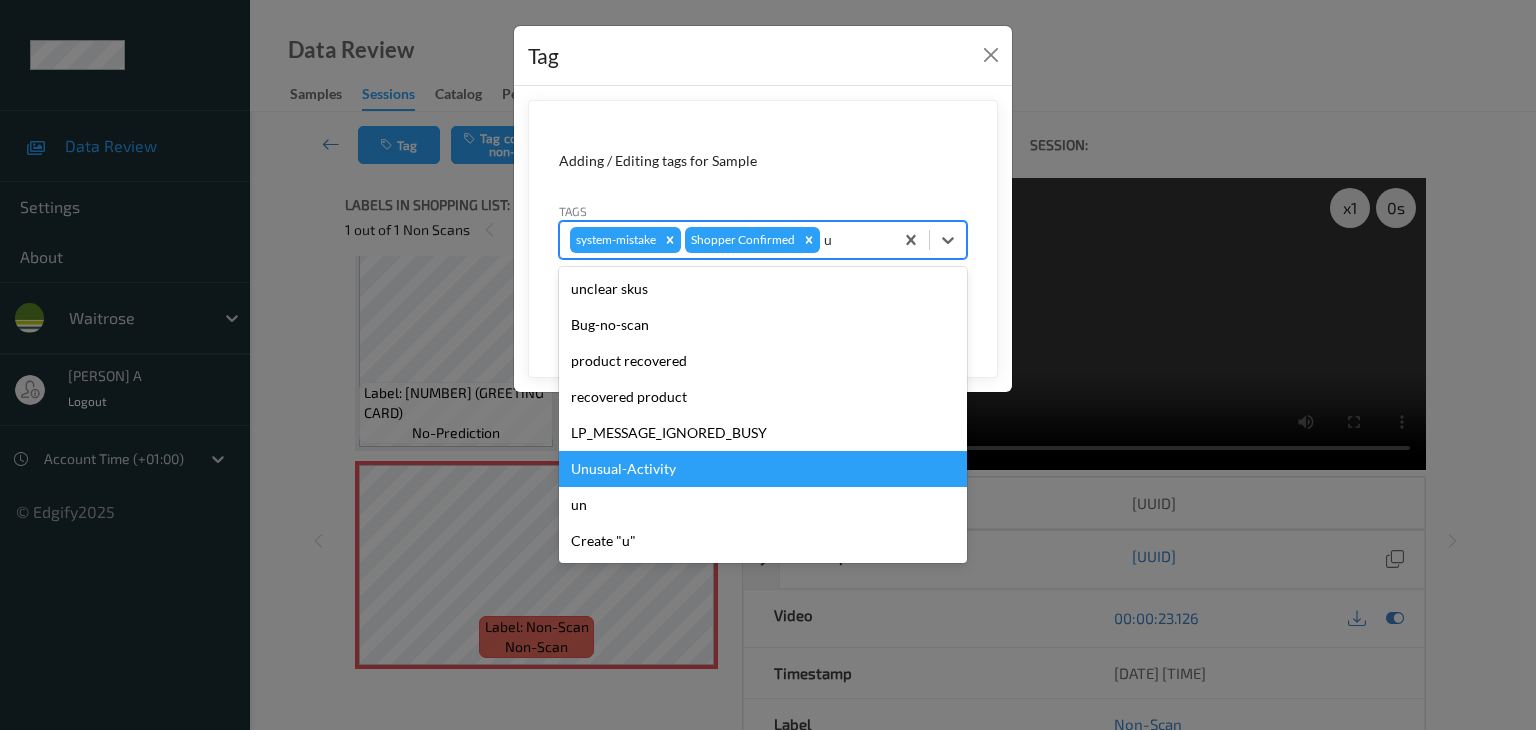 click on "Unusual-Activity" at bounding box center (763, 469) 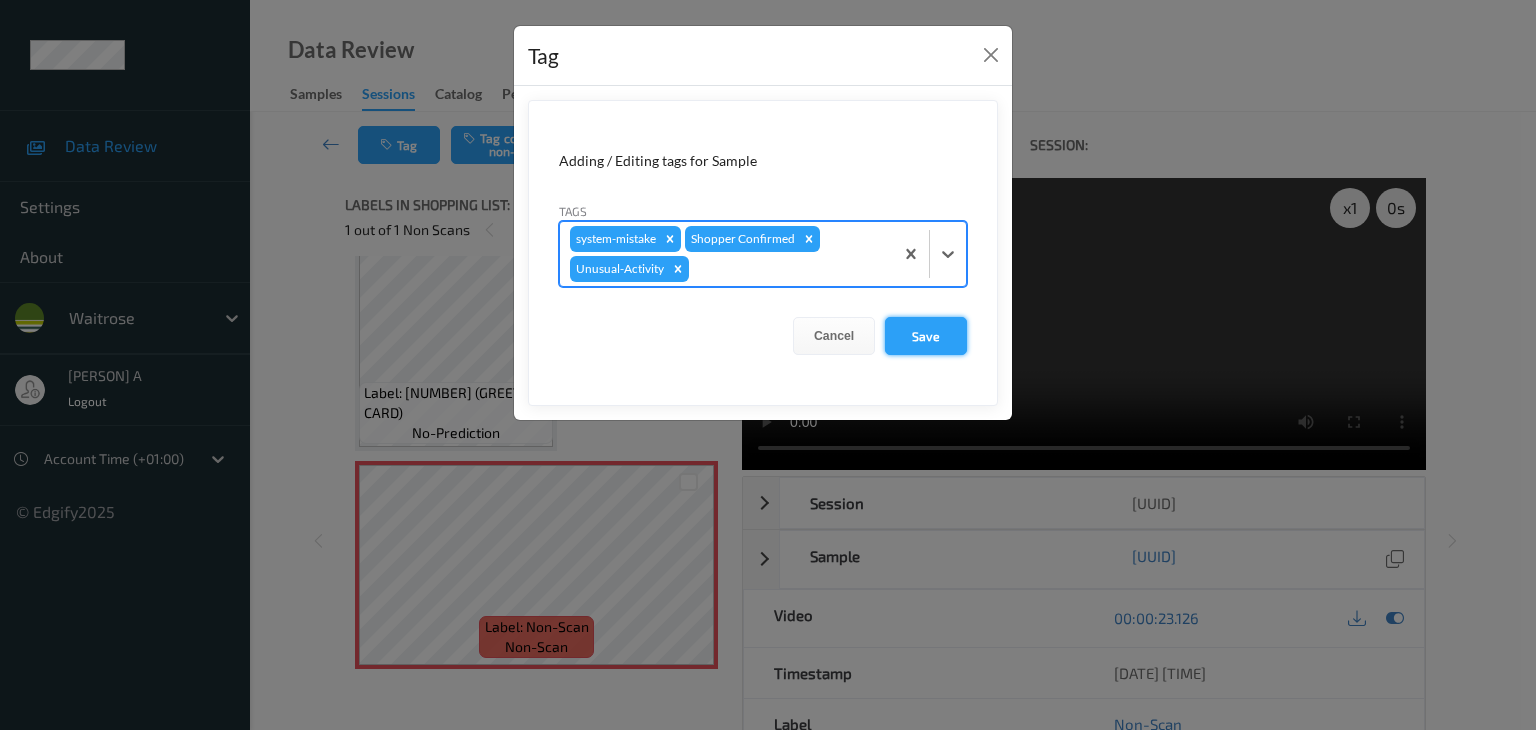click on "Save" at bounding box center (926, 336) 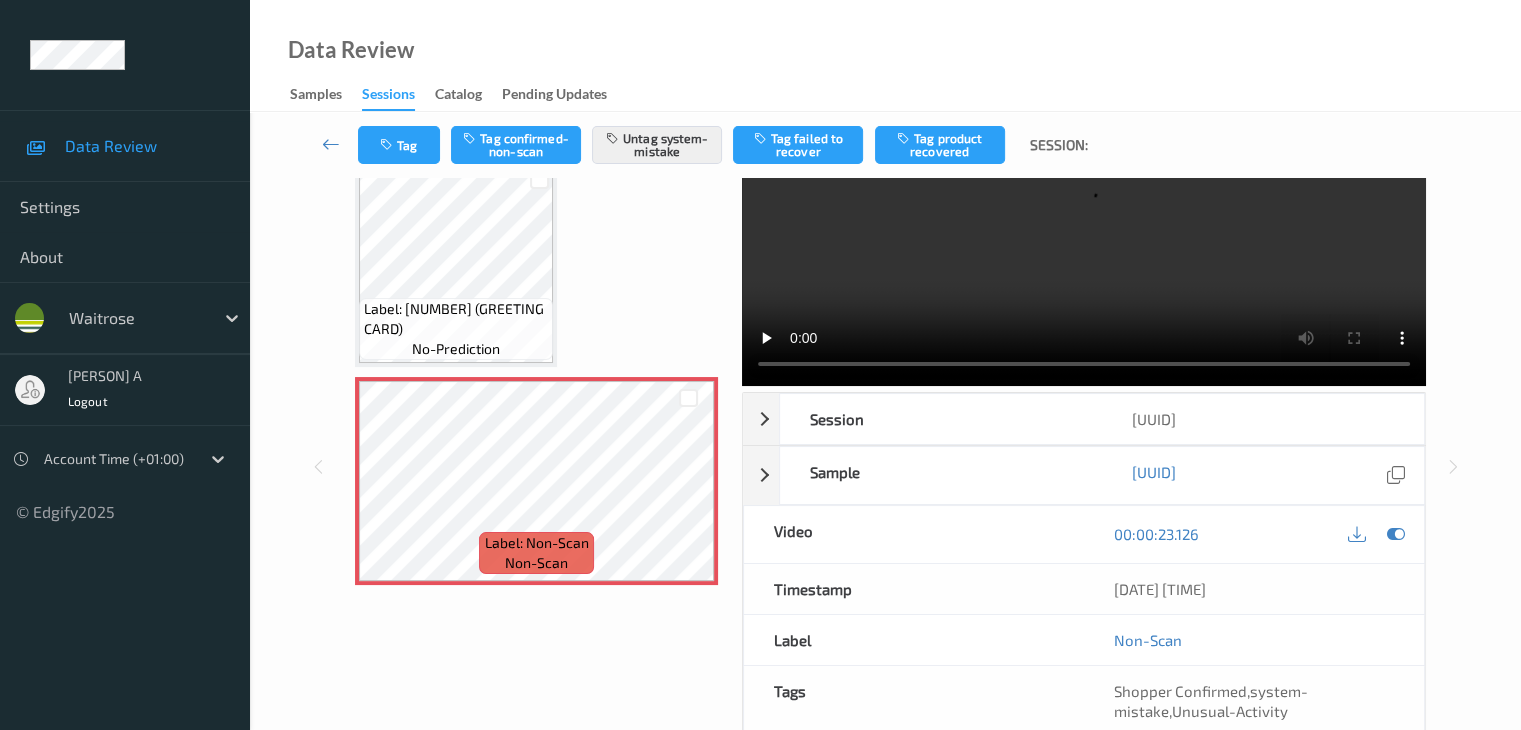 scroll, scrollTop: 0, scrollLeft: 0, axis: both 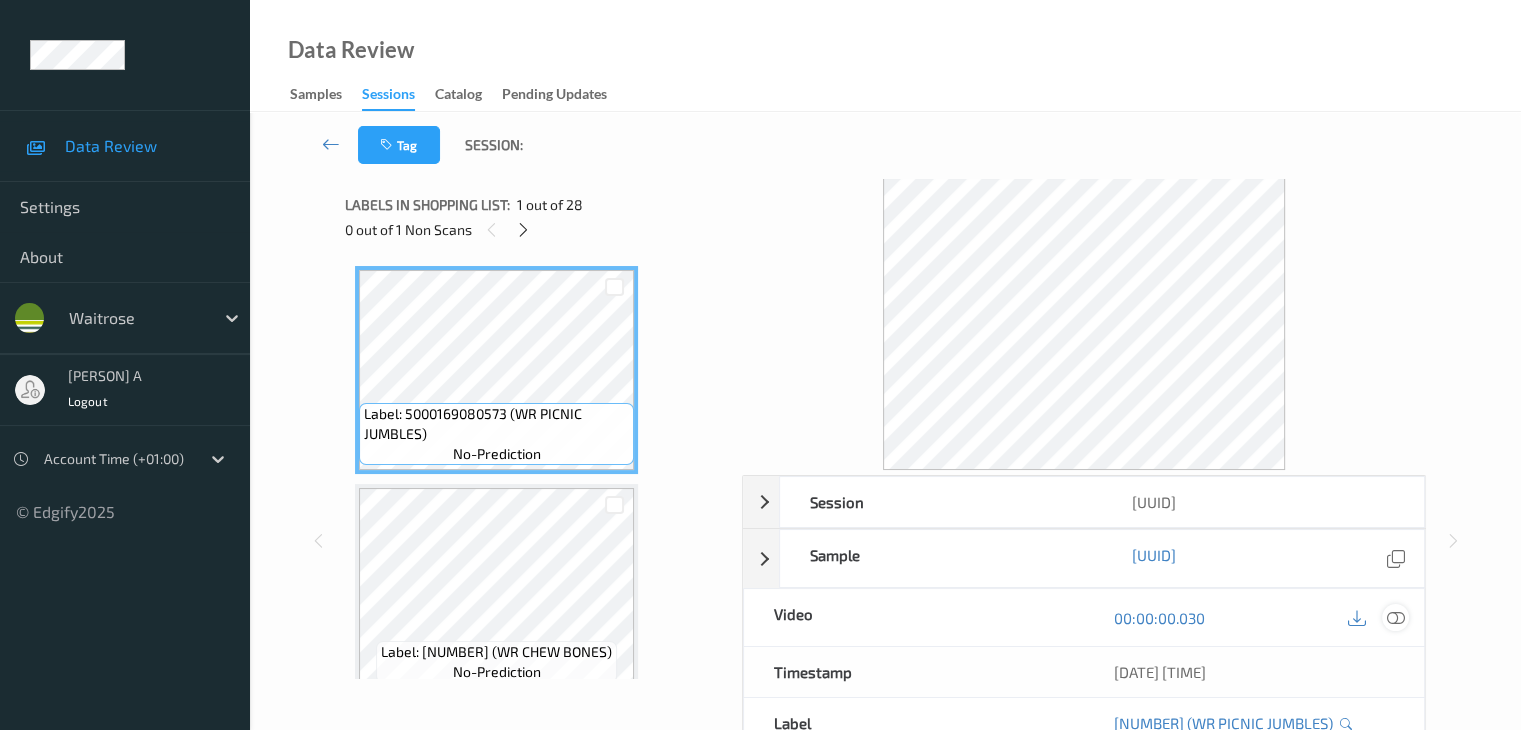 click at bounding box center (1395, 618) 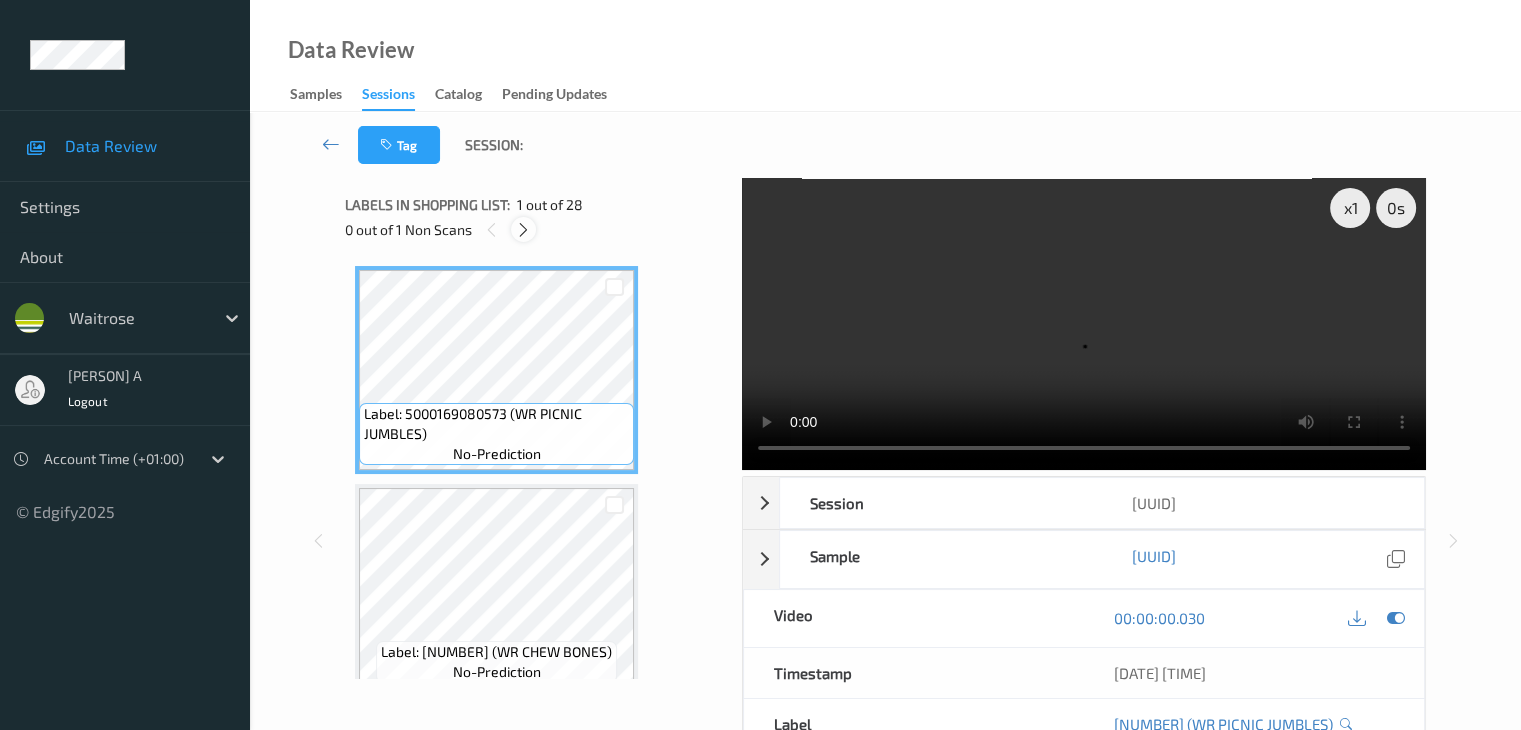 click at bounding box center (523, 230) 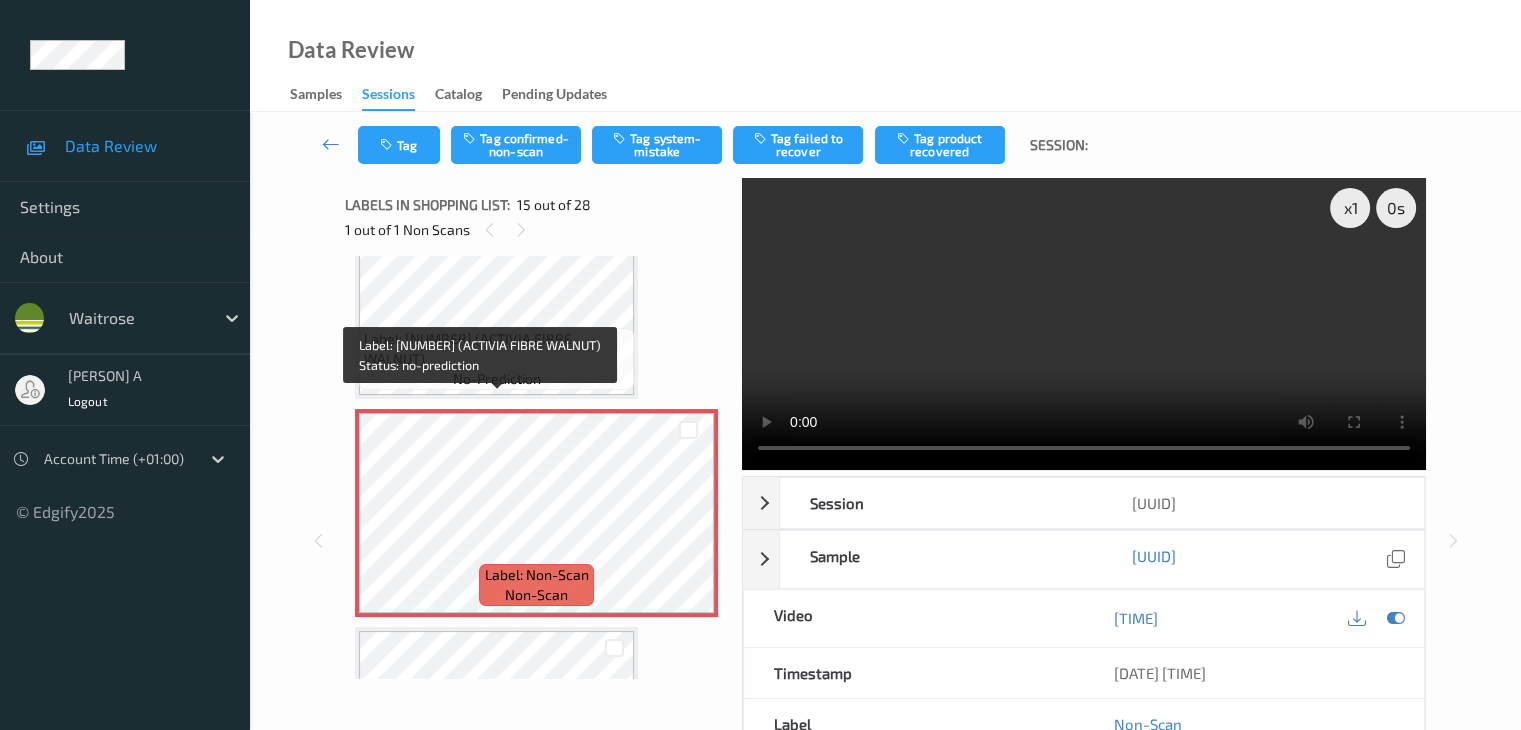 scroll, scrollTop: 2944, scrollLeft: 0, axis: vertical 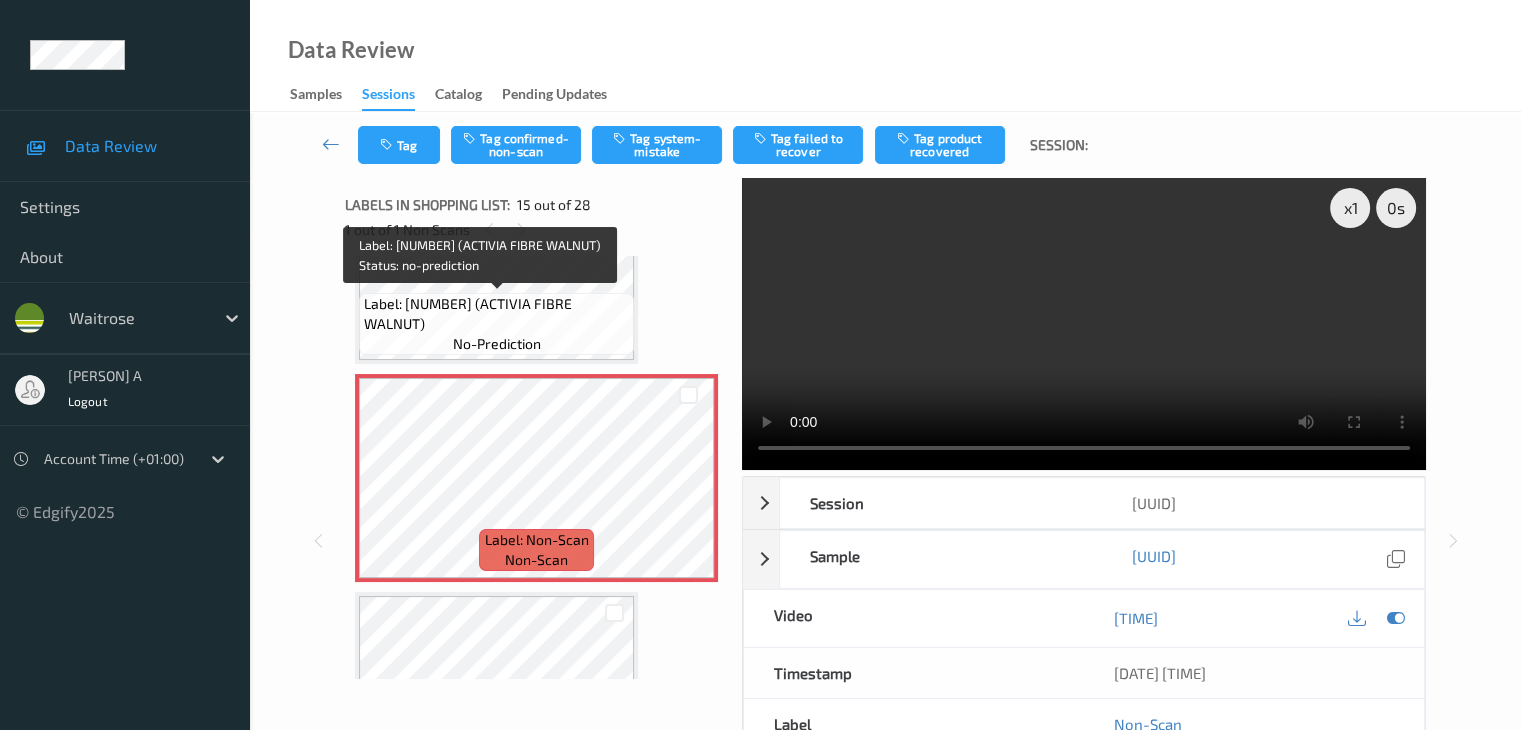 click on "Label: [NUMBER] ([PRODUCT])" at bounding box center (496, 314) 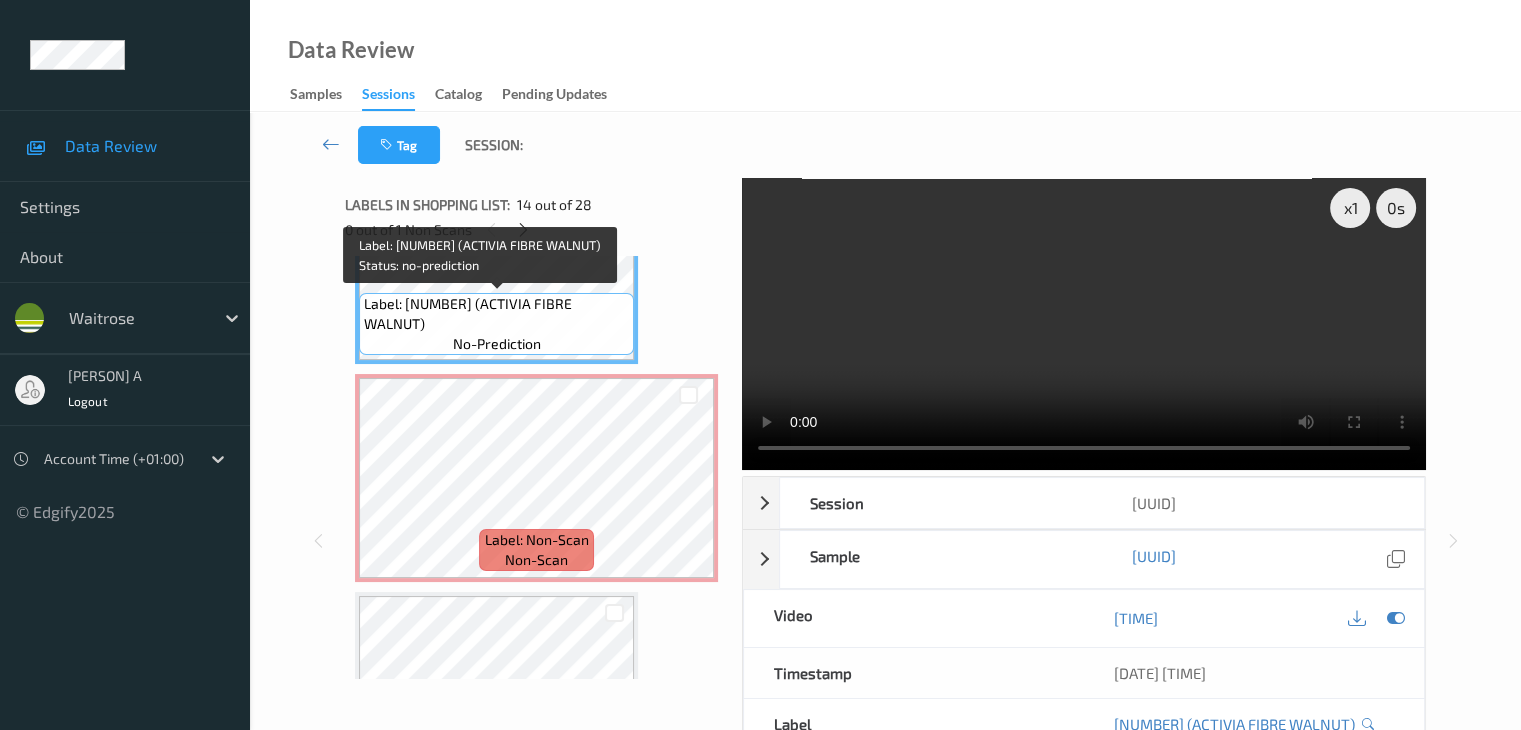 click on "Label: [NUMBER] ([PRODUCT])" at bounding box center [496, 314] 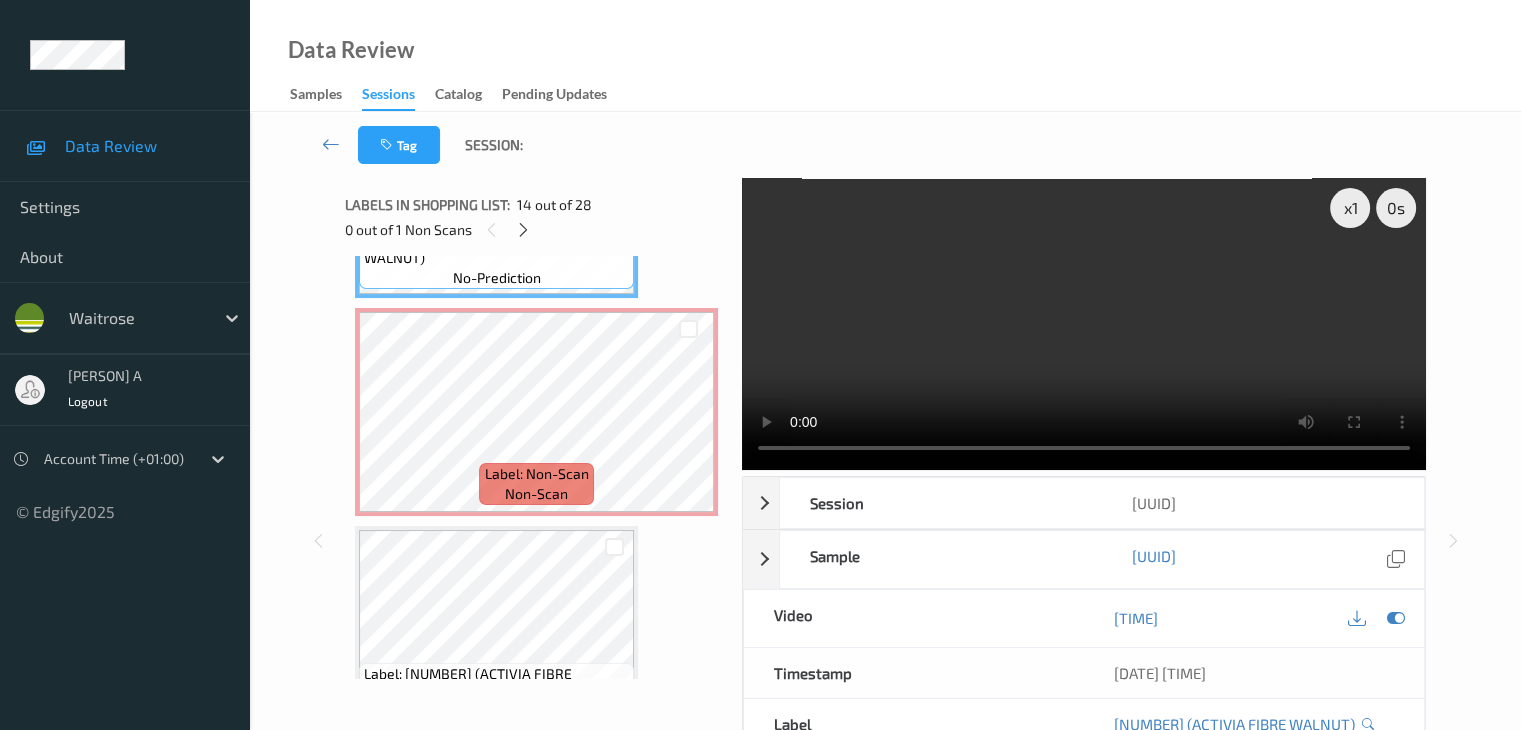 scroll, scrollTop: 3044, scrollLeft: 0, axis: vertical 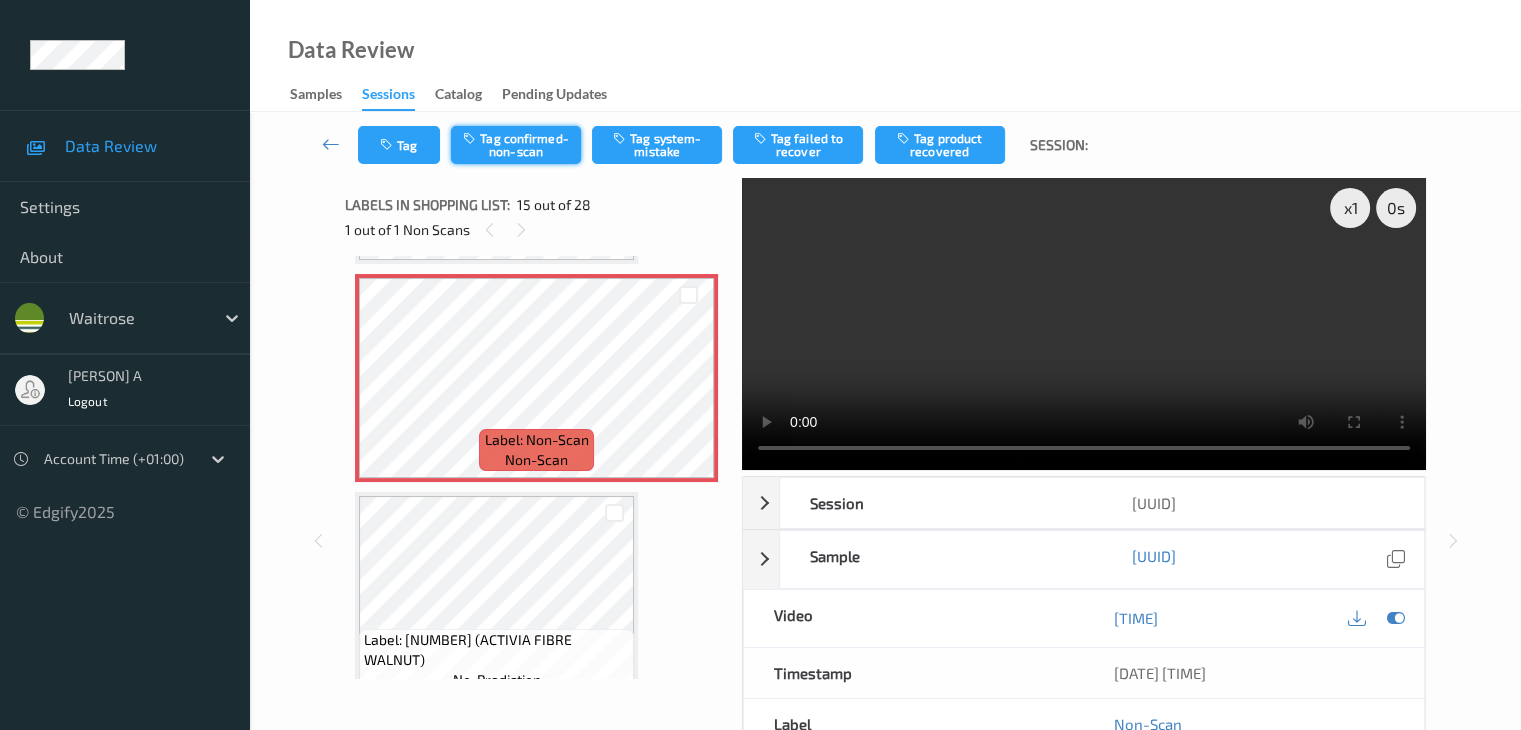 click on "Tag   confirmed-non-scan" at bounding box center (516, 145) 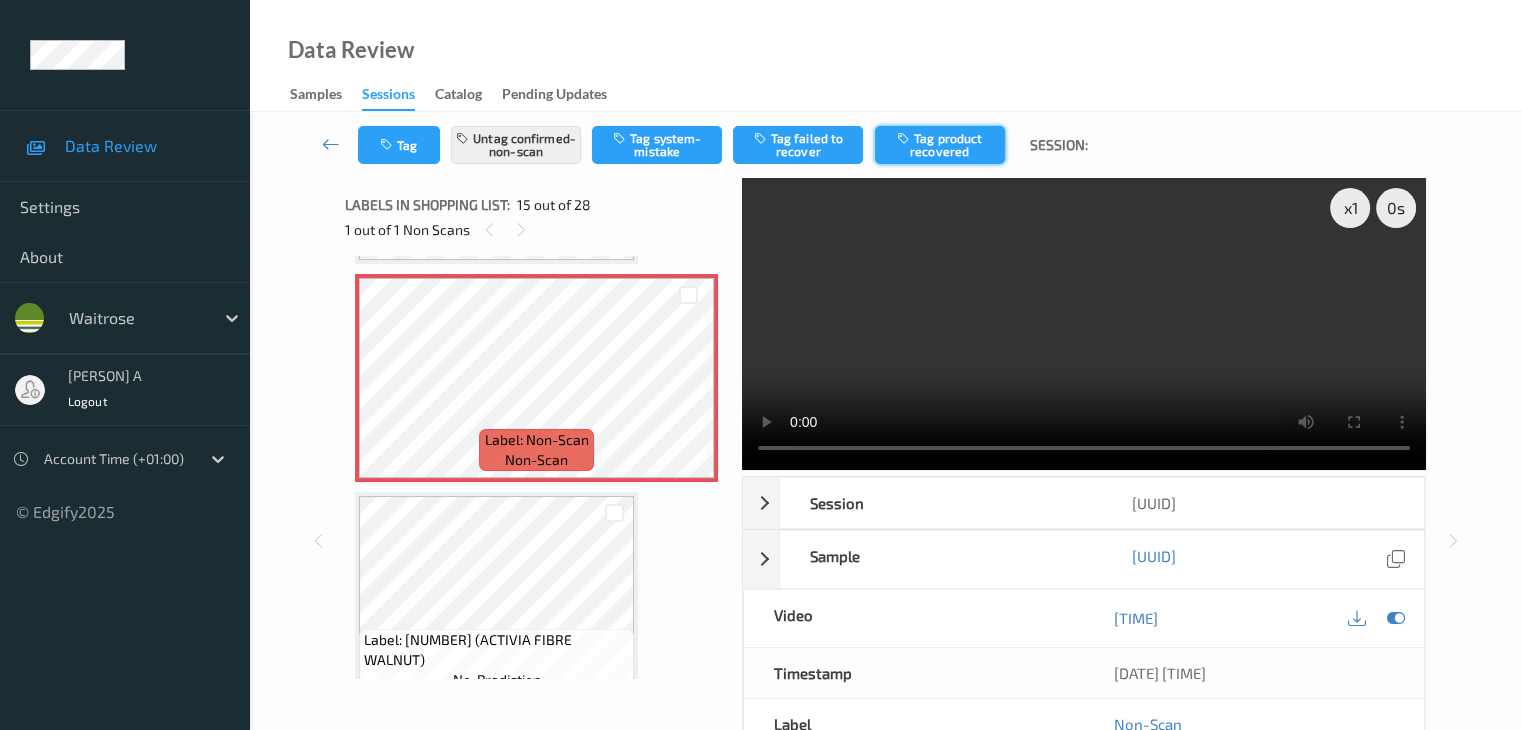 click on "Tag   product recovered" at bounding box center [940, 145] 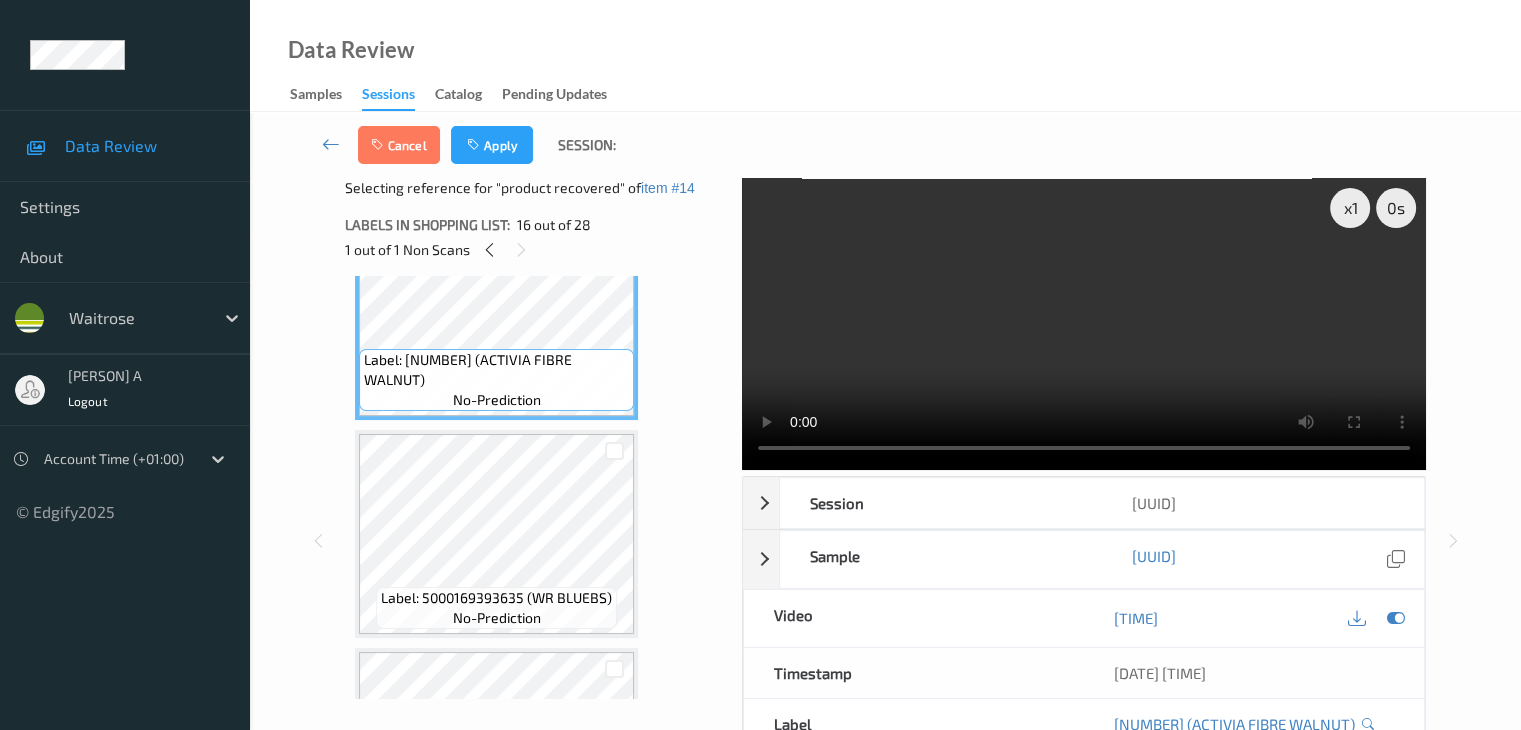 scroll, scrollTop: 3144, scrollLeft: 0, axis: vertical 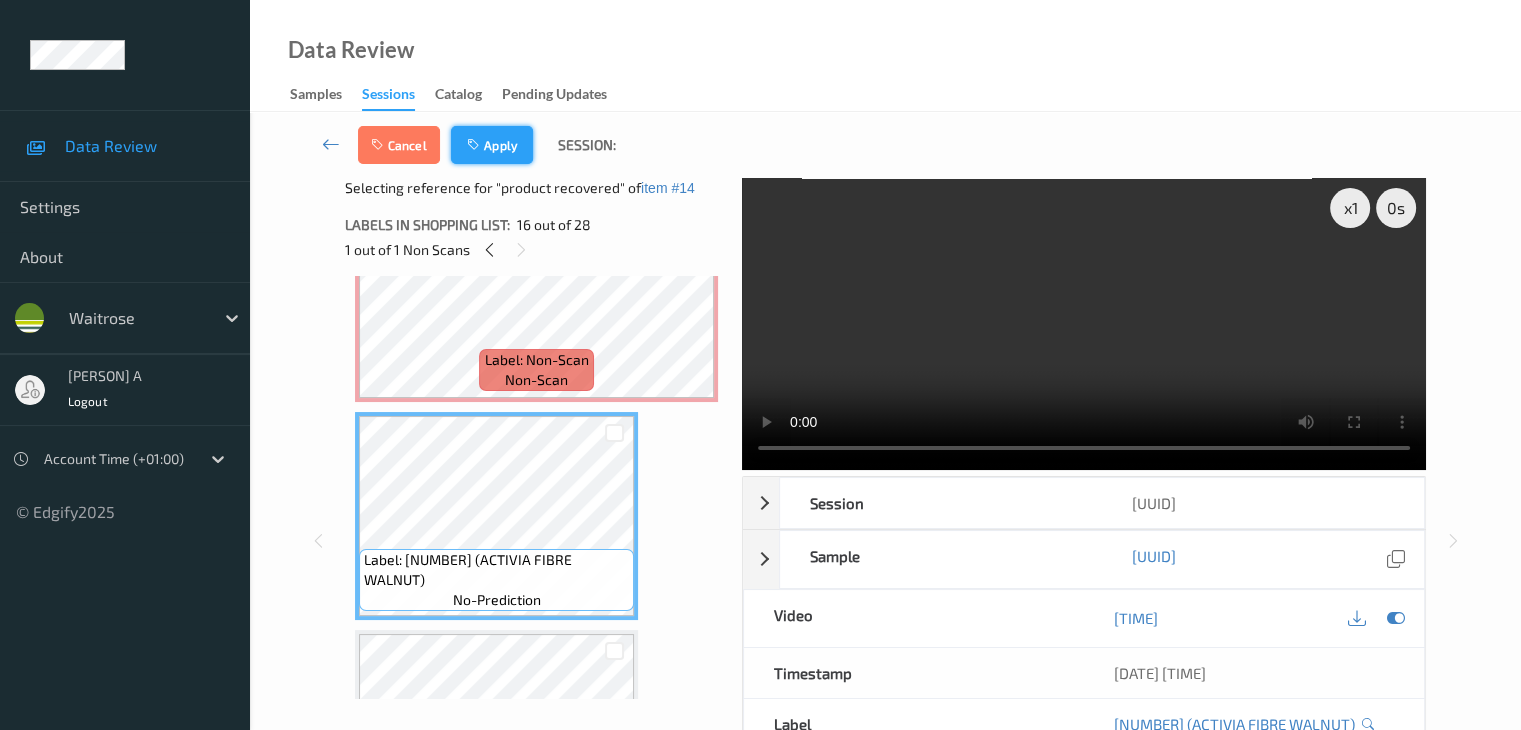 click at bounding box center (475, 145) 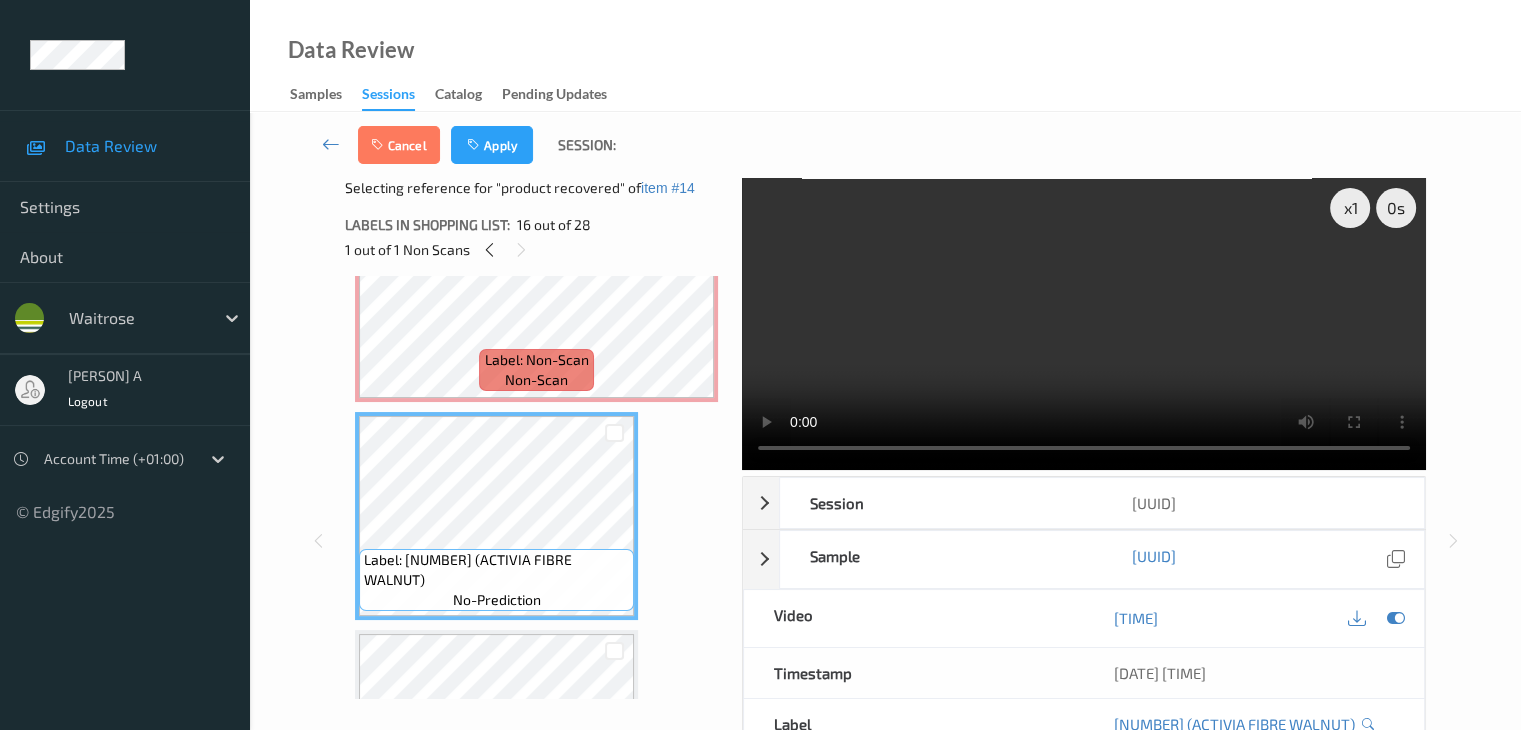 scroll, scrollTop: 2844, scrollLeft: 0, axis: vertical 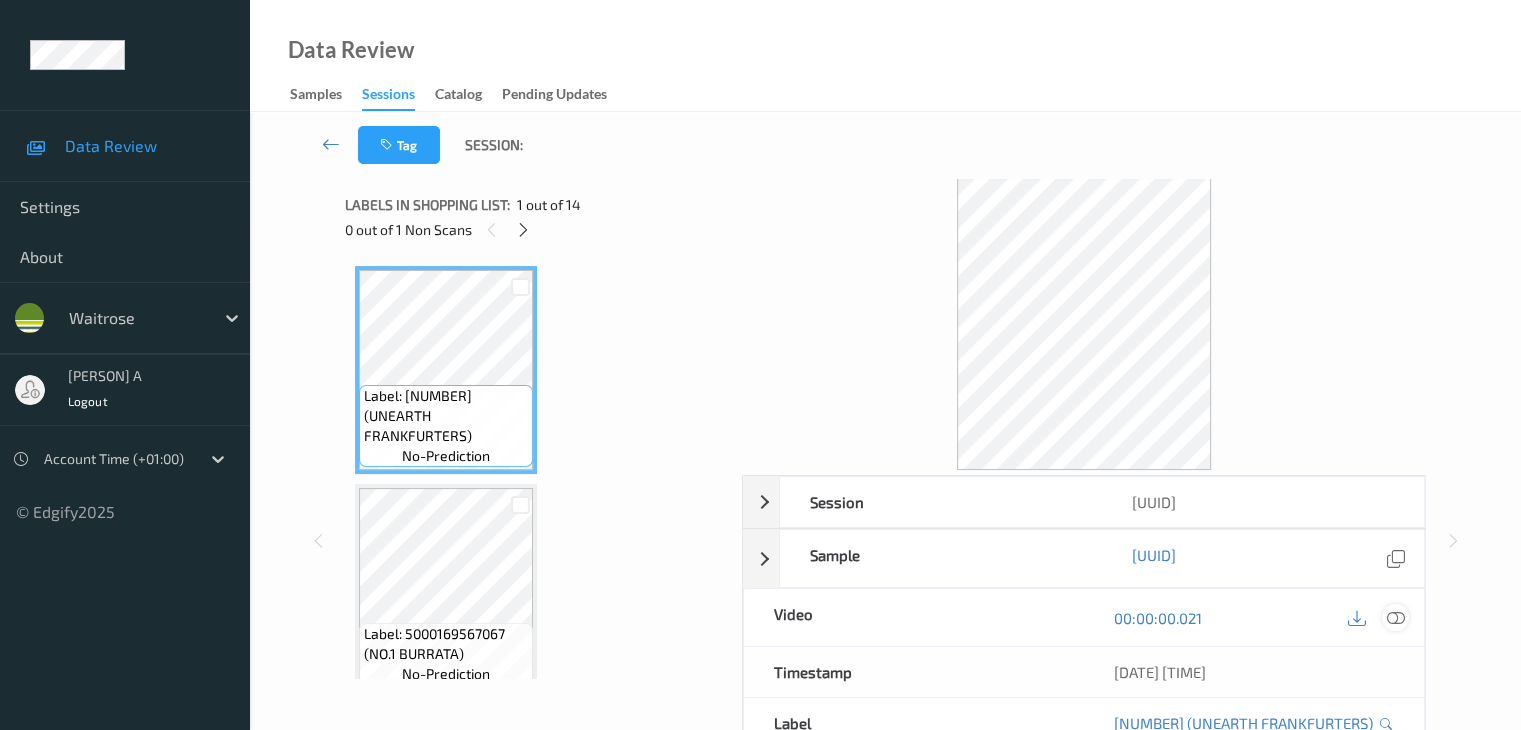 click at bounding box center [1395, 618] 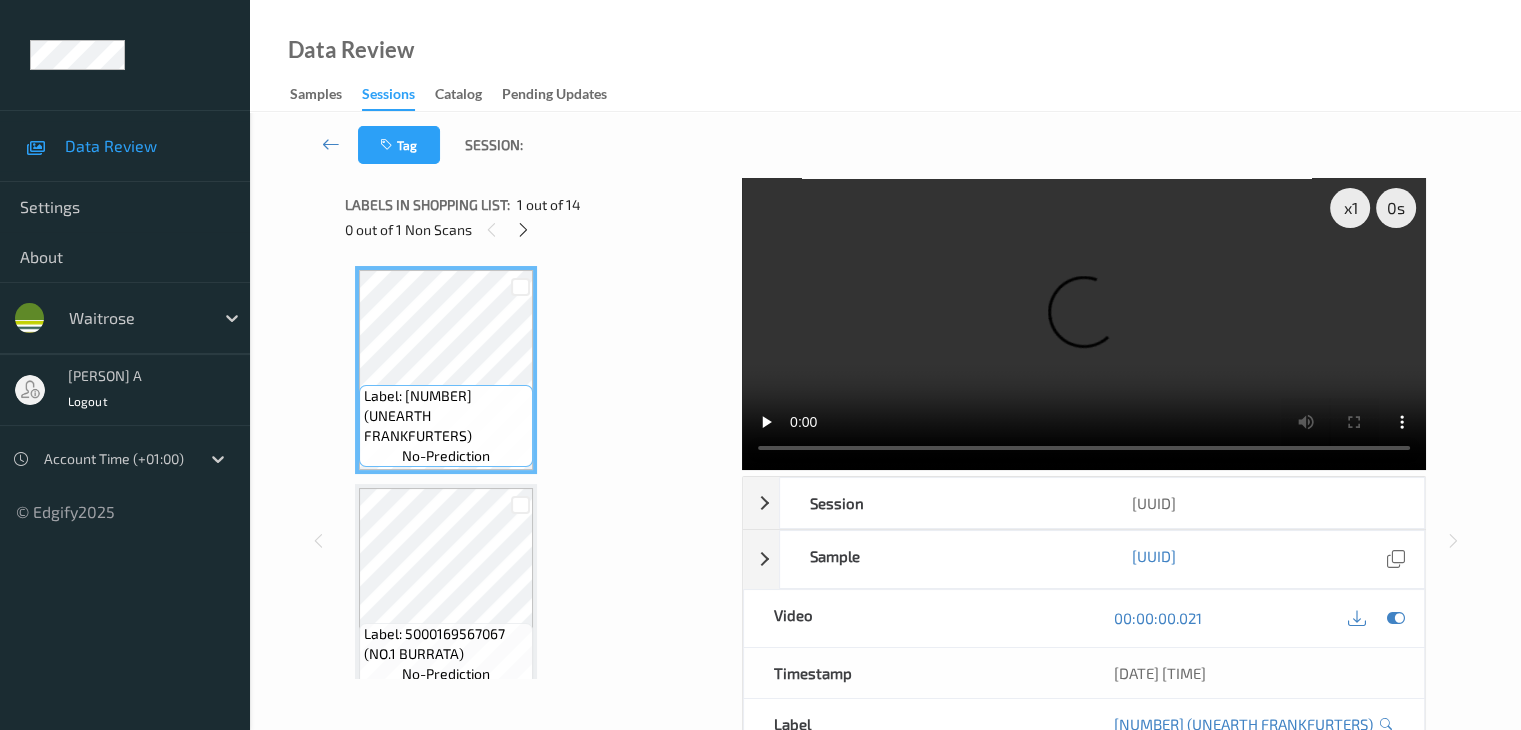 type 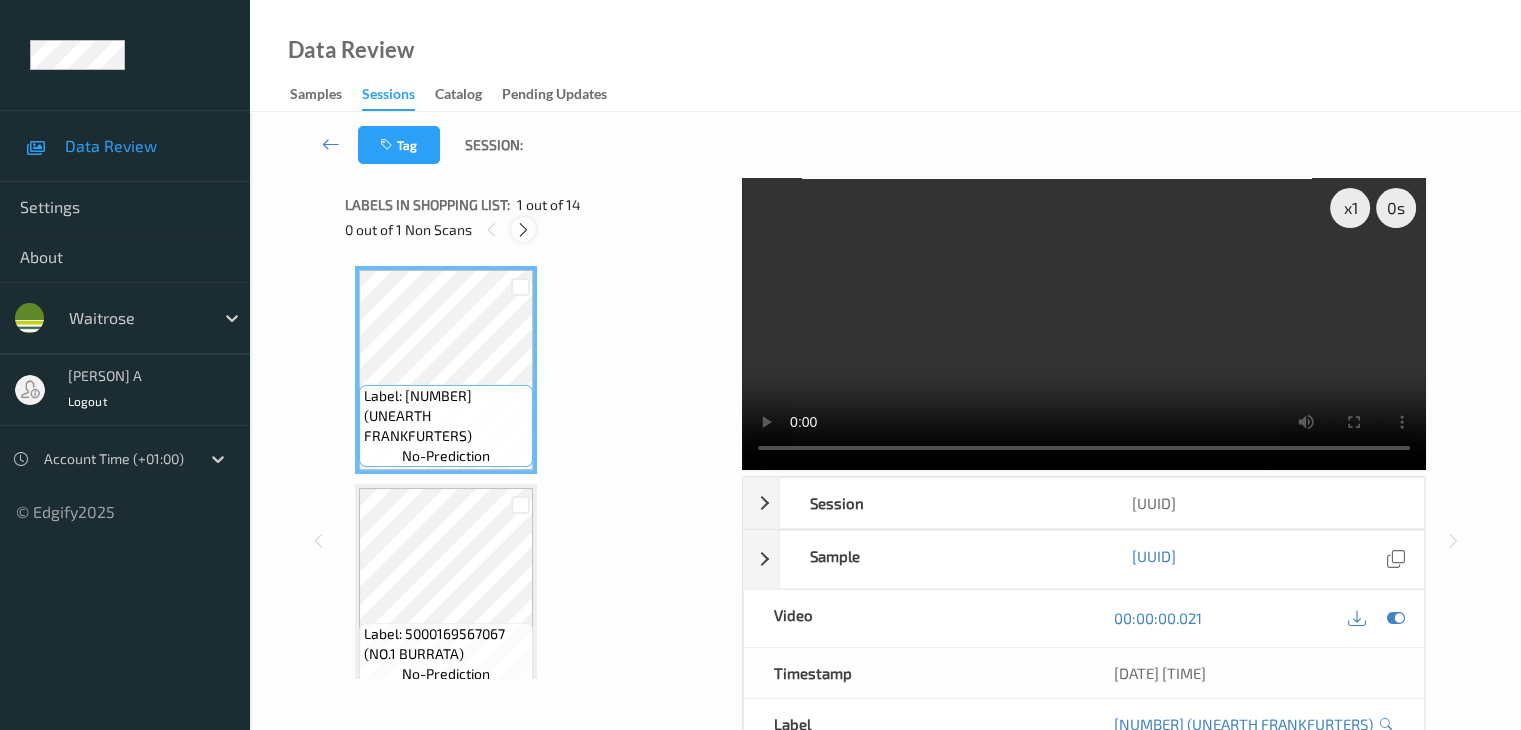 click at bounding box center (523, 230) 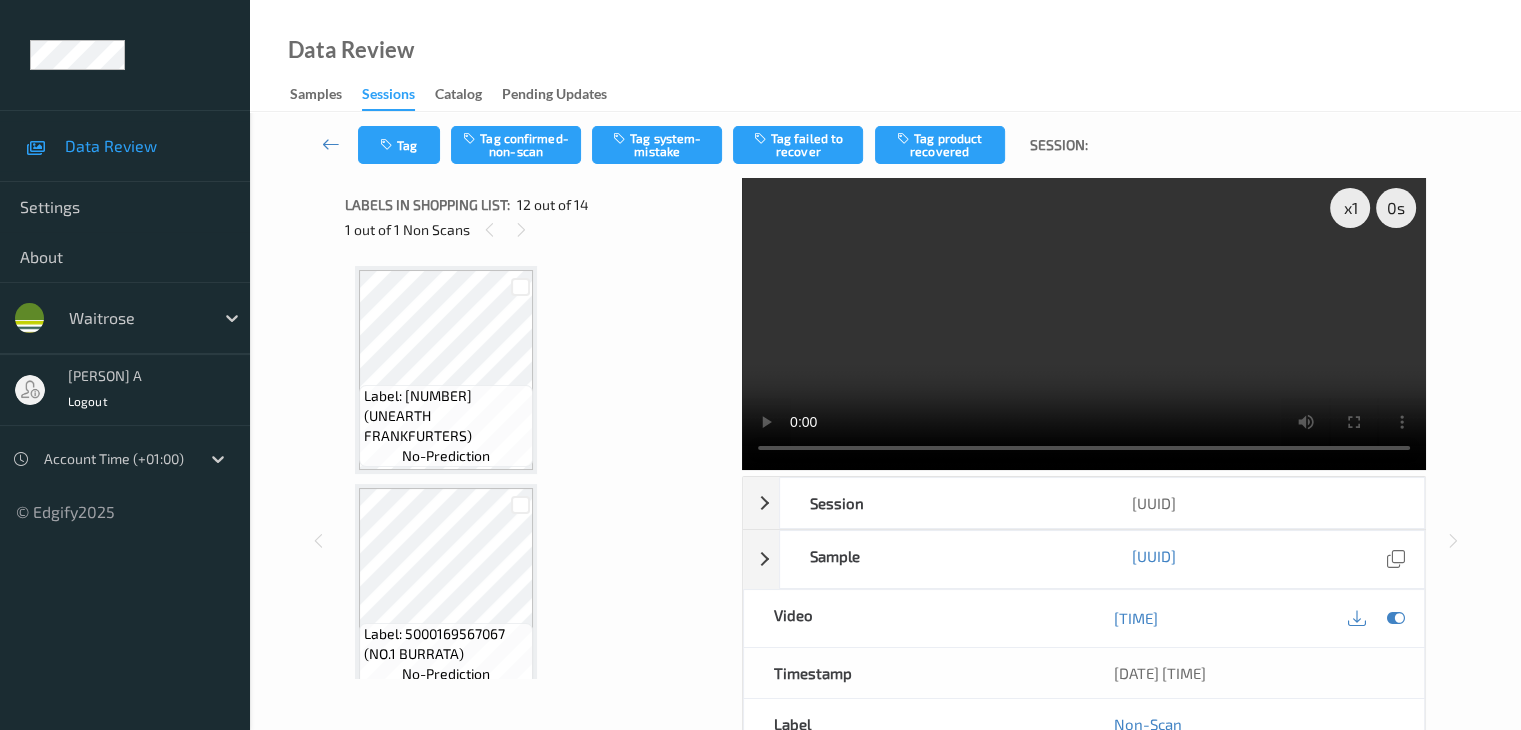 scroll, scrollTop: 2190, scrollLeft: 0, axis: vertical 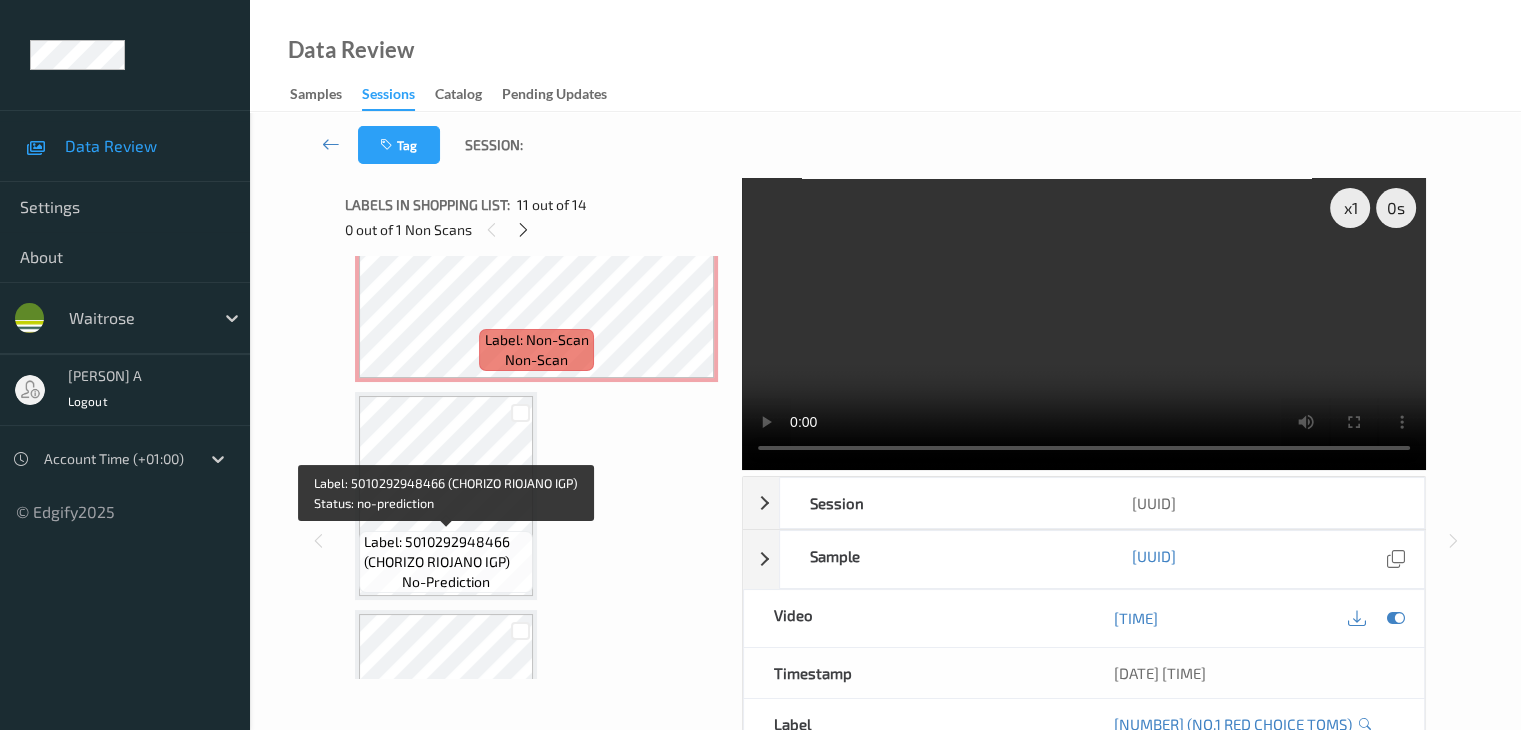 click on "Label: 5010292948466 (CHORIZO RIOJANO IGP)" at bounding box center (446, 552) 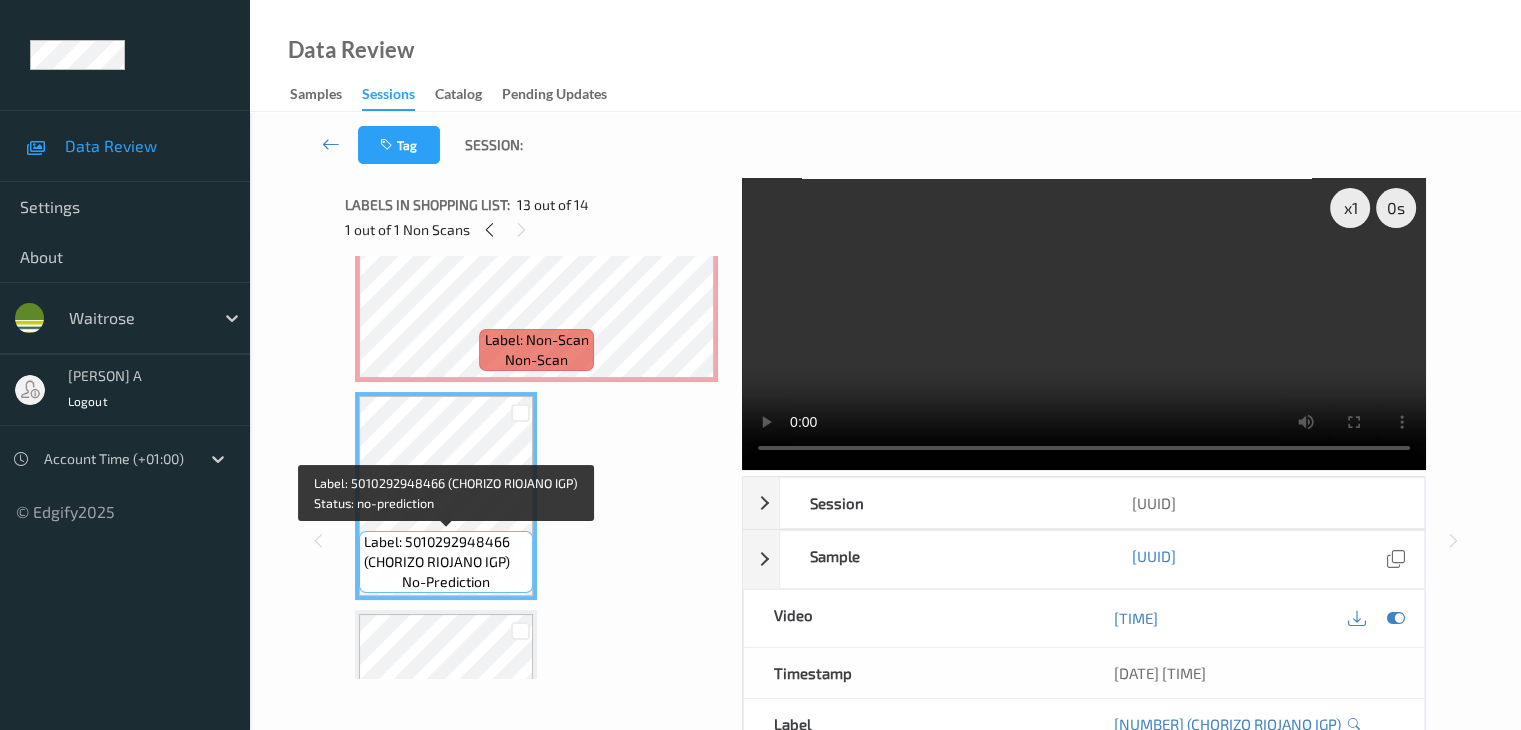 click on "Label: 5010292948466 (CHORIZO RIOJANO IGP)" at bounding box center (446, 552) 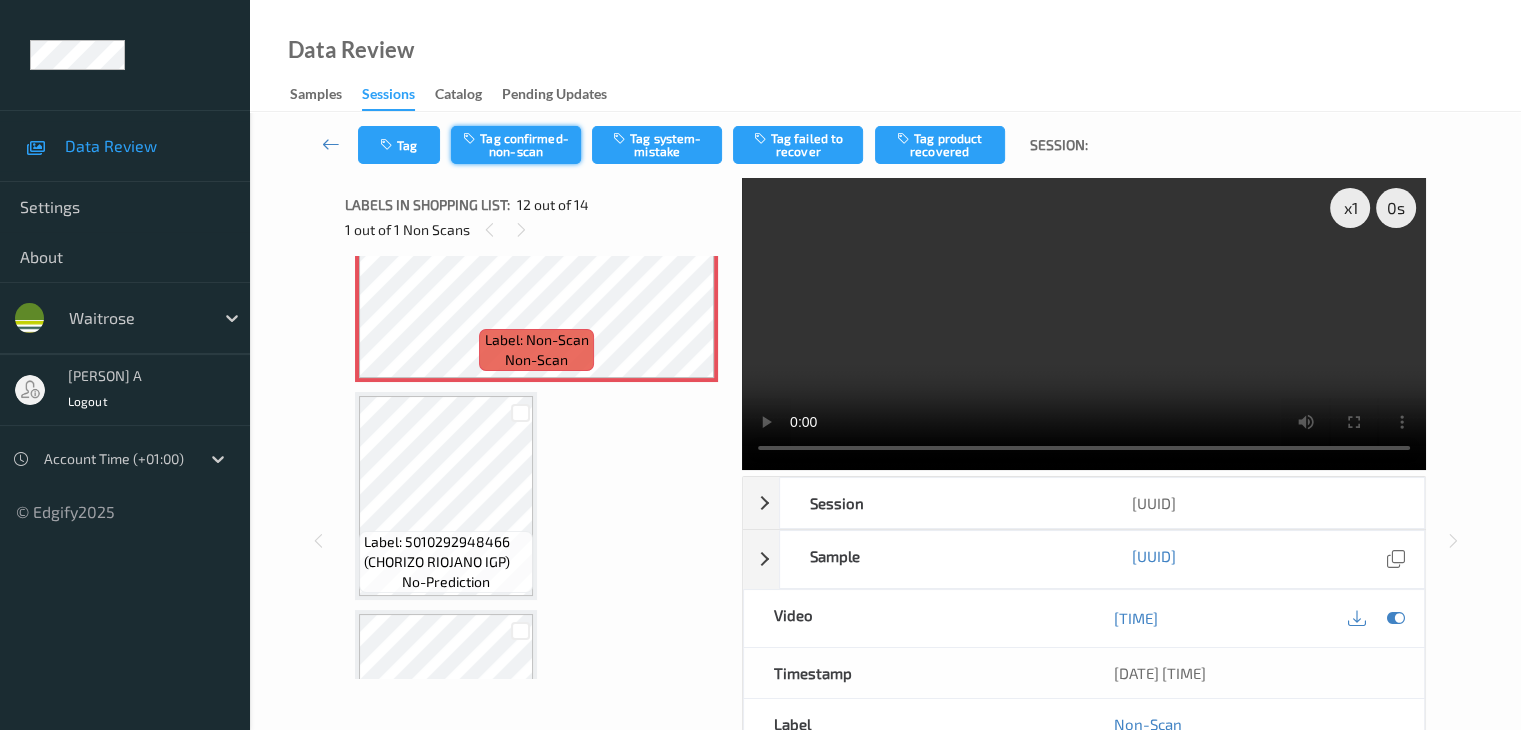 click on "Tag   confirmed-non-scan" at bounding box center [516, 145] 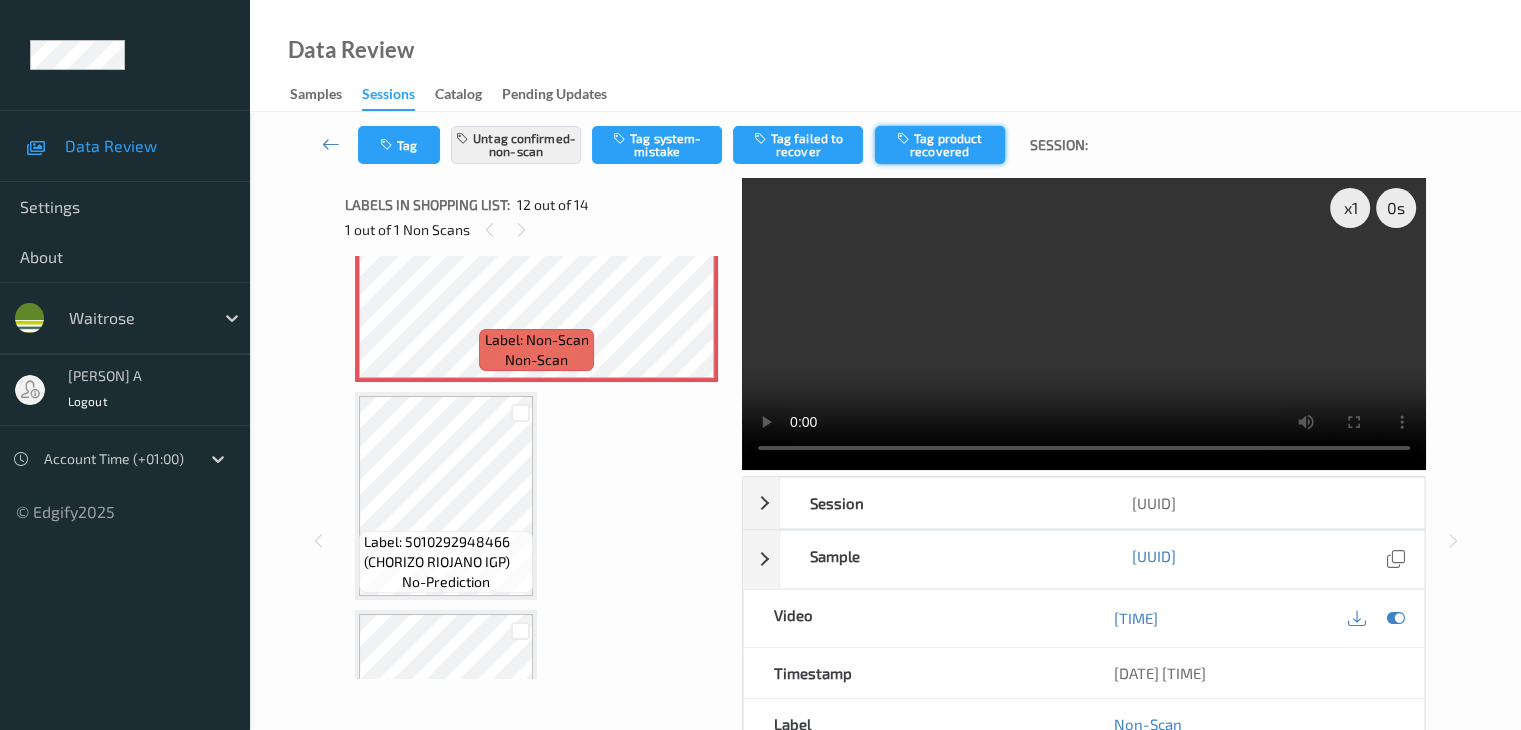 click on "Tag   product recovered" at bounding box center [940, 145] 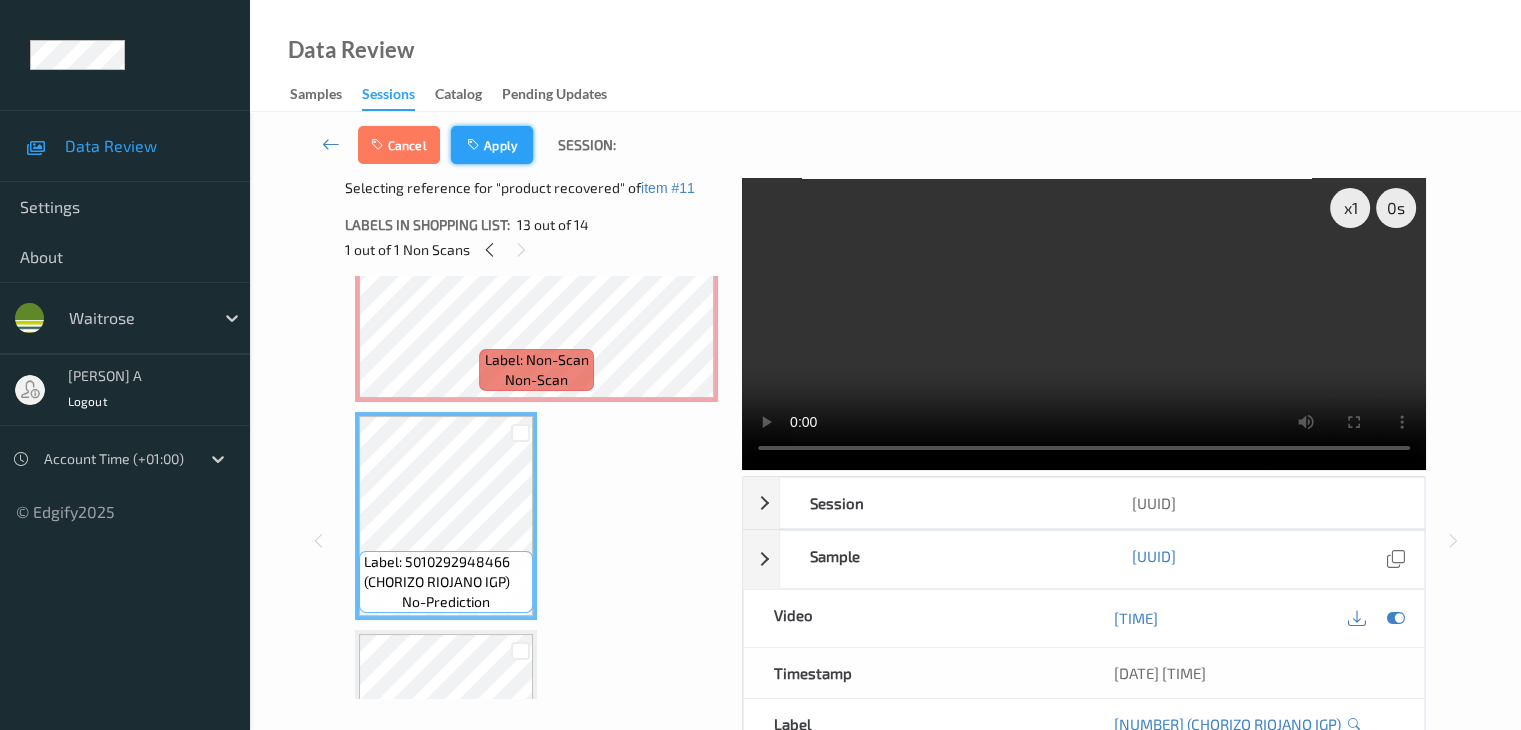 click on "Apply" at bounding box center [492, 145] 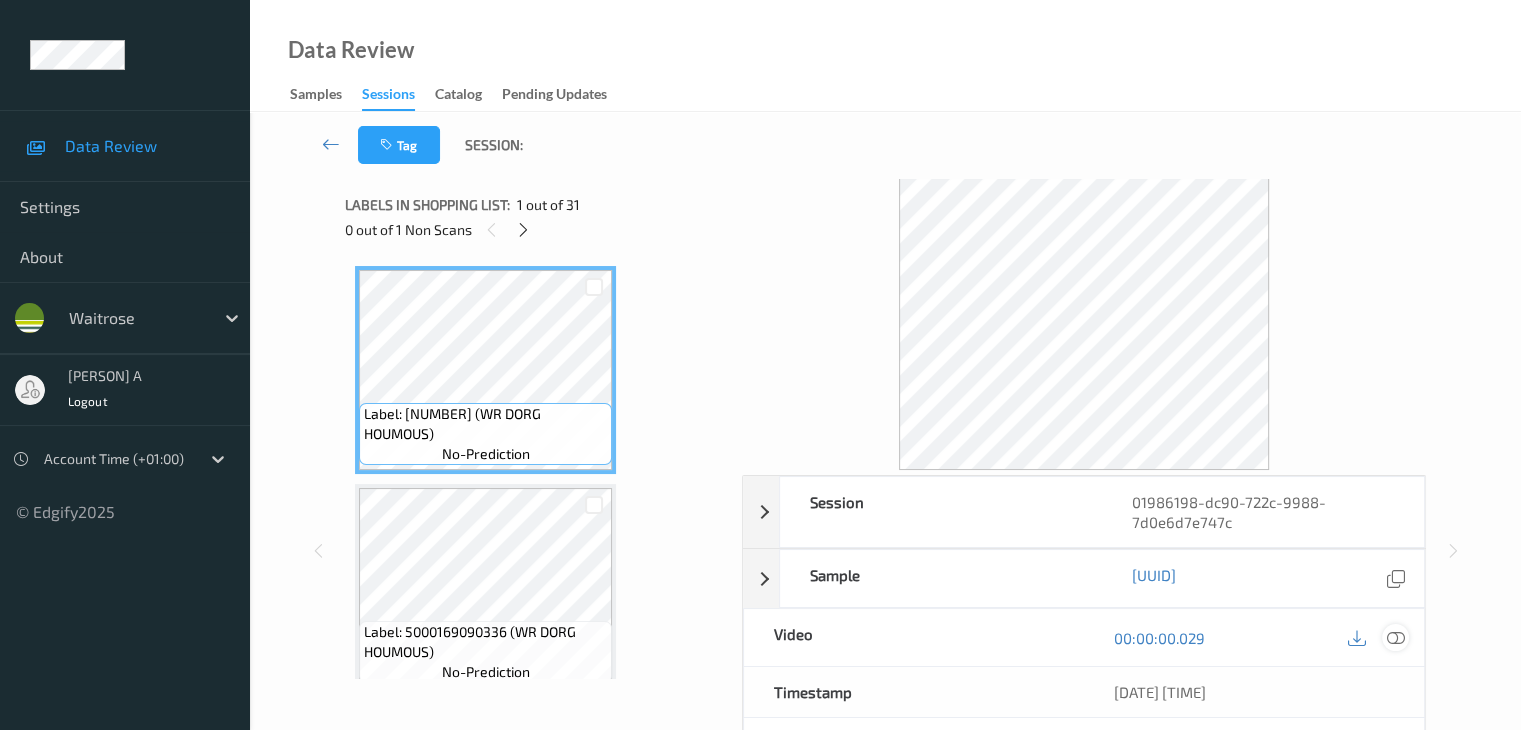 click at bounding box center [1395, 638] 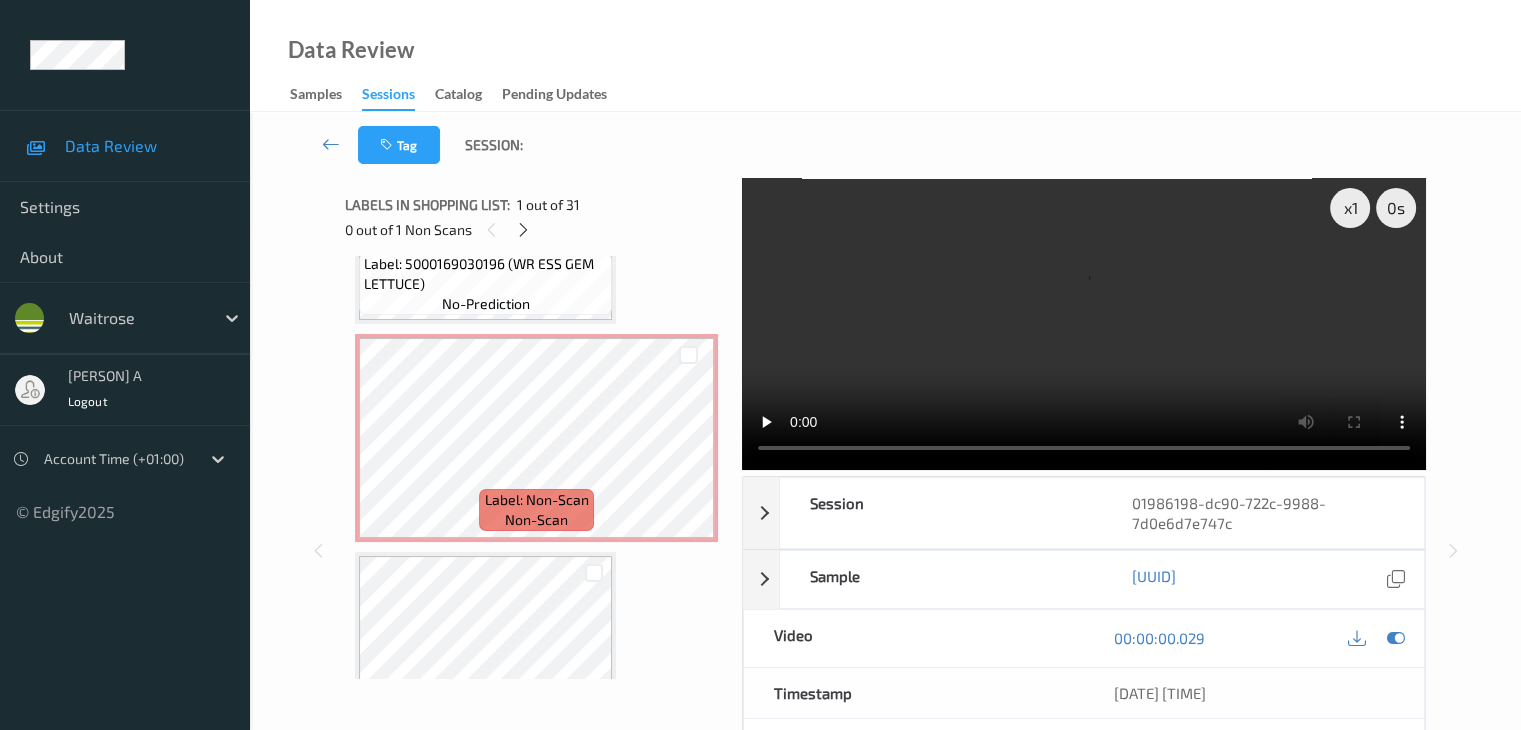 scroll, scrollTop: 3100, scrollLeft: 0, axis: vertical 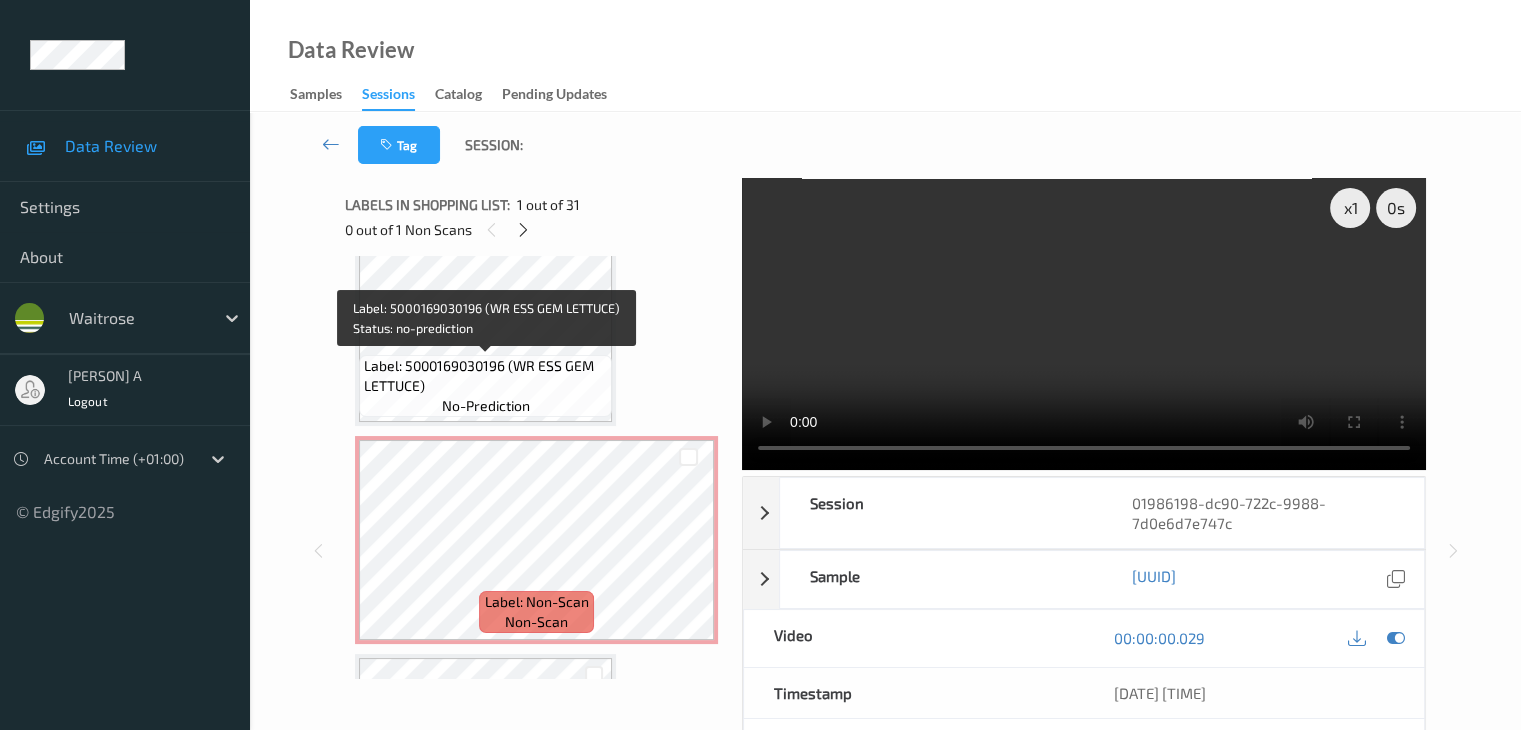 click on "Label: 5000169030196 (WR ESS GEM LETTUCE)" at bounding box center (485, 376) 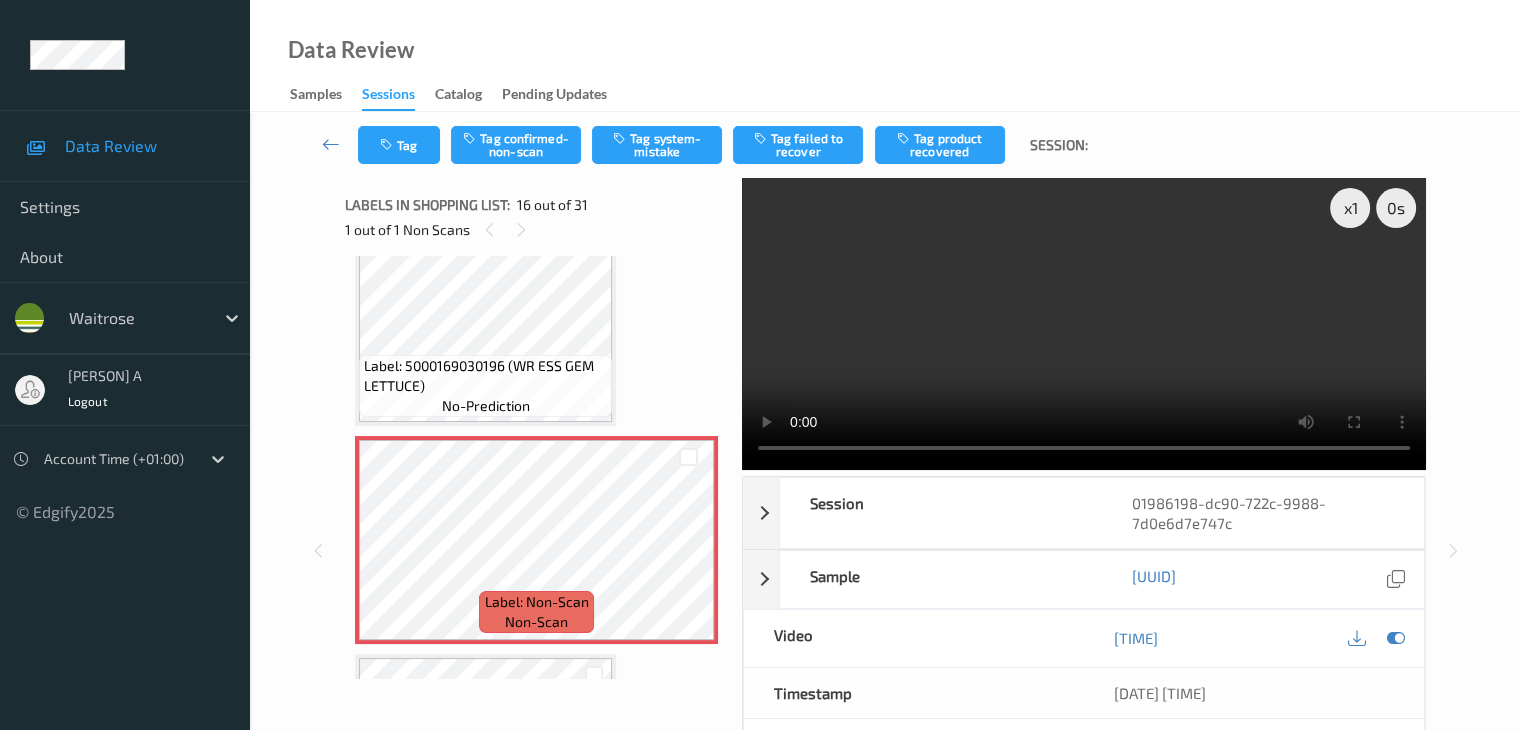 type 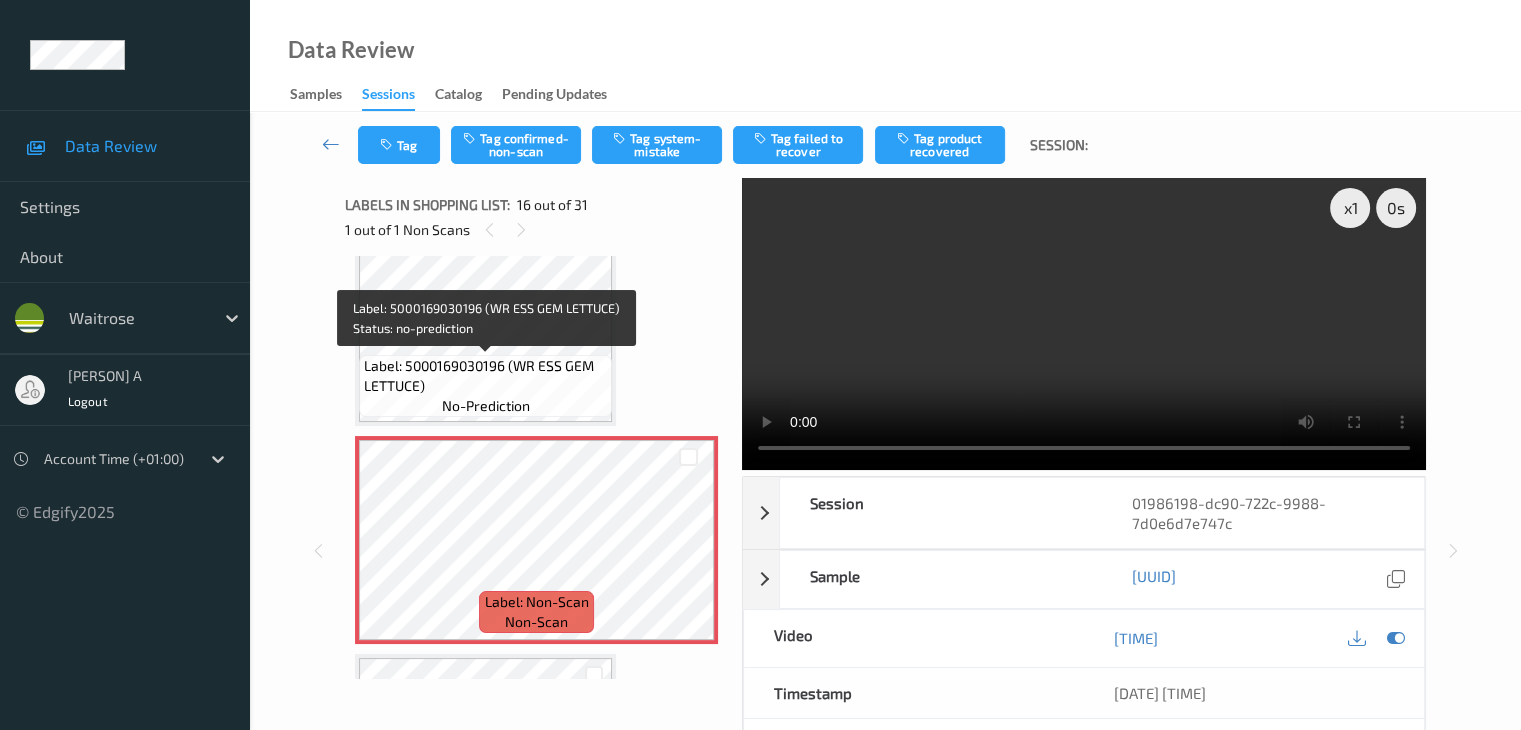 click on "Label: 5000169030196 (WR ESS GEM LETTUCE)" at bounding box center [485, 376] 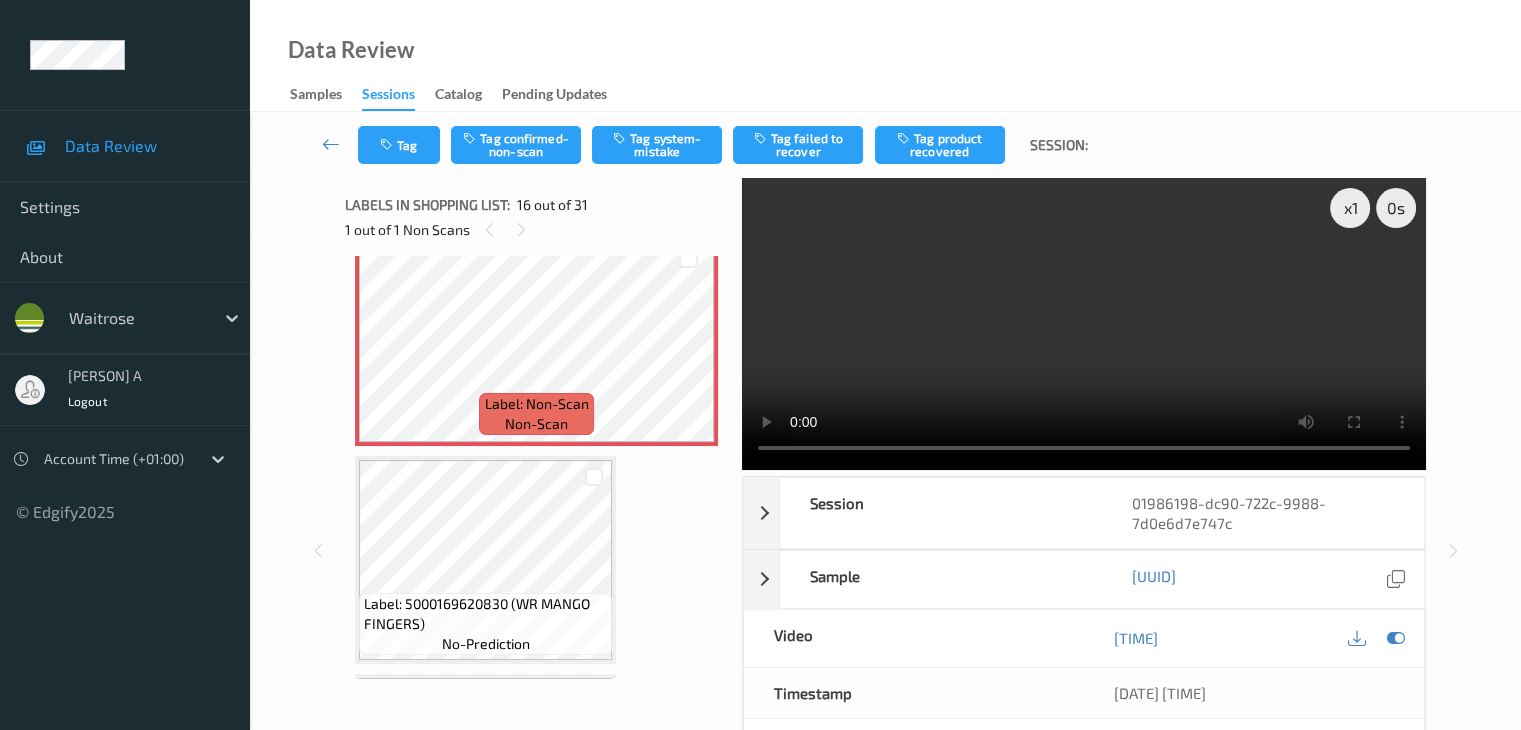 scroll, scrollTop: 3300, scrollLeft: 0, axis: vertical 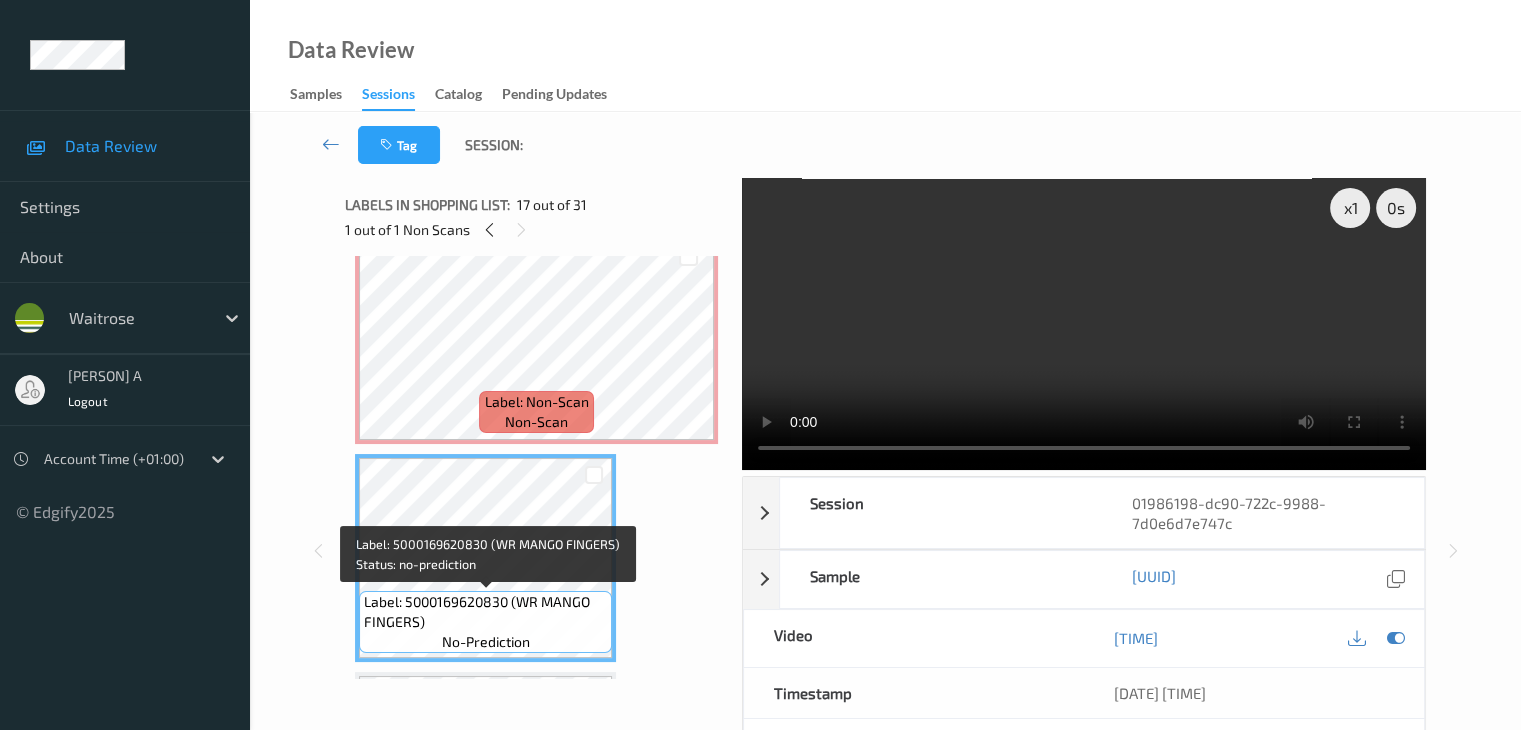 click on "Label: 5000169620830 (WR MANGO FINGERS)" at bounding box center (485, 612) 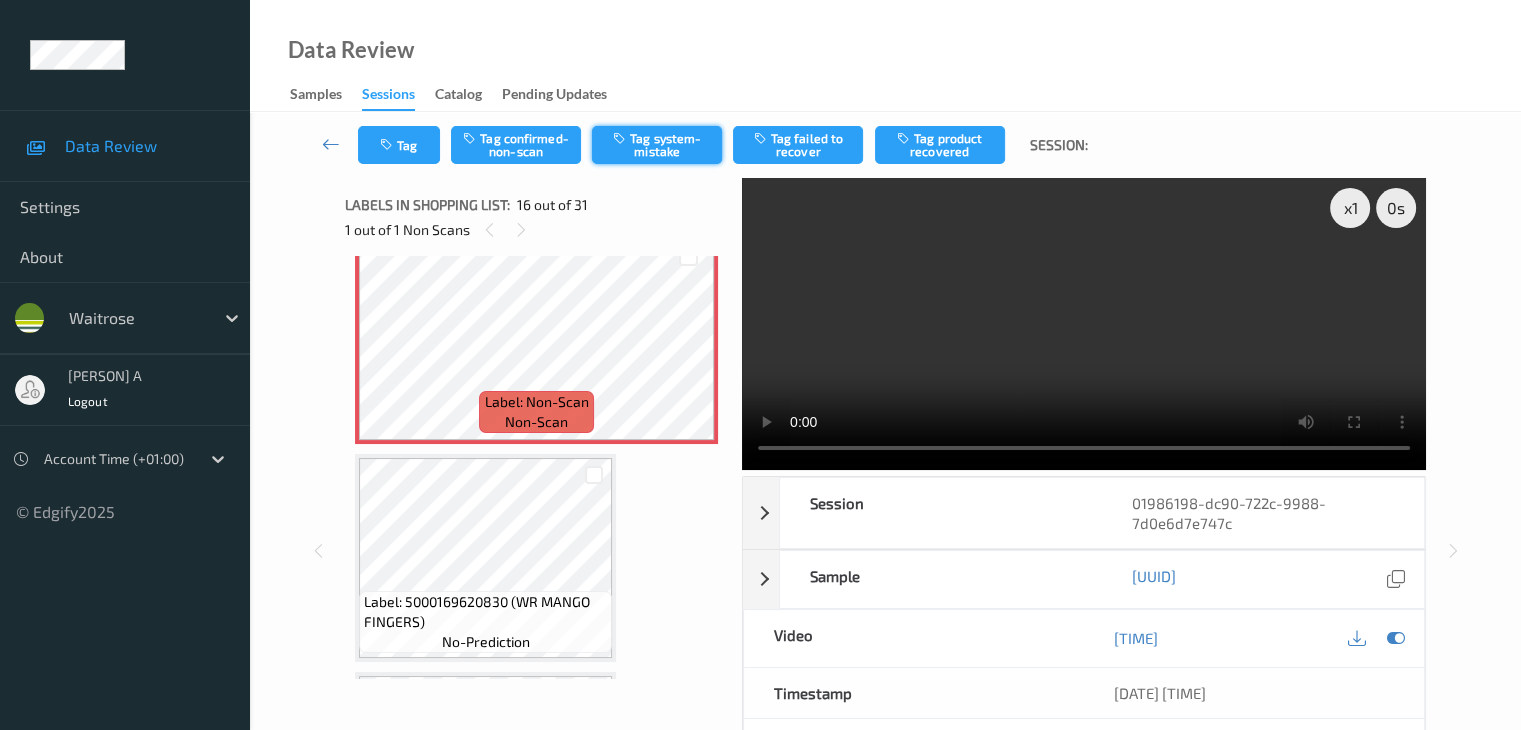 click on "Tag   system-mistake" at bounding box center (657, 145) 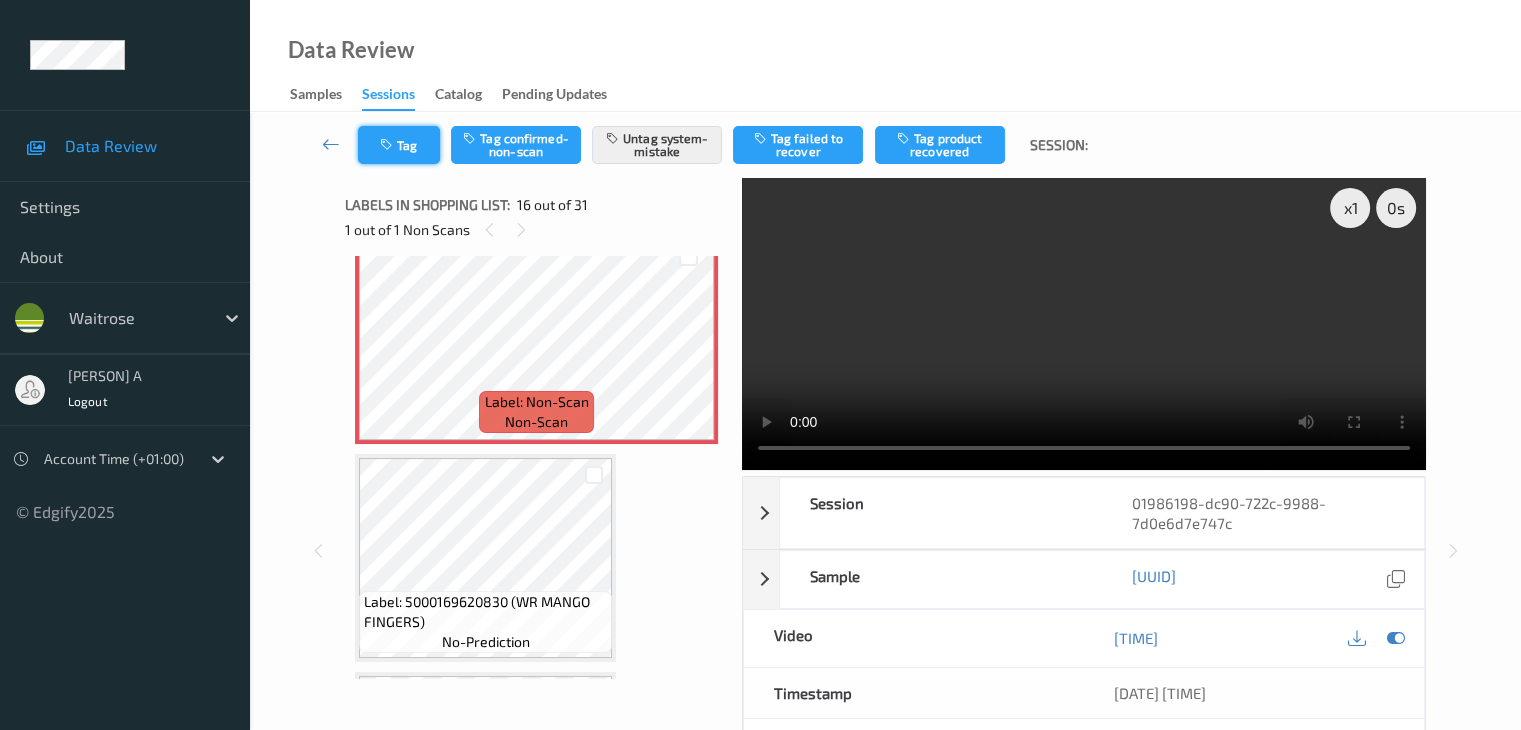 click on "Tag" at bounding box center [399, 145] 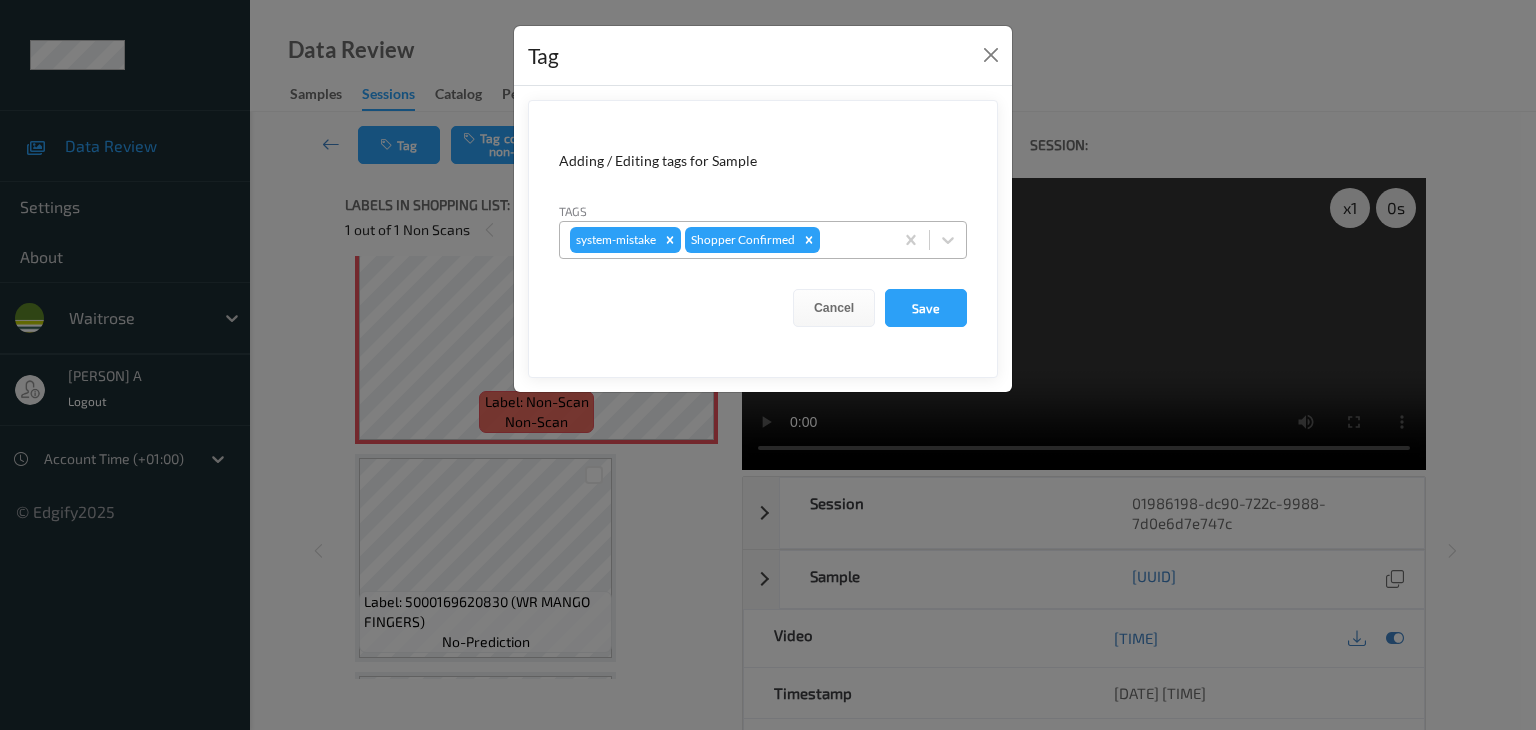 click at bounding box center (853, 240) 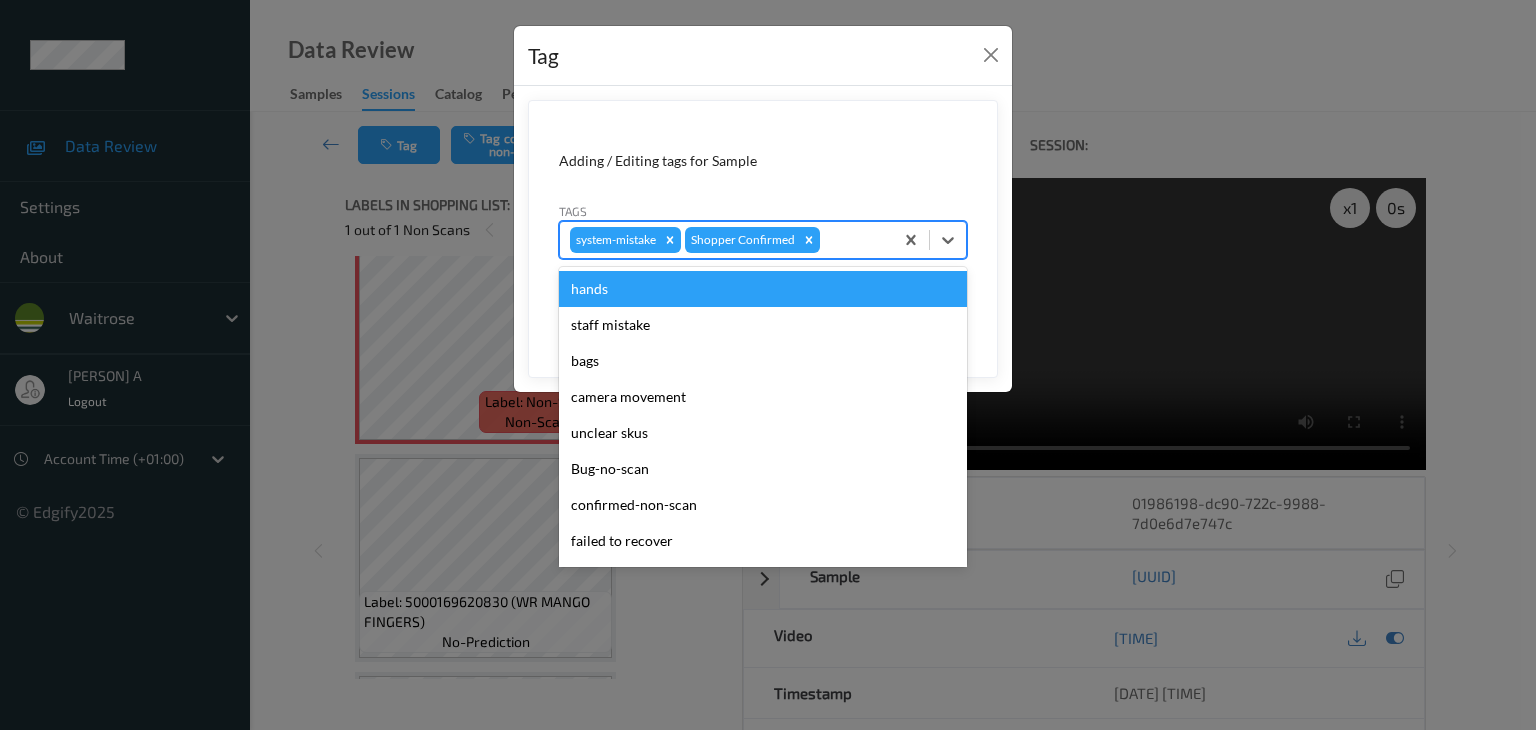 type on "u" 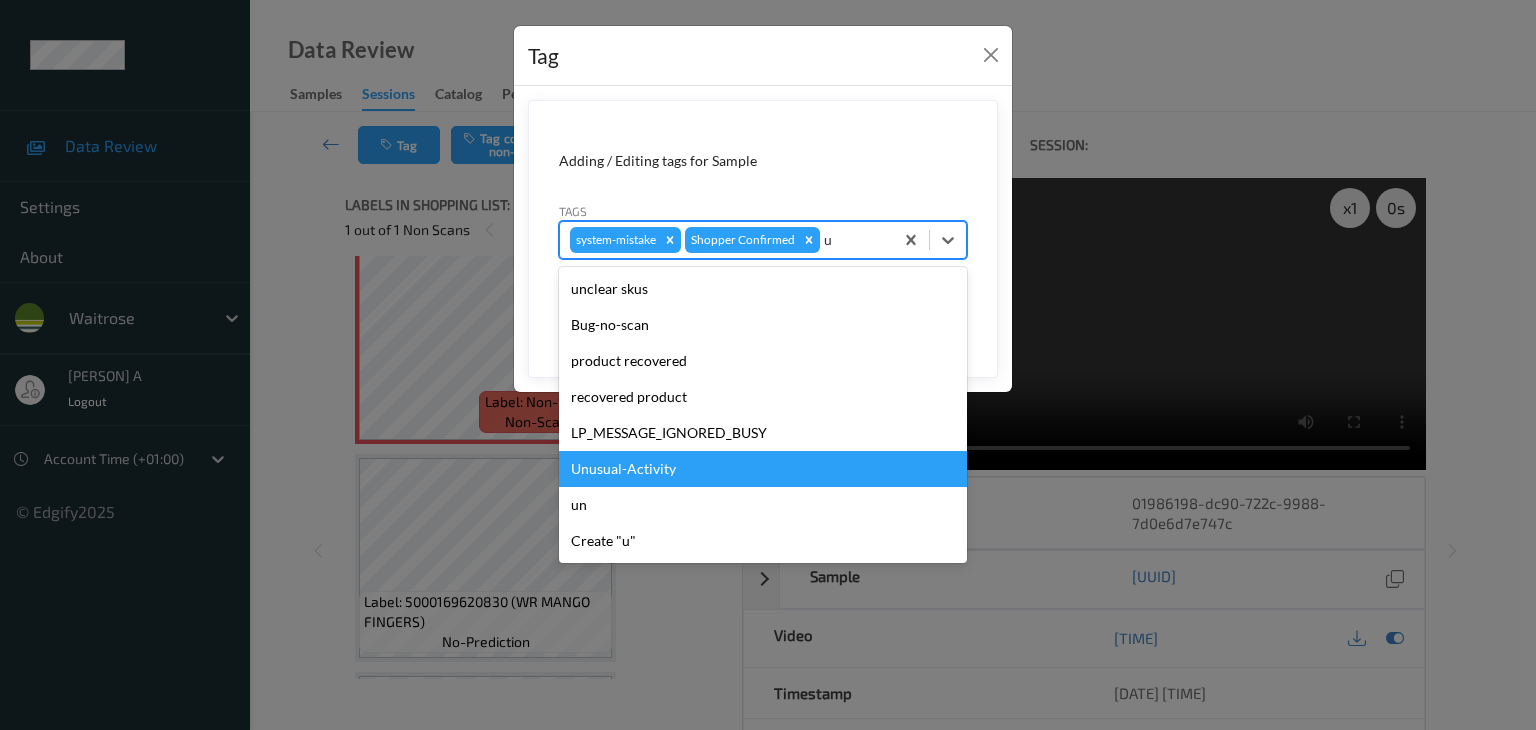 click on "Unusual-Activity" at bounding box center (763, 469) 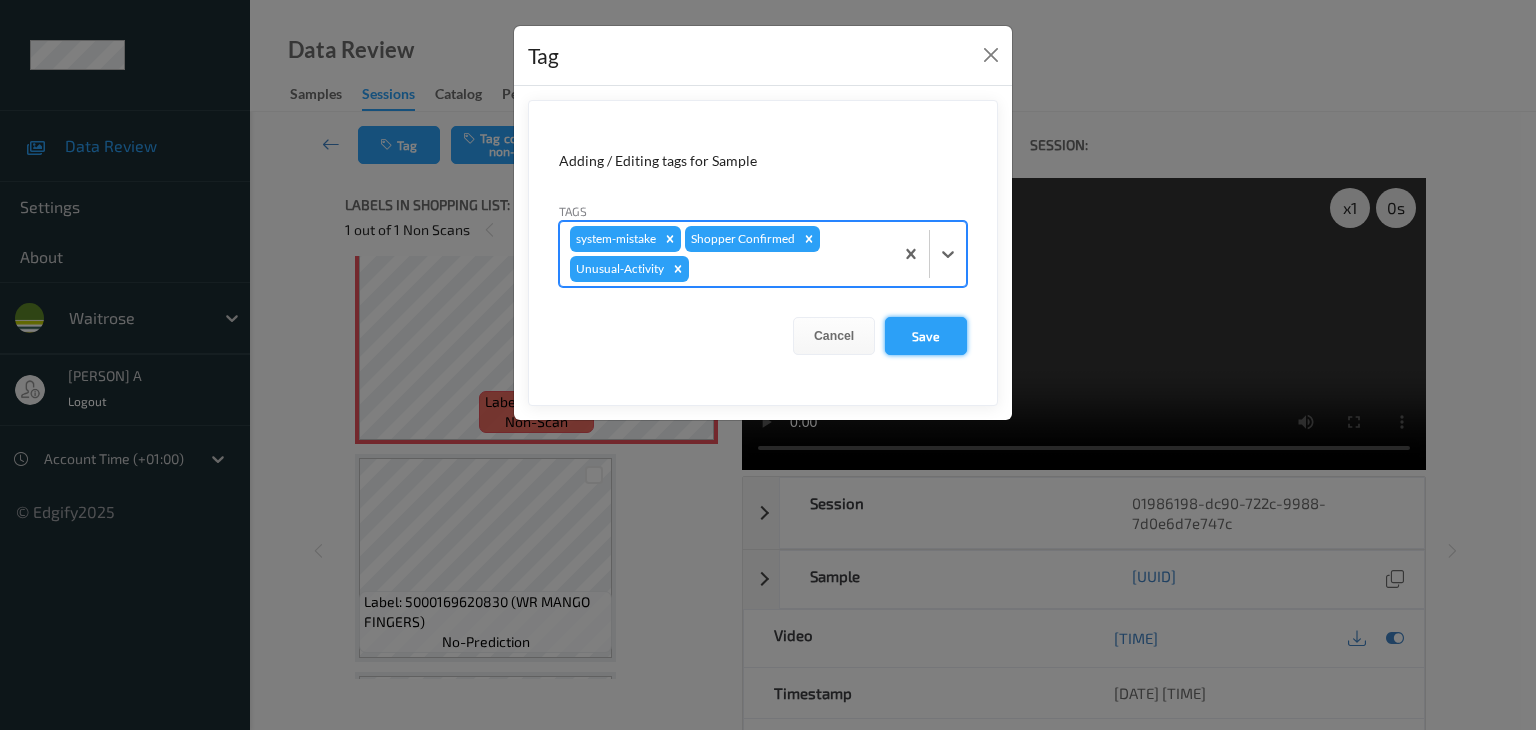 click on "Save" at bounding box center (926, 336) 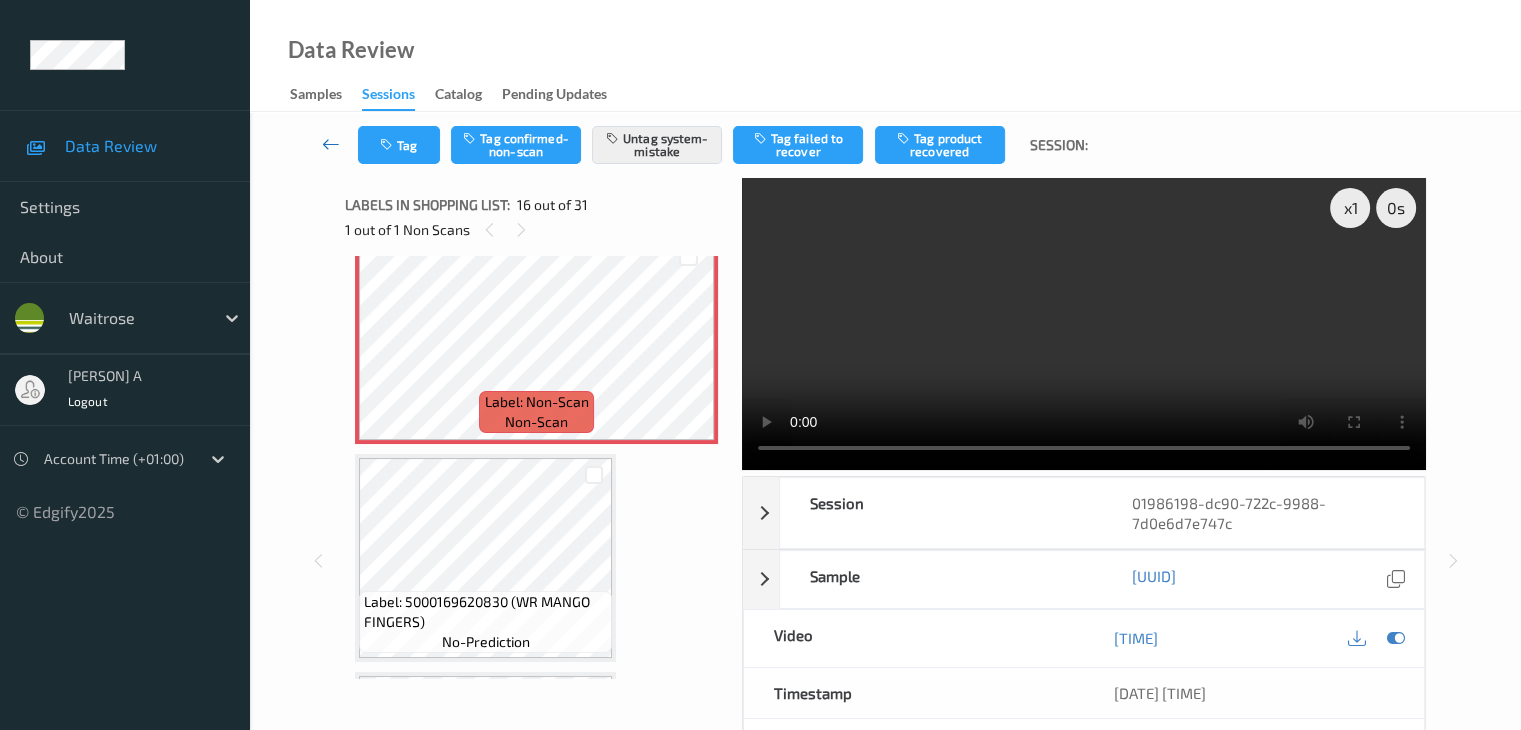click at bounding box center [331, 144] 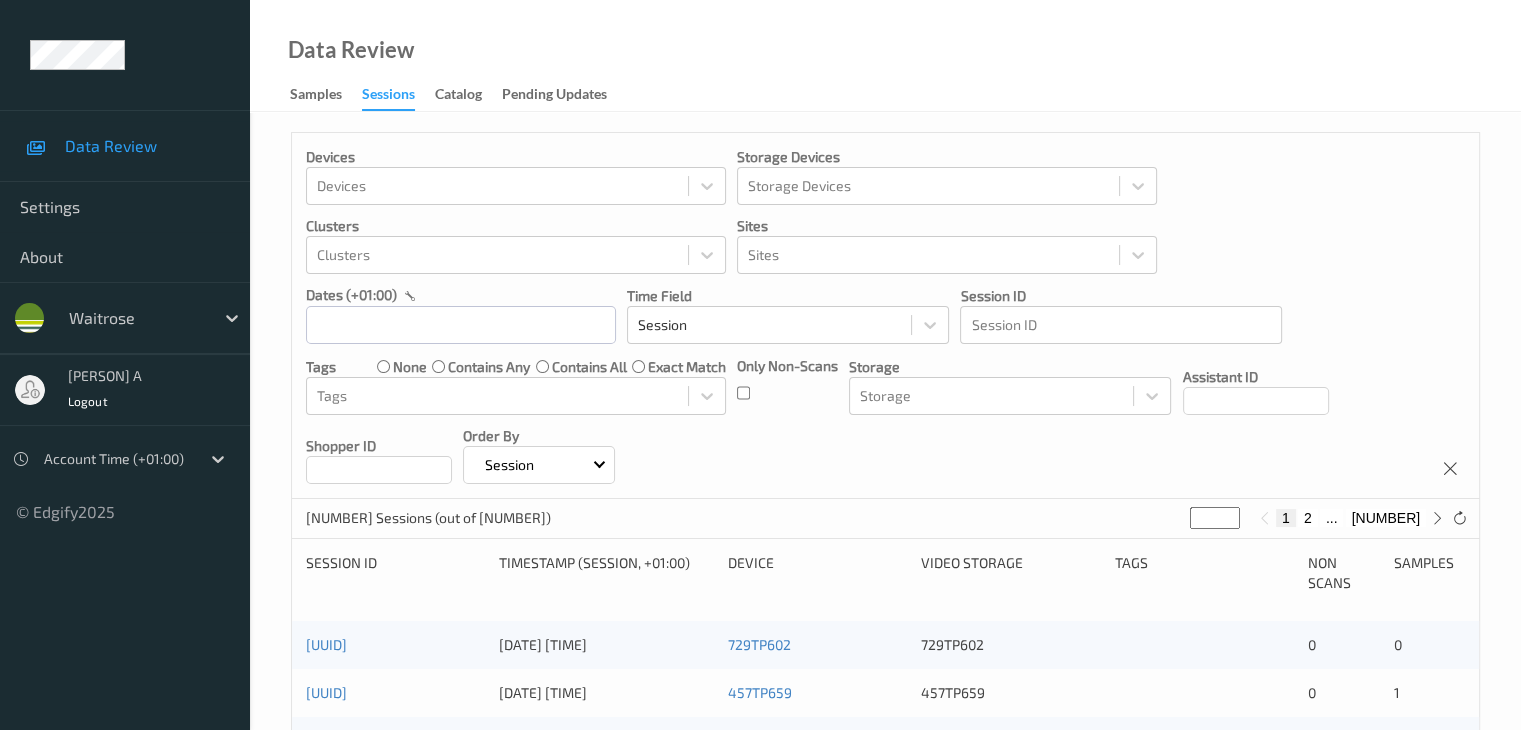 scroll, scrollTop: 300, scrollLeft: 0, axis: vertical 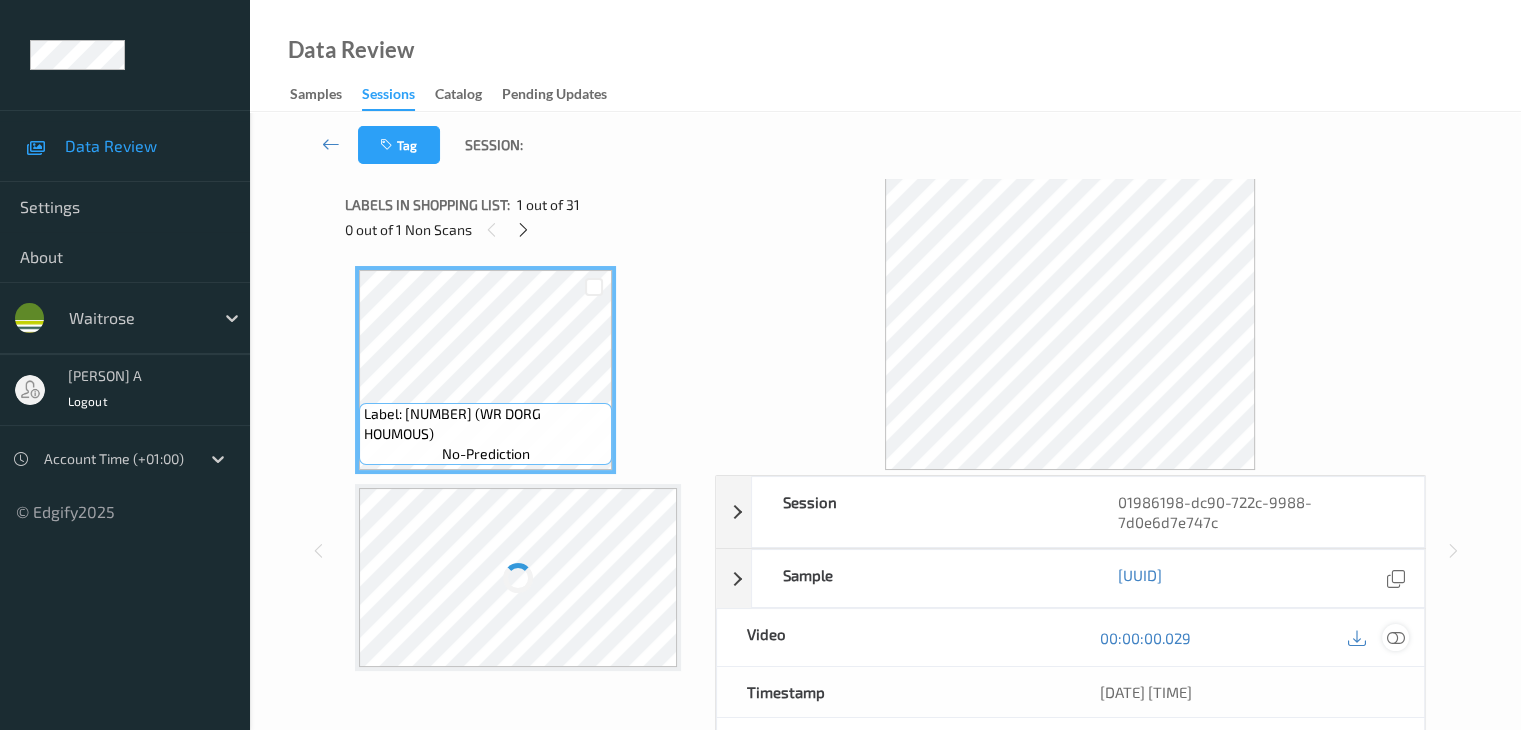 click at bounding box center [1395, 638] 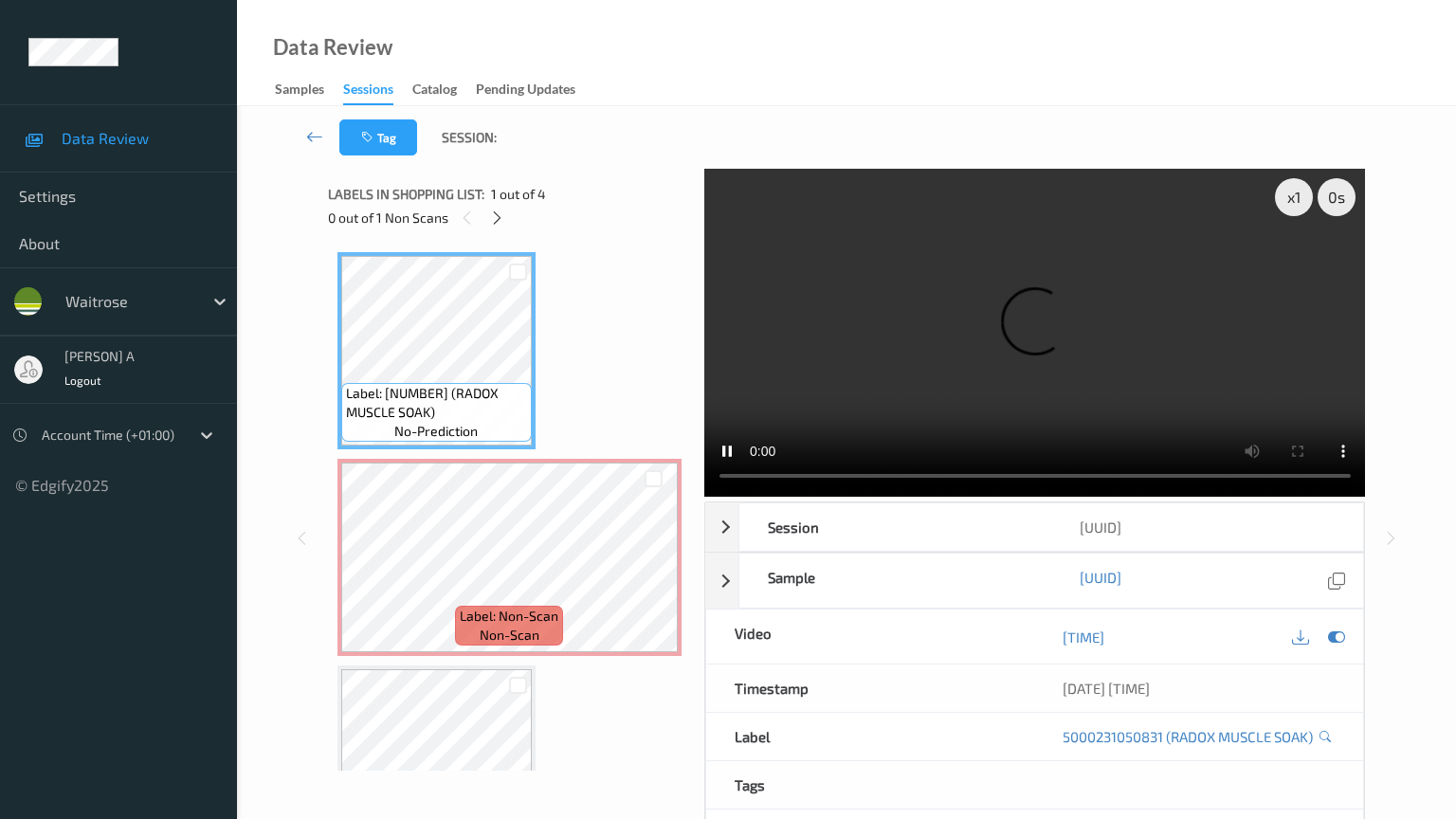 type 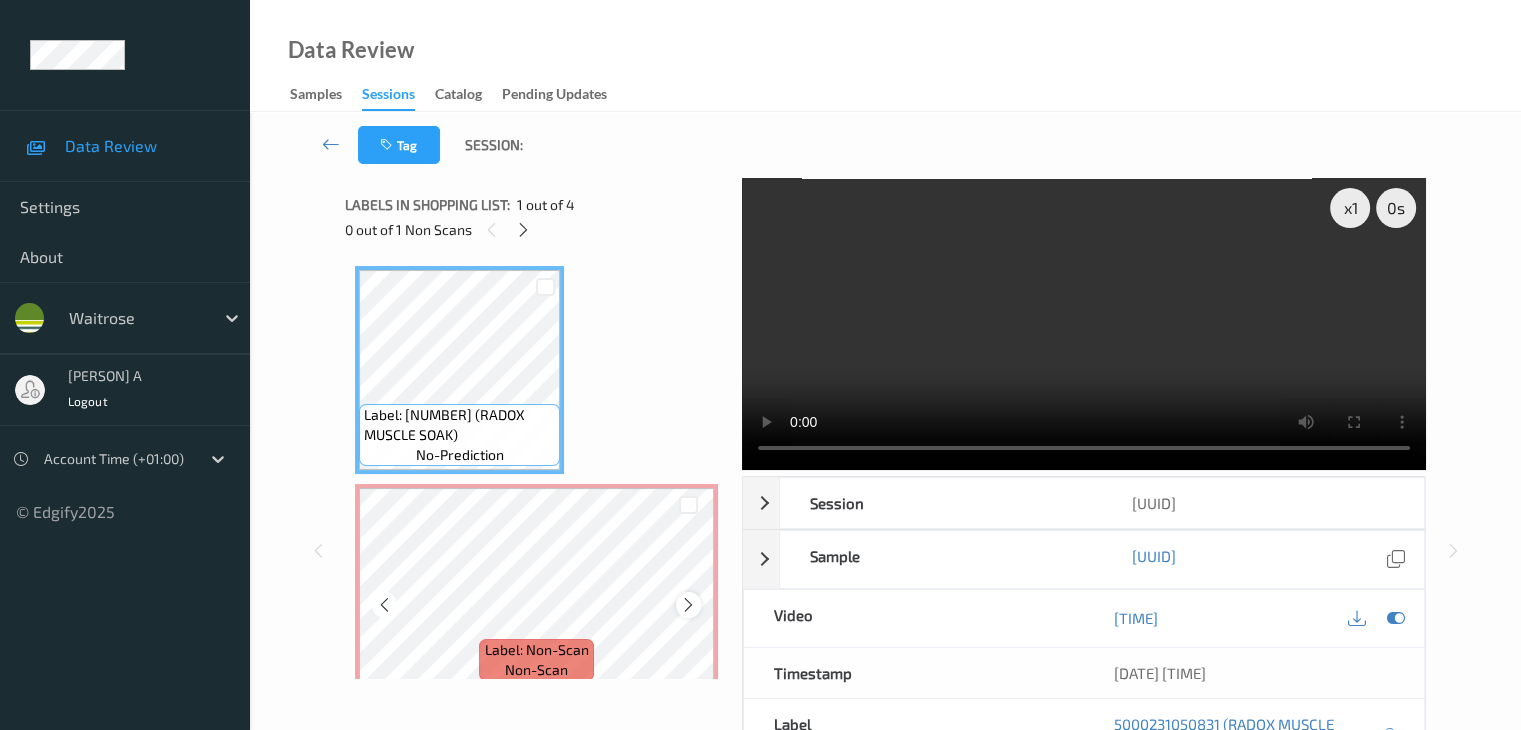 click at bounding box center [688, 605] 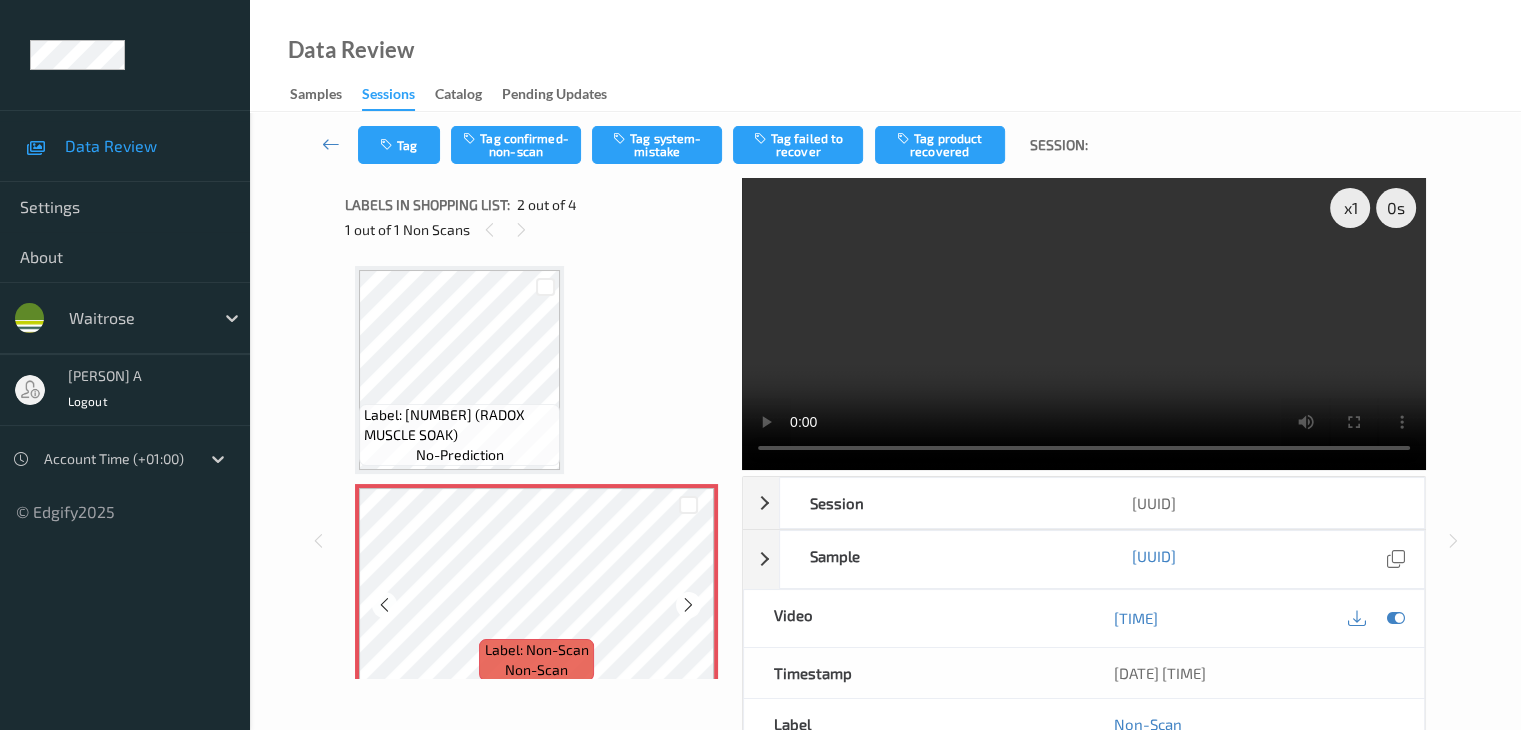 click at bounding box center [688, 605] 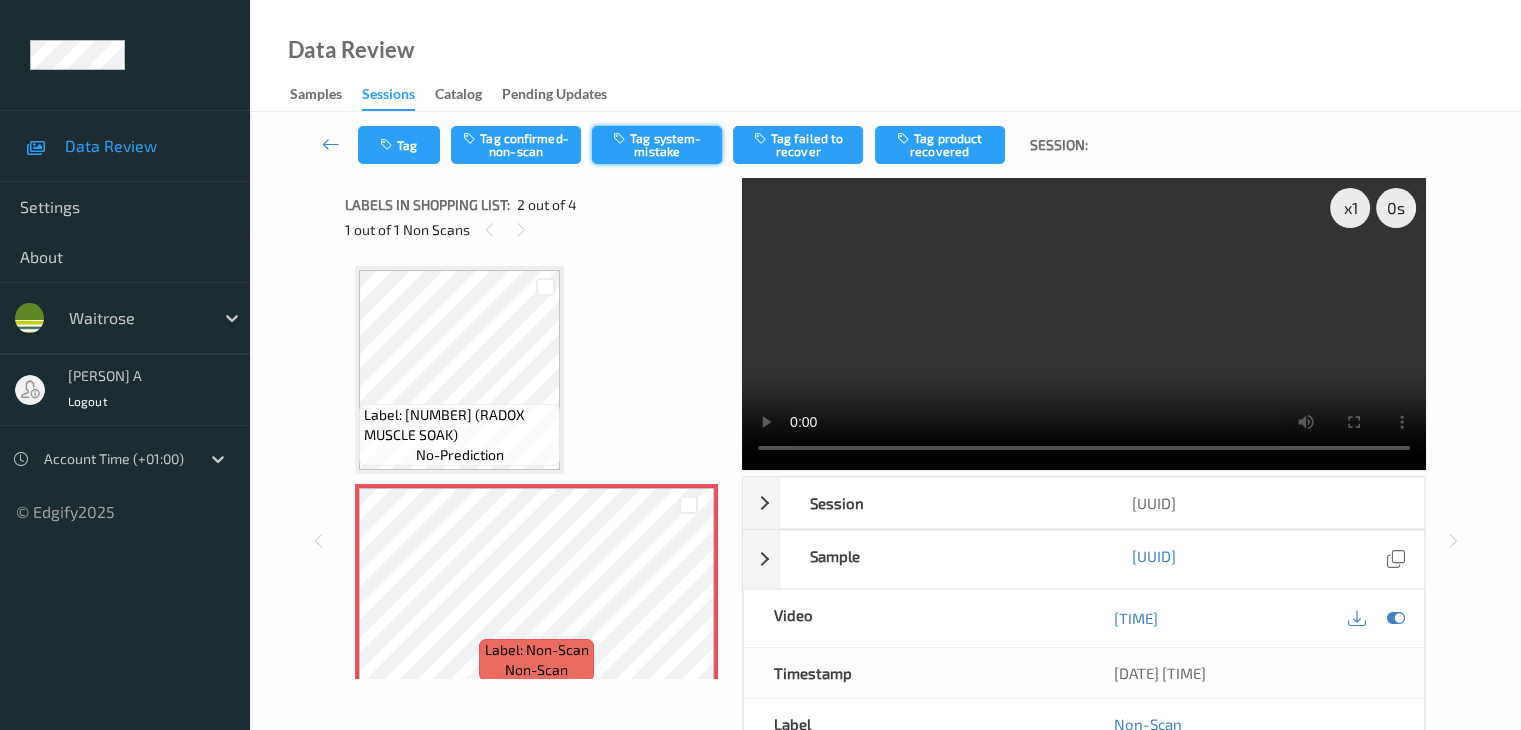 click on "Tag   system-mistake" at bounding box center [657, 145] 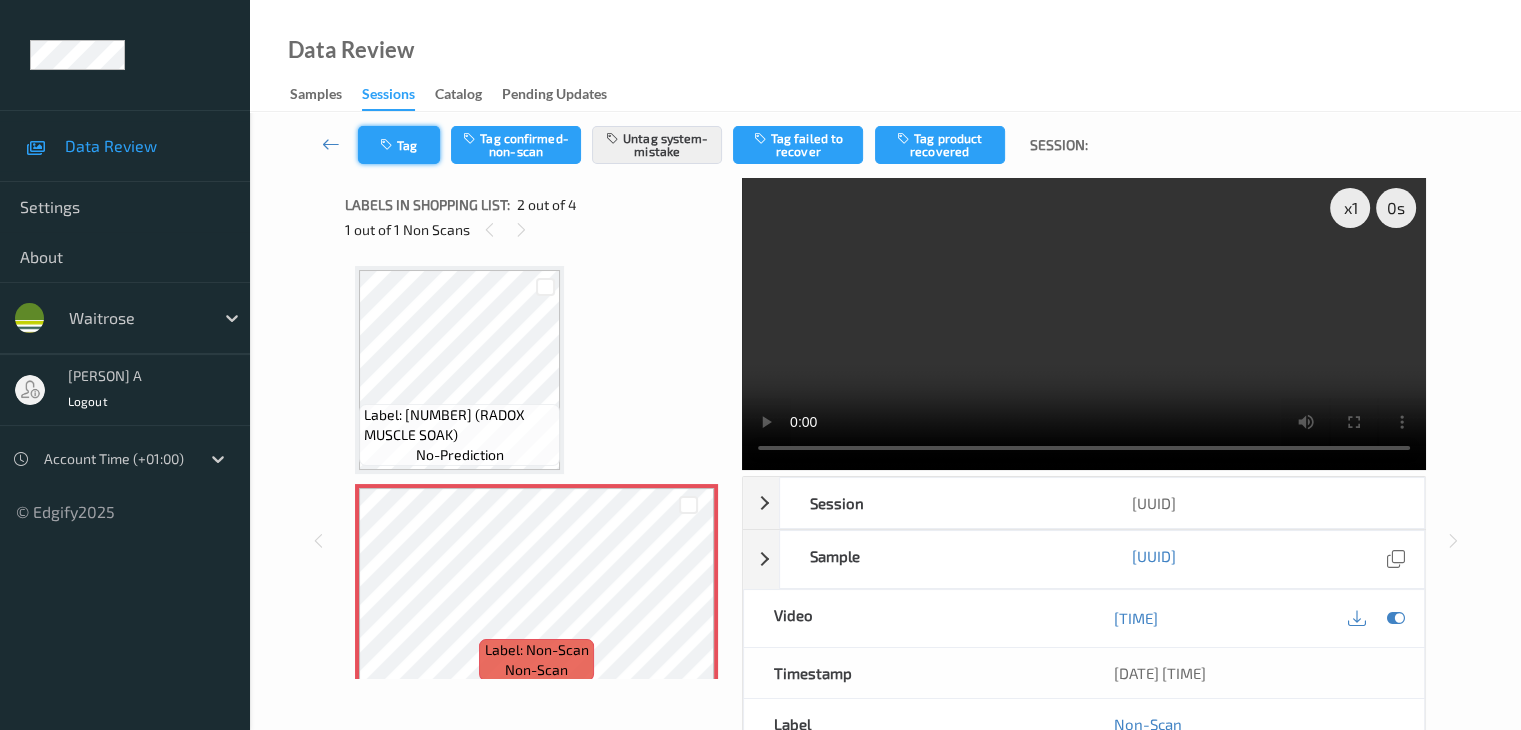 click on "Tag" at bounding box center (399, 145) 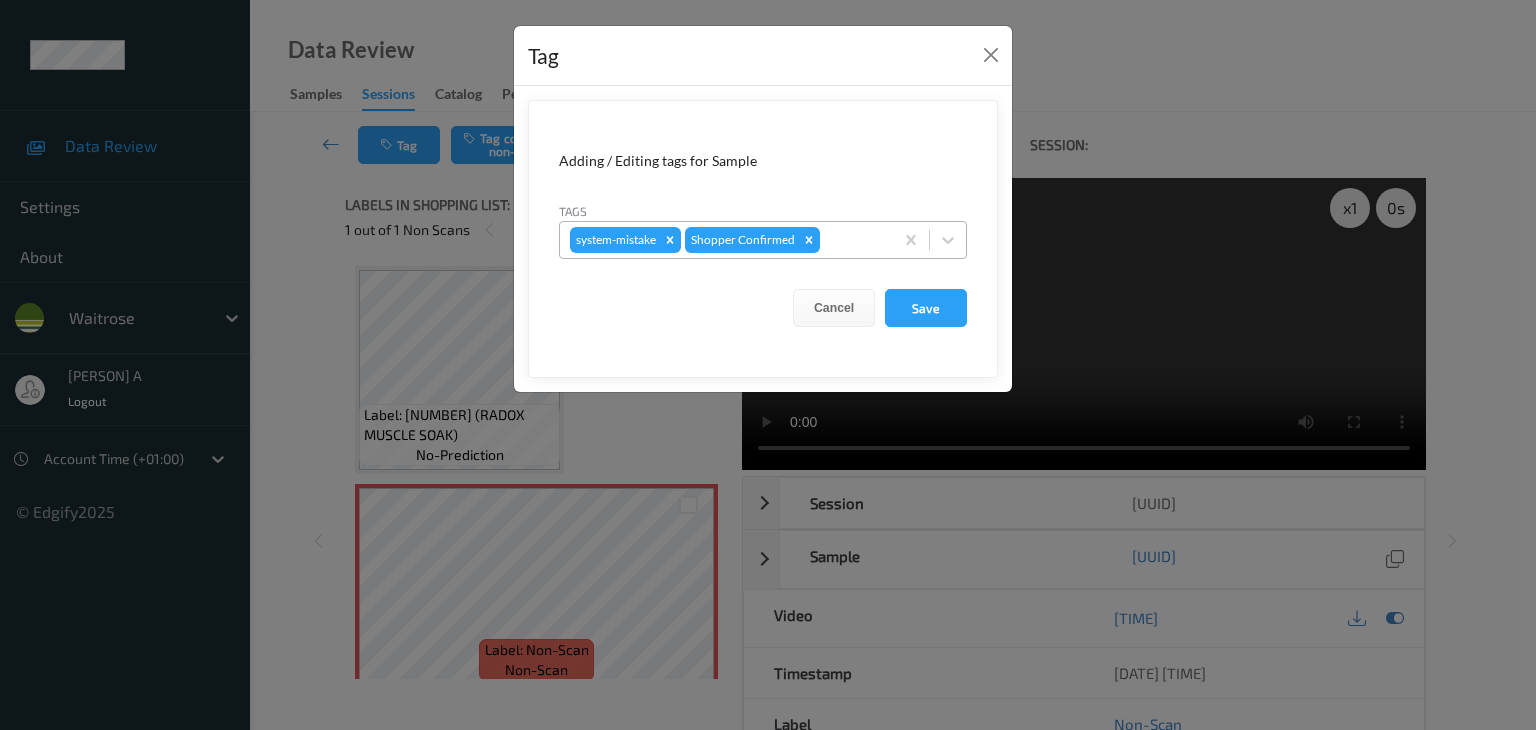 click at bounding box center (853, 240) 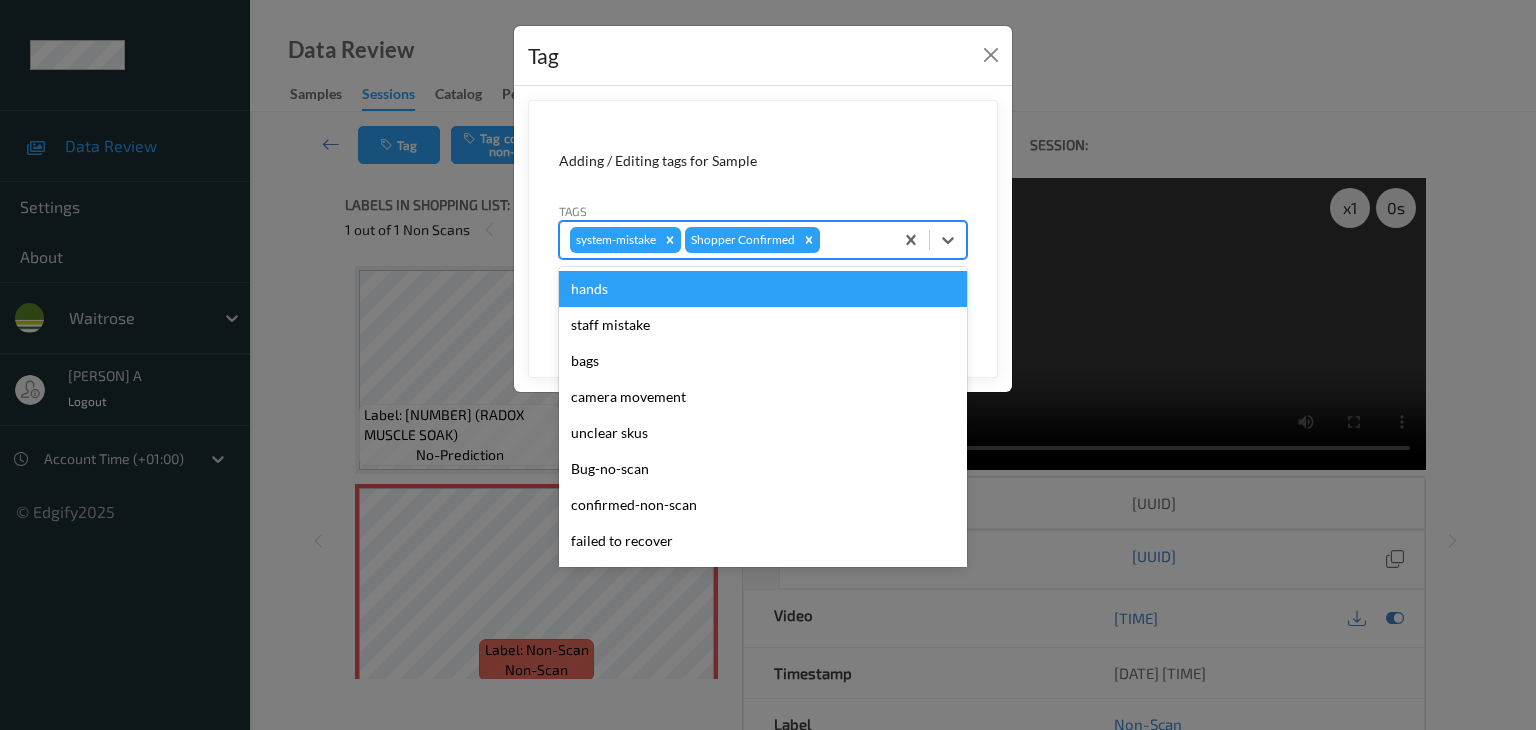 type on "u" 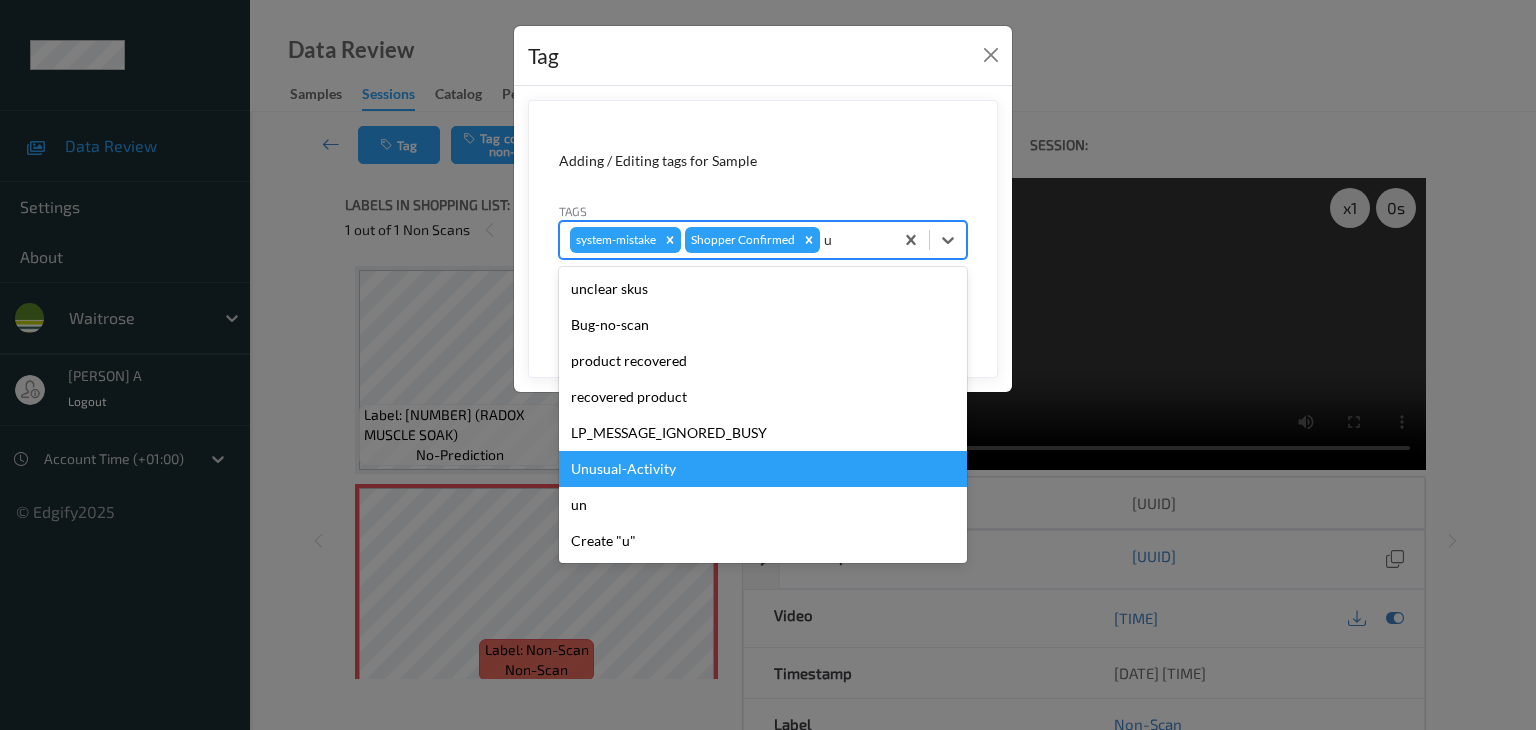 click on "Unusual-Activity" at bounding box center [763, 469] 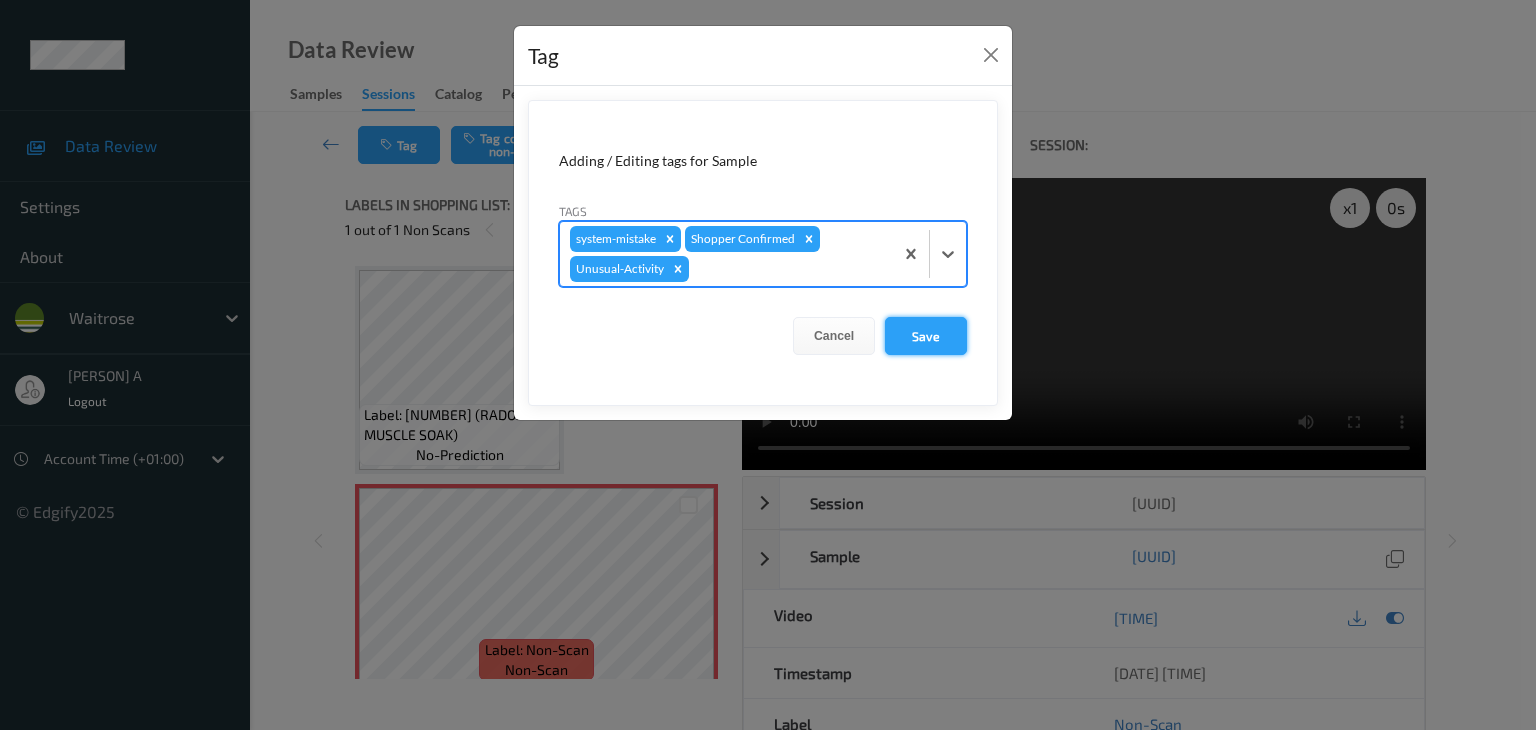 click on "Save" at bounding box center (926, 336) 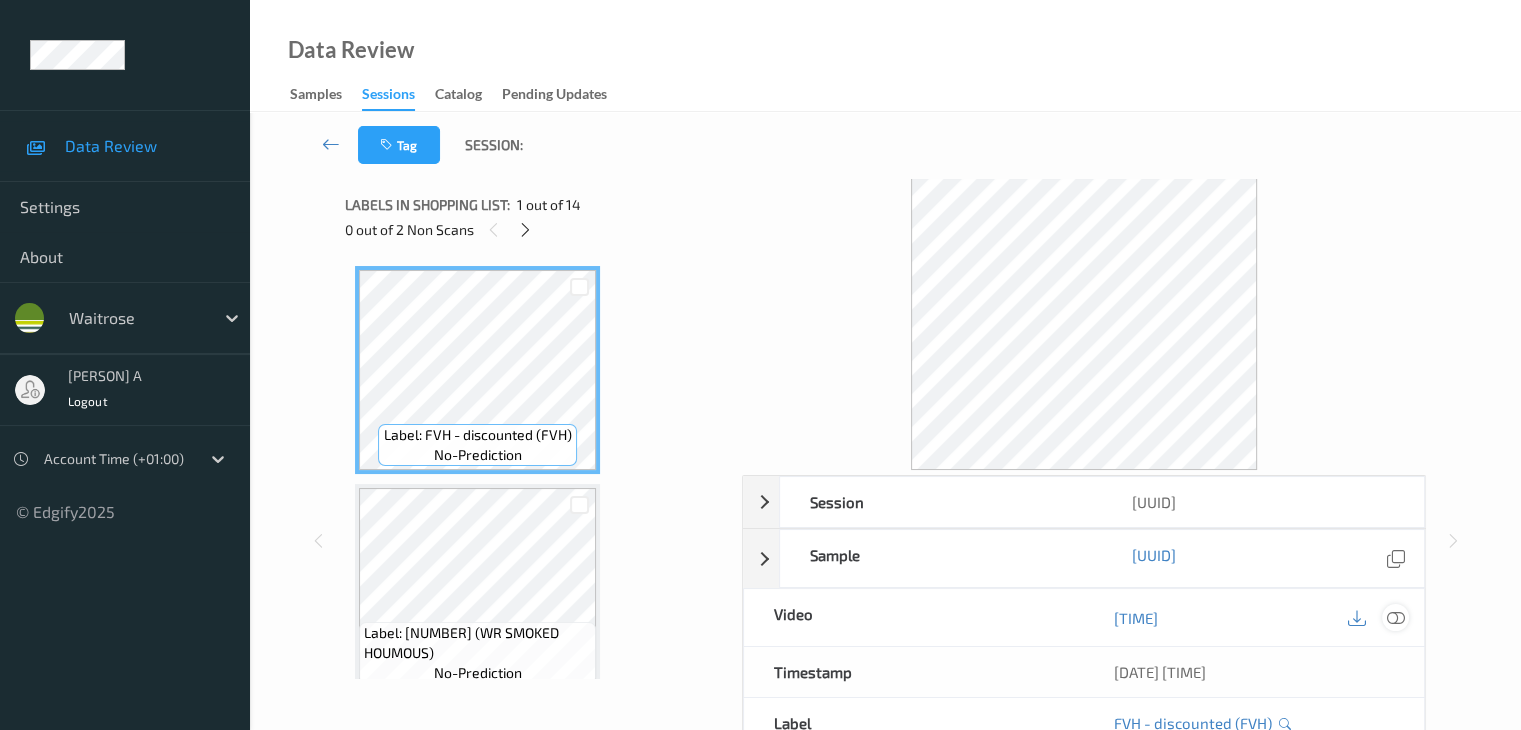 click at bounding box center (1395, 618) 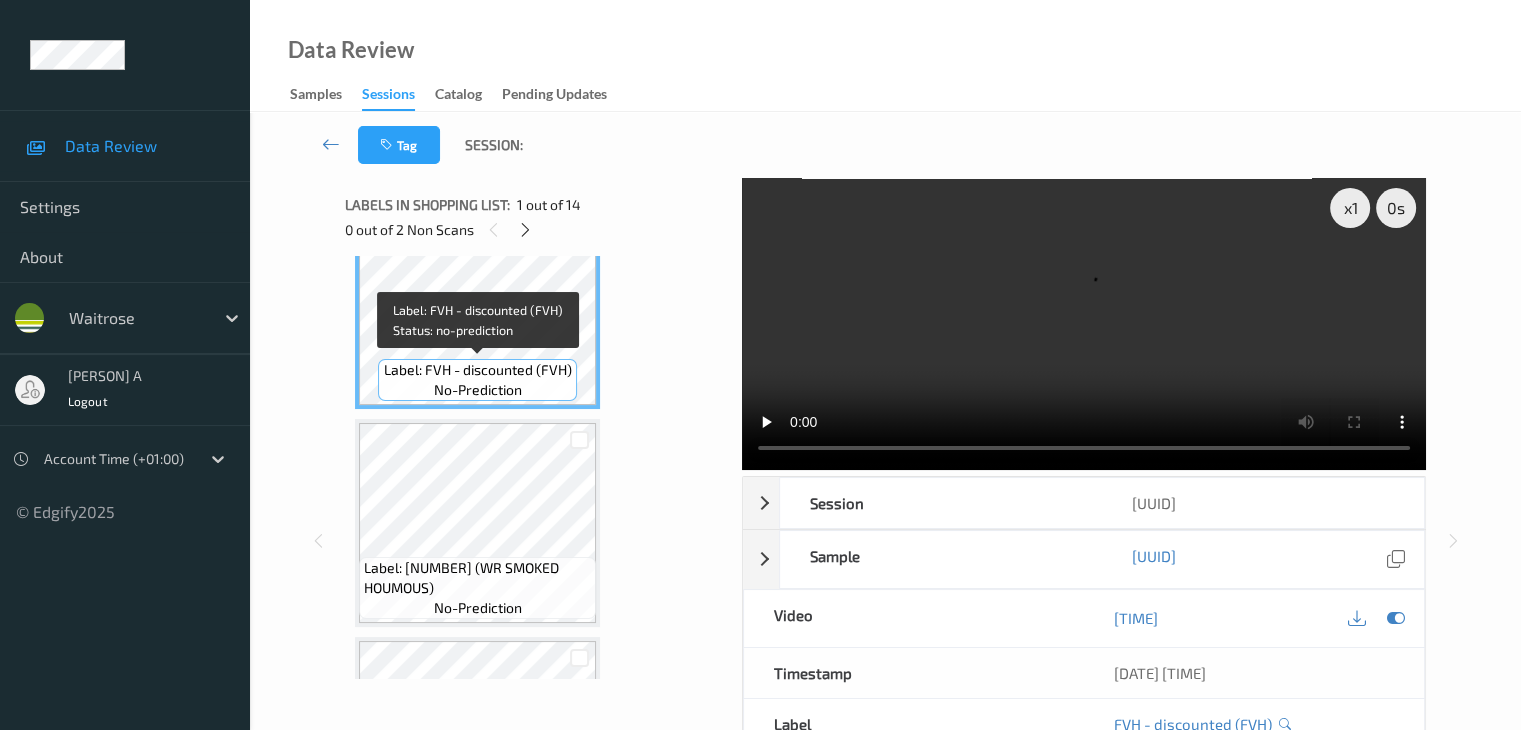 scroll, scrollTop: 100, scrollLeft: 0, axis: vertical 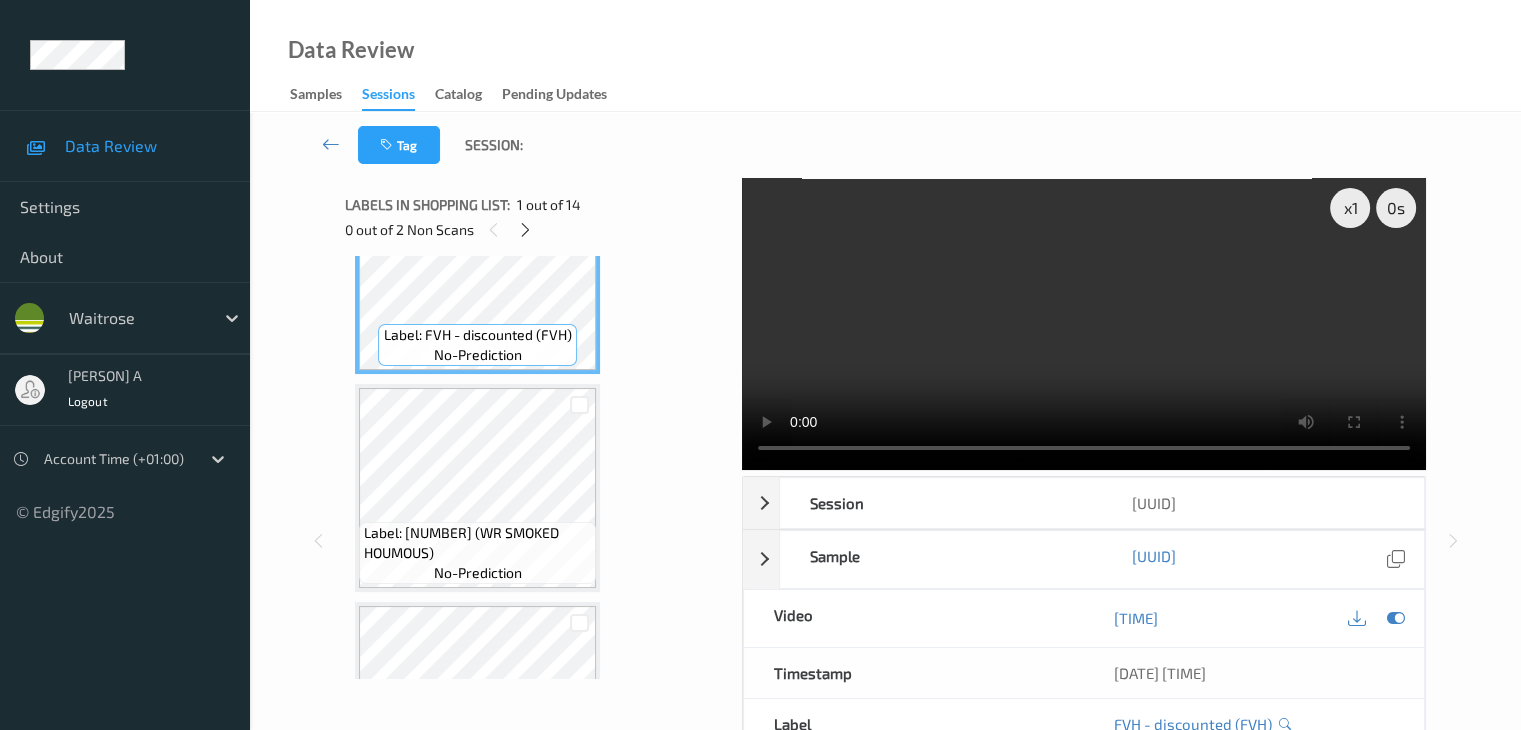 click at bounding box center (525, 230) 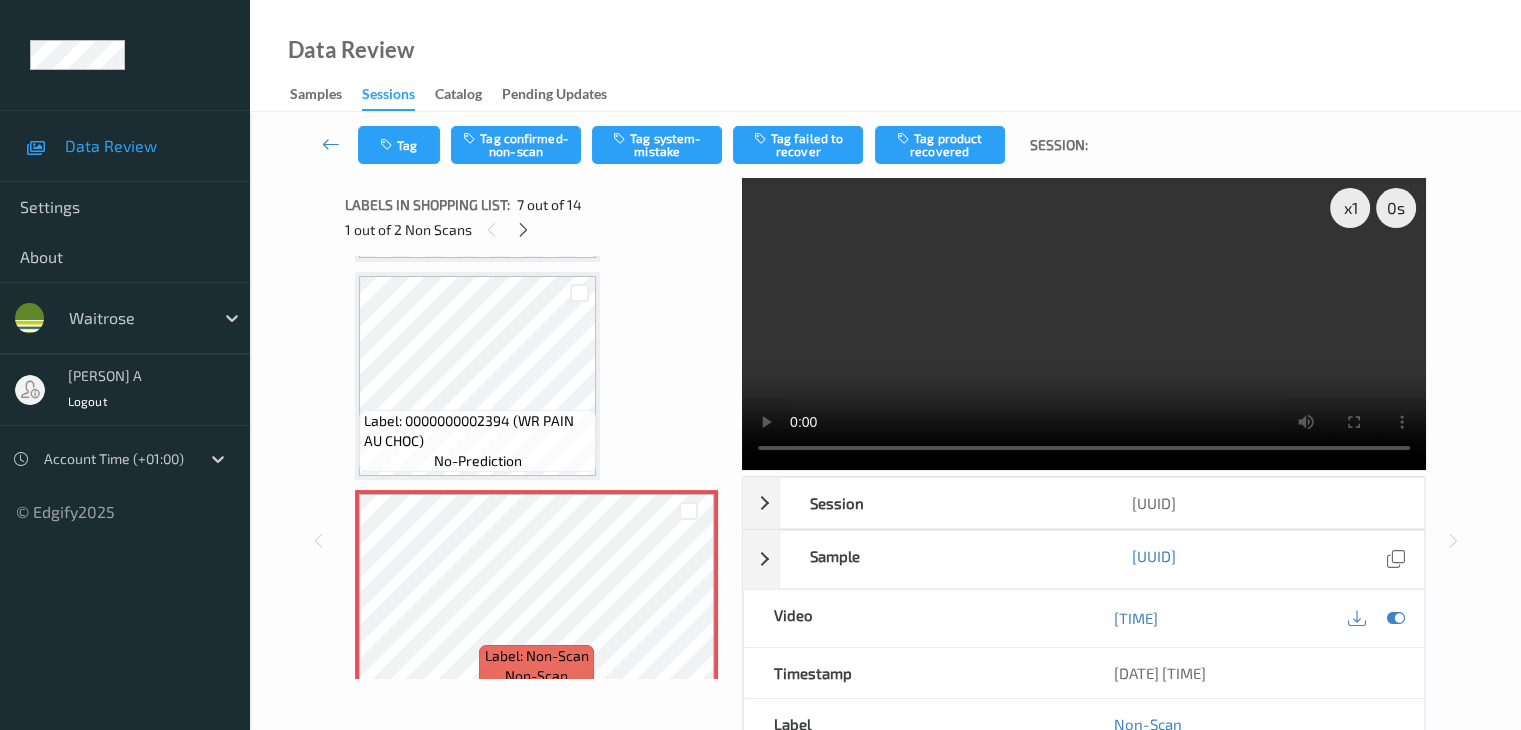 scroll, scrollTop: 1000, scrollLeft: 0, axis: vertical 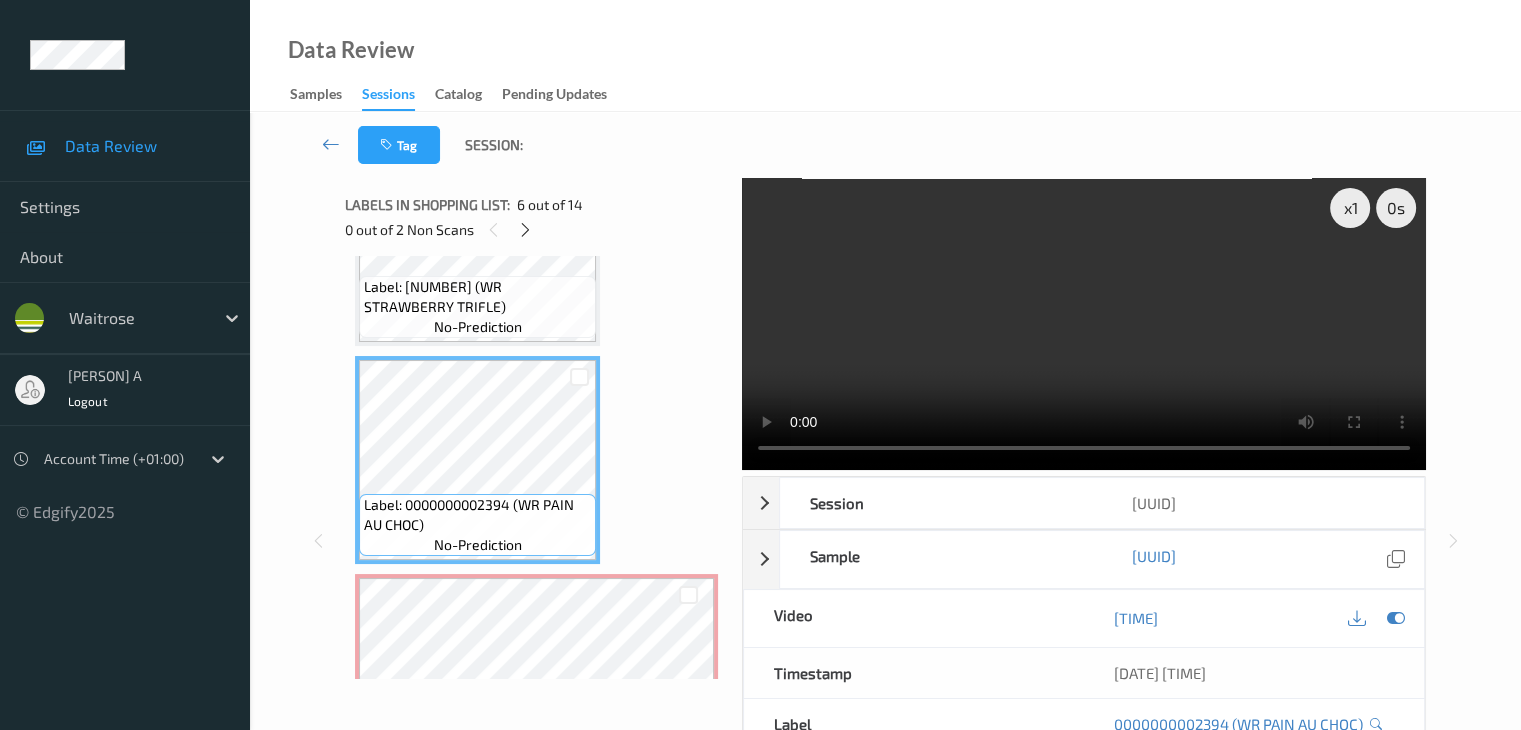 type 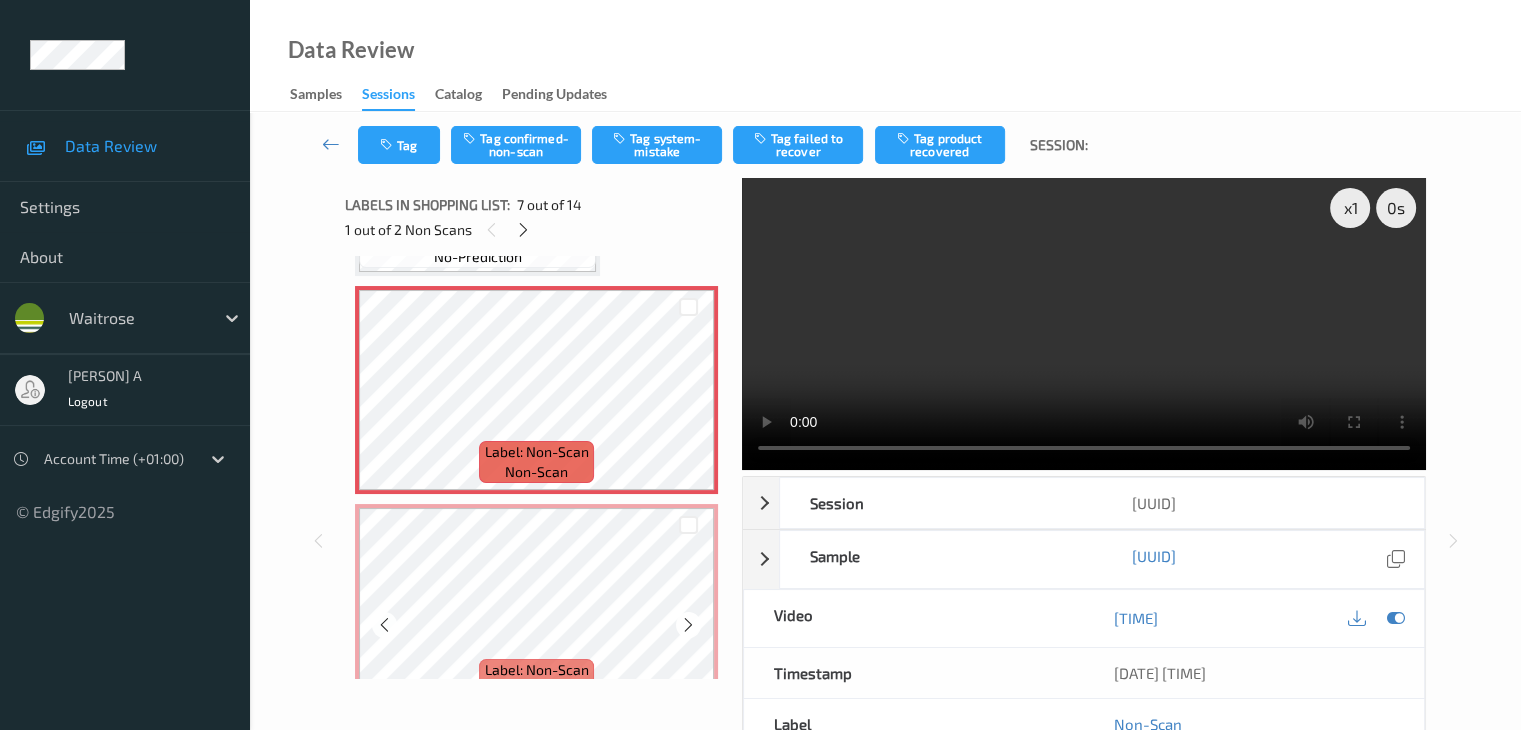 scroll, scrollTop: 1300, scrollLeft: 0, axis: vertical 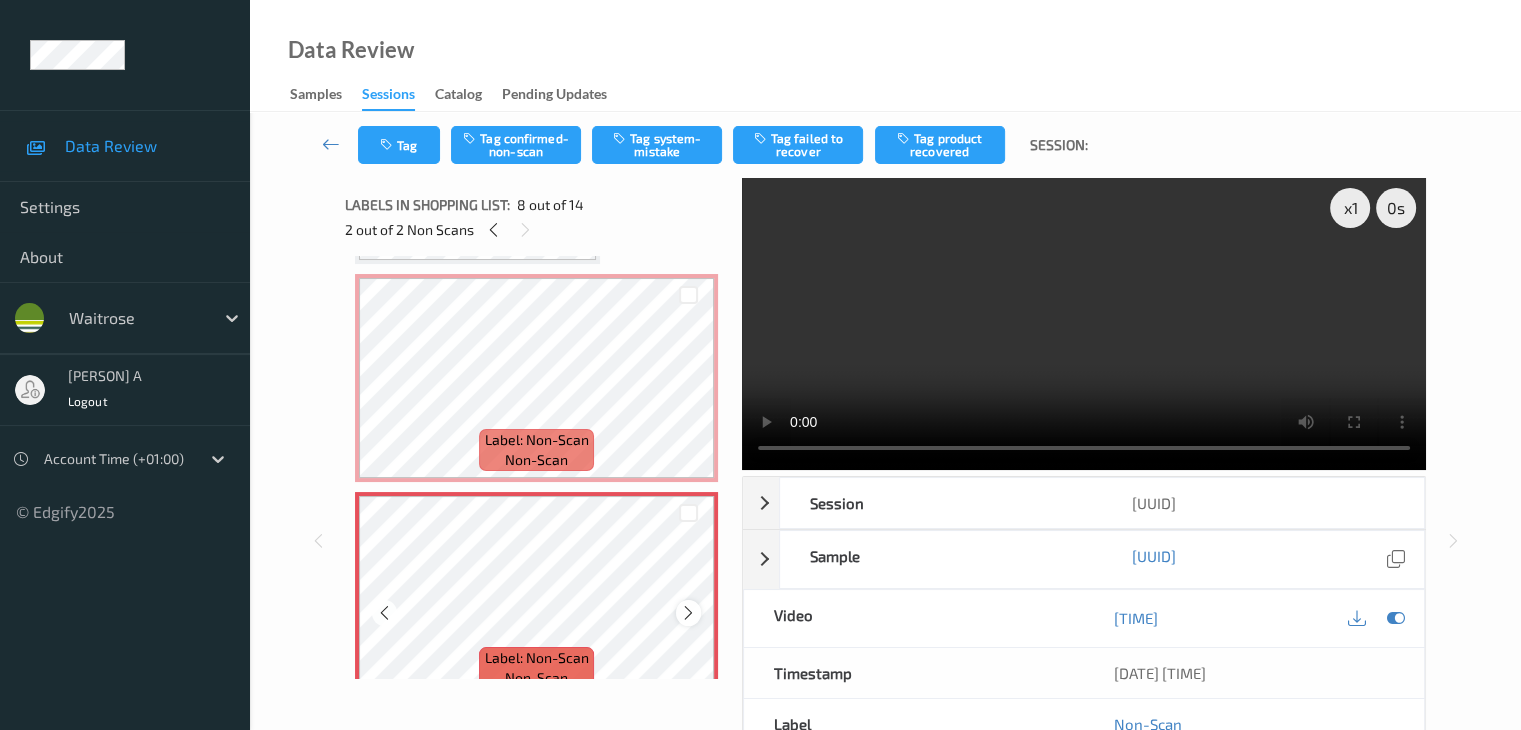 click at bounding box center (688, 613) 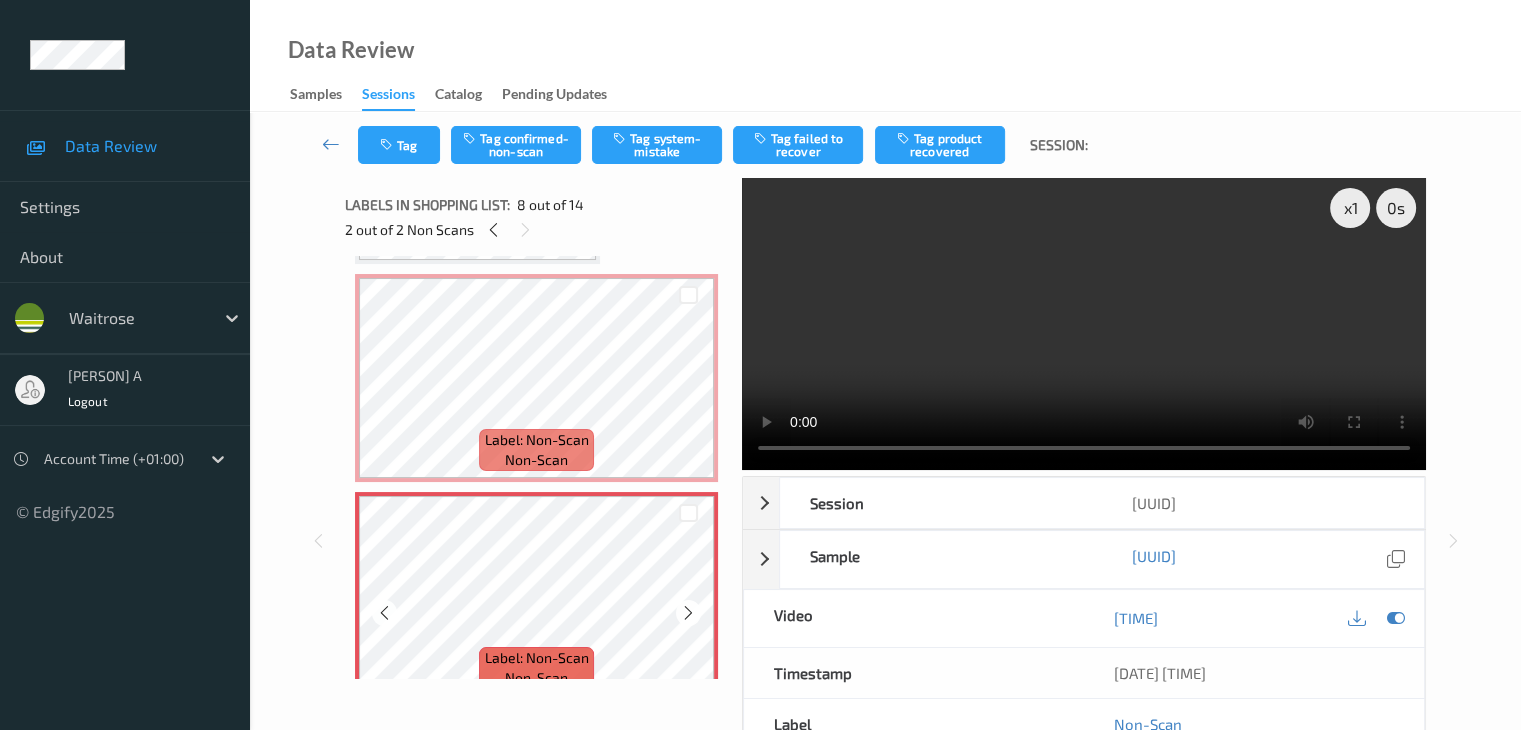 click at bounding box center (688, 613) 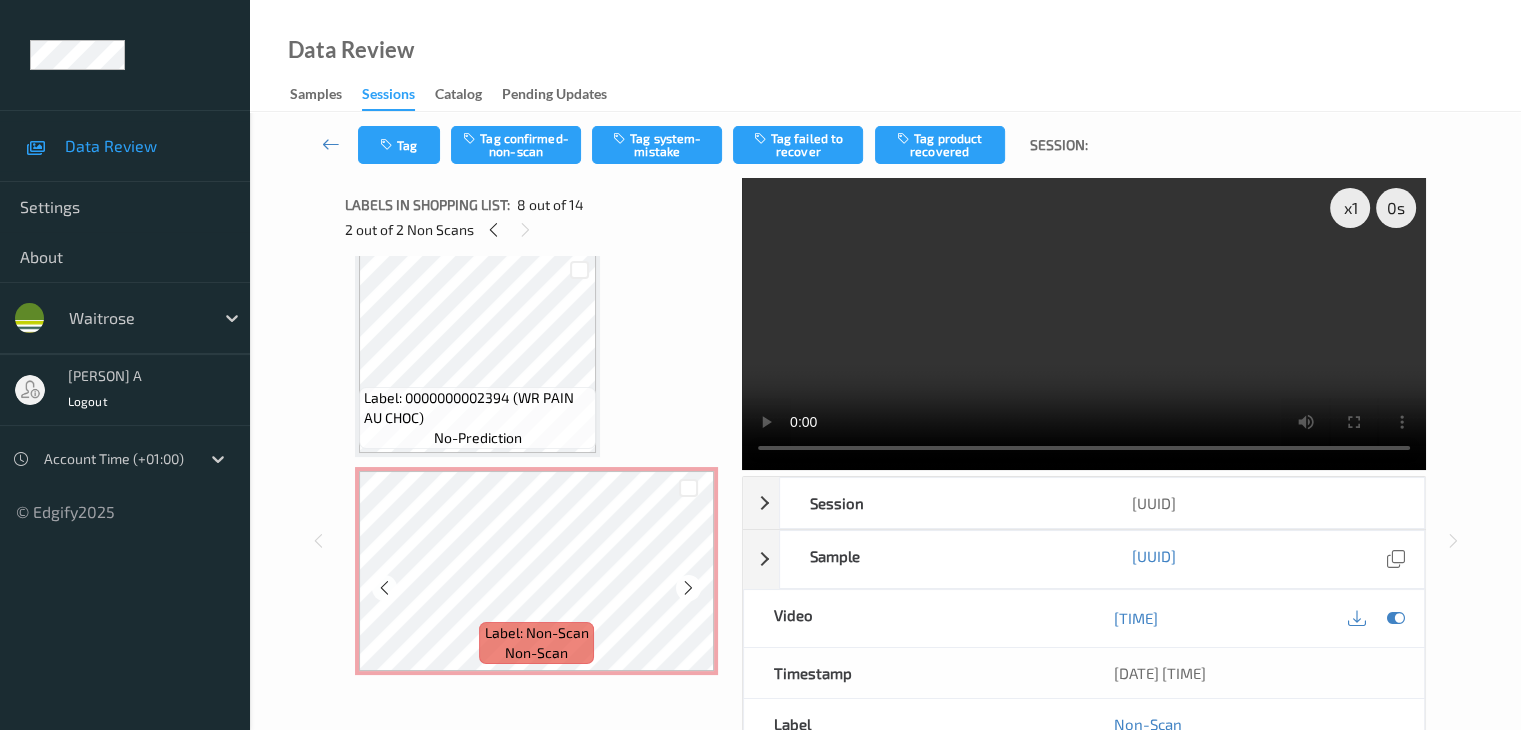 scroll, scrollTop: 1100, scrollLeft: 0, axis: vertical 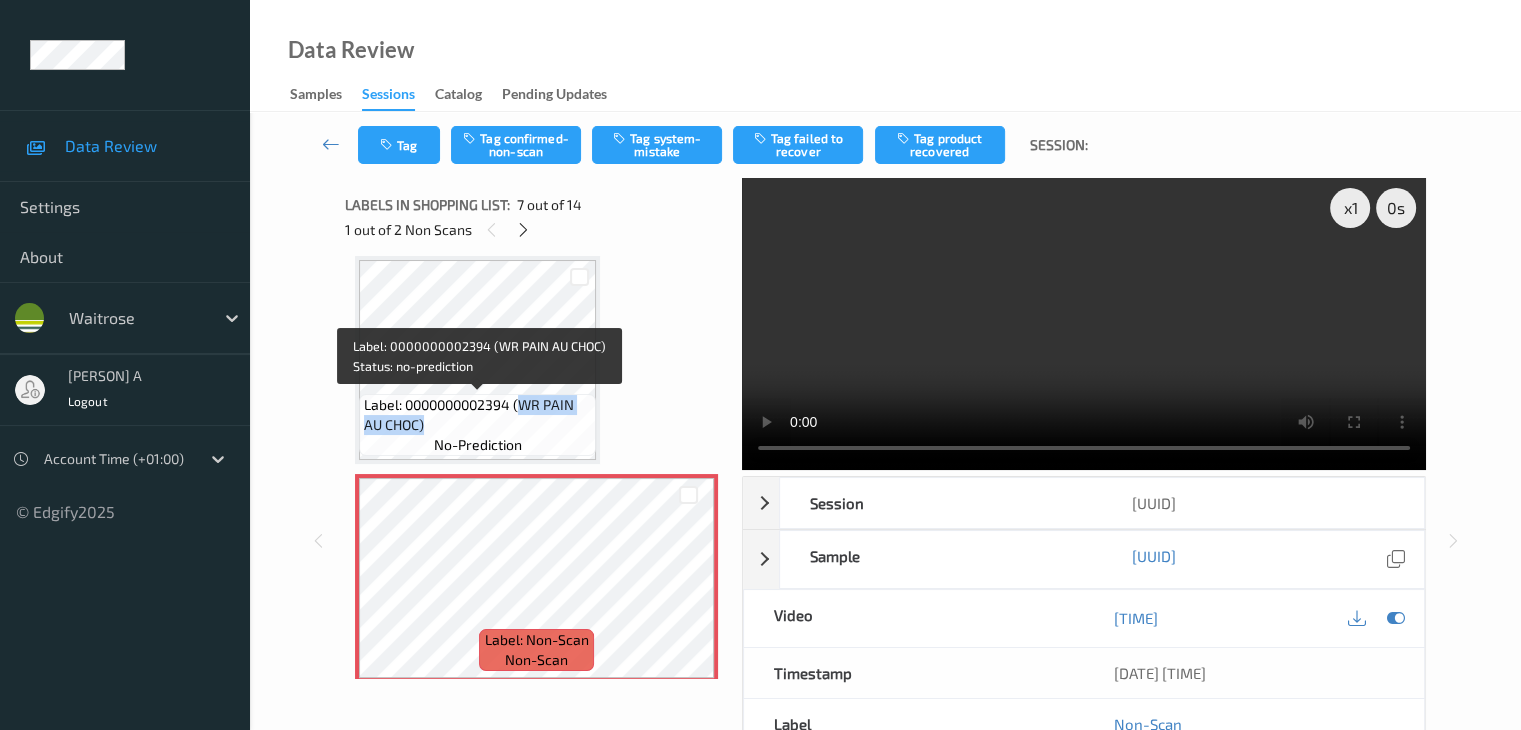 drag, startPoint x: 521, startPoint y: 408, endPoint x: 528, endPoint y: 422, distance: 15.652476 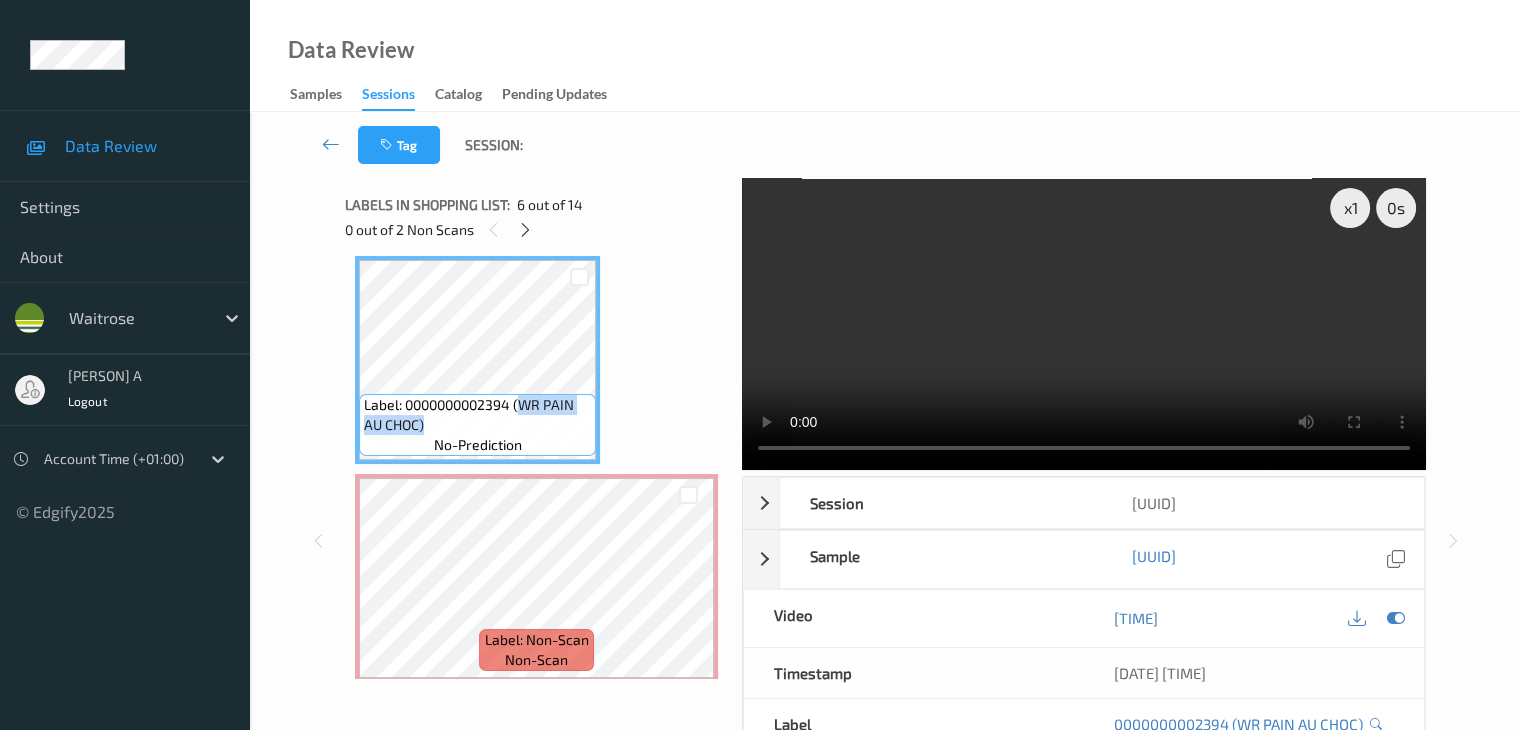 copy on "WR PAIN AU CHOC)" 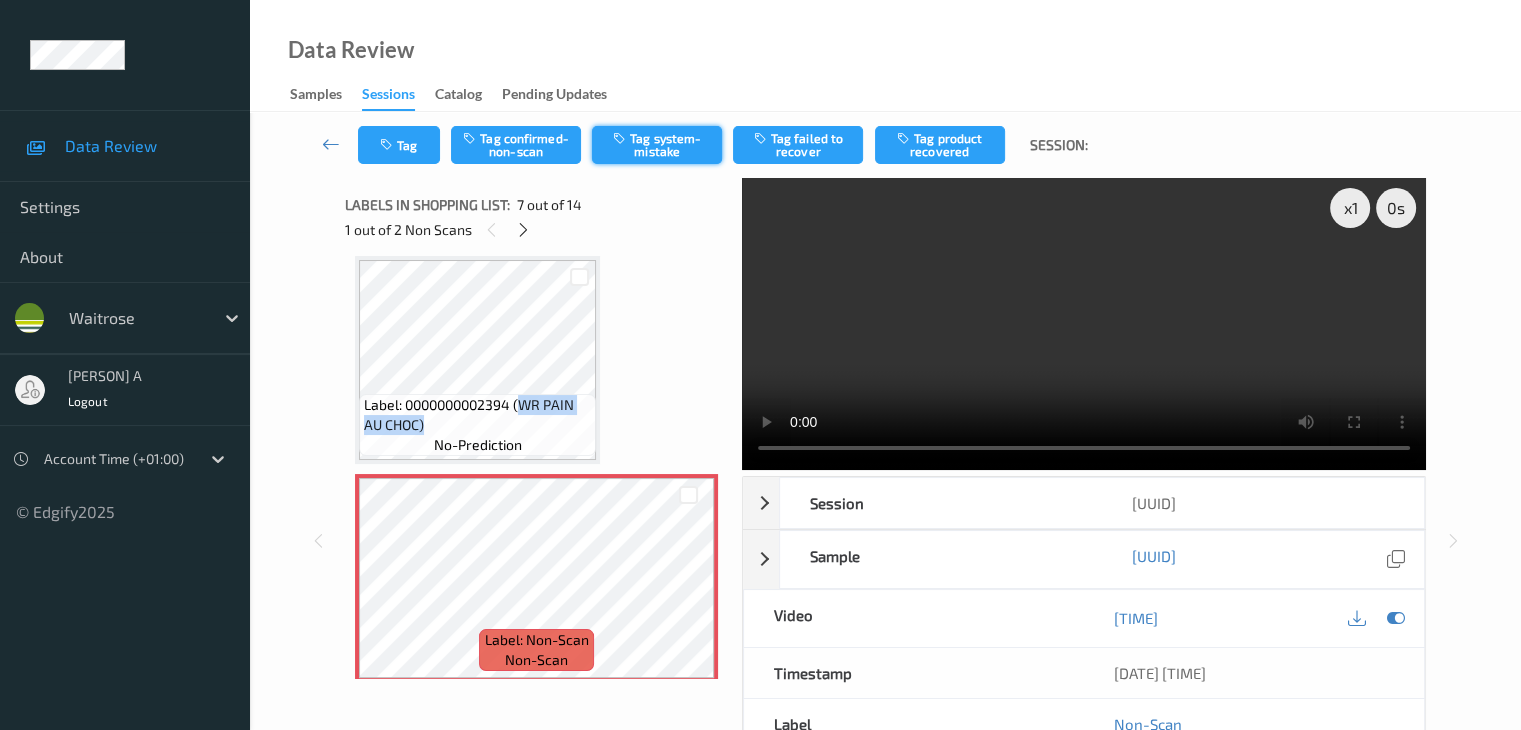 click at bounding box center (621, 138) 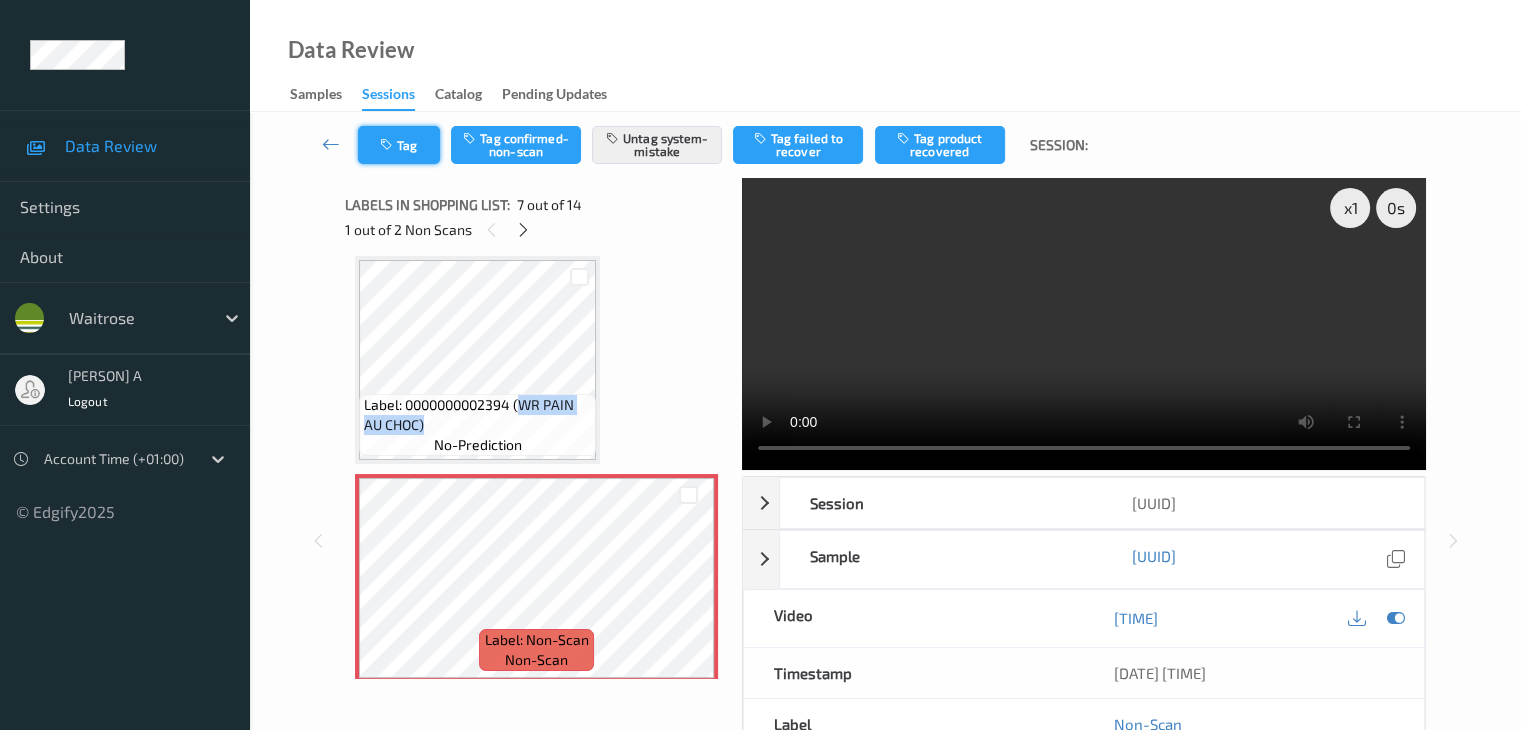 click at bounding box center [388, 145] 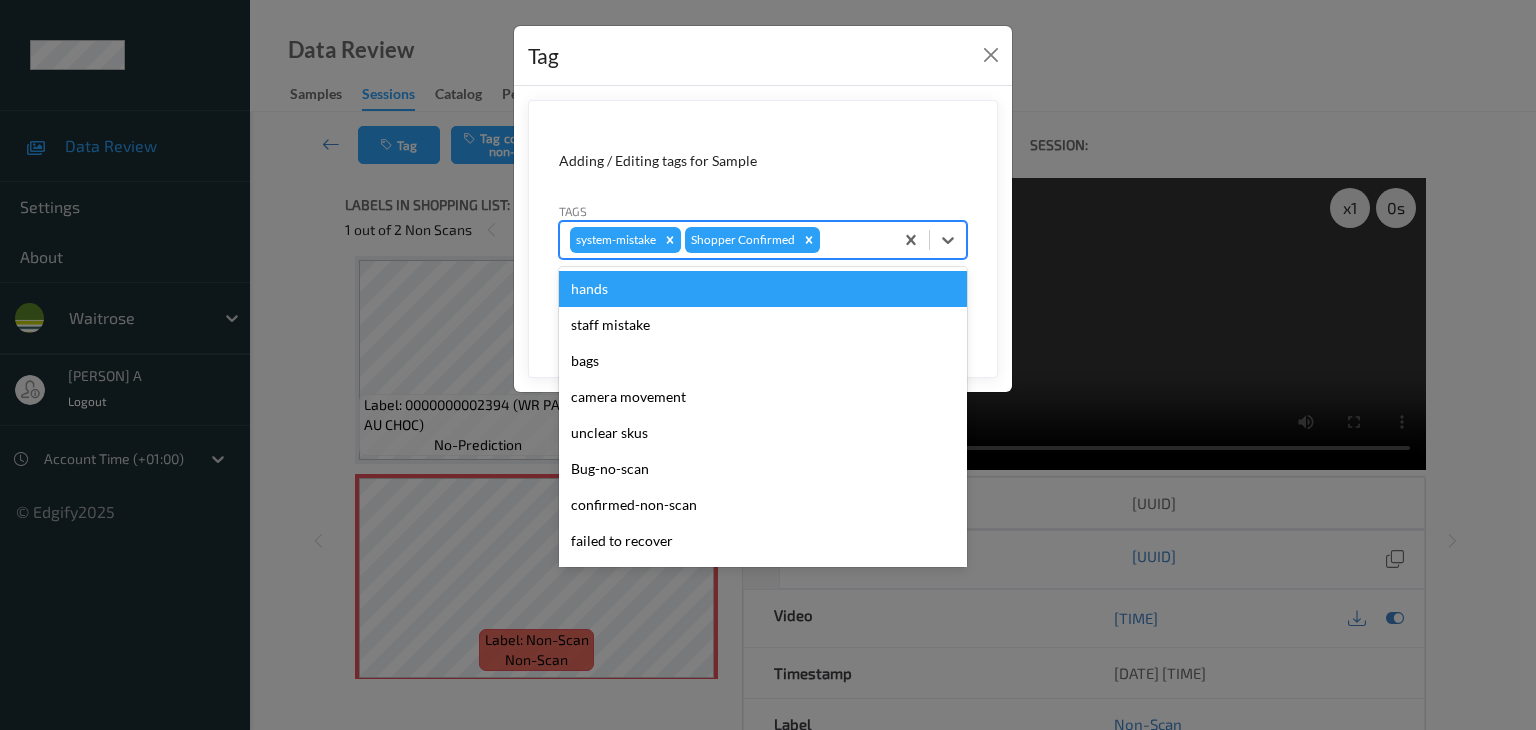 click at bounding box center [853, 240] 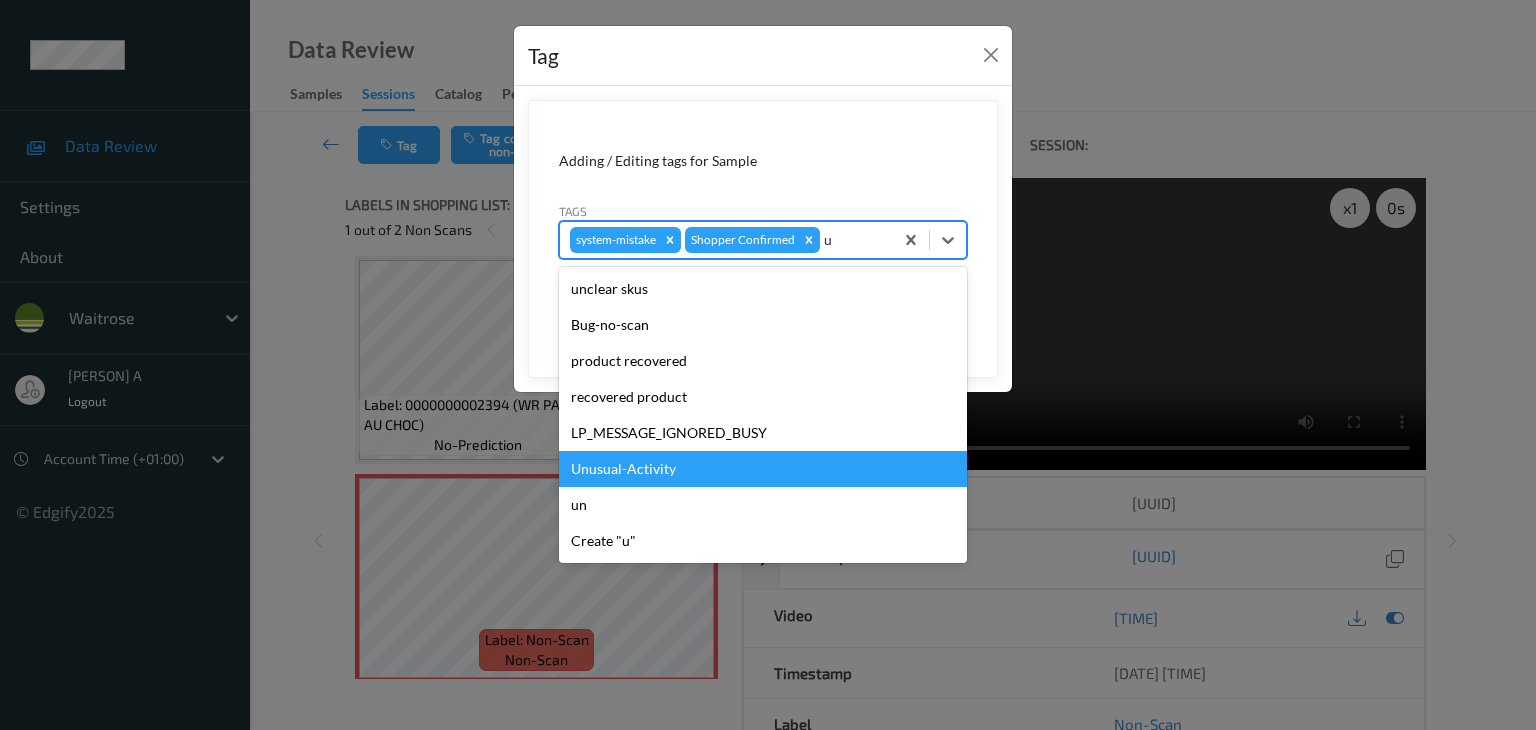 click on "Unusual-Activity" at bounding box center (763, 469) 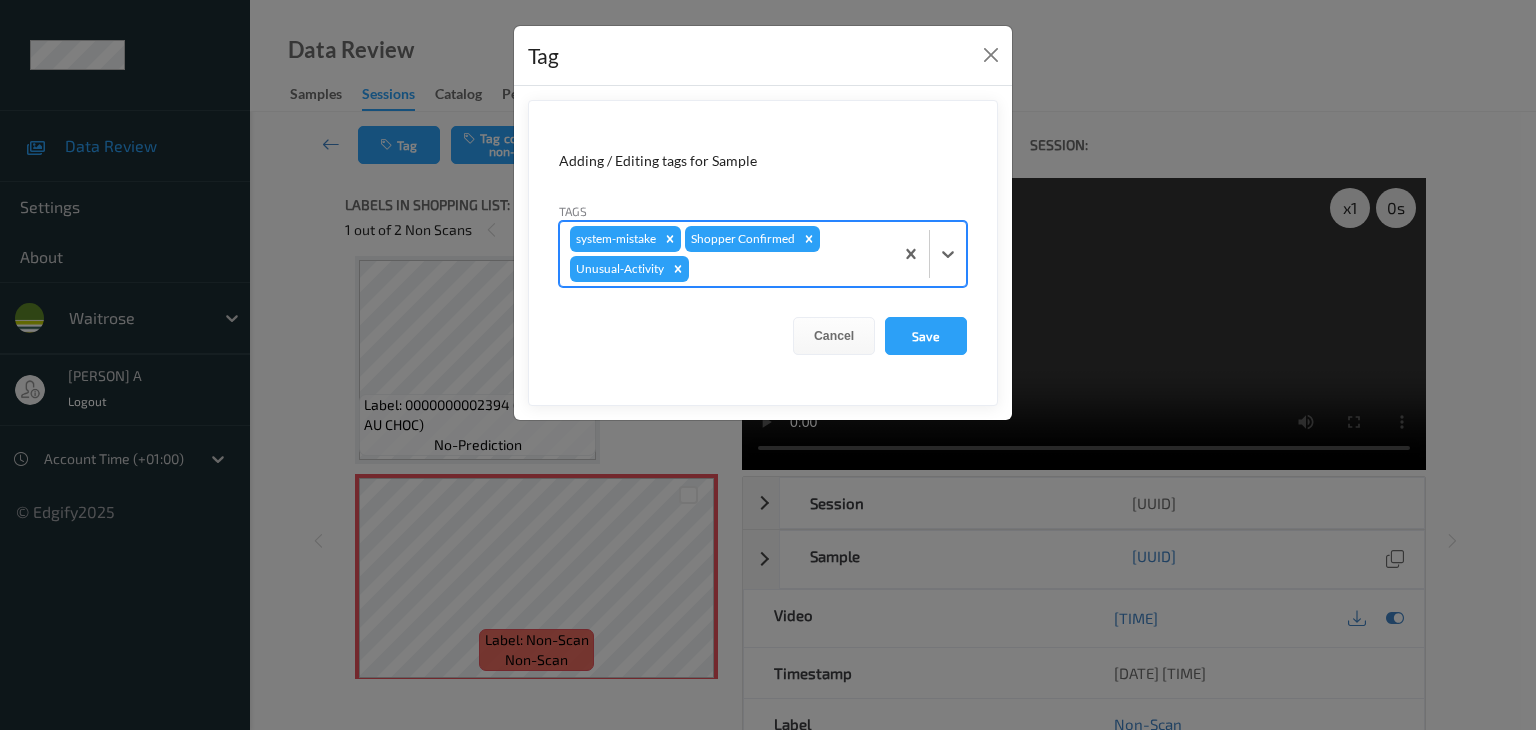 type on "p" 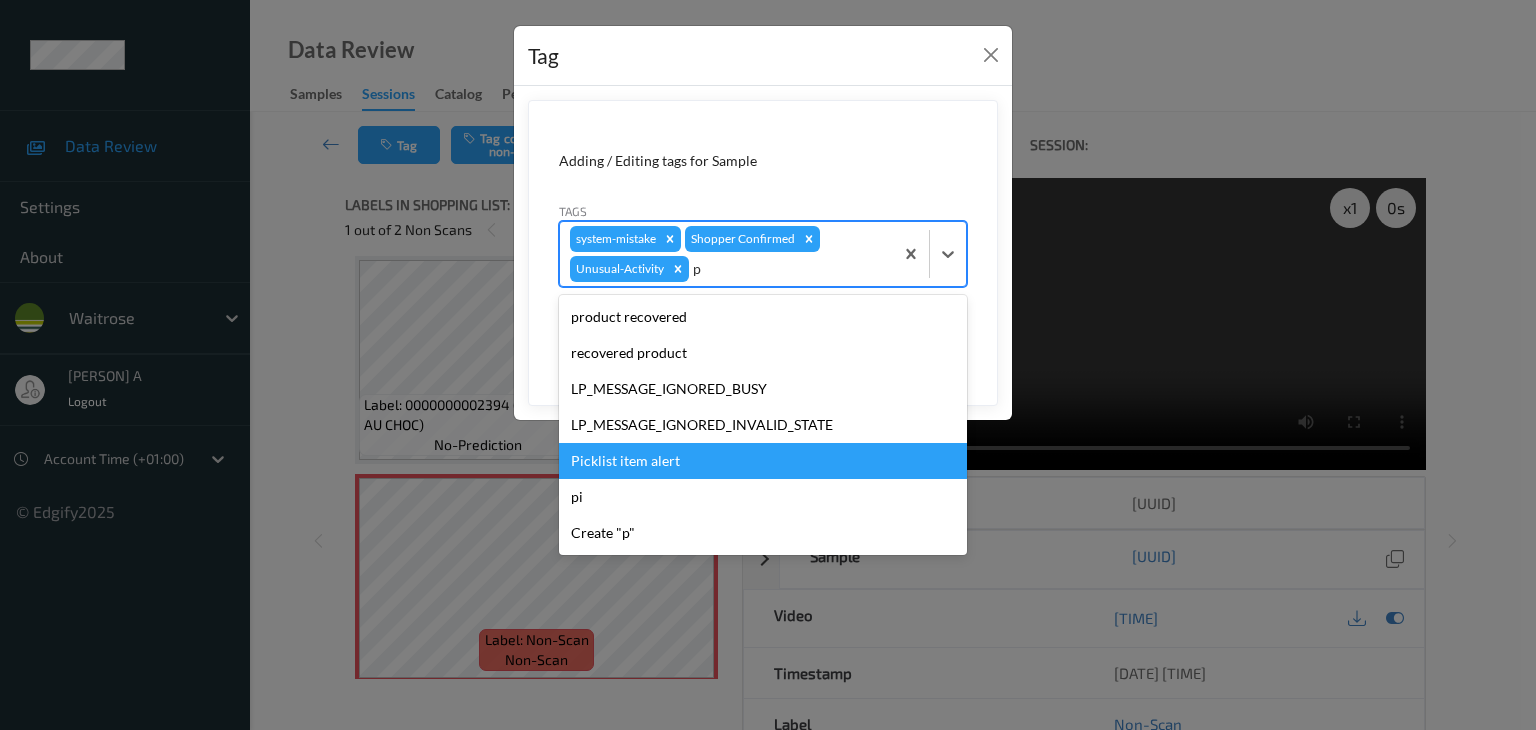 click on "Picklist item alert" at bounding box center [763, 461] 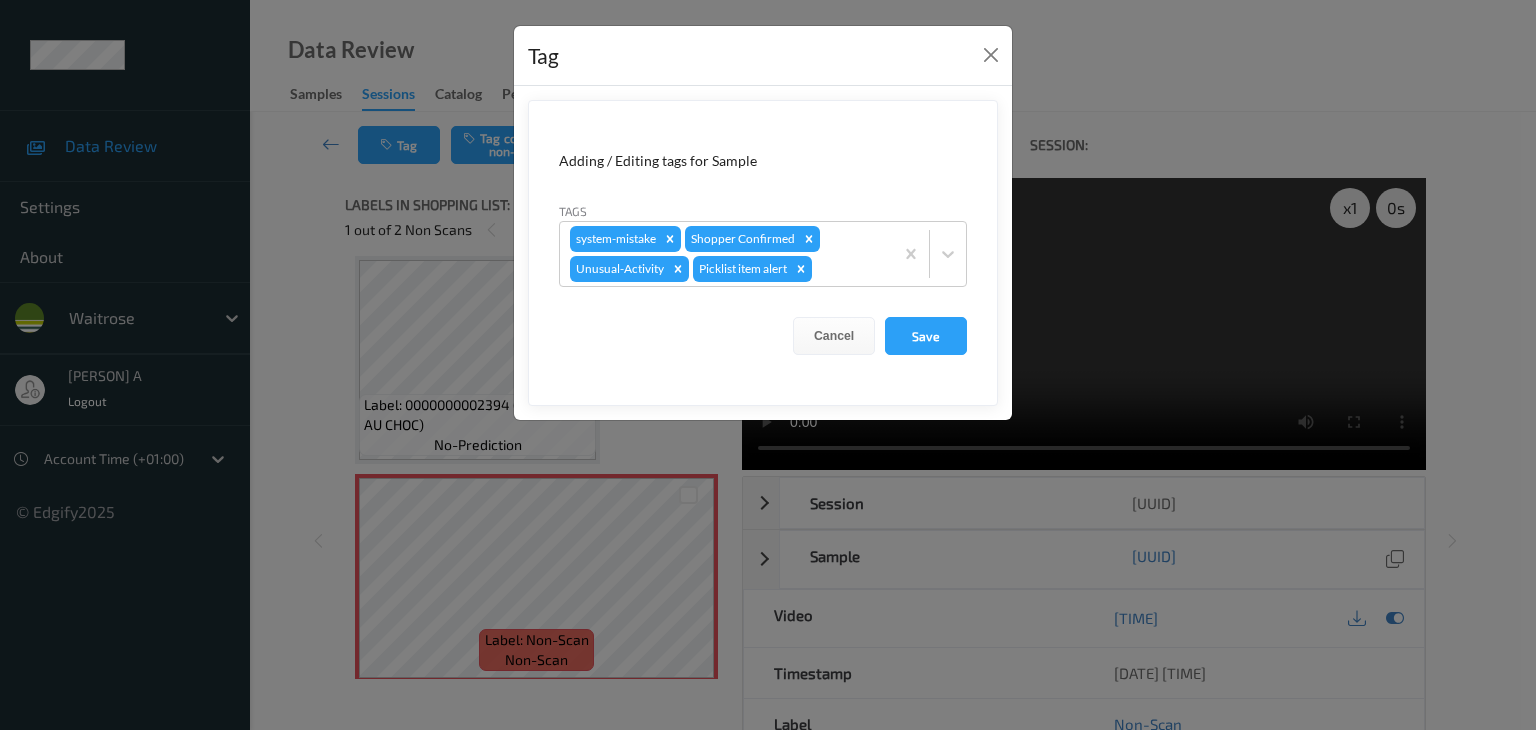 click on "Adding / Editing tags for Sample   Tags system-mistake Shopper Confirmed Unusual-Activity Picklist item alert Cancel Save" at bounding box center [763, 253] 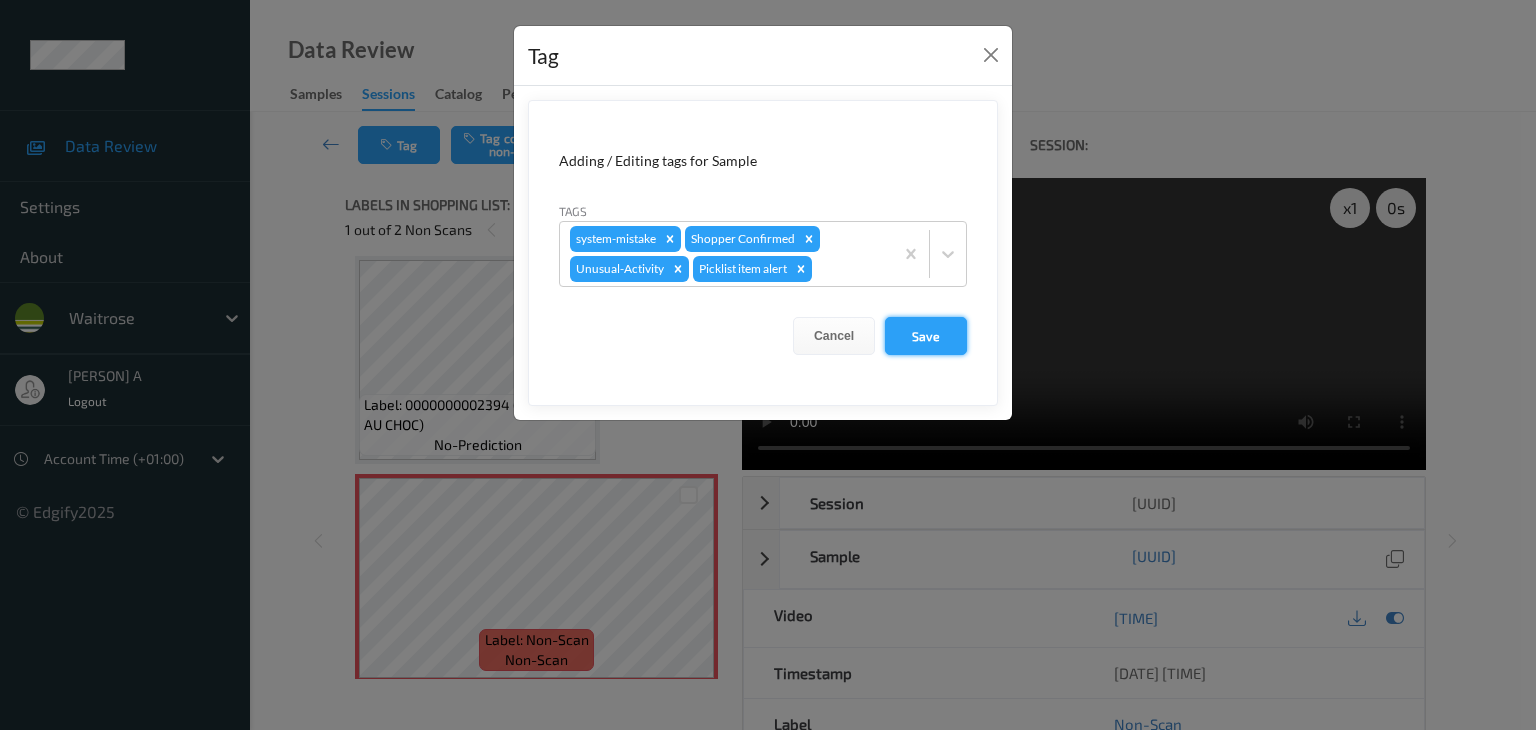 click on "Save" at bounding box center (926, 336) 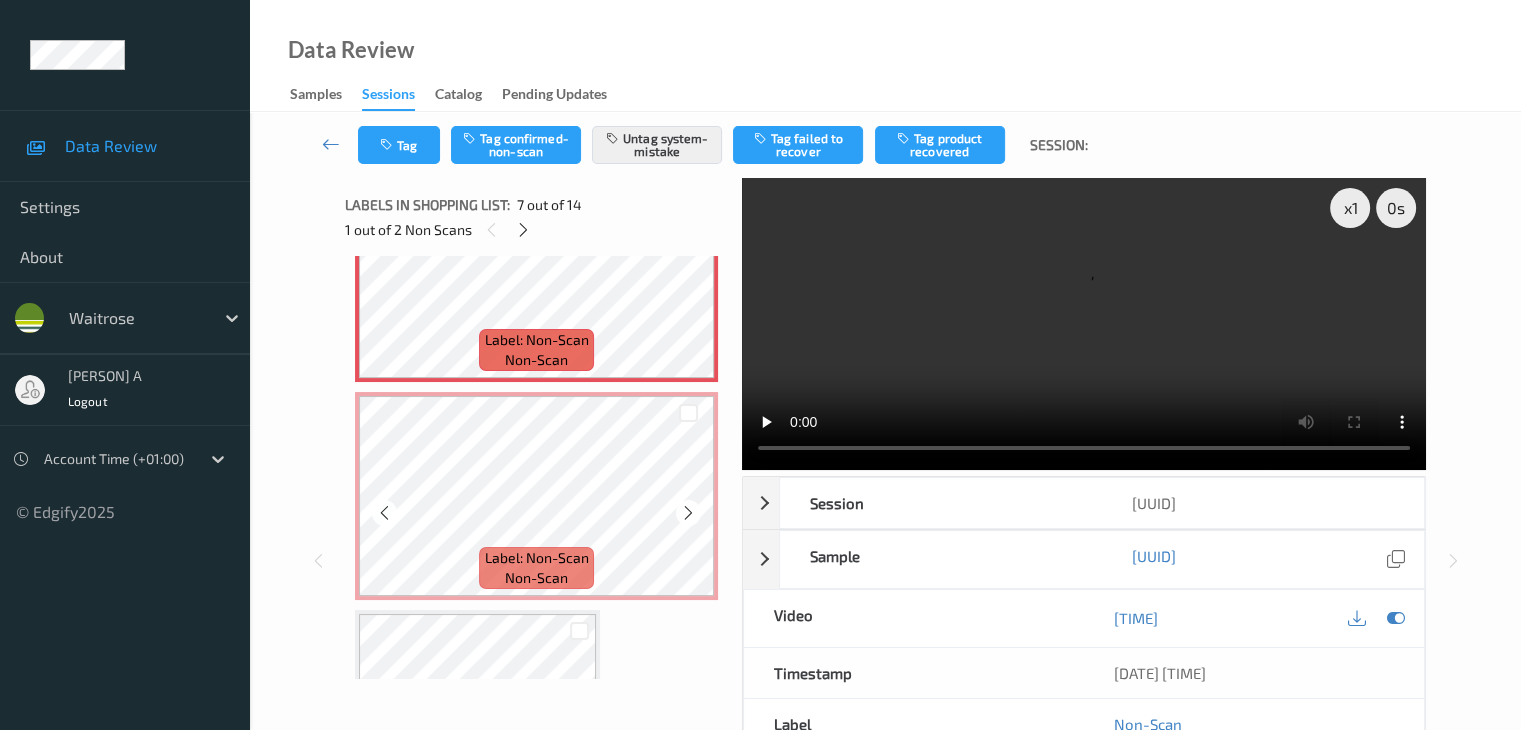 scroll, scrollTop: 1300, scrollLeft: 0, axis: vertical 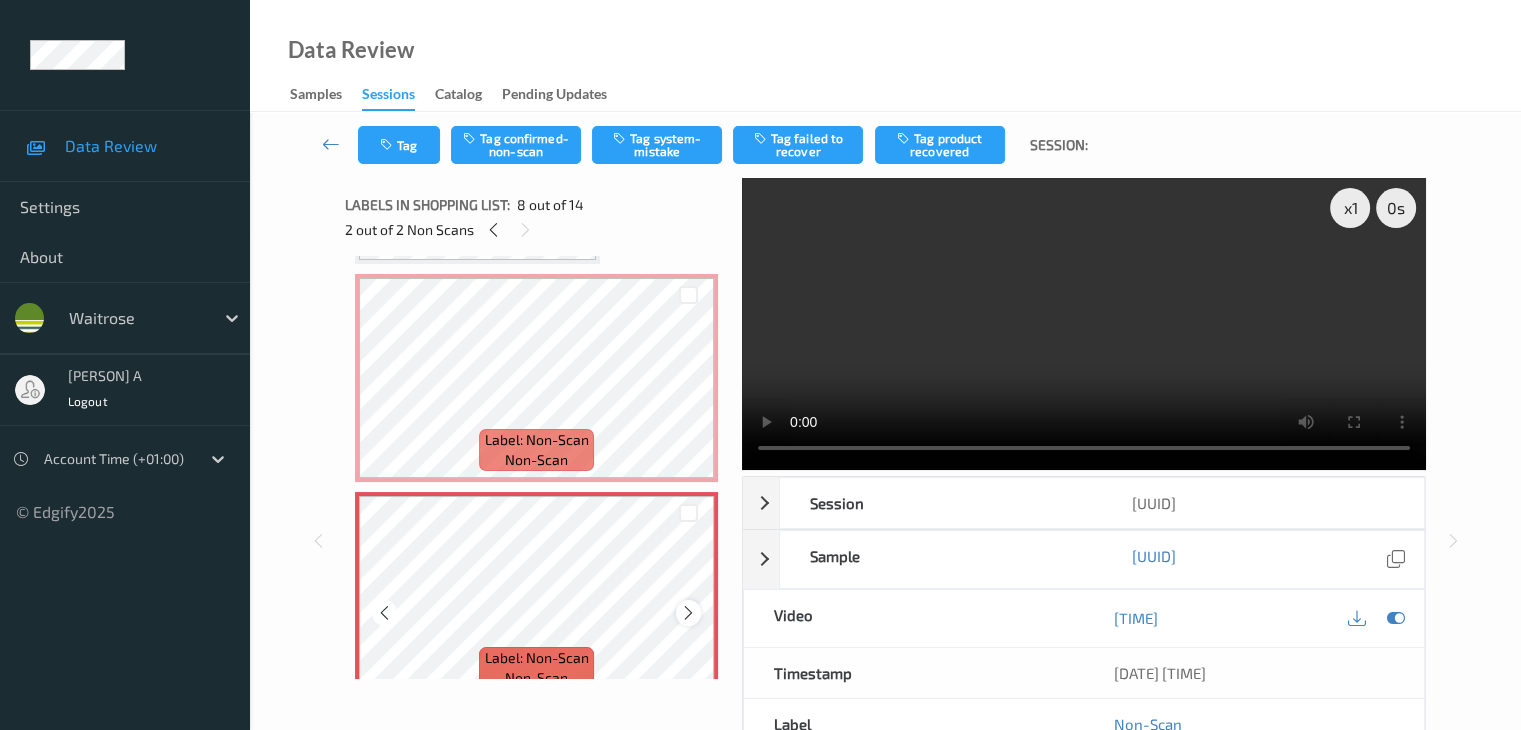 click at bounding box center [688, 613] 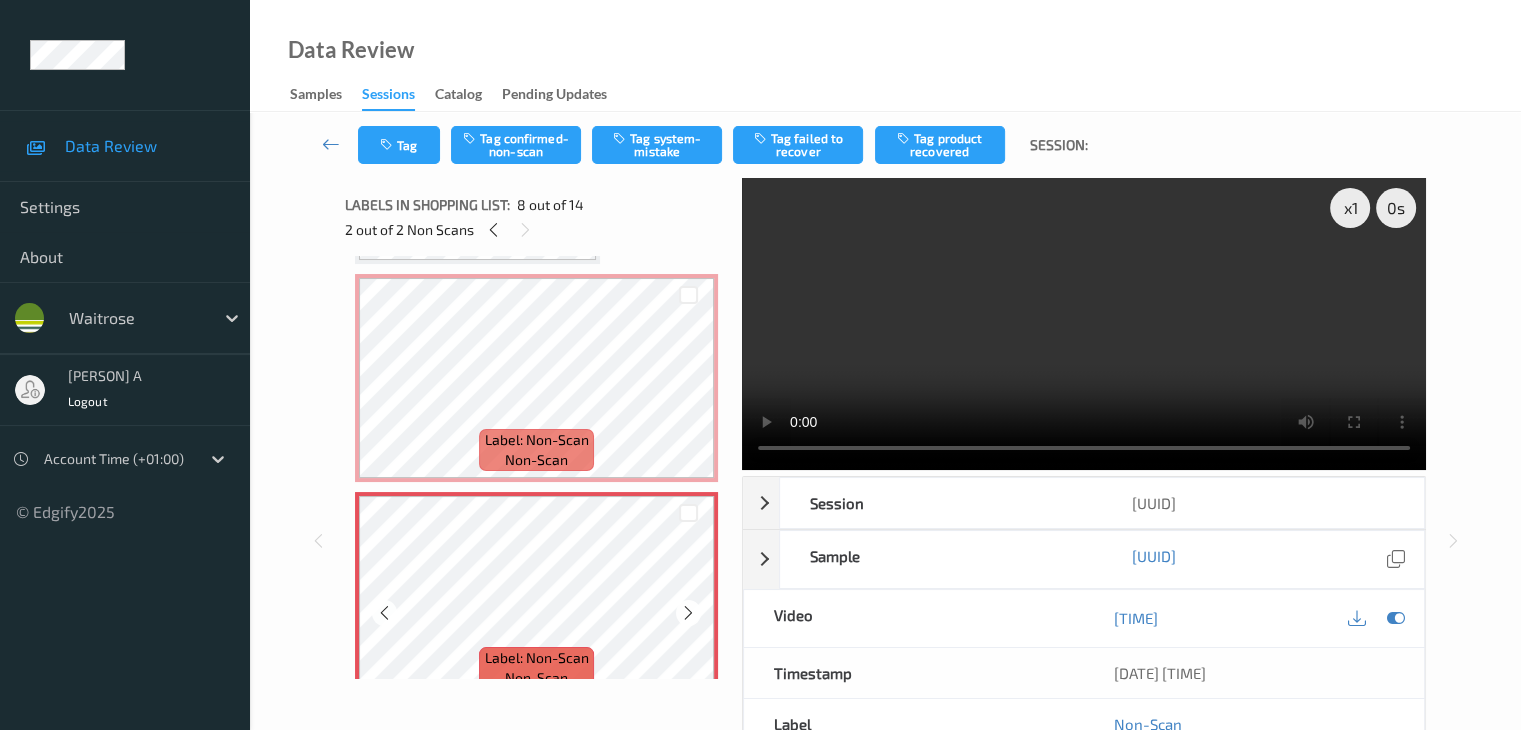 click at bounding box center [688, 613] 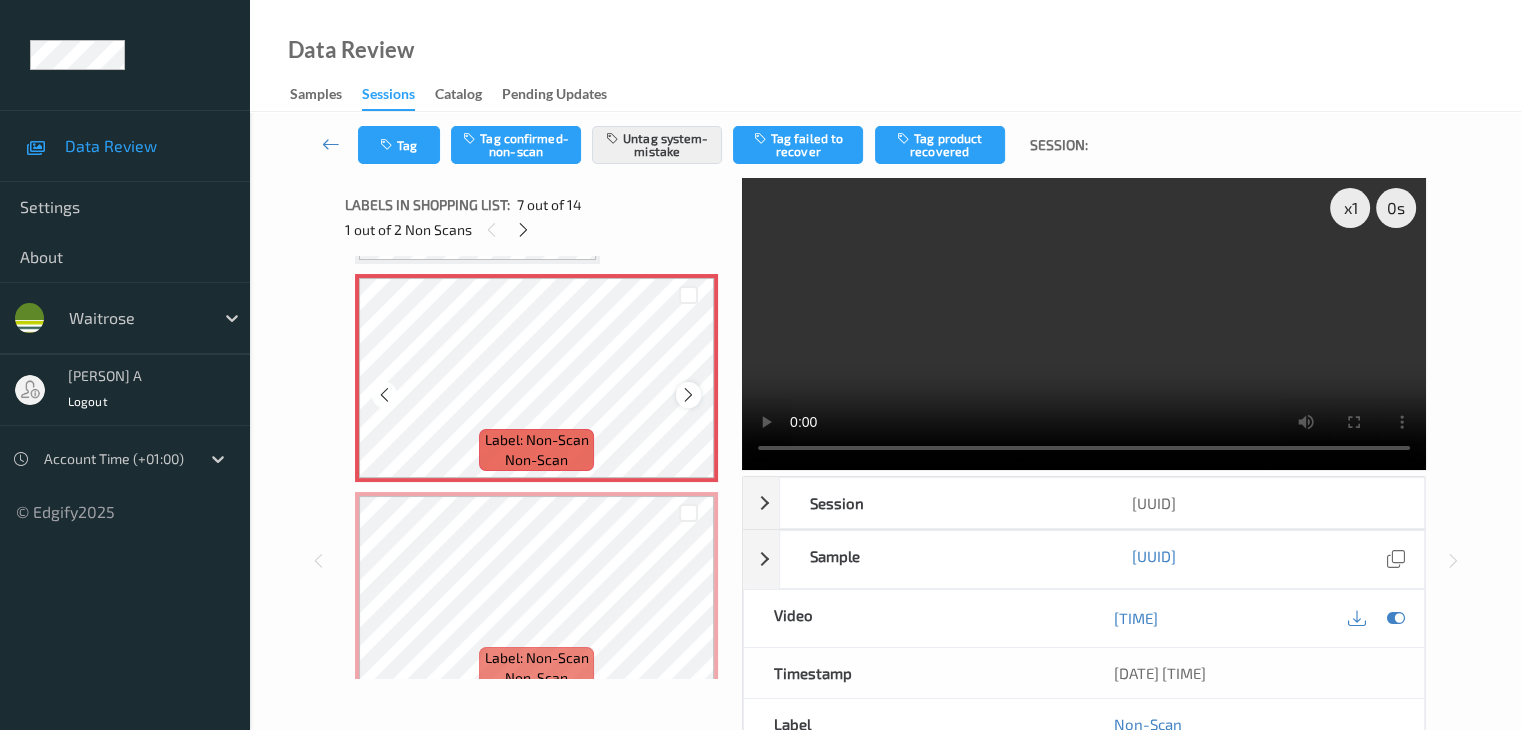 click at bounding box center (688, 395) 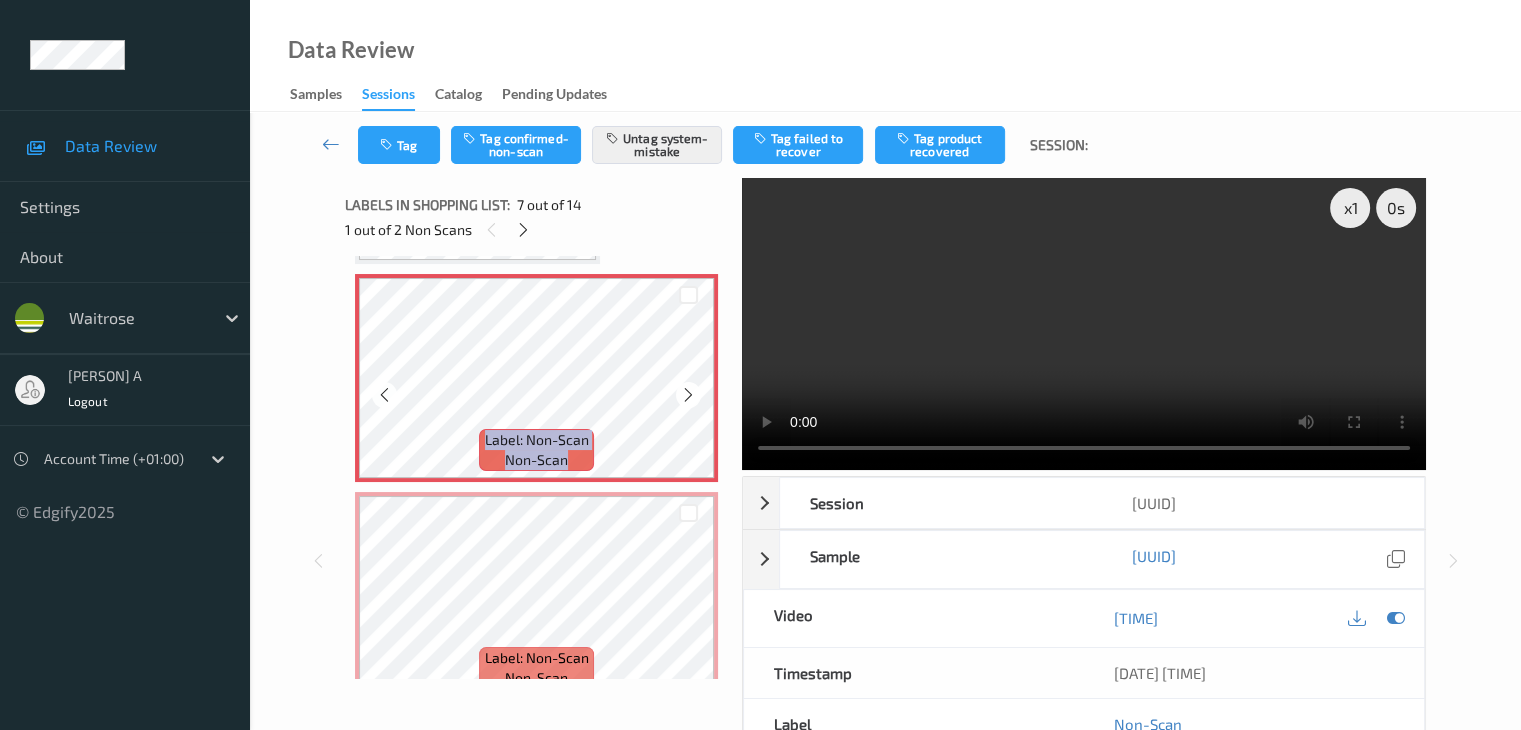 click at bounding box center (688, 395) 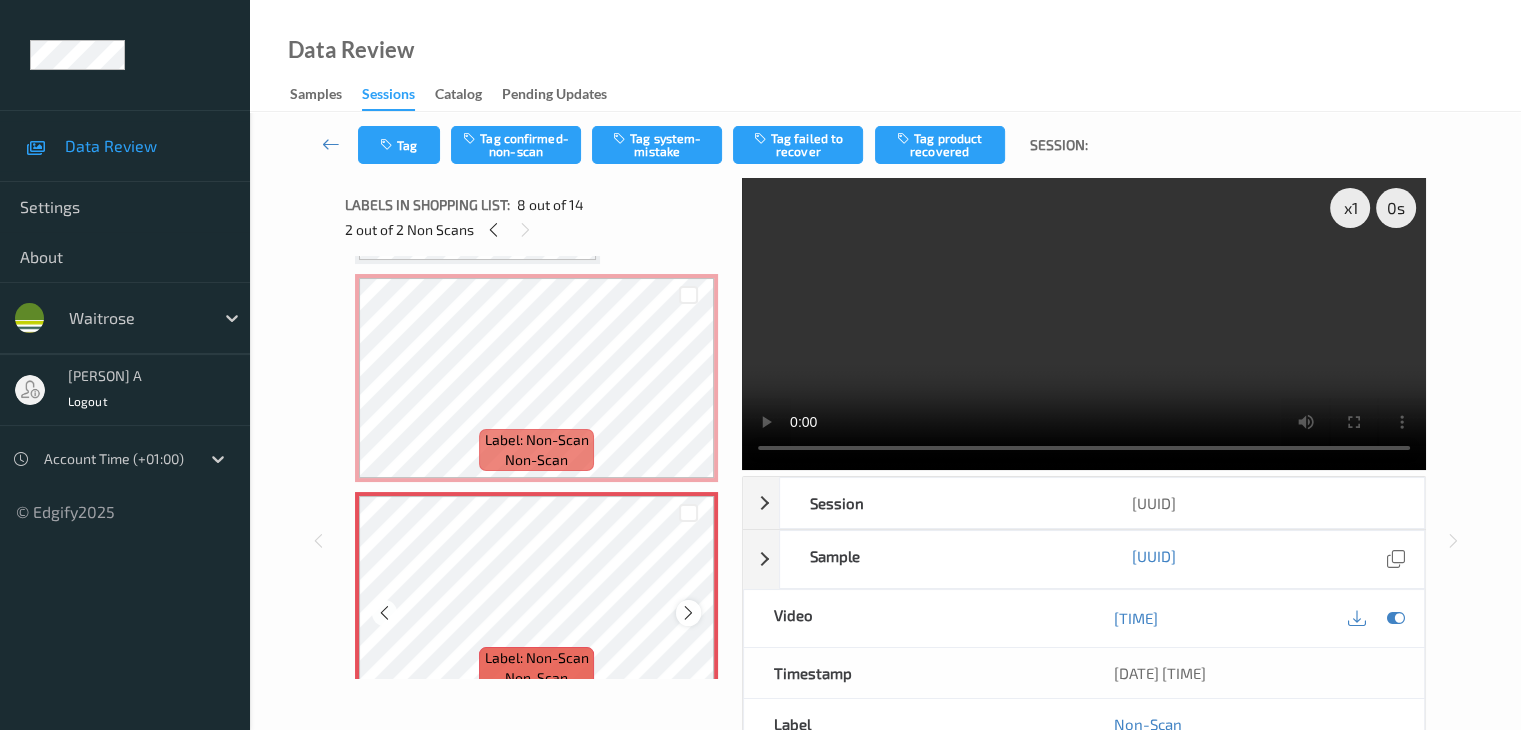 click at bounding box center (688, 612) 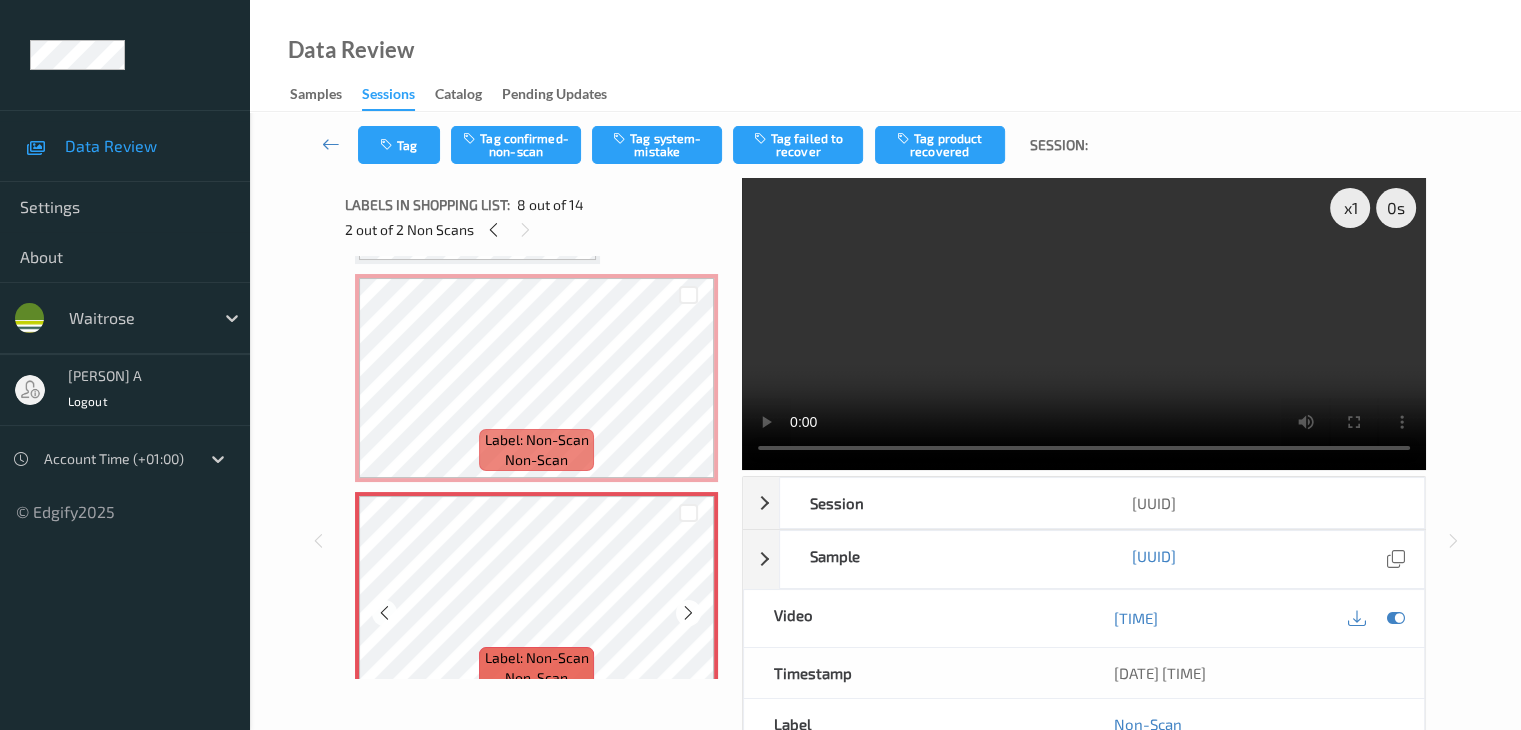click at bounding box center [688, 612] 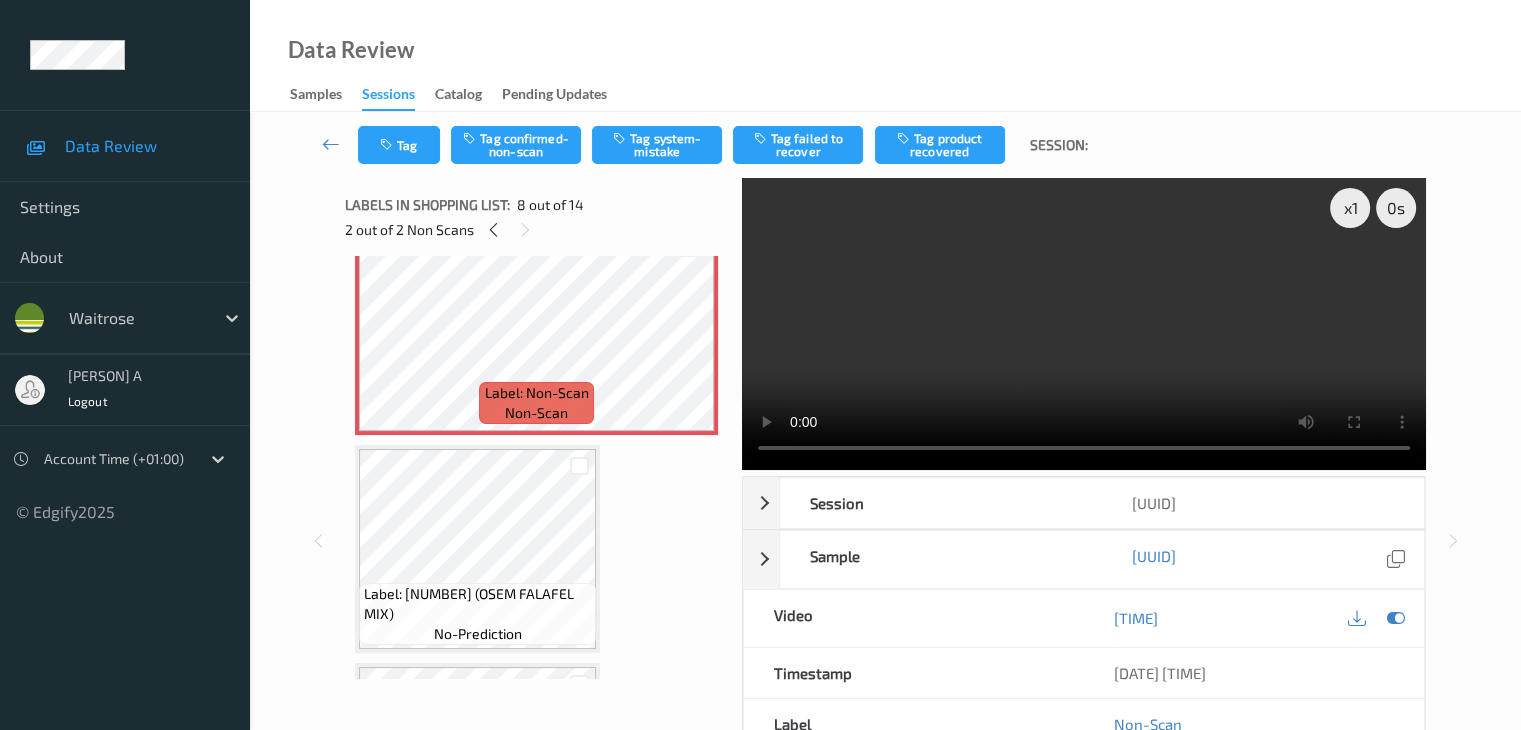 scroll, scrollTop: 1600, scrollLeft: 0, axis: vertical 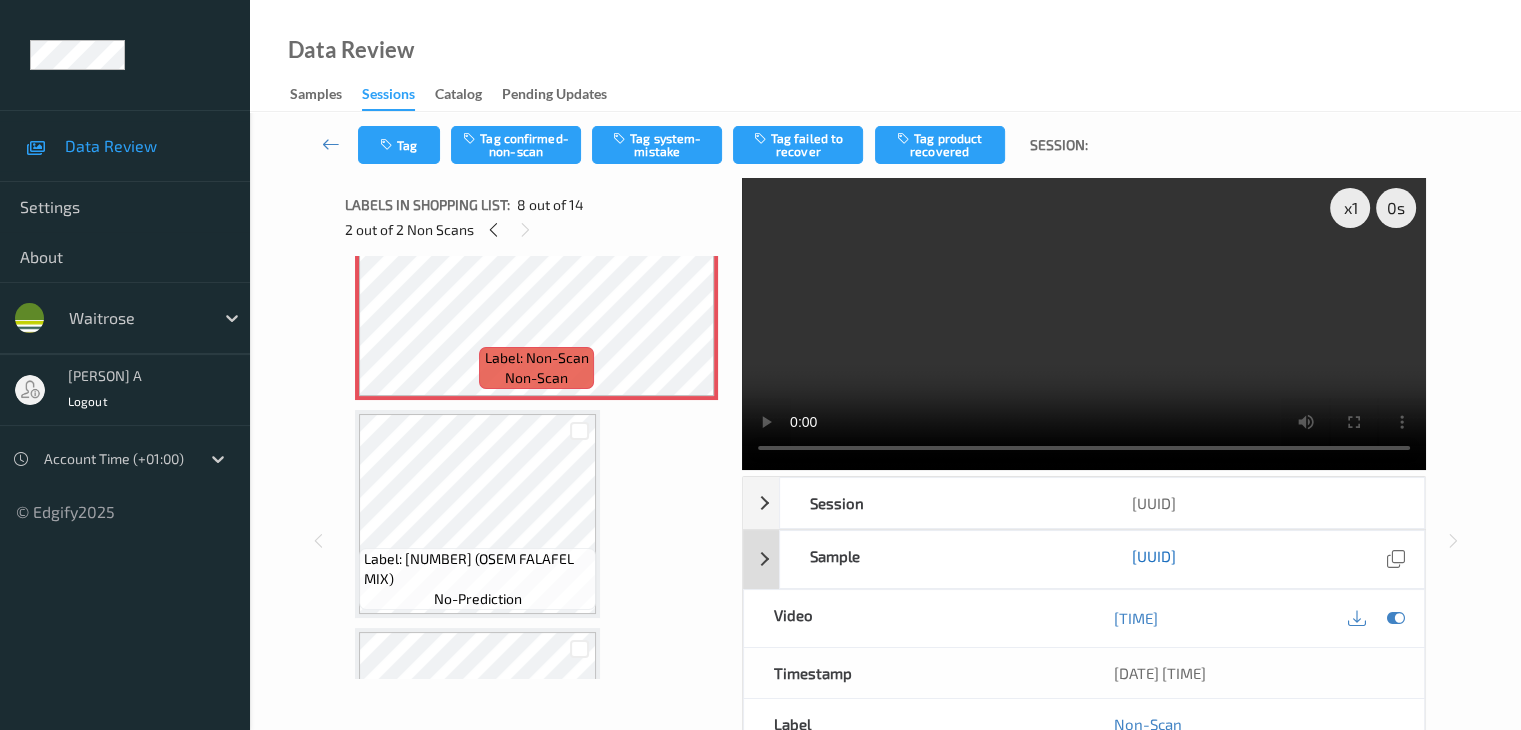 drag, startPoint x: 1388, startPoint y: 652, endPoint x: 1239, endPoint y: 645, distance: 149.16434 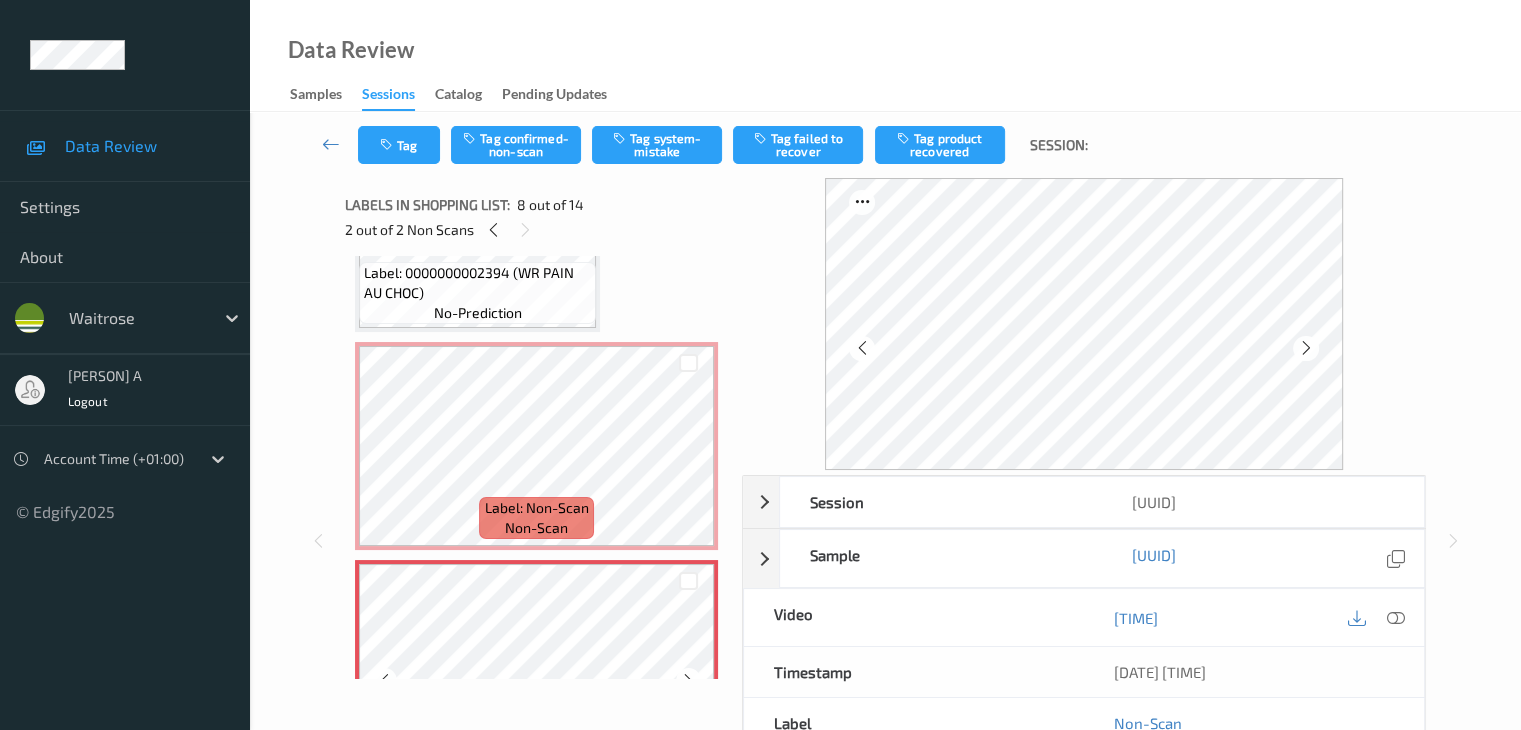 scroll, scrollTop: 1200, scrollLeft: 0, axis: vertical 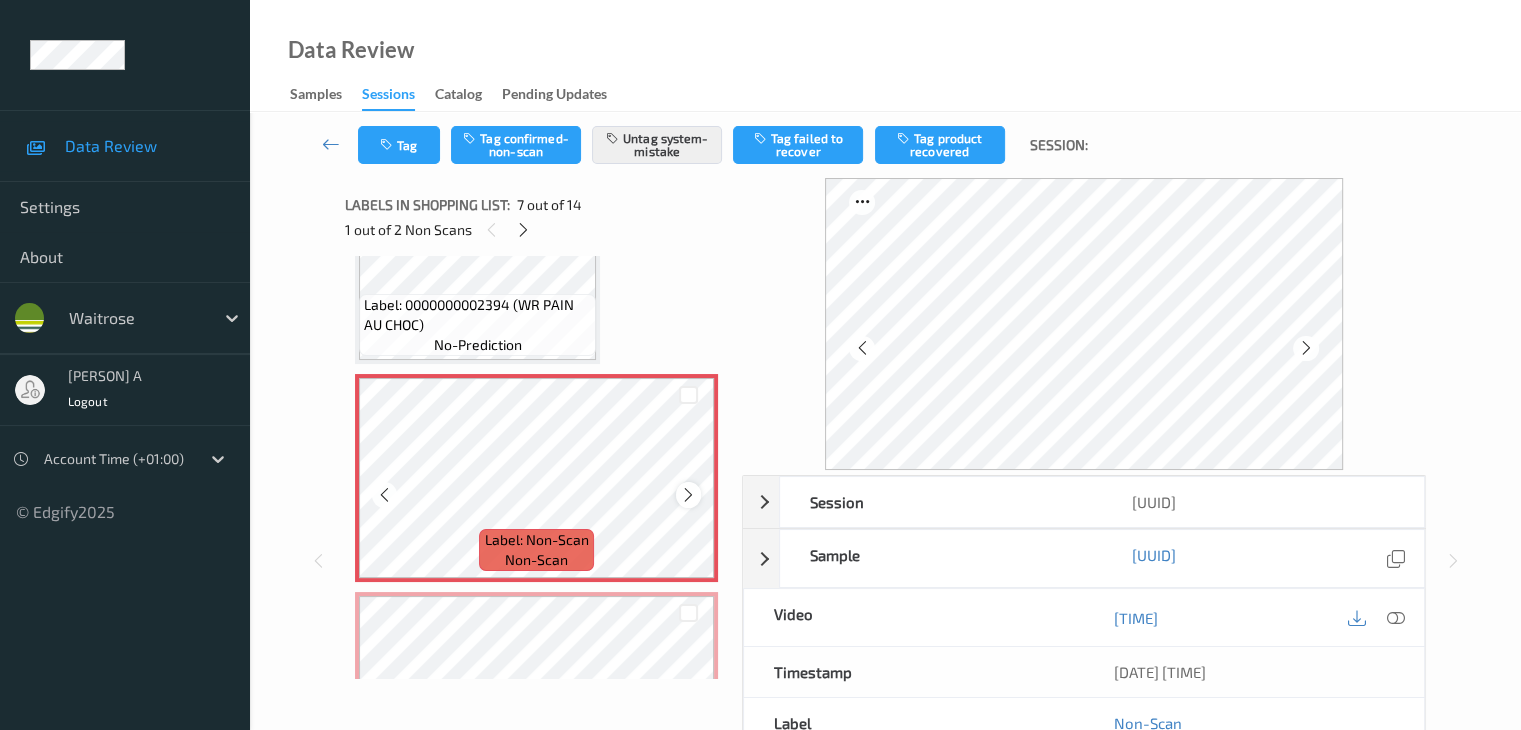 click at bounding box center [688, 495] 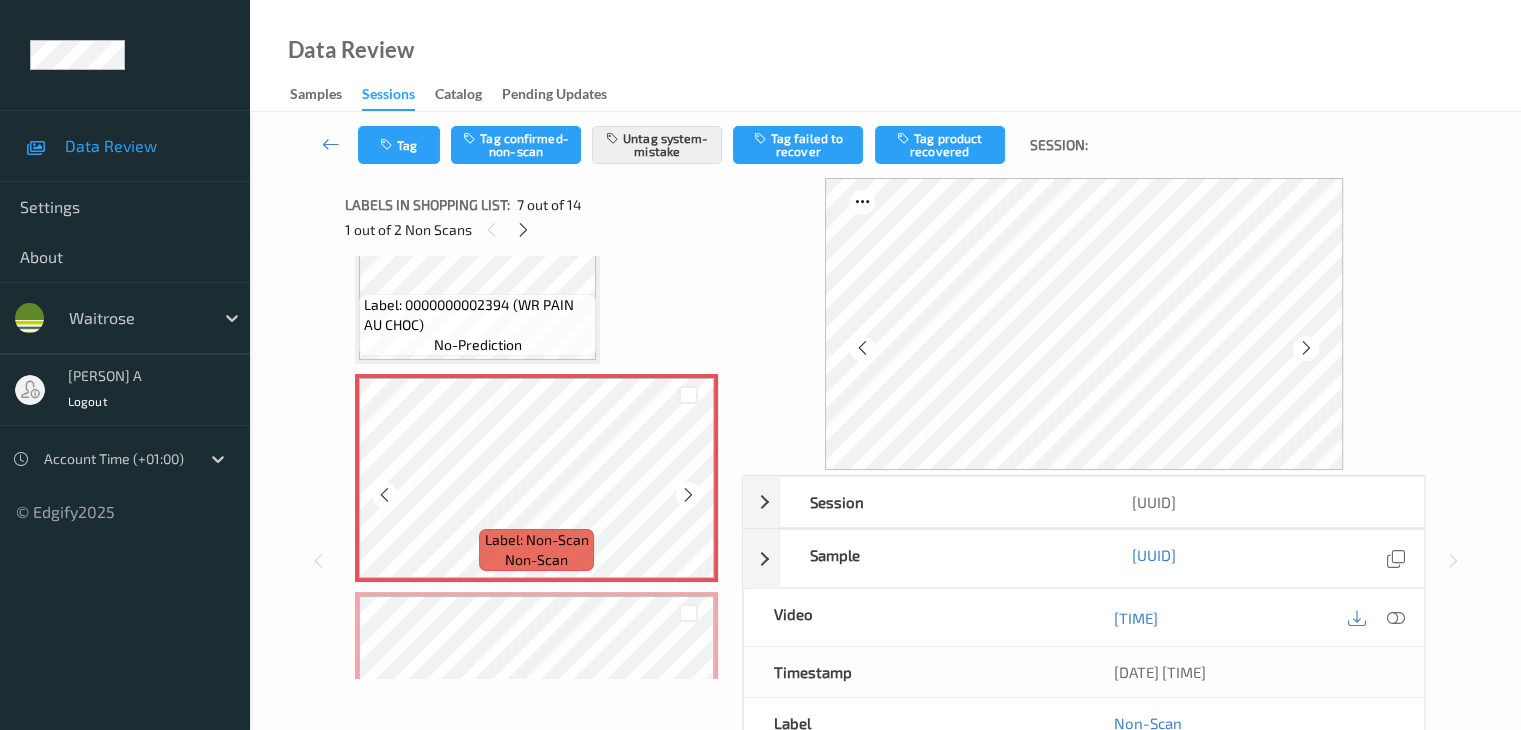 click at bounding box center (688, 495) 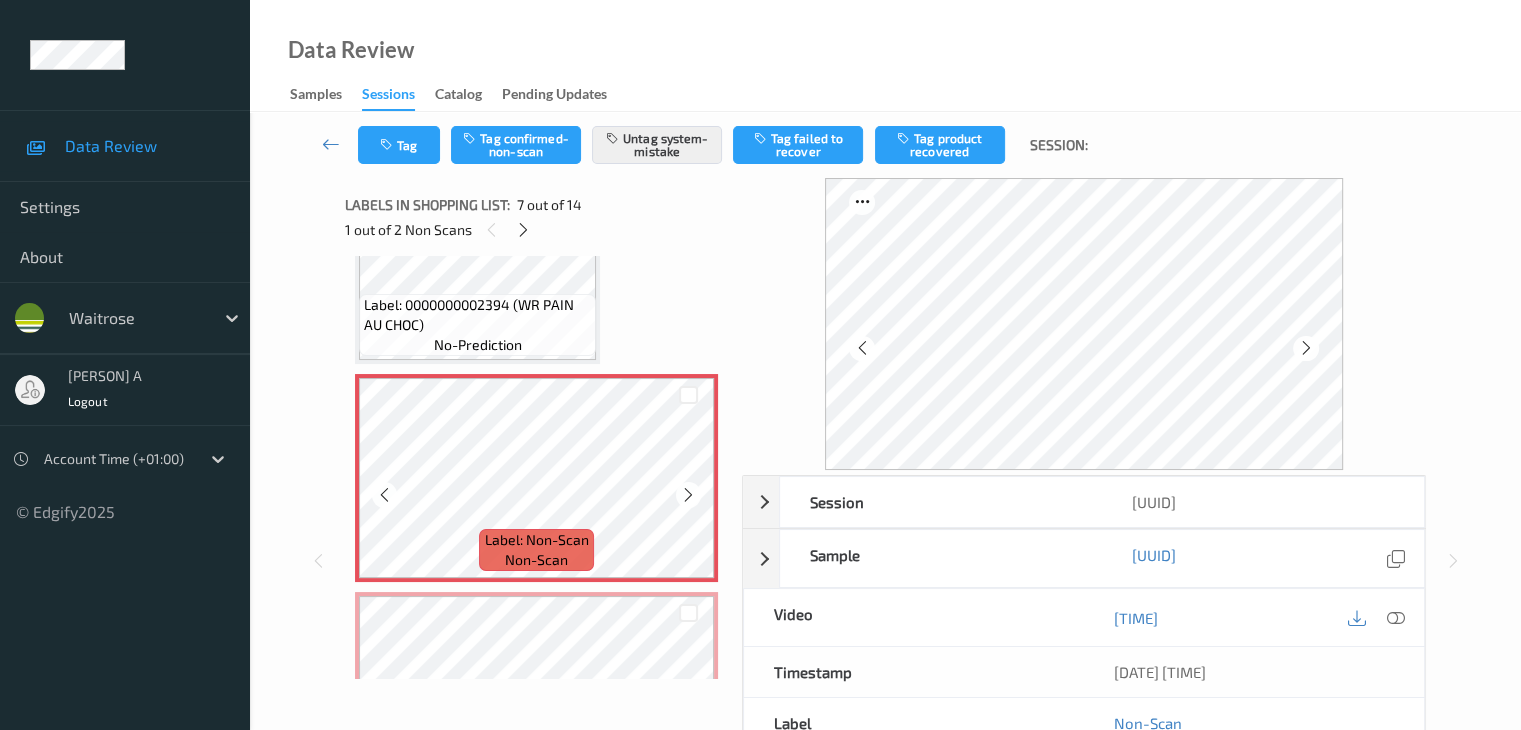 click at bounding box center [688, 495] 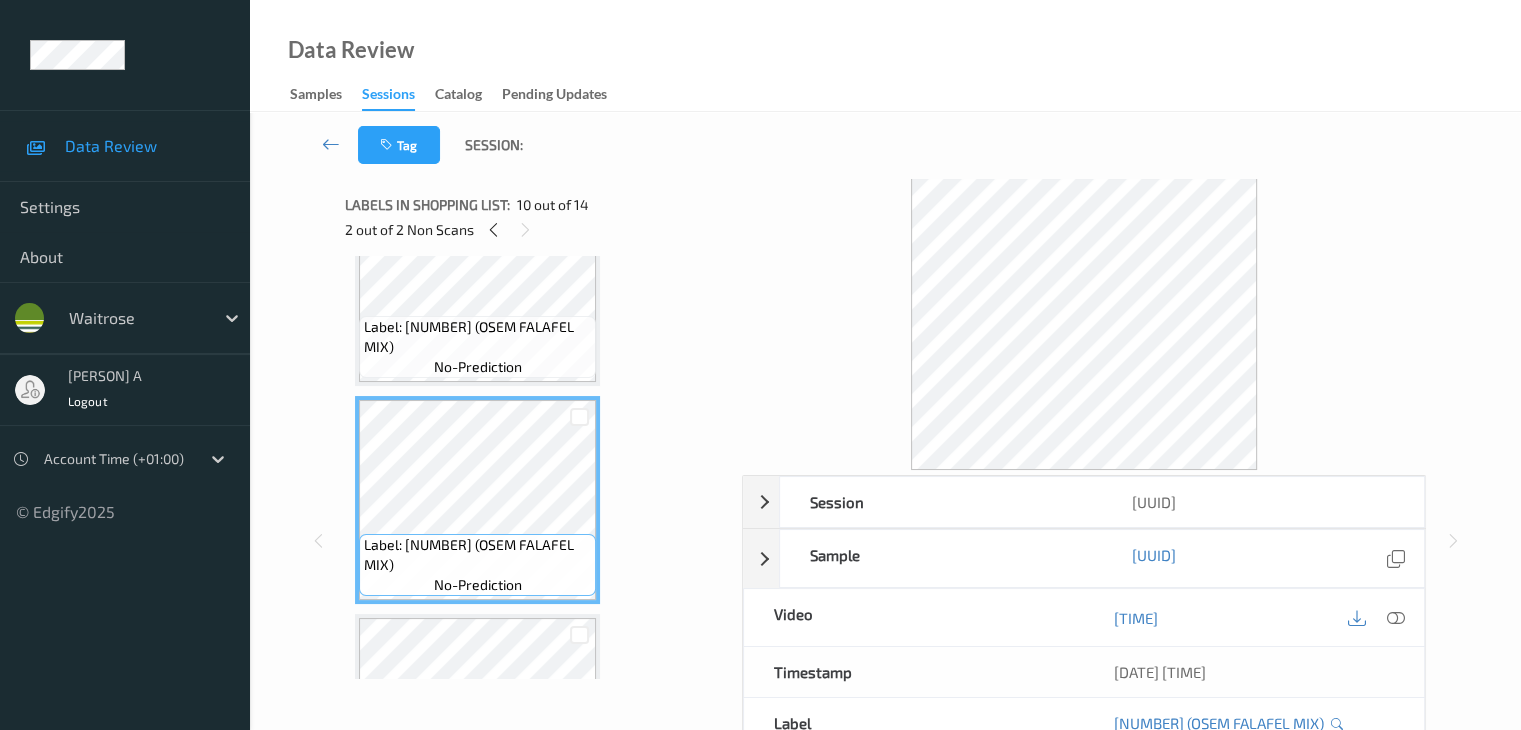 scroll, scrollTop: 1800, scrollLeft: 0, axis: vertical 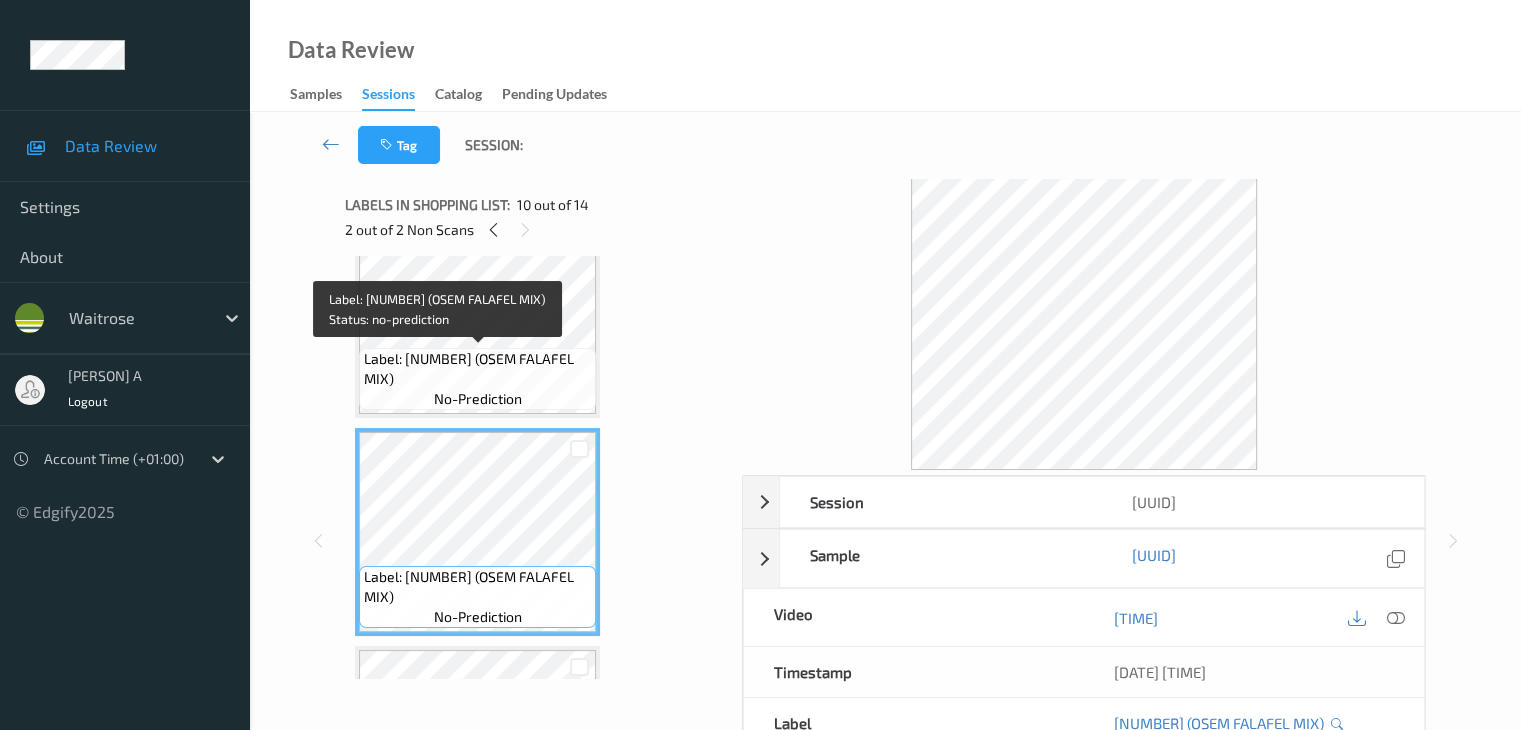 click on "Label: 10007754450510000075 (OSEM FALAFEL MIX)" at bounding box center (477, 369) 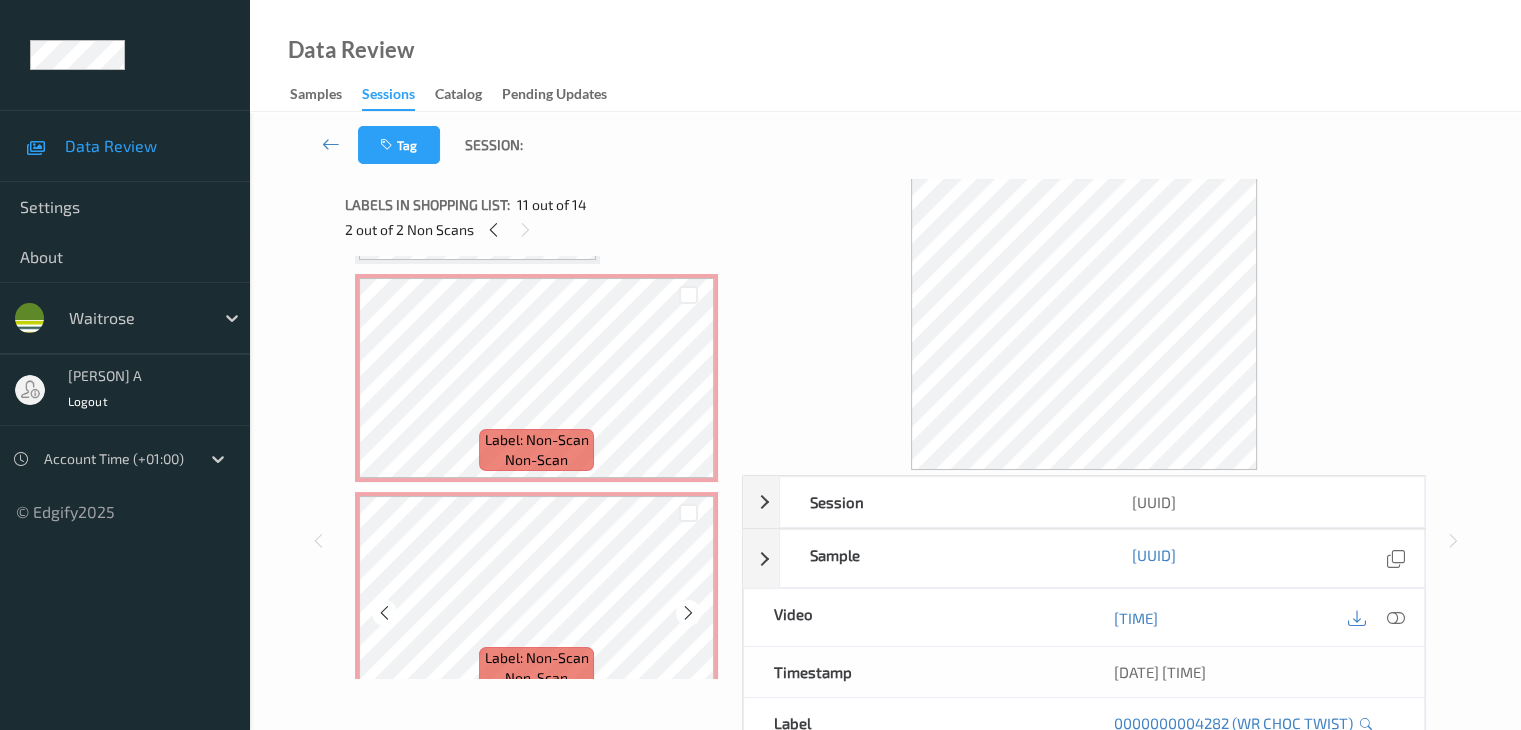 scroll, scrollTop: 1200, scrollLeft: 0, axis: vertical 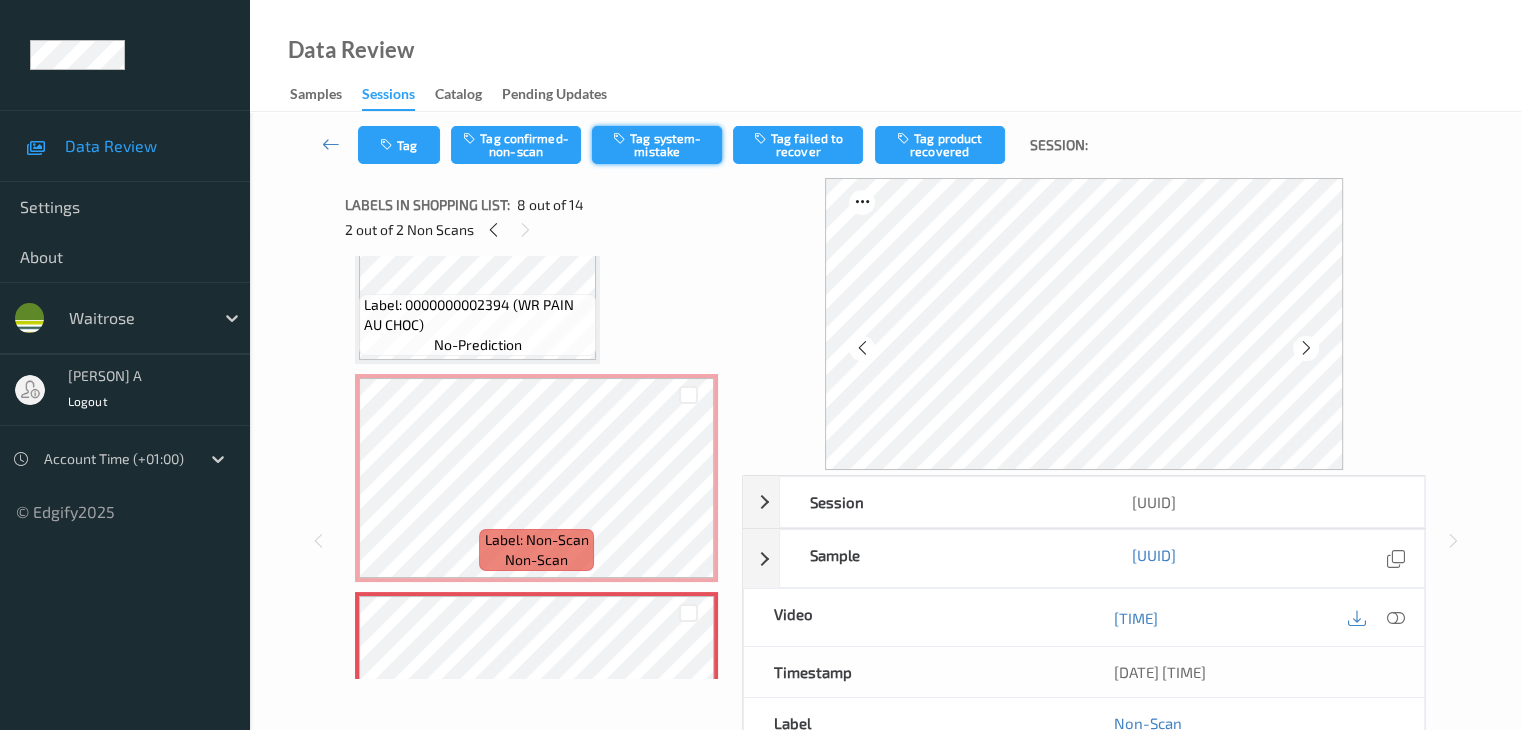 click on "Tag   system-mistake" at bounding box center (657, 145) 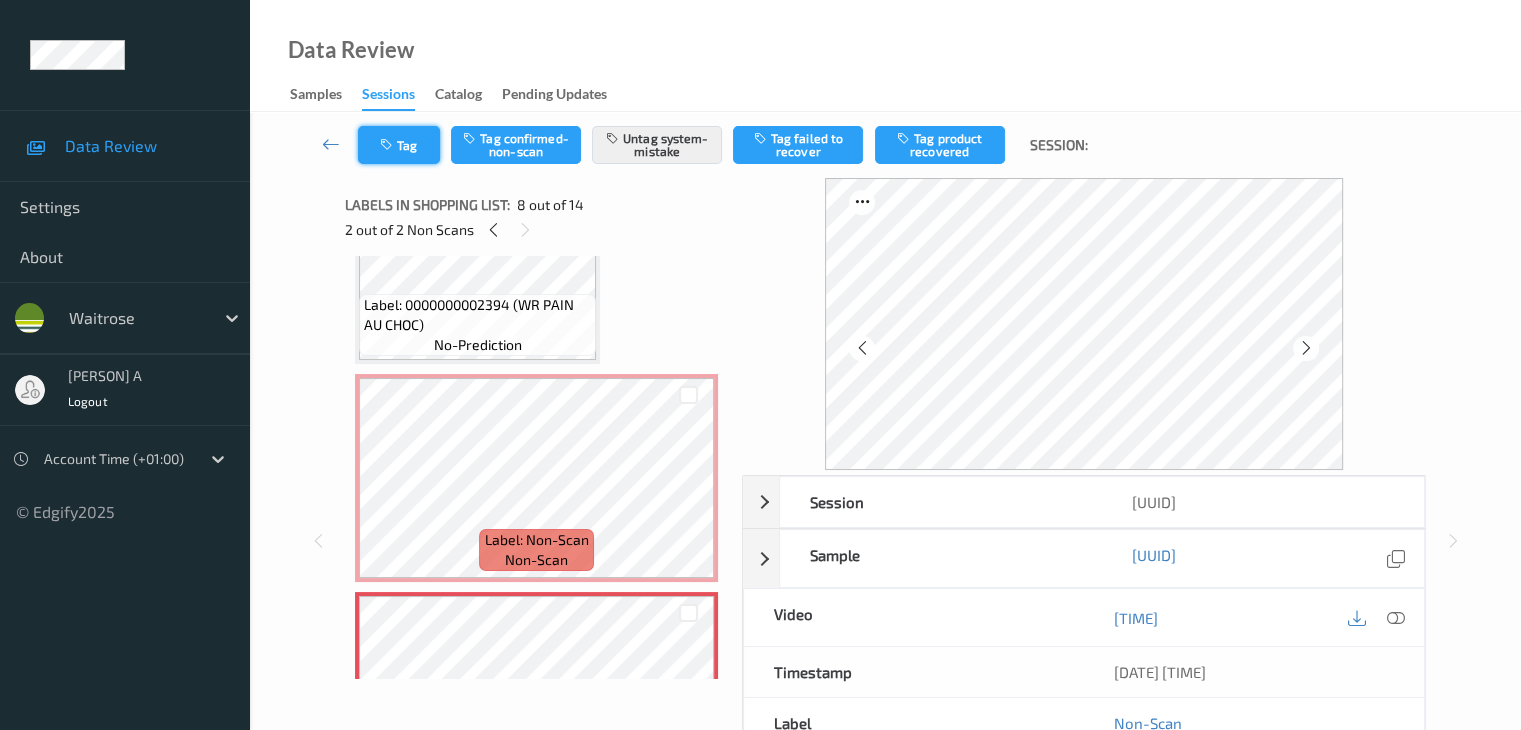 click on "Tag" at bounding box center [399, 145] 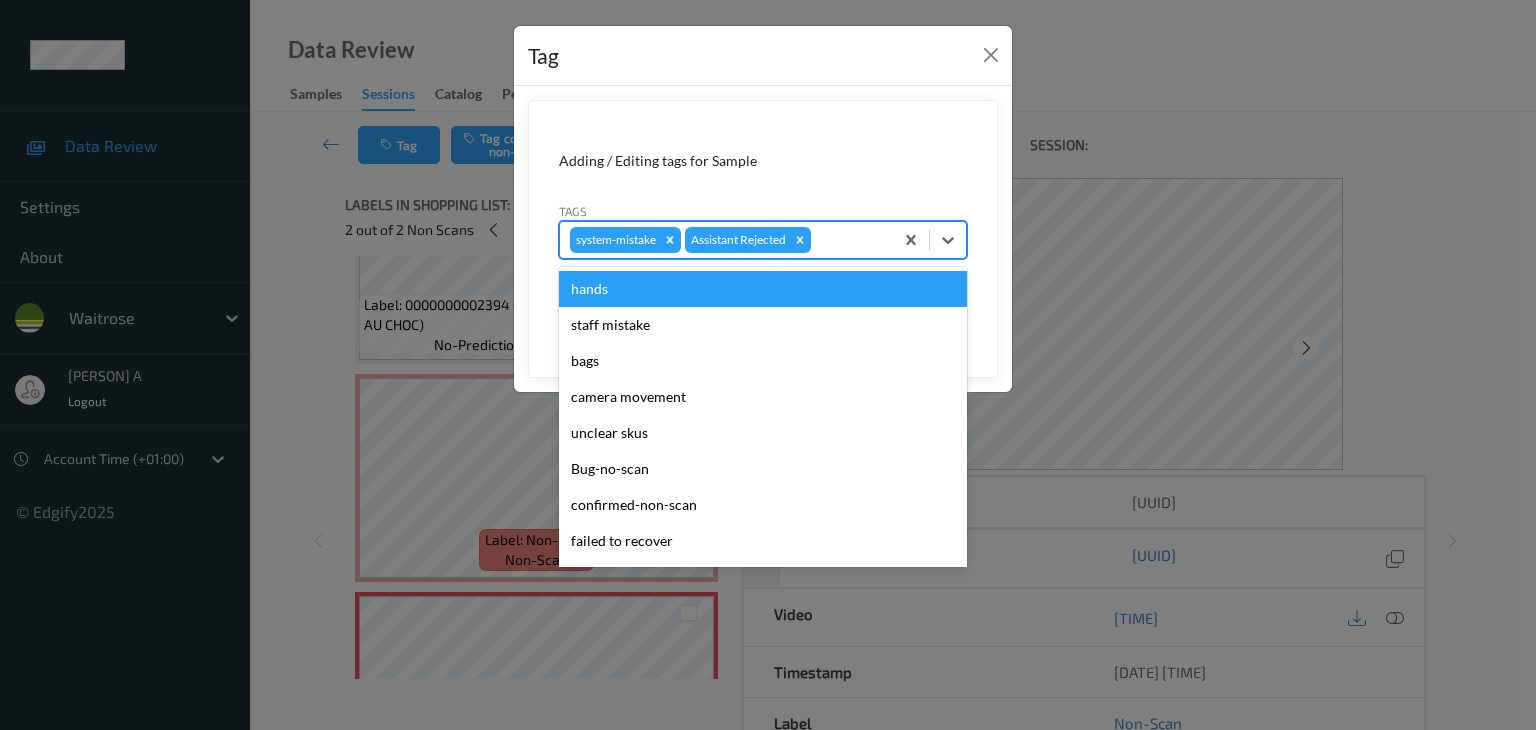 click at bounding box center (849, 240) 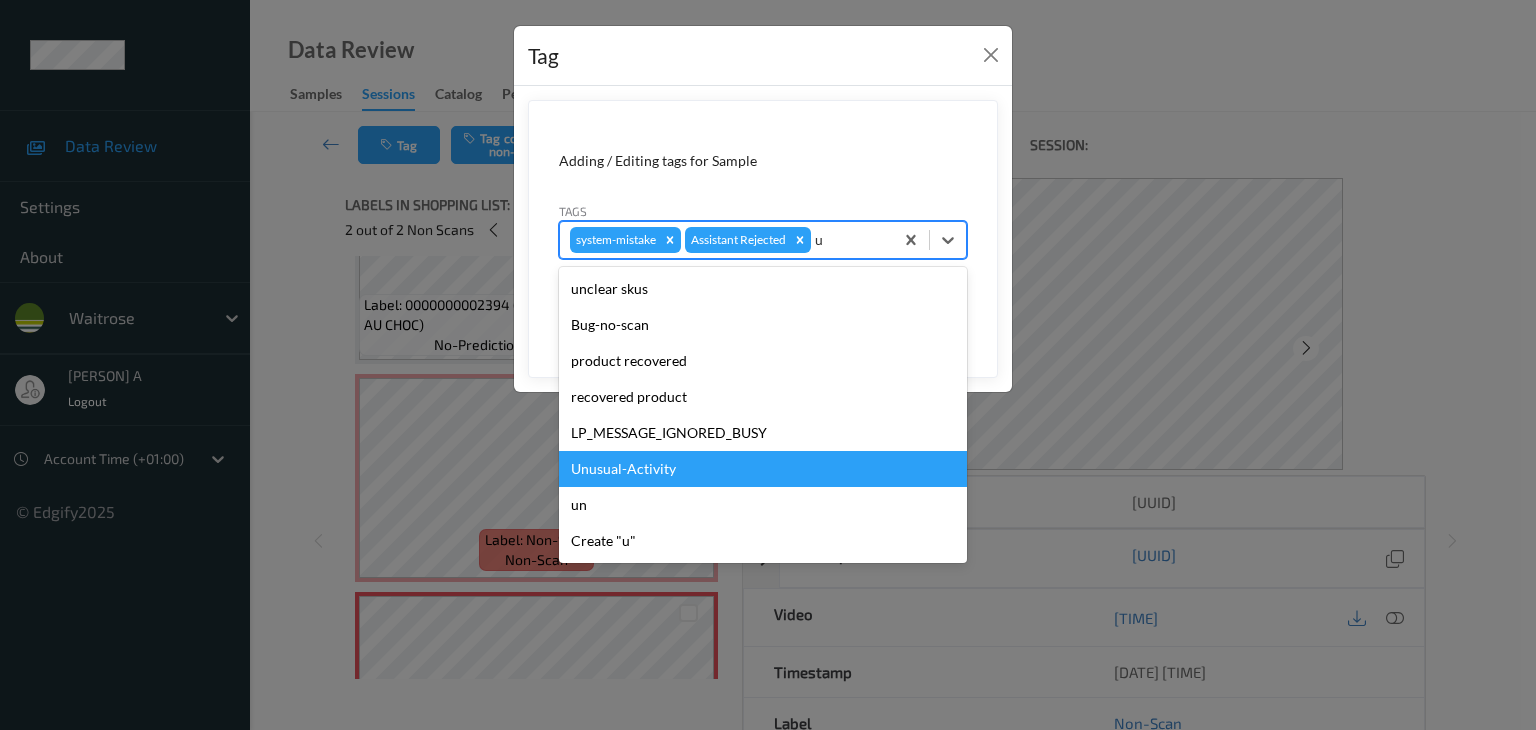 click on "Unusual-Activity" at bounding box center (763, 469) 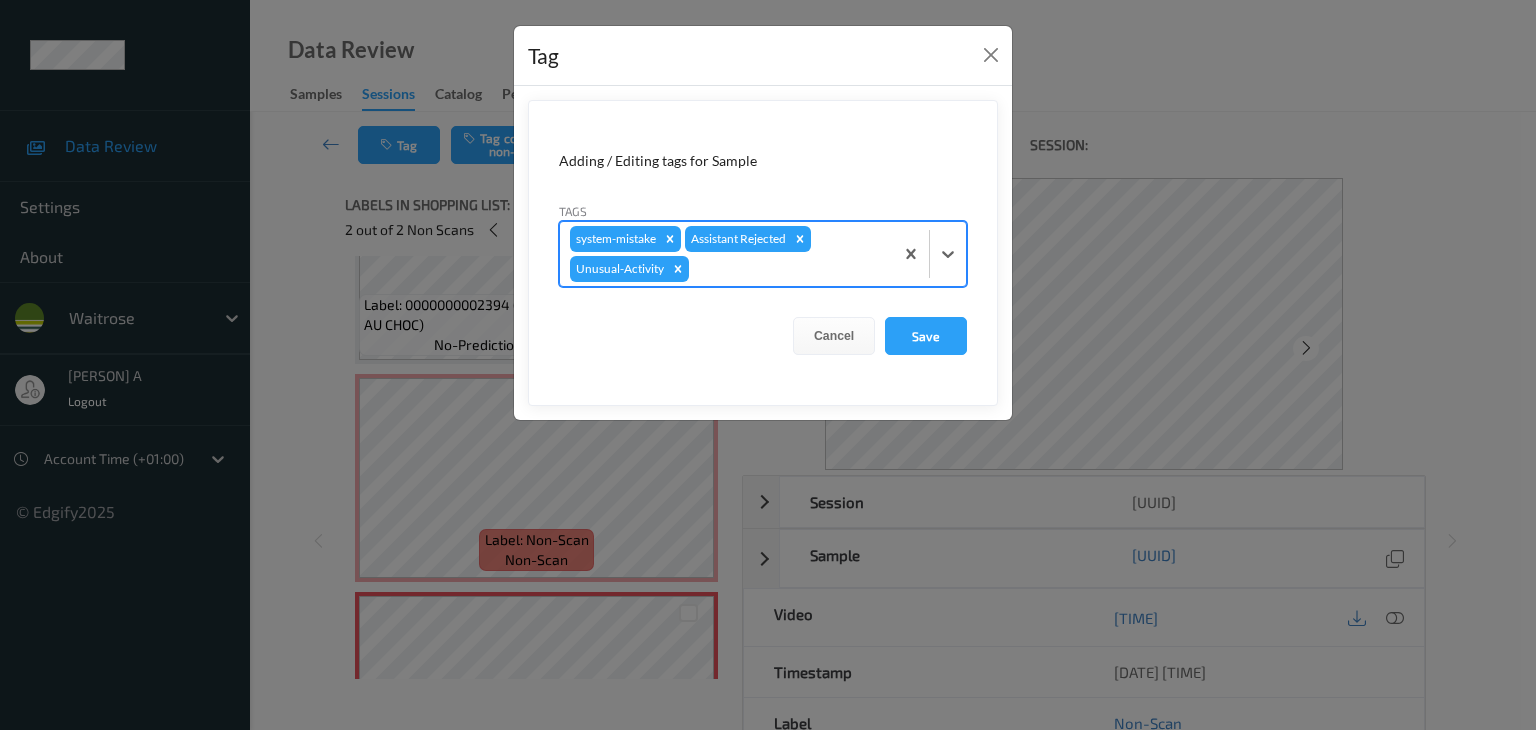 type on "p" 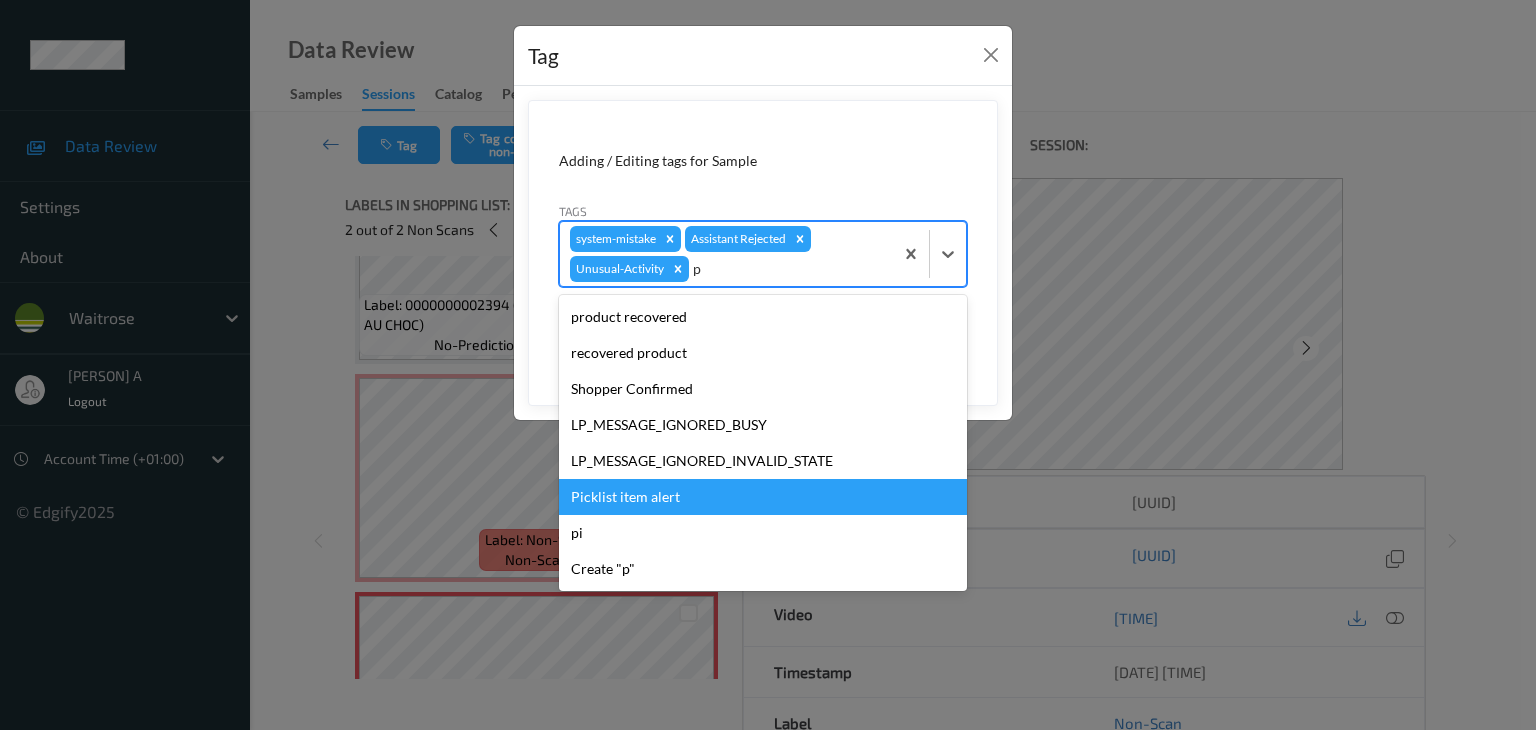 click on "Picklist item alert" at bounding box center (763, 497) 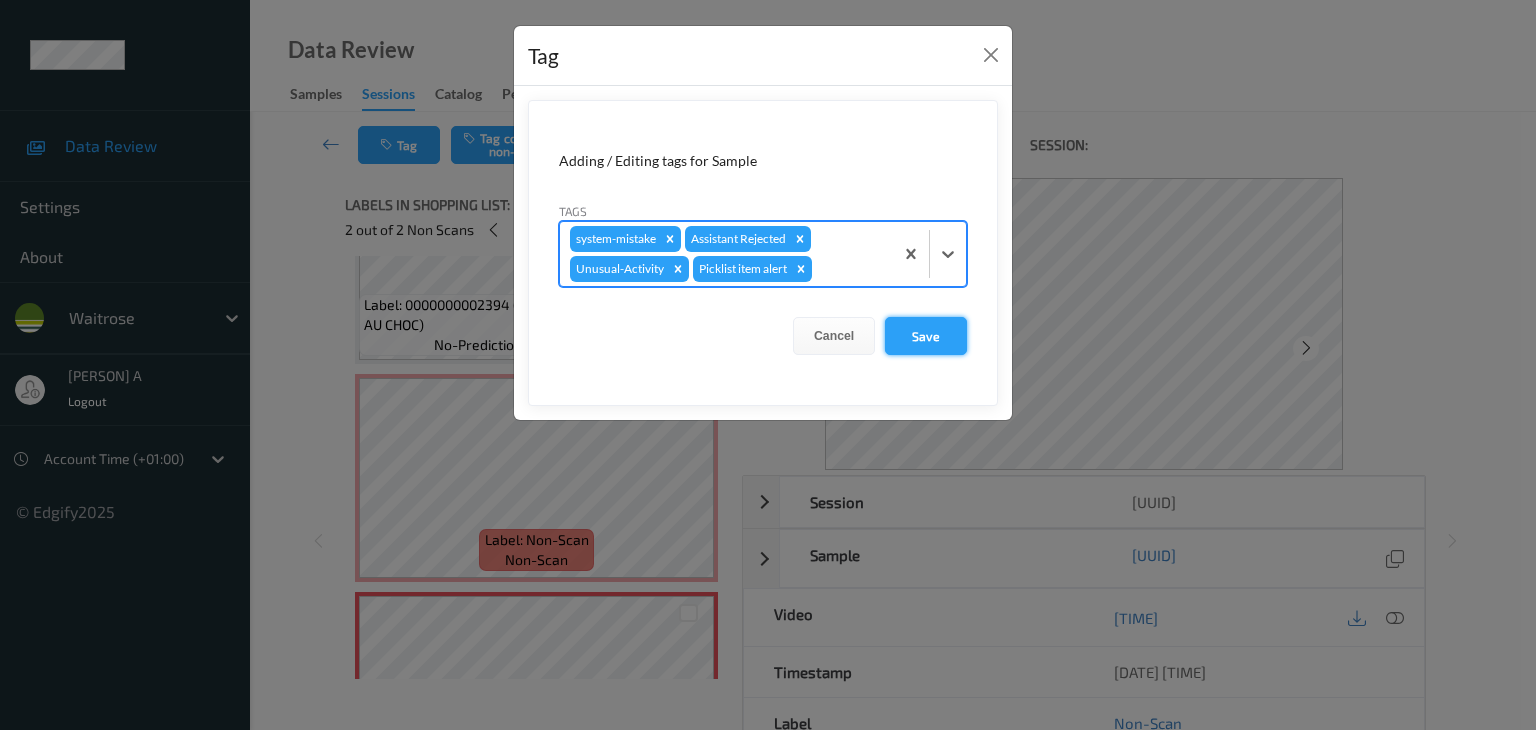 click on "Save" at bounding box center (926, 336) 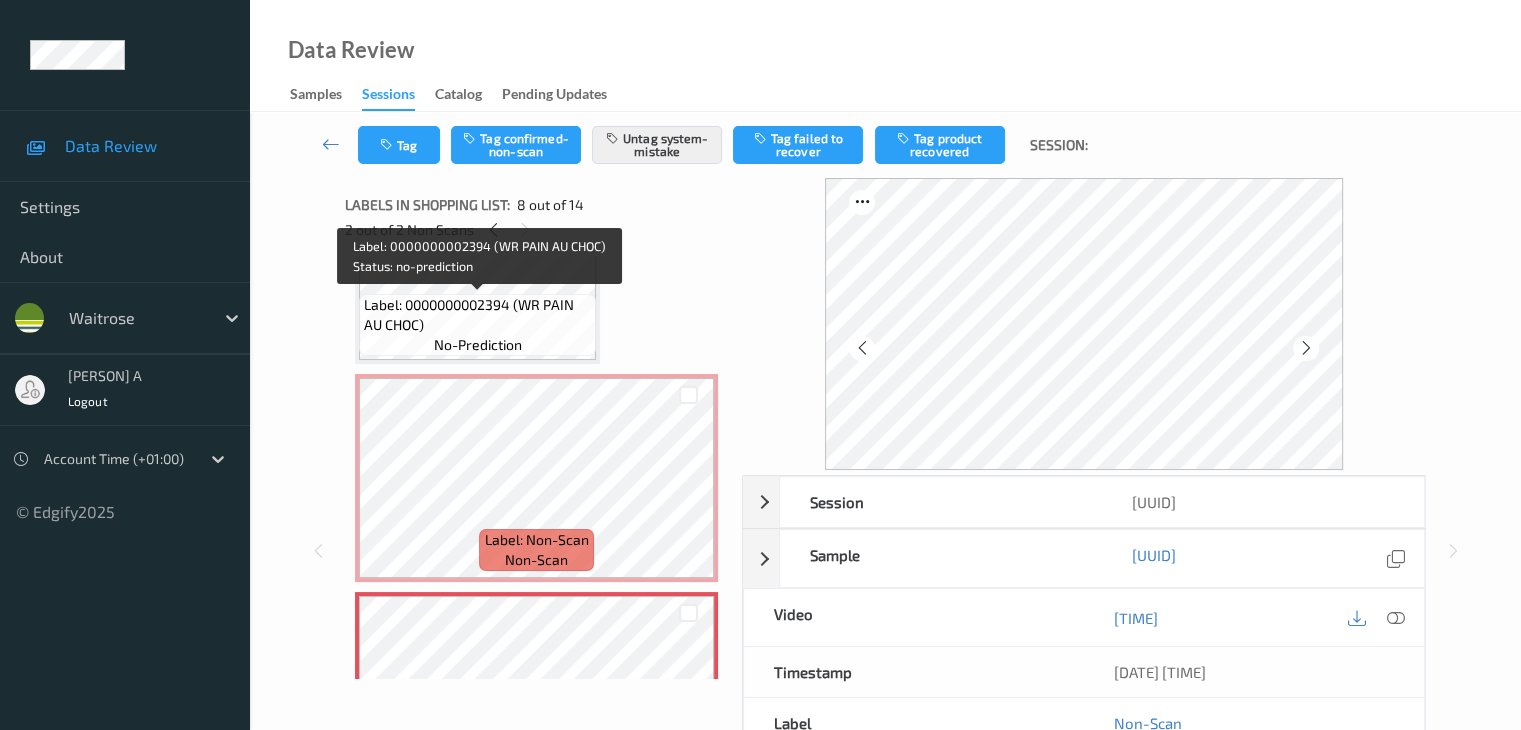 click on "Label: 0000000002394 (WR PAIN AU CHOC) no-prediction" at bounding box center (477, 325) 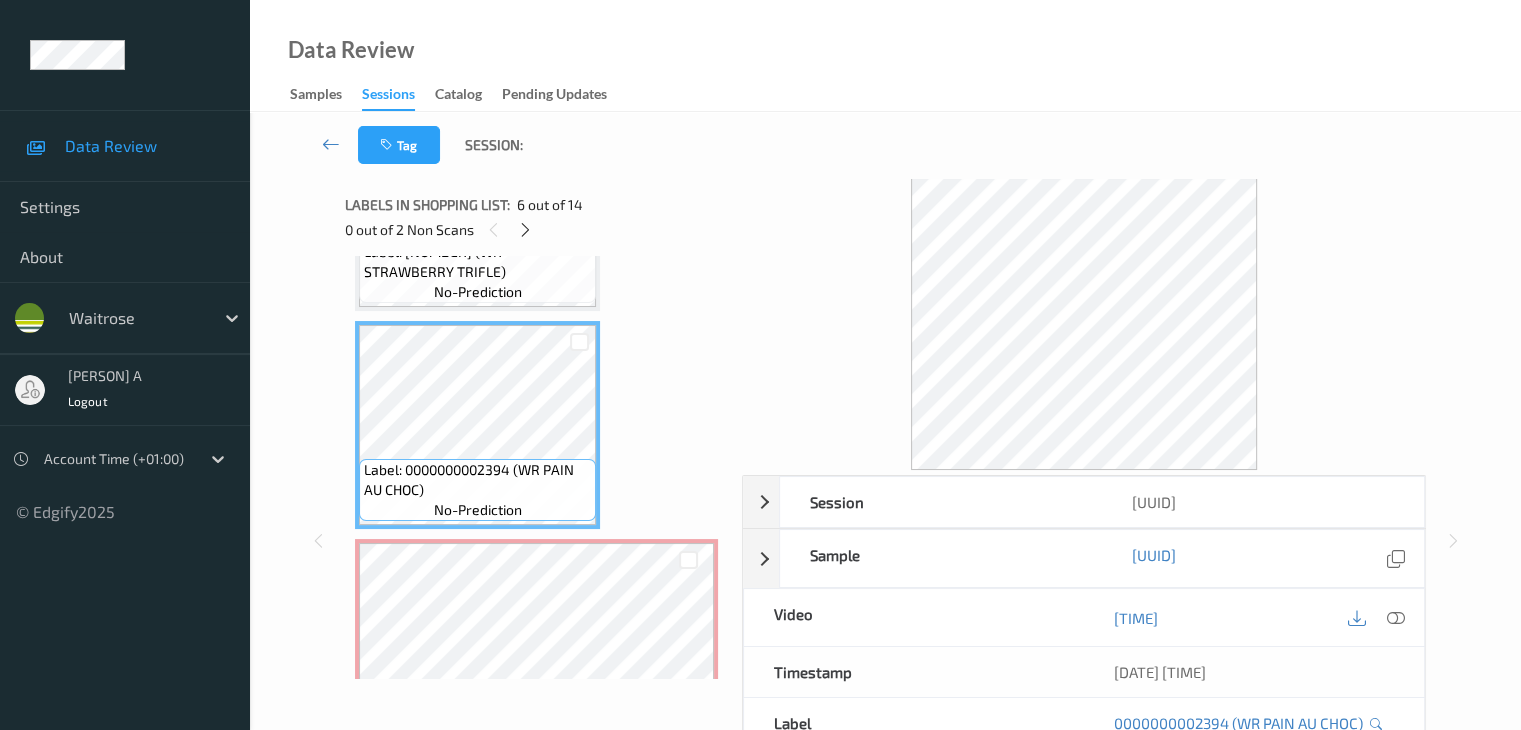 scroll, scrollTop: 1000, scrollLeft: 0, axis: vertical 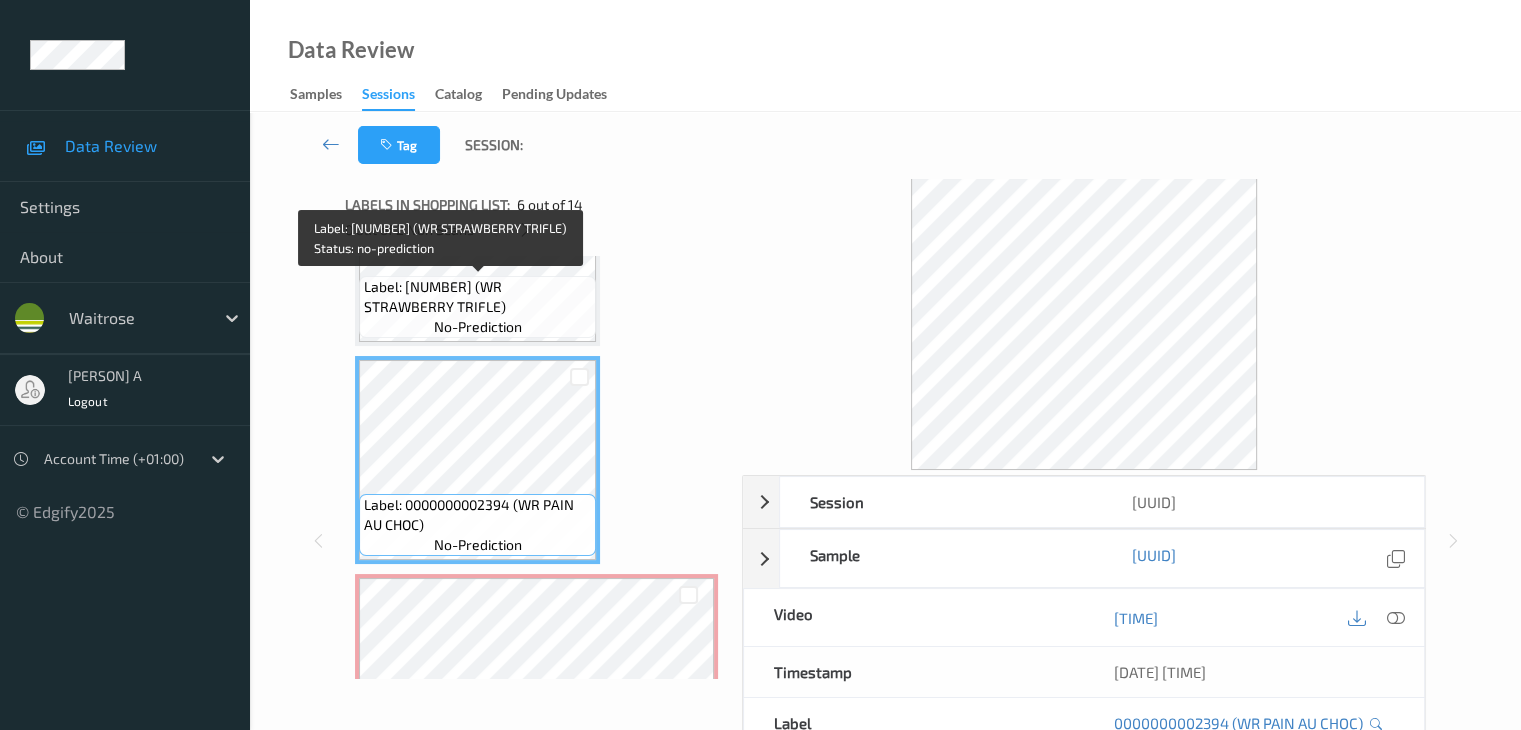 click on "Label: [NUMBER] ([PRODUCT])" at bounding box center (477, 297) 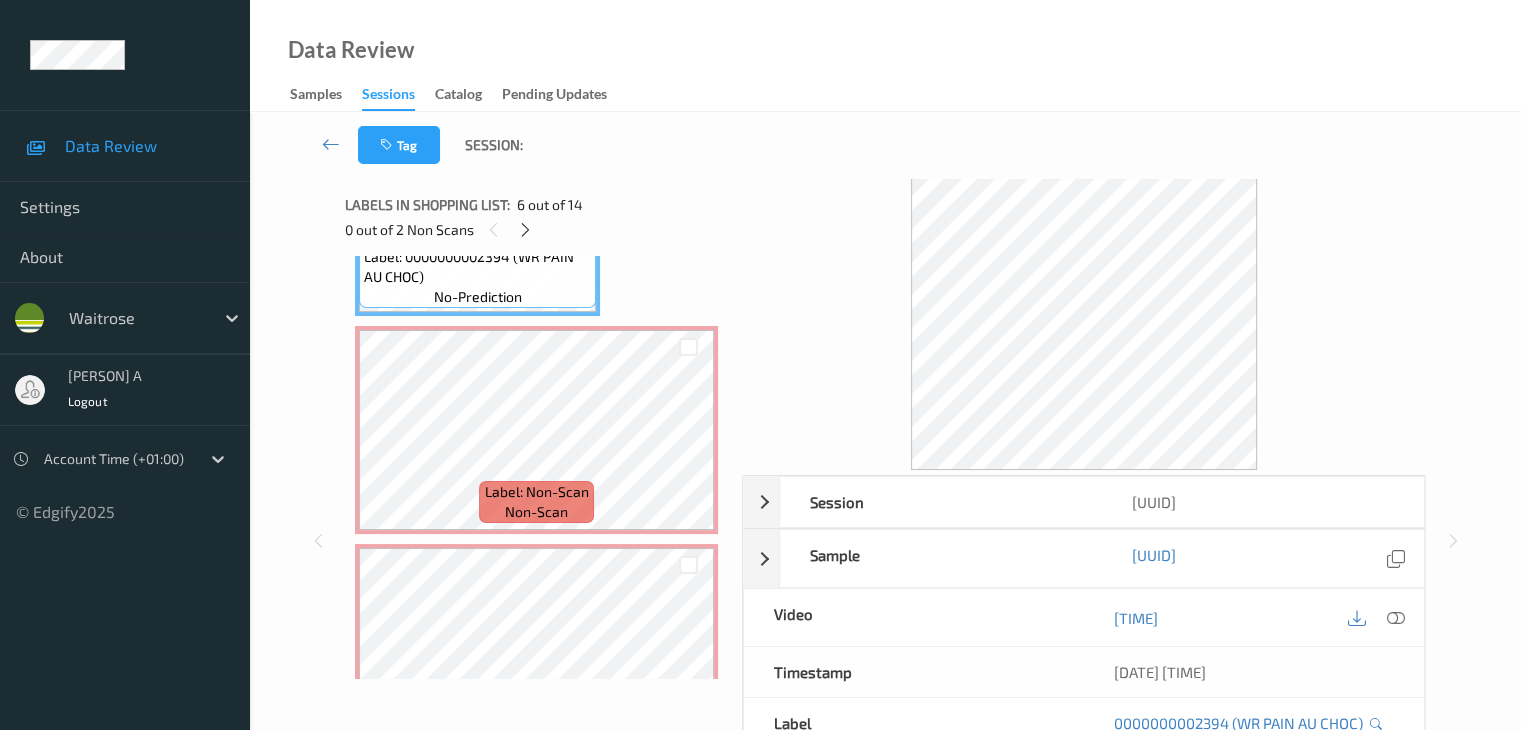 scroll, scrollTop: 1200, scrollLeft: 0, axis: vertical 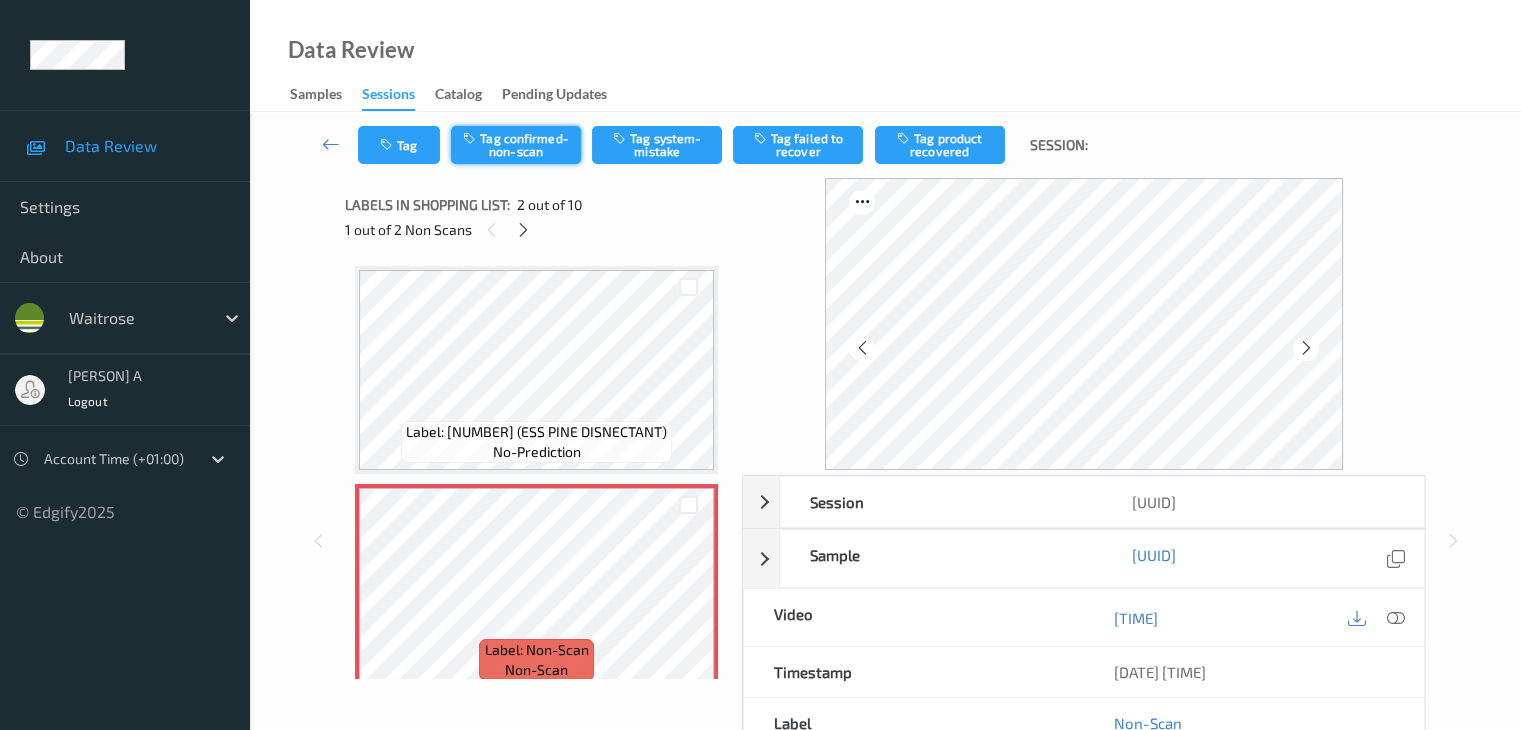 click on "Tag   confirmed-non-scan" at bounding box center [516, 145] 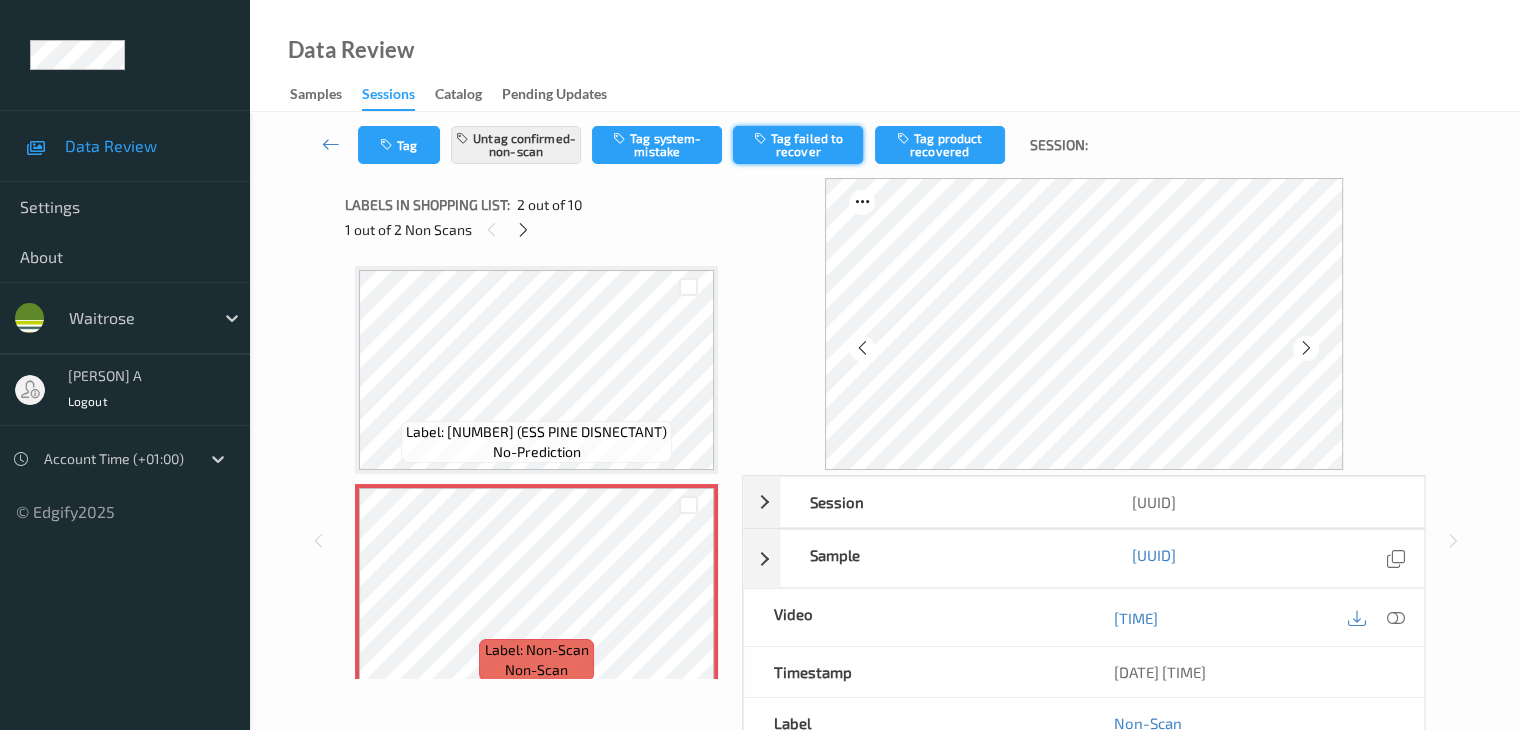 click on "Tag   failed to recover" at bounding box center [798, 145] 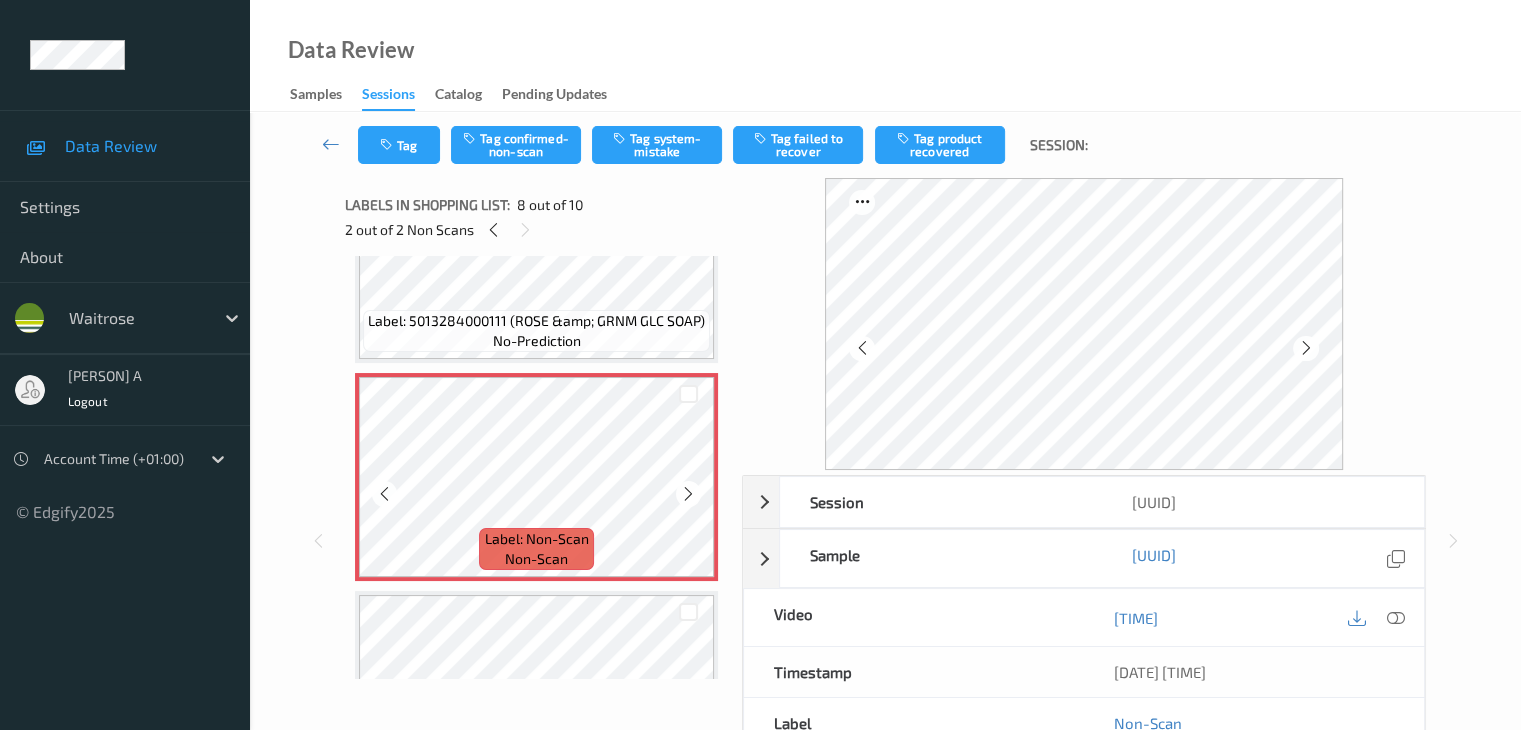 scroll, scrollTop: 1400, scrollLeft: 0, axis: vertical 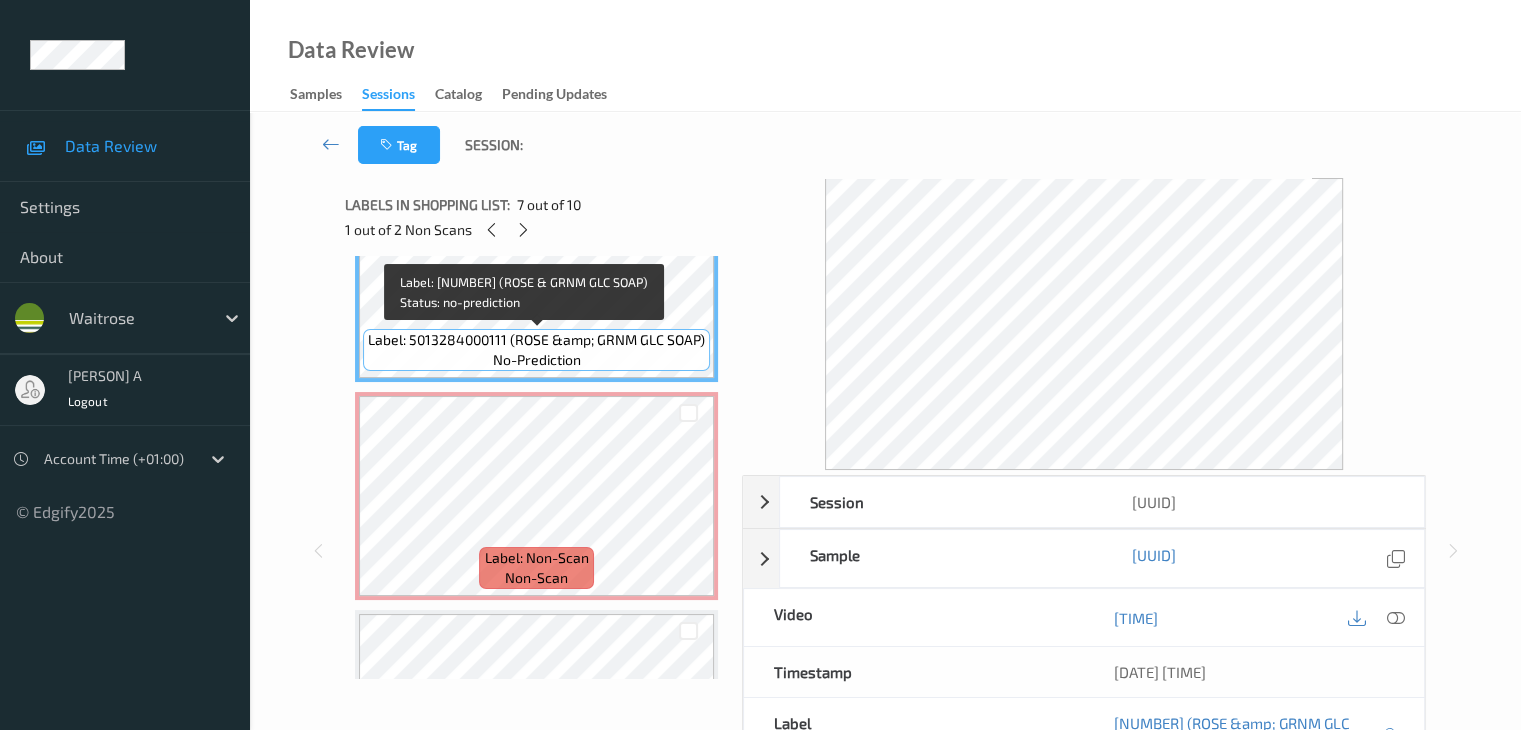 click on "Label: 5013284000111 (ROSE &amp; GRNM GLC SOAP)" at bounding box center [536, 340] 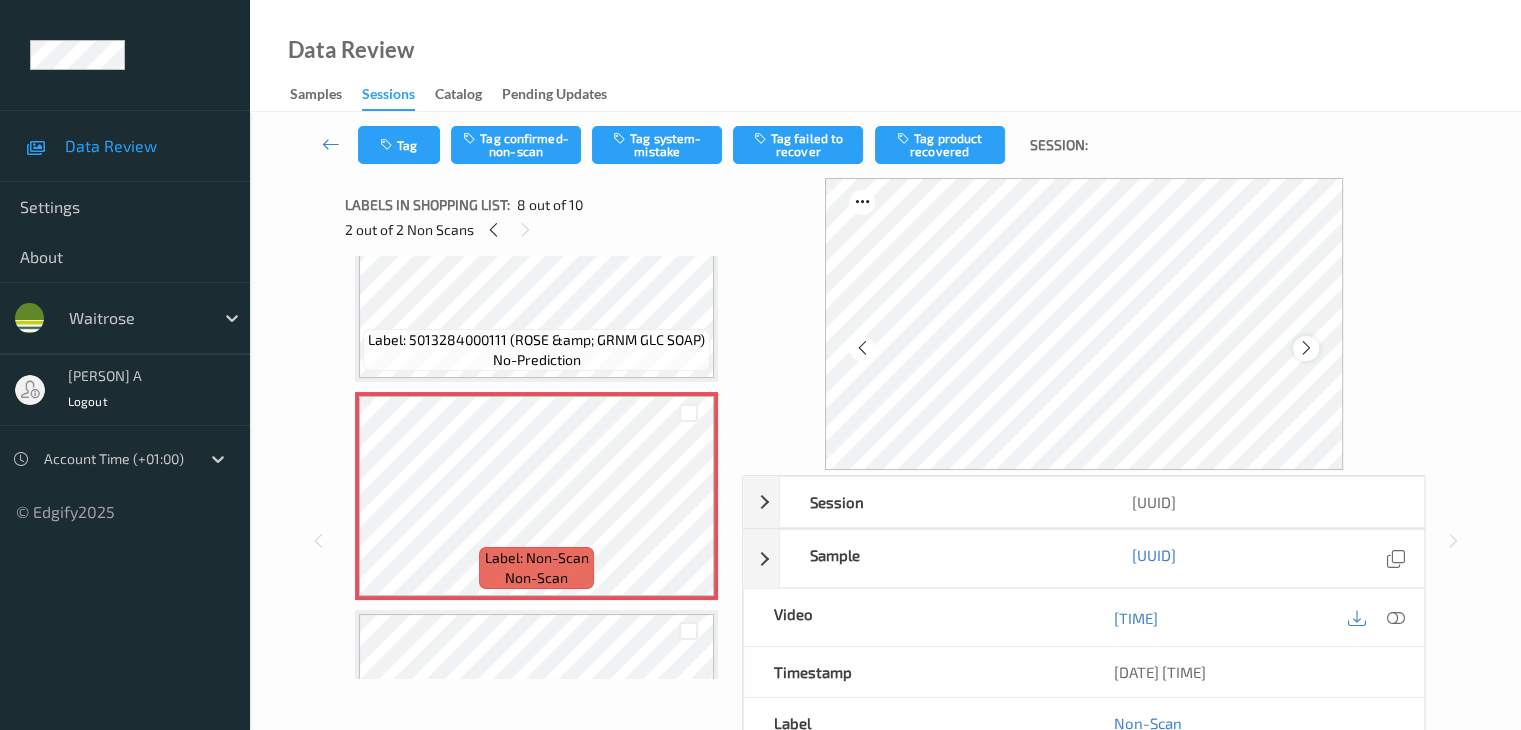 click at bounding box center [1306, 348] 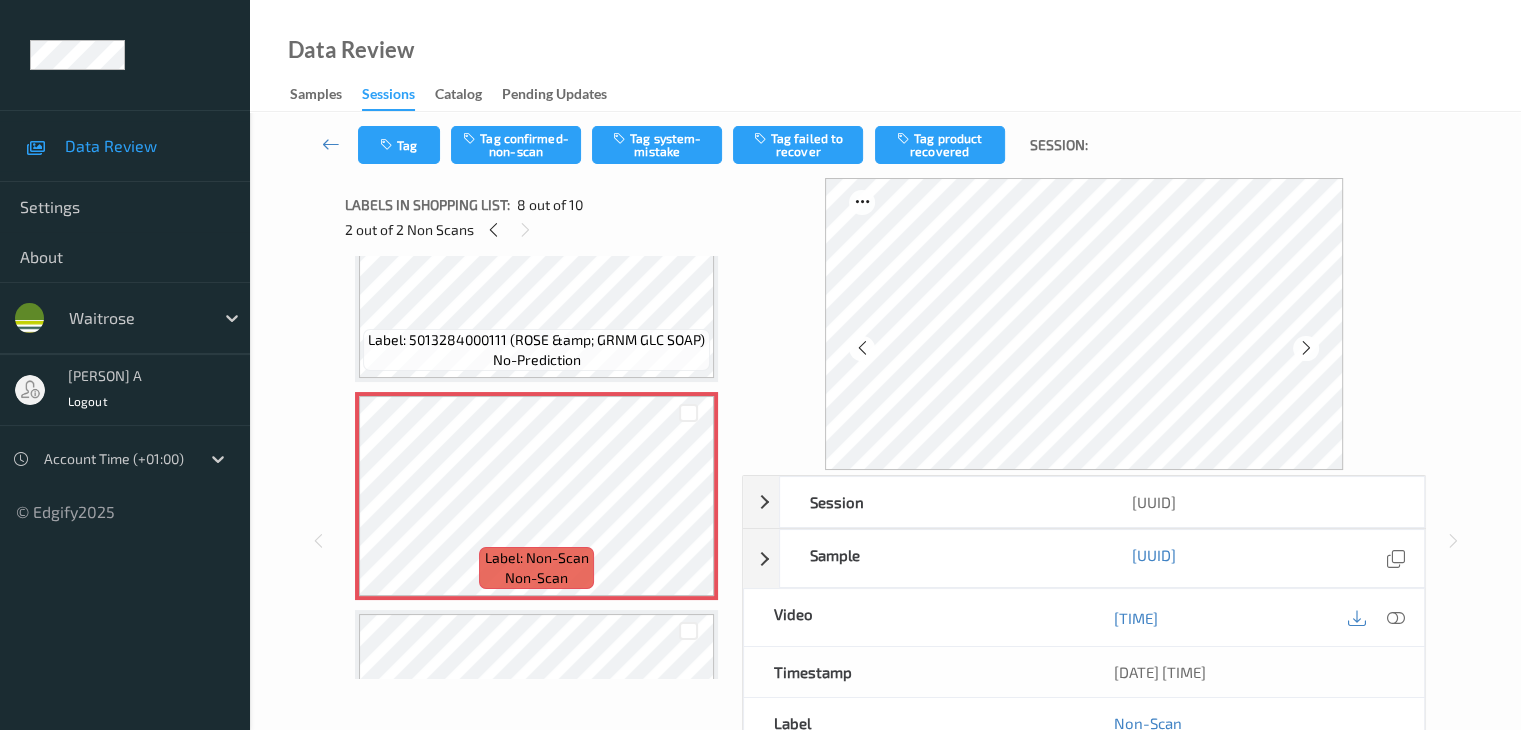 click at bounding box center [1306, 348] 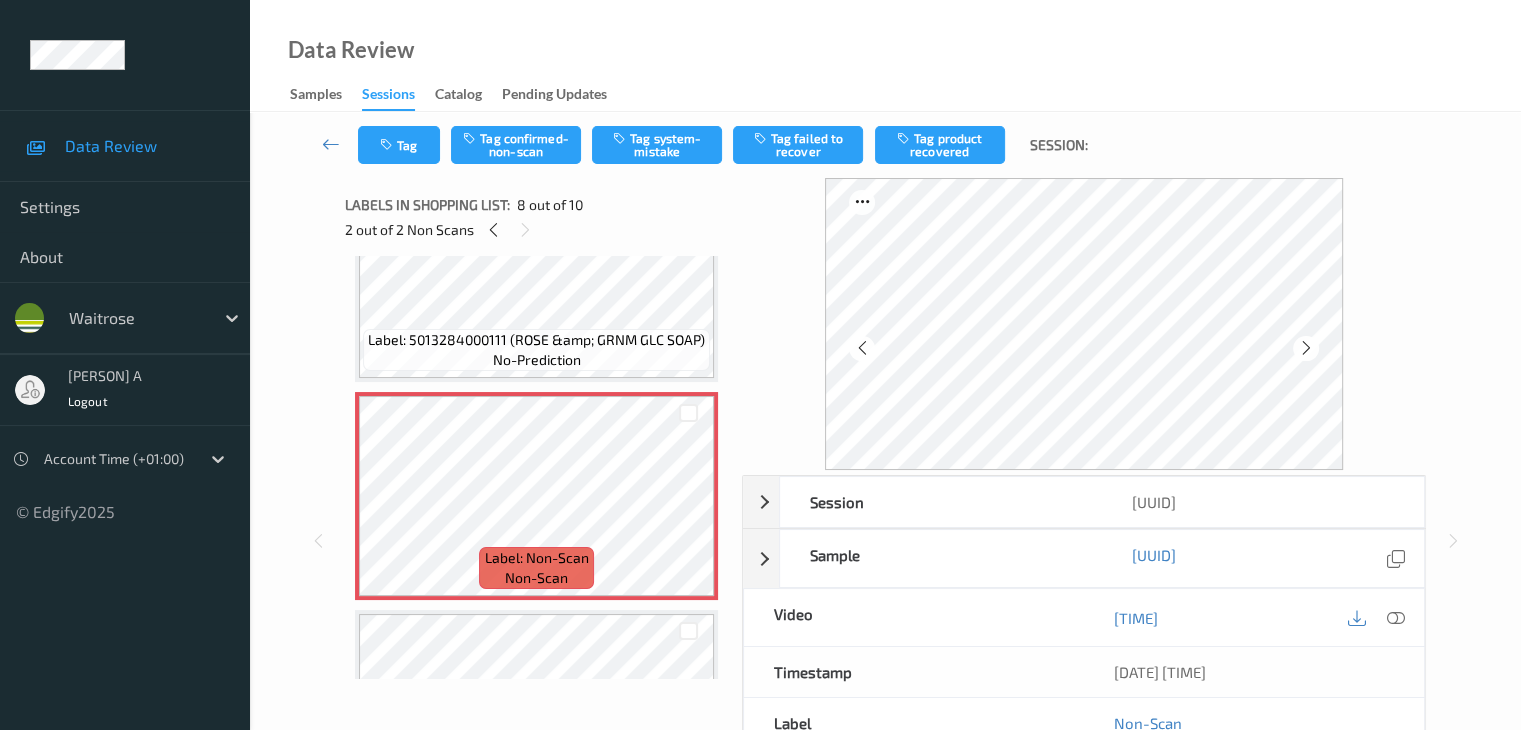 click at bounding box center (1306, 348) 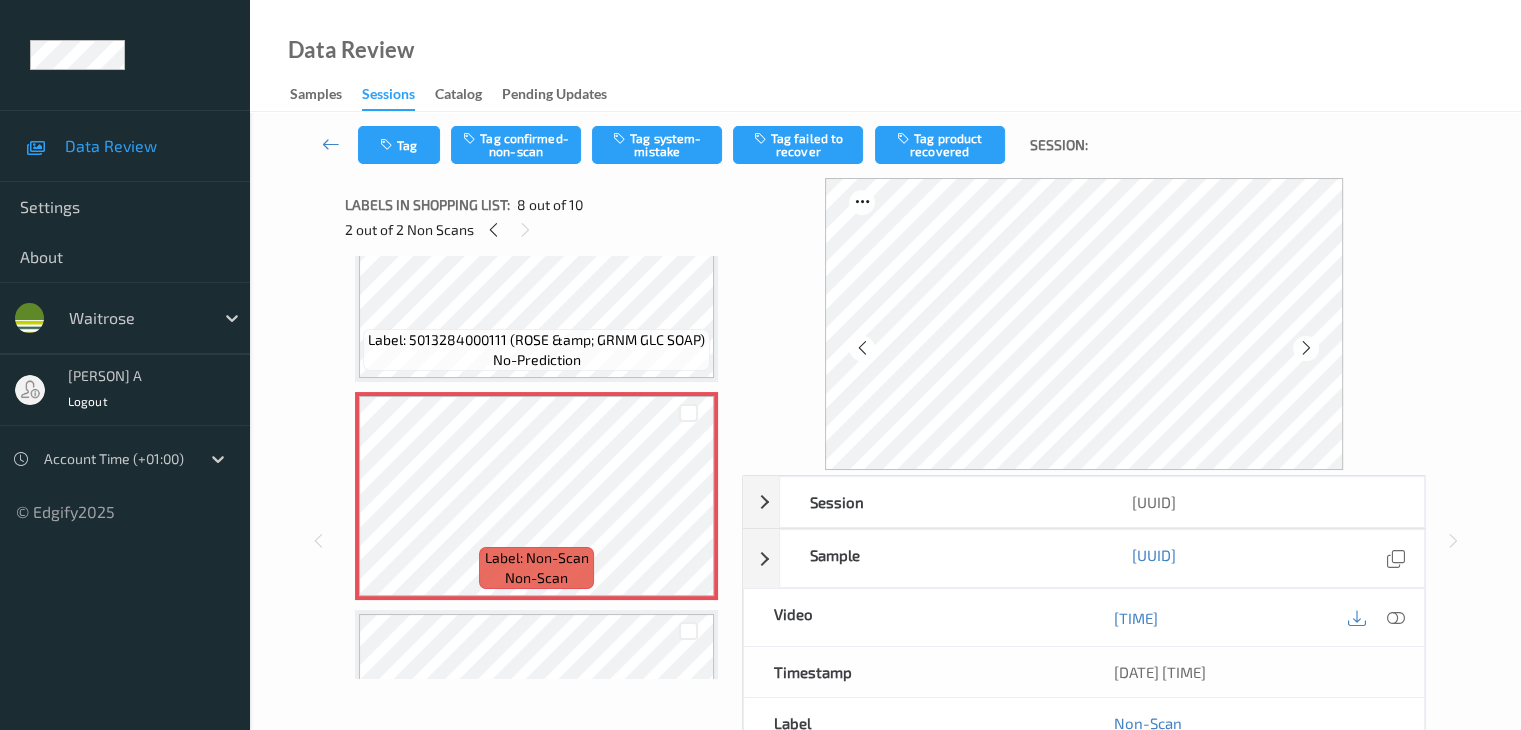click at bounding box center [1306, 348] 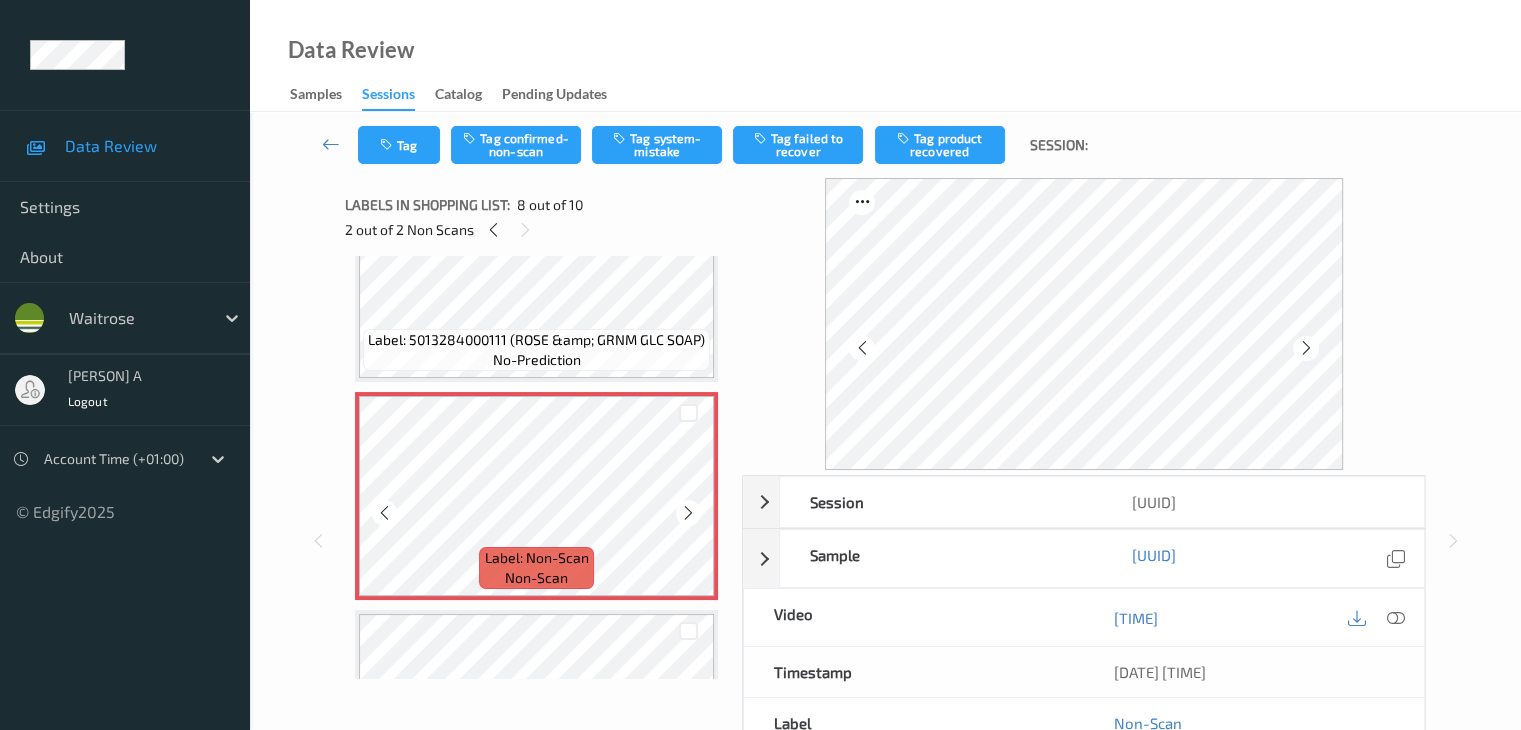 scroll, scrollTop: 1500, scrollLeft: 0, axis: vertical 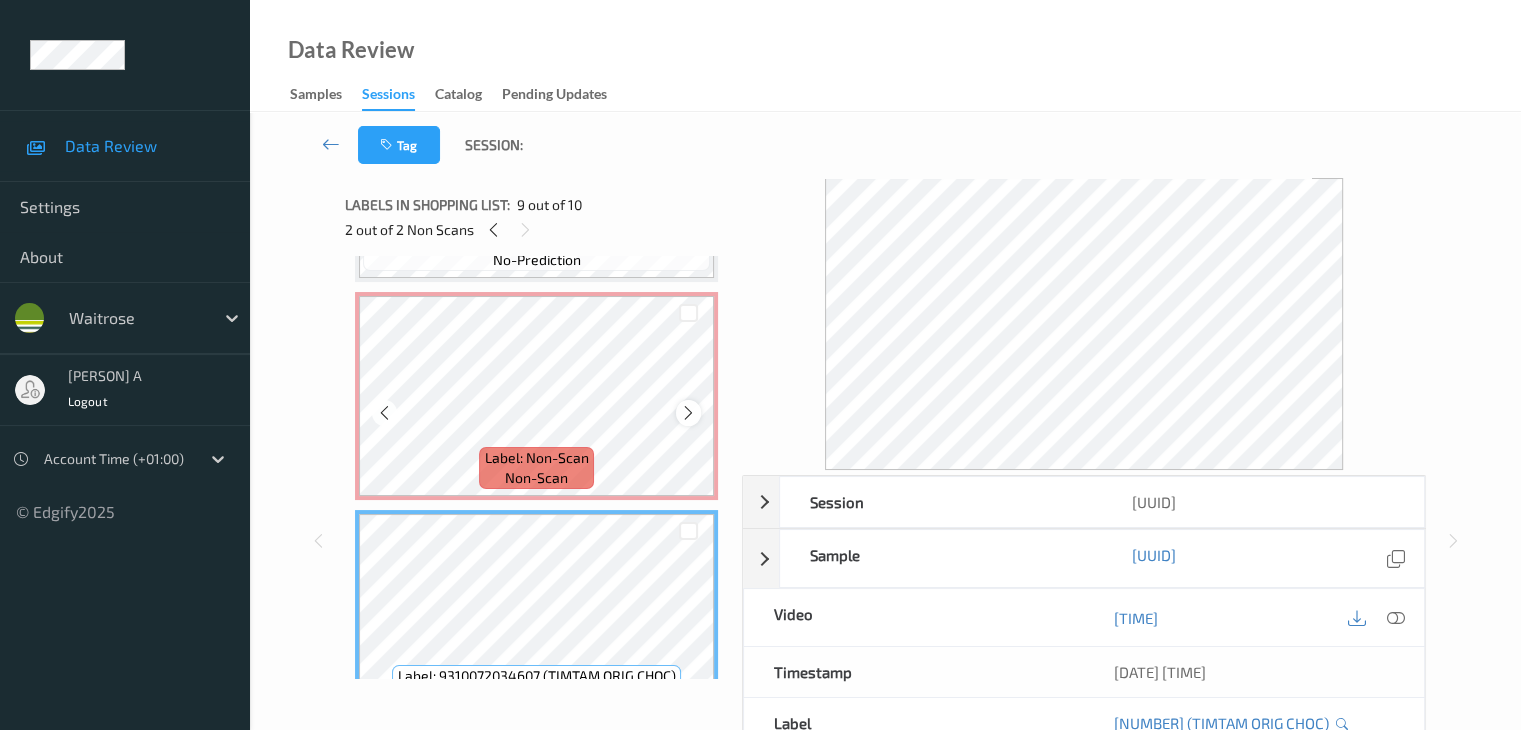 click at bounding box center (688, 413) 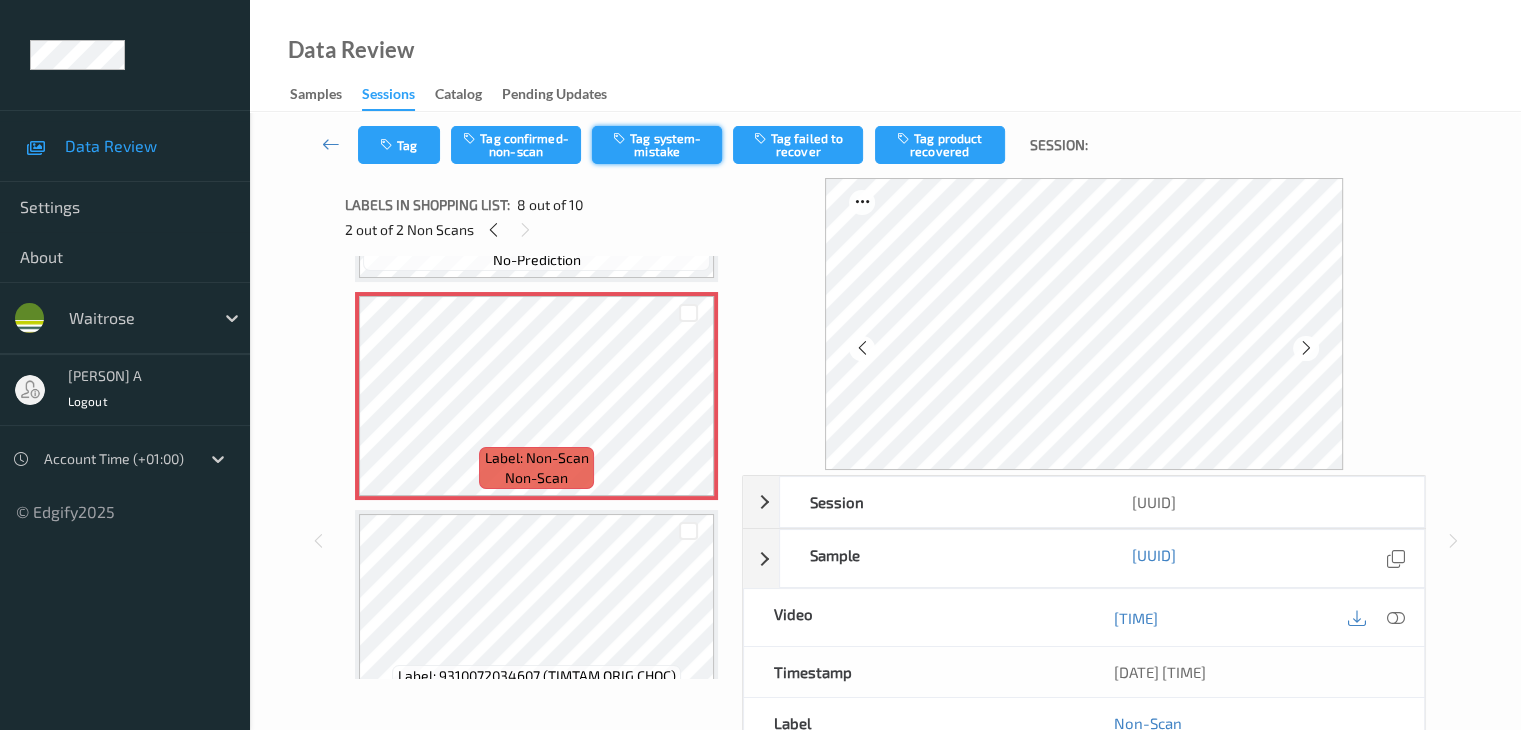 click on "Tag   system-mistake" at bounding box center (657, 145) 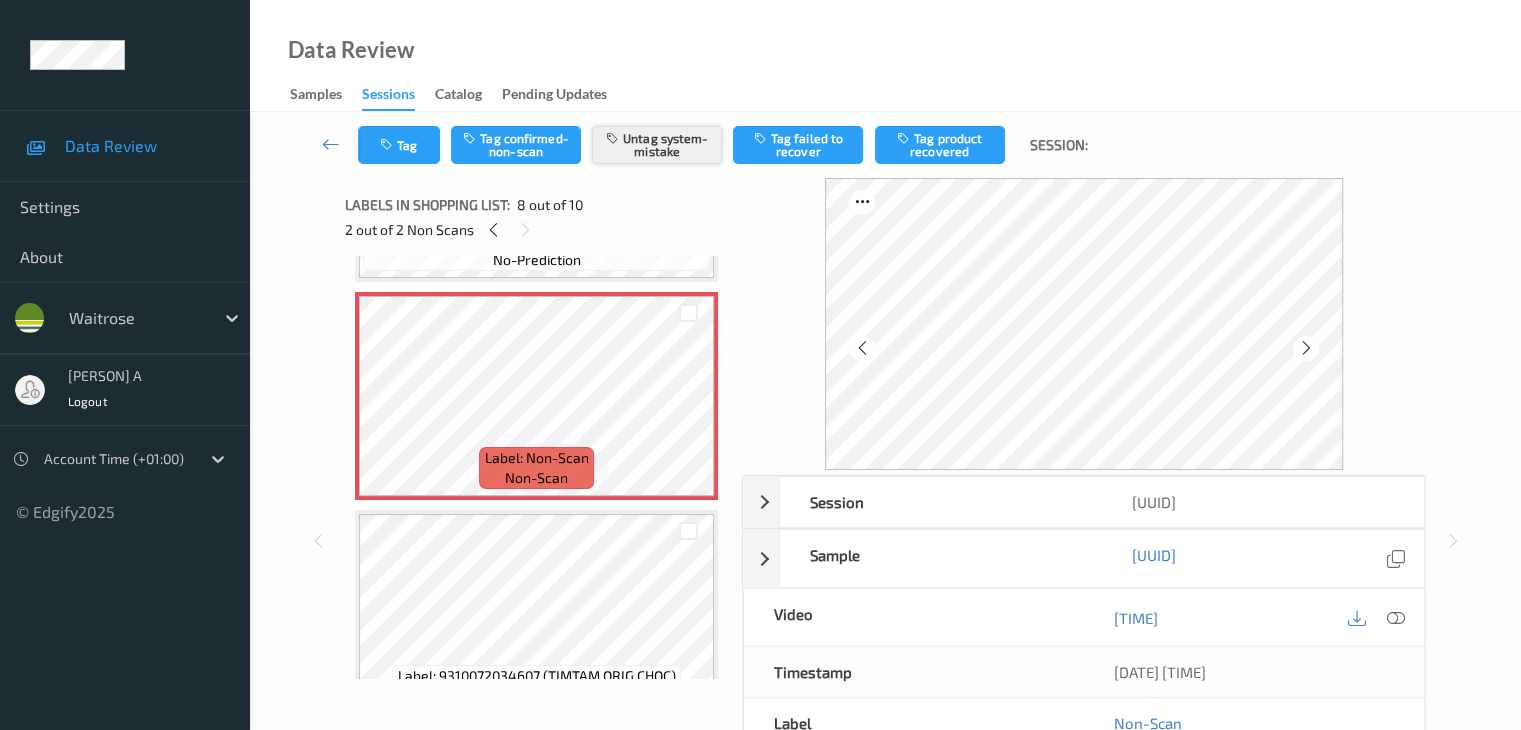 click on "Untag   system-mistake" at bounding box center (657, 145) 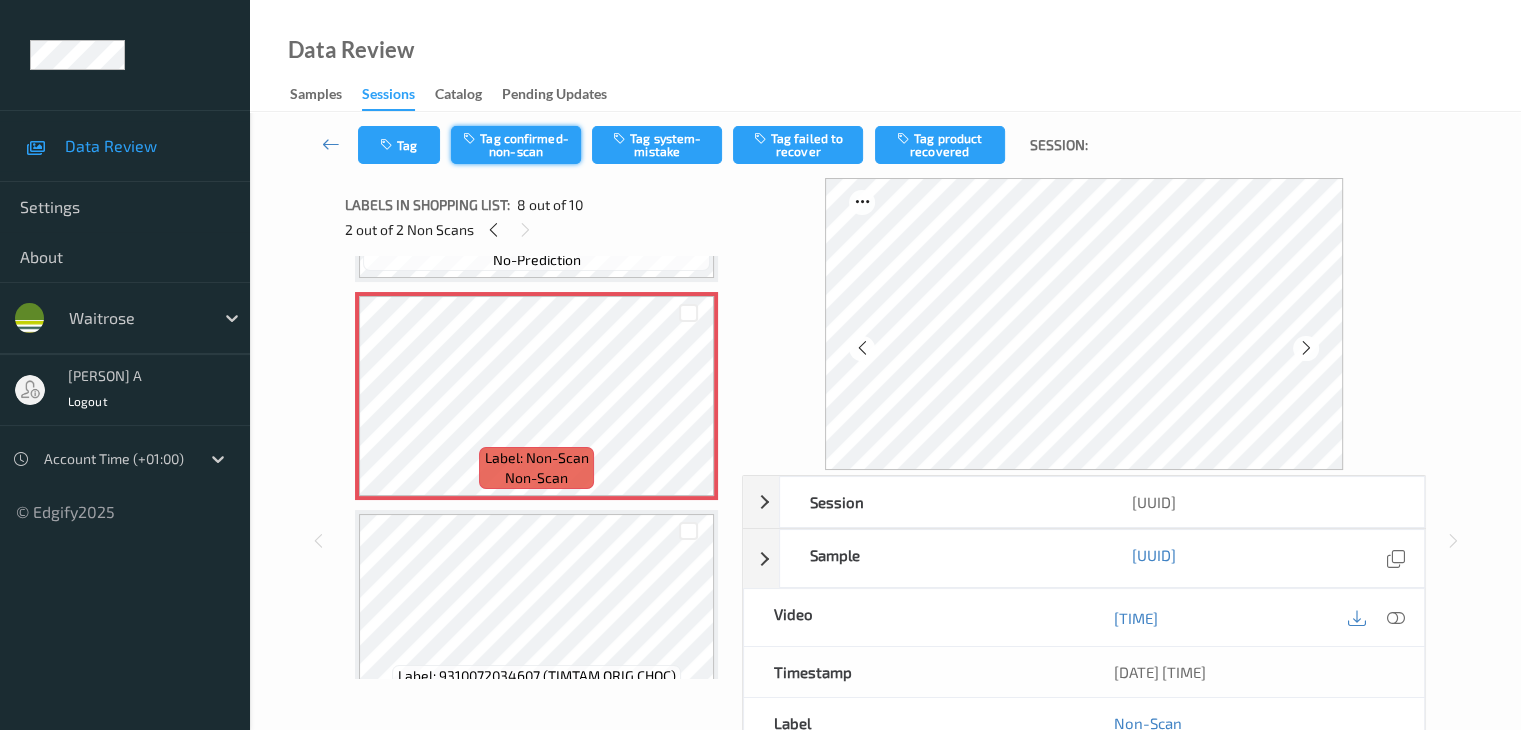 click on "Tag   confirmed-non-scan" at bounding box center (516, 145) 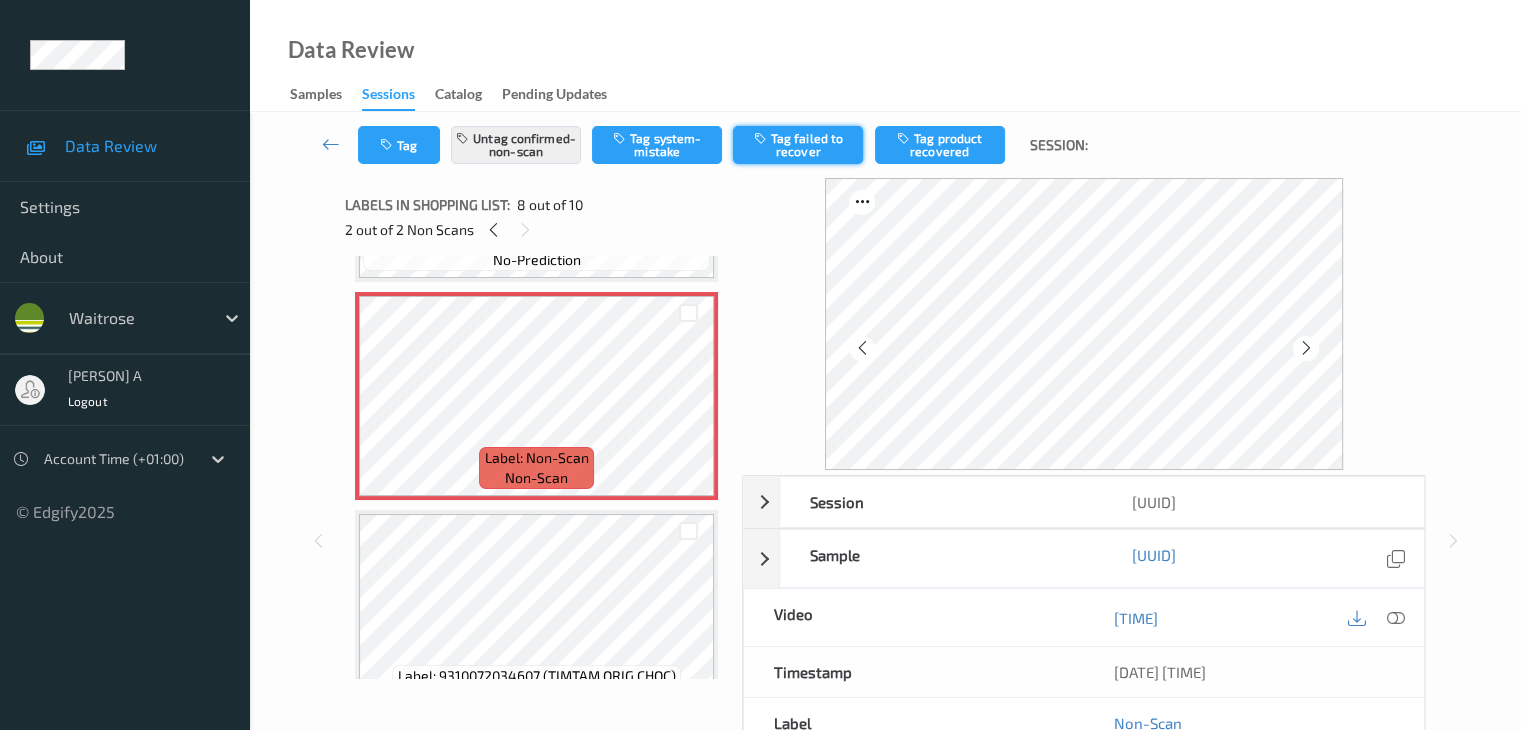 click on "Tag   failed to recover" at bounding box center [798, 145] 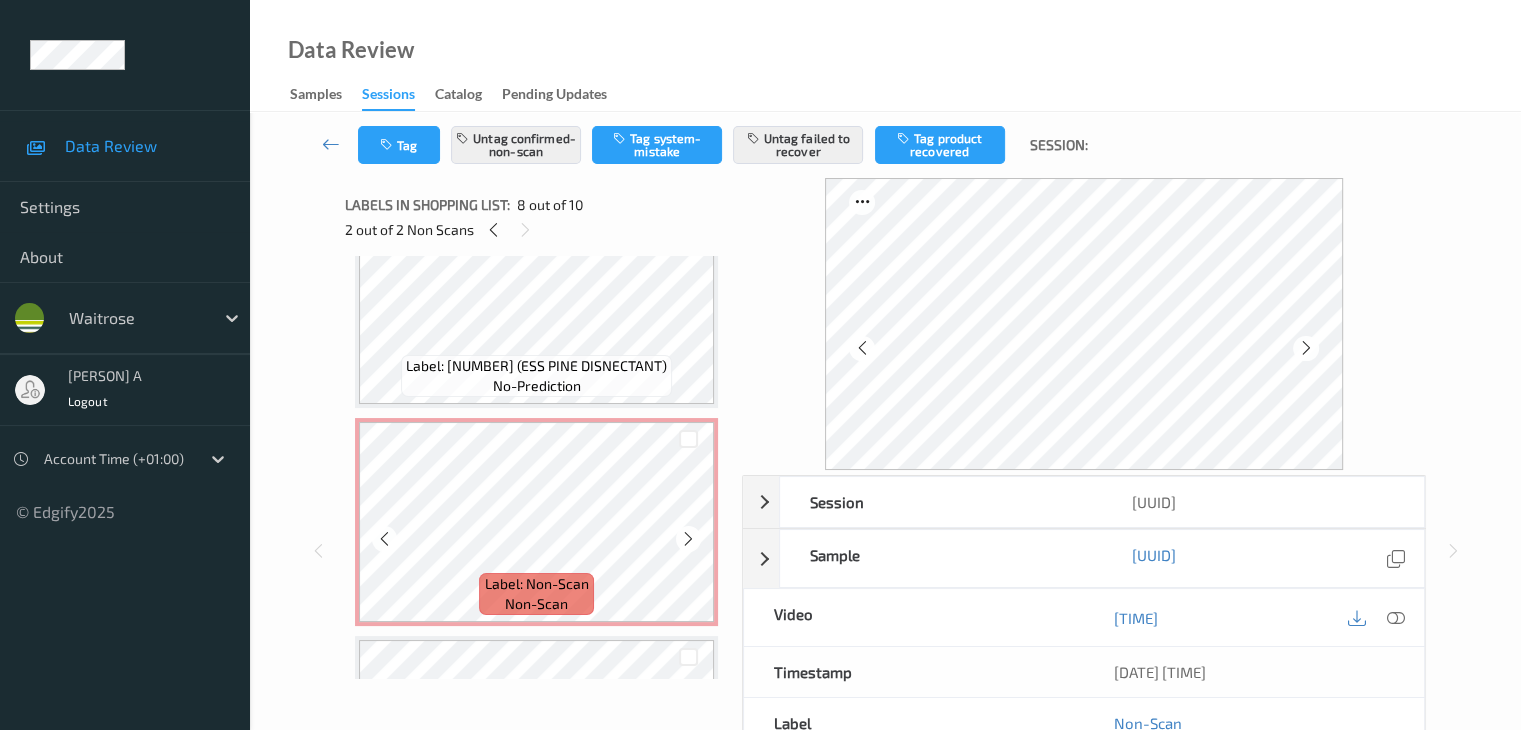 scroll, scrollTop: 100, scrollLeft: 0, axis: vertical 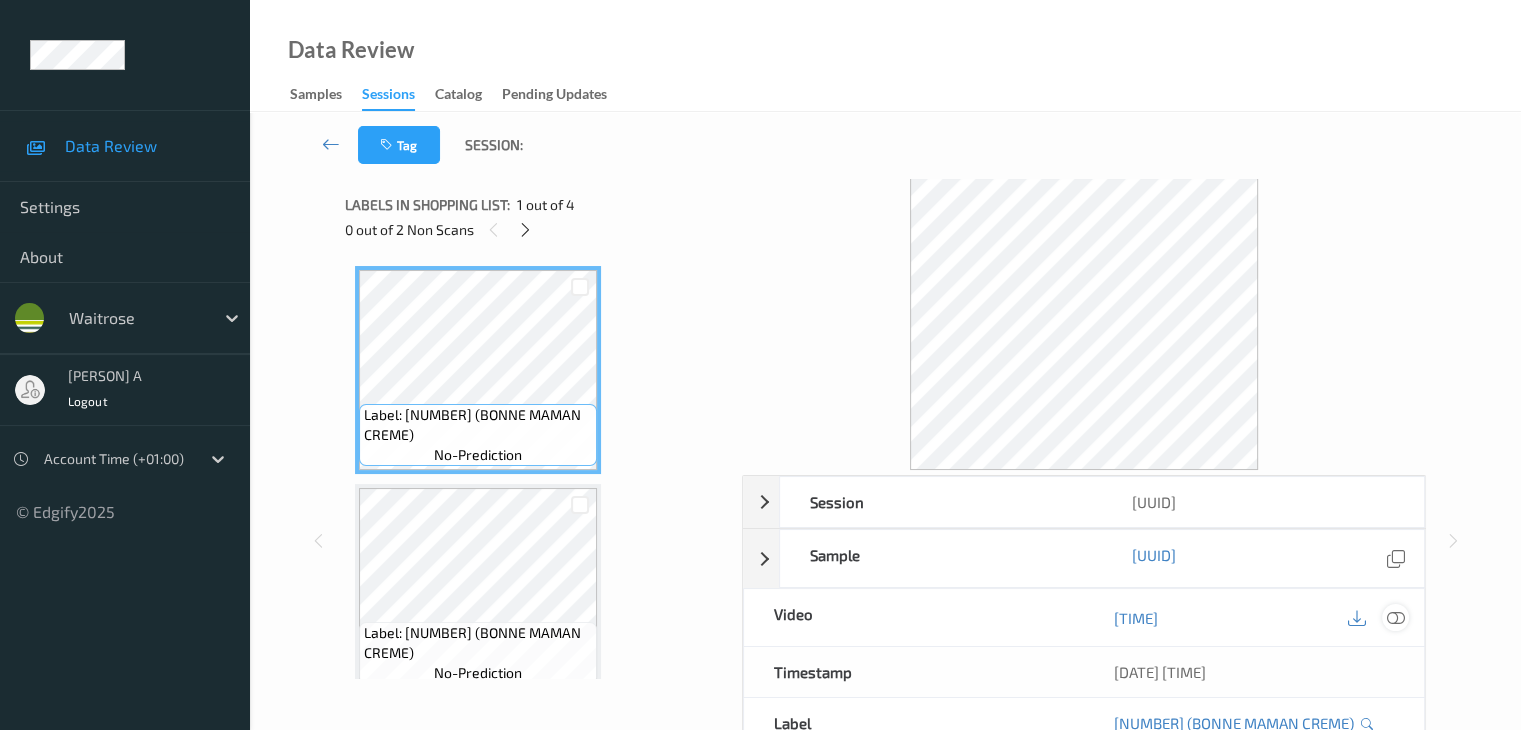 click at bounding box center [1395, 618] 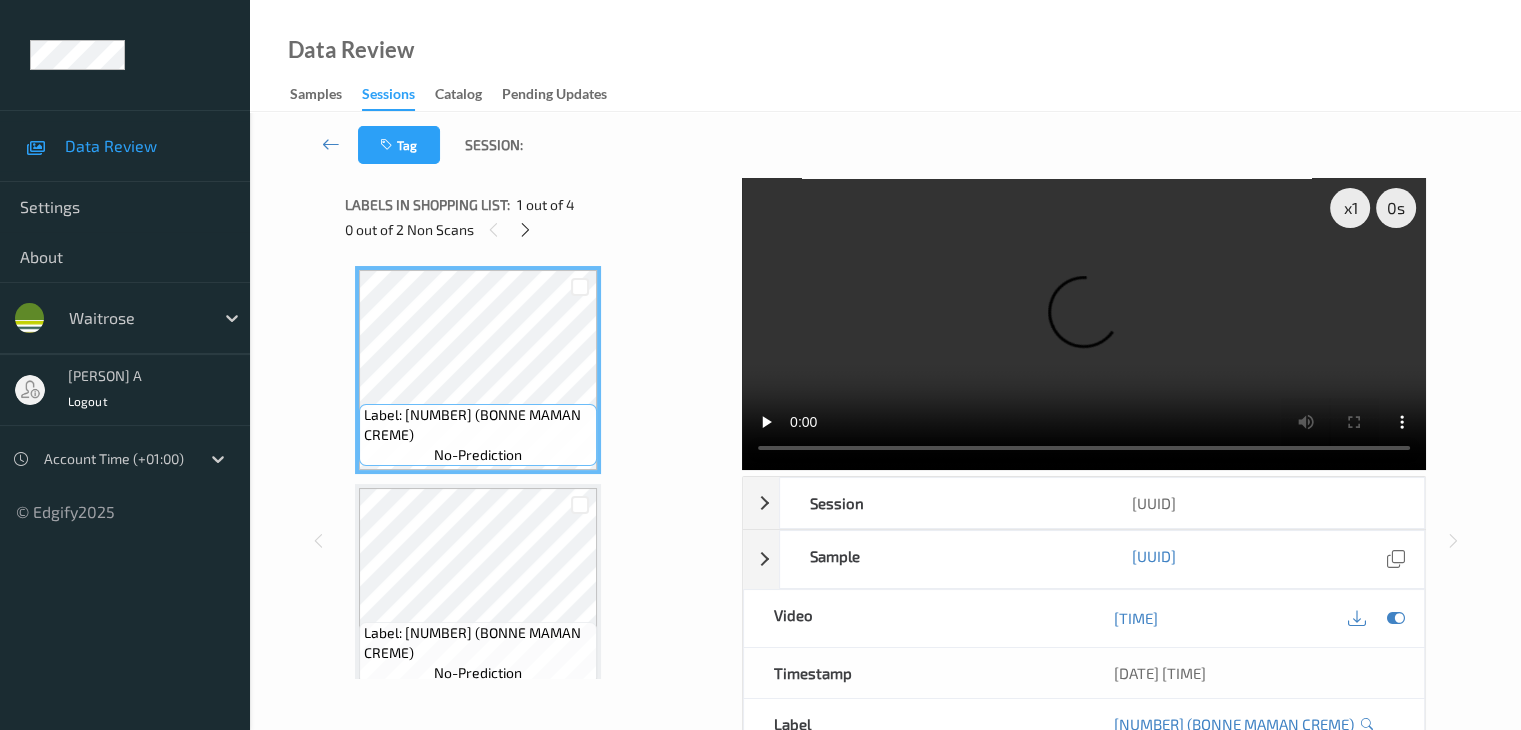 type 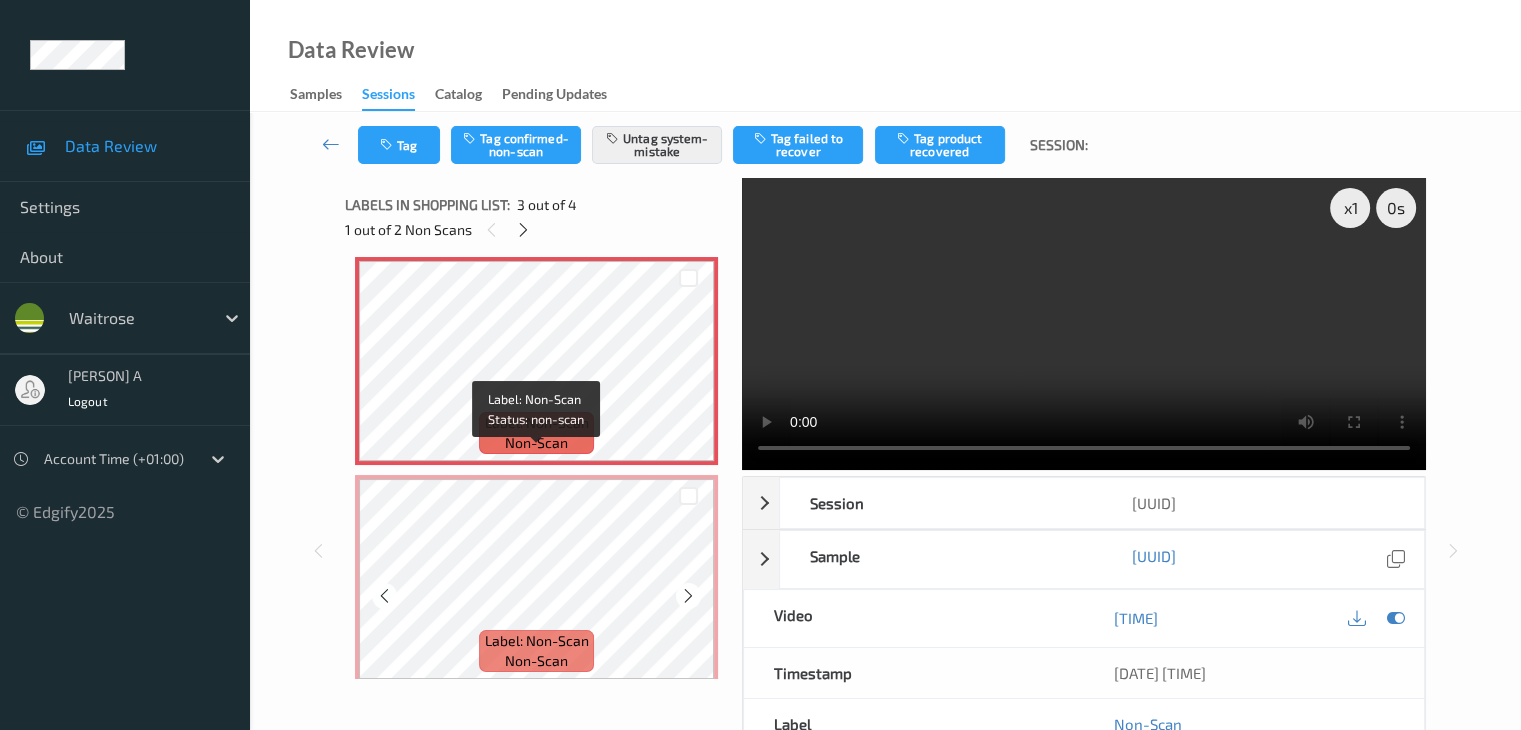 scroll, scrollTop: 459, scrollLeft: 0, axis: vertical 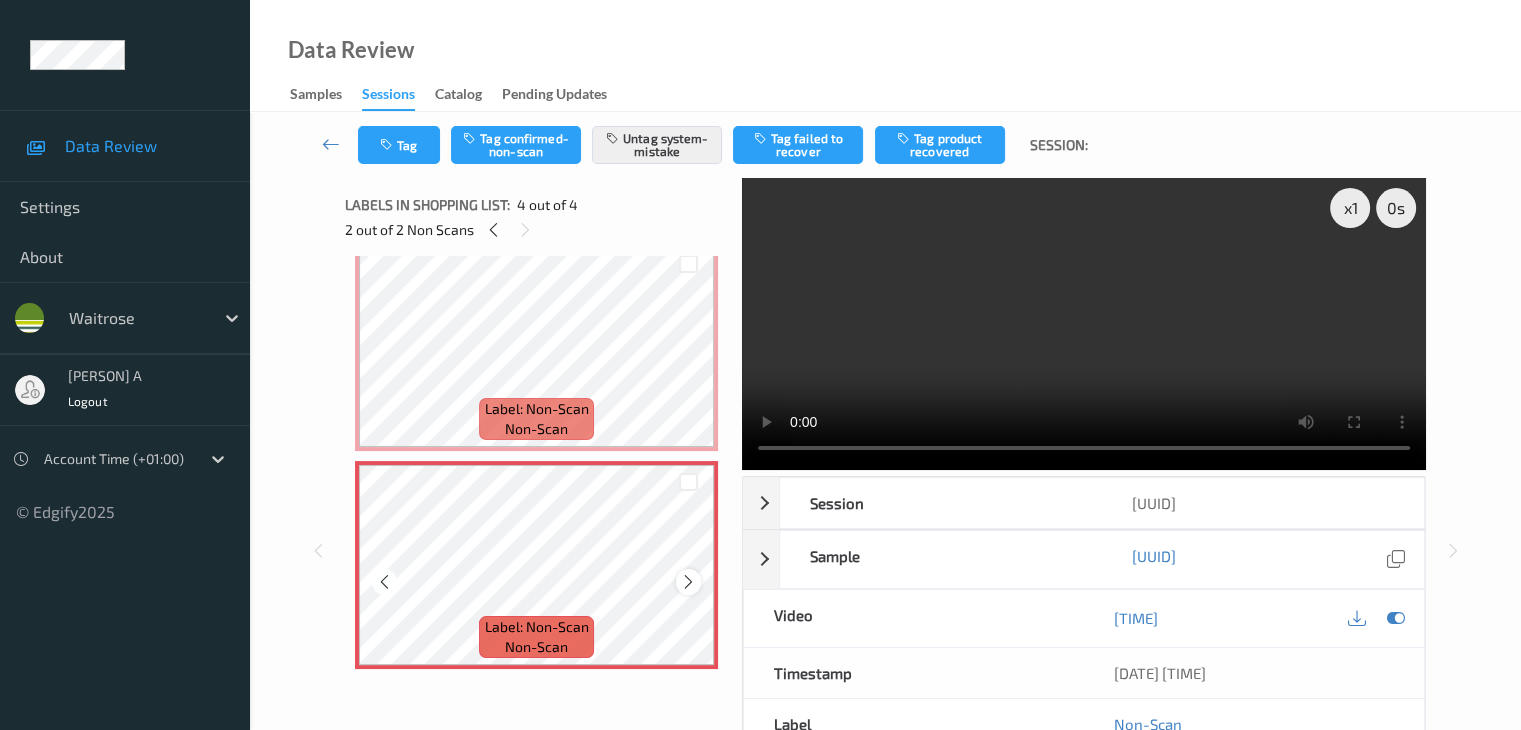 click at bounding box center [688, 582] 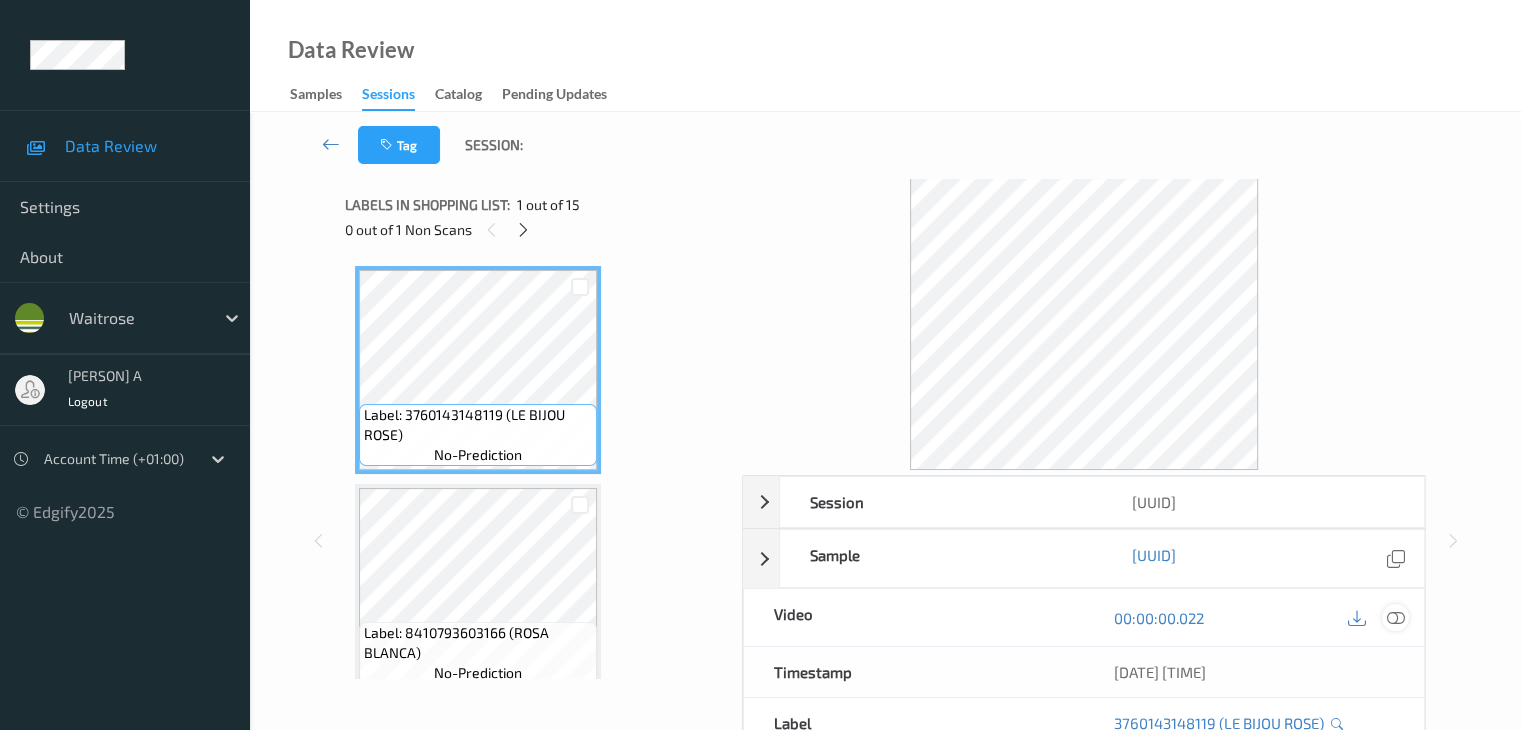click at bounding box center [1395, 618] 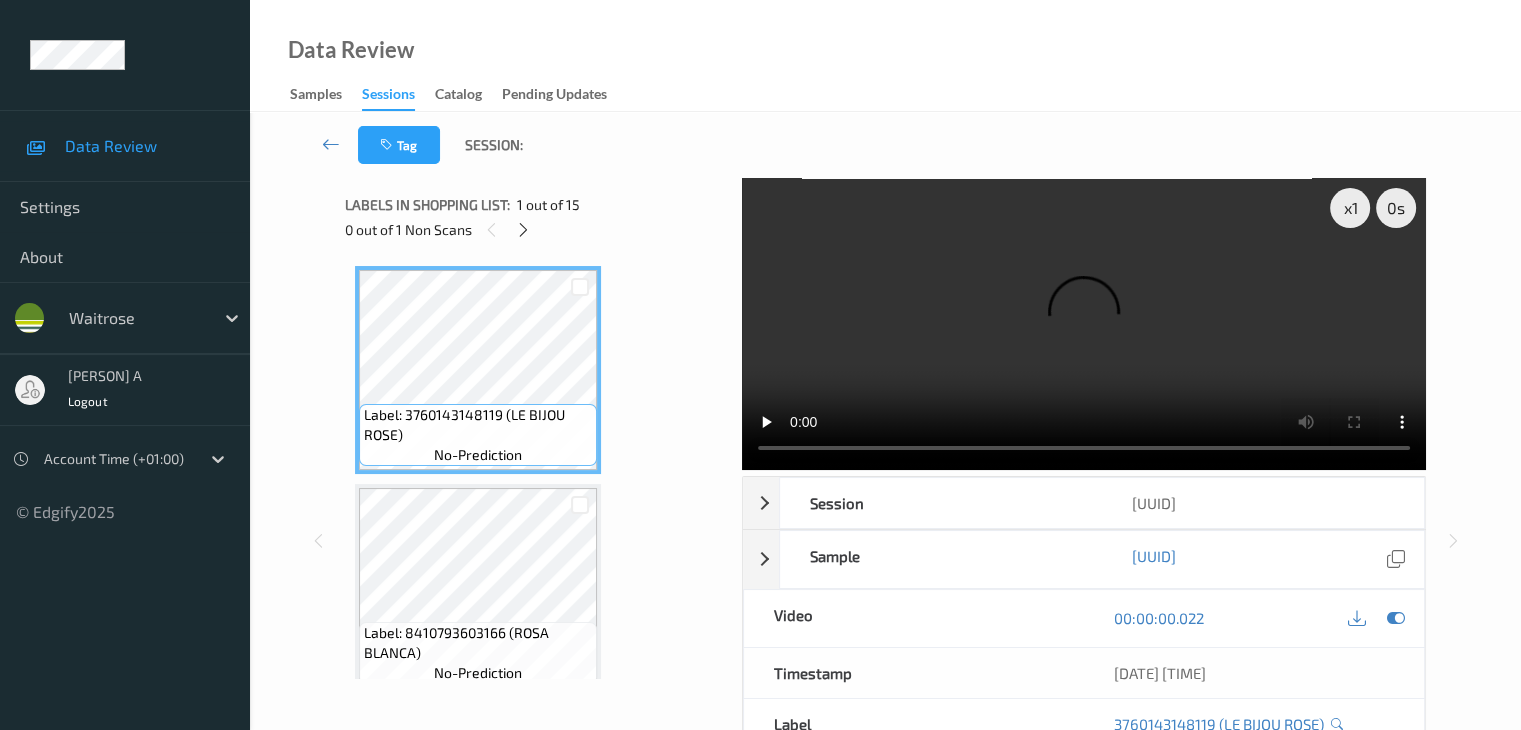 type 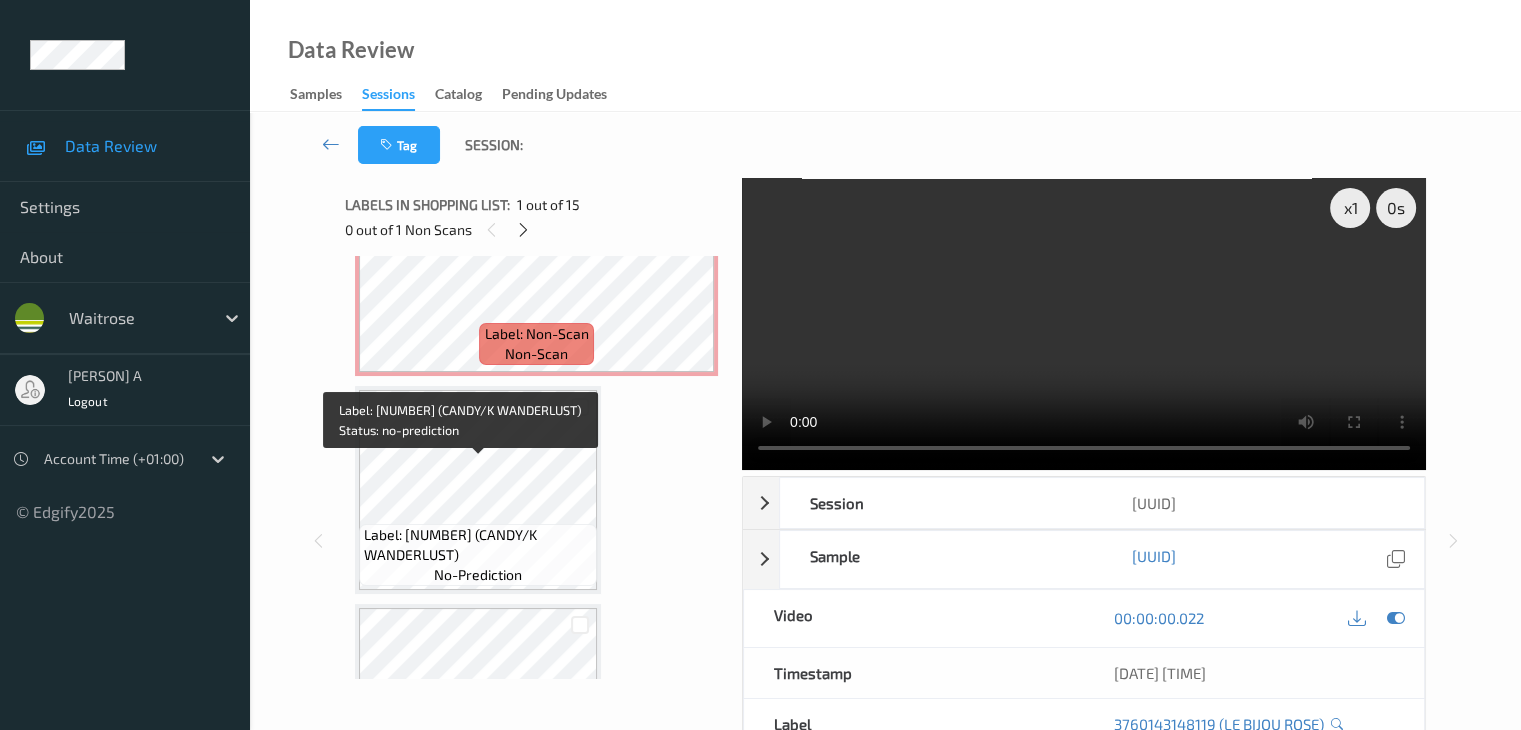 scroll, scrollTop: 500, scrollLeft: 0, axis: vertical 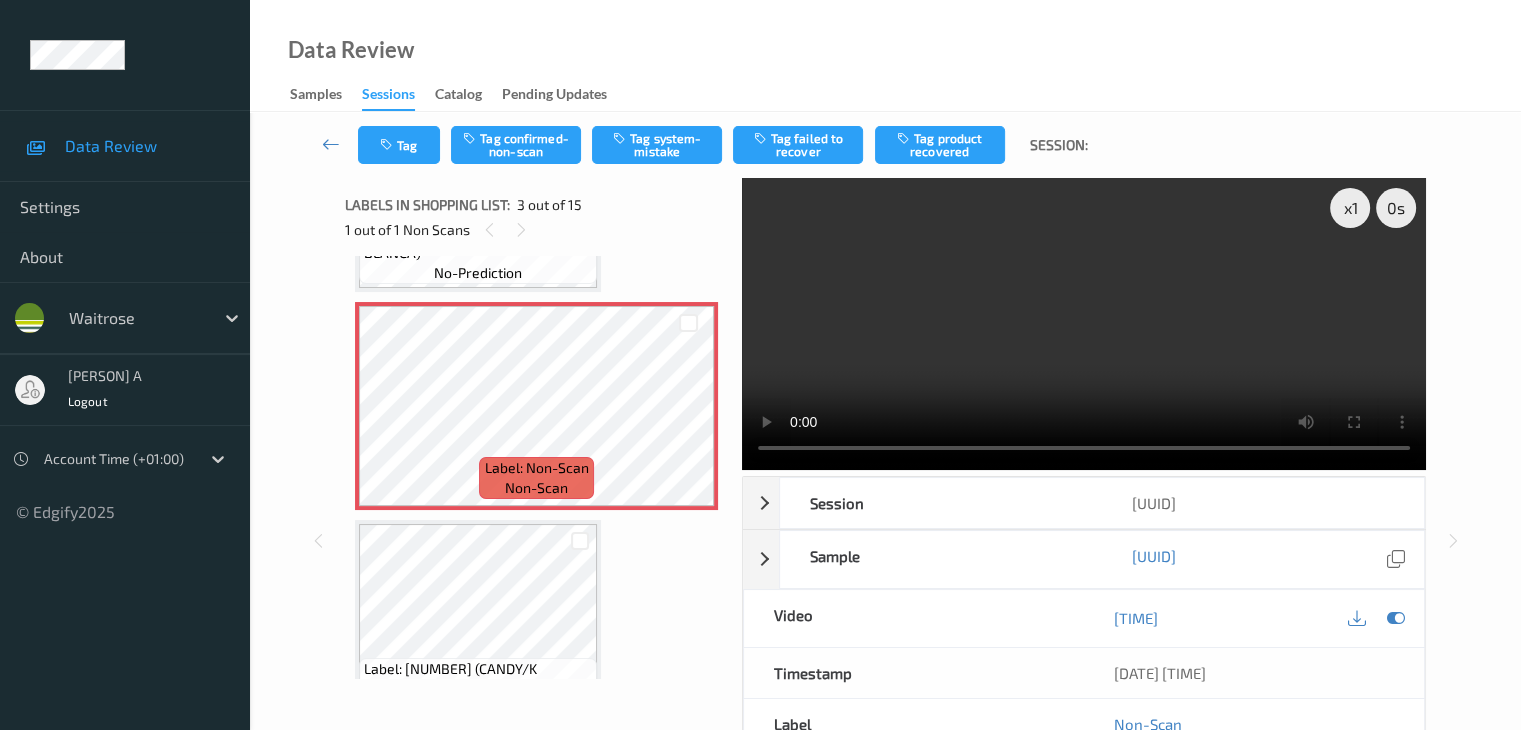 click at bounding box center [580, 540] 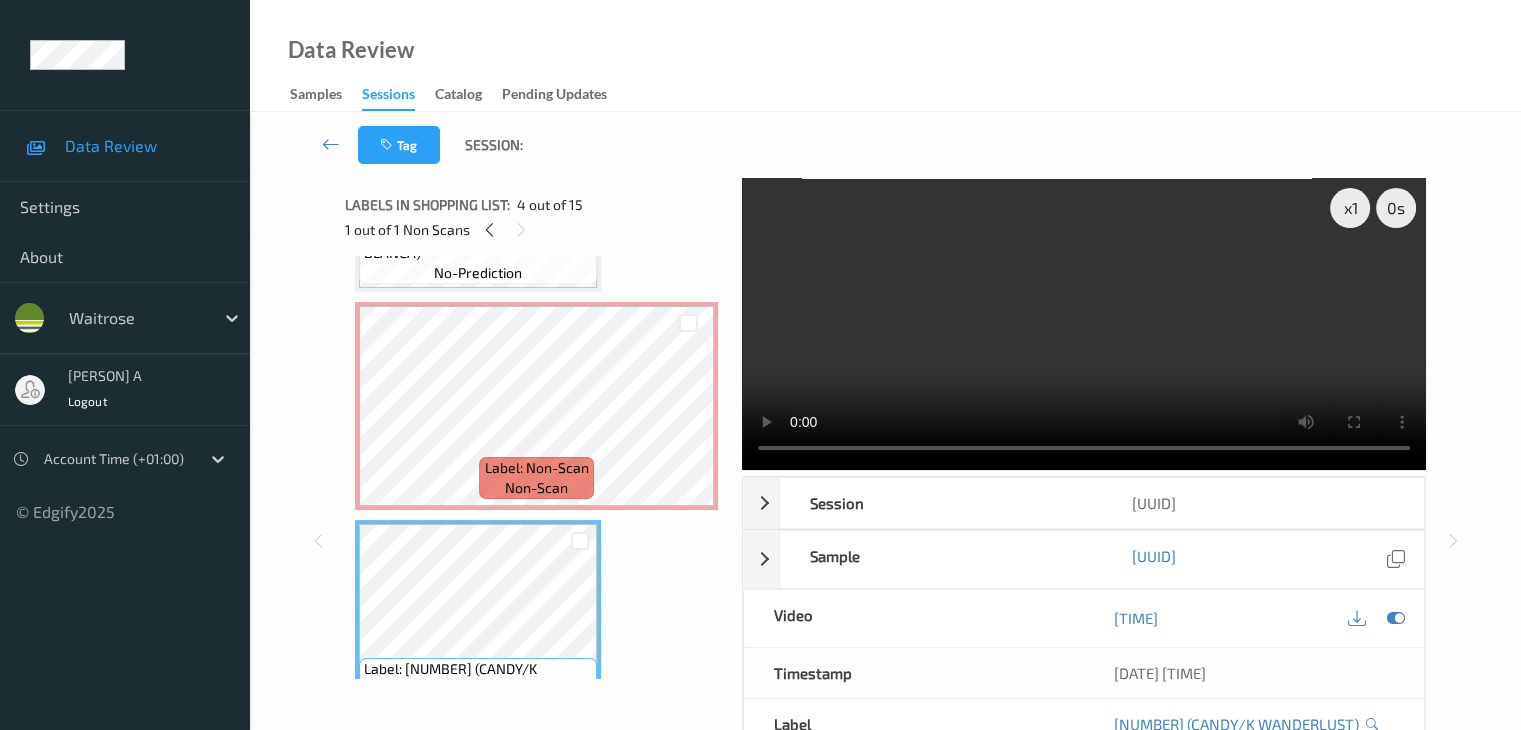 click at bounding box center (580, 540) 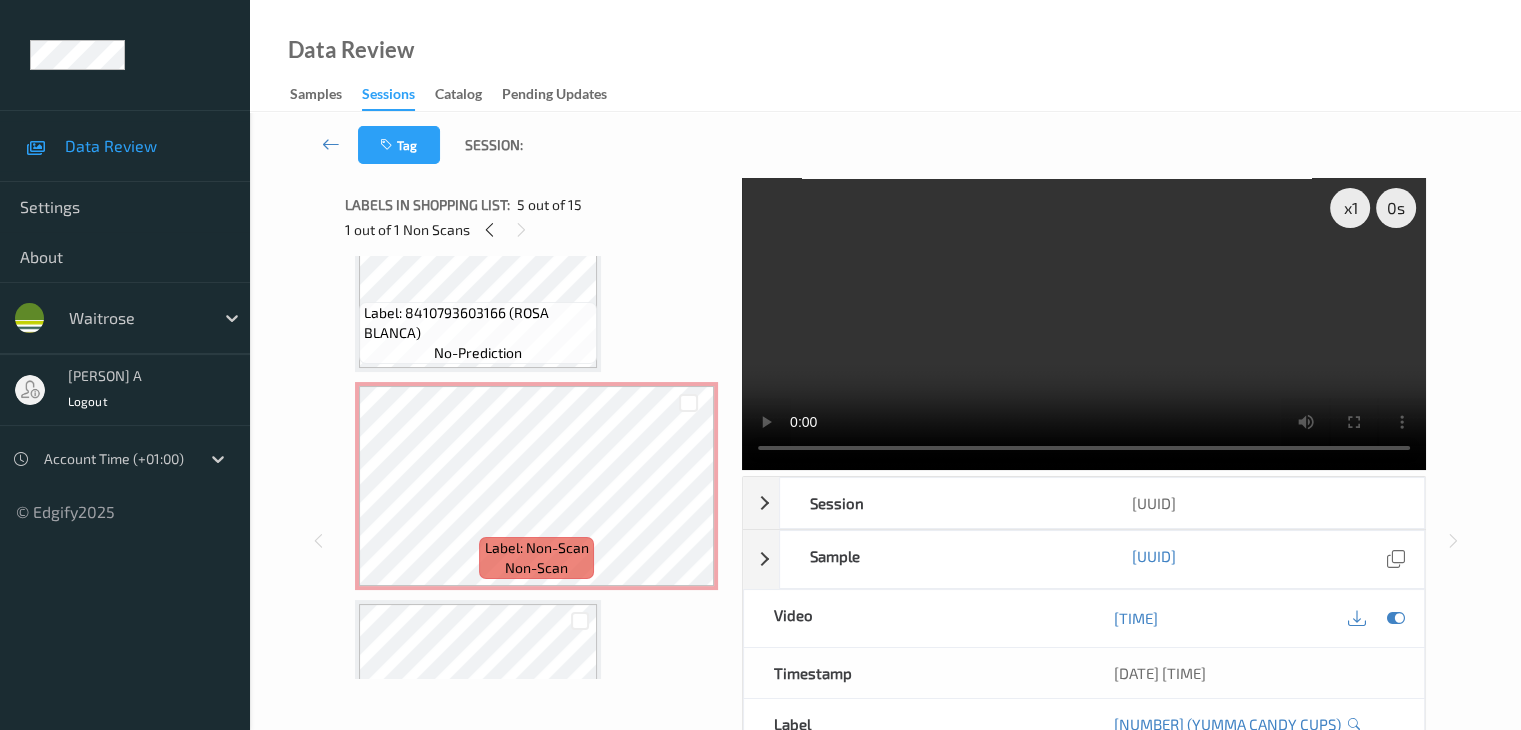 scroll, scrollTop: 300, scrollLeft: 0, axis: vertical 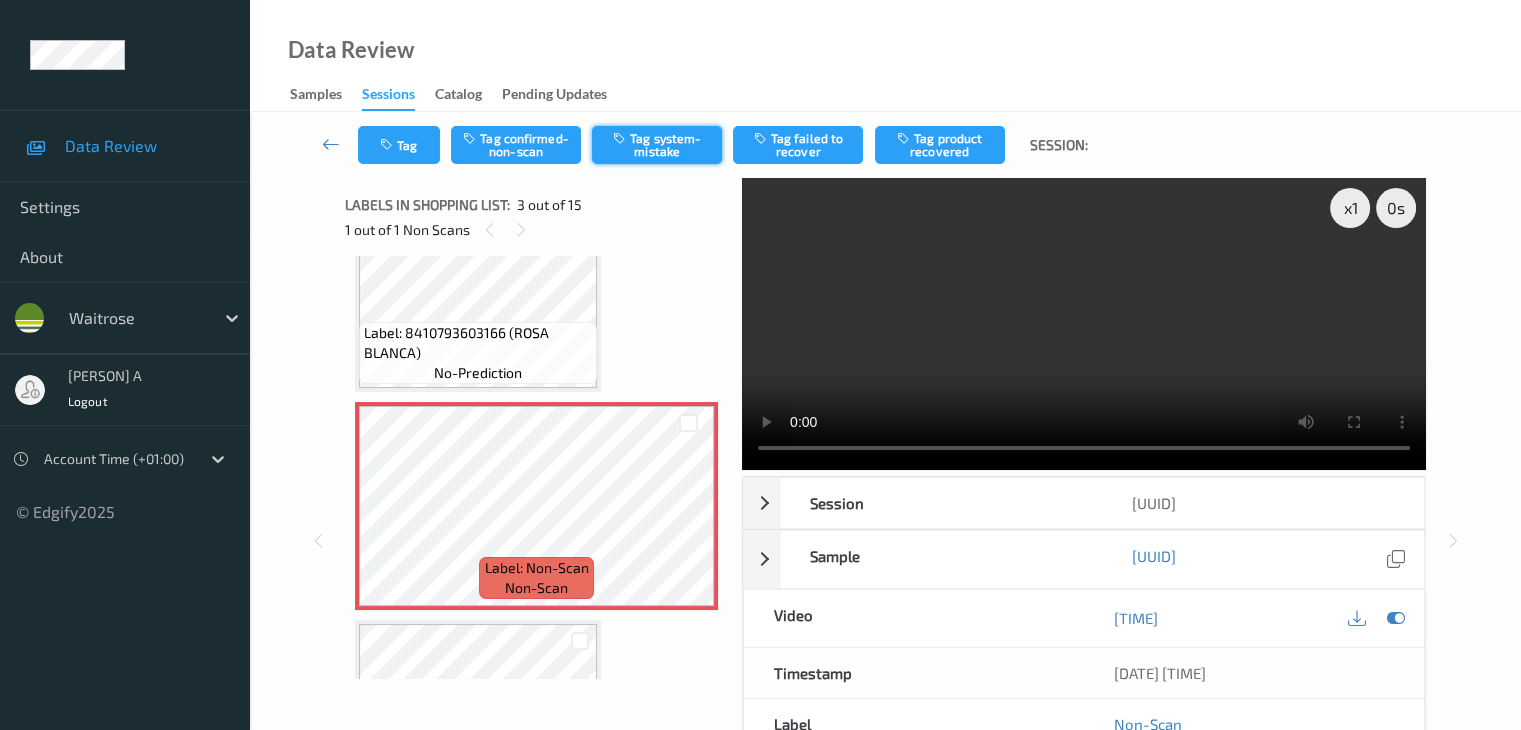 click on "Tag   system-mistake" at bounding box center (657, 145) 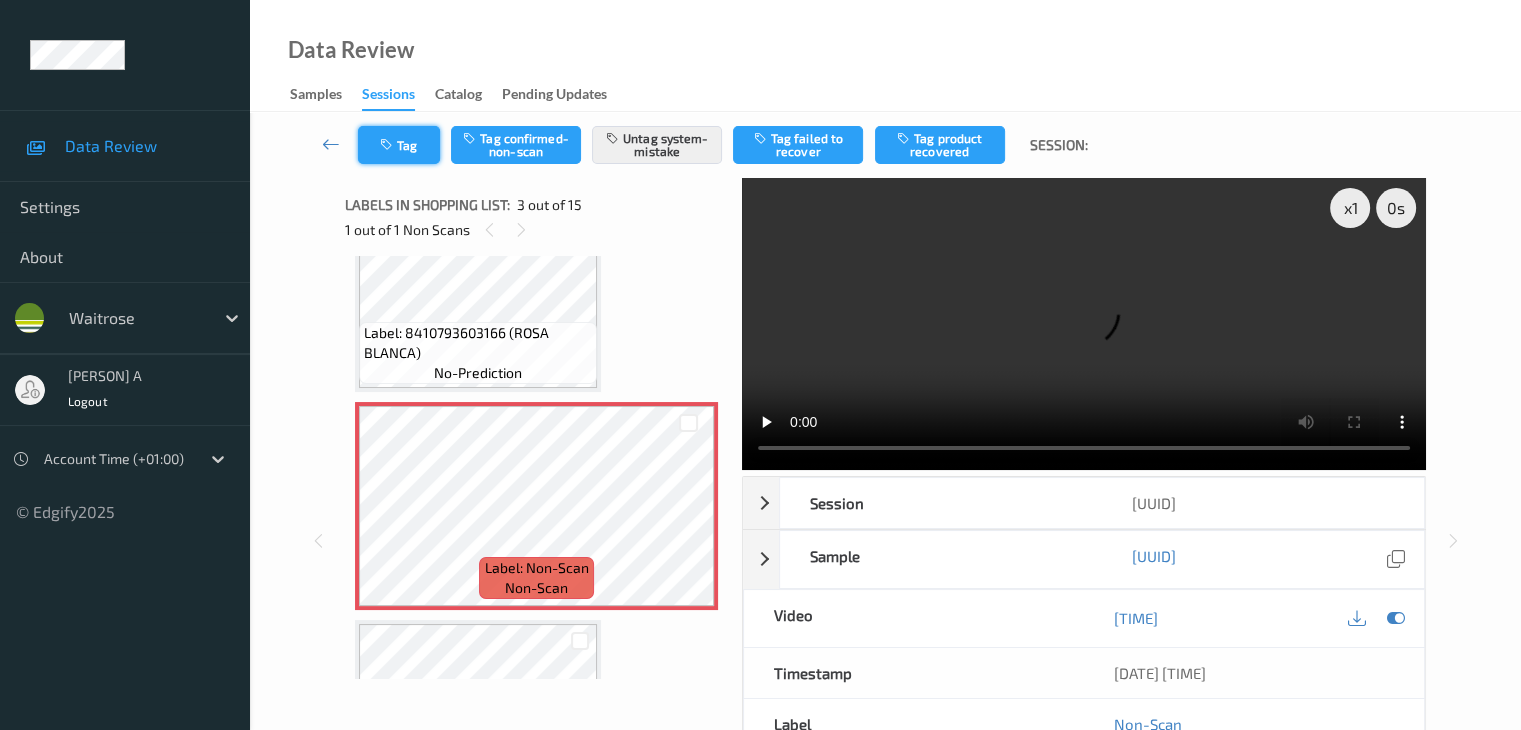 click on "Tag Tag   confirmed-non-scan Untag   system-mistake Tag   failed to recover Tag   product recovered Session:" at bounding box center [885, 145] 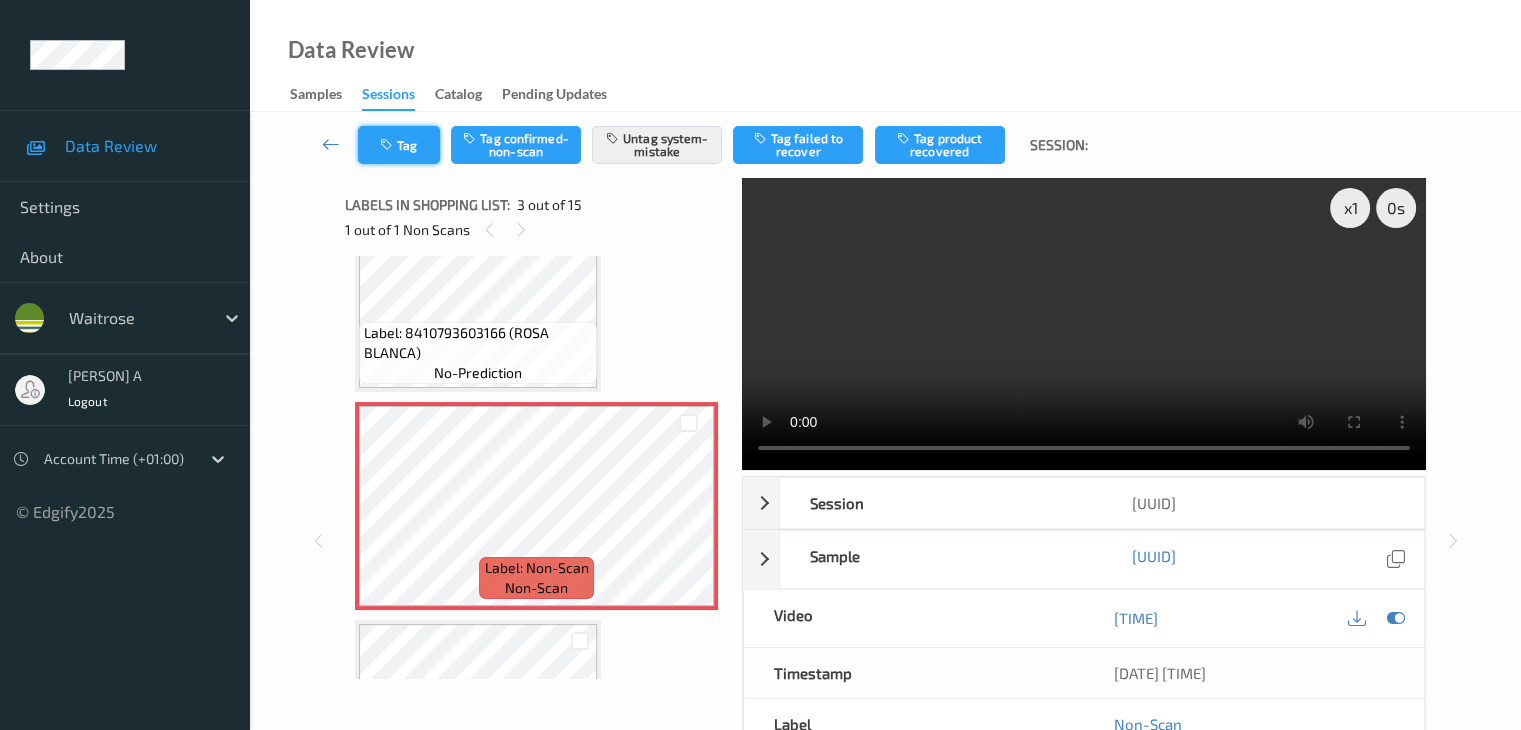 click on "Tag" at bounding box center [399, 145] 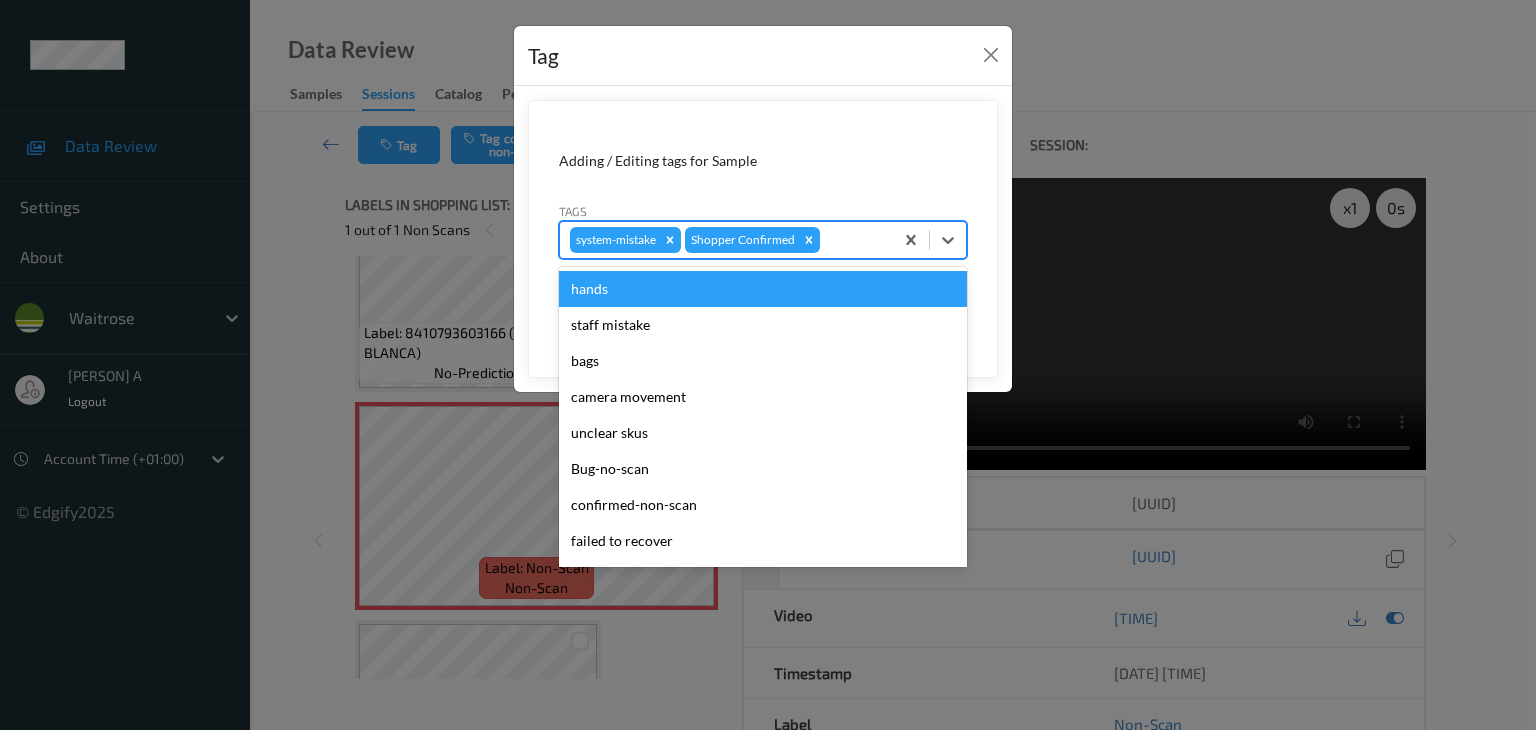 click at bounding box center [853, 240] 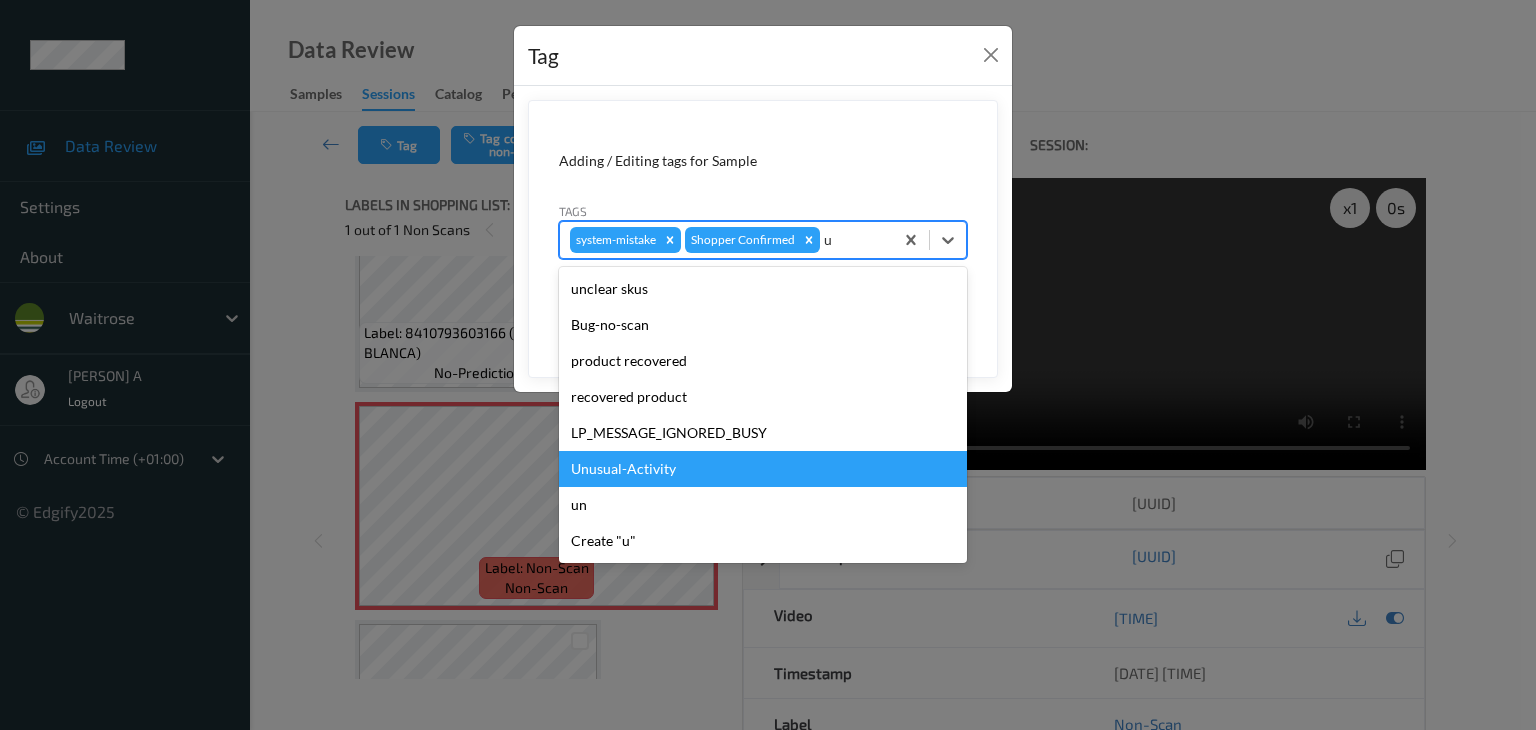 click on "Unusual-Activity" at bounding box center [763, 469] 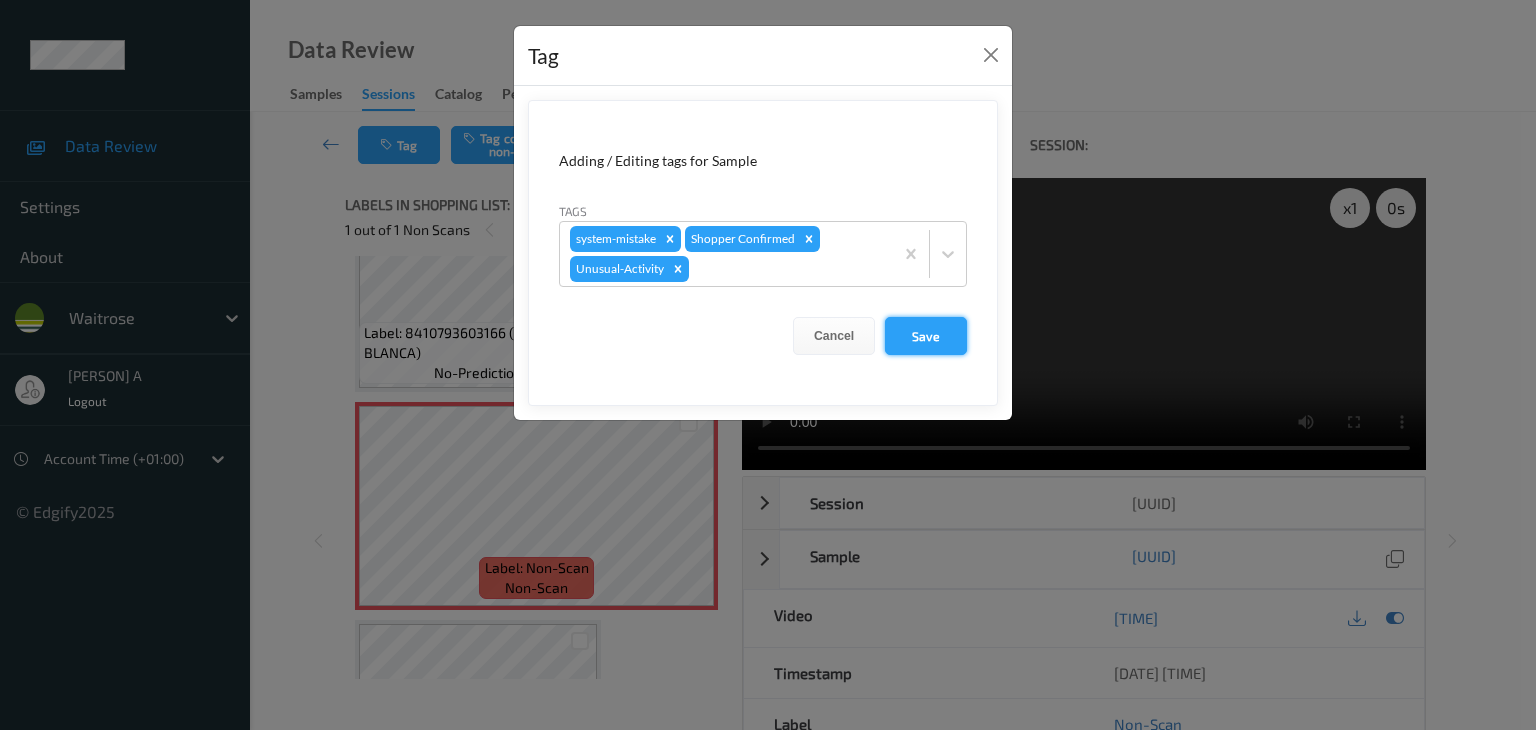 click on "Save" at bounding box center (926, 336) 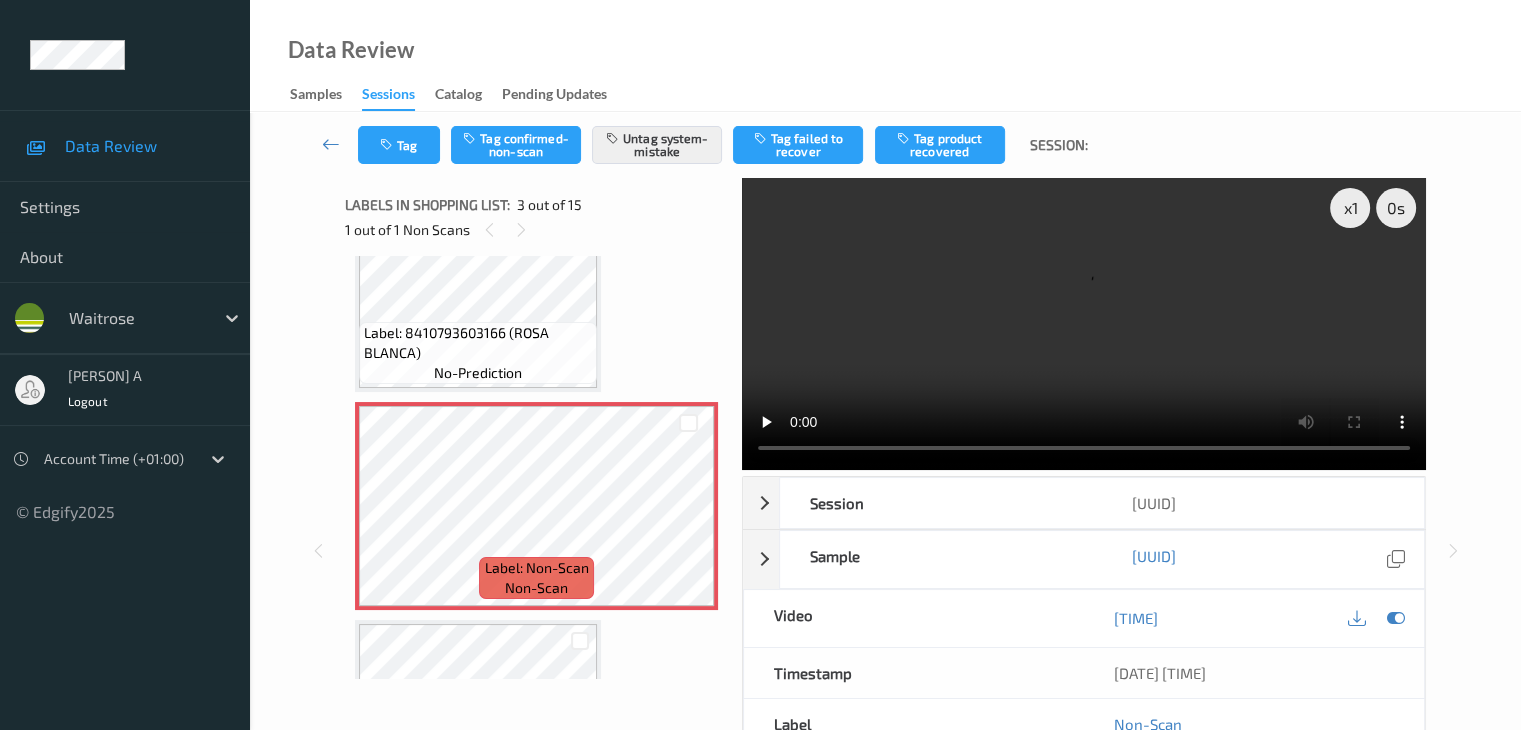 type 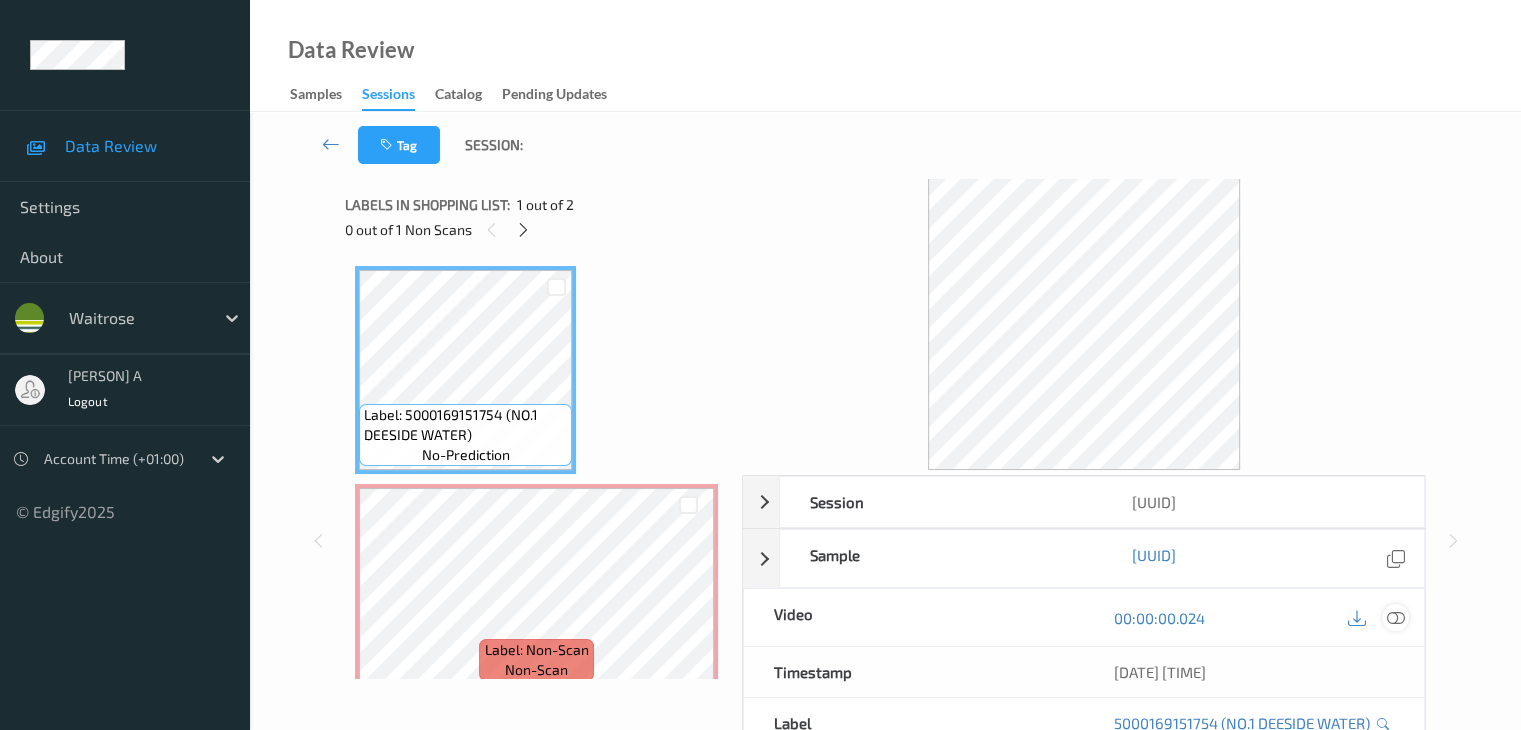 click at bounding box center (1395, 618) 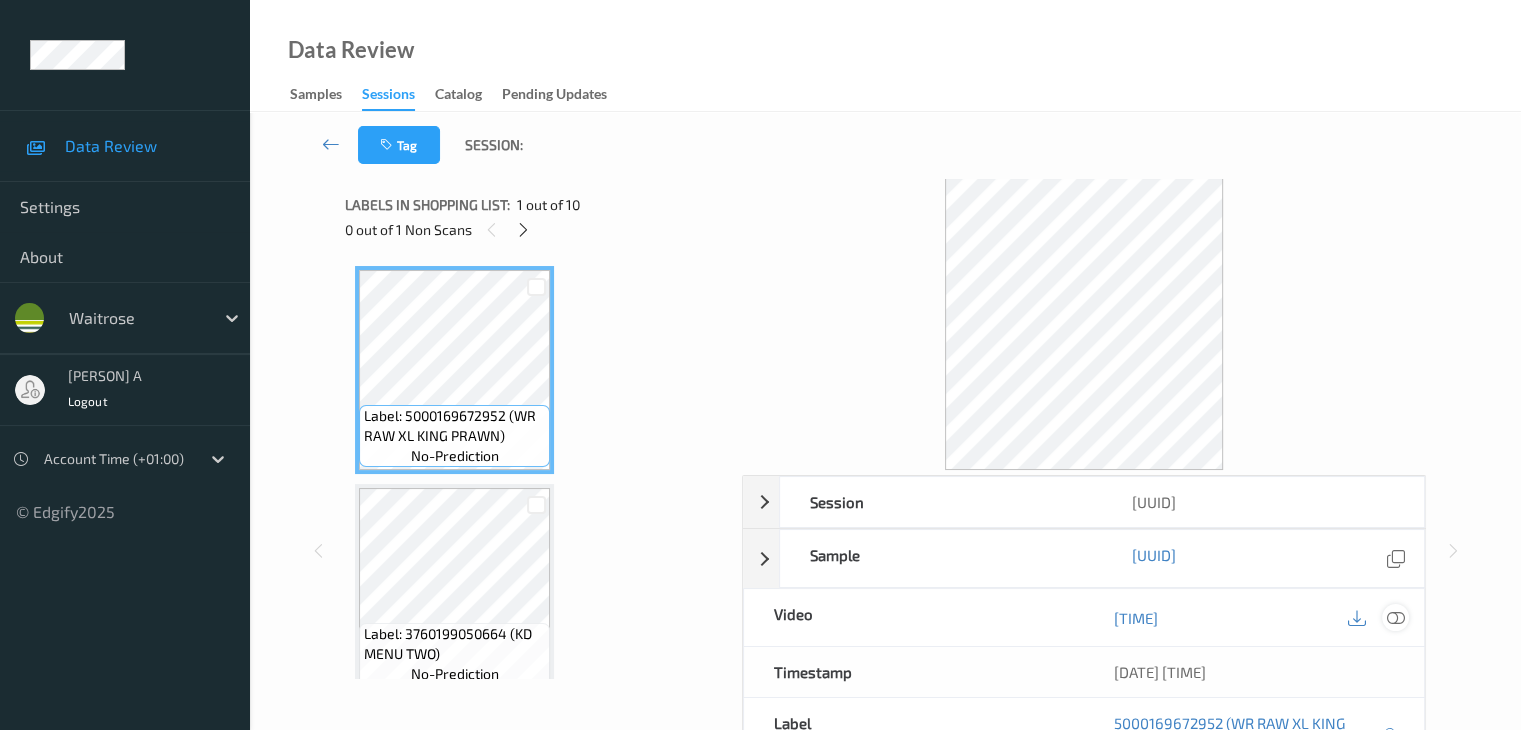 click at bounding box center [1395, 617] 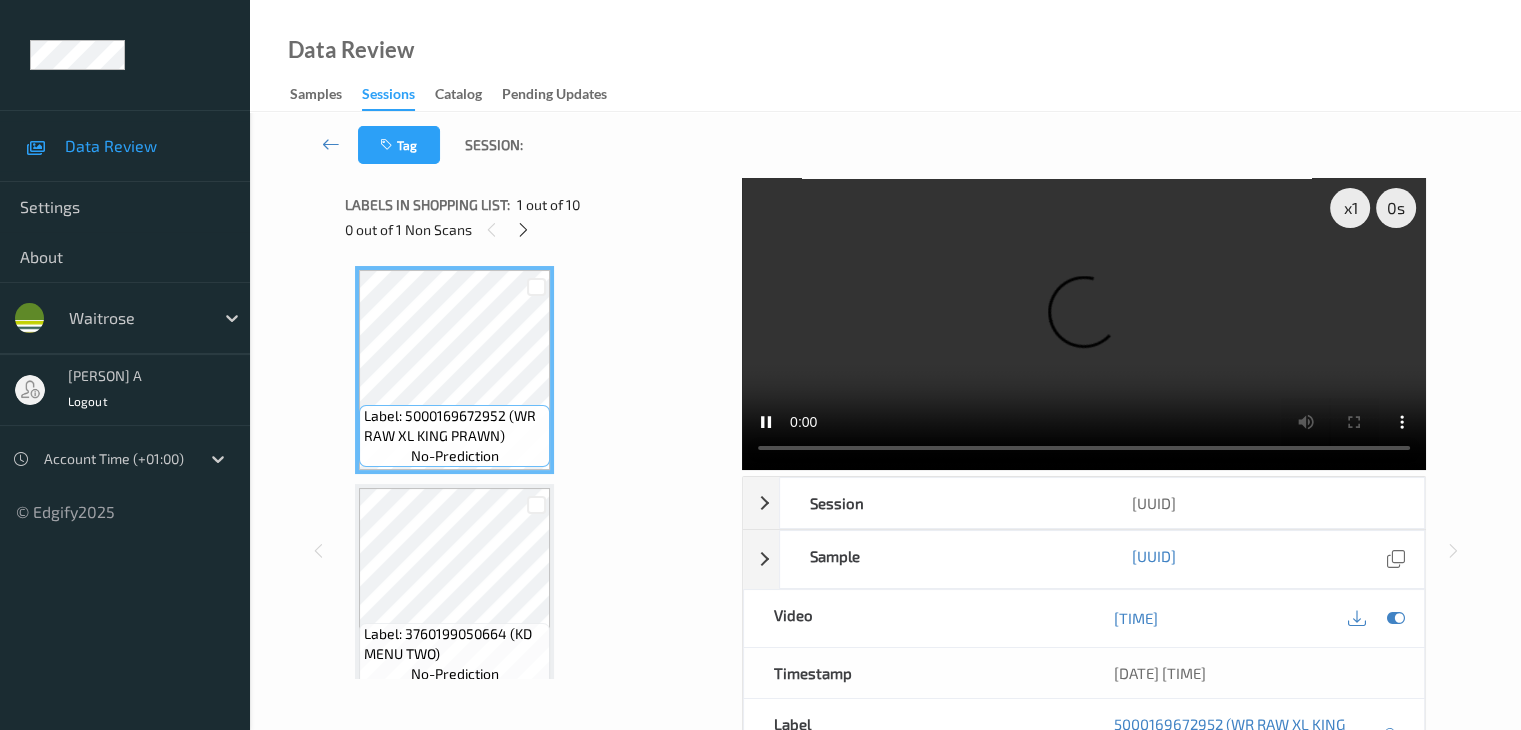 type 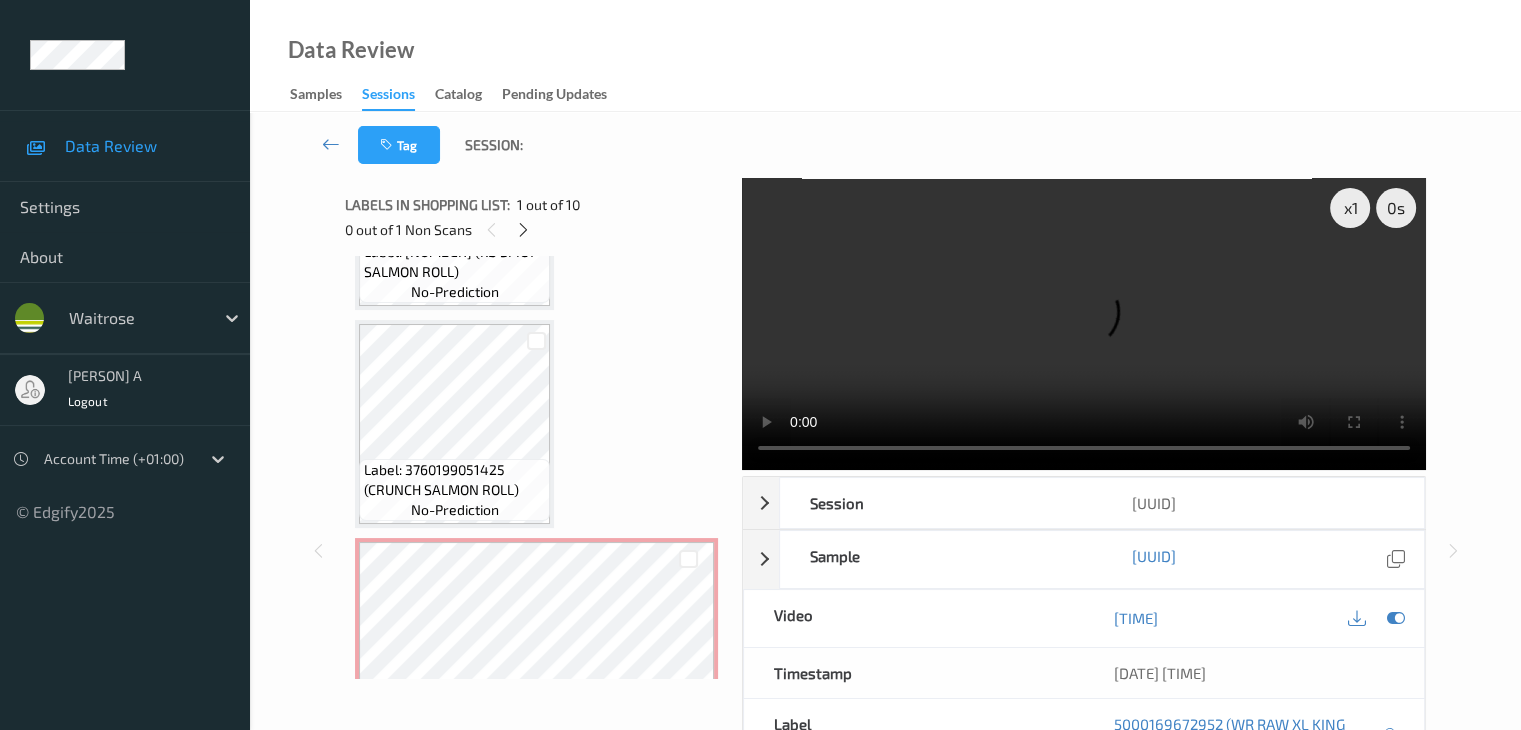 scroll, scrollTop: 800, scrollLeft: 0, axis: vertical 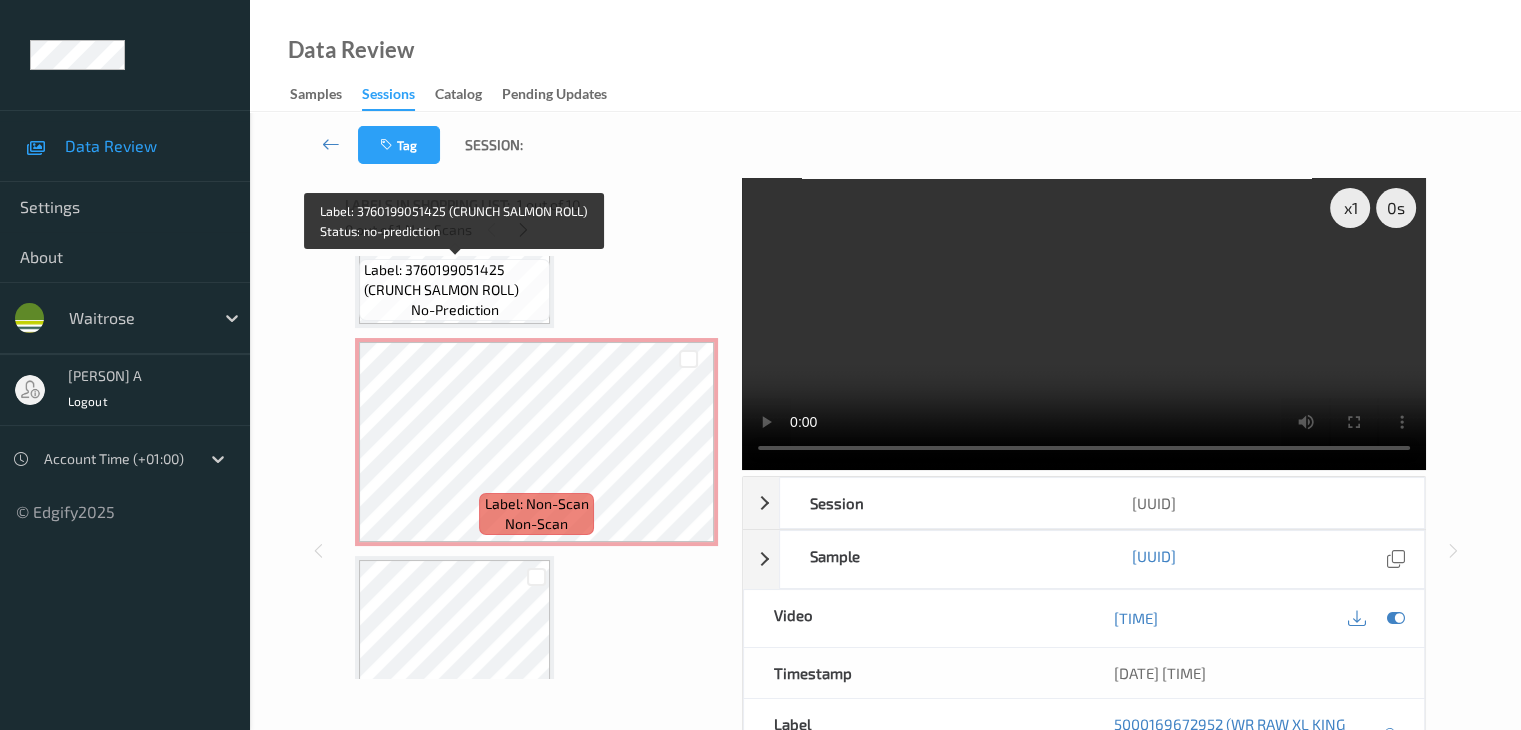 click on "Label: 3760199051425 (CRUNCH SALMON ROLL)" at bounding box center (454, 280) 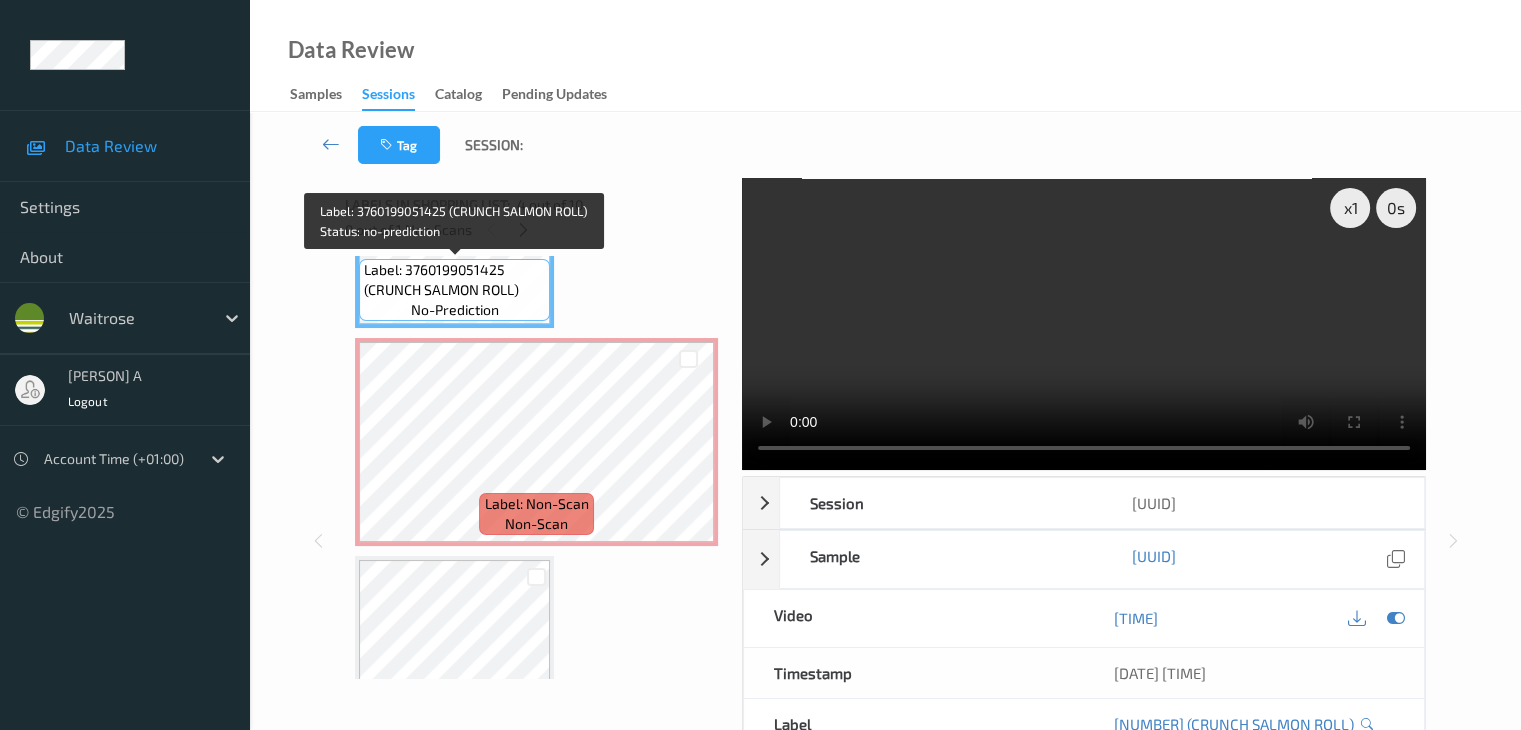 click on "Label: 3760199051425 (CRUNCH SALMON ROLL) no-prediction" at bounding box center (454, 290) 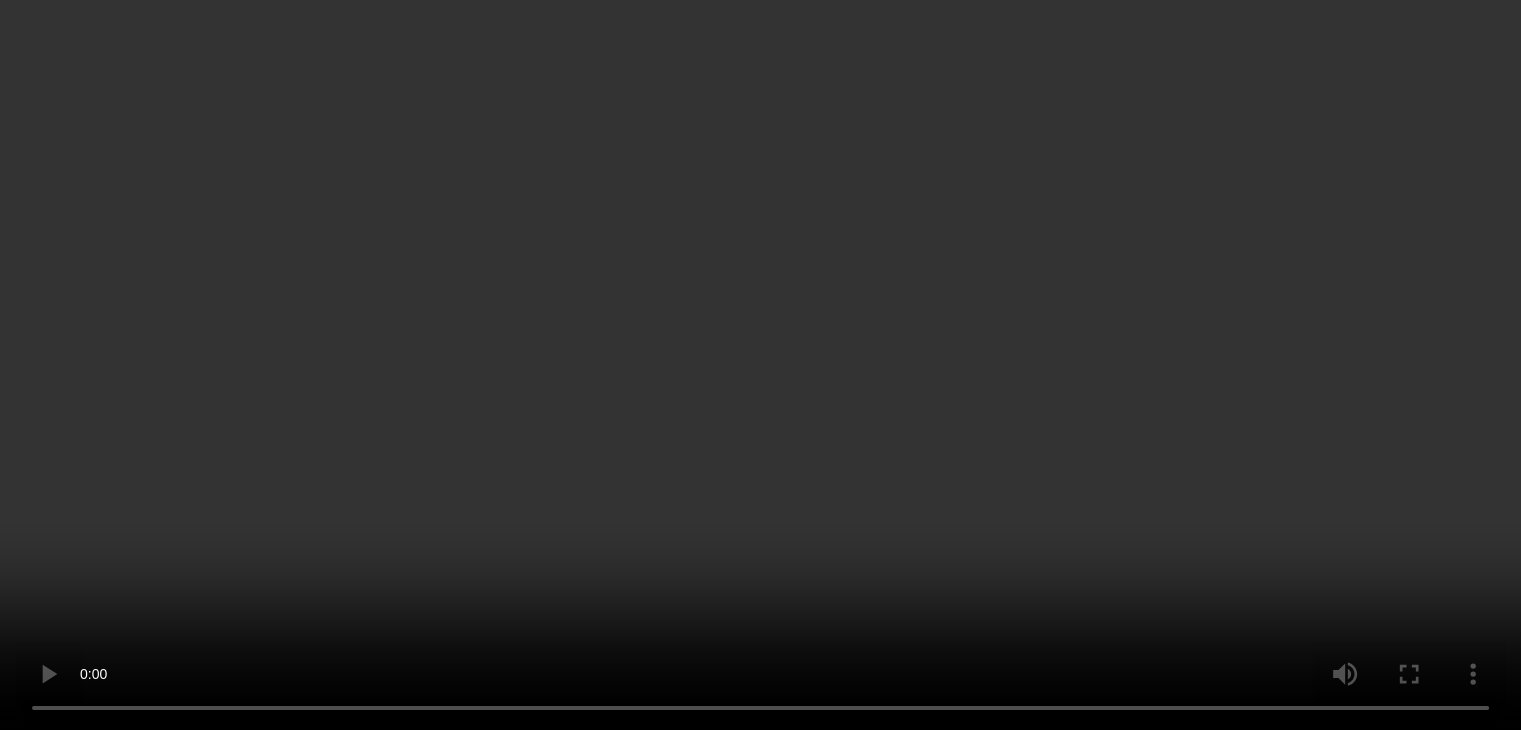 scroll, scrollTop: 1000, scrollLeft: 0, axis: vertical 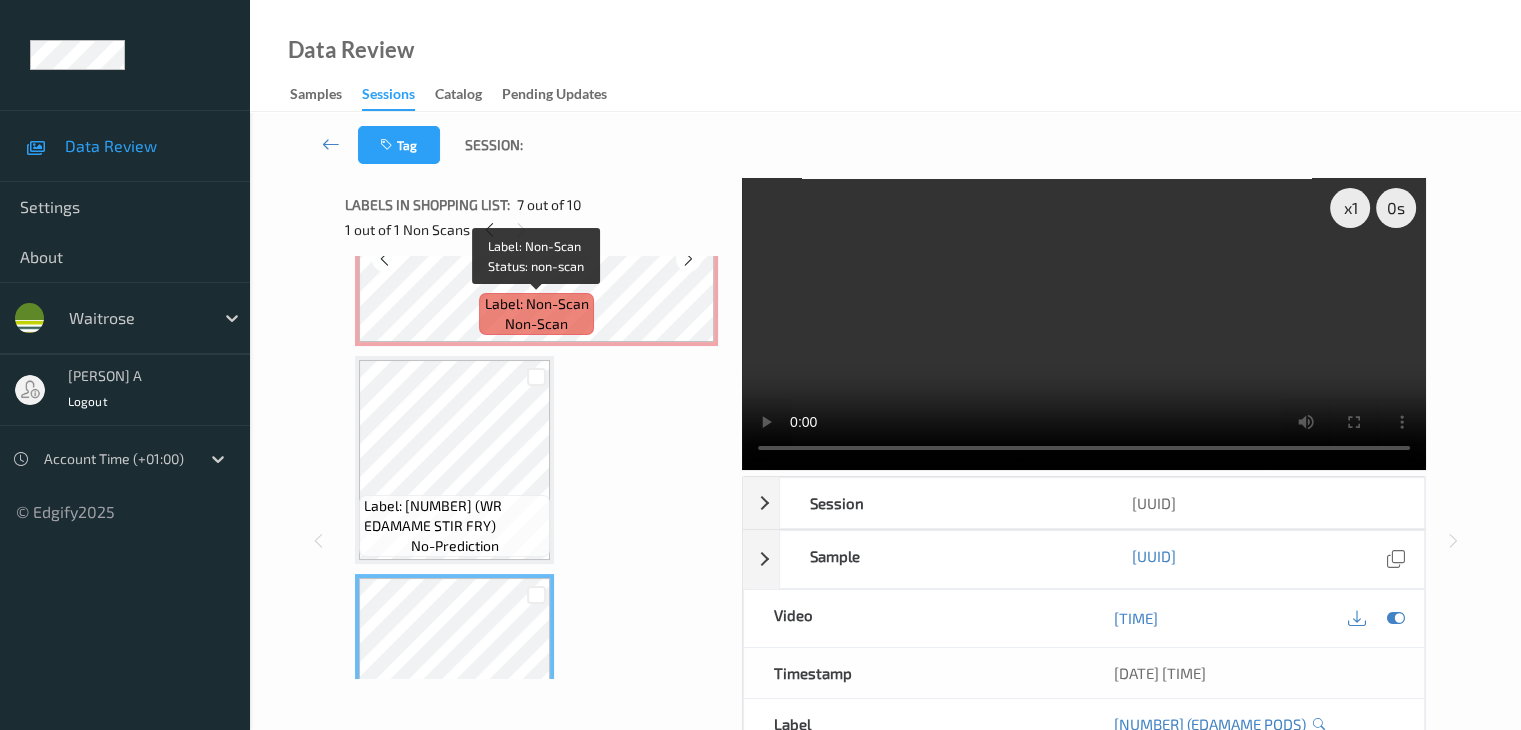 click on "Label: Non-Scan" at bounding box center (537, 304) 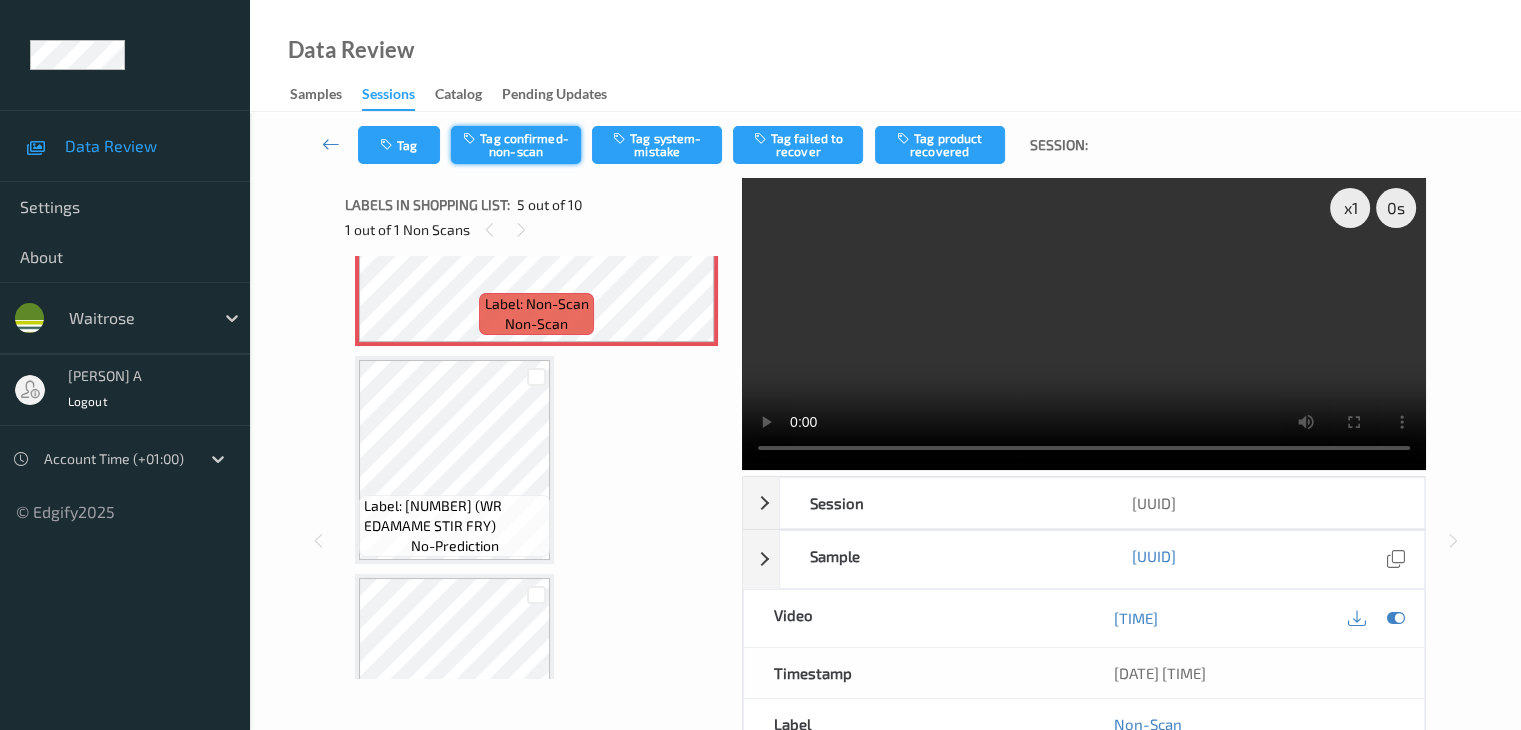 click on "Tag   confirmed-non-scan" at bounding box center (516, 145) 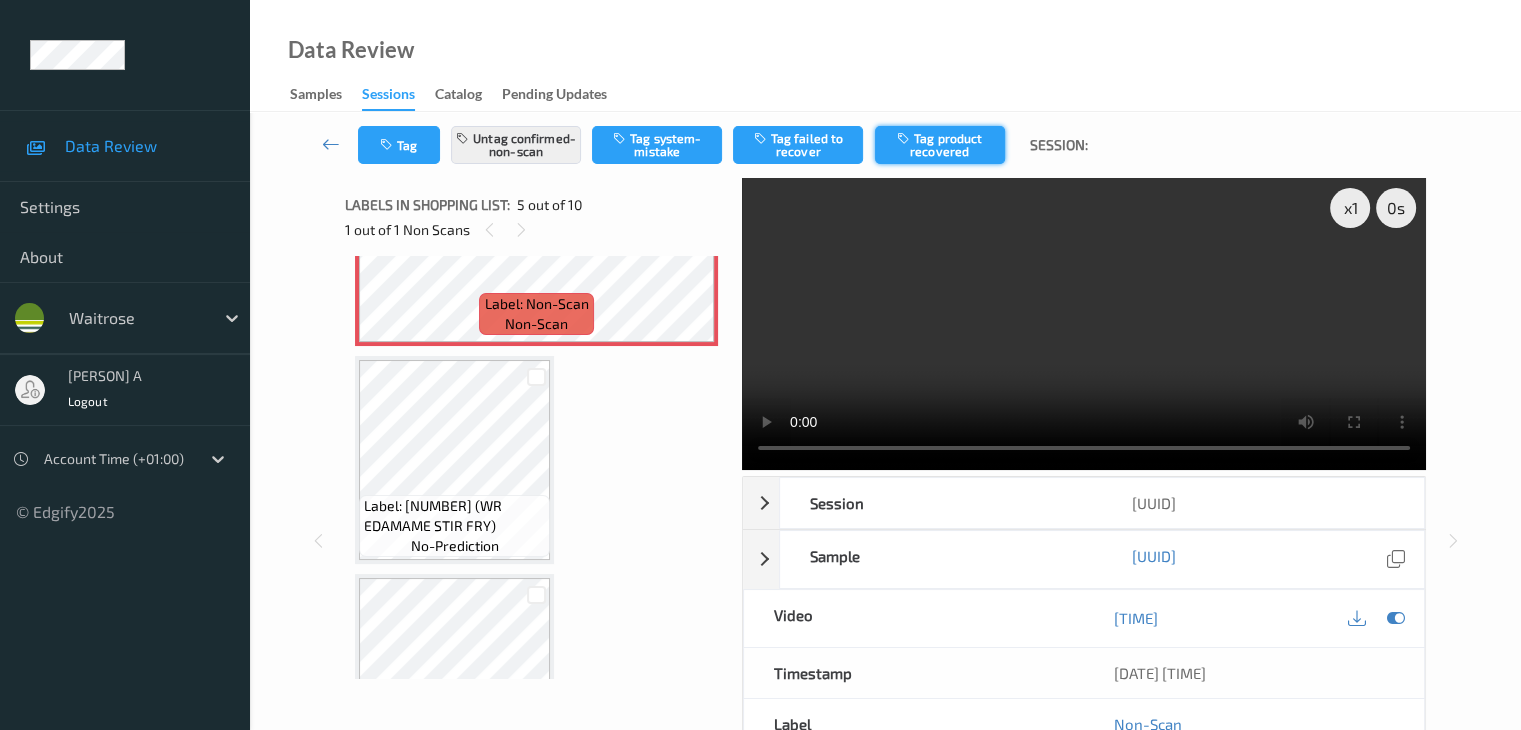 click on "Tag   product recovered" at bounding box center [940, 145] 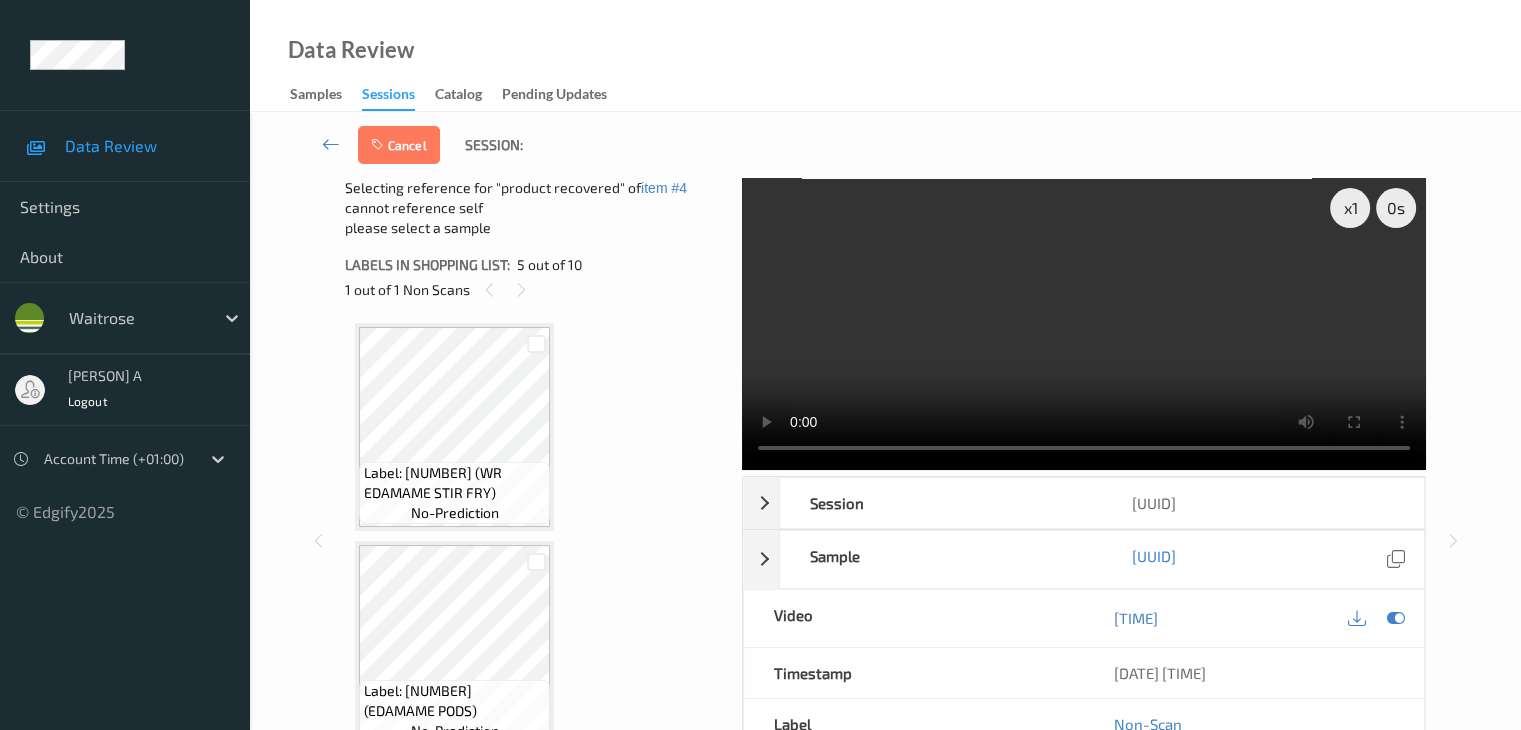 scroll, scrollTop: 1200, scrollLeft: 0, axis: vertical 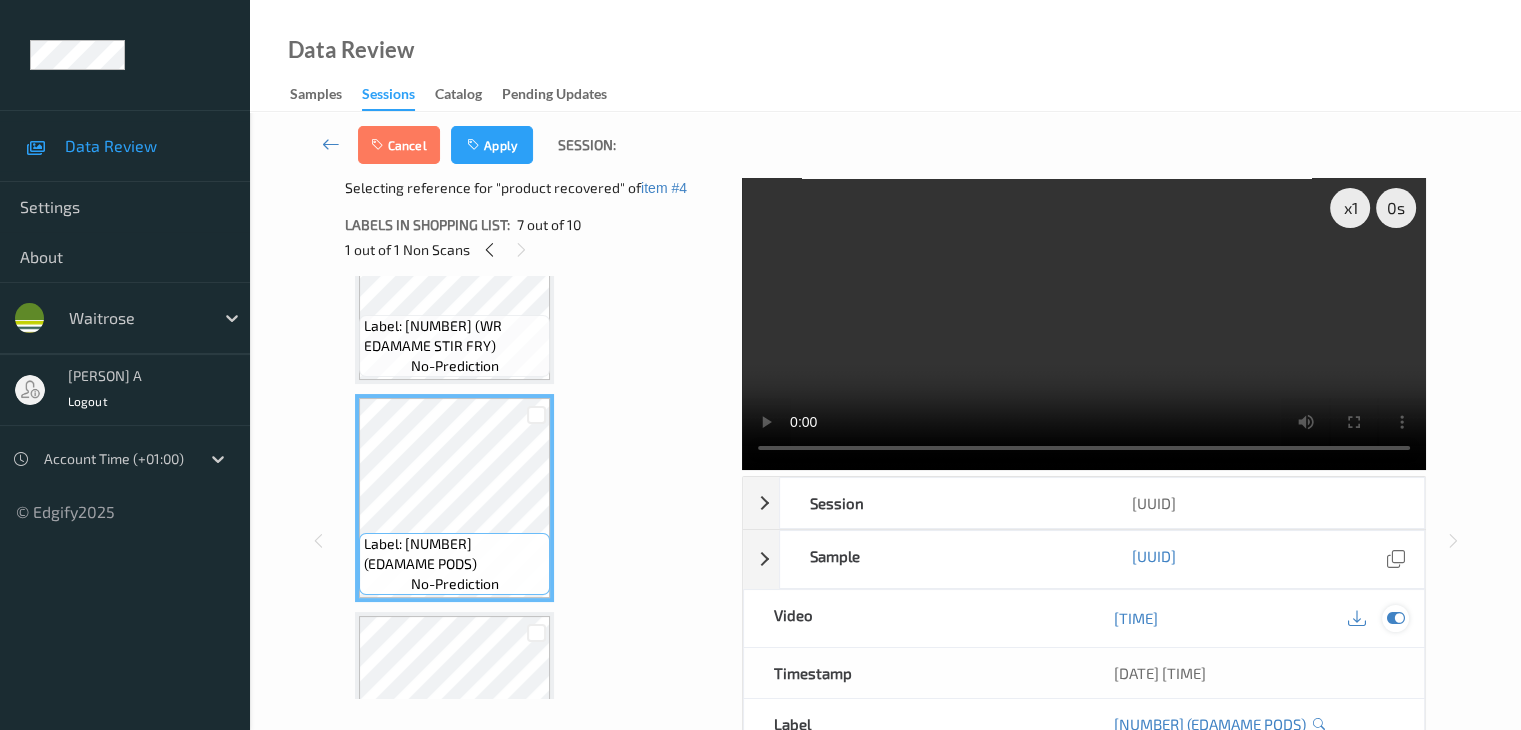 click at bounding box center (1395, 618) 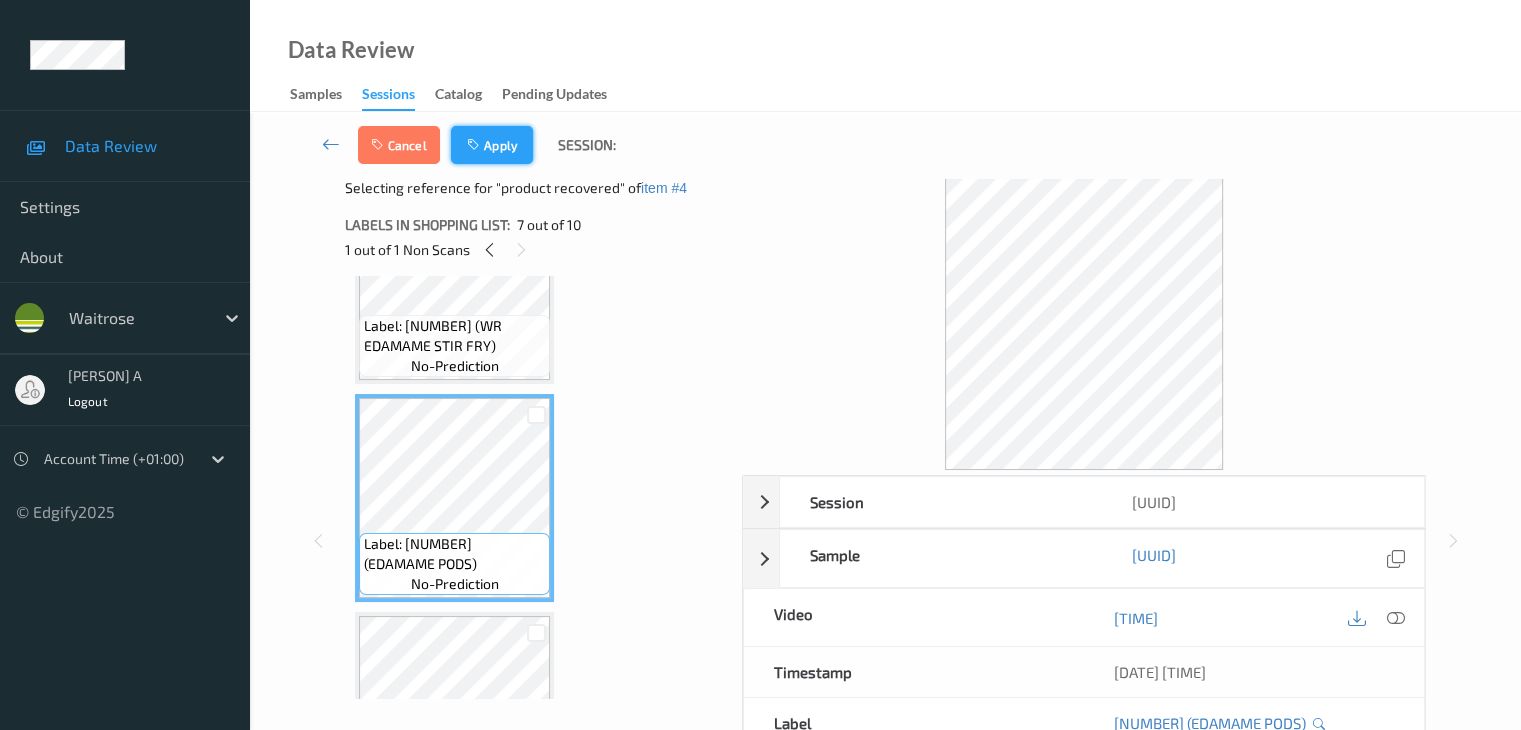 click at bounding box center [475, 145] 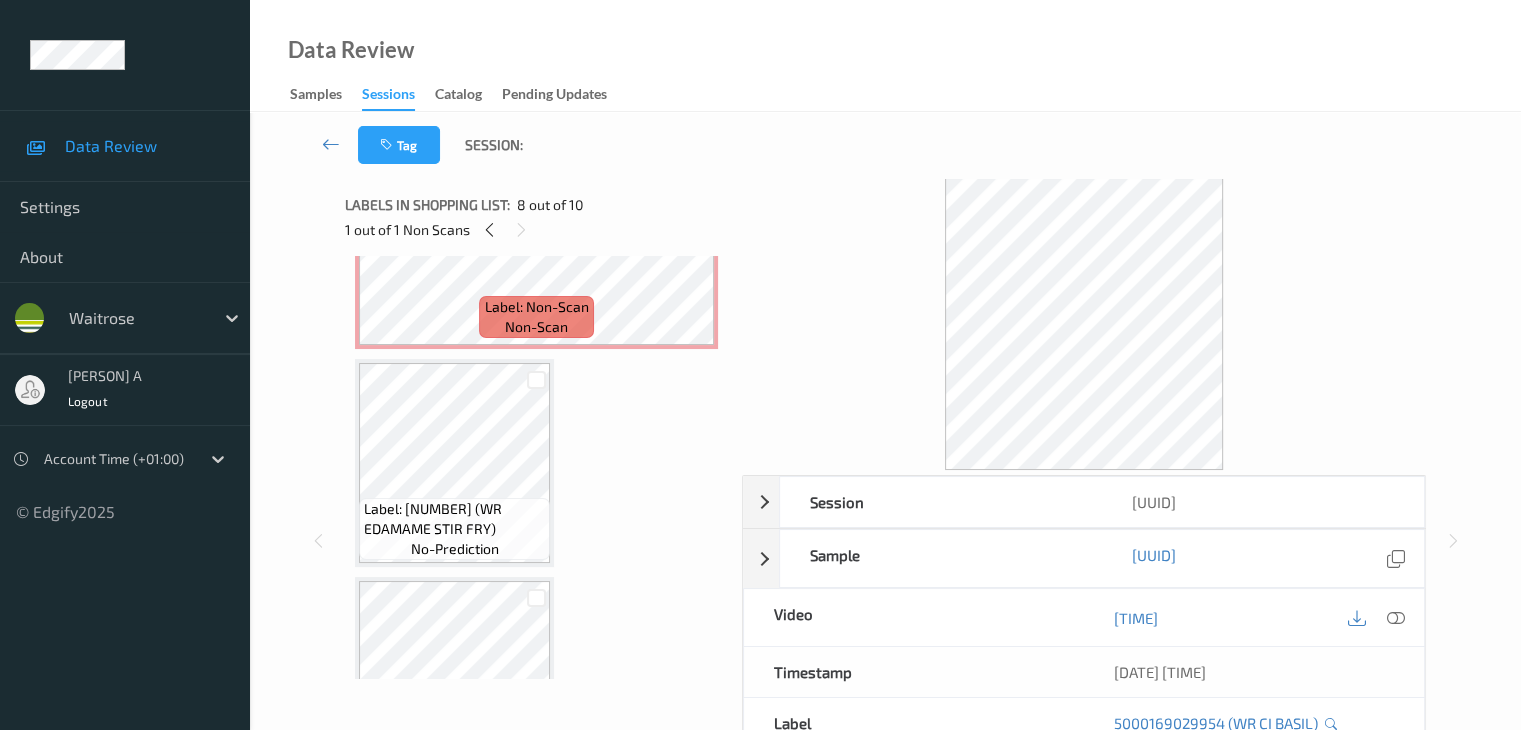 scroll, scrollTop: 964, scrollLeft: 0, axis: vertical 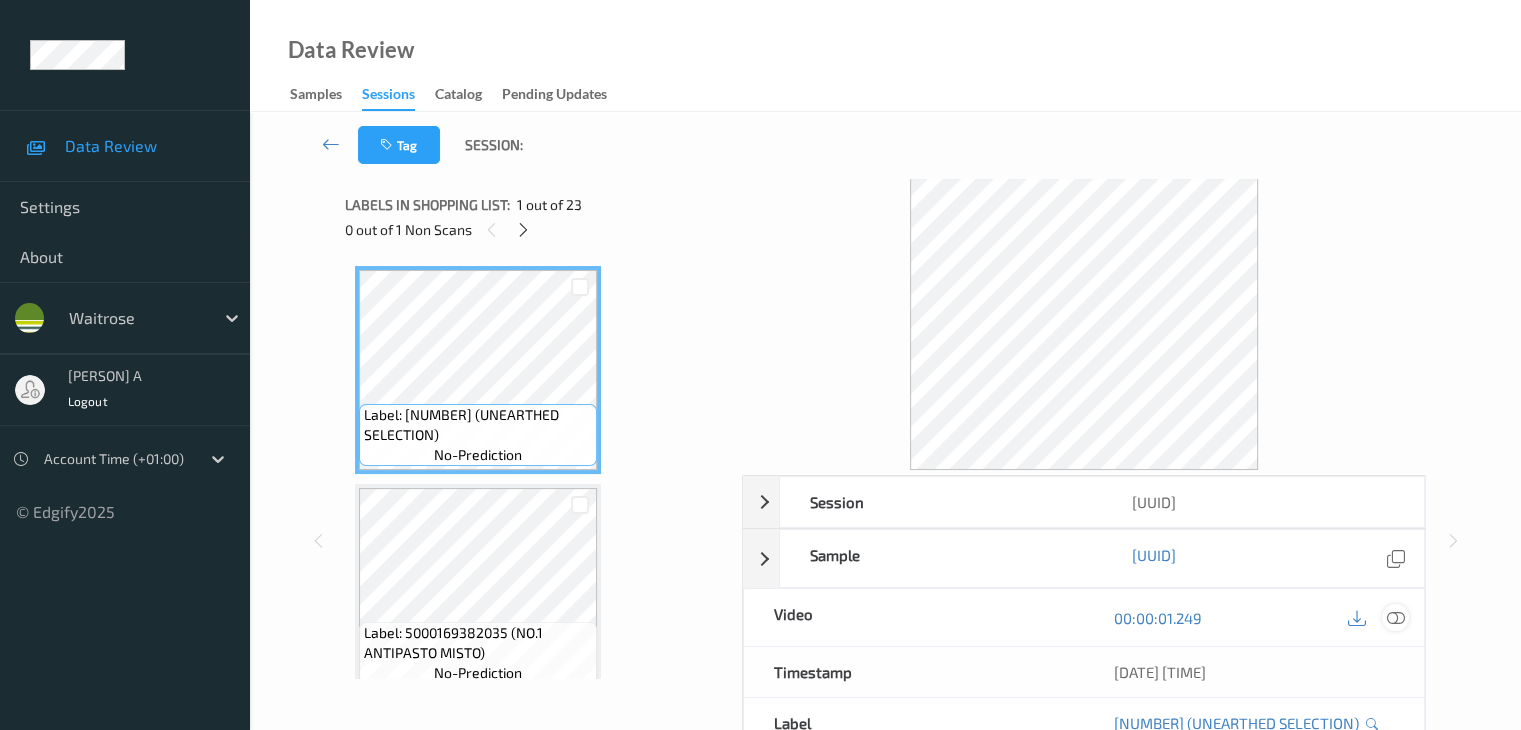 click at bounding box center (1395, 618) 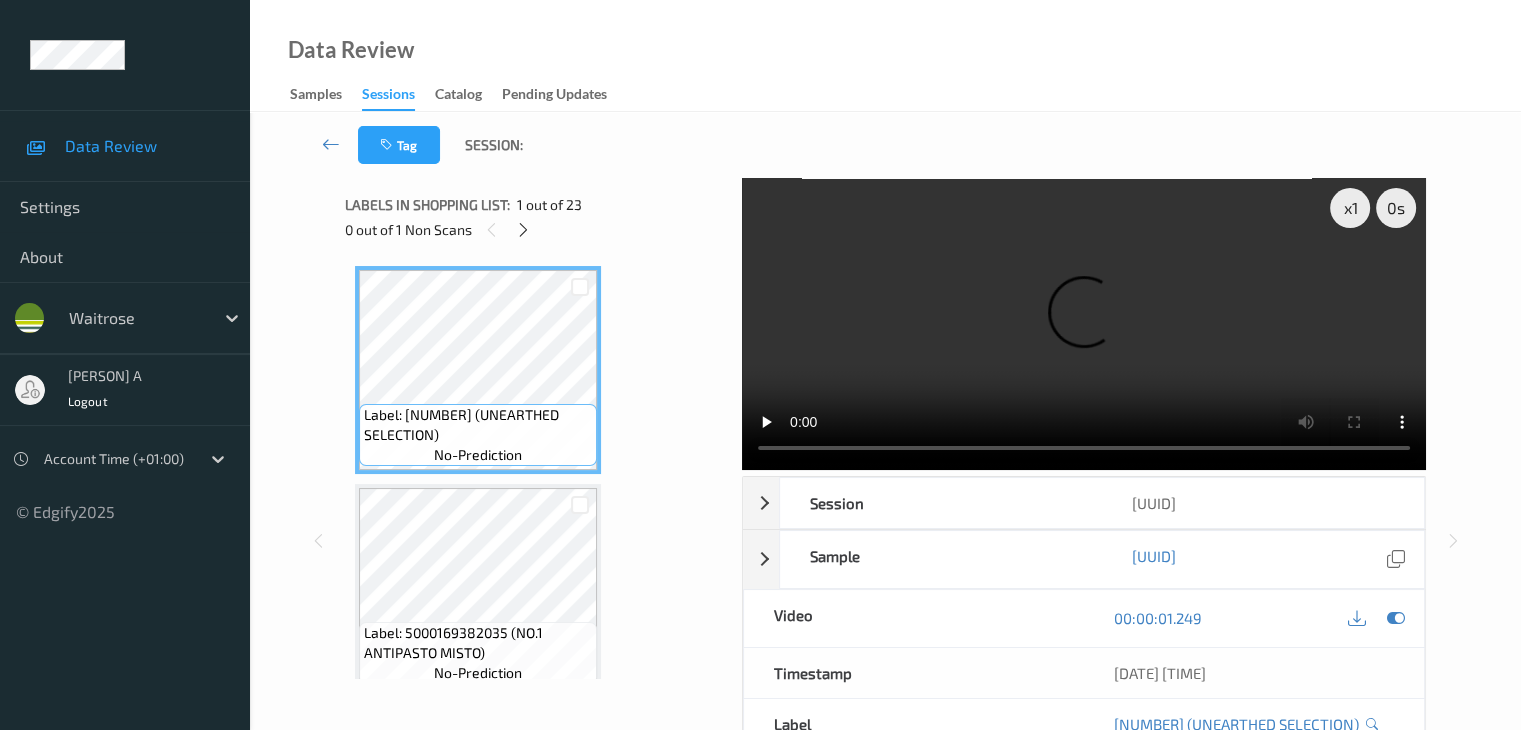 type 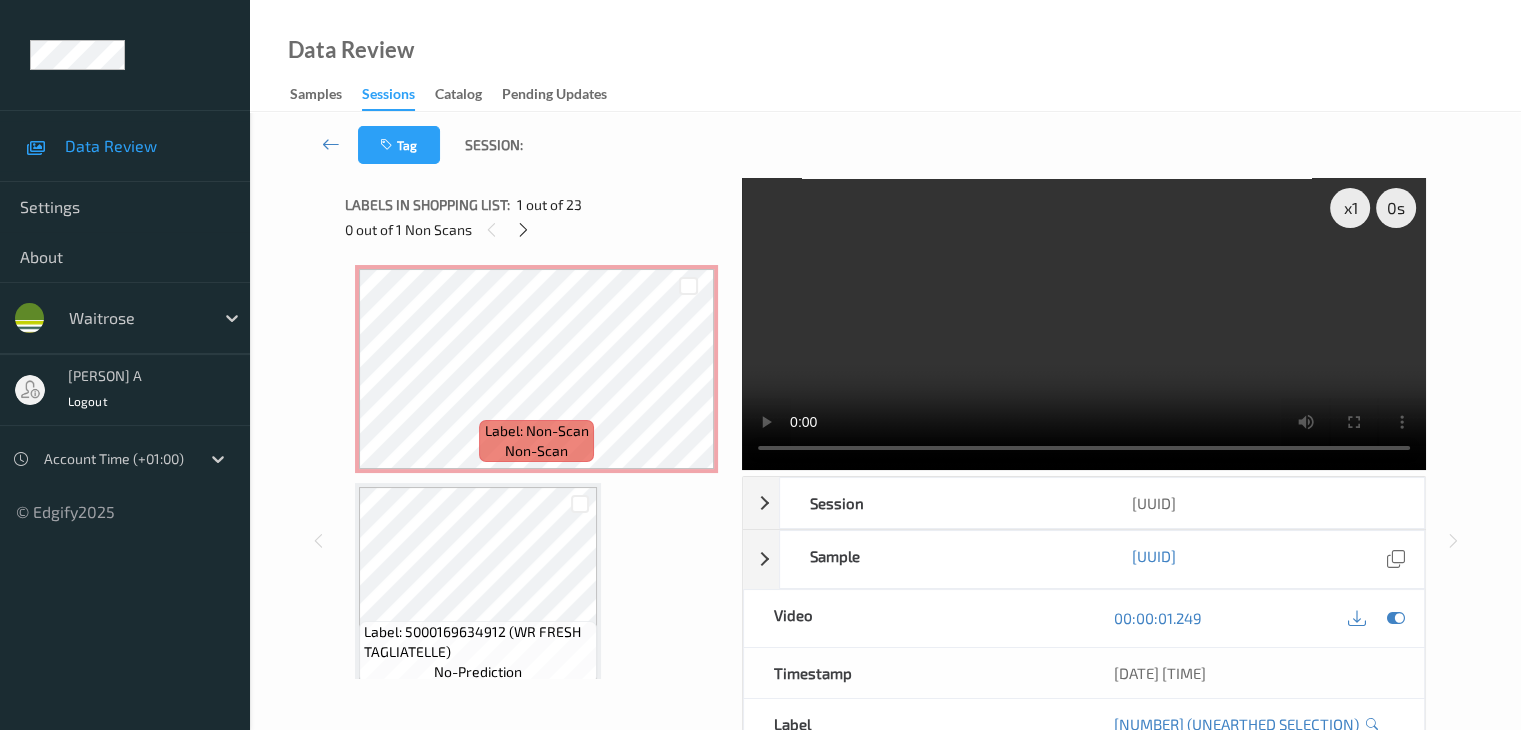 scroll, scrollTop: 2800, scrollLeft: 0, axis: vertical 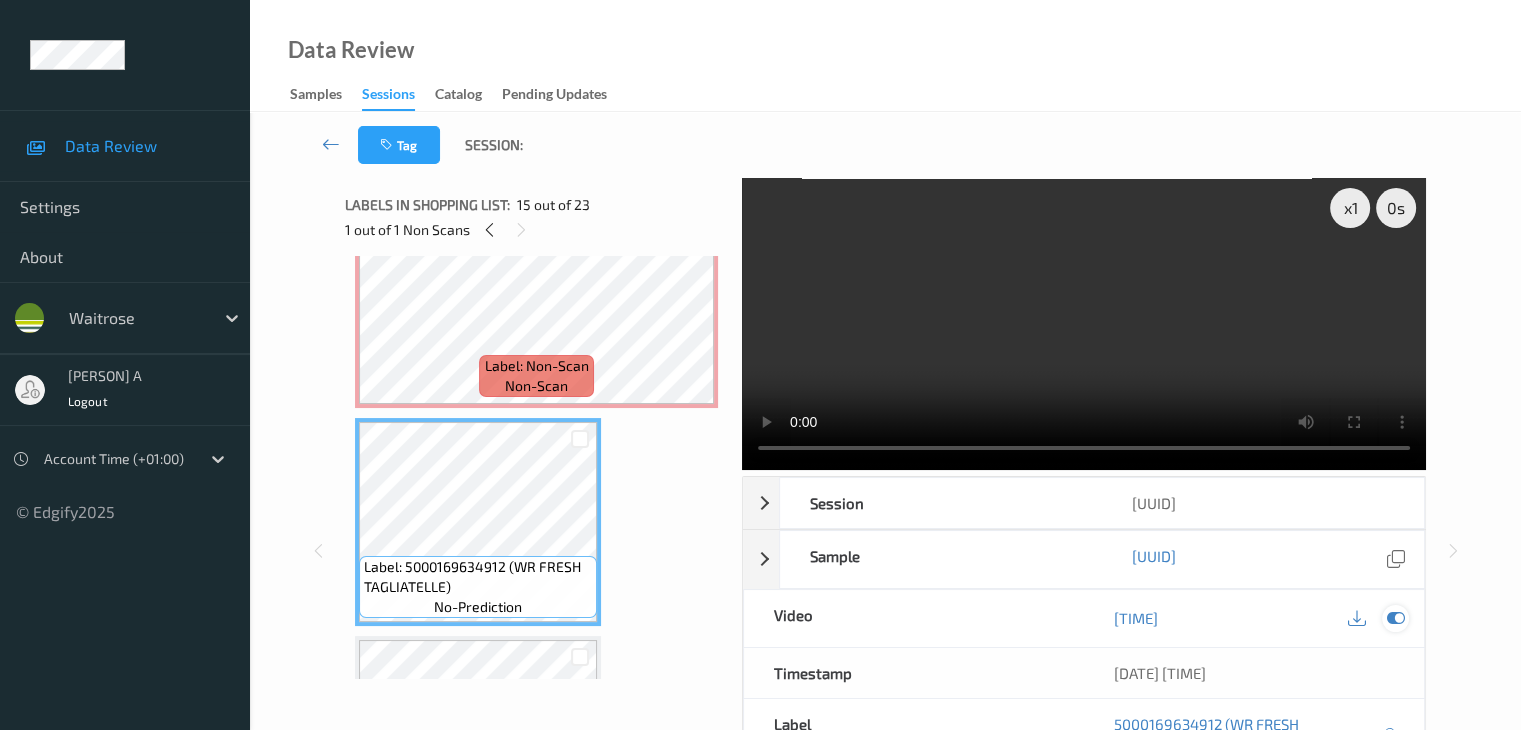 click at bounding box center [1395, 618] 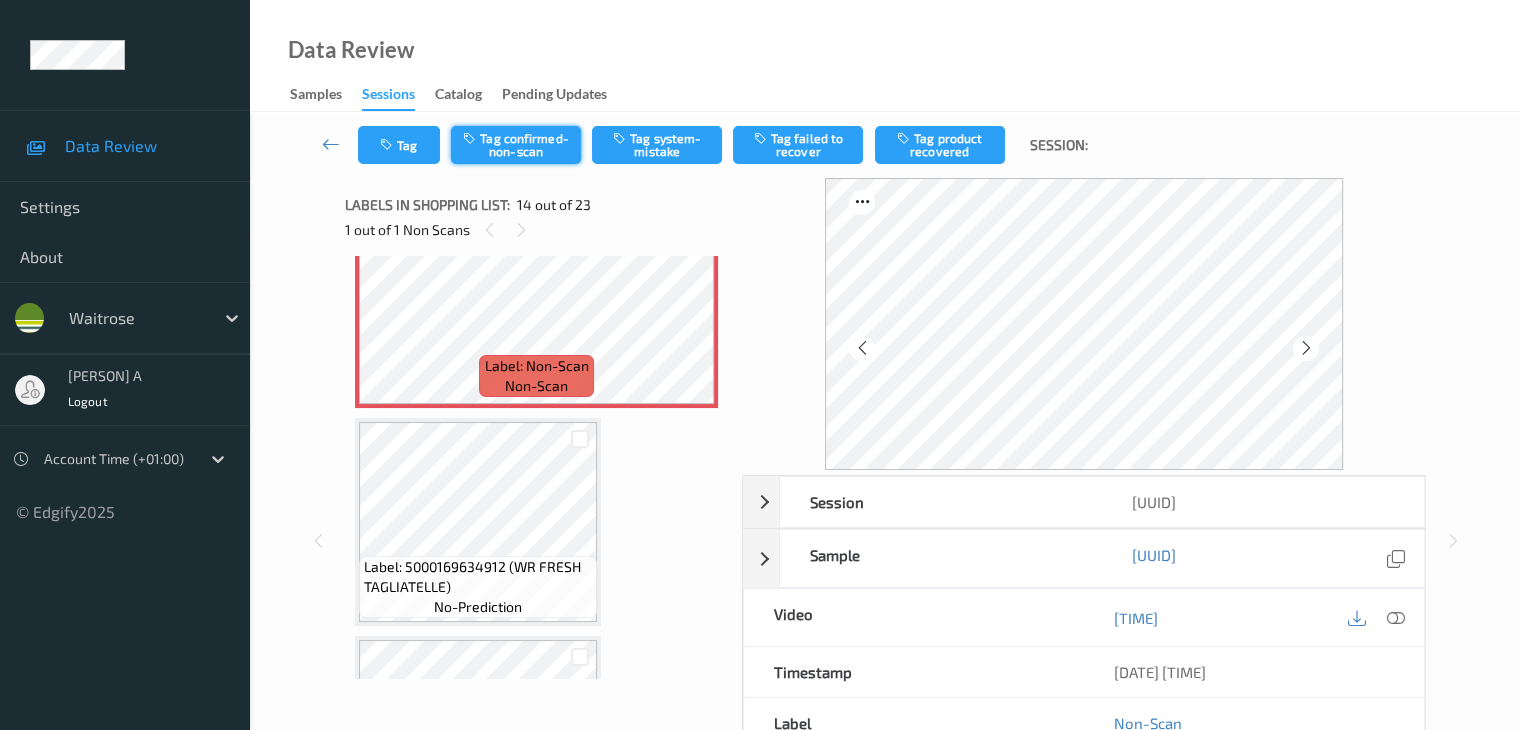 click on "Tag   confirmed-non-scan" at bounding box center [516, 145] 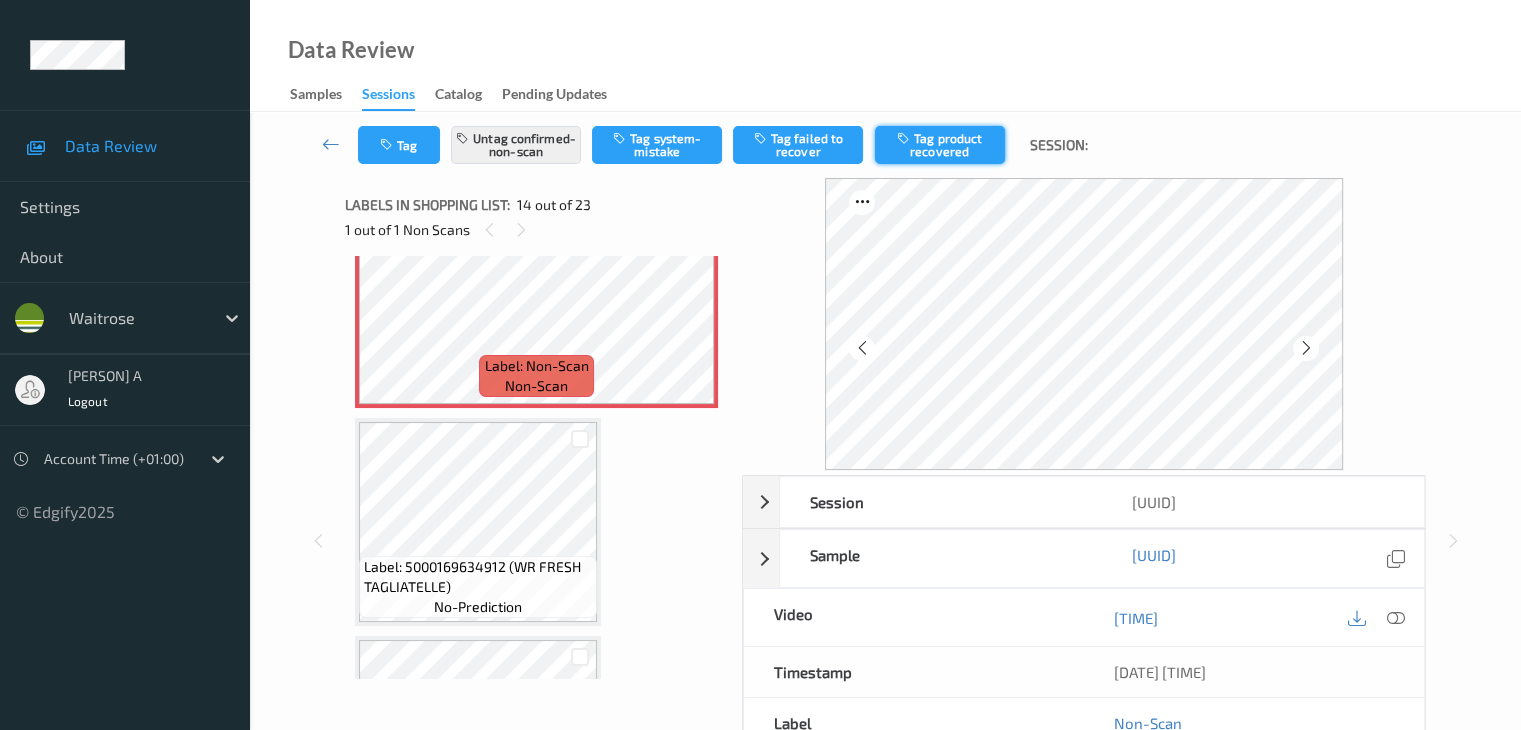 click on "Tag   product recovered" at bounding box center (940, 145) 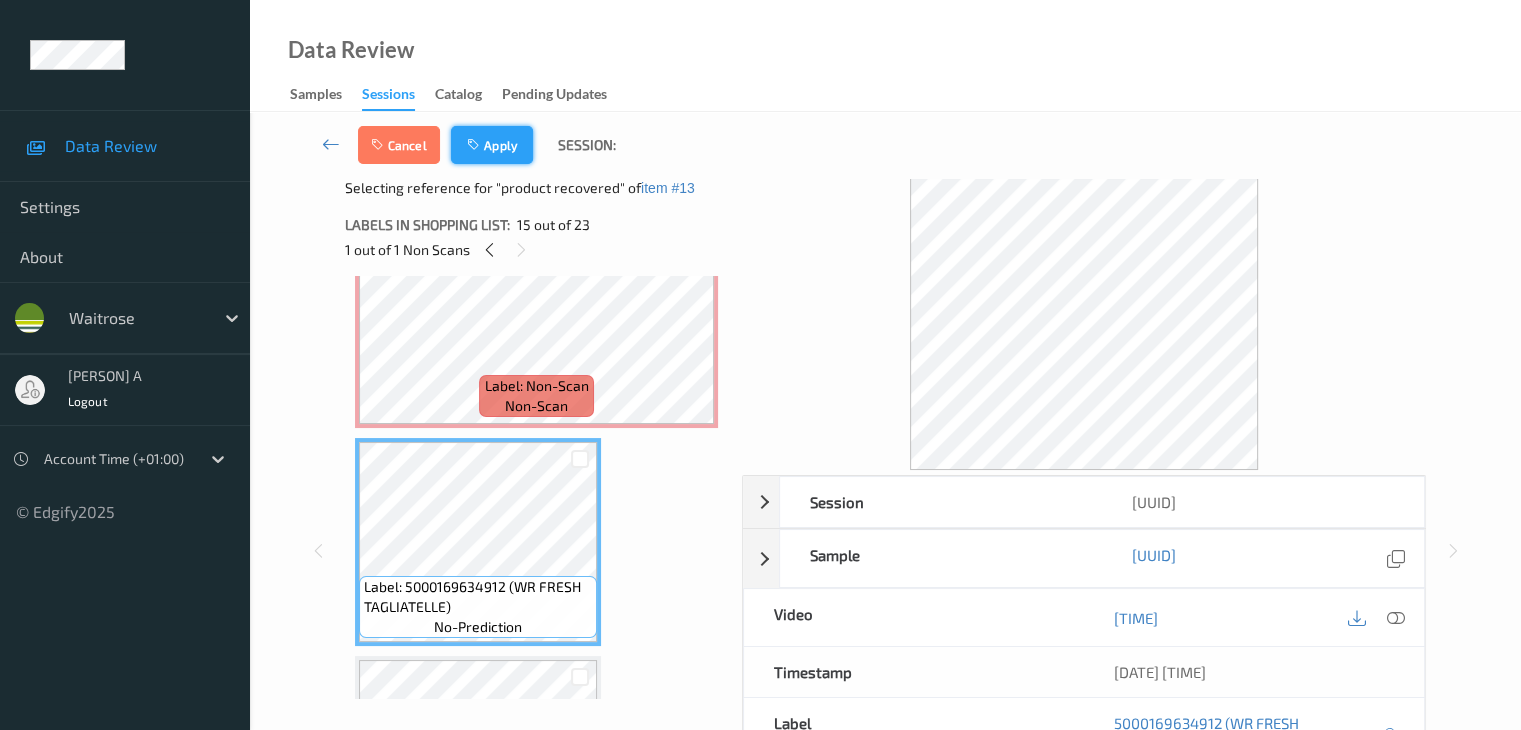 click on "Apply" at bounding box center (492, 145) 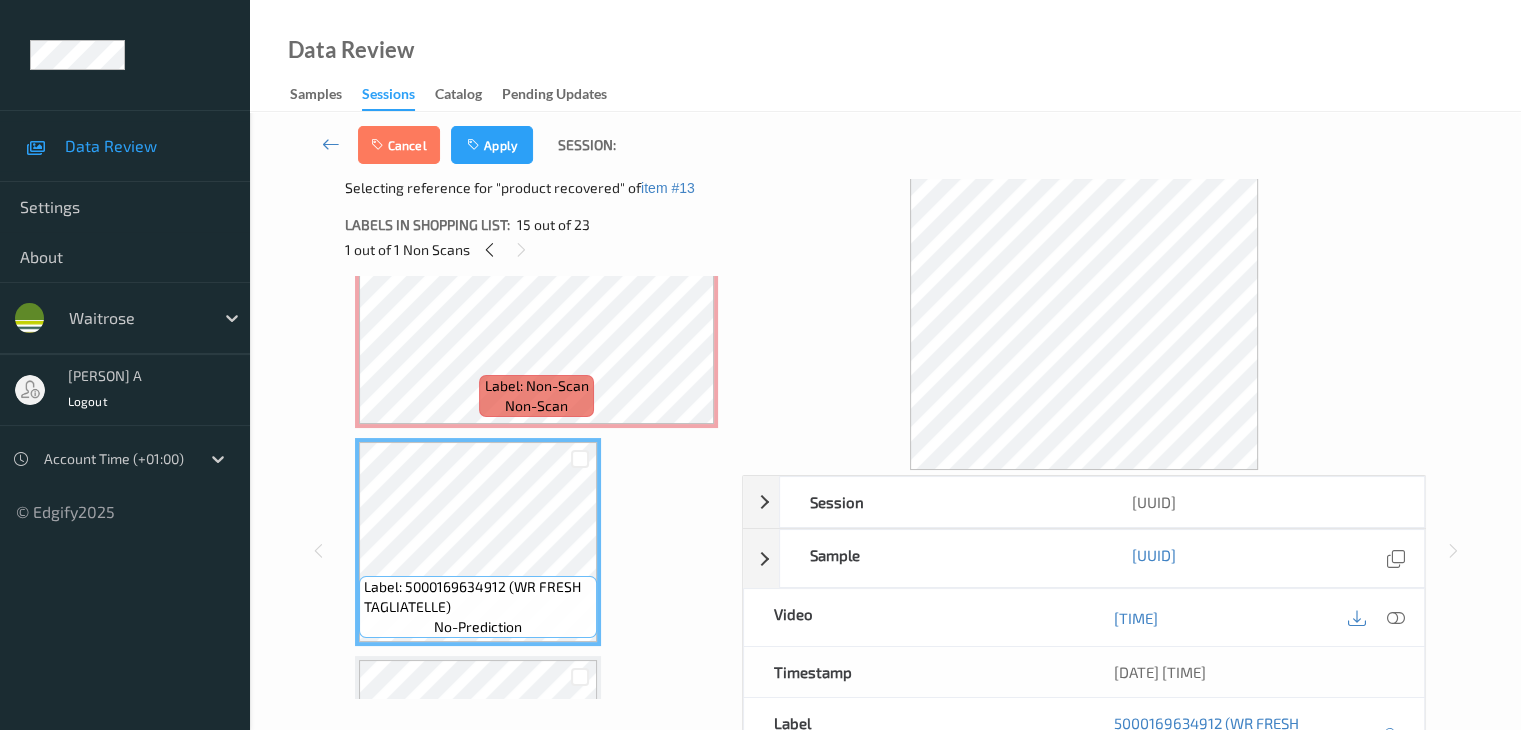 scroll, scrollTop: 2626, scrollLeft: 0, axis: vertical 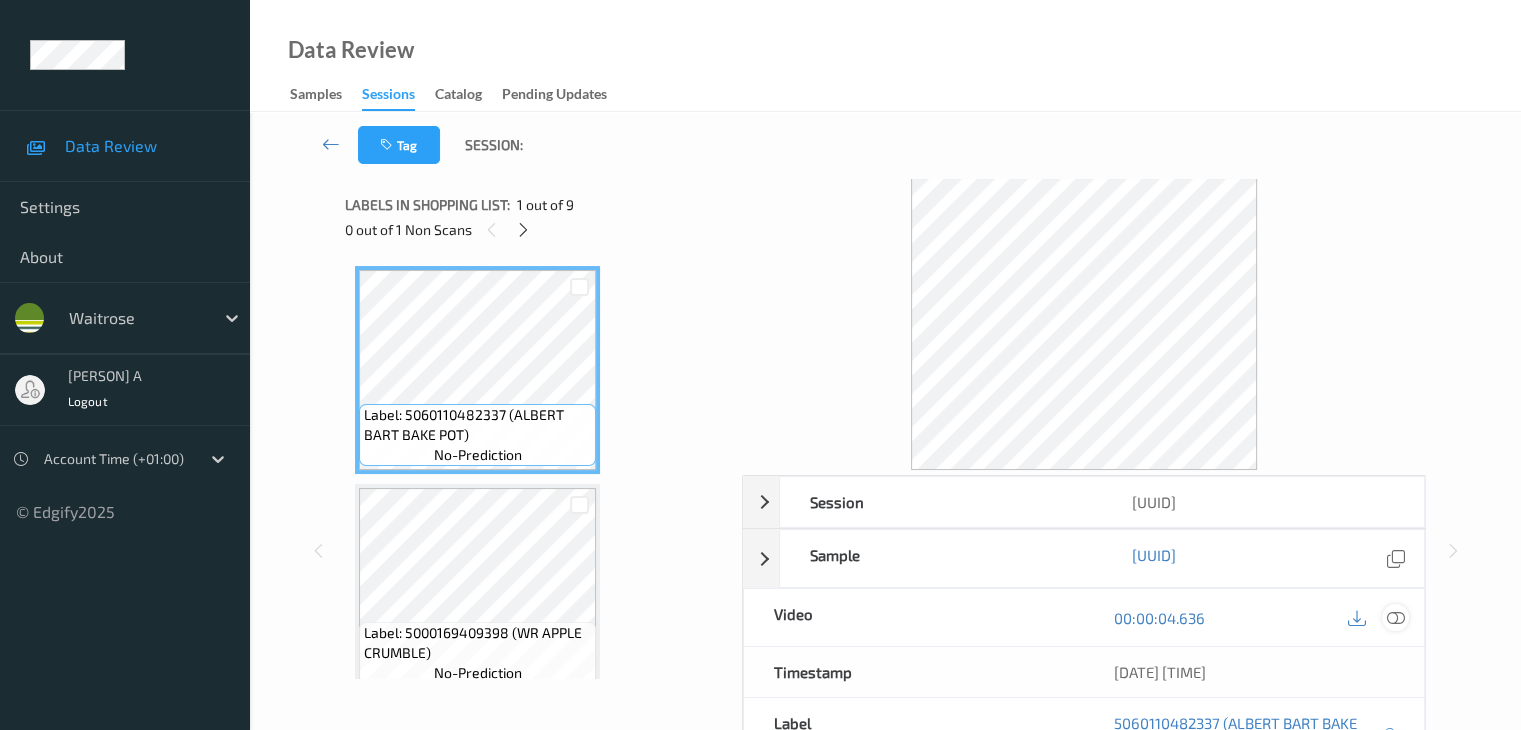 click at bounding box center (1395, 618) 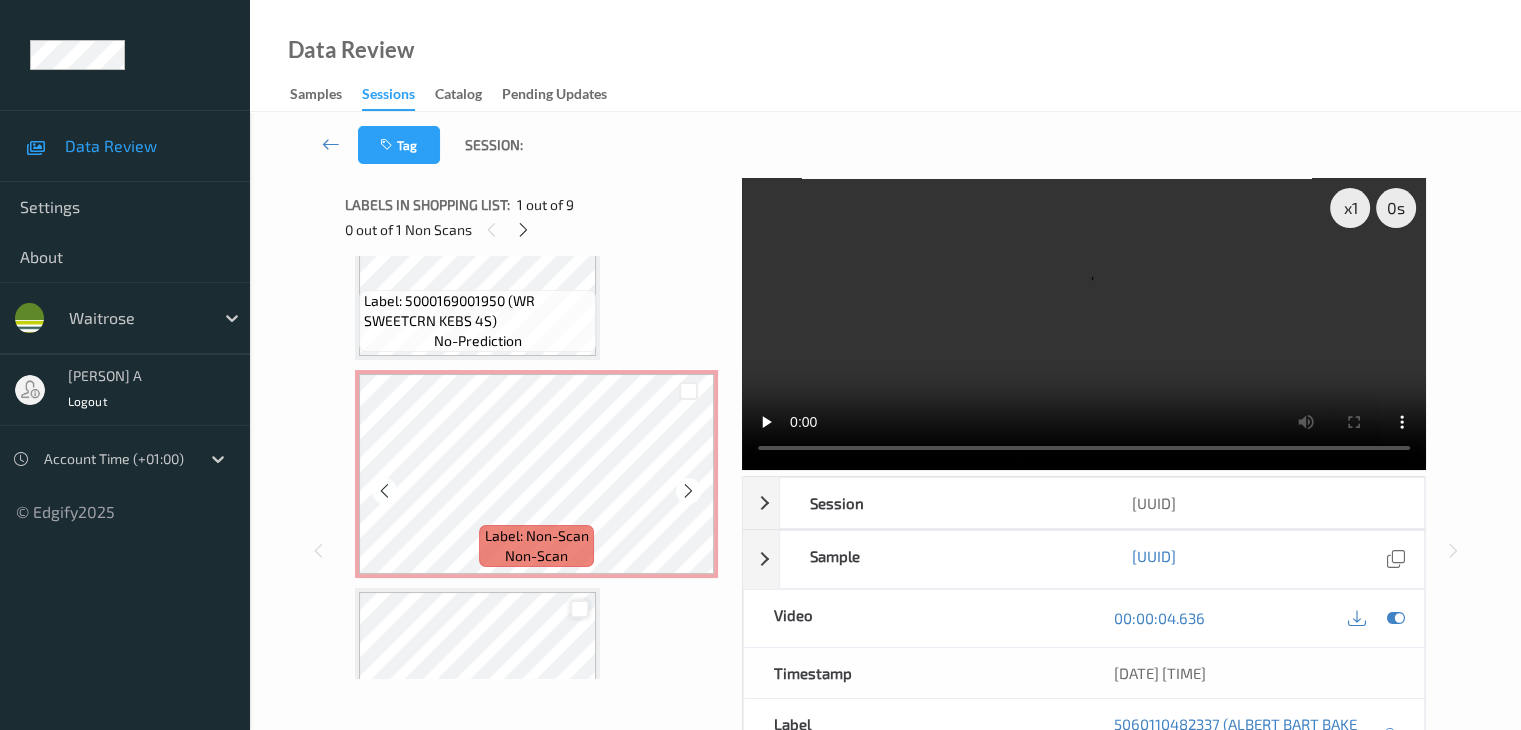 scroll, scrollTop: 900, scrollLeft: 0, axis: vertical 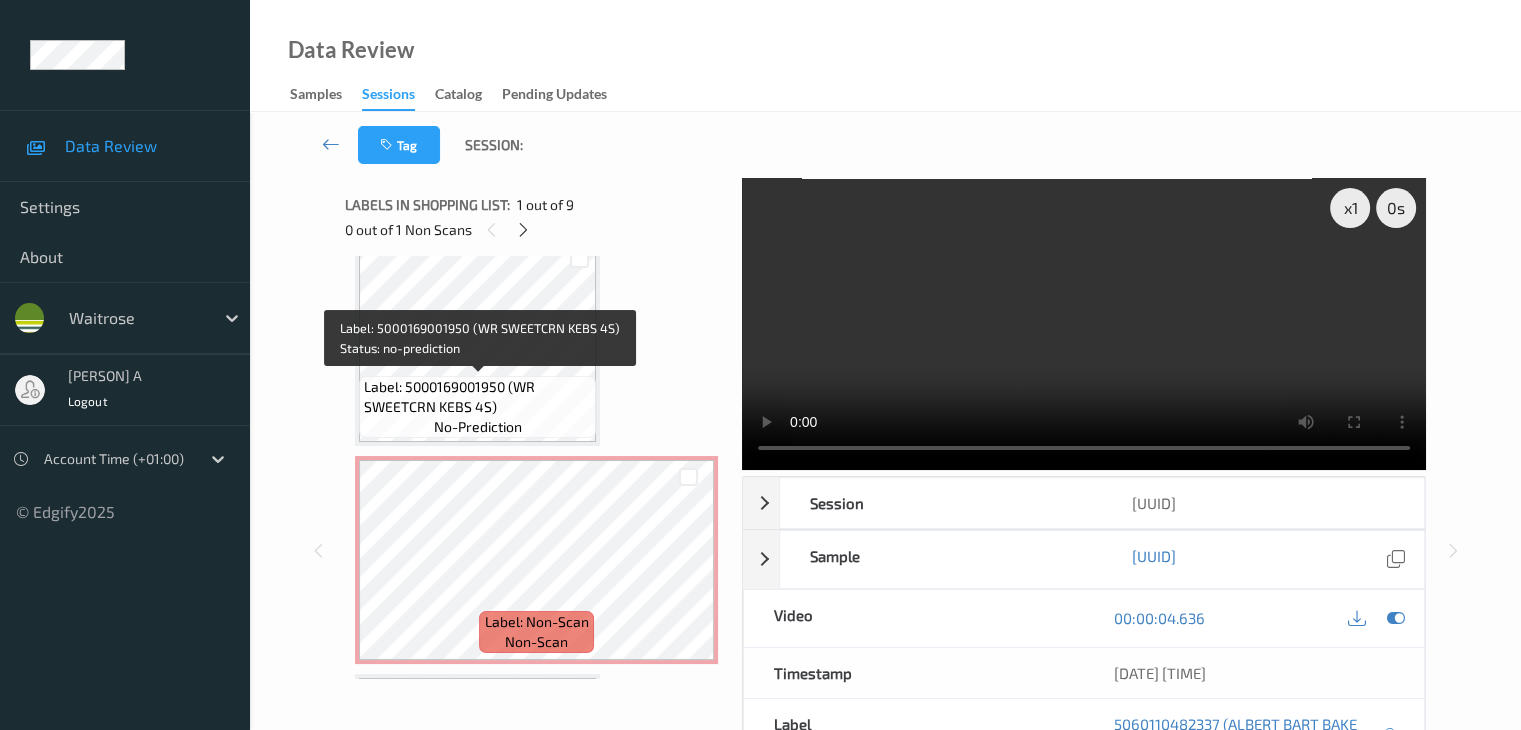 click on "Label: 5000169001950 (WR SWEETCRN KEBS 4S)" at bounding box center (477, 397) 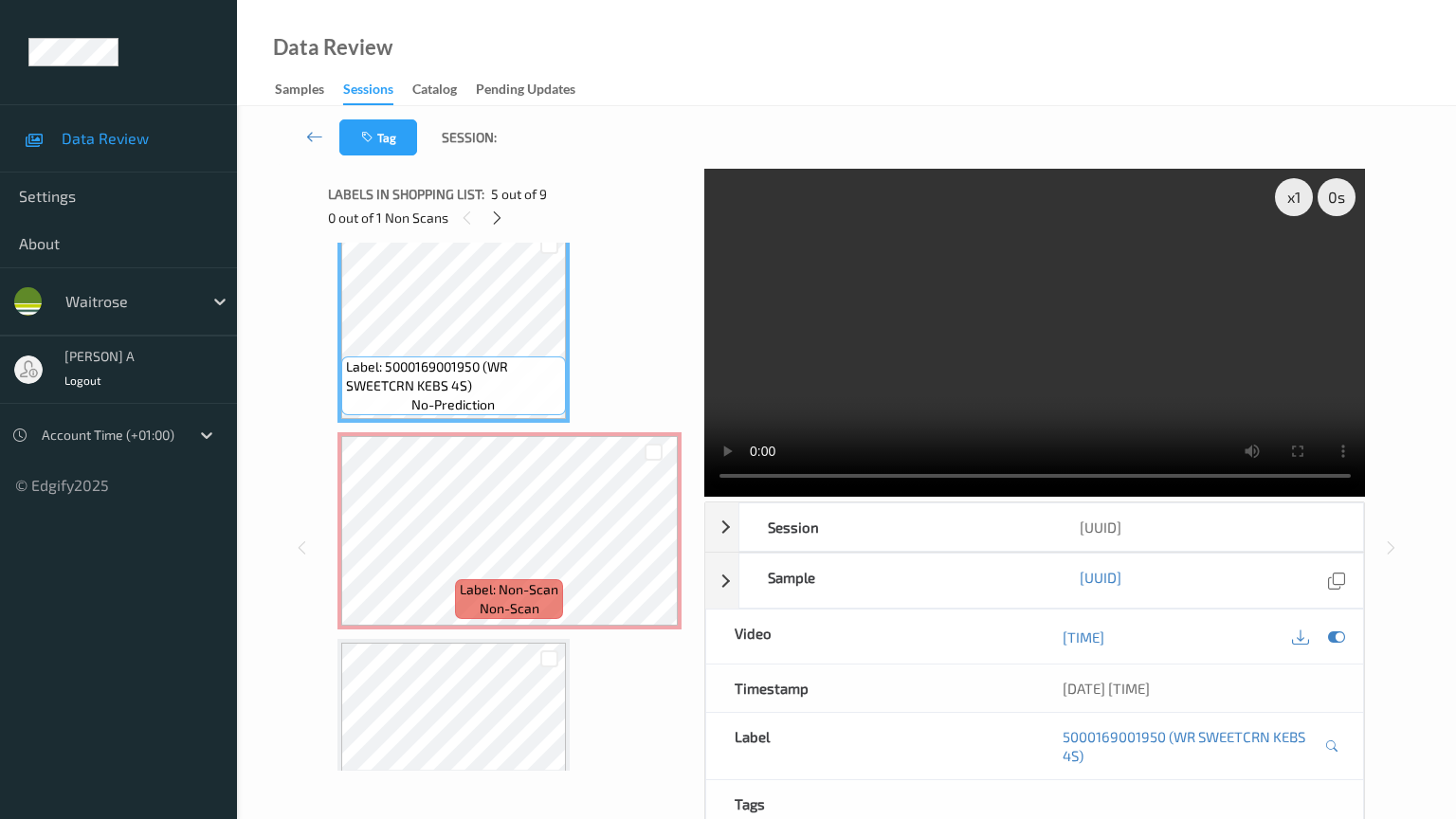 type 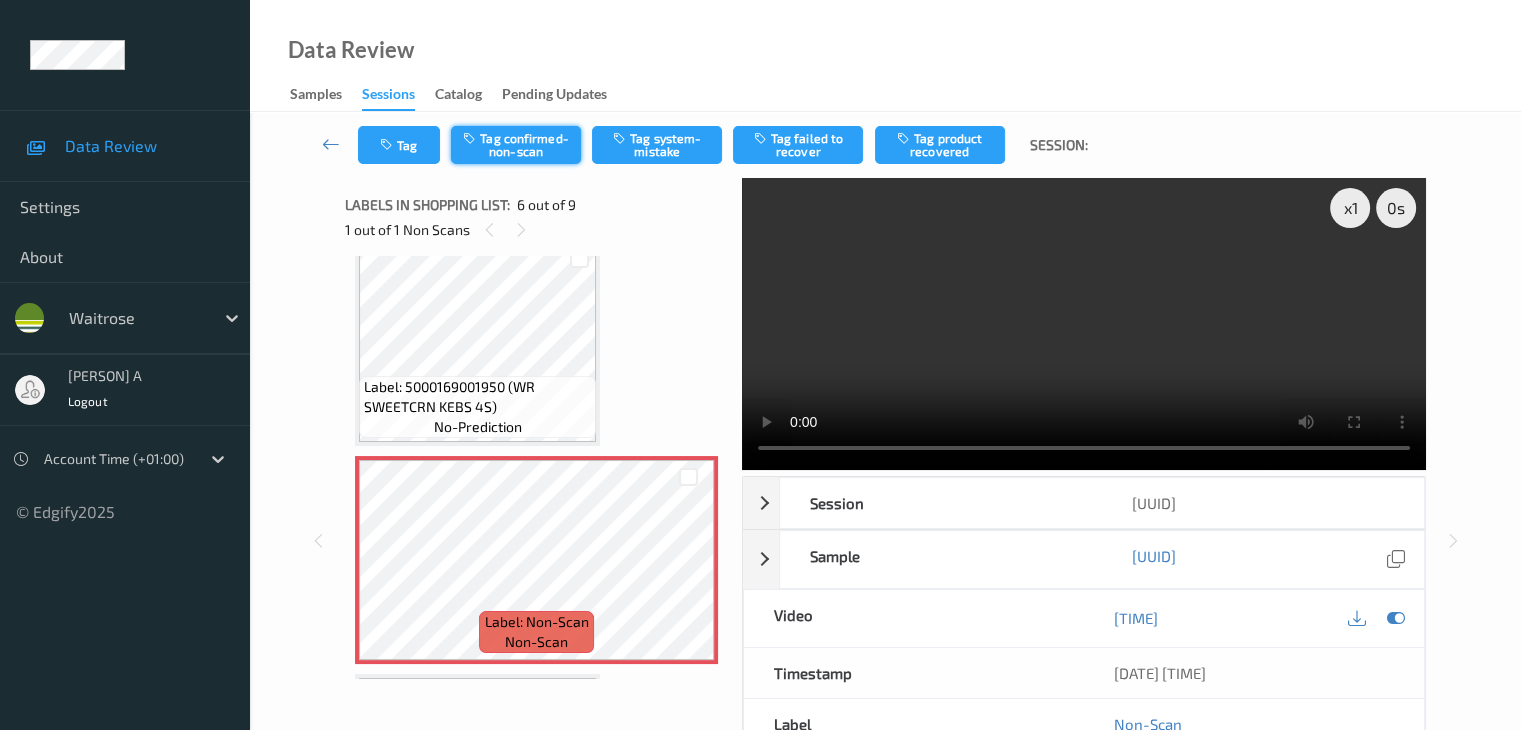 click on "Tag   confirmed-non-scan" at bounding box center [516, 145] 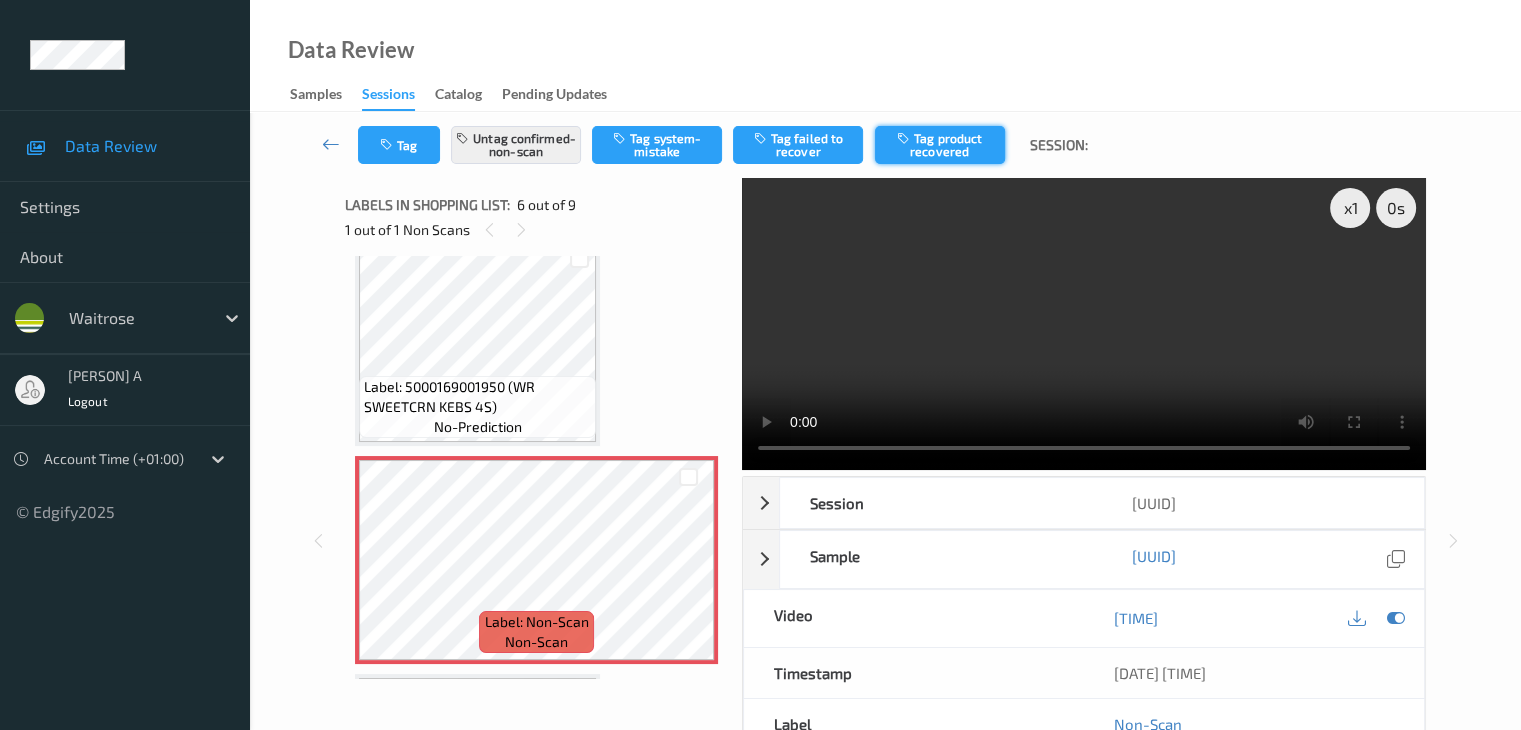 click on "Tag   product recovered" at bounding box center [940, 145] 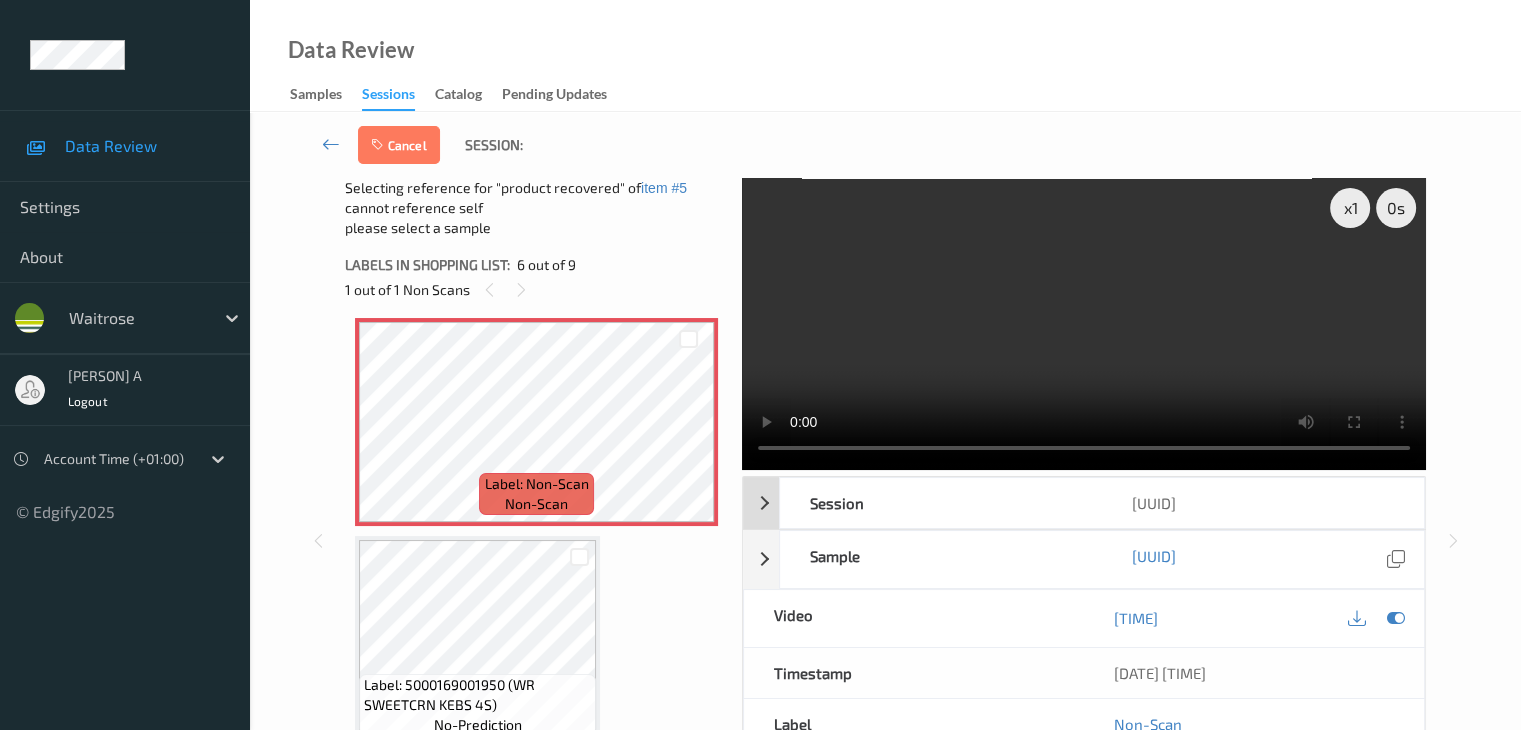 scroll, scrollTop: 1100, scrollLeft: 0, axis: vertical 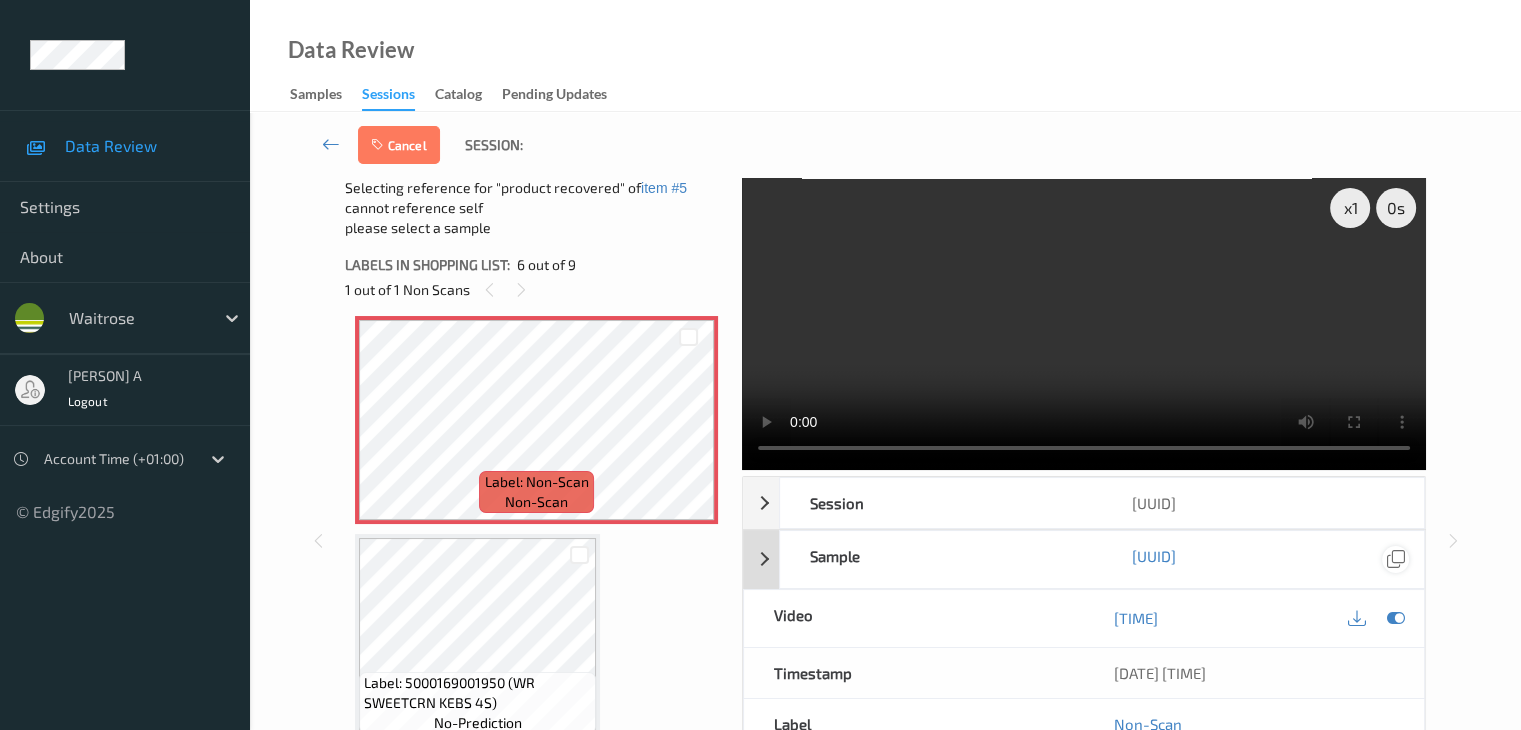 click at bounding box center (1395, 618) 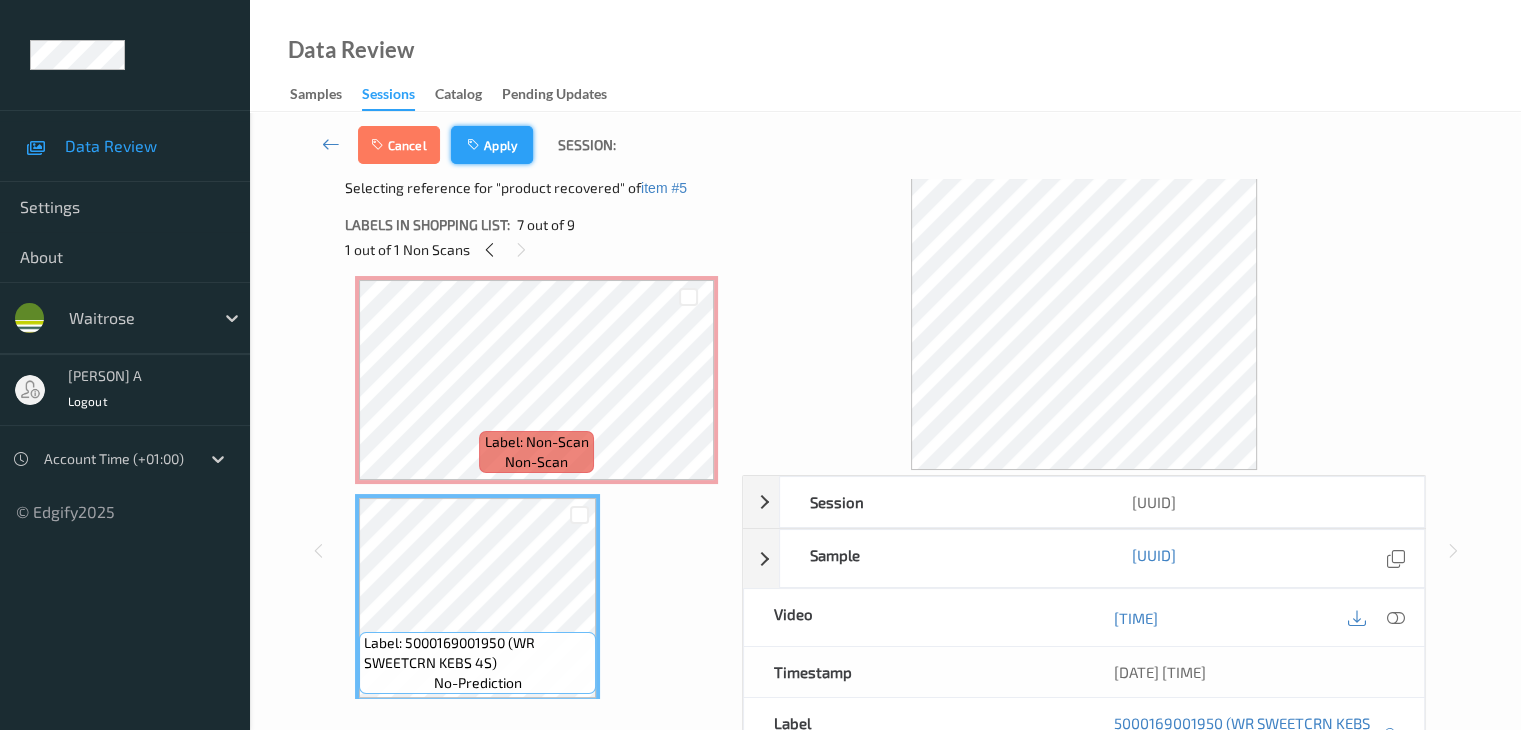 click on "Apply" at bounding box center (492, 145) 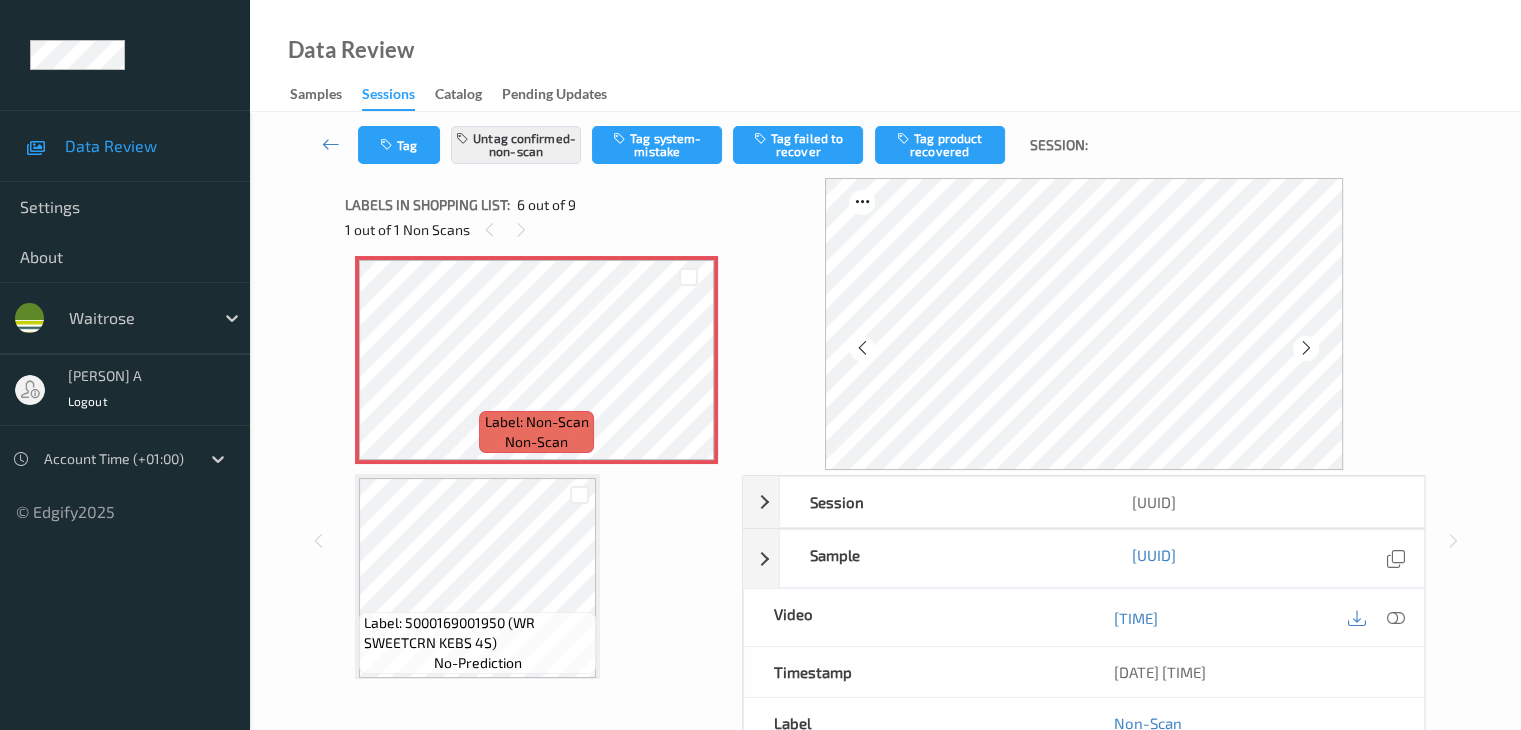 scroll, scrollTop: 882, scrollLeft: 0, axis: vertical 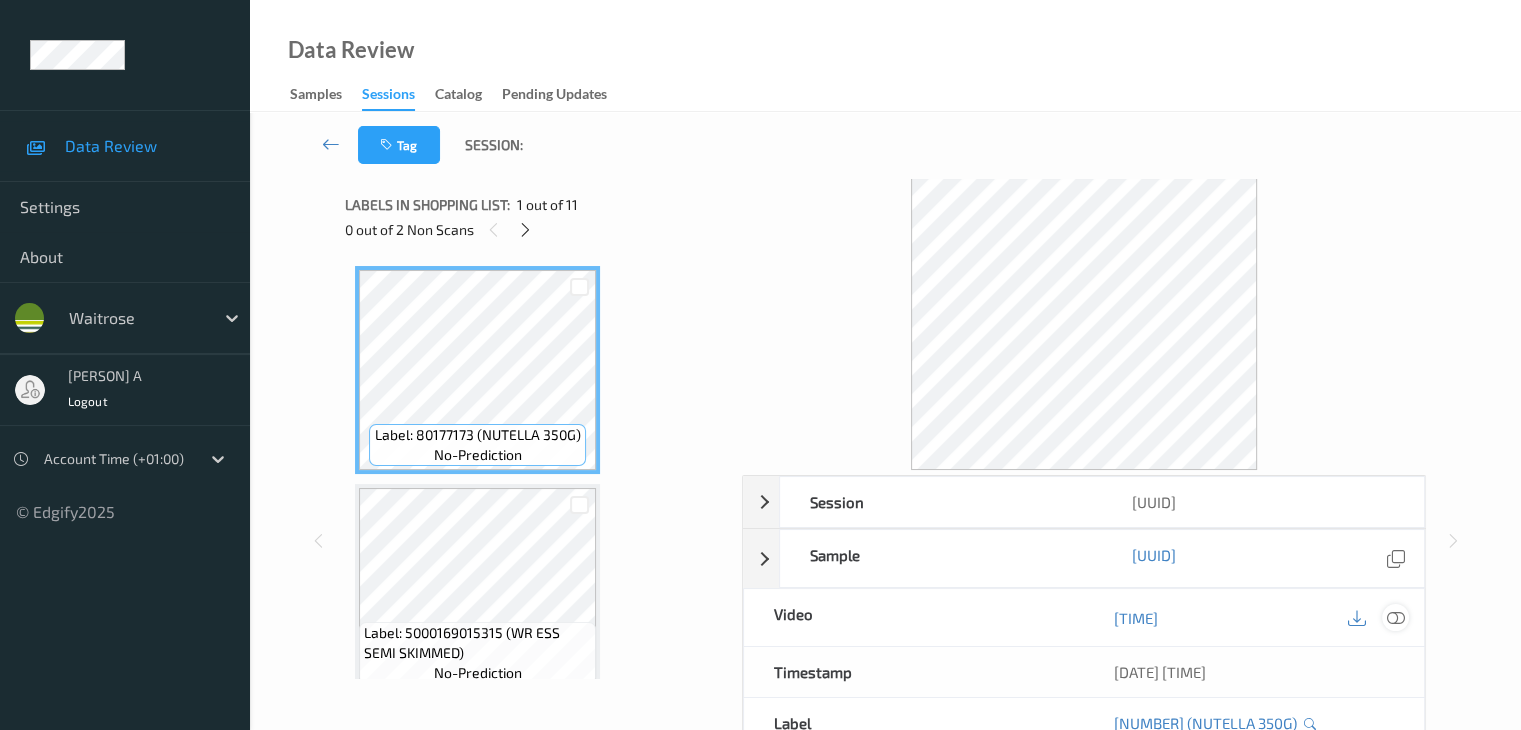 click at bounding box center (1395, 618) 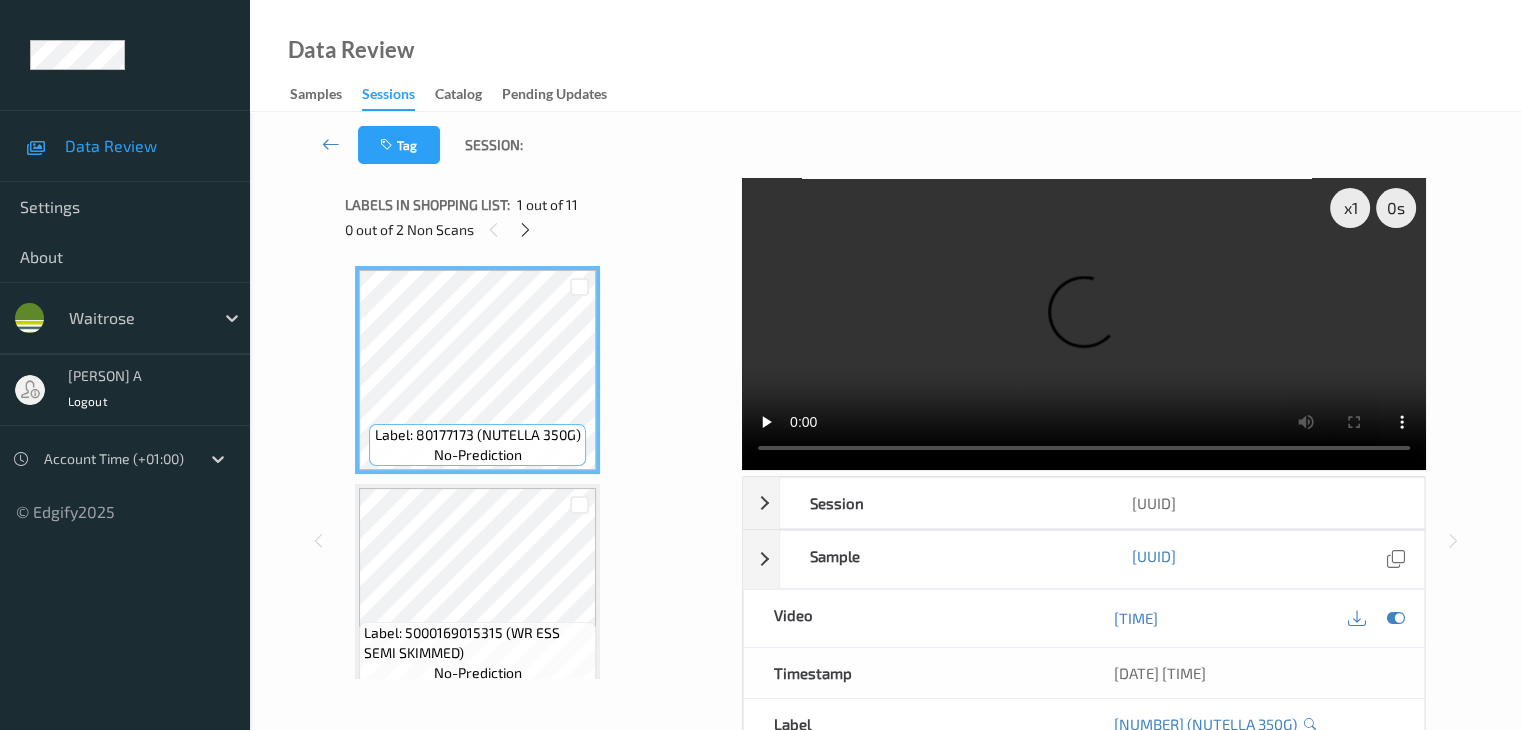 type 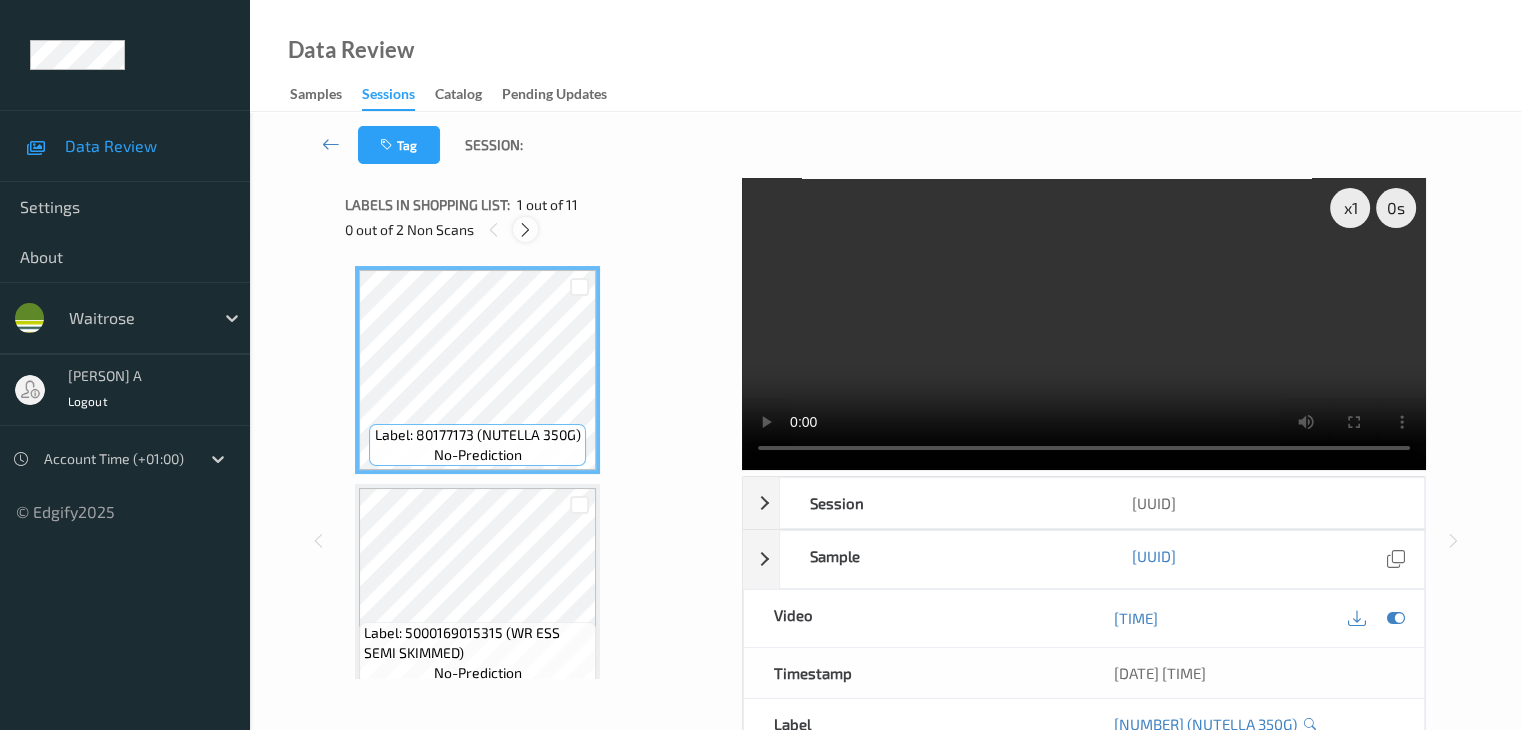 click at bounding box center (525, 230) 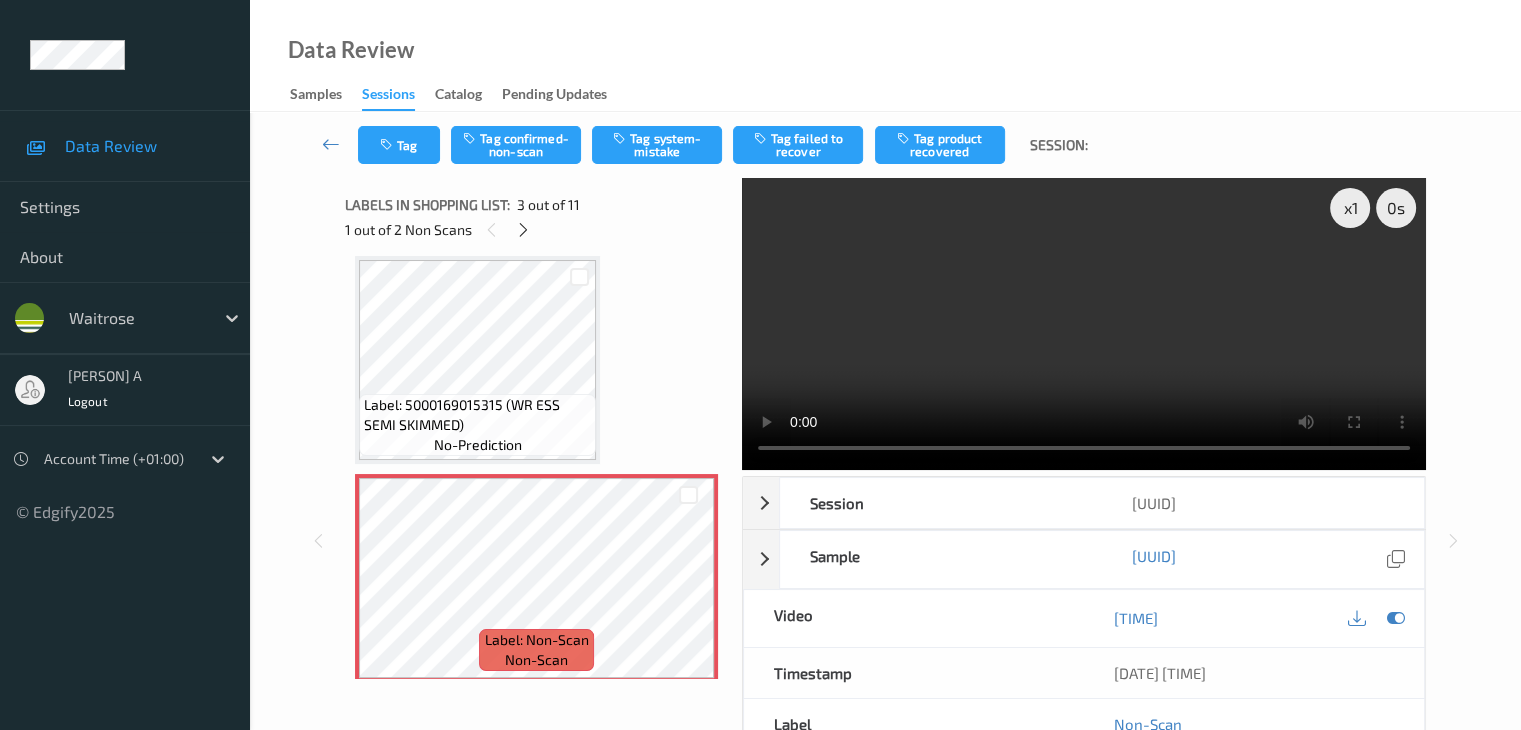 click on "Label: 5000169015315 (WR ESS SEMI SKIMMED)" at bounding box center [477, 415] 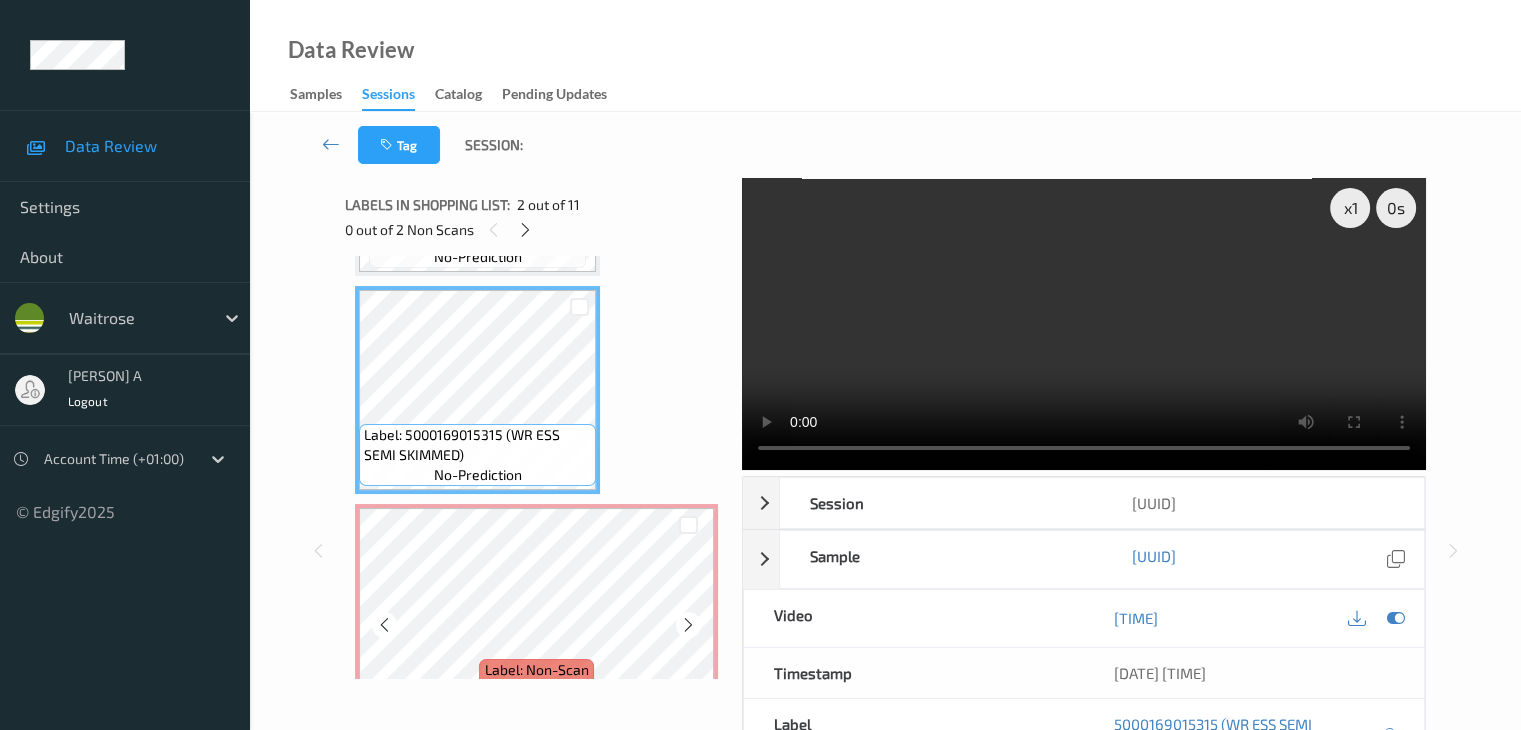 scroll, scrollTop: 300, scrollLeft: 0, axis: vertical 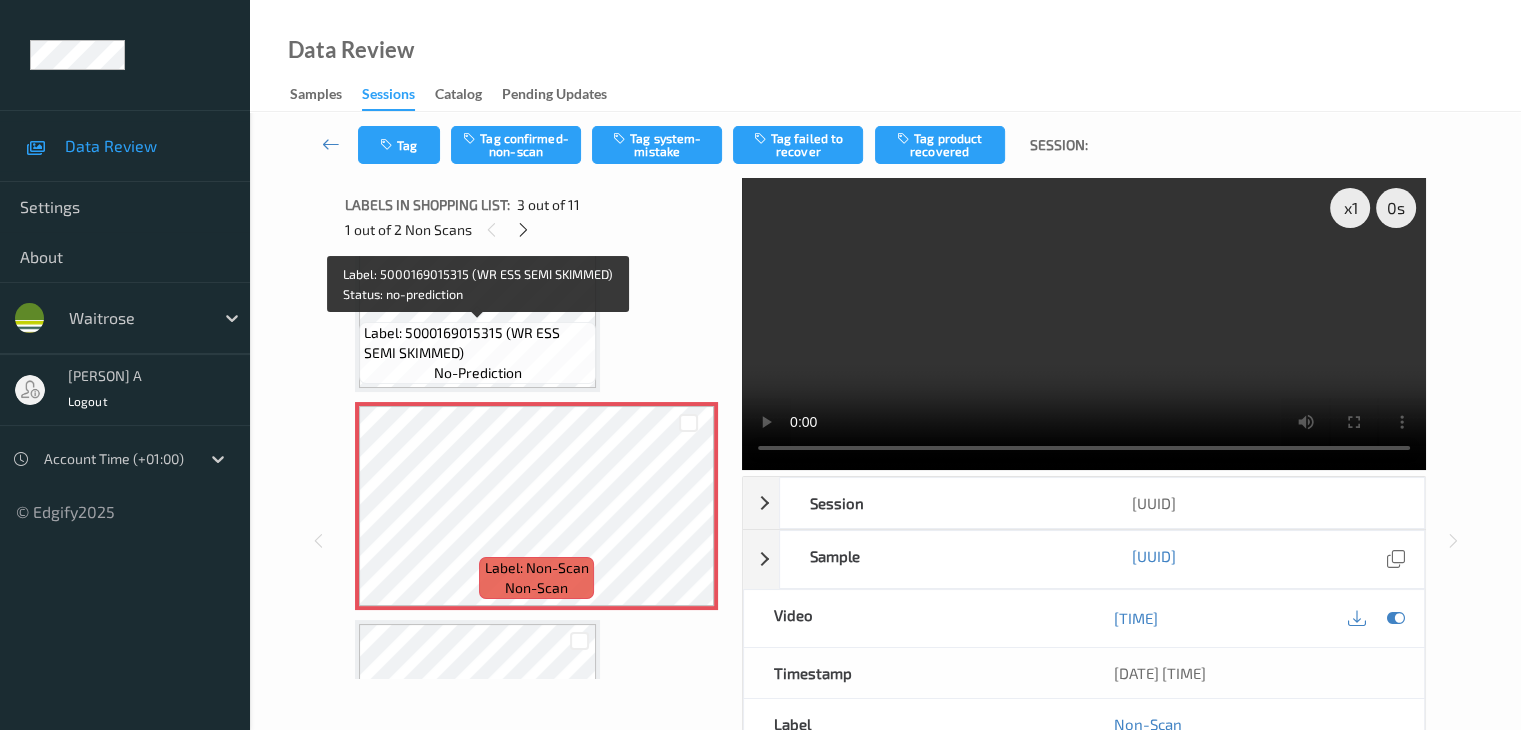 click on "Label: 5000169015315 (WR ESS SEMI SKIMMED)" at bounding box center (477, 343) 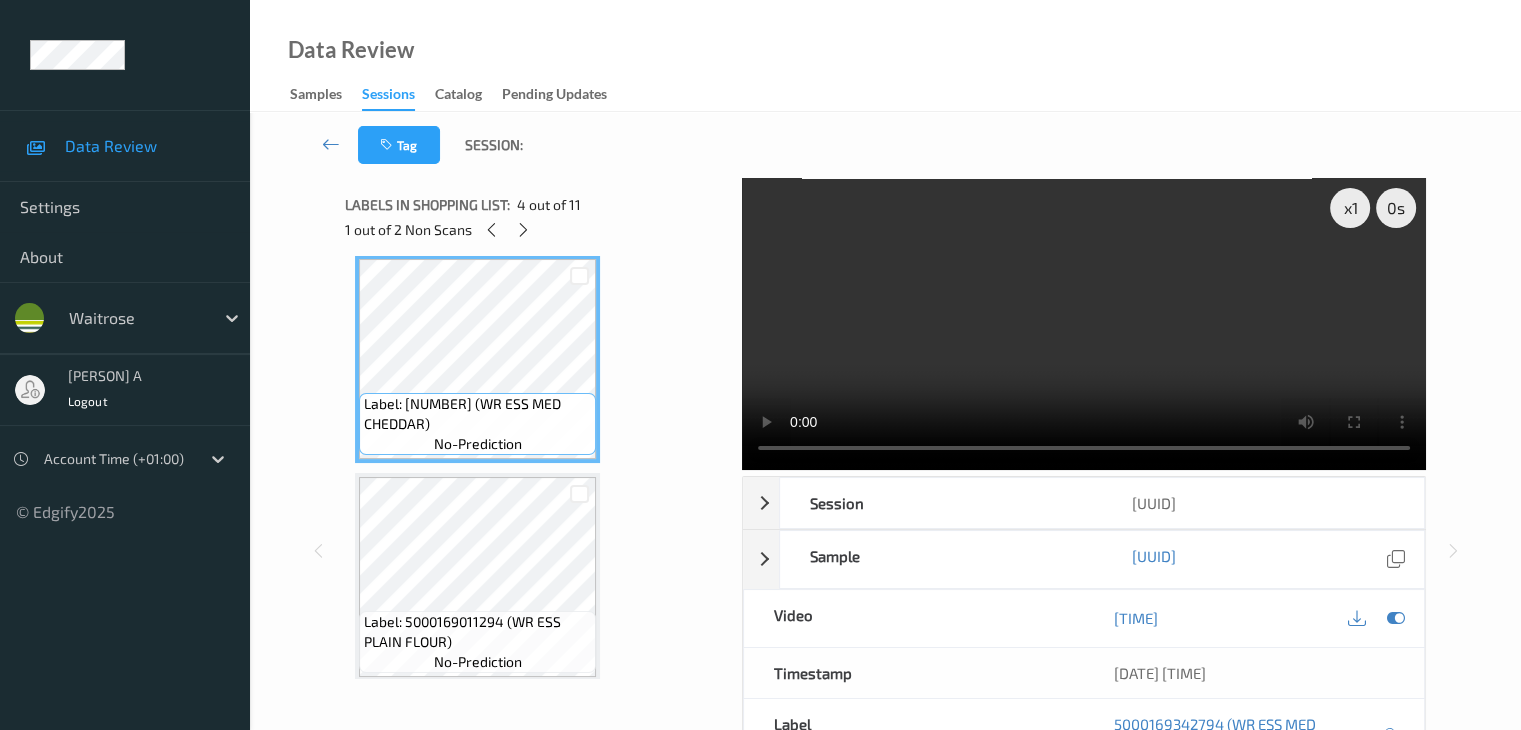 scroll, scrollTop: 700, scrollLeft: 0, axis: vertical 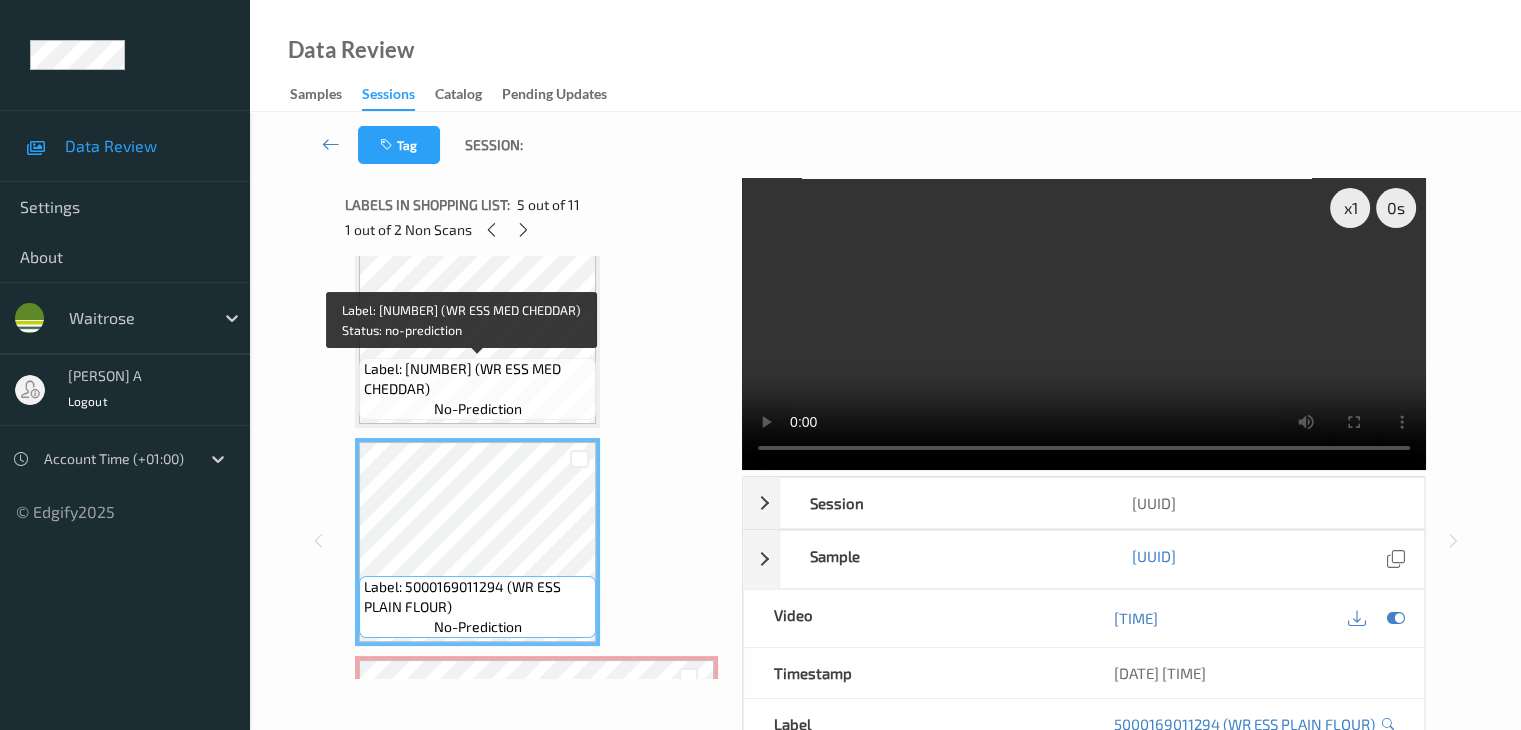 click on "Label: 5000169342794 (WR ESS MED CHEDDAR)" at bounding box center [477, 379] 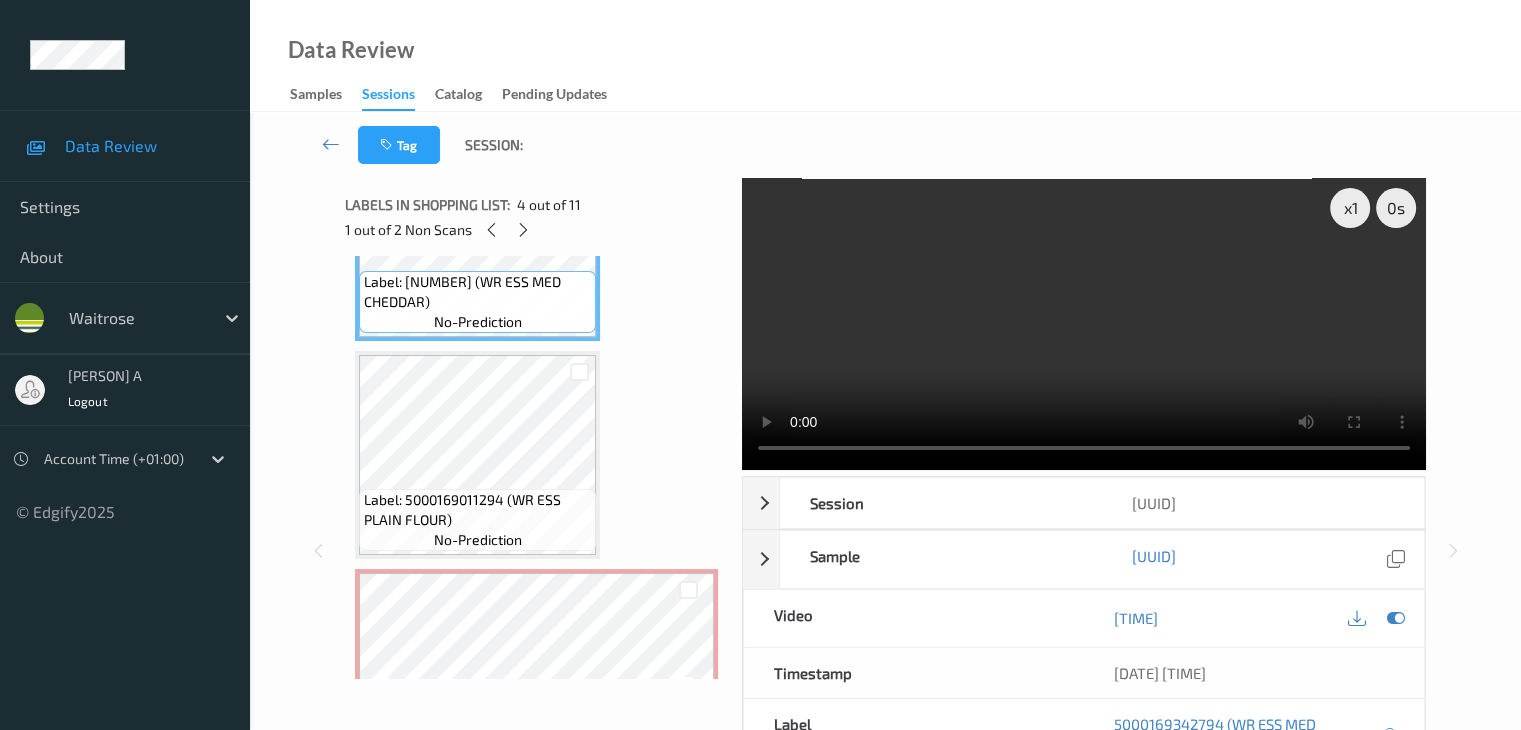 scroll, scrollTop: 900, scrollLeft: 0, axis: vertical 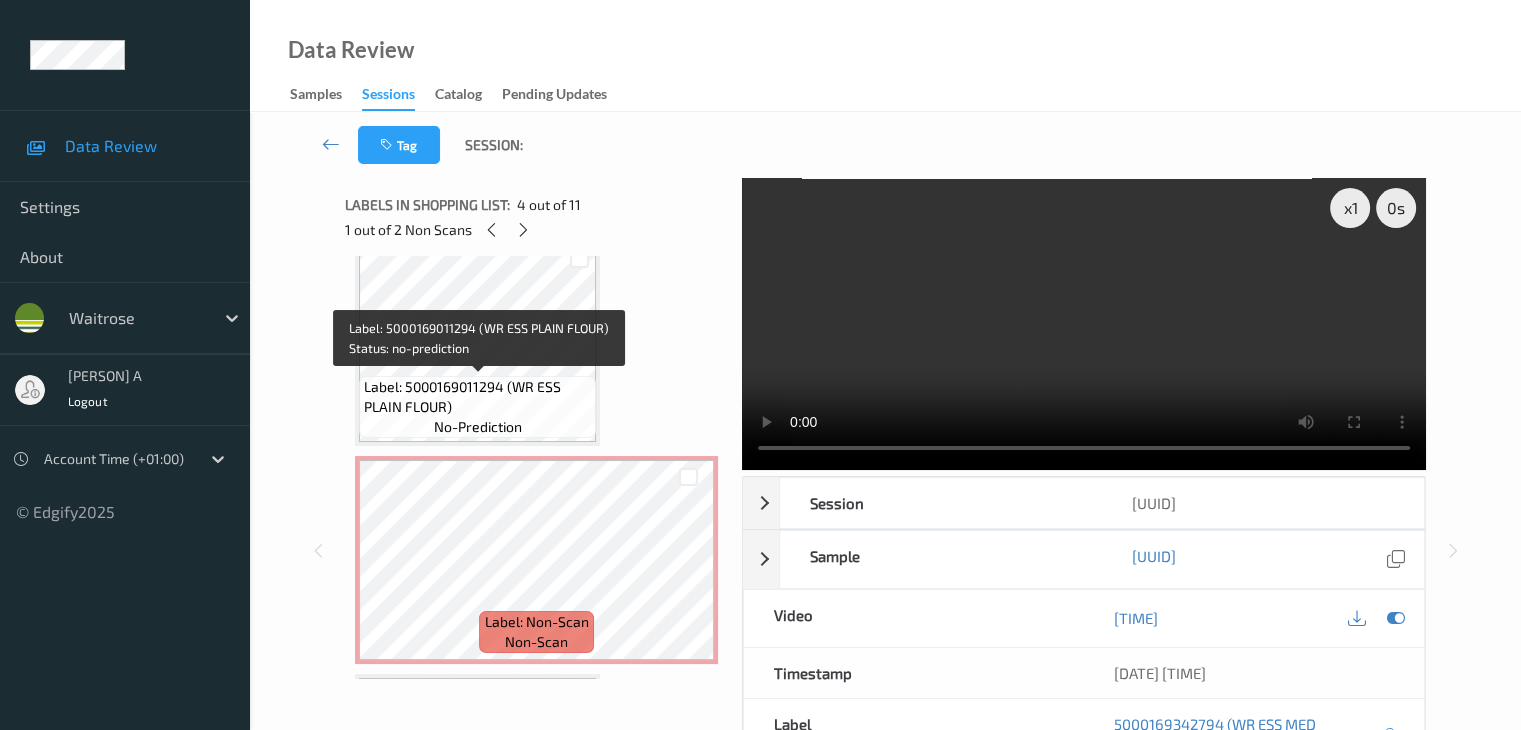 click on "Label: 5000169011294 (WR  ESS PLAIN FLOUR)" at bounding box center [477, 397] 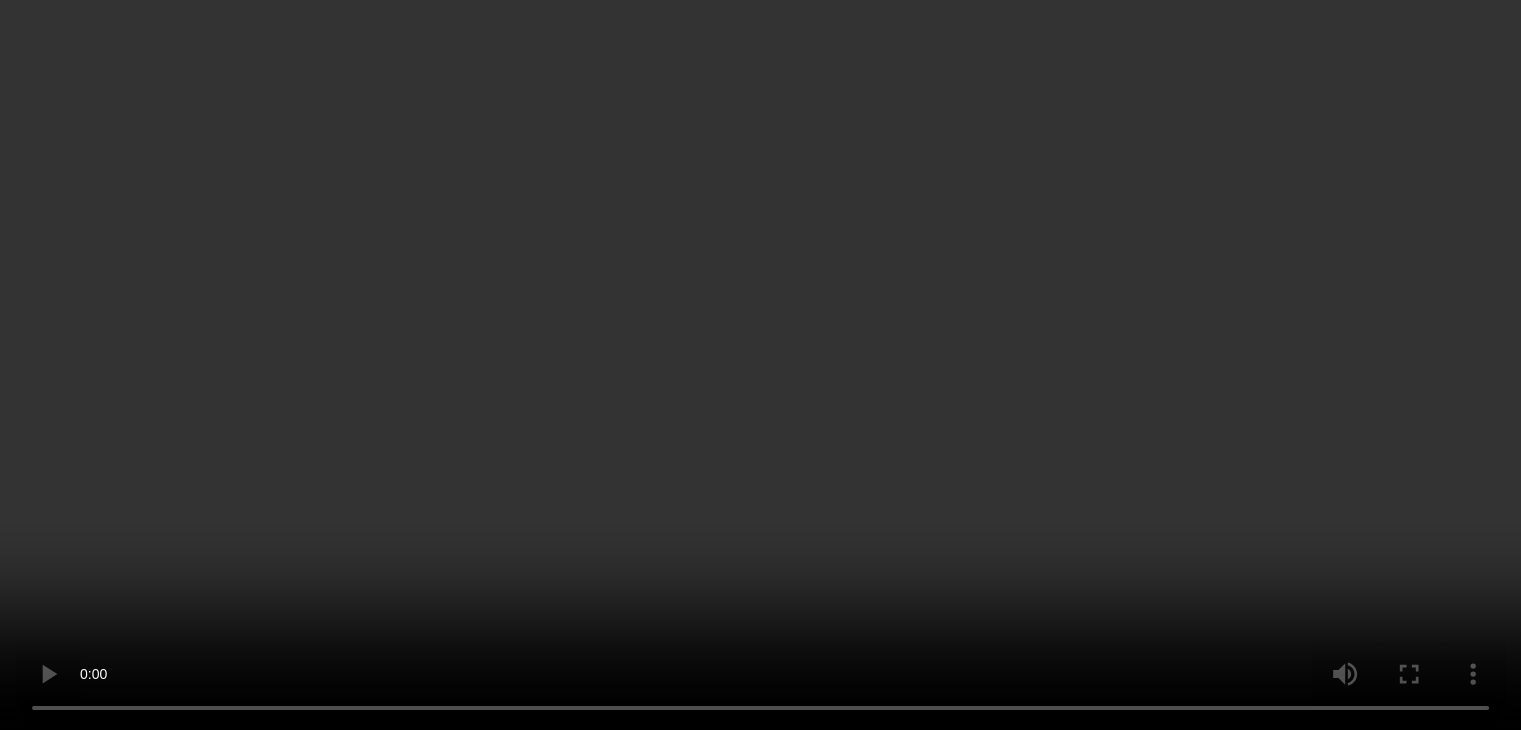 scroll, scrollTop: 400, scrollLeft: 0, axis: vertical 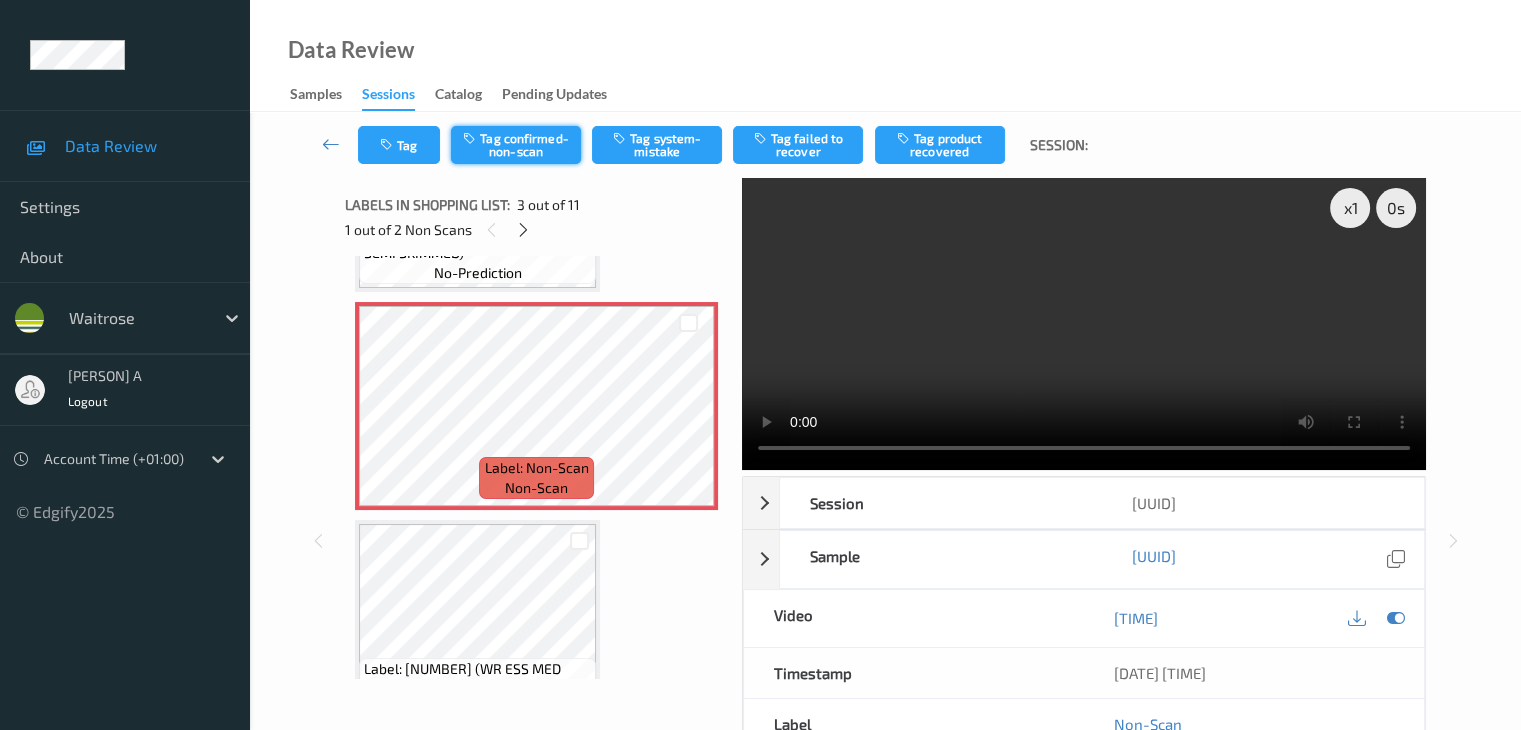 click on "Tag   confirmed-non-scan" at bounding box center [516, 145] 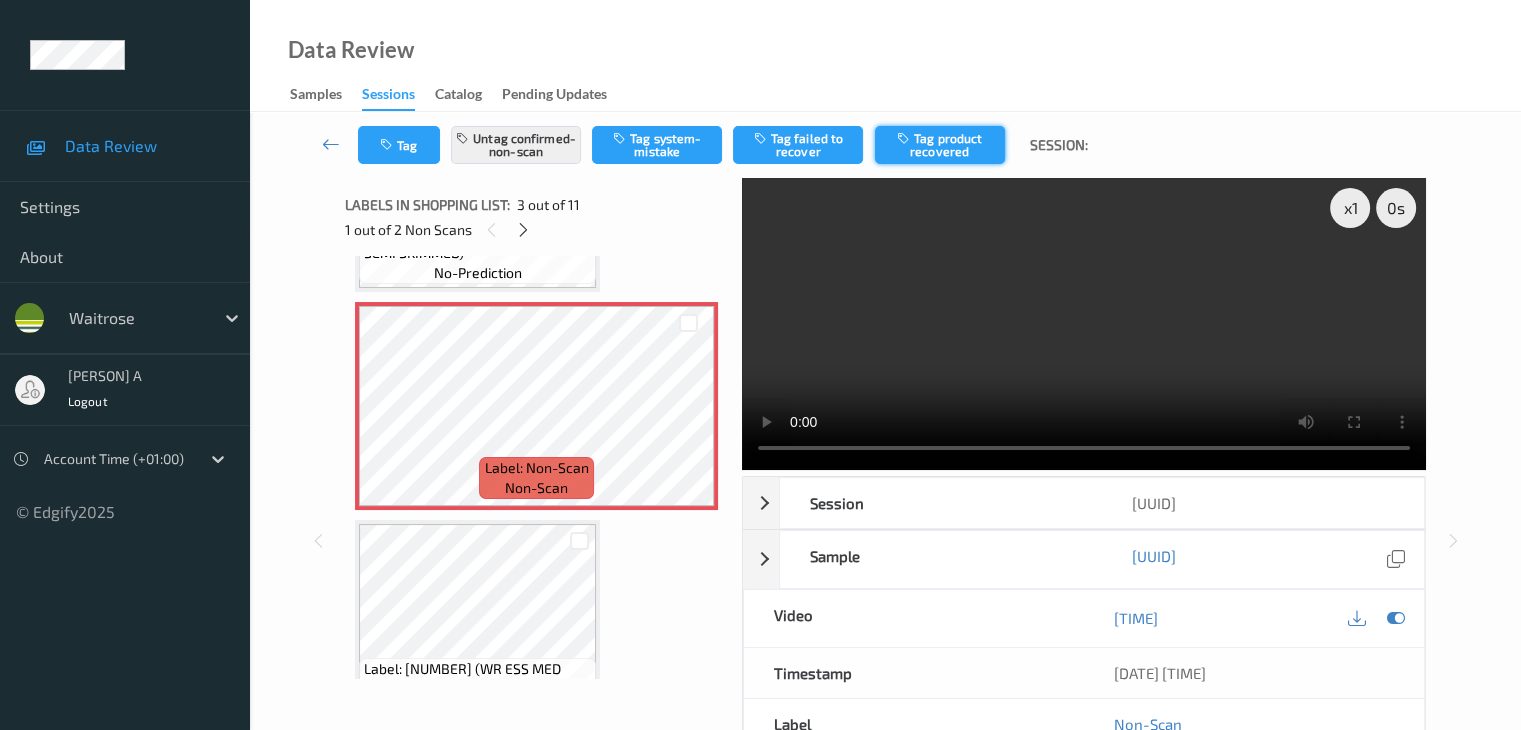 click on "Tag   product recovered" at bounding box center (940, 145) 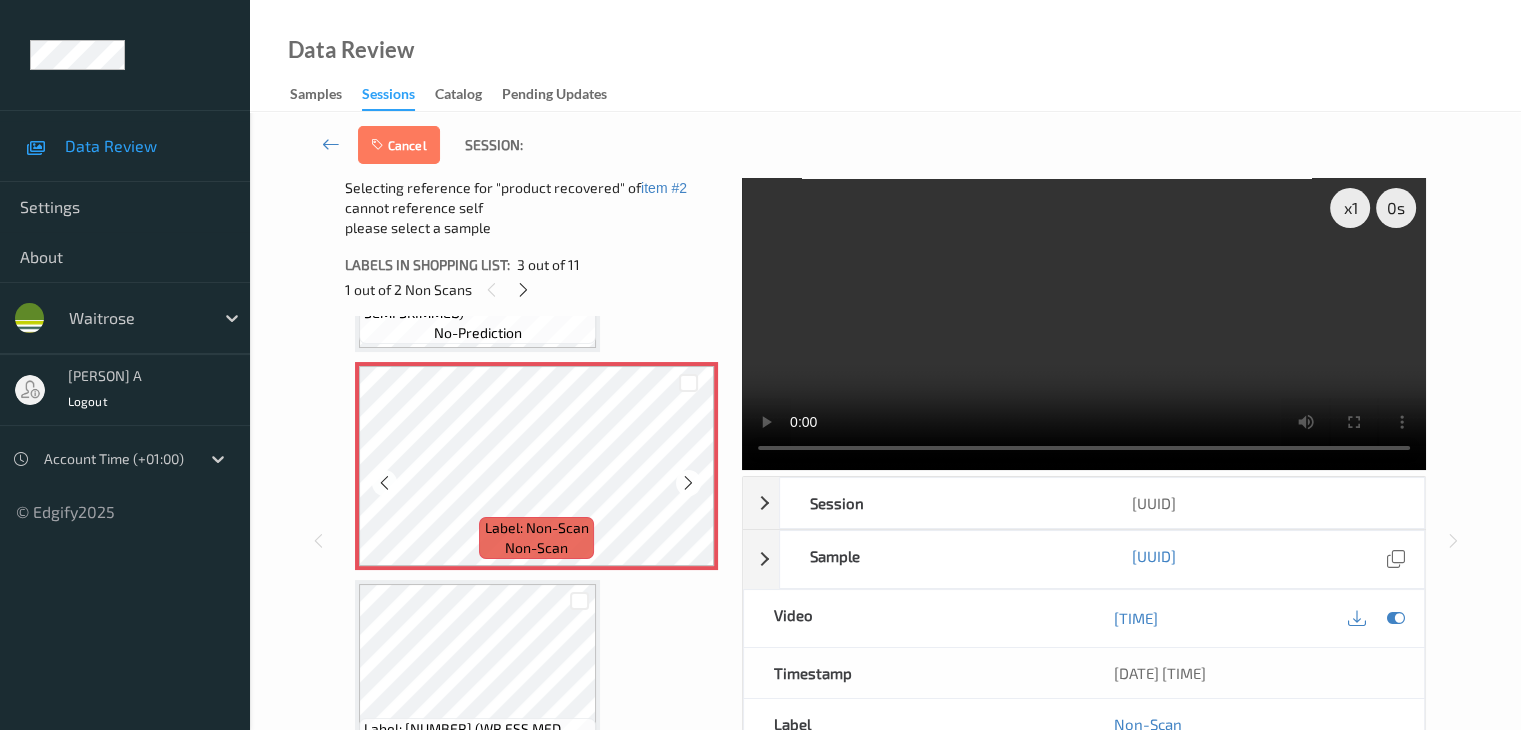 scroll, scrollTop: 700, scrollLeft: 0, axis: vertical 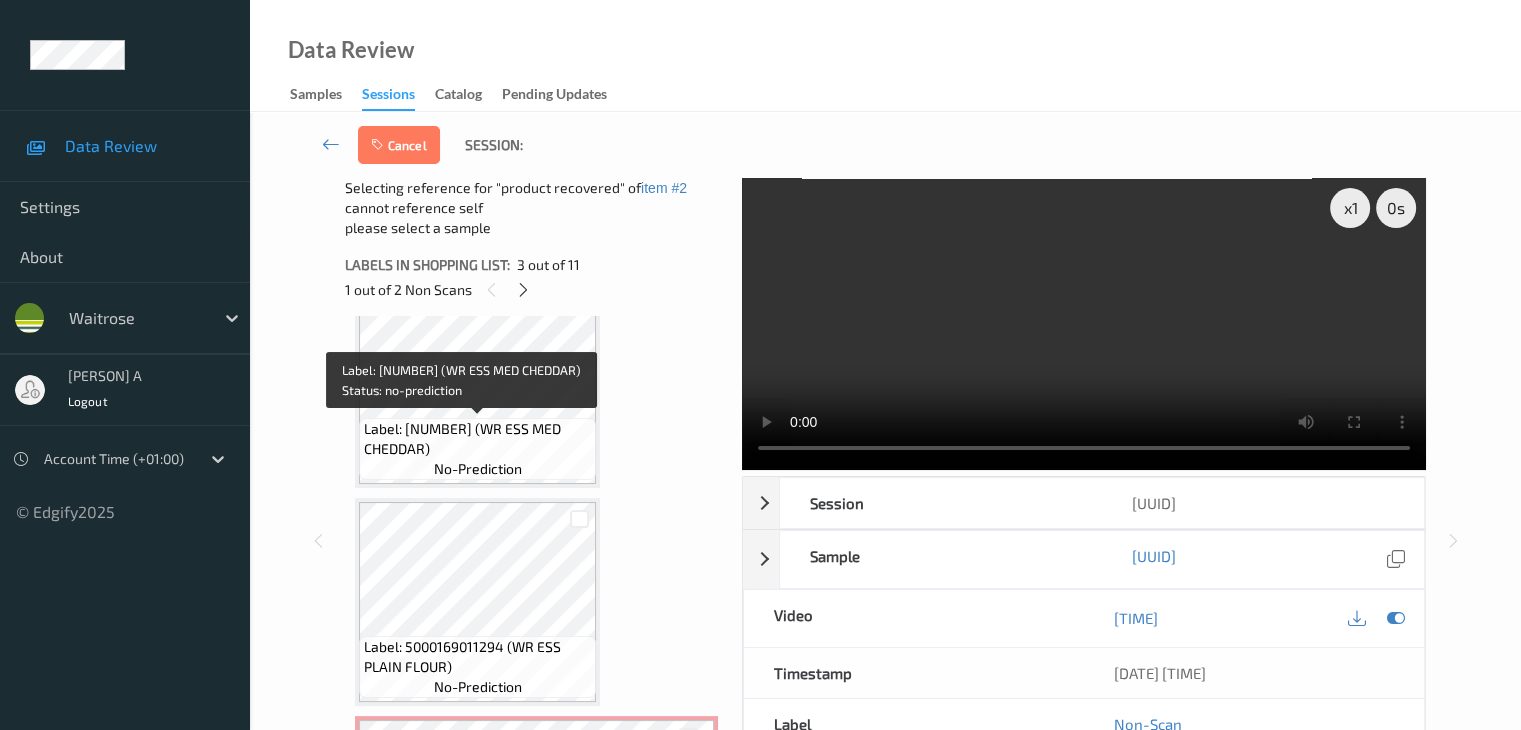 click on "Label: 5000169342794 (WR ESS MED CHEDDAR)" at bounding box center (477, 439) 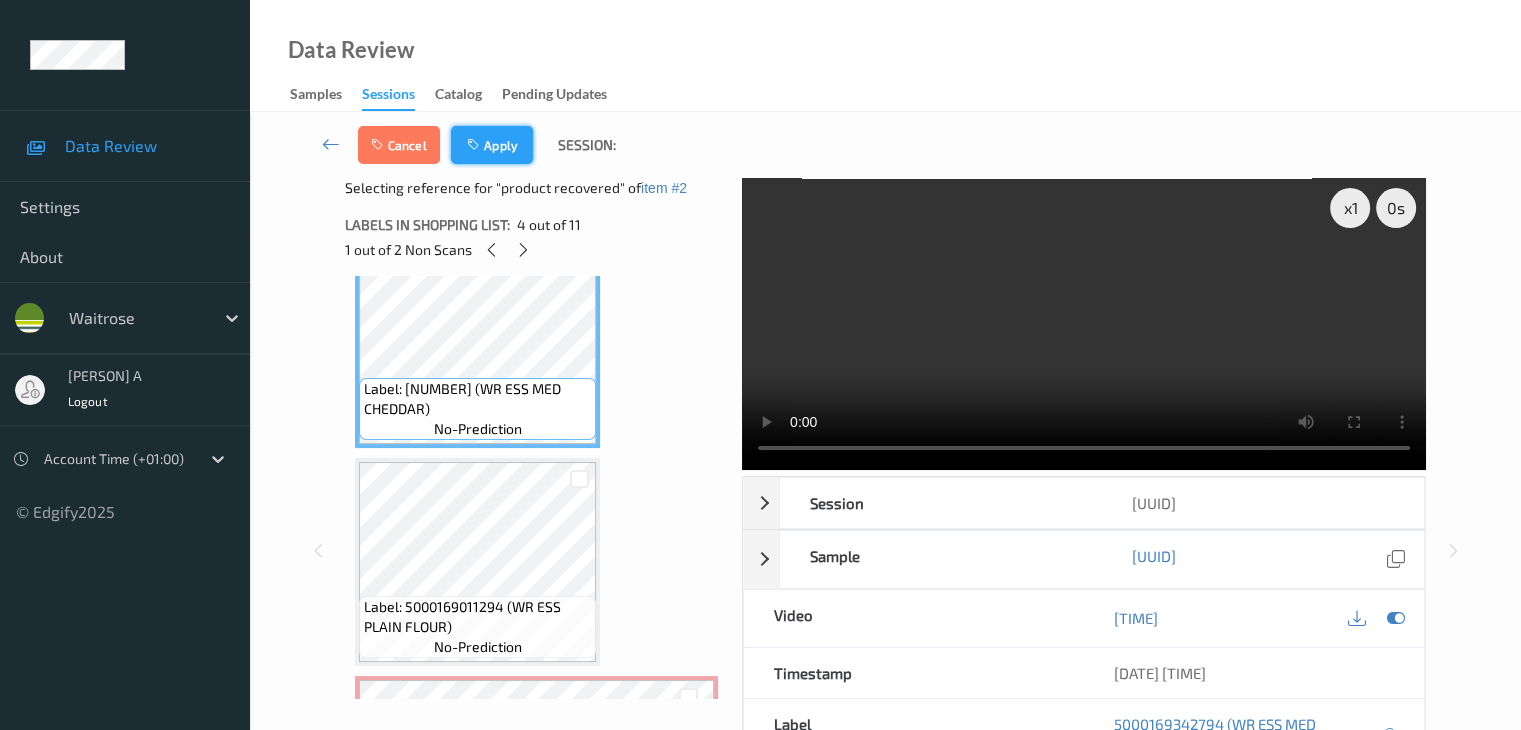 click on "Apply" at bounding box center [492, 145] 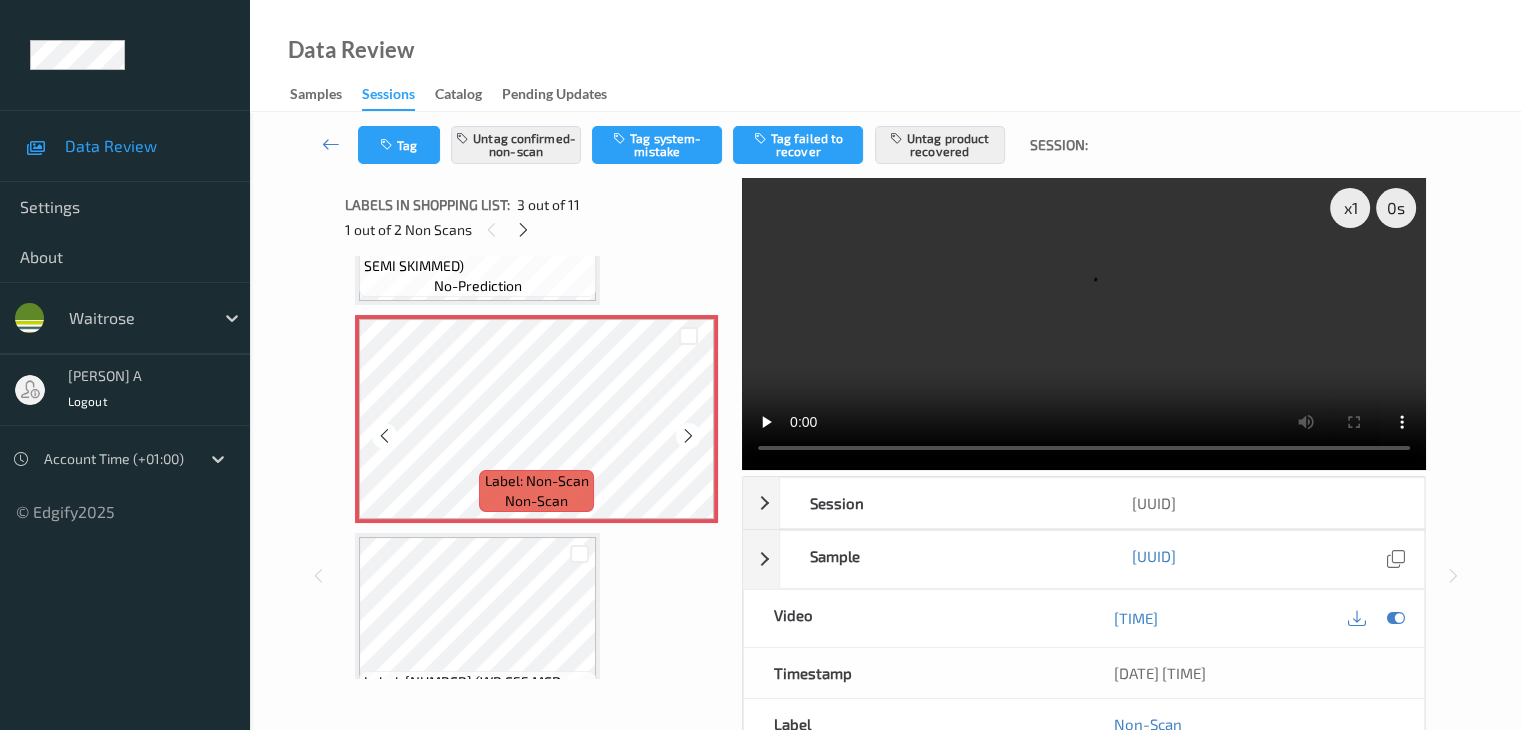 scroll, scrollTop: 428, scrollLeft: 0, axis: vertical 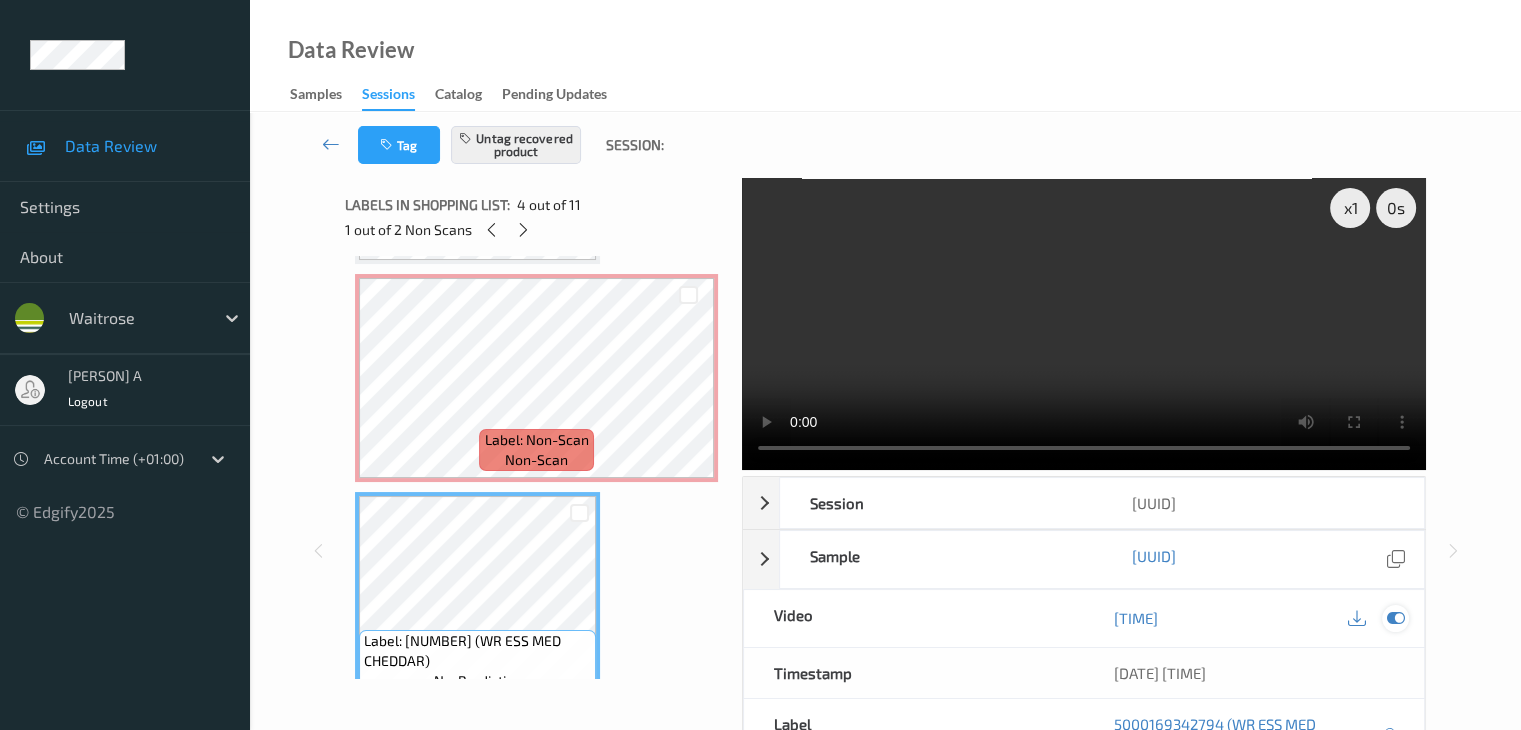 click at bounding box center (1395, 618) 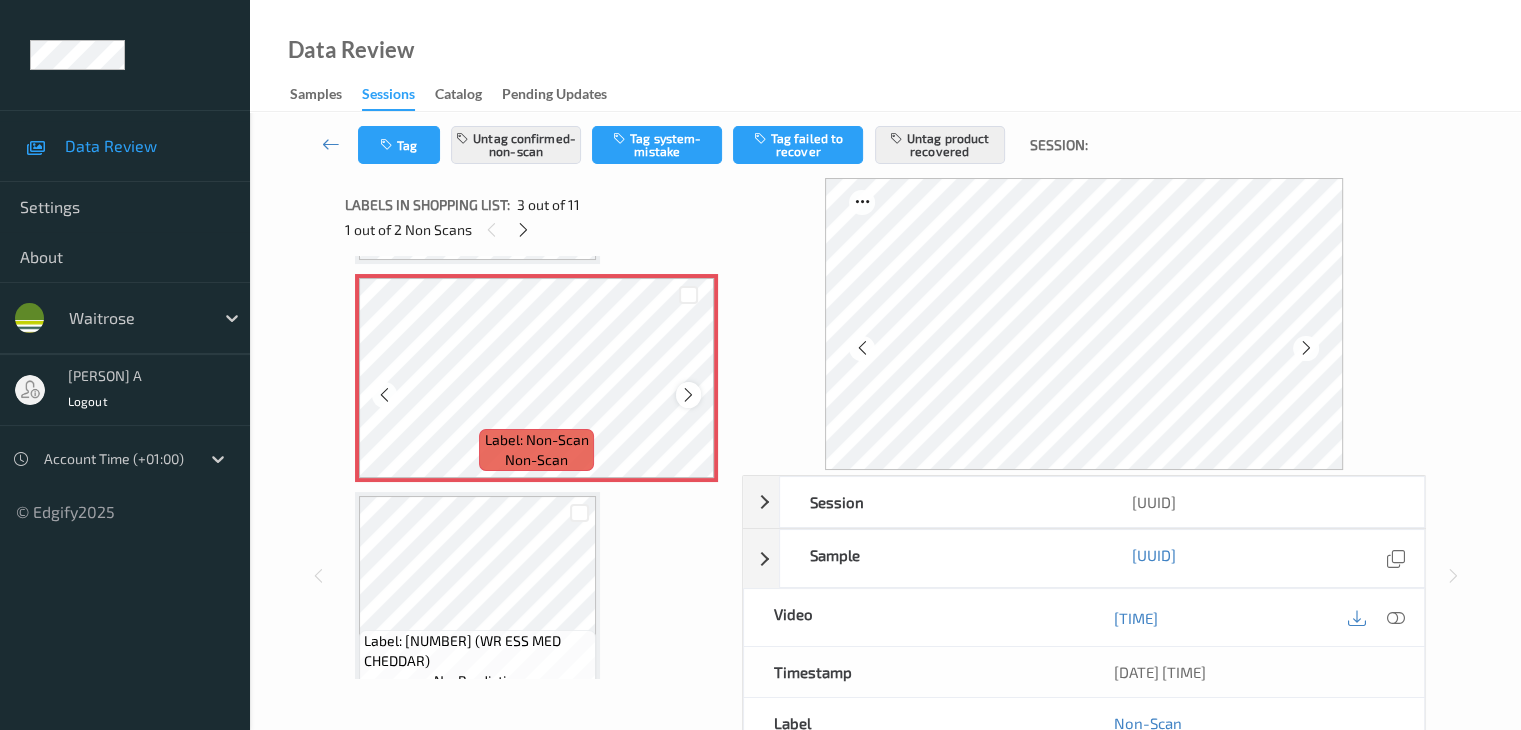 click at bounding box center (688, 395) 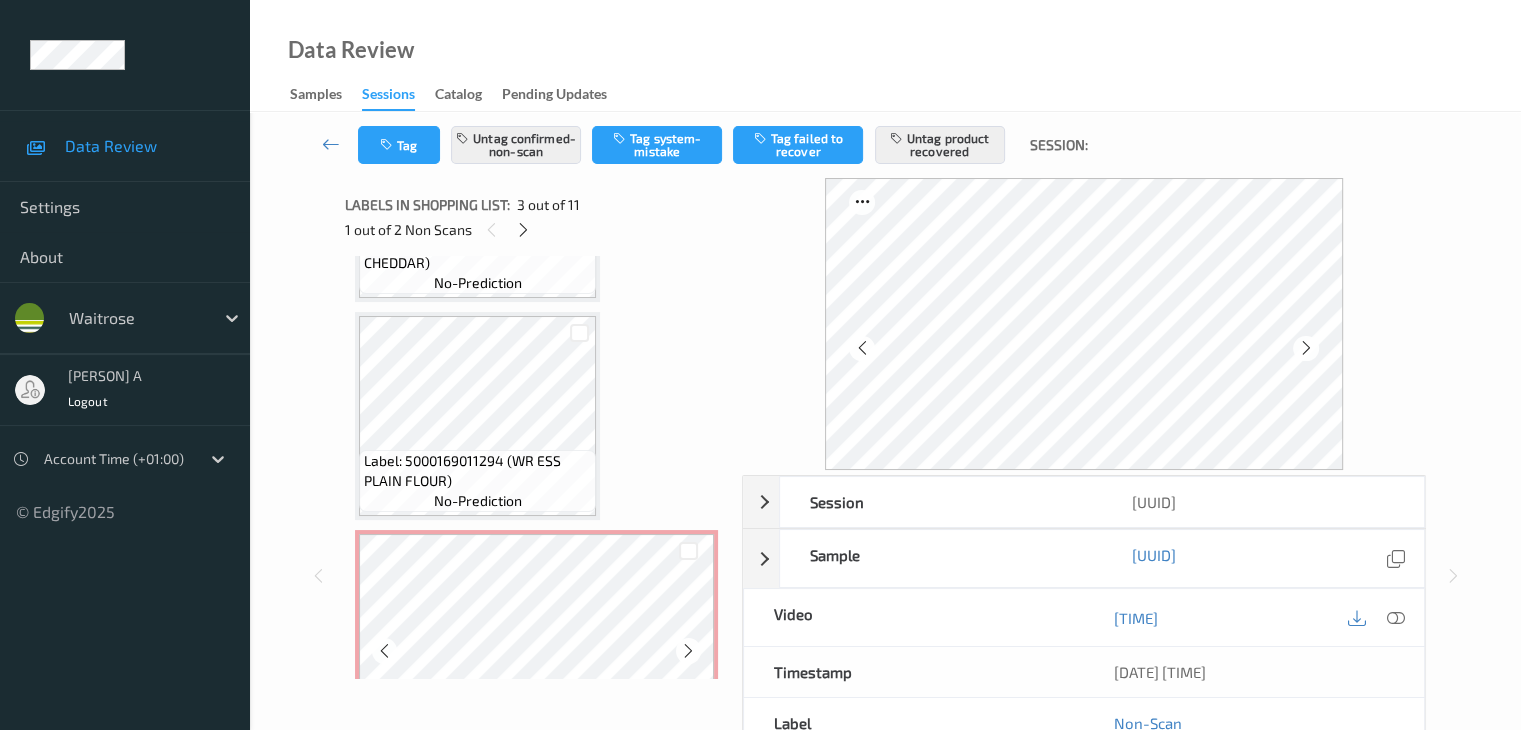 scroll, scrollTop: 928, scrollLeft: 0, axis: vertical 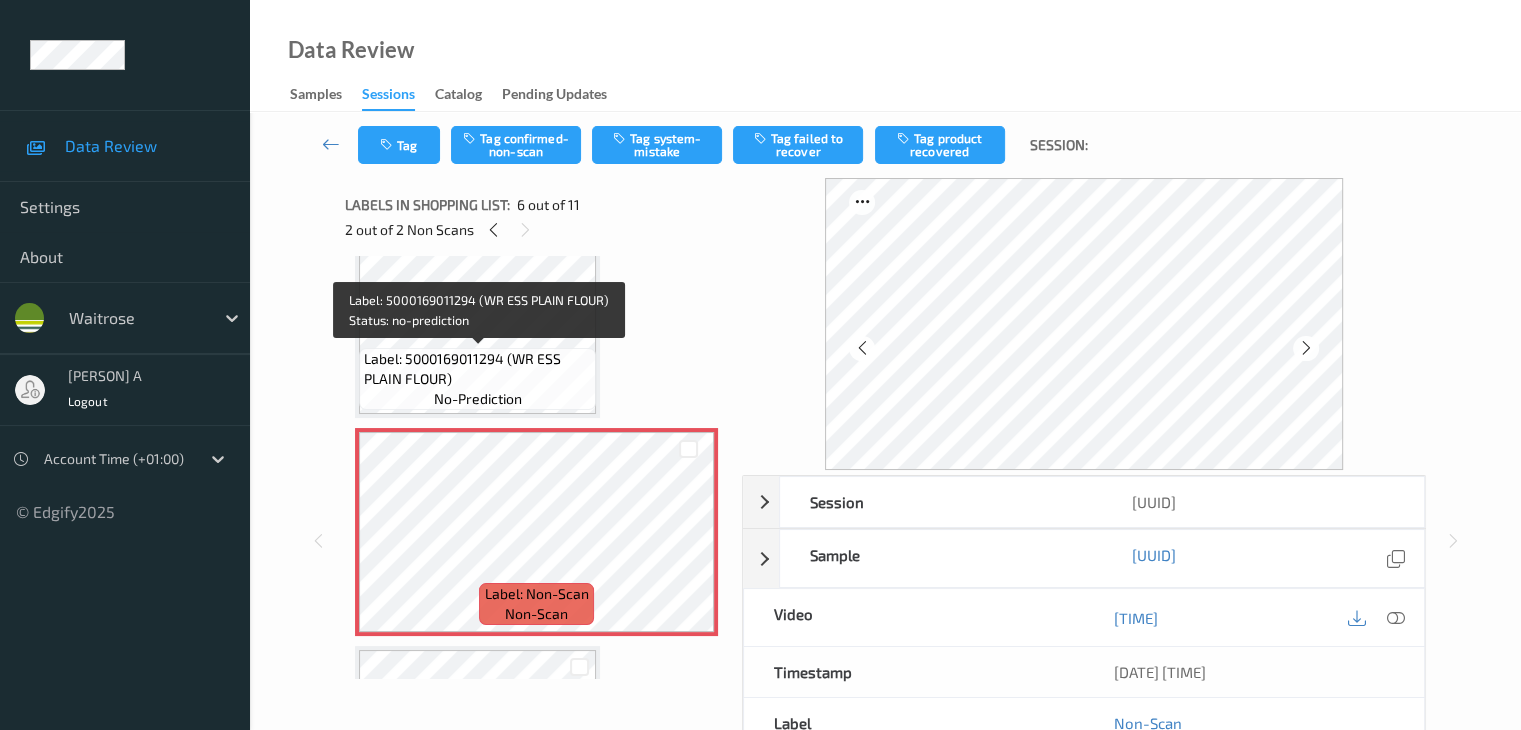 click on "Label: 5000169011294 (WR  ESS PLAIN FLOUR)" at bounding box center [477, 369] 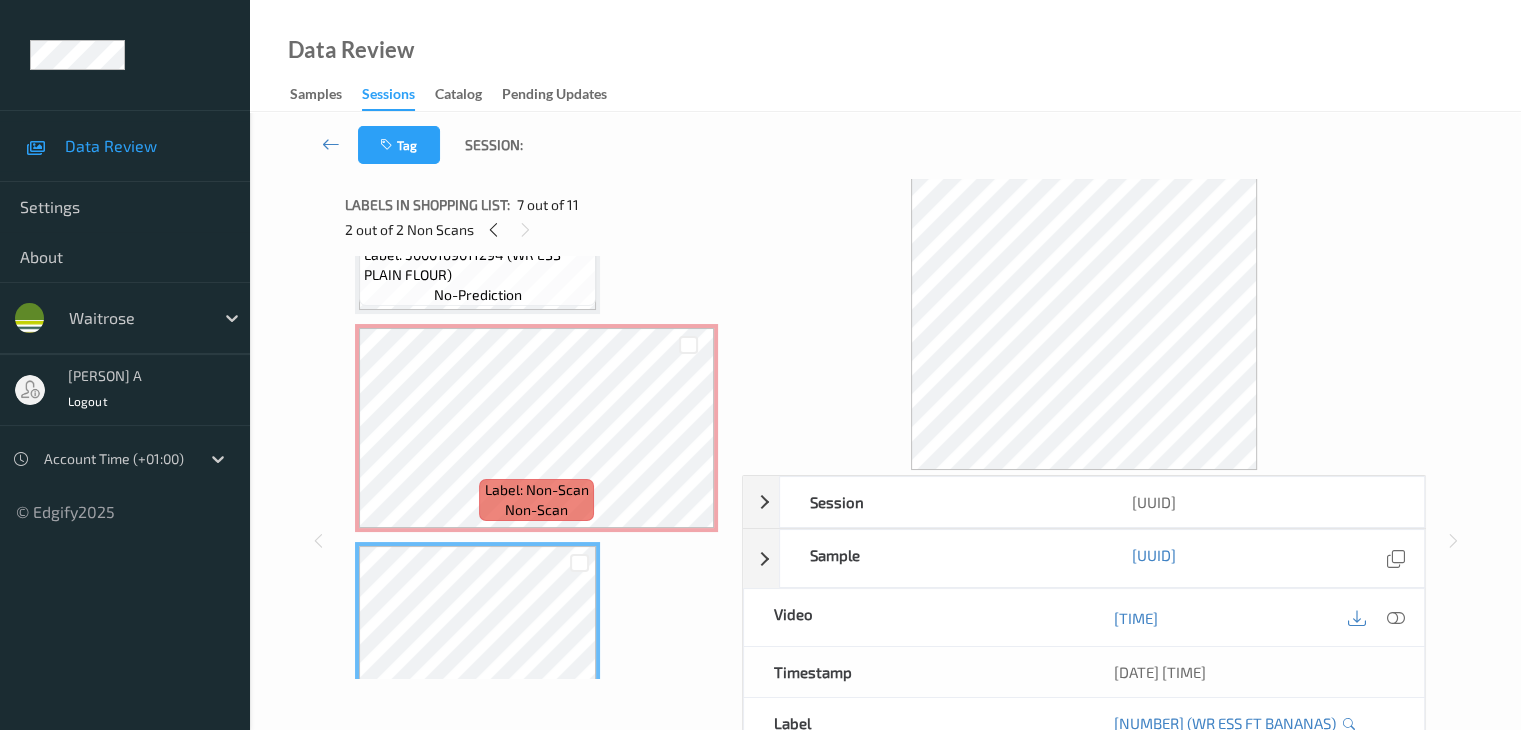 scroll, scrollTop: 1028, scrollLeft: 0, axis: vertical 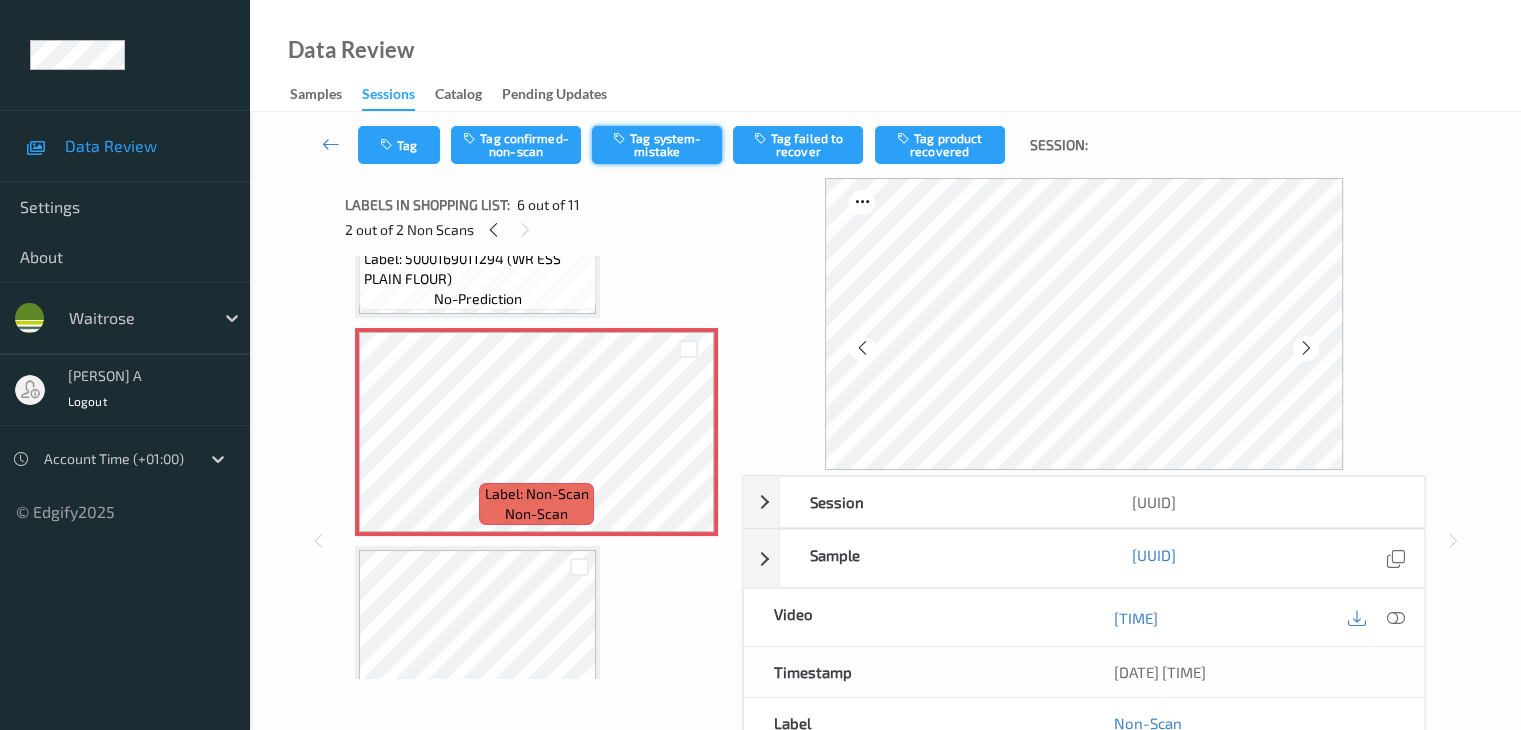 click on "Tag   system-mistake" at bounding box center (657, 145) 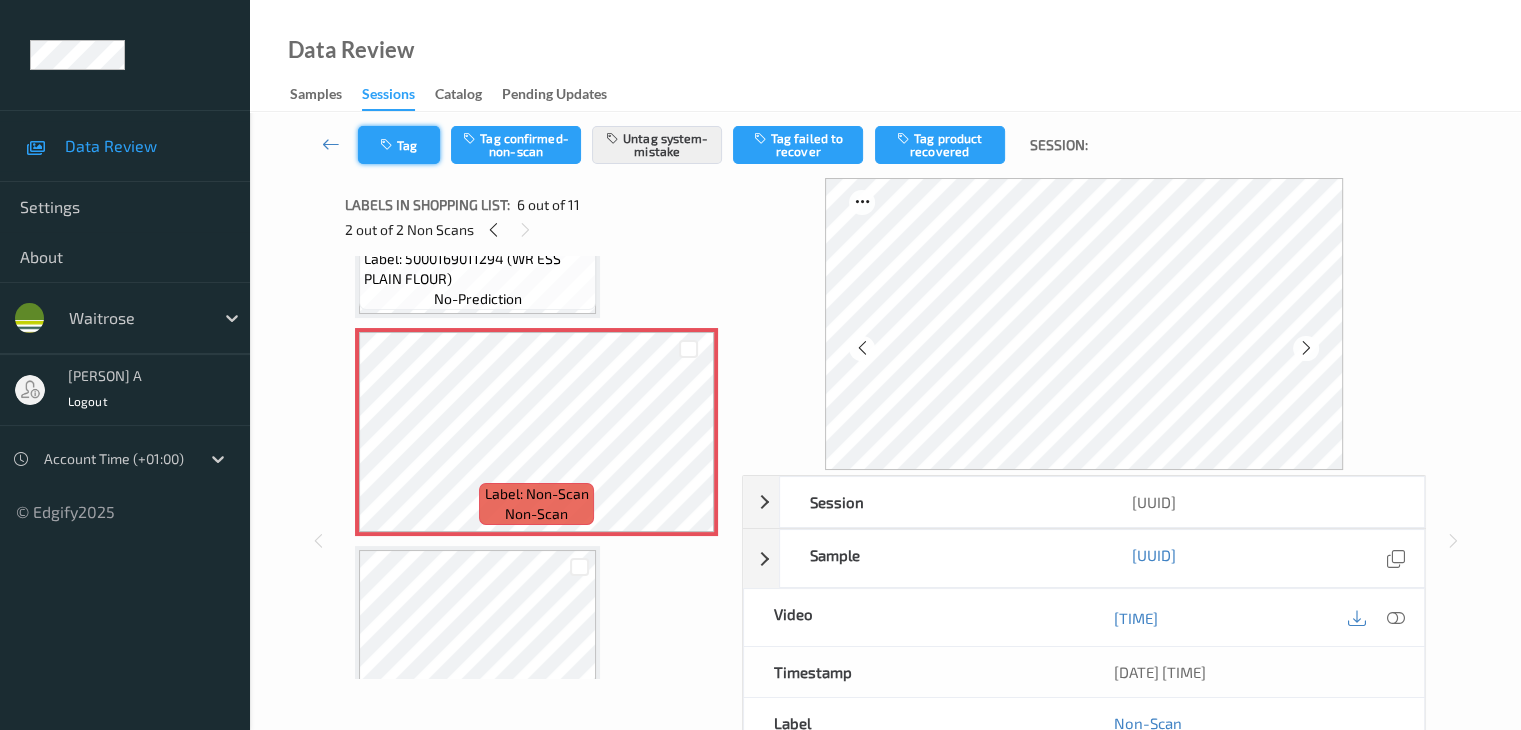 click on "Tag" at bounding box center (399, 145) 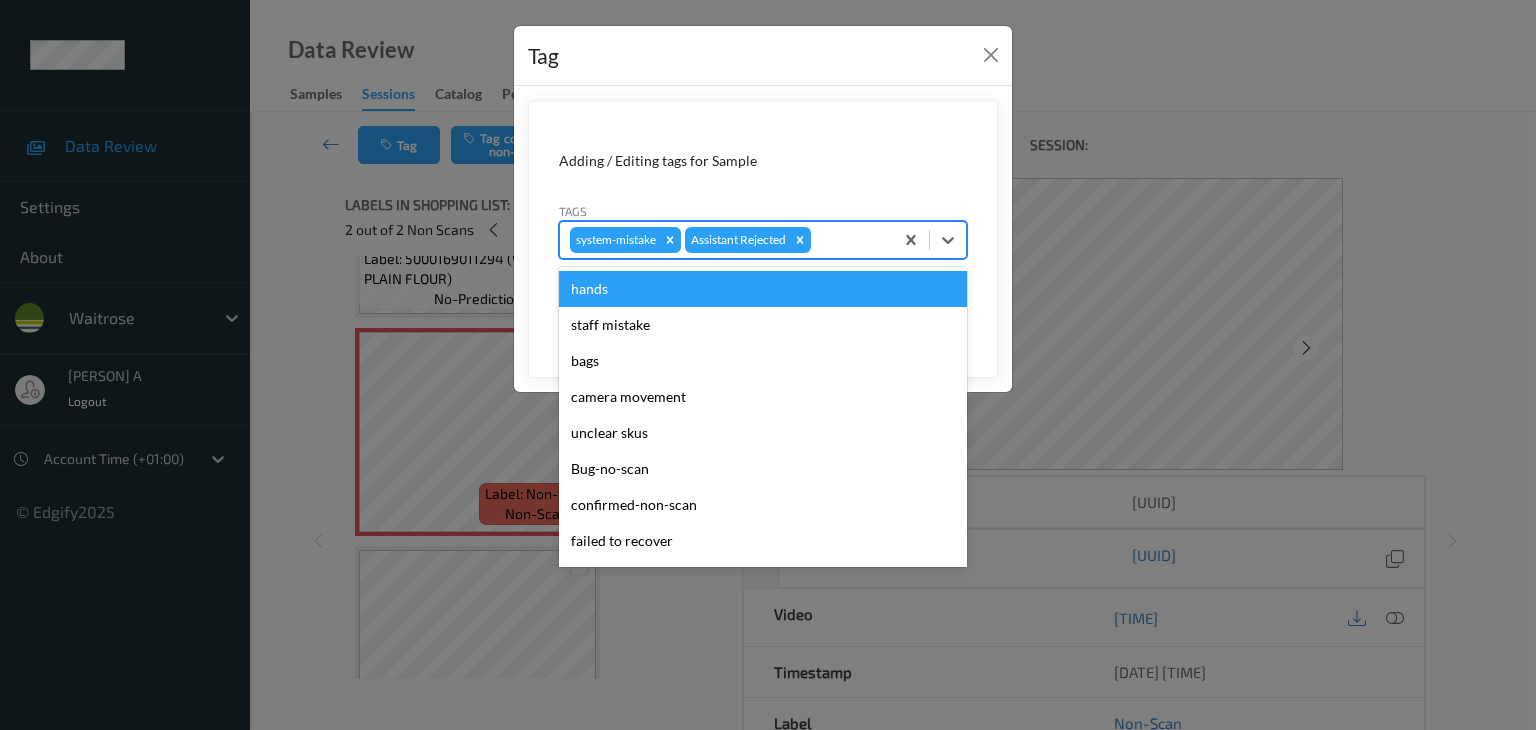 click at bounding box center (849, 240) 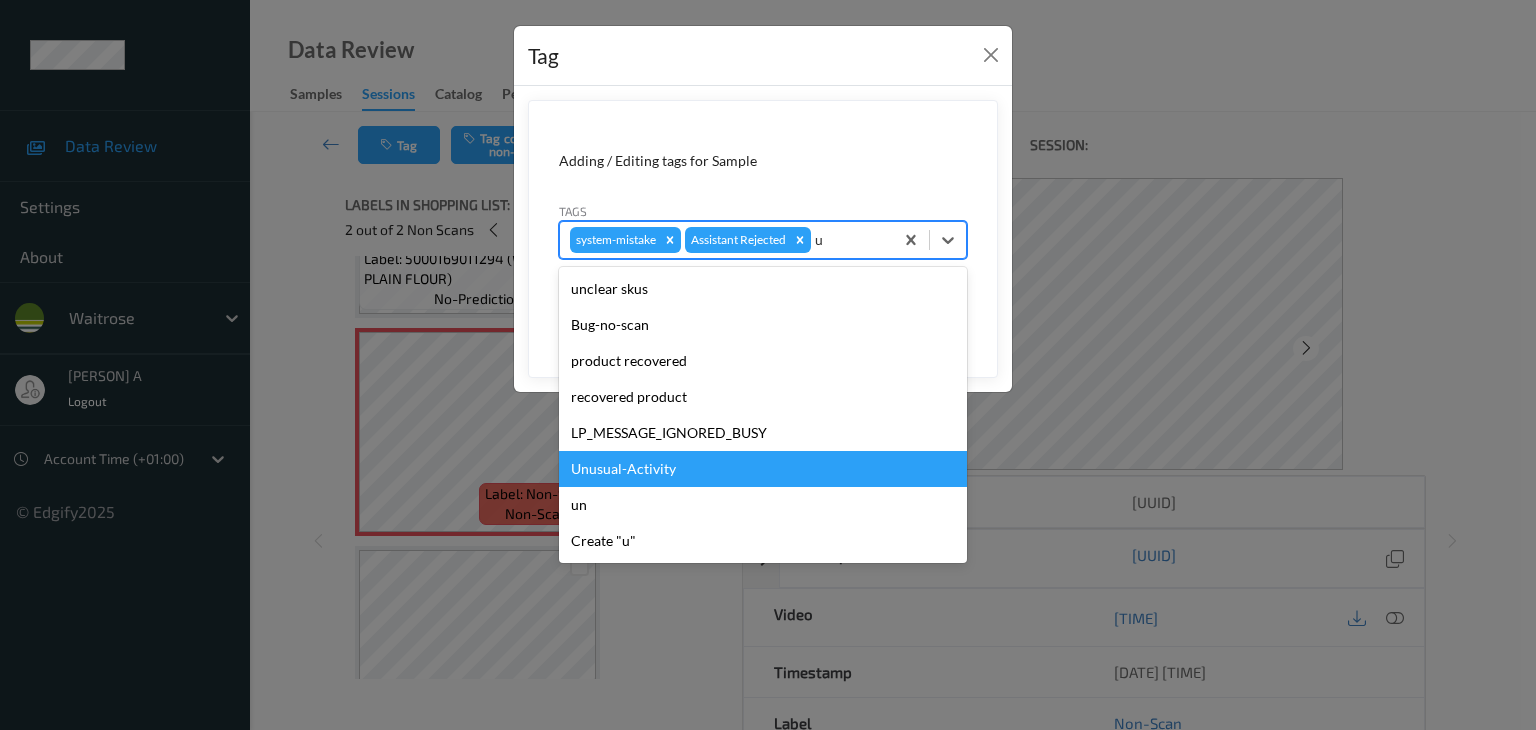 click on "Unusual-Activity" at bounding box center (763, 469) 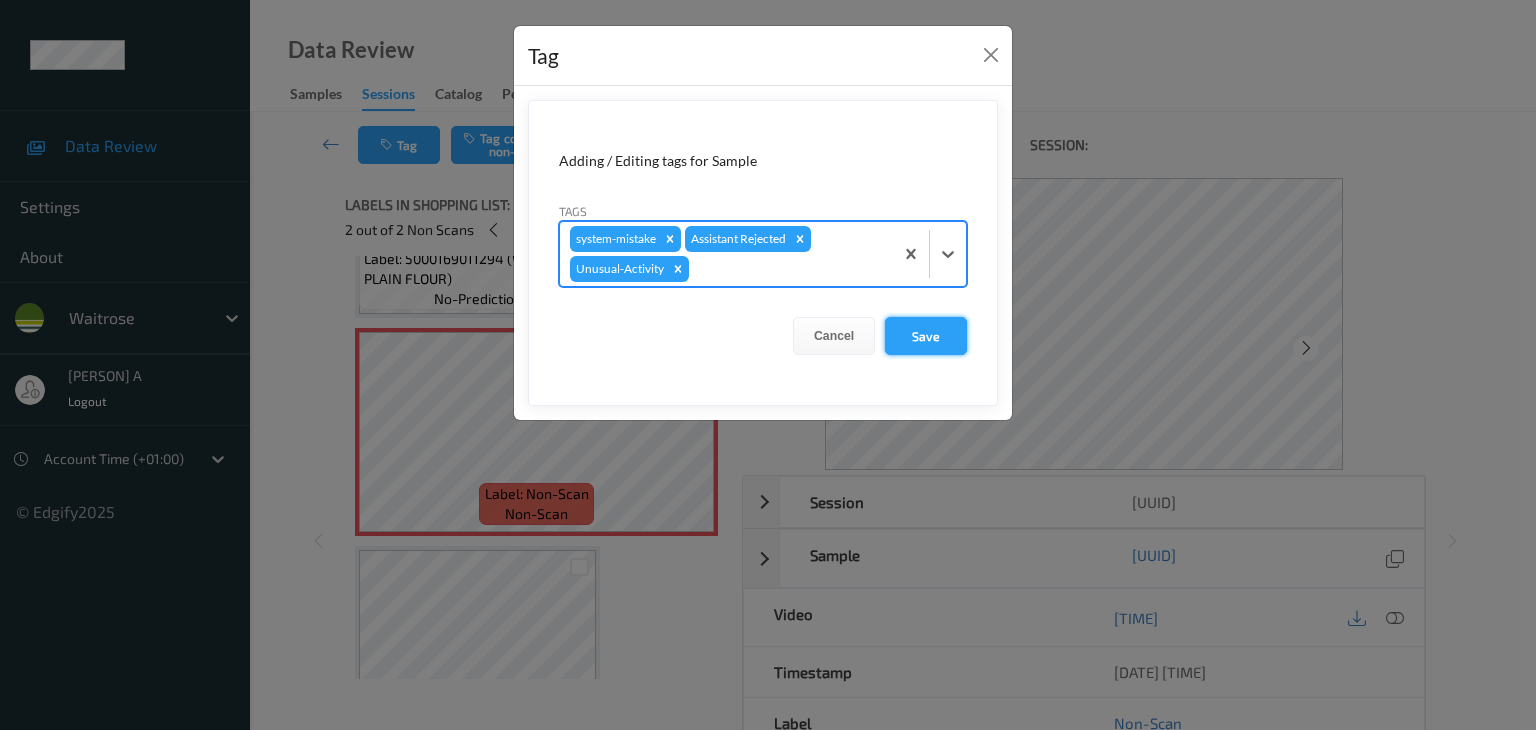 click on "Save" at bounding box center (926, 336) 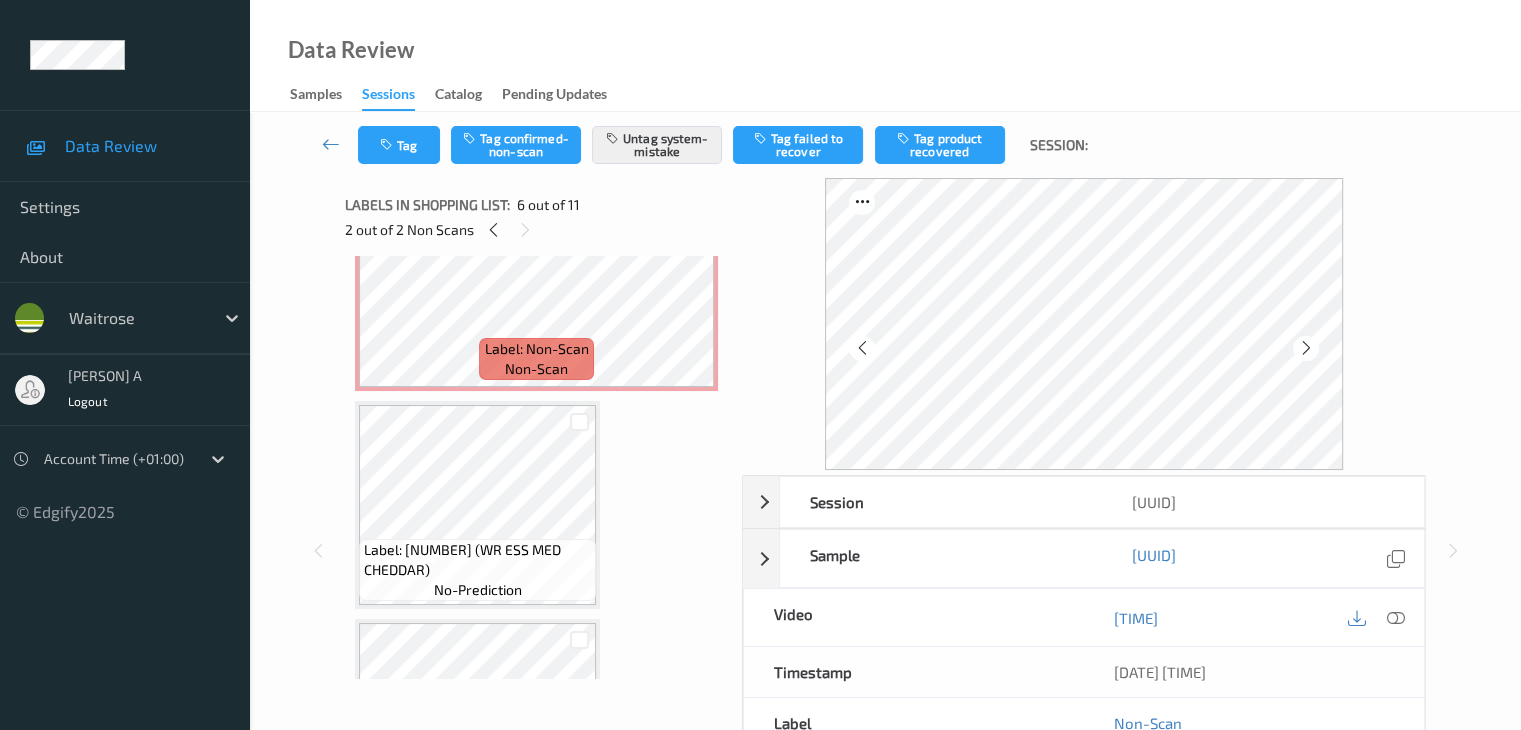 scroll, scrollTop: 428, scrollLeft: 0, axis: vertical 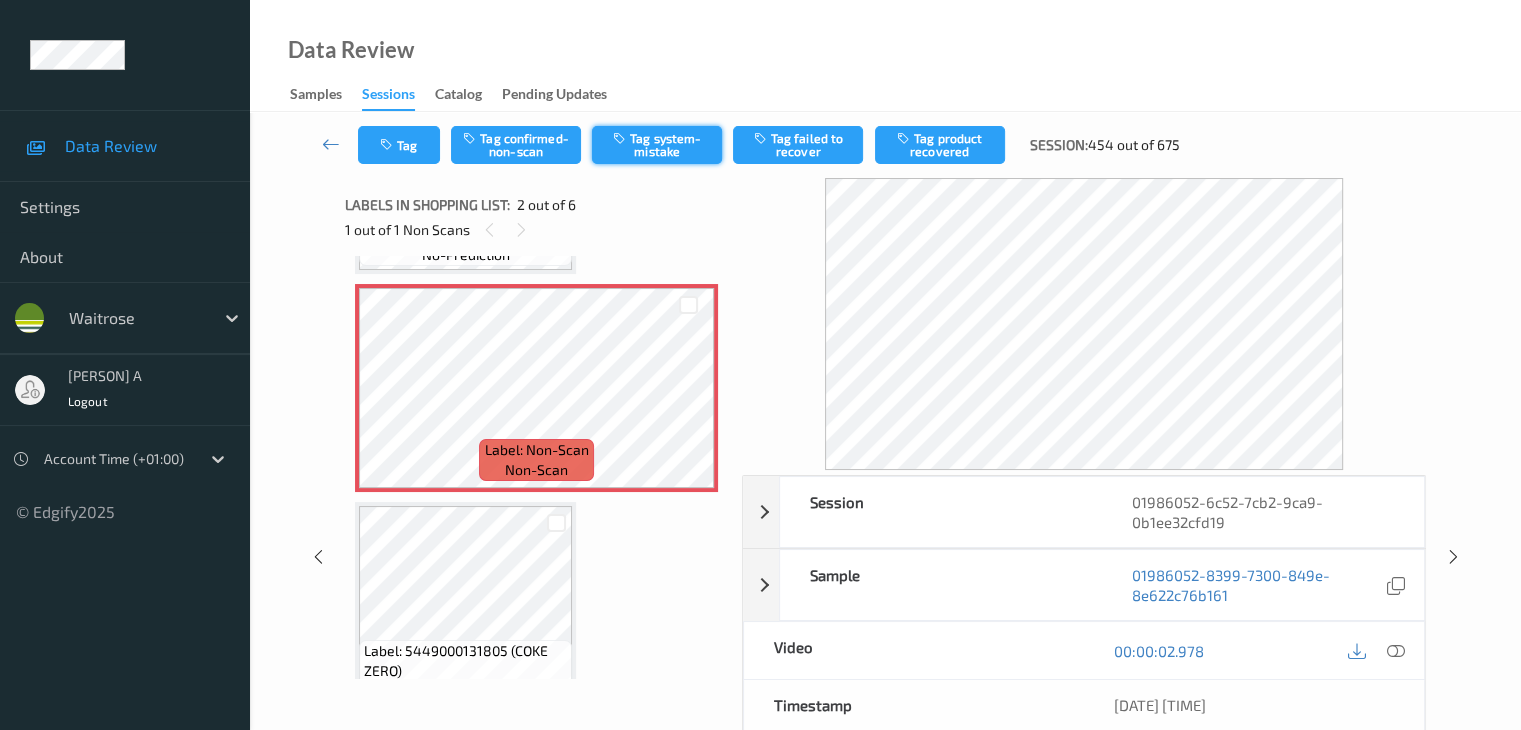 click on "Tag   system-mistake" at bounding box center [657, 145] 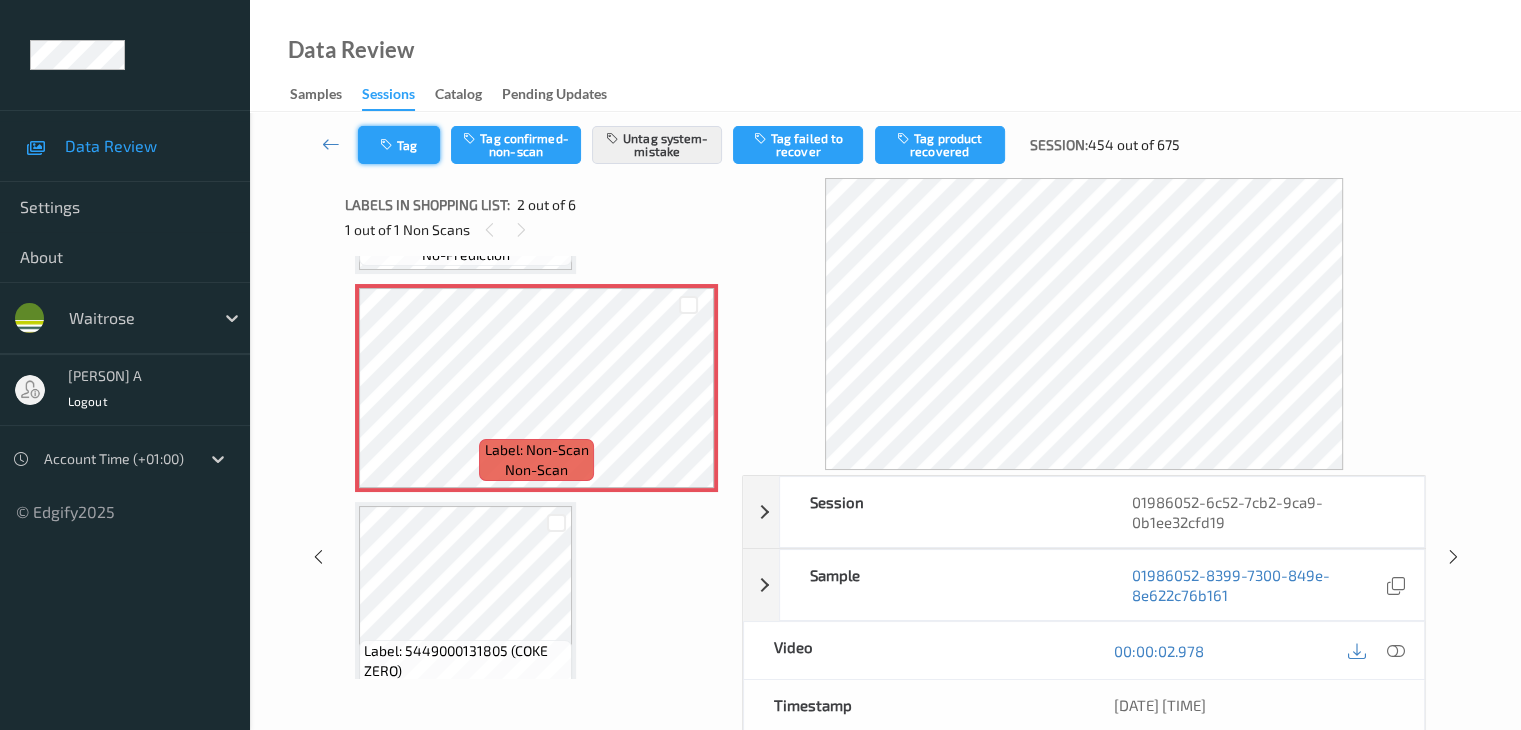 click on "Tag" at bounding box center [399, 145] 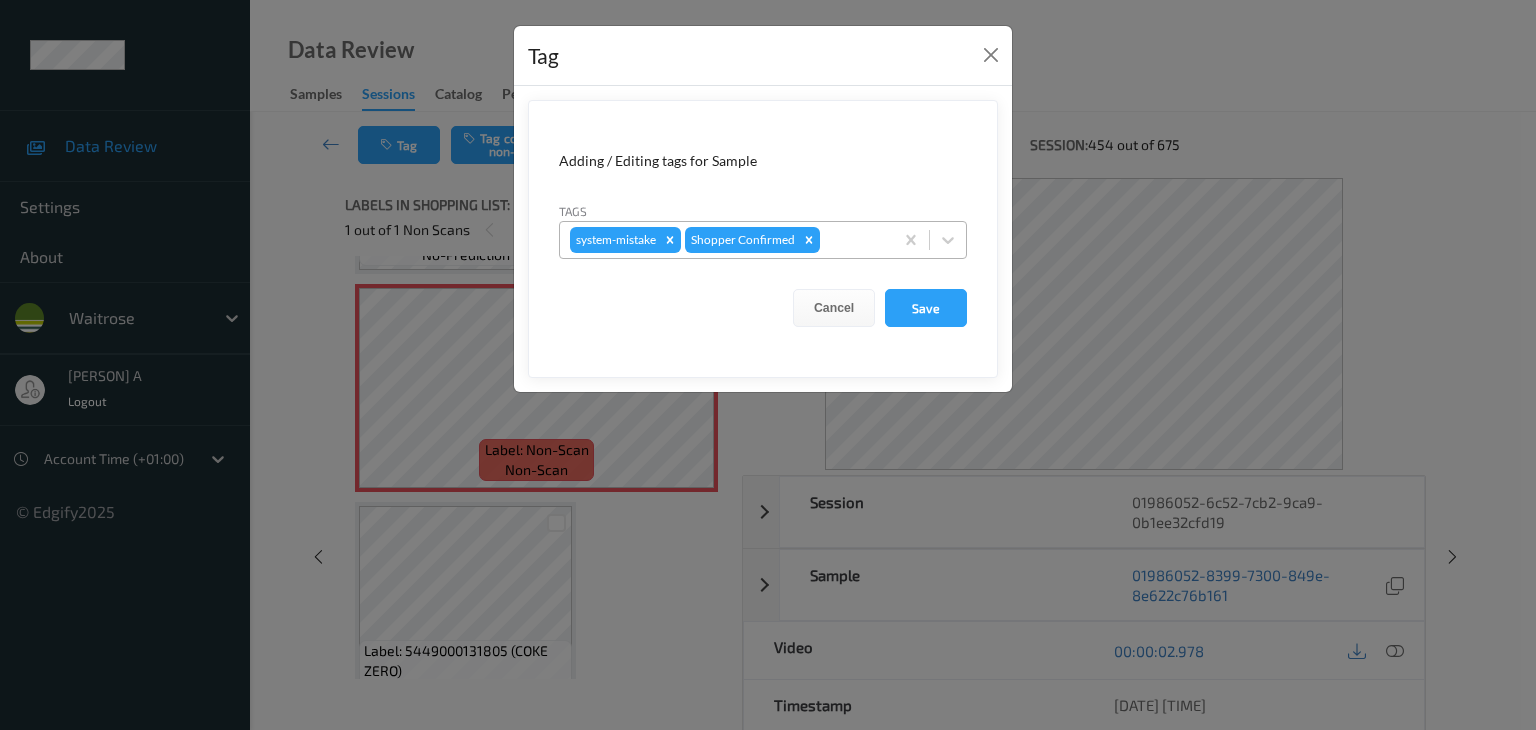 click at bounding box center (853, 240) 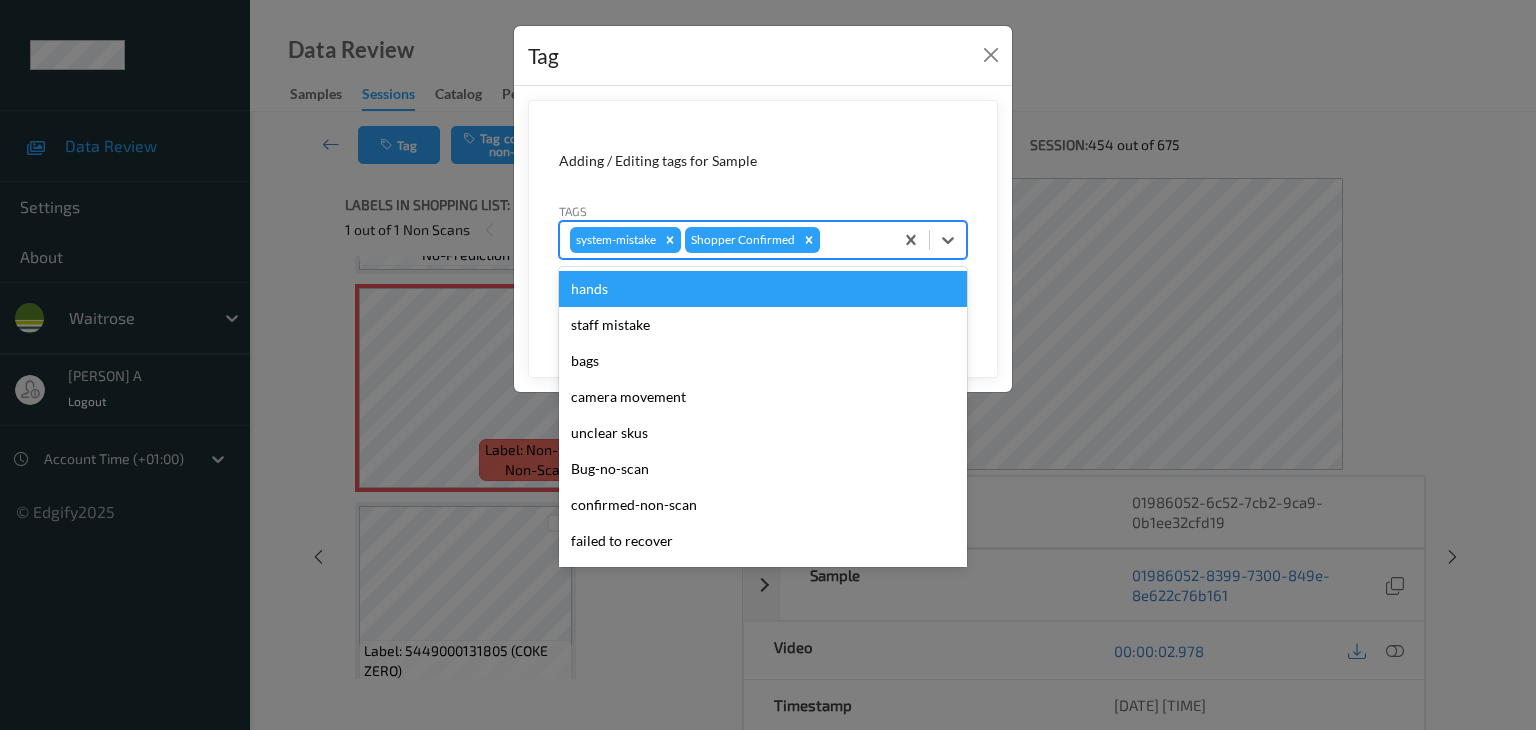 type on "u" 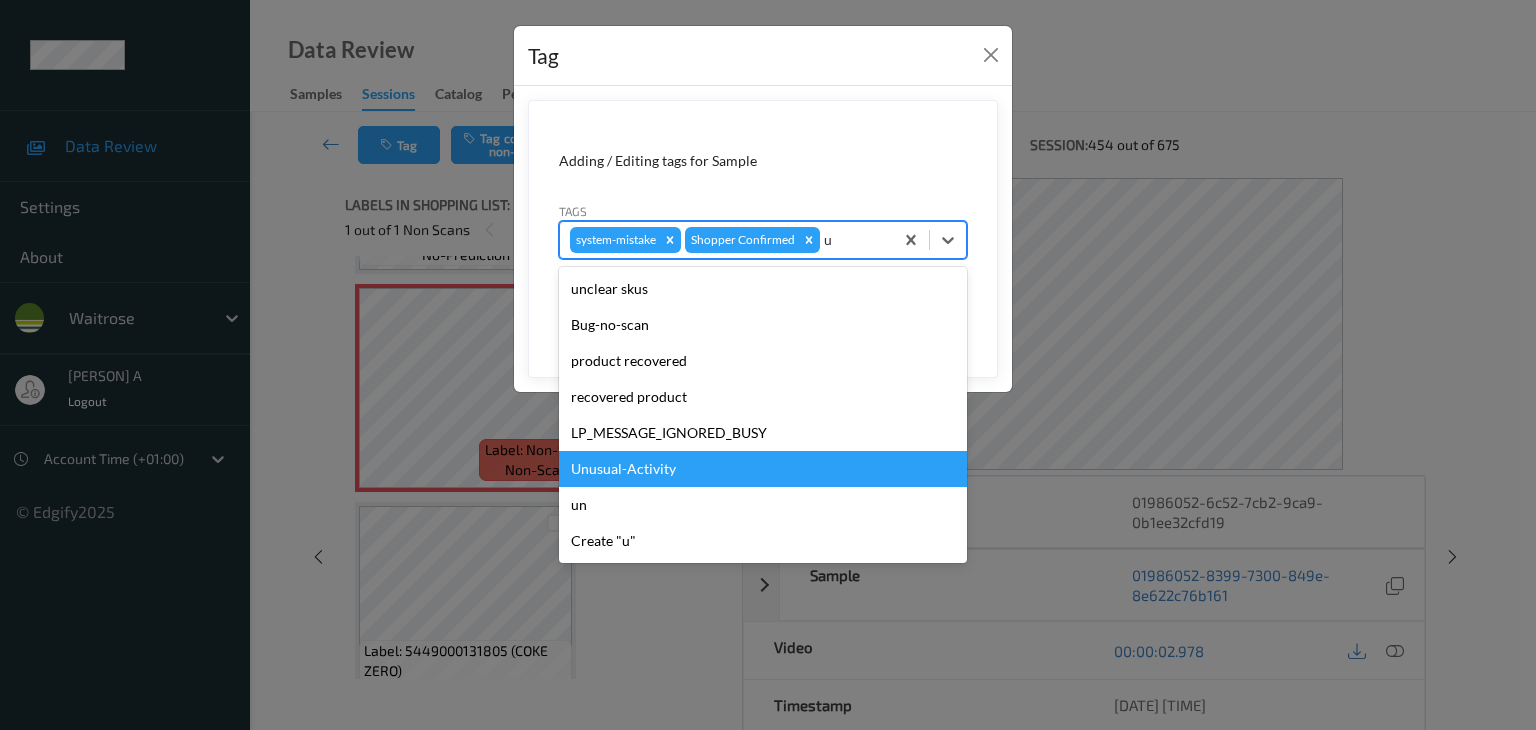 click on "Unusual-Activity" at bounding box center [763, 469] 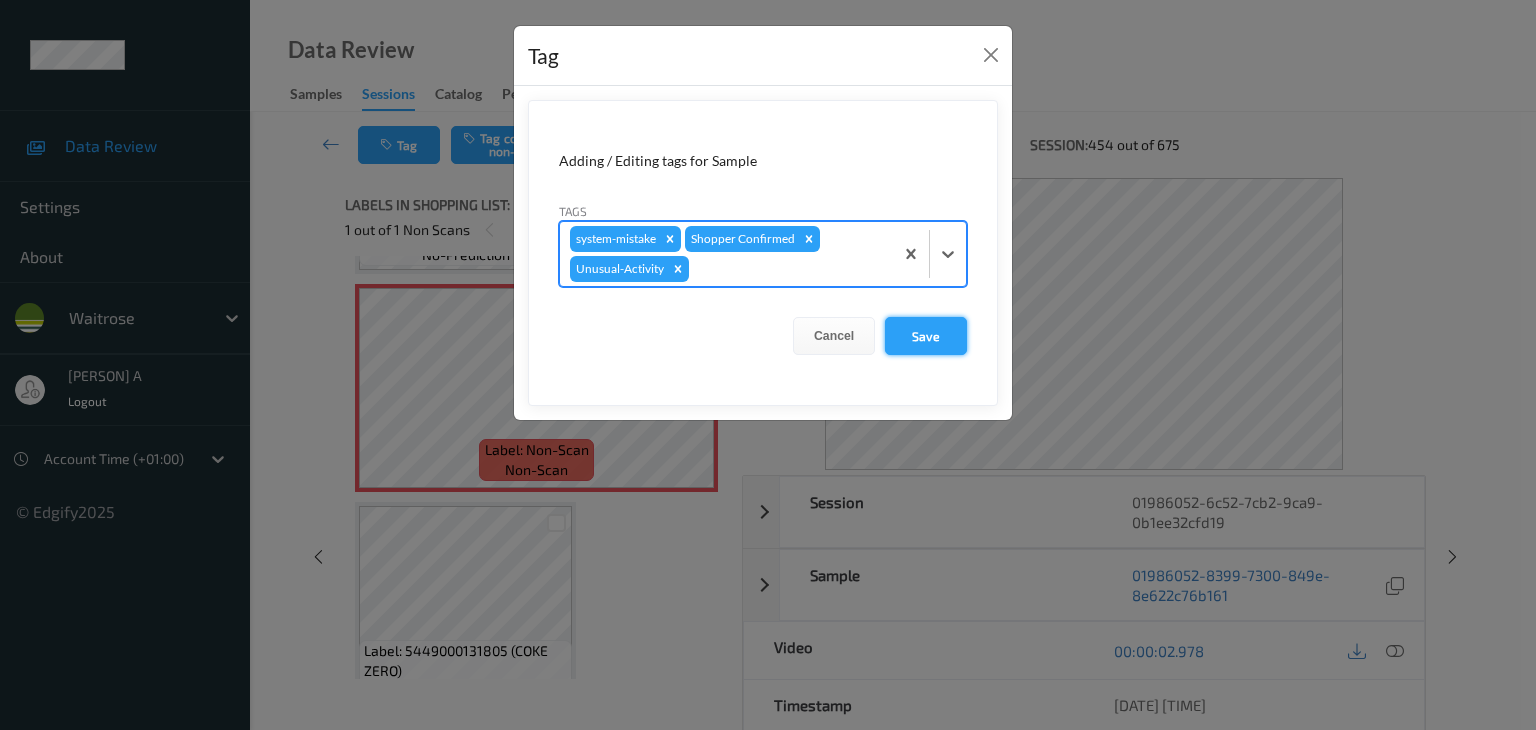 click on "Save" at bounding box center [926, 336] 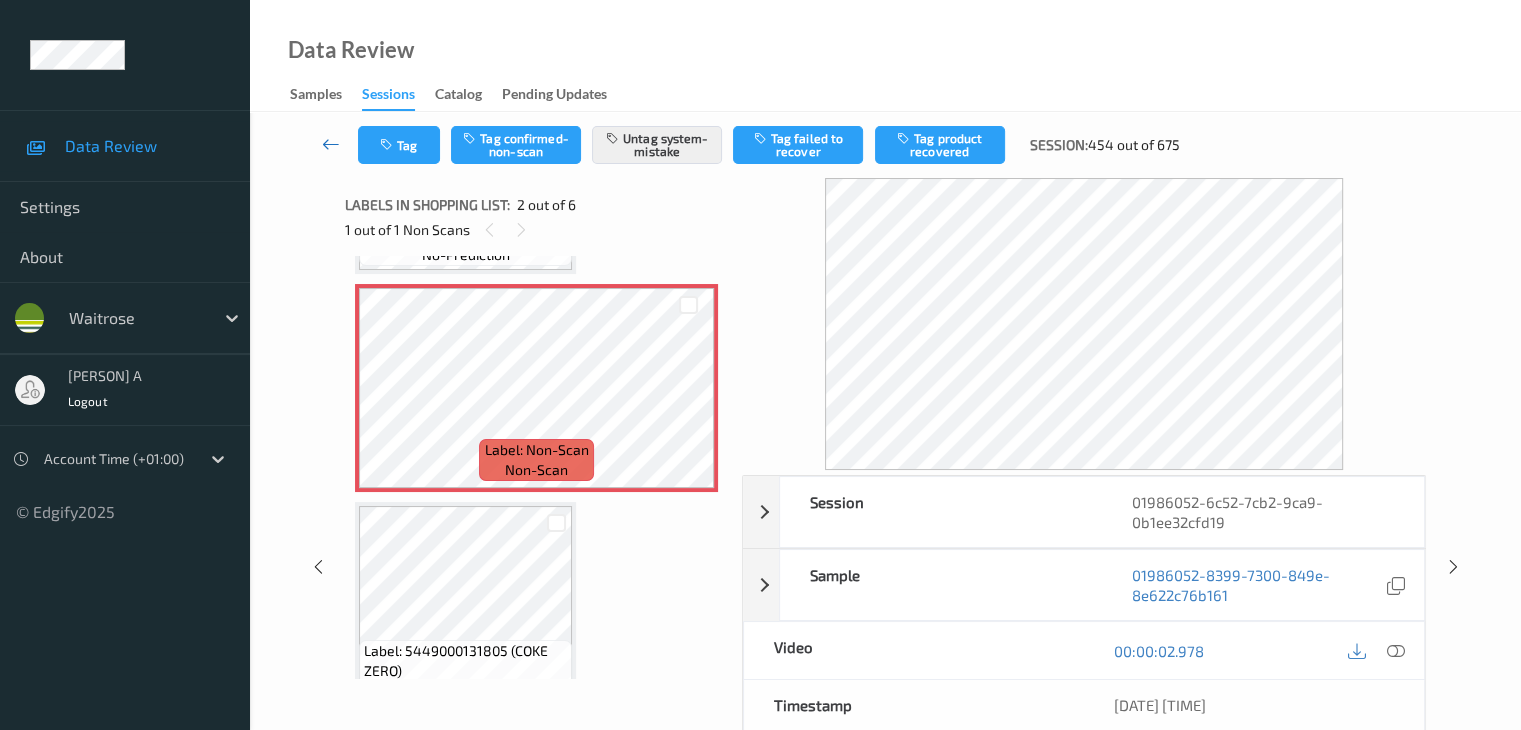 click at bounding box center (331, 144) 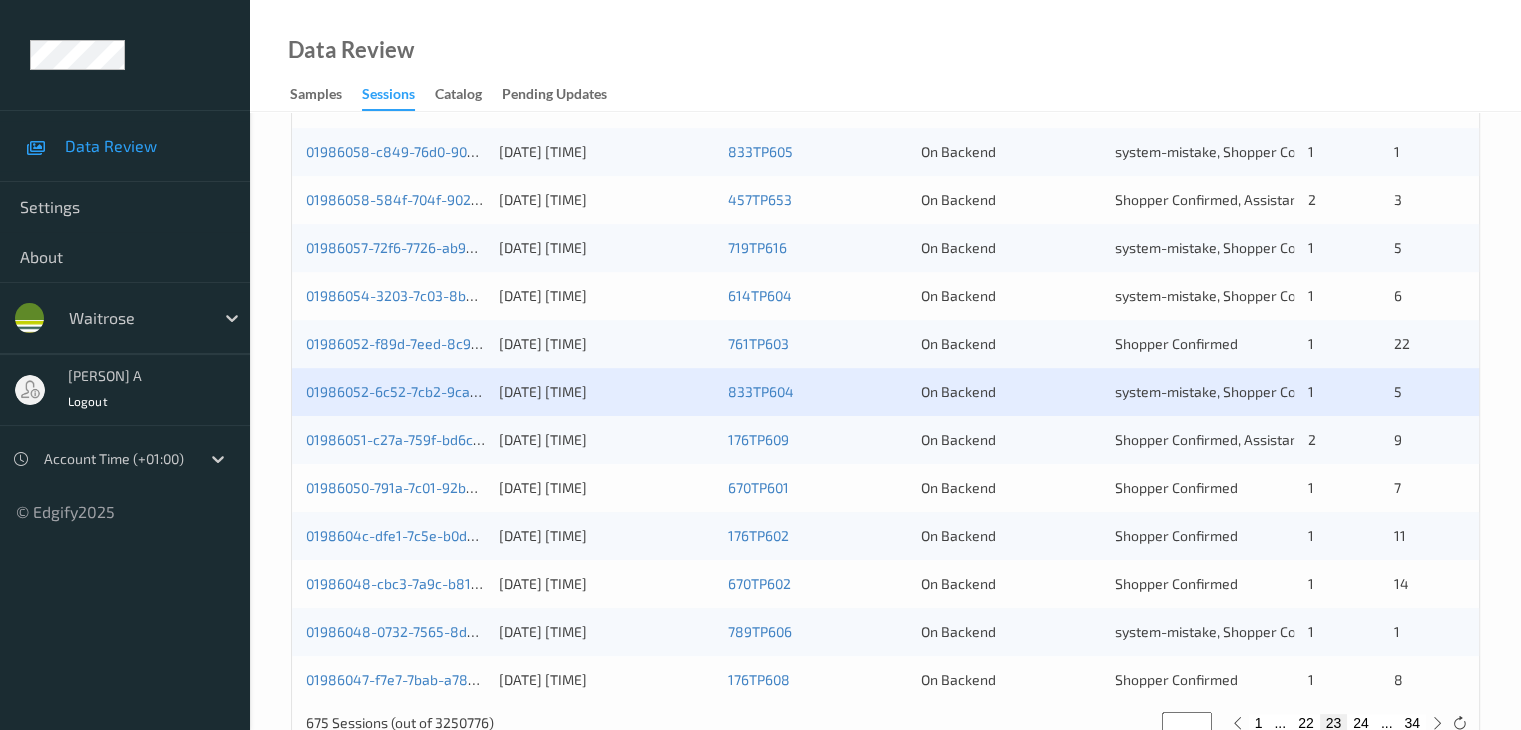 scroll, scrollTop: 900, scrollLeft: 0, axis: vertical 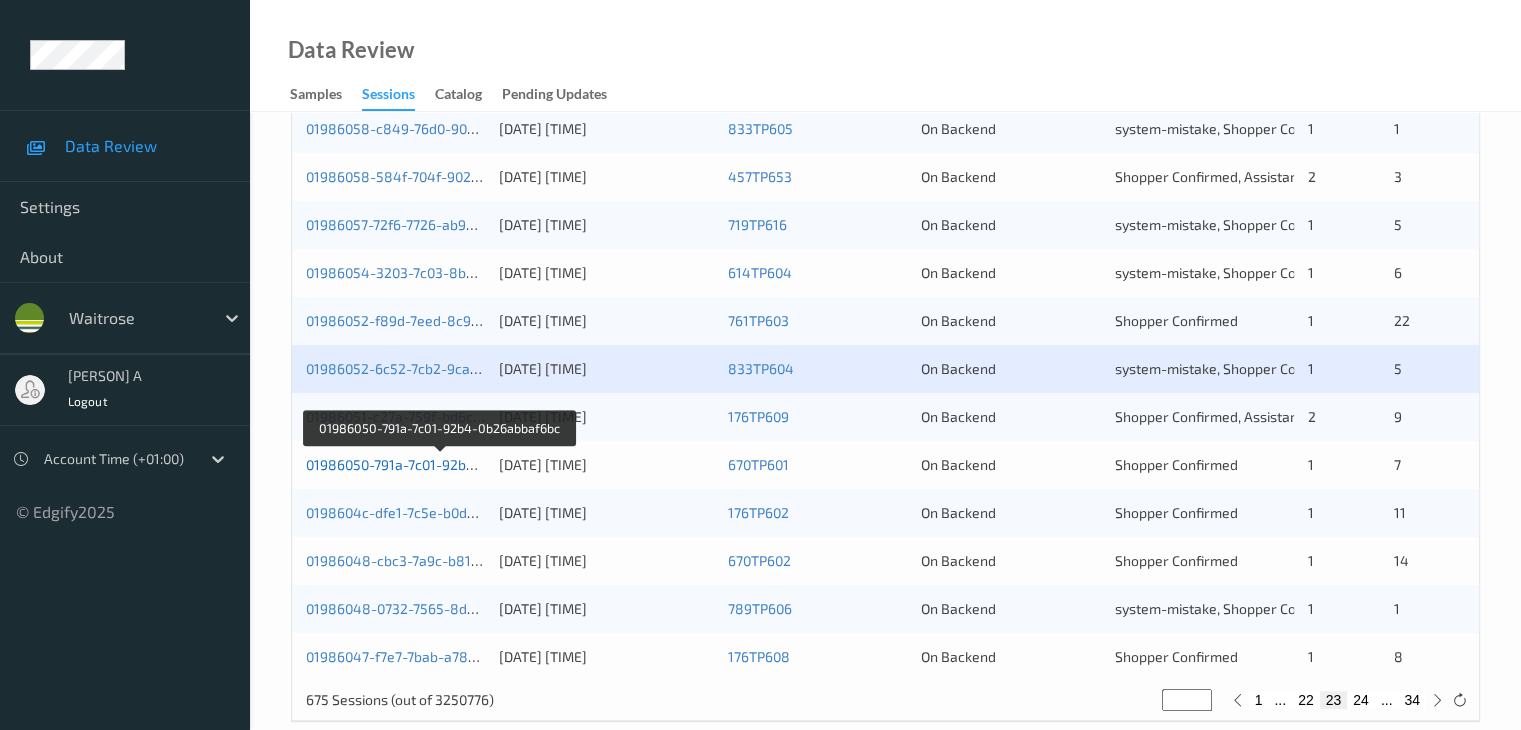 click on "01986050-791a-7c01-92b4-0b26abbaf6bc" at bounding box center (439, 464) 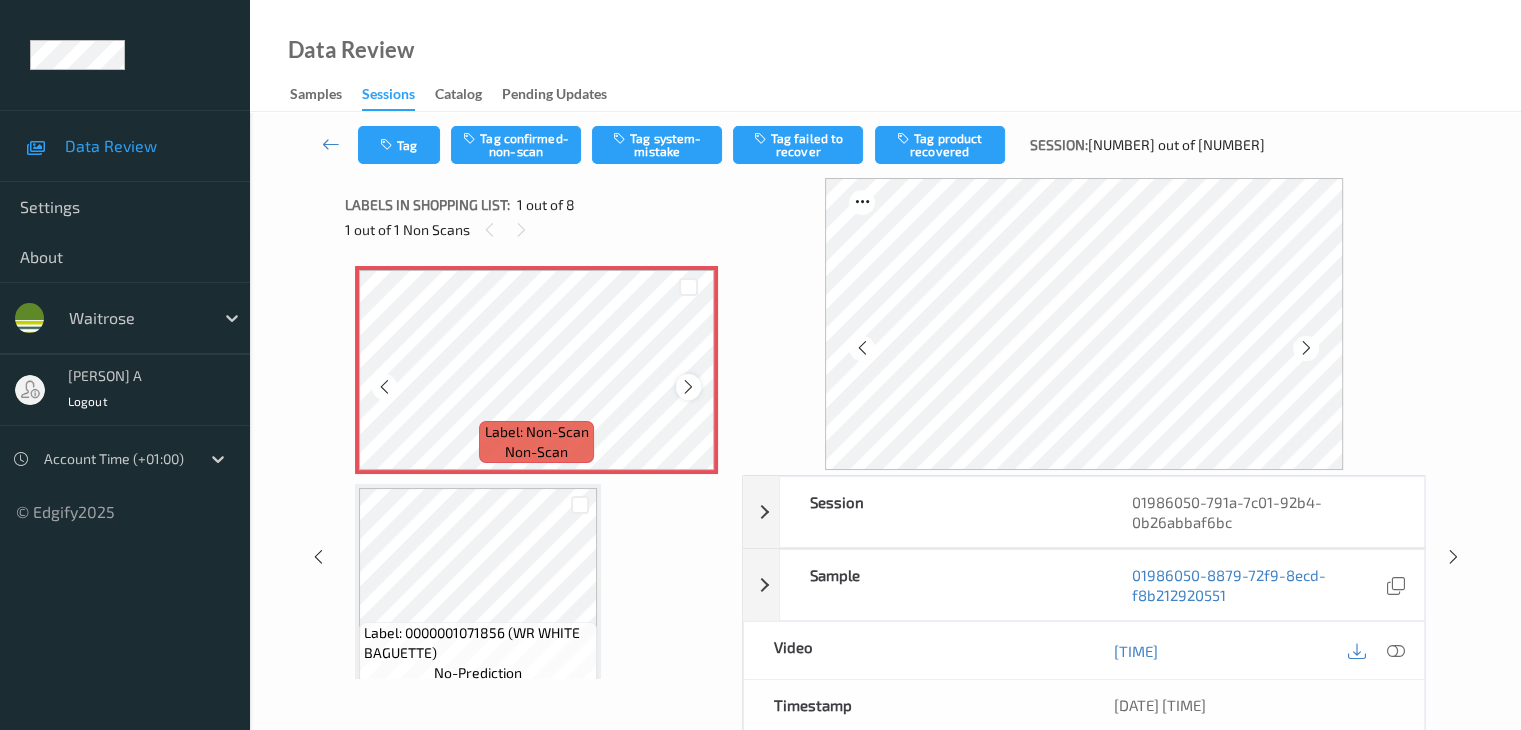 click at bounding box center (688, 387) 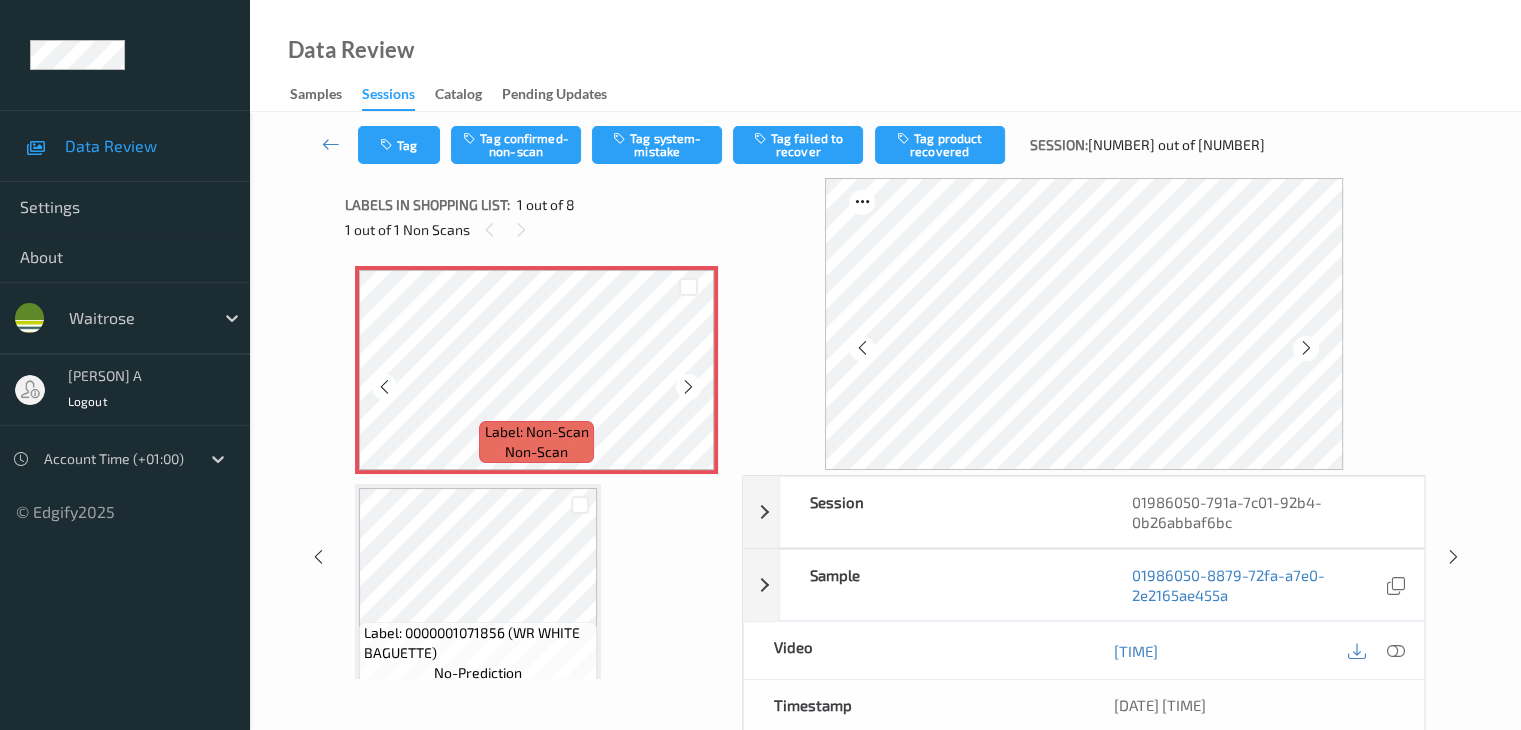 click at bounding box center (688, 387) 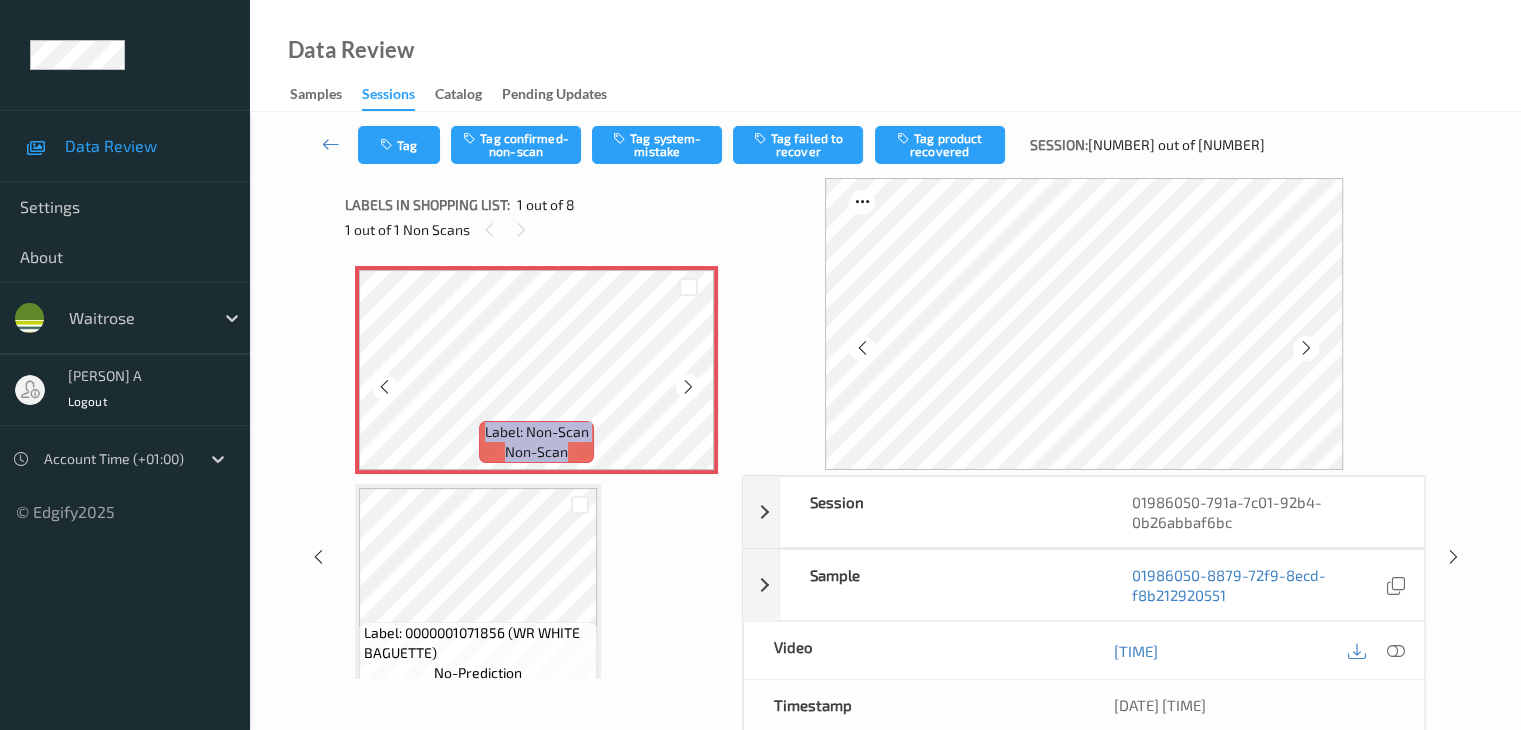 click at bounding box center (688, 387) 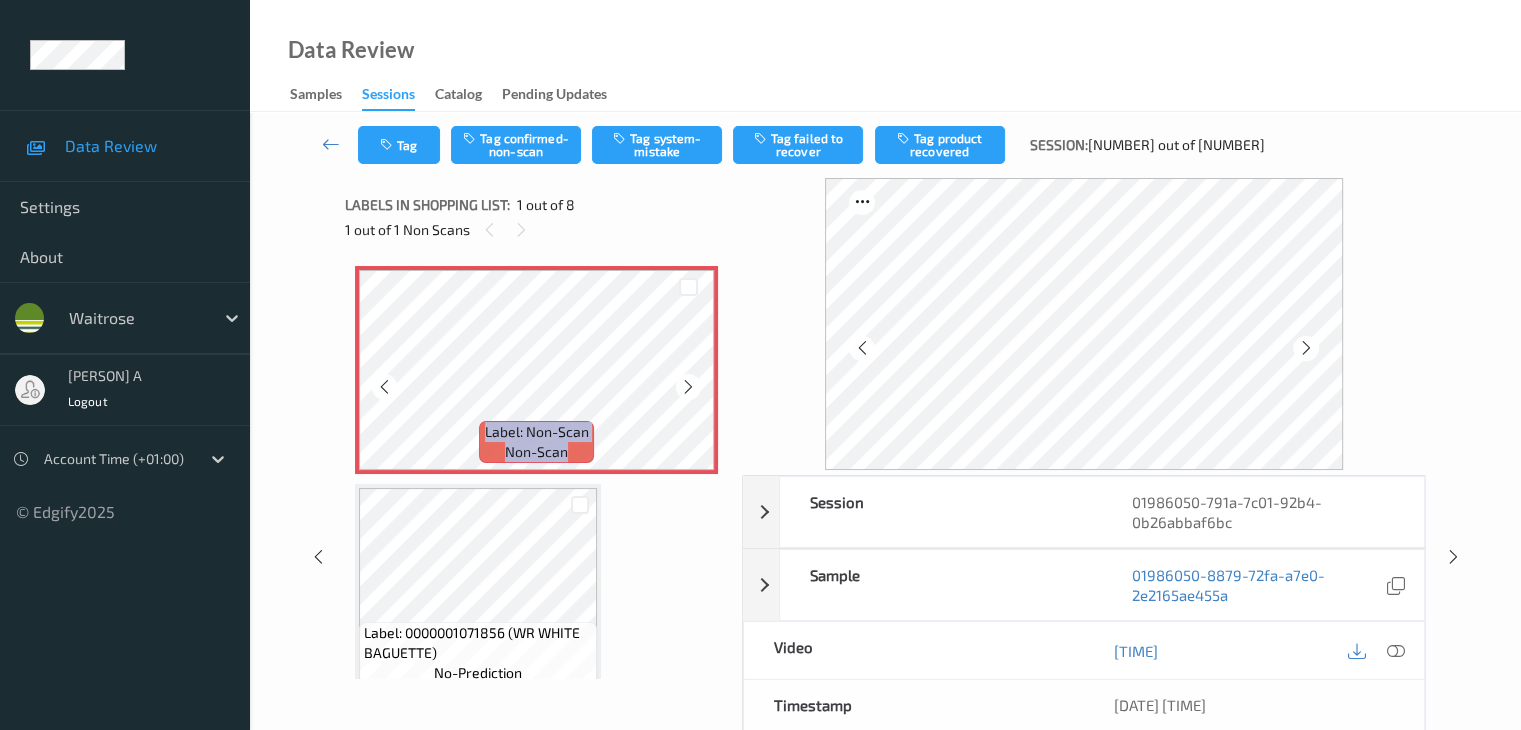 click at bounding box center [688, 387] 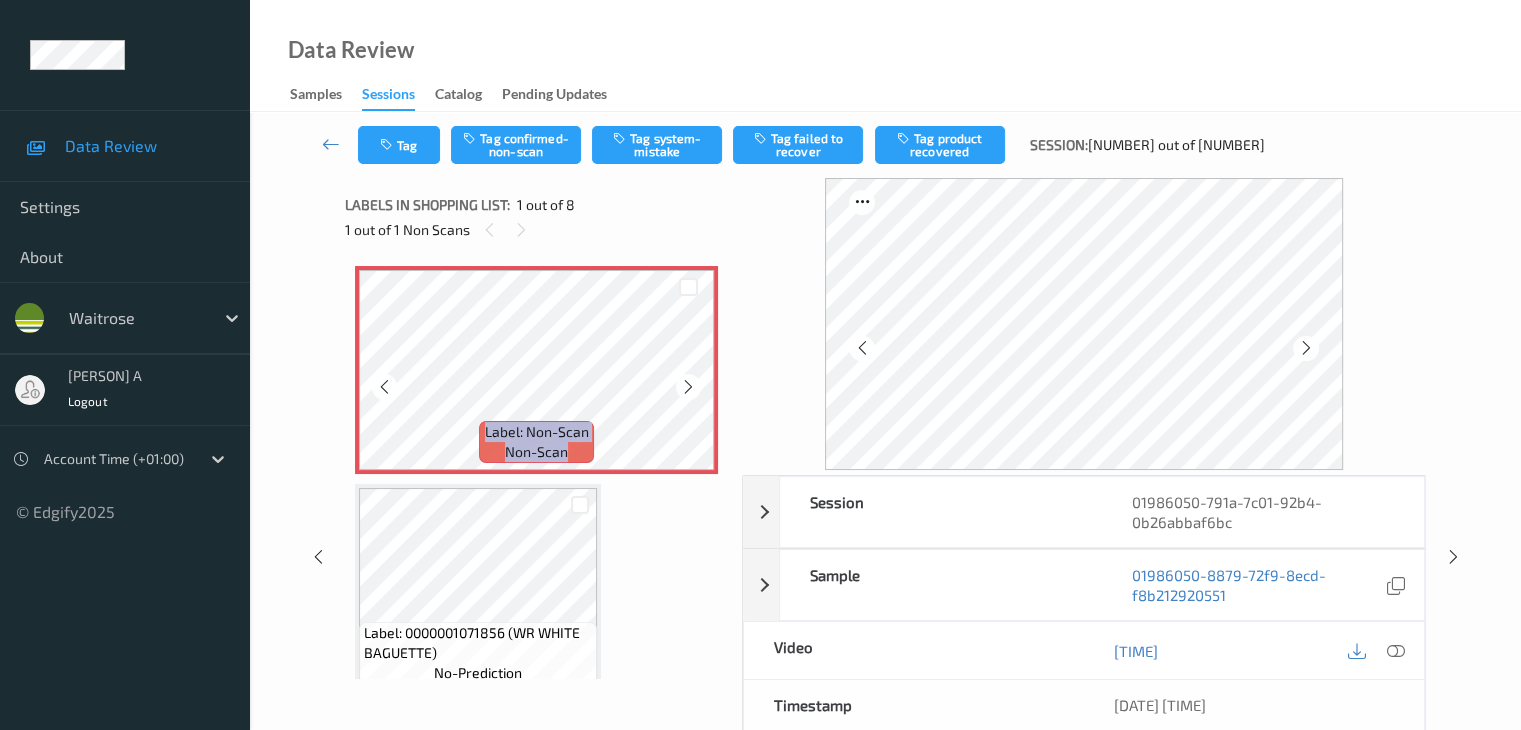 click at bounding box center (688, 387) 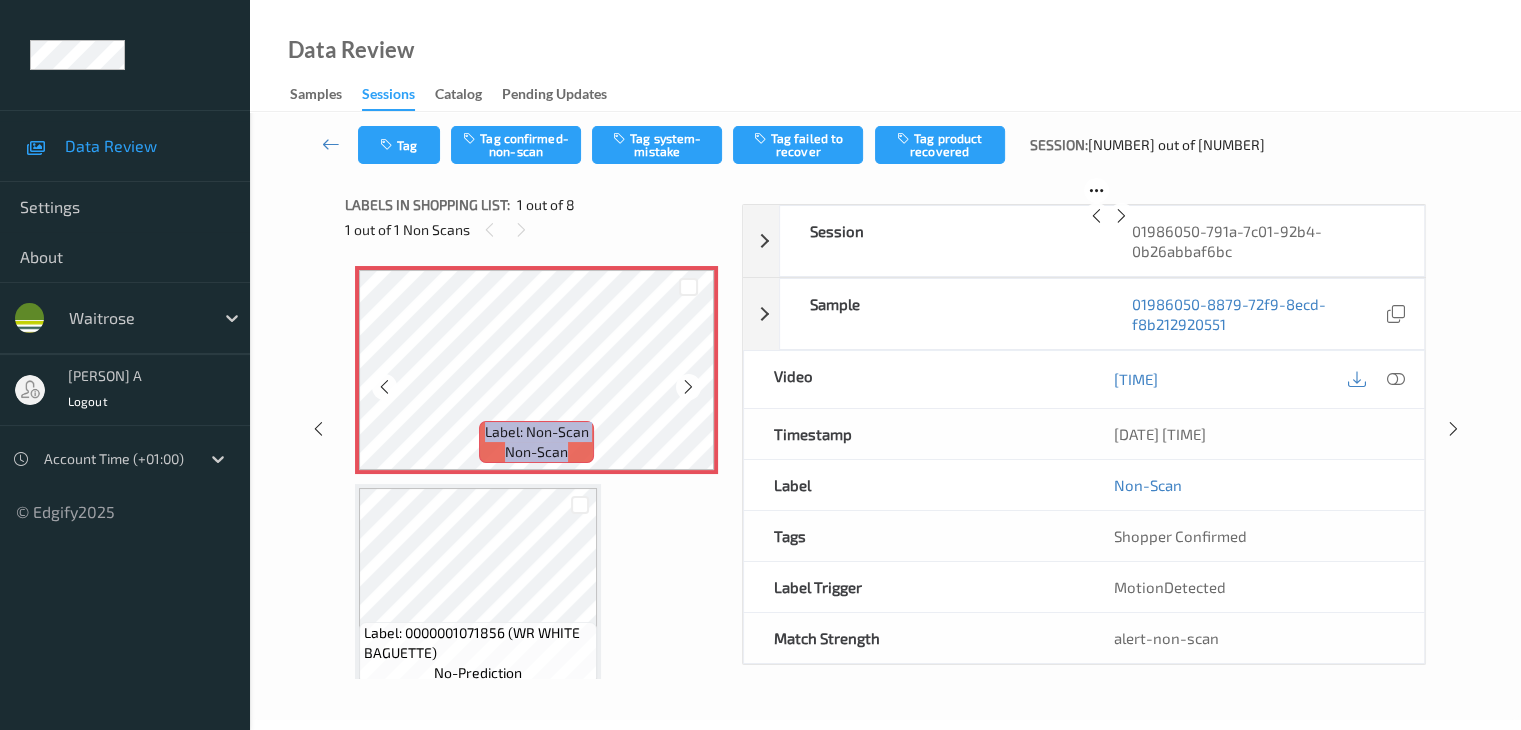 click at bounding box center (688, 387) 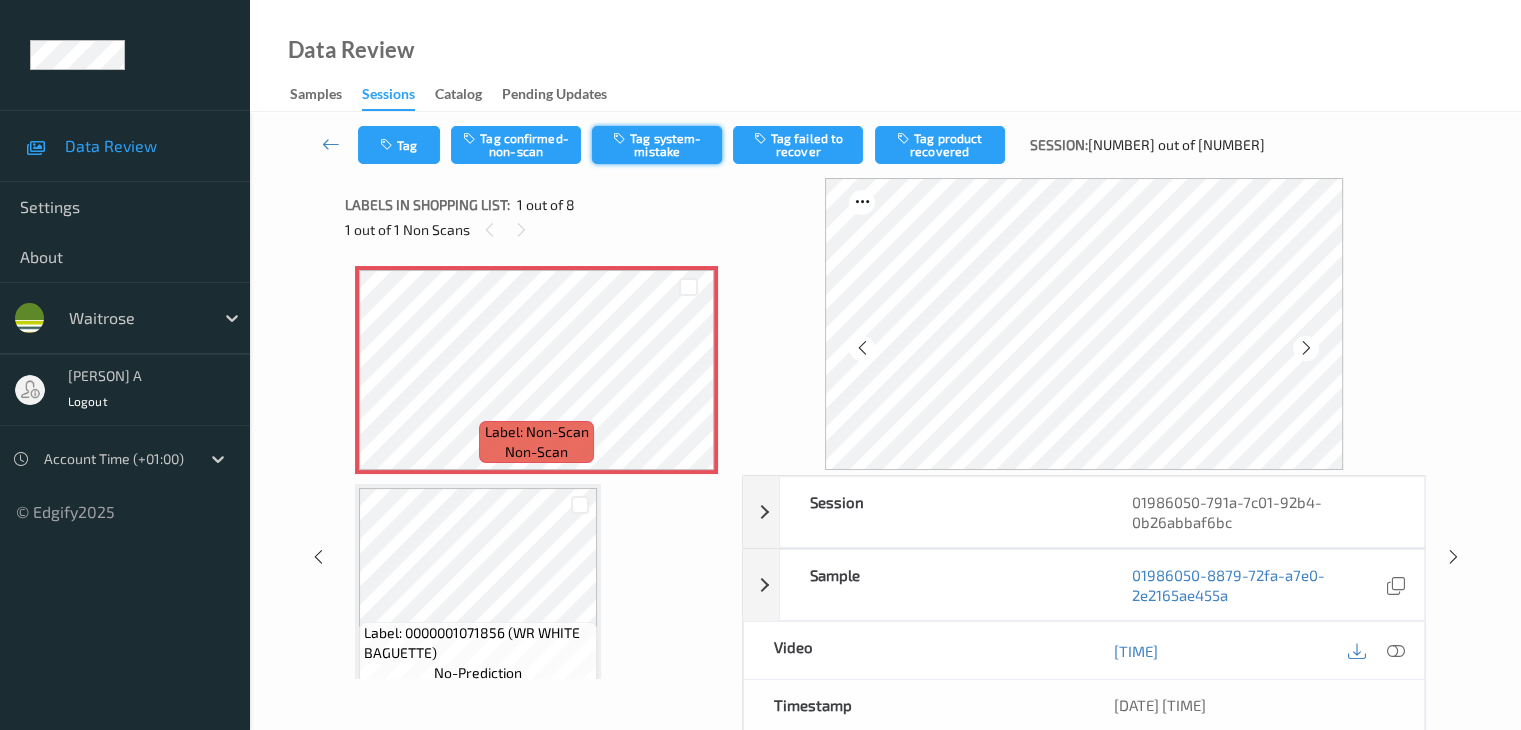 click on "Tag   system-mistake" at bounding box center [657, 145] 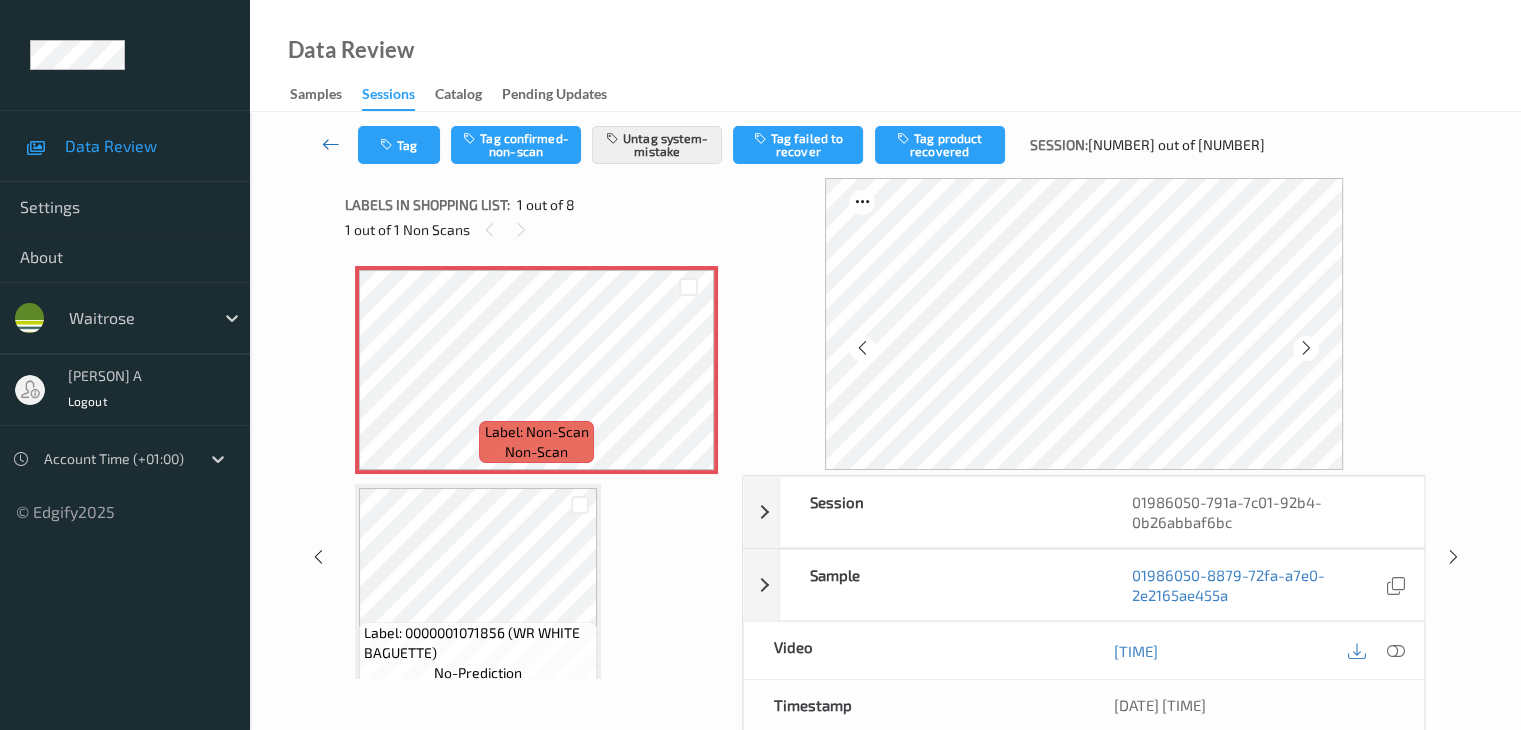 click at bounding box center [331, 144] 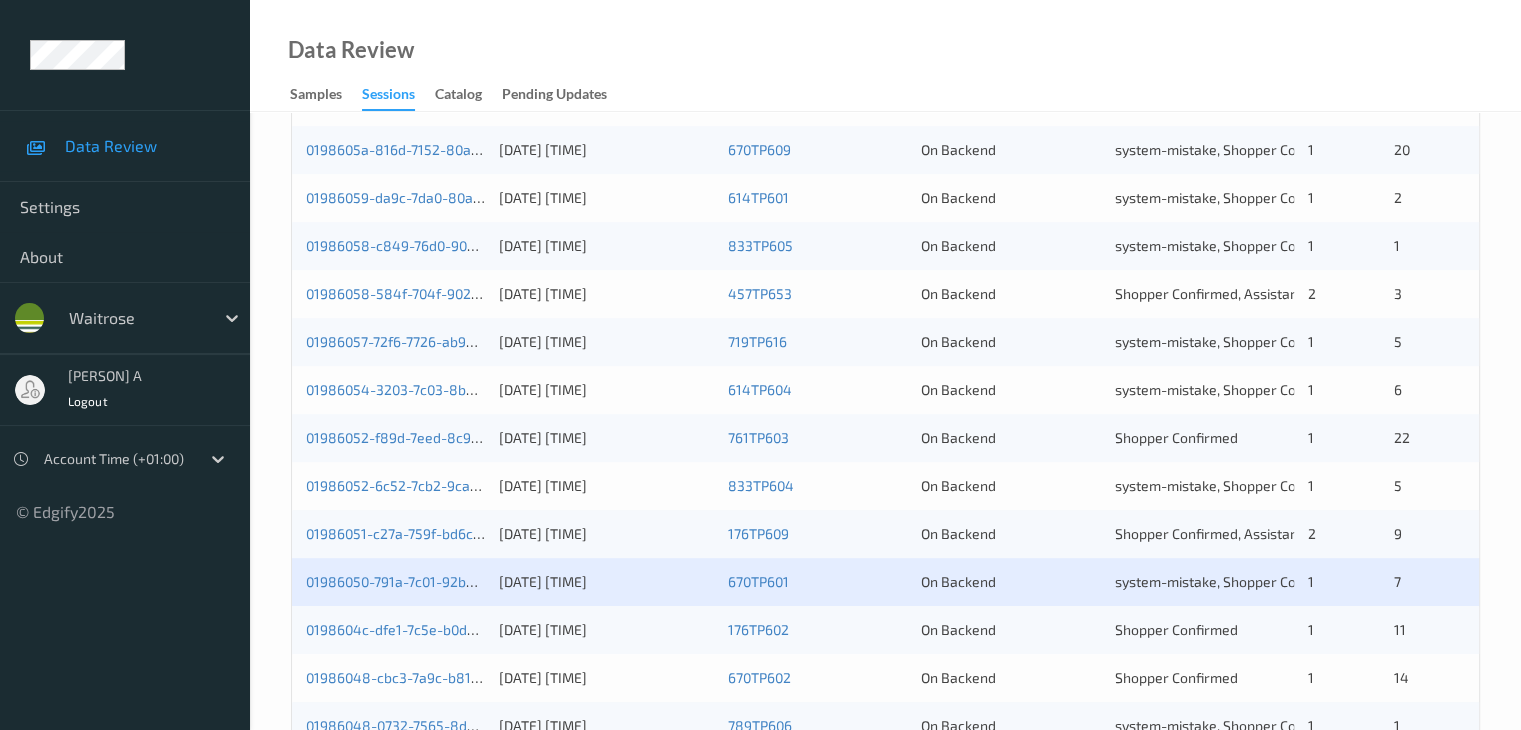 scroll, scrollTop: 900, scrollLeft: 0, axis: vertical 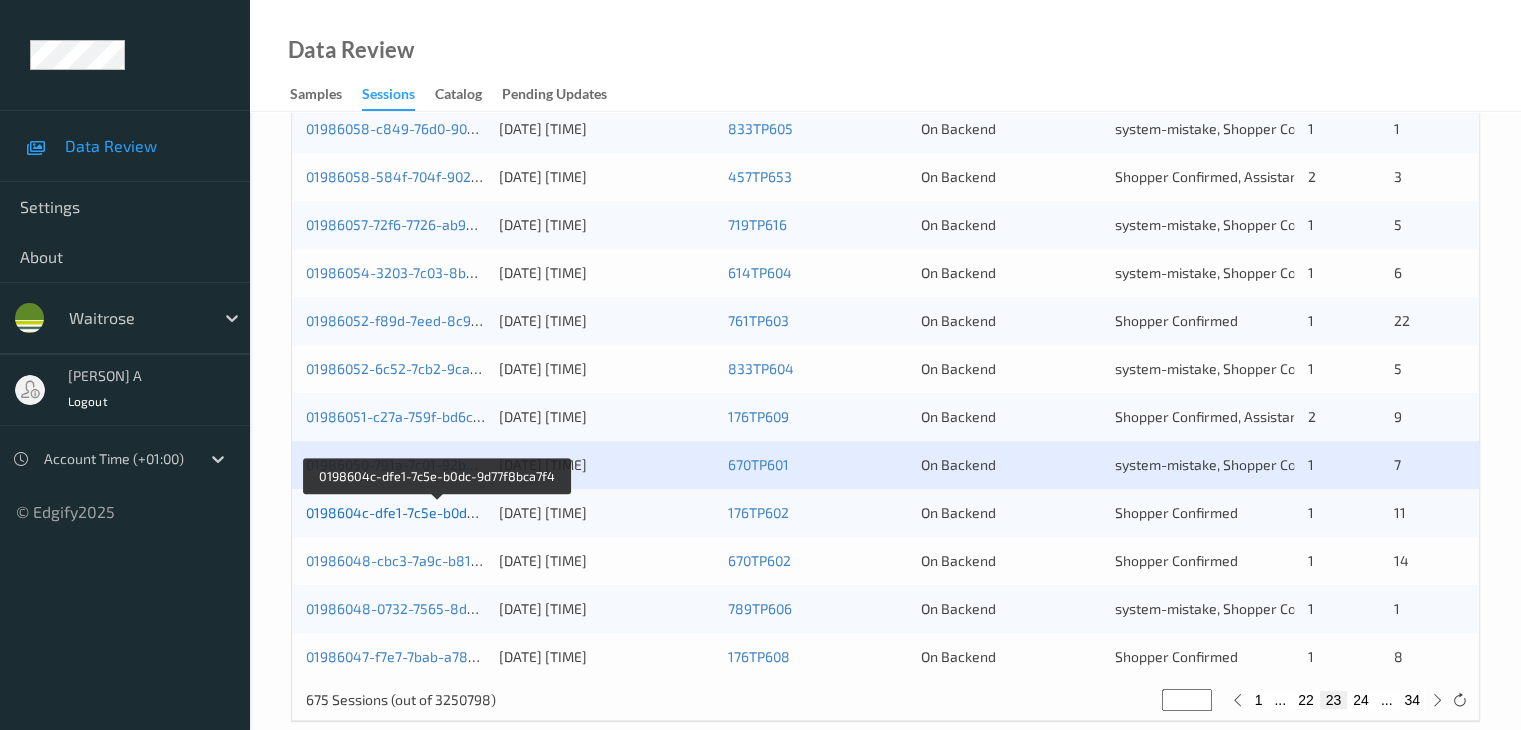 click on "0198604c-dfe1-7c5e-b0dc-9d77f8bca7f4" at bounding box center (437, 512) 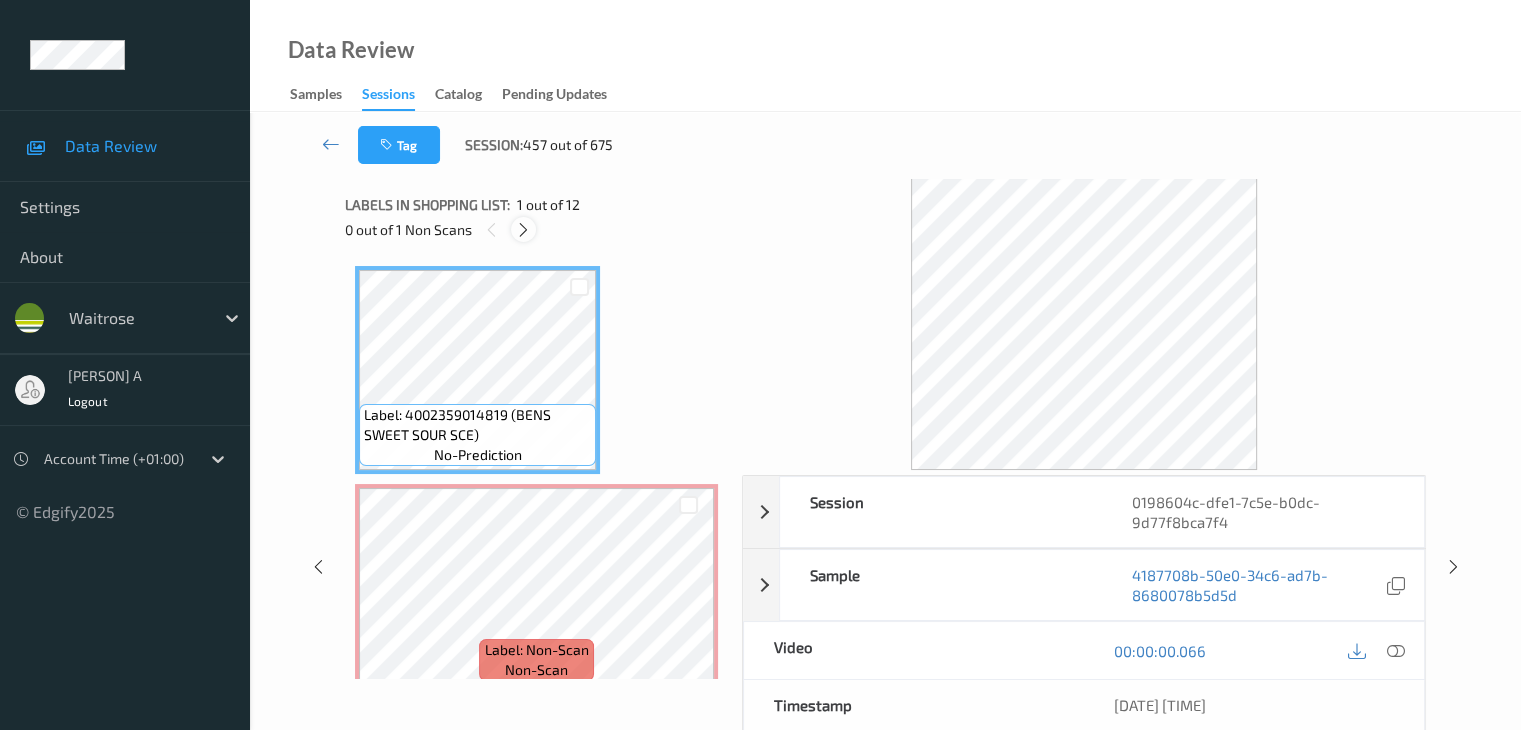click at bounding box center [523, 230] 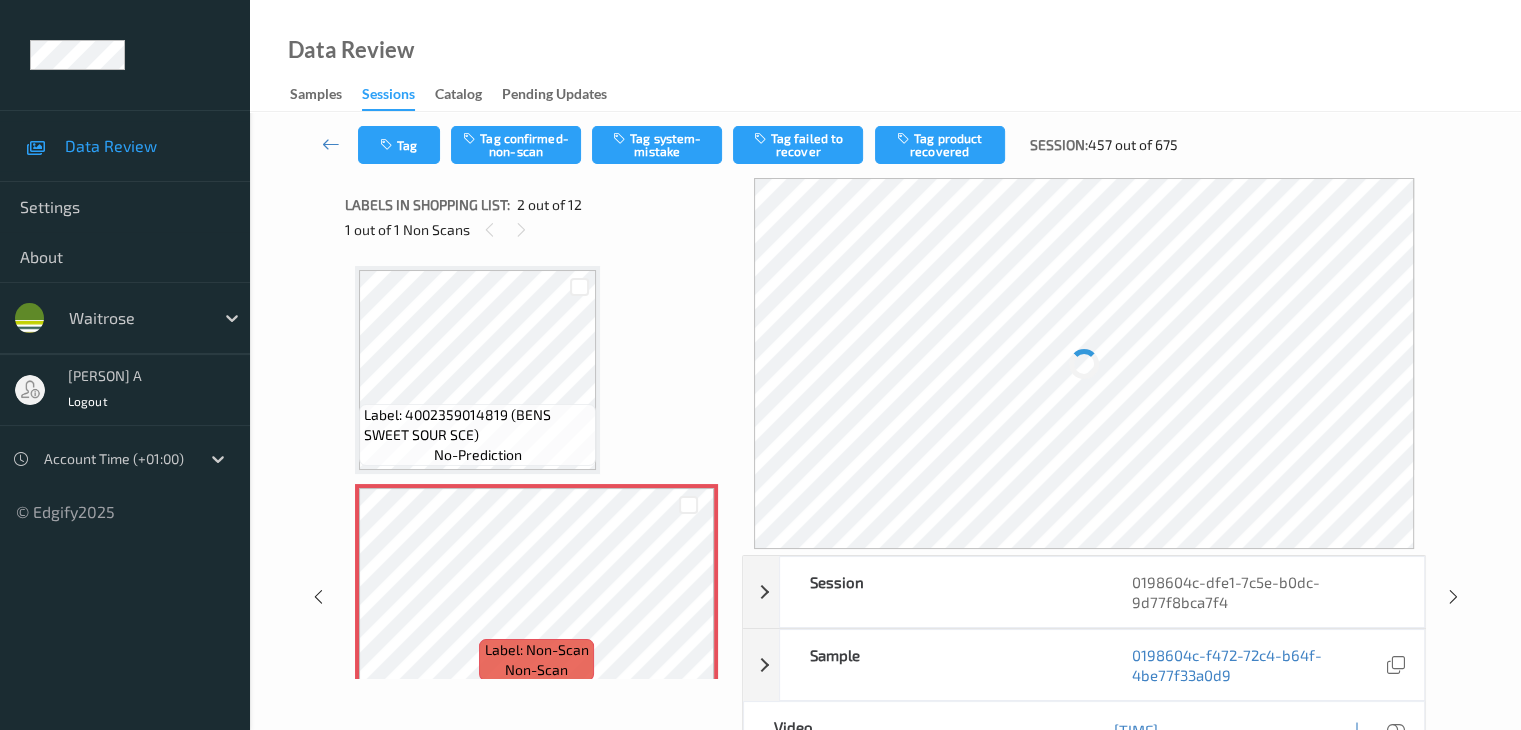 scroll, scrollTop: 10, scrollLeft: 0, axis: vertical 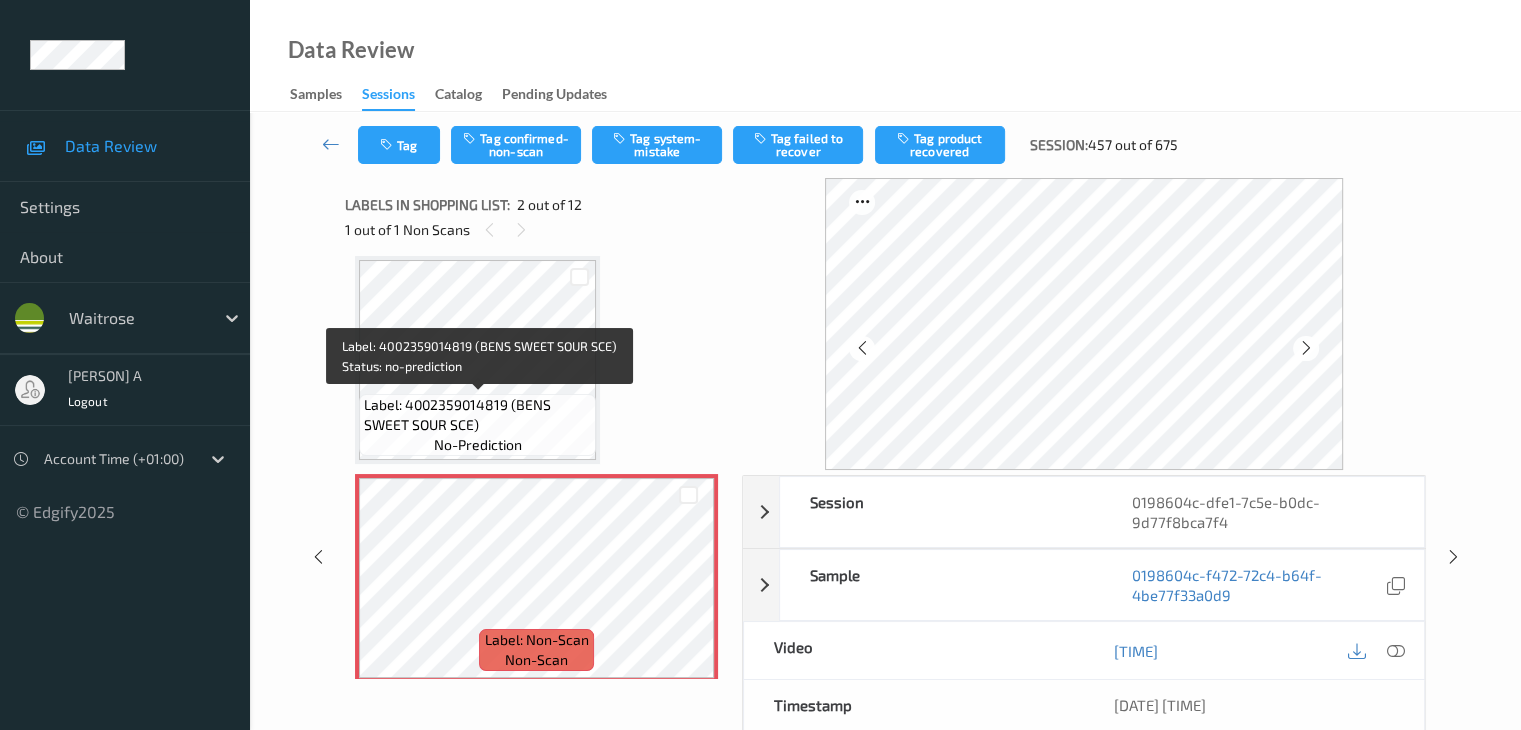 click on "Label: 4002359014819 (BENS SWEET SOUR SCE)" at bounding box center (477, 415) 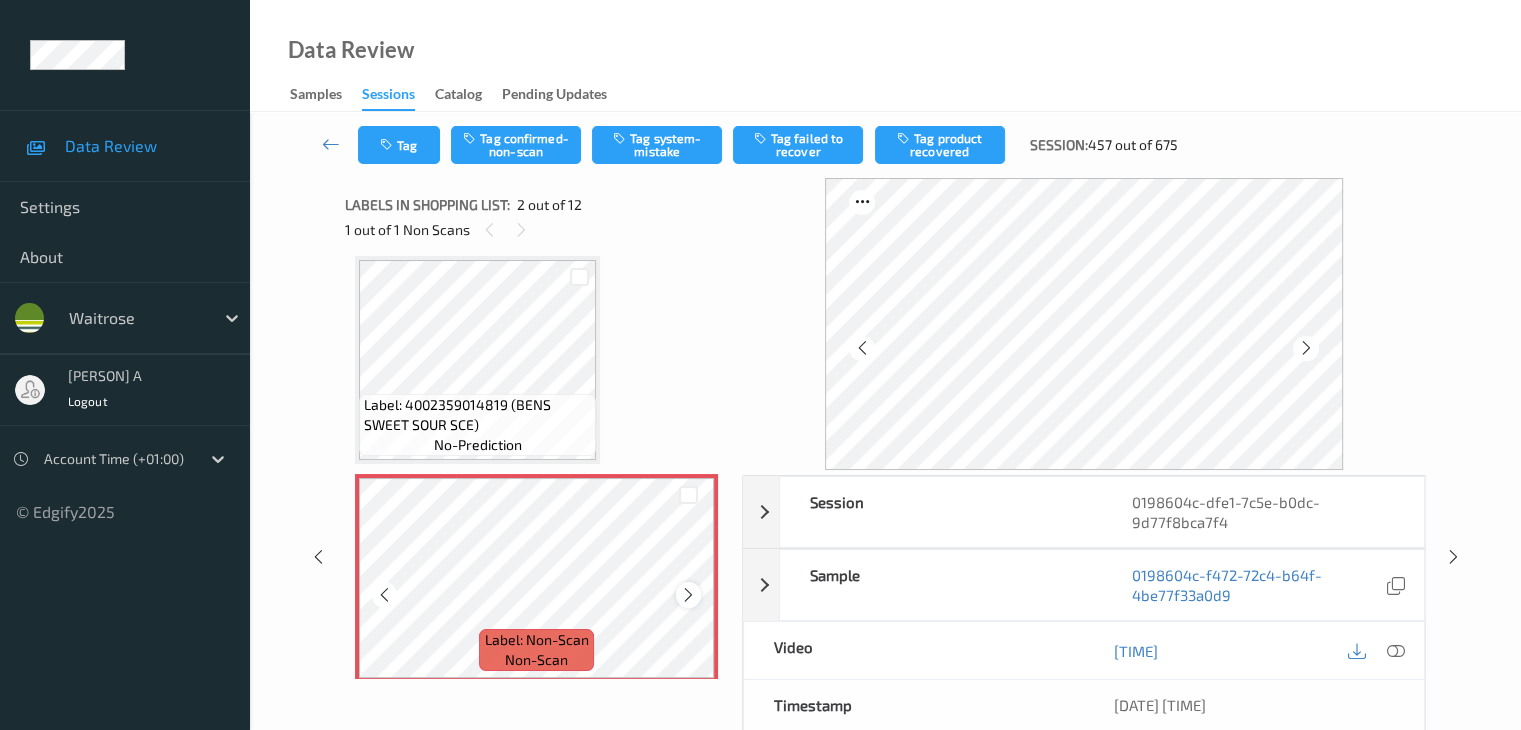 click at bounding box center (688, 595) 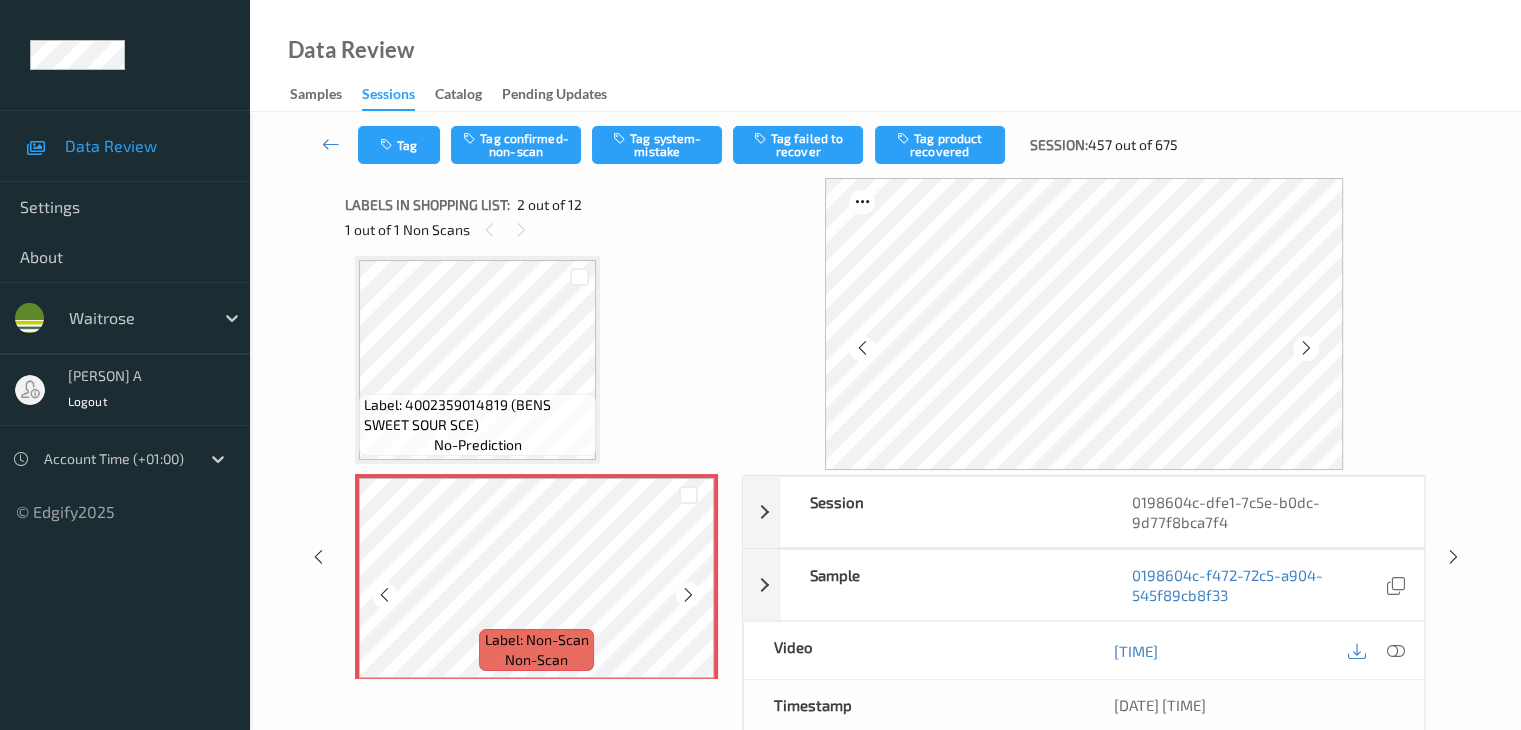 click at bounding box center (688, 595) 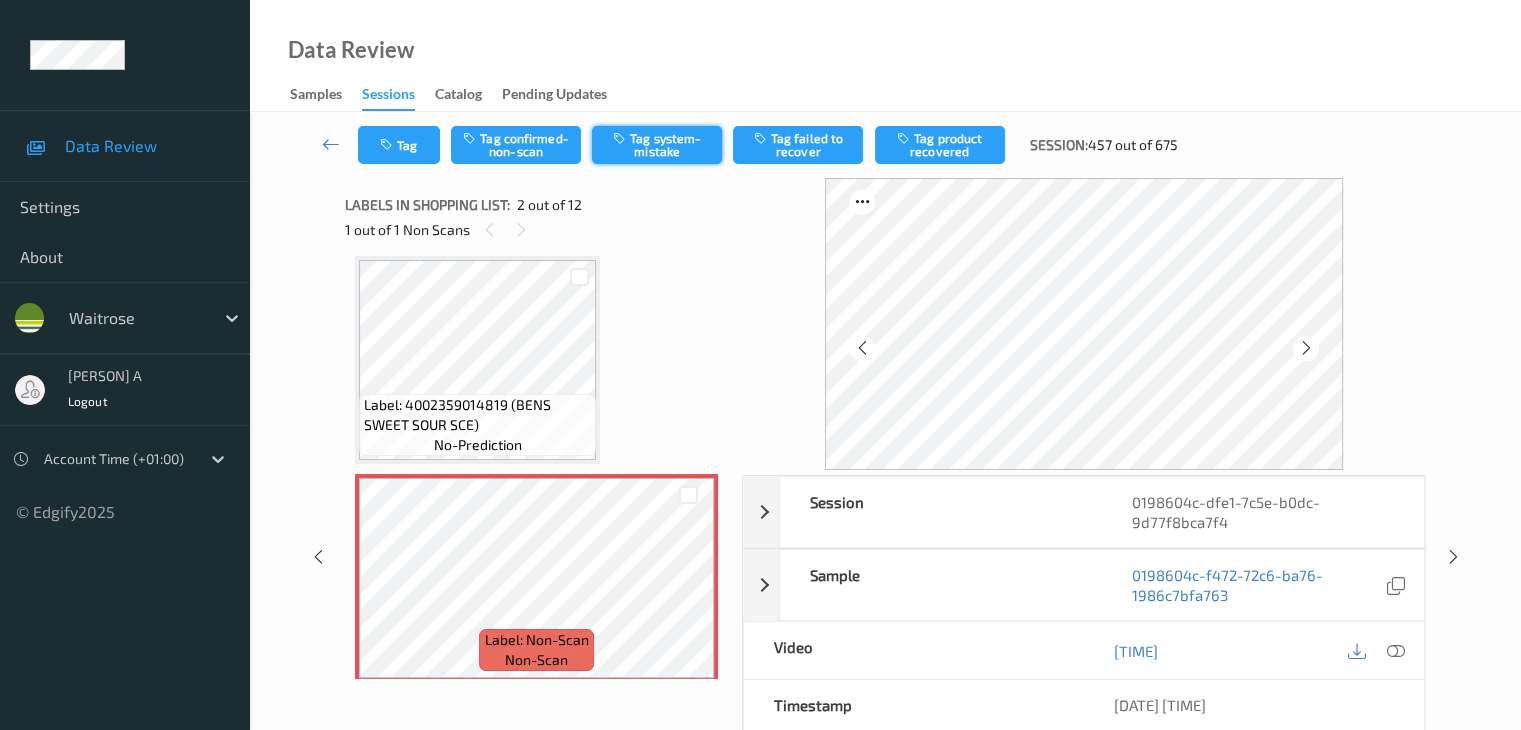 click on "Tag   system-mistake" at bounding box center (657, 145) 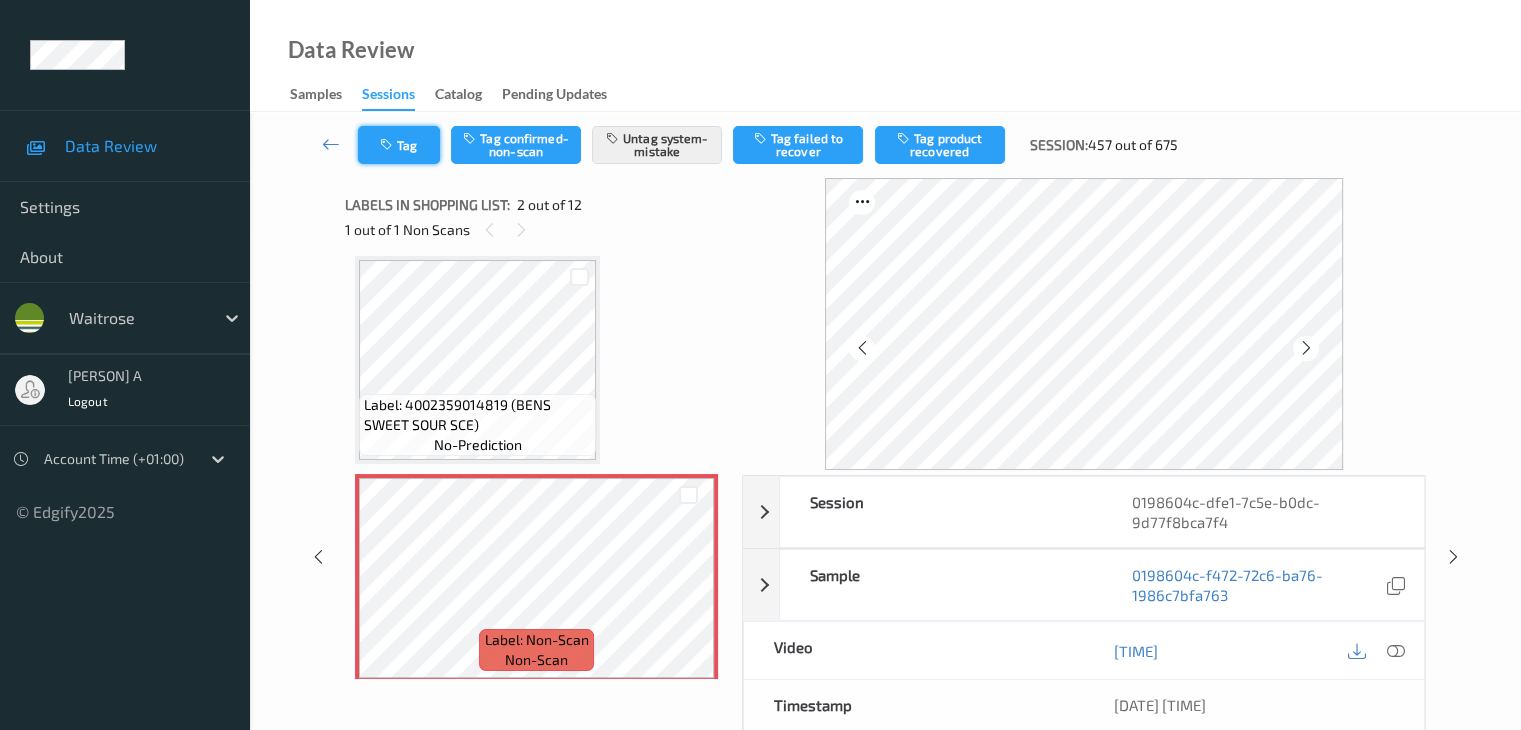 click at bounding box center (388, 145) 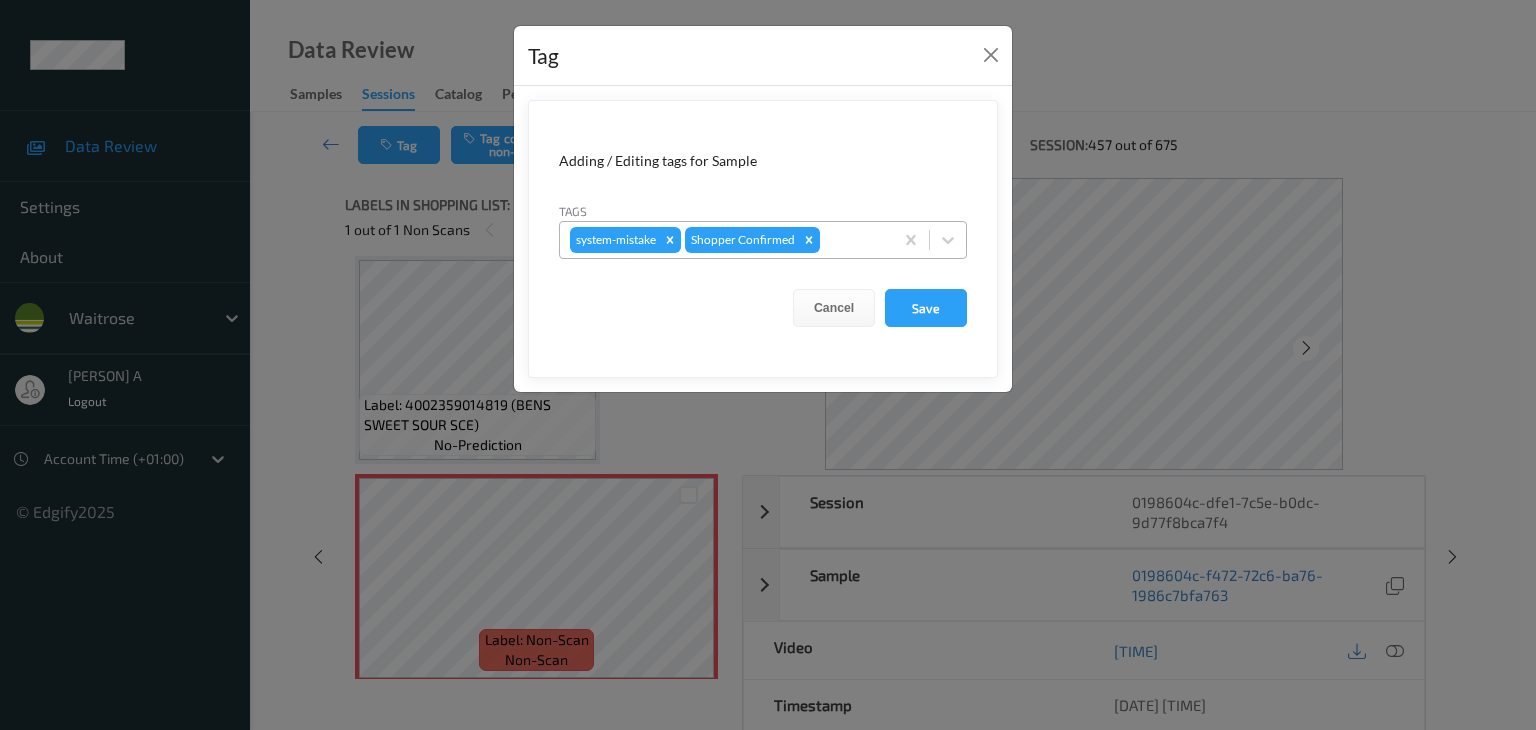 click at bounding box center (853, 240) 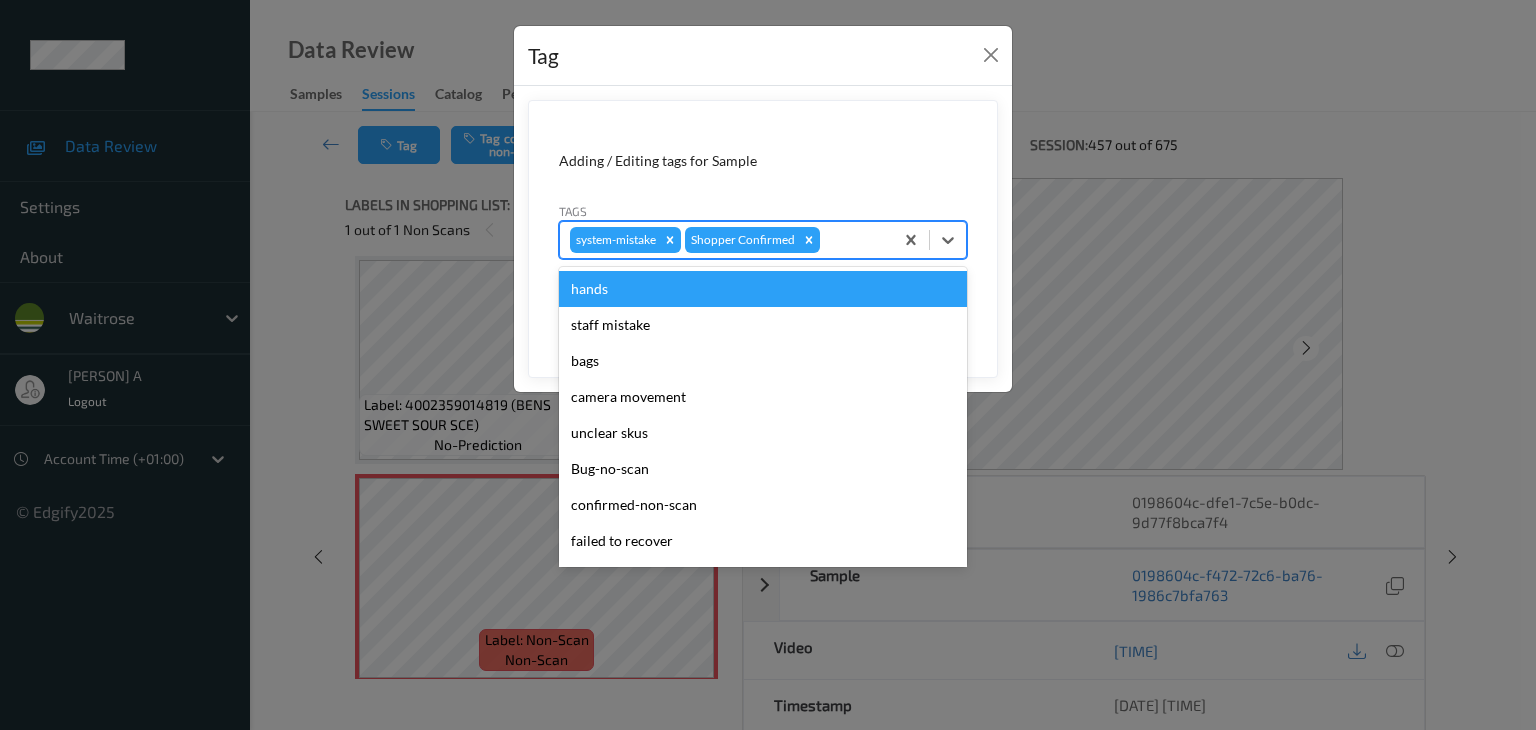 type on "u" 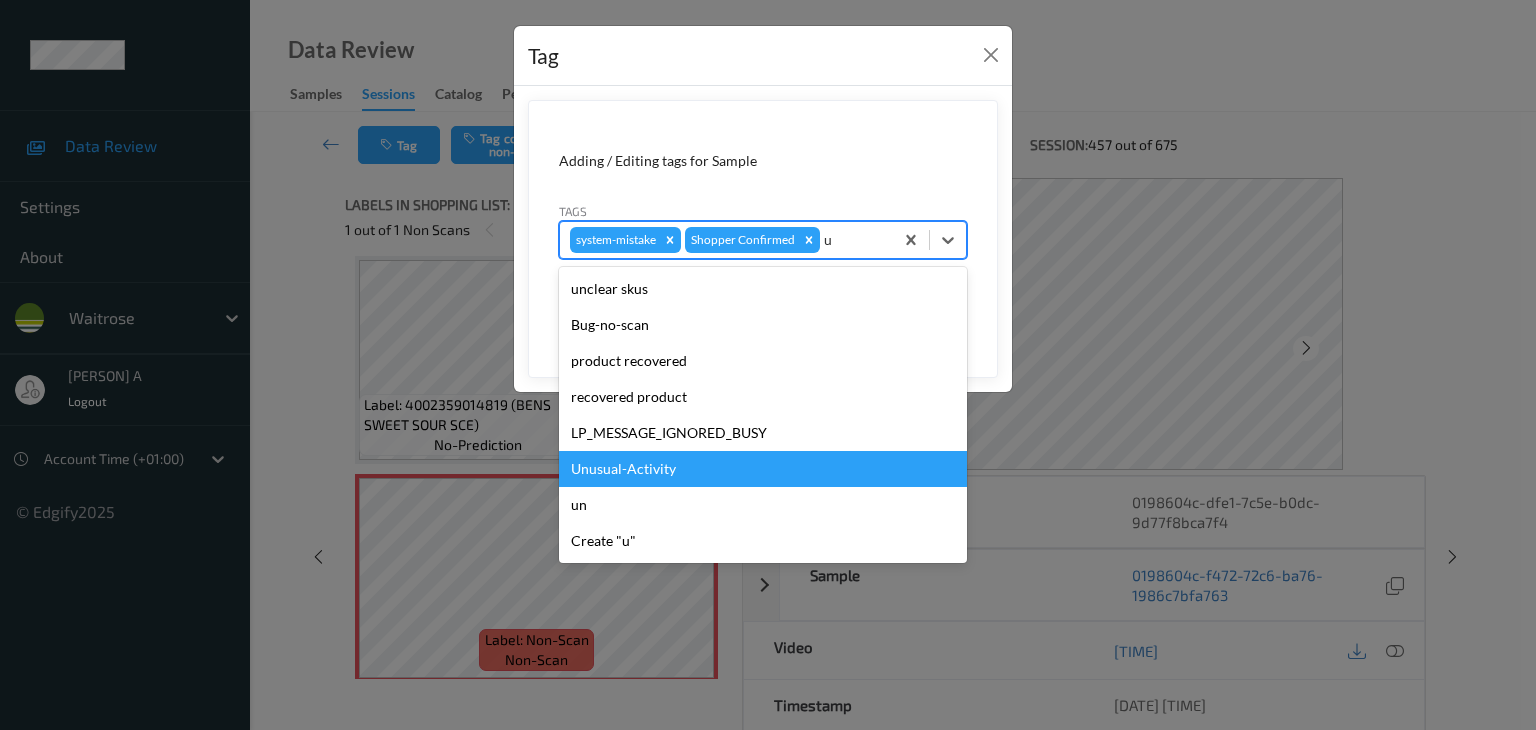 click on "Unusual-Activity" at bounding box center [763, 469] 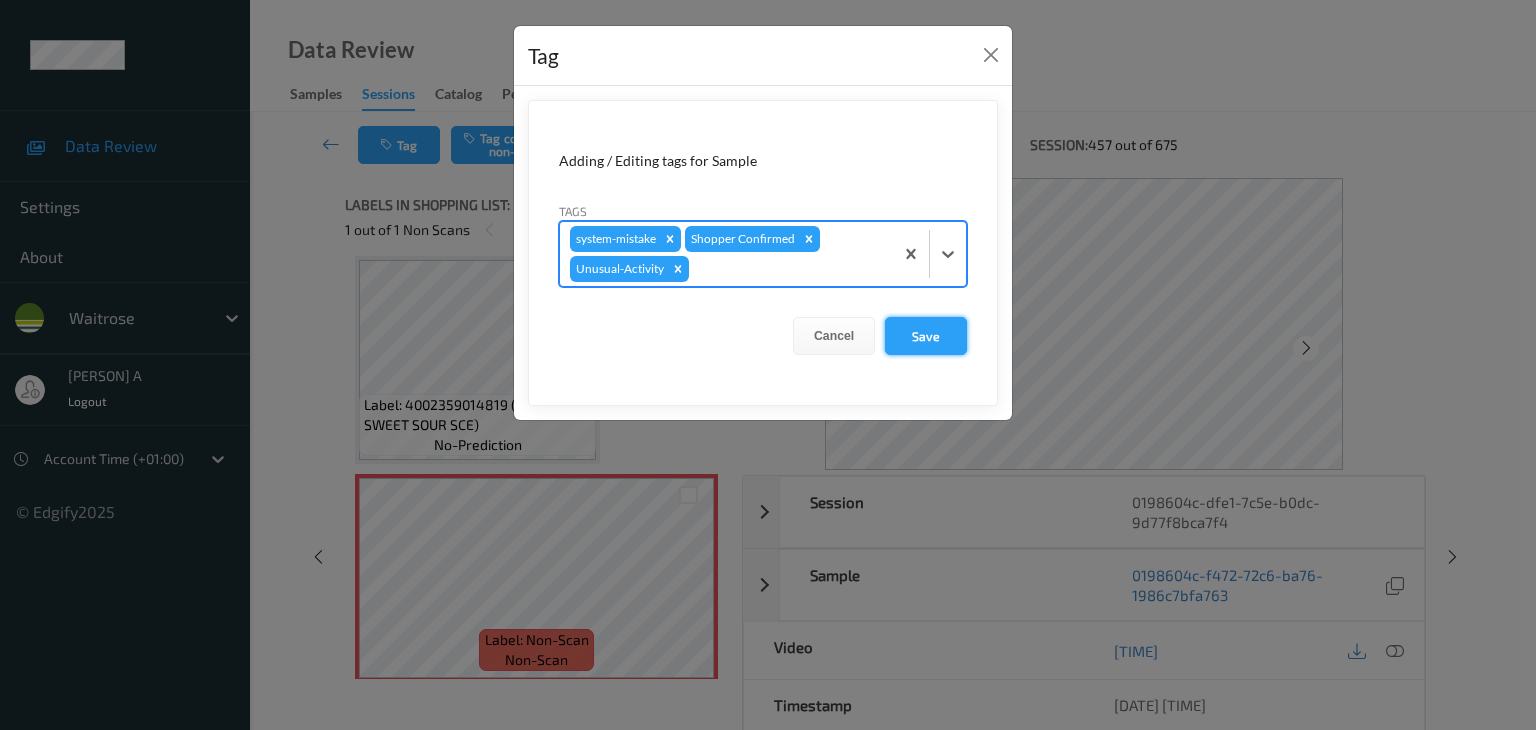 click on "Save" at bounding box center (926, 336) 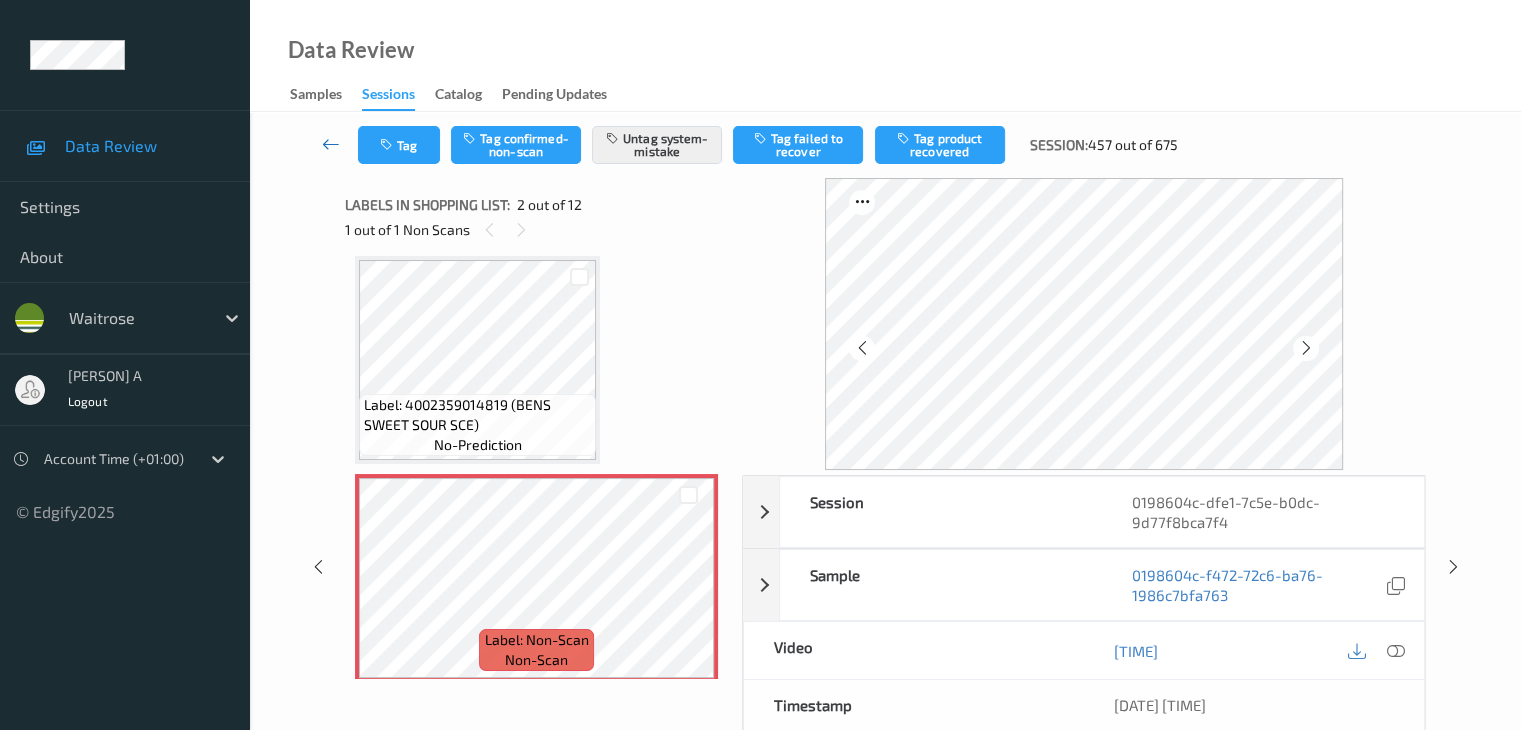 click at bounding box center (331, 144) 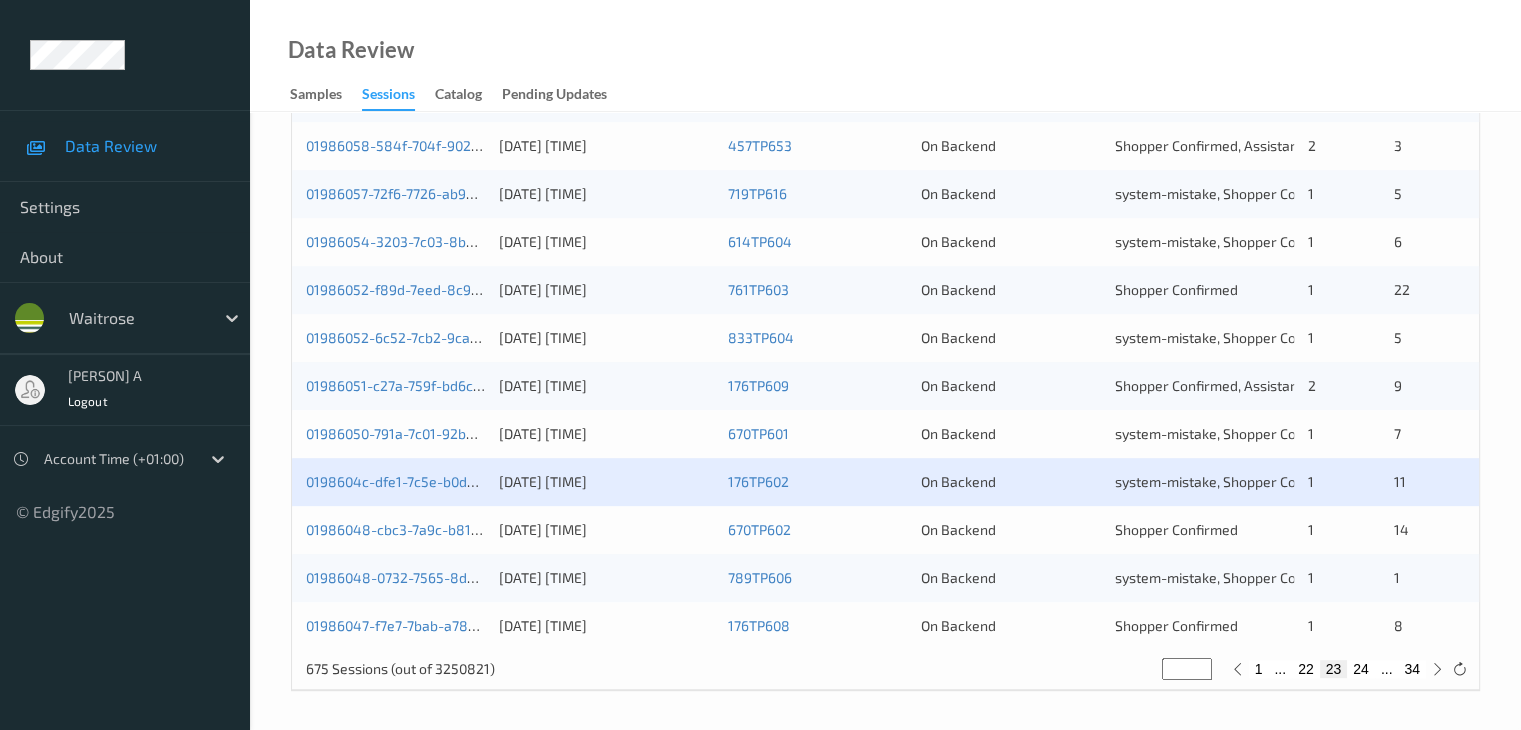scroll, scrollTop: 932, scrollLeft: 0, axis: vertical 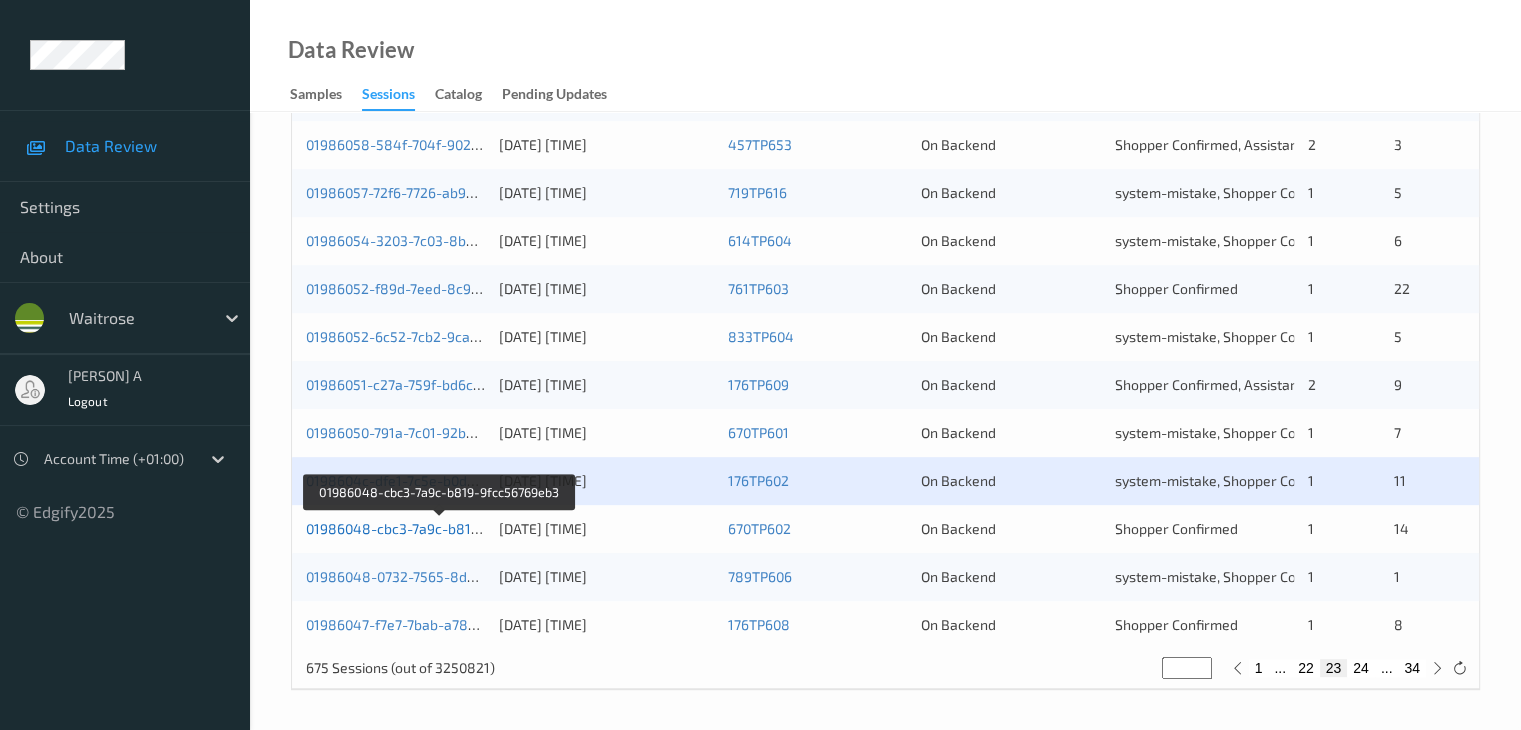 click on "01986048-cbc3-7a9c-b819-9fcc56769eb3" at bounding box center (440, 528) 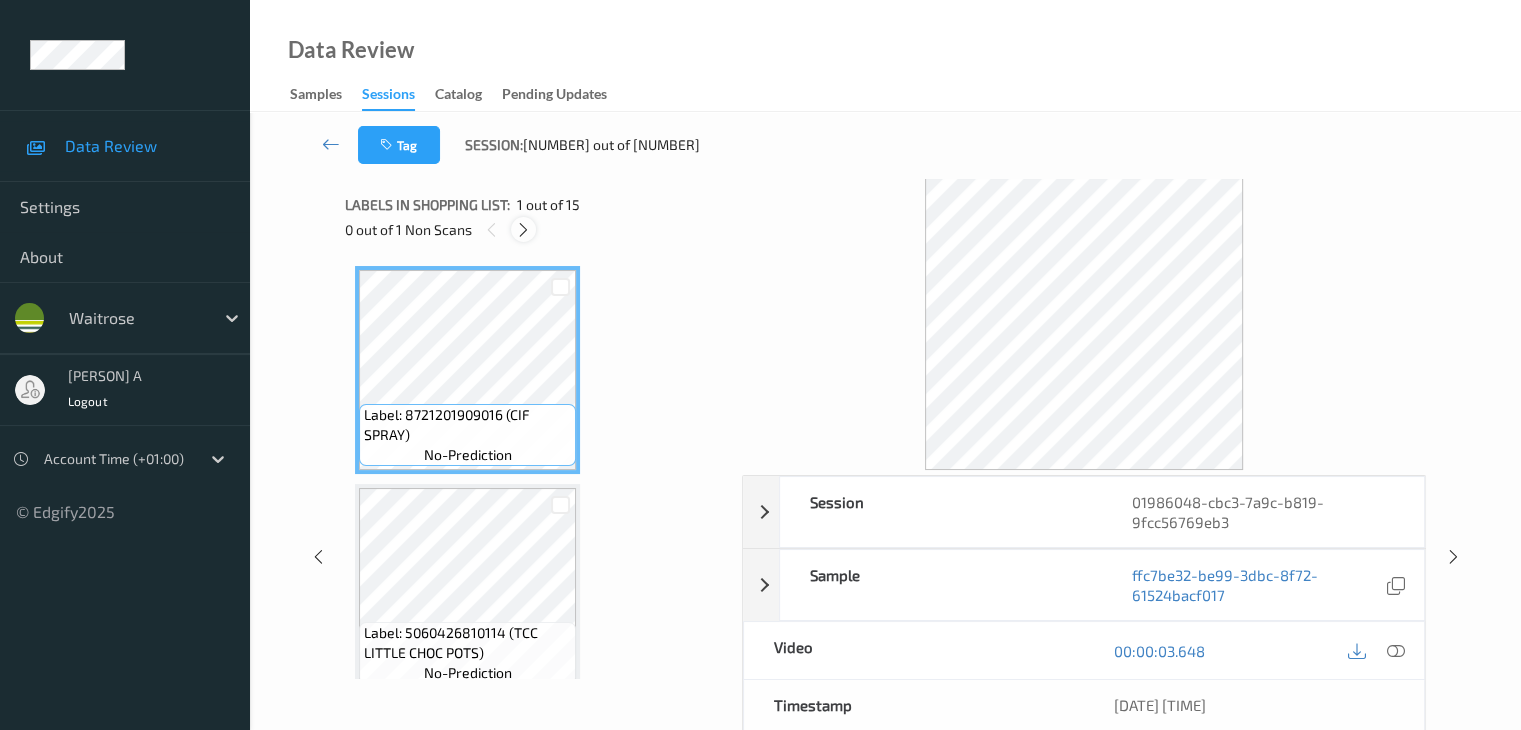 click at bounding box center [523, 230] 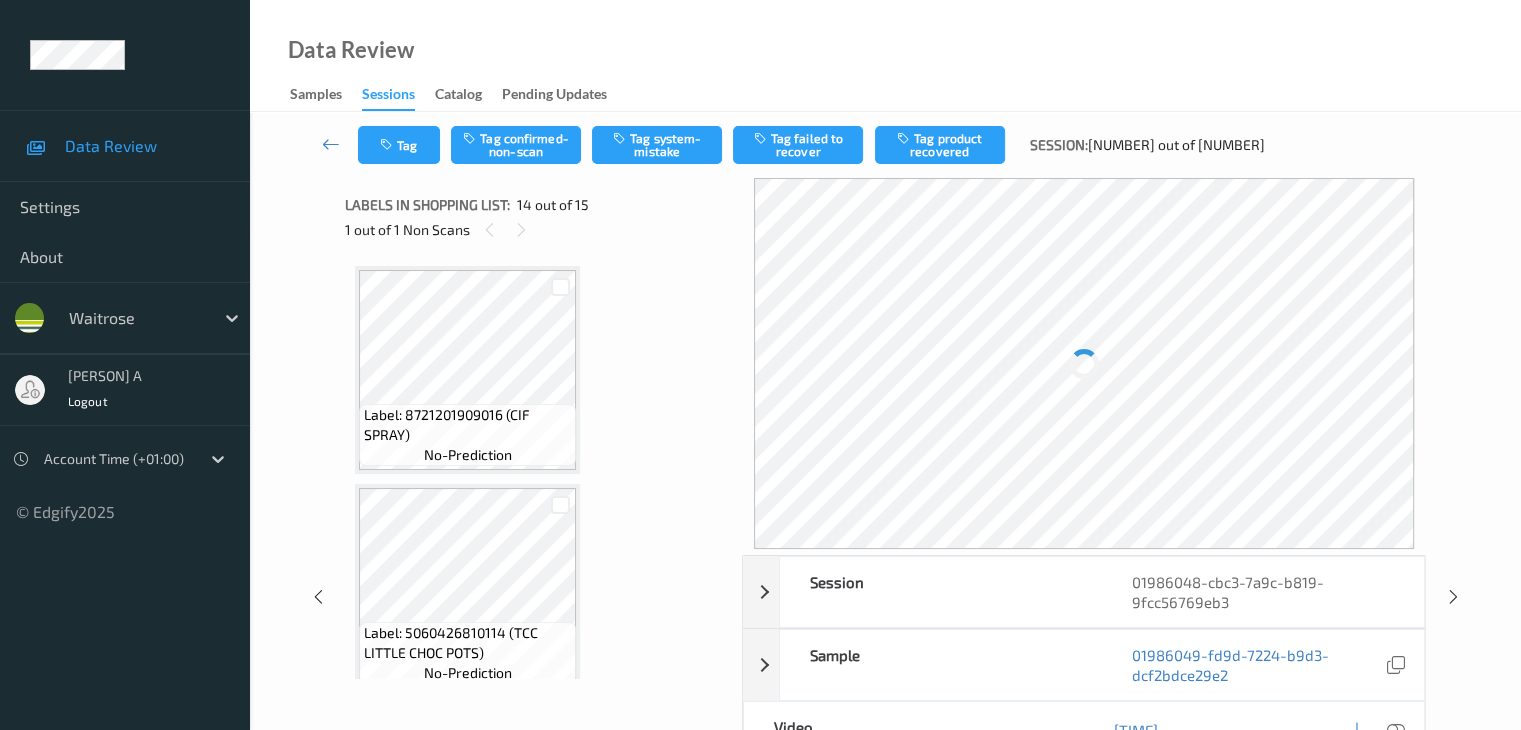 scroll, scrollTop: 2626, scrollLeft: 0, axis: vertical 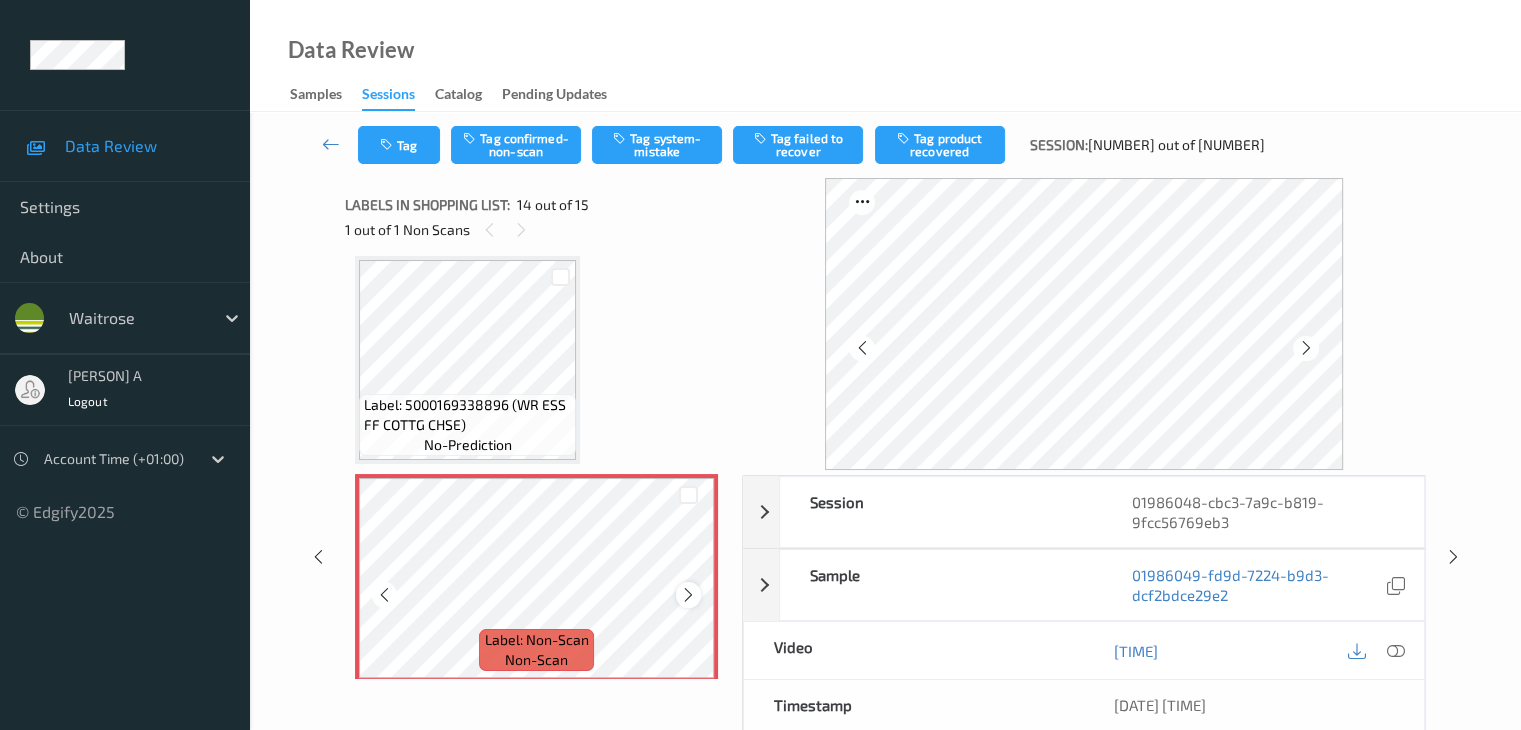 click at bounding box center (688, 595) 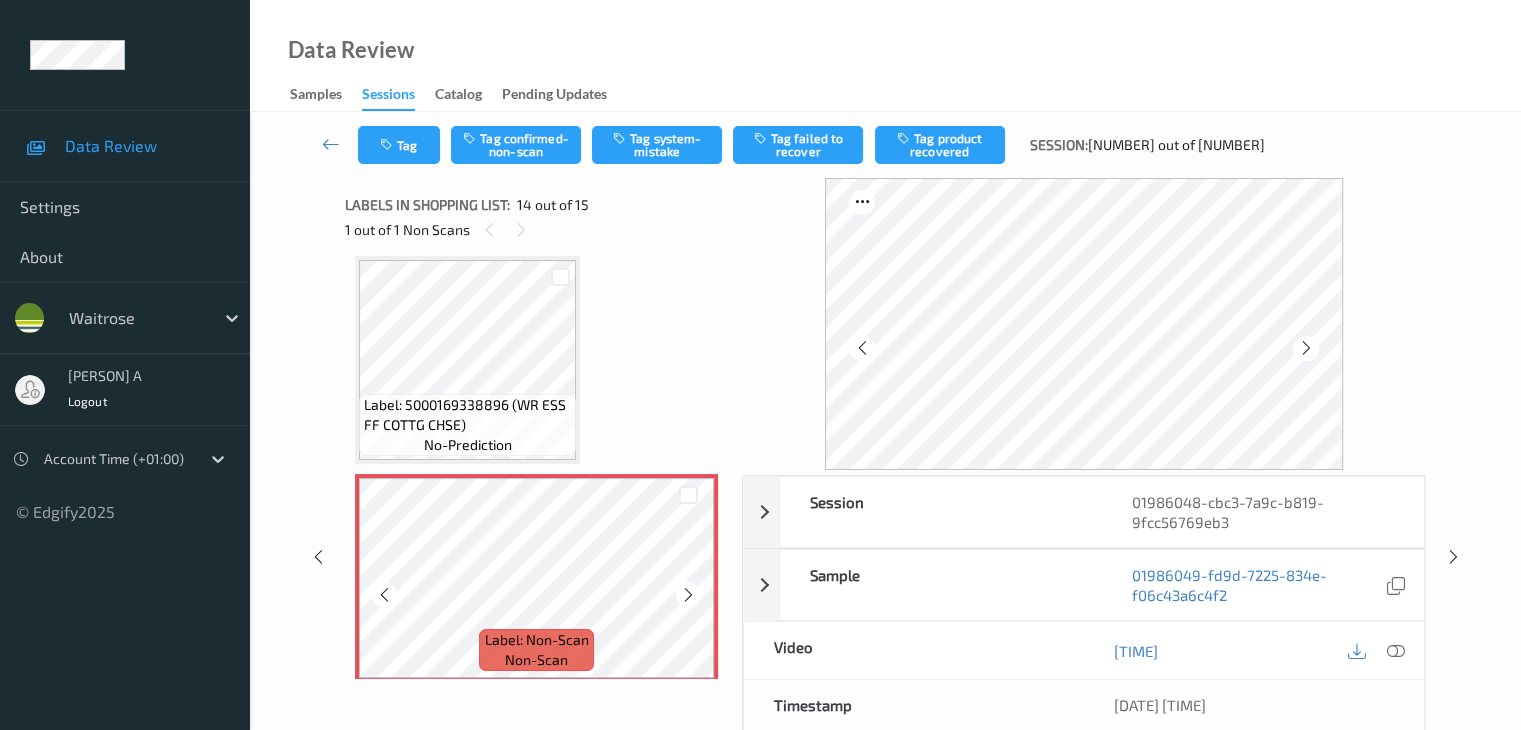 click at bounding box center (688, 595) 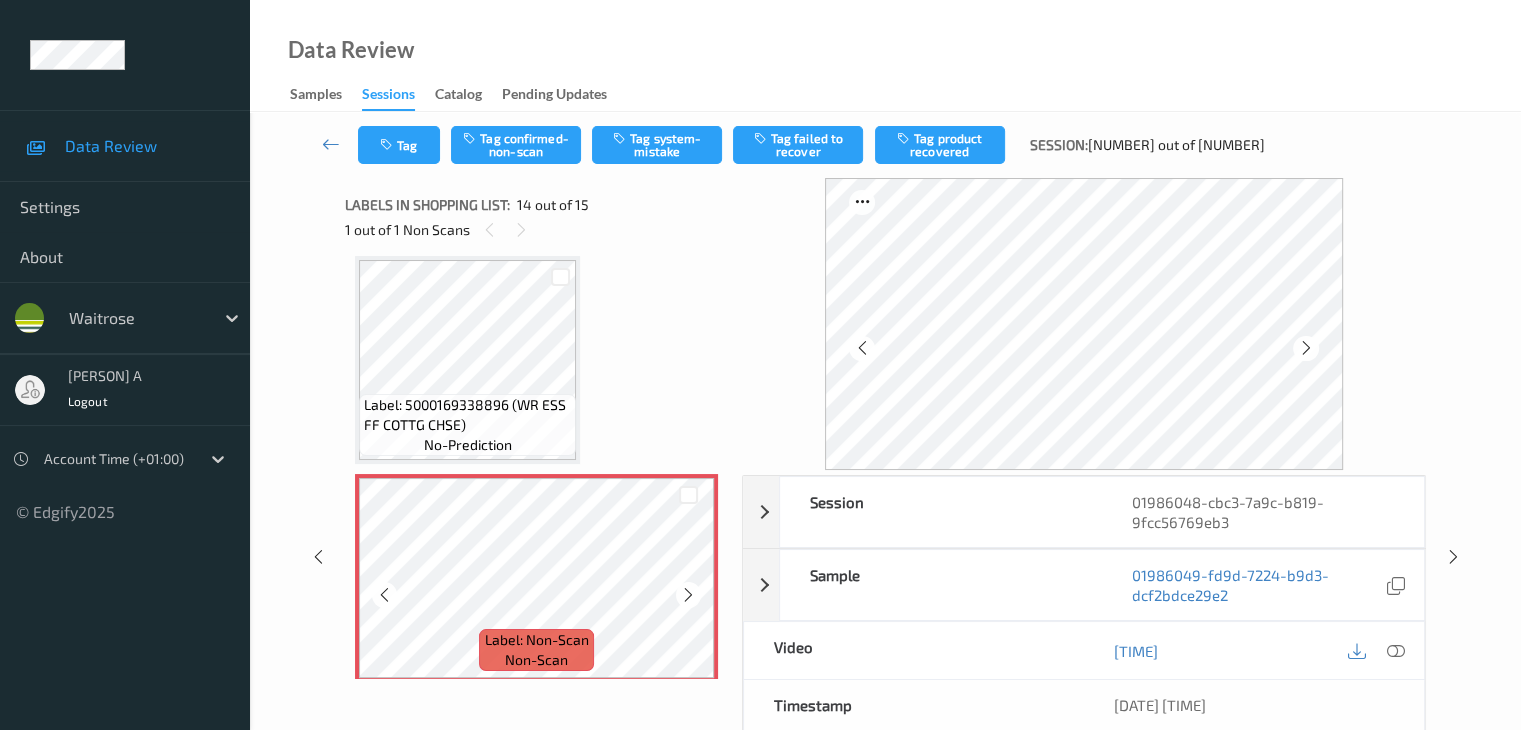 click at bounding box center (688, 595) 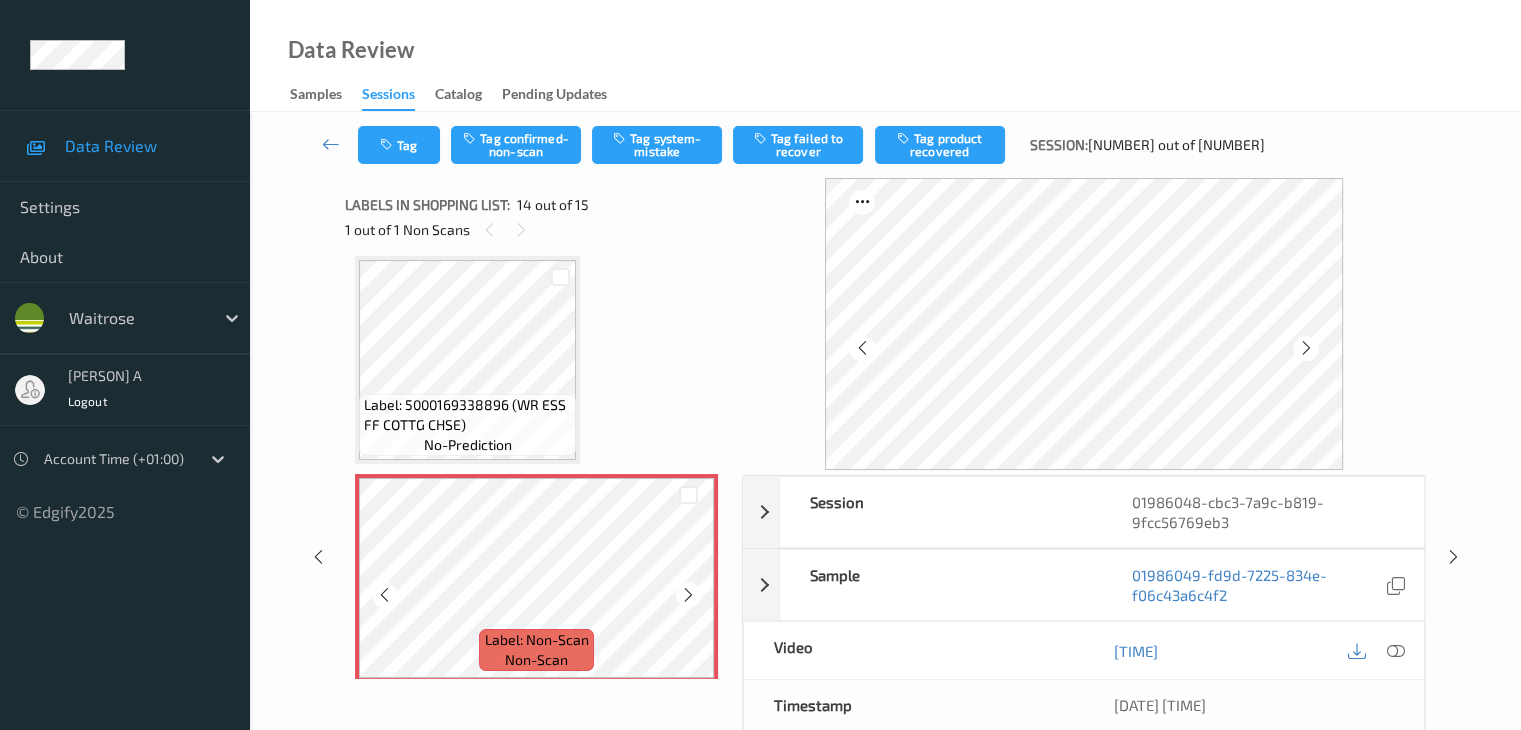 click at bounding box center [688, 595] 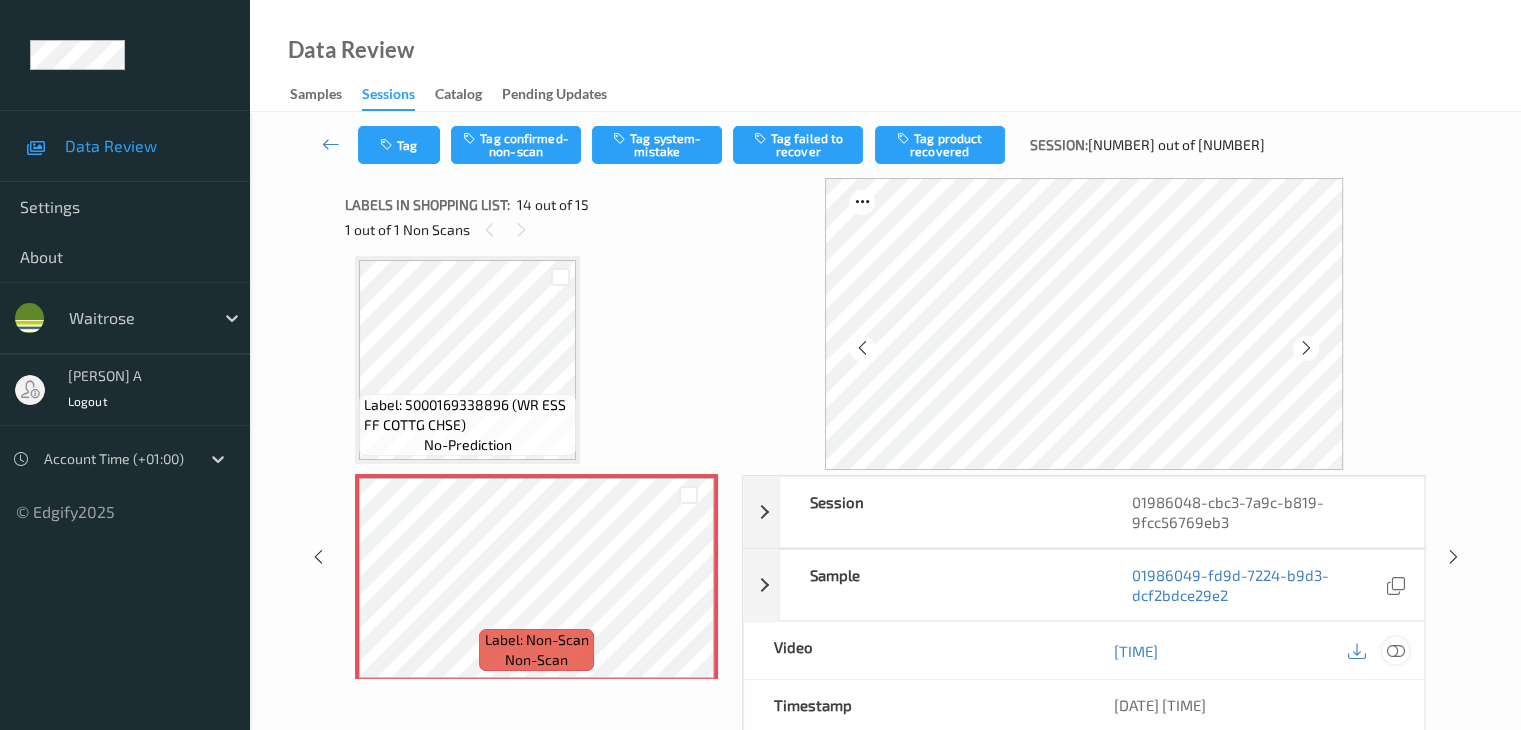 click at bounding box center [1395, 651] 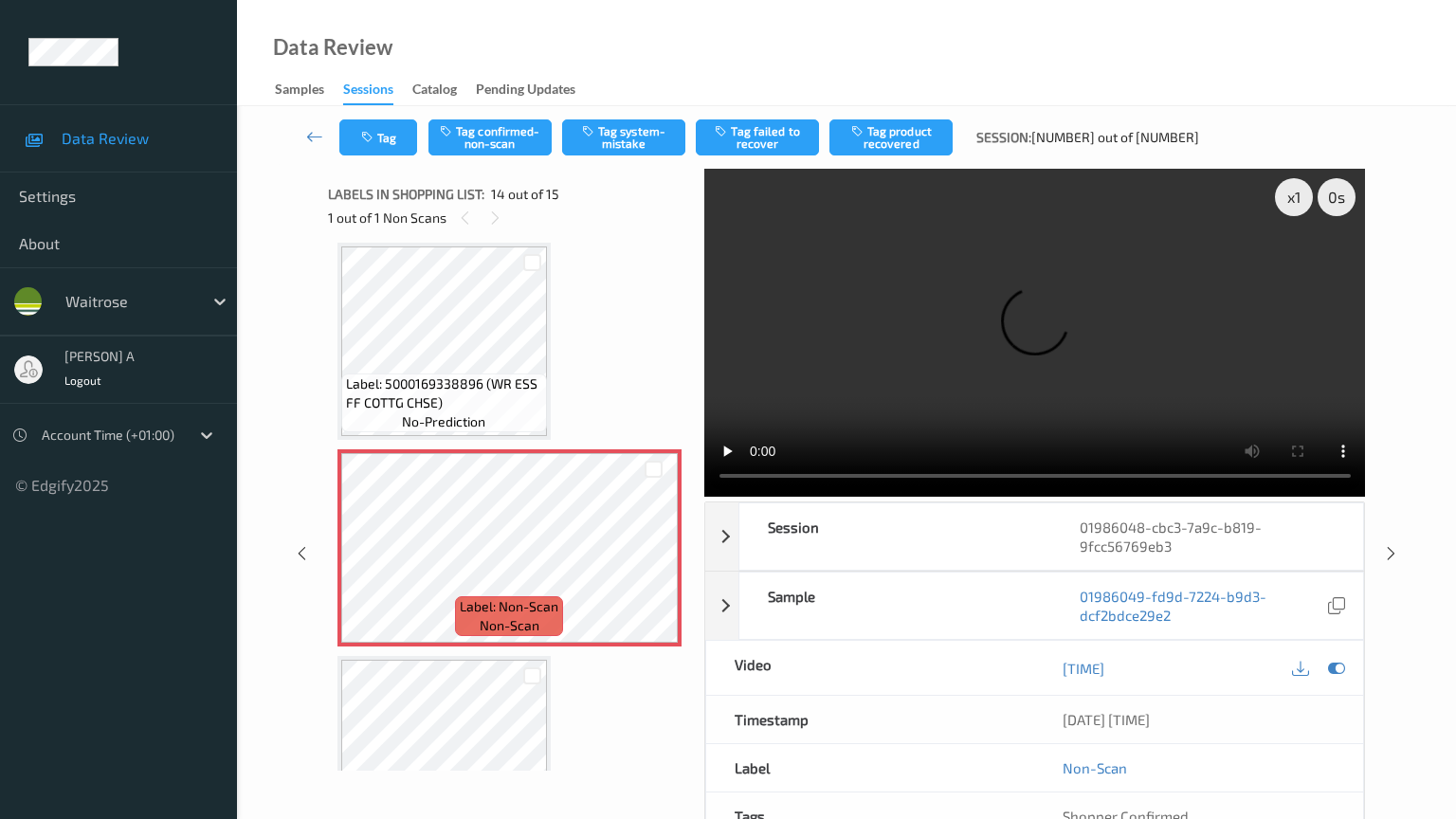 type 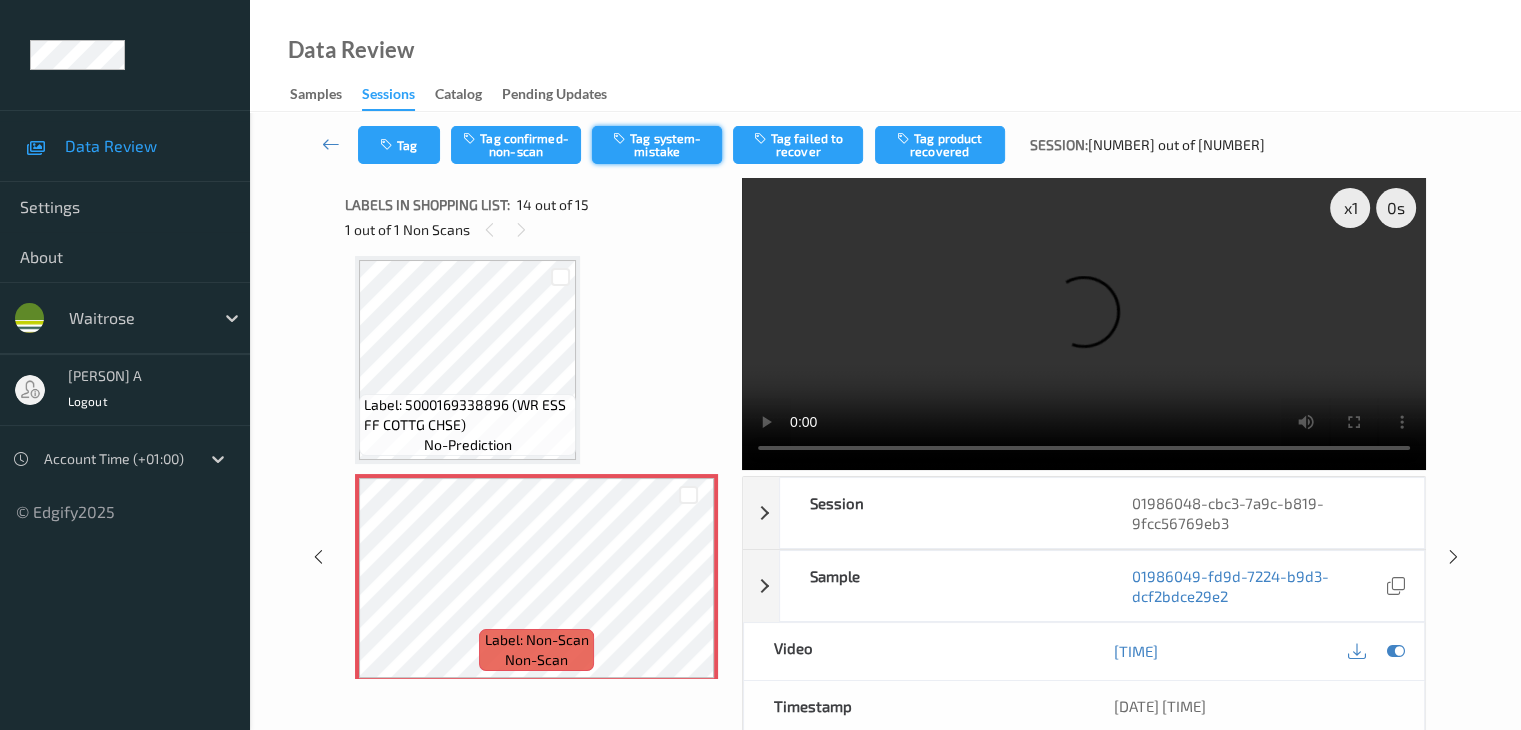 click on "Tag   system-mistake" at bounding box center (657, 145) 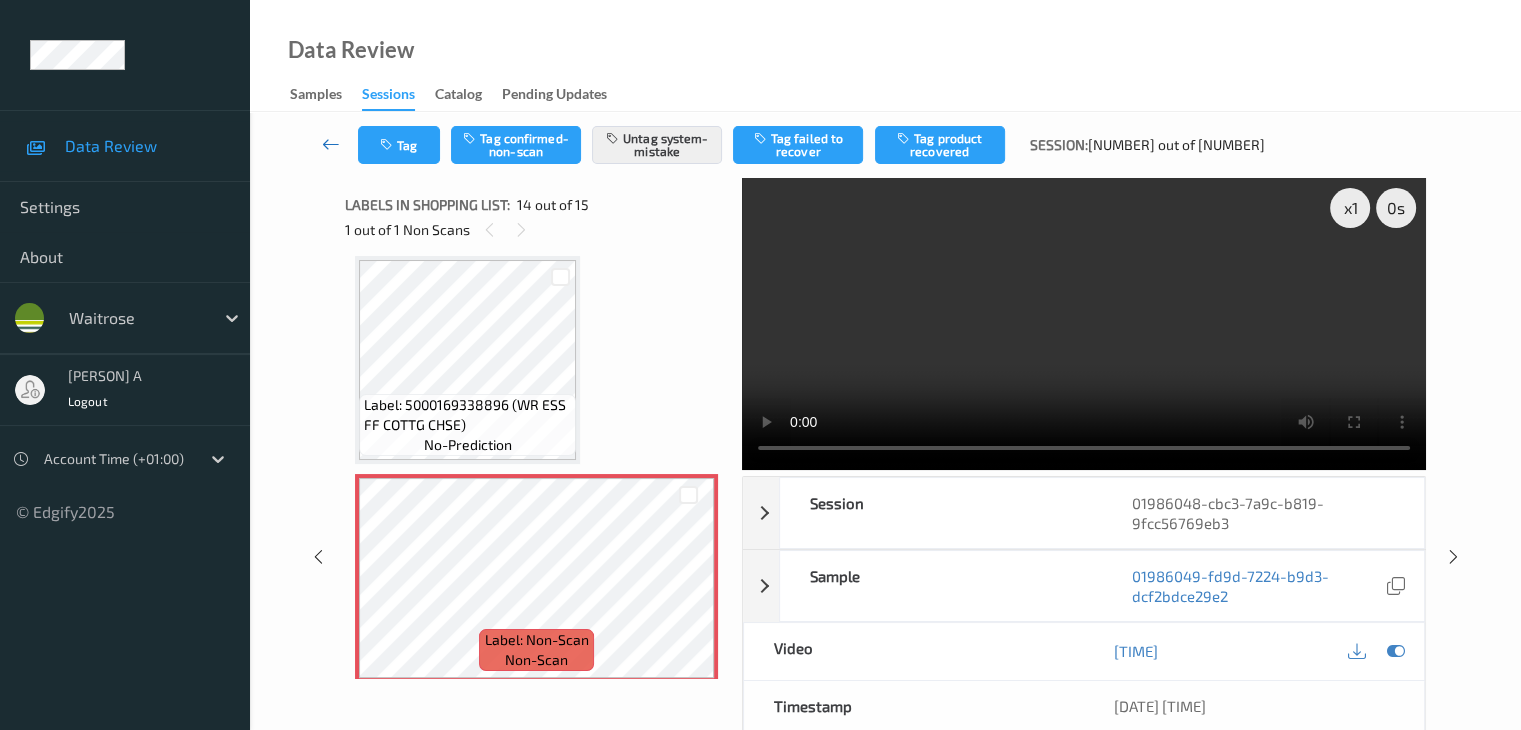 click at bounding box center (331, 144) 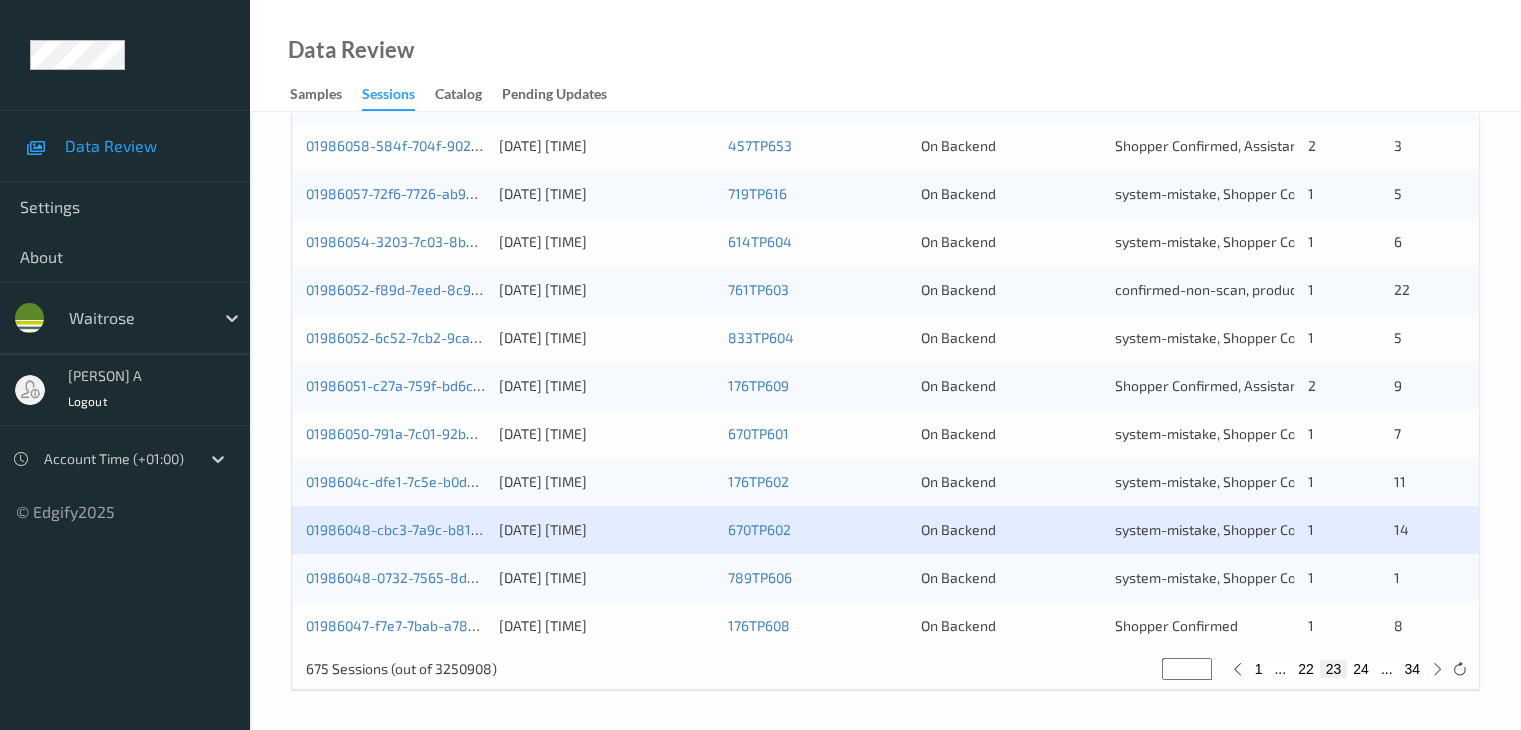 scroll, scrollTop: 932, scrollLeft: 0, axis: vertical 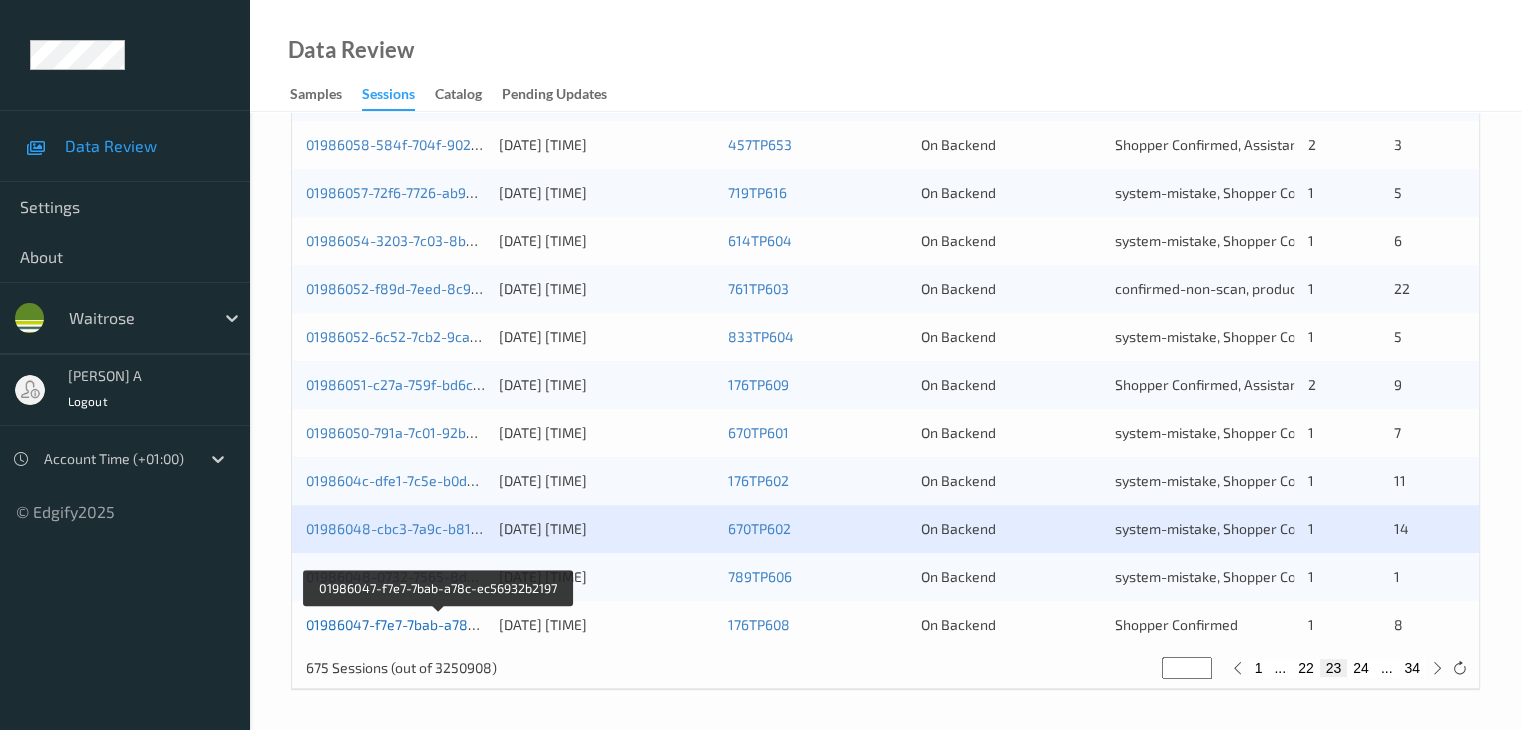 click on "[UUID]" at bounding box center (439, 624) 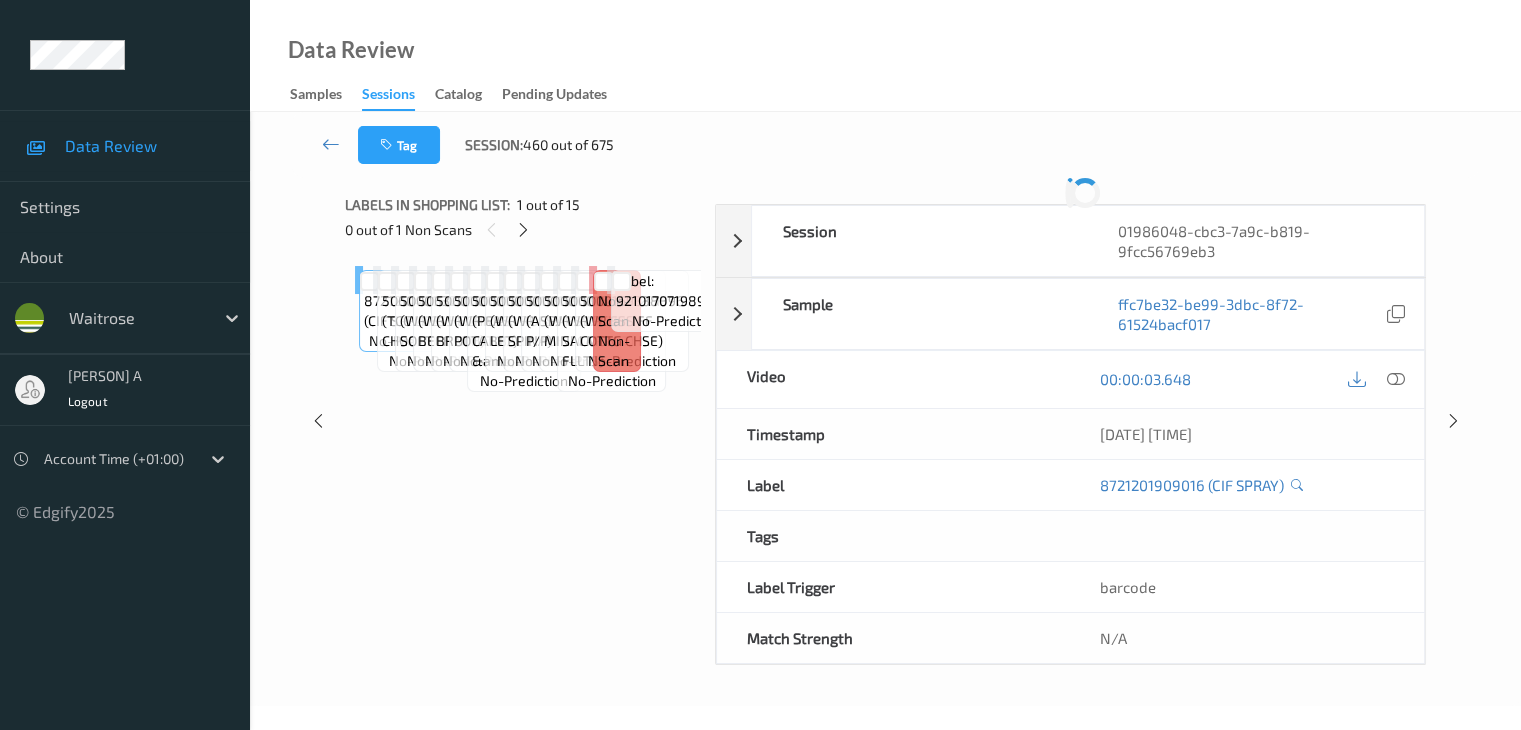 scroll, scrollTop: 0, scrollLeft: 0, axis: both 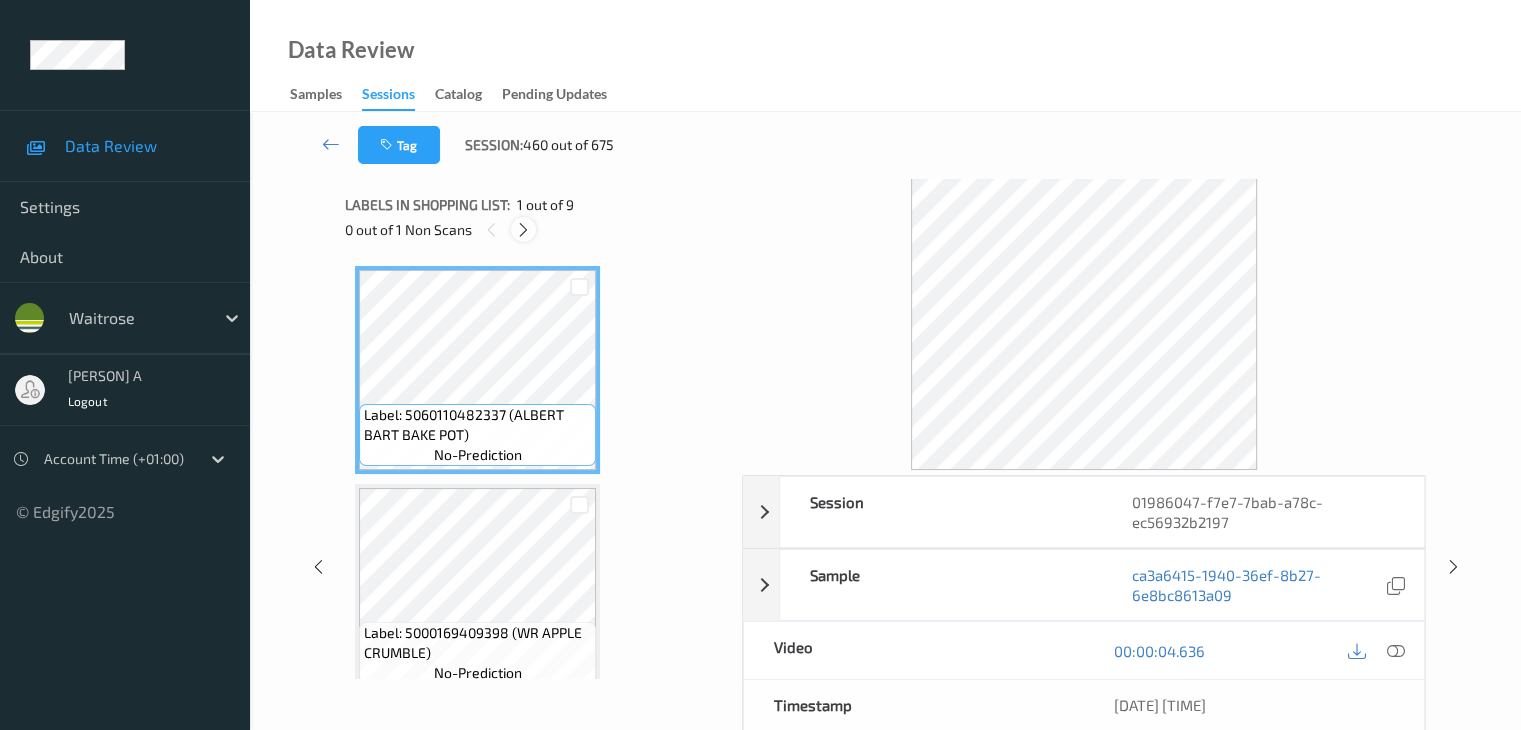 click at bounding box center [523, 230] 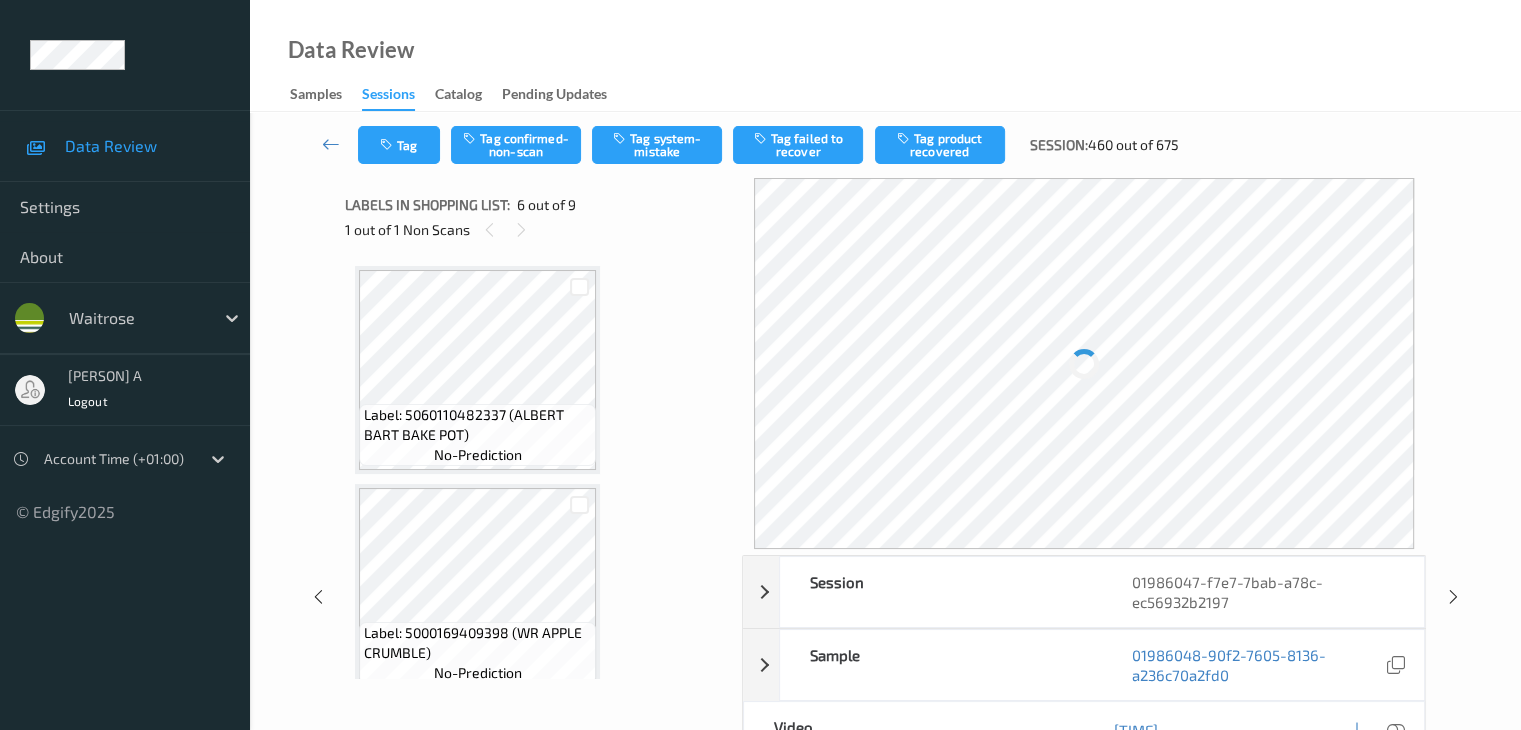 scroll, scrollTop: 882, scrollLeft: 0, axis: vertical 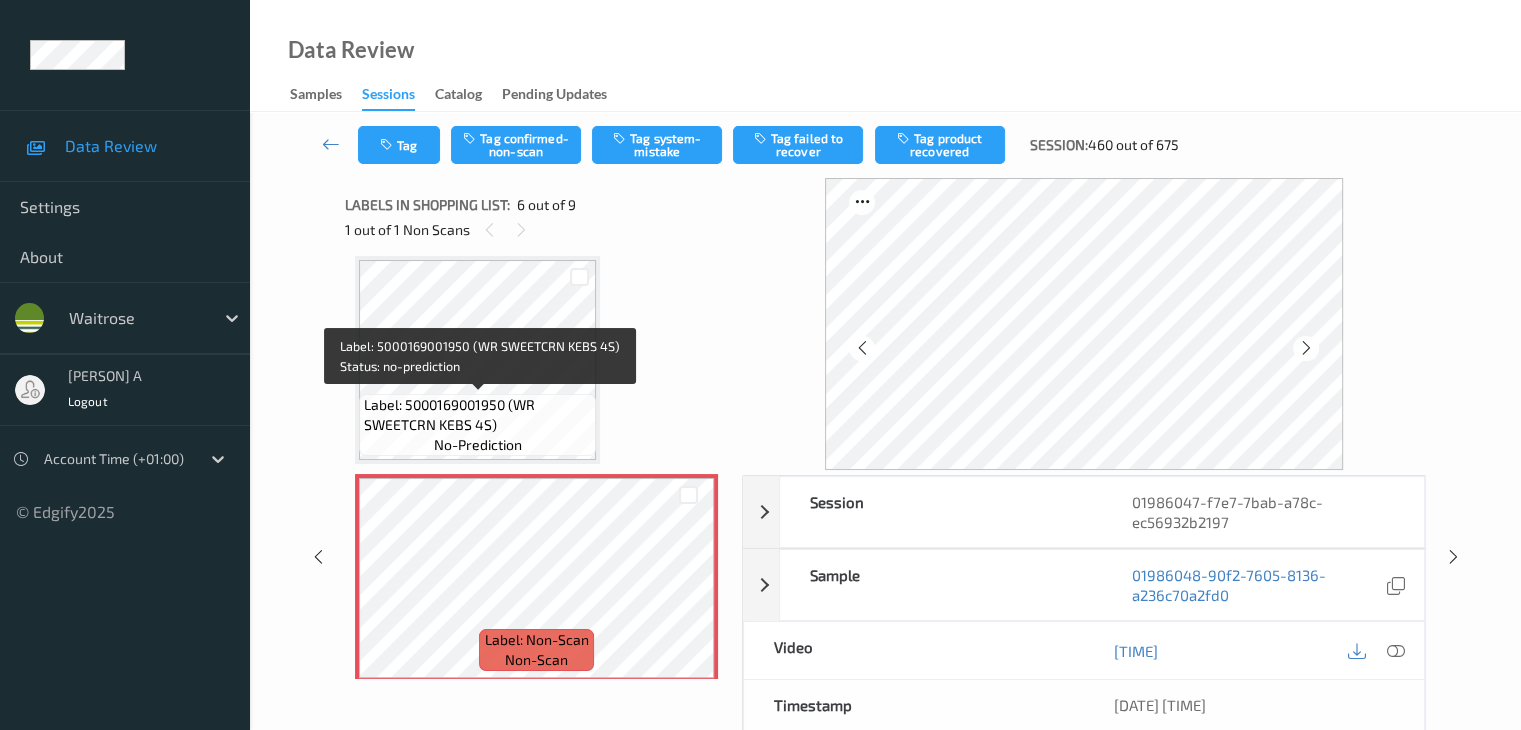 click on "Label: 5000169001950 (WR SWEETCRN KEBS 4S)" at bounding box center [477, 415] 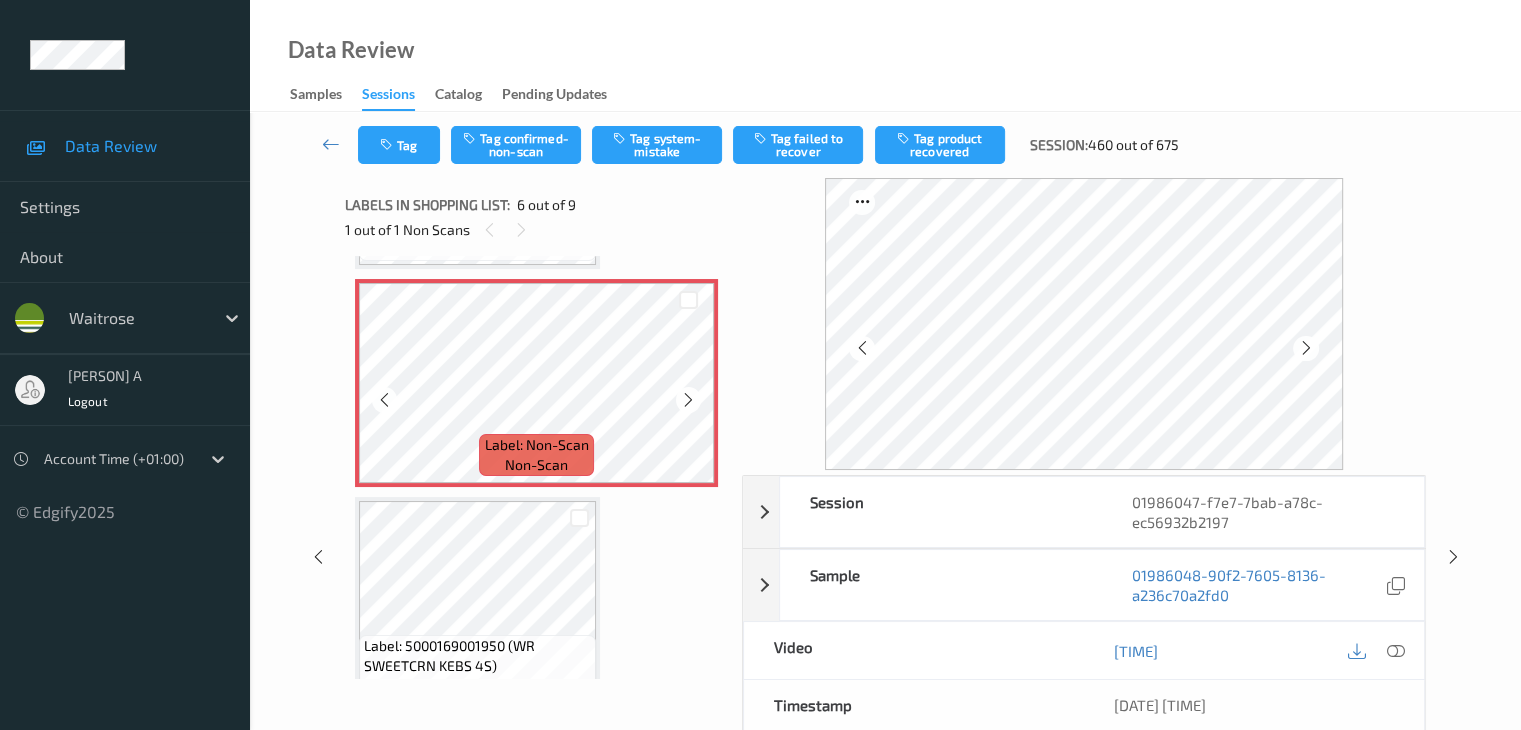 scroll, scrollTop: 1082, scrollLeft: 0, axis: vertical 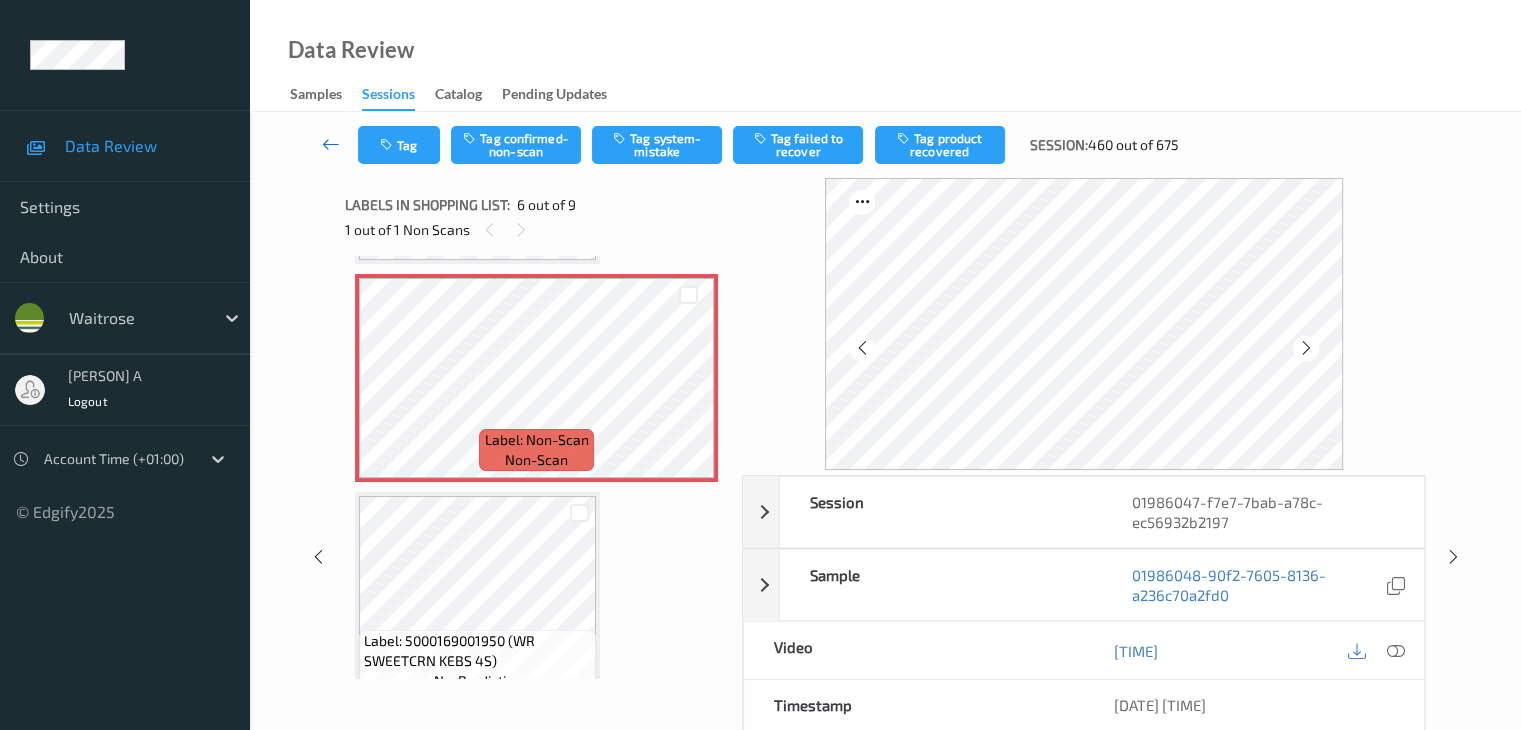 click at bounding box center (331, 144) 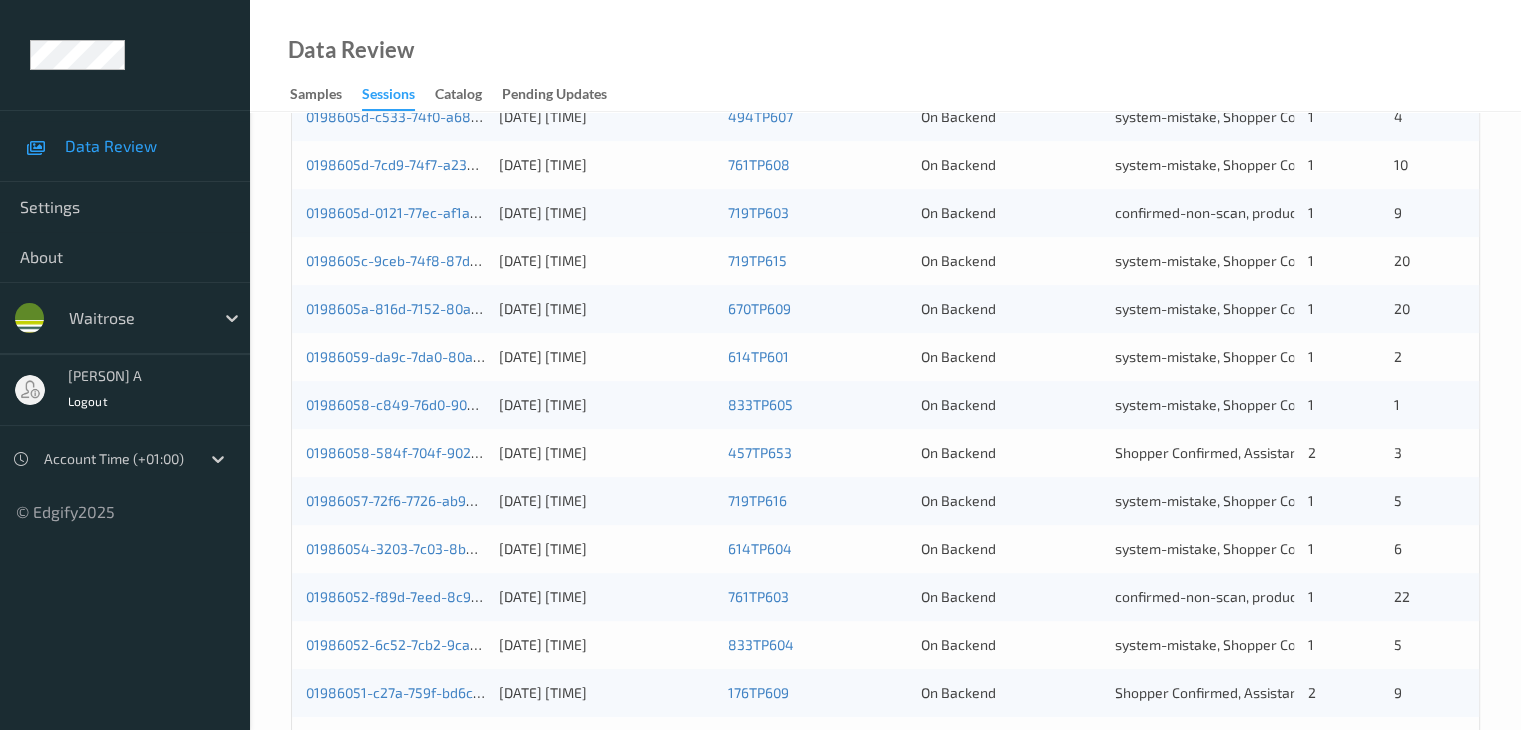 scroll, scrollTop: 632, scrollLeft: 0, axis: vertical 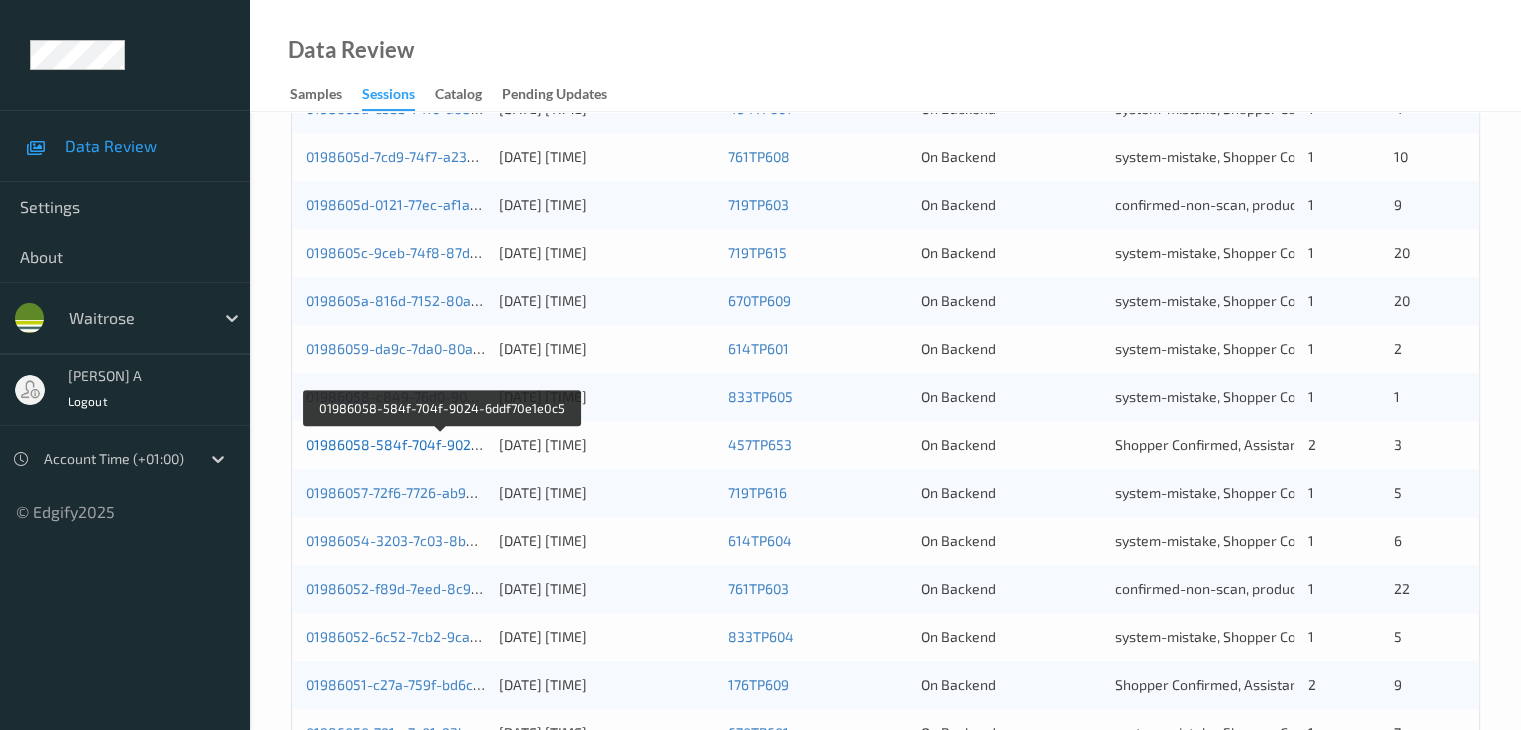 click on "[UUID]" at bounding box center (440, 444) 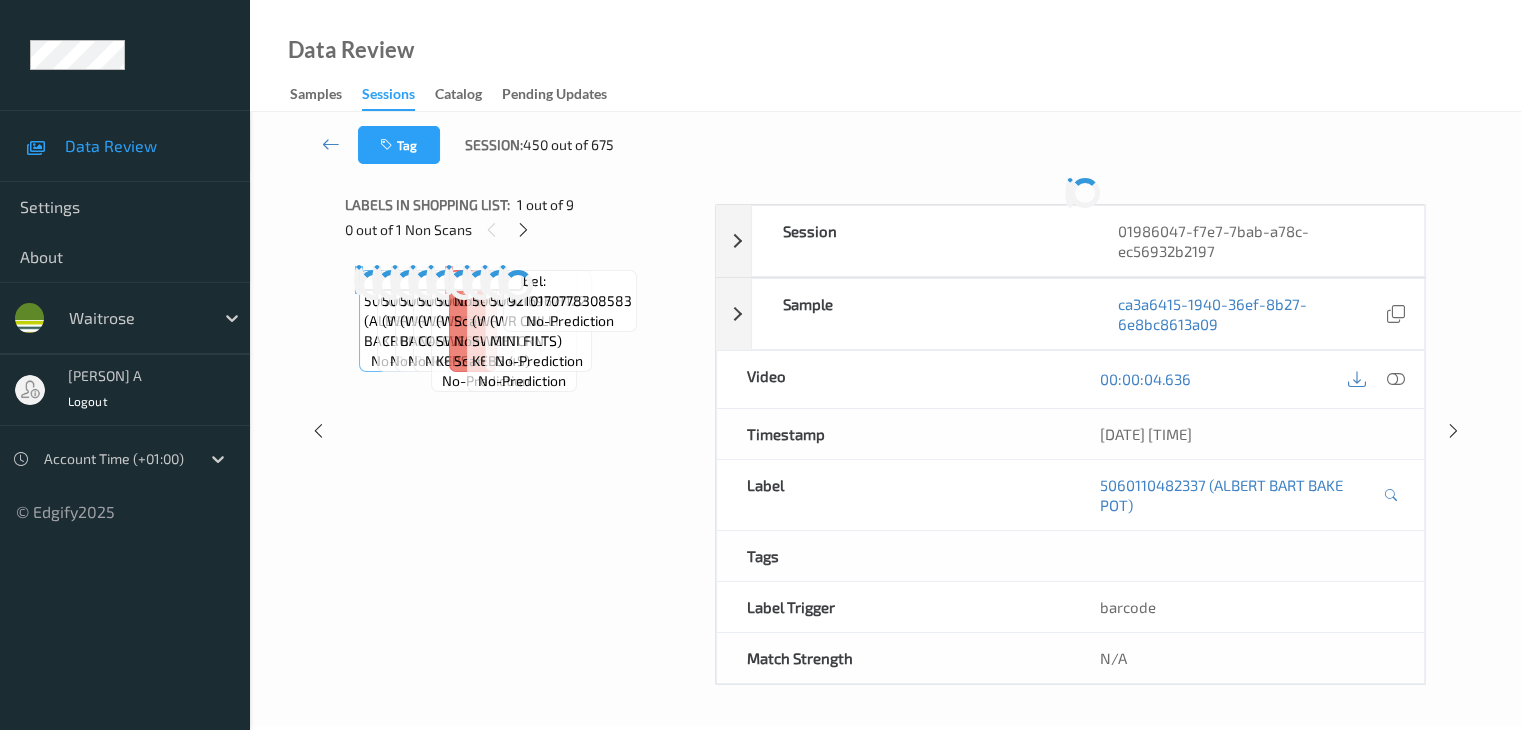 scroll, scrollTop: 0, scrollLeft: 0, axis: both 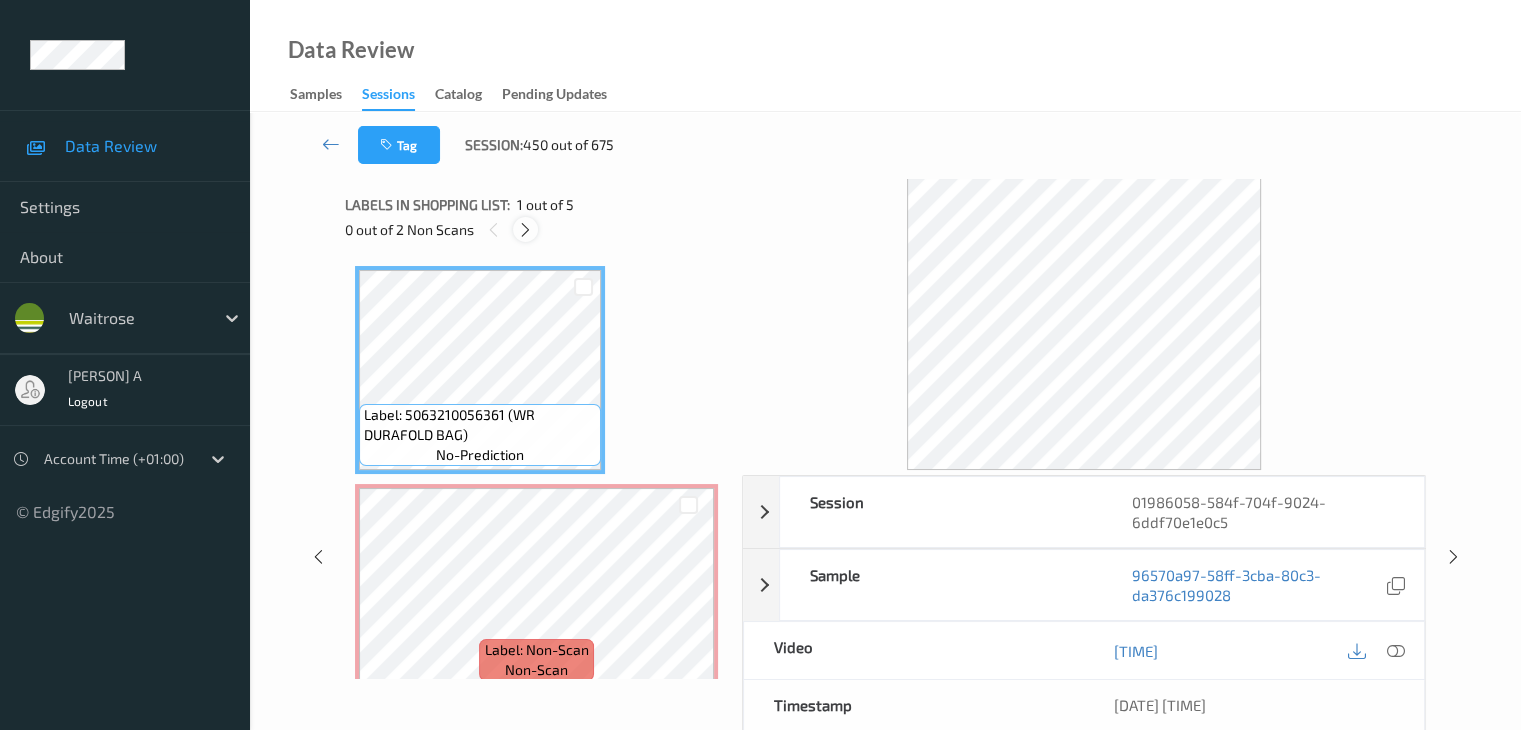 click at bounding box center [525, 230] 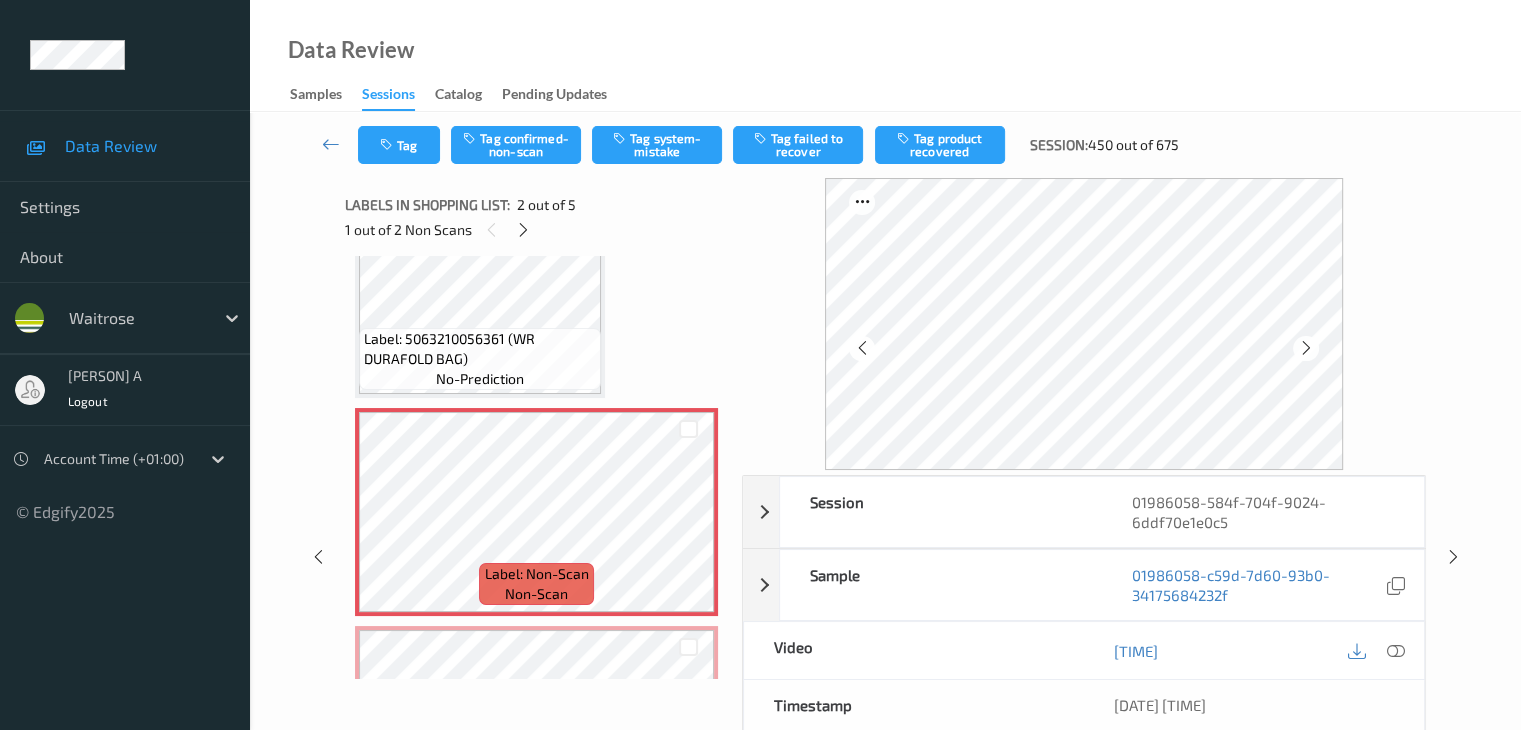 scroll, scrollTop: 110, scrollLeft: 0, axis: vertical 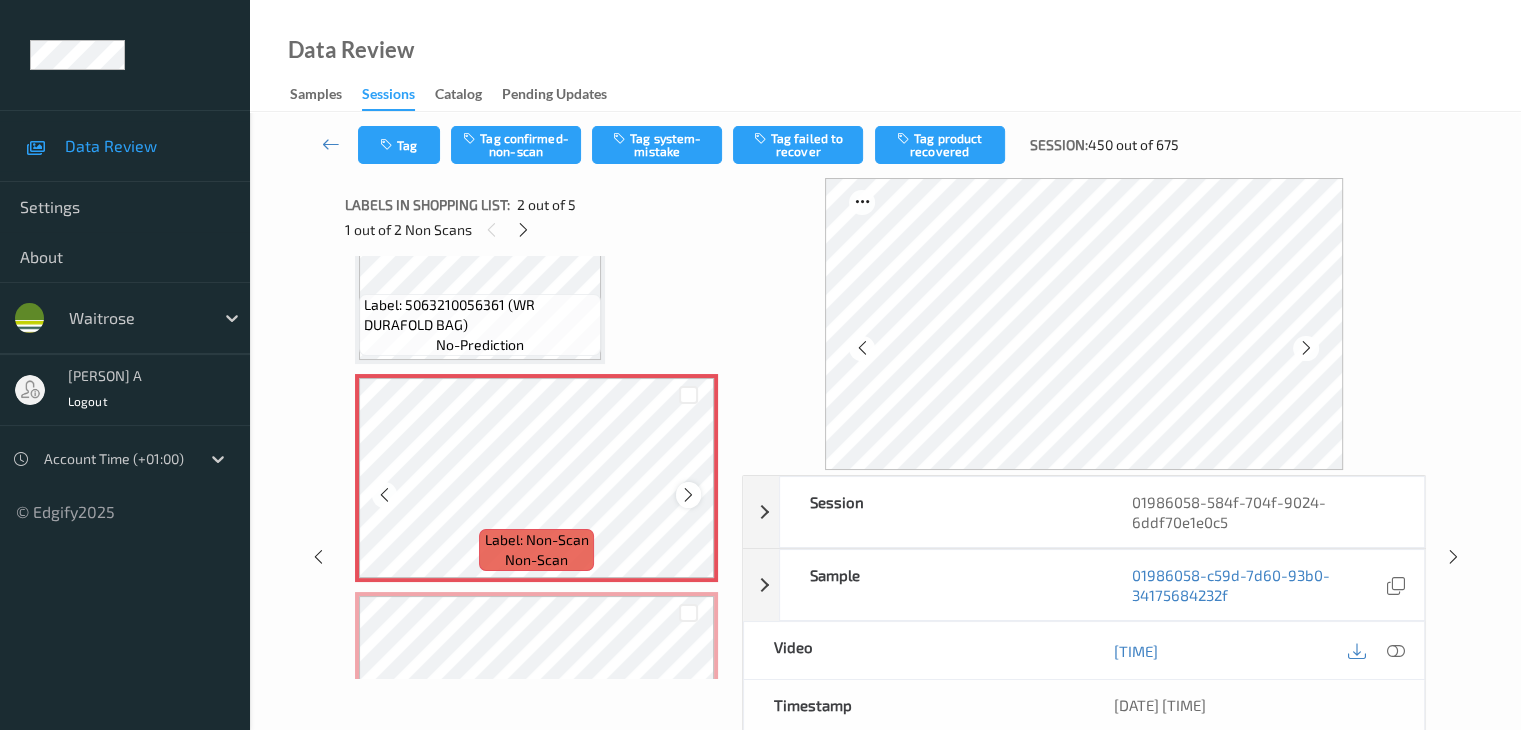 click at bounding box center [688, 495] 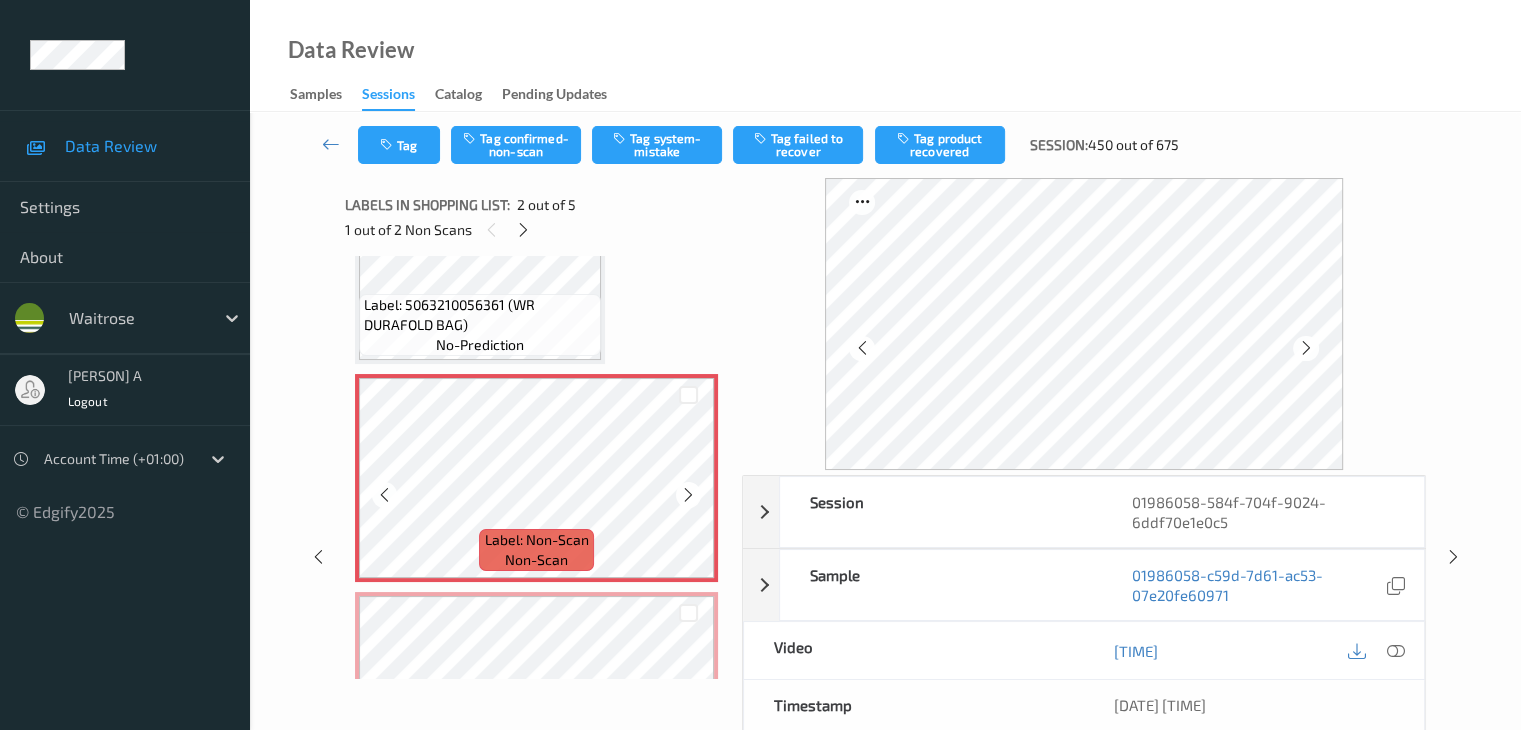 click at bounding box center (688, 495) 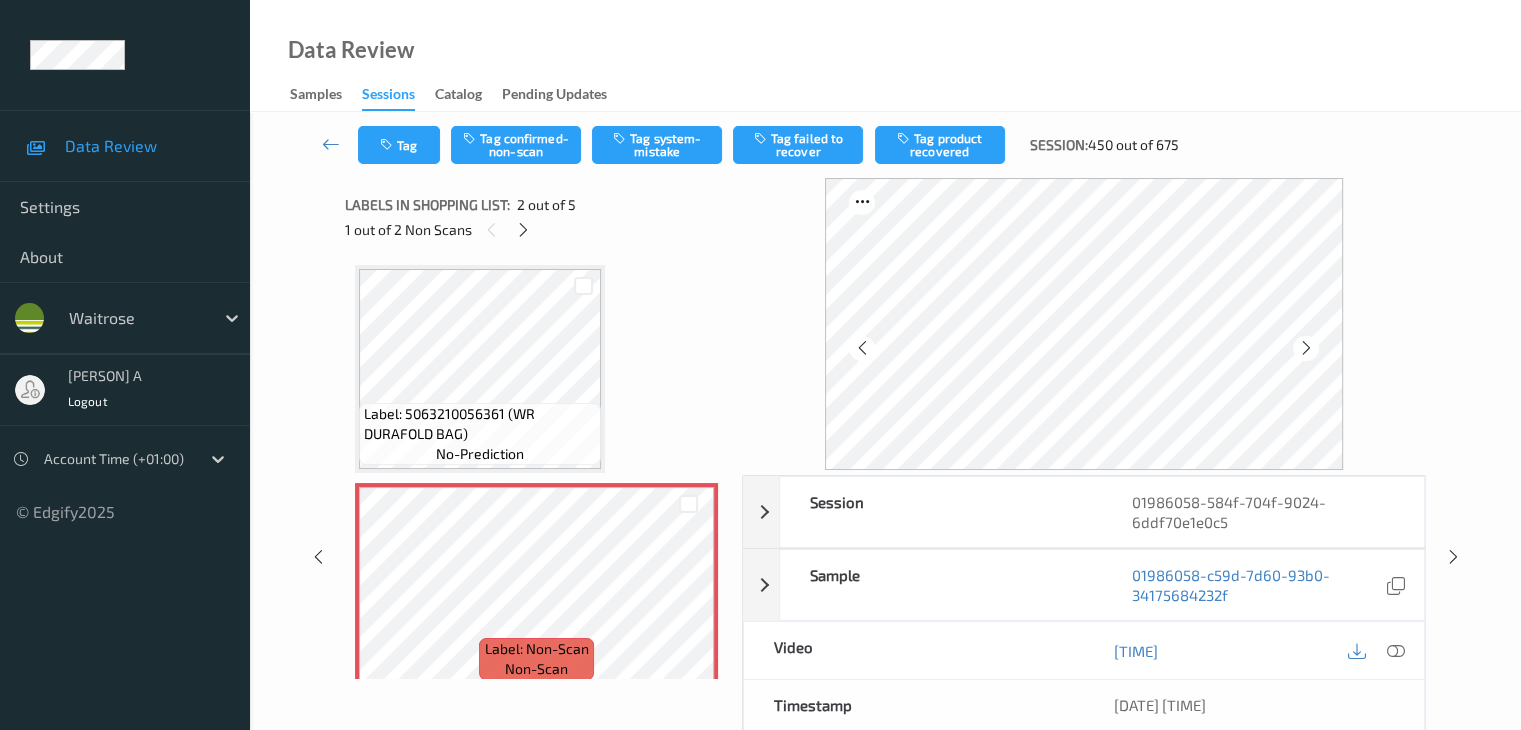 scroll, scrollTop: 0, scrollLeft: 0, axis: both 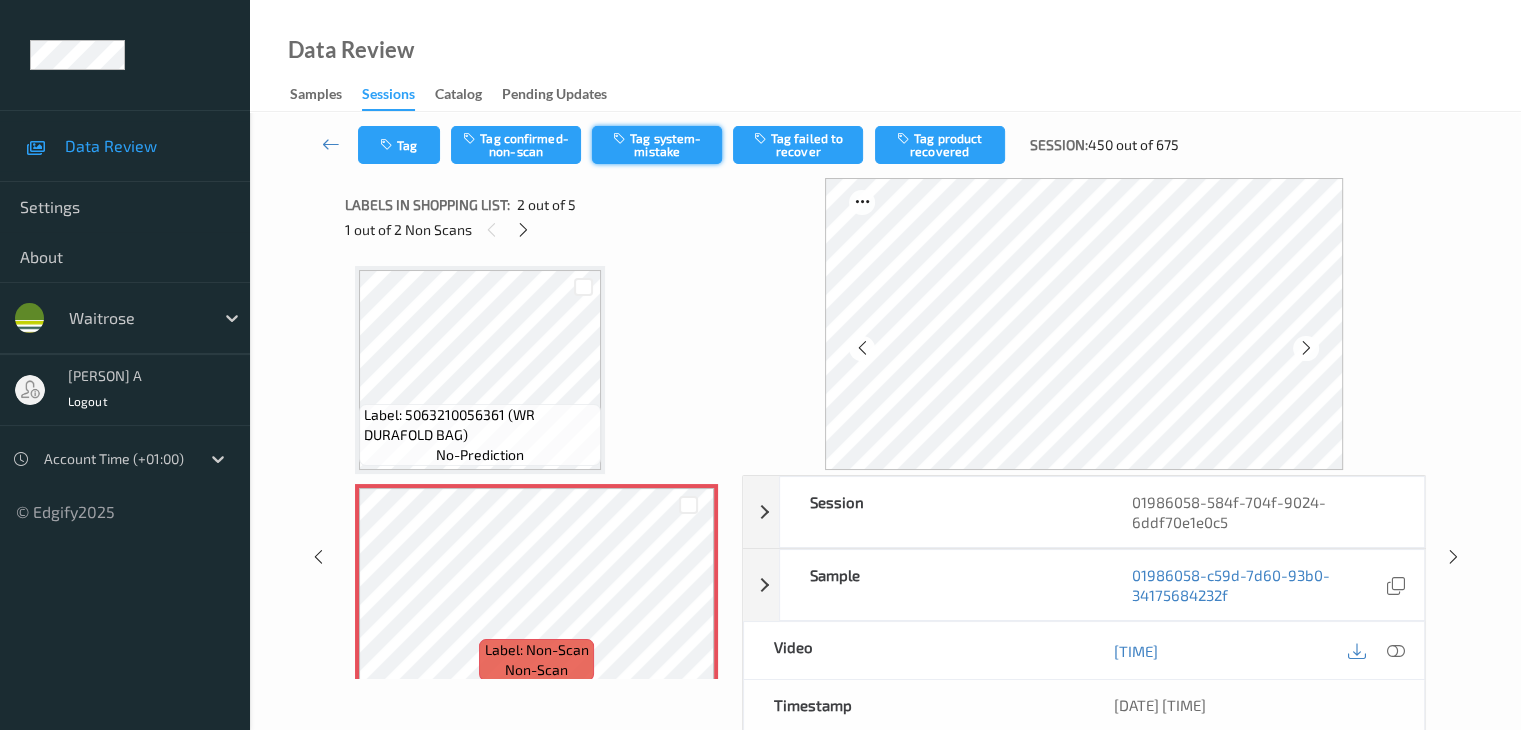click on "Tag   system-mistake" at bounding box center [657, 145] 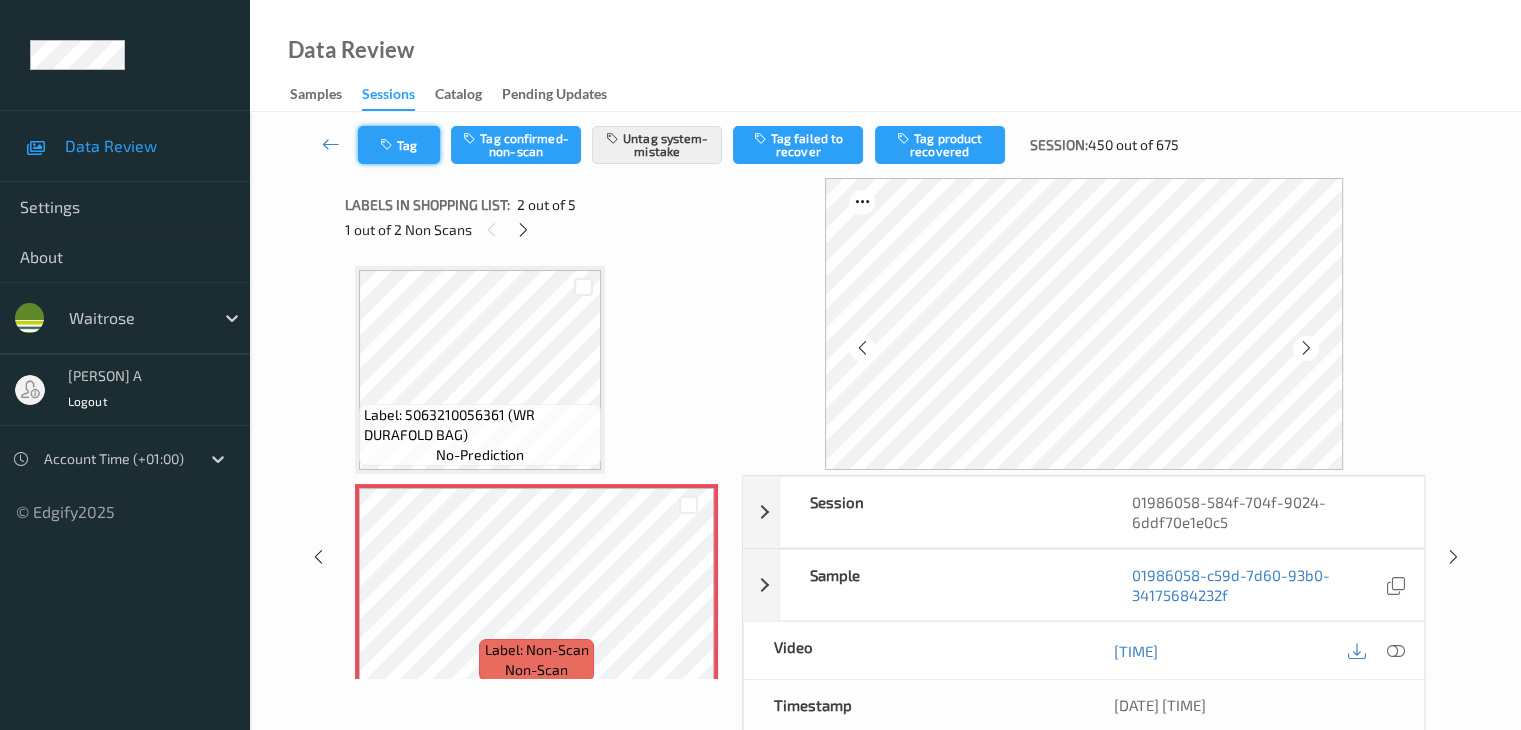 click on "Tag" at bounding box center (399, 145) 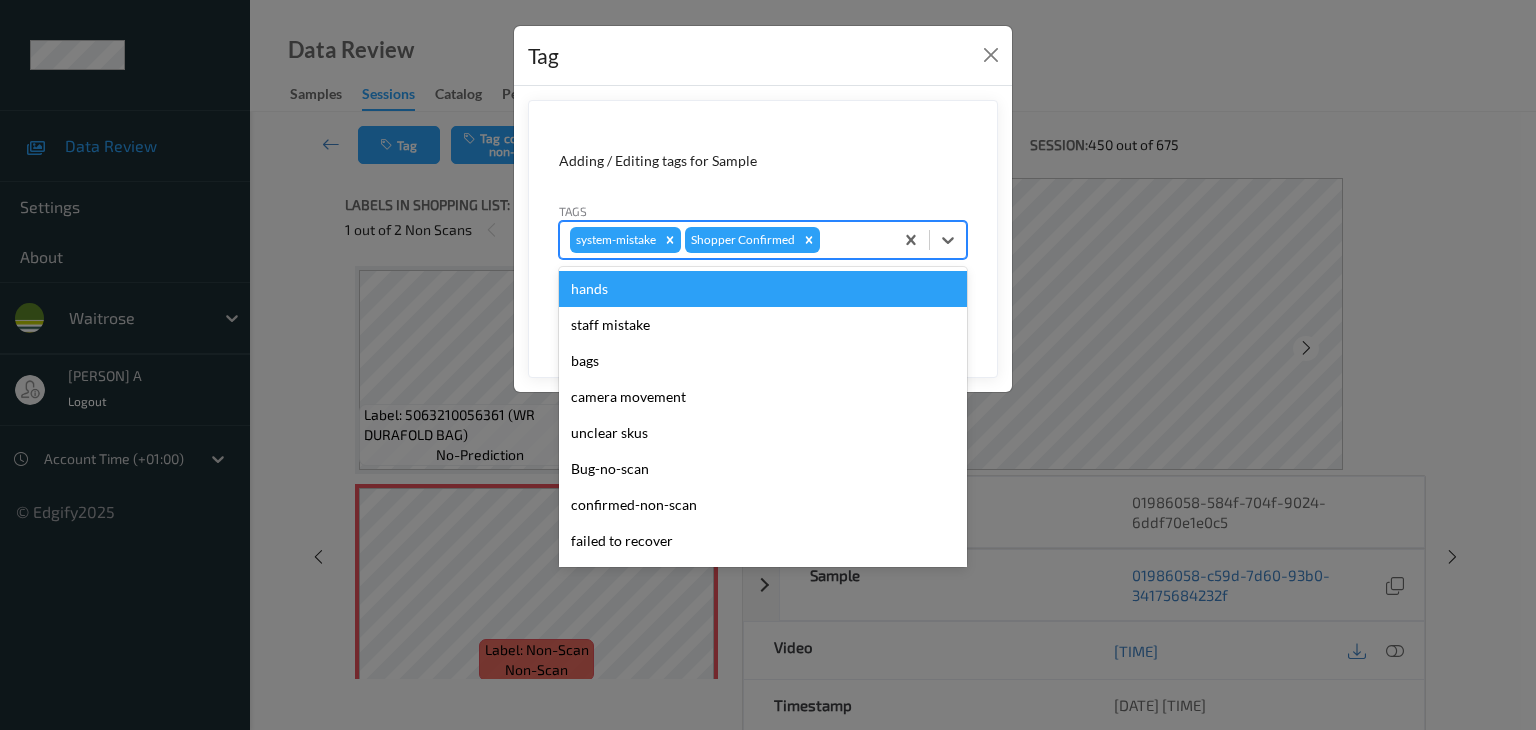 click at bounding box center [853, 240] 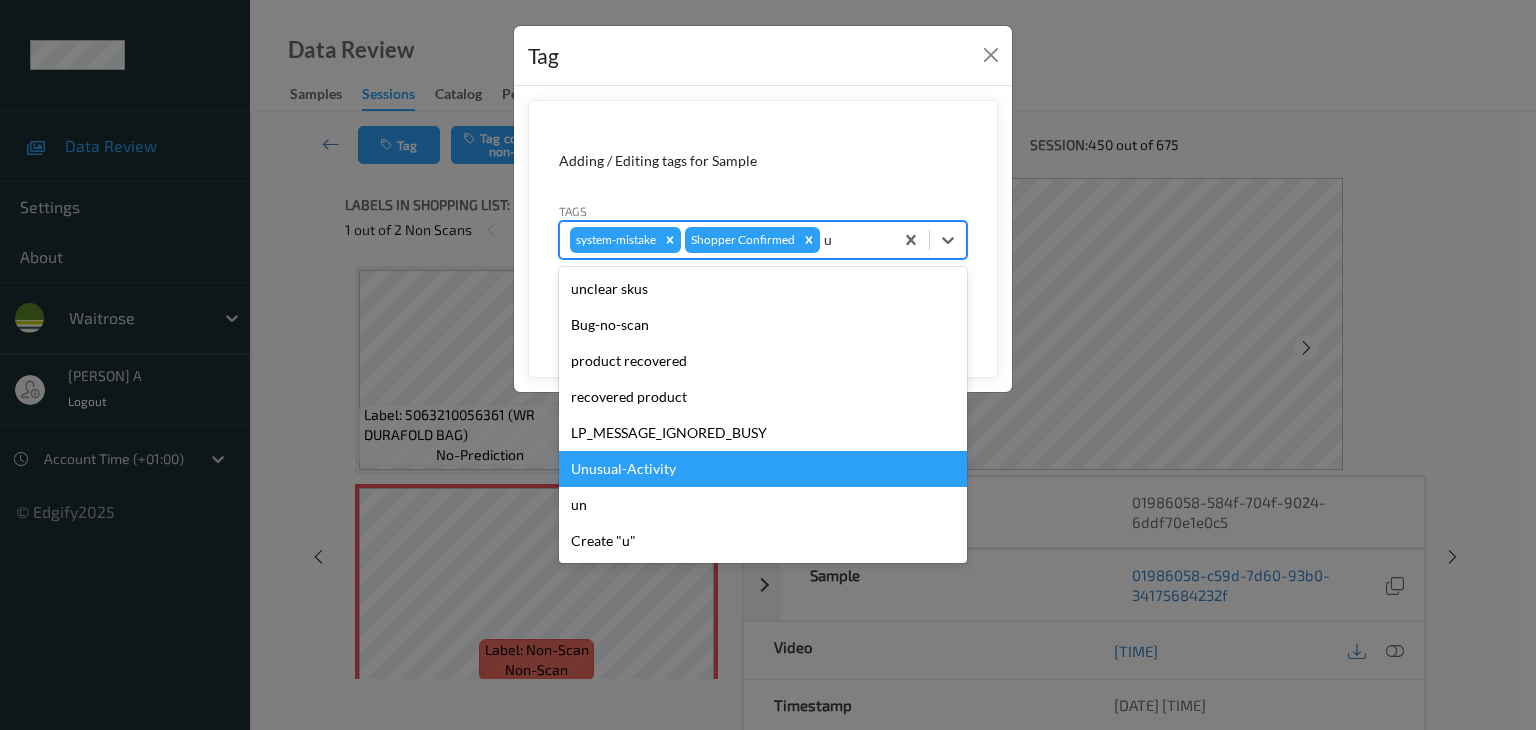 click on "Unusual-Activity" at bounding box center (763, 469) 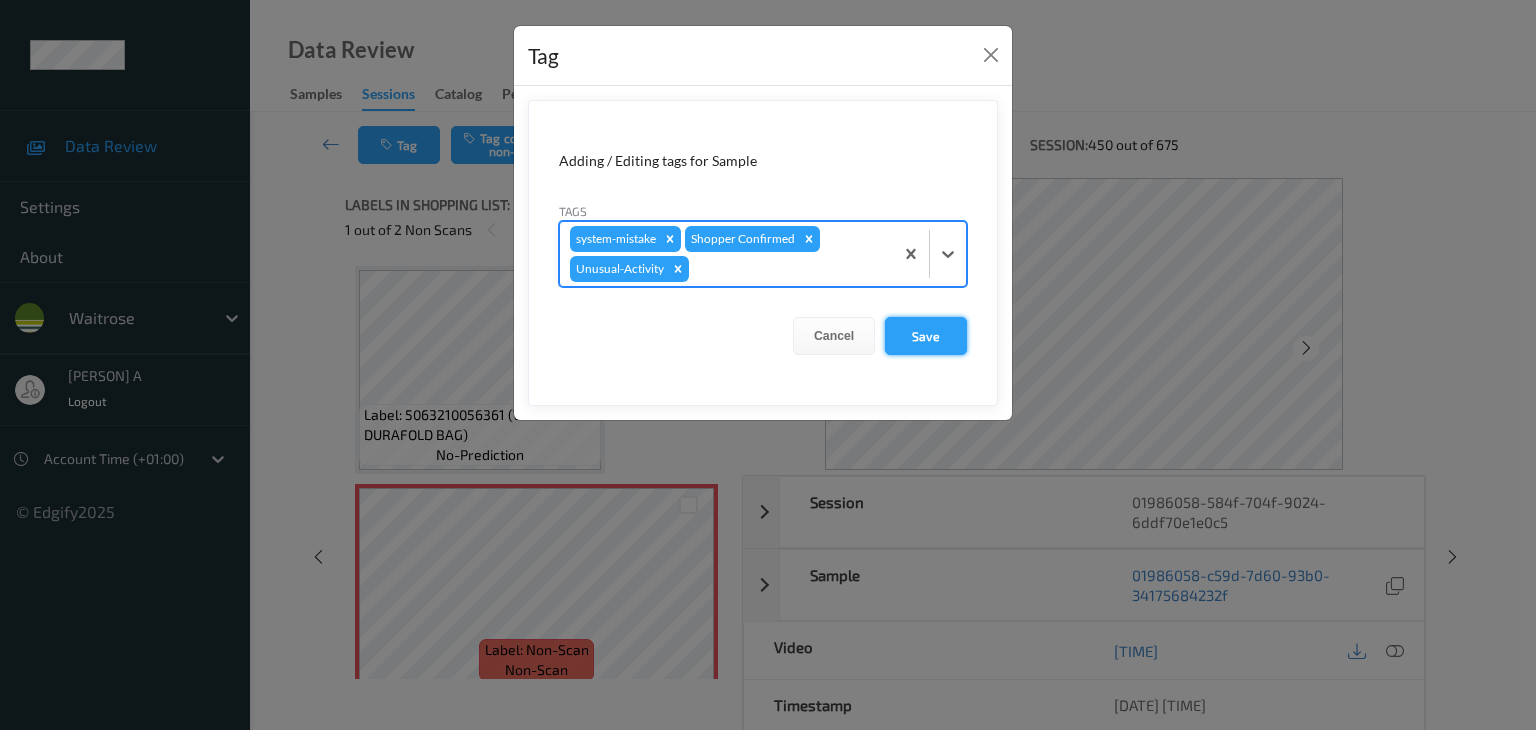 click on "Save" at bounding box center (926, 336) 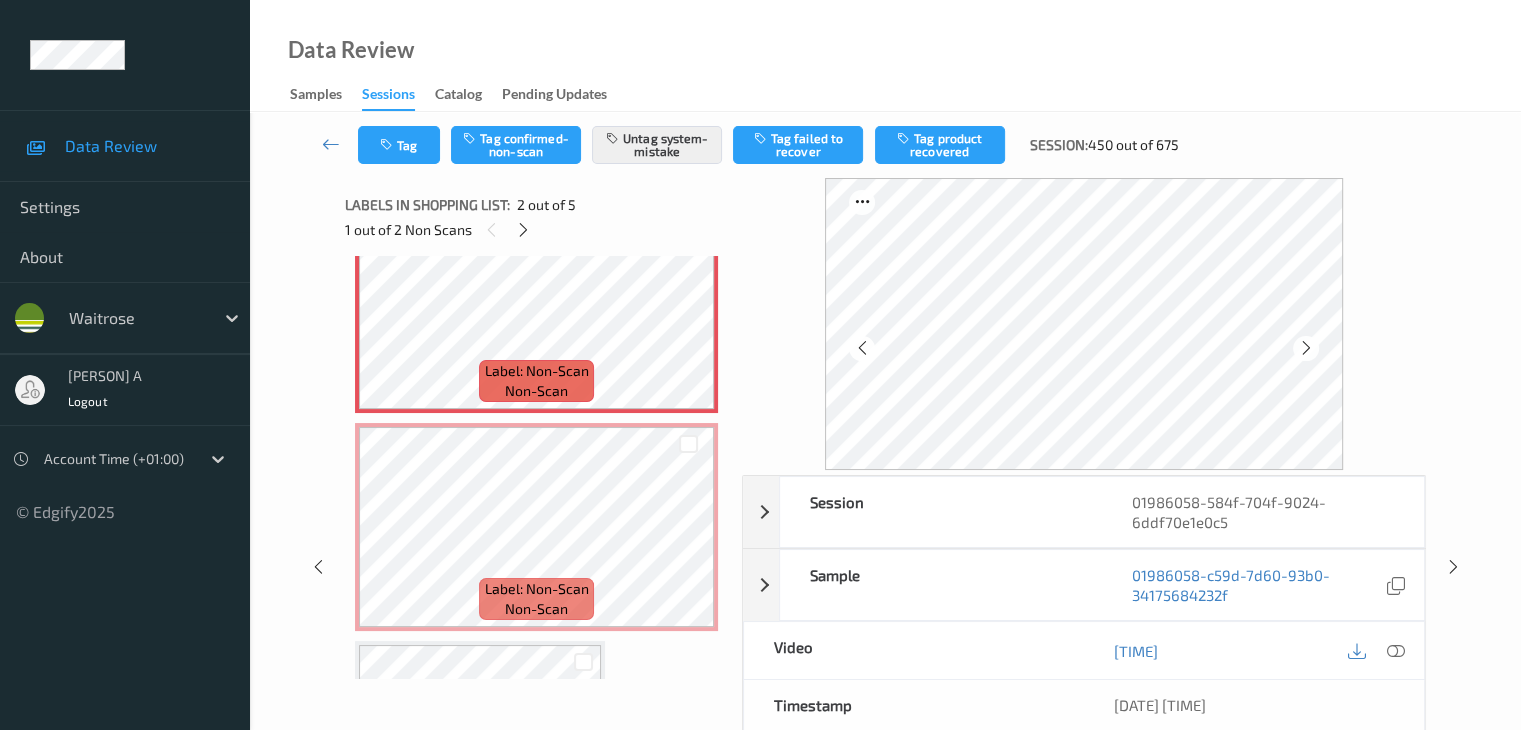scroll, scrollTop: 300, scrollLeft: 0, axis: vertical 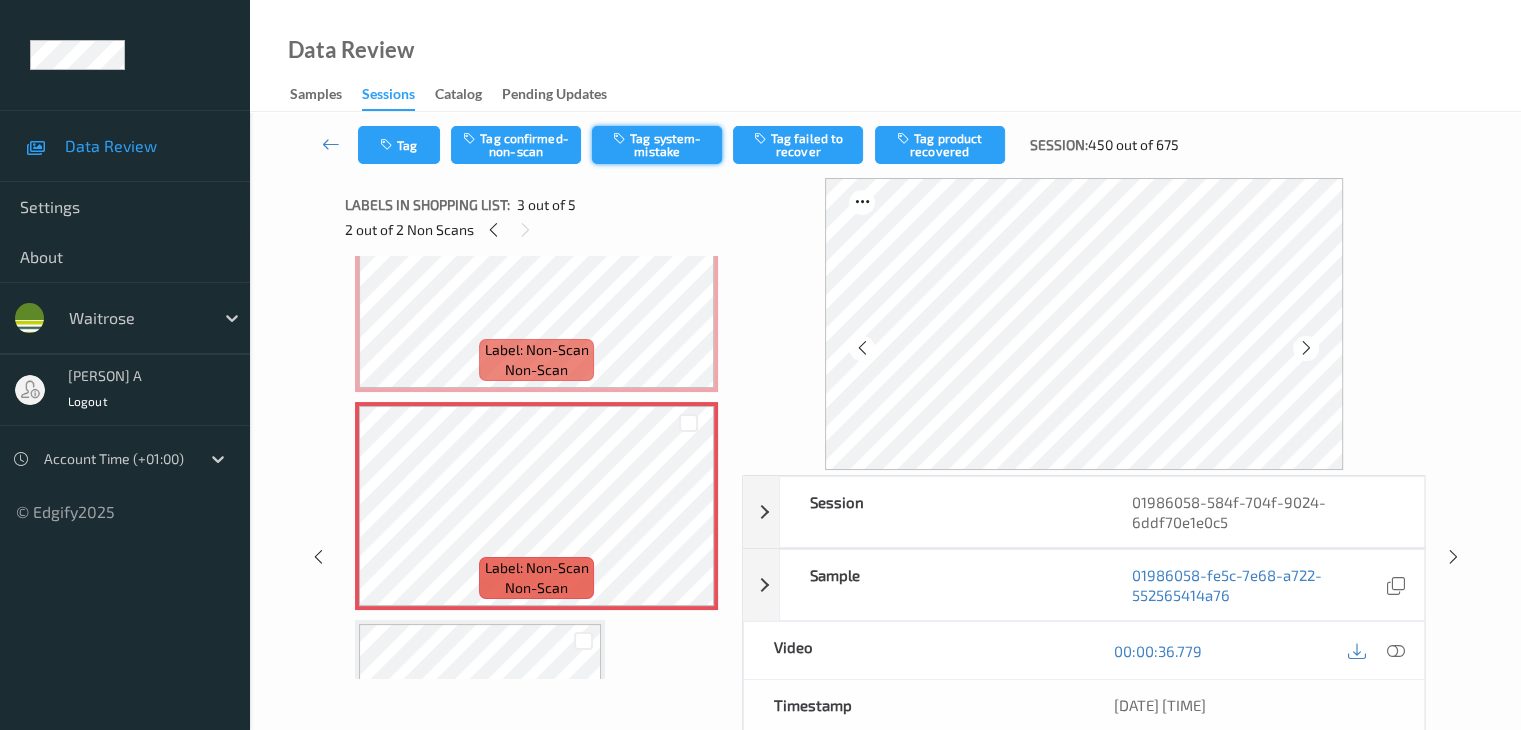 click on "Tag   system-mistake" at bounding box center (657, 145) 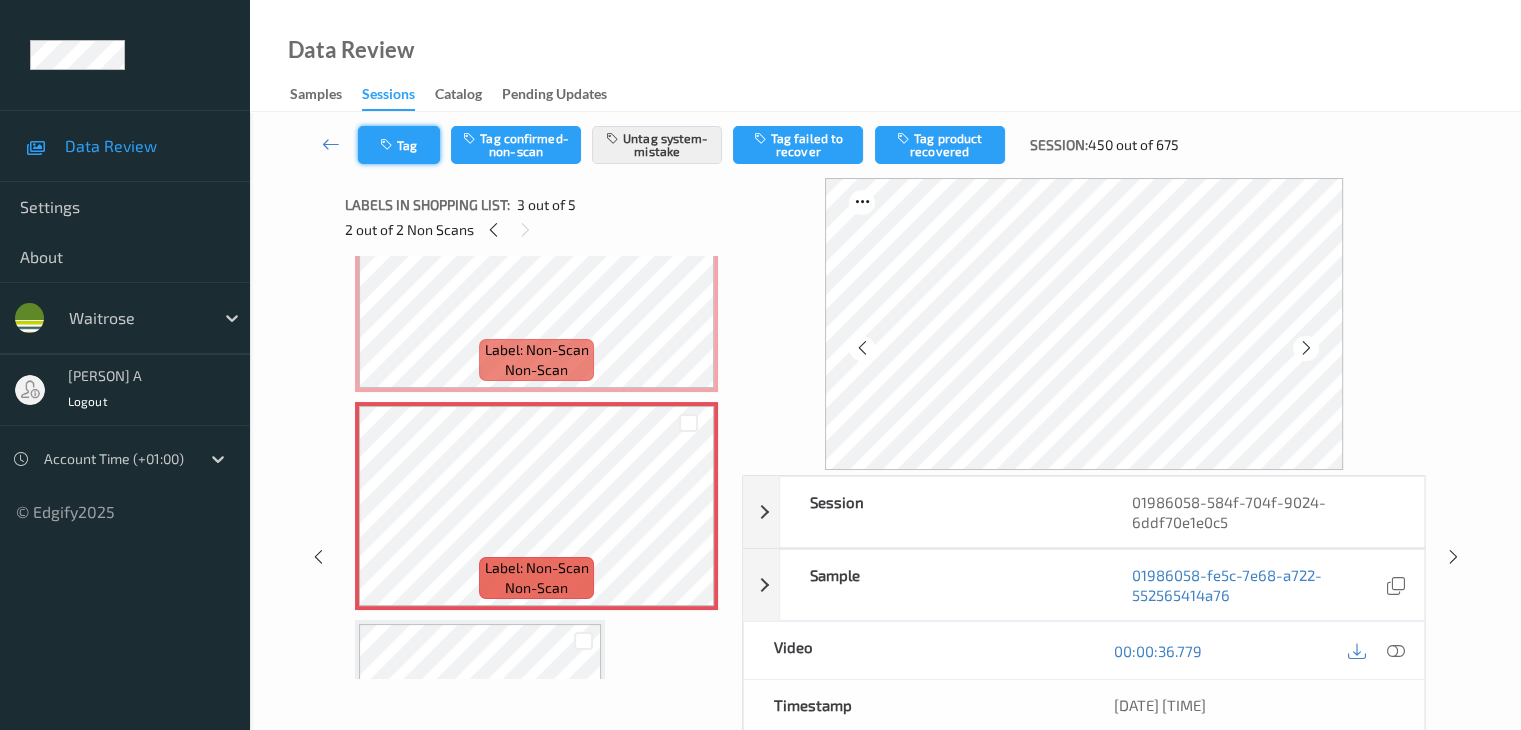 click on "Tag" at bounding box center (399, 145) 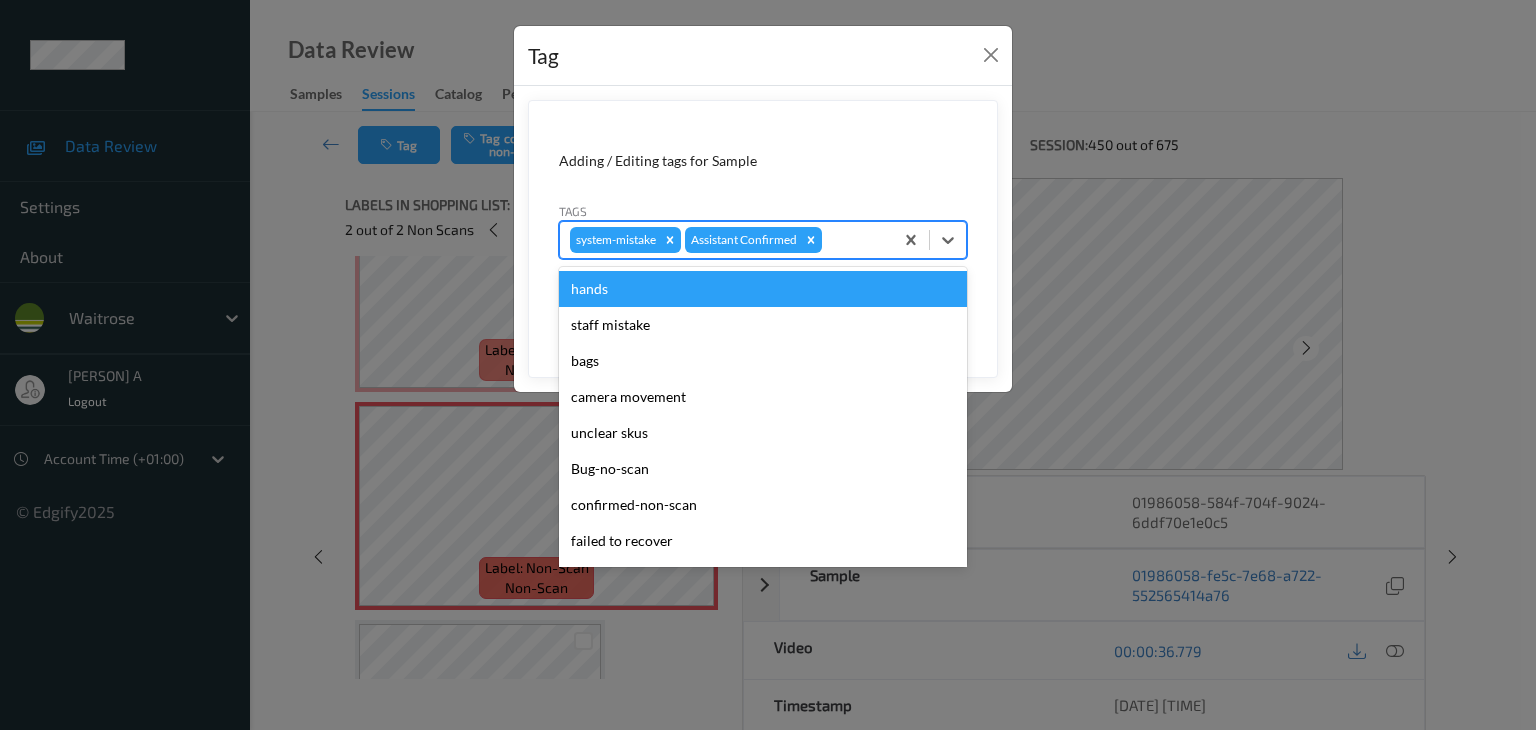 click at bounding box center (854, 240) 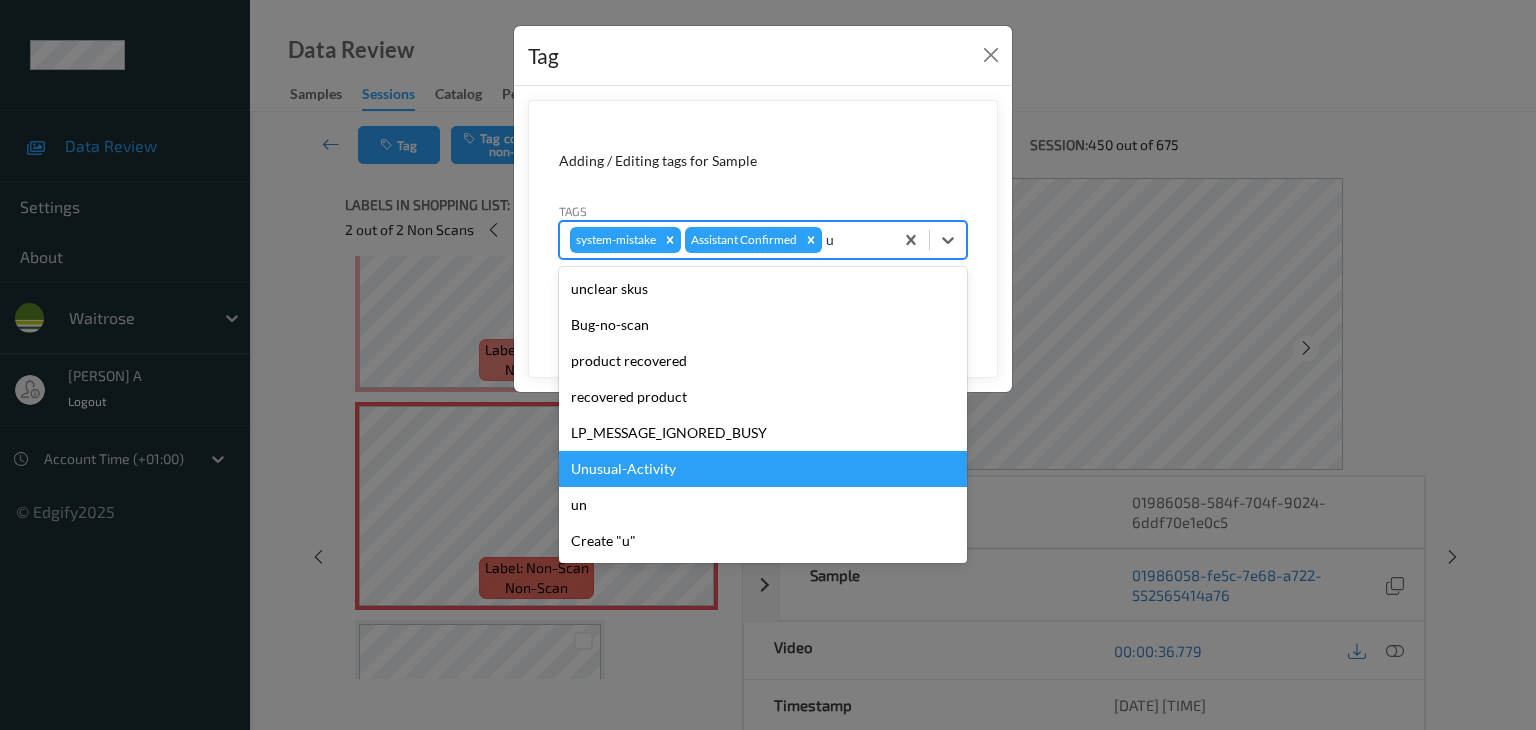 click on "Unusual-Activity" at bounding box center [763, 469] 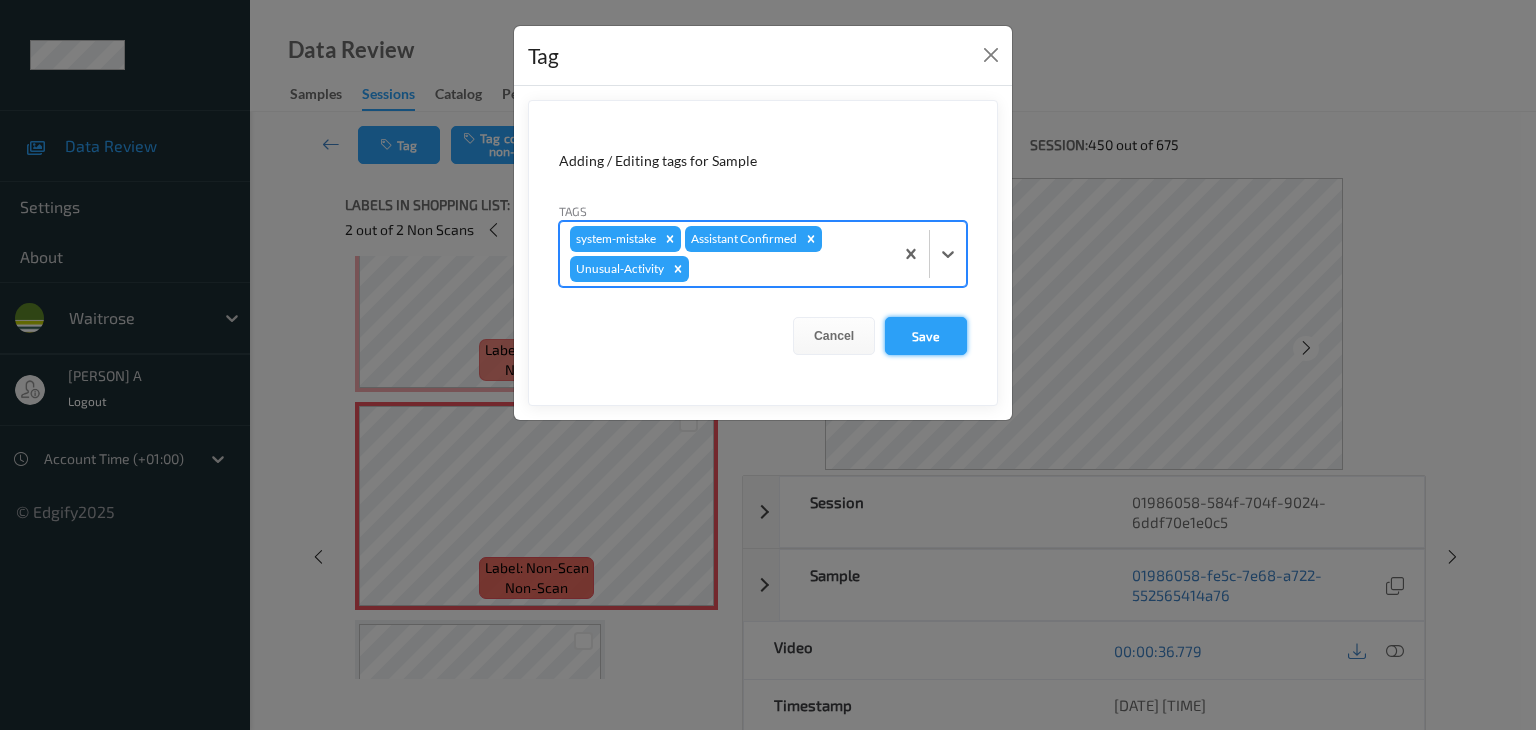 click on "Save" at bounding box center [926, 336] 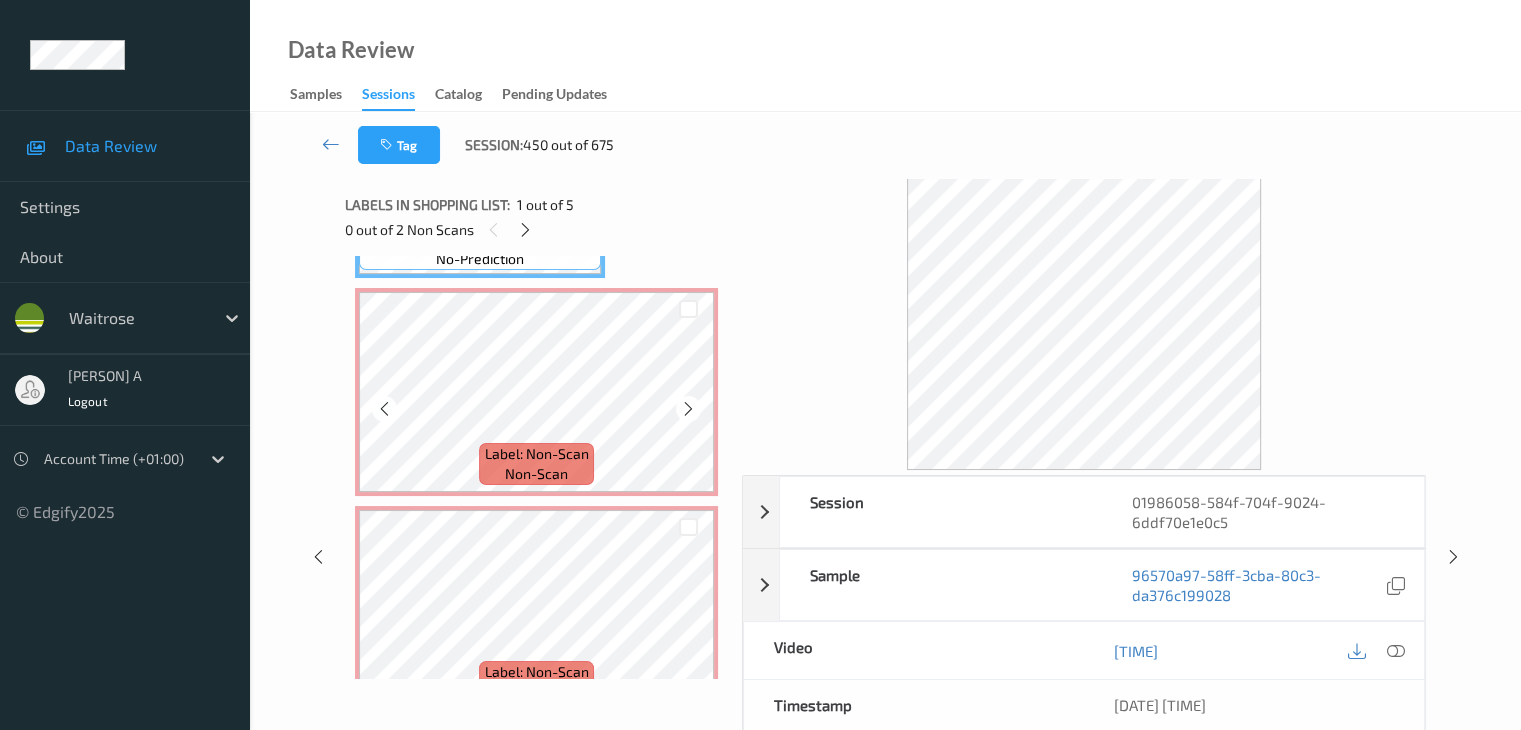 scroll, scrollTop: 200, scrollLeft: 0, axis: vertical 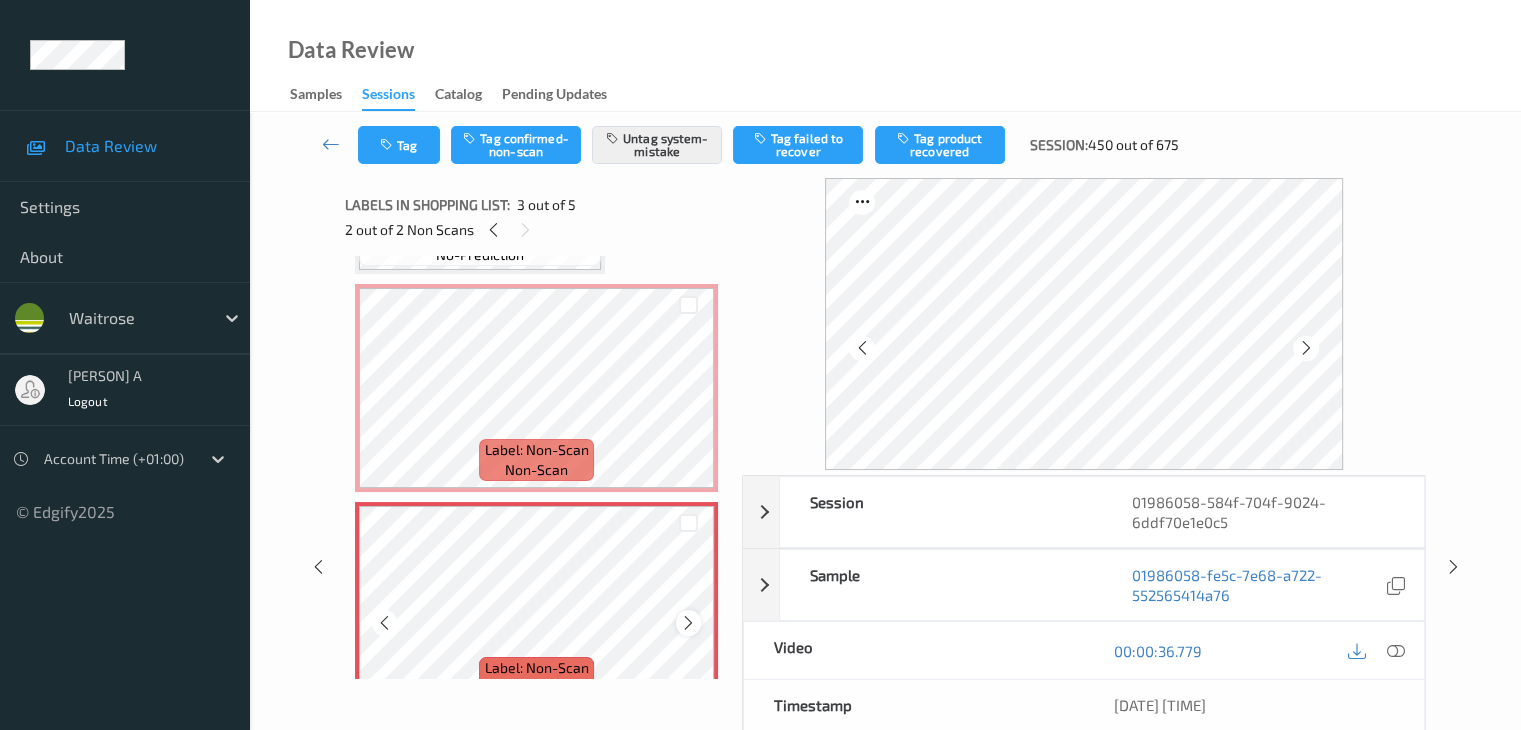 click at bounding box center (688, 623) 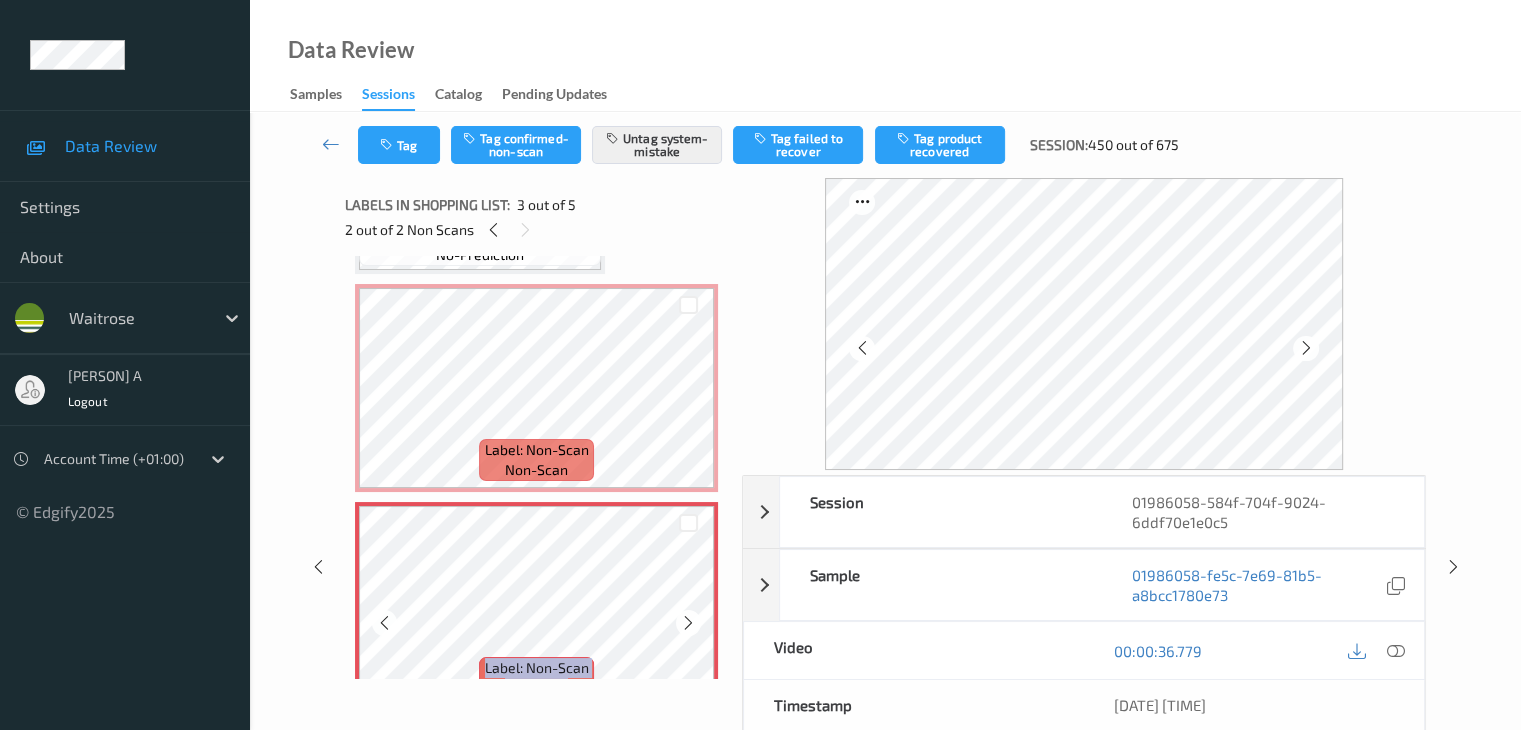 click at bounding box center [688, 623] 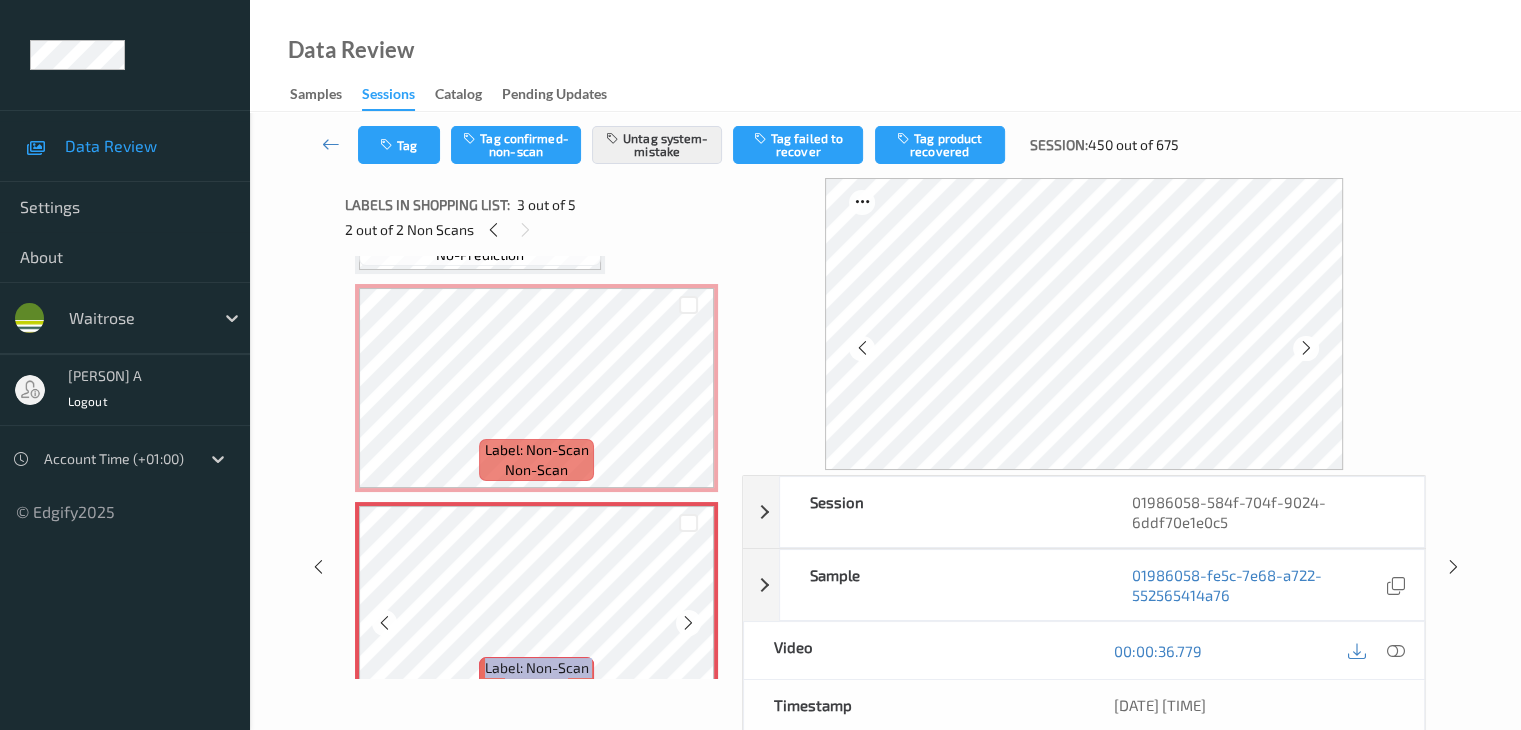click at bounding box center [688, 623] 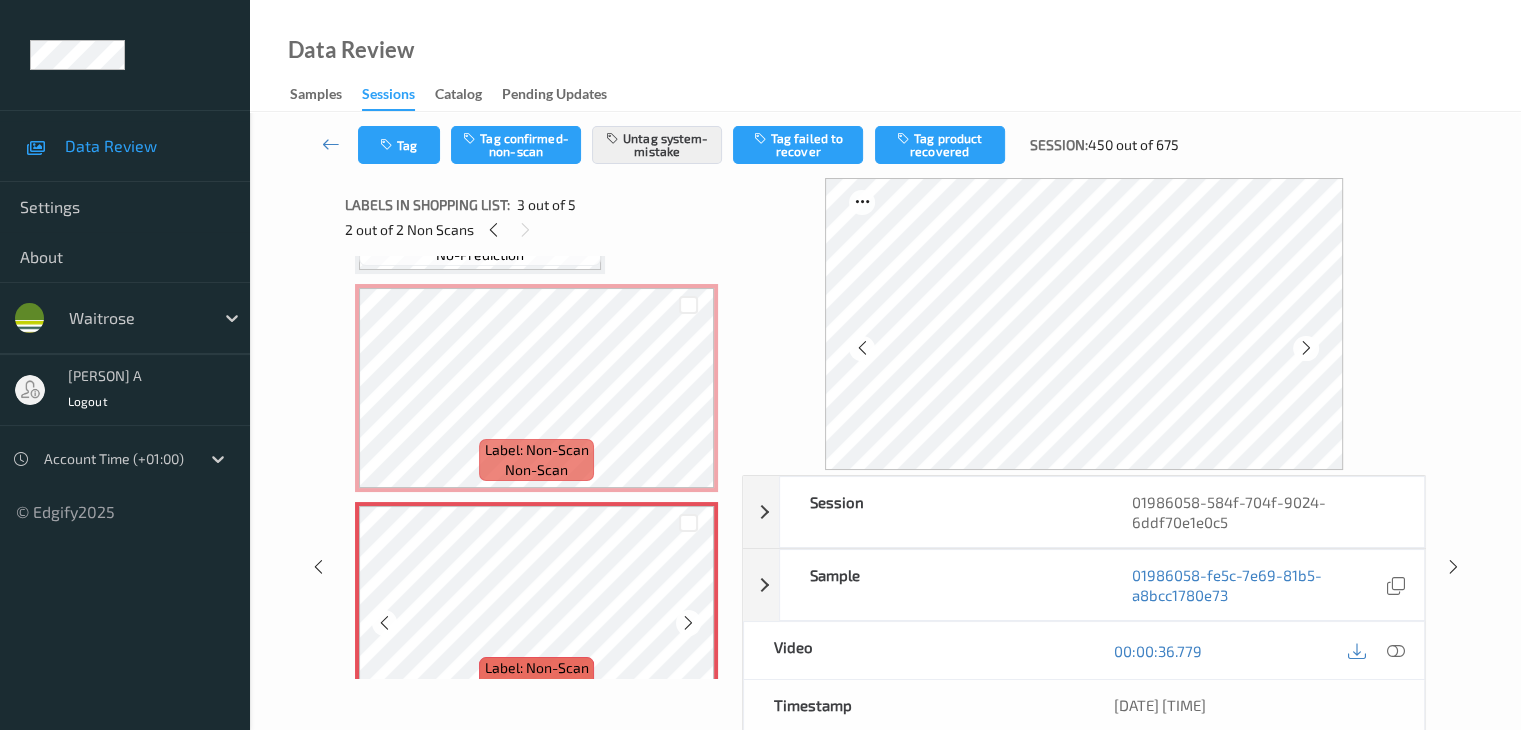 click at bounding box center (688, 623) 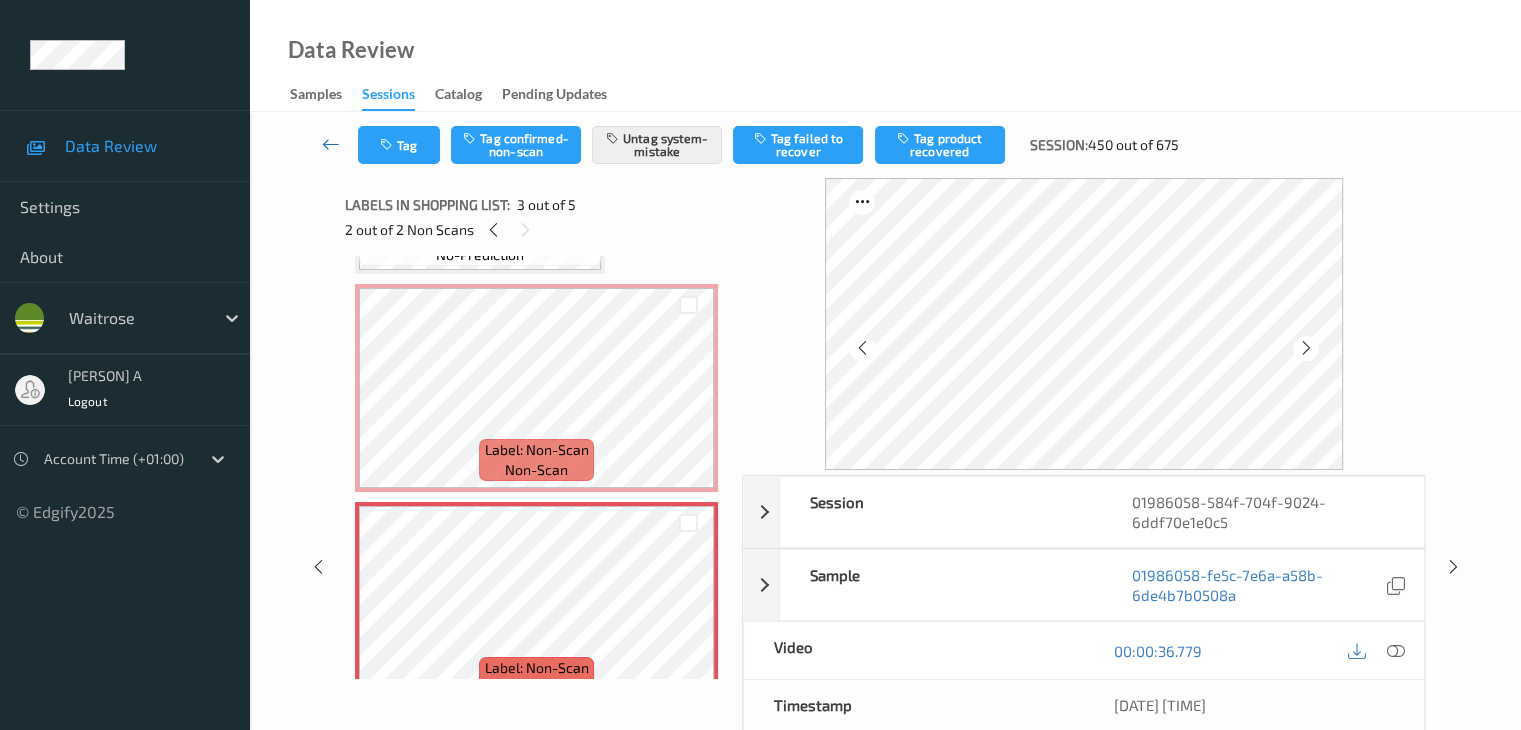 click at bounding box center (331, 144) 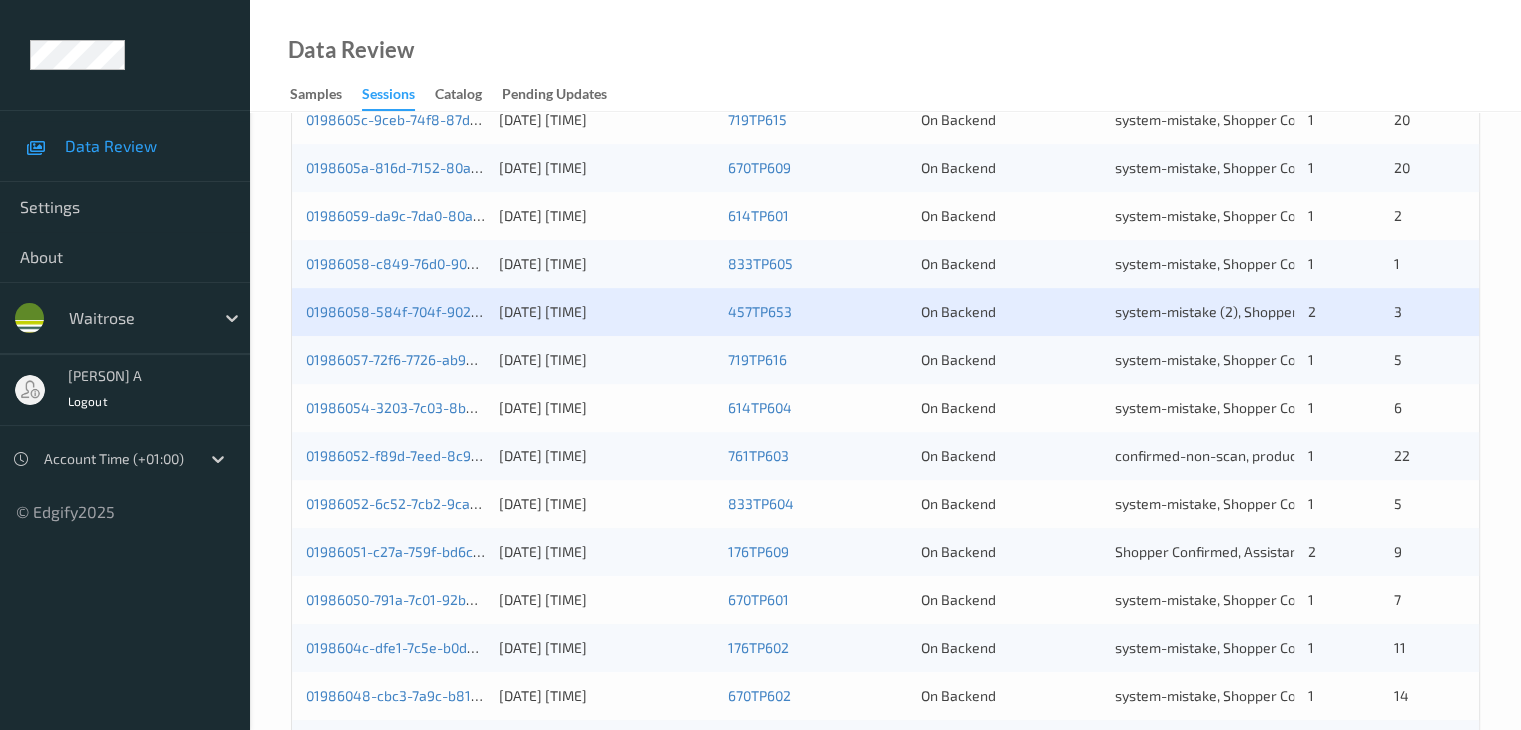 scroll, scrollTop: 800, scrollLeft: 0, axis: vertical 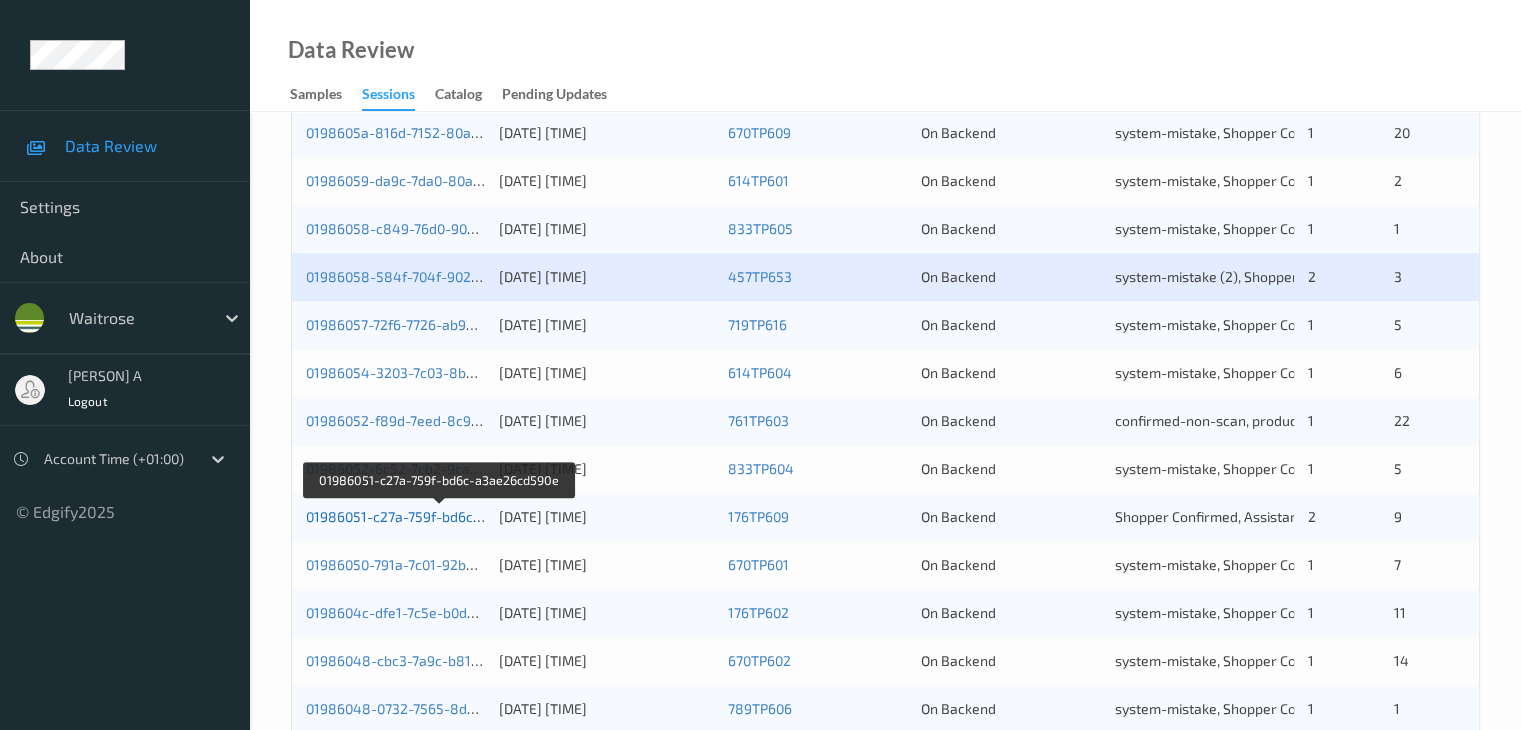 click on "01986051-c27a-759f-bd6c-a3ae26cd590e" at bounding box center (440, 516) 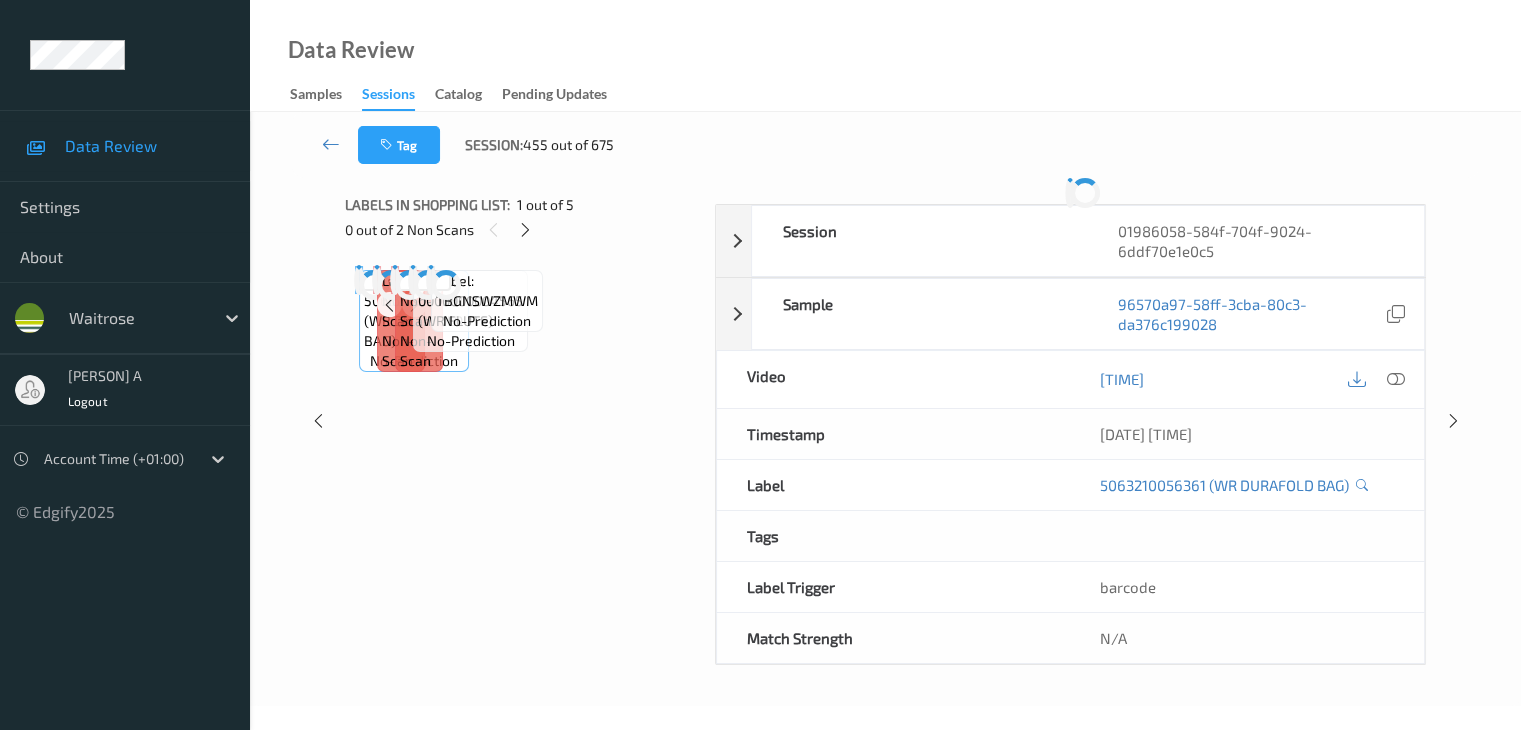 scroll, scrollTop: 0, scrollLeft: 0, axis: both 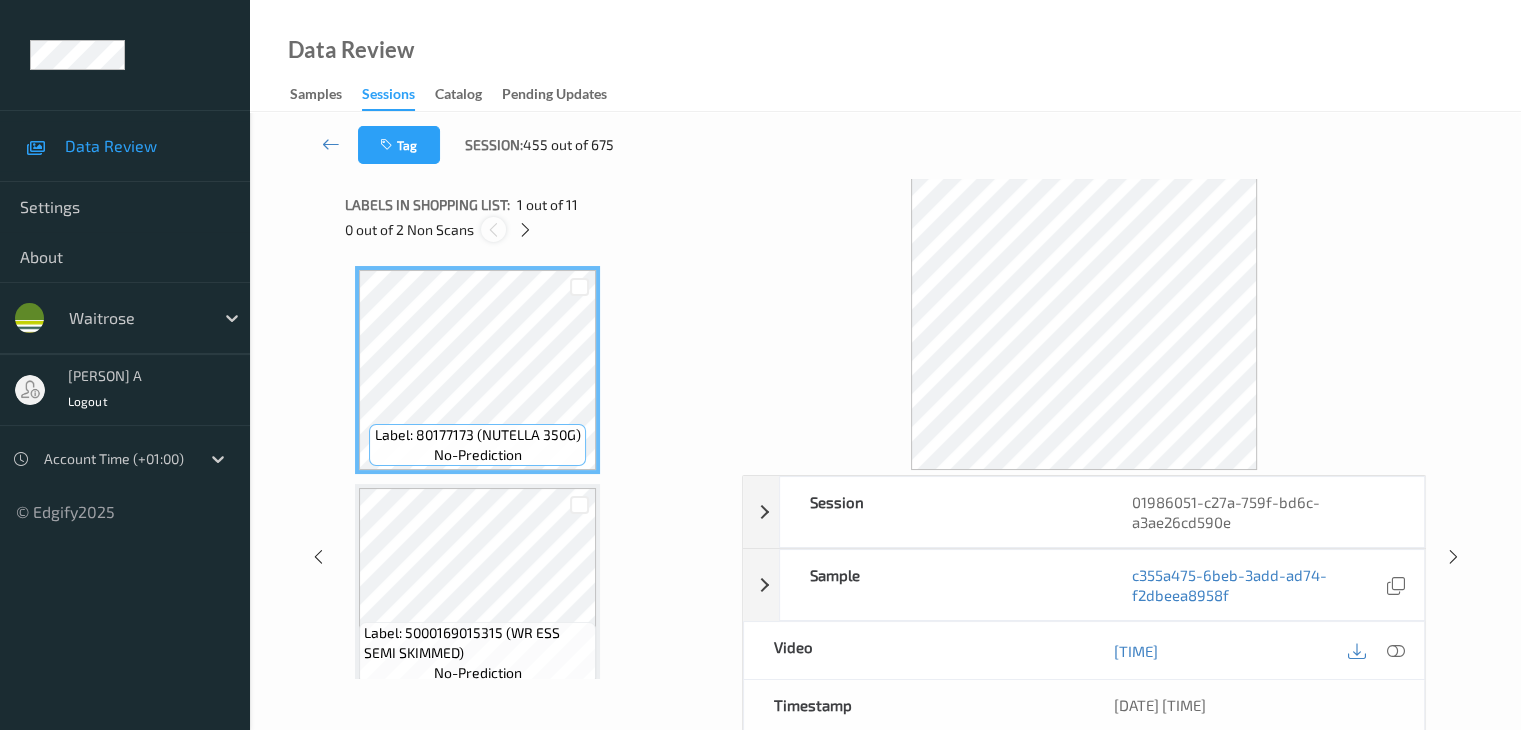 click at bounding box center (493, 229) 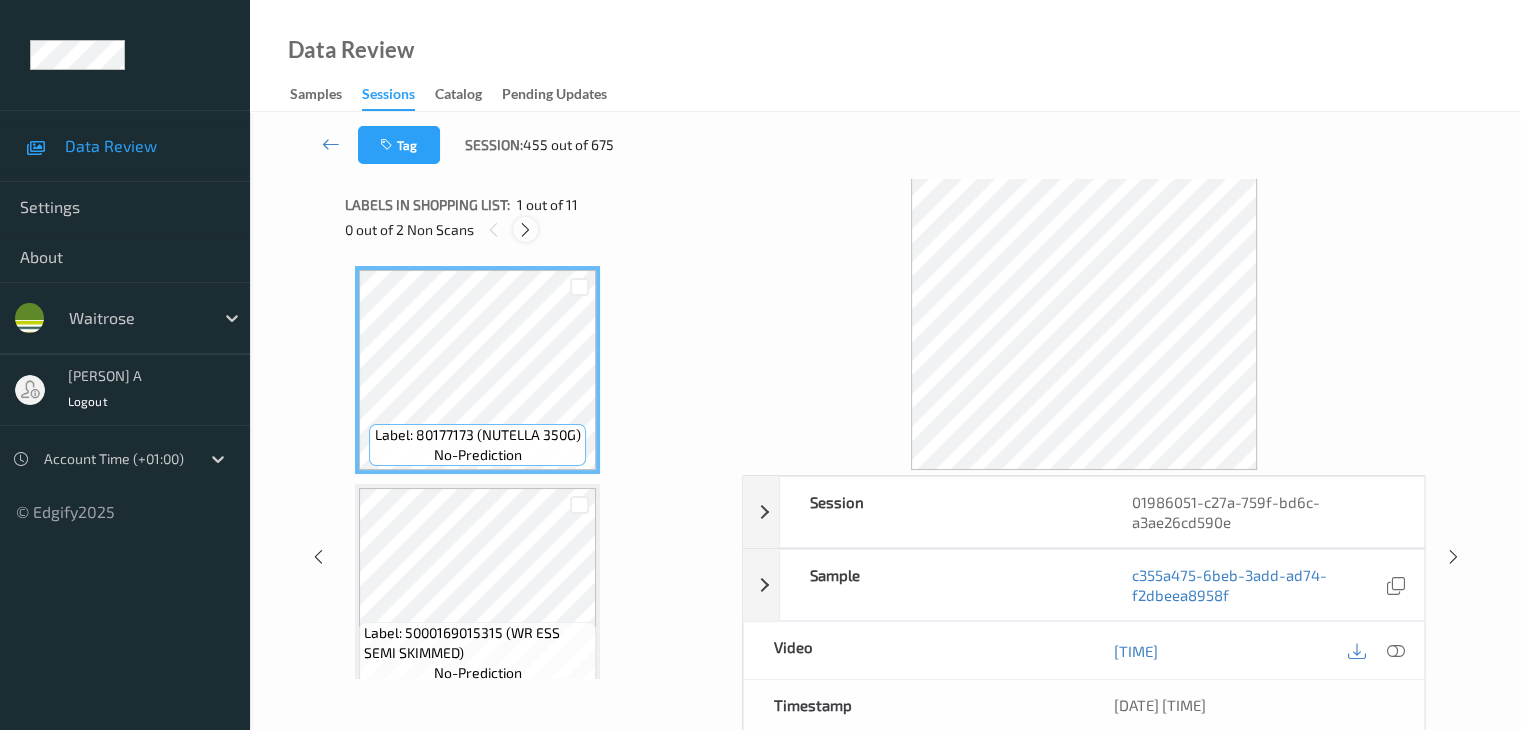 click at bounding box center [525, 230] 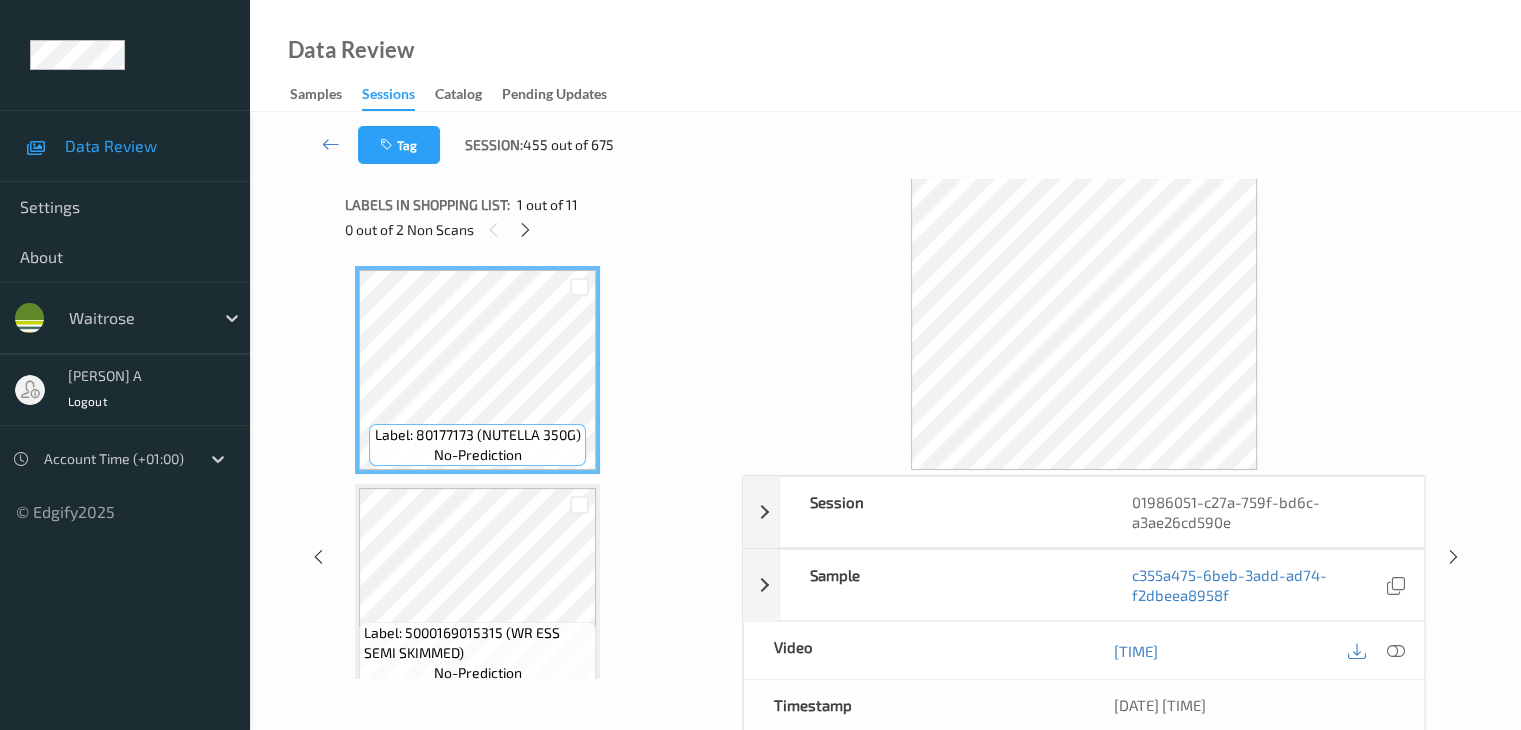 scroll, scrollTop: 228, scrollLeft: 0, axis: vertical 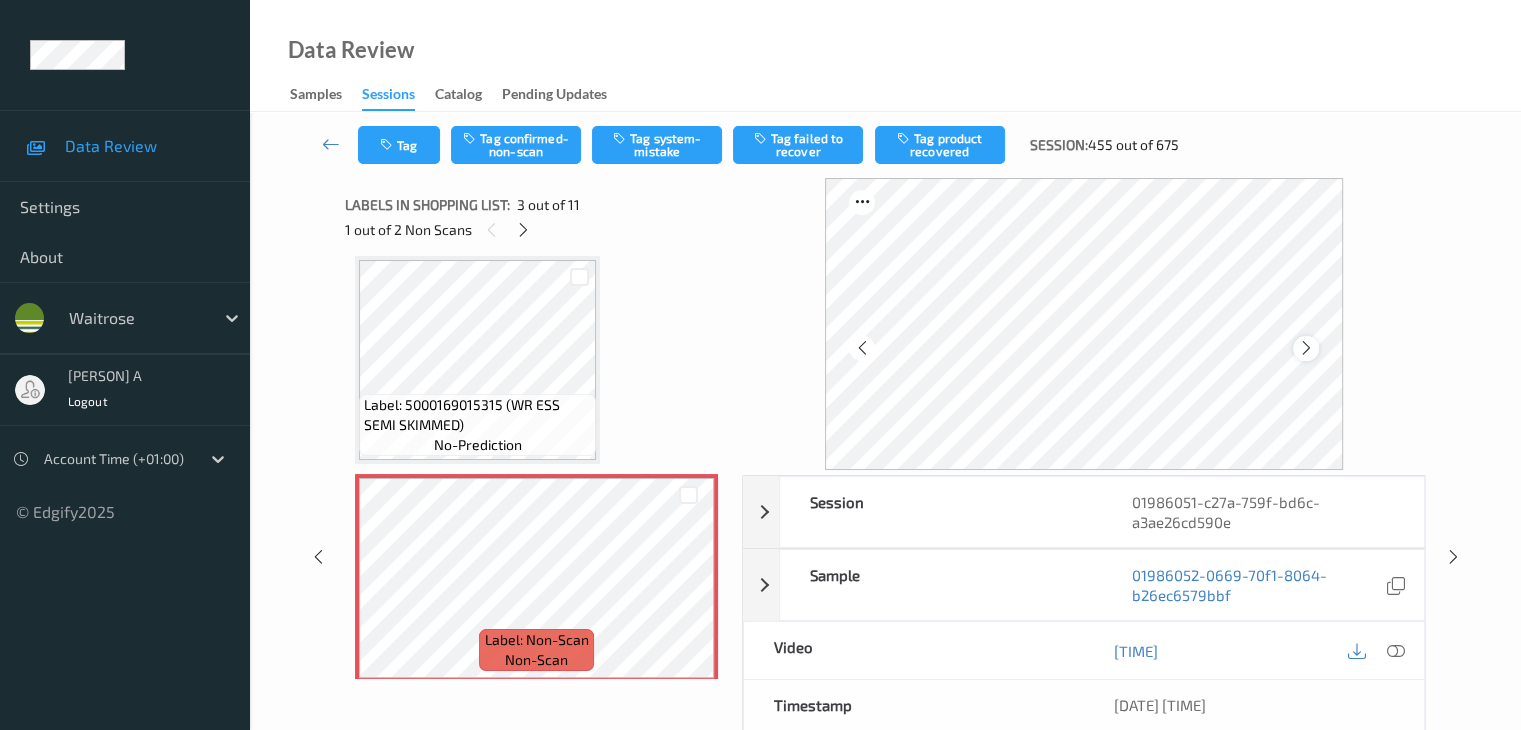 click at bounding box center [1306, 348] 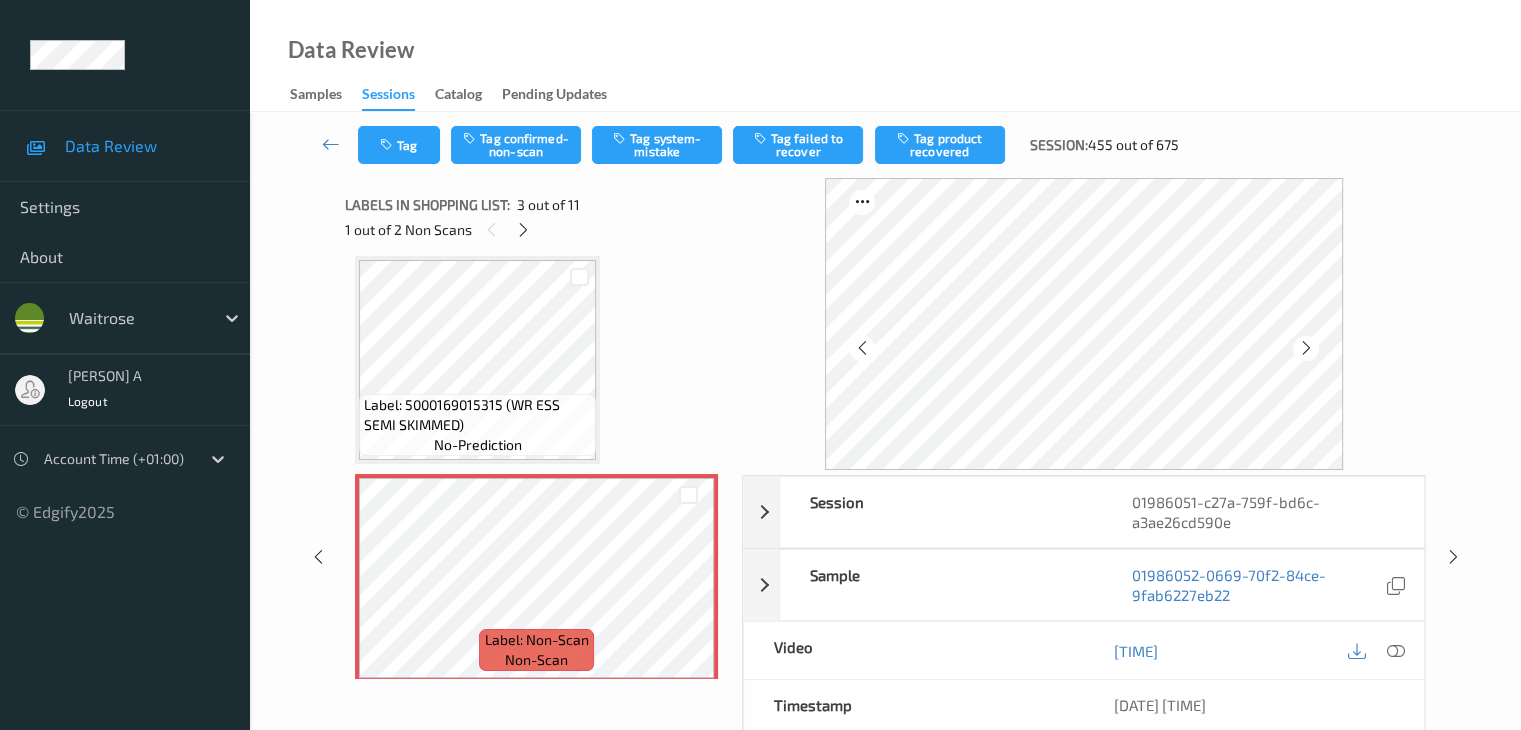 click at bounding box center [1306, 348] 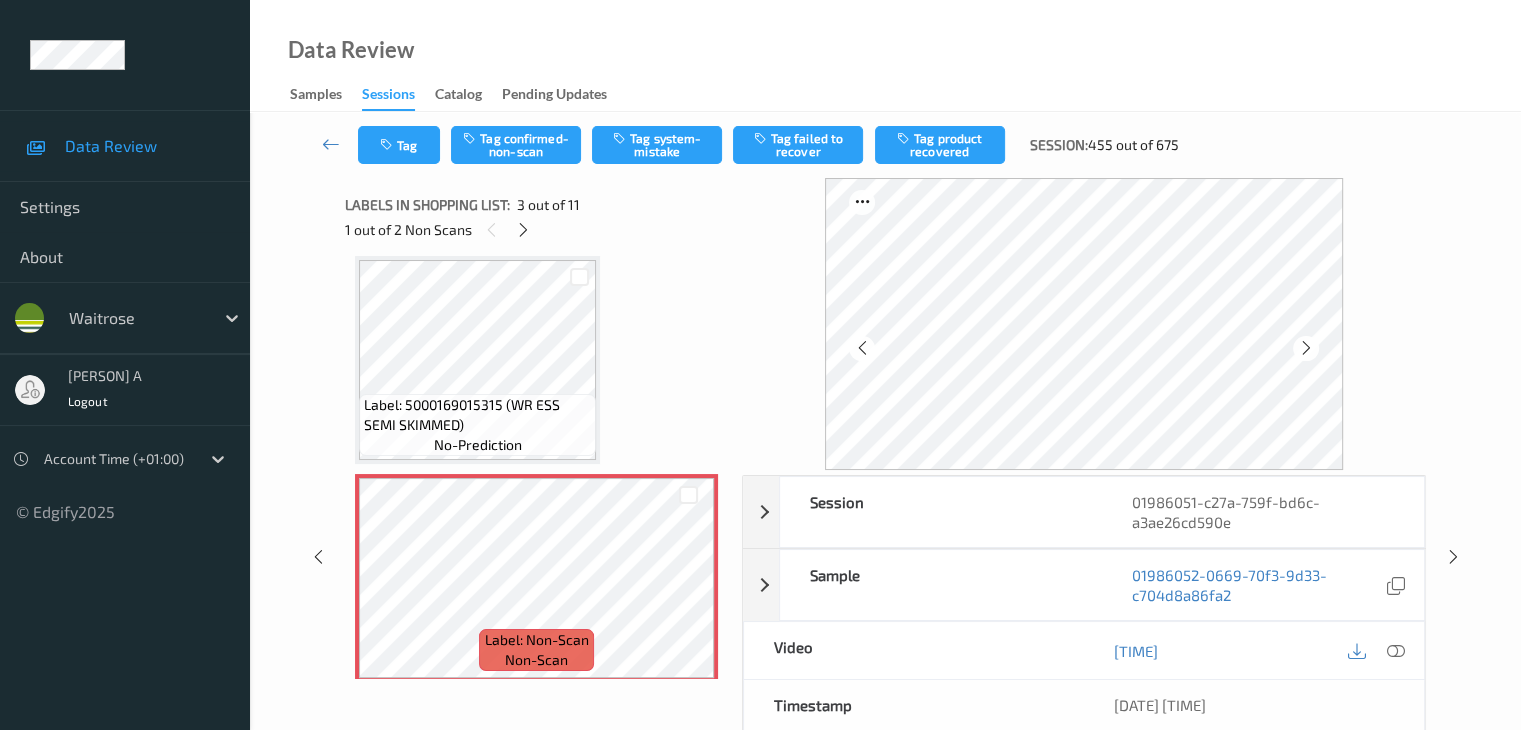 click at bounding box center (1306, 348) 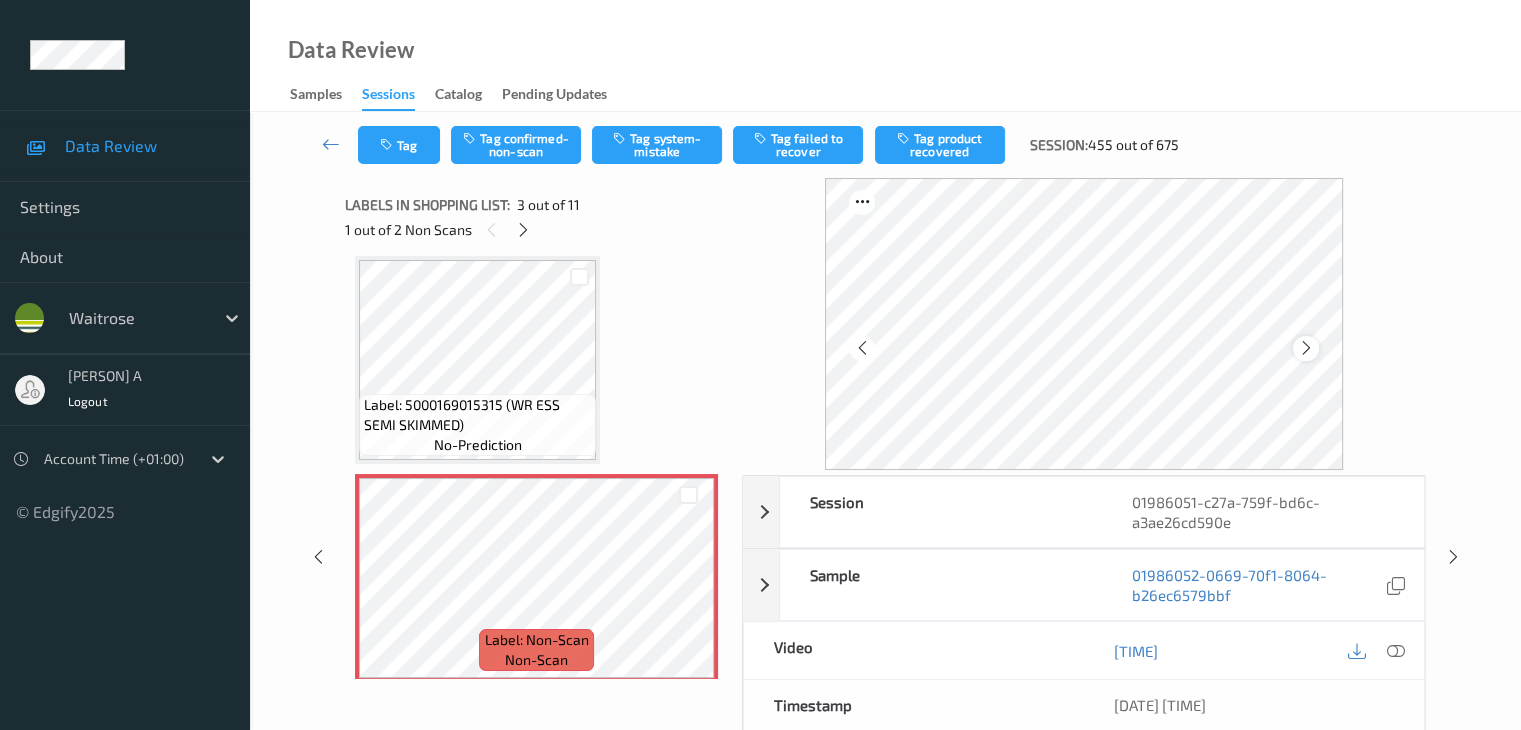 click at bounding box center (1306, 348) 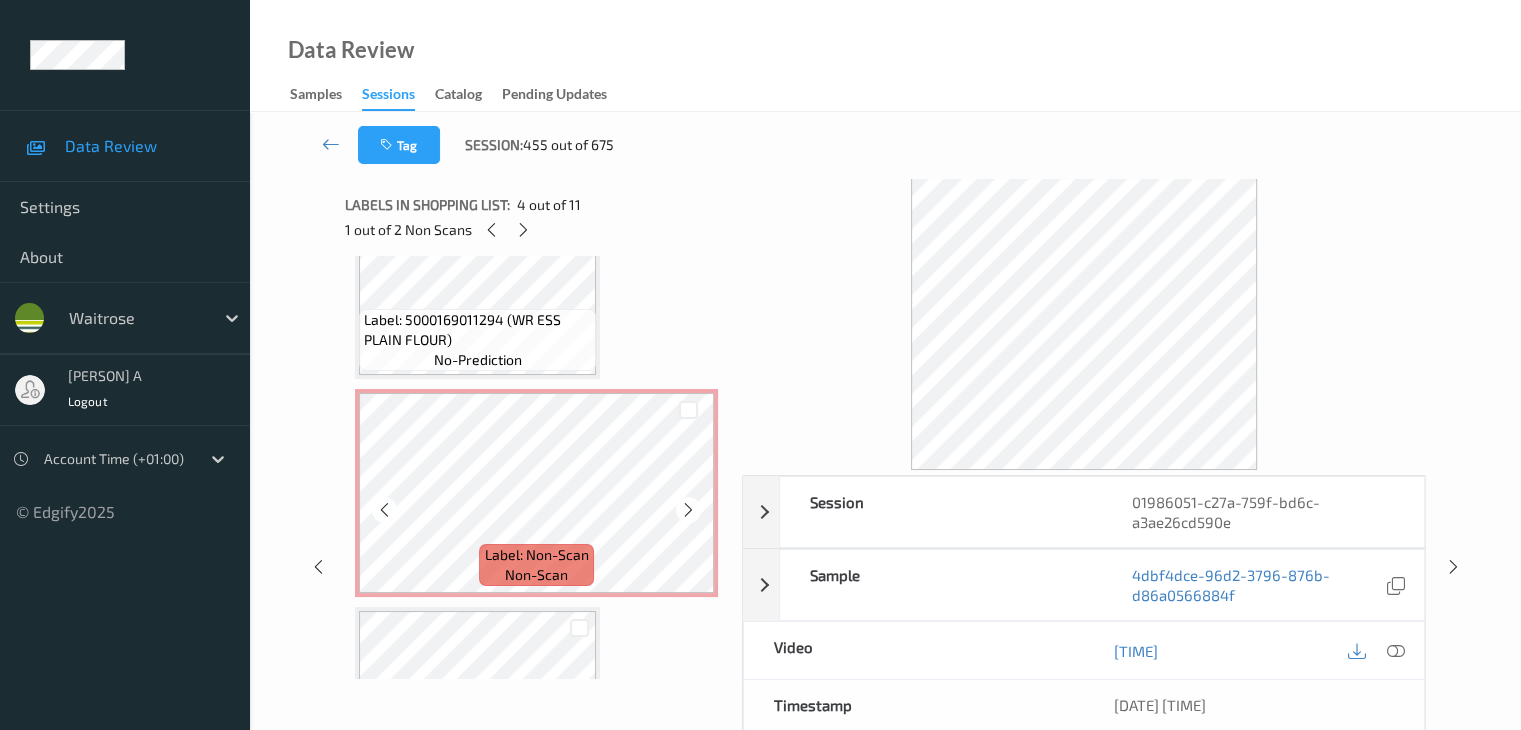 scroll, scrollTop: 1128, scrollLeft: 0, axis: vertical 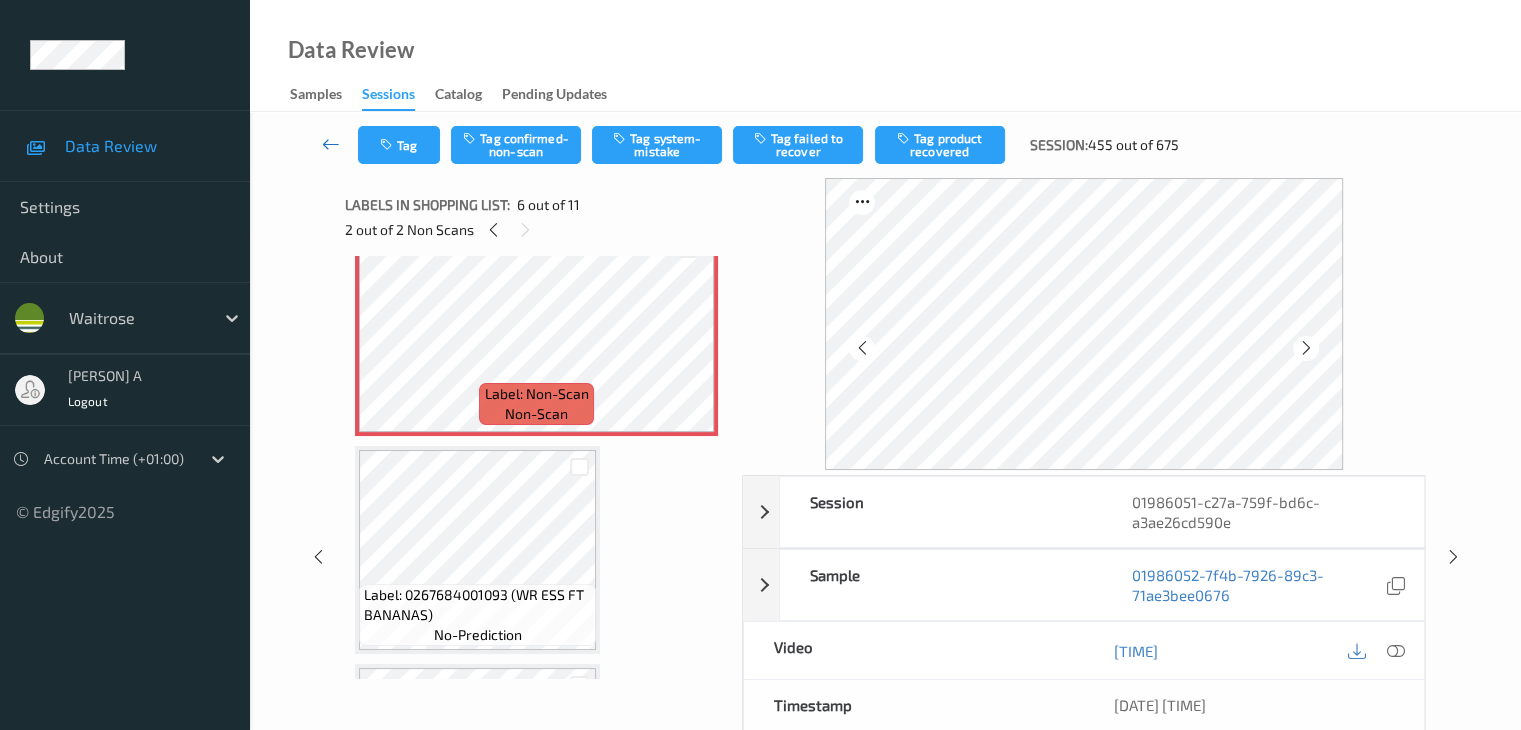click at bounding box center [331, 144] 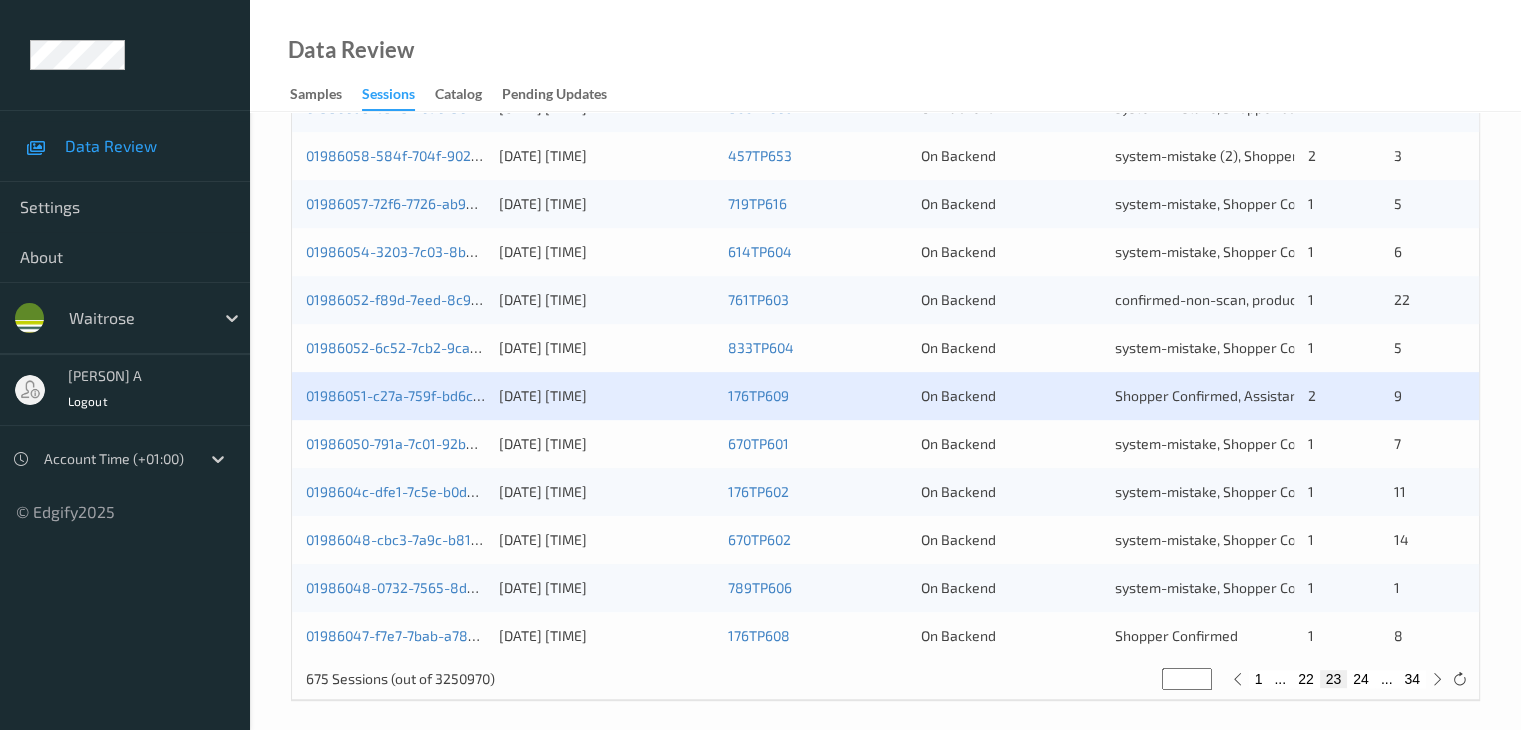 scroll, scrollTop: 932, scrollLeft: 0, axis: vertical 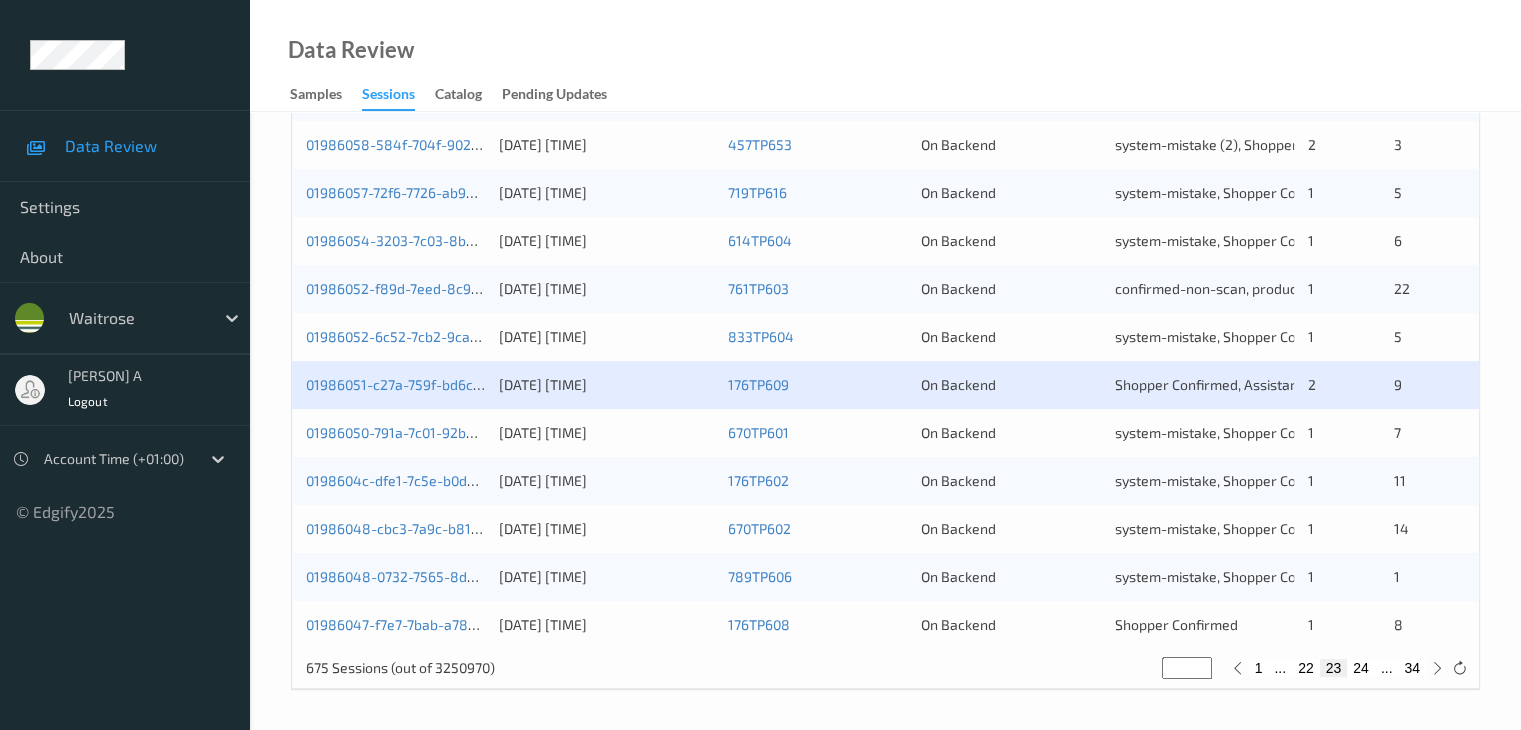 click on "01986050-791a-7c01-92b4-0b26abbaf6bc 31/07/2025 12:49:03 670TP601 On Backend system-mistake, Shopper Confirmed 1 7" at bounding box center [885, 433] 